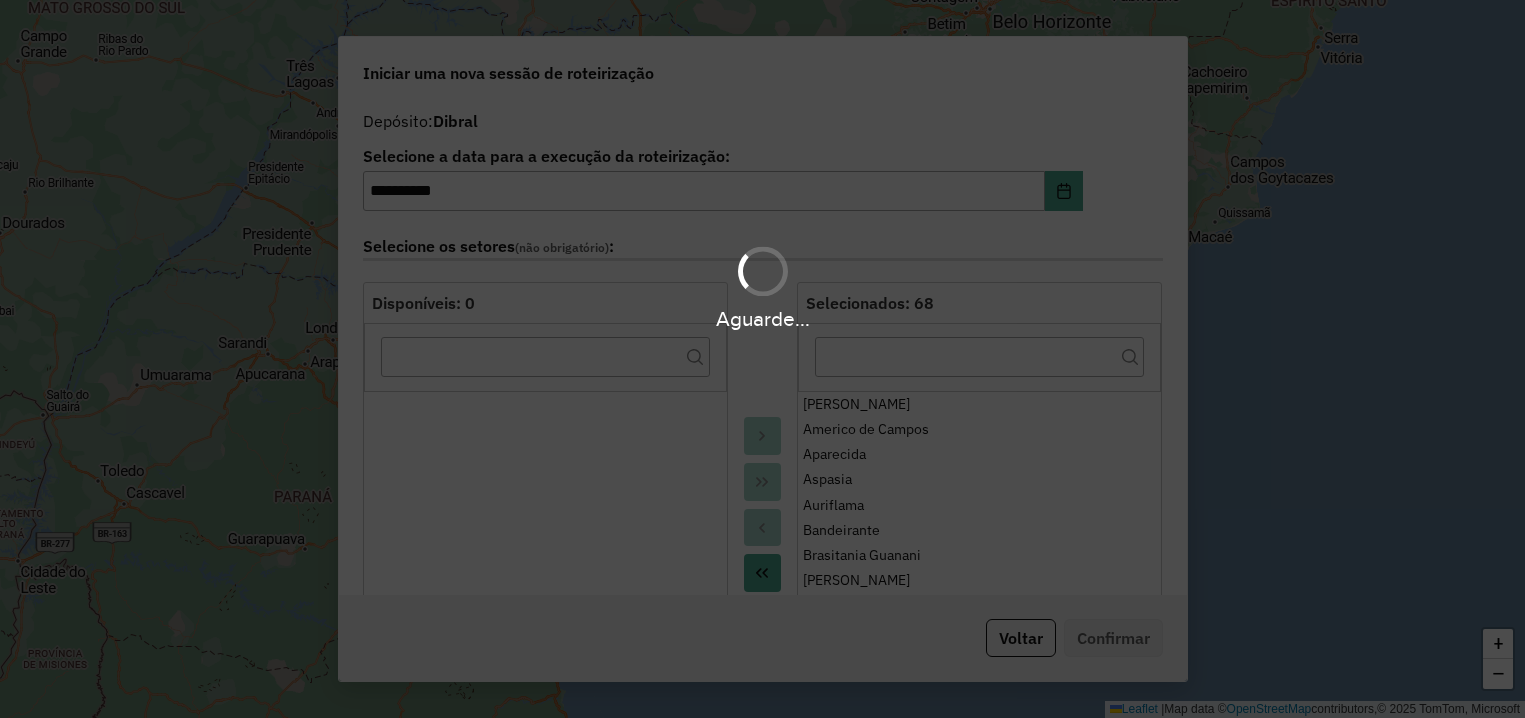 select on "*" 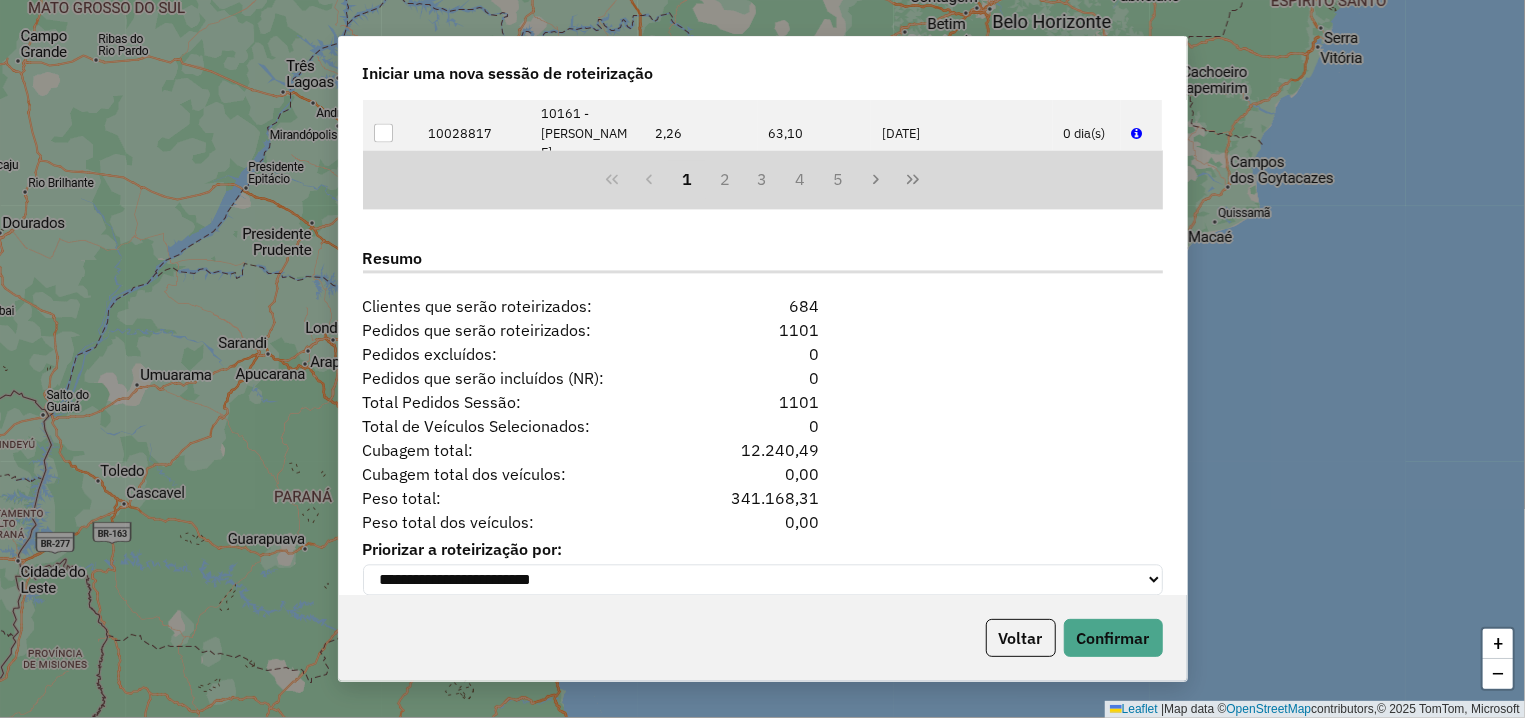 scroll, scrollTop: 2451, scrollLeft: 0, axis: vertical 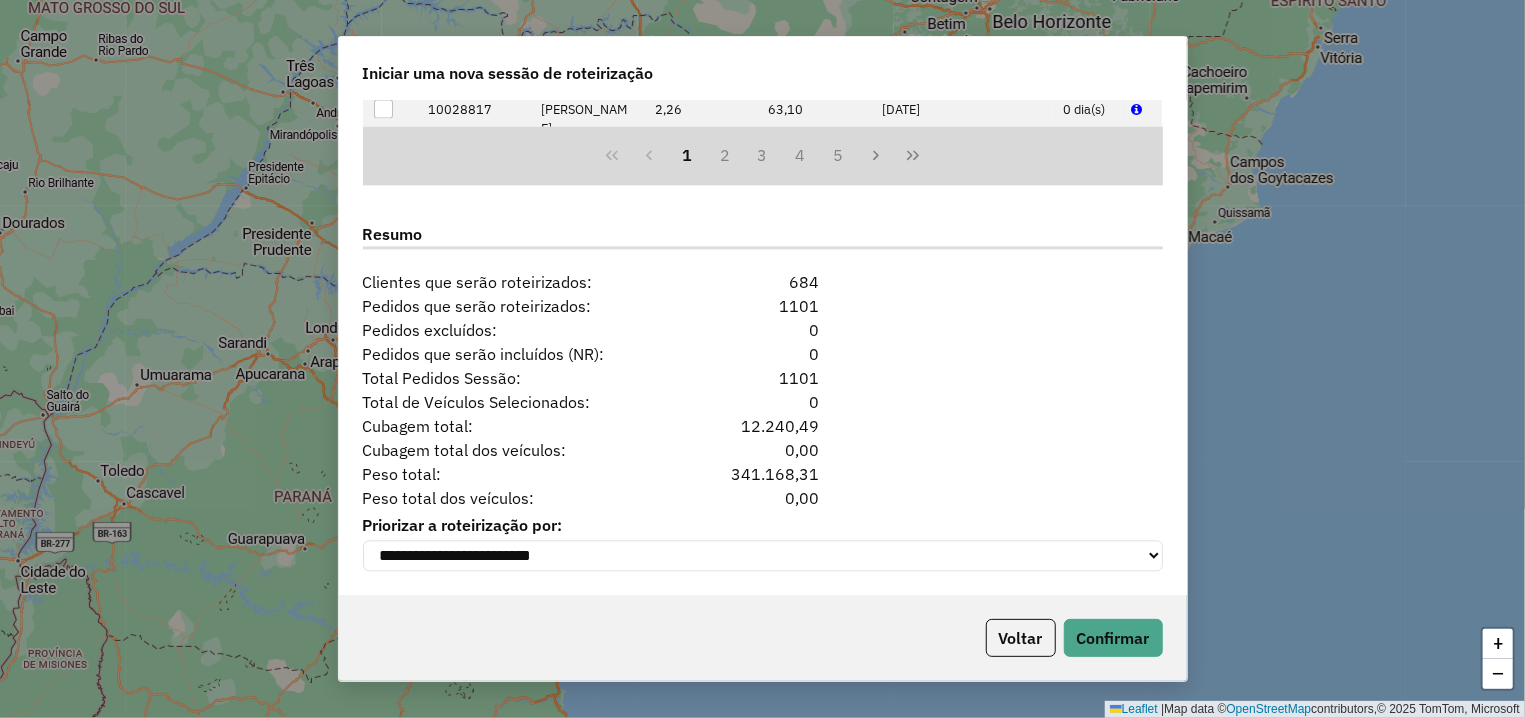 drag, startPoint x: 810, startPoint y: 380, endPoint x: 769, endPoint y: 380, distance: 41 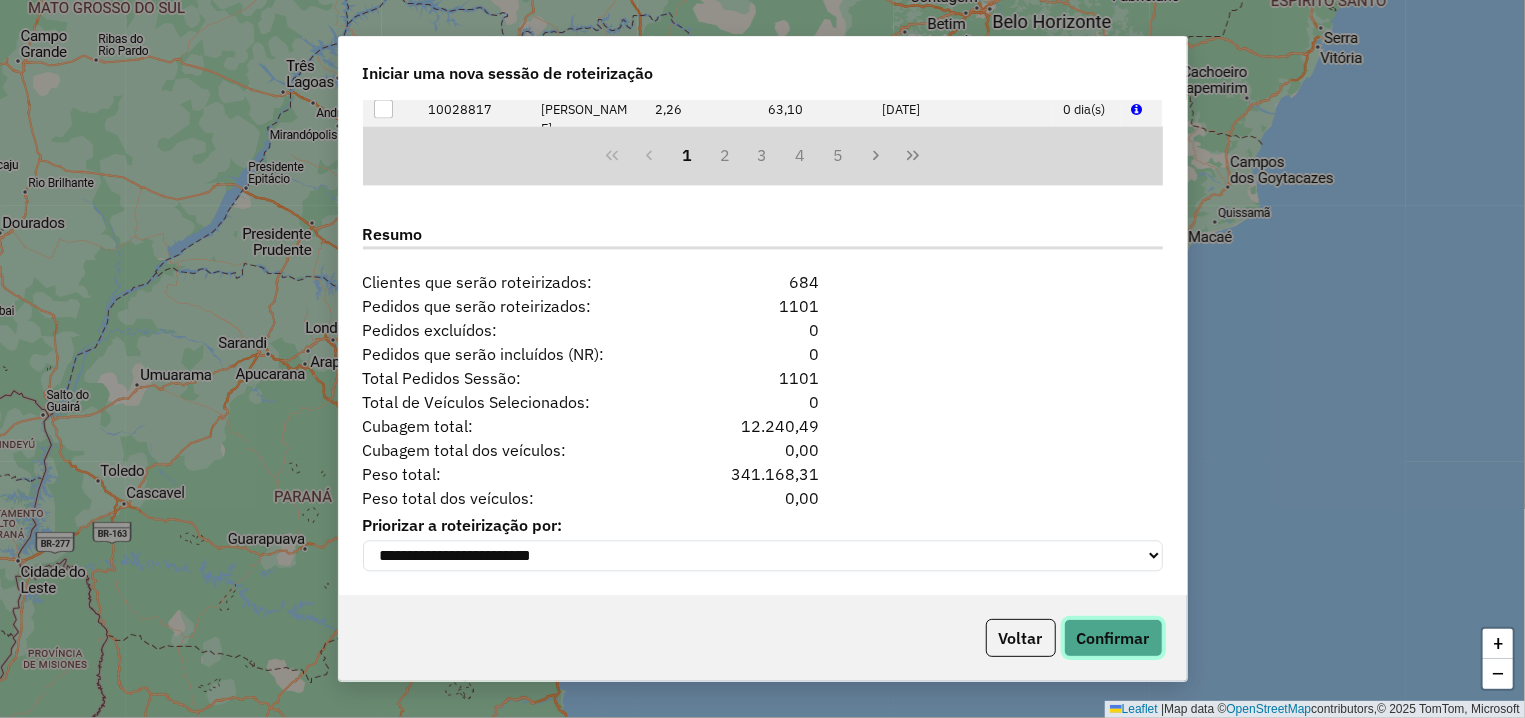 click on "Confirmar" 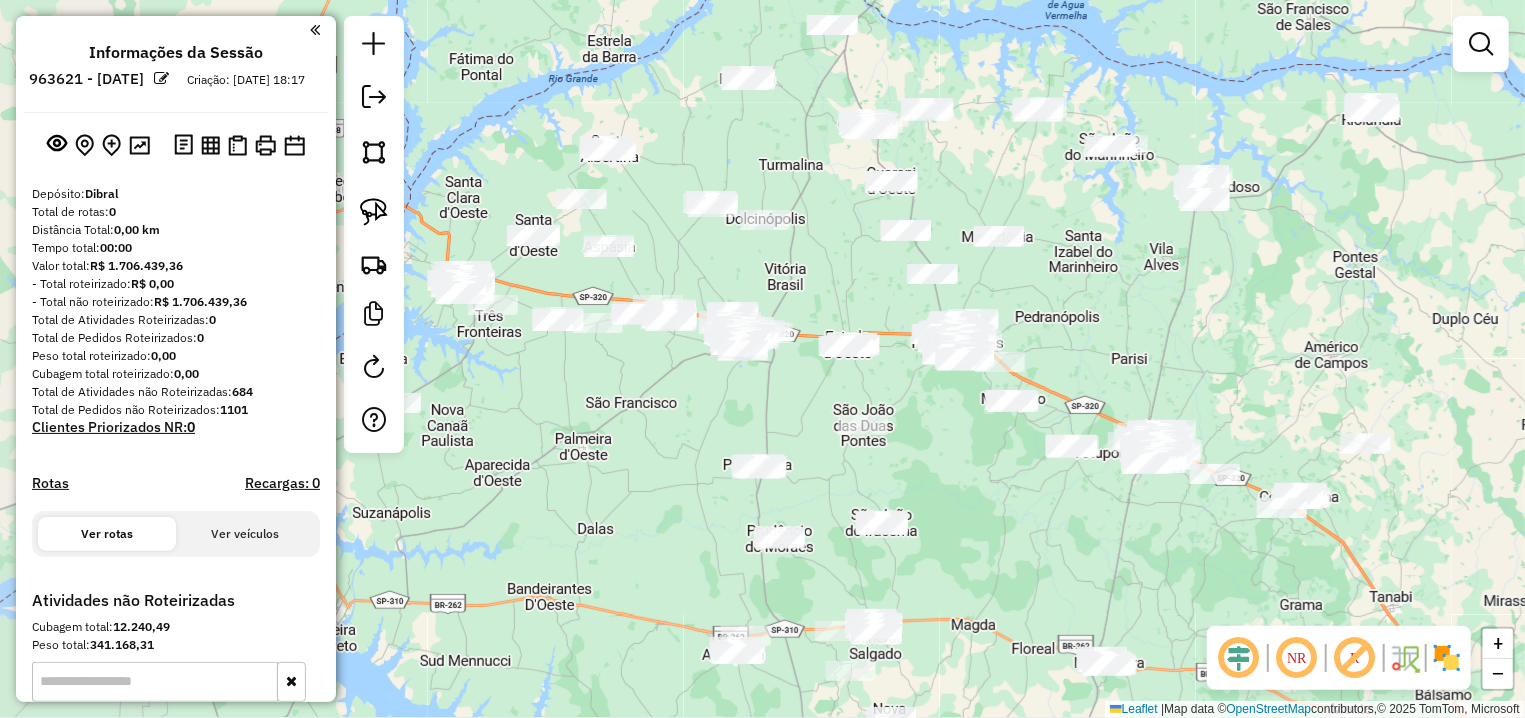drag, startPoint x: 672, startPoint y: 299, endPoint x: 860, endPoint y: 278, distance: 189.16924 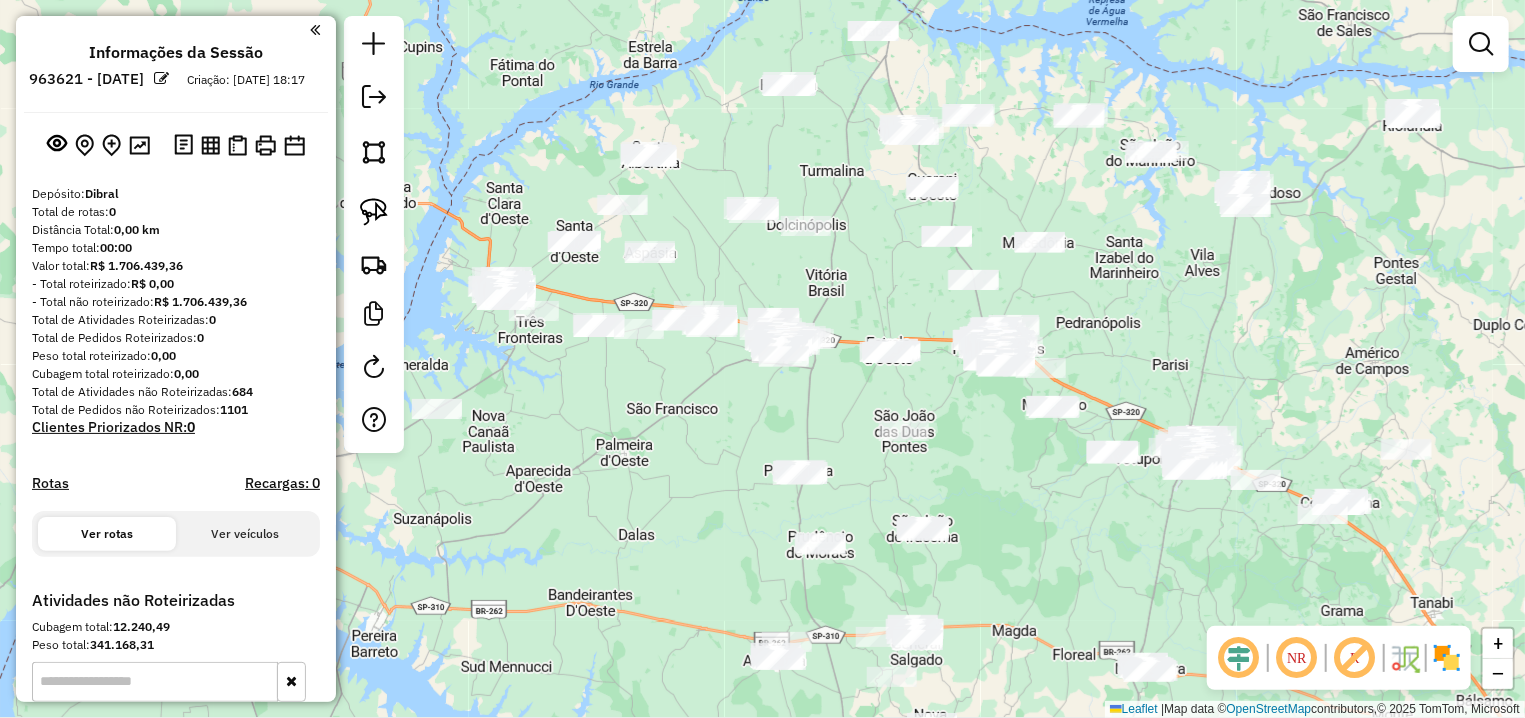 drag, startPoint x: 693, startPoint y: 252, endPoint x: 764, endPoint y: 260, distance: 71.44928 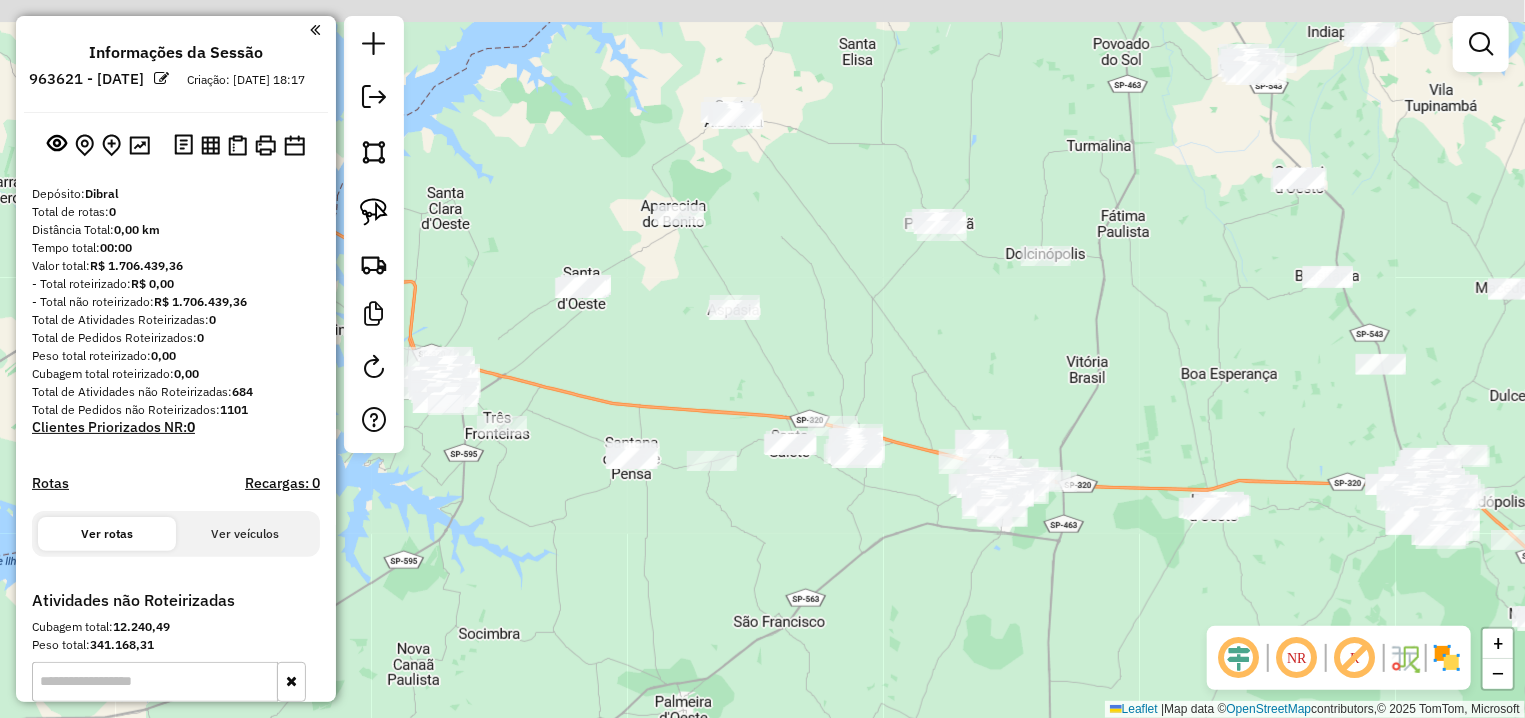 drag, startPoint x: 760, startPoint y: 210, endPoint x: 743, endPoint y: 240, distance: 34.48188 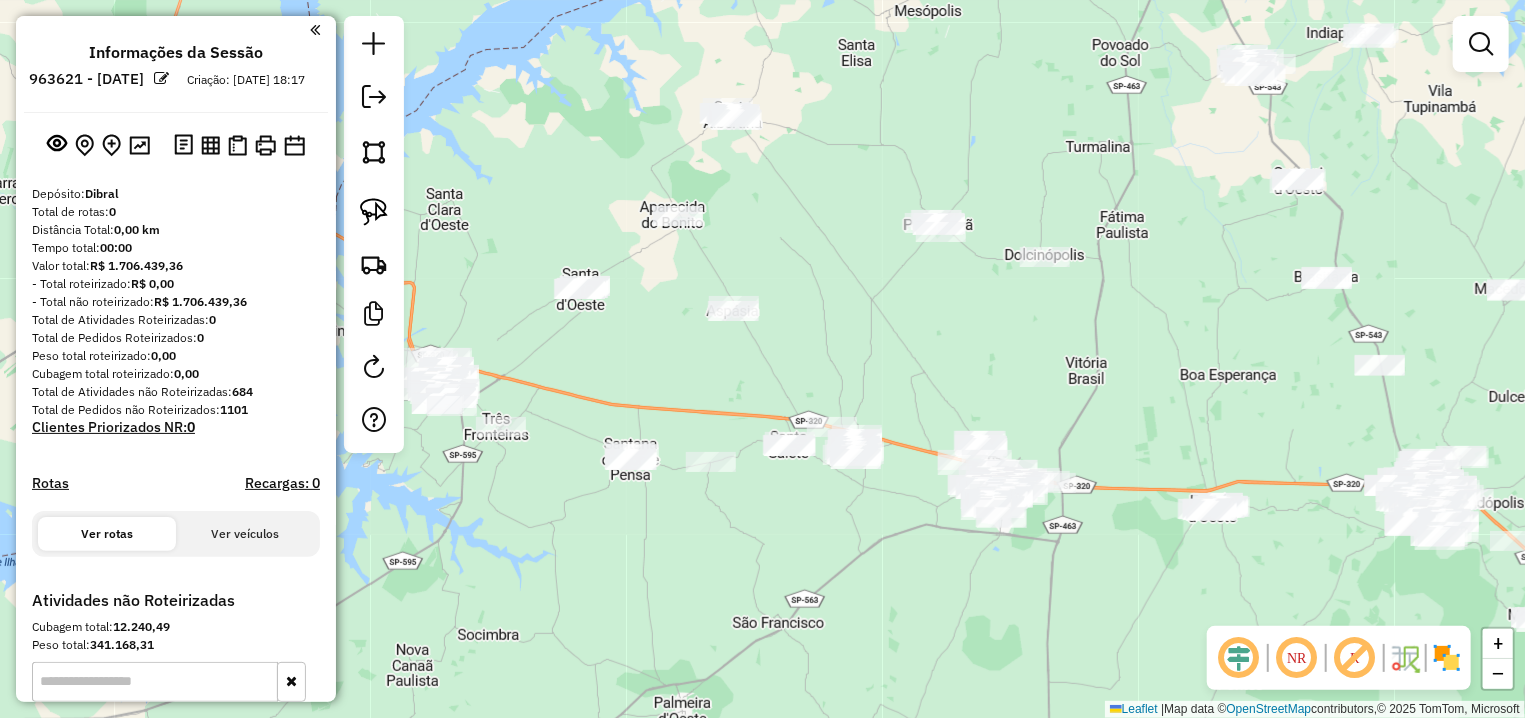 drag, startPoint x: 367, startPoint y: 197, endPoint x: 709, endPoint y: 151, distance: 345.0797 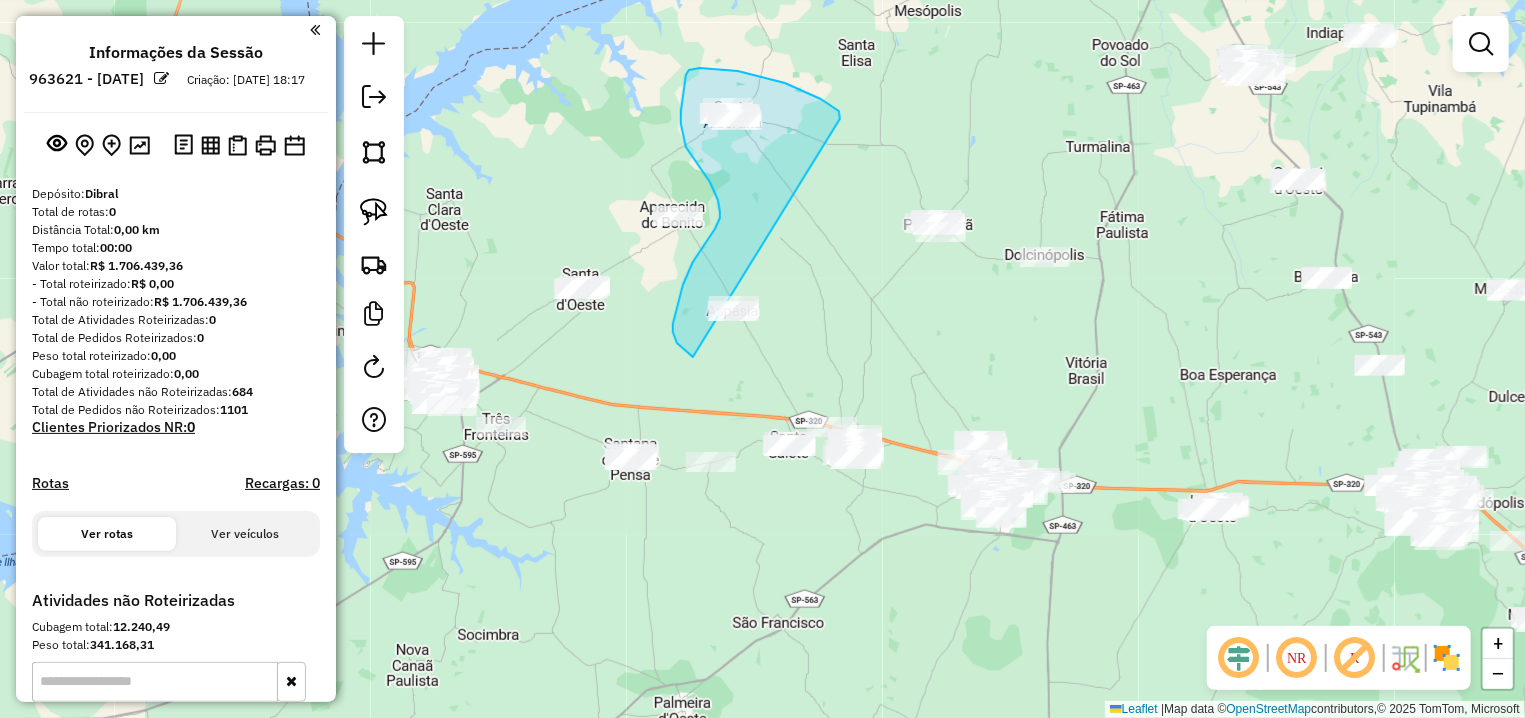 drag, startPoint x: 840, startPoint y: 116, endPoint x: 797, endPoint y: 365, distance: 252.68558 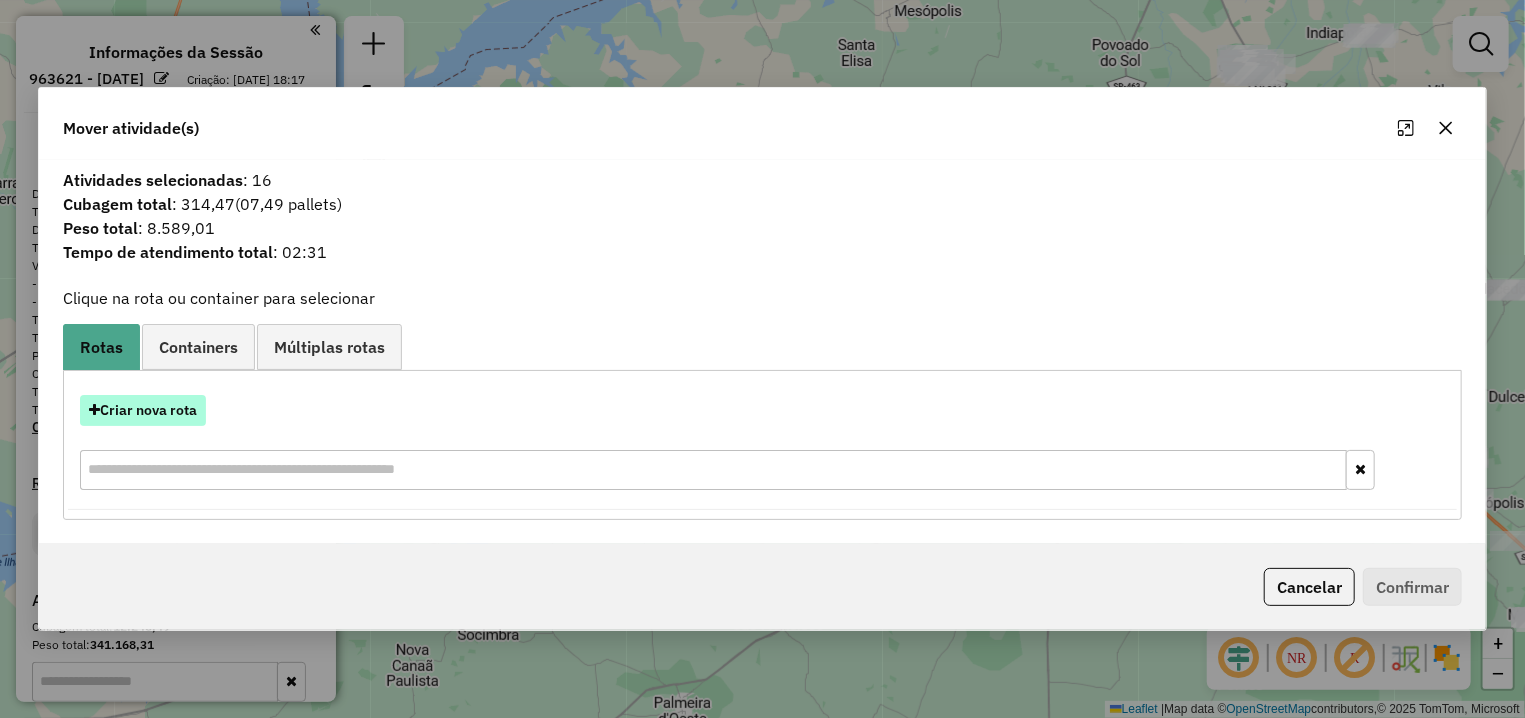click on "Criar nova rota" at bounding box center (143, 410) 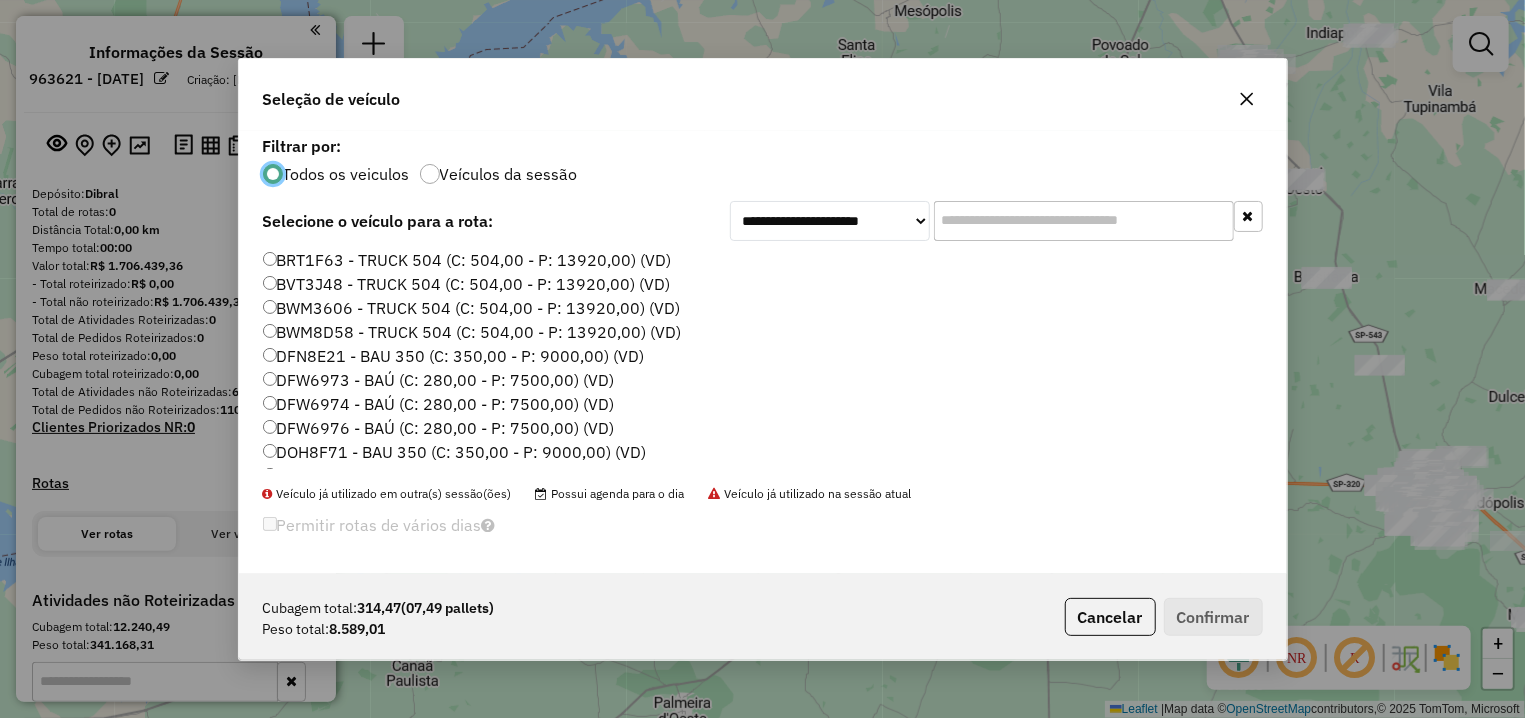 scroll, scrollTop: 11, scrollLeft: 6, axis: both 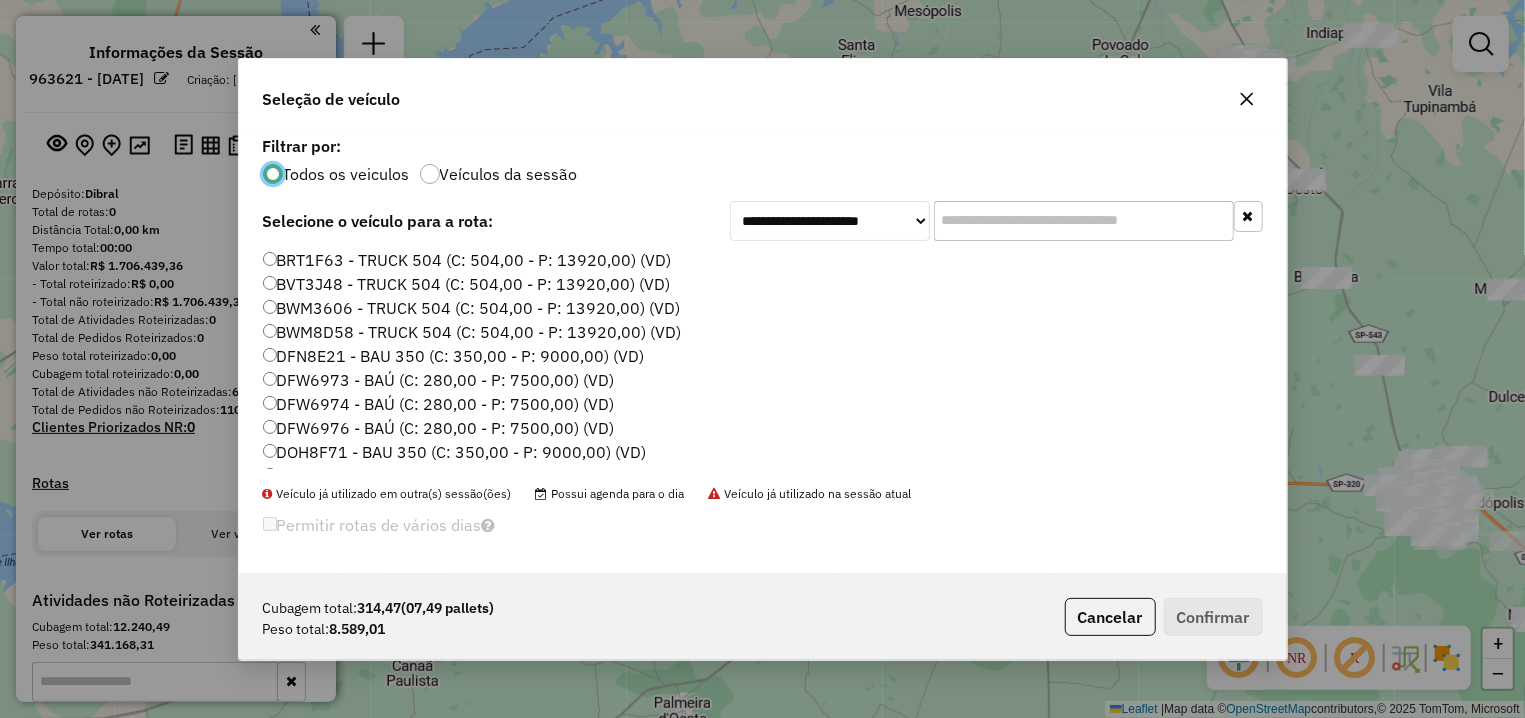 click 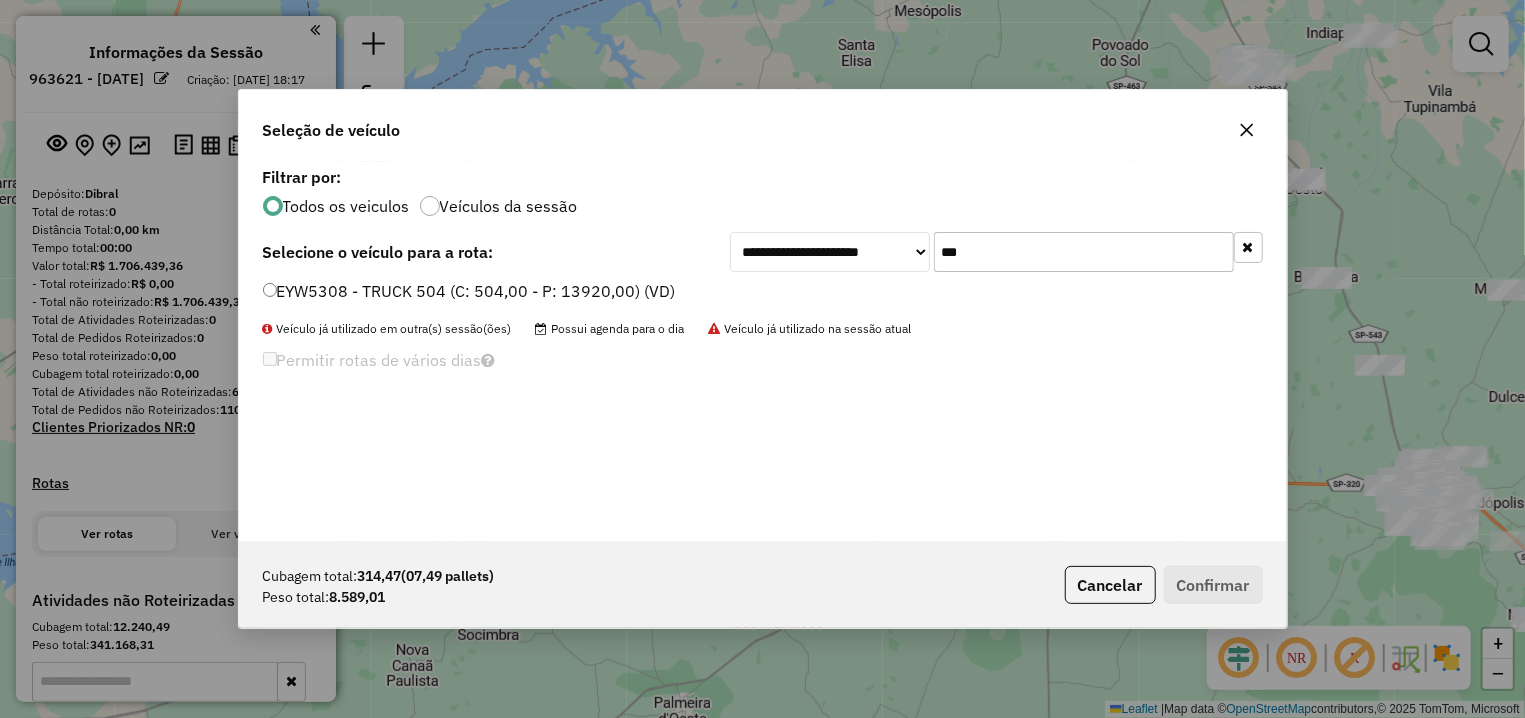 type on "***" 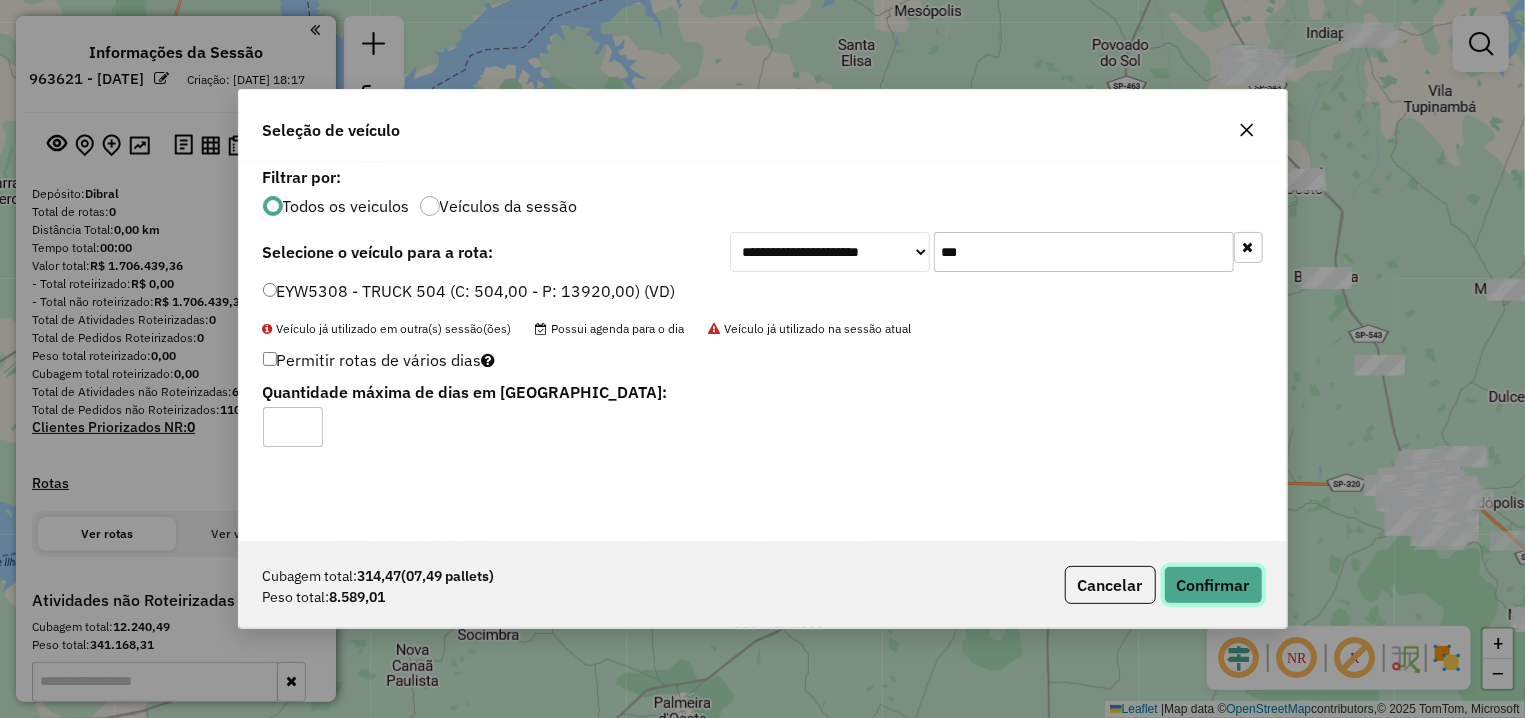 click on "Confirmar" 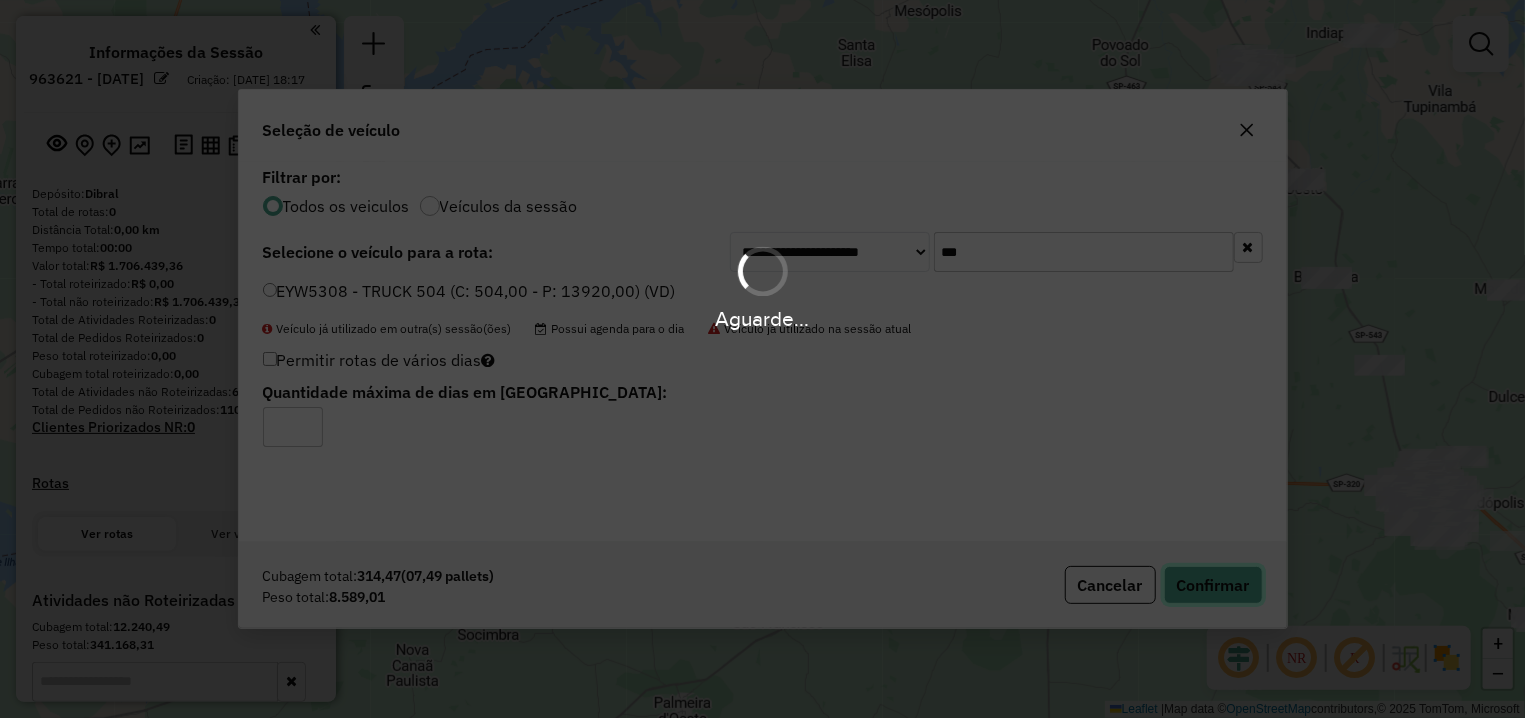 type 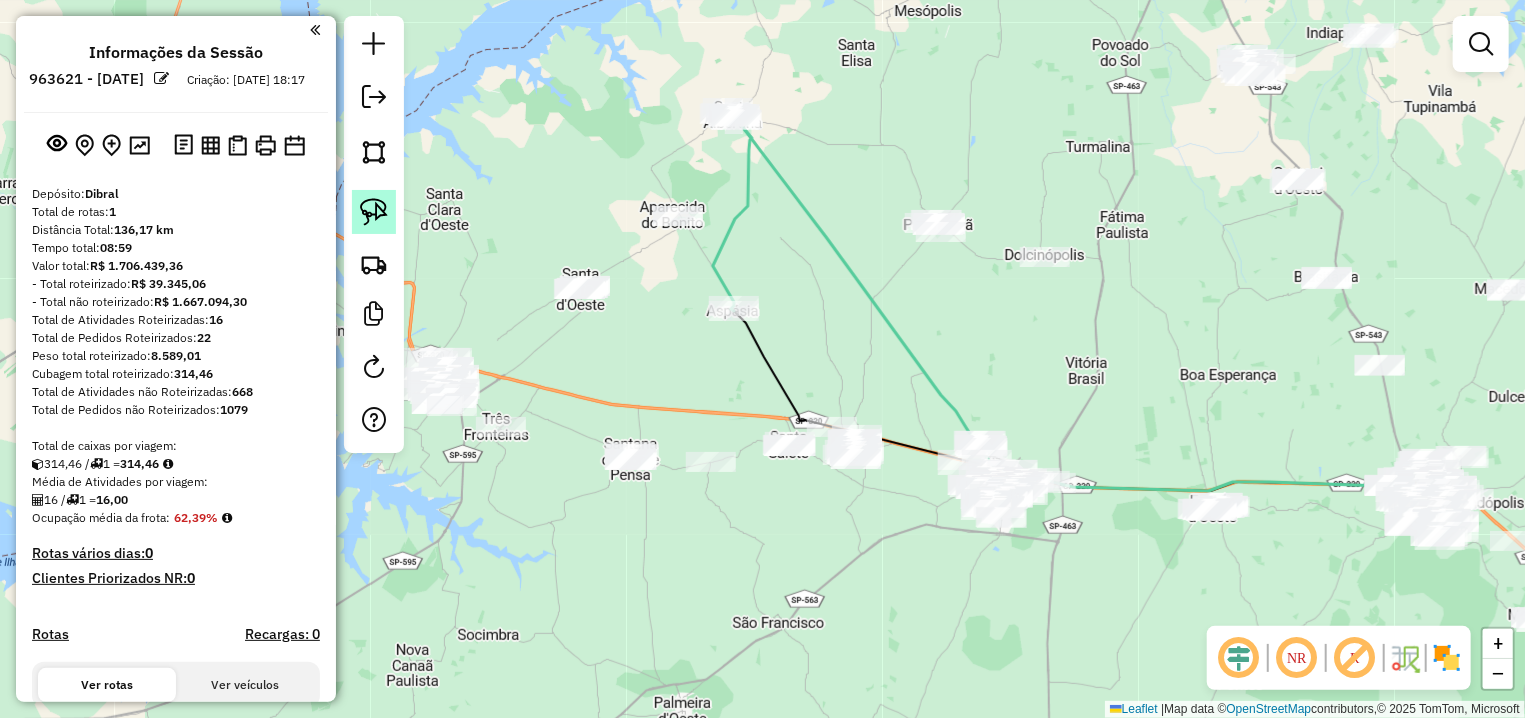 click 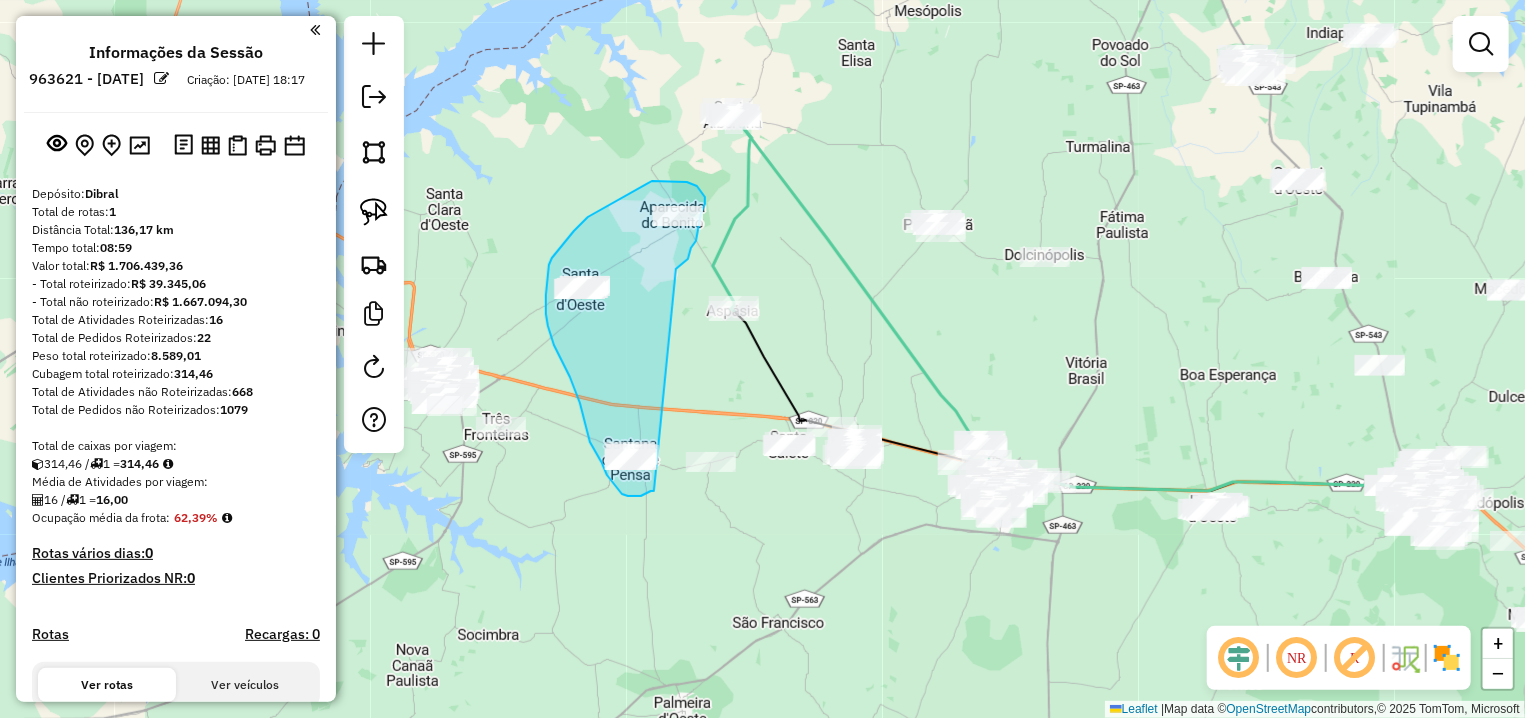 drag, startPoint x: 681, startPoint y: 266, endPoint x: 655, endPoint y: 491, distance: 226.49724 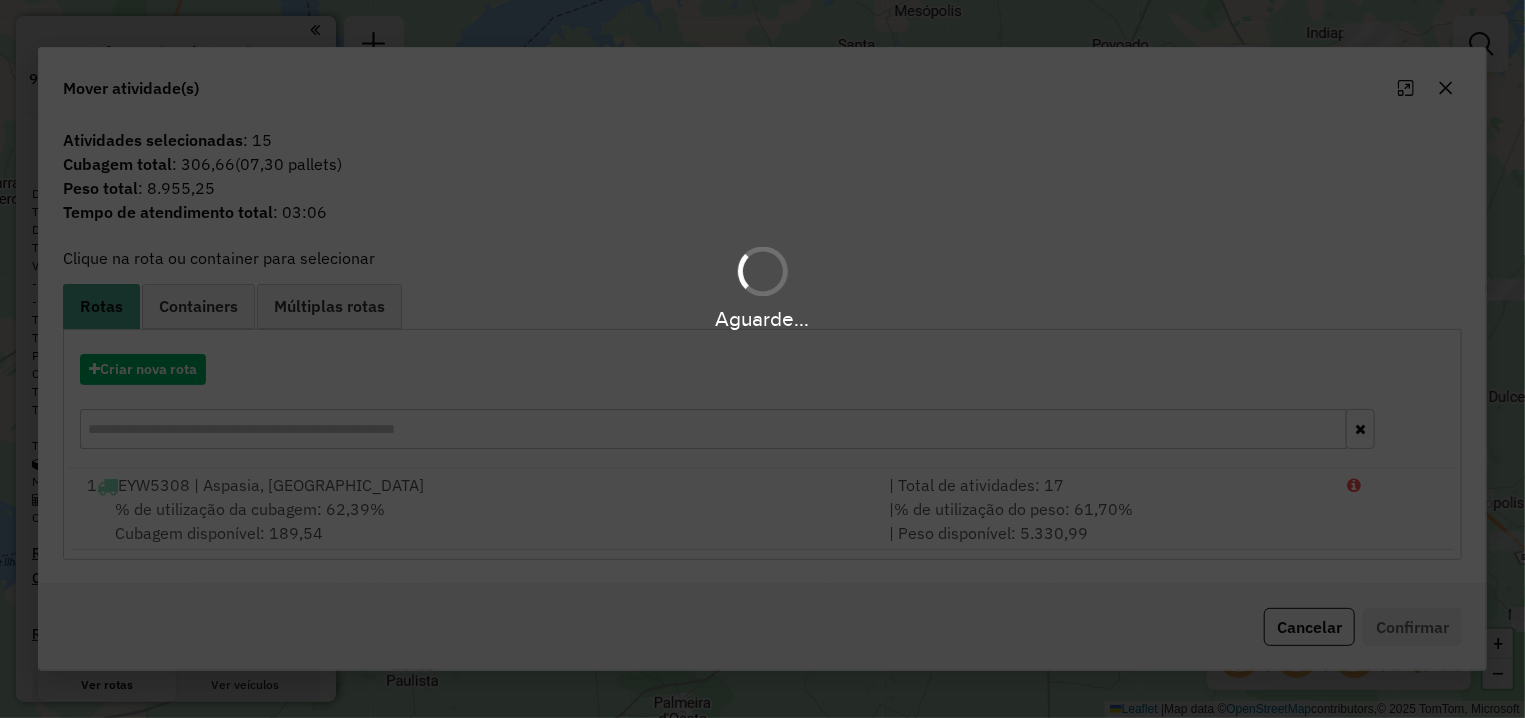 click on "Aguarde..." at bounding box center (762, 359) 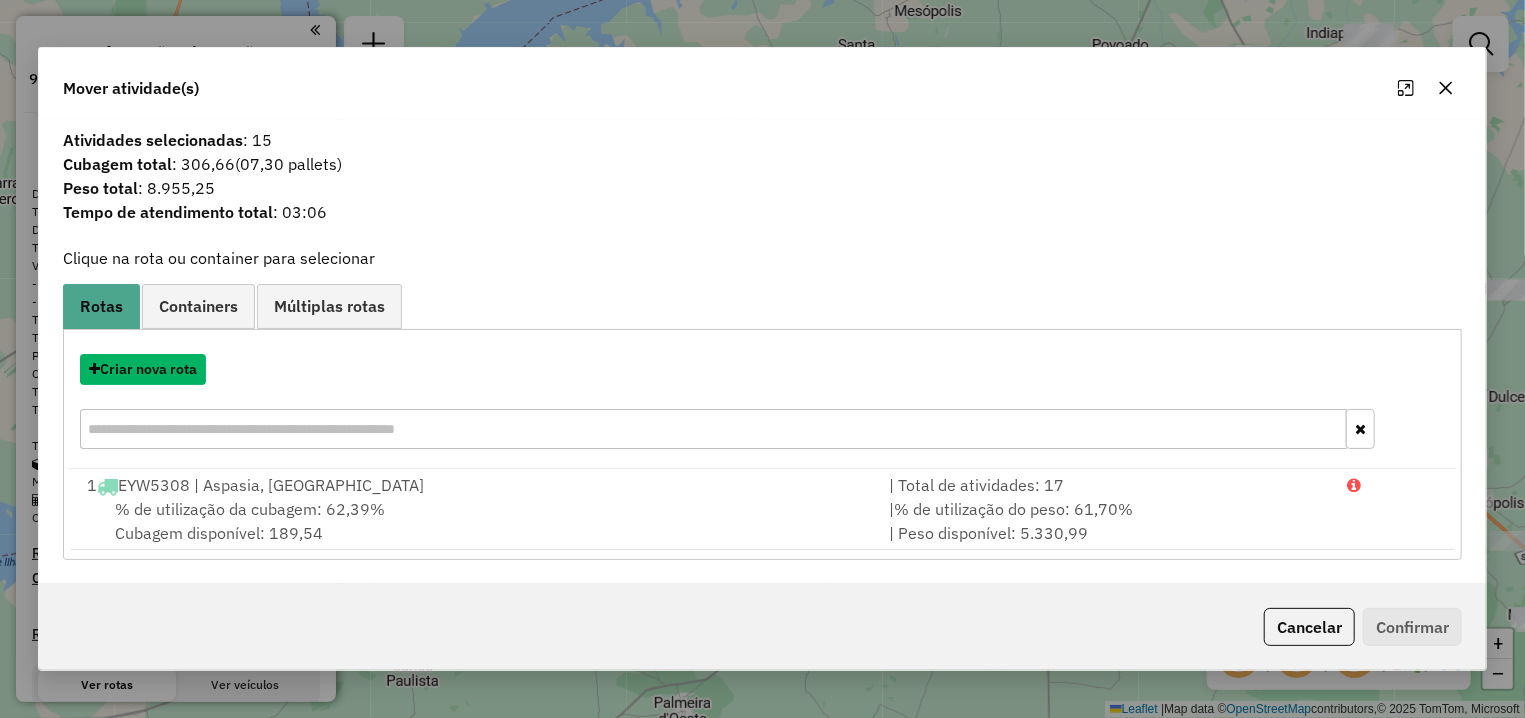 click on "Criar nova rota" at bounding box center [143, 369] 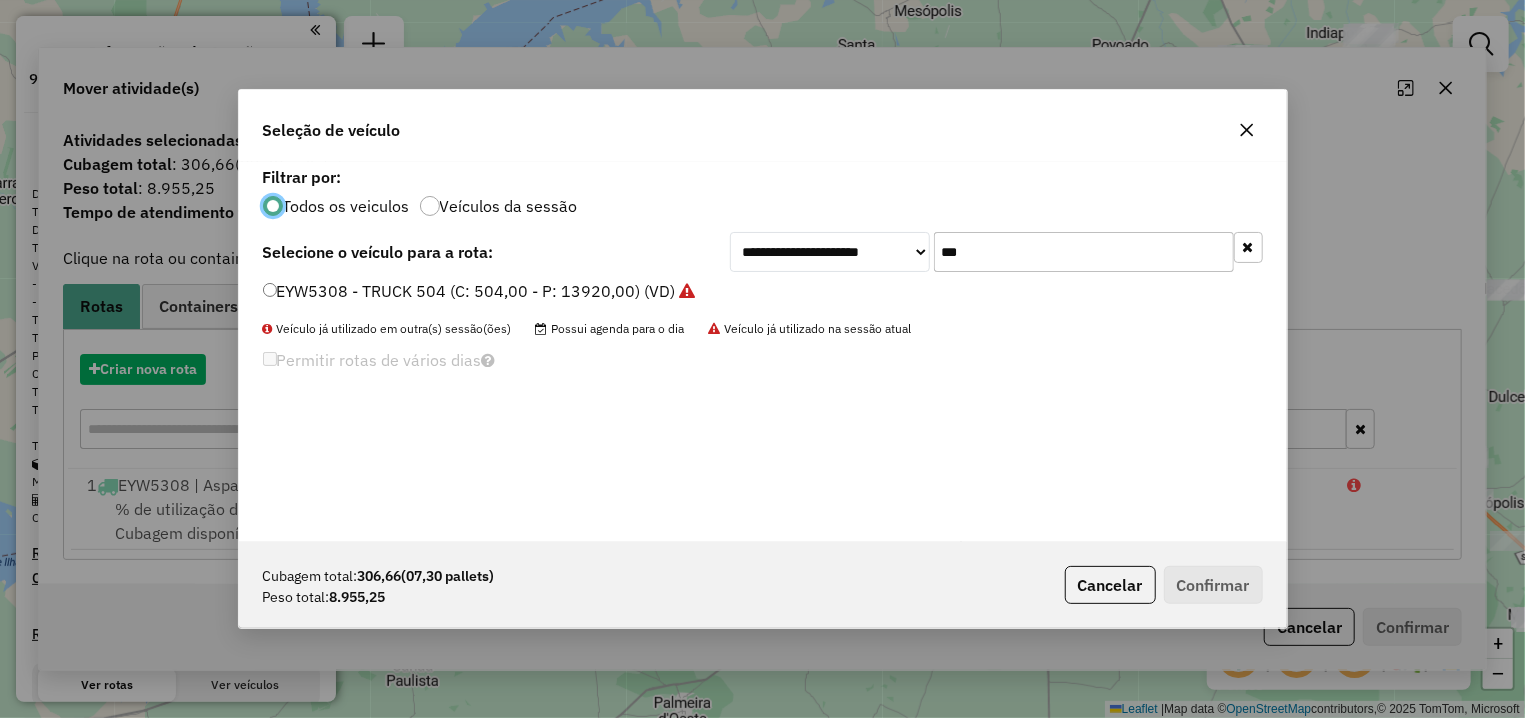 scroll, scrollTop: 11, scrollLeft: 6, axis: both 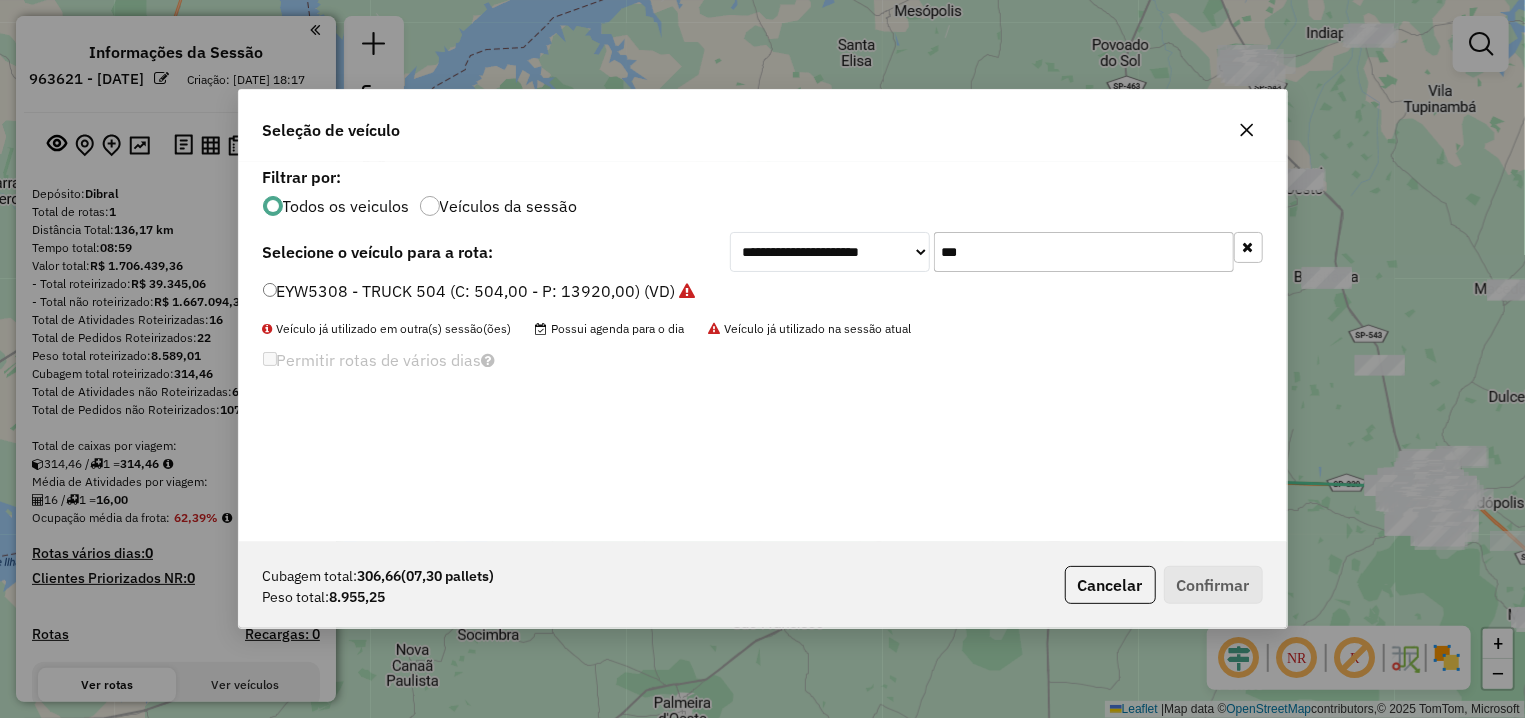 drag, startPoint x: 996, startPoint y: 249, endPoint x: 887, endPoint y: 237, distance: 109.65856 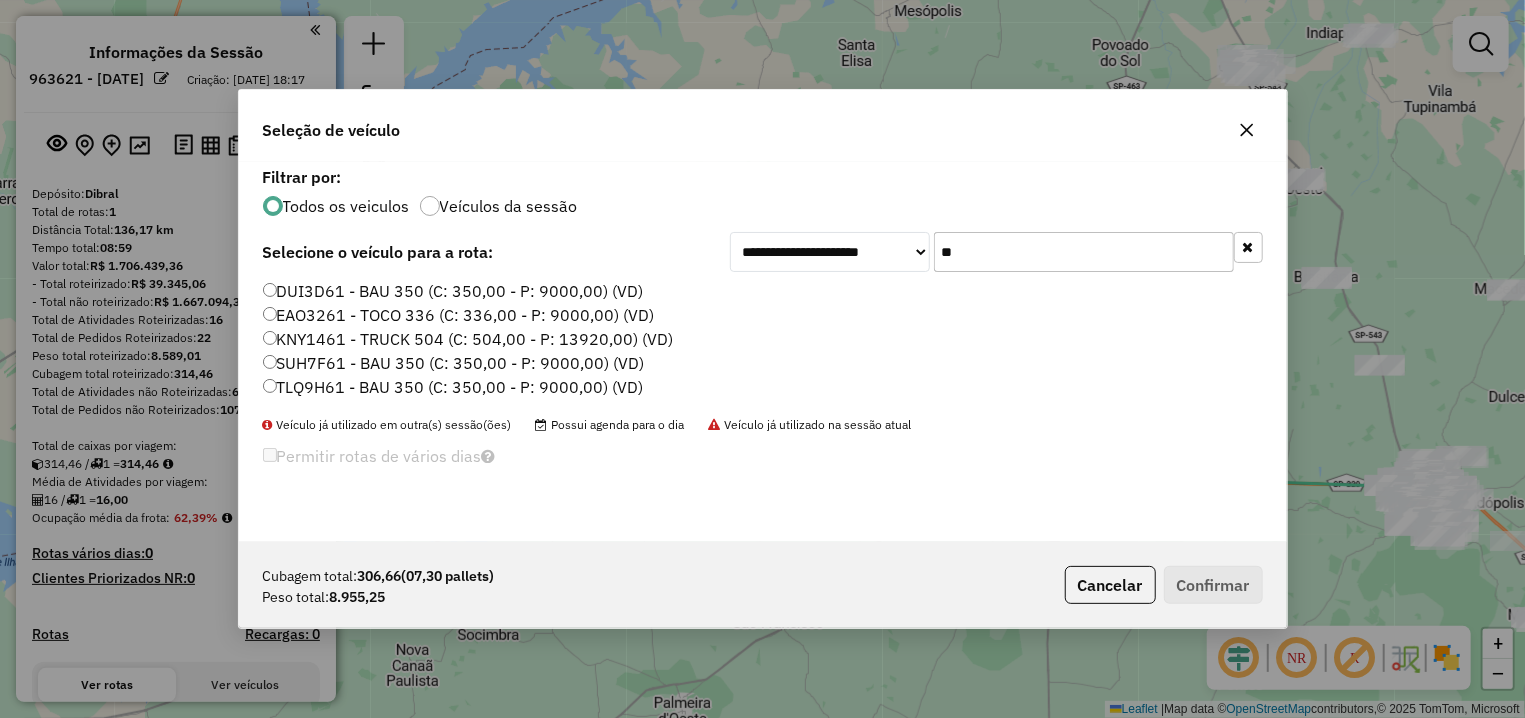 type on "**" 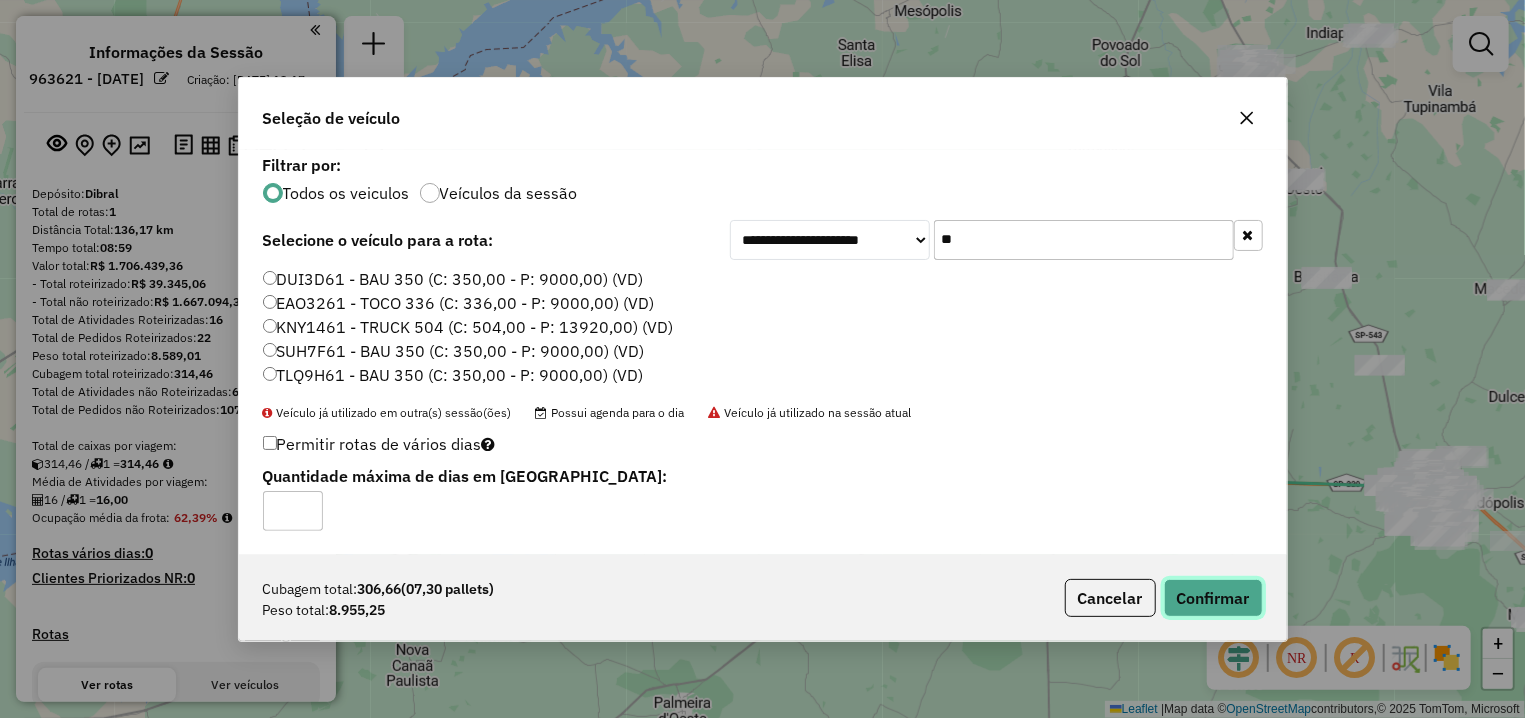 click on "Confirmar" 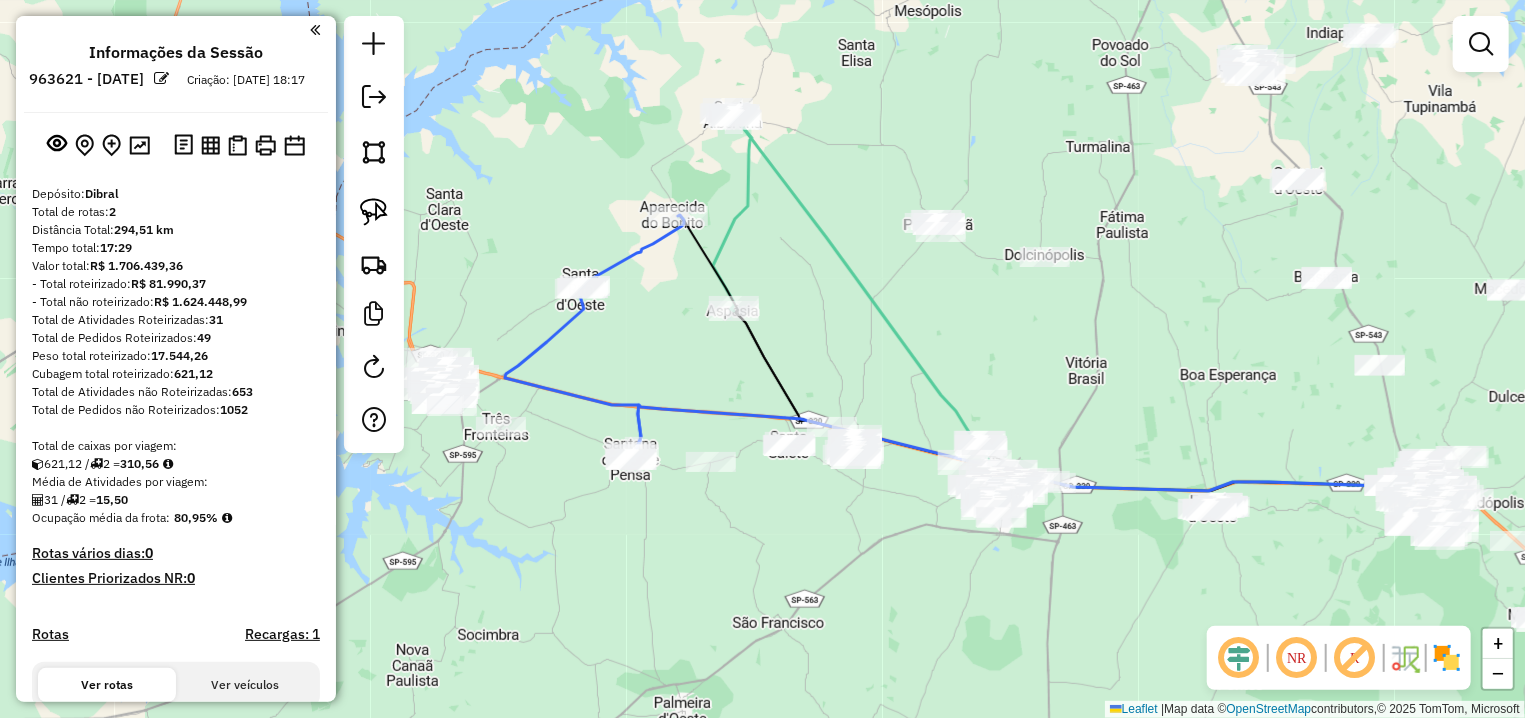 drag, startPoint x: 947, startPoint y: 286, endPoint x: 787, endPoint y: 114, distance: 234.91275 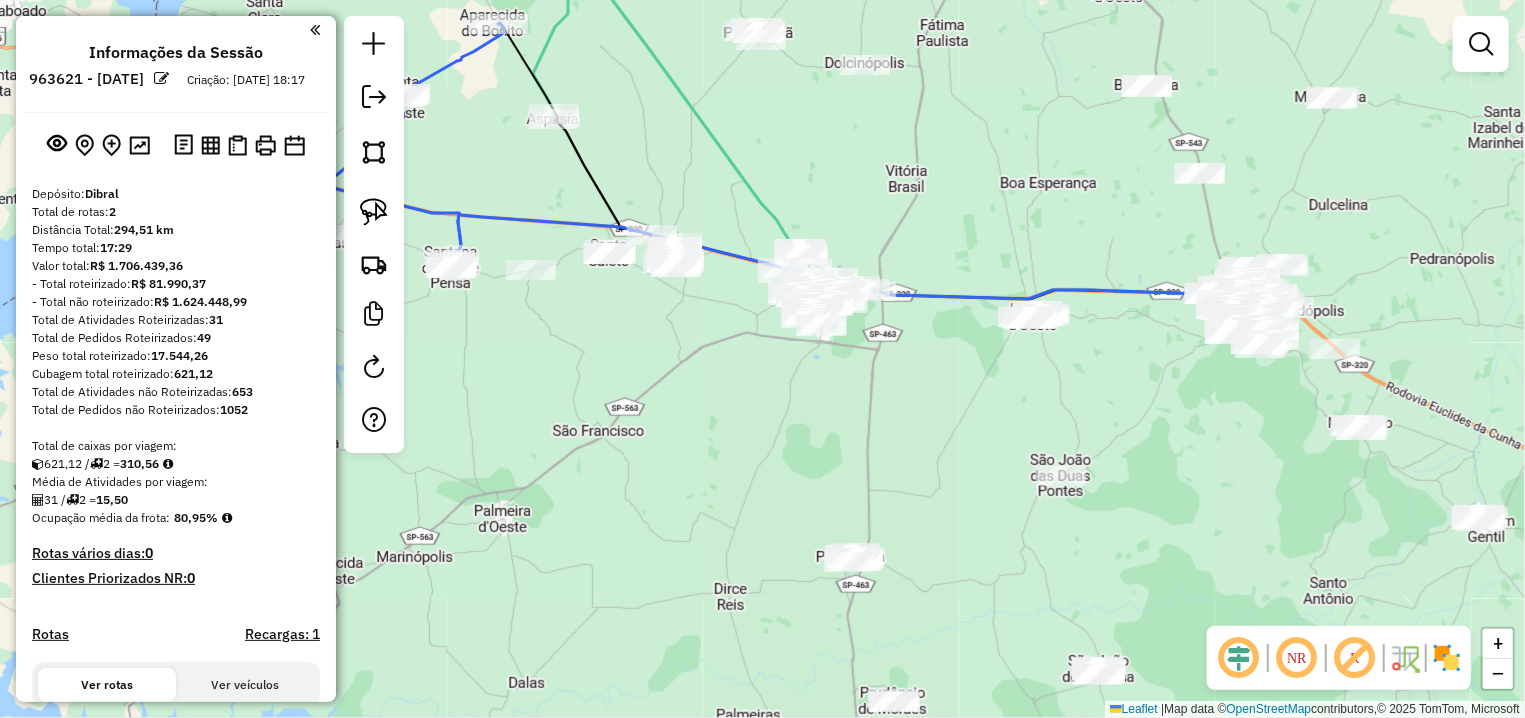 scroll, scrollTop: 188, scrollLeft: 0, axis: vertical 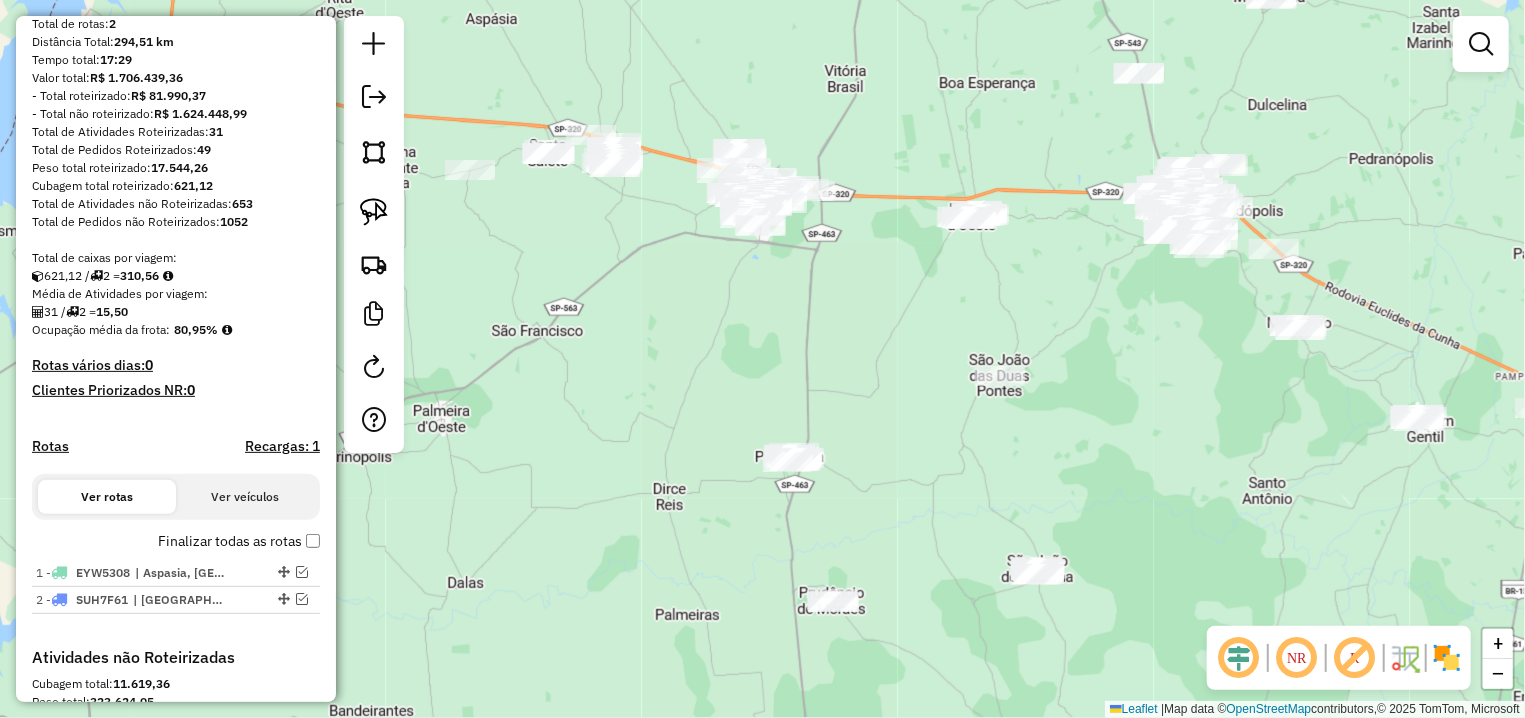 drag, startPoint x: 852, startPoint y: 406, endPoint x: 698, endPoint y: 245, distance: 222.79362 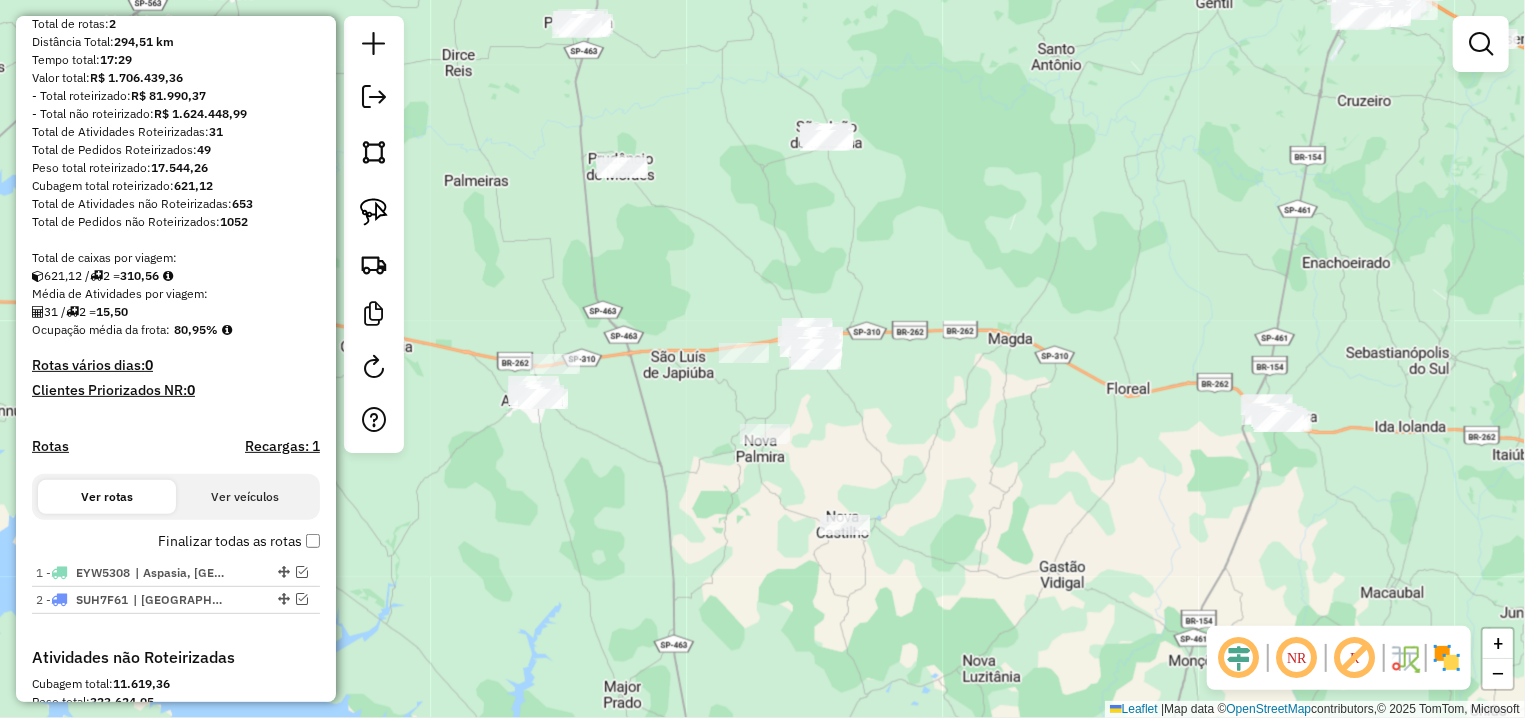 drag, startPoint x: 1018, startPoint y: 562, endPoint x: 966, endPoint y: 294, distance: 272.99817 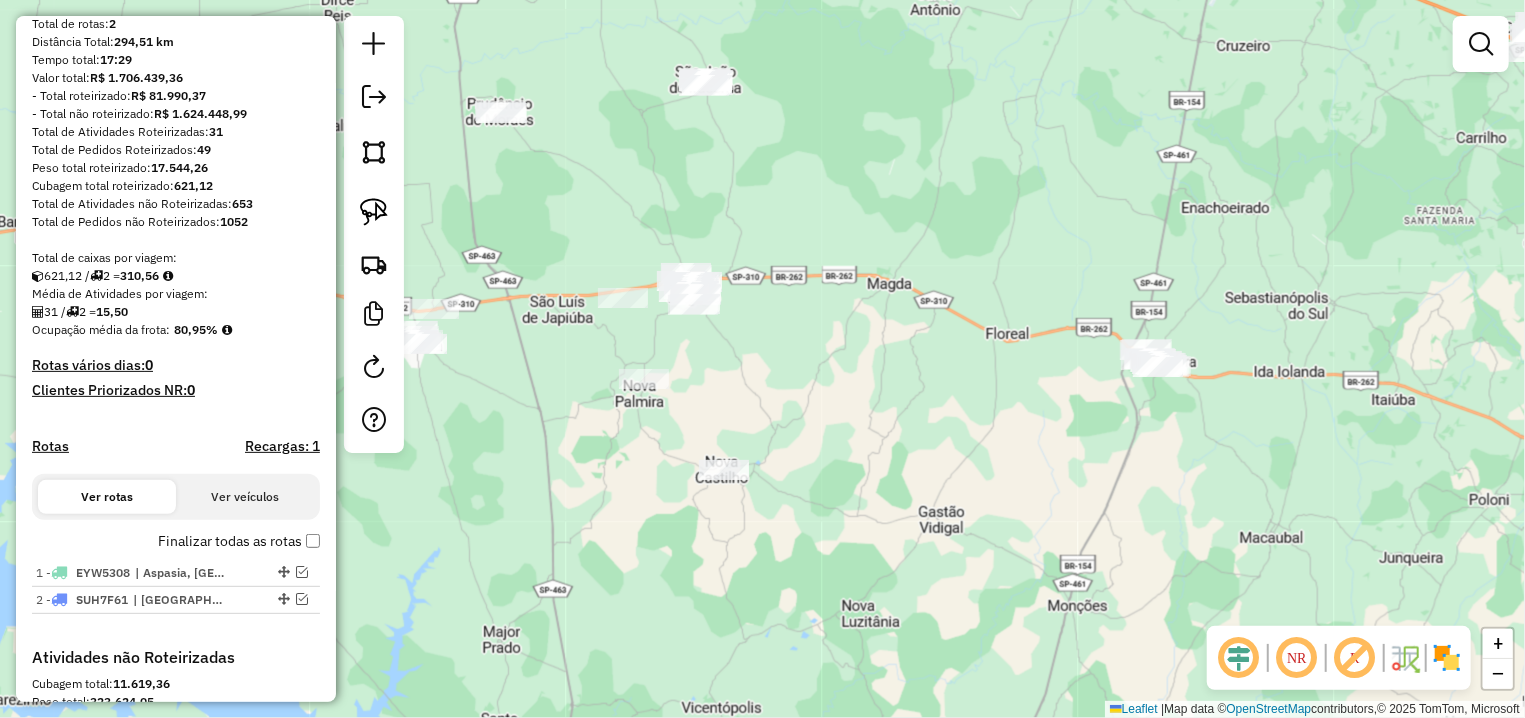drag, startPoint x: 1205, startPoint y: 406, endPoint x: 1050, endPoint y: 334, distance: 170.9064 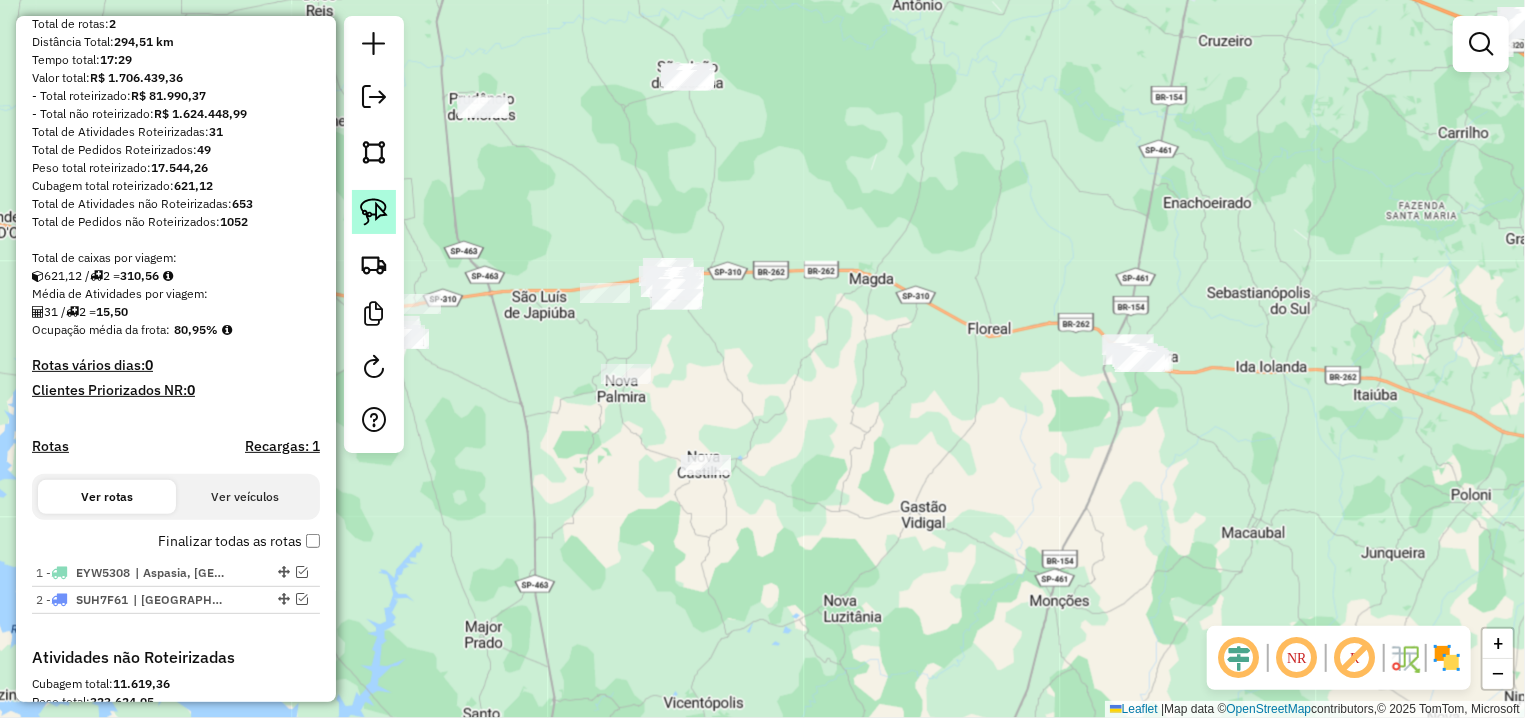 click 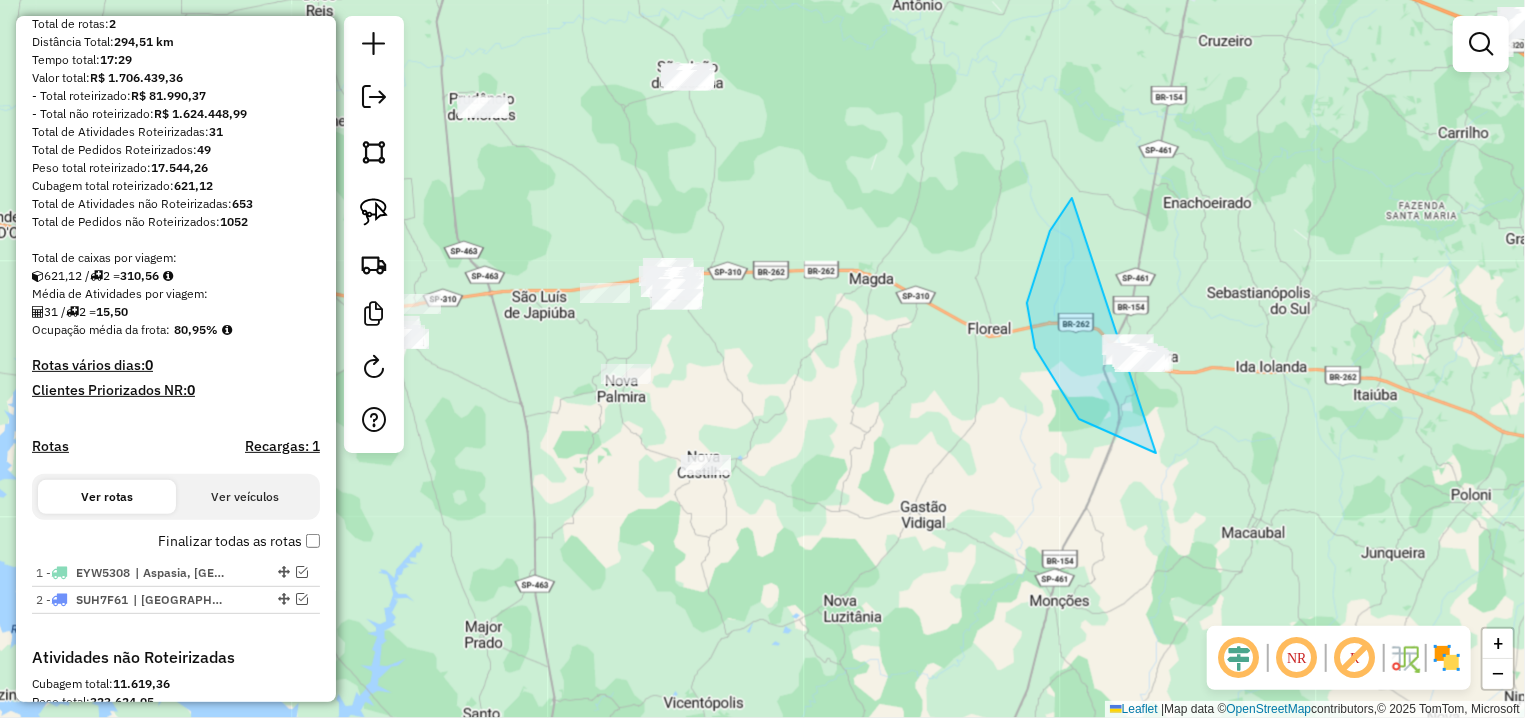 drag, startPoint x: 1070, startPoint y: 202, endPoint x: 1303, endPoint y: 444, distance: 335.936 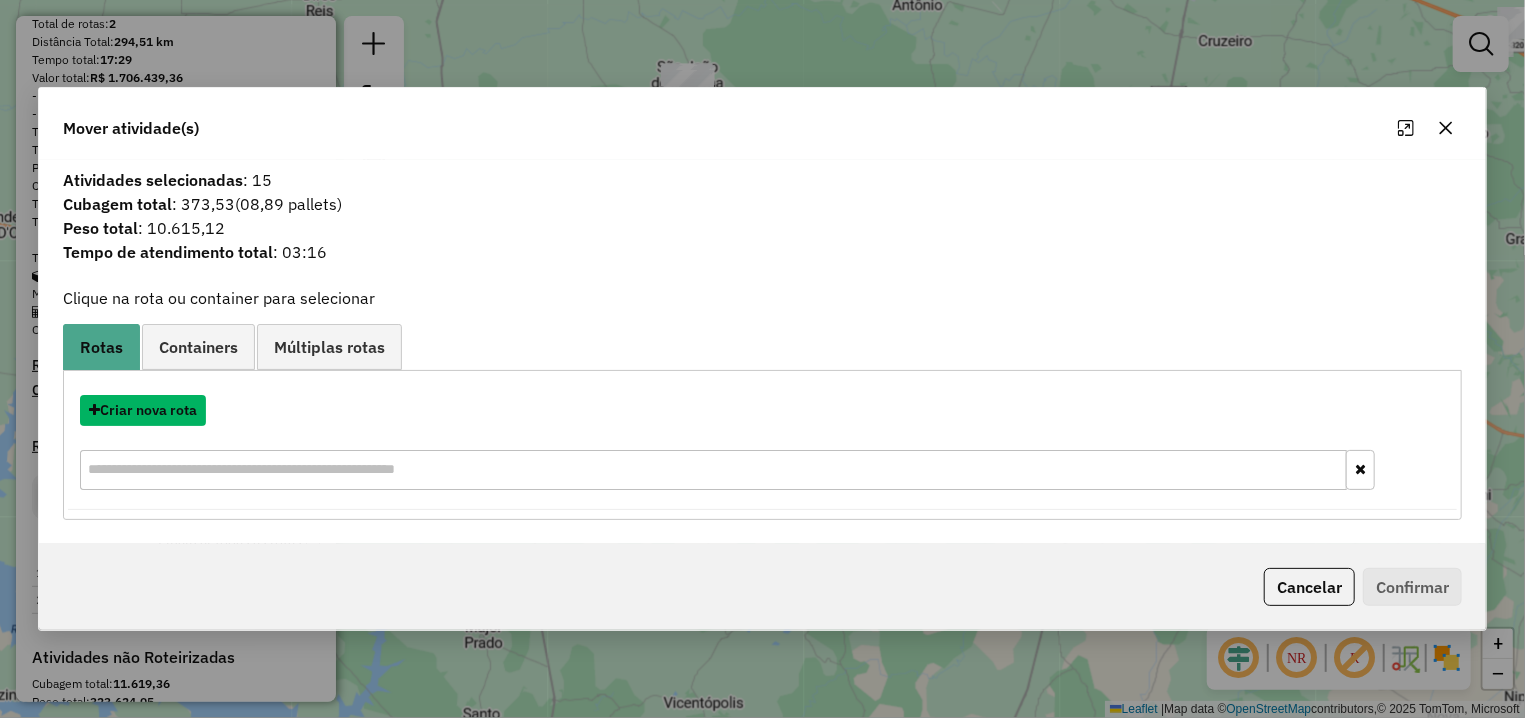 click on "Criar nova rota" at bounding box center (143, 410) 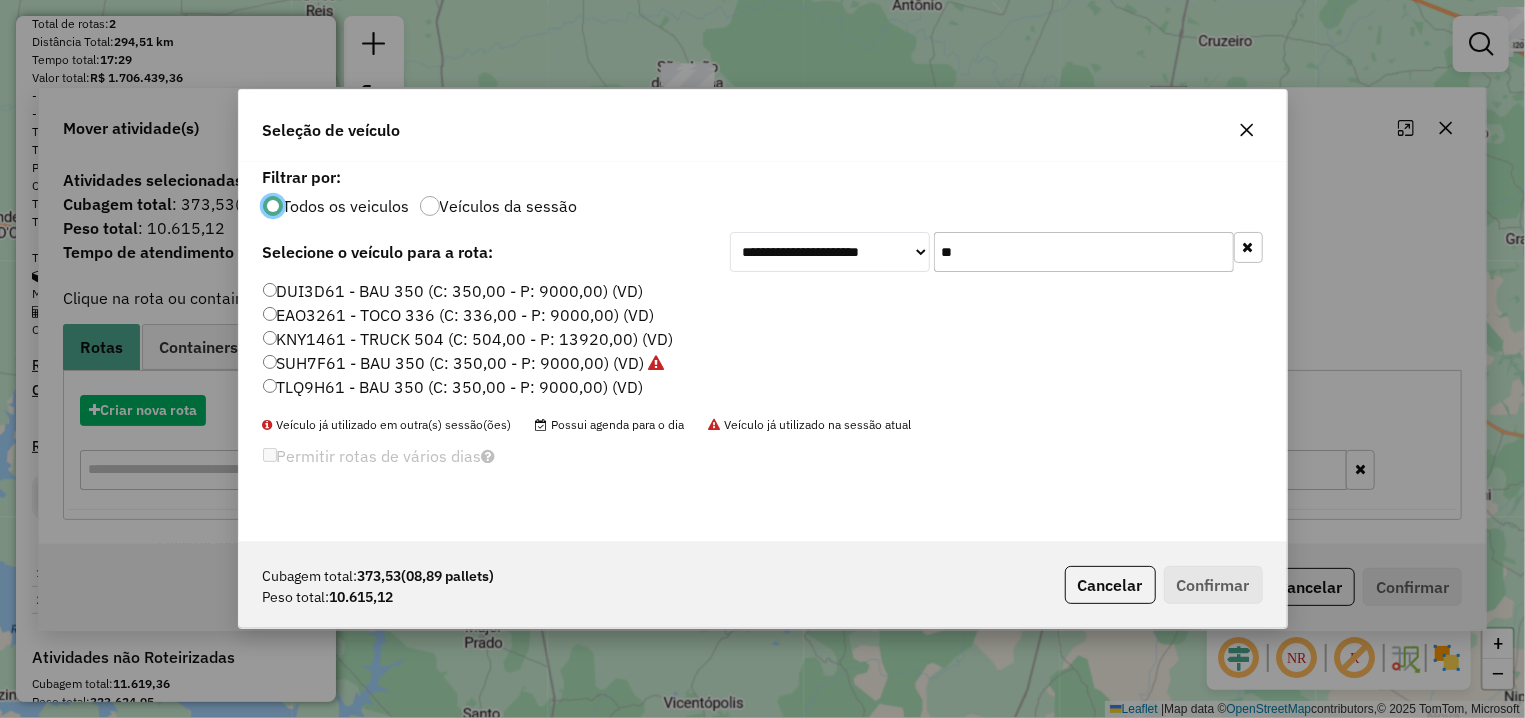 scroll, scrollTop: 11, scrollLeft: 7, axis: both 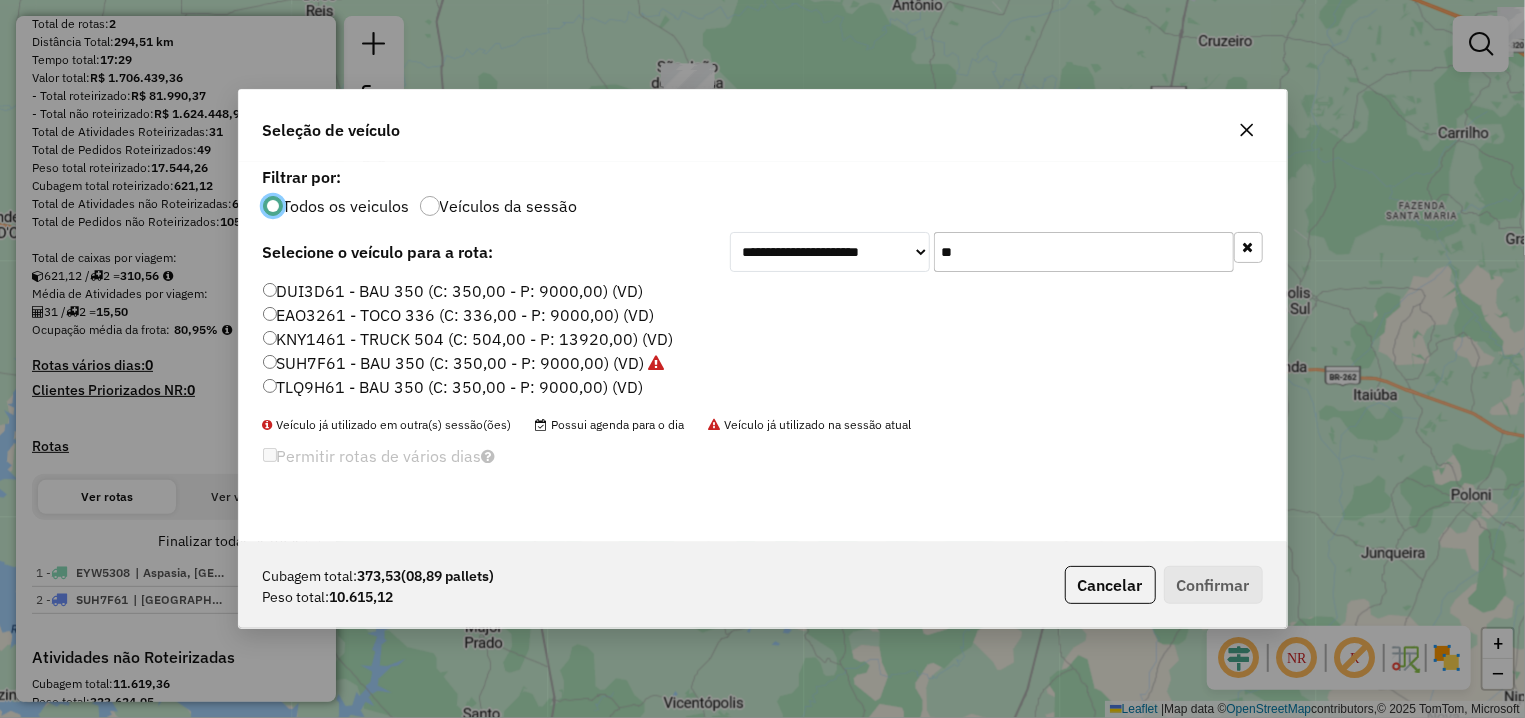 drag, startPoint x: 974, startPoint y: 246, endPoint x: 919, endPoint y: 247, distance: 55.00909 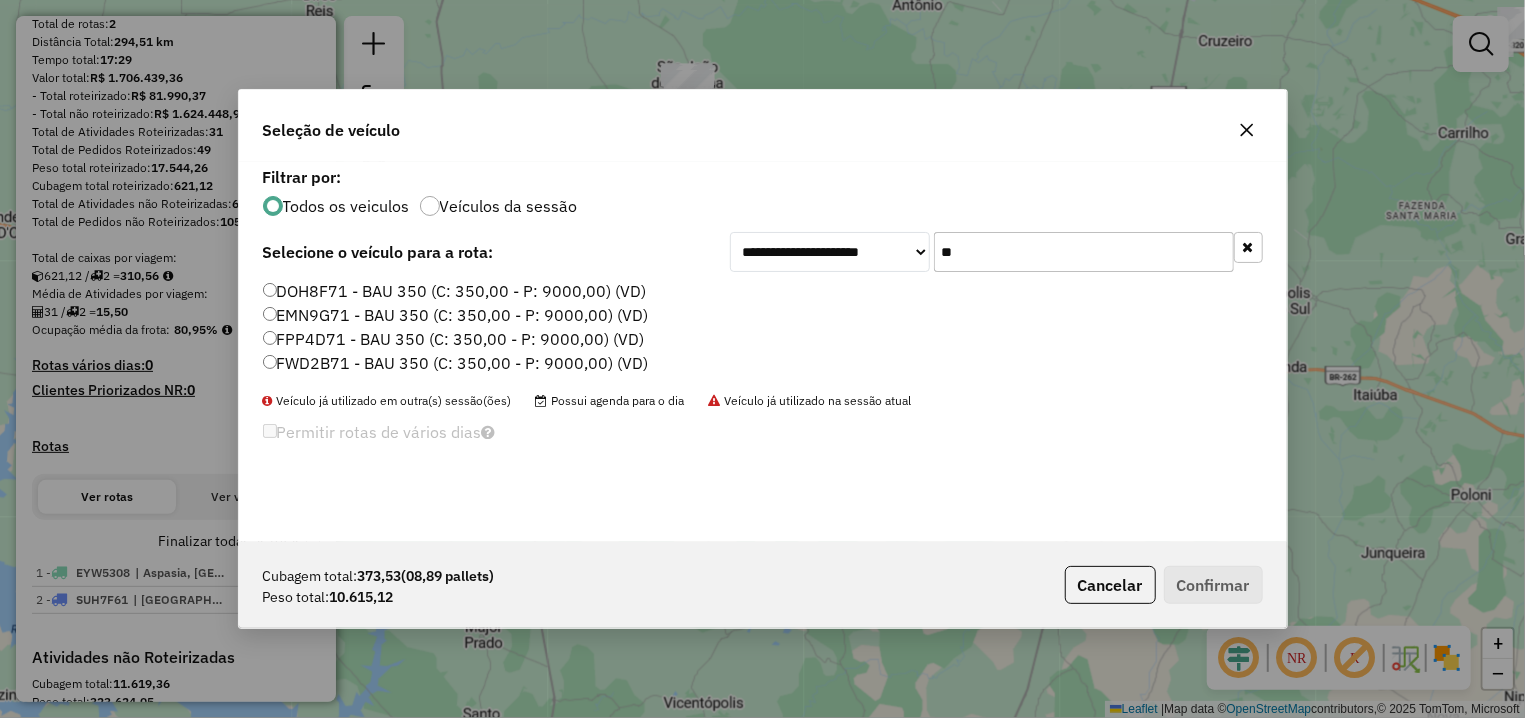 type on "**" 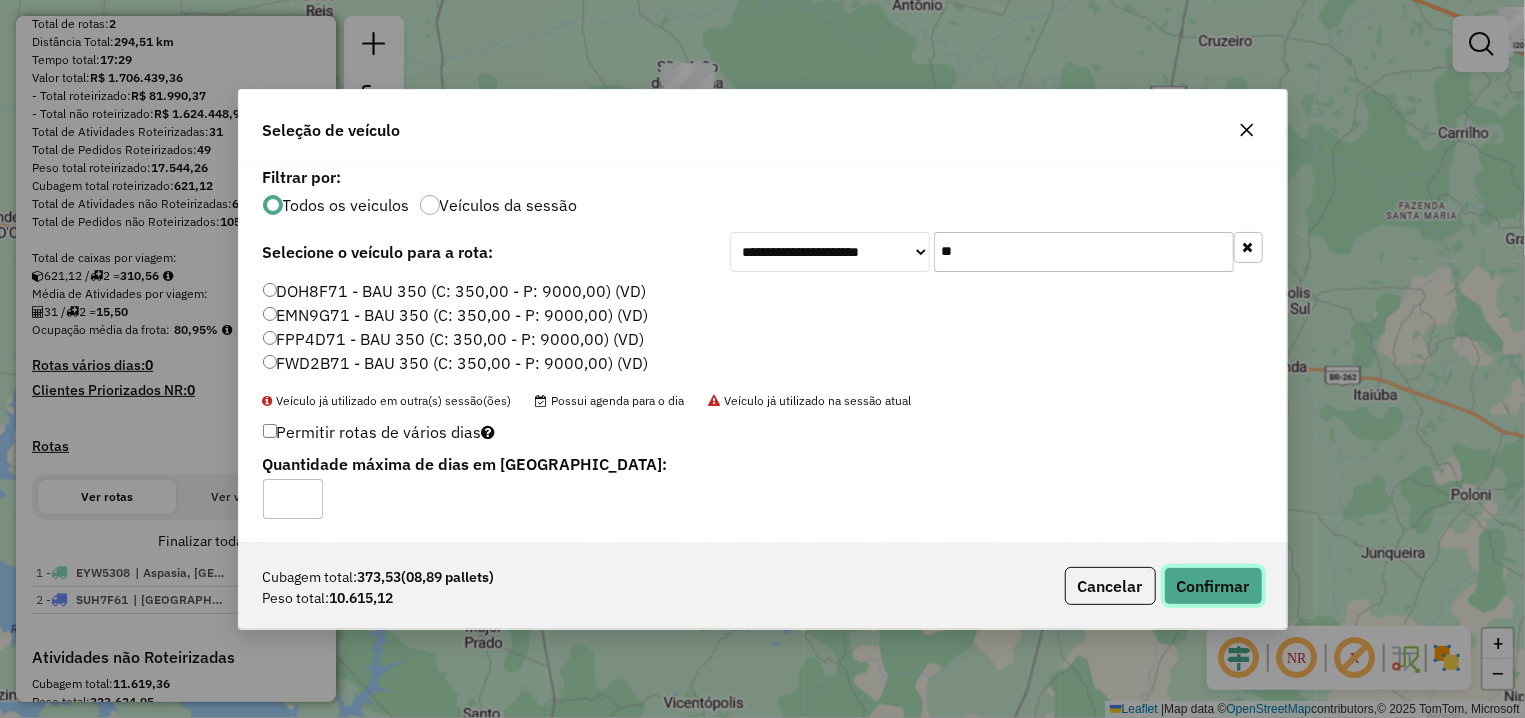 click on "Confirmar" 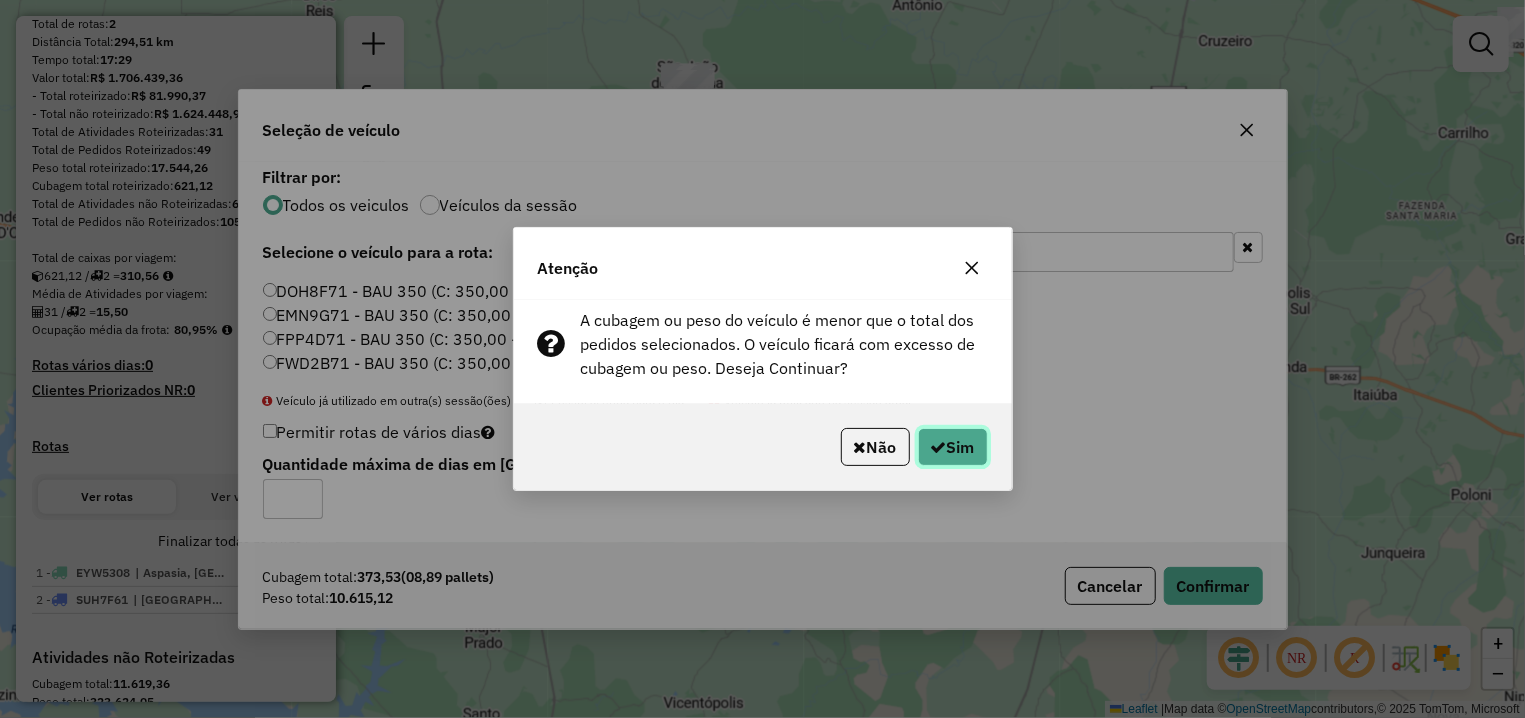click on "Sim" 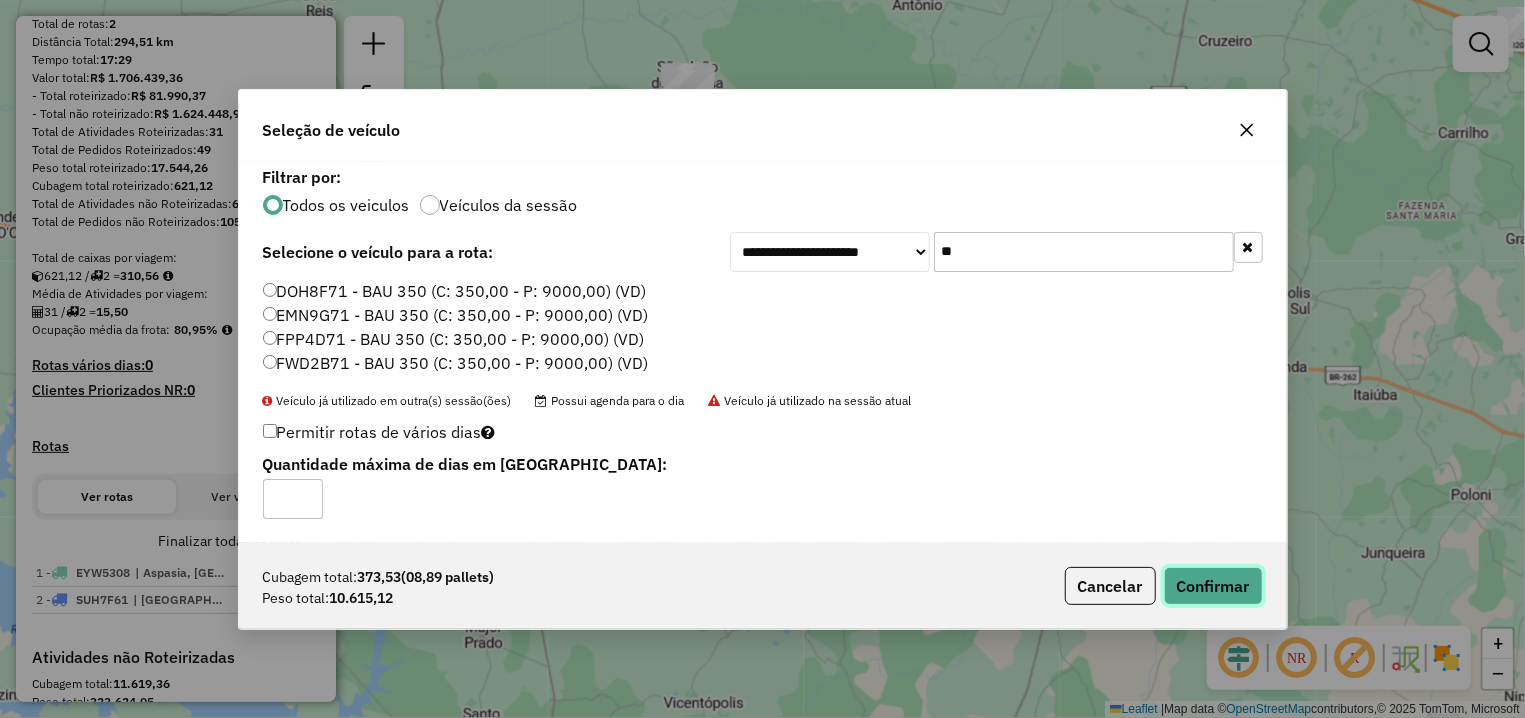 click on "Confirmar" 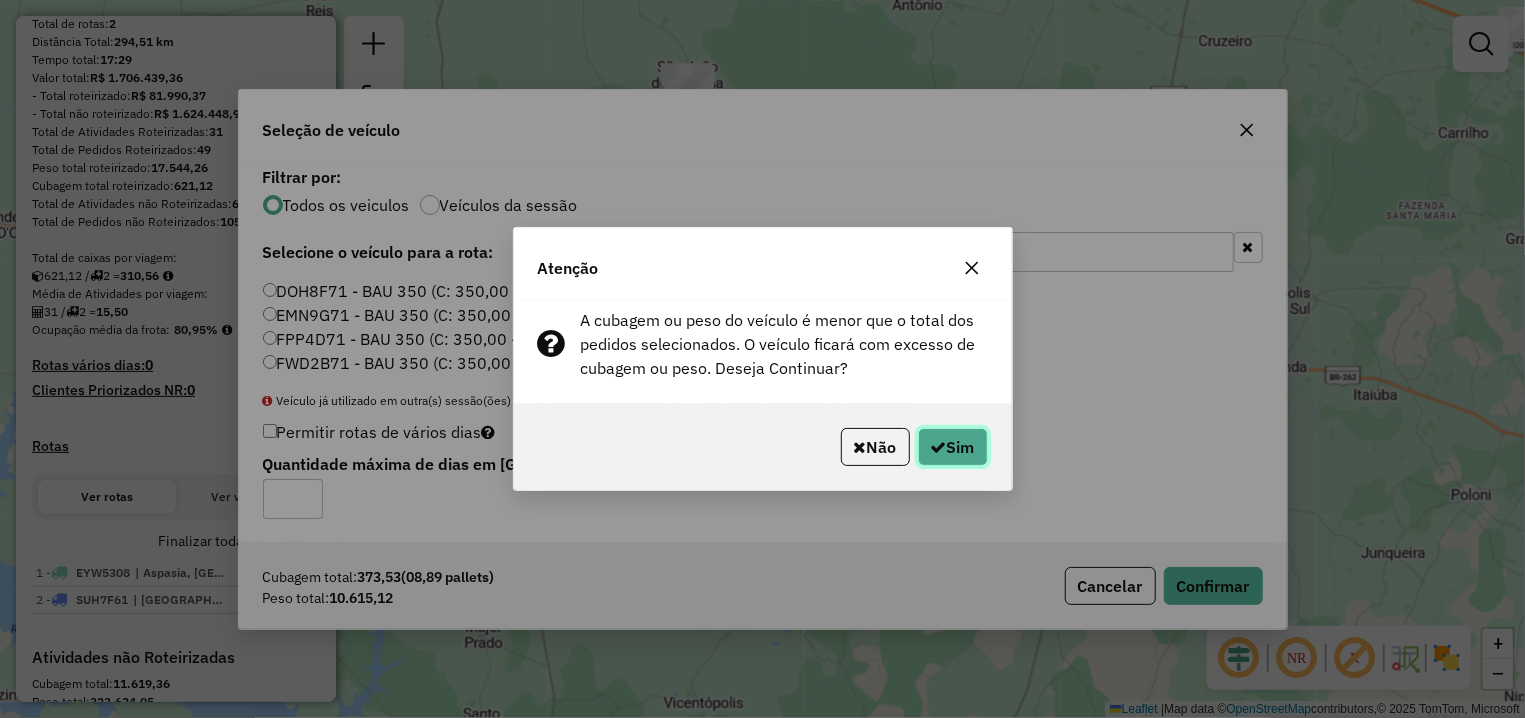 click 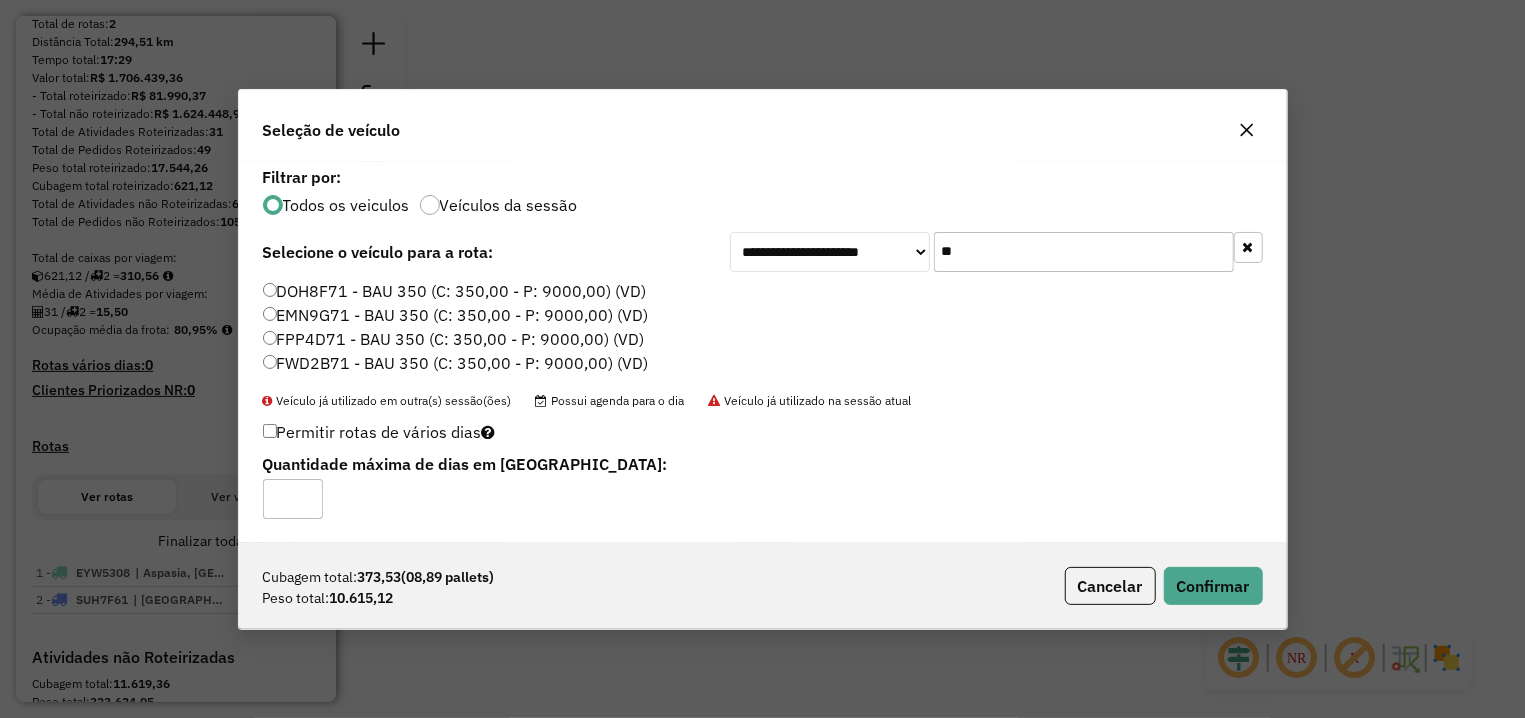 click 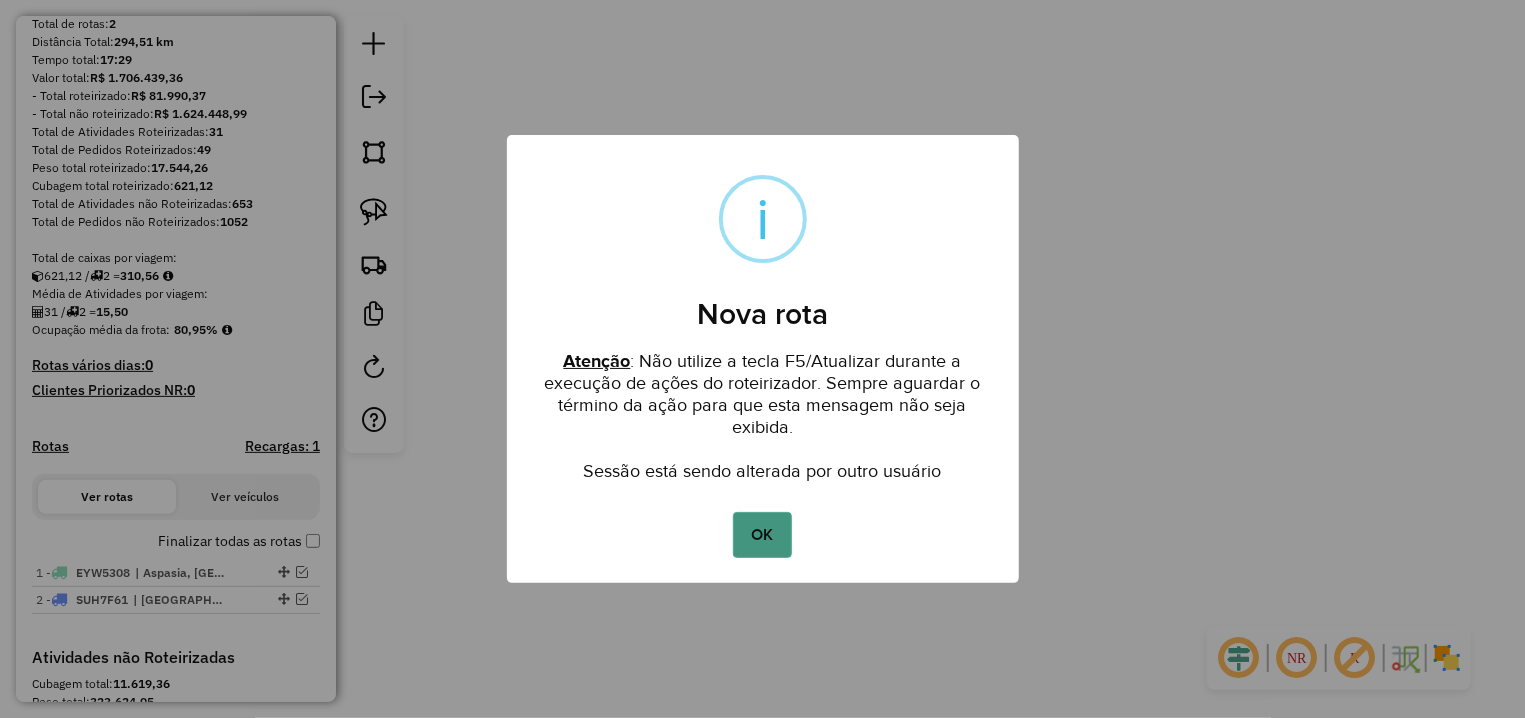 click on "OK" at bounding box center (762, 535) 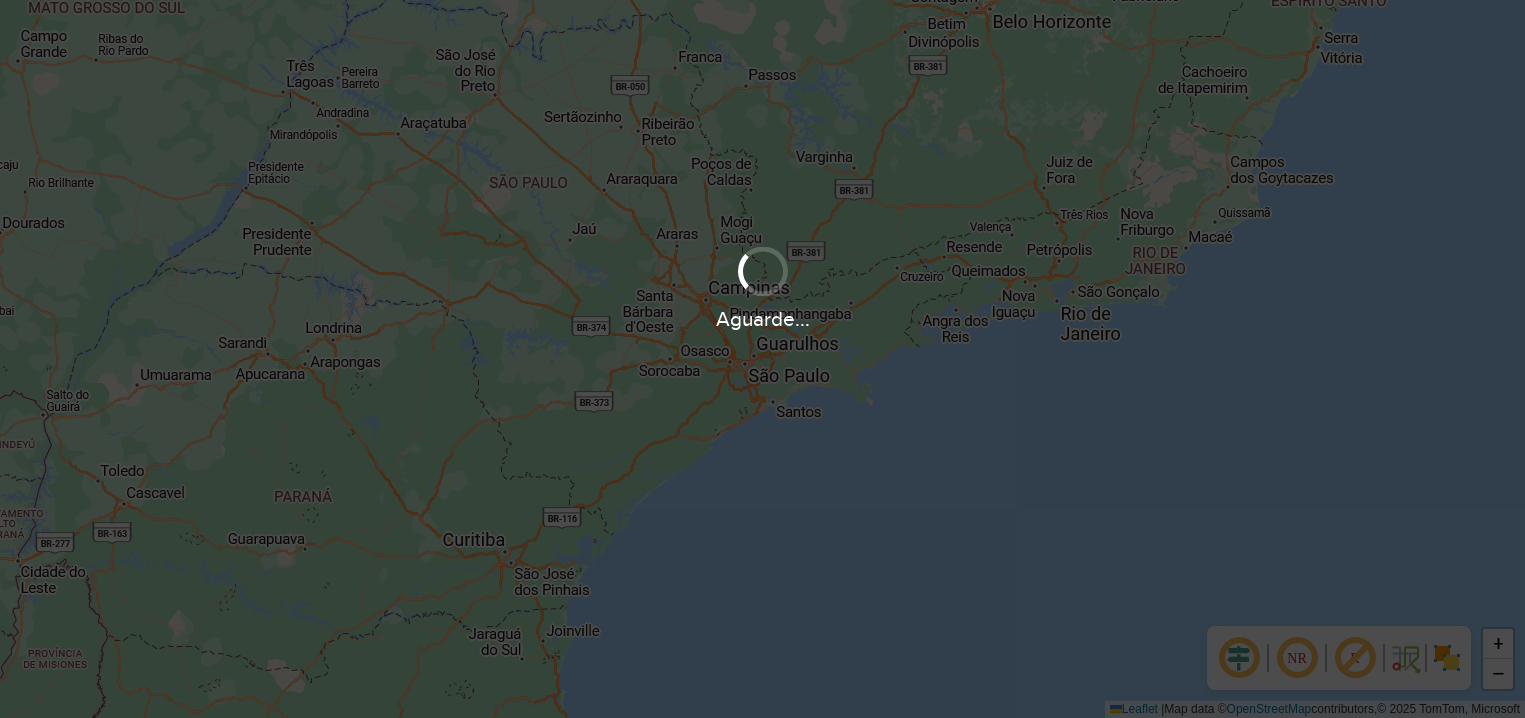 scroll, scrollTop: 0, scrollLeft: 0, axis: both 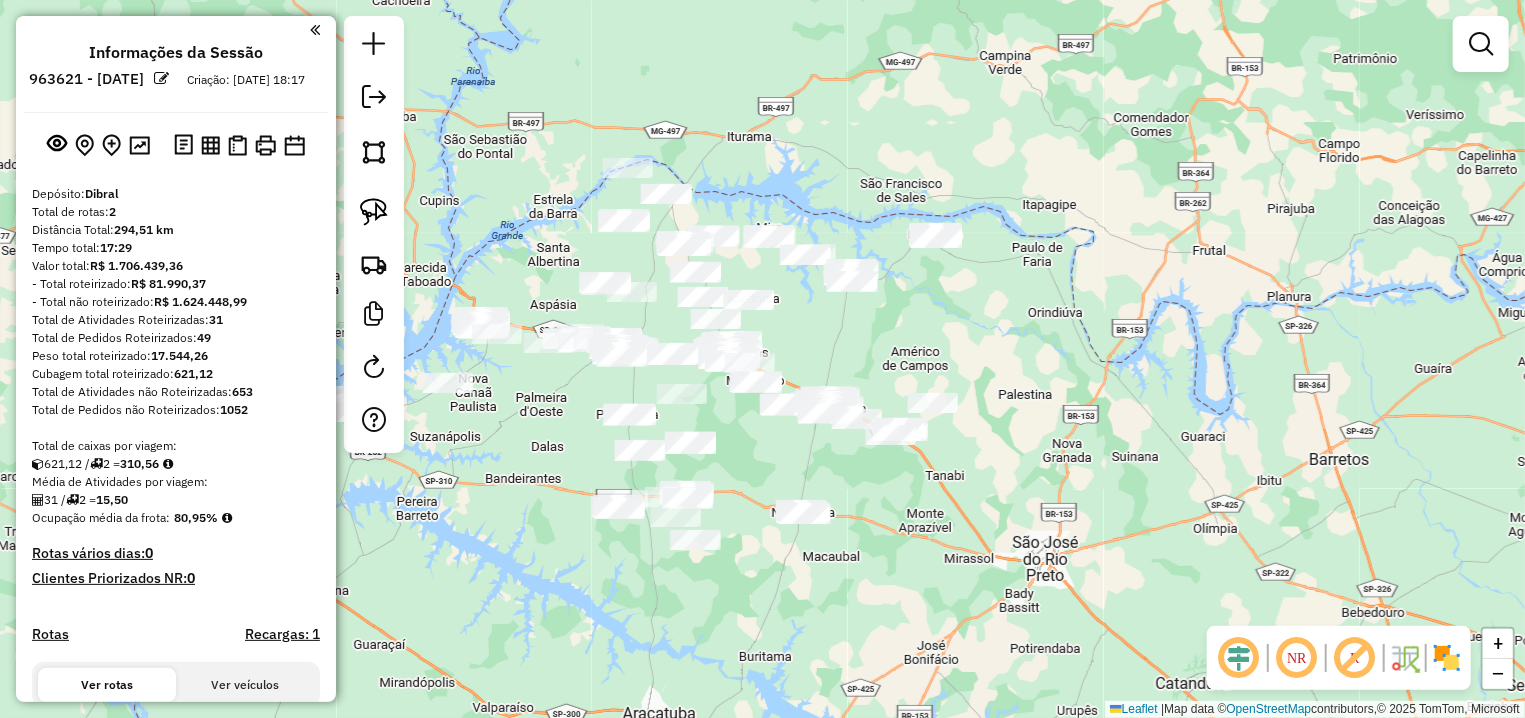 drag, startPoint x: 587, startPoint y: 507, endPoint x: 919, endPoint y: 574, distance: 338.69308 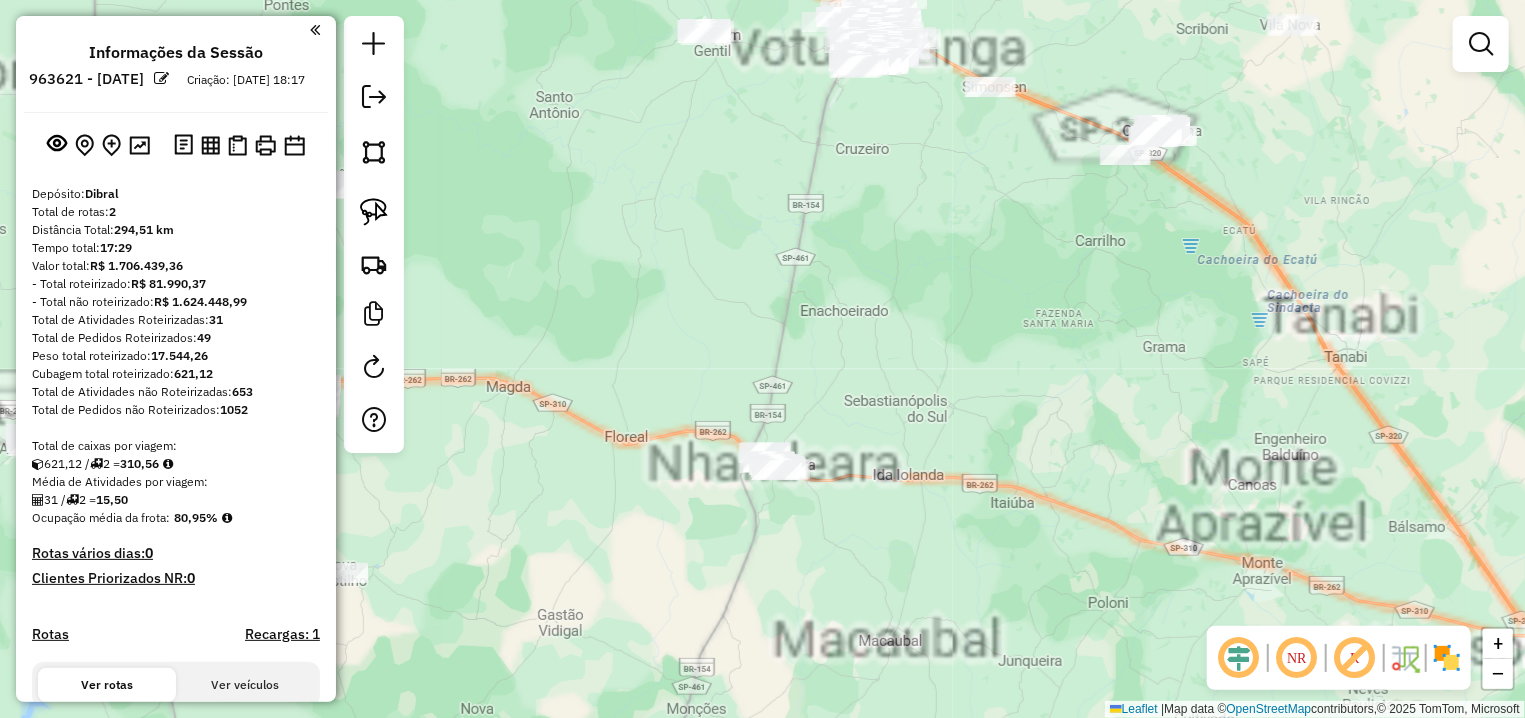scroll, scrollTop: 188, scrollLeft: 0, axis: vertical 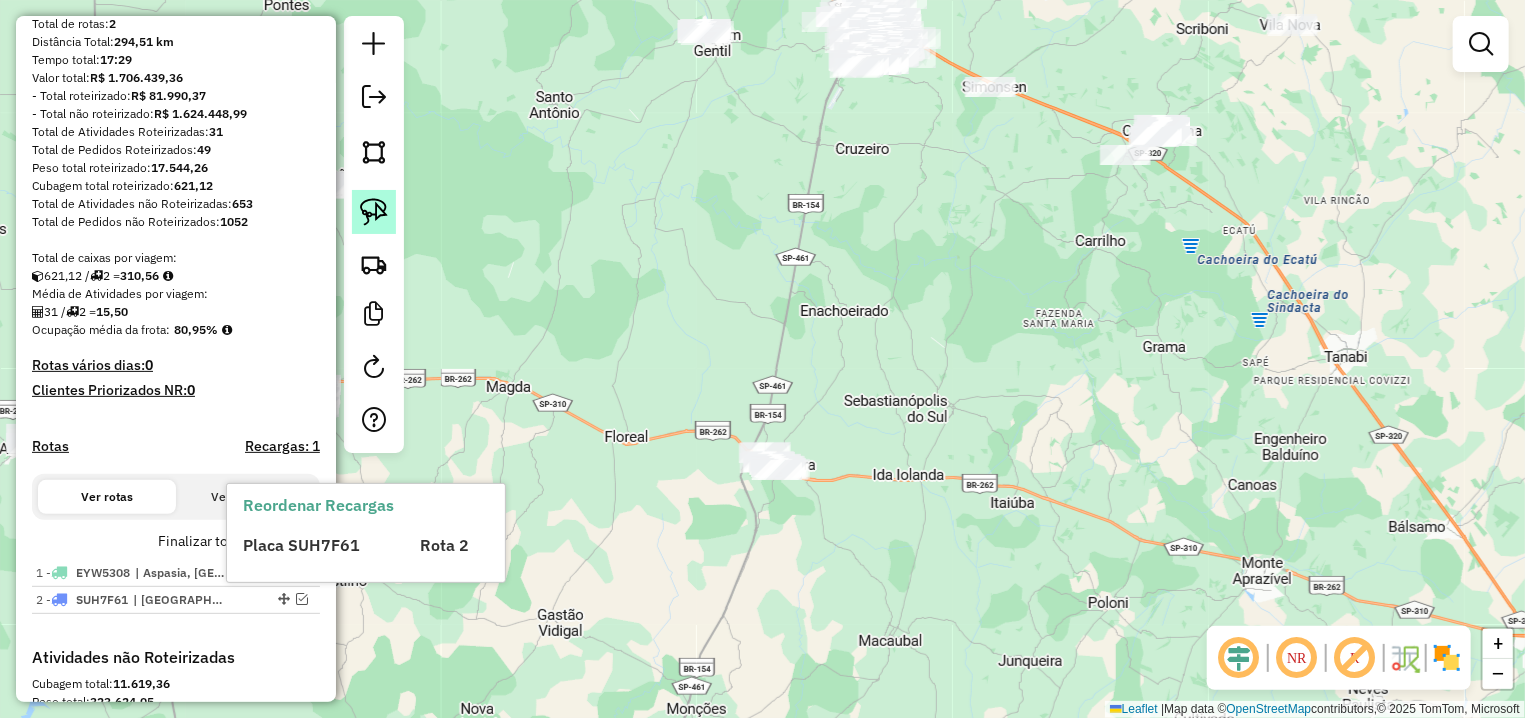 click 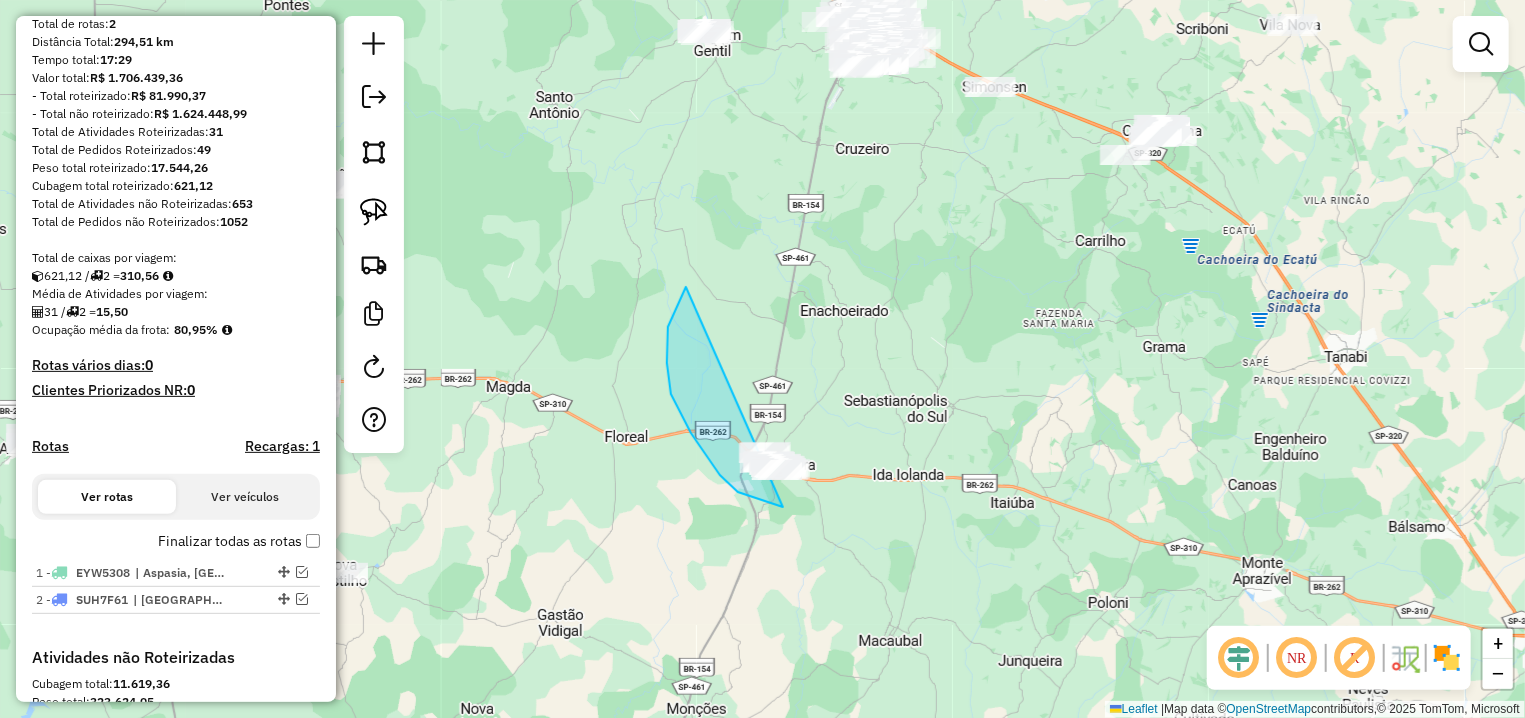 drag, startPoint x: 682, startPoint y: 294, endPoint x: 859, endPoint y: 499, distance: 270.83945 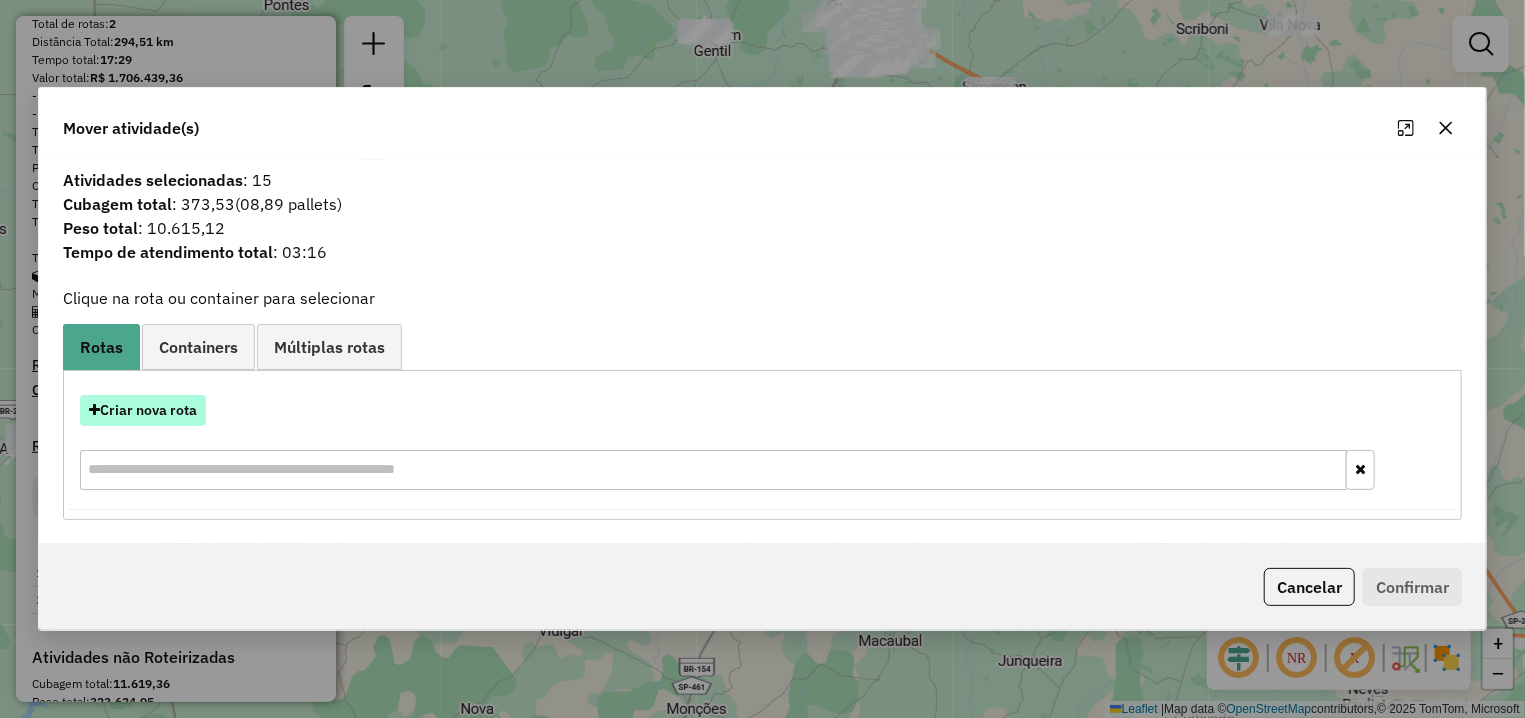 click on "Criar nova rota" at bounding box center [143, 410] 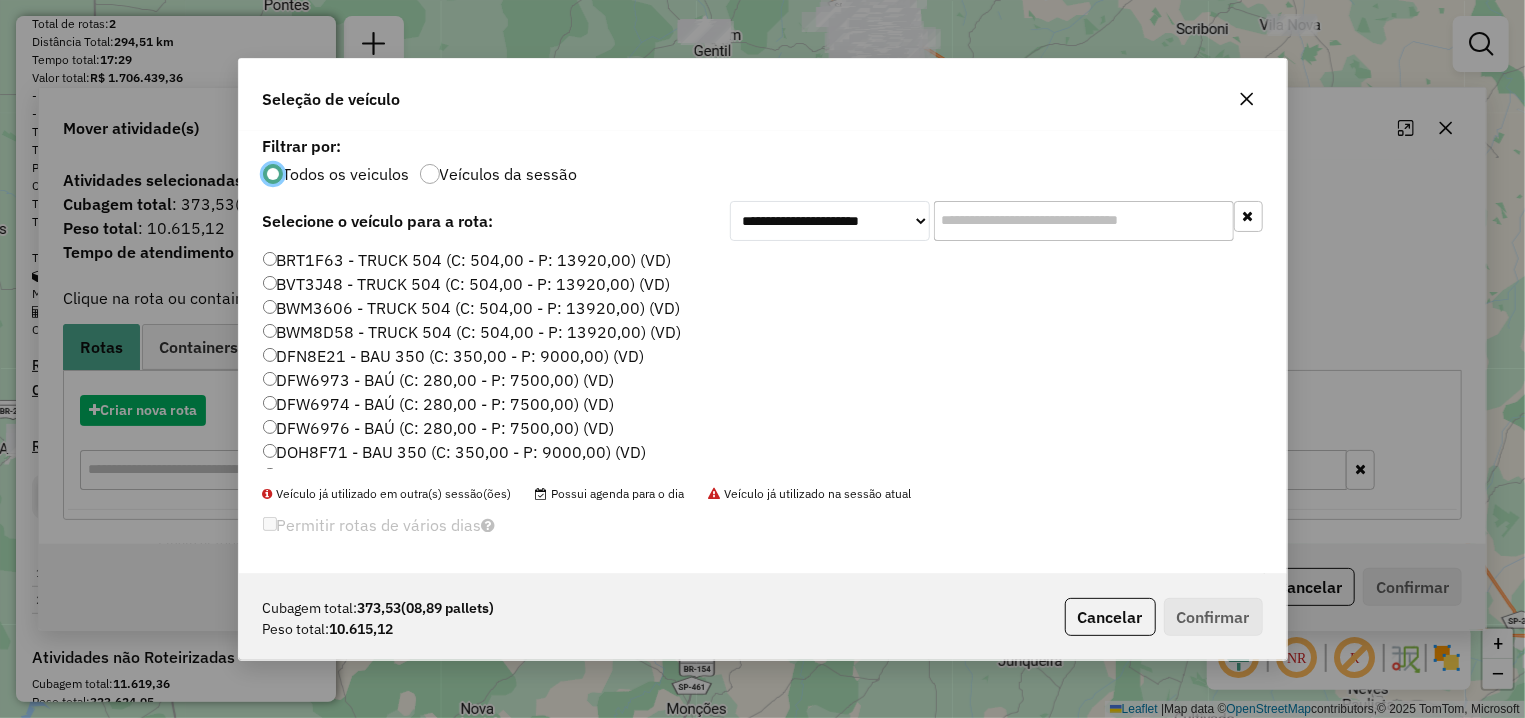 scroll, scrollTop: 11, scrollLeft: 6, axis: both 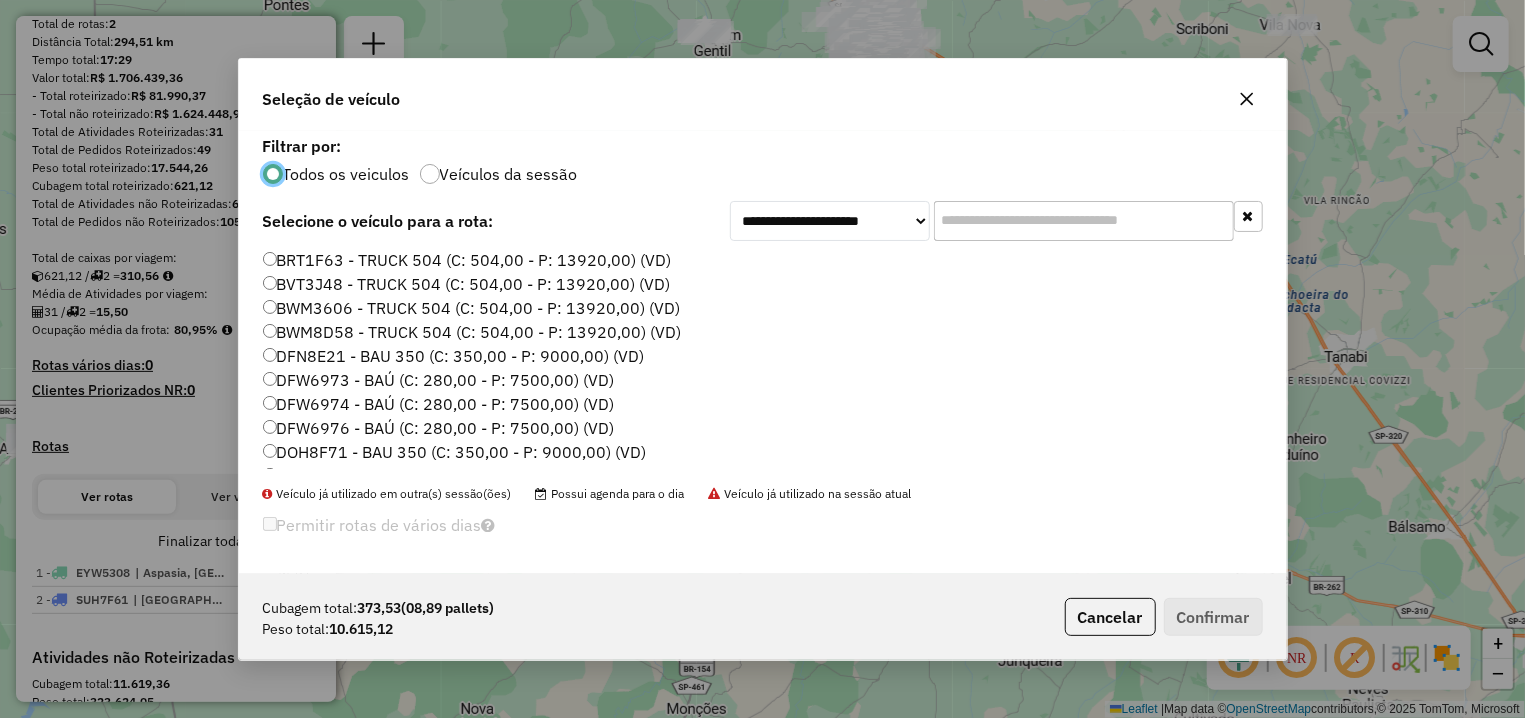 click 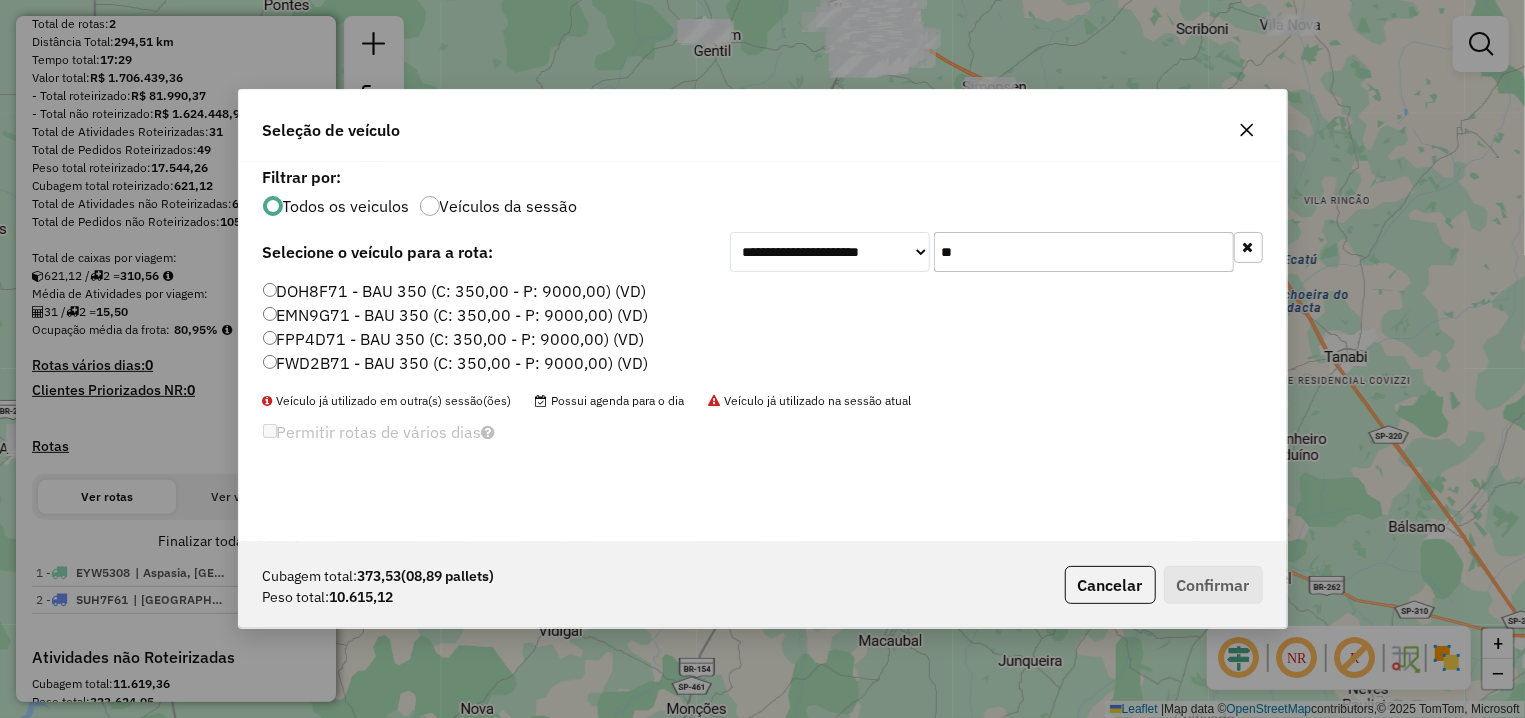 type on "**" 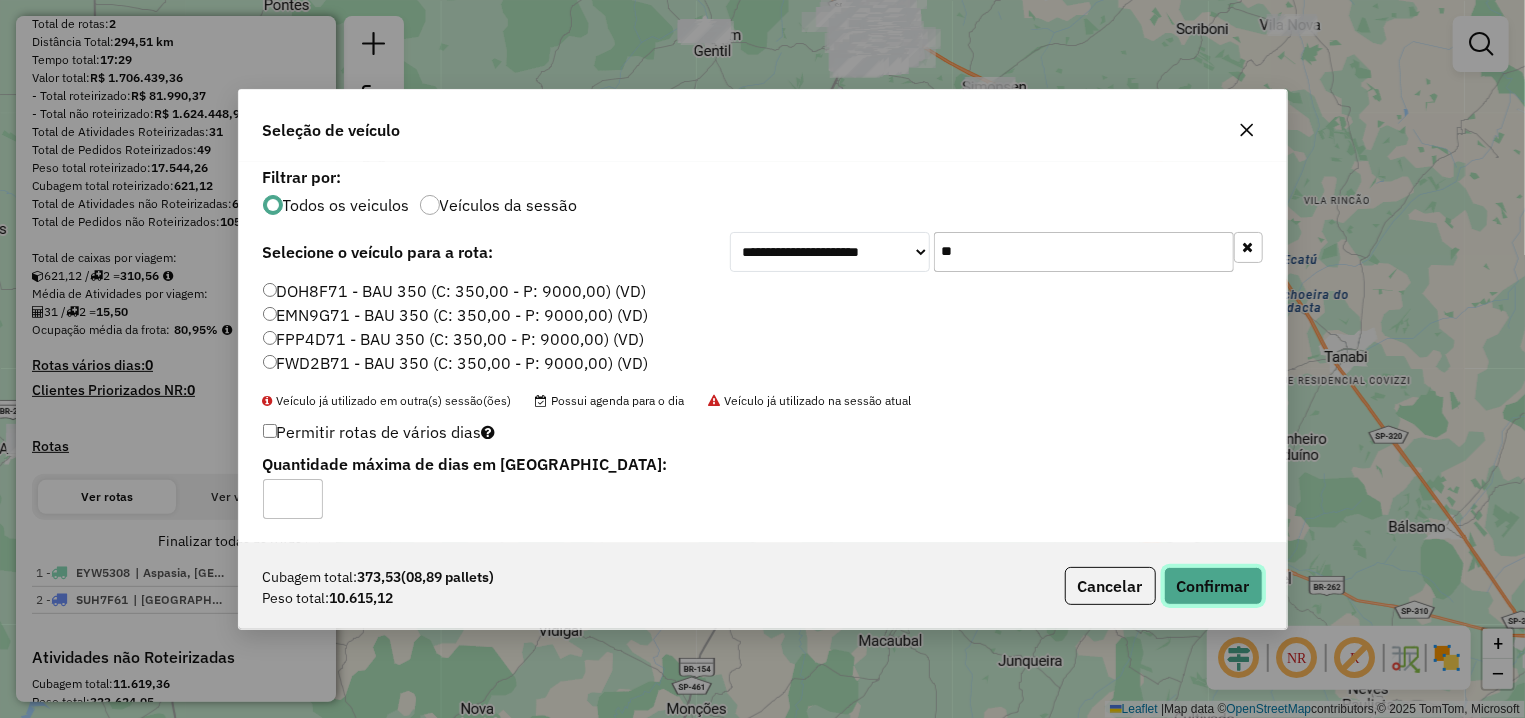 click on "Confirmar" 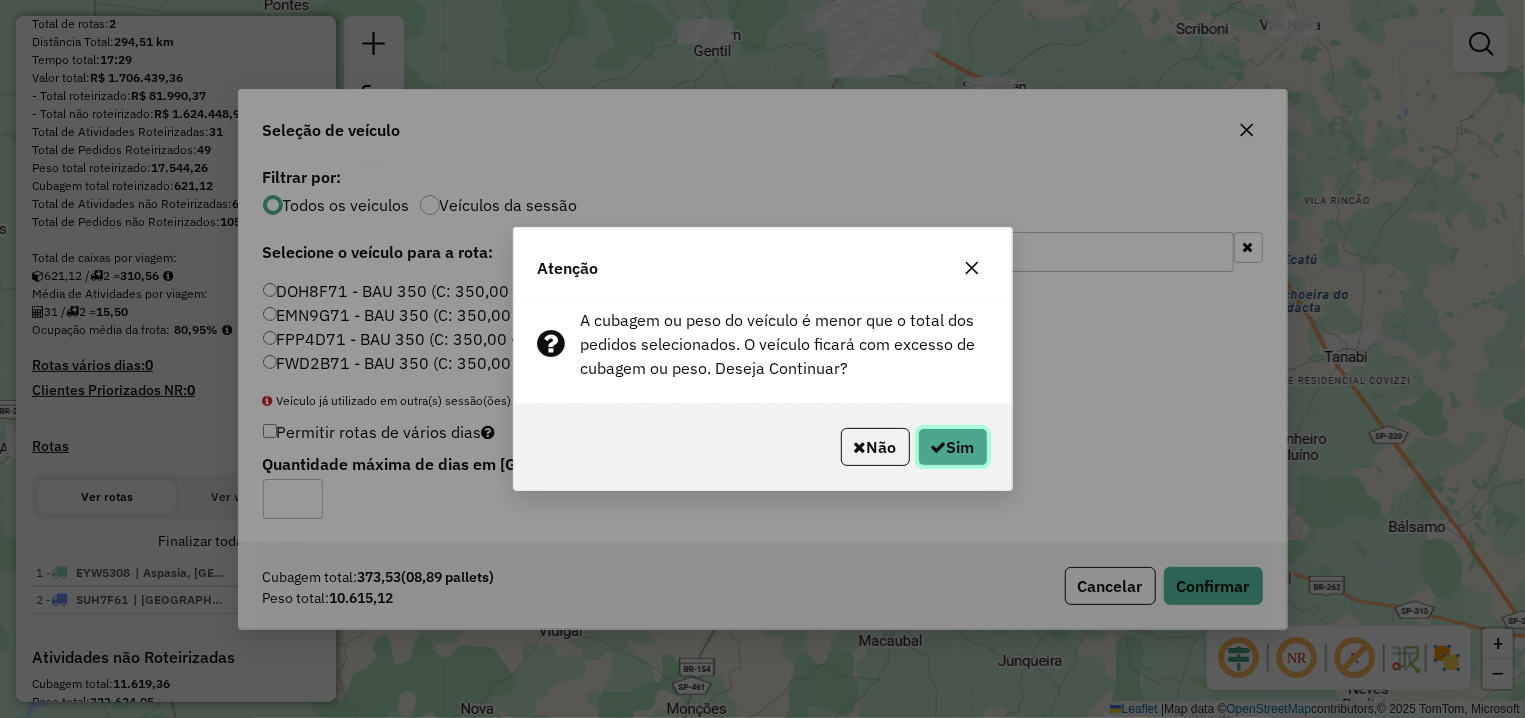 click on "Sim" 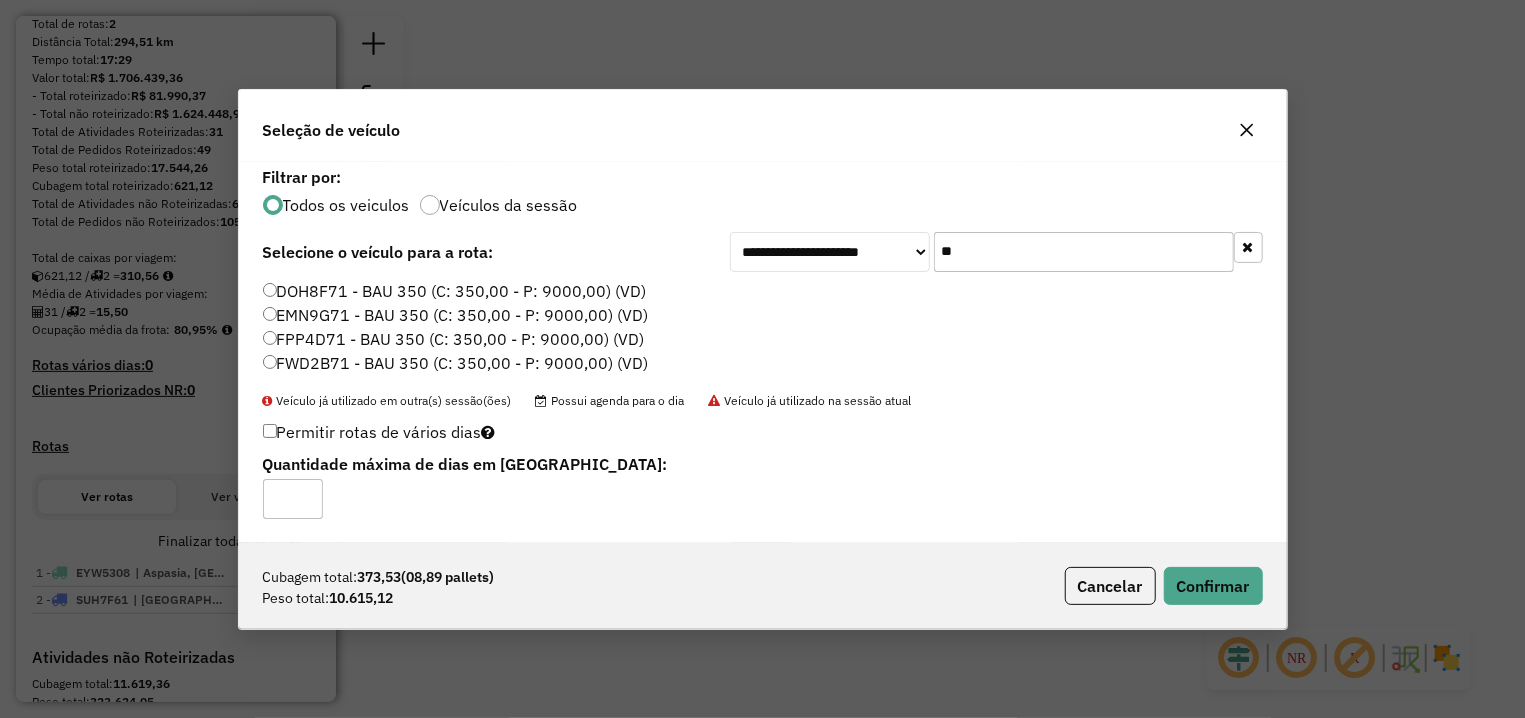 click 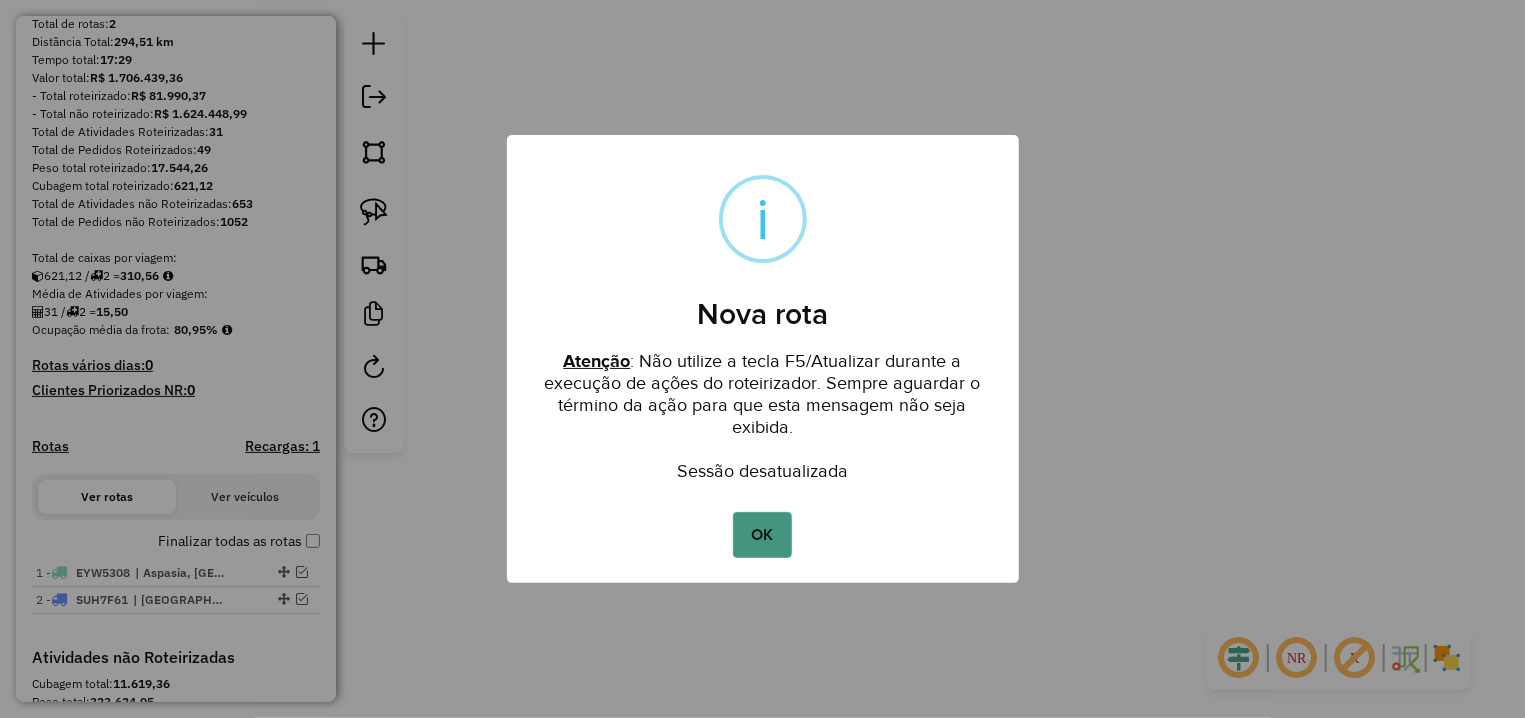 click on "OK" at bounding box center (762, 535) 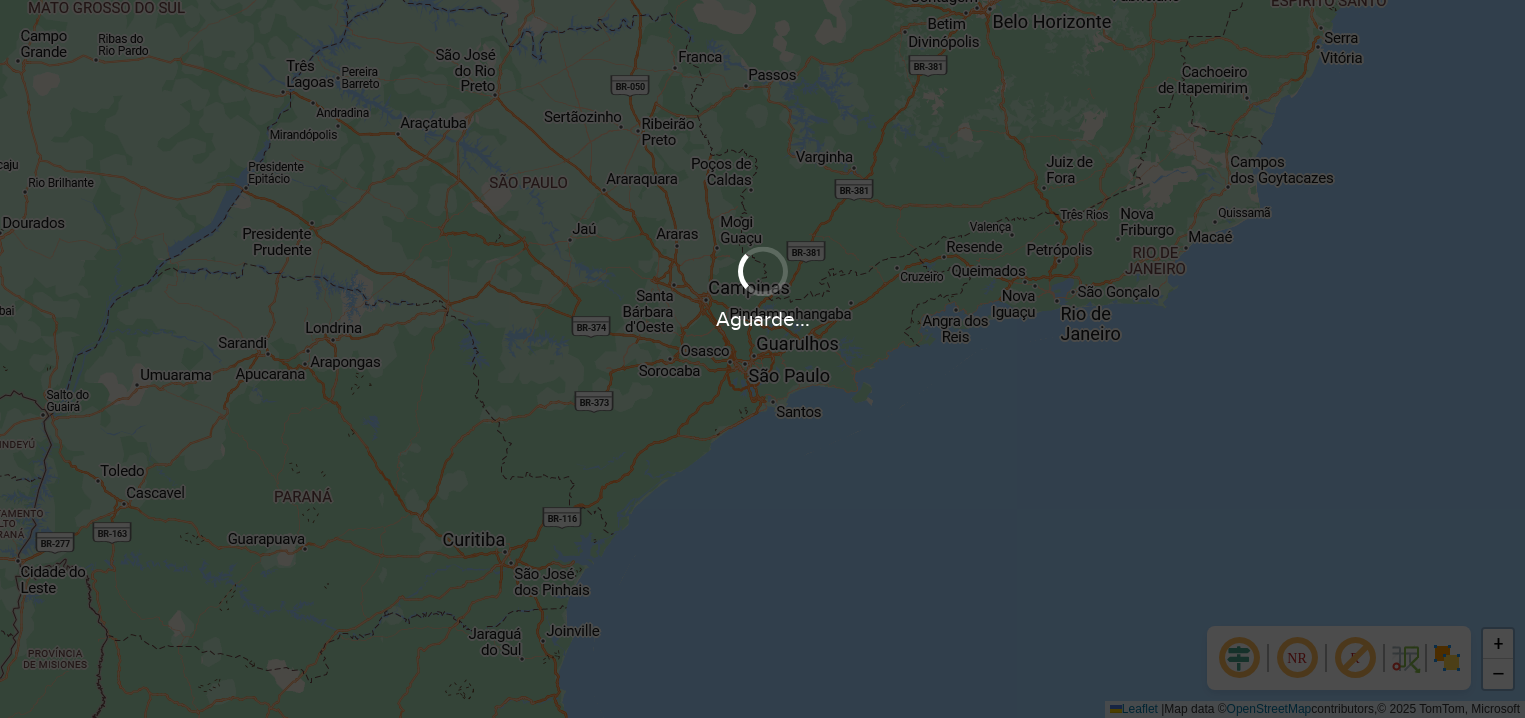 scroll, scrollTop: 0, scrollLeft: 0, axis: both 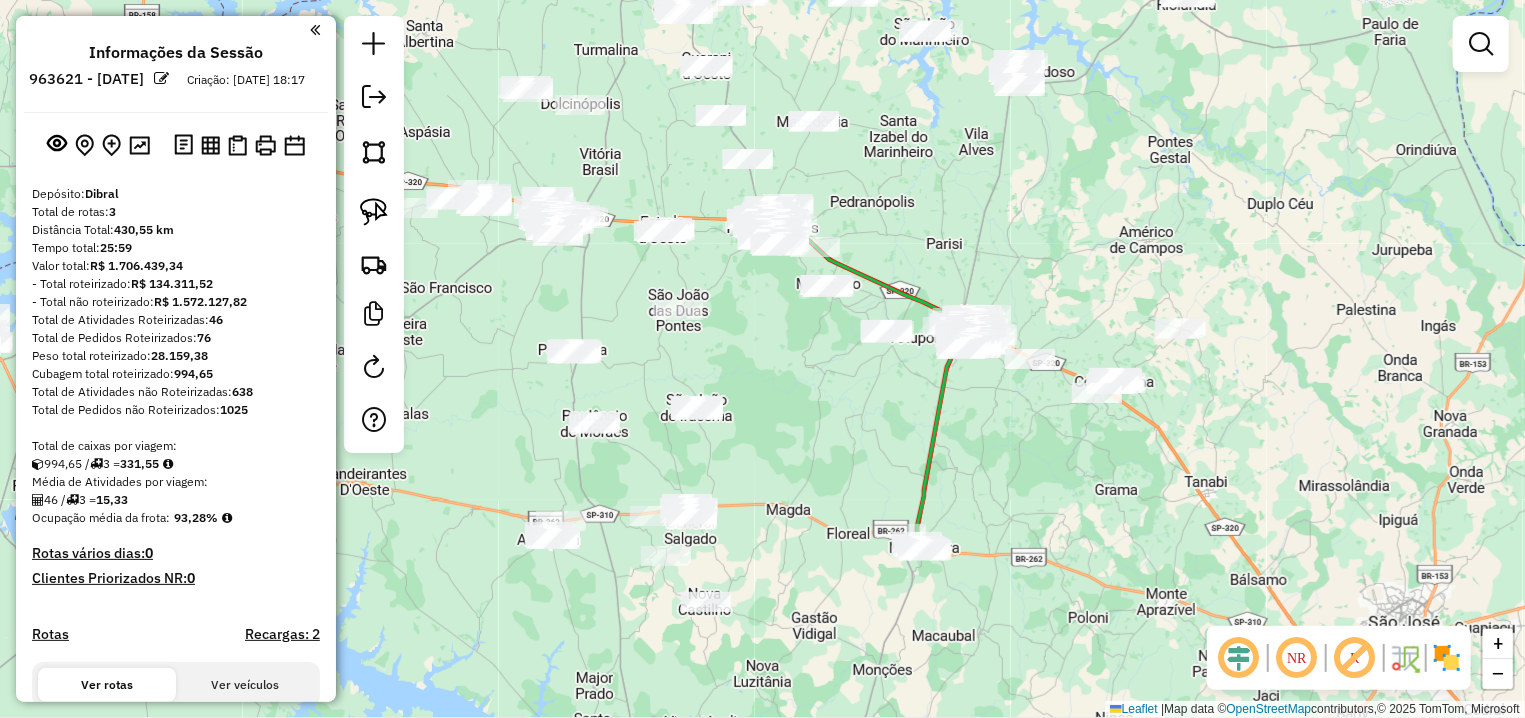 drag, startPoint x: 771, startPoint y: 576, endPoint x: 774, endPoint y: 440, distance: 136.03308 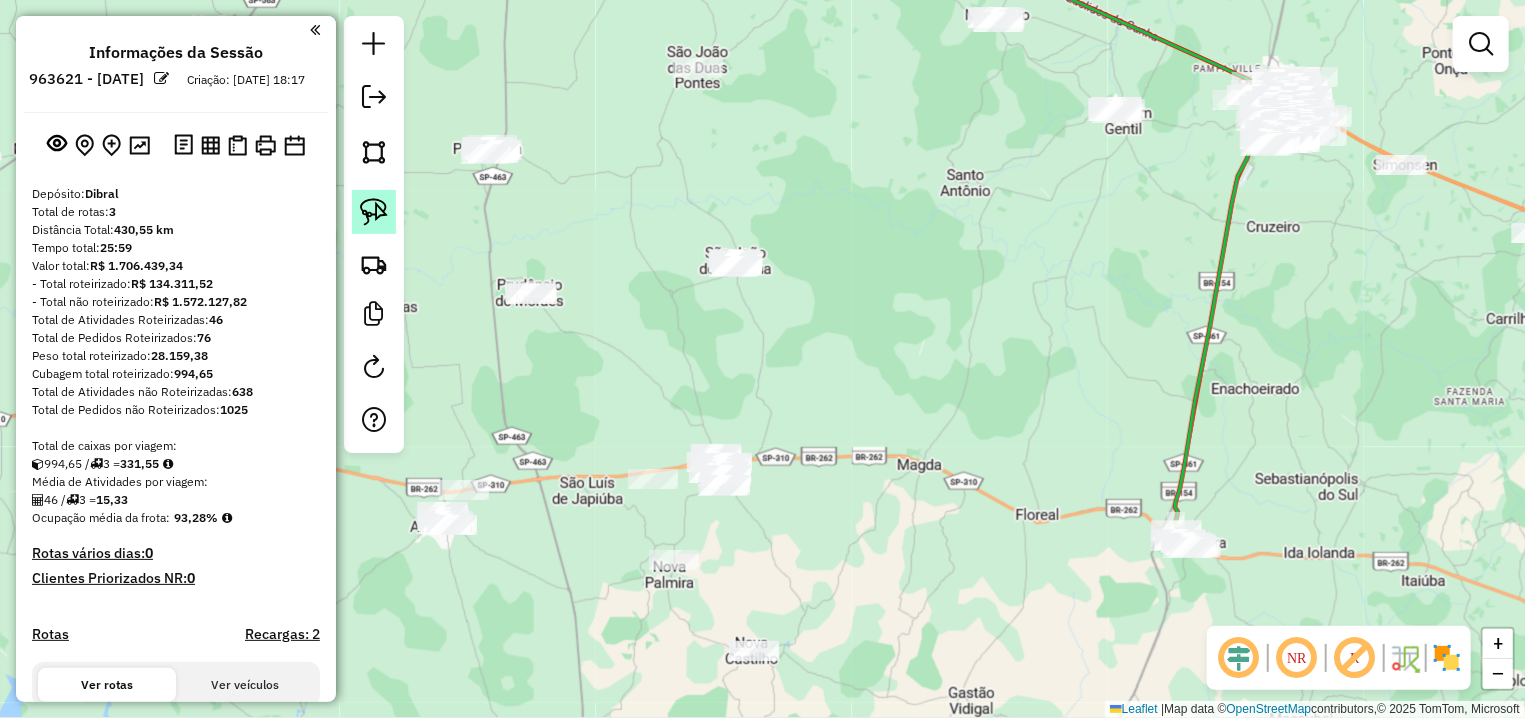 click 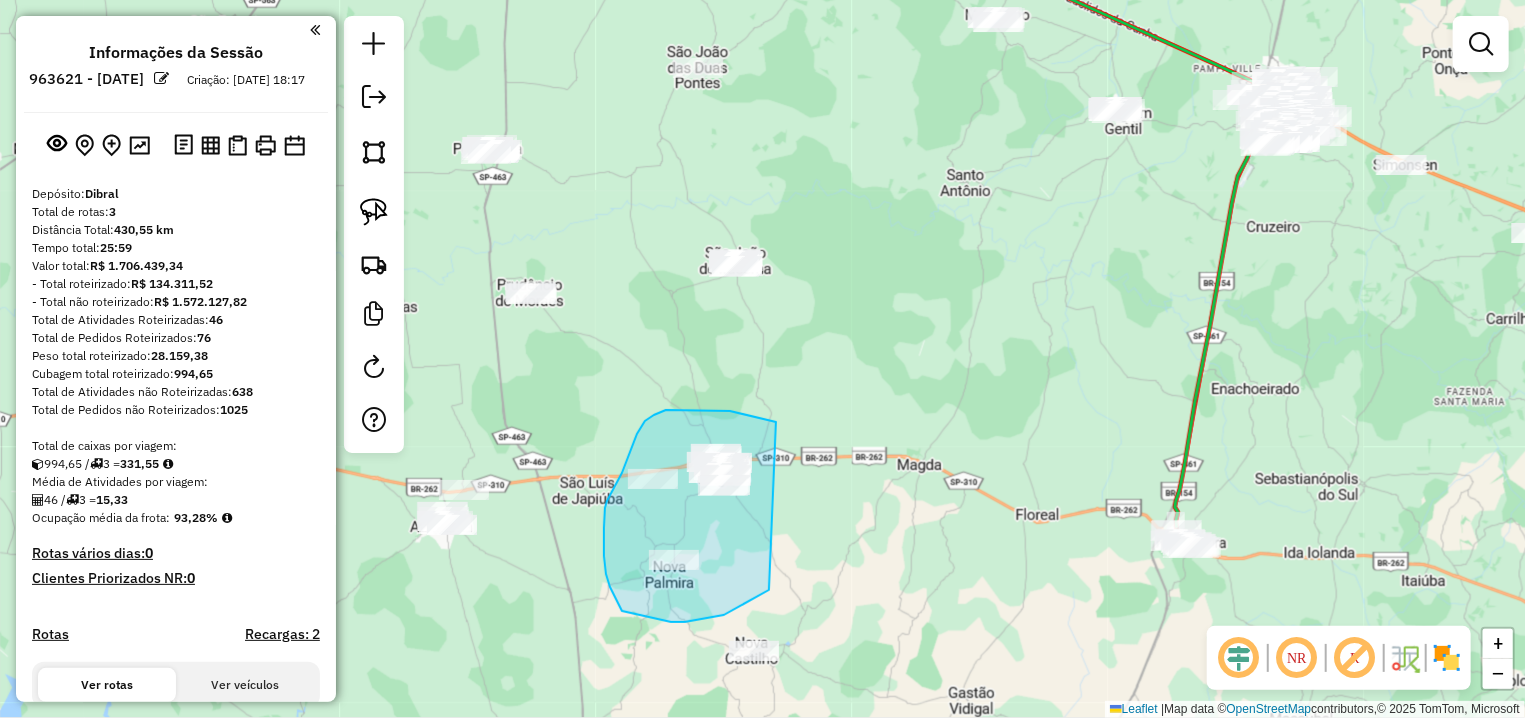drag, startPoint x: 776, startPoint y: 422, endPoint x: 769, endPoint y: 590, distance: 168.14577 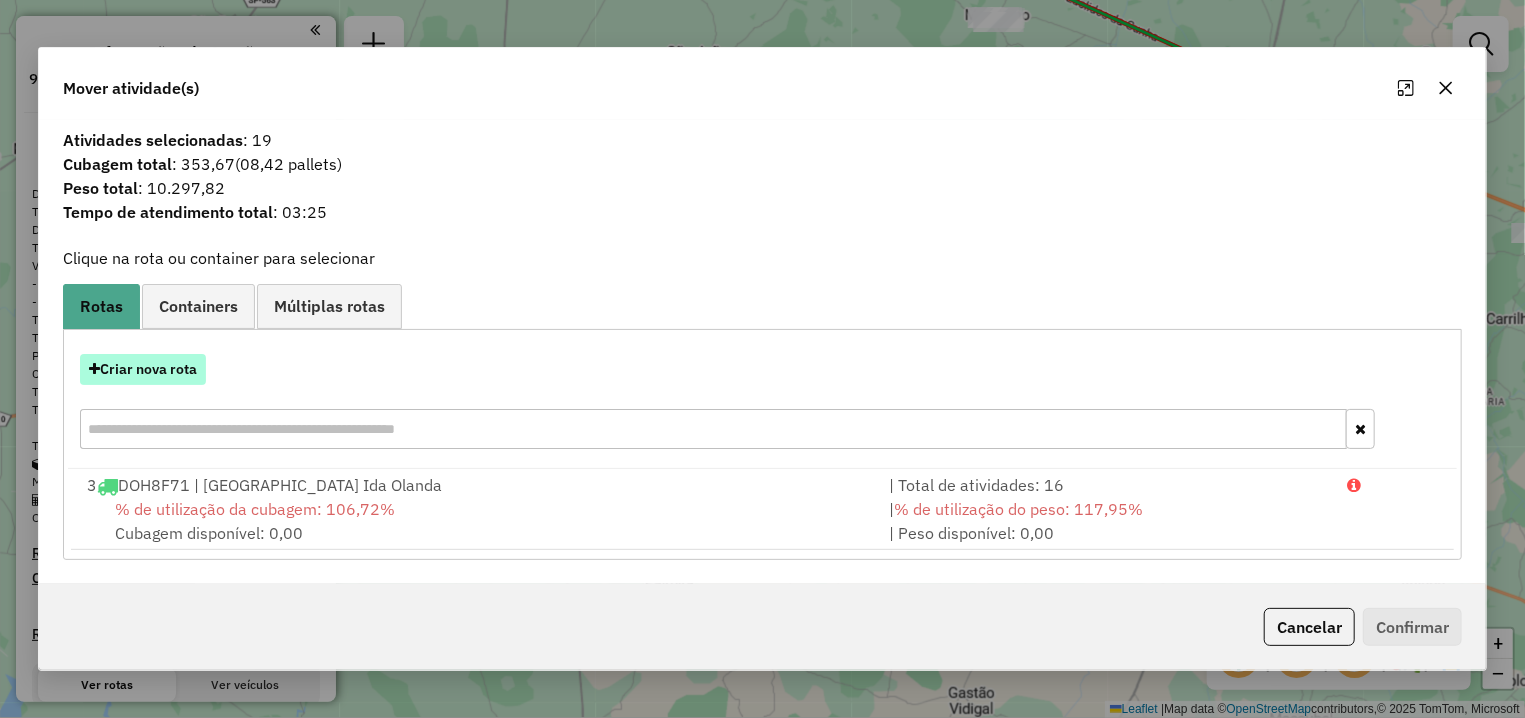 click on "Criar nova rota" at bounding box center (143, 369) 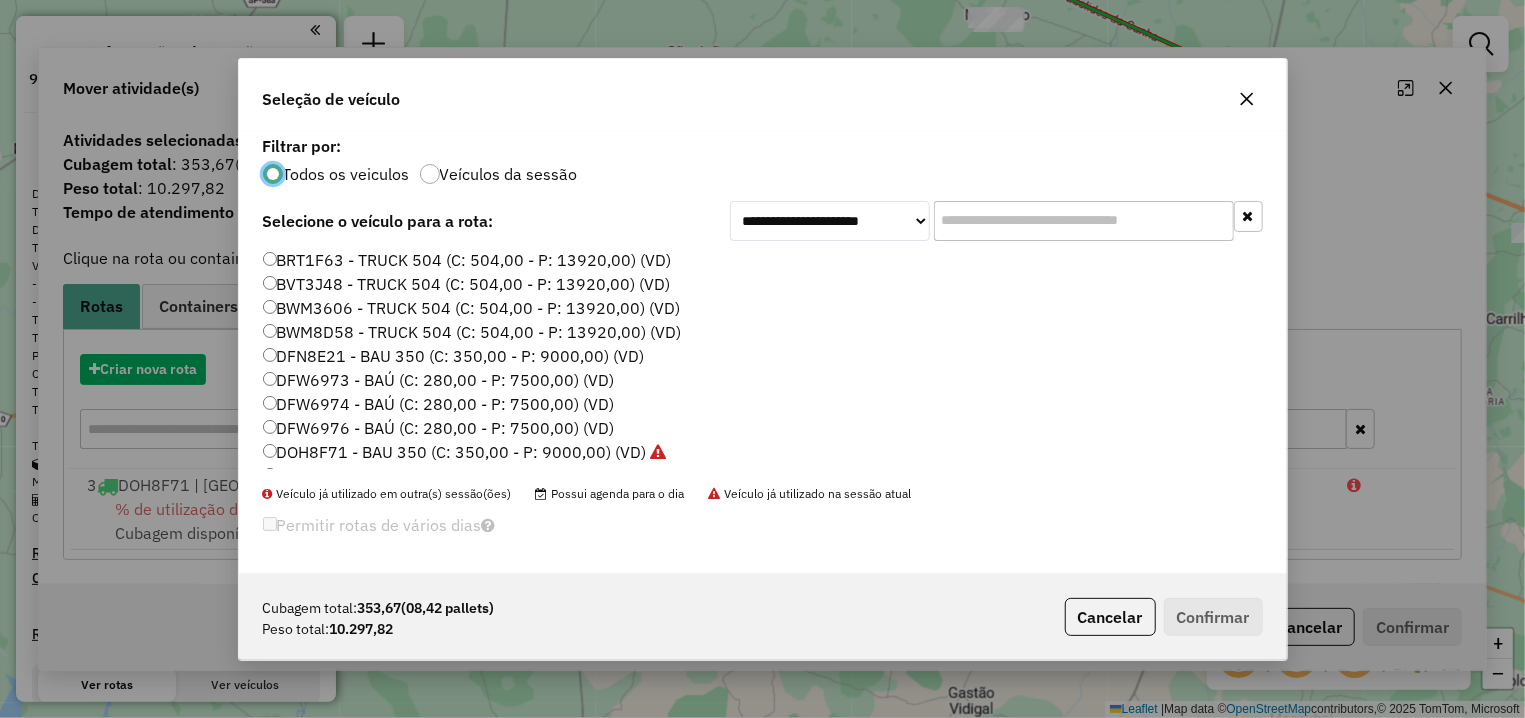 scroll, scrollTop: 11, scrollLeft: 6, axis: both 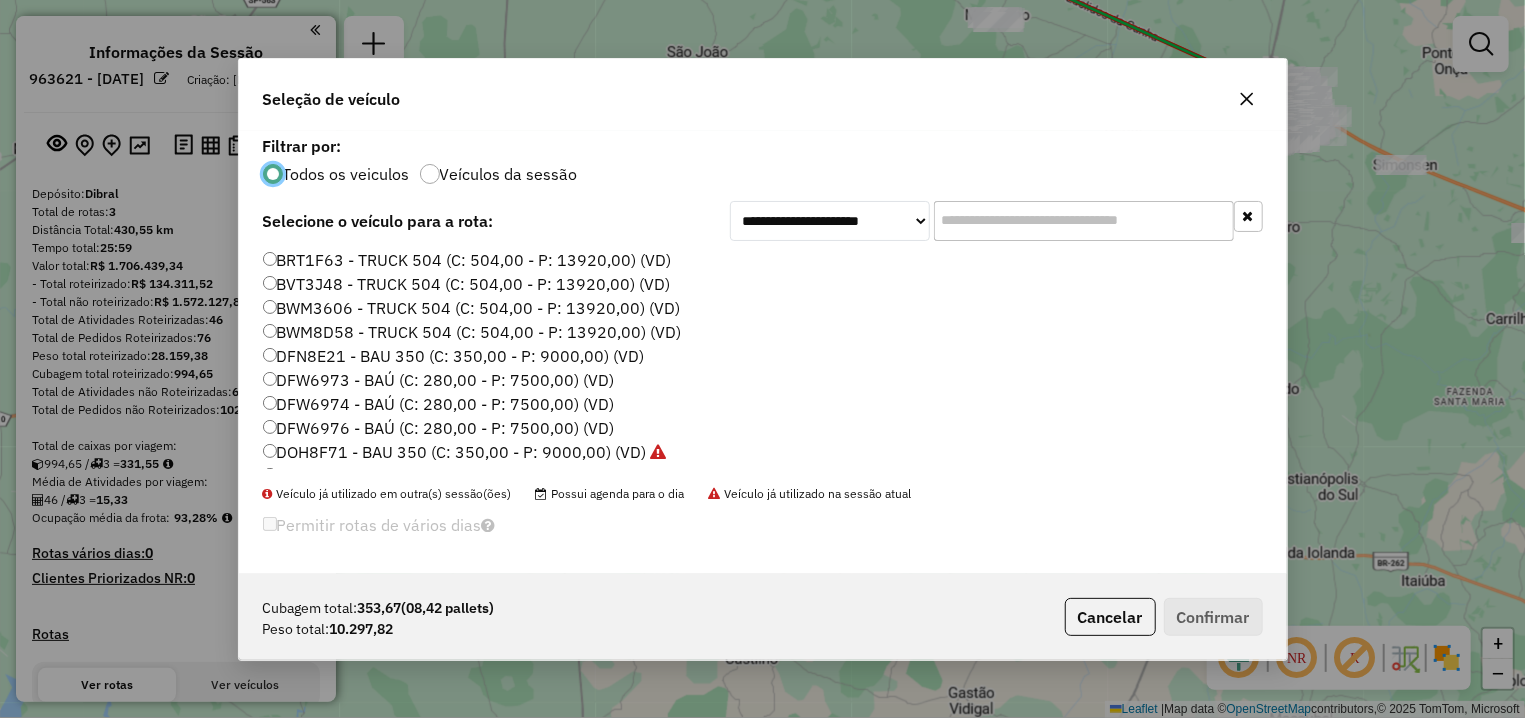 click 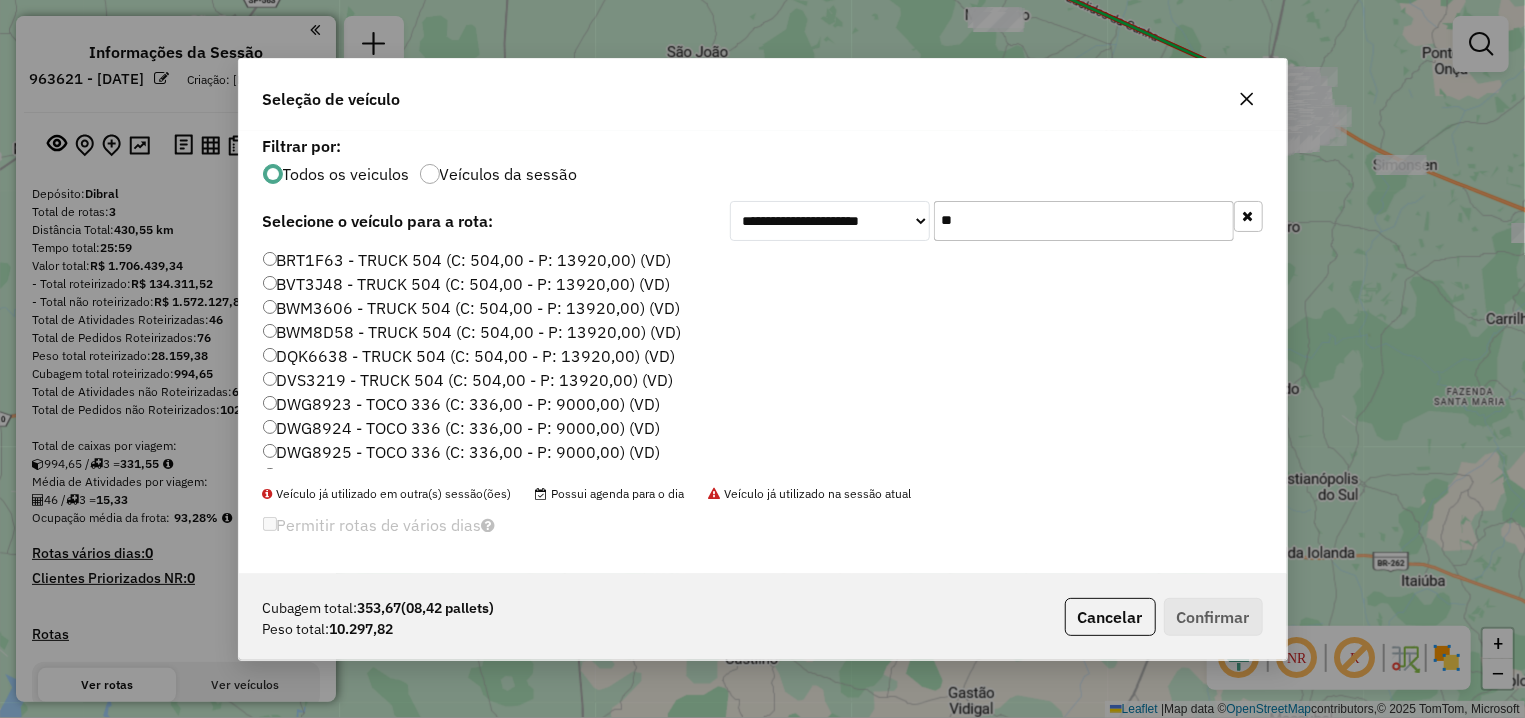 scroll, scrollTop: 127, scrollLeft: 0, axis: vertical 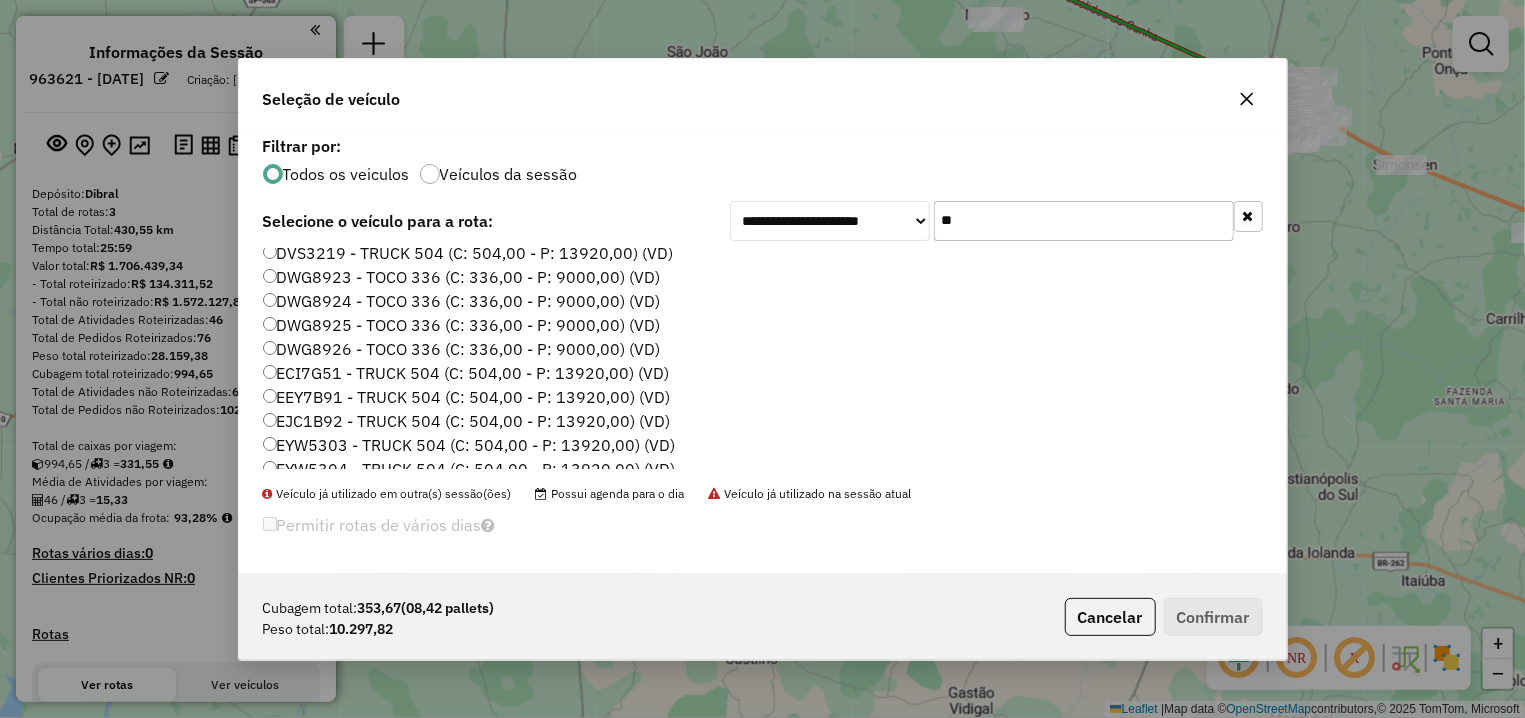 type on "**" 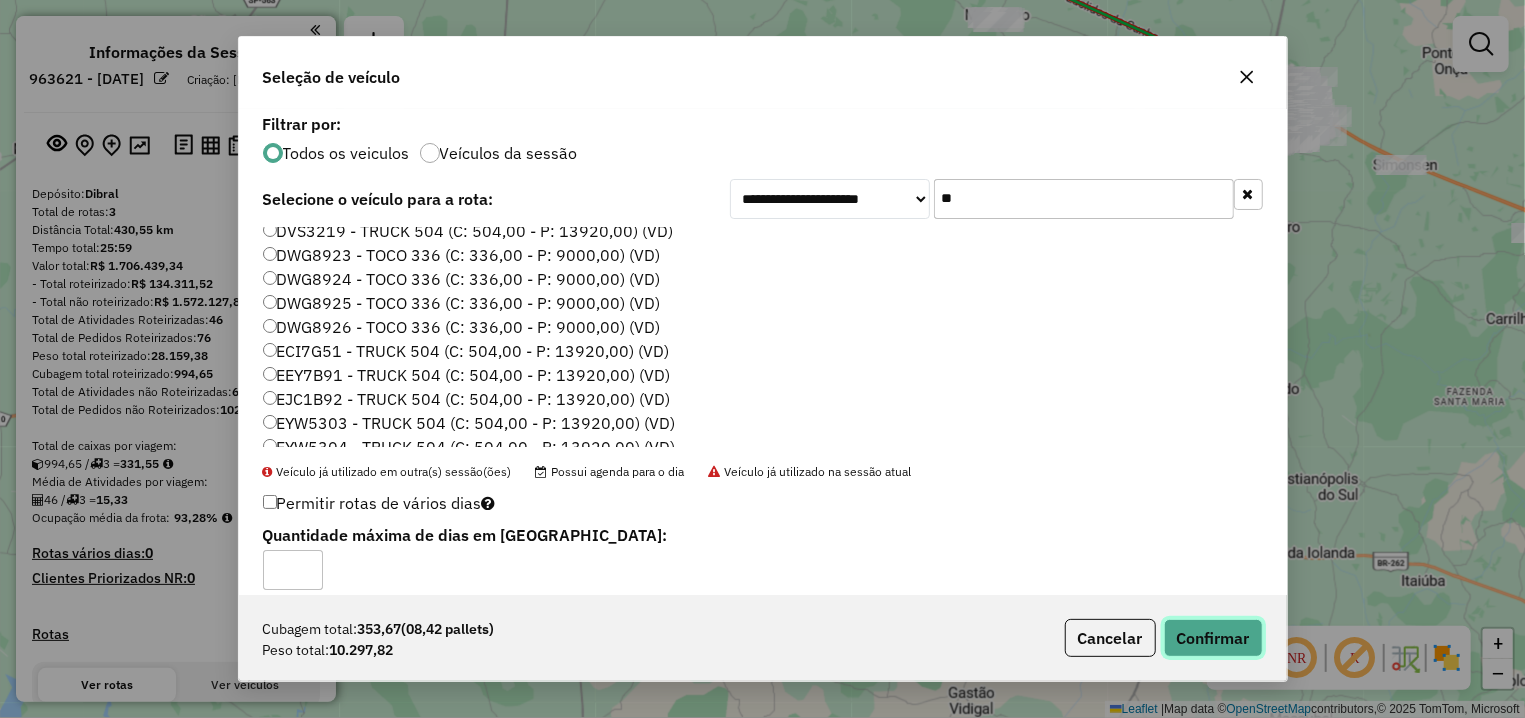 click on "Confirmar" 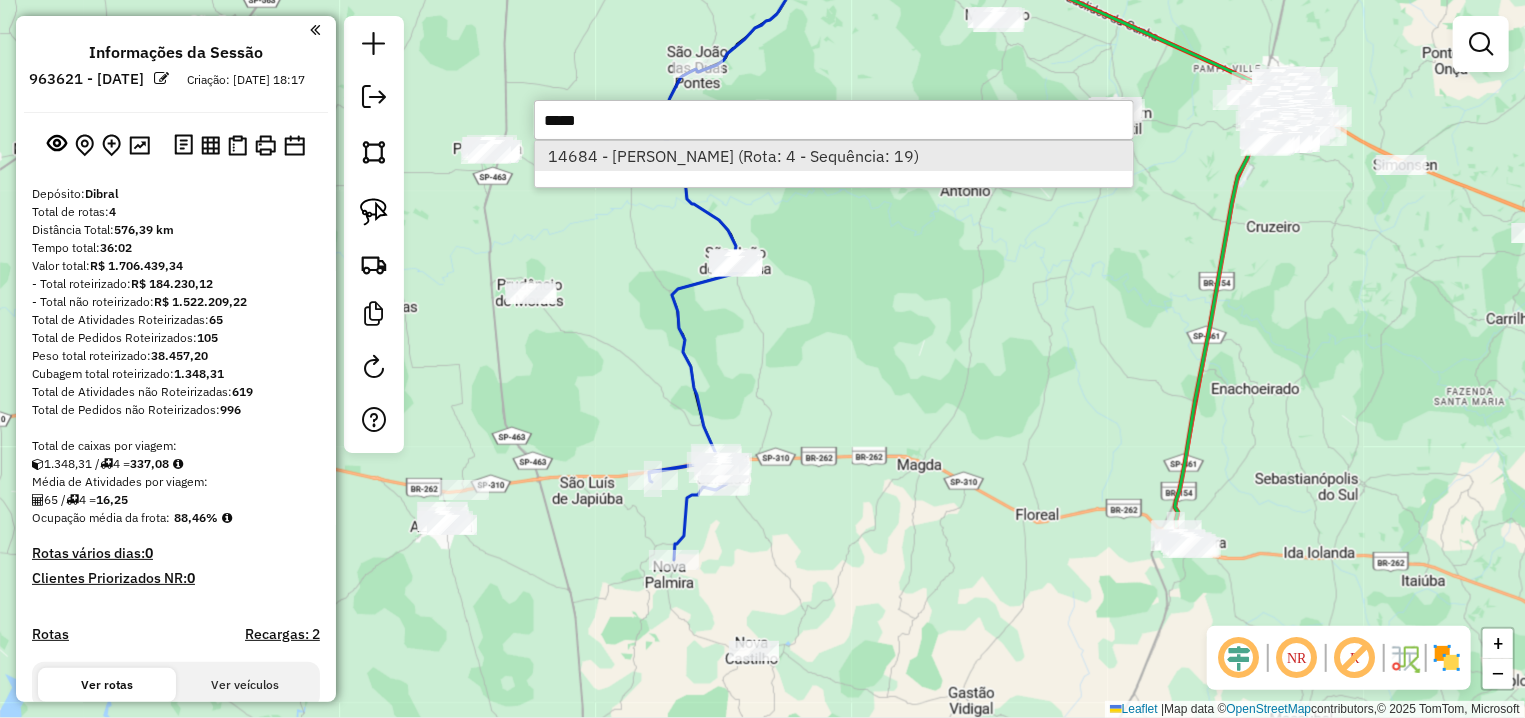 type on "*****" 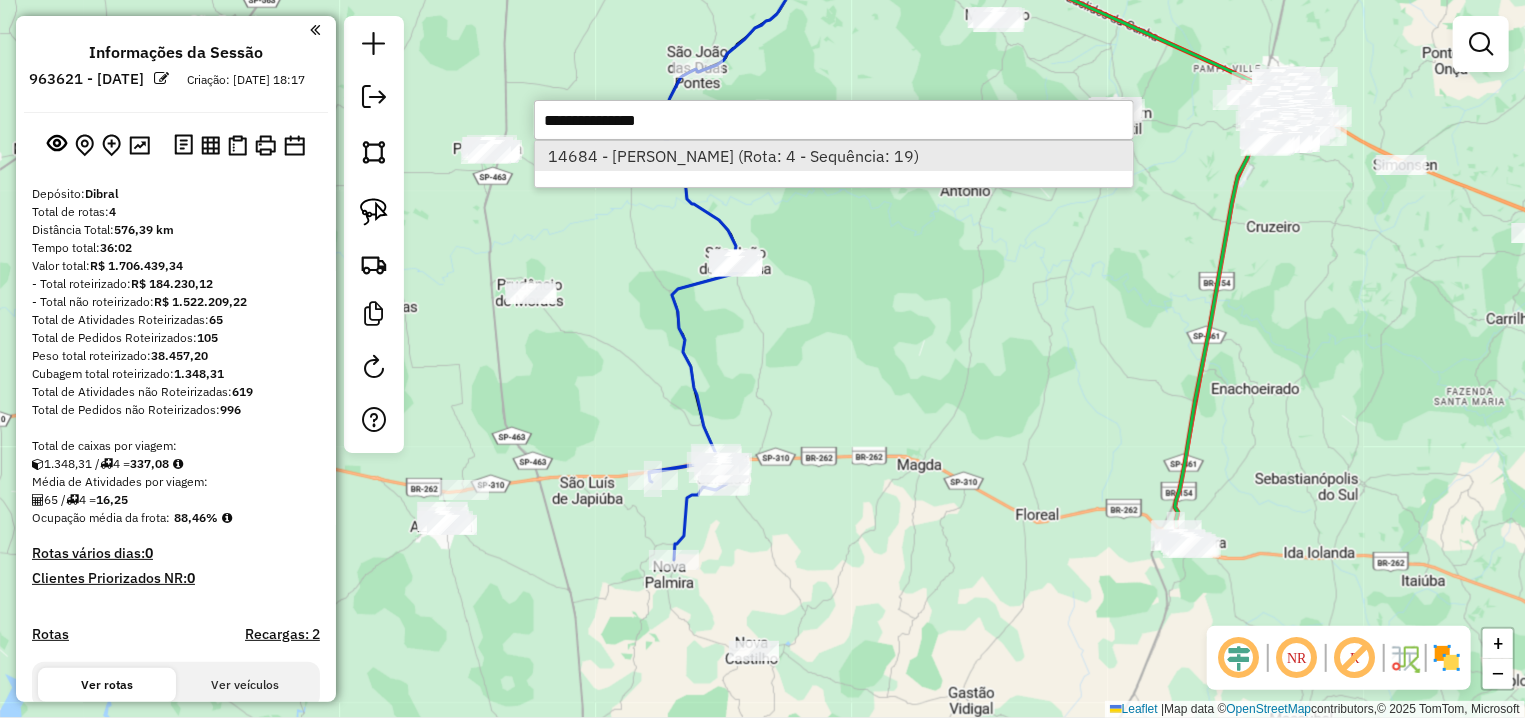 select on "**********" 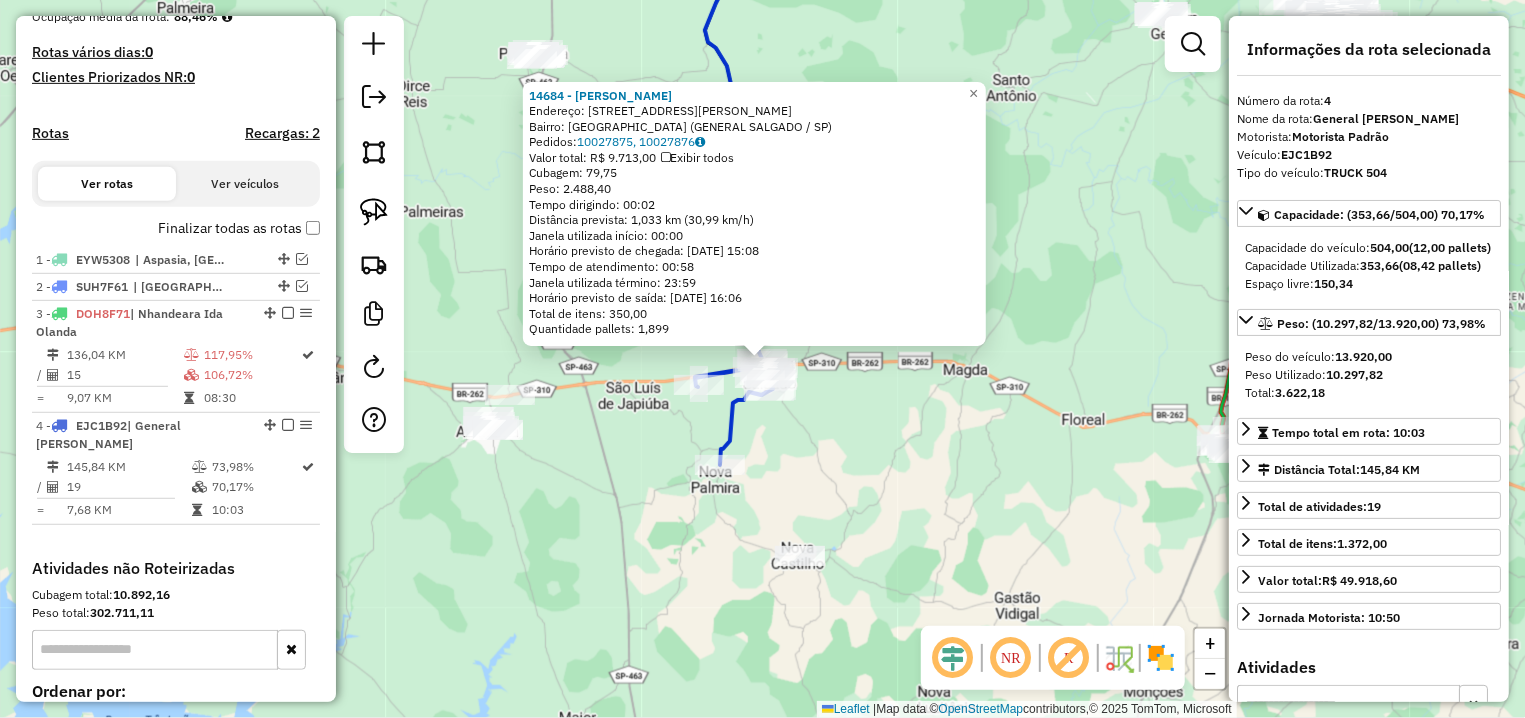 scroll, scrollTop: 735, scrollLeft: 0, axis: vertical 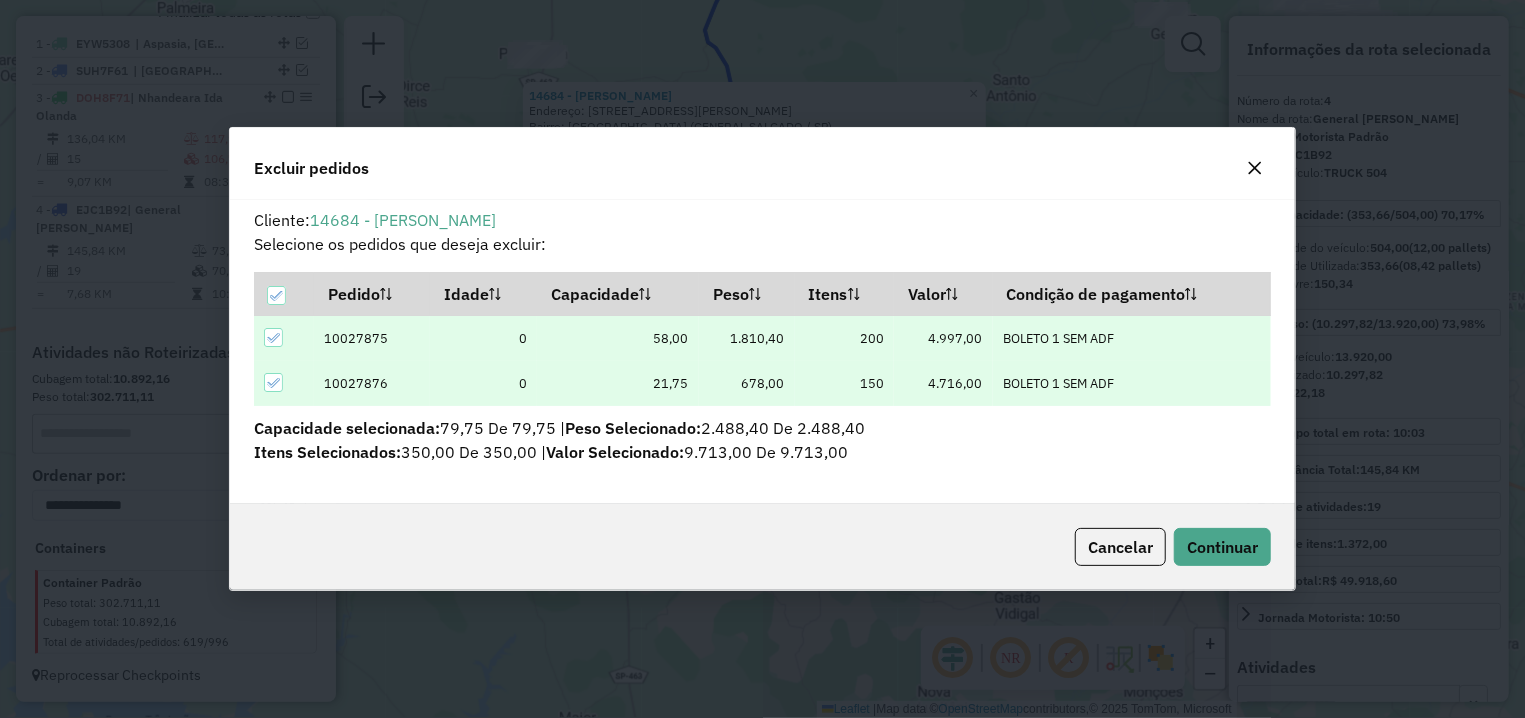 click on "Cancelar  Continuar" 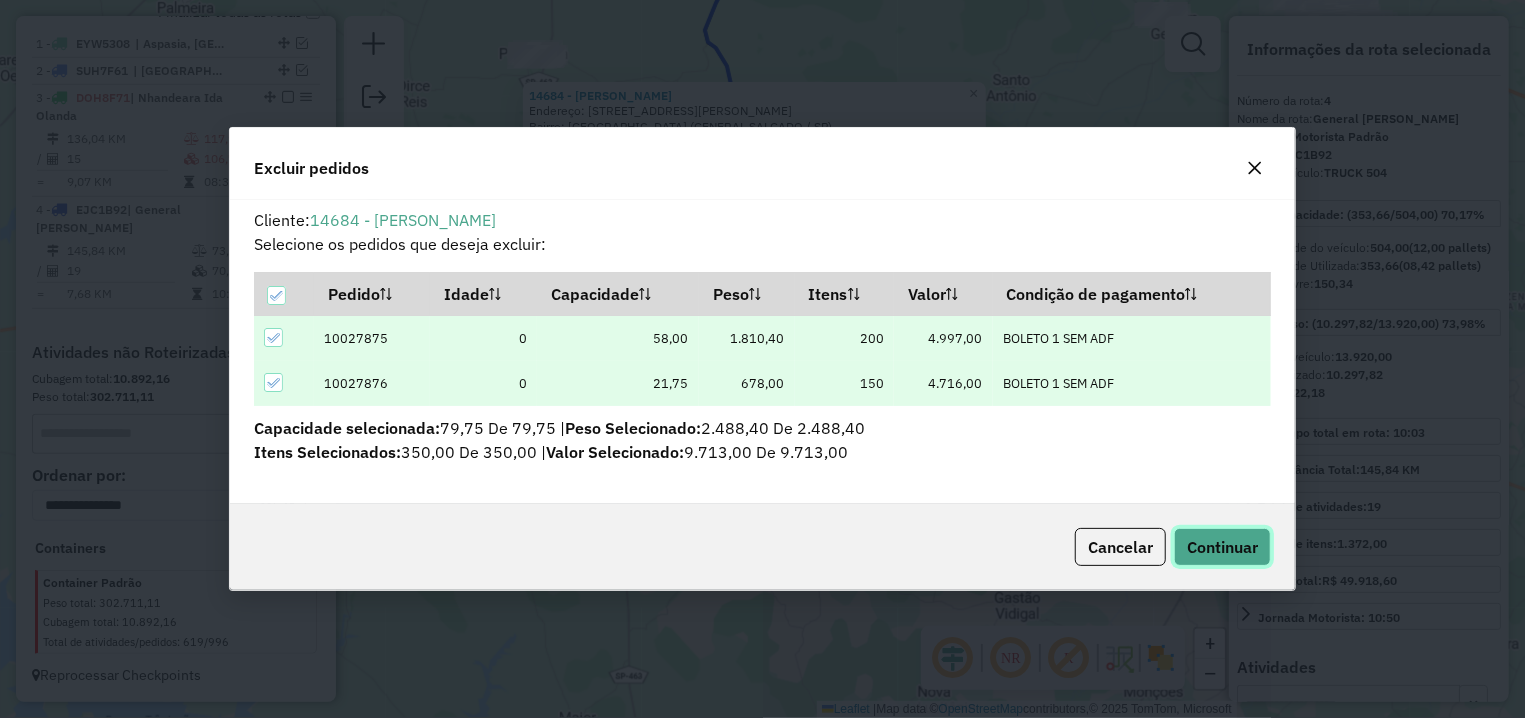 click on "Continuar" 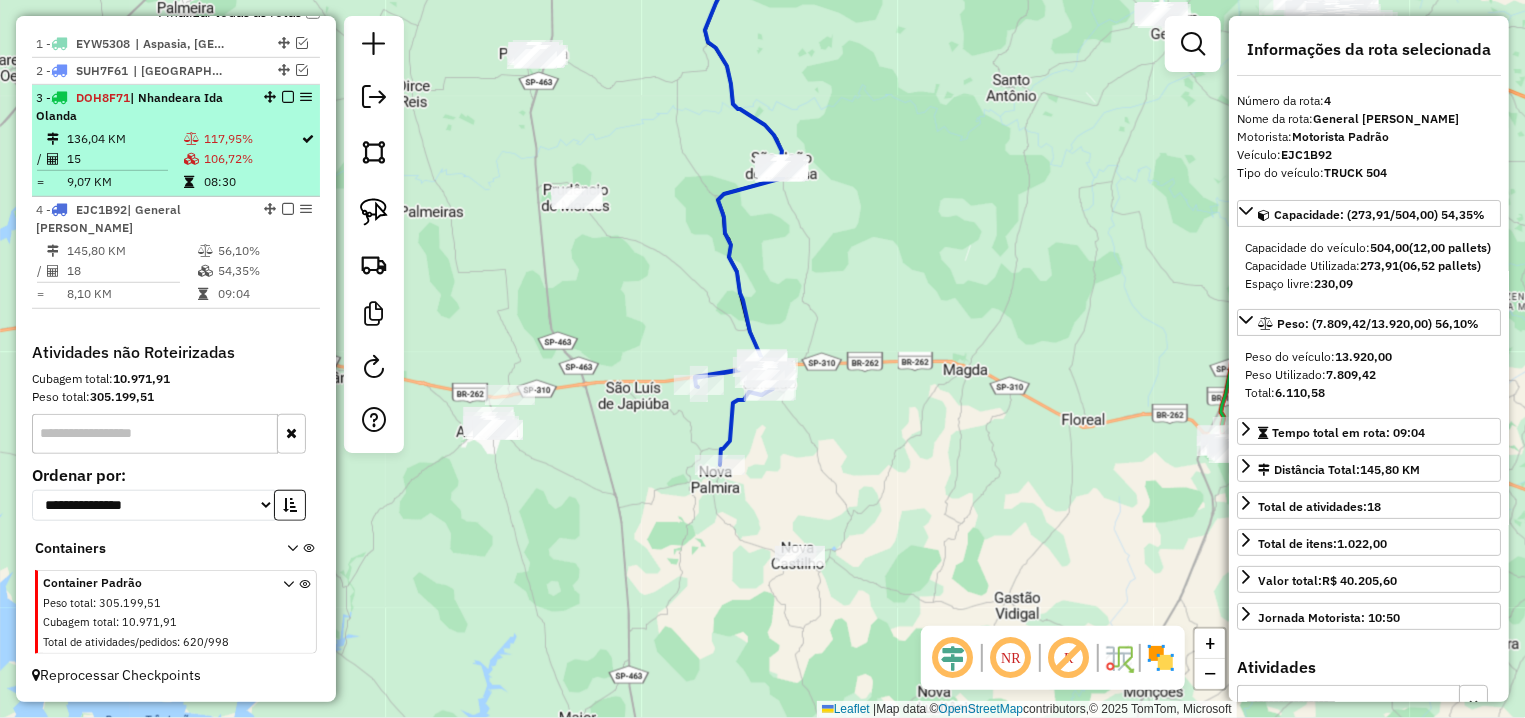 scroll, scrollTop: 641, scrollLeft: 0, axis: vertical 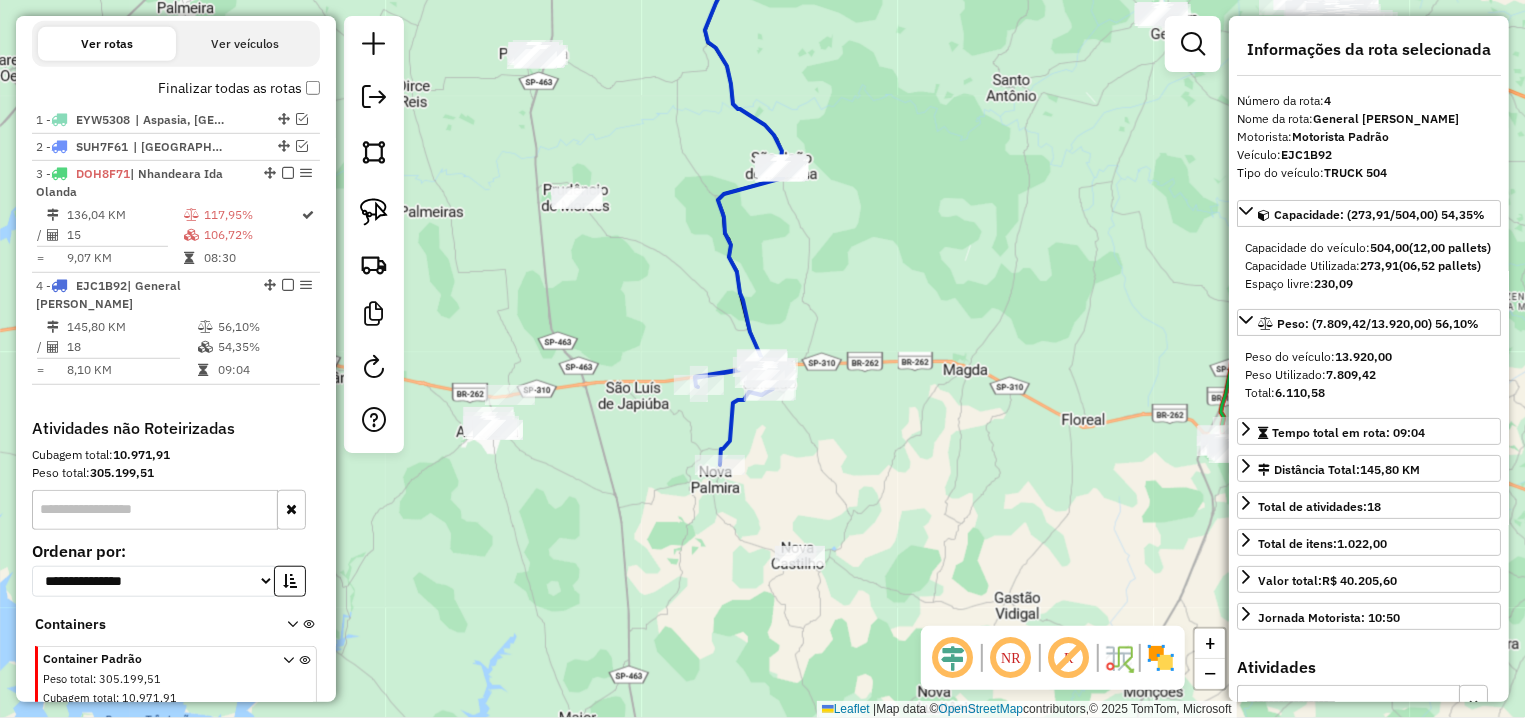 click on "Finalizar todas as rotas" at bounding box center [239, 88] 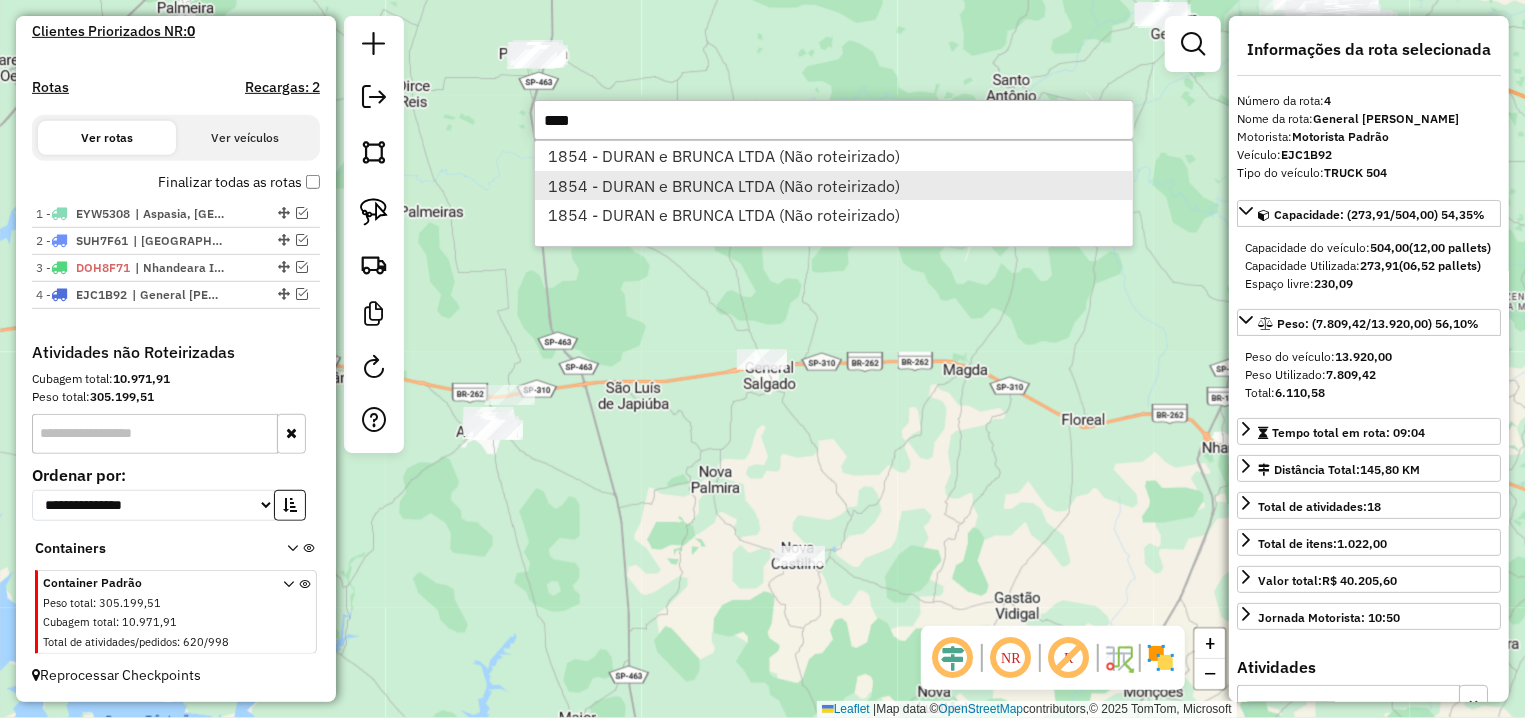 type on "****" 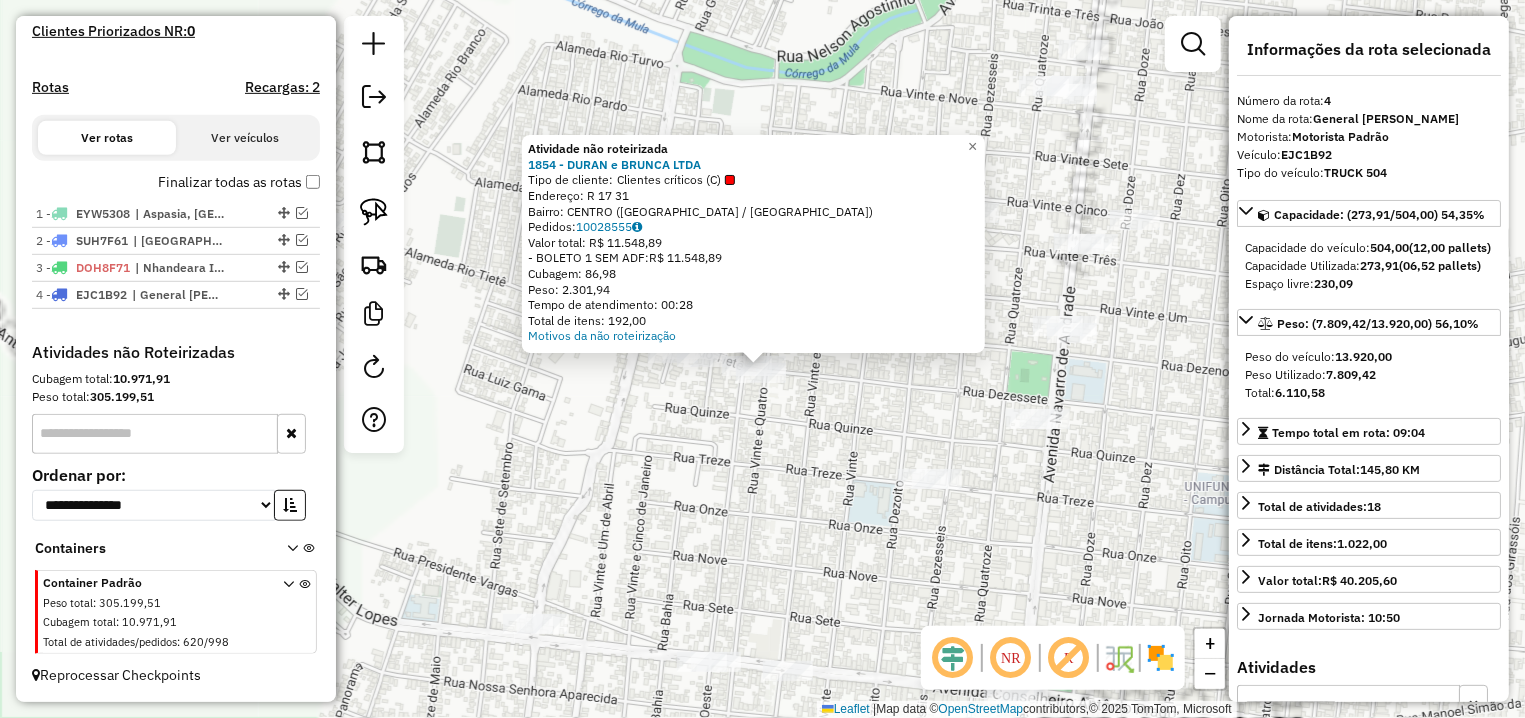 click on "Atividade não roteirizada 1854 - DURAN e BRUNCA LTDA  Tipo de cliente:   Clientes críticos (C)   Endereço: R   17                            31   Bairro: CENTRO (SANTA FE DO SUL / SP)   Pedidos:  10028555   Valor total: R$ 11.548,89   - BOLETO 1 SEM ADF:  R$ 11.548,89   Cubagem: 86,98   Peso: 2.301,94   Tempo de atendimento: 00:28   Total de itens: 192,00  Motivos da não roteirização × Janela de atendimento Grade de atendimento Capacidade Transportadoras Veículos Cliente Pedidos  Rotas Selecione os dias de semana para filtrar as janelas de atendimento  Seg   Ter   Qua   Qui   Sex   Sáb   Dom  Informe o período da janela de atendimento: De: Até:  Filtrar exatamente a janela do cliente  Considerar janela de atendimento padrão  Selecione os dias de semana para filtrar as grades de atendimento  Seg   Ter   Qua   Qui   Sex   Sáb   Dom   Considerar clientes sem dia de atendimento cadastrado  Clientes fora do dia de atendimento selecionado Filtrar as atividades entre os valores definidos abaixo:  De:  +" 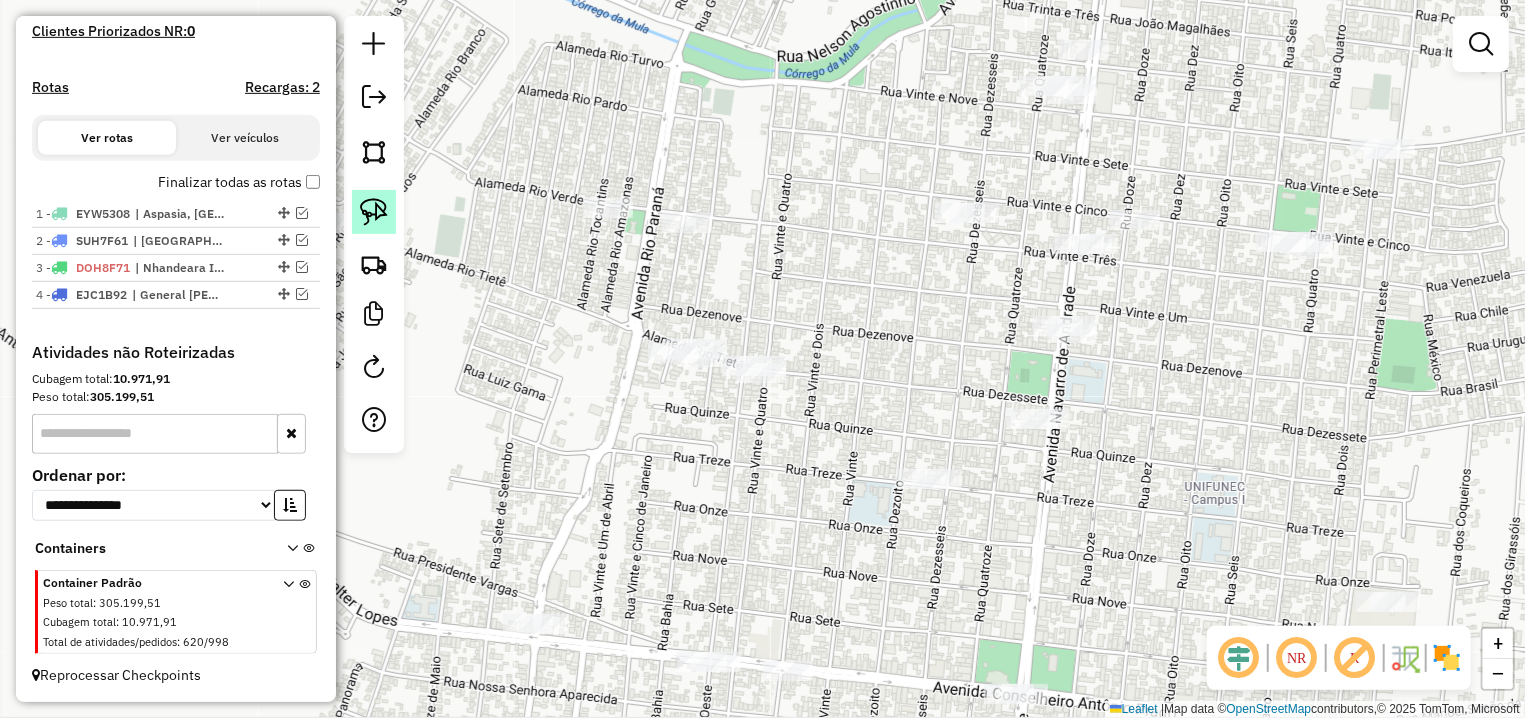 click 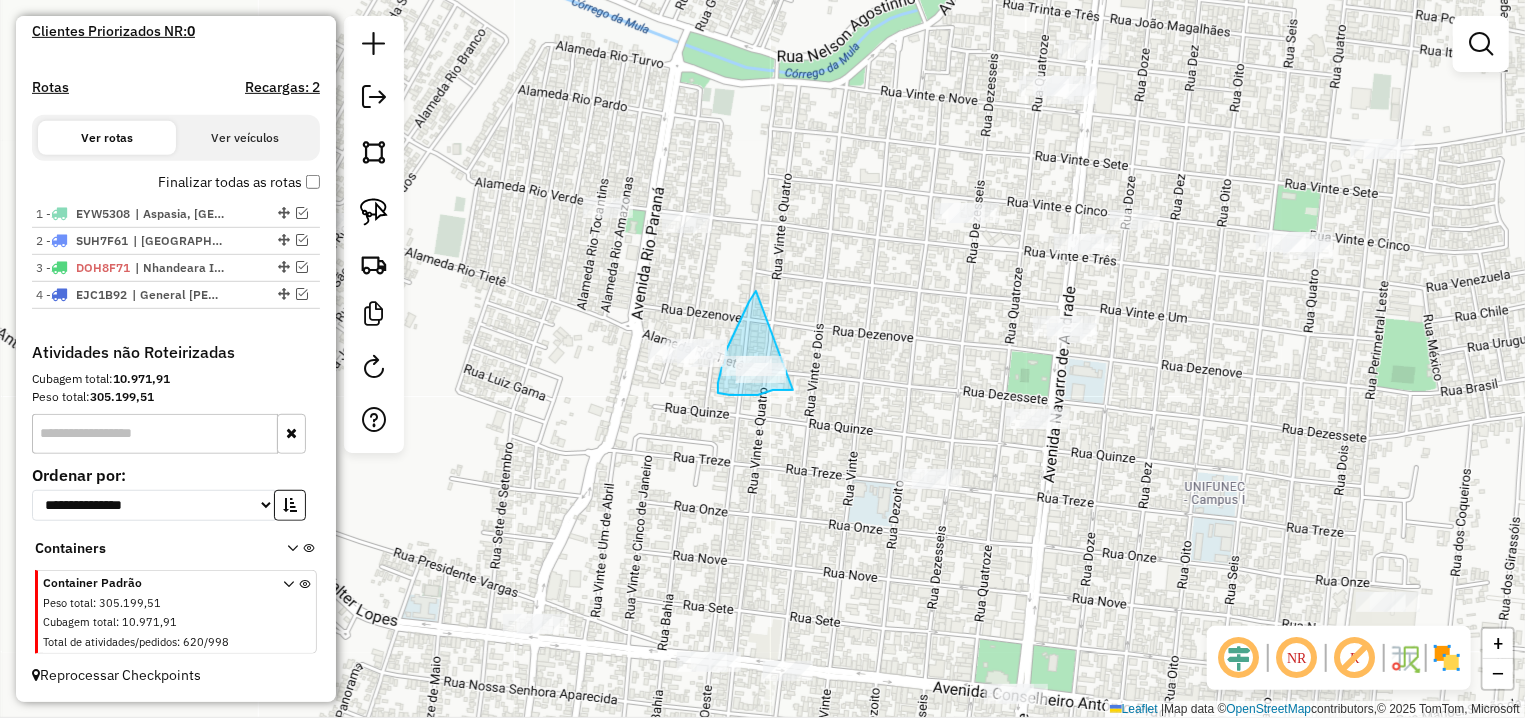 drag, startPoint x: 738, startPoint y: 327, endPoint x: 795, endPoint y: 390, distance: 84.95882 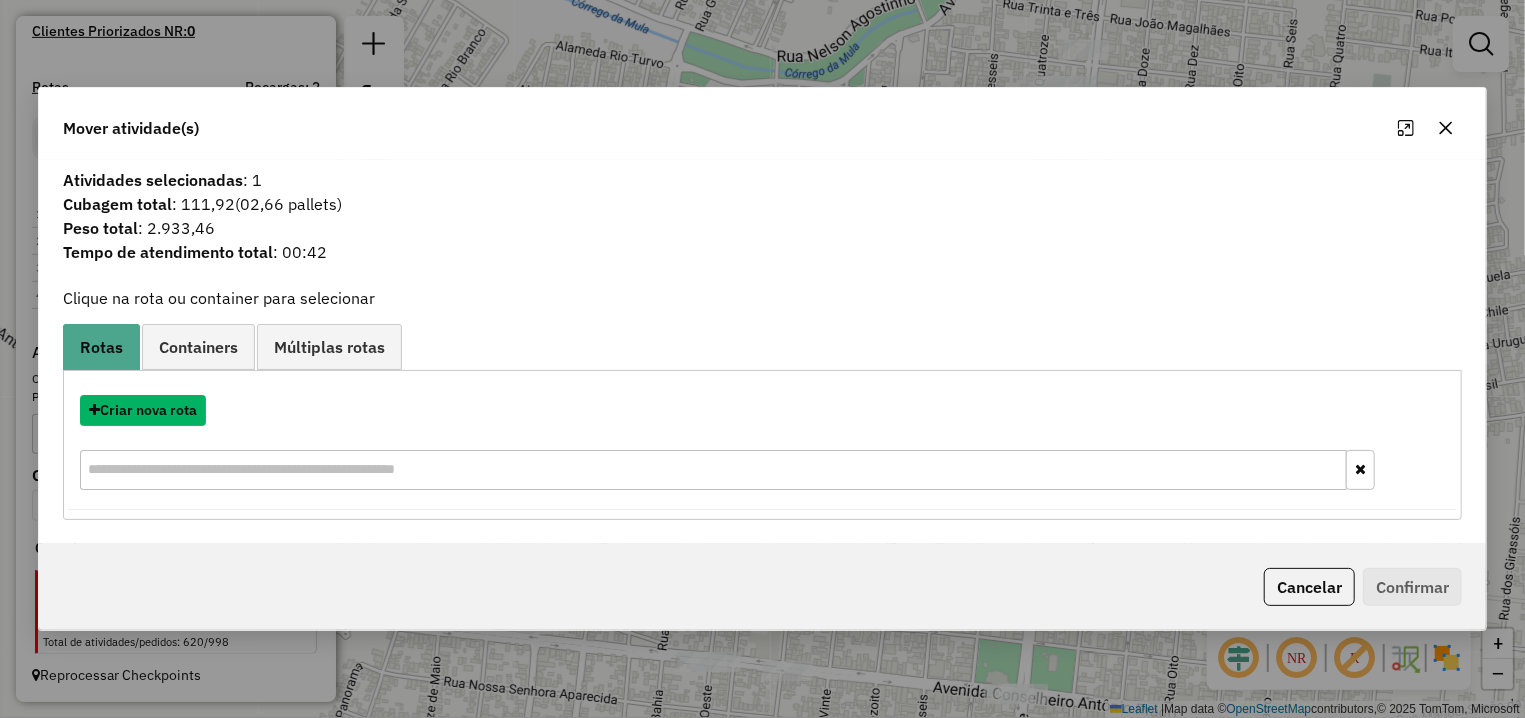 click on "Criar nova rota" at bounding box center (143, 410) 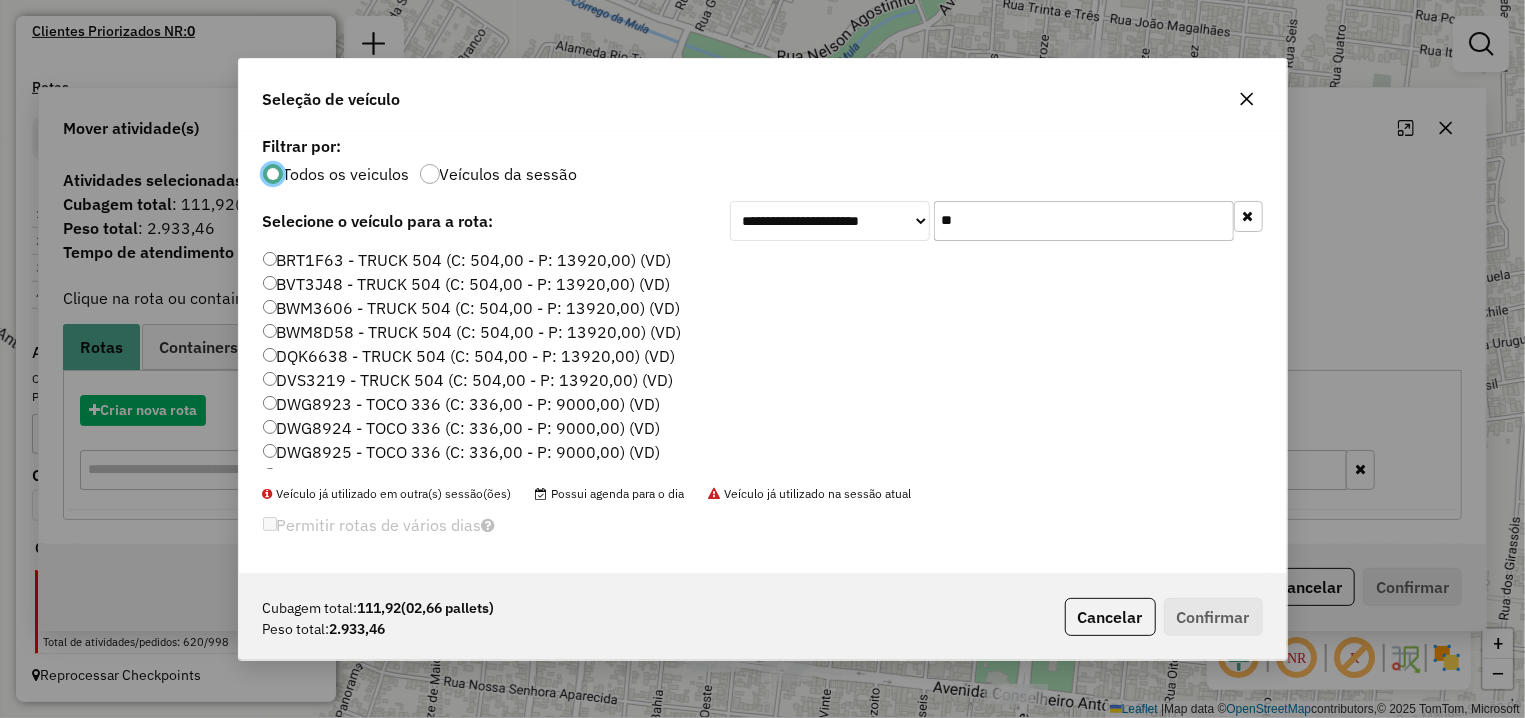 scroll, scrollTop: 11, scrollLeft: 6, axis: both 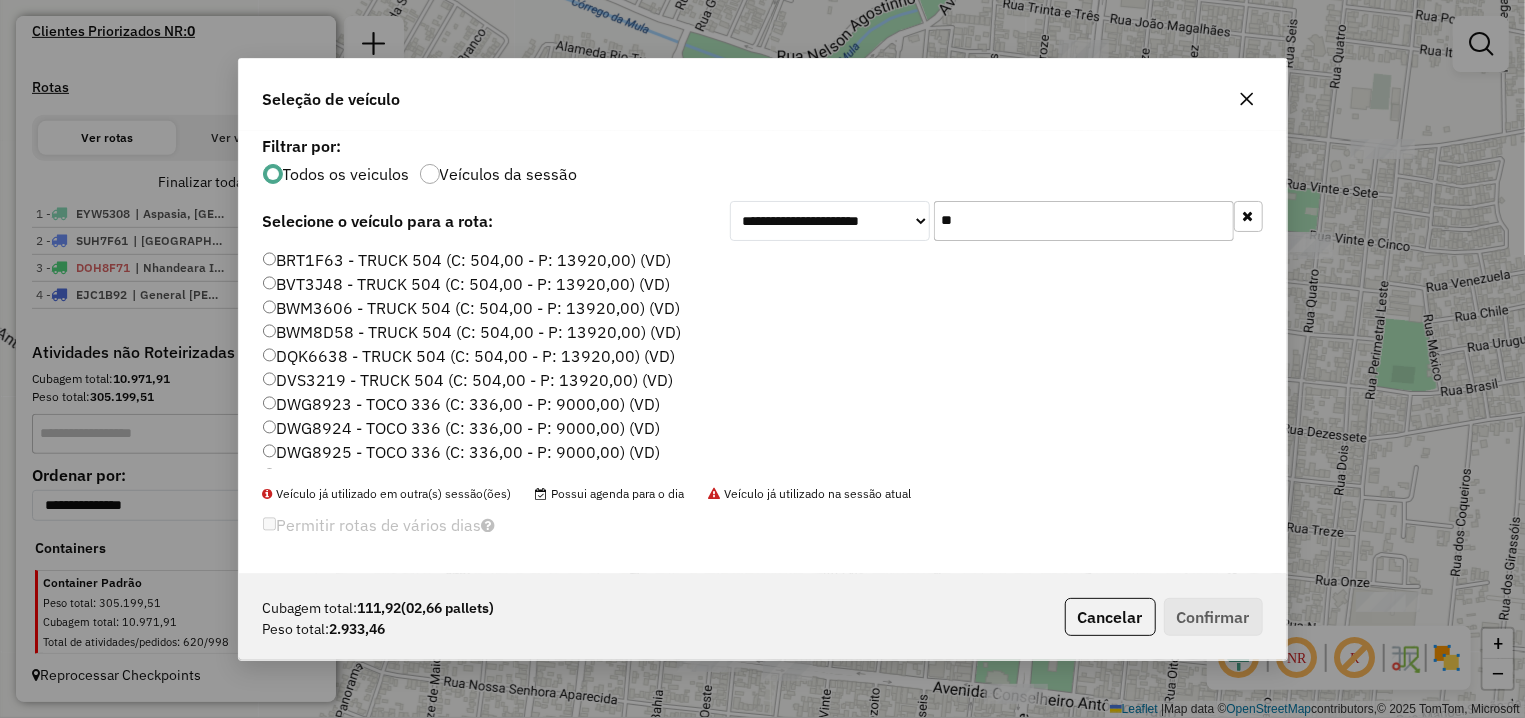 drag, startPoint x: 964, startPoint y: 226, endPoint x: 919, endPoint y: 226, distance: 45 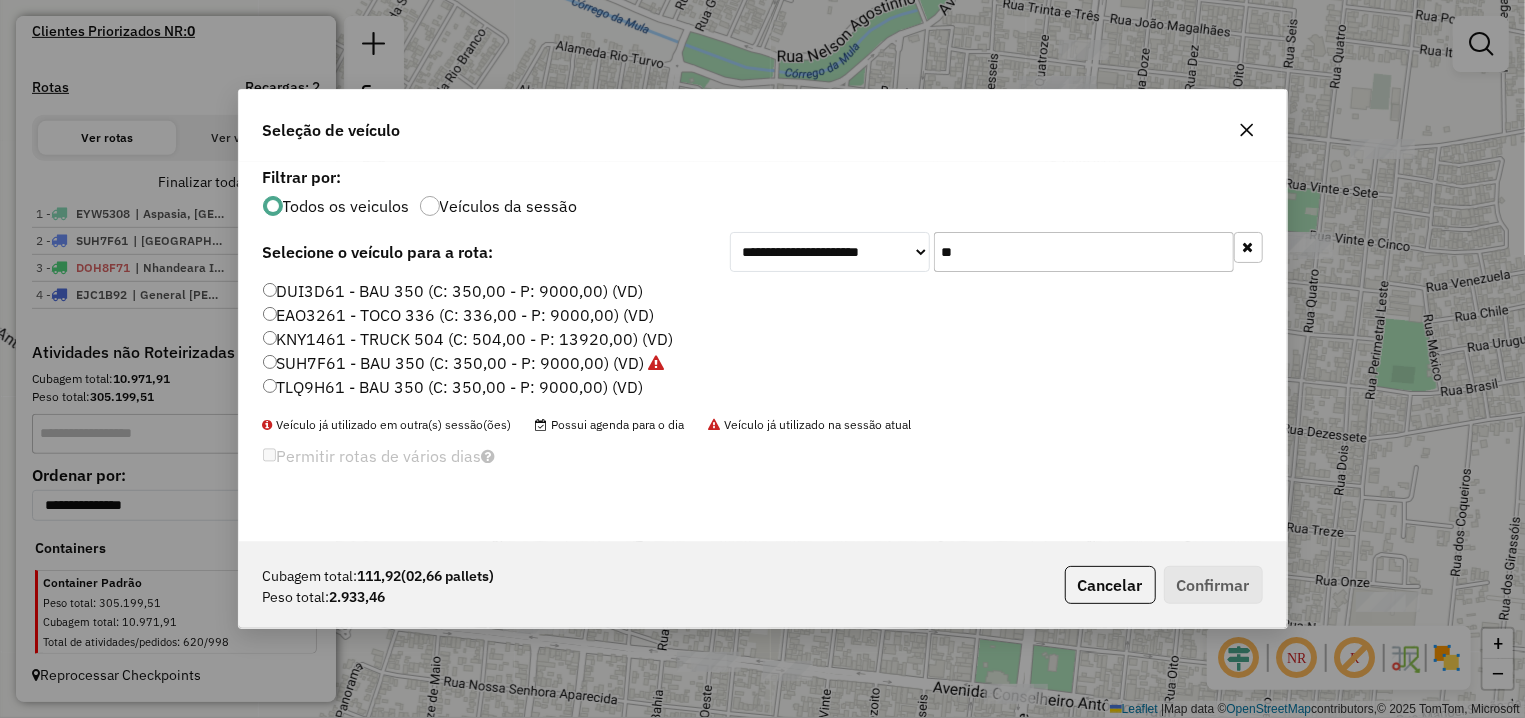 type on "**" 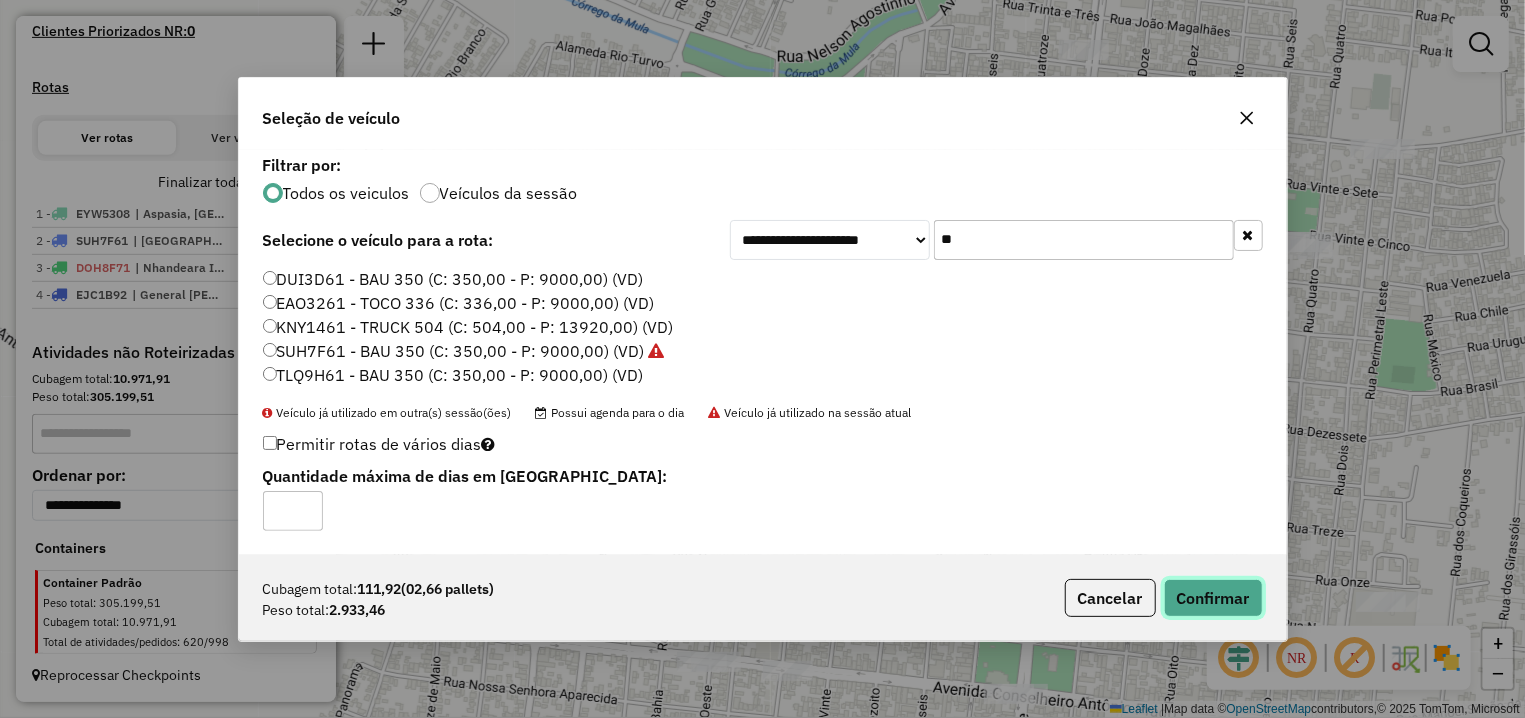 click on "Confirmar" 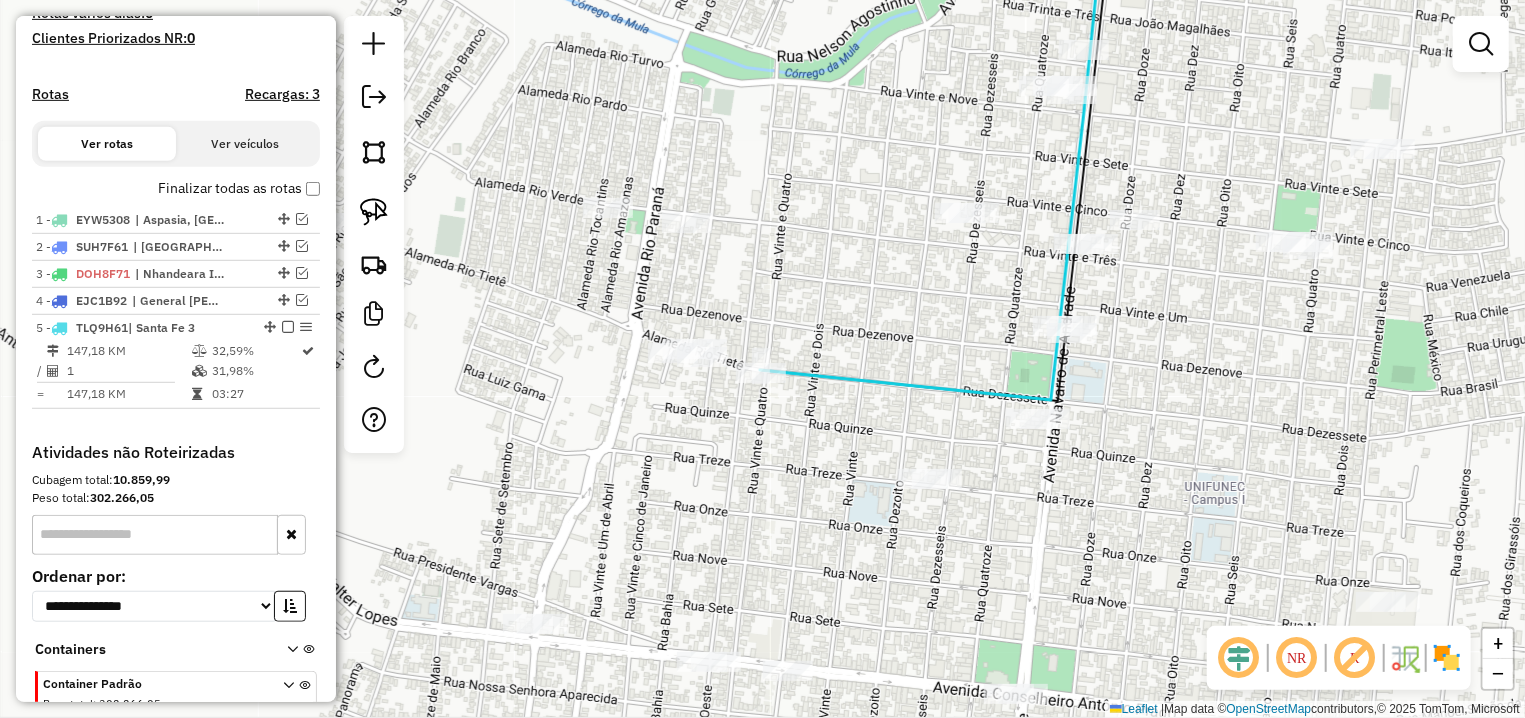 scroll, scrollTop: 590, scrollLeft: 0, axis: vertical 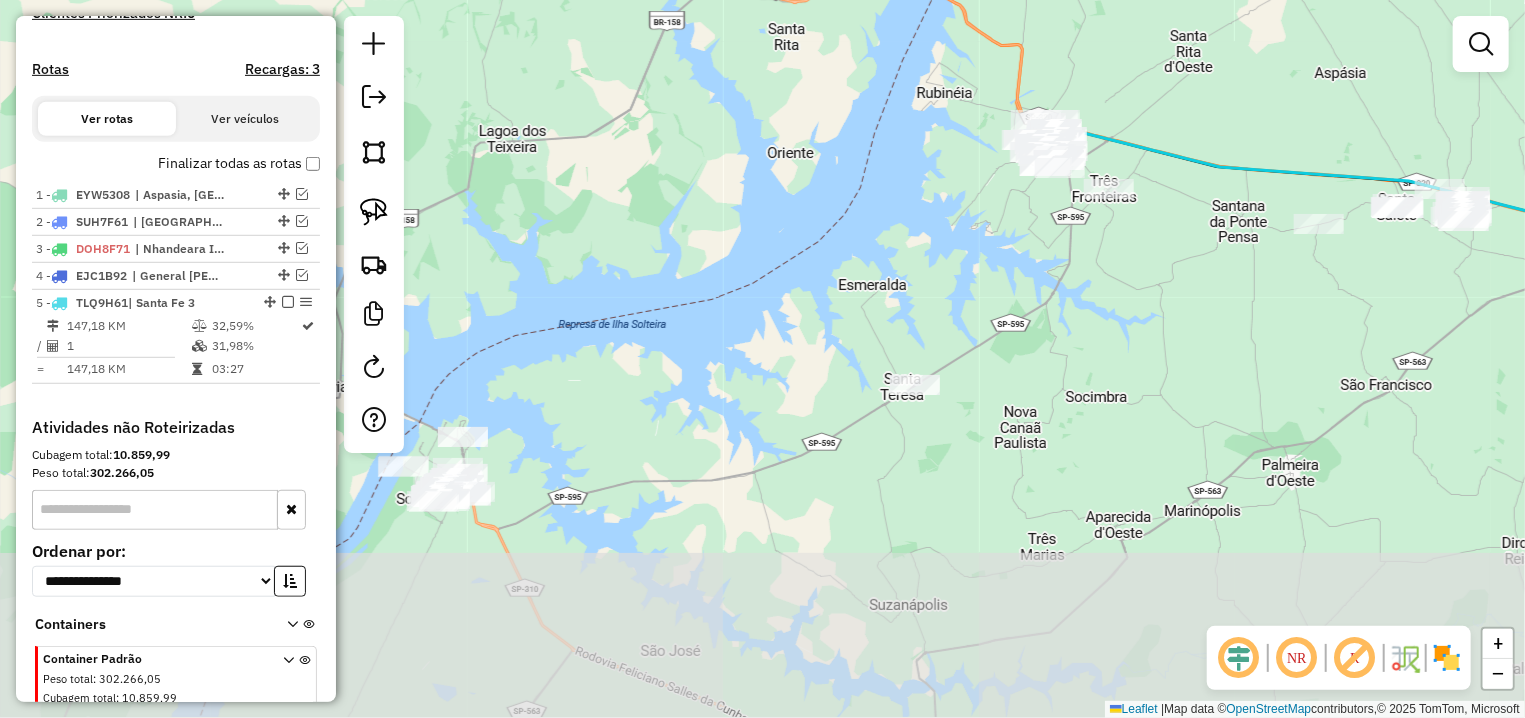 drag, startPoint x: 868, startPoint y: 620, endPoint x: 949, endPoint y: 344, distance: 287.6404 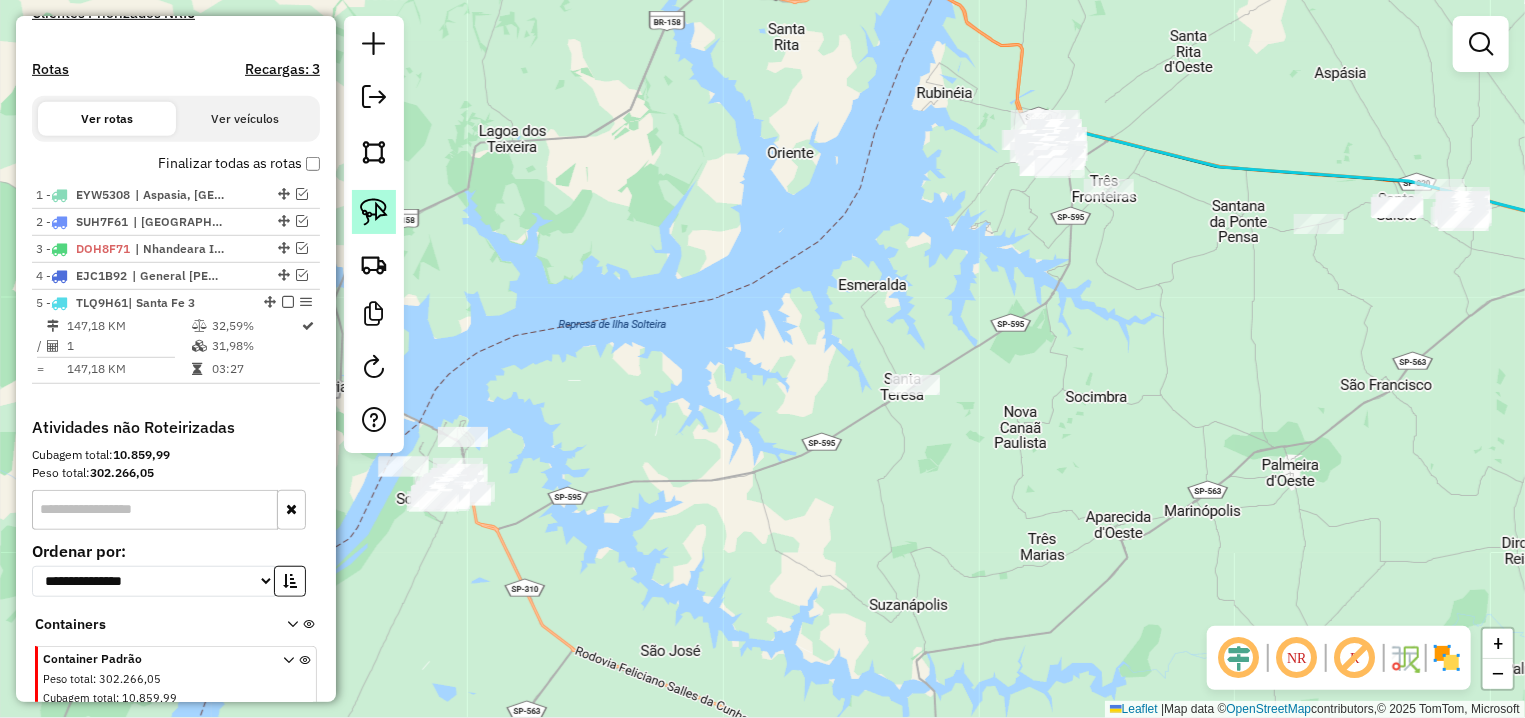 click 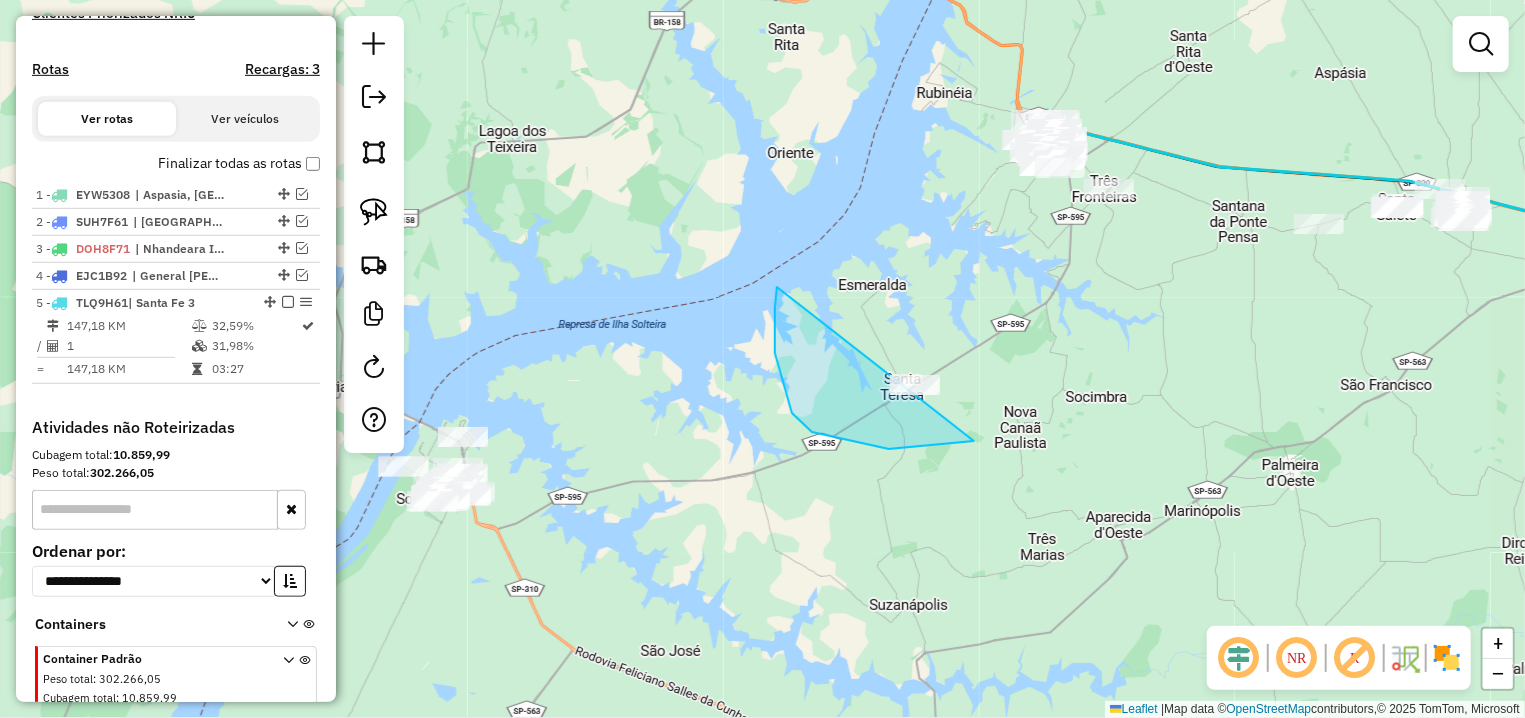 drag, startPoint x: 812, startPoint y: 432, endPoint x: 1088, endPoint y: 396, distance: 278.33792 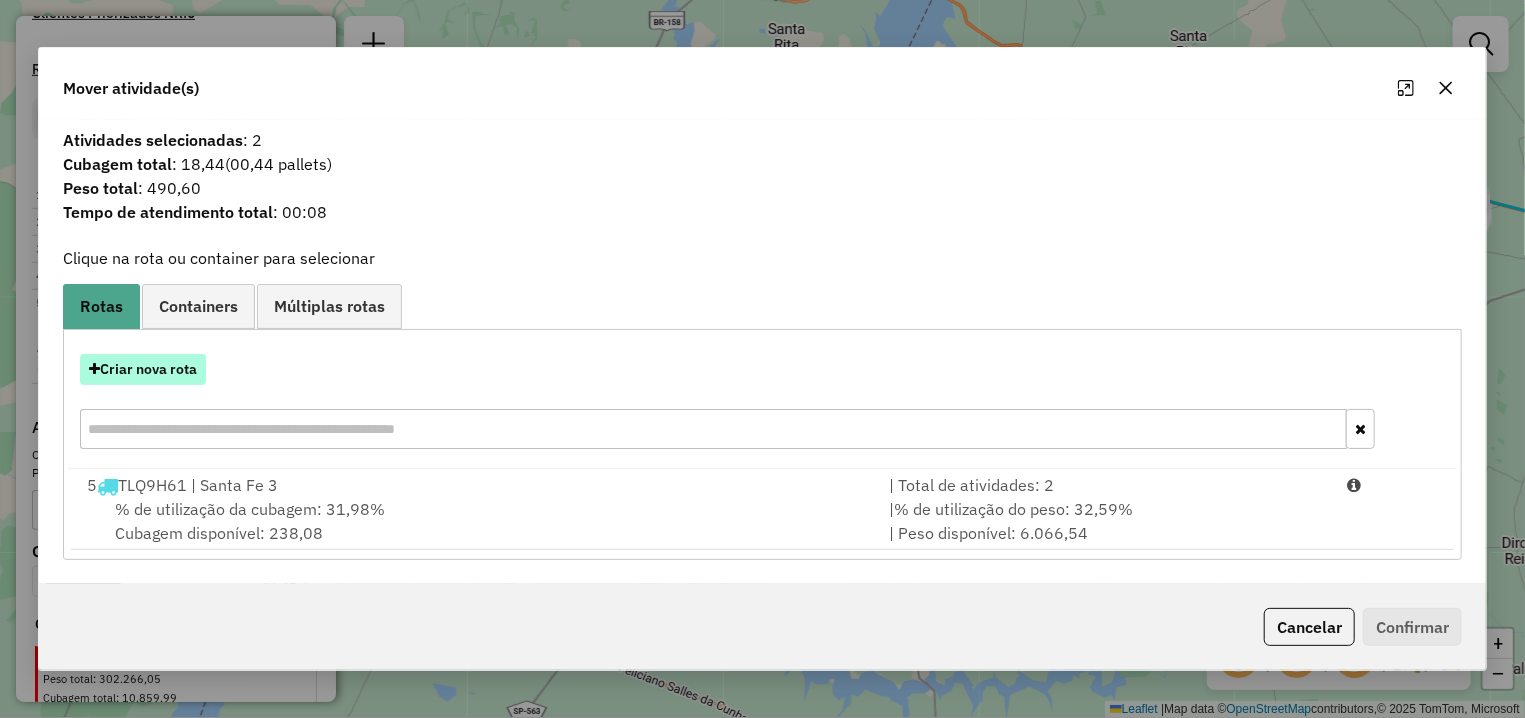 click on "Criar nova rota" at bounding box center [143, 369] 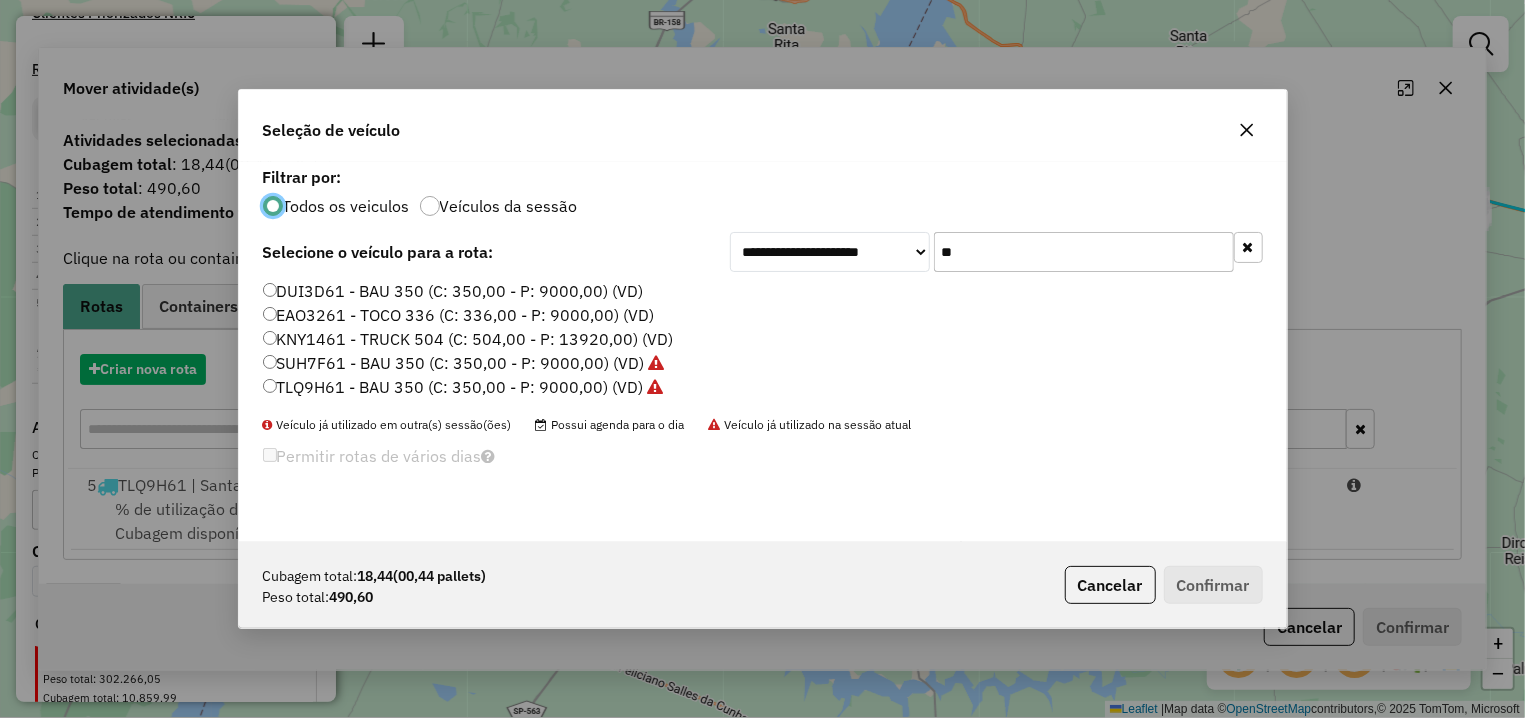 scroll, scrollTop: 11, scrollLeft: 6, axis: both 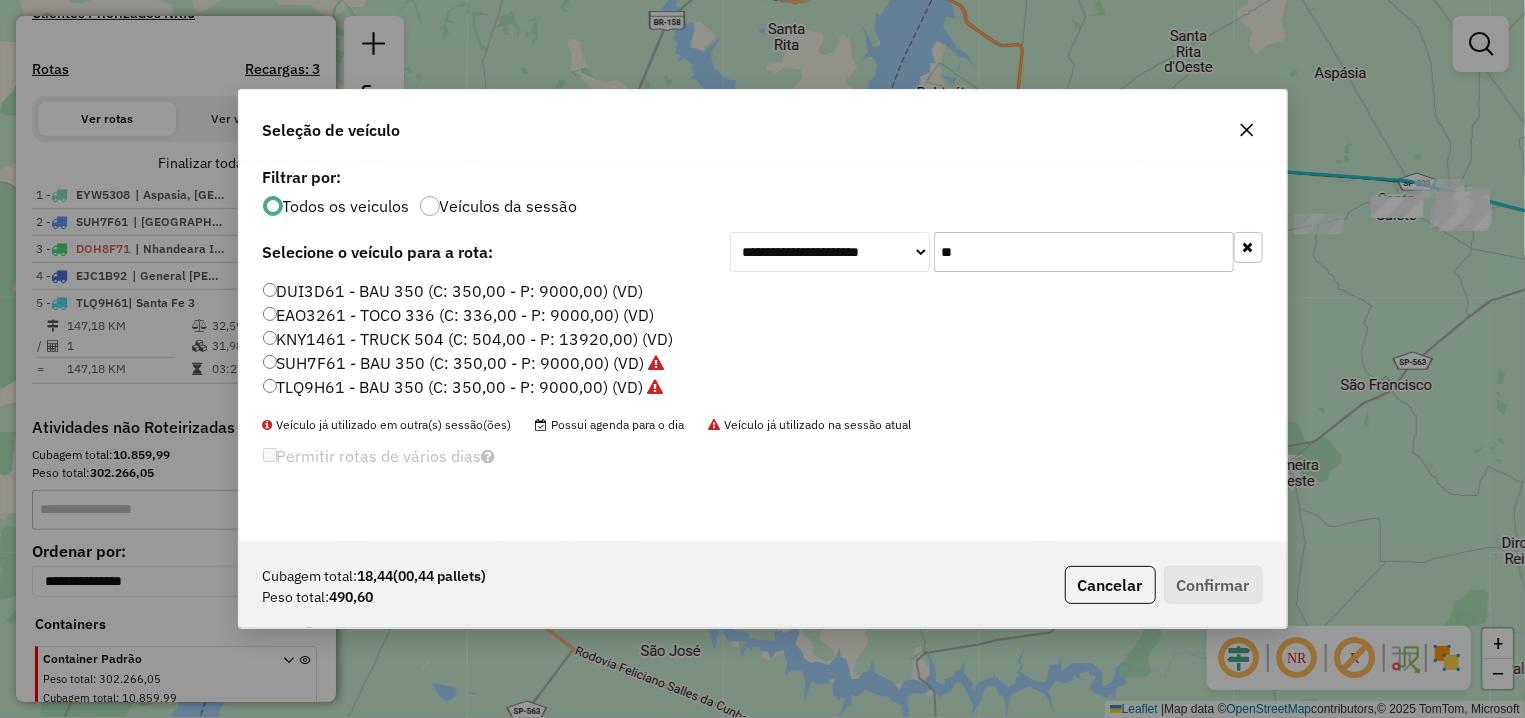 drag, startPoint x: 980, startPoint y: 248, endPoint x: 897, endPoint y: 248, distance: 83 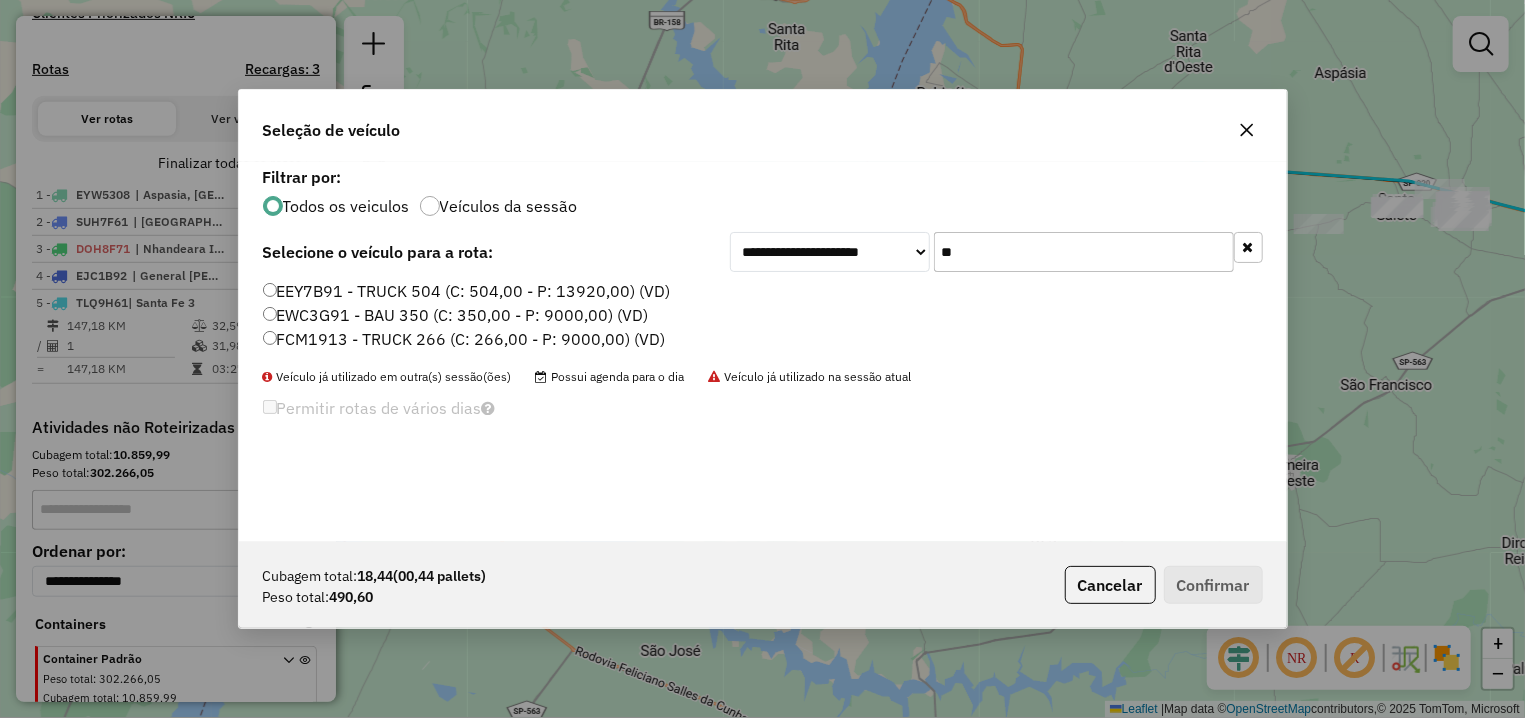 type on "**" 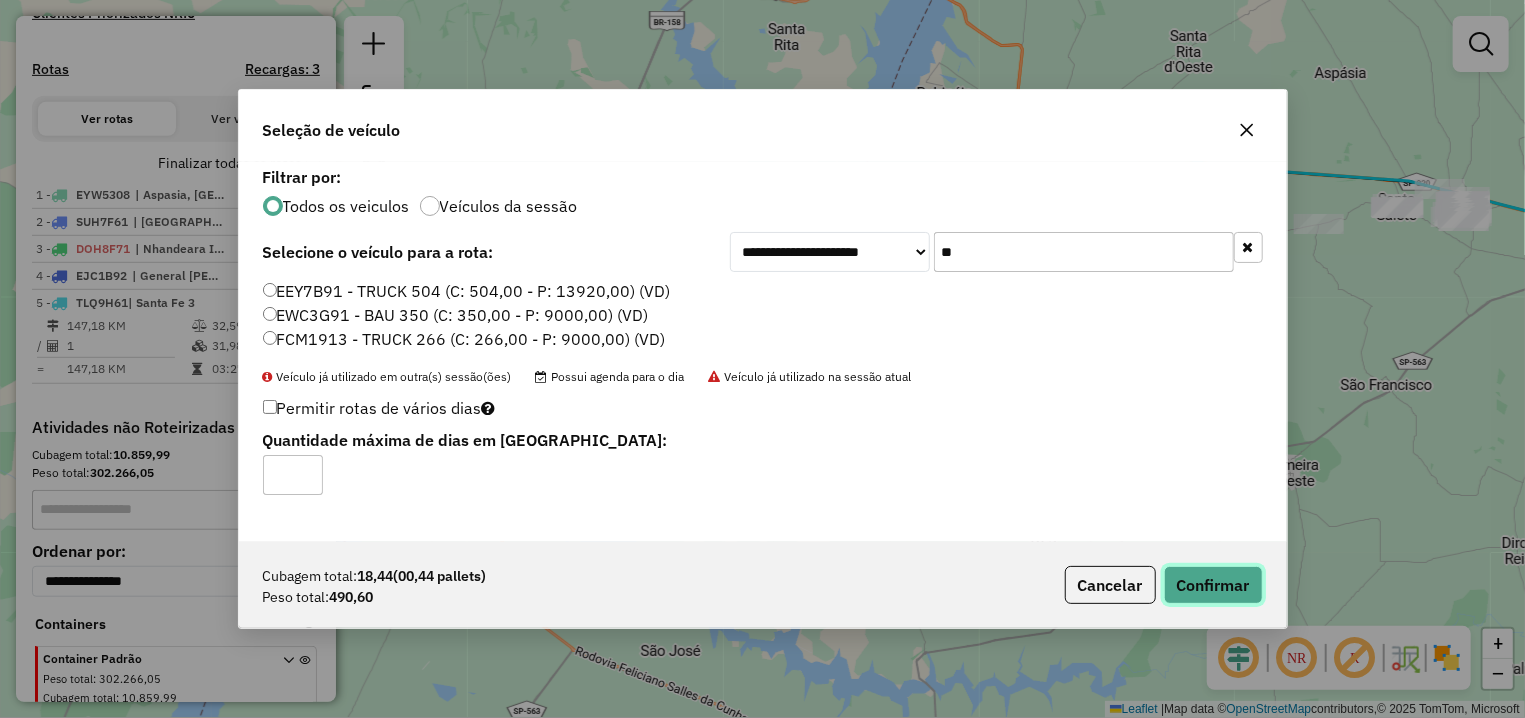 click on "Confirmar" 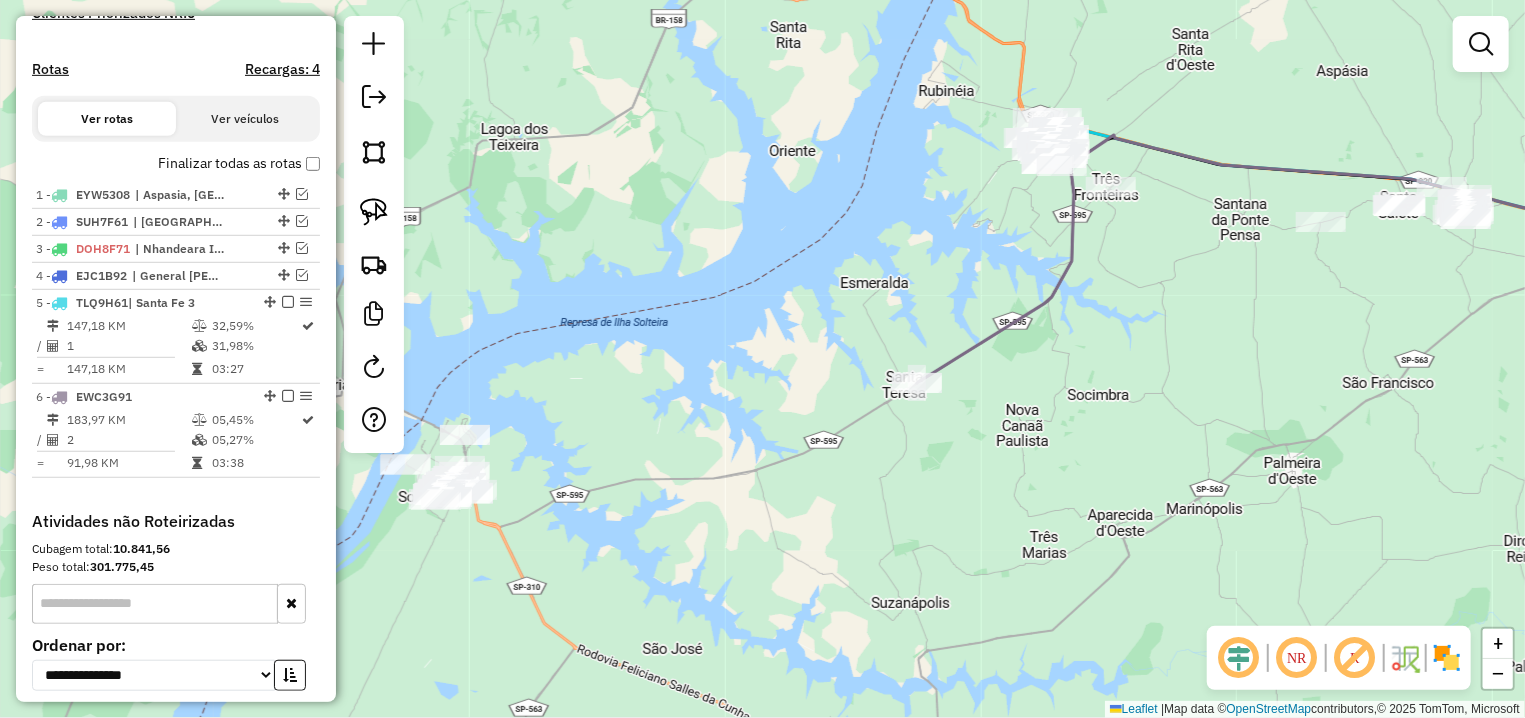 drag, startPoint x: 663, startPoint y: 446, endPoint x: 848, endPoint y: 367, distance: 201.16162 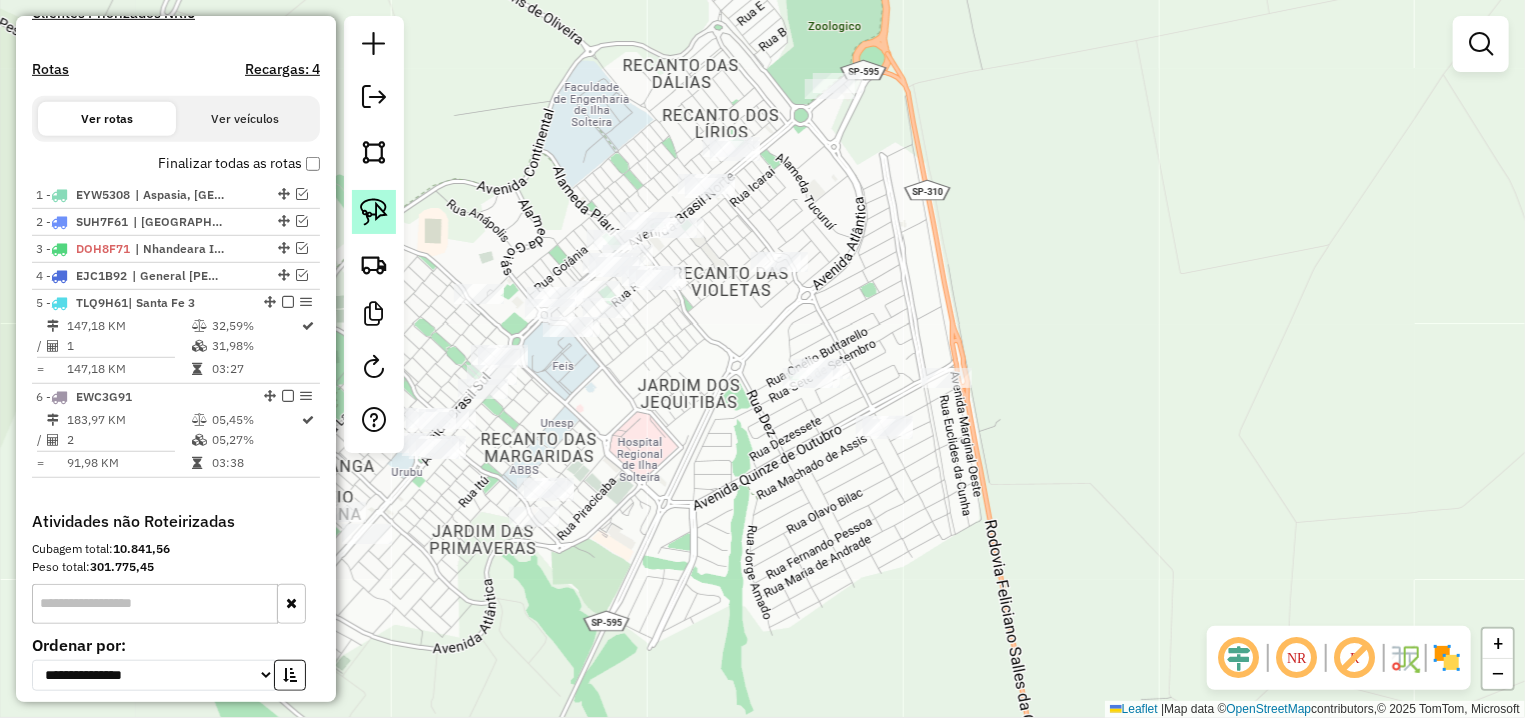 click 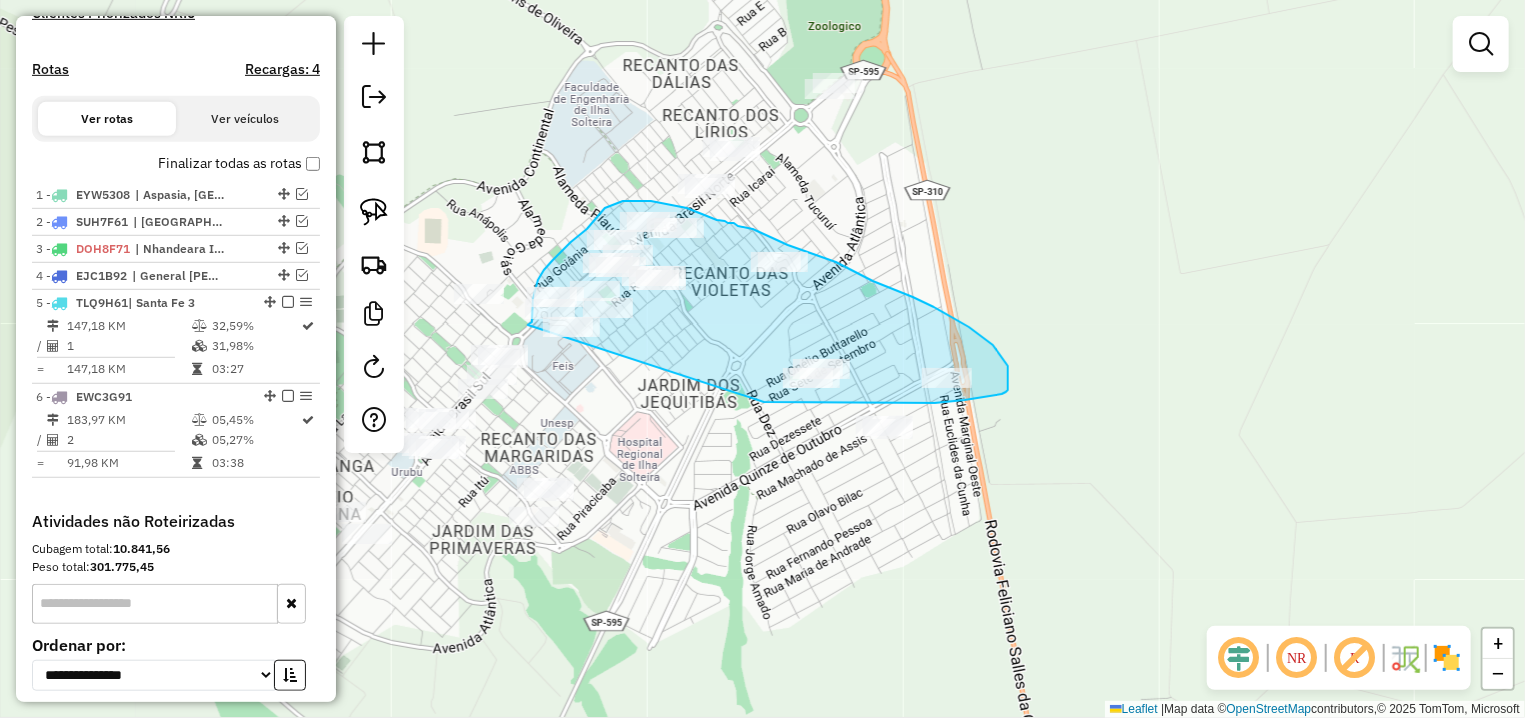 drag, startPoint x: 810, startPoint y: 403, endPoint x: 528, endPoint y: 325, distance: 292.58844 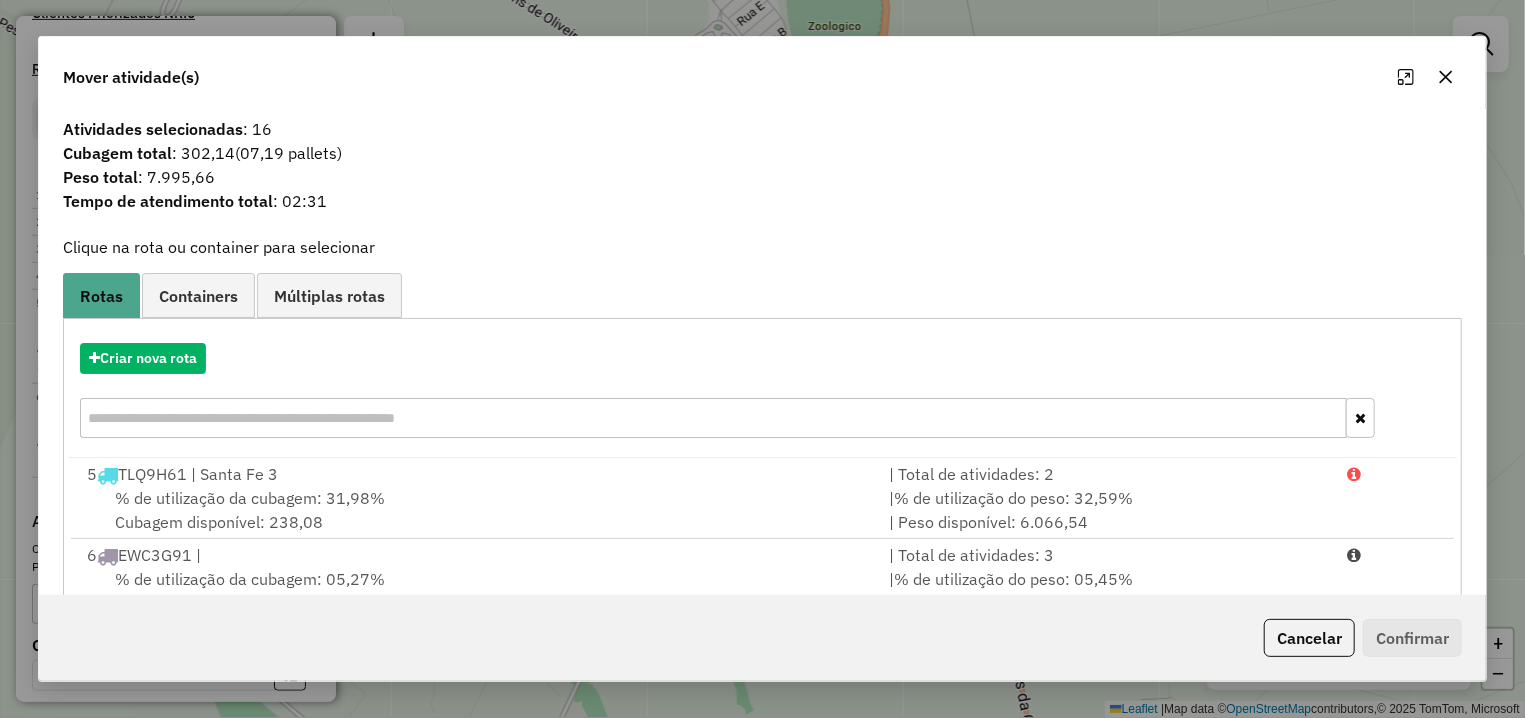 click on "Cancelar" 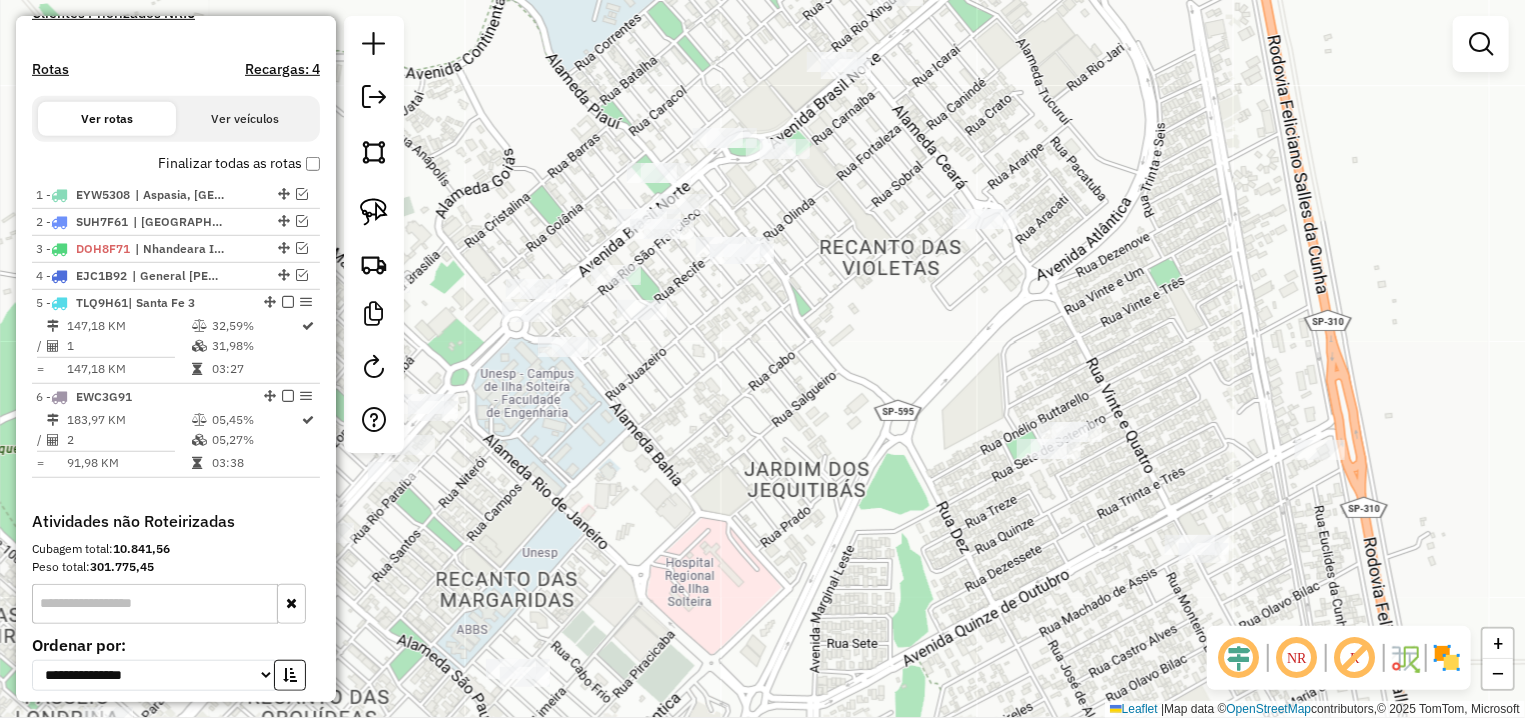 drag, startPoint x: 664, startPoint y: 353, endPoint x: 755, endPoint y: 401, distance: 102.88343 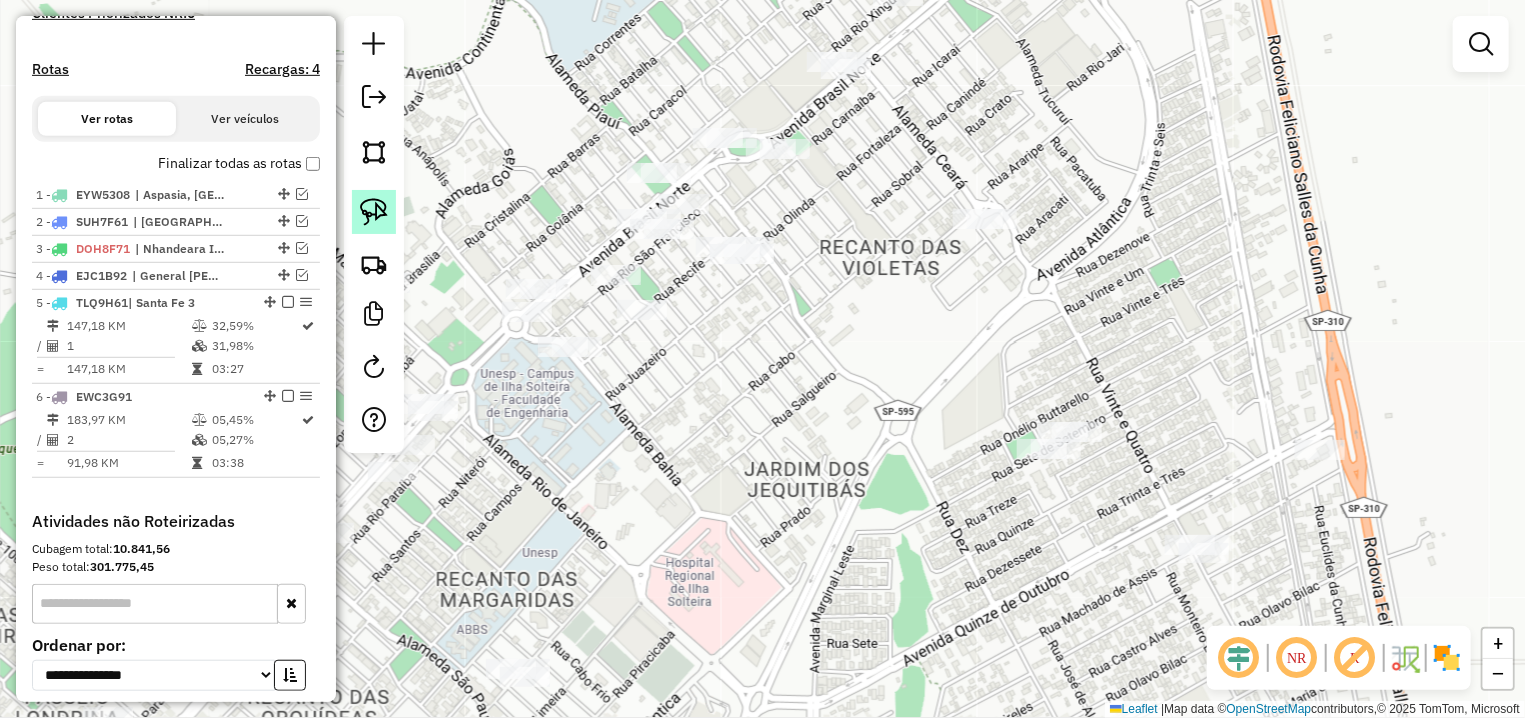 click 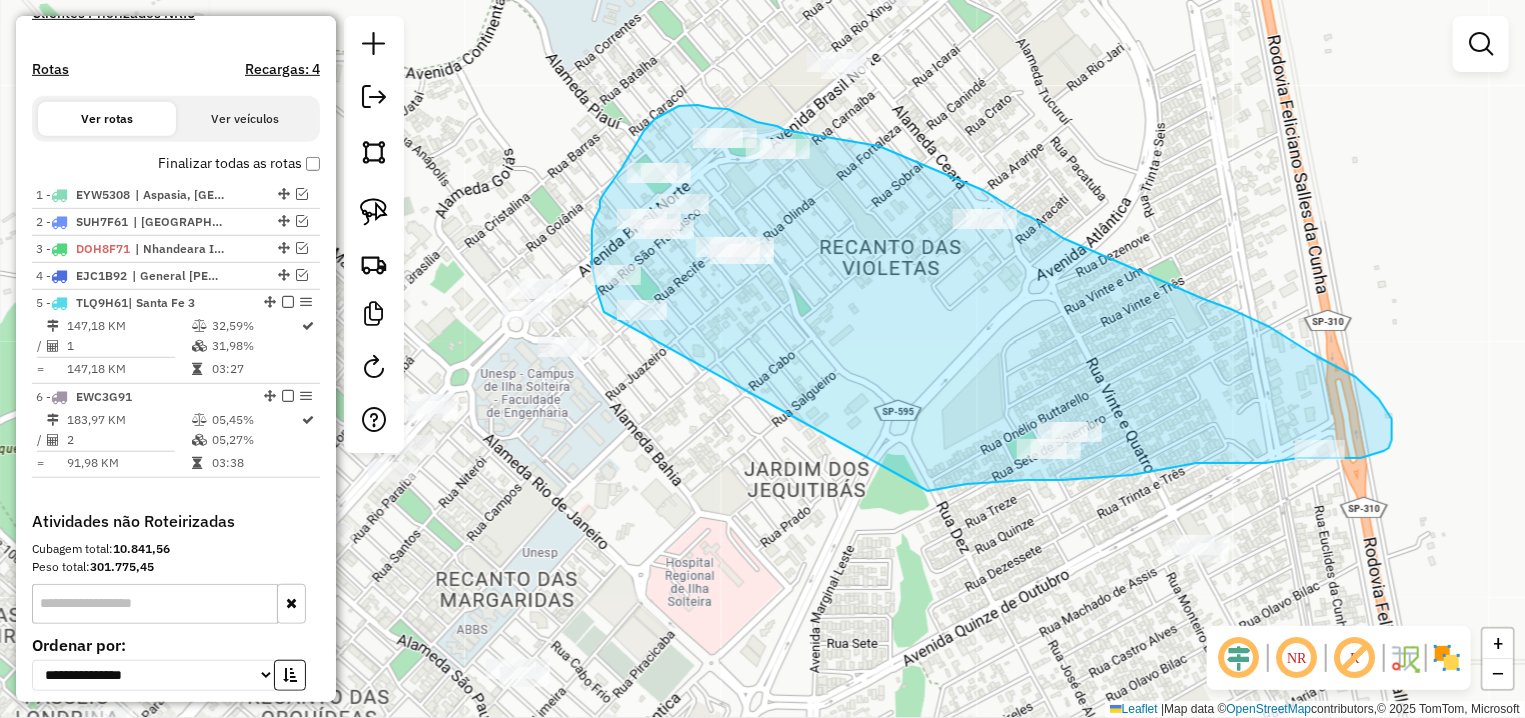 drag, startPoint x: 967, startPoint y: 484, endPoint x: 607, endPoint y: 317, distance: 396.84885 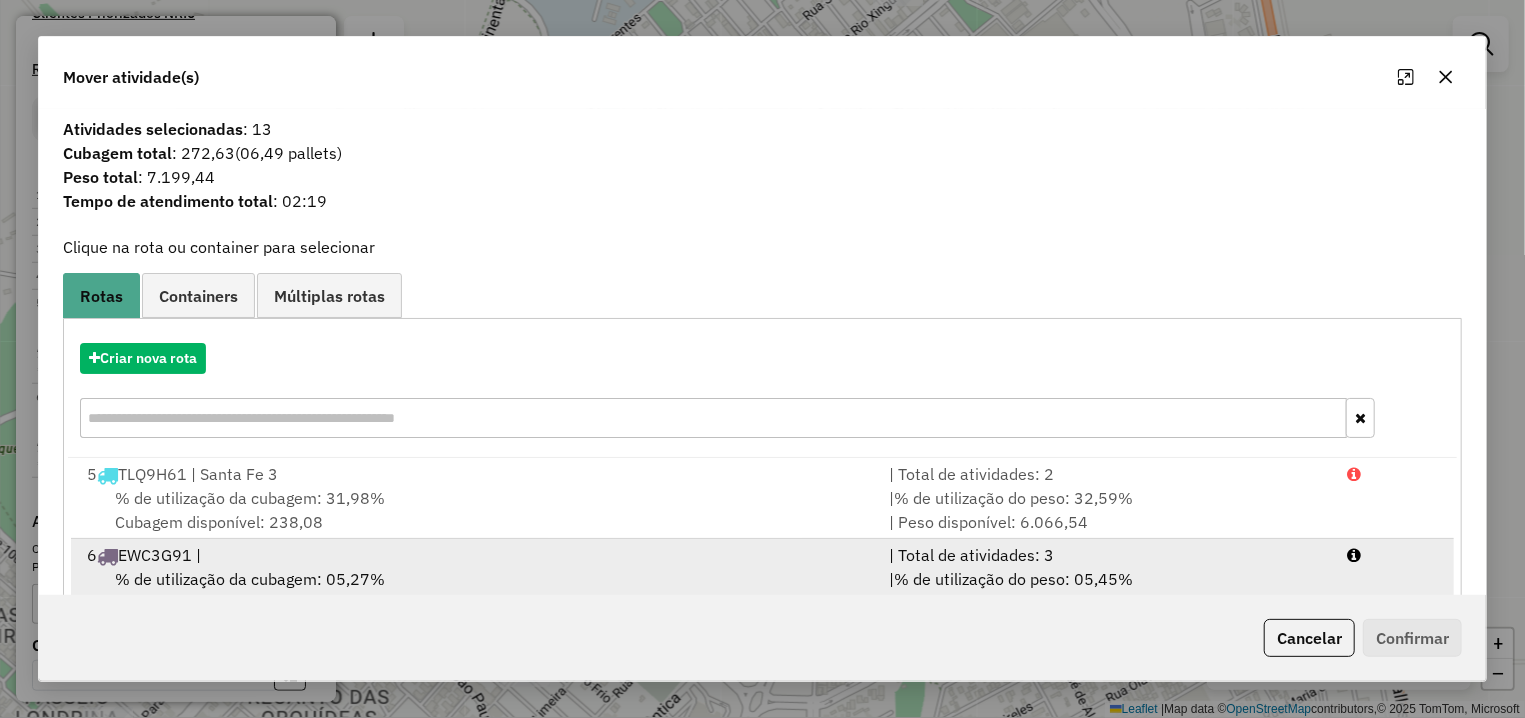 click on "% de utilização da cubagem: 05,27%  Cubagem disponível: 331,57" at bounding box center (476, 591) 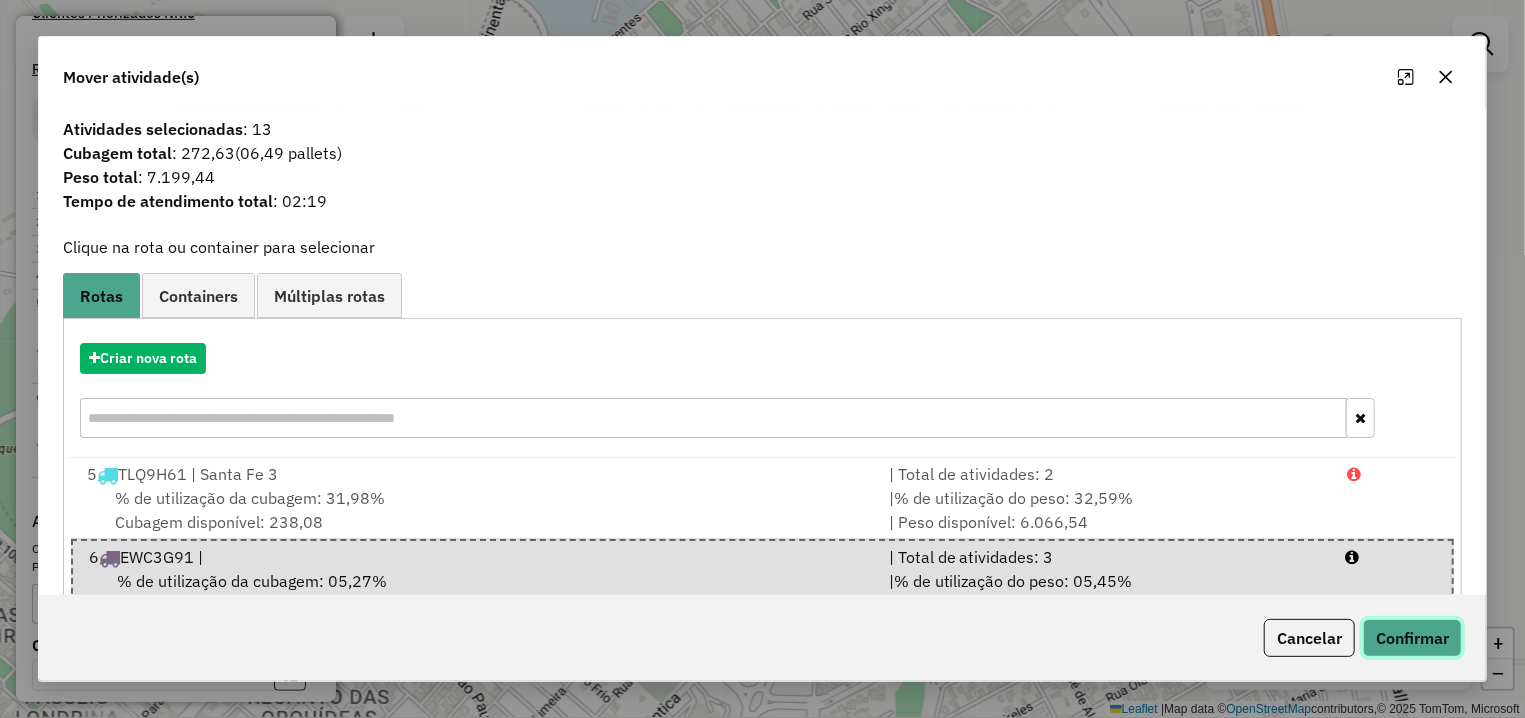 click on "Confirmar" 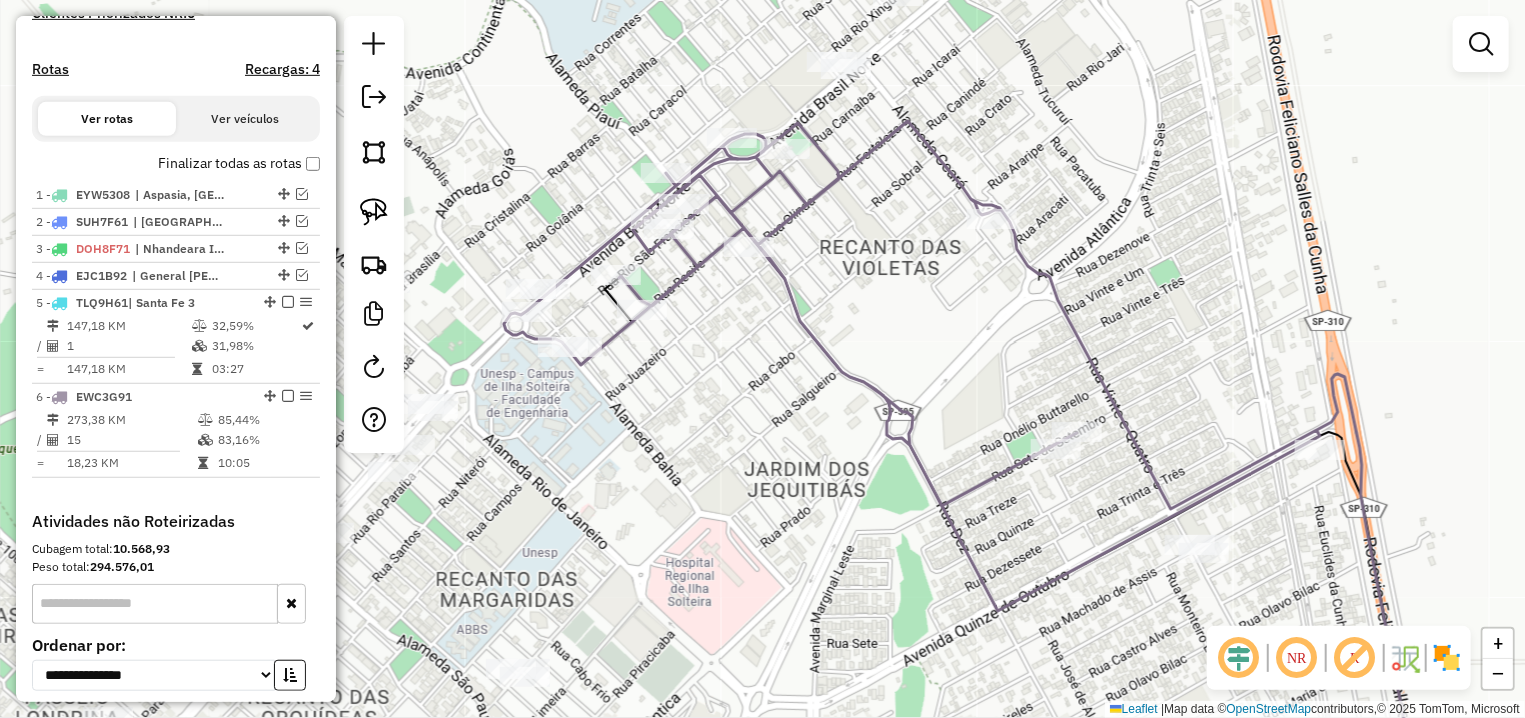 select on "**********" 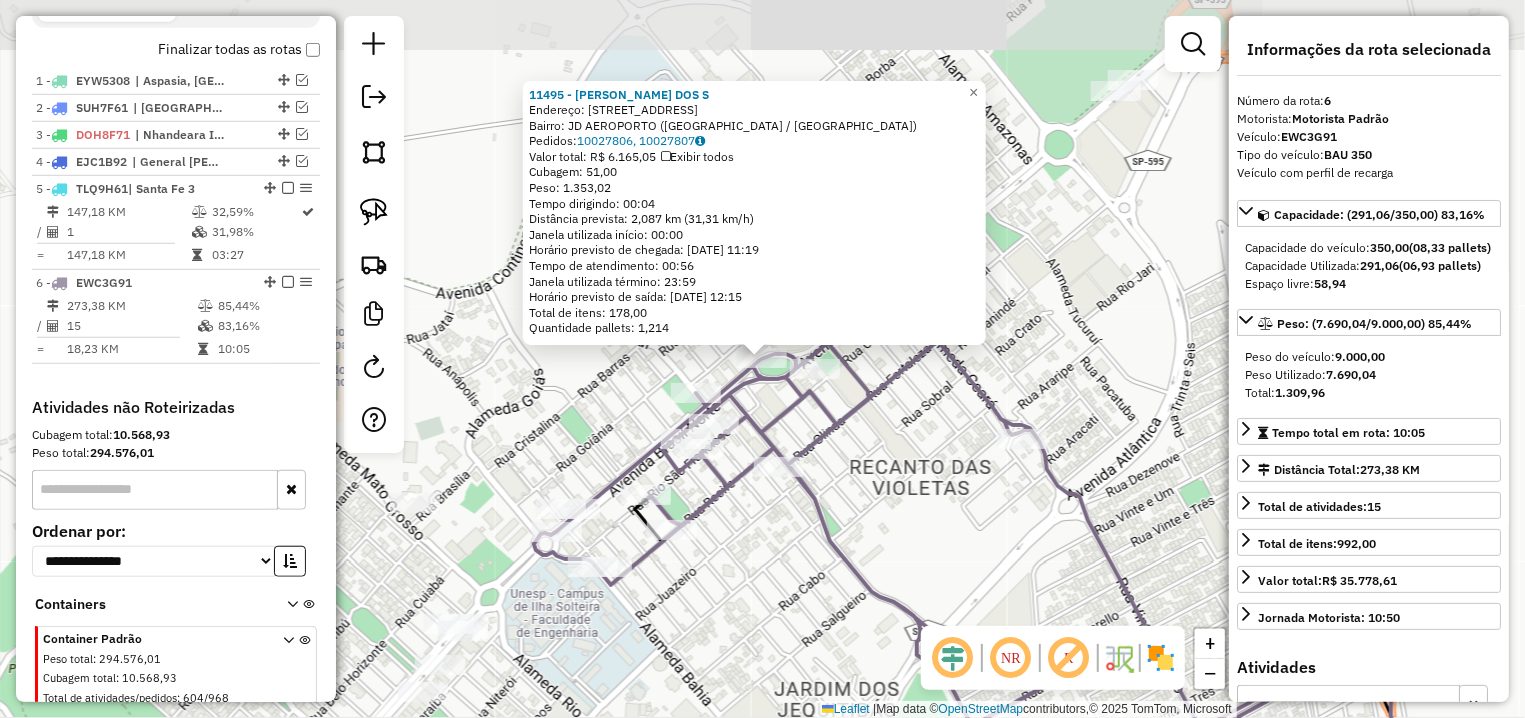 scroll, scrollTop: 778, scrollLeft: 0, axis: vertical 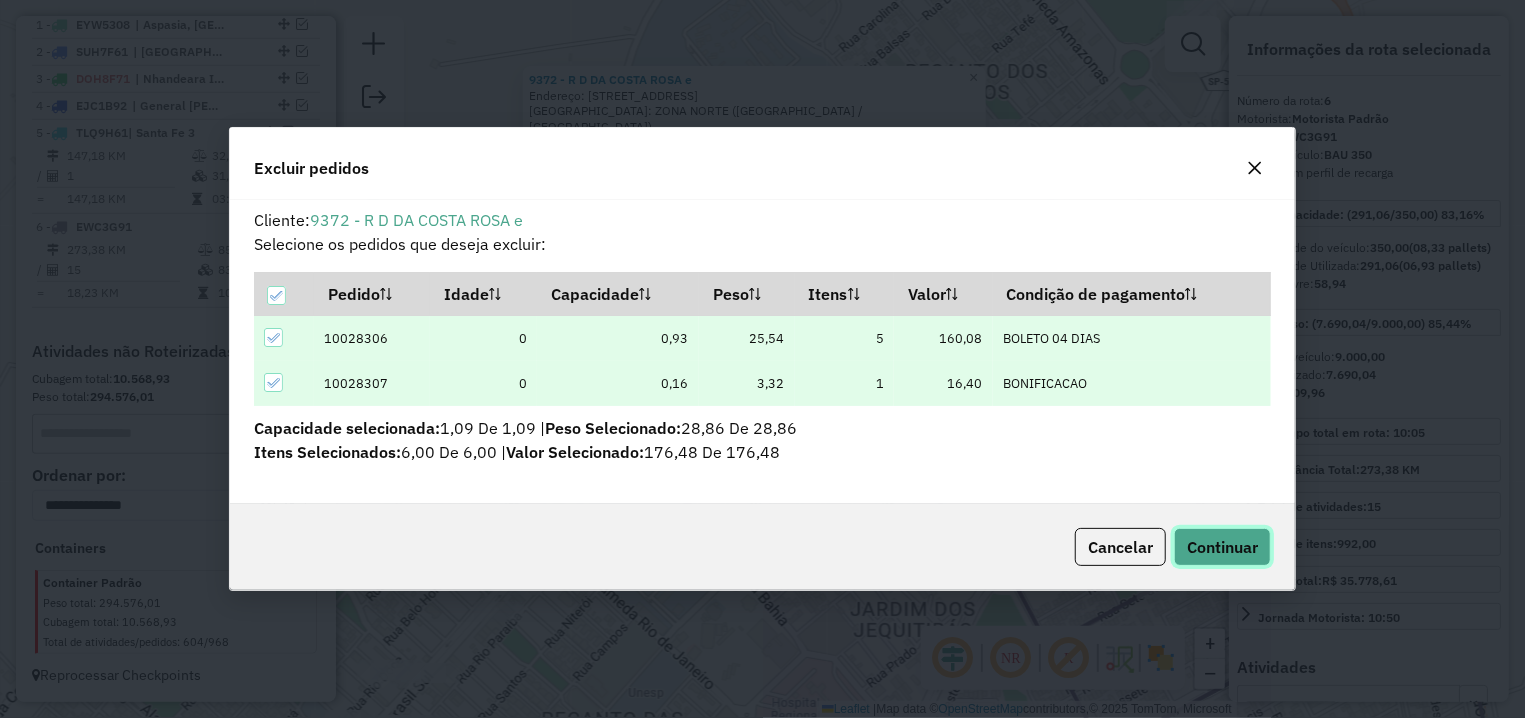 click on "Continuar" 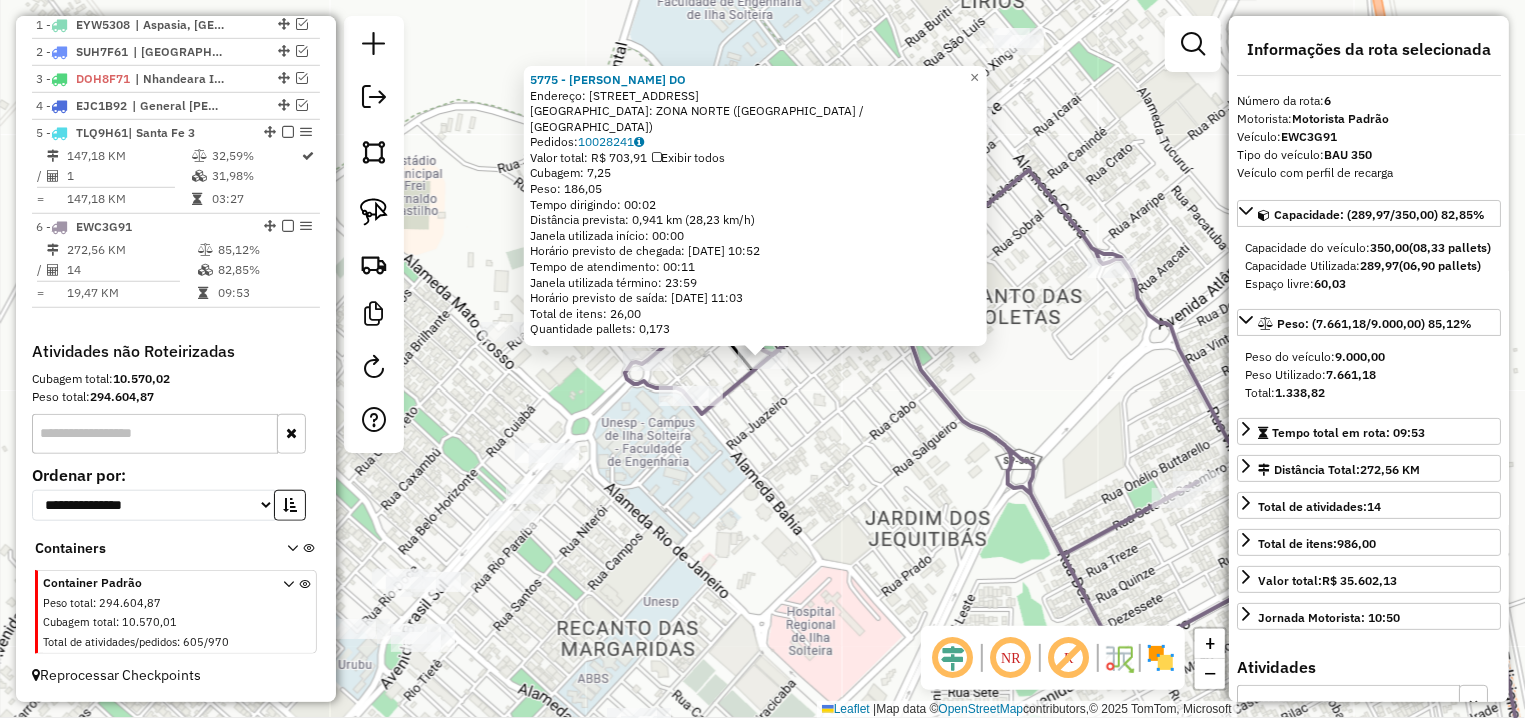 click on "5775 - CARIVALDO PEREIRA DO  Endereço: R   PASSEIO SALVADOR              502   Bairro: ZONA NORTE (ILHA SOLTEIRA / SP)   Pedidos:  10028241   Valor total: R$ 703,91   Exibir todos   Cubagem: 7,25  Peso: 186,05  Tempo dirigindo: 00:02   Distância prevista: 0,941 km (28,23 km/h)   Janela utilizada início: 00:00   Horário previsto de chegada: 11/07/2025 10:52   Tempo de atendimento: 00:11   Janela utilizada término: 23:59   Horário previsto de saída: 11/07/2025 11:03   Total de itens: 26,00   Quantidade pallets: 0,173  × Janela de atendimento Grade de atendimento Capacidade Transportadoras Veículos Cliente Pedidos  Rotas Selecione os dias de semana para filtrar as janelas de atendimento  Seg   Ter   Qua   Qui   Sex   Sáb   Dom  Informe o período da janela de atendimento: De: Até:  Filtrar exatamente a janela do cliente  Considerar janela de atendimento padrão  Selecione os dias de semana para filtrar as grades de atendimento  Seg   Ter   Qua   Qui   Sex   Sáb   Dom   Peso mínimo:   Peso máximo:" 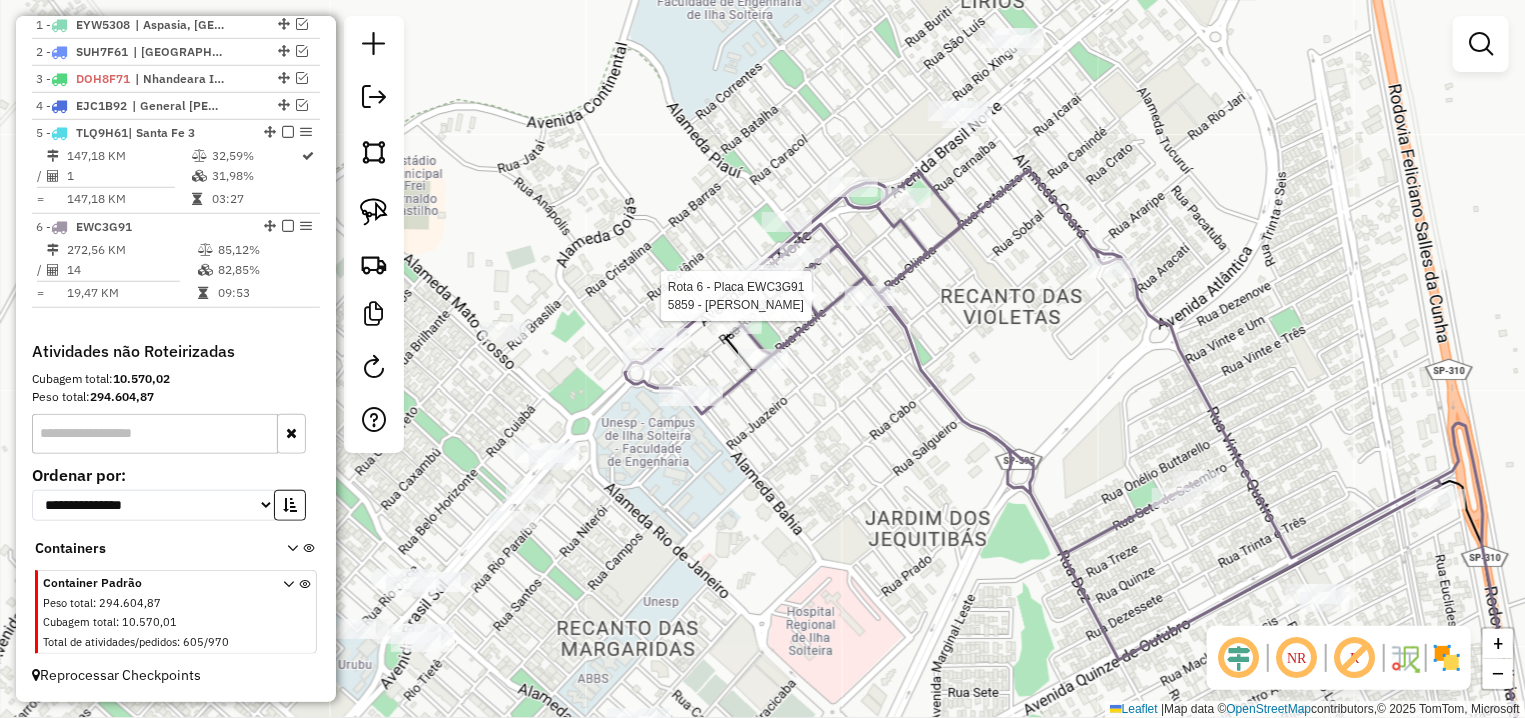 select on "**********" 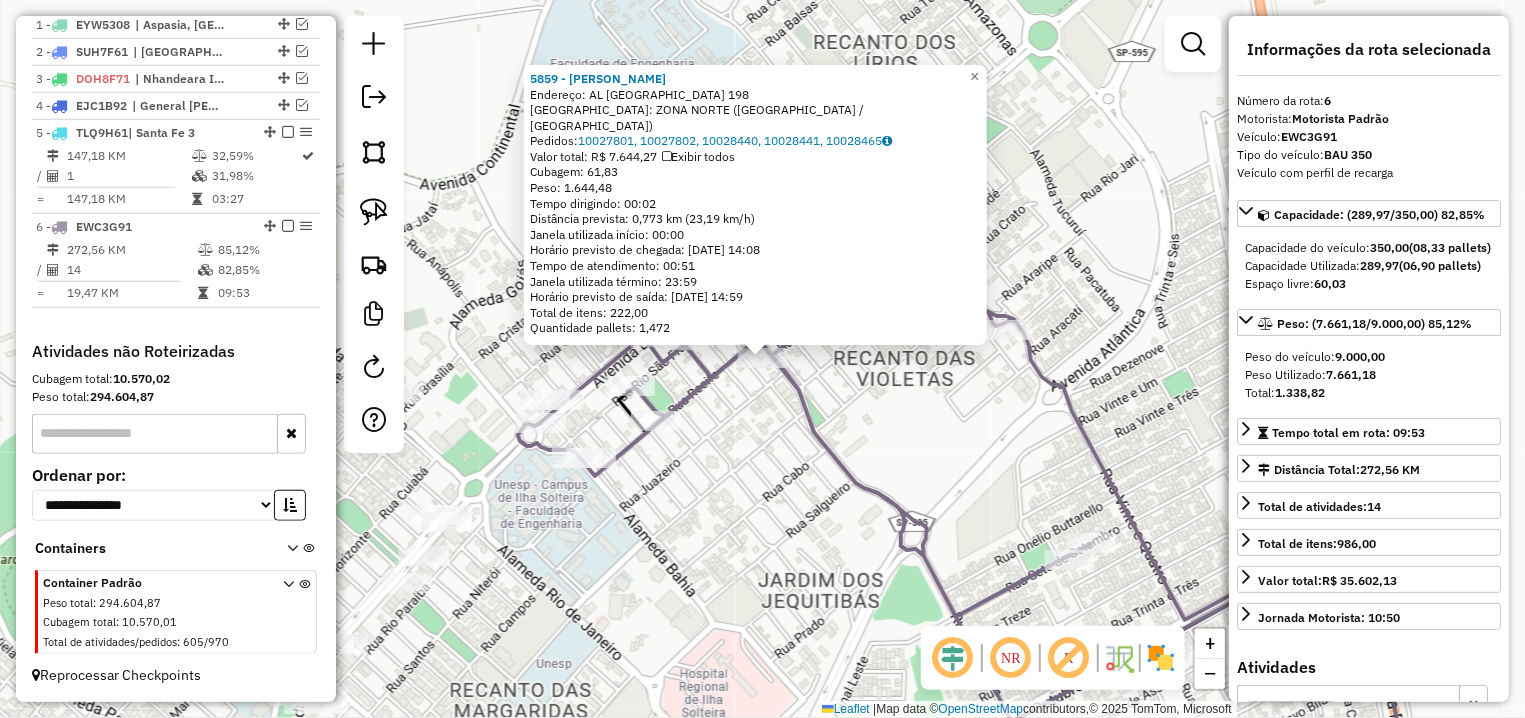 click on "5859 - ANTONIO CARLOS VASCO  Endereço: AL  PERNAMBUCO                    198   Bairro: ZONA NORTE (ILHA SOLTEIRA / SP)   Pedidos:  10027801, 10027802, 10028440, 10028441, 10028465   Valor total: R$ 7.644,27   Exibir todos   Cubagem: 61,83  Peso: 1.644,48  Tempo dirigindo: 00:02   Distância prevista: 0,773 km (23,19 km/h)   Janela utilizada início: 00:00   Horário previsto de chegada: 11/07/2025 14:08   Tempo de atendimento: 00:51   Janela utilizada término: 23:59   Horário previsto de saída: 11/07/2025 14:59   Total de itens: 222,00   Quantidade pallets: 1,472  × Janela de atendimento Grade de atendimento Capacidade Transportadoras Veículos Cliente Pedidos  Rotas Selecione os dias de semana para filtrar as janelas de atendimento  Seg   Ter   Qua   Qui   Sex   Sáb   Dom  Informe o período da janela de atendimento: De: Até:  Filtrar exatamente a janela do cliente  Considerar janela de atendimento padrão  Selecione os dias de semana para filtrar as grades de atendimento  Seg   Ter   Qua   Qui   Sex" 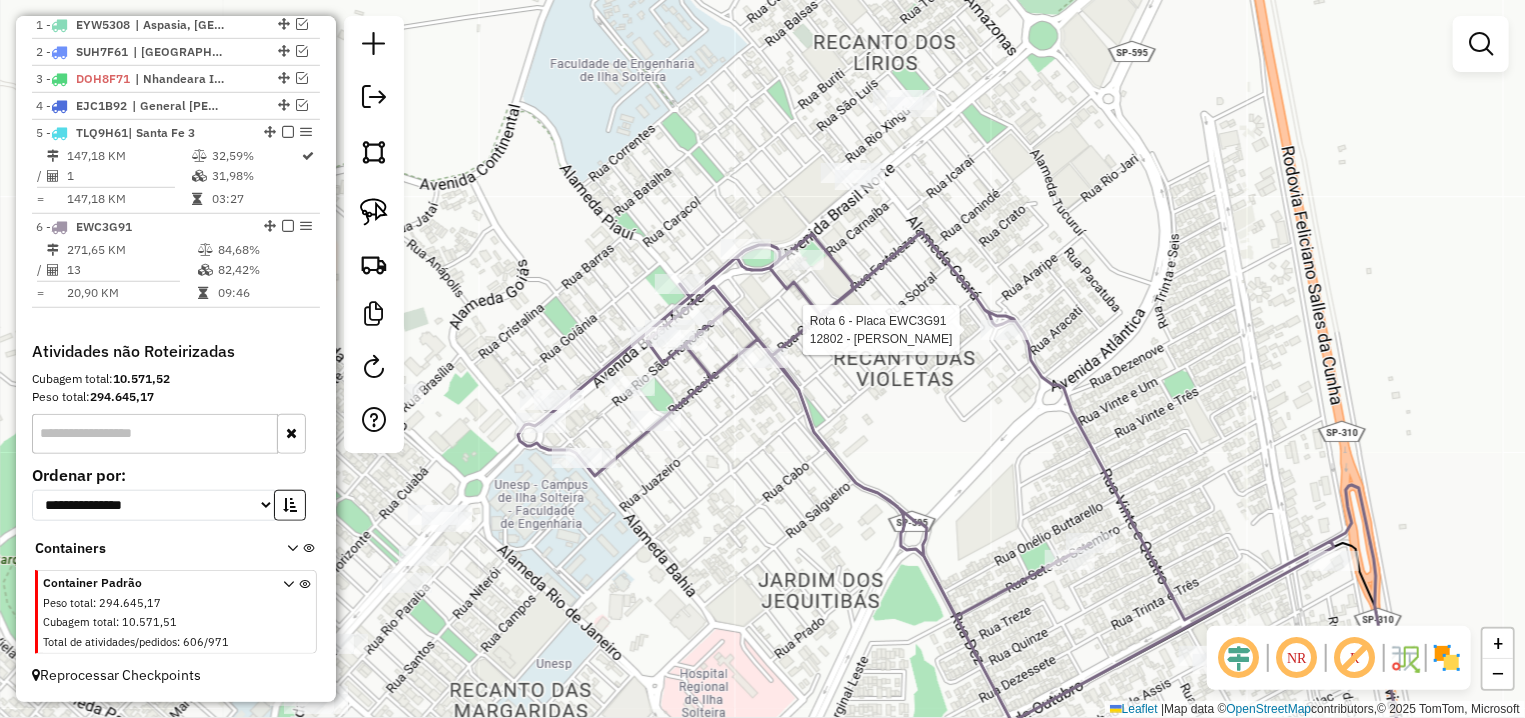 select on "**********" 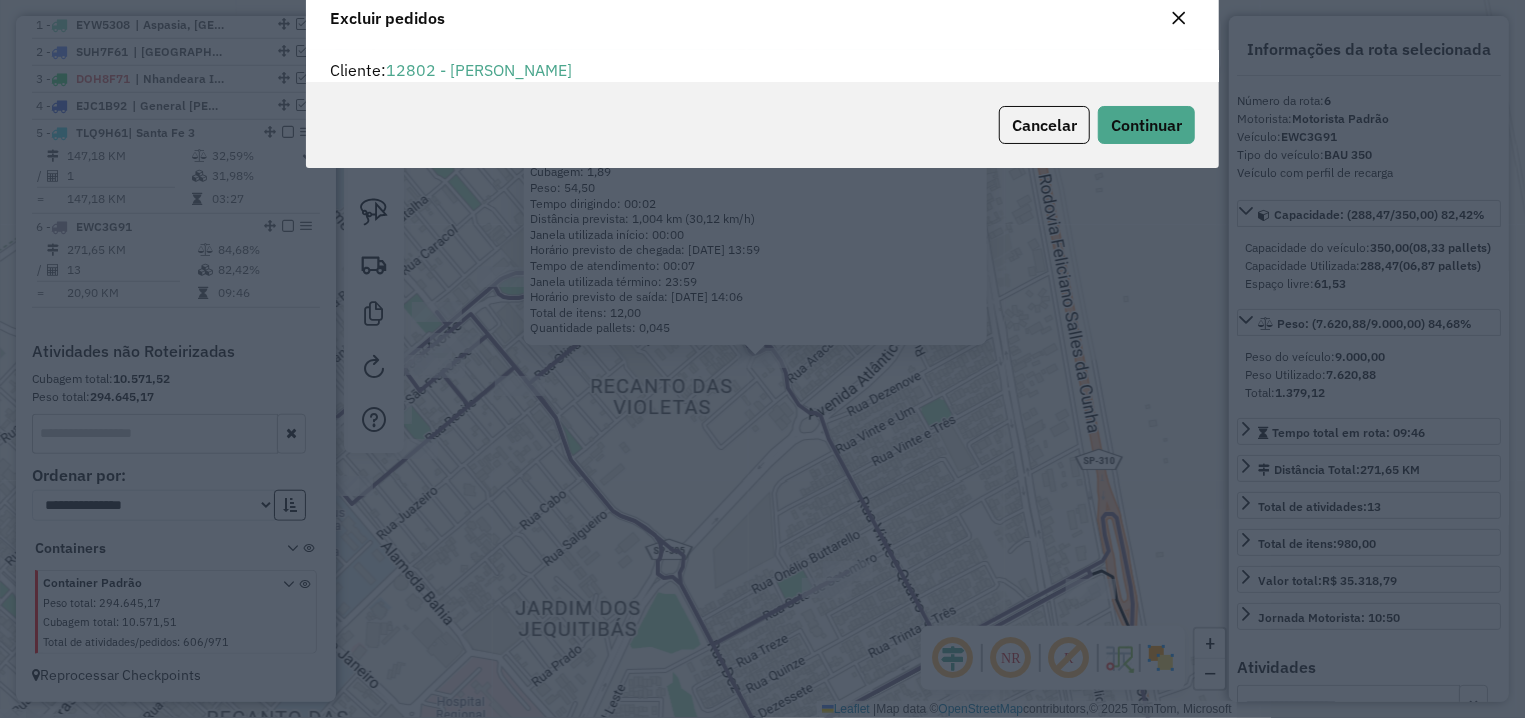 scroll, scrollTop: 0, scrollLeft: 0, axis: both 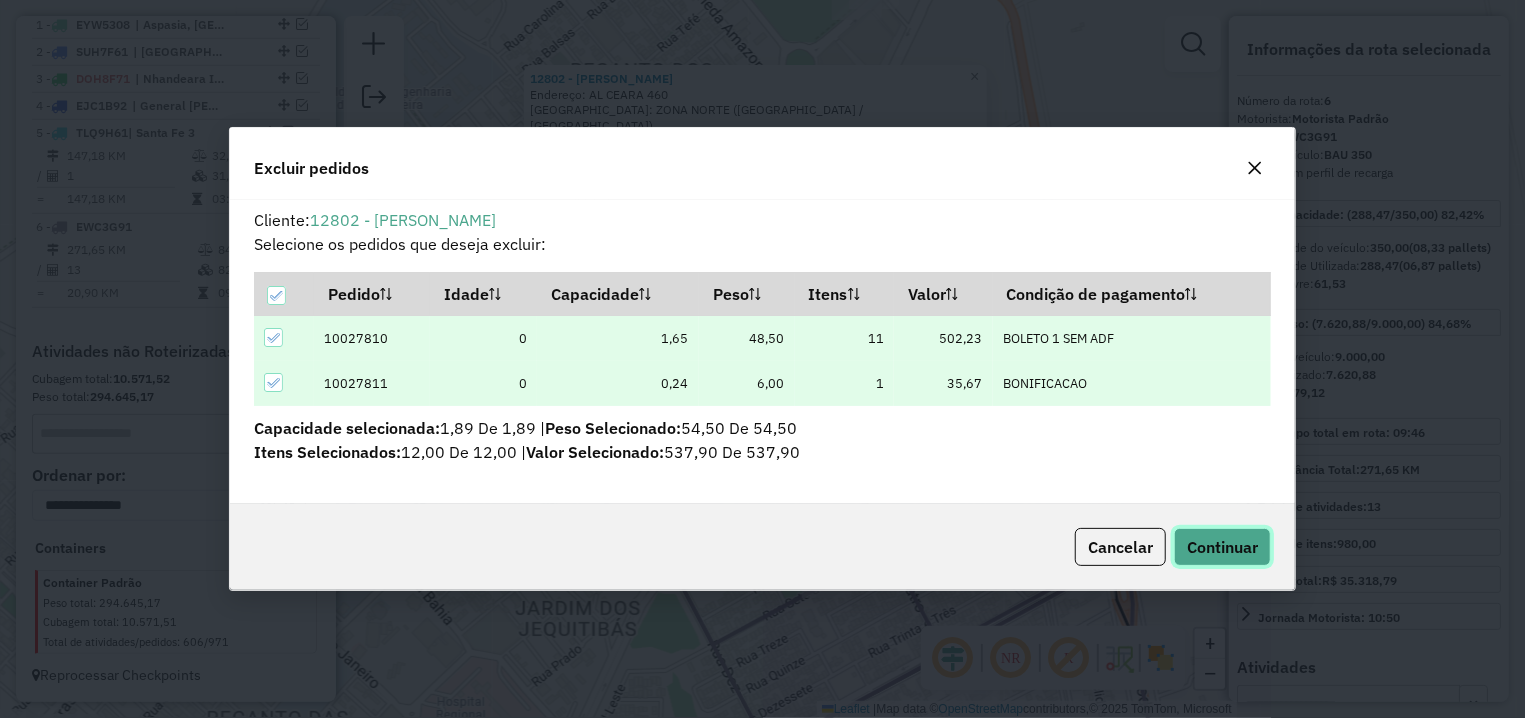 click on "Continuar" 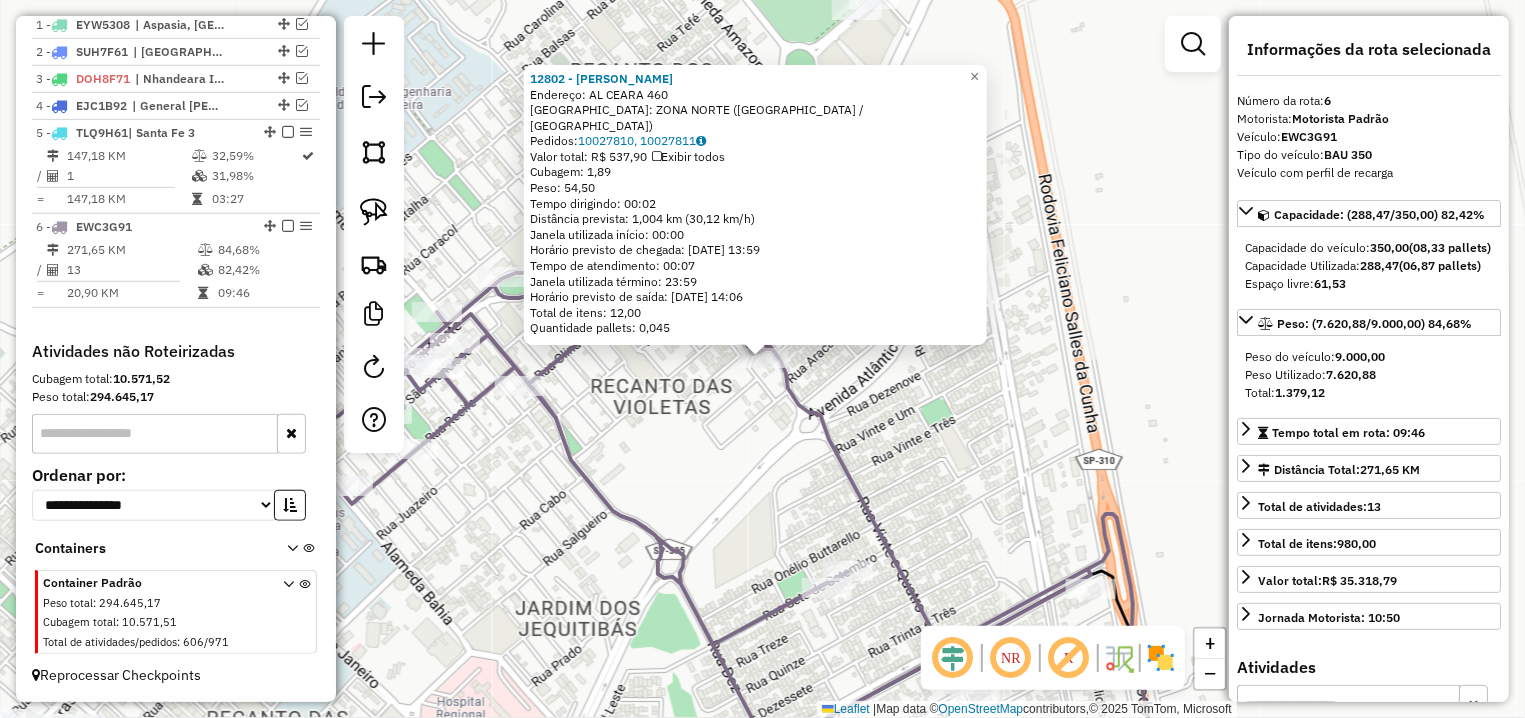 click at bounding box center [288, 226] 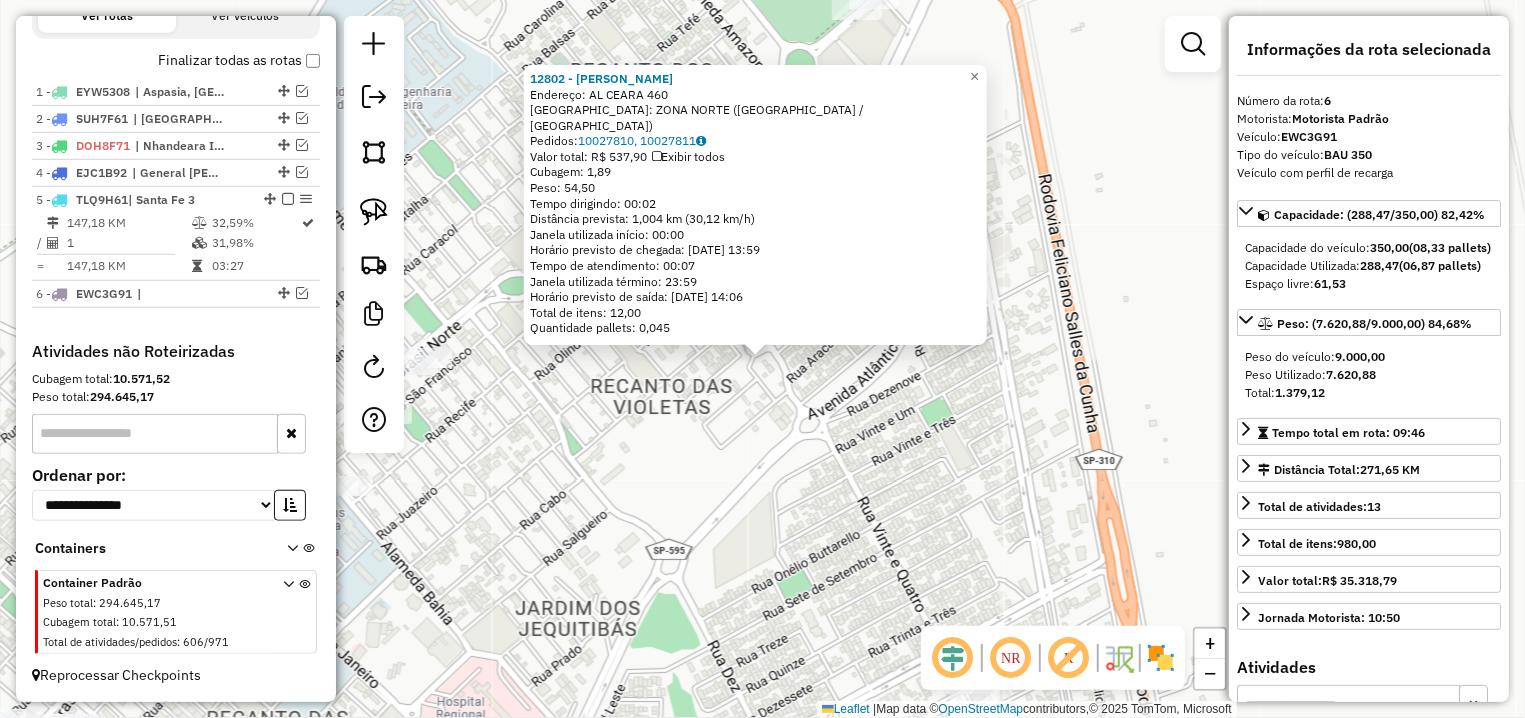 click on "12802 - DALINE DOS SANTOS LI  Endereço: AL  CEARA                         460   Bairro: ZONA NORTE (ILHA SOLTEIRA / SP)   Pedidos:  10027810, 10027811   Valor total: R$ 537,90   Exibir todos   Cubagem: 1,89  Peso: 54,50  Tempo dirigindo: 00:02   Distância prevista: 1,004 km (30,12 km/h)   Janela utilizada início: 00:00   Horário previsto de chegada: 11/07/2025 13:59   Tempo de atendimento: 00:07   Janela utilizada término: 23:59   Horário previsto de saída: 11/07/2025 14:06   Total de itens: 12,00   Quantidade pallets: 0,045  × Janela de atendimento Grade de atendimento Capacidade Transportadoras Veículos Cliente Pedidos  Rotas Selecione os dias de semana para filtrar as janelas de atendimento  Seg   Ter   Qua   Qui   Sex   Sáb   Dom  Informe o período da janela de atendimento: De: Até:  Filtrar exatamente a janela do cliente  Considerar janela de atendimento padrão  Selecione os dias de semana para filtrar as grades de atendimento  Seg   Ter   Qua   Qui   Sex   Sáb   Dom   Peso mínimo:   De:" 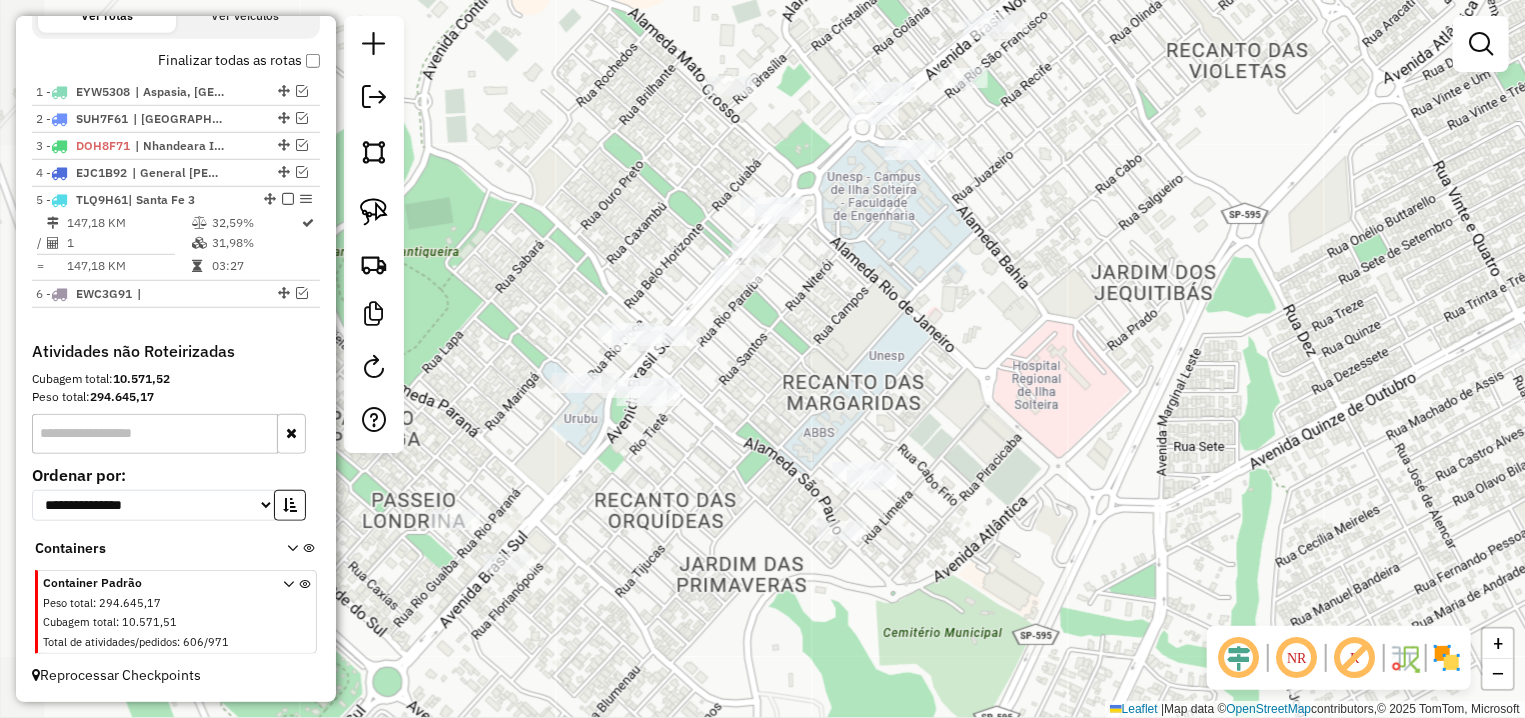 drag, startPoint x: 615, startPoint y: 460, endPoint x: 1191, endPoint y: 124, distance: 666.83734 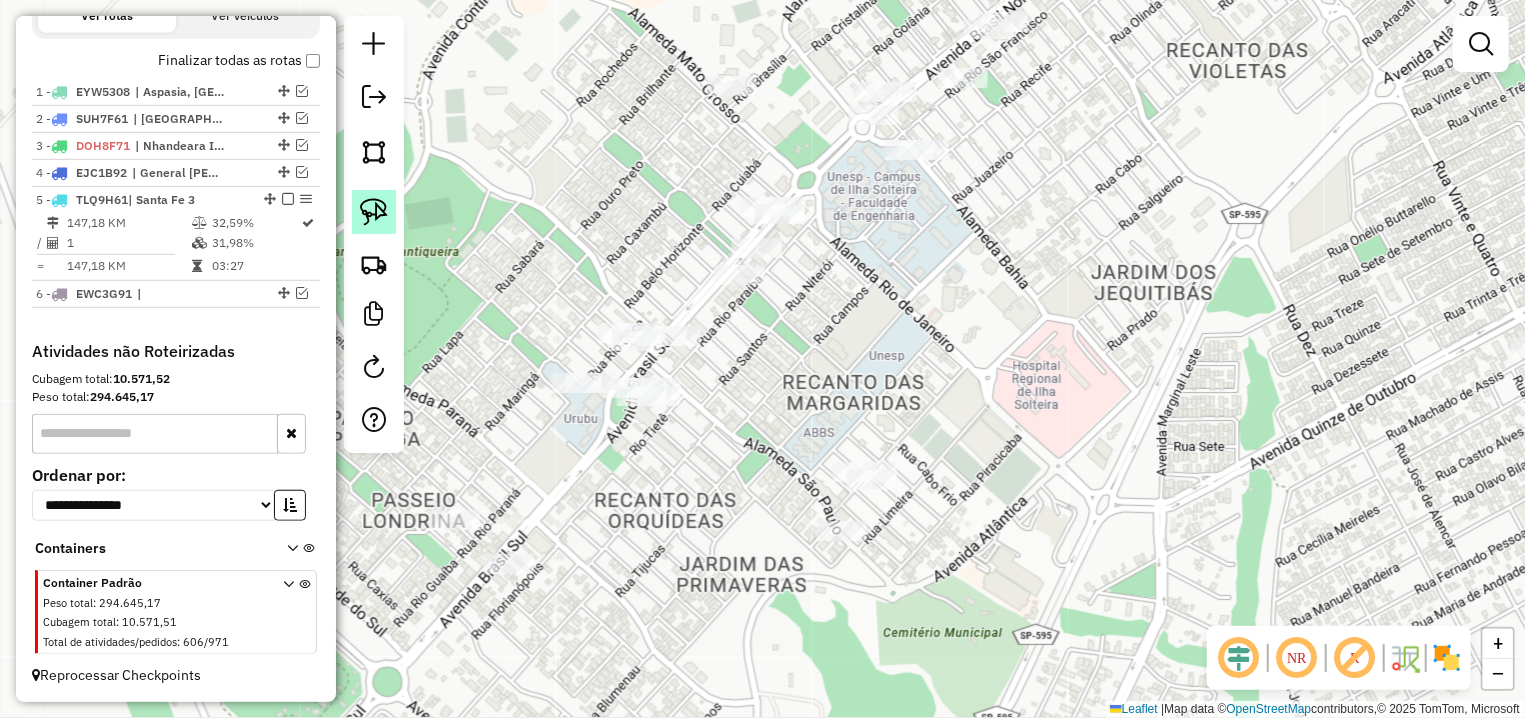 click 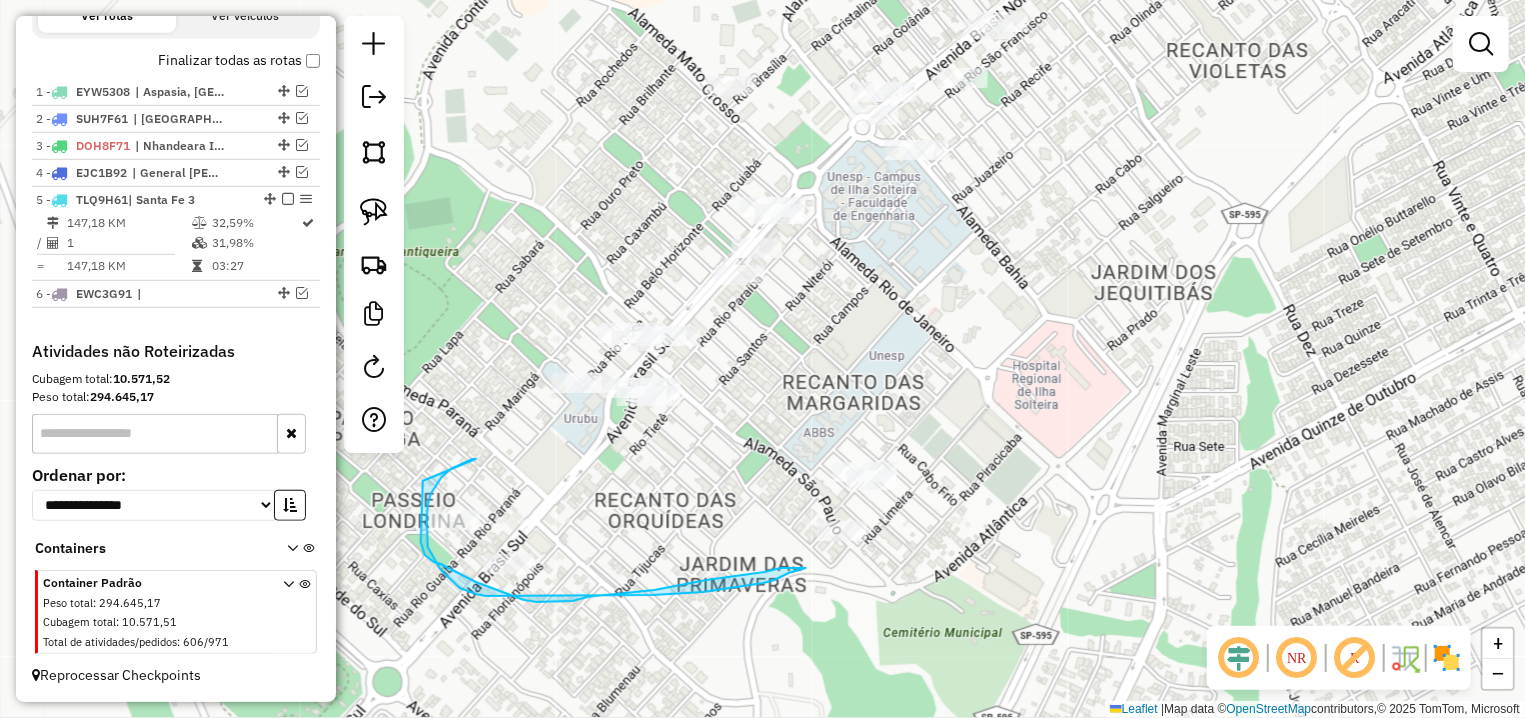 drag, startPoint x: 476, startPoint y: 459, endPoint x: 423, endPoint y: 481, distance: 57.384666 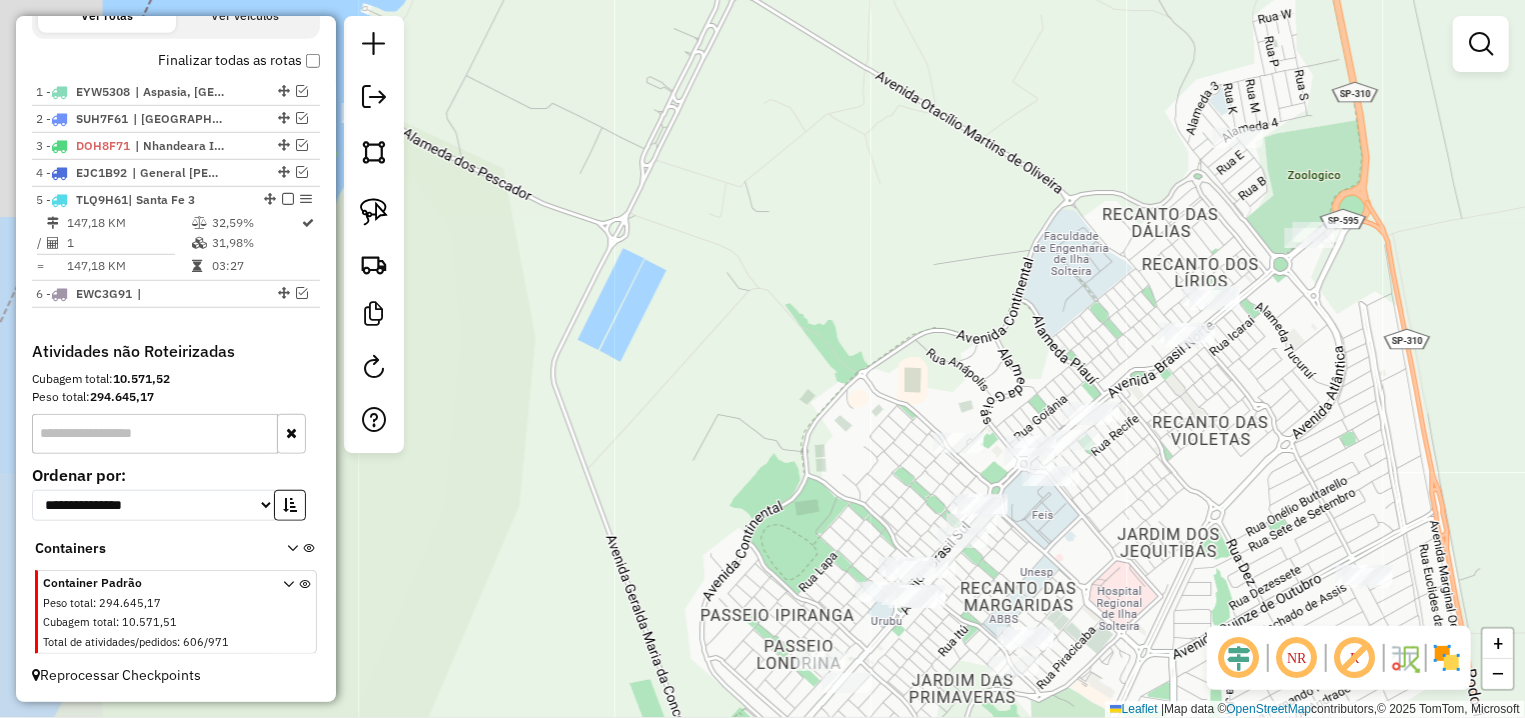 drag, startPoint x: 739, startPoint y: 335, endPoint x: 1055, endPoint y: 520, distance: 366.17072 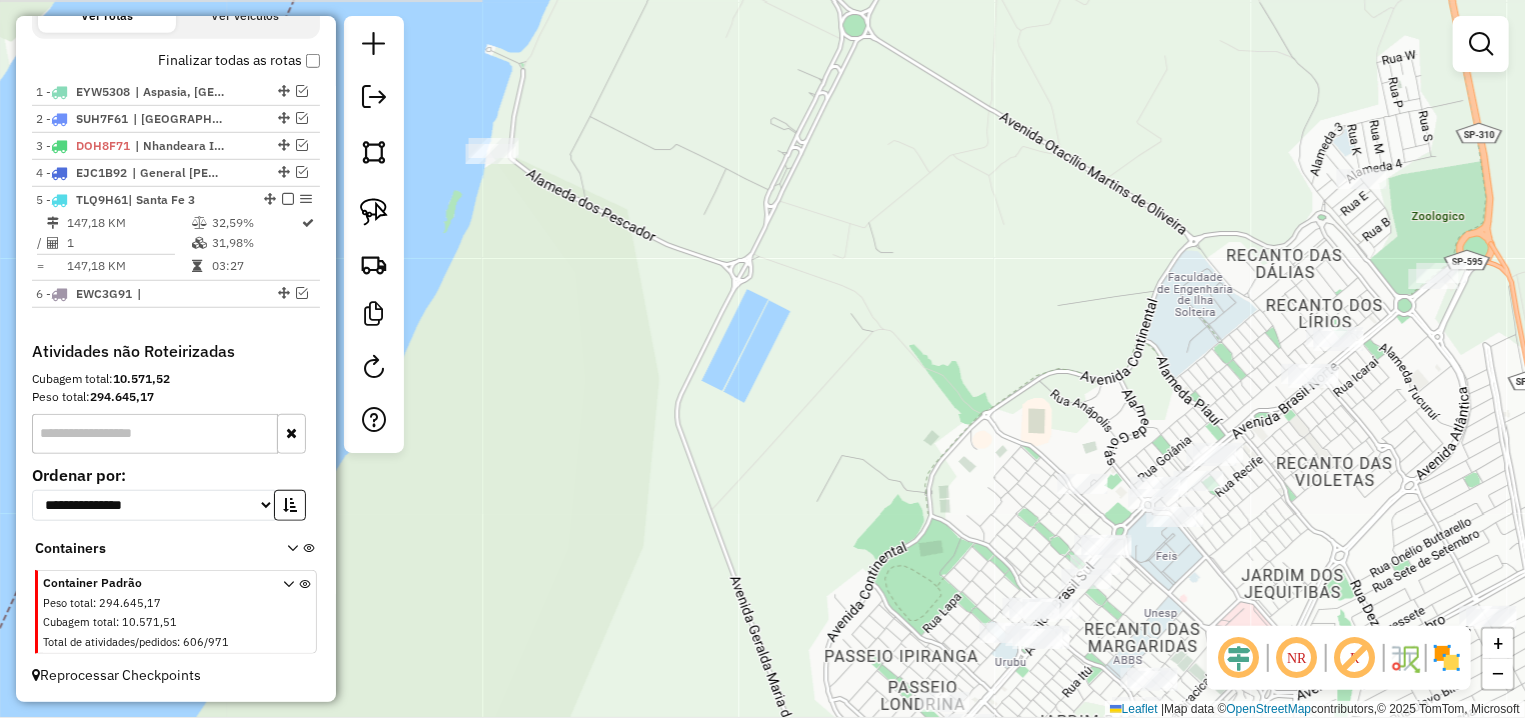 drag, startPoint x: 814, startPoint y: 371, endPoint x: 938, endPoint y: 412, distance: 130.60245 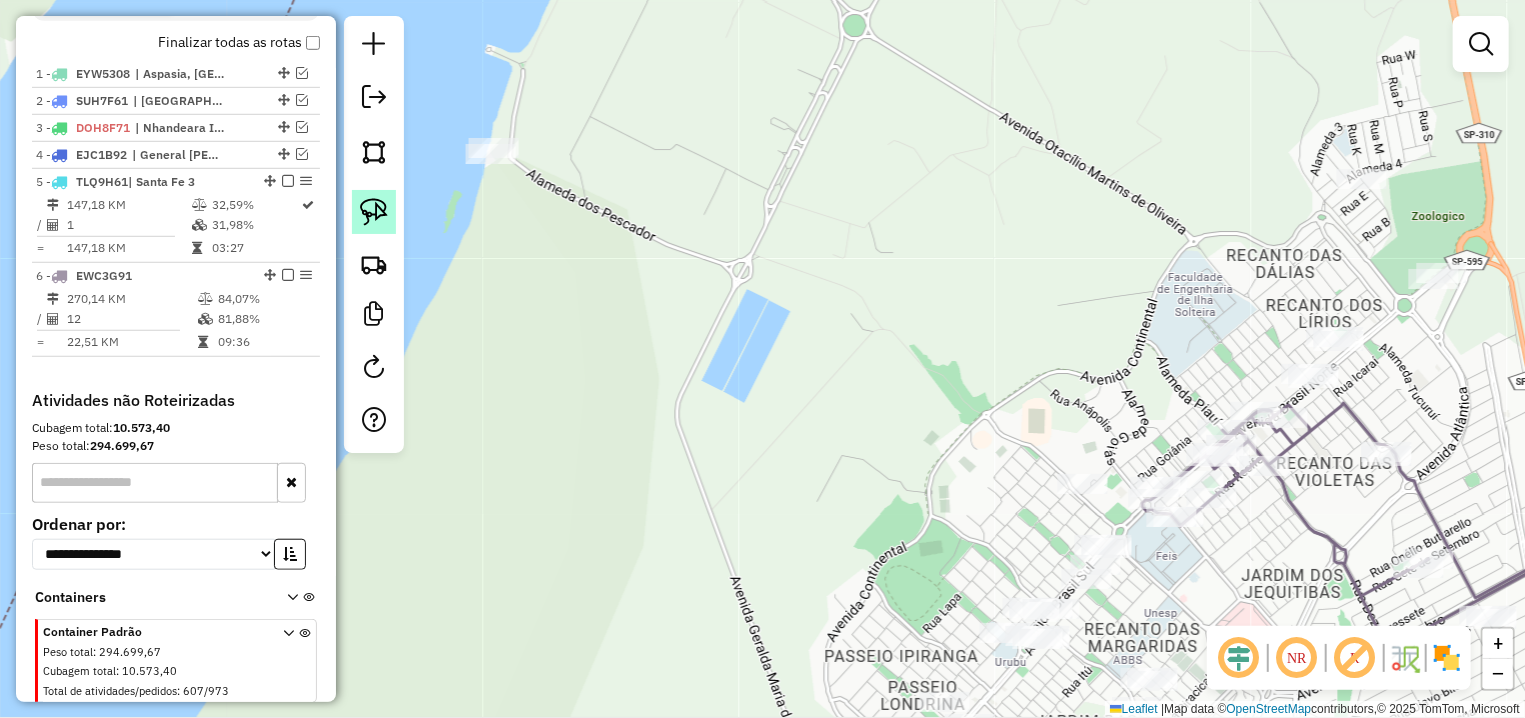 click 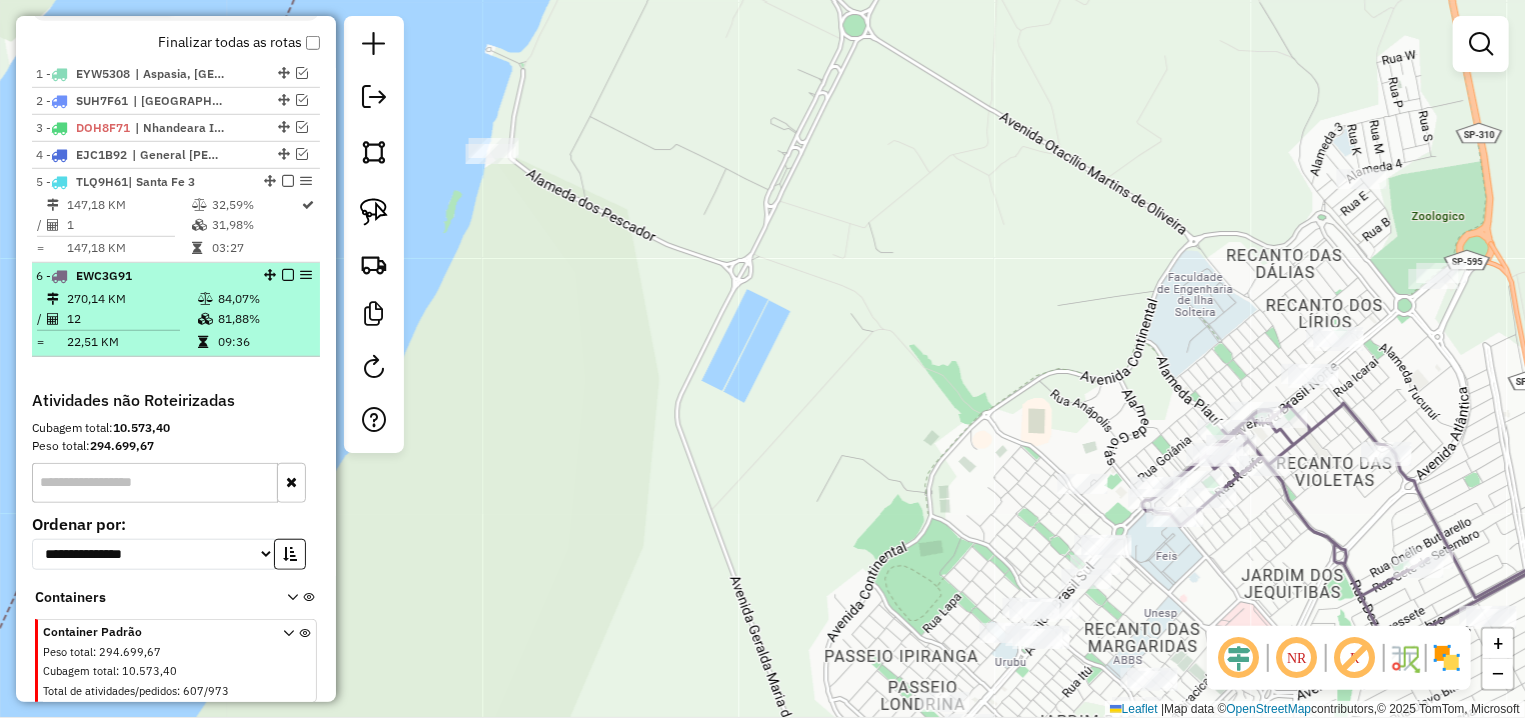 click at bounding box center [288, 275] 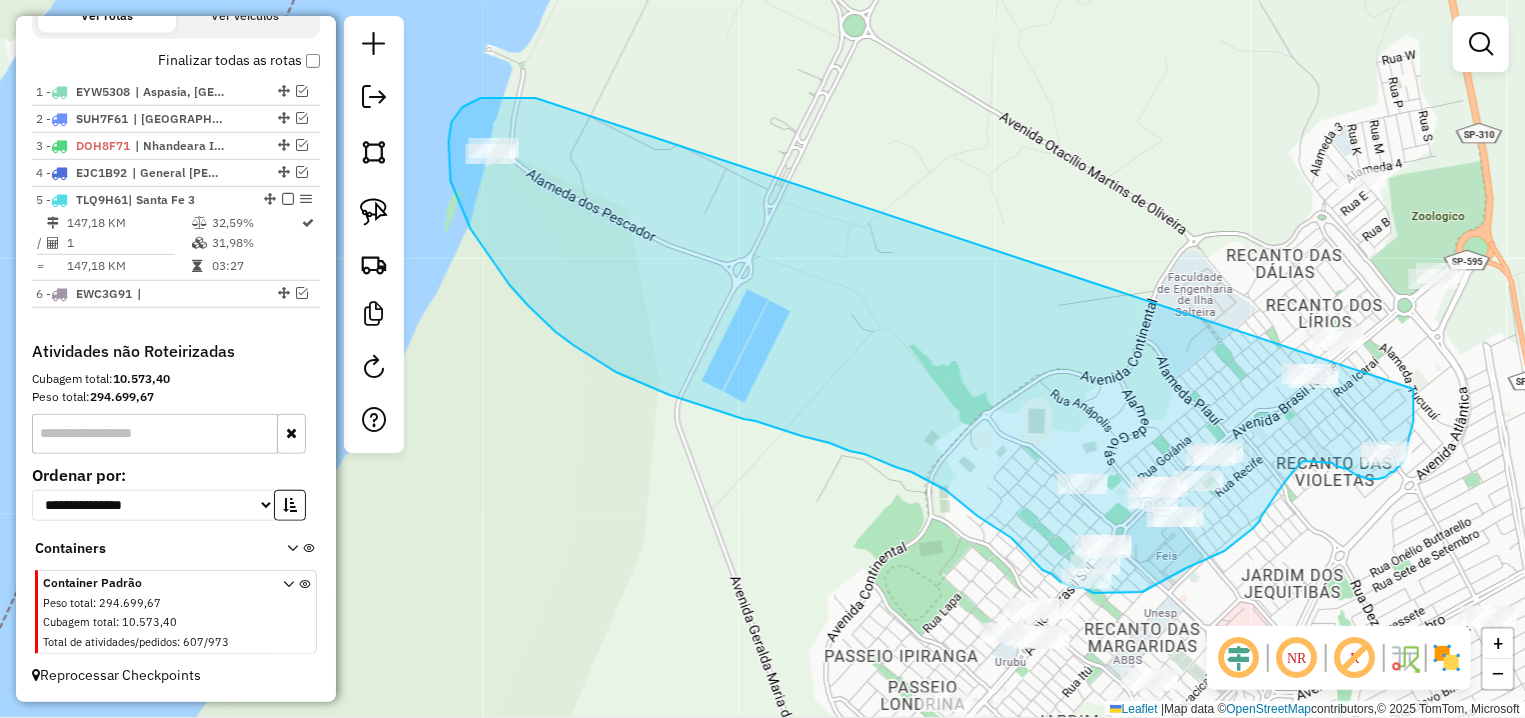drag, startPoint x: 536, startPoint y: 98, endPoint x: 1414, endPoint y: 385, distance: 923.7169 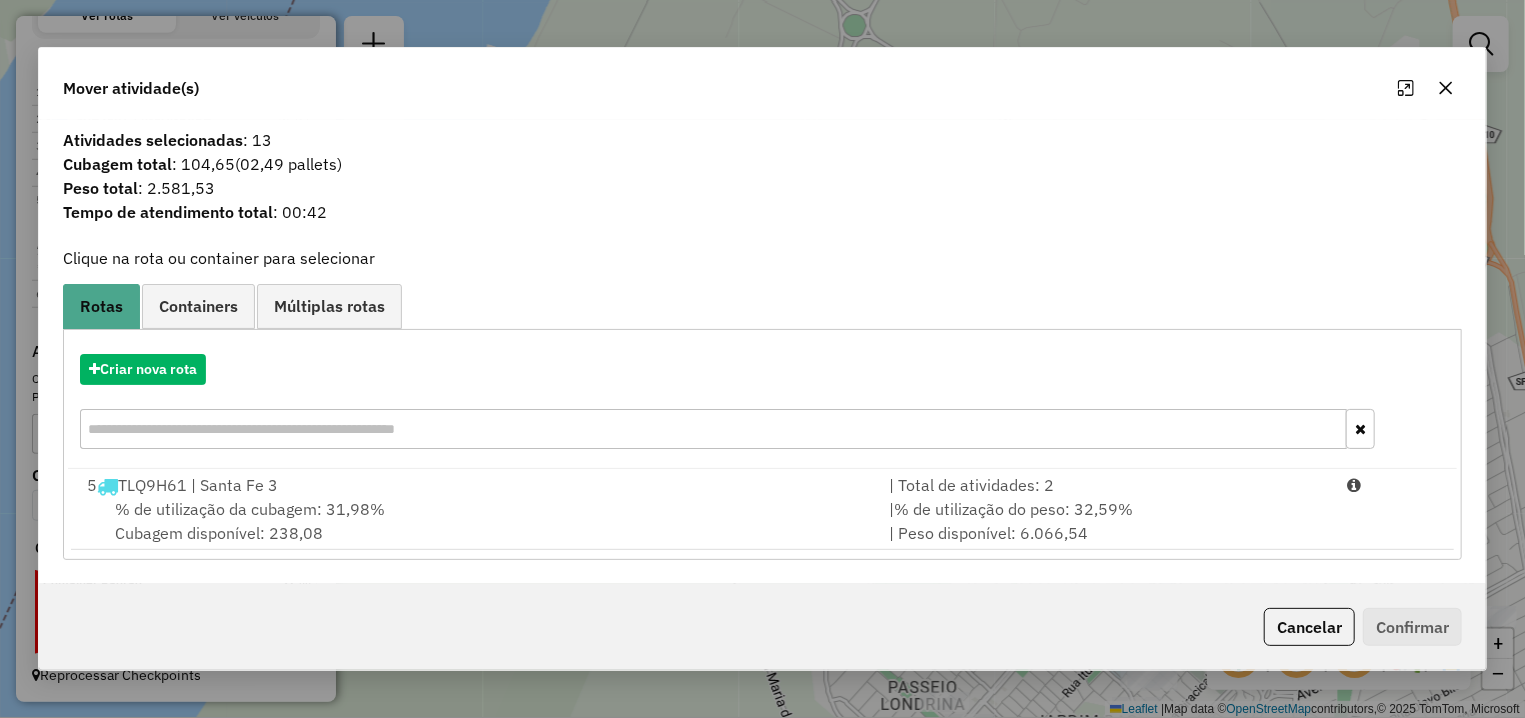 click on "5  TLQ9H61 | Santa Fe 3" at bounding box center (476, 485) 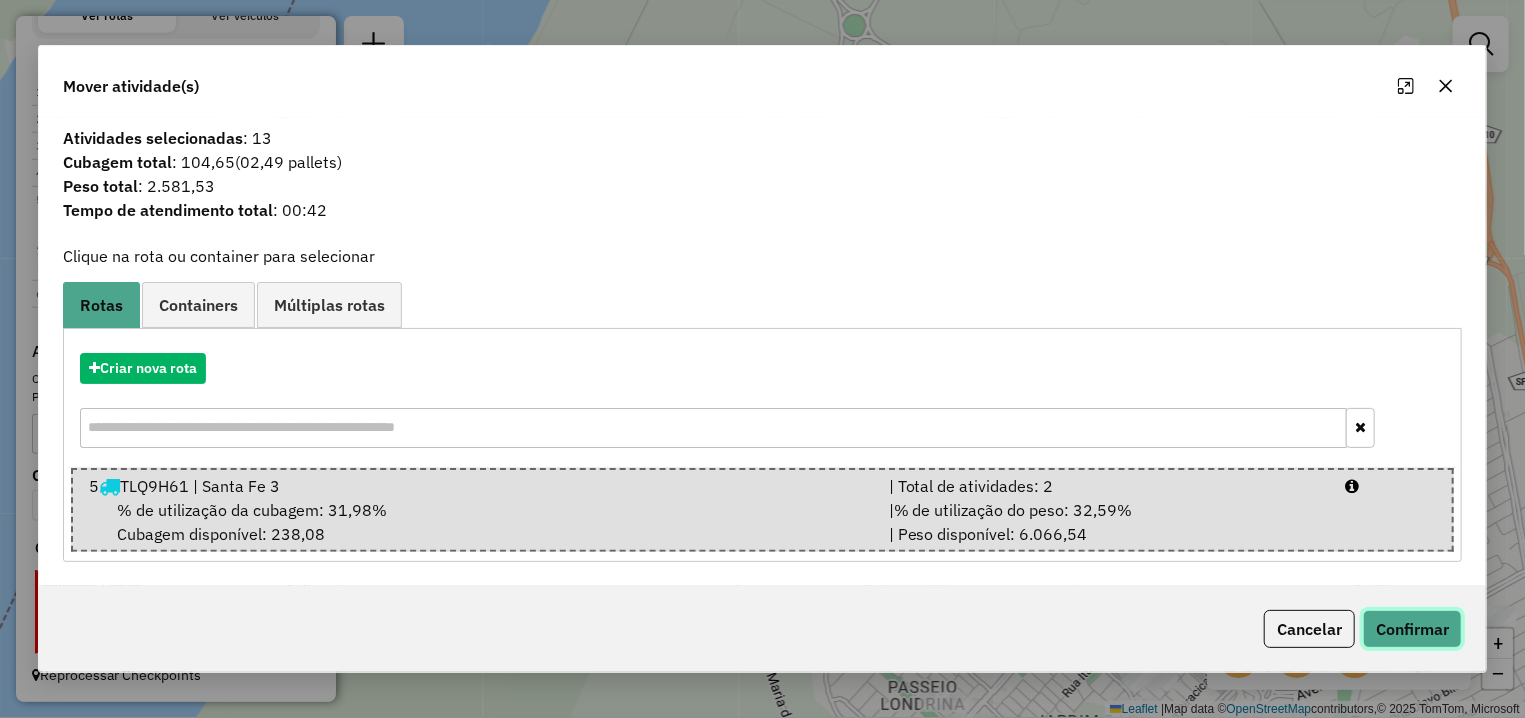 click on "Confirmar" 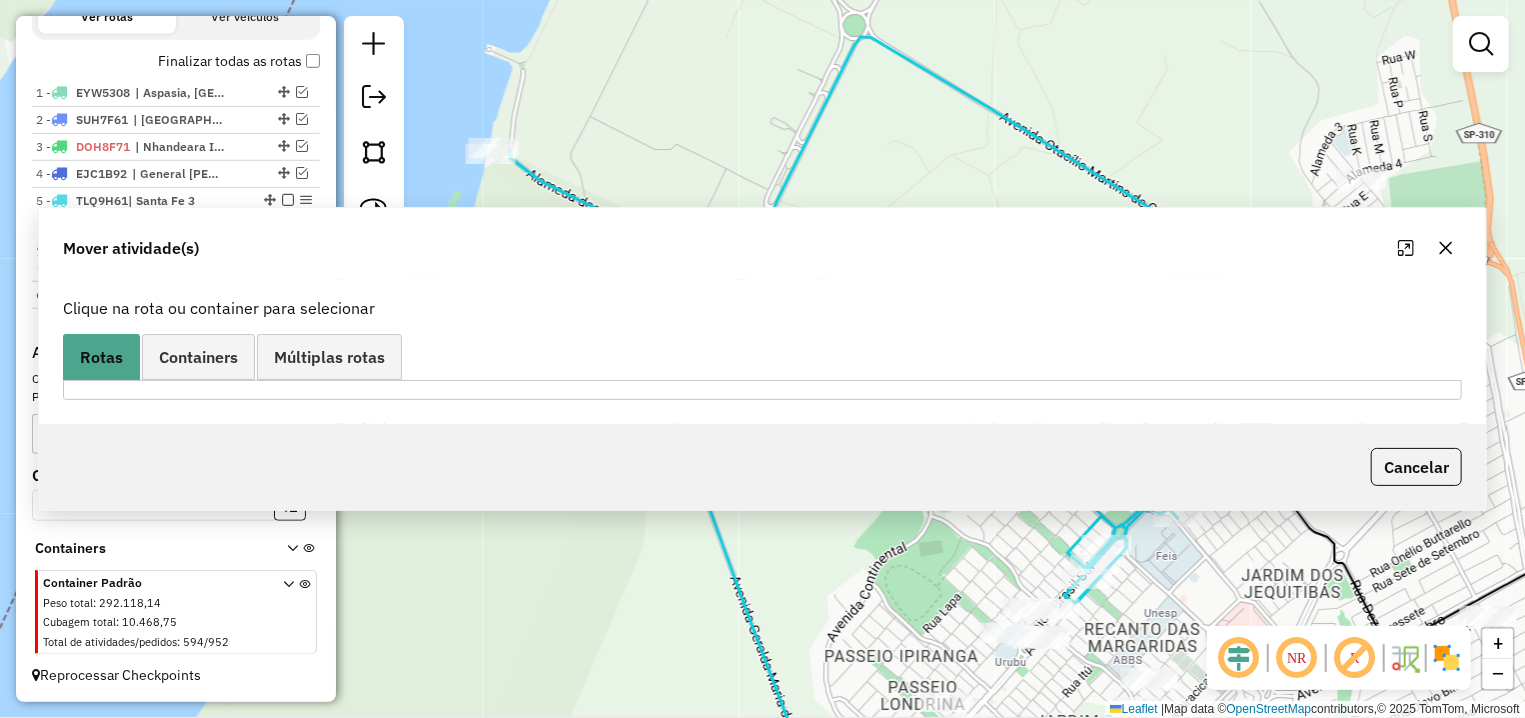 scroll, scrollTop: 687, scrollLeft: 0, axis: vertical 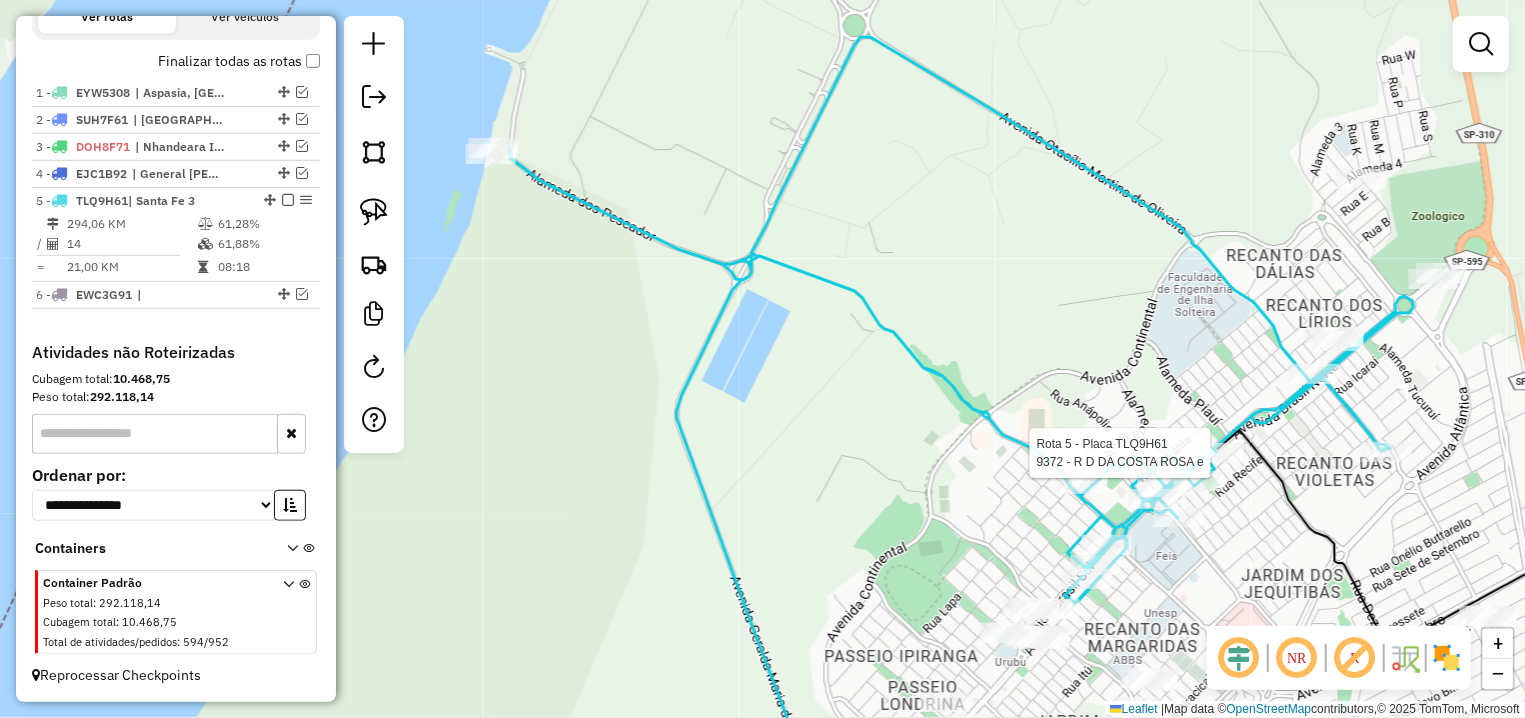 select on "**********" 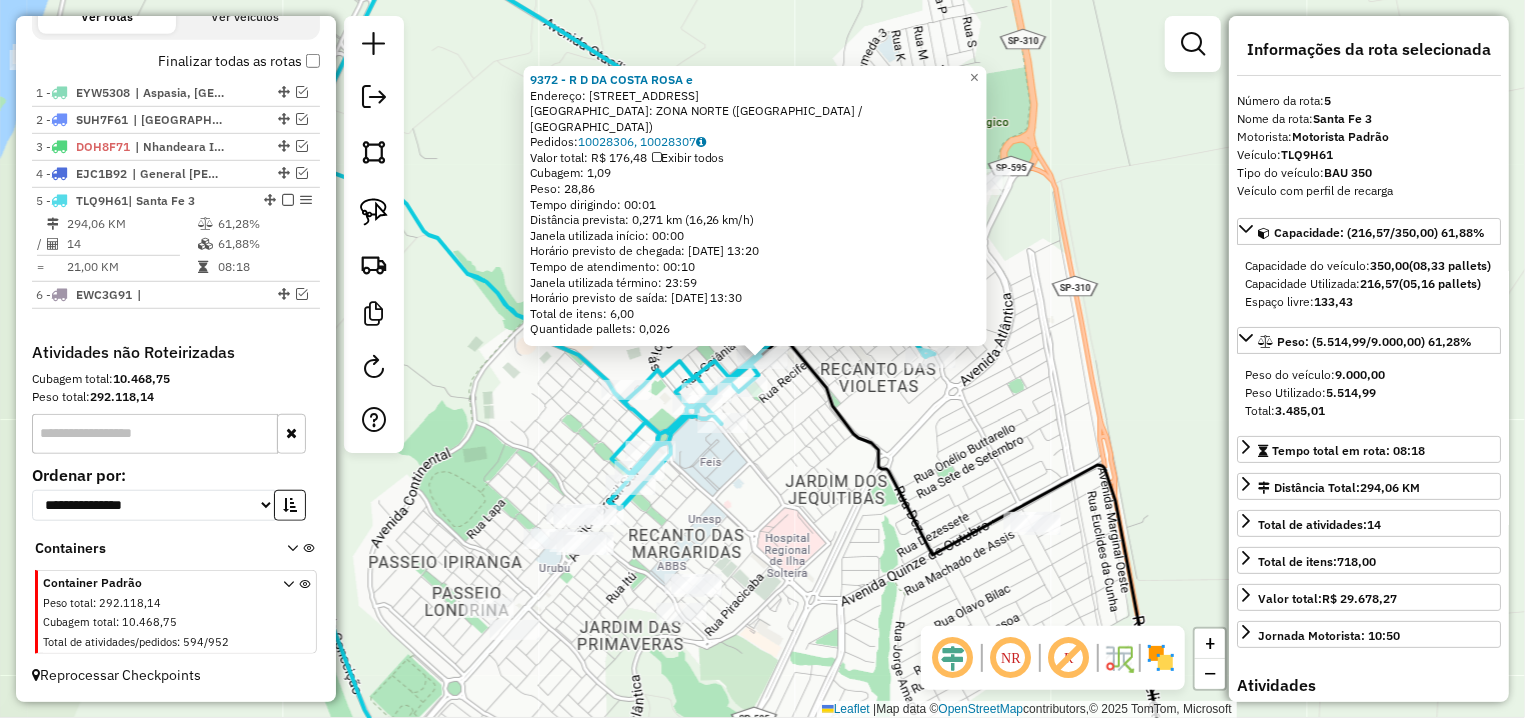 scroll, scrollTop: 687, scrollLeft: 0, axis: vertical 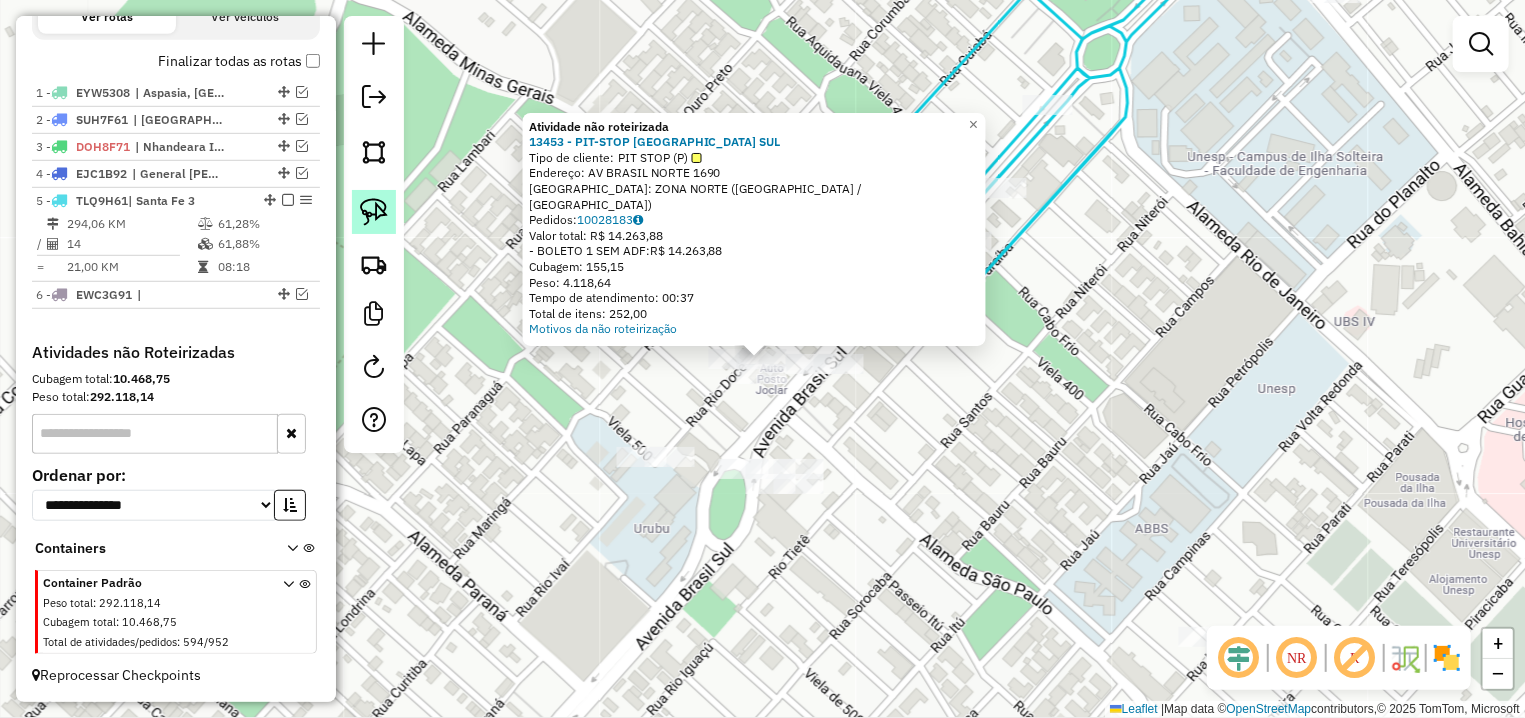 click 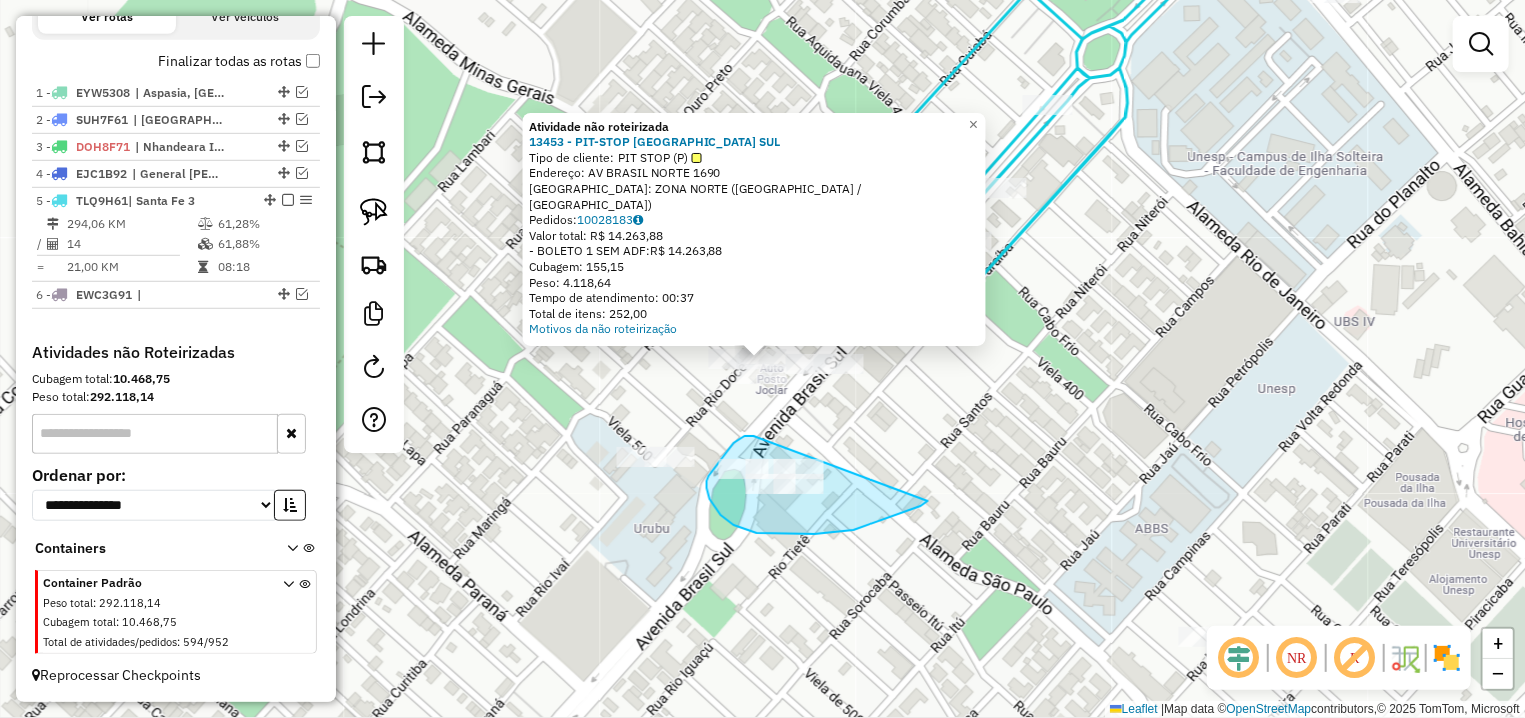 drag, startPoint x: 753, startPoint y: 436, endPoint x: 935, endPoint y: 494, distance: 191.01833 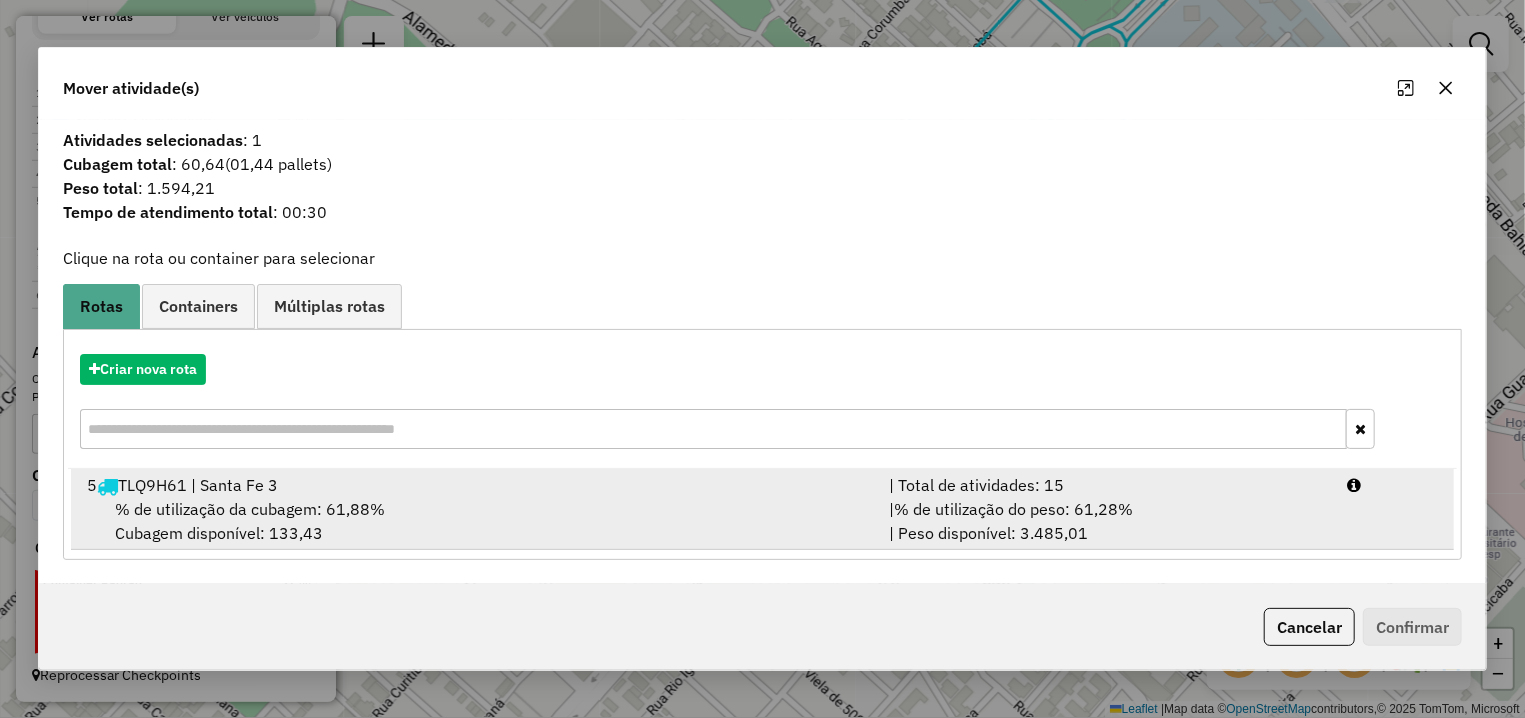 drag, startPoint x: 613, startPoint y: 487, endPoint x: 1111, endPoint y: 525, distance: 499.4477 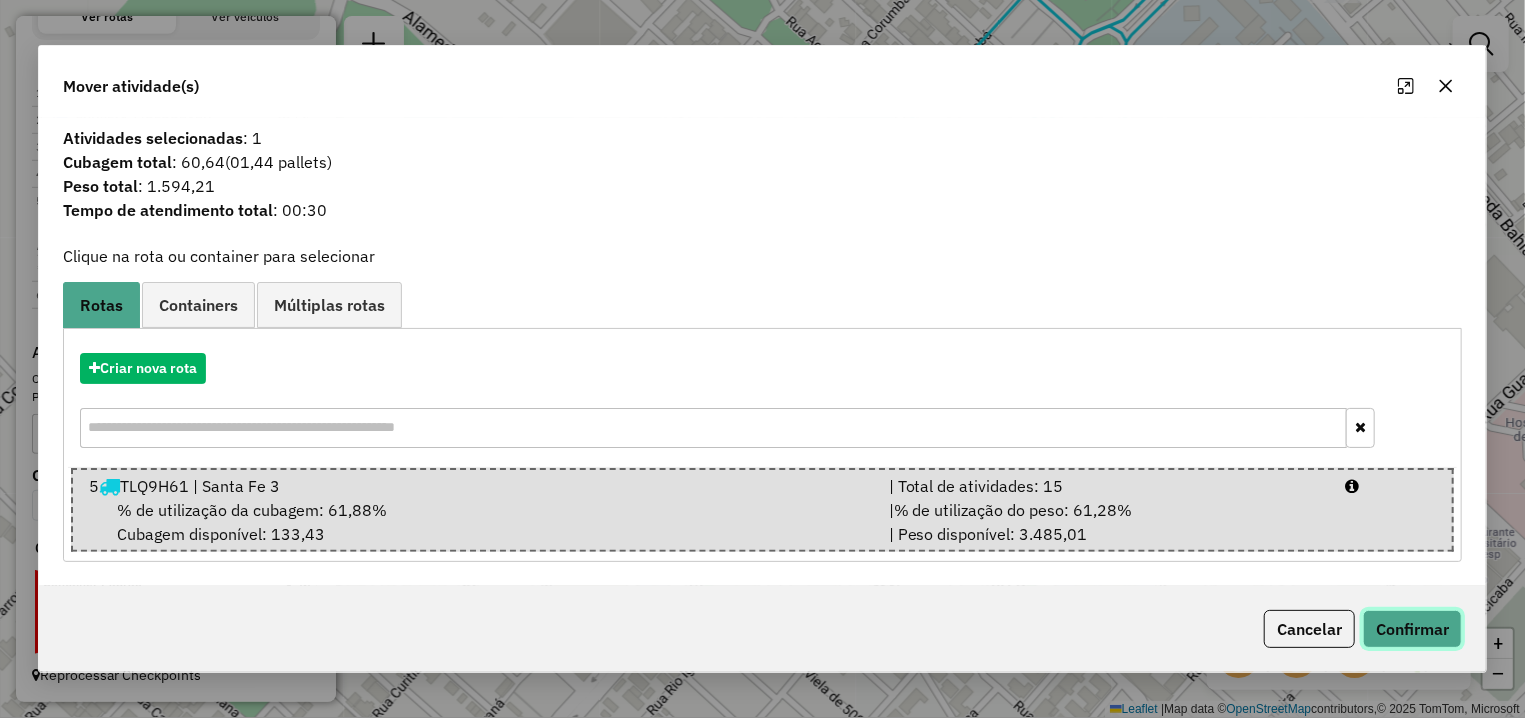 click on "Confirmar" 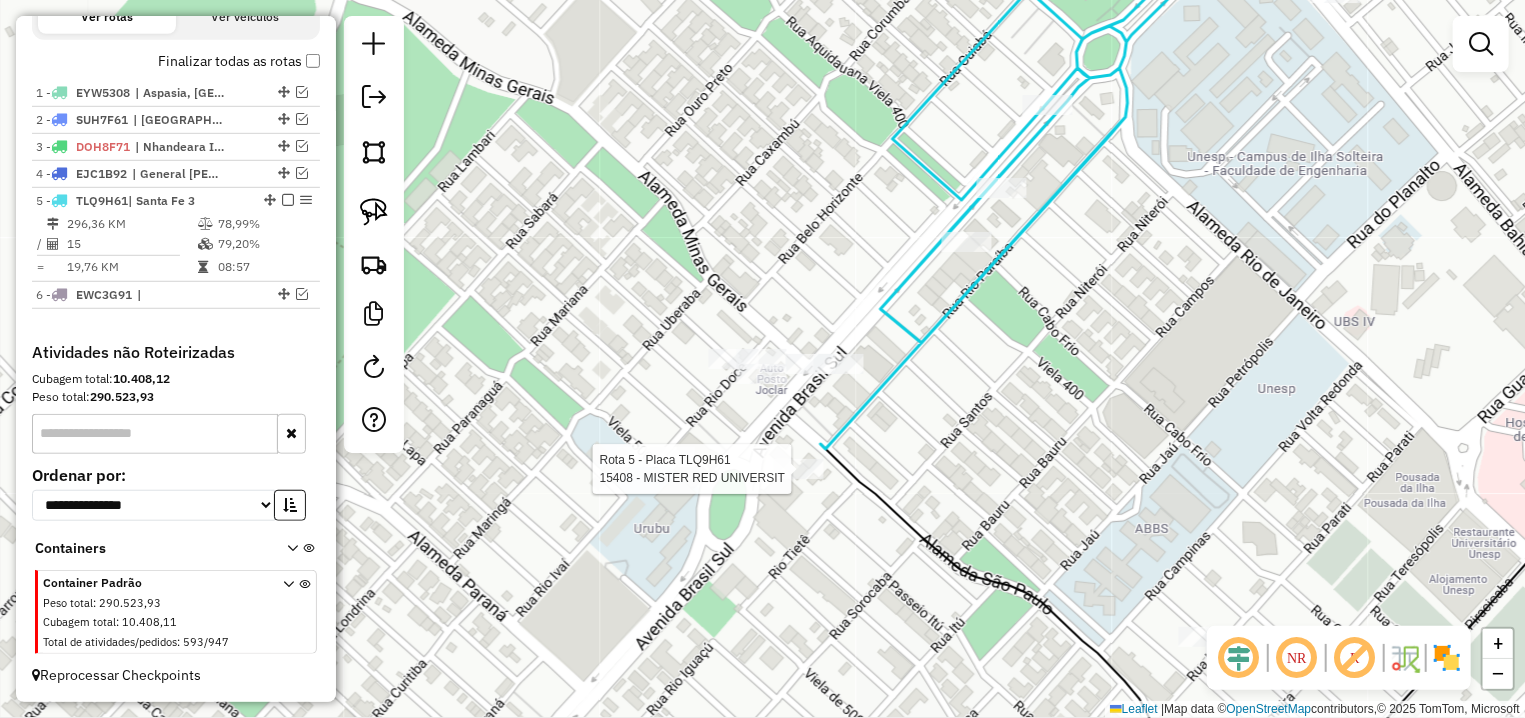 select on "**********" 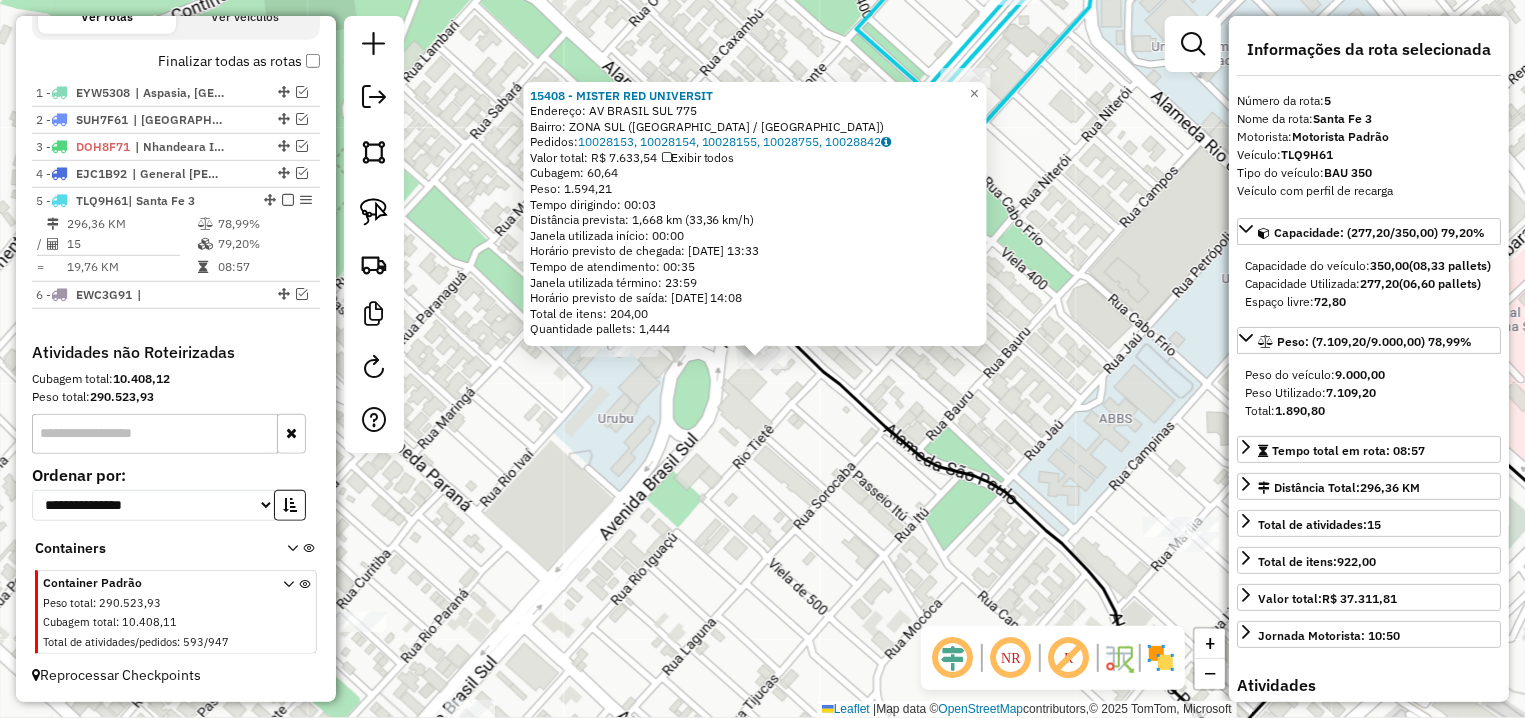 click on "15408 - MISTER RED UNIVERSIT  Endereço: AV  BRASIL SUL                    775   Bairro: ZONA SUL (ILHA SOLTEIRA / SP)   Pedidos:  10028153, 10028154, 10028155, 10028755, 10028842   Valor total: R$ 7.633,54   Exibir todos   Cubagem: 60,64  Peso: 1.594,21  Tempo dirigindo: 00:03   Distância prevista: 1,668 km (33,36 km/h)   Janela utilizada início: 00:00   Horário previsto de chegada: 11/07/2025 13:33   Tempo de atendimento: 00:35   Janela utilizada término: 23:59   Horário previsto de saída: 11/07/2025 14:08   Total de itens: 204,00   Quantidade pallets: 1,444  × Janela de atendimento Grade de atendimento Capacidade Transportadoras Veículos Cliente Pedidos  Rotas Selecione os dias de semana para filtrar as janelas de atendimento  Seg   Ter   Qua   Qui   Sex   Sáb   Dom  Informe o período da janela de atendimento: De: Até:  Filtrar exatamente a janela do cliente  Considerar janela de atendimento padrão  Selecione os dias de semana para filtrar as grades de atendimento  Seg   Ter   Qua   Qui   Sex" 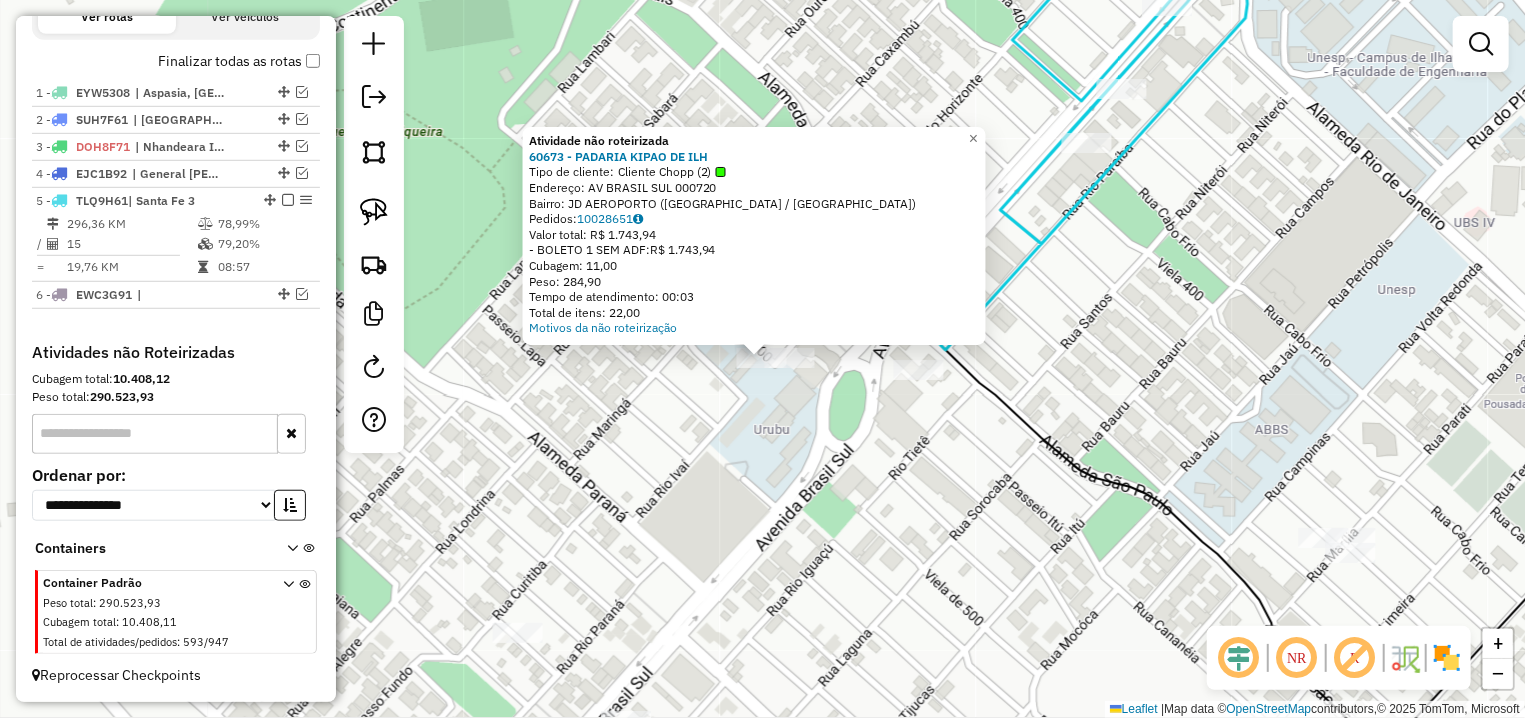 click on "Atividade não roteirizada 60673 - PADARIA KIPAO DE ILH  Tipo de cliente:   Cliente Chopp (2)   Endereço: AV  BRASIL SUL                    000720   Bairro: JD AEROPORTO (ILHA SOLTEIRA / SP)   Pedidos:  10028651   Valor total: R$ 1.743,94   - BOLETO 1 SEM ADF:  R$ 1.743,94   Cubagem: 11,00   Peso: 284,90   Tempo de atendimento: 00:03   Total de itens: 22,00  Motivos da não roteirização × Janela de atendimento Grade de atendimento Capacidade Transportadoras Veículos Cliente Pedidos  Rotas Selecione os dias de semana para filtrar as janelas de atendimento  Seg   Ter   Qua   Qui   Sex   Sáb   Dom  Informe o período da janela de atendimento: De: Até:  Filtrar exatamente a janela do cliente  Considerar janela de atendimento padrão  Selecione os dias de semana para filtrar as grades de atendimento  Seg   Ter   Qua   Qui   Sex   Sáb   Dom   Considerar clientes sem dia de atendimento cadastrado  Clientes fora do dia de atendimento selecionado Filtrar as atividades entre os valores definidos abaixo:  De:  +" 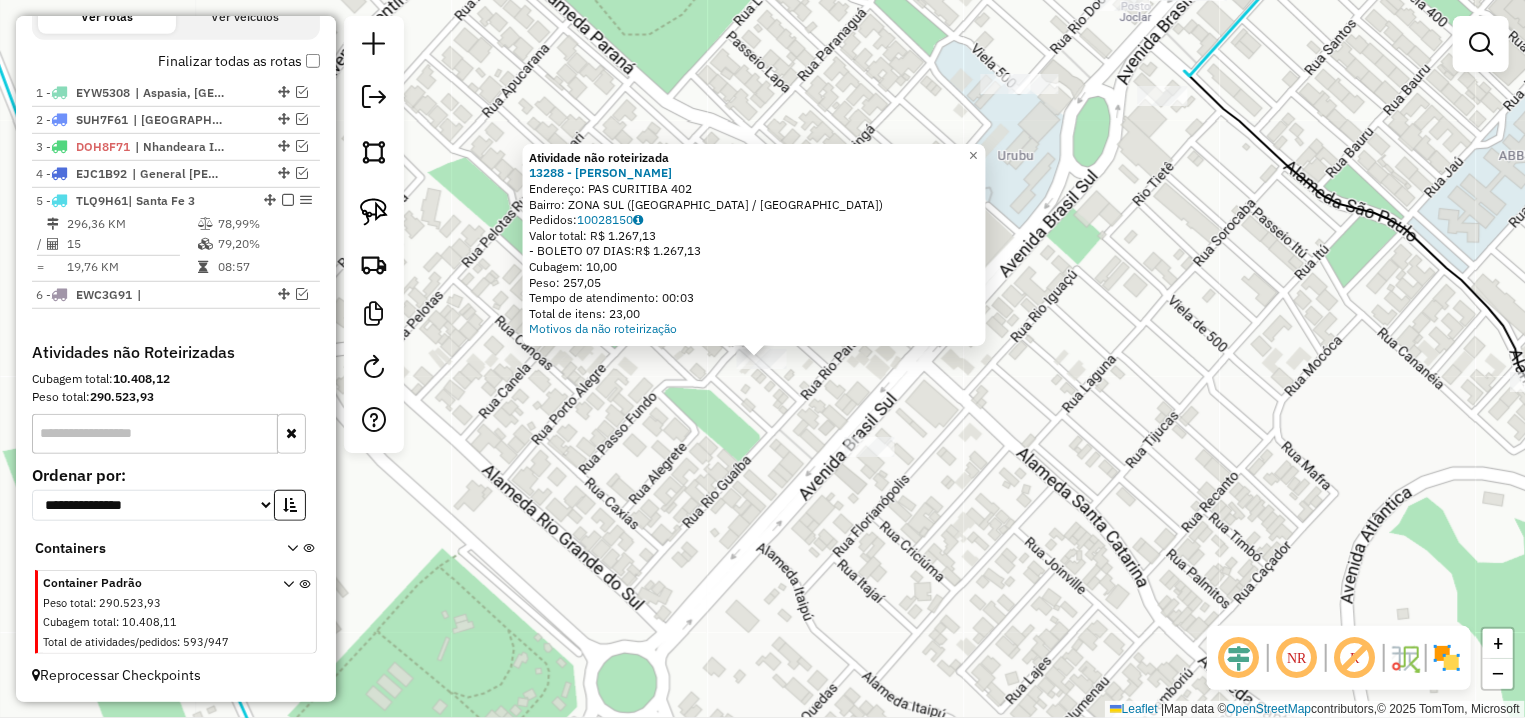 click on "Atividade não roteirizada 13288 - DANIELLE CRISTINA DE  Endereço: PAS CURITIBA                      402   Bairro: ZONA SUL (ILHA SOLTEIRA / SP)   Pedidos:  10028150   Valor total: R$ 1.267,13   - BOLETO 07 DIAS:  R$ 1.267,13   Cubagem: 10,00   Peso: 257,05   Tempo de atendimento: 00:03   Total de itens: 23,00  Motivos da não roteirização × Janela de atendimento Grade de atendimento Capacidade Transportadoras Veículos Cliente Pedidos  Rotas Selecione os dias de semana para filtrar as janelas de atendimento  Seg   Ter   Qua   Qui   Sex   Sáb   Dom  Informe o período da janela de atendimento: De: Até:  Filtrar exatamente a janela do cliente  Considerar janela de atendimento padrão  Selecione os dias de semana para filtrar as grades de atendimento  Seg   Ter   Qua   Qui   Sex   Sáb   Dom   Considerar clientes sem dia de atendimento cadastrado  Clientes fora do dia de atendimento selecionado Filtrar as atividades entre os valores definidos abaixo:  Peso mínimo:   Peso máximo:   Cubagem mínima:  De:" 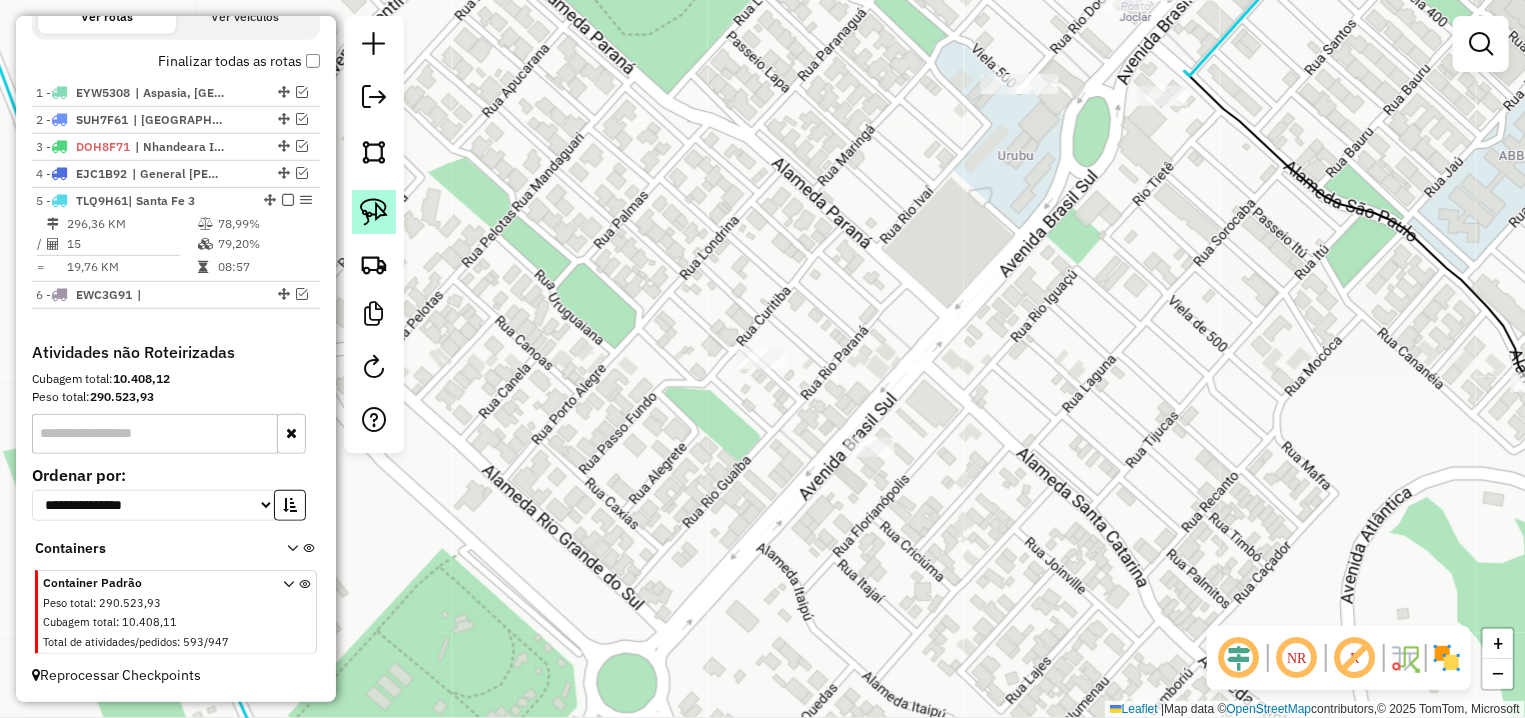 click 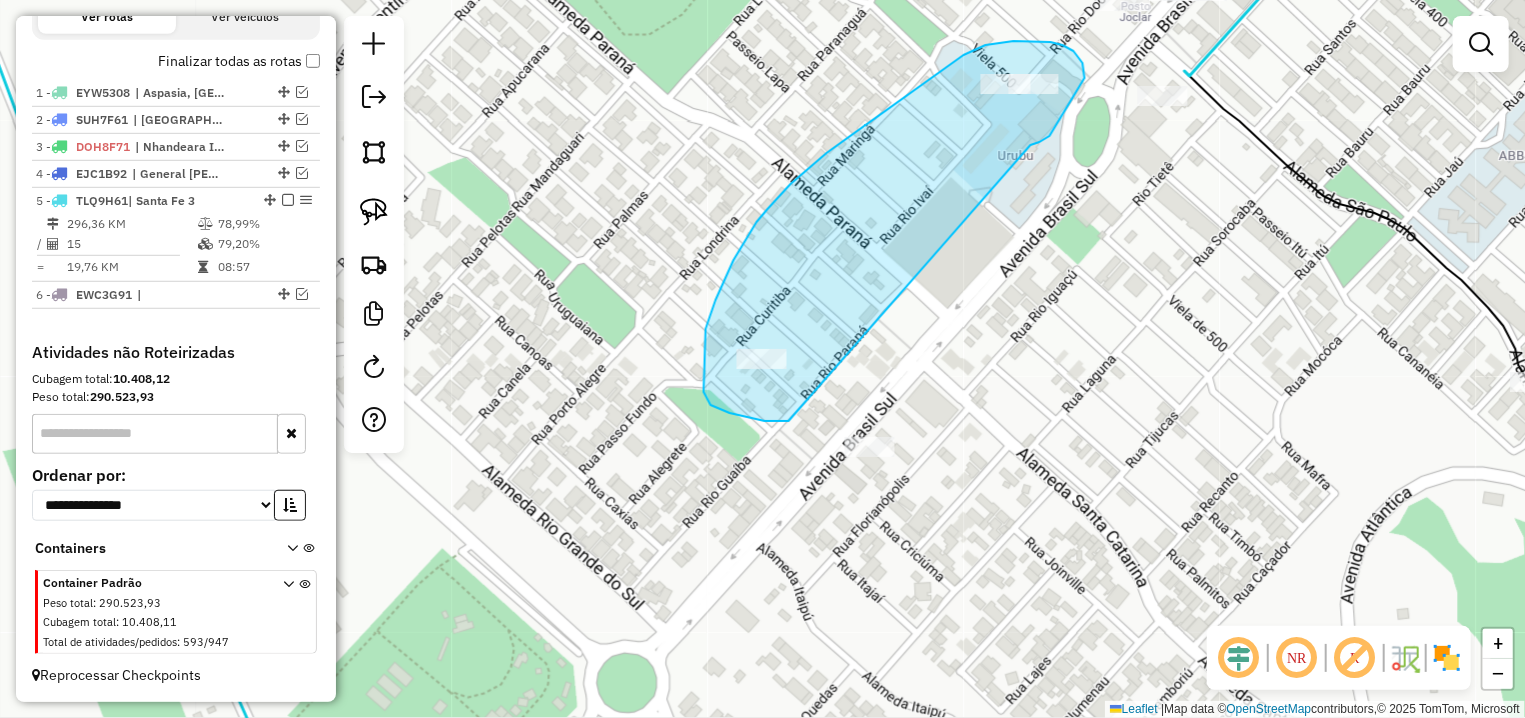 drag, startPoint x: 1050, startPoint y: 136, endPoint x: 791, endPoint y: 420, distance: 384.36572 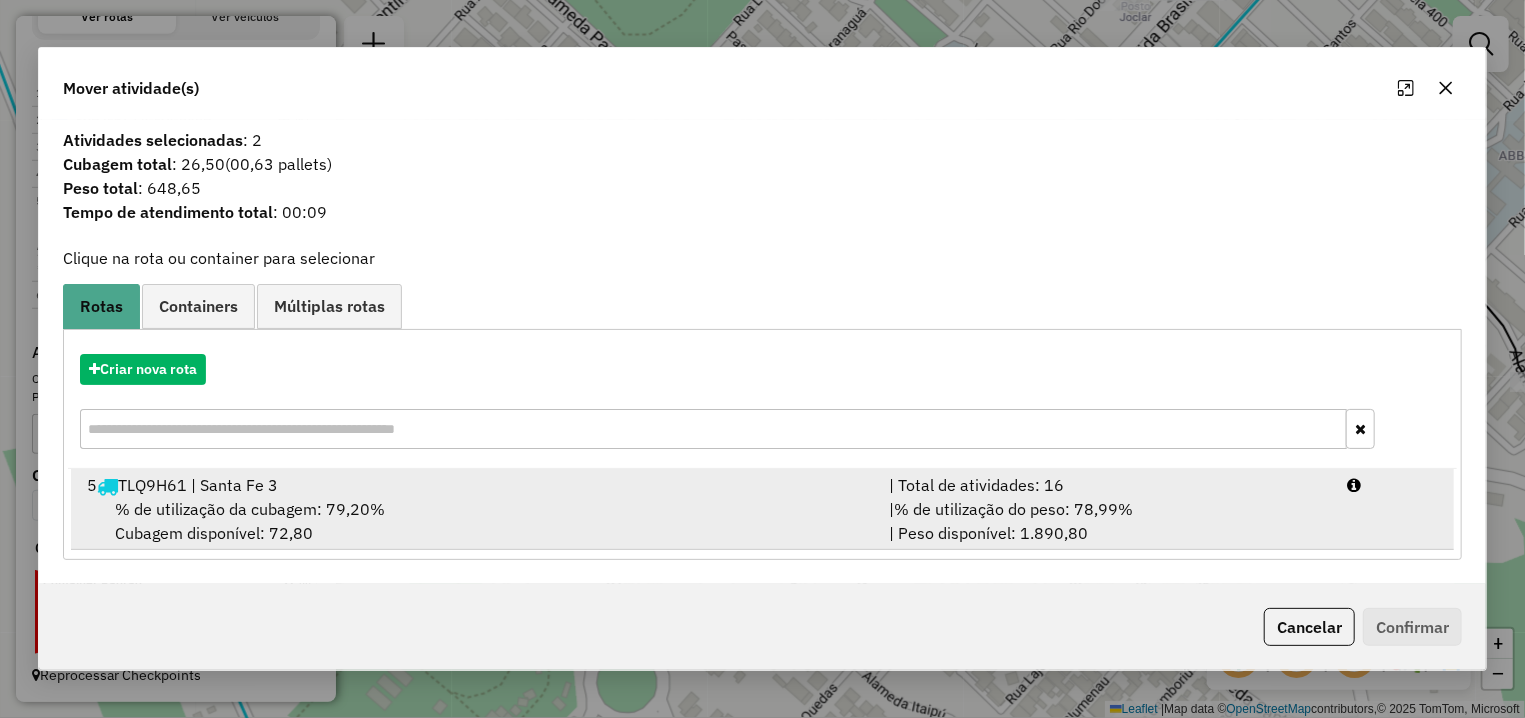 click on "% de utilização da cubagem: 79,20%  Cubagem disponível: 72,80" at bounding box center [476, 521] 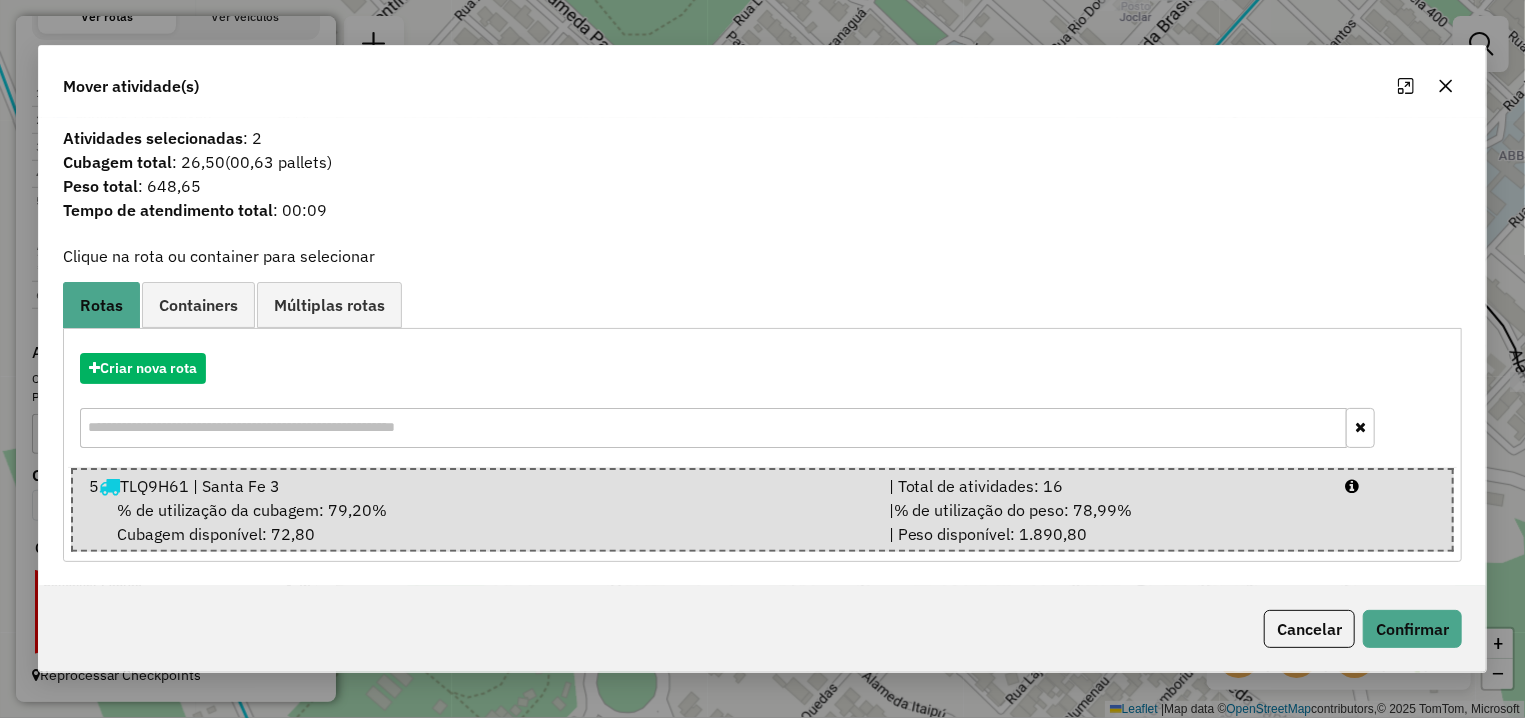 click on "Cancelar   Confirmar" 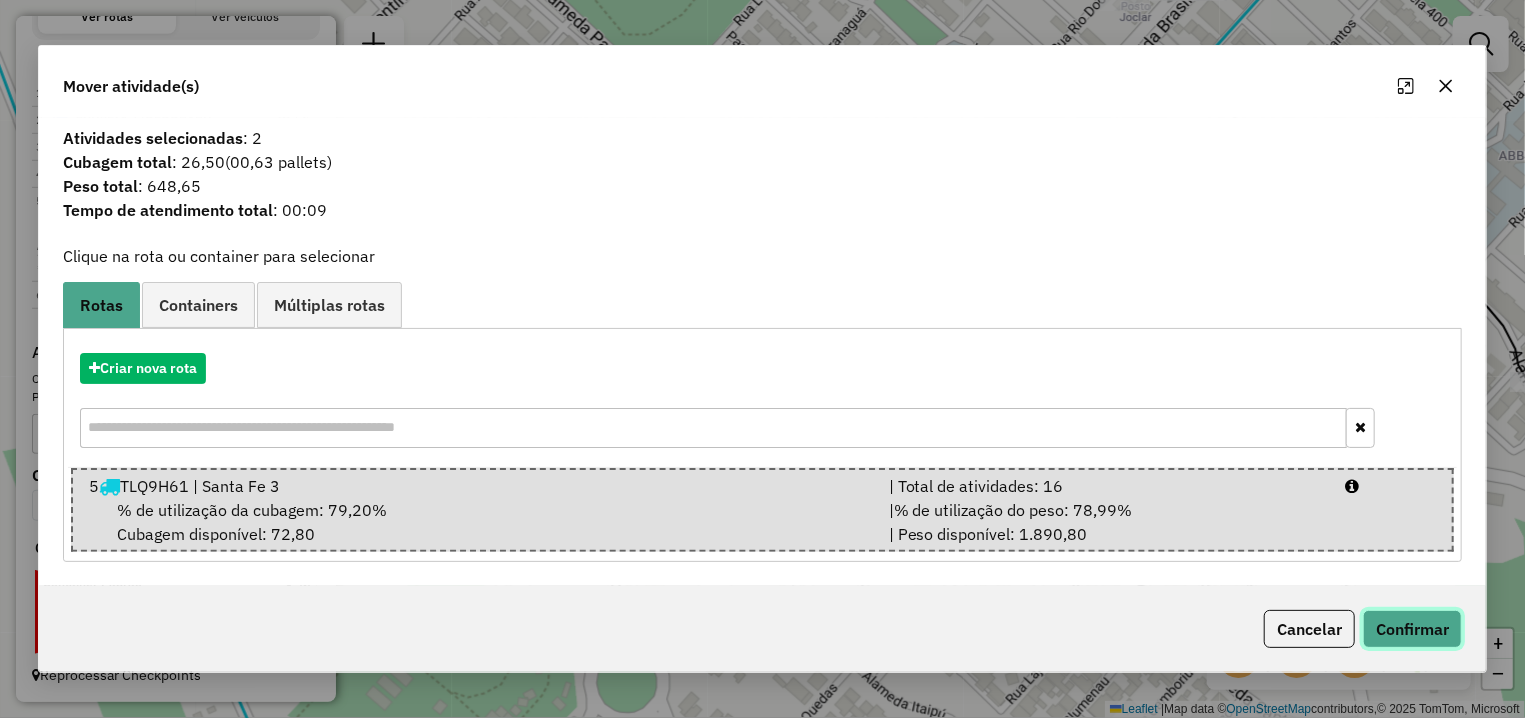 click on "Confirmar" 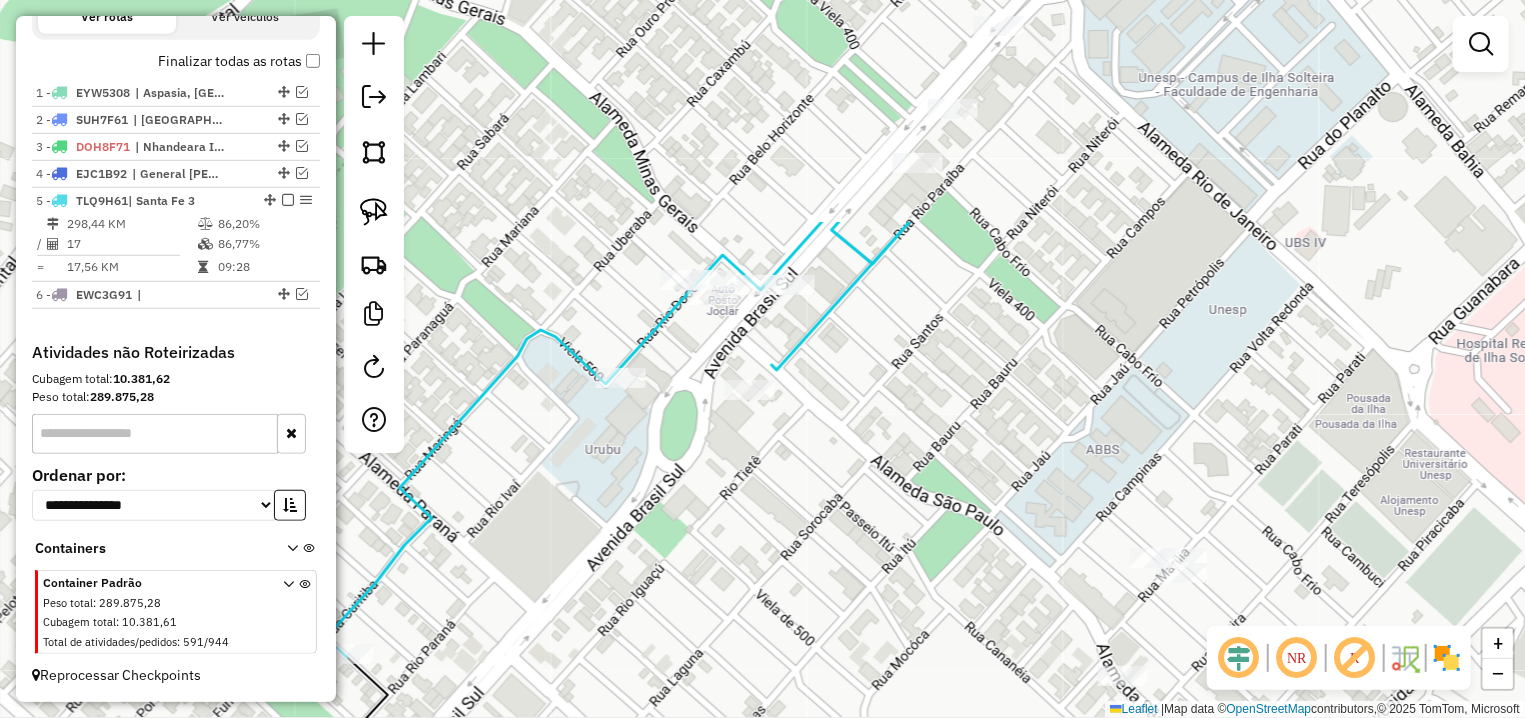 drag, startPoint x: 1250, startPoint y: 189, endPoint x: 821, endPoint y: 488, distance: 522.9168 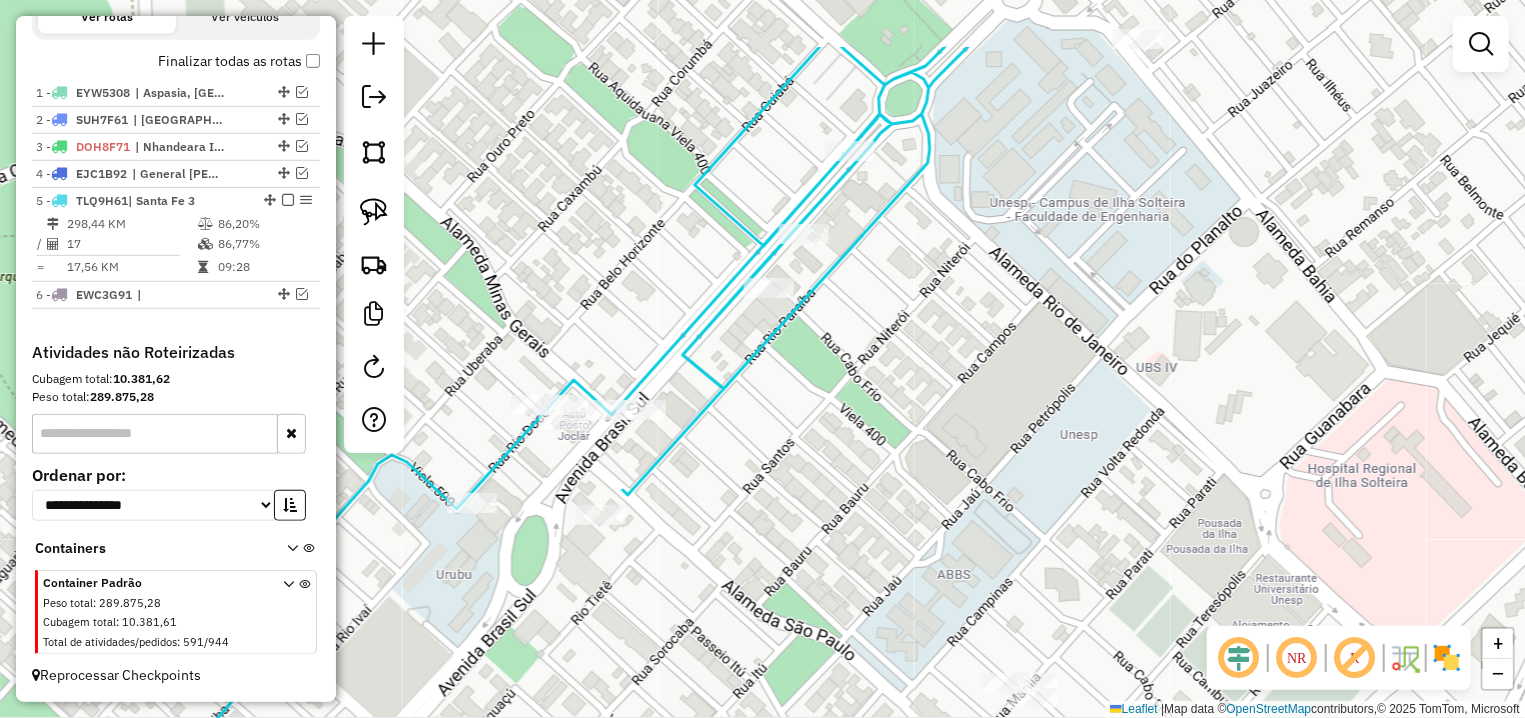drag, startPoint x: 1243, startPoint y: 198, endPoint x: 973, endPoint y: 465, distance: 379.72226 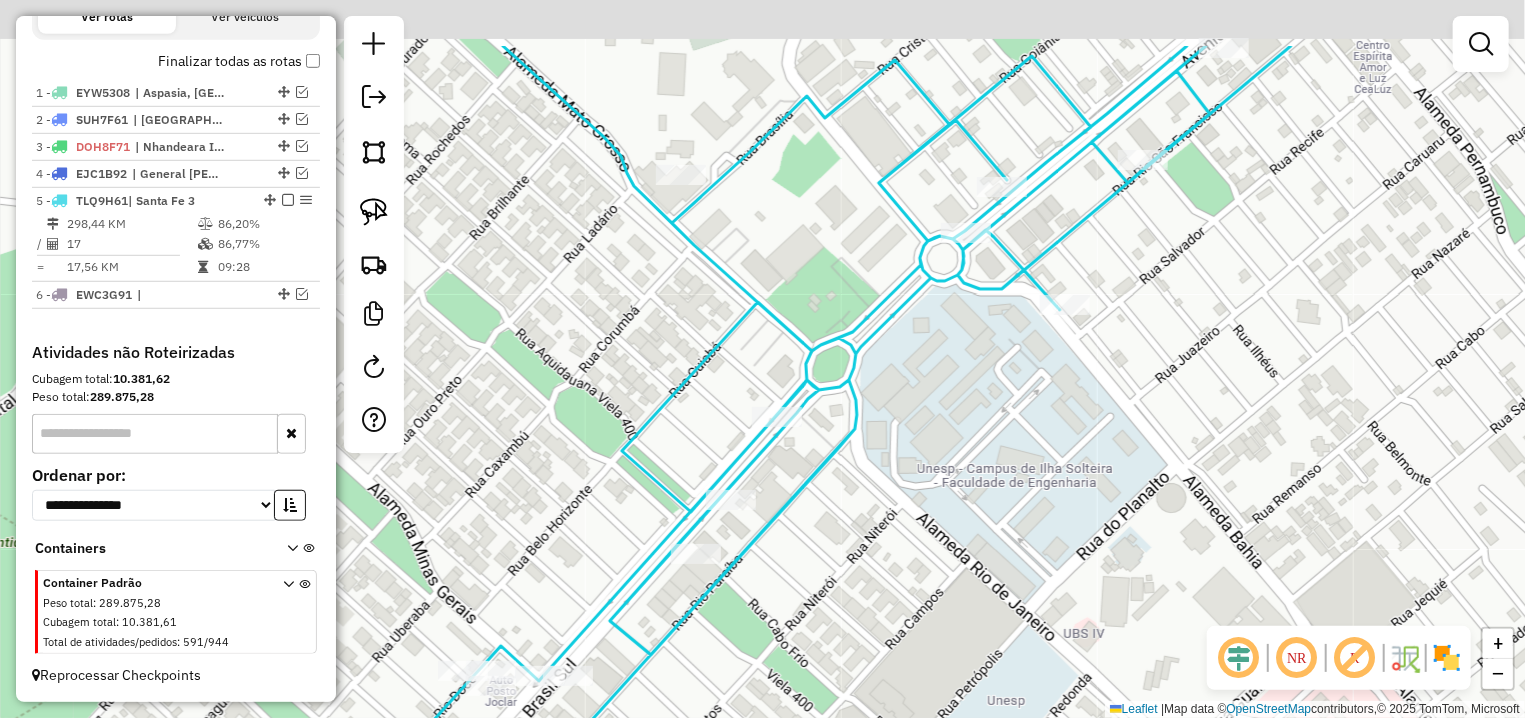 drag, startPoint x: 935, startPoint y: 310, endPoint x: 1001, endPoint y: 436, distance: 142.23924 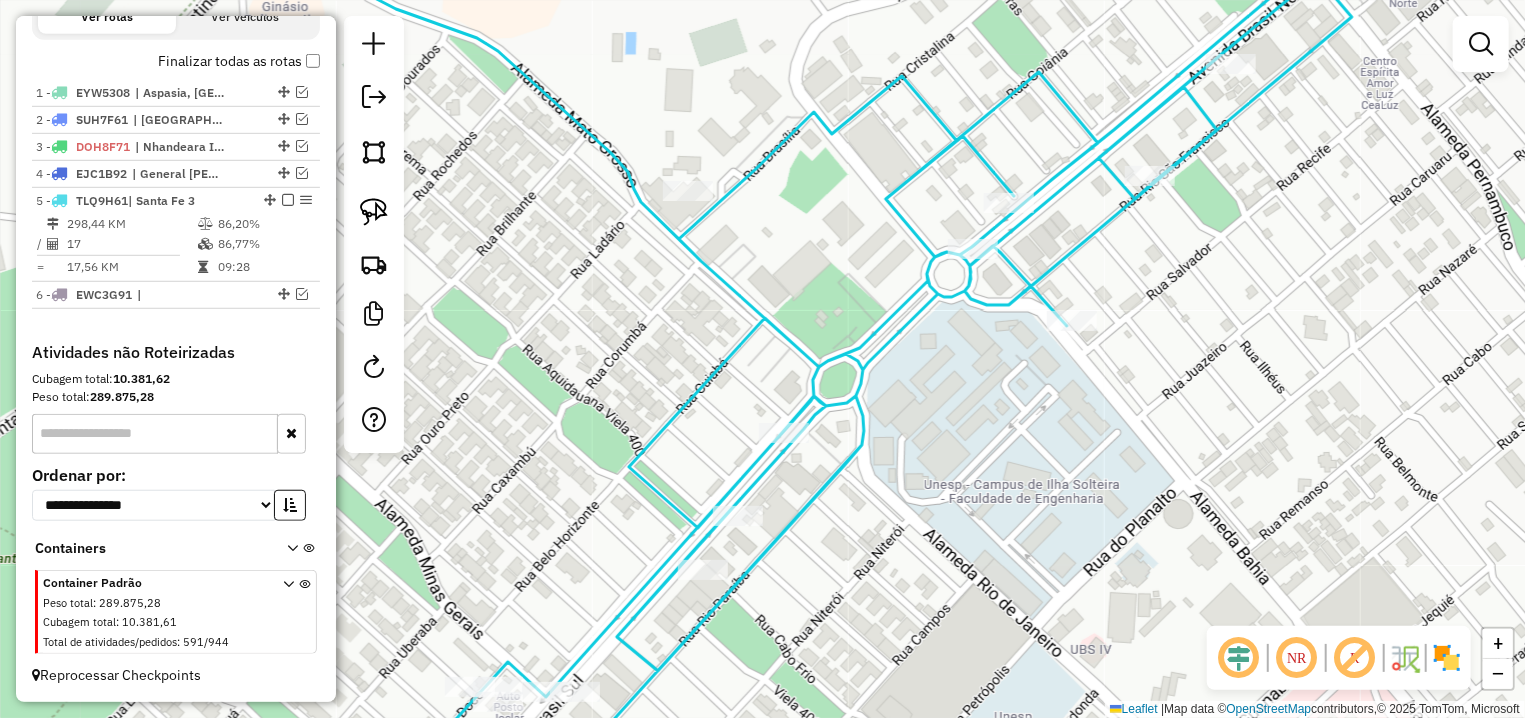 select on "**********" 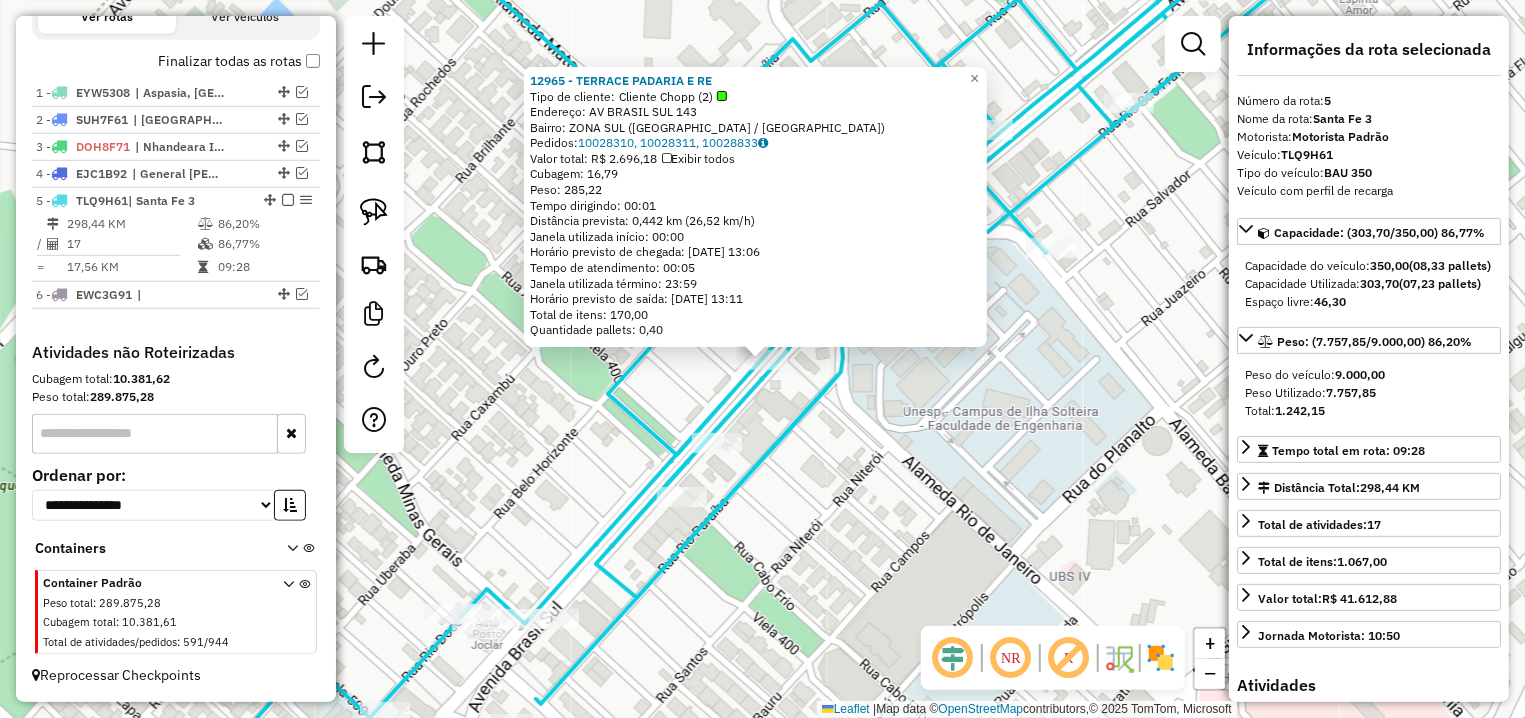click on "12965 - TERRACE PADARIA E RE  Tipo de cliente:   Cliente Chopp (2)   Endereço: AV  BRASIL SUL                    143   Bairro: ZONA SUL (ILHA SOLTEIRA / SP)   Pedidos:  10028310, 10028311, 10028833   Valor total: R$ 2.696,18   Exibir todos   Cubagem: 16,79  Peso: 285,22  Tempo dirigindo: 00:01   Distância prevista: 0,442 km (26,52 km/h)   Janela utilizada início: 00:00   Horário previsto de chegada: 11/07/2025 13:06   Tempo de atendimento: 00:05   Janela utilizada término: 23:59   Horário previsto de saída: 11/07/2025 13:11   Total de itens: 170,00   Quantidade pallets: 0,40  × Janela de atendimento Grade de atendimento Capacidade Transportadoras Veículos Cliente Pedidos  Rotas Selecione os dias de semana para filtrar as janelas de atendimento  Seg   Ter   Qua   Qui   Sex   Sáb   Dom  Informe o período da janela de atendimento: De: Até:  Filtrar exatamente a janela do cliente  Considerar janela de atendimento padrão  Selecione os dias de semana para filtrar as grades de atendimento  Seg   Ter  +" 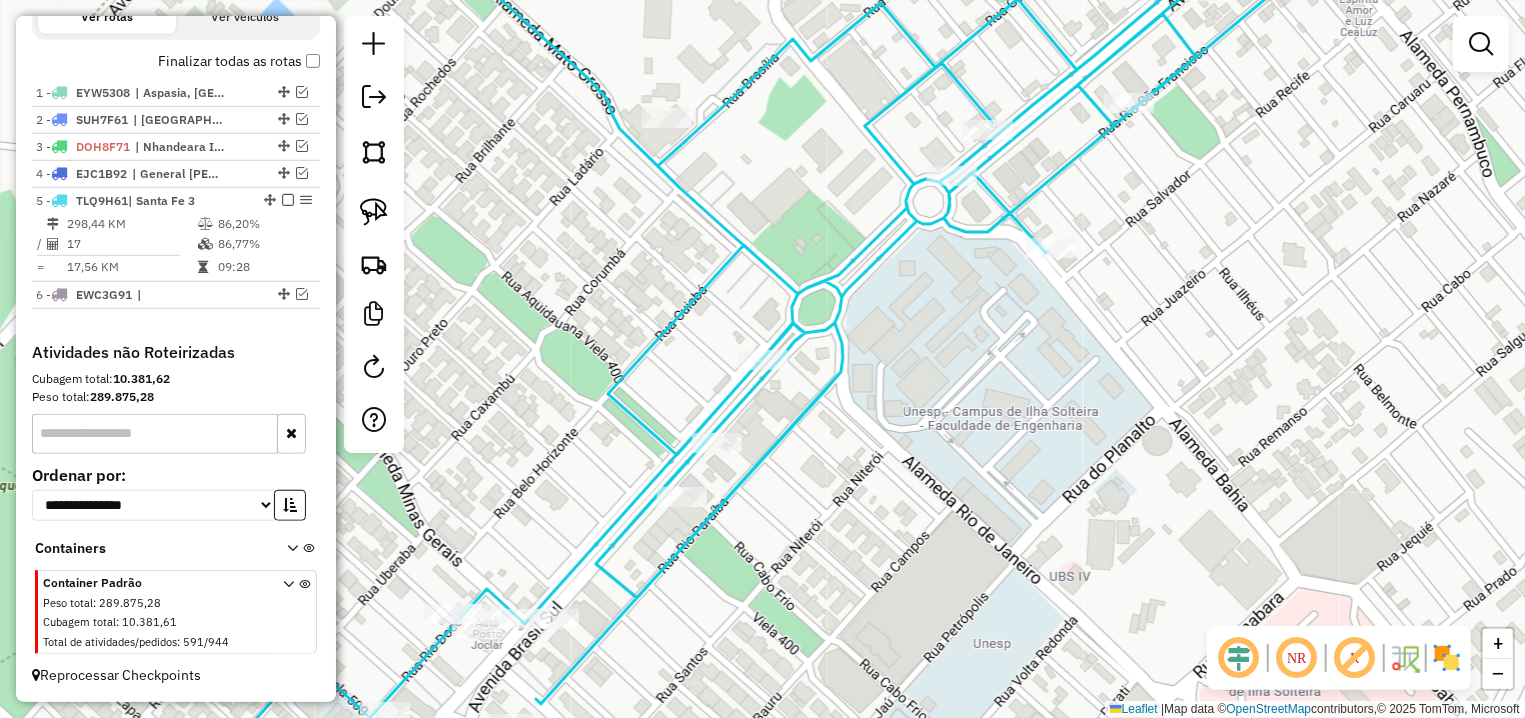 click on "Janela de atendimento Grade de atendimento Capacidade Transportadoras Veículos Cliente Pedidos  Rotas Selecione os dias de semana para filtrar as janelas de atendimento  Seg   Ter   Qua   Qui   Sex   Sáb   Dom  Informe o período da janela de atendimento: De: Até:  Filtrar exatamente a janela do cliente  Considerar janela de atendimento padrão  Selecione os dias de semana para filtrar as grades de atendimento  Seg   Ter   Qua   Qui   Sex   Sáb   Dom   Considerar clientes sem dia de atendimento cadastrado  Clientes fora do dia de atendimento selecionado Filtrar as atividades entre os valores definidos abaixo:  Peso mínimo:   Peso máximo:   Cubagem mínima:   Cubagem máxima:   De:   Até:  Filtrar as atividades entre o tempo de atendimento definido abaixo:  De:   Até:   Considerar capacidade total dos clientes não roteirizados Transportadora: Selecione um ou mais itens Tipo de veículo: Selecione um ou mais itens Veículo: Selecione um ou mais itens Motorista: Selecione um ou mais itens Nome: Rótulo:" 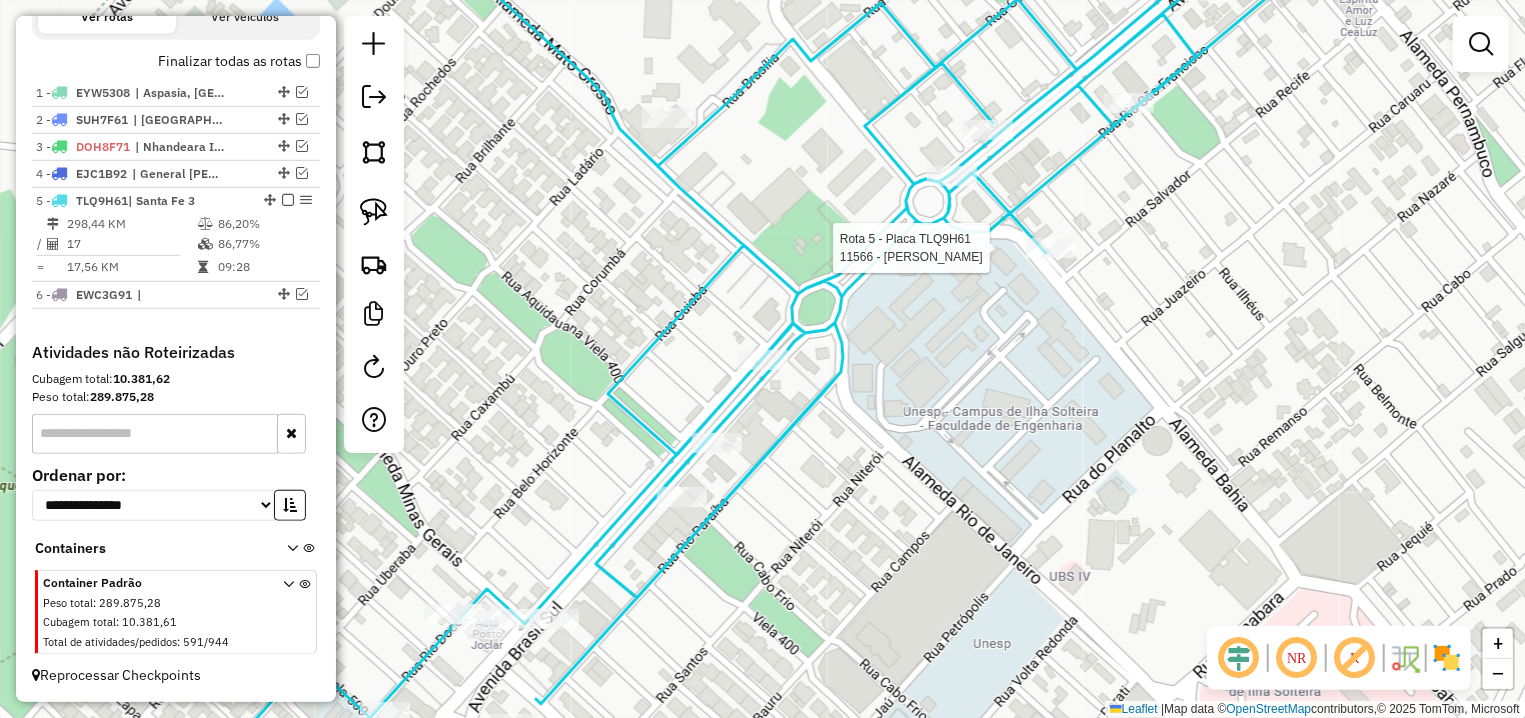 select on "**********" 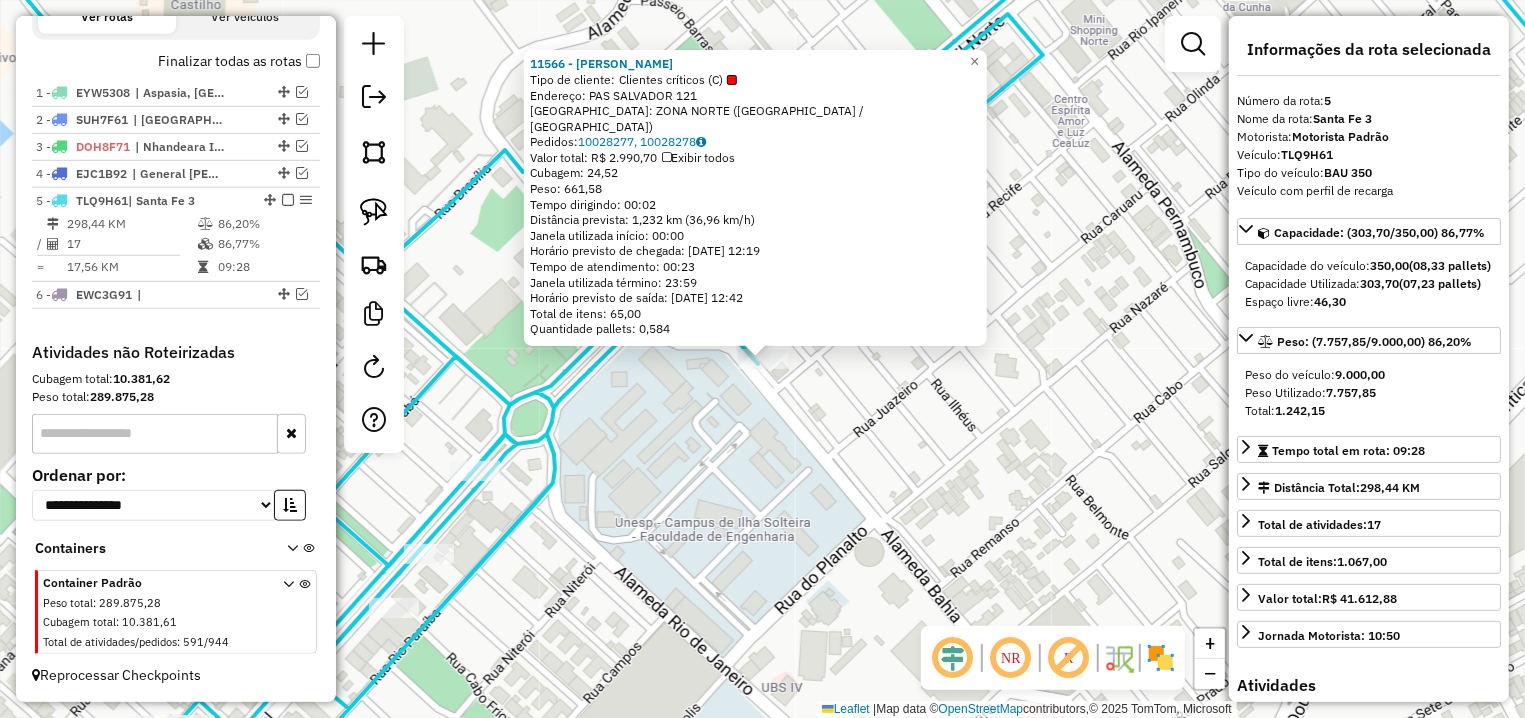 click on "11566 - MARIA DO SOCORRO MAR  Tipo de cliente:   Clientes críticos (C)   Endereço: PAS SALVADOR                      121   Bairro: ZONA NORTE (ILHA SOLTEIRA / SP)   Pedidos:  10028277, 10028278   Valor total: R$ 2.990,70   Exibir todos   Cubagem: 24,52  Peso: 661,58  Tempo dirigindo: 00:02   Distância prevista: 1,232 km (36,96 km/h)   Janela utilizada início: 00:00   Horário previsto de chegada: 11/07/2025 12:19   Tempo de atendimento: 00:23   Janela utilizada término: 23:59   Horário previsto de saída: 11/07/2025 12:42   Total de itens: 65,00   Quantidade pallets: 0,584  × Janela de atendimento Grade de atendimento Capacidade Transportadoras Veículos Cliente Pedidos  Rotas Selecione os dias de semana para filtrar as janelas de atendimento  Seg   Ter   Qua   Qui   Sex   Sáb   Dom  Informe o período da janela de atendimento: De: Até:  Filtrar exatamente a janela do cliente  Considerar janela de atendimento padrão  Selecione os dias de semana para filtrar as grades de atendimento  Seg   Ter   Qua" 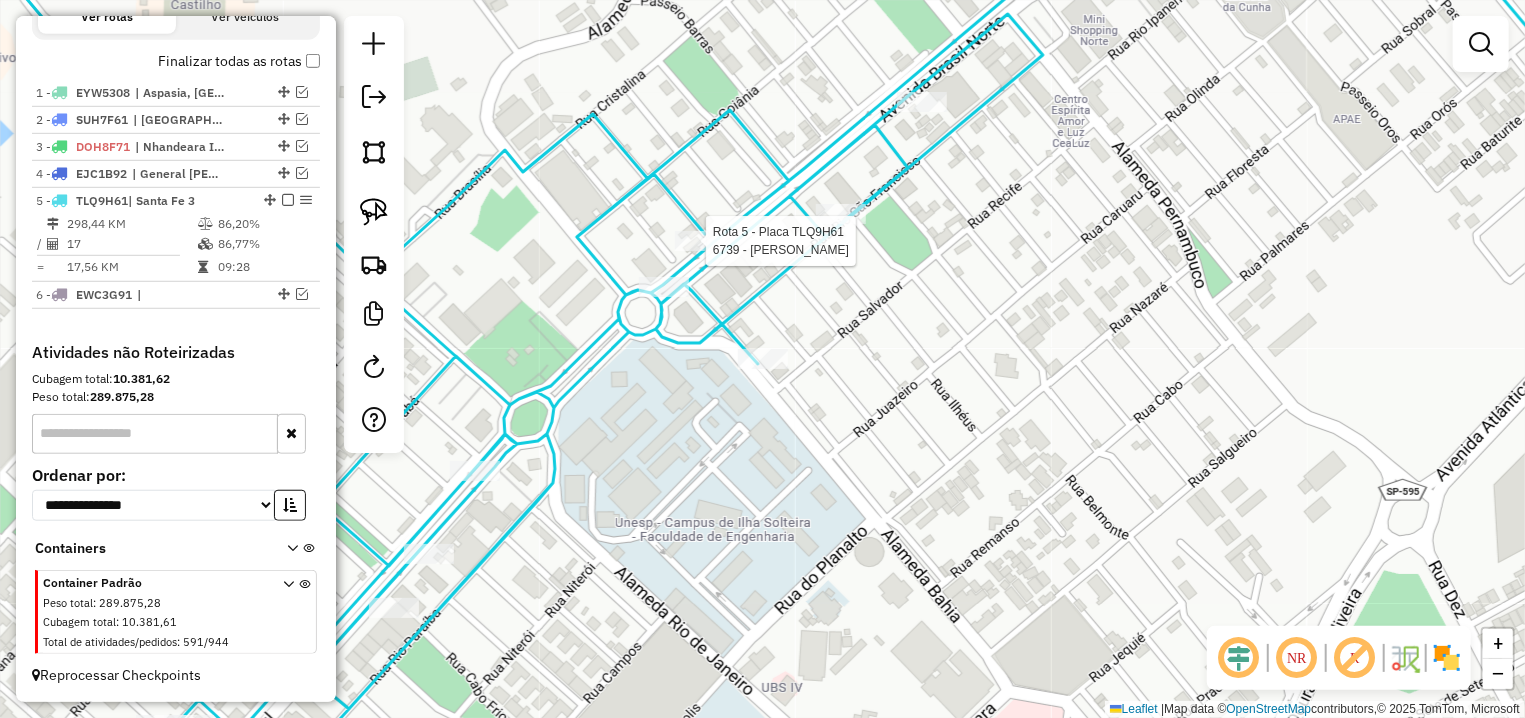 select on "**********" 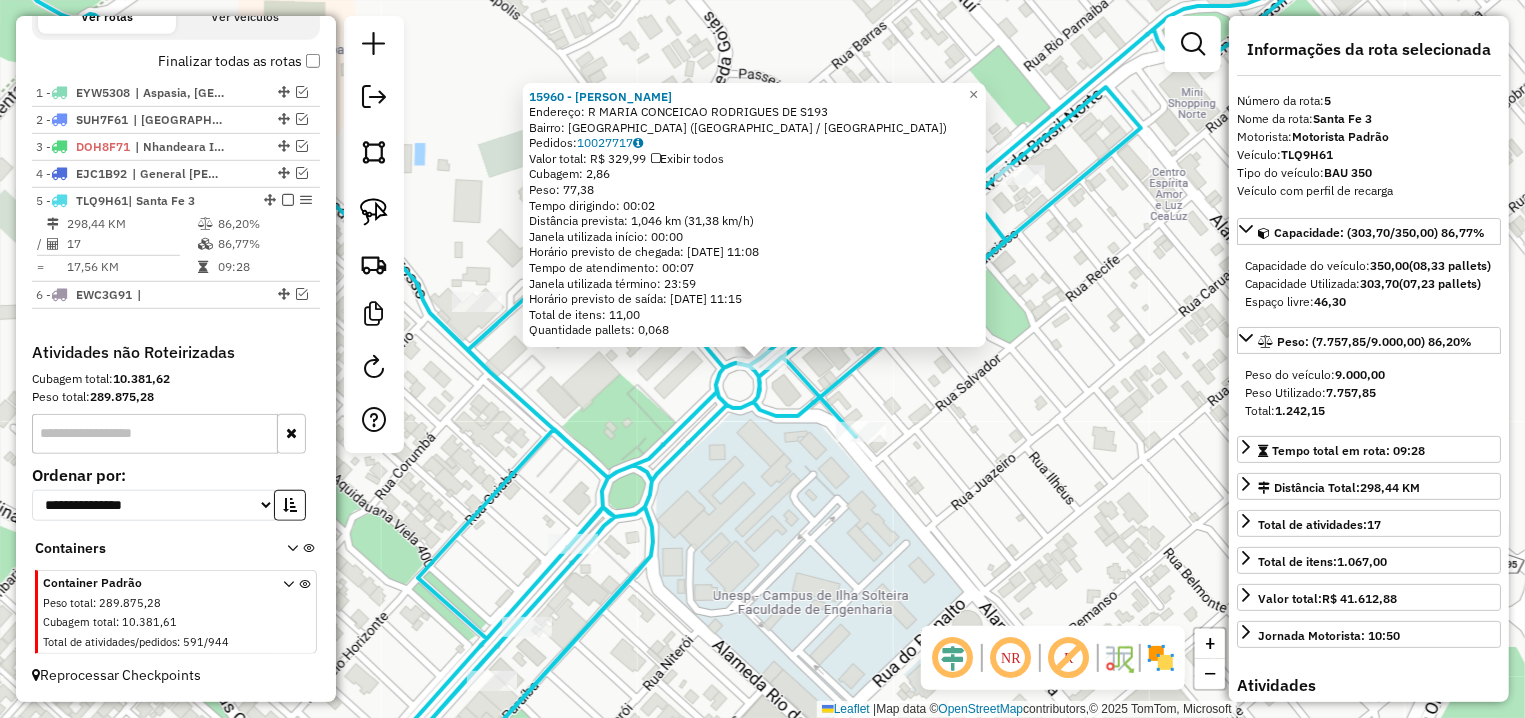 click on "15960 - DANILO ALVES GOMES  Endereço: R   MARIA CONCEICAO RODRIGUES DE S193   Bairro: VILA PORTAL DO BOSQUE (ILHA SOLTEIRA / SP)   Pedidos:  10027717   Valor total: R$ 329,99   Exibir todos   Cubagem: 2,86  Peso: 77,38  Tempo dirigindo: 00:02   Distância prevista: 1,046 km (31,38 km/h)   Janela utilizada início: 00:00   Horário previsto de chegada: 11/07/2025 11:08   Tempo de atendimento: 00:07   Janela utilizada término: 23:59   Horário previsto de saída: 11/07/2025 11:15   Total de itens: 11,00   Quantidade pallets: 0,068  × Janela de atendimento Grade de atendimento Capacidade Transportadoras Veículos Cliente Pedidos  Rotas Selecione os dias de semana para filtrar as janelas de atendimento  Seg   Ter   Qua   Qui   Sex   Sáb   Dom  Informe o período da janela de atendimento: De: Até:  Filtrar exatamente a janela do cliente  Considerar janela de atendimento padrão  Selecione os dias de semana para filtrar as grades de atendimento  Seg   Ter   Qua   Qui   Sex   Sáb   Dom   Peso mínimo:   De:  +" 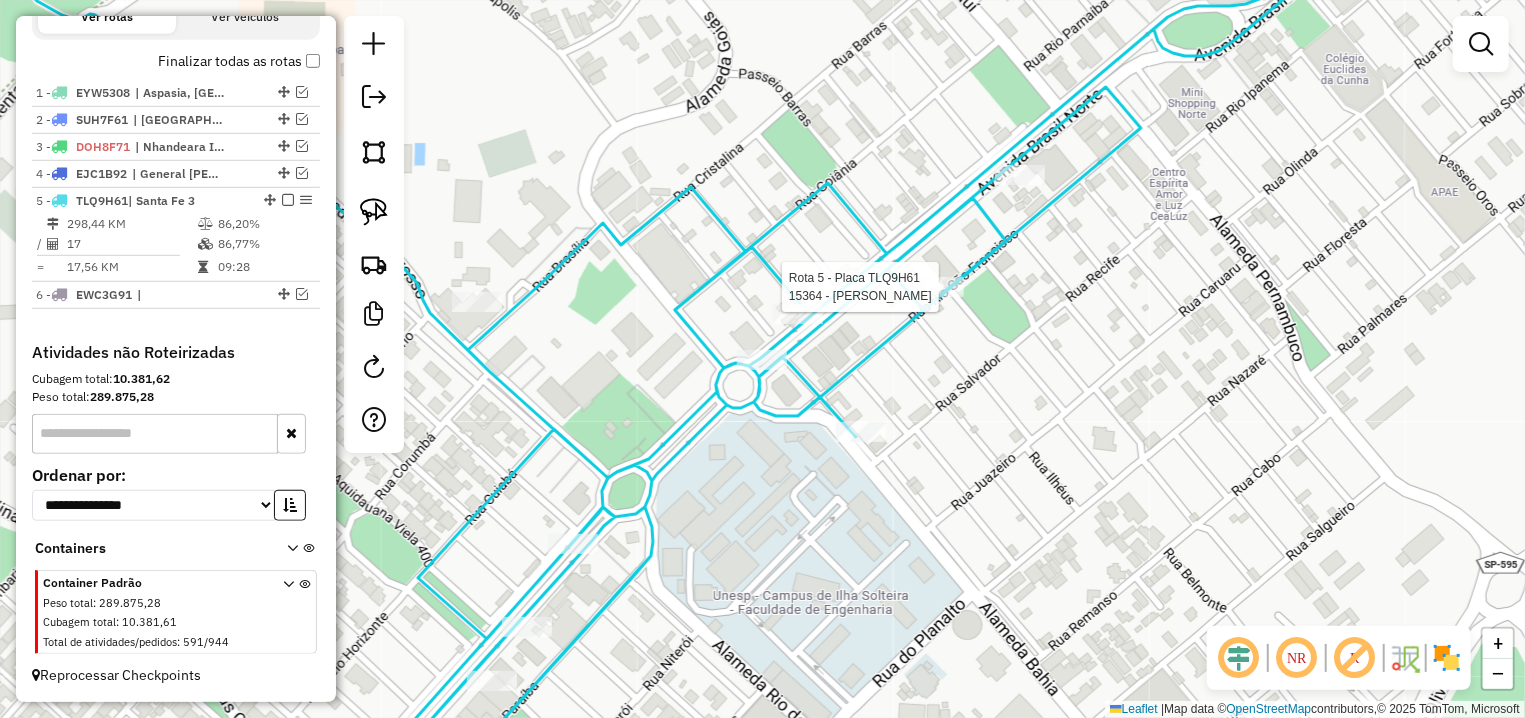 select on "**********" 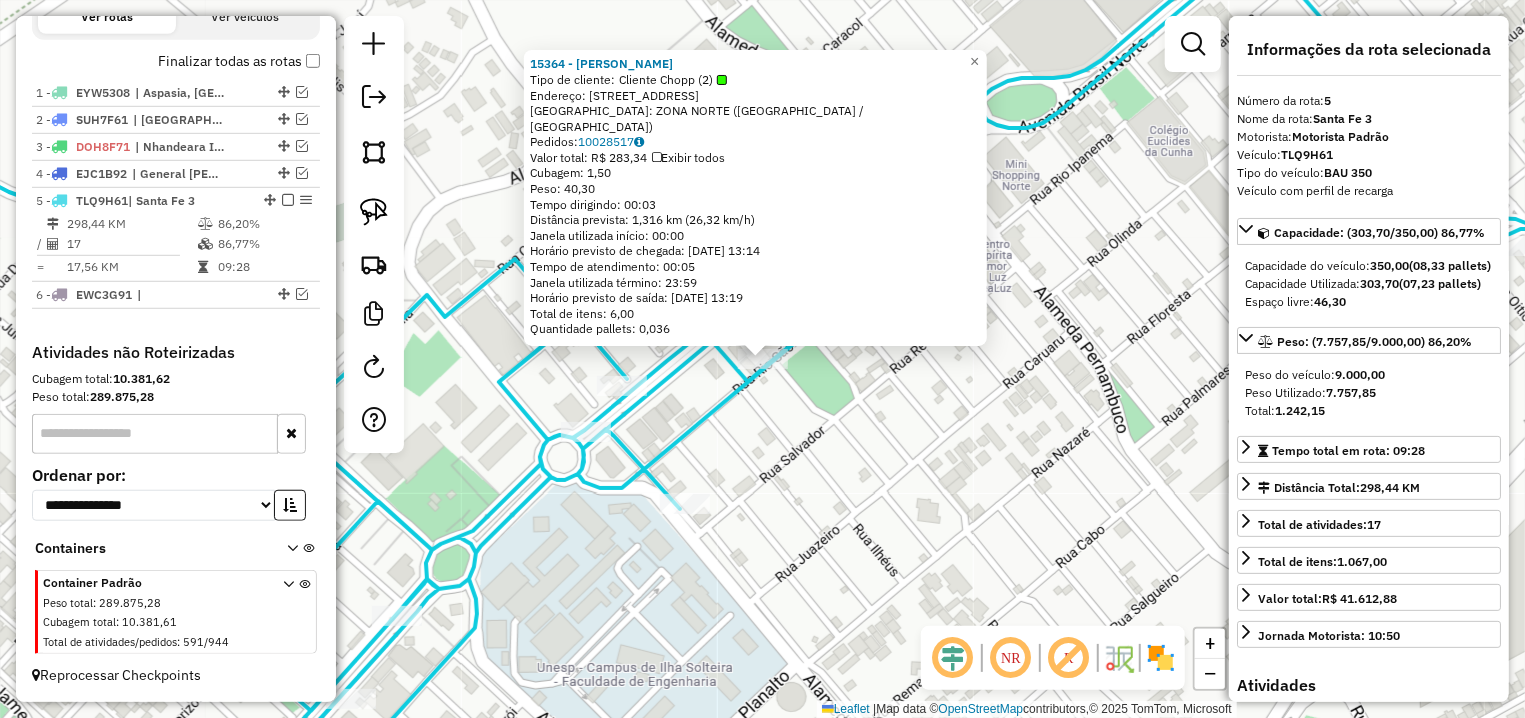 click on "15364 - LUZIA PIACENTI  Tipo de cliente:   Cliente Chopp (2)   Endereço: AV  BRASIL NORTE                  318   Bairro: ZONA NORTE (ILHA SOLTEIRA / SP)   Pedidos:  10028517   Valor total: R$ 283,34   Exibir todos   Cubagem: 1,50  Peso: 40,30  Tempo dirigindo: 00:03   Distância prevista: 1,316 km (26,32 km/h)   Janela utilizada início: 00:00   Horário previsto de chegada: 11/07/2025 13:14   Tempo de atendimento: 00:05   Janela utilizada término: 23:59   Horário previsto de saída: 11/07/2025 13:19   Total de itens: 6,00   Quantidade pallets: 0,036  × Janela de atendimento Grade de atendimento Capacidade Transportadoras Veículos Cliente Pedidos  Rotas Selecione os dias de semana para filtrar as janelas de atendimento  Seg   Ter   Qua   Qui   Sex   Sáb   Dom  Informe o período da janela de atendimento: De: Até:  Filtrar exatamente a janela do cliente  Considerar janela de atendimento padrão  Selecione os dias de semana para filtrar as grades de atendimento  Seg   Ter   Qua   Qui   Sex   Sáb   Dom" 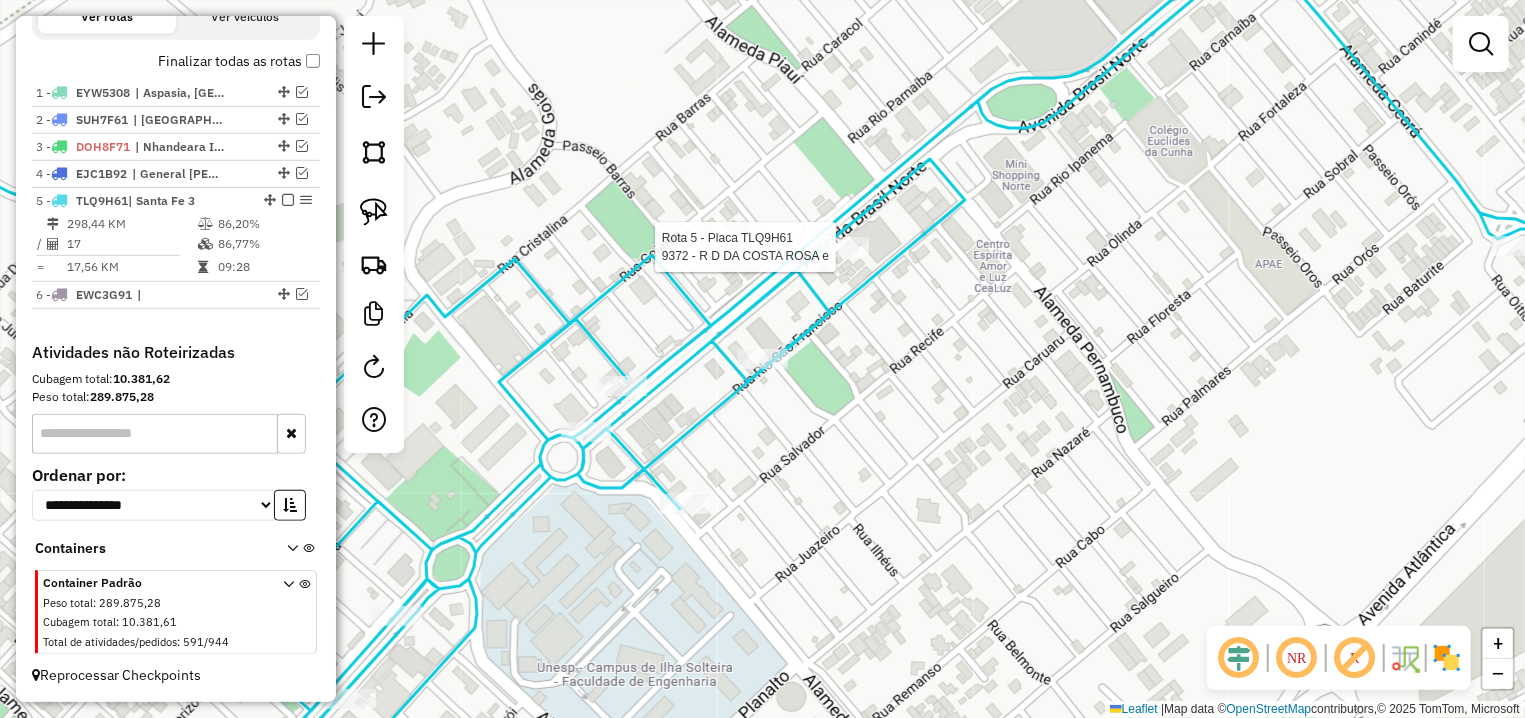 select on "**********" 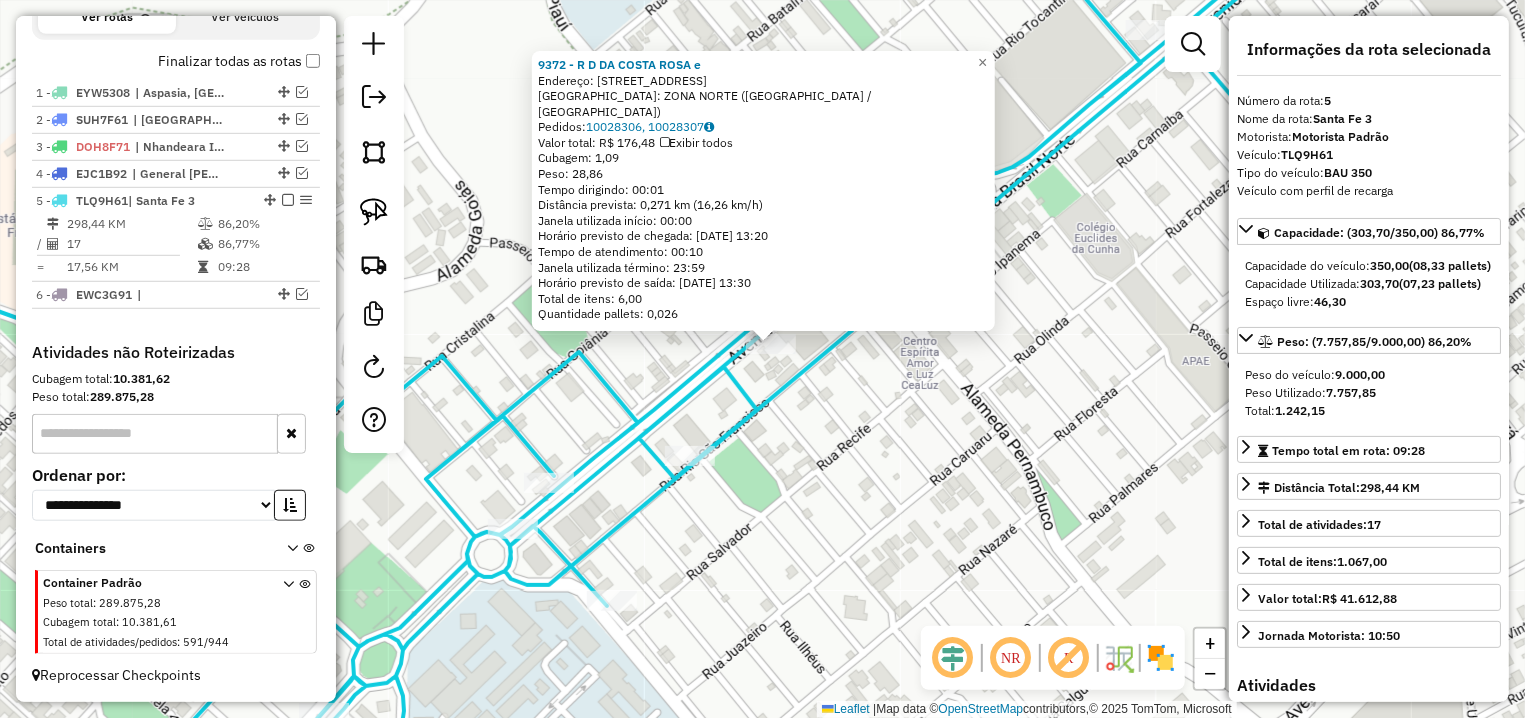 drag, startPoint x: 827, startPoint y: 451, endPoint x: 930, endPoint y: 344, distance: 148.51936 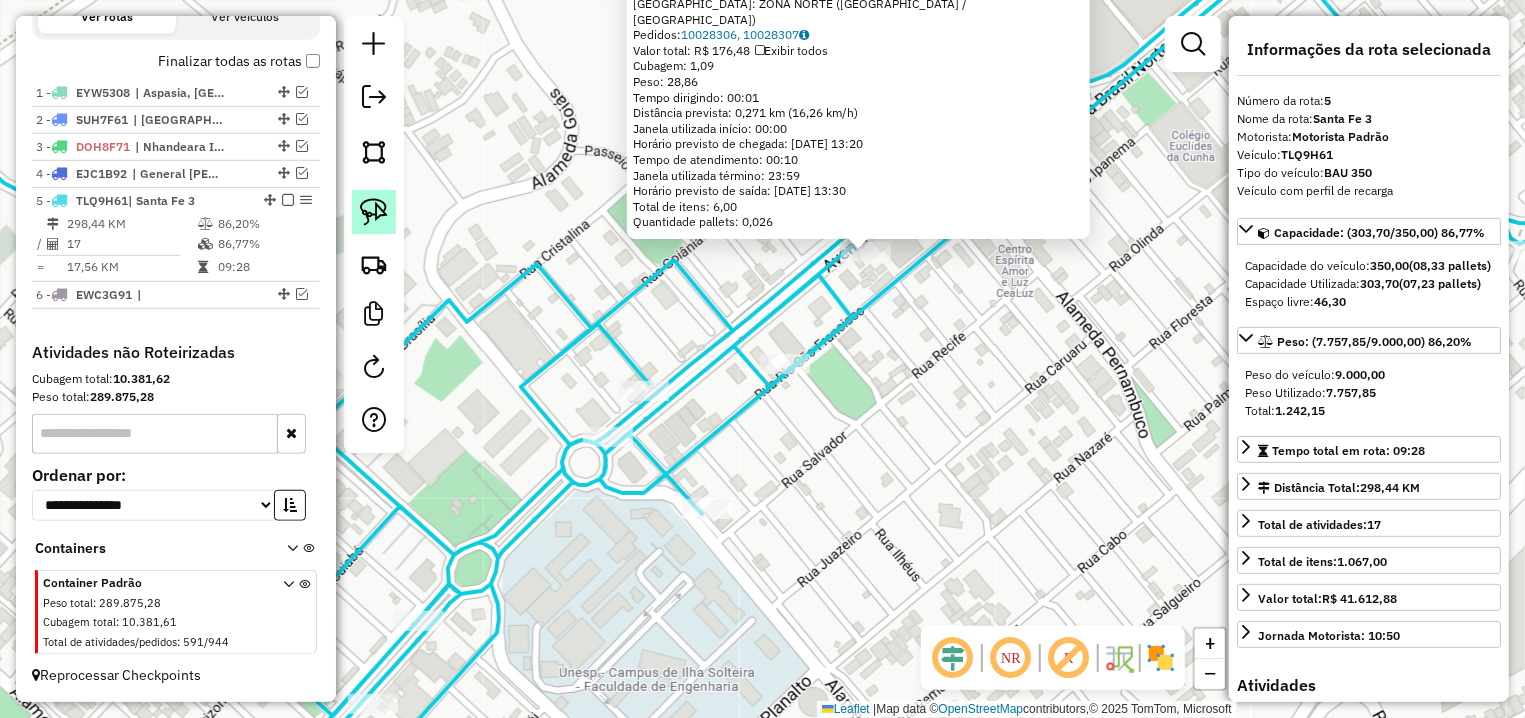 click 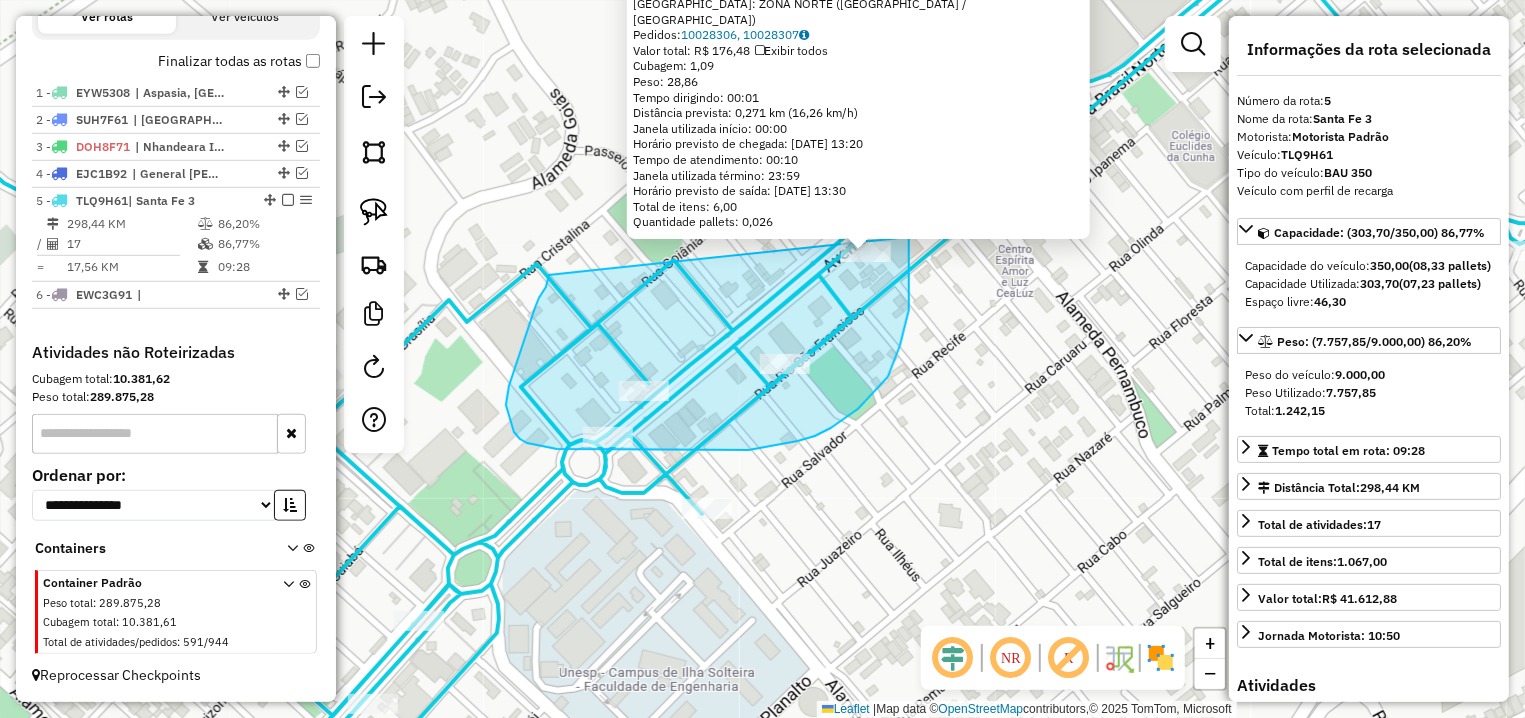 drag, startPoint x: 546, startPoint y: 287, endPoint x: 907, endPoint y: 229, distance: 365.6296 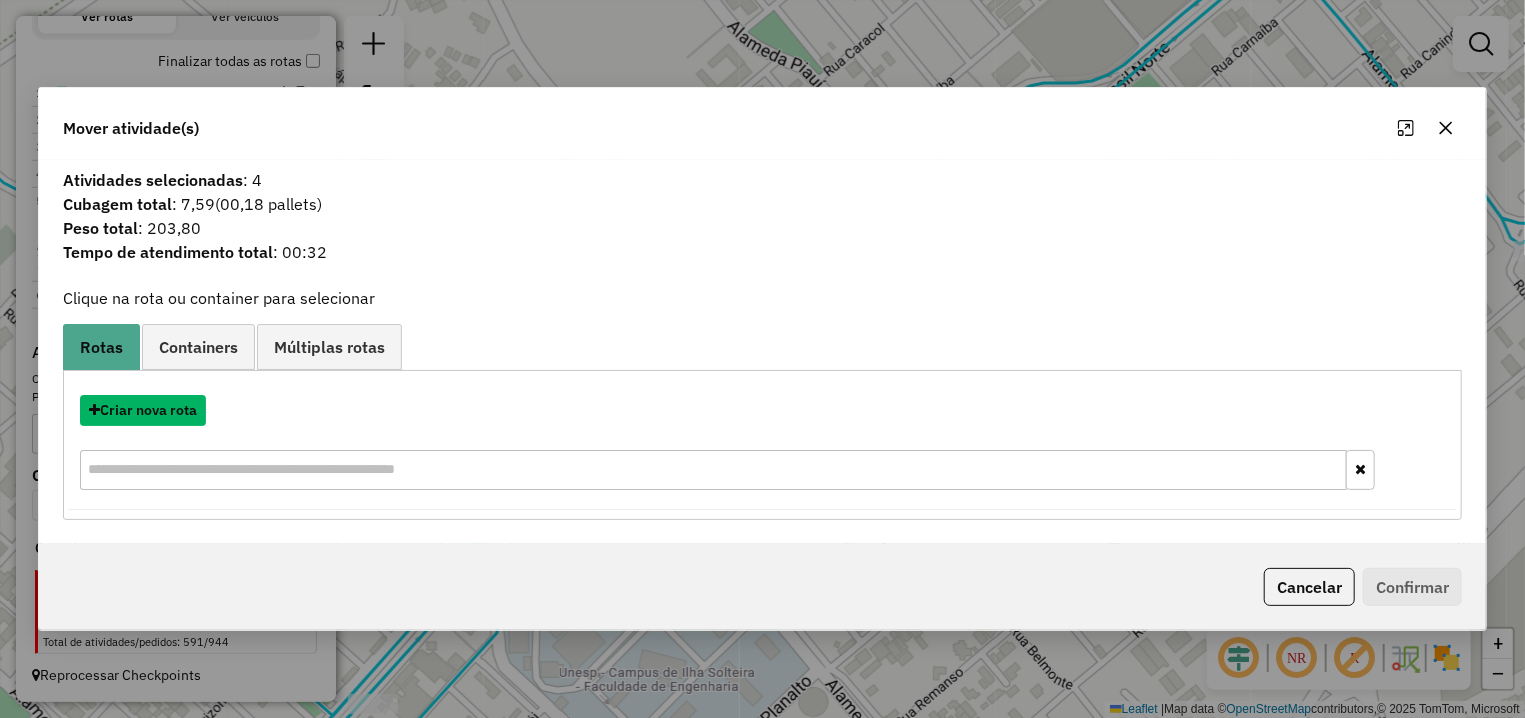 click on "Criar nova rota" at bounding box center (143, 410) 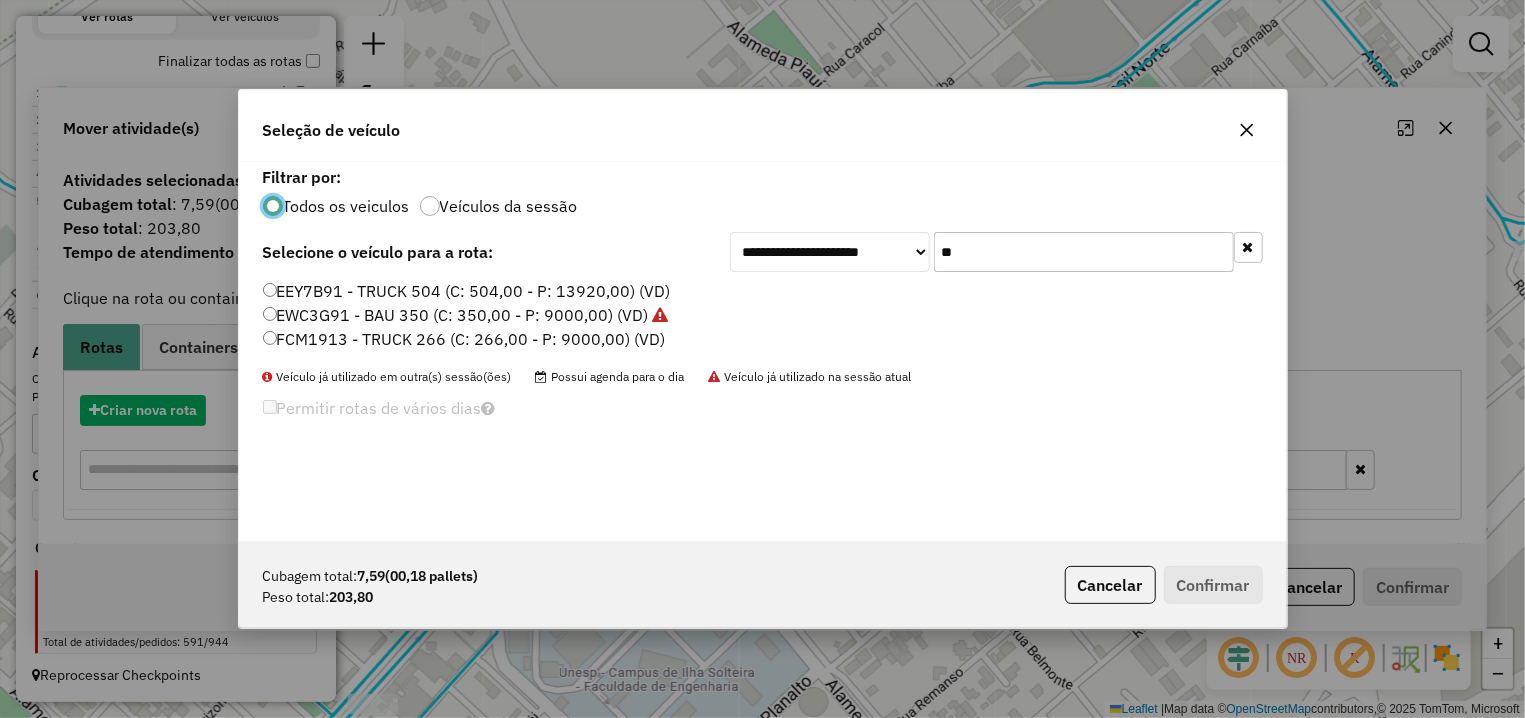 scroll, scrollTop: 11, scrollLeft: 6, axis: both 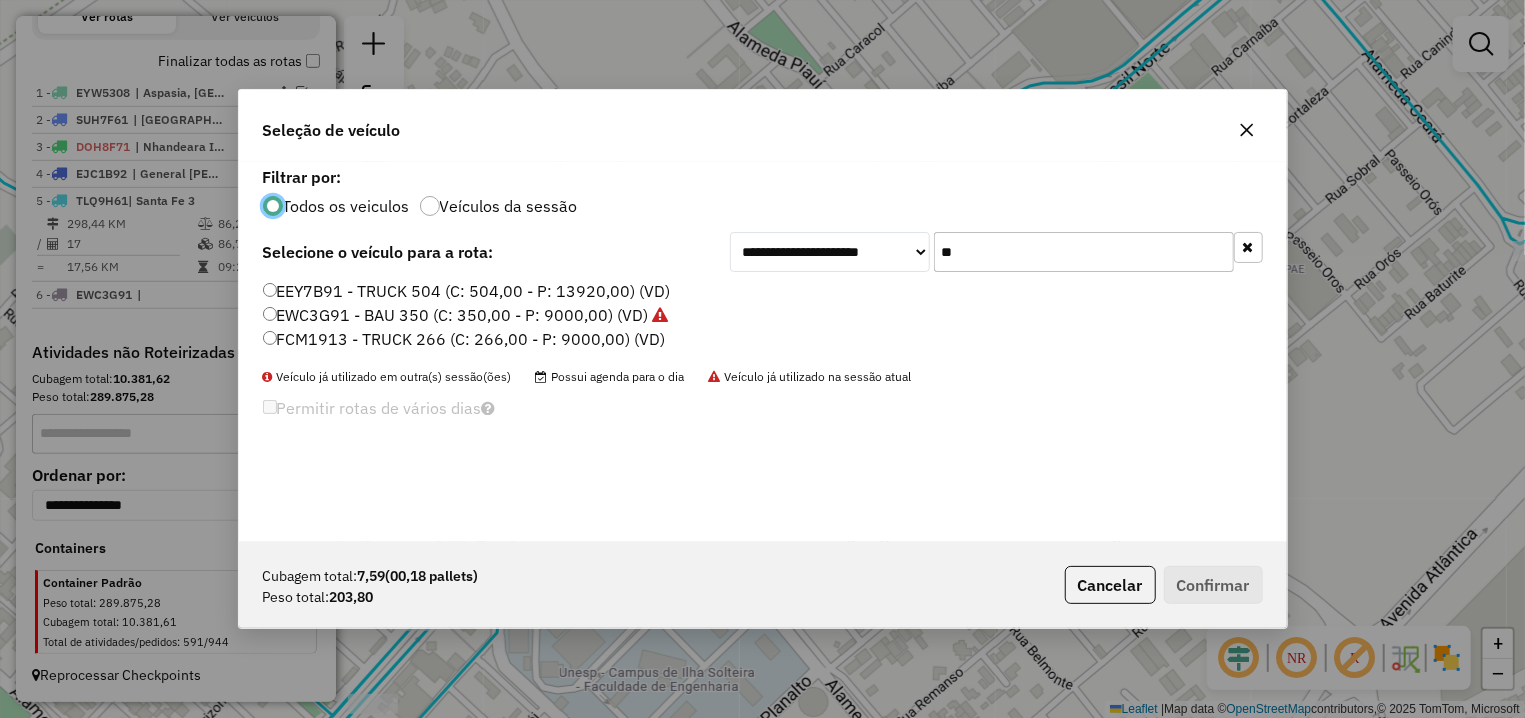 click on "EEY7B91 - TRUCK 504 (C: 504,00 - P: 13920,00) (VD)" 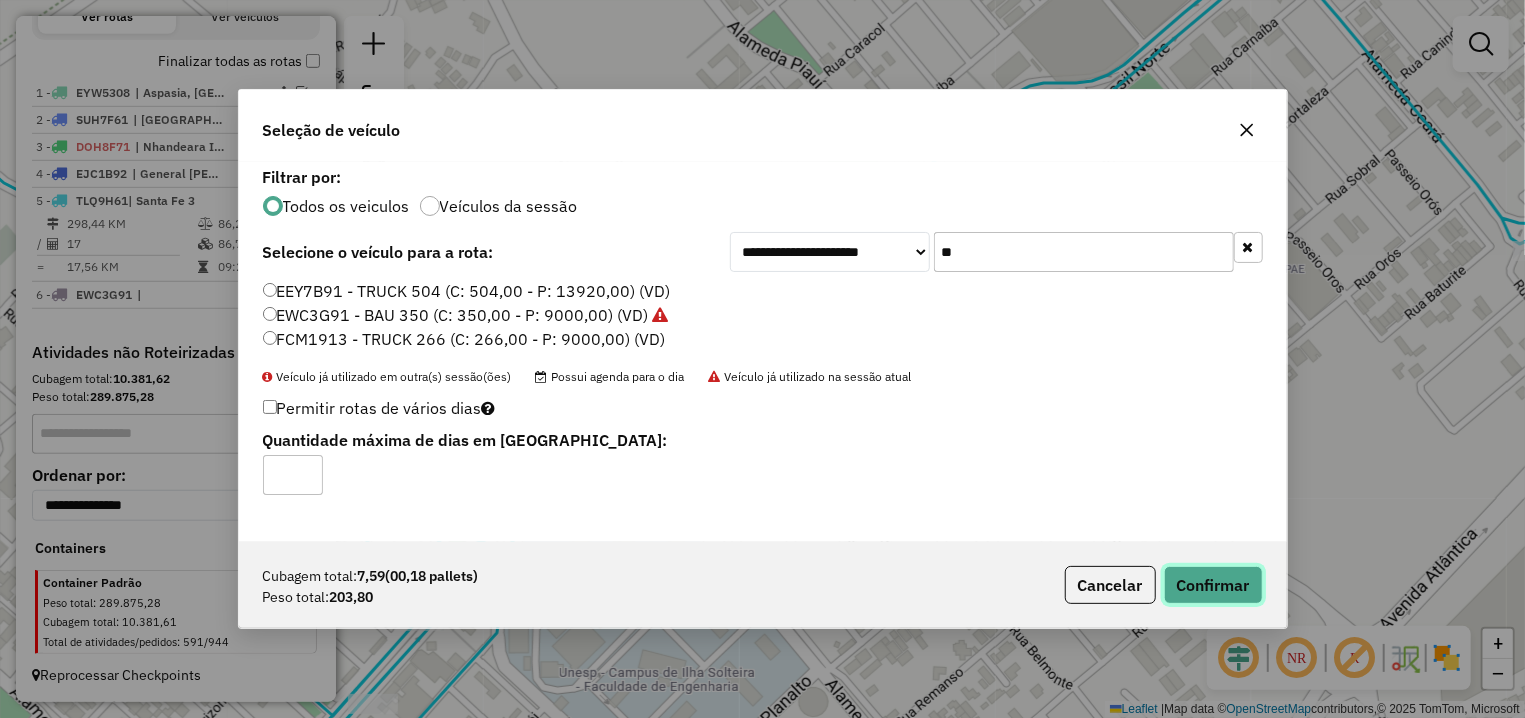 click on "Confirmar" 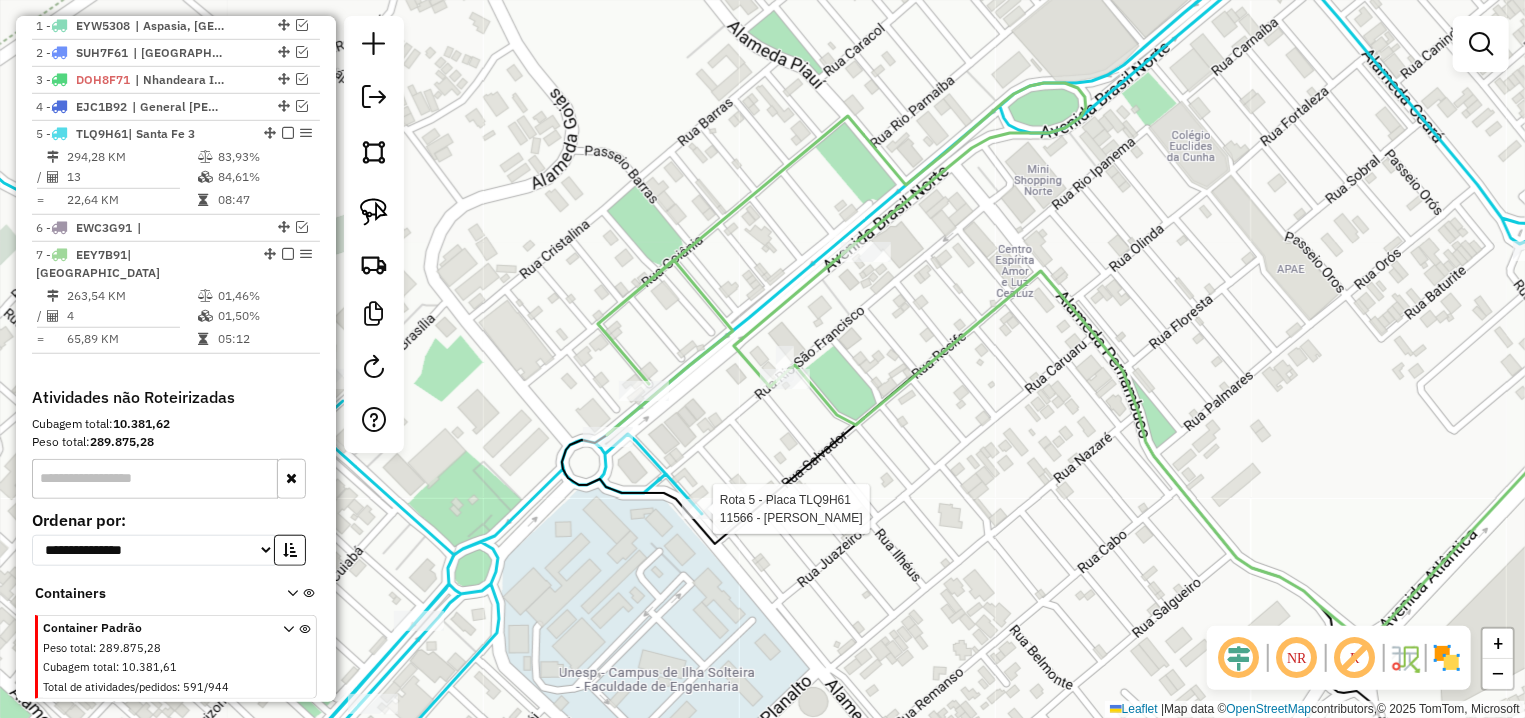 select on "**********" 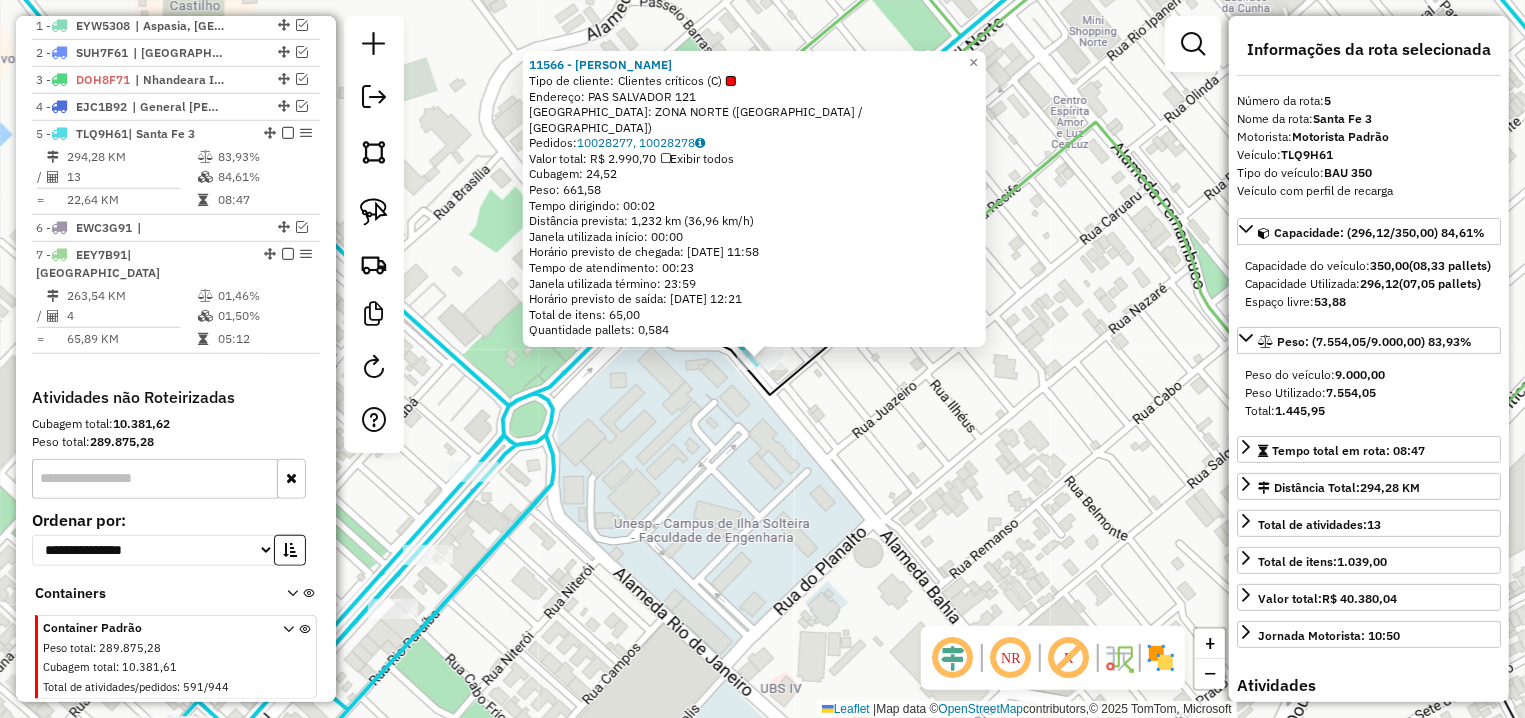 scroll, scrollTop: 781, scrollLeft: 0, axis: vertical 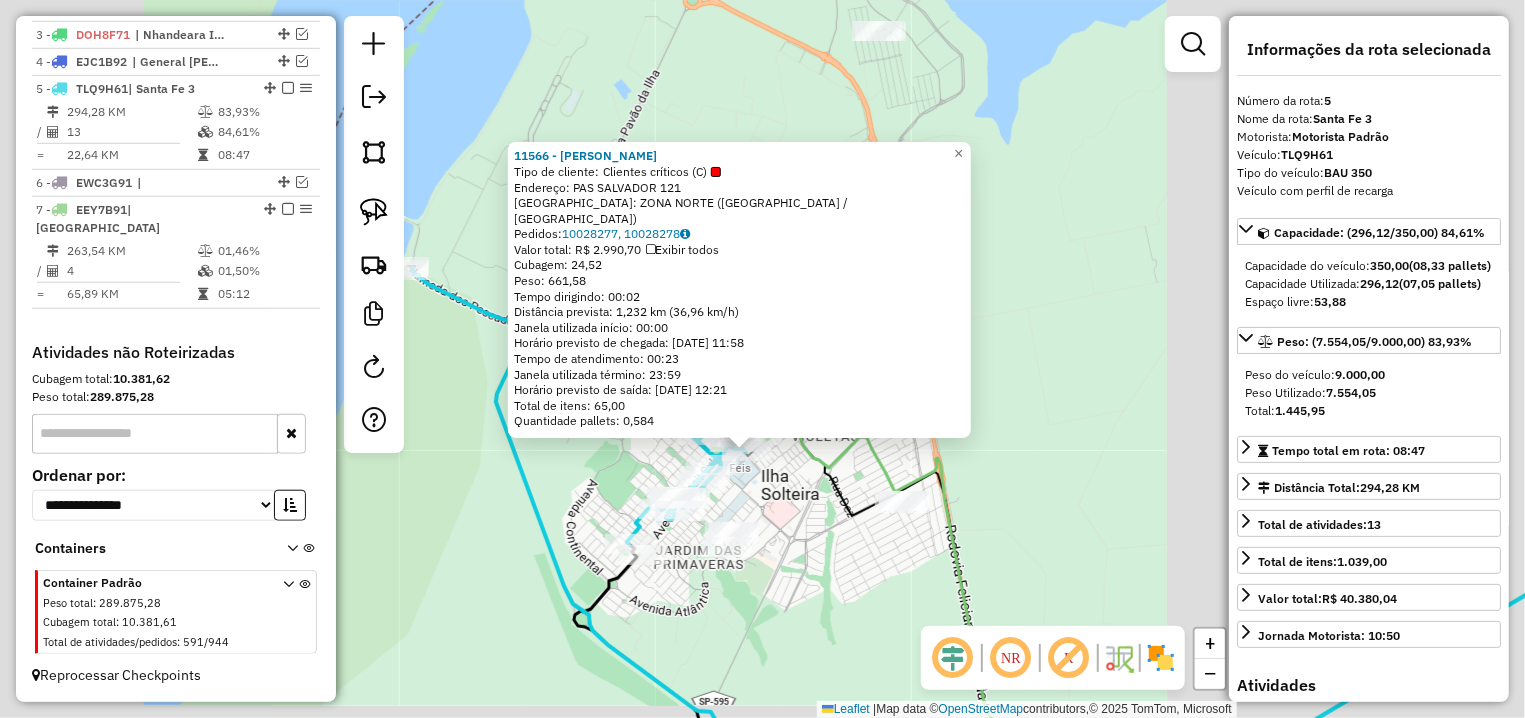 click on "11566 - MARIA DO SOCORRO MAR  Tipo de cliente:   Clientes críticos (C)   Endereço: PAS SALVADOR                      121   Bairro: ZONA NORTE (ILHA SOLTEIRA / SP)   Pedidos:  10028277, 10028278   Valor total: R$ 2.990,70   Exibir todos   Cubagem: 24,52  Peso: 661,58  Tempo dirigindo: 00:02   Distância prevista: 1,232 km (36,96 km/h)   Janela utilizada início: 00:00   Horário previsto de chegada: 11/07/2025 11:58   Tempo de atendimento: 00:23   Janela utilizada término: 23:59   Horário previsto de saída: 11/07/2025 12:21   Total de itens: 65,00   Quantidade pallets: 0,584  × Janela de atendimento Grade de atendimento Capacidade Transportadoras Veículos Cliente Pedidos  Rotas Selecione os dias de semana para filtrar as janelas de atendimento  Seg   Ter   Qua   Qui   Sex   Sáb   Dom  Informe o período da janela de atendimento: De: Até:  Filtrar exatamente a janela do cliente  Considerar janela de atendimento padrão  Selecione os dias de semana para filtrar as grades de atendimento  Seg   Ter   Qua" 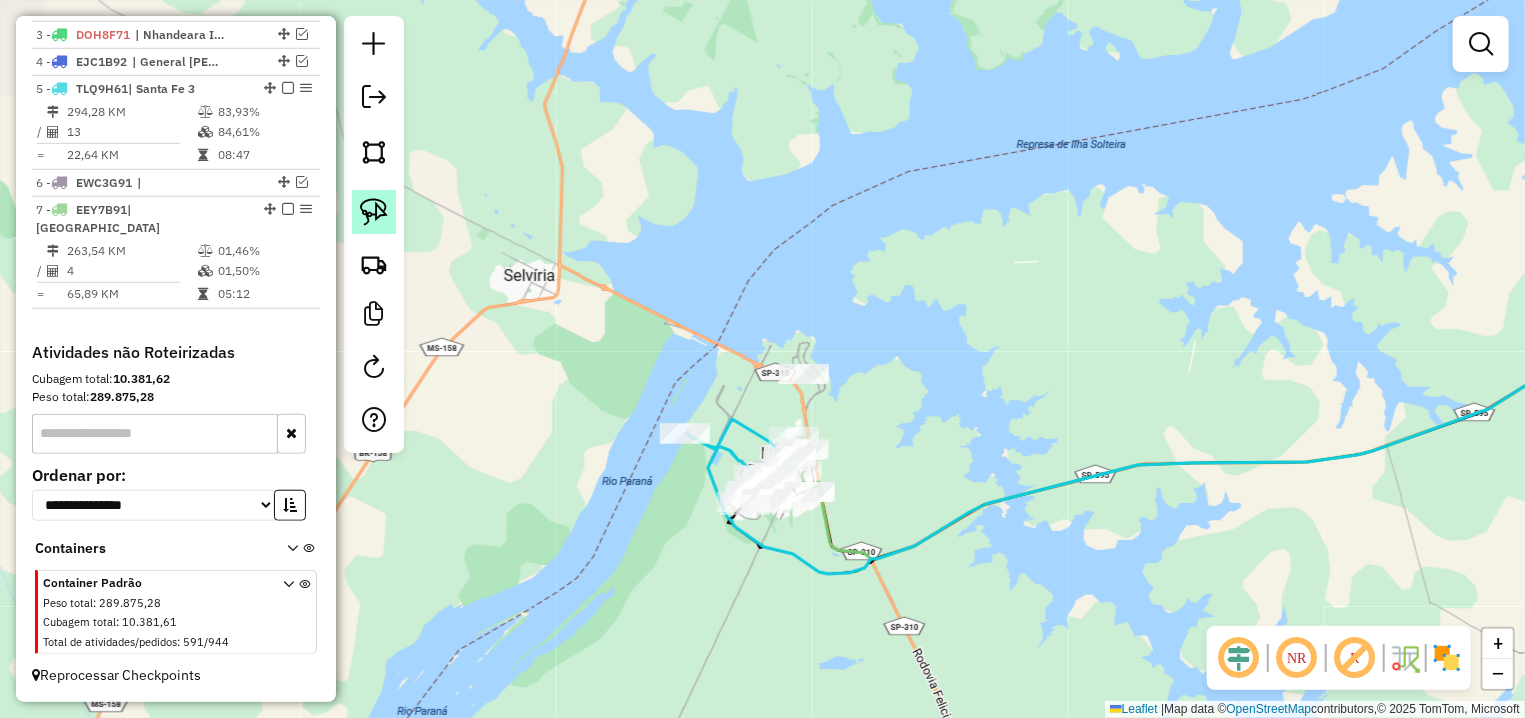 click 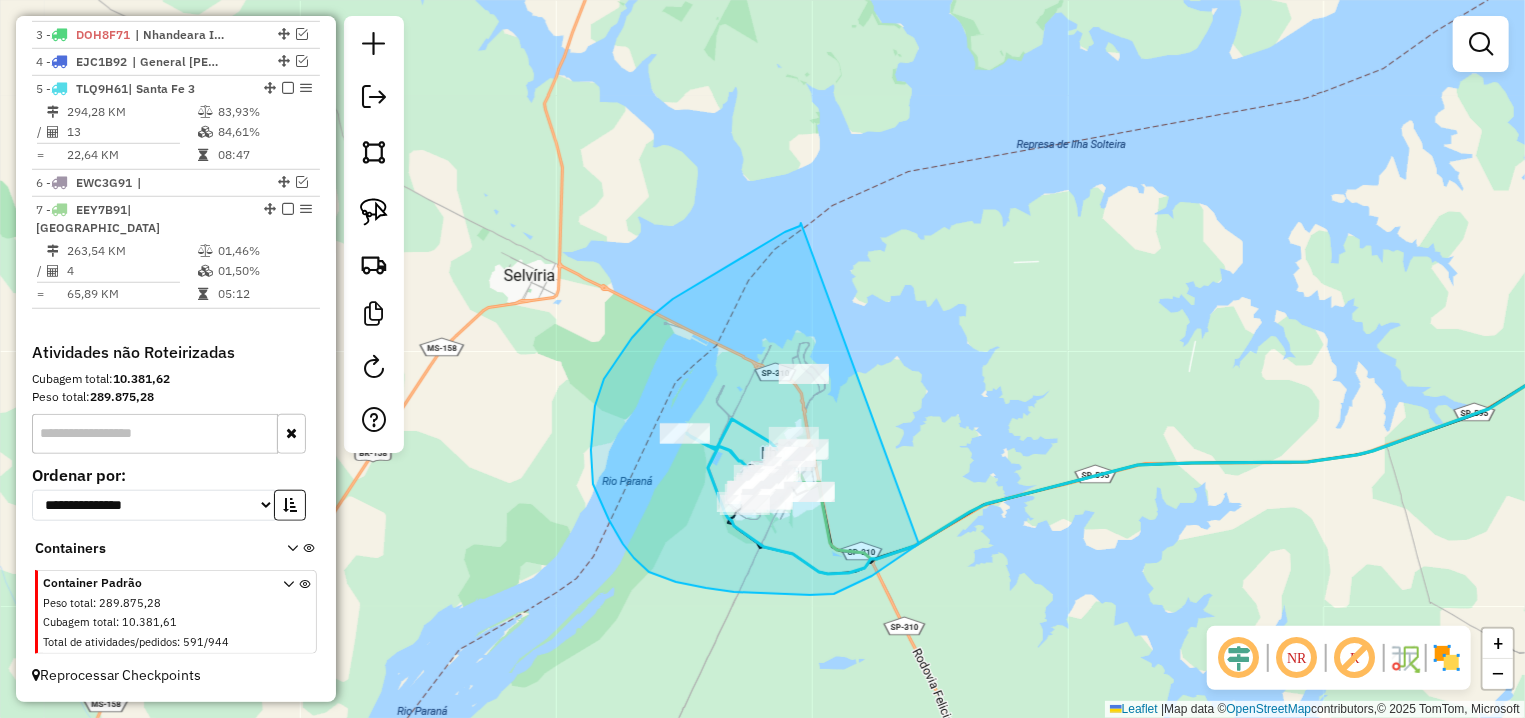 drag, startPoint x: 801, startPoint y: 223, endPoint x: 919, endPoint y: 544, distance: 342.00146 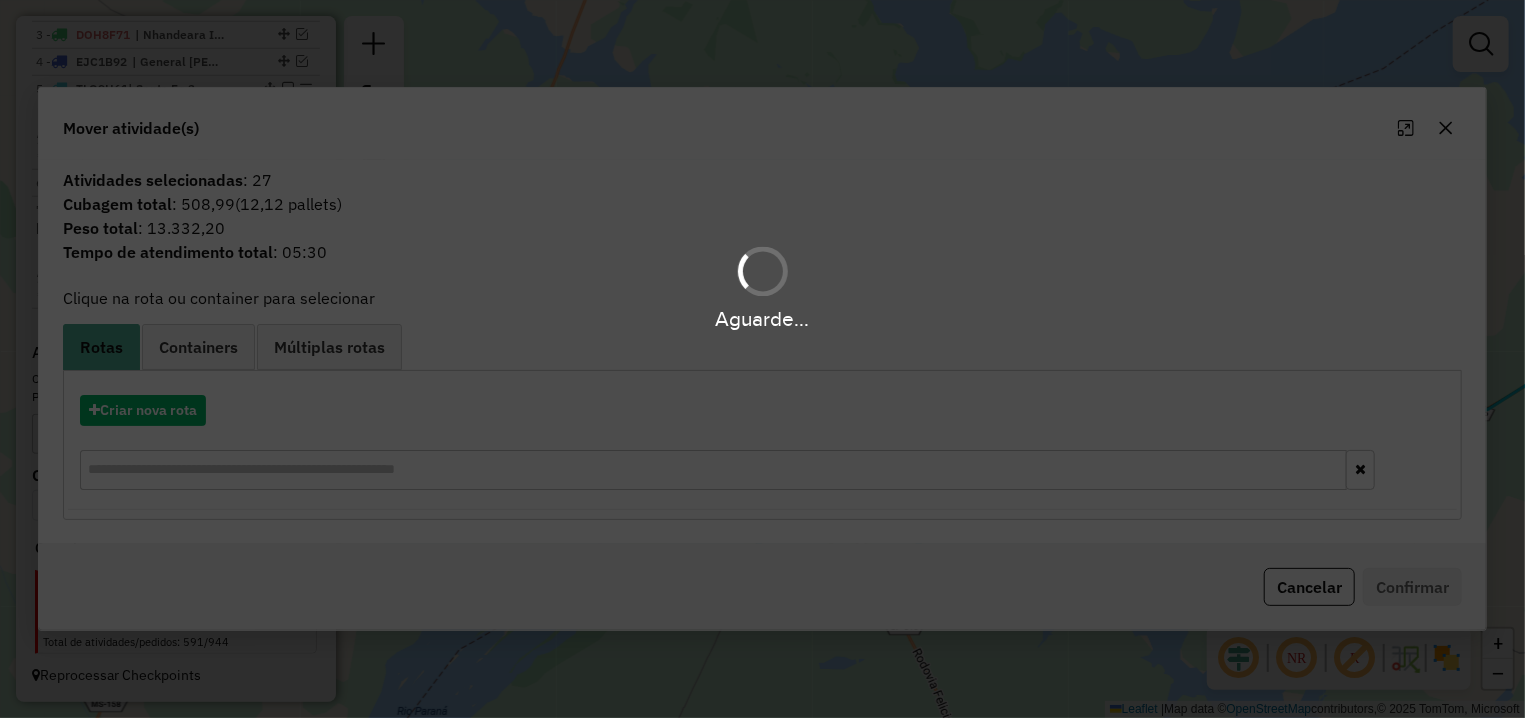 click on "Aguarde..." at bounding box center (762, 359) 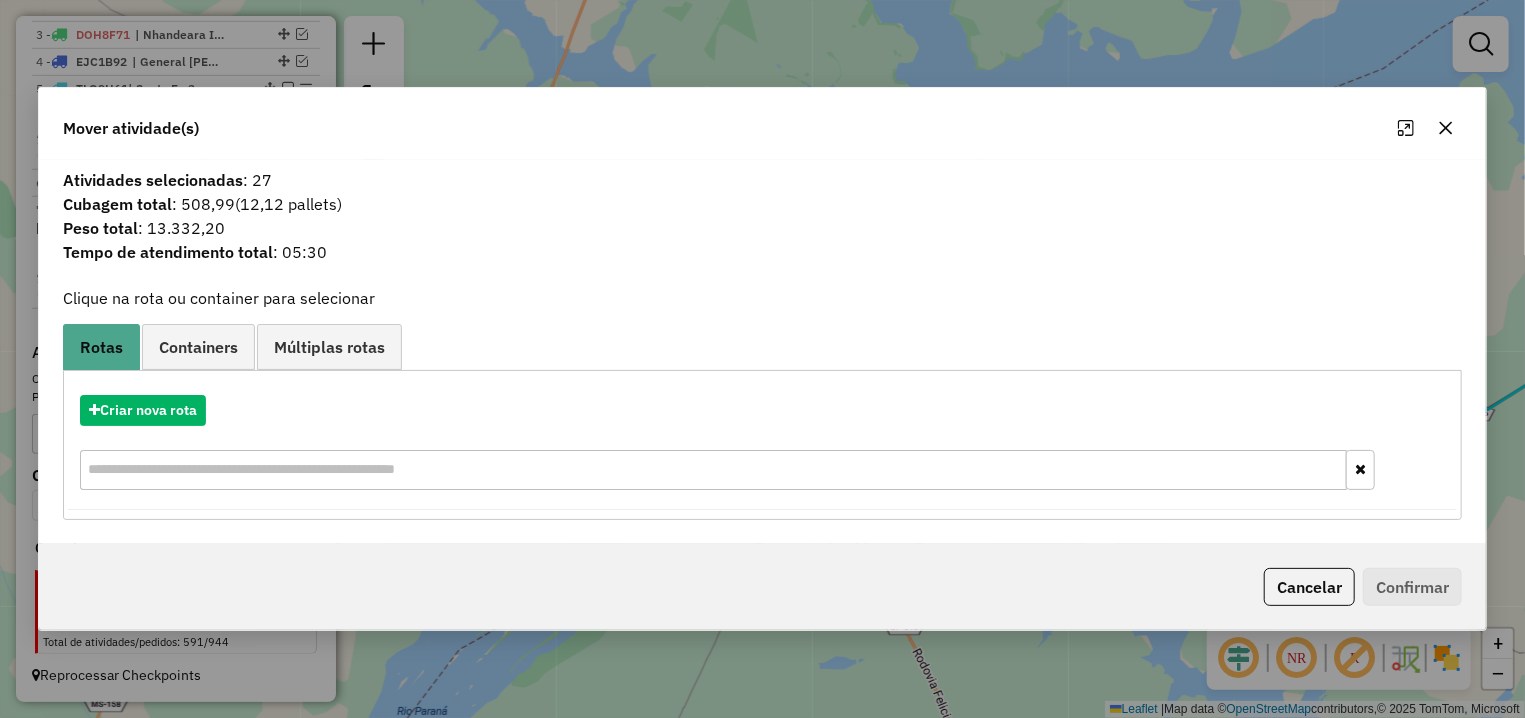 click on "Cancelar" 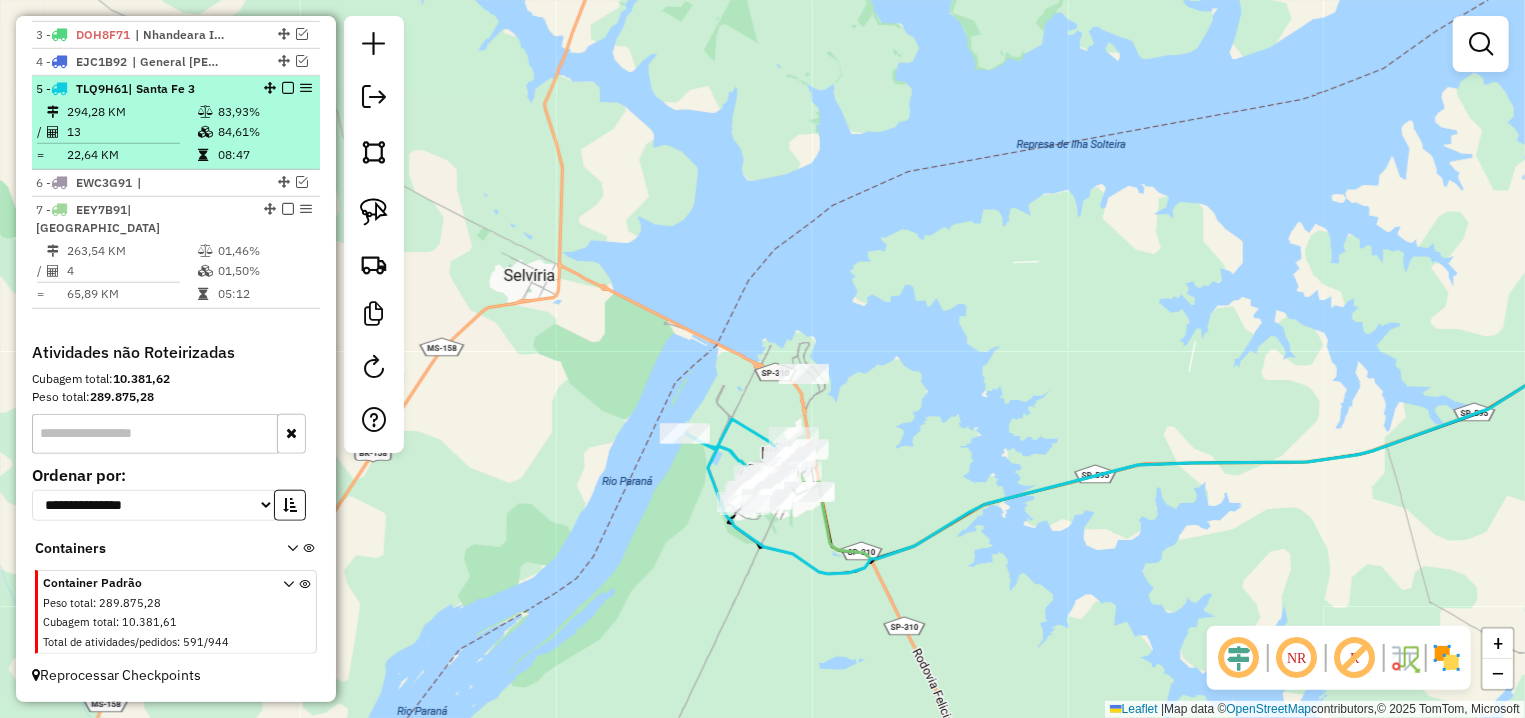 click at bounding box center (288, 88) 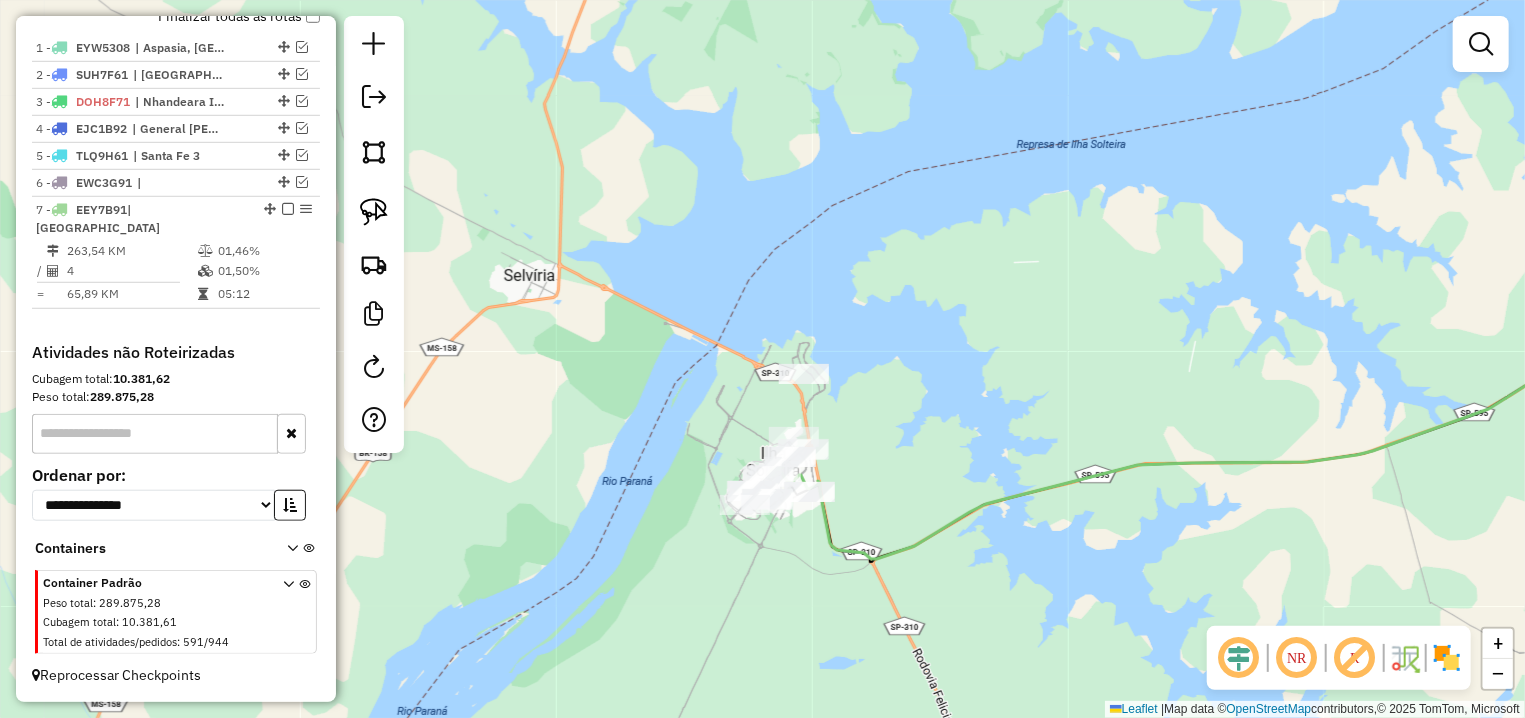 scroll, scrollTop: 714, scrollLeft: 0, axis: vertical 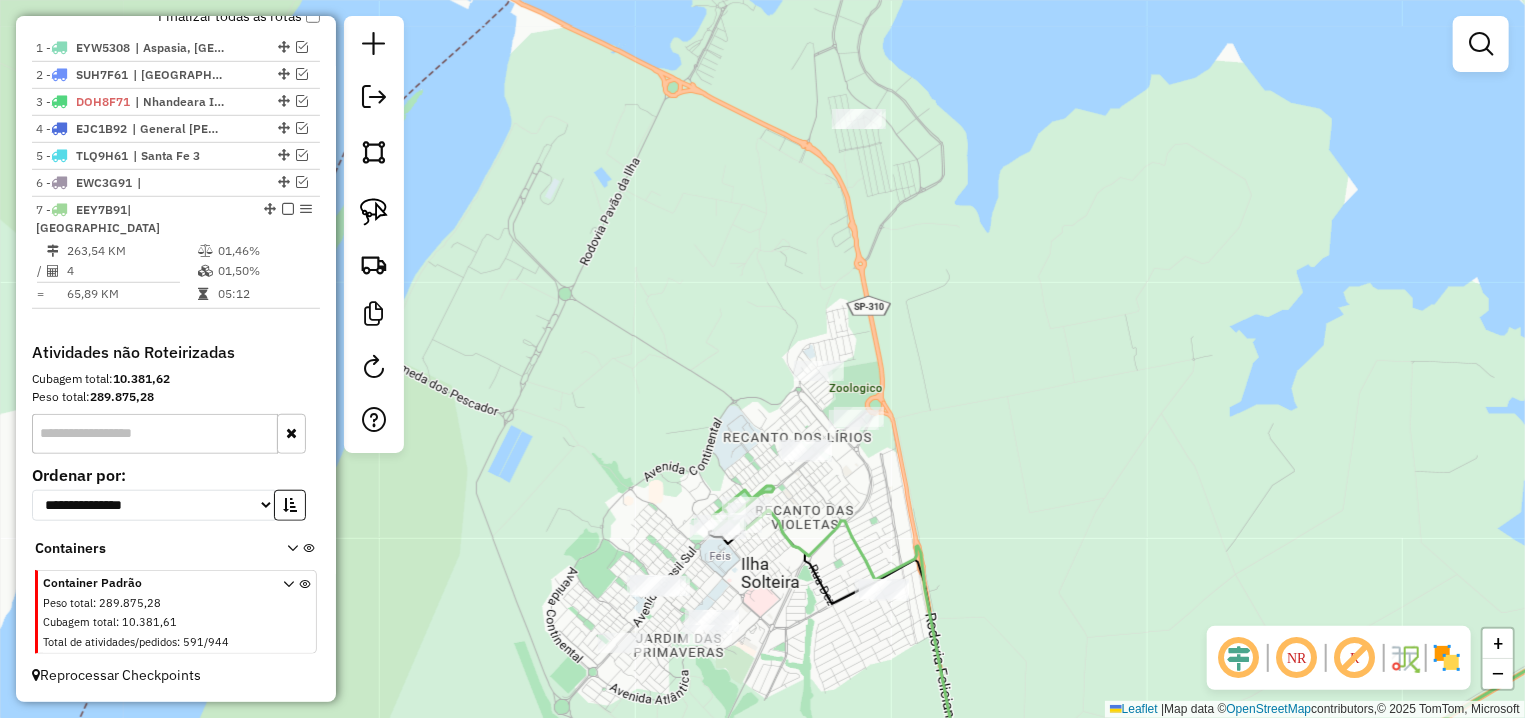 drag, startPoint x: 801, startPoint y: 385, endPoint x: 745, endPoint y: 564, distance: 187.55533 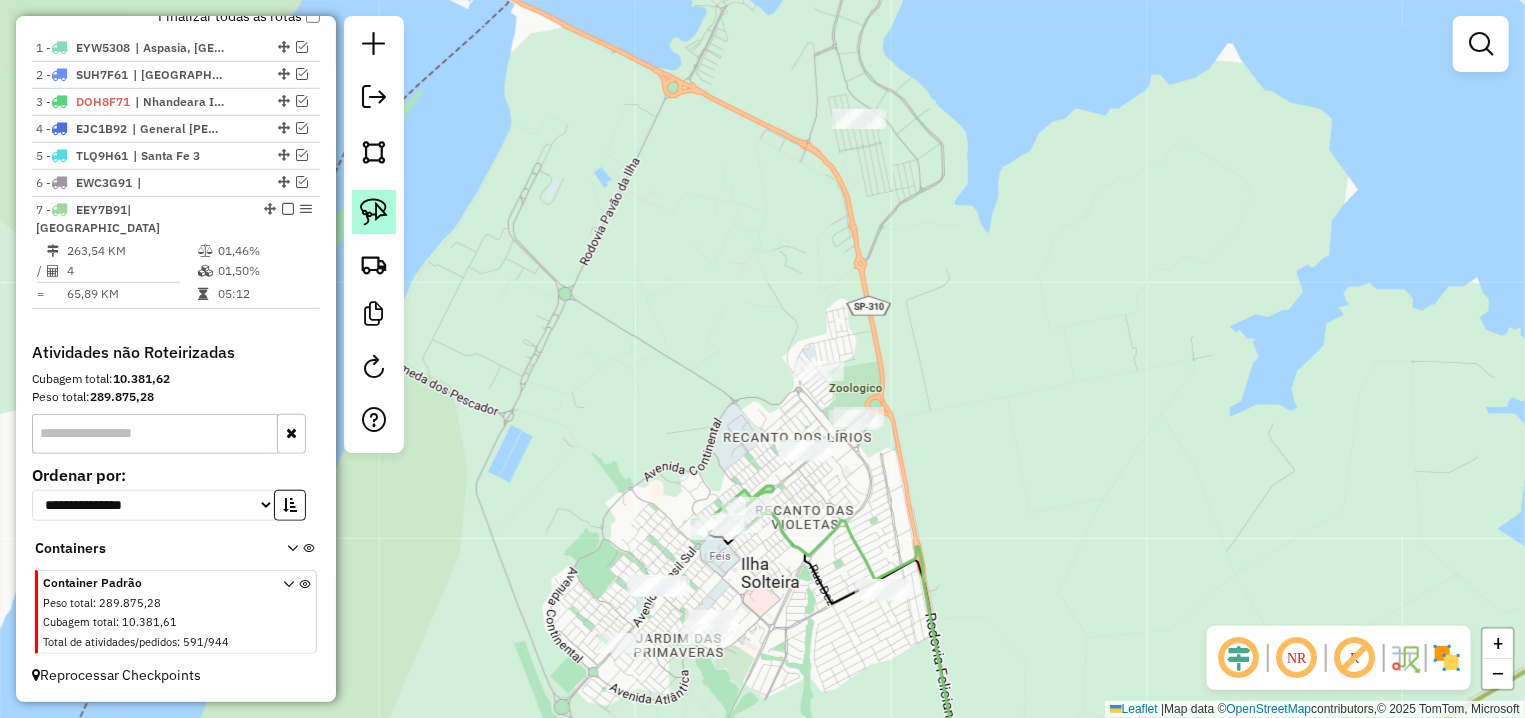 click 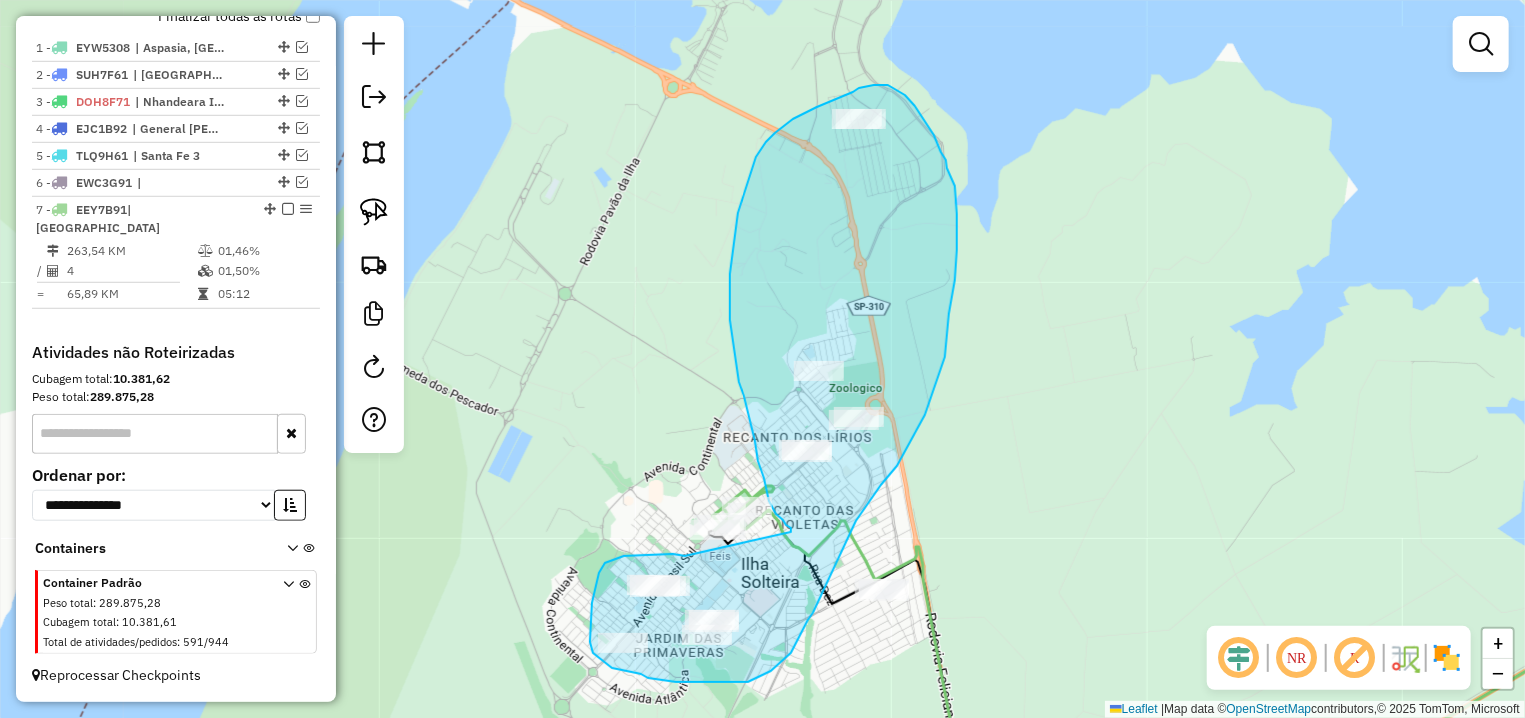 drag, startPoint x: 629, startPoint y: 556, endPoint x: 791, endPoint y: 532, distance: 163.76813 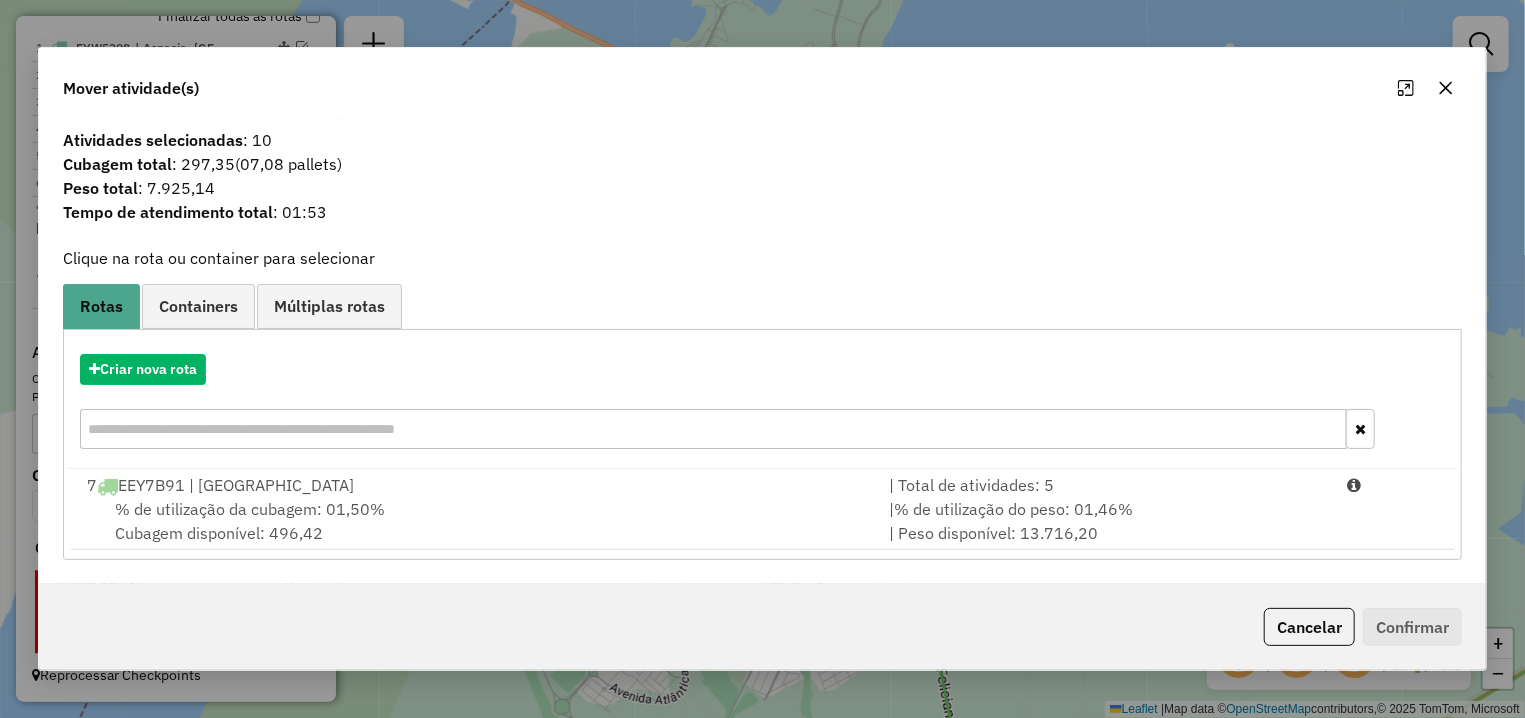 click on "% de utilização da cubagem: 01,50%  Cubagem disponível: 496,42" at bounding box center (476, 521) 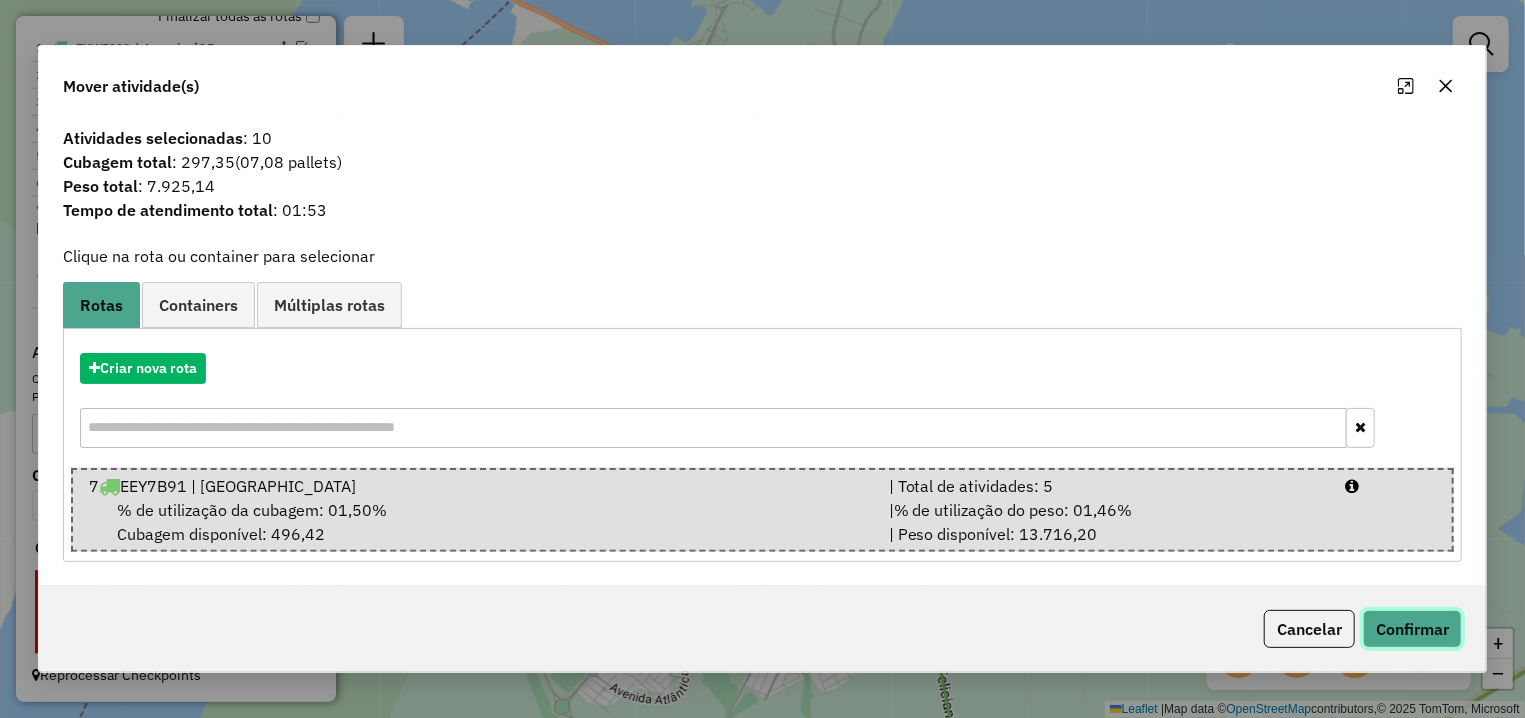 click on "Confirmar" 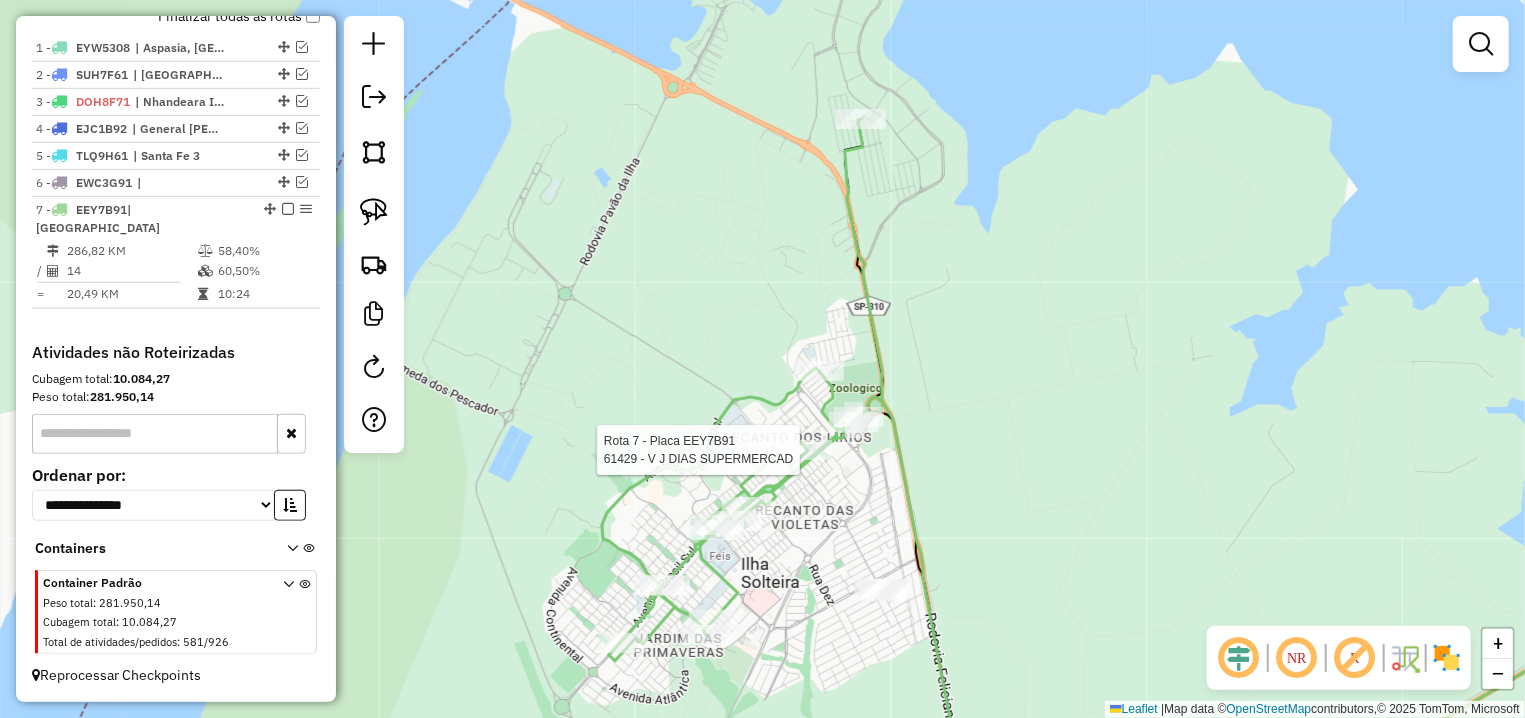 select on "**********" 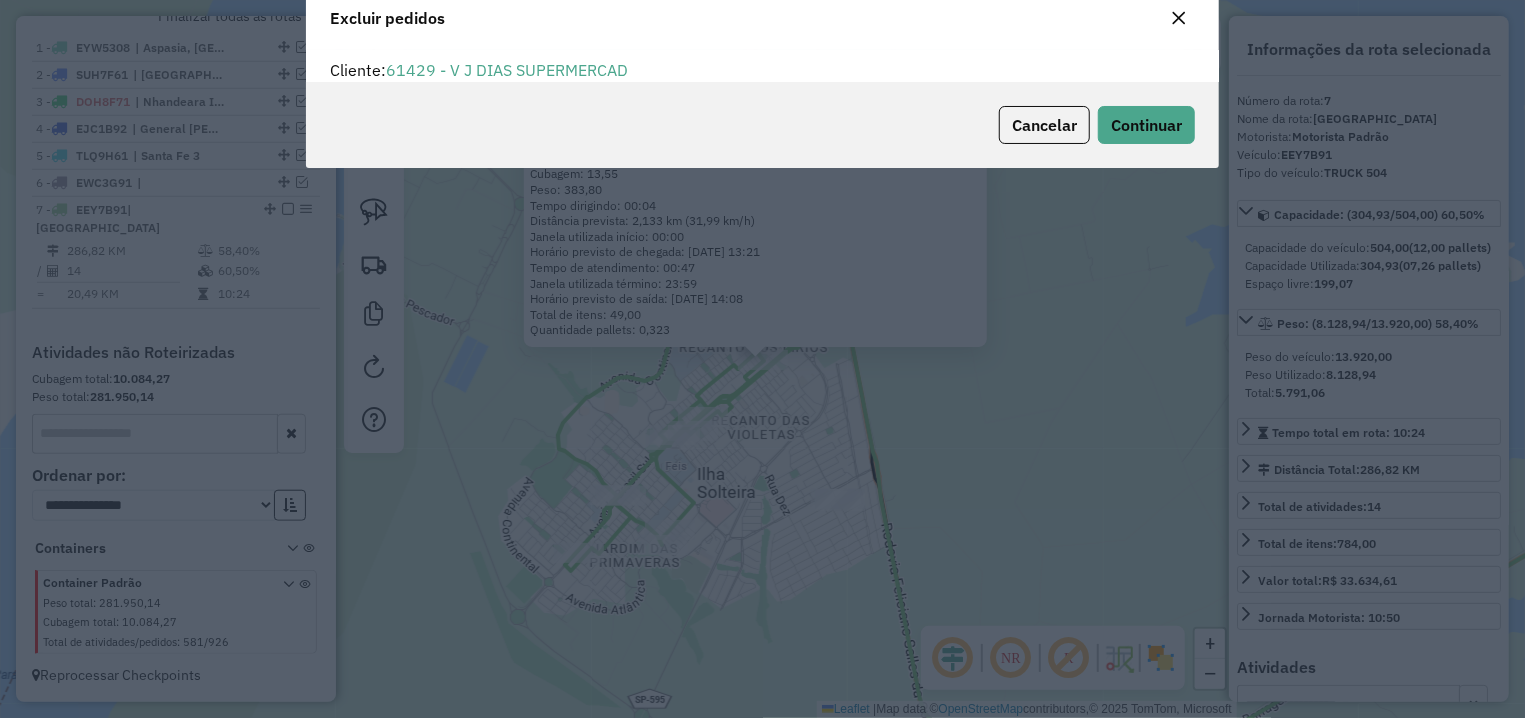 scroll, scrollTop: 11, scrollLeft: 6, axis: both 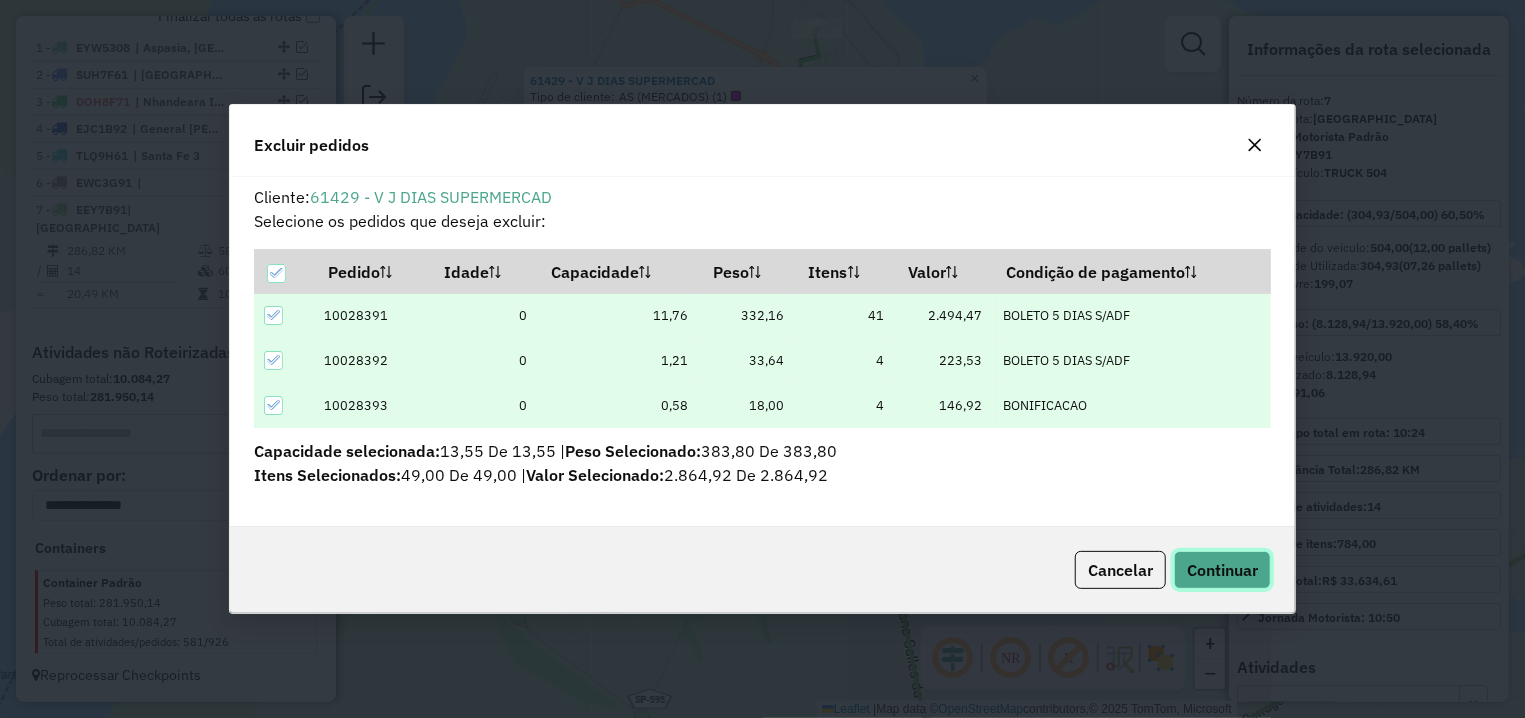 click on "Continuar" 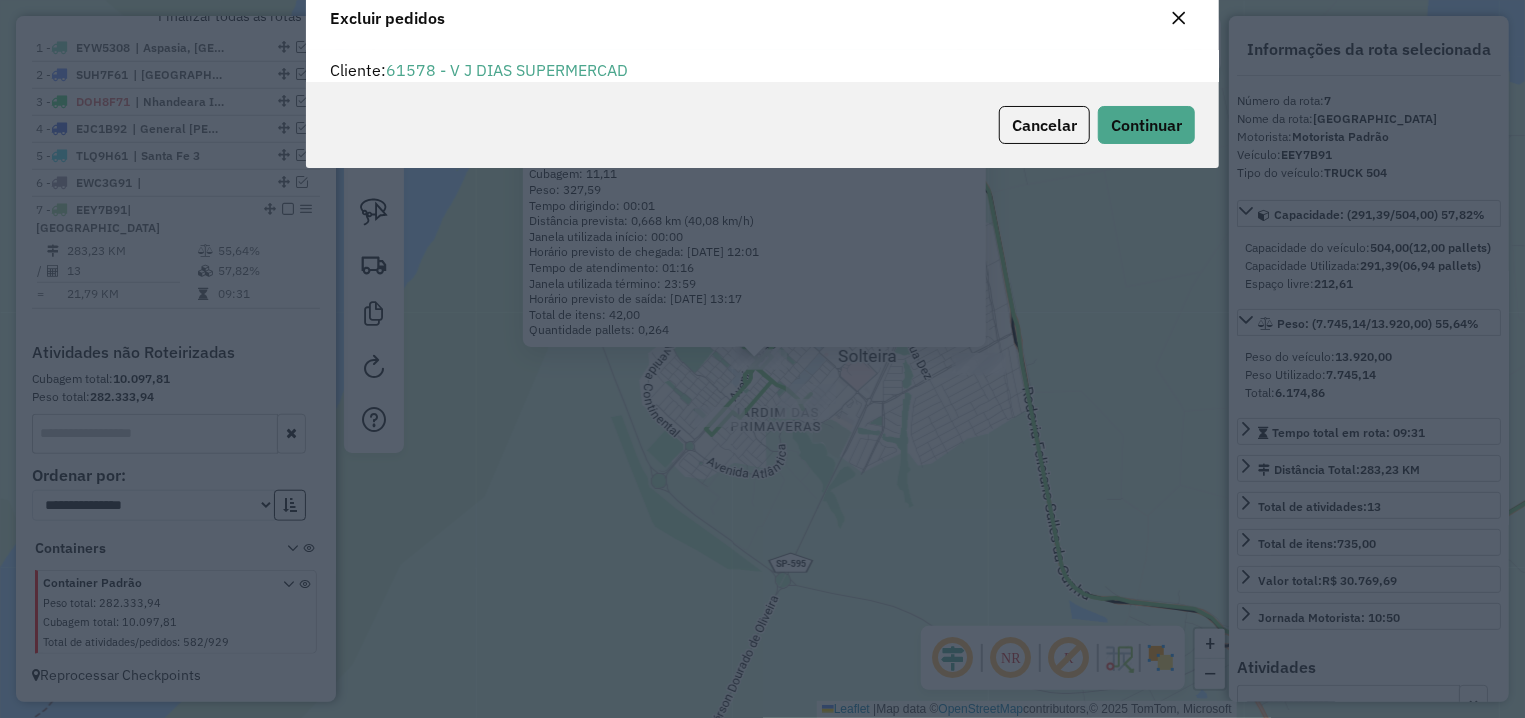 scroll, scrollTop: 11, scrollLeft: 7, axis: both 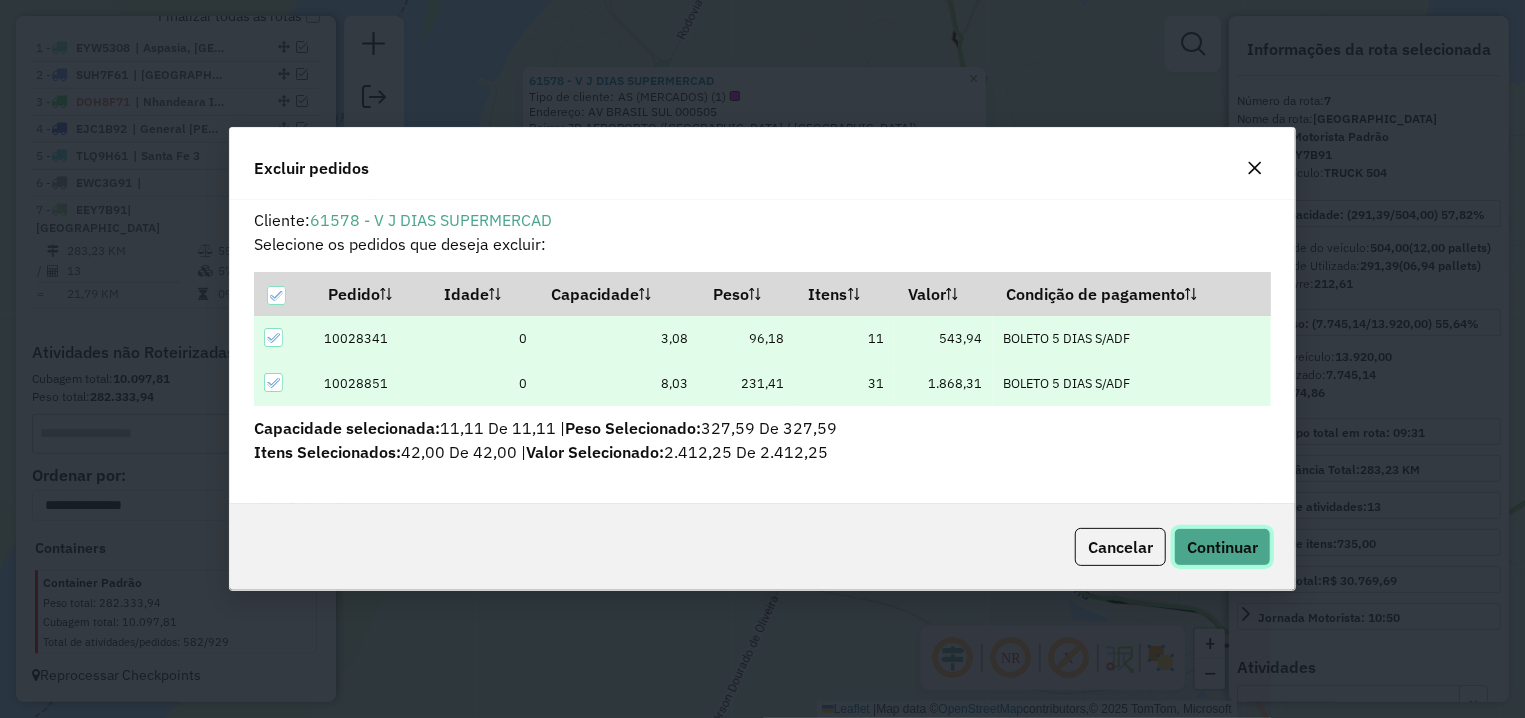 click on "Continuar" 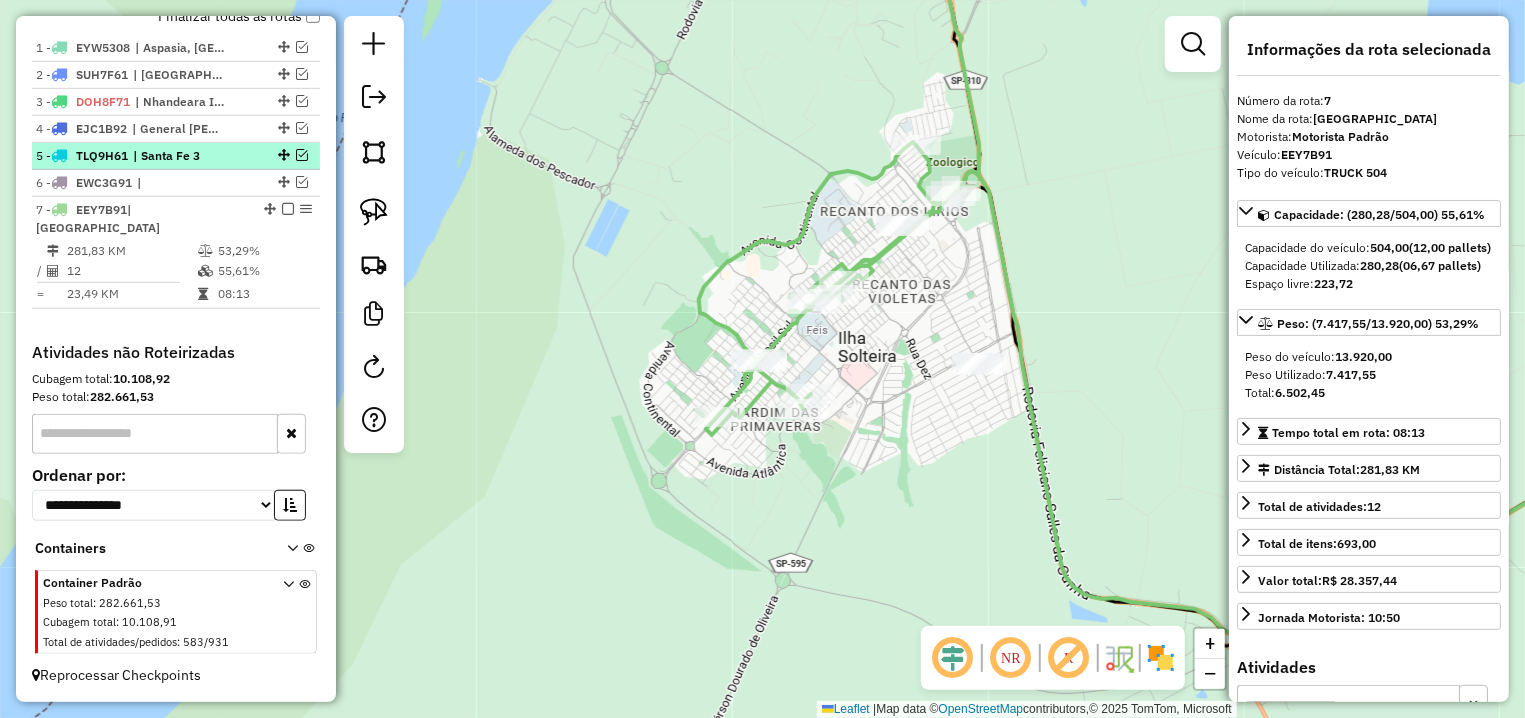 click at bounding box center (302, 155) 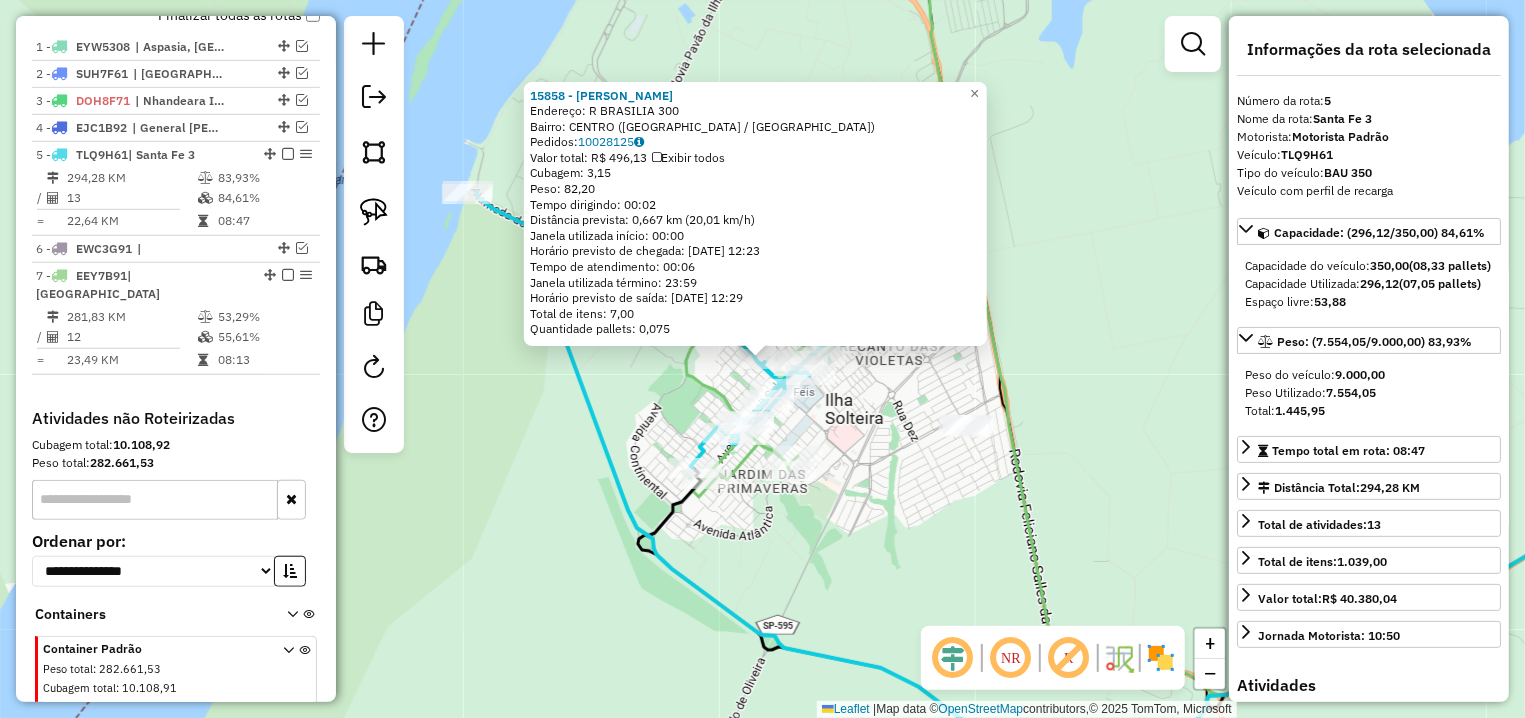 scroll, scrollTop: 781, scrollLeft: 0, axis: vertical 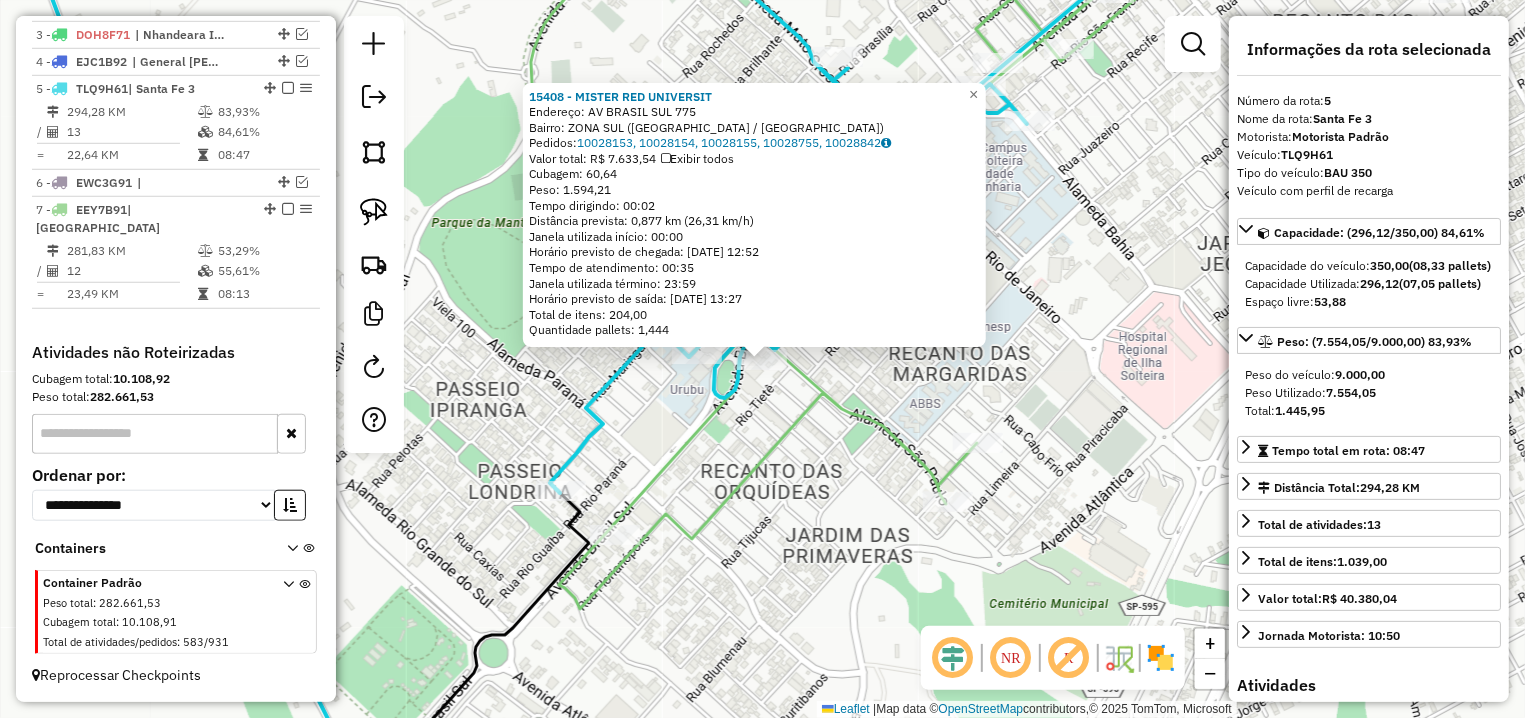 click 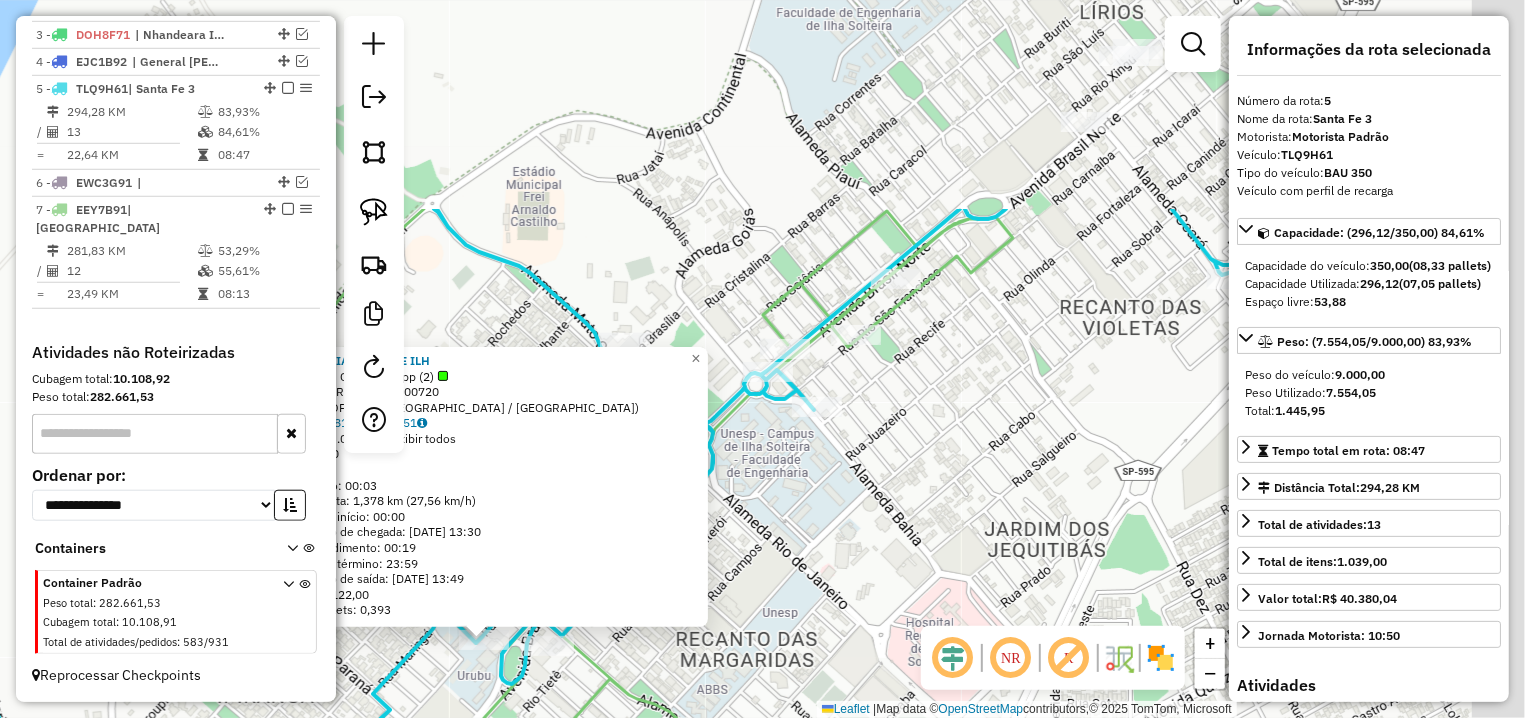 drag, startPoint x: 1057, startPoint y: 326, endPoint x: 744, endPoint y: 633, distance: 438.42673 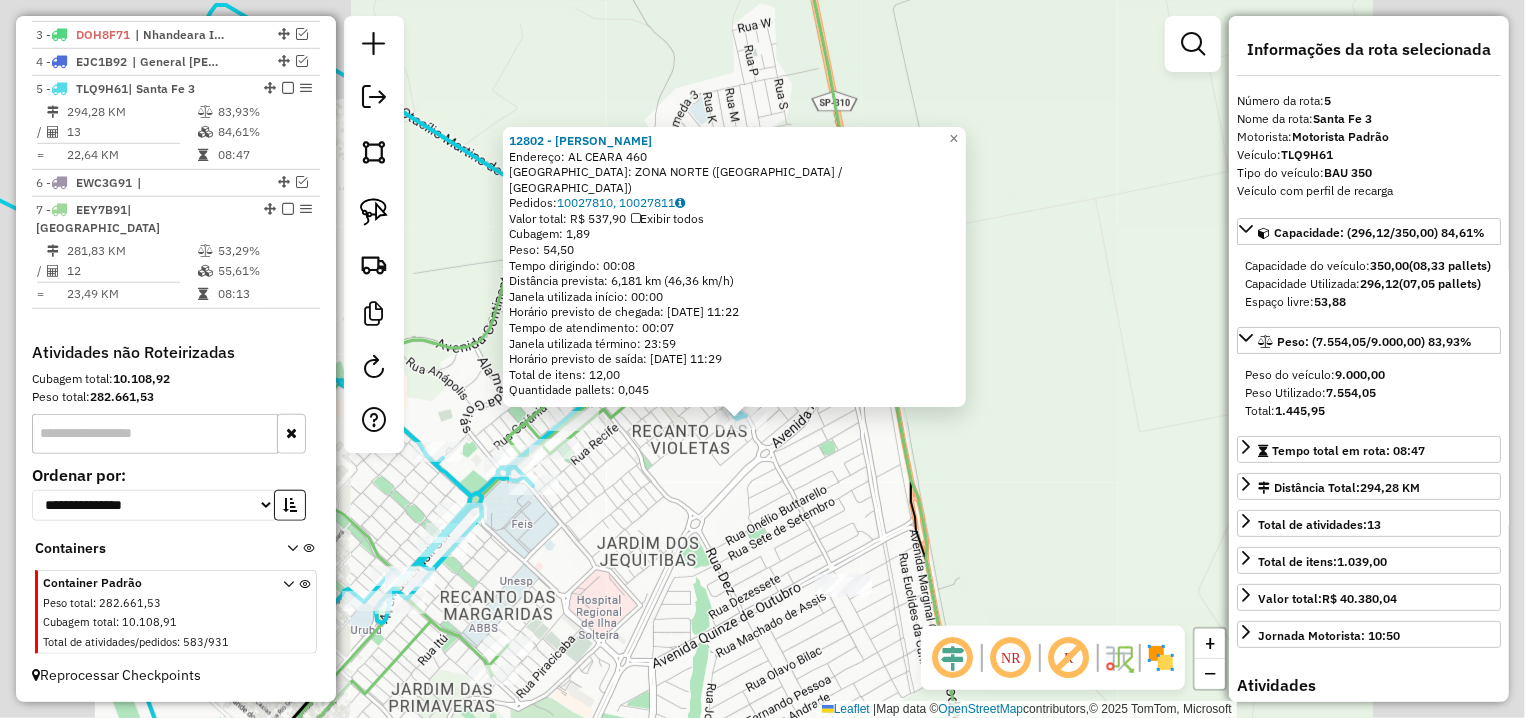 click on "12802 - DALINE DOS SANTOS LI  Endereço: AL  CEARA                         460   Bairro: ZONA NORTE (ILHA SOLTEIRA / SP)   Pedidos:  10027810, 10027811   Valor total: R$ 537,90   Exibir todos   Cubagem: 1,89  Peso: 54,50  Tempo dirigindo: 00:08   Distância prevista: 6,181 km (46,36 km/h)   Janela utilizada início: 00:00   Horário previsto de chegada: 11/07/2025 11:22   Tempo de atendimento: 00:07   Janela utilizada término: 23:59   Horário previsto de saída: 11/07/2025 11:29   Total de itens: 12,00   Quantidade pallets: 0,045  × Janela de atendimento Grade de atendimento Capacidade Transportadoras Veículos Cliente Pedidos  Rotas Selecione os dias de semana para filtrar as janelas de atendimento  Seg   Ter   Qua   Qui   Sex   Sáb   Dom  Informe o período da janela de atendimento: De: Até:  Filtrar exatamente a janela do cliente  Considerar janela de atendimento padrão  Selecione os dias de semana para filtrar as grades de atendimento  Seg   Ter   Qua   Qui   Sex   Sáb   Dom   Peso mínimo:   De:" 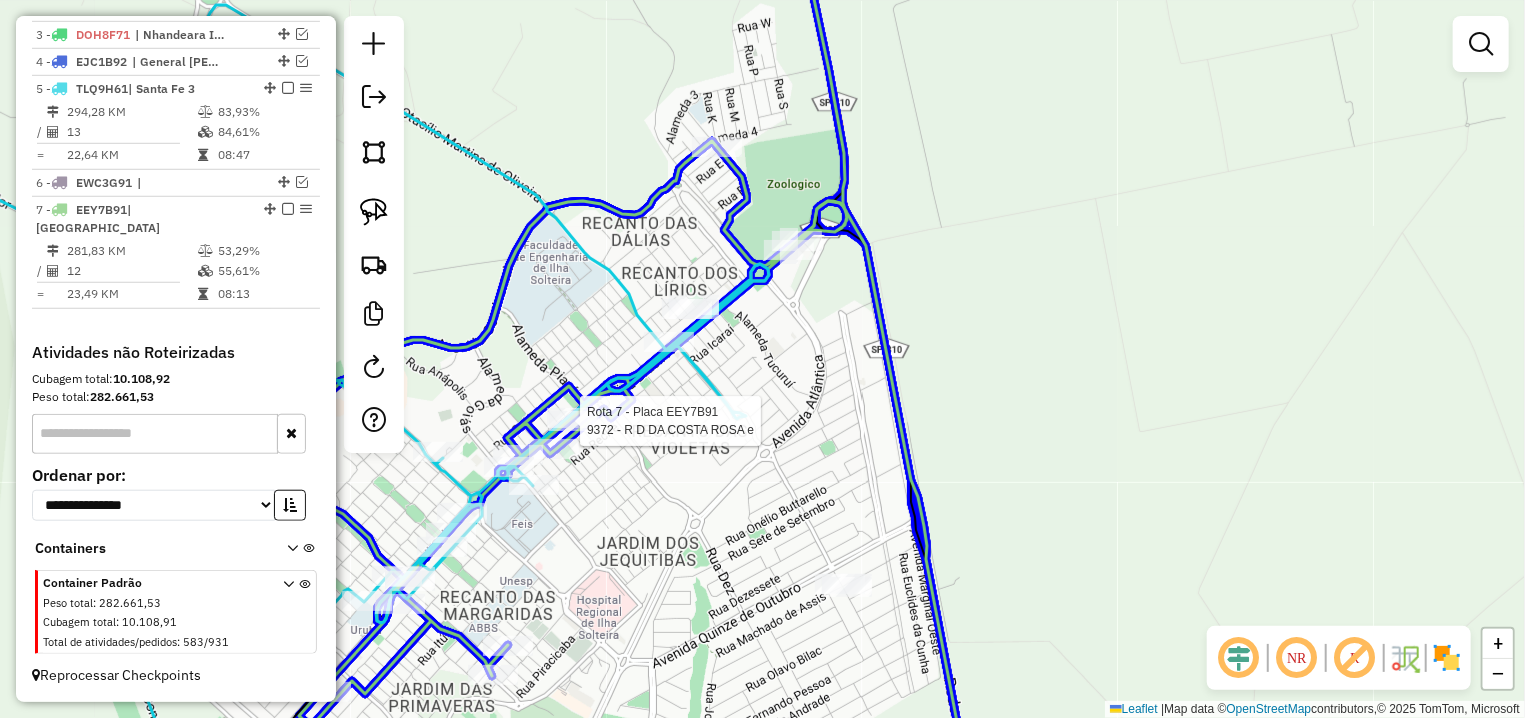 click 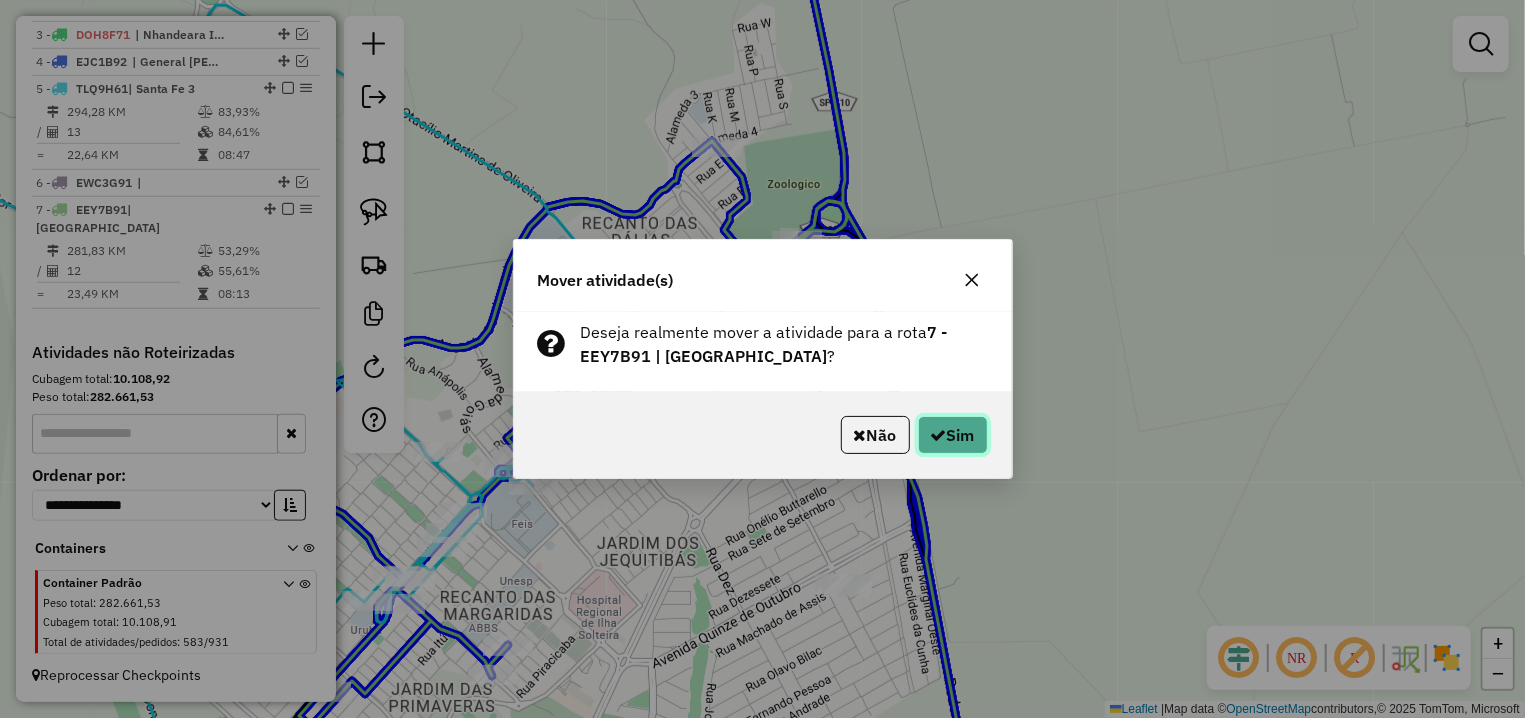 click on "Sim" 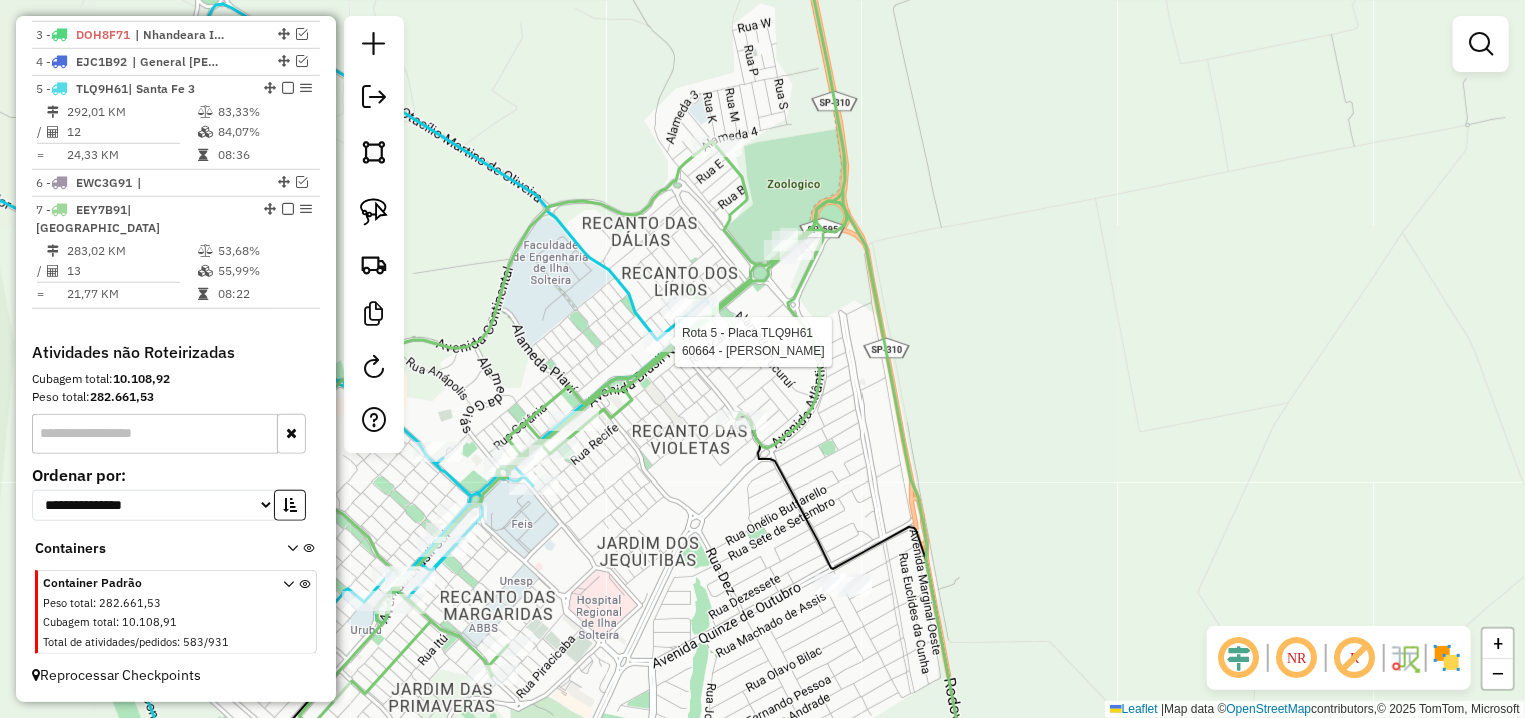 select on "**********" 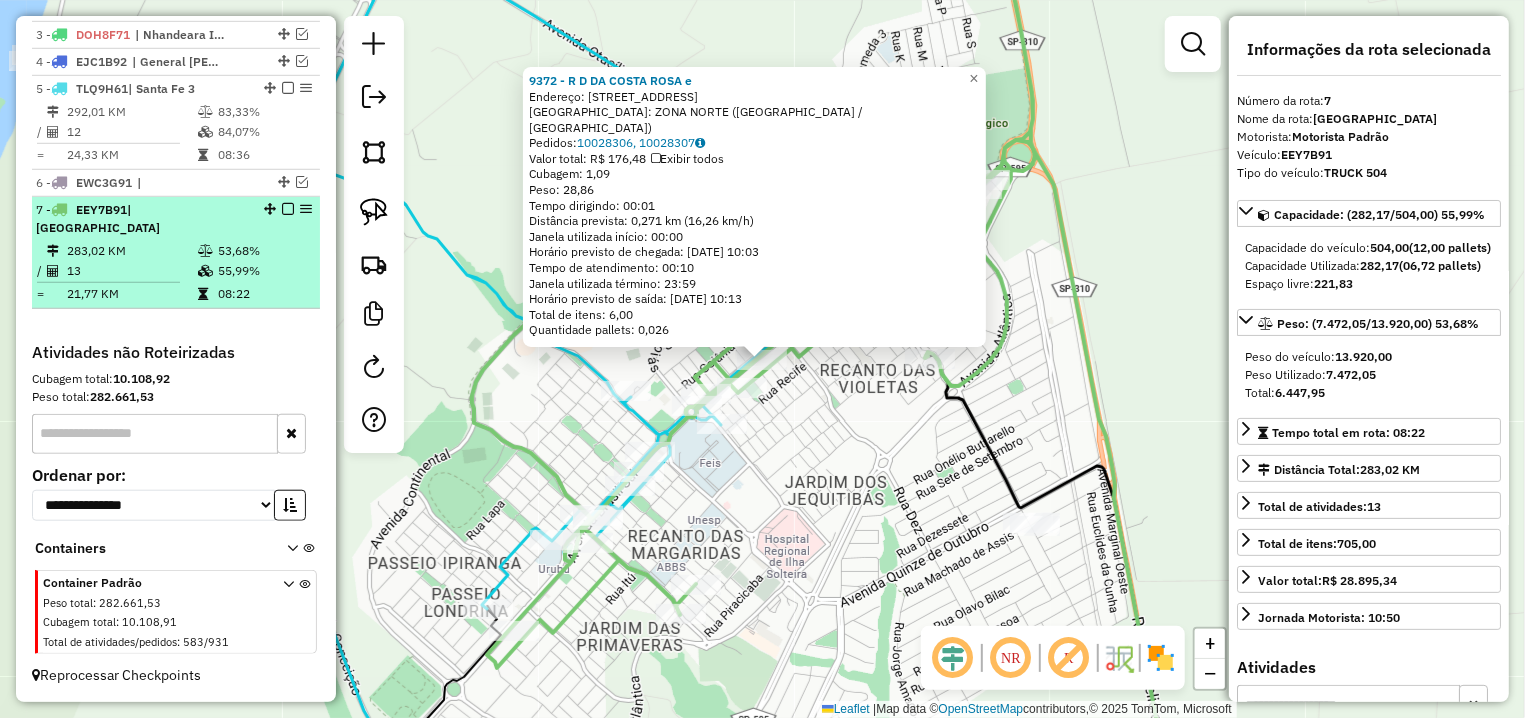 click at bounding box center [282, 209] 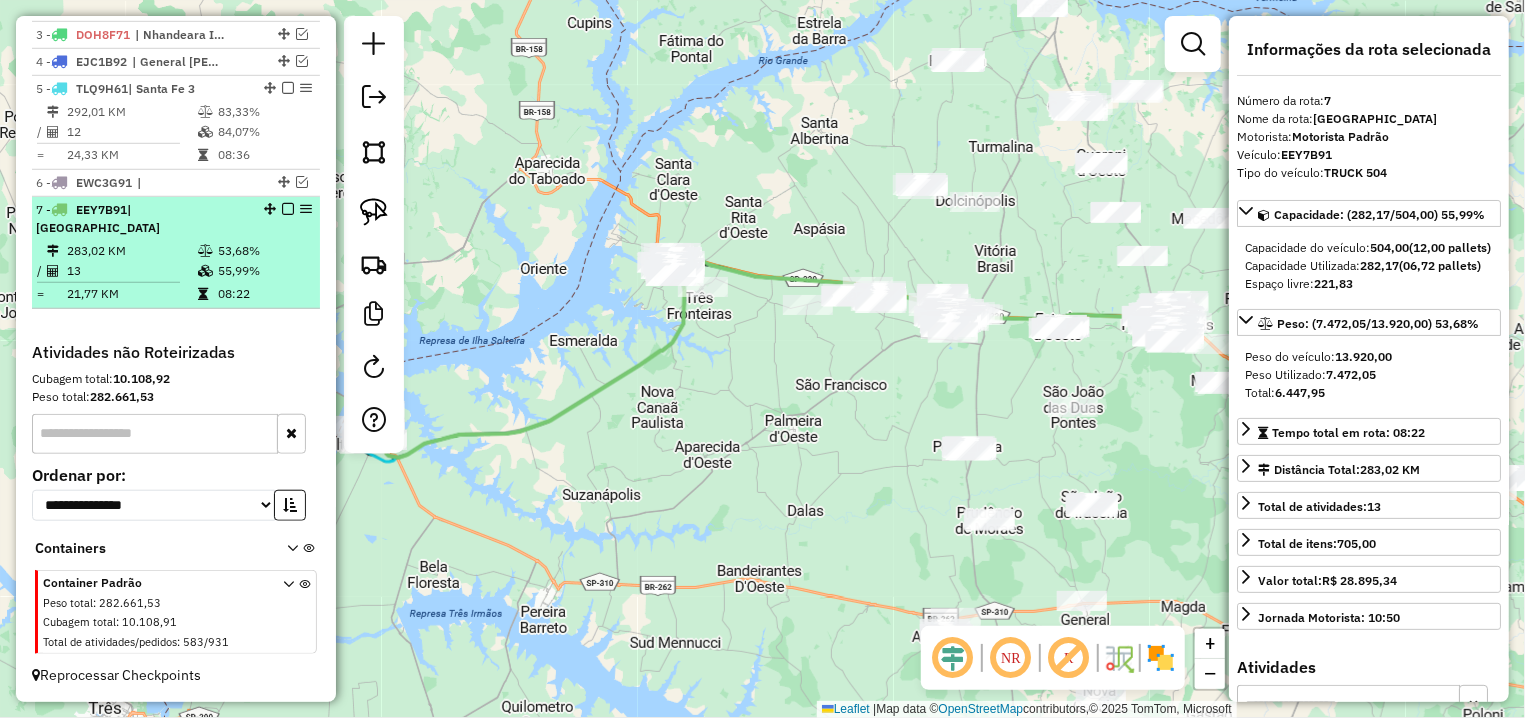click at bounding box center [288, 209] 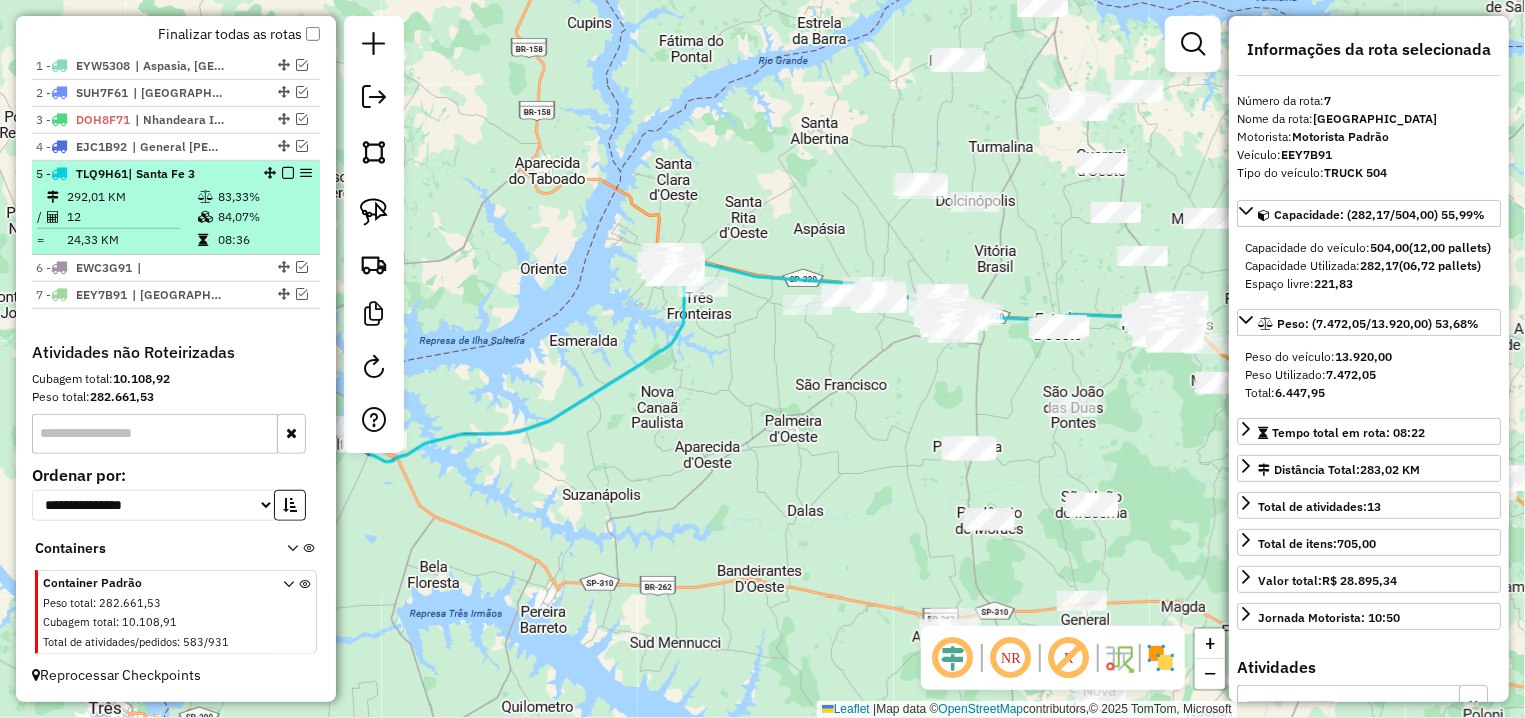click at bounding box center [288, 173] 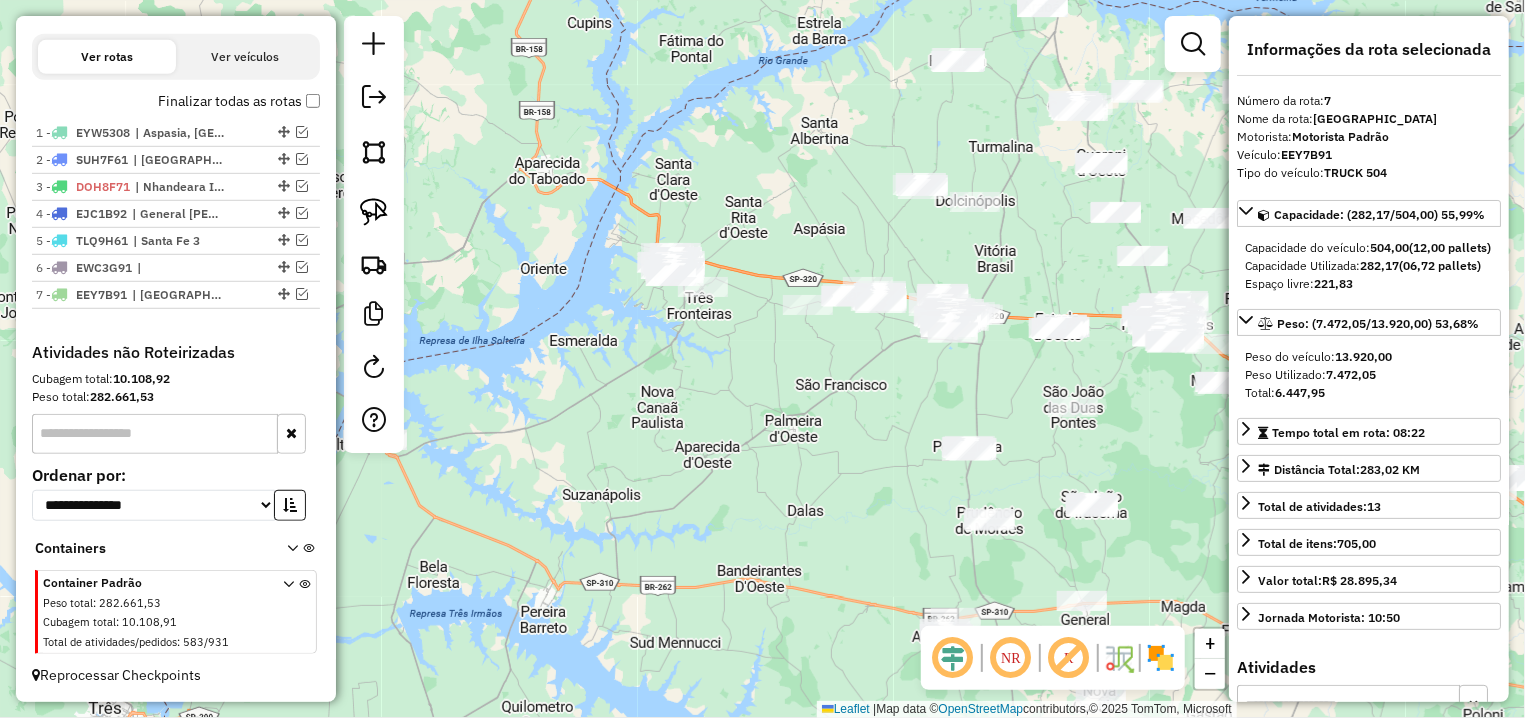click on "Janela de atendimento Grade de atendimento Capacidade Transportadoras Veículos Cliente Pedidos  Rotas Selecione os dias de semana para filtrar as janelas de atendimento  Seg   Ter   Qua   Qui   Sex   Sáb   Dom  Informe o período da janela de atendimento: De: Até:  Filtrar exatamente a janela do cliente  Considerar janela de atendimento padrão  Selecione os dias de semana para filtrar as grades de atendimento  Seg   Ter   Qua   Qui   Sex   Sáb   Dom   Considerar clientes sem dia de atendimento cadastrado  Clientes fora do dia de atendimento selecionado Filtrar as atividades entre os valores definidos abaixo:  Peso mínimo:   Peso máximo:   Cubagem mínima:   Cubagem máxima:   De:   Até:  Filtrar as atividades entre o tempo de atendimento definido abaixo:  De:   Até:   Considerar capacidade total dos clientes não roteirizados Transportadora: Selecione um ou mais itens Tipo de veículo: Selecione um ou mais itens Veículo: Selecione um ou mais itens Motorista: Selecione um ou mais itens Nome: Rótulo:" 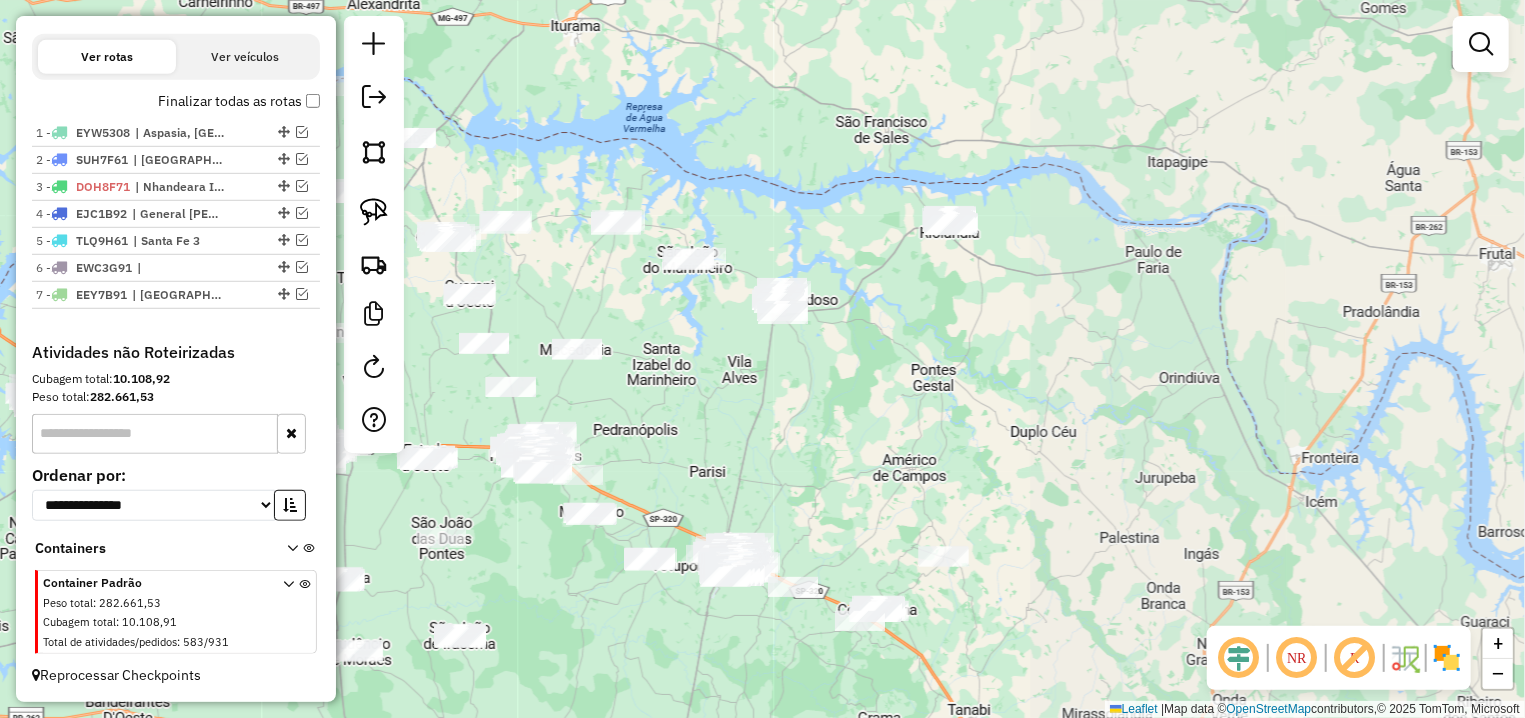 drag, startPoint x: 1189, startPoint y: 164, endPoint x: 604, endPoint y: 299, distance: 600.3749 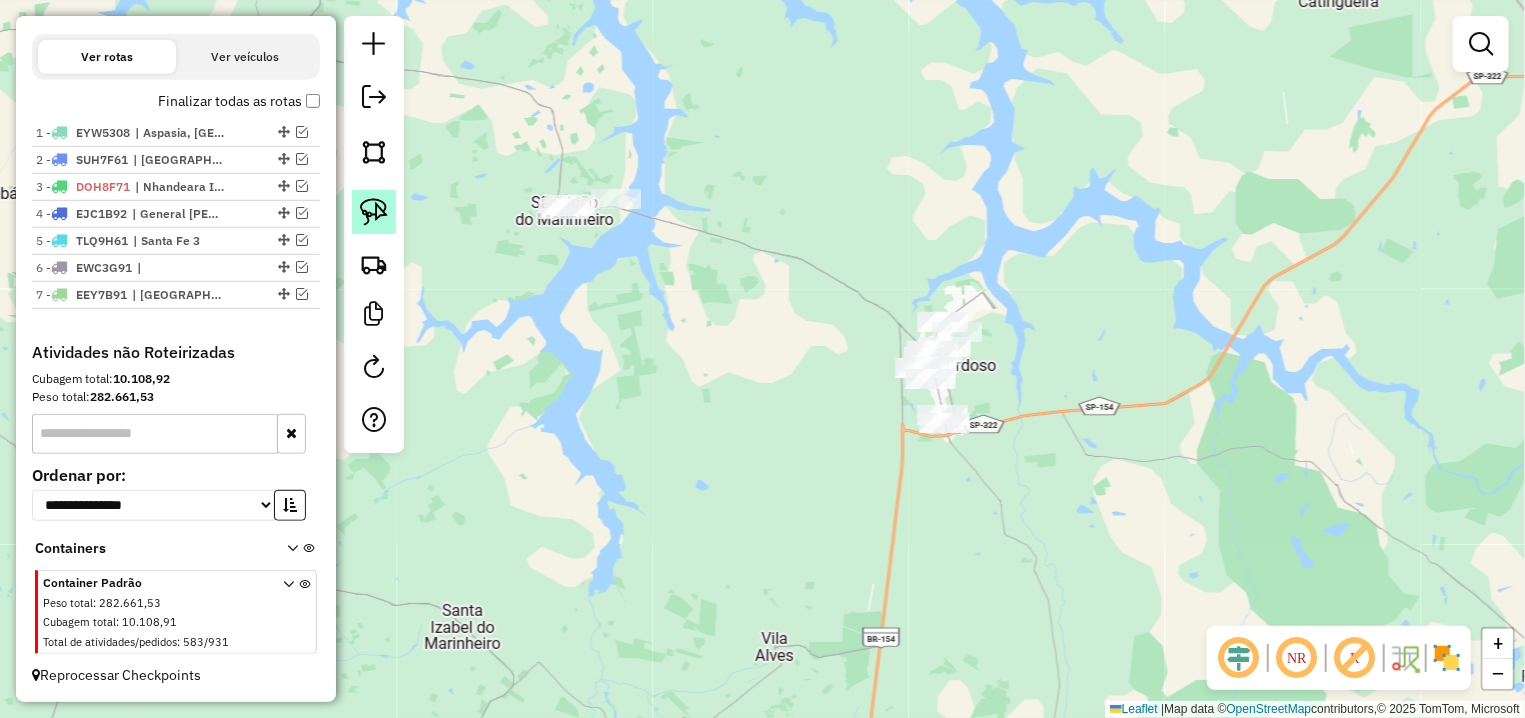 click 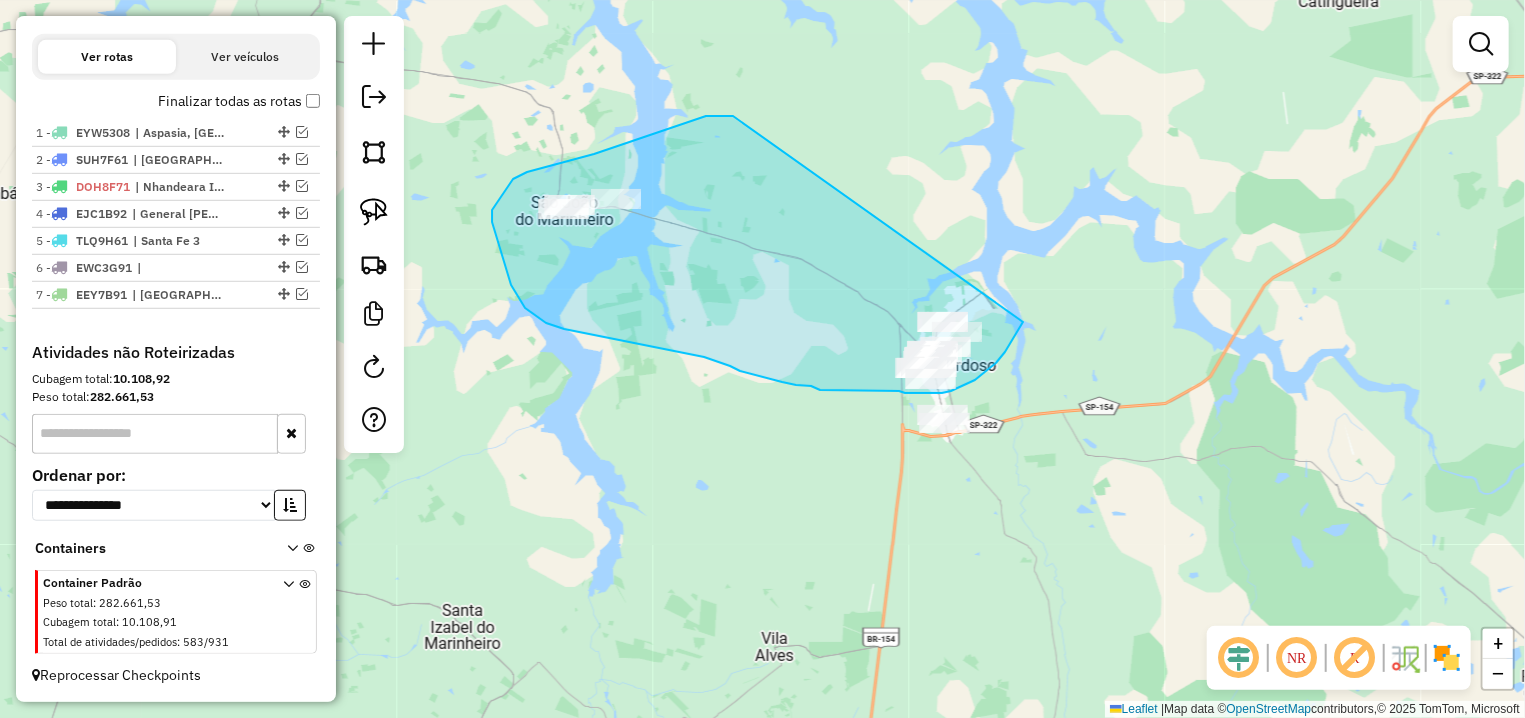 drag, startPoint x: 706, startPoint y: 116, endPoint x: 1023, endPoint y: 322, distance: 378.05423 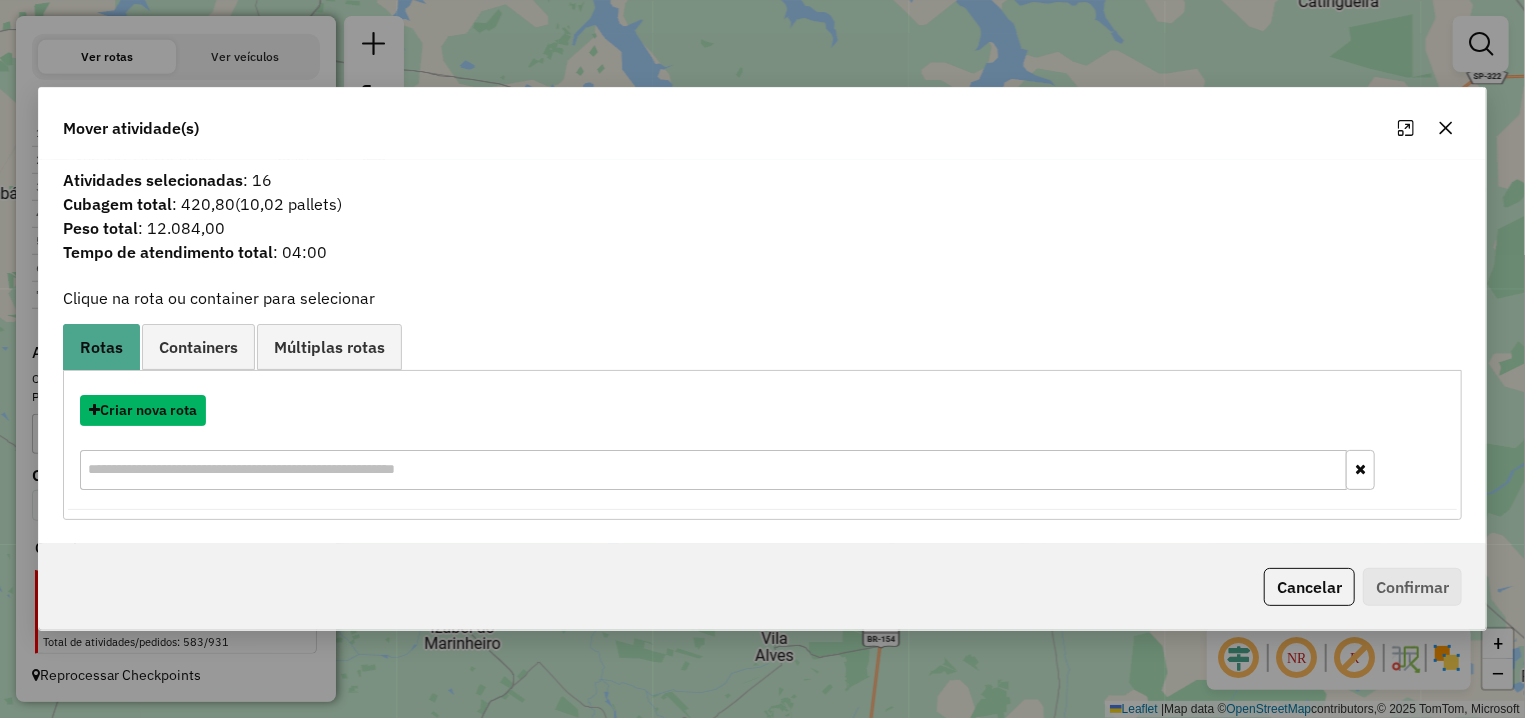 click on "Criar nova rota" at bounding box center (143, 410) 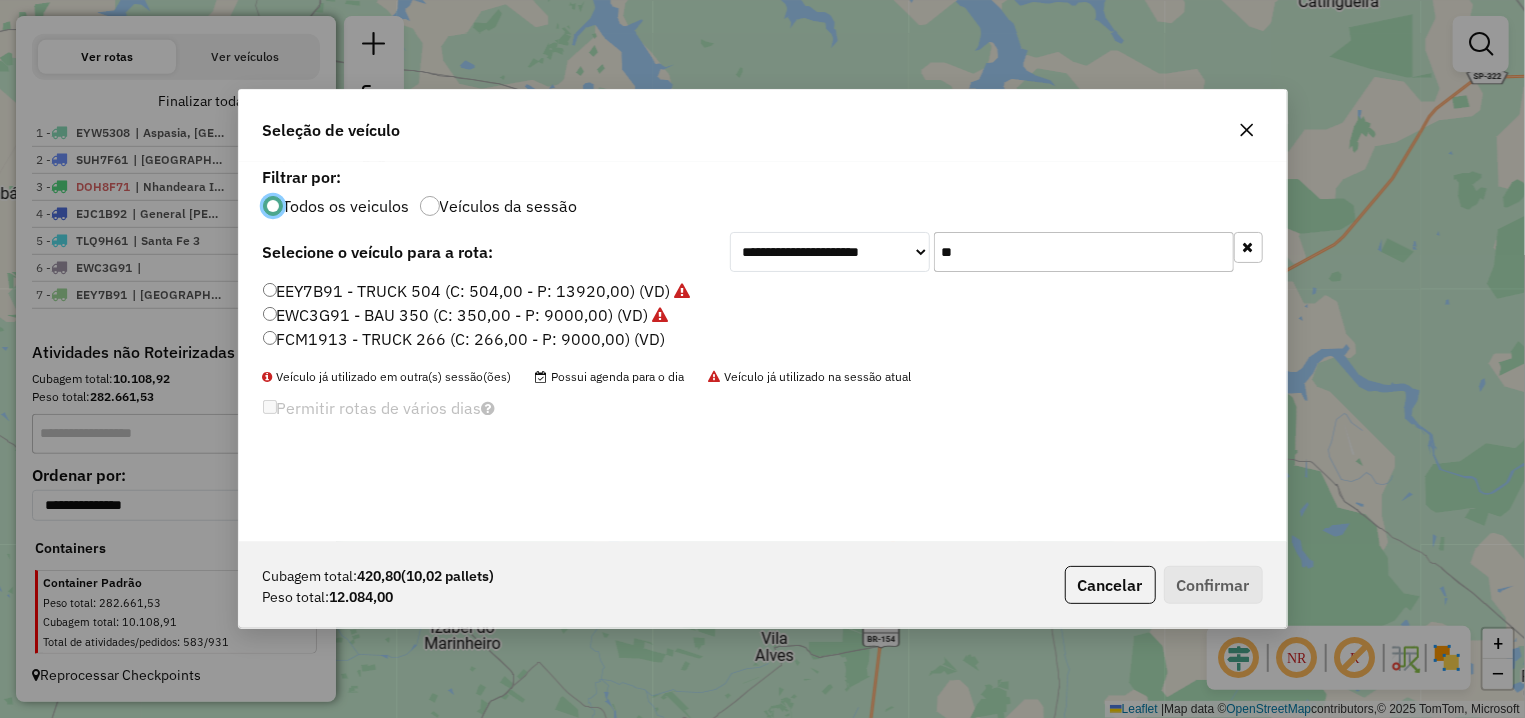 scroll, scrollTop: 11, scrollLeft: 7, axis: both 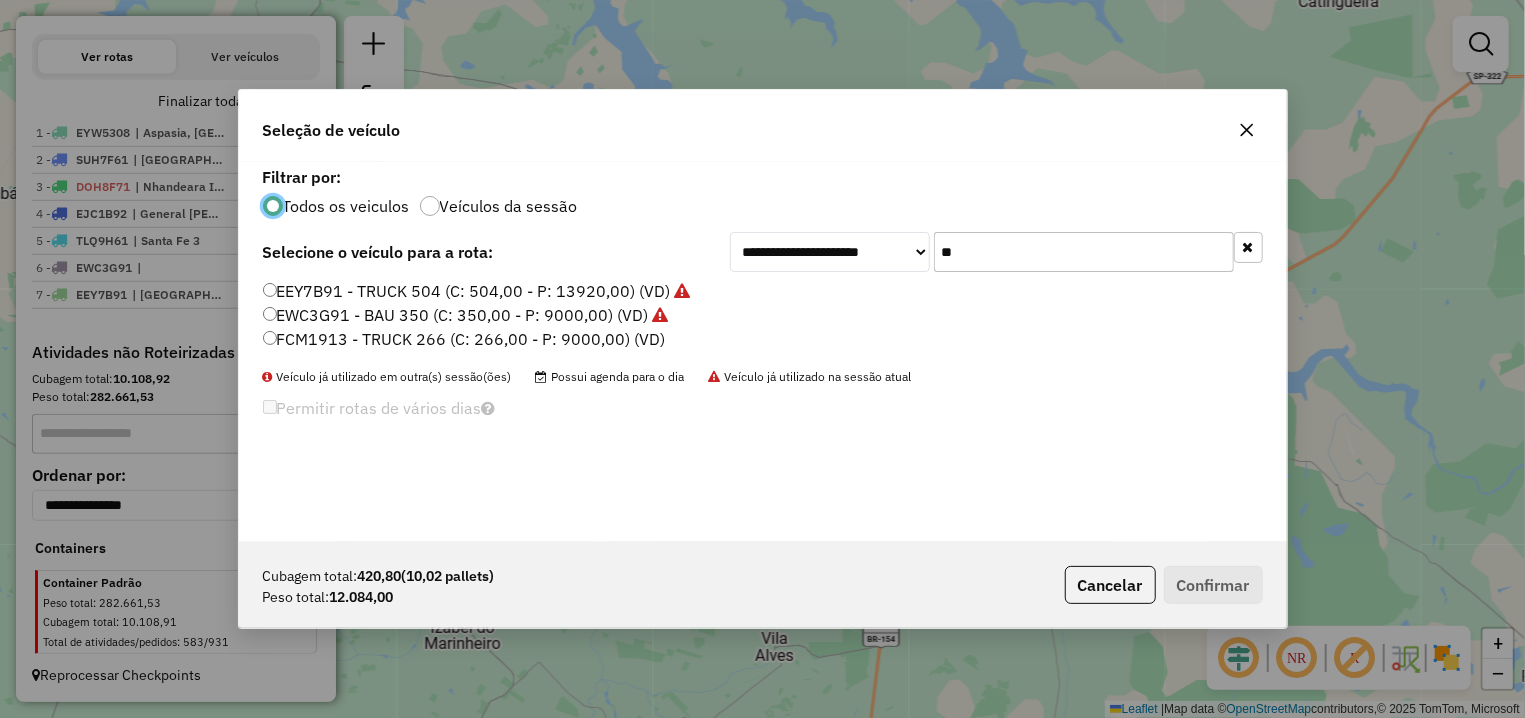 drag, startPoint x: 996, startPoint y: 253, endPoint x: 923, endPoint y: 247, distance: 73.24616 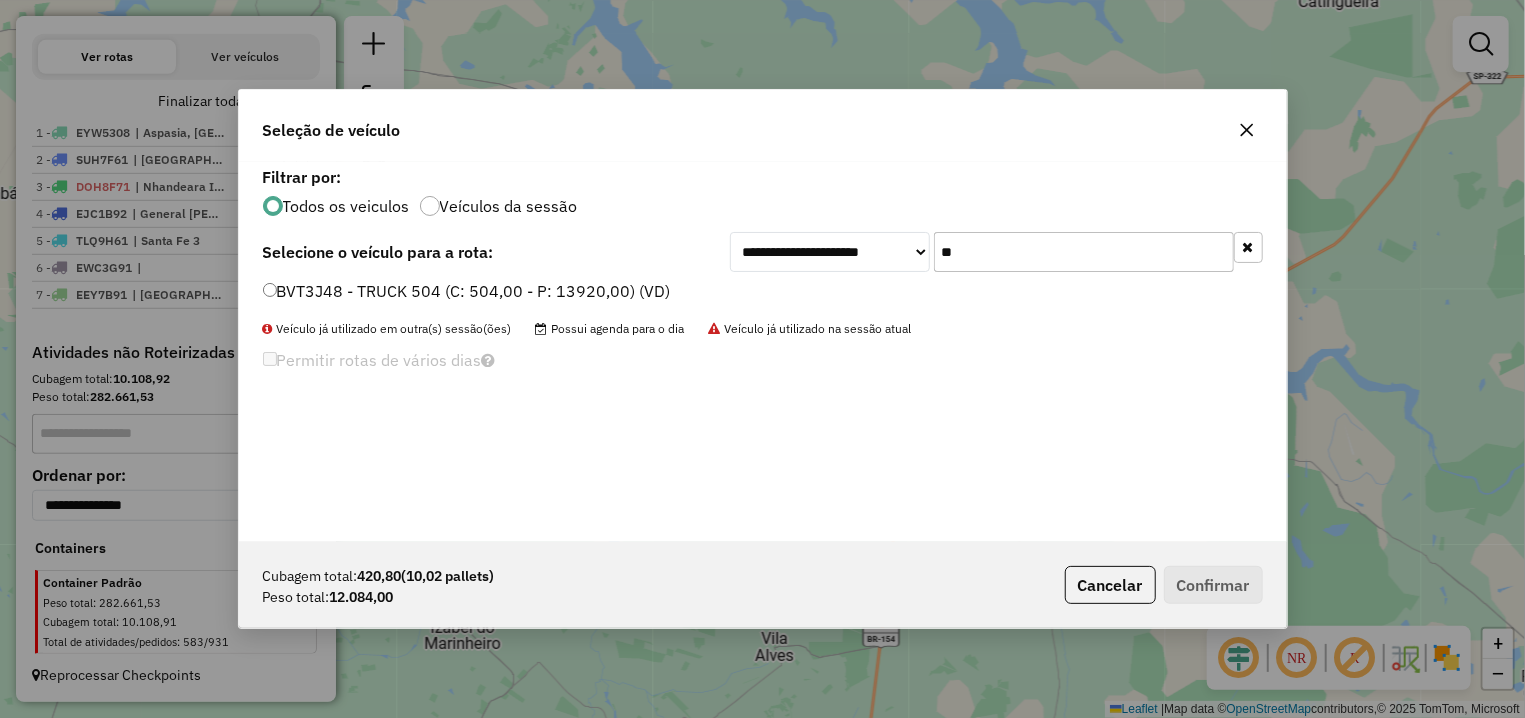 type on "**" 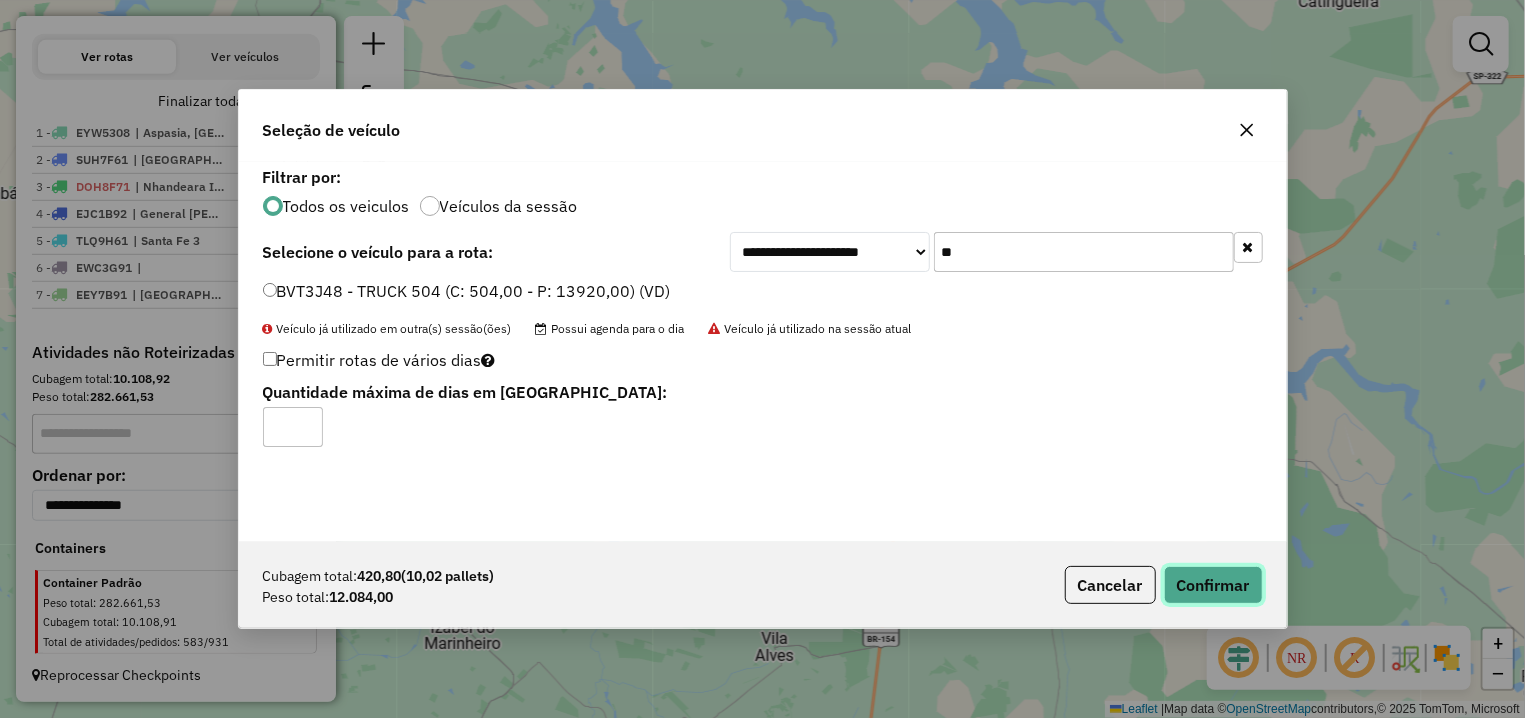 click on "Confirmar" 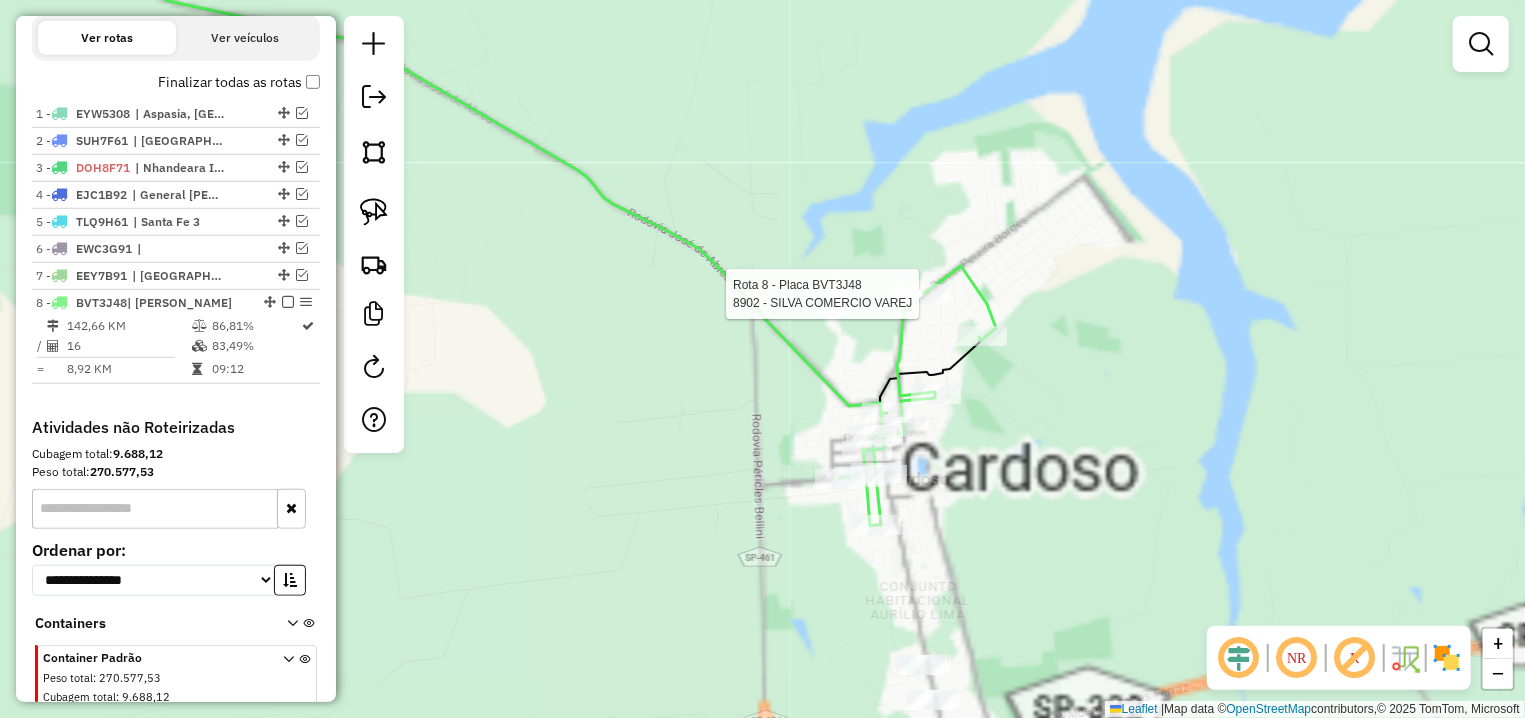 select on "**********" 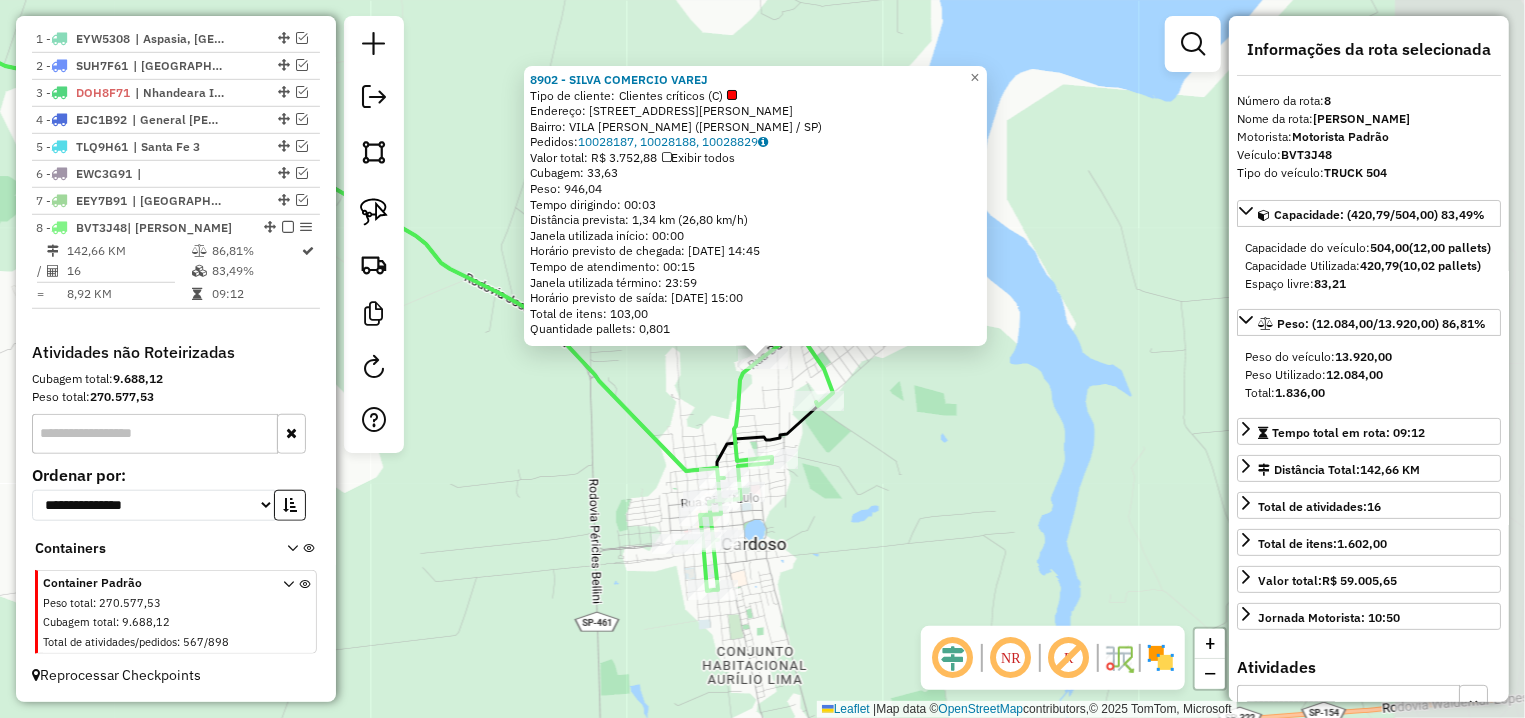 scroll, scrollTop: 740, scrollLeft: 0, axis: vertical 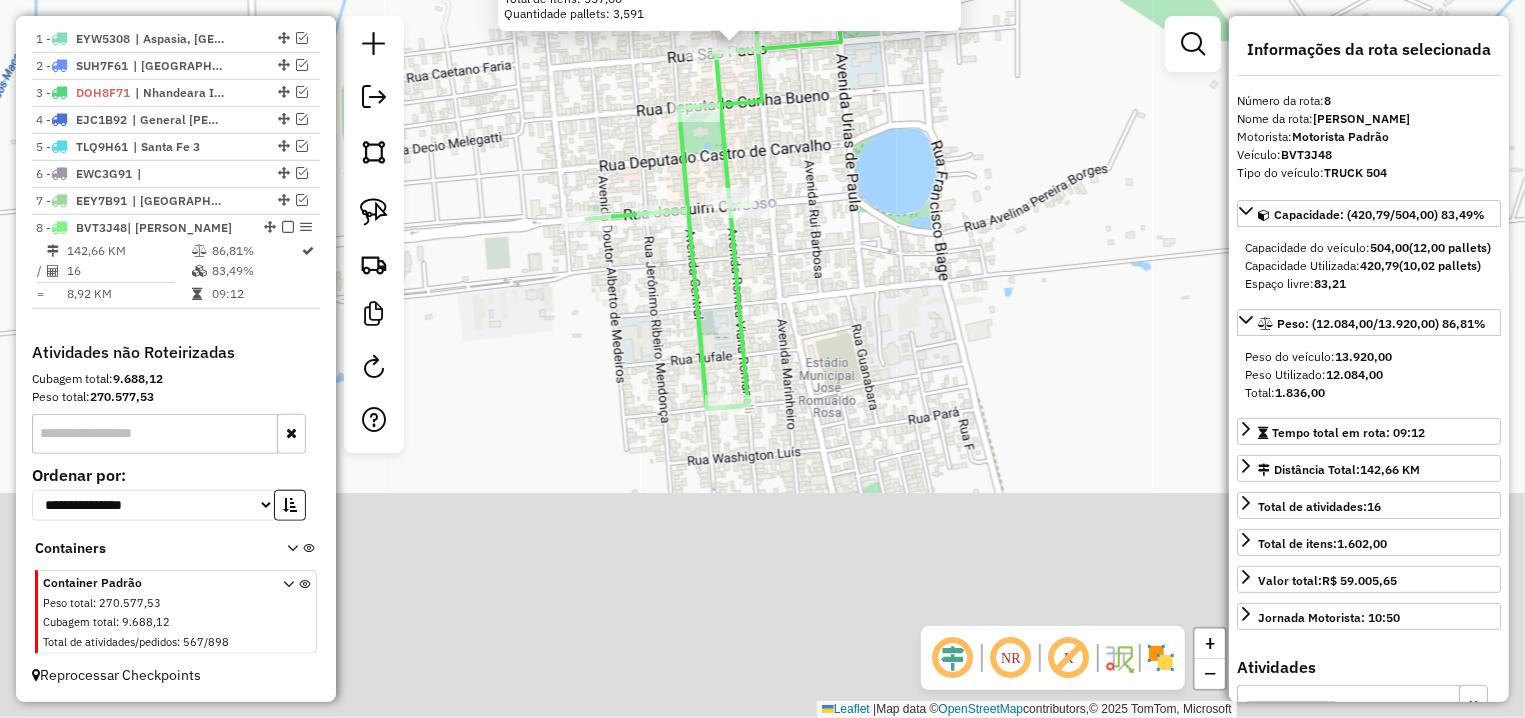 drag, startPoint x: 858, startPoint y: 516, endPoint x: 830, endPoint y: 208, distance: 309.2701 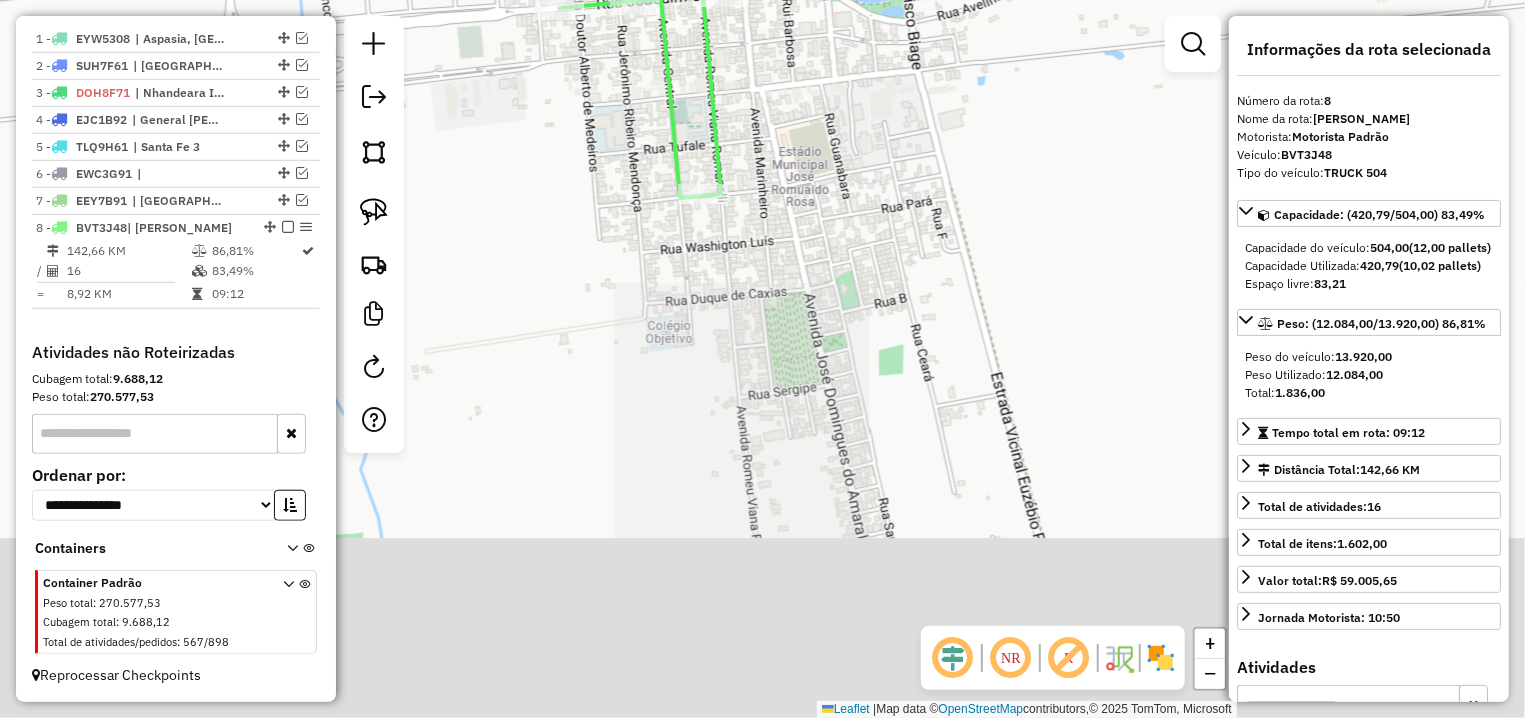drag, startPoint x: 839, startPoint y: 247, endPoint x: 817, endPoint y: 250, distance: 22.203604 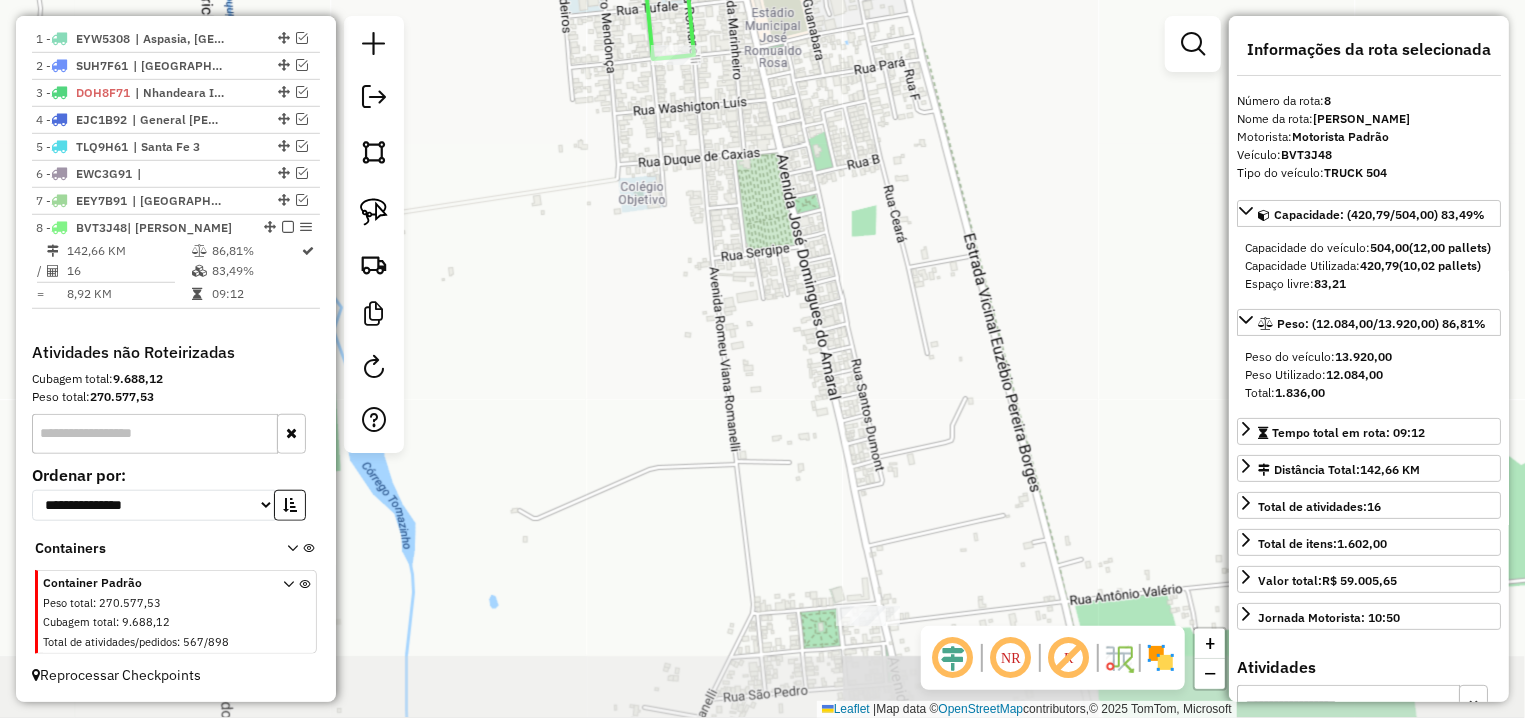 drag, startPoint x: 862, startPoint y: 514, endPoint x: 779, endPoint y: 327, distance: 204.59227 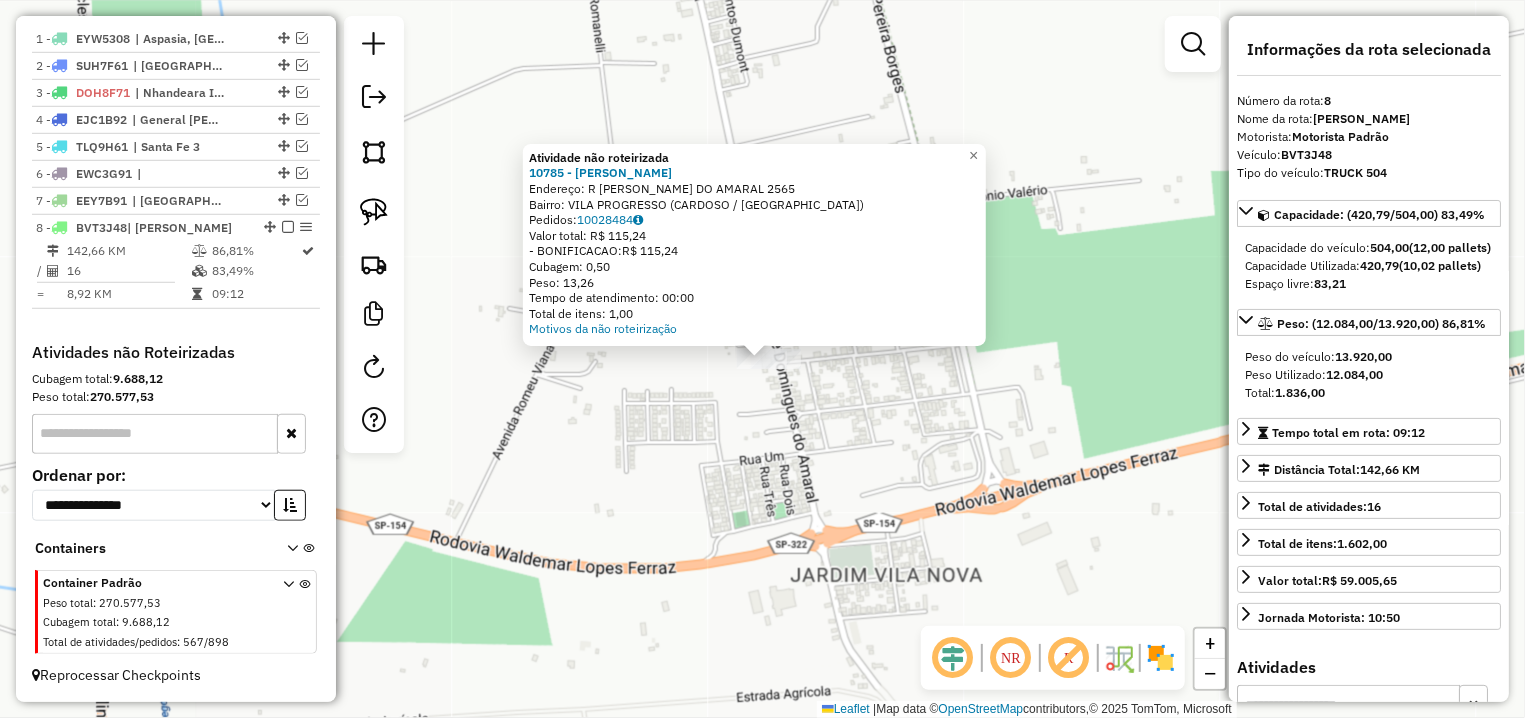click on "Atividade não roteirizada 10785 - ADRIANO FILIPE DE AL  Endereço: R   JOSE DOMINGUES DO AMARAL      2565   Bairro: VILA PROGRESSO (CARDOSO / SP)   Pedidos:  10028484   Valor total: R$ 115,24   - BONIFICACAO:  R$ 115,24   Cubagem: 0,50   Peso: 13,26   Tempo de atendimento: 00:00   Total de itens: 1,00  Motivos da não roteirização × Janela de atendimento Grade de atendimento Capacidade Transportadoras Veículos Cliente Pedidos  Rotas Selecione os dias de semana para filtrar as janelas de atendimento  Seg   Ter   Qua   Qui   Sex   Sáb   Dom  Informe o período da janela de atendimento: De: Até:  Filtrar exatamente a janela do cliente  Considerar janela de atendimento padrão  Selecione os dias de semana para filtrar as grades de atendimento  Seg   Ter   Qua   Qui   Sex   Sáb   Dom   Considerar clientes sem dia de atendimento cadastrado  Clientes fora do dia de atendimento selecionado Filtrar as atividades entre os valores definidos abaixo:  Peso mínimo:   Peso máximo:   Cubagem mínima:   De:   Até:" 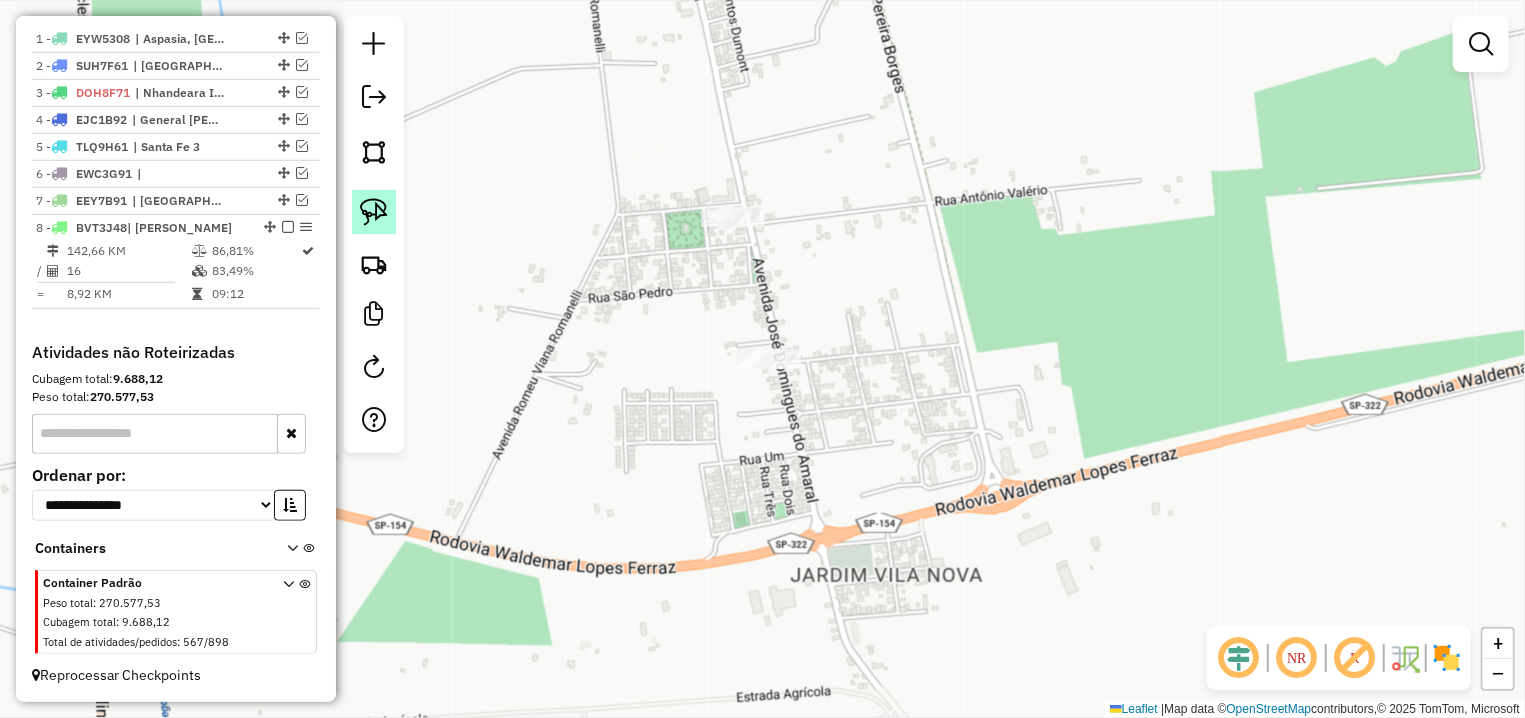 click 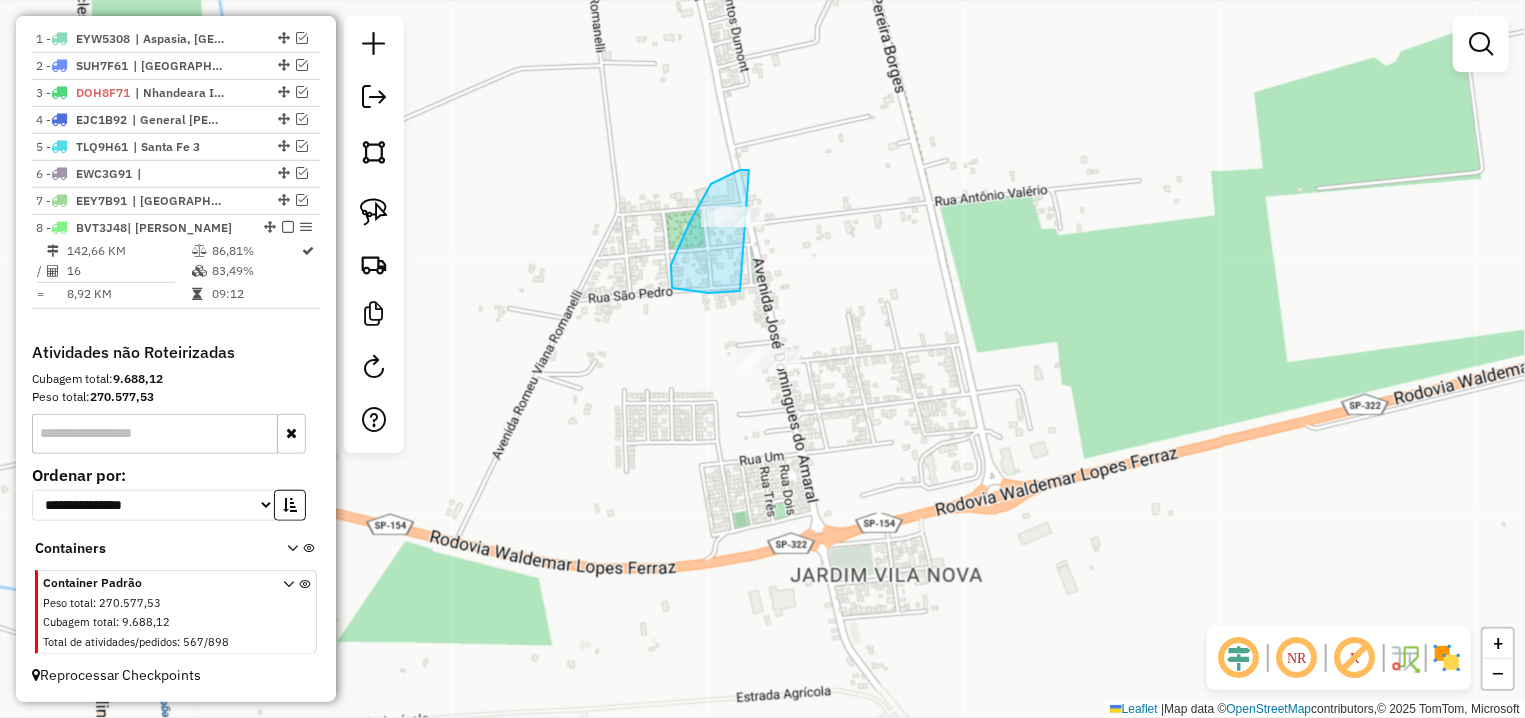 drag, startPoint x: 749, startPoint y: 170, endPoint x: 795, endPoint y: 276, distance: 115.55086 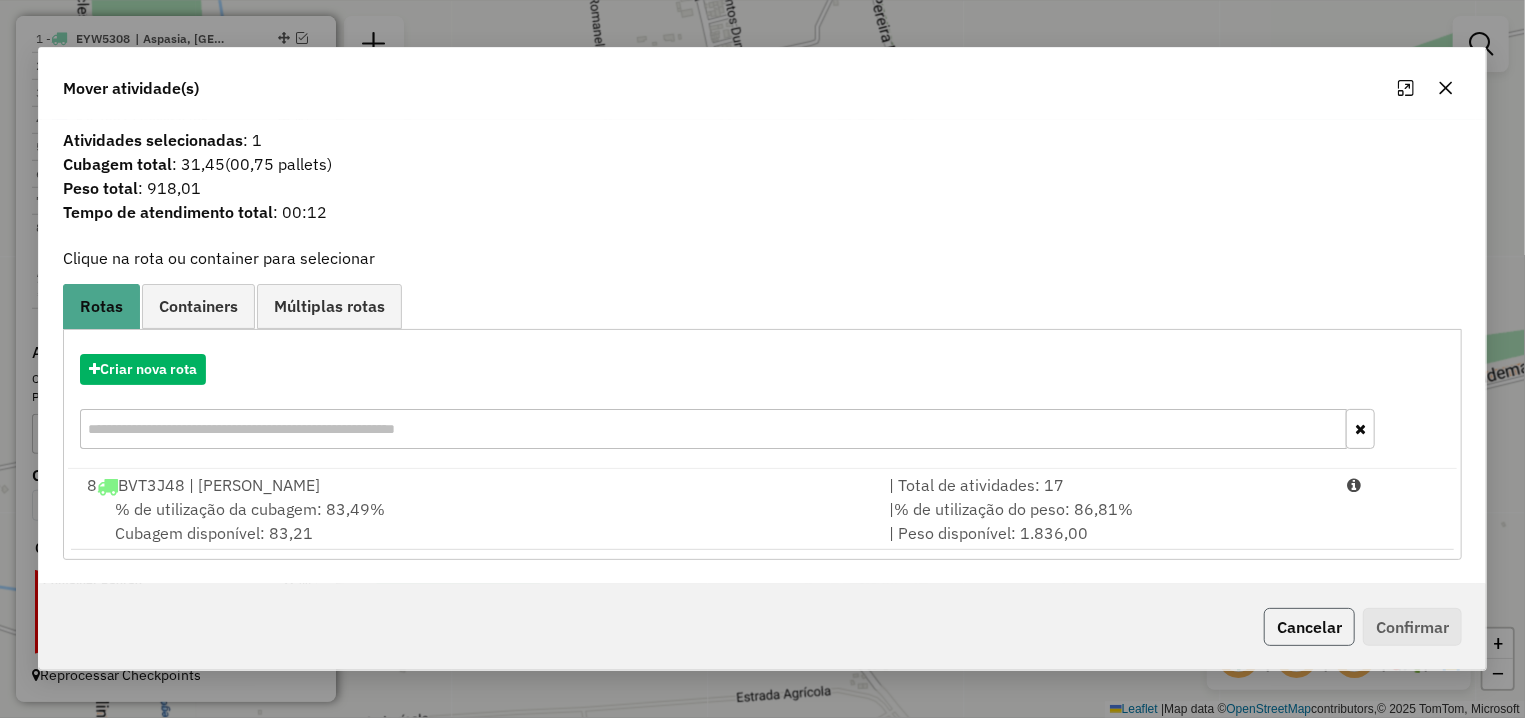 click on "Cancelar" 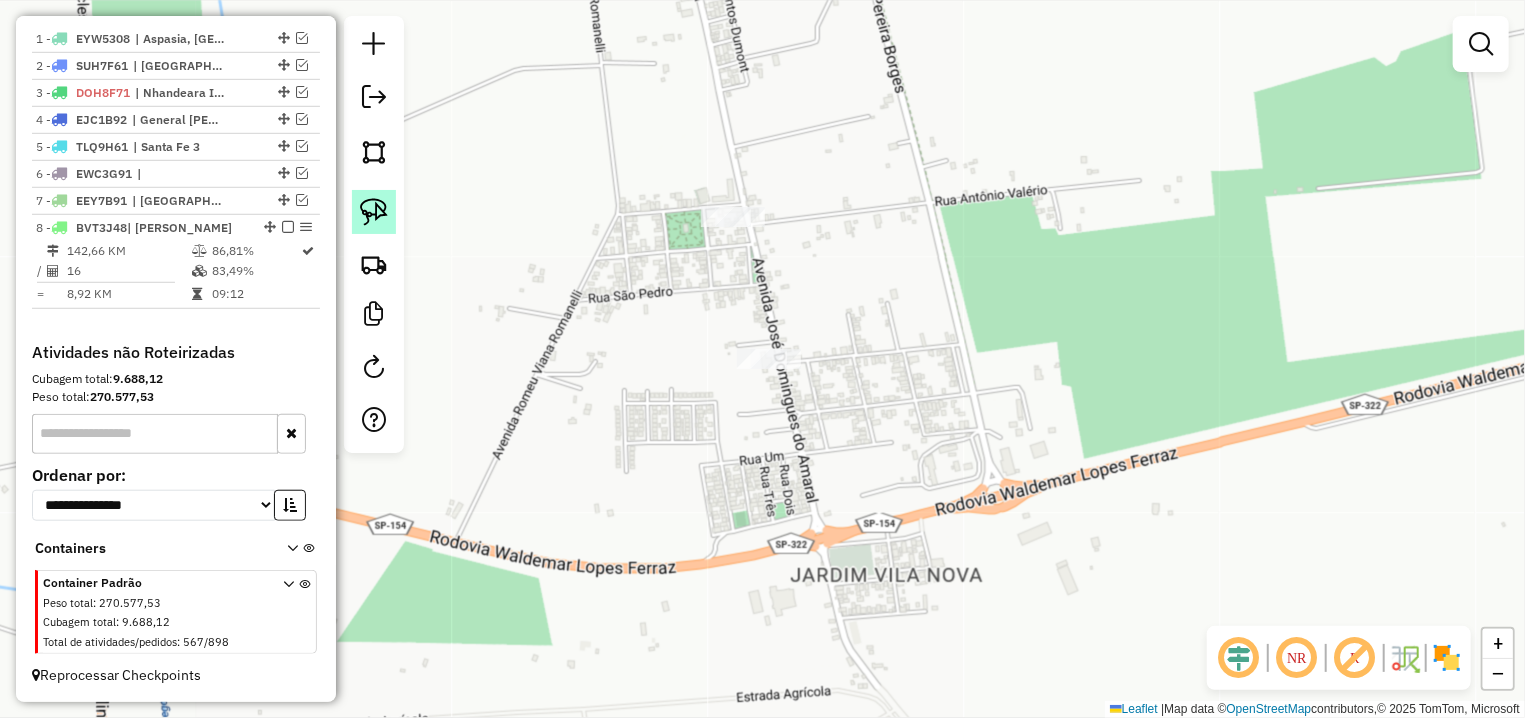 click 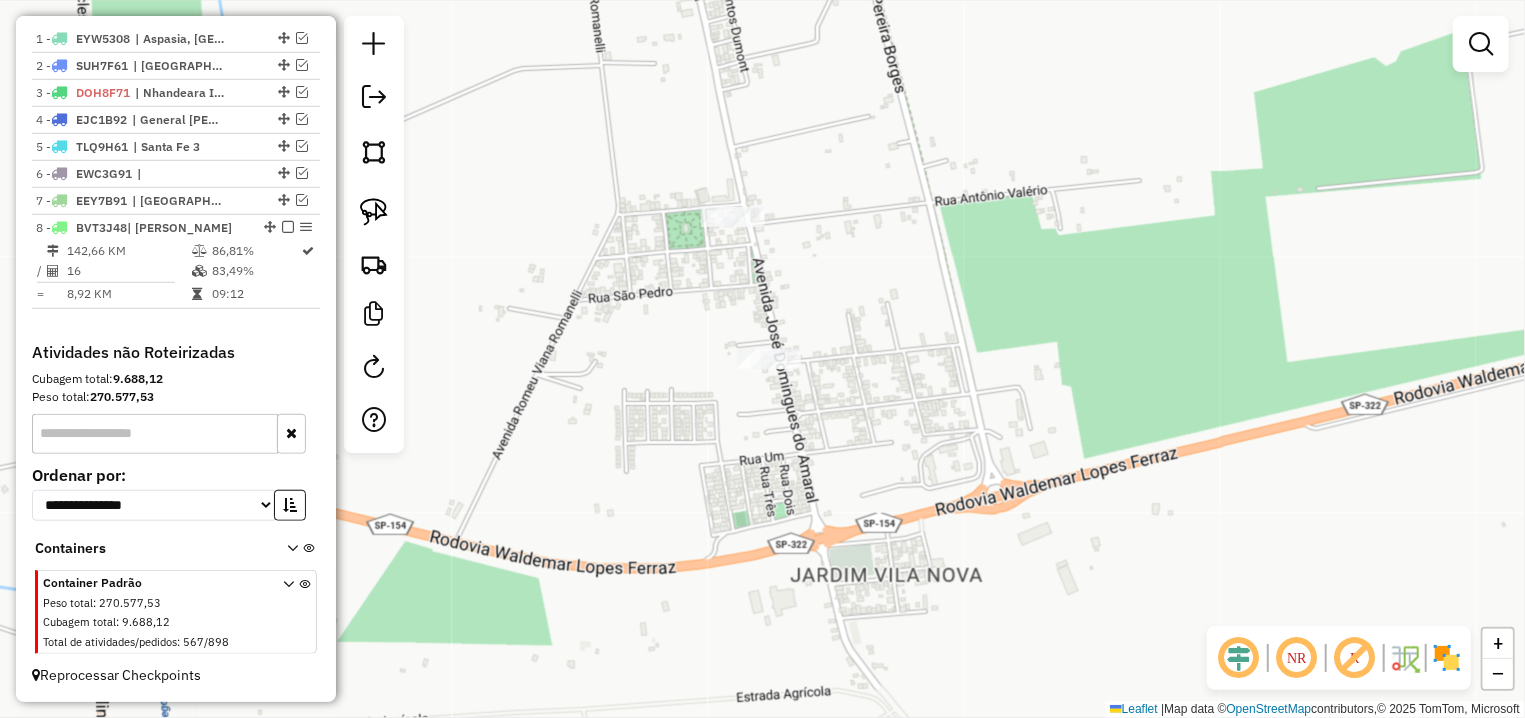 click on "Janela de atendimento Grade de atendimento Capacidade Transportadoras Veículos Cliente Pedidos  Rotas Selecione os dias de semana para filtrar as janelas de atendimento  Seg   Ter   Qua   Qui   Sex   Sáb   Dom  Informe o período da janela de atendimento: De: Até:  Filtrar exatamente a janela do cliente  Considerar janela de atendimento padrão  Selecione os dias de semana para filtrar as grades de atendimento  Seg   Ter   Qua   Qui   Sex   Sáb   Dom   Considerar clientes sem dia de atendimento cadastrado  Clientes fora do dia de atendimento selecionado Filtrar as atividades entre os valores definidos abaixo:  Peso mínimo:   Peso máximo:   Cubagem mínima:   Cubagem máxima:   De:   Até:  Filtrar as atividades entre o tempo de atendimento definido abaixo:  De:   Até:   Considerar capacidade total dos clientes não roteirizados Transportadora: Selecione um ou mais itens Tipo de veículo: Selecione um ou mais itens Veículo: Selecione um ou mais itens Motorista: Selecione um ou mais itens Nome: Rótulo:" 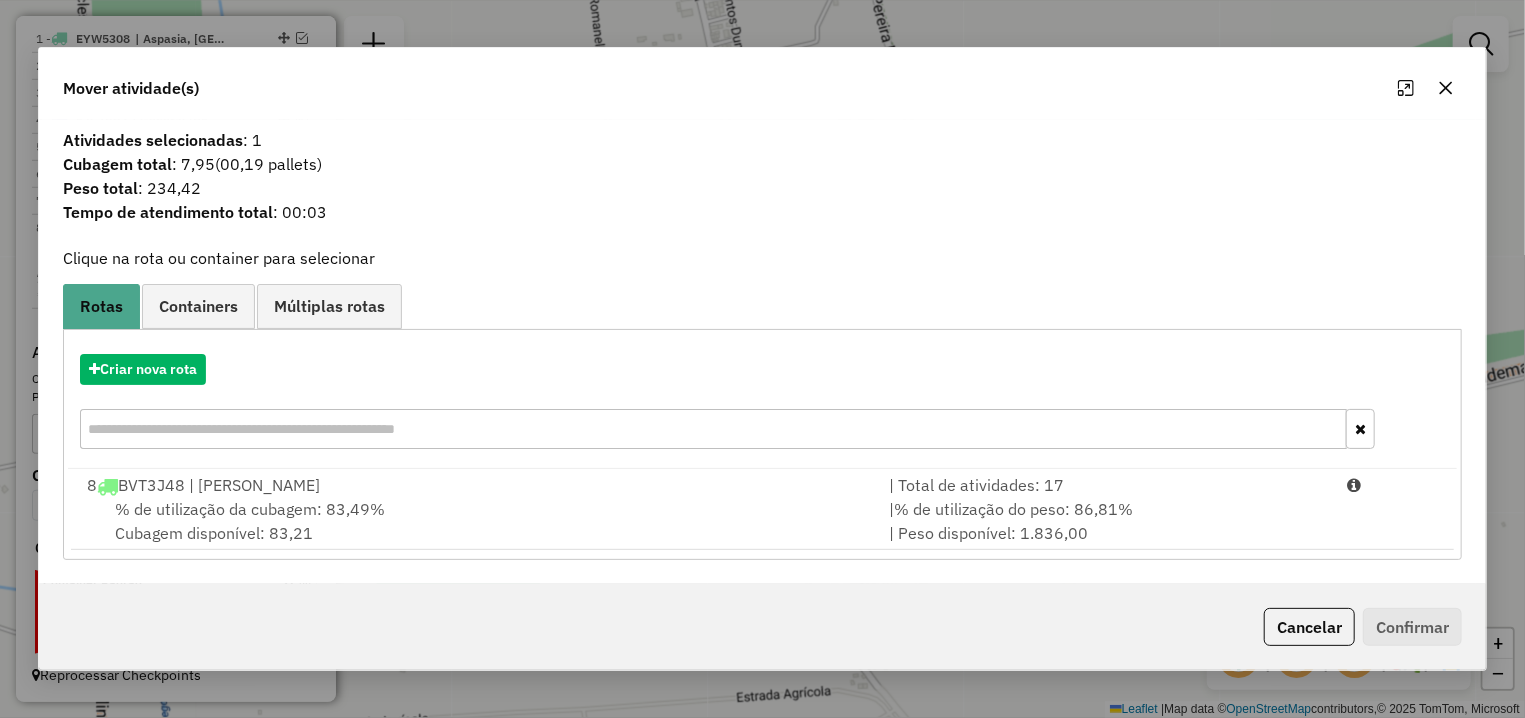 click on "% de utilização da cubagem: 83,49%  Cubagem disponível: 83,21" at bounding box center [476, 521] 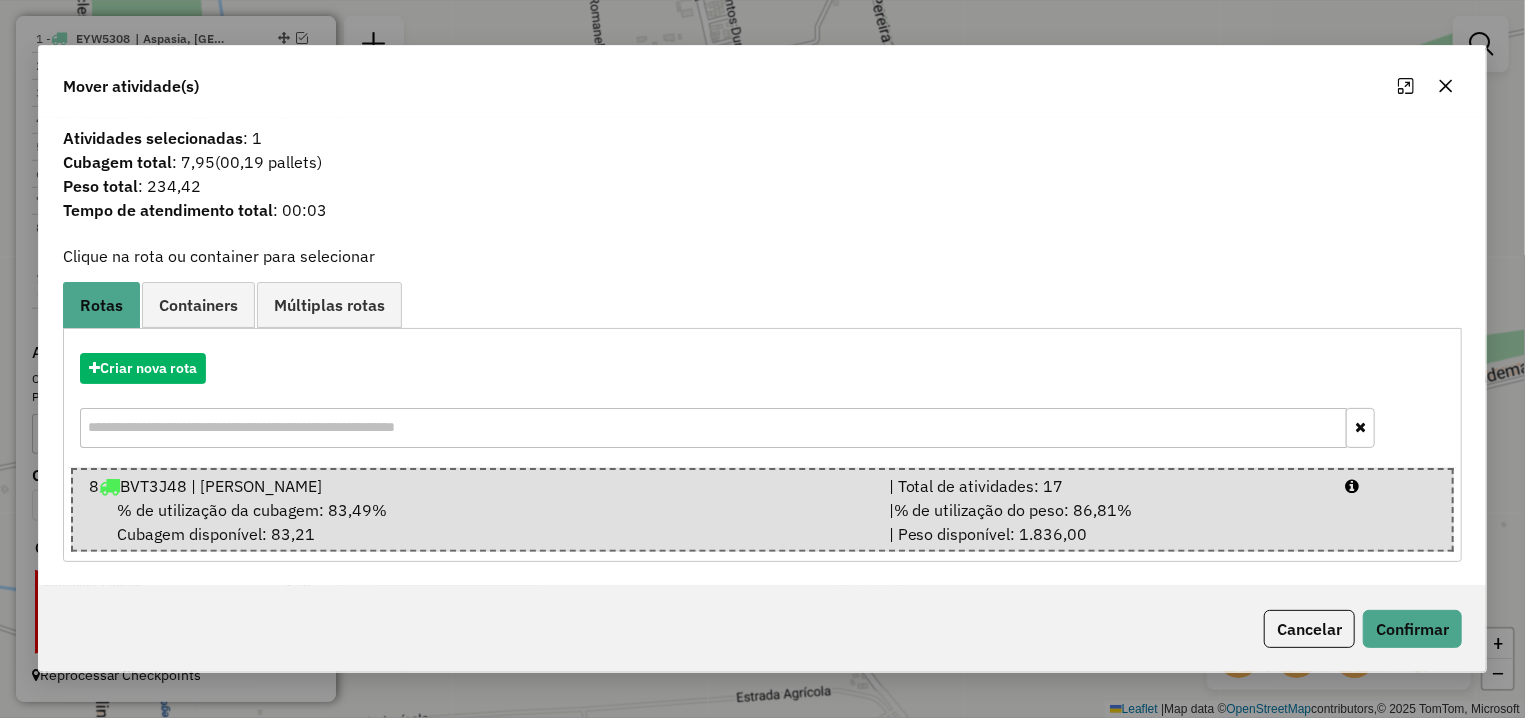 click on "Cancelar   Confirmar" 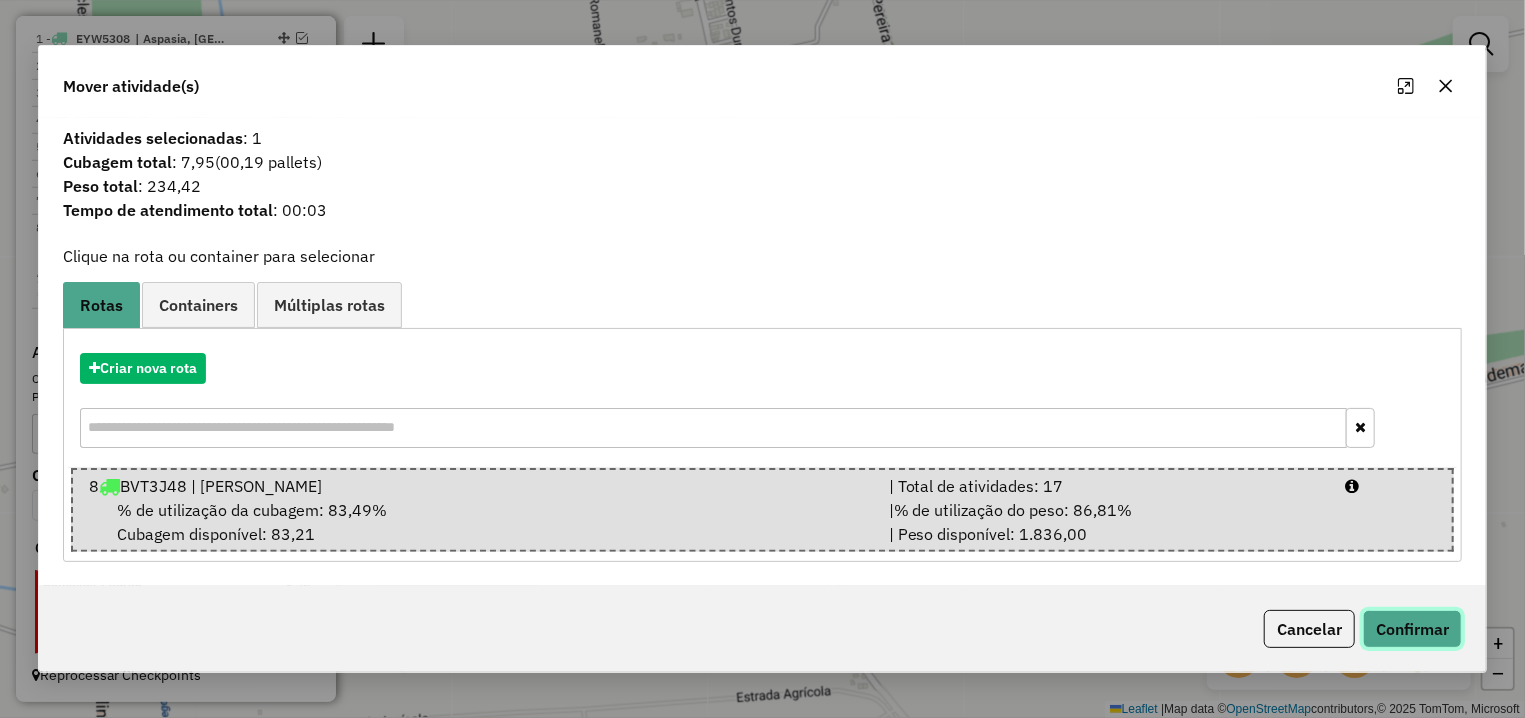 click on "Confirmar" 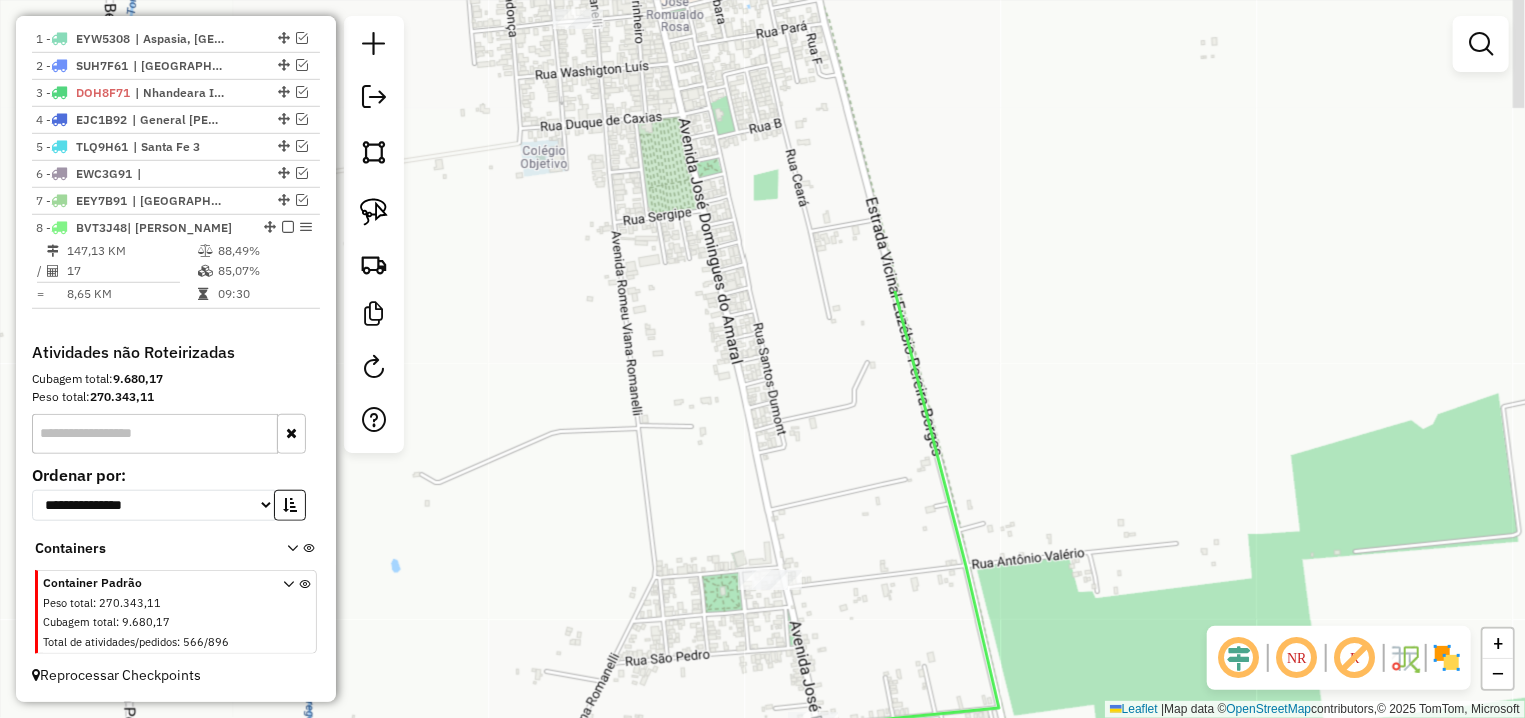 drag, startPoint x: 883, startPoint y: 106, endPoint x: 939, endPoint y: 601, distance: 498.1576 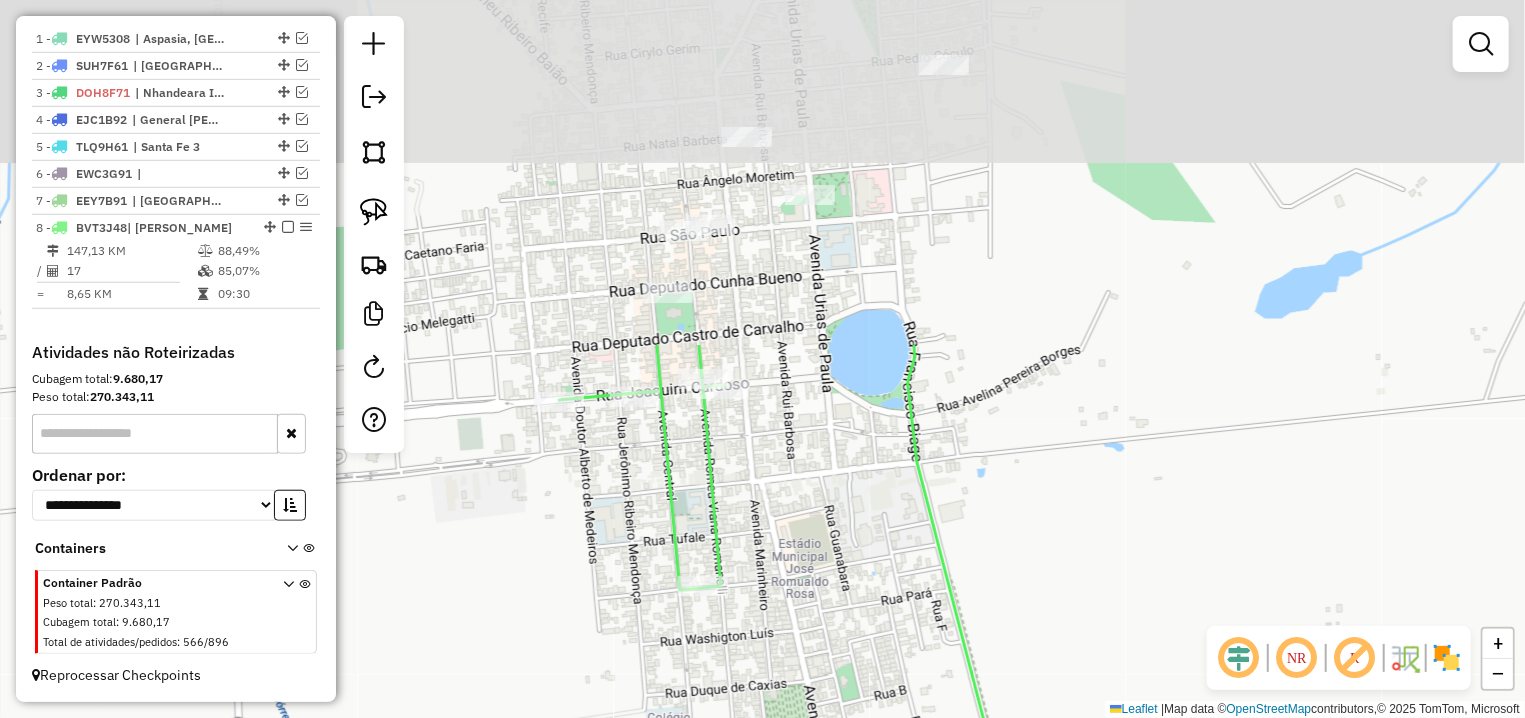 drag, startPoint x: 947, startPoint y: 181, endPoint x: 1036, endPoint y: 545, distance: 374.72256 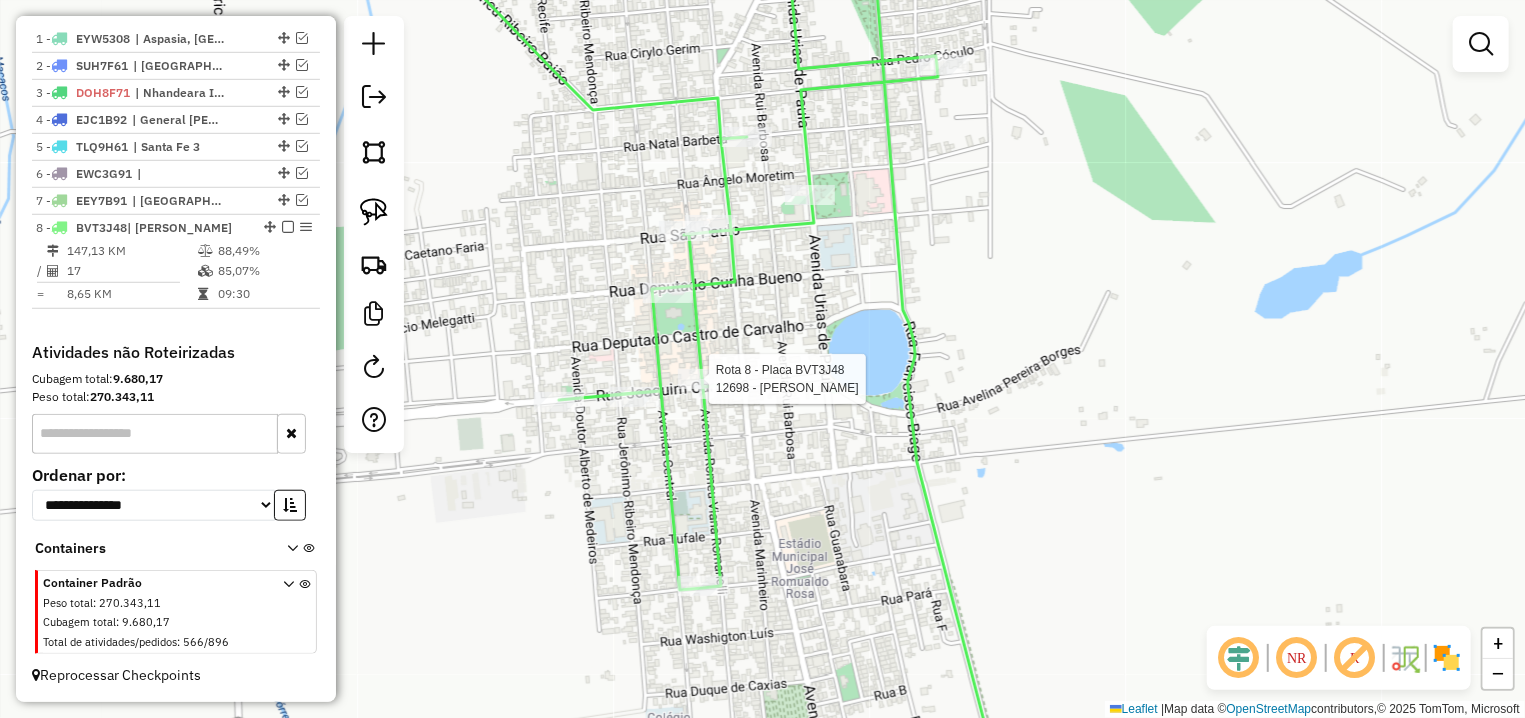 select on "**********" 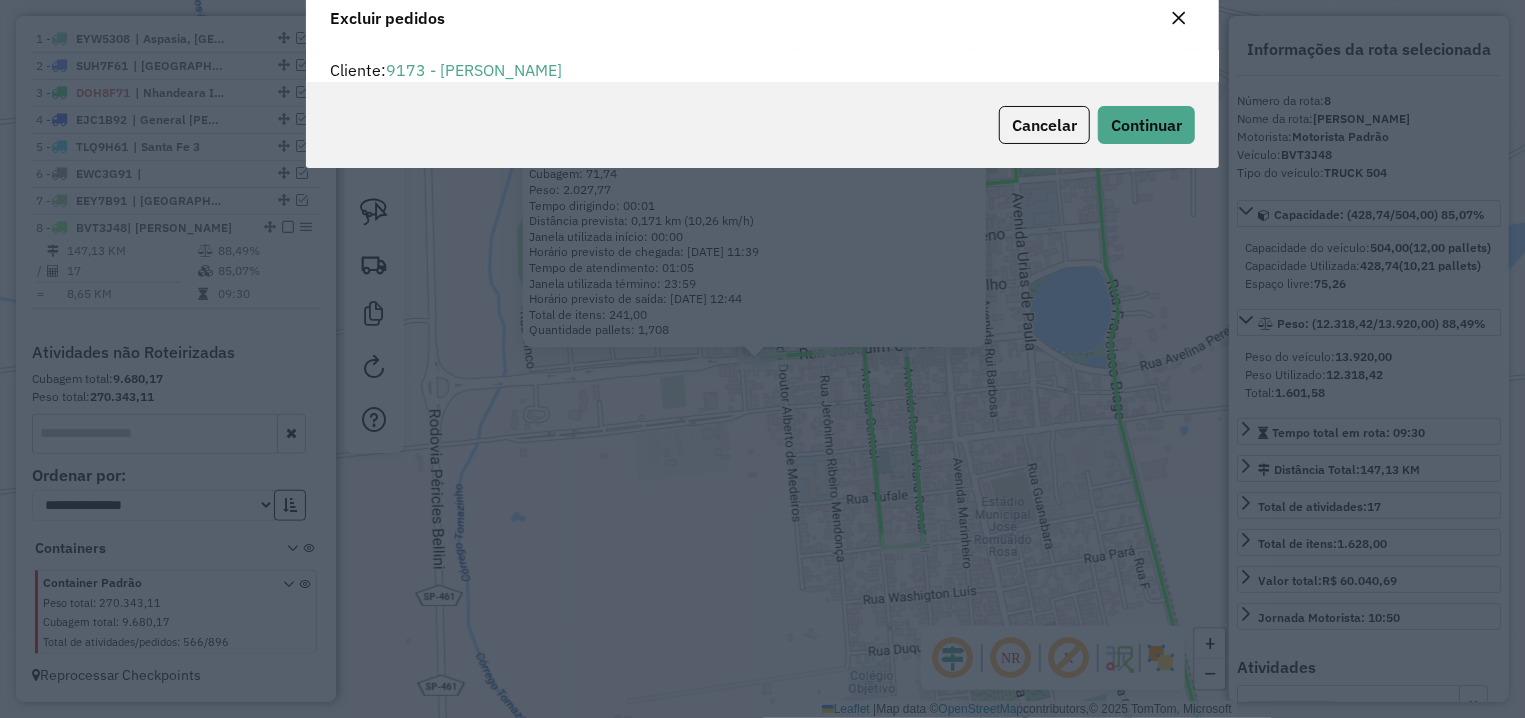 scroll, scrollTop: 12, scrollLeft: 7, axis: both 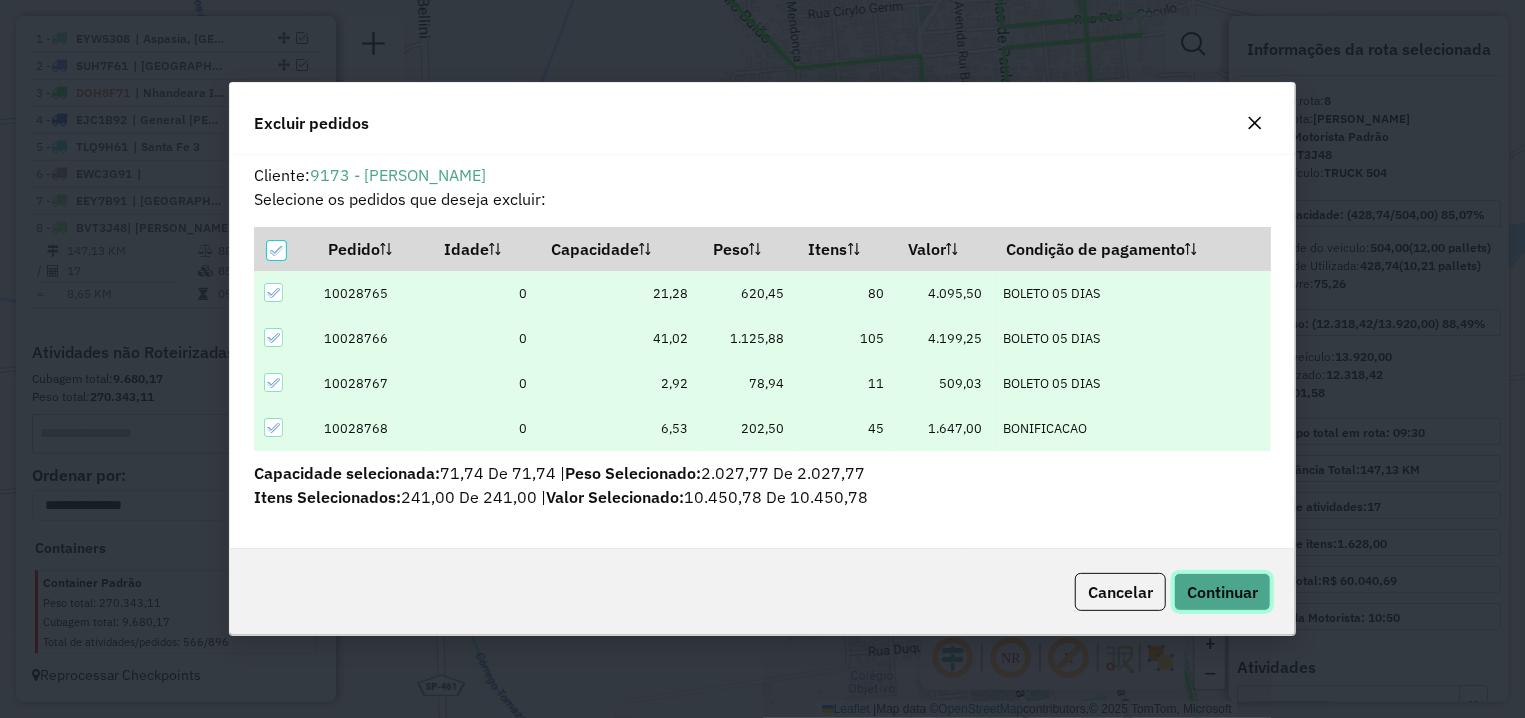 click on "Continuar" 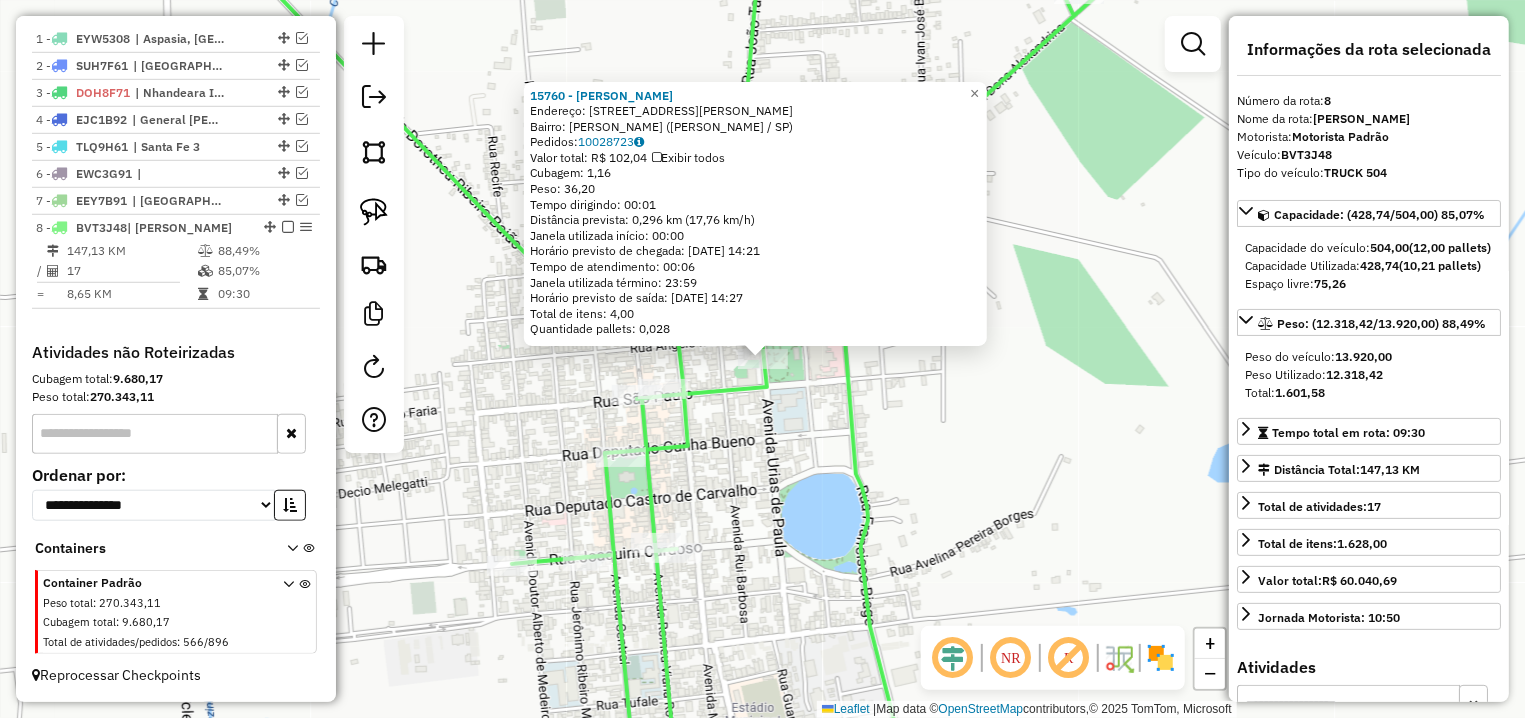 click on "15760 - MARCIO ANTONIO BOZAD  Endereço: AV  JOAO TAVARES DE SOUZA GERIN   620   Bairro: URIAS DE PAULA (CARDOSO / SP)   Pedidos:  10028723   Valor total: R$ 102,04   Exibir todos   Cubagem: 1,16  Peso: 36,20  Tempo dirigindo: 00:01   Distância prevista: 0,296 km (17,76 km/h)   Janela utilizada início: 00:00   Horário previsto de chegada: 11/07/2025 14:21   Tempo de atendimento: 00:06   Janela utilizada término: 23:59   Horário previsto de saída: 11/07/2025 14:27   Total de itens: 4,00   Quantidade pallets: 0,028  × Janela de atendimento Grade de atendimento Capacidade Transportadoras Veículos Cliente Pedidos  Rotas Selecione os dias de semana para filtrar as janelas de atendimento  Seg   Ter   Qua   Qui   Sex   Sáb   Dom  Informe o período da janela de atendimento: De: Até:  Filtrar exatamente a janela do cliente  Considerar janela de atendimento padrão  Selecione os dias de semana para filtrar as grades de atendimento  Seg   Ter   Qua   Qui   Sex   Sáb   Dom   Peso mínimo:   Peso máximo:  De:" 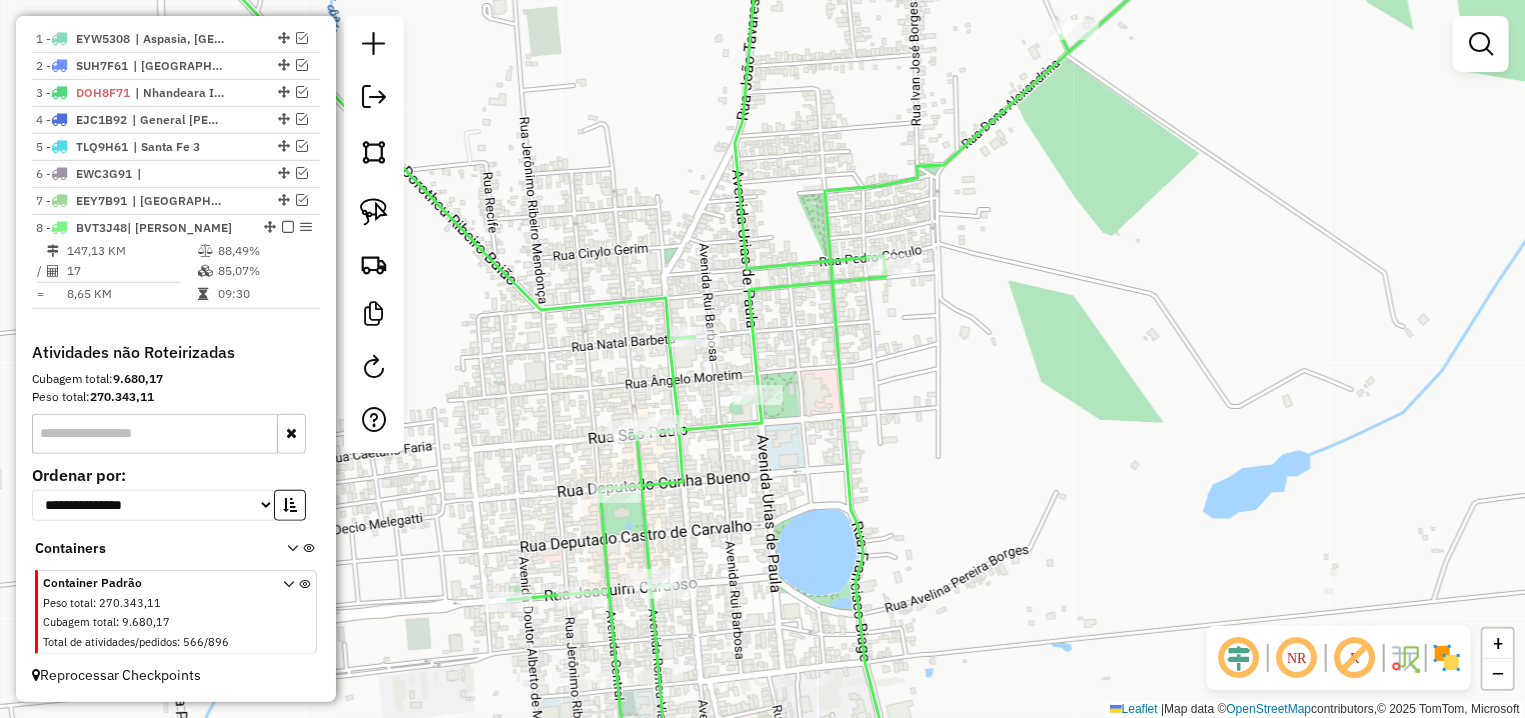 drag, startPoint x: 1013, startPoint y: 170, endPoint x: 984, endPoint y: 363, distance: 195.1666 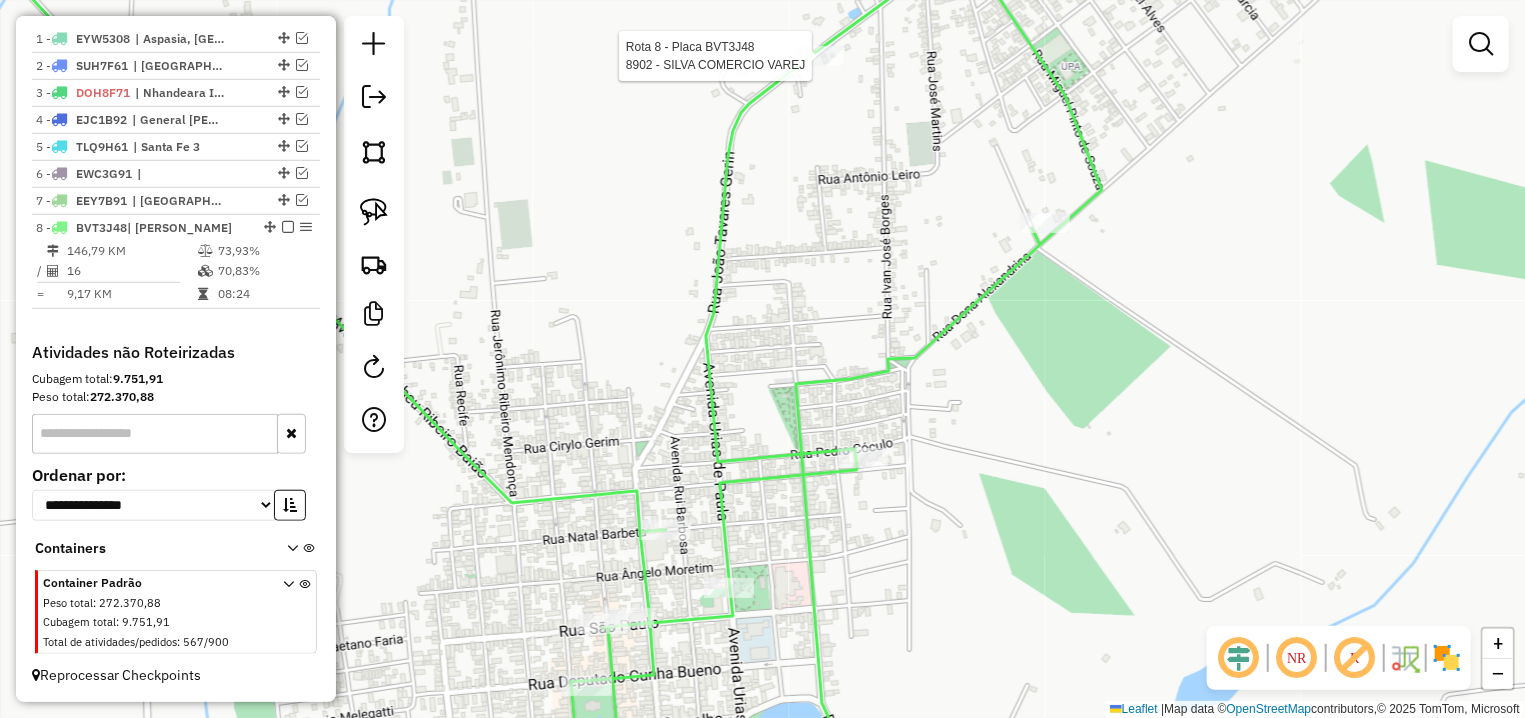 select on "**********" 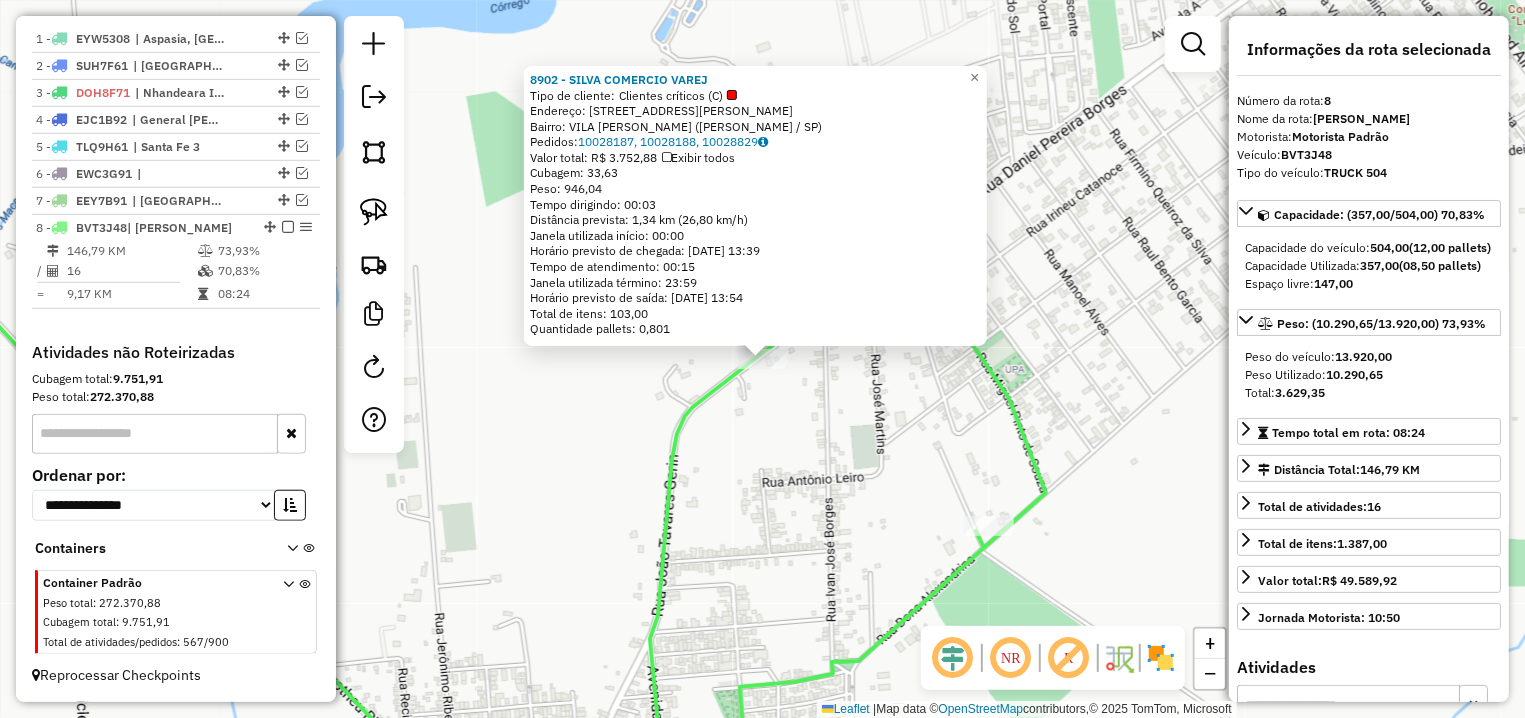 click on "Rota 8 - Placa BVT3J48  15463 - ANDERSON PASSARELLO 8902 - SILVA COMERCIO VAREJ  Tipo de cliente:   Clientes críticos (C)   Endereço: AV  JOAO TAVARES DE SOUZA GERIN   1330   Bairro: VILA URIAS DE PAULA (CARDOSO / SP)   Pedidos:  10028187, 10028188, 10028829   Valor total: R$ 3.752,88   Exibir todos   Cubagem: 33,63  Peso: 946,04  Tempo dirigindo: 00:03   Distância prevista: 1,34 km (26,80 km/h)   Janela utilizada início: 00:00   Horário previsto de chegada: 11/07/2025 13:39   Tempo de atendimento: 00:15   Janela utilizada término: 23:59   Horário previsto de saída: 11/07/2025 13:54   Total de itens: 103,00   Quantidade pallets: 0,801  × Janela de atendimento Grade de atendimento Capacidade Transportadoras Veículos Cliente Pedidos  Rotas Selecione os dias de semana para filtrar as janelas de atendimento  Seg   Ter   Qua   Qui   Sex   Sáb   Dom  Informe o período da janela de atendimento: De: Até:  Filtrar exatamente a janela do cliente  Considerar janela de atendimento padrão   Seg   Ter   Qua" 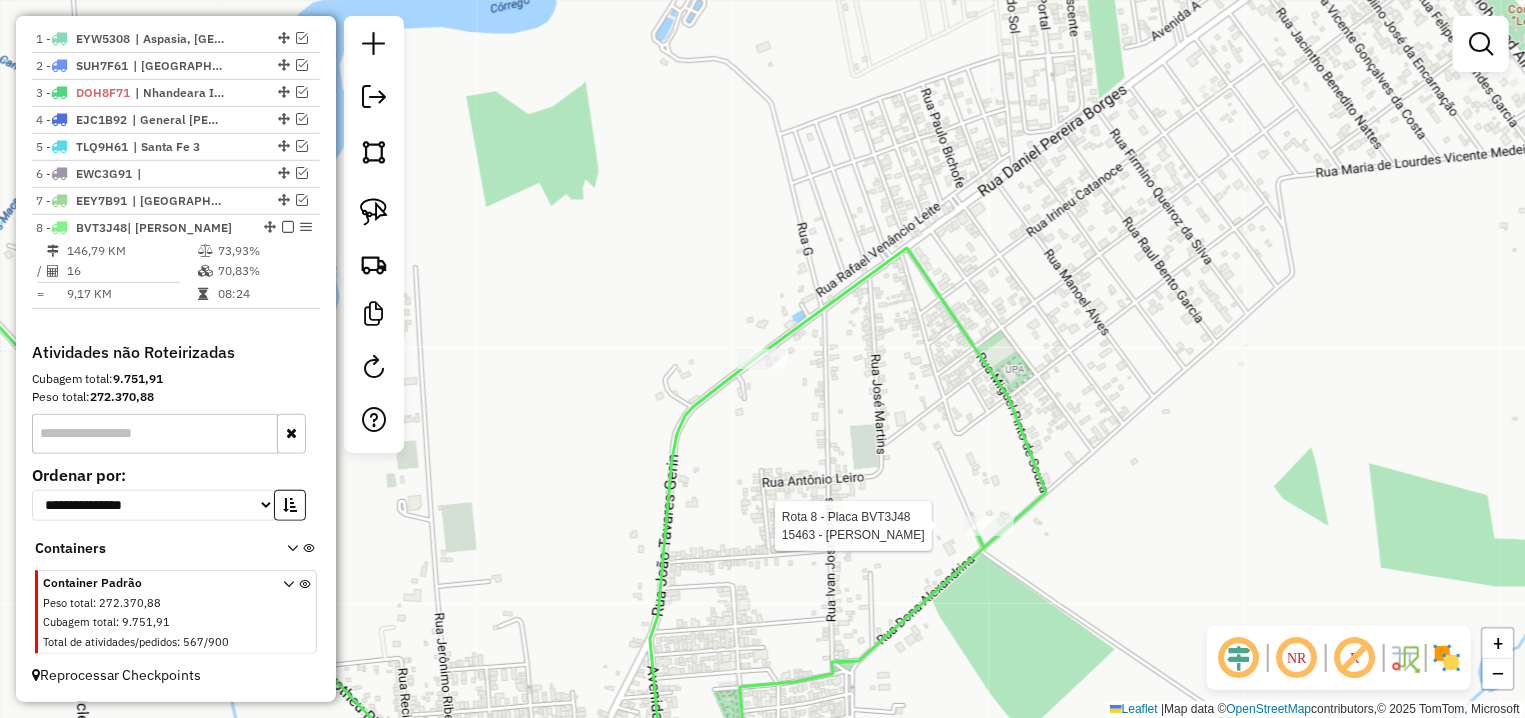 select on "**********" 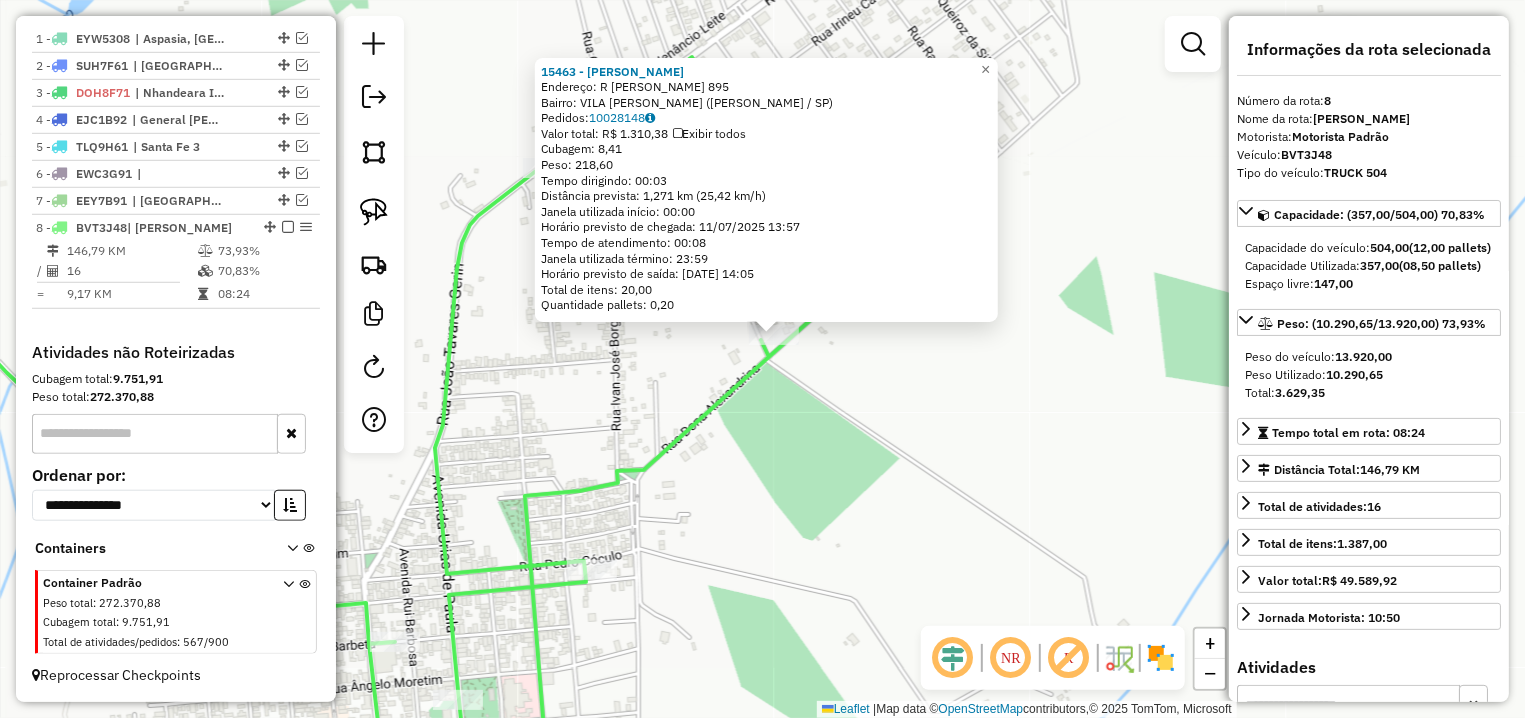 drag, startPoint x: 813, startPoint y: 581, endPoint x: 959, endPoint y: 342, distance: 280.06607 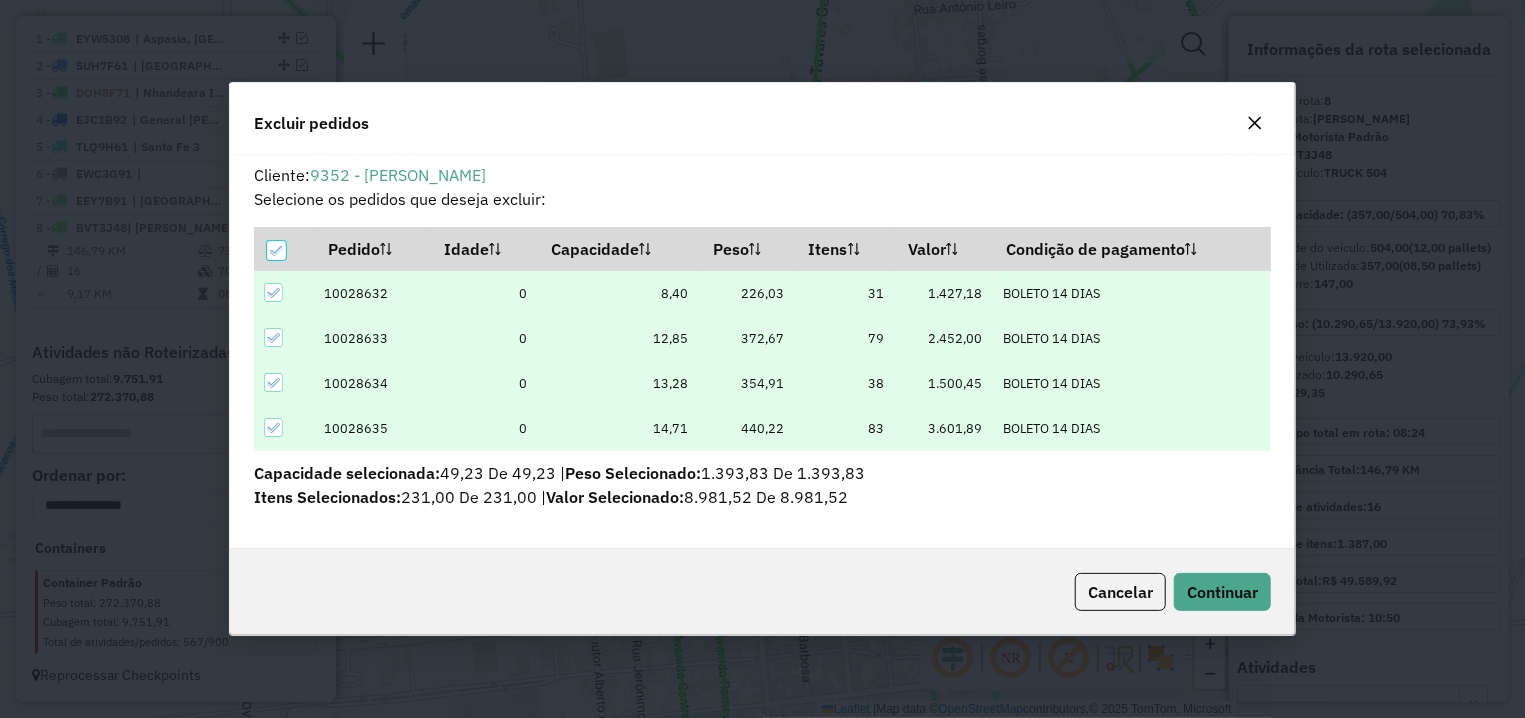 scroll, scrollTop: 12, scrollLeft: 6, axis: both 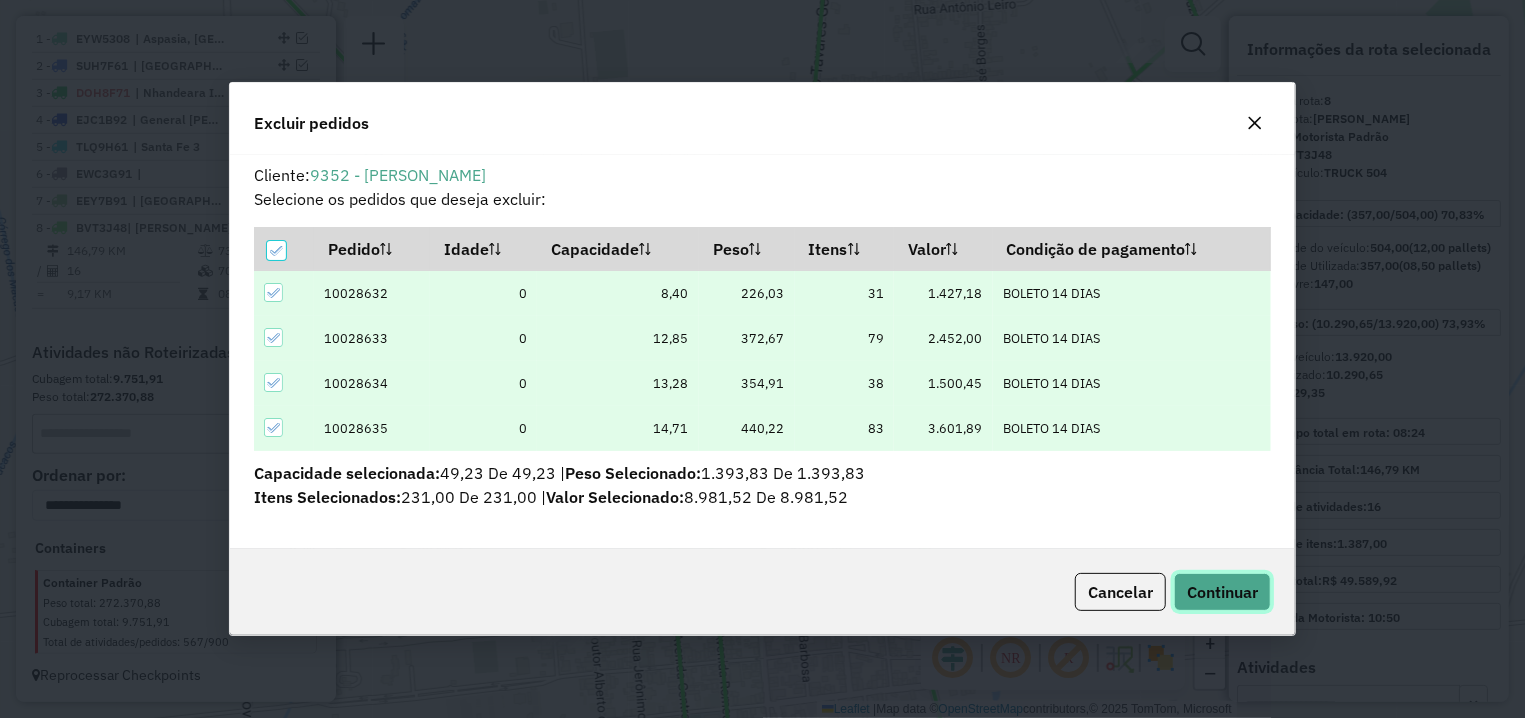 click on "Continuar" 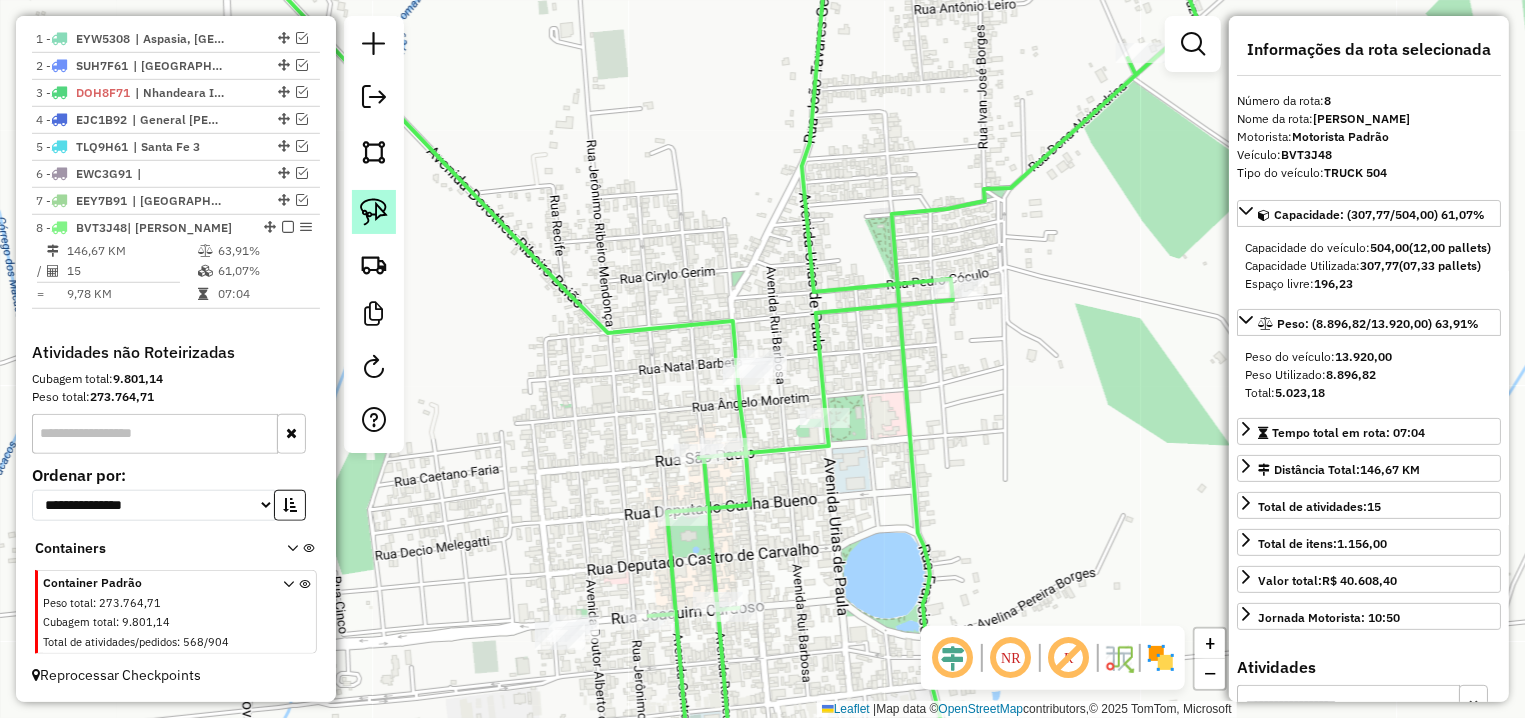 click 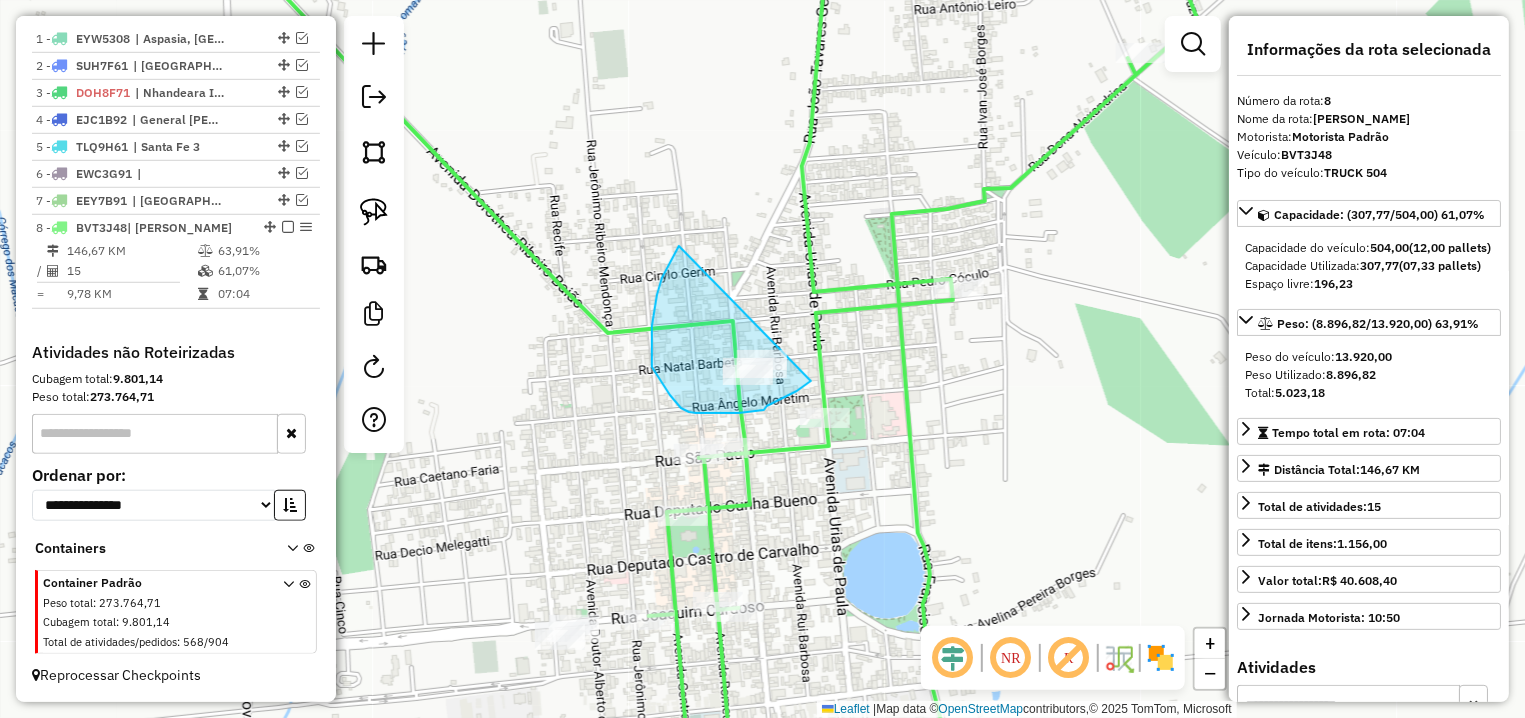 drag, startPoint x: 678, startPoint y: 250, endPoint x: 811, endPoint y: 381, distance: 186.68155 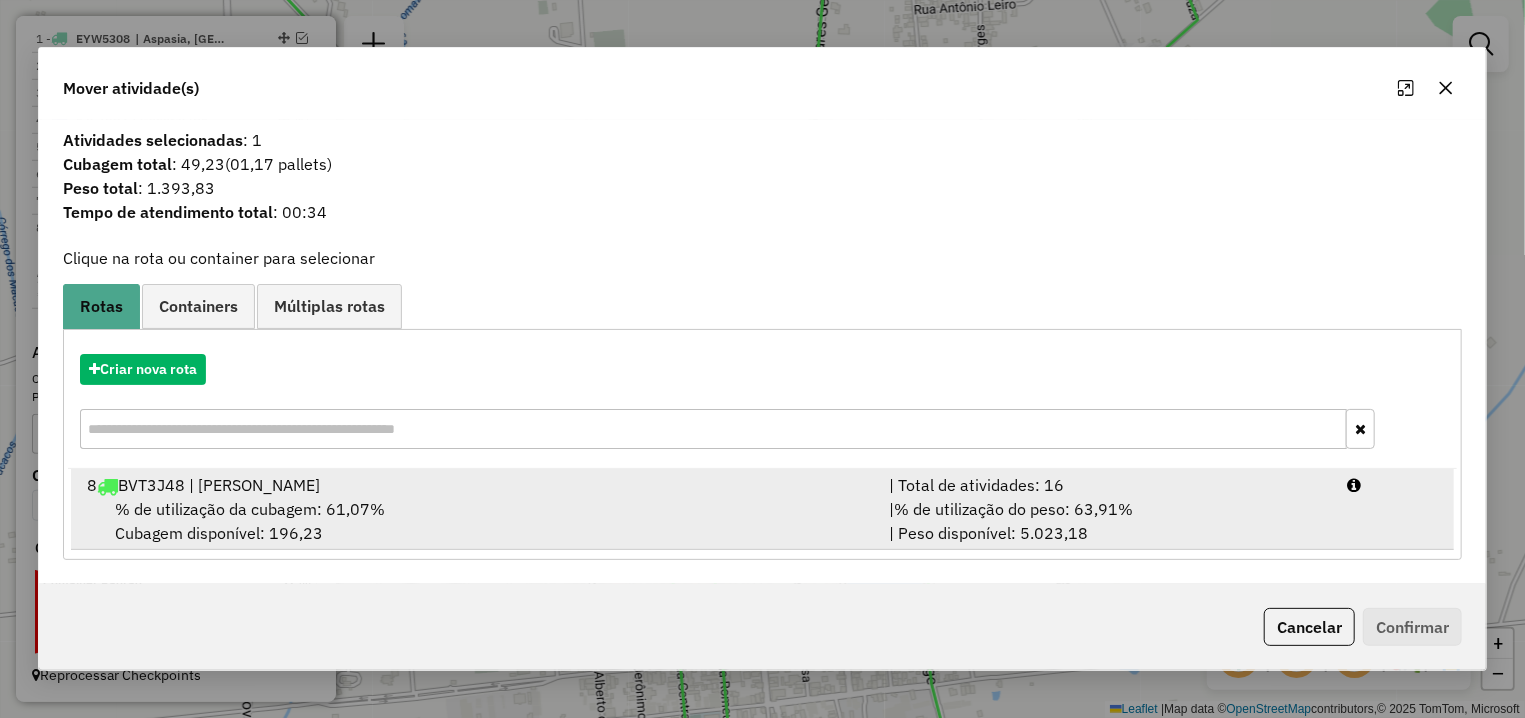 click on "% de utilização da cubagem: 61,07%  Cubagem disponível: 196,23" at bounding box center (476, 521) 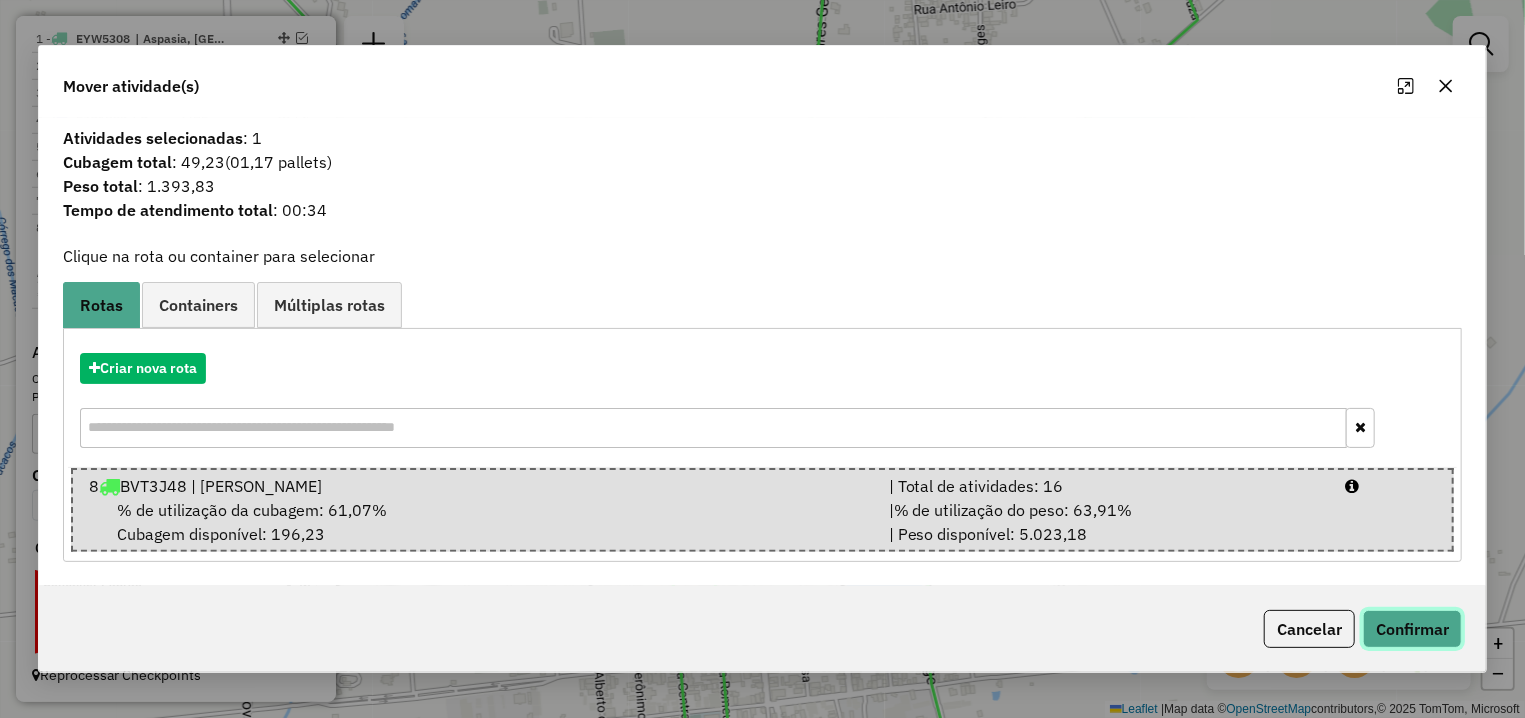 click on "Confirmar" 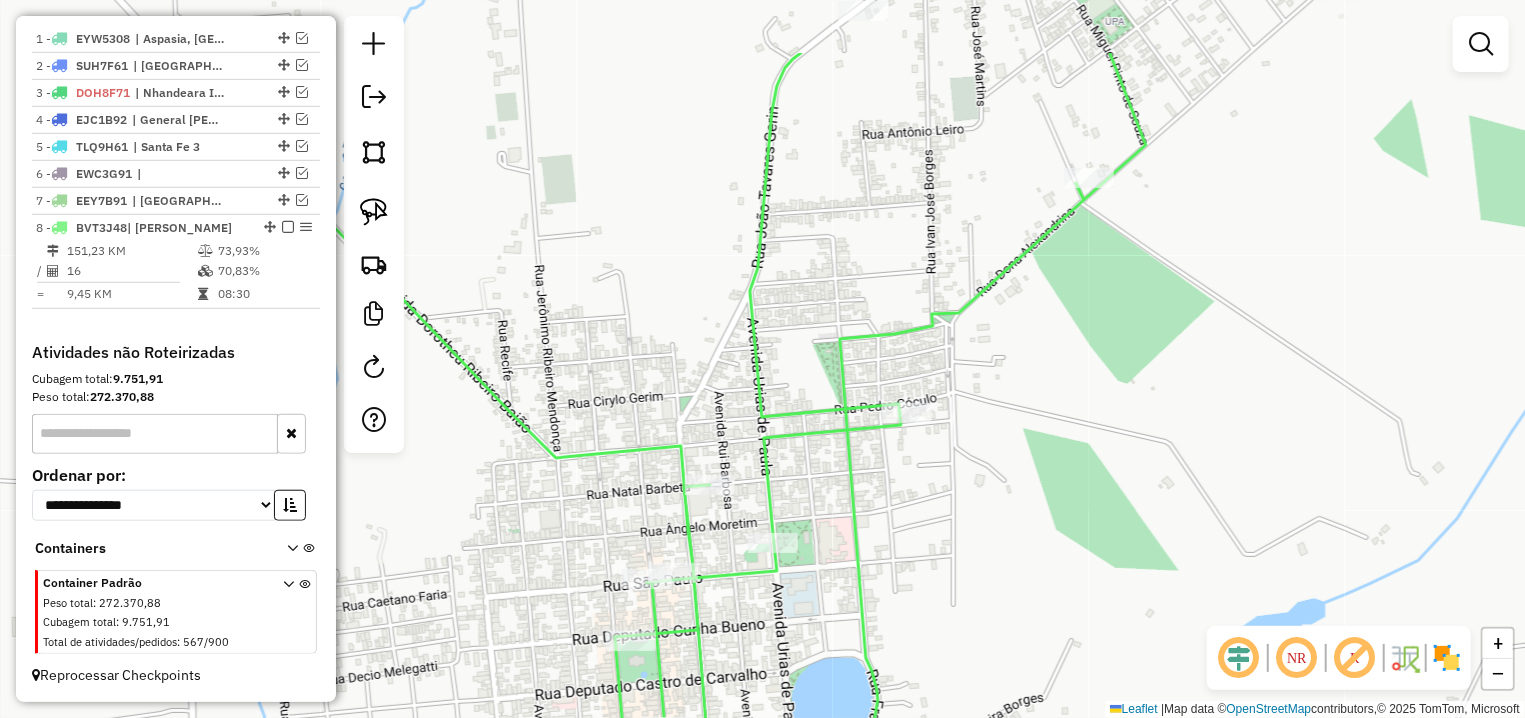 drag, startPoint x: 945, startPoint y: 210, endPoint x: 920, endPoint y: 289, distance: 82.86133 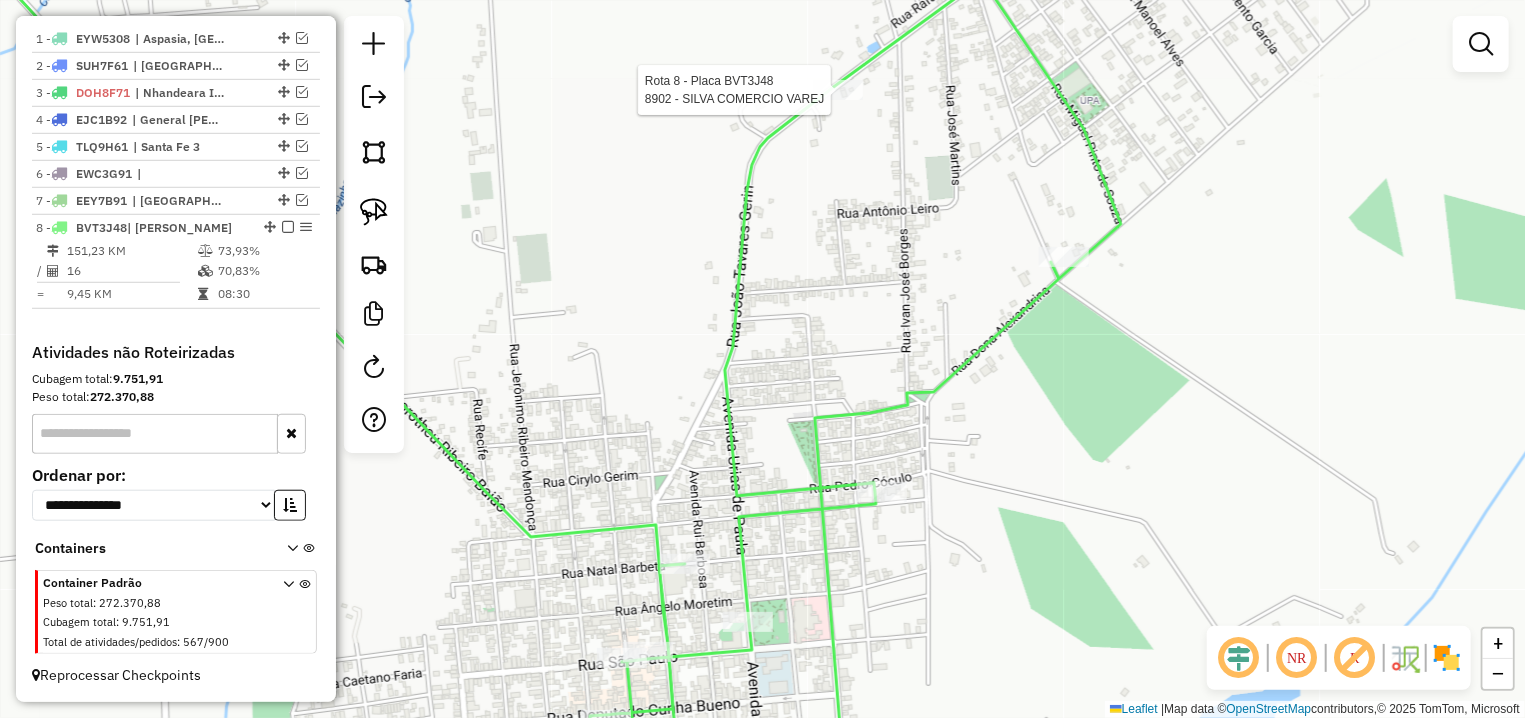select on "**********" 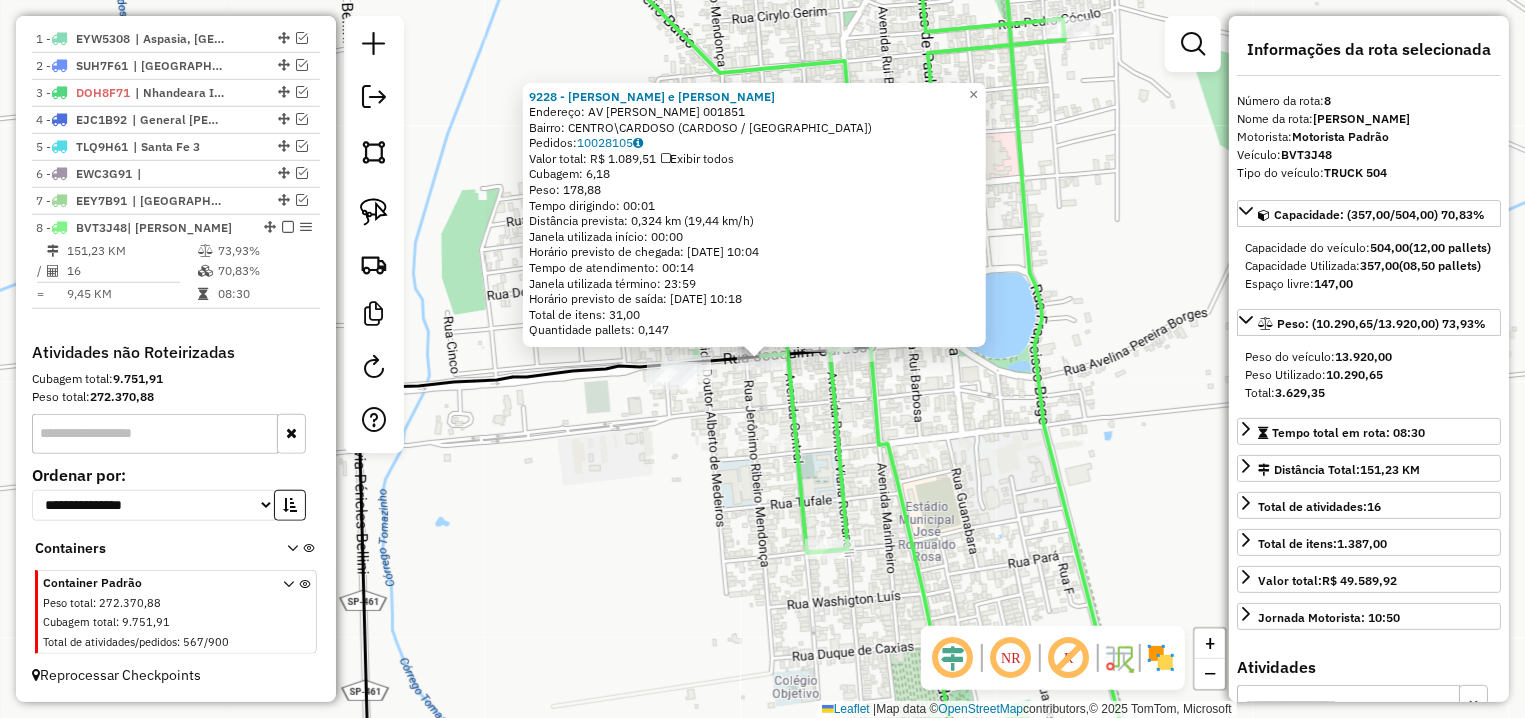 click on "9228 - GONZALEZ e RIBEIRO G  Endereço: AV  JOAQUIM CARDOSO               001851   Bairro: CENTRO\CARDOSO (CARDOSO / SP)   Pedidos:  10028105   Valor total: R$ 1.089,51   Exibir todos   Cubagem: 6,18  Peso: 178,88  Tempo dirigindo: 00:01   Distância prevista: 0,324 km (19,44 km/h)   Janela utilizada início: 00:00   Horário previsto de chegada: 11/07/2025 10:04   Tempo de atendimento: 00:14   Janela utilizada término: 23:59   Horário previsto de saída: 11/07/2025 10:18   Total de itens: 31,00   Quantidade pallets: 0,147  × Janela de atendimento Grade de atendimento Capacidade Transportadoras Veículos Cliente Pedidos  Rotas Selecione os dias de semana para filtrar as janelas de atendimento  Seg   Ter   Qua   Qui   Sex   Sáb   Dom  Informe o período da janela de atendimento: De: Até:  Filtrar exatamente a janela do cliente  Considerar janela de atendimento padrão  Selecione os dias de semana para filtrar as grades de atendimento  Seg   Ter   Qua   Qui   Sex   Sáb   Dom   Peso mínimo:   De:   Até:" 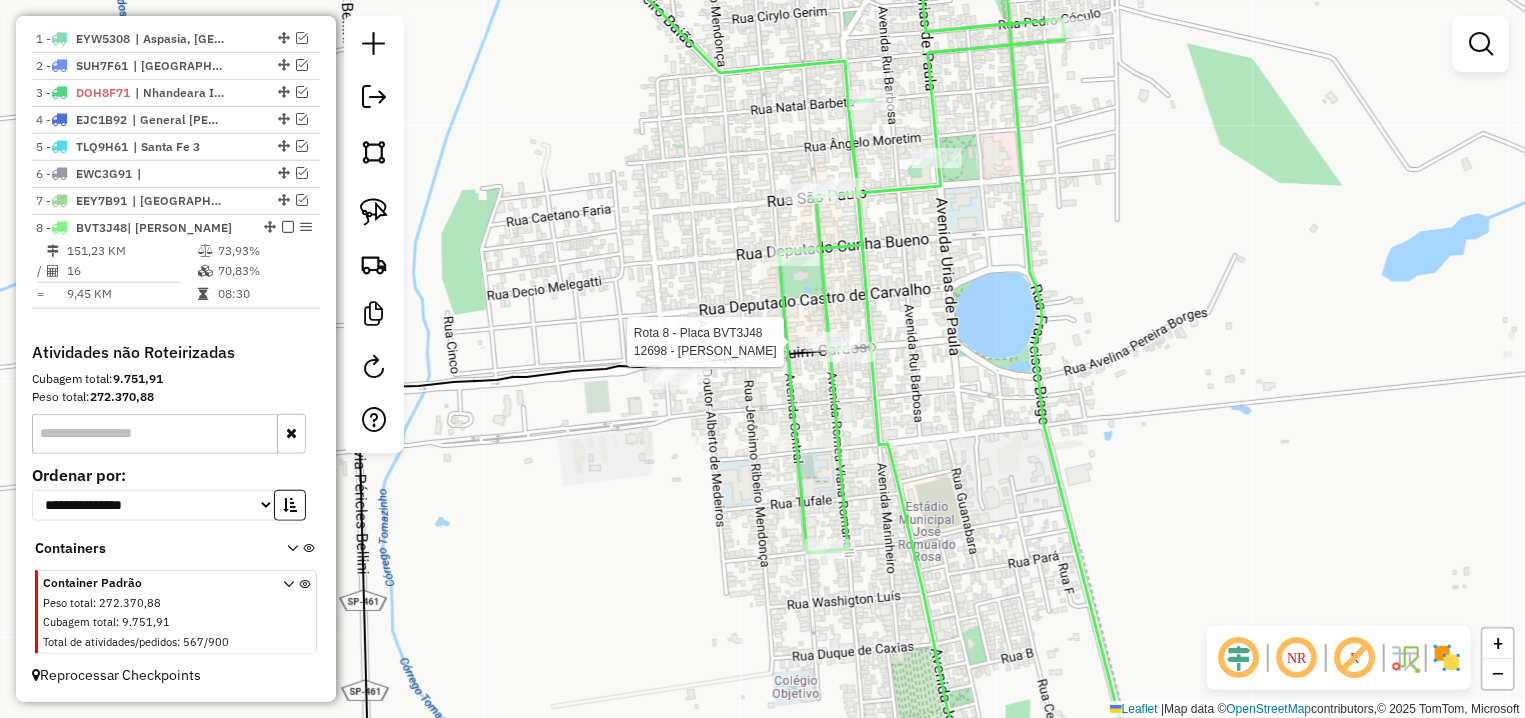select on "**********" 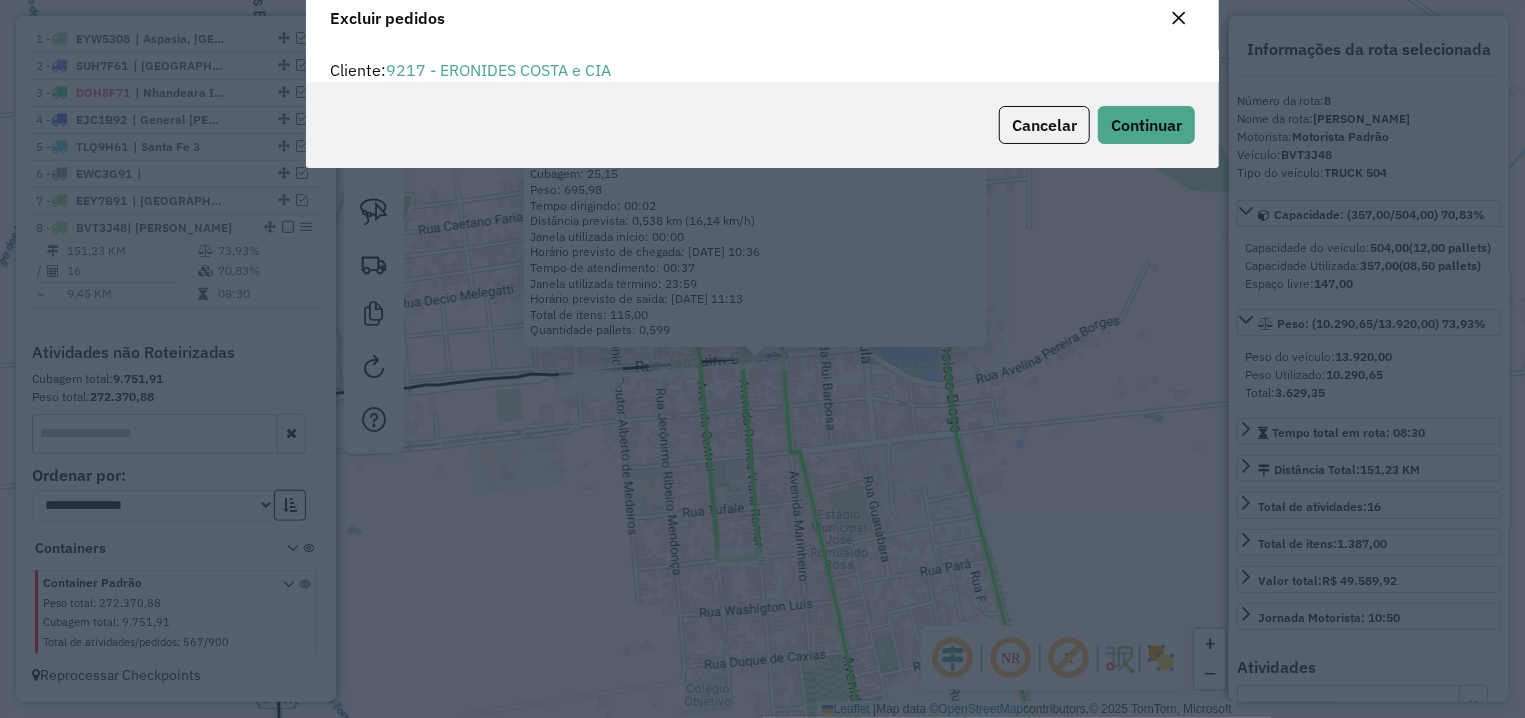 scroll, scrollTop: 11, scrollLeft: 6, axis: both 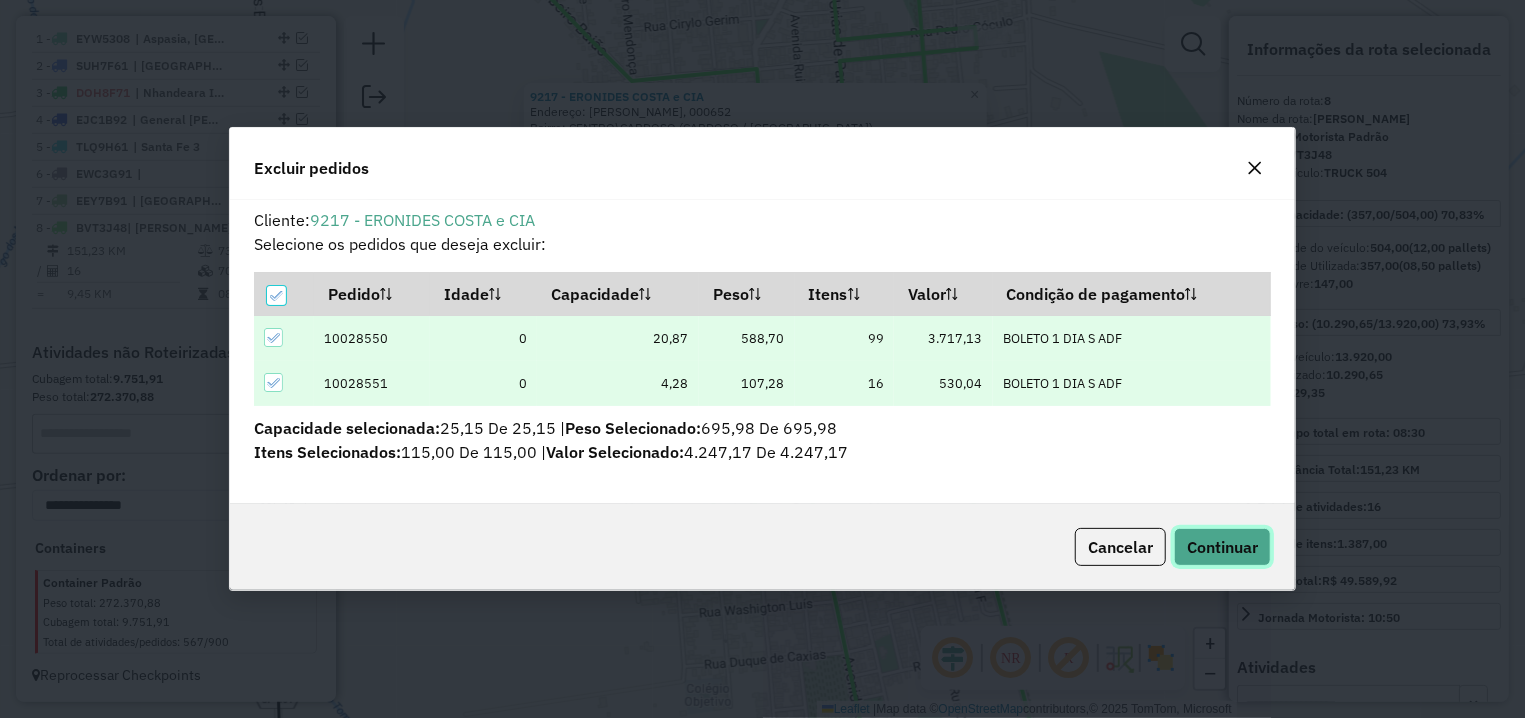 click on "Continuar" 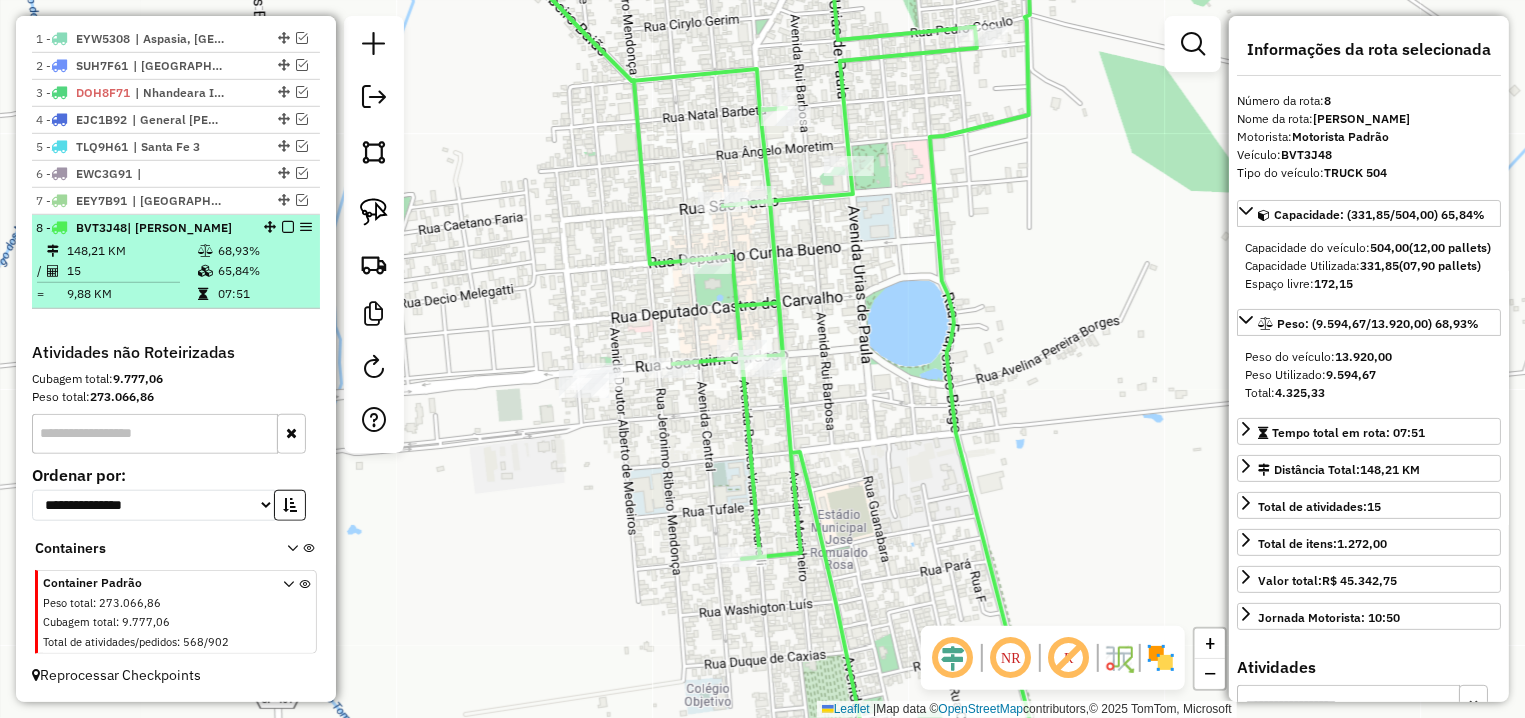 click at bounding box center [288, 227] 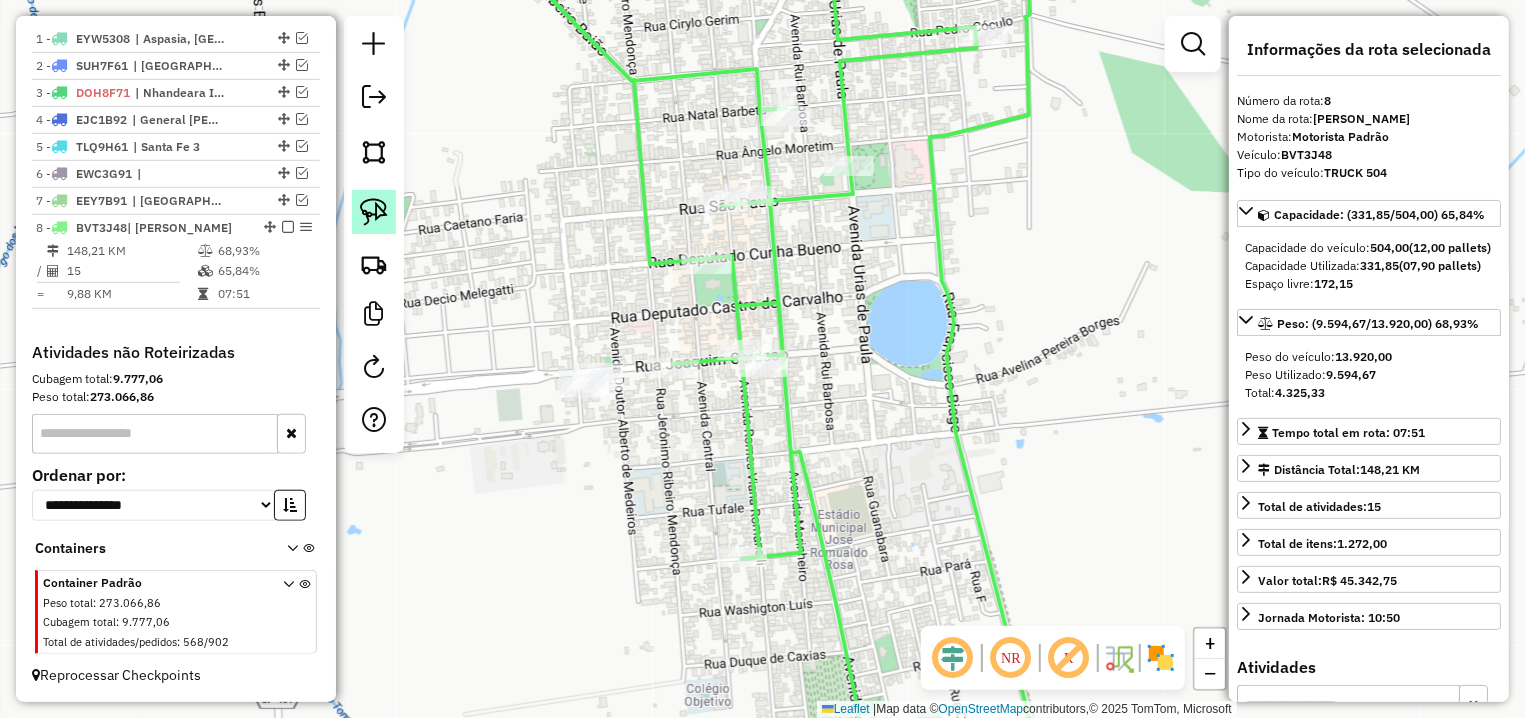 scroll, scrollTop: 673, scrollLeft: 0, axis: vertical 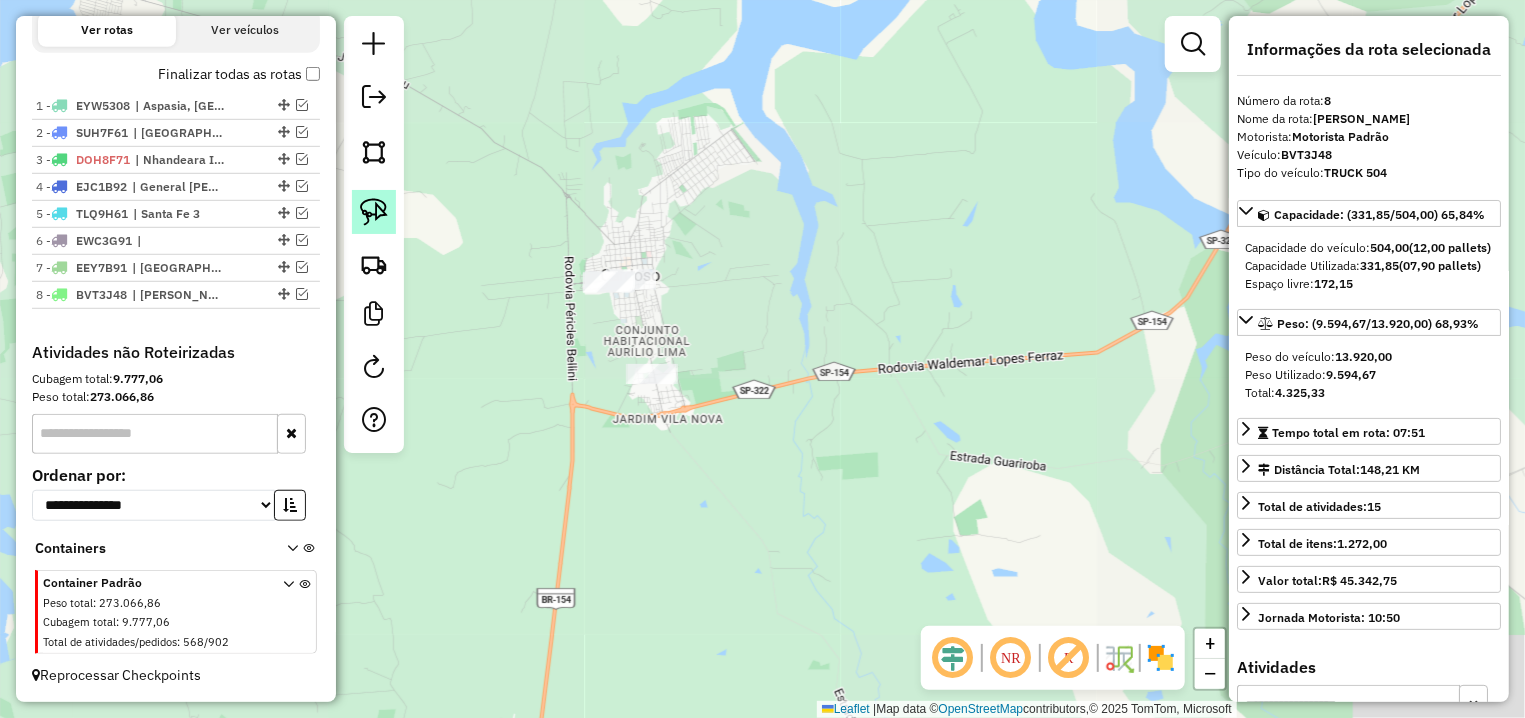 click 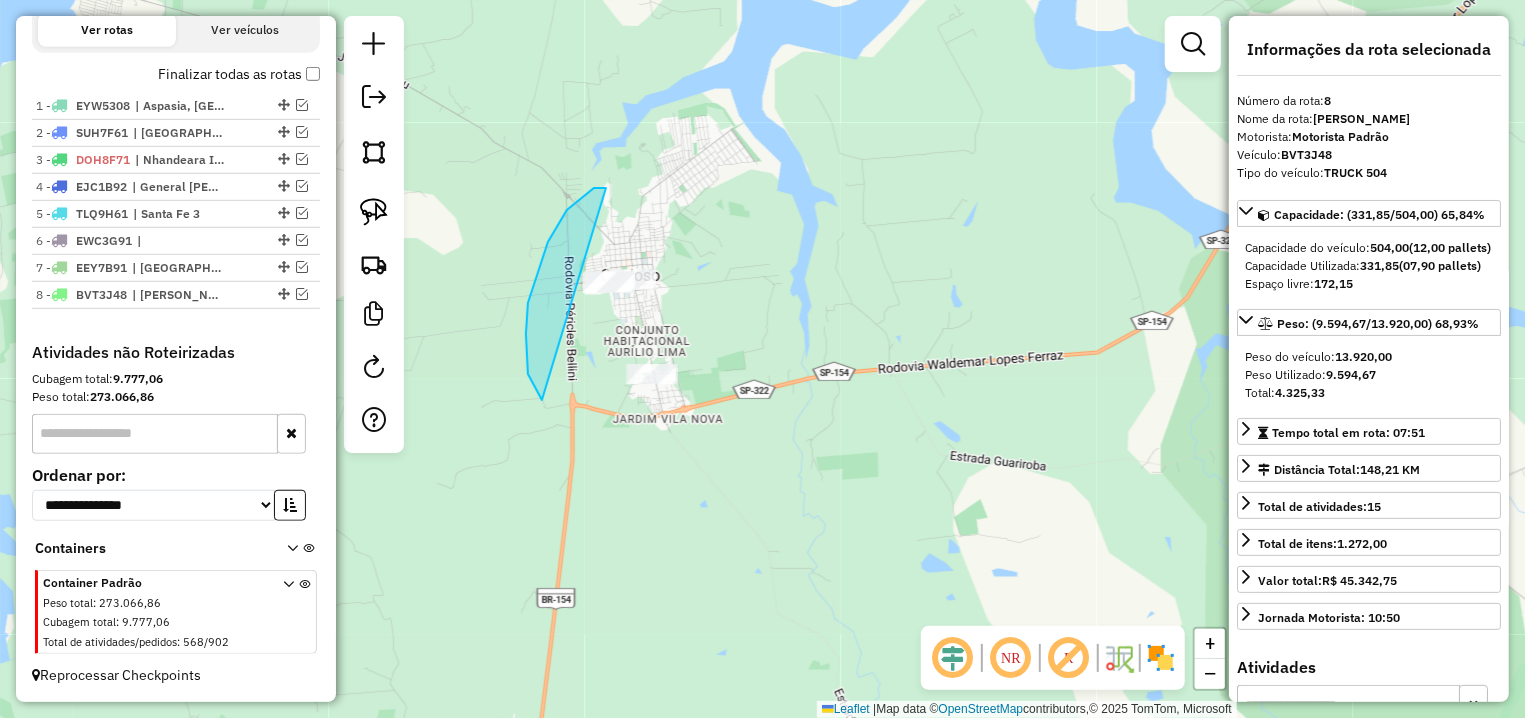 drag, startPoint x: 606, startPoint y: 188, endPoint x: 832, endPoint y: 370, distance: 290.17236 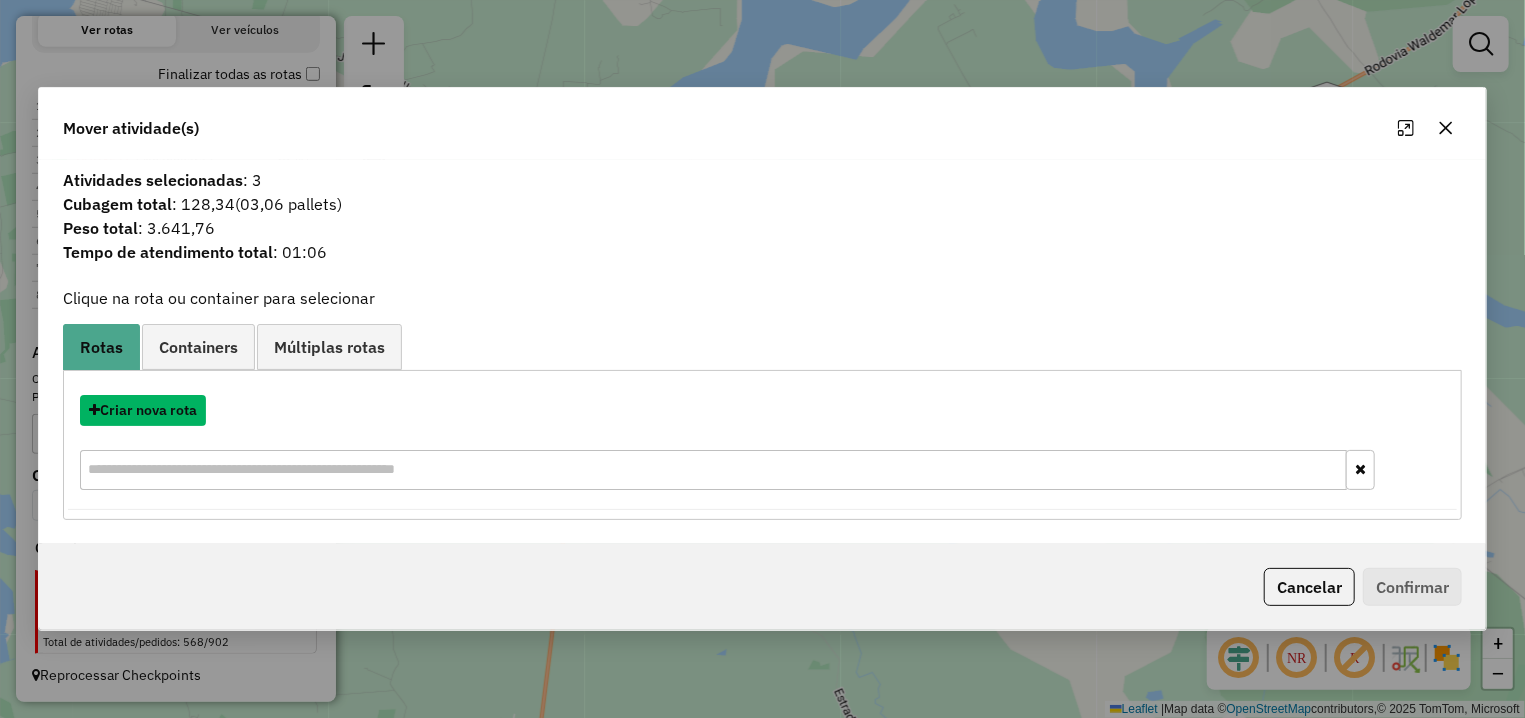 click on "Criar nova rota" at bounding box center [143, 410] 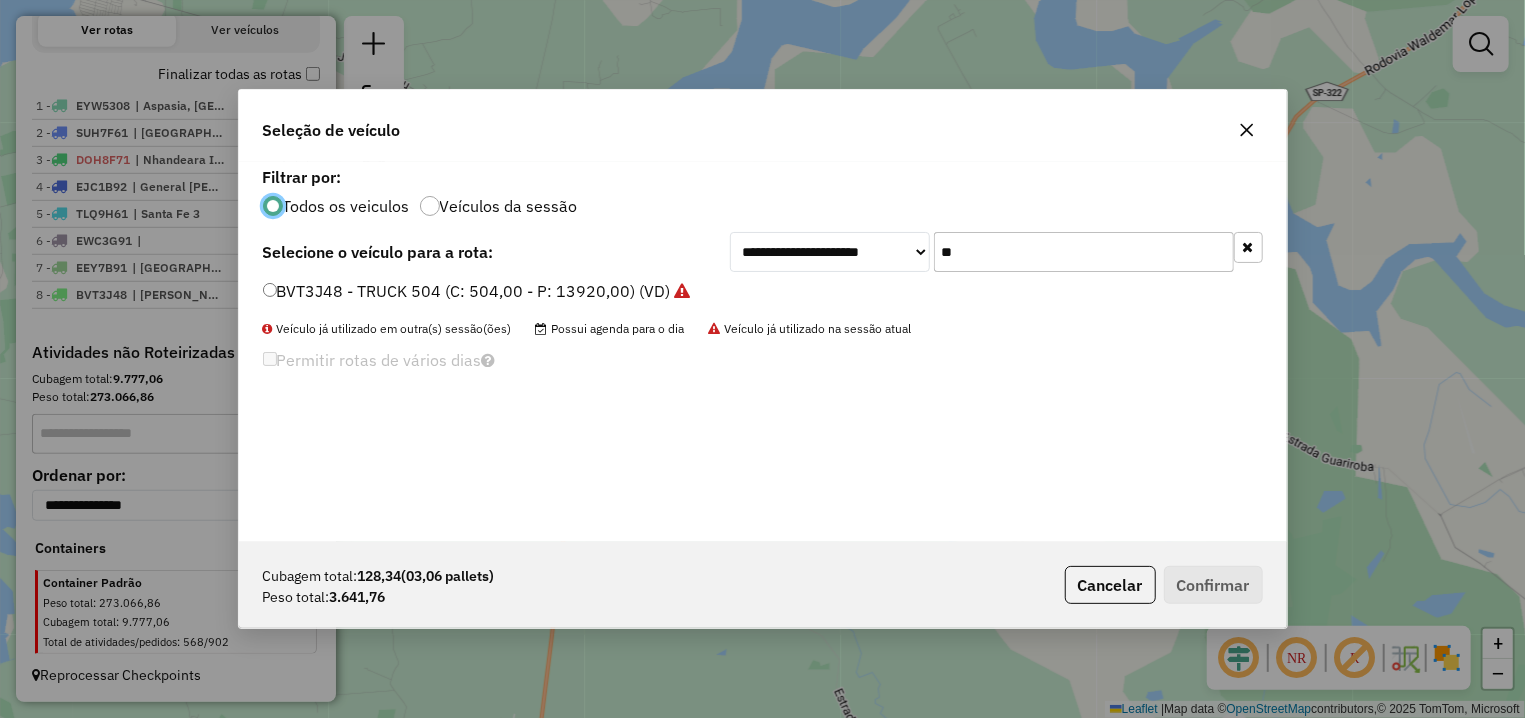 scroll, scrollTop: 11, scrollLeft: 6, axis: both 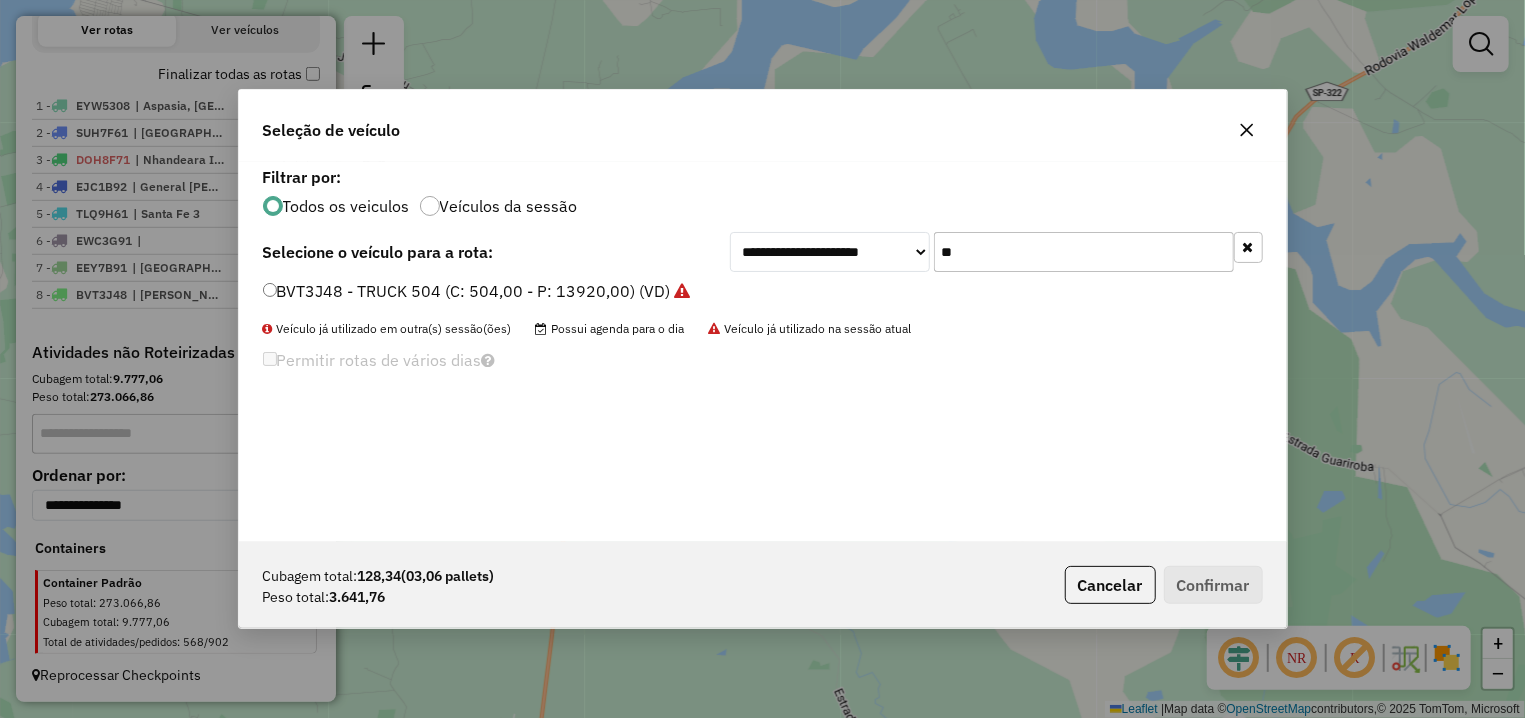 drag, startPoint x: 1001, startPoint y: 241, endPoint x: 951, endPoint y: 249, distance: 50.635956 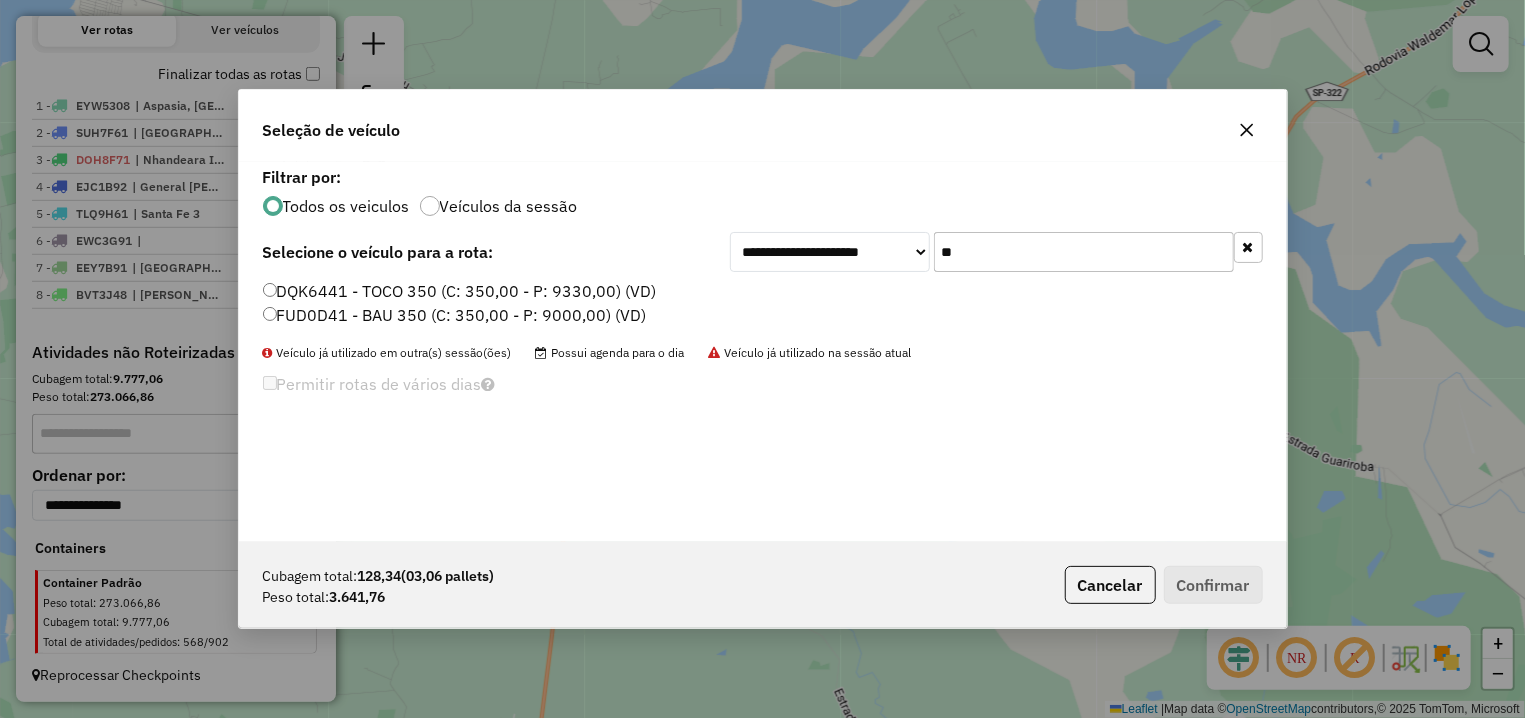 type on "**" 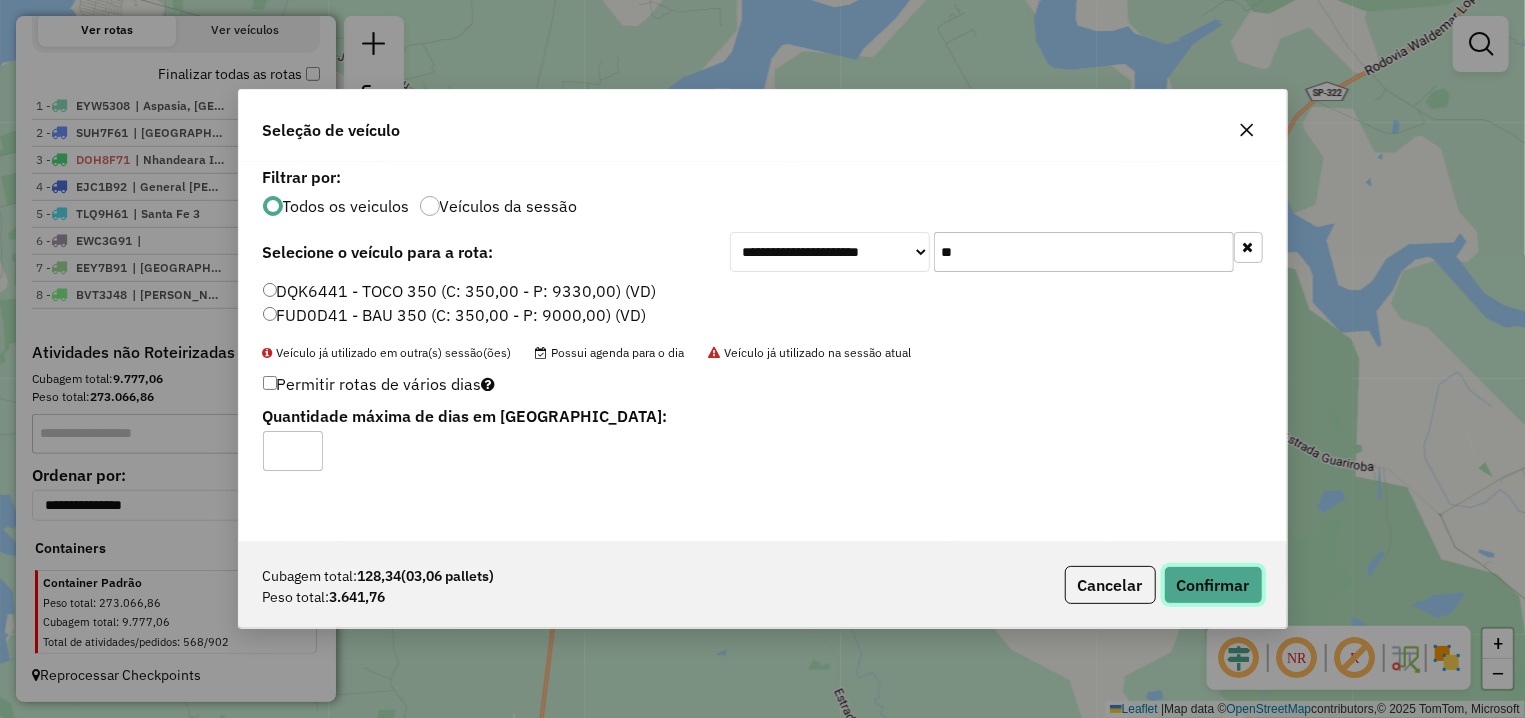 click on "Confirmar" 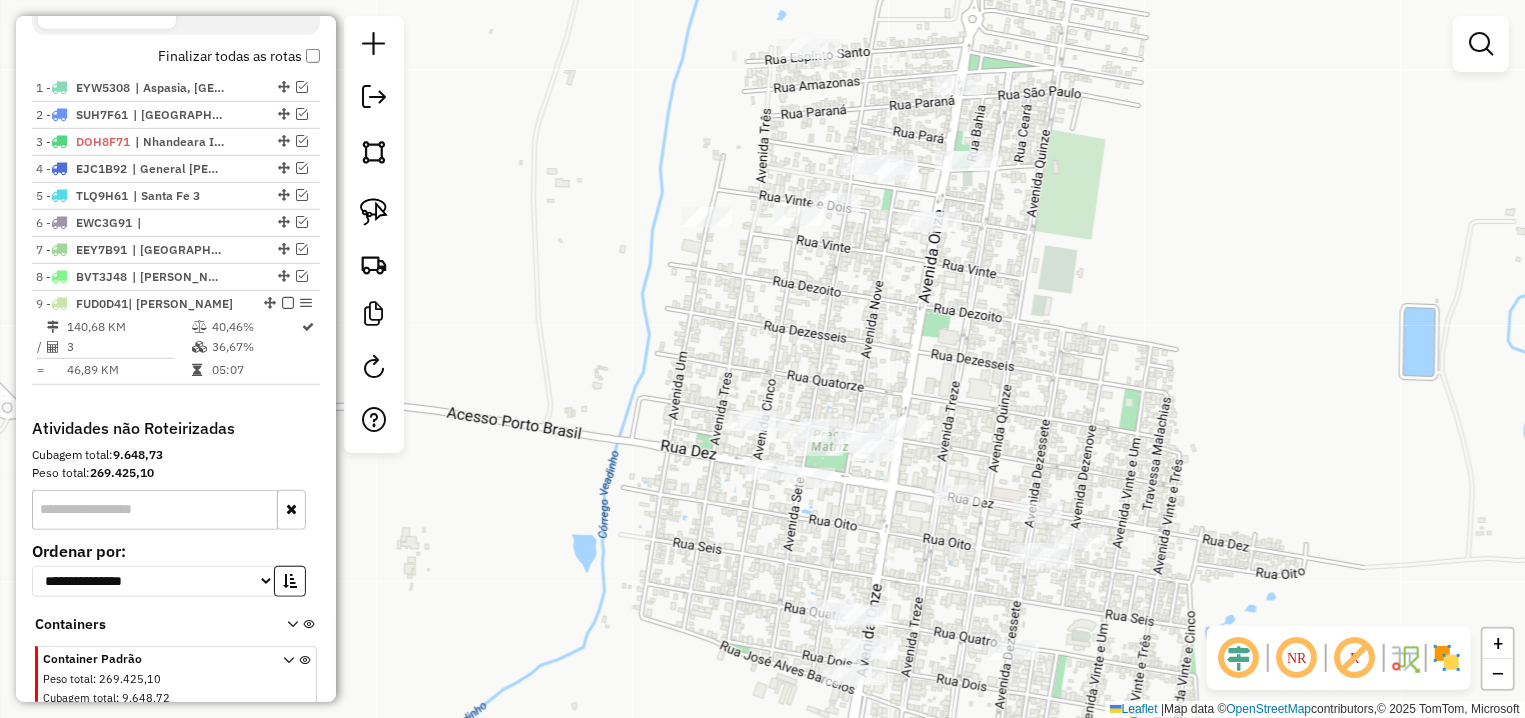 drag, startPoint x: 1035, startPoint y: 469, endPoint x: 1003, endPoint y: 429, distance: 51.224995 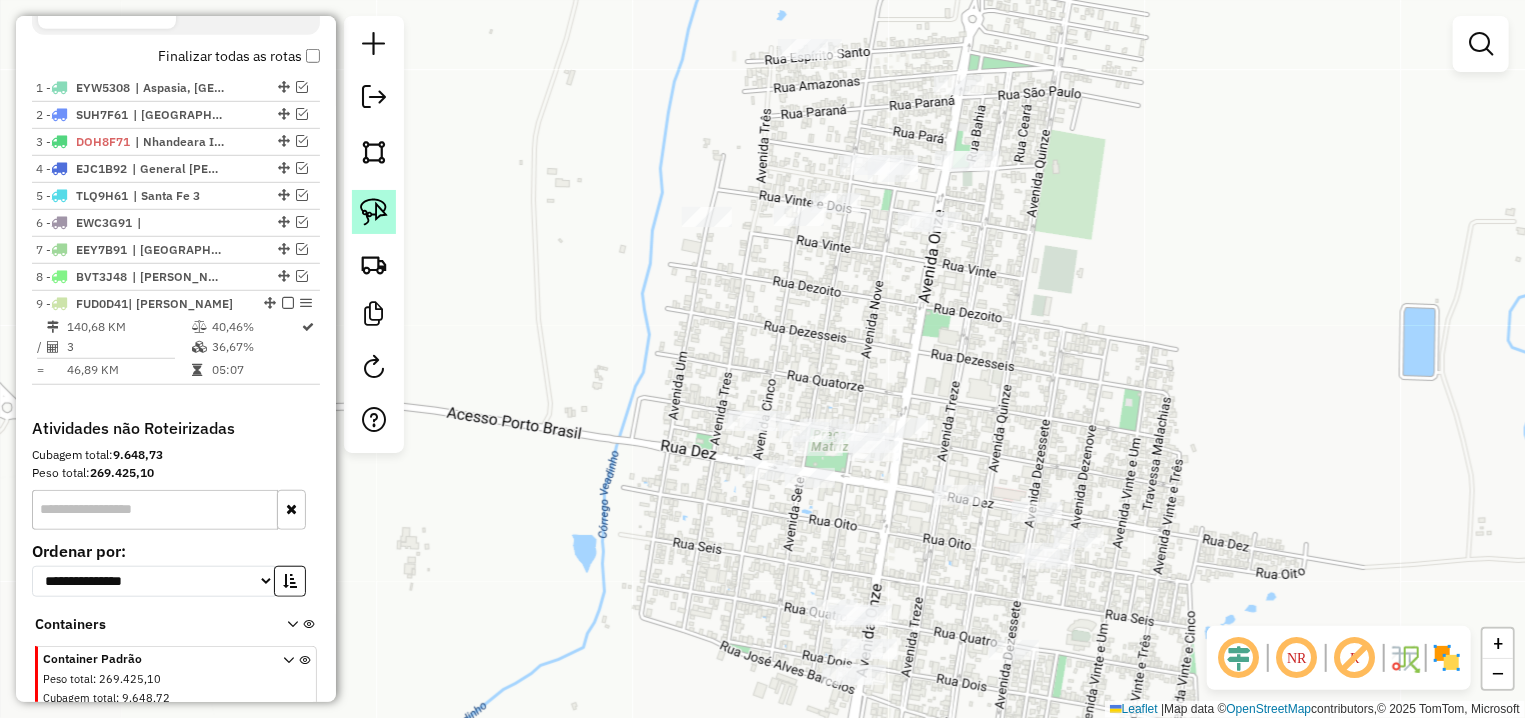 click 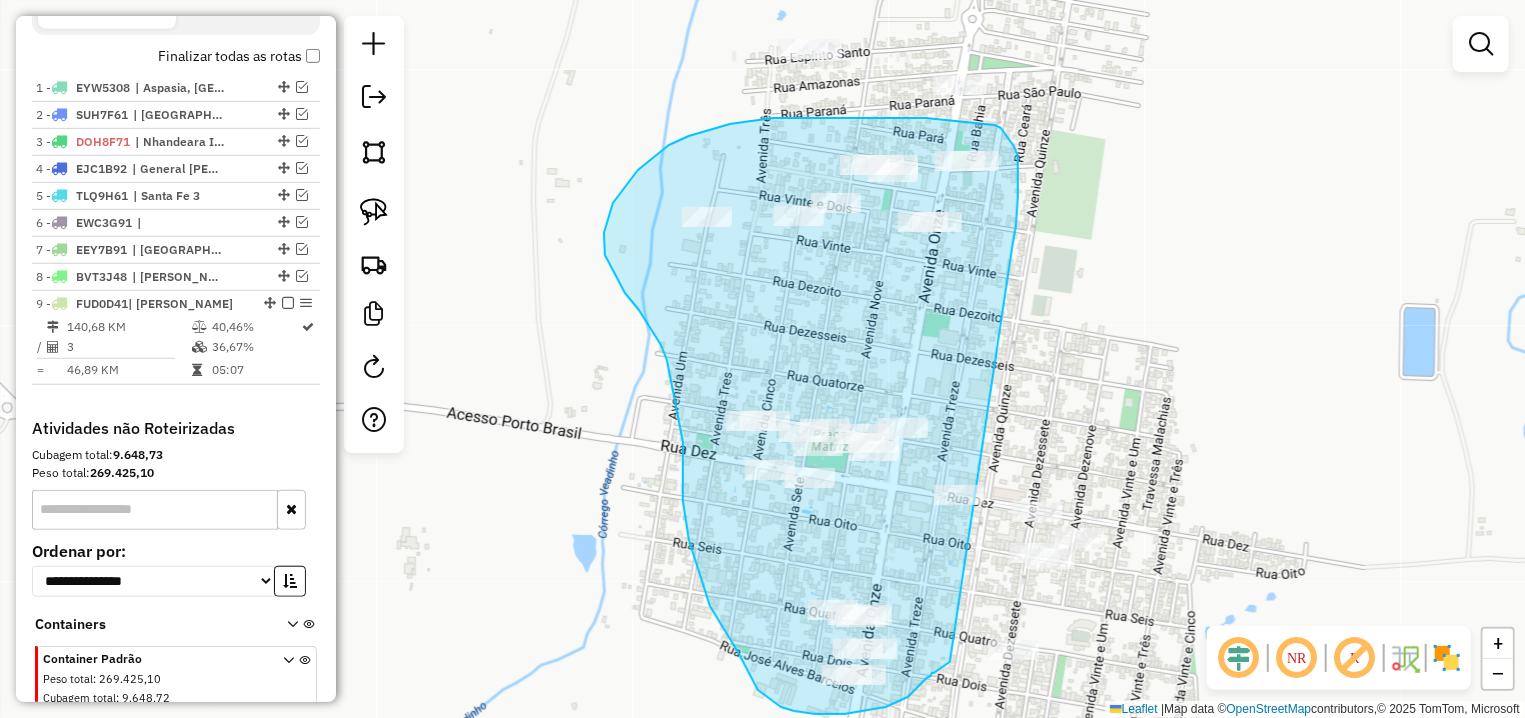 drag, startPoint x: 1016, startPoint y: 227, endPoint x: 950, endPoint y: 662, distance: 439.9784 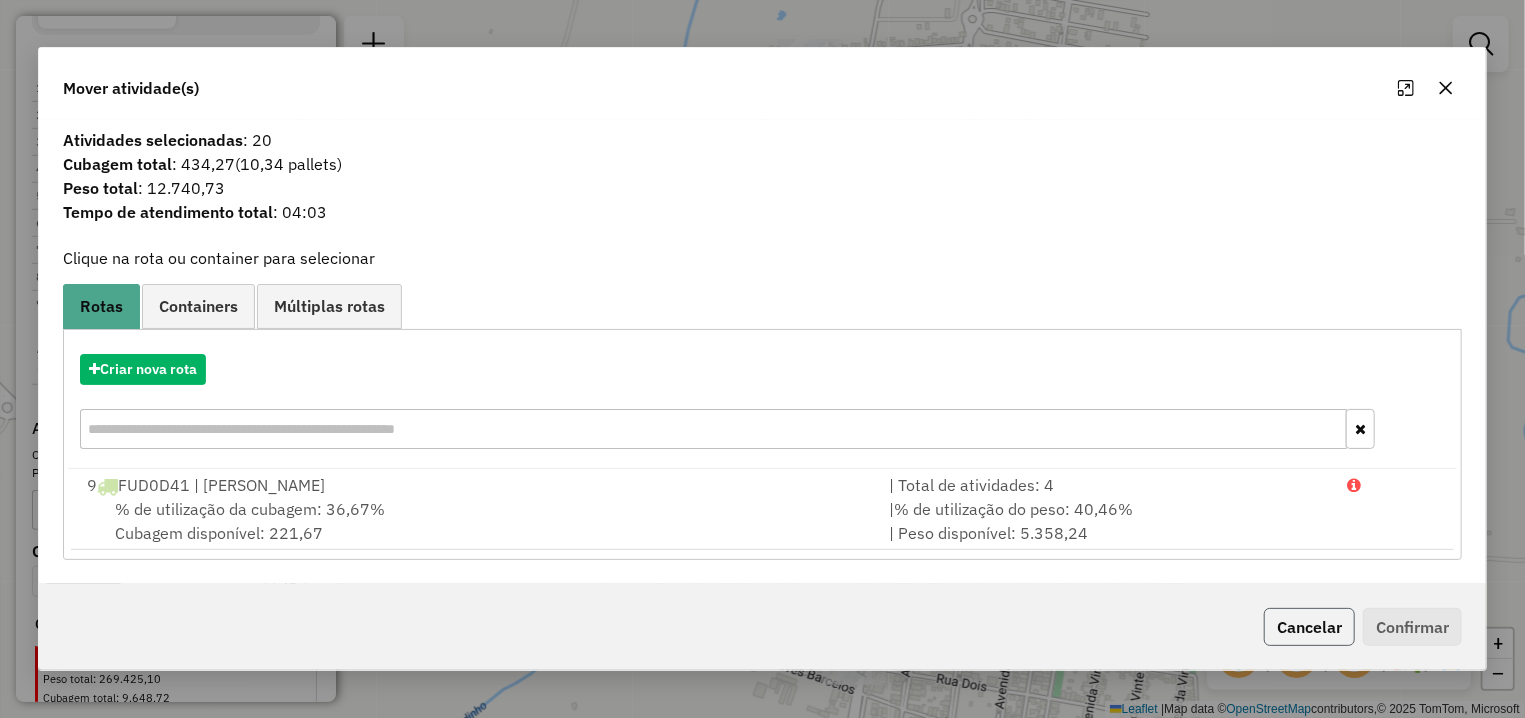click on "Cancelar" 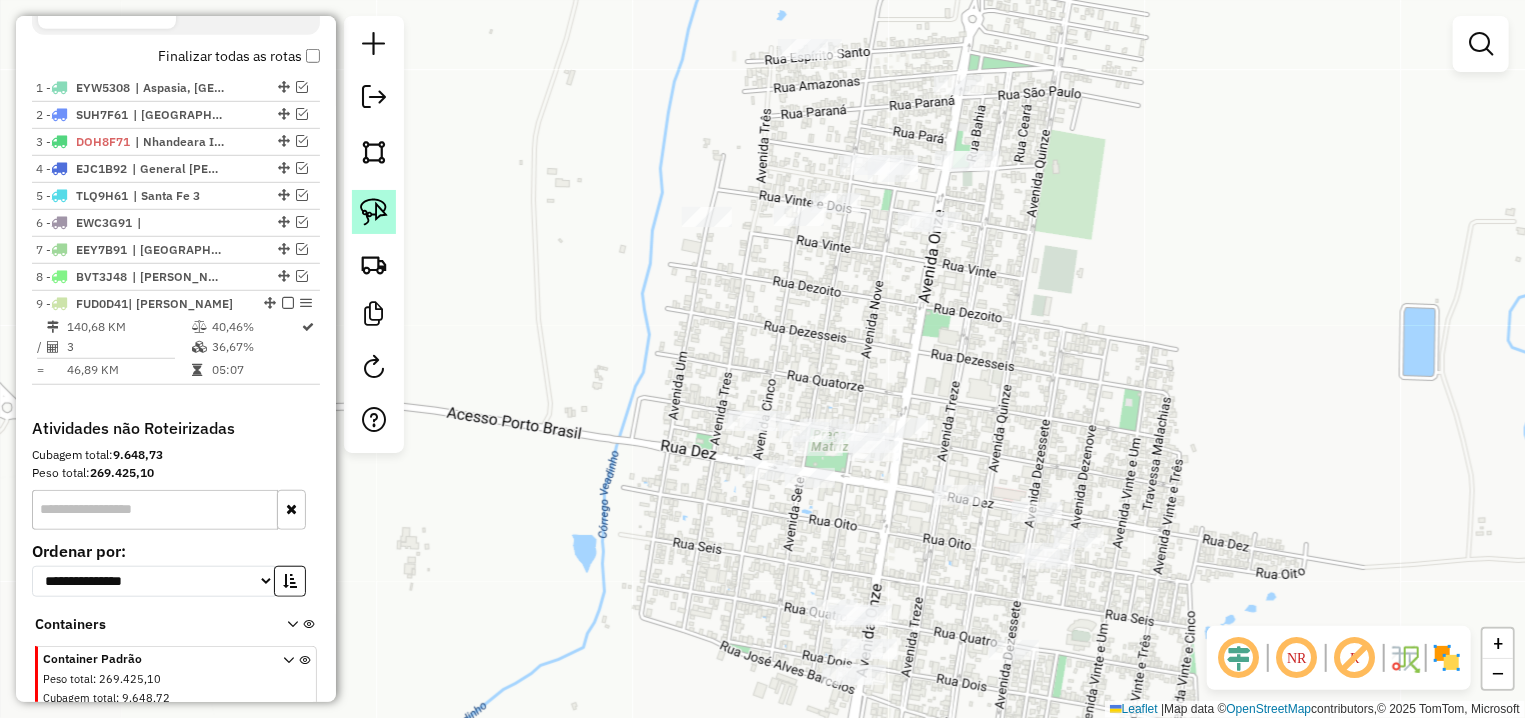 click 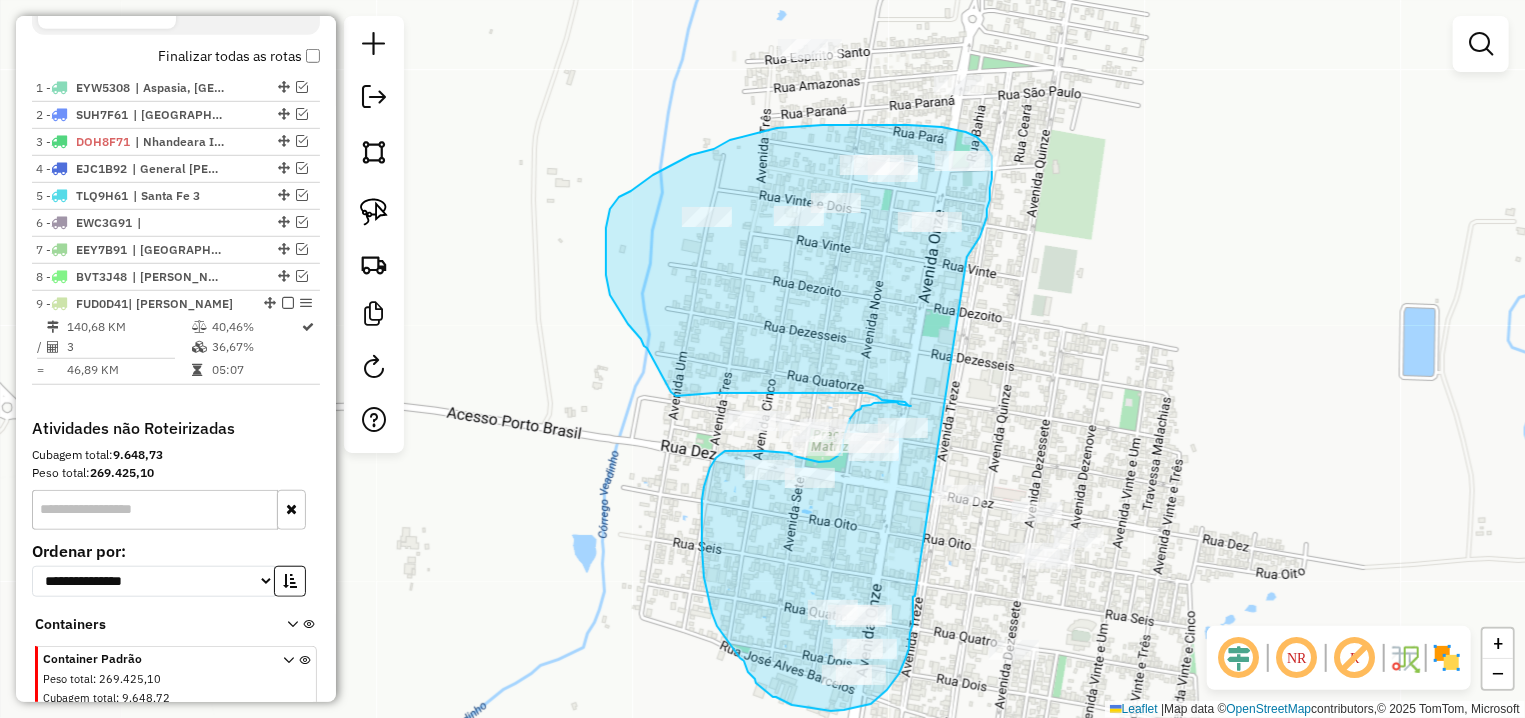drag, startPoint x: 968, startPoint y: 257, endPoint x: 915, endPoint y: 596, distance: 343.11804 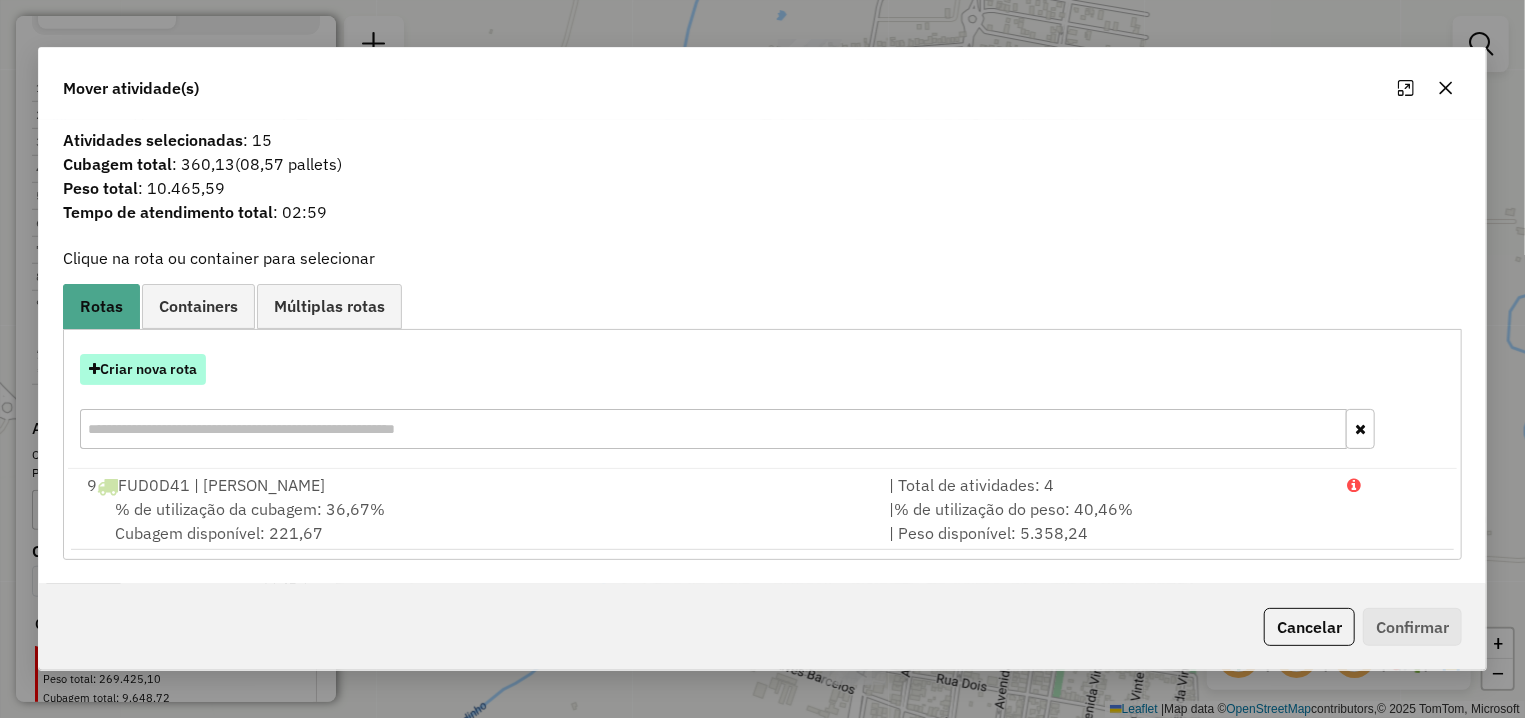 click on "Criar nova rota" at bounding box center (143, 369) 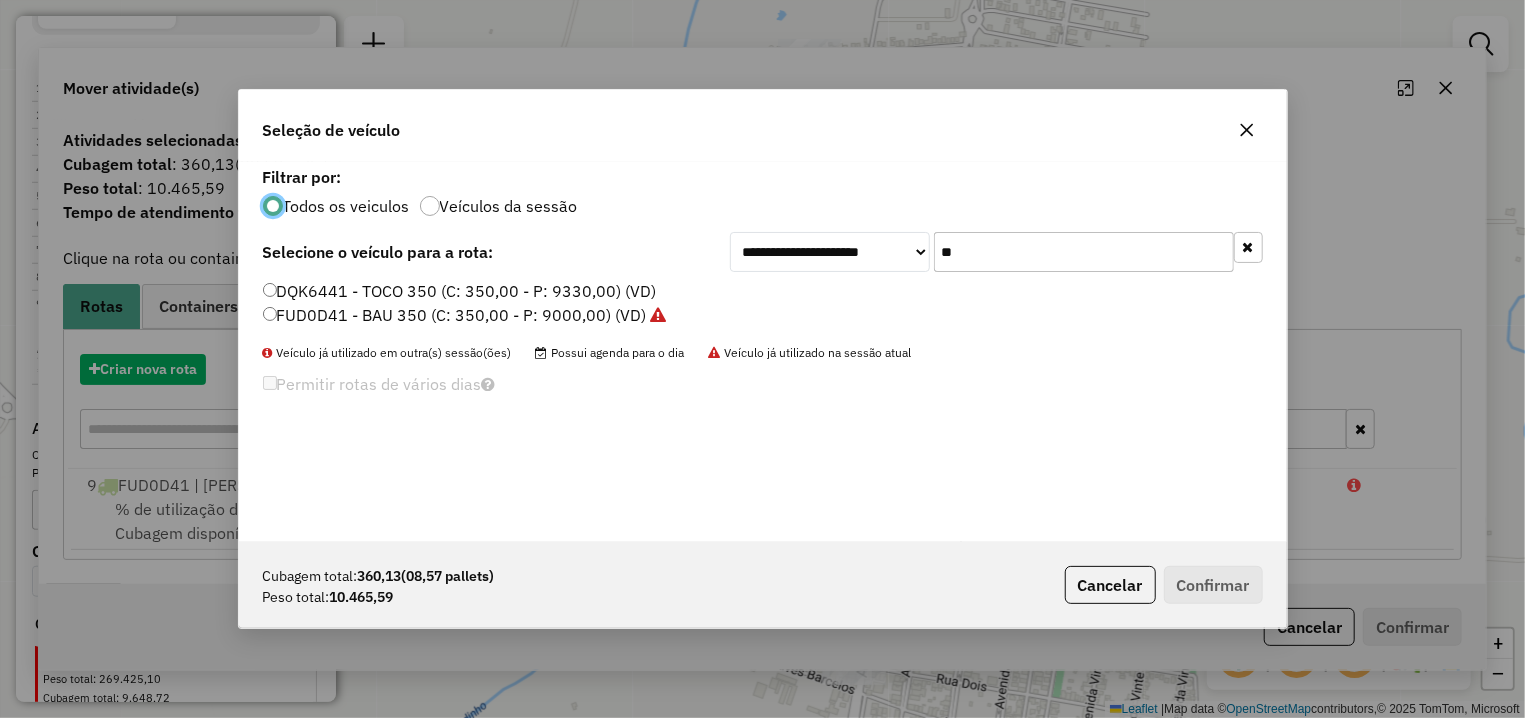 scroll, scrollTop: 11, scrollLeft: 6, axis: both 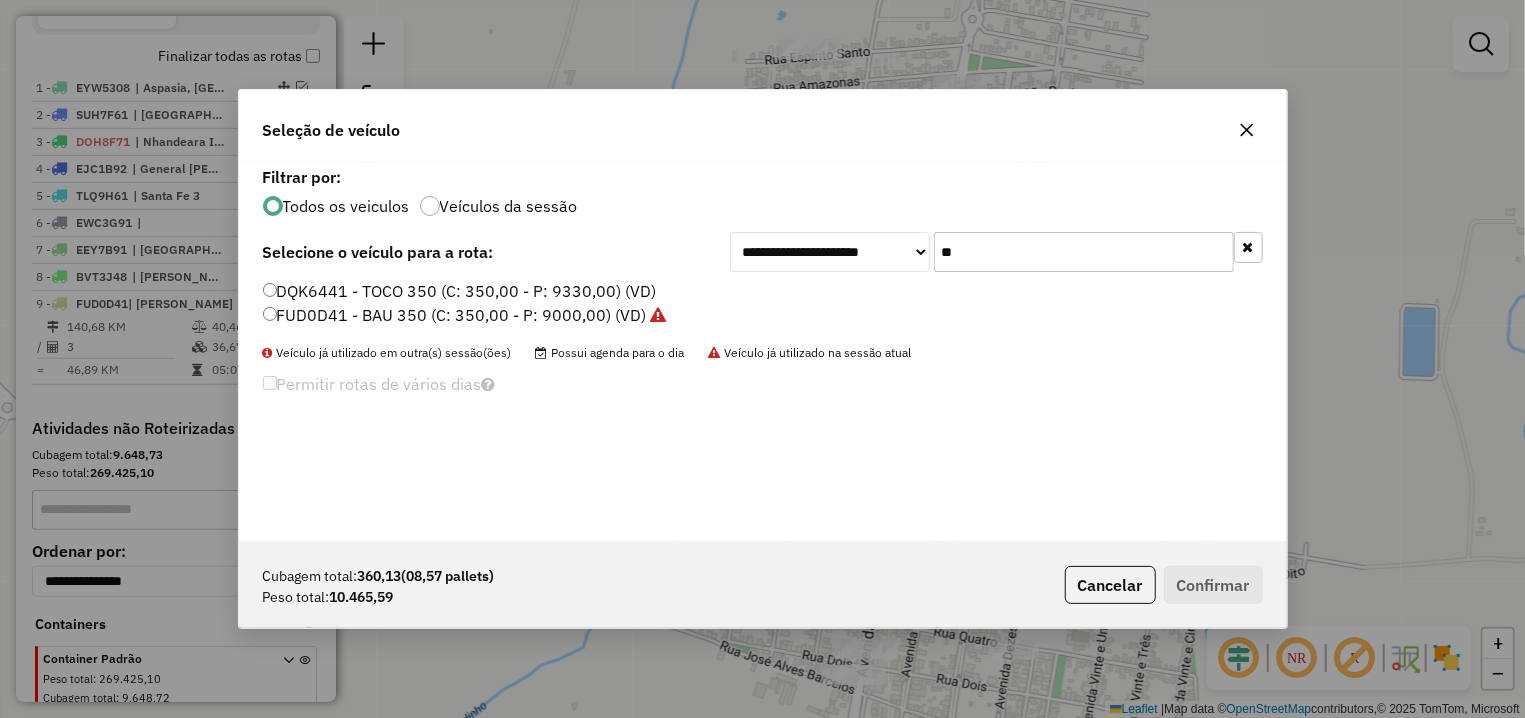 drag, startPoint x: 996, startPoint y: 239, endPoint x: 823, endPoint y: 228, distance: 173.34937 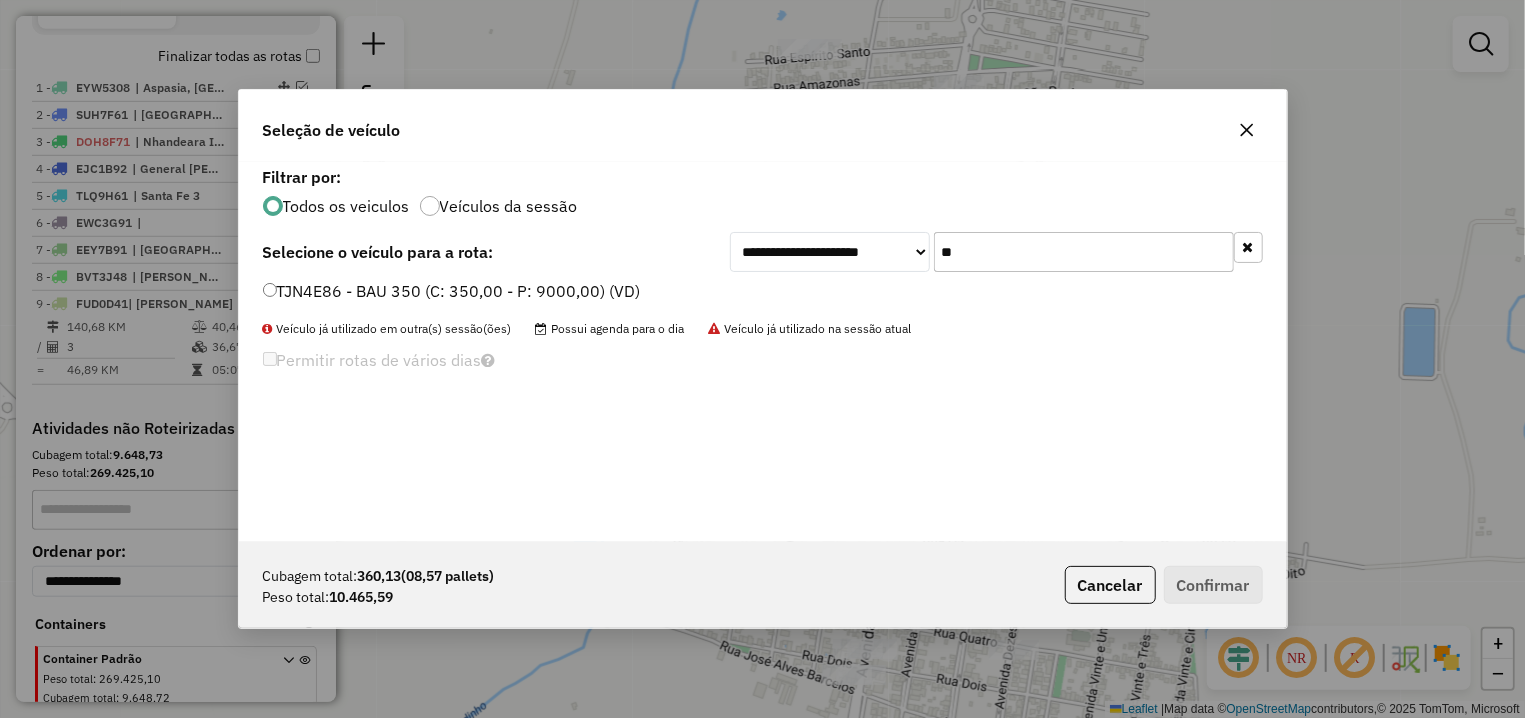 type on "**" 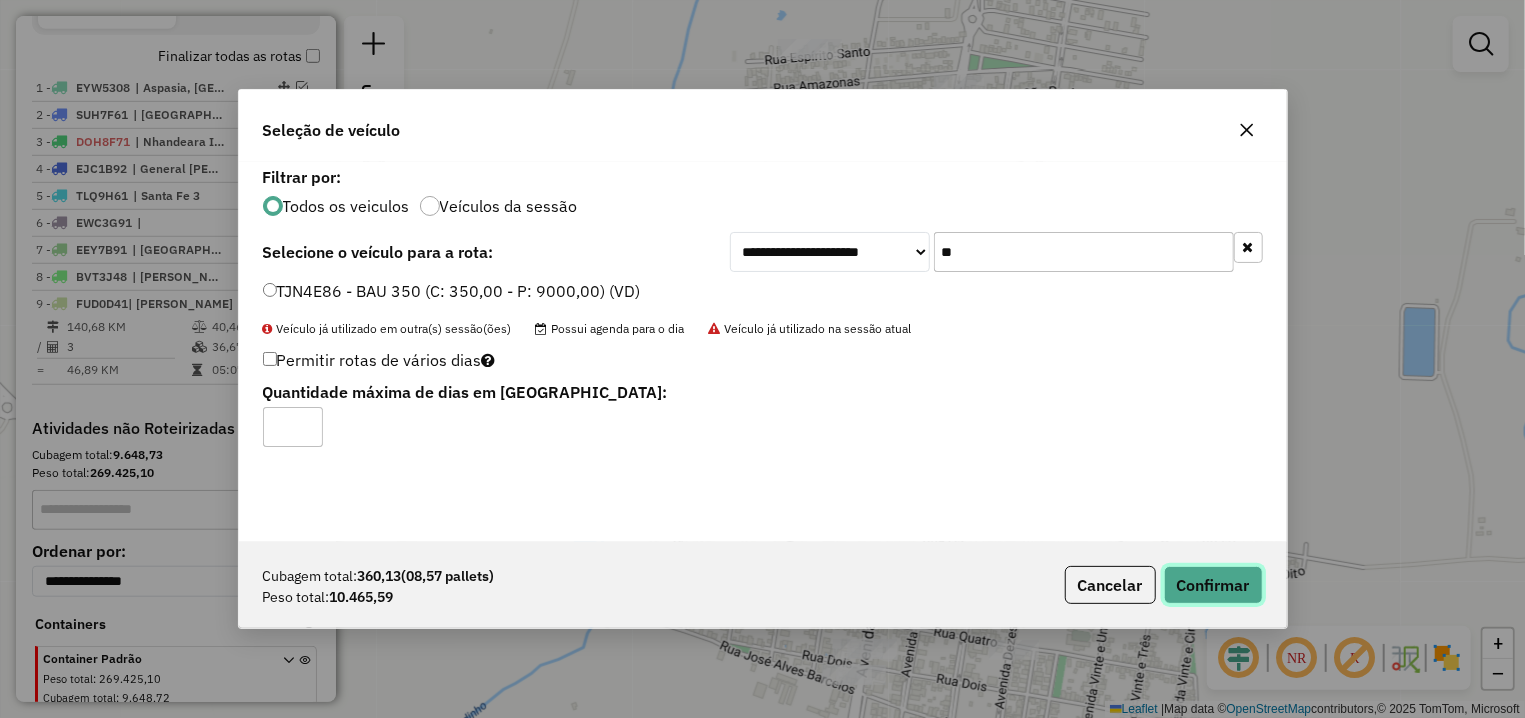 click on "Confirmar" 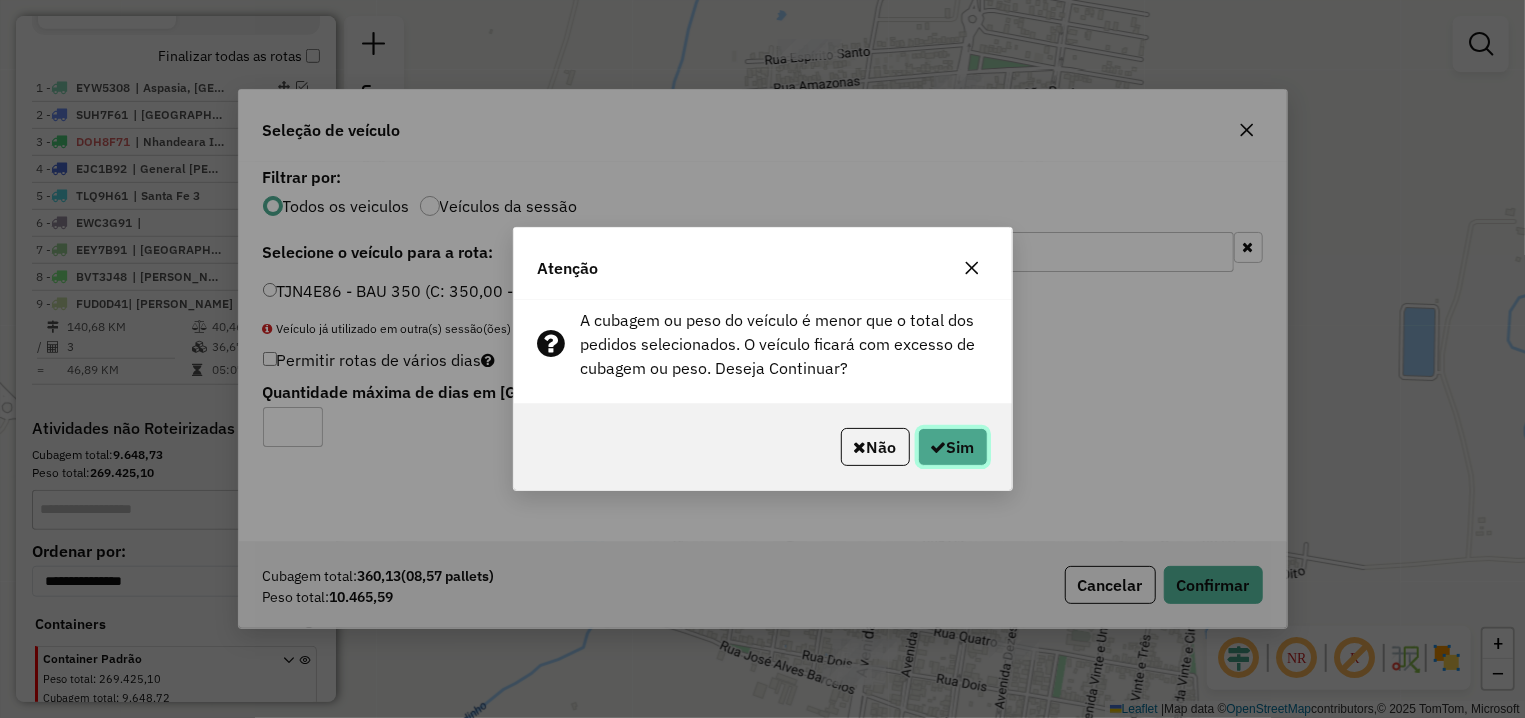 click on "Sim" 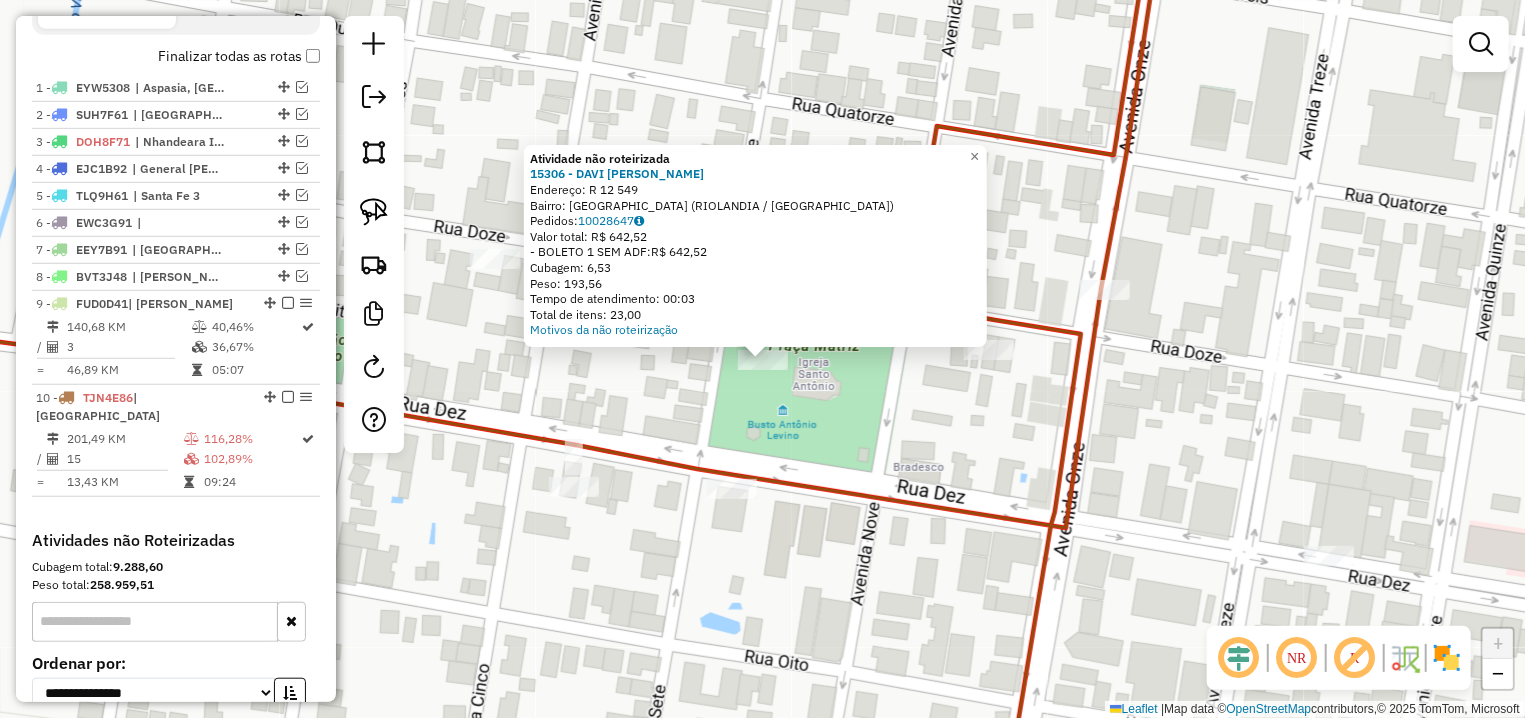 click on "Atividade não roteirizada 15306 - DAVI HENRIQUE PEREIR  Endereço: R   12                            549   Bairro: CENTRO (RIOLANDIA / SP)   Pedidos:  10028647   Valor total: R$ 642,52   - BOLETO 1 SEM ADF:  R$ 642,52   Cubagem: 6,53   Peso: 193,56   Tempo de atendimento: 00:03   Total de itens: 23,00  Motivos da não roteirização × Janela de atendimento Grade de atendimento Capacidade Transportadoras Veículos Cliente Pedidos  Rotas Selecione os dias de semana para filtrar as janelas de atendimento  Seg   Ter   Qua   Qui   Sex   Sáb   Dom  Informe o período da janela de atendimento: De: Até:  Filtrar exatamente a janela do cliente  Considerar janela de atendimento padrão  Selecione os dias de semana para filtrar as grades de atendimento  Seg   Ter   Qua   Qui   Sex   Sáb   Dom   Considerar clientes sem dia de atendimento cadastrado  Clientes fora do dia de atendimento selecionado Filtrar as atividades entre os valores definidos abaixo:  Peso mínimo:   Peso máximo:   Cubagem mínima:   De:   Até:" 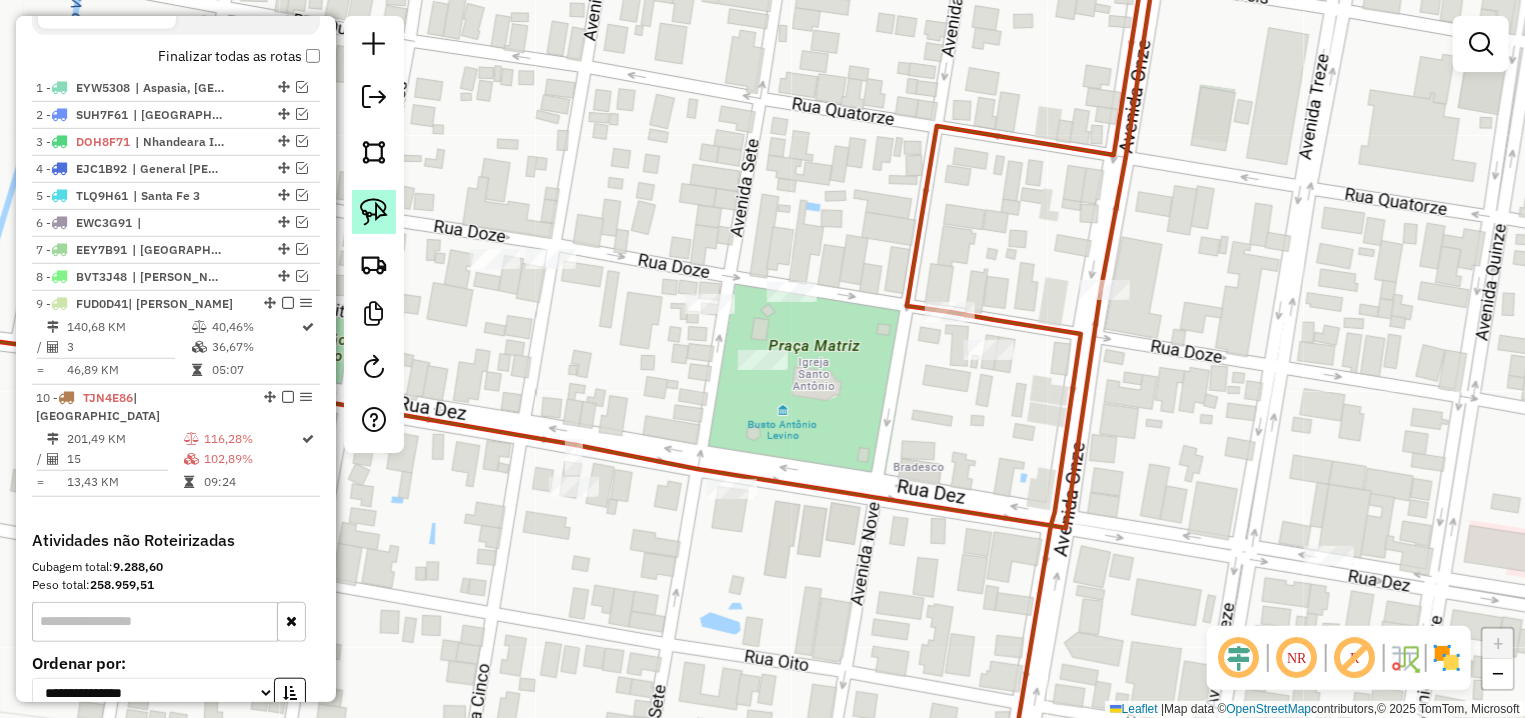 click 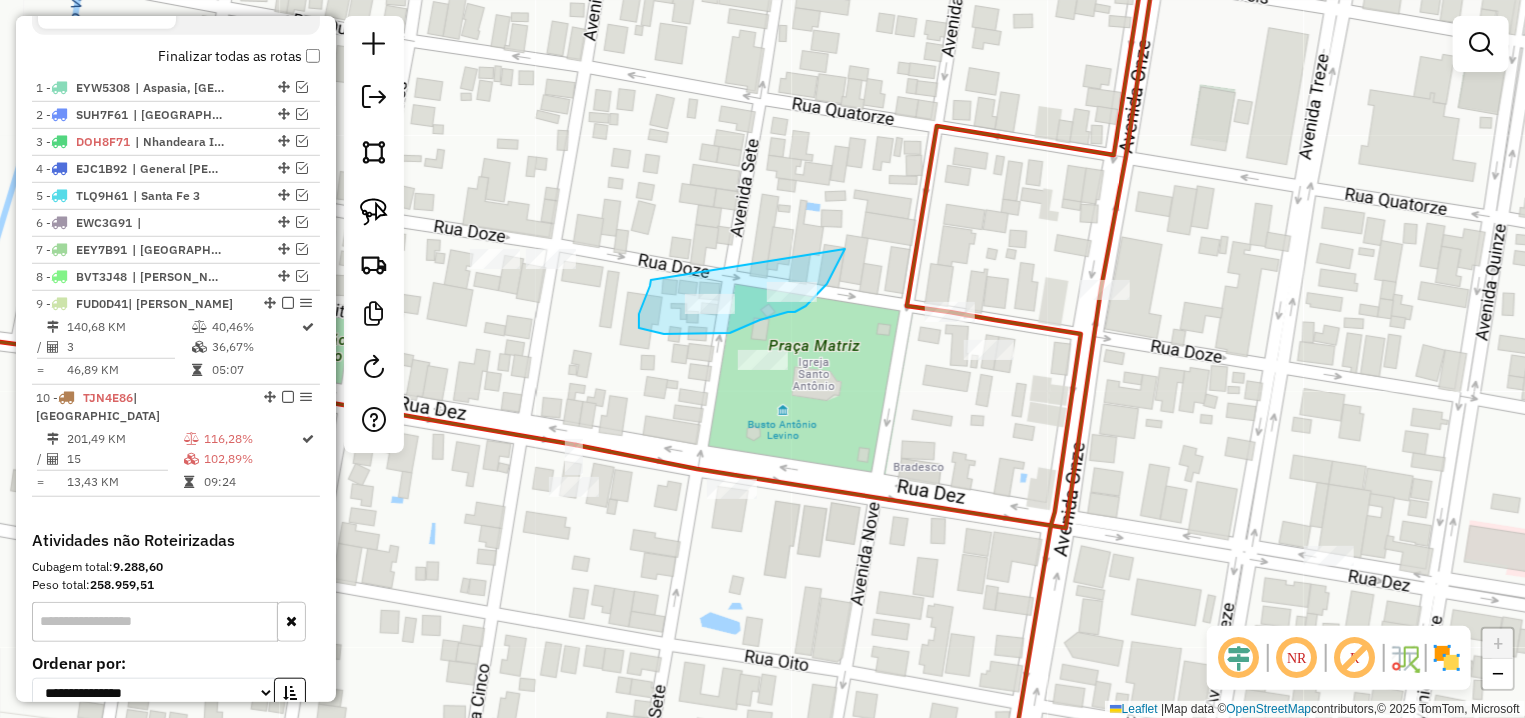 drag, startPoint x: 845, startPoint y: 249, endPoint x: 651, endPoint y: 280, distance: 196.4612 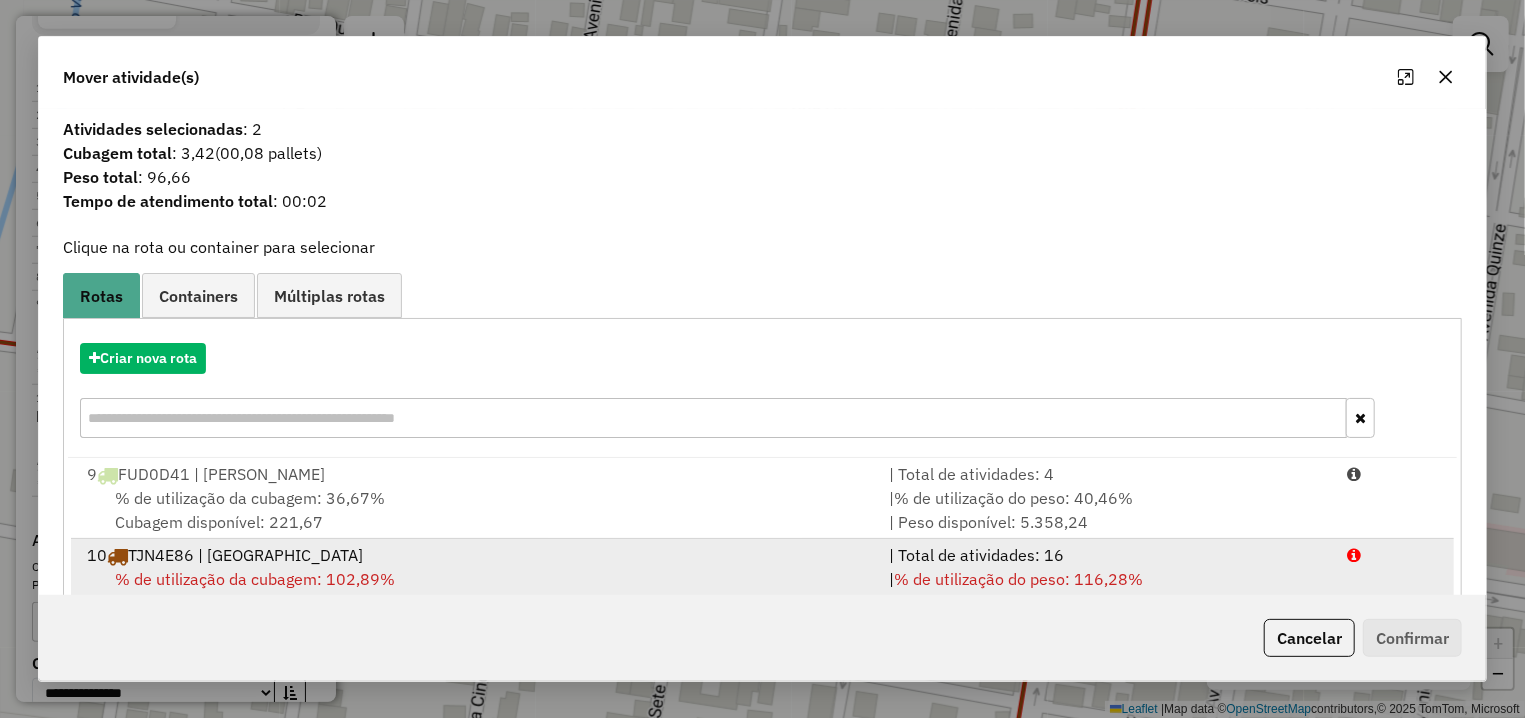 click on "% de utilização da cubagem: 102,89%  Cubagem disponível: 0,00" at bounding box center [476, 591] 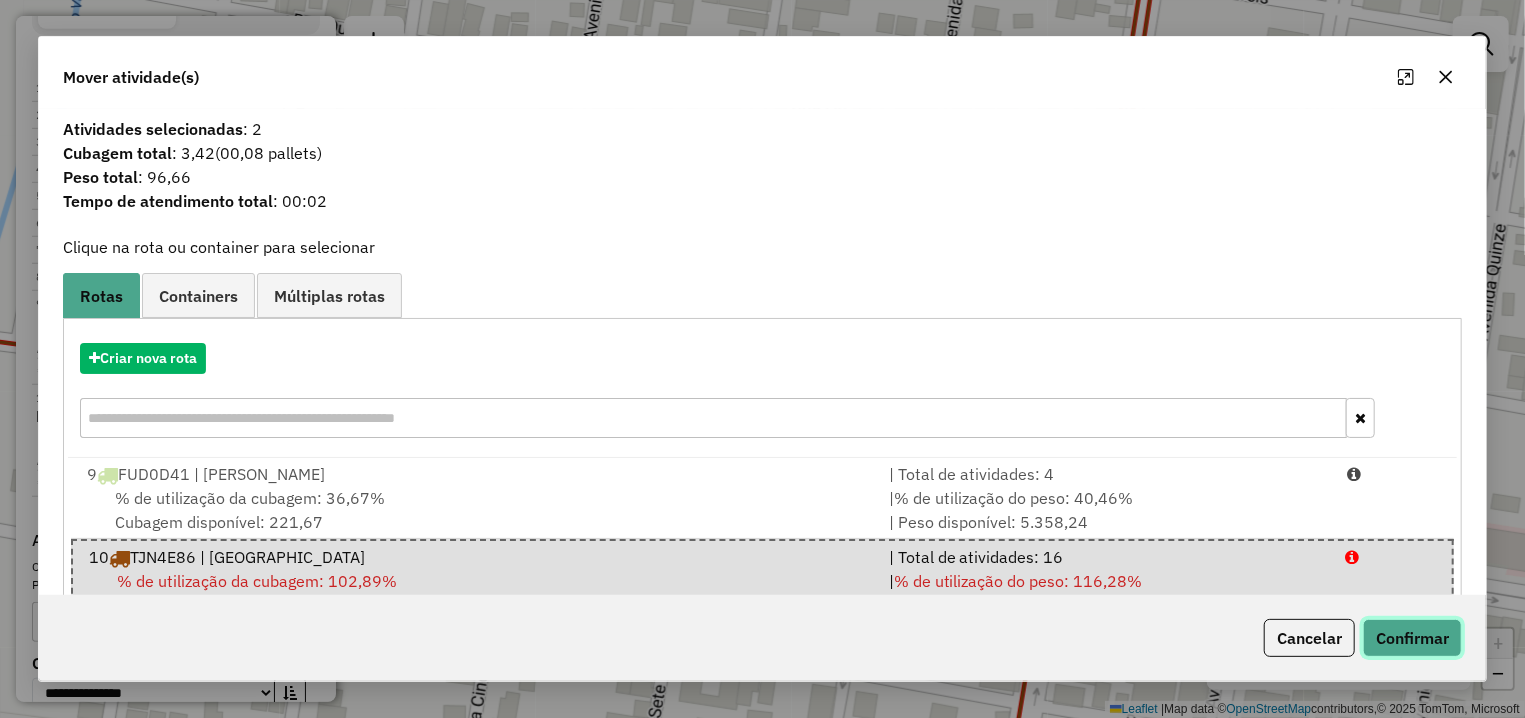 click on "Confirmar" 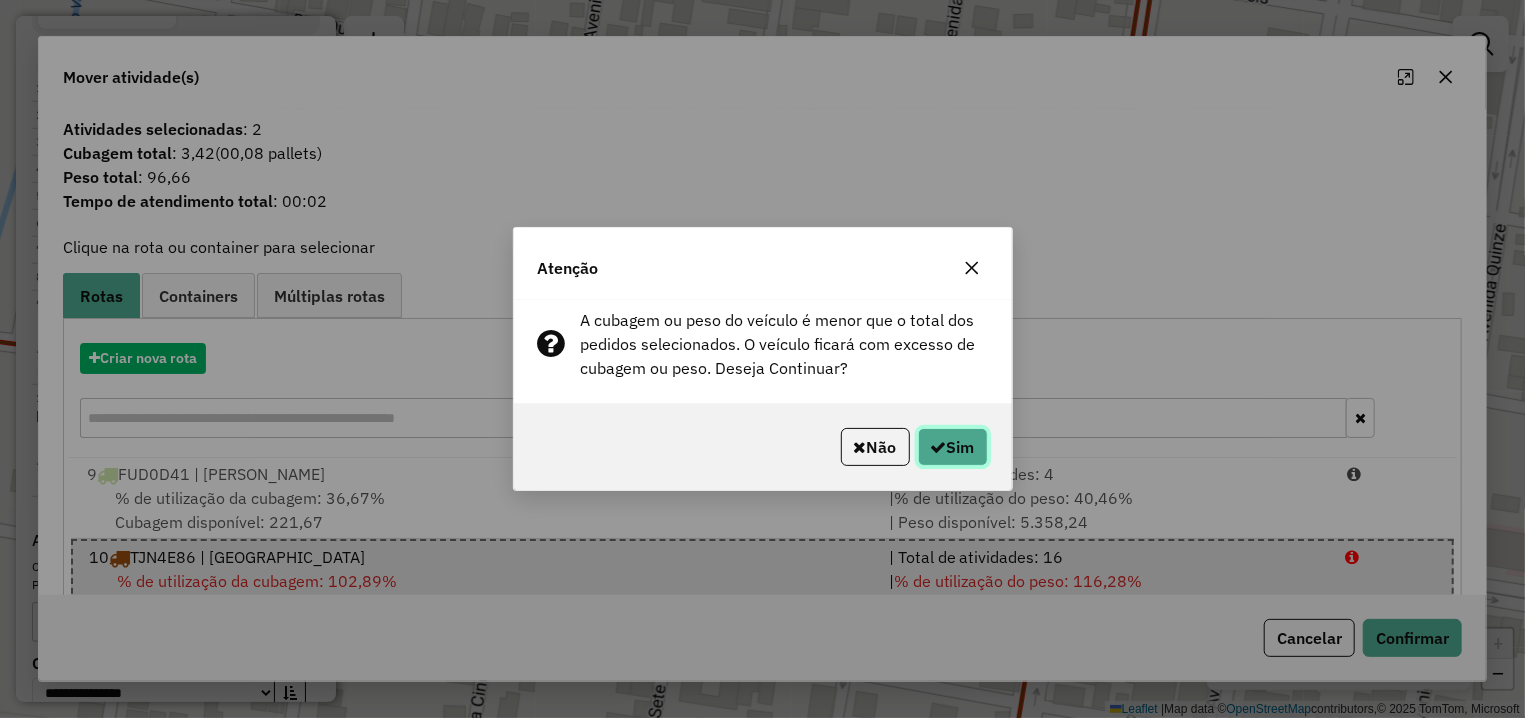 click on "Sim" 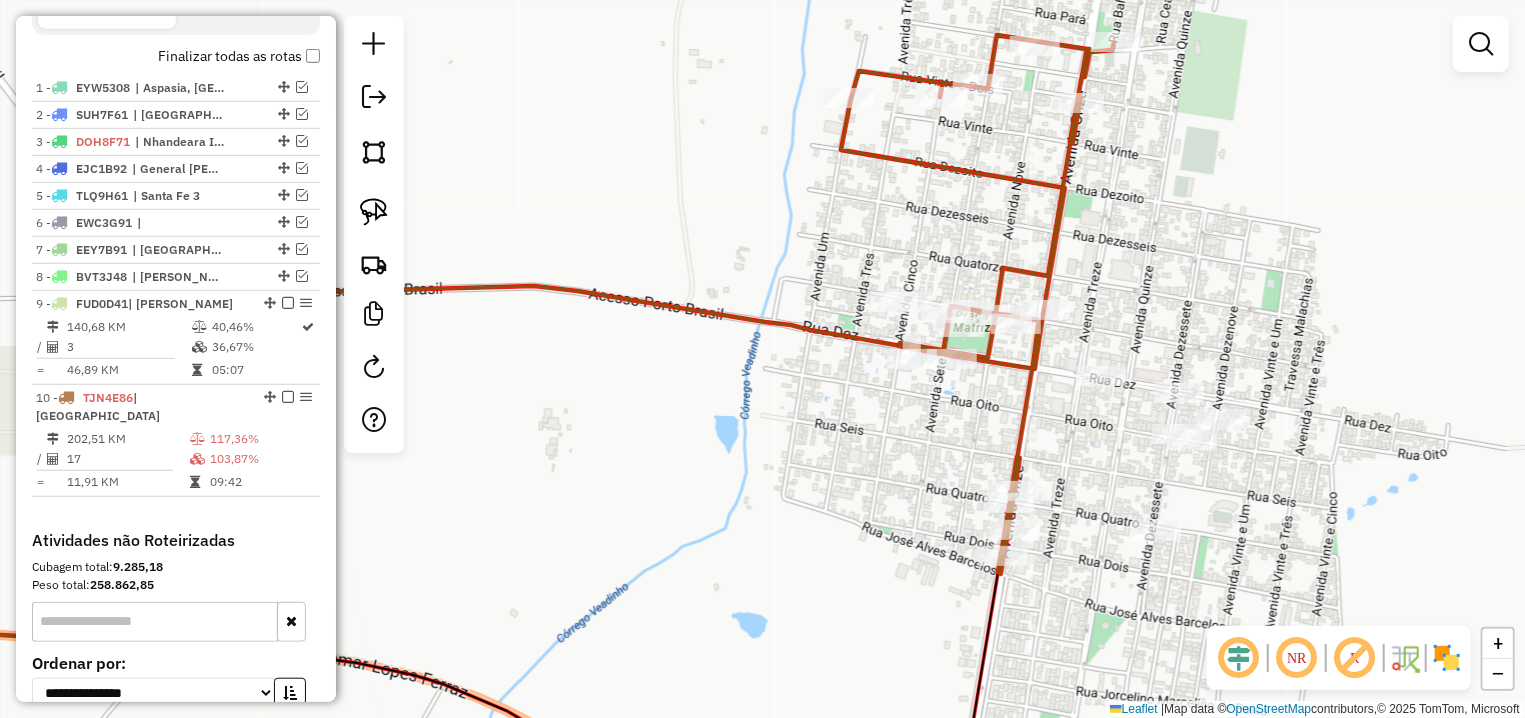 select on "**********" 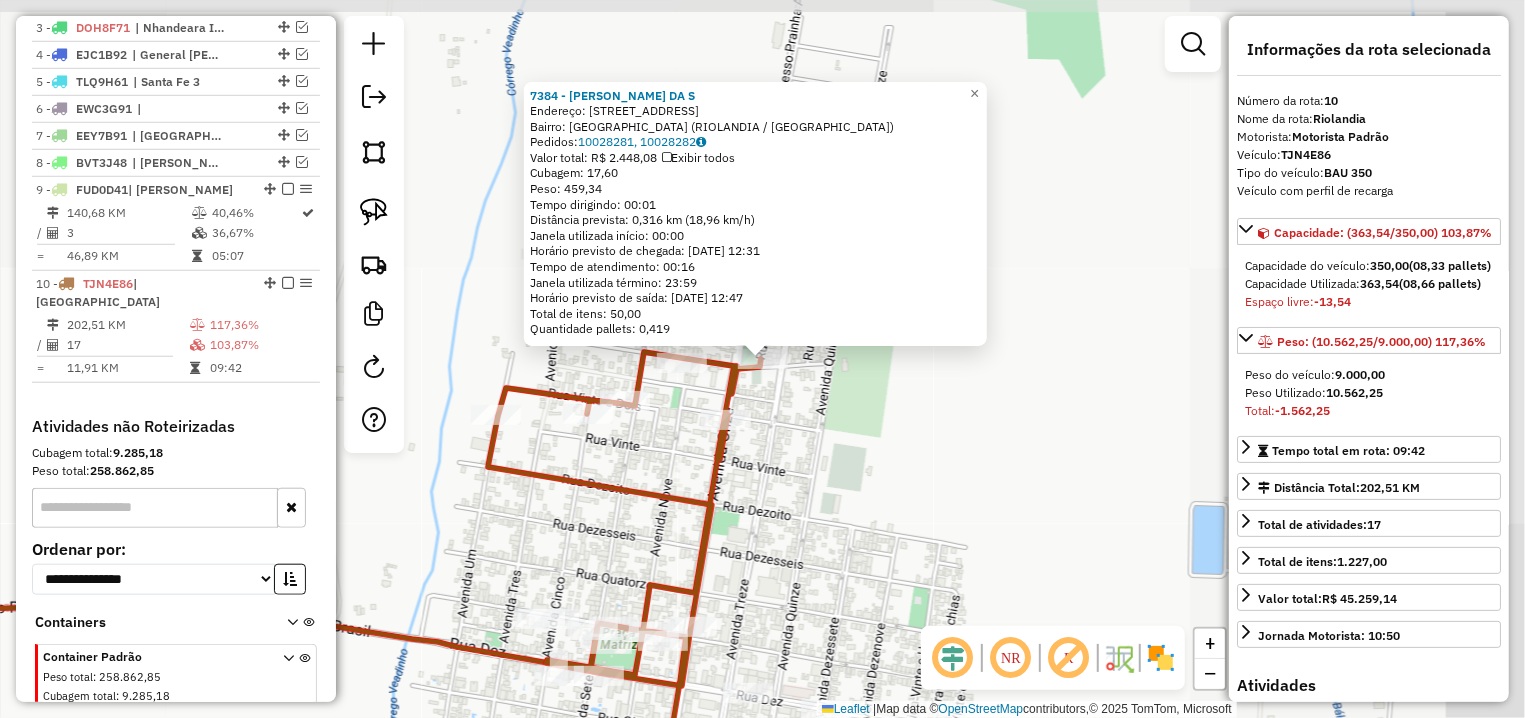 scroll, scrollTop: 862, scrollLeft: 0, axis: vertical 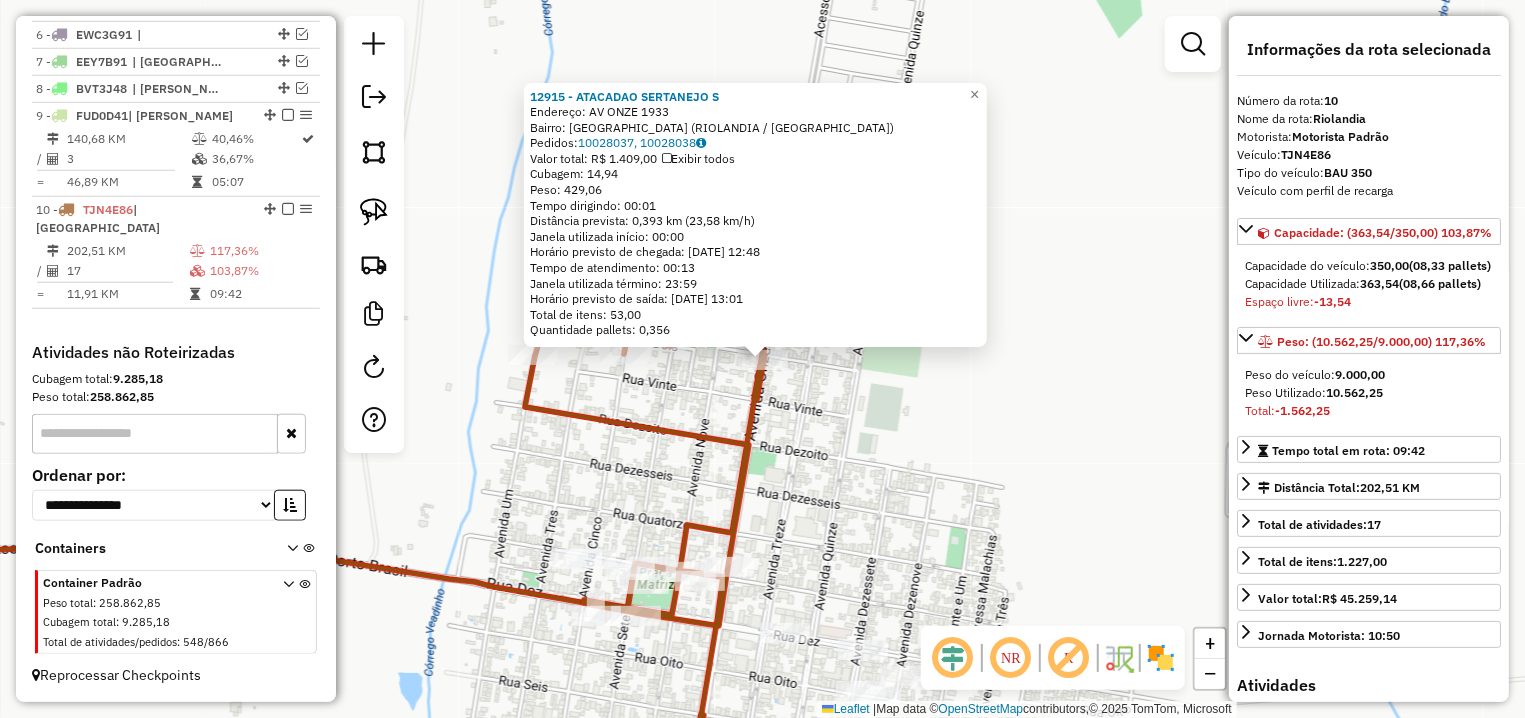 click on "Rota 10 - Placa TJN4E86  12915 - ATACADAO SERTANEJO S 12915 - ATACADAO SERTANEJO S  Endereço: AV  ONZE                          1933   Bairro: CENTRO (RIOLANDIA / SP)   Pedidos:  10028037, 10028038   Valor total: R$ 1.409,00   Exibir todos   Cubagem: 14,94  Peso: 429,06  Tempo dirigindo: 00:01   Distância prevista: 0,393 km (23,58 km/h)   Janela utilizada início: 00:00   Horário previsto de chegada: 11/07/2025 12:48   Tempo de atendimento: 00:13   Janela utilizada término: 23:59   Horário previsto de saída: 11/07/2025 13:01   Total de itens: 53,00   Quantidade pallets: 0,356  × Janela de atendimento Grade de atendimento Capacidade Transportadoras Veículos Cliente Pedidos  Rotas Selecione os dias de semana para filtrar as janelas de atendimento  Seg   Ter   Qua   Qui   Sex   Sáb   Dom  Informe o período da janela de atendimento: De: Até:  Filtrar exatamente a janela do cliente  Considerar janela de atendimento padrão  Selecione os dias de semana para filtrar as grades de atendimento  Seg   Ter  +" 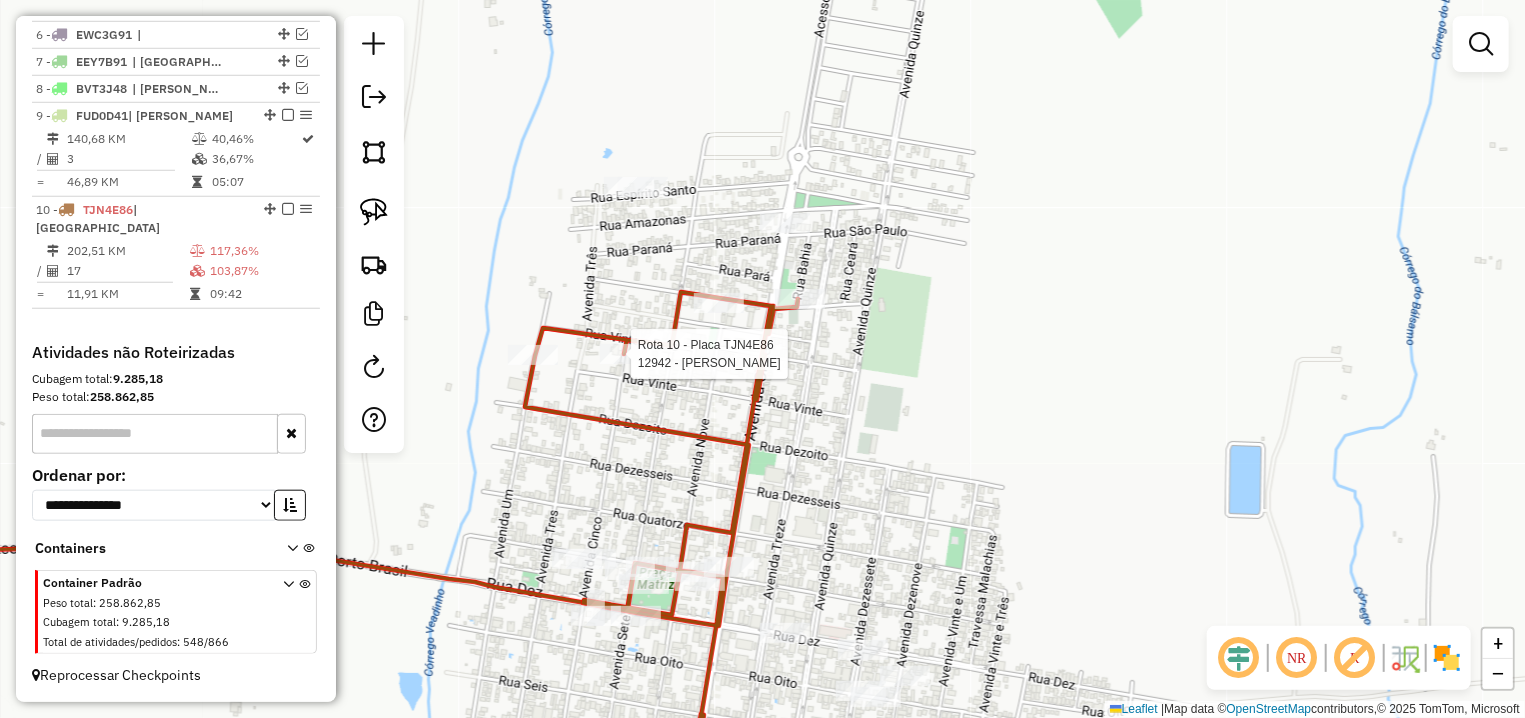 select on "**********" 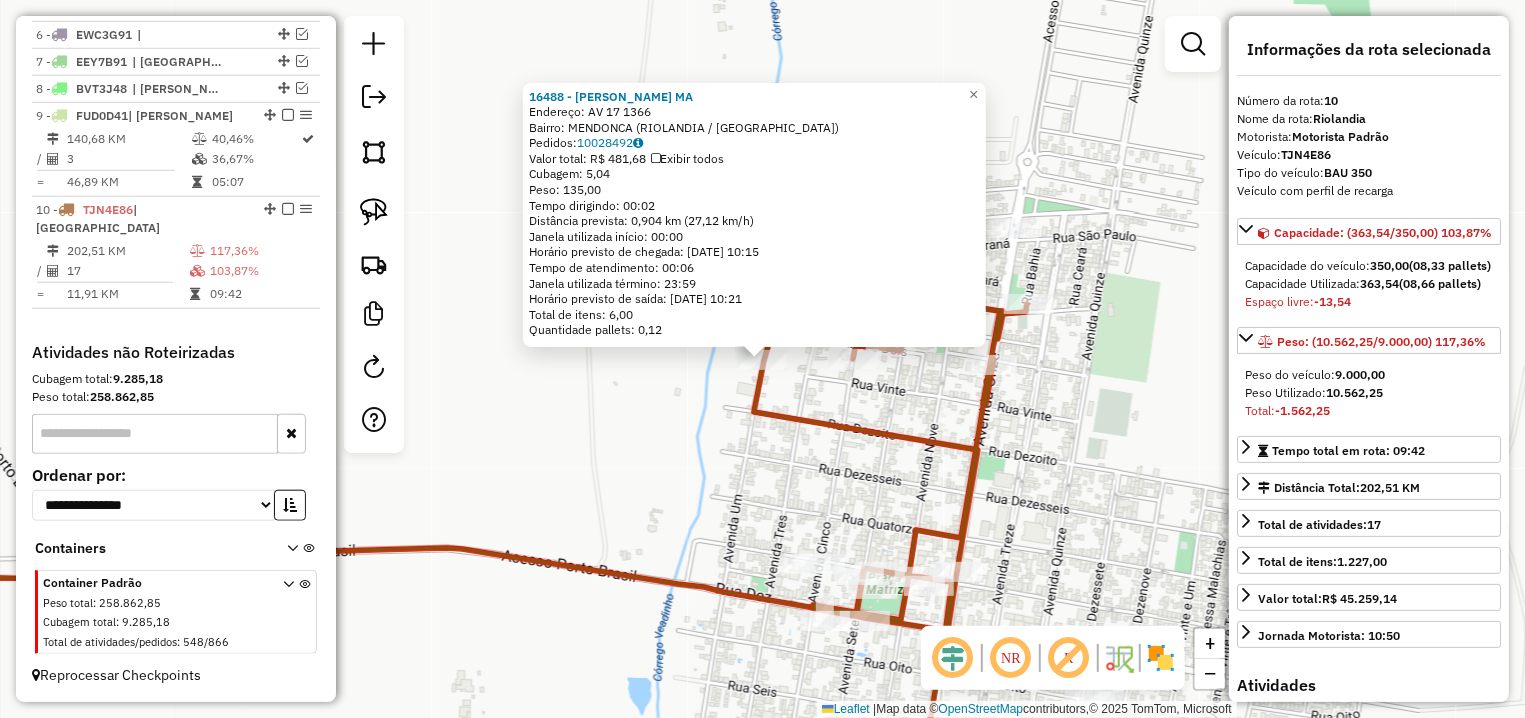 click on "16488 - ERALDO DE AZEVEDO MA  Endereço: AV  17                            1366   Bairro: MENDONCA (RIOLANDIA / SP)   Pedidos:  10028492   Valor total: R$ 481,68   Exibir todos   Cubagem: 5,04  Peso: 135,00  Tempo dirigindo: 00:02   Distância prevista: 0,904 km (27,12 km/h)   Janela utilizada início: 00:00   Horário previsto de chegada: 11/07/2025 10:15   Tempo de atendimento: 00:06   Janela utilizada término: 23:59   Horário previsto de saída: 11/07/2025 10:21   Total de itens: 6,00   Quantidade pallets: 0,12  × Janela de atendimento Grade de atendimento Capacidade Transportadoras Veículos Cliente Pedidos  Rotas Selecione os dias de semana para filtrar as janelas de atendimento  Seg   Ter   Qua   Qui   Sex   Sáb   Dom  Informe o período da janela de atendimento: De: Até:  Filtrar exatamente a janela do cliente  Considerar janela de atendimento padrão  Selecione os dias de semana para filtrar as grades de atendimento  Seg   Ter   Qua   Qui   Sex   Sáb   Dom   Peso mínimo:   Peso máximo:   De:" 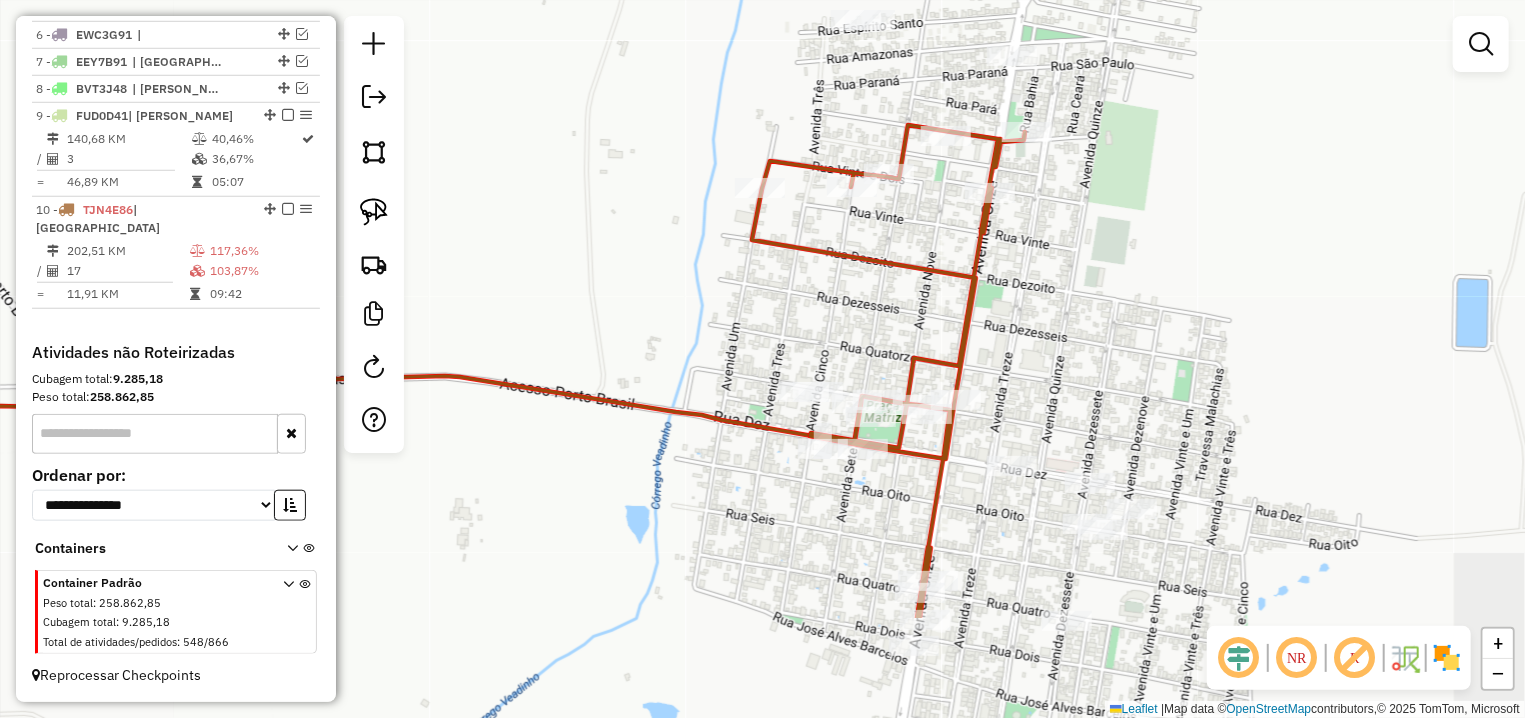 drag, startPoint x: 1014, startPoint y: 384, endPoint x: 965, endPoint y: 447, distance: 79.81228 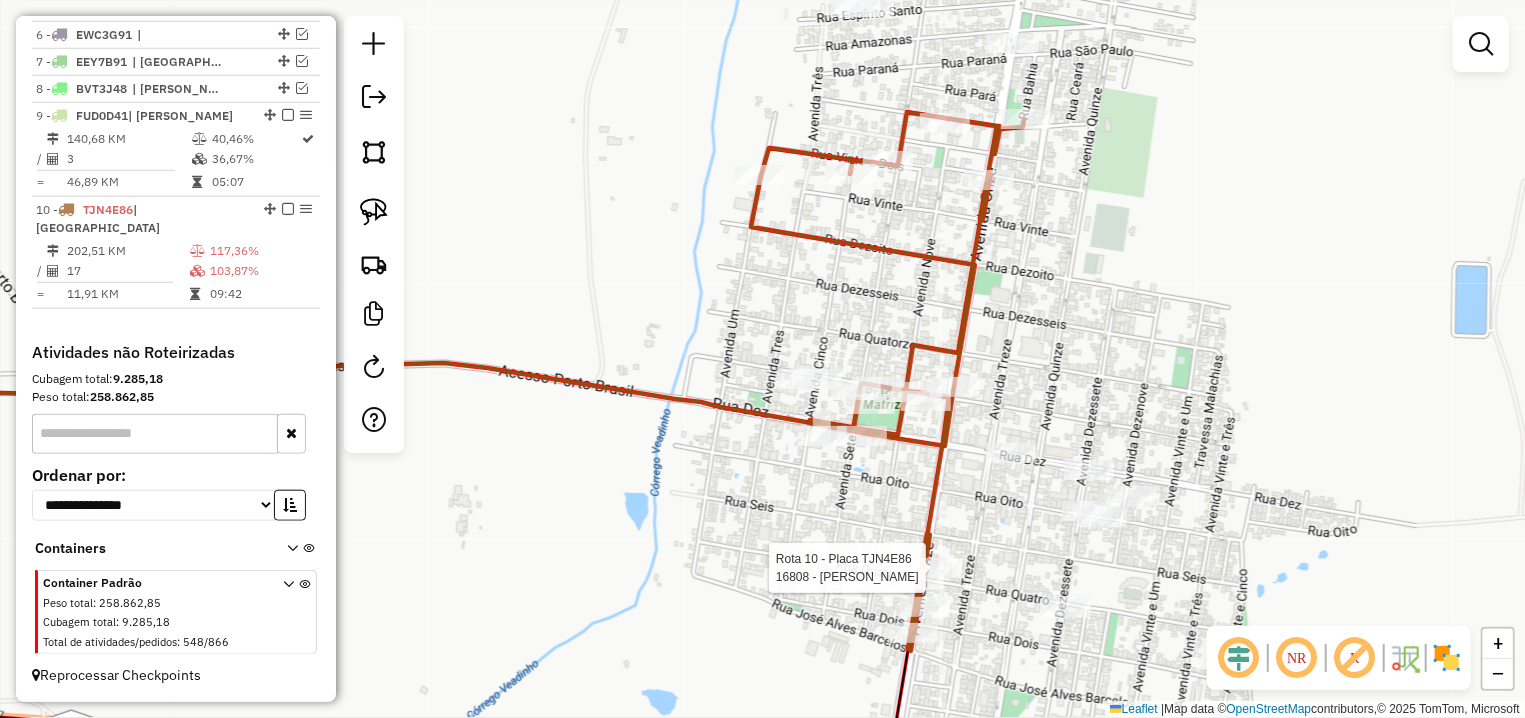 select on "**********" 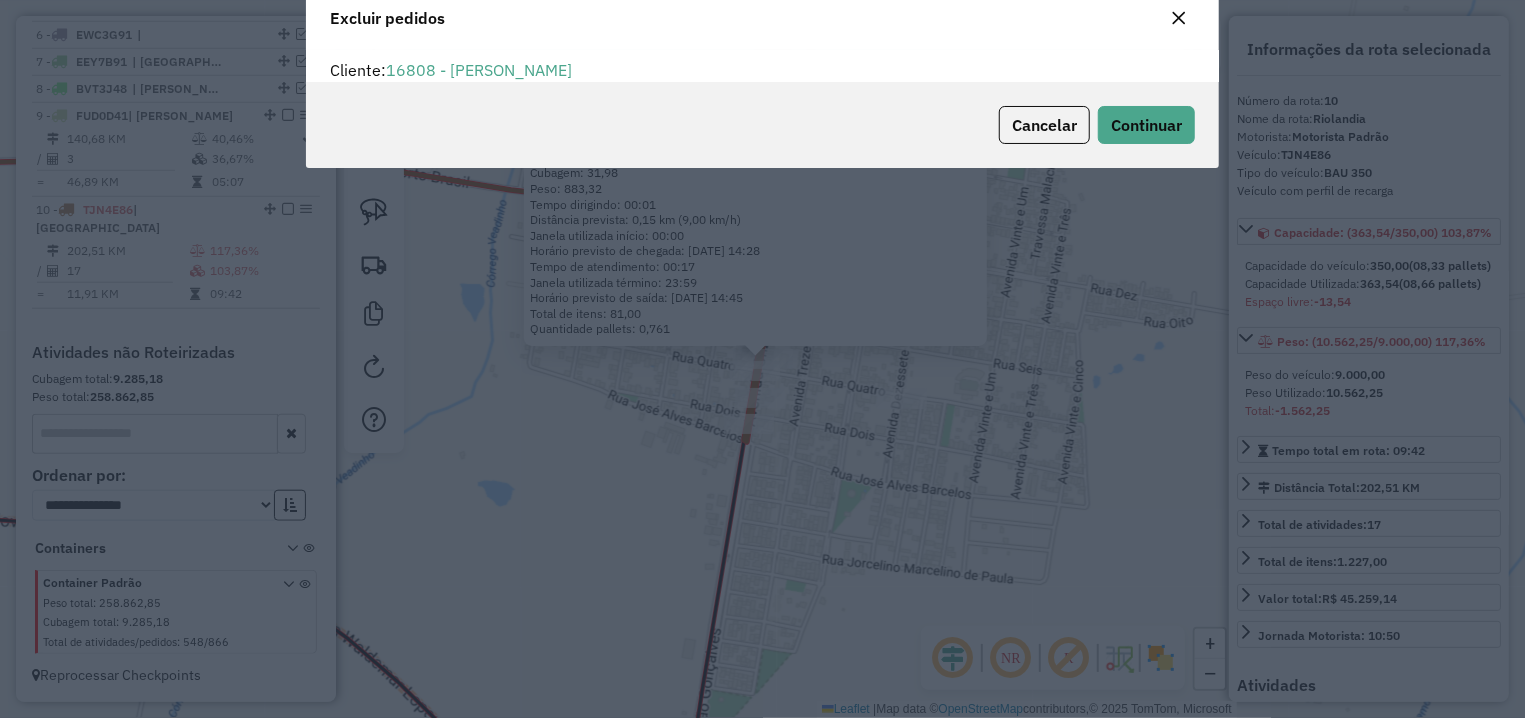 scroll, scrollTop: 12, scrollLeft: 7, axis: both 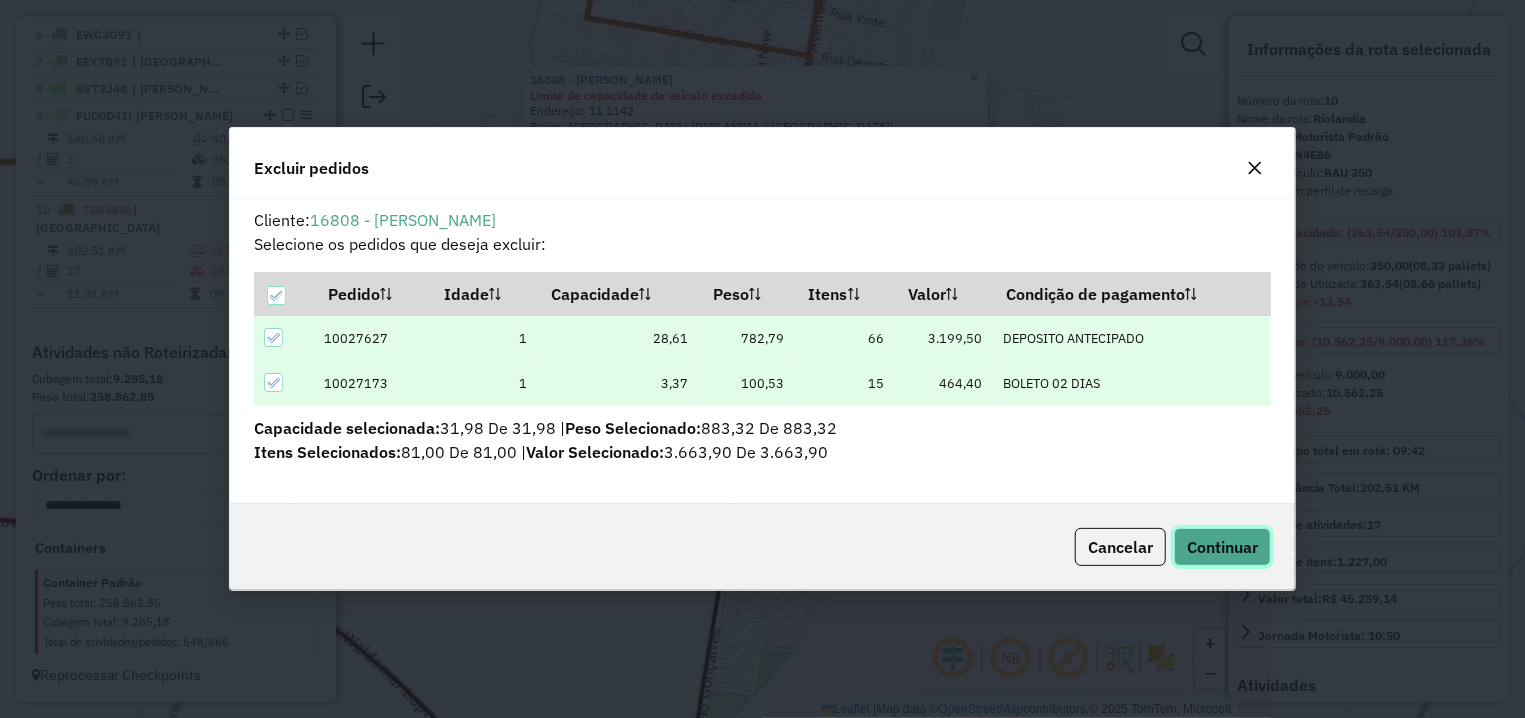 click on "Continuar" 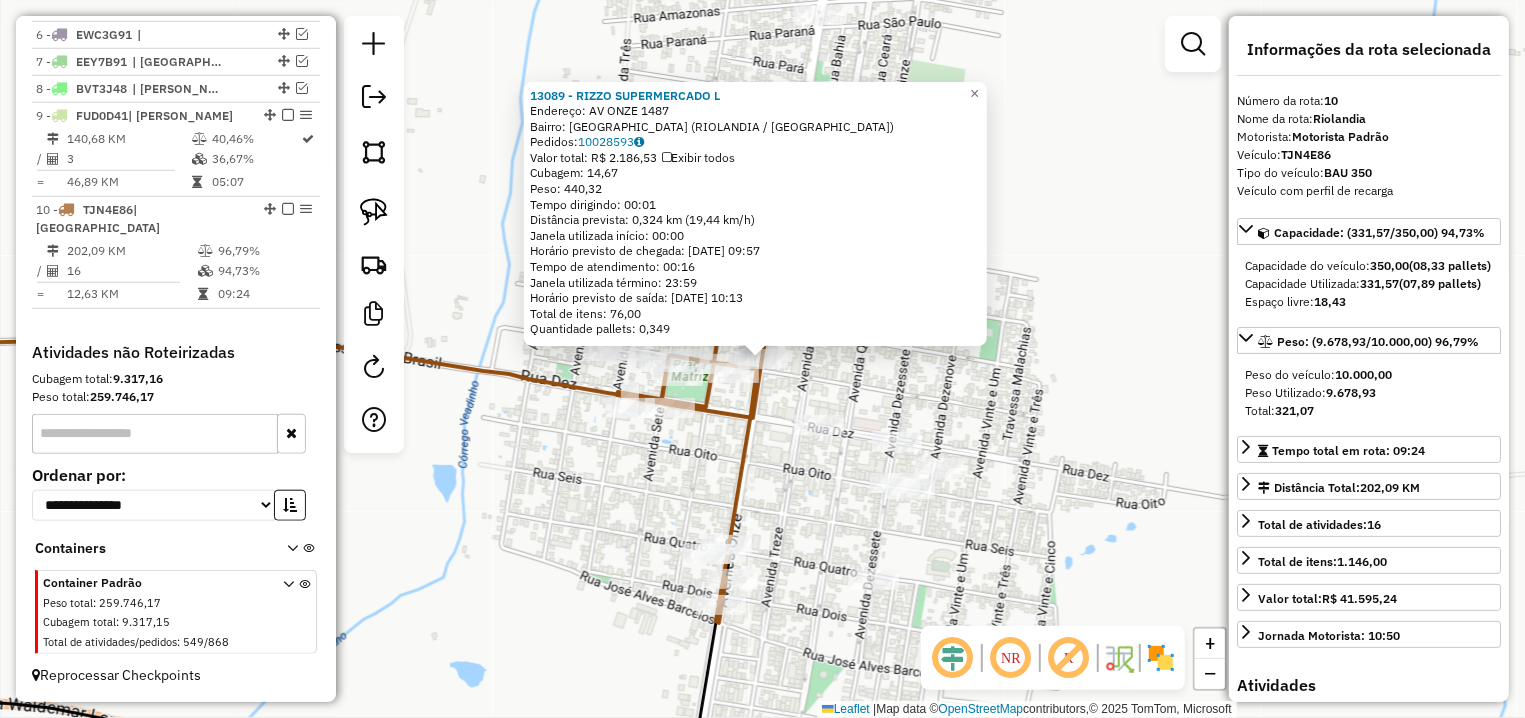 click on "13089 - RIZZO SUPERMERCADO L  Endereço: AV  ONZE                          1487   Bairro: CENTRO (RIOLANDIA / SP)   Pedidos:  10028593   Valor total: R$ 2.186,53   Exibir todos   Cubagem: 14,67  Peso: 440,32  Tempo dirigindo: 00:01   Distância prevista: 0,324 km (19,44 km/h)   Janela utilizada início: 00:00   Horário previsto de chegada: 11/07/2025 09:57   Tempo de atendimento: 00:16   Janela utilizada término: 23:59   Horário previsto de saída: 11/07/2025 10:13   Total de itens: 76,00   Quantidade pallets: 0,349  × Janela de atendimento Grade de atendimento Capacidade Transportadoras Veículos Cliente Pedidos  Rotas Selecione os dias de semana para filtrar as janelas de atendimento  Seg   Ter   Qua   Qui   Sex   Sáb   Dom  Informe o período da janela de atendimento: De: Até:  Filtrar exatamente a janela do cliente  Considerar janela de atendimento padrão  Selecione os dias de semana para filtrar as grades de atendimento  Seg   Ter   Qua   Qui   Sex   Sáb   Dom   Peso mínimo:   Peso máximo:  De:" 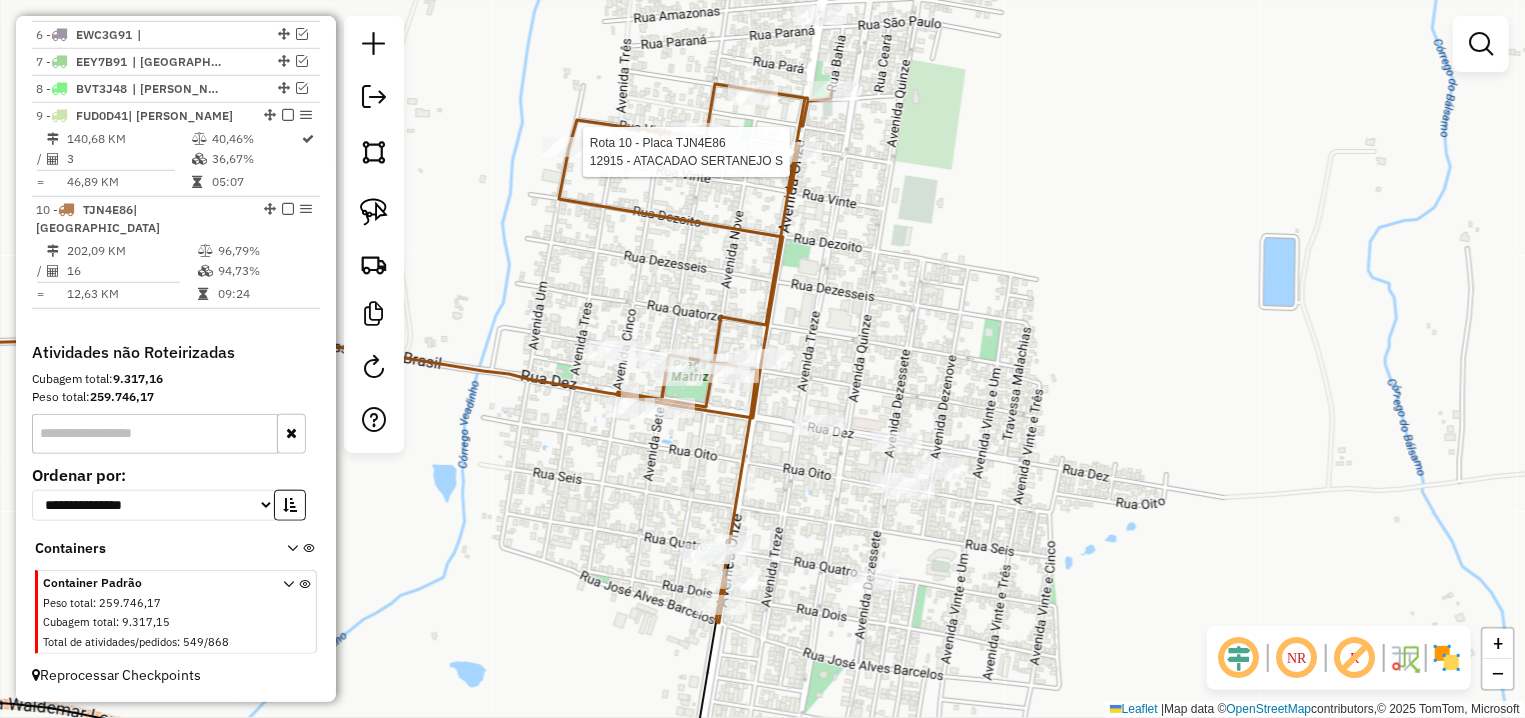 select on "**********" 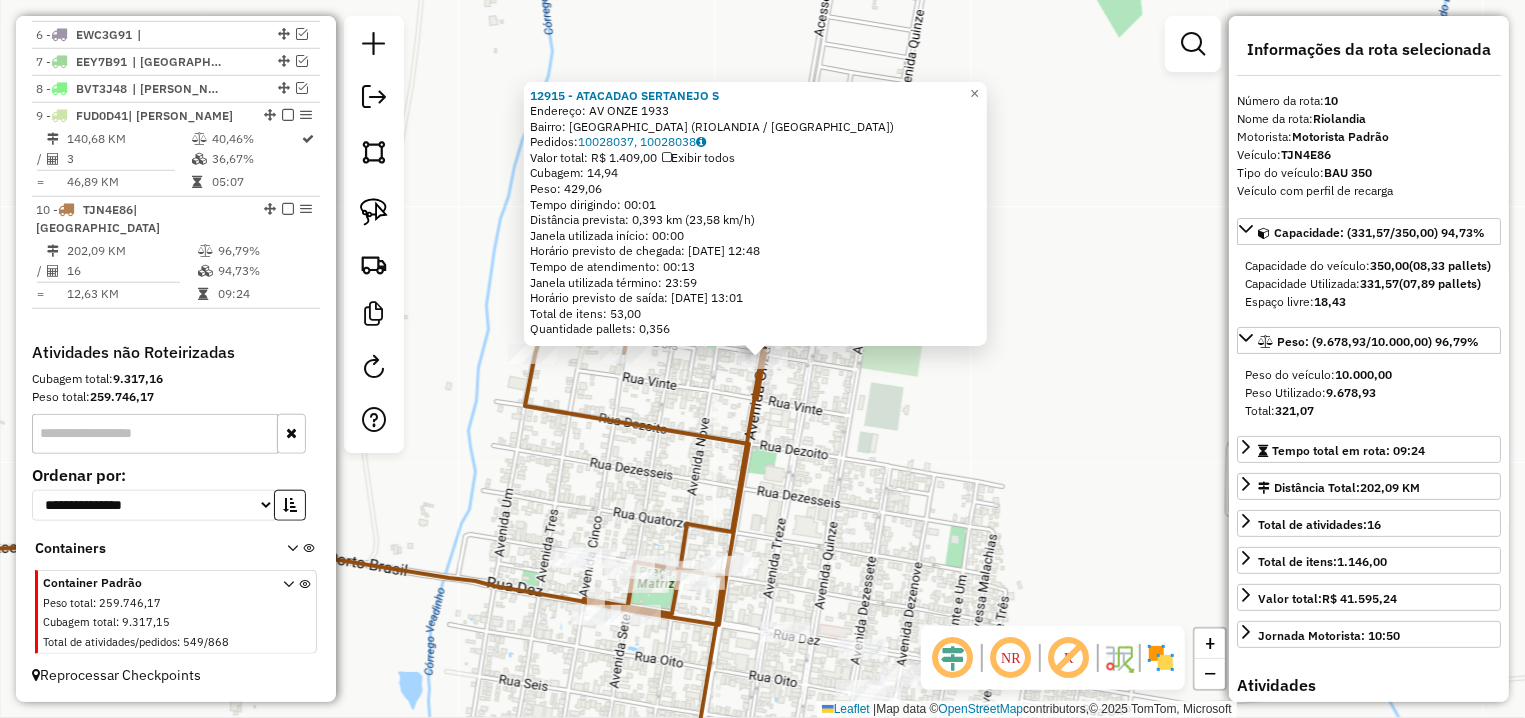 click on "12915 - ATACADAO SERTANEJO S  Endereço: AV  ONZE                          1933   Bairro: CENTRO (RIOLANDIA / SP)   Pedidos:  10028037, 10028038   Valor total: R$ 1.409,00   Exibir todos   Cubagem: 14,94  Peso: 429,06  Tempo dirigindo: 00:01   Distância prevista: 0,393 km (23,58 km/h)   Janela utilizada início: 00:00   Horário previsto de chegada: 11/07/2025 12:48   Tempo de atendimento: 00:13   Janela utilizada término: 23:59   Horário previsto de saída: 11/07/2025 13:01   Total de itens: 53,00   Quantidade pallets: 0,356  × Janela de atendimento Grade de atendimento Capacidade Transportadoras Veículos Cliente Pedidos  Rotas Selecione os dias de semana para filtrar as janelas de atendimento  Seg   Ter   Qua   Qui   Sex   Sáb   Dom  Informe o período da janela de atendimento: De: Até:  Filtrar exatamente a janela do cliente  Considerar janela de atendimento padrão  Selecione os dias de semana para filtrar as grades de atendimento  Seg   Ter   Qua   Qui   Sex   Sáb   Dom   Peso mínimo:   De:  De:" 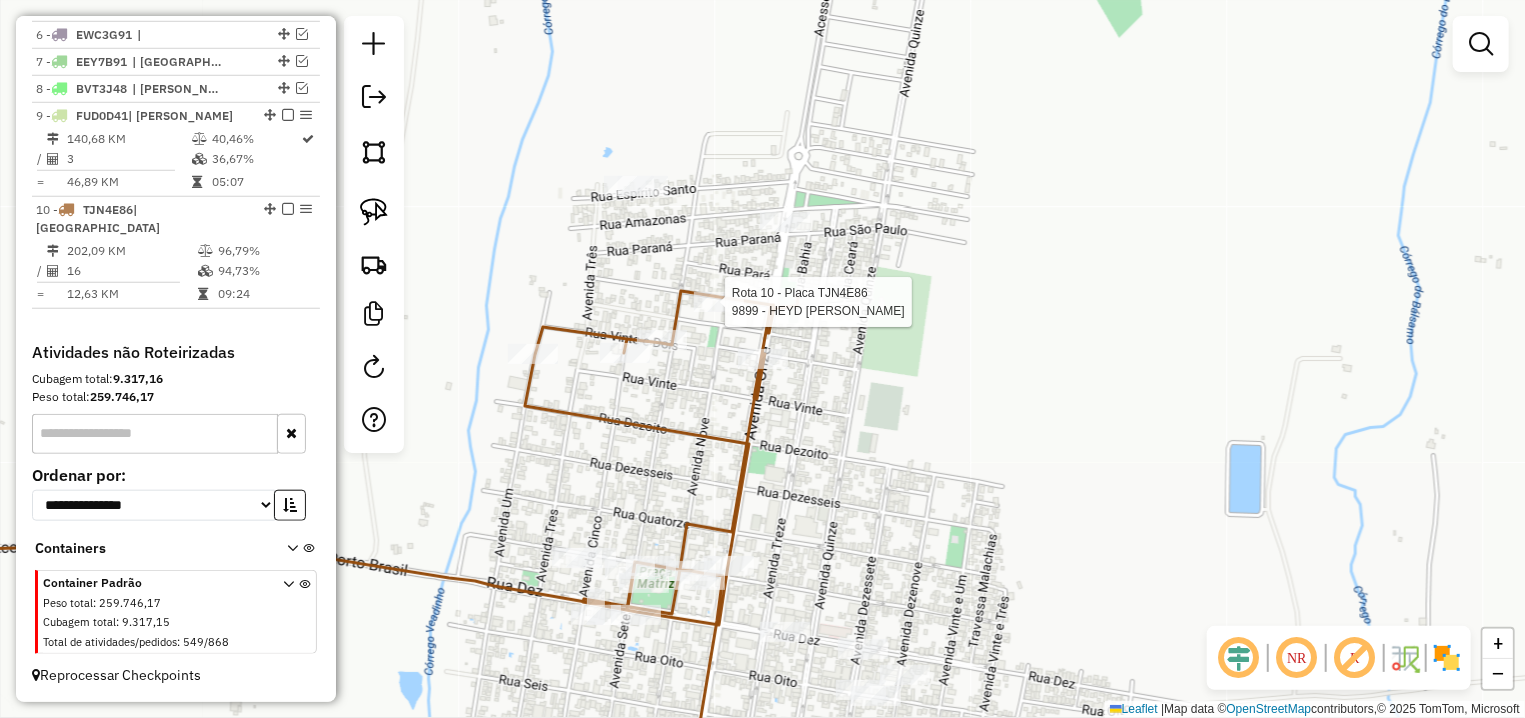select on "**********" 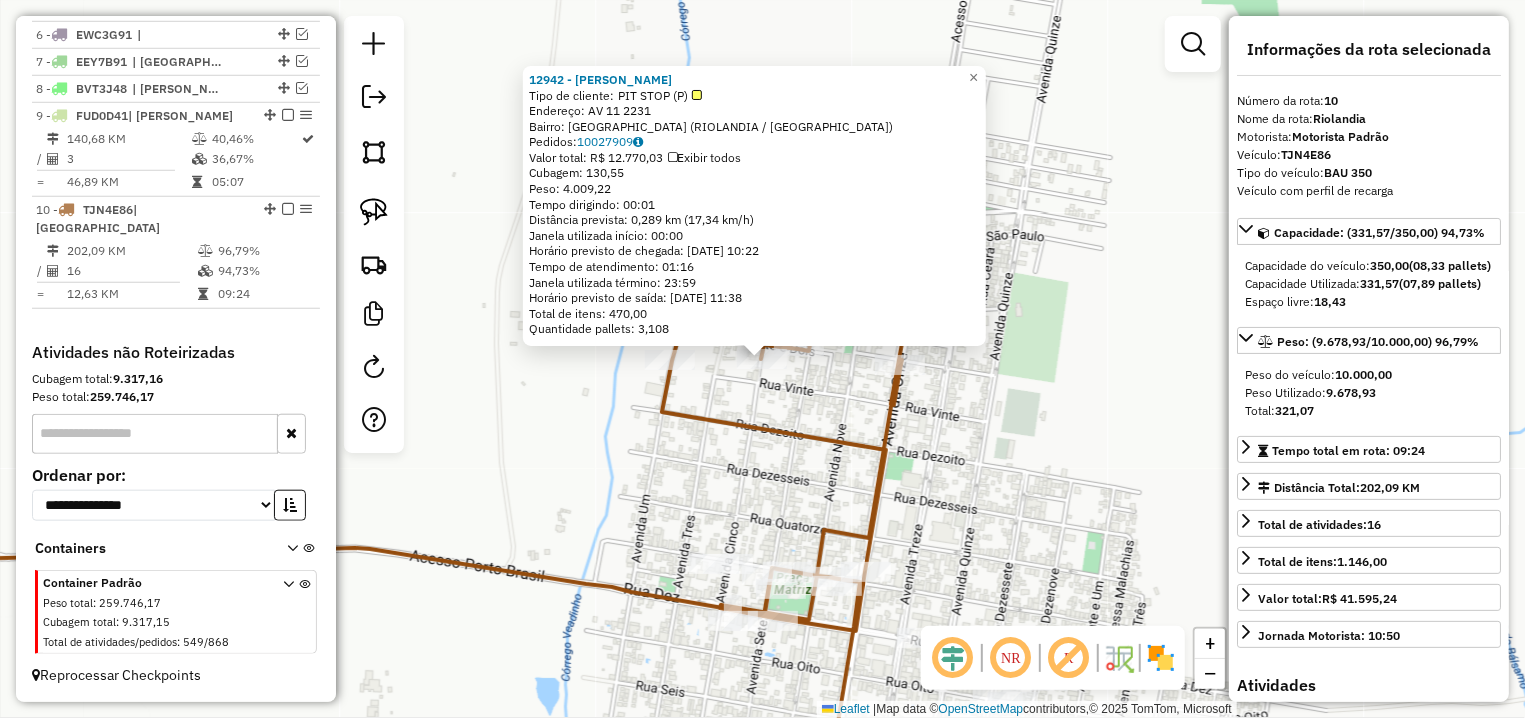 click 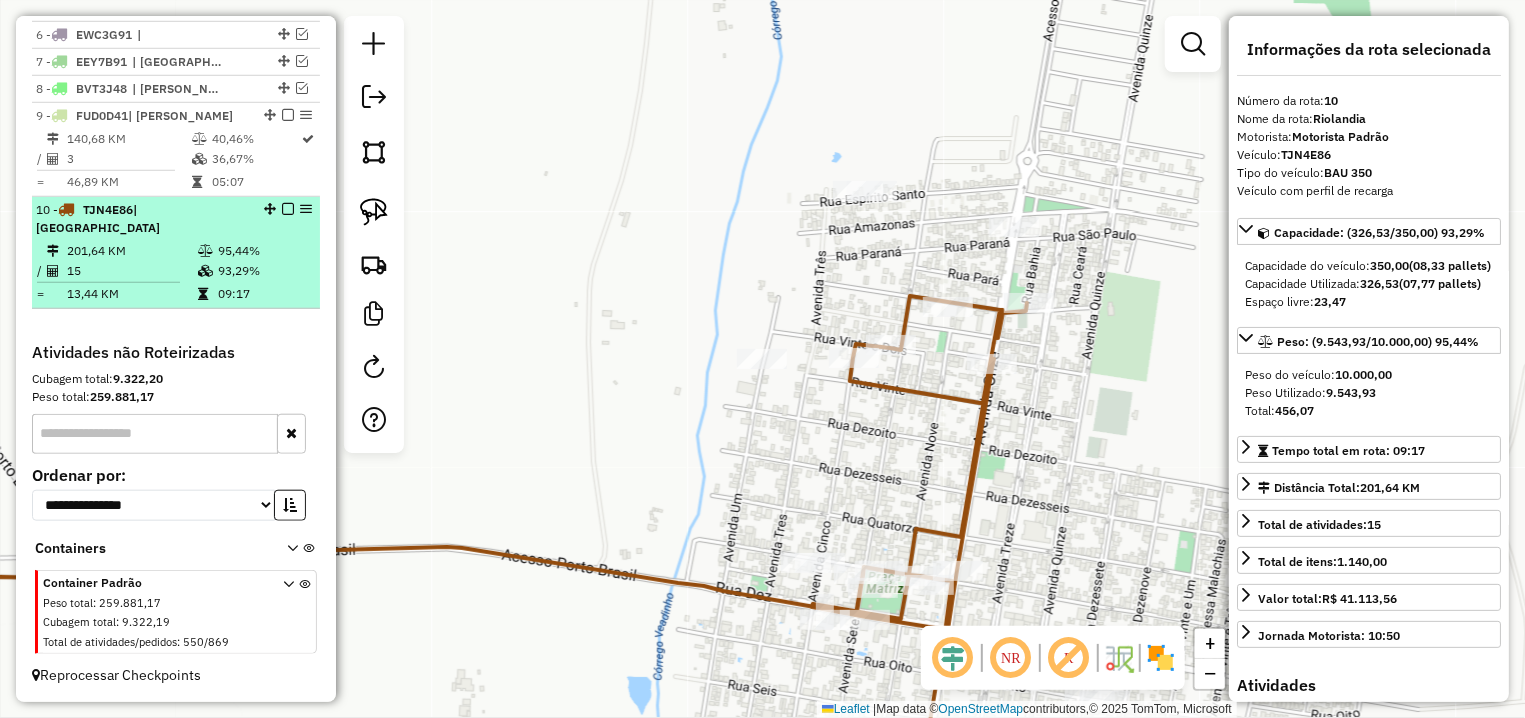 click at bounding box center (288, 209) 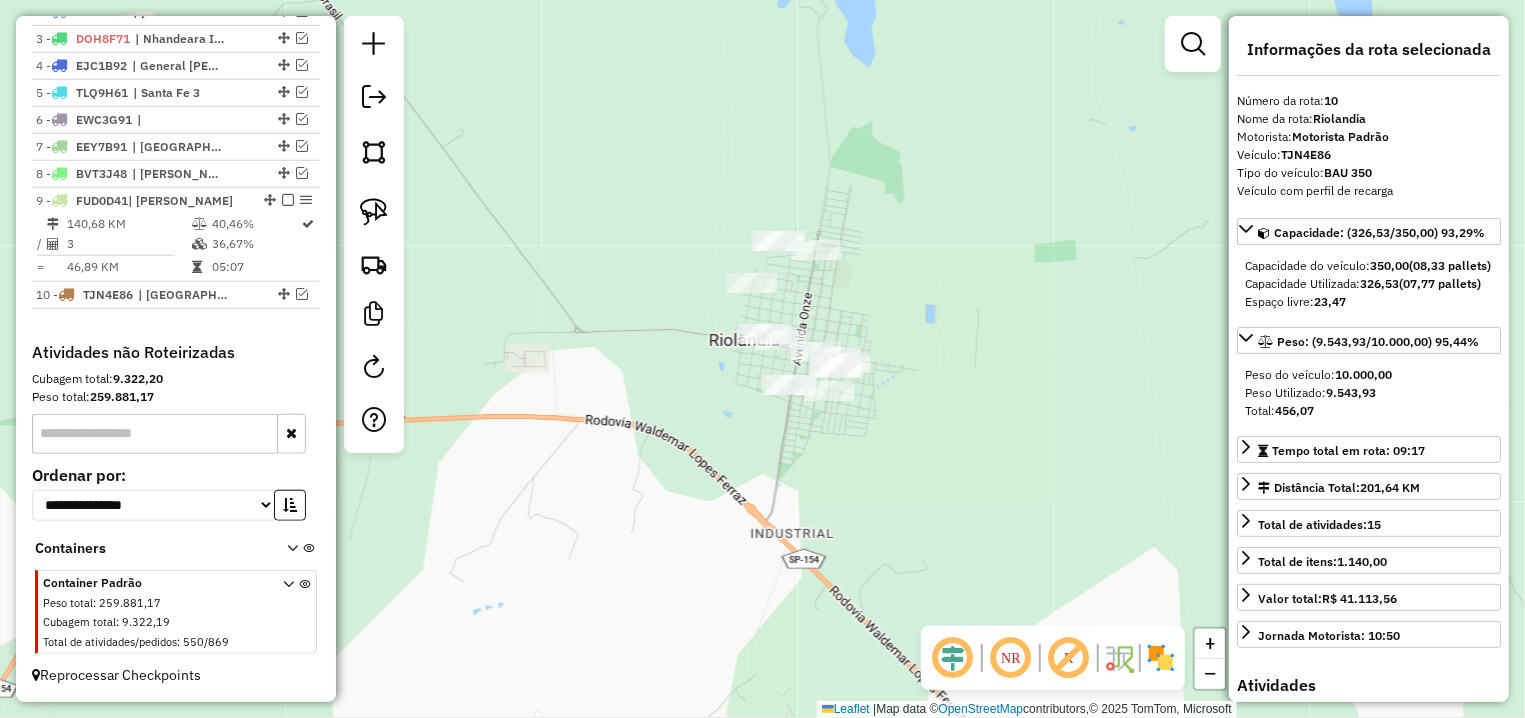 drag, startPoint x: 380, startPoint y: 203, endPoint x: 695, endPoint y: 146, distance: 320.1156 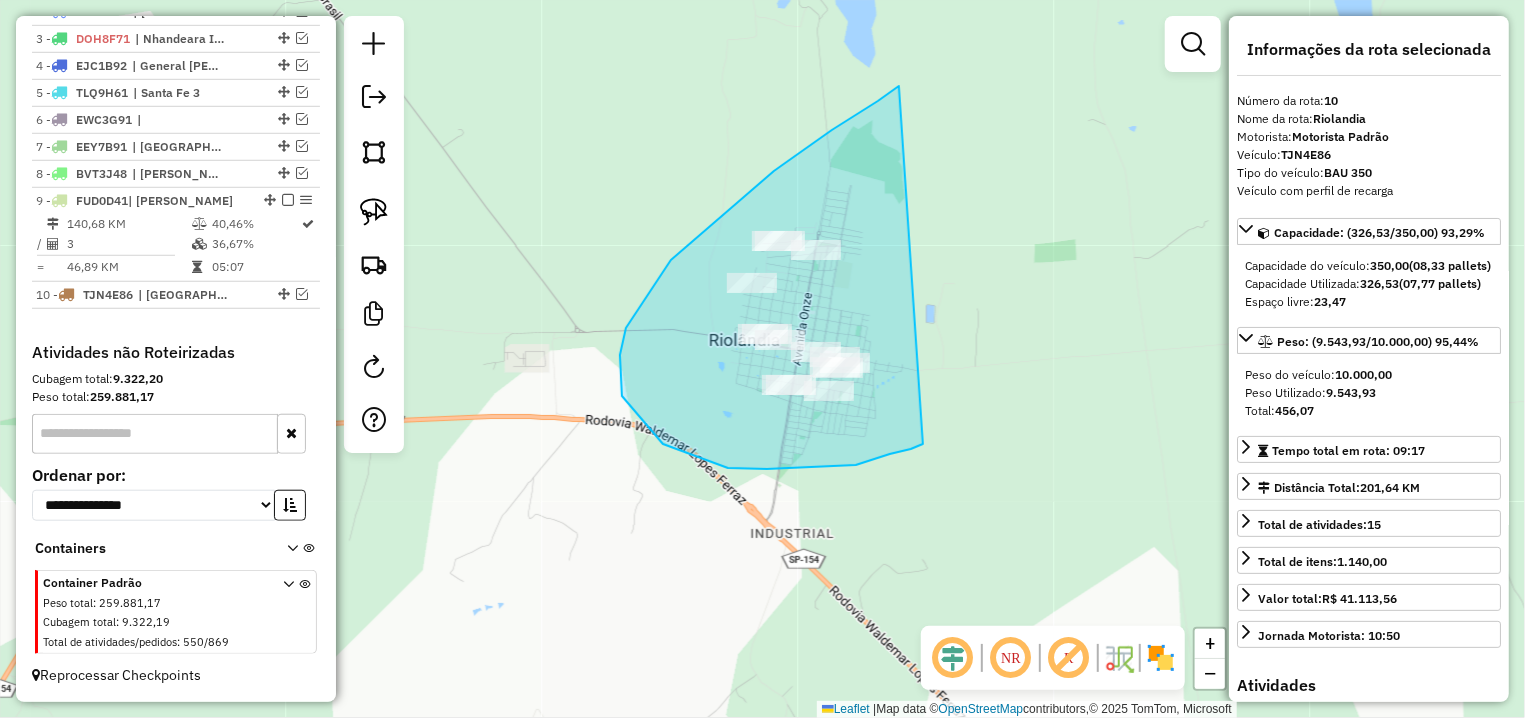drag, startPoint x: 878, startPoint y: 101, endPoint x: 923, endPoint y: 444, distance: 345.9393 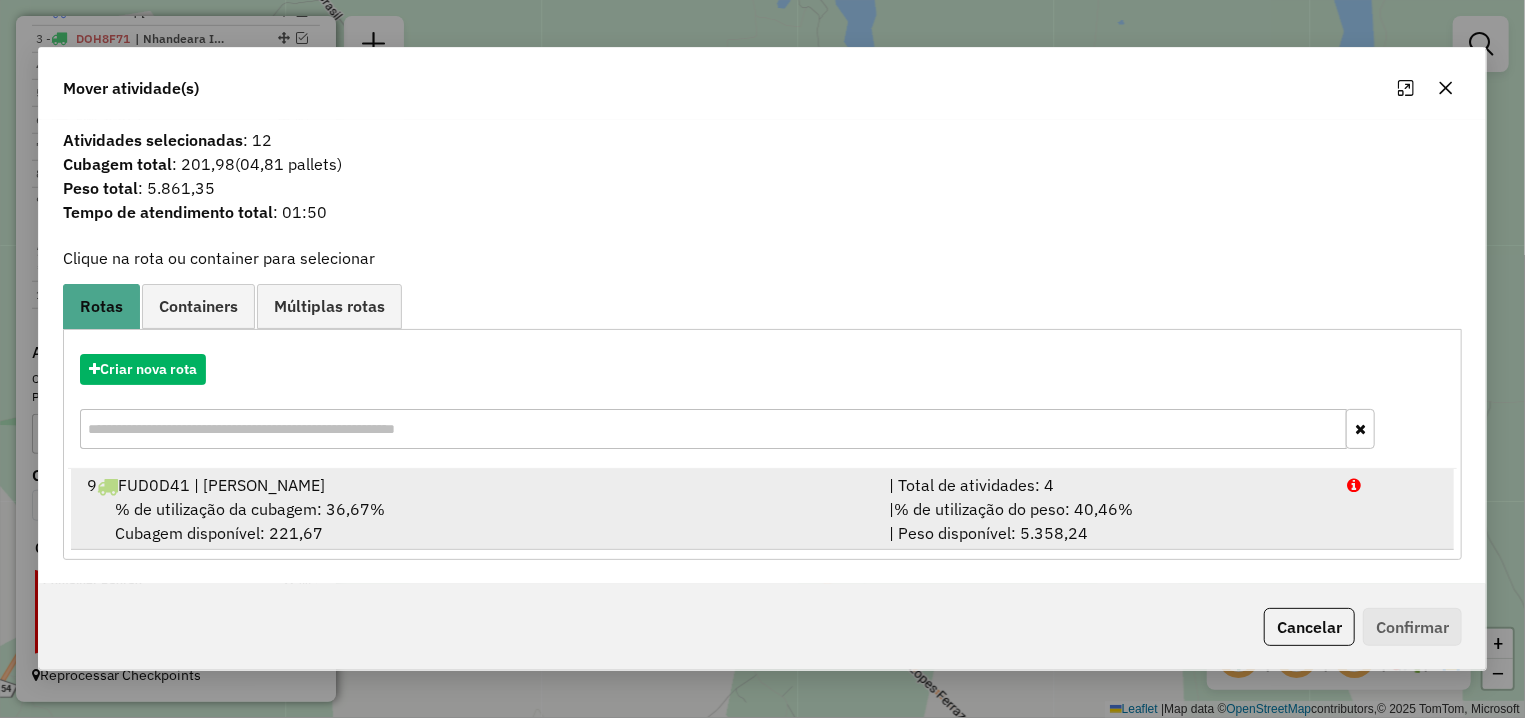 click on "9  FUD0D41 | Cardoso" at bounding box center (476, 485) 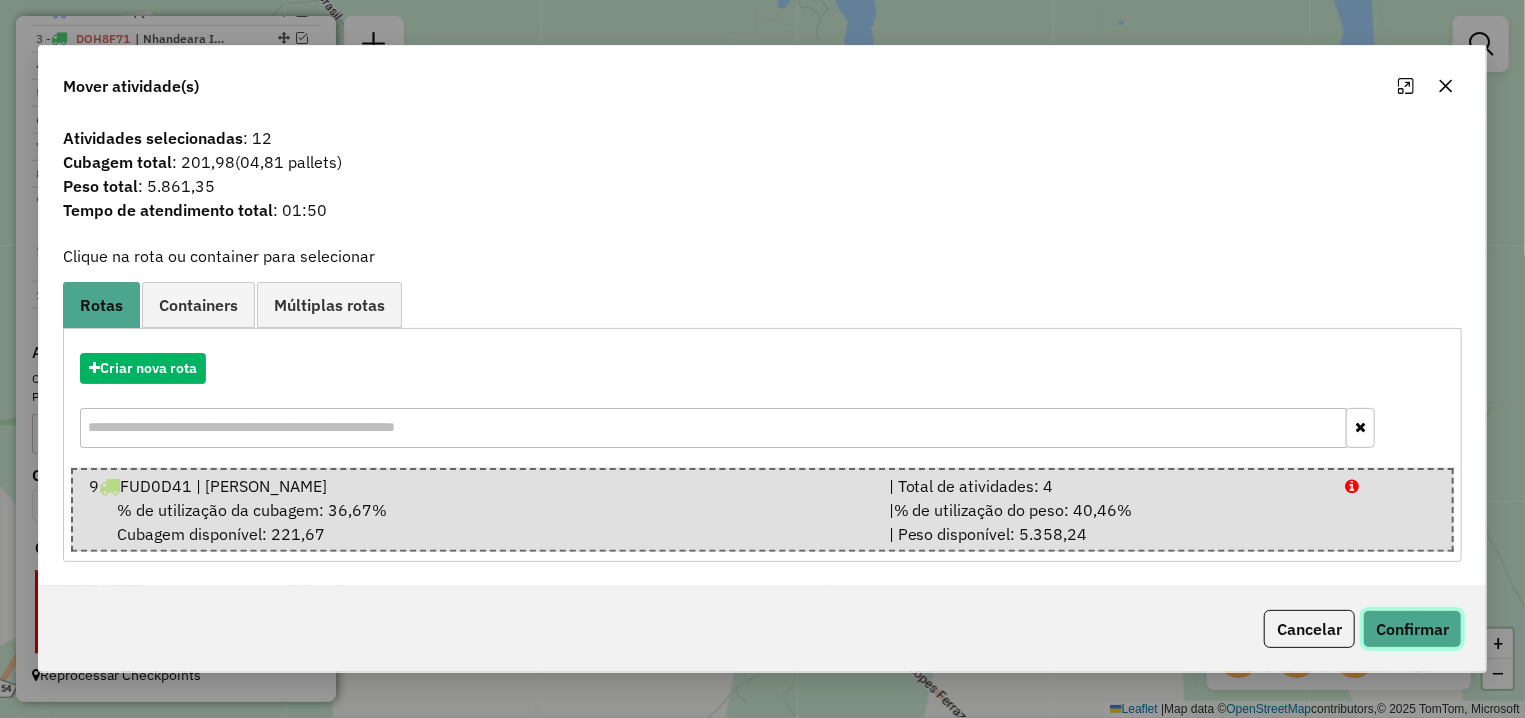 click on "Confirmar" 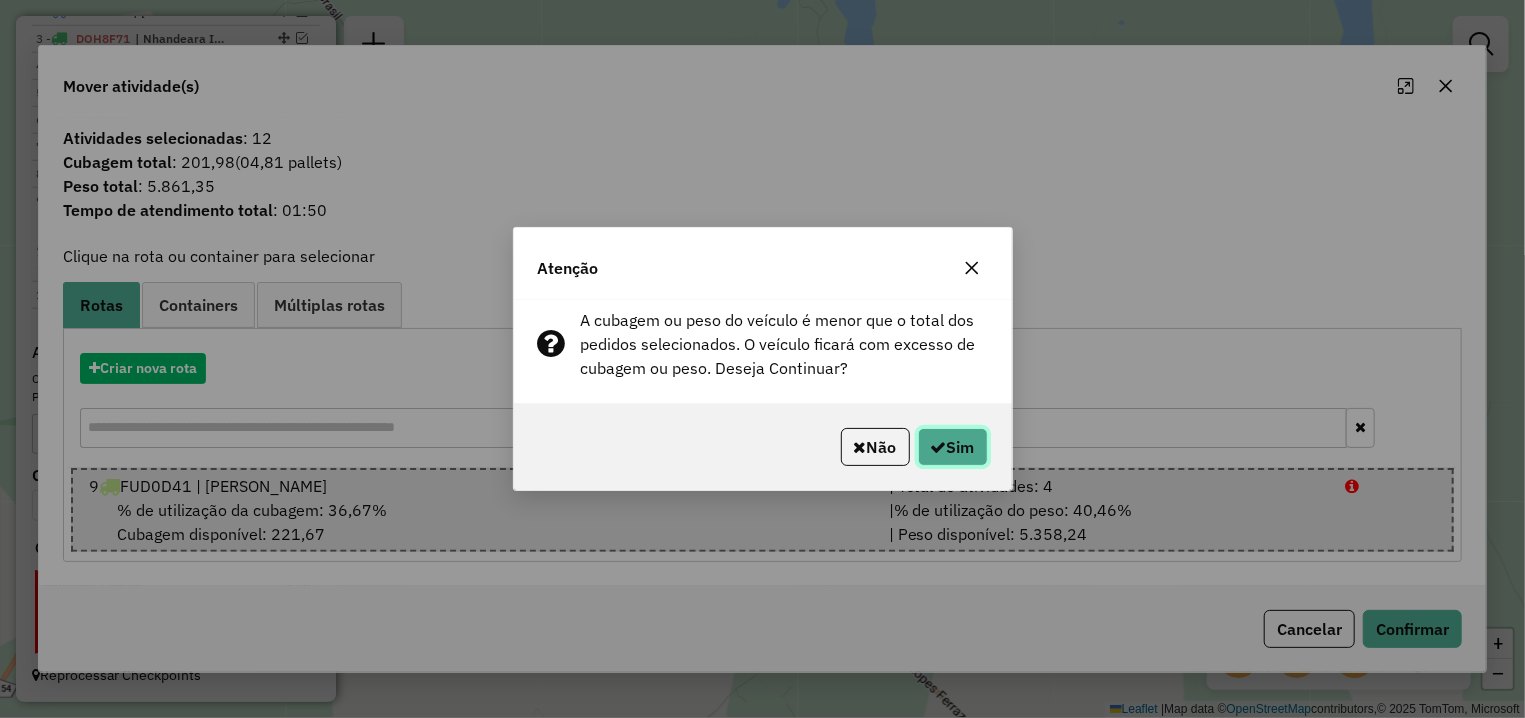 click on "Sim" 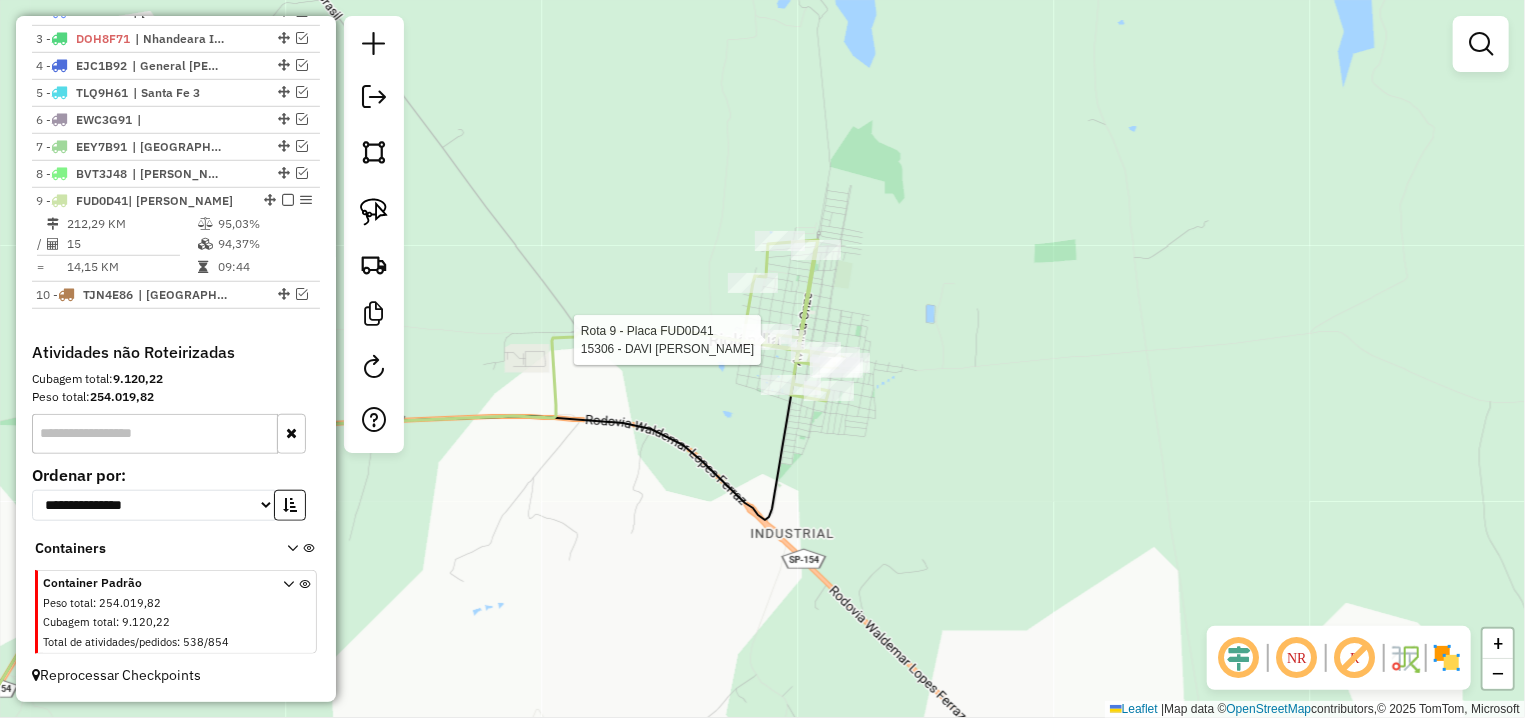 select on "**********" 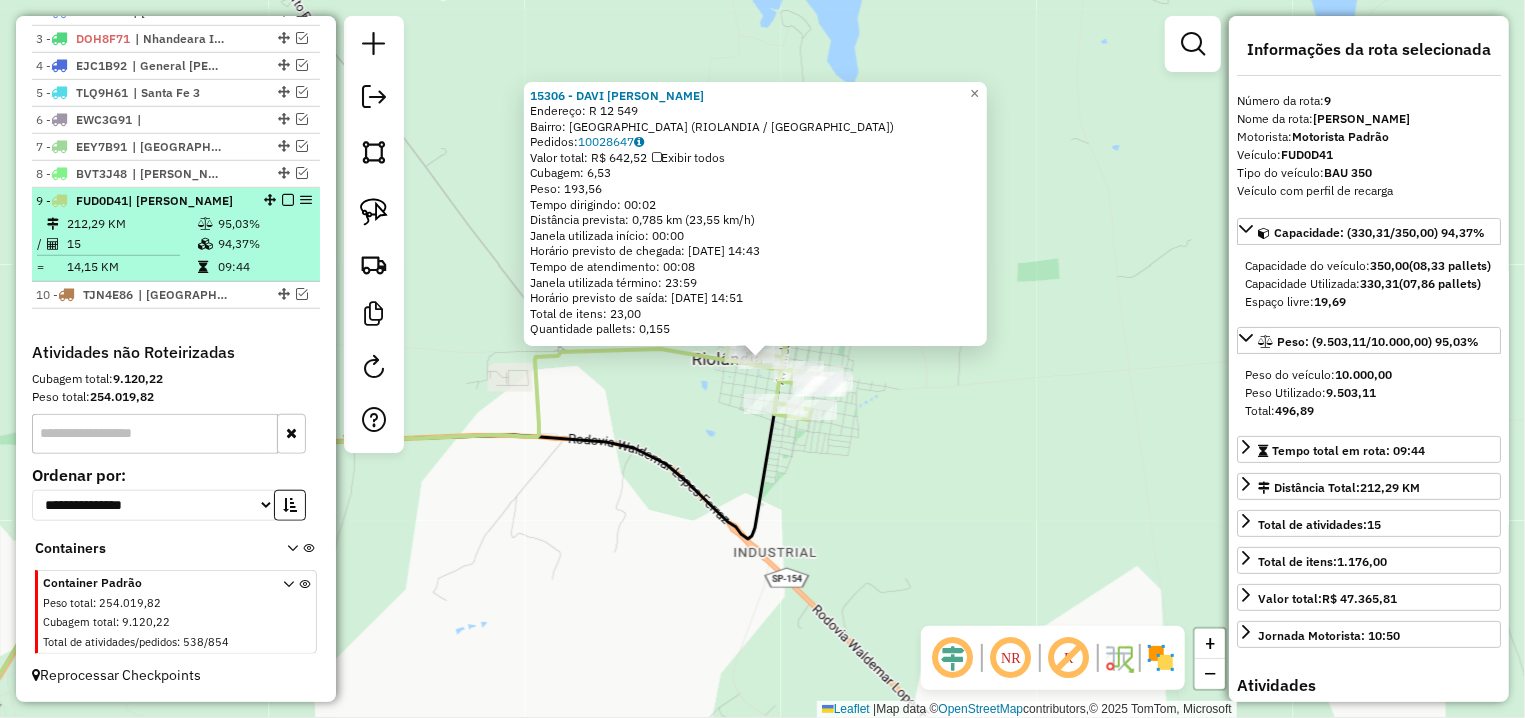 click at bounding box center (288, 200) 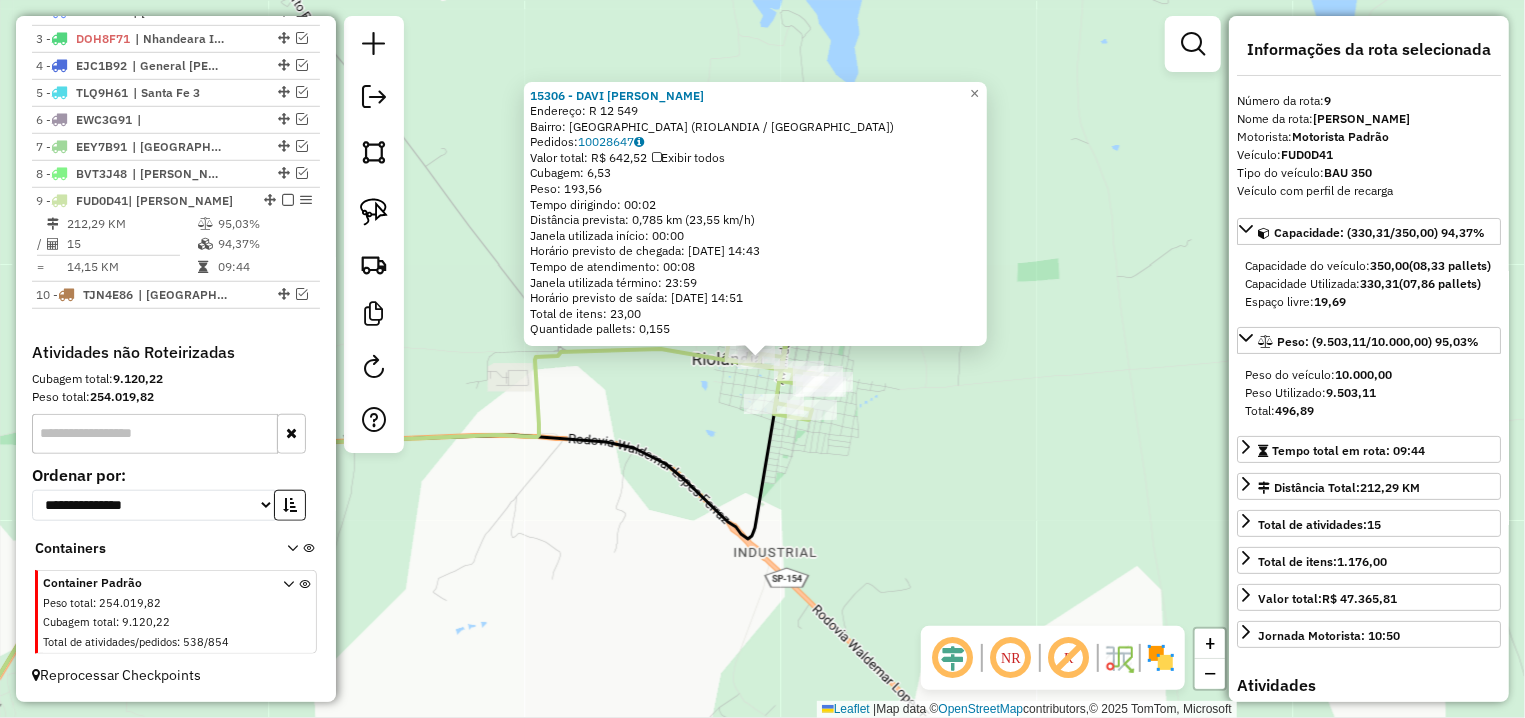 scroll, scrollTop: 728, scrollLeft: 0, axis: vertical 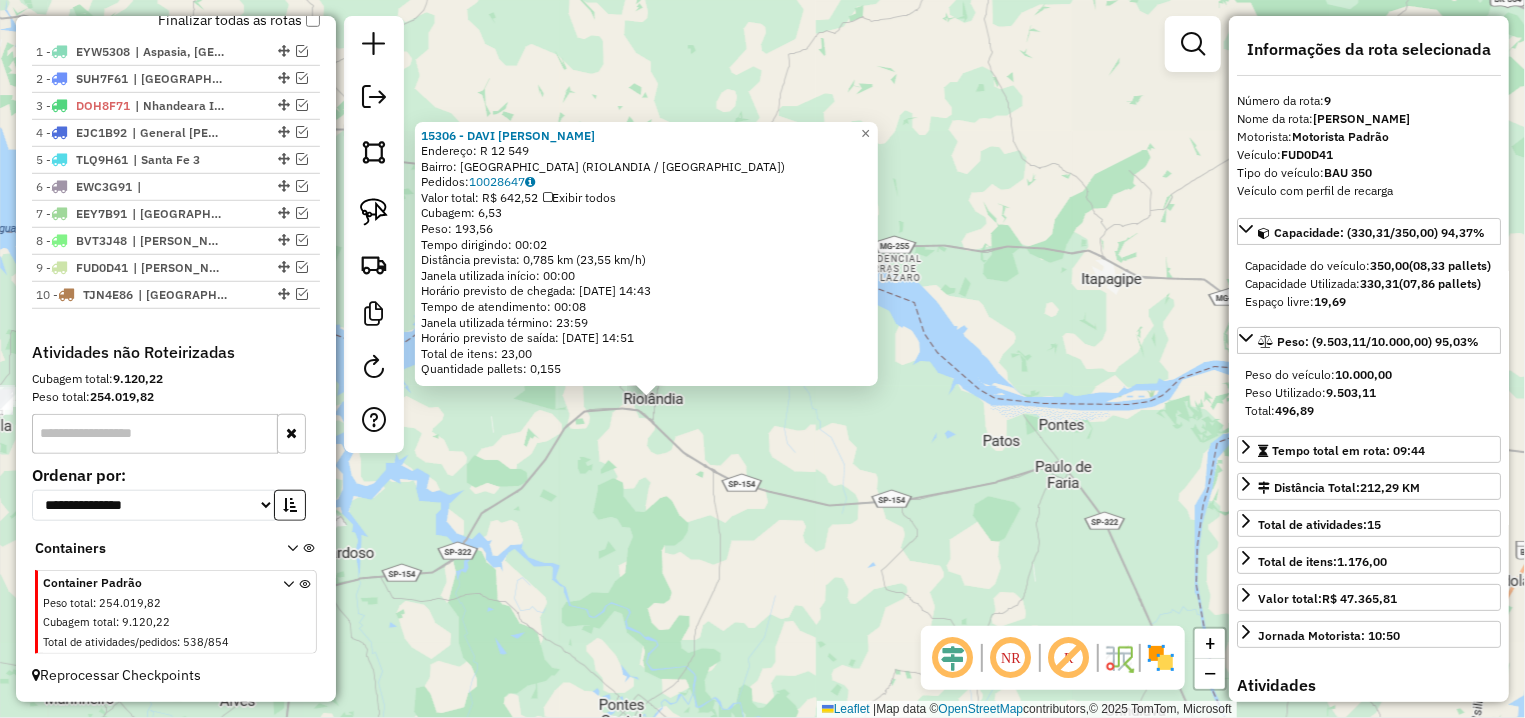 click on "15306 - DAVI HENRIQUE PEREIR  Endereço: R   12                            549   Bairro: CENTRO (RIOLANDIA / SP)   Pedidos:  10028647   Valor total: R$ 642,52   Exibir todos   Cubagem: 6,53  Peso: 193,56  Tempo dirigindo: 00:02   Distância prevista: 0,785 km (23,55 km/h)   Janela utilizada início: 00:00   Horário previsto de chegada: 11/07/2025 14:43   Tempo de atendimento: 00:08   Janela utilizada término: 23:59   Horário previsto de saída: 11/07/2025 14:51   Total de itens: 23,00   Quantidade pallets: 0,155  × Janela de atendimento Grade de atendimento Capacidade Transportadoras Veículos Cliente Pedidos  Rotas Selecione os dias de semana para filtrar as janelas de atendimento  Seg   Ter   Qua   Qui   Sex   Sáb   Dom  Informe o período da janela de atendimento: De: Até:  Filtrar exatamente a janela do cliente  Considerar janela de atendimento padrão  Selecione os dias de semana para filtrar as grades de atendimento  Seg   Ter   Qua   Qui   Sex   Sáb   Dom   Peso mínimo:   Peso máximo:   De:  +" 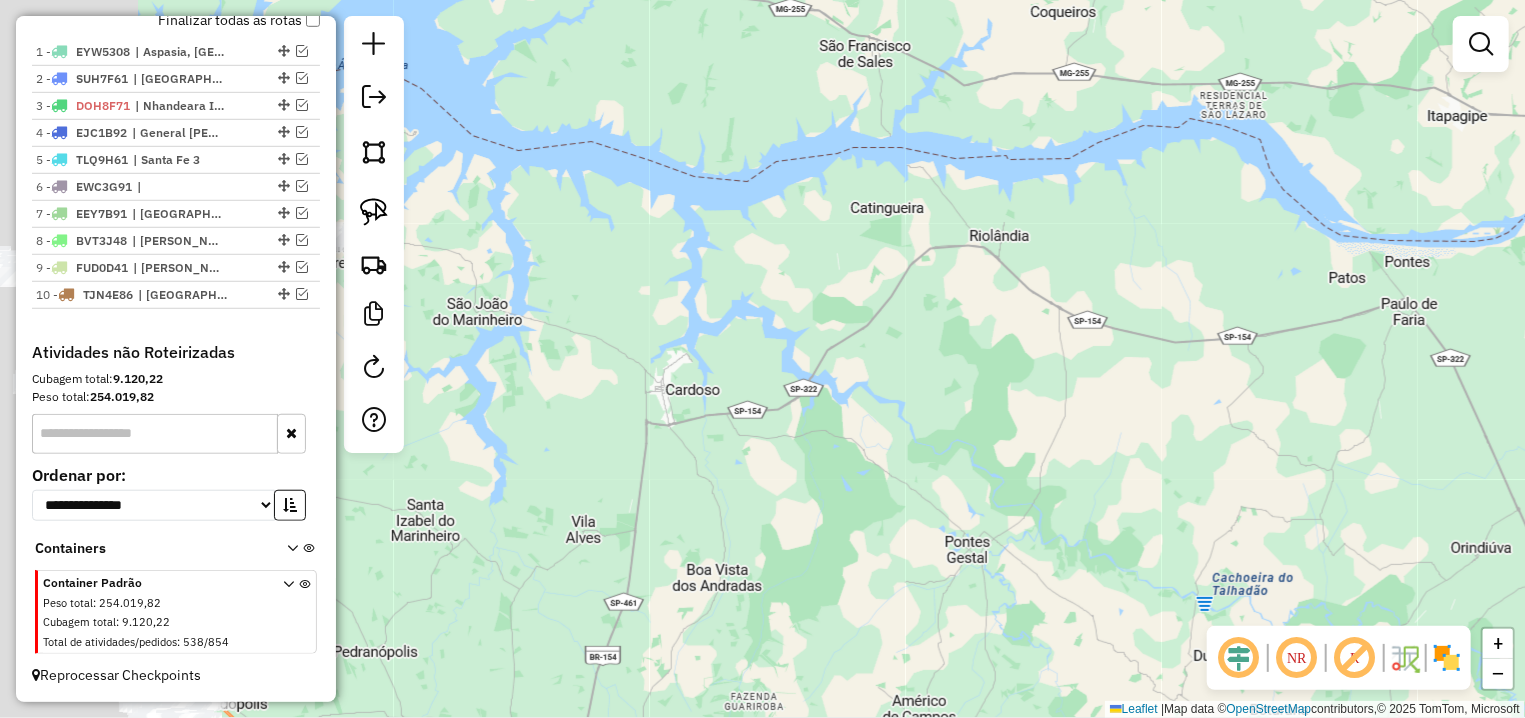 drag, startPoint x: 739, startPoint y: 428, endPoint x: 1039, endPoint y: 290, distance: 330.2181 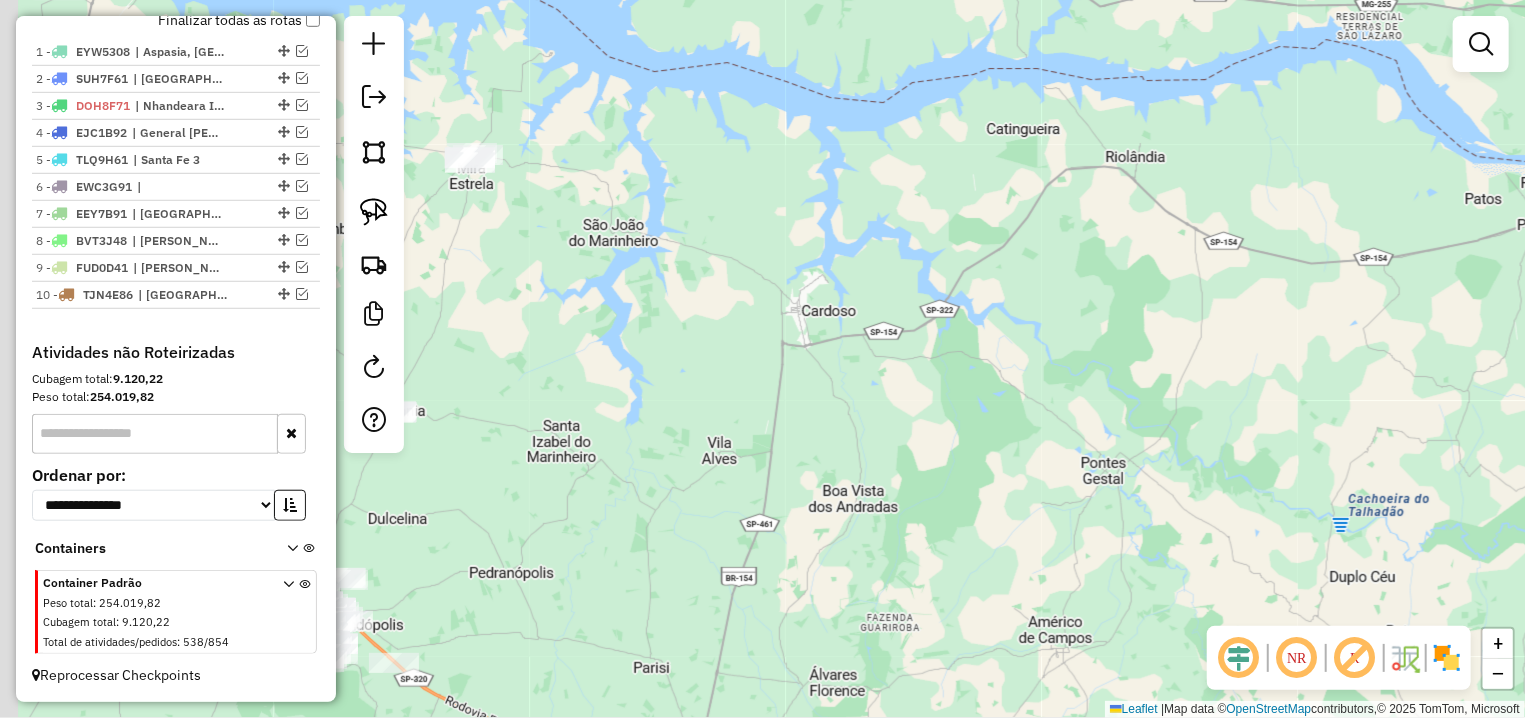 drag, startPoint x: 707, startPoint y: 402, endPoint x: 1181, endPoint y: 180, distance: 523.41187 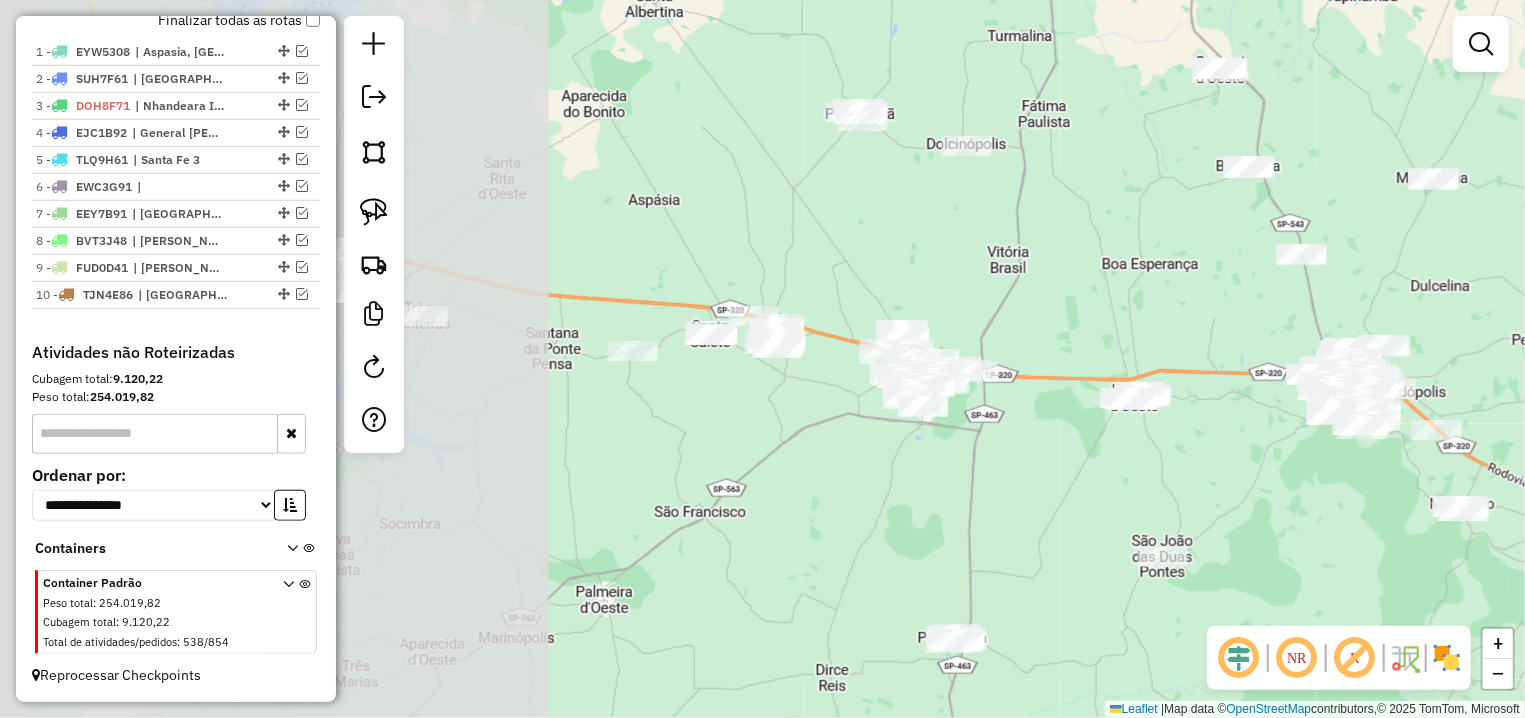 drag, startPoint x: 623, startPoint y: 337, endPoint x: 1178, endPoint y: 333, distance: 555.0144 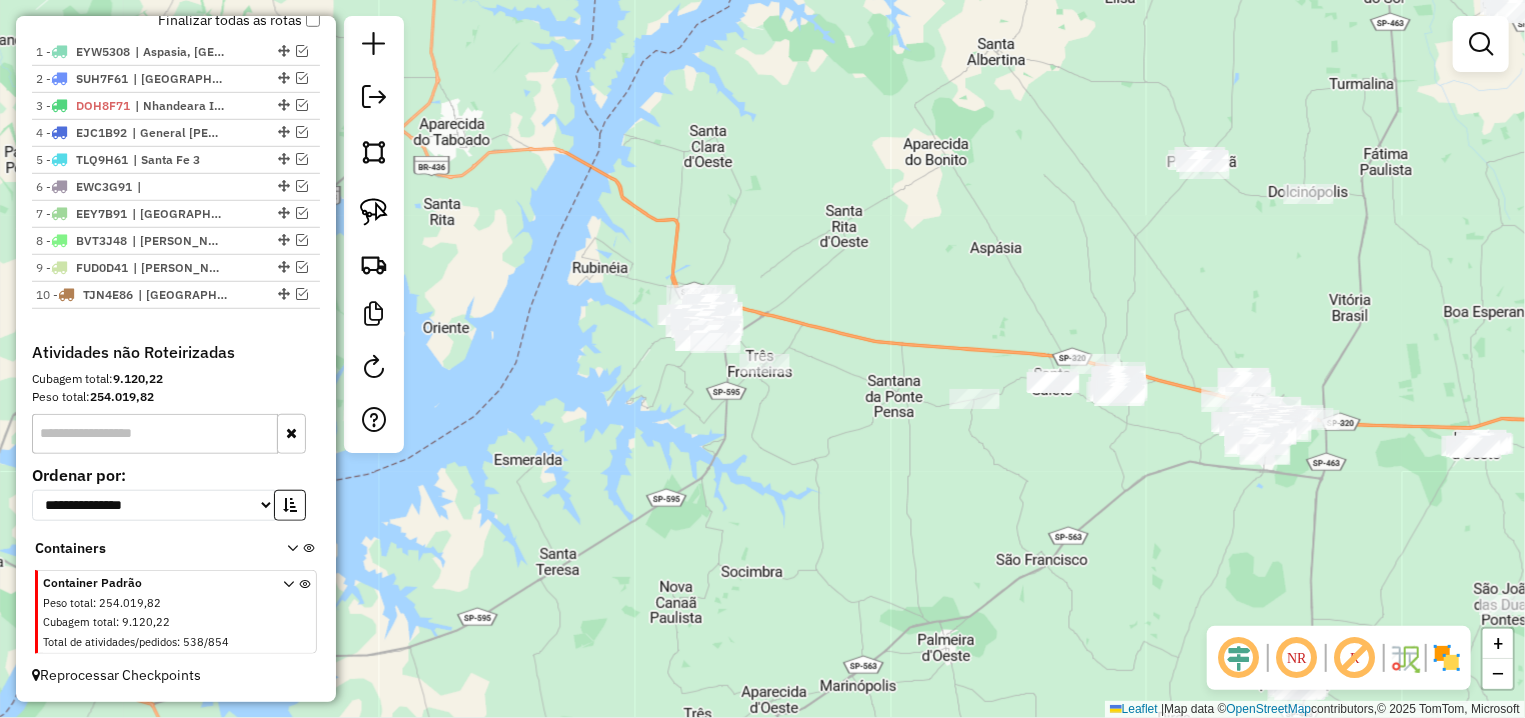 drag, startPoint x: 782, startPoint y: 247, endPoint x: 1120, endPoint y: 295, distance: 341.39127 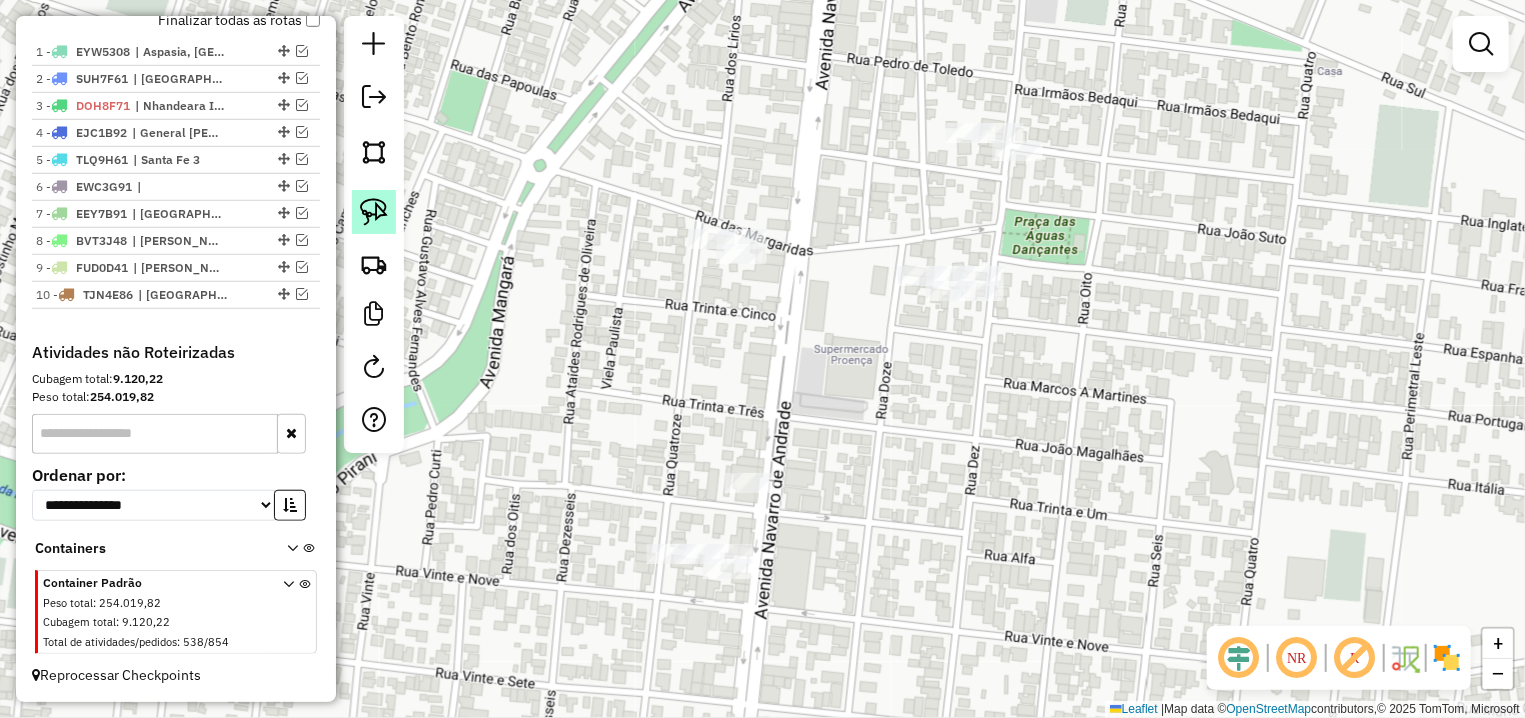 click 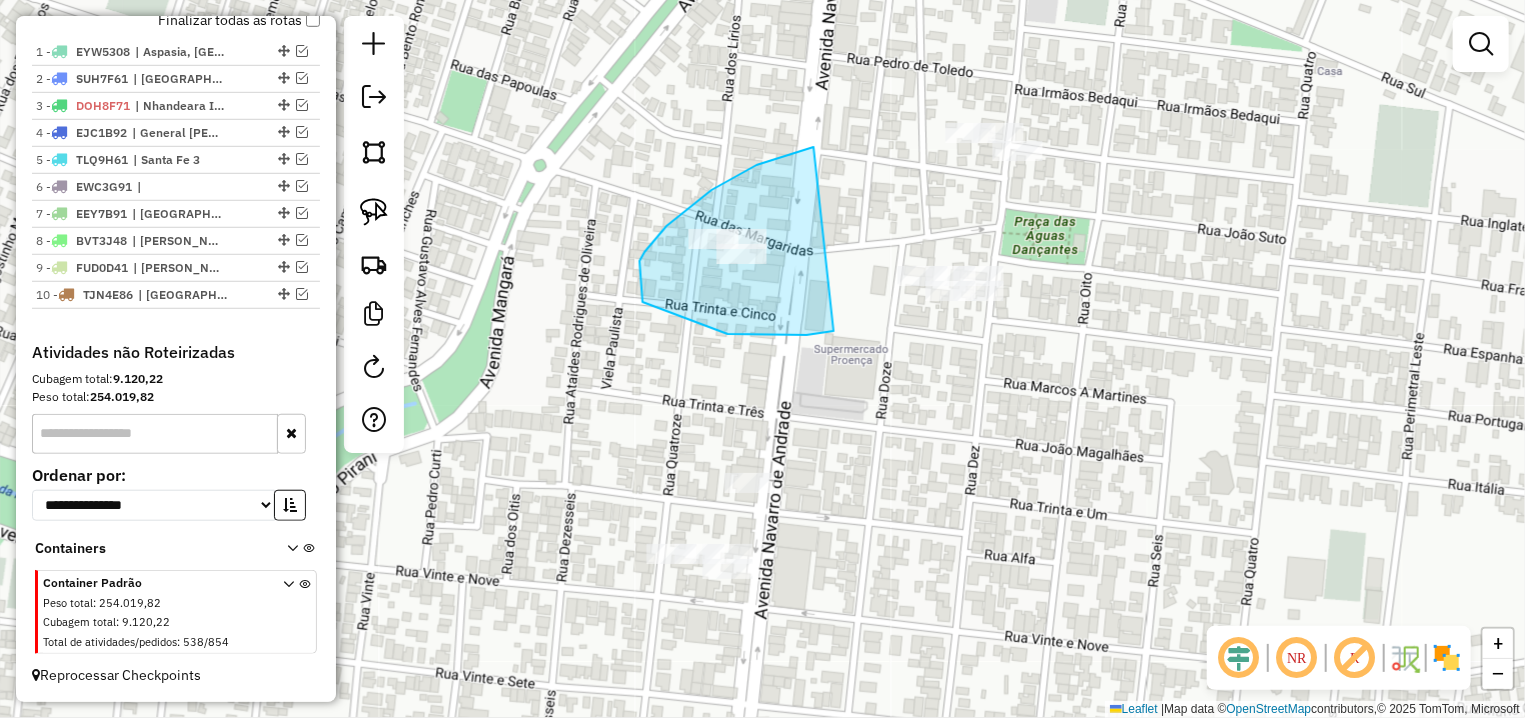 drag, startPoint x: 791, startPoint y: 154, endPoint x: 838, endPoint y: 328, distance: 180.23596 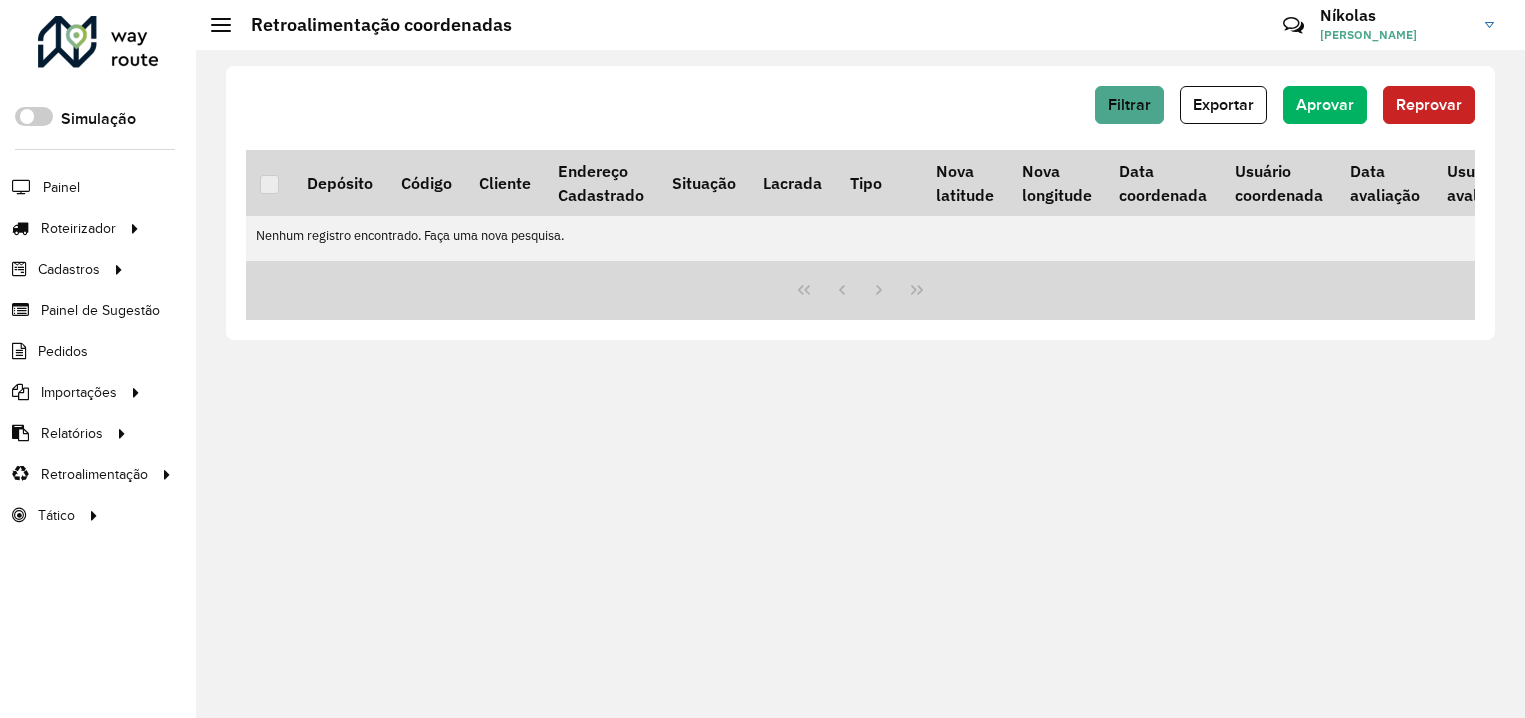 scroll, scrollTop: 0, scrollLeft: 0, axis: both 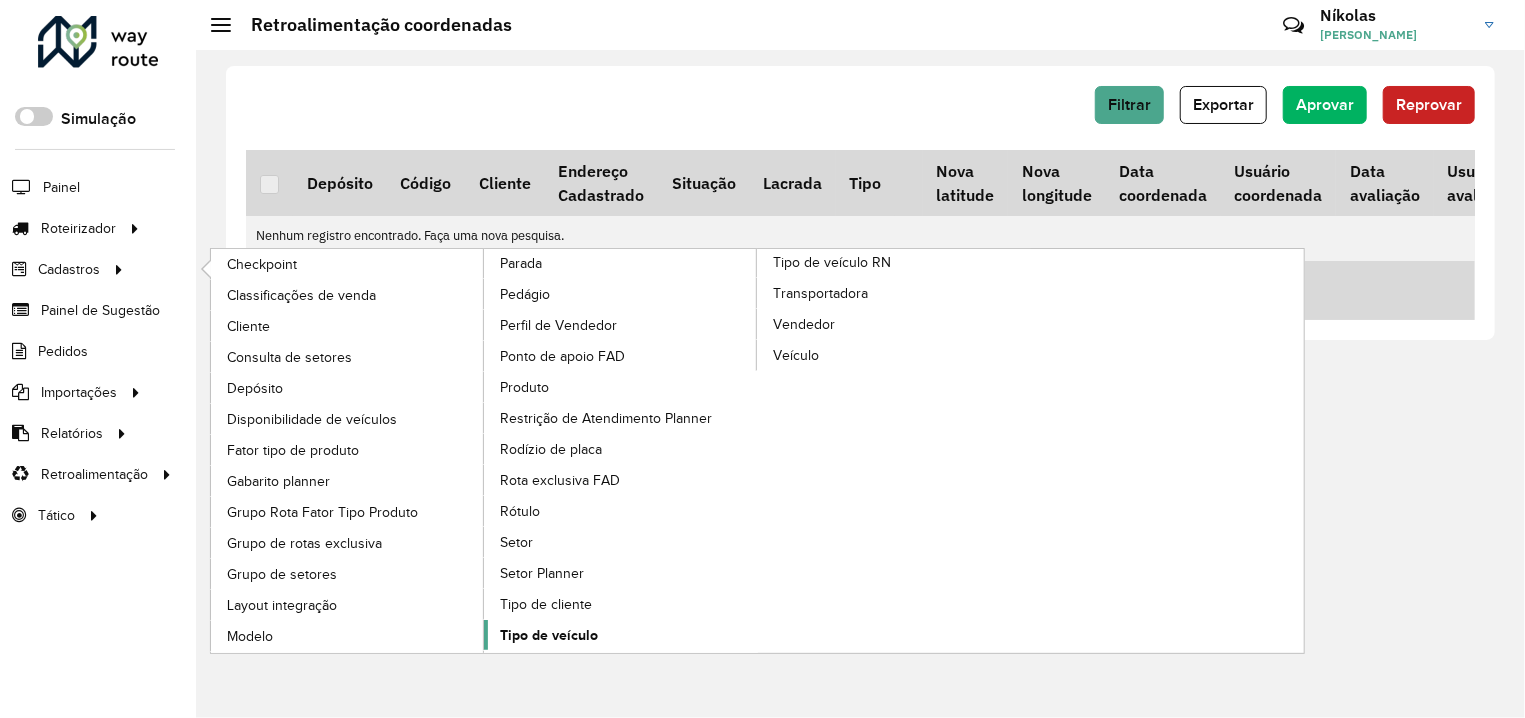 click on "Tipo de veículo" 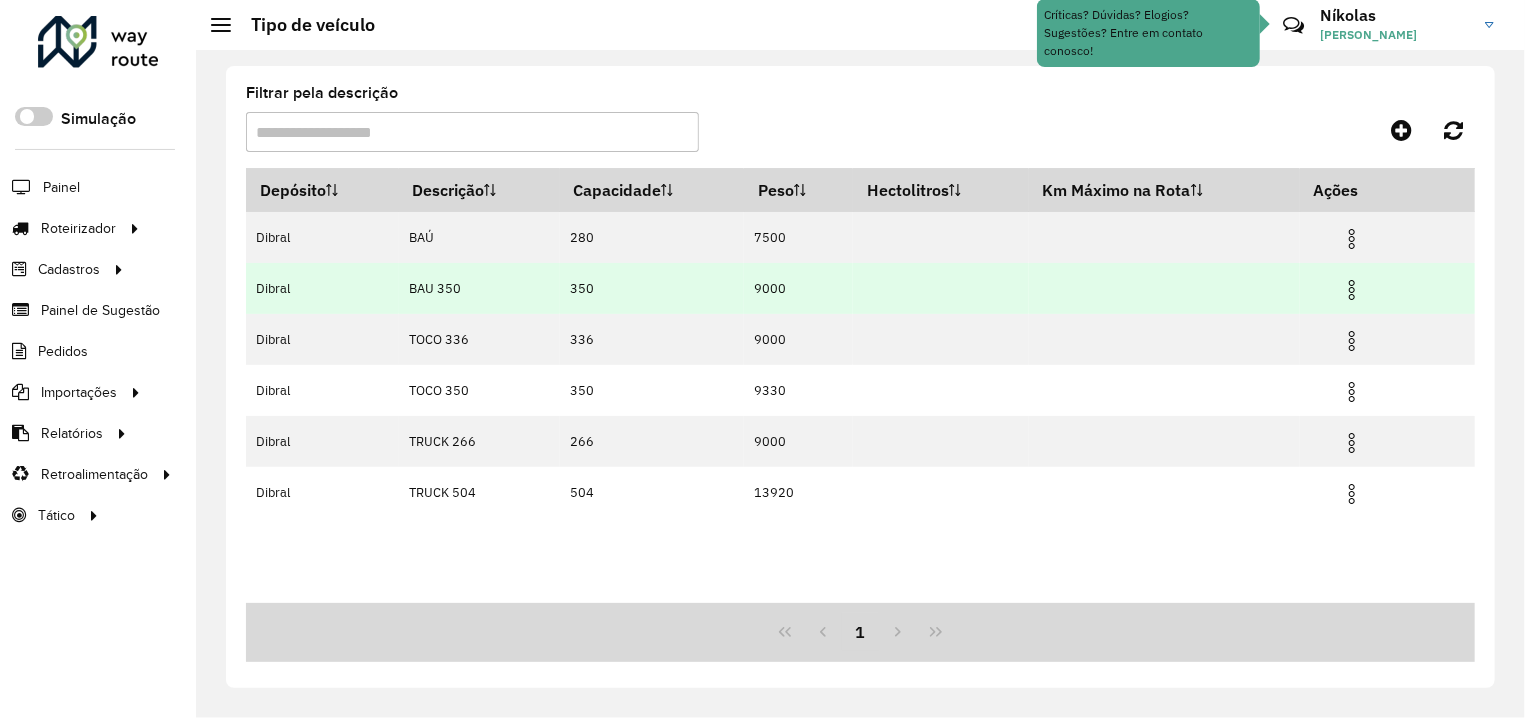 click at bounding box center (1352, 287) 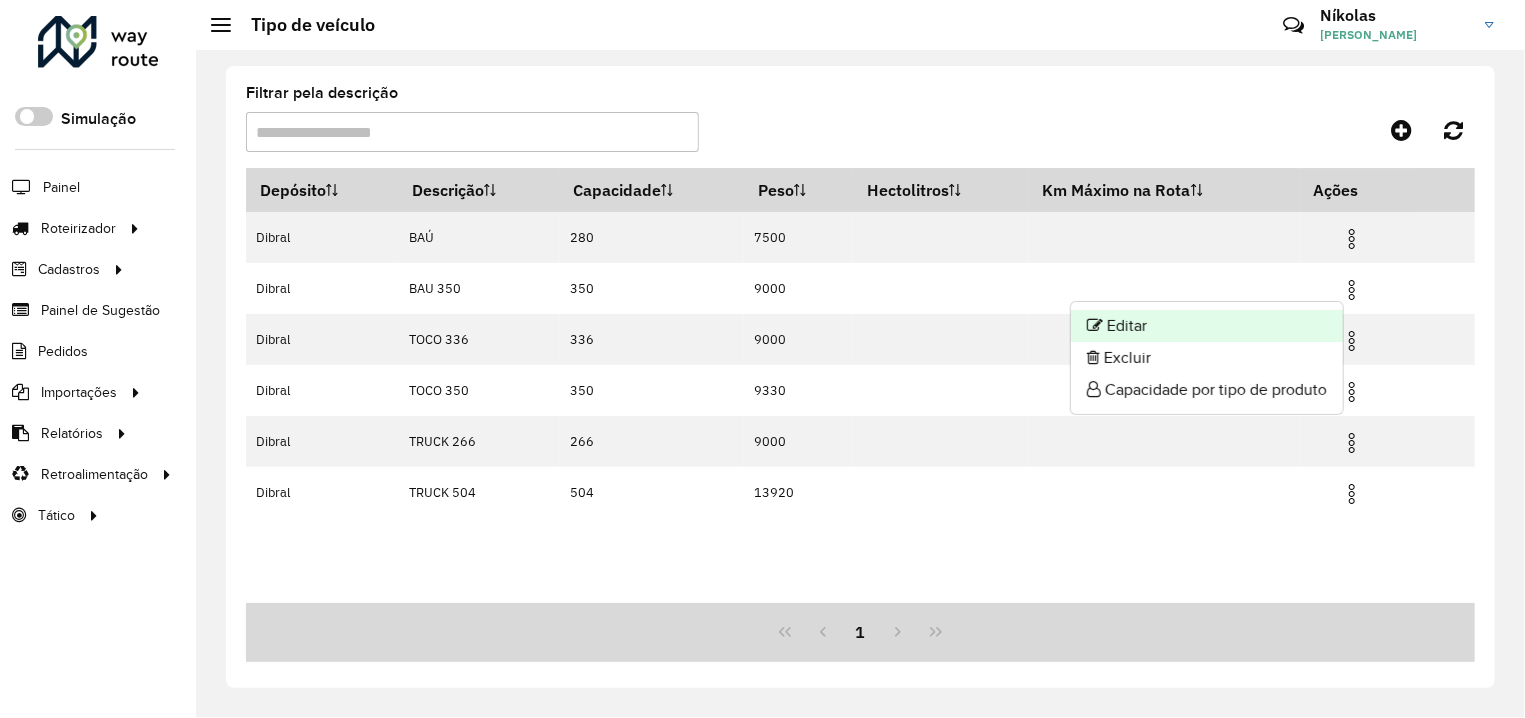 click on "Editar" 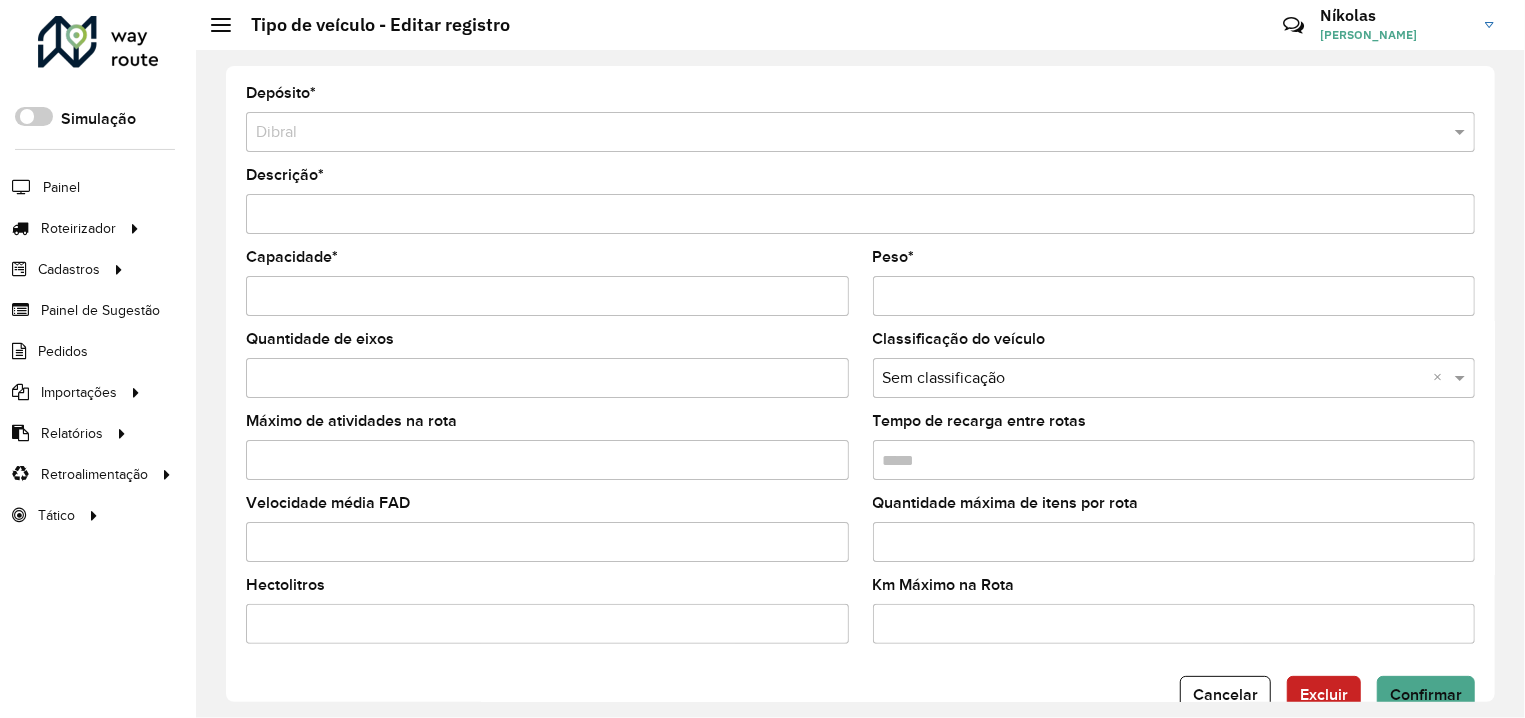 scroll, scrollTop: 44, scrollLeft: 0, axis: vertical 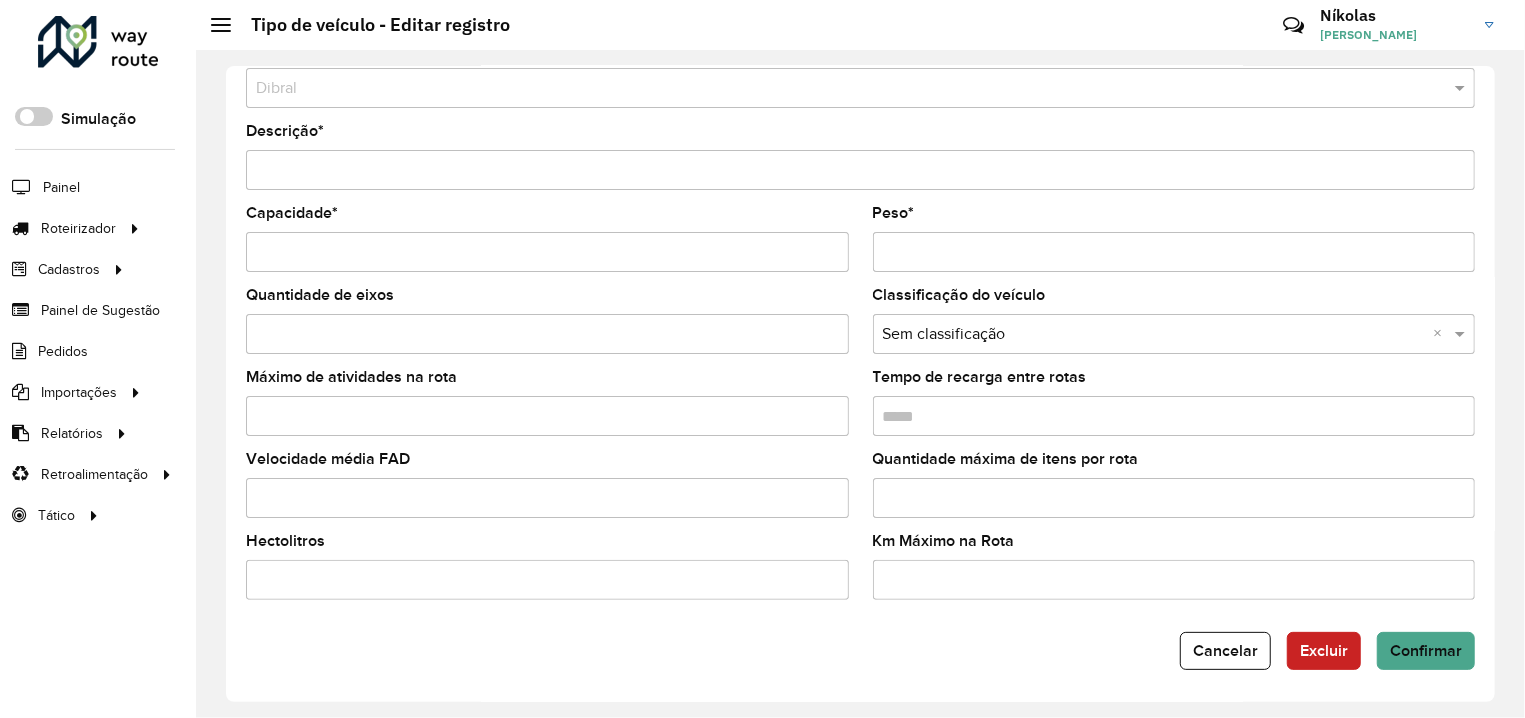 drag, startPoint x: 880, startPoint y: 252, endPoint x: 867, endPoint y: 253, distance: 13.038404 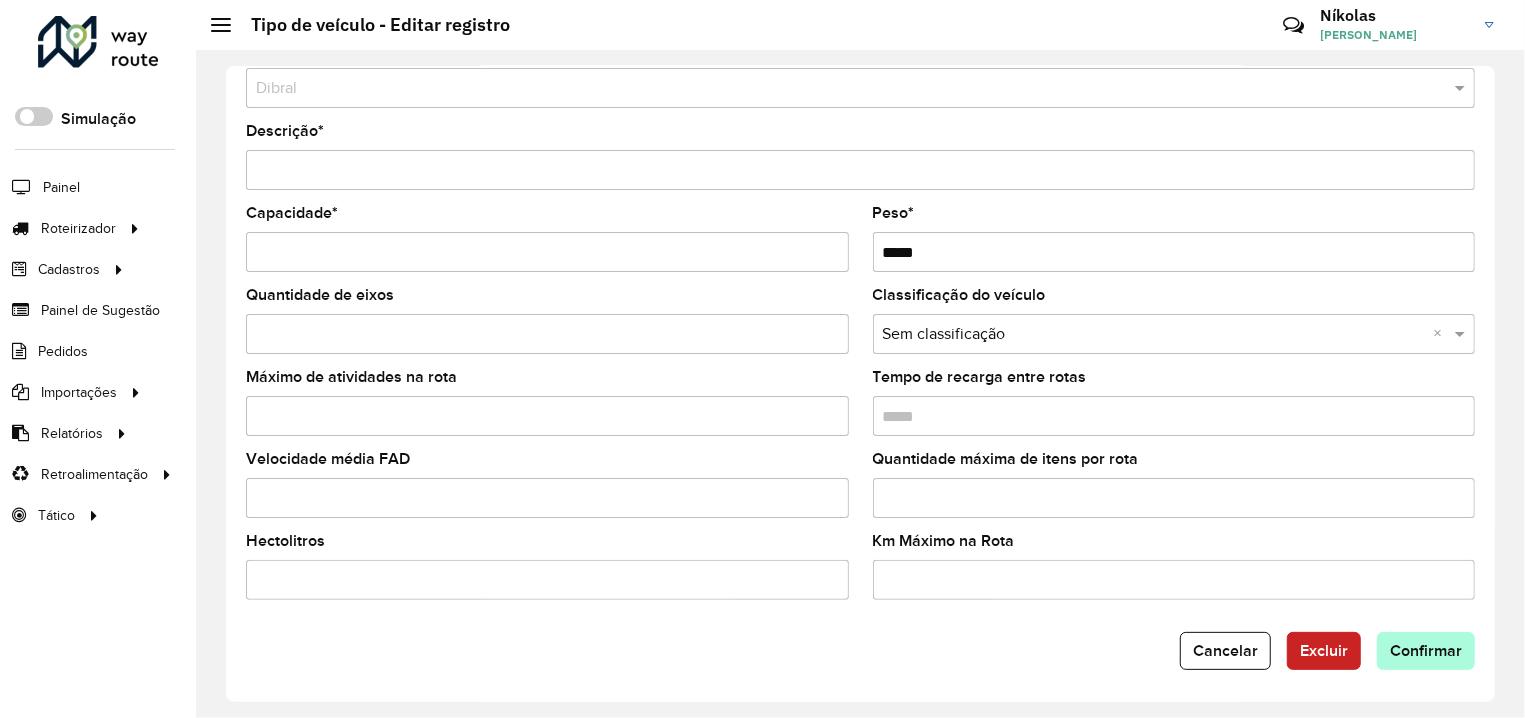 type on "*****" 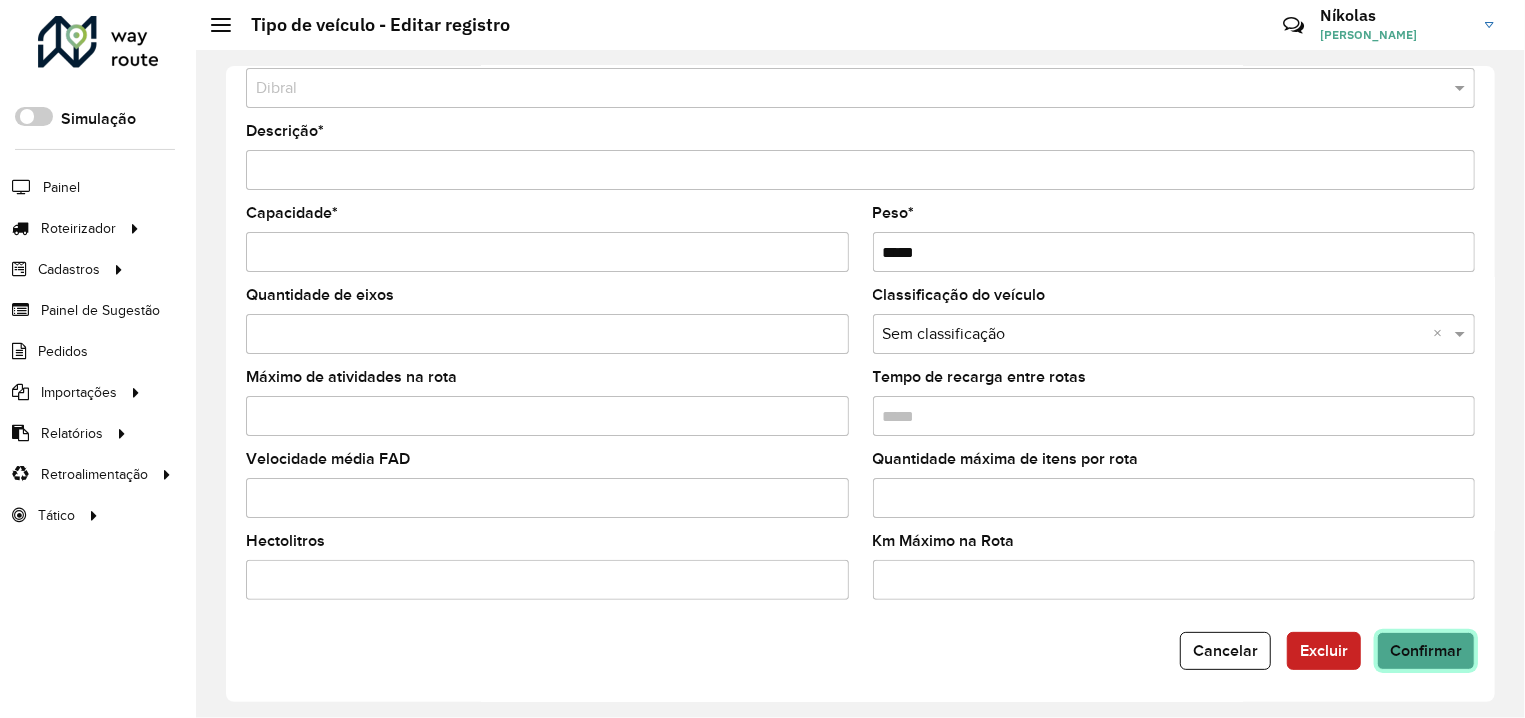 click on "Confirmar" 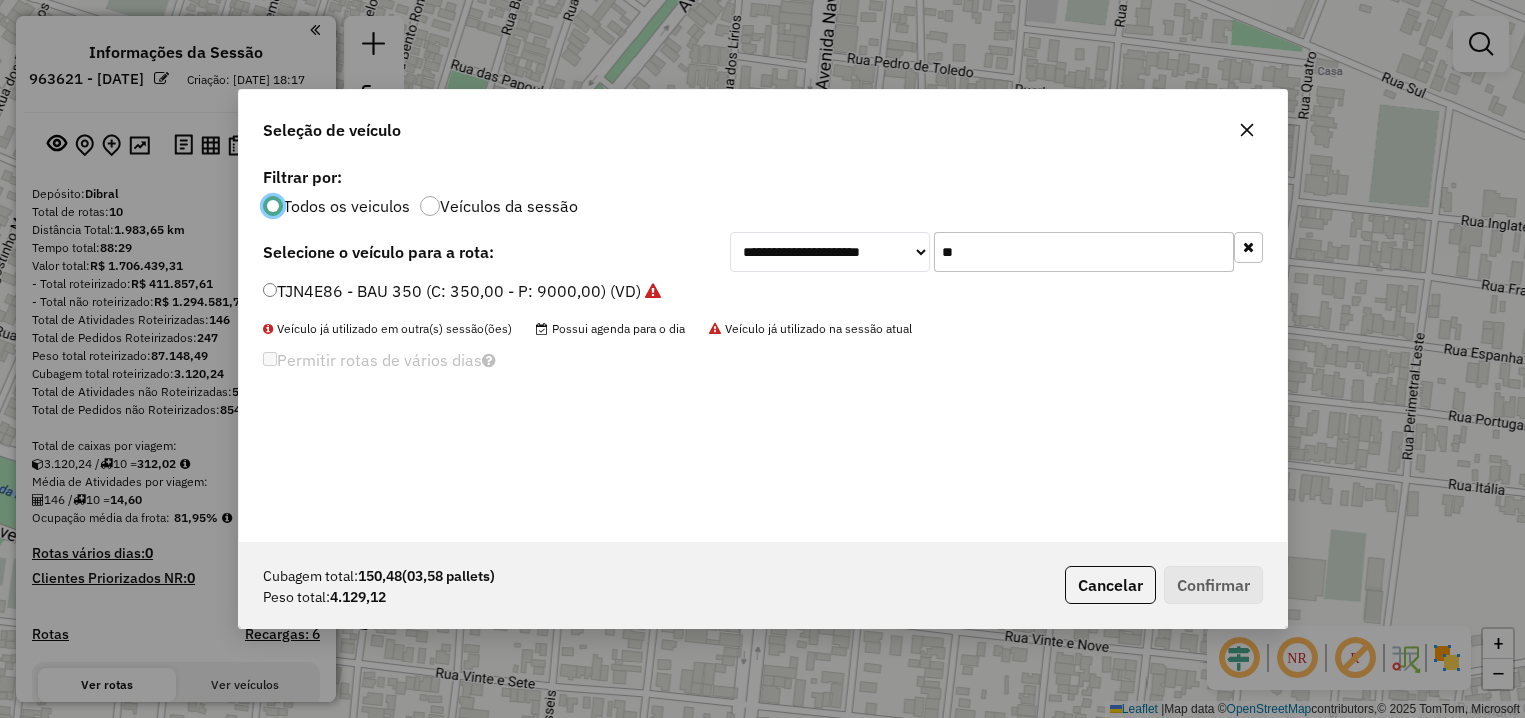 scroll, scrollTop: 0, scrollLeft: 0, axis: both 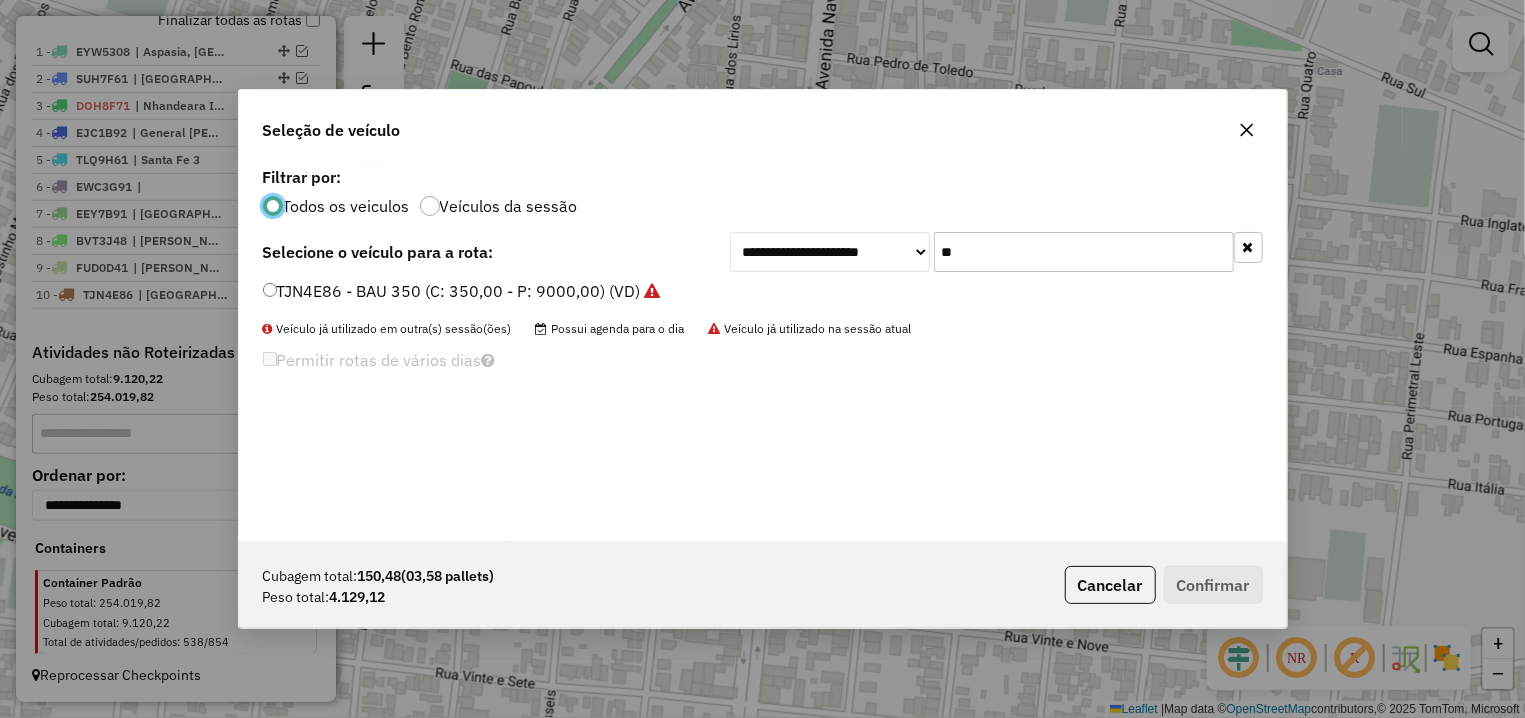 drag, startPoint x: 958, startPoint y: 237, endPoint x: 918, endPoint y: 240, distance: 40.112343 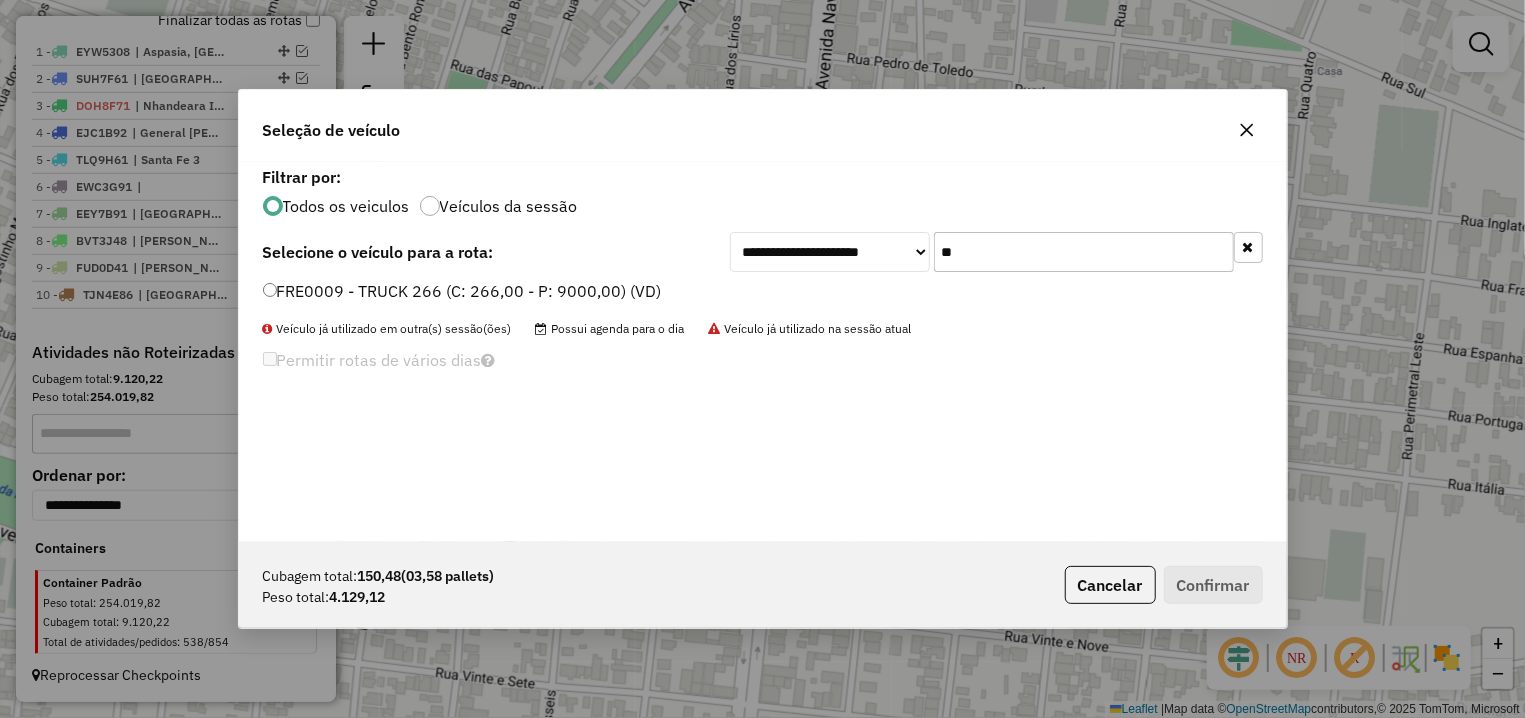 type on "**" 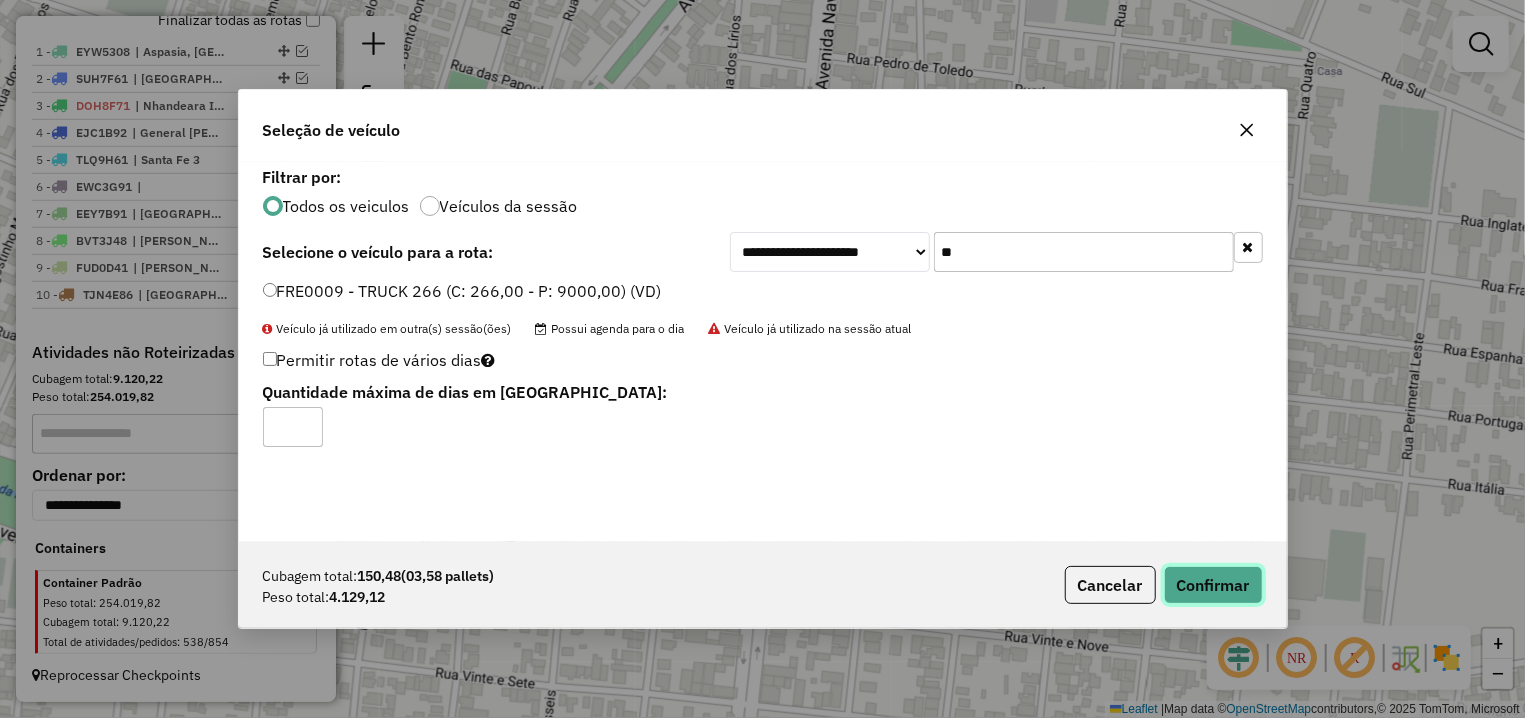 click on "Confirmar" 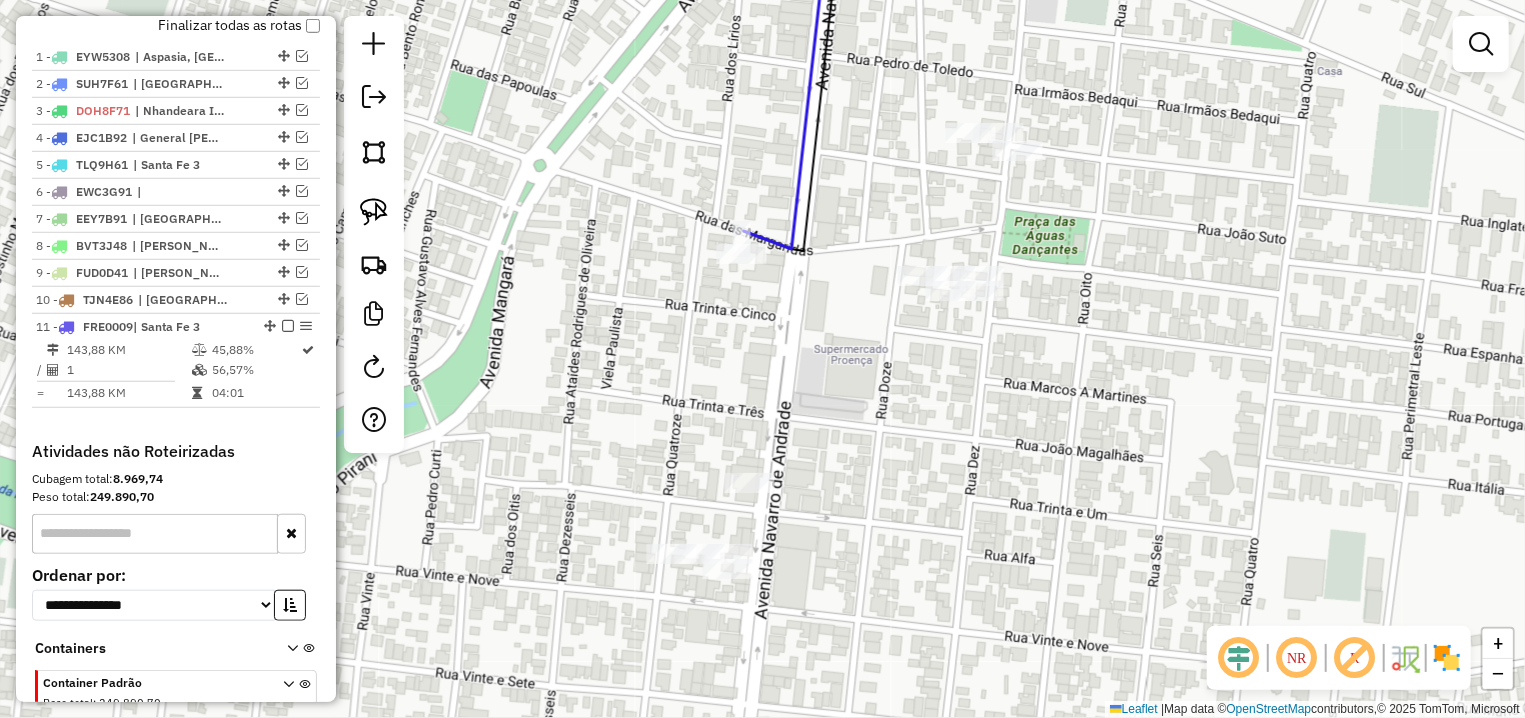 scroll, scrollTop: 753, scrollLeft: 0, axis: vertical 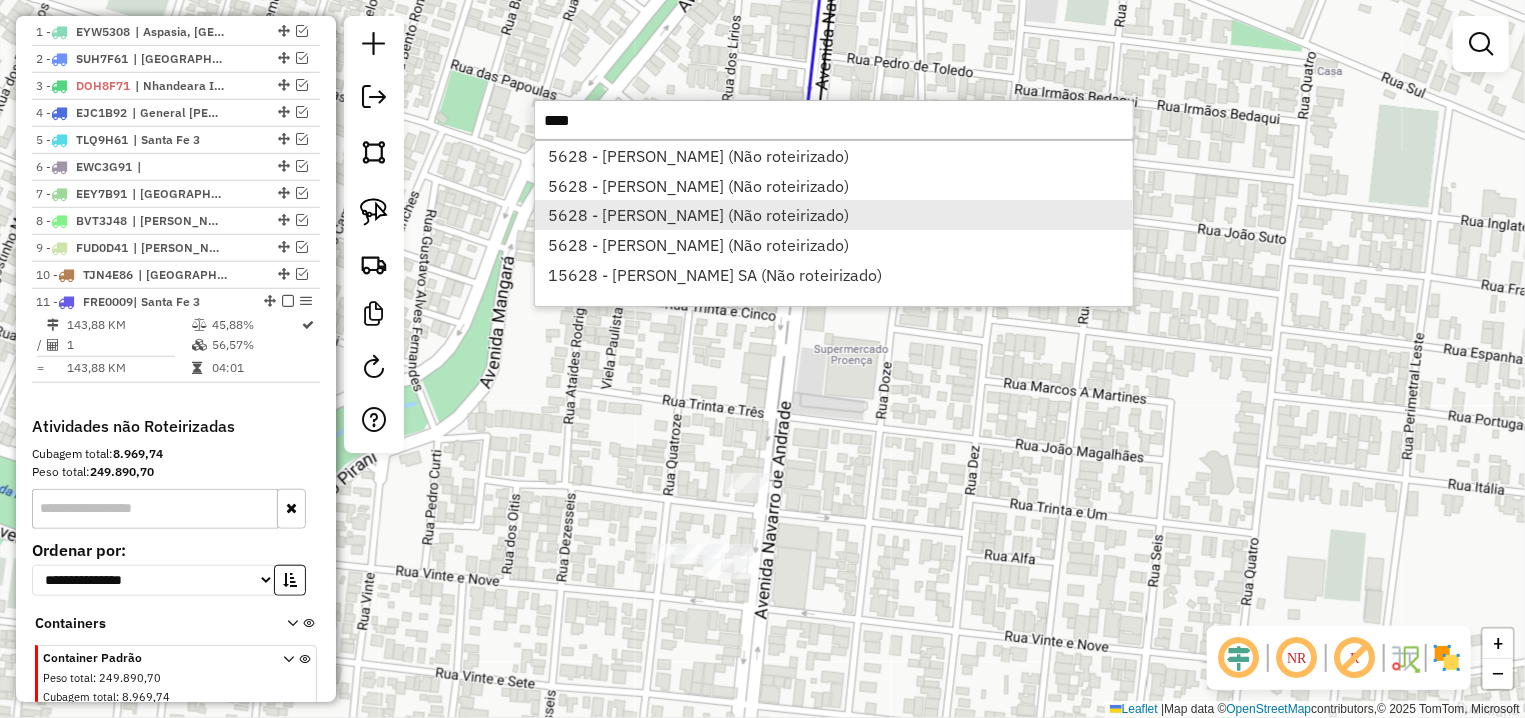type on "****" 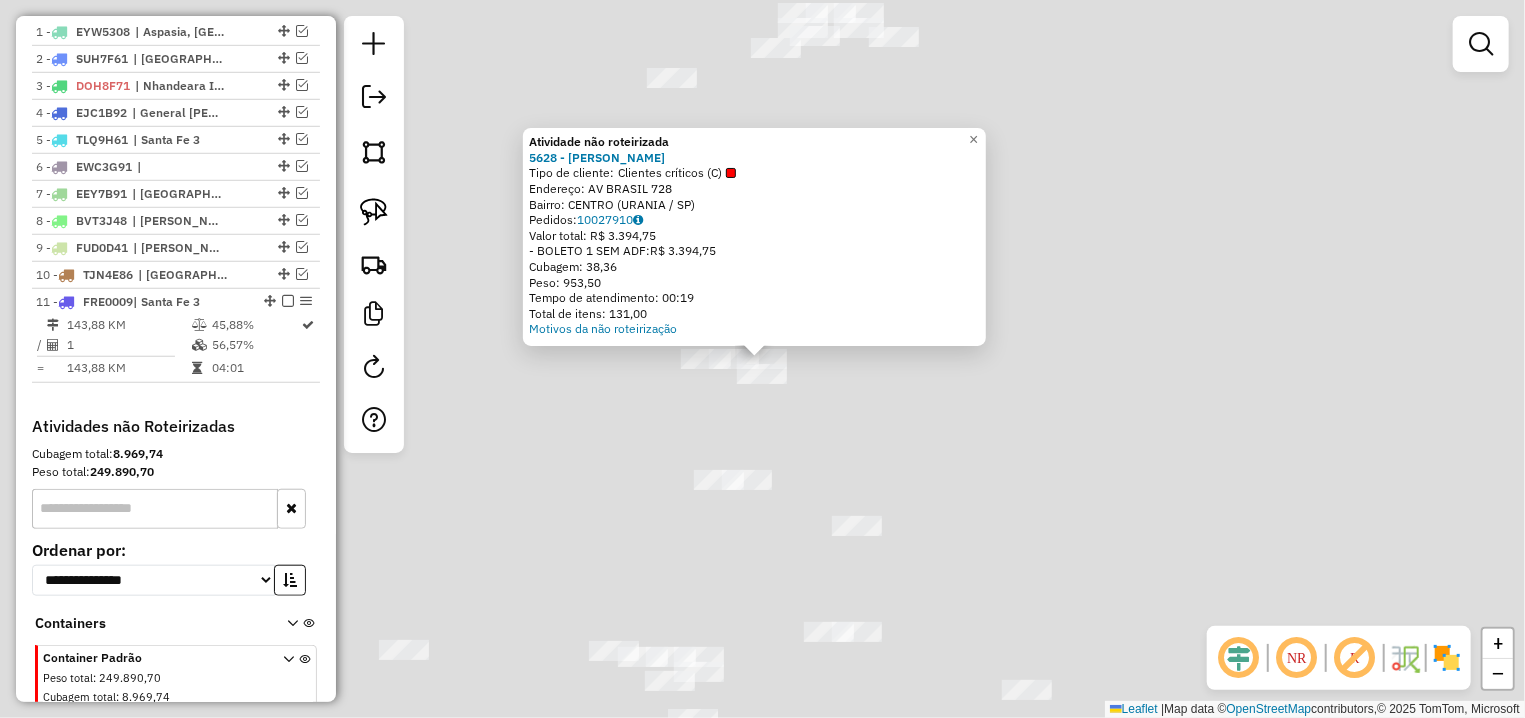 click on "Atividade não roteirizada 5628 - [PERSON_NAME]  Tipo de cliente:   Clientes críticos (C)   Endereço: AV  BRASIL                        728   Bairro: CENTRO (URANIA / SP)   Pedidos:  10027910   Valor total: R$ 3.394,75   - BOLETO 1 SEM ADF:  R$ 3.394,75   Cubagem: 38,36   Peso: 953,50   Tempo de atendimento: 00:19   Total de itens: 131,00  Motivos da não roteirização × Janela de atendimento Grade de atendimento Capacidade Transportadoras Veículos Cliente Pedidos  Rotas Selecione os dias de semana para filtrar as janelas de atendimento  Seg   Ter   Qua   Qui   Sex   Sáb   Dom  Informe o período da janela de atendimento: De: Até:  Filtrar exatamente a janela do cliente  Considerar janela de atendimento padrão  Selecione os dias de semana para filtrar as grades de atendimento  Seg   Ter   Qua   Qui   Sex   Sáb   Dom   Considerar clientes sem dia de atendimento cadastrado  Clientes fora do dia de atendimento selecionado Filtrar as atividades entre os valores definidos abaixo:  Peso mínimo:  +" 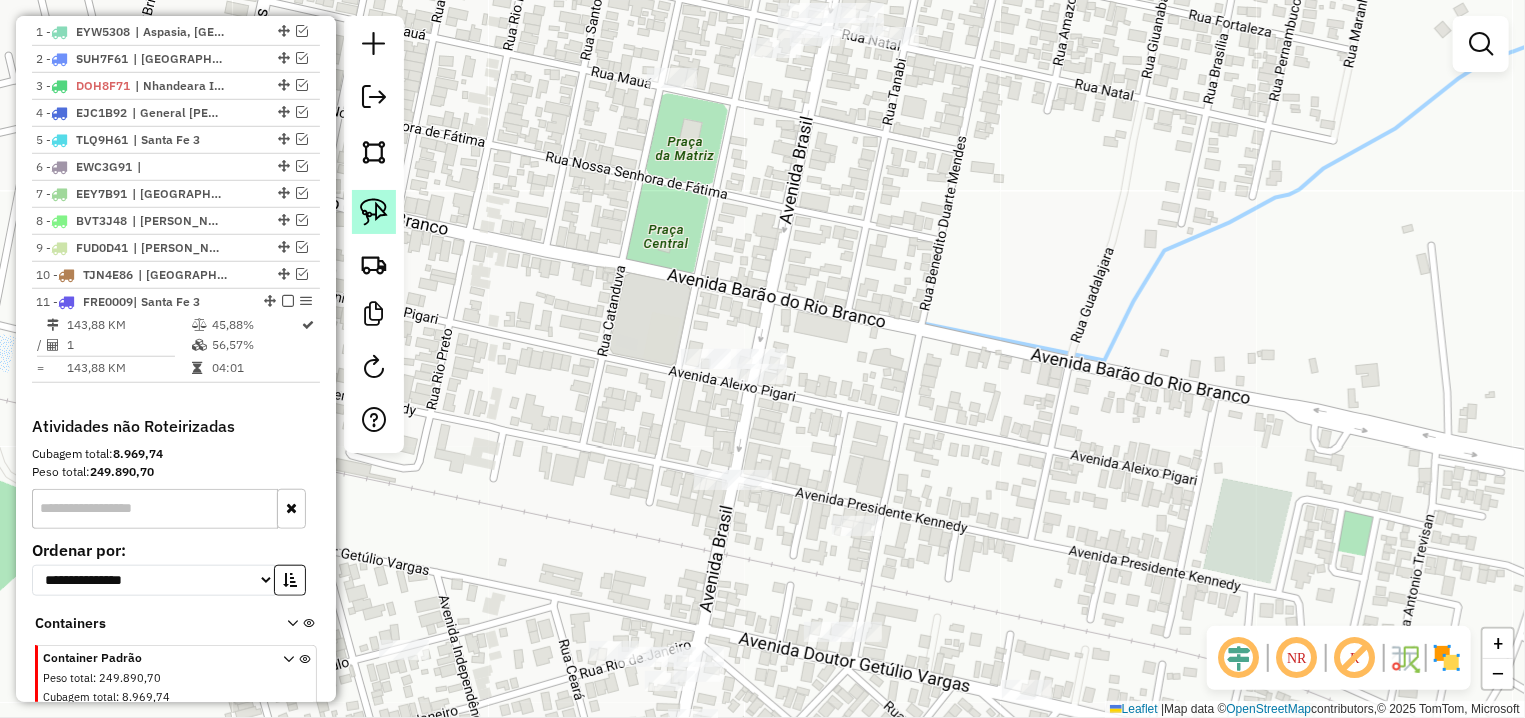 click 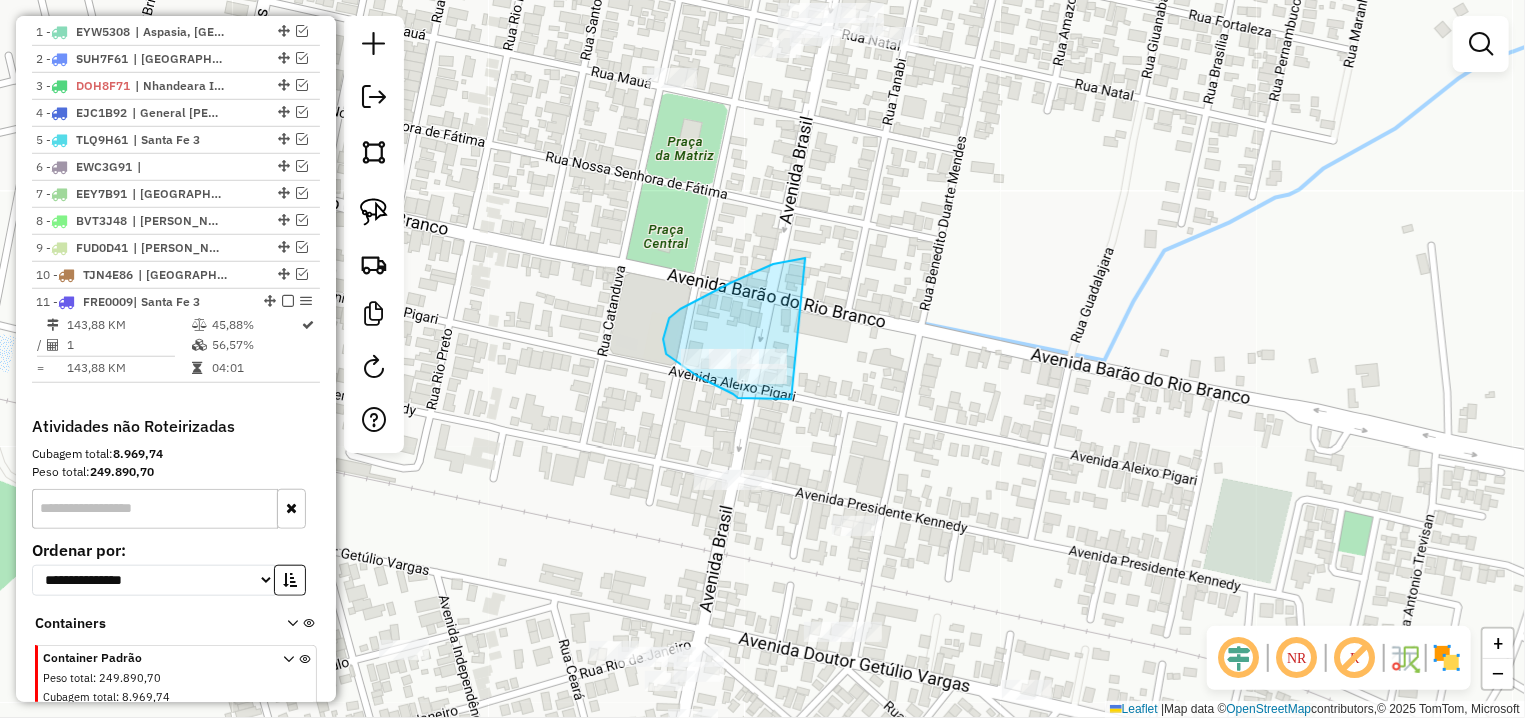 drag, startPoint x: 806, startPoint y: 258, endPoint x: 820, endPoint y: 395, distance: 137.71347 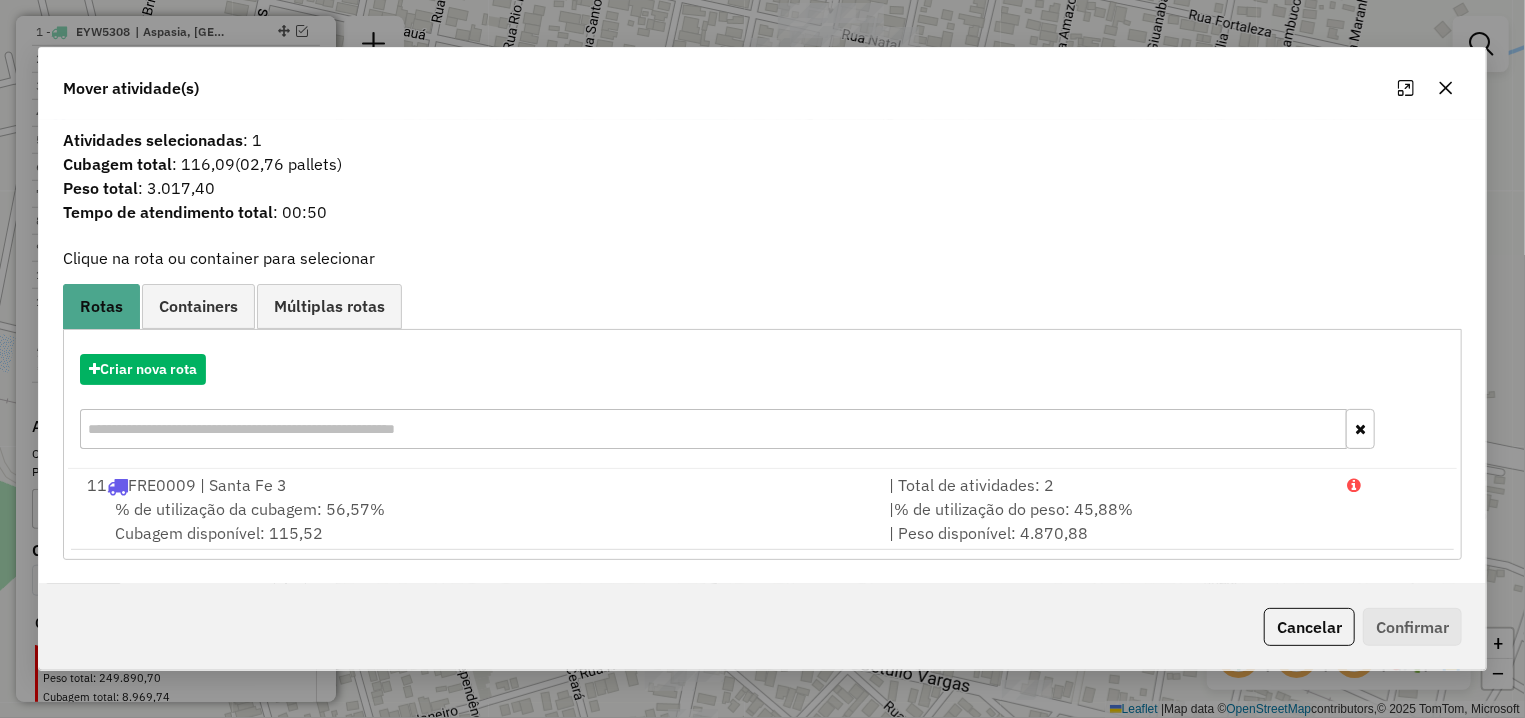 click on "% de utilização da cubagem: 56,57%  Cubagem disponível: 115,52" at bounding box center [476, 521] 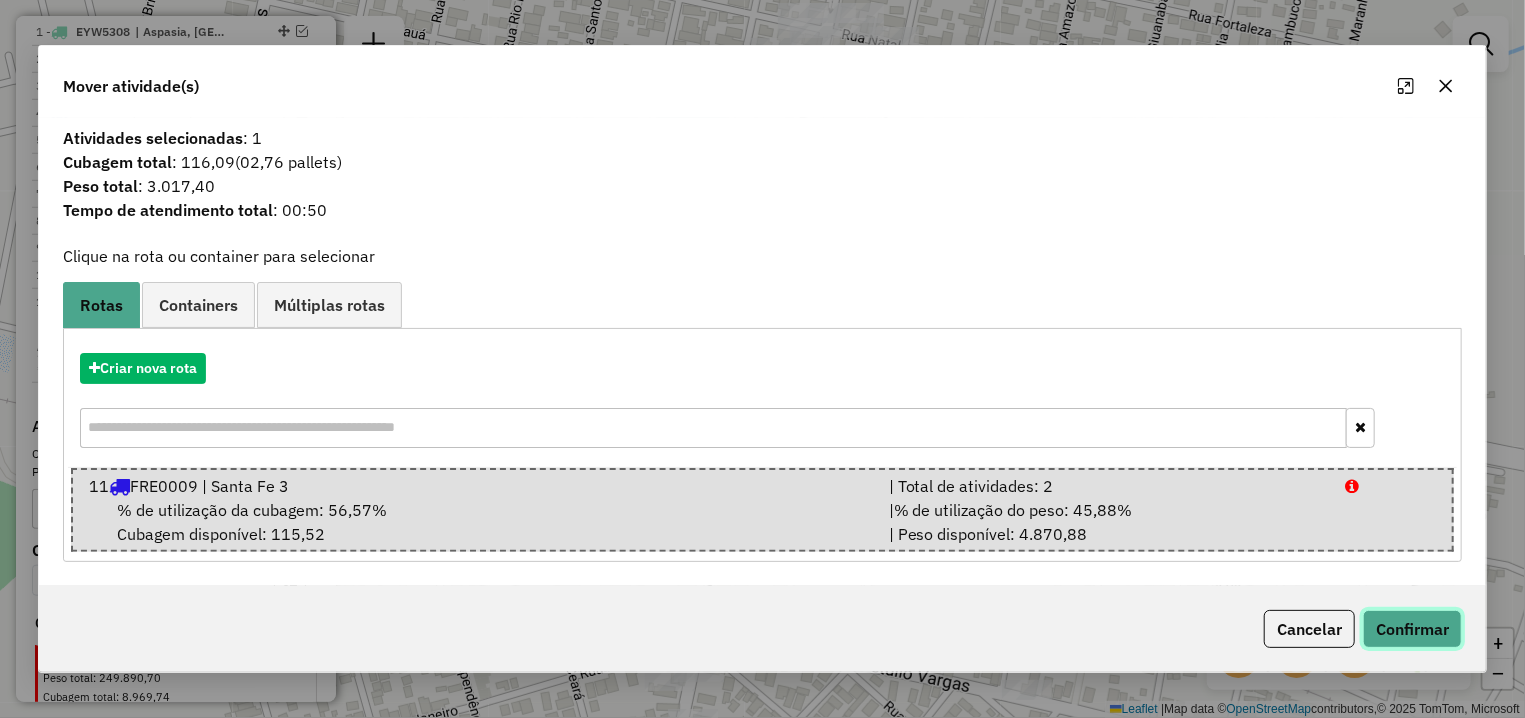 click on "Confirmar" 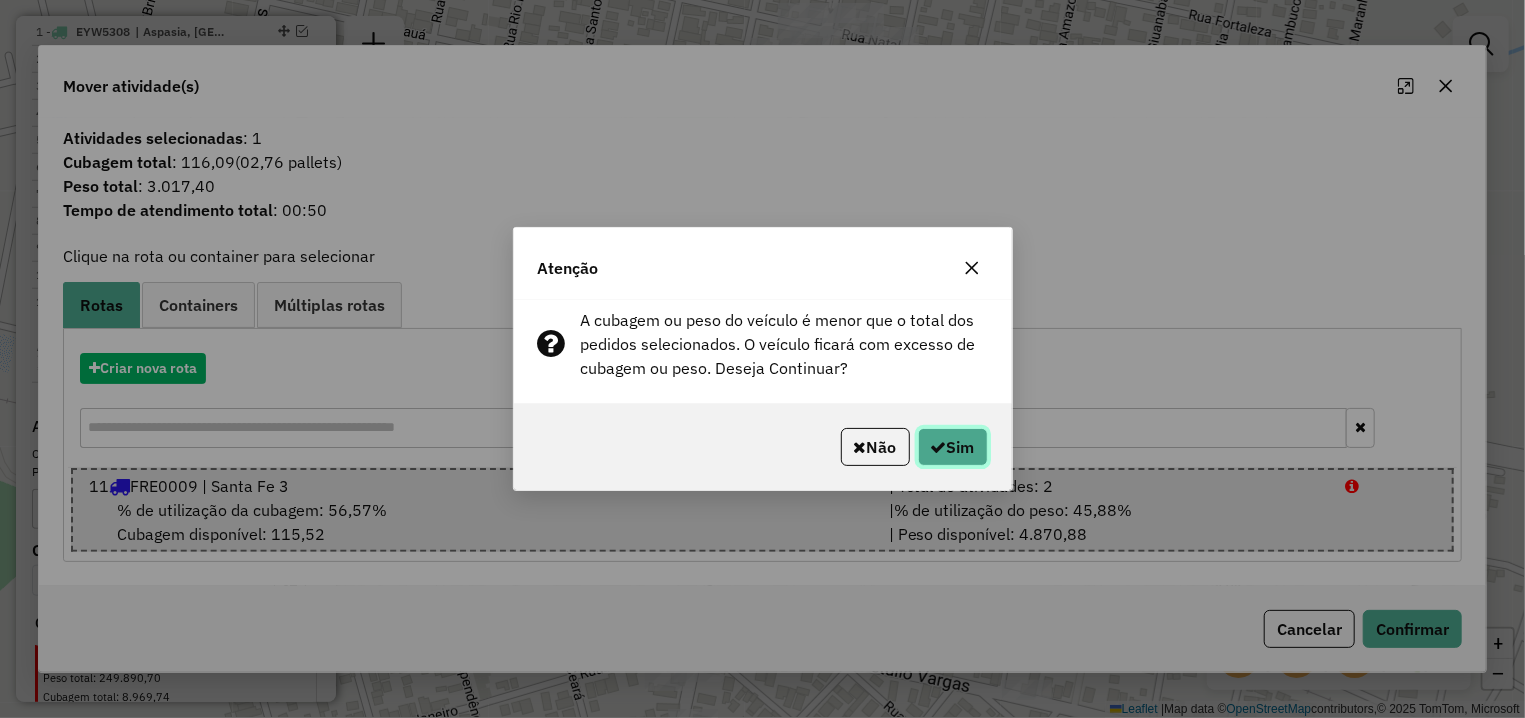 click on "Sim" 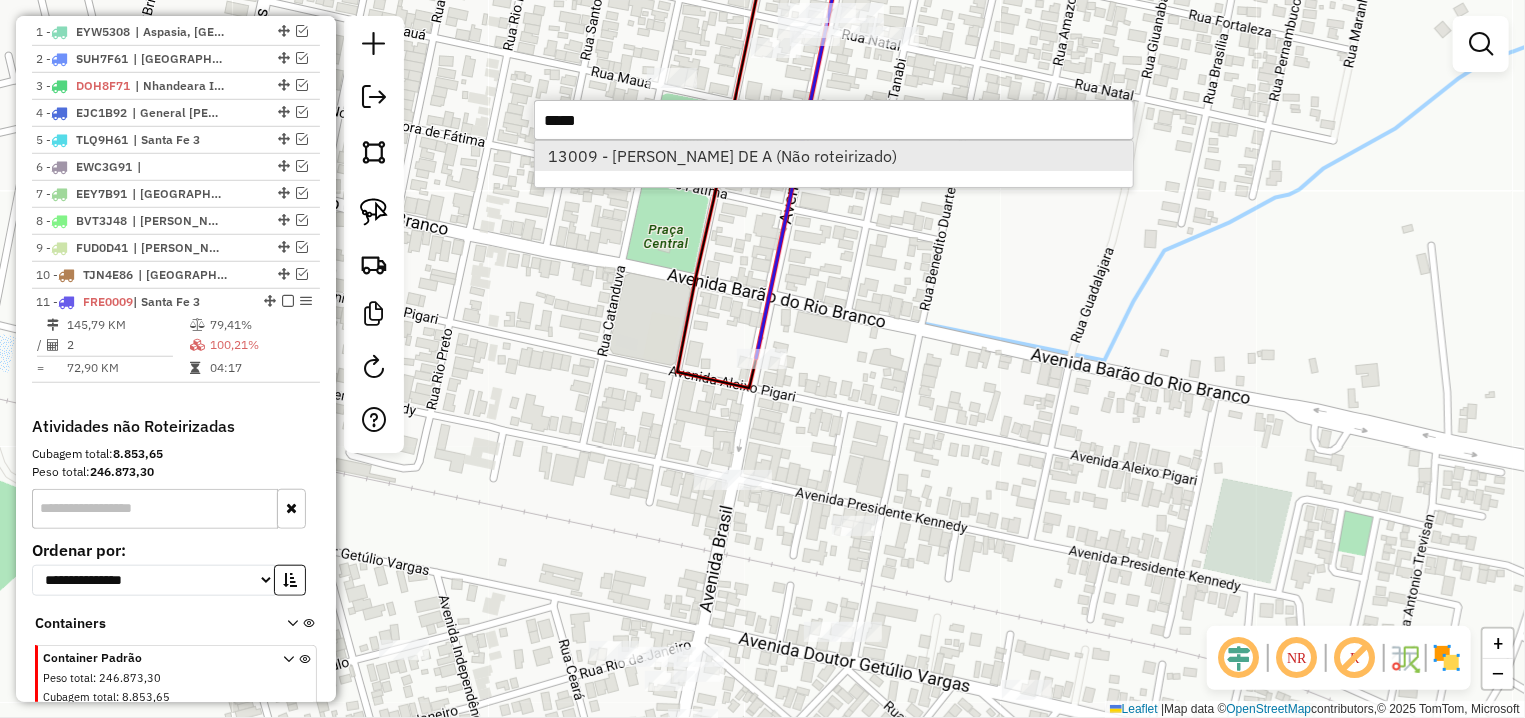 type on "*****" 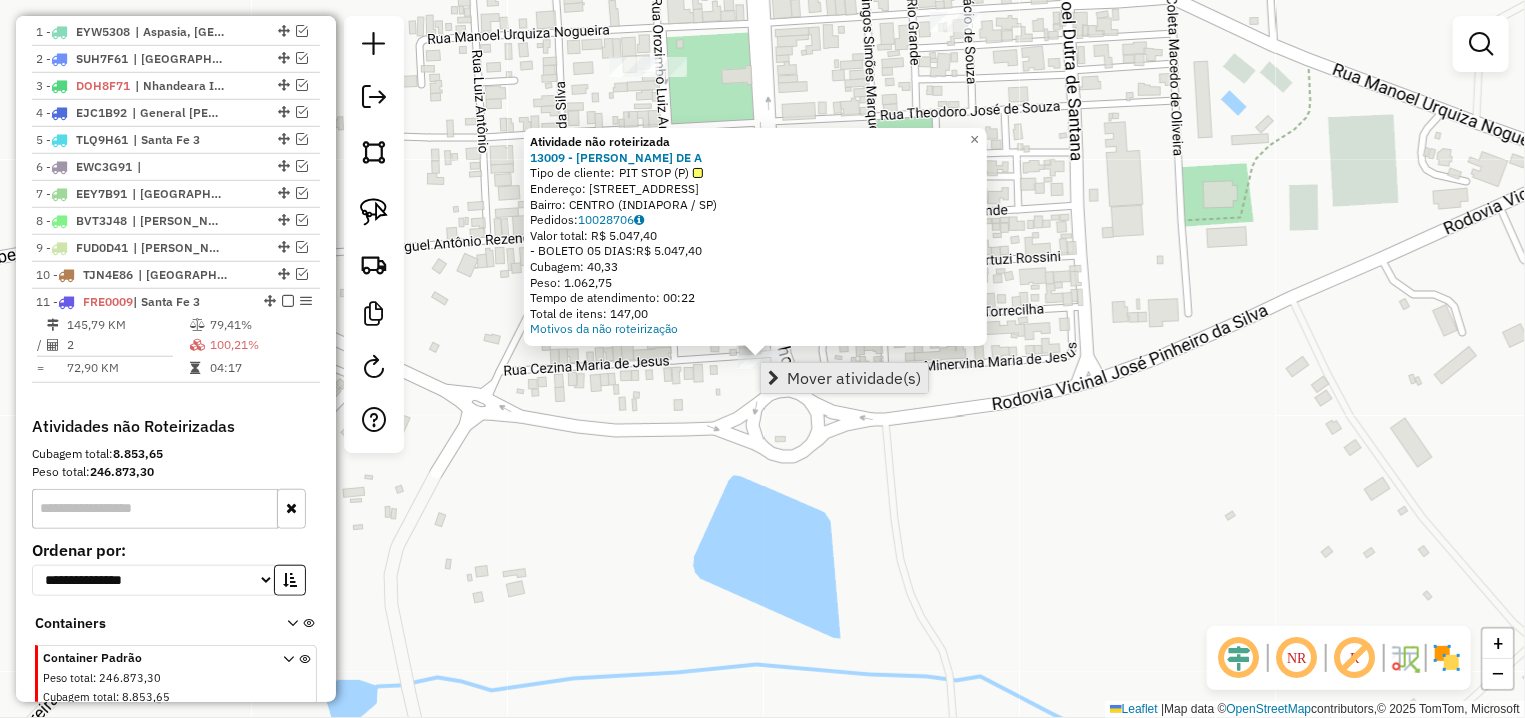 click on "Mover atividade(s)" at bounding box center [854, 378] 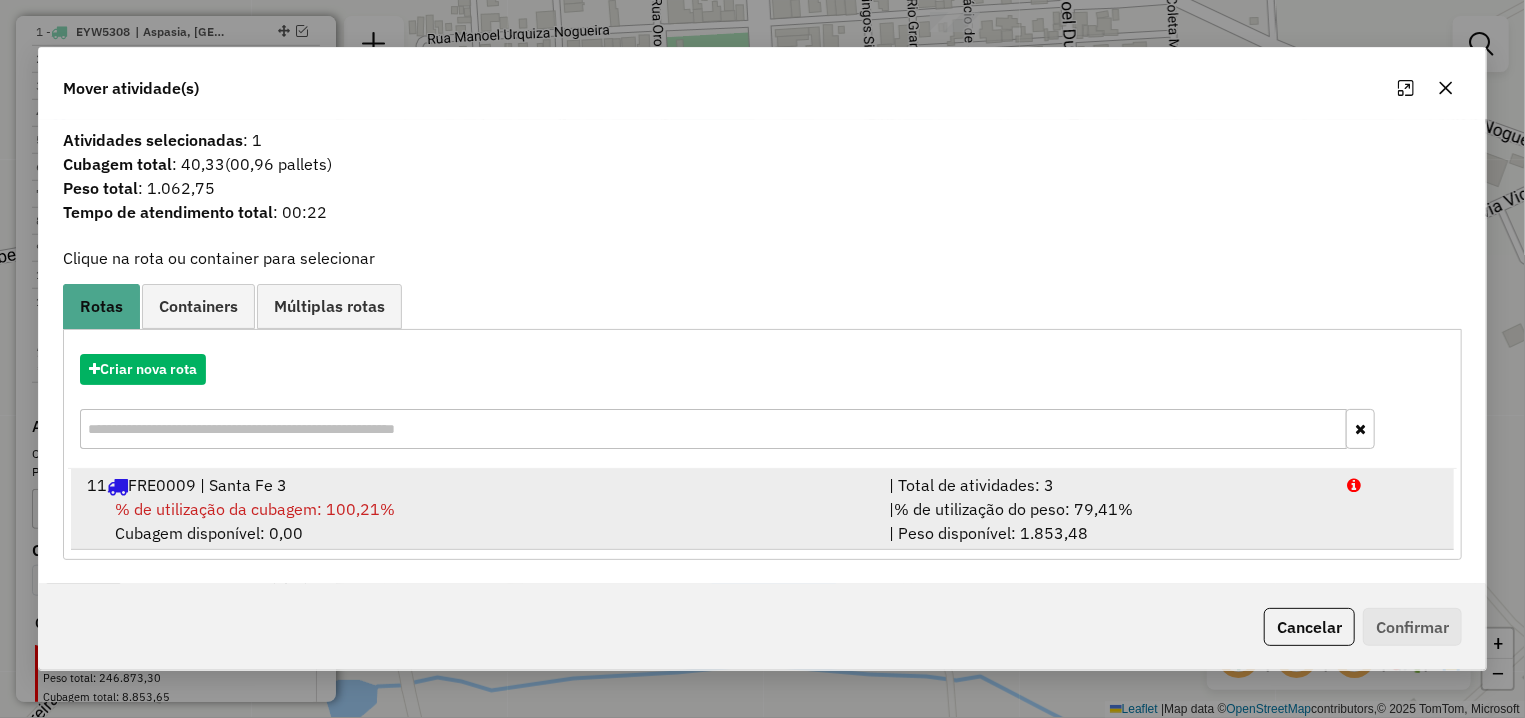 click on "% de utilização da cubagem: 100,21%  Cubagem disponível: 0,00" at bounding box center (476, 521) 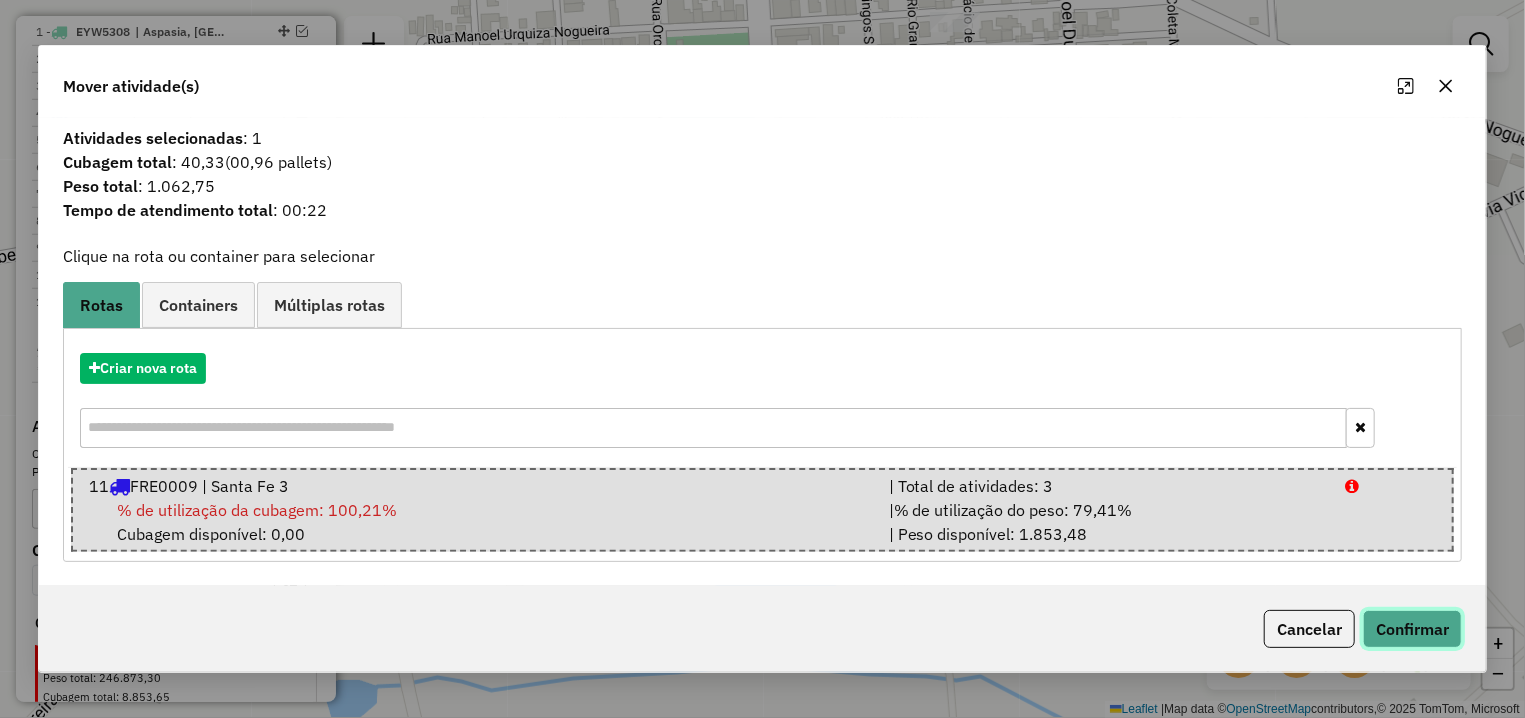 click on "Confirmar" 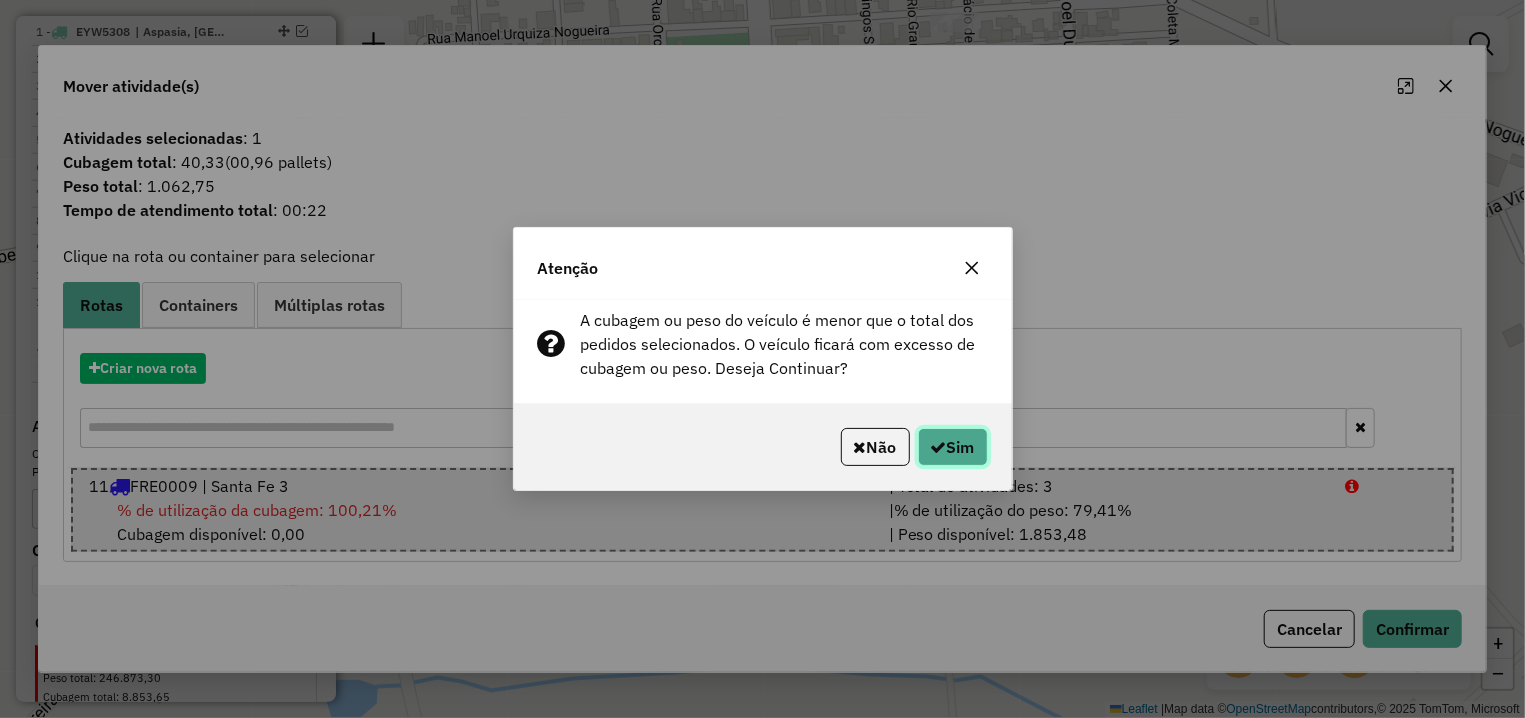 click on "Sim" 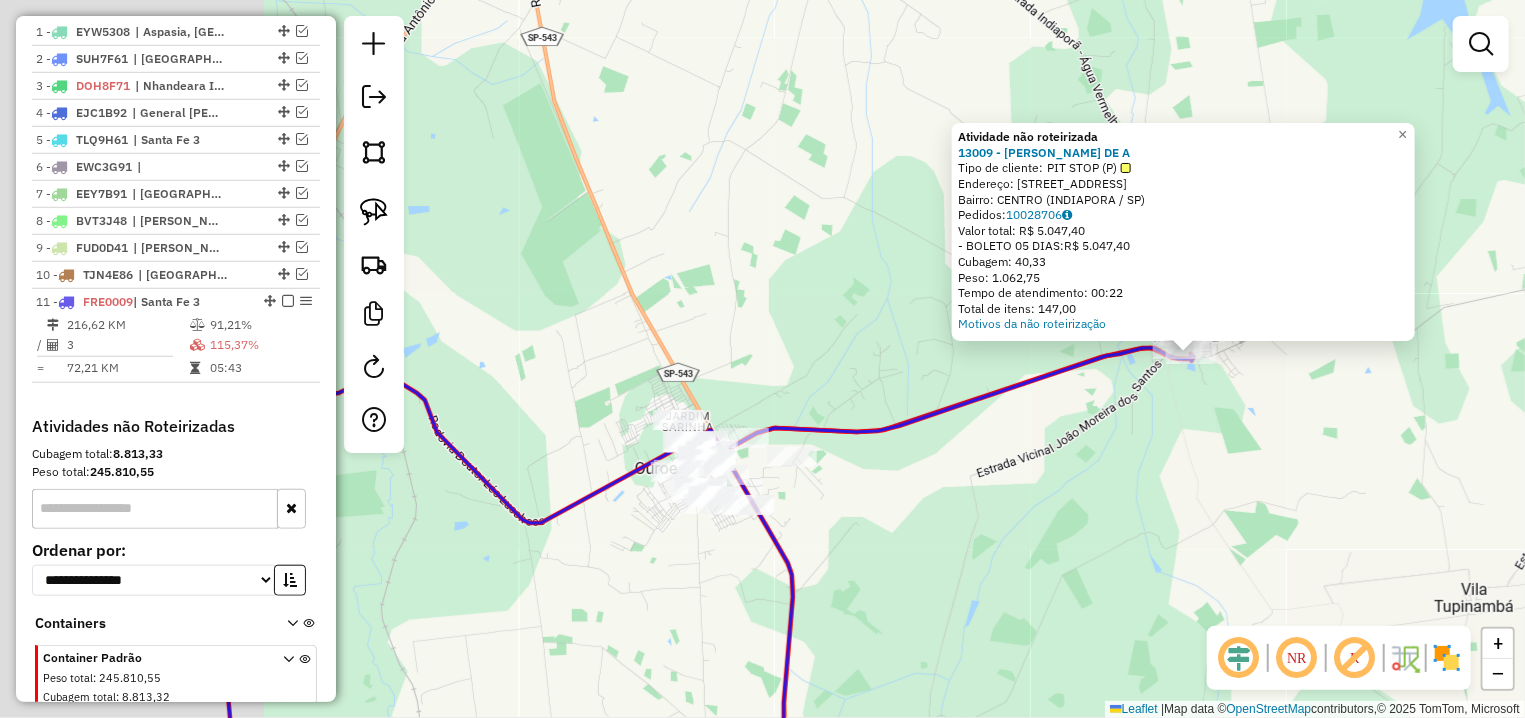 drag, startPoint x: 709, startPoint y: 479, endPoint x: 1079, endPoint y: 428, distance: 373.49832 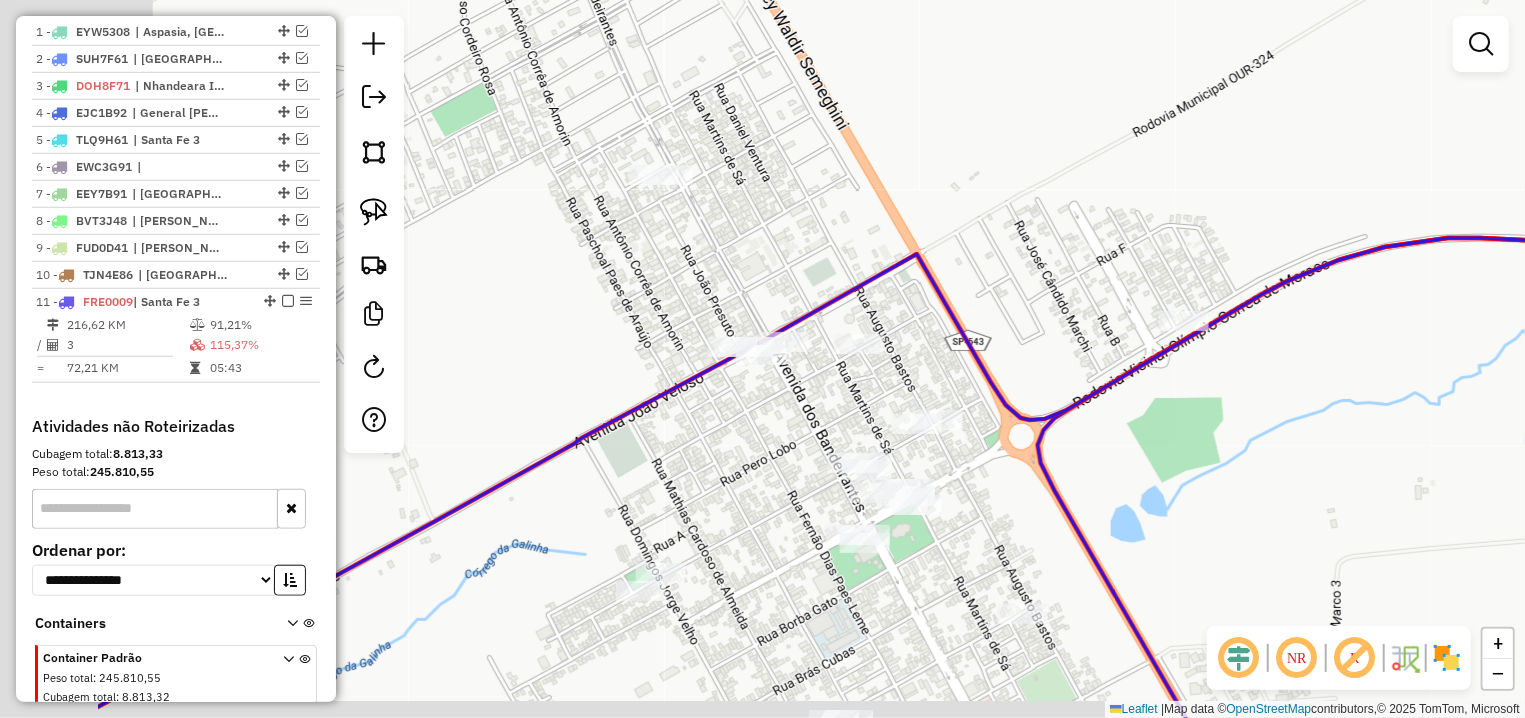 drag, startPoint x: 570, startPoint y: 439, endPoint x: 844, endPoint y: 406, distance: 275.98007 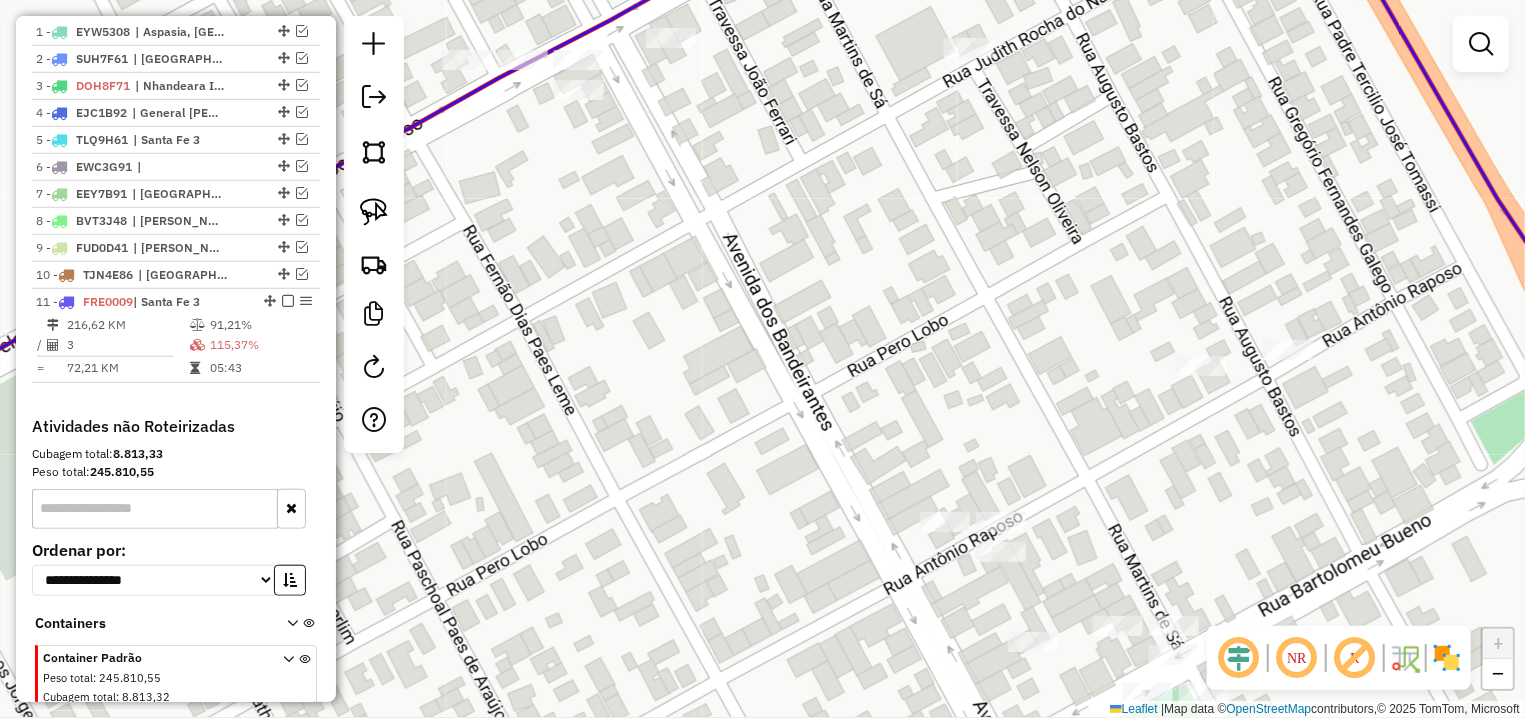 drag, startPoint x: 737, startPoint y: 411, endPoint x: 749, endPoint y: 424, distance: 17.691807 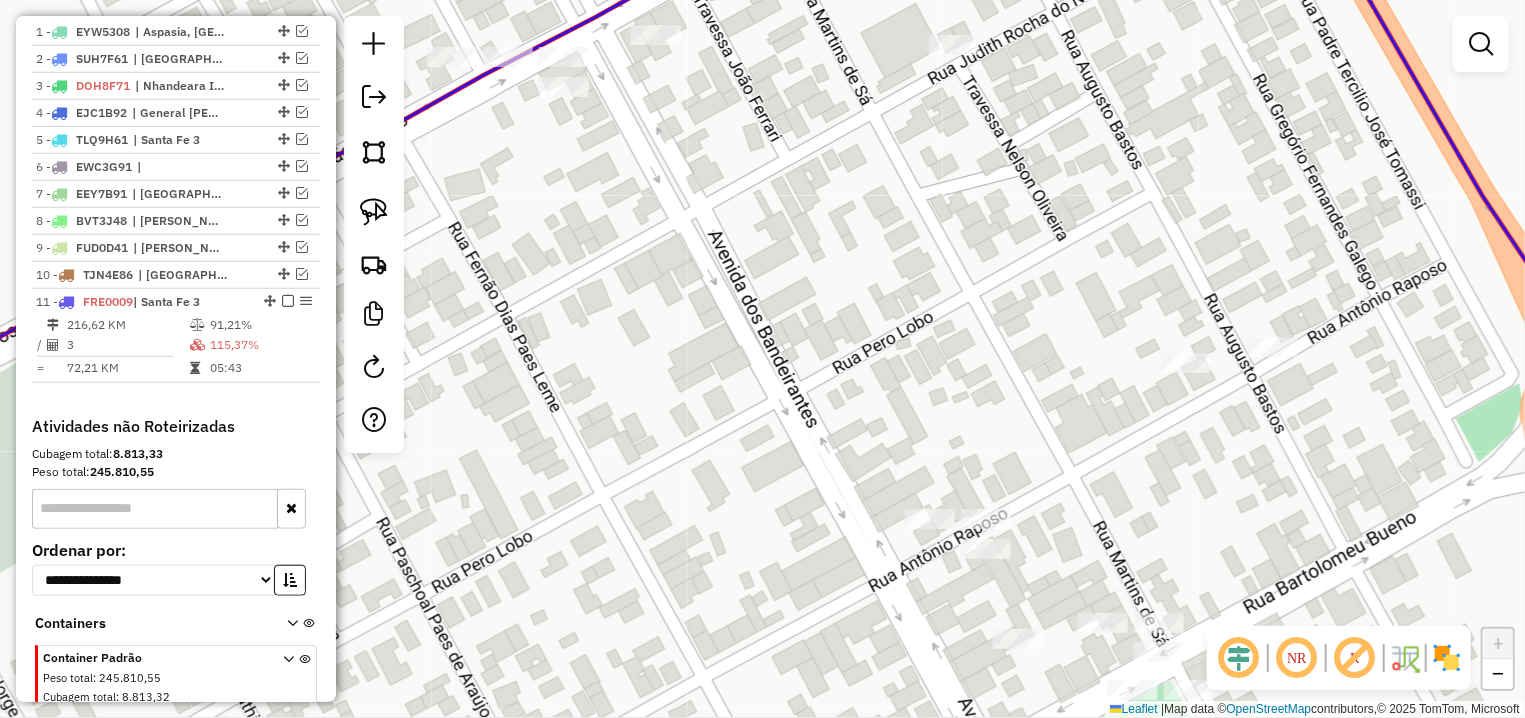 click on "Atividade não roteirizada 13009 - [PERSON_NAME] DE A  Tipo de cliente:   PIT STOP (P)   Endereço: [STREET_ADDRESS]   Pedidos:  10028706   Valor total: R$ 5.047,40   - BOLETO 05 DIAS:  R$ 5.047,40   Cubagem: 40,33   Peso: 1.062,75   Tempo de atendimento: 00:22   Total de itens: 147,00  Motivos da não roteirização × Janela de atendimento Grade de atendimento Capacidade Transportadoras Veículos Cliente Pedidos  Rotas Selecione os dias de semana para filtrar as janelas de atendimento  Seg   Ter   Qua   Qui   Sex   Sáb   Dom  Informe o período da janela de atendimento: De: Até:  Filtrar exatamente a janela do cliente  Considerar janela de atendimento padrão  Selecione os dias de semana para filtrar as grades de atendimento  Seg   Ter   Qua   Qui   Sex   Sáb   Dom   Considerar clientes sem dia de atendimento cadastrado  Clientes fora do dia de atendimento selecionado Filtrar as atividades entre os valores definidos abaixo:  Peso mínimo:   De:" 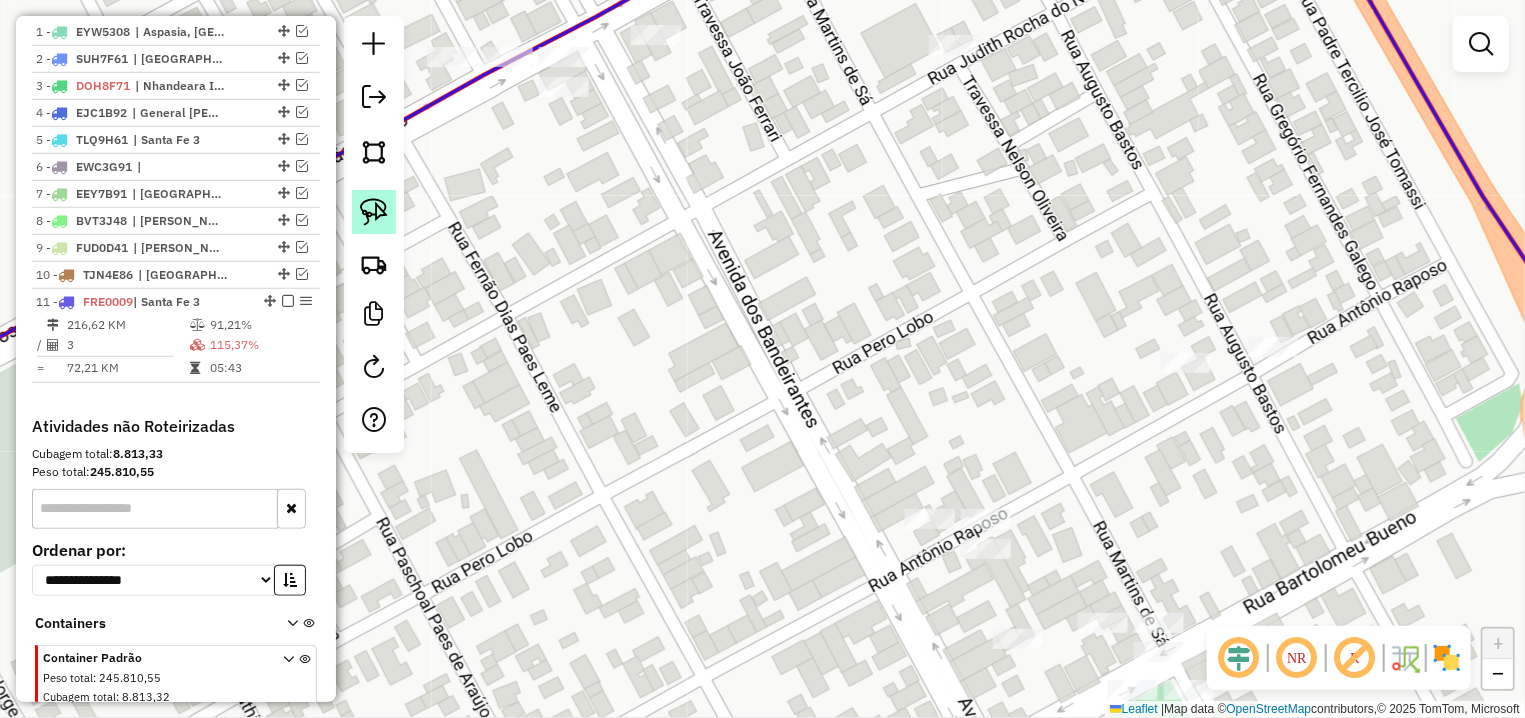 click 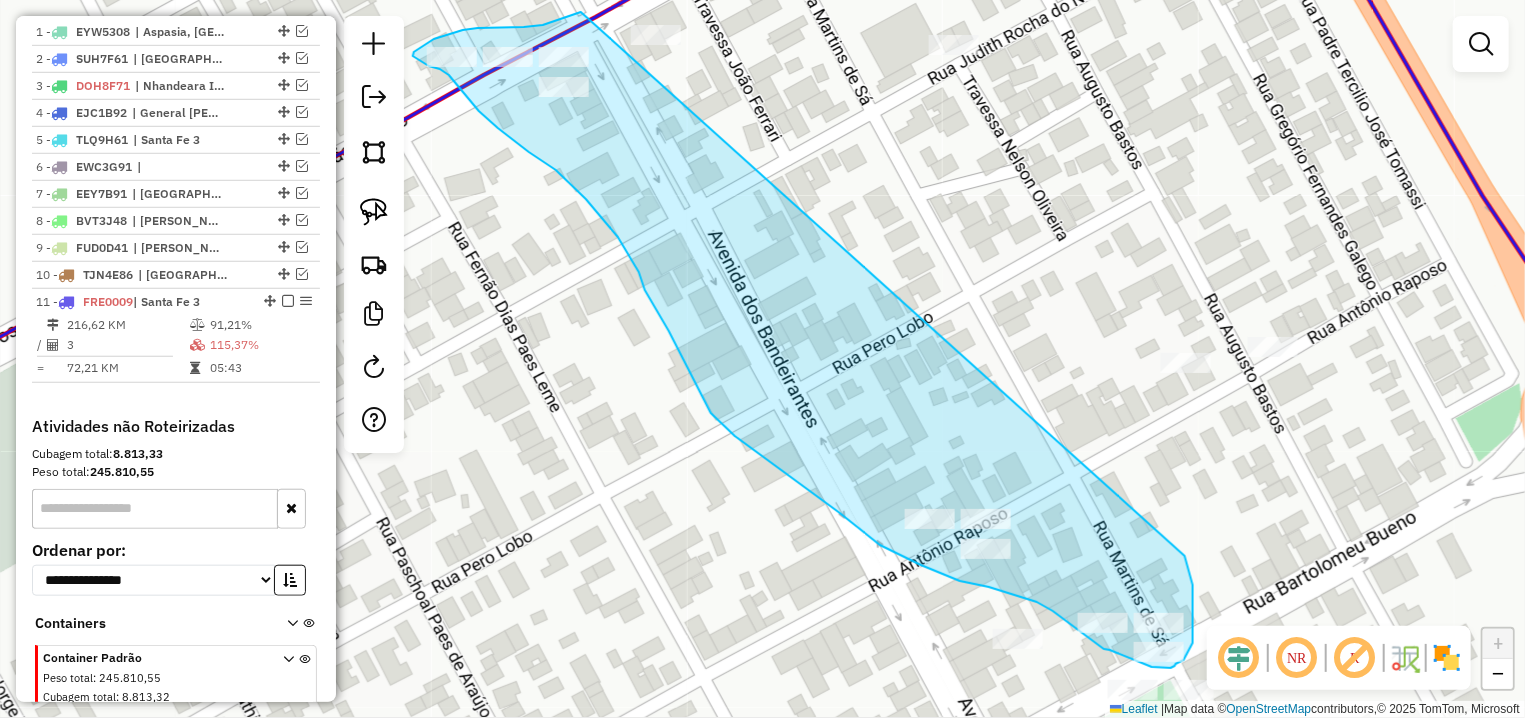 drag, startPoint x: 1189, startPoint y: 572, endPoint x: 581, endPoint y: 12, distance: 826.59784 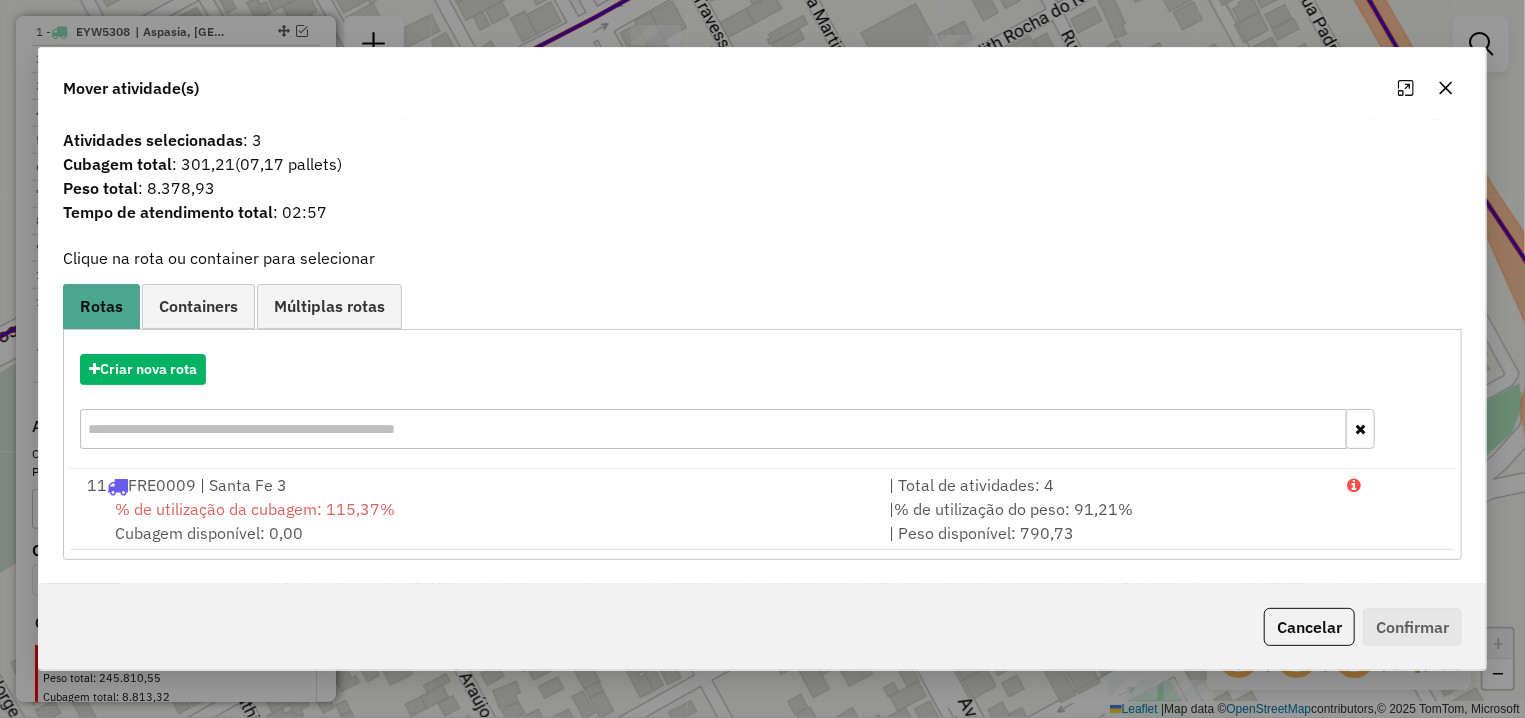 click on "% de utilização da cubagem: 115,37%  Cubagem disponível: 0,00" at bounding box center [476, 521] 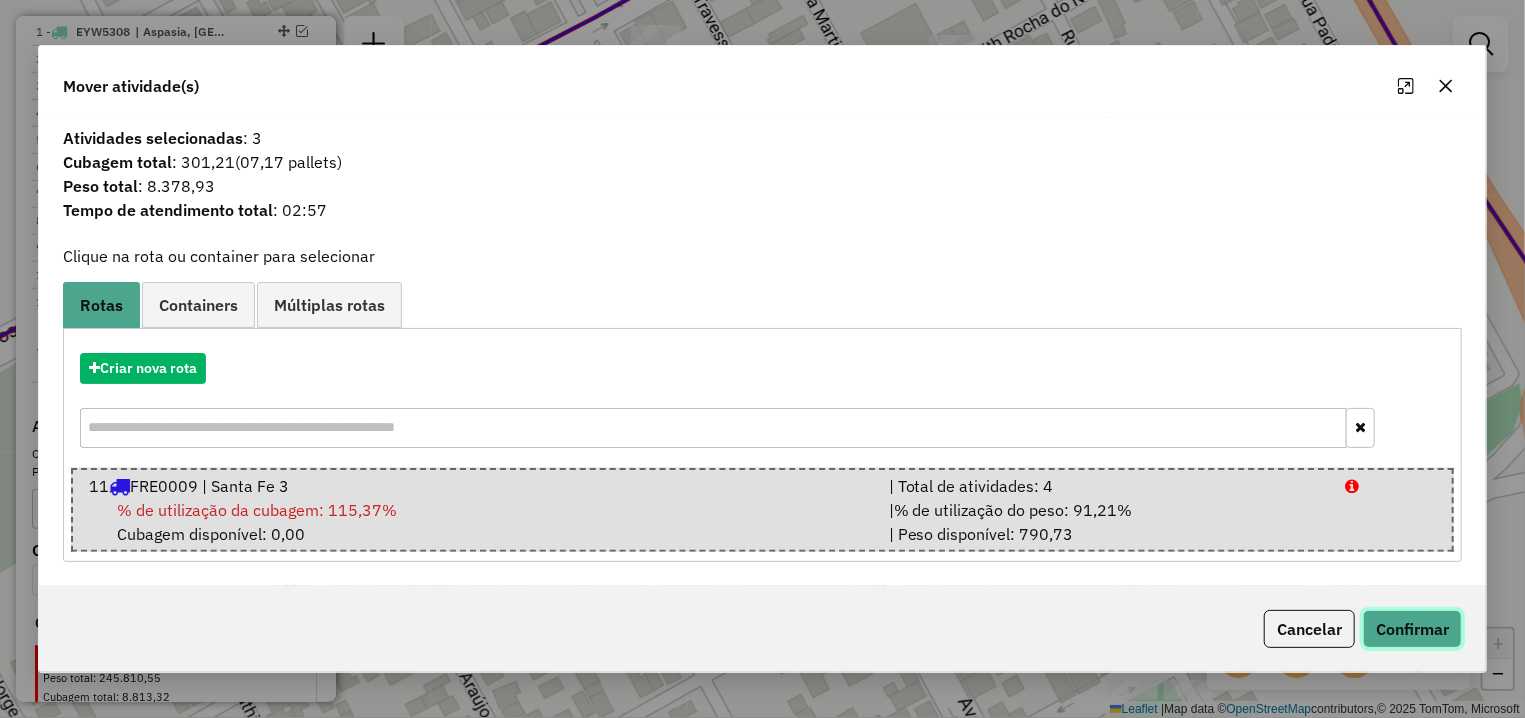 click on "Confirmar" 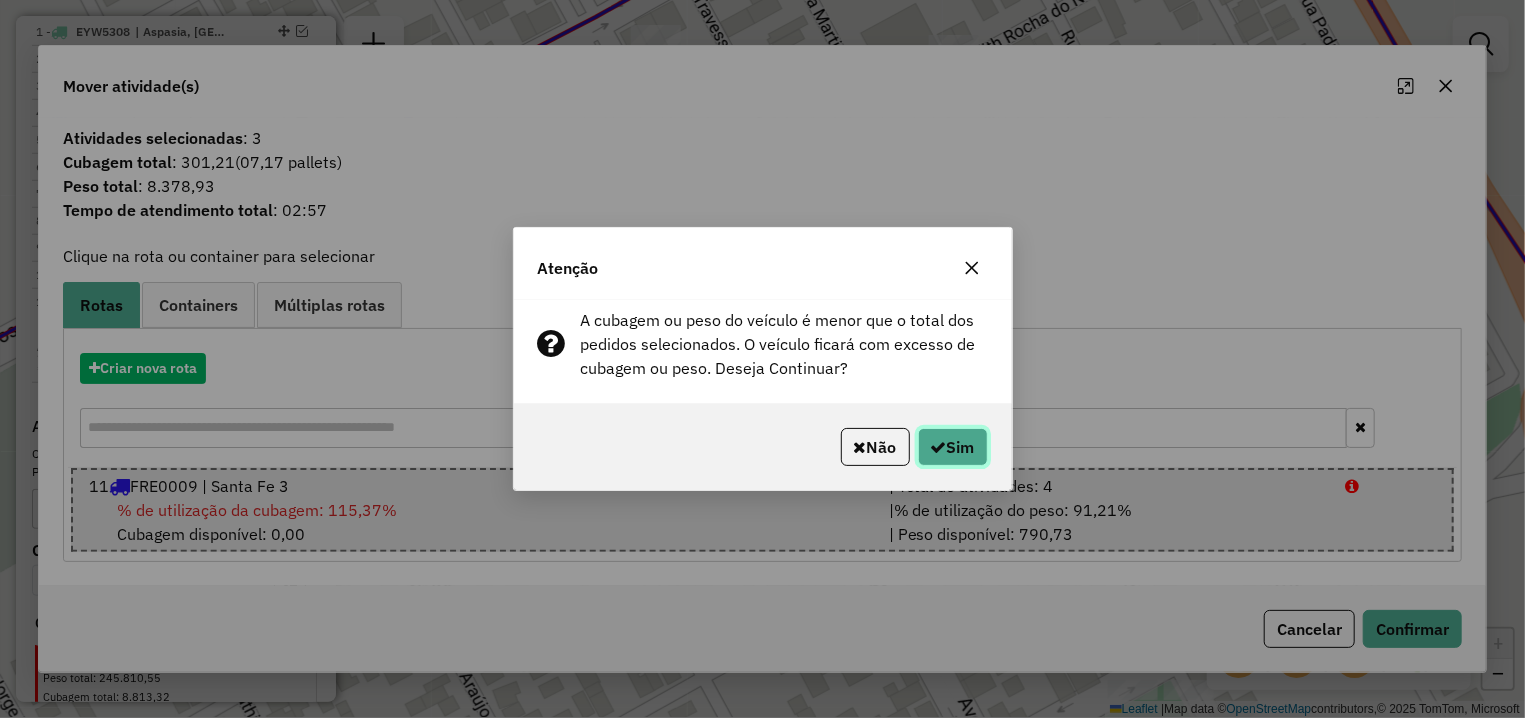 click on "Sim" 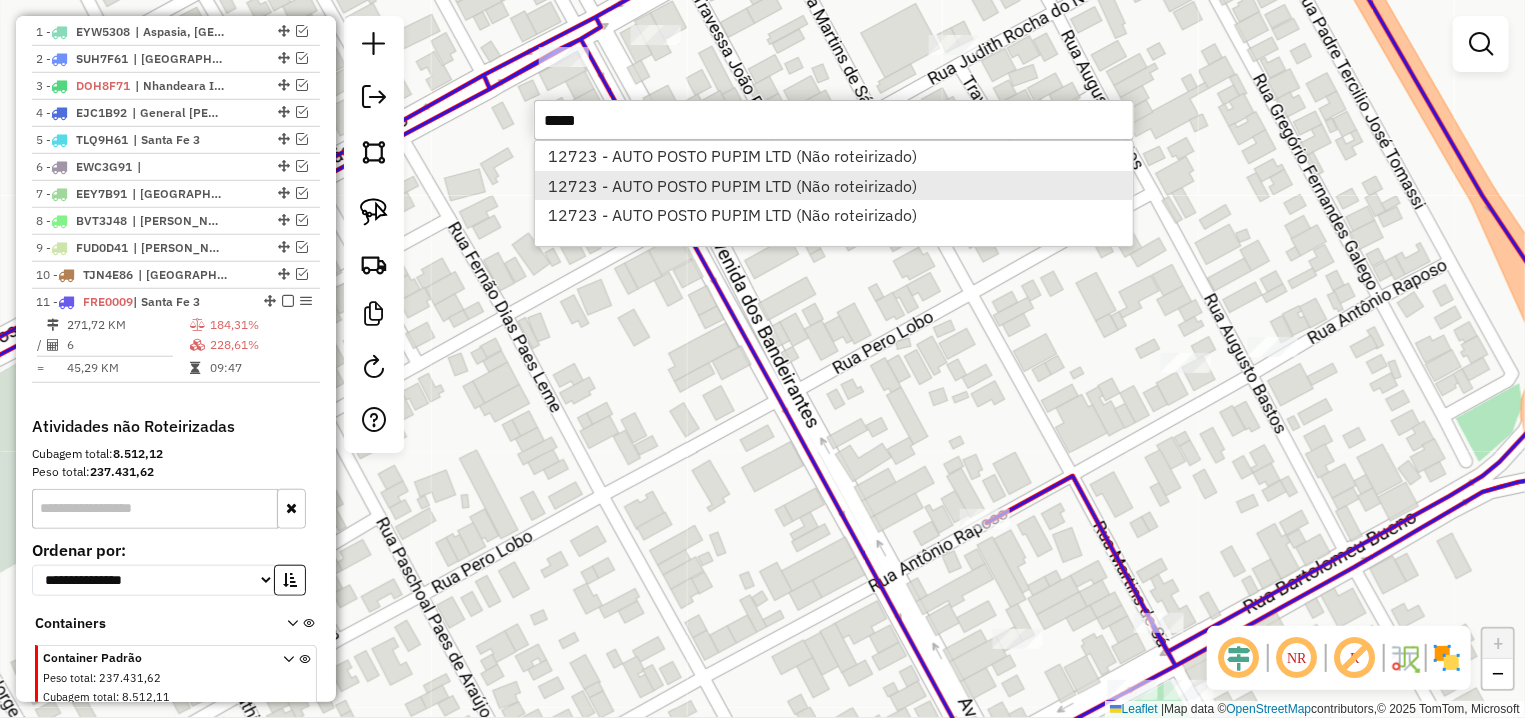 type on "*****" 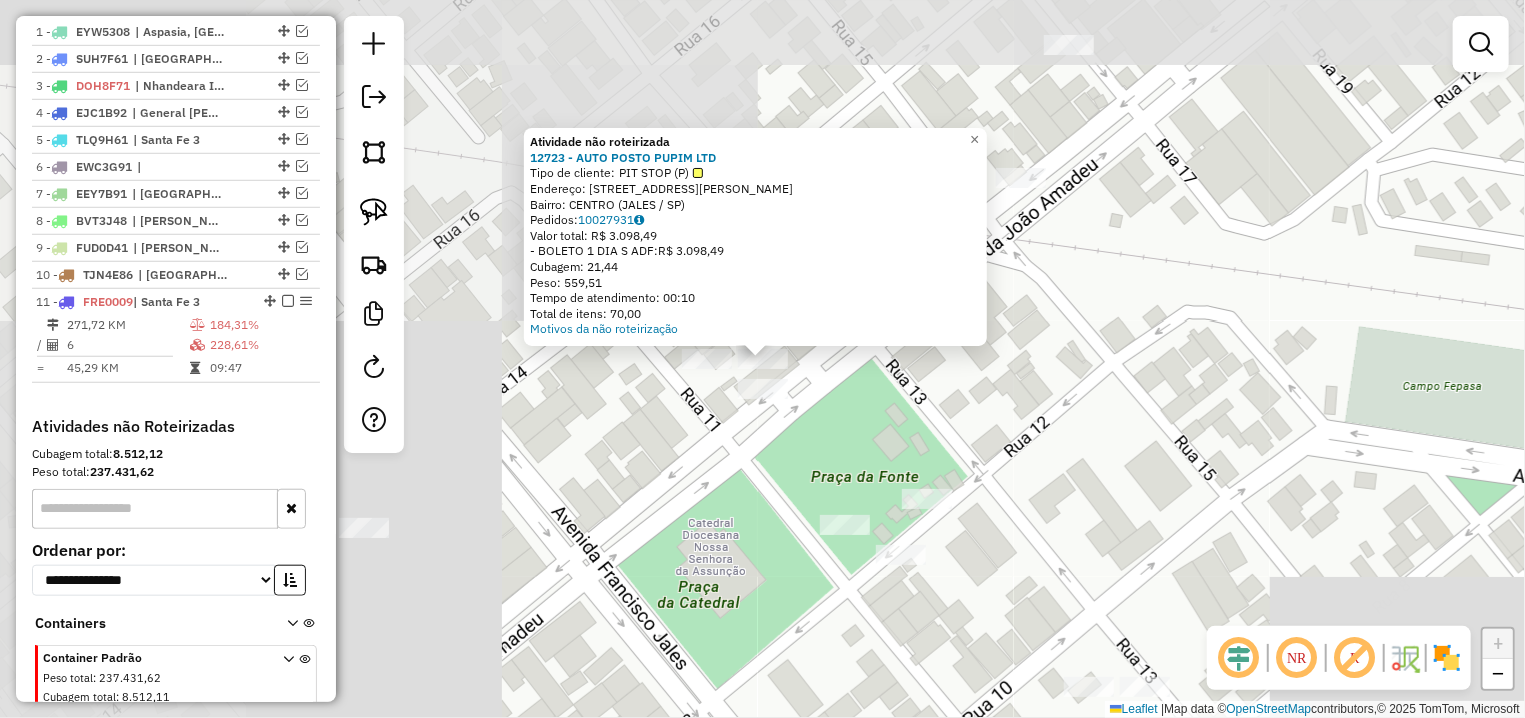 click on "Atividade não roteirizada 12723 - AUTO POSTO PUPIM LTD  Tipo de cliente:   PIT STOP (P)   Endereço: AV  JOAO AMADEU                   2643   Bairro: CENTRO (JALES / SP)   Pedidos:  10027931   Valor total: R$ 3.098,49   - BOLETO 1 DIA S ADF:  R$ 3.098,49   Cubagem: 21,44   Peso: 559,51   Tempo de atendimento: 00:10   Total de itens: 70,00  Motivos da não roteirização × Janela de atendimento Grade de atendimento Capacidade Transportadoras Veículos Cliente Pedidos  Rotas Selecione os dias de semana para filtrar as janelas de atendimento  Seg   Ter   Qua   Qui   Sex   Sáb   Dom  Informe o período da janela de atendimento: De: Até:  Filtrar exatamente a janela do cliente  Considerar janela de atendimento padrão  Selecione os dias de semana para filtrar as grades de atendimento  Seg   Ter   Qua   Qui   Sex   Sáb   Dom   Considerar clientes sem dia de atendimento cadastrado  Clientes fora do dia de atendimento selecionado Filtrar as atividades entre os valores definidos abaixo:  Peso mínimo:   De:  De:" 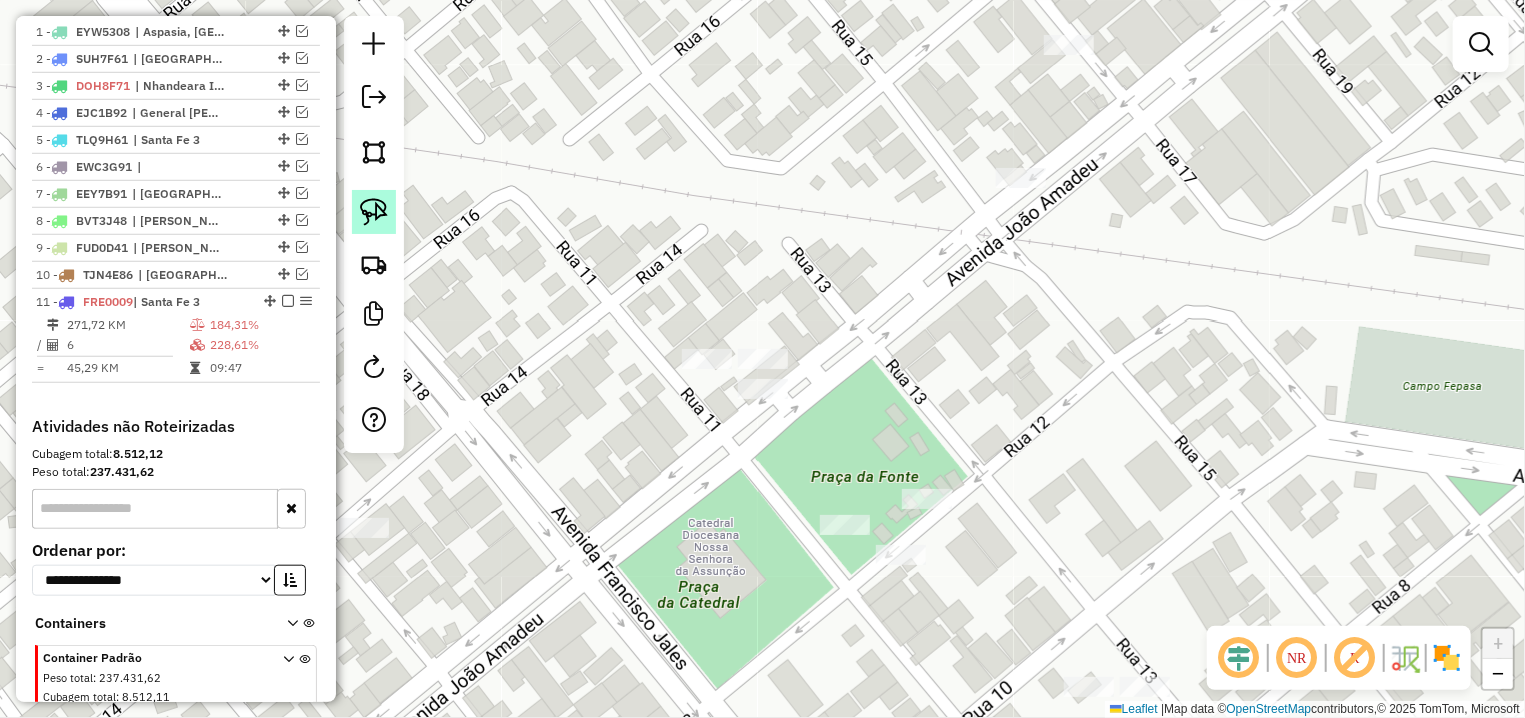 click 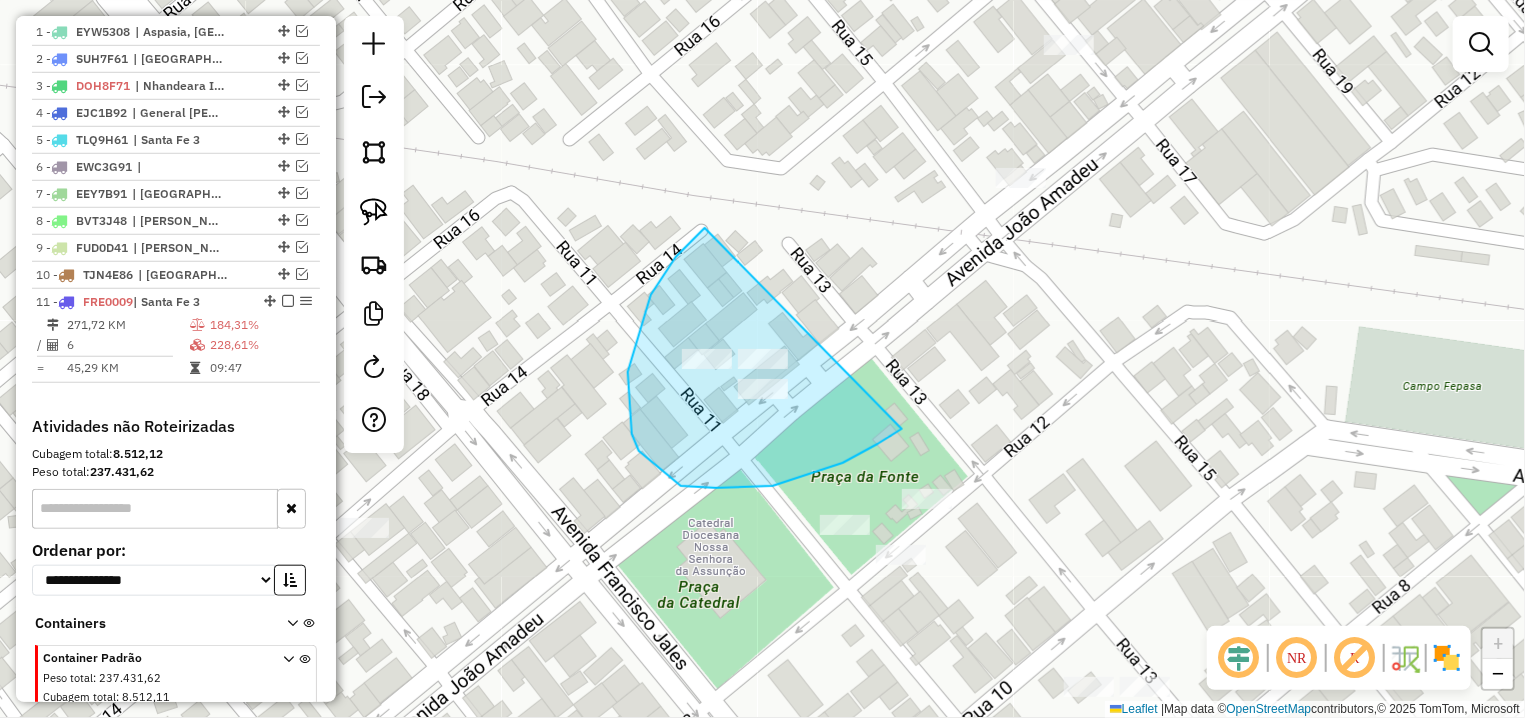 drag, startPoint x: 628, startPoint y: 372, endPoint x: 934, endPoint y: 409, distance: 308.22882 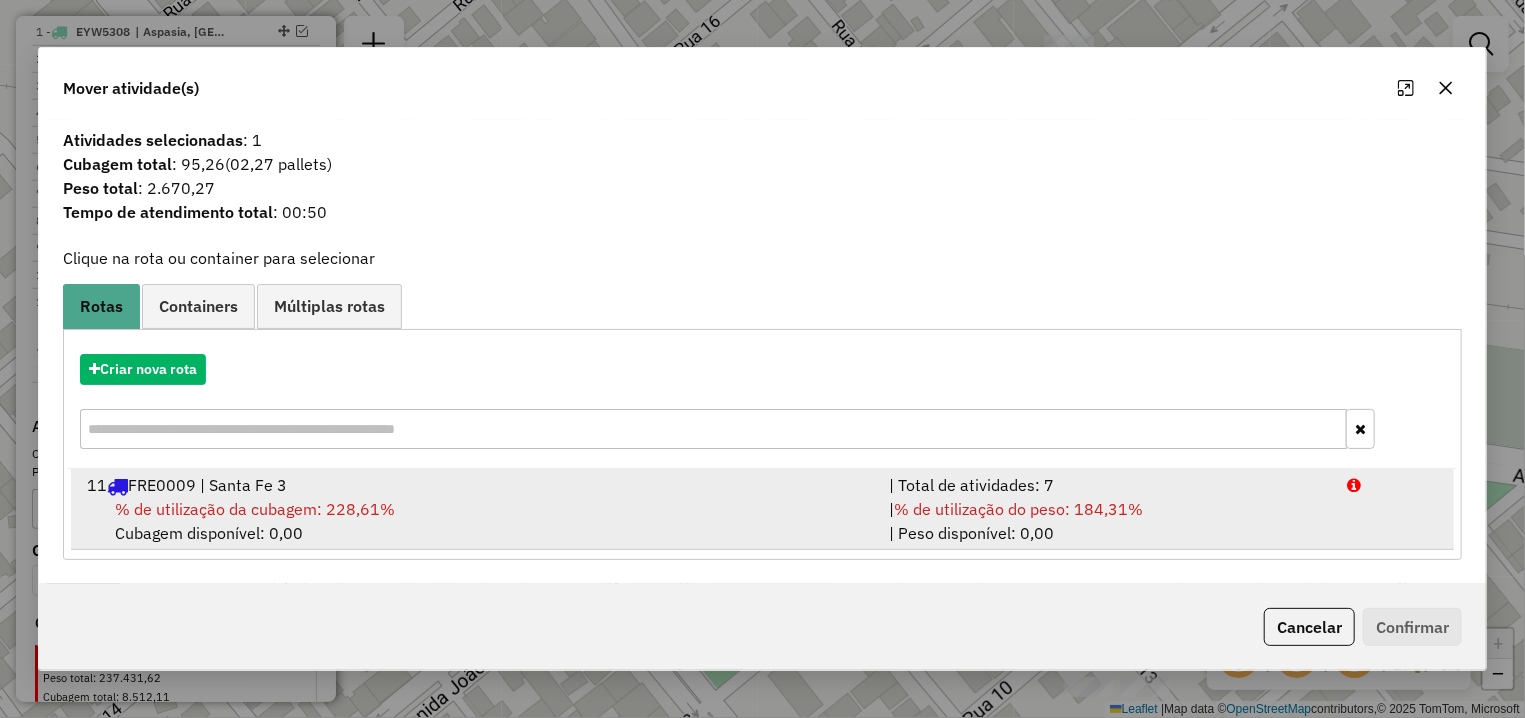 click on "% de utilização da cubagem: 228,61%" at bounding box center [255, 509] 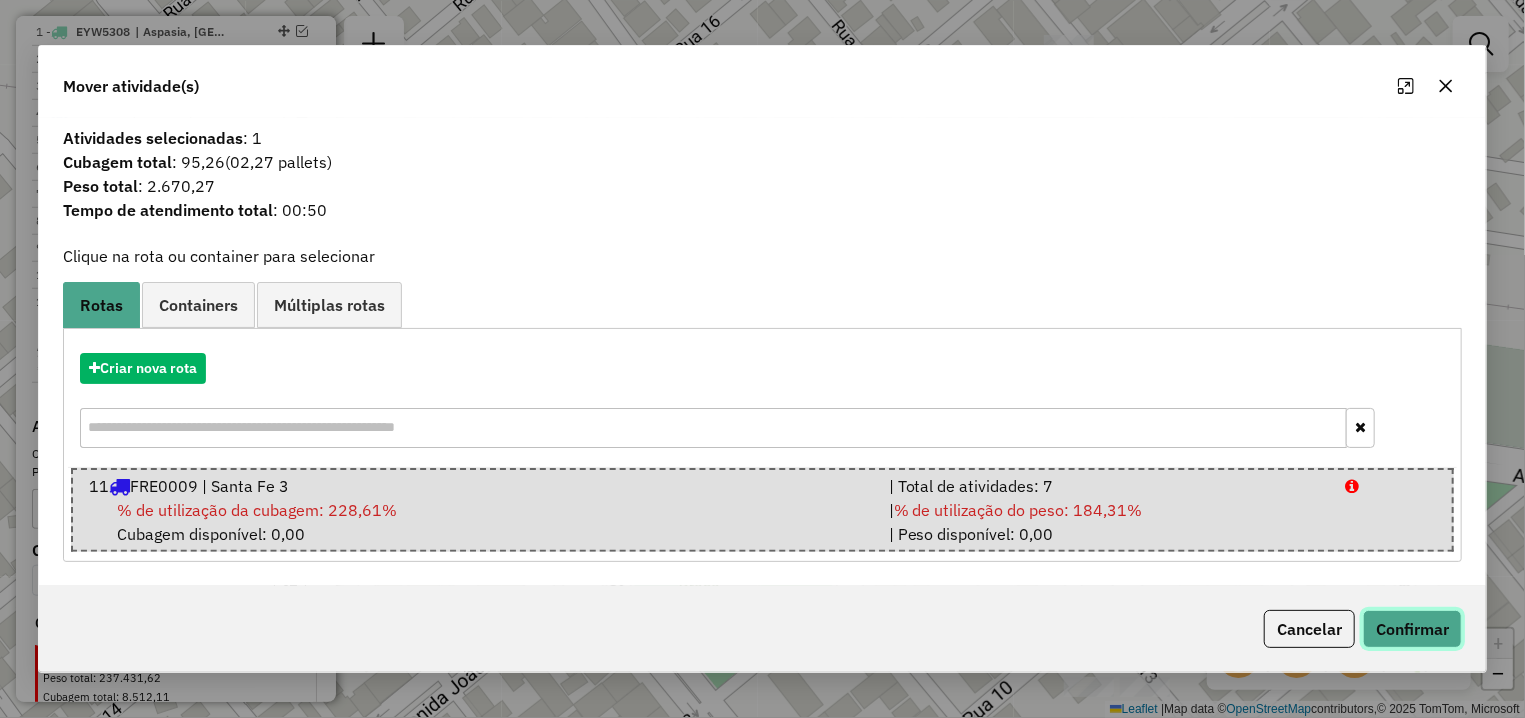 click on "Confirmar" 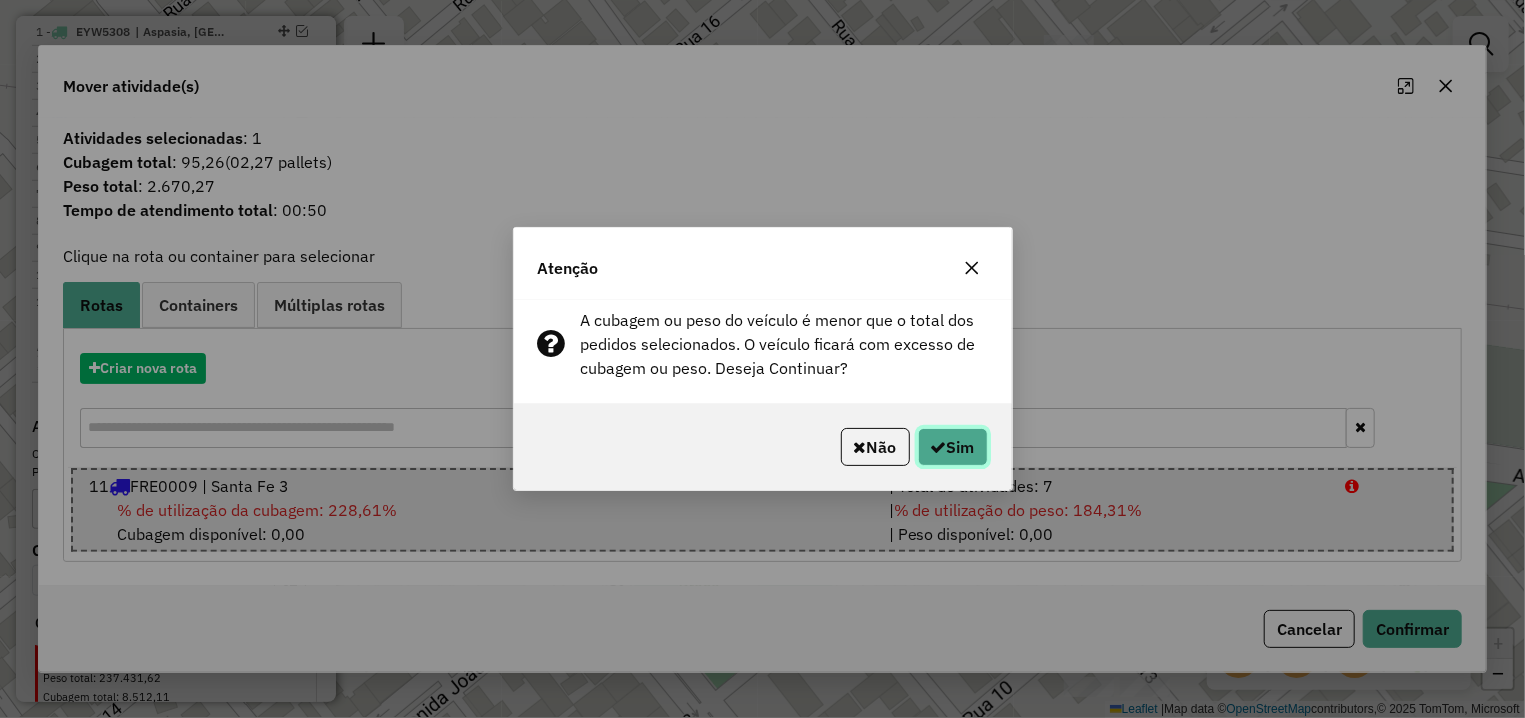 click on "Sim" 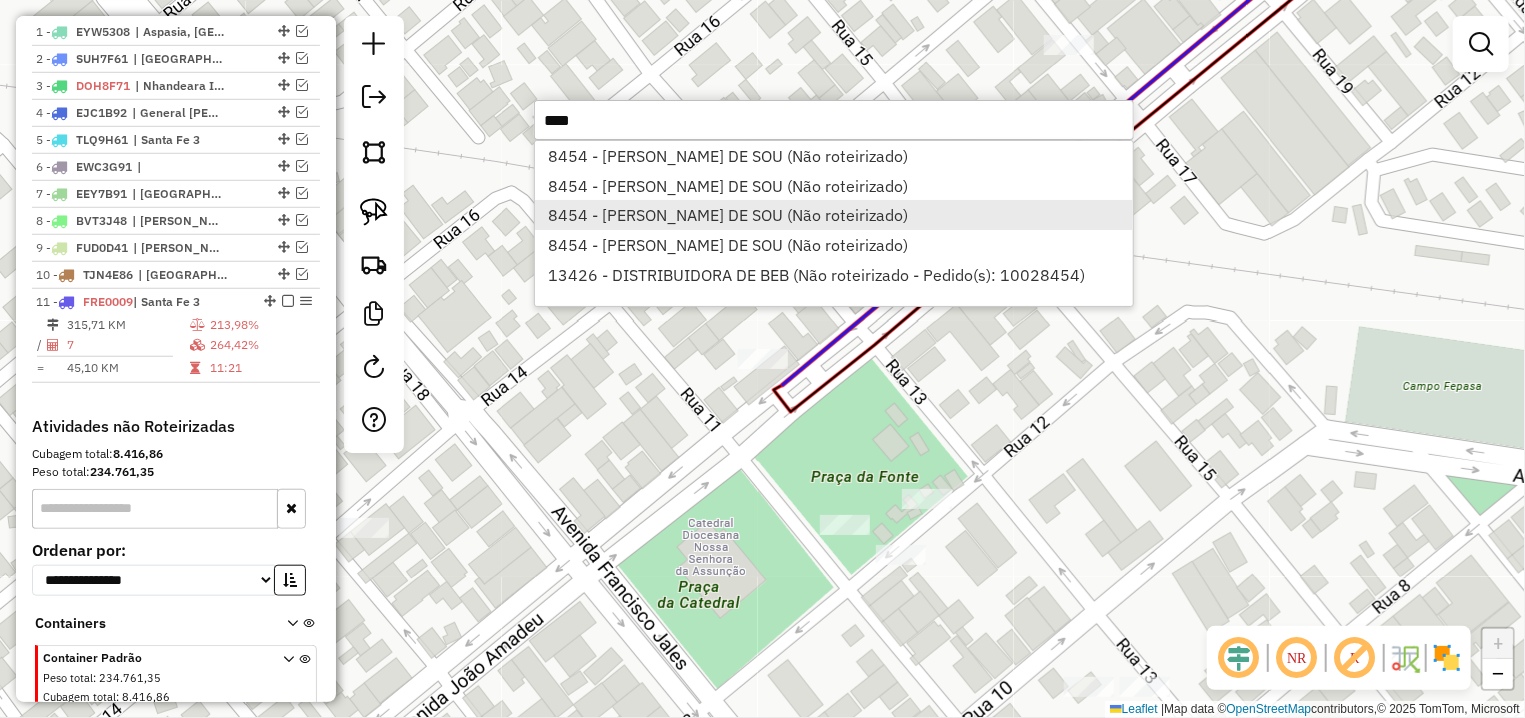 type on "****" 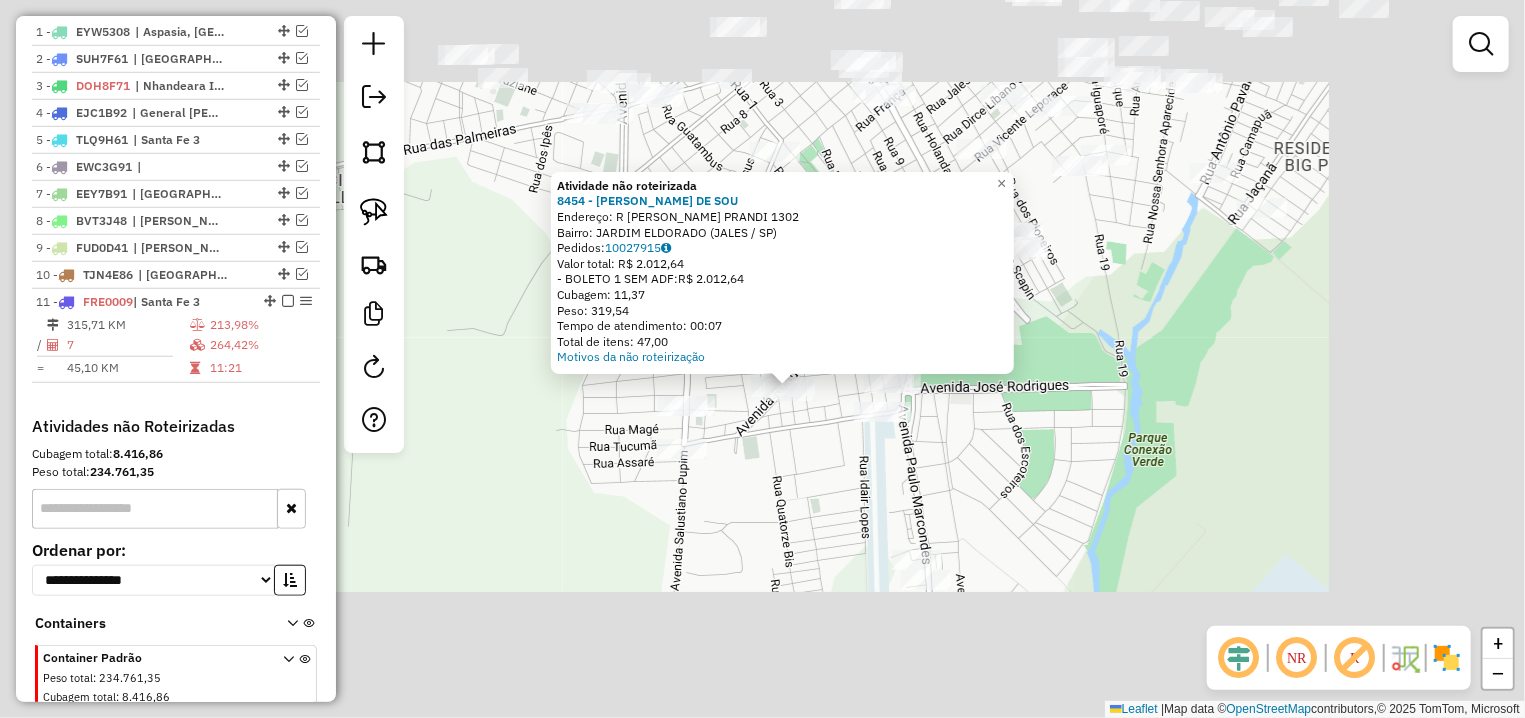 click on "Atividade não roteirizada 8454 - ODAIR PEREIRA DE SOU  Endereço: R   WLADIMIR SABATINI PRANDI      1302   Bairro: JARDIM ELDORADO (JALES / SP)   Pedidos:  10027915   Valor total: R$ 2.012,64   - BOLETO 1 SEM ADF:  R$ 2.012,64   Cubagem: 11,37   Peso: 319,54   Tempo de atendimento: 00:07   Total de itens: 47,00  Motivos da não roteirização × Janela de atendimento Grade de atendimento Capacidade Transportadoras Veículos Cliente Pedidos  Rotas Selecione os dias de semana para filtrar as janelas de atendimento  Seg   Ter   Qua   Qui   Sex   Sáb   Dom  Informe o período da janela de atendimento: De: Até:  Filtrar exatamente a janela do cliente  Considerar janela de atendimento padrão  Selecione os dias de semana para filtrar as grades de atendimento  Seg   Ter   Qua   Qui   Sex   Sáb   Dom   Considerar clientes sem dia de atendimento cadastrado  Clientes fora do dia de atendimento selecionado Filtrar as atividades entre os valores definidos abaixo:  Peso mínimo:   Peso máximo:   Cubagem mínima:  De:" 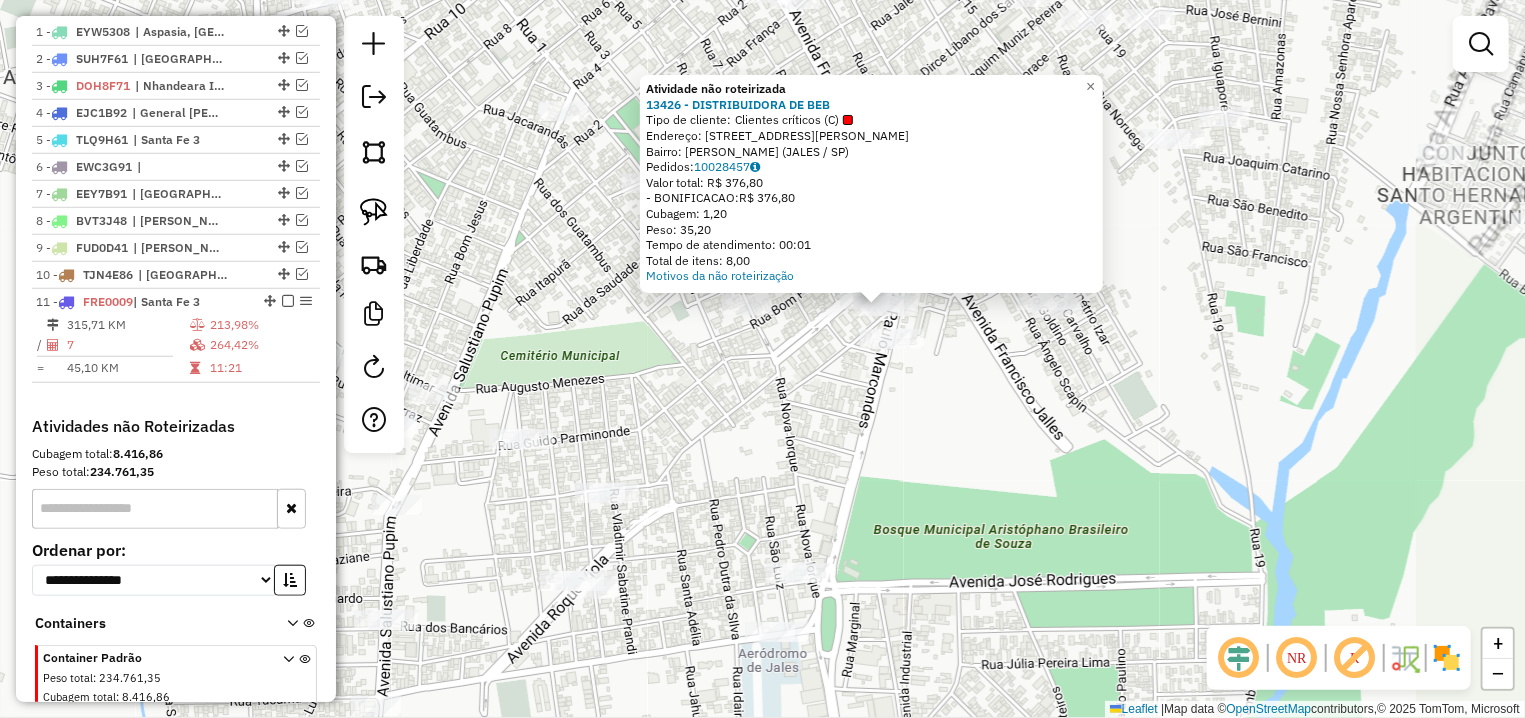click on "Atividade não roteirizada 13426 - DISTRIBUIDORA DE BEB  Tipo de cliente:   Clientes críticos (C)   Endereço: AV  PAULO MARCONDES               1178   Bairro: JARDIM ROMERO (JALES / SP)   Pedidos:  10028457   Valor total: R$ 376,80   - BONIFICACAO:  R$ 376,80   Cubagem: 1,20   Peso: 35,20   Tempo de atendimento: 00:01   Total de itens: 8,00  Motivos da não roteirização × Janela de atendimento Grade de atendimento Capacidade Transportadoras Veículos Cliente Pedidos  Rotas Selecione os dias de semana para filtrar as janelas de atendimento  Seg   Ter   Qua   Qui   Sex   Sáb   Dom  Informe o período da janela de atendimento: De: Até:  Filtrar exatamente a janela do cliente  Considerar janela de atendimento padrão  Selecione os dias de semana para filtrar as grades de atendimento  Seg   Ter   Qua   Qui   Sex   Sáb   Dom   Considerar clientes sem dia de atendimento cadastrado  Clientes fora do dia de atendimento selecionado Filtrar as atividades entre os valores definidos abaixo:  Peso mínimo:   De:  +" 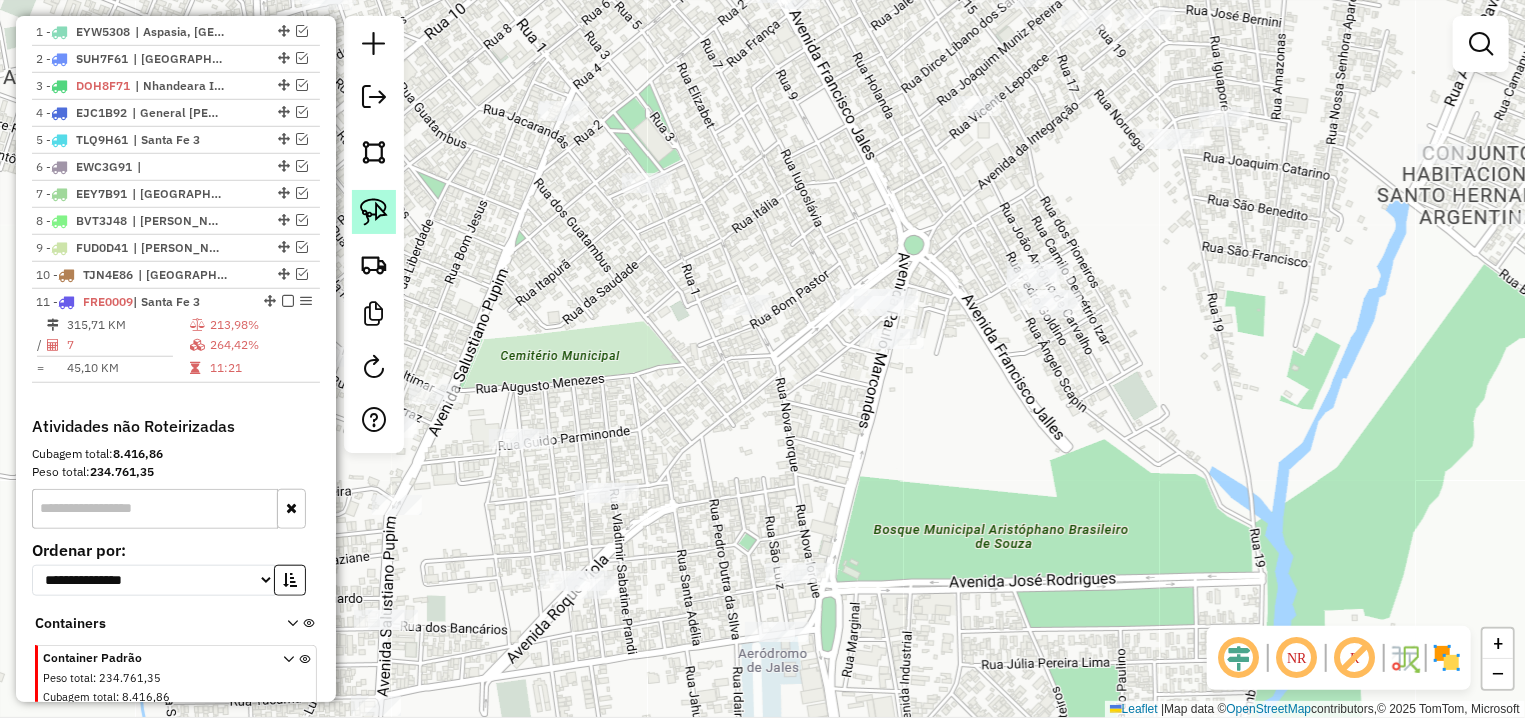 click 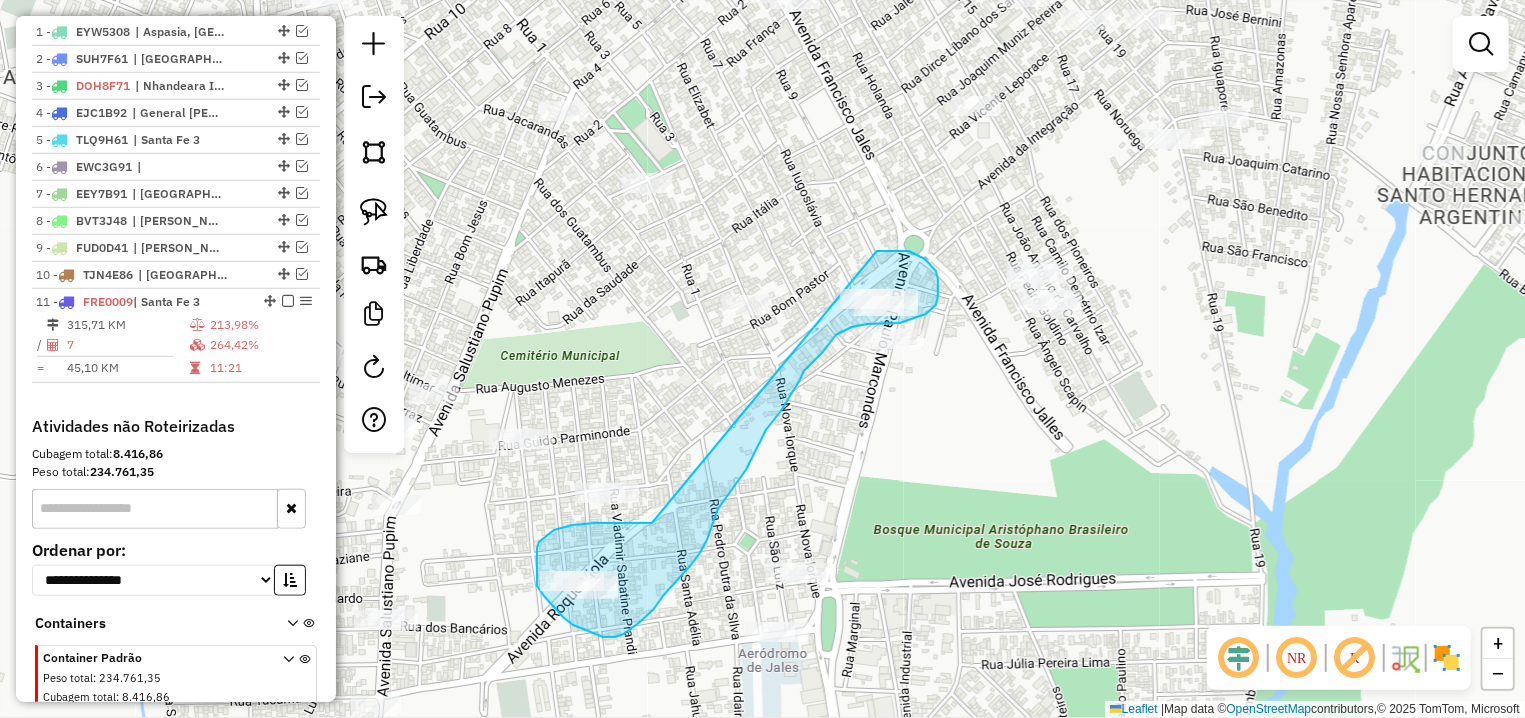 drag, startPoint x: 652, startPoint y: 523, endPoint x: 877, endPoint y: 252, distance: 352.23004 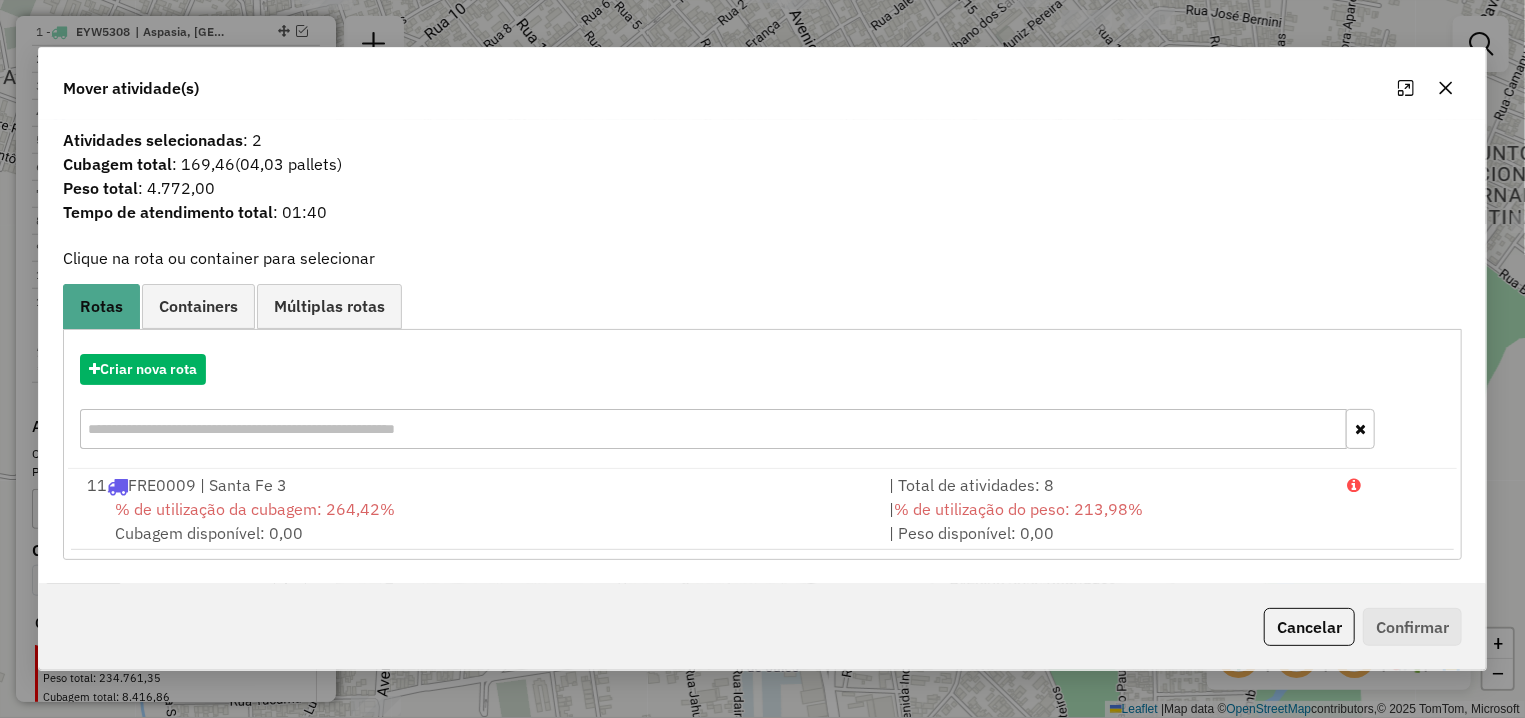 click on "% de utilização da cubagem: 264,42%  Cubagem disponível: 0,00" at bounding box center [476, 521] 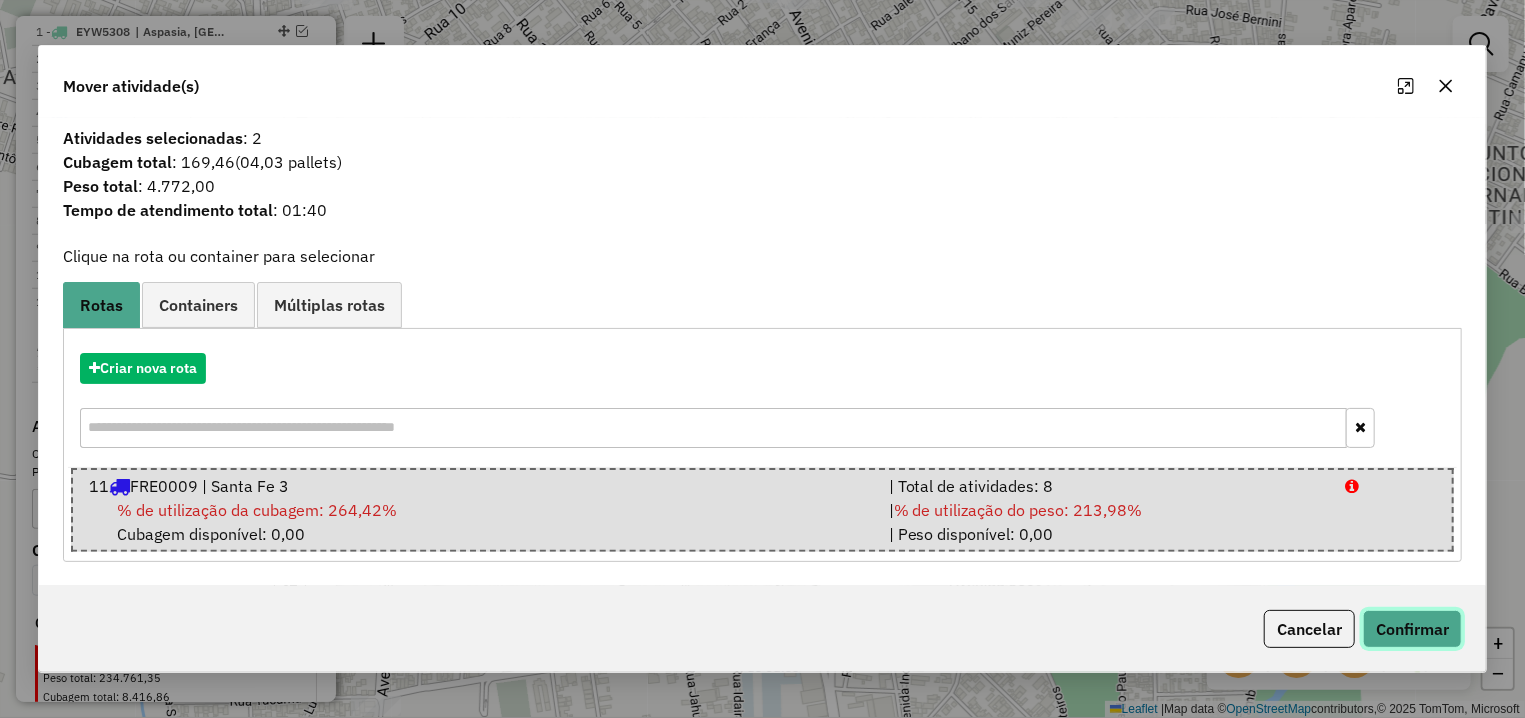 click on "Confirmar" 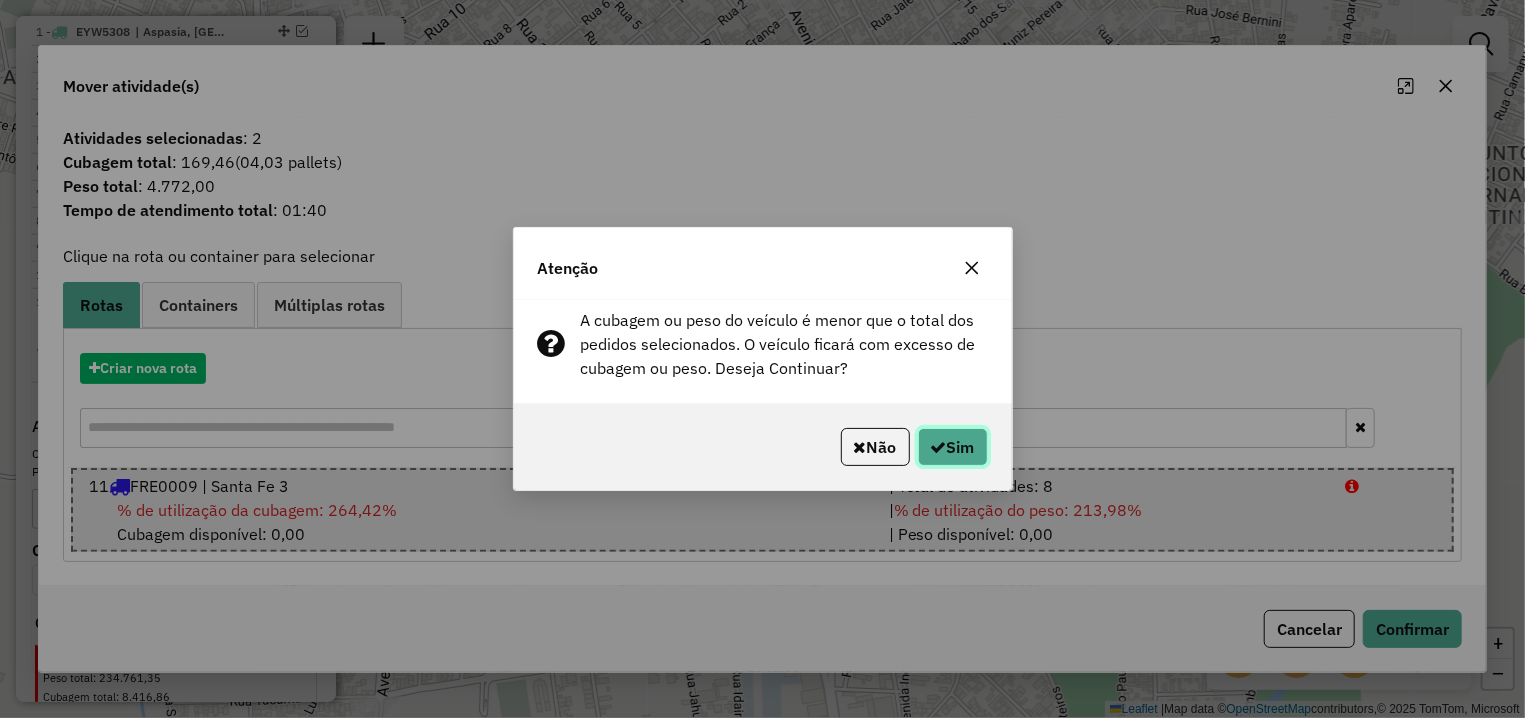 click on "Sim" 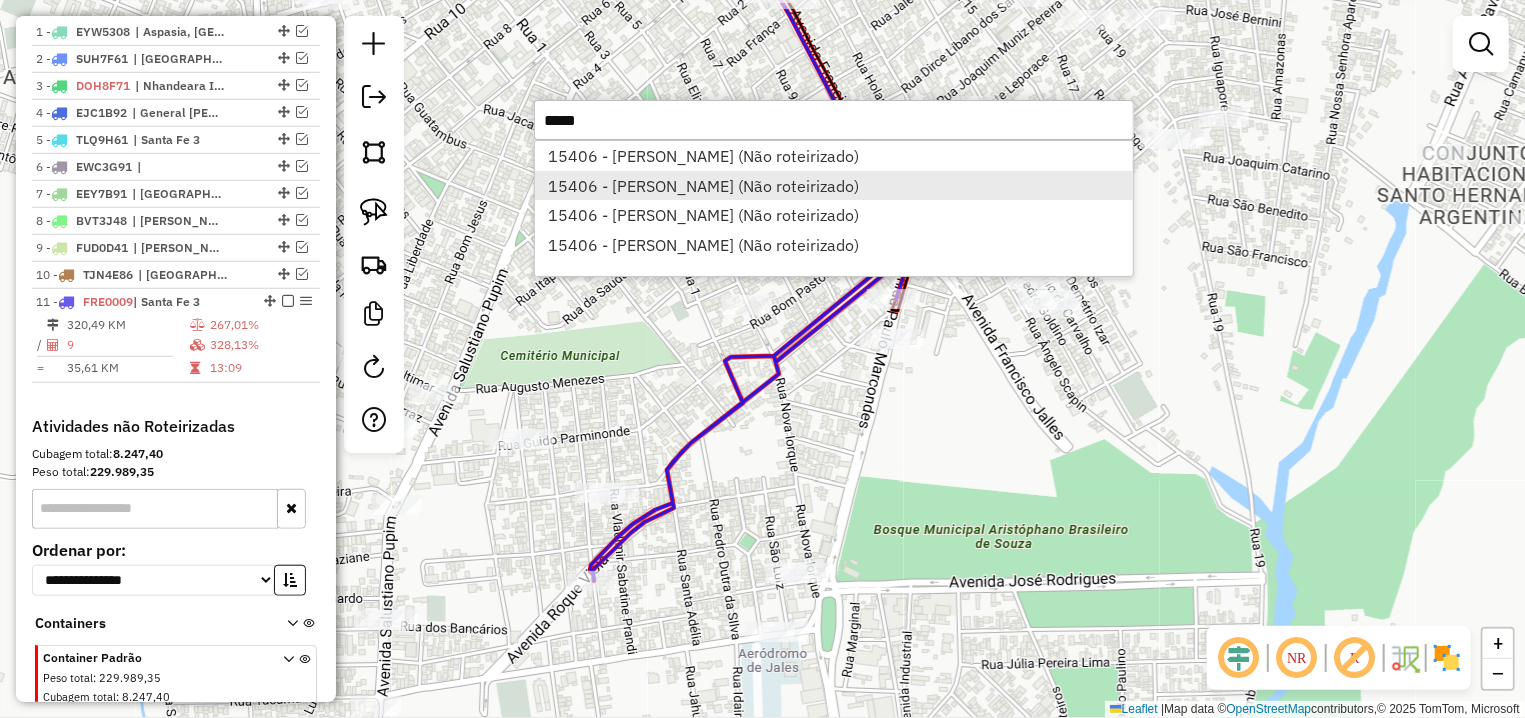 type on "*****" 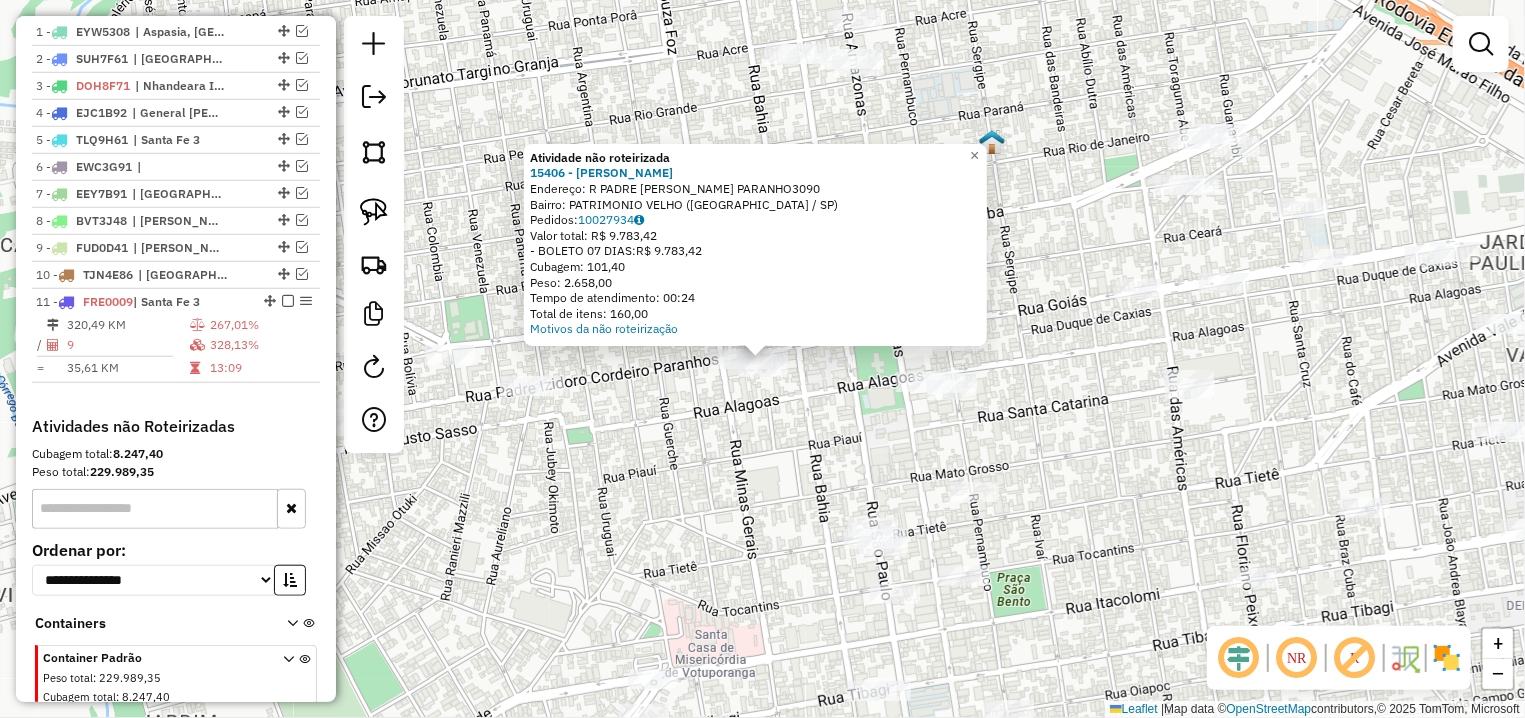 click on "Atividade não roteirizada 15406 - VANESSA RUIZ CHICONI  Endereço: R   PADRE IZIDORO CORDEIRO PARANHO3090   Bairro: PATRIMONIO VELHO (VOTUPORANGA / SP)   Pedidos:  10027934   Valor total: R$ 9.783,42   - BOLETO 07 DIAS:  R$ 9.783,42   Cubagem: 101,40   Peso: 2.658,00   Tempo de atendimento: 00:24   Total de itens: 160,00  Motivos da não roteirização × Janela de atendimento Grade de atendimento Capacidade Transportadoras Veículos Cliente Pedidos  Rotas Selecione os dias de semana para filtrar as janelas de atendimento  Seg   Ter   Qua   Qui   Sex   Sáb   Dom  Informe o período da janela de atendimento: De: Até:  Filtrar exatamente a janela do cliente  Considerar janela de atendimento padrão  Selecione os dias de semana para filtrar as grades de atendimento  Seg   Ter   Qua   Qui   Sex   Sáb   Dom   Considerar clientes sem dia de atendimento cadastrado  Clientes fora do dia de atendimento selecionado Filtrar as atividades entre os valores definidos abaixo:  Peso mínimo:   Peso máximo:   De:   De:" 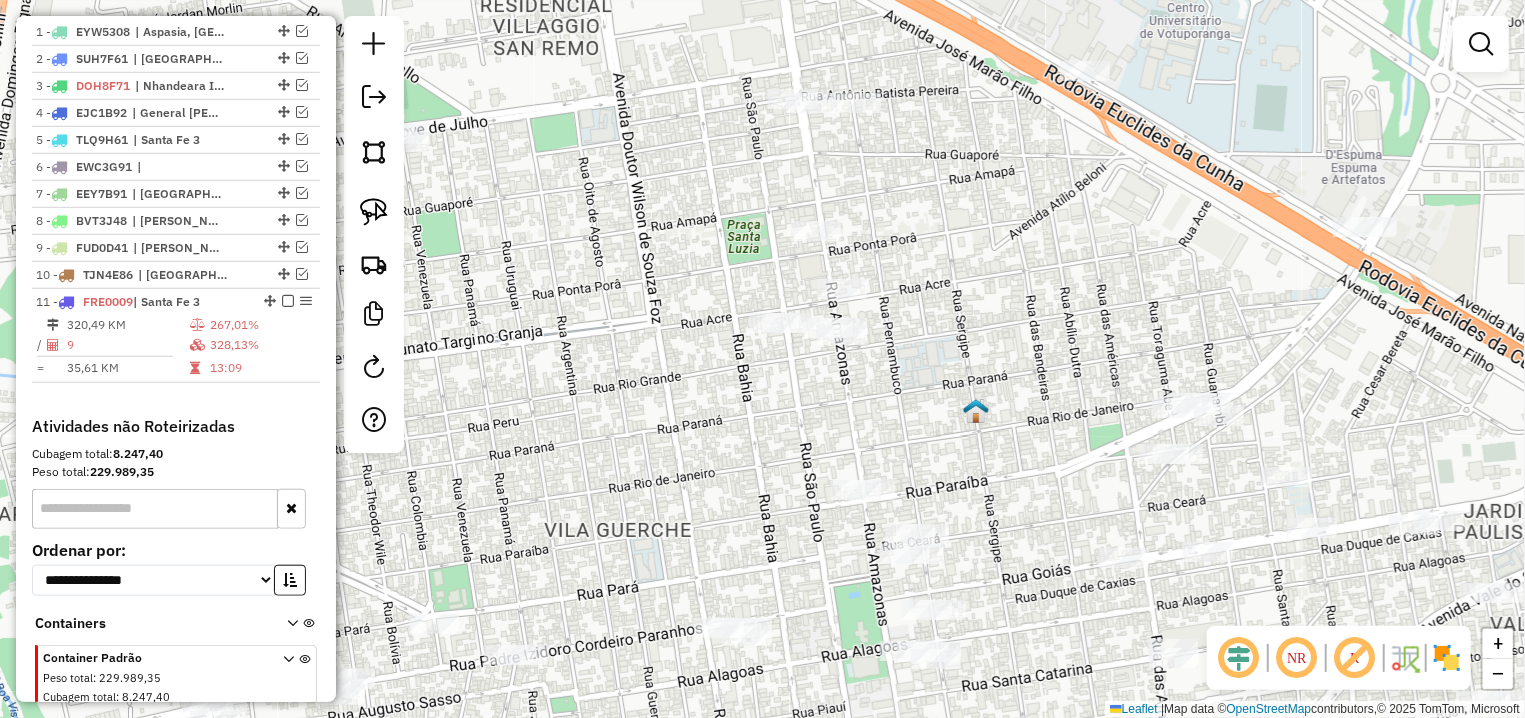 drag, startPoint x: 845, startPoint y: 357, endPoint x: 829, endPoint y: 626, distance: 269.4754 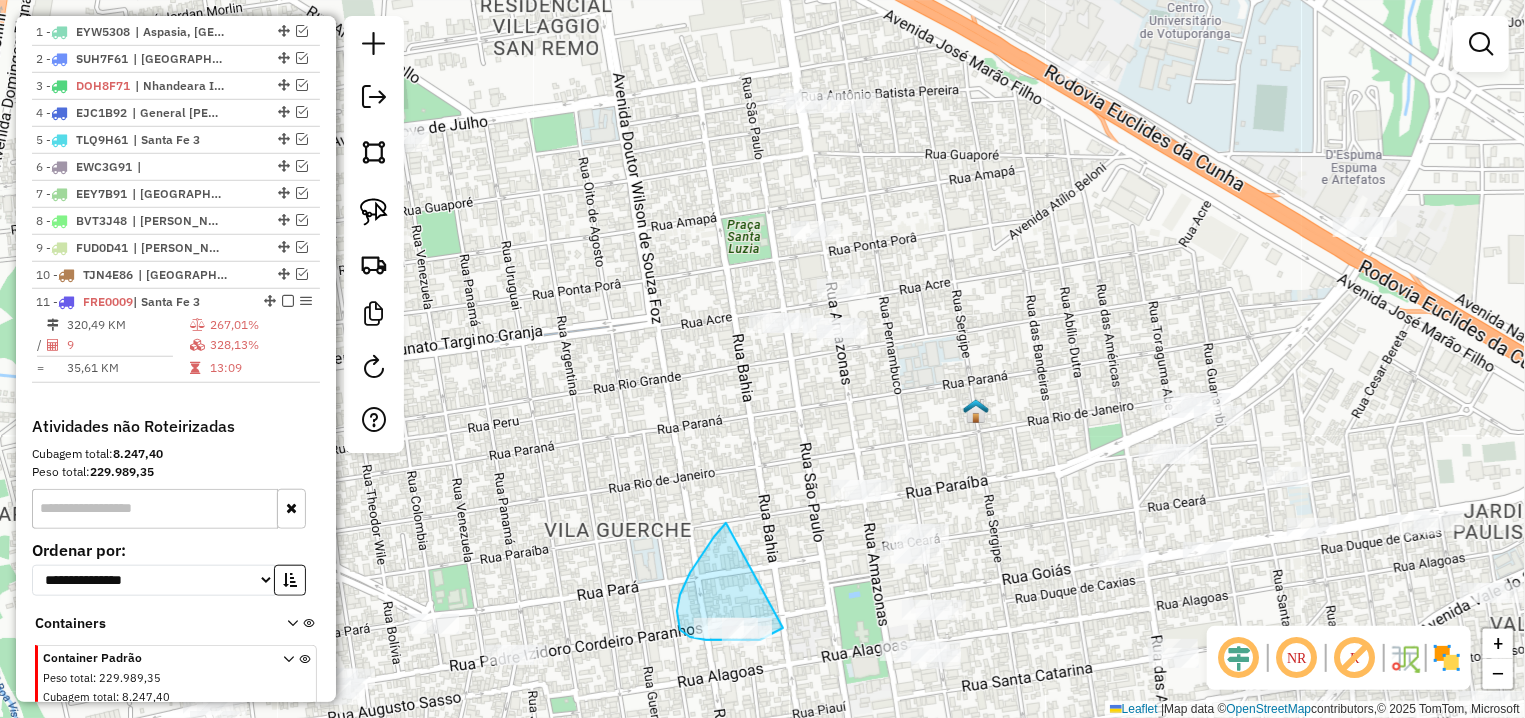 drag, startPoint x: 714, startPoint y: 537, endPoint x: 783, endPoint y: 628, distance: 114.20158 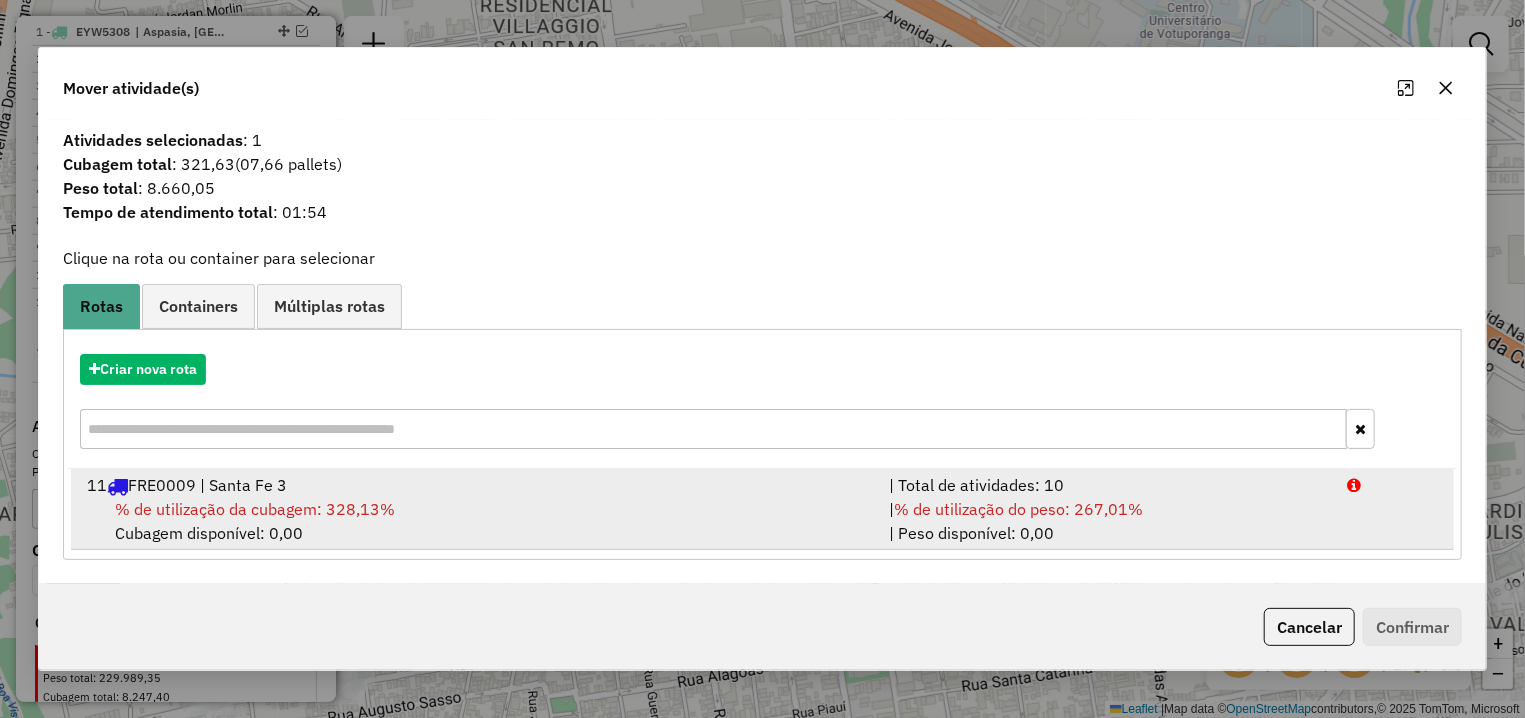 click on "% de utilização da cubagem: 328,13%  Cubagem disponível: 0,00" at bounding box center [476, 521] 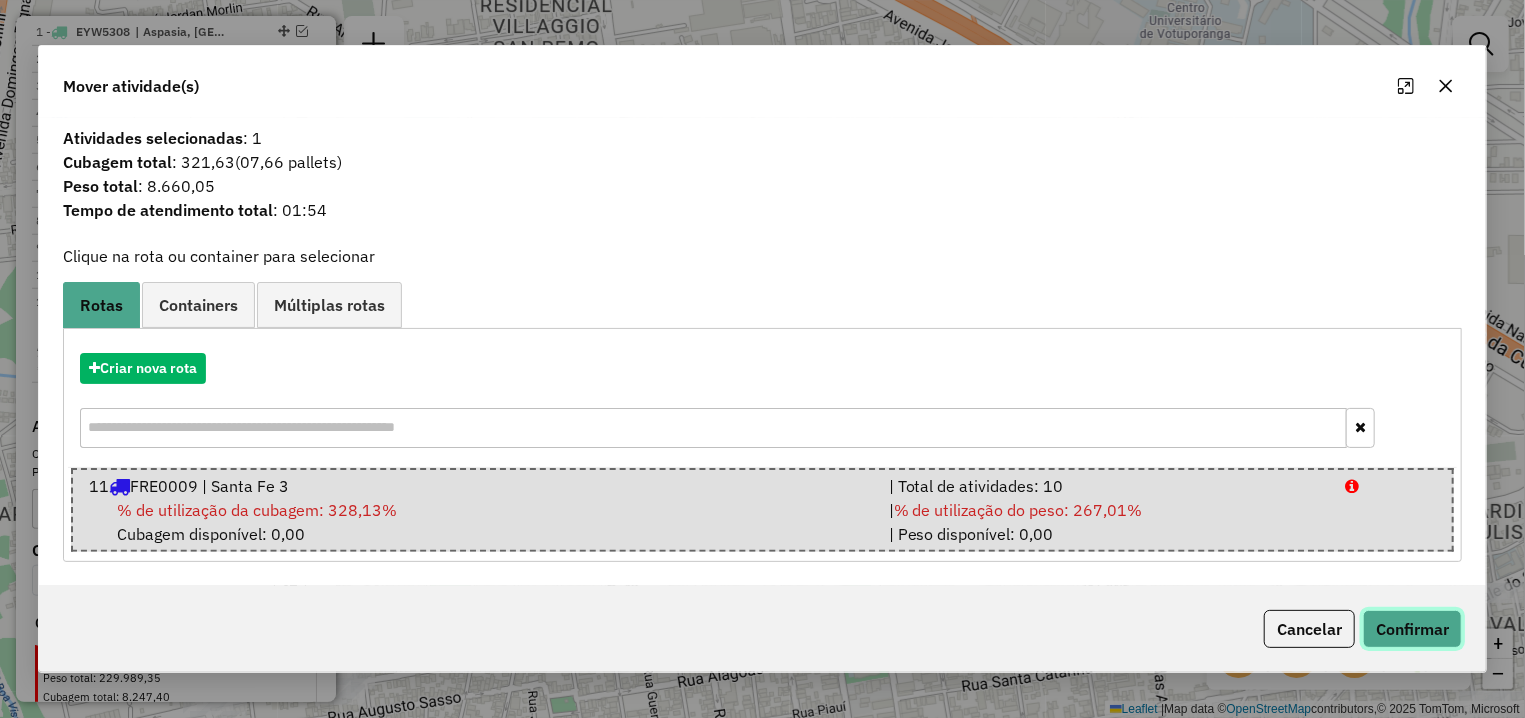 click on "Confirmar" 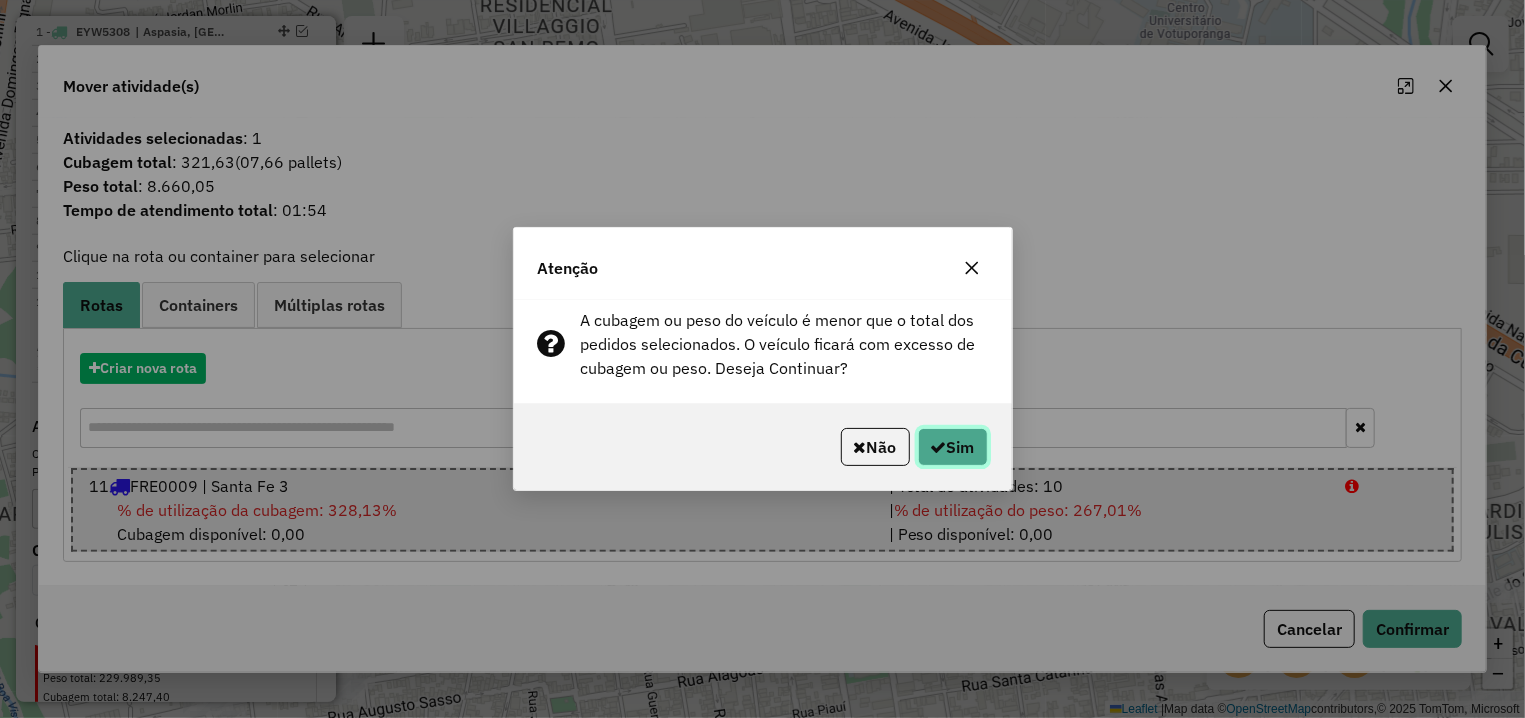 click on "Sim" 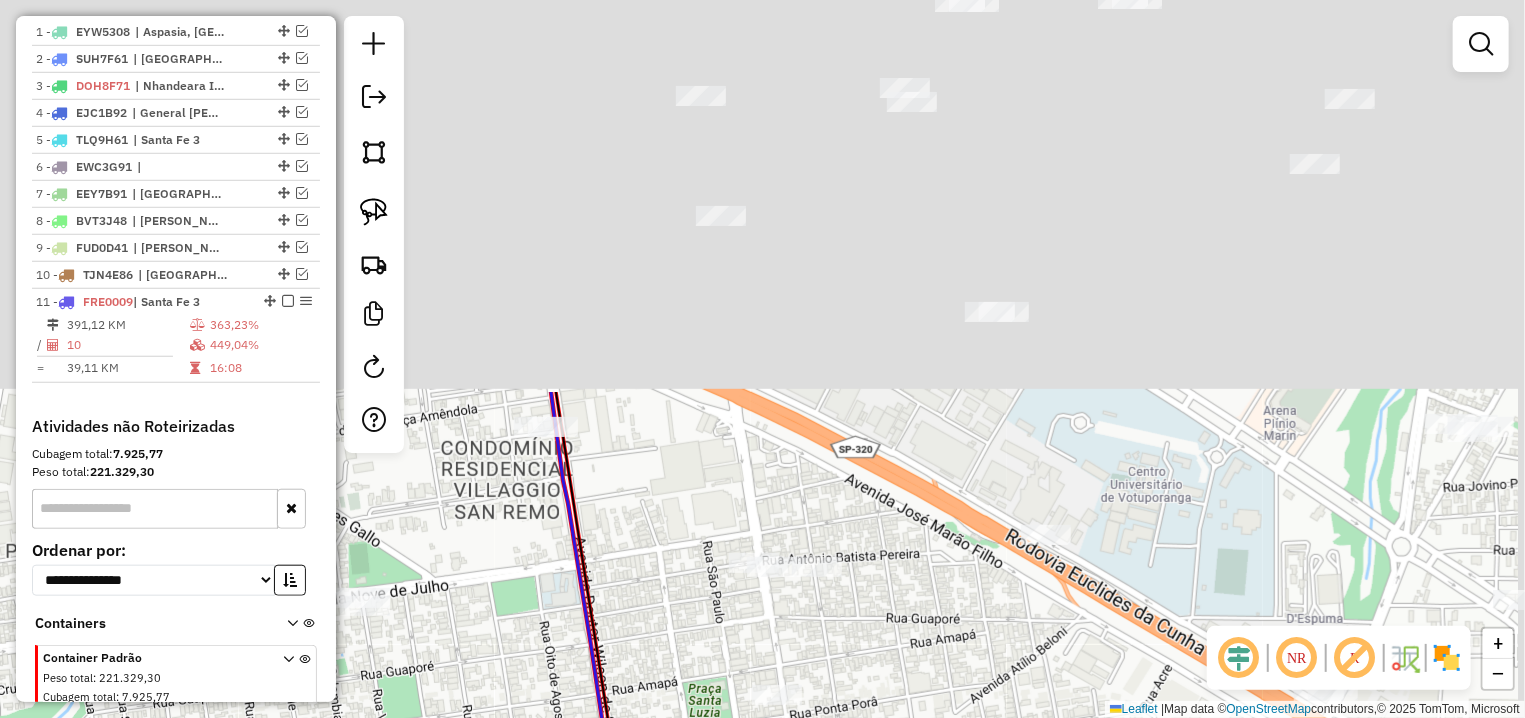 drag, startPoint x: 958, startPoint y: 132, endPoint x: 917, endPoint y: 606, distance: 475.7699 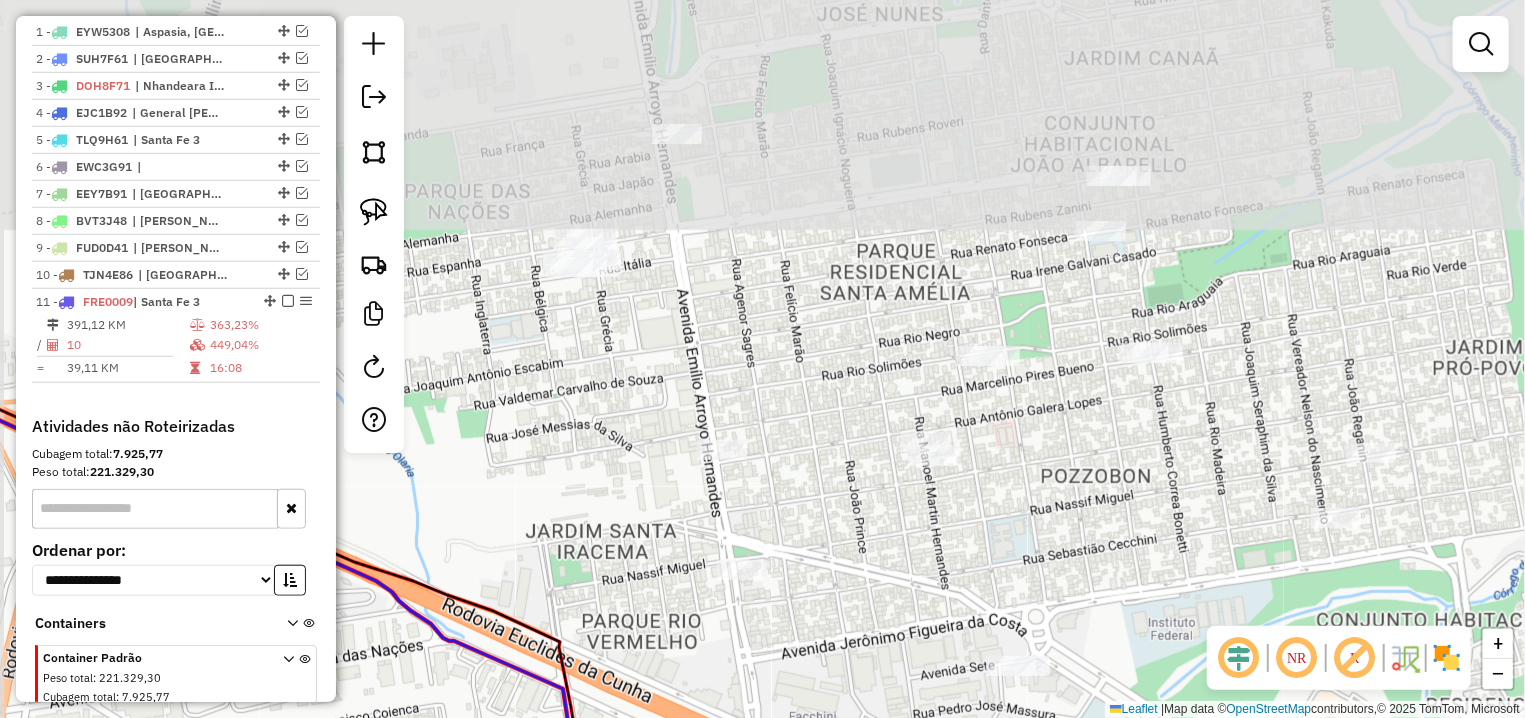 drag, startPoint x: 798, startPoint y: 198, endPoint x: 821, endPoint y: 542, distance: 344.76804 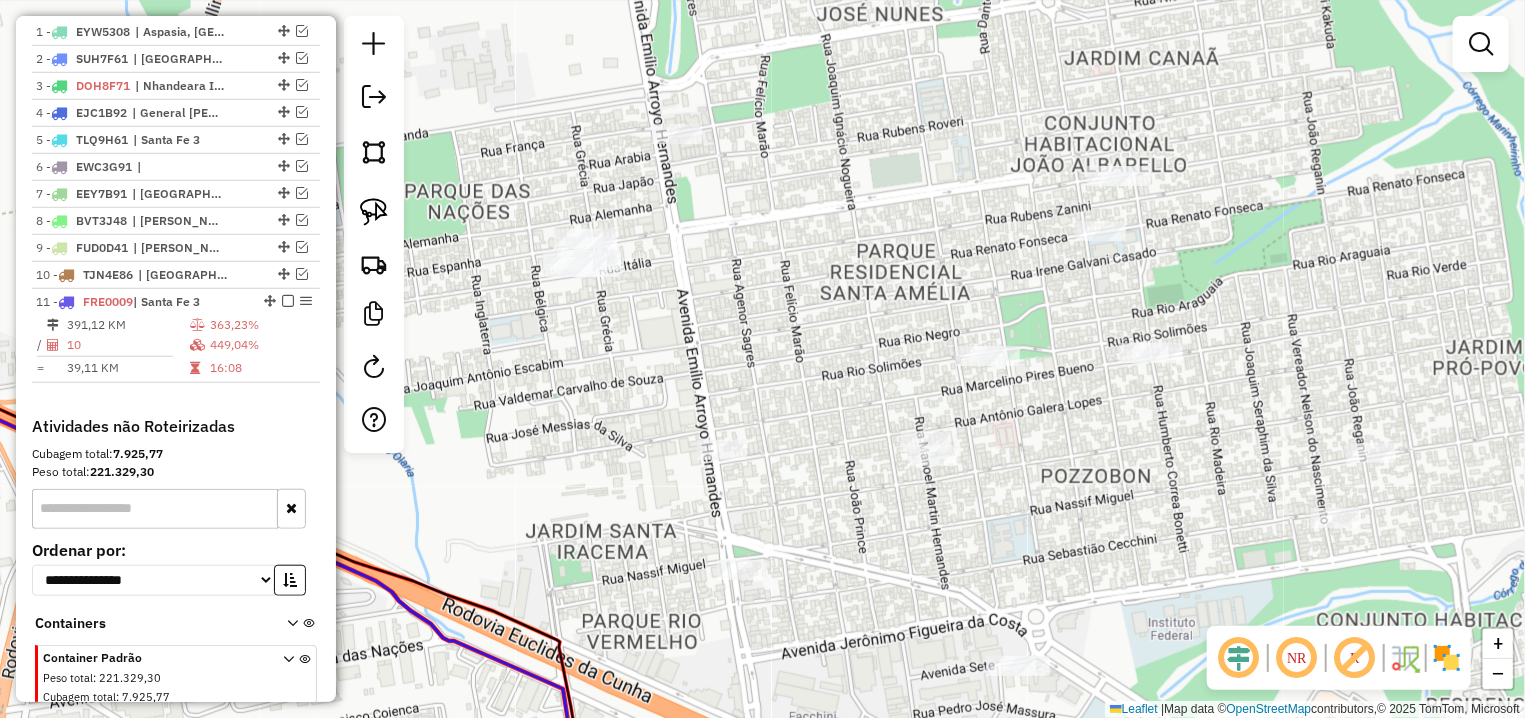 drag, startPoint x: 374, startPoint y: 218, endPoint x: 528, endPoint y: 198, distance: 155.29327 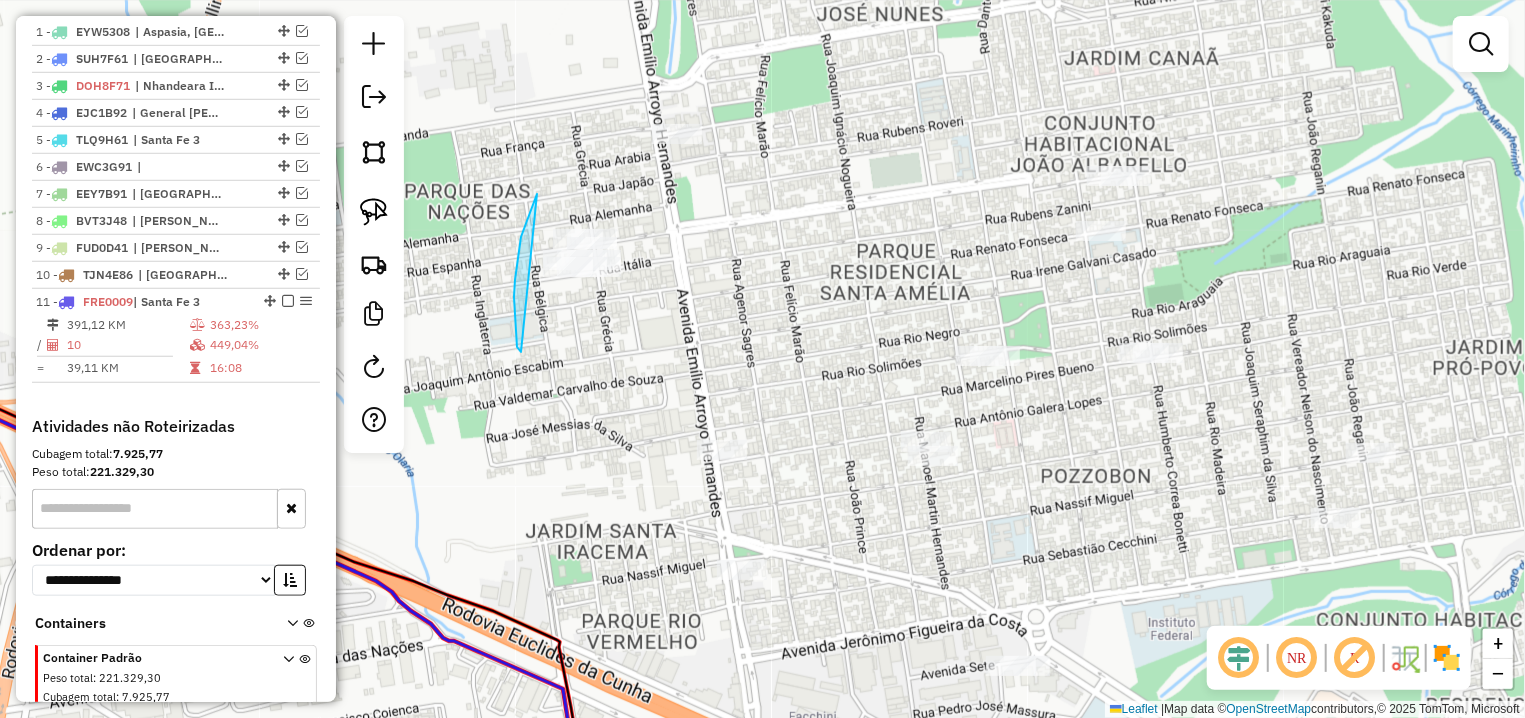 drag, startPoint x: 537, startPoint y: 194, endPoint x: 746, endPoint y: 271, distance: 222.73302 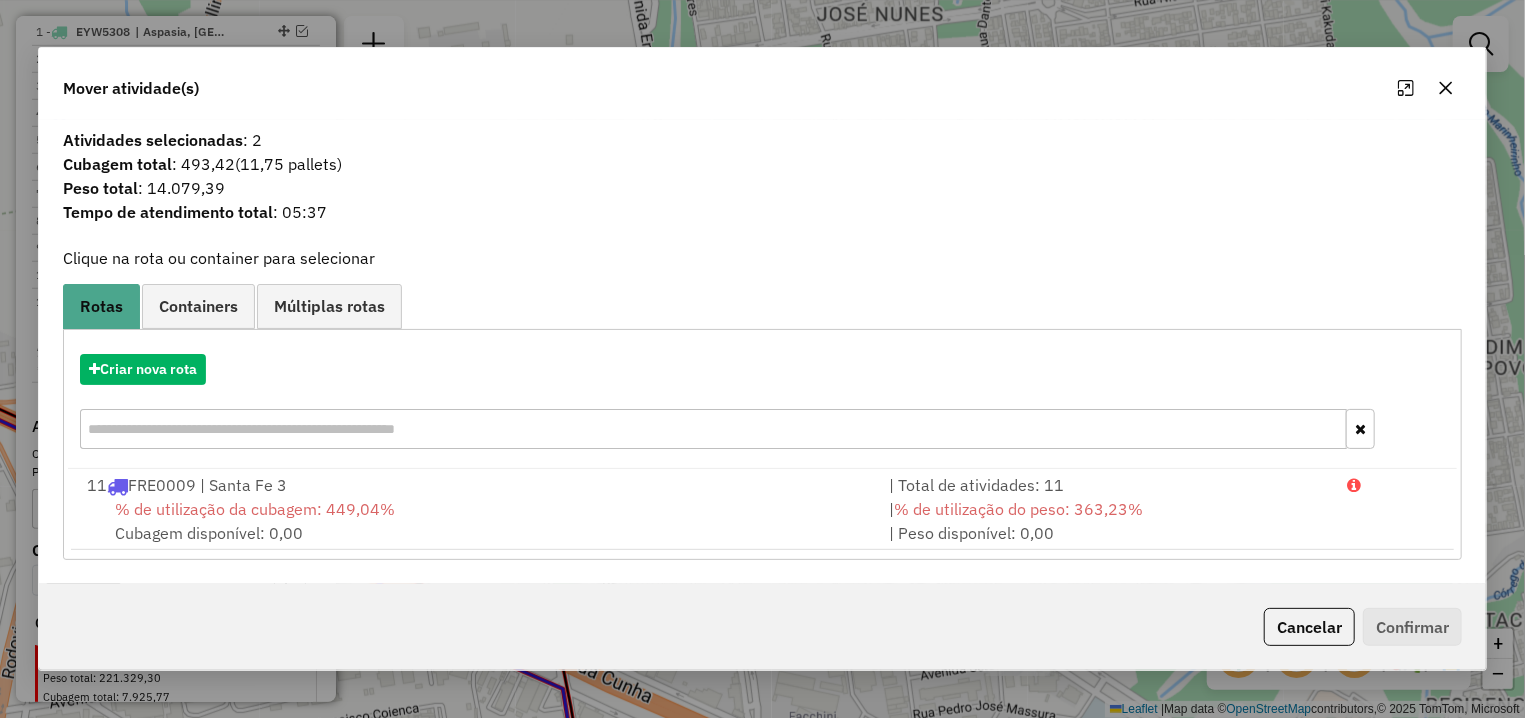 click on "% de utilização da cubagem: 449,04%  Cubagem disponível: 0,00" at bounding box center (476, 521) 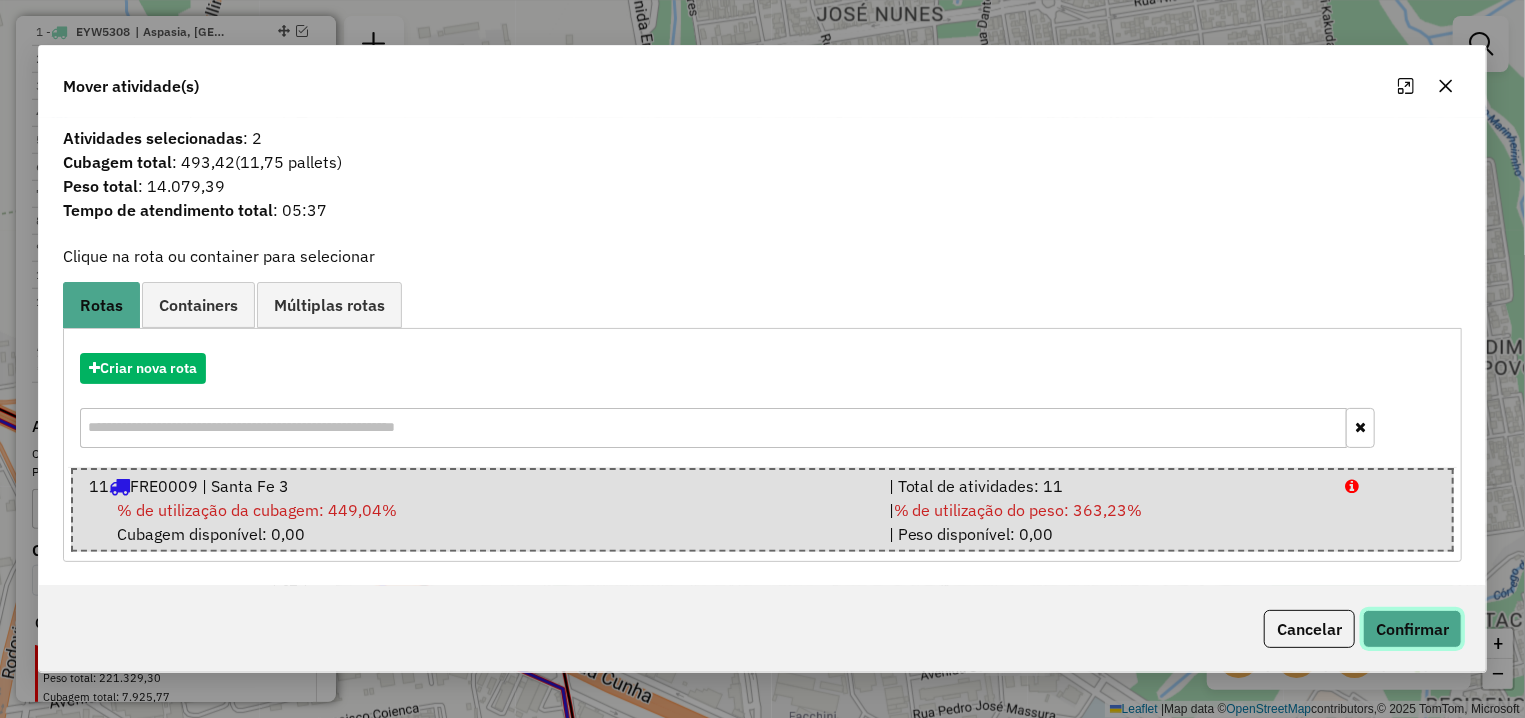 click on "Confirmar" 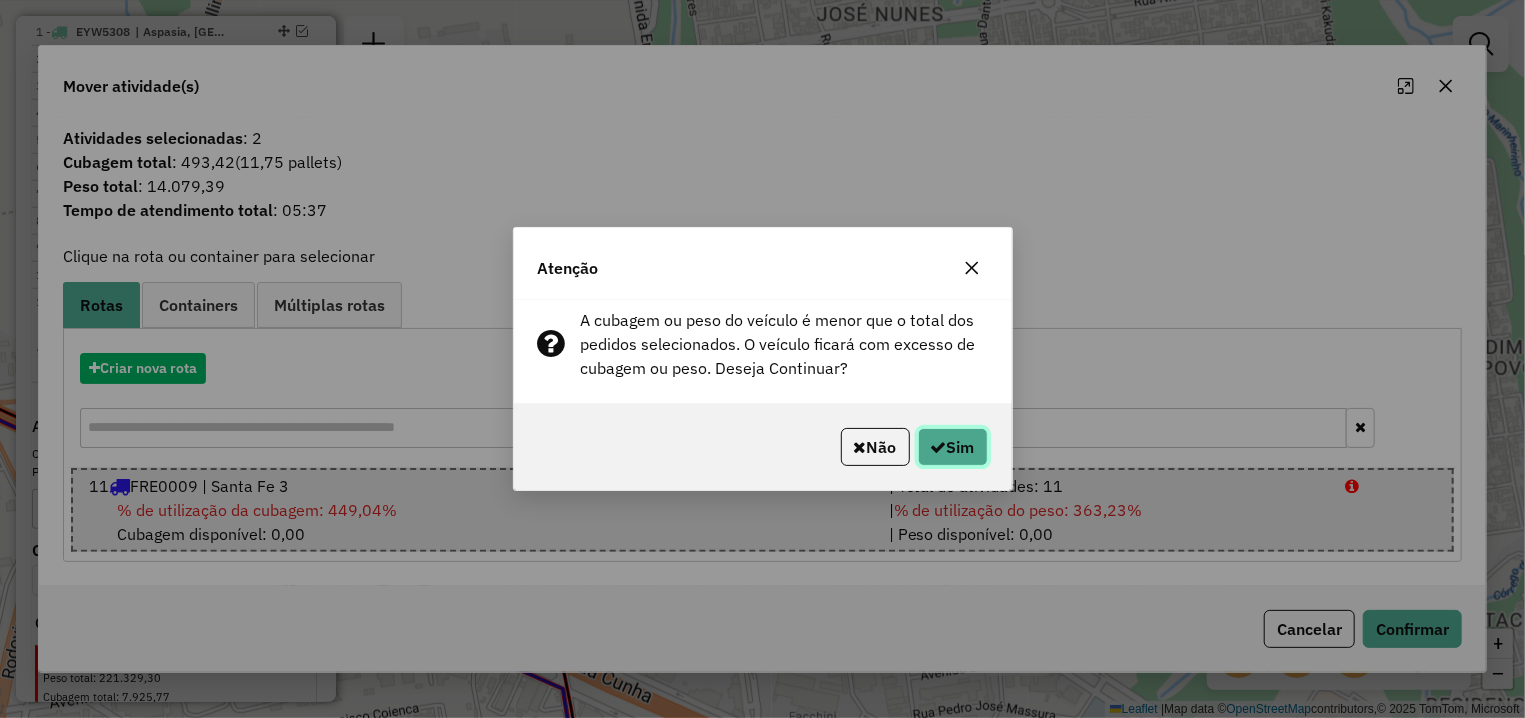 click on "Sim" 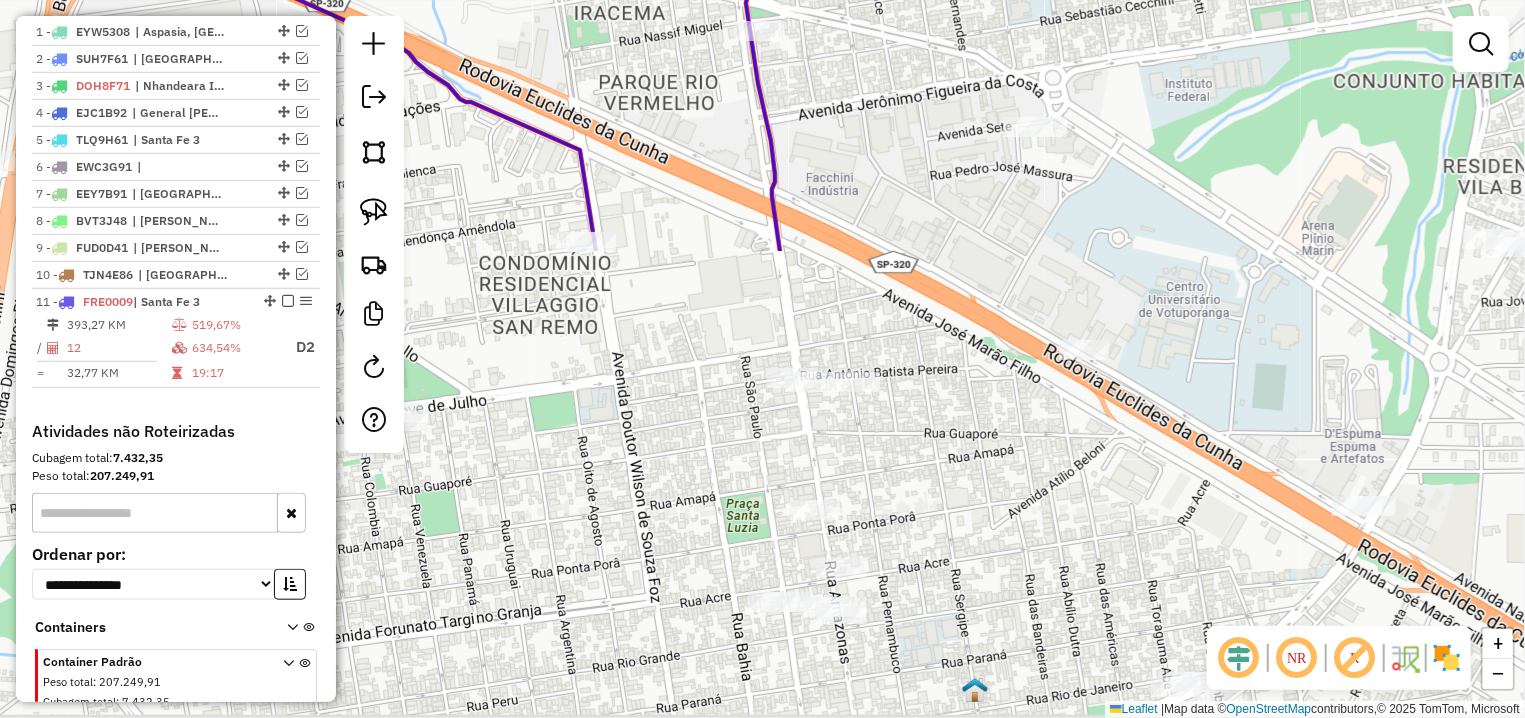 drag, startPoint x: 826, startPoint y: 499, endPoint x: 836, endPoint y: 45, distance: 454.1101 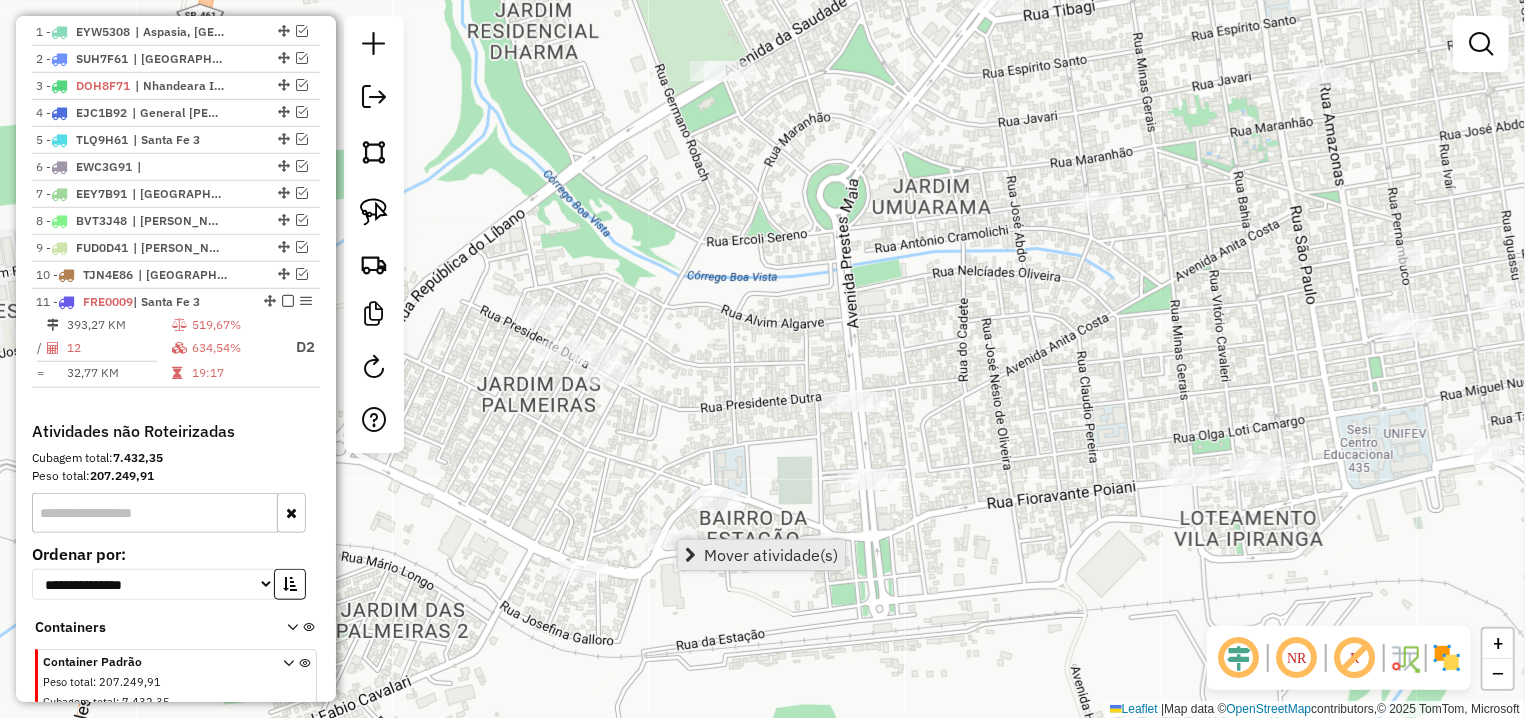 click on "Mover atividade(s)" at bounding box center (771, 555) 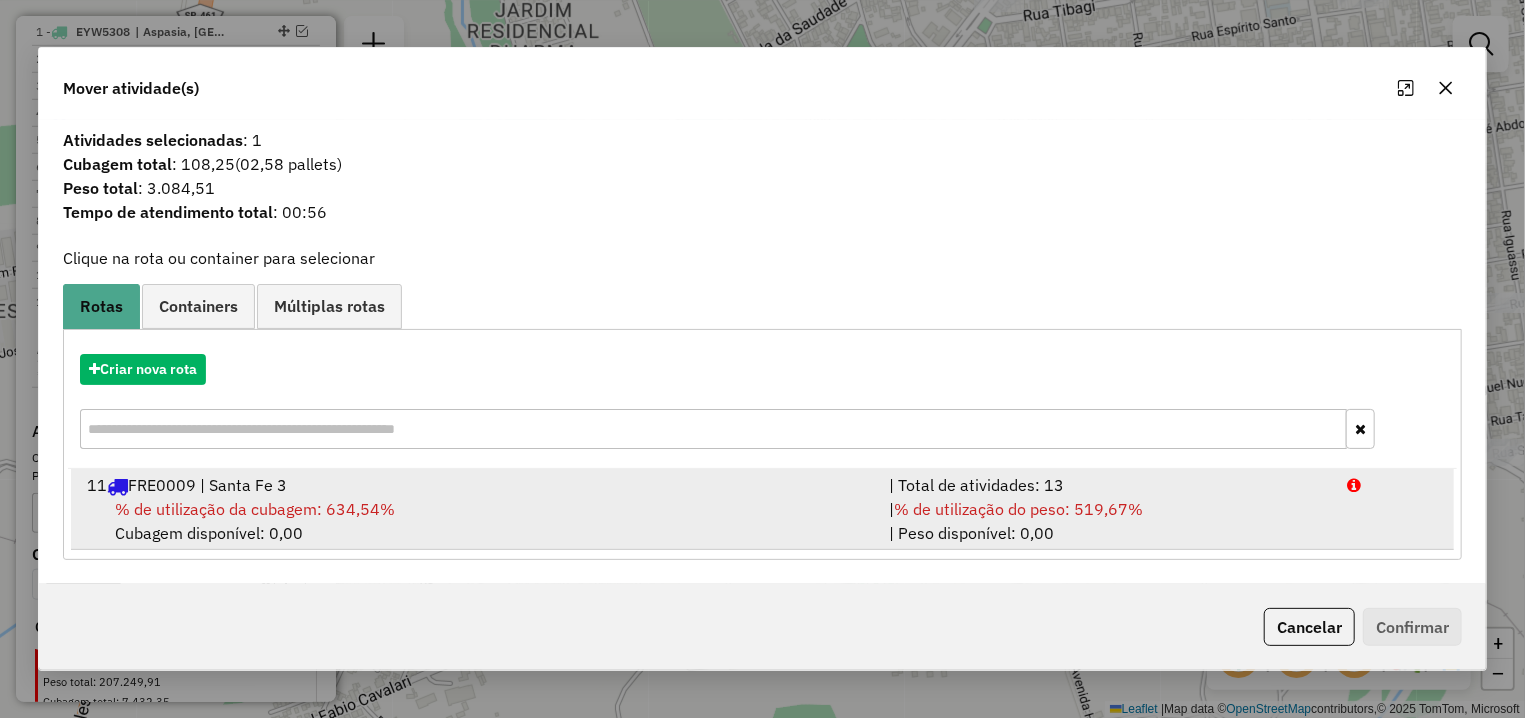 click on "% de utilização da cubagem: 634,54%  Cubagem disponível: 0,00" at bounding box center (476, 521) 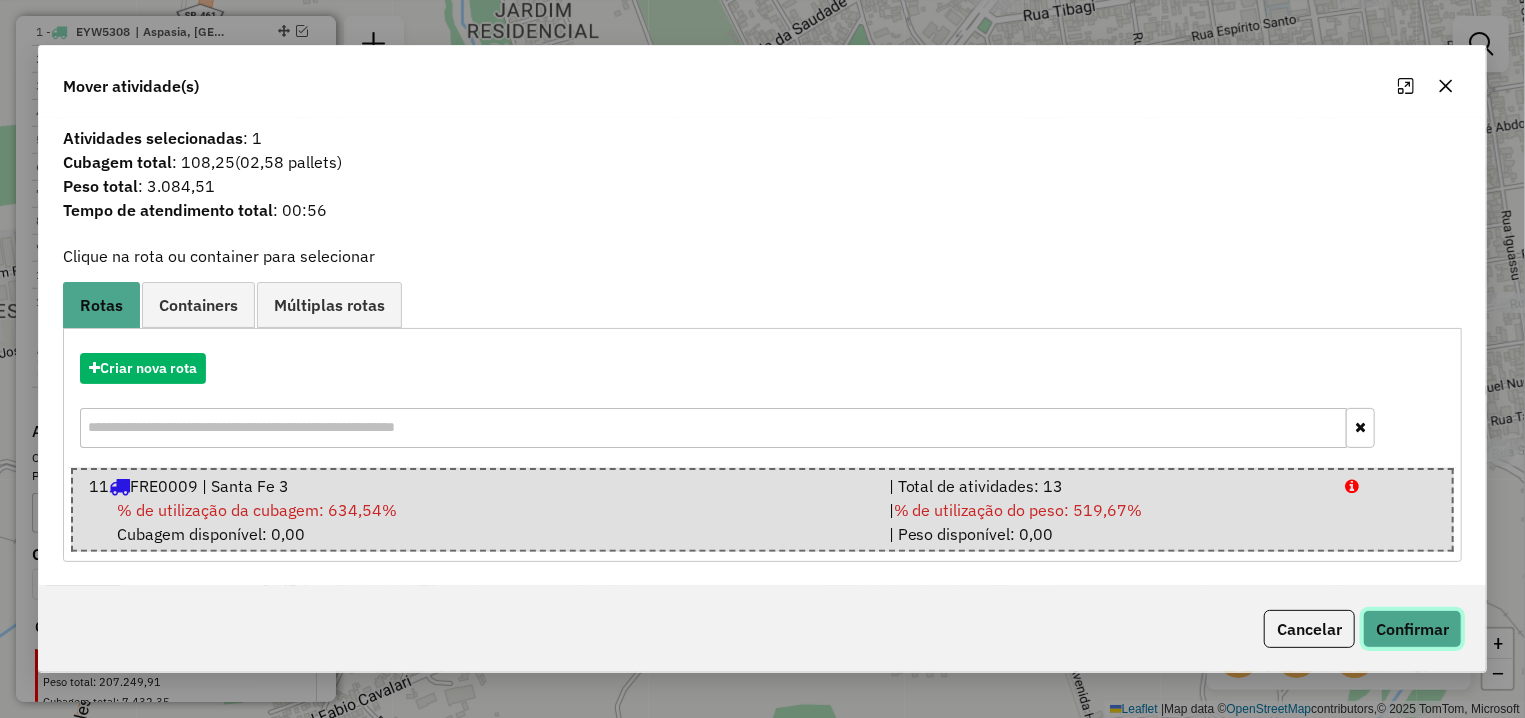 click on "Confirmar" 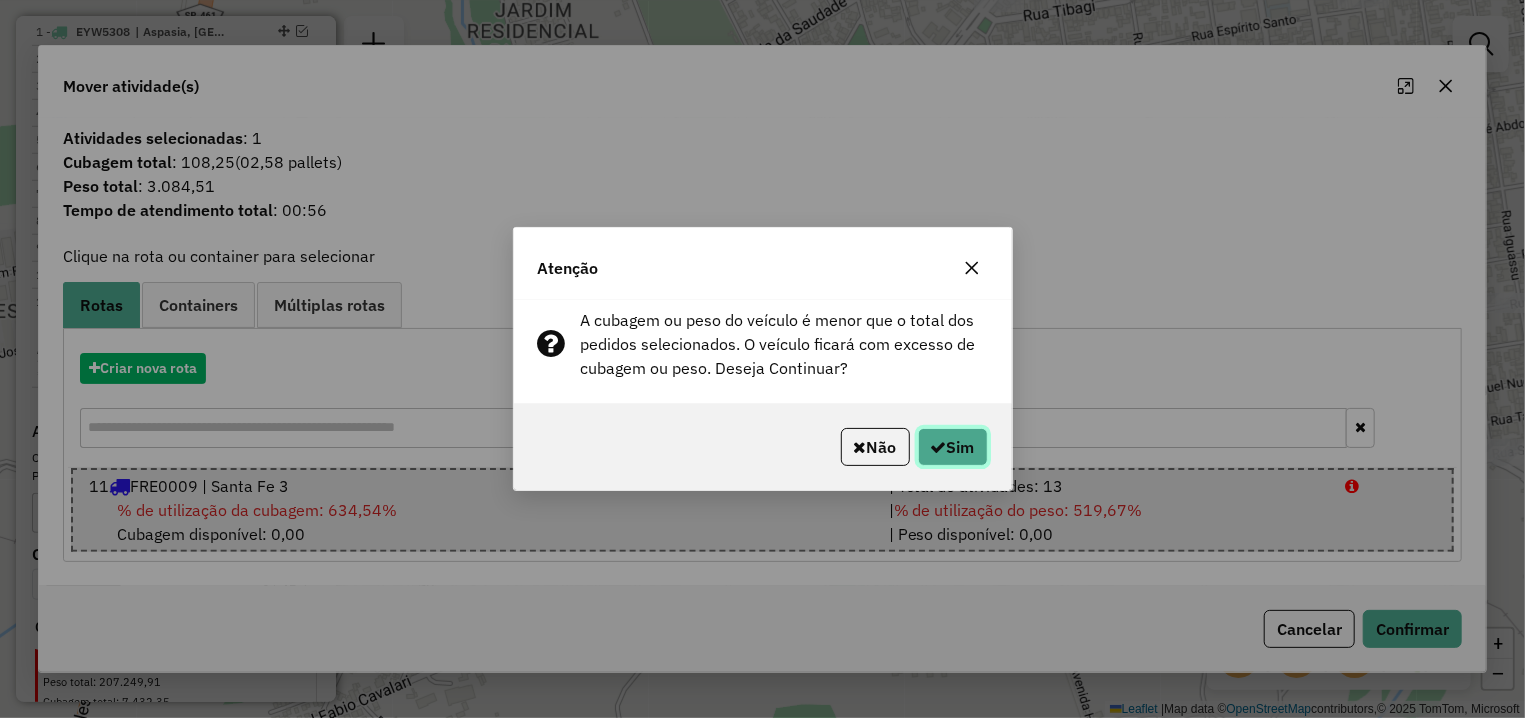 click on "Sim" 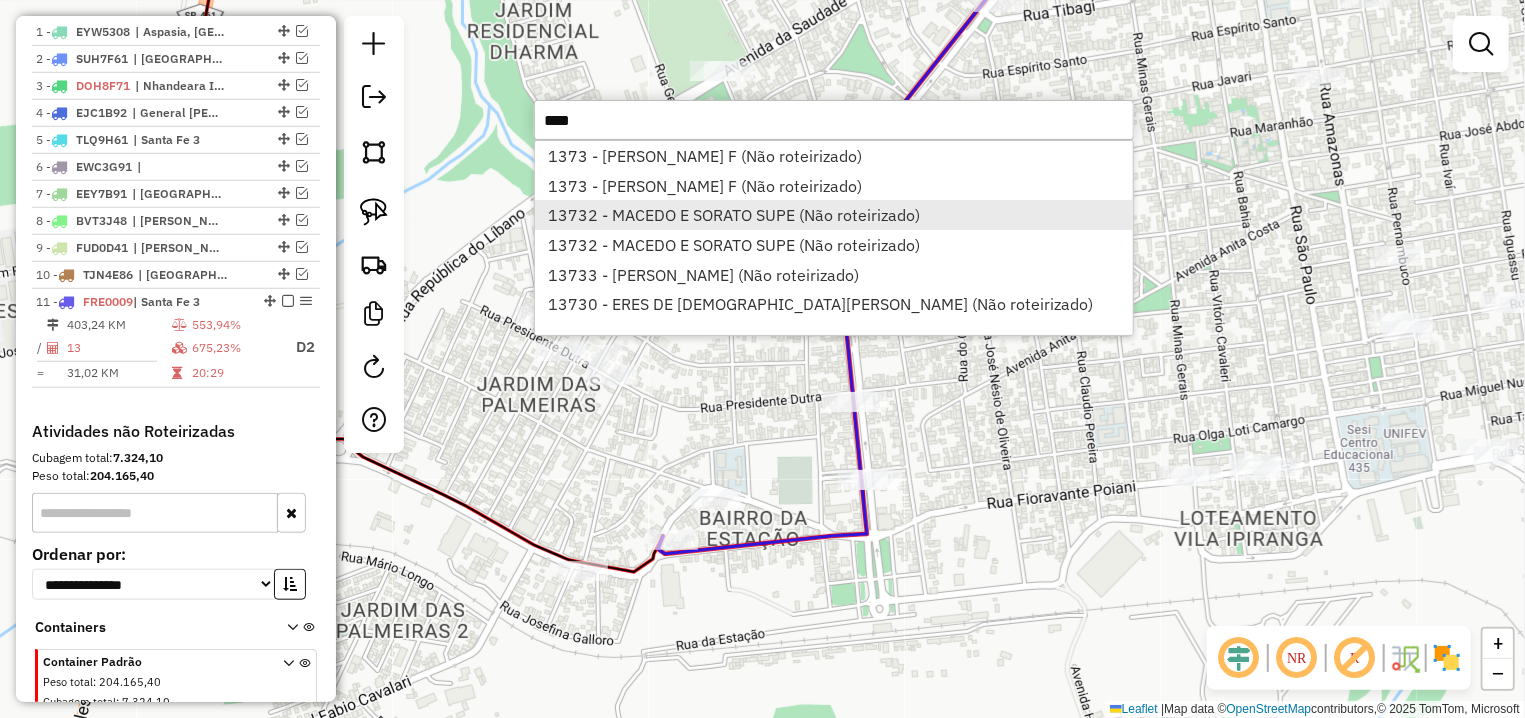 type on "****" 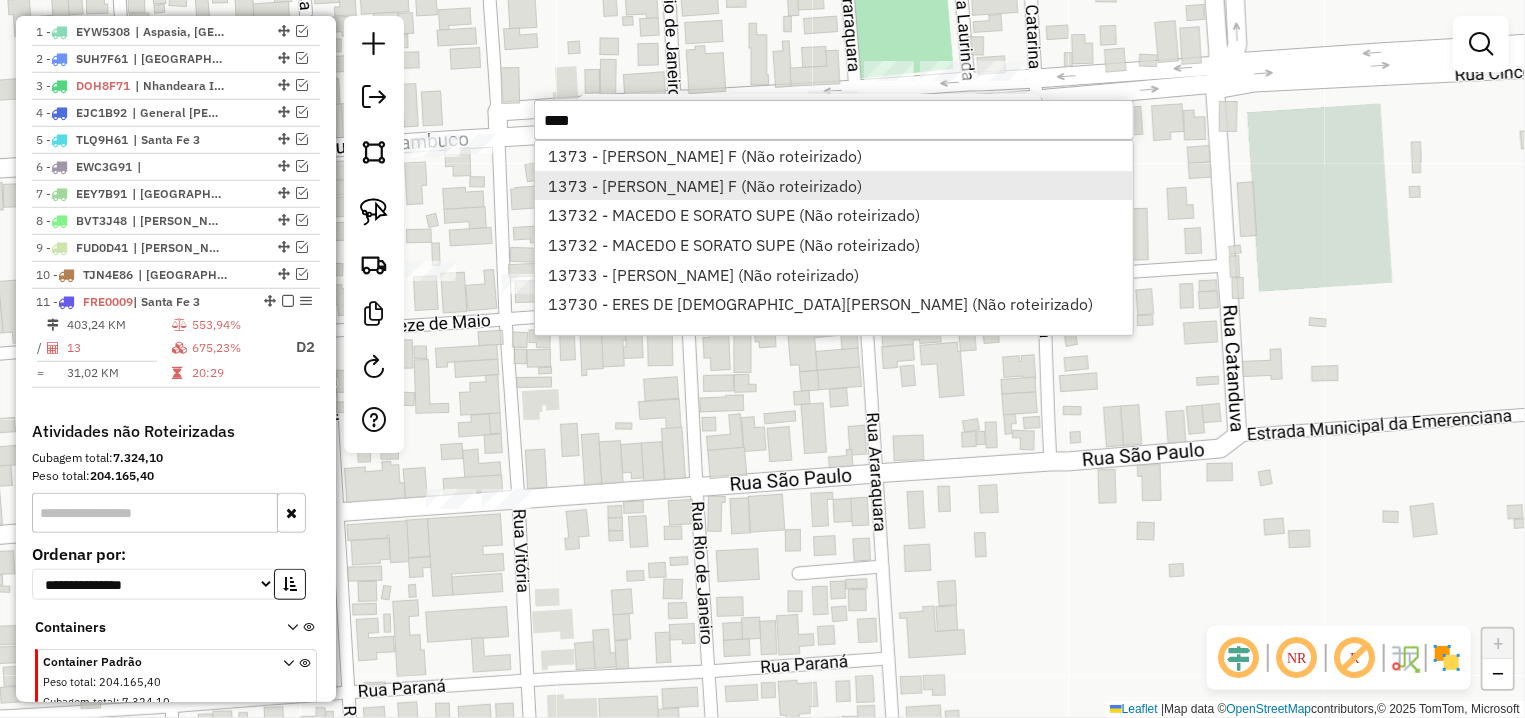 type on "****" 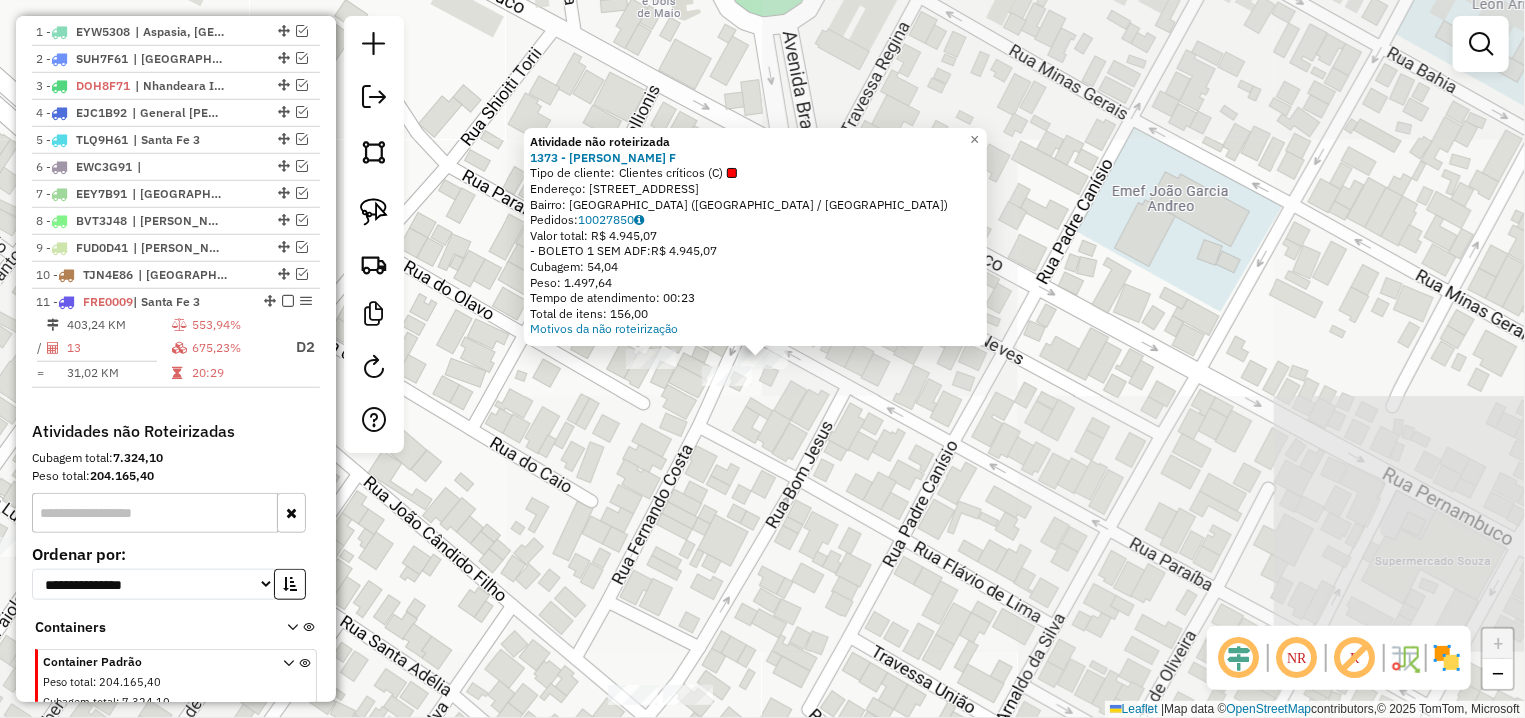 click on "Atividade não roteirizada 1373 - VANDERLEI ERNANDES F  Tipo de cliente:   Clientes críticos (C)   Endereço: AV  AMERICO MESSIAS DOS SANTOS    210   Bairro: CENTRO (FERNANDOPOLIS / SP)   Pedidos:  10027850   Valor total: R$ 4.945,07   - BOLETO 1 SEM ADF:  R$ 4.945,07   Cubagem: 54,04   Peso: 1.497,64   Tempo de atendimento: 00:23   Total de itens: 156,00  Motivos da não roteirização × Janela de atendimento Grade de atendimento Capacidade Transportadoras Veículos Cliente Pedidos  Rotas Selecione os dias de semana para filtrar as janelas de atendimento  Seg   Ter   Qua   Qui   Sex   Sáb   Dom  Informe o período da janela de atendimento: De: Até:  Filtrar exatamente a janela do cliente  Considerar janela de atendimento padrão  Selecione os dias de semana para filtrar as grades de atendimento  Seg   Ter   Qua   Qui   Sex   Sáb   Dom   Considerar clientes sem dia de atendimento cadastrado  Clientes fora do dia de atendimento selecionado Filtrar as atividades entre os valores definidos abaixo:  De:  De:" 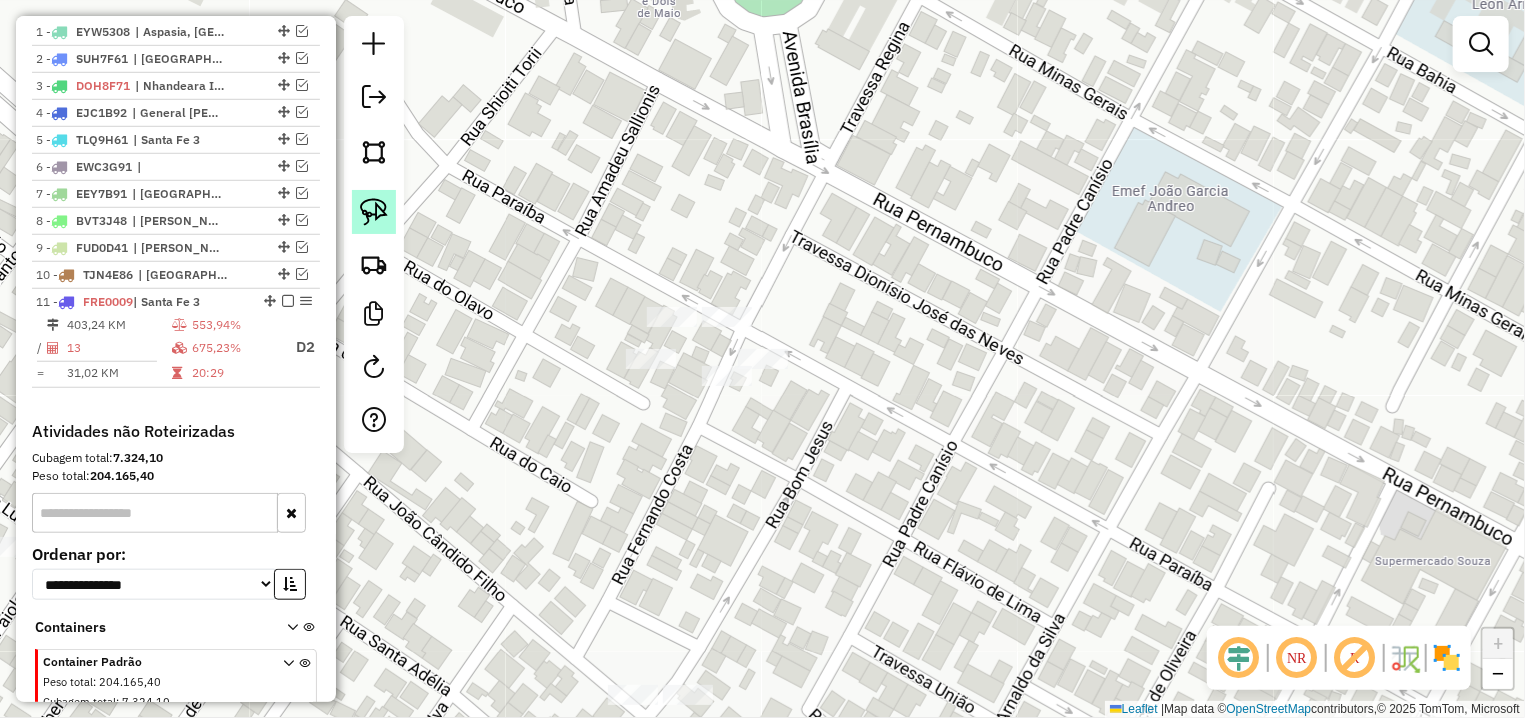 click 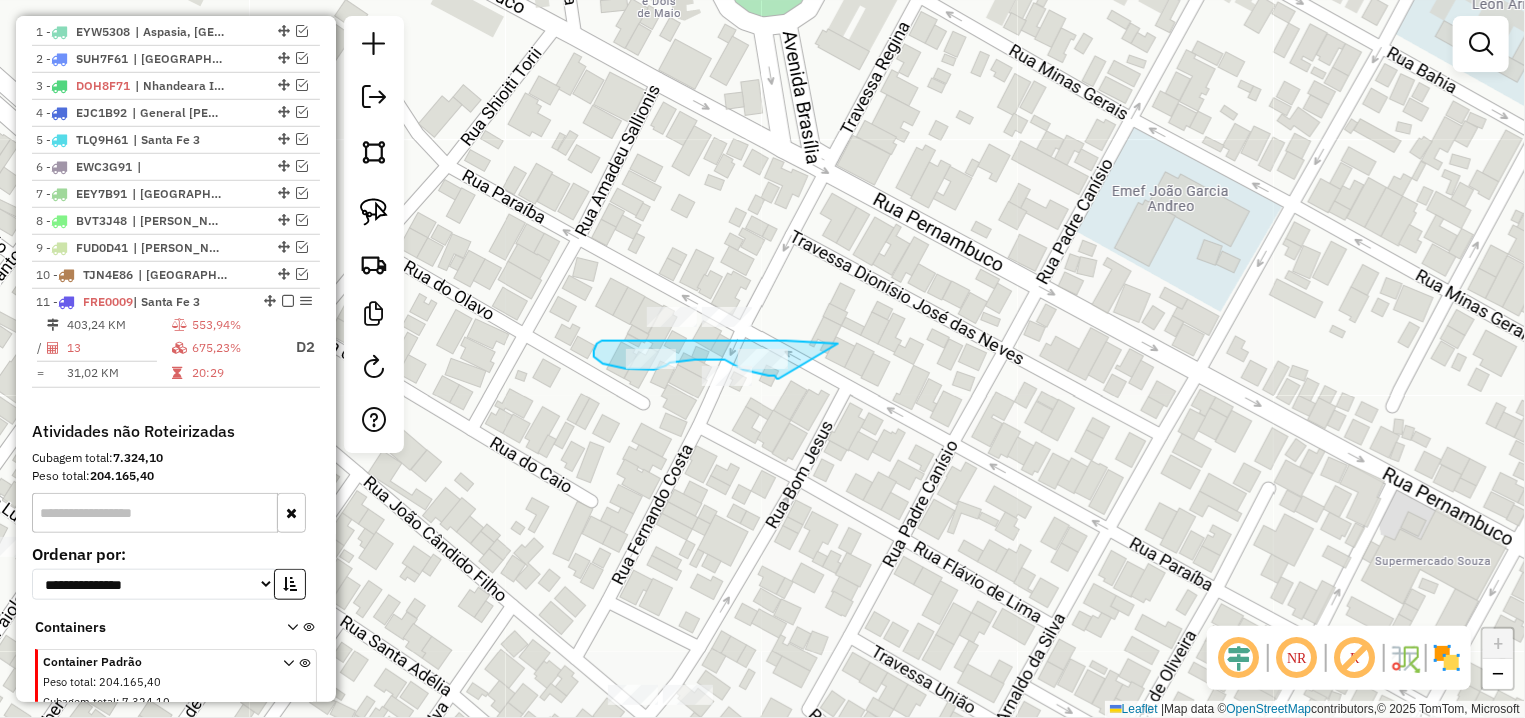 drag, startPoint x: 838, startPoint y: 344, endPoint x: 783, endPoint y: 381, distance: 66.287254 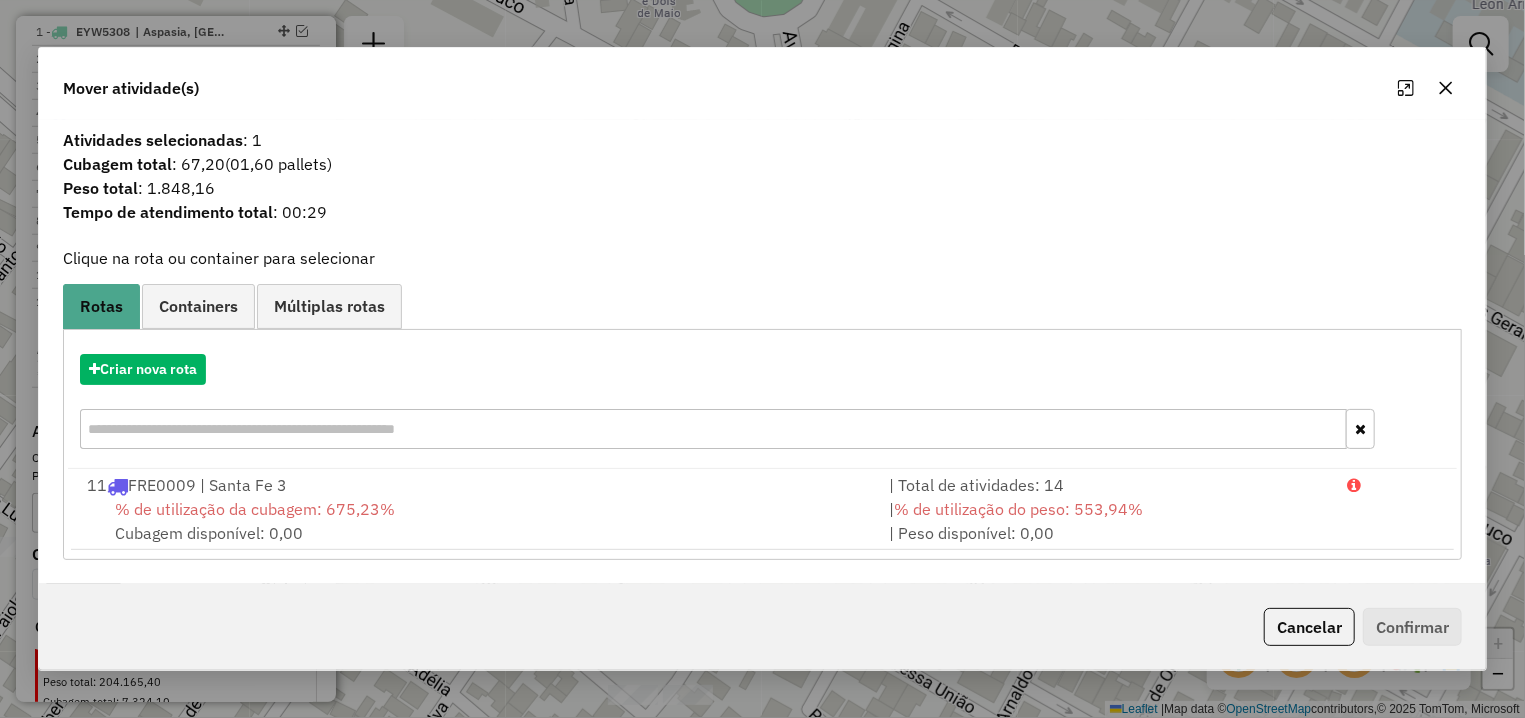 click on "% de utilização da cubagem: 675,23%  Cubagem disponível: 0,00" at bounding box center [476, 521] 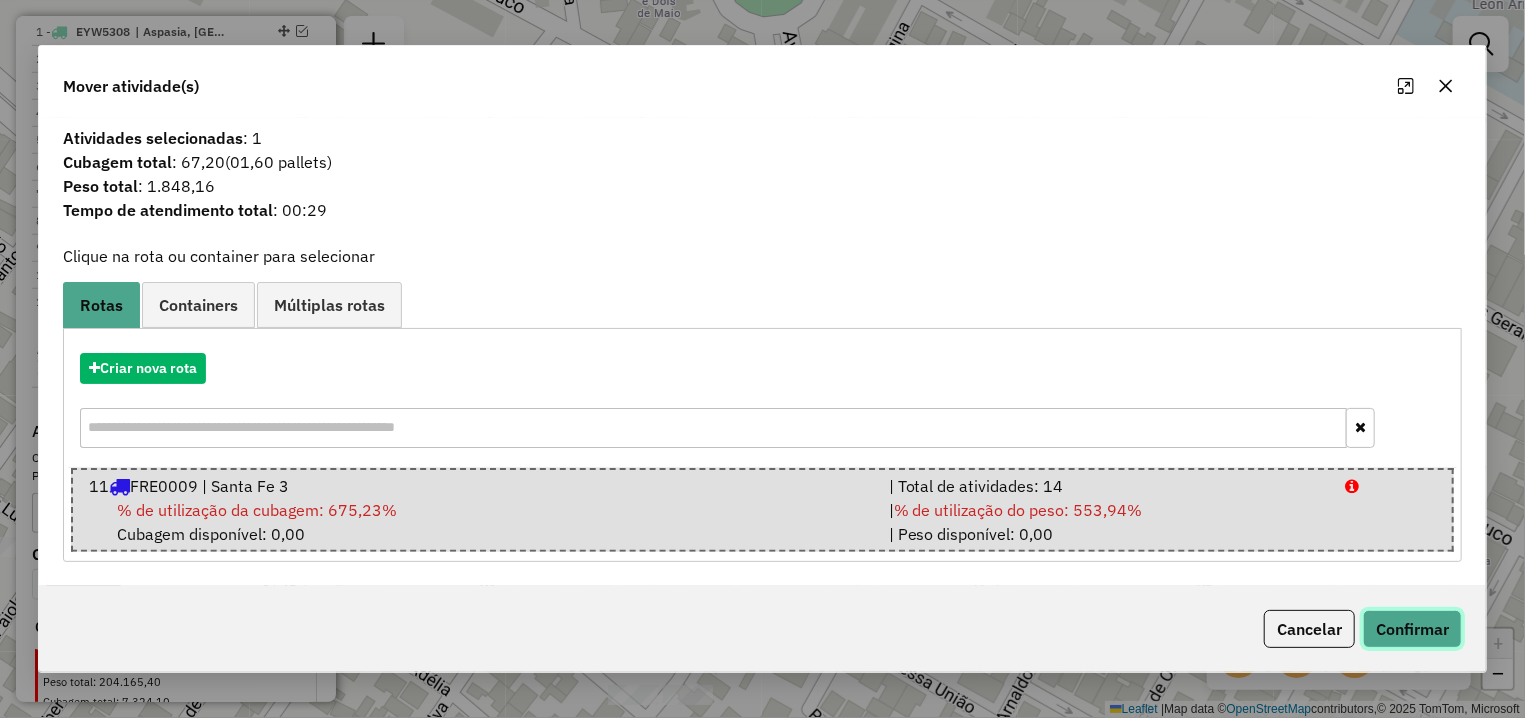 click on "Confirmar" 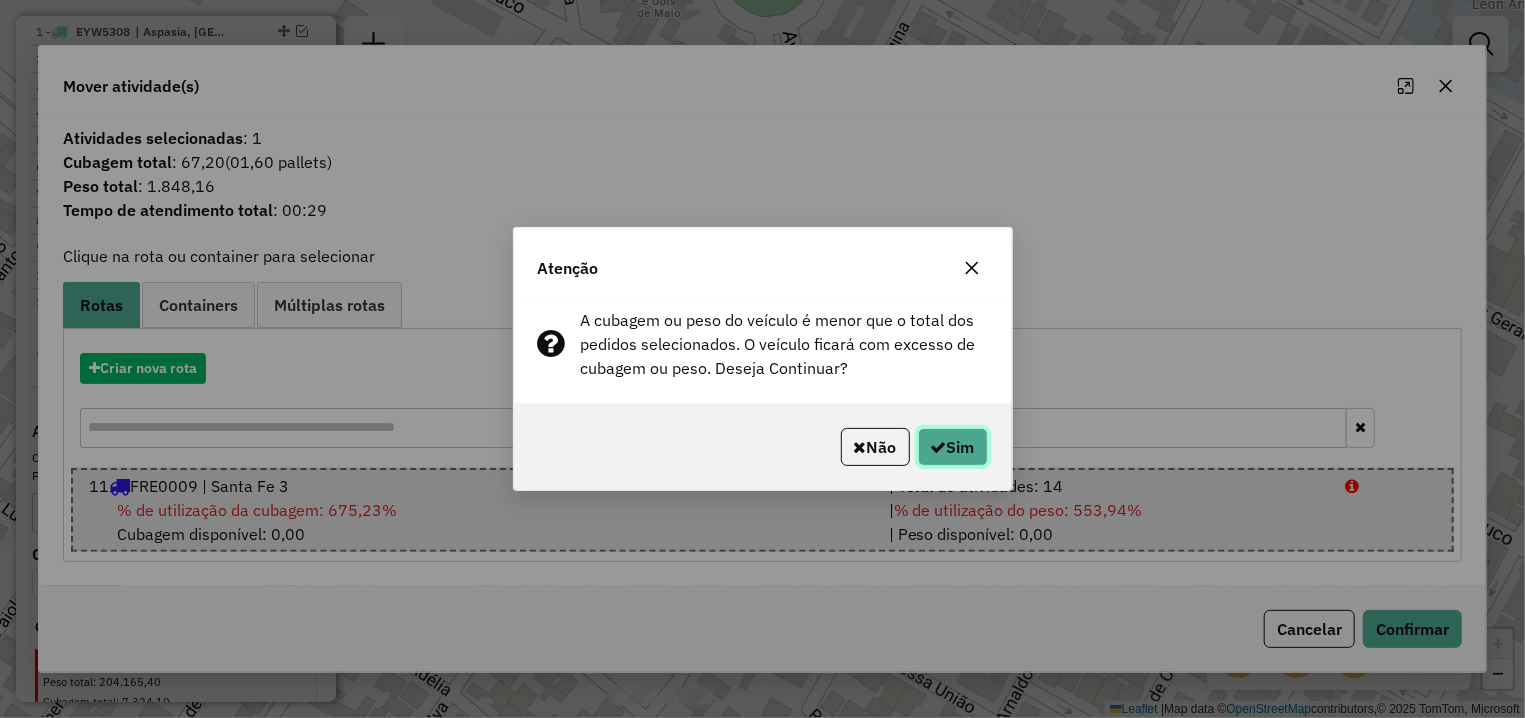 click on "Sim" 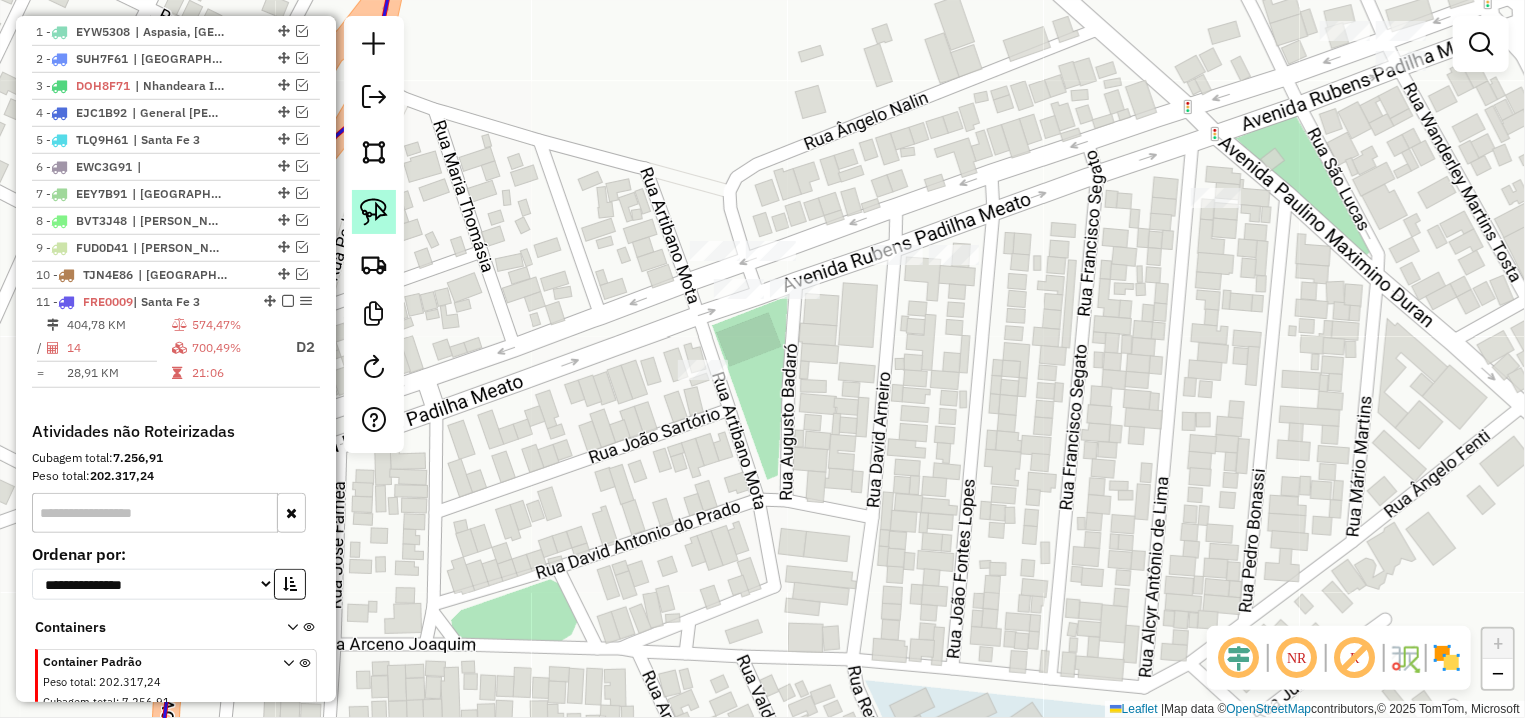 click 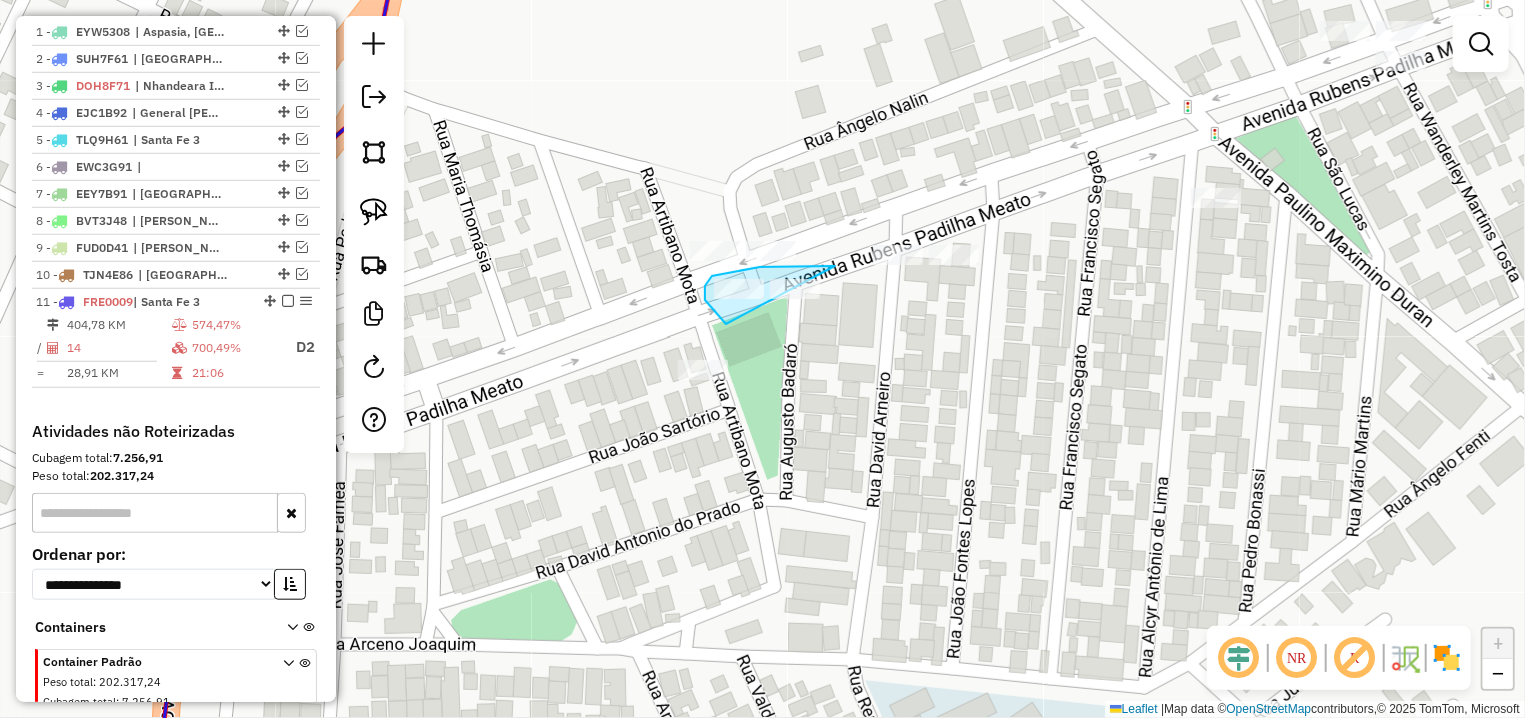 drag, startPoint x: 835, startPoint y: 266, endPoint x: 830, endPoint y: 333, distance: 67.18631 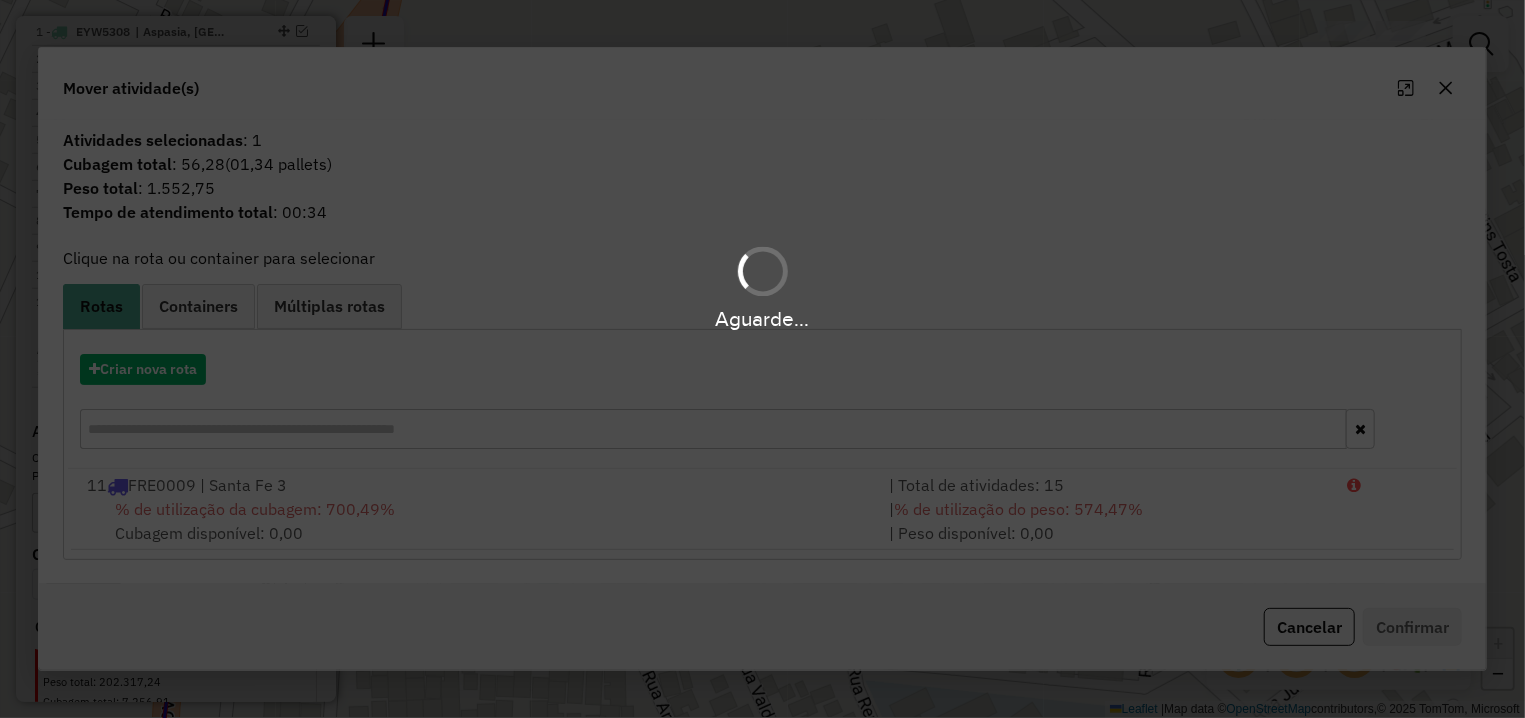 click on "Aguarde..." at bounding box center (762, 359) 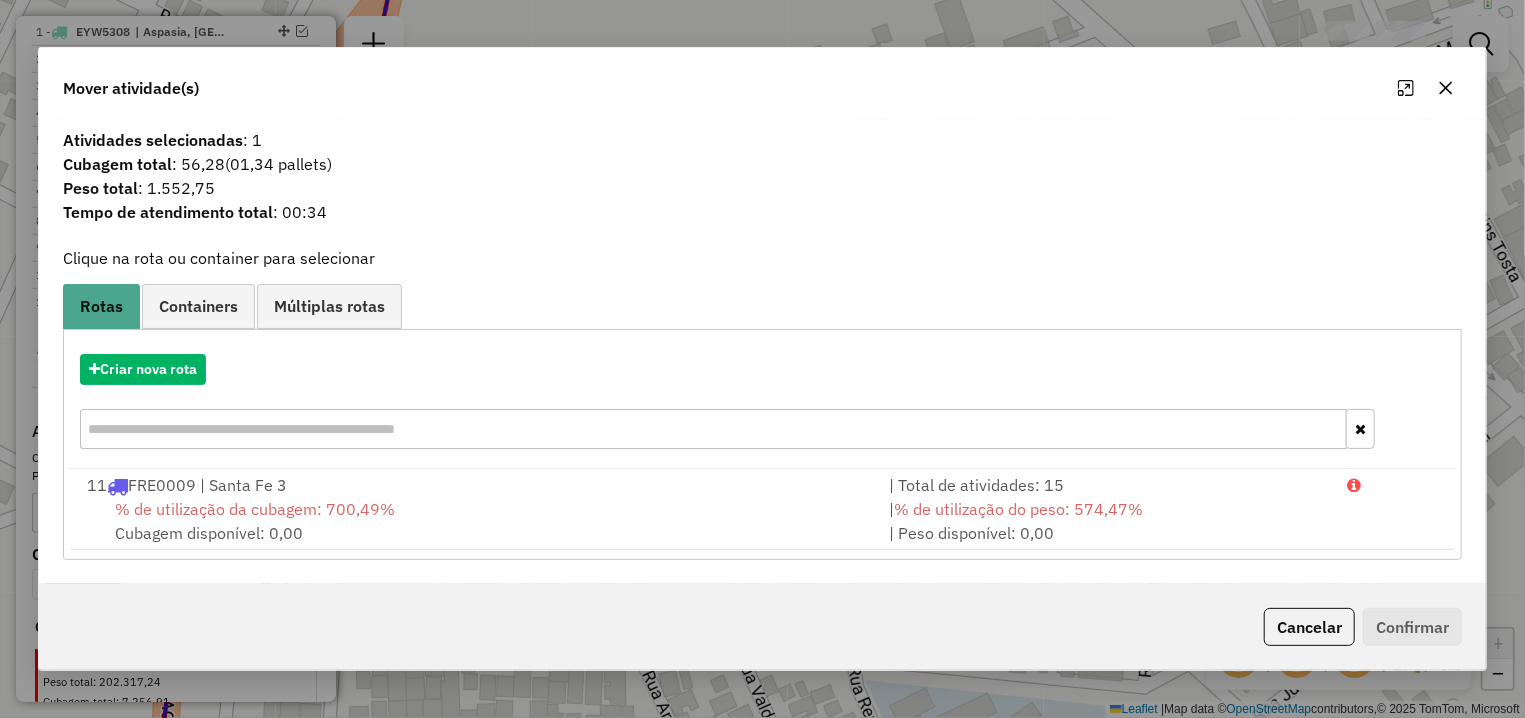 click on "% de utilização da cubagem: 700,49%  Cubagem disponível: 0,00" at bounding box center (476, 521) 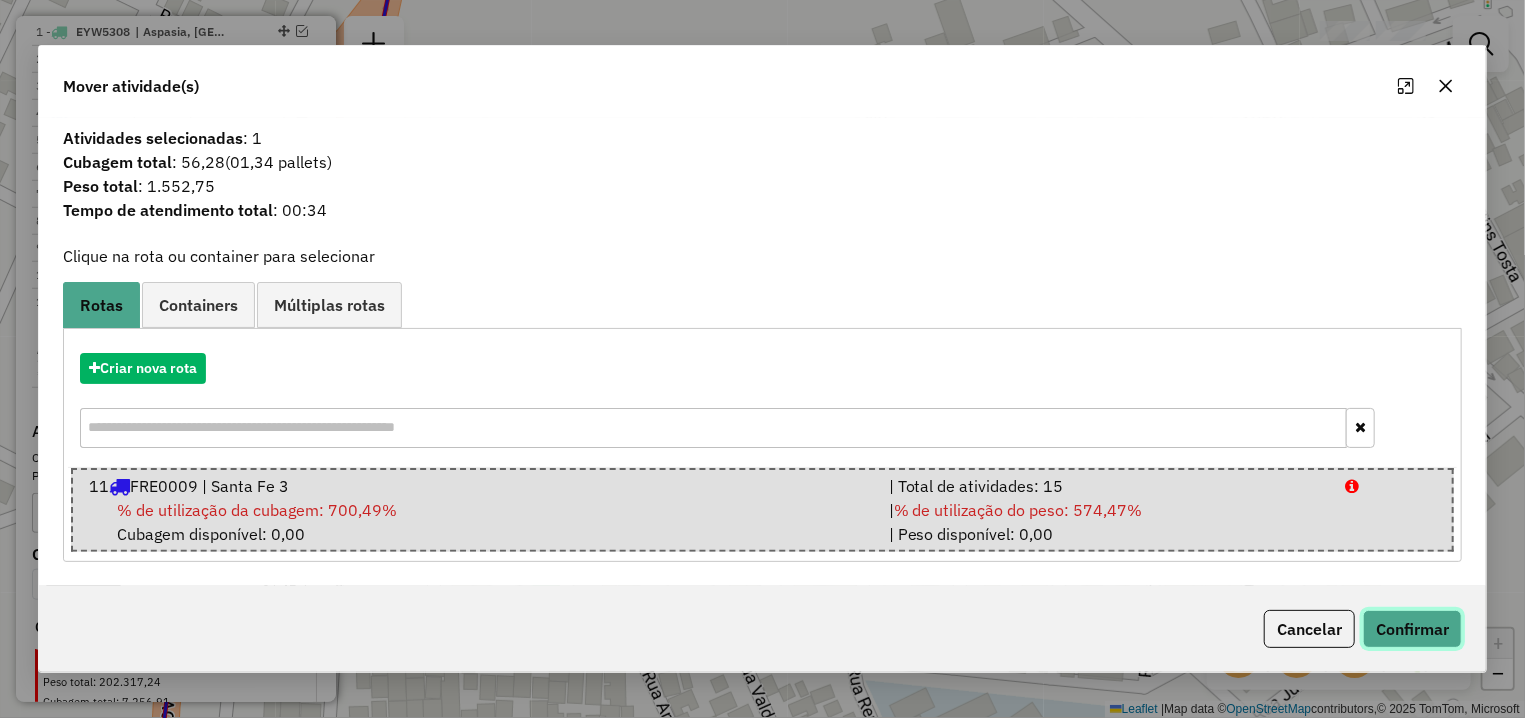 click on "Confirmar" 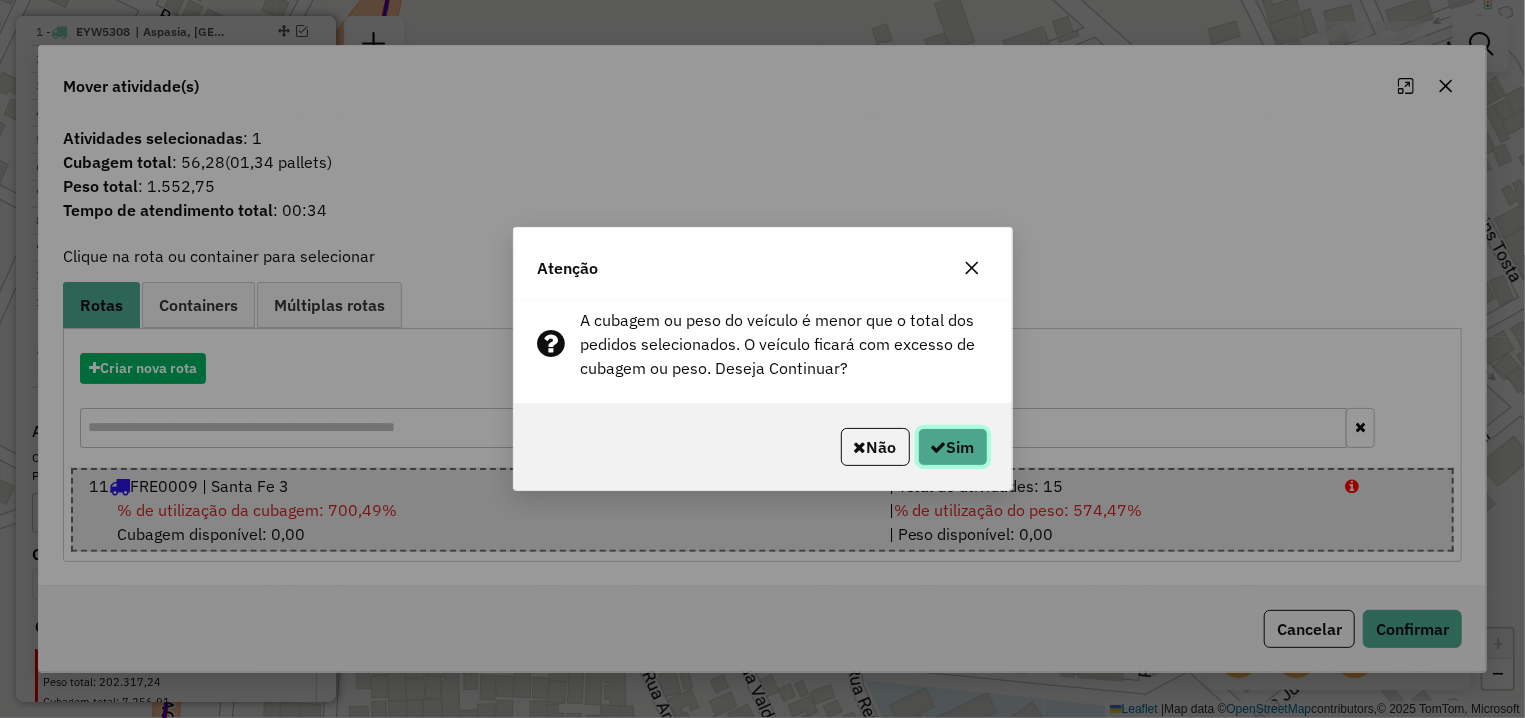 click on "Sim" 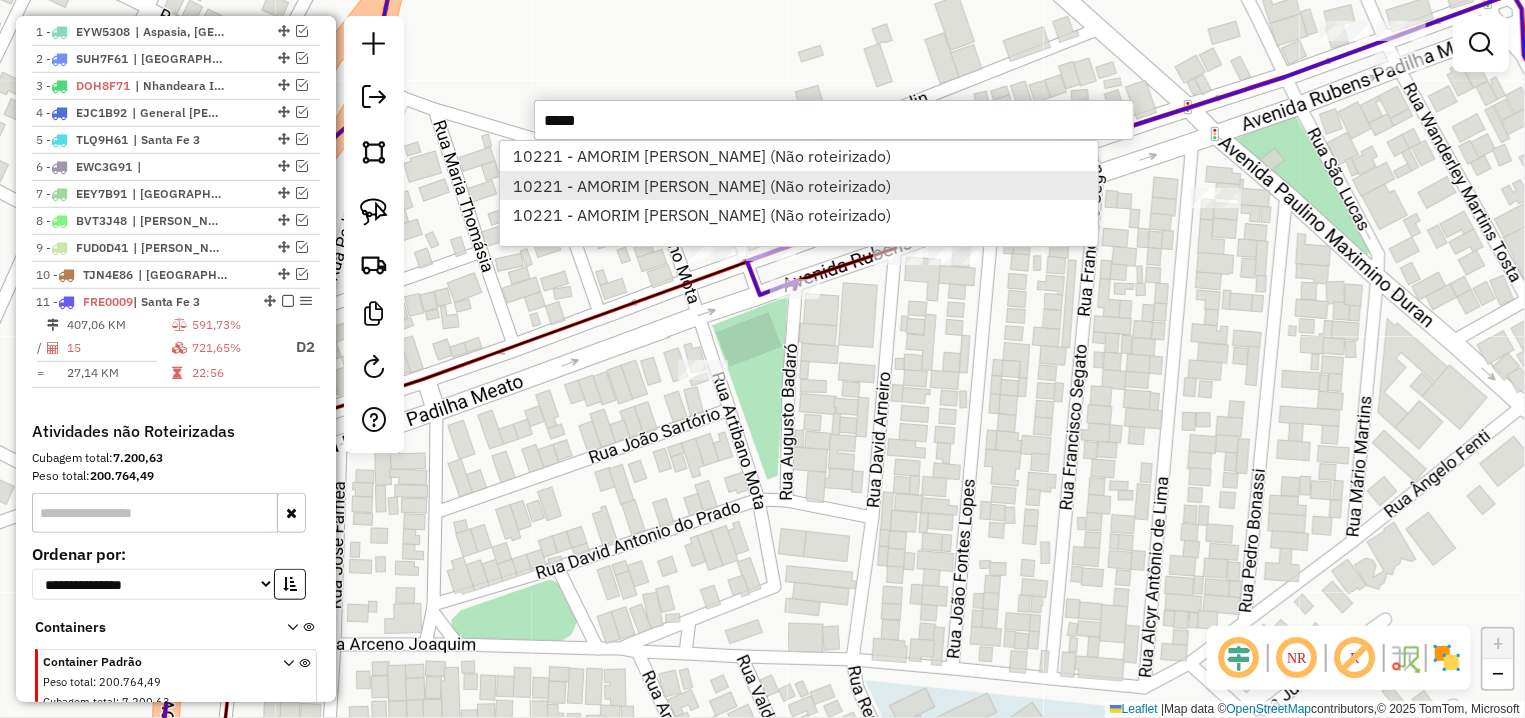 type on "*****" 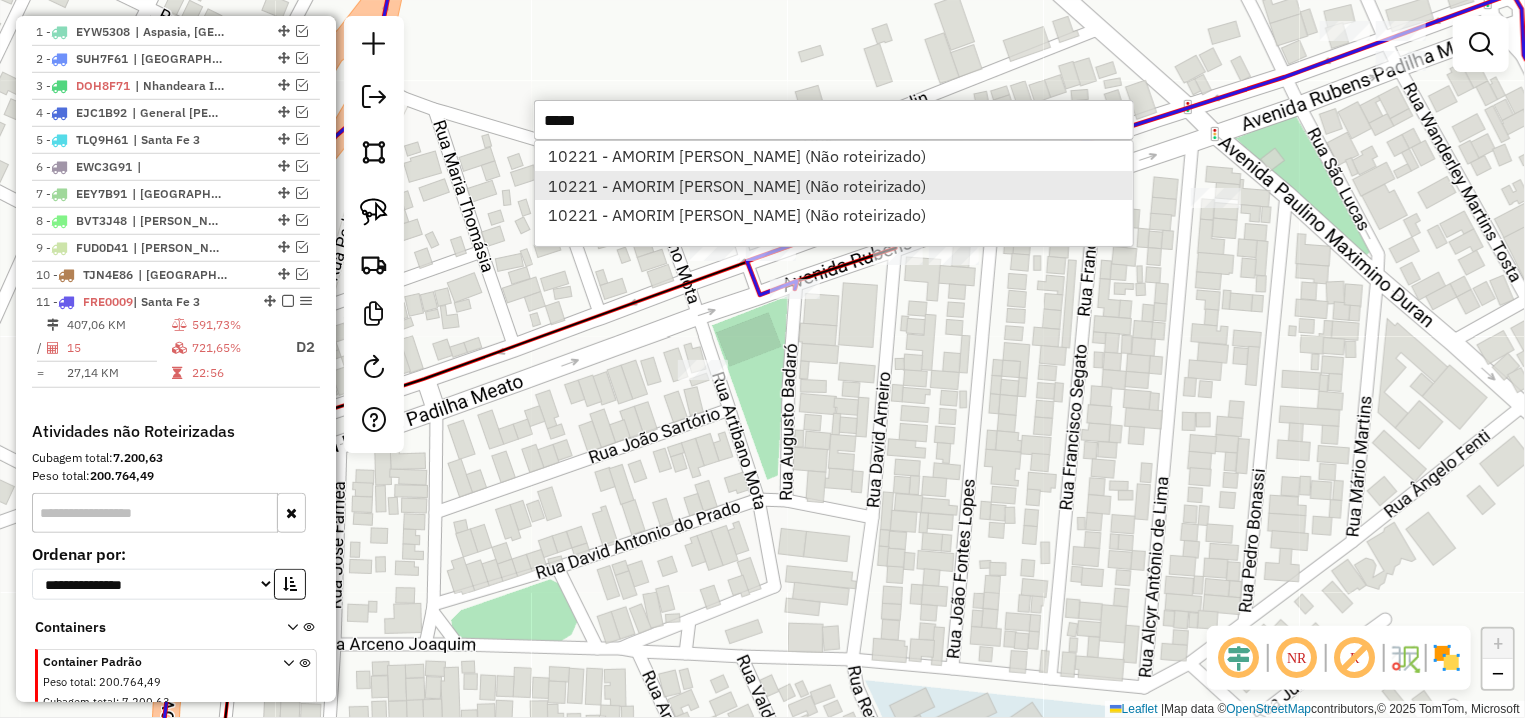 click on "10221 - AMORIM ALEXANDRO MEN (Não roteirizado)" at bounding box center (834, 186) 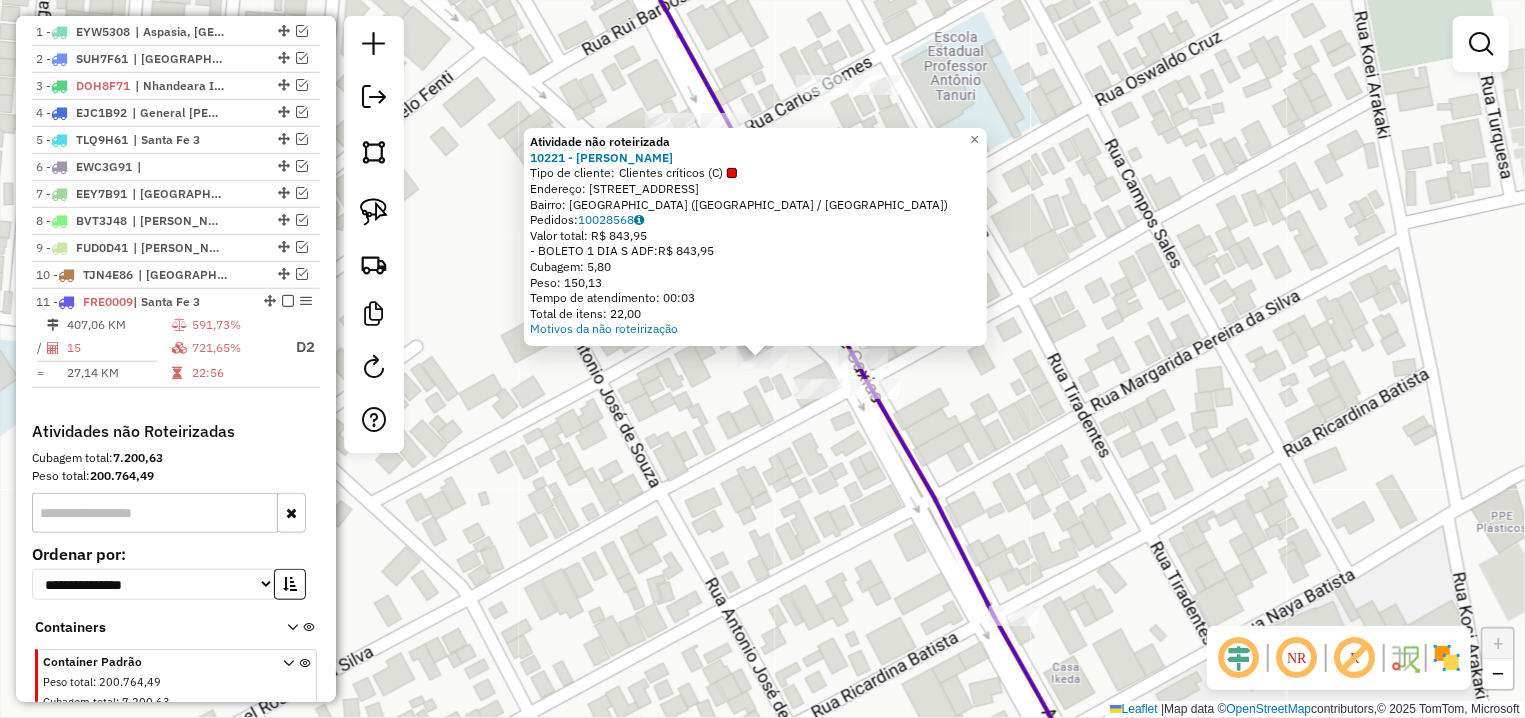 click on "Atividade não roteirizada 10221 - AMORIM ALEXANDRO MEN  Tipo de cliente:   Clientes críticos (C)   Endereço: AV  DUQUE DE CAXIAS               348   Bairro: JARDIM DO TREVO (FERNANDOPOLIS / SP)   Pedidos:  10028568   Valor total: R$ 843,95   - BOLETO 1 DIA S ADF:  R$ 843,95   Cubagem: 5,80   Peso: 150,13   Tempo de atendimento: 00:03   Total de itens: 22,00  Motivos da não roteirização × Janela de atendimento Grade de atendimento Capacidade Transportadoras Veículos Cliente Pedidos  Rotas Selecione os dias de semana para filtrar as janelas de atendimento  Seg   Ter   Qua   Qui   Sex   Sáb   Dom  Informe o período da janela de atendimento: De: Até:  Filtrar exatamente a janela do cliente  Considerar janela de atendimento padrão  Selecione os dias de semana para filtrar as grades de atendimento  Seg   Ter   Qua   Qui   Sex   Sáb   Dom   Considerar clientes sem dia de atendimento cadastrado  Clientes fora do dia de atendimento selecionado Filtrar as atividades entre os valores definidos abaixo:  De:" 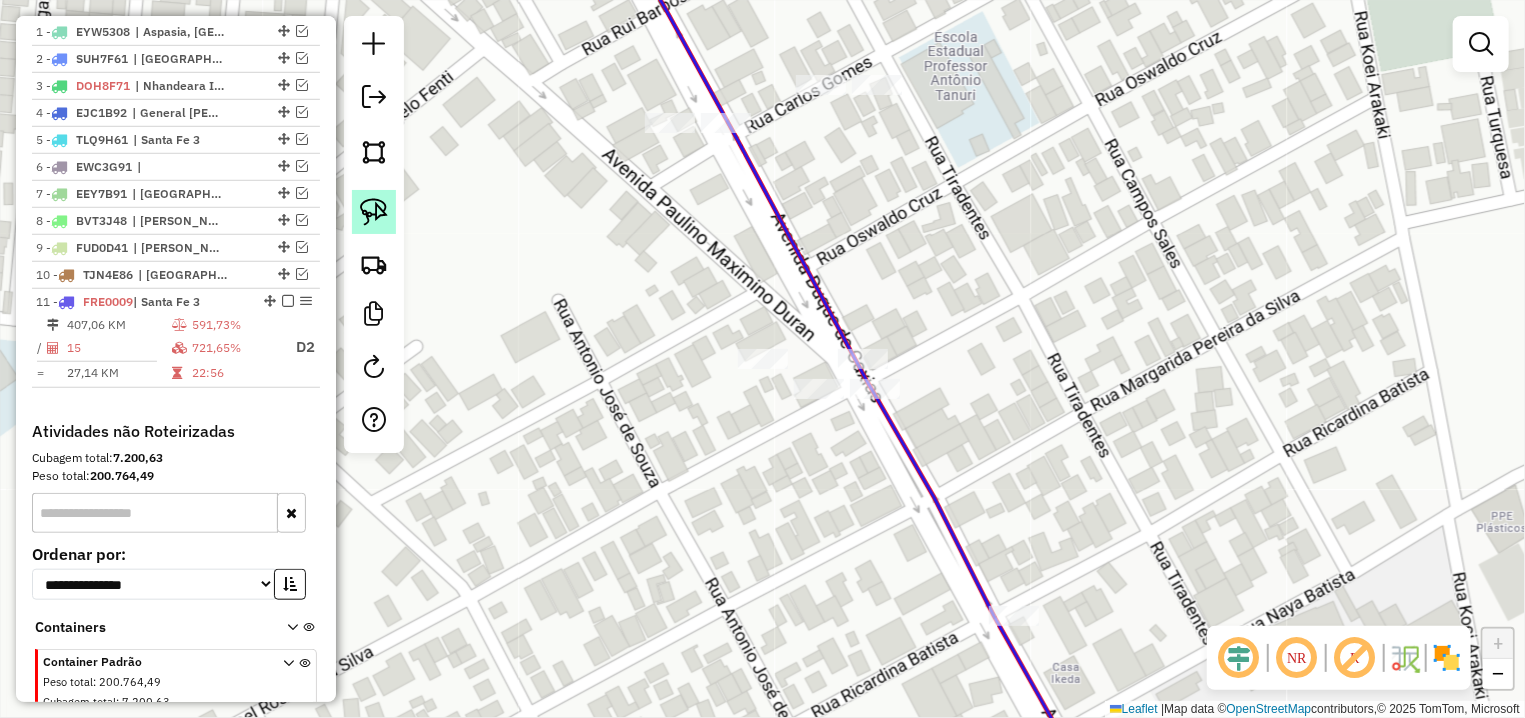 click 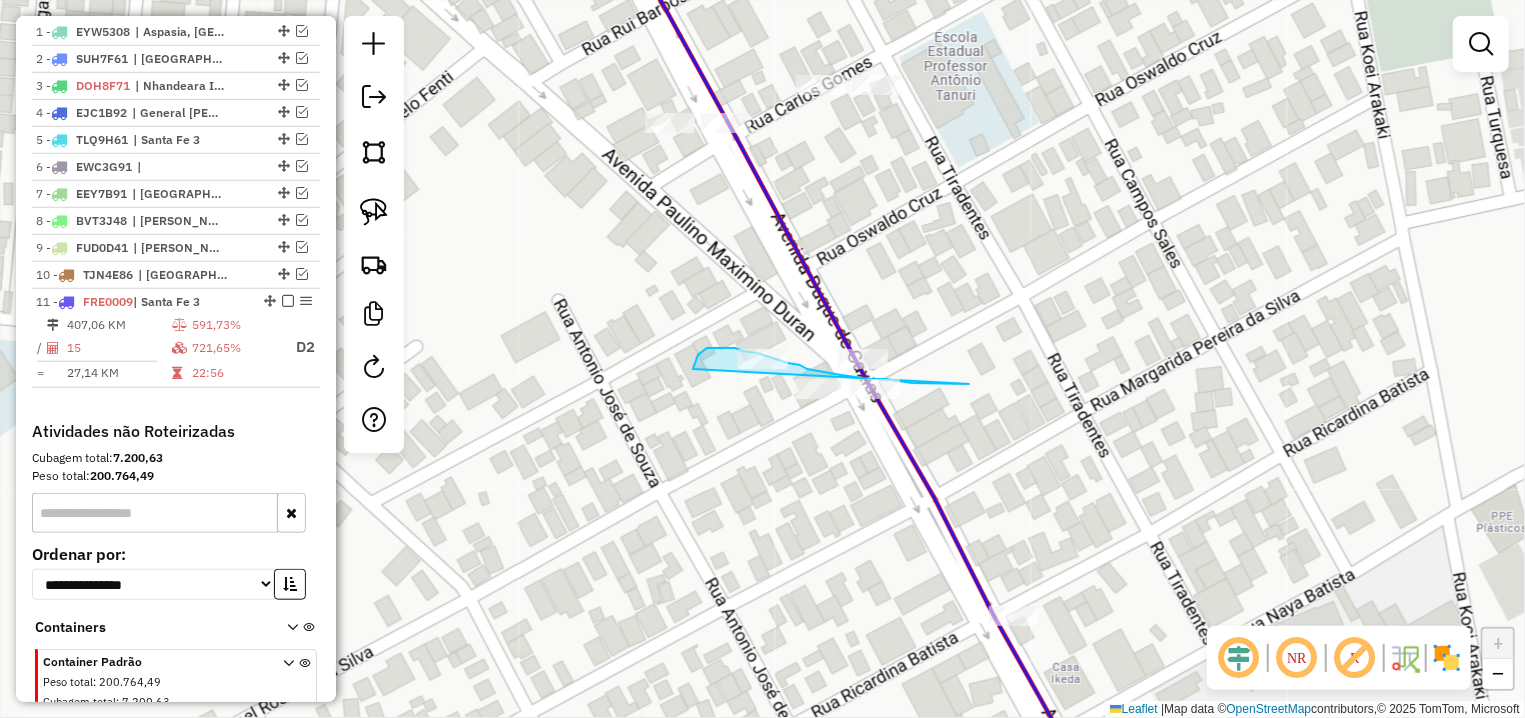 drag, startPoint x: 937, startPoint y: 384, endPoint x: 753, endPoint y: 448, distance: 194.81273 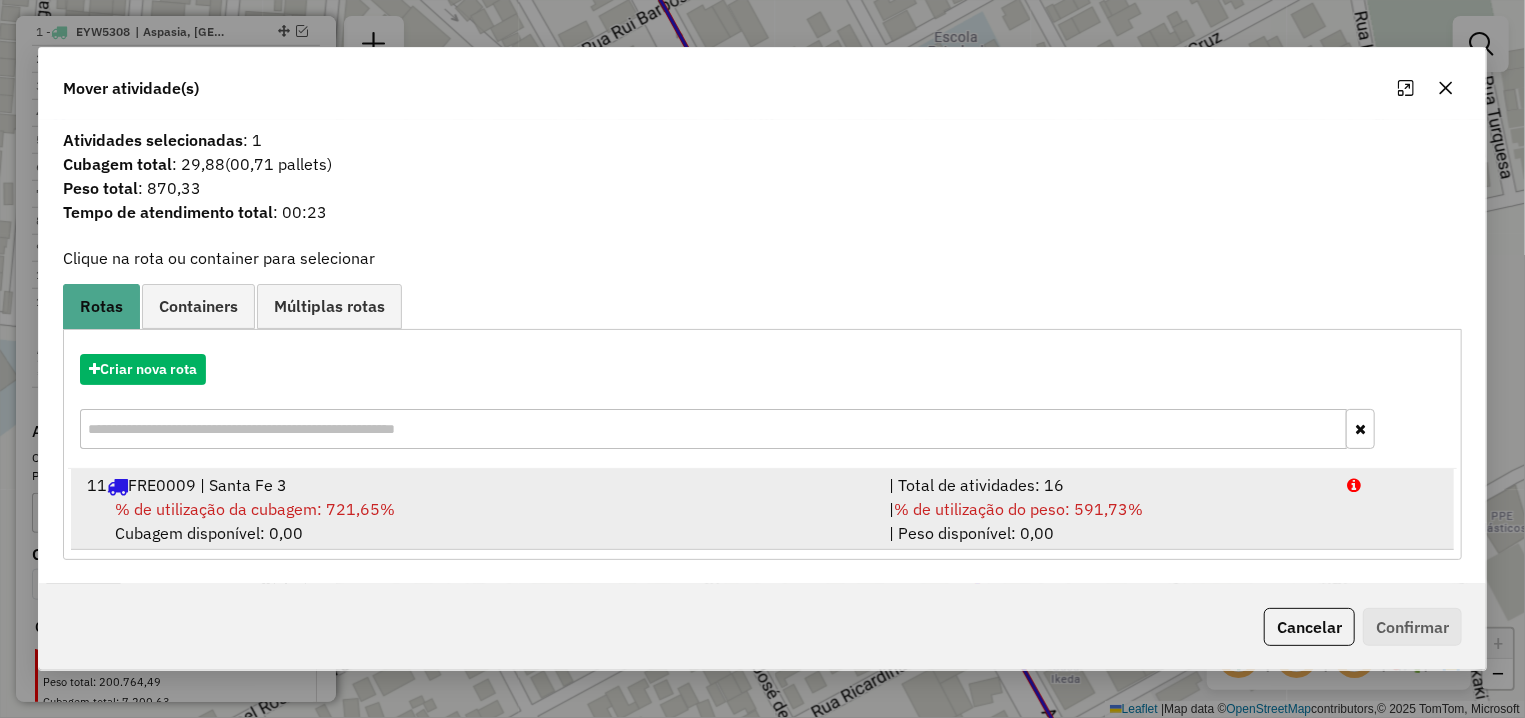click on "% de utilização da cubagem: 721,65%  Cubagem disponível: 0,00" at bounding box center [476, 521] 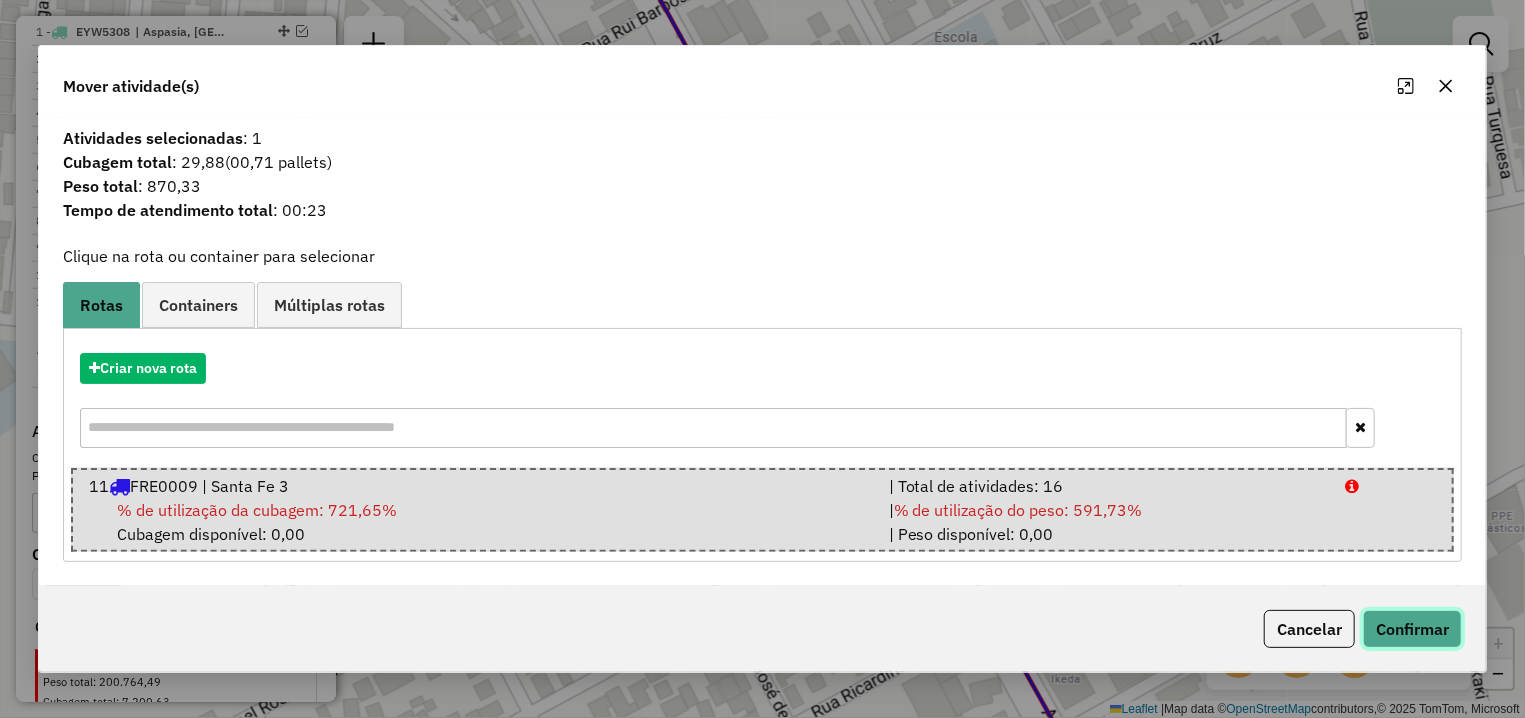click on "Confirmar" 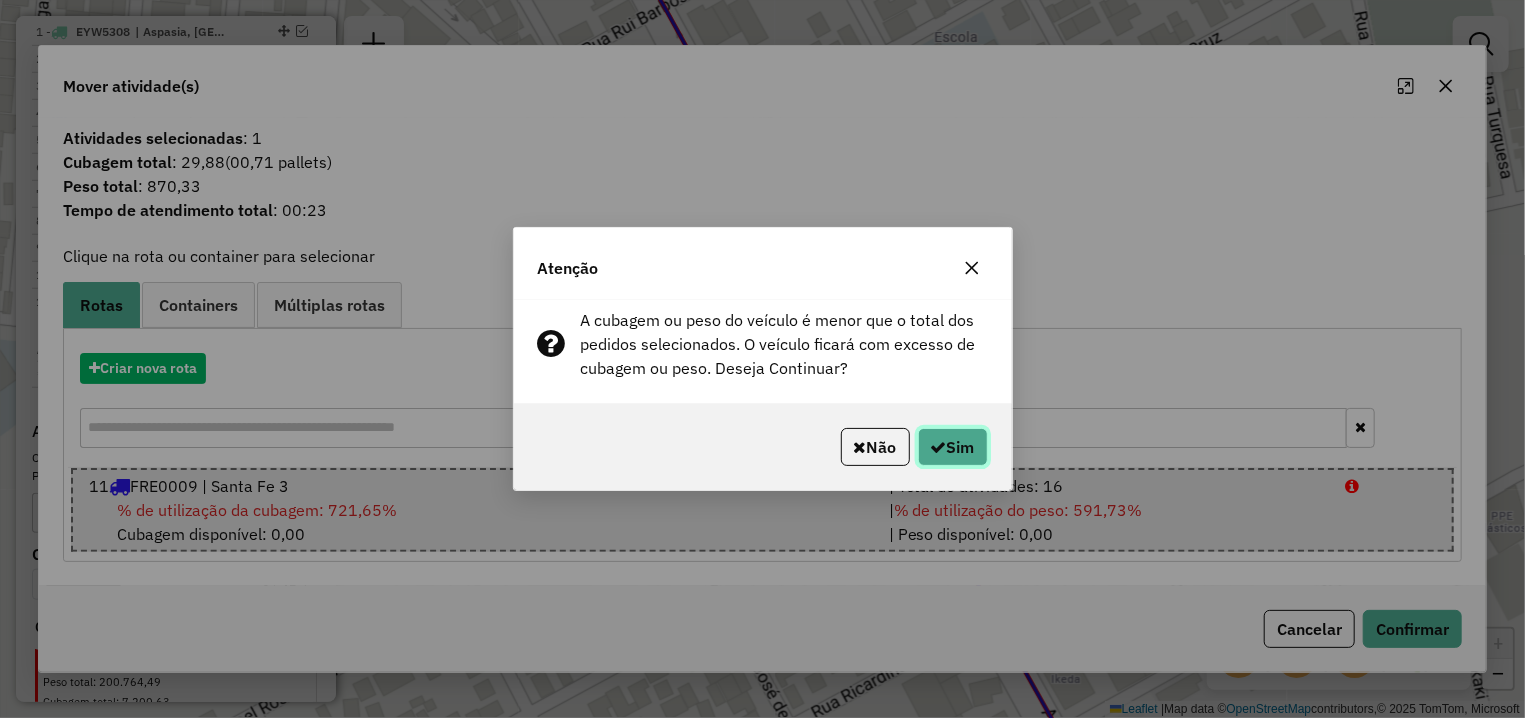 click on "Sim" 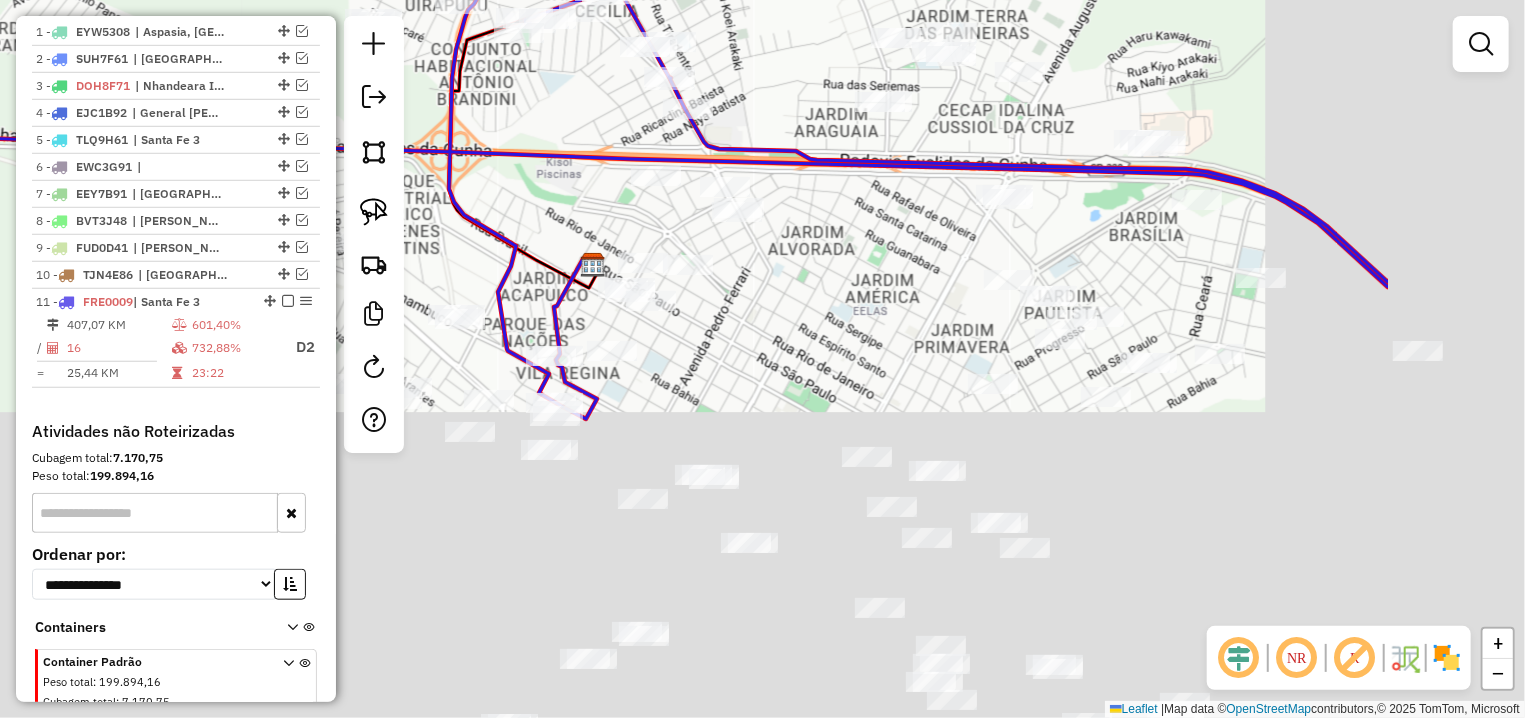 drag, startPoint x: 1124, startPoint y: 604, endPoint x: 784, endPoint y: 226, distance: 508.4132 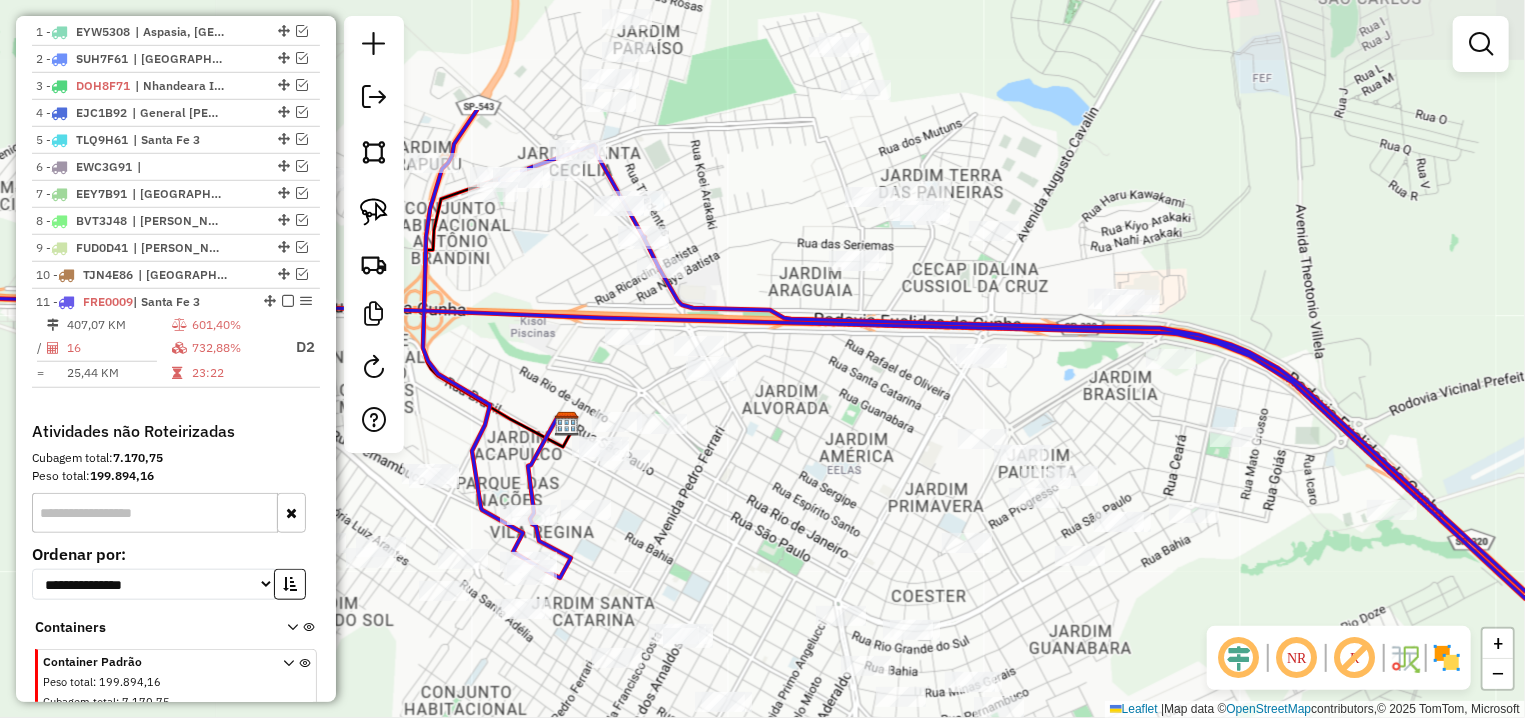 drag, startPoint x: 766, startPoint y: 549, endPoint x: 838, endPoint y: 651, distance: 124.85191 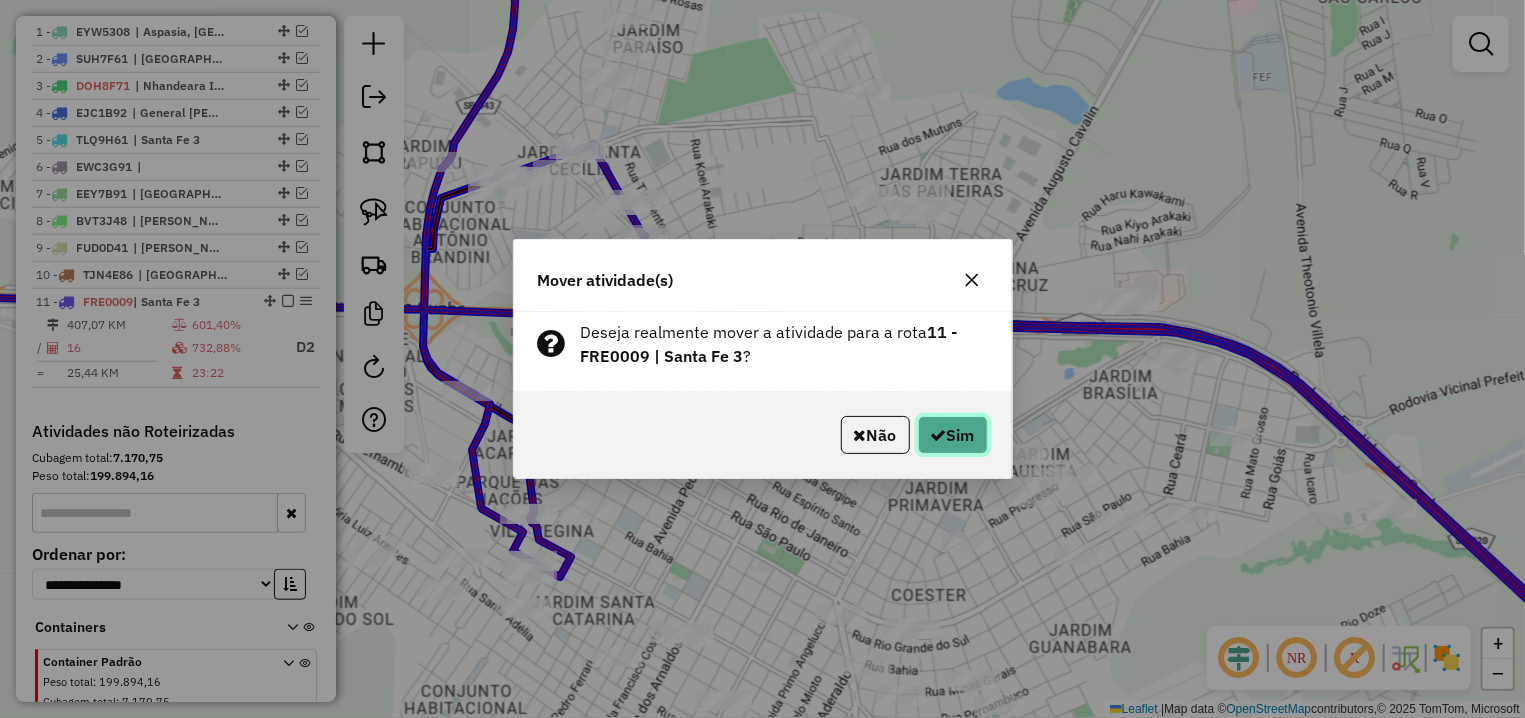 click 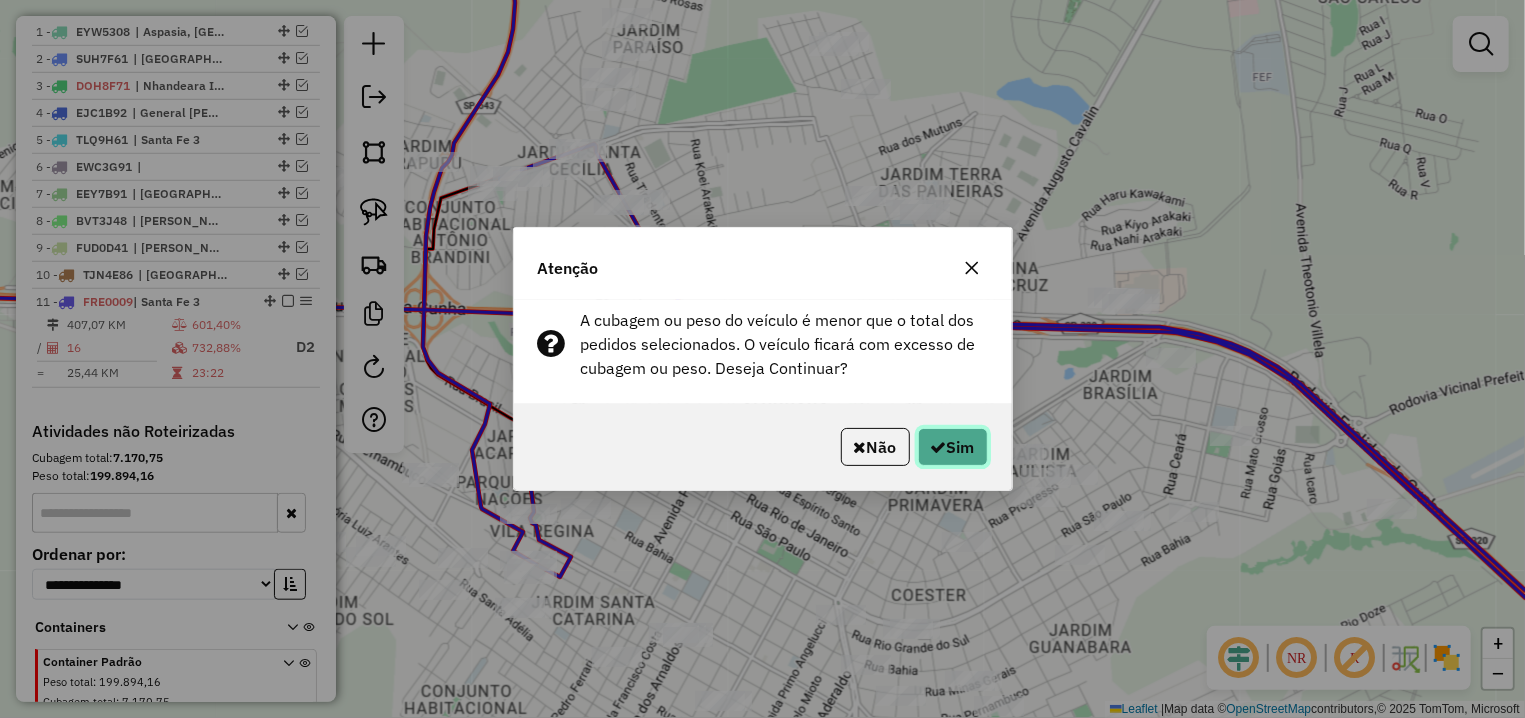 click on "Sim" 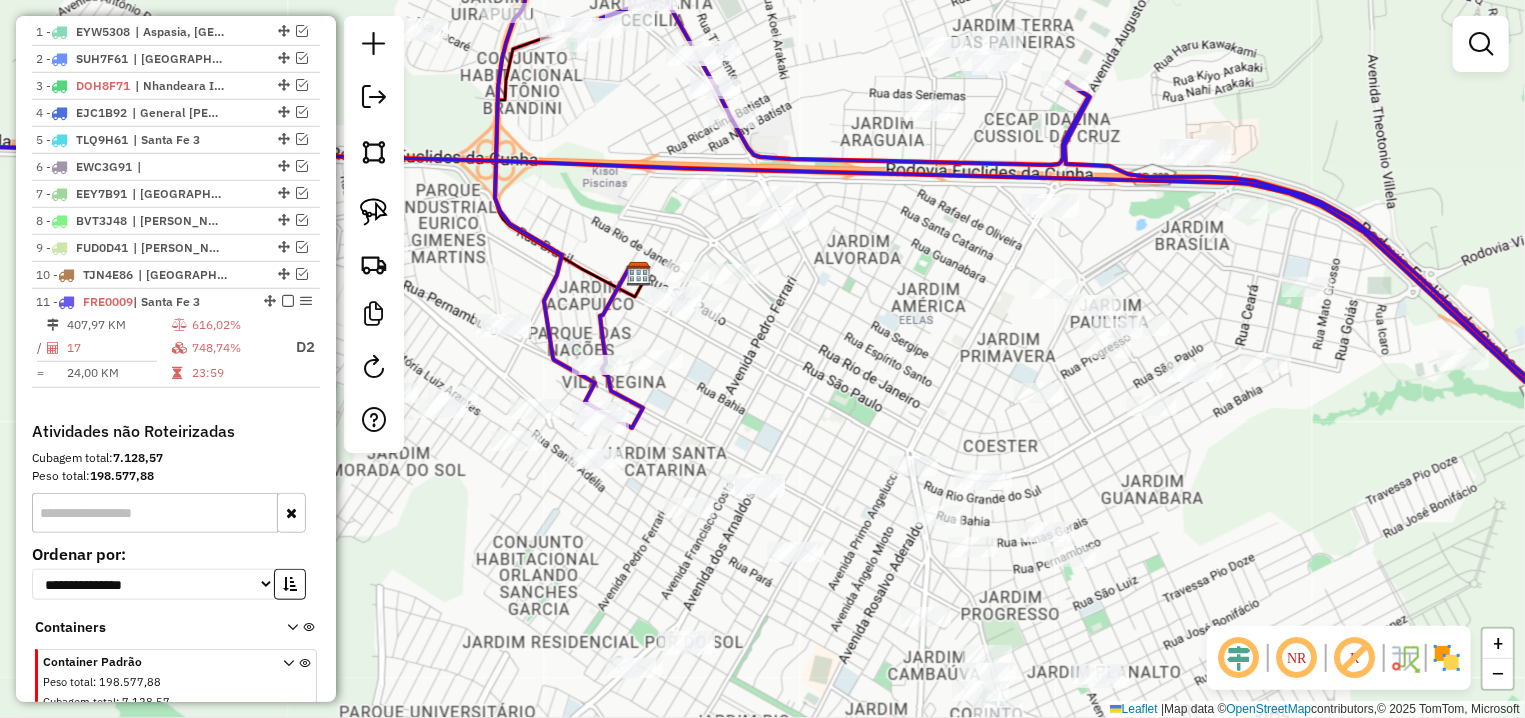 drag, startPoint x: 741, startPoint y: 600, endPoint x: 1013, endPoint y: 166, distance: 512.19135 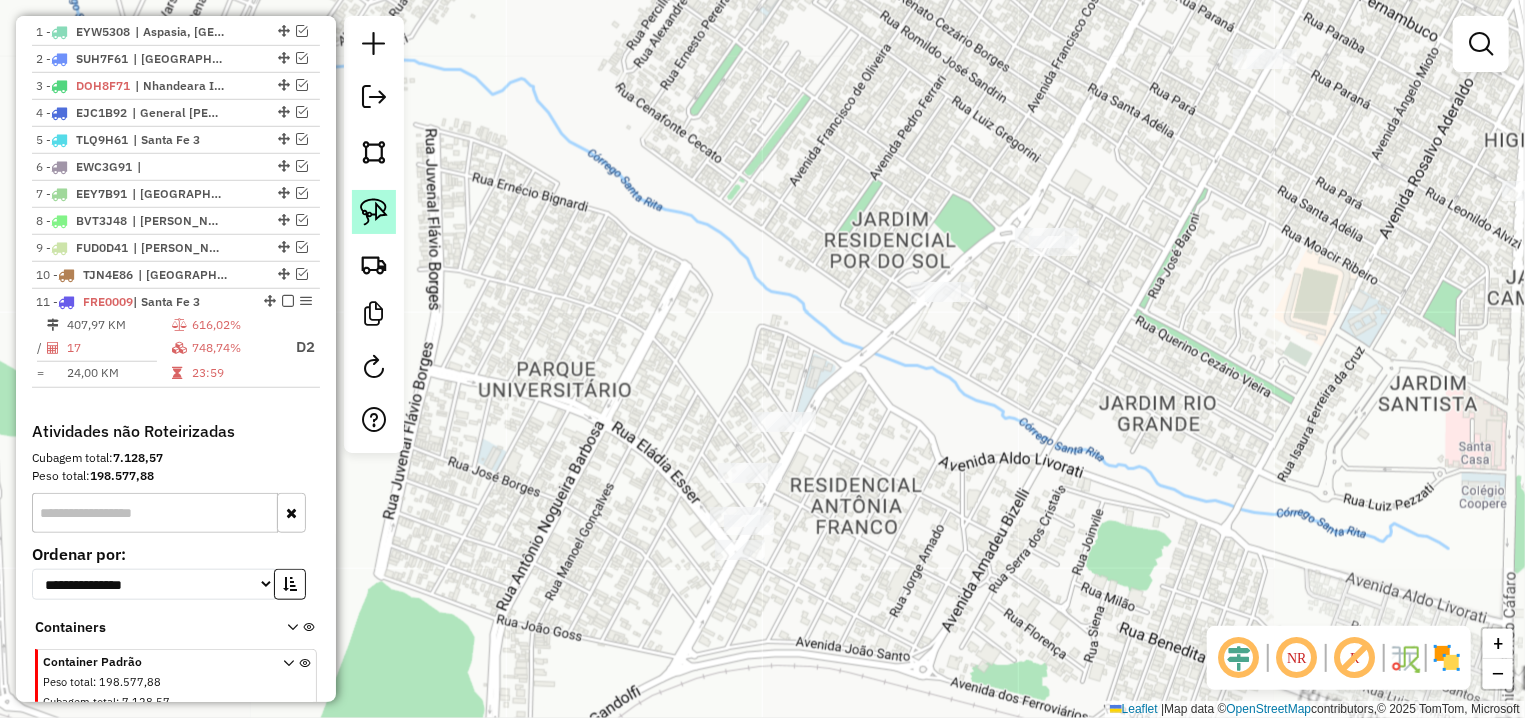 click 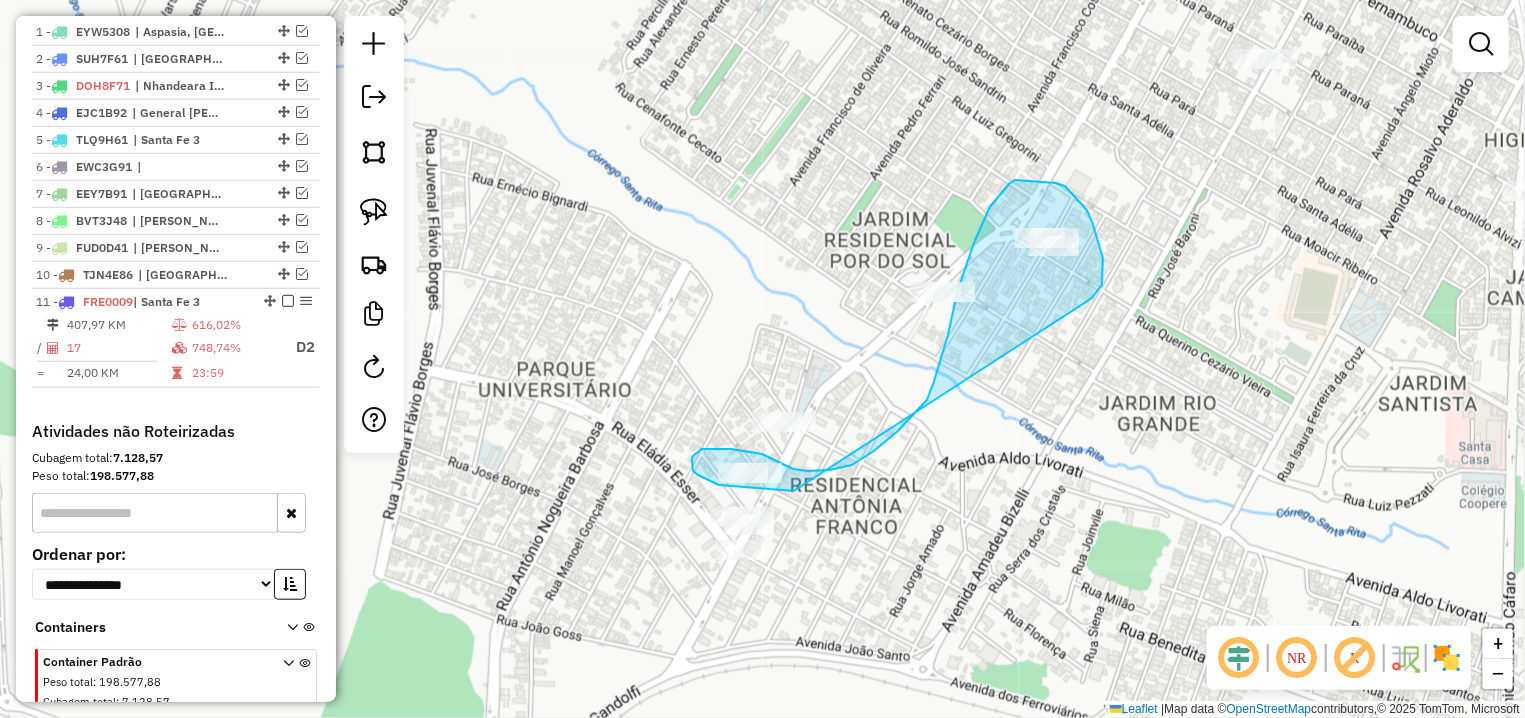 drag, startPoint x: 1087, startPoint y: 210, endPoint x: 825, endPoint y: 492, distance: 384.92596 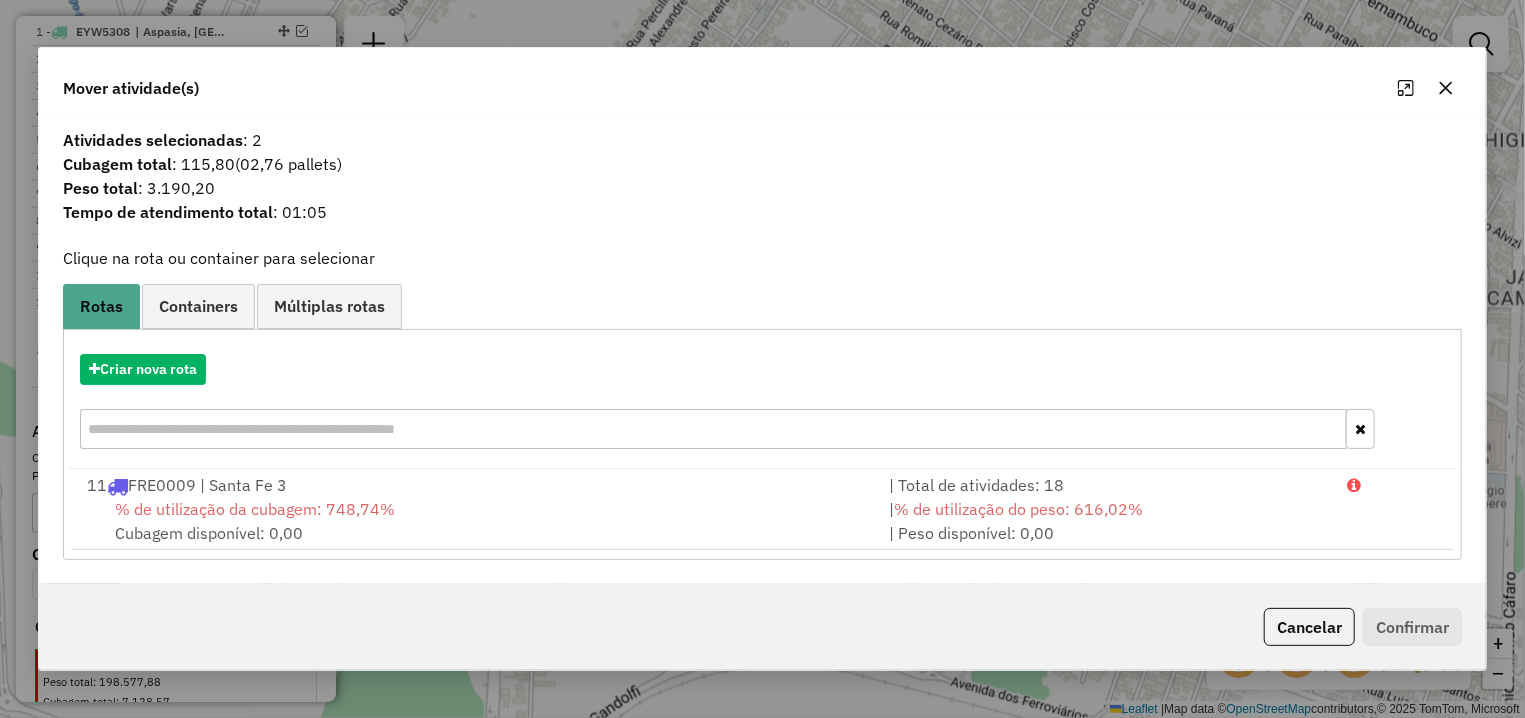 click on "% de utilização da cubagem: 748,74%  Cubagem disponível: 0,00" at bounding box center [476, 521] 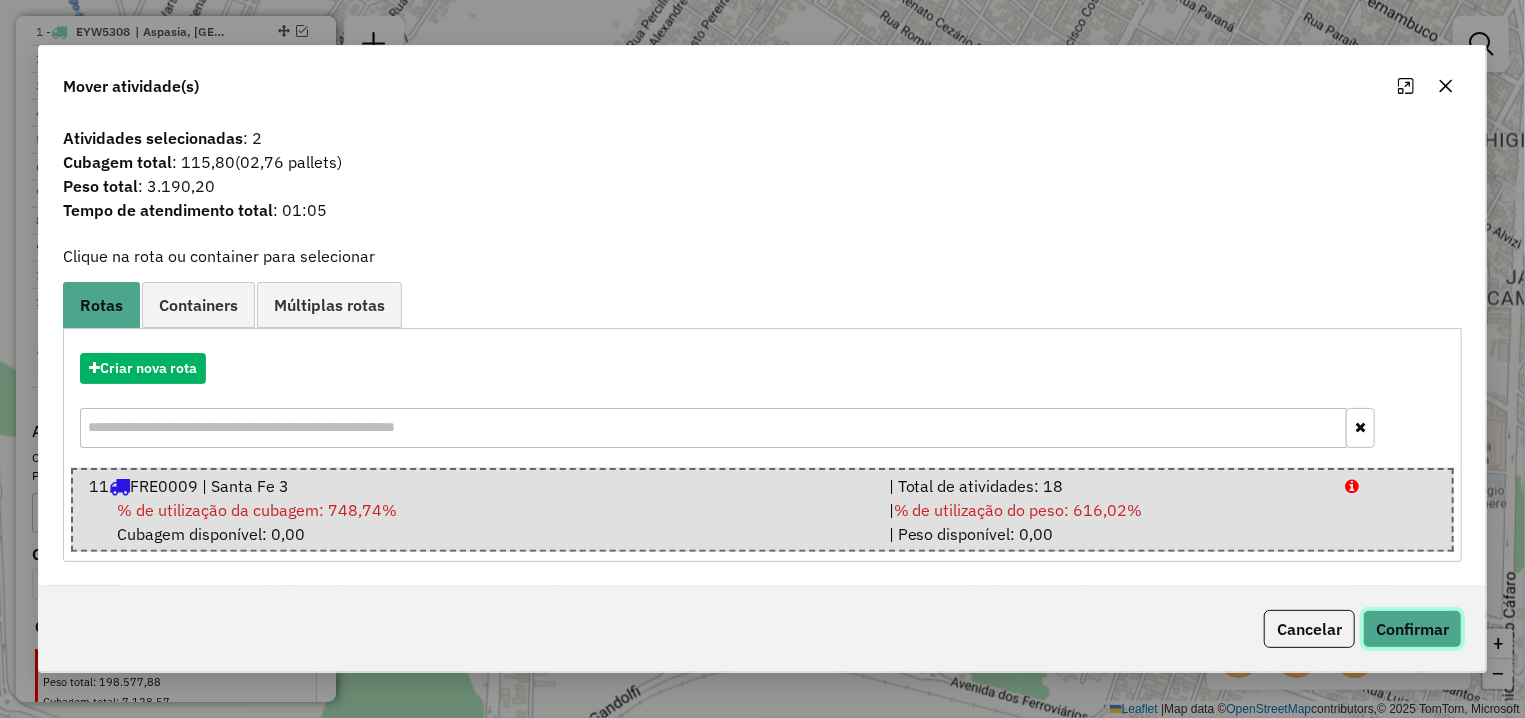 click on "Confirmar" 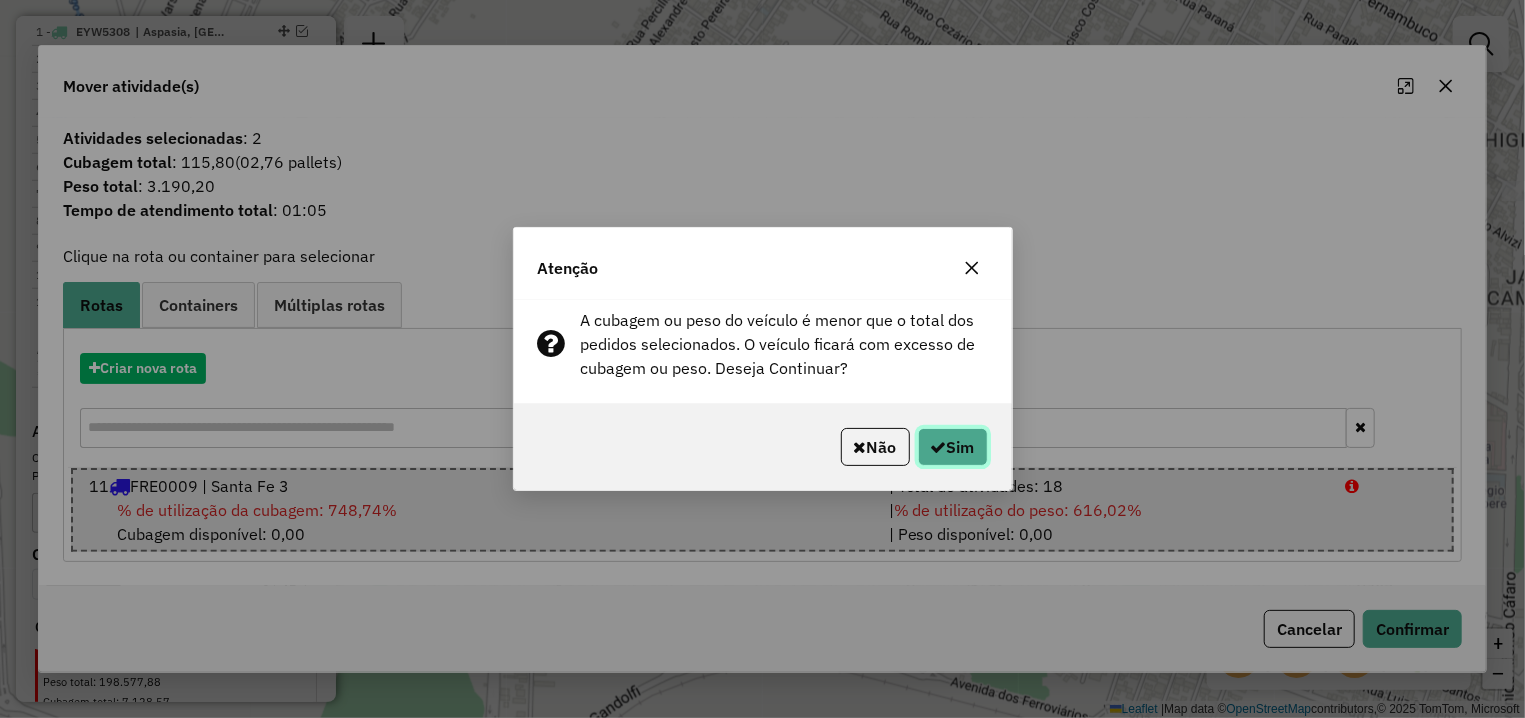 click on "Sim" 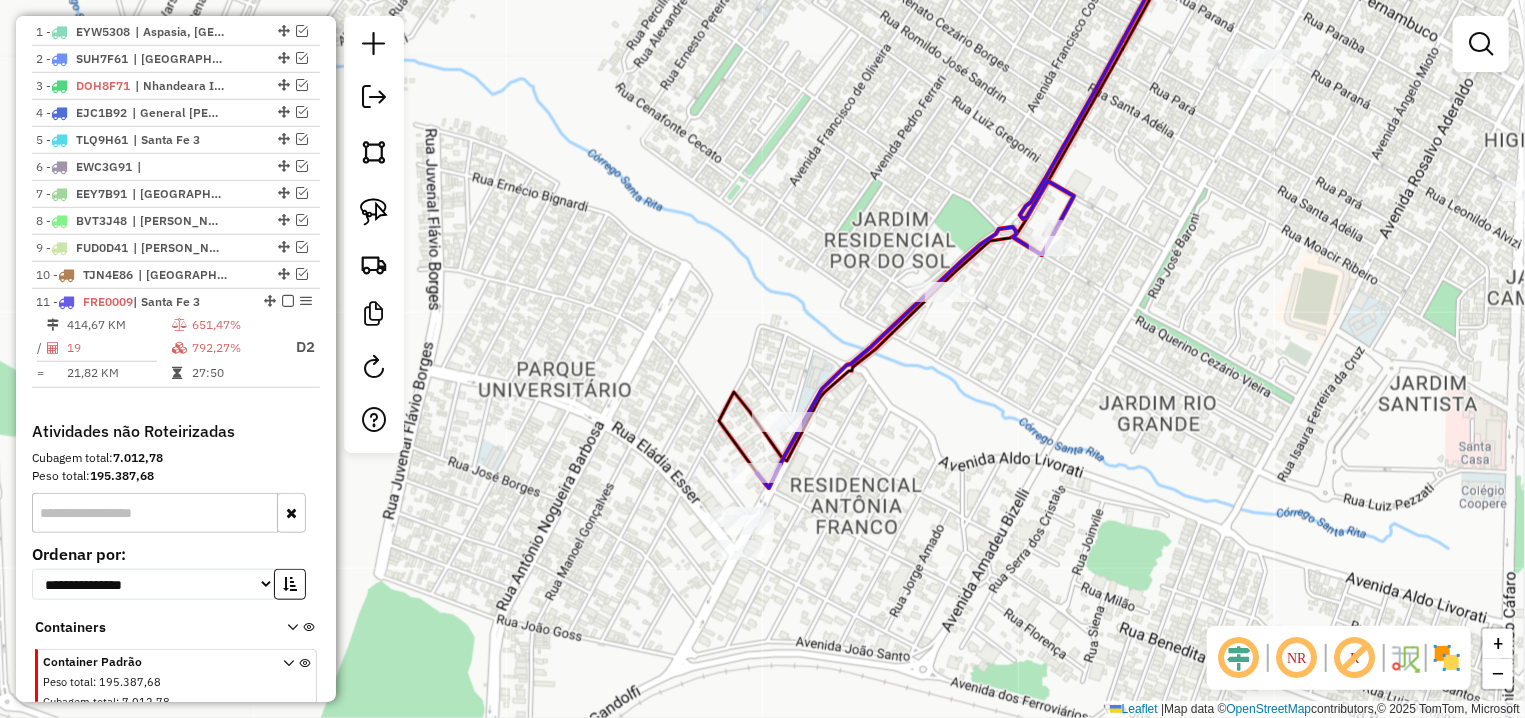 click 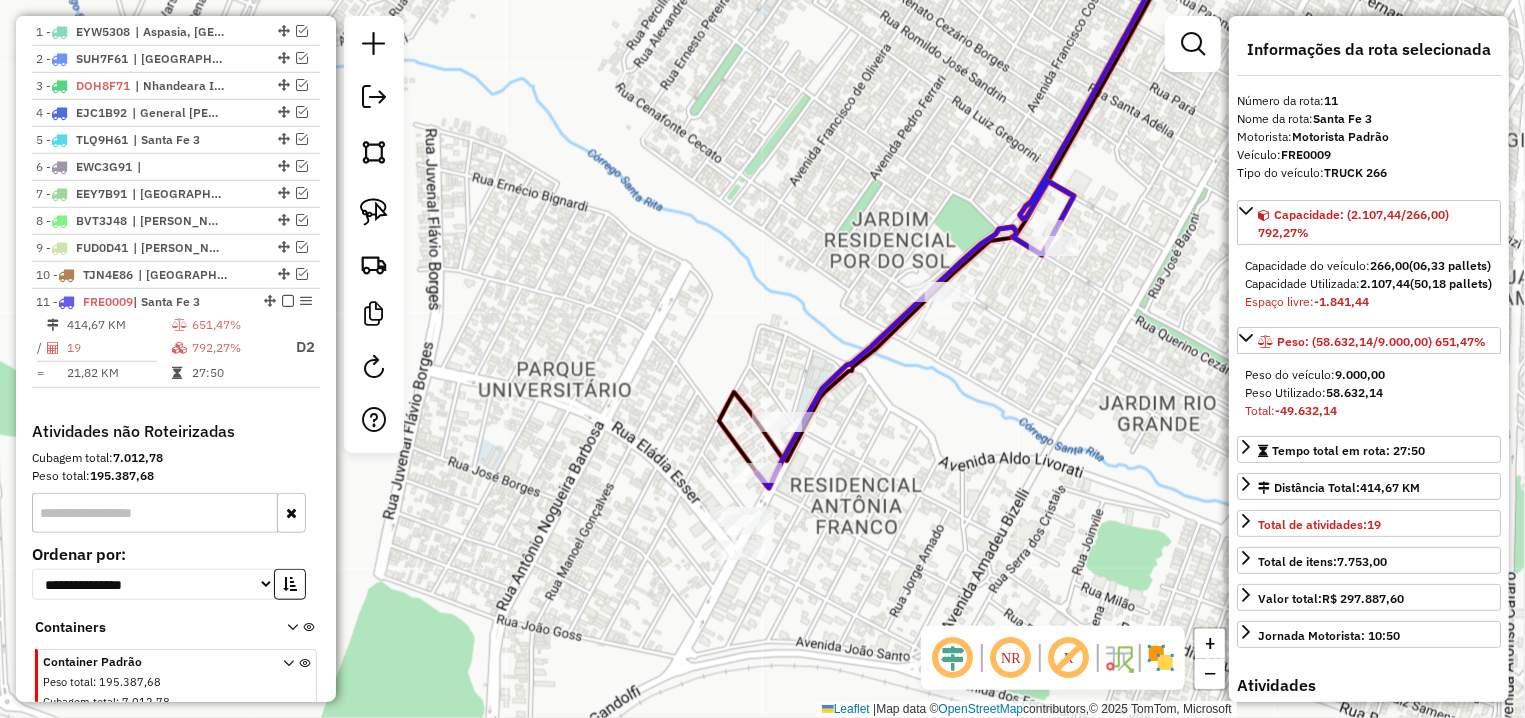 scroll, scrollTop: 851, scrollLeft: 0, axis: vertical 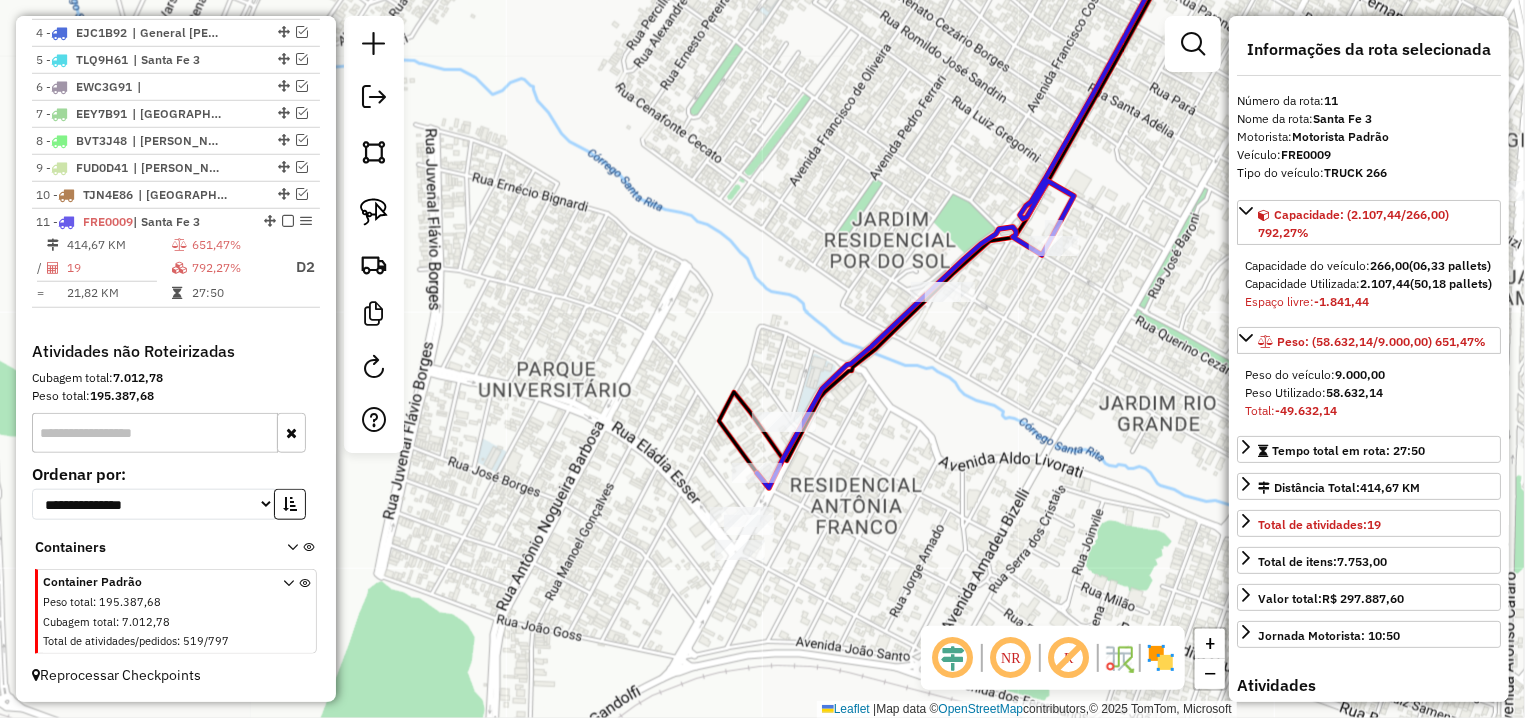 click 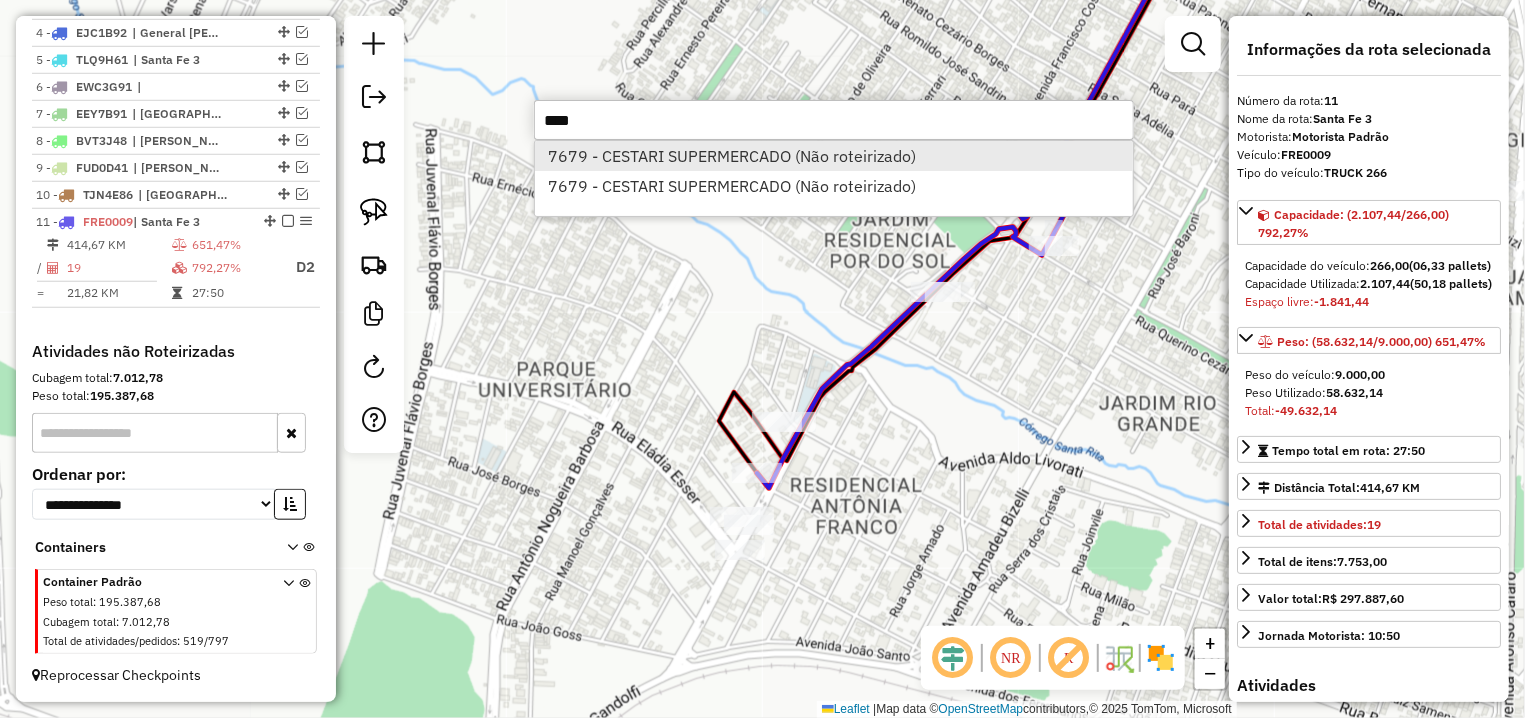 type on "****" 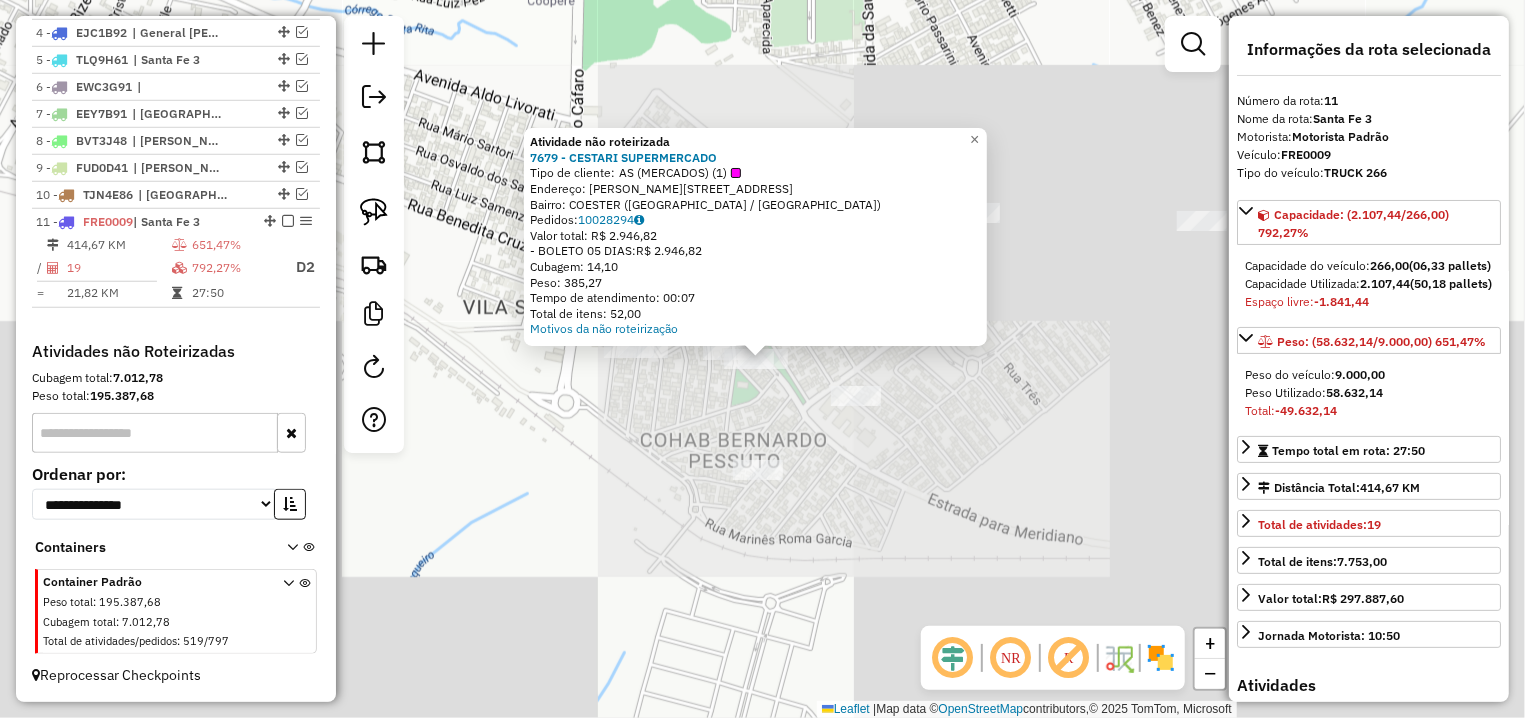 click on "Atividade não roteirizada 7679 - CESTARI SUPERMERCADO  Tipo de cliente:   AS (MERCADOS) (1)   Endereço: R   GENTARO UETNABARO             21   Bairro: COESTER (FERNANDOPOLIS / SP)   Pedidos:  10028294   Valor total: R$ 2.946,82   - BOLETO 05 DIAS:  R$ 2.946,82   Cubagem: 14,10   Peso: 385,27   Tempo de atendimento: 00:07   Total de itens: 52,00  Motivos da não roteirização × Janela de atendimento Grade de atendimento Capacidade Transportadoras Veículos Cliente Pedidos  Rotas Selecione os dias de semana para filtrar as janelas de atendimento  Seg   Ter   Qua   Qui   Sex   Sáb   Dom  Informe o período da janela de atendimento: De: Até:  Filtrar exatamente a janela do cliente  Considerar janela de atendimento padrão  Selecione os dias de semana para filtrar as grades de atendimento  Seg   Ter   Qua   Qui   Sex   Sáb   Dom   Considerar clientes sem dia de atendimento cadastrado  Clientes fora do dia de atendimento selecionado Filtrar as atividades entre os valores definidos abaixo:  Peso mínimo:  De:" 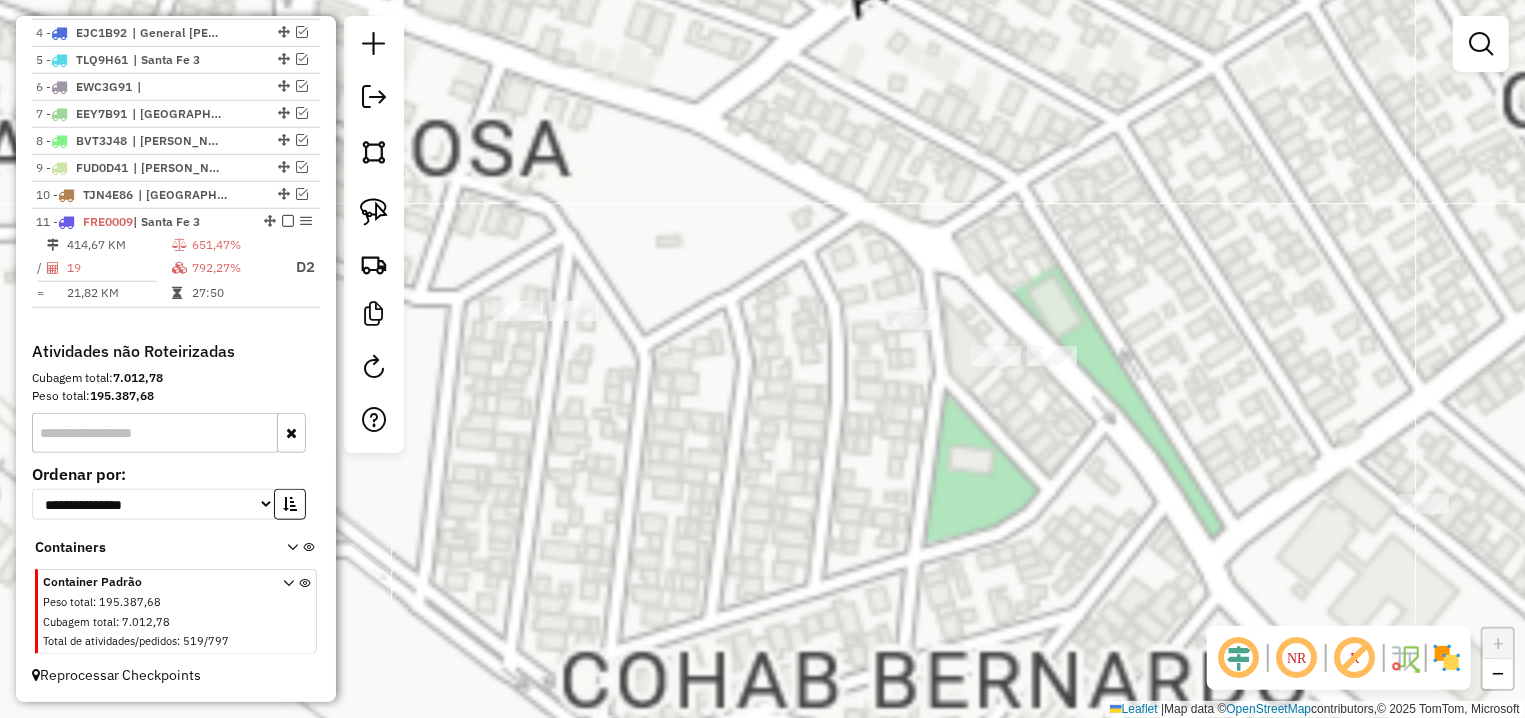 click 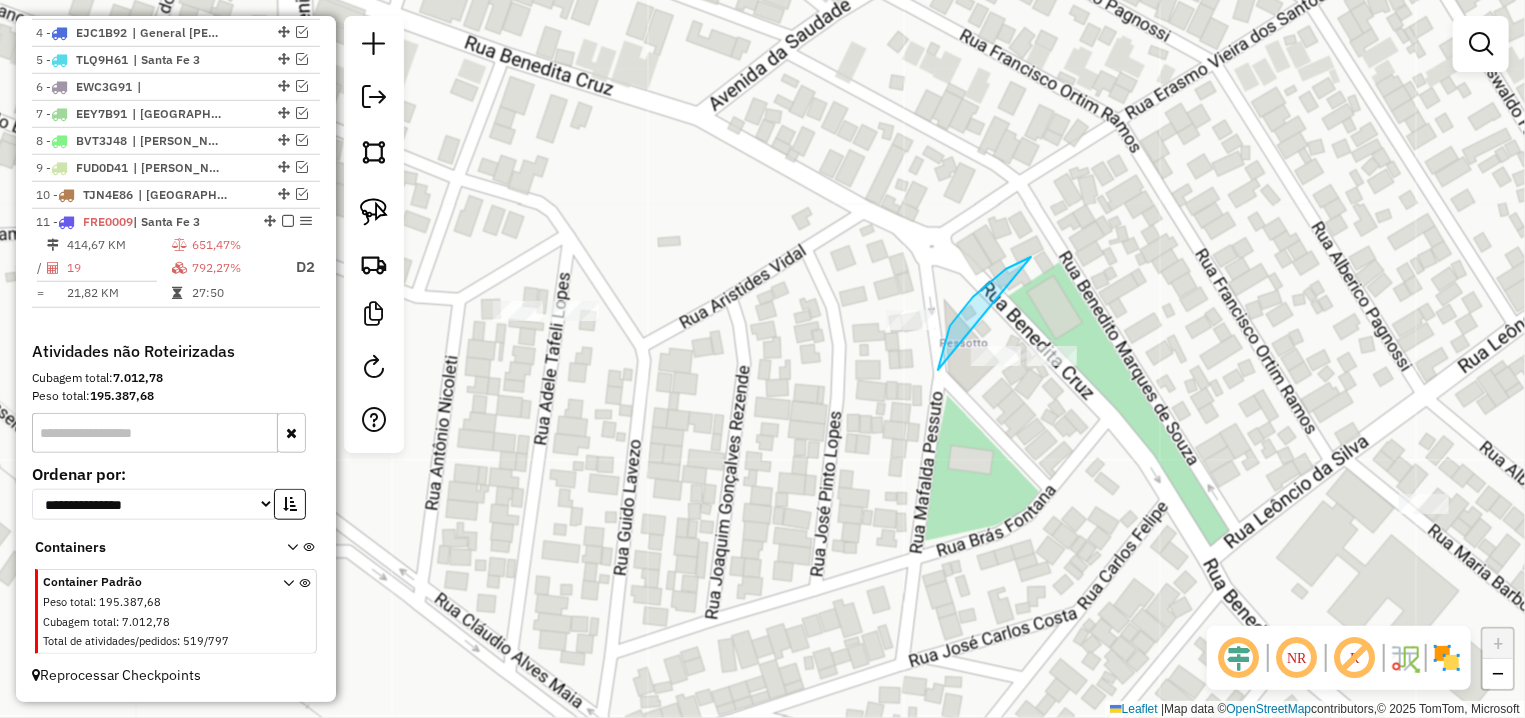 drag, startPoint x: 1031, startPoint y: 257, endPoint x: 1165, endPoint y: 393, distance: 190.92407 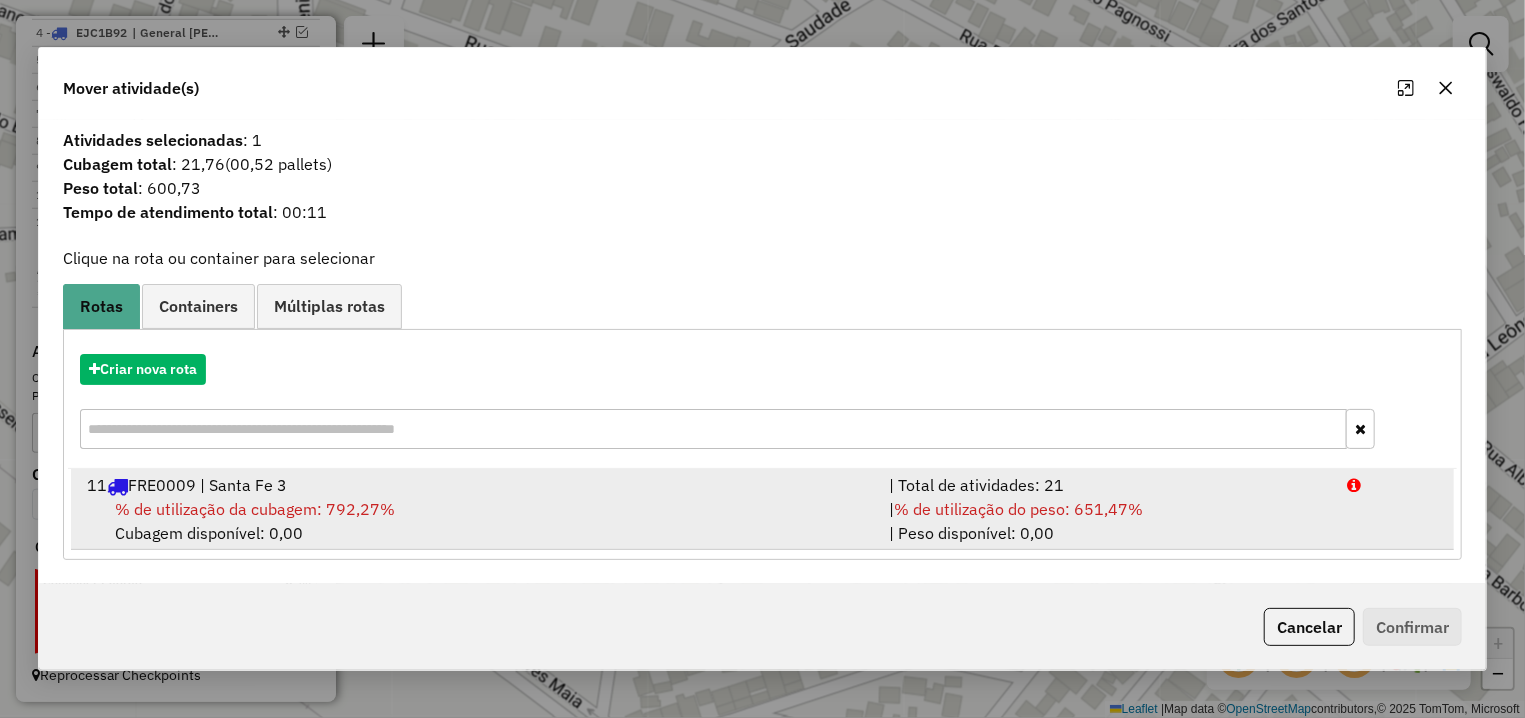 click on "% de utilização da cubagem: 792,27%  Cubagem disponível: 0,00" at bounding box center [476, 521] 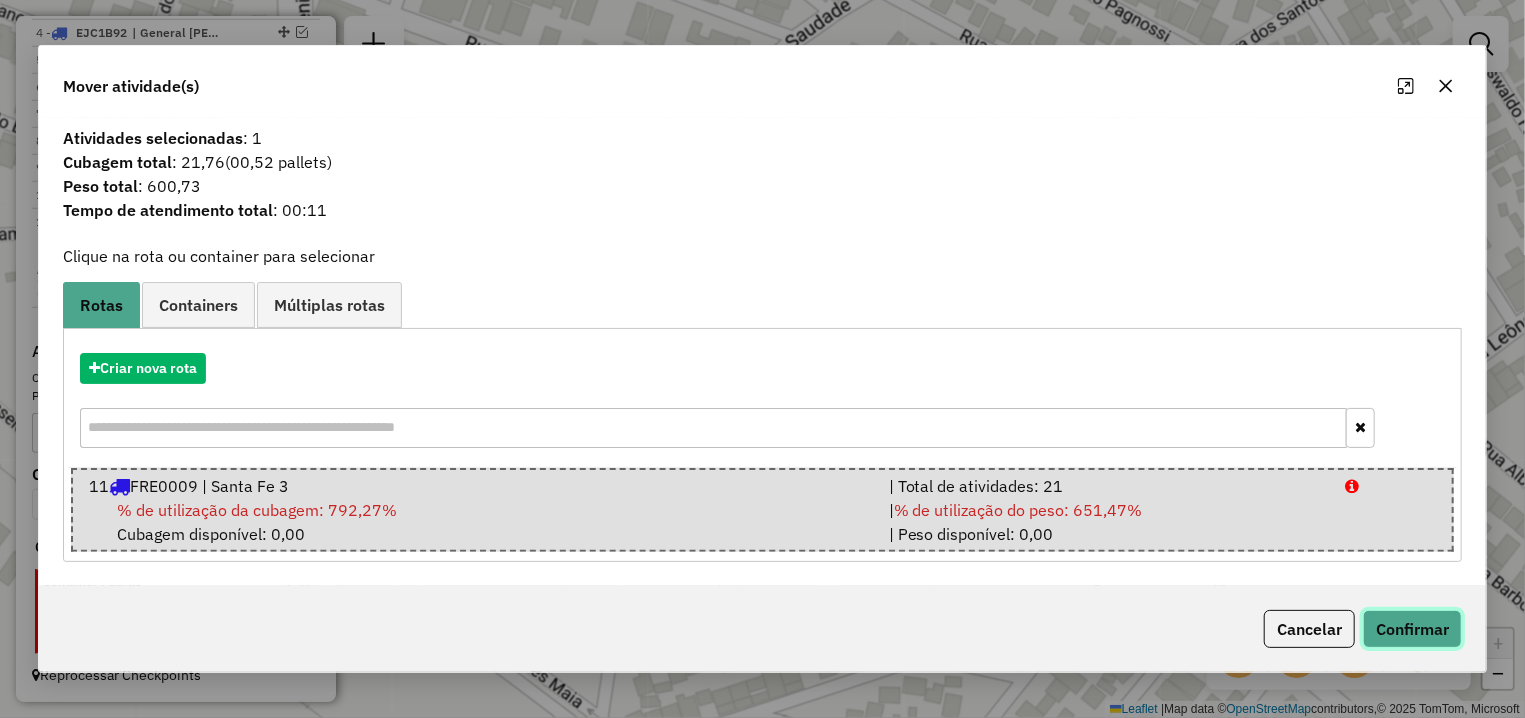 click on "Confirmar" 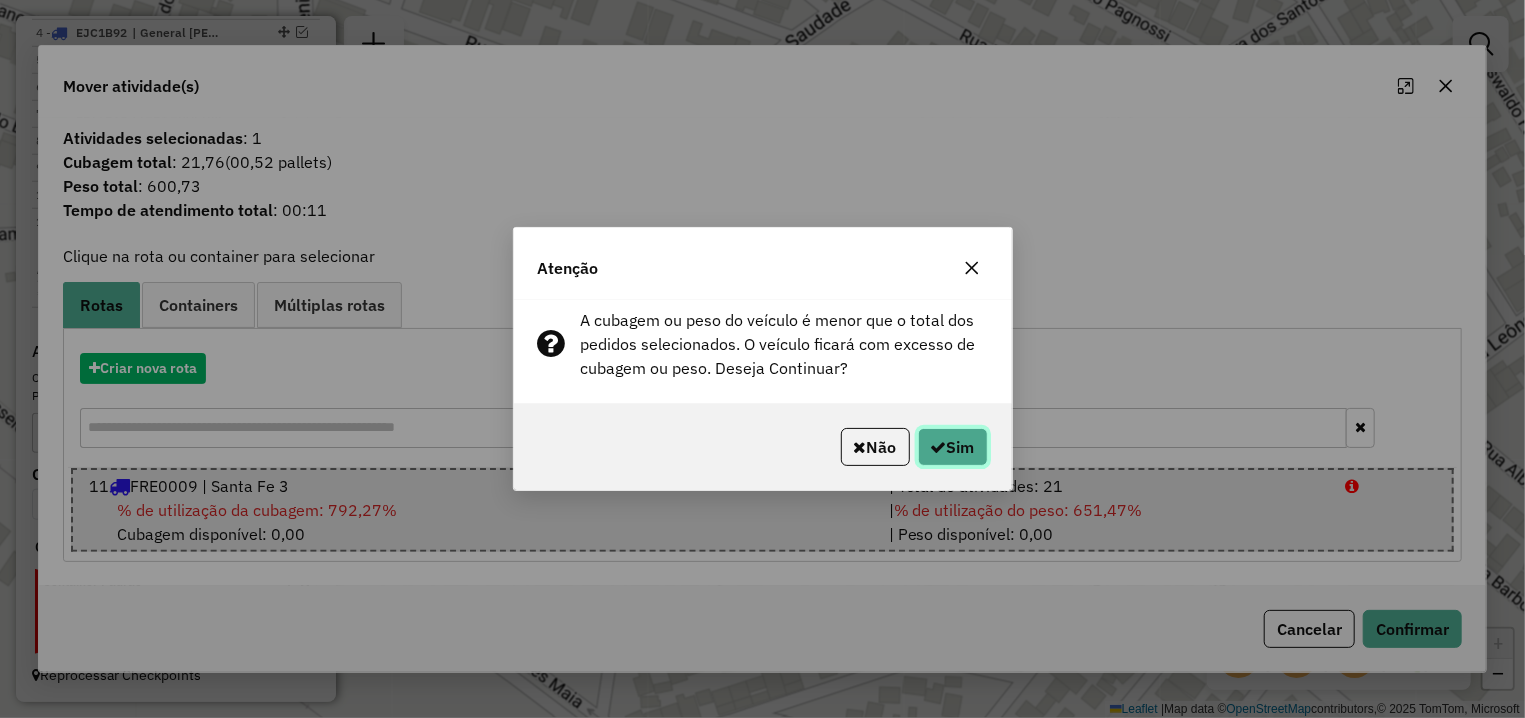 click on "Sim" 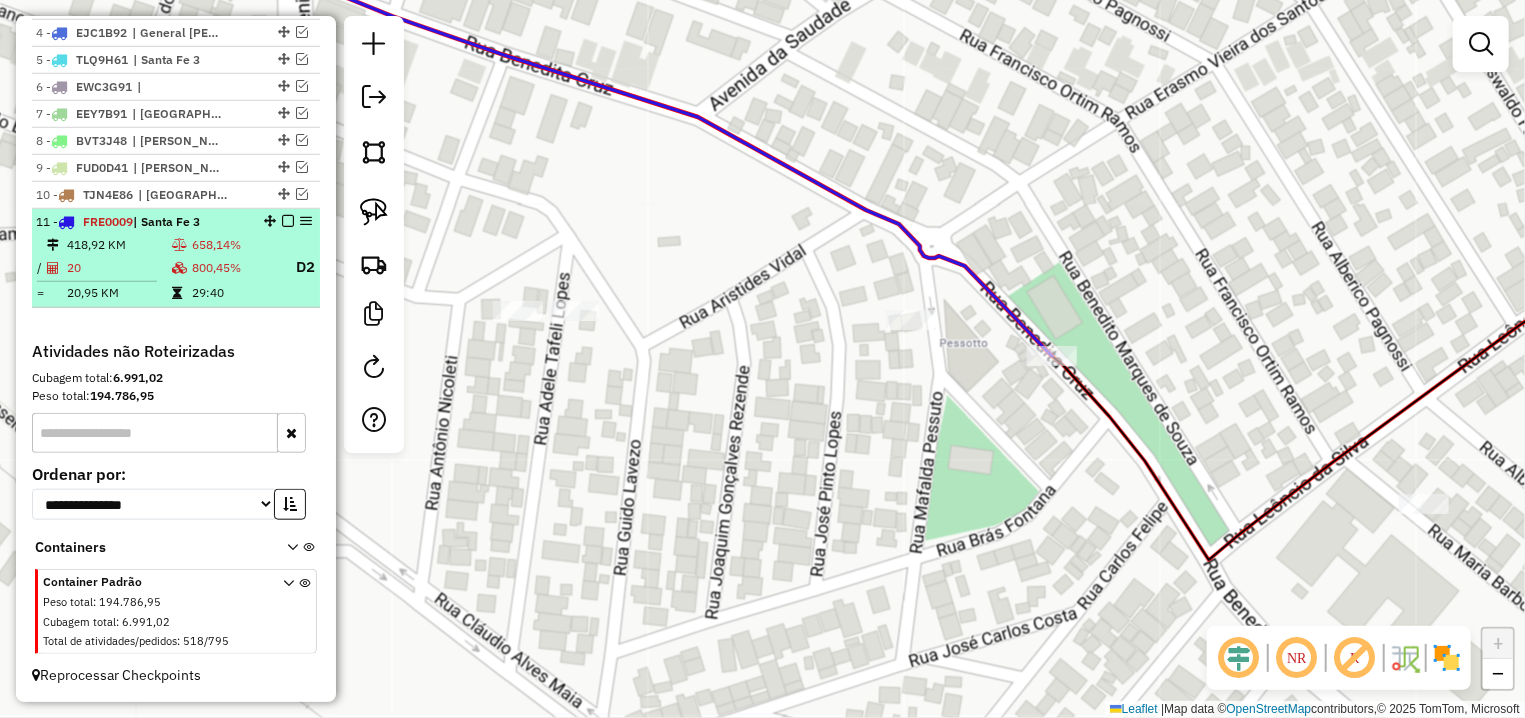 click at bounding box center [288, 221] 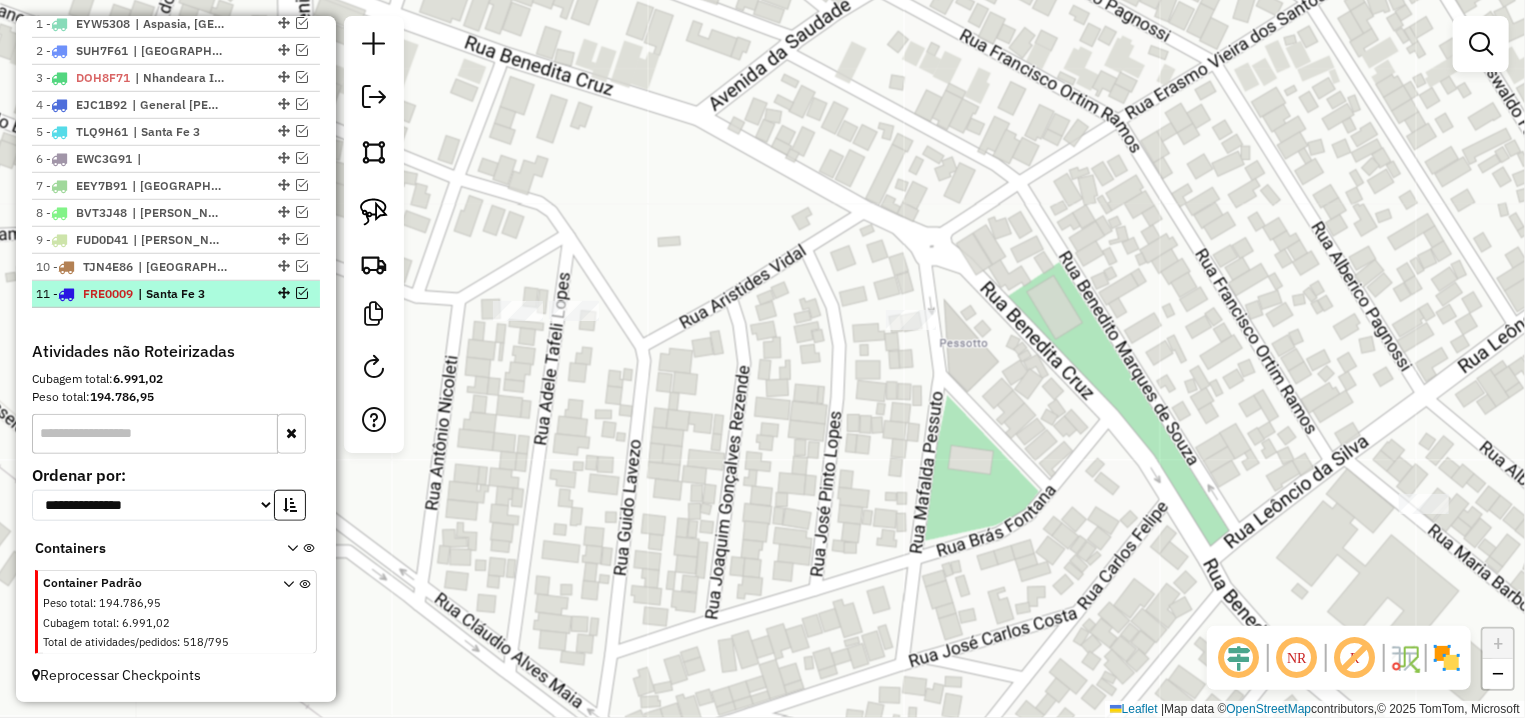 scroll, scrollTop: 592, scrollLeft: 0, axis: vertical 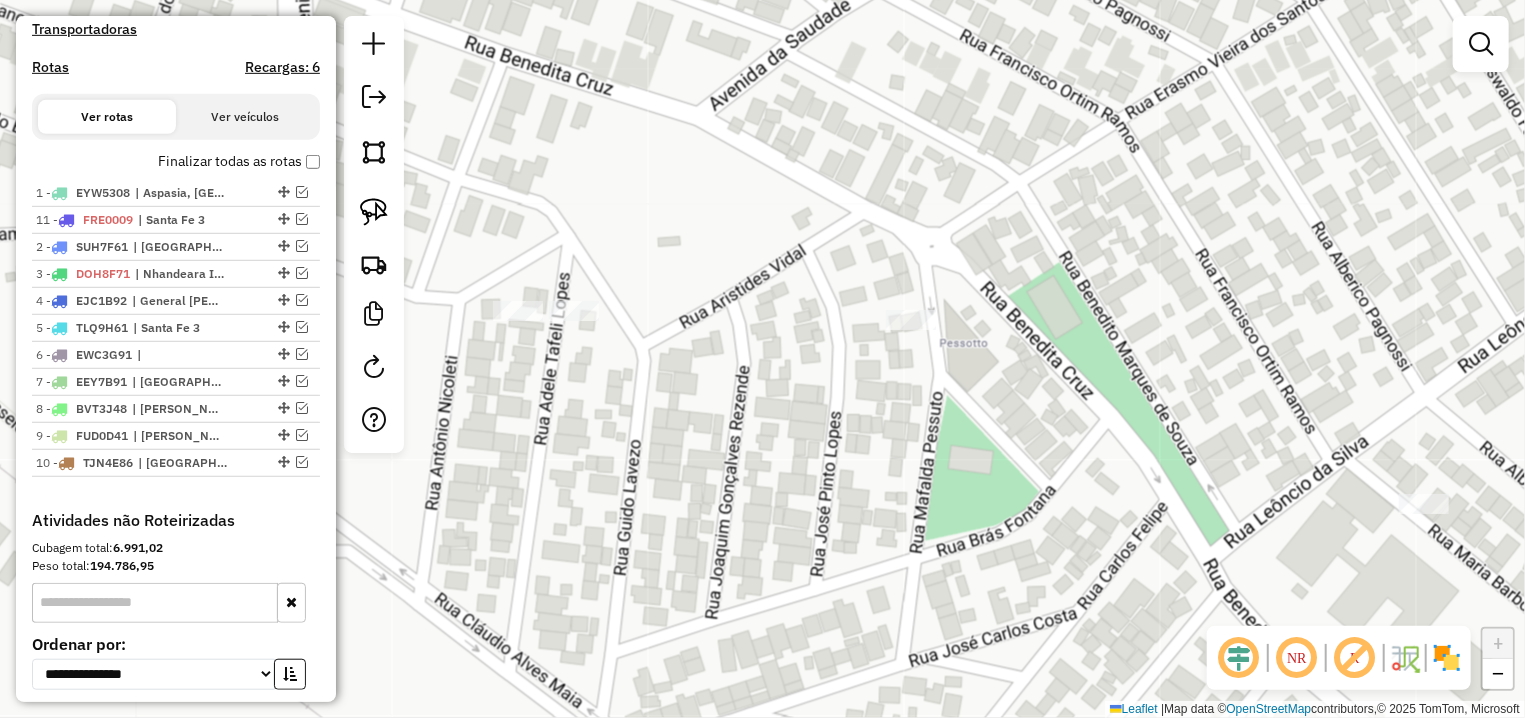 drag, startPoint x: 262, startPoint y: 480, endPoint x: 249, endPoint y: 185, distance: 295.28632 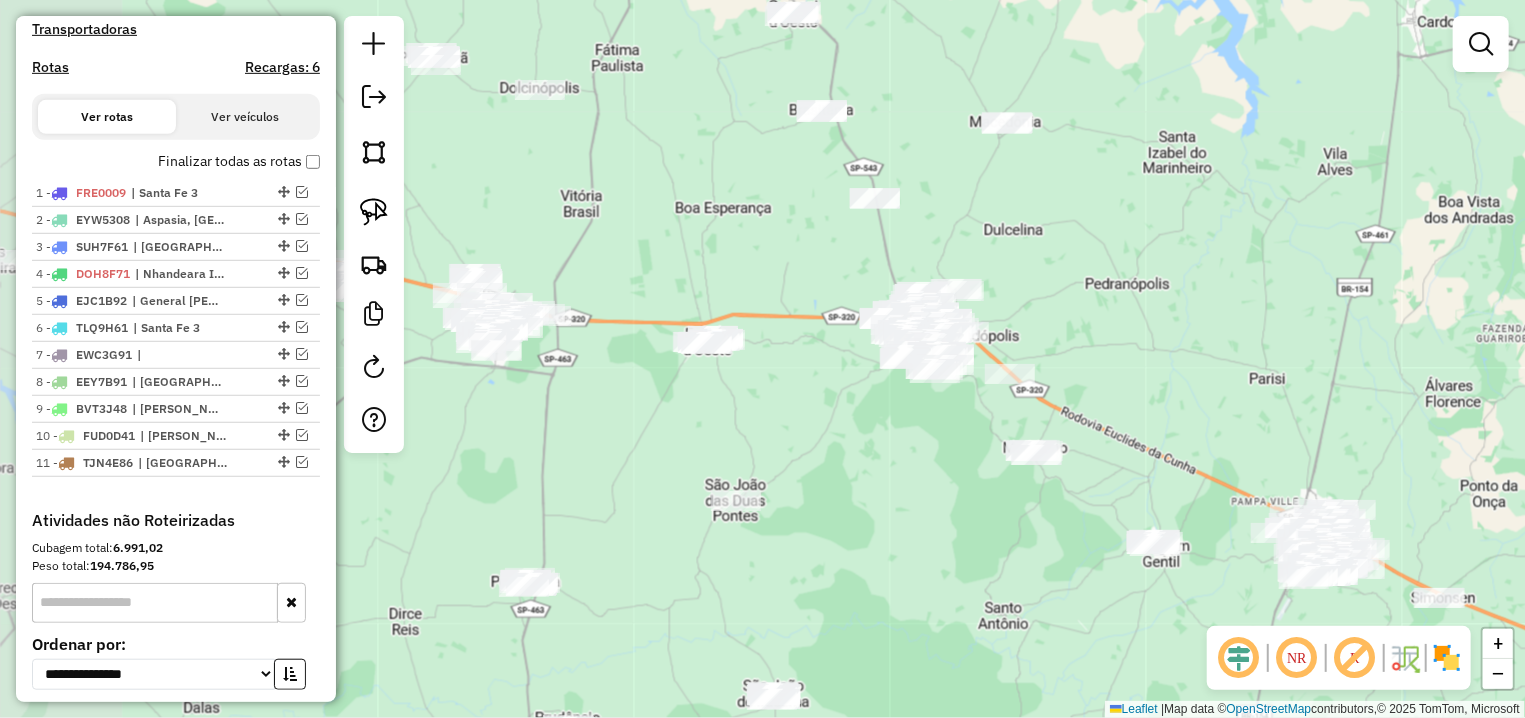 drag, startPoint x: 688, startPoint y: 233, endPoint x: 811, endPoint y: 271, distance: 128.73616 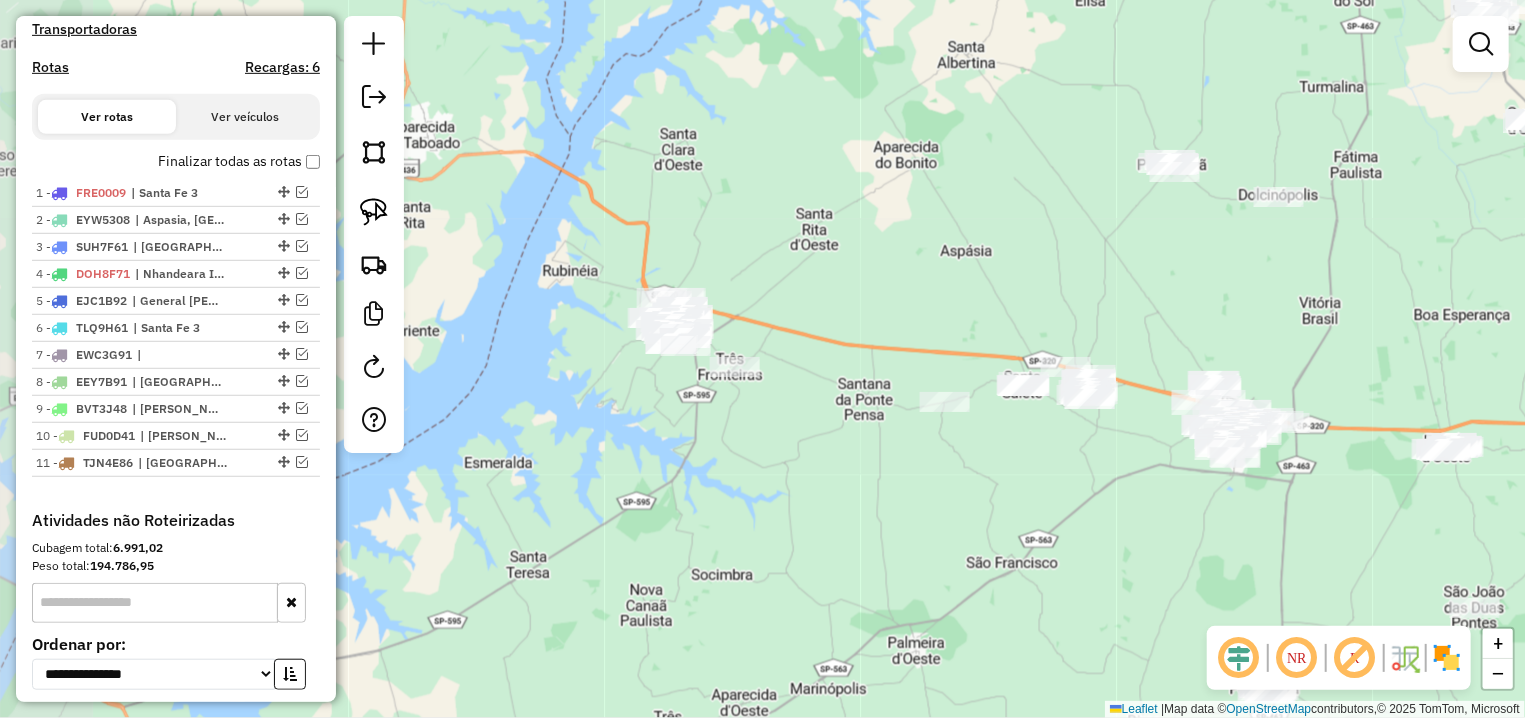 drag, startPoint x: 645, startPoint y: 265, endPoint x: 1384, endPoint y: 372, distance: 746.7061 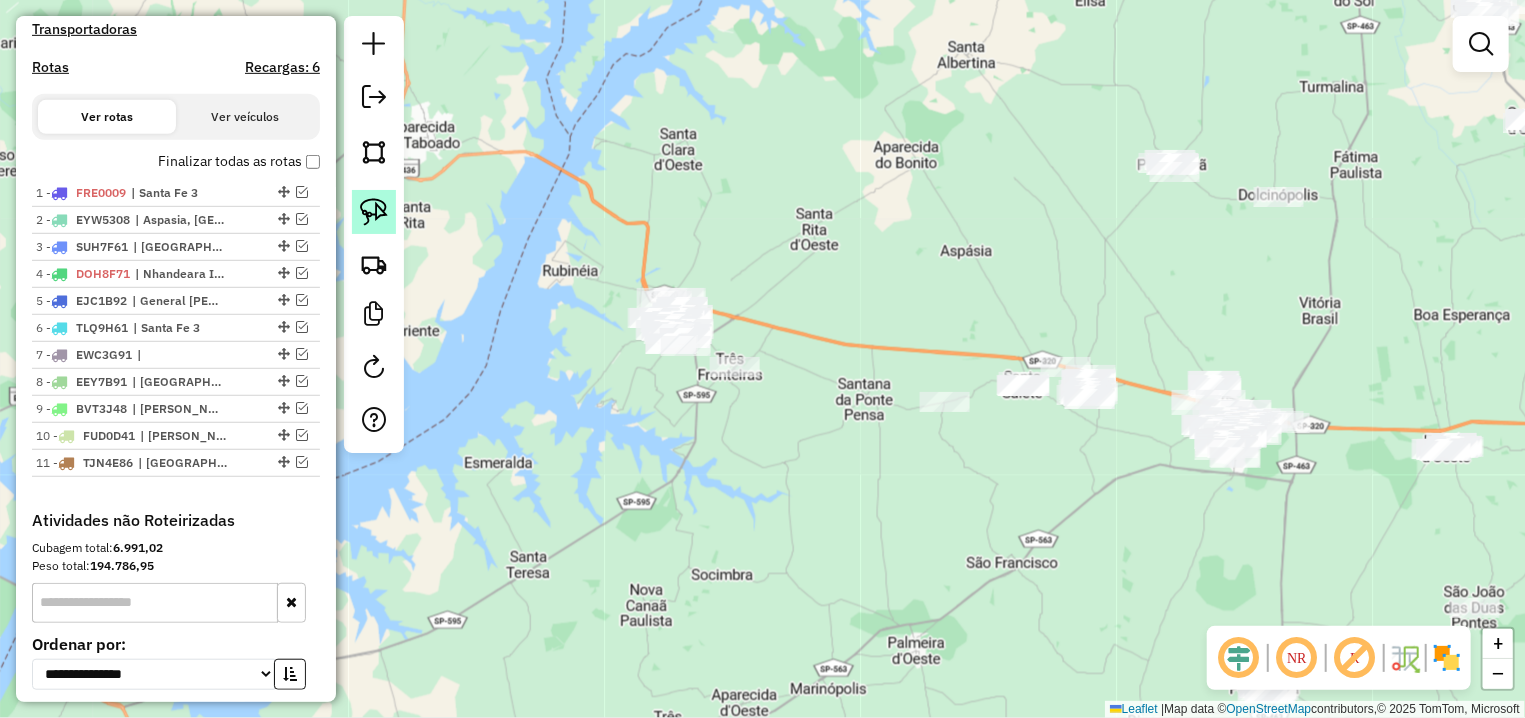 click 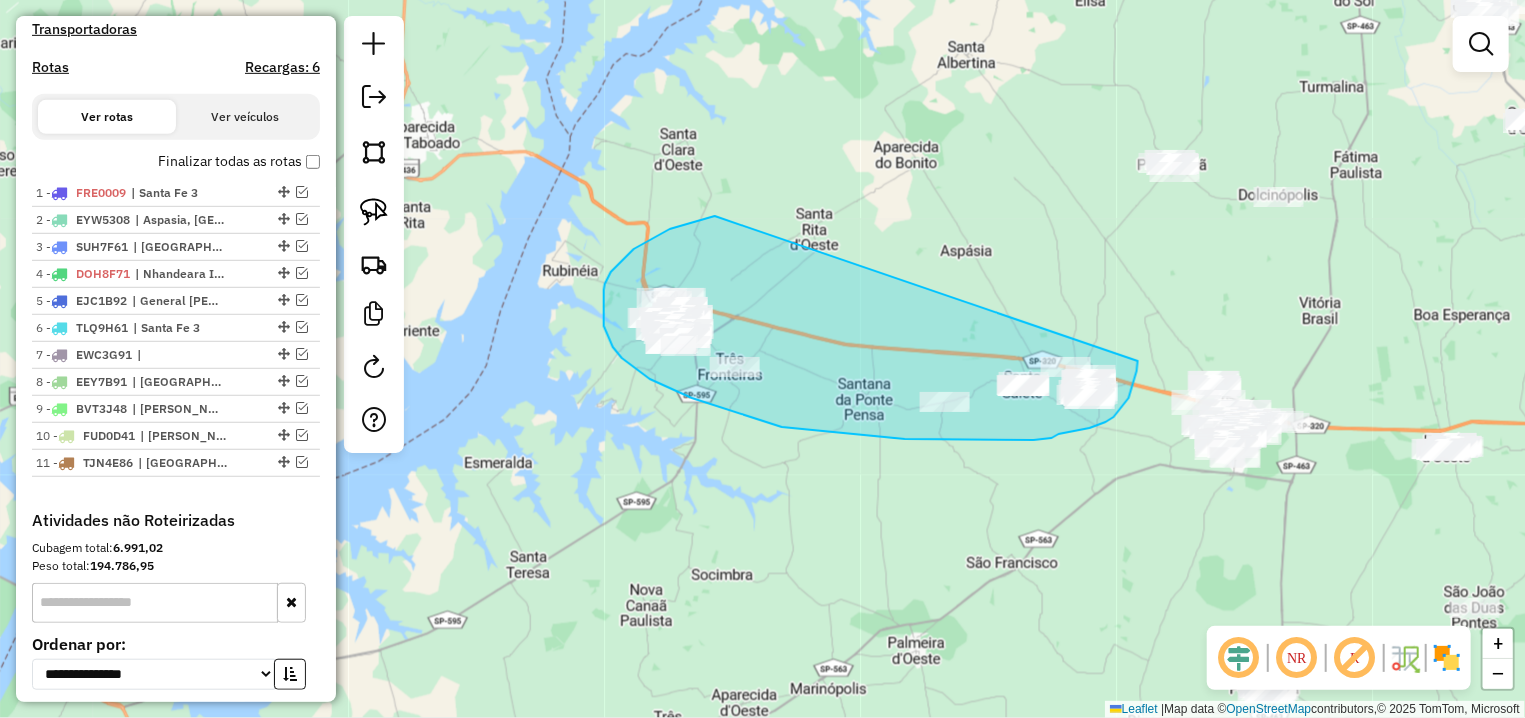 drag, startPoint x: 715, startPoint y: 216, endPoint x: 1138, endPoint y: 361, distance: 447.16217 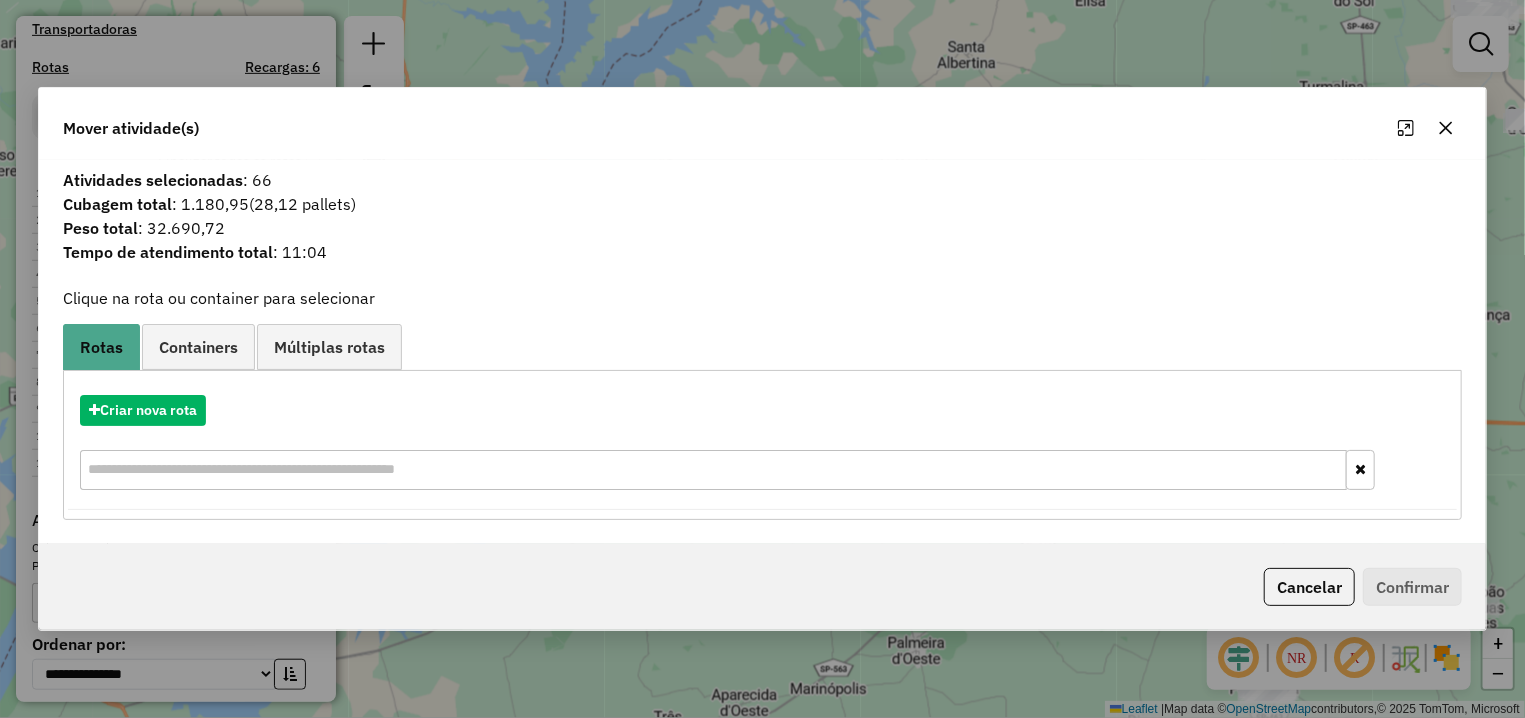 click 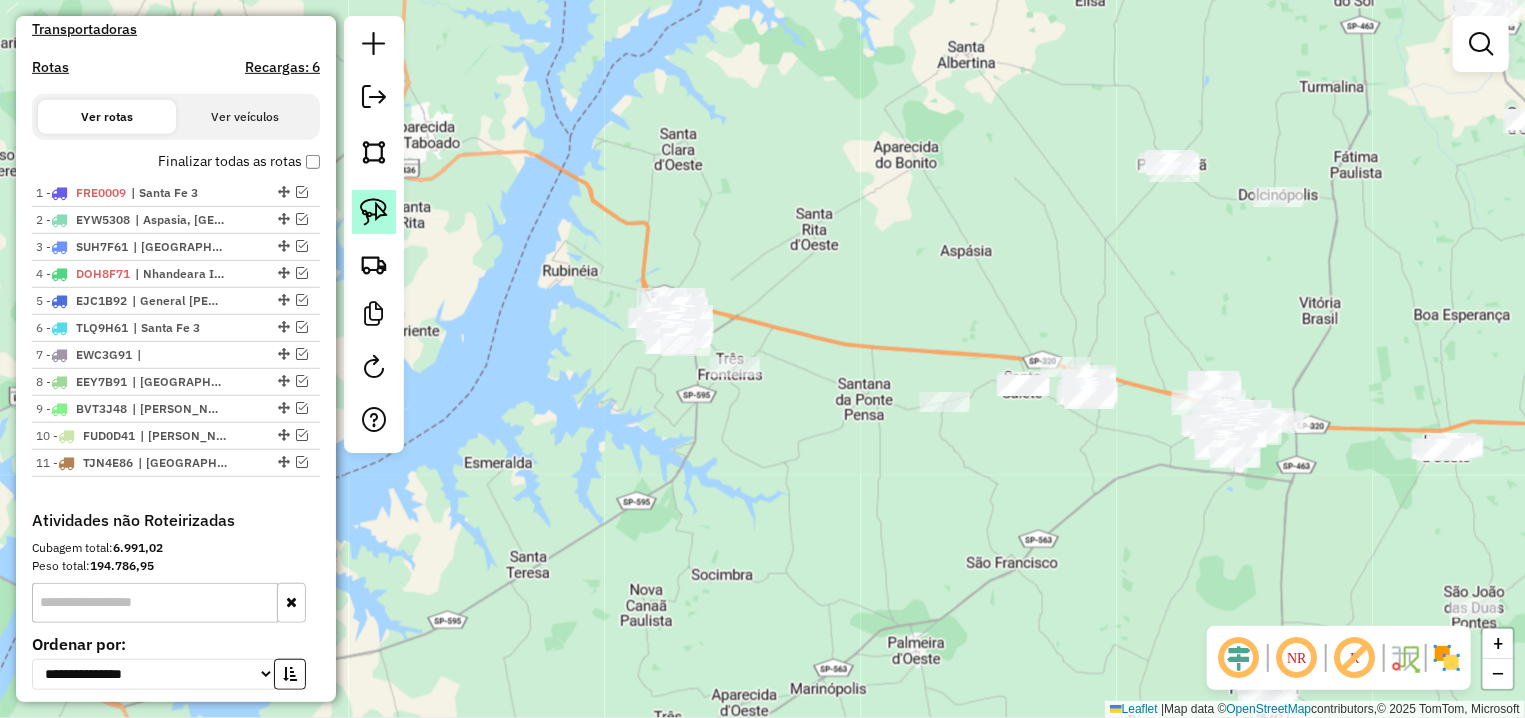 click 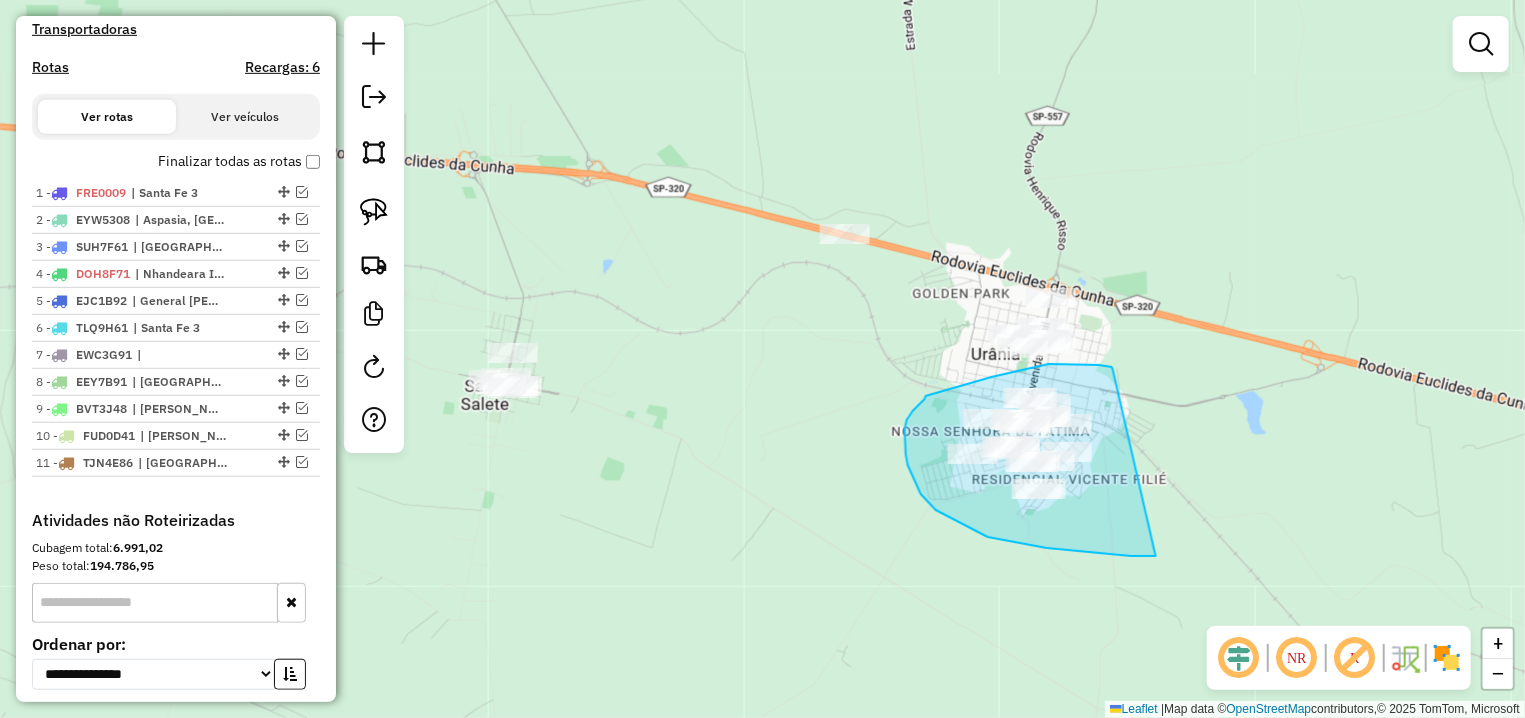 drag, startPoint x: 1113, startPoint y: 369, endPoint x: 1158, endPoint y: 556, distance: 192.33824 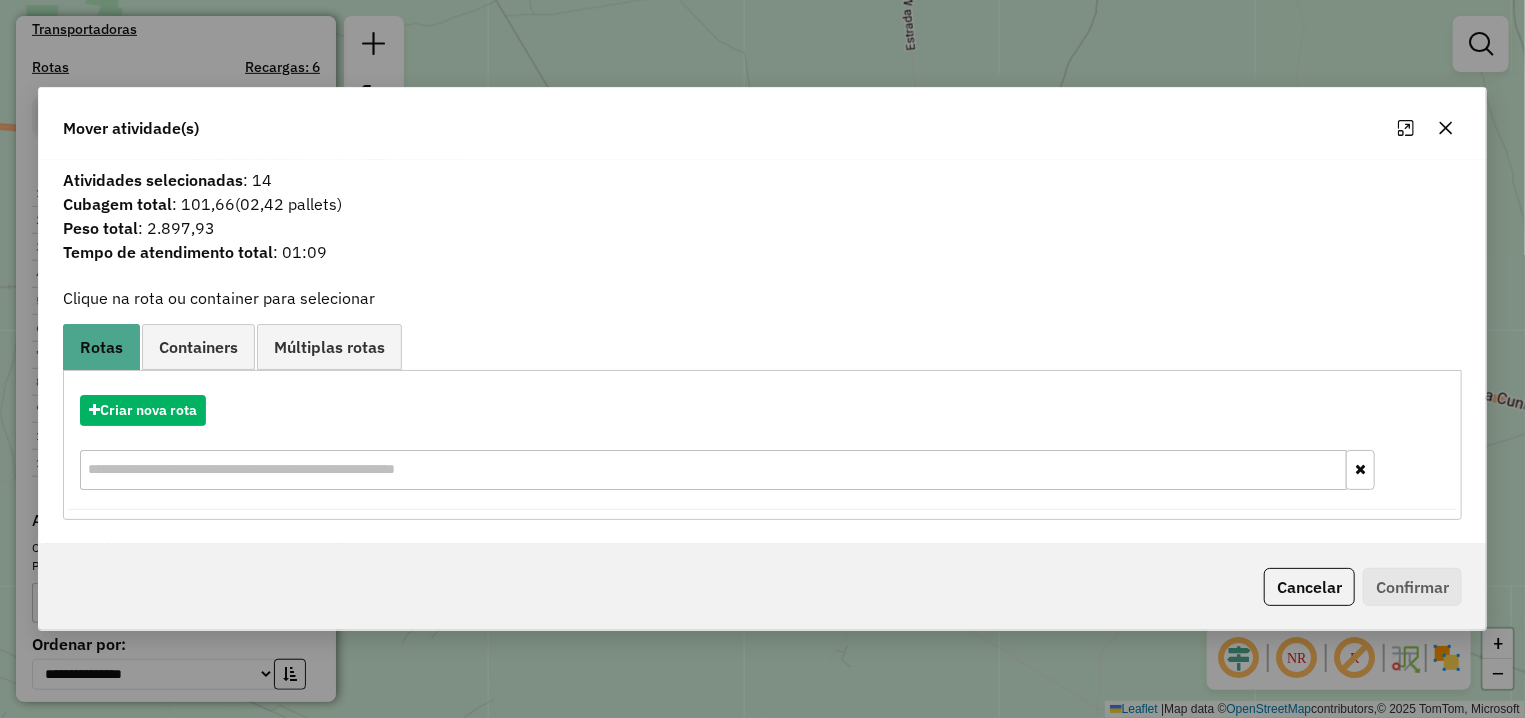 click on "Cancelar" 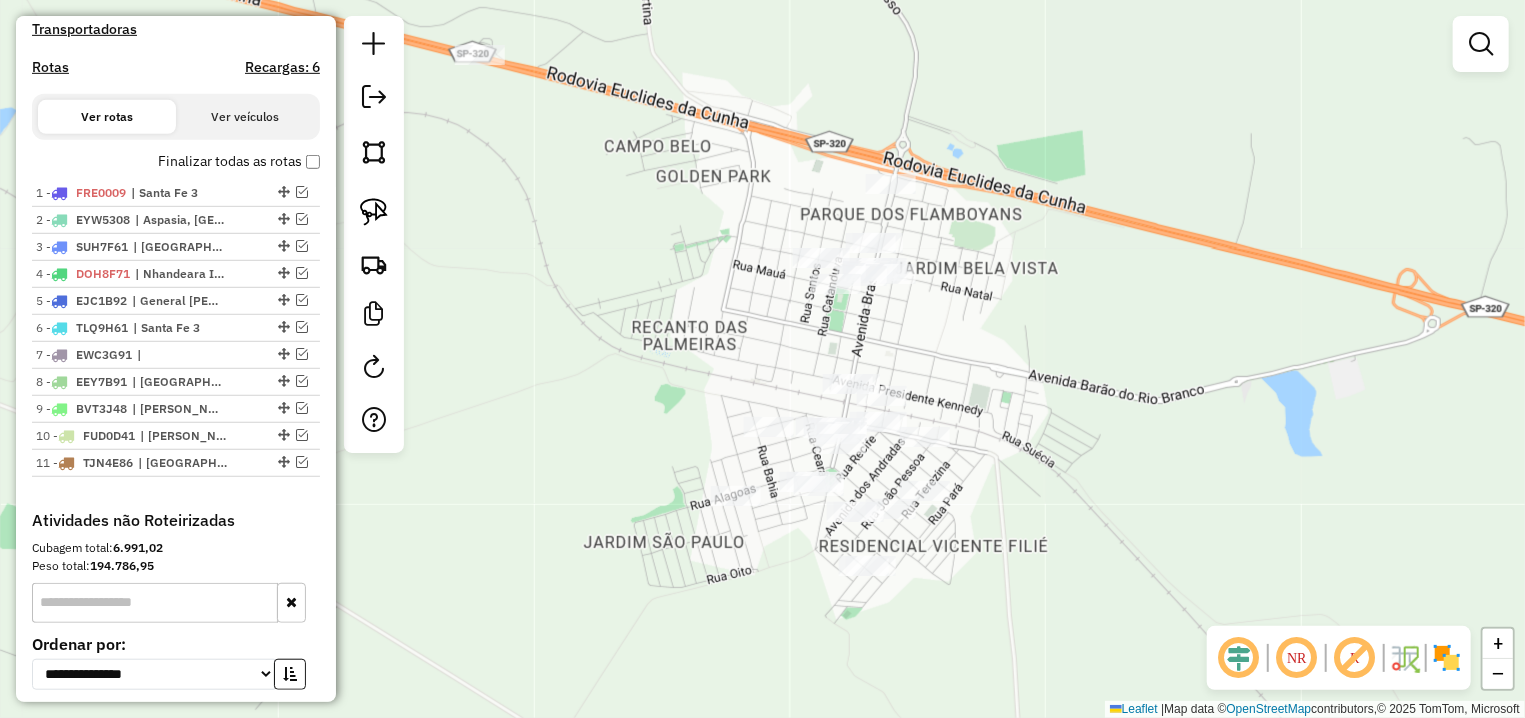 drag, startPoint x: 1270, startPoint y: 347, endPoint x: 1055, endPoint y: 346, distance: 215.00232 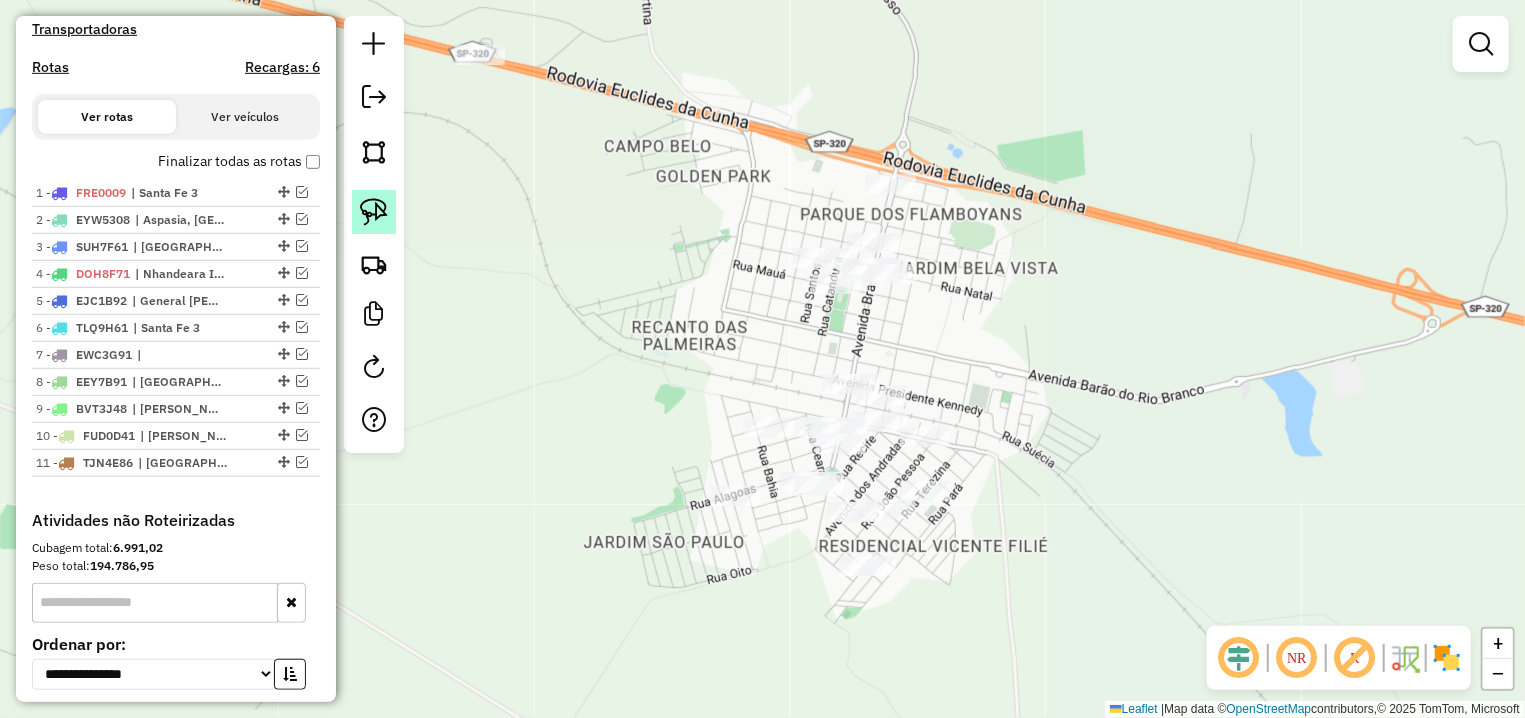 click 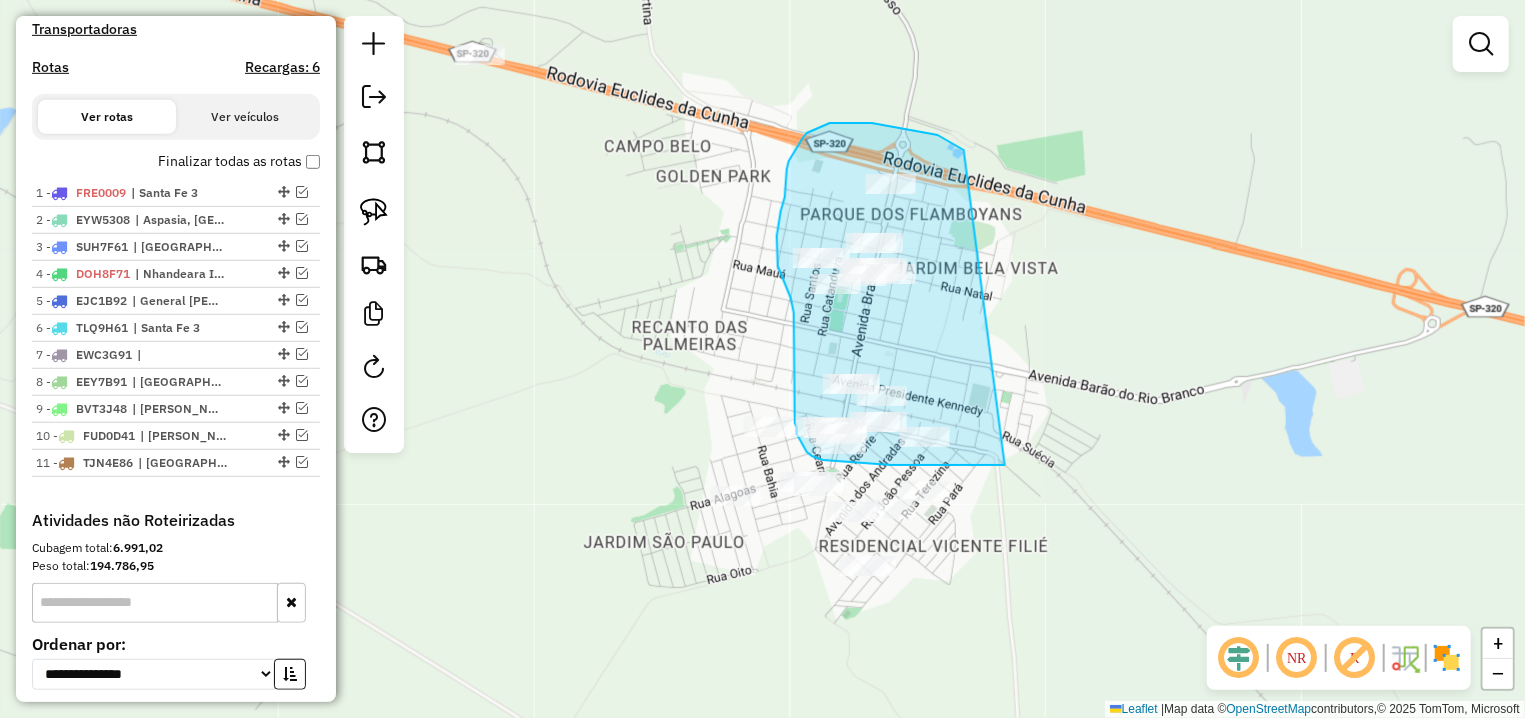 drag, startPoint x: 938, startPoint y: 135, endPoint x: 1005, endPoint y: 465, distance: 336.73282 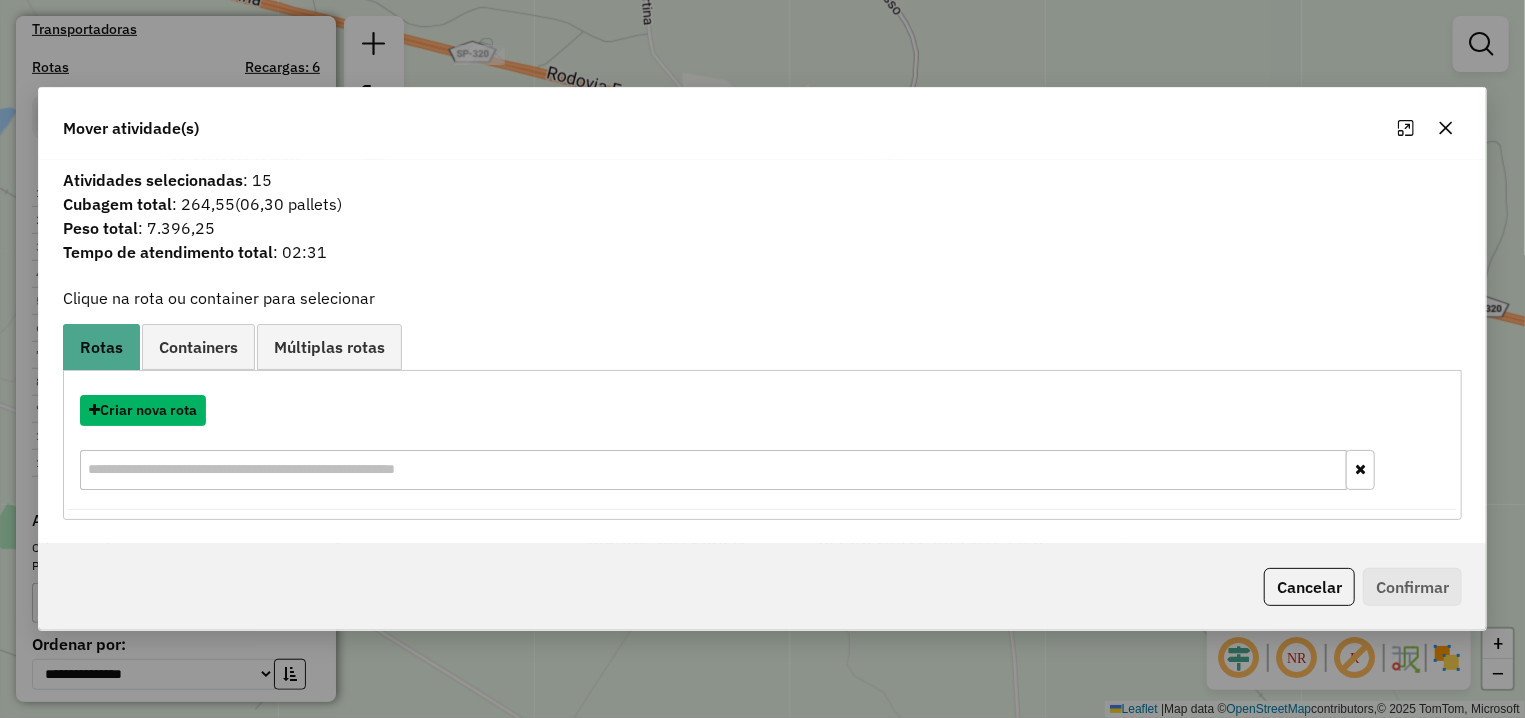 click on "Criar nova rota" at bounding box center (143, 410) 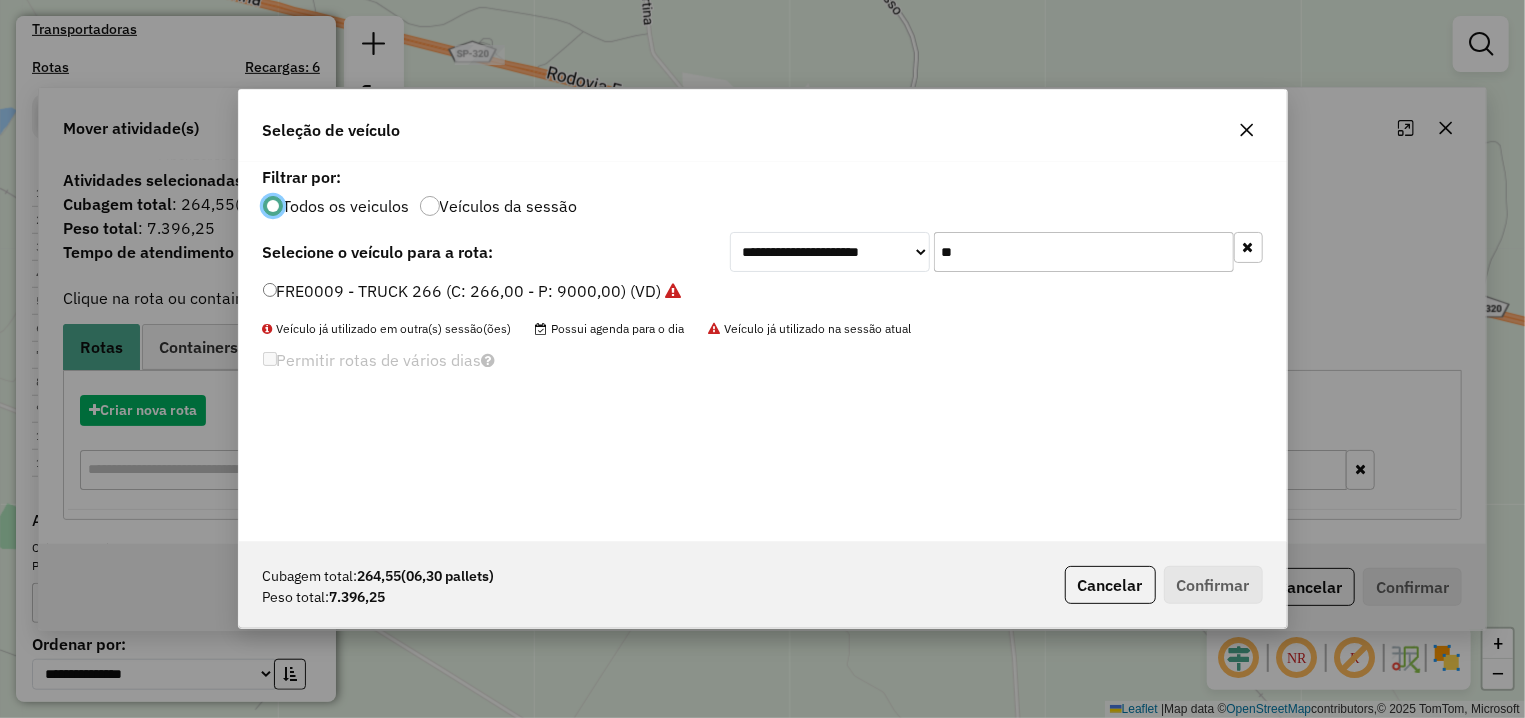 scroll, scrollTop: 11, scrollLeft: 6, axis: both 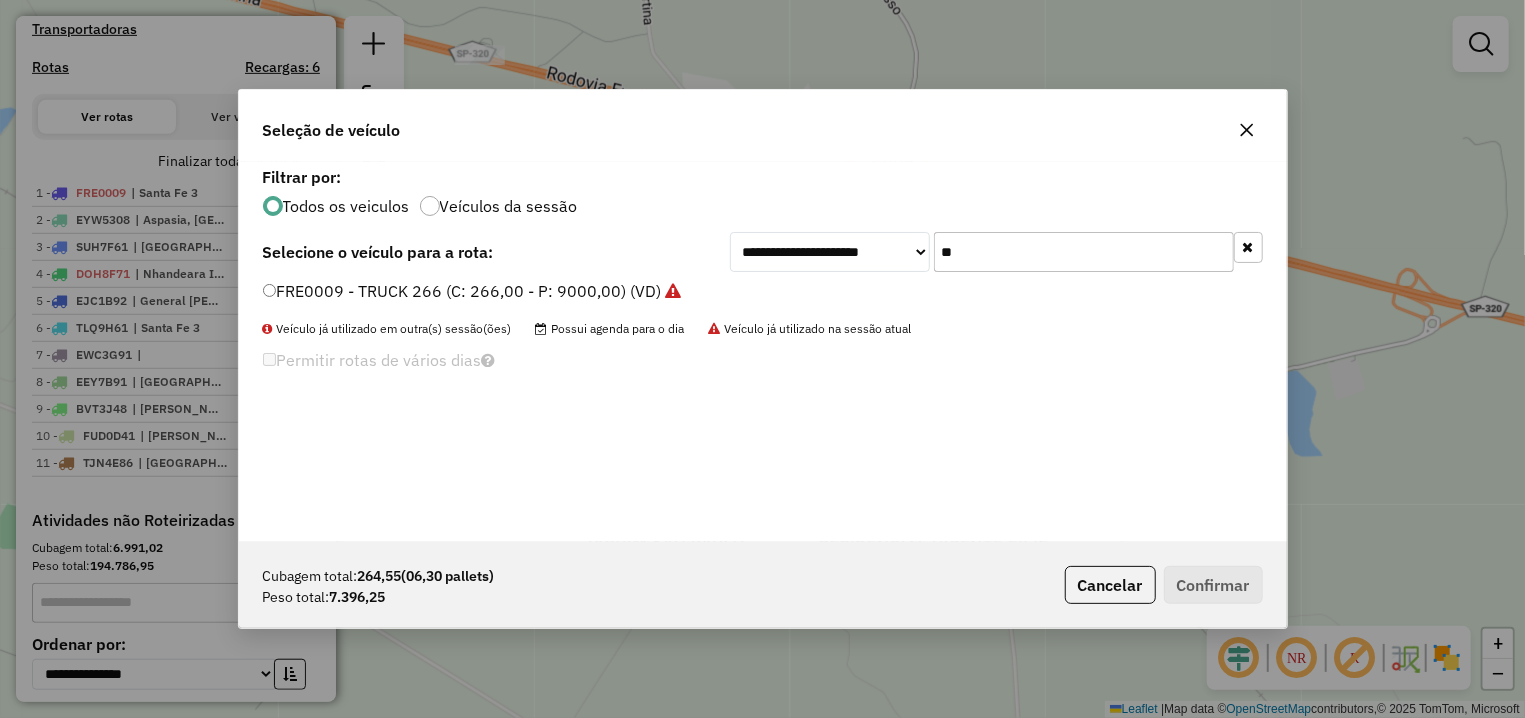 drag, startPoint x: 1013, startPoint y: 241, endPoint x: 917, endPoint y: 231, distance: 96.519424 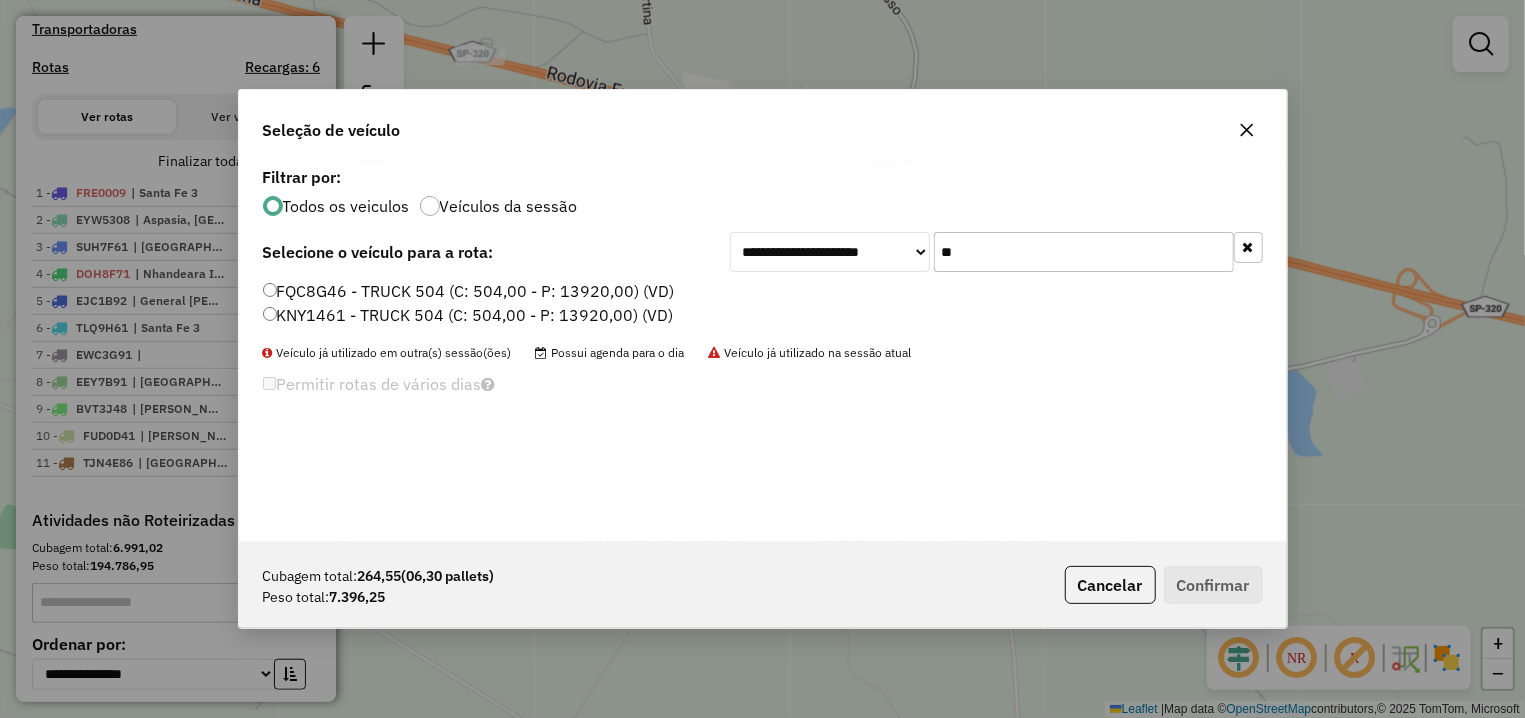 type on "**" 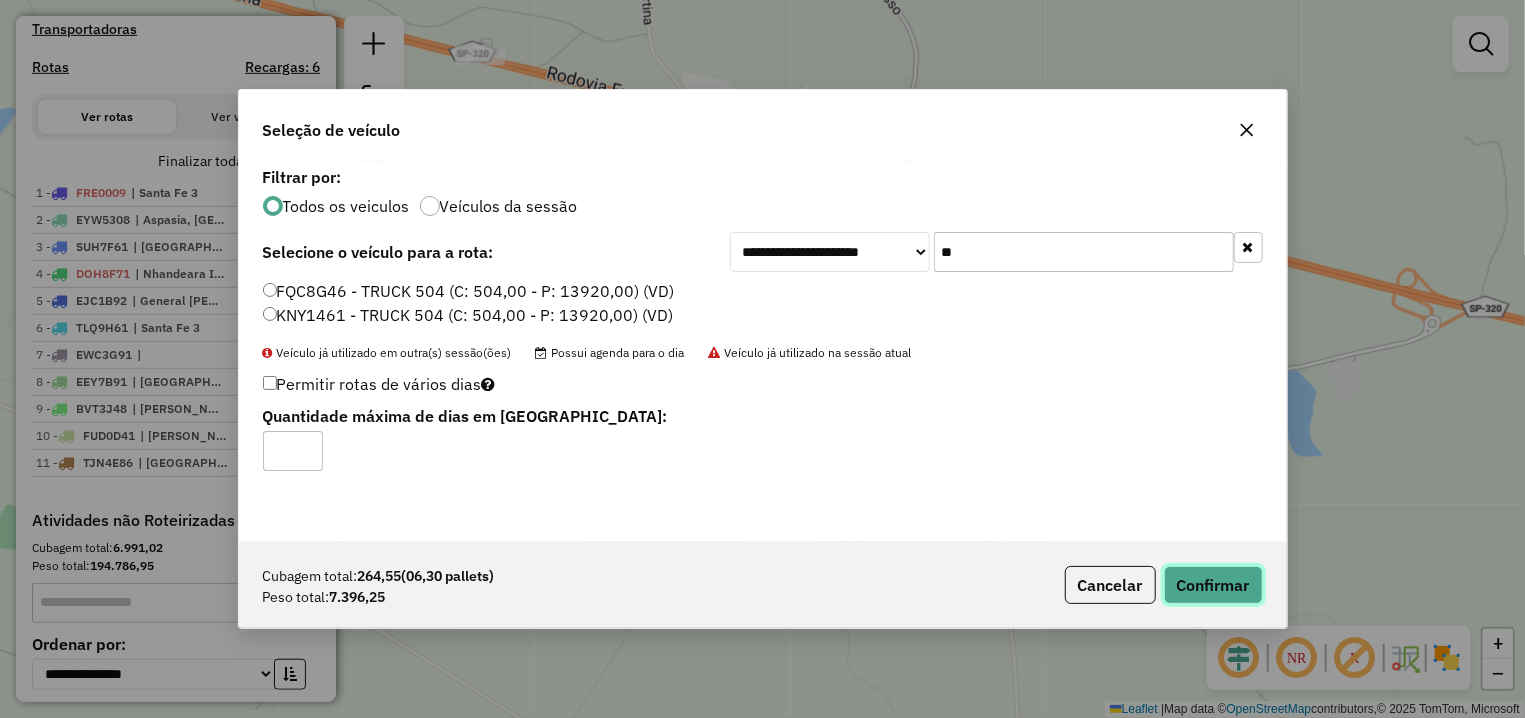 click on "Confirmar" 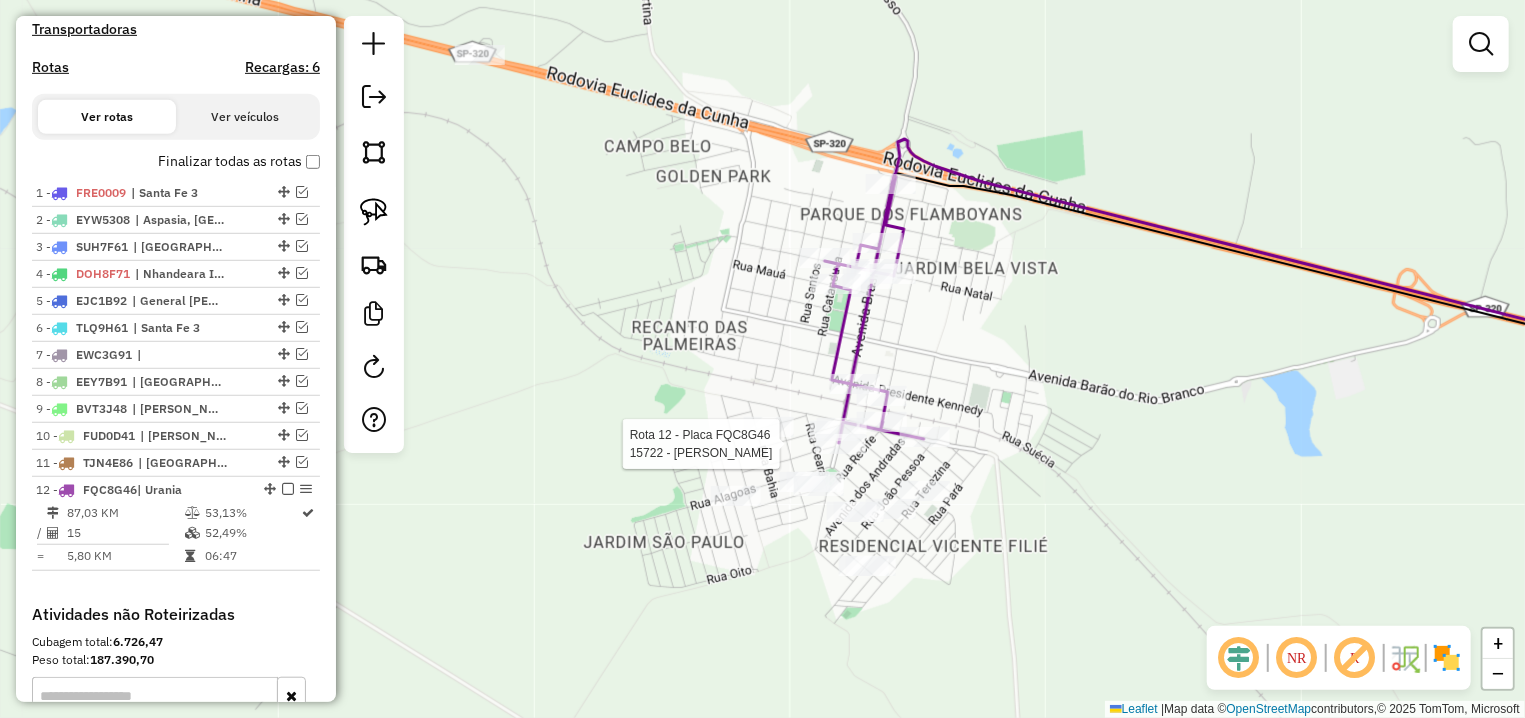 select on "**********" 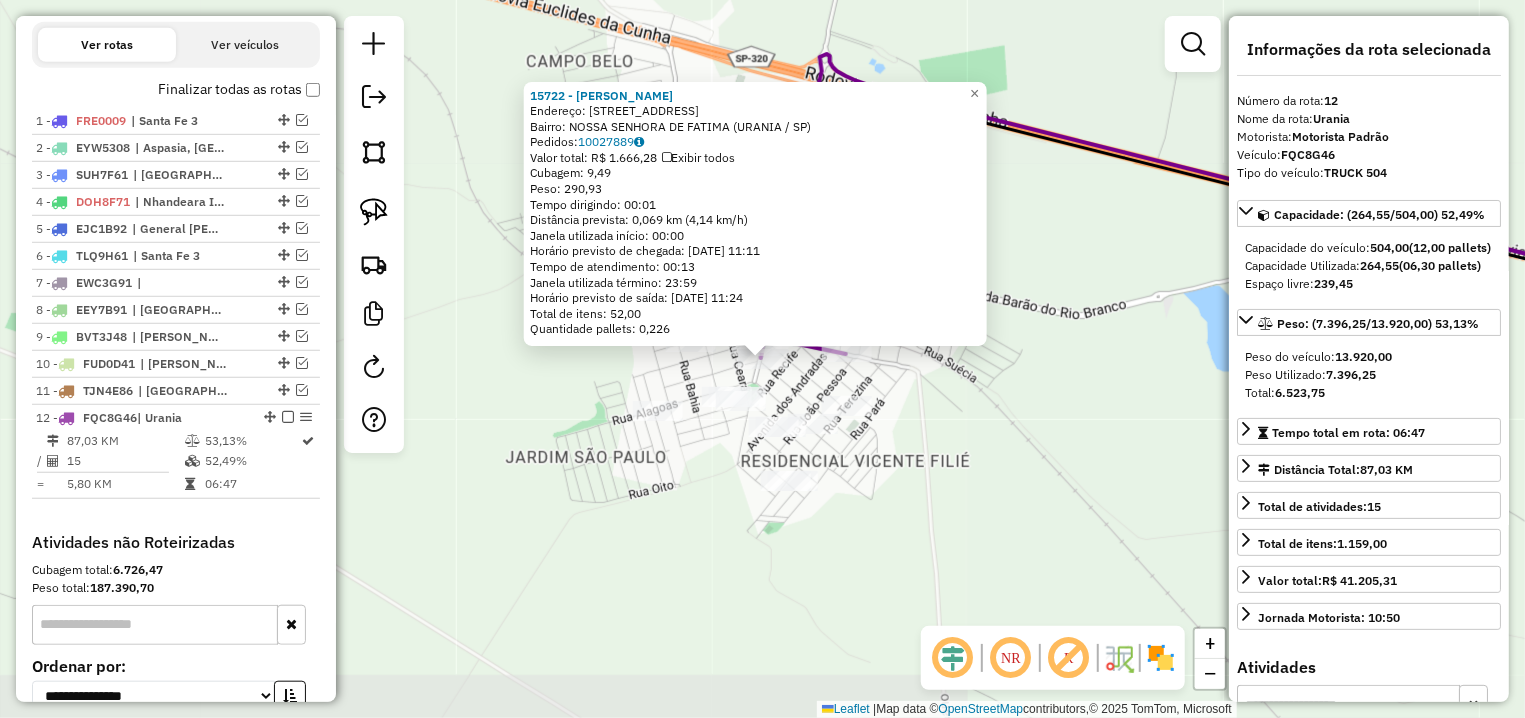 scroll, scrollTop: 874, scrollLeft: 0, axis: vertical 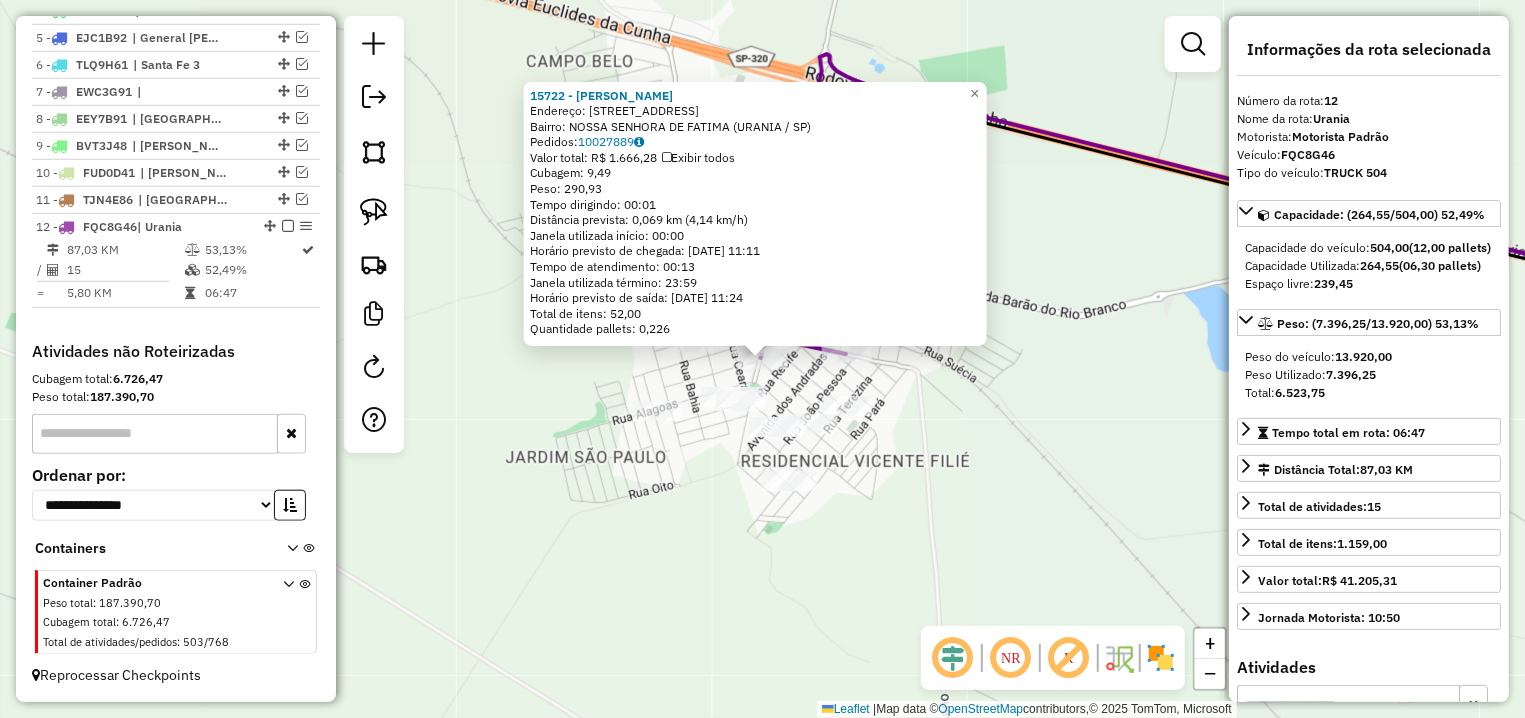 click on "15722 - JOSE CARLOS FERNANDE  Endereço: AV  BRASIL                        100   Bairro: NOSSA SENHORA DE FATIMA (URANIA / SP)   Pedidos:  10027889   Valor total: R$ 1.666,28   Exibir todos   Cubagem: 9,49  Peso: 290,93  Tempo dirigindo: 00:01   Distância prevista: 0,069 km (4,14 km/h)   Janela utilizada início: 00:00   Horário previsto de chegada: 11/07/2025 11:11   Tempo de atendimento: 00:13   Janela utilizada término: 23:59   Horário previsto de saída: 11/07/2025 11:24   Total de itens: 52,00   Quantidade pallets: 0,226  × Janela de atendimento Grade de atendimento Capacidade Transportadoras Veículos Cliente Pedidos  Rotas Selecione os dias de semana para filtrar as janelas de atendimento  Seg   Ter   Qua   Qui   Sex   Sáb   Dom  Informe o período da janela de atendimento: De: Até:  Filtrar exatamente a janela do cliente  Considerar janela de atendimento padrão  Selecione os dias de semana para filtrar as grades de atendimento  Seg   Ter   Qua   Qui   Sex   Sáb   Dom   Peso mínimo:   De:  +" 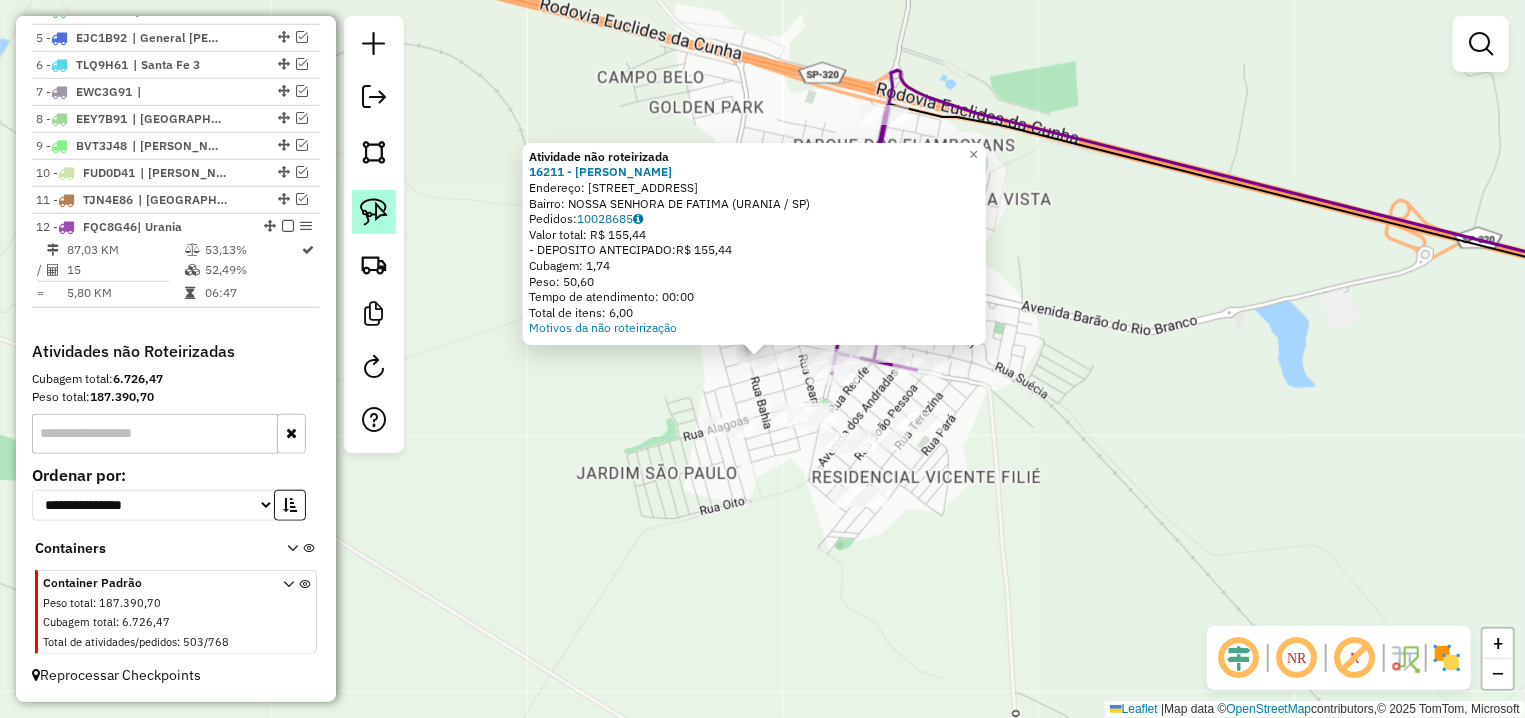 click 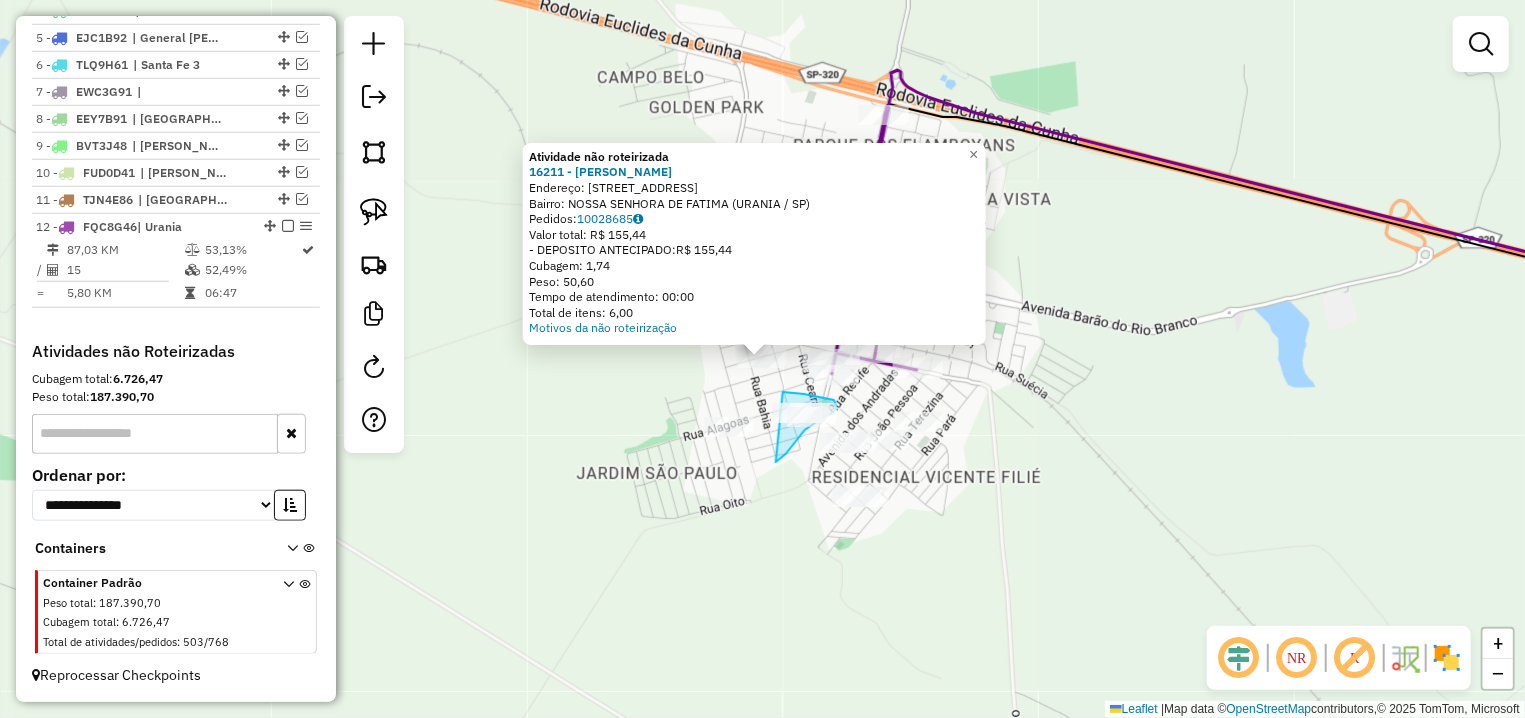 drag, startPoint x: 777, startPoint y: 461, endPoint x: 774, endPoint y: 393, distance: 68.06615 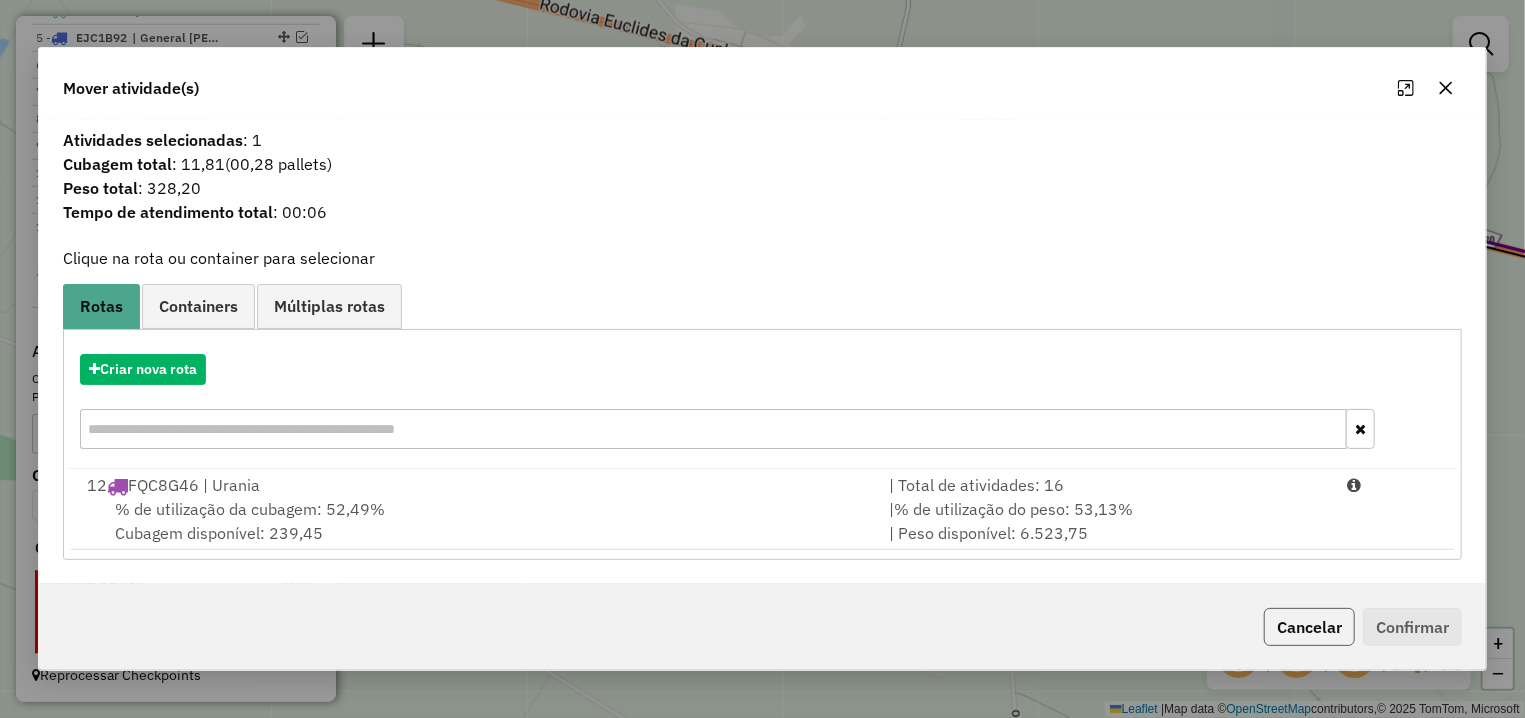click on "Cancelar" 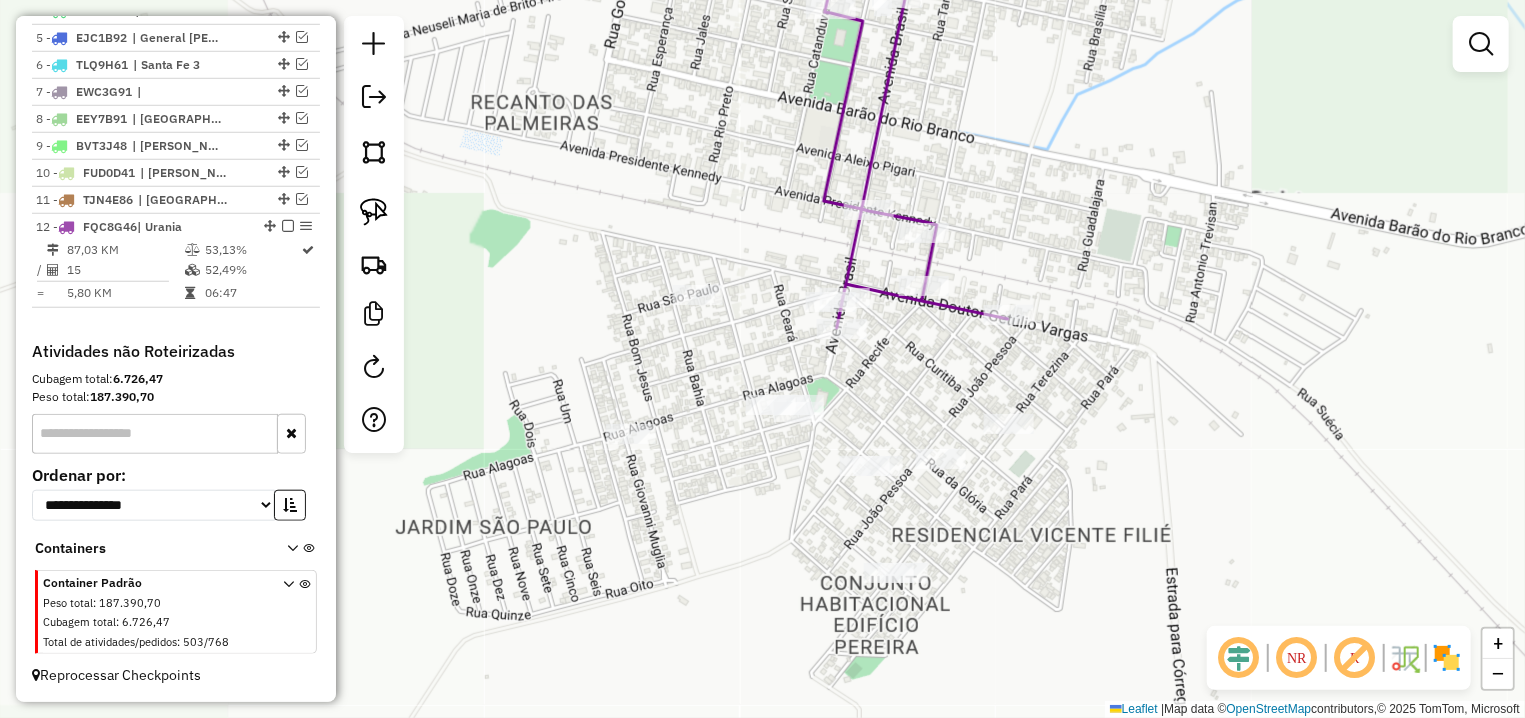 click on "Janela de atendimento Grade de atendimento Capacidade Transportadoras Veículos Cliente Pedidos  Rotas Selecione os dias de semana para filtrar as janelas de atendimento  Seg   Ter   Qua   Qui   Sex   Sáb   Dom  Informe o período da janela de atendimento: De: Até:  Filtrar exatamente a janela do cliente  Considerar janela de atendimento padrão  Selecione os dias de semana para filtrar as grades de atendimento  Seg   Ter   Qua   Qui   Sex   Sáb   Dom   Considerar clientes sem dia de atendimento cadastrado  Clientes fora do dia de atendimento selecionado Filtrar as atividades entre os valores definidos abaixo:  Peso mínimo:   Peso máximo:   Cubagem mínima:   Cubagem máxima:   De:   Até:  Filtrar as atividades entre o tempo de atendimento definido abaixo:  De:   Até:   Considerar capacidade total dos clientes não roteirizados Transportadora: Selecione um ou mais itens Tipo de veículo: Selecione um ou mais itens Veículo: Selecione um ou mais itens Motorista: Selecione um ou mais itens Nome: Rótulo:" 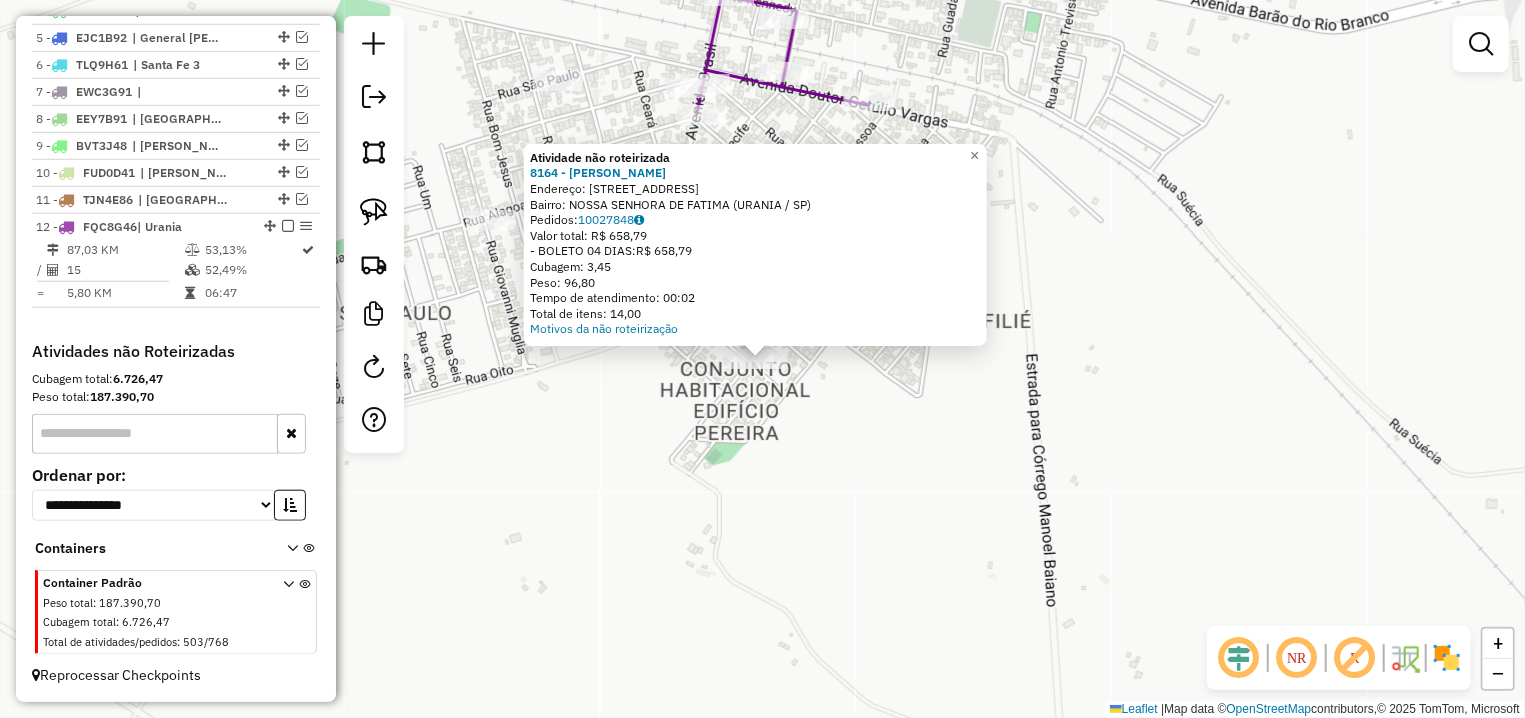 click on "Atividade não roteirizada 8164 - INGRID RAFAELA ROQUE  Endereço: R   TEREZINA                      515   Bairro: NOSSA SENHORA DE FATIMA (URANIA / SP)   Pedidos:  10027848   Valor total: R$ 658,79   - BOLETO 04 DIAS:  R$ 658,79   Cubagem: 3,45   Peso: 96,80   Tempo de atendimento: 00:02   Total de itens: 14,00  Motivos da não roteirização × Janela de atendimento Grade de atendimento Capacidade Transportadoras Veículos Cliente Pedidos  Rotas Selecione os dias de semana para filtrar as janelas de atendimento  Seg   Ter   Qua   Qui   Sex   Sáb   Dom  Informe o período da janela de atendimento: De: Até:  Filtrar exatamente a janela do cliente  Considerar janela de atendimento padrão  Selecione os dias de semana para filtrar as grades de atendimento  Seg   Ter   Qua   Qui   Sex   Sáb   Dom   Considerar clientes sem dia de atendimento cadastrado  Clientes fora do dia de atendimento selecionado Filtrar as atividades entre os valores definidos abaixo:  Peso mínimo:   Peso máximo:   Cubagem mínima:  De:" 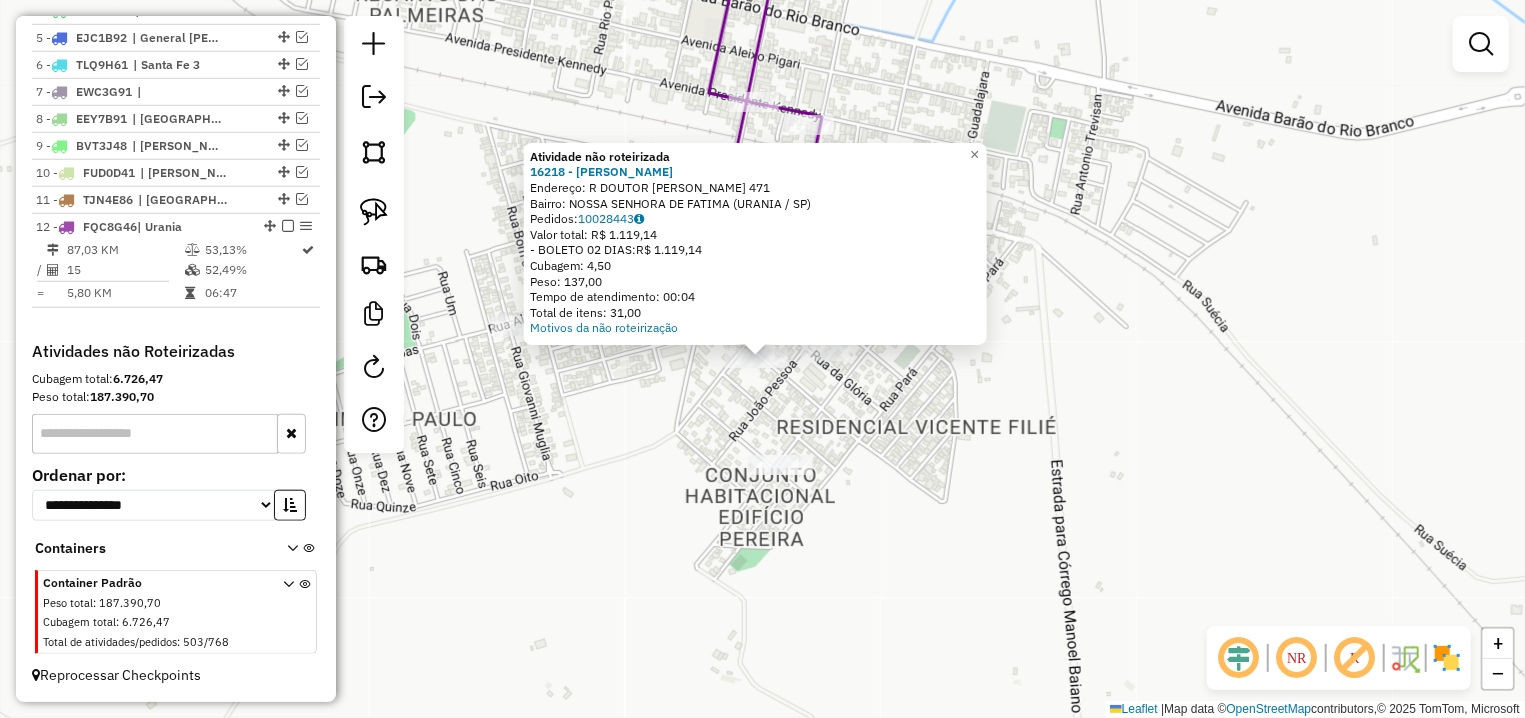 click on "Atividade não roteirizada 16218 - LAURIANY PEREIRA BER  Endereço: R   DOUTOR ADEMAR DE BARROS       471   Bairro: NOSSA SENHORA DE FATIMA (URANIA / SP)   Pedidos:  10028443   Valor total: R$ 1.119,14   - BOLETO 02 DIAS:  R$ 1.119,14   Cubagem: 4,50   Peso: 137,00   Tempo de atendimento: 00:04   Total de itens: 31,00  Motivos da não roteirização × Janela de atendimento Grade de atendimento Capacidade Transportadoras Veículos Cliente Pedidos  Rotas Selecione os dias de semana para filtrar as janelas de atendimento  Seg   Ter   Qua   Qui   Sex   Sáb   Dom  Informe o período da janela de atendimento: De: Até:  Filtrar exatamente a janela do cliente  Considerar janela de atendimento padrão  Selecione os dias de semana para filtrar as grades de atendimento  Seg   Ter   Qua   Qui   Sex   Sáb   Dom   Considerar clientes sem dia de atendimento cadastrado  Clientes fora do dia de atendimento selecionado Filtrar as atividades entre os valores definidos abaixo:  Peso mínimo:   Peso máximo:   De:   Até:  +" 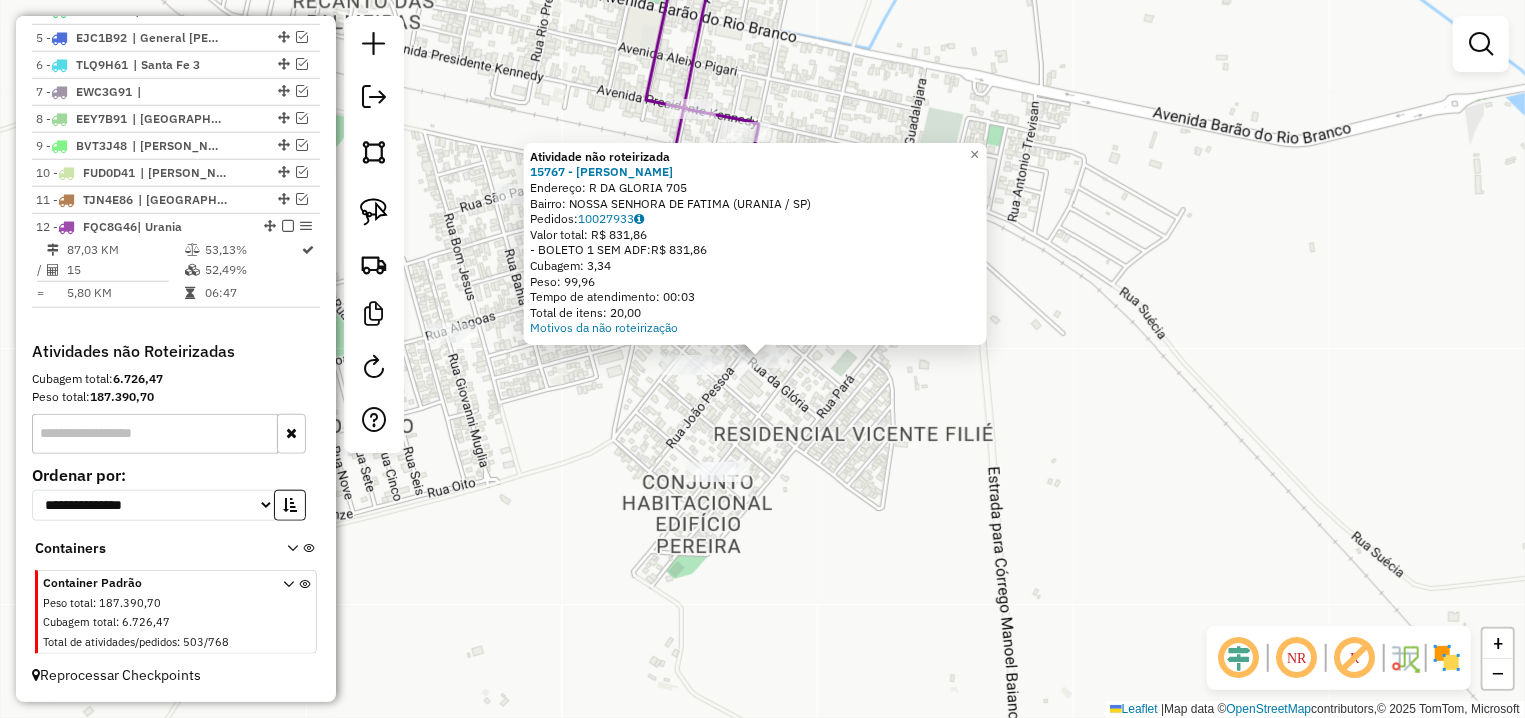 click on "Atividade não roteirizada 15767 - GISELE ARTICO RODRIG  Endereço: R   DA GLORIA                     705   Bairro: NOSSA SENHORA DE FATIMA (URANIA / SP)   Pedidos:  10027933   Valor total: R$ 831,86   - BOLETO 1 SEM ADF:  R$ 831,86   Cubagem: 3,34   Peso: 99,96   Tempo de atendimento: 00:03   Total de itens: 20,00  Motivos da não roteirização × Janela de atendimento Grade de atendimento Capacidade Transportadoras Veículos Cliente Pedidos  Rotas Selecione os dias de semana para filtrar as janelas de atendimento  Seg   Ter   Qua   Qui   Sex   Sáb   Dom  Informe o período da janela de atendimento: De: Até:  Filtrar exatamente a janela do cliente  Considerar janela de atendimento padrão  Selecione os dias de semana para filtrar as grades de atendimento  Seg   Ter   Qua   Qui   Sex   Sáb   Dom   Considerar clientes sem dia de atendimento cadastrado  Clientes fora do dia de atendimento selecionado Filtrar as atividades entre os valores definidos abaixo:  Peso mínimo:   Peso máximo:   Cubagem mínima:" 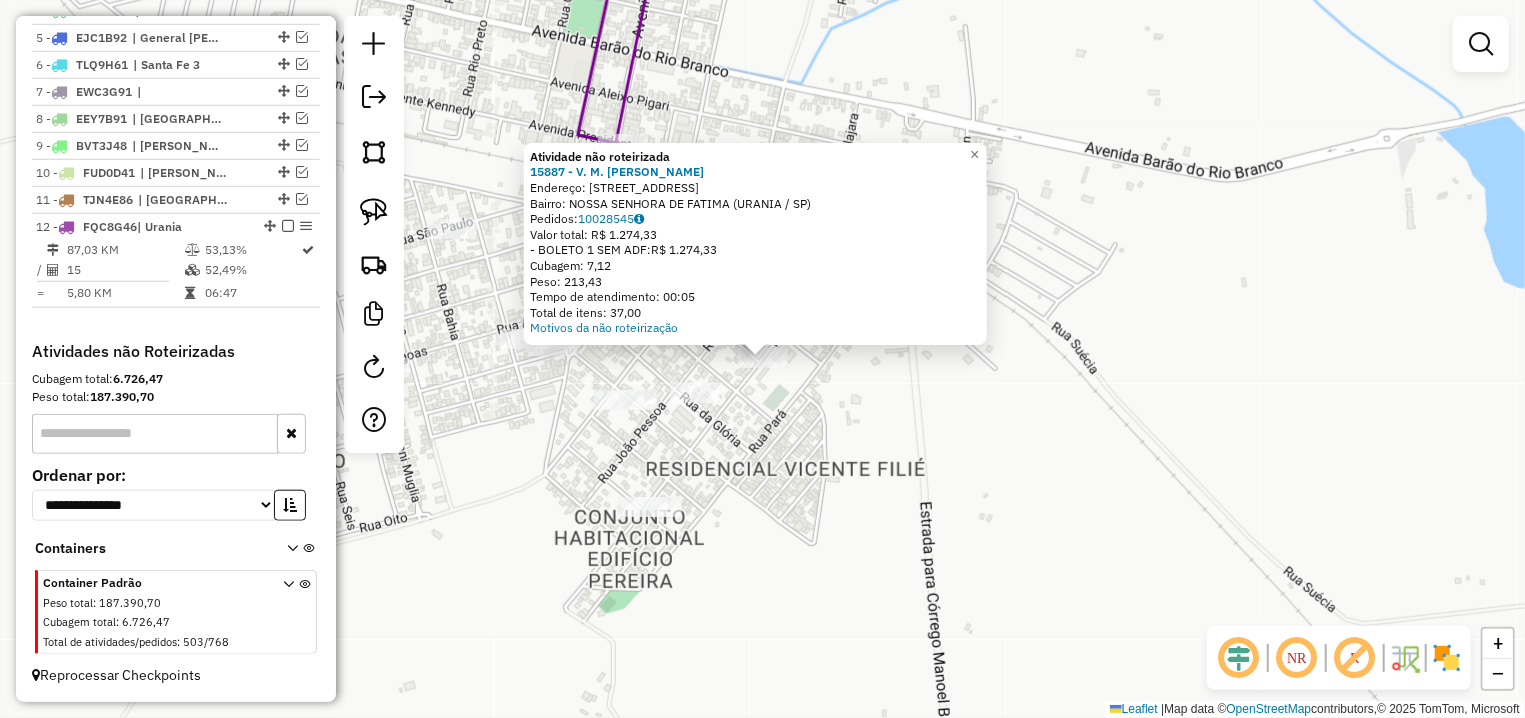 click on "Atividade não roteirizada 15887 - V. M. SANTOS e SILVA  Endereço: R   TERESINA                      1392   Bairro: NOSSA SENHORA DE FATIMA (URANIA / SP)   Pedidos:  10028545   Valor total: R$ 1.274,33   - BOLETO 1 SEM ADF:  R$ 1.274,33   Cubagem: 7,12   Peso: 213,43   Tempo de atendimento: 00:05   Total de itens: 37,00  Motivos da não roteirização × Janela de atendimento Grade de atendimento Capacidade Transportadoras Veículos Cliente Pedidos  Rotas Selecione os dias de semana para filtrar as janelas de atendimento  Seg   Ter   Qua   Qui   Sex   Sáb   Dom  Informe o período da janela de atendimento: De: Até:  Filtrar exatamente a janela do cliente  Considerar janela de atendimento padrão  Selecione os dias de semana para filtrar as grades de atendimento  Seg   Ter   Qua   Qui   Sex   Sáb   Dom   Considerar clientes sem dia de atendimento cadastrado  Clientes fora do dia de atendimento selecionado Filtrar as atividades entre os valores definidos abaixo:  Peso mínimo:   Peso máximo:   De:   Até:" 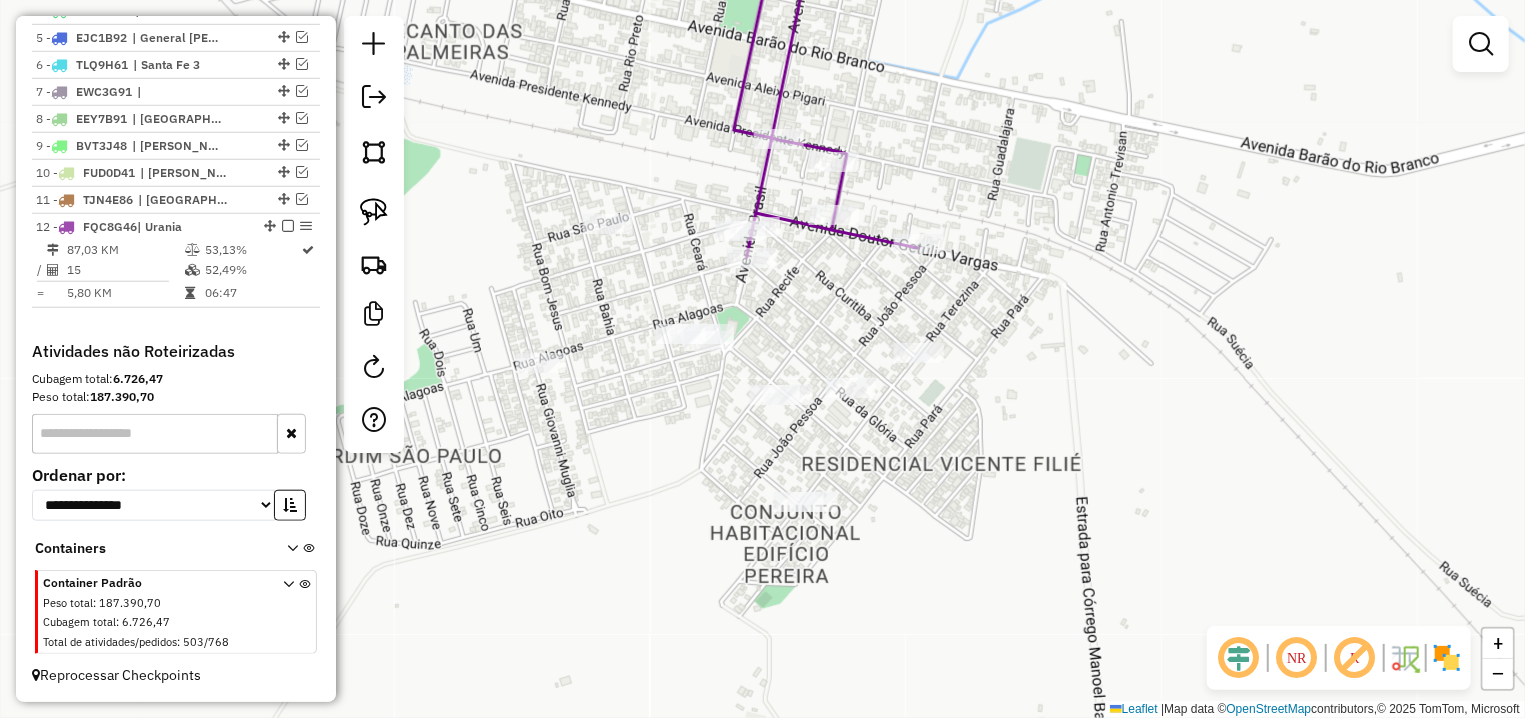 drag, startPoint x: 533, startPoint y: 419, endPoint x: 634, endPoint y: 381, distance: 107.912 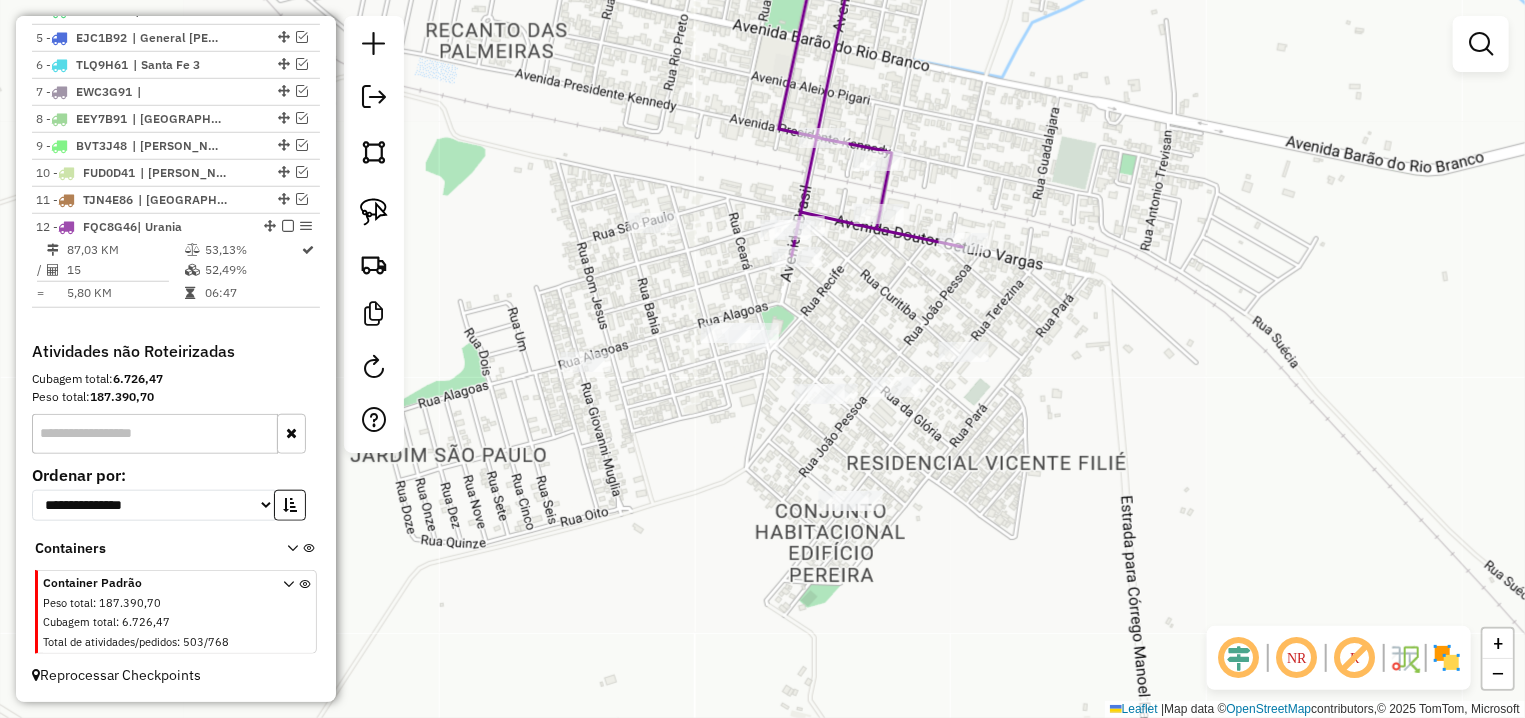 click on "Janela de atendimento Grade de atendimento Capacidade Transportadoras Veículos Cliente Pedidos  Rotas Selecione os dias de semana para filtrar as janelas de atendimento  Seg   Ter   Qua   Qui   Sex   Sáb   Dom  Informe o período da janela de atendimento: De: Até:  Filtrar exatamente a janela do cliente  Considerar janela de atendimento padrão  Selecione os dias de semana para filtrar as grades de atendimento  Seg   Ter   Qua   Qui   Sex   Sáb   Dom   Considerar clientes sem dia de atendimento cadastrado  Clientes fora do dia de atendimento selecionado Filtrar as atividades entre os valores definidos abaixo:  Peso mínimo:   Peso máximo:   Cubagem mínima:   Cubagem máxima:   De:   Até:  Filtrar as atividades entre o tempo de atendimento definido abaixo:  De:   Até:   Considerar capacidade total dos clientes não roteirizados Transportadora: Selecione um ou mais itens Tipo de veículo: Selecione um ou mais itens Veículo: Selecione um ou mais itens Motorista: Selecione um ou mais itens Nome: Rótulo:" 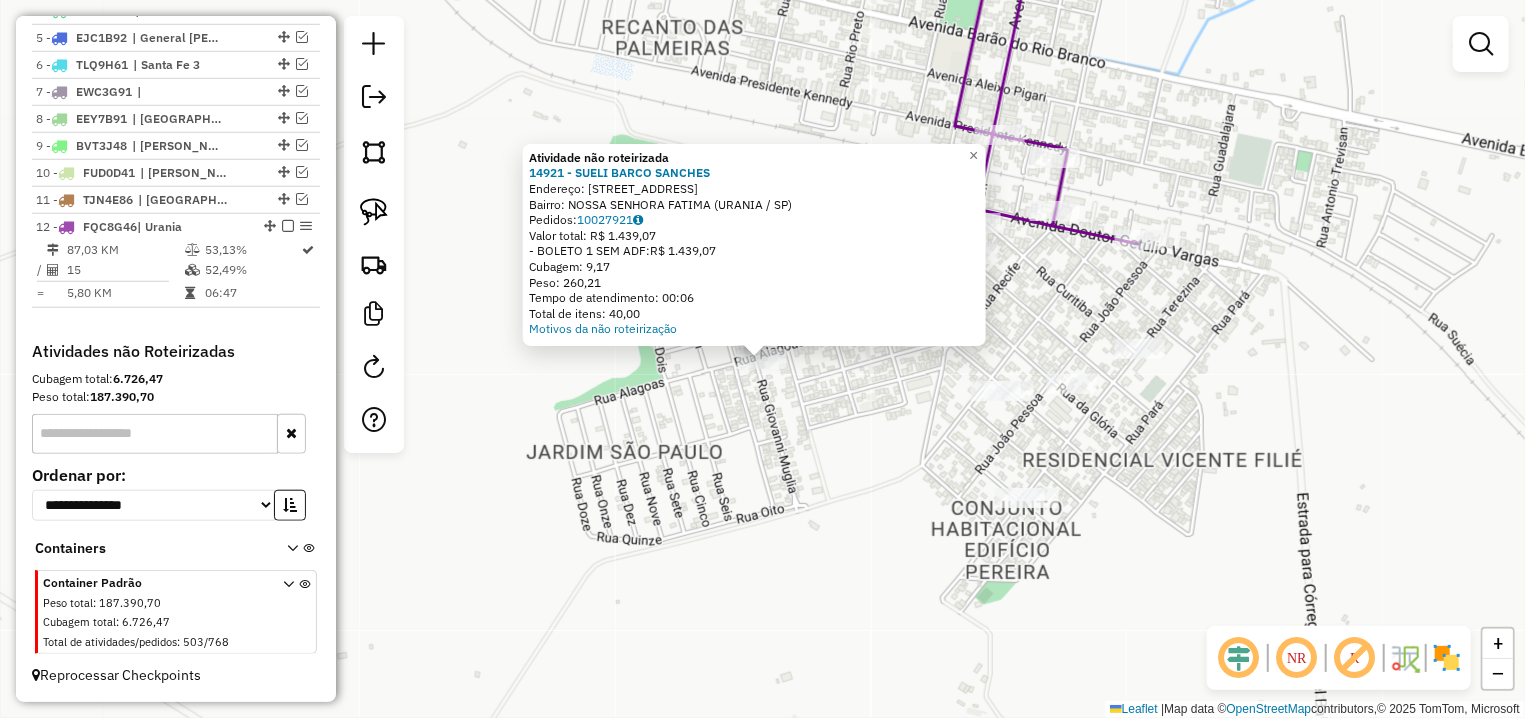 click on "Atividade não roteirizada 14921 - SUELI BARCO SANCHES  Endereço: R   ALAGOAS                       224   Bairro: NOSSA SENHORA FATIMA (URANIA / SP)   Pedidos:  10027921   Valor total: R$ 1.439,07   - BOLETO 1 SEM ADF:  R$ 1.439,07   Cubagem: 9,17   Peso: 260,21   Tempo de atendimento: 00:06   Total de itens: 40,00  Motivos da não roteirização × Janela de atendimento Grade de atendimento Capacidade Transportadoras Veículos Cliente Pedidos  Rotas Selecione os dias de semana para filtrar as janelas de atendimento  Seg   Ter   Qua   Qui   Sex   Sáb   Dom  Informe o período da janela de atendimento: De: Até:  Filtrar exatamente a janela do cliente  Considerar janela de atendimento padrão  Selecione os dias de semana para filtrar as grades de atendimento  Seg   Ter   Qua   Qui   Sex   Sáb   Dom   Considerar clientes sem dia de atendimento cadastrado  Clientes fora do dia de atendimento selecionado Filtrar as atividades entre os valores definidos abaixo:  Peso mínimo:   Peso máximo:   Cubagem mínima:" 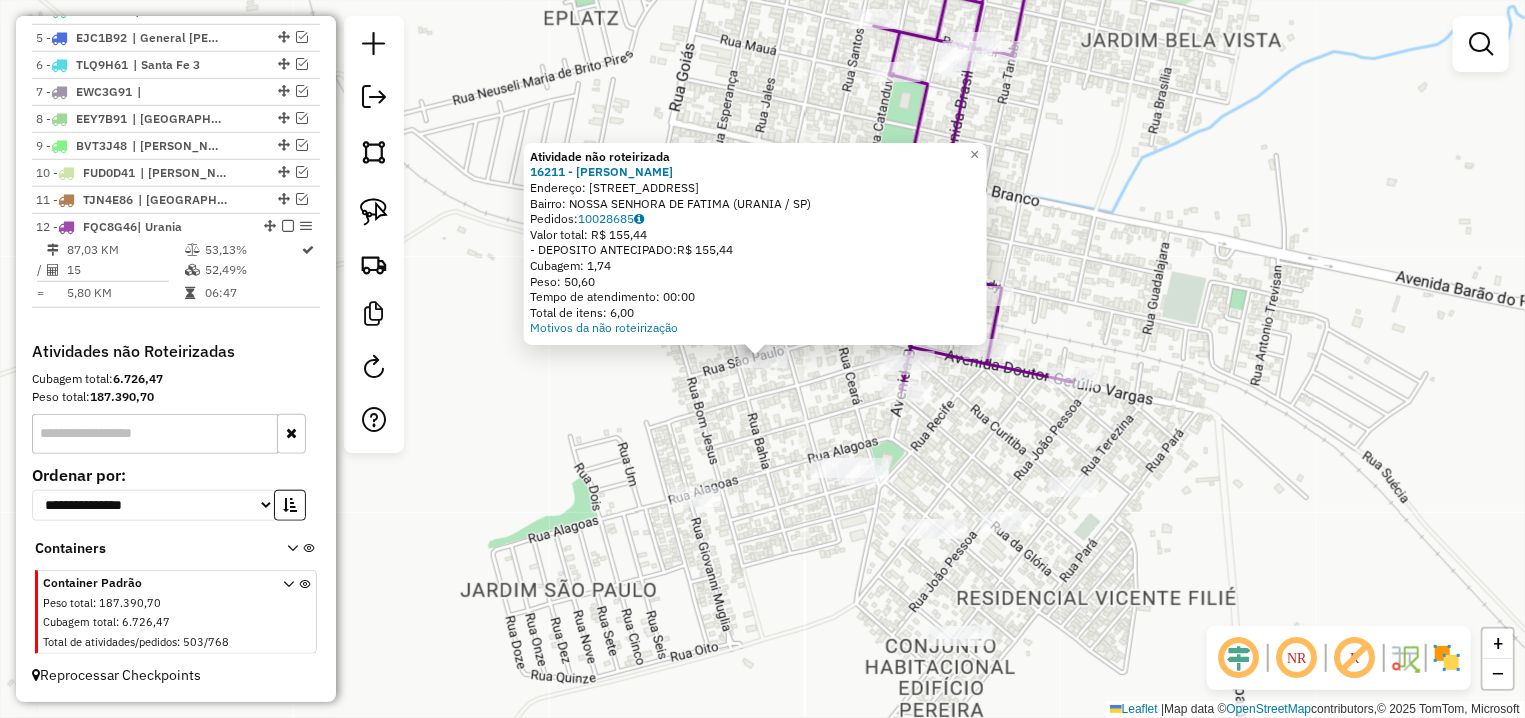 click on "Atividade não roteirizada 16211 - KATIA PASTOR MARTINS  Endereço: R   SAO PAULO                     1350   Bairro: NOSSA SENHORA DE FATIMA (URANIA / SP)   Pedidos:  10028685   Valor total: R$ 155,44   - DEPOSITO ANTECIPADO:  R$ 155,44   Cubagem: 1,74   Peso: 50,60   Tempo de atendimento: 00:00   Total de itens: 6,00  Motivos da não roteirização × Janela de atendimento Grade de atendimento Capacidade Transportadoras Veículos Cliente Pedidos  Rotas Selecione os dias de semana para filtrar as janelas de atendimento  Seg   Ter   Qua   Qui   Sex   Sáb   Dom  Informe o período da janela de atendimento: De: Até:  Filtrar exatamente a janela do cliente  Considerar janela de atendimento padrão  Selecione os dias de semana para filtrar as grades de atendimento  Seg   Ter   Qua   Qui   Sex   Sáb   Dom   Considerar clientes sem dia de atendimento cadastrado  Clientes fora do dia de atendimento selecionado Filtrar as atividades entre os valores definidos abaixo:  Peso mínimo:   Peso máximo:   De:   Até:  +" 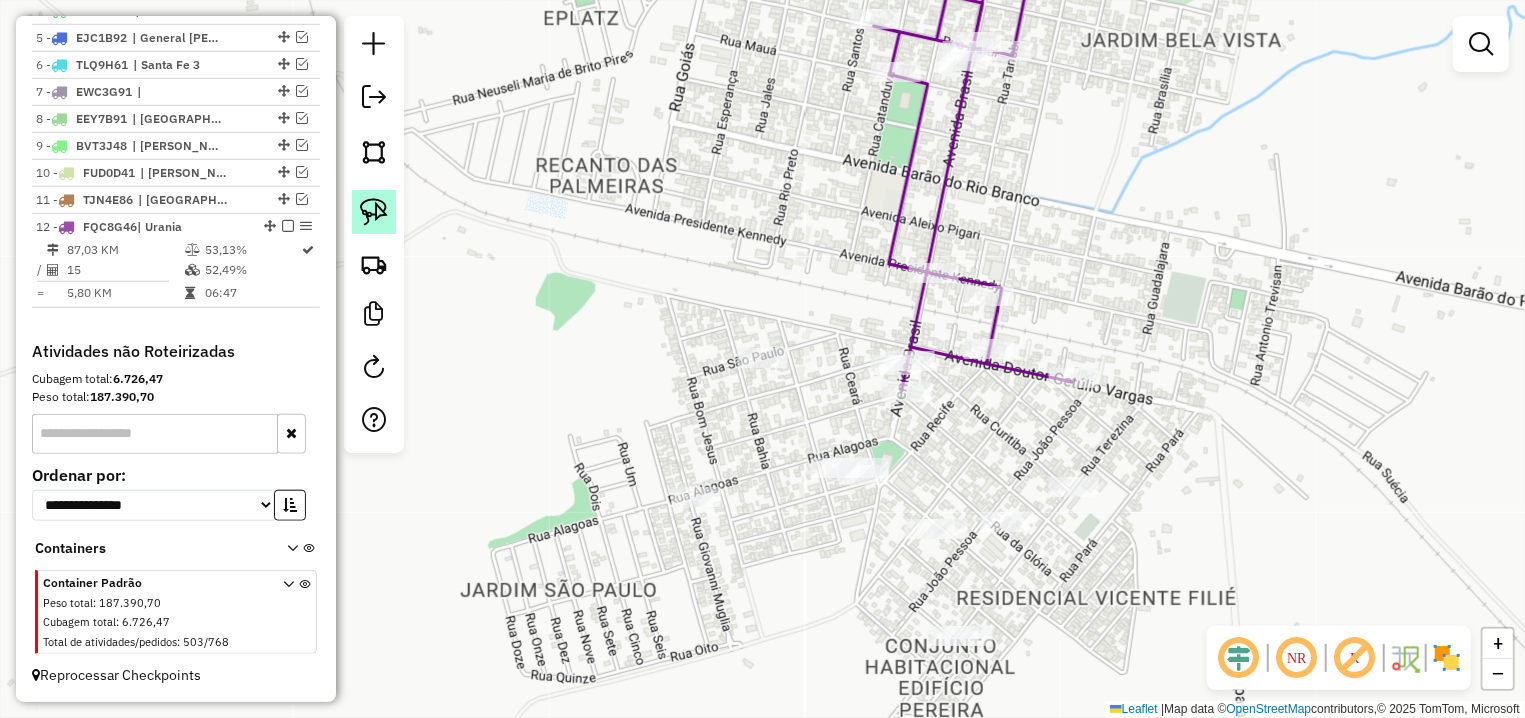 click 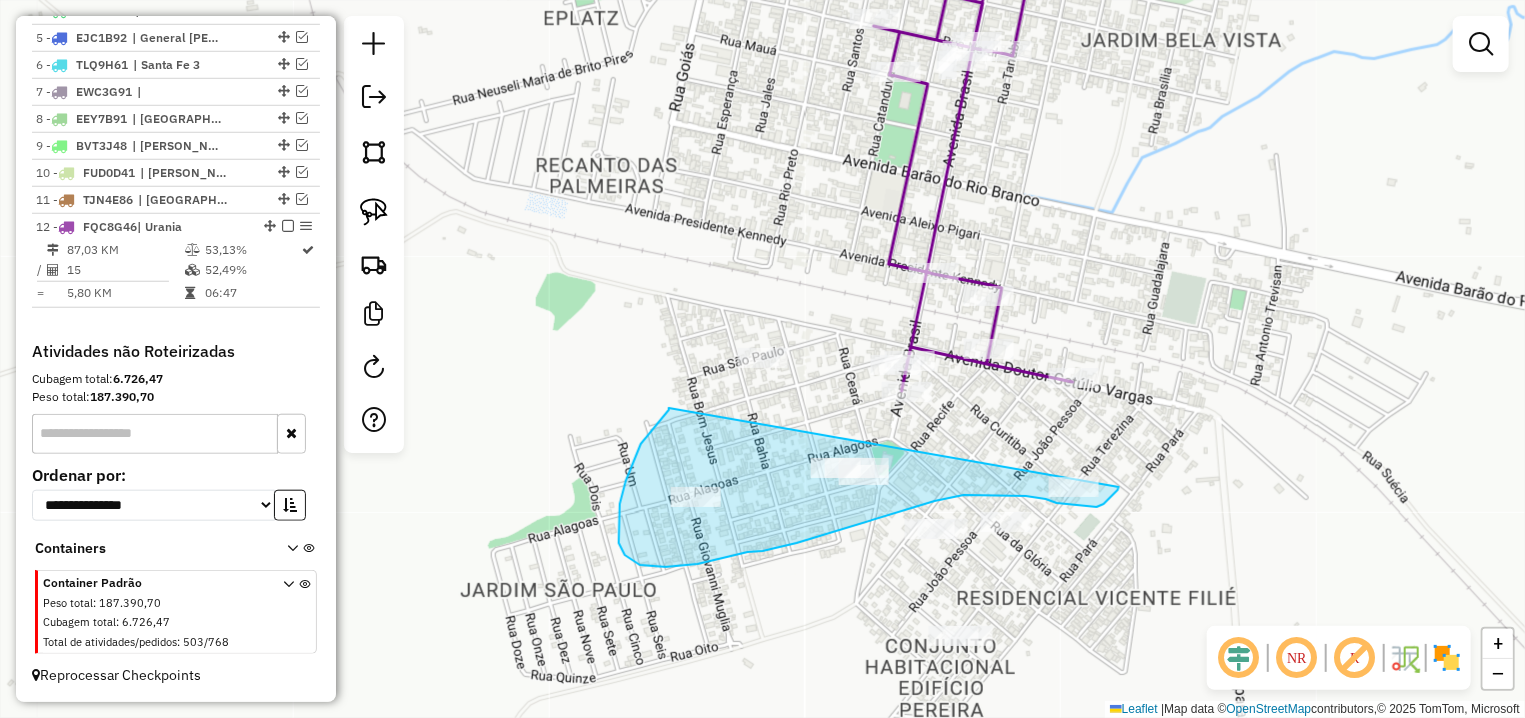 drag, startPoint x: 669, startPoint y: 408, endPoint x: 1119, endPoint y: 487, distance: 456.88184 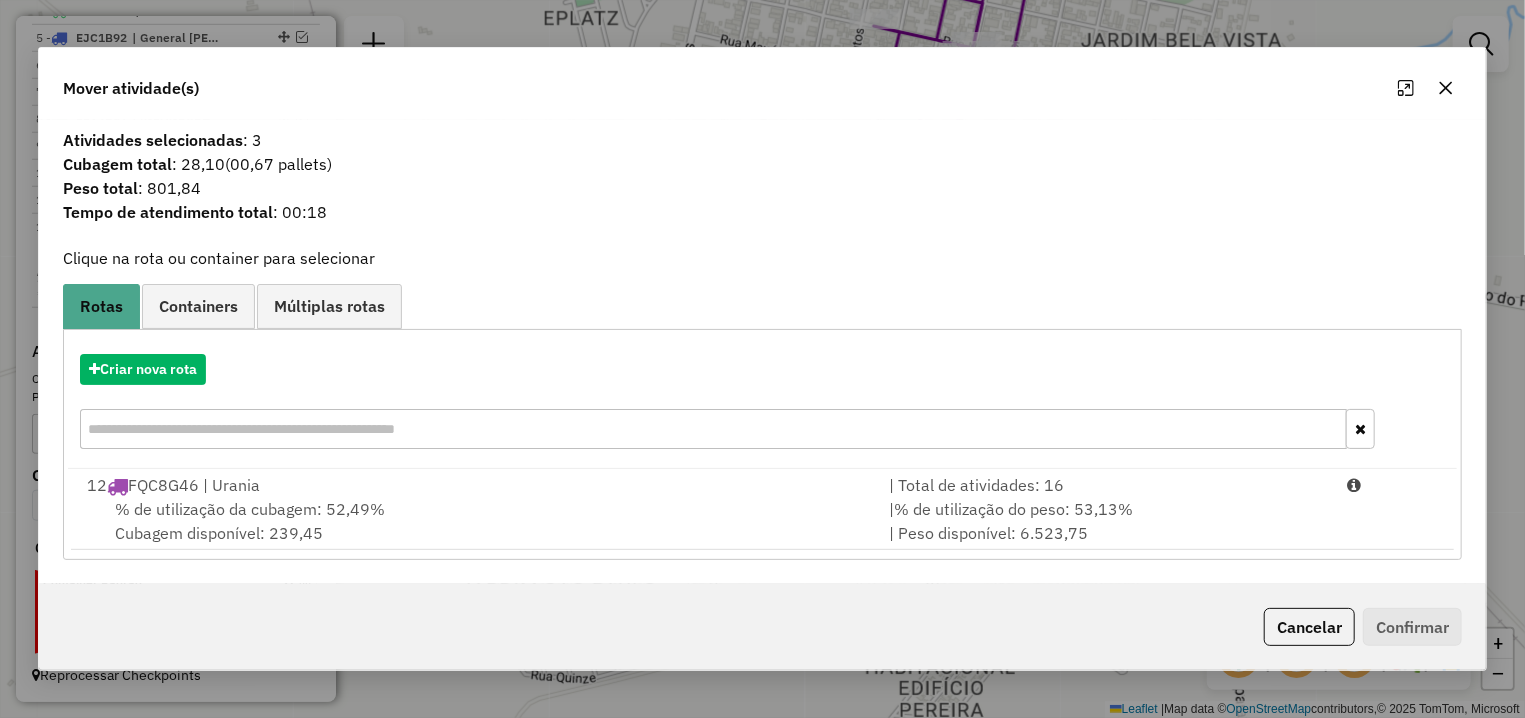 click on "% de utilização da cubagem: 52,49%  Cubagem disponível: 239,45" at bounding box center [476, 521] 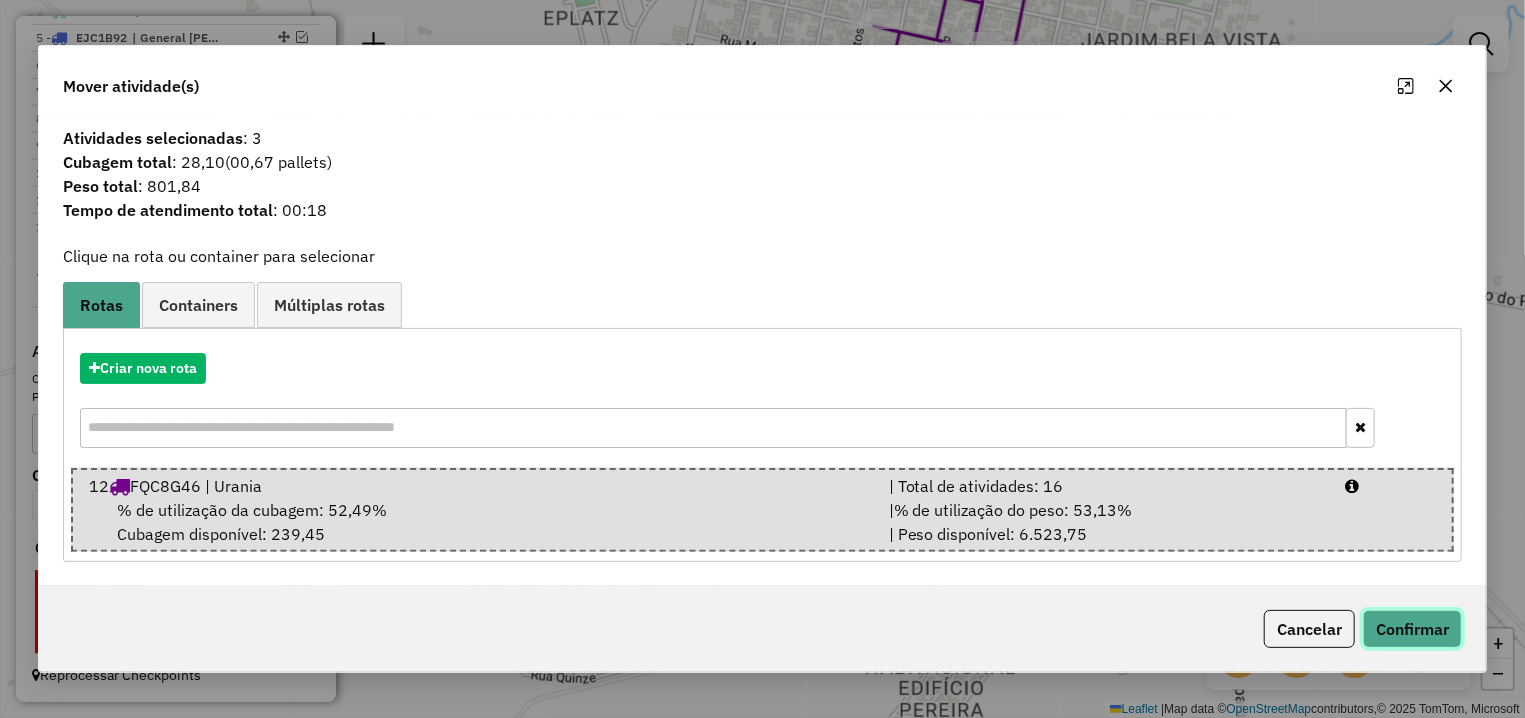 click on "Confirmar" 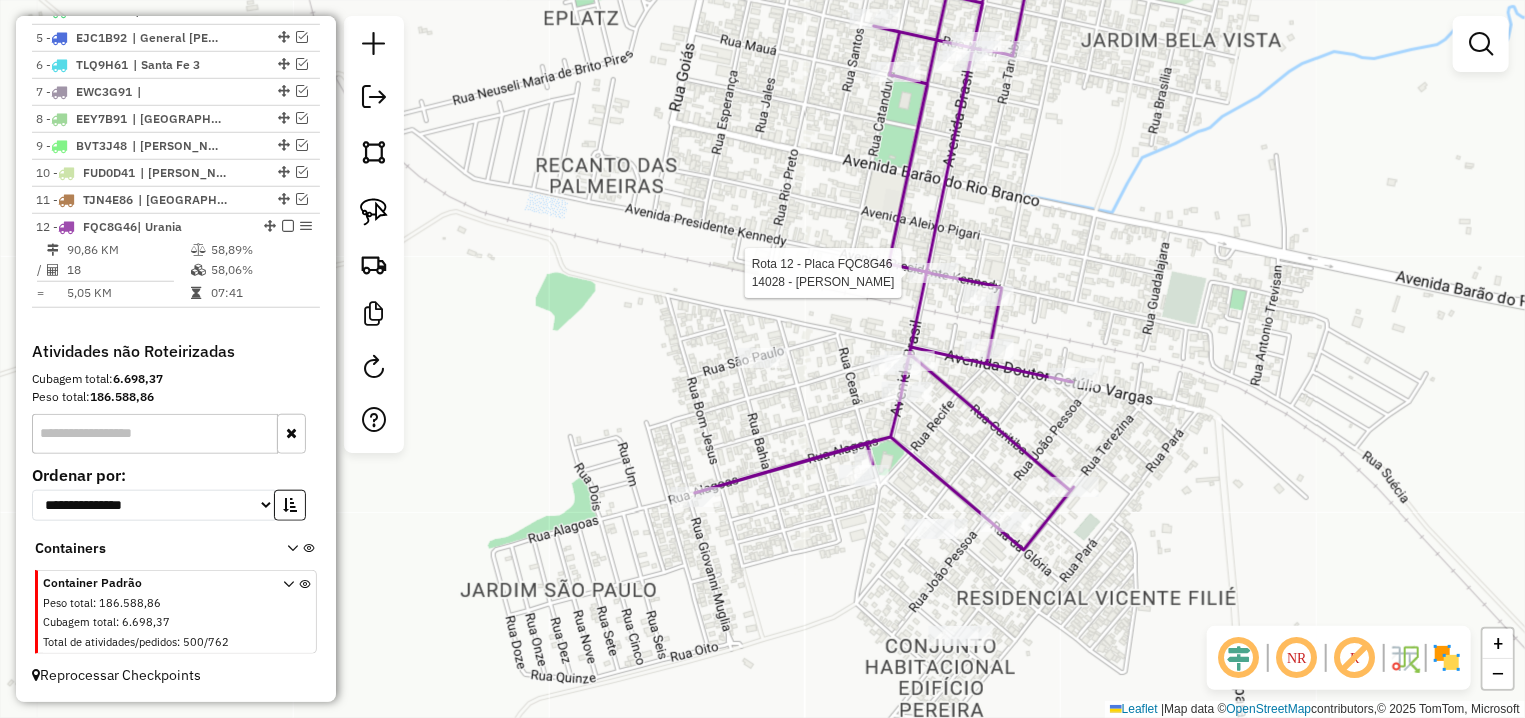 select on "**********" 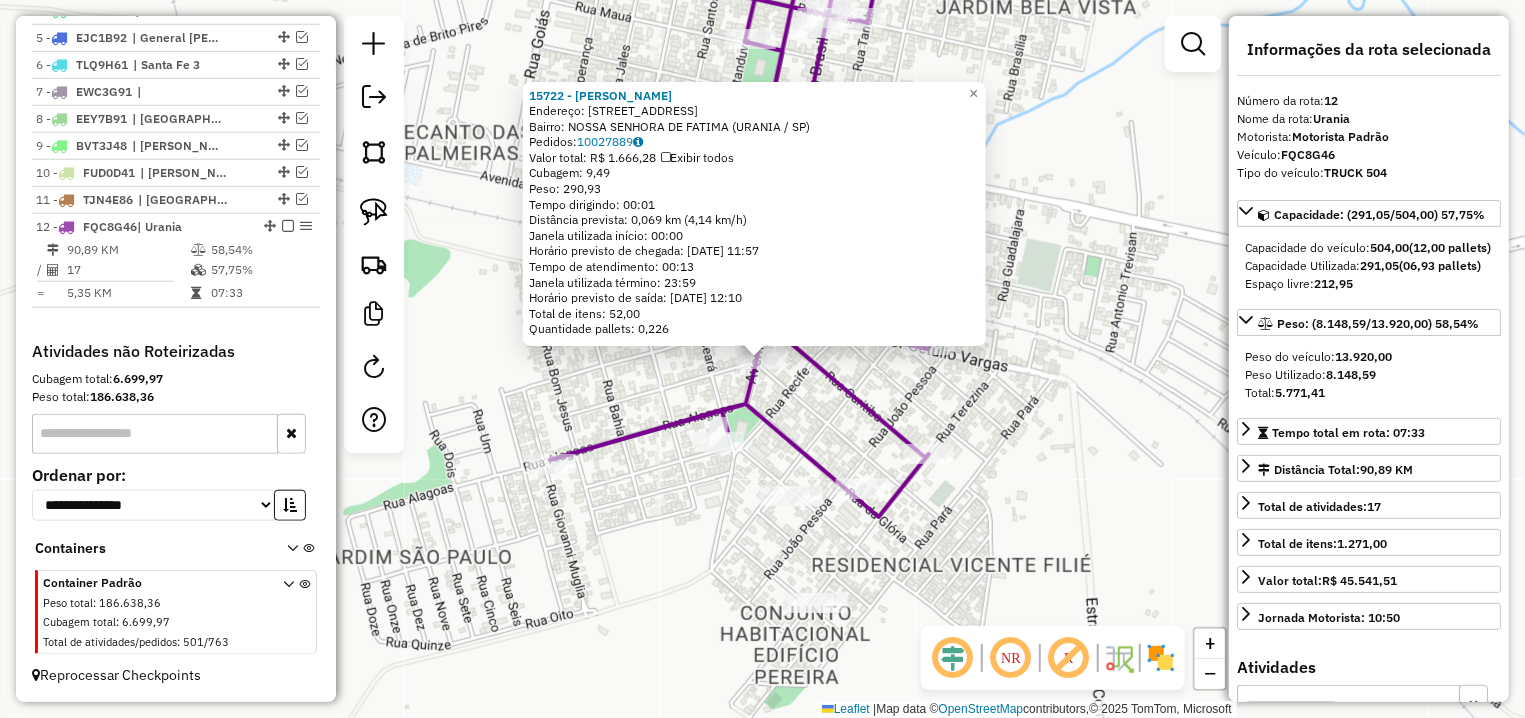 click 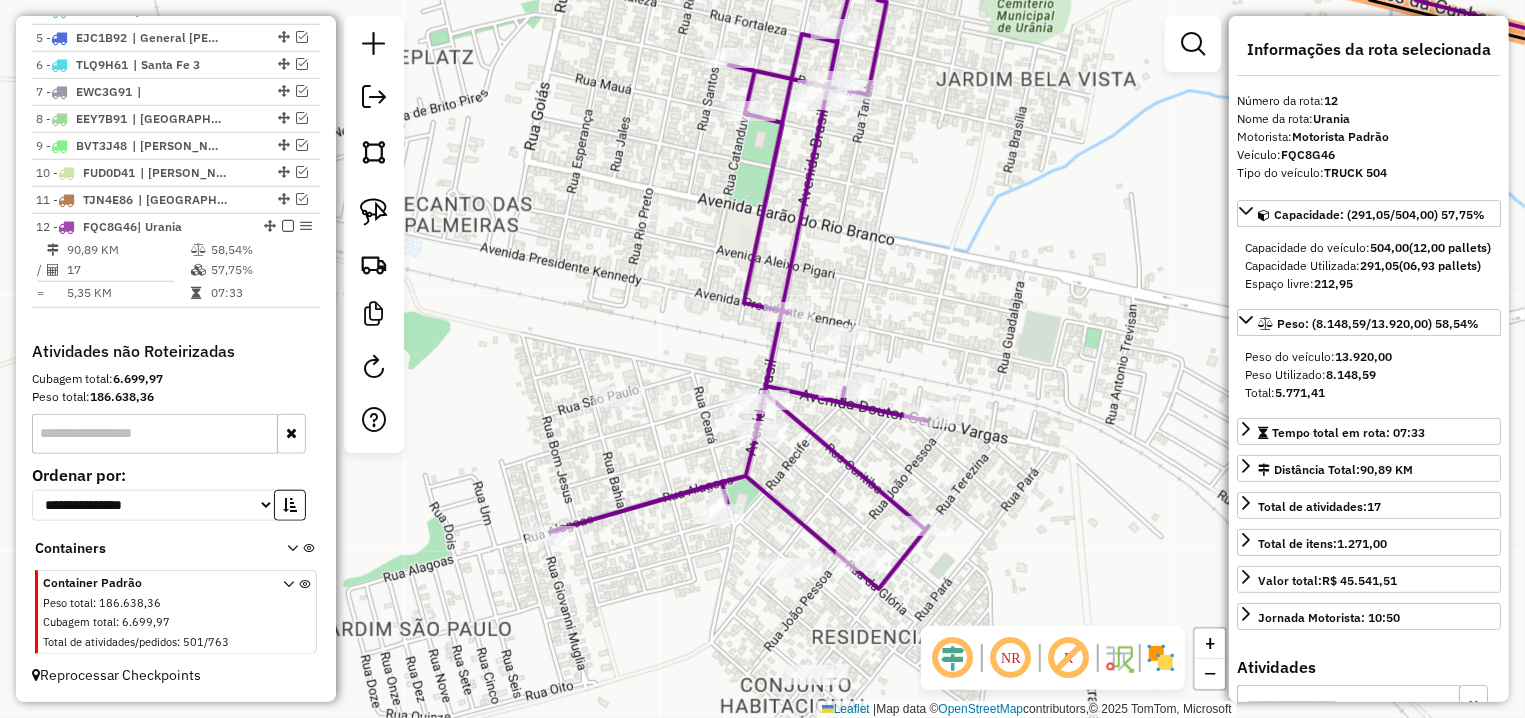 drag, startPoint x: 882, startPoint y: 159, endPoint x: 878, endPoint y: 367, distance: 208.03845 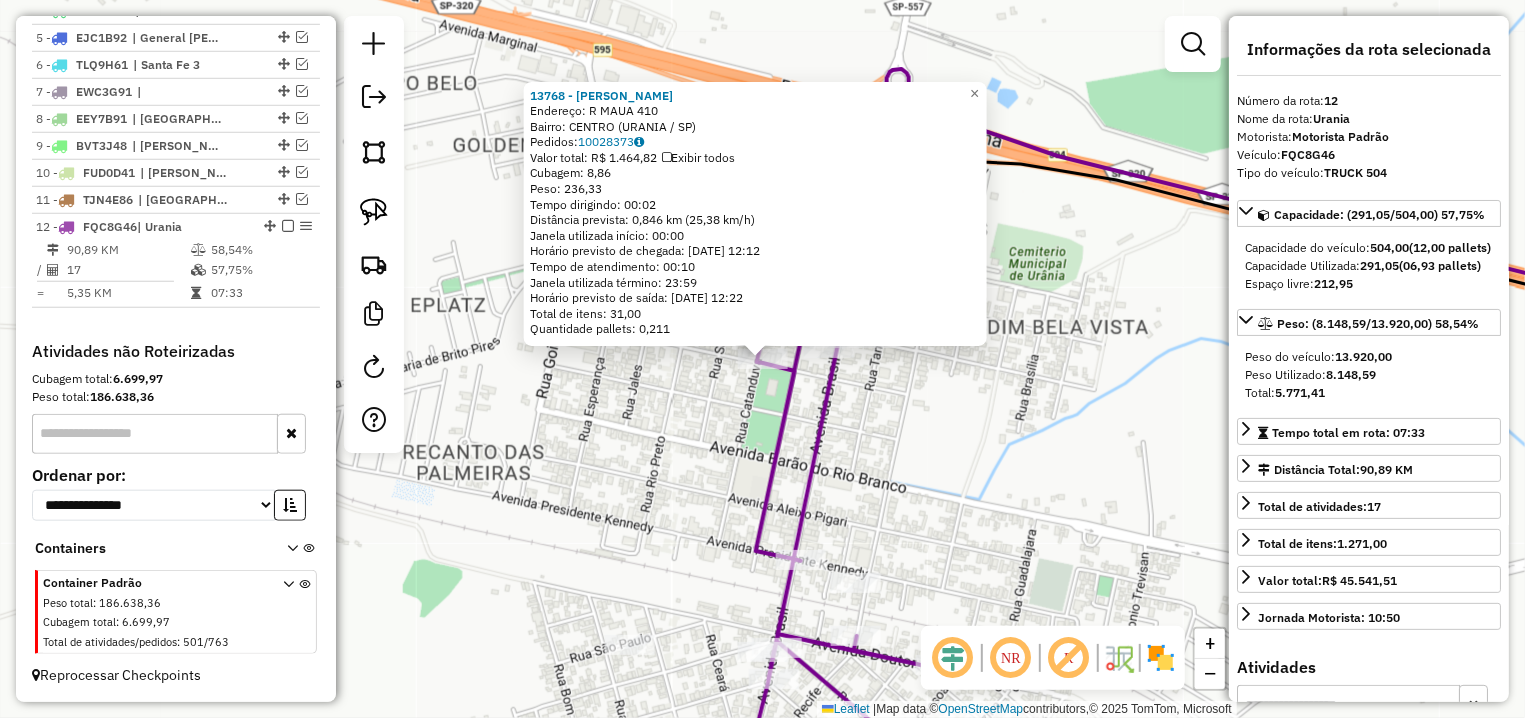 click on "13768 - HUDSON ALVES BARBOSA  Endereço: R   MAUA                          410   Bairro: CENTRO (URANIA / SP)   Pedidos:  10028373   Valor total: R$ 1.464,82   Exibir todos   Cubagem: 8,86  Peso: 236,33  Tempo dirigindo: 00:02   Distância prevista: 0,846 km (25,38 km/h)   Janela utilizada início: 00:00   Horário previsto de chegada: 11/07/2025 12:12   Tempo de atendimento: 00:10   Janela utilizada término: 23:59   Horário previsto de saída: 11/07/2025 12:22   Total de itens: 31,00   Quantidade pallets: 0,211  × Janela de atendimento Grade de atendimento Capacidade Transportadoras Veículos Cliente Pedidos  Rotas Selecione os dias de semana para filtrar as janelas de atendimento  Seg   Ter   Qua   Qui   Sex   Sáb   Dom  Informe o período da janela de atendimento: De: Até:  Filtrar exatamente a janela do cliente  Considerar janela de atendimento padrão  Selecione os dias de semana para filtrar as grades de atendimento  Seg   Ter   Qua   Qui   Sex   Sáb   Dom   Peso mínimo:   Peso máximo:   De:  +" 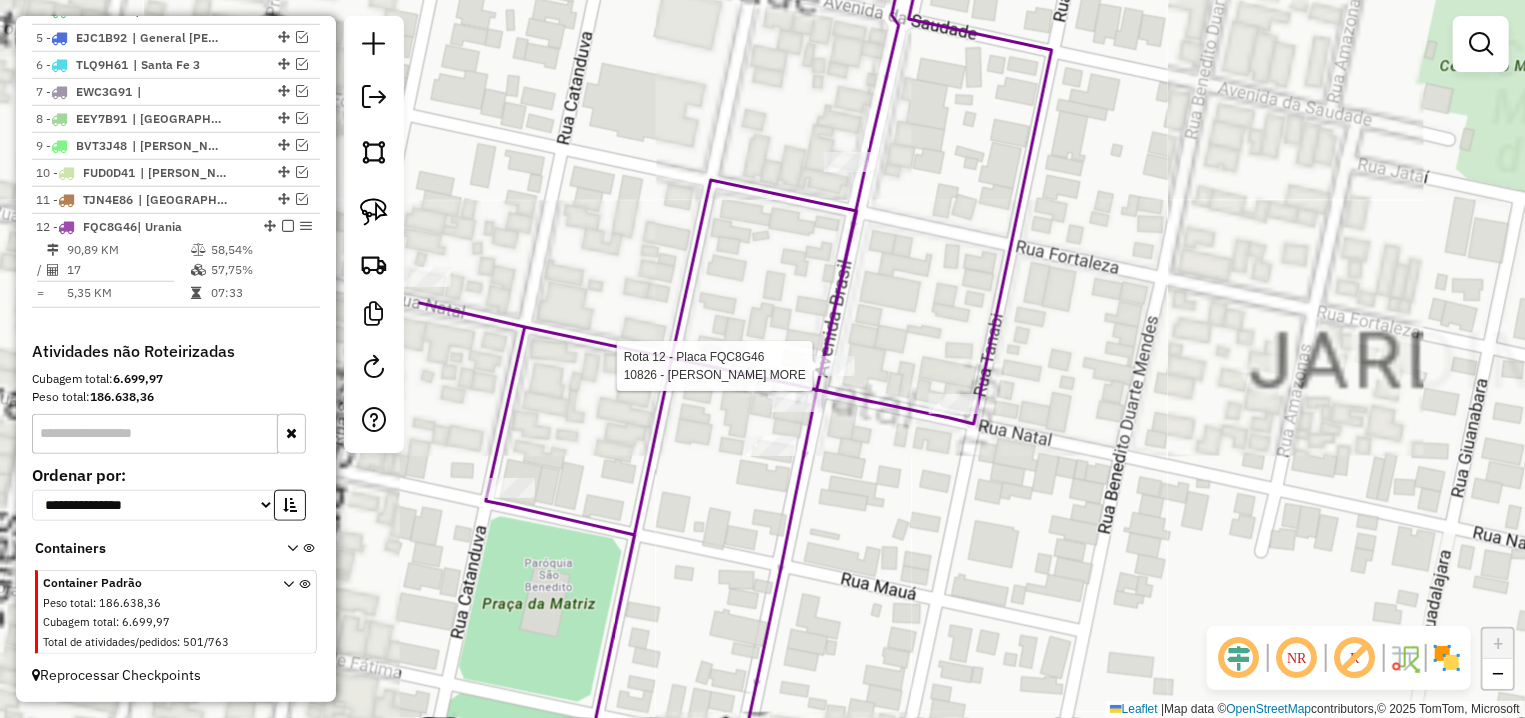 select on "**********" 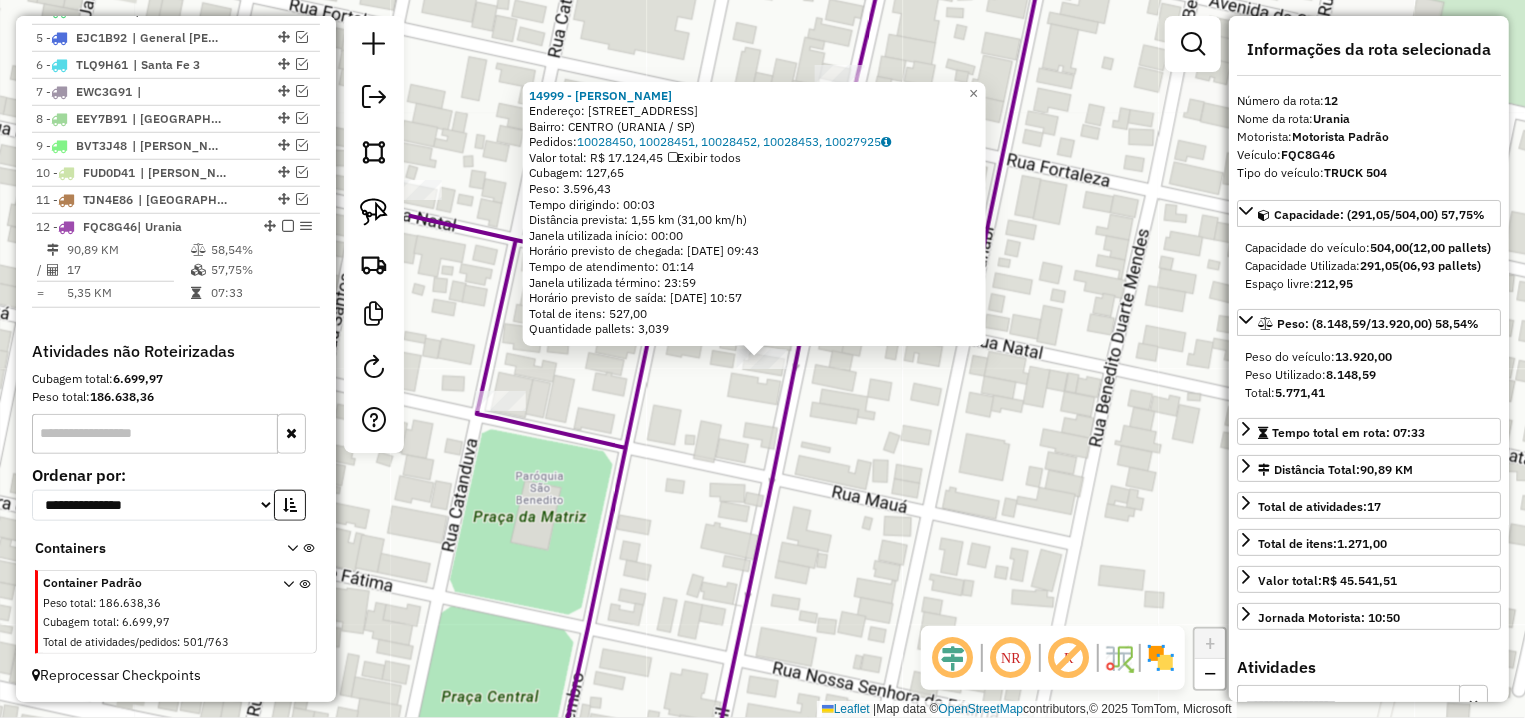 click on "14999 - MIRIAN PAULA LEMES C  Endereço: AV  BRASIL                        710   Bairro: CENTRO (URANIA / SP)   Pedidos:  10028450, 10028451, 10028452, 10028453, 10027925   Valor total: R$ 17.124,45   Exibir todos   Cubagem: 127,65  Peso: 3.596,43  Tempo dirigindo: 00:03   Distância prevista: 1,55 km (31,00 km/h)   Janela utilizada início: 00:00   Horário previsto de chegada: 11/07/2025 09:43   Tempo de atendimento: 01:14   Janela utilizada término: 23:59   Horário previsto de saída: 11/07/2025 10:57   Total de itens: 527,00   Quantidade pallets: 3,039  × Janela de atendimento Grade de atendimento Capacidade Transportadoras Veículos Cliente Pedidos  Rotas Selecione os dias de semana para filtrar as janelas de atendimento  Seg   Ter   Qua   Qui   Sex   Sáb   Dom  Informe o período da janela de atendimento: De: Até:  Filtrar exatamente a janela do cliente  Considerar janela de atendimento padrão  Selecione os dias de semana para filtrar as grades de atendimento  Seg   Ter   Qua   Qui   Sex   Sáb  +" 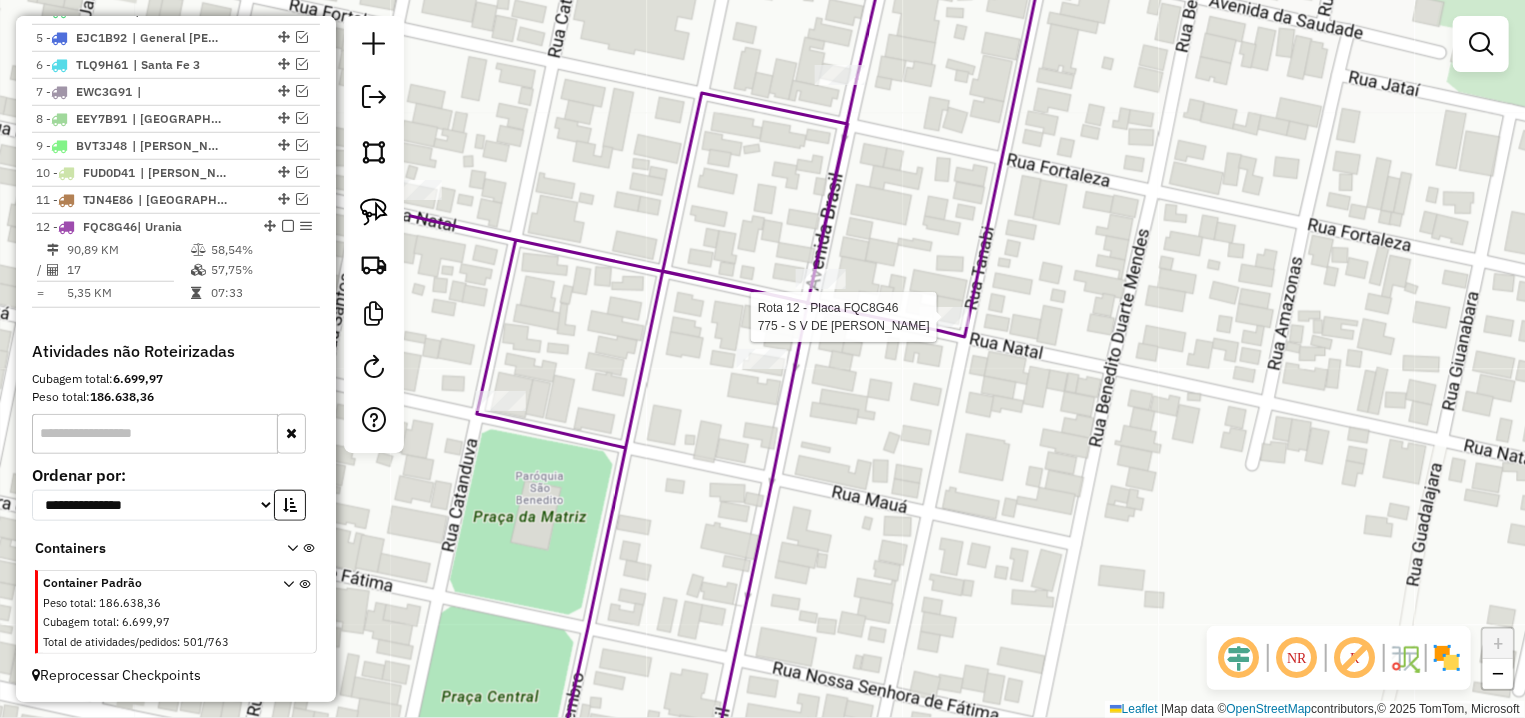 select on "**********" 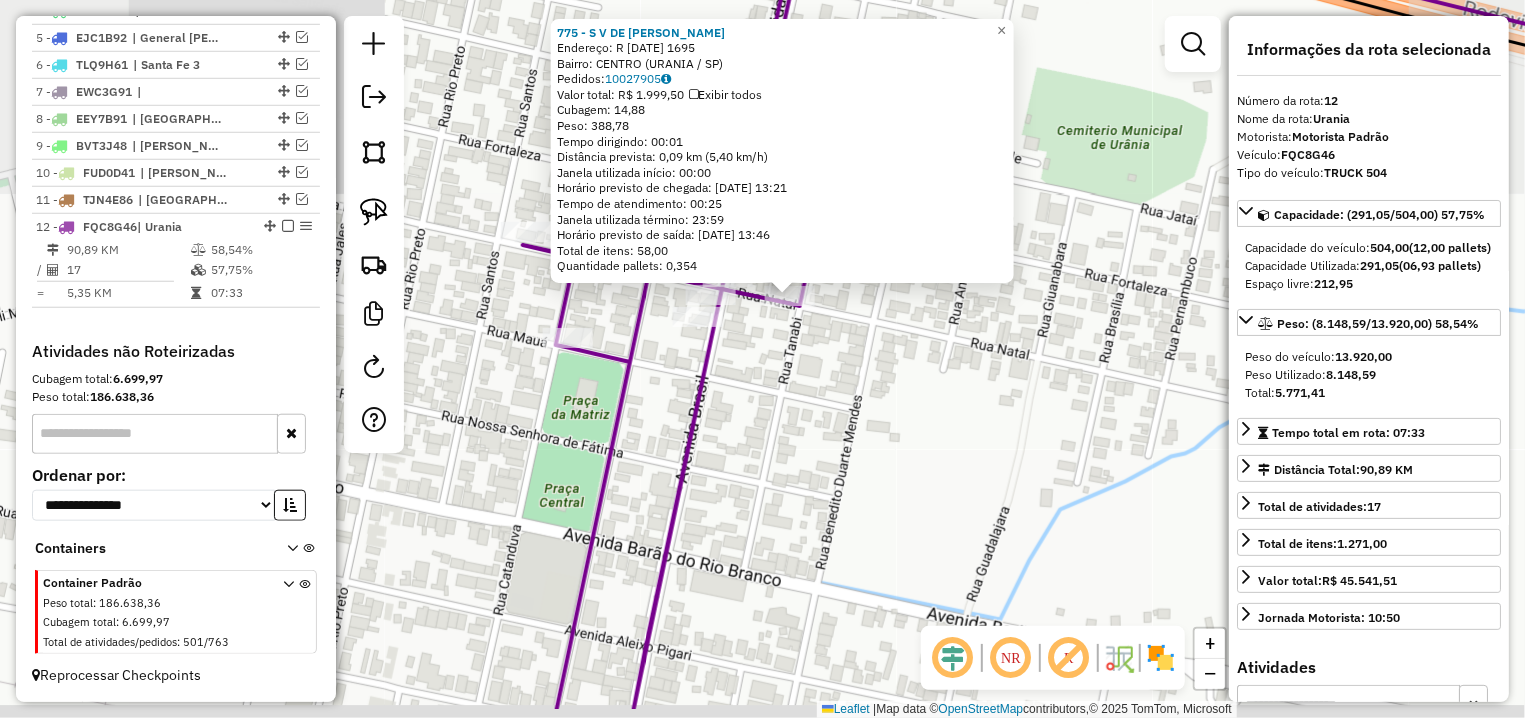 drag, startPoint x: 794, startPoint y: 420, endPoint x: 906, endPoint y: 128, distance: 312.7427 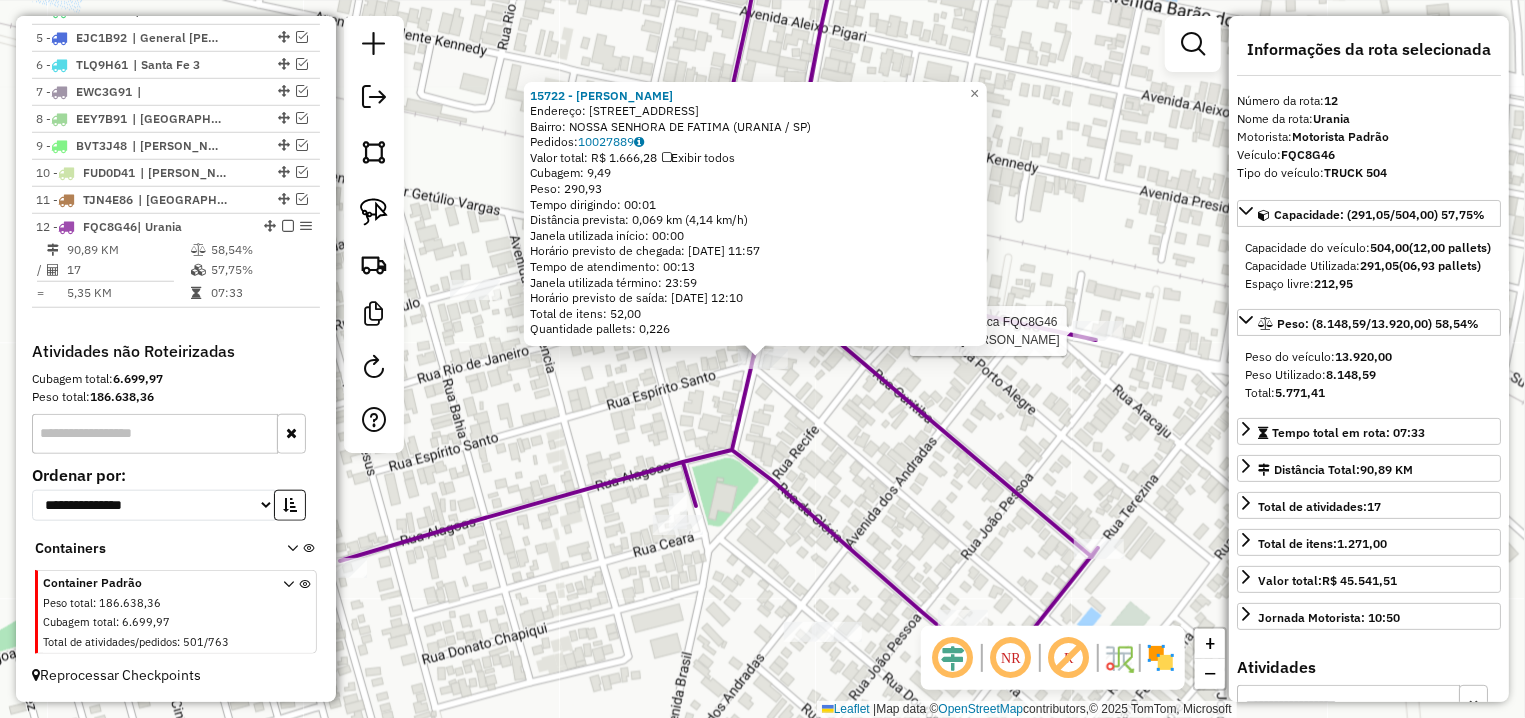 click on "Rota 12 - Placa FQC8G46  16316 - VALENTIM ESPOSITO 15722 - JOSE CARLOS FERNANDE  Endereço: AV  BRASIL                        100   Bairro: NOSSA SENHORA DE FATIMA (URANIA / SP)   Pedidos:  10027889   Valor total: R$ 1.666,28   Exibir todos   Cubagem: 9,49  Peso: 290,93  Tempo dirigindo: 00:01   Distância prevista: 0,069 km (4,14 km/h)   Janela utilizada início: 00:00   Horário previsto de chegada: 11/07/2025 11:57   Tempo de atendimento: 00:13   Janela utilizada término: 23:59   Horário previsto de saída: 11/07/2025 12:10   Total de itens: 52,00   Quantidade pallets: 0,226  × Janela de atendimento Grade de atendimento Capacidade Transportadoras Veículos Cliente Pedidos  Rotas Selecione os dias de semana para filtrar as janelas de atendimento  Seg   Ter   Qua   Qui   Sex   Sáb   Dom  Informe o período da janela de atendimento: De: Até:  Filtrar exatamente a janela do cliente  Considerar janela de atendimento padrão  Selecione os dias de semana para filtrar as grades de atendimento  Seg   Ter  De:" 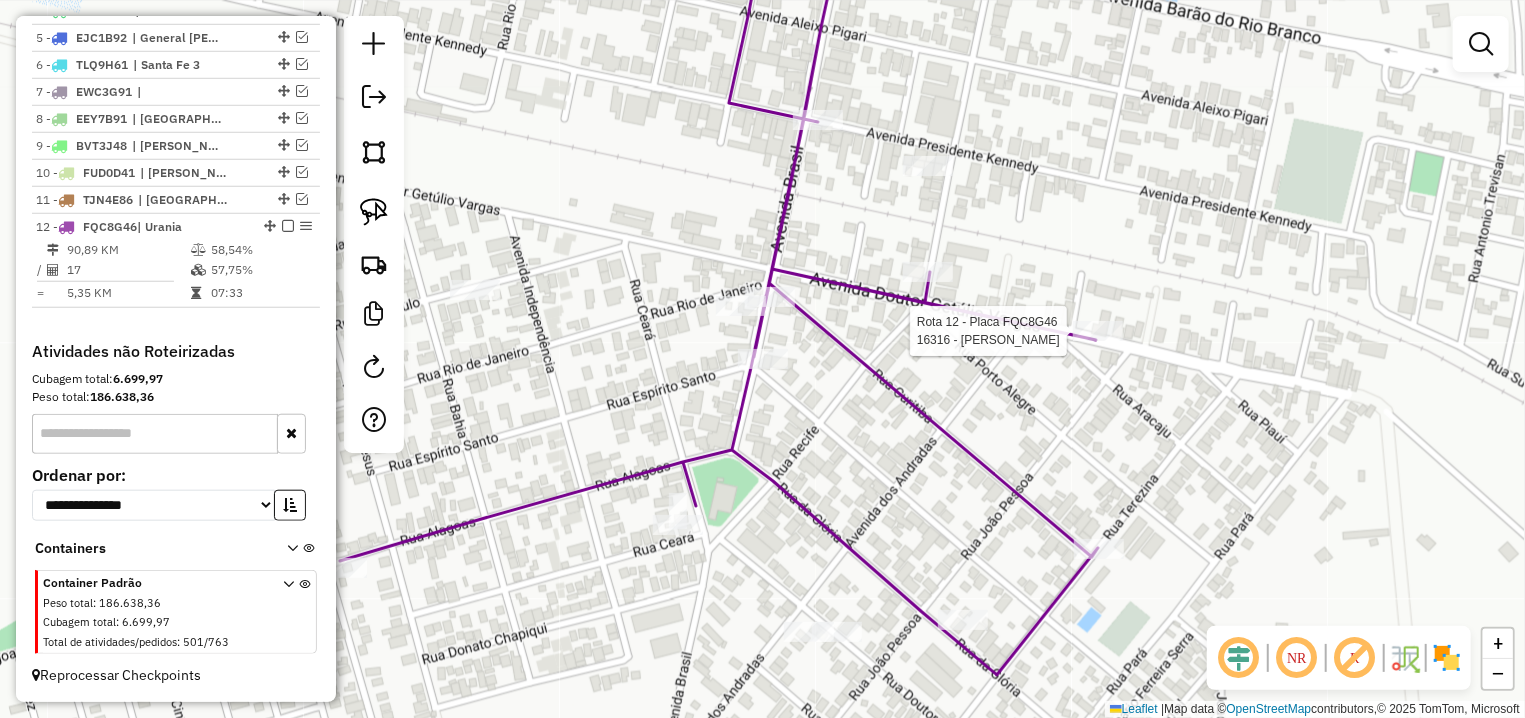 select on "**********" 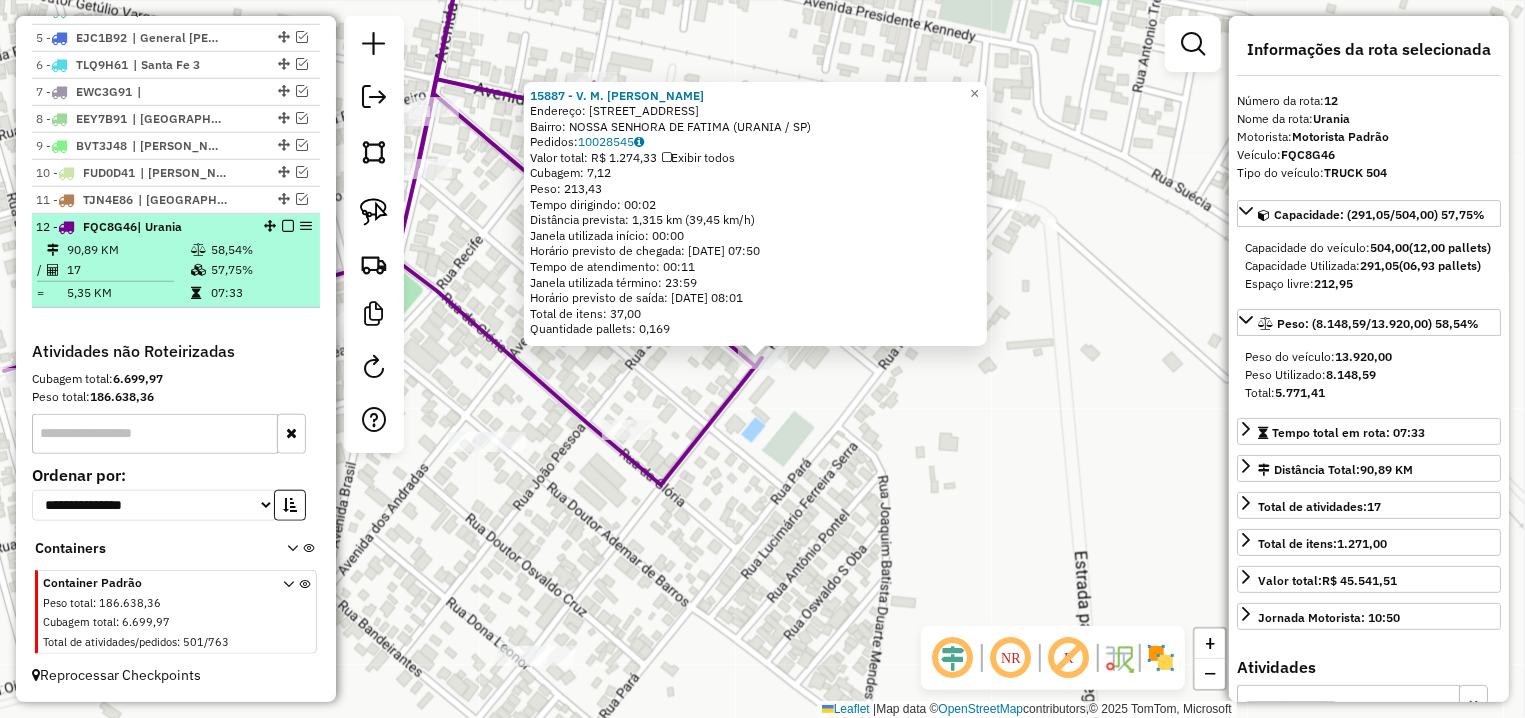 click at bounding box center (288, 226) 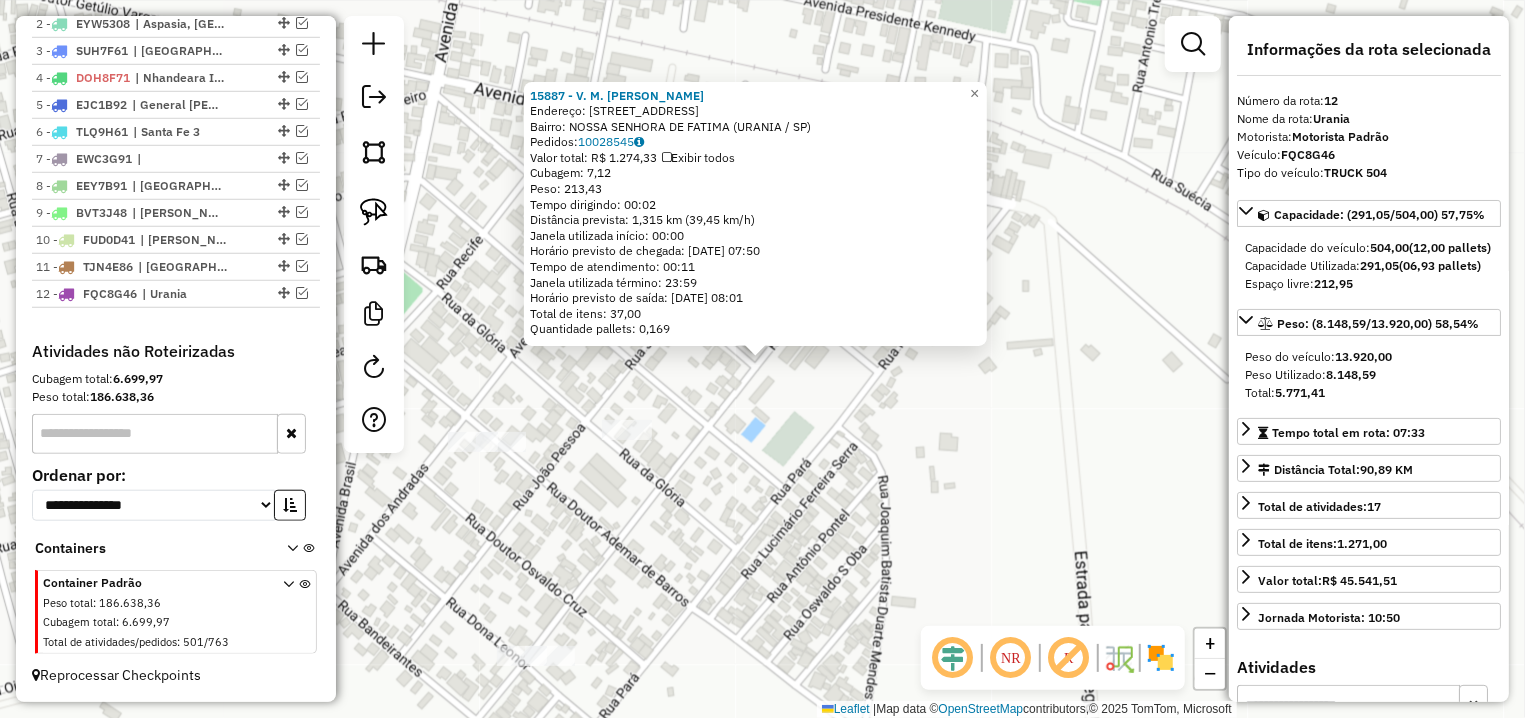 scroll, scrollTop: 807, scrollLeft: 0, axis: vertical 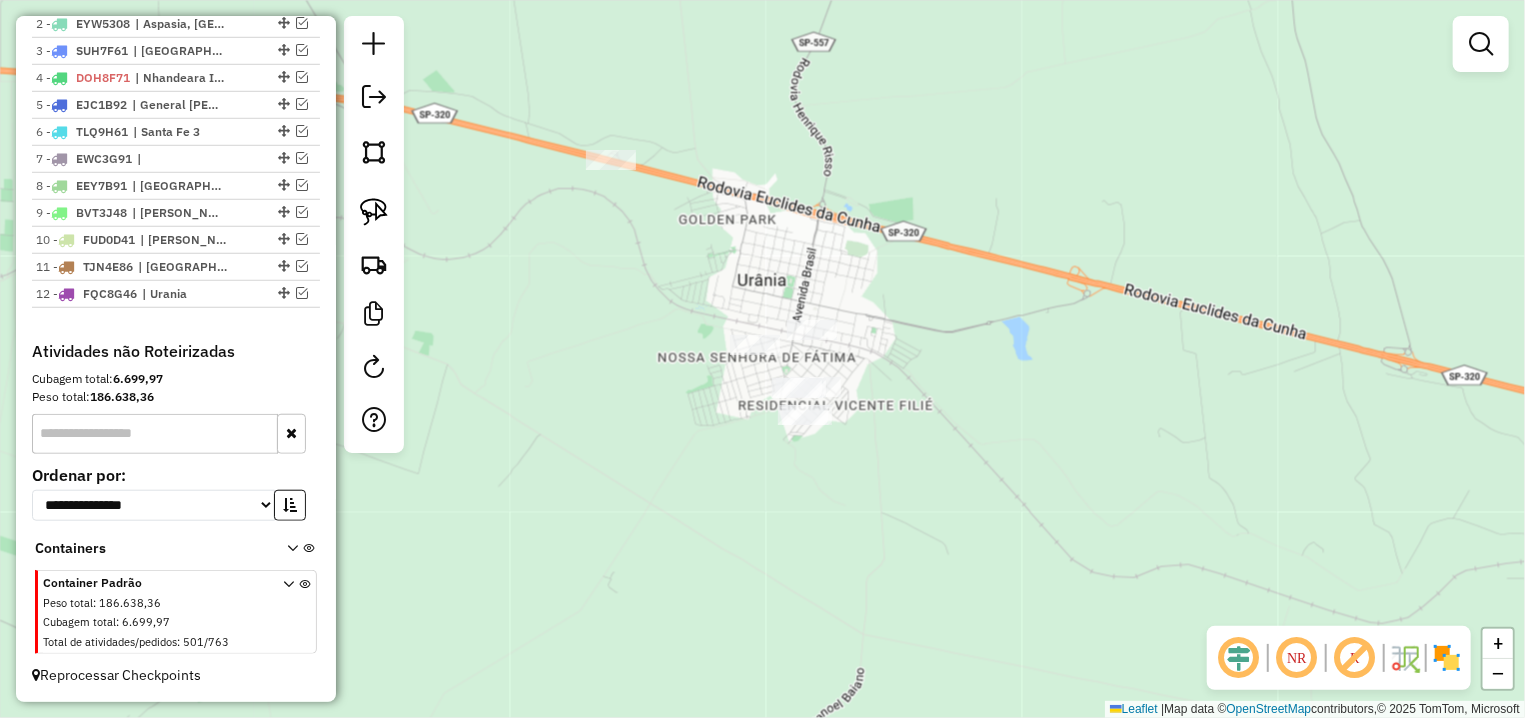 drag, startPoint x: 966, startPoint y: 385, endPoint x: 1005, endPoint y: 404, distance: 43.382023 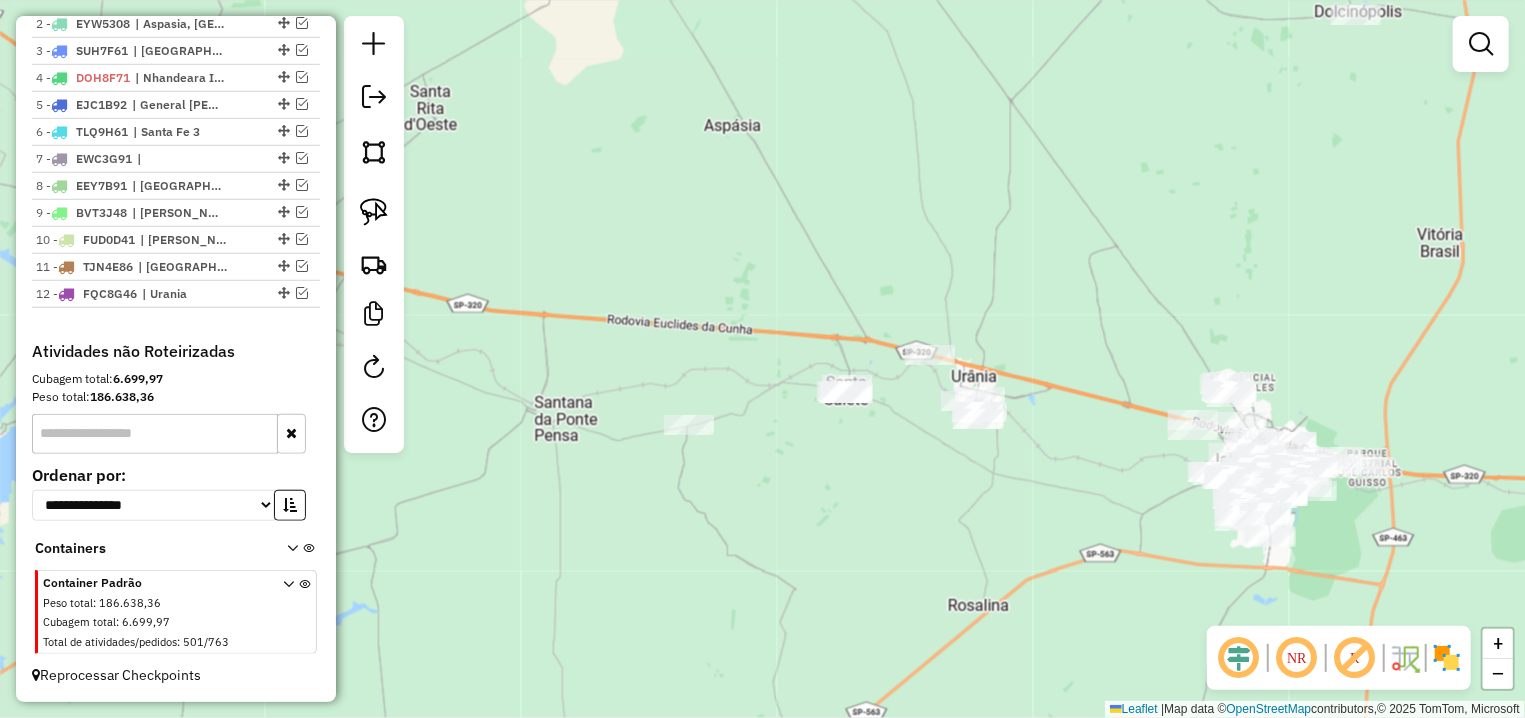 drag, startPoint x: 369, startPoint y: 201, endPoint x: 796, endPoint y: 241, distance: 428.86945 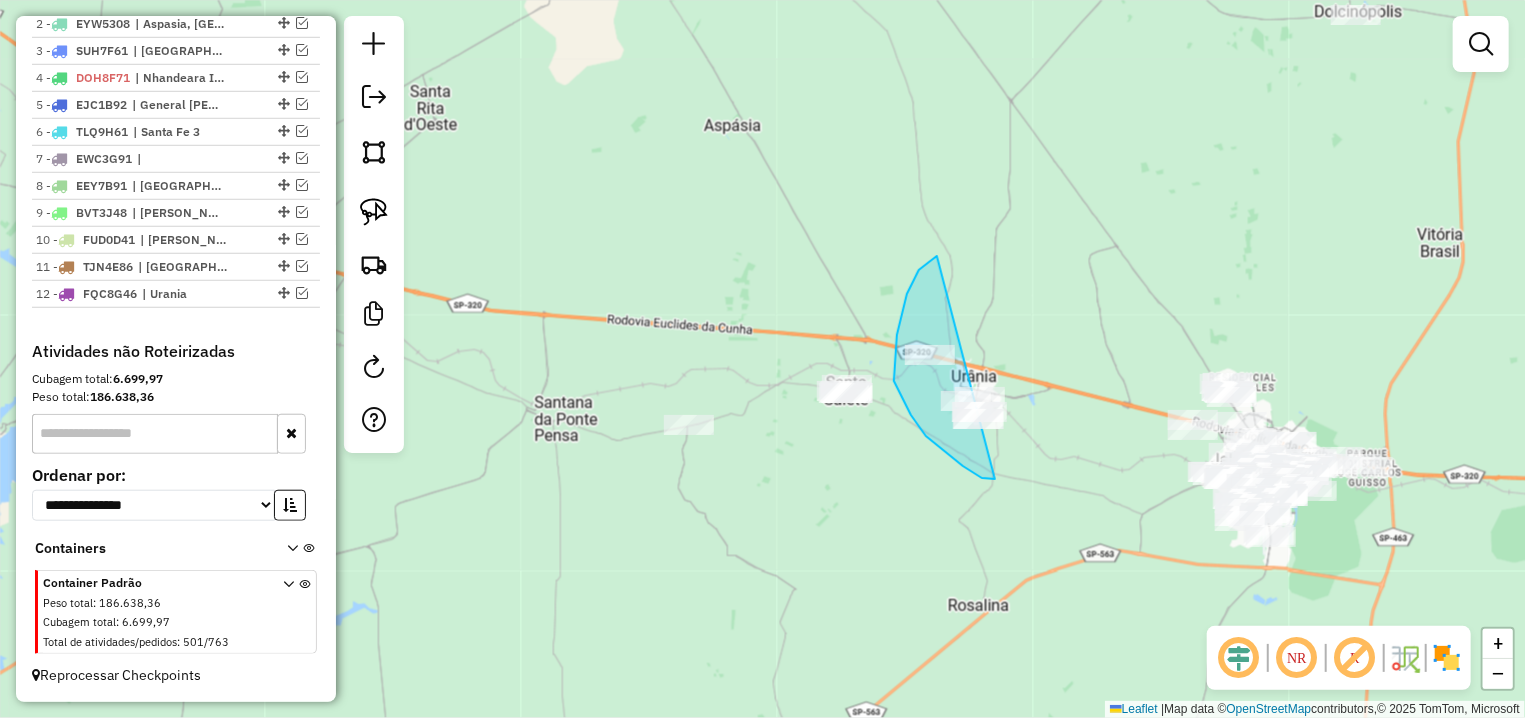 drag, startPoint x: 937, startPoint y: 256, endPoint x: 1051, endPoint y: 462, distance: 235.44002 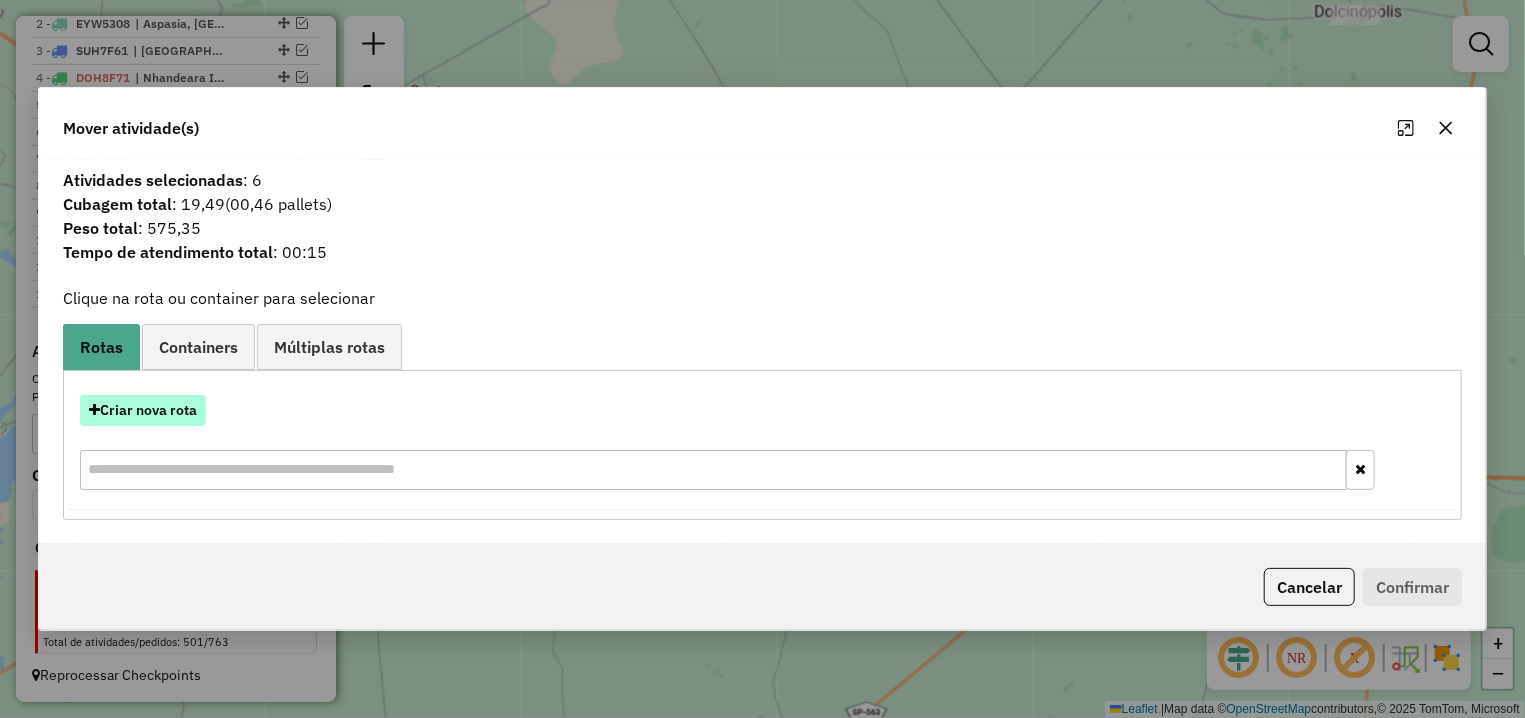 click on "Criar nova rota" at bounding box center [143, 410] 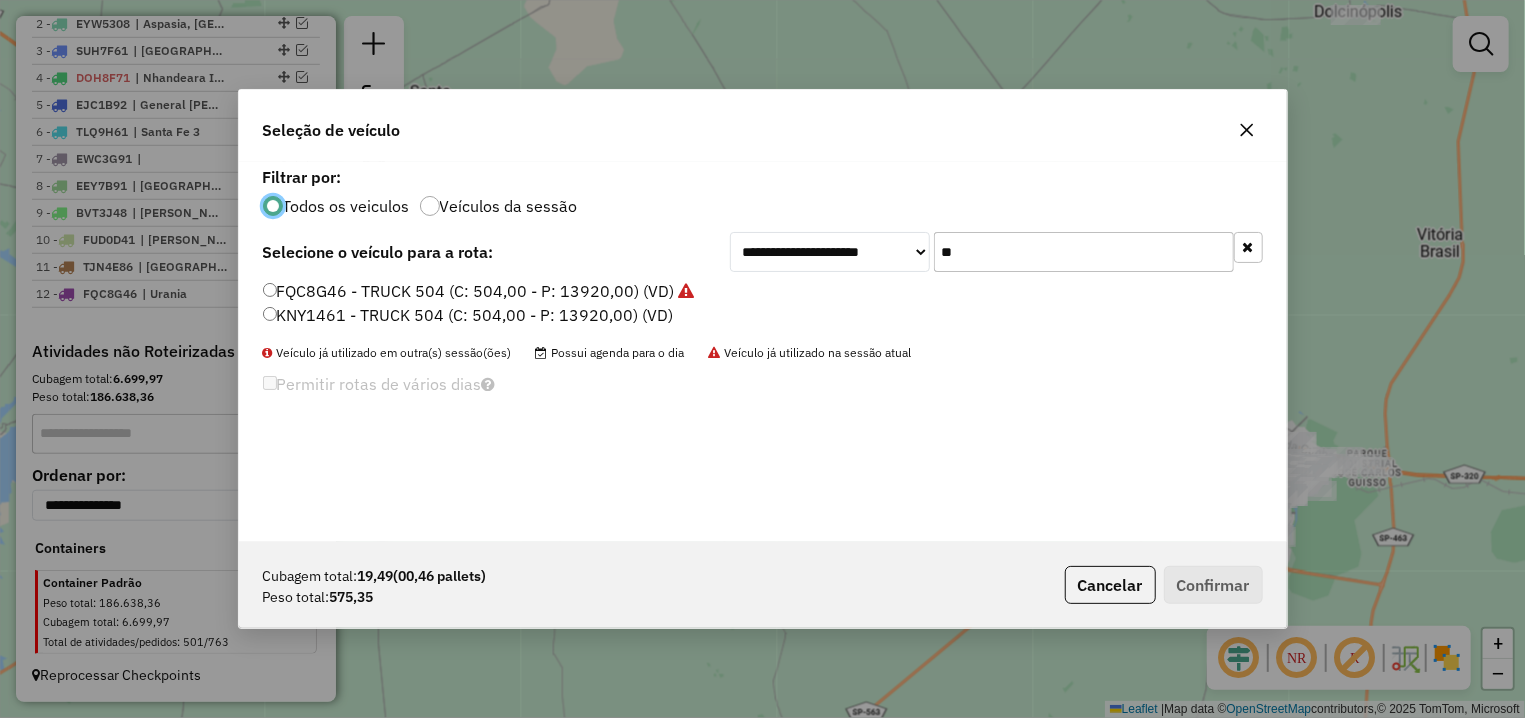 scroll, scrollTop: 11, scrollLeft: 6, axis: both 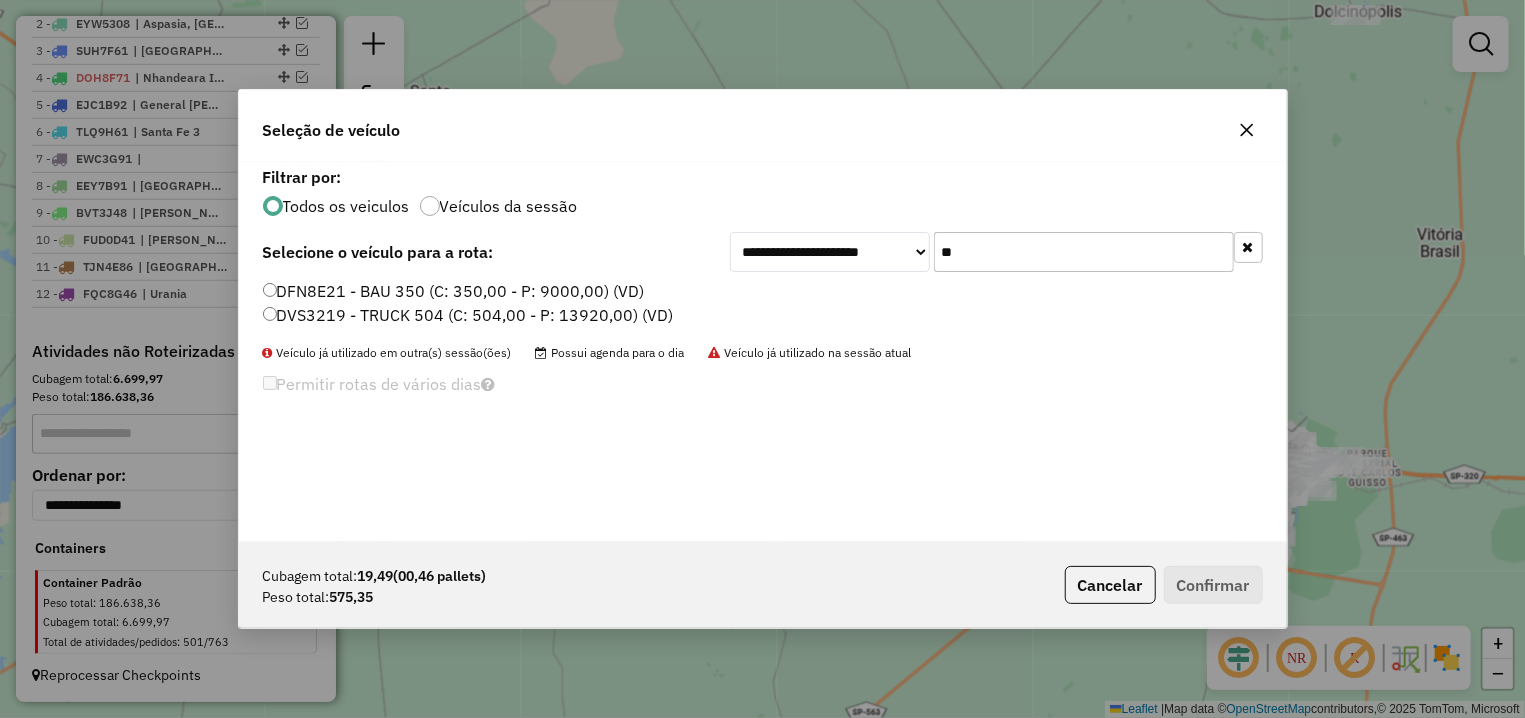 type on "**" 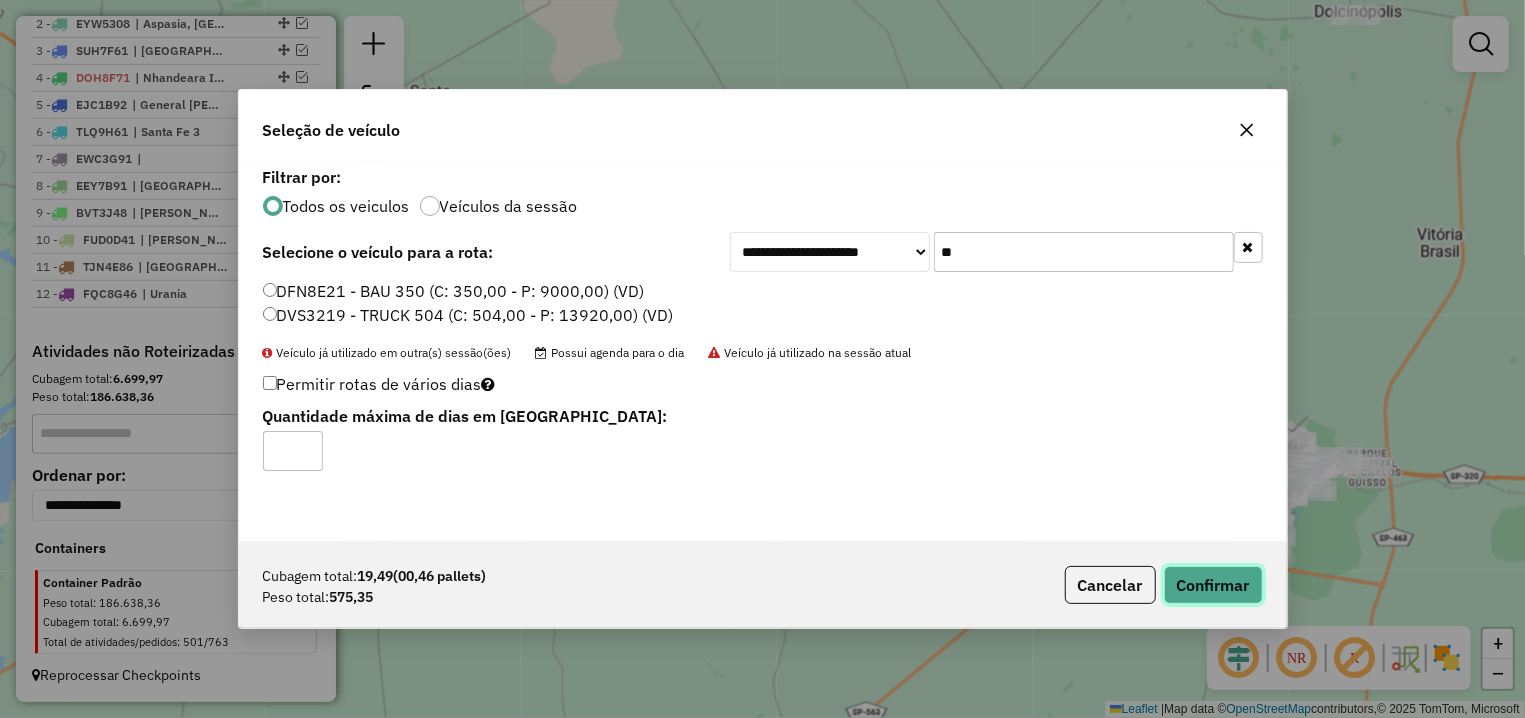 click on "Confirmar" 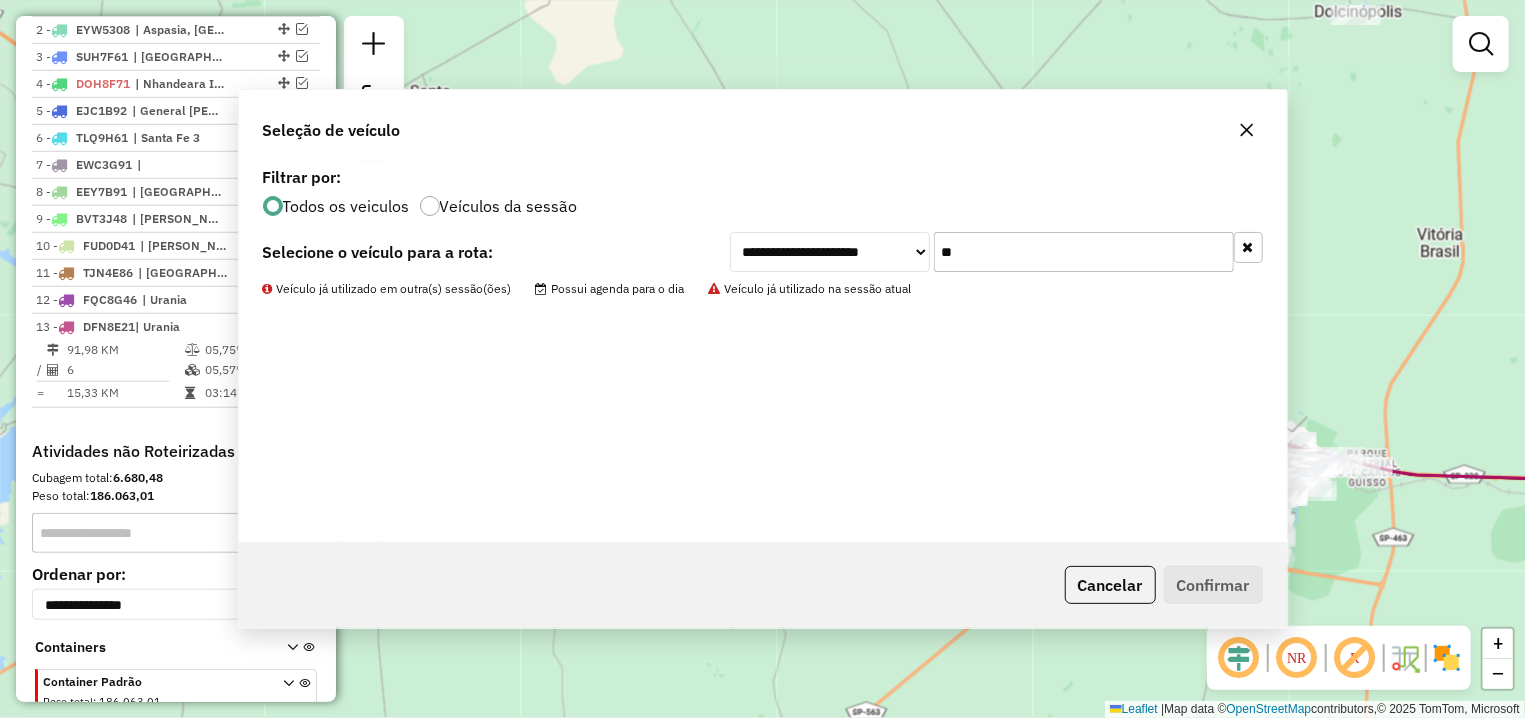 scroll, scrollTop: 832, scrollLeft: 0, axis: vertical 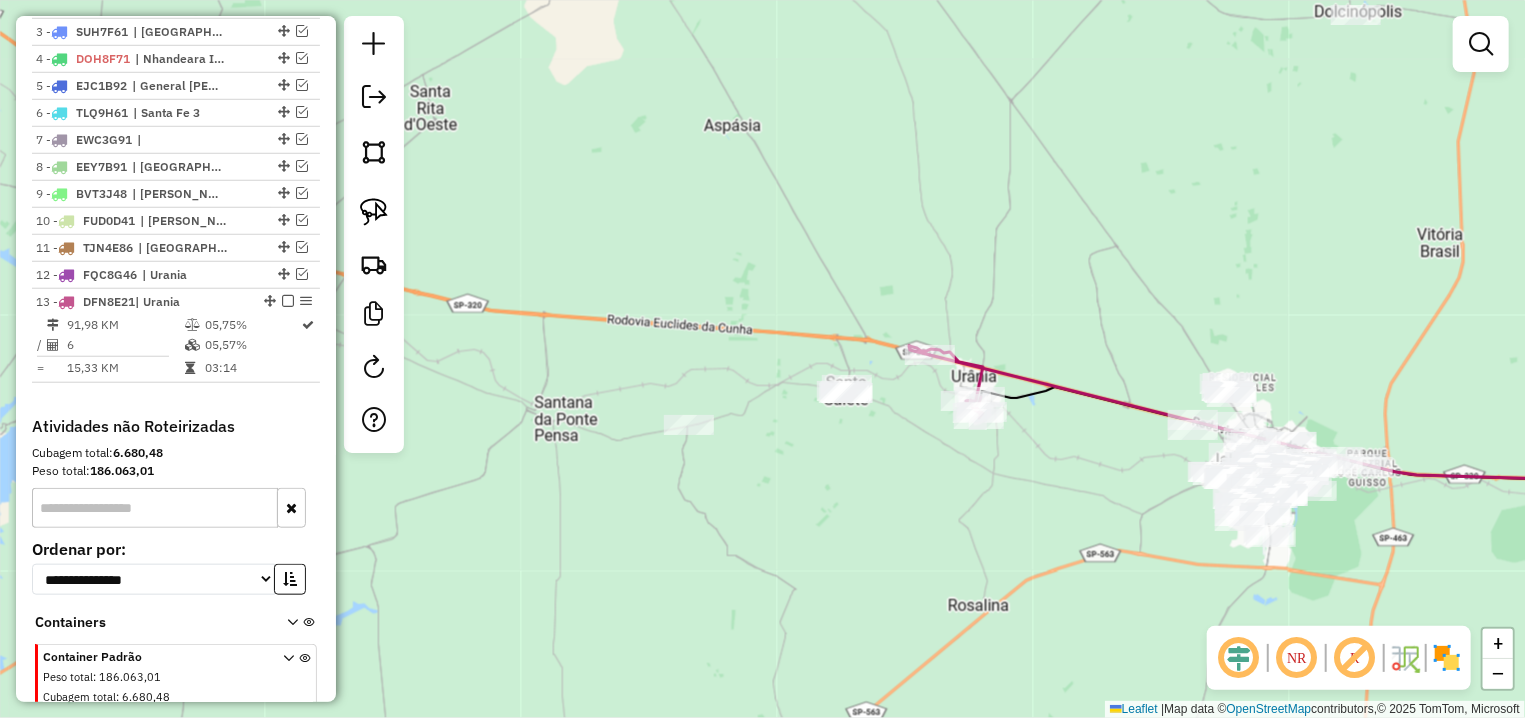 drag, startPoint x: 358, startPoint y: 207, endPoint x: 689, endPoint y: 251, distance: 333.91165 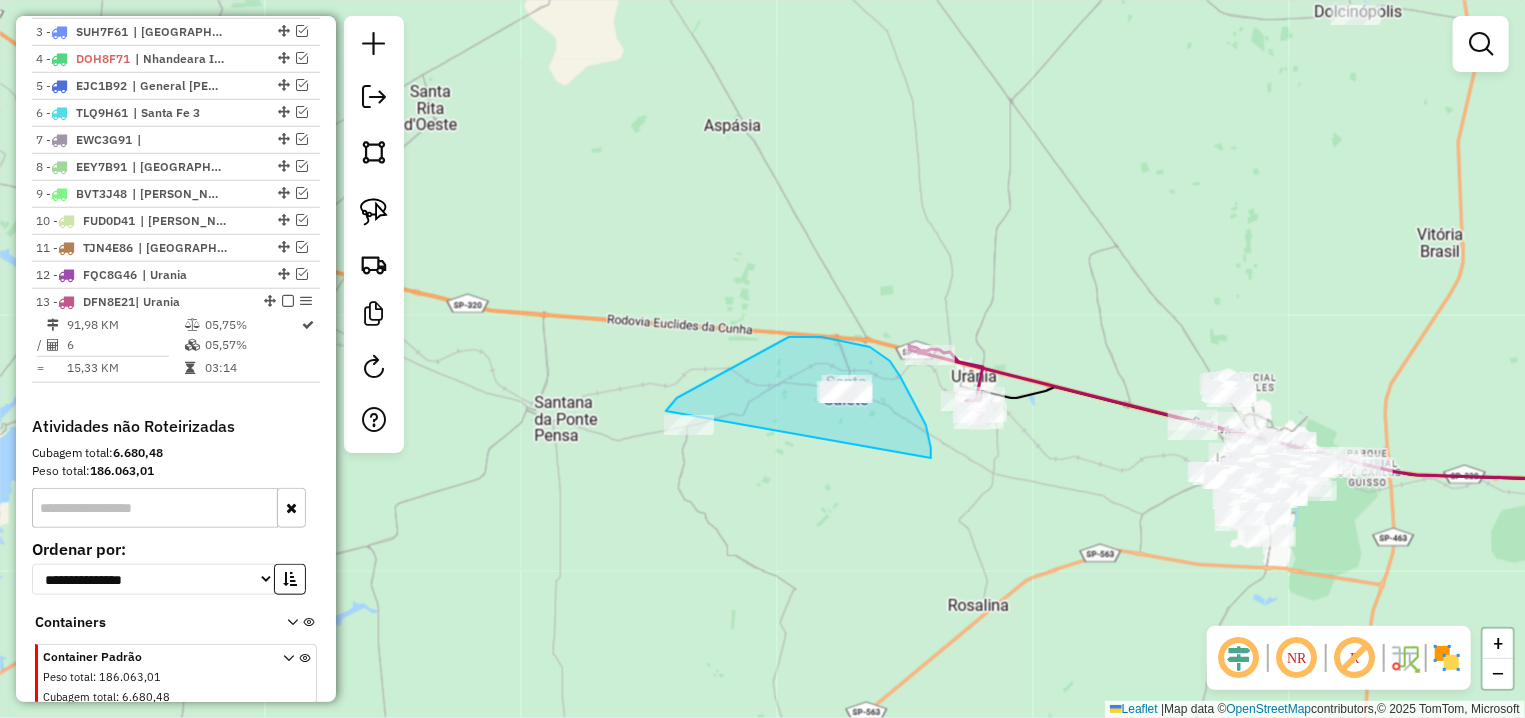 drag, startPoint x: 931, startPoint y: 448, endPoint x: 630, endPoint y: 462, distance: 301.3254 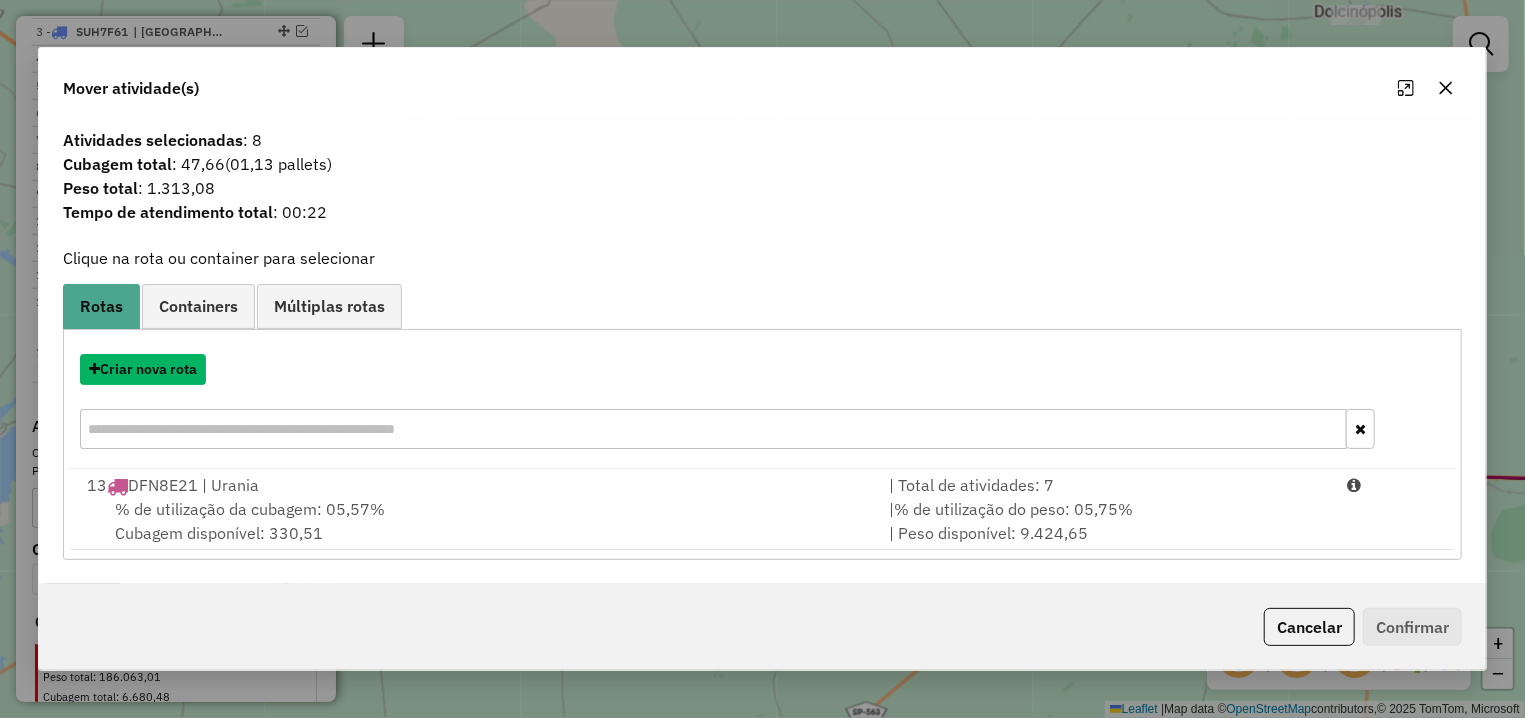 click on "Criar nova rota" at bounding box center [143, 369] 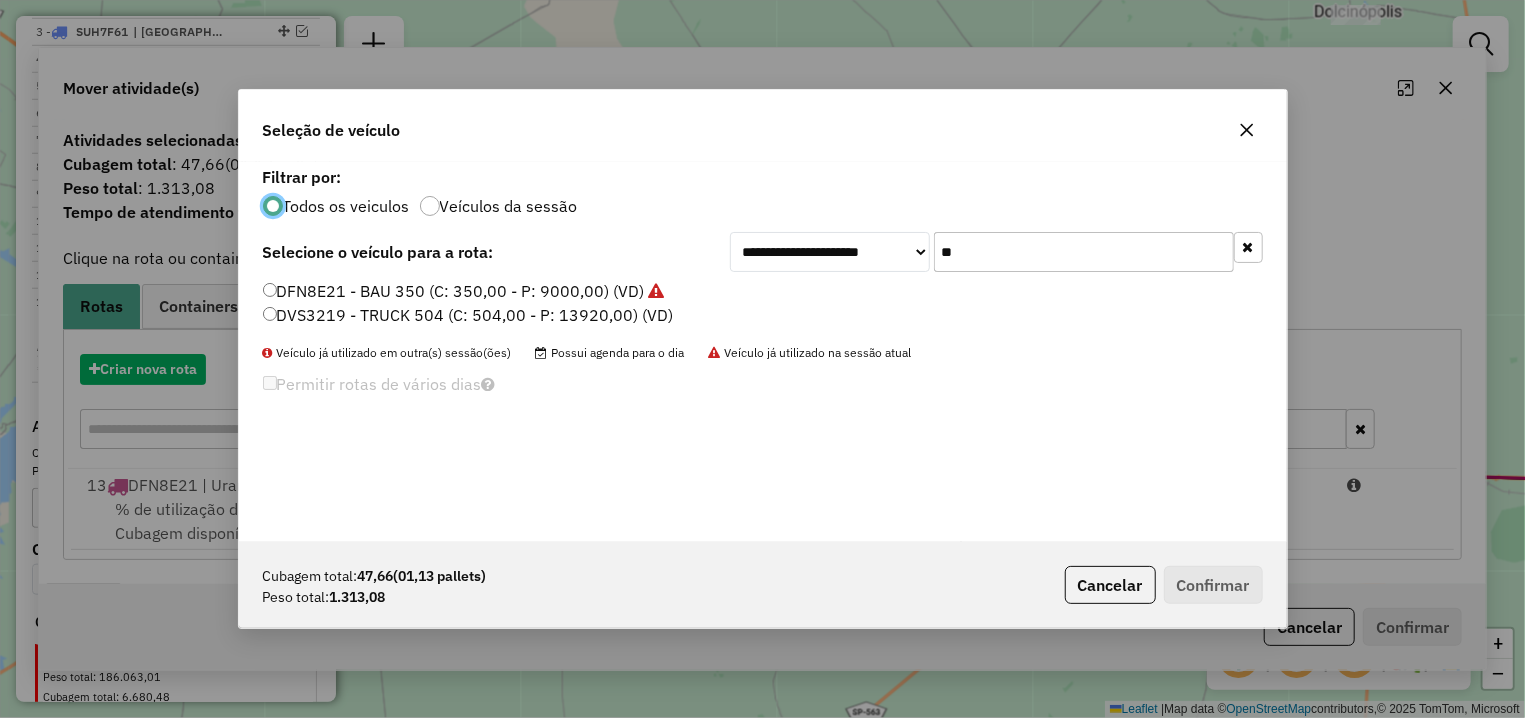 scroll, scrollTop: 11, scrollLeft: 6, axis: both 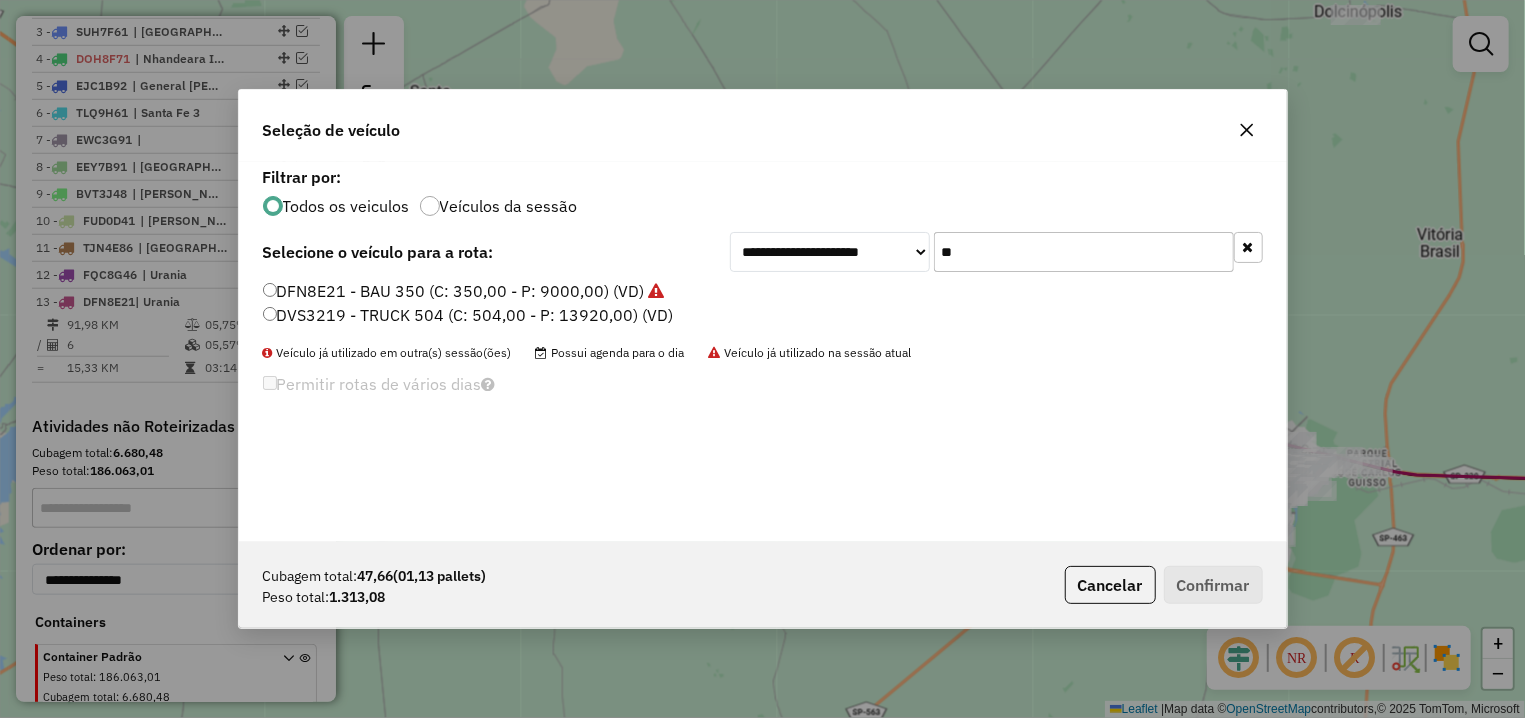 drag, startPoint x: 987, startPoint y: 247, endPoint x: 906, endPoint y: 252, distance: 81.154175 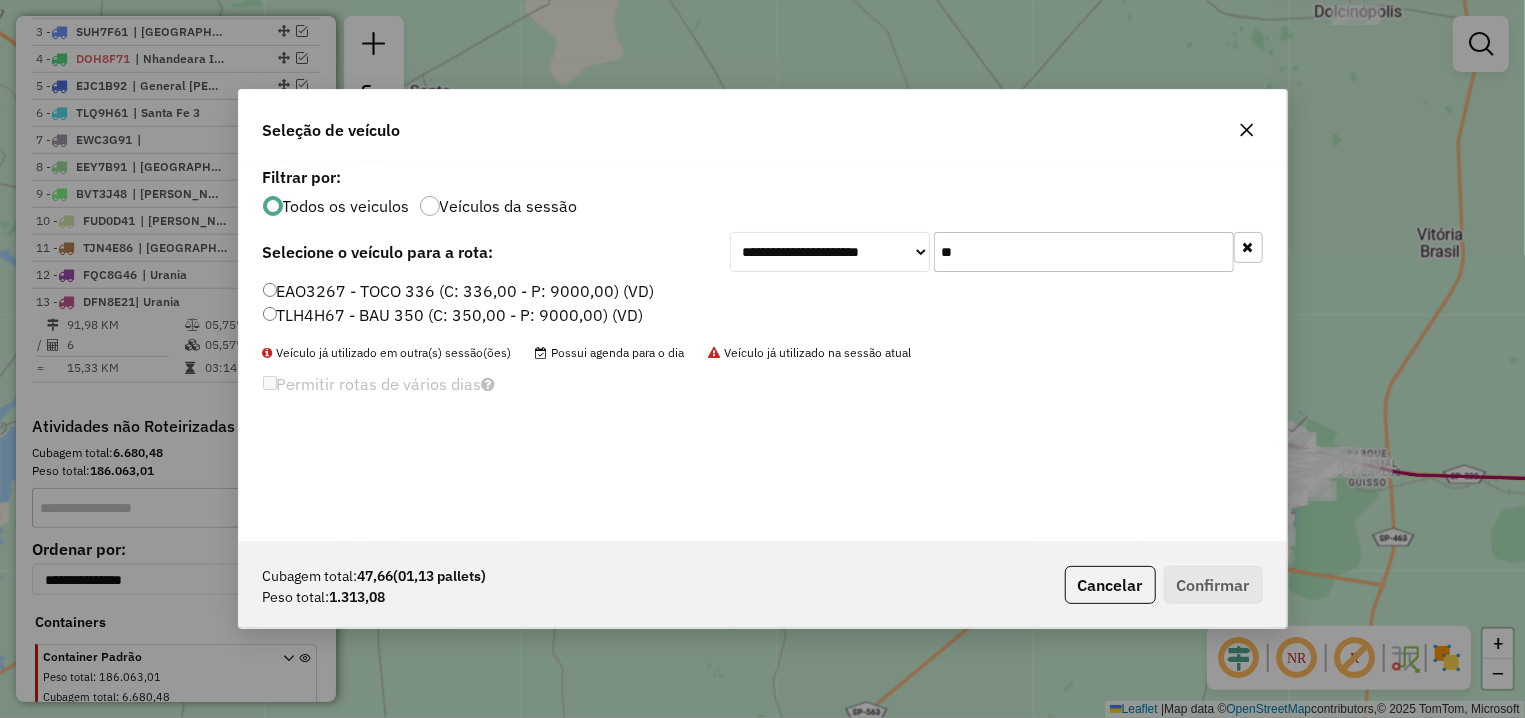 type on "**" 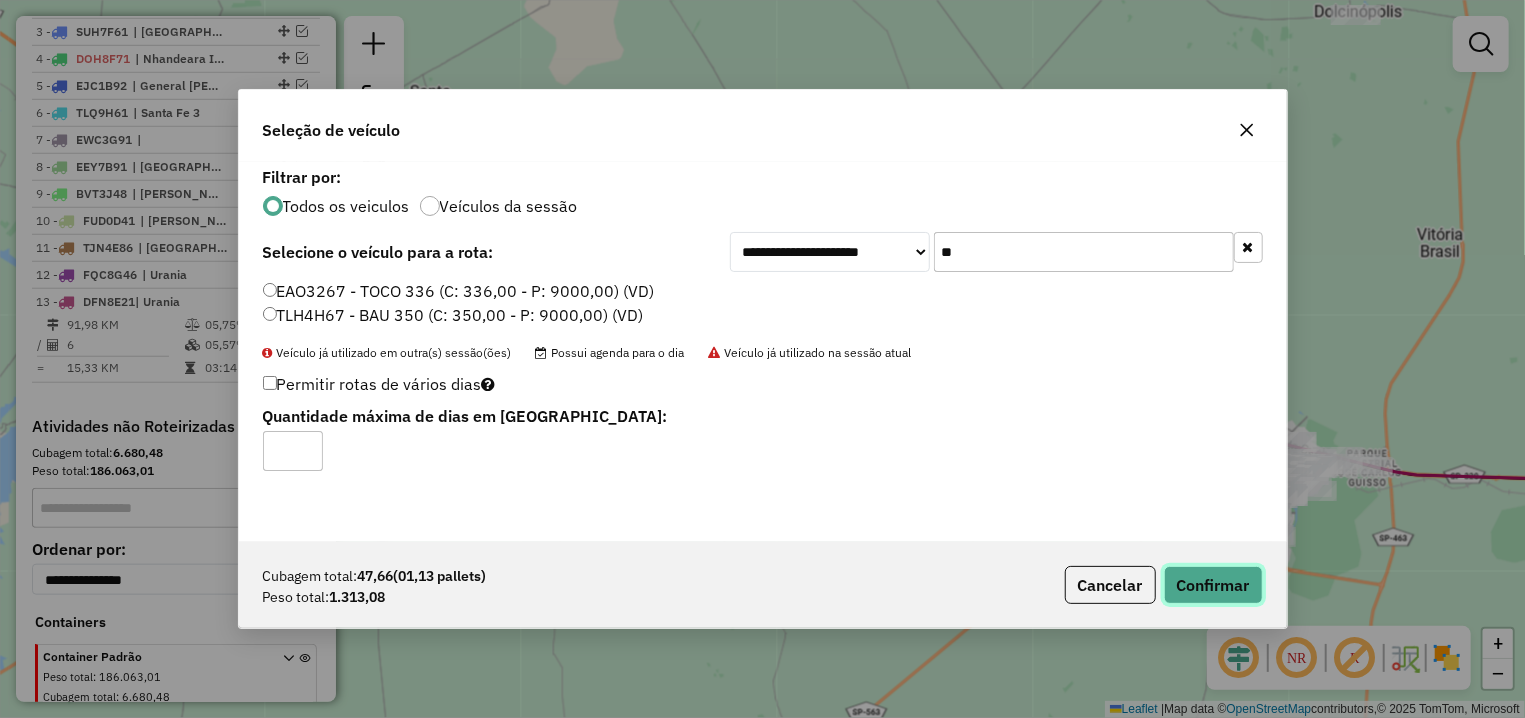 click on "Confirmar" 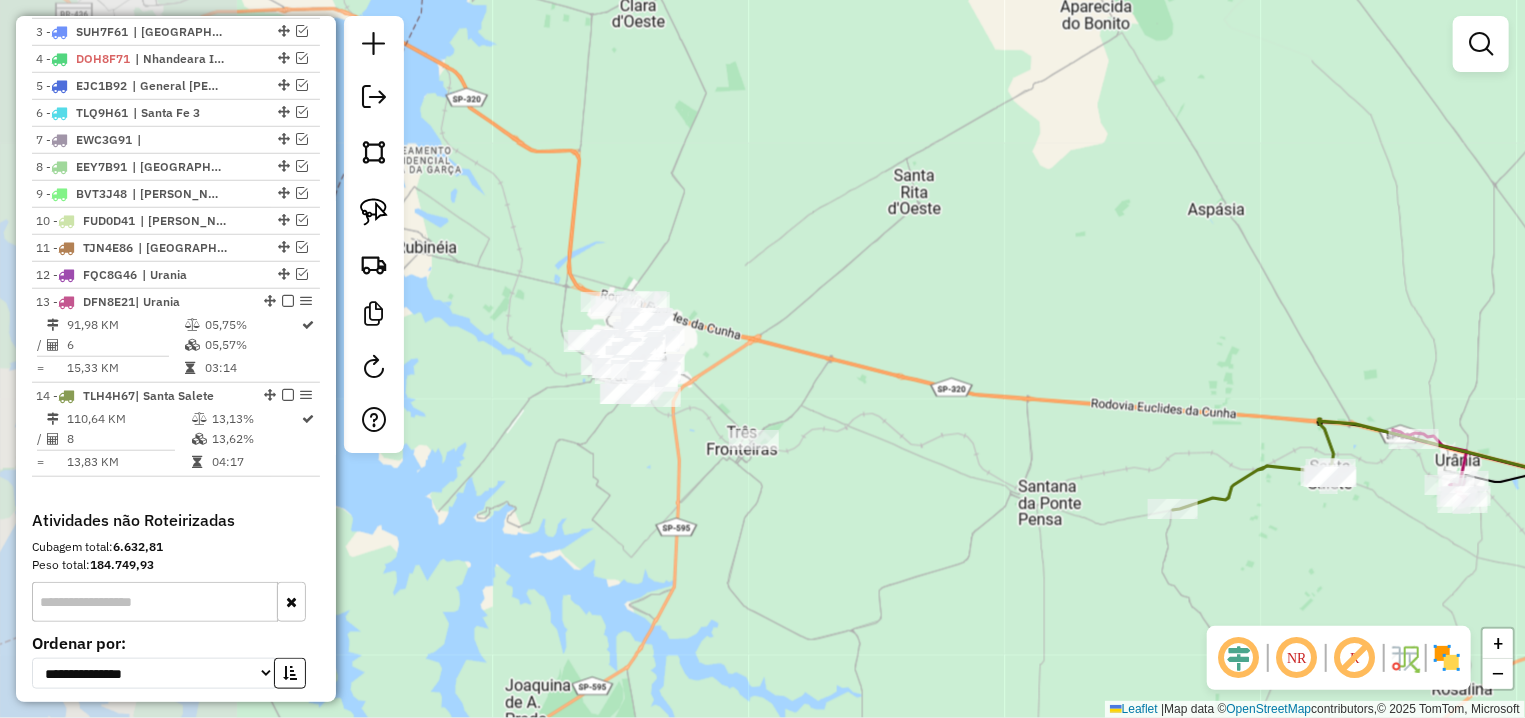 drag, startPoint x: 624, startPoint y: 276, endPoint x: 1069, endPoint y: 356, distance: 452.13382 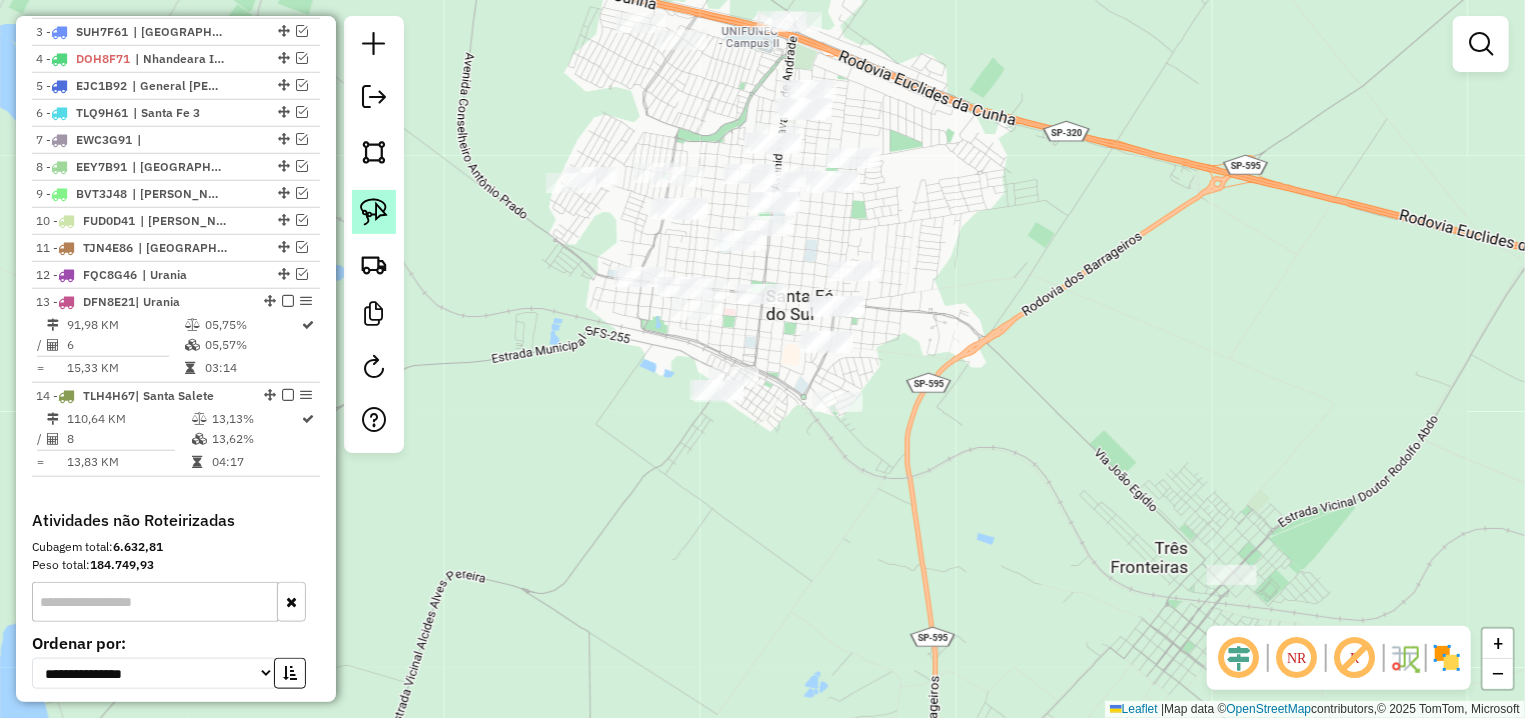 click 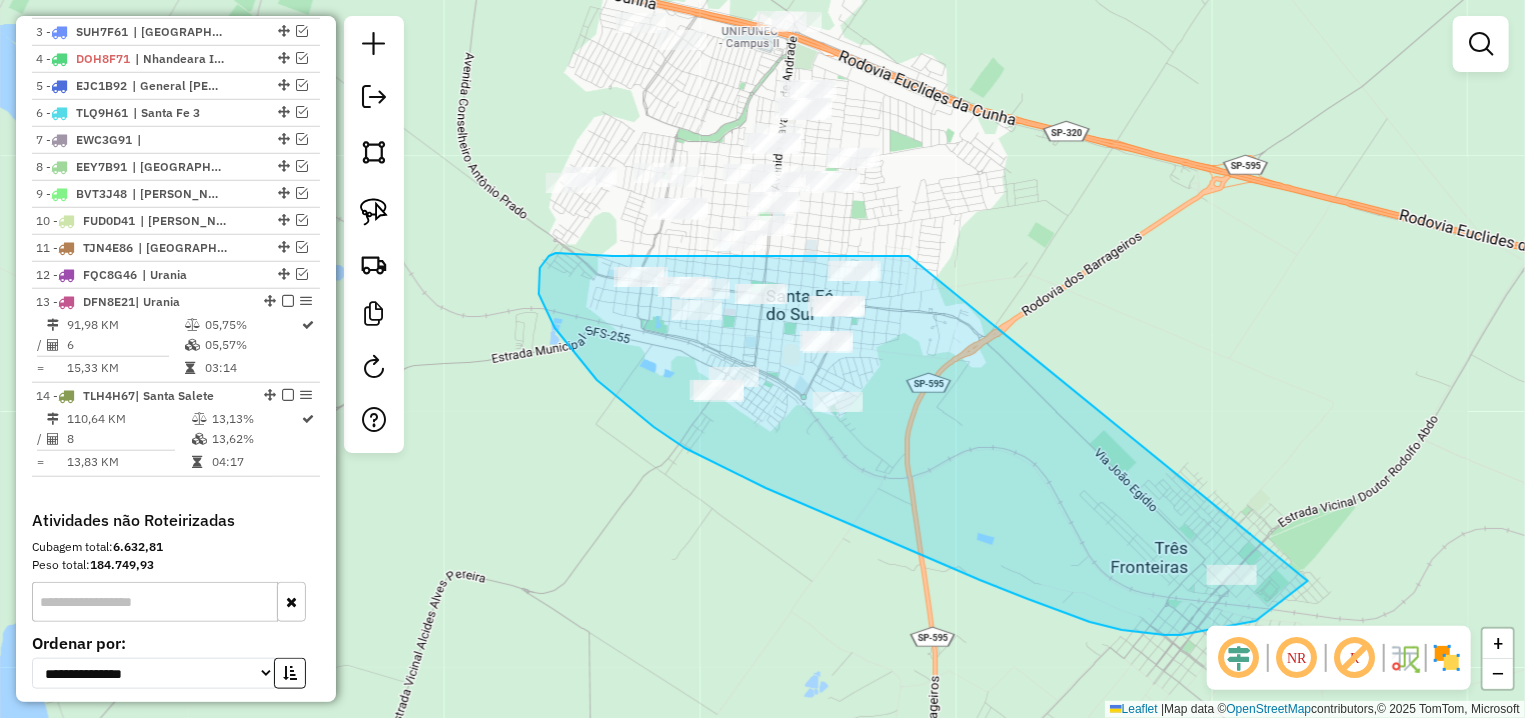 drag, startPoint x: 726, startPoint y: 256, endPoint x: 1308, endPoint y: 581, distance: 666.5951 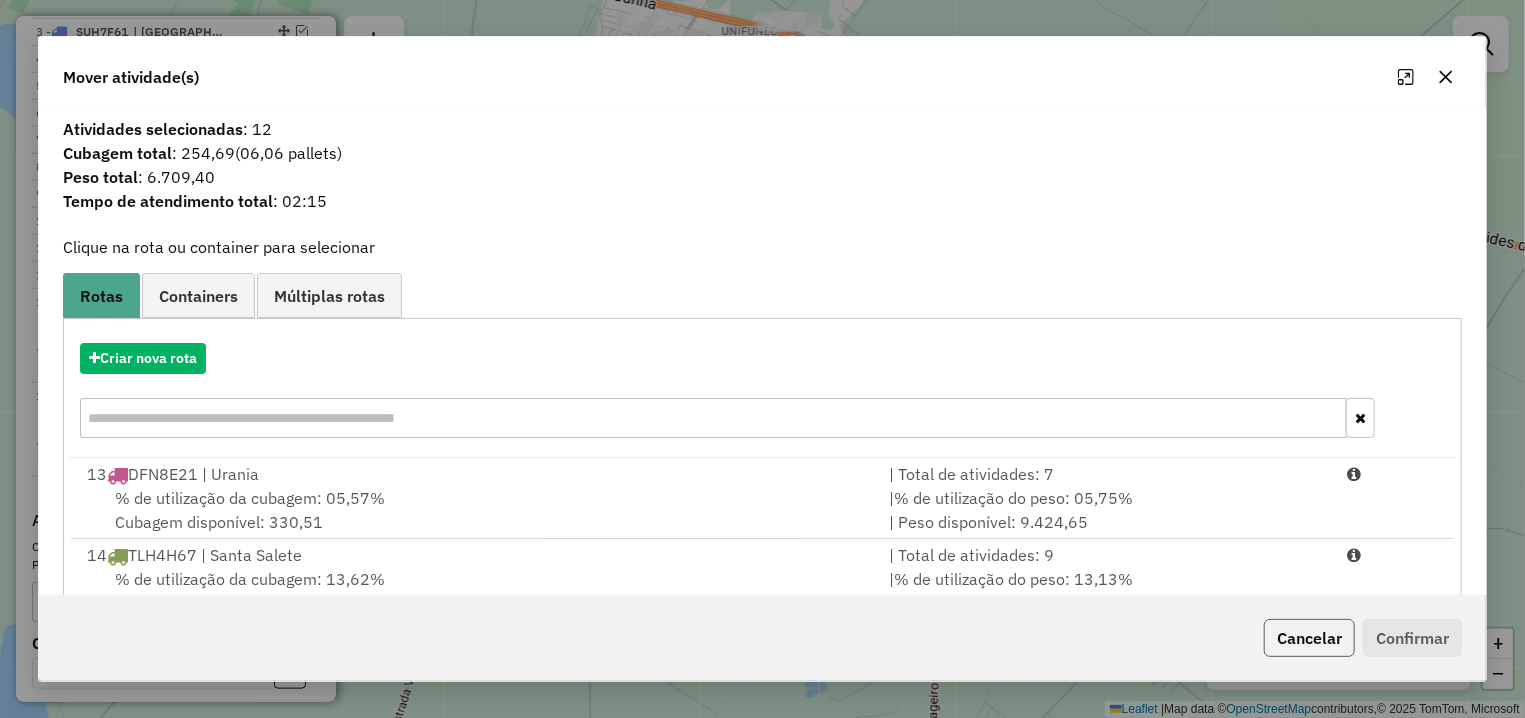 click on "Cancelar" 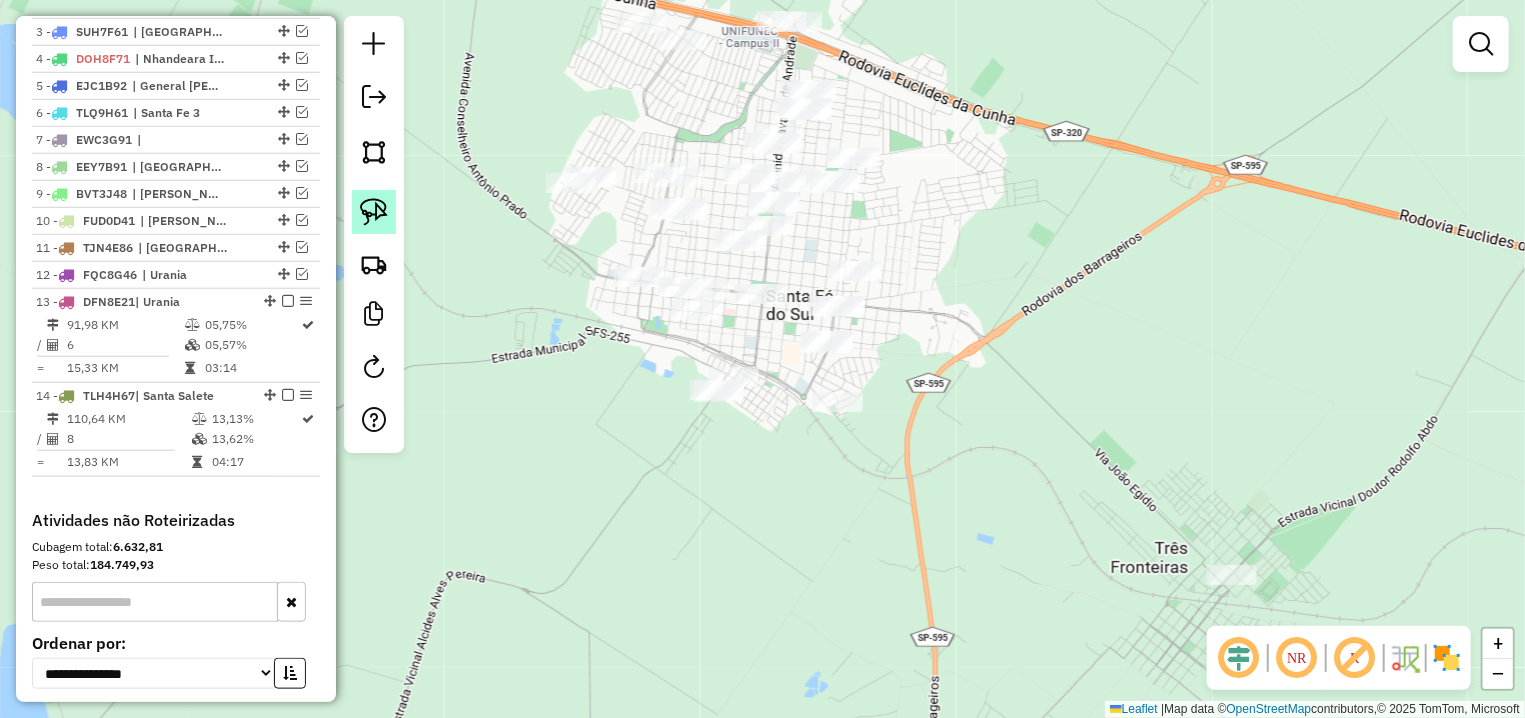 click 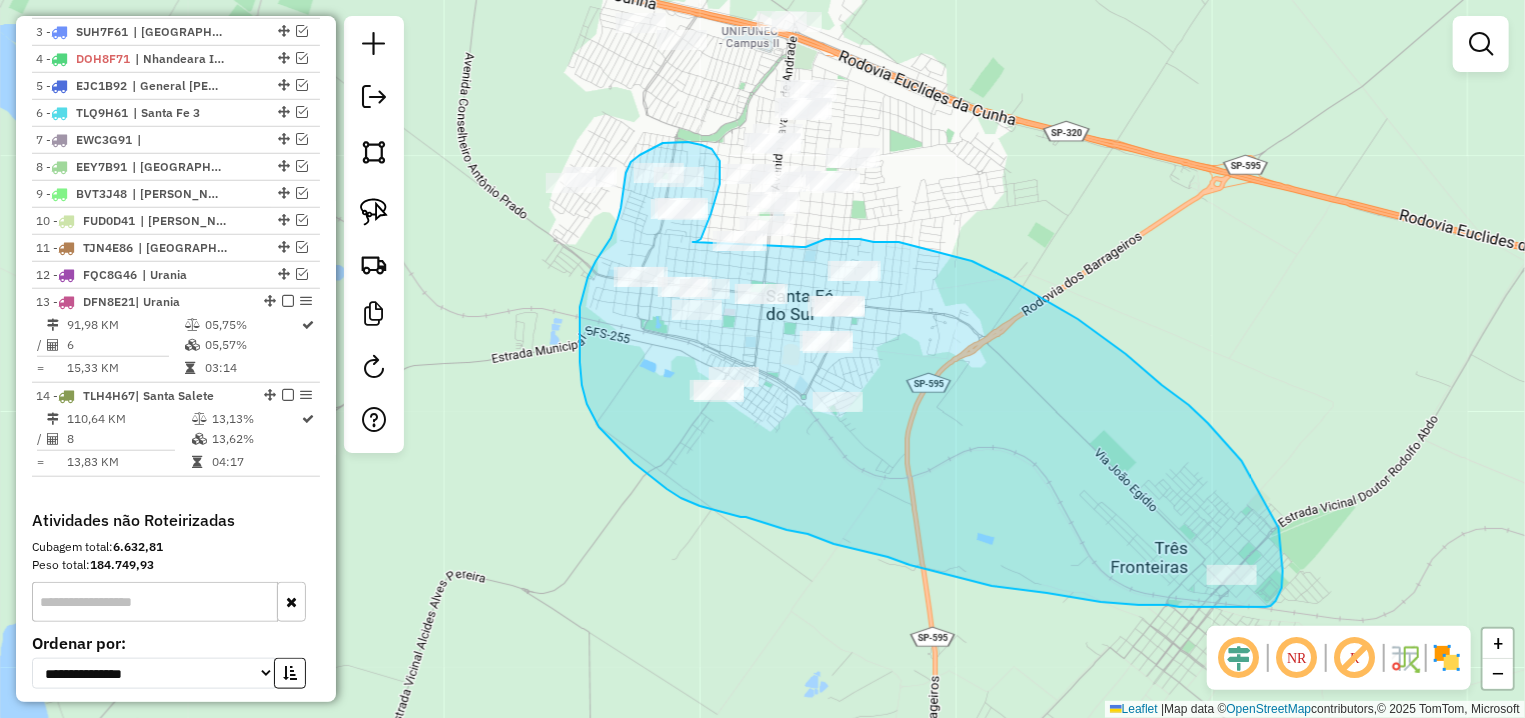 drag, startPoint x: 697, startPoint y: 241, endPoint x: 802, endPoint y: 247, distance: 105.17129 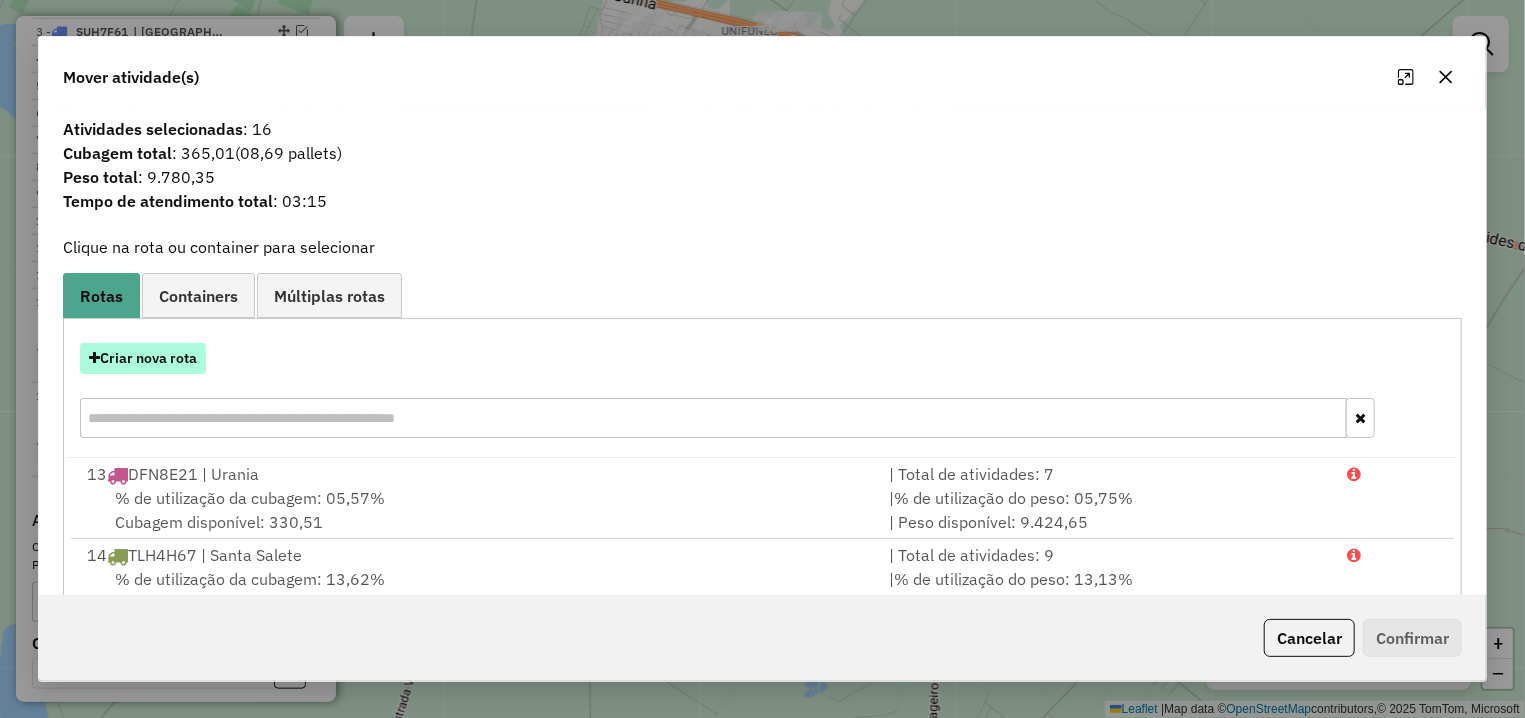 click on "Criar nova rota" at bounding box center (143, 358) 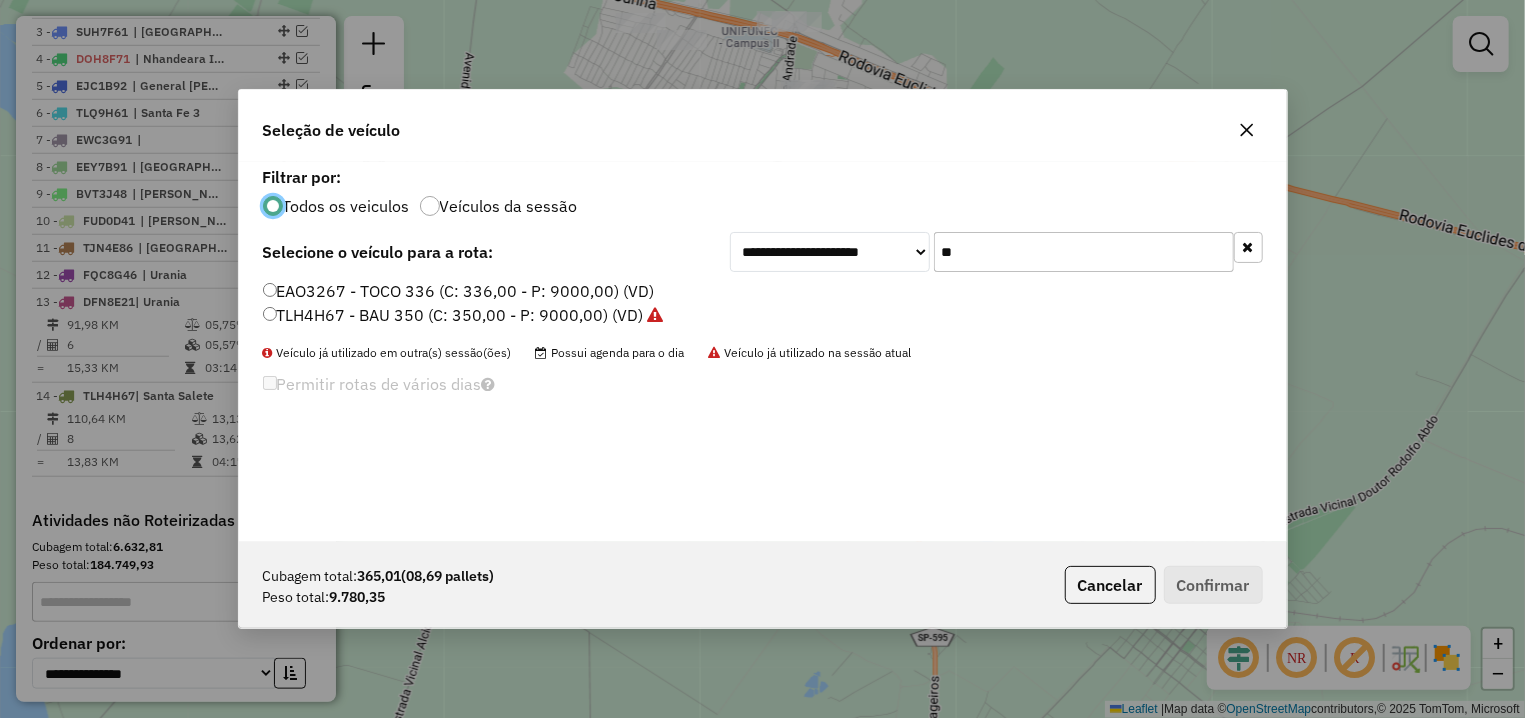 scroll, scrollTop: 11, scrollLeft: 6, axis: both 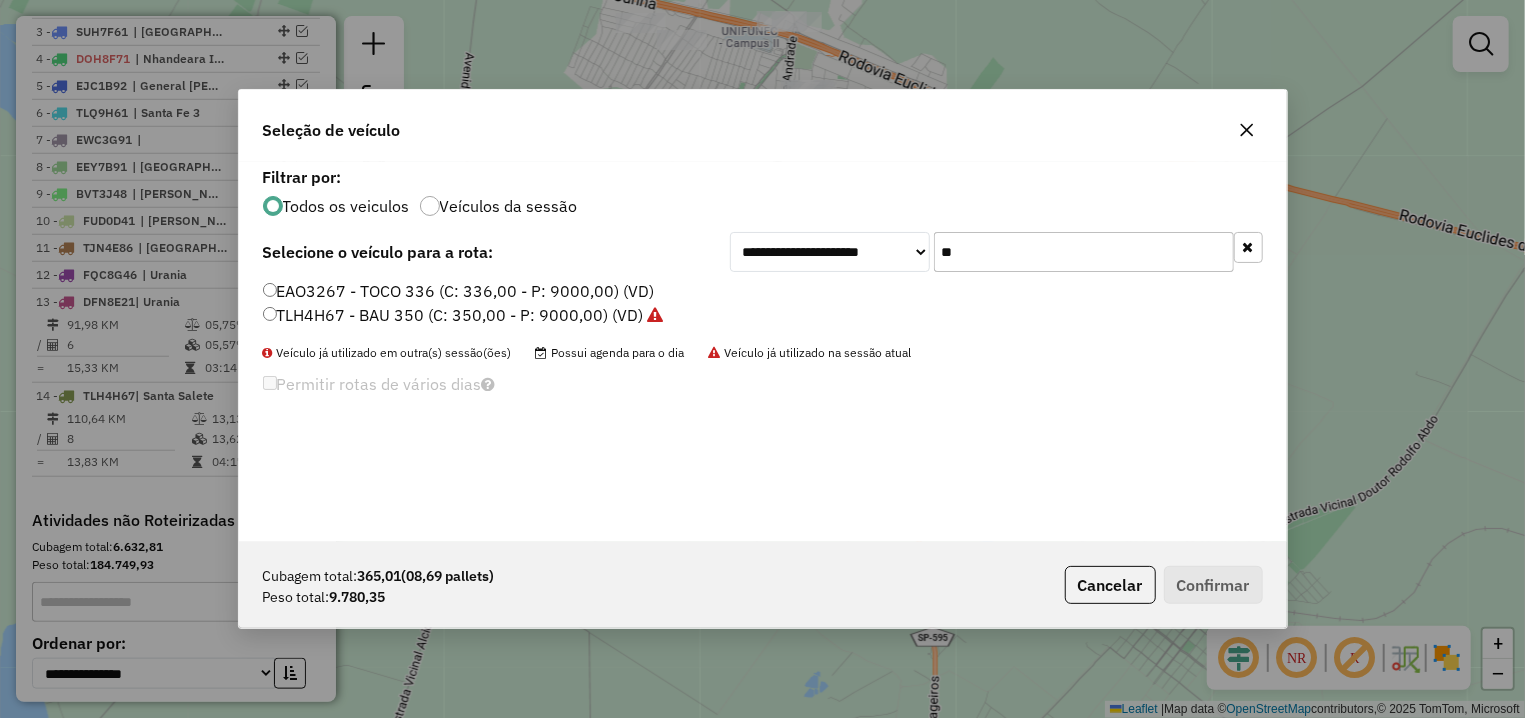 type on "*" 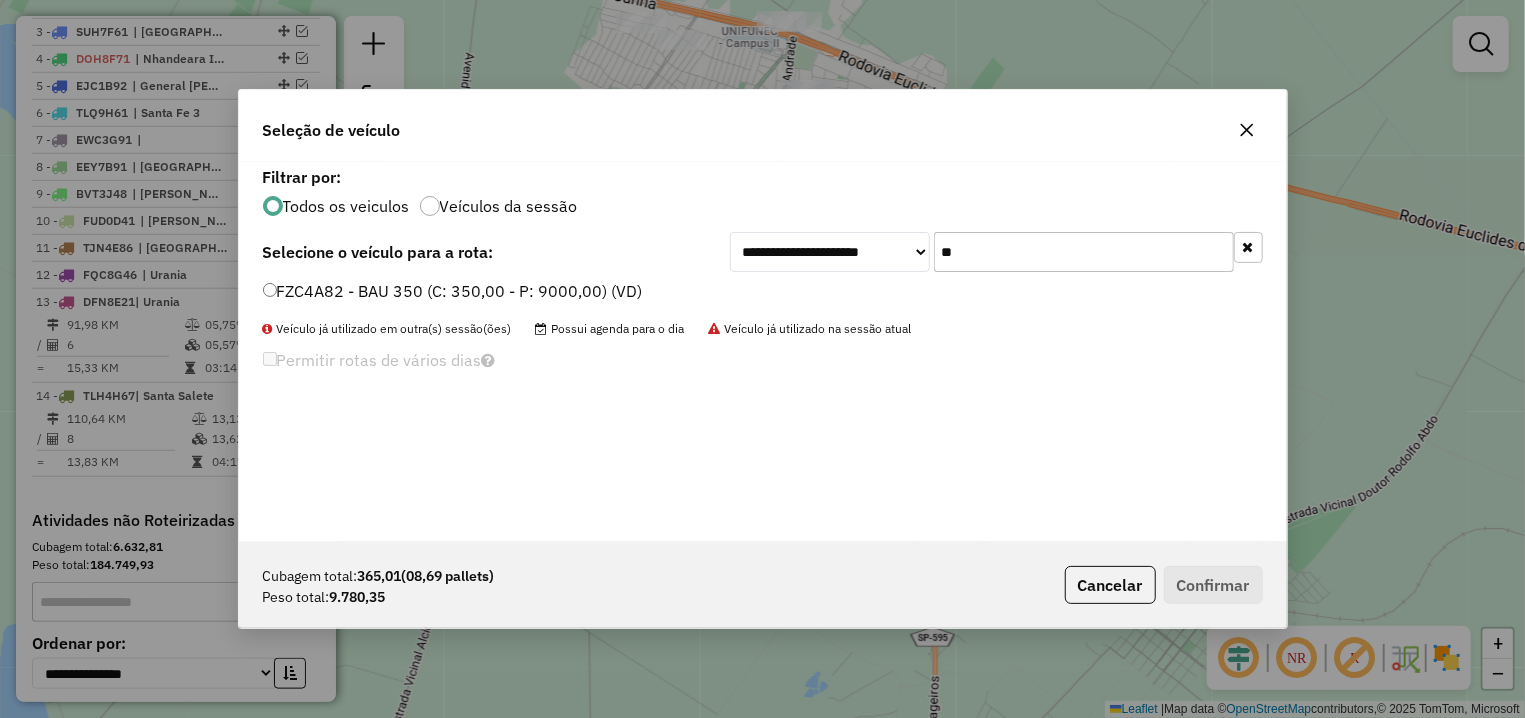 type on "**" 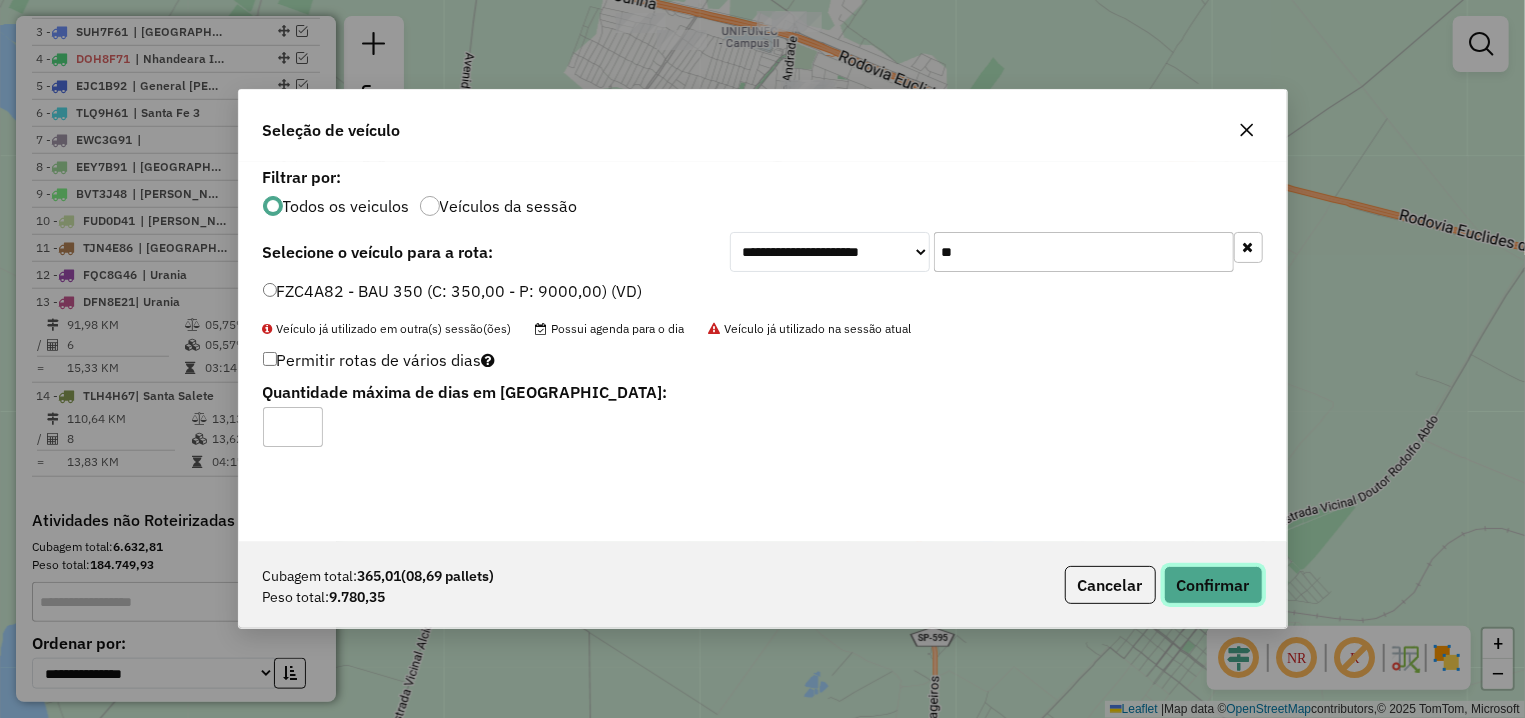 click on "Confirmar" 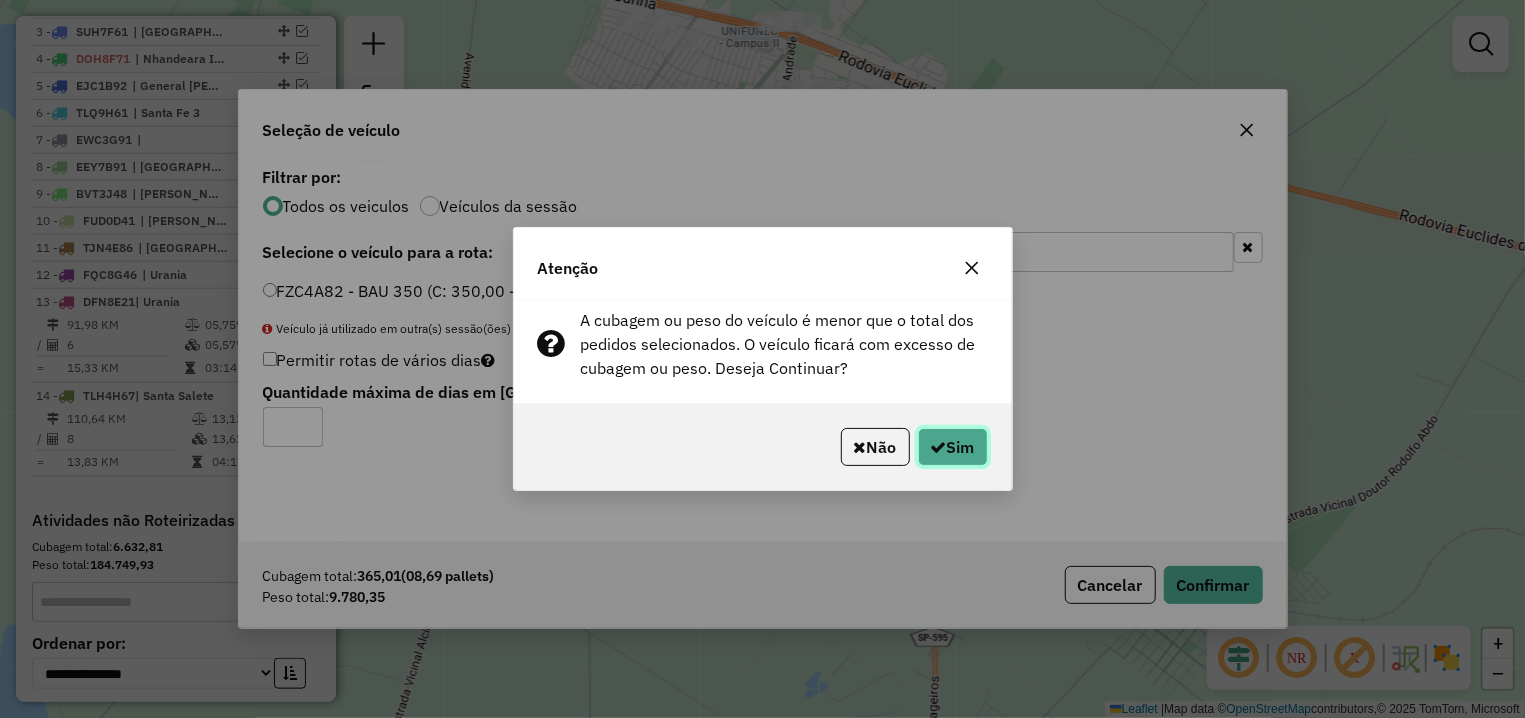 click on "Sim" 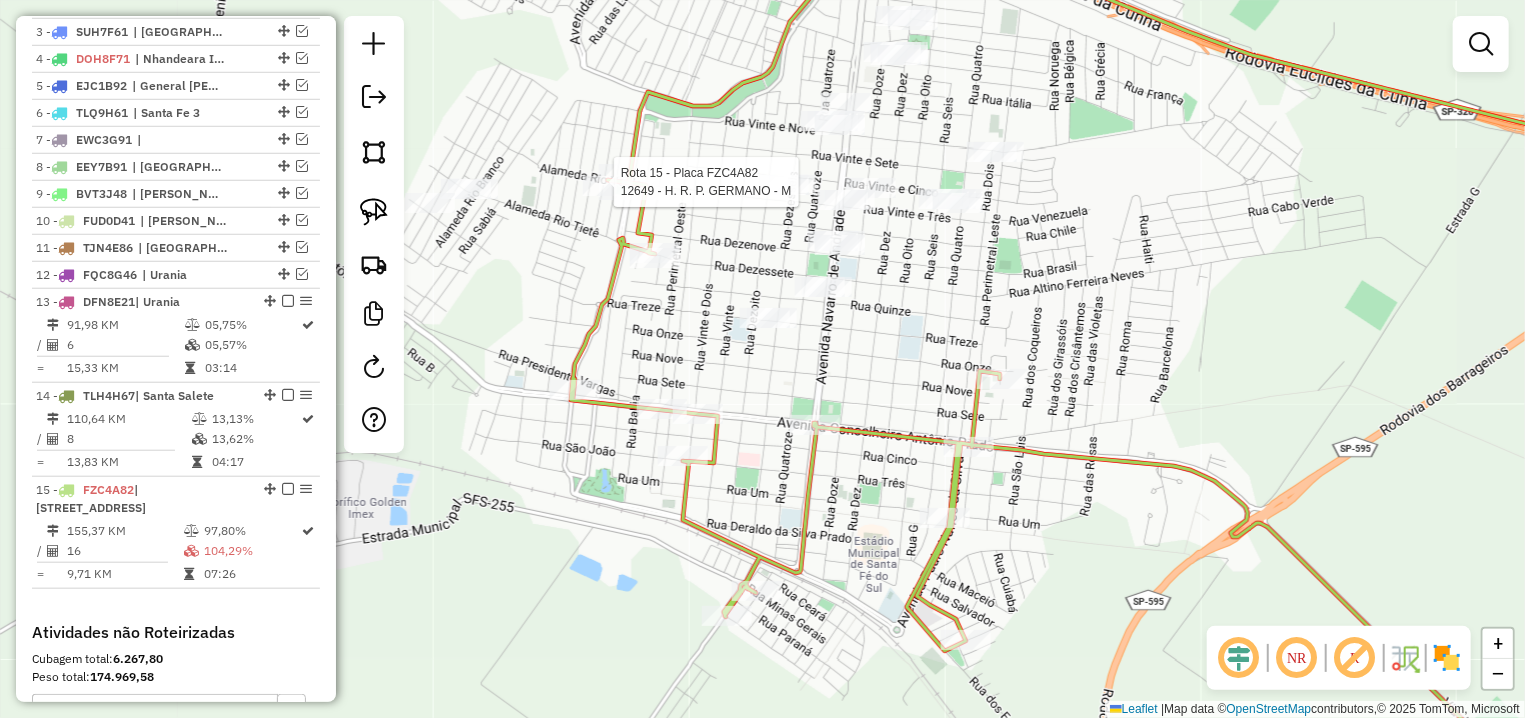 select on "**********" 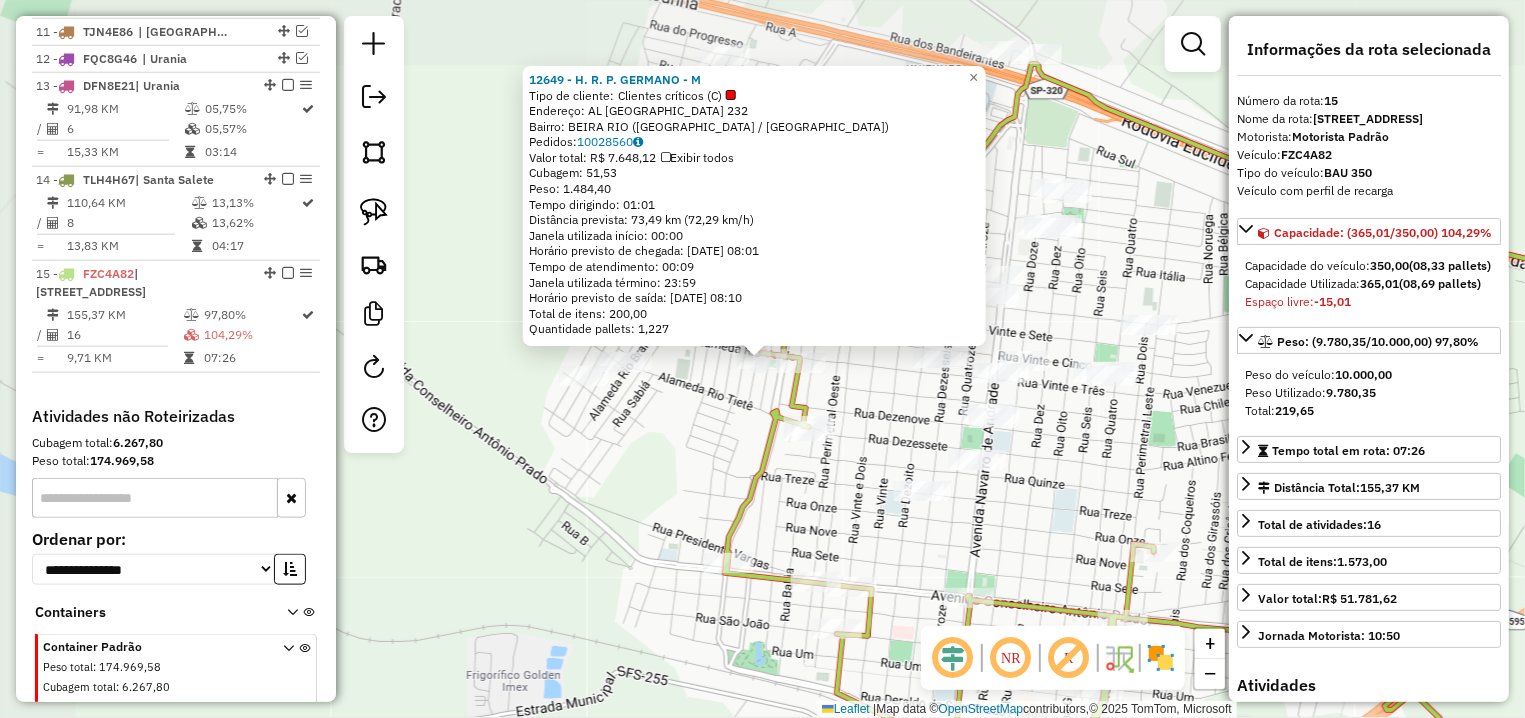 scroll, scrollTop: 1150, scrollLeft: 0, axis: vertical 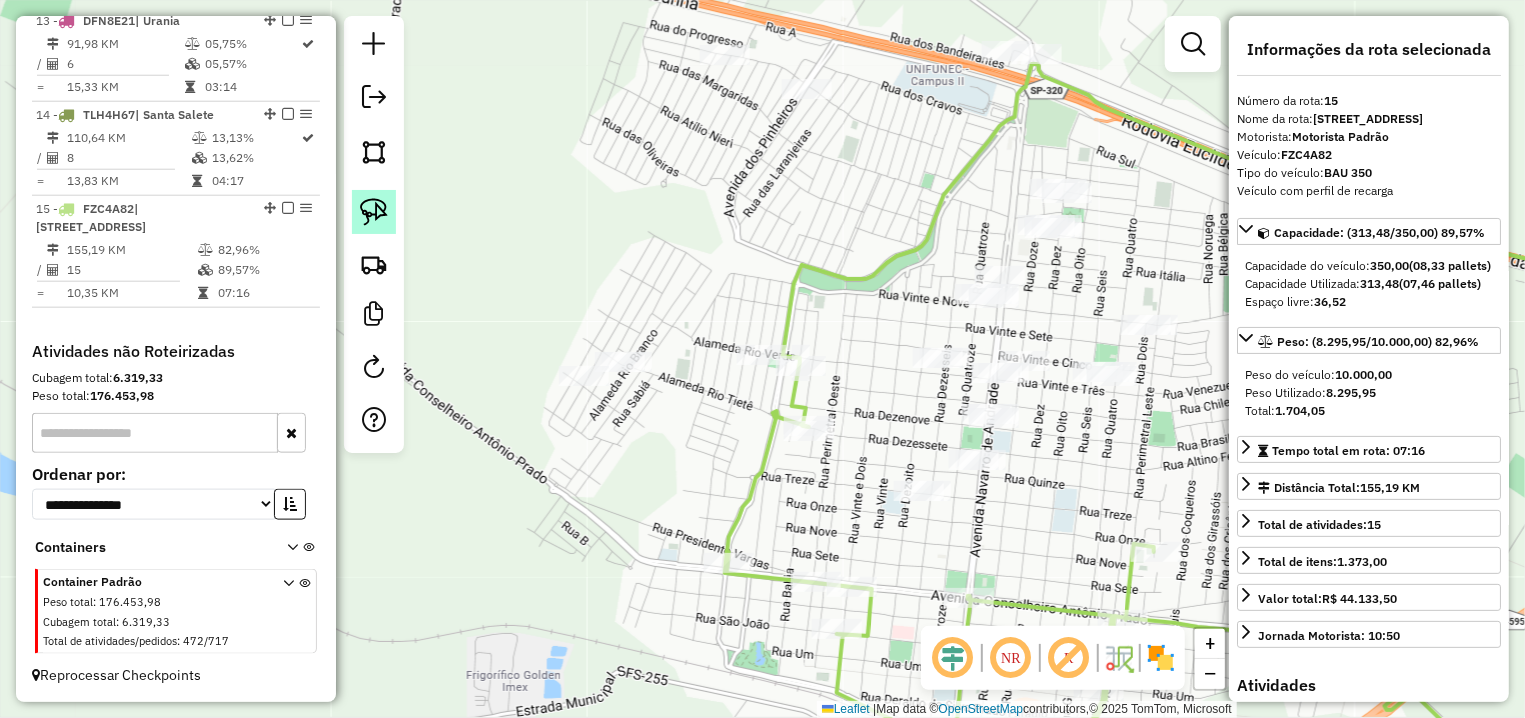 click 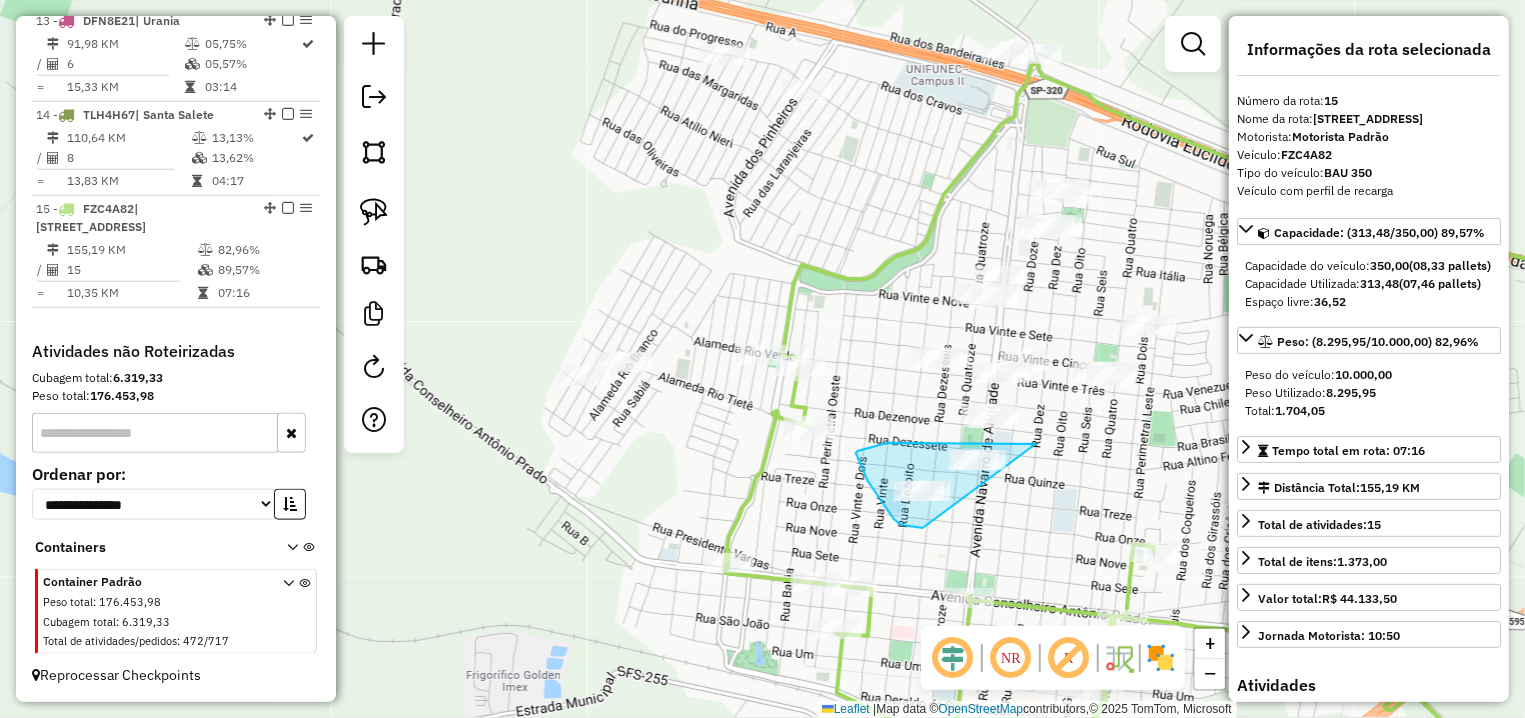 drag, startPoint x: 1036, startPoint y: 444, endPoint x: 923, endPoint y: 528, distance: 140.80128 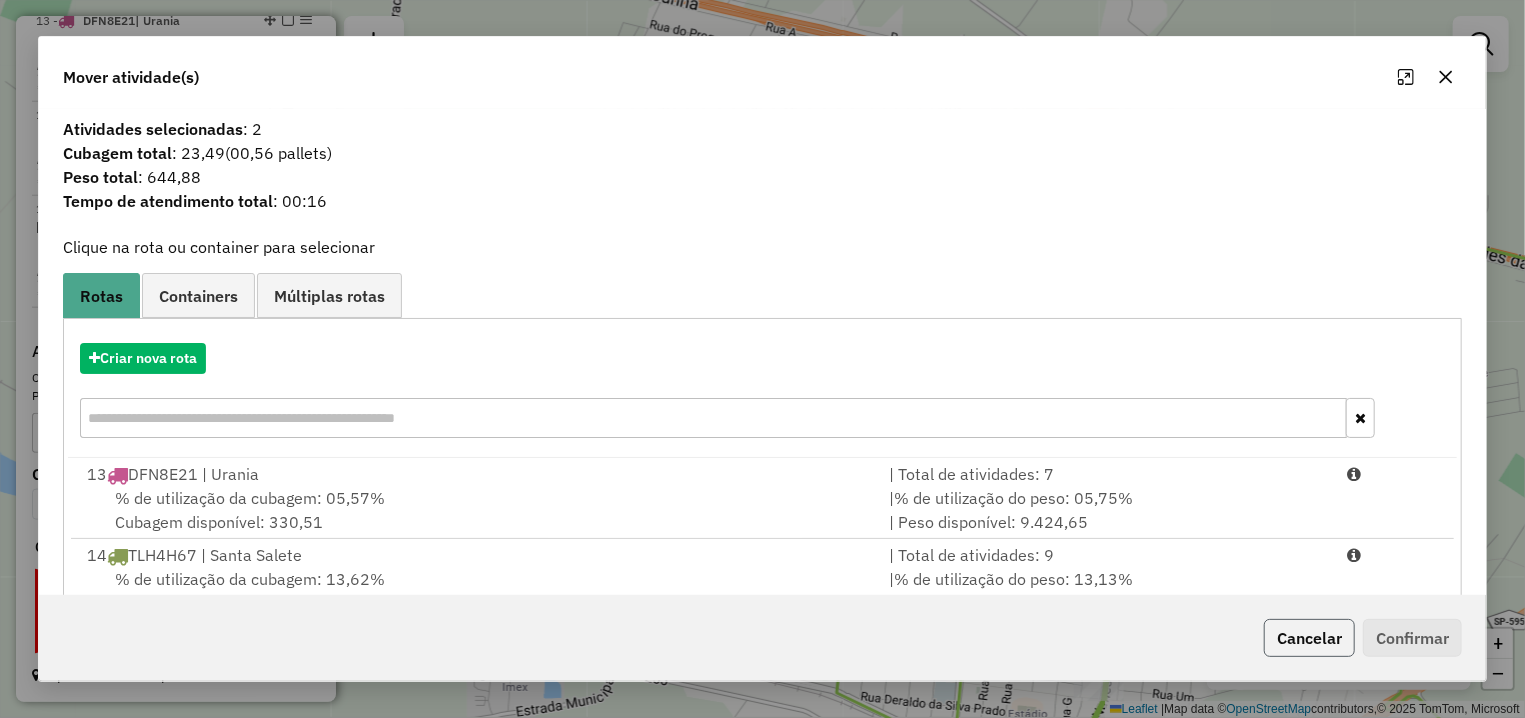 click on "Cancelar" 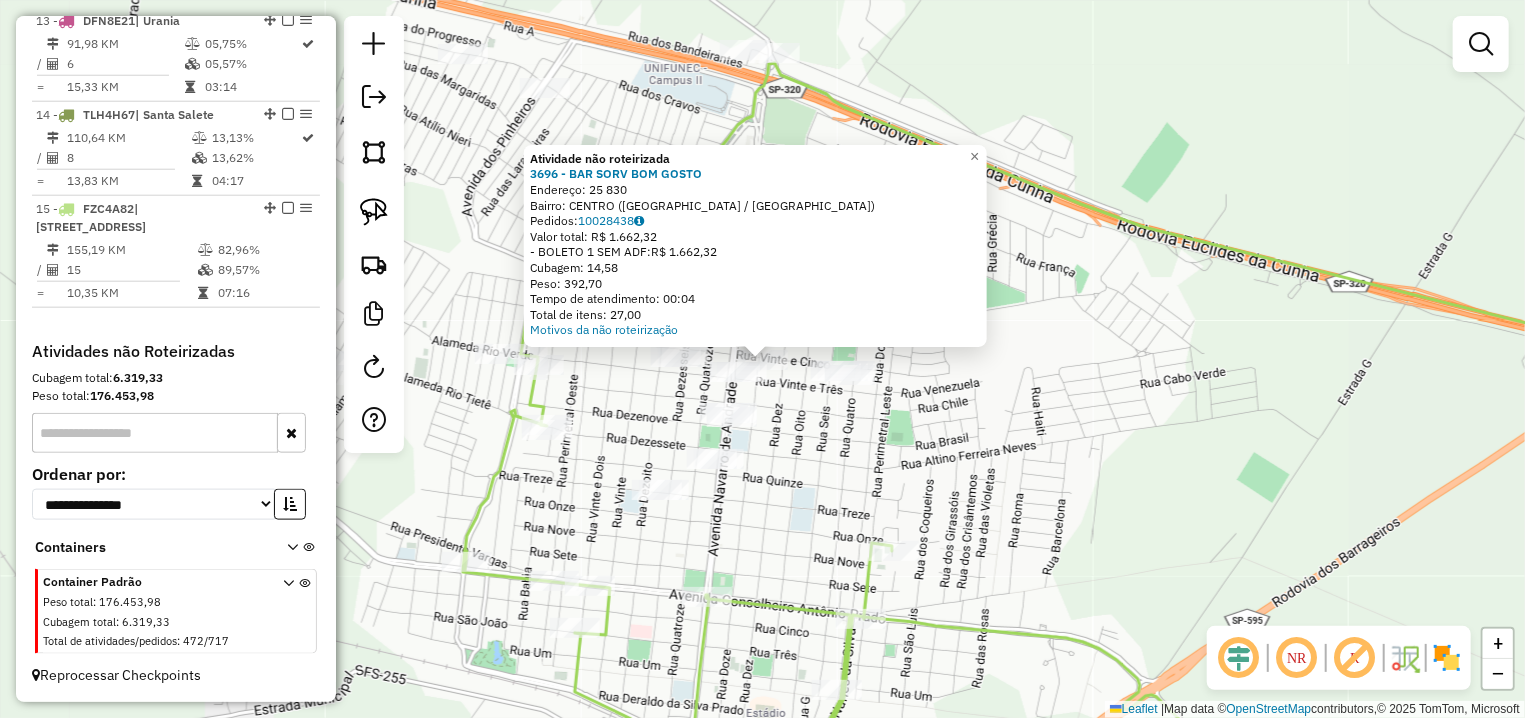 click on "Atividade não roteirizada 3696 - BAR SORV  BOM GOSTO  Endereço:  25 830   Bairro: CENTRO (SANTA FE DO SUL / SP)   Pedidos:  10028438   Valor total: R$ 1.662,32   - BOLETO 1 SEM ADF:  R$ 1.662,32   Cubagem: 14,58   Peso: 392,70   Tempo de atendimento: 00:04   Total de itens: 27,00  Motivos da não roteirização × Janela de atendimento Grade de atendimento Capacidade Transportadoras Veículos Cliente Pedidos  Rotas Selecione os dias de semana para filtrar as janelas de atendimento  Seg   Ter   Qua   Qui   Sex   Sáb   Dom  Informe o período da janela de atendimento: De: Até:  Filtrar exatamente a janela do cliente  Considerar janela de atendimento padrão  Selecione os dias de semana para filtrar as grades de atendimento  Seg   Ter   Qua   Qui   Sex   Sáb   Dom   Considerar clientes sem dia de atendimento cadastrado  Clientes fora do dia de atendimento selecionado Filtrar as atividades entre os valores definidos abaixo:  Peso mínimo:   Peso máximo:   Cubagem mínima:   Cubagem máxima:   De:   Até:  +" 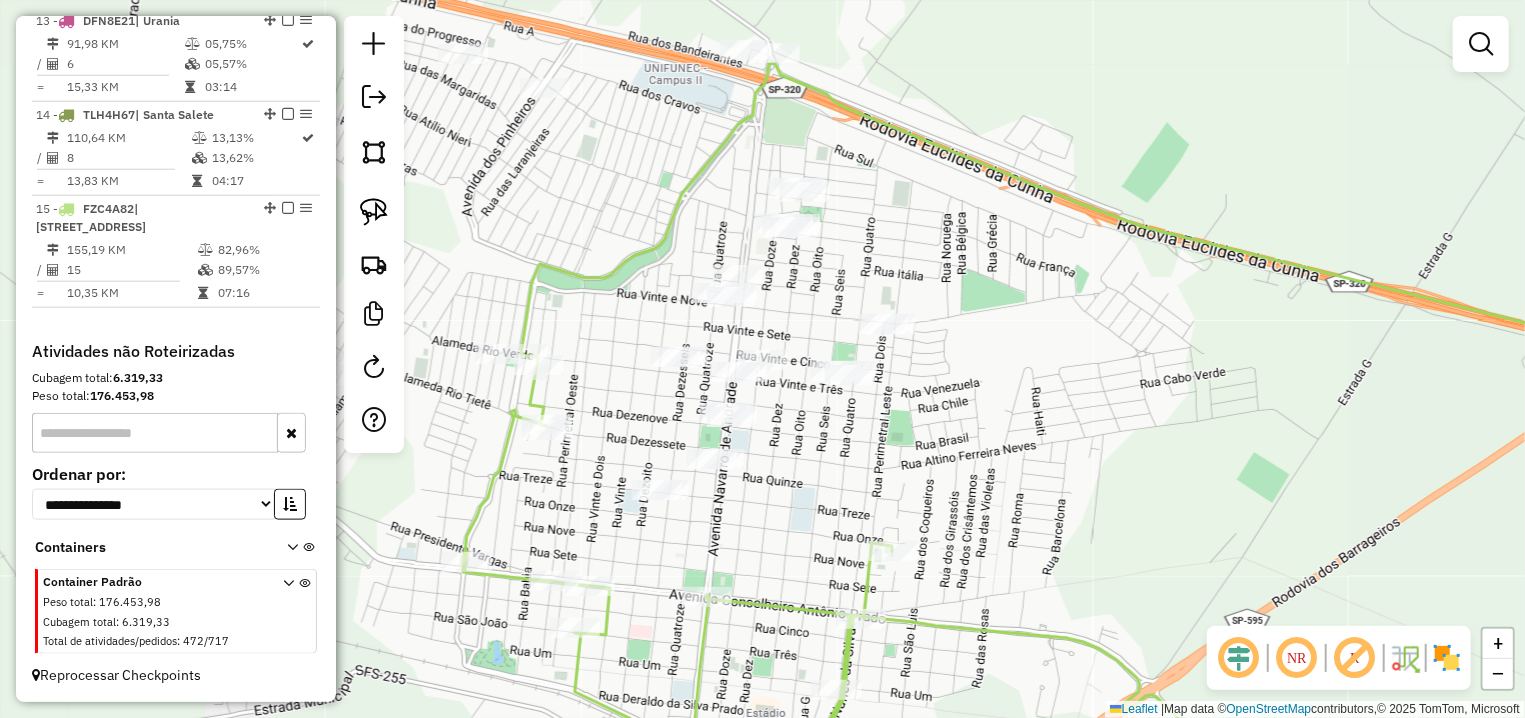 drag, startPoint x: 601, startPoint y: 427, endPoint x: 803, endPoint y: 427, distance: 202 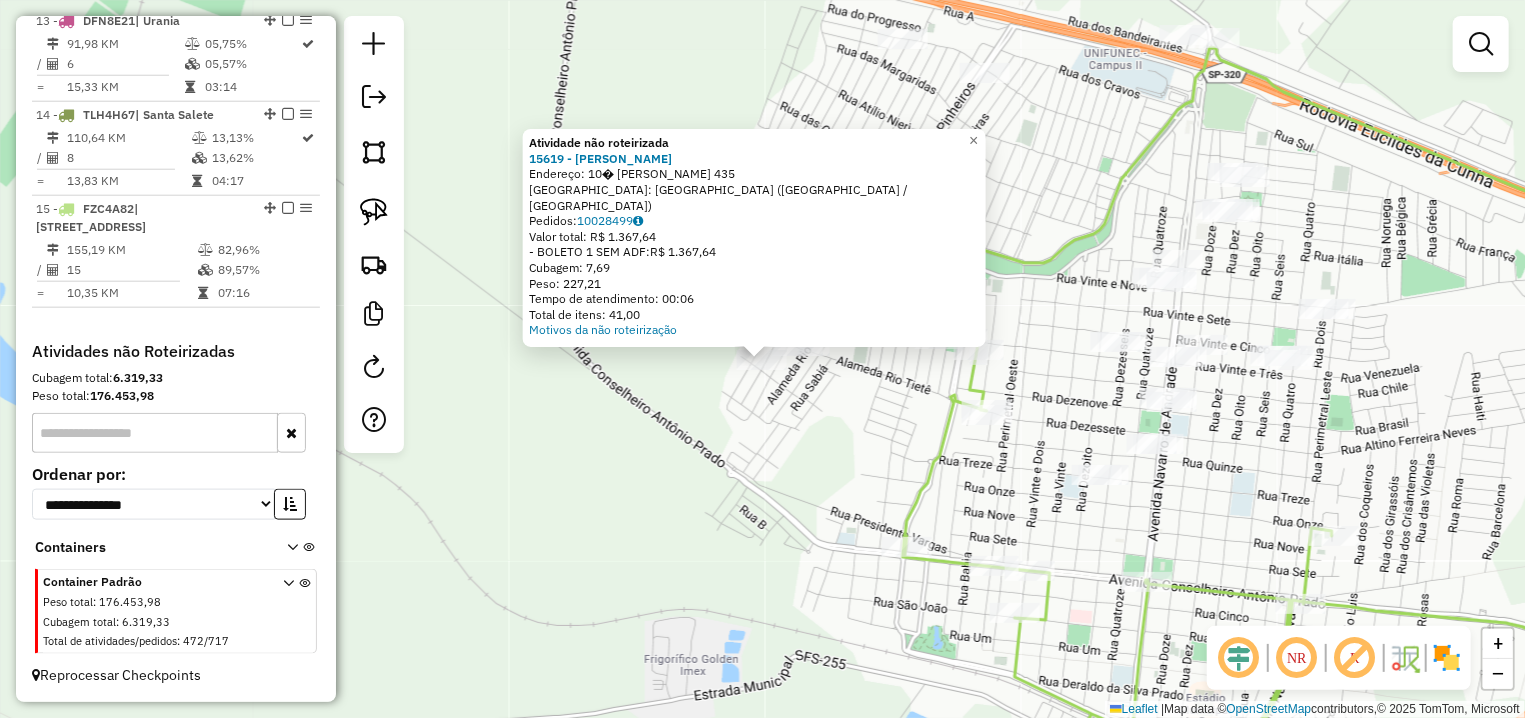click on "Atividade não roteirizada 15619 - CLARICE JOAQUIM DE O  Endereço: 10� WALDEVINIO DA SILVA           435   Bairro: RESIDENCIAL VILLAGE (SANTA FE DO SUL / SP)   Pedidos:  10028499   Valor total: R$ 1.367,64   - BOLETO 1 SEM ADF:  R$ 1.367,64   Cubagem: 7,69   Peso: 227,21   Tempo de atendimento: 00:06   Total de itens: 41,00  Motivos da não roteirização × Janela de atendimento Grade de atendimento Capacidade Transportadoras Veículos Cliente Pedidos  Rotas Selecione os dias de semana para filtrar as janelas de atendimento  Seg   Ter   Qua   Qui   Sex   Sáb   Dom  Informe o período da janela de atendimento: De: Até:  Filtrar exatamente a janela do cliente  Considerar janela de atendimento padrão  Selecione os dias de semana para filtrar as grades de atendimento  Seg   Ter   Qua   Qui   Sex   Sáb   Dom   Considerar clientes sem dia de atendimento cadastrado  Clientes fora do dia de atendimento selecionado Filtrar as atividades entre os valores definidos abaixo:  Peso mínimo:   Peso máximo:   De:  +" 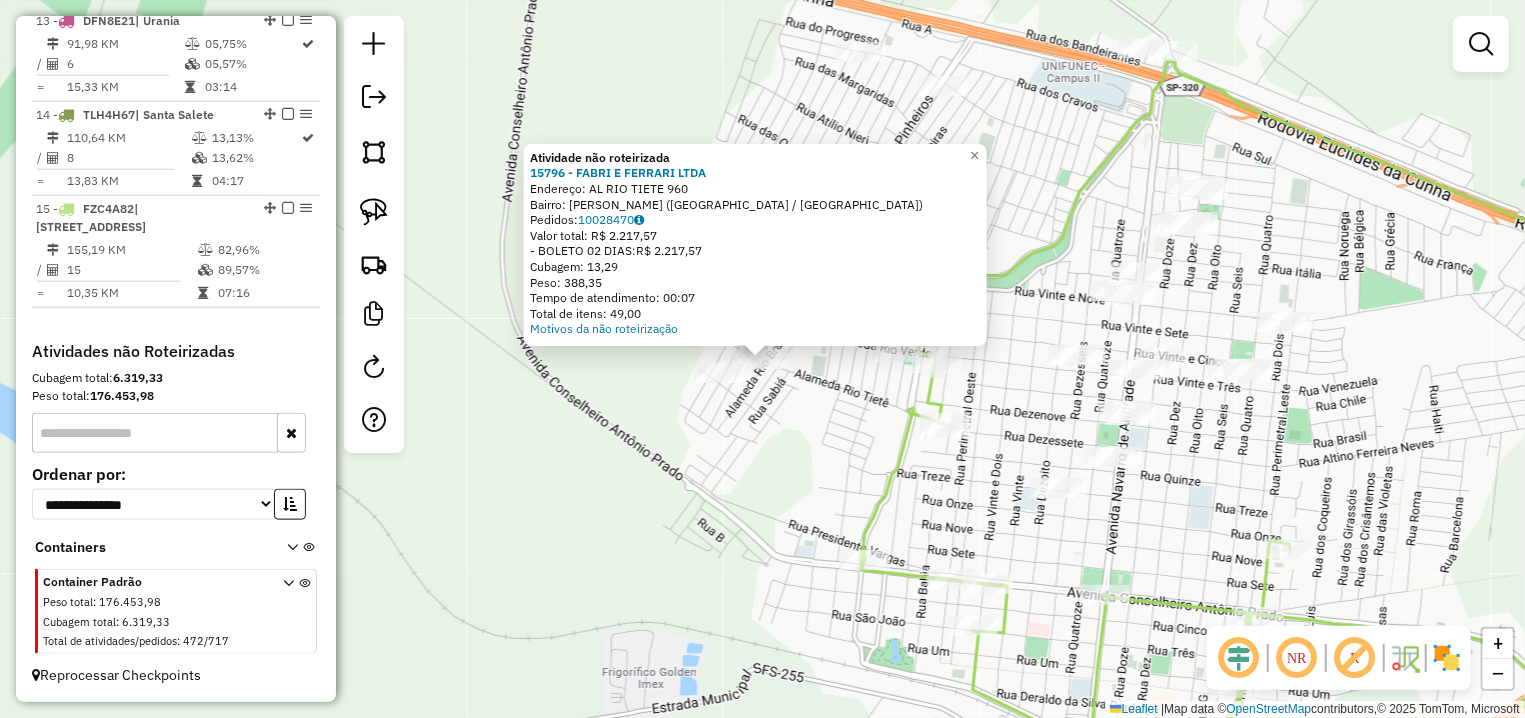 click on "Atividade não roteirizada 15796 - FABRI E FERRARI LTDA  Endereço: AL  RIO TIETE                     960   Bairro: ELPIDIO NEVES (SANTA FE DO SUL / SP)   Pedidos:  10028470   Valor total: R$ 2.217,57   - BOLETO 02 DIAS:  R$ 2.217,57   Cubagem: 13,29   Peso: 388,35   Tempo de atendimento: 00:07   Total de itens: 49,00  Motivos da não roteirização × Janela de atendimento Grade de atendimento Capacidade Transportadoras Veículos Cliente Pedidos  Rotas Selecione os dias de semana para filtrar as janelas de atendimento  Seg   Ter   Qua   Qui   Sex   Sáb   Dom  Informe o período da janela de atendimento: De: Até:  Filtrar exatamente a janela do cliente  Considerar janela de atendimento padrão  Selecione os dias de semana para filtrar as grades de atendimento  Seg   Ter   Qua   Qui   Sex   Sáb   Dom   Considerar clientes sem dia de atendimento cadastrado  Clientes fora do dia de atendimento selecionado Filtrar as atividades entre os valores definidos abaixo:  Peso mínimo:   Peso máximo:   De:   Até:  +" 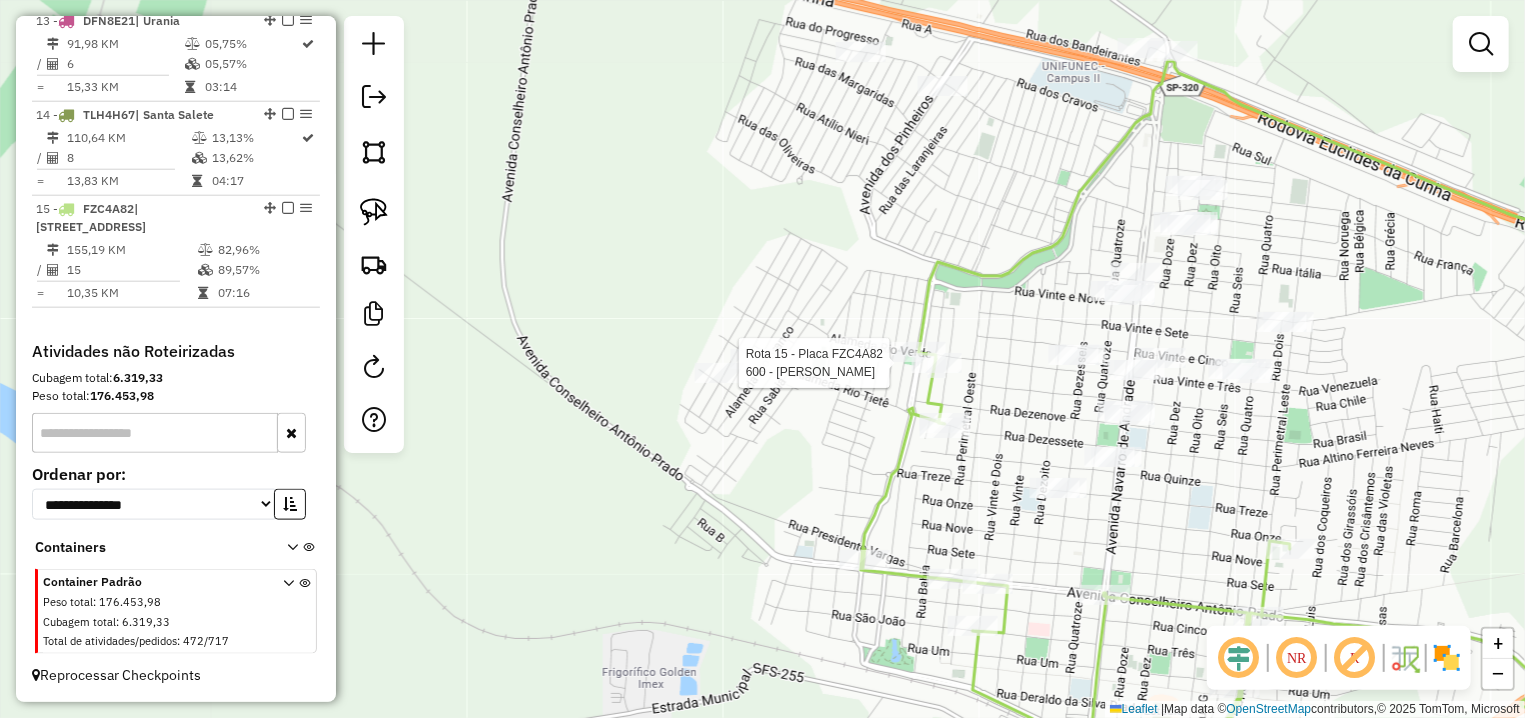 select on "**********" 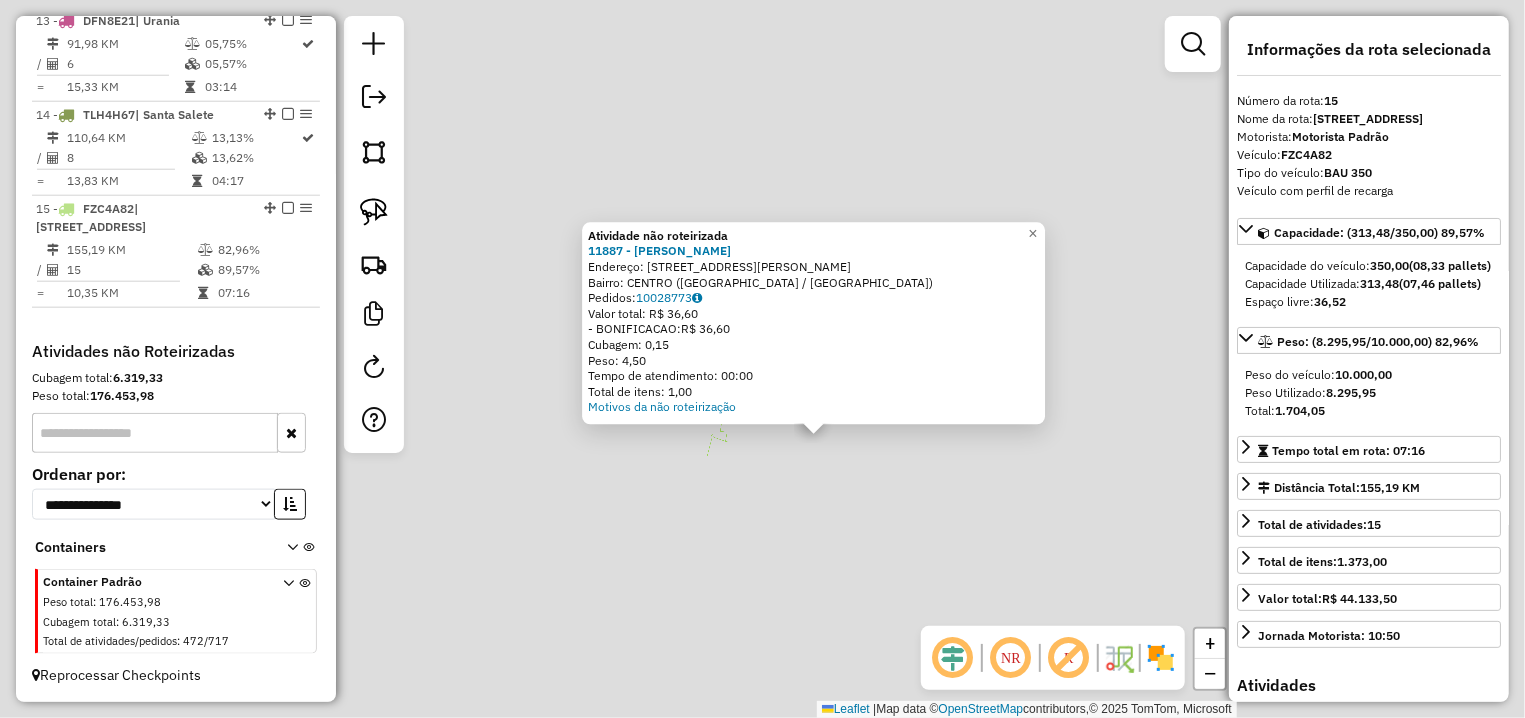 click on "Atividade não roteirizada 11887 - RONALDO FRANCISCO MU  Endereço: AV  NAVARRO DE ANDRADE            1208   Bairro: CENTRO (SANTA FE DO SUL / SP)   Pedidos:  10028773   Valor total: R$ 36,60   - BONIFICACAO:  R$ 36,60   Cubagem: 0,15   Peso: 4,50   Tempo de atendimento: 00:00   Total de itens: 1,00  Motivos da não roteirização × Janela de atendimento Grade de atendimento Capacidade Transportadoras Veículos Cliente Pedidos  Rotas Selecione os dias de semana para filtrar as janelas de atendimento  Seg   Ter   Qua   Qui   Sex   Sáb   Dom  Informe o período da janela de atendimento: De: Até:  Filtrar exatamente a janela do cliente  Considerar janela de atendimento padrão  Selecione os dias de semana para filtrar as grades de atendimento  Seg   Ter   Qua   Qui   Sex   Sáb   Dom   Considerar clientes sem dia de atendimento cadastrado  Clientes fora do dia de atendimento selecionado Filtrar as atividades entre os valores definidos abaixo:  Peso mínimo:   Peso máximo:   Cubagem mínima:   De:   Até:  +" 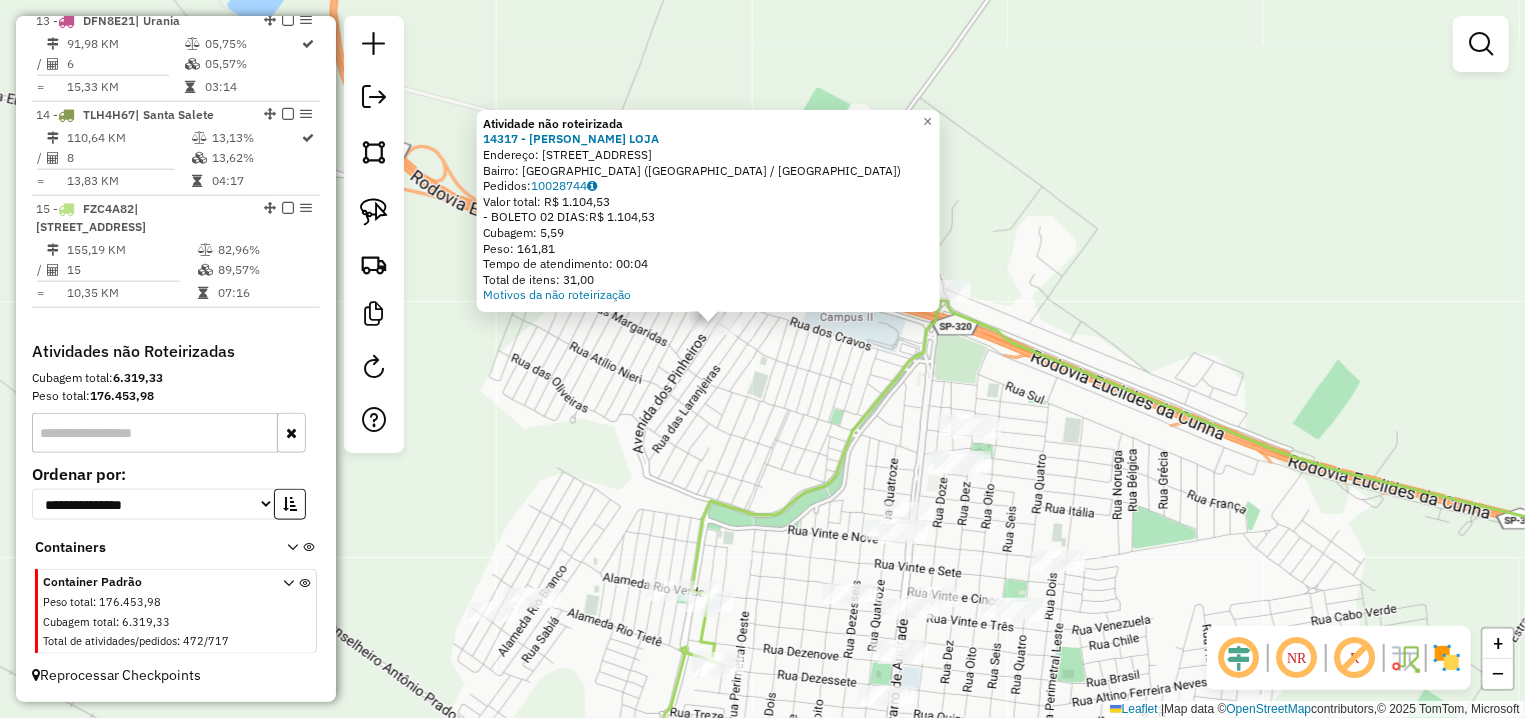 click on "Atividade não roteirizada 14317 - MARCIO SCHMIDT LOJA  Endereço: AV  DOS PINHEIROS                 660   Bairro: JARDIM UNIVERSITARIO III (SANTA FE DO SUL / SP)   Pedidos:  10028744   Valor total: R$ 1.104,53   - BOLETO 02 DIAS:  R$ 1.104,53   Cubagem: 5,59   Peso: 161,81   Tempo de atendimento: 00:04   Total de itens: 31,00  Motivos da não roteirização × Janela de atendimento Grade de atendimento Capacidade Transportadoras Veículos Cliente Pedidos  Rotas Selecione os dias de semana para filtrar as janelas de atendimento  Seg   Ter   Qua   Qui   Sex   Sáb   Dom  Informe o período da janela de atendimento: De: Até:  Filtrar exatamente a janela do cliente  Considerar janela de atendimento padrão  Selecione os dias de semana para filtrar as grades de atendimento  Seg   Ter   Qua   Qui   Sex   Sáb   Dom   Considerar clientes sem dia de atendimento cadastrado  Clientes fora do dia de atendimento selecionado Filtrar as atividades entre os valores definidos abaixo:  Peso mínimo:   Peso máximo:   De:  +" 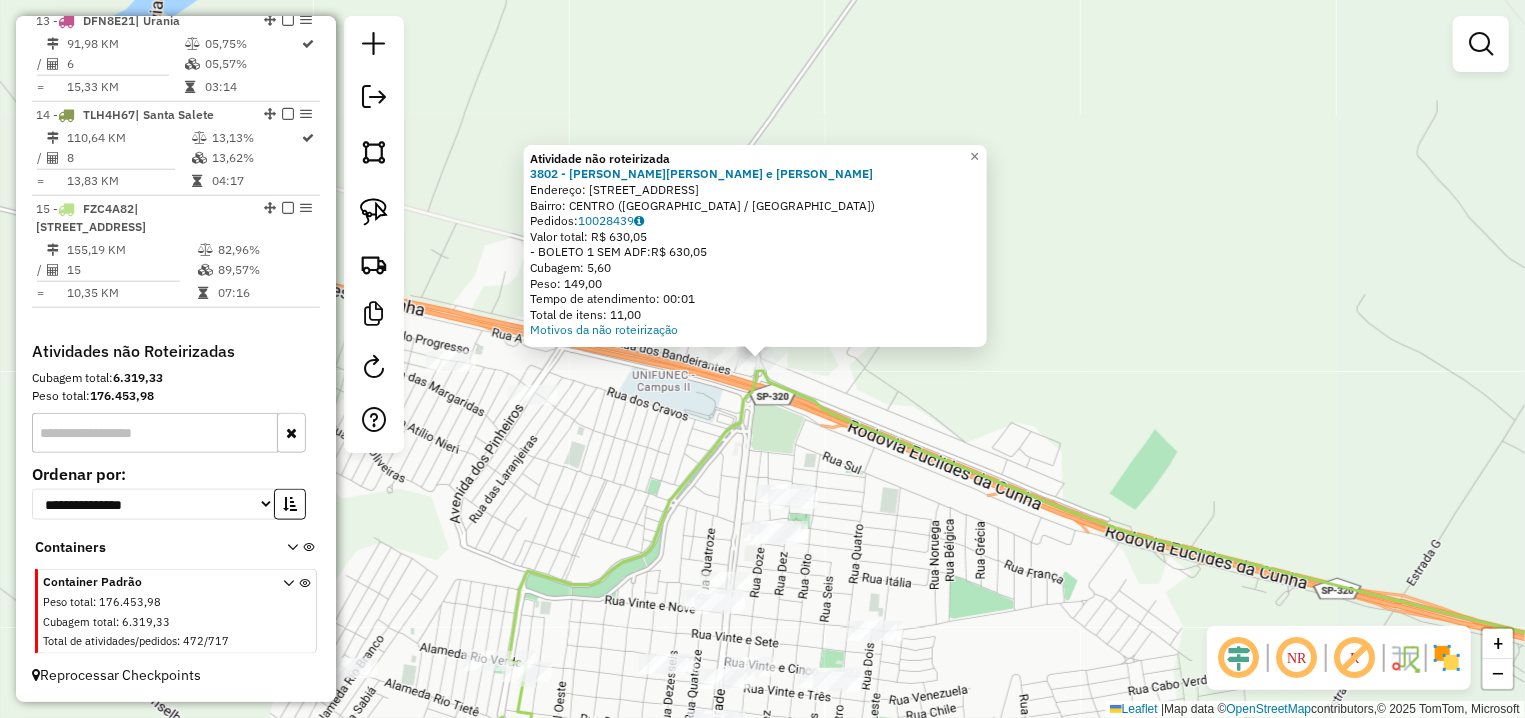 click on "Atividade não roteirizada 3802 - J.PEREIRA e GOMES AR  Endereço: R   MARGINAL II                   21   Bairro: CENTRO (SANTA FE DO SUL / SP)   Pedidos:  10028439   Valor total: R$ 630,05   - BOLETO 1 SEM ADF:  R$ 630,05   Cubagem: 5,60   Peso: 149,00   Tempo de atendimento: 00:01   Total de itens: 11,00  Motivos da não roteirização × Janela de atendimento Grade de atendimento Capacidade Transportadoras Veículos Cliente Pedidos  Rotas Selecione os dias de semana para filtrar as janelas de atendimento  Seg   Ter   Qua   Qui   Sex   Sáb   Dom  Informe o período da janela de atendimento: De: Até:  Filtrar exatamente a janela do cliente  Considerar janela de atendimento padrão  Selecione os dias de semana para filtrar as grades de atendimento  Seg   Ter   Qua   Qui   Sex   Sáb   Dom   Considerar clientes sem dia de atendimento cadastrado  Clientes fora do dia de atendimento selecionado Filtrar as atividades entre os valores definidos abaixo:  Peso mínimo:   Peso máximo:   Cubagem mínima:   De:  De:" 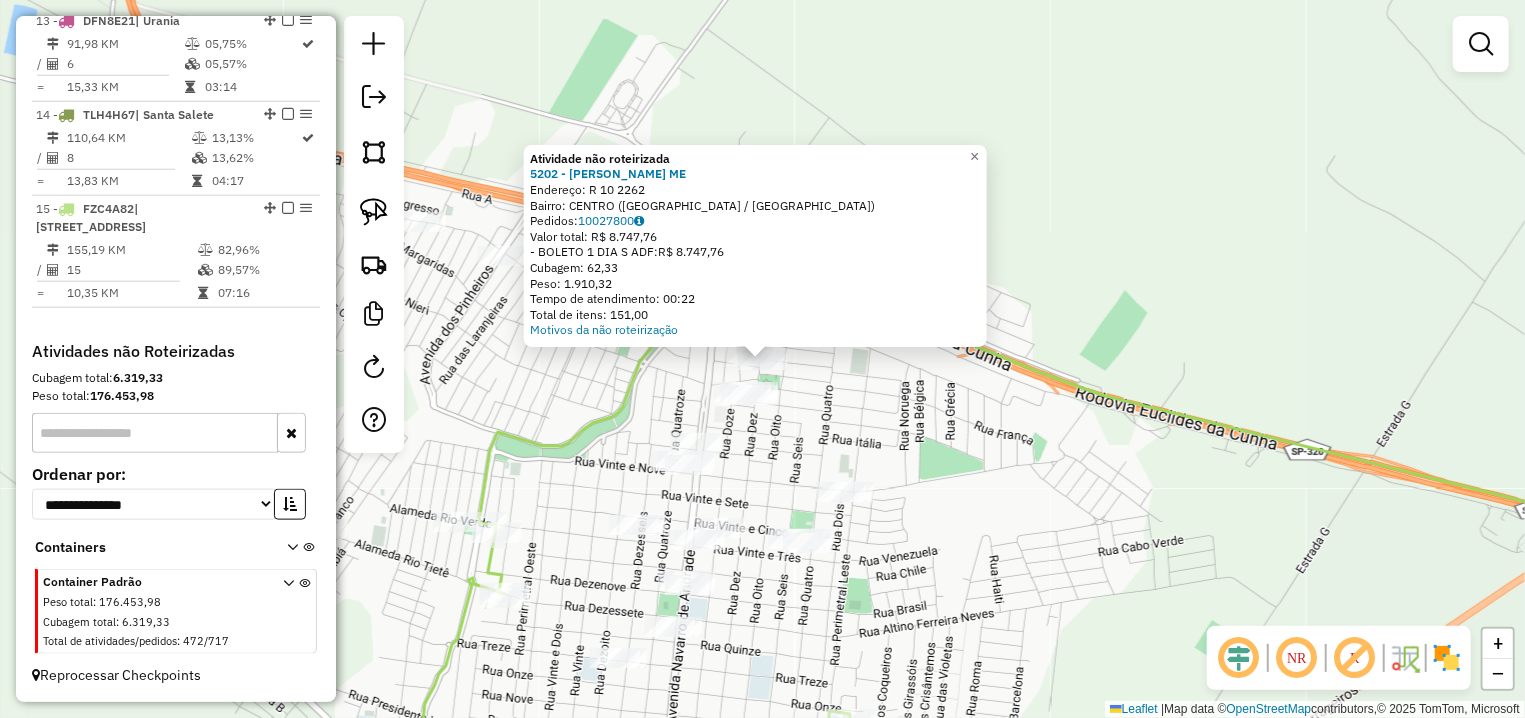 drag, startPoint x: 858, startPoint y: 429, endPoint x: 720, endPoint y: 351, distance: 158.51814 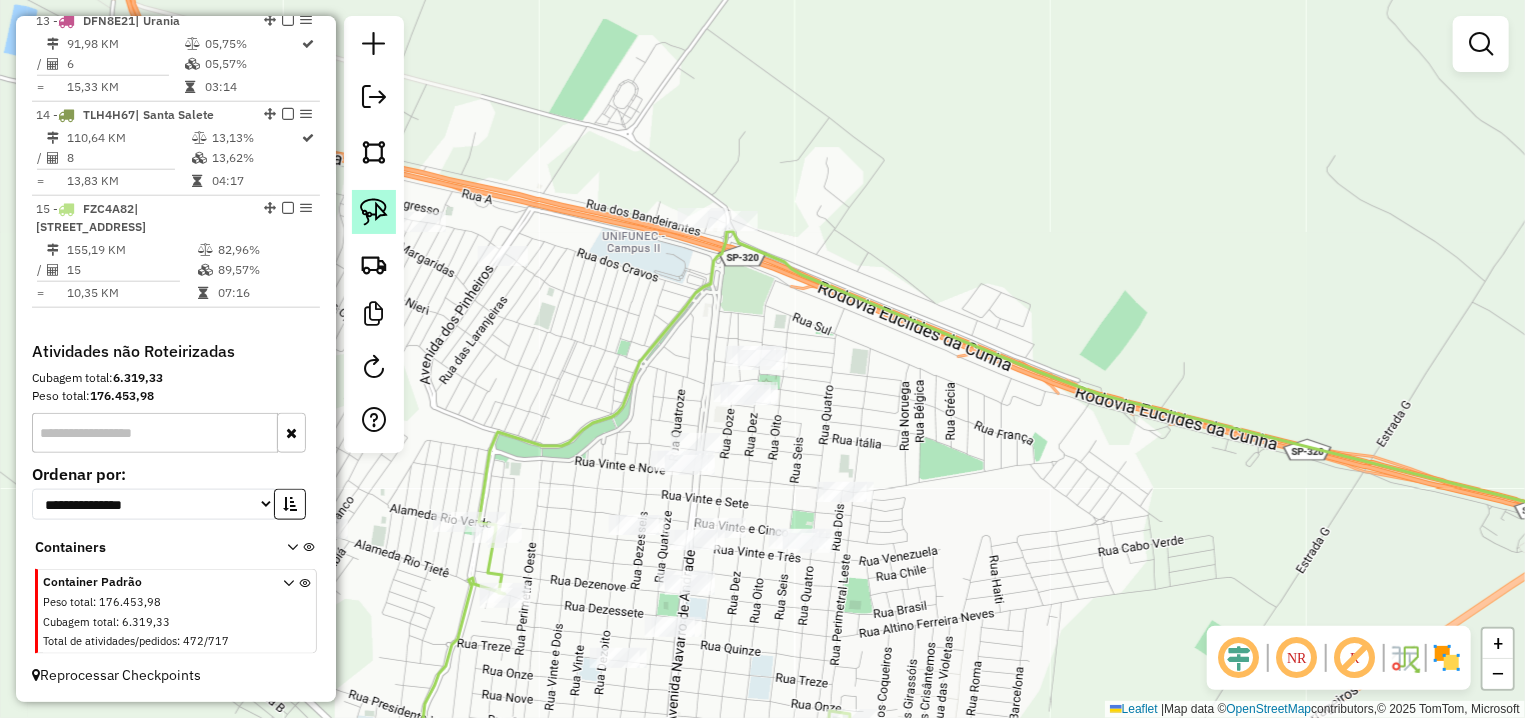 drag, startPoint x: 366, startPoint y: 216, endPoint x: 380, endPoint y: 214, distance: 14.142136 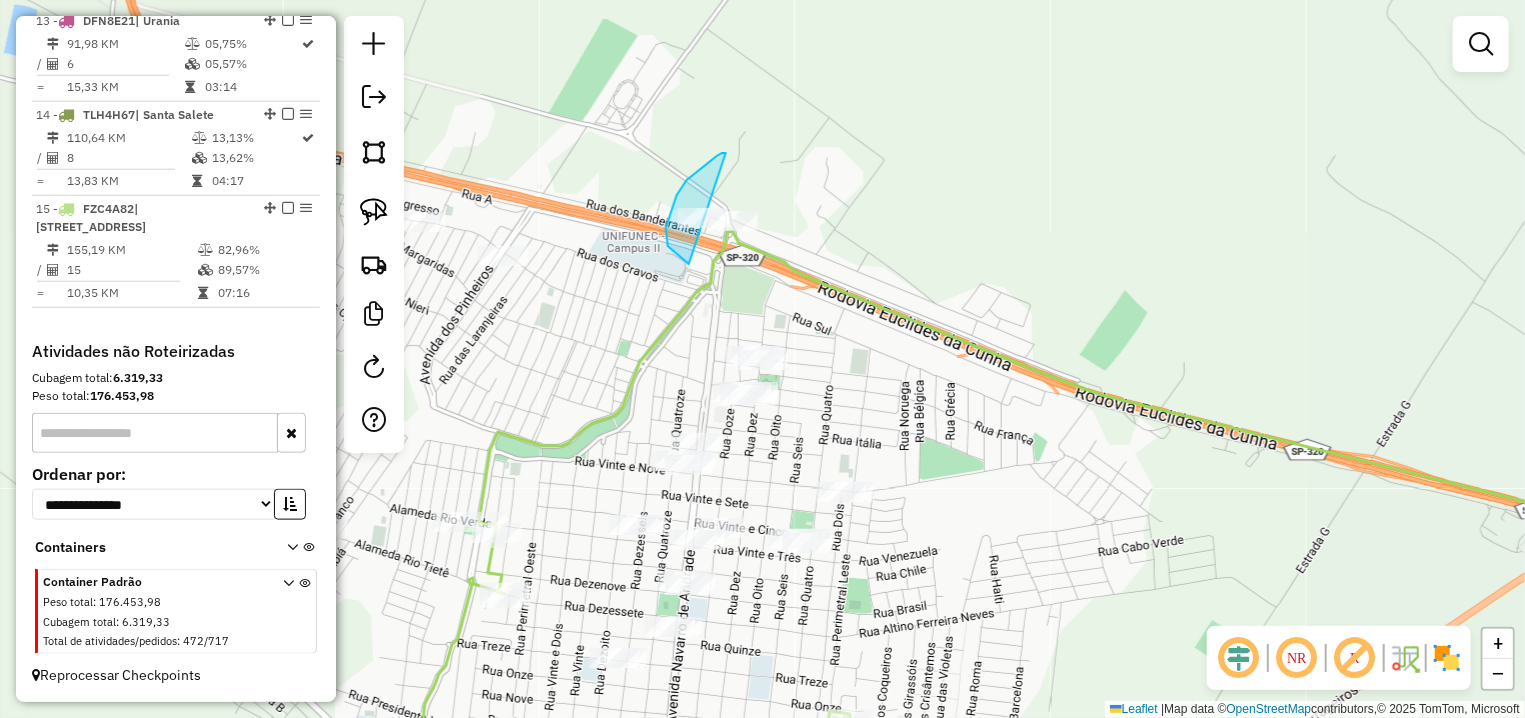 drag, startPoint x: 726, startPoint y: 153, endPoint x: 783, endPoint y: 260, distance: 121.235306 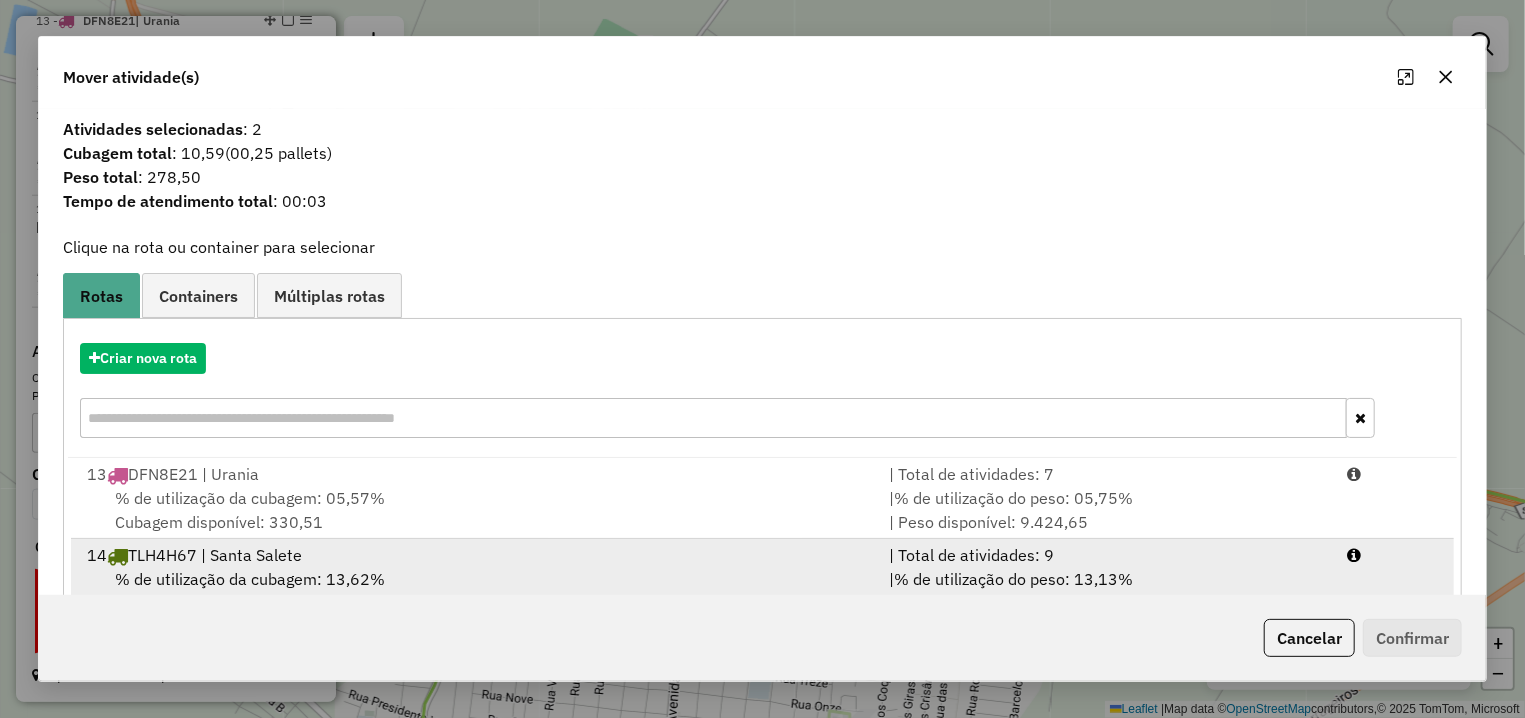 click on "14  TLH4H67 | Santa Salete" at bounding box center (476, 555) 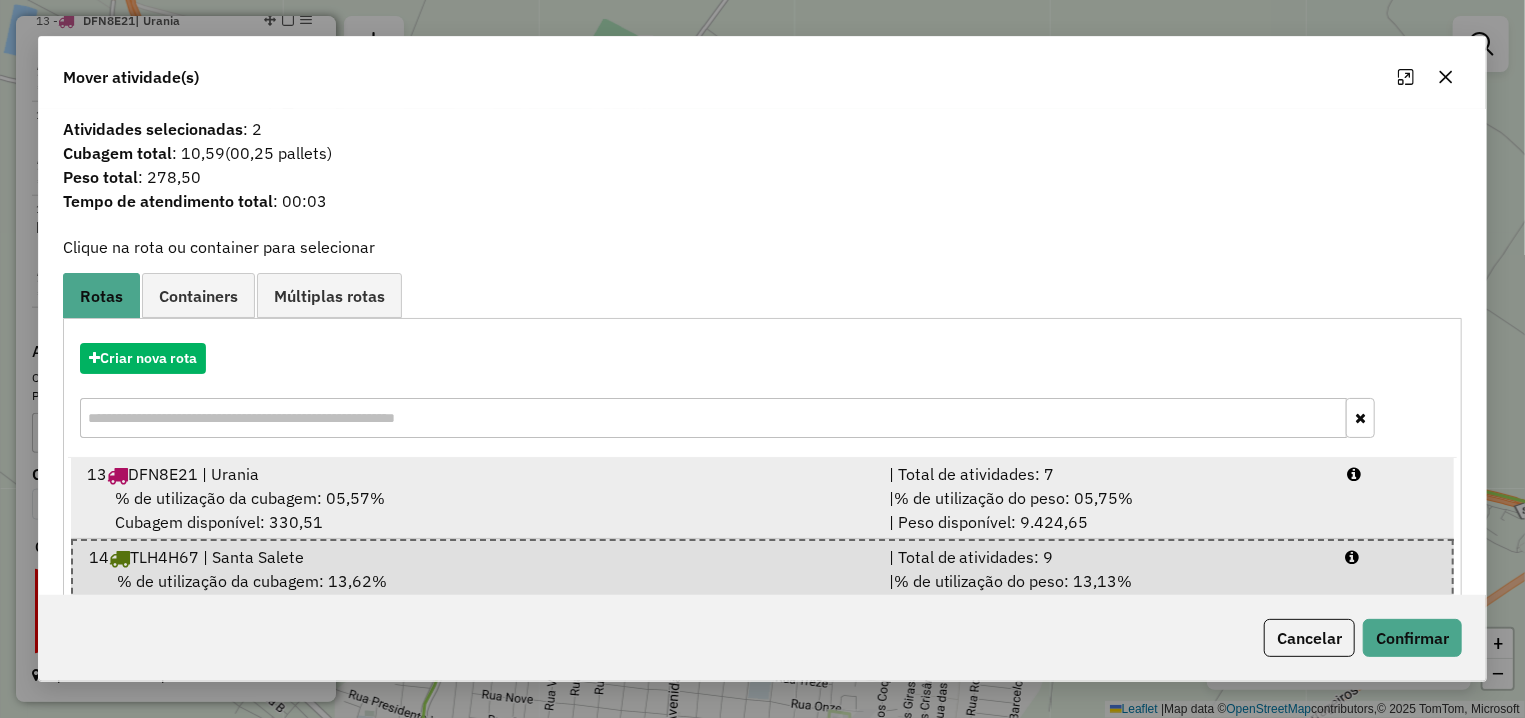 scroll, scrollTop: 143, scrollLeft: 0, axis: vertical 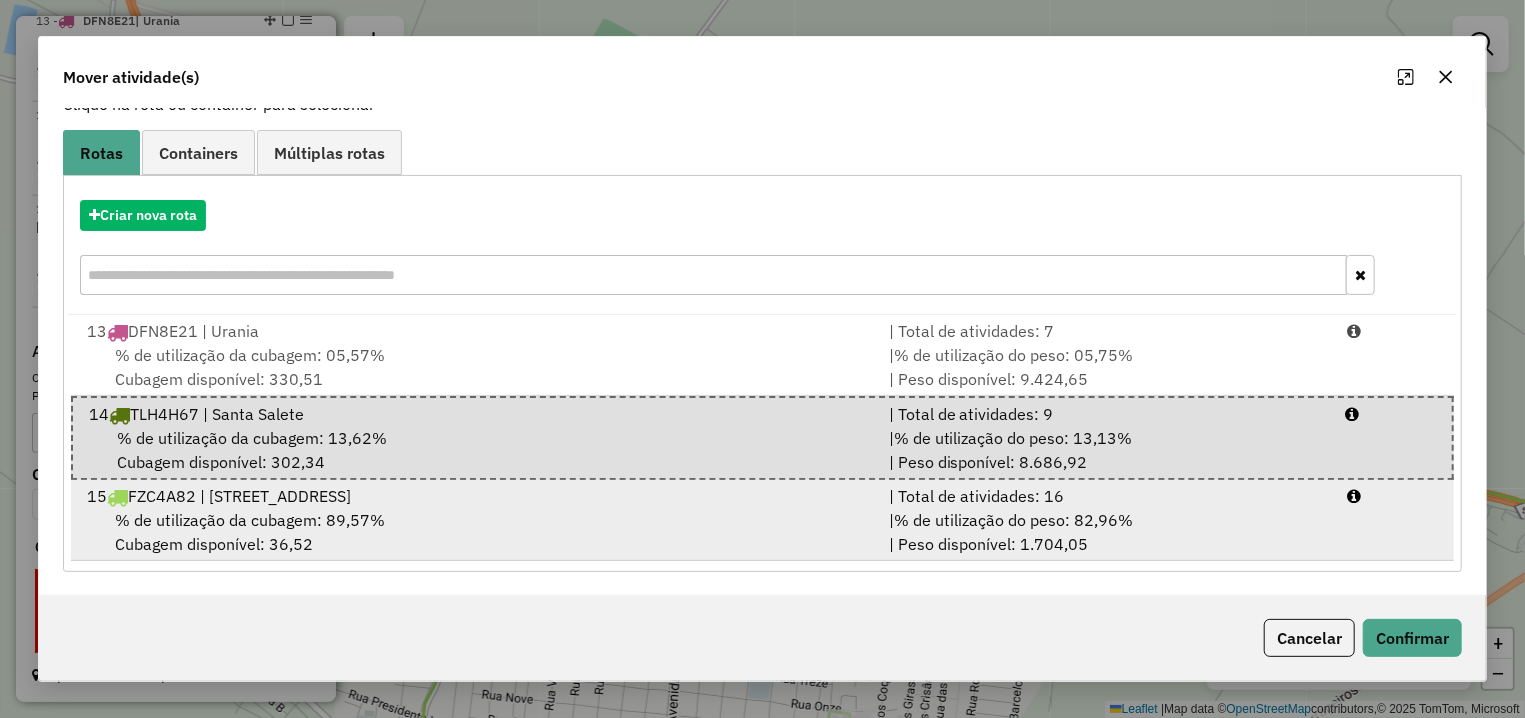 click on "% de utilização da cubagem: 89,57%  Cubagem disponível: 36,52" at bounding box center [476, 532] 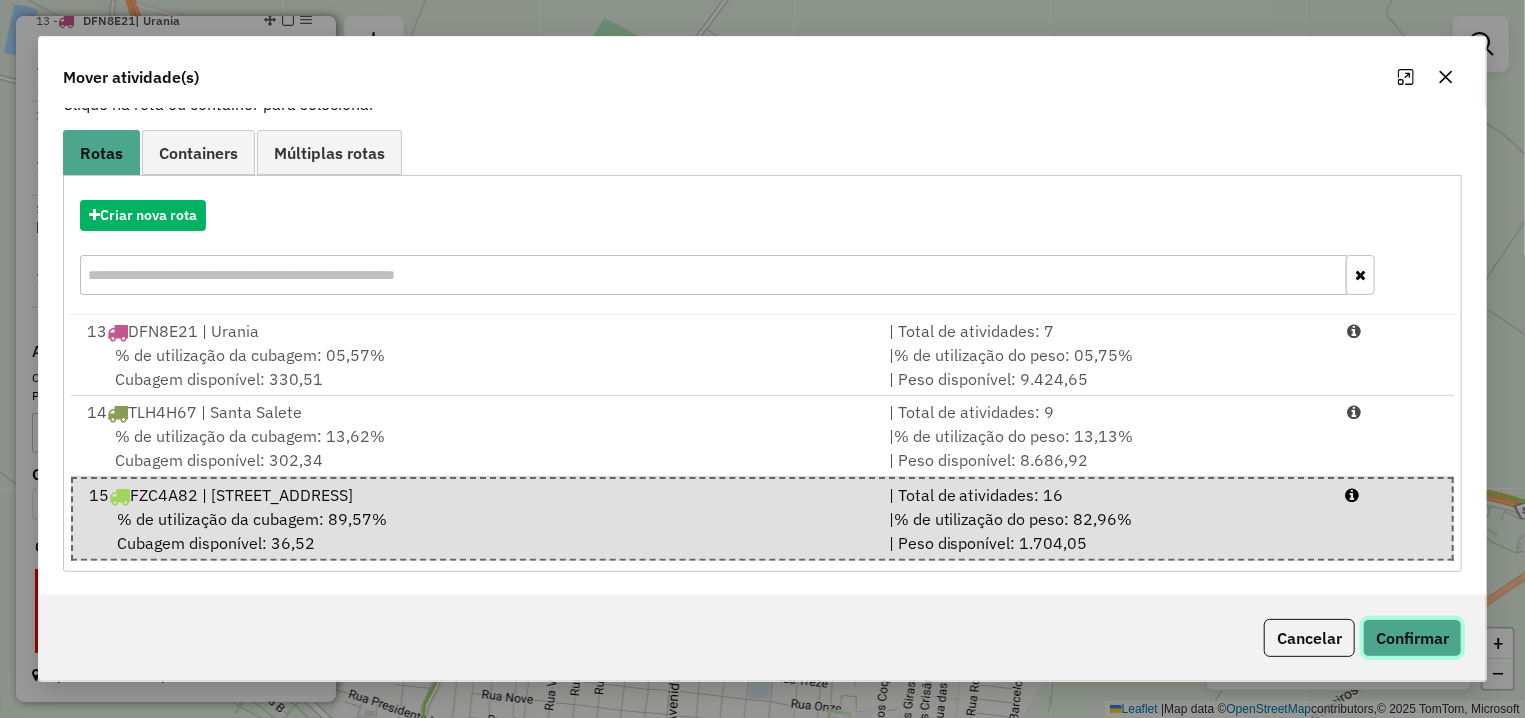 click on "Confirmar" 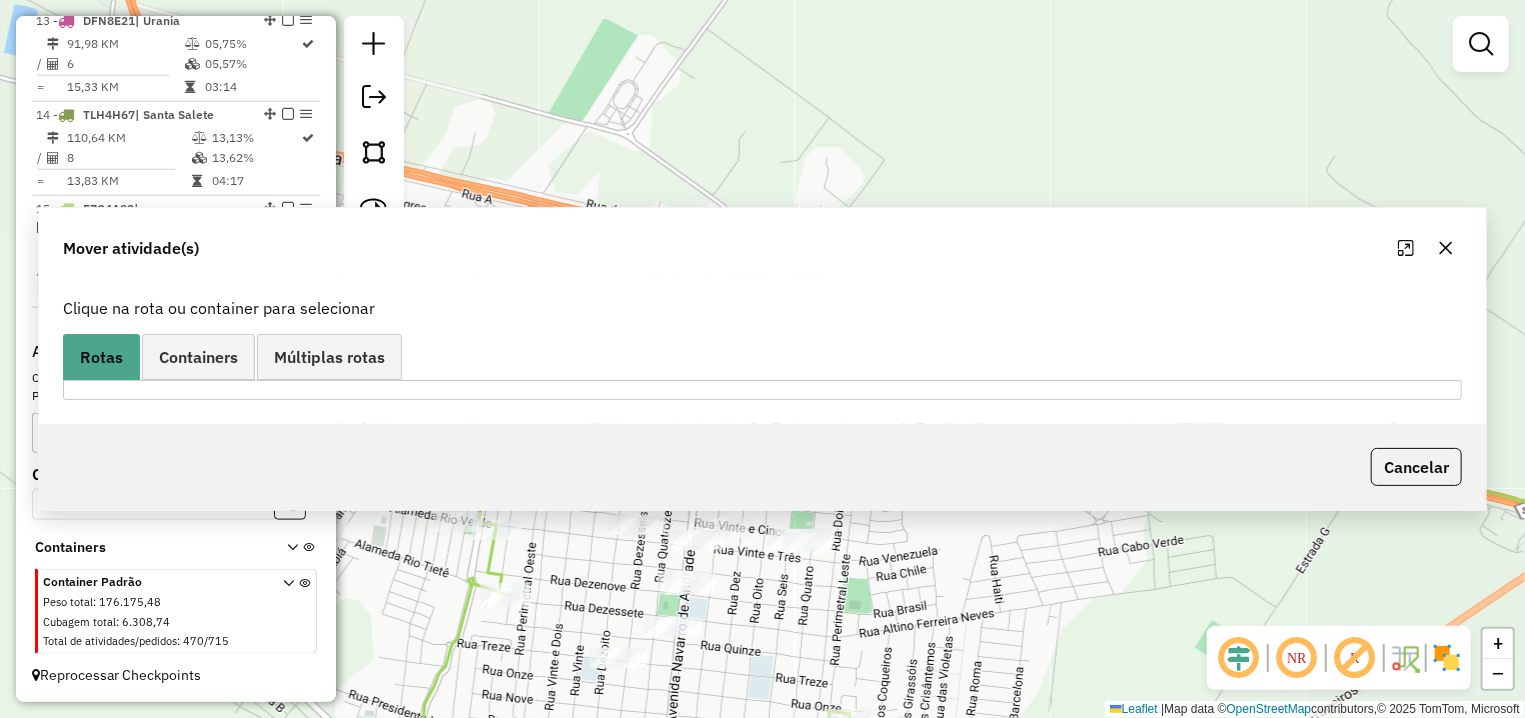 scroll, scrollTop: 0, scrollLeft: 0, axis: both 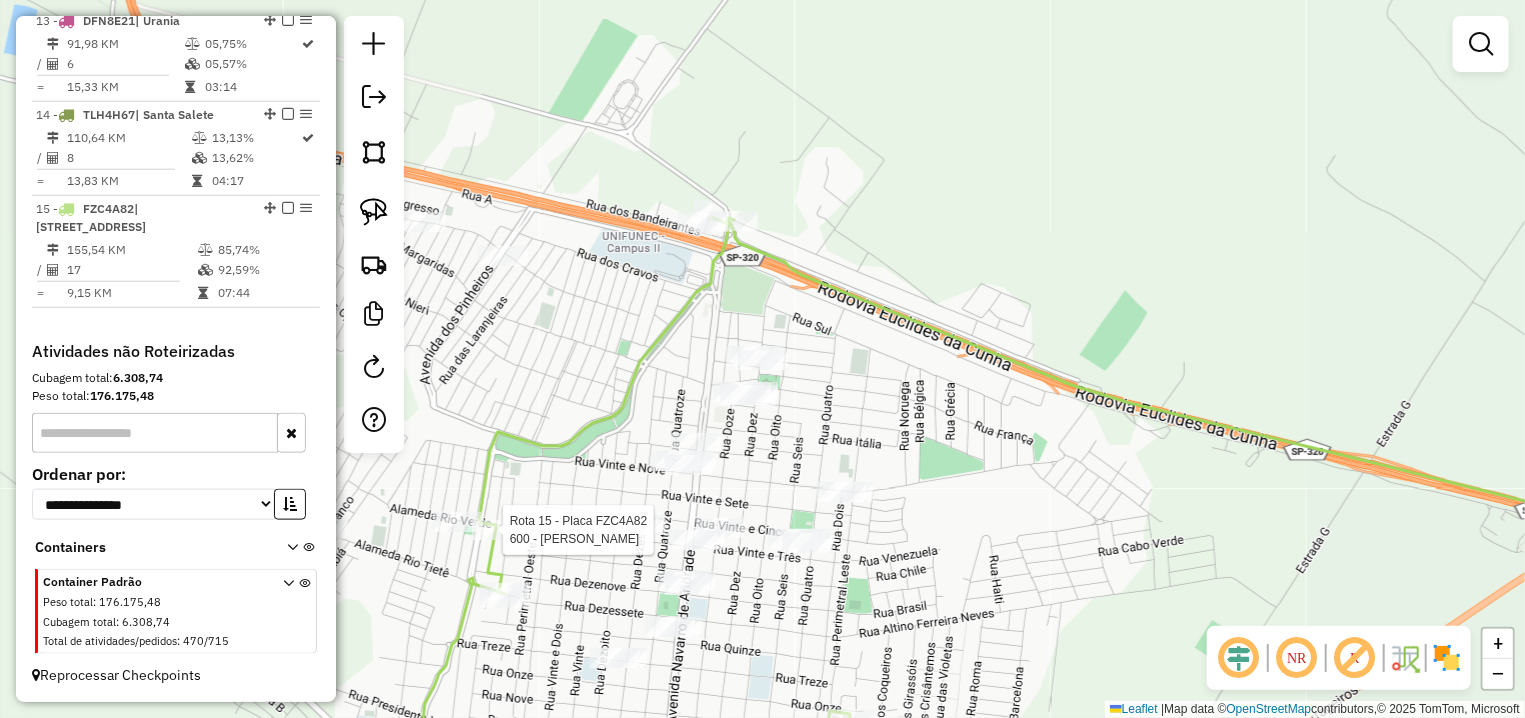 select on "**********" 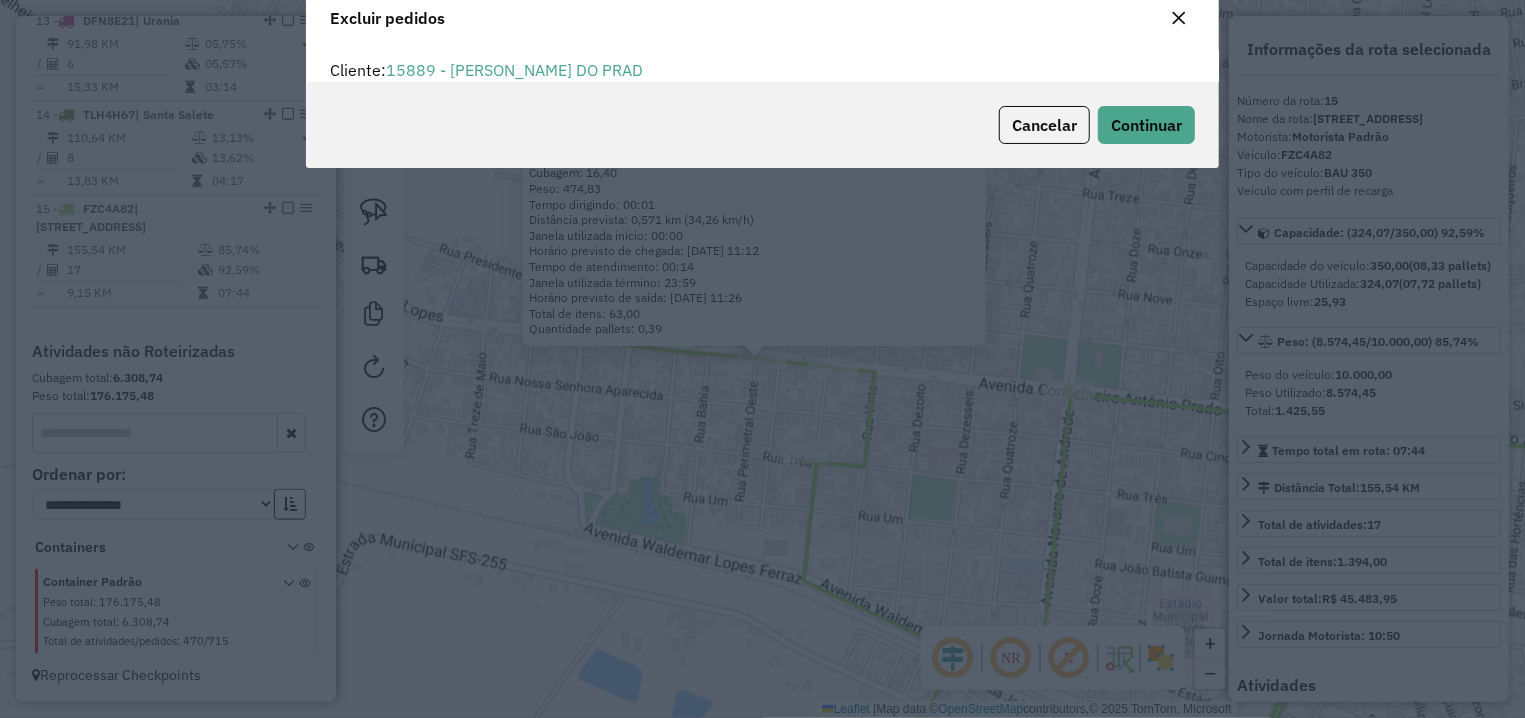 scroll, scrollTop: 12, scrollLeft: 7, axis: both 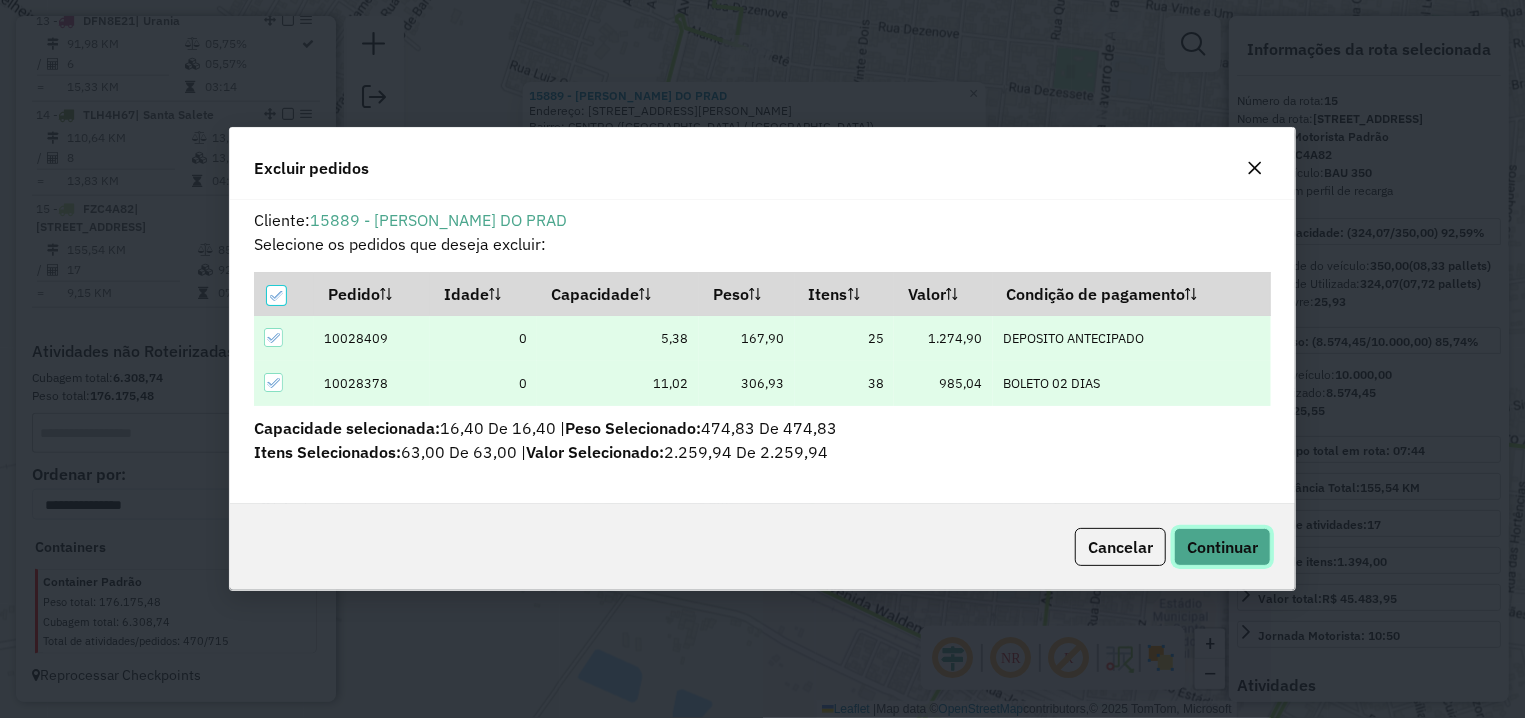 click on "Continuar" 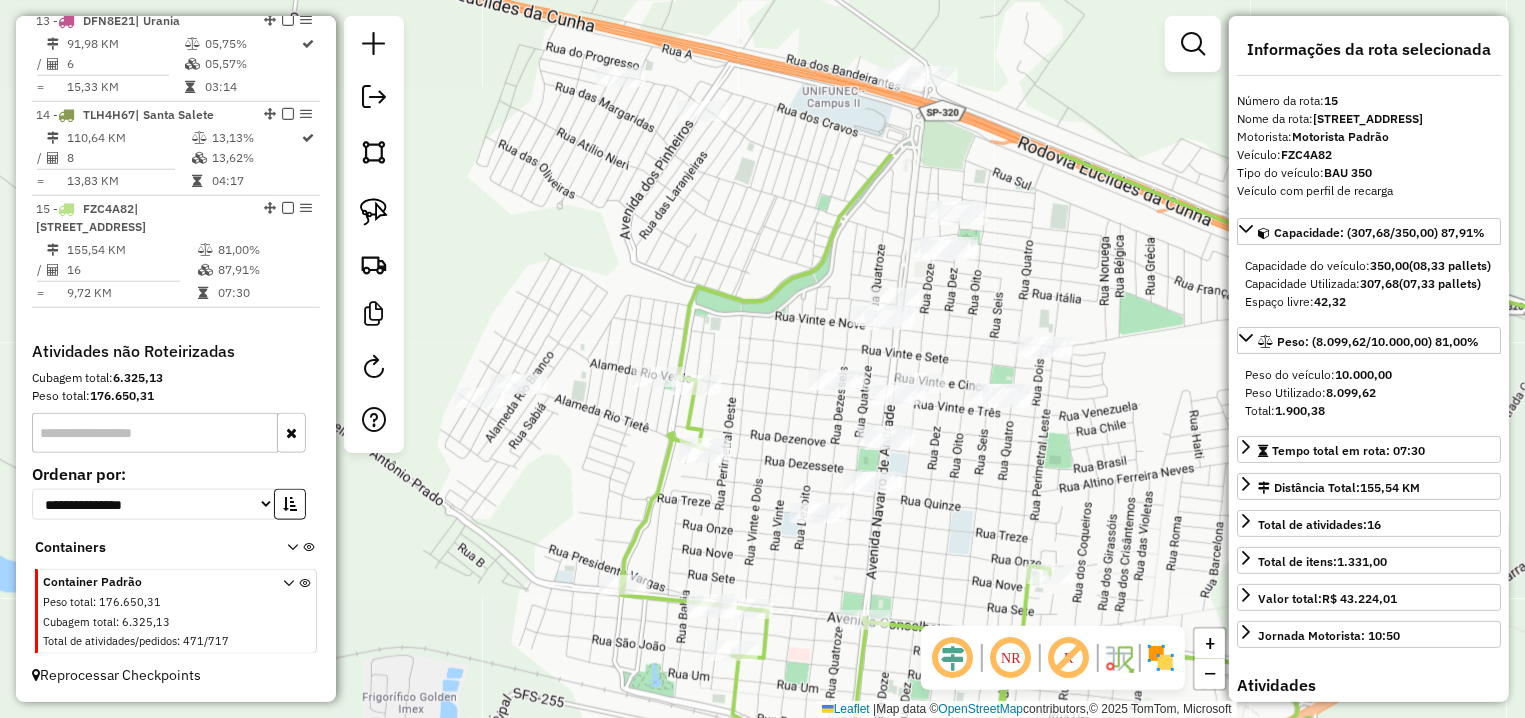 drag, startPoint x: 1031, startPoint y: 319, endPoint x: 985, endPoint y: 539, distance: 224.75764 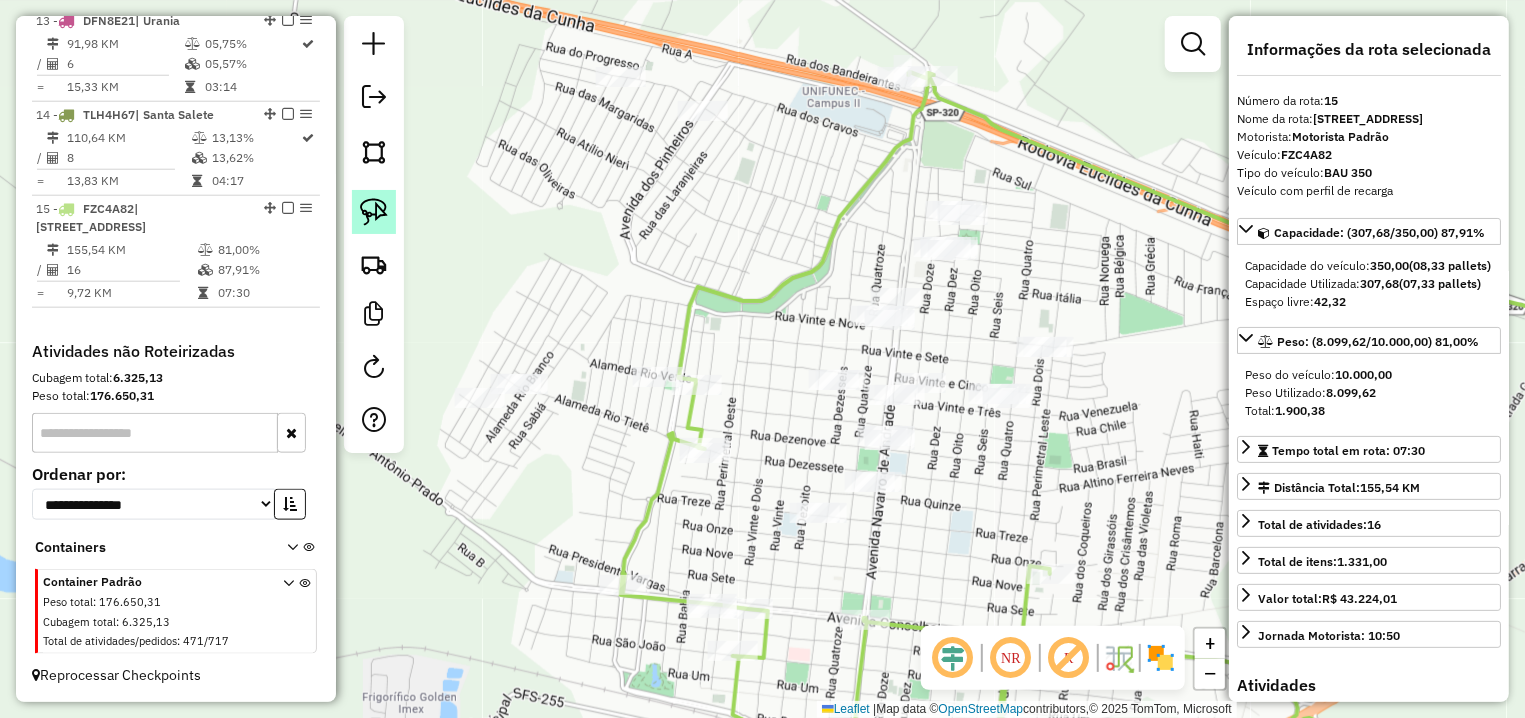 click 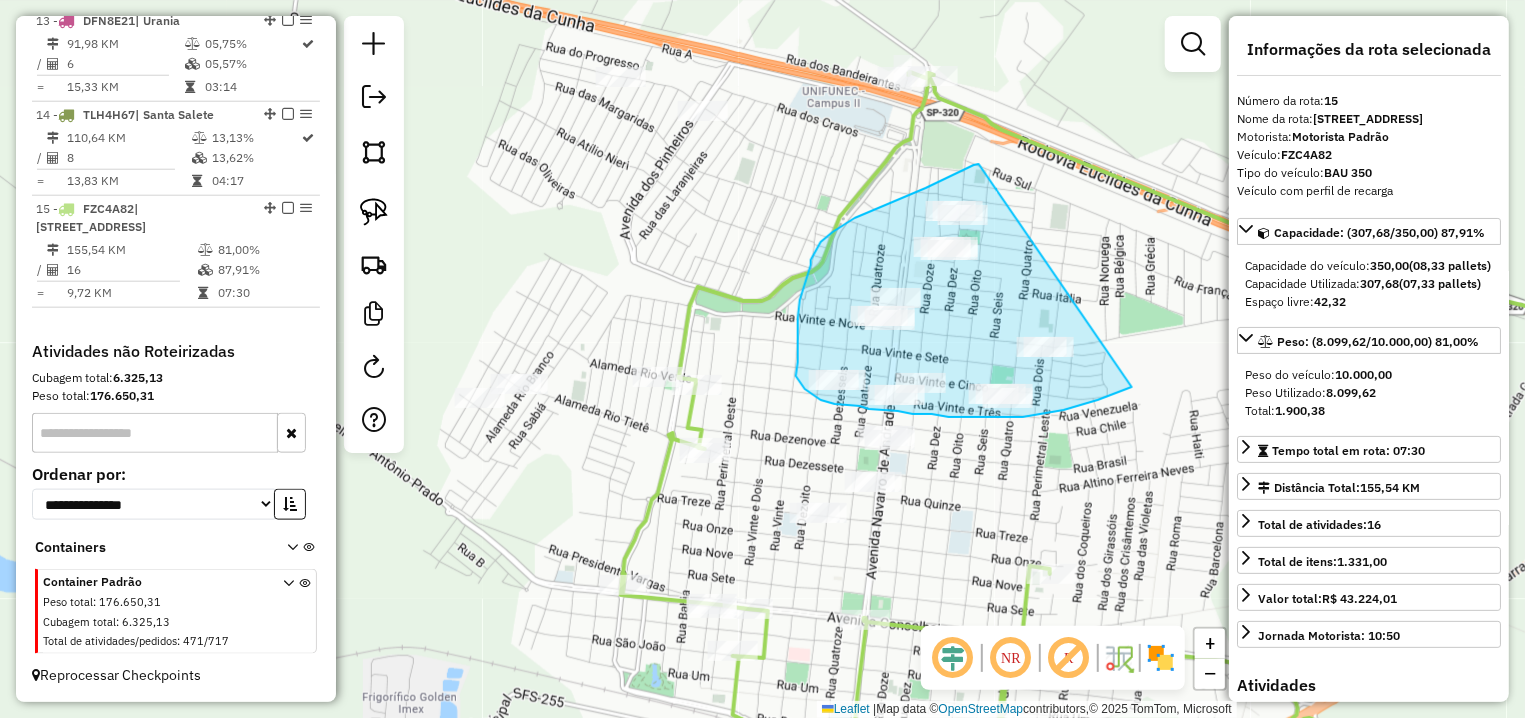 drag, startPoint x: 979, startPoint y: 164, endPoint x: 1132, endPoint y: 387, distance: 270.44037 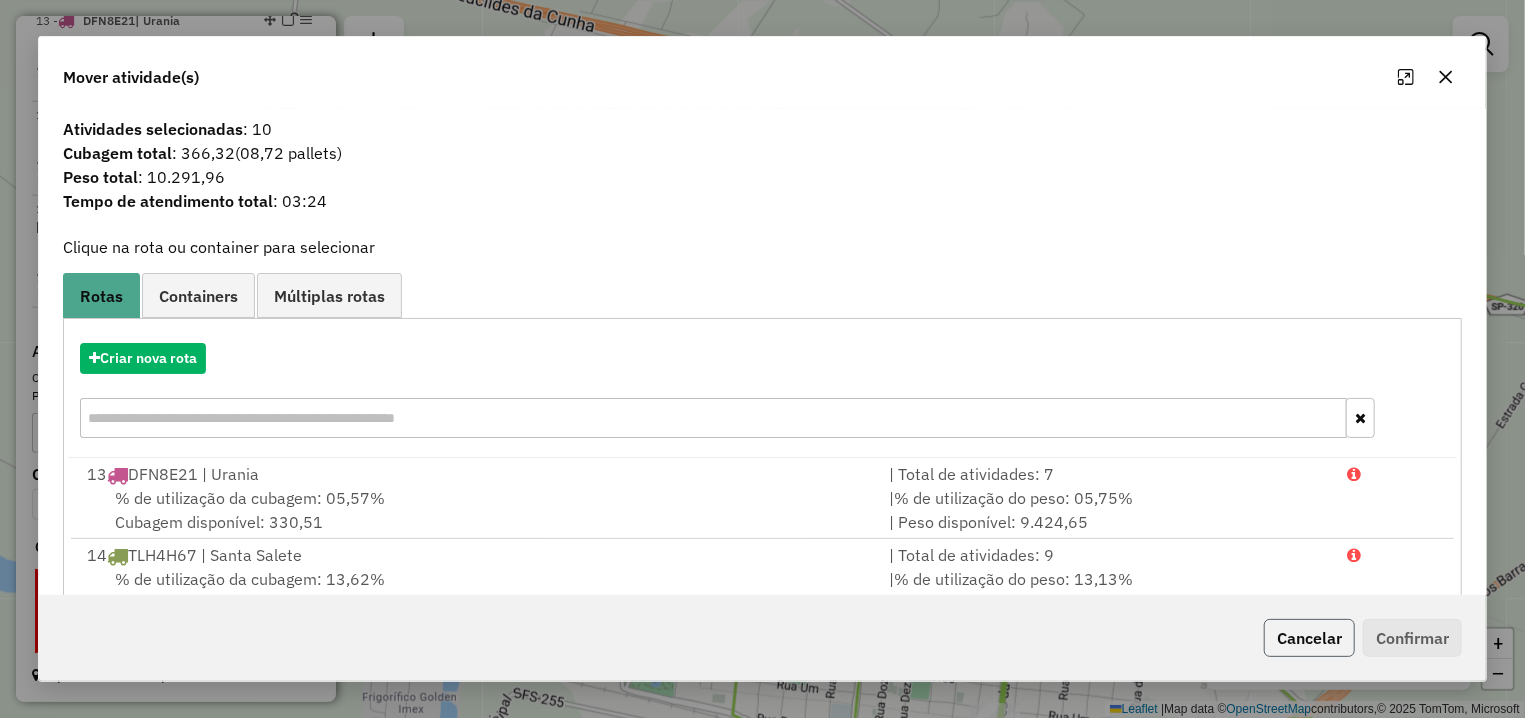click on "Cancelar" 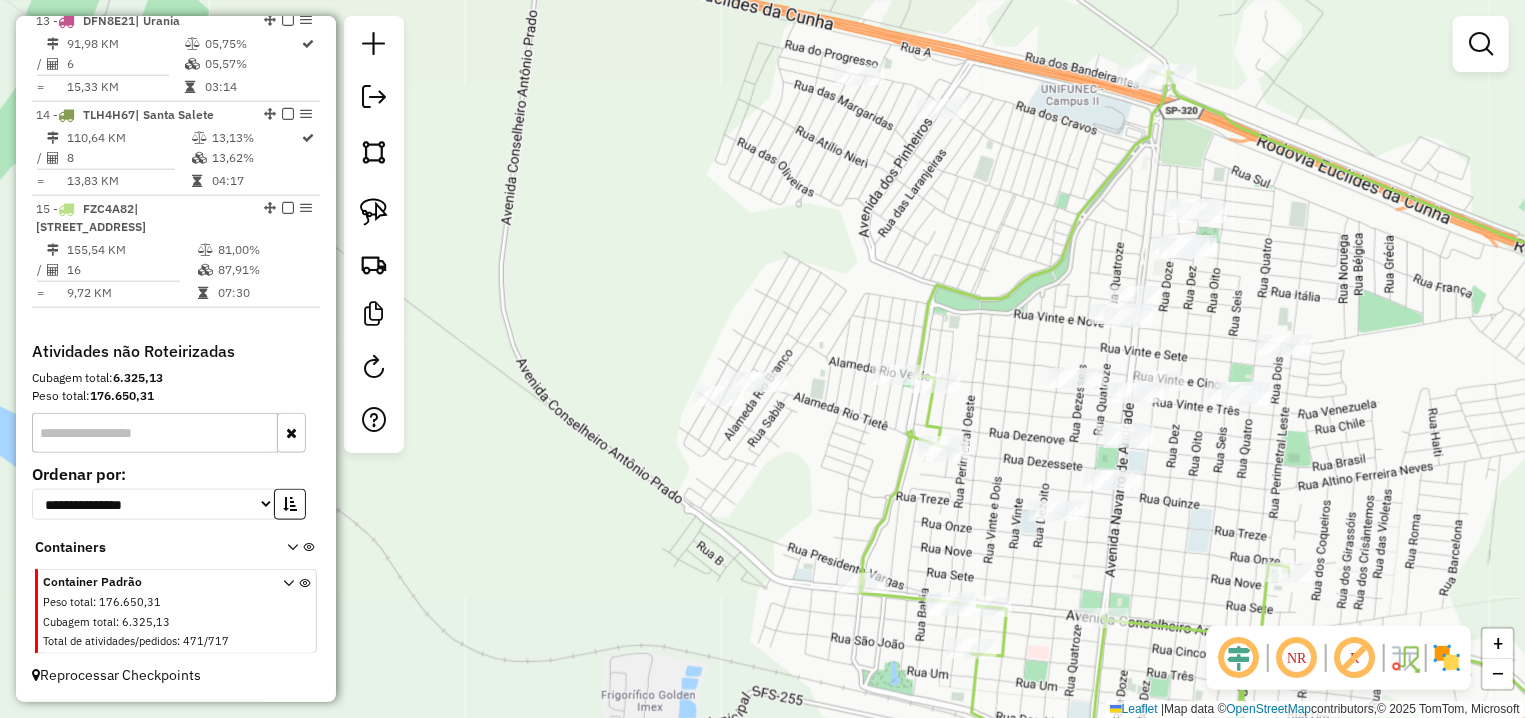 drag, startPoint x: 976, startPoint y: 524, endPoint x: 1198, endPoint y: 554, distance: 224.01785 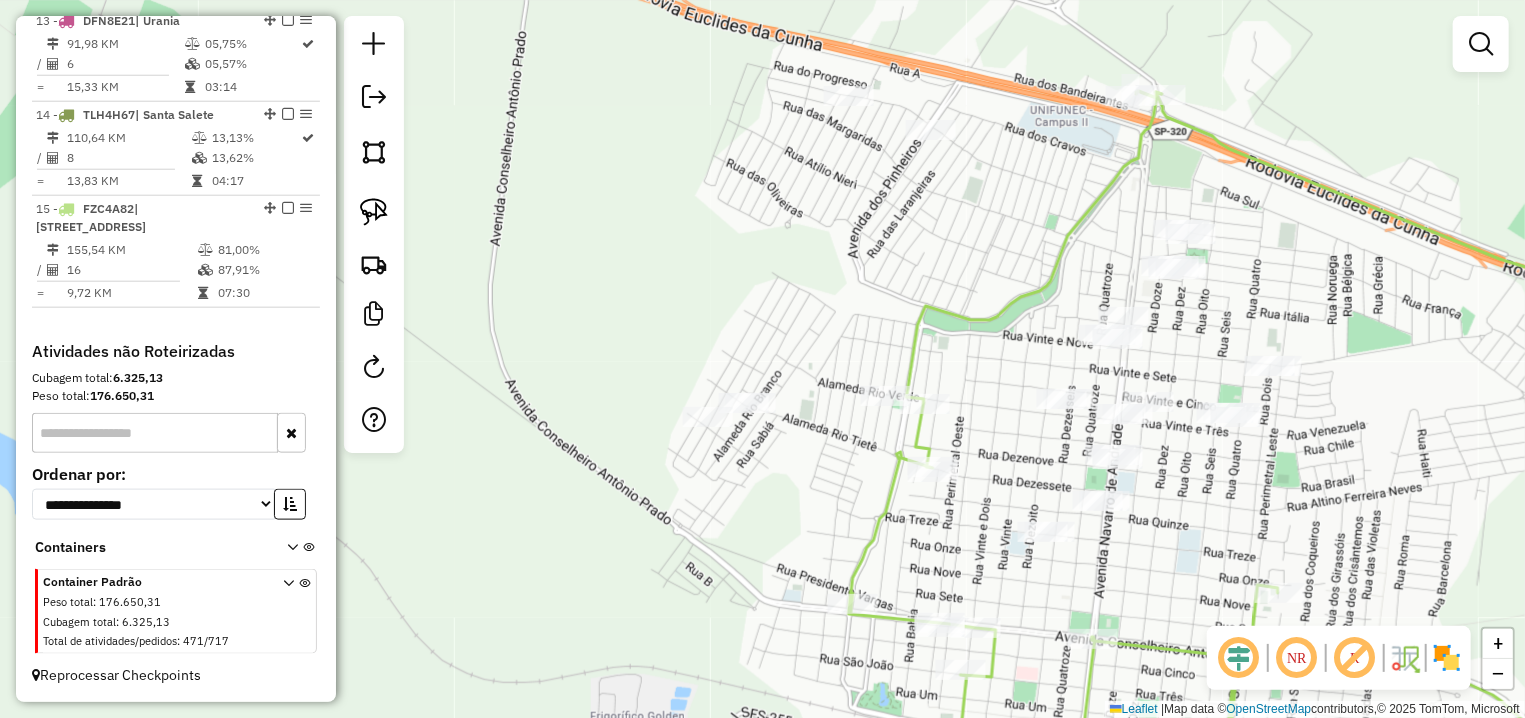 drag, startPoint x: 372, startPoint y: 202, endPoint x: 764, endPoint y: 318, distance: 408.80313 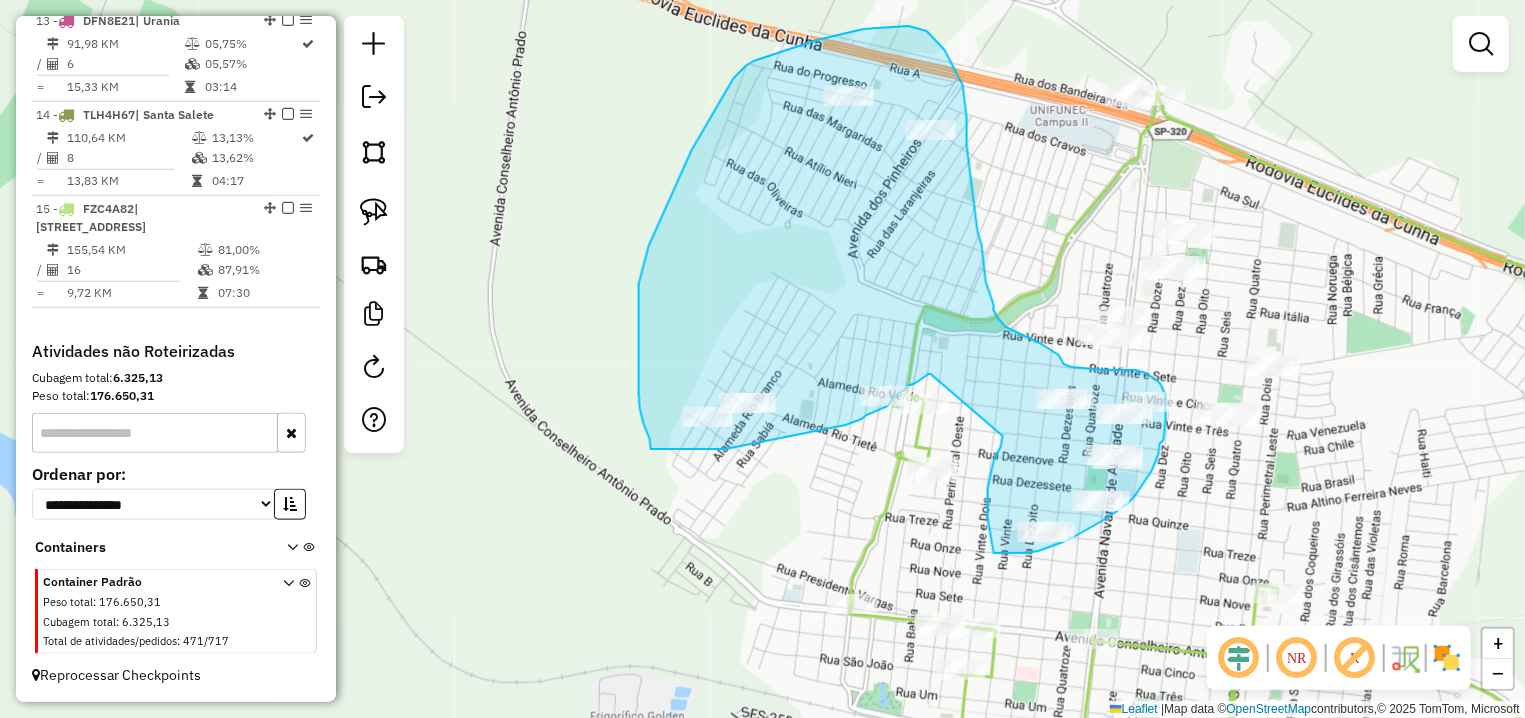 drag, startPoint x: 931, startPoint y: 374, endPoint x: 1003, endPoint y: 436, distance: 95.015785 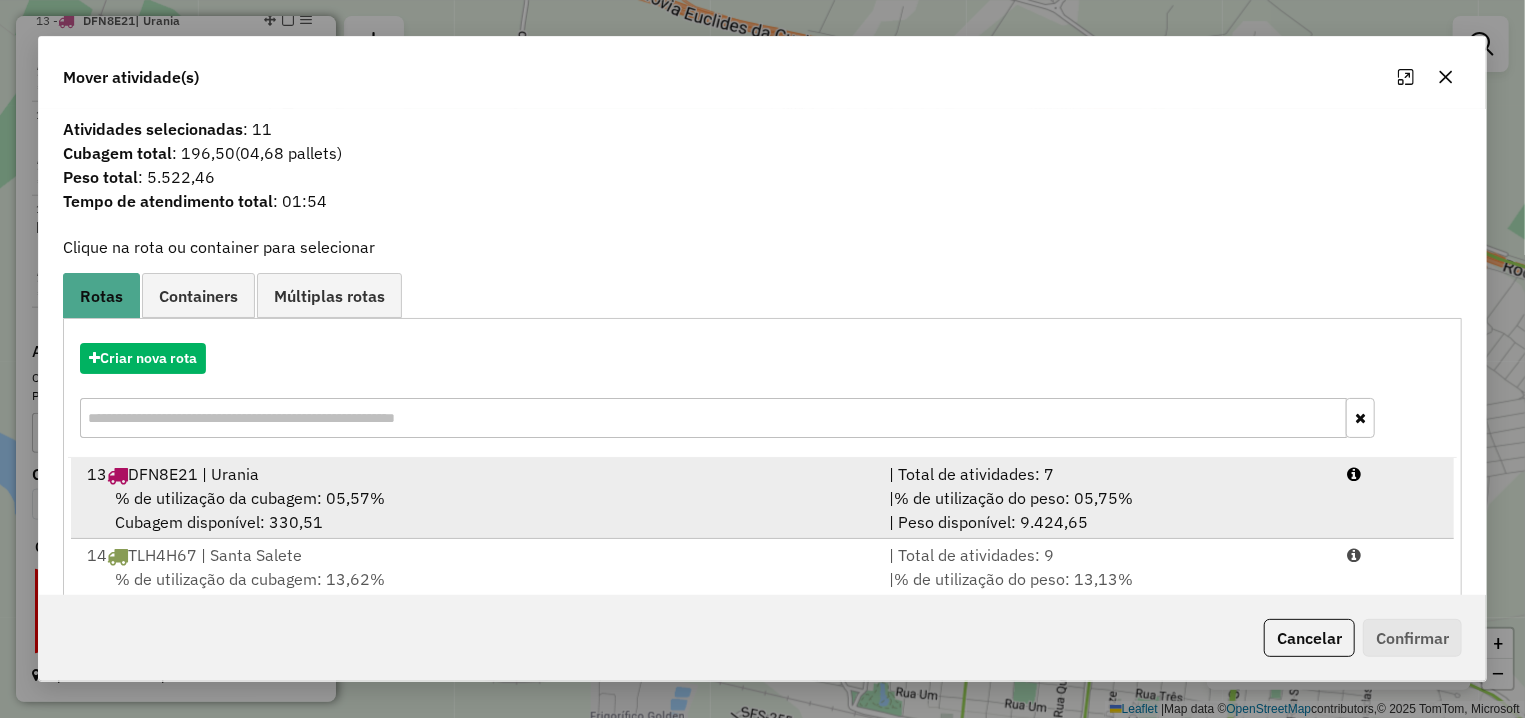 click on "% de utilização da cubagem: 05,57%" at bounding box center [250, 498] 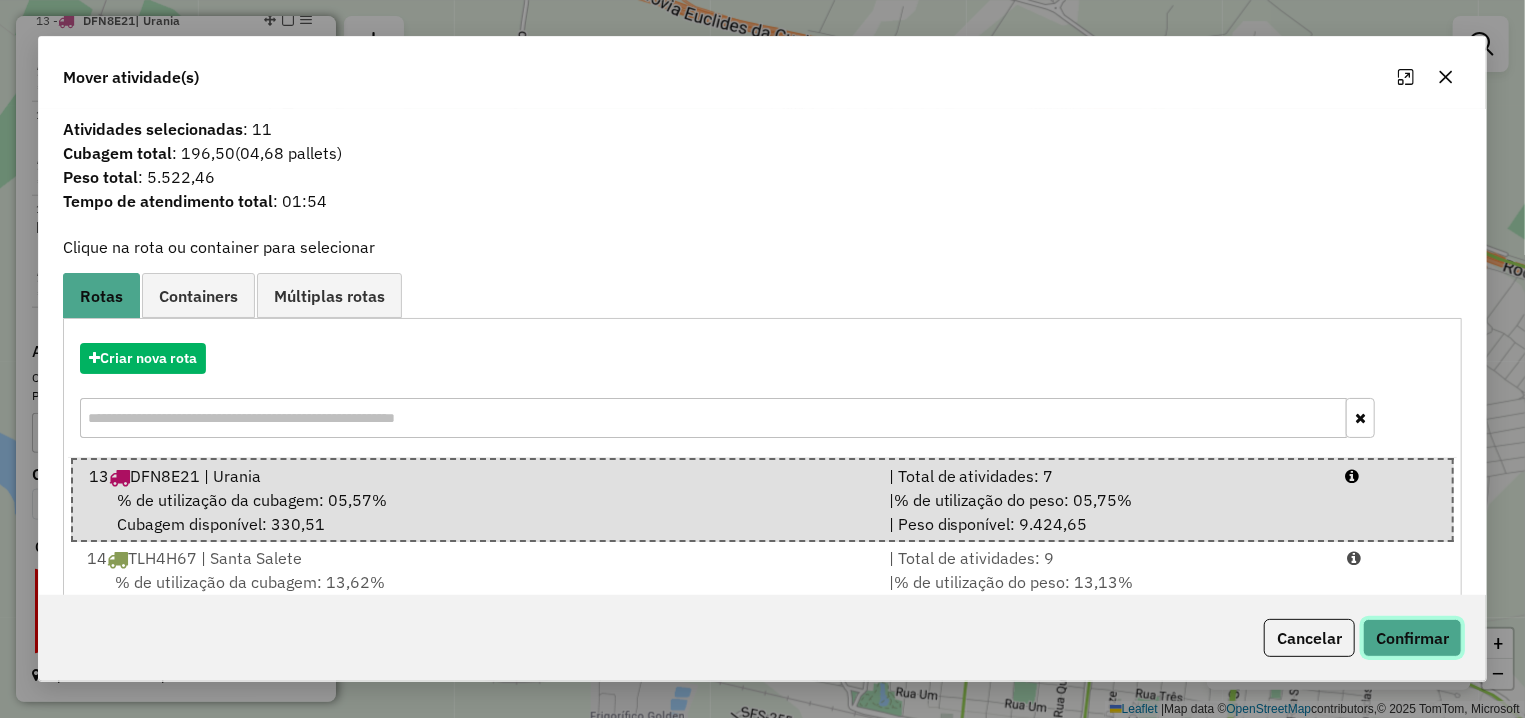click on "Confirmar" 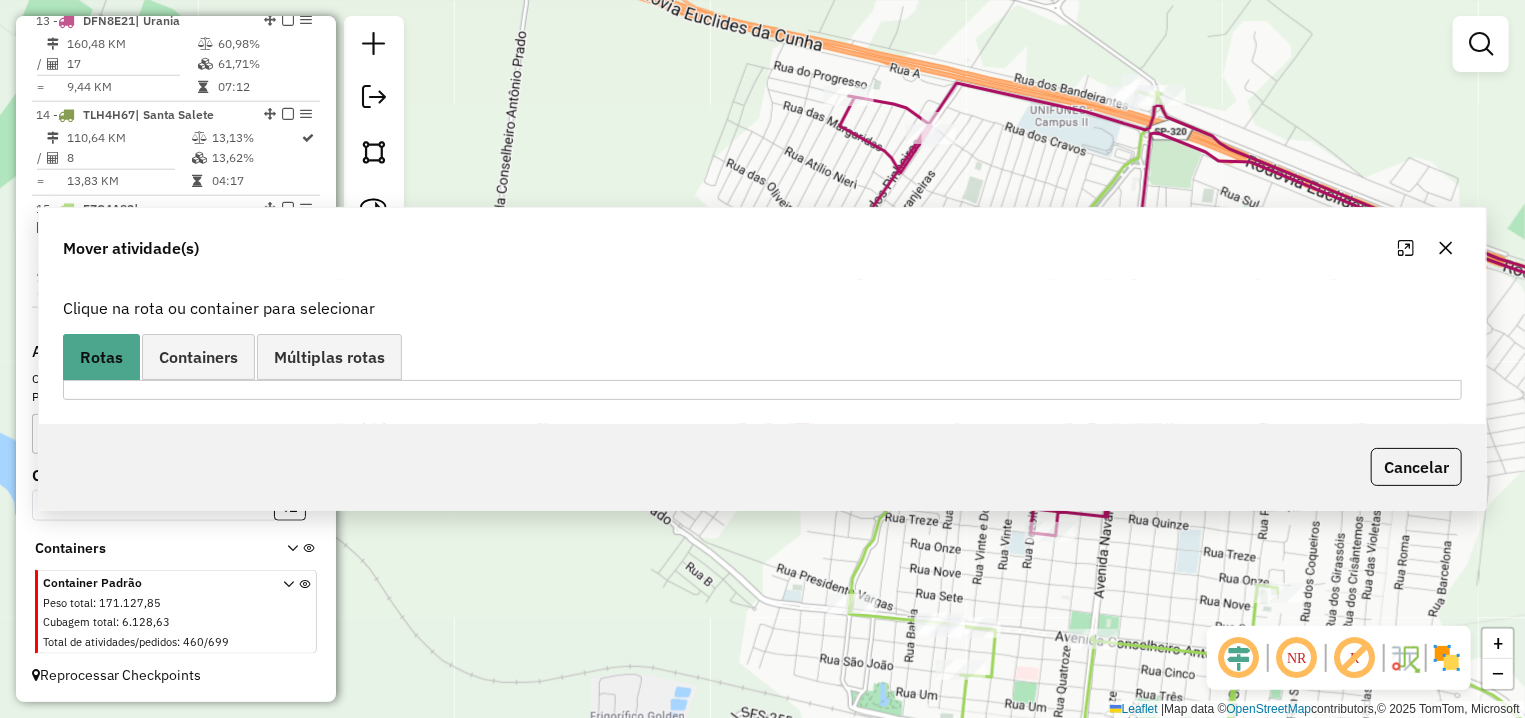 scroll, scrollTop: 1125, scrollLeft: 0, axis: vertical 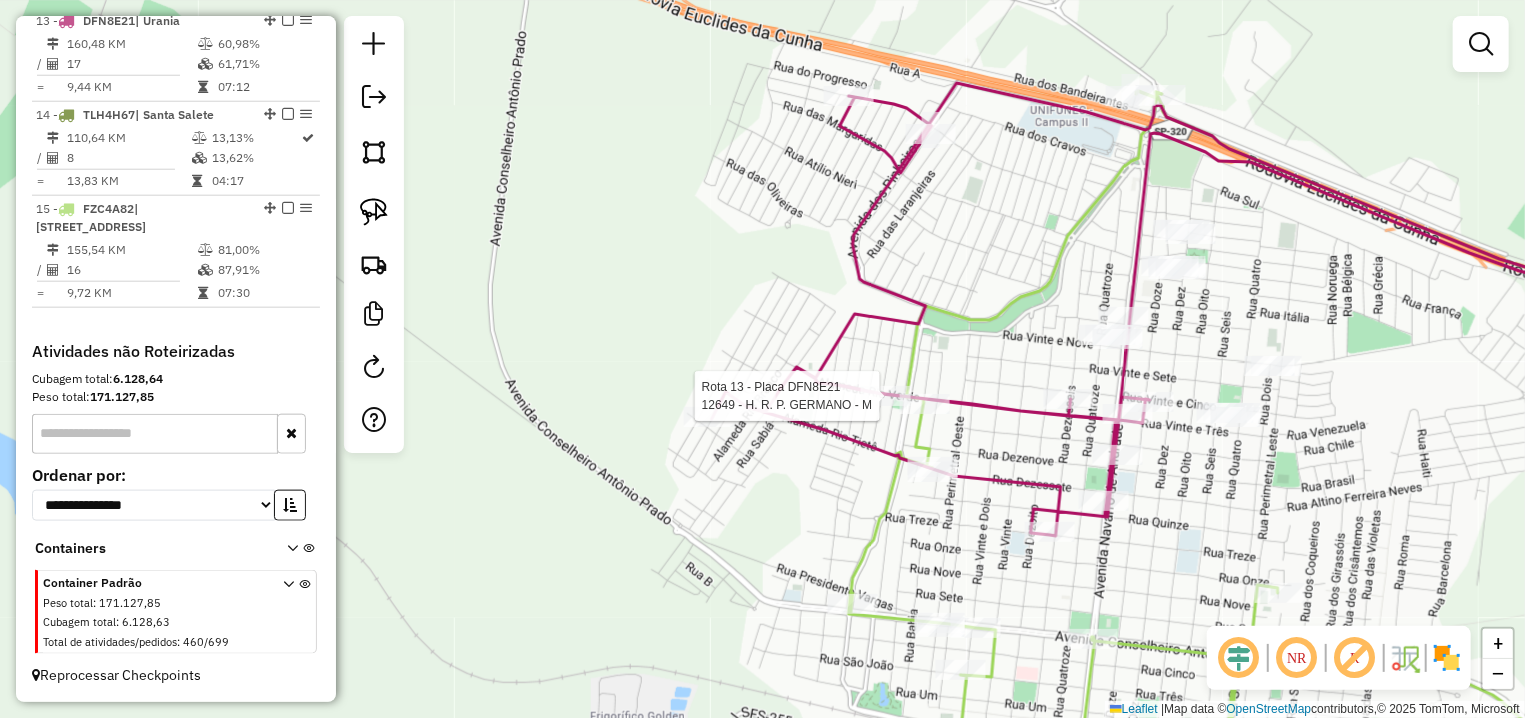 select on "**********" 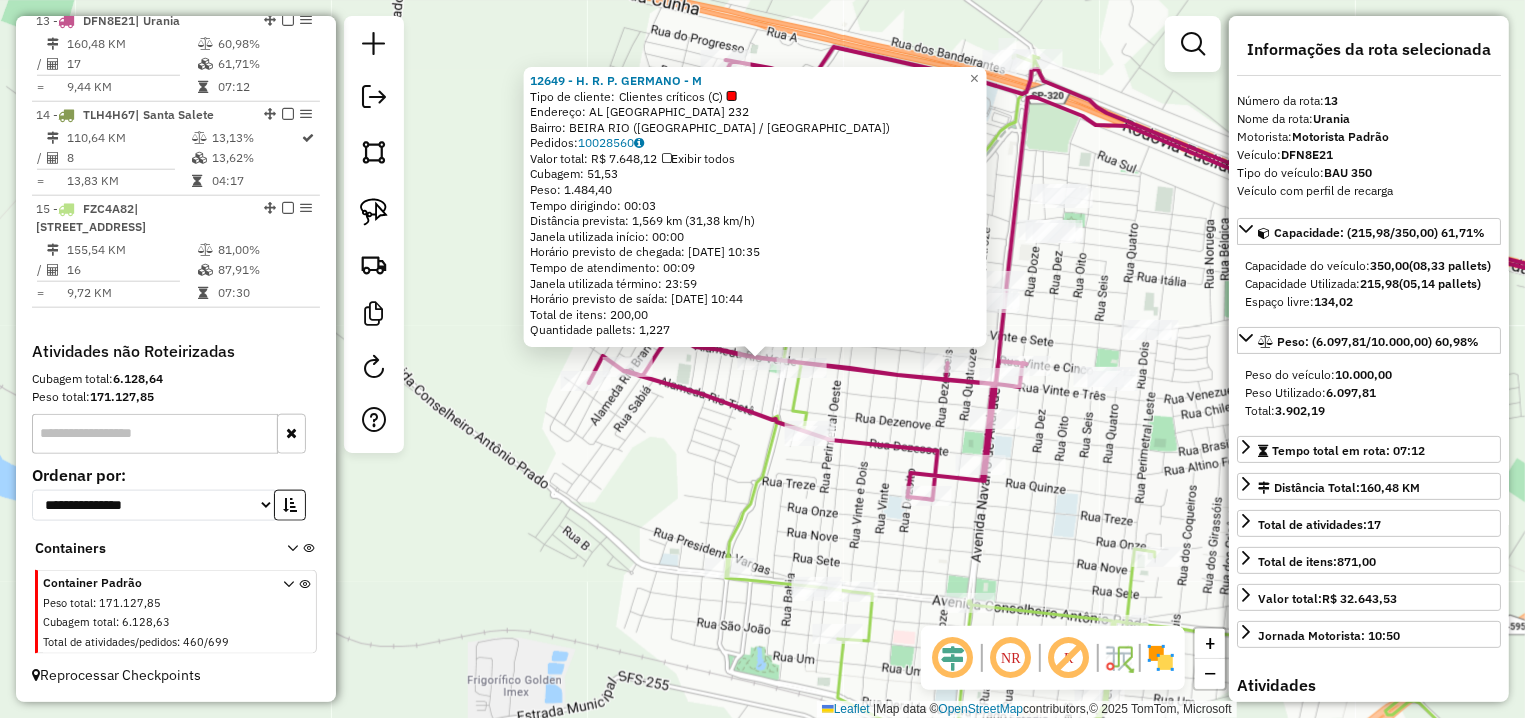 scroll, scrollTop: 1099, scrollLeft: 0, axis: vertical 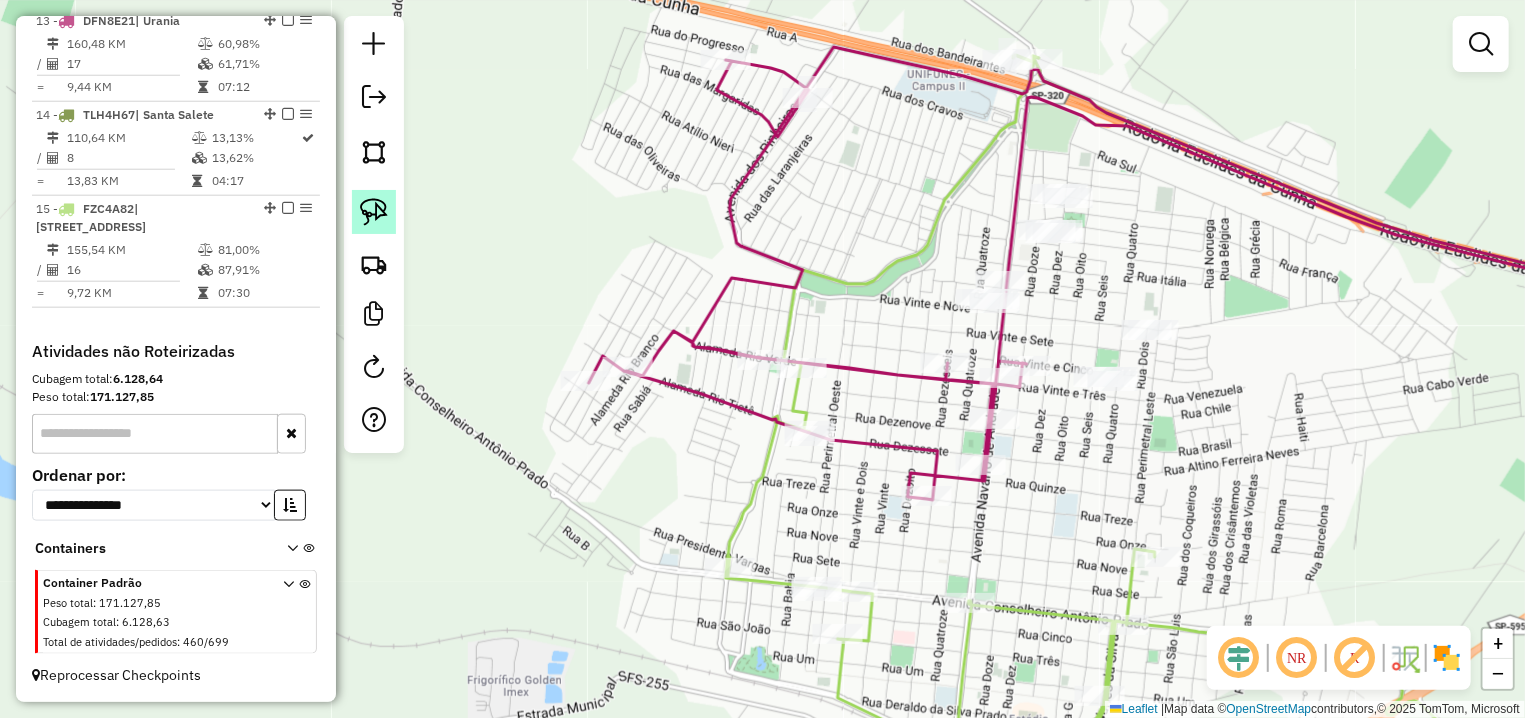 click 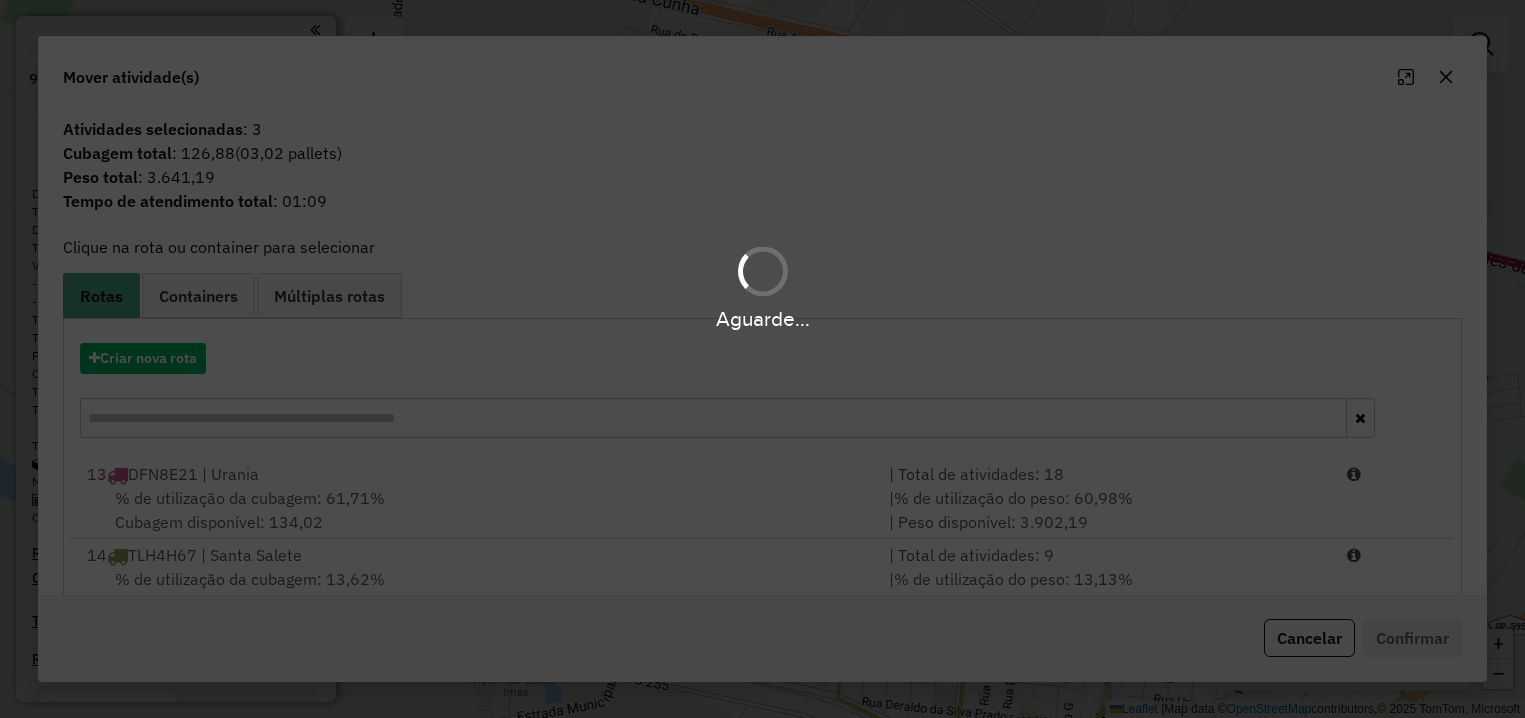 scroll, scrollTop: 0, scrollLeft: 0, axis: both 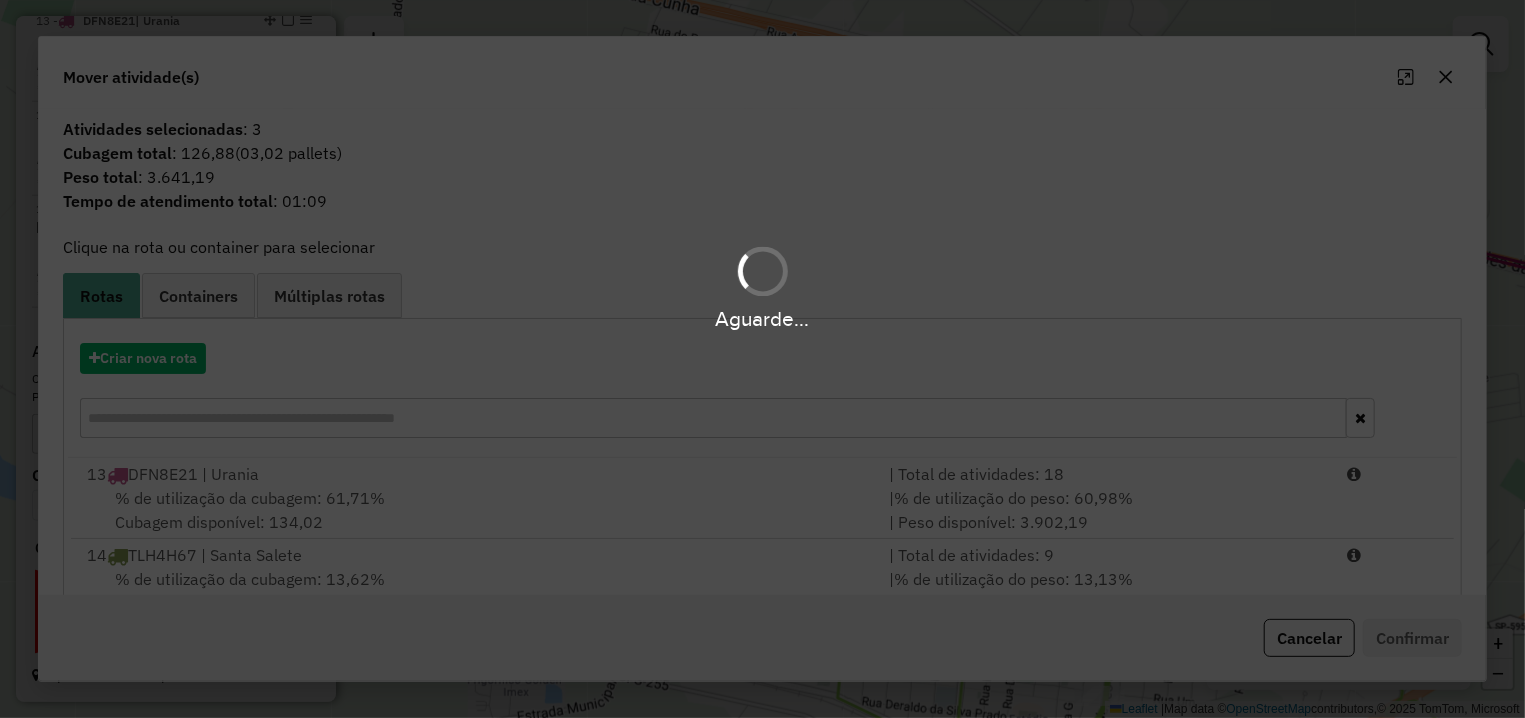 click on "Aguarde..." at bounding box center (762, 359) 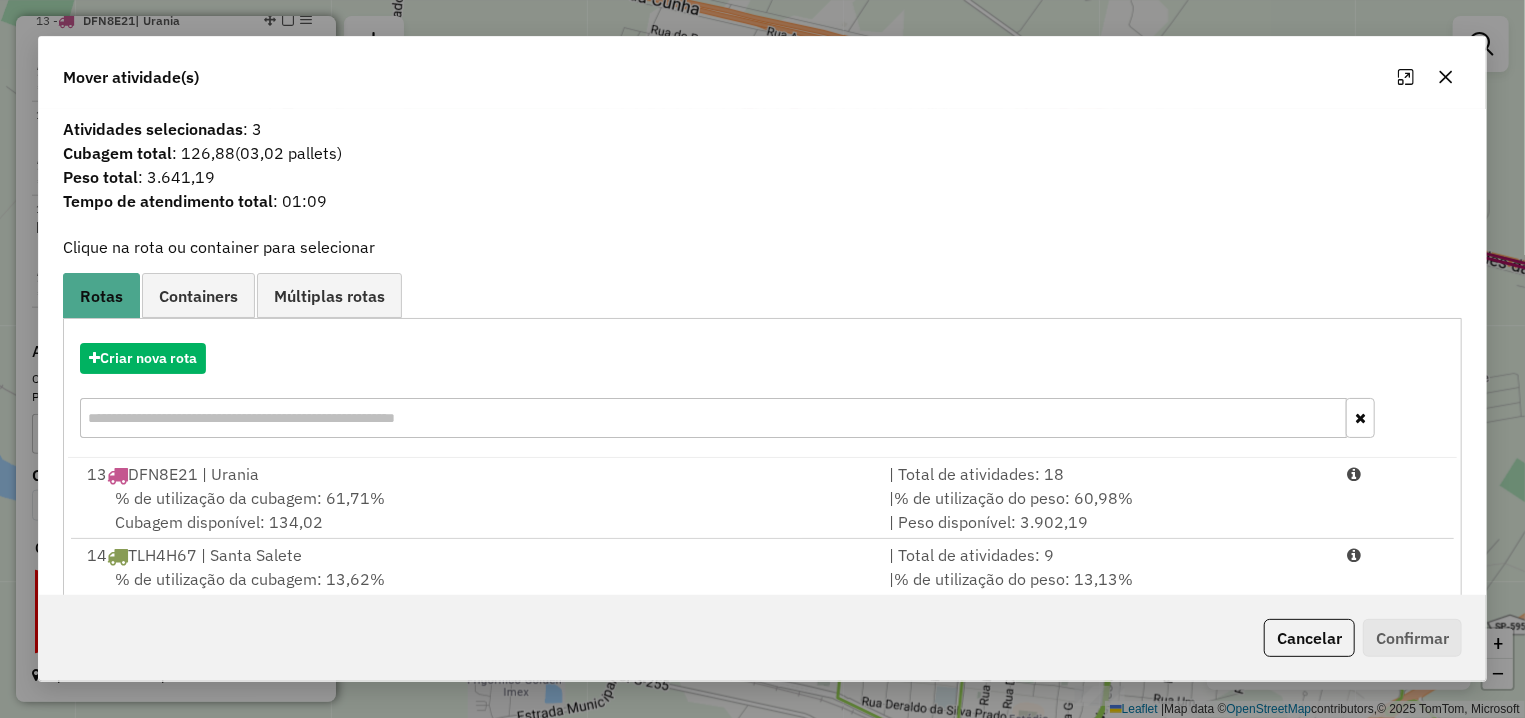 click on "Cancelar" 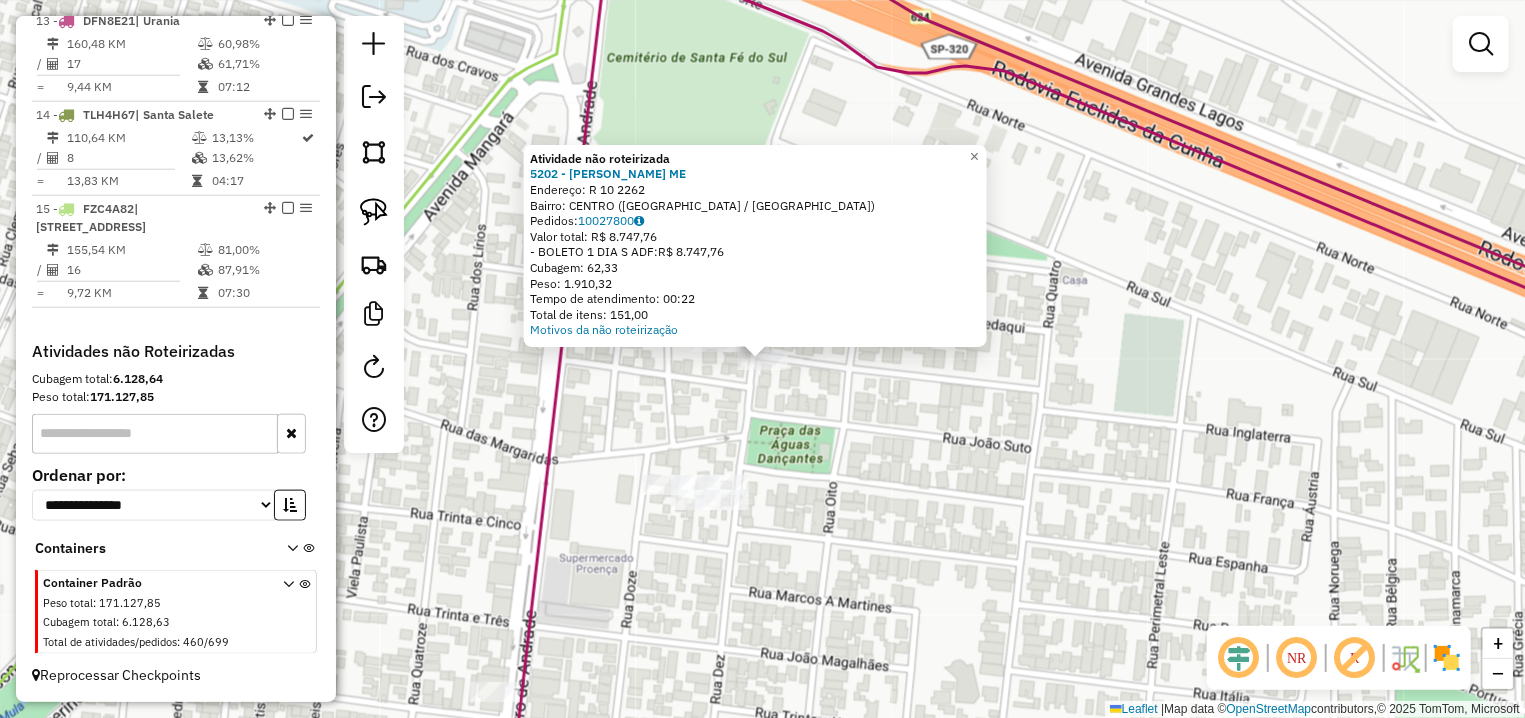 click on "Atividade não roteirizada 5202 - [PERSON_NAME] ME  Endereço: R   10                            2262   Bairro: [GEOGRAPHIC_DATA] ([GEOGRAPHIC_DATA] / [GEOGRAPHIC_DATA])   Pedidos:  10027800   Valor total: R$ 8.747,76   - BOLETO 1 DIA S ADF:  R$ 8.747,76   Cubagem: 62,33   Peso: 1.910,32   Tempo de atendimento: 00:22   Total de itens: 151,00  Motivos da não roteirização × Janela de atendimento Grade de atendimento Capacidade Transportadoras Veículos Cliente Pedidos  Rotas Selecione os dias de semana para filtrar as janelas de atendimento  Seg   Ter   Qua   Qui   Sex   Sáb   Dom  Informe o período da janela de atendimento: De: Até:  Filtrar exatamente a janela do cliente  Considerar janela de atendimento padrão  Selecione os dias de semana para filtrar as grades de atendimento  Seg   Ter   Qua   Qui   Sex   Sáb   Dom   Considerar clientes sem dia de atendimento cadastrado  Clientes fora do dia de atendimento selecionado Filtrar as atividades entre os valores definidos abaixo:  Peso mínimo:   Peso máximo:   Cubagem mínima:  +" 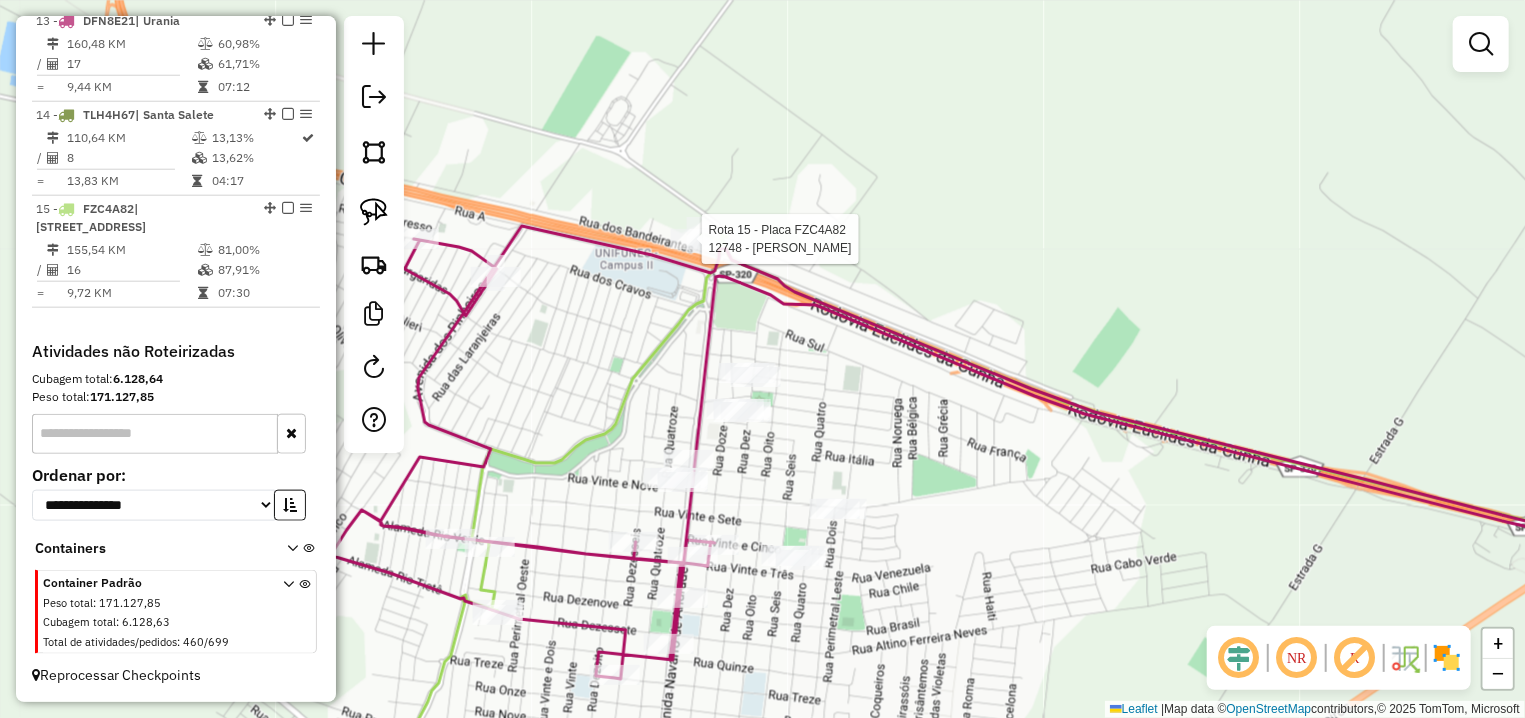 select on "**********" 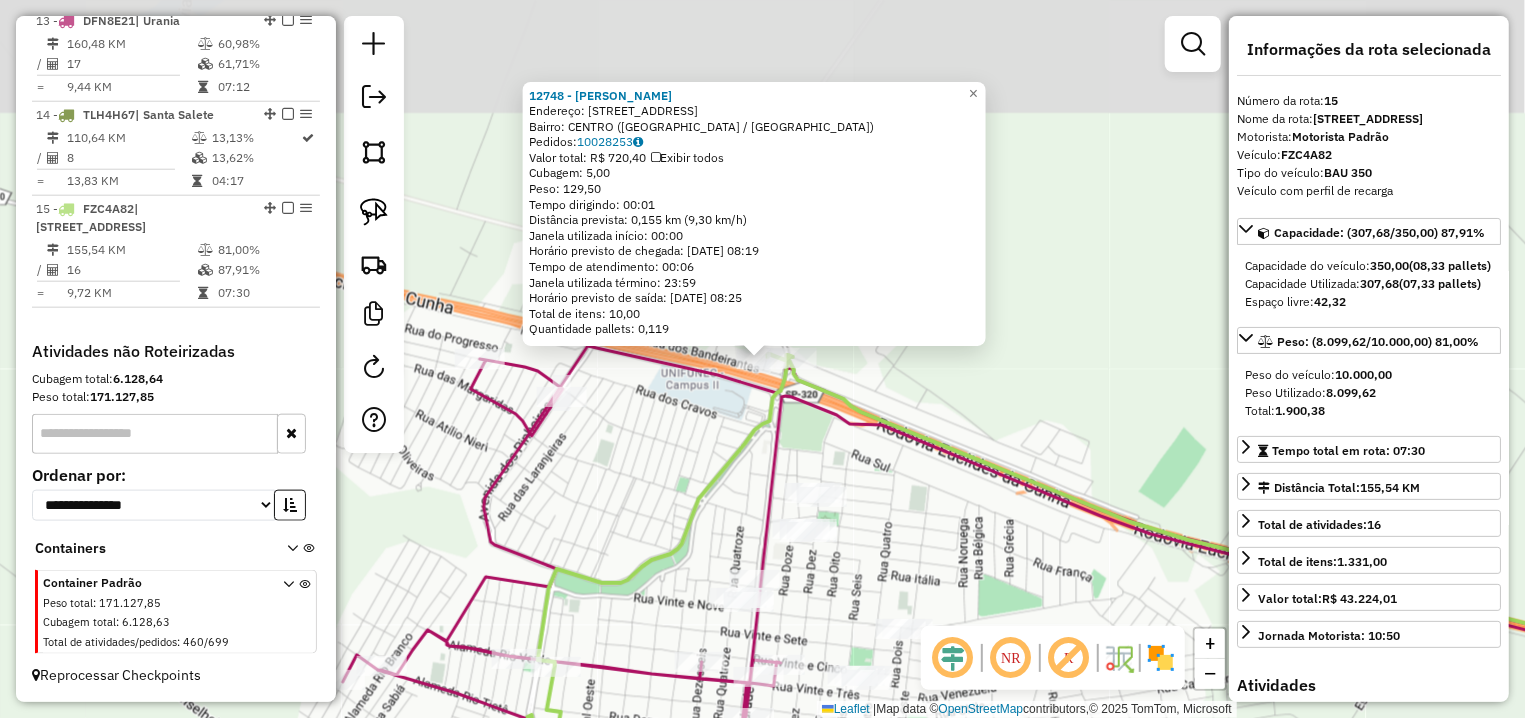 scroll, scrollTop: 1126, scrollLeft: 0, axis: vertical 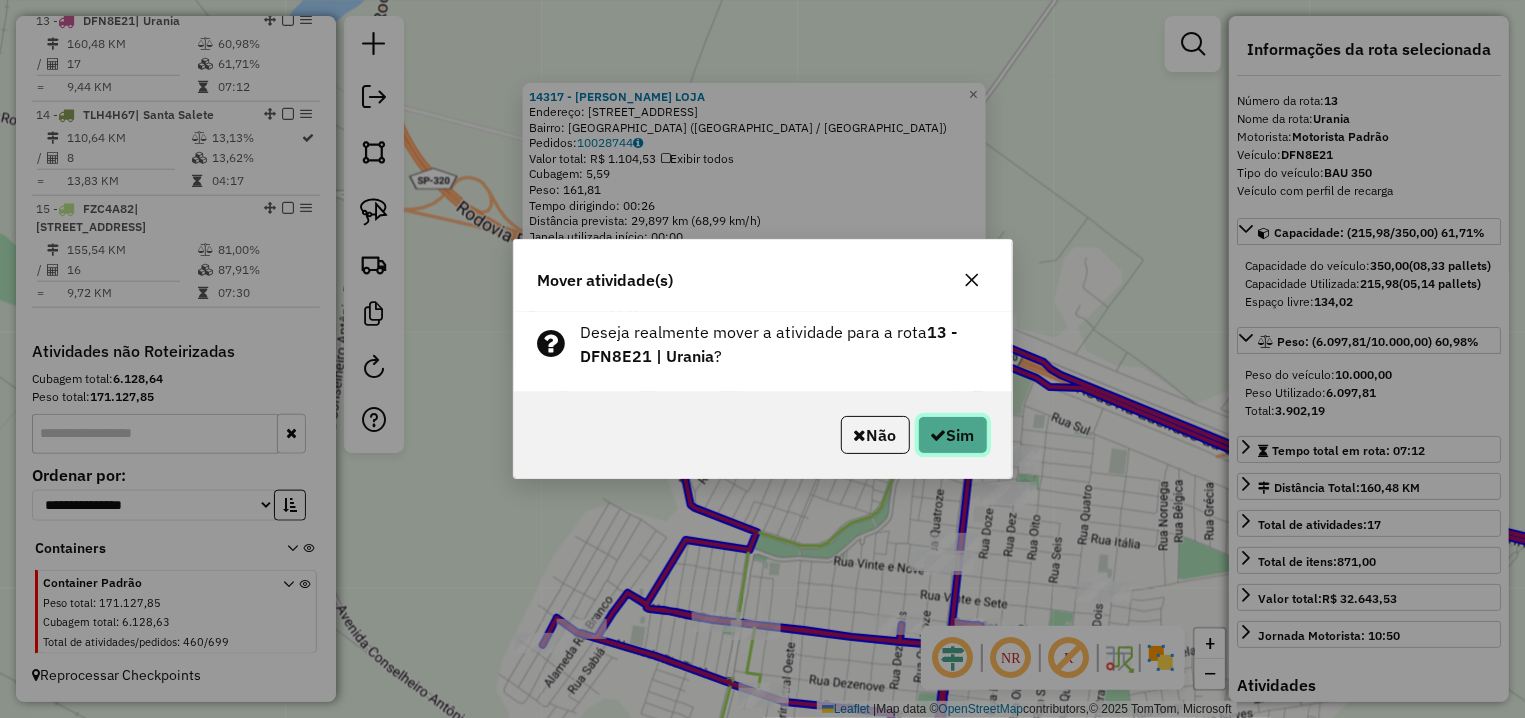 click on "Sim" 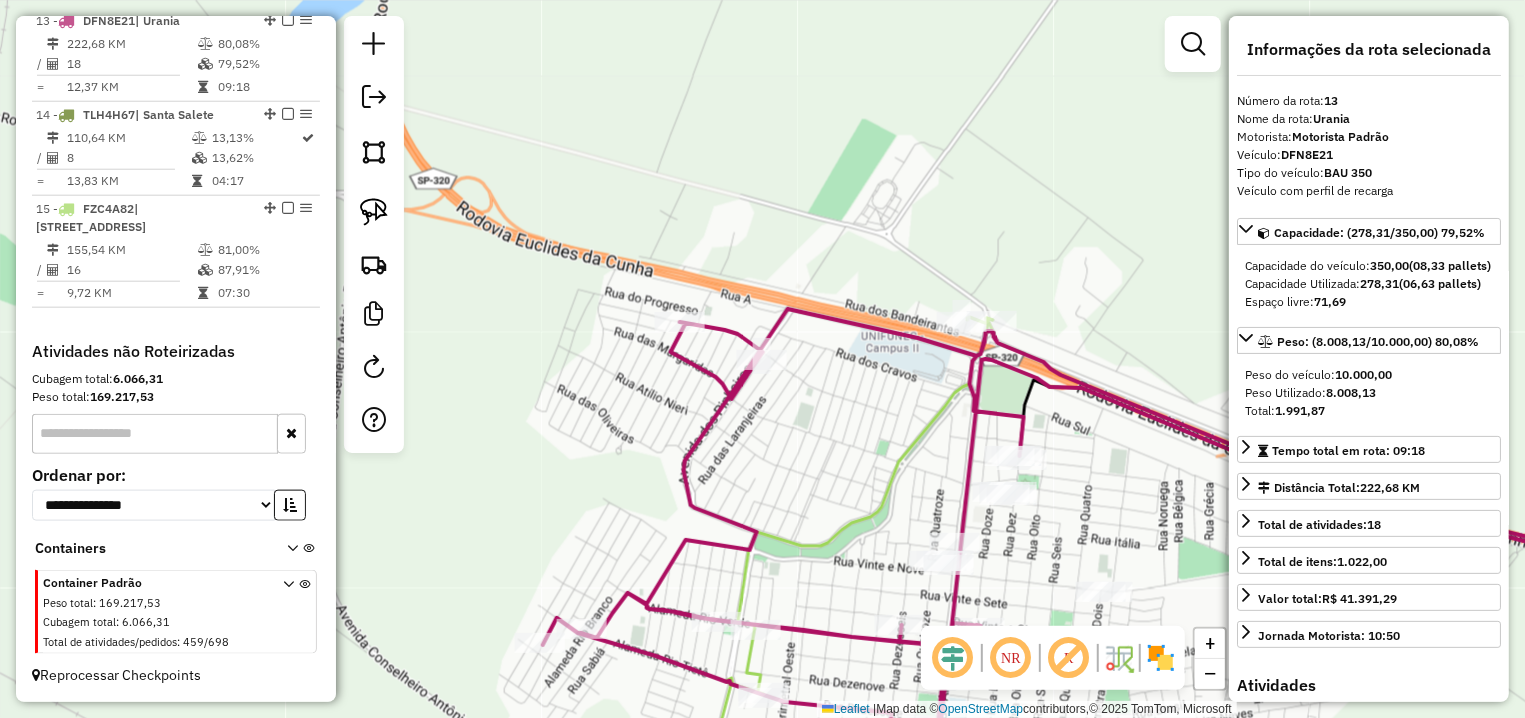 click 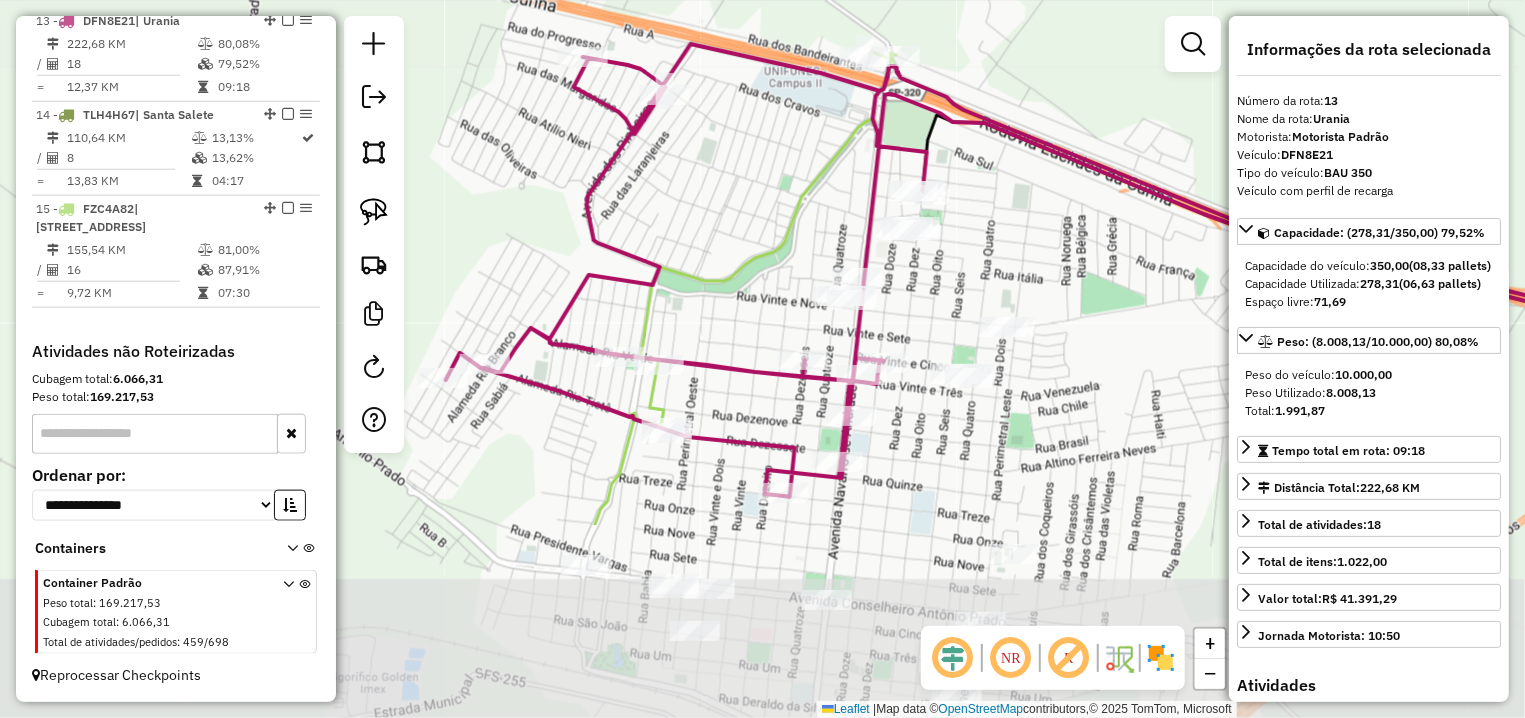 drag, startPoint x: 798, startPoint y: 470, endPoint x: 714, endPoint y: 222, distance: 261.83966 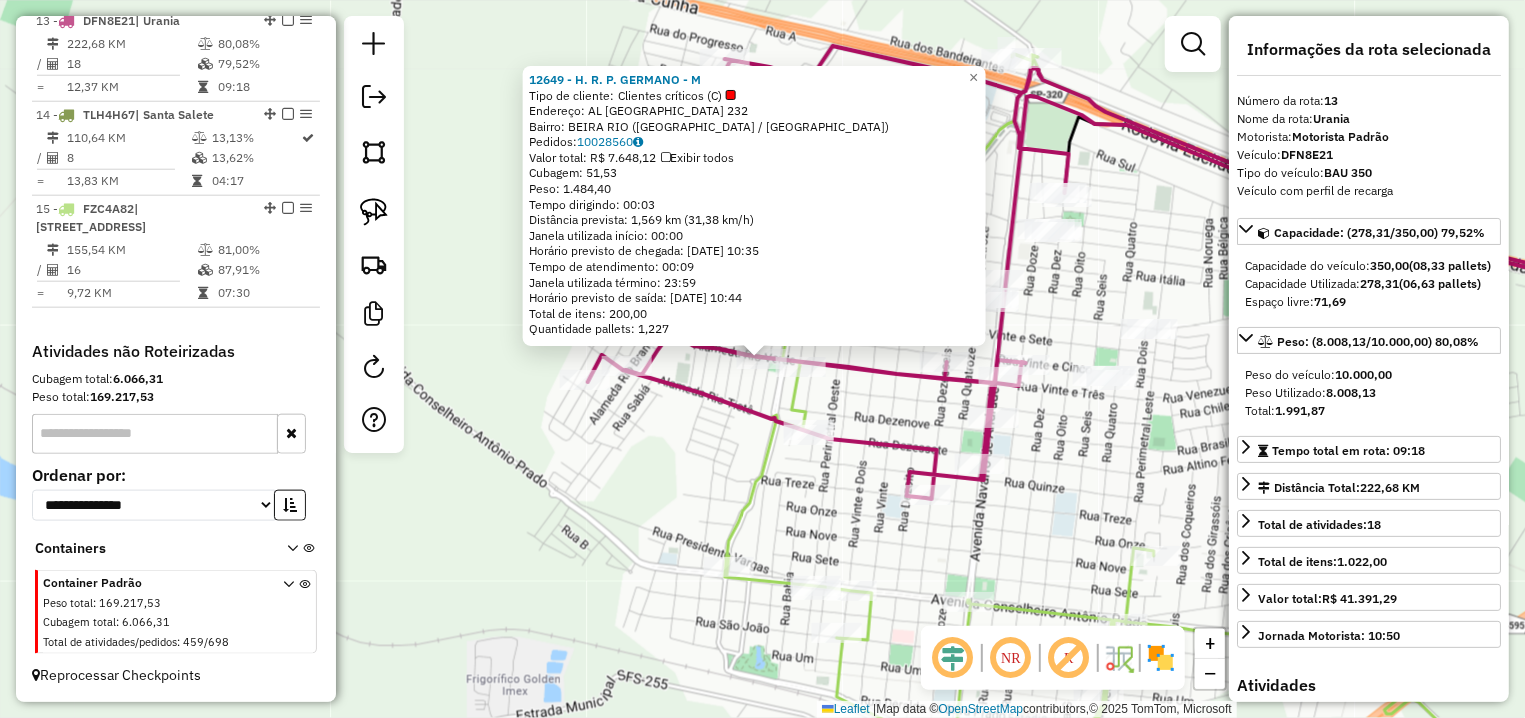 click on "12649 - H. R. P. GERMANO - M  Tipo de cliente:   Clientes críticos (C)   Endereço: AL  RIO TOCANTINS                 232   Bairro: [GEOGRAPHIC_DATA] ([GEOGRAPHIC_DATA] / [GEOGRAPHIC_DATA])   Pedidos:  10028560   Valor total: R$ 7.648,12   Exibir todos   Cubagem: 51,53  Peso: 1.484,40  Tempo dirigindo: 00:03   Distância prevista: 1,569 km (31,38 km/h)   [GEOGRAPHIC_DATA] utilizada início: 00:00   Horário previsto de chegada: [DATE] 10:35   Tempo de atendimento: 00:09   Janela utilizada término: 23:59   Horário previsto de saída: [DATE] 10:44   Total de itens: 200,00   Quantidade pallets: 1,227  × Janela de atendimento Grade de atendimento Capacidade Transportadoras Veículos Cliente Pedidos  Rotas Selecione os dias de semana para filtrar as janelas de atendimento  Seg   Ter   Qua   Qui   Sex   Sáb   Dom  Informe o período da janela de atendimento: De: Até:  Filtrar exatamente a janela do cliente  Considerar janela de atendimento padrão  Selecione os dias de semana para filtrar as grades de atendimento  Seg   Ter   Qua   Qui" 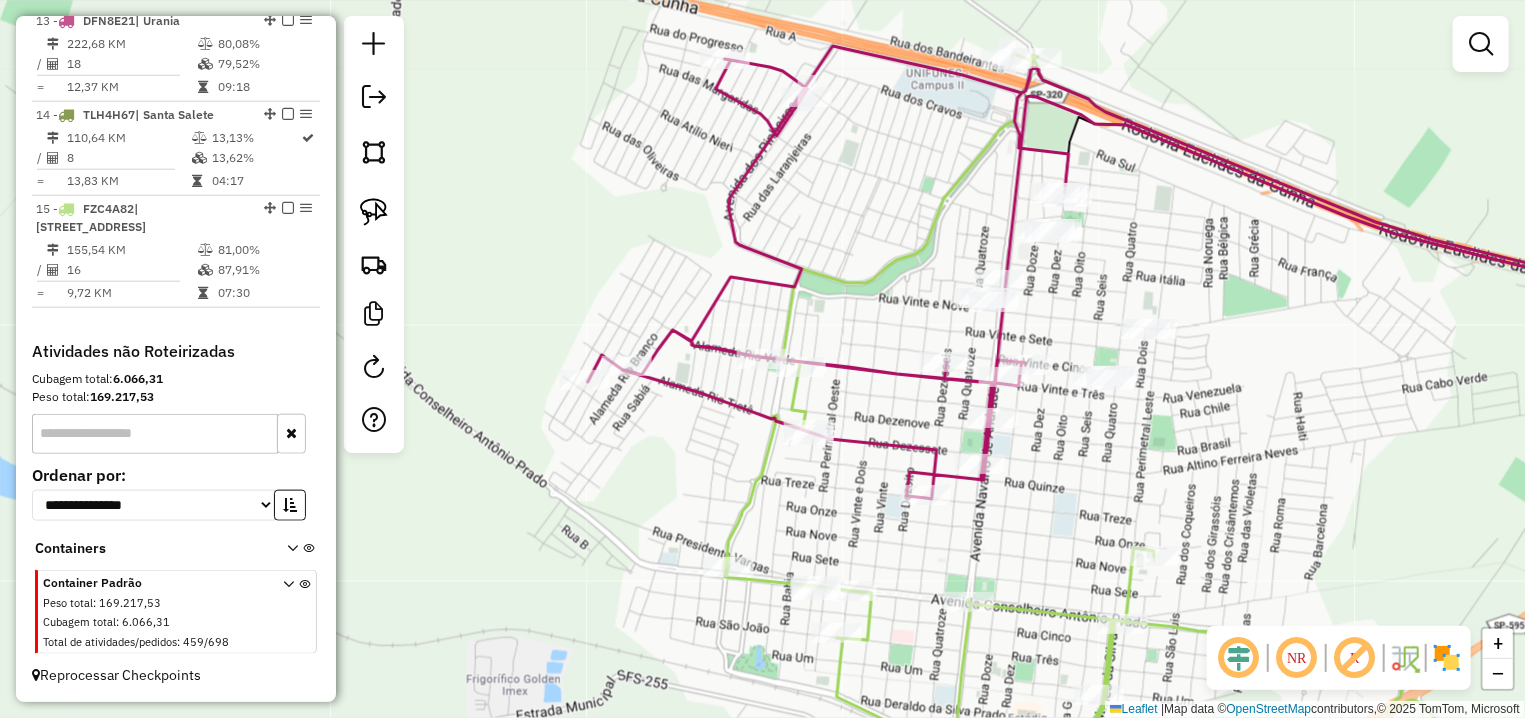 click on "Rota 13 - Placa DFN8E21  13384 - [PERSON_NAME] de atendimento Grade de atendimento Capacidade Transportadoras Veículos Cliente Pedidos  Rotas Selecione os dias de semana para filtrar as janelas de atendimento  Seg   Ter   Qua   Qui   Sex   Sáb   Dom  Informe o período da janela de atendimento: De: Até:  Filtrar exatamente a janela do cliente  Considerar janela de atendimento padrão  Selecione os dias de semana para filtrar as grades de atendimento  Seg   Ter   Qua   Qui   Sex   Sáb   Dom   Considerar clientes sem dia de atendimento cadastrado  Clientes fora do dia de atendimento selecionado Filtrar as atividades entre os valores definidos abaixo:  Peso mínimo:   Peso máximo:   Cubagem mínima:   Cubagem máxima:   De:   Até:  Filtrar as atividades entre o tempo de atendimento definido abaixo:  De:   Até:   Considerar capacidade total dos clientes não roteirizados Transportadora: Selecione um ou mais itens Tipo de veículo: Selecione um ou mais itens Veículo: Motorista: Nome: Rótulo:" 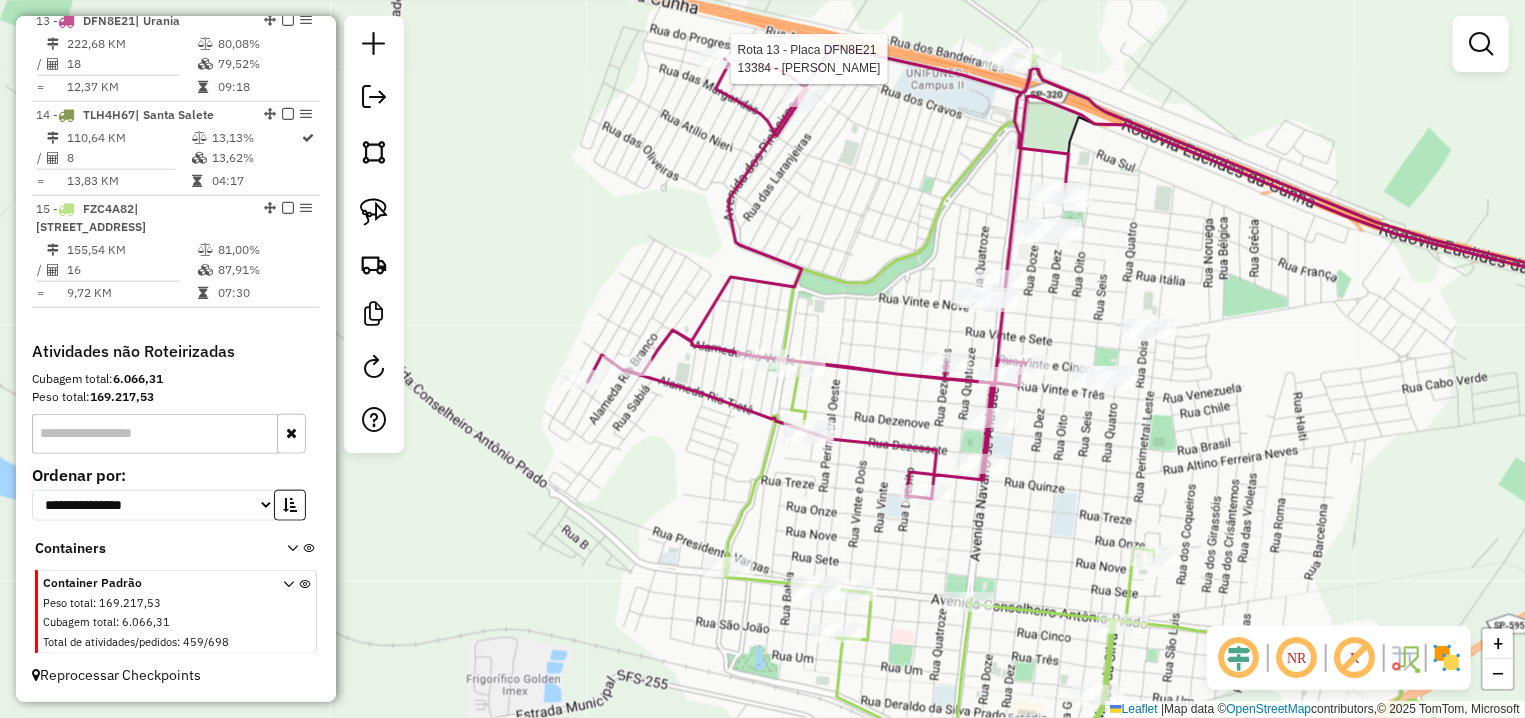 select on "**********" 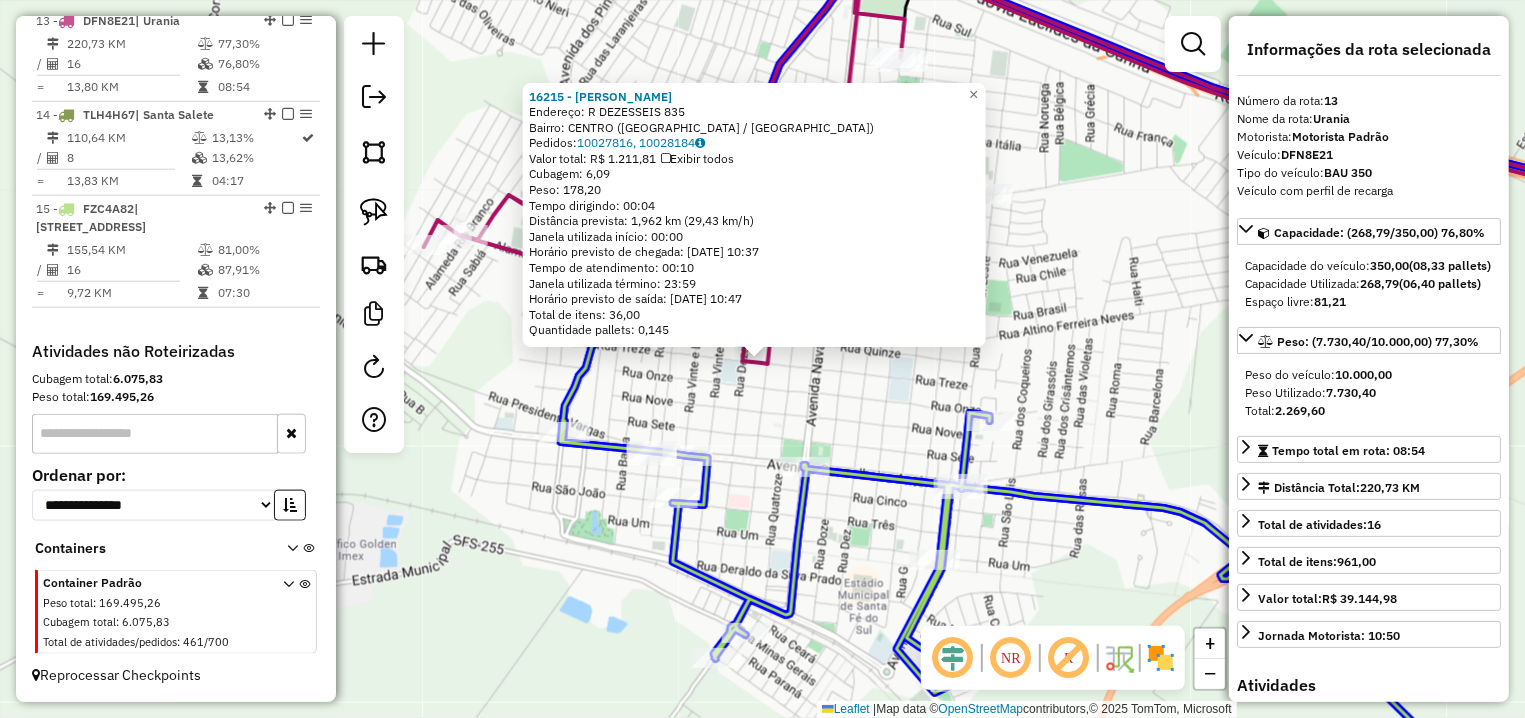 click on "16215 - [PERSON_NAME]: R   DEZESSEIS                     835   Bairro: [GEOGRAPHIC_DATA] ([GEOGRAPHIC_DATA] / [GEOGRAPHIC_DATA])   Pedidos:  10027816, 10028184   Valor total: R$ 1.211,81   Exibir todos   Cubagem: 6,09  Peso: 178,20  Tempo dirigindo: 00:04   Distância prevista: 1,962 km (29,43 km/h)   Janela utilizada início: 00:00   Horário previsto de chegada: [DATE] 10:37   Tempo de atendimento: 00:10   Janela utilizada término: 23:59   Horário previsto de saída: [DATE] 10:47   Total de itens: 36,00   Quantidade pallets: 0,145  ×" 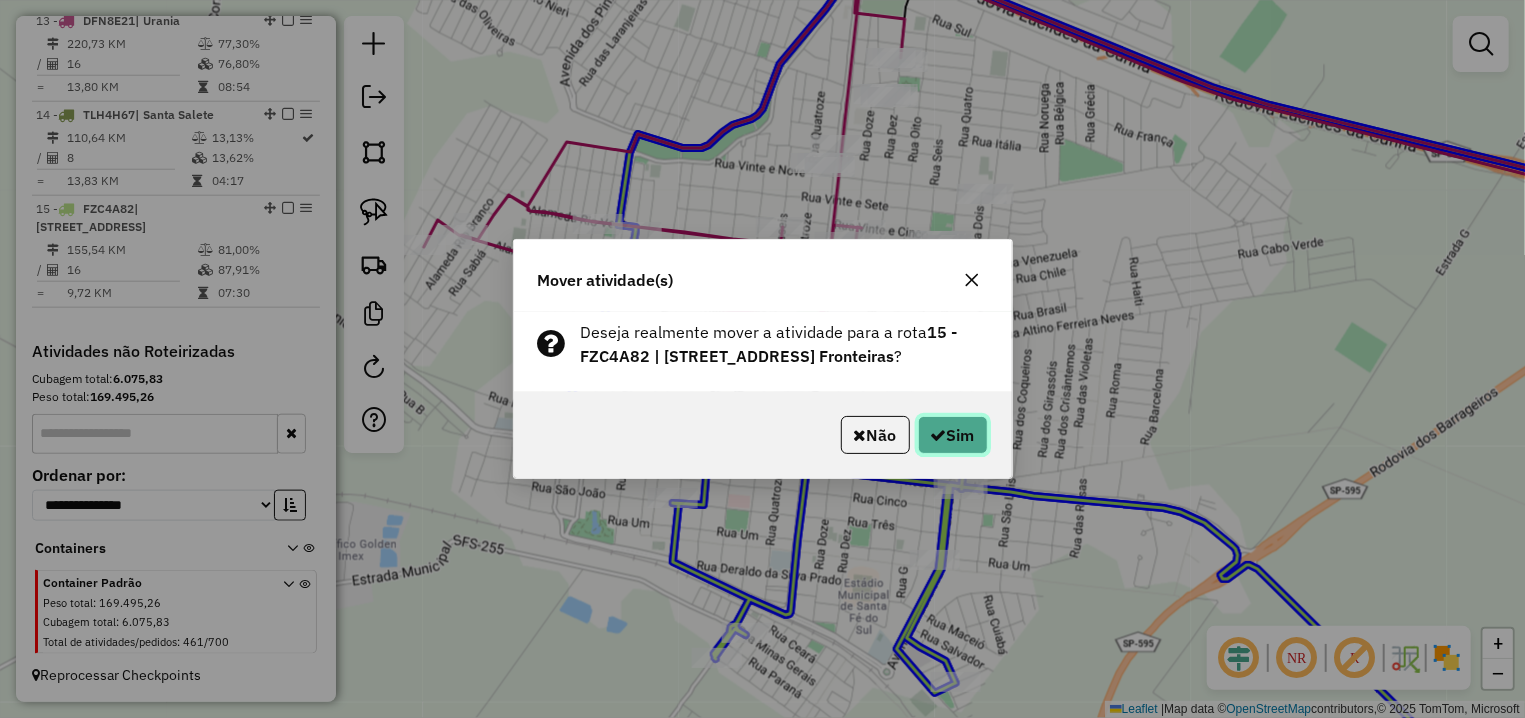click on "Sim" 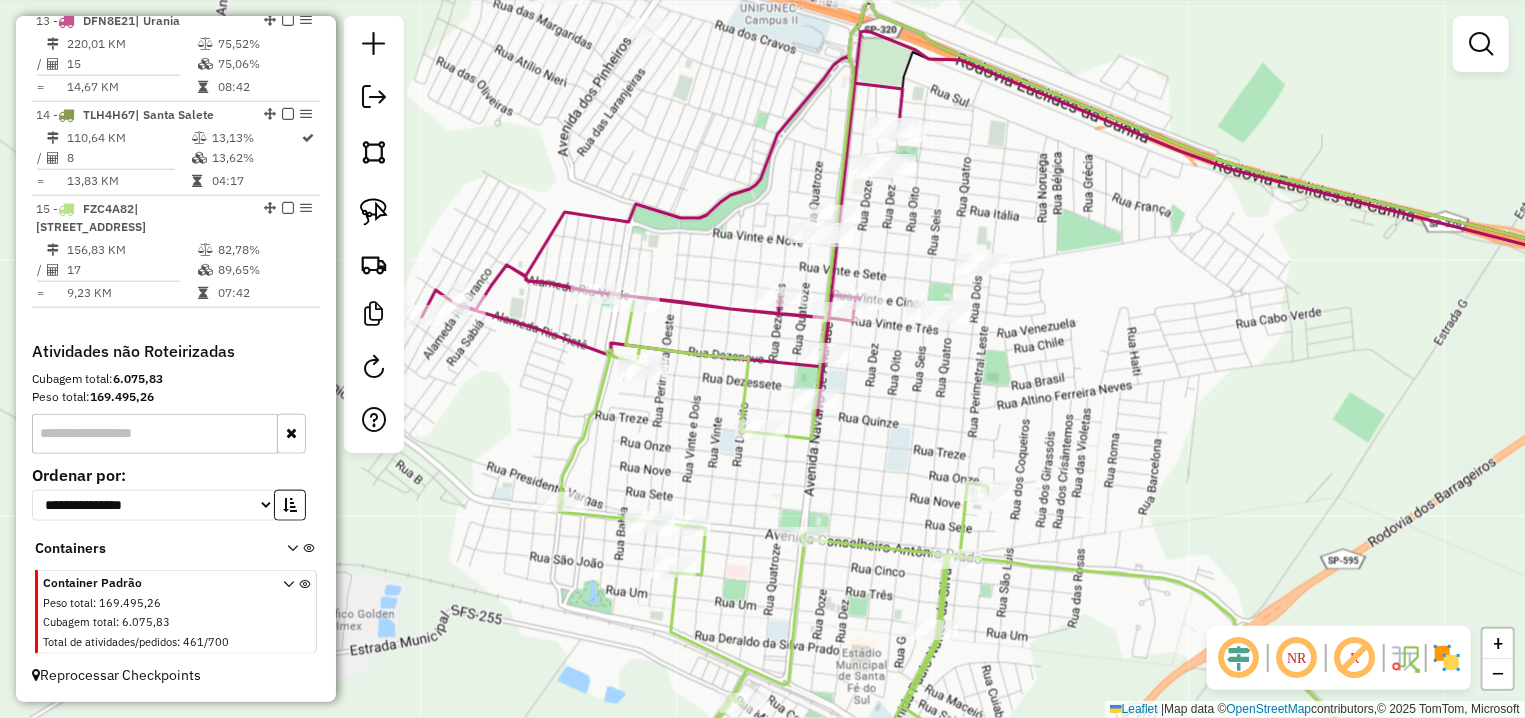 drag, startPoint x: 974, startPoint y: 168, endPoint x: 975, endPoint y: 274, distance: 106.004715 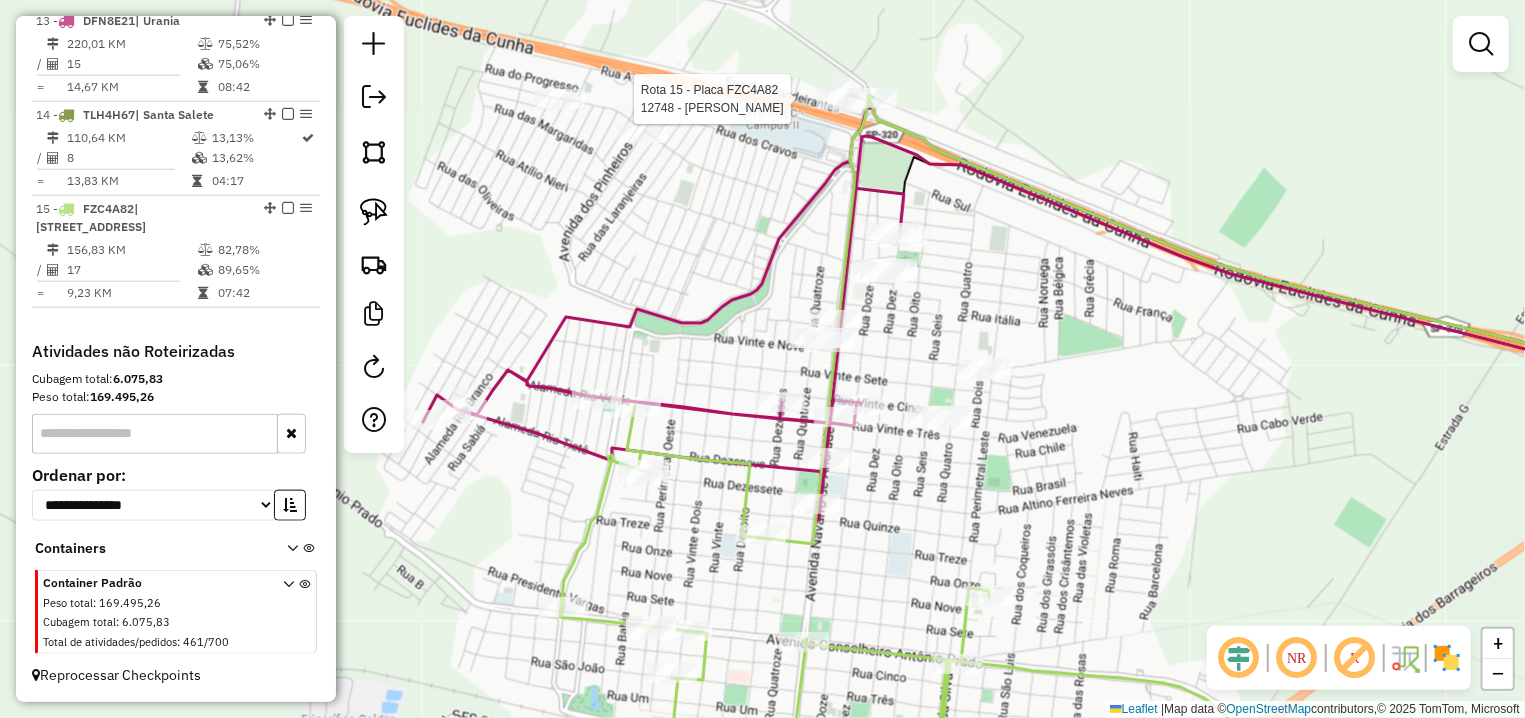 select on "**********" 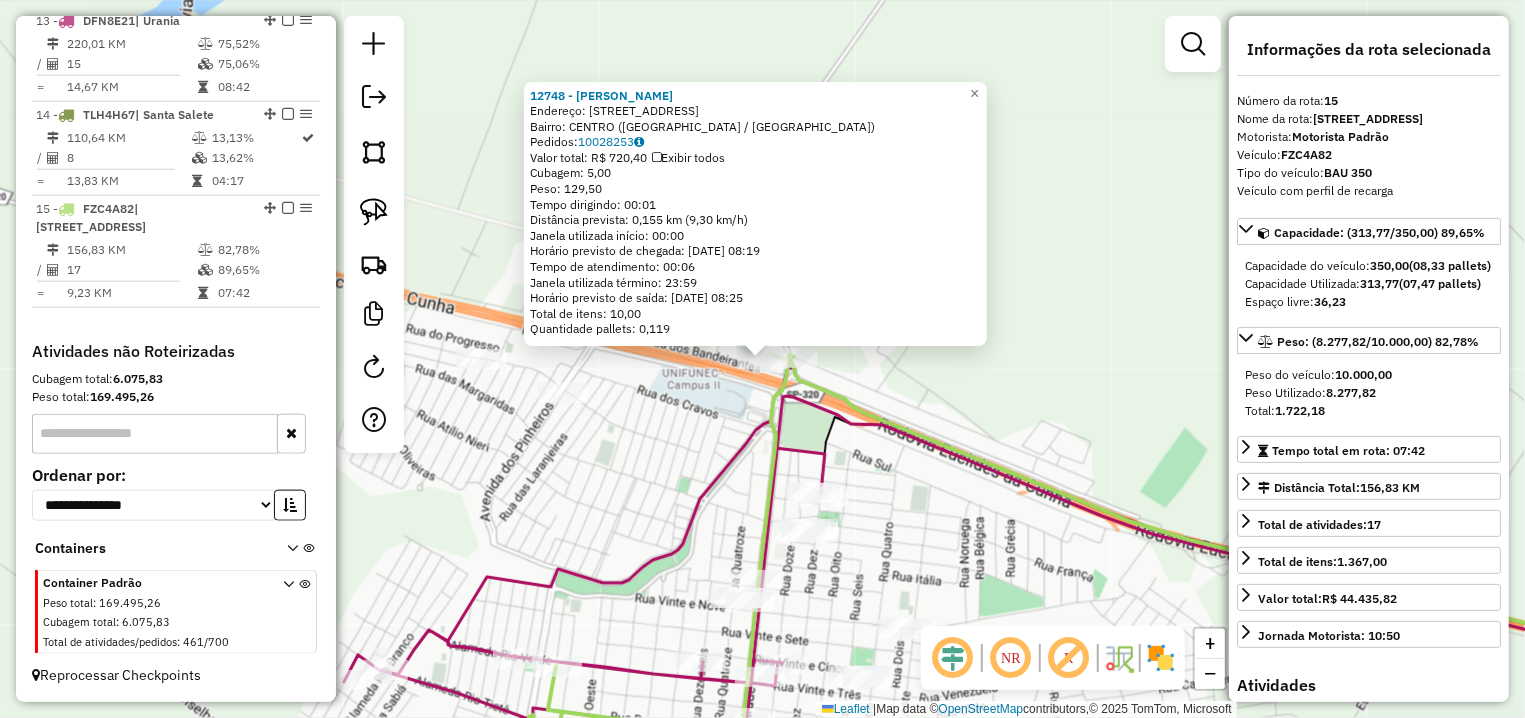 scroll, scrollTop: 1126, scrollLeft: 0, axis: vertical 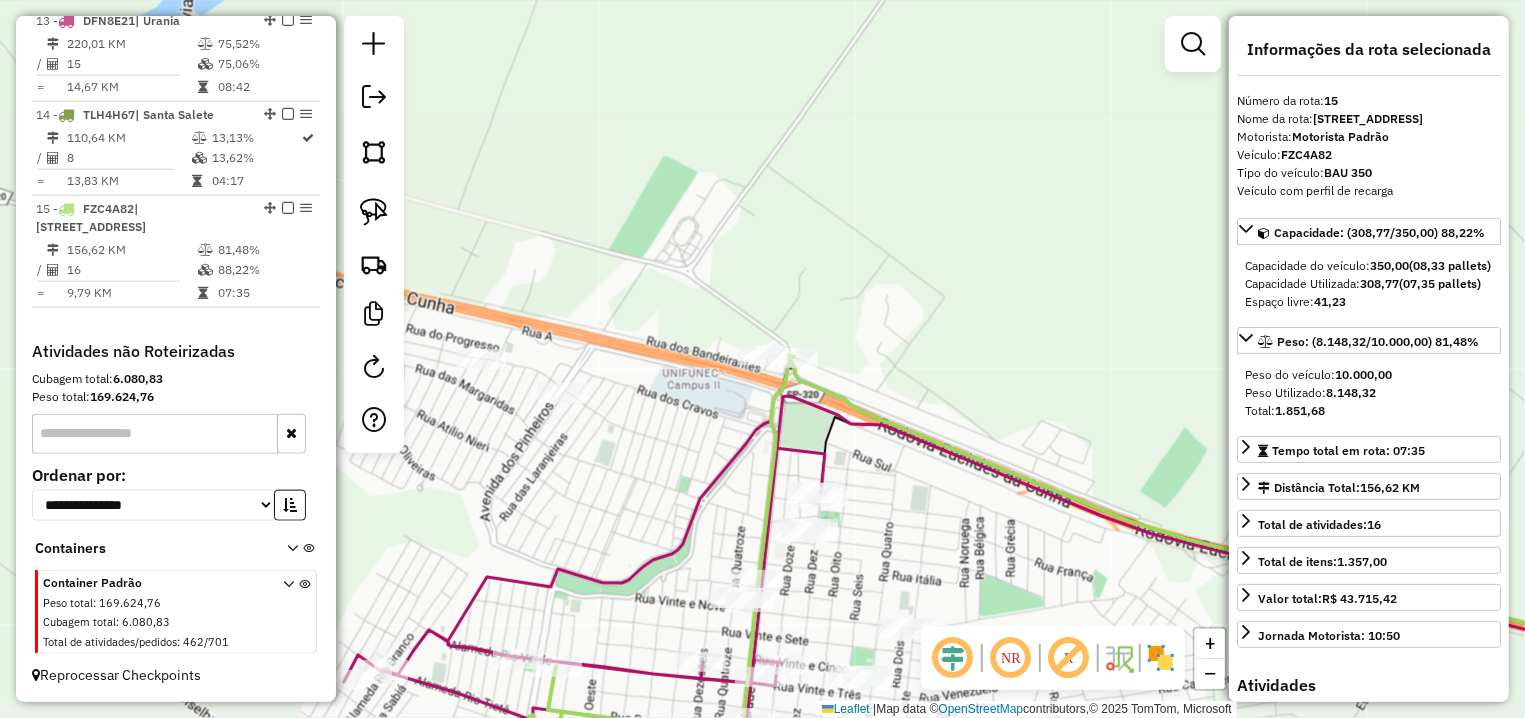 click at bounding box center (288, 208) 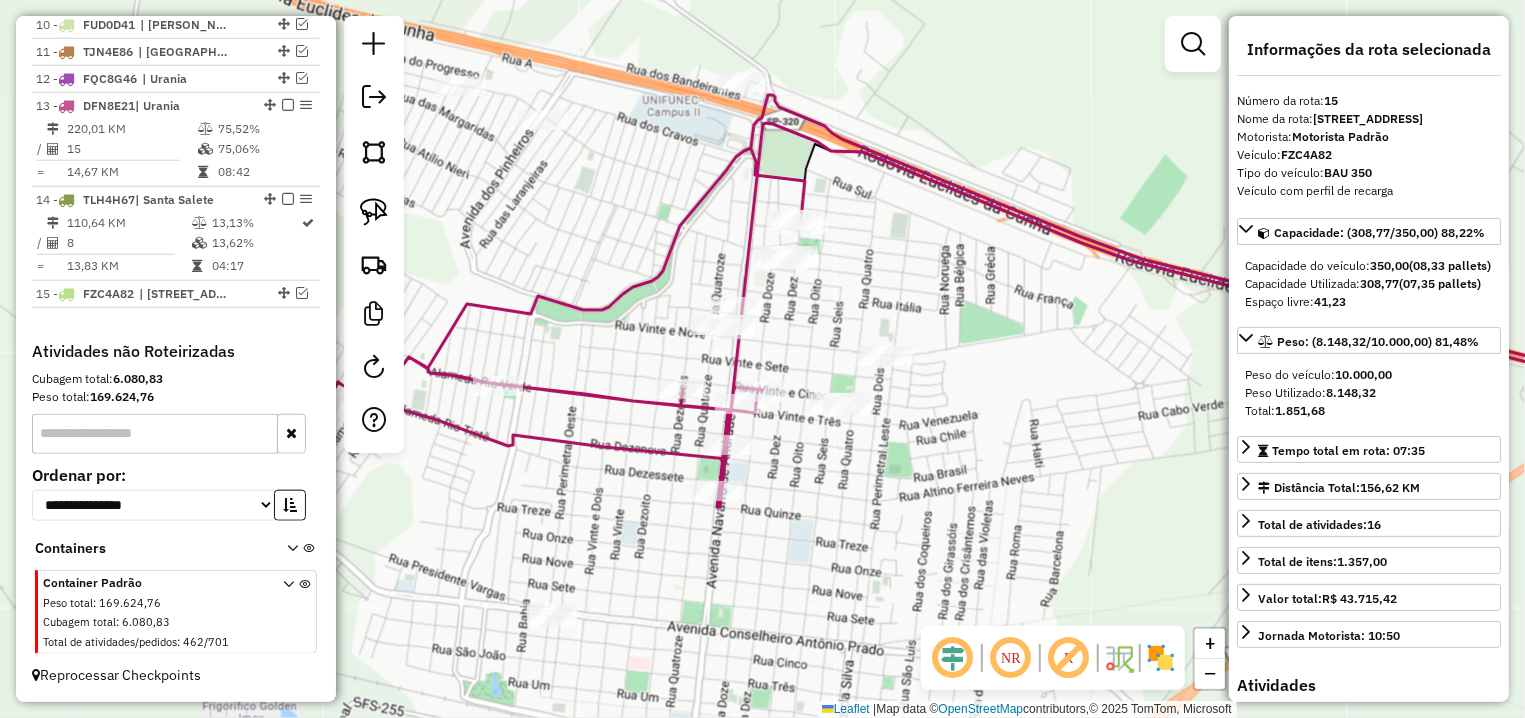 drag, startPoint x: 678, startPoint y: 475, endPoint x: 698, endPoint y: 245, distance: 230.86794 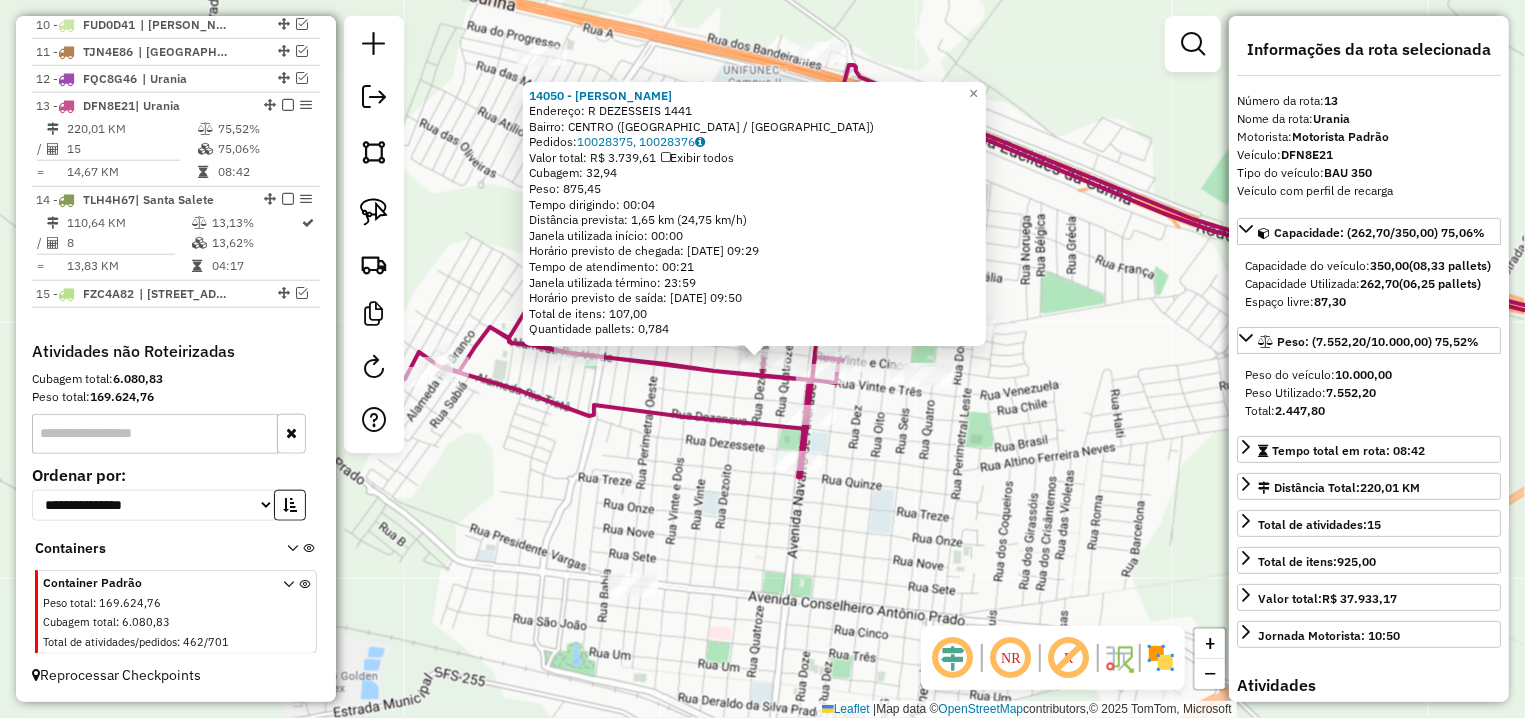 click on "14050 - [PERSON_NAME] DE MA  Endereço: R   DEZESSEIS                     1441   Bairro: CENTRO ([GEOGRAPHIC_DATA] / [GEOGRAPHIC_DATA])   Pedidos:  10028375, 10028376   Valor total: R$ 3.739,61   Exibir todos   Cubagem: 32,94  Peso: 875,45  Tempo dirigindo: 00:04   Distância prevista: 1,65 km (24,75 km/h)   Janela utilizada início: 00:00   Horário previsto de chegada: [DATE] 09:29   Tempo de atendimento: 00:21   Janela utilizada término: 23:59   Horário previsto de saída: [DATE] 09:50   Total de itens: 107,00   Quantidade pallets: 0,784  × Janela de atendimento Grade de atendimento Capacidade Transportadoras Veículos Cliente Pedidos  Rotas Selecione os dias de semana para filtrar as janelas de atendimento  Seg   Ter   Qua   Qui   Sex   Sáb   Dom  Informe o período da janela de atendimento: De: Até:  Filtrar exatamente a janela do cliente  Considerar janela de atendimento padrão  Selecione os dias de semana para filtrar as grades de atendimento  Seg   Ter   Qua   Qui   Sex   Sáb   Dom   Peso mínimo:  De:" 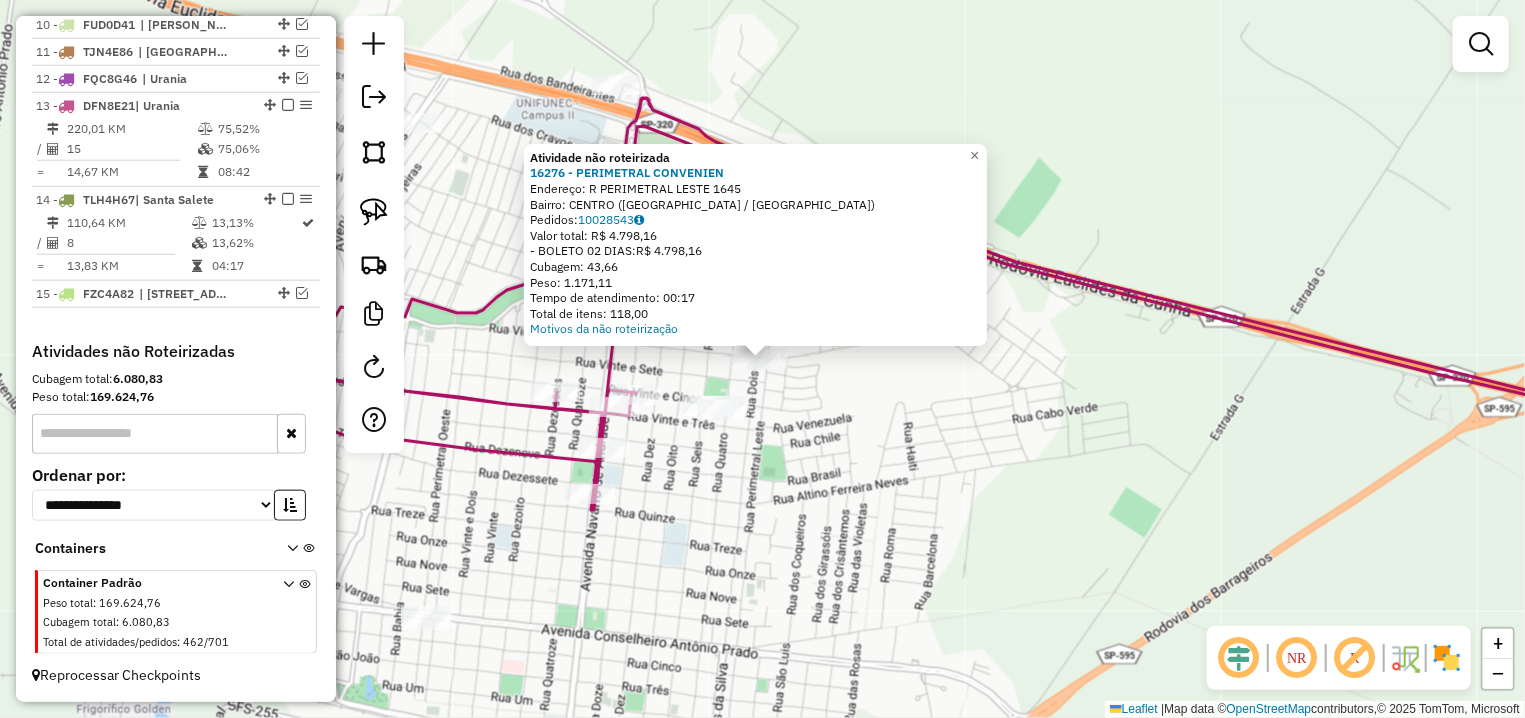 click on "Atividade não roteirizada 16276 - PERIMETRAL CONVENIEN  Endereço: R   PERIMETRAL LESTE              1645   Bairro: [GEOGRAPHIC_DATA] ([GEOGRAPHIC_DATA] / [GEOGRAPHIC_DATA])   Pedidos:  10028543   Valor total: R$ 4.798,16   - BOLETO 02 DIAS:  R$ 4.798,16   Cubagem: 43,66   Peso: 1.171,11   Tempo de atendimento: 00:17   Total de itens: 118,00  Motivos da não roteirização × Janela de atendimento Grade de atendimento Capacidade Transportadoras Veículos Cliente Pedidos  Rotas Selecione os dias de semana para filtrar as janelas de atendimento  Seg   Ter   Qua   Qui   Sex   Sáb   Dom  Informe o período da janela de atendimento: De: Até:  Filtrar exatamente a janela do cliente  Considerar janela de atendimento padrão  Selecione os dias de semana para filtrar as grades de atendimento  Seg   Ter   Qua   Qui   Sex   Sáb   Dom   Considerar clientes sem dia de atendimento cadastrado  Clientes fora do dia de atendimento selecionado Filtrar as atividades entre os valores definidos abaixo:  Peso mínimo:   Peso máximo:   Cubagem mínima:" 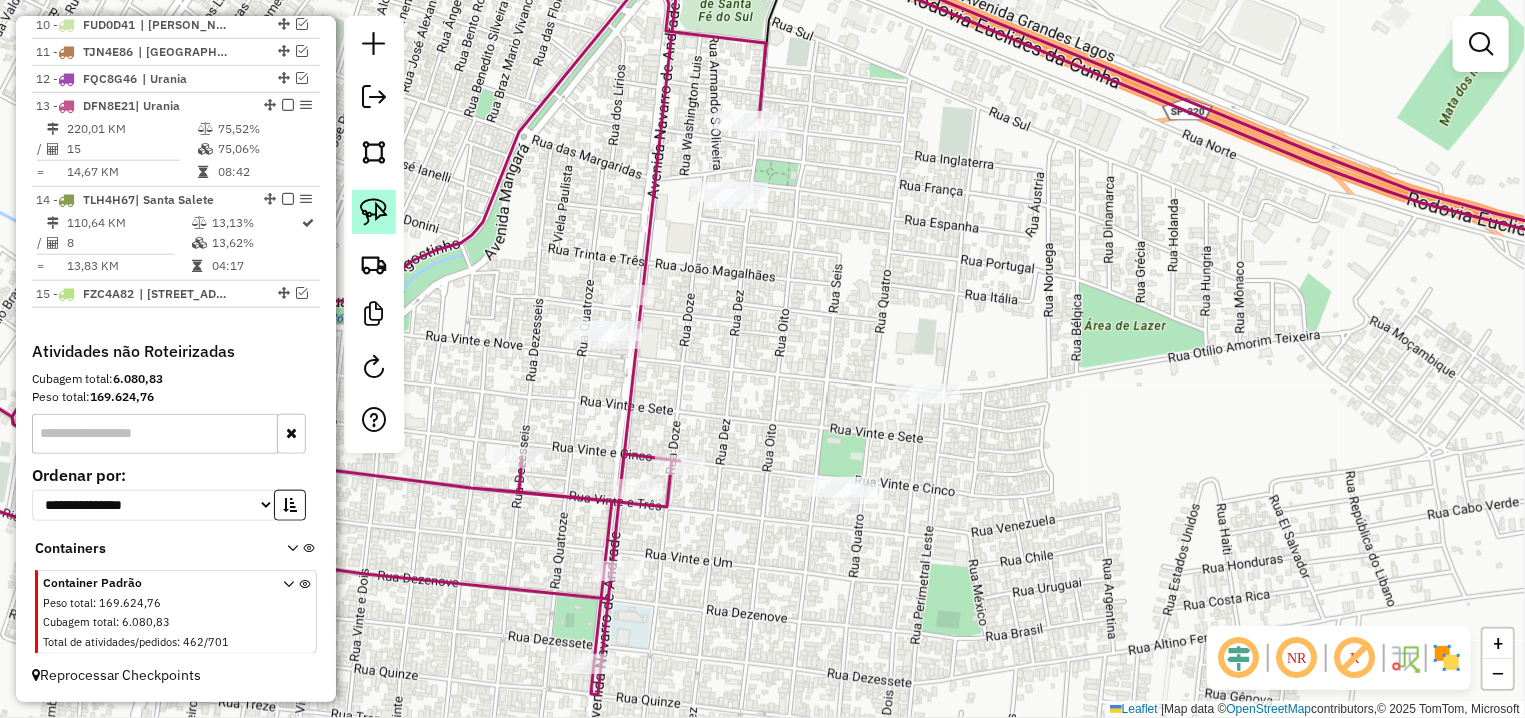 click 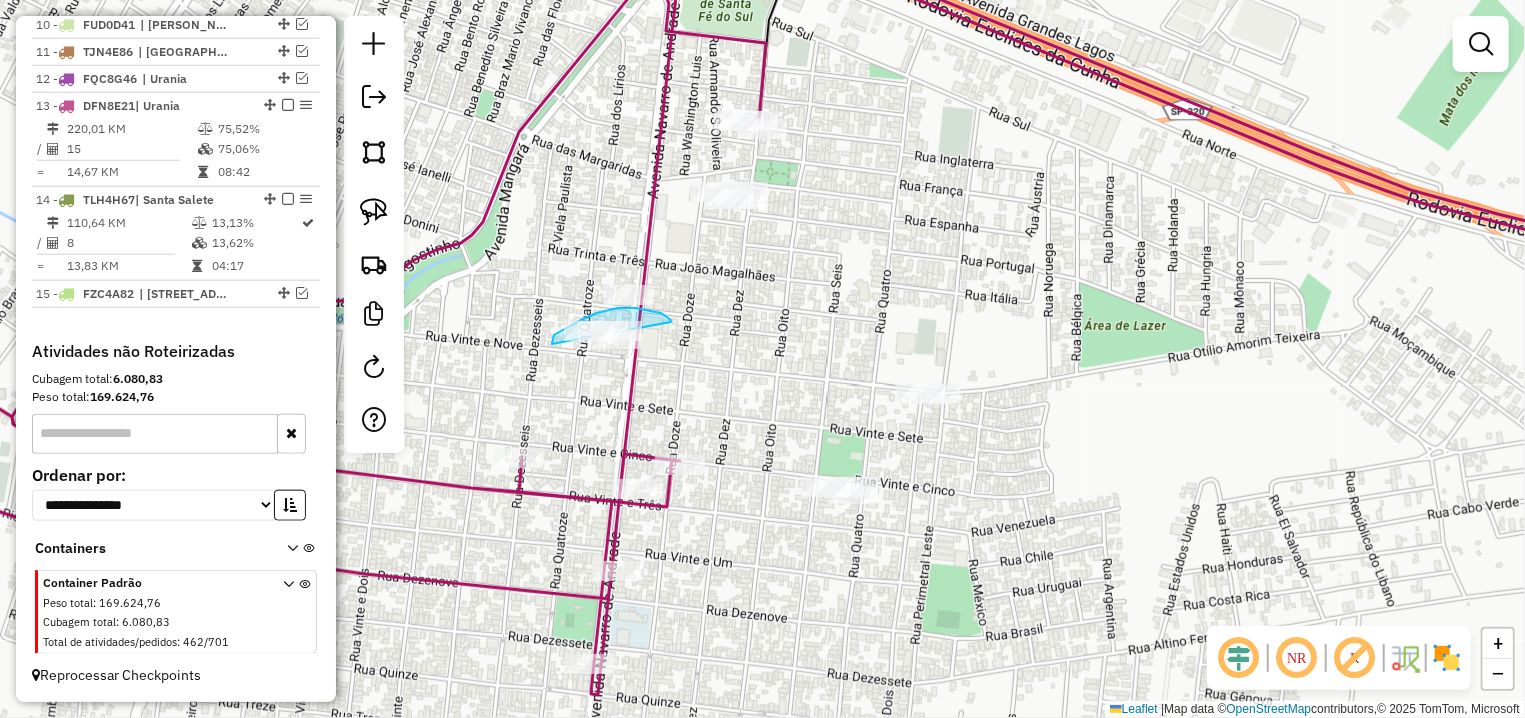 drag, startPoint x: 671, startPoint y: 322, endPoint x: 619, endPoint y: 381, distance: 78.64477 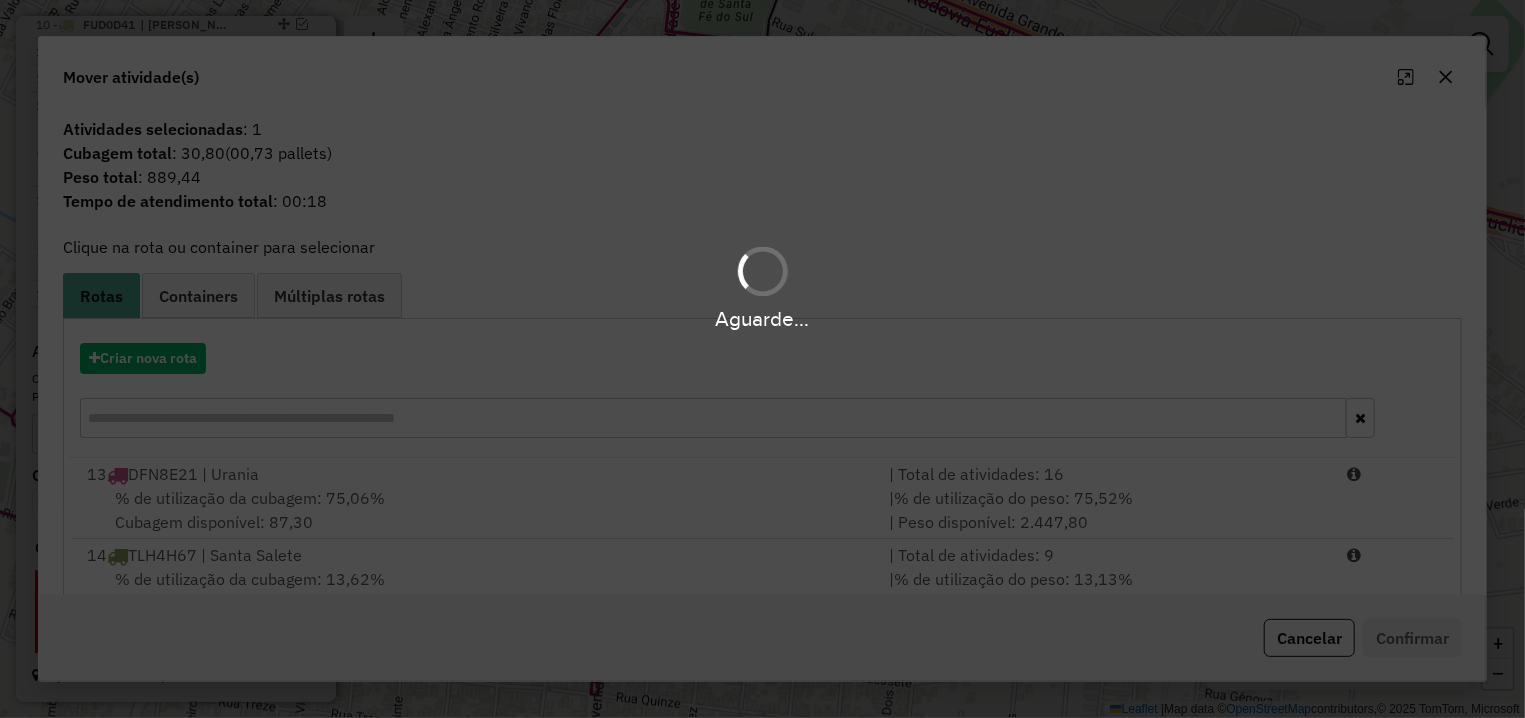 click on "Aguarde..." at bounding box center (762, 359) 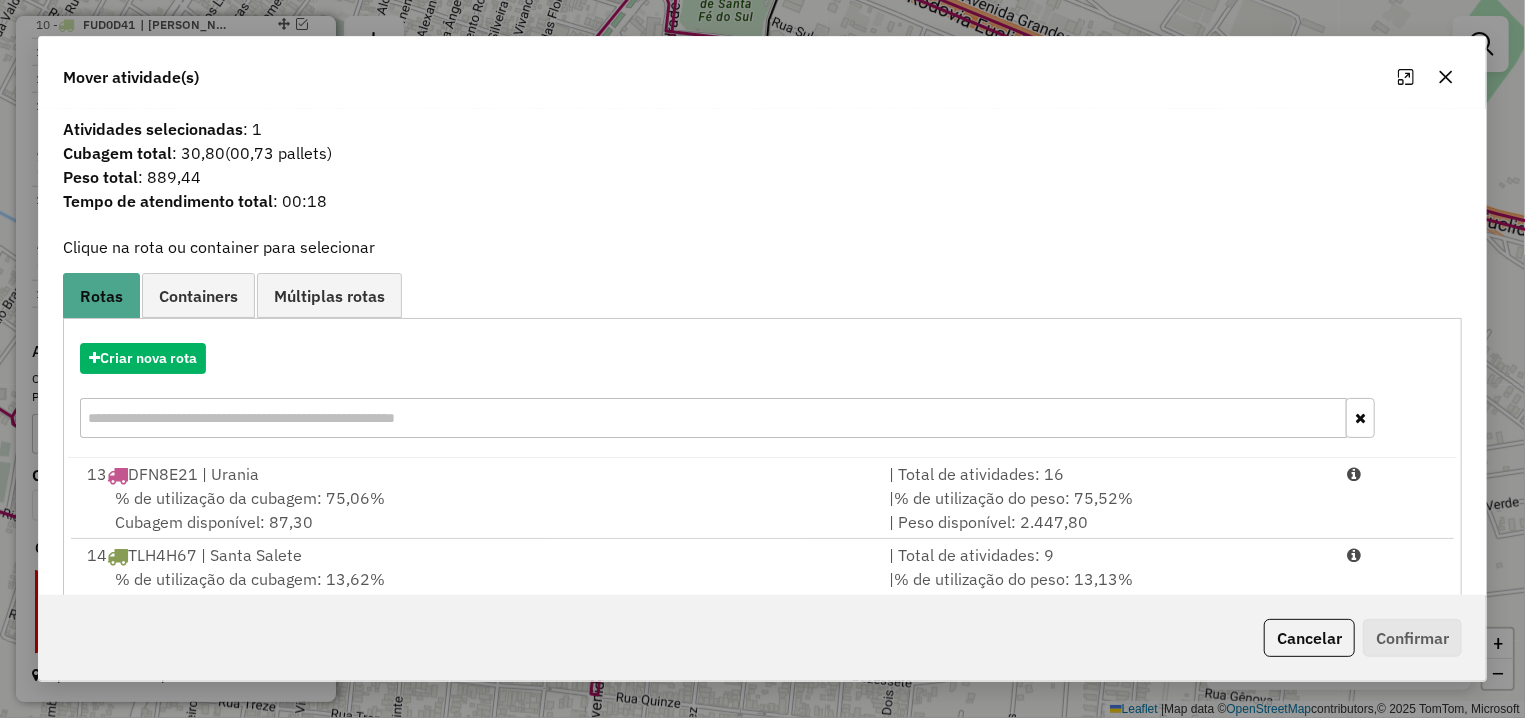 click on "Cancelar" 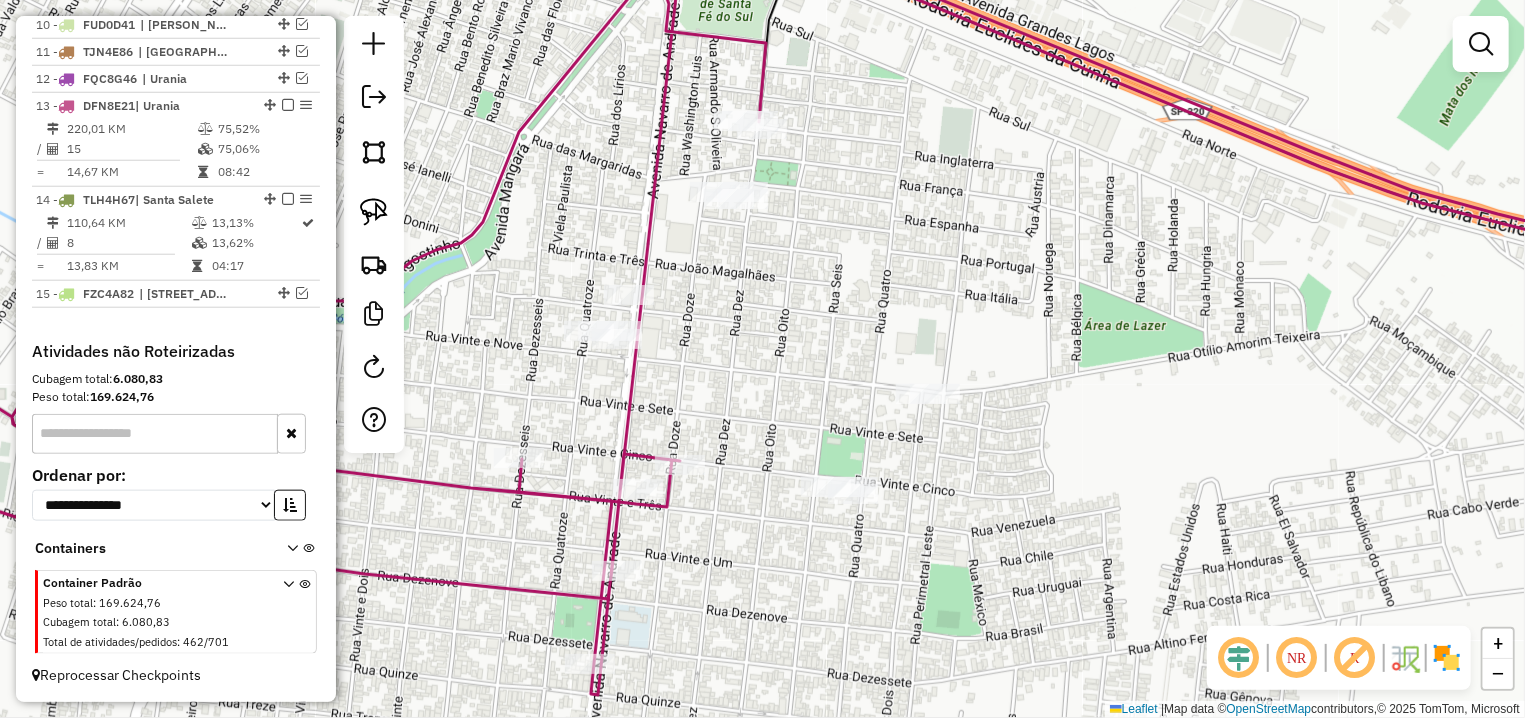 drag, startPoint x: 369, startPoint y: 204, endPoint x: 402, endPoint y: 233, distance: 43.931767 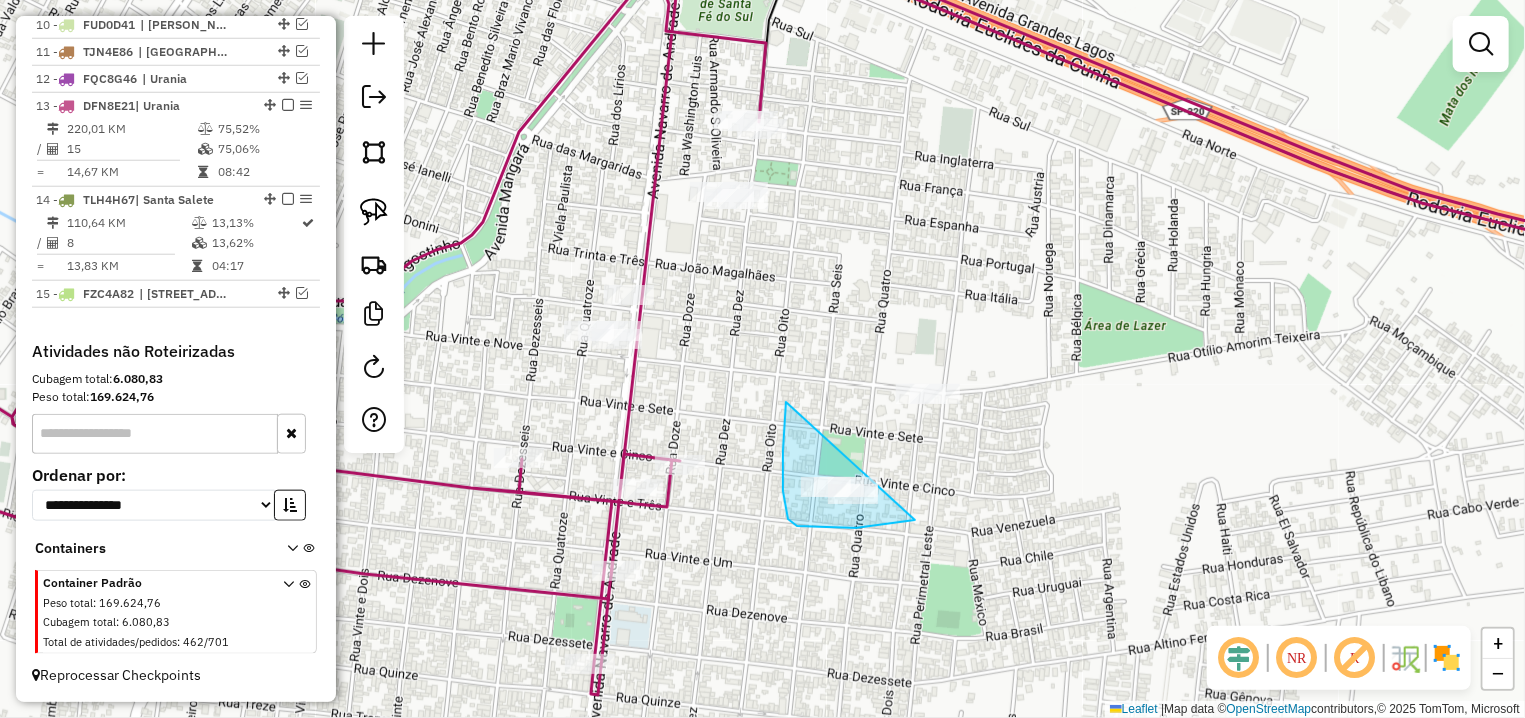 drag, startPoint x: 786, startPoint y: 402, endPoint x: 1011, endPoint y: 472, distance: 235.63744 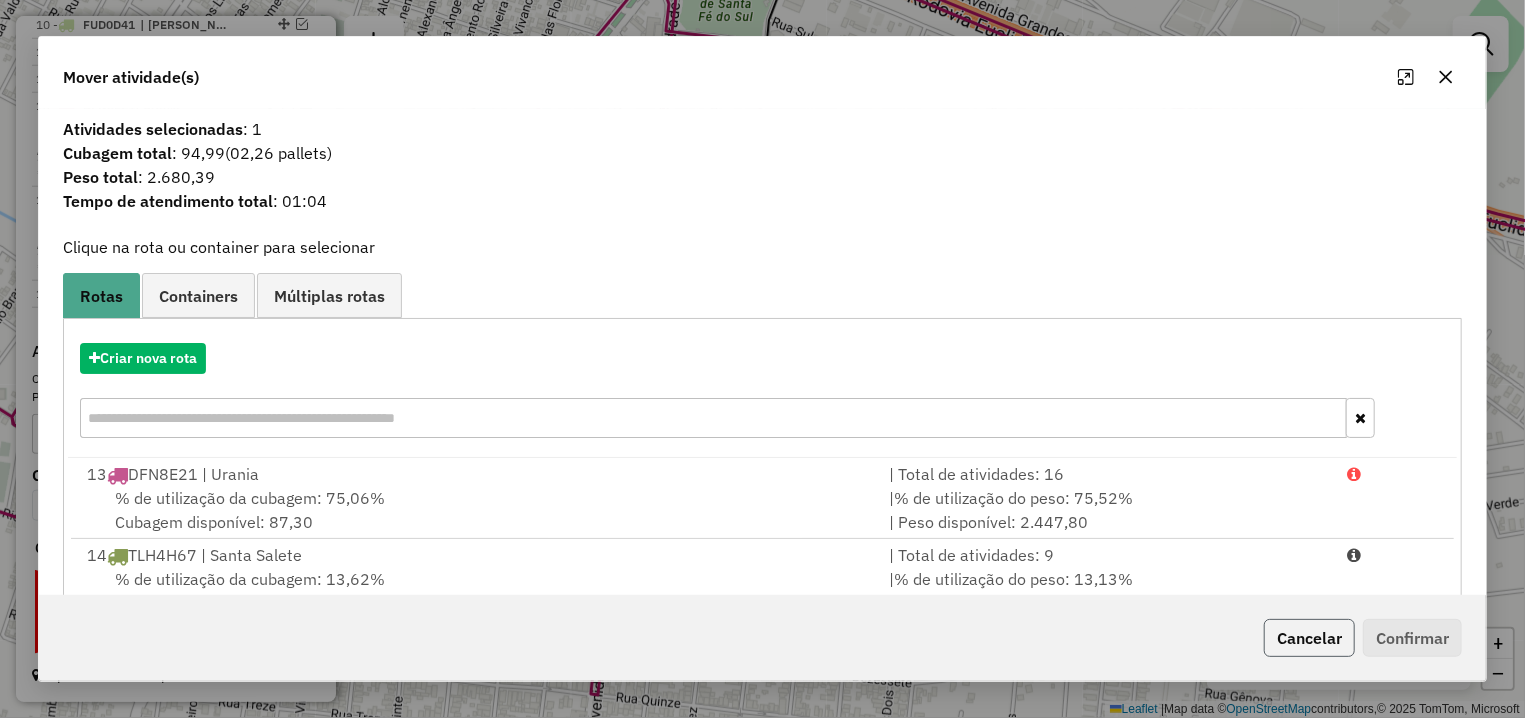 click on "Cancelar" 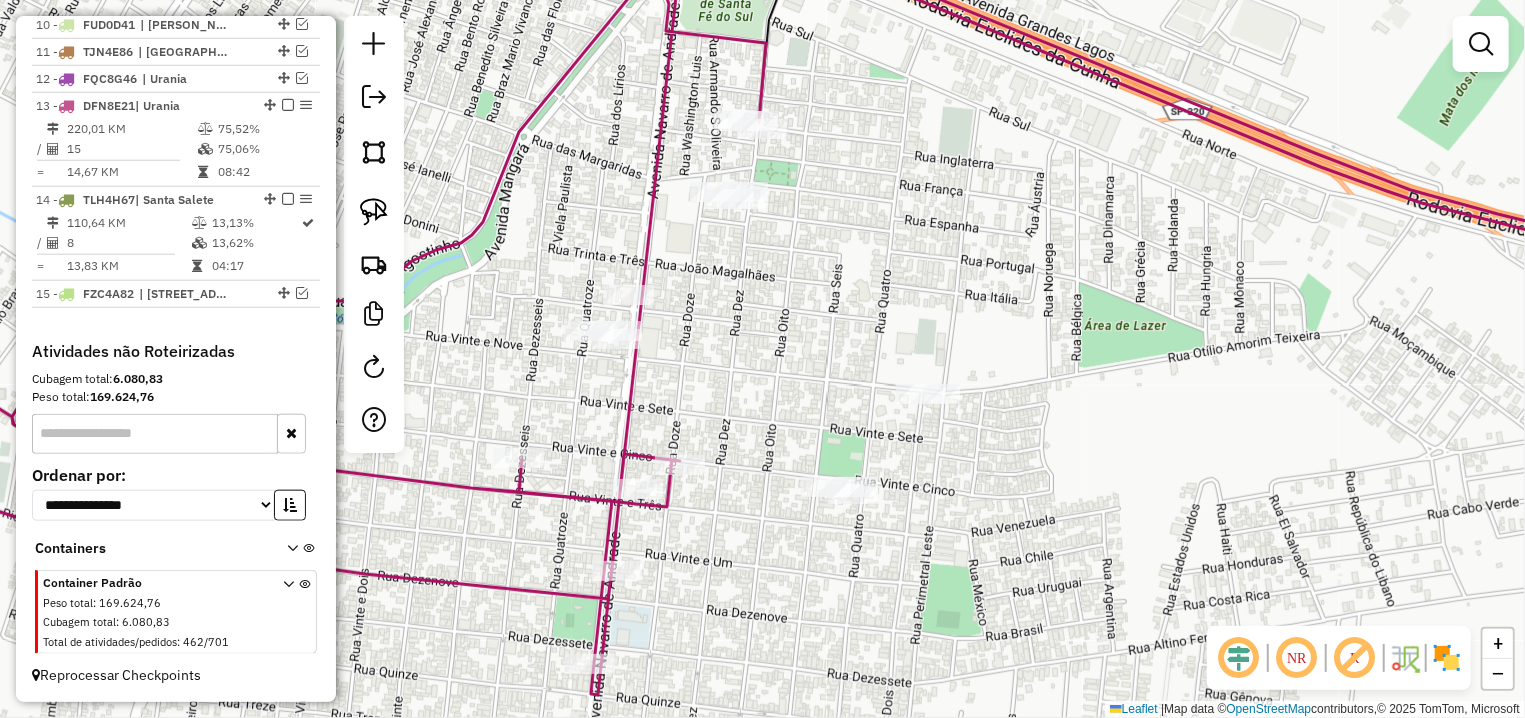 drag, startPoint x: 922, startPoint y: 487, endPoint x: 1044, endPoint y: 497, distance: 122.40915 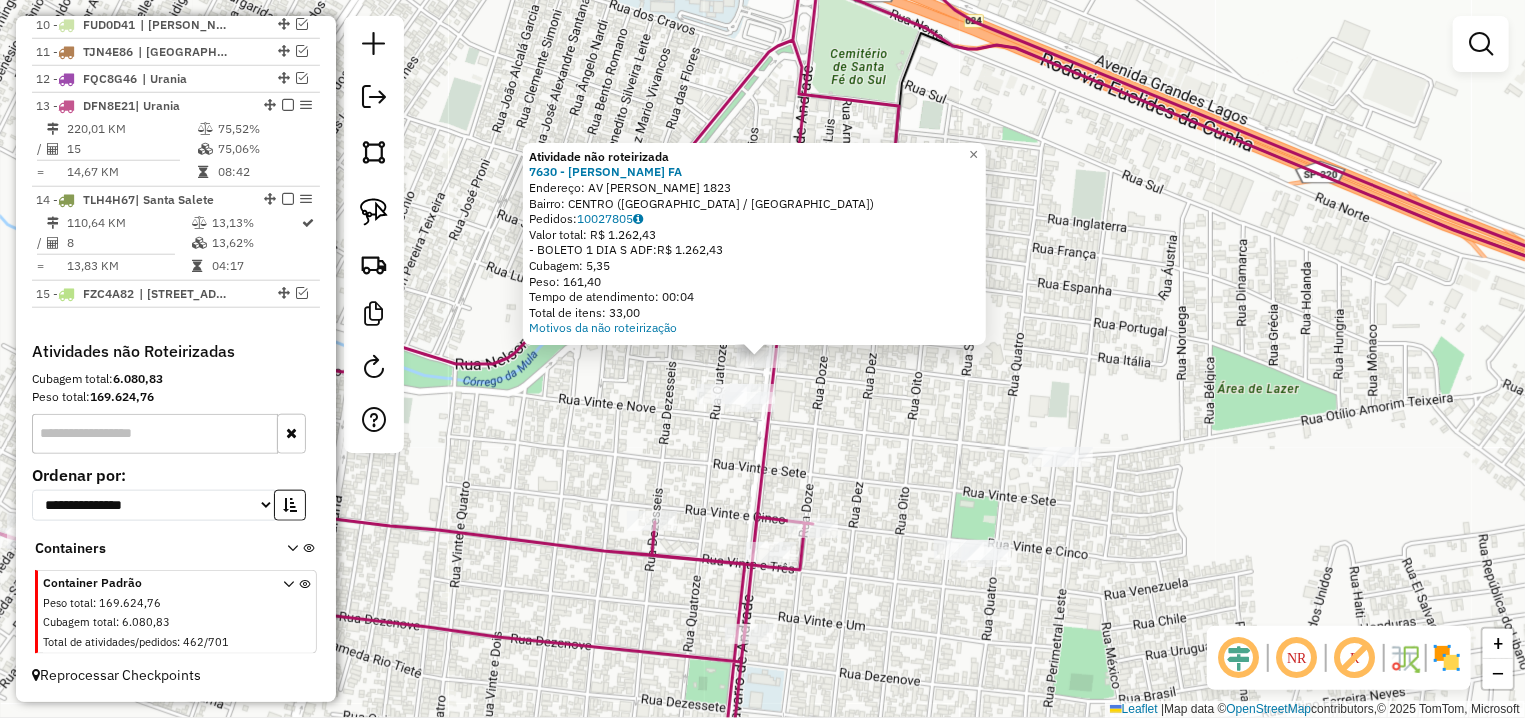 click on "Atividade não roteirizada 7630 - APARECIDA [PERSON_NAME] FA  Endereço: AV  [PERSON_NAME]            1823   Bairro: CENTRO ([GEOGRAPHIC_DATA] / [GEOGRAPHIC_DATA])   Pedidos:  10027805   Valor total: R$ 1.262,43   - BOLETO 1 DIA S ADF:  R$ 1.262,43   Cubagem: 5,35   Peso: 161,40   Tempo de atendimento: 00:04   Total de itens: 33,00  Motivos da não roteirização × Janela de atendimento Grade de atendimento Capacidade Transportadoras Veículos Cliente Pedidos  Rotas Selecione os dias de semana para filtrar as janelas de atendimento  Seg   Ter   Qua   Qui   Sex   Sáb   Dom  Informe o período da janela de atendimento: De: Até:  Filtrar exatamente a janela do cliente  Considerar janela de atendimento padrão  Selecione os dias de semana para filtrar as grades de atendimento  Seg   Ter   Qua   Qui   Sex   Sáb   Dom   Considerar clientes sem dia de atendimento cadastrado  Clientes fora do dia de atendimento selecionado Filtrar as atividades entre os valores definidos abaixo:  Peso mínimo:   Peso máximo:   Cubagem mínima:  +" 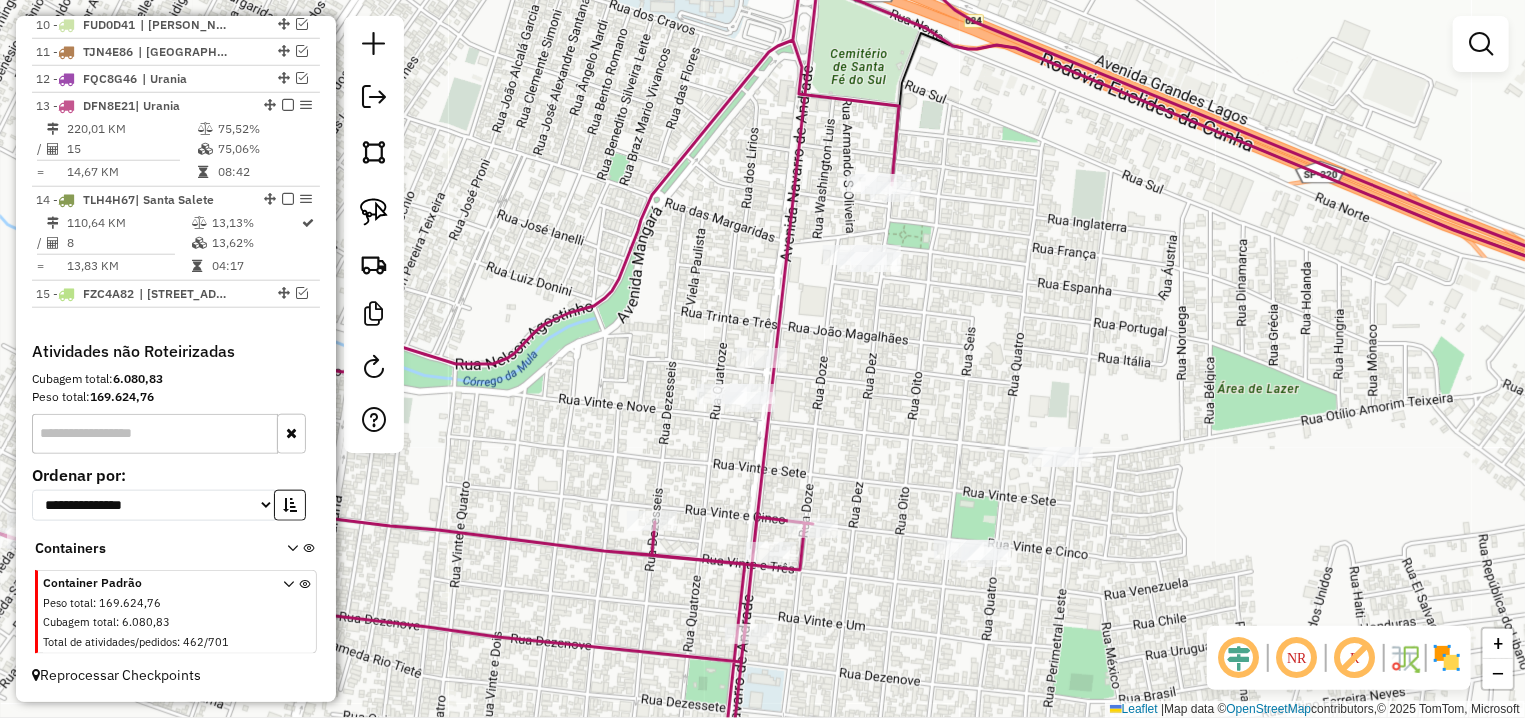drag, startPoint x: 372, startPoint y: 204, endPoint x: 524, endPoint y: 266, distance: 164.15846 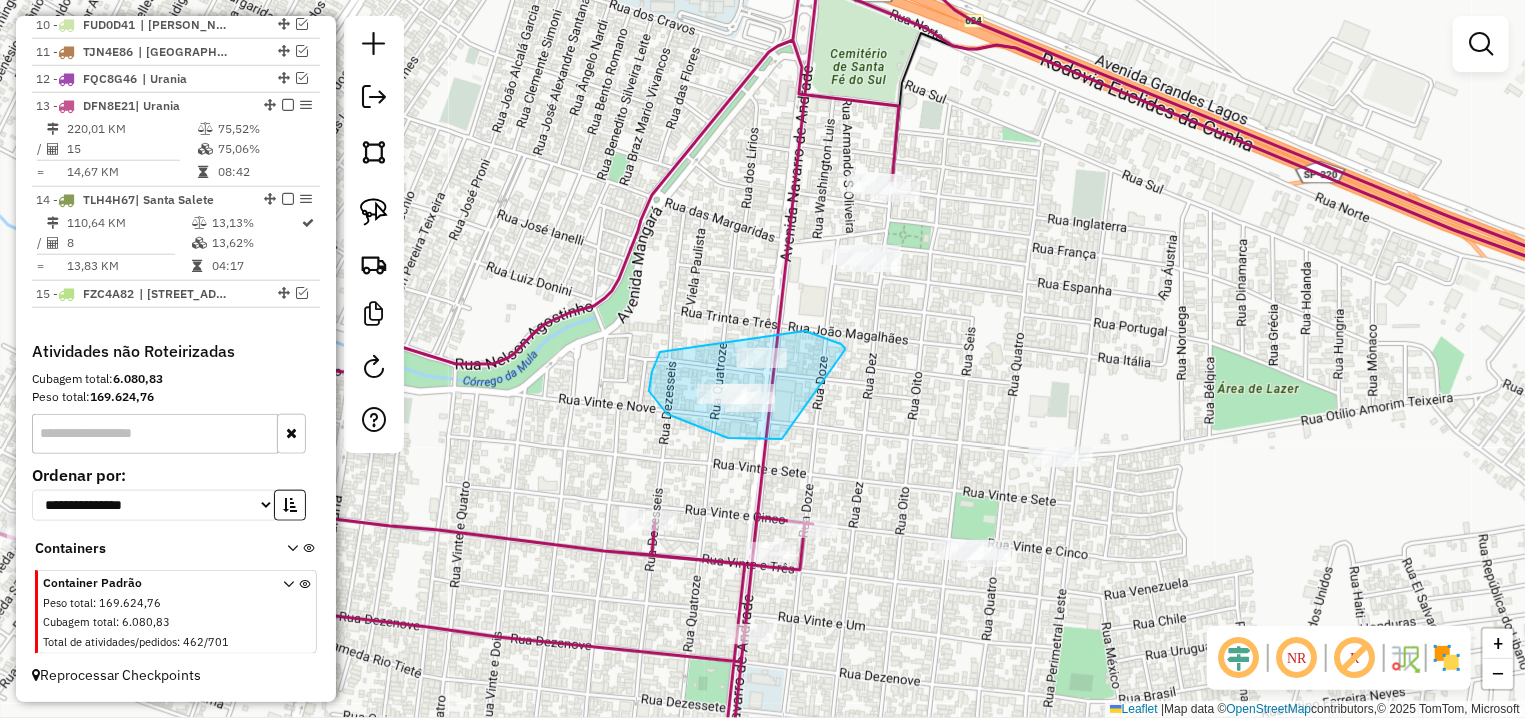 drag, startPoint x: 845, startPoint y: 350, endPoint x: 783, endPoint y: 439, distance: 108.46658 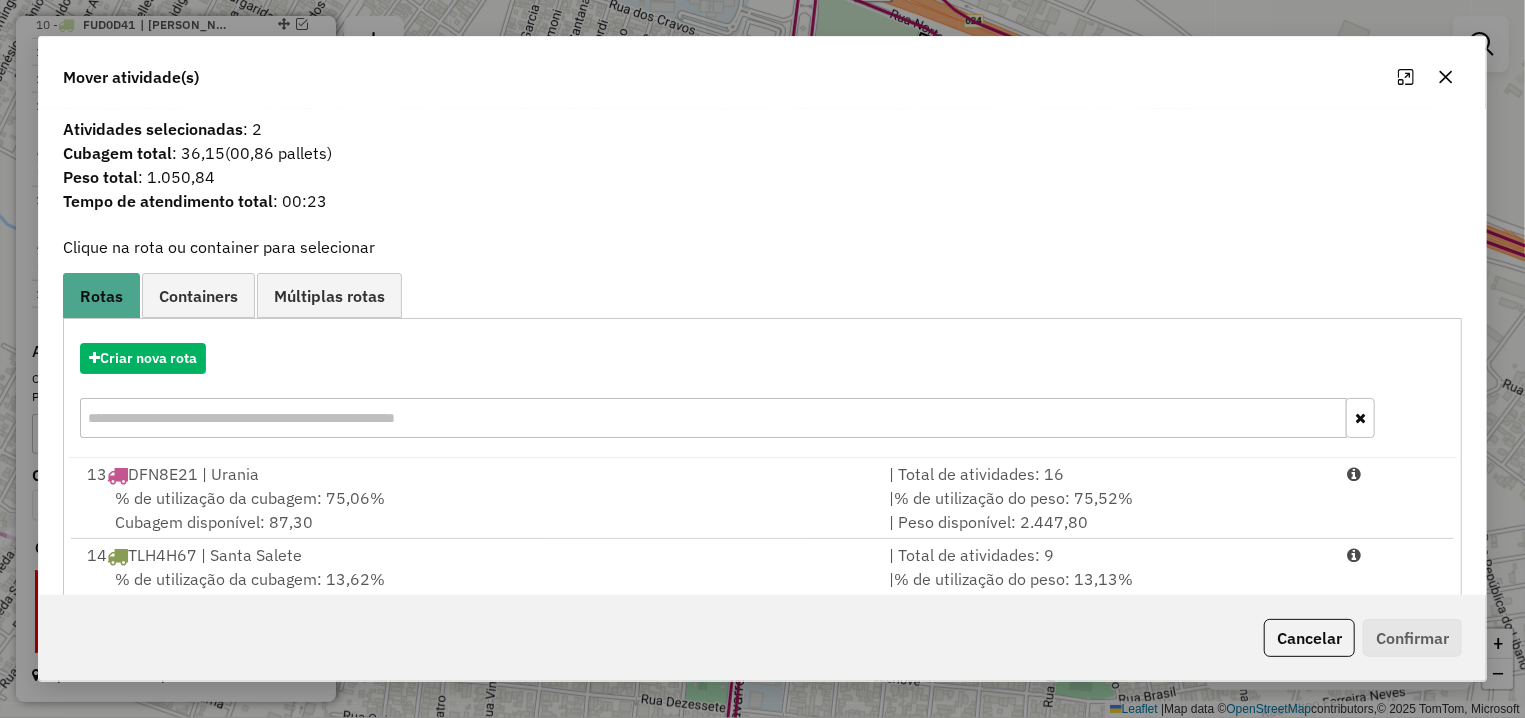 click on "% de utilização da cubagem: 75,06%" at bounding box center (250, 498) 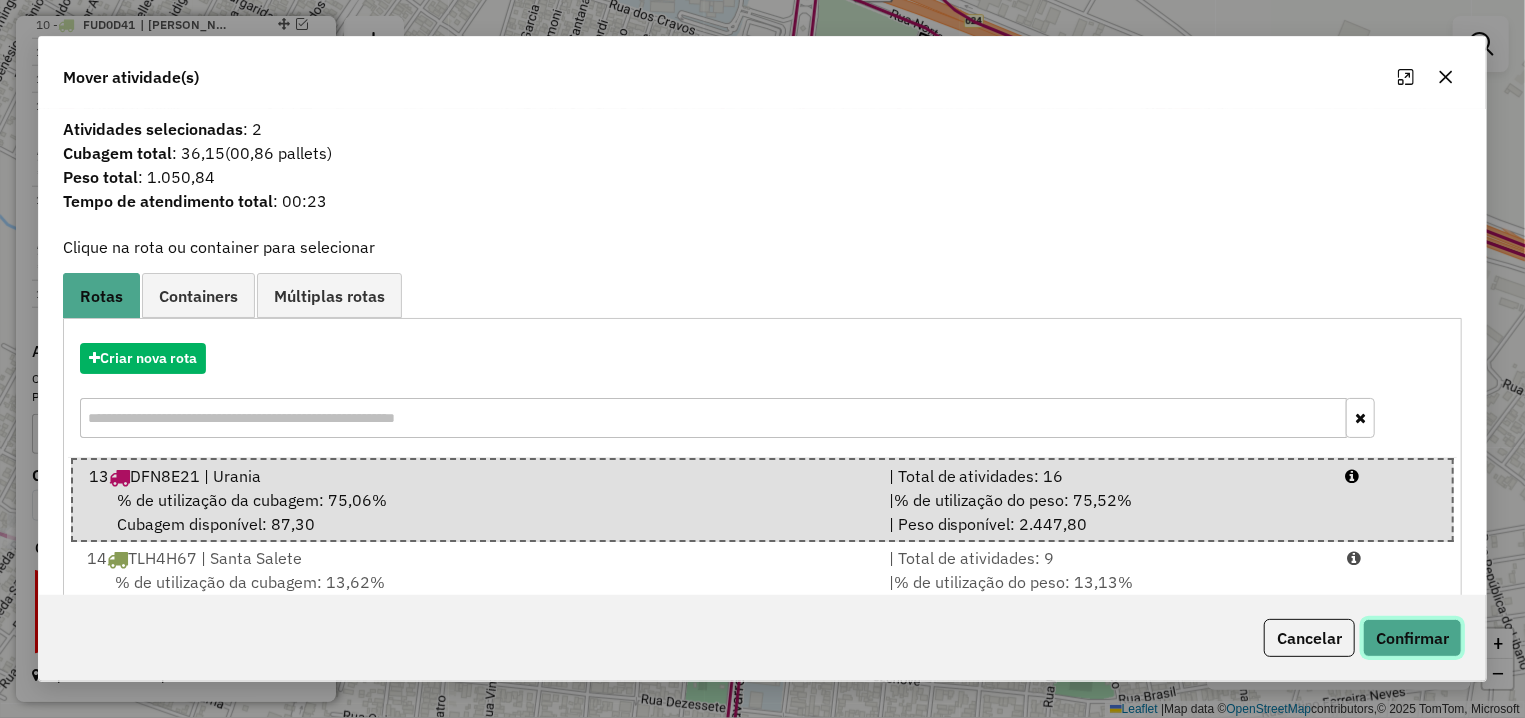 click on "Confirmar" 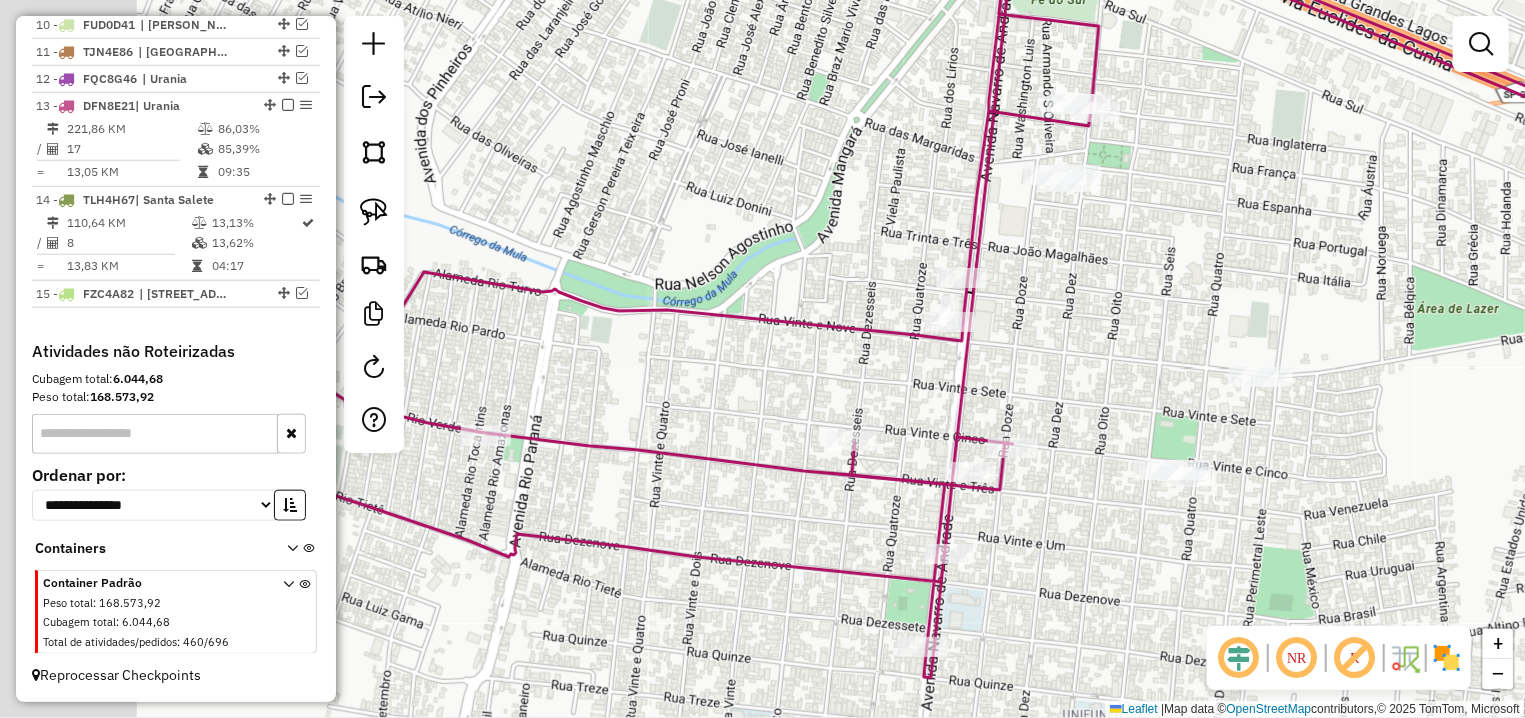drag, startPoint x: 668, startPoint y: 367, endPoint x: 706, endPoint y: 352, distance: 40.853397 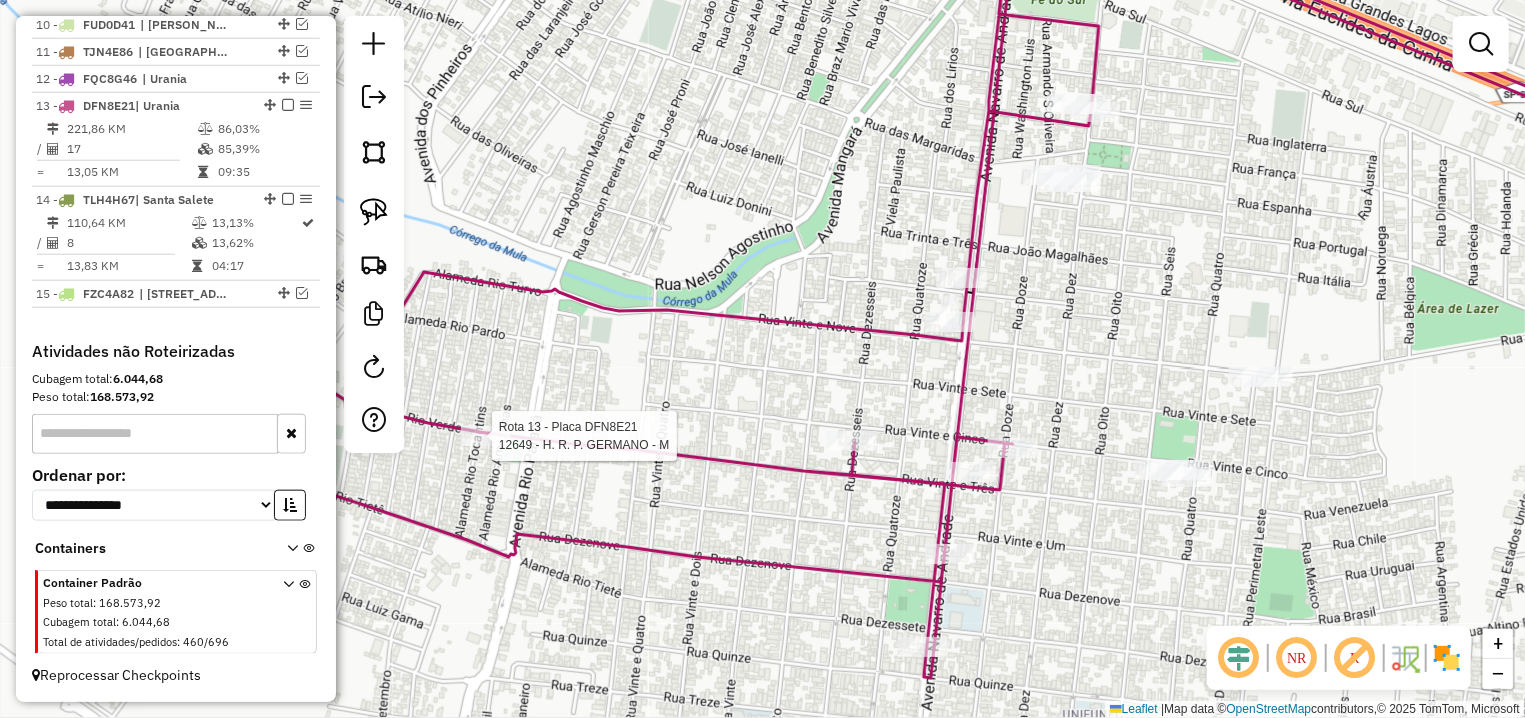 select on "**********" 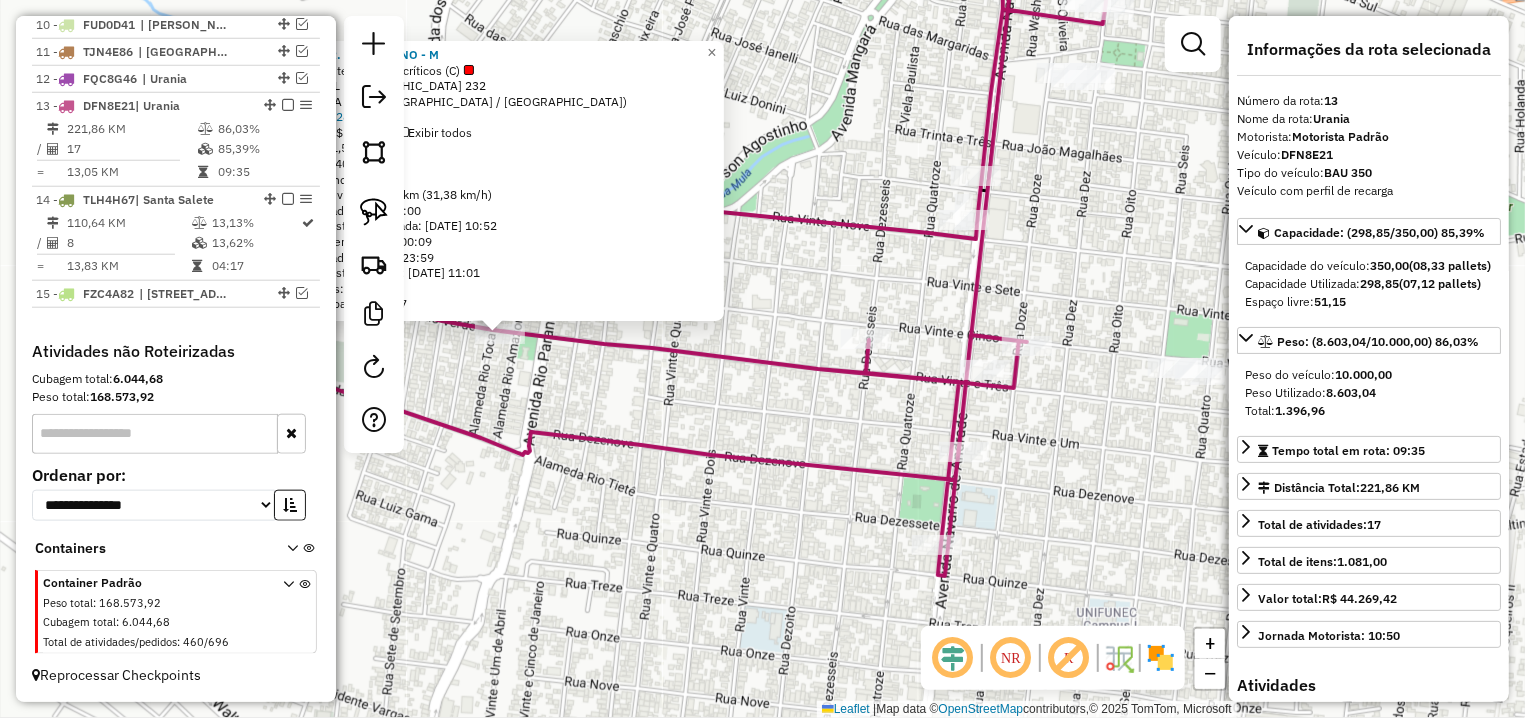 drag, startPoint x: 899, startPoint y: 412, endPoint x: 637, endPoint y: 387, distance: 263.19003 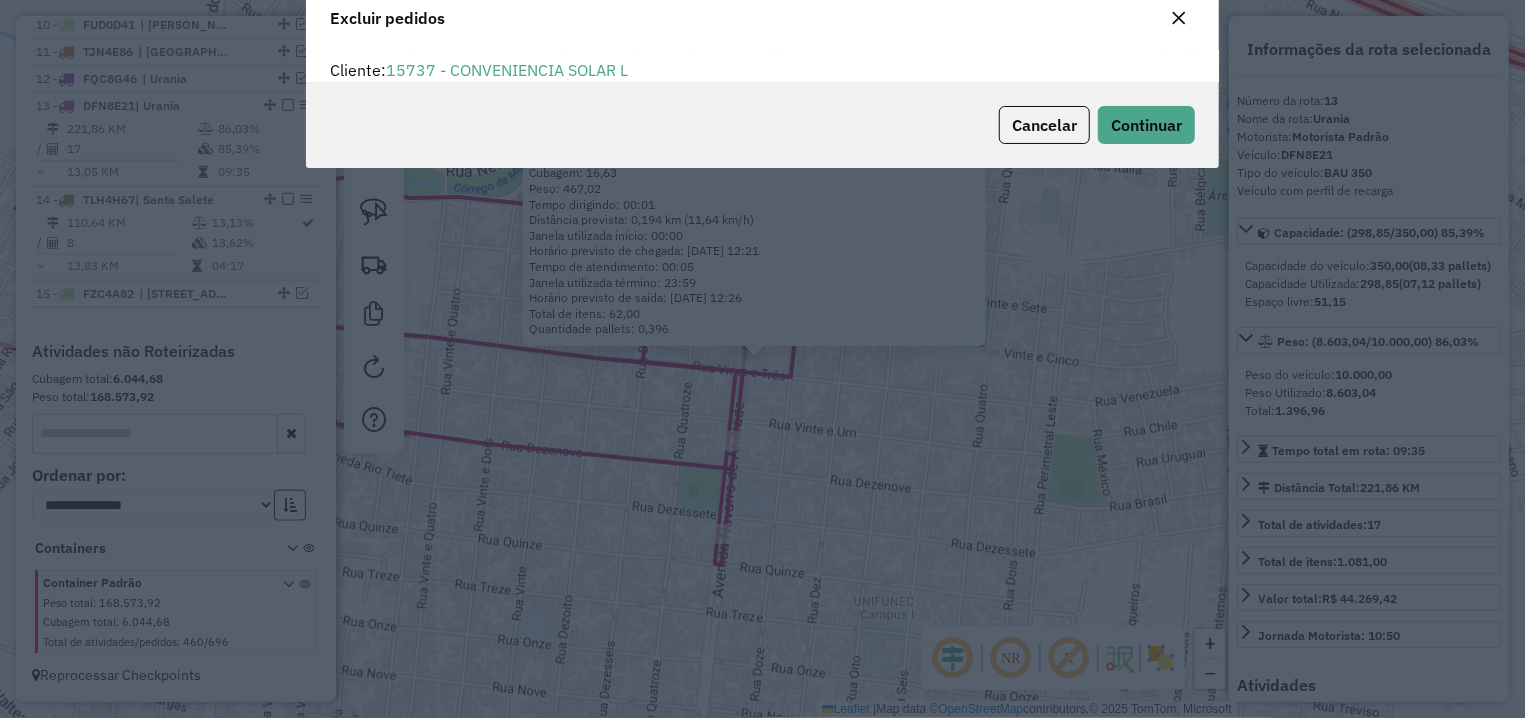 scroll, scrollTop: 11, scrollLeft: 6, axis: both 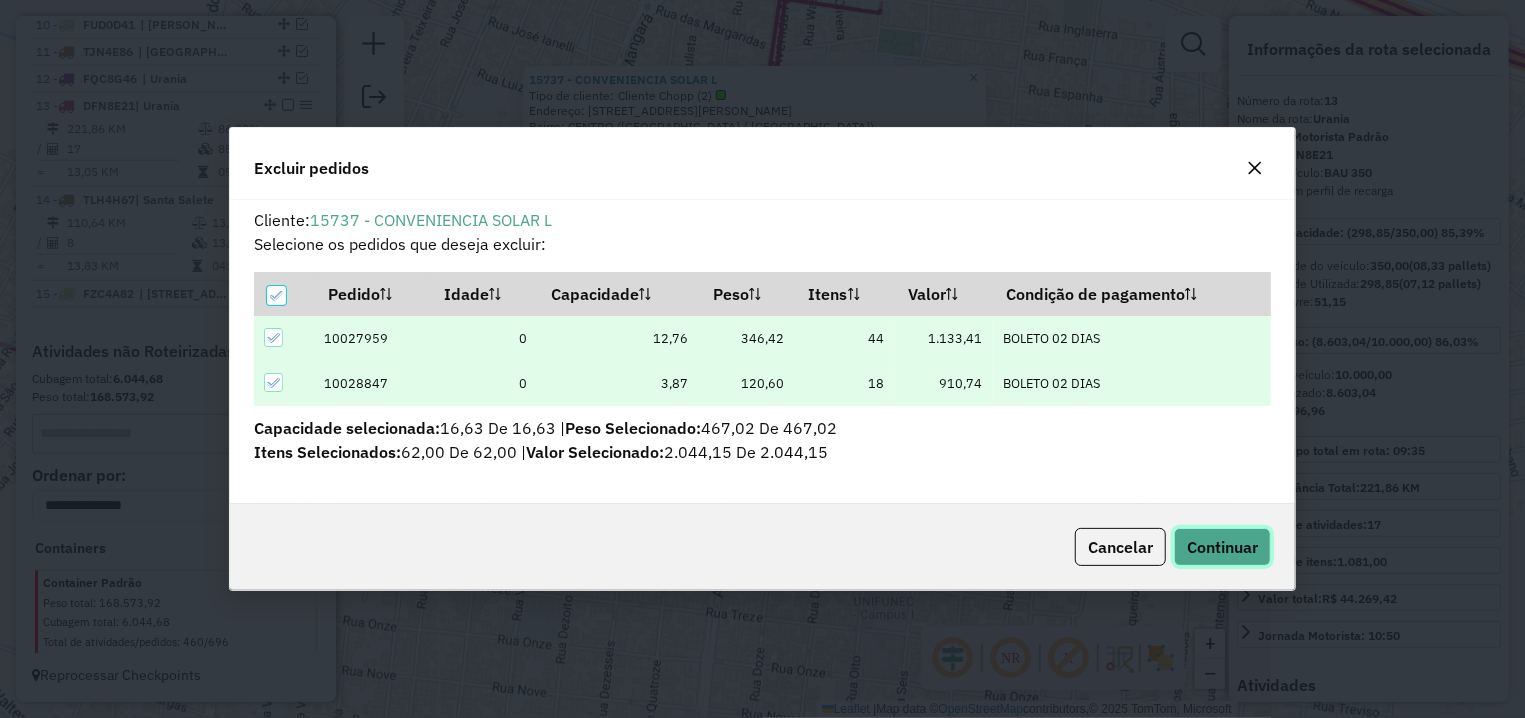 click on "Continuar" 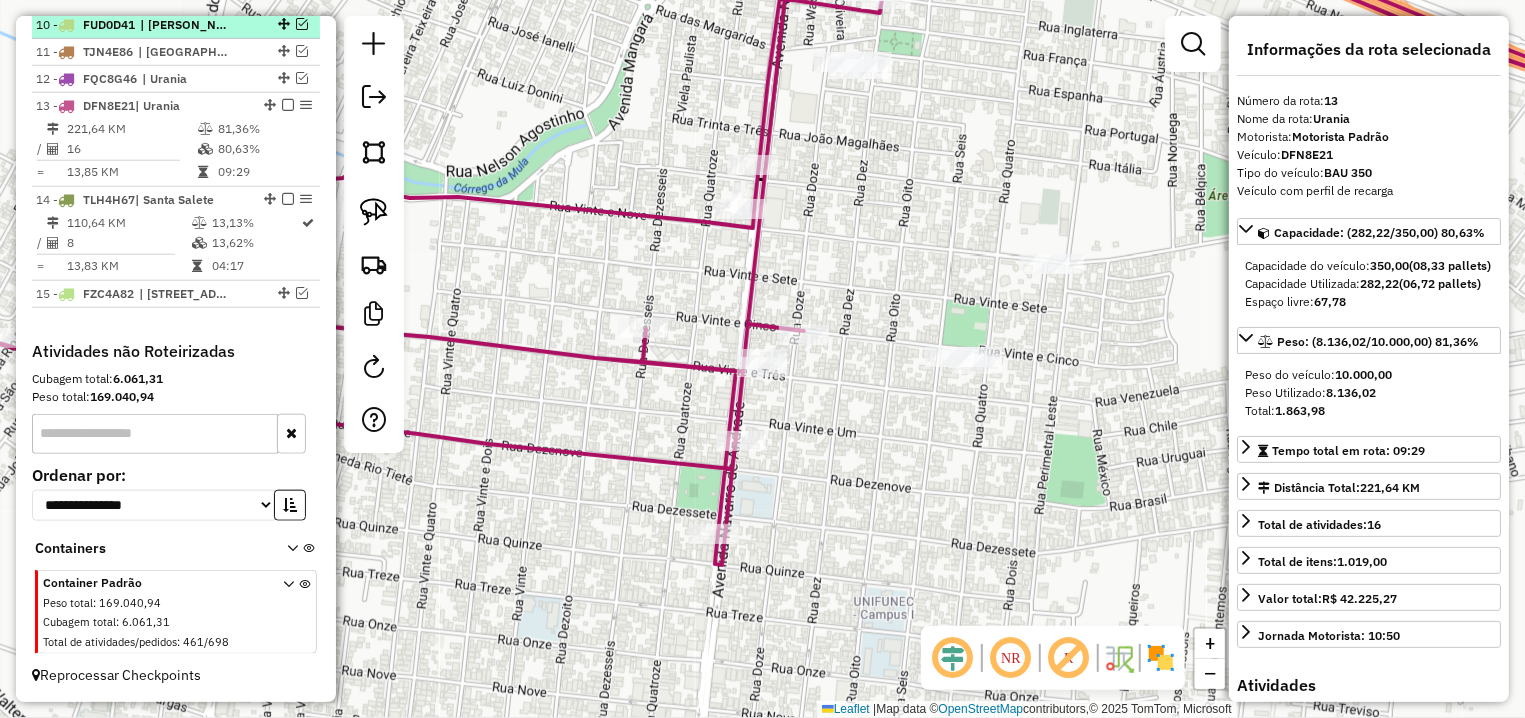 click at bounding box center [288, 105] 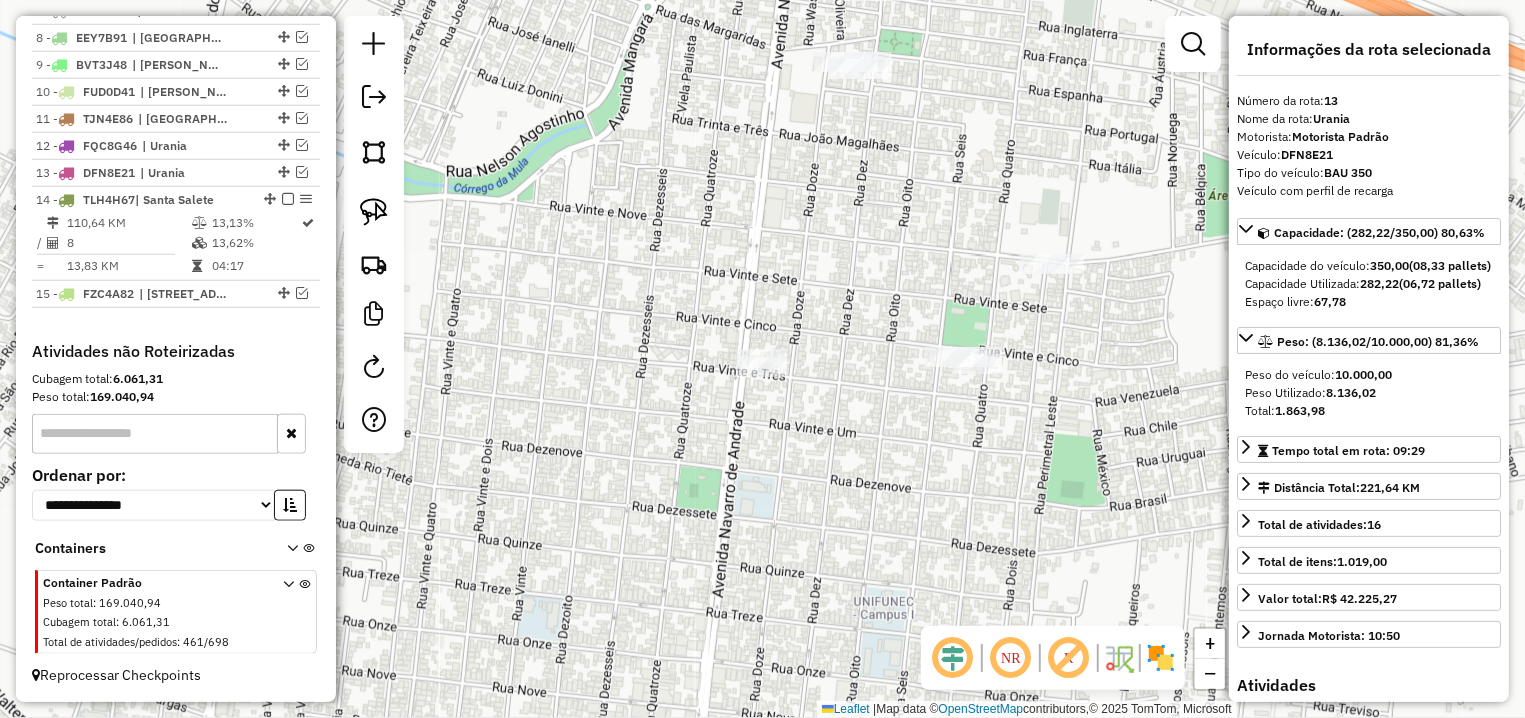 scroll, scrollTop: 956, scrollLeft: 0, axis: vertical 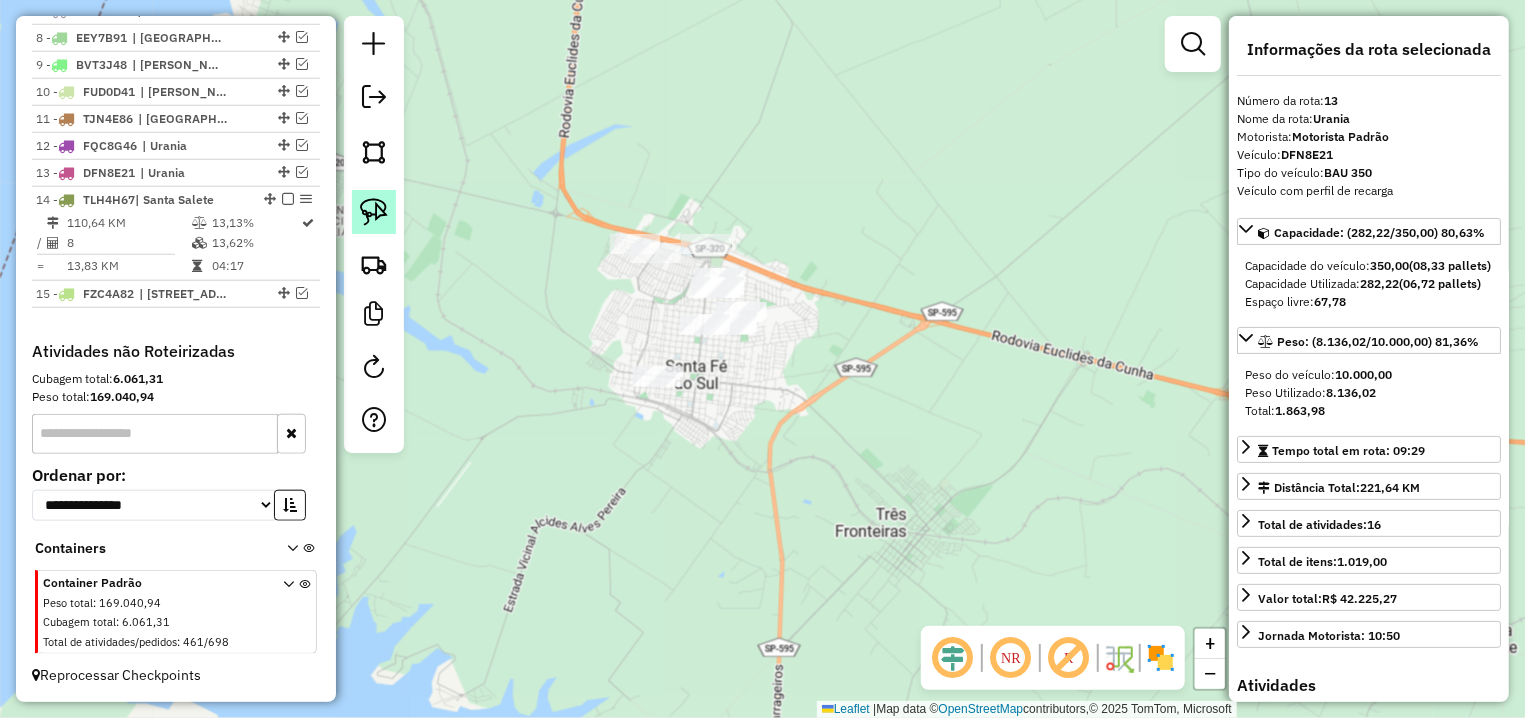 click 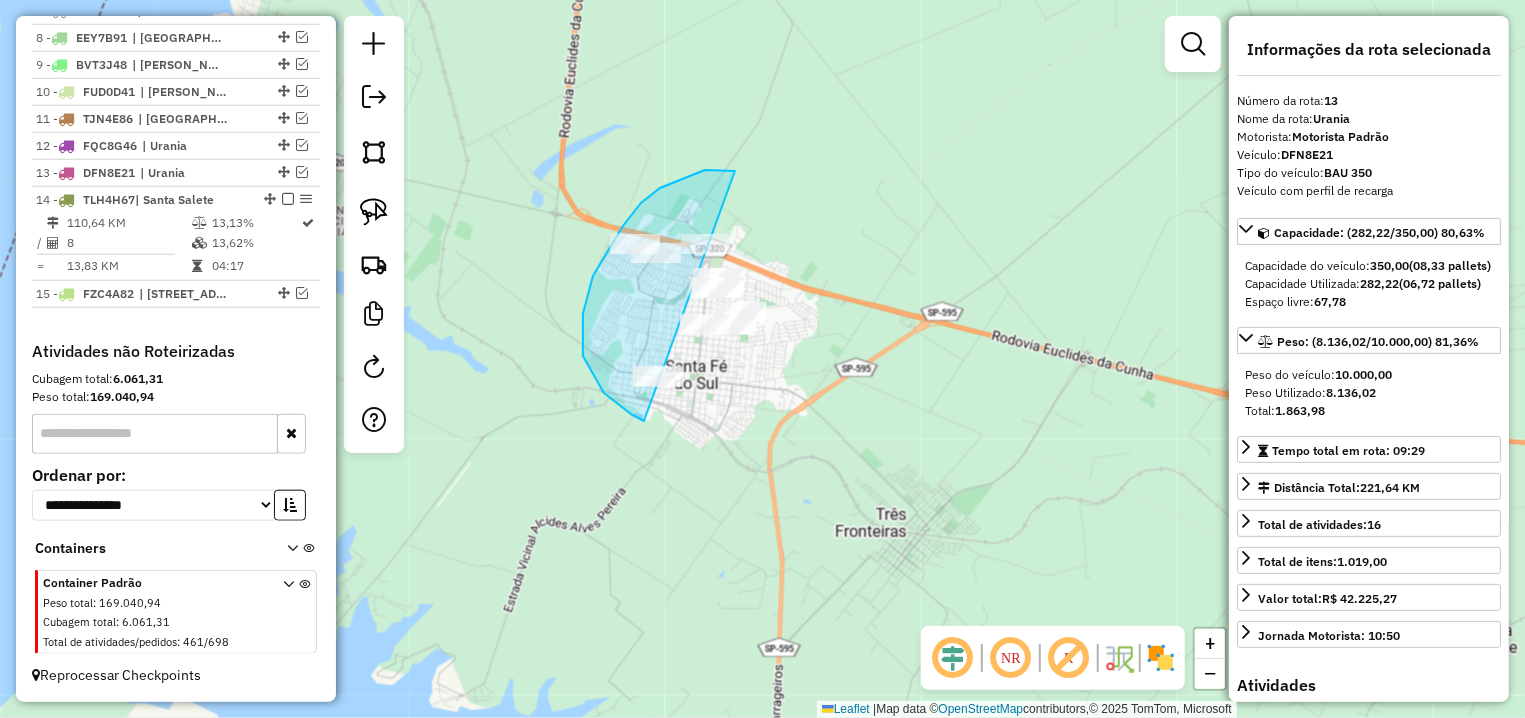 drag, startPoint x: 705, startPoint y: 170, endPoint x: 787, endPoint y: 428, distance: 270.71756 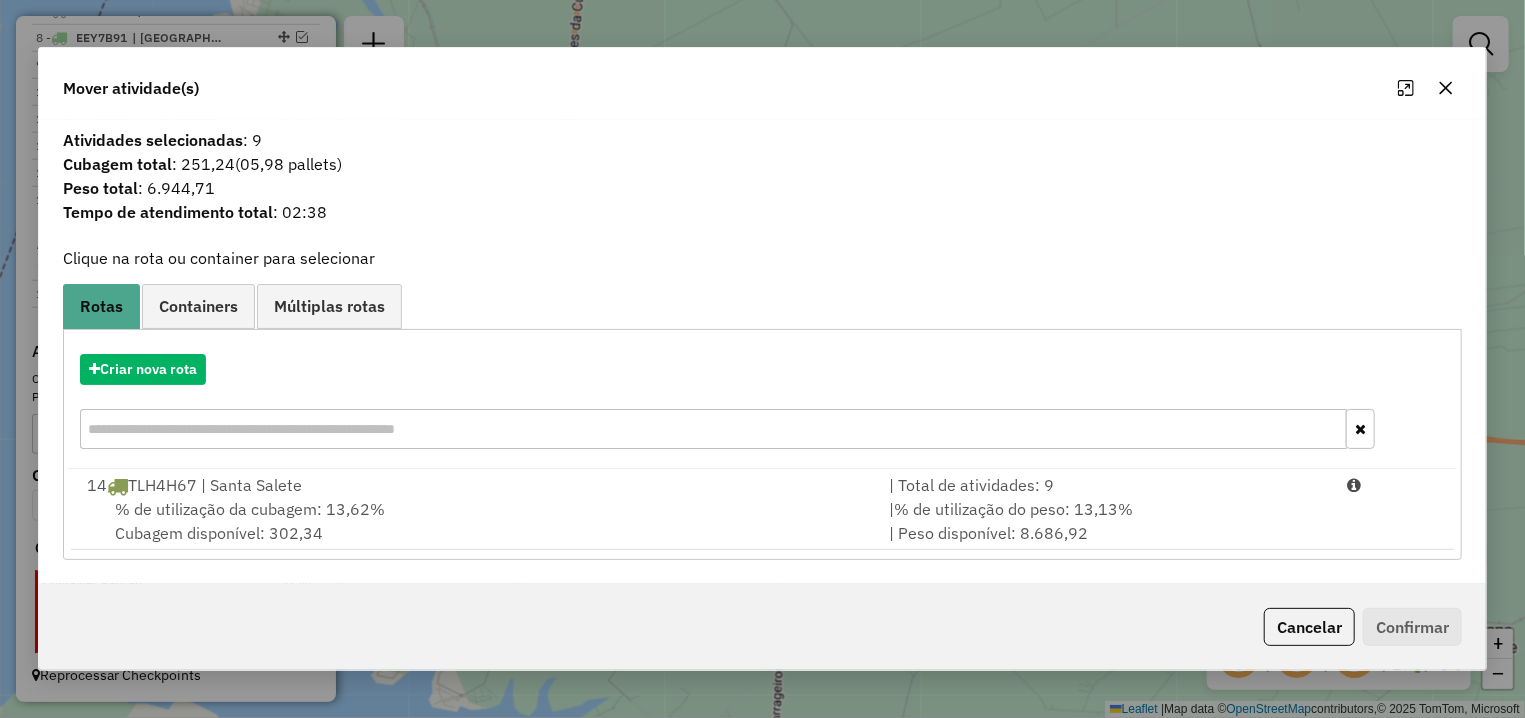 click on "14  TLH4H67 | Santa Salete  | Total de atividades: 9  % de utilização da cubagem: 13,62%  Cubagem disponível: 302,34   |  % de utilização do peso: 13,13%  | Peso disponível: 8.686,92" at bounding box center (762, 509) 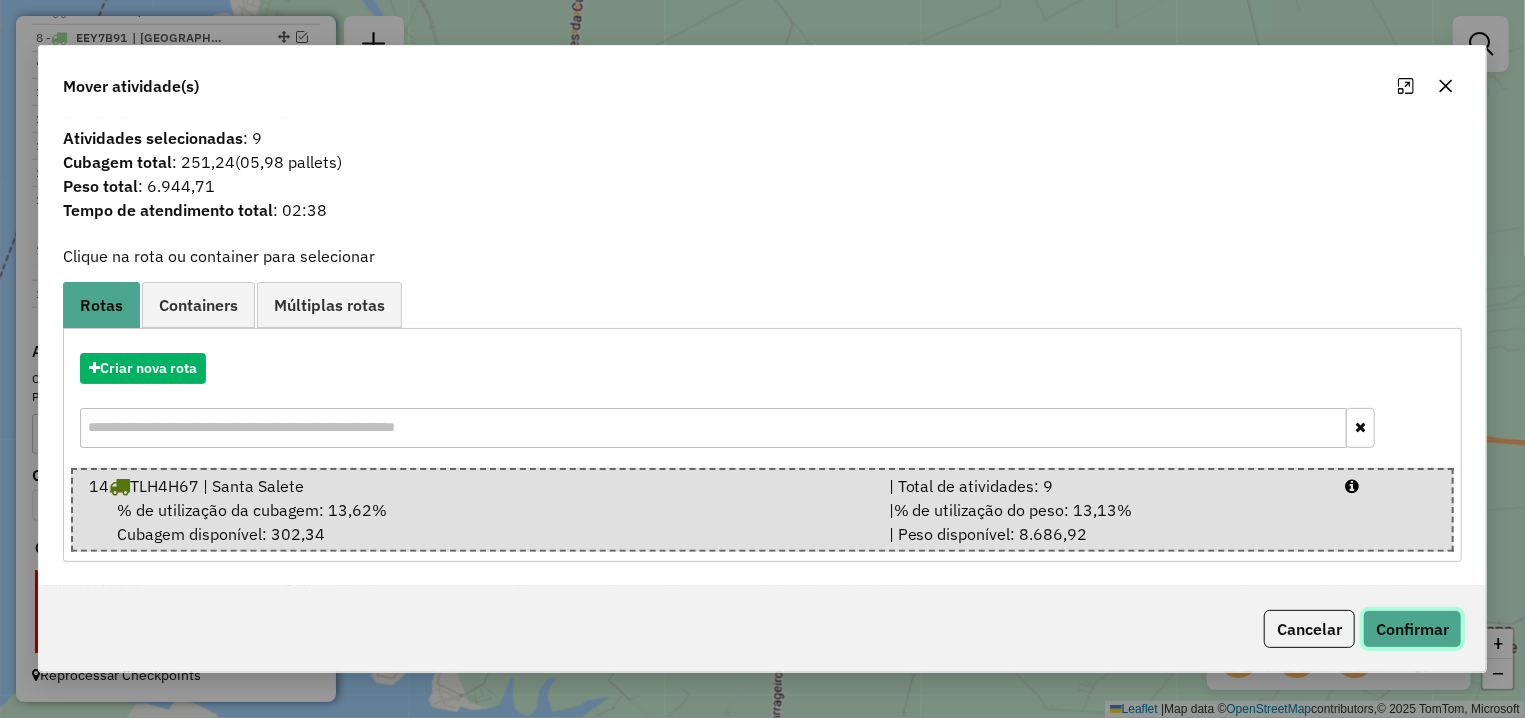 click on "Confirmar" 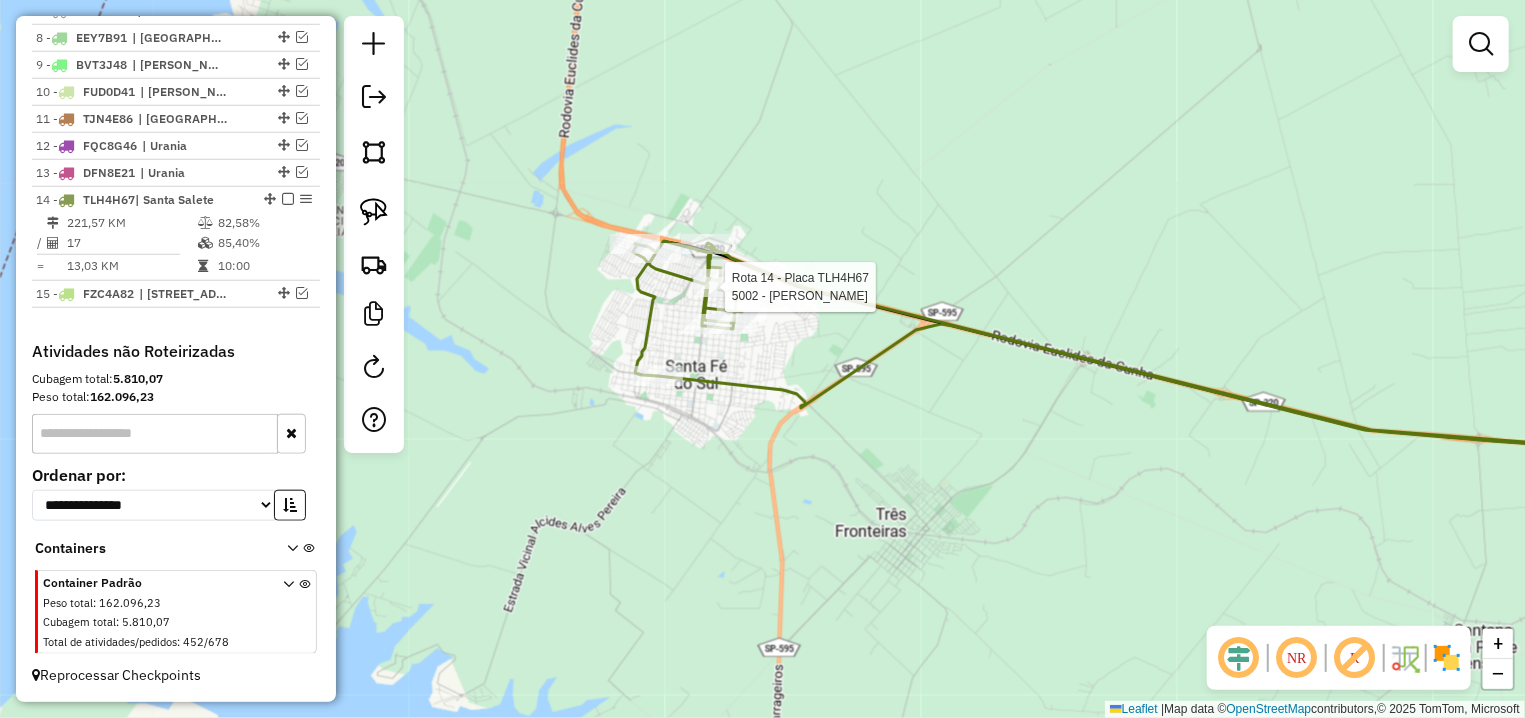 select on "**********" 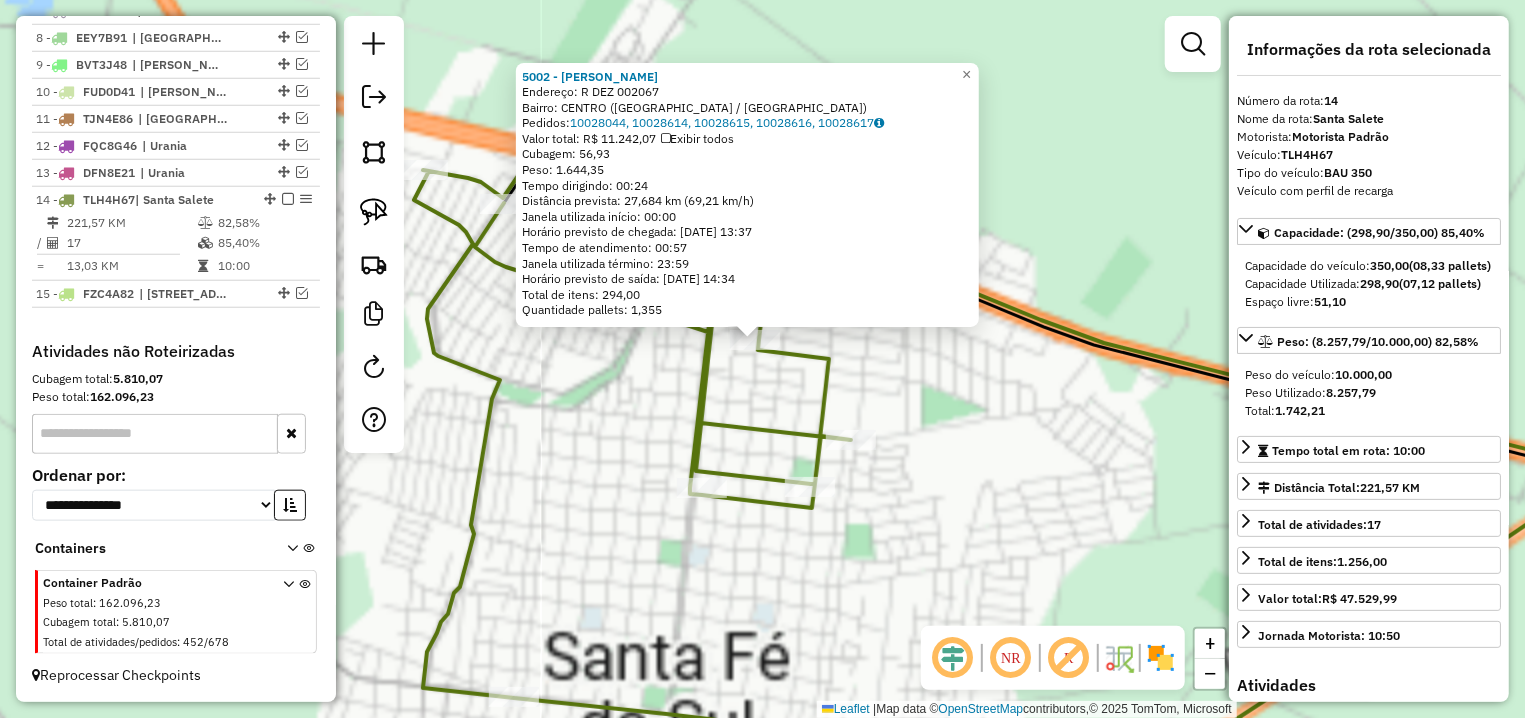 click 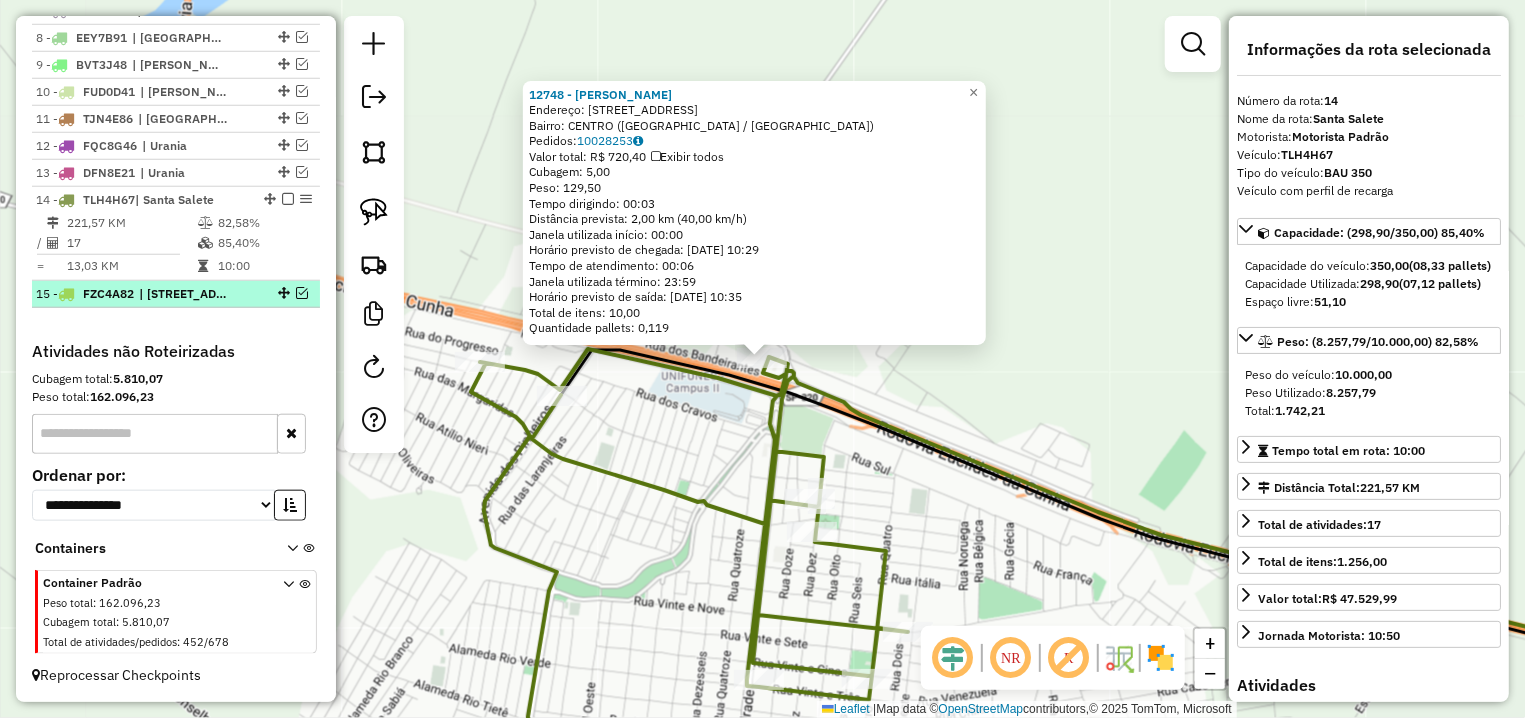 click at bounding box center [302, 293] 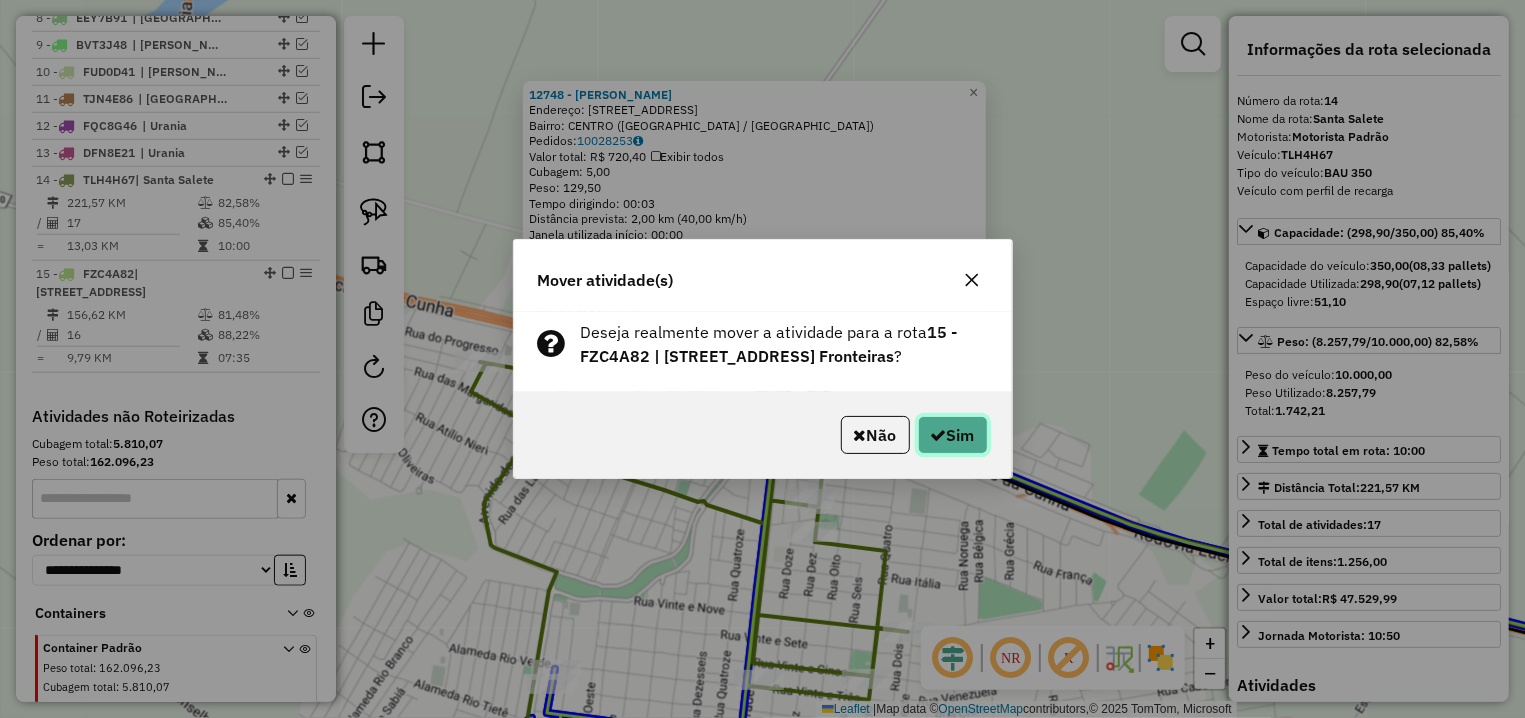 click on "Sim" 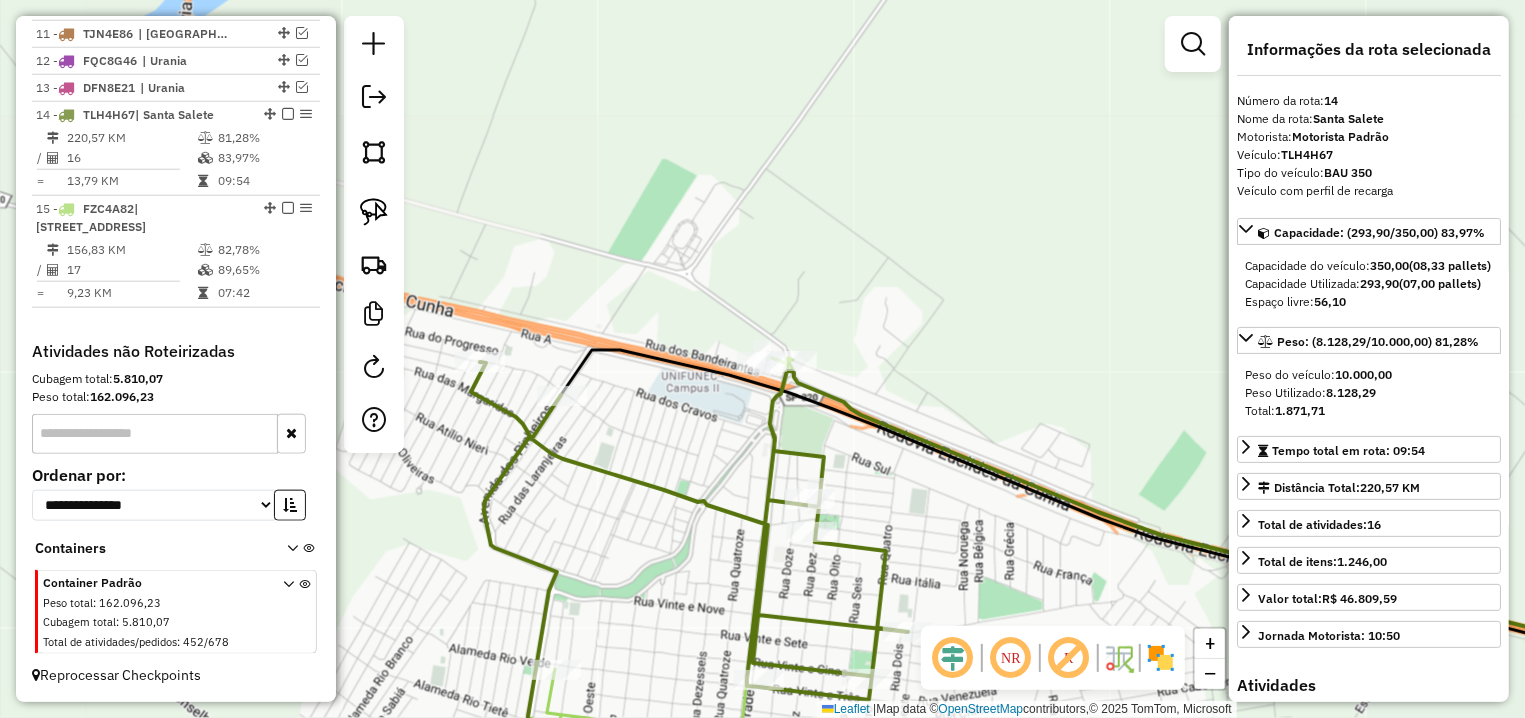 scroll, scrollTop: 1059, scrollLeft: 0, axis: vertical 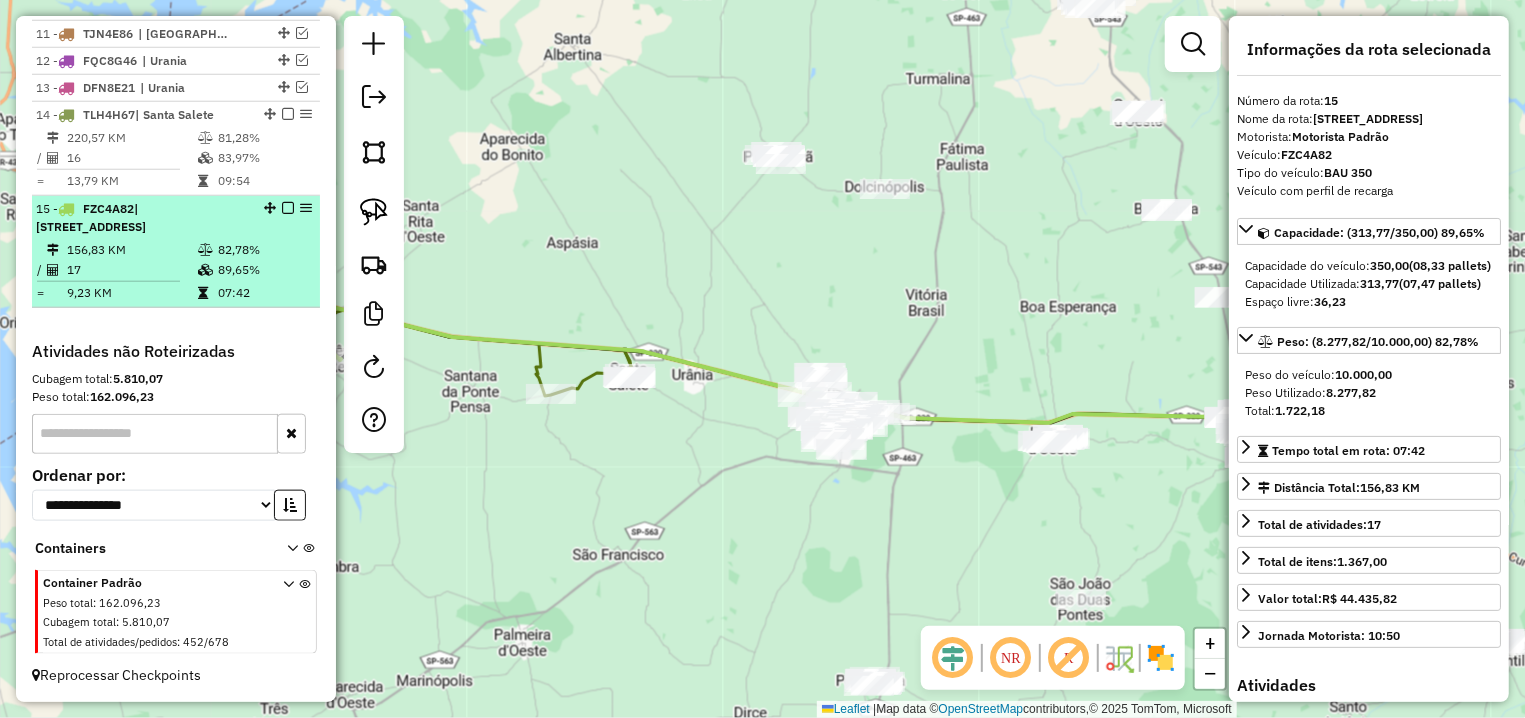 click at bounding box center (288, 208) 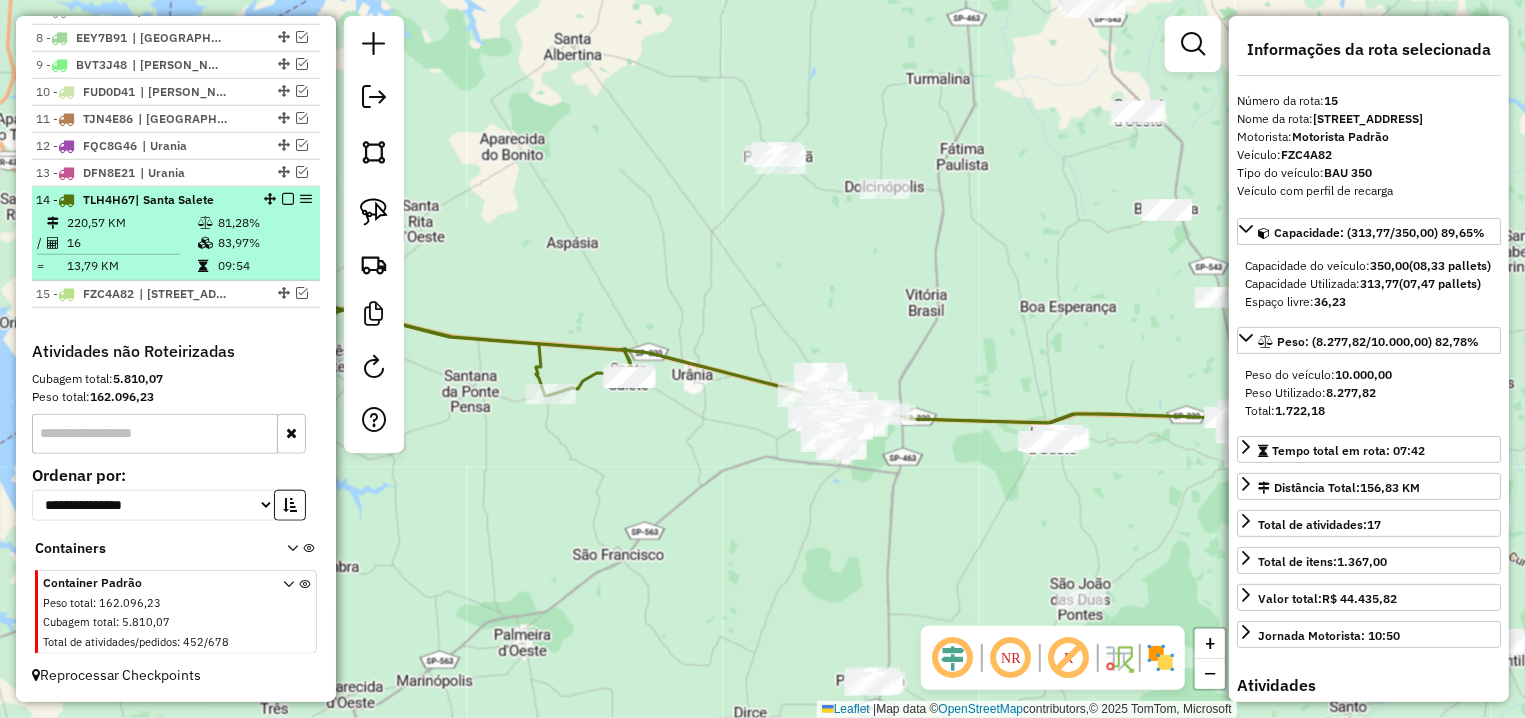 click at bounding box center [288, 199] 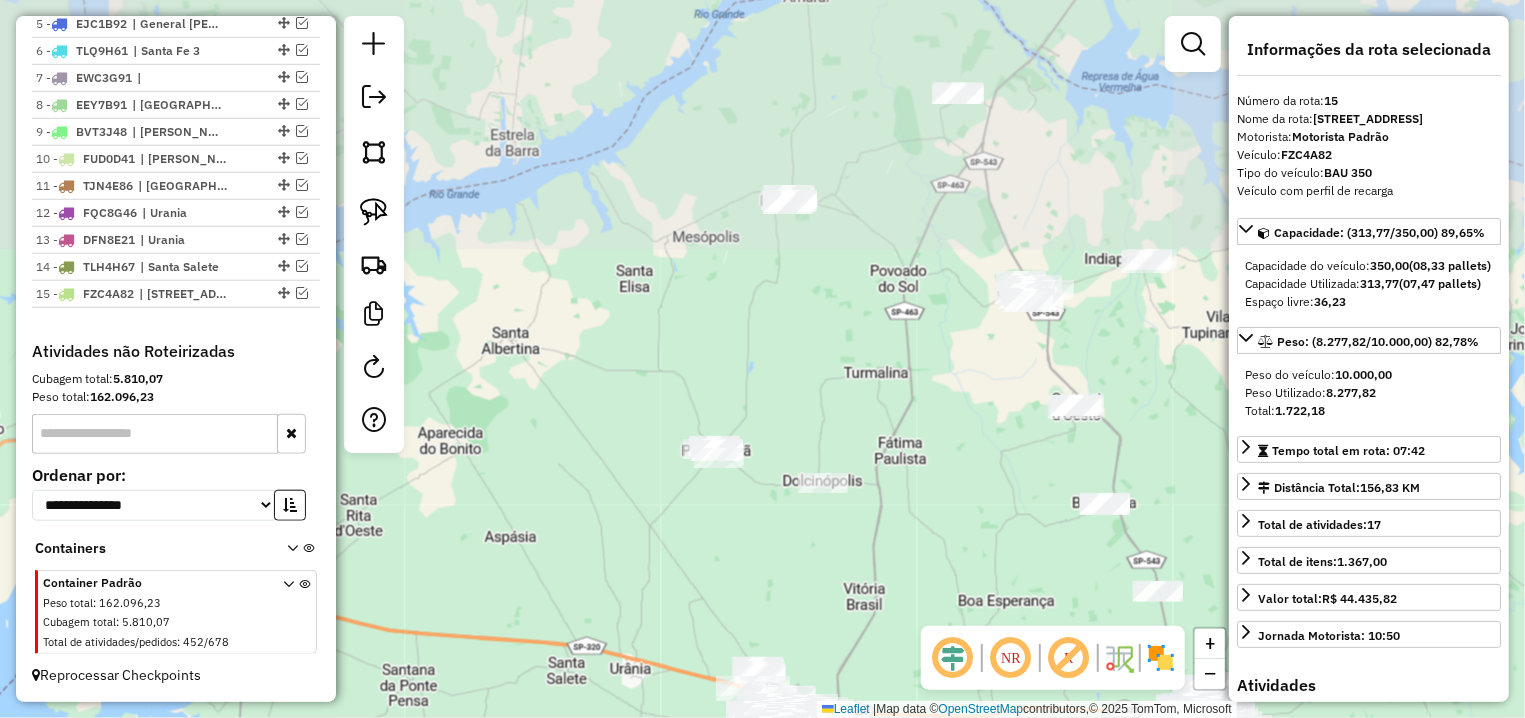 drag, startPoint x: 965, startPoint y: 132, endPoint x: 913, endPoint y: 418, distance: 290.68884 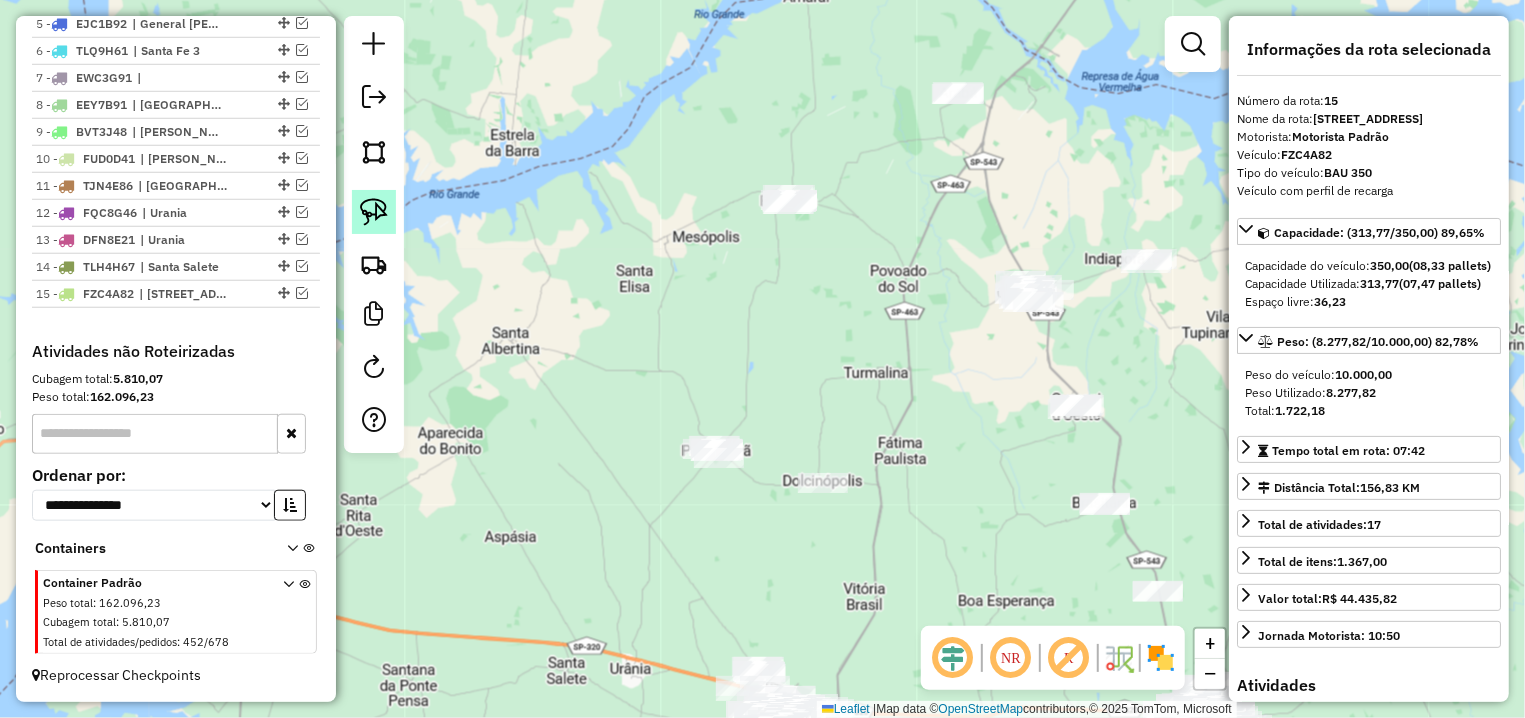 click 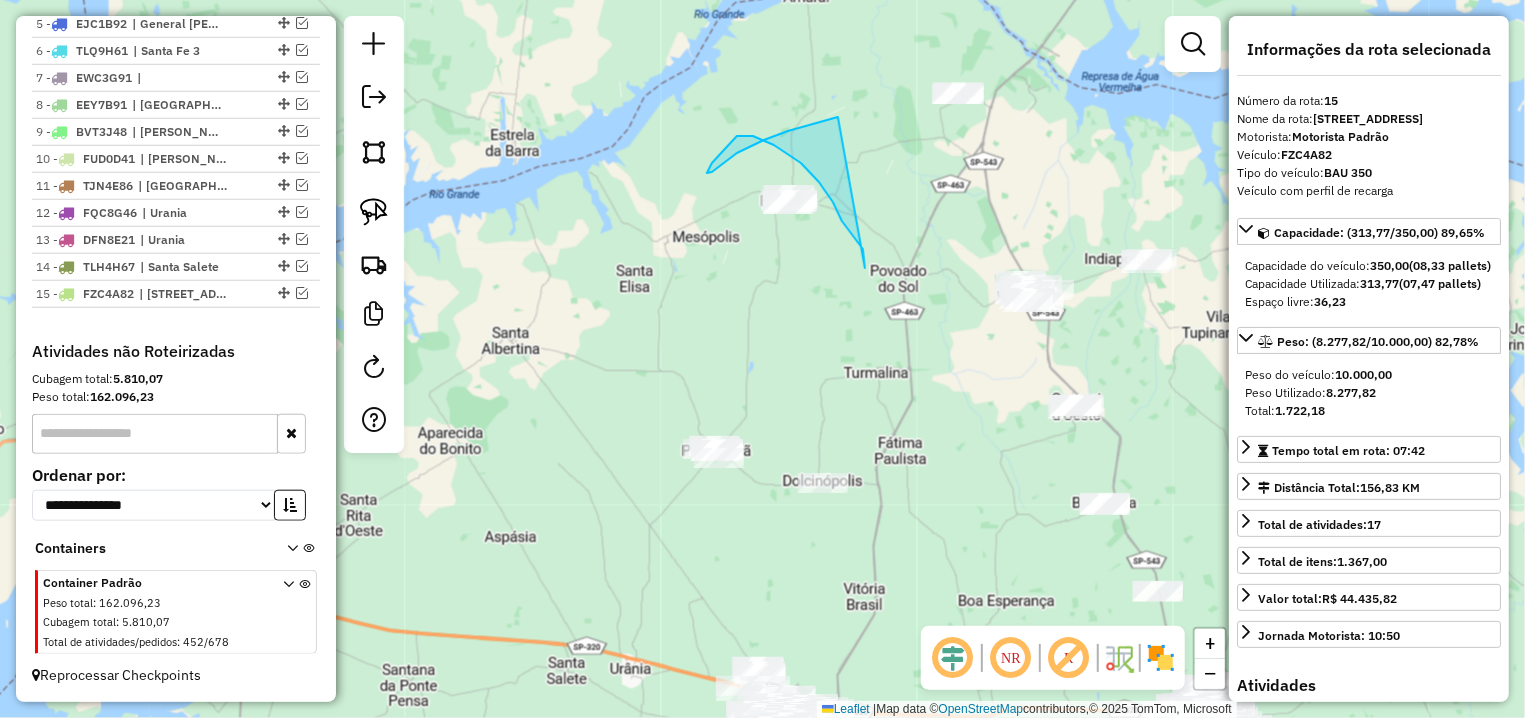 drag, startPoint x: 842, startPoint y: 221, endPoint x: 838, endPoint y: 117, distance: 104.0769 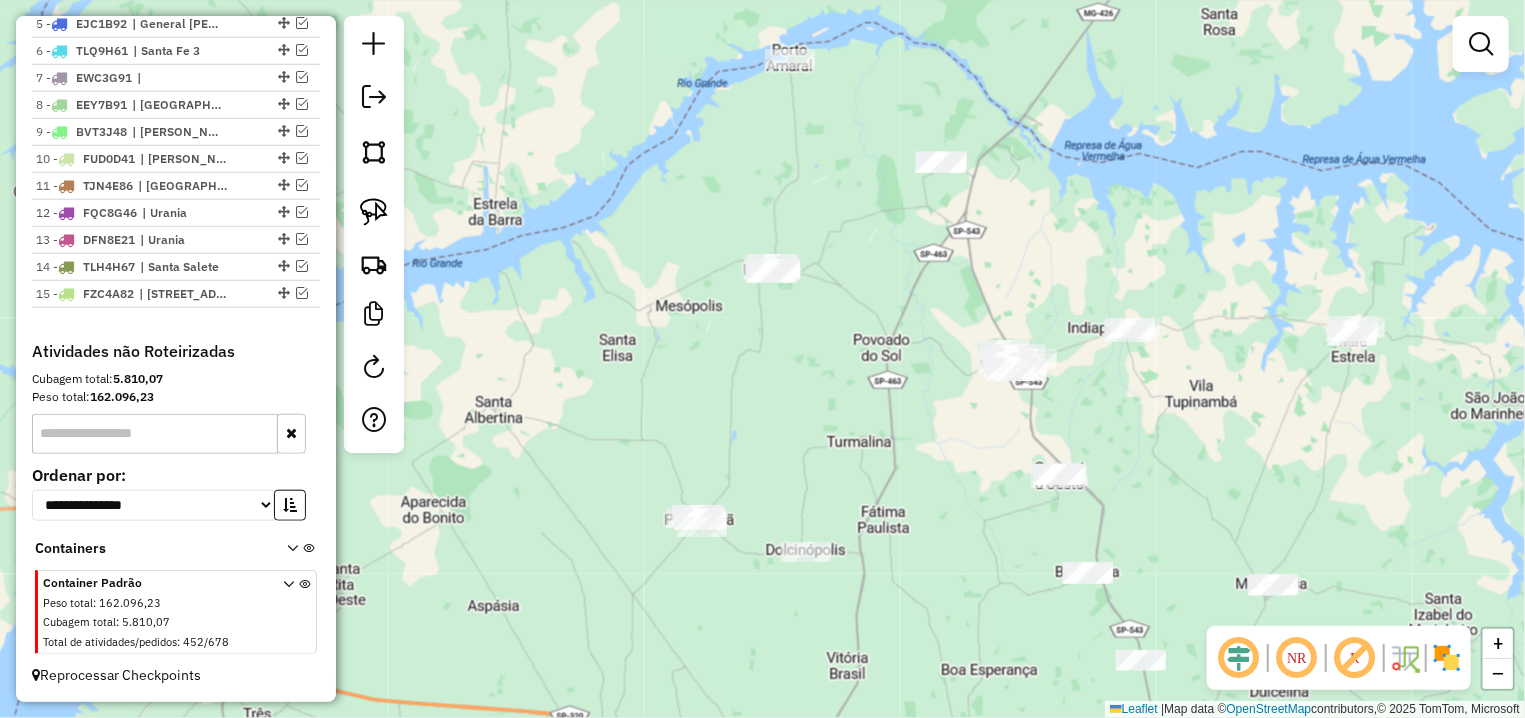 drag, startPoint x: 829, startPoint y: 157, endPoint x: 823, endPoint y: 186, distance: 29.614185 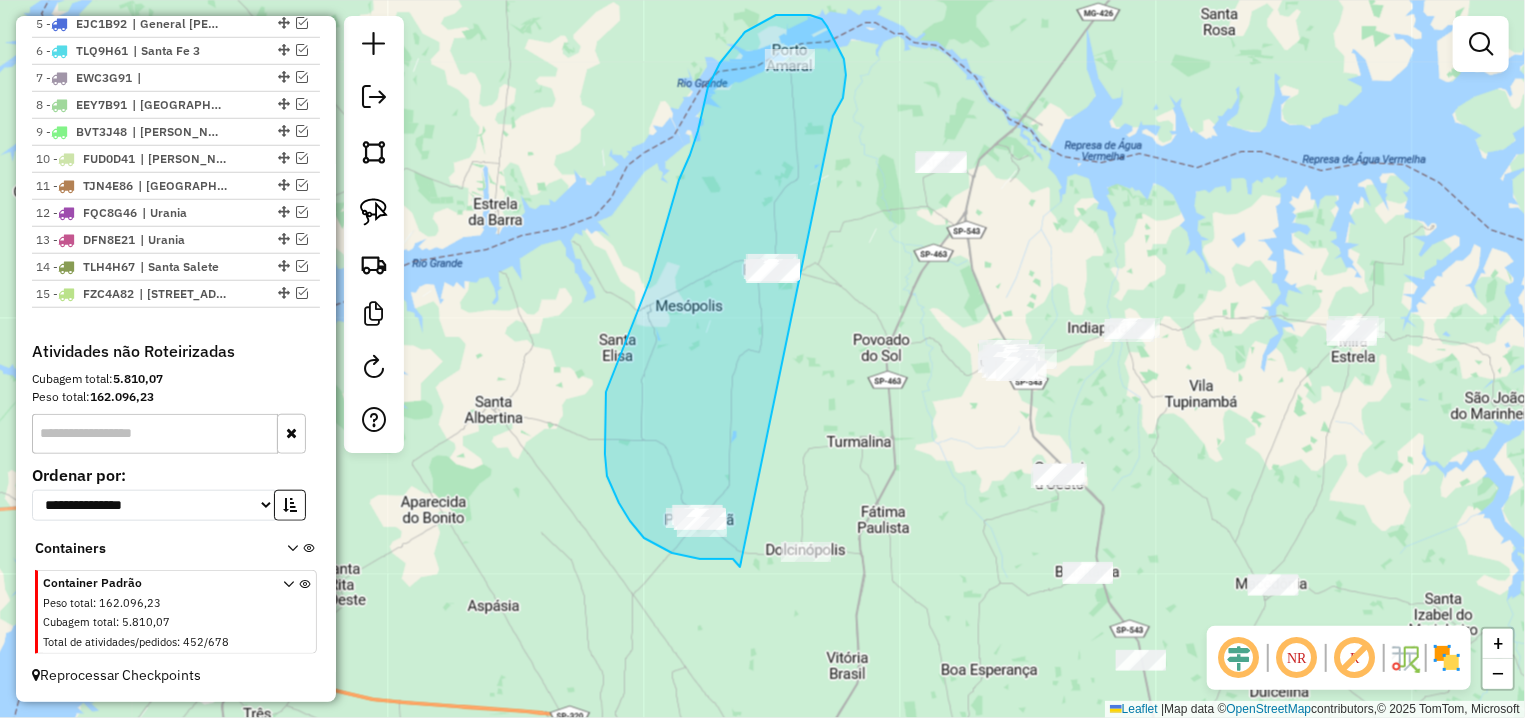 drag, startPoint x: 846, startPoint y: 80, endPoint x: 740, endPoint y: 567, distance: 498.40244 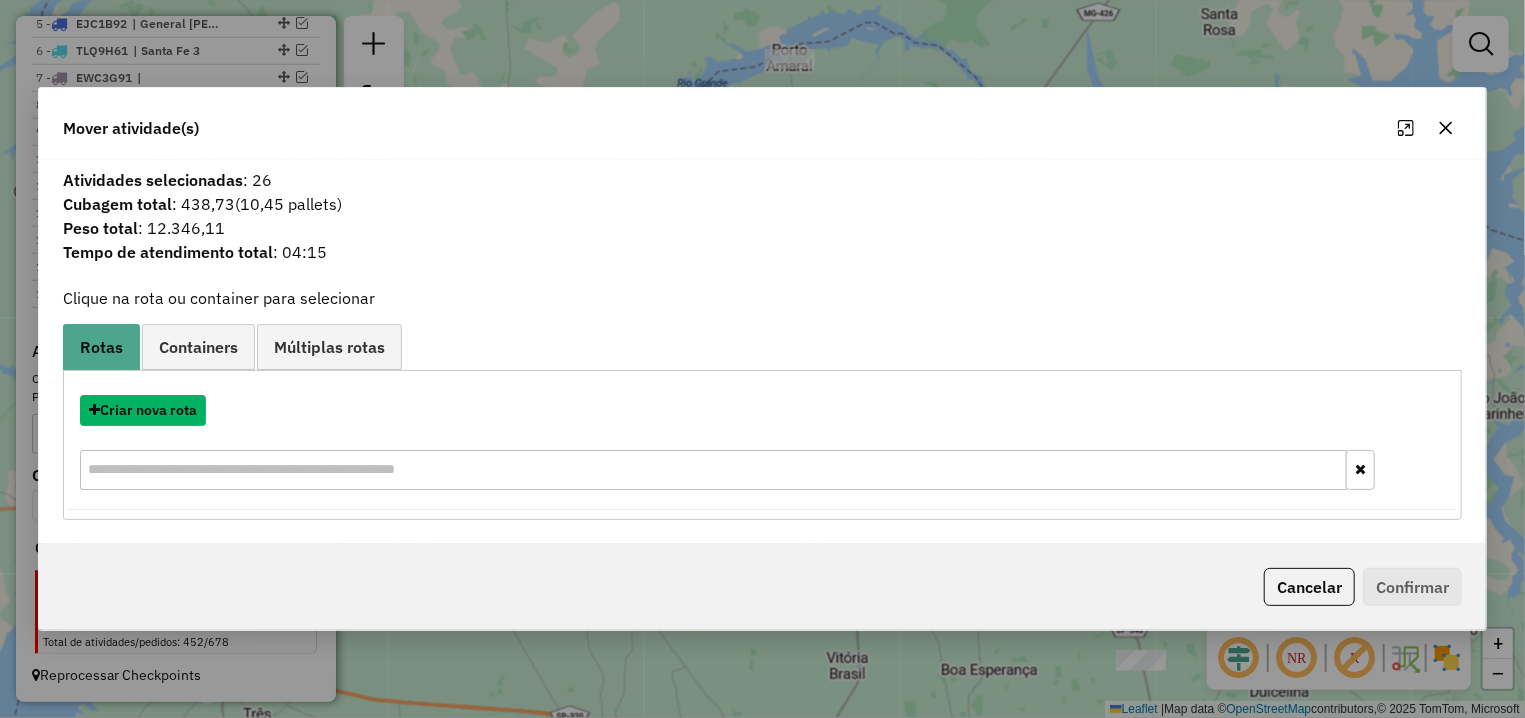 click on "Criar nova rota" at bounding box center (143, 410) 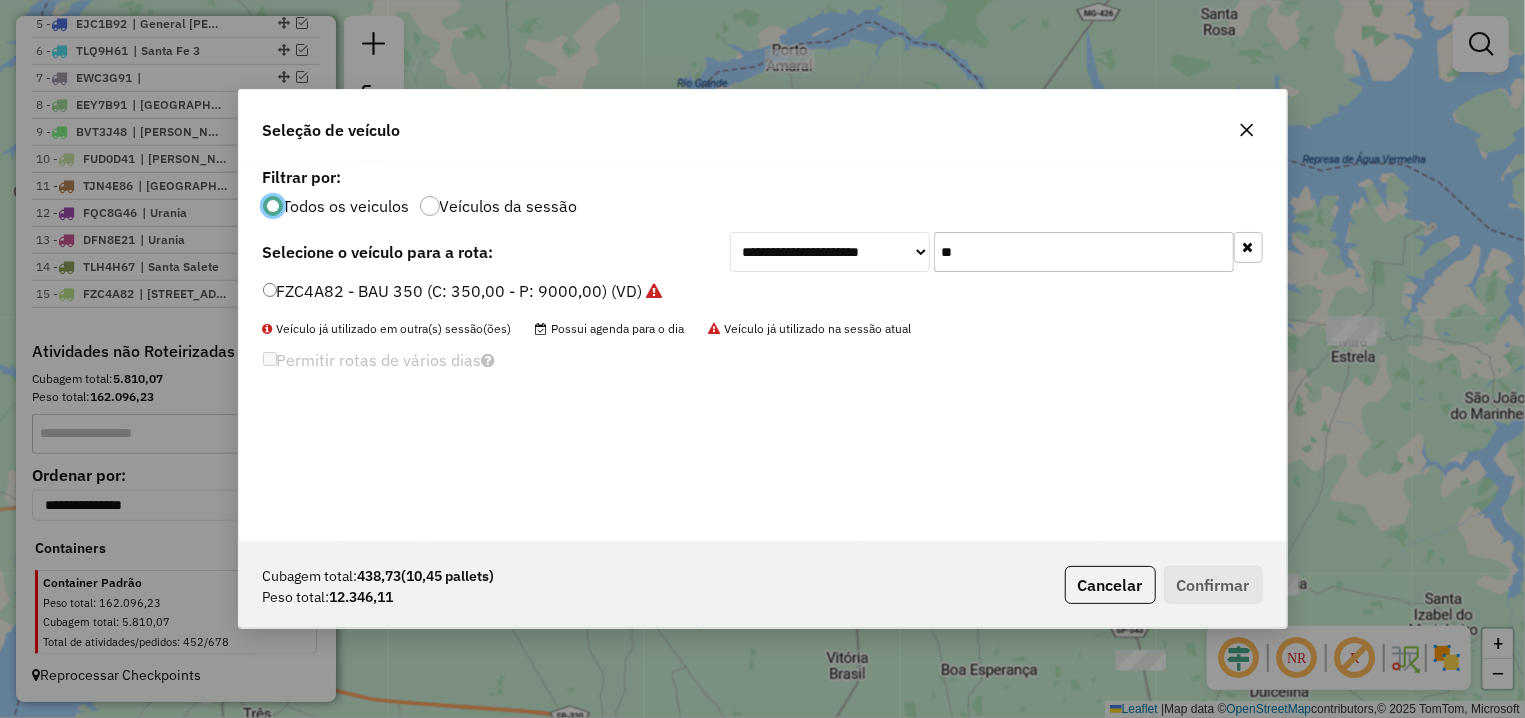 scroll, scrollTop: 11, scrollLeft: 6, axis: both 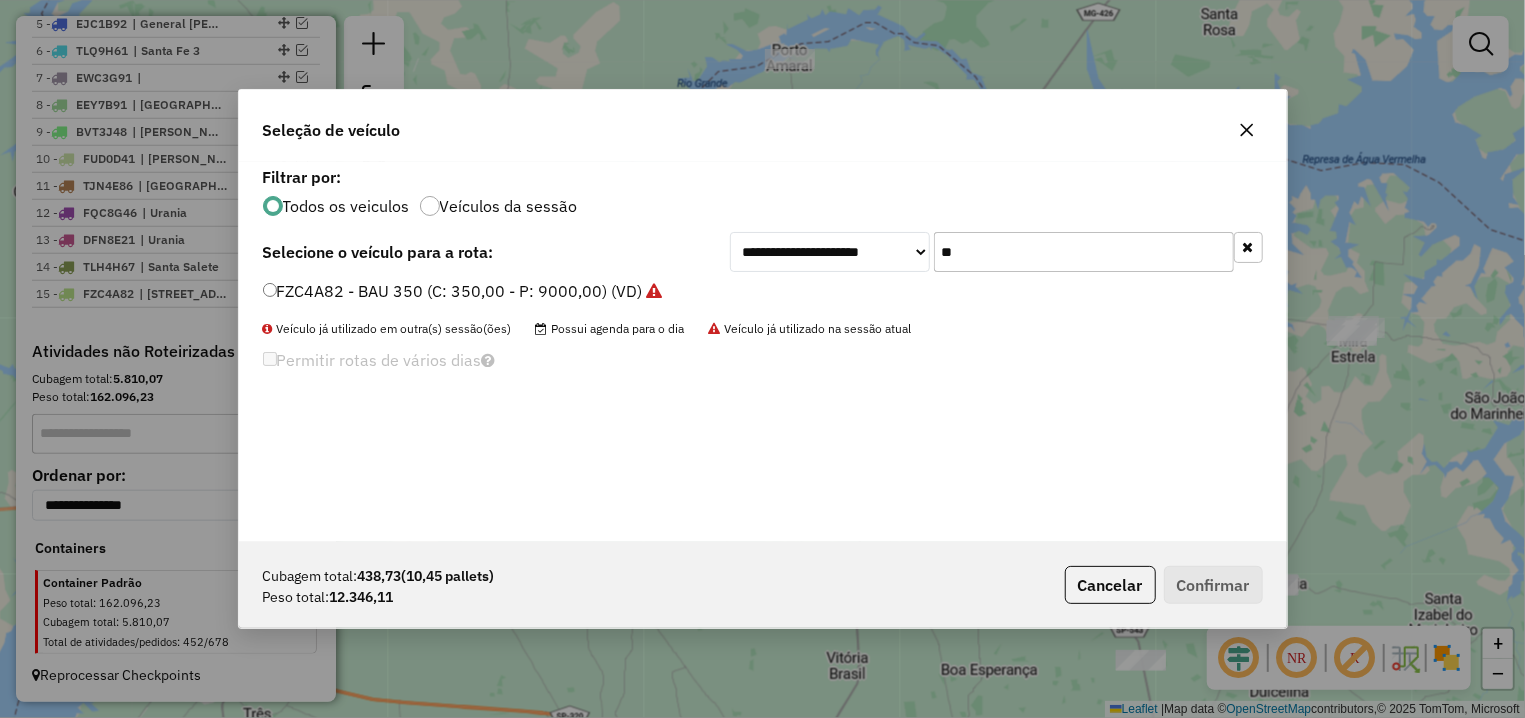 click on "**********" 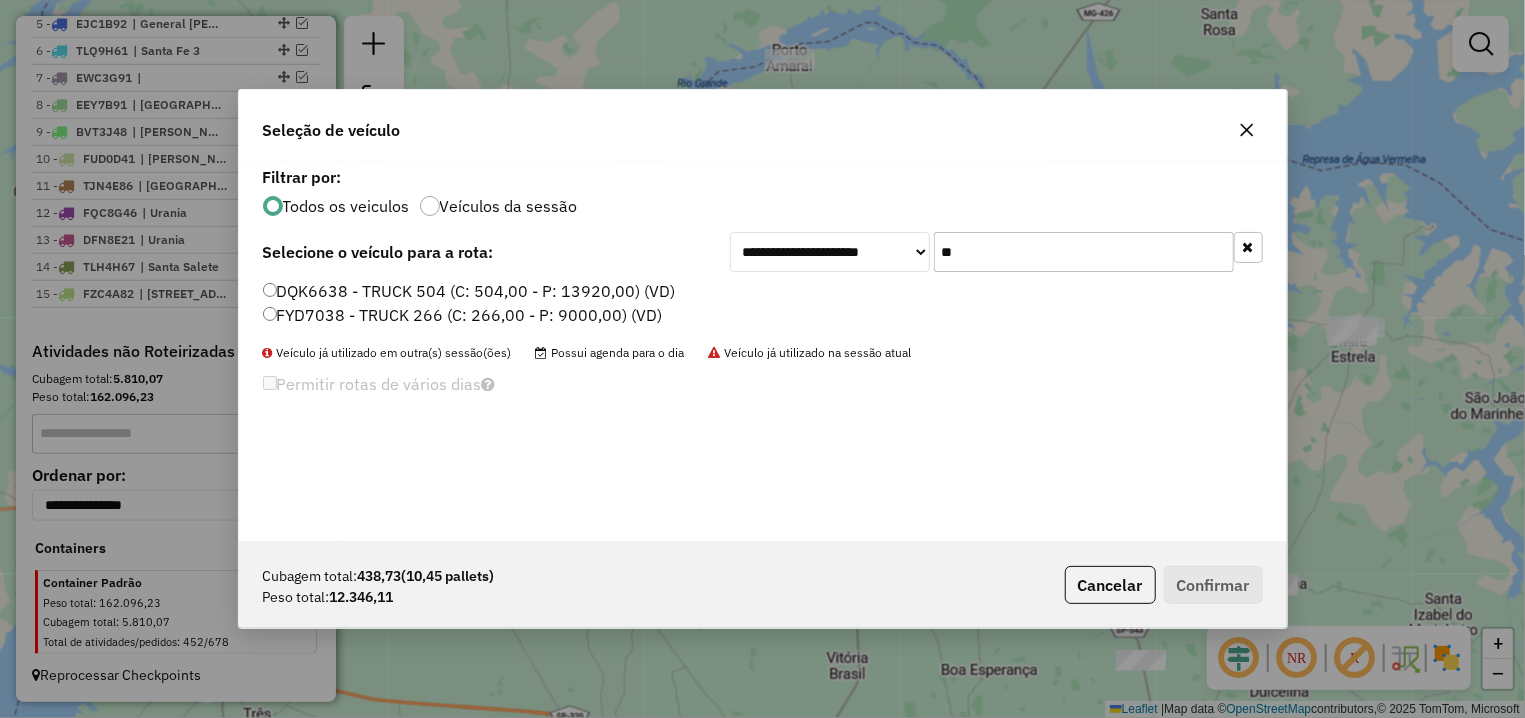 type on "**" 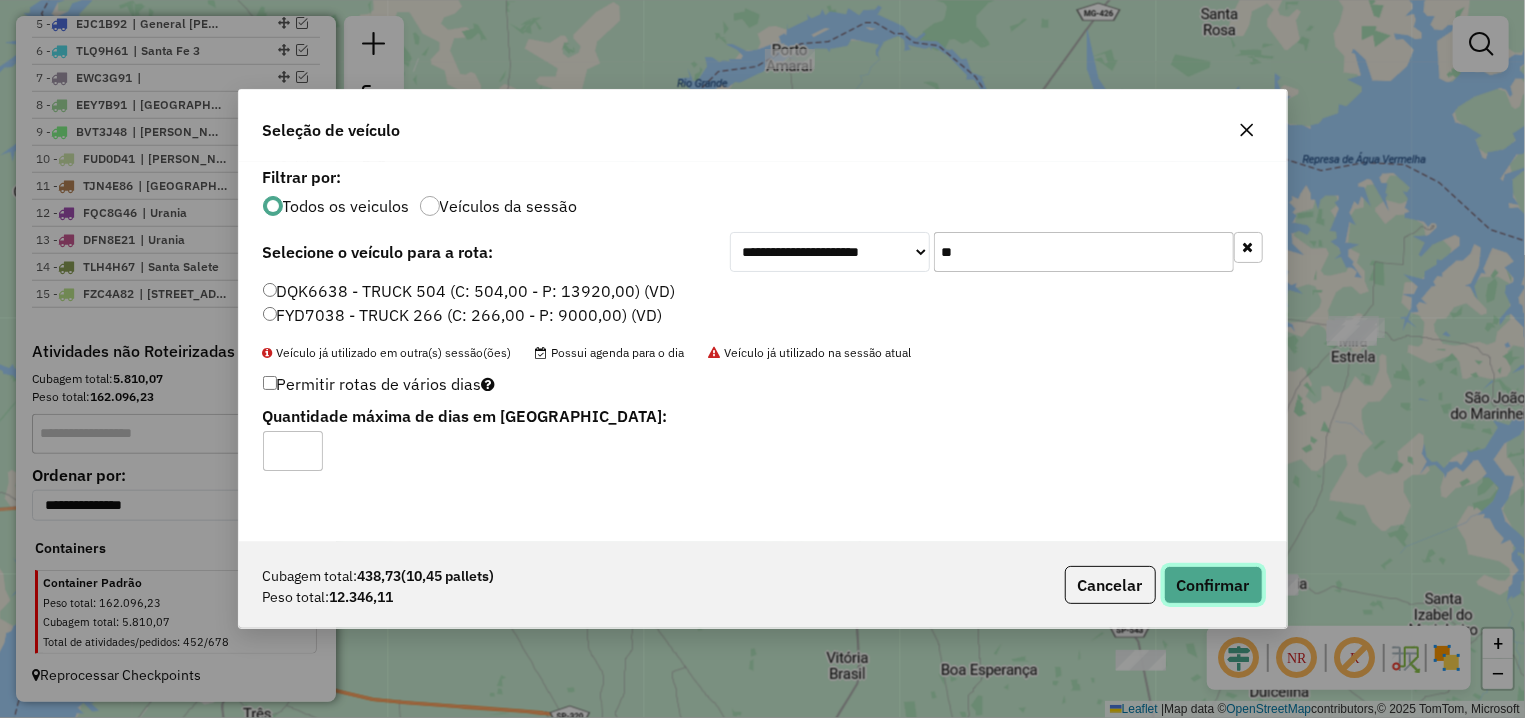 click on "Confirmar" 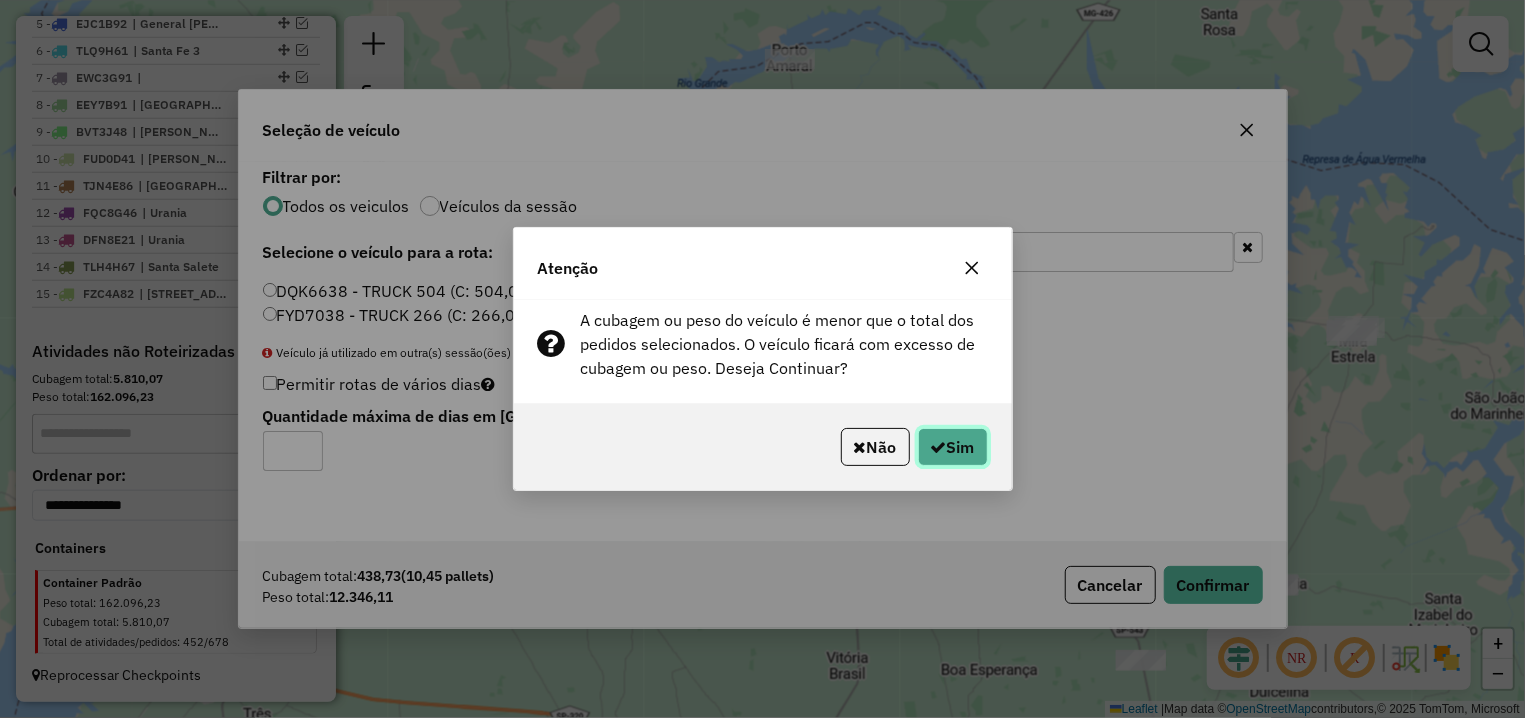 click on "Sim" 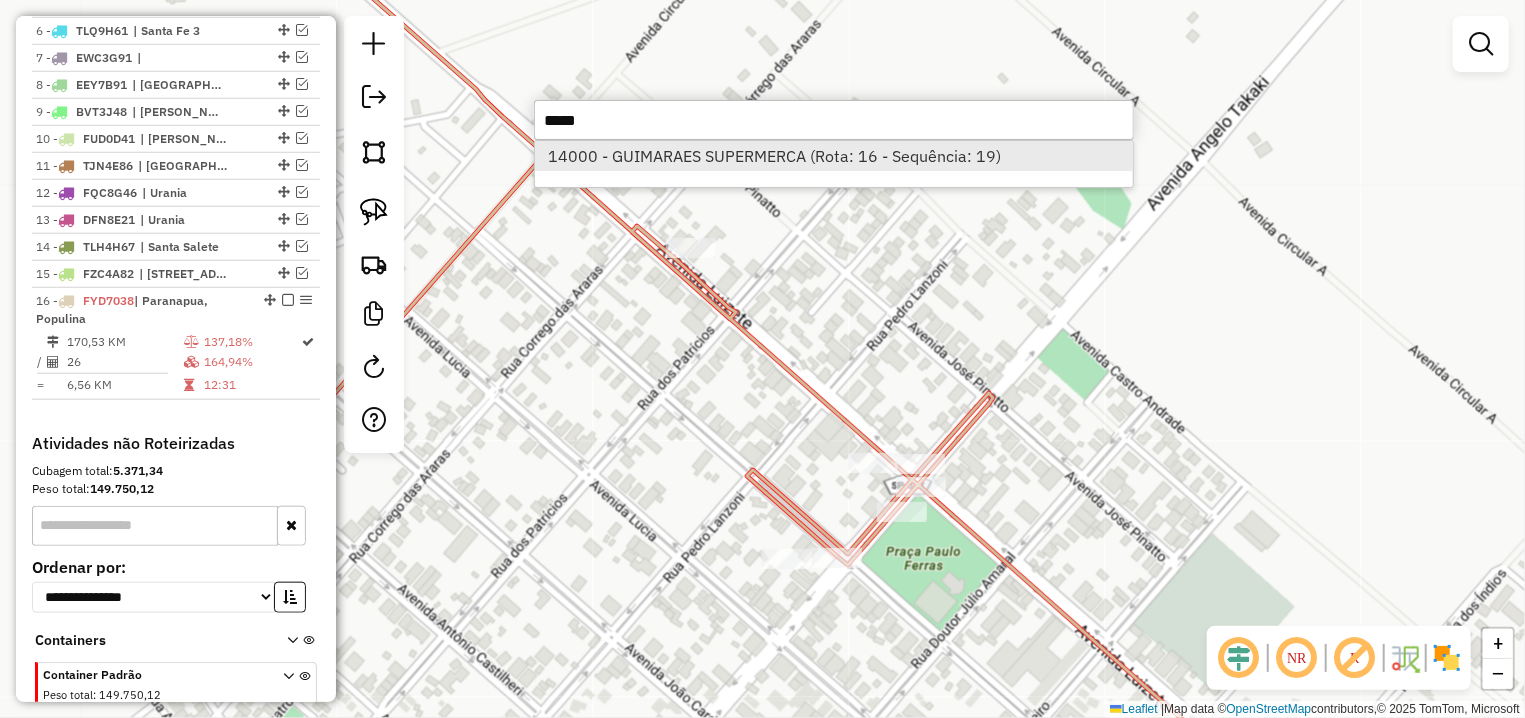 type on "*****" 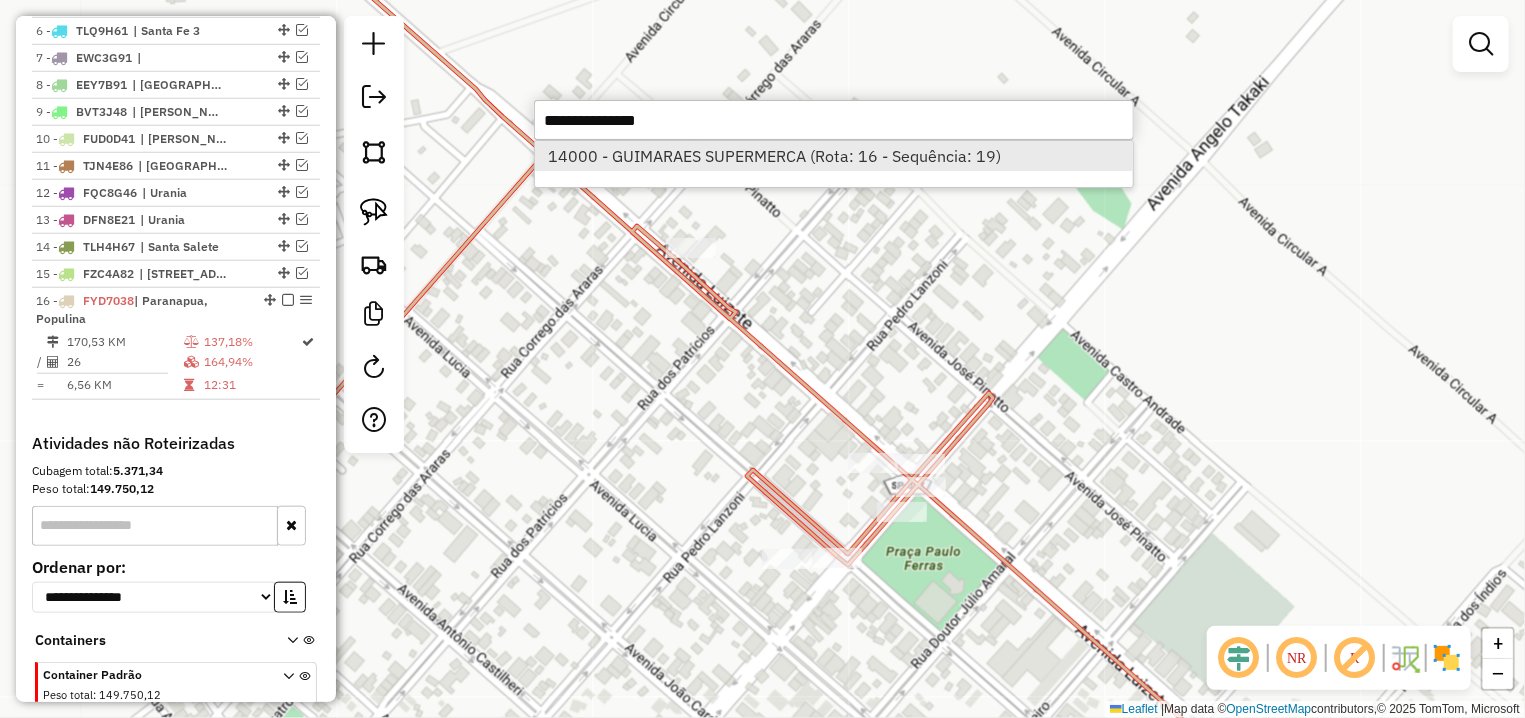 select on "**********" 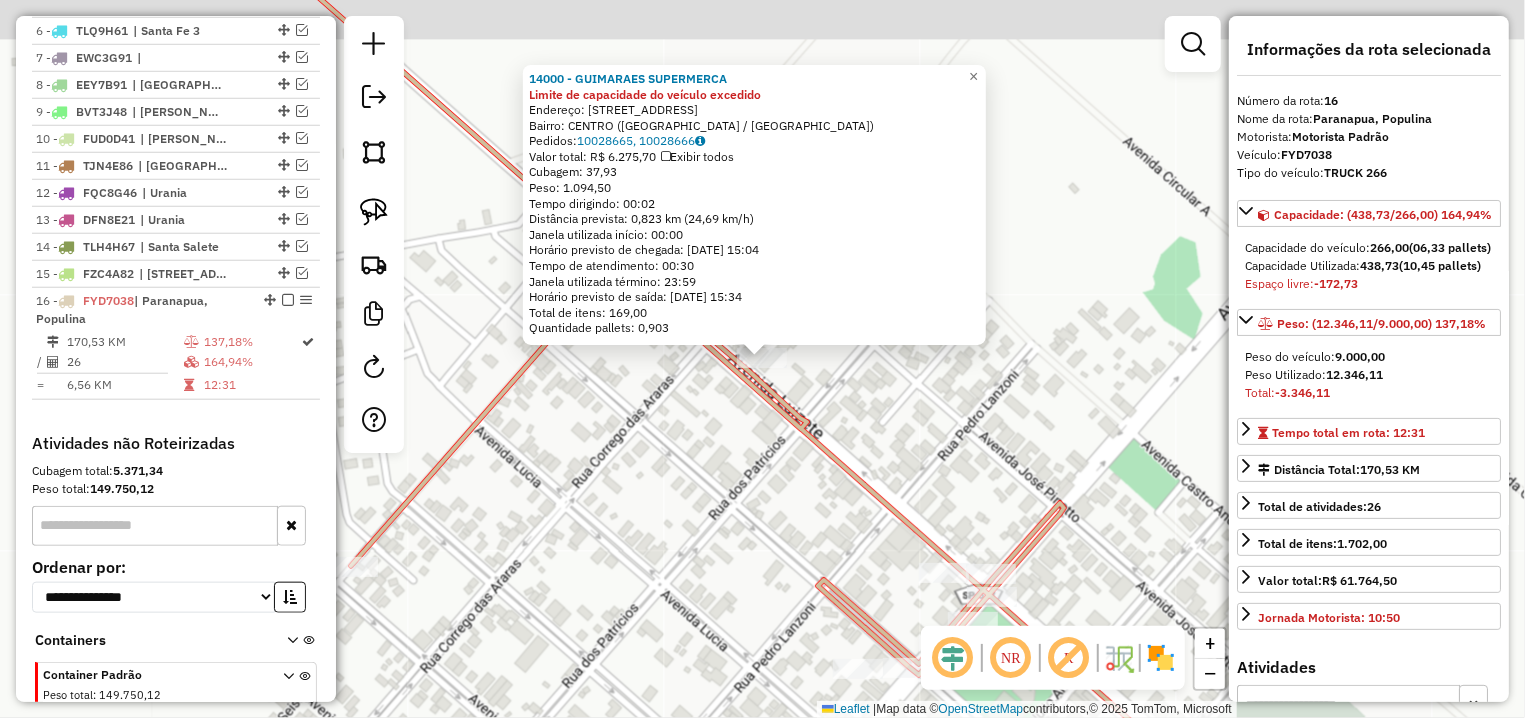 scroll, scrollTop: 1001, scrollLeft: 0, axis: vertical 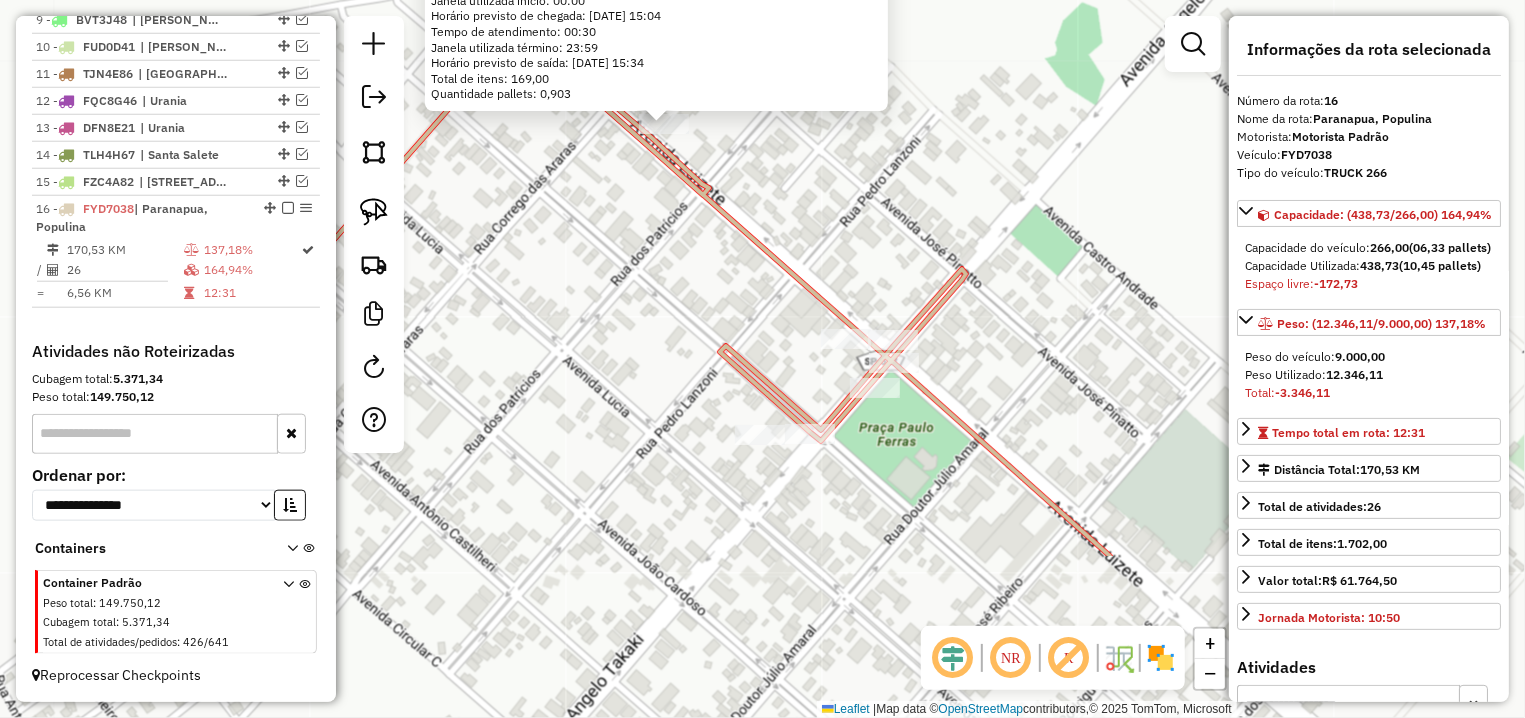 drag, startPoint x: 865, startPoint y: 434, endPoint x: 794, endPoint y: 297, distance: 154.30489 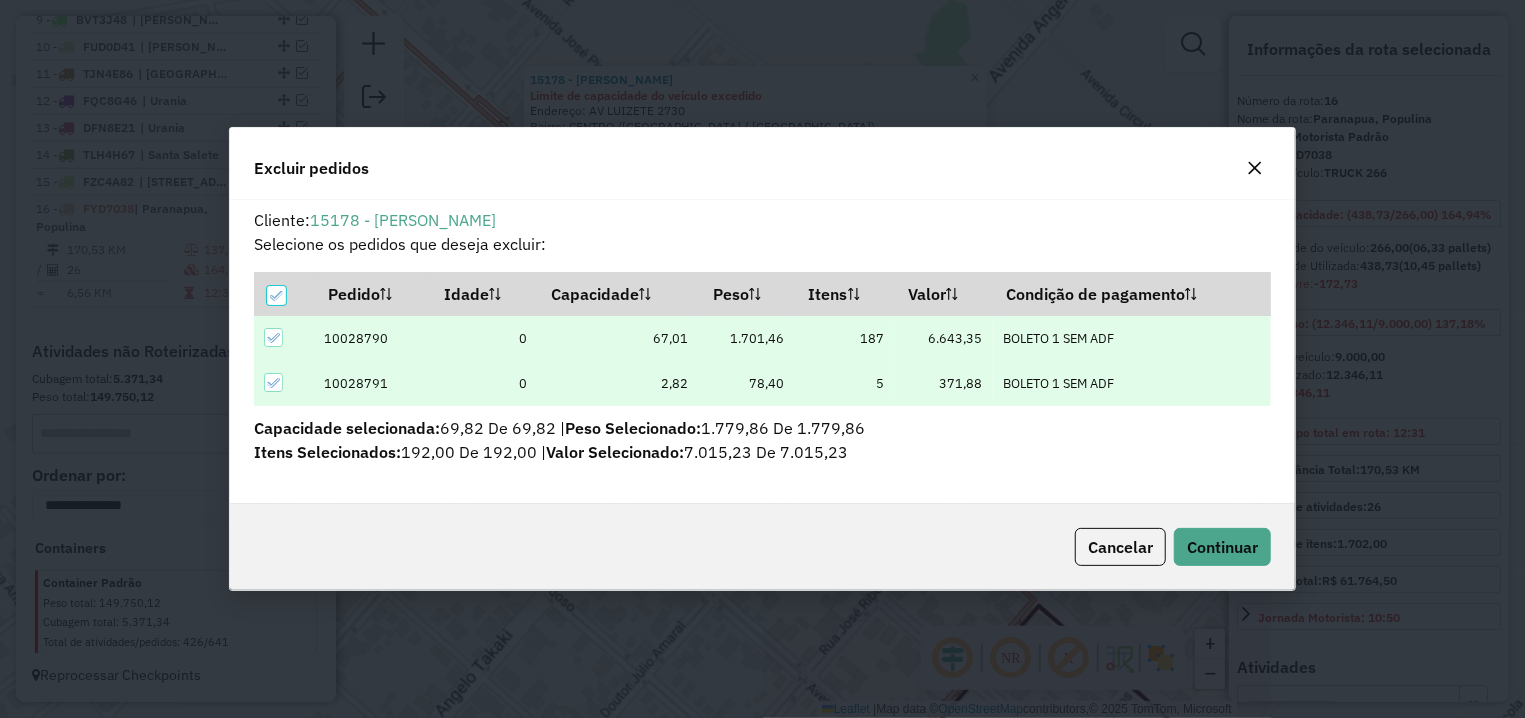 scroll, scrollTop: 11, scrollLeft: 6, axis: both 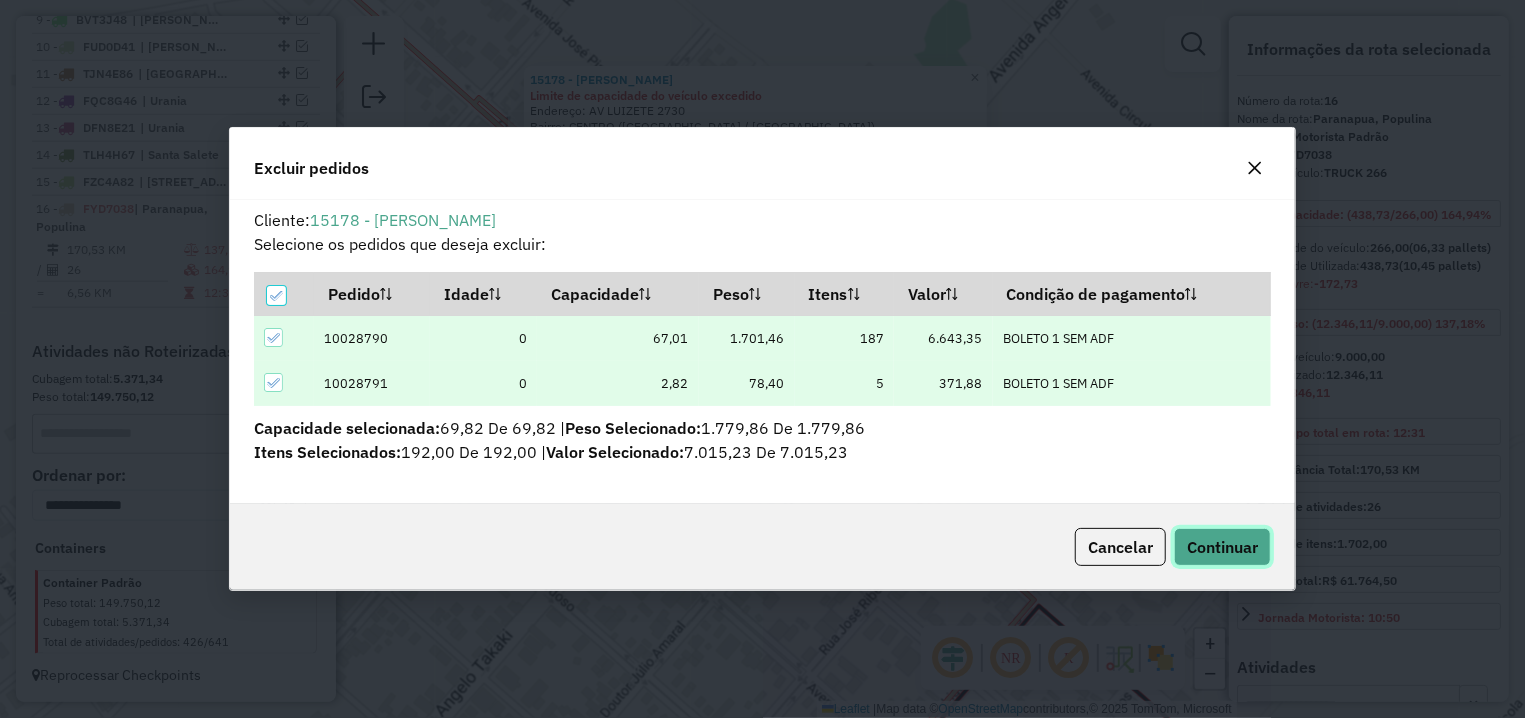 click on "Continuar" 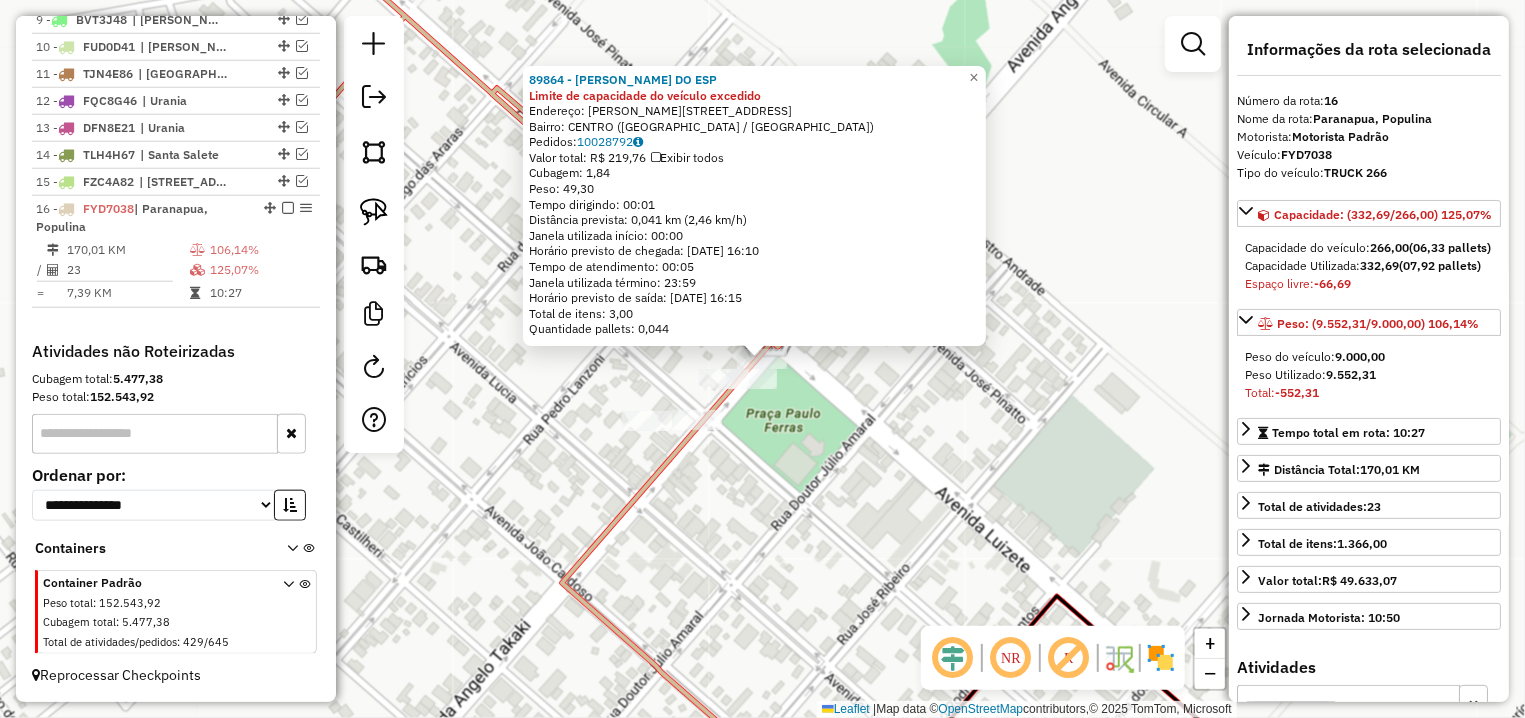 click on "89864 - IEDA FERREIRA DO ESP Limite de capacidade do veículo excedido  Endereço: R   ANGELO TAKAKI                 2577   Bairro: CENTRO (PARANAPUA / SP)   Pedidos:  10028792   Valor total: R$ 219,76   Exibir todos   Cubagem: 1,84  Peso: 49,30  Tempo dirigindo: 00:01   Distância prevista: 0,041 km (2,46 km/h)   Janela utilizada início: 00:00   Horário previsto de chegada: 11/07/2025 16:10   Tempo de atendimento: 00:05   Janela utilizada término: 23:59   Horário previsto de saída: 11/07/2025 16:15   Total de itens: 3,00   Quantidade pallets: 0,044  × Janela de atendimento Grade de atendimento Capacidade Transportadoras Veículos Cliente Pedidos  Rotas Selecione os dias de semana para filtrar as janelas de atendimento  Seg   Ter   Qua   Qui   Sex   Sáb   Dom  Informe o período da janela de atendimento: De: Até:  Filtrar exatamente a janela do cliente  Considerar janela de atendimento padrão  Selecione os dias de semana para filtrar as grades de atendimento  Seg   Ter   Qua   Qui   Sex   Sáb   Dom" 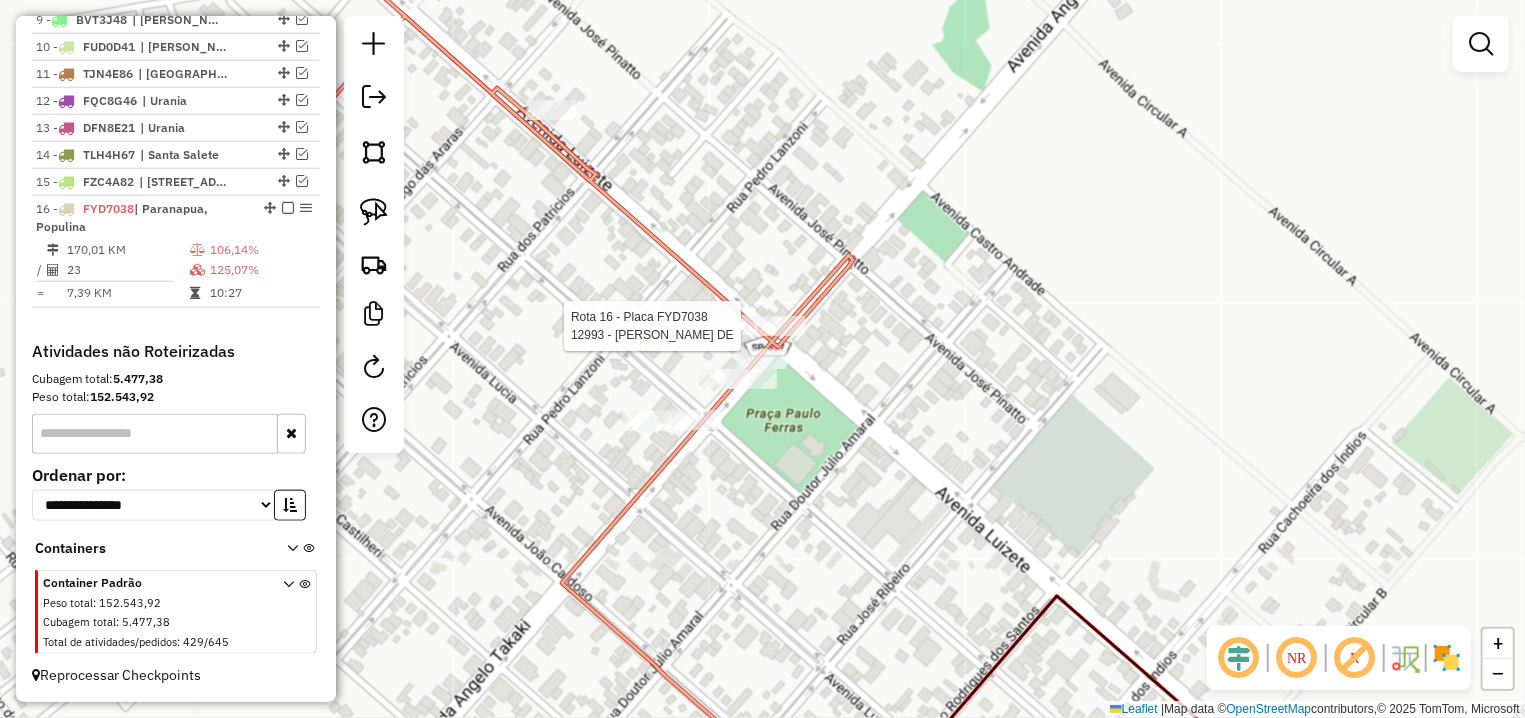 select on "**********" 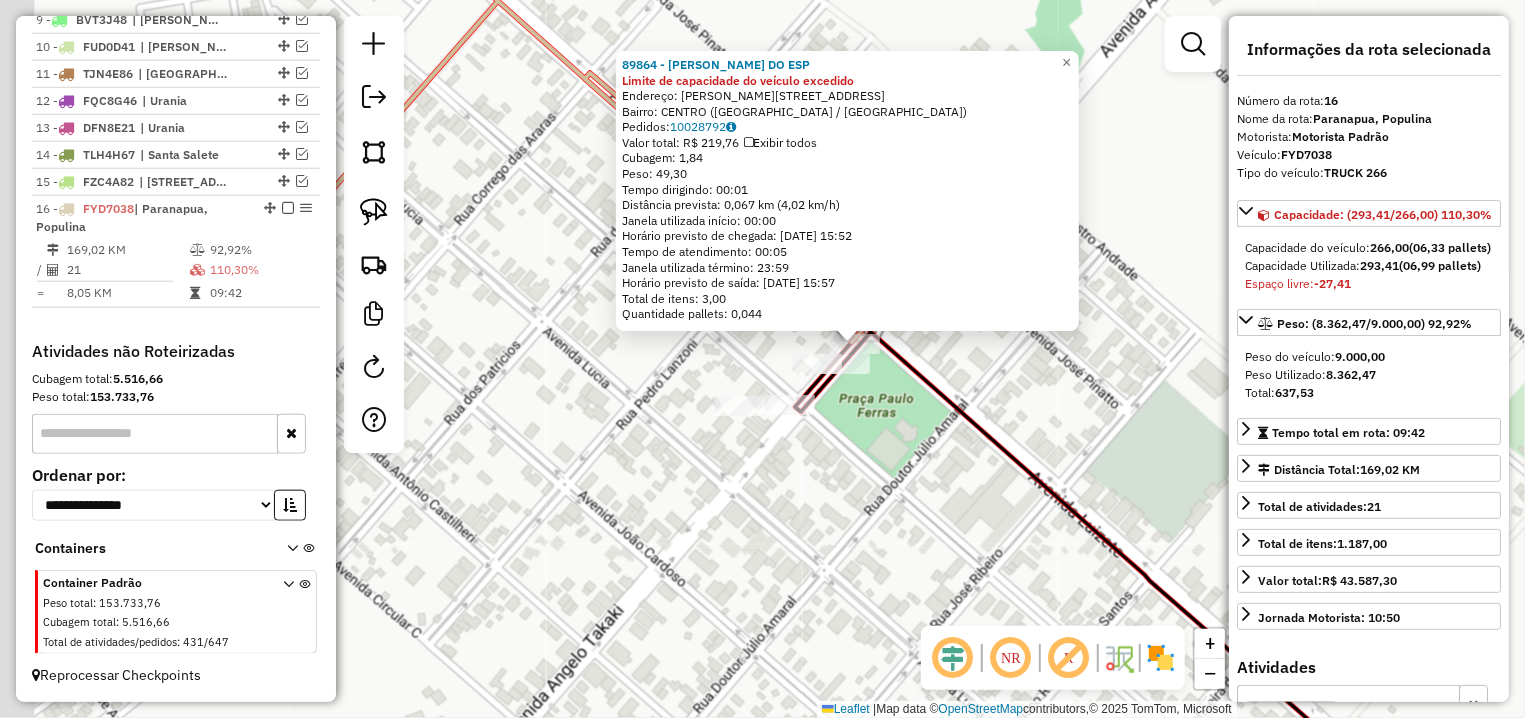 drag, startPoint x: 844, startPoint y: 463, endPoint x: 1166, endPoint y: 448, distance: 322.34918 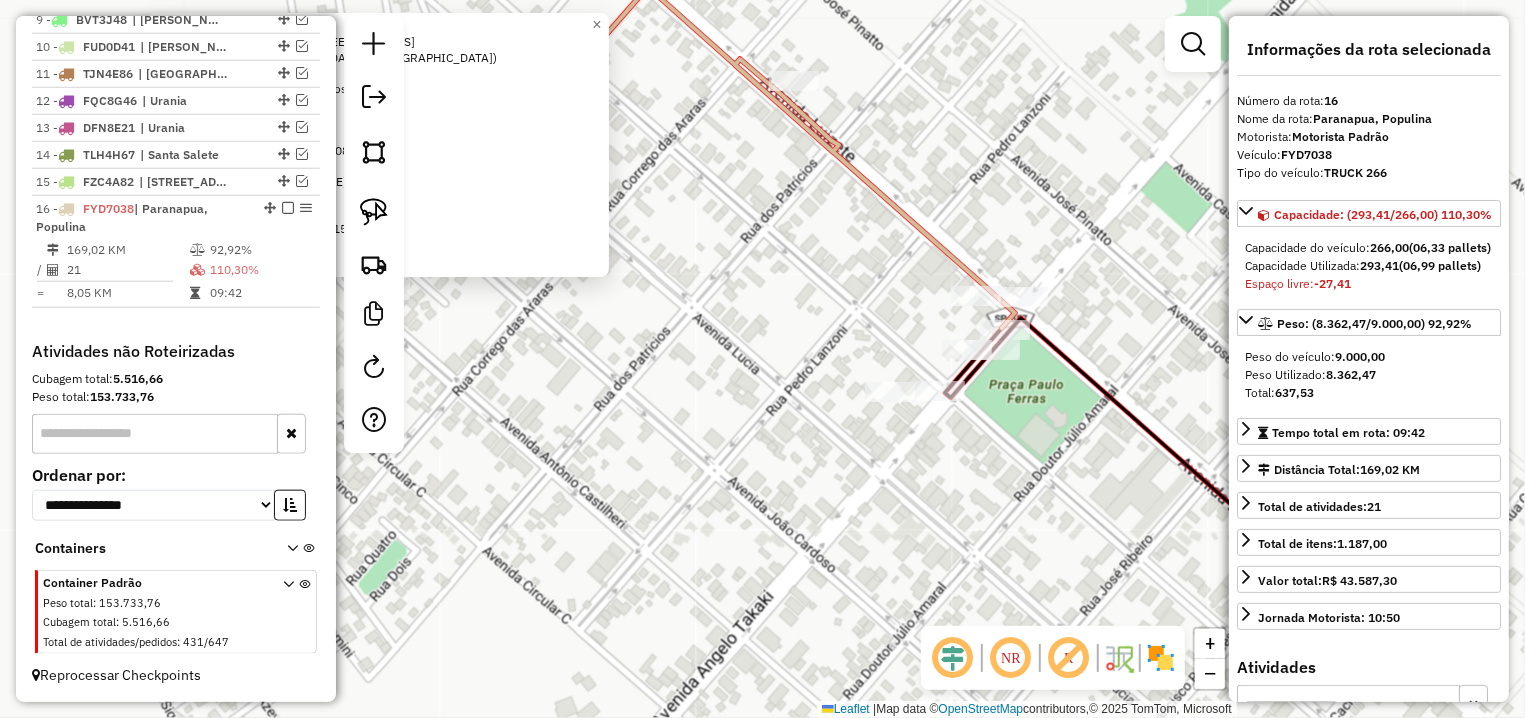 drag, startPoint x: 977, startPoint y: 430, endPoint x: 600, endPoint y: 362, distance: 383.08353 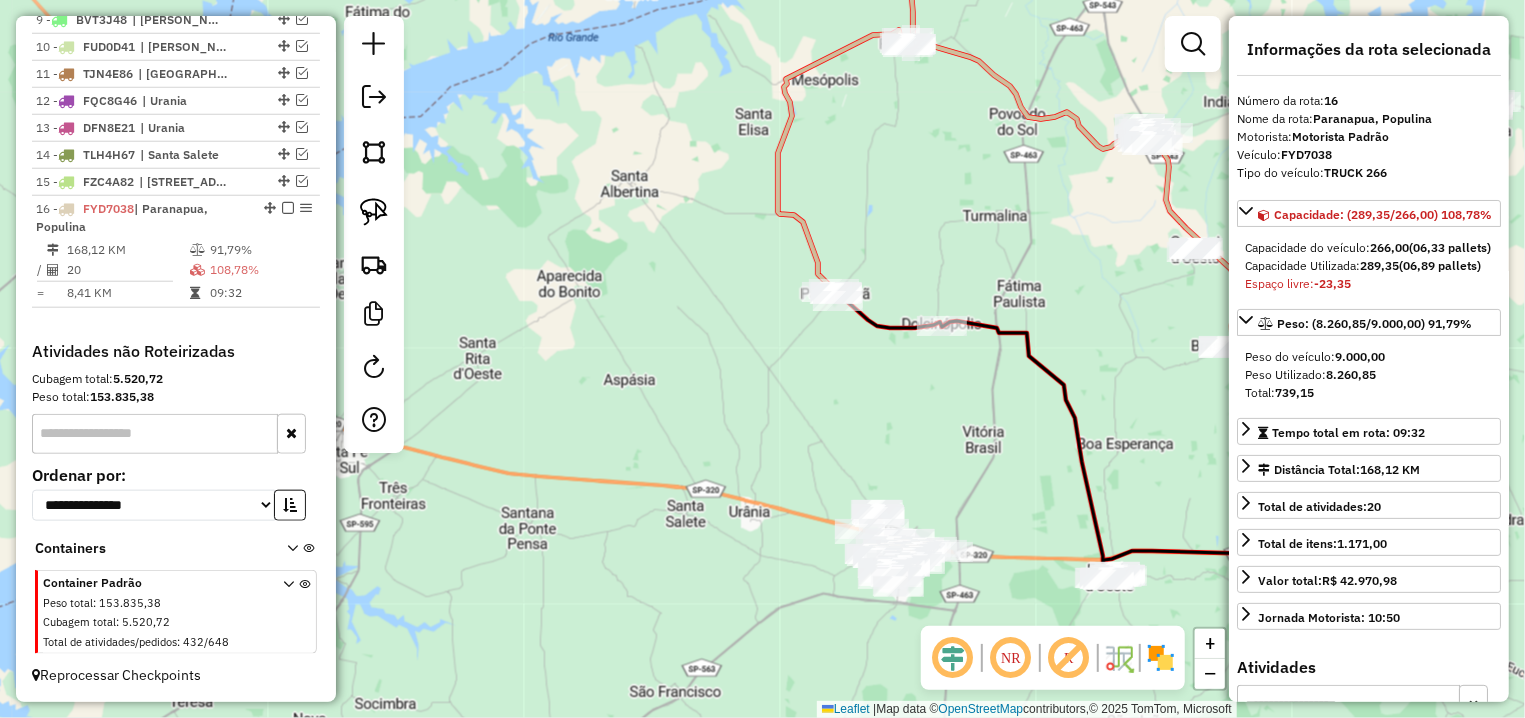 drag, startPoint x: 875, startPoint y: 415, endPoint x: 806, endPoint y: 395, distance: 71.8401 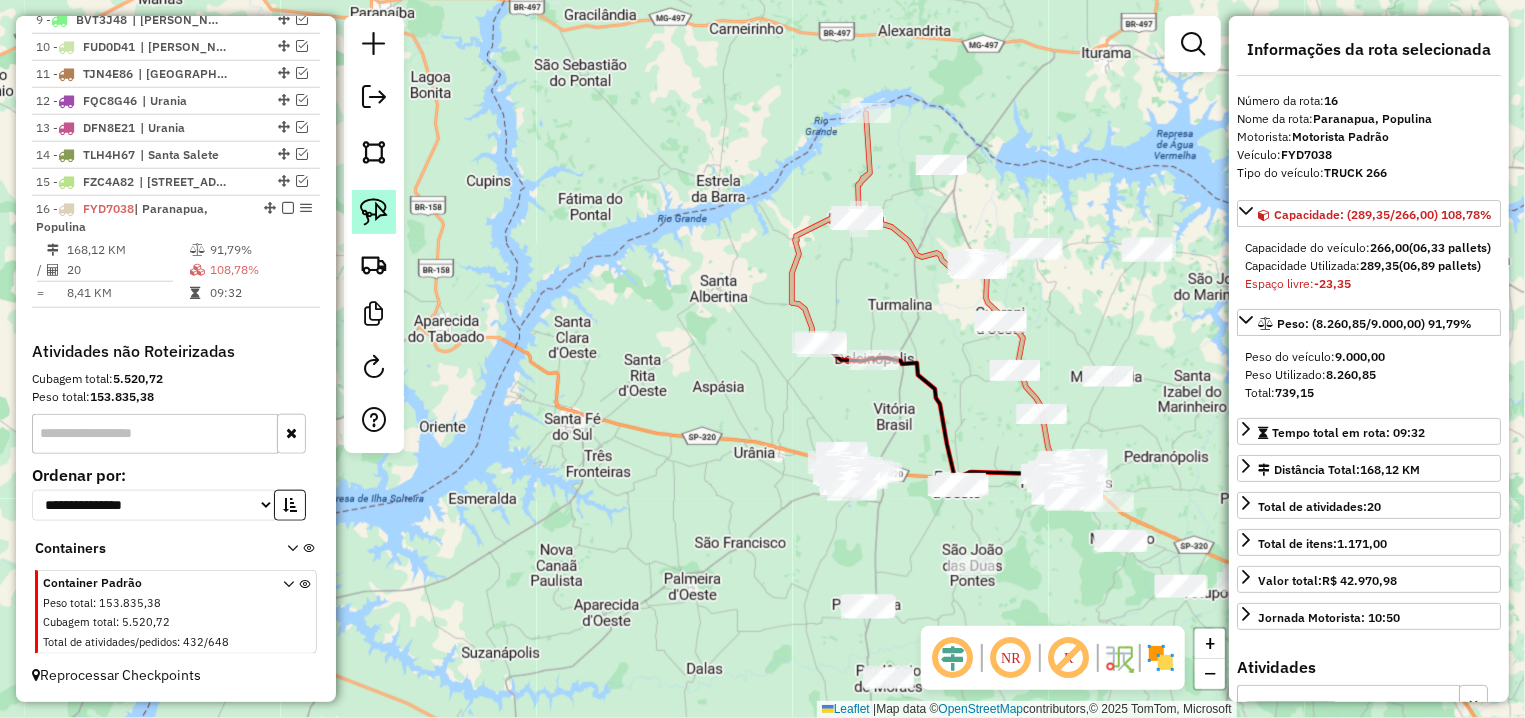 click 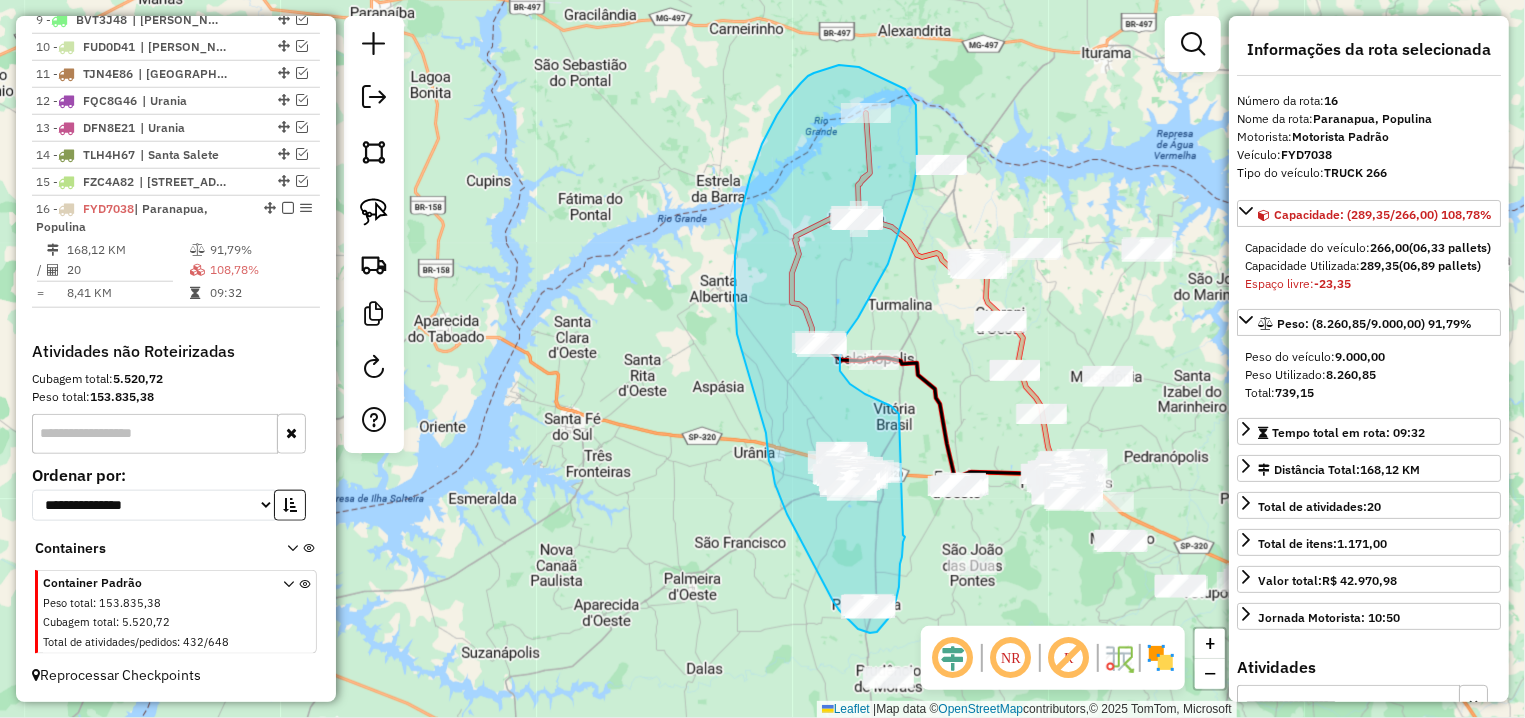 drag, startPoint x: 903, startPoint y: 535, endPoint x: 899, endPoint y: 414, distance: 121.0661 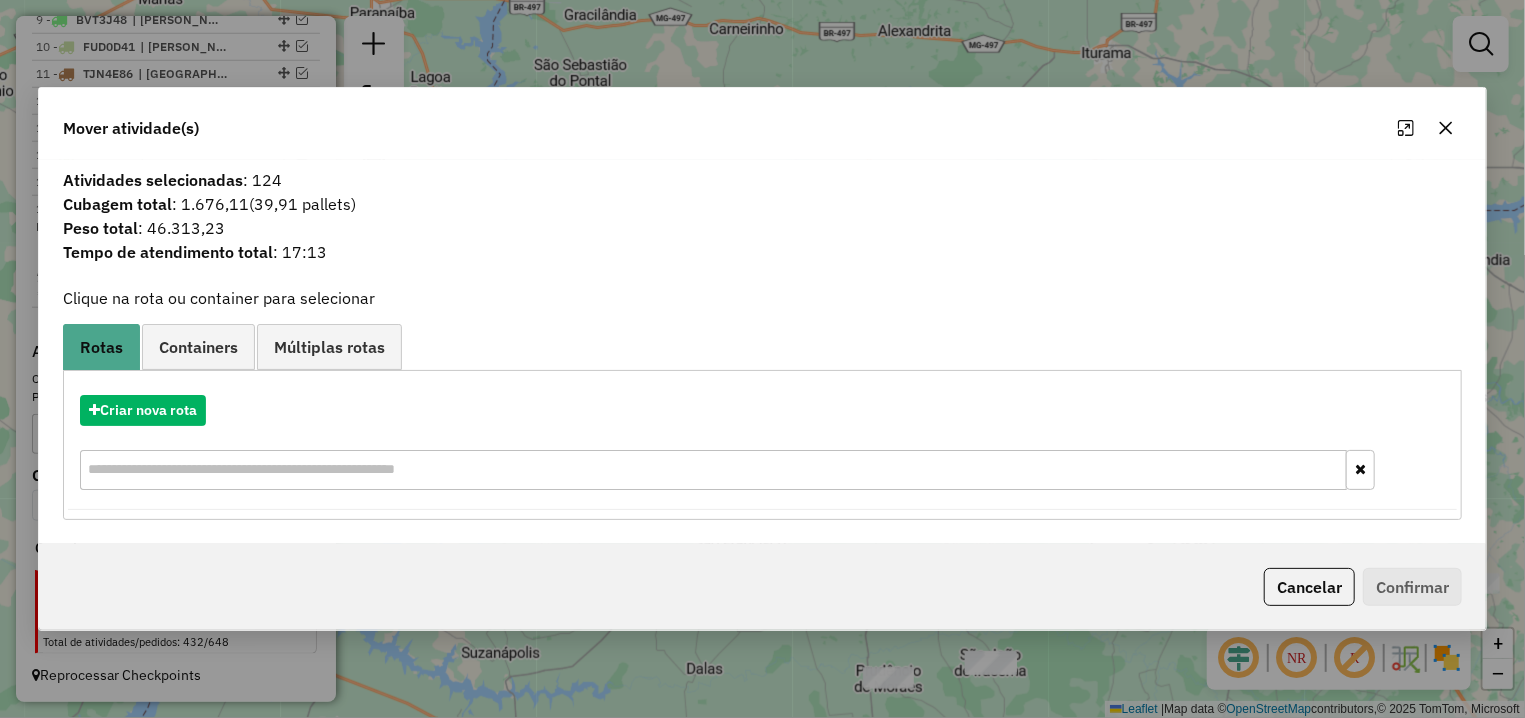 click 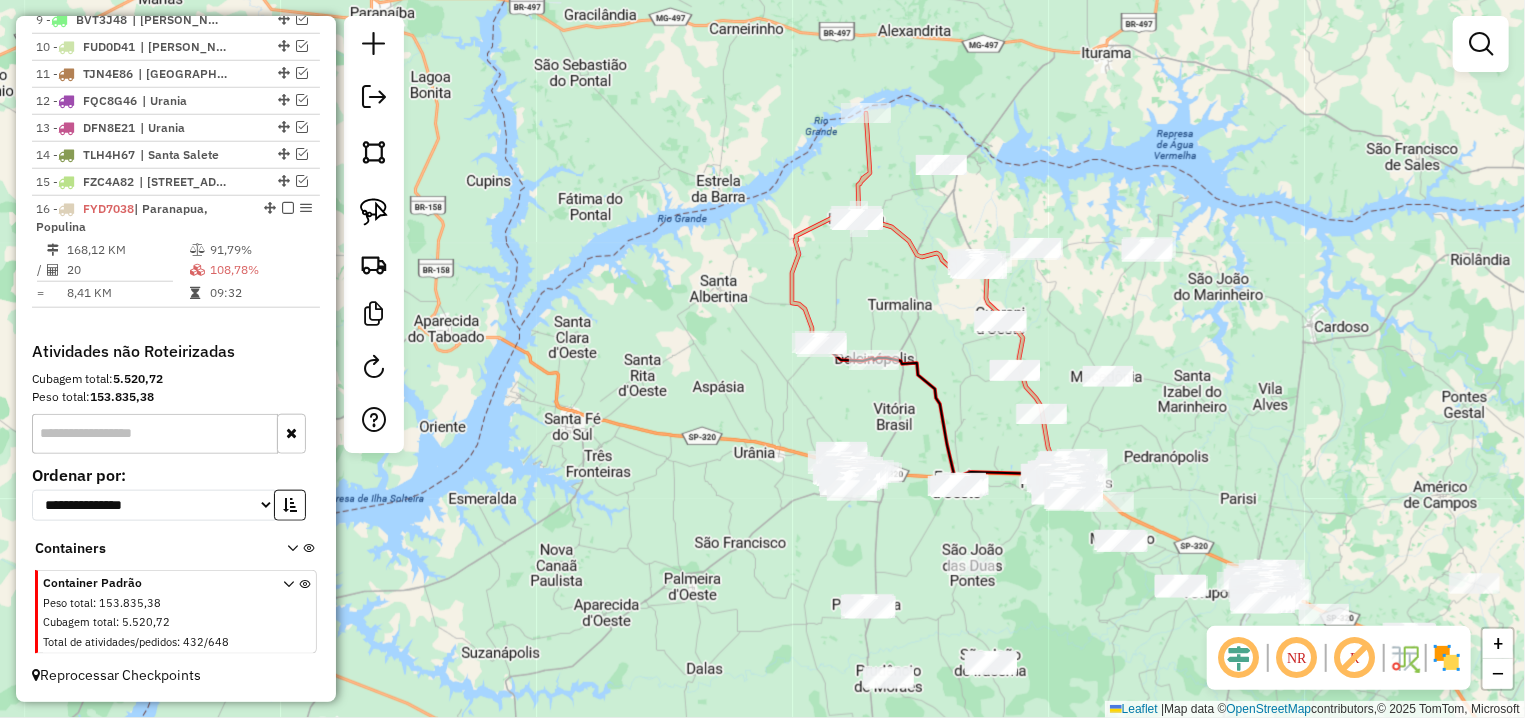 select on "**********" 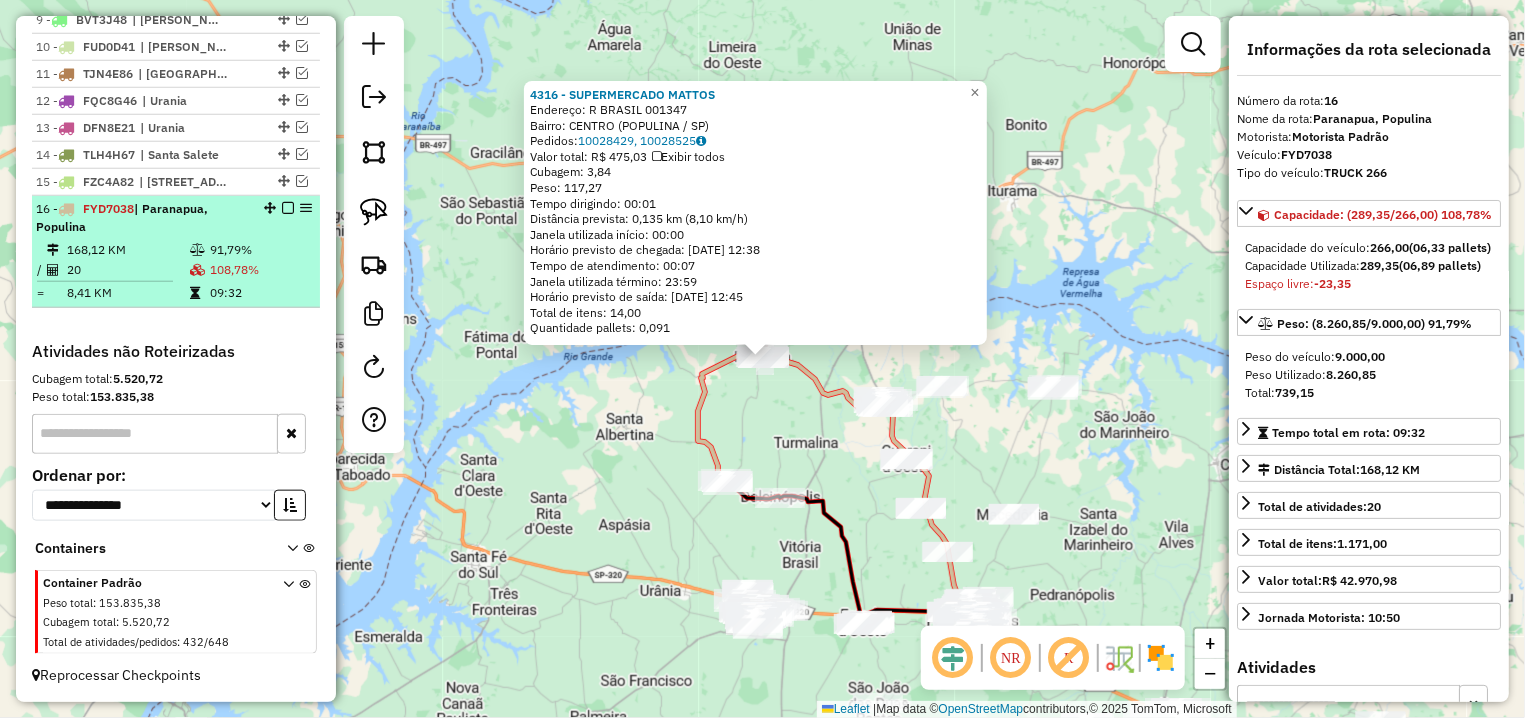 click at bounding box center (288, 208) 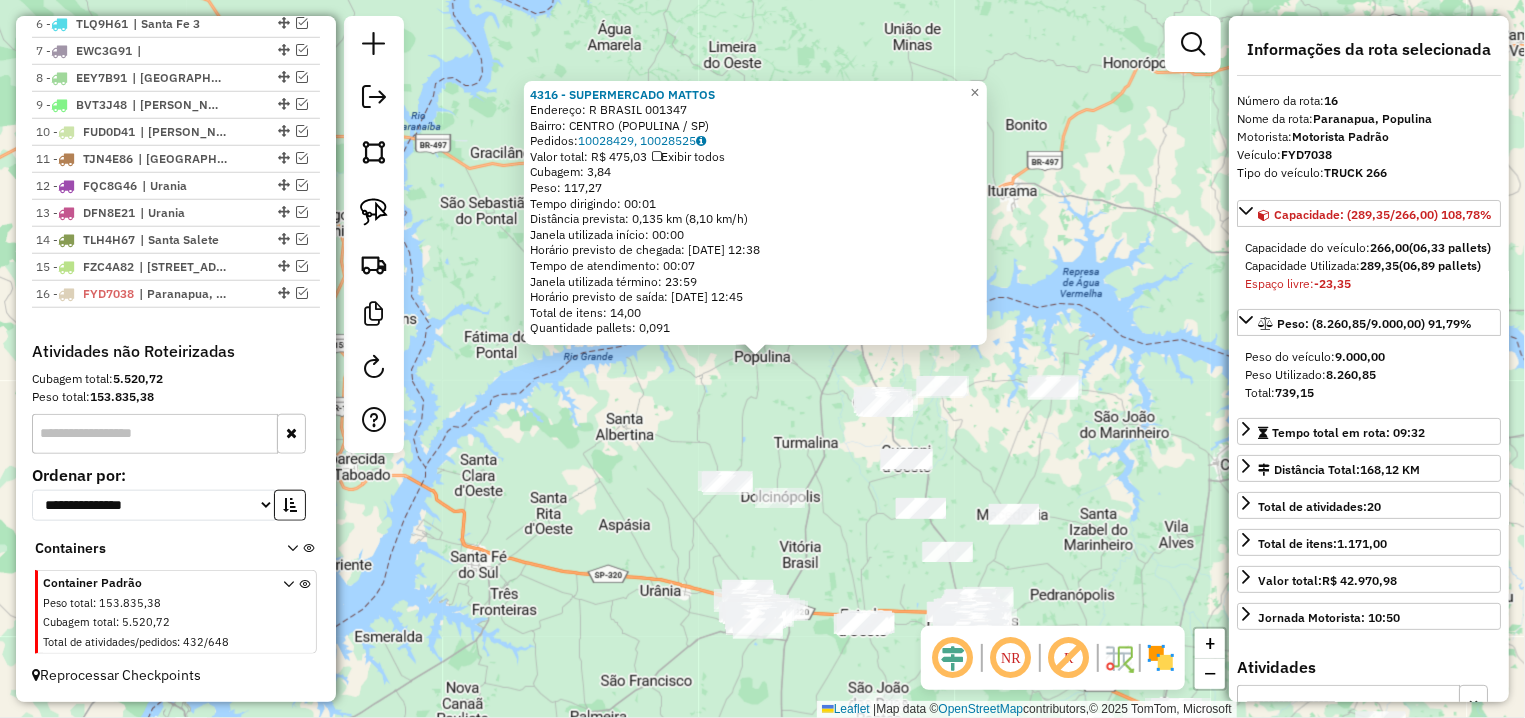 scroll, scrollTop: 916, scrollLeft: 0, axis: vertical 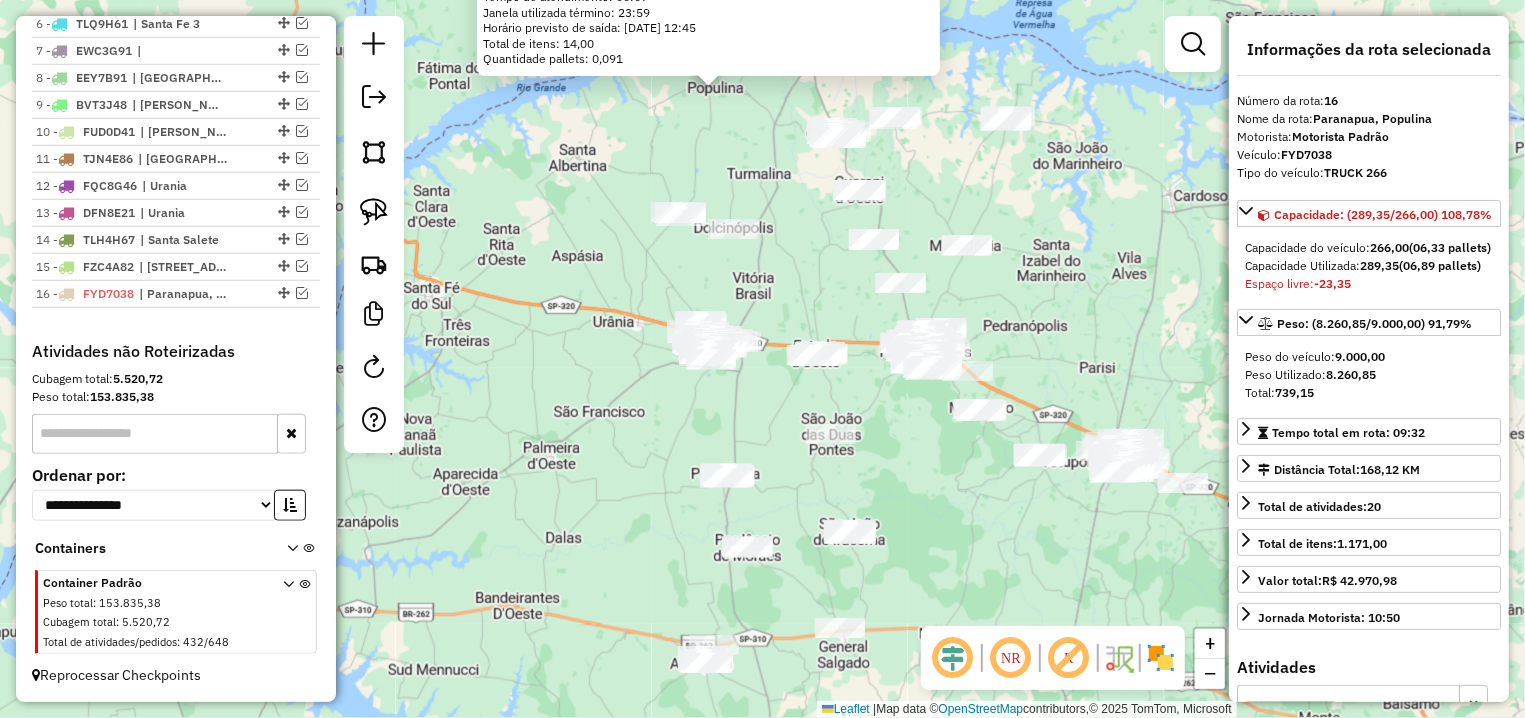 drag, startPoint x: 599, startPoint y: 591, endPoint x: 549, endPoint y: 328, distance: 267.71066 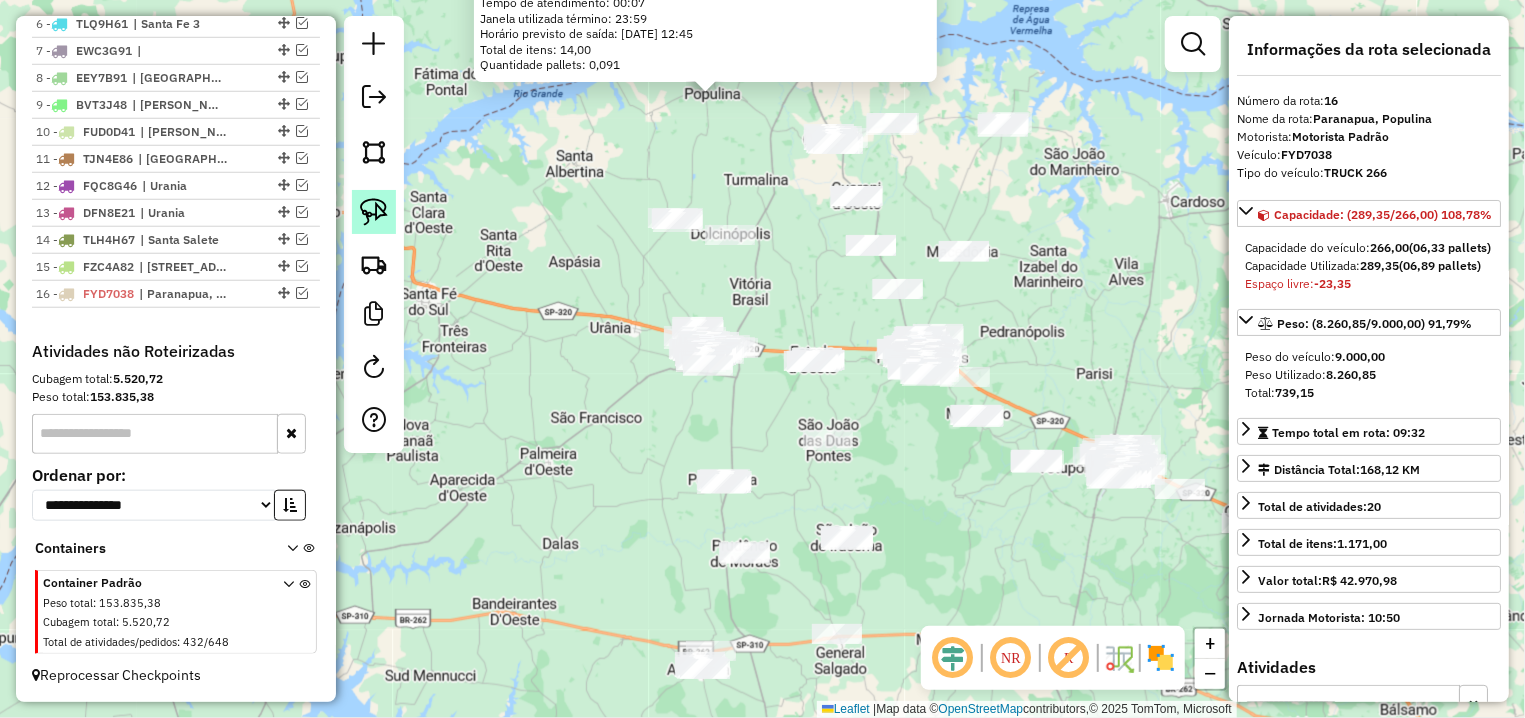 click 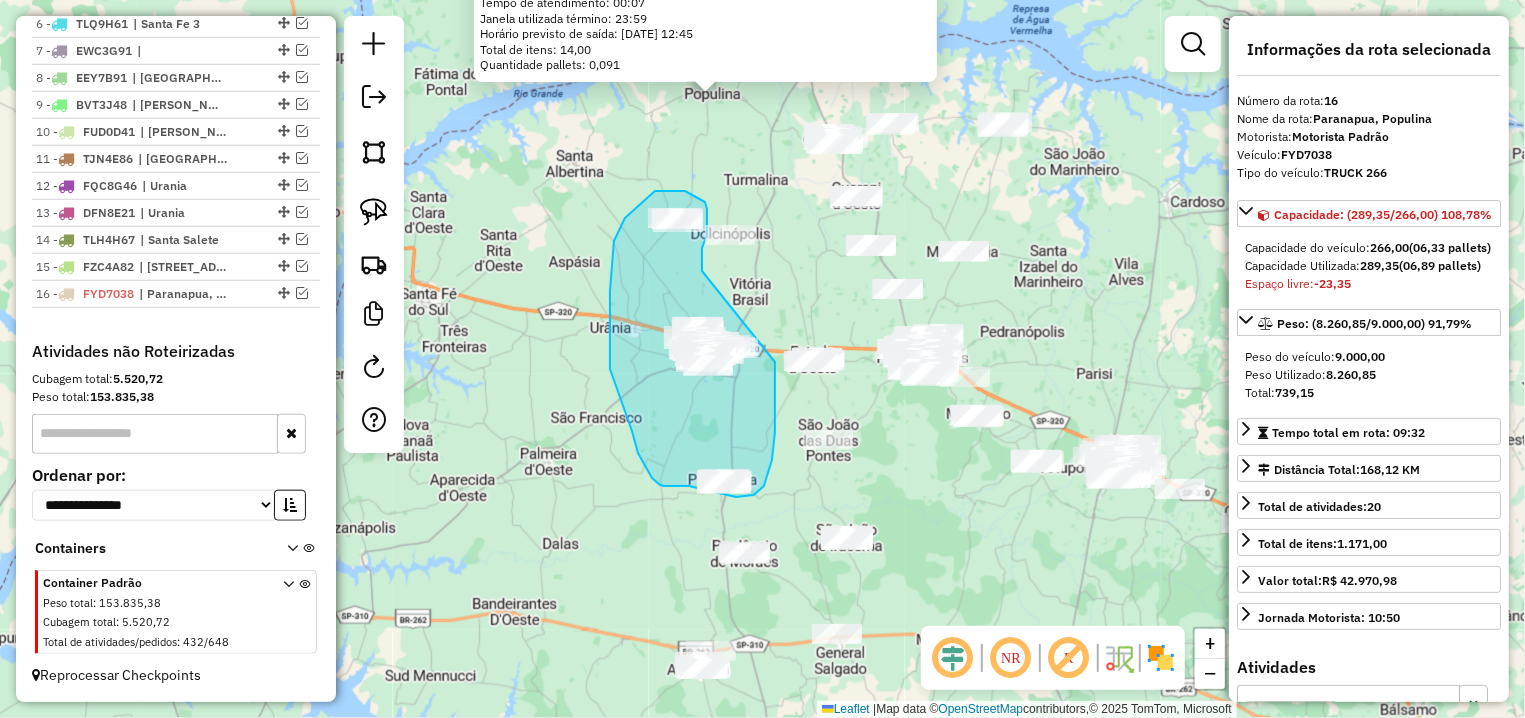 drag, startPoint x: 702, startPoint y: 247, endPoint x: 776, endPoint y: 360, distance: 135.07405 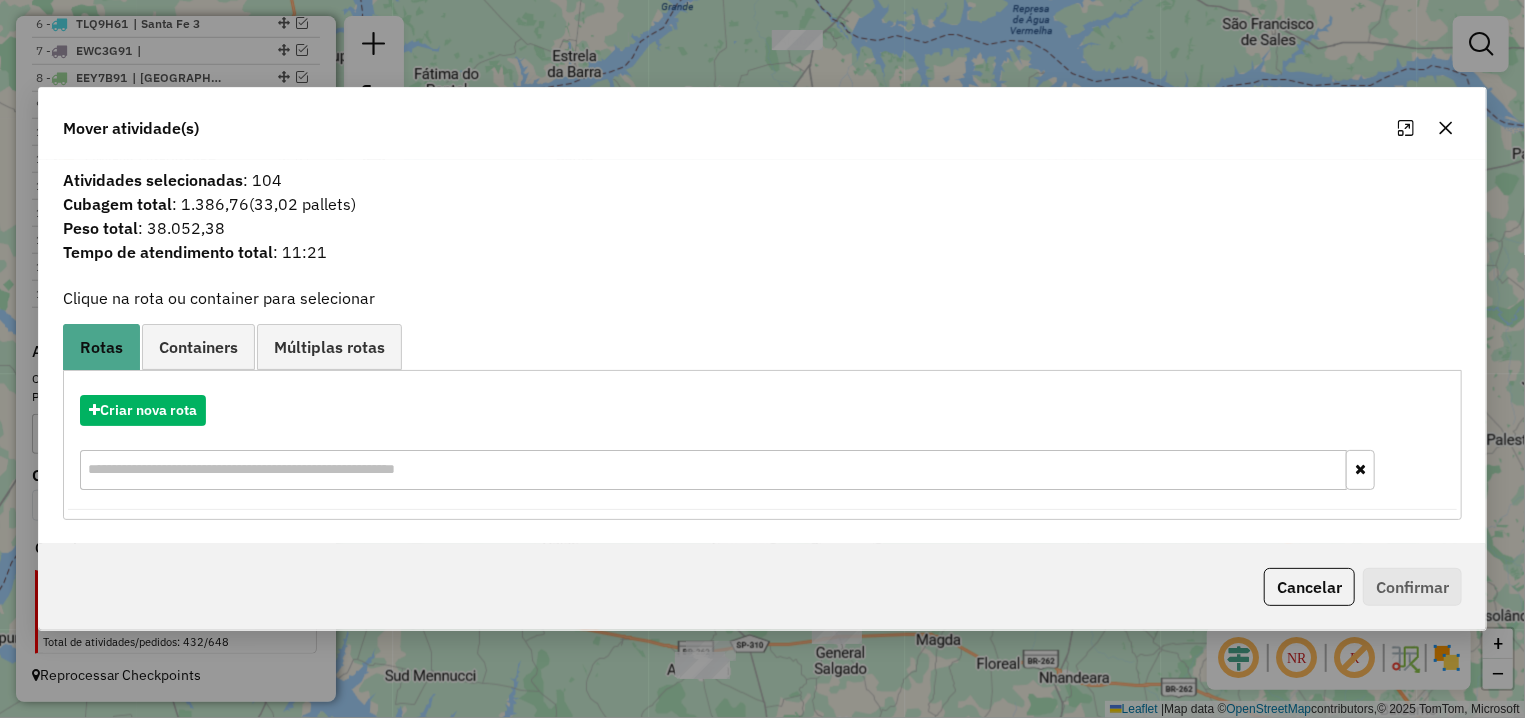 click 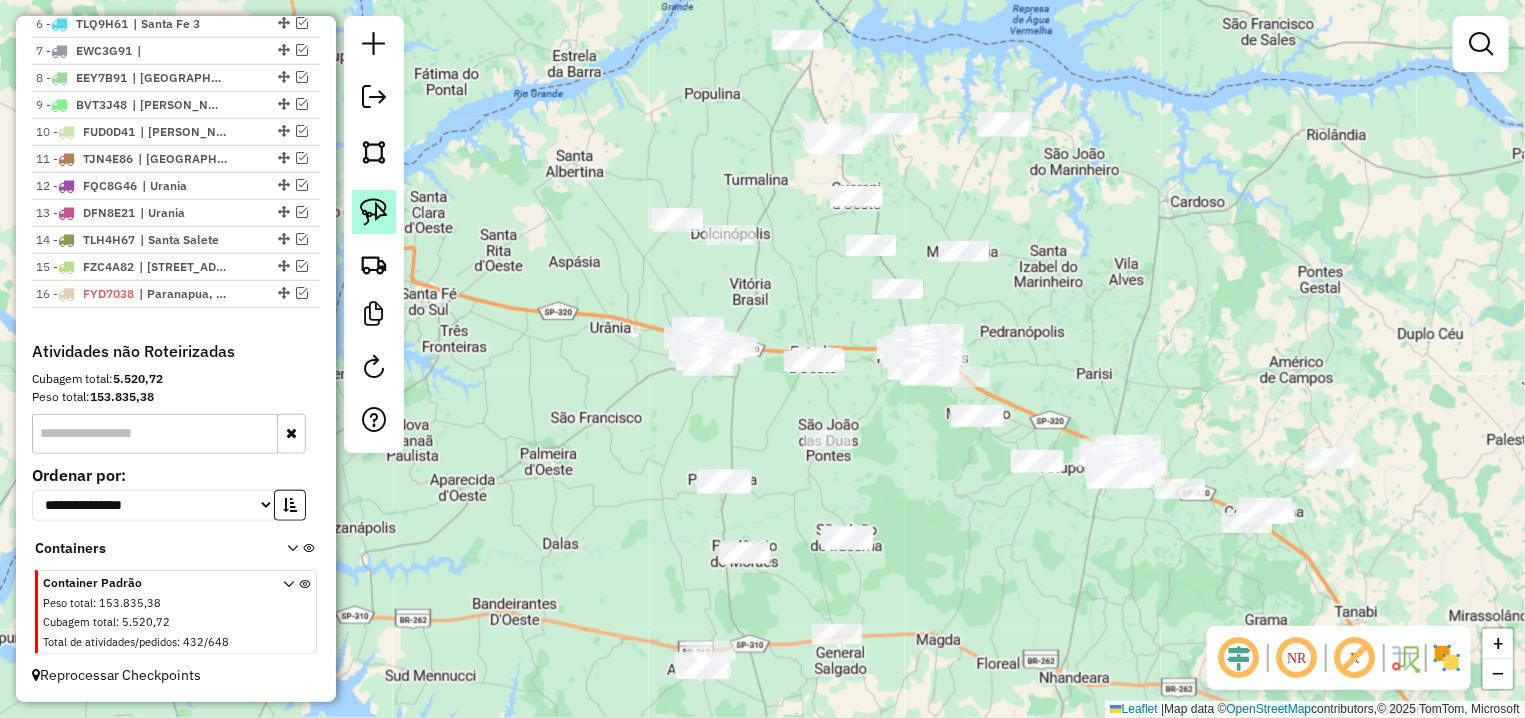 click 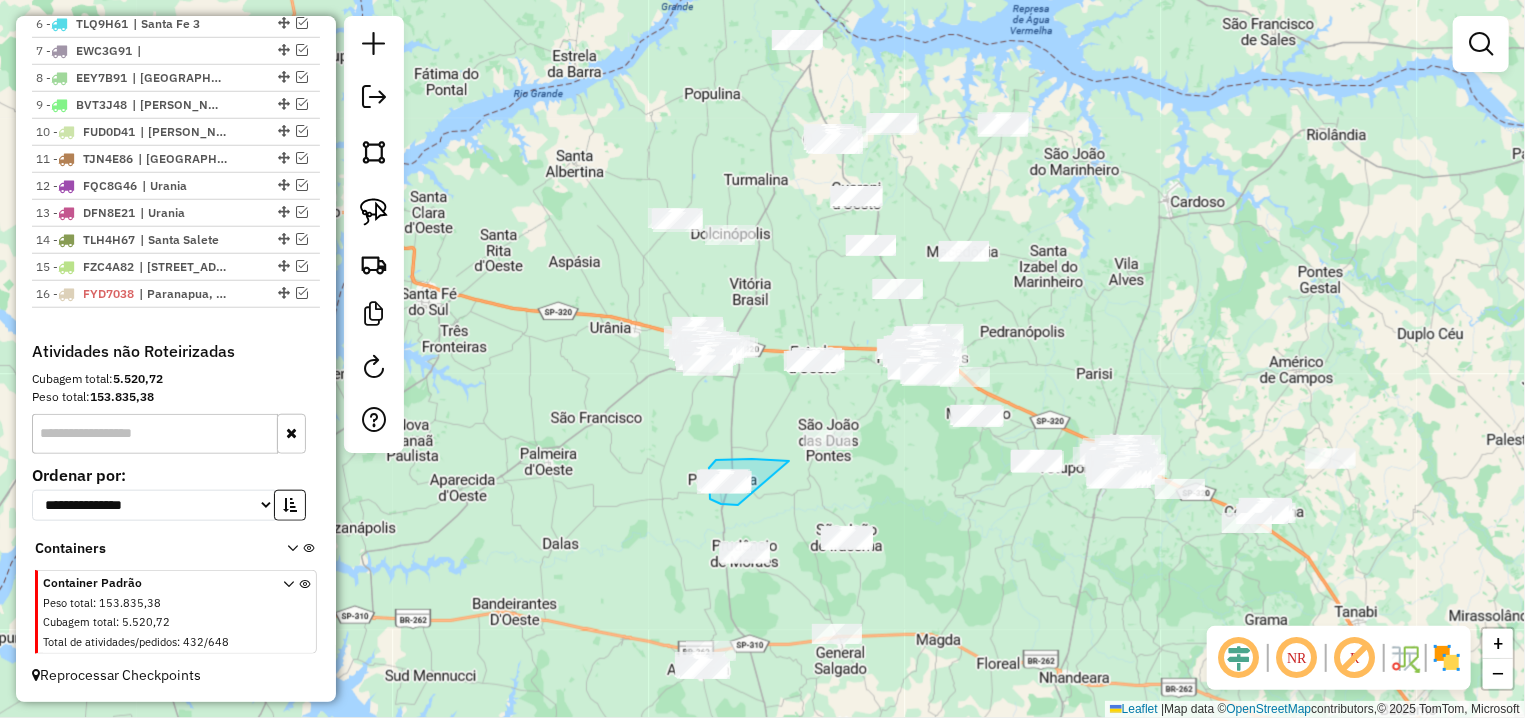 drag, startPoint x: 789, startPoint y: 461, endPoint x: 731, endPoint y: 505, distance: 72.8011 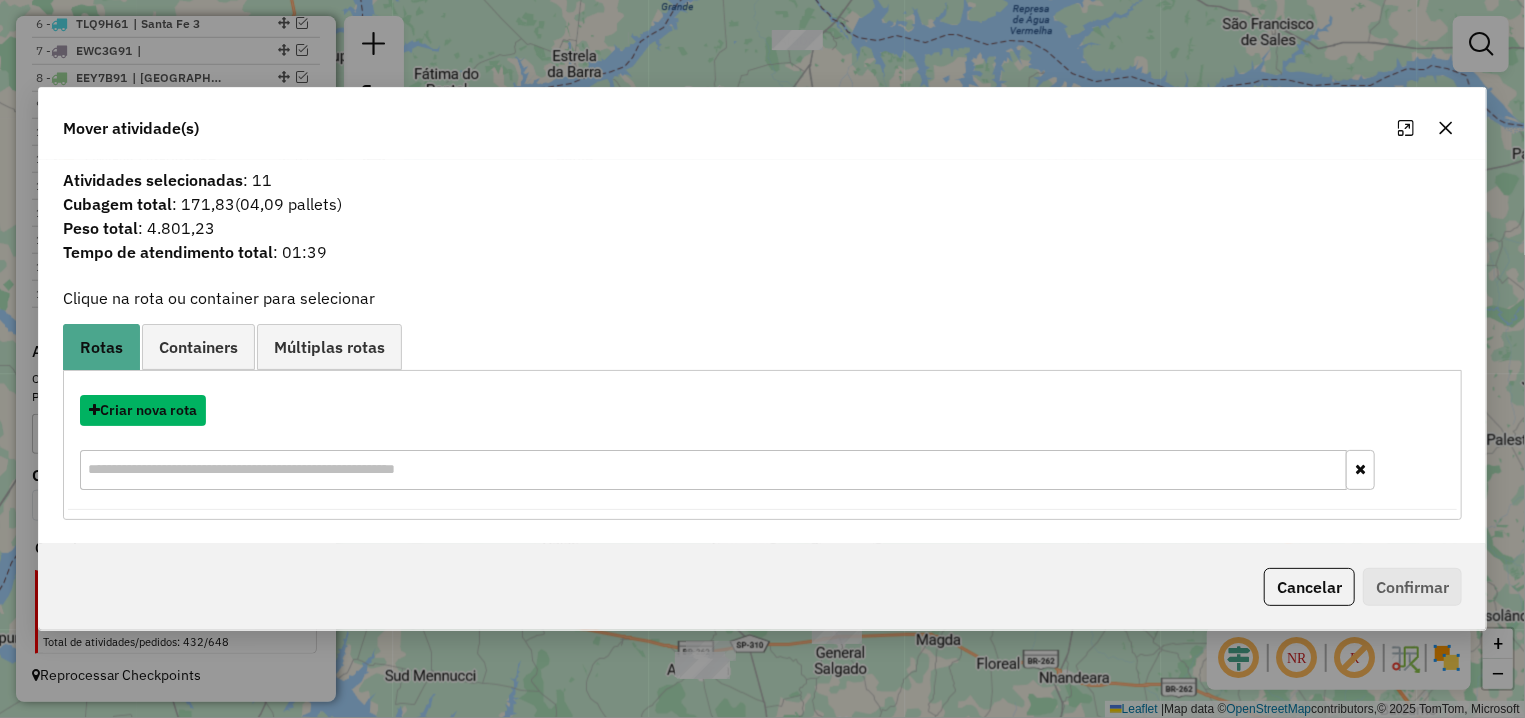click on "Criar nova rota" at bounding box center (143, 410) 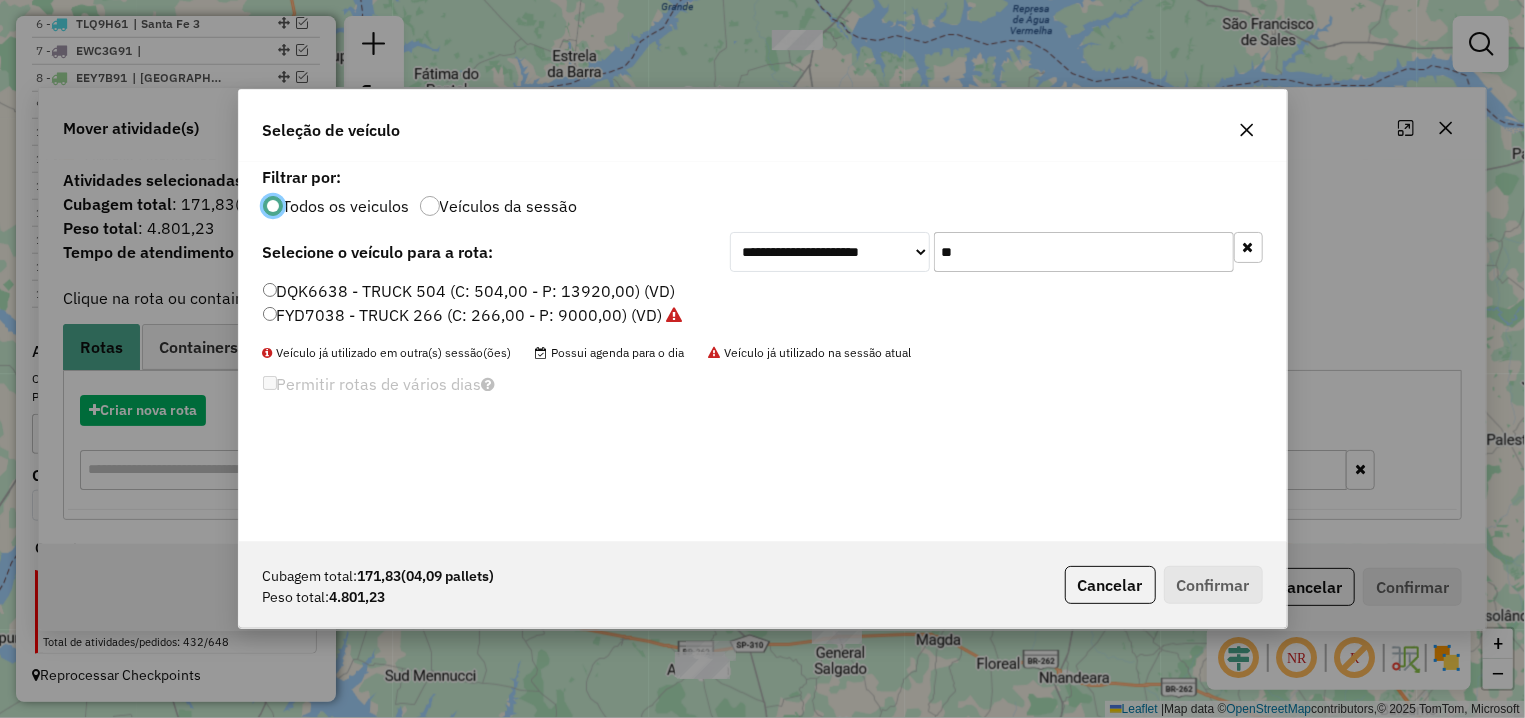 scroll, scrollTop: 11, scrollLeft: 6, axis: both 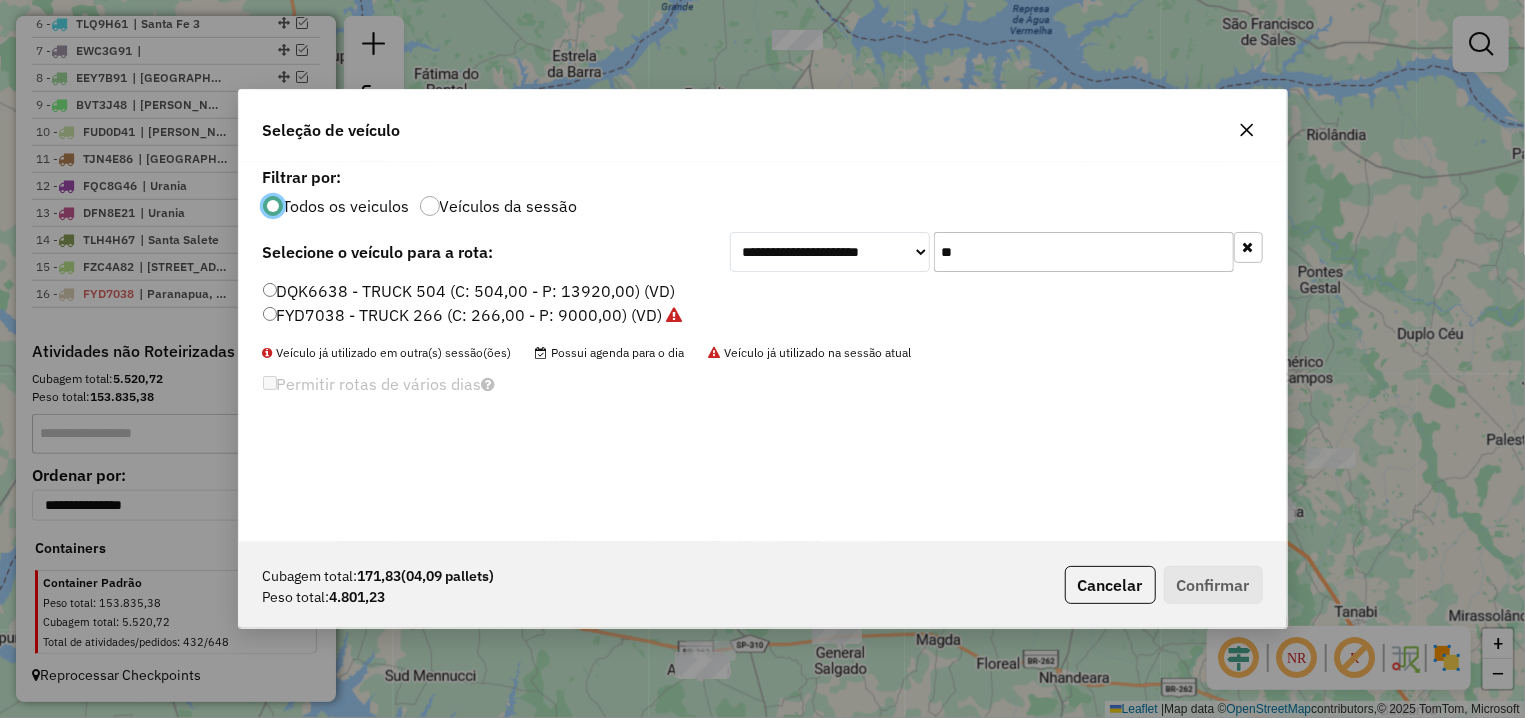 drag, startPoint x: 939, startPoint y: 247, endPoint x: 889, endPoint y: 241, distance: 50.358715 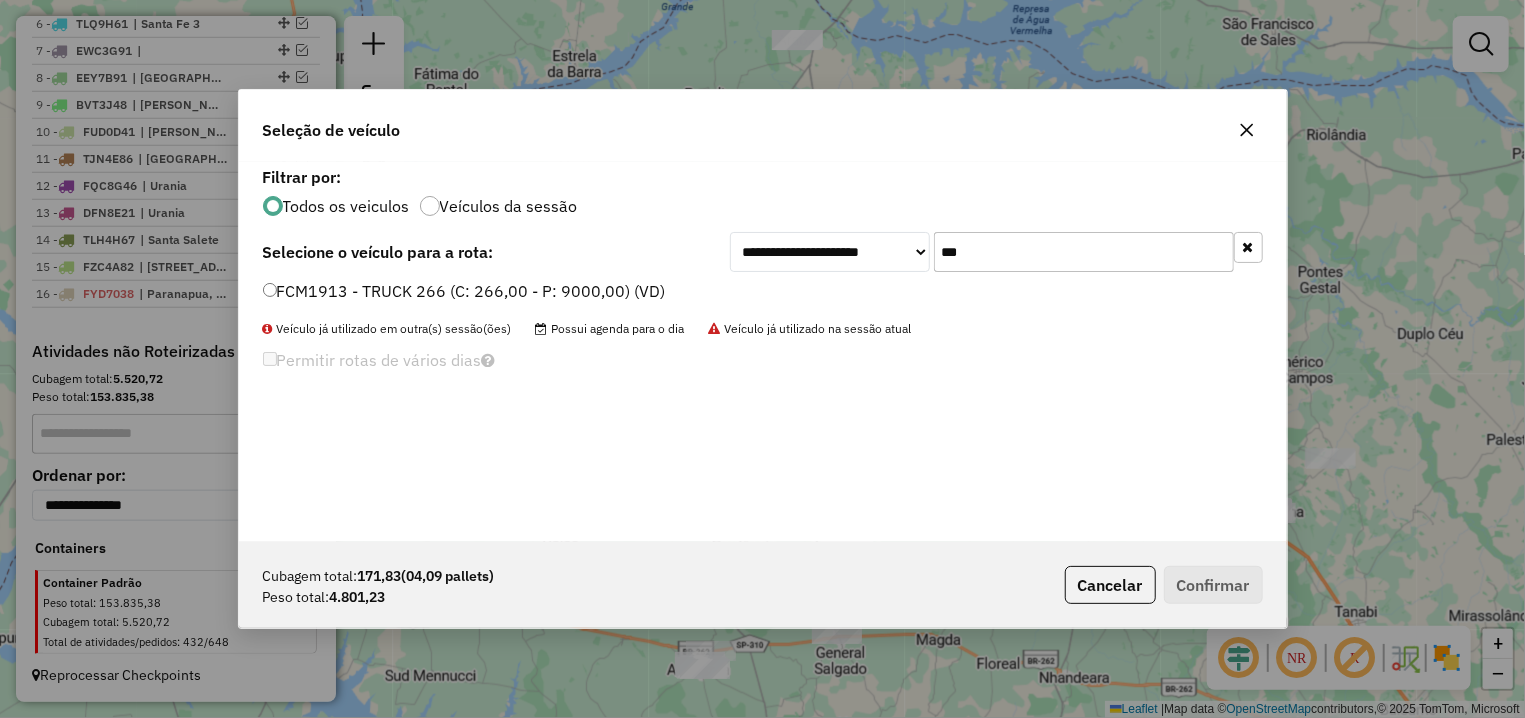 type on "***" 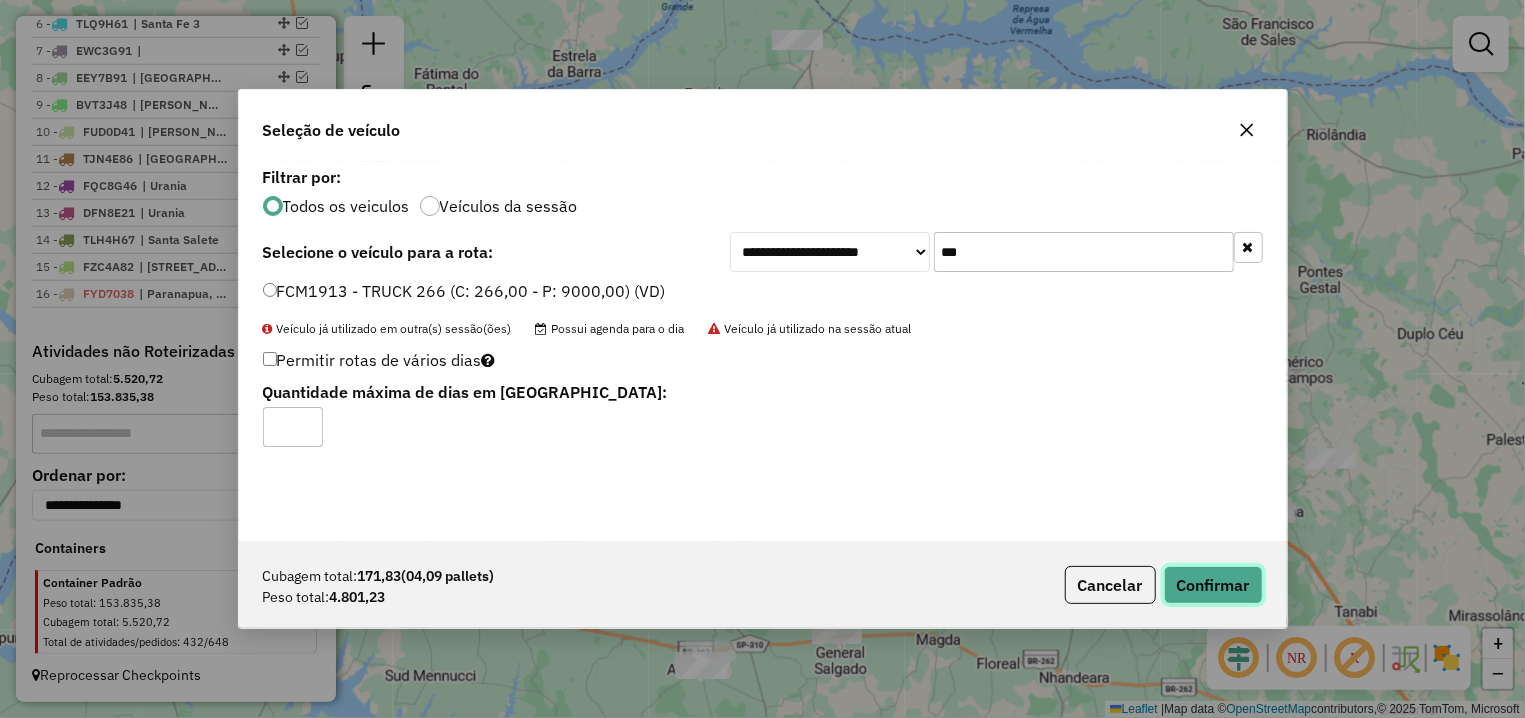 click on "Confirmar" 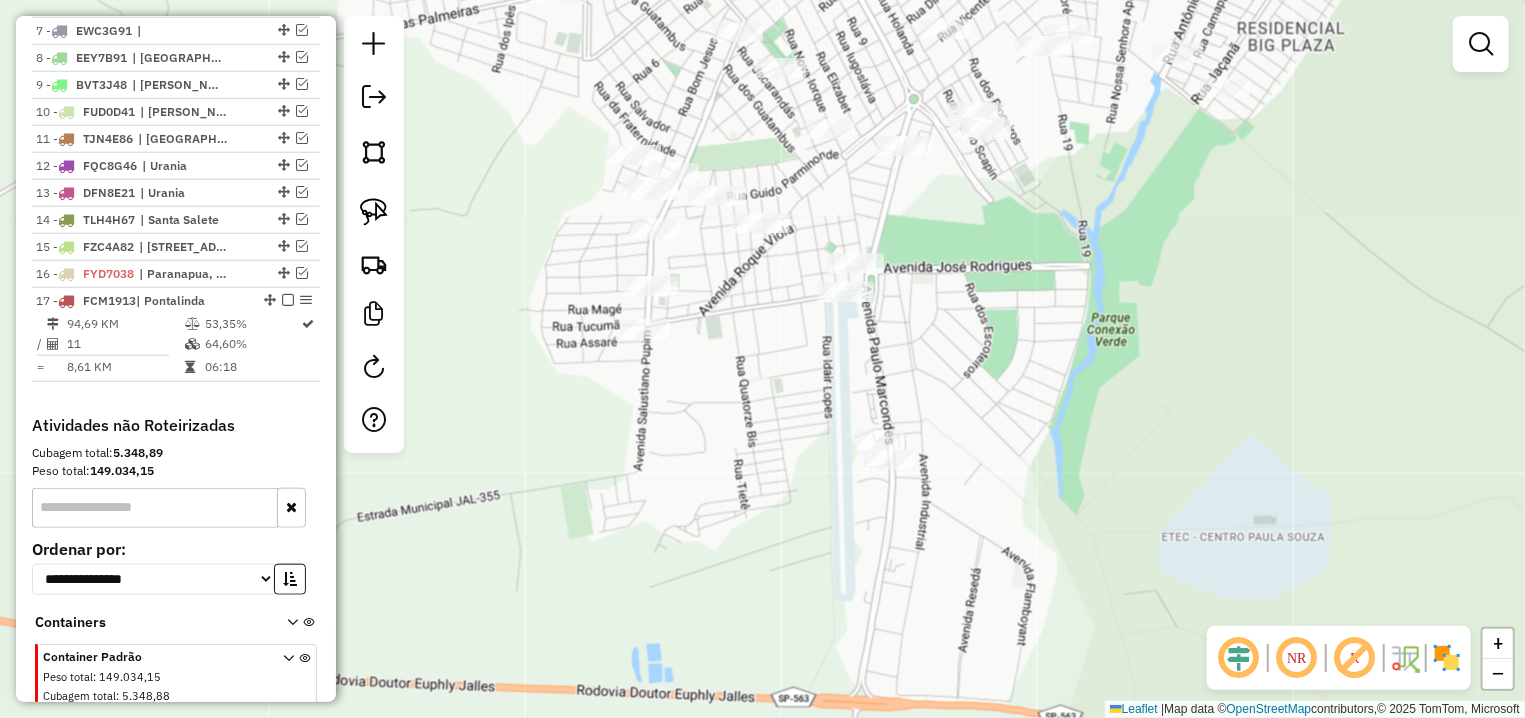 drag, startPoint x: 739, startPoint y: 264, endPoint x: 767, endPoint y: 345, distance: 85.70297 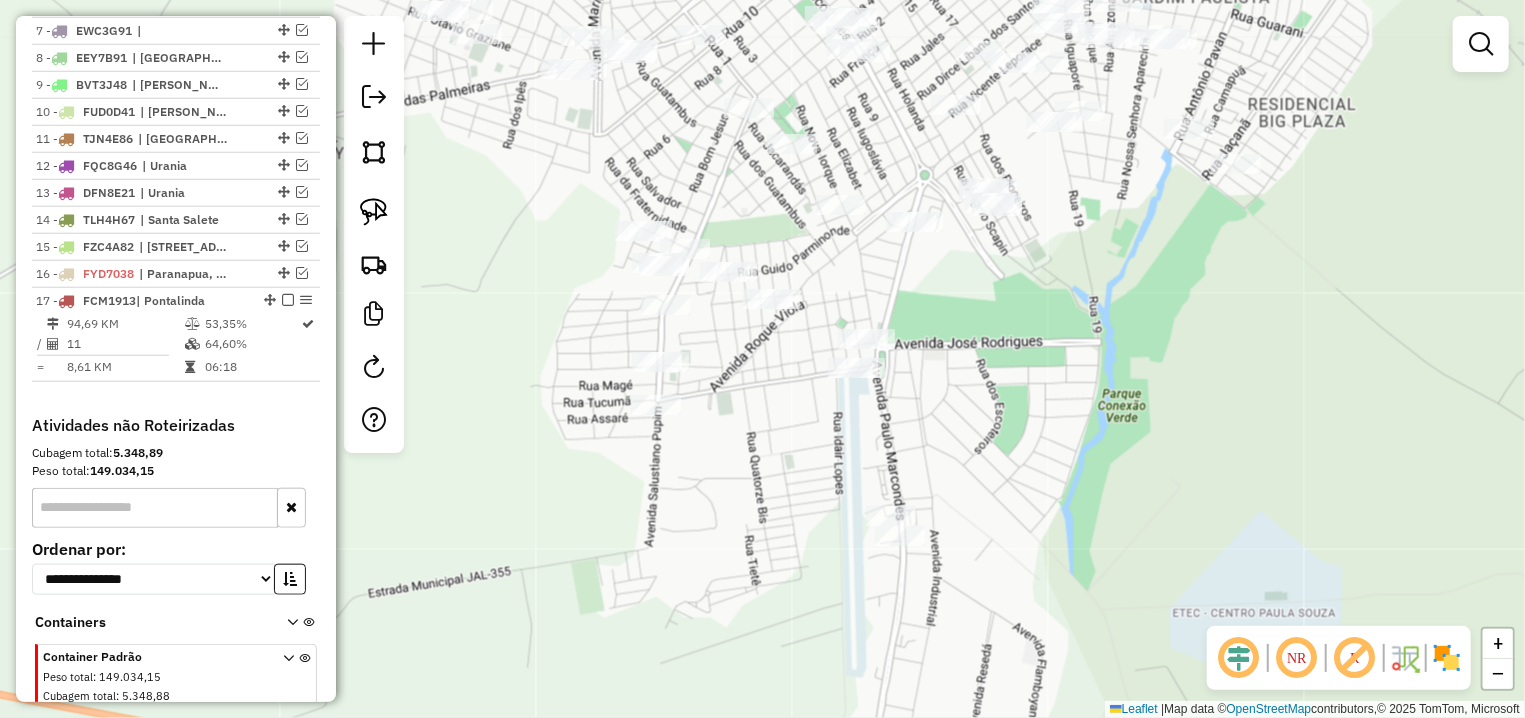 drag, startPoint x: 762, startPoint y: 390, endPoint x: 757, endPoint y: 401, distance: 12.083046 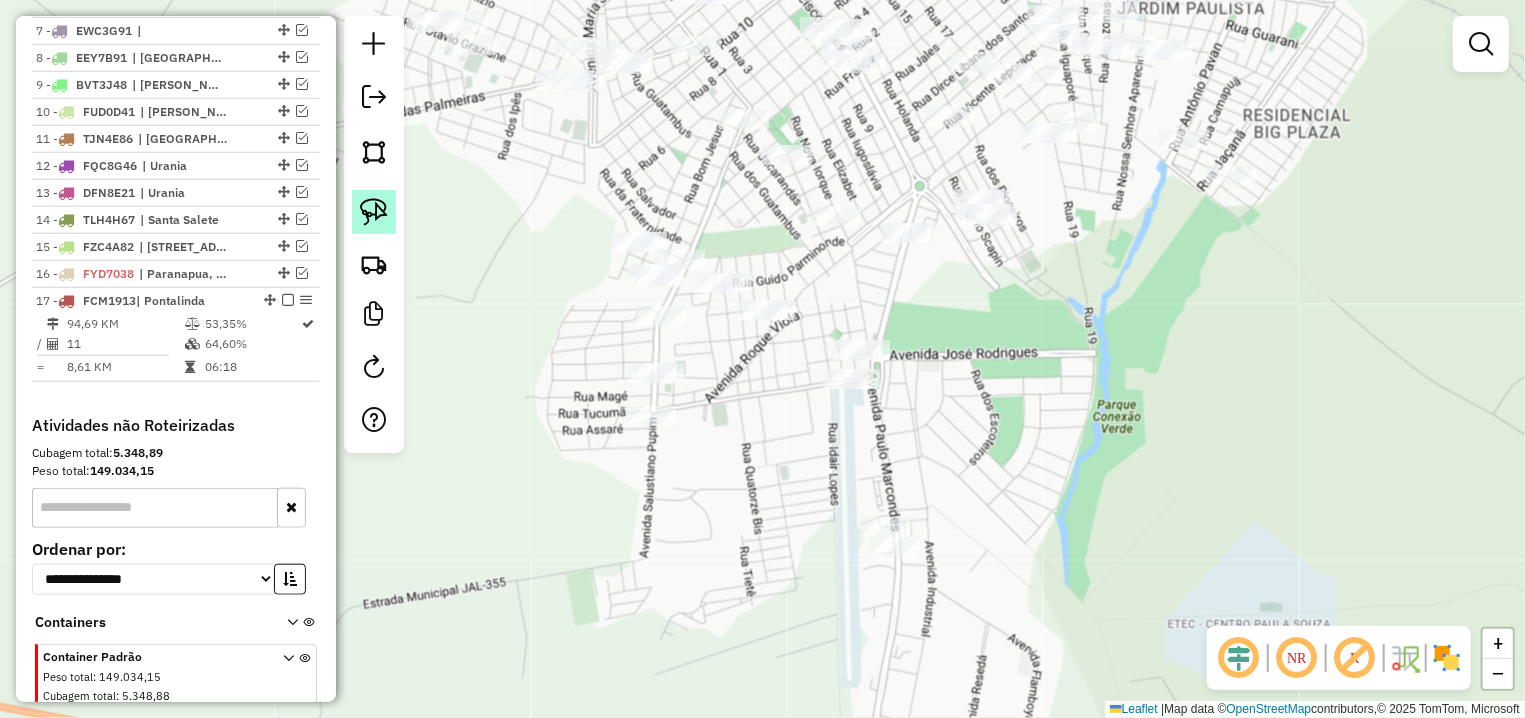 drag, startPoint x: 372, startPoint y: 211, endPoint x: 609, endPoint y: 233, distance: 238.0189 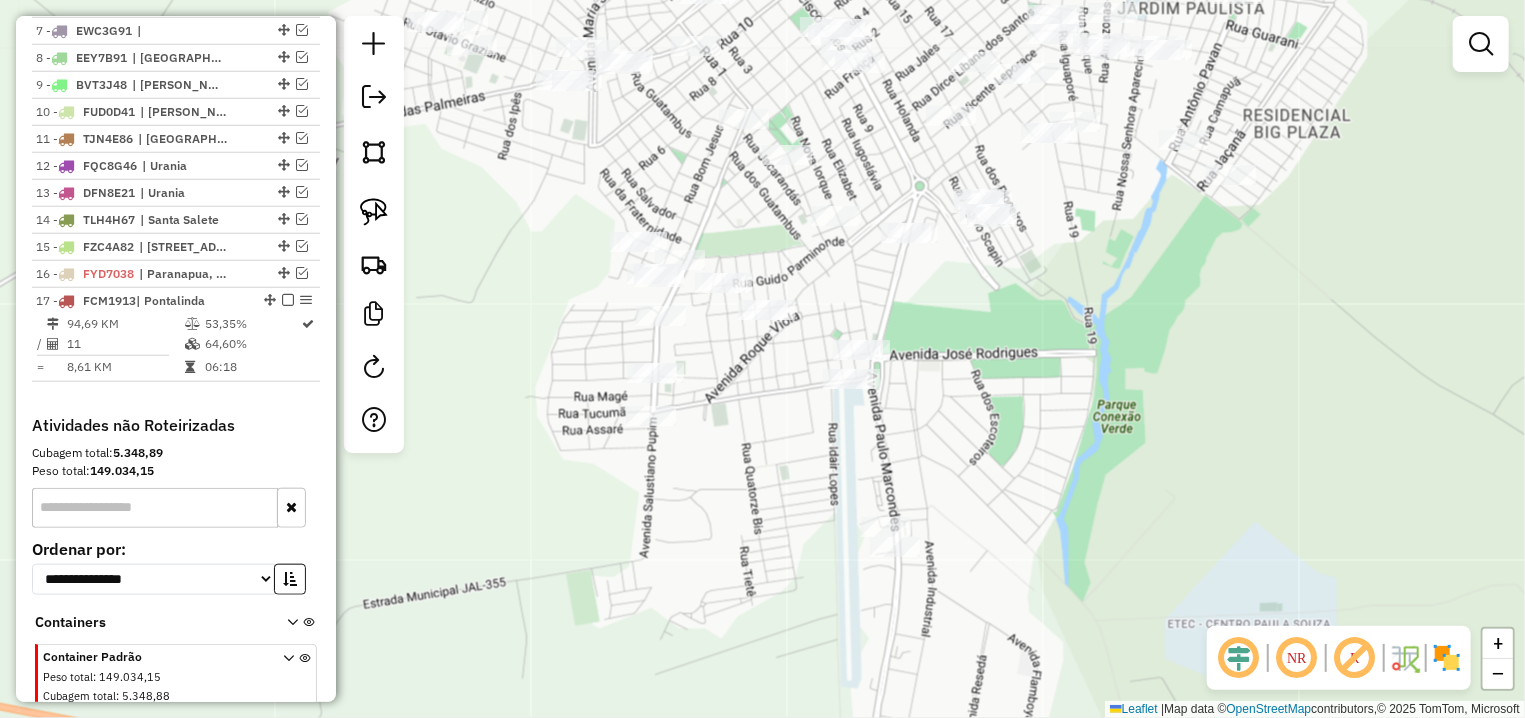 click 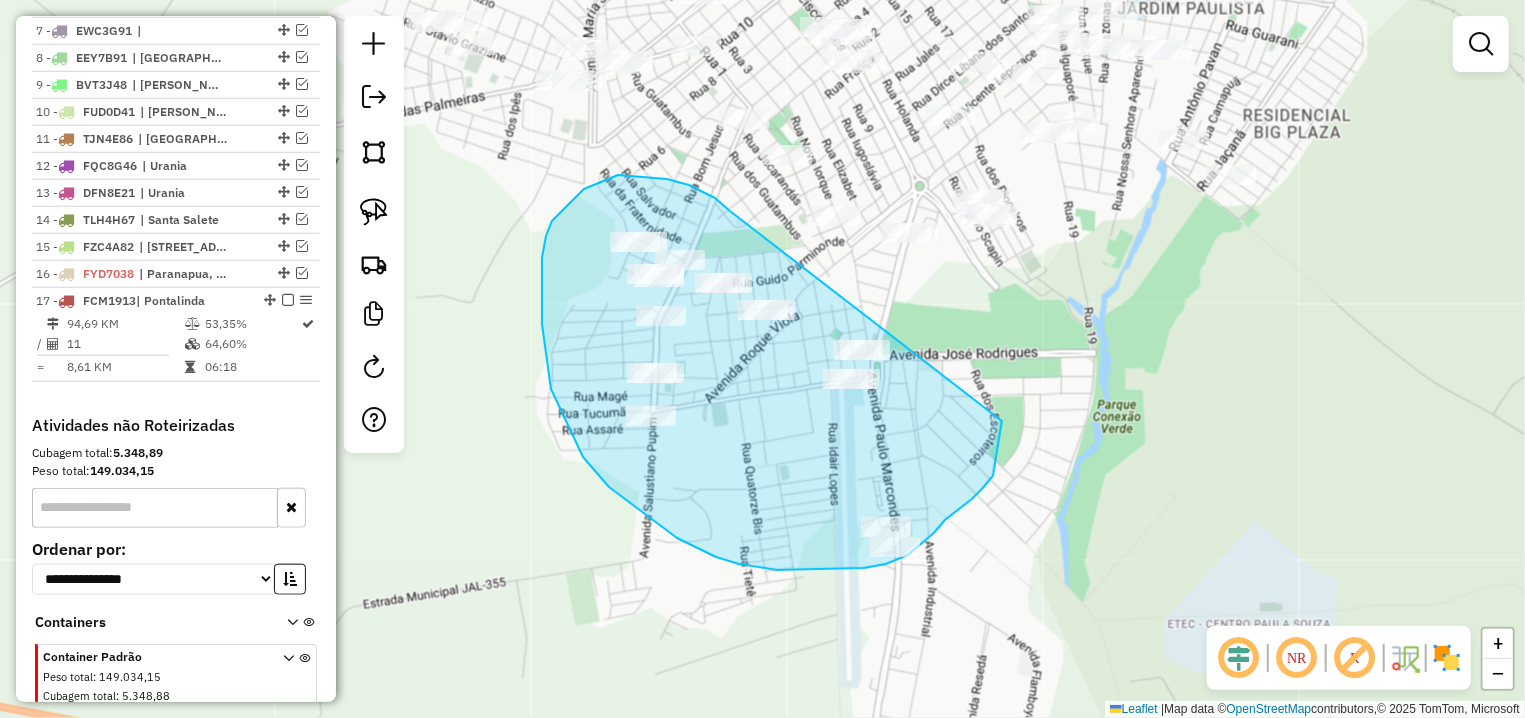 drag, startPoint x: 584, startPoint y: 189, endPoint x: 1002, endPoint y: 421, distance: 478.06696 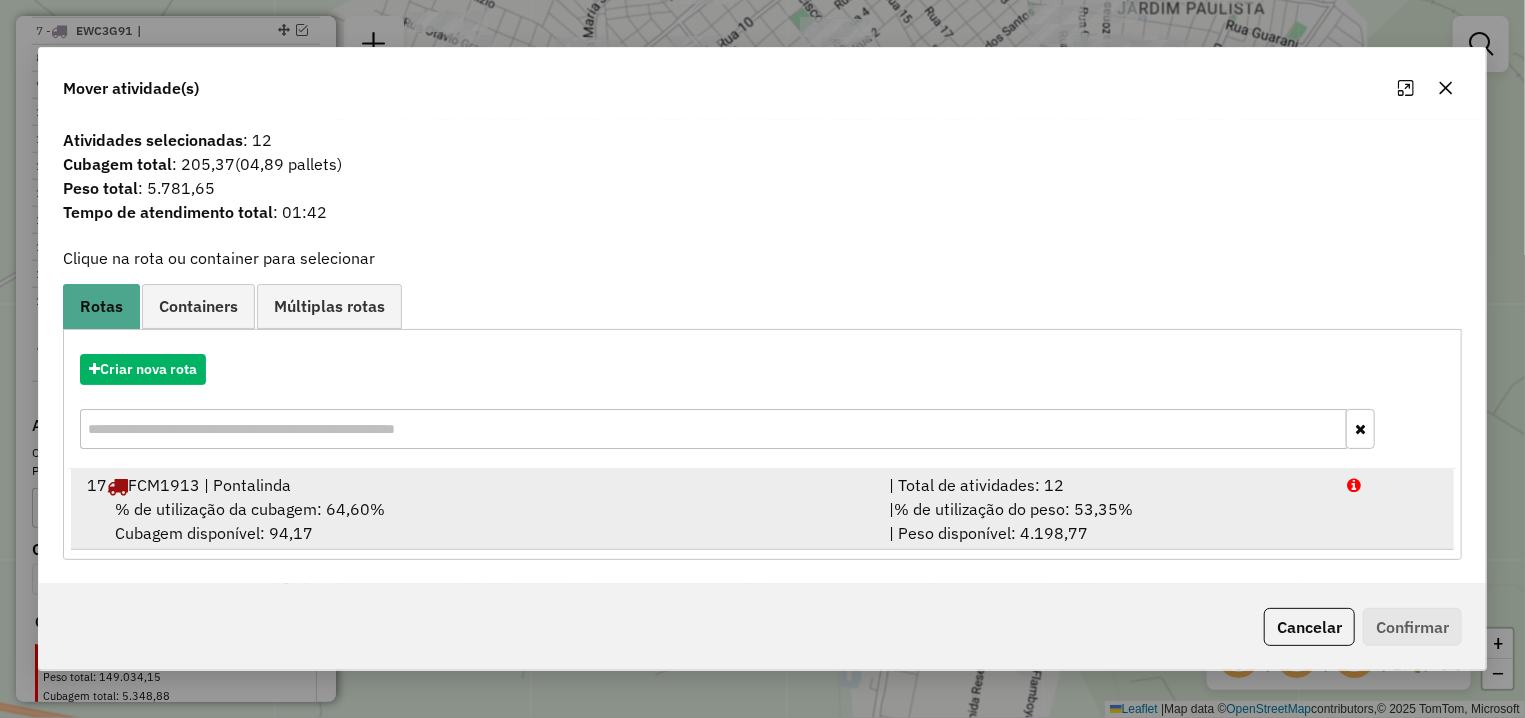 click on "% de utilização da cubagem: 64,60%" at bounding box center (250, 509) 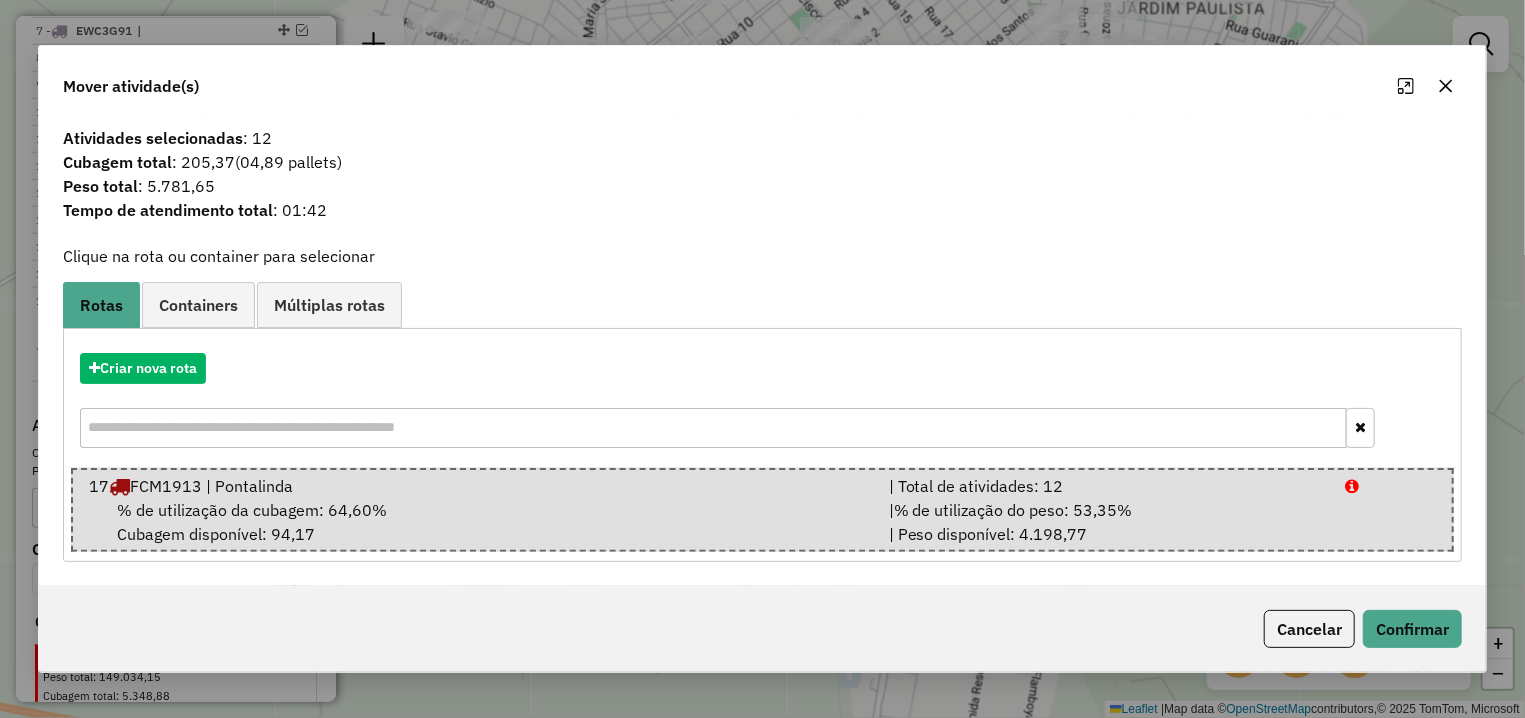 click on "Cancelar   Confirmar" 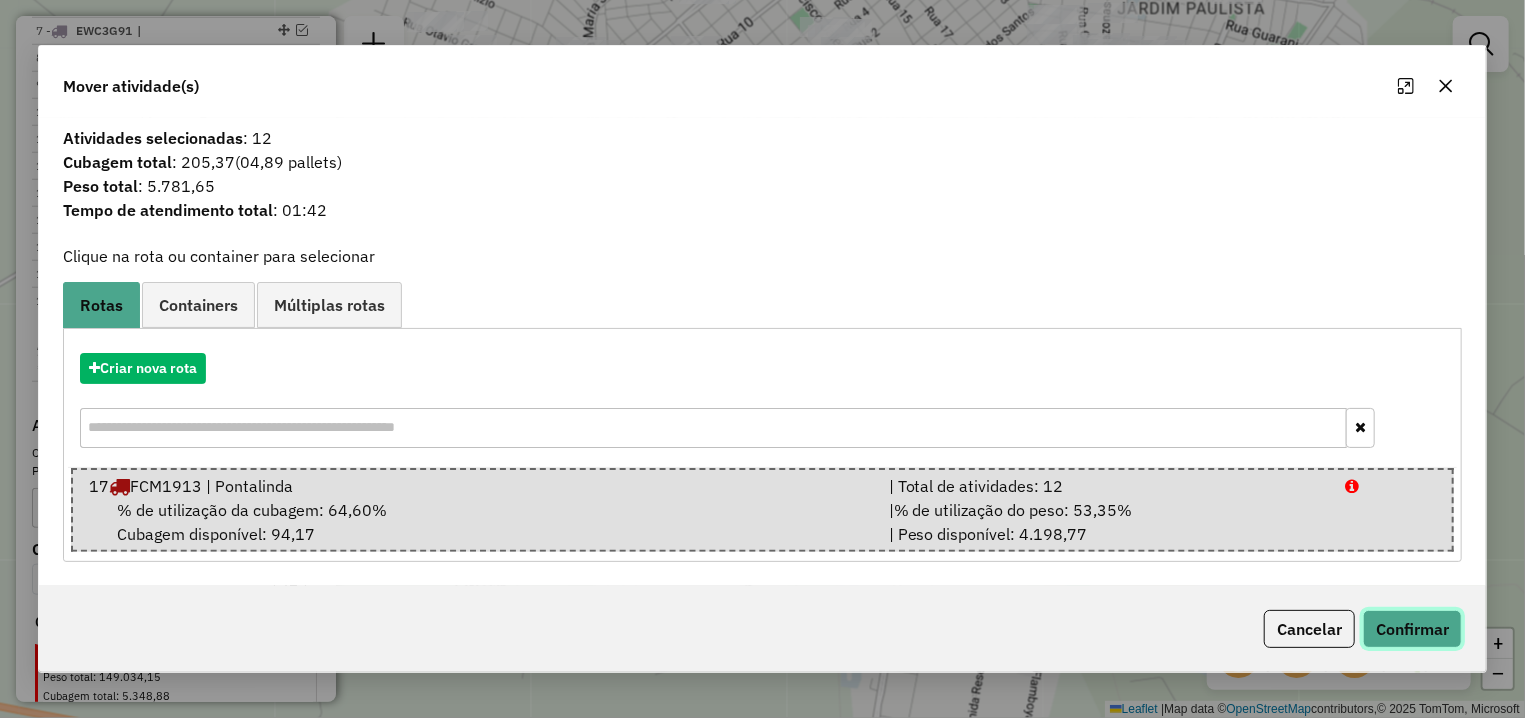 click on "Confirmar" 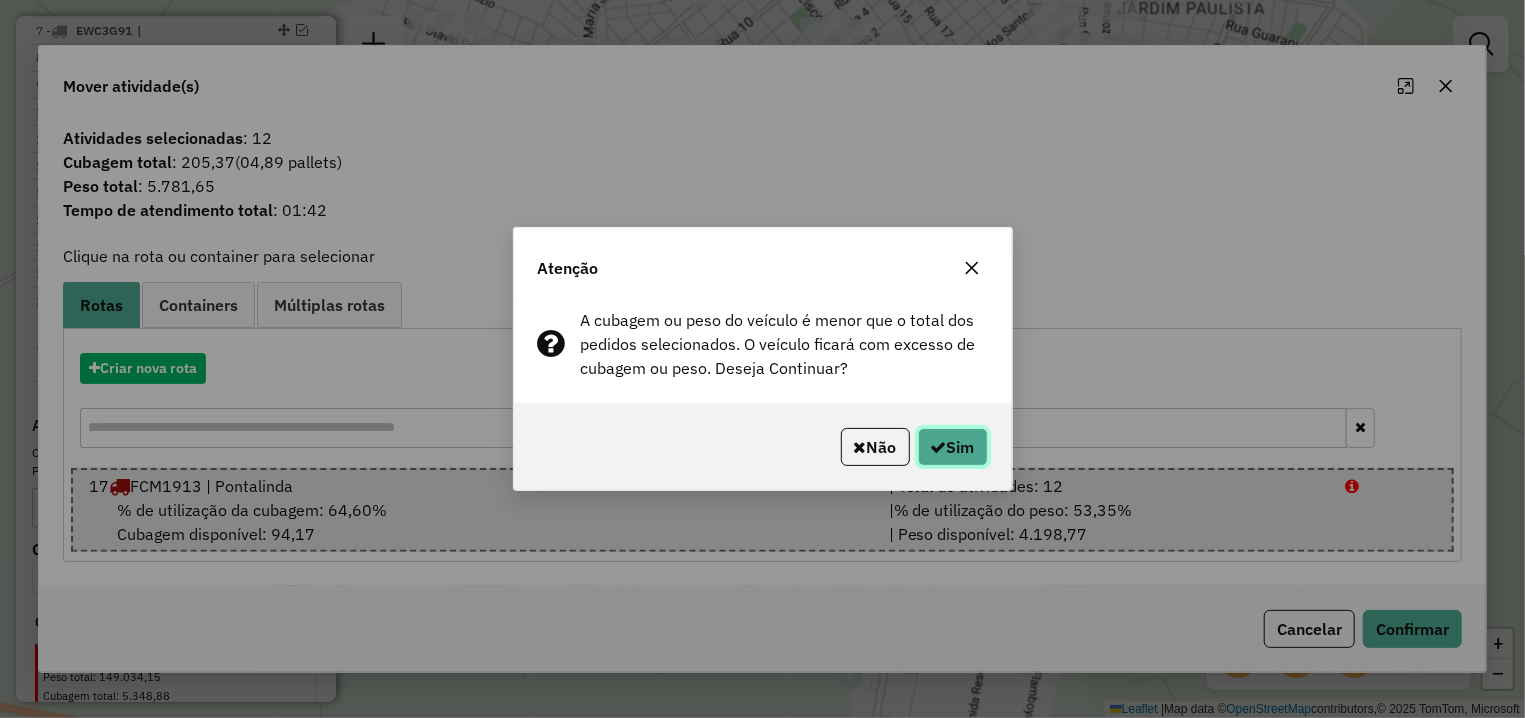 click on "Sim" 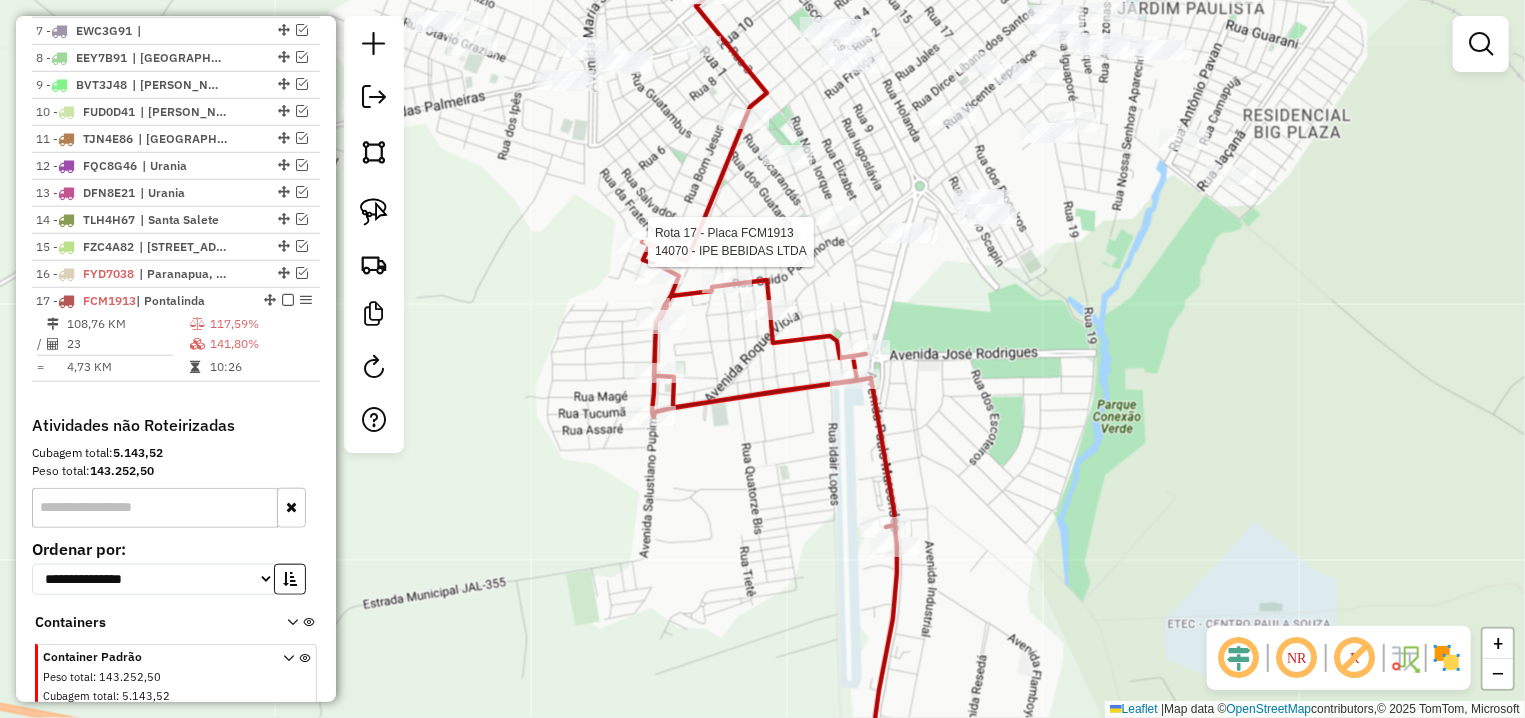 select on "**********" 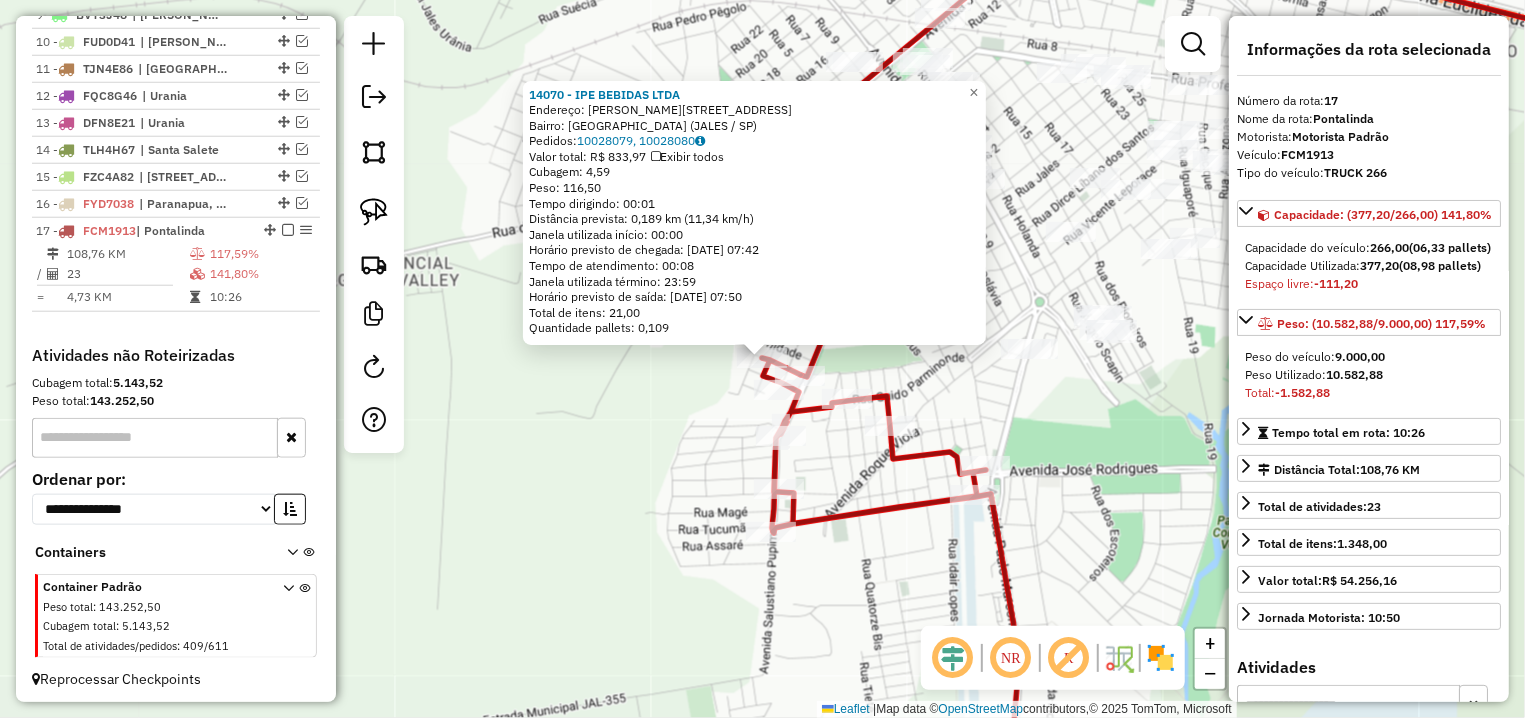 scroll, scrollTop: 1009, scrollLeft: 0, axis: vertical 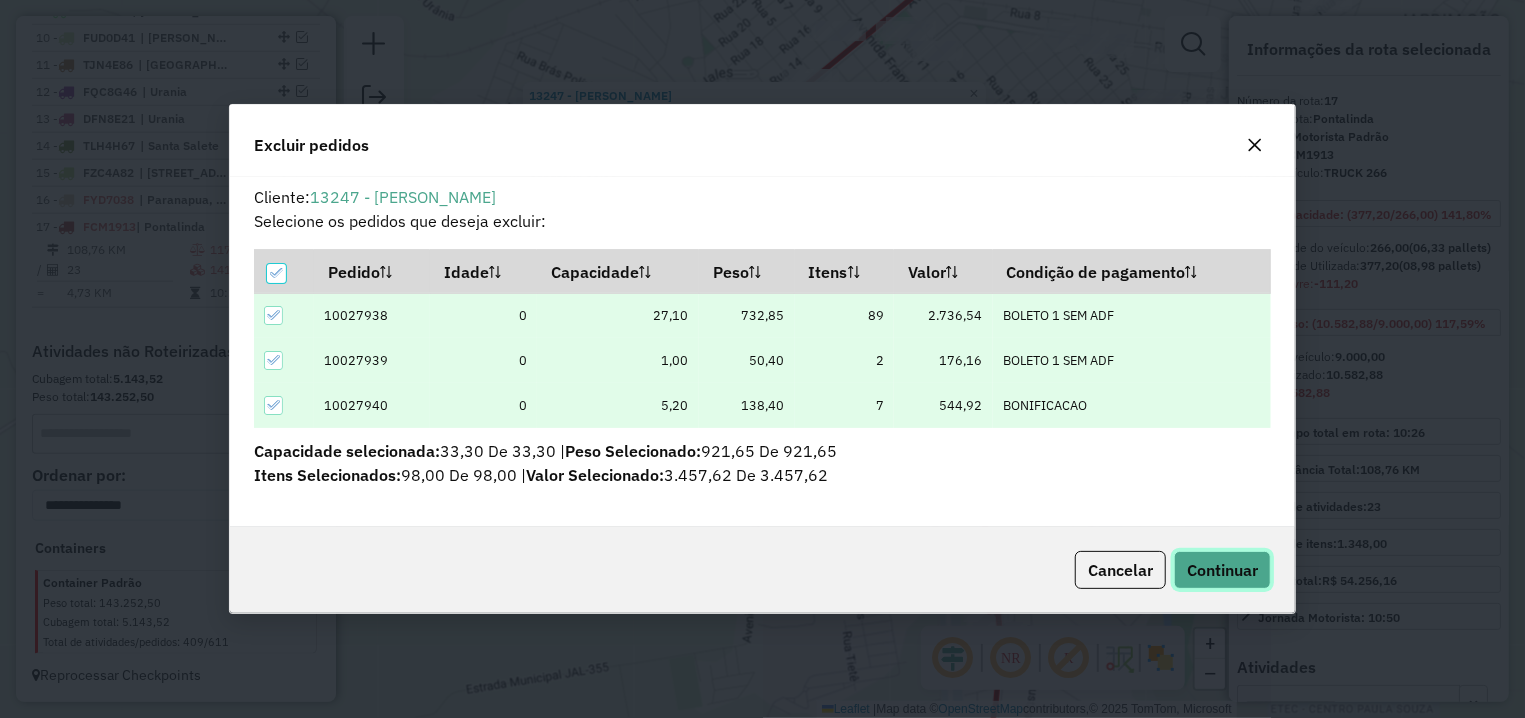 click on "Continuar" 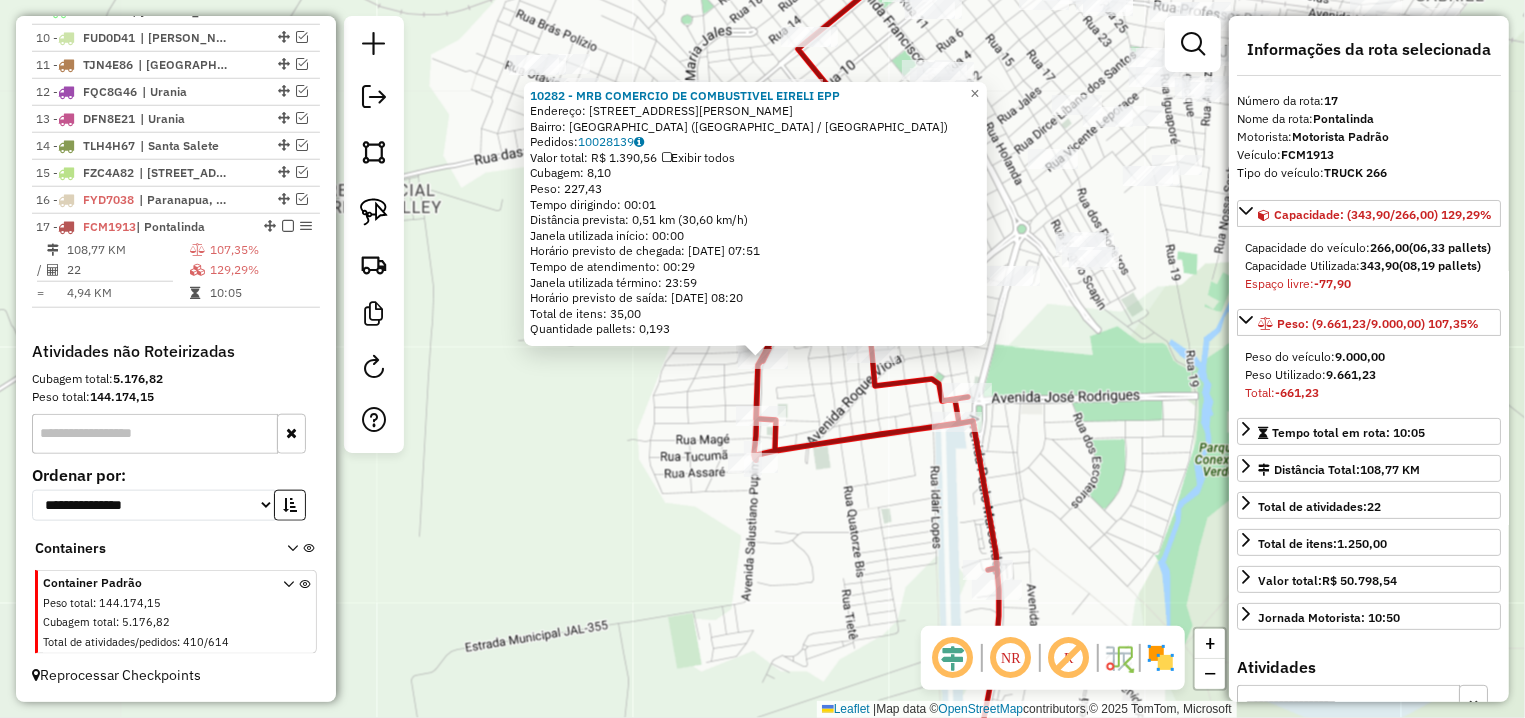 click on "10282 - MRB COMERCIO DE COMBUSTIVEL EIRELI EPP  Endereço: AV  SALUSTIANO PUPIM               1023   Bairro: PARQUE SAO BERNARDO (JALES / SP)   Pedidos:  10028139   Valor total: R$ 1.390,56   Exibir todos   Cubagem: 8,10  Peso: 227,43  Tempo dirigindo: 00:01   Distância prevista: 0,51 km (30,60 km/h)   Janela utilizada início: 00:00   Horário previsto de chegada: 11/07/2025 07:51   Tempo de atendimento: 00:29   Janela utilizada término: 23:59   Horário previsto de saída: 11/07/2025 08:20   Total de itens: 35,00   Quantidade pallets: 0,193  × Janela de atendimento Grade de atendimento Capacidade Transportadoras Veículos Cliente Pedidos  Rotas Selecione os dias de semana para filtrar as janelas de atendimento  Seg   Ter   Qua   Qui   Sex   Sáb   Dom  Informe o período da janela de atendimento: De: Até:  Filtrar exatamente a janela do cliente  Considerar janela de atendimento padrão  Selecione os dias de semana para filtrar as grades de atendimento  Seg   Ter   Qua   Qui   Sex   Sáb   Dom   De:  De:" 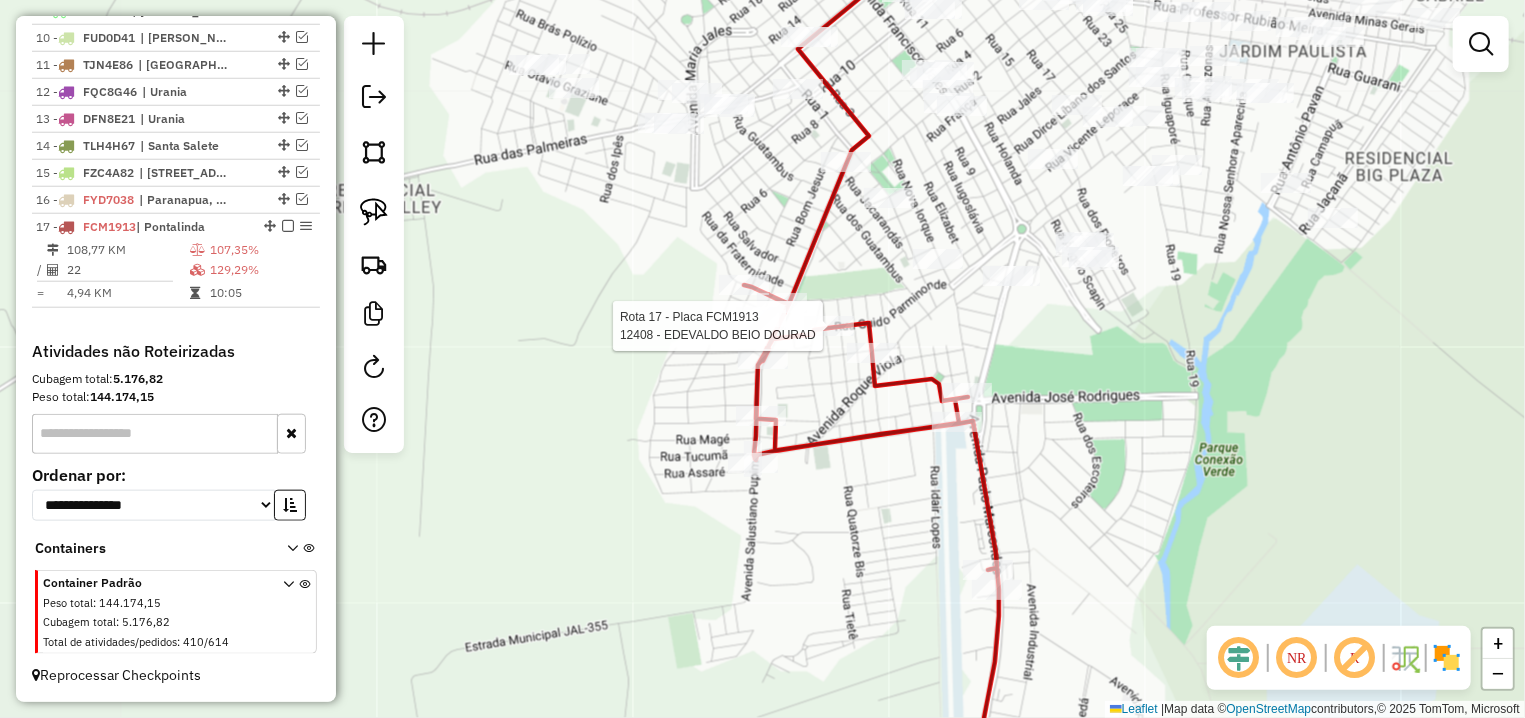 select on "**********" 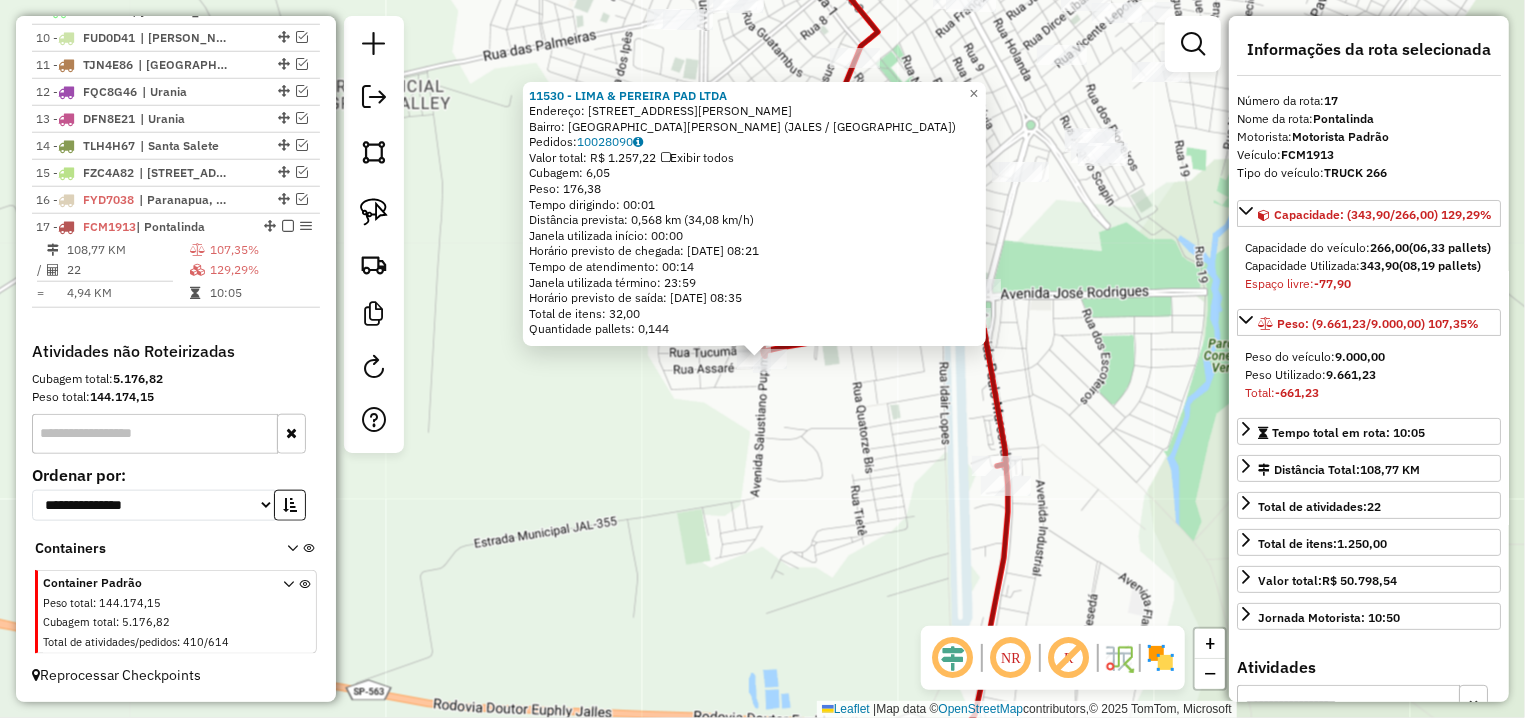drag, startPoint x: 872, startPoint y: 449, endPoint x: 880, endPoint y: 442, distance: 10.630146 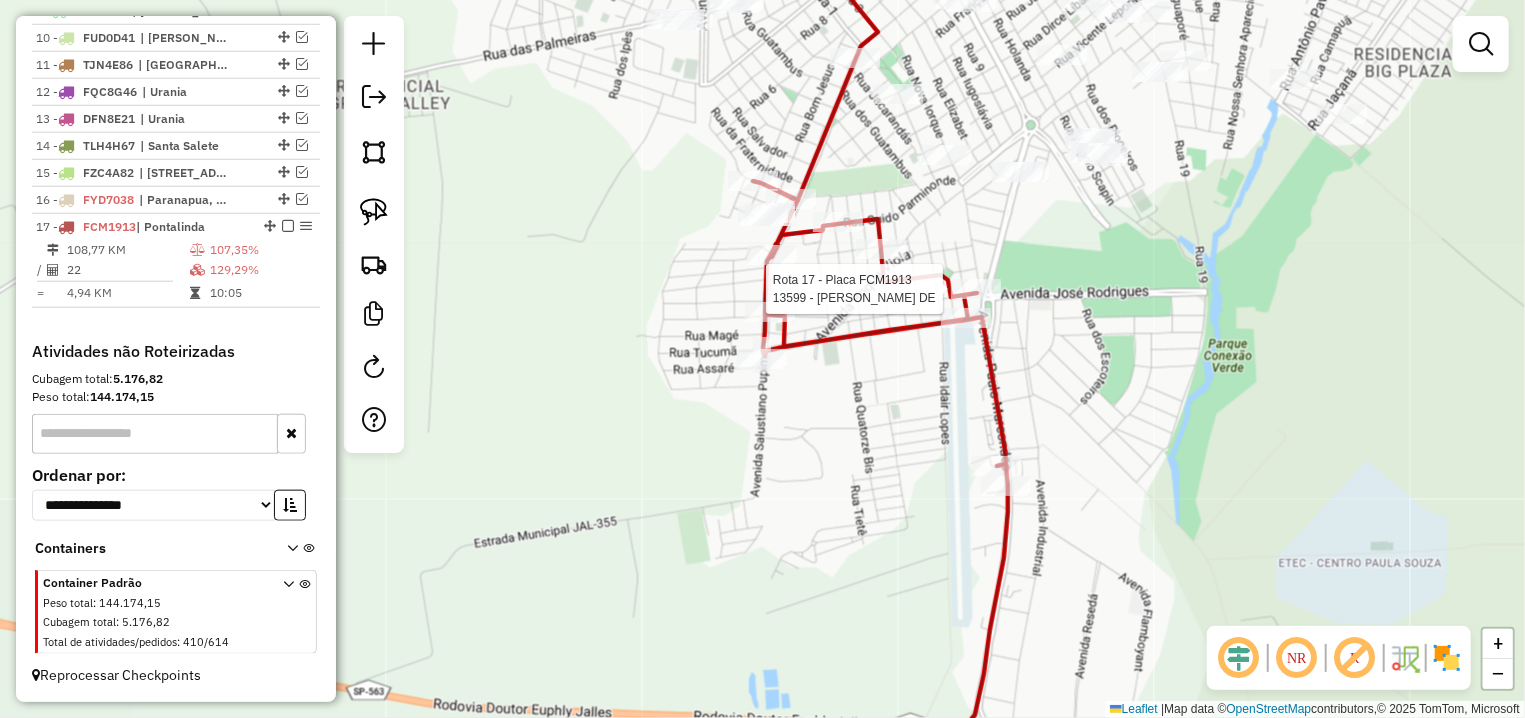 select on "**********" 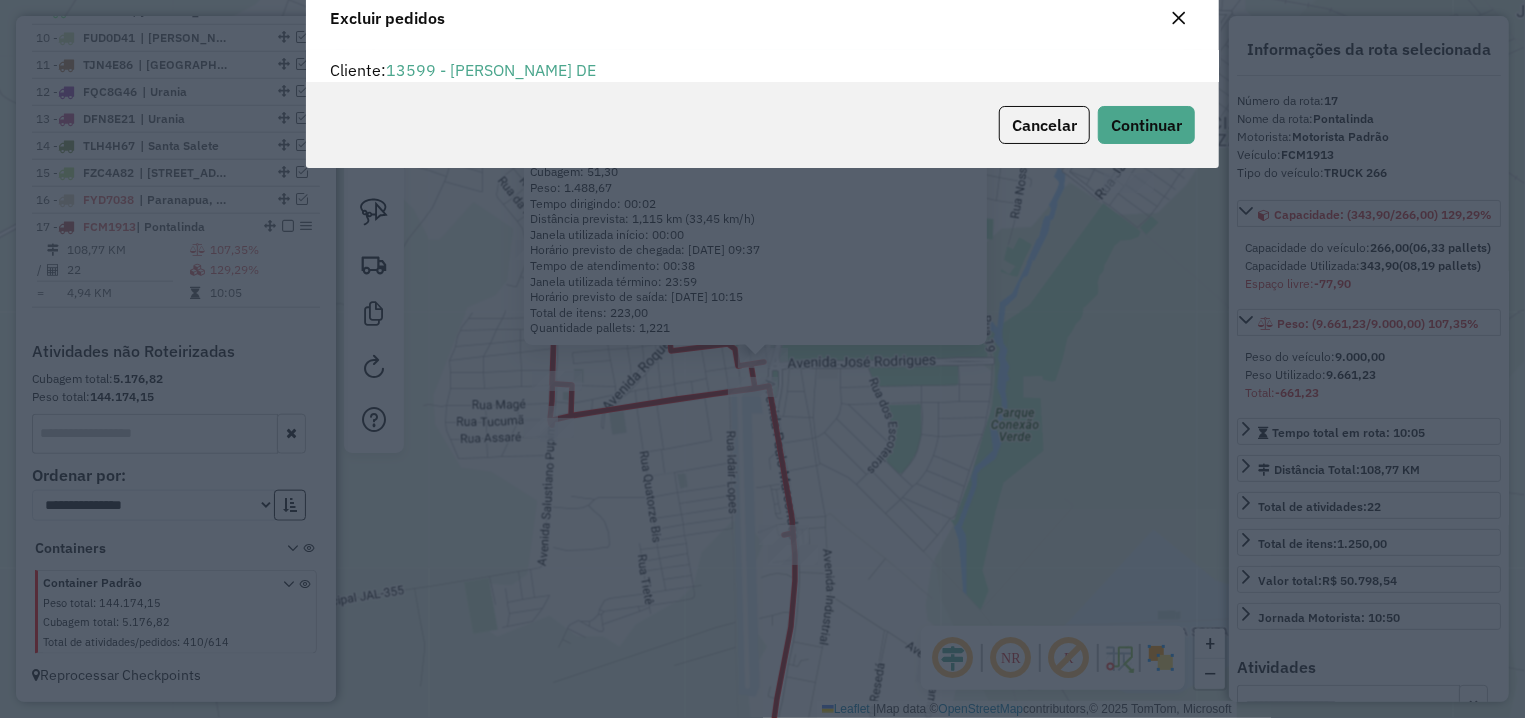 scroll, scrollTop: 0, scrollLeft: 0, axis: both 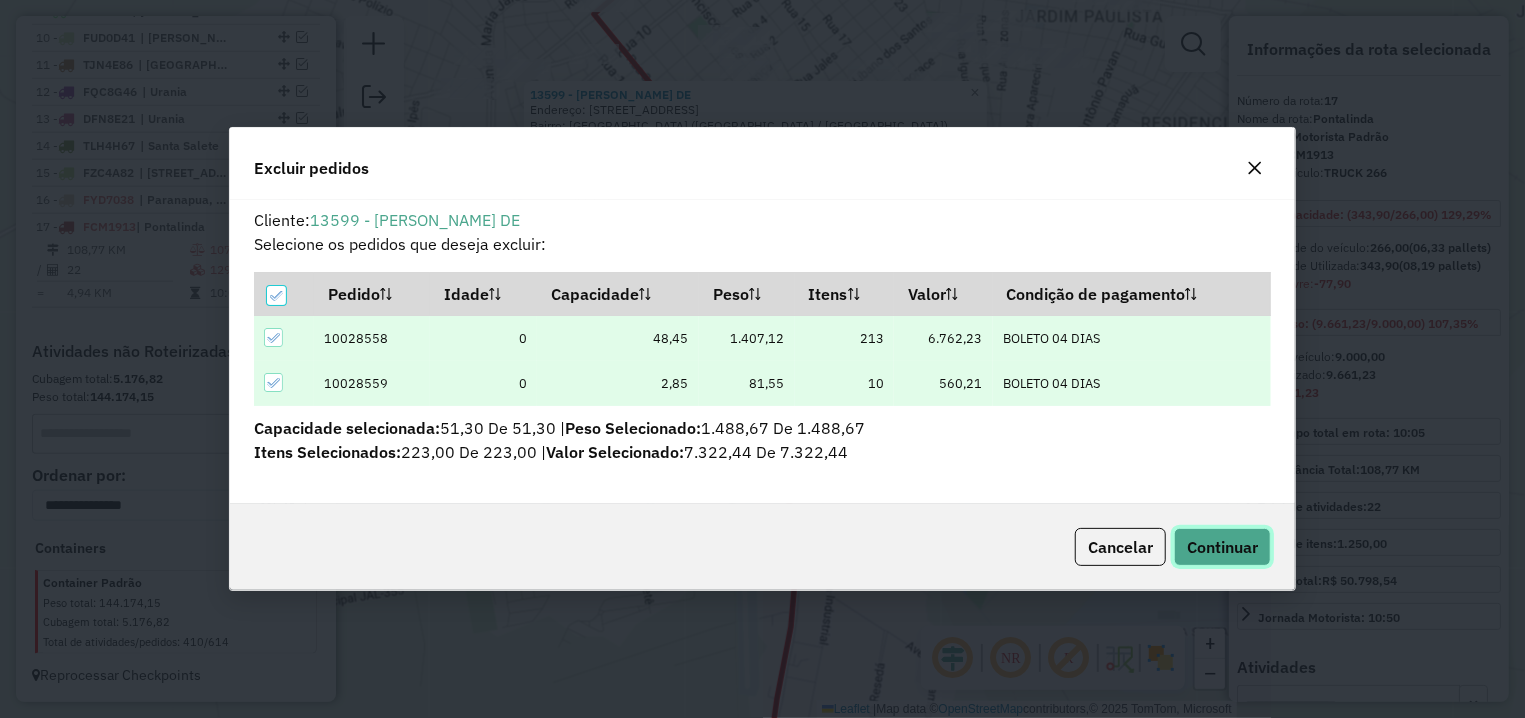 click on "Continuar" 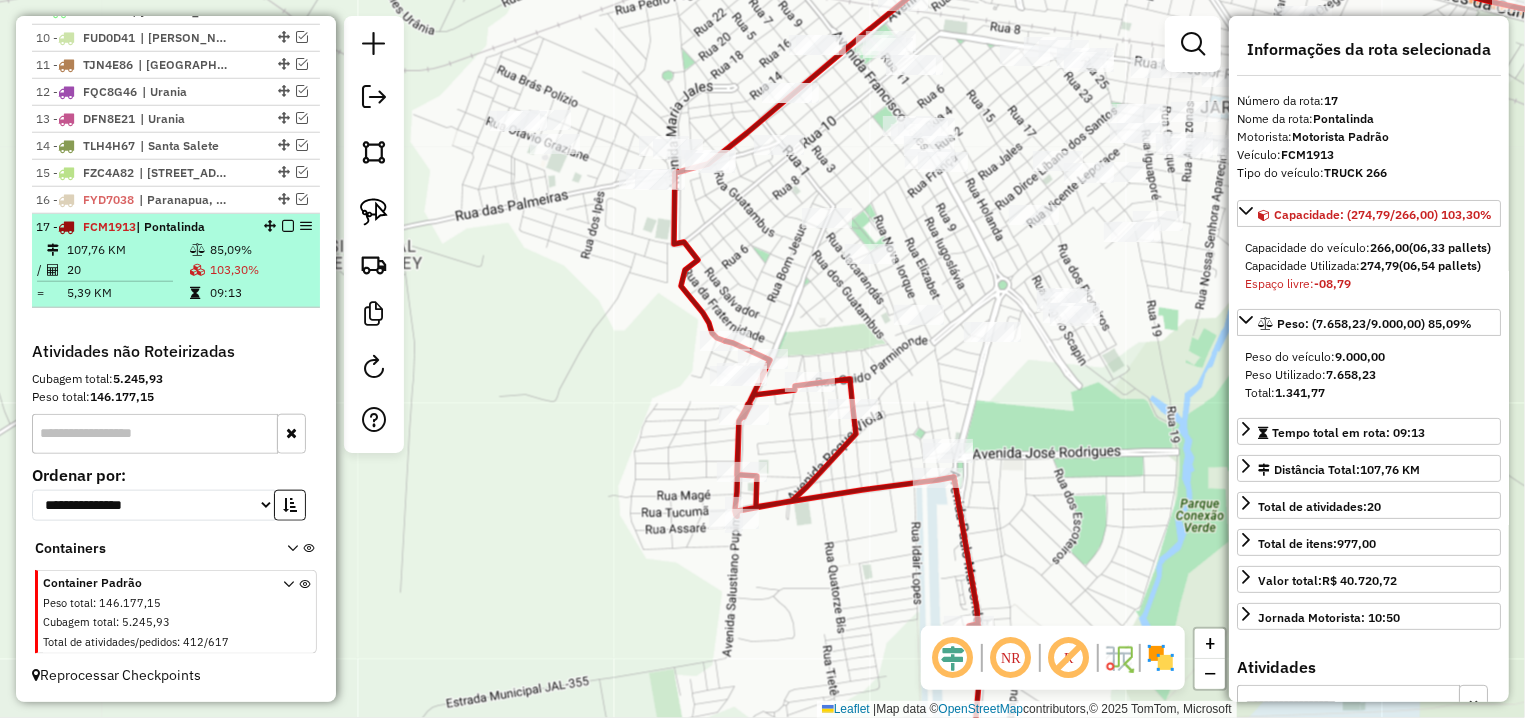 click at bounding box center (288, 226) 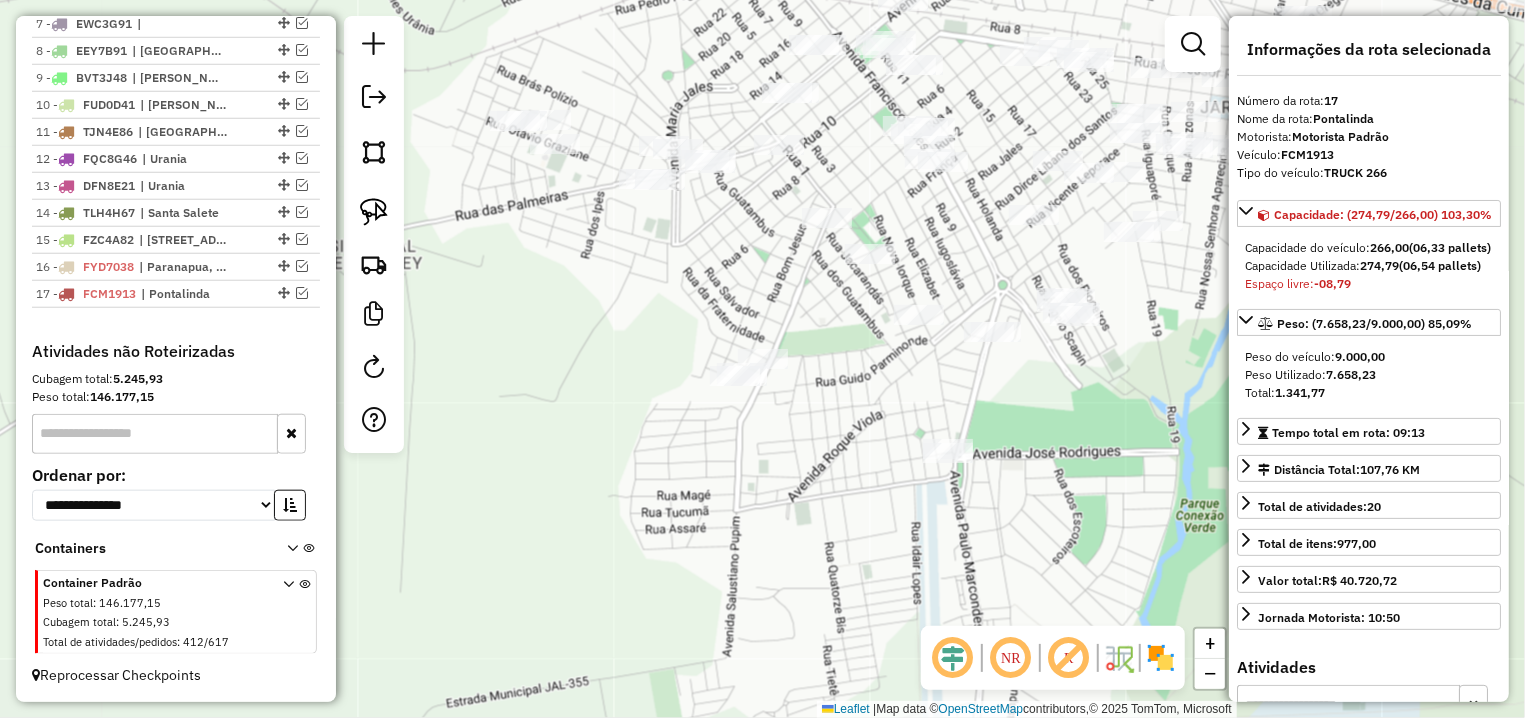 scroll, scrollTop: 942, scrollLeft: 0, axis: vertical 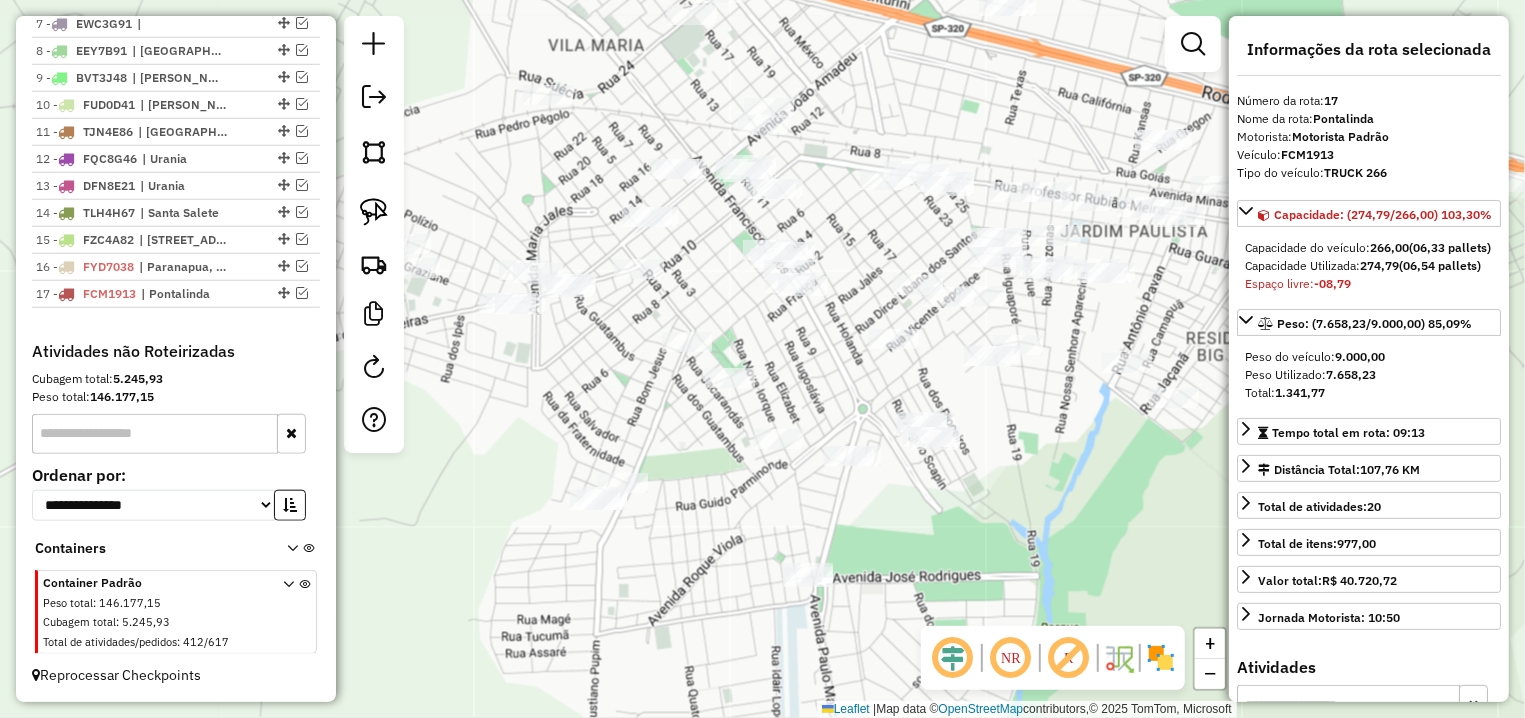 drag, startPoint x: 804, startPoint y: 295, endPoint x: 670, endPoint y: 366, distance: 151.64761 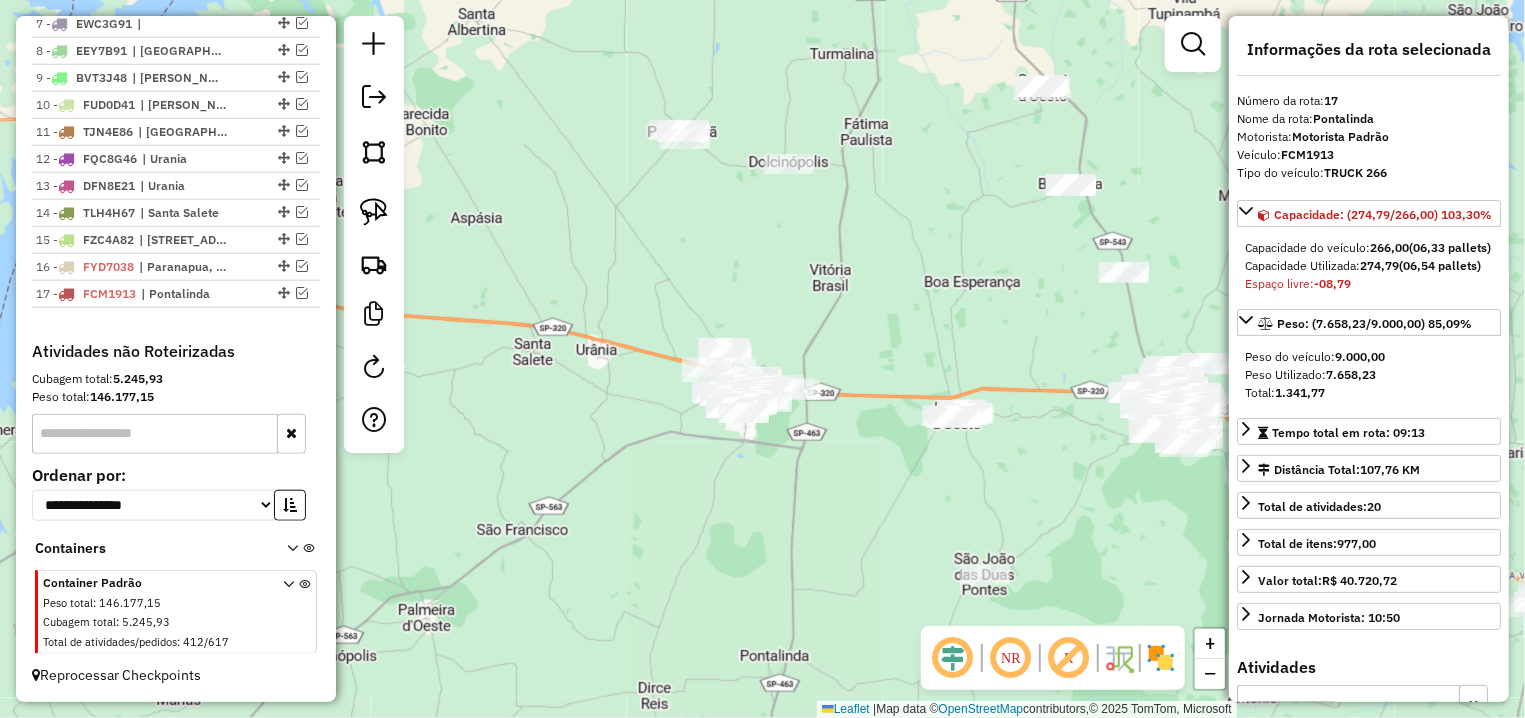 drag, startPoint x: 725, startPoint y: 251, endPoint x: 773, endPoint y: 334, distance: 95.880135 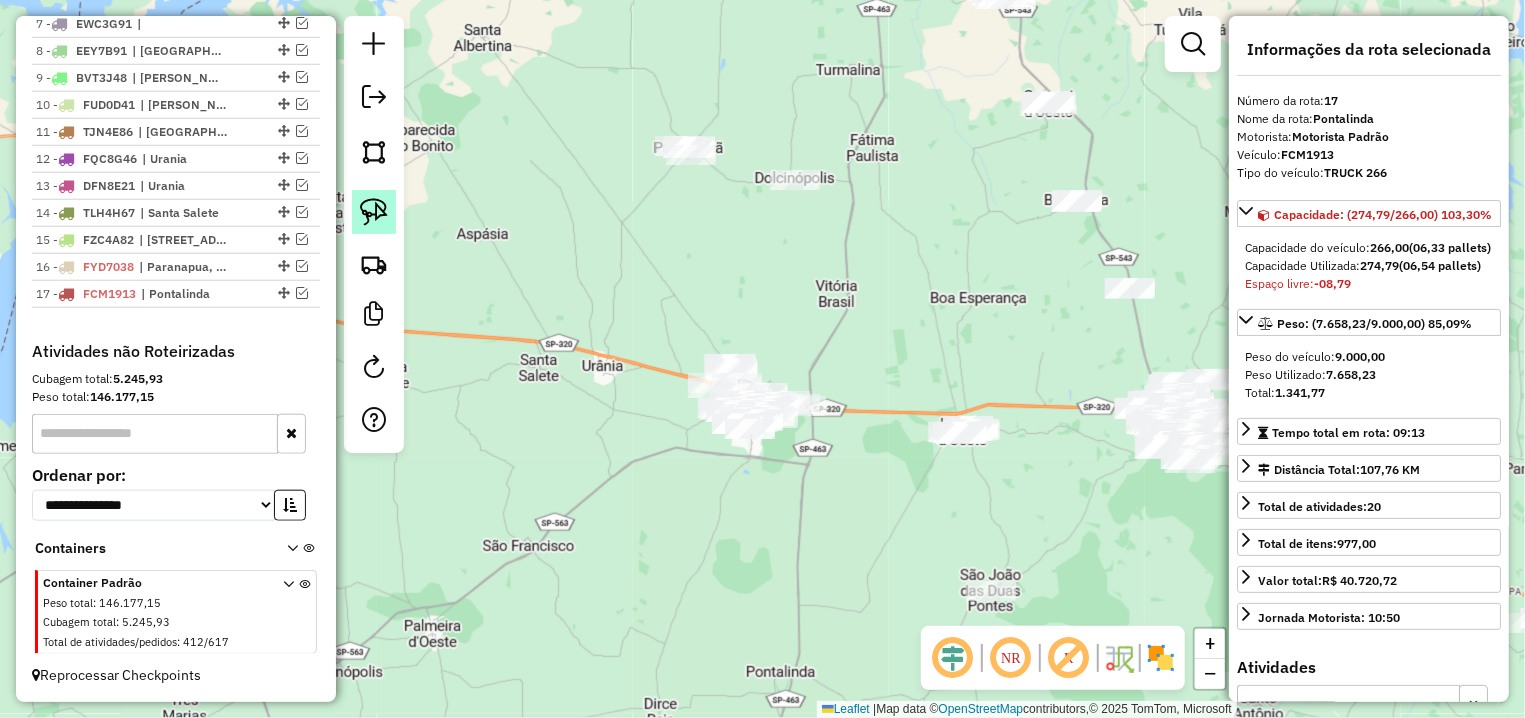 click 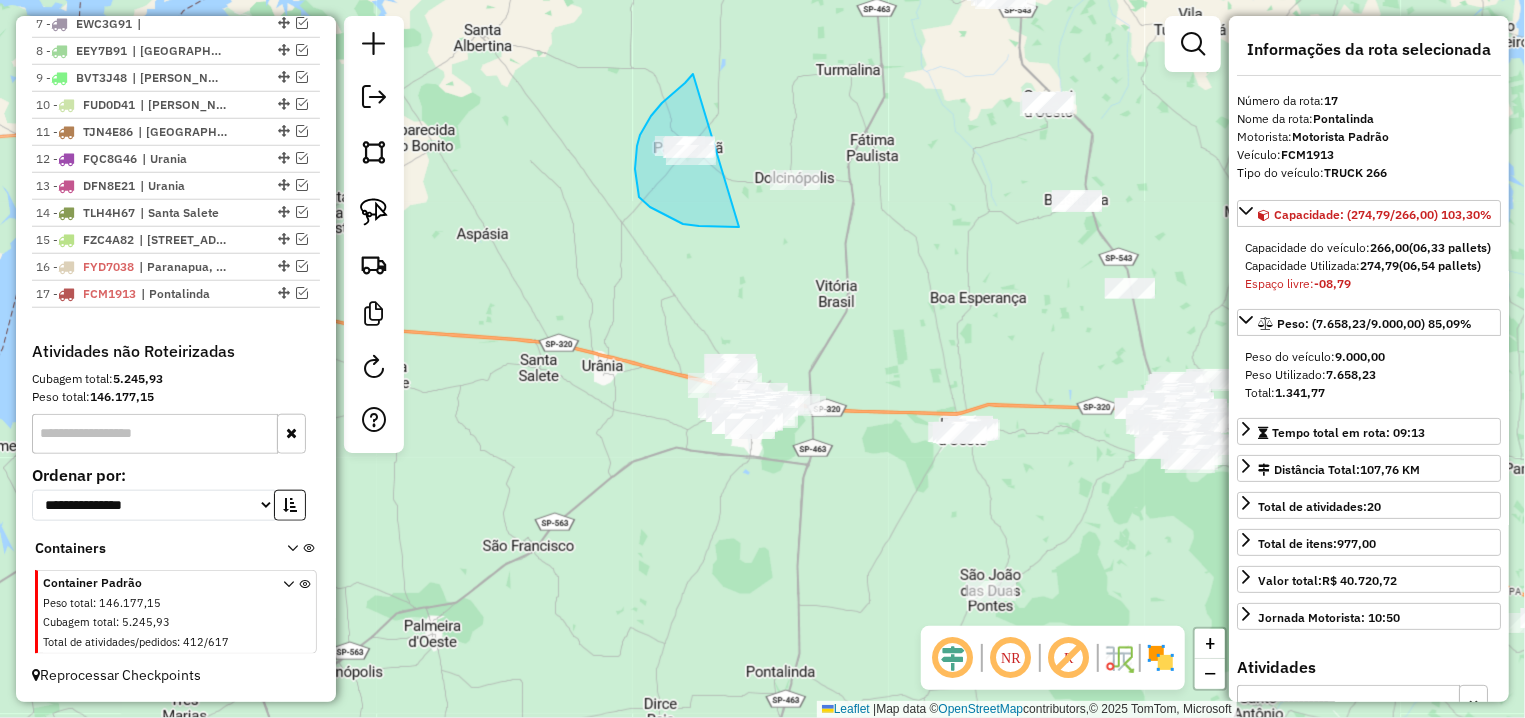 drag, startPoint x: 693, startPoint y: 74, endPoint x: 739, endPoint y: 227, distance: 159.76546 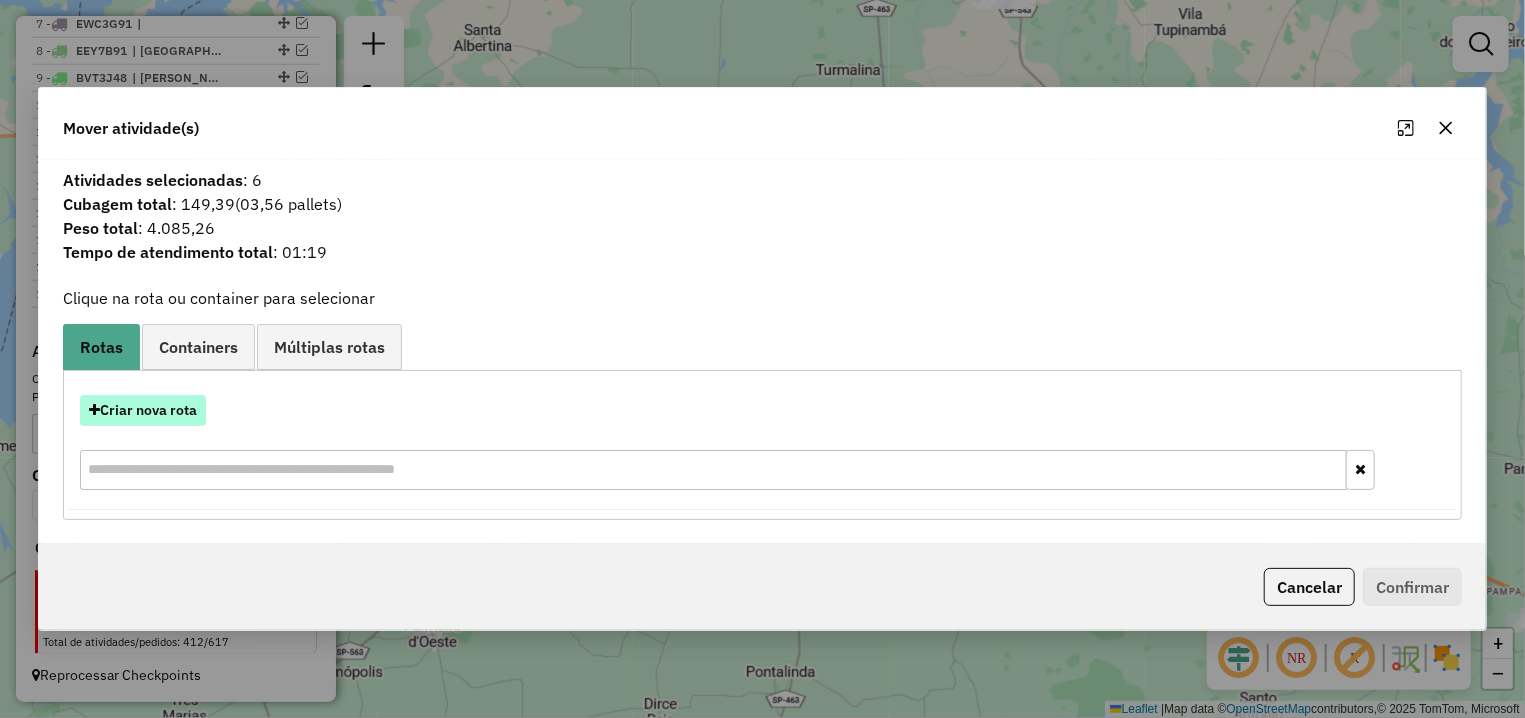 click on "Criar nova rota" at bounding box center [143, 410] 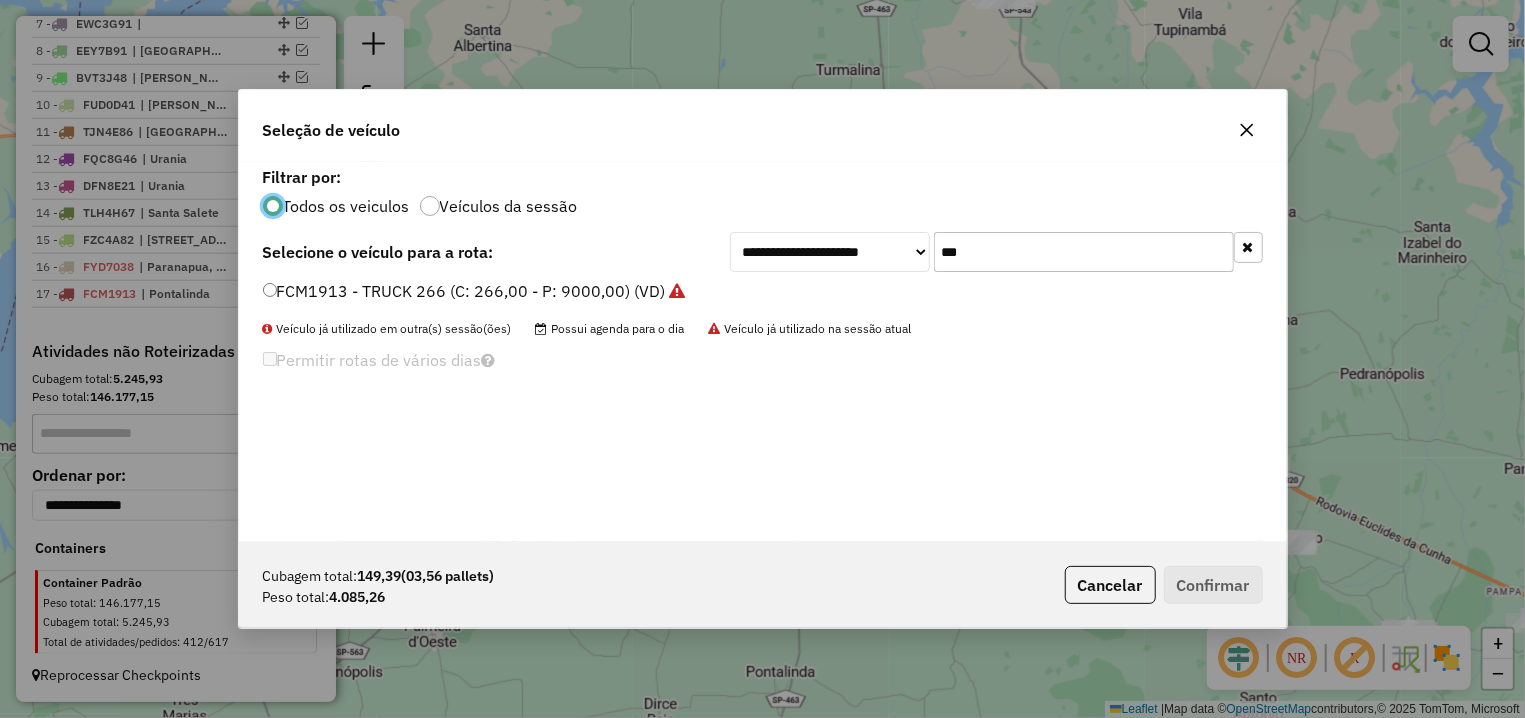 scroll, scrollTop: 11, scrollLeft: 6, axis: both 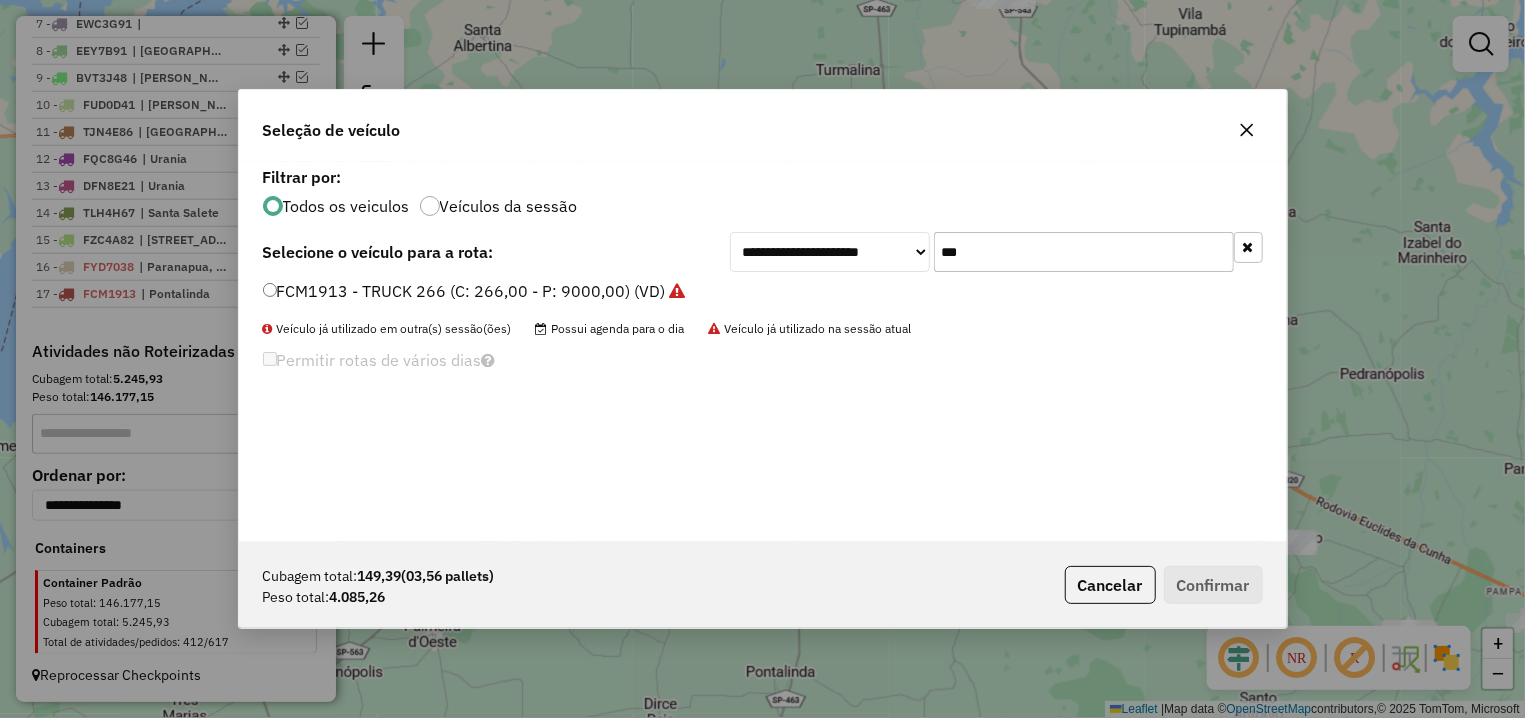 drag, startPoint x: 923, startPoint y: 249, endPoint x: 881, endPoint y: 246, distance: 42.107006 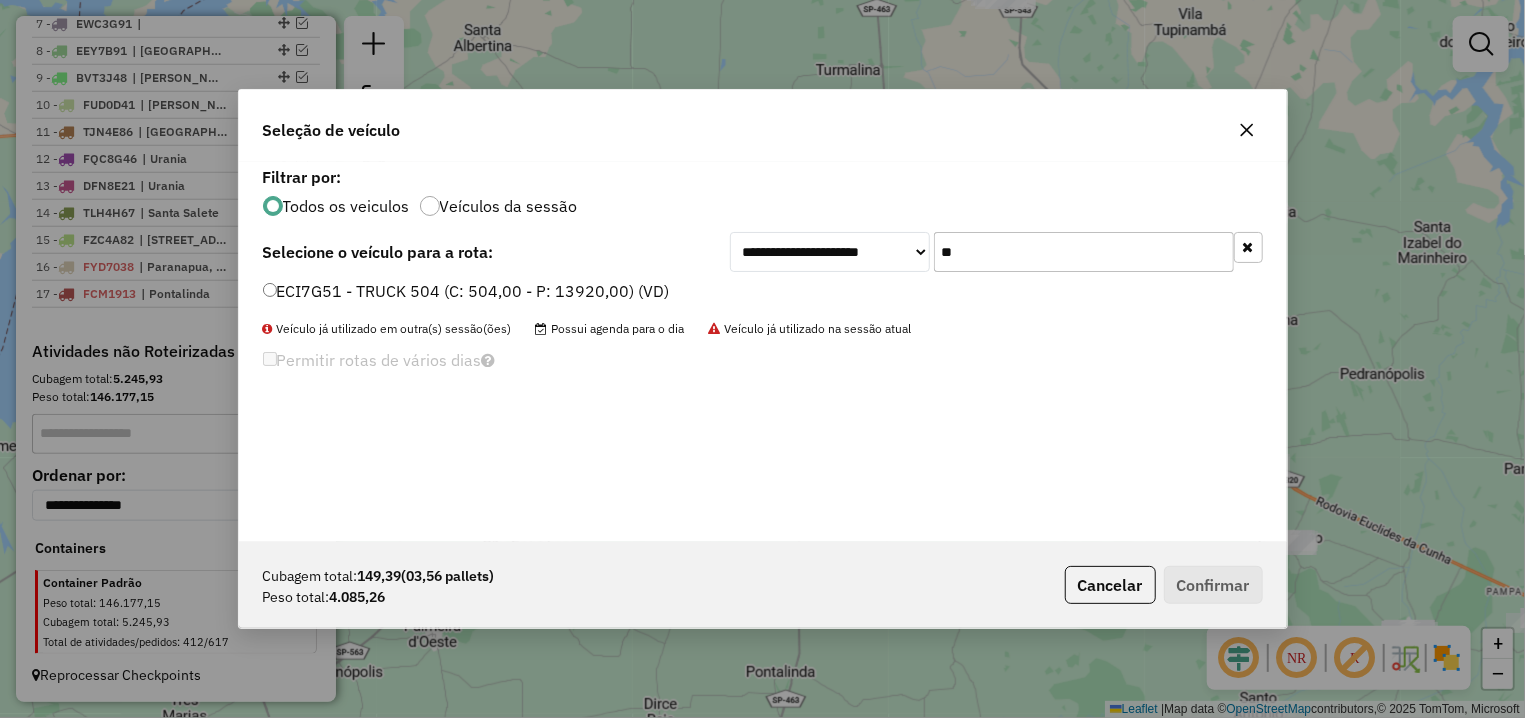 type on "**" 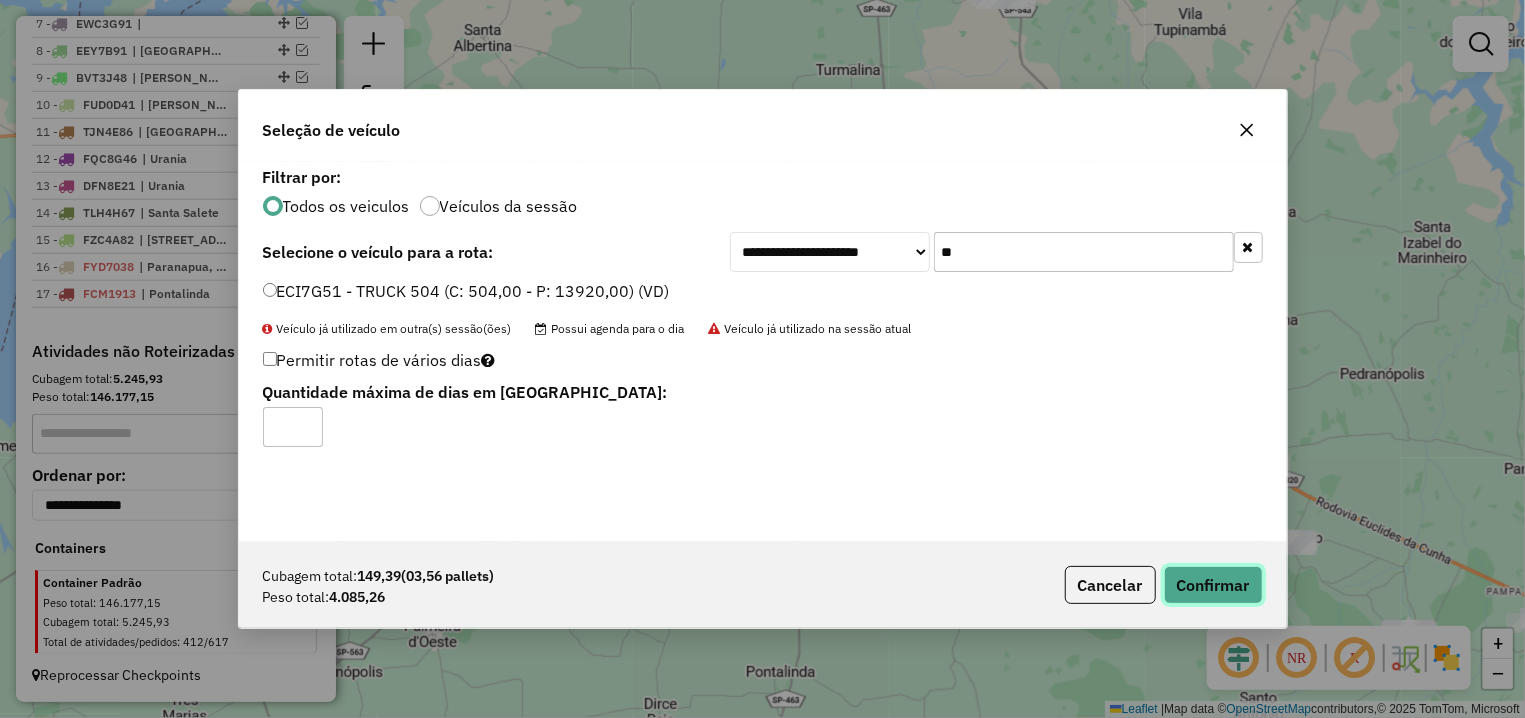 click on "Confirmar" 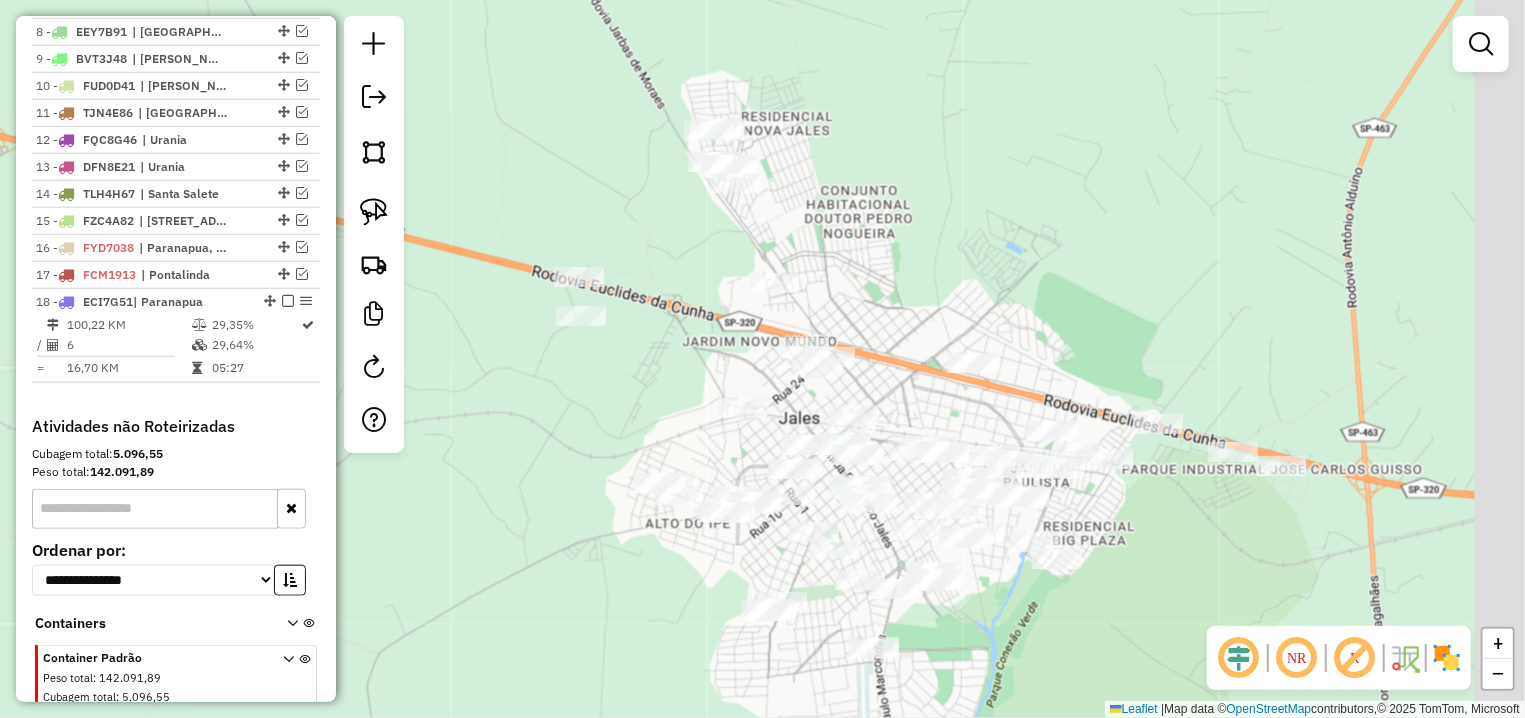 drag, startPoint x: 964, startPoint y: 309, endPoint x: 893, endPoint y: 299, distance: 71.70077 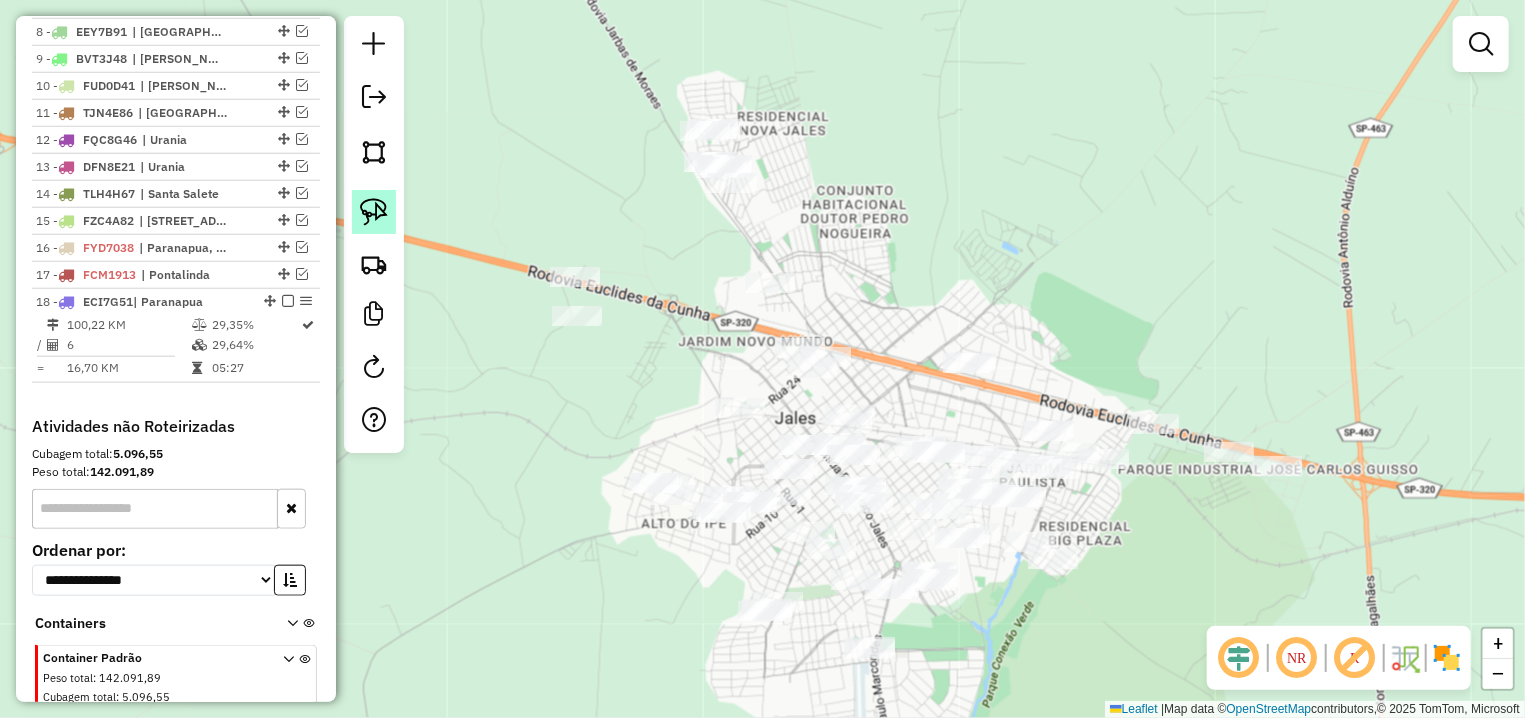 click 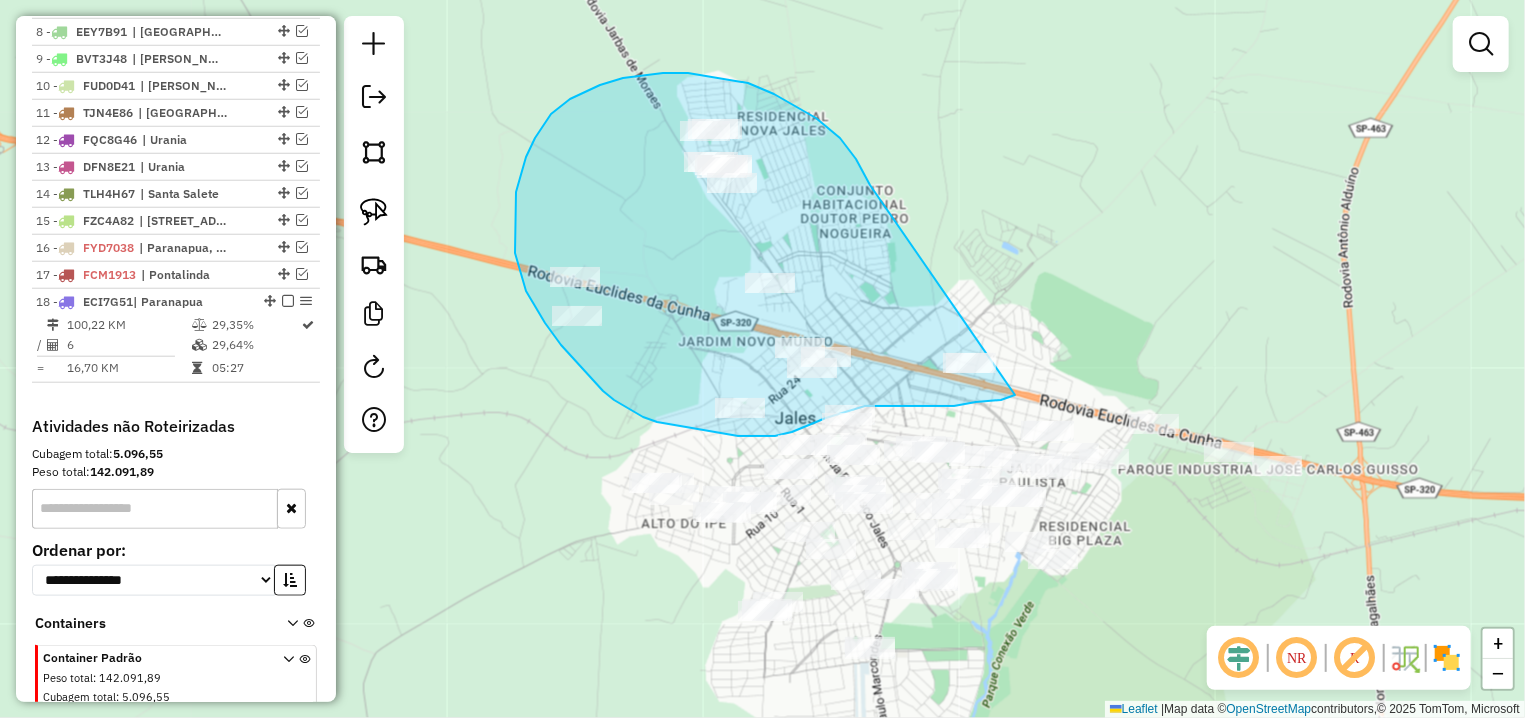 drag, startPoint x: 774, startPoint y: 94, endPoint x: 1015, endPoint y: 395, distance: 385.59305 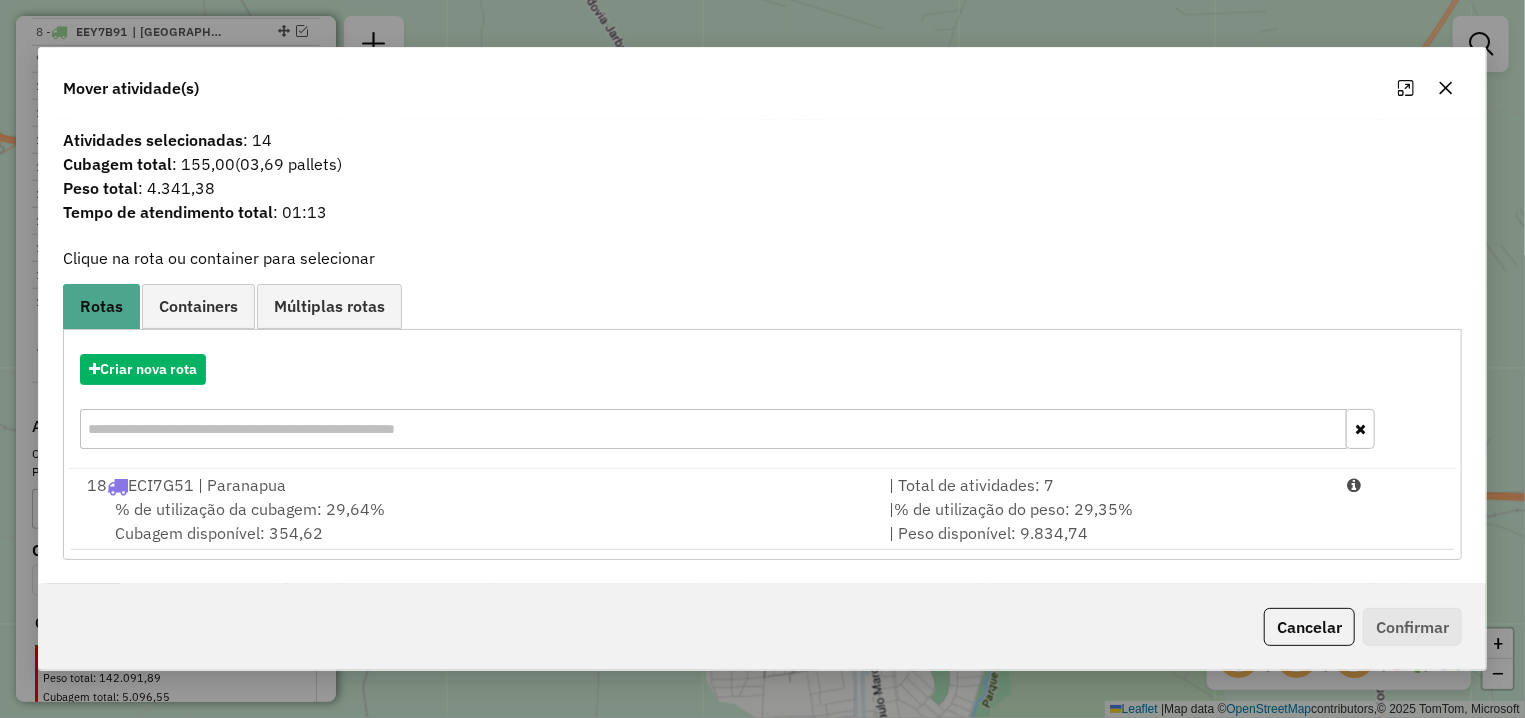 click on "18  ECI7G51 | Paranapua" at bounding box center (476, 485) 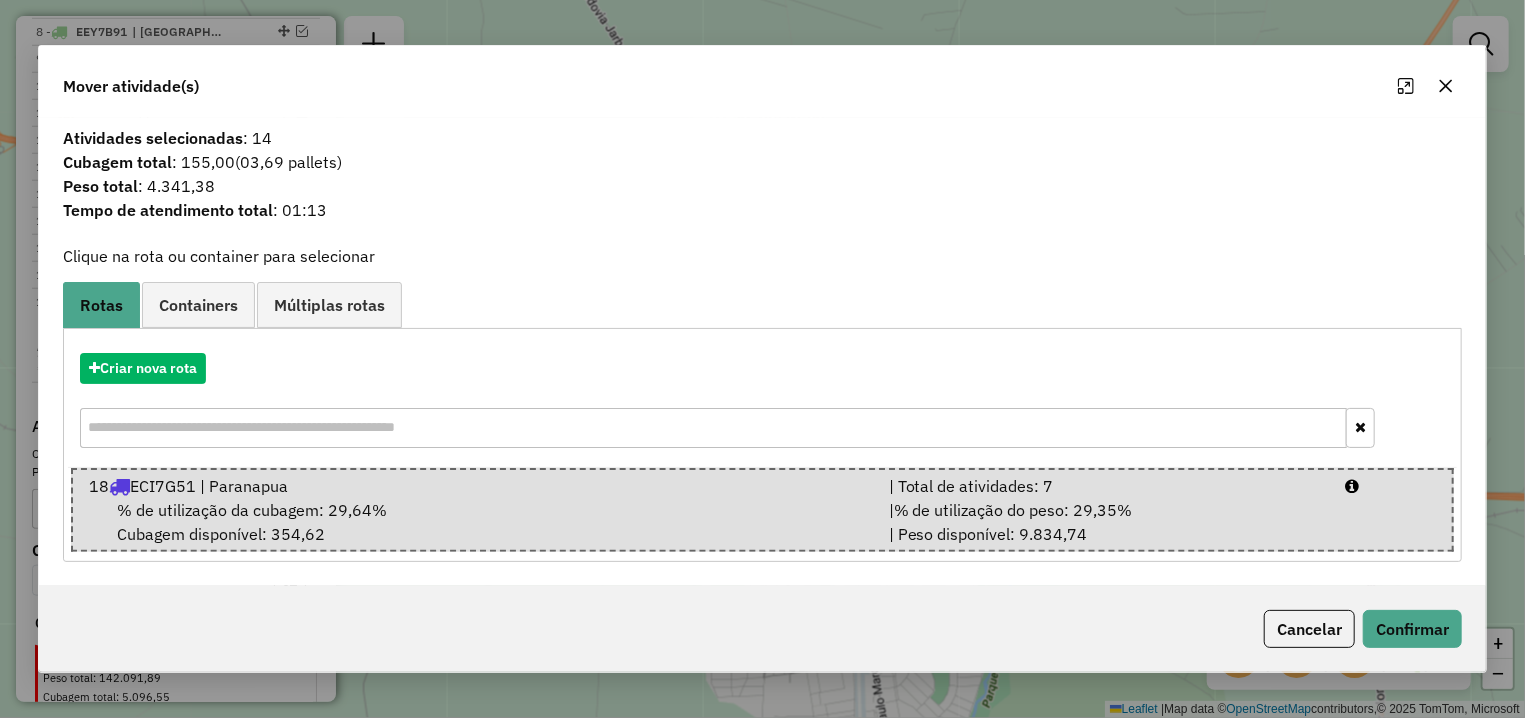 click on "Cancelar   Confirmar" 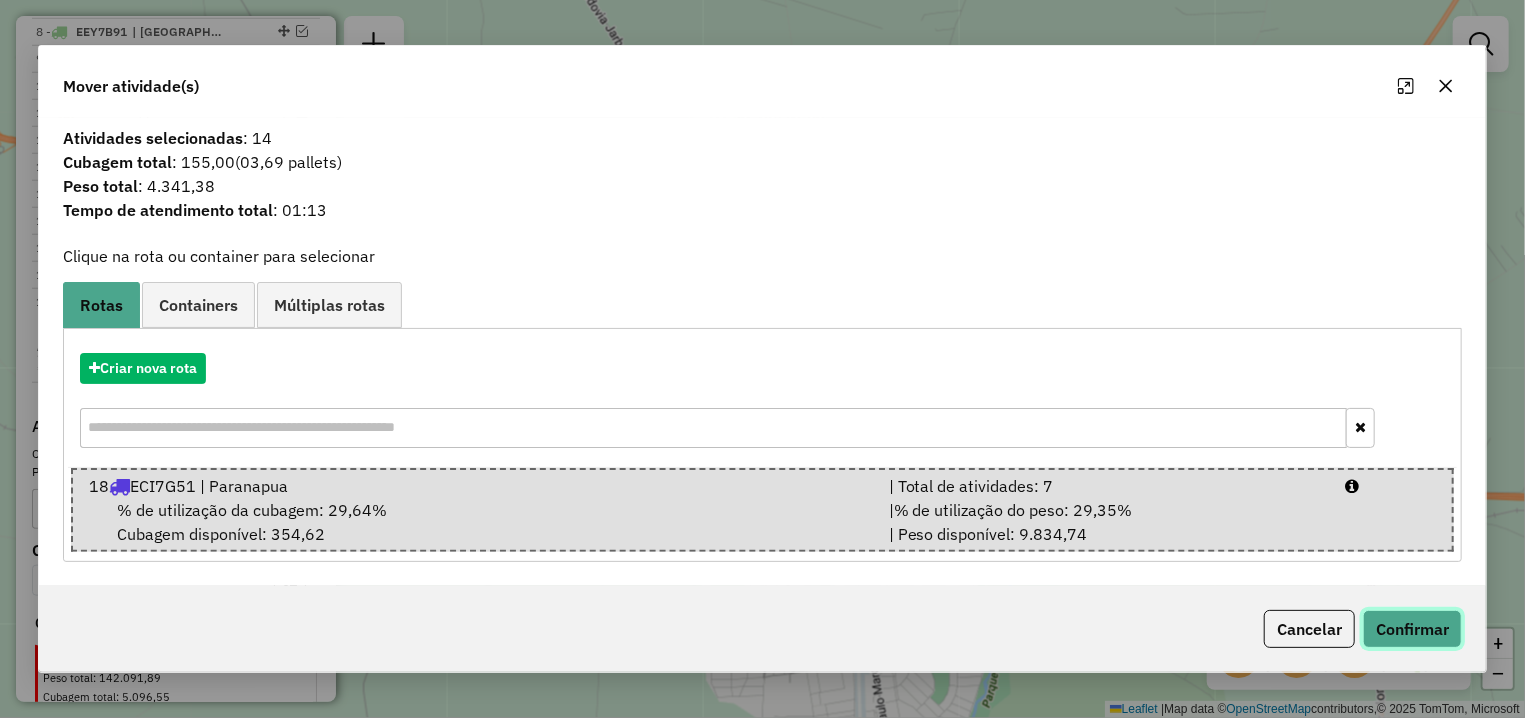 click on "Confirmar" 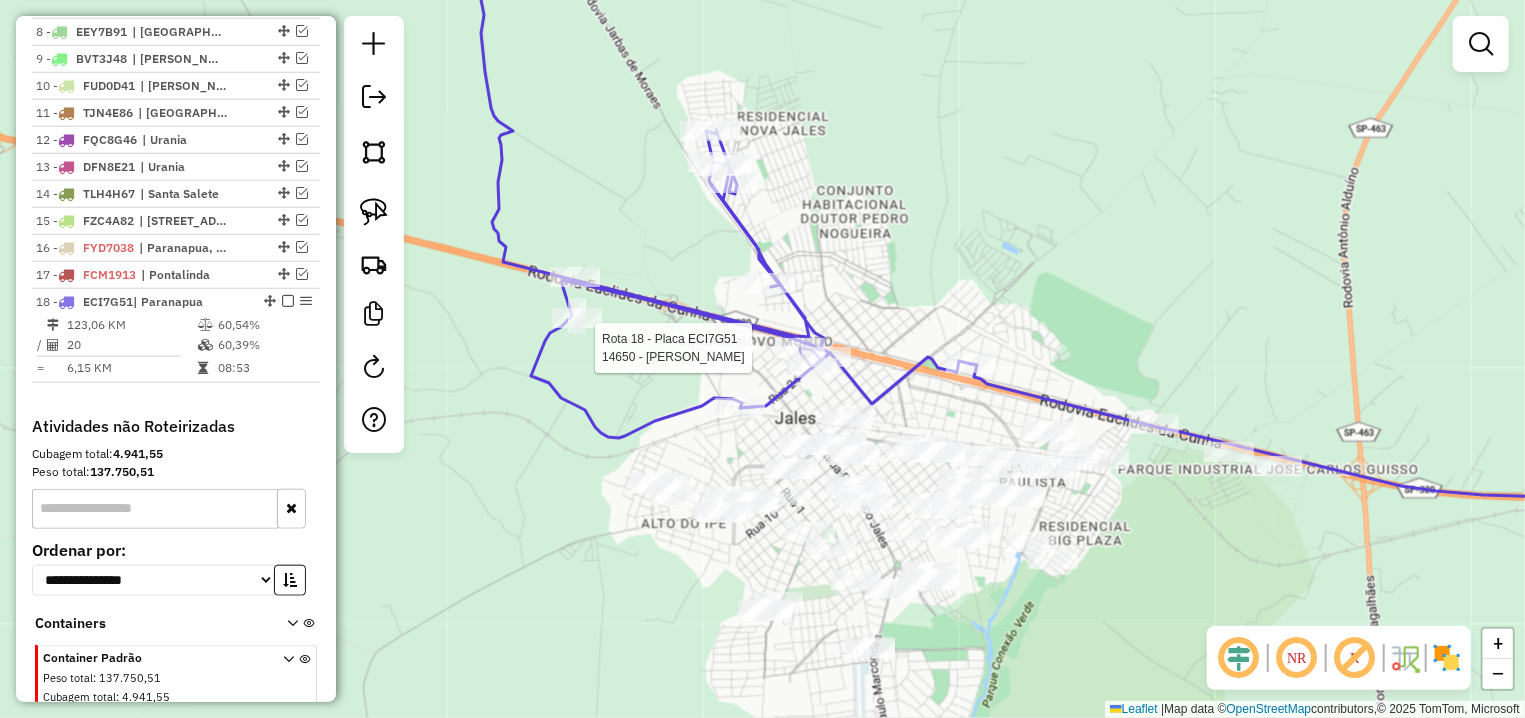 select on "**********" 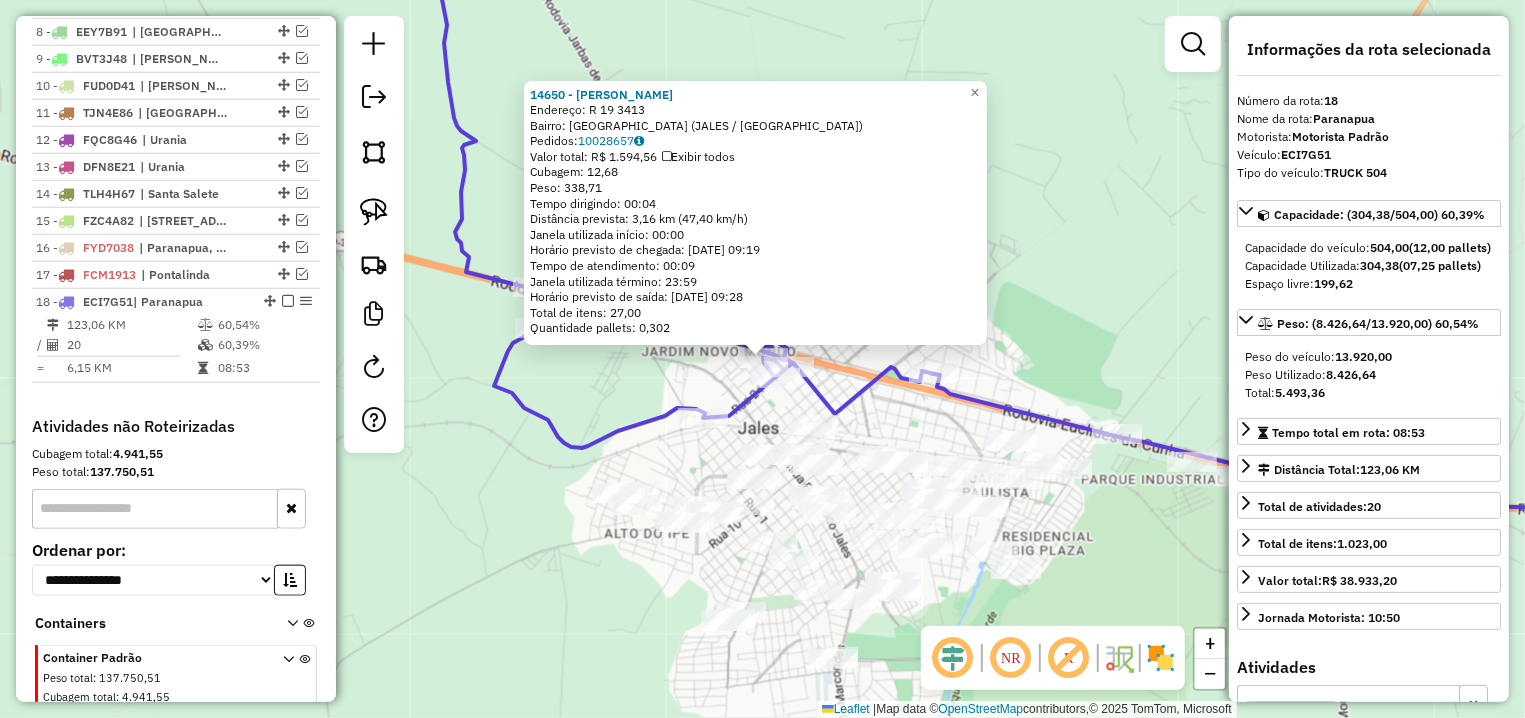 scroll, scrollTop: 1036, scrollLeft: 0, axis: vertical 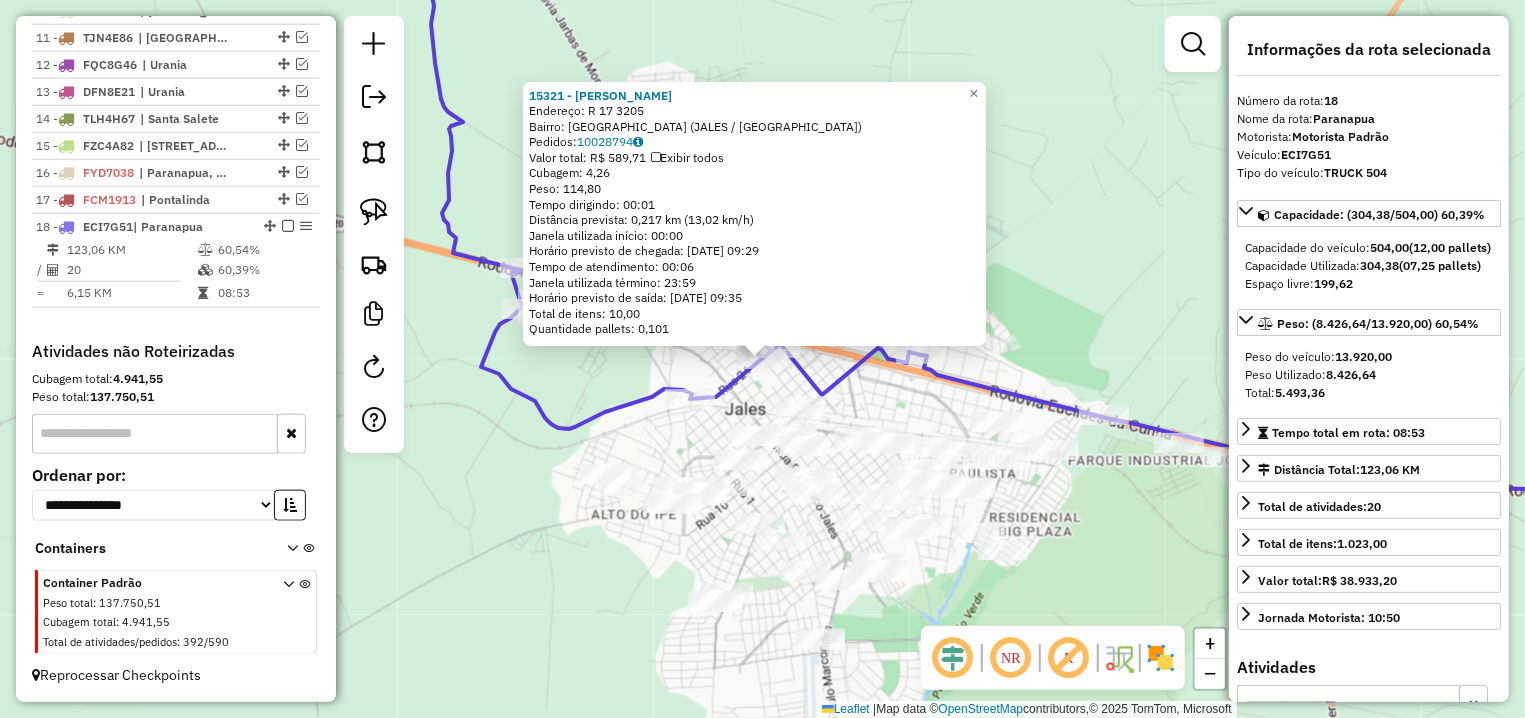 click on "15321 - CLAUDENIR DE OLIVEIR  Endereço: R   17                            3205   Bairro: JARDIM NOVO MUNDO (JALES / SP)   Pedidos:  10028794   Valor total: R$ 589,71   Exibir todos   Cubagem: 4,26  Peso: 114,80  Tempo dirigindo: 00:01   Distância prevista: 0,217 km (13,02 km/h)   Janela utilizada início: 00:00   Horário previsto de chegada: 11/07/2025 09:29   Tempo de atendimento: 00:06   Janela utilizada término: 23:59   Horário previsto de saída: 11/07/2025 09:35   Total de itens: 10,00   Quantidade pallets: 0,101  × Janela de atendimento Grade de atendimento Capacidade Transportadoras Veículos Cliente Pedidos  Rotas Selecione os dias de semana para filtrar as janelas de atendimento  Seg   Ter   Qua   Qui   Sex   Sáb   Dom  Informe o período da janela de atendimento: De: Até:  Filtrar exatamente a janela do cliente  Considerar janela de atendimento padrão  Selecione os dias de semana para filtrar as grades de atendimento  Seg   Ter   Qua   Qui   Sex   Sáb   Dom   Peso mínimo:   Peso máximo:" 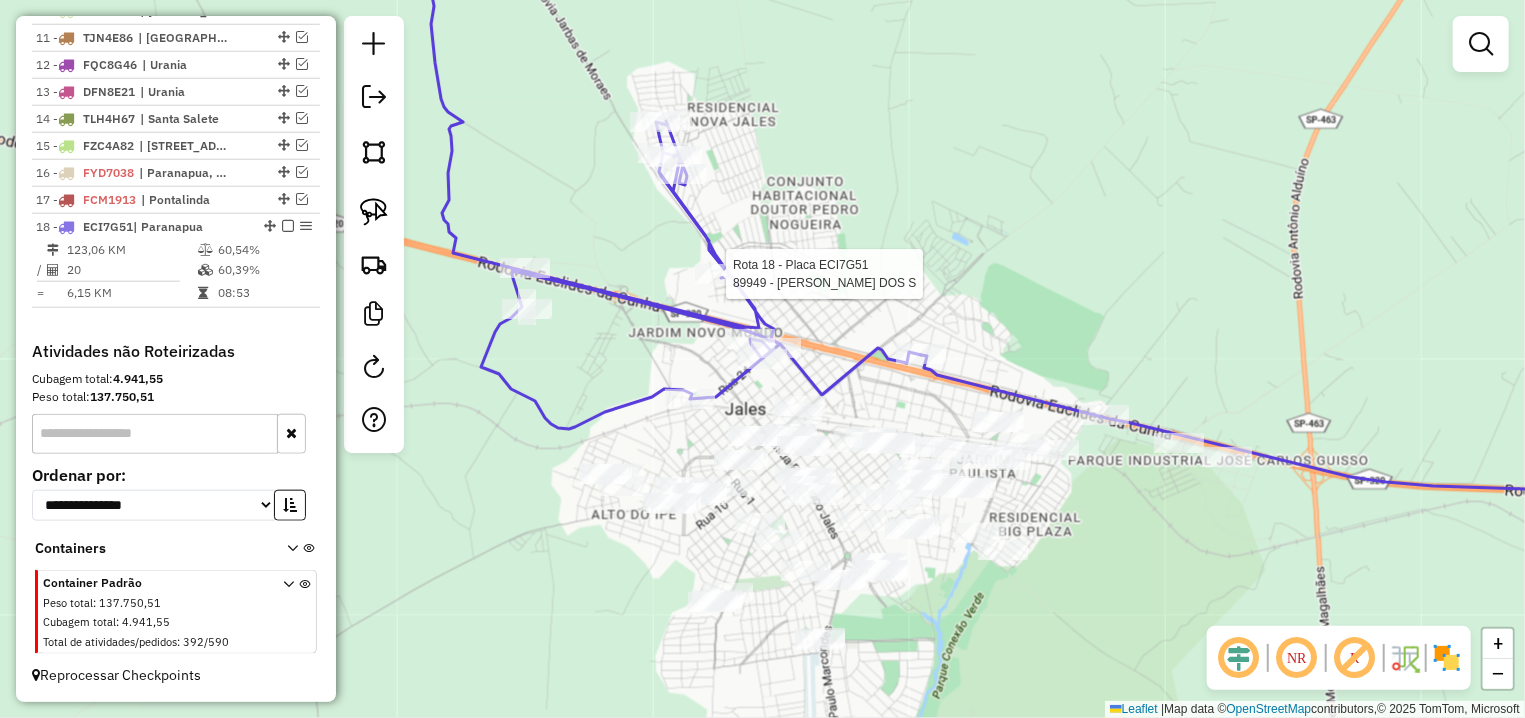 select on "**********" 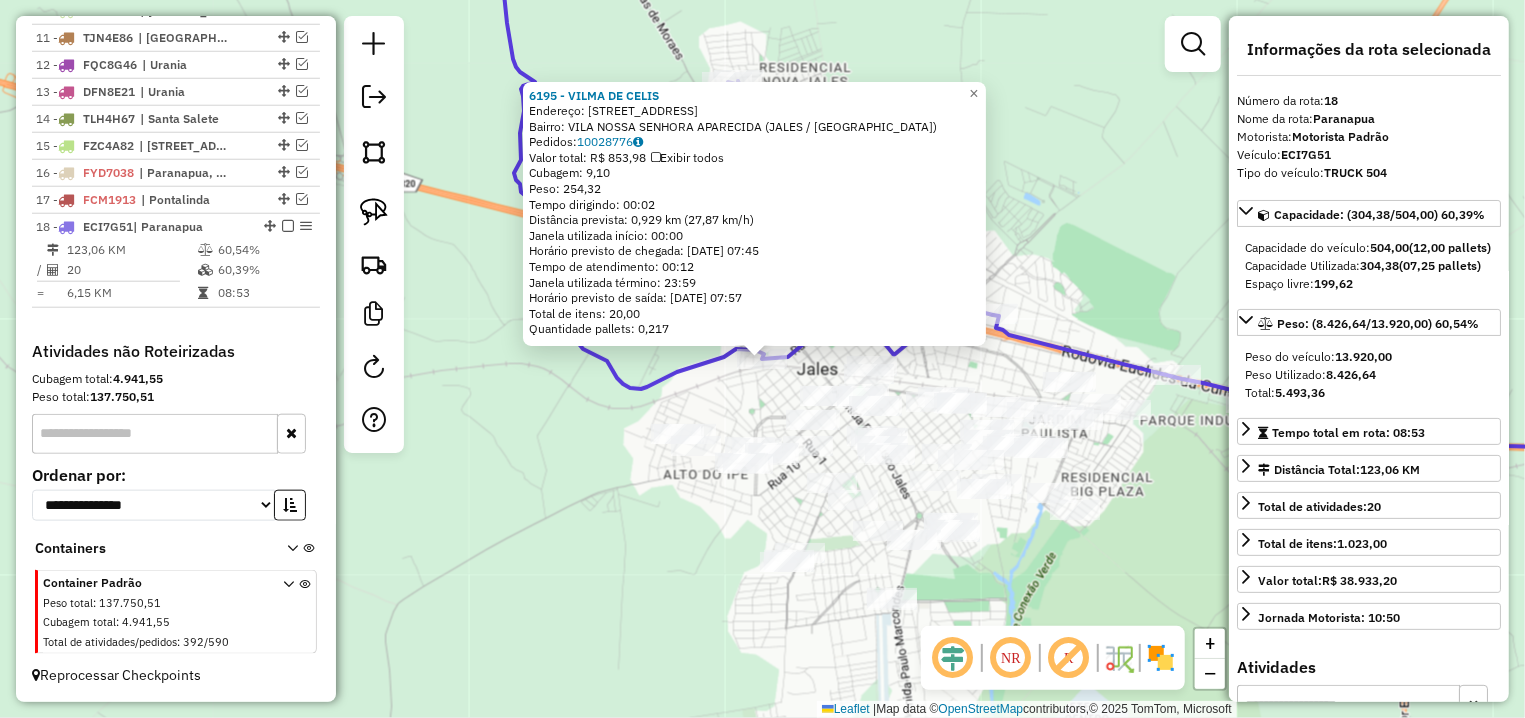 drag, startPoint x: 702, startPoint y: 387, endPoint x: 687, endPoint y: 356, distance: 34.43835 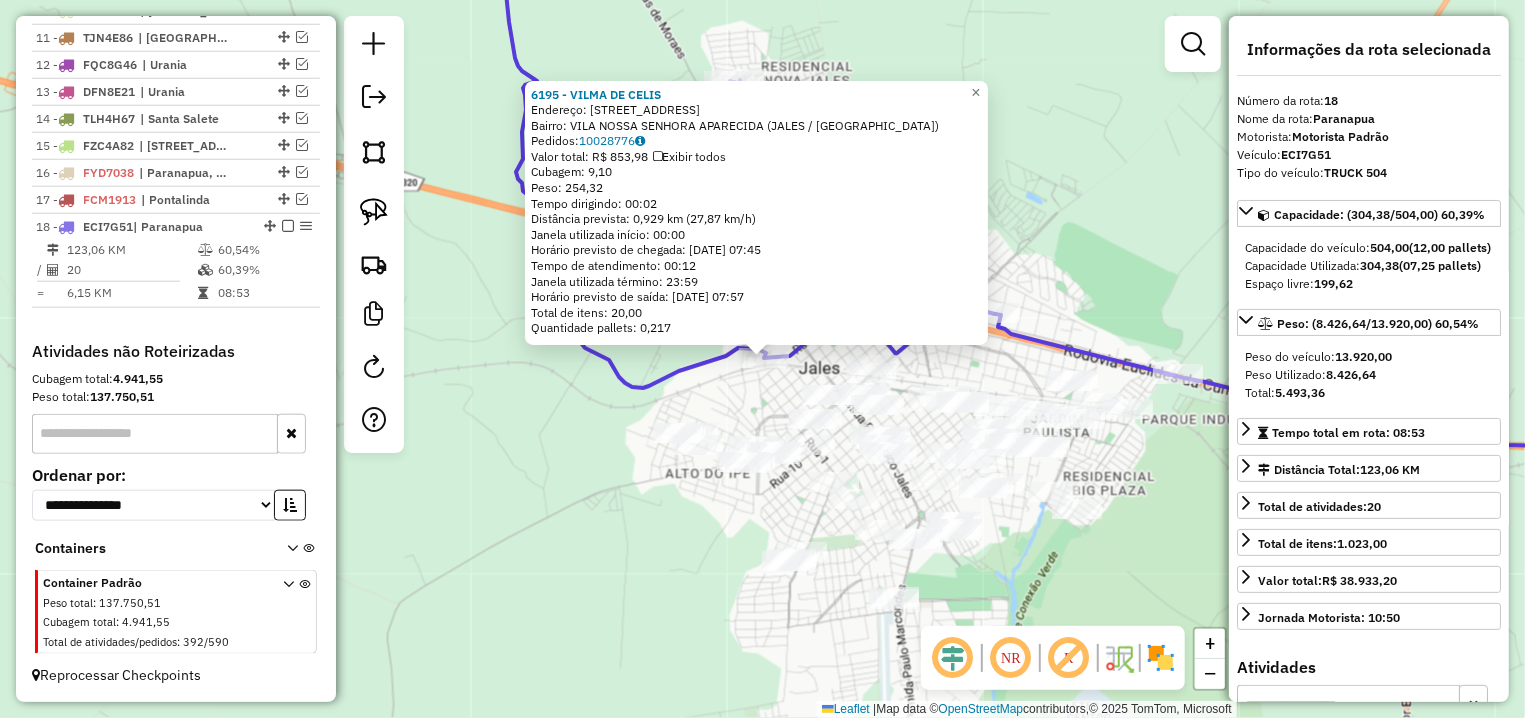 click 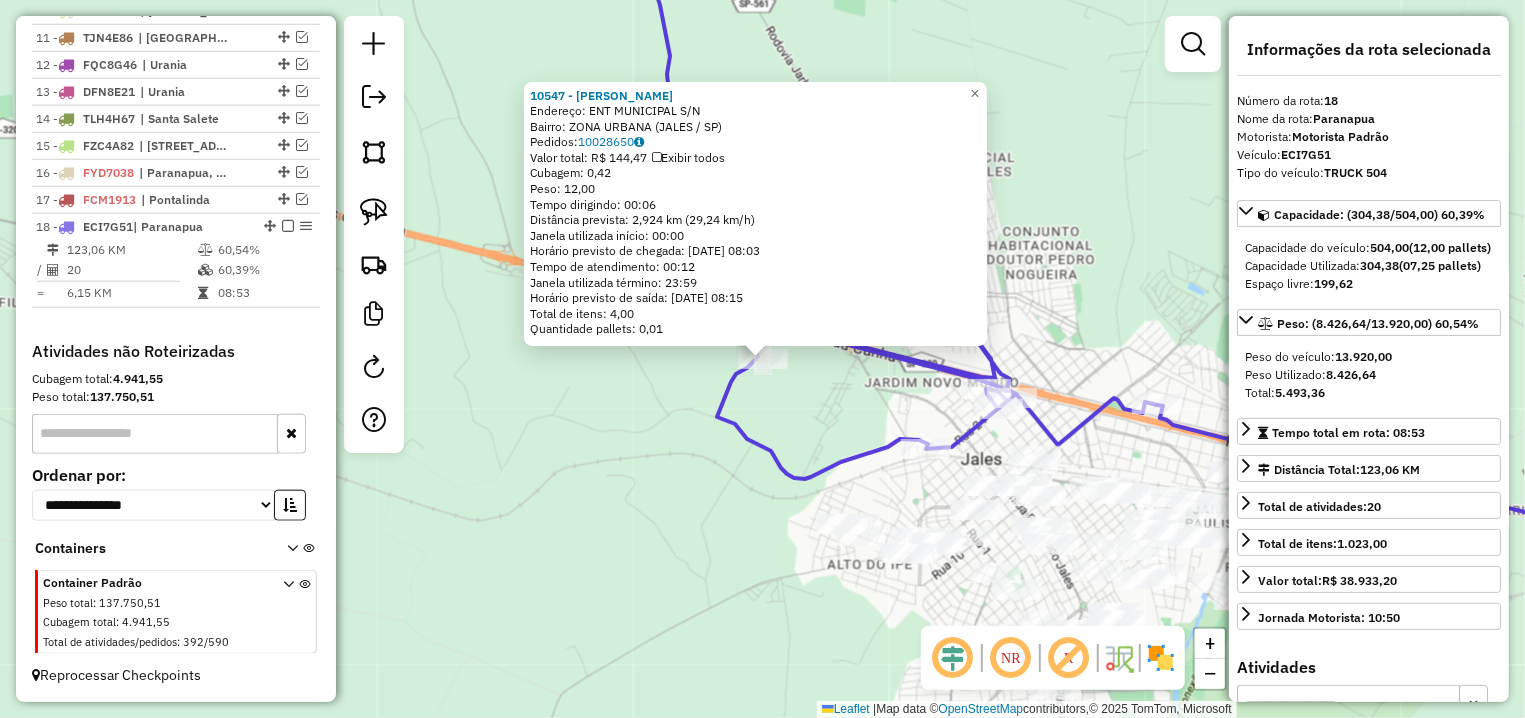 click on "10547 - GISELE PEREIRA LIMA  Endereço: ENT MUNICIPAL                     S/N   Bairro: ZONA URBANA (JALES / SP)   Pedidos:  10028650   Valor total: R$ 144,47   Exibir todos   Cubagem: 0,42  Peso: 12,00  Tempo dirigindo: 00:06   Distância prevista: 2,924 km (29,24 km/h)   Janela utilizada início: 00:00   Horário previsto de chegada: 11/07/2025 08:03   Tempo de atendimento: 00:12   Janela utilizada término: 23:59   Horário previsto de saída: 11/07/2025 08:15   Total de itens: 4,00   Quantidade pallets: 0,01  × Janela de atendimento Grade de atendimento Capacidade Transportadoras Veículos Cliente Pedidos  Rotas Selecione os dias de semana para filtrar as janelas de atendimento  Seg   Ter   Qua   Qui   Sex   Sáb   Dom  Informe o período da janela de atendimento: De: Até:  Filtrar exatamente a janela do cliente  Considerar janela de atendimento padrão  Selecione os dias de semana para filtrar as grades de atendimento  Seg   Ter   Qua   Qui   Sex   Sáb   Dom   Peso mínimo:   Peso máximo:   De:  De:" 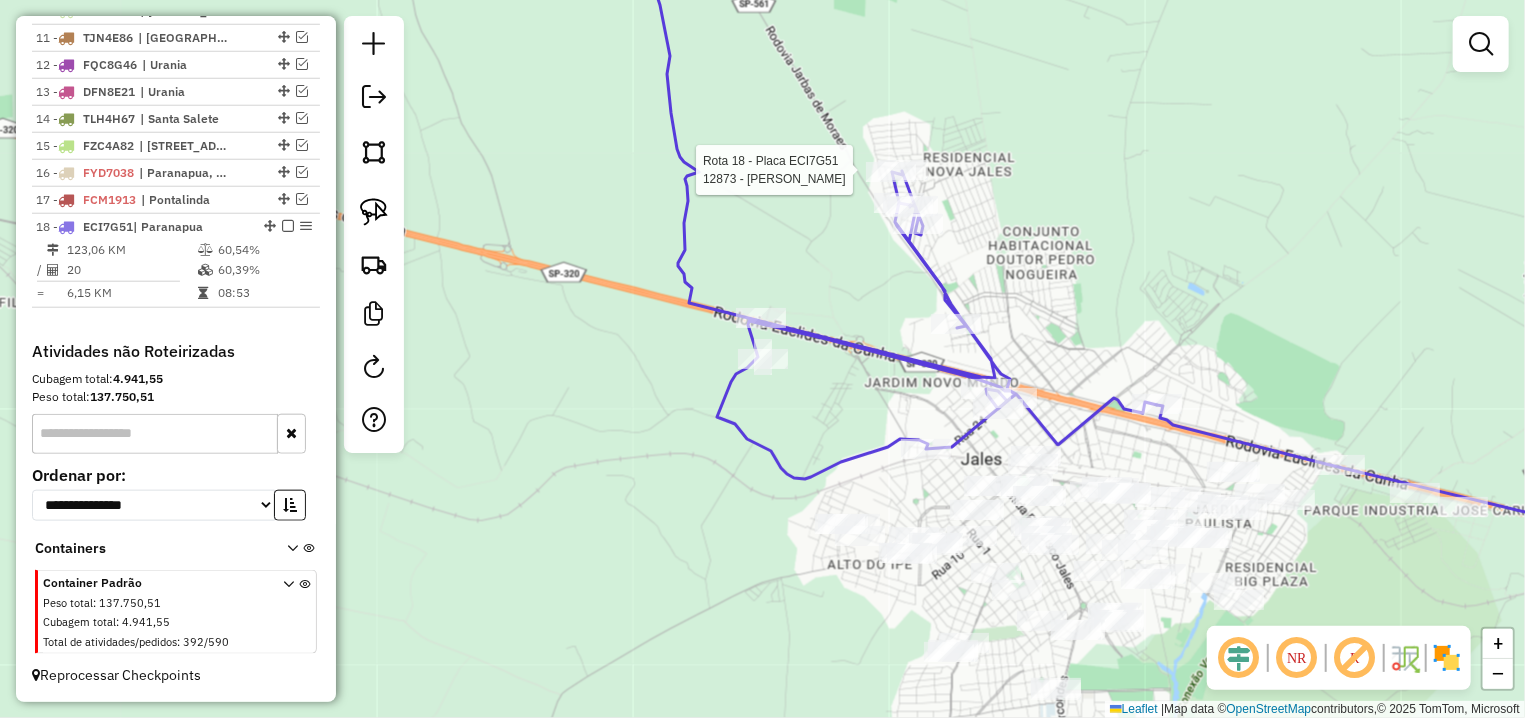 select on "**********" 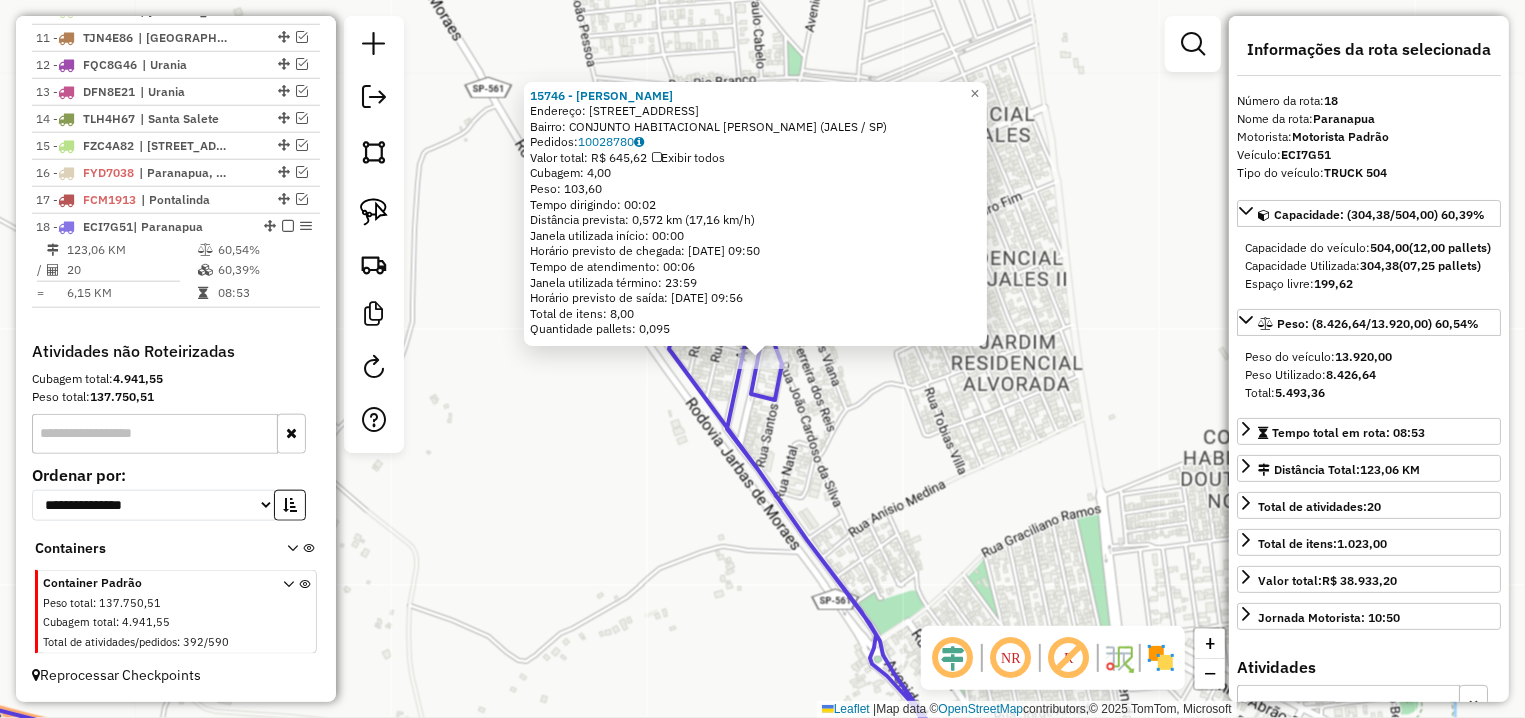 click on "15746 - AMARILDO DA SILVA  Endereço: AV  BRASILIA                      282   Bairro: CONJUNTO HABITACIONAL JOSE AN (JALES / SP)   Pedidos:  10028780   Valor total: R$ 645,62   Exibir todos   Cubagem: 4,00  Peso: 103,60  Tempo dirigindo: 00:02   Distância prevista: 0,572 km (17,16 km/h)   Janela utilizada início: 00:00   Horário previsto de chegada: 11/07/2025 09:50   Tempo de atendimento: 00:06   Janela utilizada término: 23:59   Horário previsto de saída: 11/07/2025 09:56   Total de itens: 8,00   Quantidade pallets: 0,095  × Janela de atendimento Grade de atendimento Capacidade Transportadoras Veículos Cliente Pedidos  Rotas Selecione os dias de semana para filtrar as janelas de atendimento  Seg   Ter   Qua   Qui   Sex   Sáb   Dom  Informe o período da janela de atendimento: De: Até:  Filtrar exatamente a janela do cliente  Considerar janela de atendimento padrão  Selecione os dias de semana para filtrar as grades de atendimento  Seg   Ter   Qua   Qui   Sex   Sáb   Dom   Peso mínimo:   De:  +" 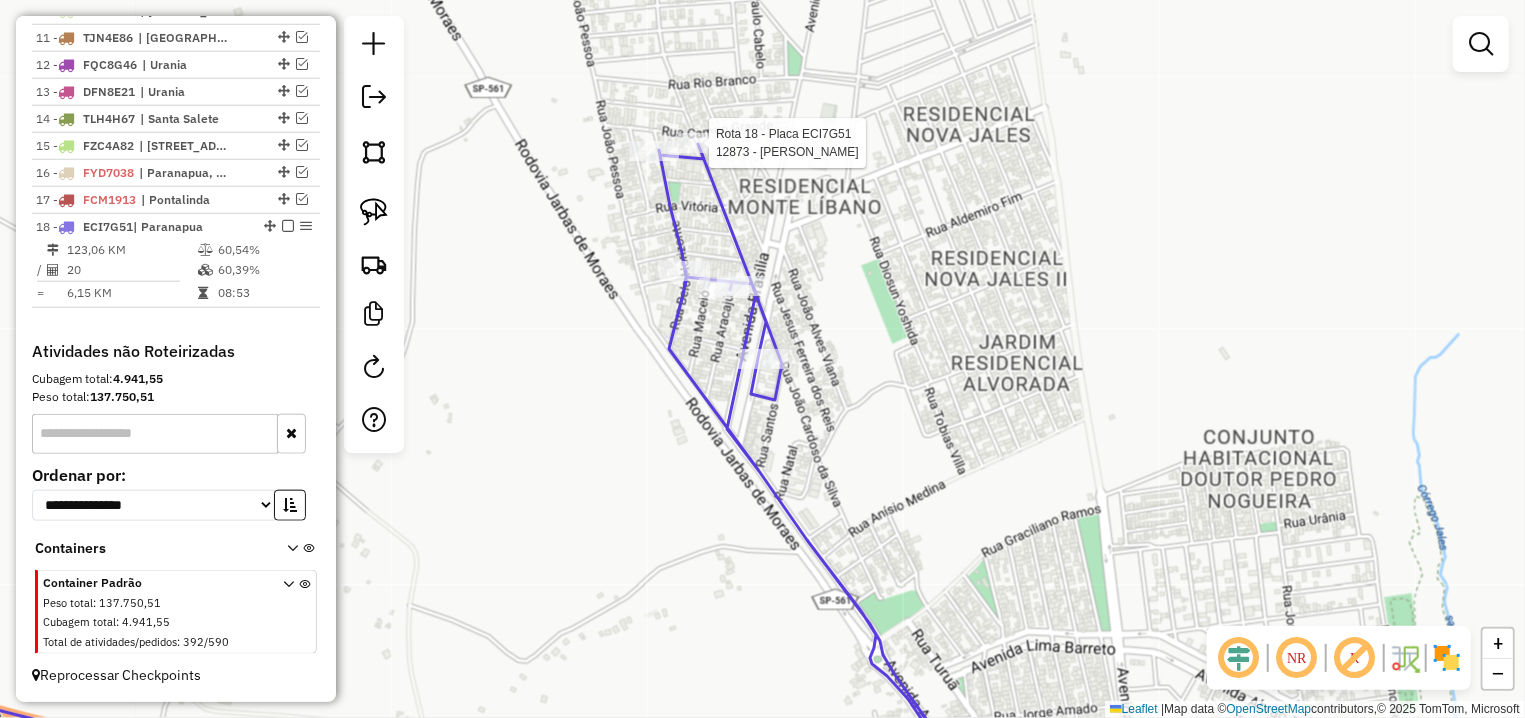 select on "**********" 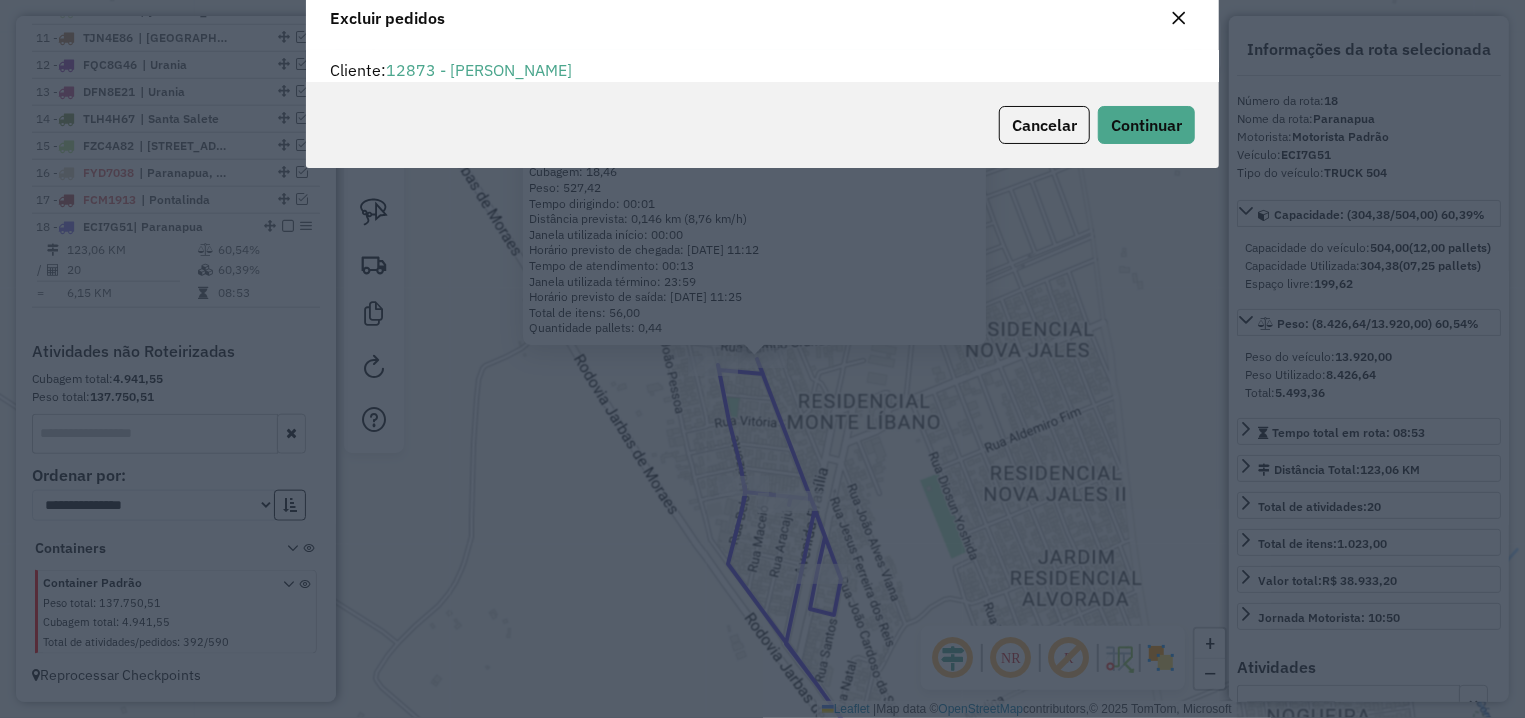 scroll, scrollTop: 12, scrollLeft: 7, axis: both 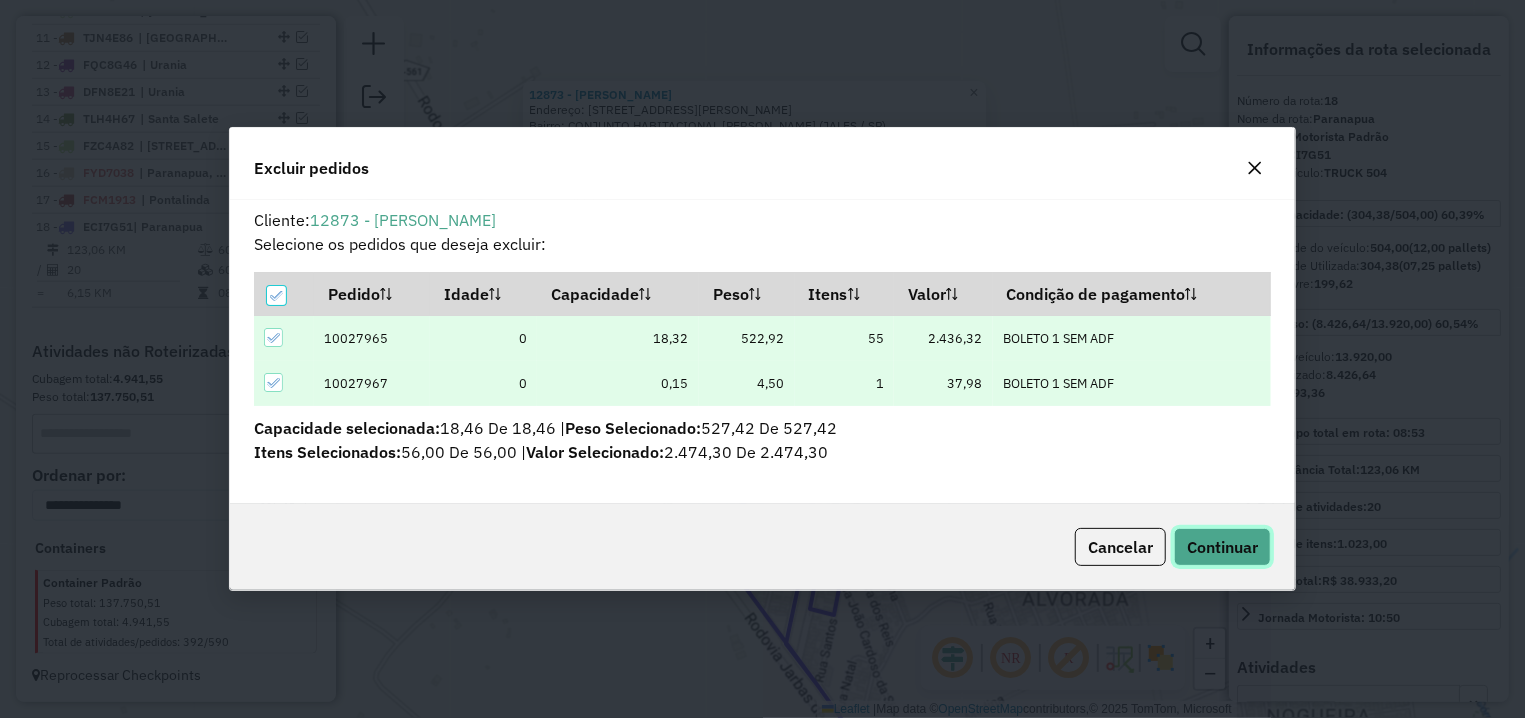 click on "Continuar" 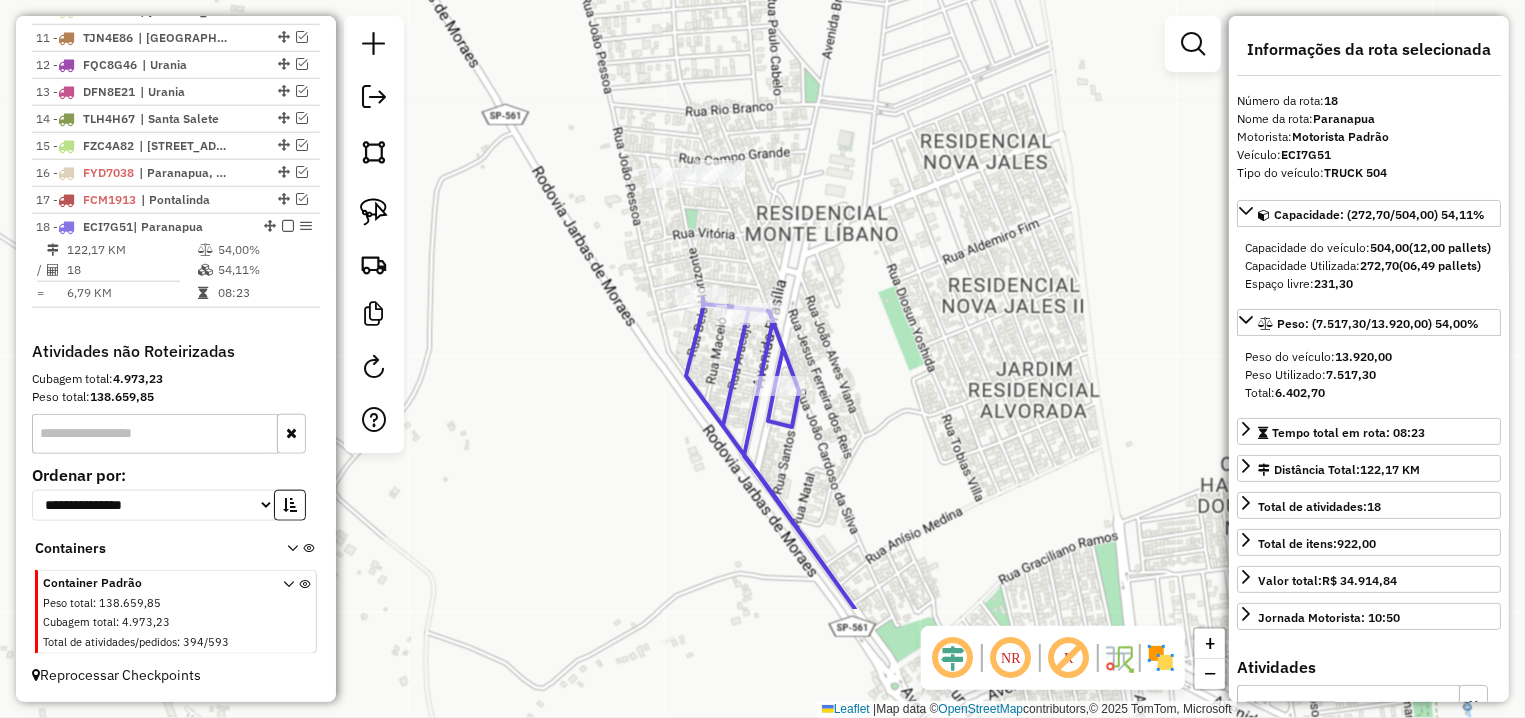 drag, startPoint x: 1023, startPoint y: 526, endPoint x: 778, endPoint y: 78, distance: 510.6163 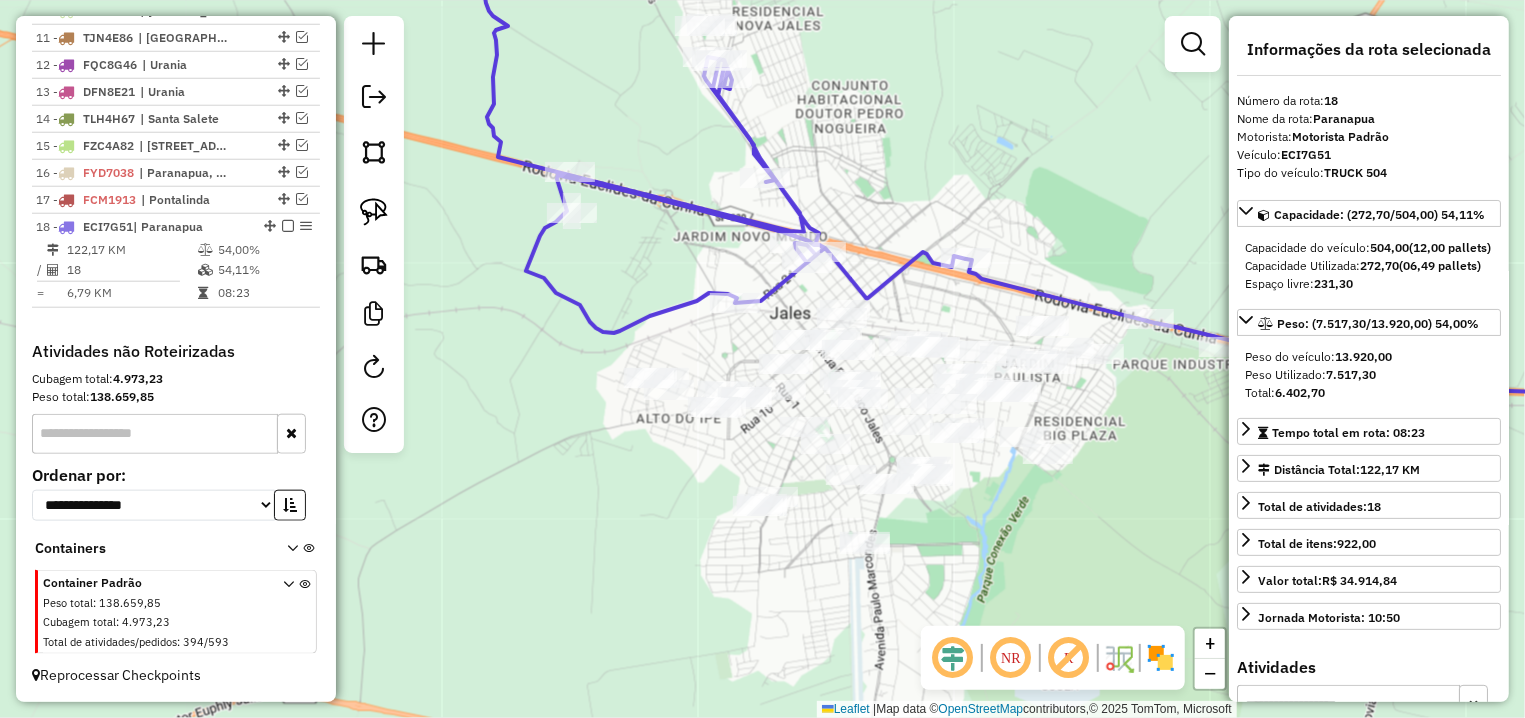 drag, startPoint x: 893, startPoint y: 264, endPoint x: 844, endPoint y: 207, distance: 75.16648 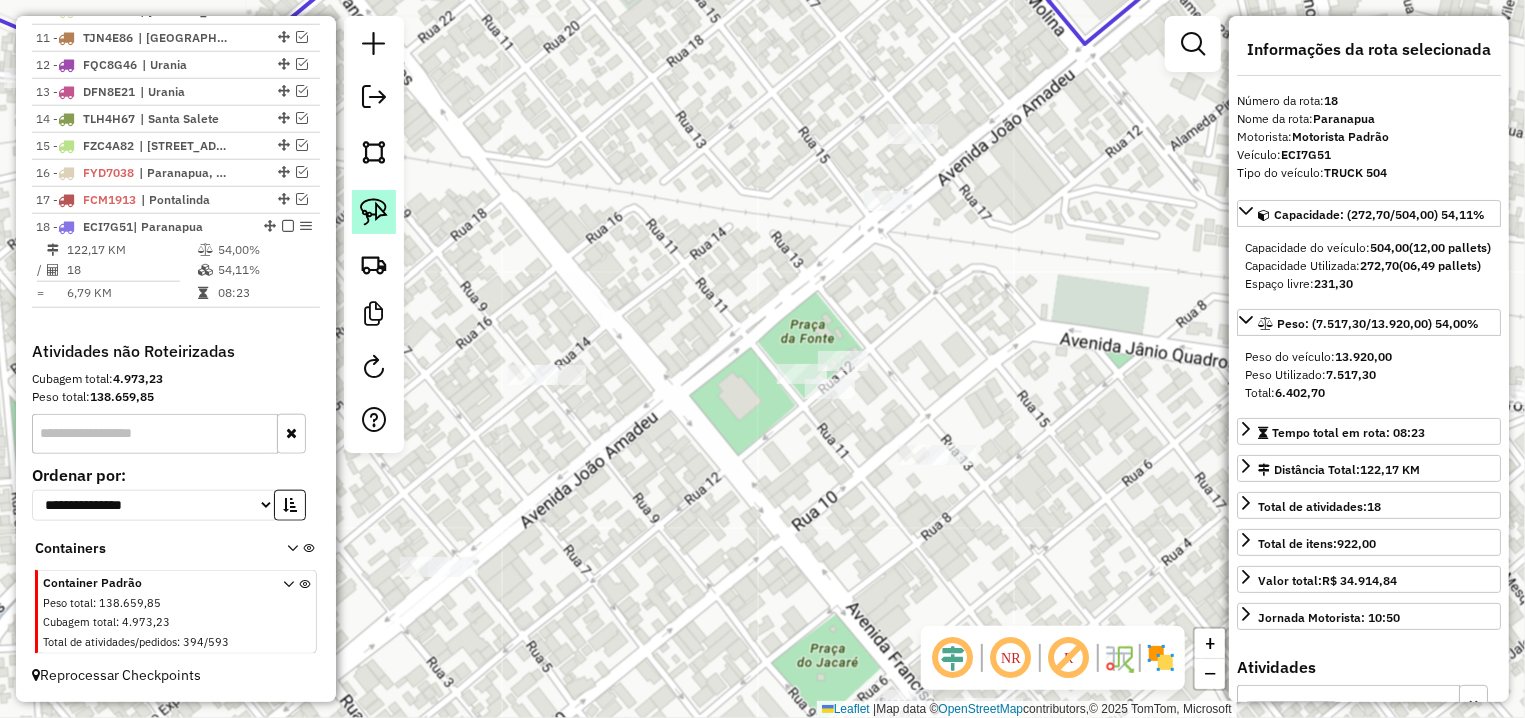 click 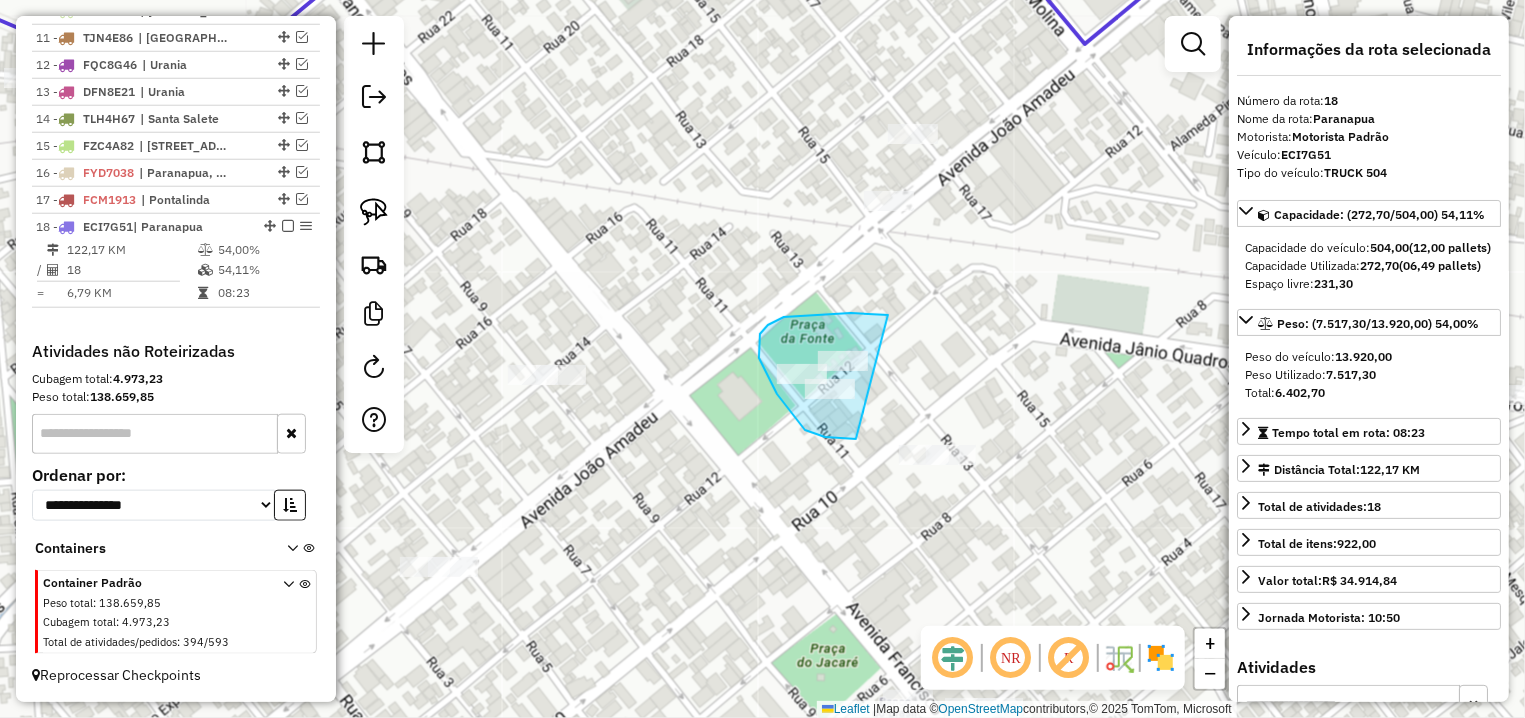 drag, startPoint x: 851, startPoint y: 313, endPoint x: 865, endPoint y: 436, distance: 123.79418 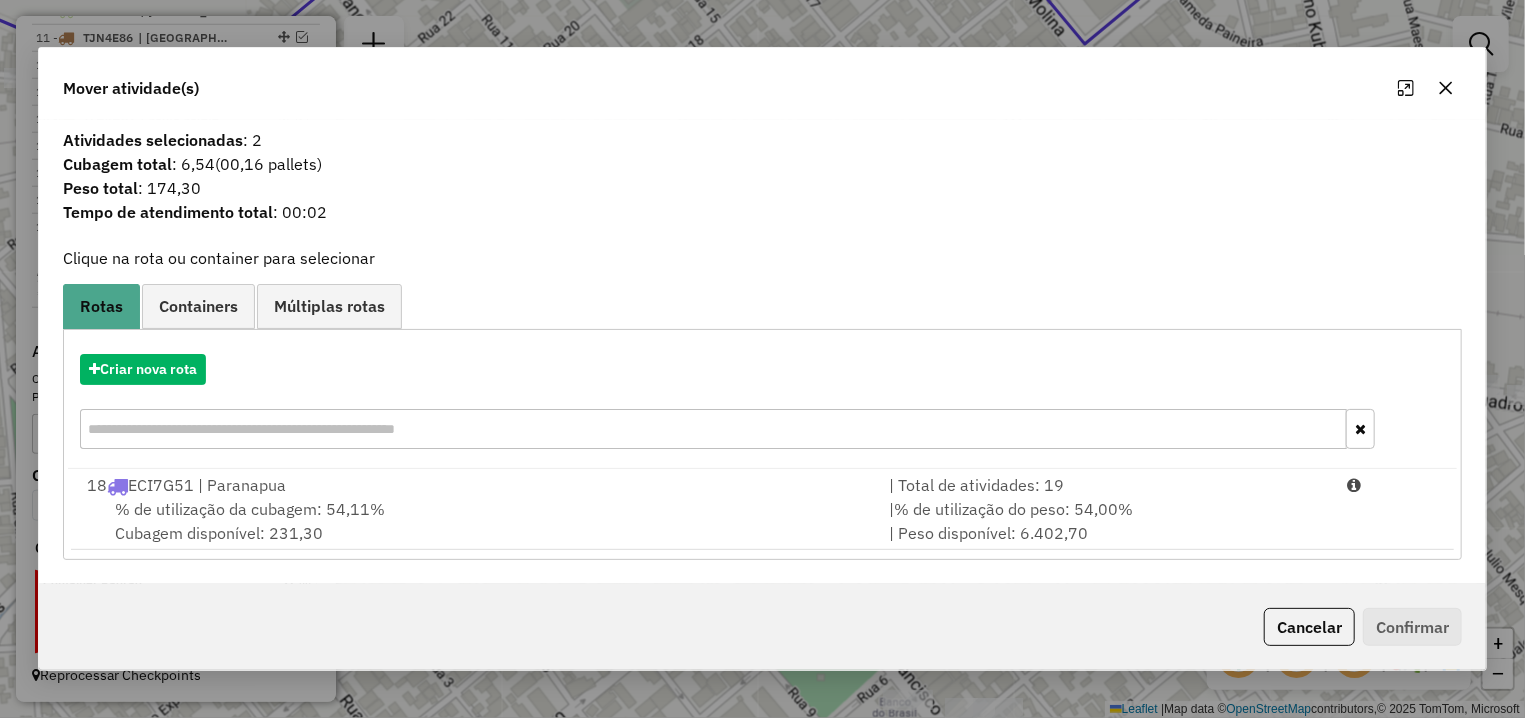 drag, startPoint x: 489, startPoint y: 518, endPoint x: 1327, endPoint y: 597, distance: 841.7155 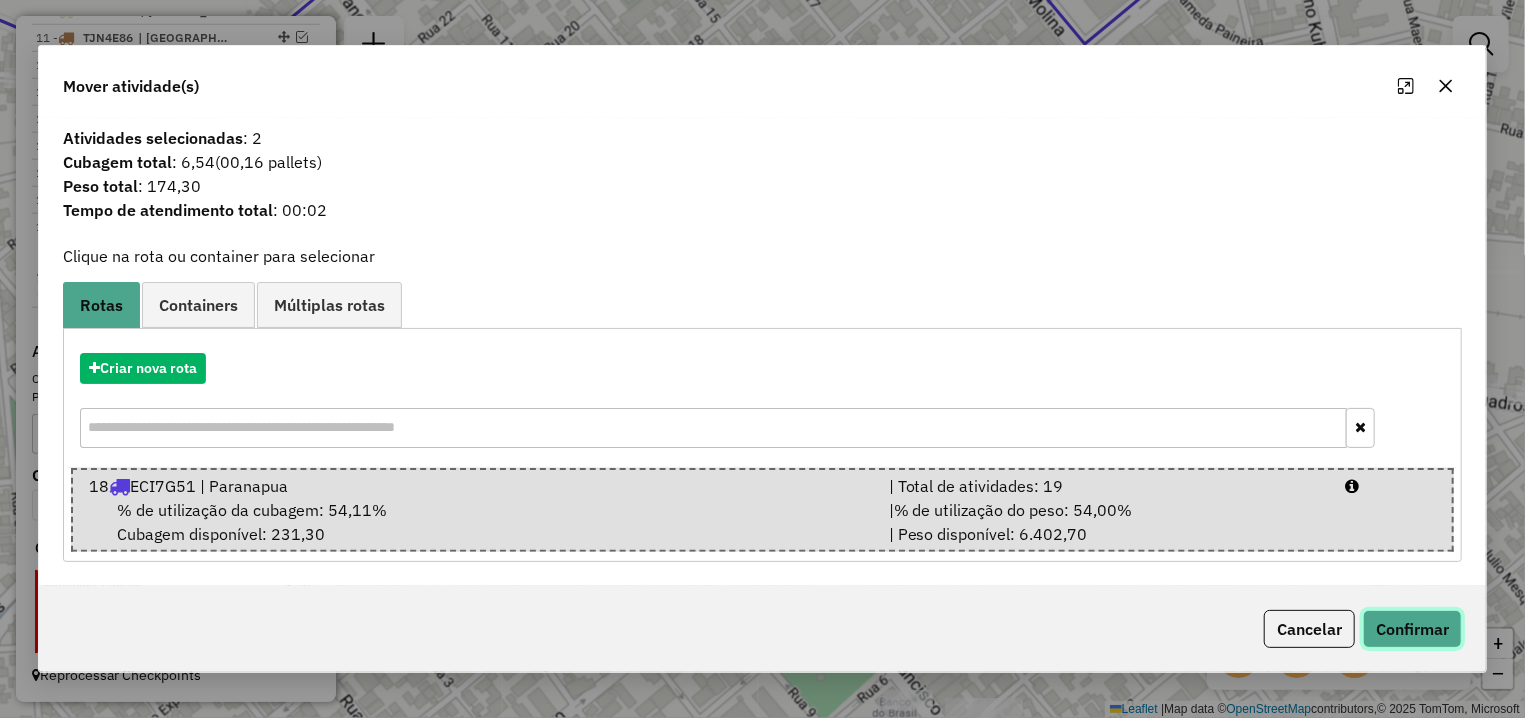 click on "Confirmar" 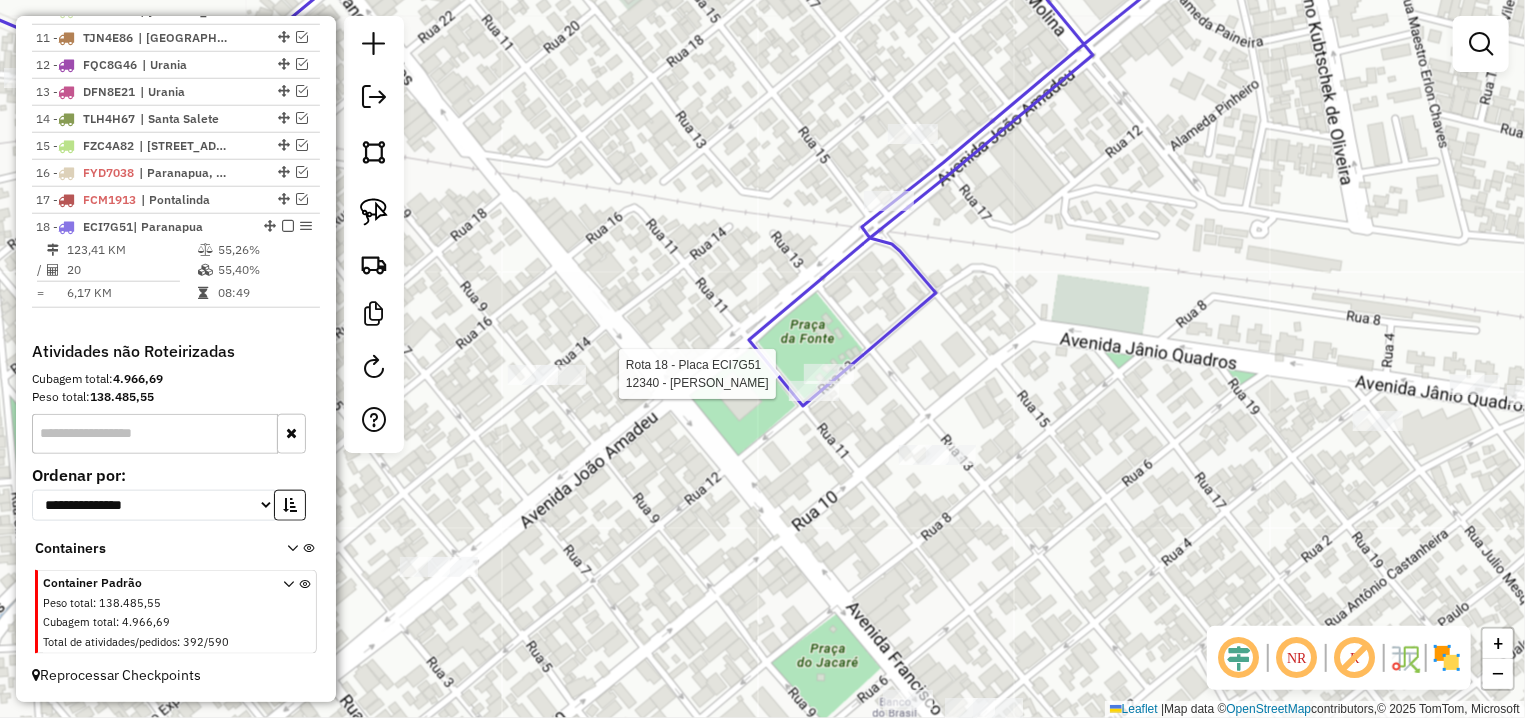 select on "**********" 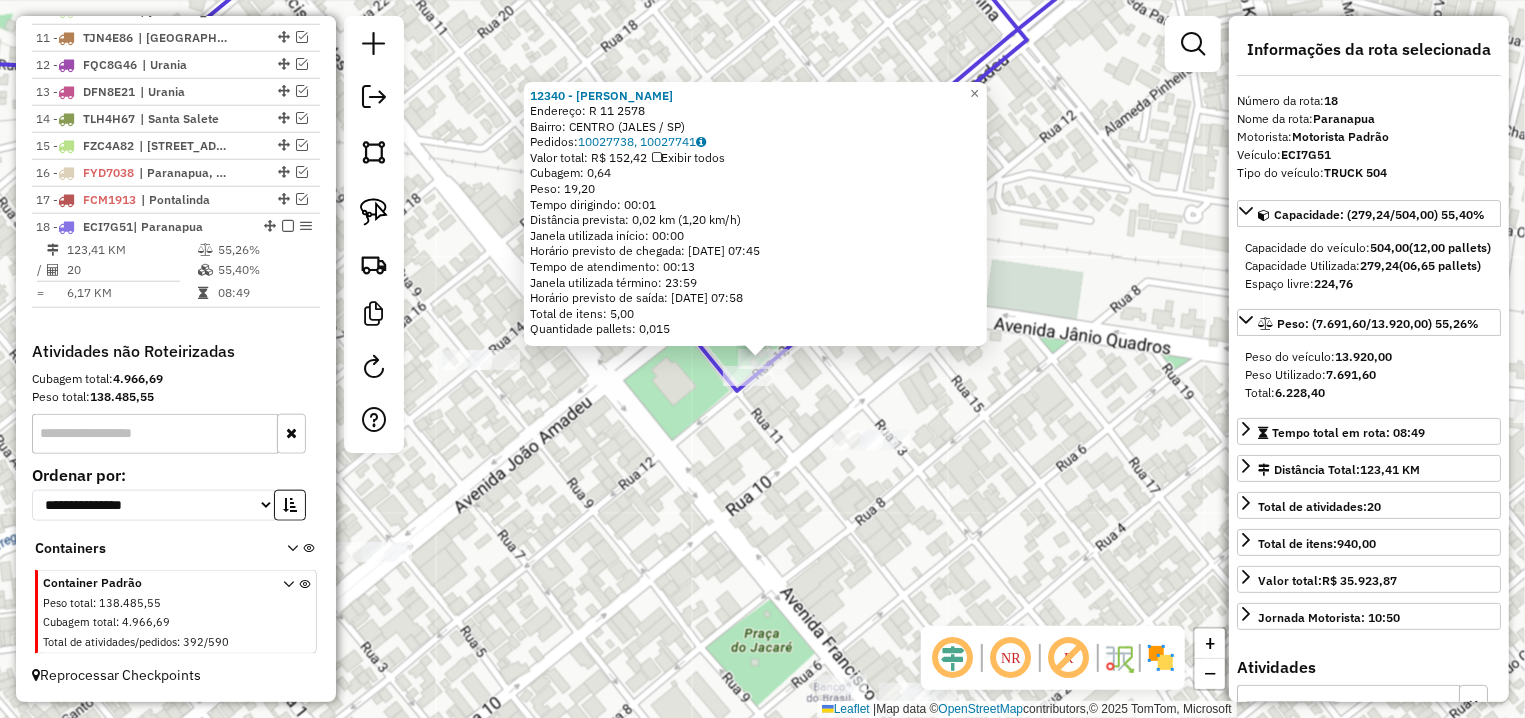 click on "12340 - EDMAR HENRIQUE SANT  Endereço: R   11                            2578   Bairro: CENTRO (JALES / SP)   Pedidos:  10027738, 10027741   Valor total: R$ 152,42   Exibir todos   Cubagem: 0,64  Peso: 19,20  Tempo dirigindo: 00:01   Distância prevista: 0,02 km (1,20 km/h)   Janela utilizada início: 00:00   Horário previsto de chegada: 11/07/2025 07:45   Tempo de atendimento: 00:13   Janela utilizada término: 23:59   Horário previsto de saída: 11/07/2025 07:58   Total de itens: 5,00   Quantidade pallets: 0,015  × Janela de atendimento Grade de atendimento Capacidade Transportadoras Veículos Cliente Pedidos  Rotas Selecione os dias de semana para filtrar as janelas de atendimento  Seg   Ter   Qua   Qui   Sex   Sáb   Dom  Informe o período da janela de atendimento: De: Até:  Filtrar exatamente a janela do cliente  Considerar janela de atendimento padrão  Selecione os dias de semana para filtrar as grades de atendimento  Seg   Ter   Qua   Qui   Sex   Sáb   Dom   Peso mínimo:   Peso máximo:   De:" 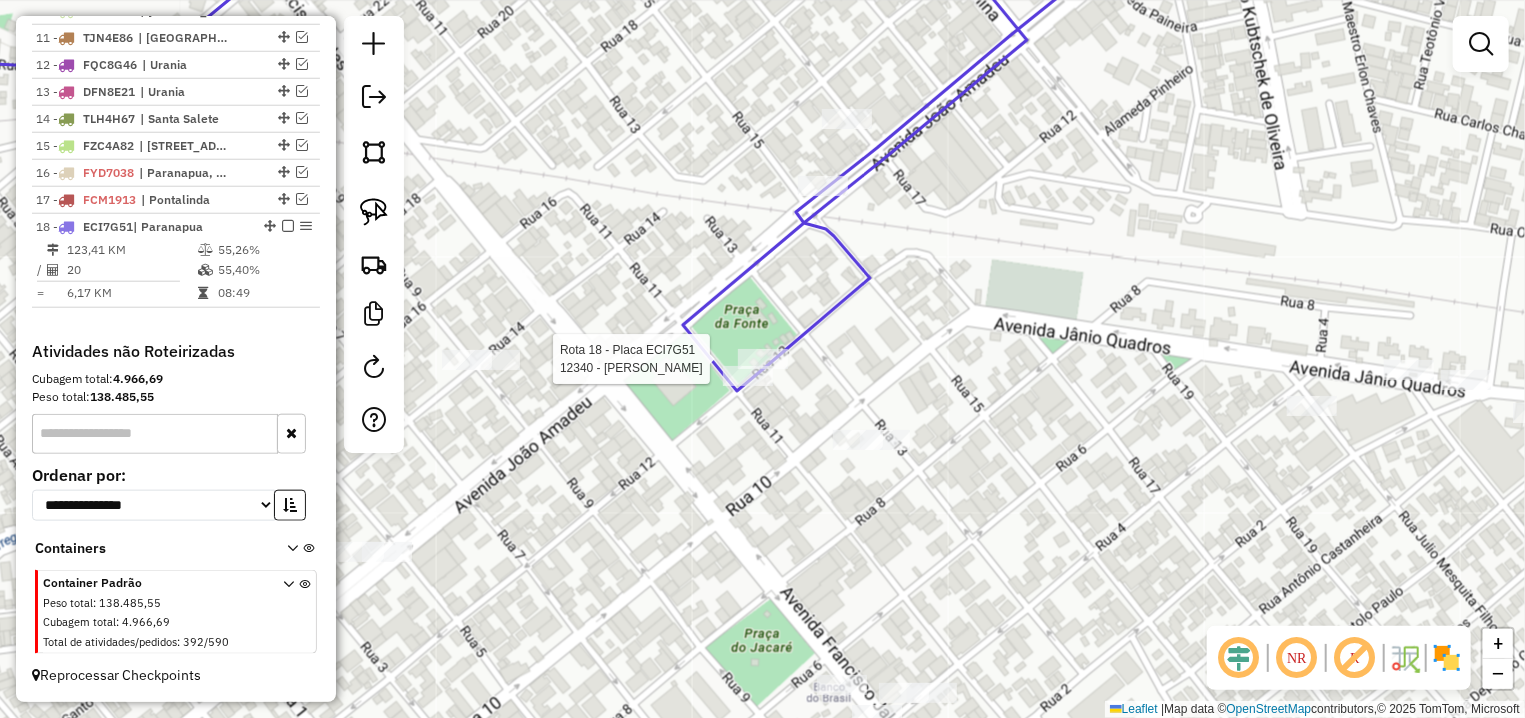 select on "**********" 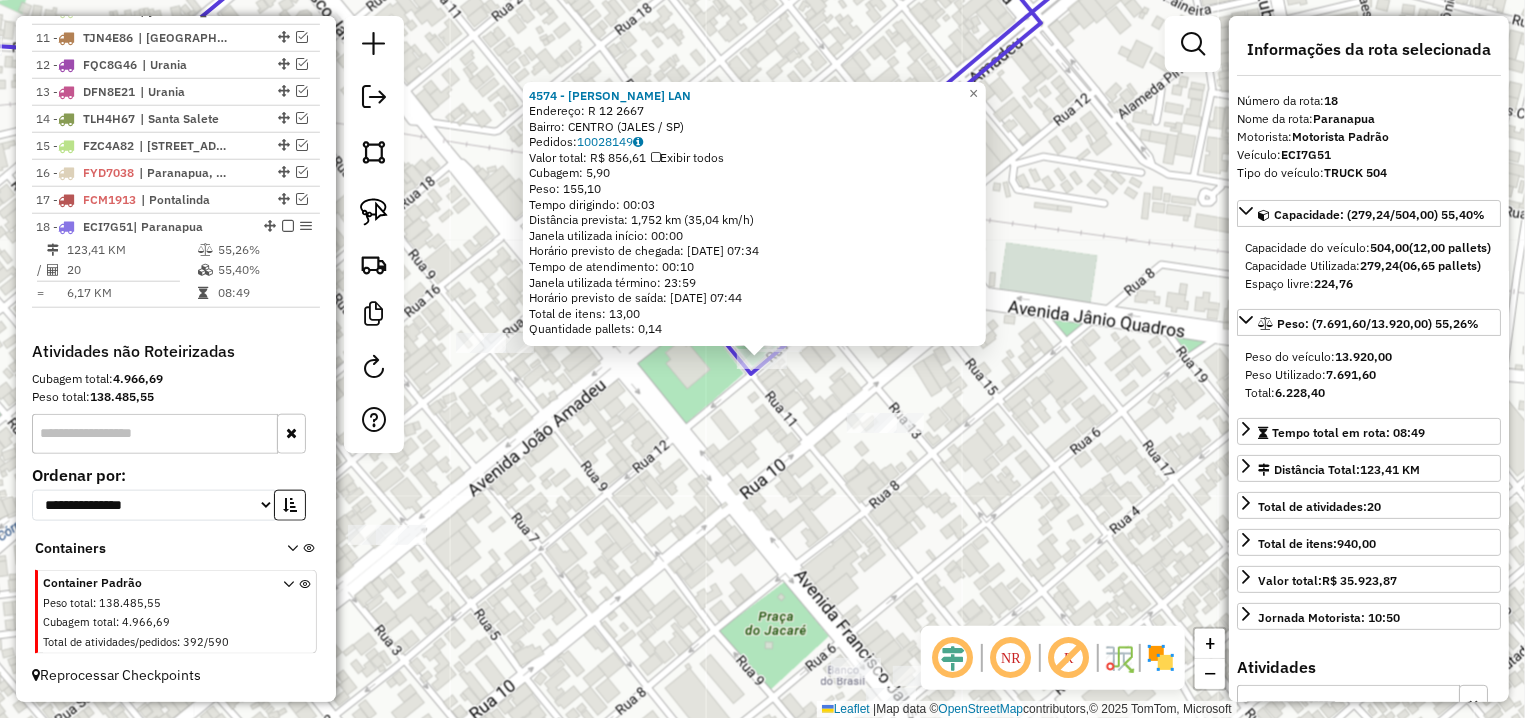 click on "4574 - VILELA MONTANARI LAN  Endereço: R   12                            2667   Bairro: CENTRO (JALES / SP)   Pedidos:  10028149   Valor total: R$ 856,61   Exibir todos   Cubagem: 5,90  Peso: 155,10  Tempo dirigindo: 00:03   Distância prevista: 1,752 km (35,04 km/h)   Janela utilizada início: 00:00   Horário previsto de chegada: 11/07/2025 07:34   Tempo de atendimento: 00:10   Janela utilizada término: 23:59   Horário previsto de saída: 11/07/2025 07:44   Total de itens: 13,00   Quantidade pallets: 0,14  × Janela de atendimento Grade de atendimento Capacidade Transportadoras Veículos Cliente Pedidos  Rotas Selecione os dias de semana para filtrar as janelas de atendimento  Seg   Ter   Qua   Qui   Sex   Sáb   Dom  Informe o período da janela de atendimento: De: Até:  Filtrar exatamente a janela do cliente  Considerar janela de atendimento padrão  Selecione os dias de semana para filtrar as grades de atendimento  Seg   Ter   Qua   Qui   Sex   Sáb   Dom   Peso mínimo:   Peso máximo:   De:   De:" 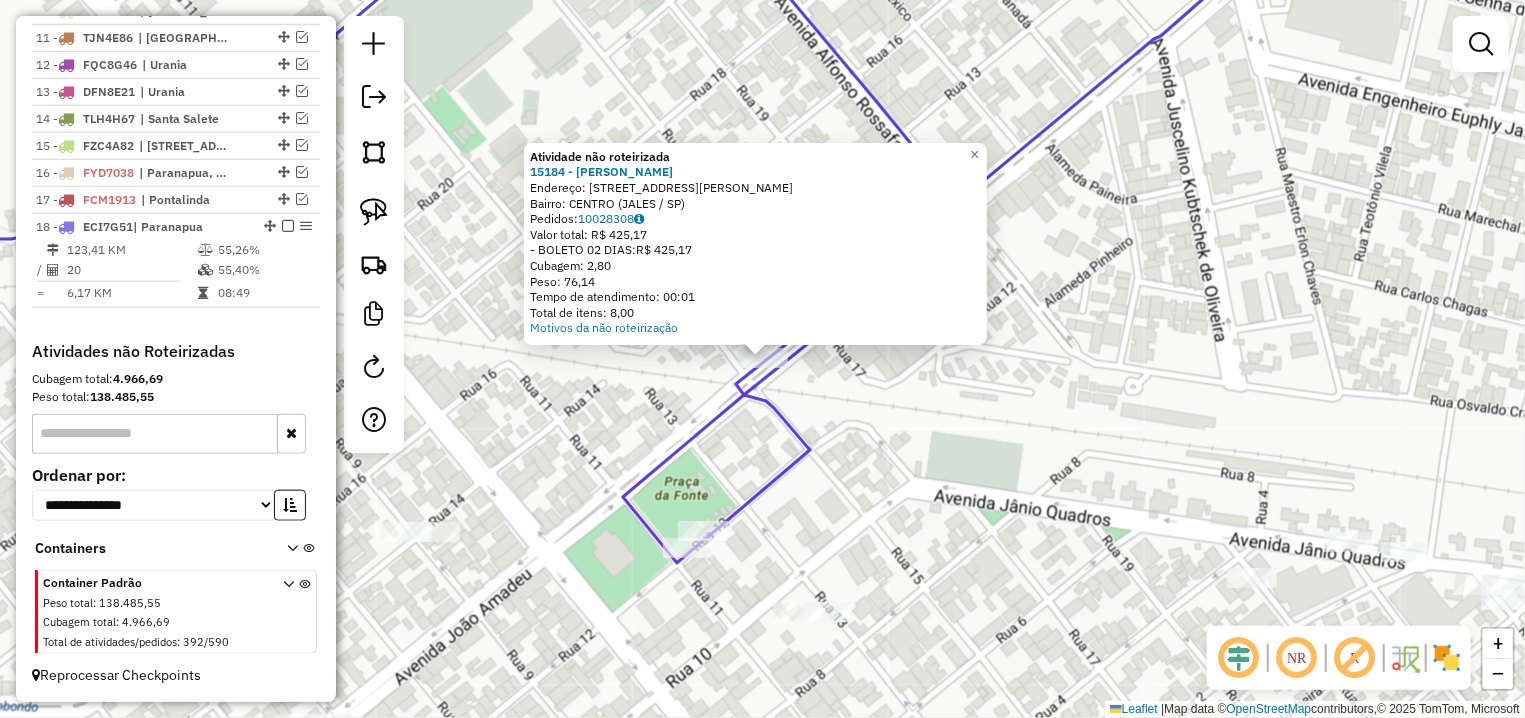 click on "Atividade não roteirizada 15184 - BEATRIZ CRISTINA MEN  Endereço: AV  JOAO AMADEU                   2835   Bairro: CENTRO (JALES / SP)   Pedidos:  10028308   Valor total: R$ 425,17   - BOLETO 02 DIAS:  R$ 425,17   Cubagem: 2,80   Peso: 76,14   Tempo de atendimento: 00:01   Total de itens: 8,00  Motivos da não roteirização × Janela de atendimento Grade de atendimento Capacidade Transportadoras Veículos Cliente Pedidos  Rotas Selecione os dias de semana para filtrar as janelas de atendimento  Seg   Ter   Qua   Qui   Sex   Sáb   Dom  Informe o período da janela de atendimento: De: Até:  Filtrar exatamente a janela do cliente  Considerar janela de atendimento padrão  Selecione os dias de semana para filtrar as grades de atendimento  Seg   Ter   Qua   Qui   Sex   Sáb   Dom   Considerar clientes sem dia de atendimento cadastrado  Clientes fora do dia de atendimento selecionado Filtrar as atividades entre os valores definidos abaixo:  Peso mínimo:   Peso máximo:   Cubagem mínima:   Cubagem máxima:  +" 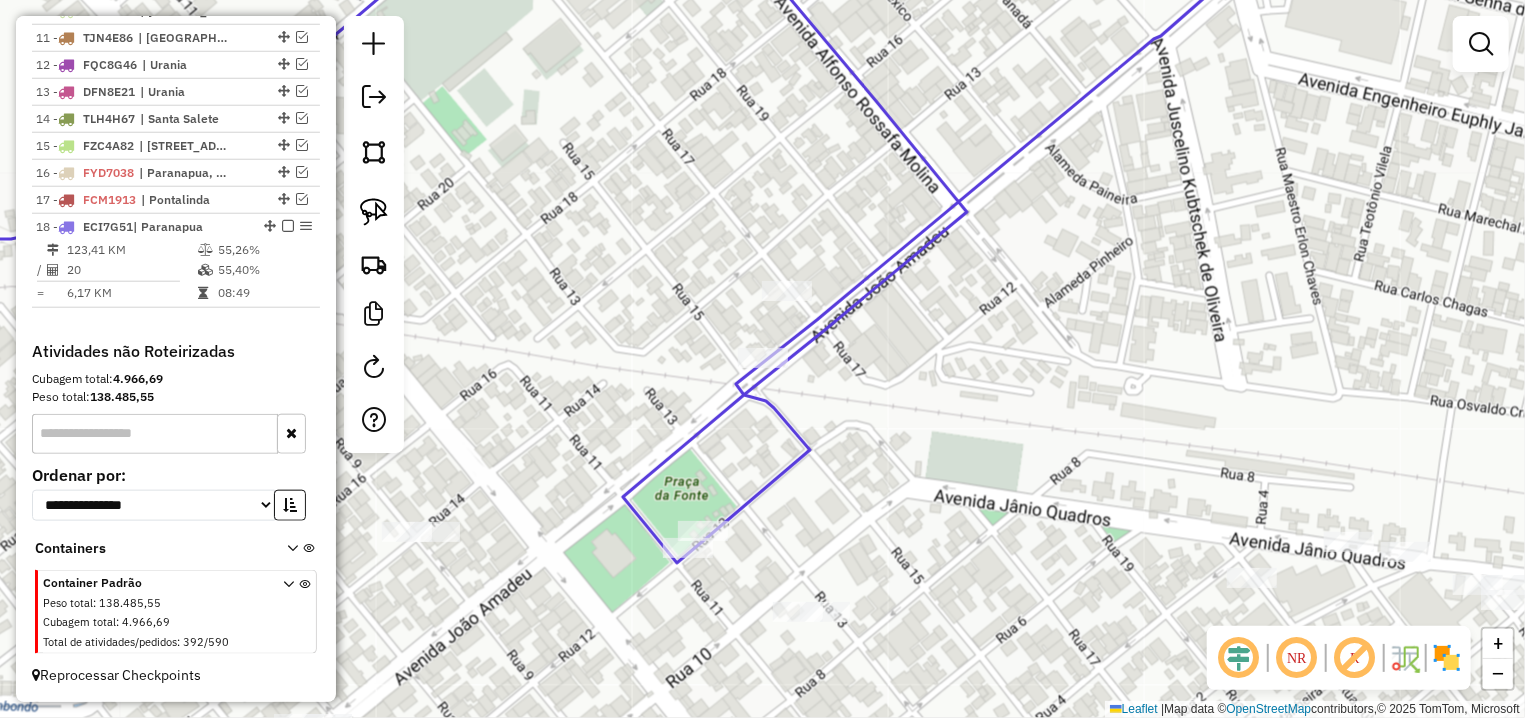 click on "Janela de atendimento Grade de atendimento Capacidade Transportadoras Veículos Cliente Pedidos  Rotas Selecione os dias de semana para filtrar as janelas de atendimento  Seg   Ter   Qua   Qui   Sex   Sáb   Dom  Informe o período da janela de atendimento: De: Até:  Filtrar exatamente a janela do cliente  Considerar janela de atendimento padrão  Selecione os dias de semana para filtrar as grades de atendimento  Seg   Ter   Qua   Qui   Sex   Sáb   Dom   Considerar clientes sem dia de atendimento cadastrado  Clientes fora do dia de atendimento selecionado Filtrar as atividades entre os valores definidos abaixo:  Peso mínimo:   Peso máximo:   Cubagem mínima:   Cubagem máxima:   De:   Até:  Filtrar as atividades entre o tempo de atendimento definido abaixo:  De:   Até:   Considerar capacidade total dos clientes não roteirizados Transportadora: Selecione um ou mais itens Tipo de veículo: Selecione um ou mais itens Veículo: Selecione um ou mais itens Motorista: Selecione um ou mais itens Nome: Rótulo:" 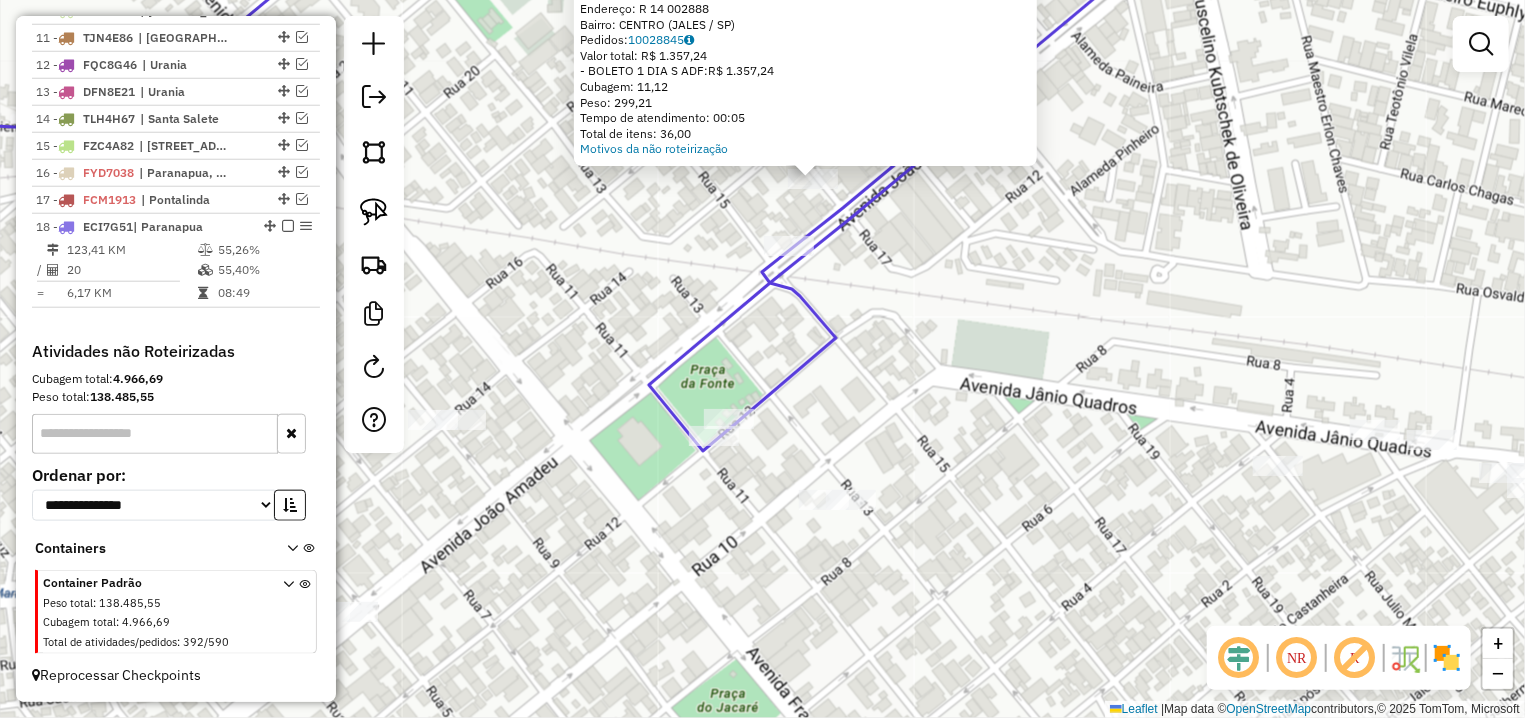 drag, startPoint x: 813, startPoint y: 449, endPoint x: 863, endPoint y: 269, distance: 186.81541 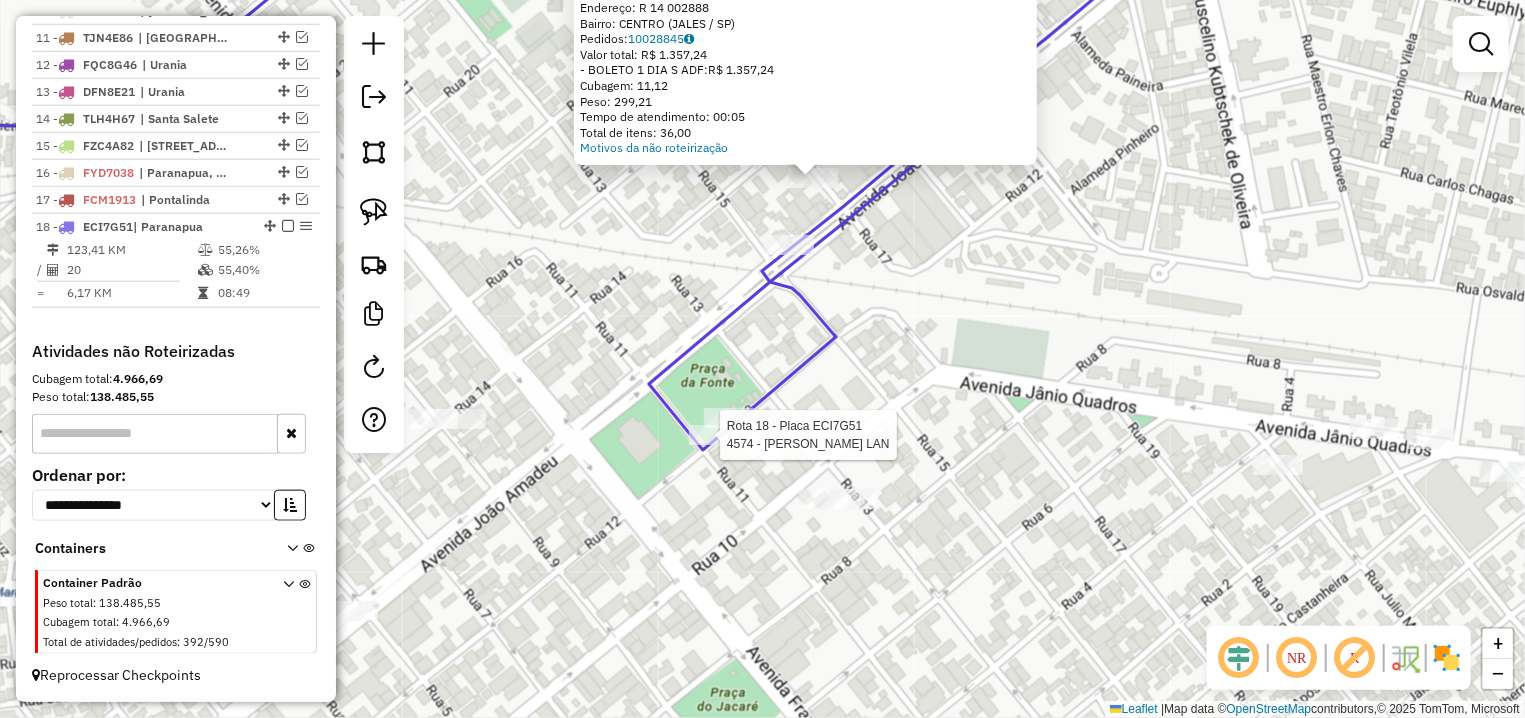 select on "**********" 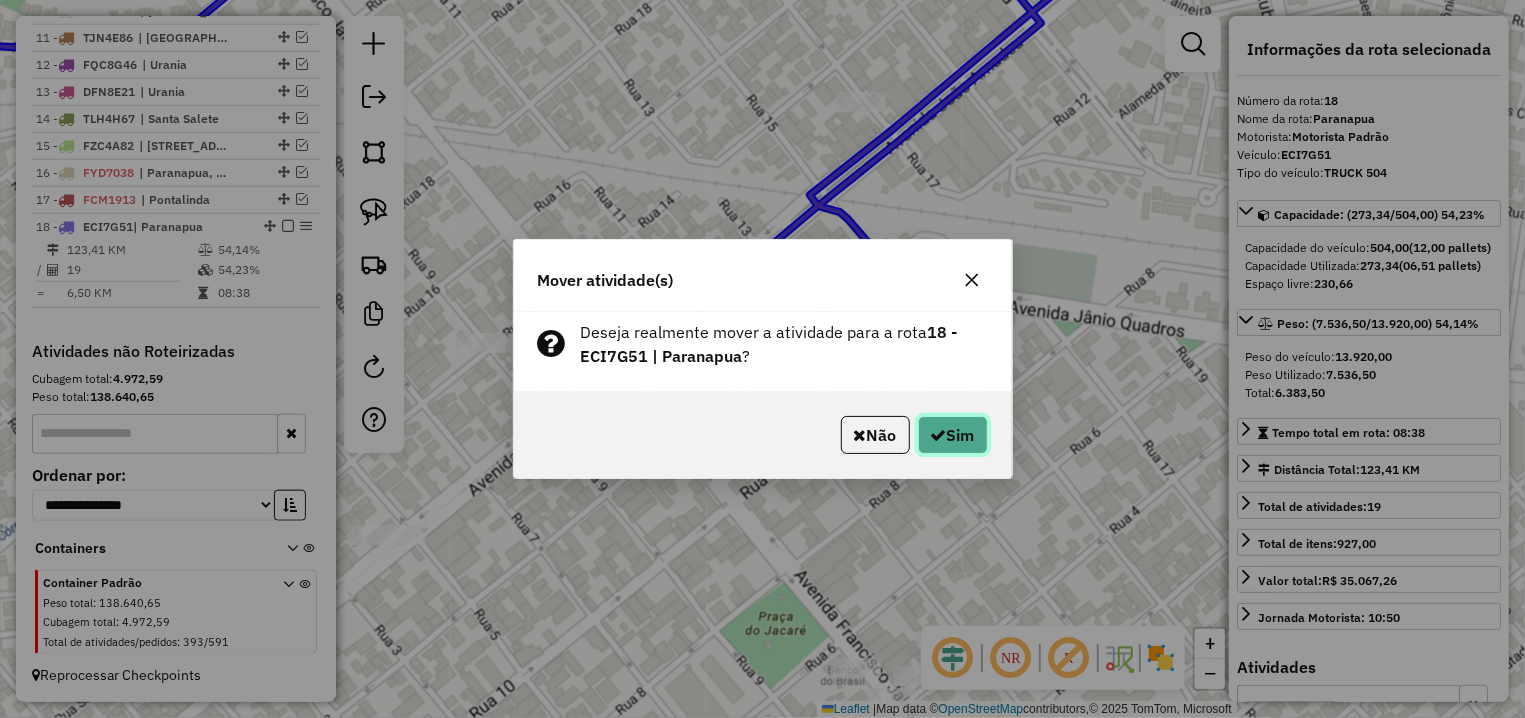 click on "Sim" 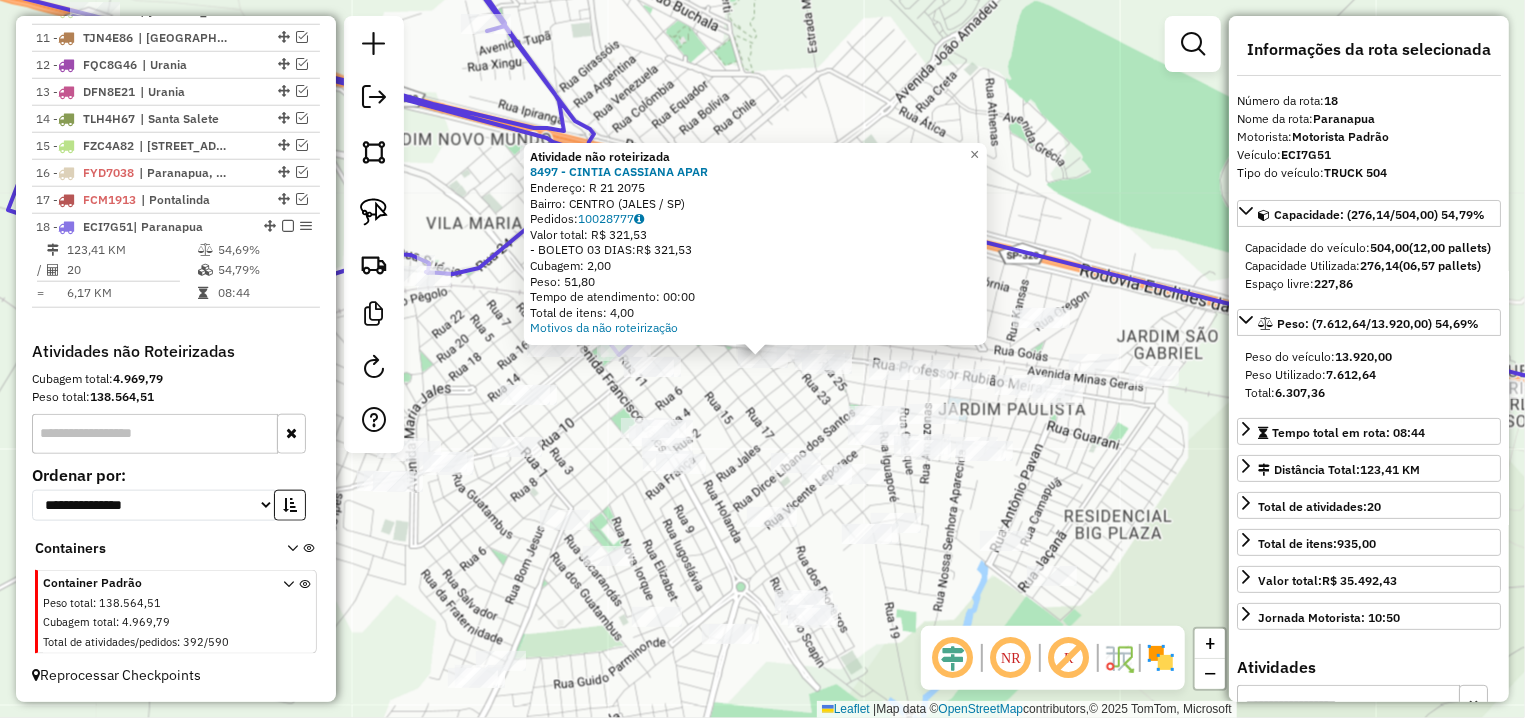 click on "Atividade não roteirizada 8497 - CINTIA CASSIANA APAR  Endereço: R   21                            2075   Bairro: CENTRO (JALES / SP)   Pedidos:  10028777   Valor total: R$ 321,53   - BOLETO 03 DIAS:  R$ 321,53   Cubagem: 2,00   Peso: 51,80   Tempo de atendimento: 00:00   Total de itens: 4,00  Motivos da não roteirização × Janela de atendimento Grade de atendimento Capacidade Transportadoras Veículos Cliente Pedidos  Rotas Selecione os dias de semana para filtrar as janelas de atendimento  Seg   Ter   Qua   Qui   Sex   Sáb   Dom  Informe o período da janela de atendimento: De: Até:  Filtrar exatamente a janela do cliente  Considerar janela de atendimento padrão  Selecione os dias de semana para filtrar as grades de atendimento  Seg   Ter   Qua   Qui   Sex   Sáb   Dom   Considerar clientes sem dia de atendimento cadastrado  Clientes fora do dia de atendimento selecionado Filtrar as atividades entre os valores definidos abaixo:  Peso mínimo:   Peso máximo:   Cubagem mínima:   Cubagem máxima:  +" 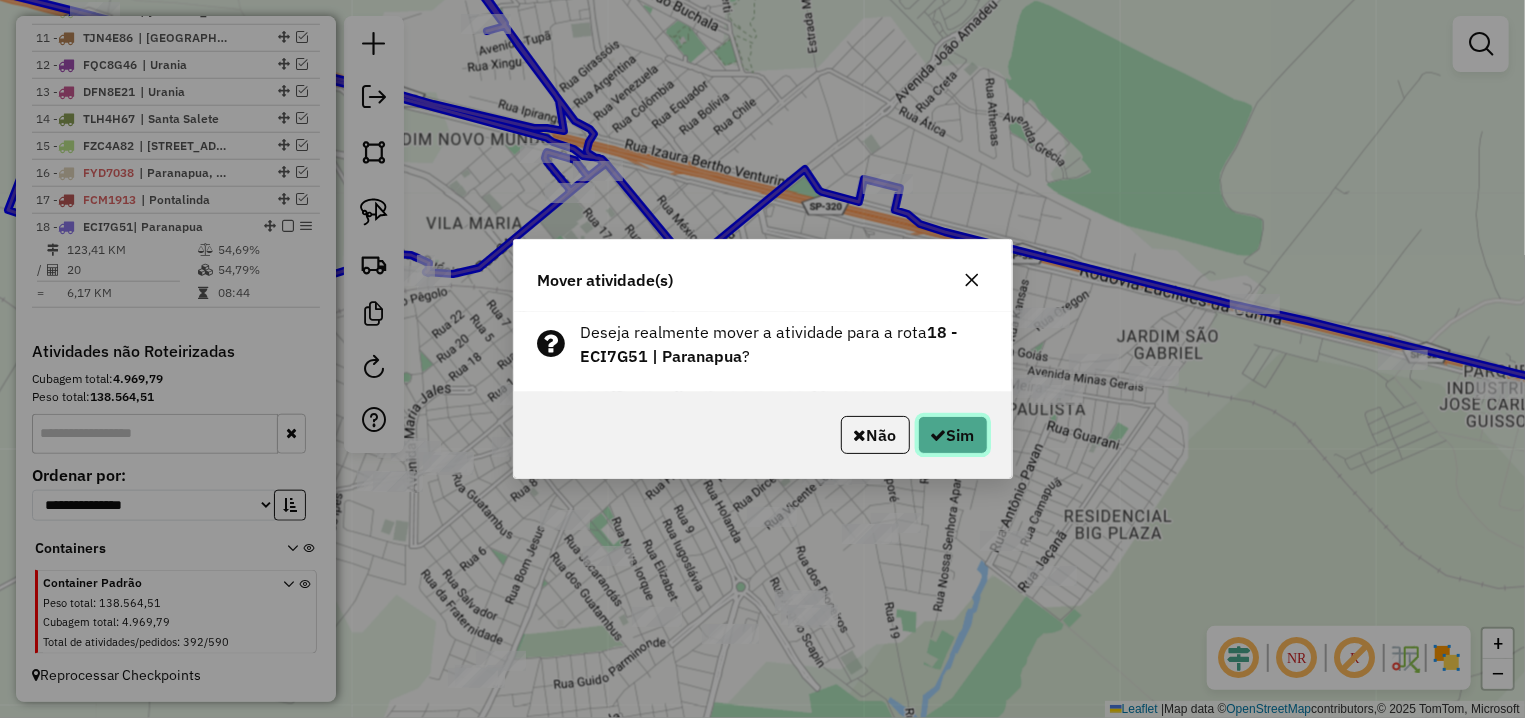 click on "Sim" 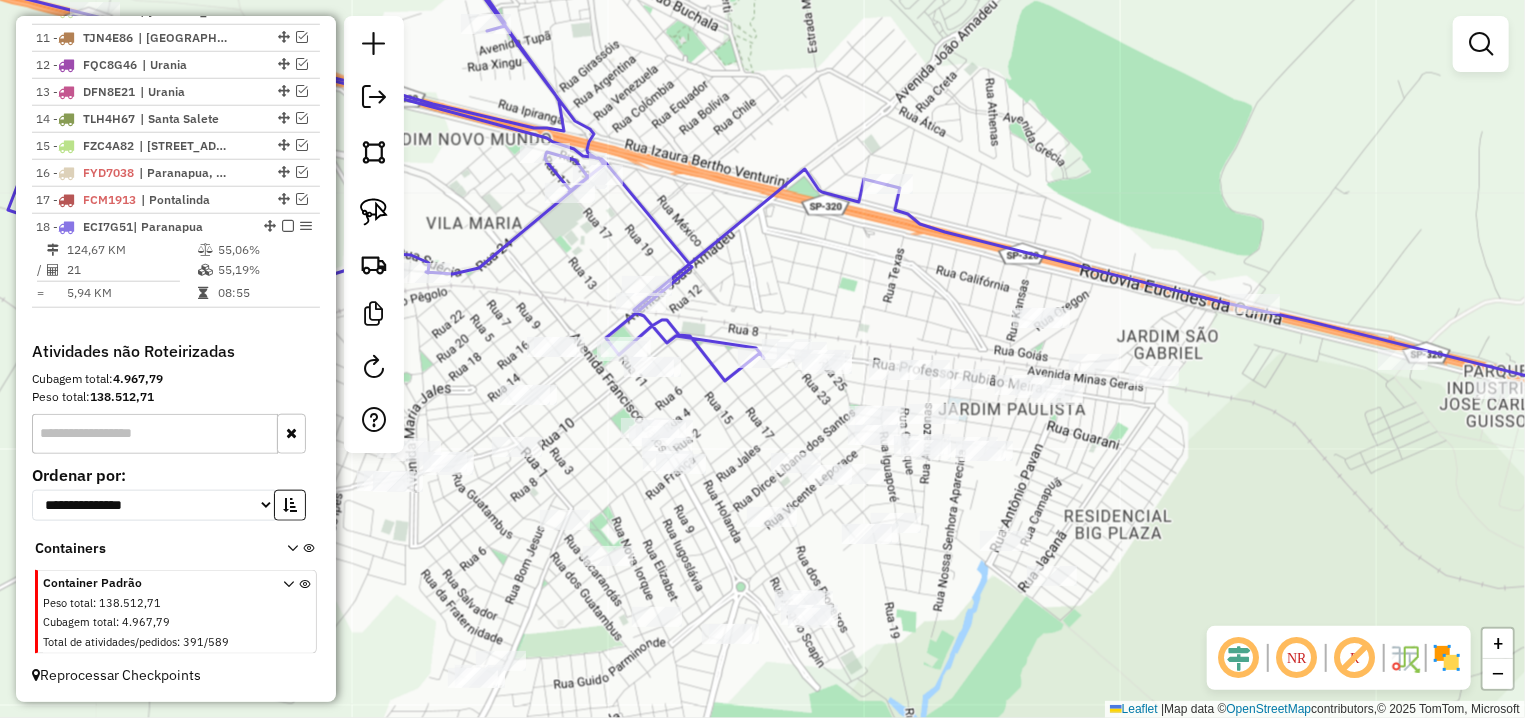 click at bounding box center [288, 226] 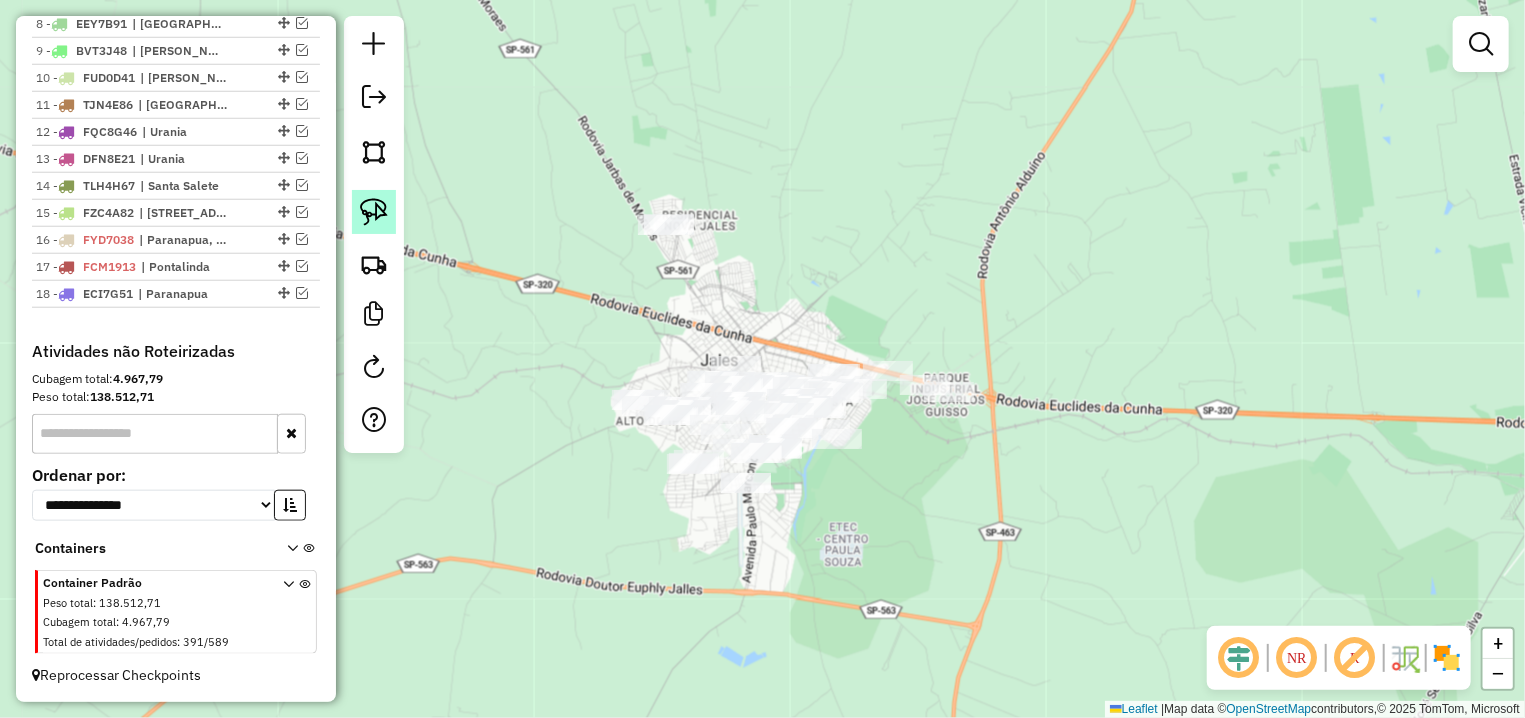 click 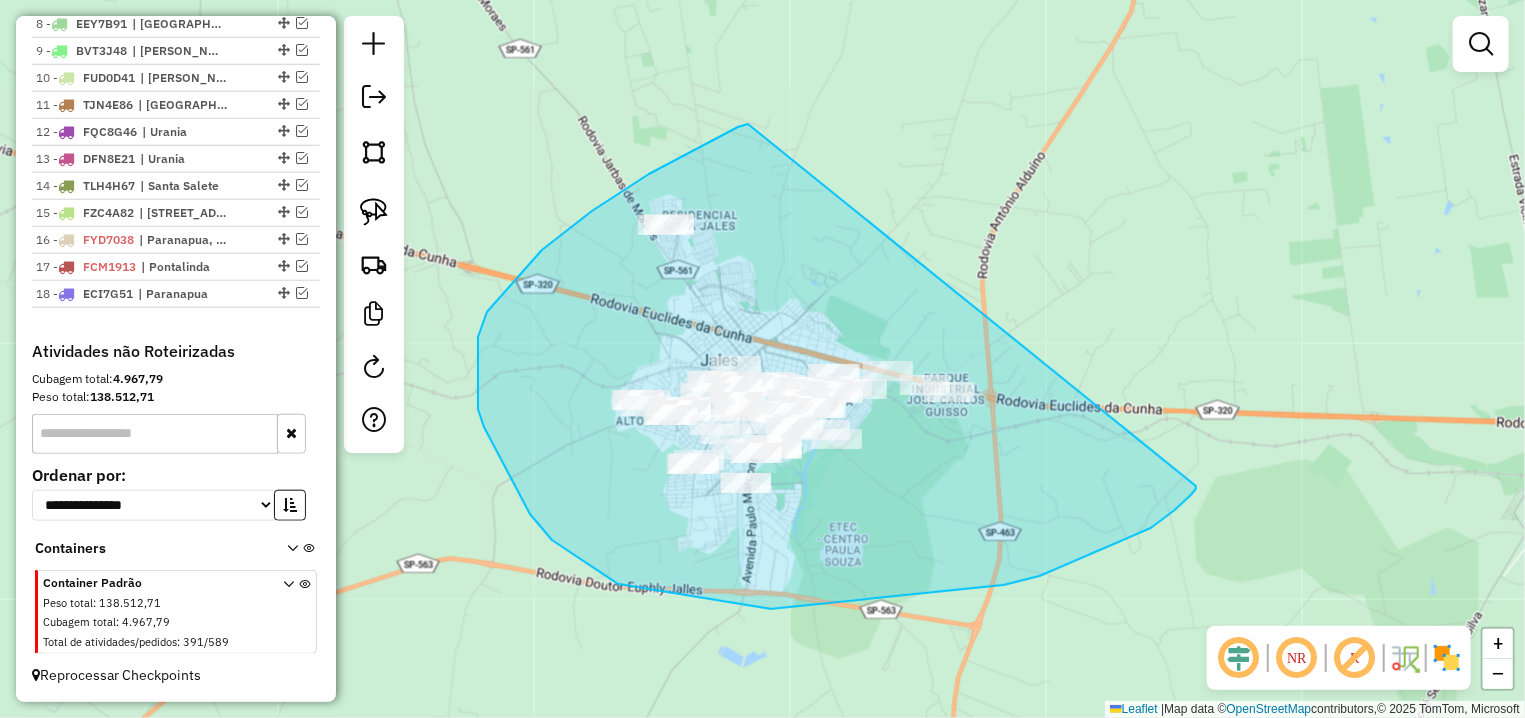 drag, startPoint x: 748, startPoint y: 124, endPoint x: 1196, endPoint y: 486, distance: 575.9757 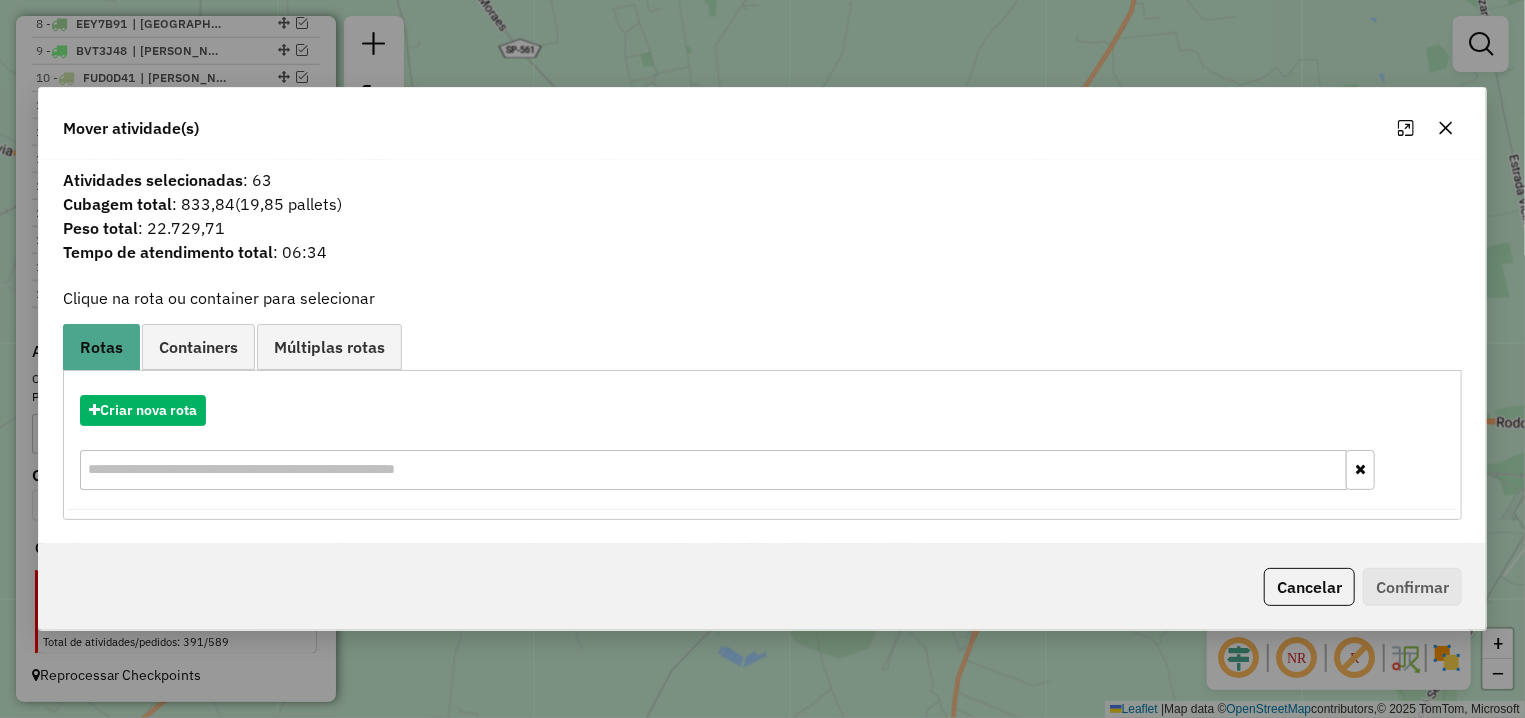 click 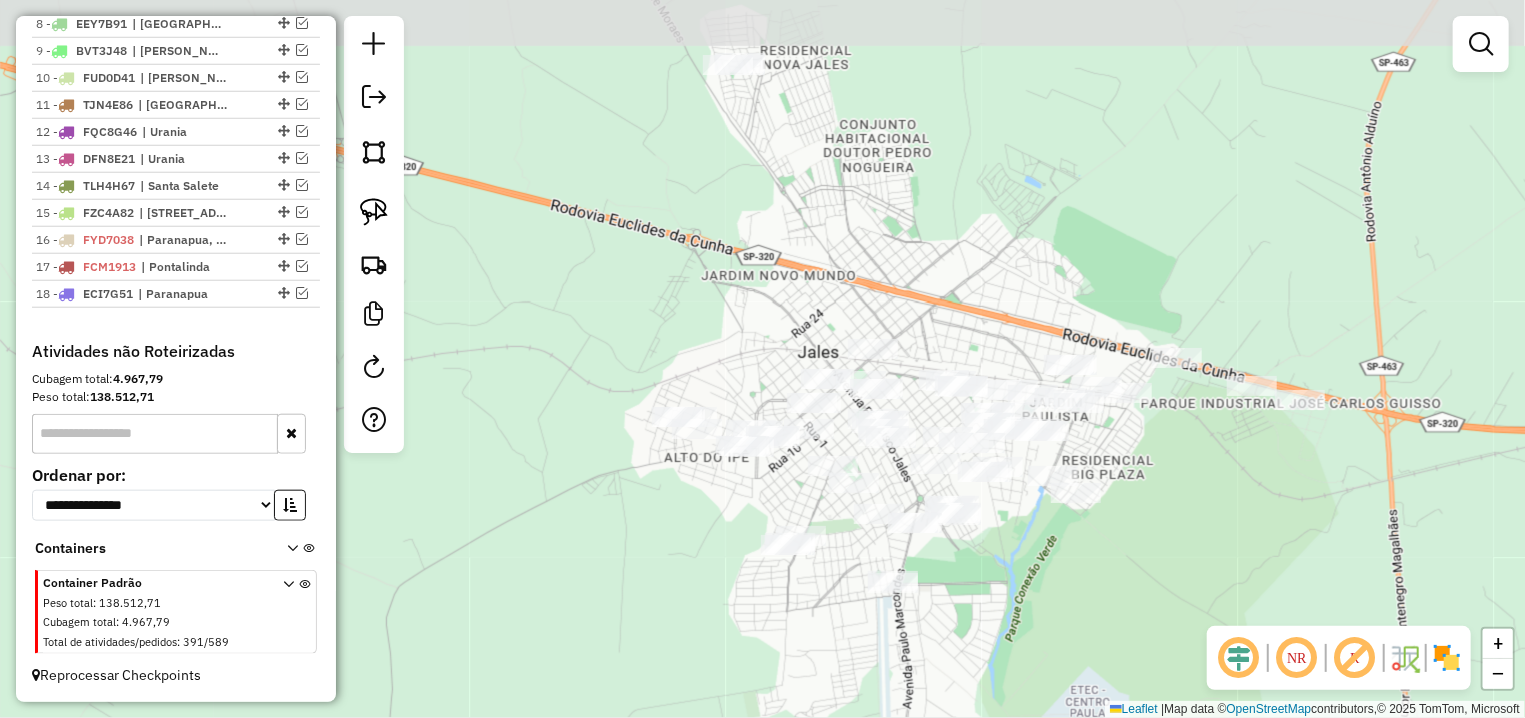 drag, startPoint x: 728, startPoint y: 256, endPoint x: 765, endPoint y: 316, distance: 70.491135 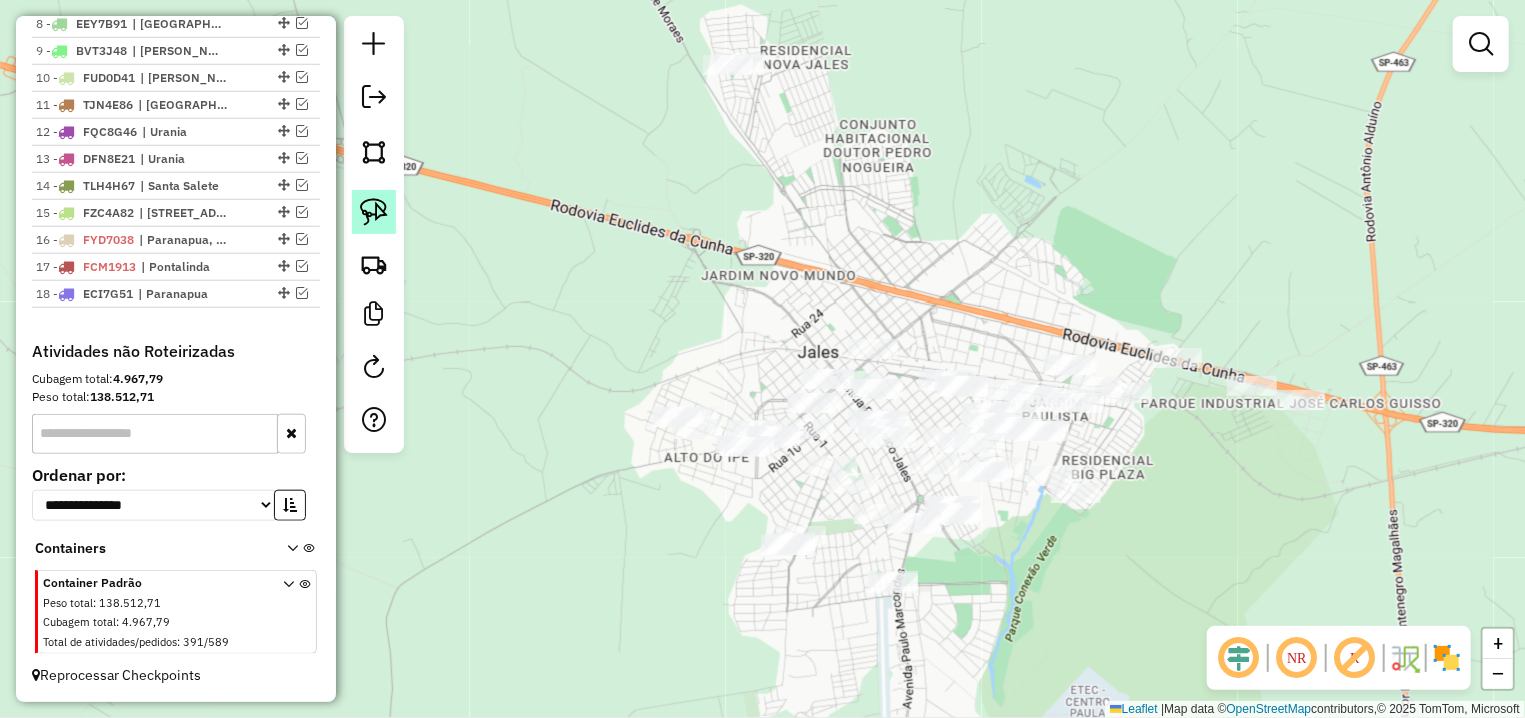 click 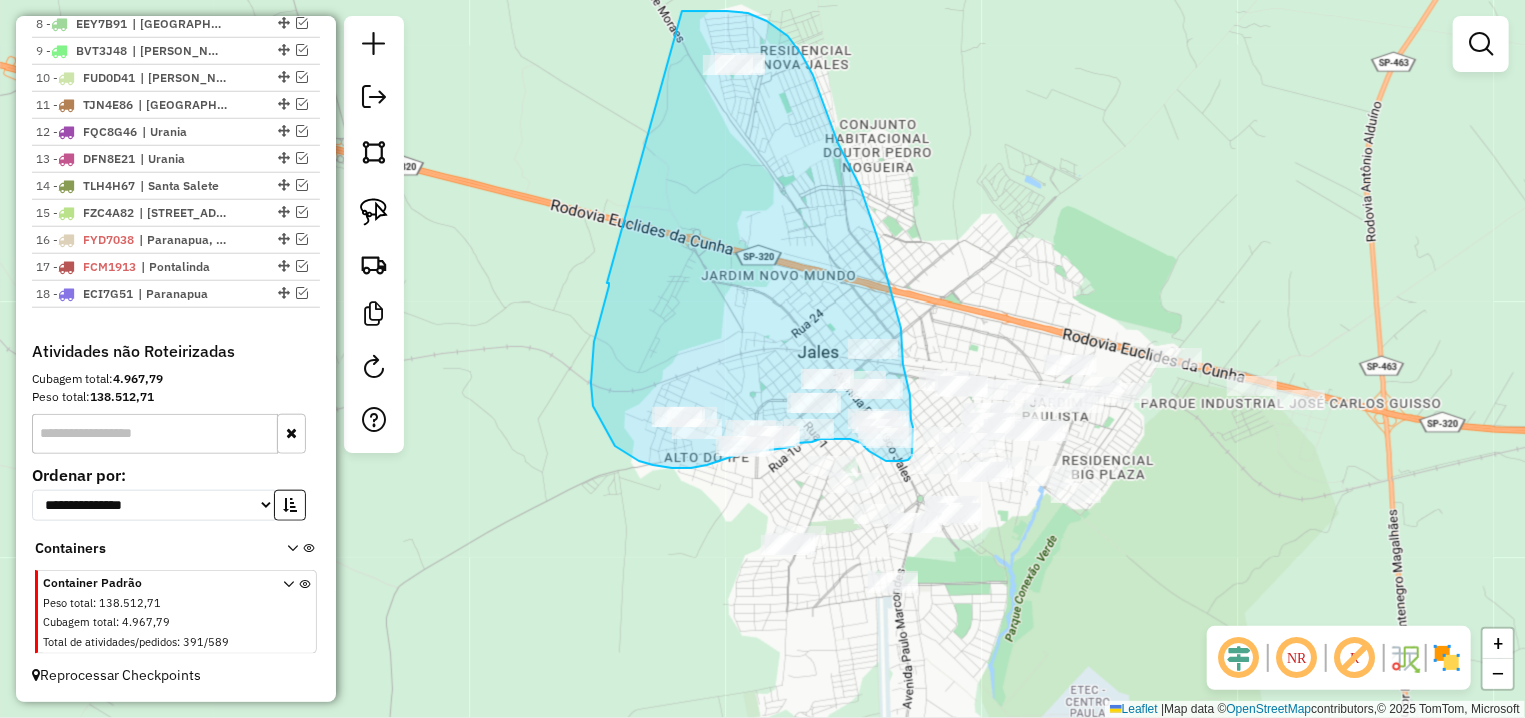 drag, startPoint x: 607, startPoint y: 283, endPoint x: 682, endPoint y: 11, distance: 282.15067 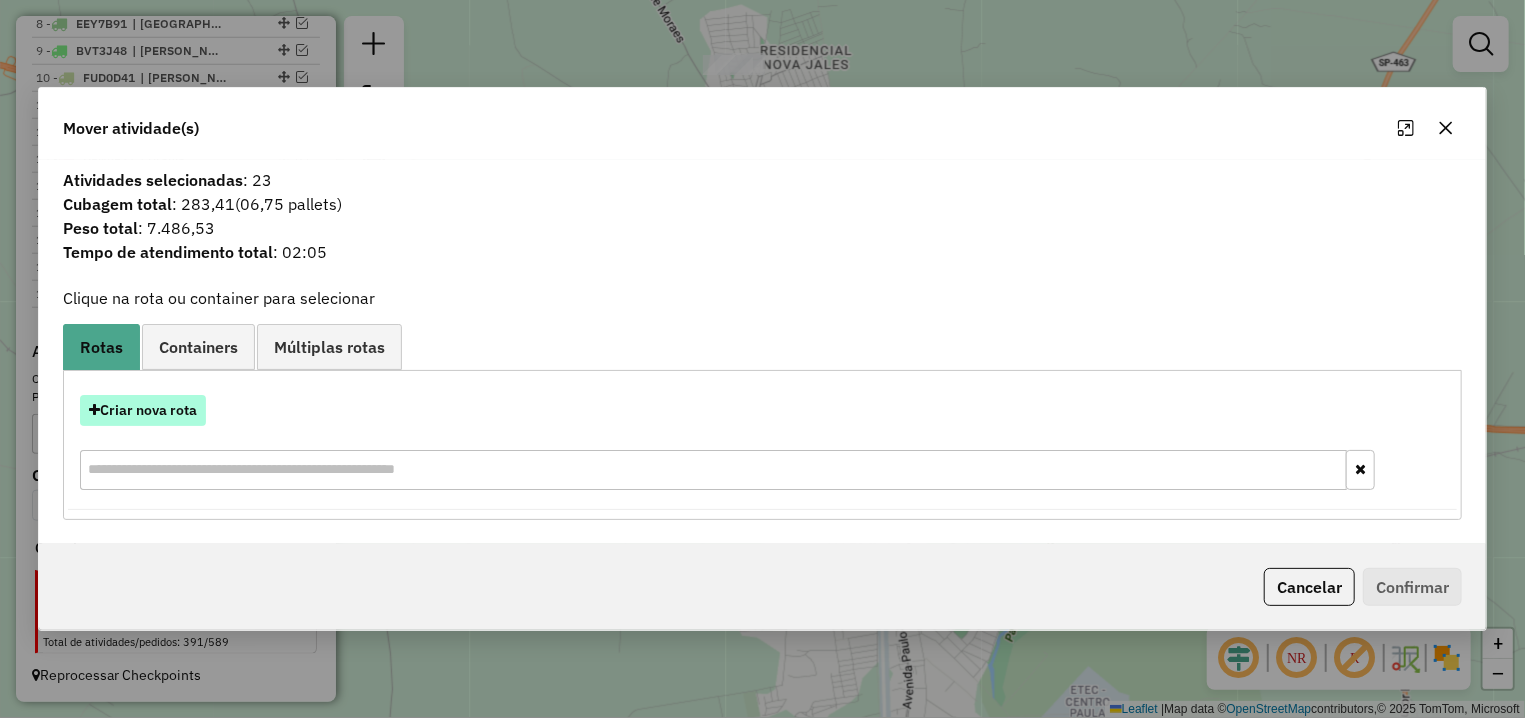 click on "Criar nova rota" at bounding box center (143, 410) 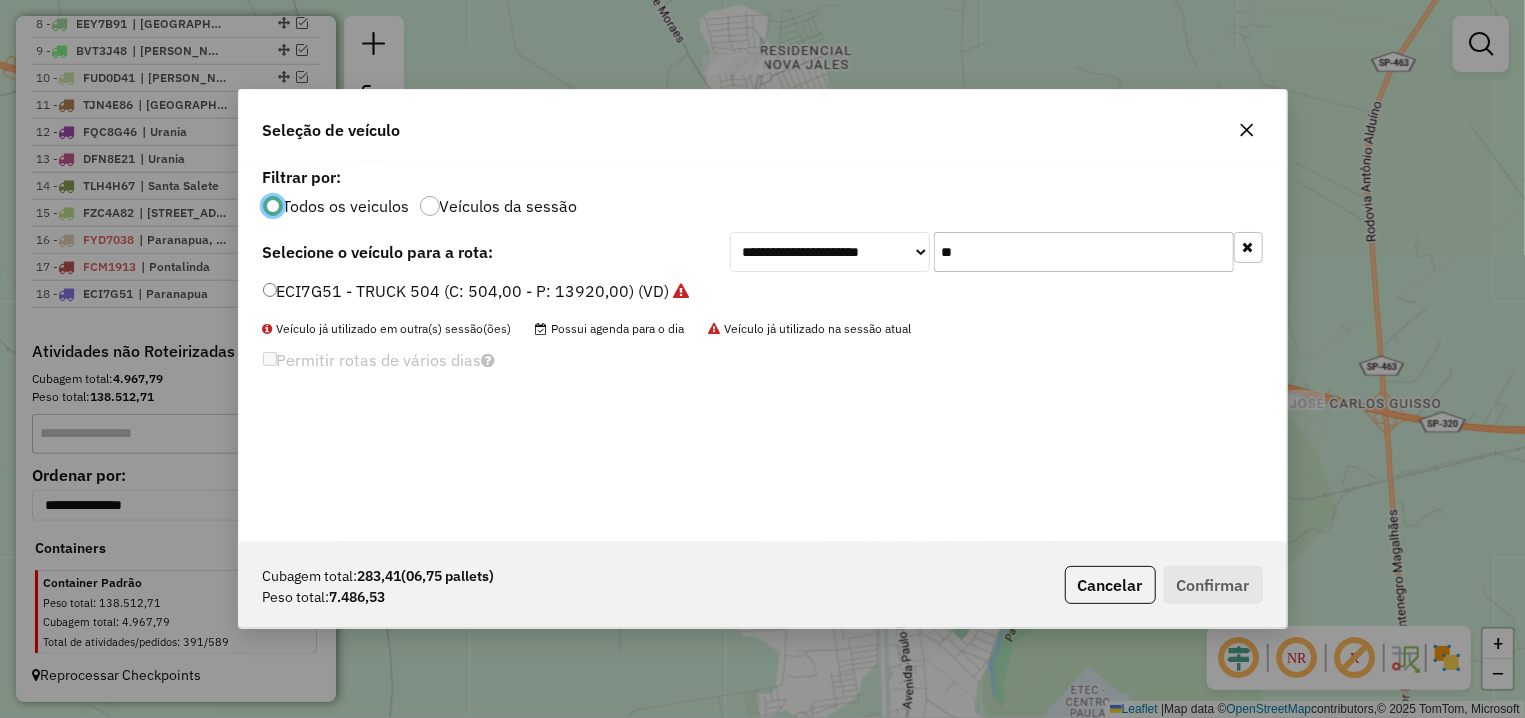 scroll, scrollTop: 11, scrollLeft: 6, axis: both 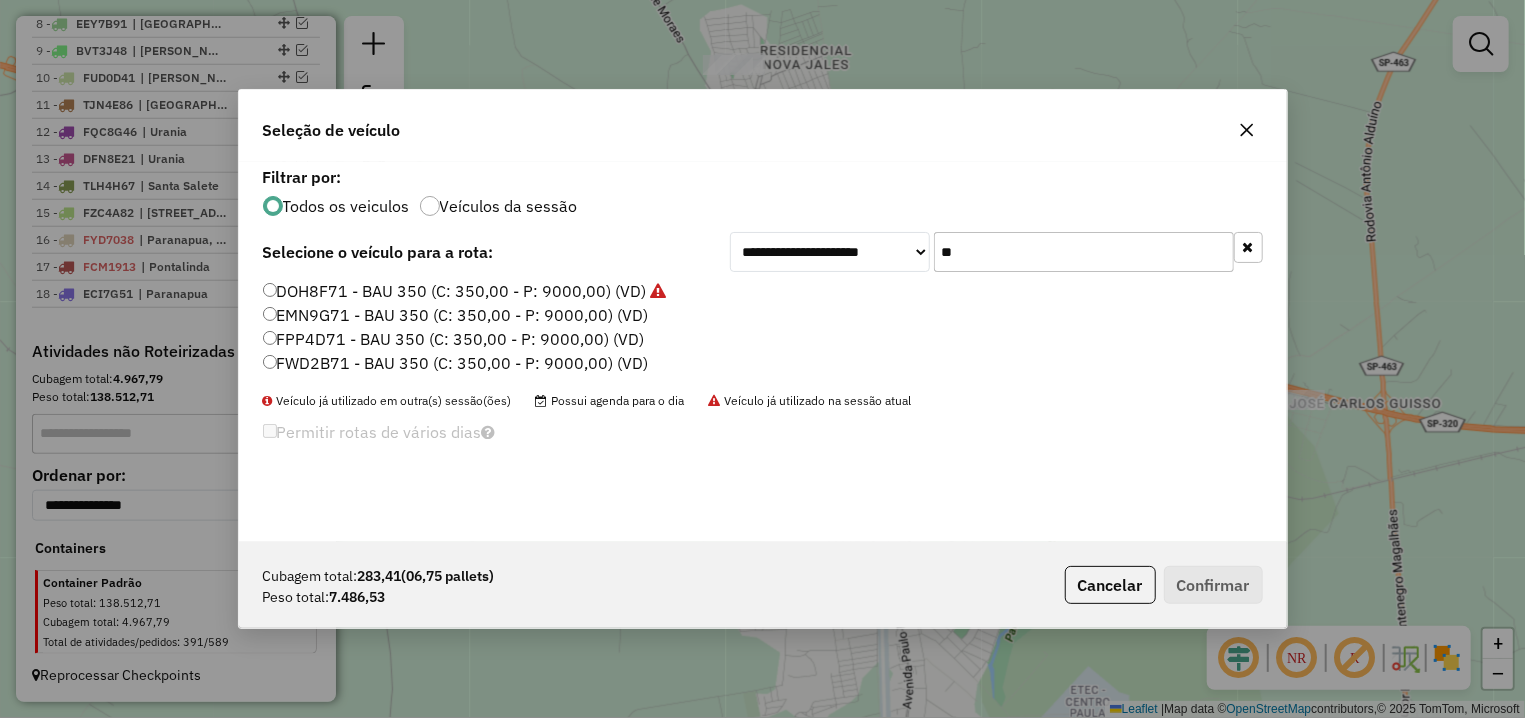 type on "**" 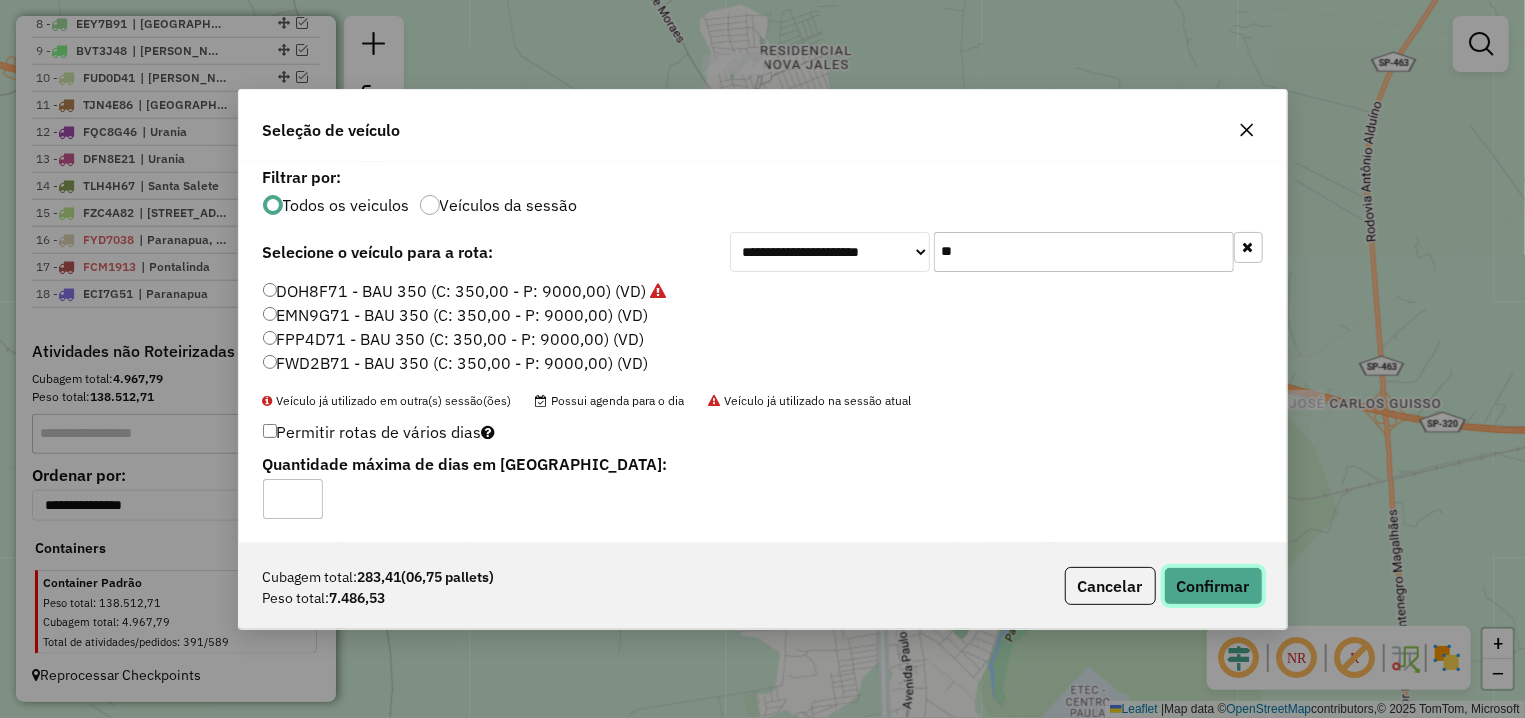 click on "Confirmar" 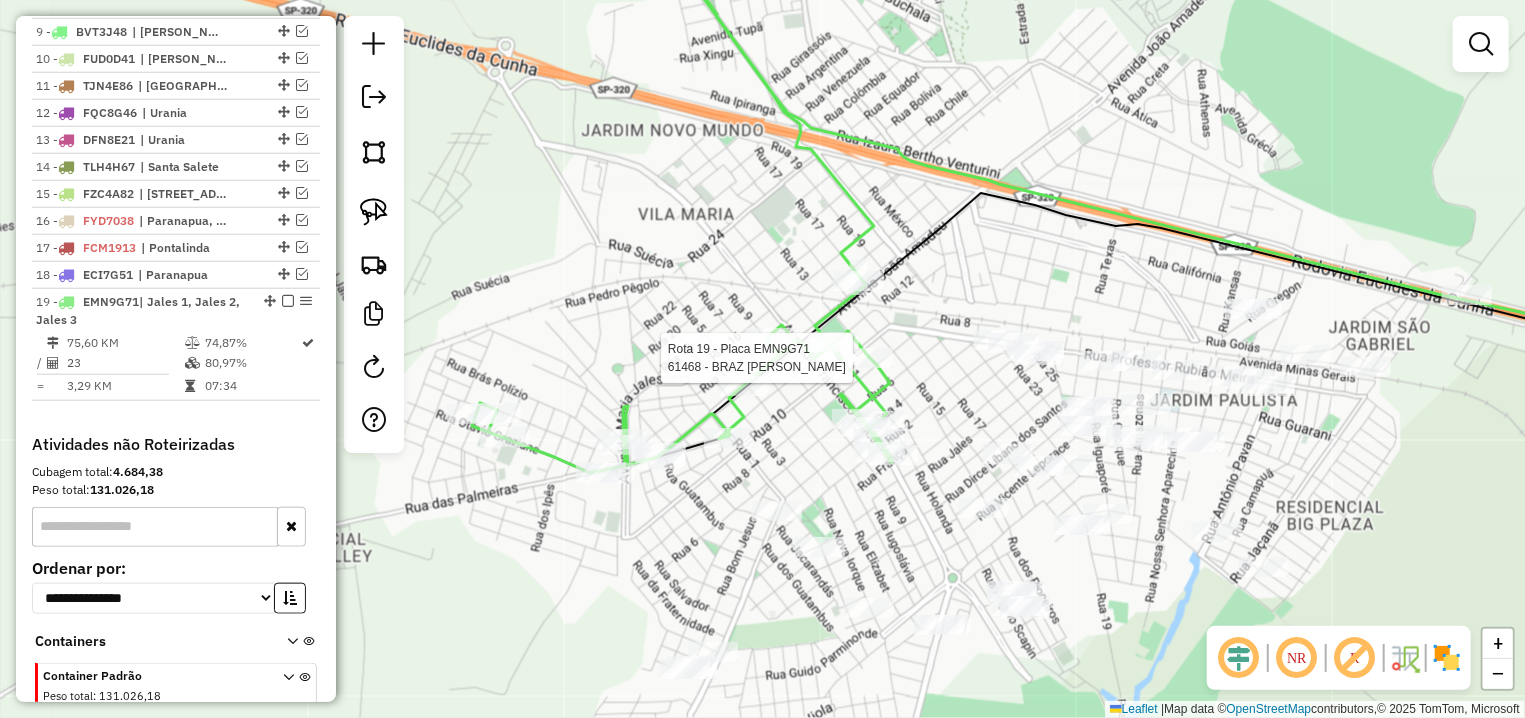 select on "**********" 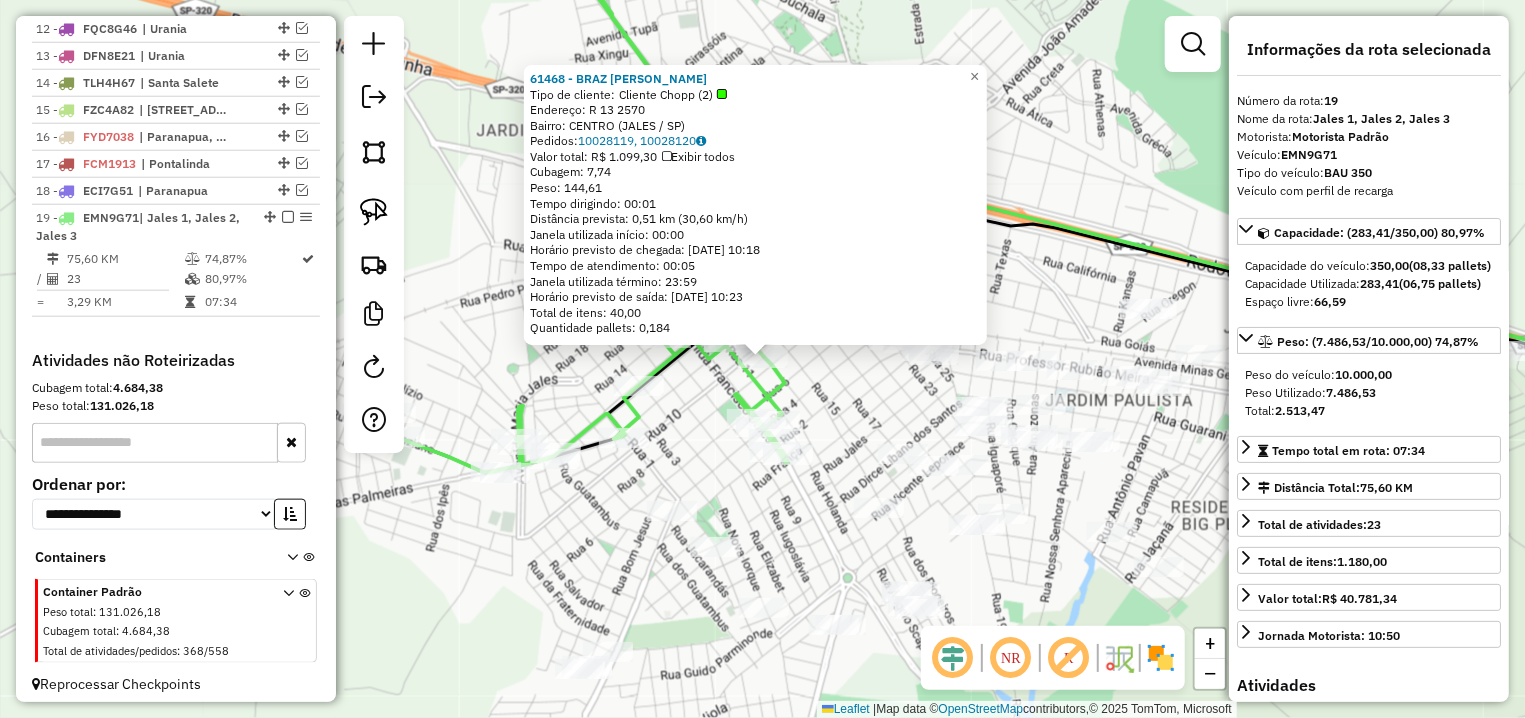 scroll, scrollTop: 1082, scrollLeft: 0, axis: vertical 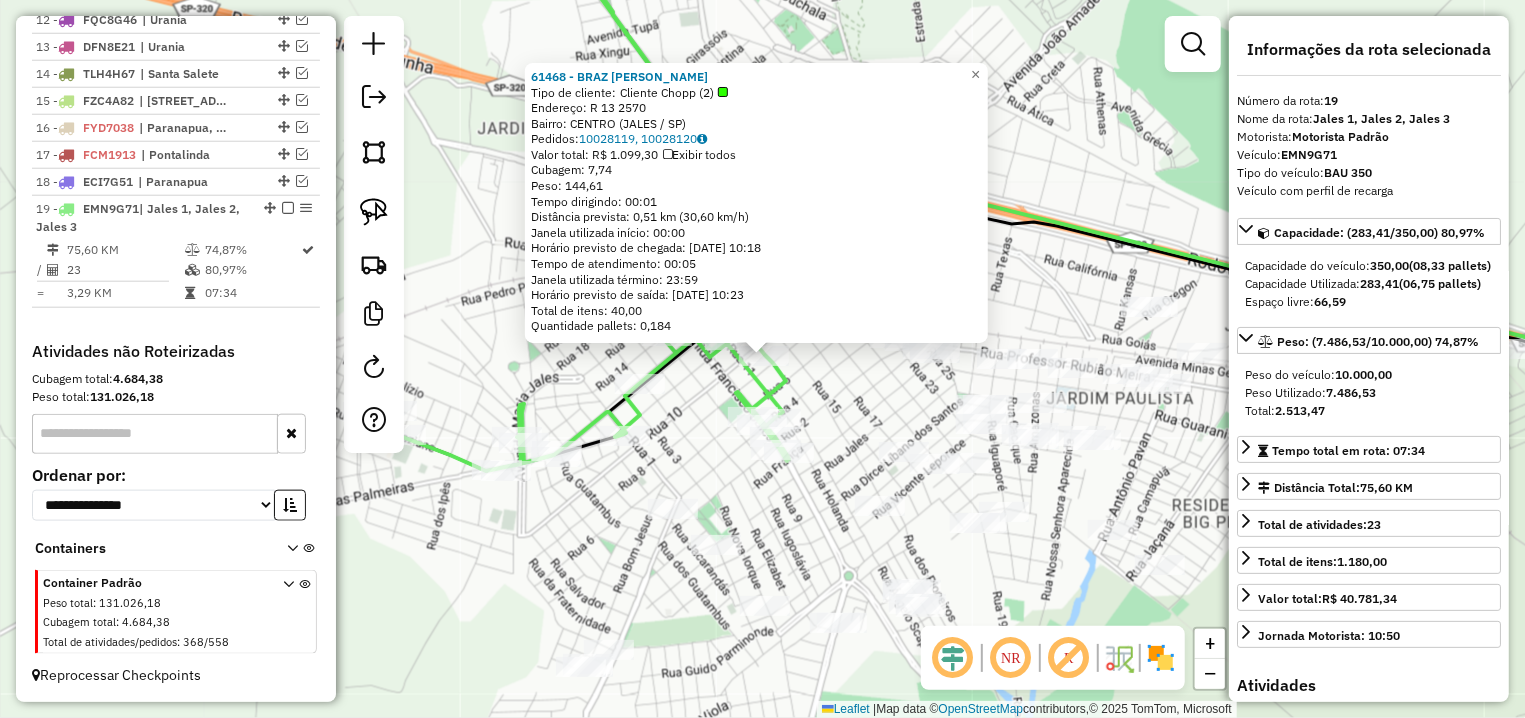 click on "61468 - BRAZ ROBERTO DA SILV  Tipo de cliente:   Cliente Chopp (2)   Endereço: R   13                            2570   Bairro: CENTRO (JALES / SP)   Pedidos:  10028119, 10028120   Valor total: R$ 1.099,30   Exibir todos   Cubagem: 7,74  Peso: 144,61  Tempo dirigindo: 00:01   Distância prevista: 0,51 km (30,60 km/h)   Janela utilizada início: 00:00   Horário previsto de chegada: 11/07/2025 10:18   Tempo de atendimento: 00:05   Janela utilizada término: 23:59   Horário previsto de saída: 11/07/2025 10:23   Total de itens: 40,00   Quantidade pallets: 0,184  × Janela de atendimento Grade de atendimento Capacidade Transportadoras Veículos Cliente Pedidos  Rotas Selecione os dias de semana para filtrar as janelas de atendimento  Seg   Ter   Qua   Qui   Sex   Sáb   Dom  Informe o período da janela de atendimento: De: Até:  Filtrar exatamente a janela do cliente  Considerar janela de atendimento padrão  Selecione os dias de semana para filtrar as grades de atendimento  Seg   Ter   Qua   Qui   Sex   Dom" 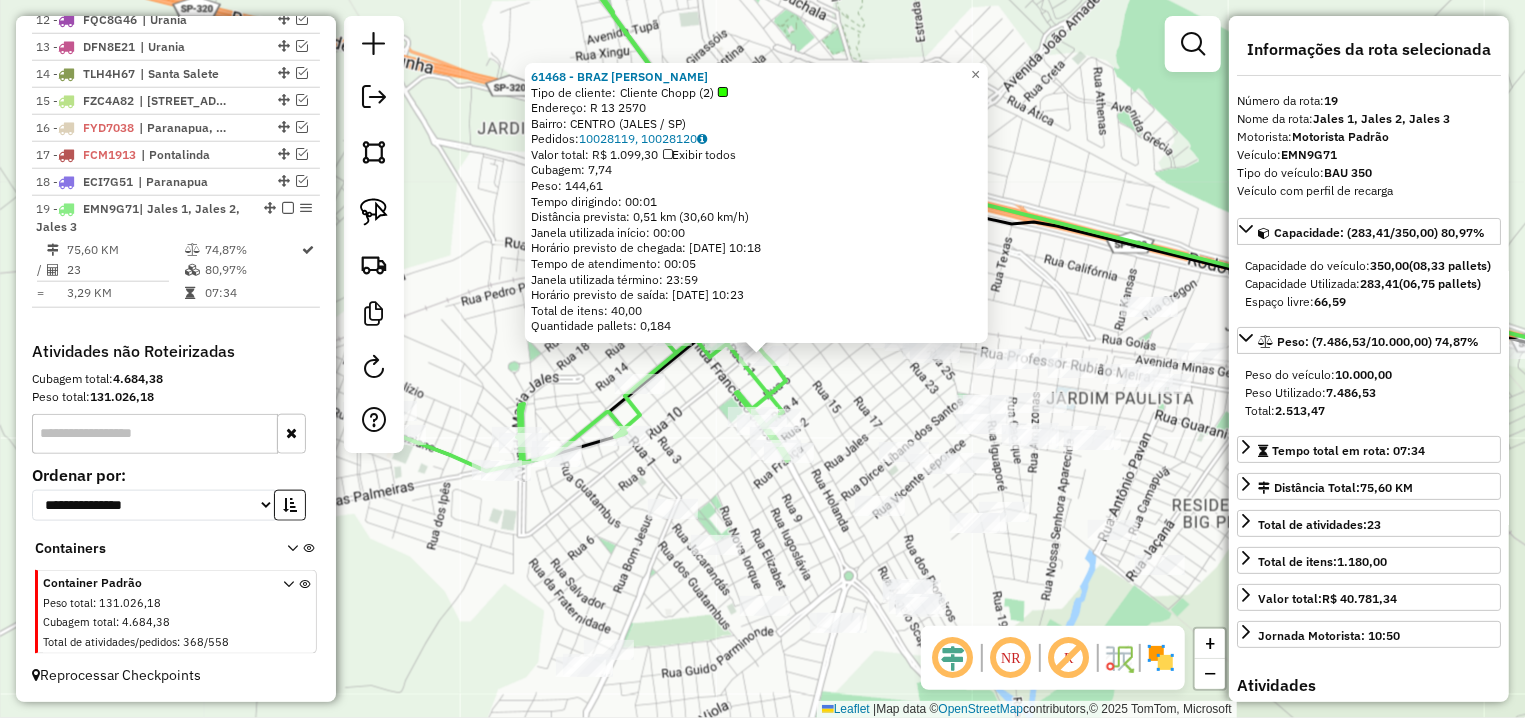 click on "61468 - BRAZ ROBERTO DA SILV  Tipo de cliente:   Cliente Chopp (2)   Endereço: R   13                            2570   Bairro: CENTRO (JALES / SP)   Pedidos:  10028119, 10028120   Valor total: R$ 1.099,30   Exibir todos   Cubagem: 7,74  Peso: 144,61  Tempo dirigindo: 00:01   Distância prevista: 0,51 km (30,60 km/h)   Janela utilizada início: 00:00   Horário previsto de chegada: 11/07/2025 10:18   Tempo de atendimento: 00:05   Janela utilizada término: 23:59   Horário previsto de saída: 11/07/2025 10:23   Total de itens: 40,00   Quantidade pallets: 0,184  × Janela de atendimento Grade de atendimento Capacidade Transportadoras Veículos Cliente Pedidos  Rotas Selecione os dias de semana para filtrar as janelas de atendimento  Seg   Ter   Qua   Qui   Sex   Sáb   Dom  Informe o período da janela de atendimento: De: Até:  Filtrar exatamente a janela do cliente  Considerar janela de atendimento padrão  Selecione os dias de semana para filtrar as grades de atendimento  Seg   Ter   Qua   Qui   Sex   Dom" 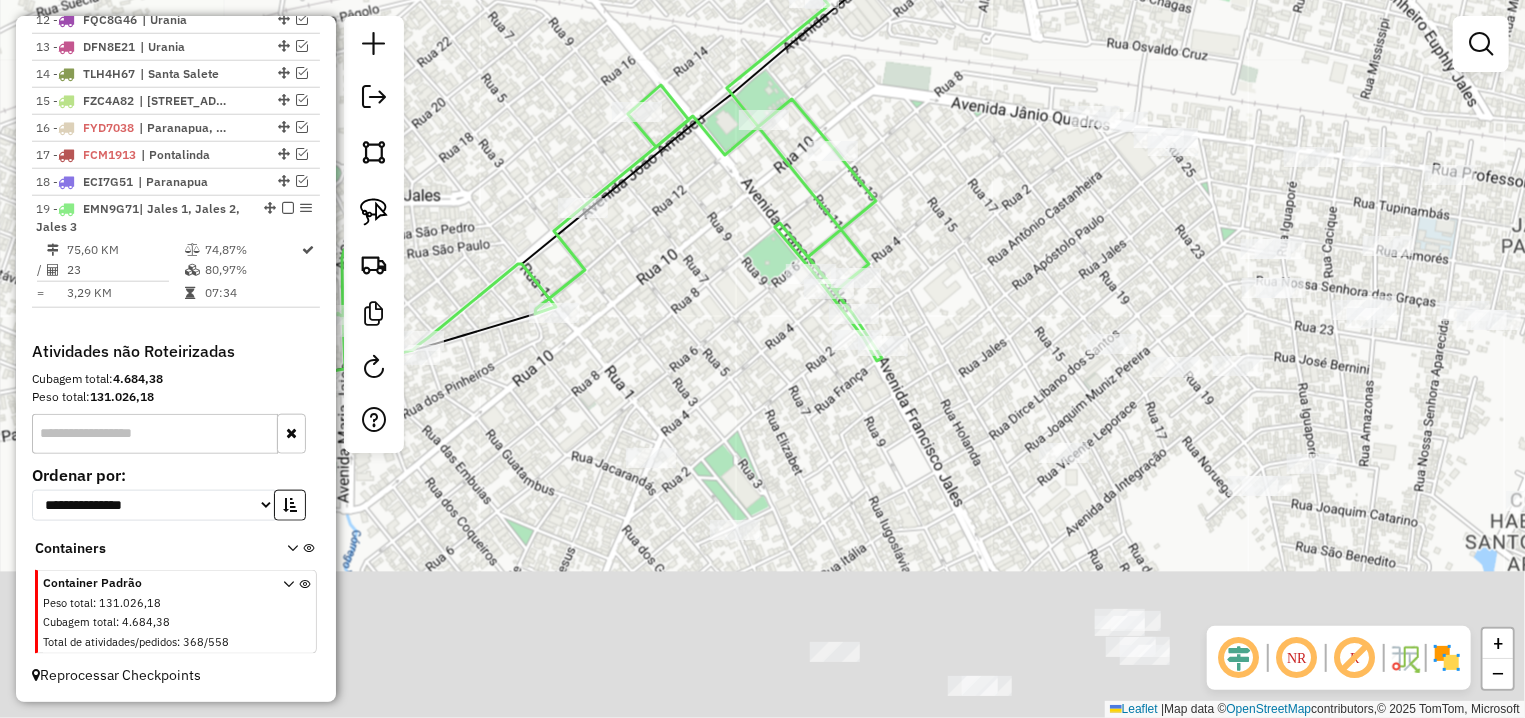 drag, startPoint x: 697, startPoint y: 494, endPoint x: 911, endPoint y: 131, distance: 421.3846 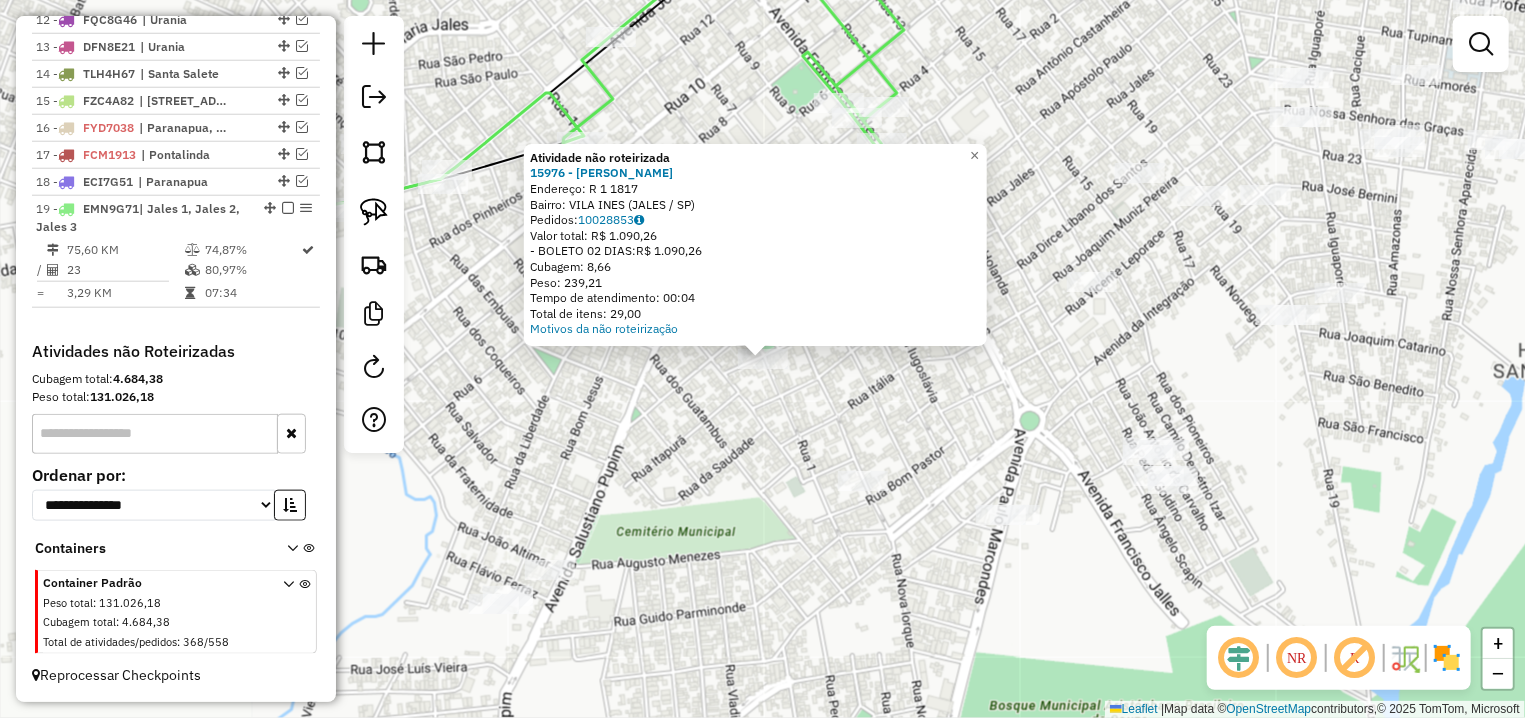click on "× Atividade não roteirizada 15976 - HERMENEGILDO DOMINGU  Endereço: R   1                             1817   Bairro: VILA INES (JALES / SP)   Pedidos:  10028853   Valor total: R$ 1.090,26   - BOLETO 02 DIAS:  R$ 1.090,26   Cubagem: 8,66   Peso: 239,21   Tempo de atendimento: 00:04   Total de itens: 29,00  Motivos da não roteirização × Janela de atendimento Grade de atendimento Capacidade Transportadoras Veículos Cliente Pedidos  Rotas Selecione os dias de semana para filtrar as janelas de atendimento  Seg   Ter   Qua   Qui   Sex   Sáb   Dom  Informe o período da janela de atendimento: De: Até:  Filtrar exatamente a janela do cliente  Considerar janela de atendimento padrão  Selecione os dias de semana para filtrar as grades de atendimento  Seg   Ter   Qua   Qui   Sex   Sáb   Dom   Considerar clientes sem dia de atendimento cadastrado  Clientes fora do dia de atendimento selecionado Filtrar as atividades entre os valores definidos abaixo:  Peso mínimo:   Peso máximo:   Cubagem mínima:   De:  +" 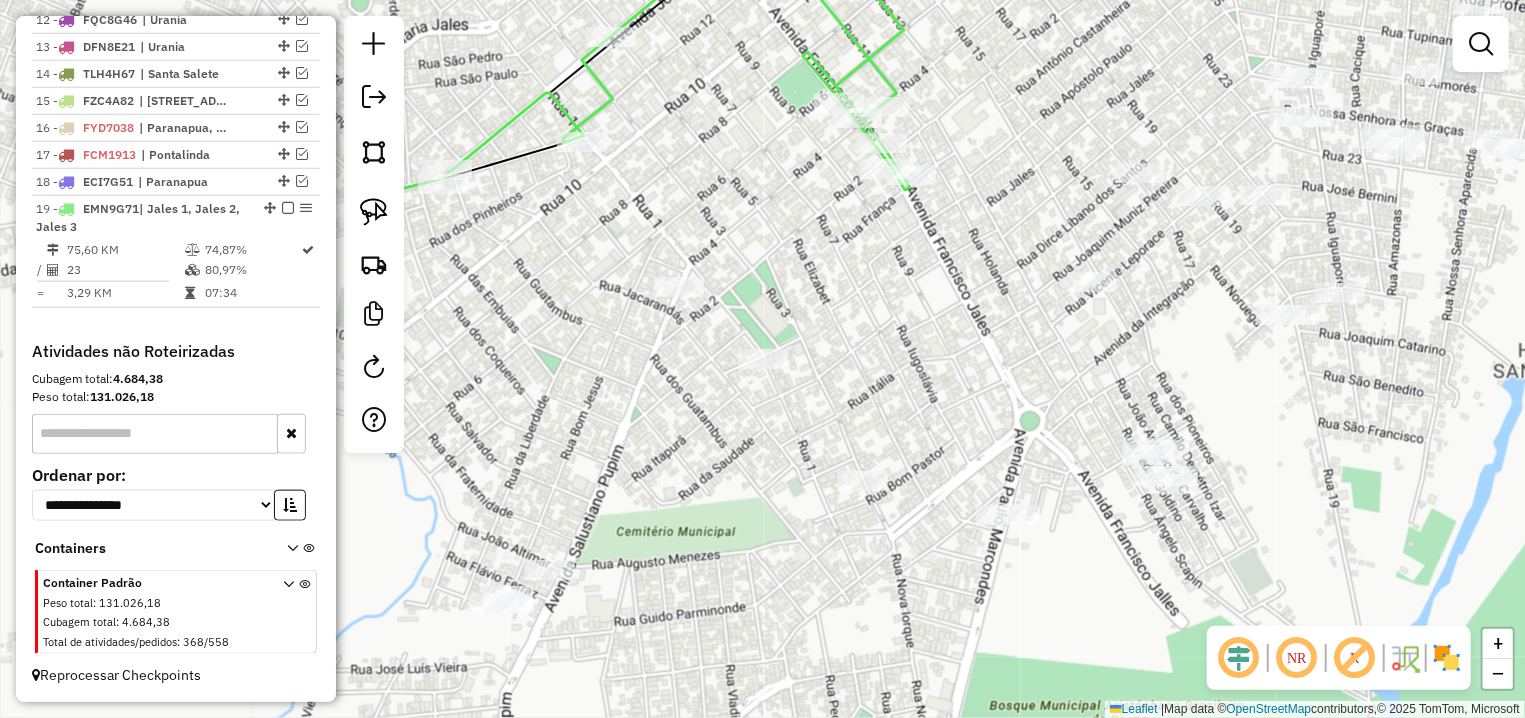 click 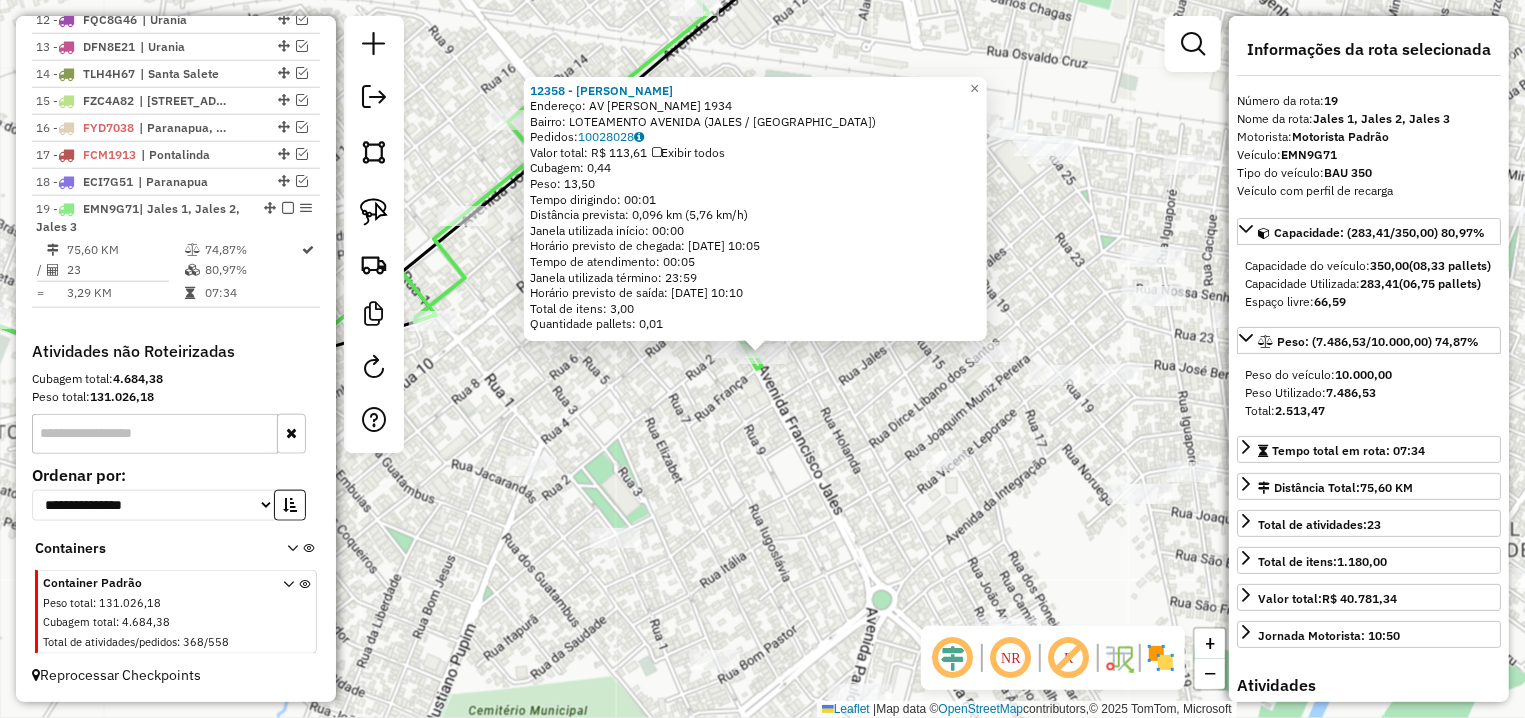 drag, startPoint x: 688, startPoint y: 477, endPoint x: 922, endPoint y: 144, distance: 406.9951 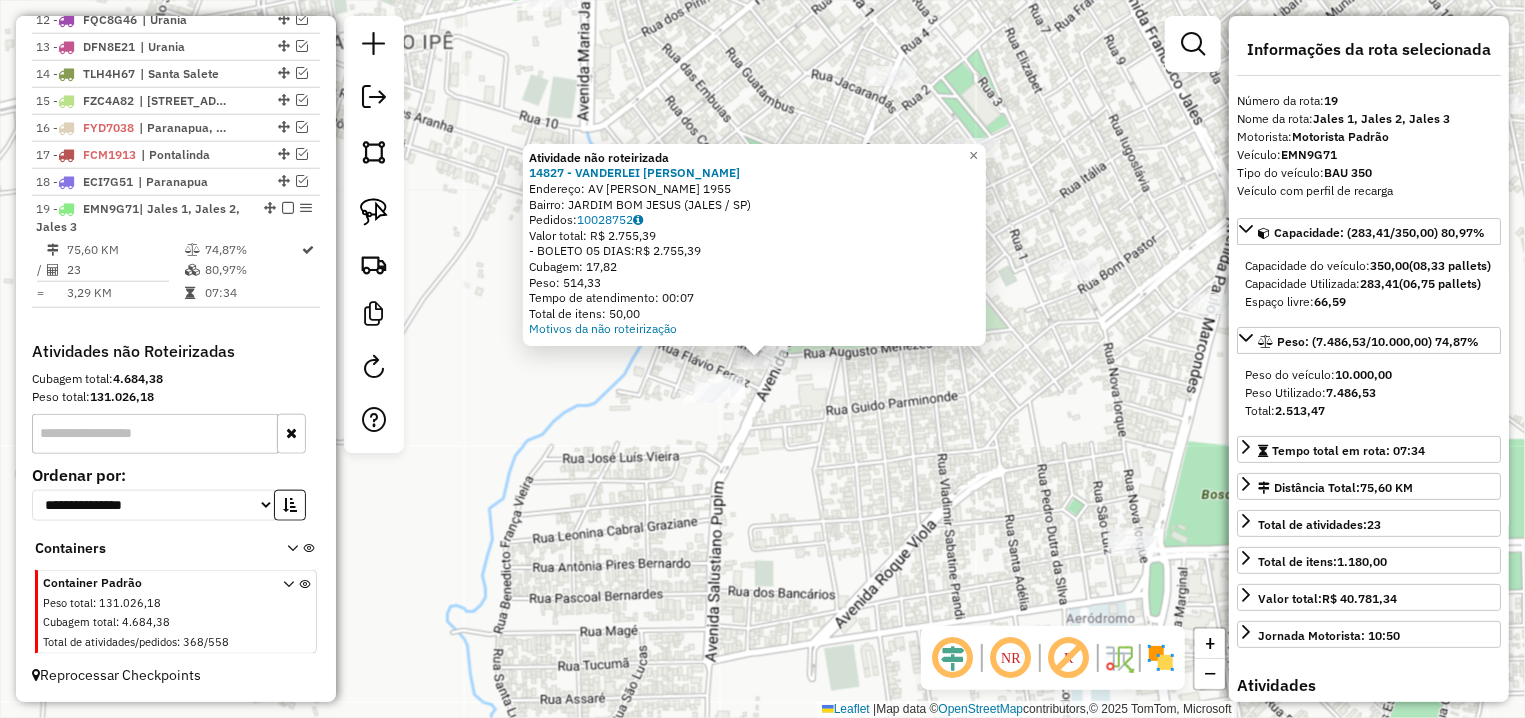 click on "Atividade não roteirizada 14827 - VANDERLEI JOSE DE ME  Endereço: AV  SALUSTIANO PUPIM              1955   Bairro: JARDIM BOM JESUS (JALES / SP)   Pedidos:  10028752   Valor total: R$ 2.755,39   - BOLETO 05 DIAS:  R$ 2.755,39   Cubagem: 17,82   Peso: 514,33   Tempo de atendimento: 00:07   Total de itens: 50,00  Motivos da não roteirização × Janela de atendimento Grade de atendimento Capacidade Transportadoras Veículos Cliente Pedidos  Rotas Selecione os dias de semana para filtrar as janelas de atendimento  Seg   Ter   Qua   Qui   Sex   Sáb   Dom  Informe o período da janela de atendimento: De: Até:  Filtrar exatamente a janela do cliente  Considerar janela de atendimento padrão  Selecione os dias de semana para filtrar as grades de atendimento  Seg   Ter   Qua   Qui   Sex   Sáb   Dom   Considerar clientes sem dia de atendimento cadastrado  Clientes fora do dia de atendimento selecionado Filtrar as atividades entre os valores definidos abaixo:  Peso mínimo:   Peso máximo:   Cubagem mínima:  De:" 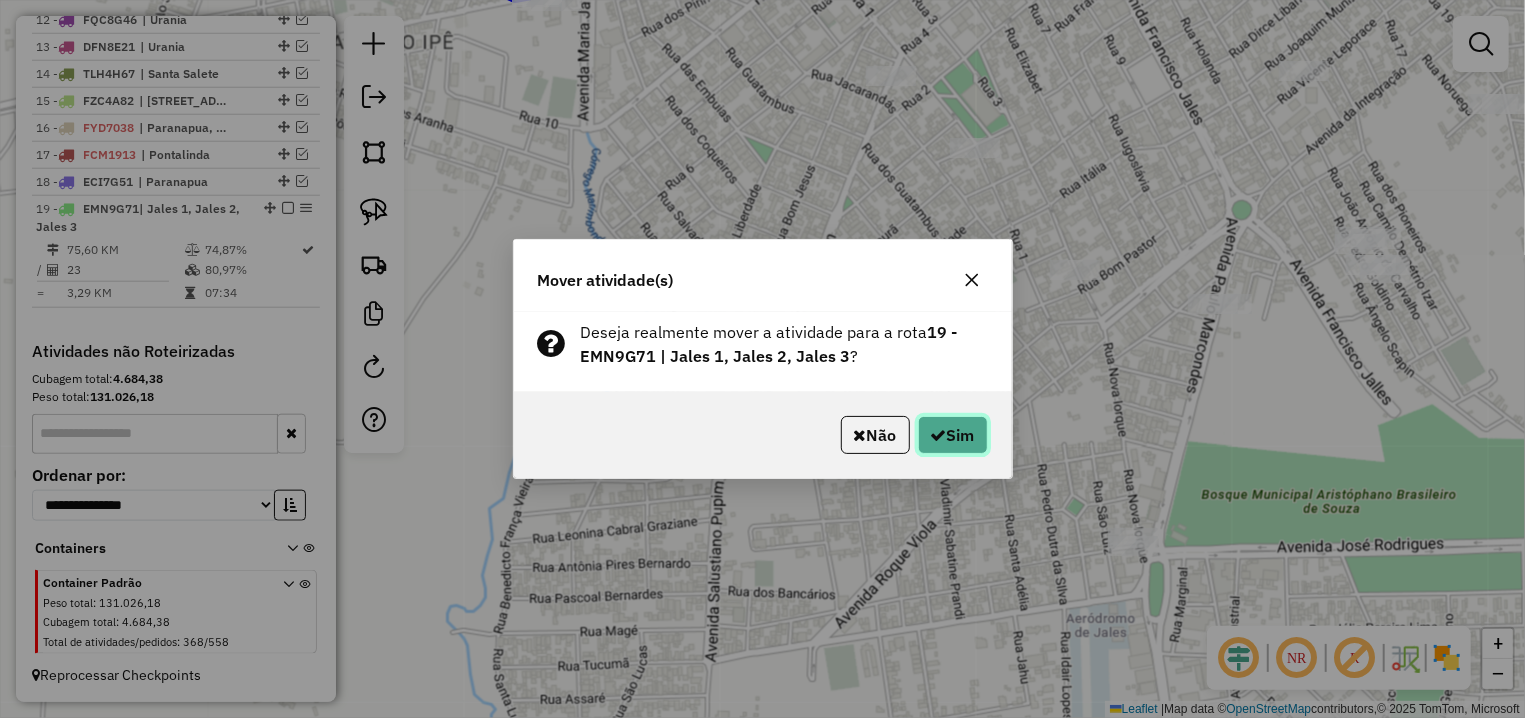 click on "Sim" 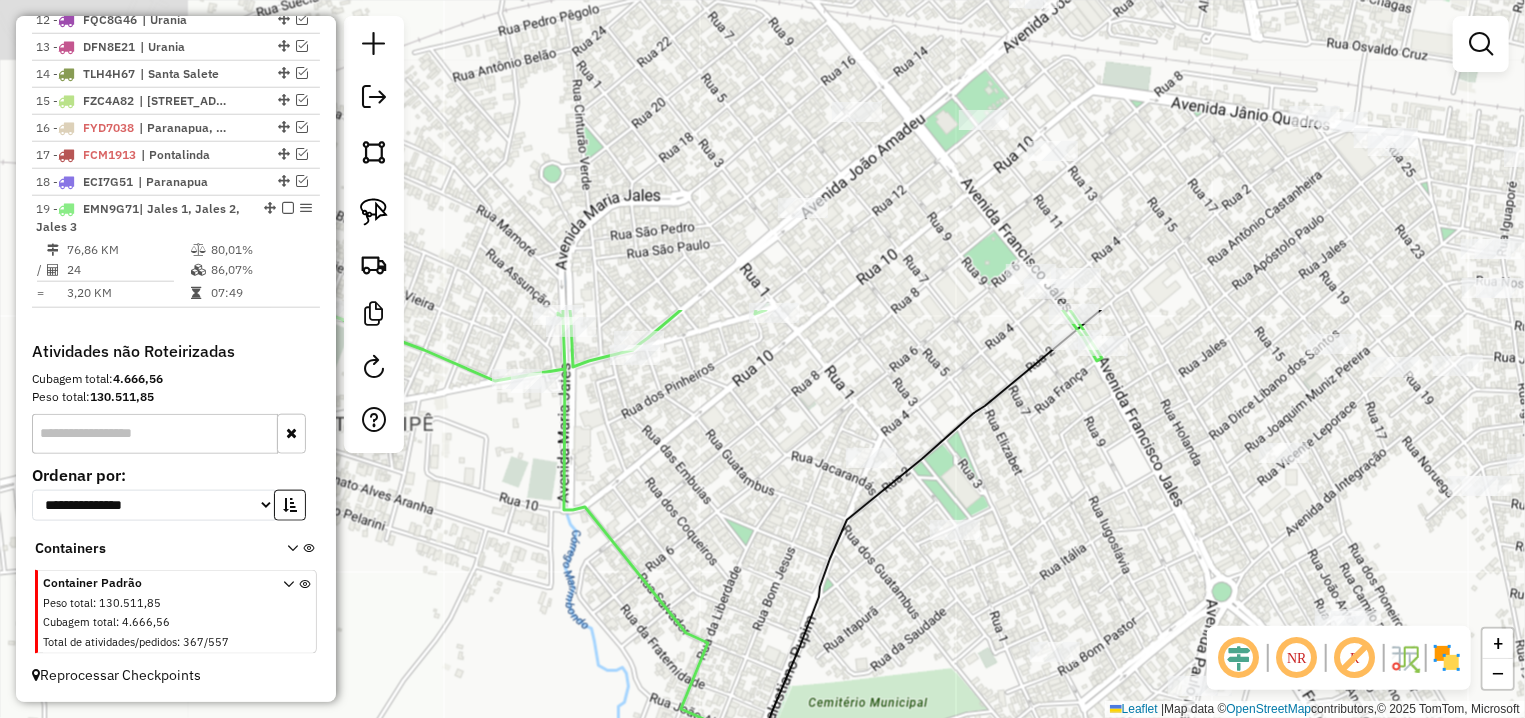 drag, startPoint x: 1014, startPoint y: 108, endPoint x: 994, endPoint y: 490, distance: 382.5232 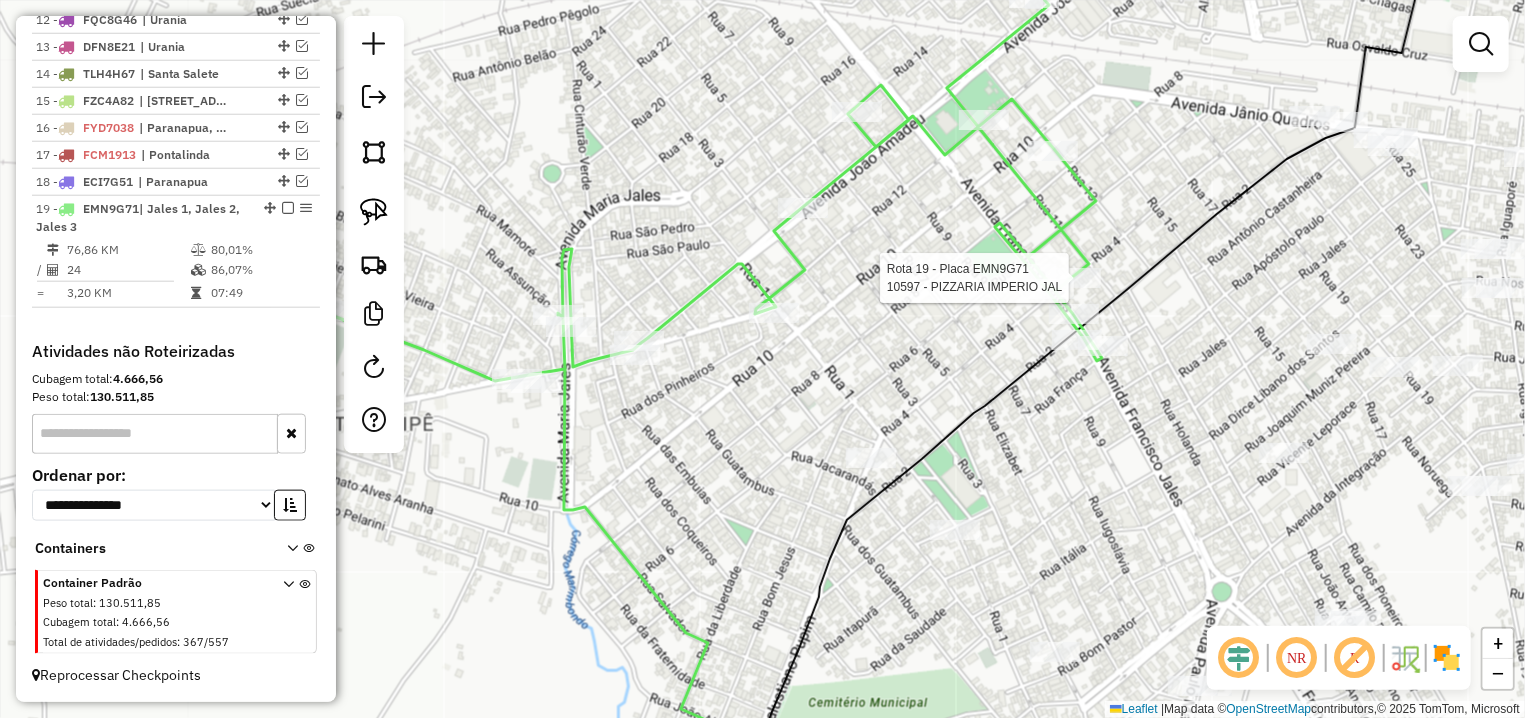 select on "**********" 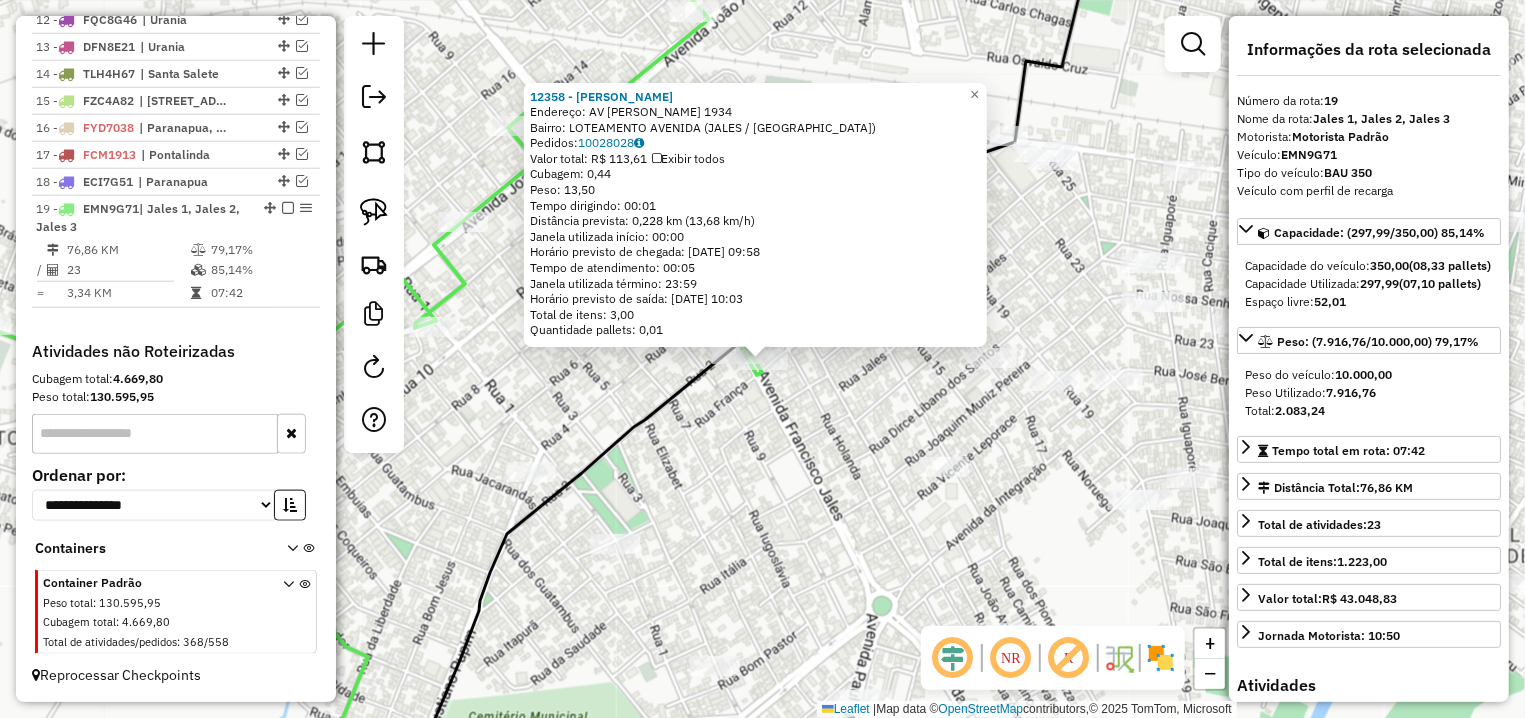 click on "Rota 19 - Placa EMN9G71  12358 - MAURO COSTA DE OLIVE × 12358 - MAURO COSTA DE OLIVE  Endereço: AV  FRANCISCO JALES               1934   Bairro: LOTEAMENTO AVENIDA (JALES / SP)   Pedidos:  10028028   Valor total: R$ 113,61   Exibir todos   Cubagem: 0,44  Peso: 13,50  Tempo dirigindo: 00:01   Distância prevista: 0,228 km (13,68 km/h)   Janela utilizada início: 00:00   Horário previsto de chegada: 11/07/2025 09:58   Tempo de atendimento: 00:05   Janela utilizada término: 23:59   Horário previsto de saída: 11/07/2025 10:03   Total de itens: 3,00   Quantidade pallets: 0,01  × Janela de atendimento Grade de atendimento Capacidade Transportadoras Veículos Cliente Pedidos  Rotas Selecione os dias de semana para filtrar as janelas de atendimento  Seg   Ter   Qua   Qui   Sex   Sáb   Dom  Informe o período da janela de atendimento: De: Até:  Filtrar exatamente a janela do cliente  Considerar janela de atendimento padrão  Selecione os dias de semana para filtrar as grades de atendimento  Seg   Ter   Qua  +" 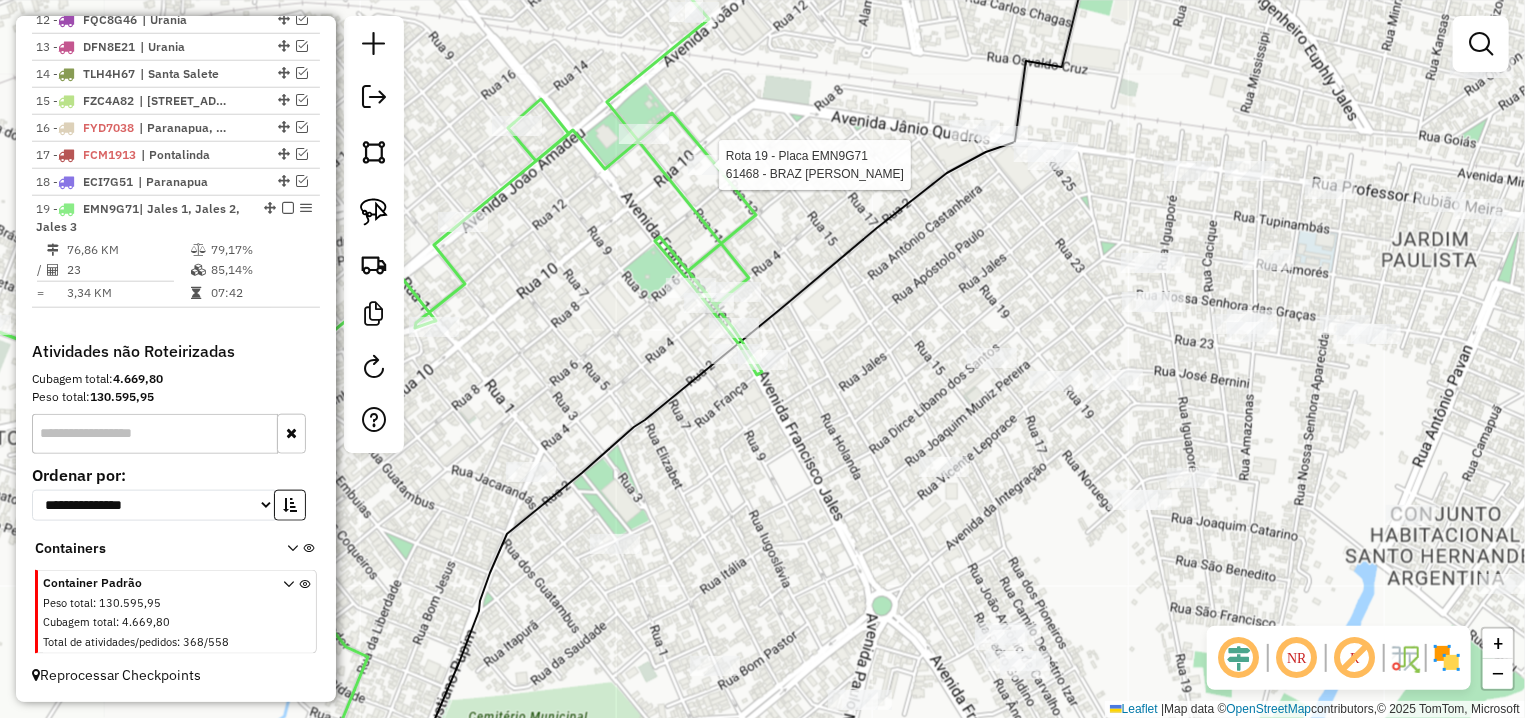 select on "**********" 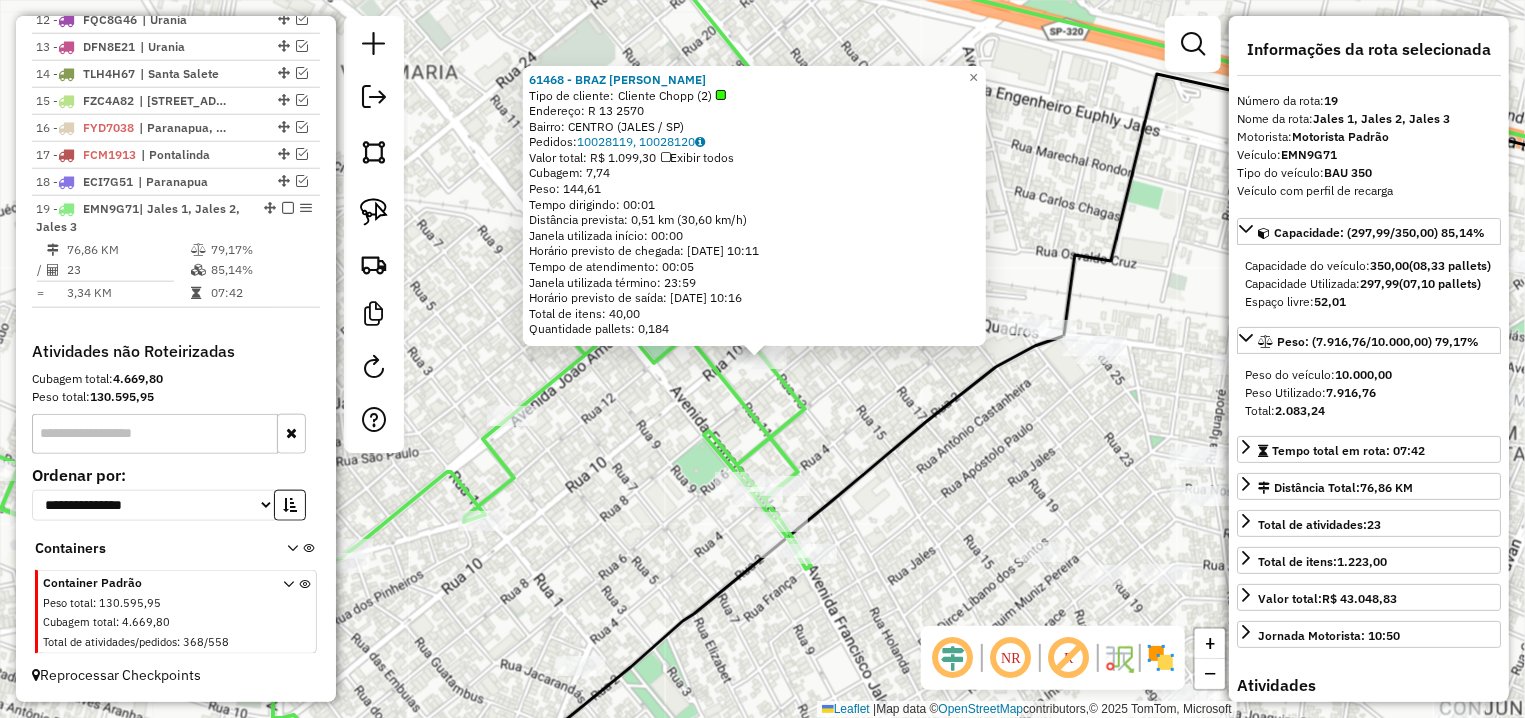click on "61468 - BRAZ ROBERTO DA SILV  Tipo de cliente:   Cliente Chopp (2)   Endereço: R   13                            2570   Bairro: CENTRO (JALES / SP)   Pedidos:  10028119, 10028120   Valor total: R$ 1.099,30   Exibir todos   Cubagem: 7,74  Peso: 144,61  Tempo dirigindo: 00:01   Distância prevista: 0,51 km (30,60 km/h)   Janela utilizada início: 00:00   Horário previsto de chegada: 11/07/2025 10:11   Tempo de atendimento: 00:05   Janela utilizada término: 23:59   Horário previsto de saída: 11/07/2025 10:16   Total de itens: 40,00   Quantidade pallets: 0,184  × Janela de atendimento Grade de atendimento Capacidade Transportadoras Veículos Cliente Pedidos  Rotas Selecione os dias de semana para filtrar as janelas de atendimento  Seg   Ter   Qua   Qui   Sex   Sáb   Dom  Informe o período da janela de atendimento: De: Até:  Filtrar exatamente a janela do cliente  Considerar janela de atendimento padrão  Selecione os dias de semana para filtrar as grades de atendimento  Seg   Ter   Qua   Qui   Sex   Dom" 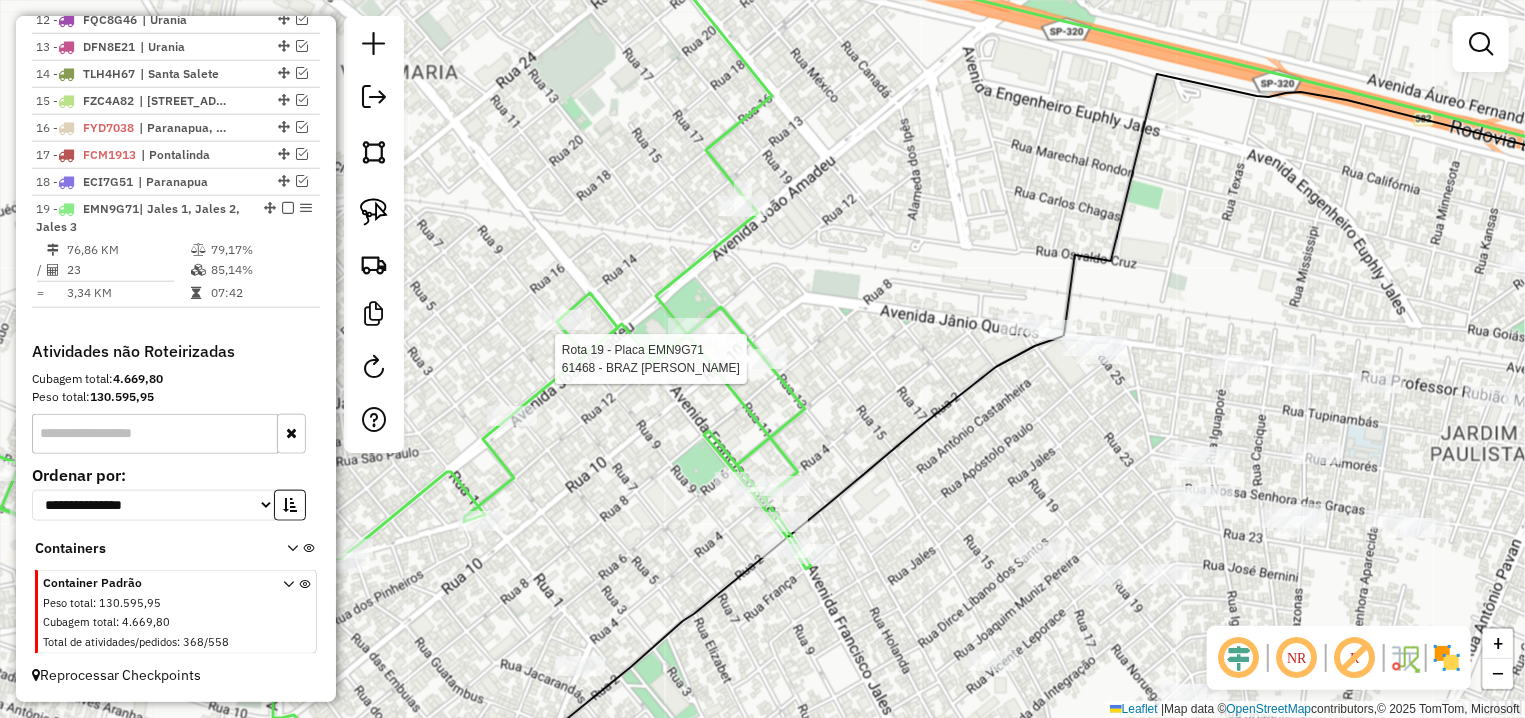 select on "**********" 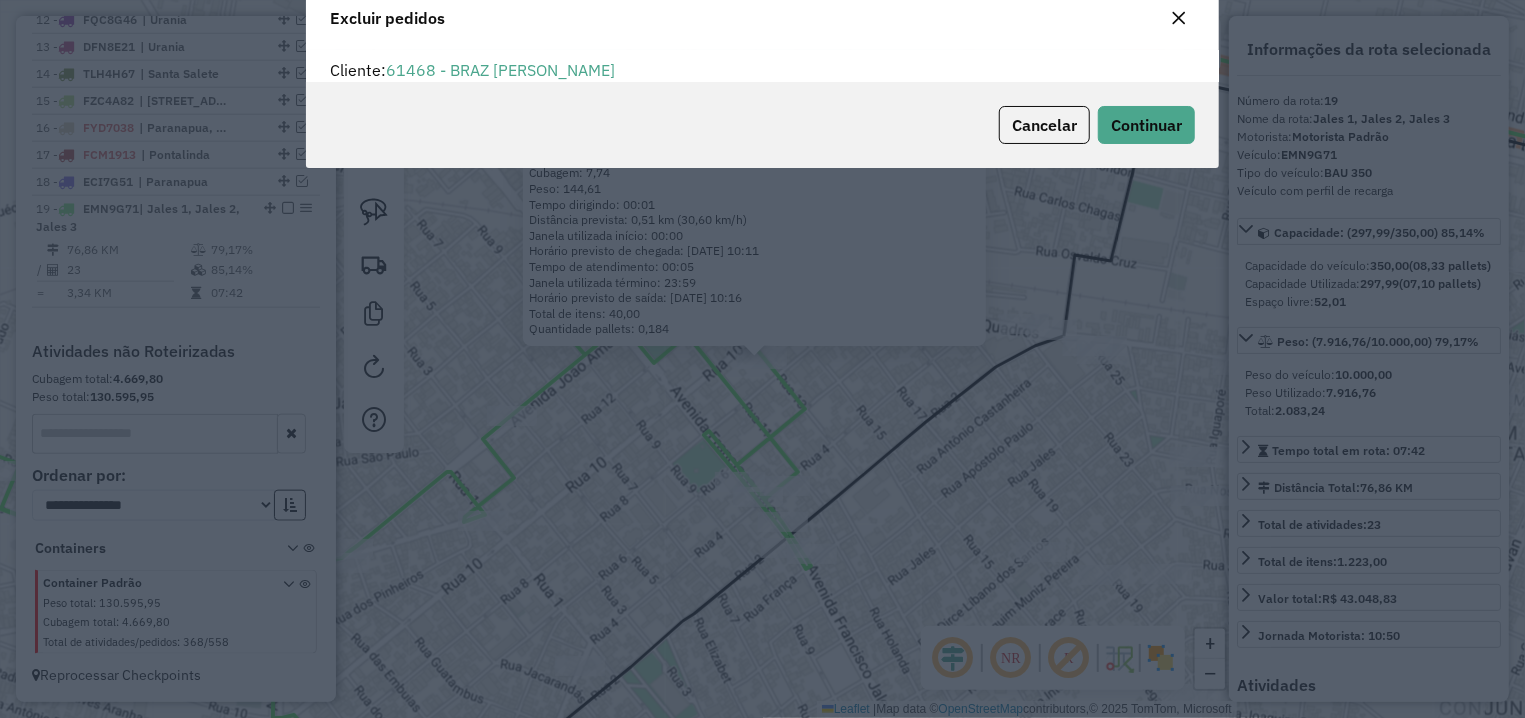 scroll, scrollTop: 12, scrollLeft: 6, axis: both 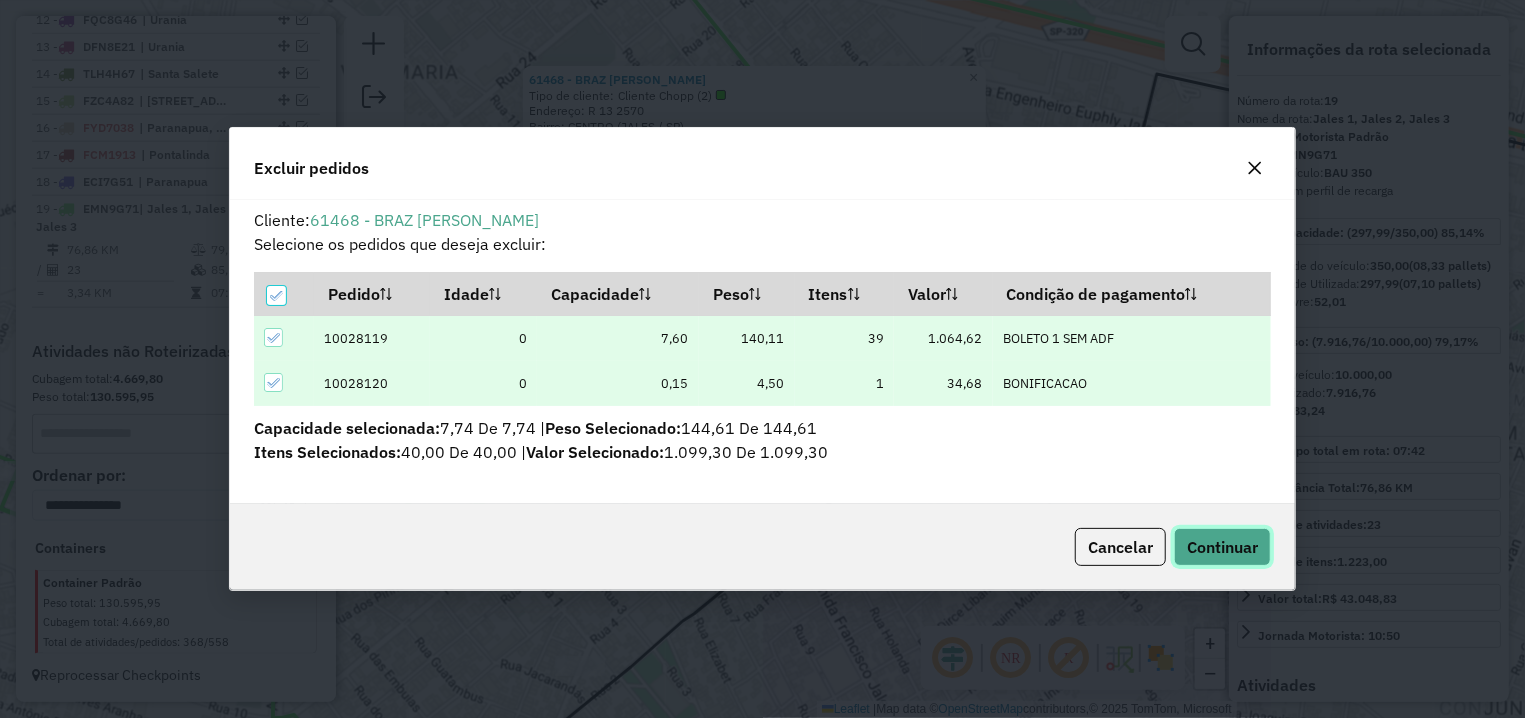 click on "Continuar" 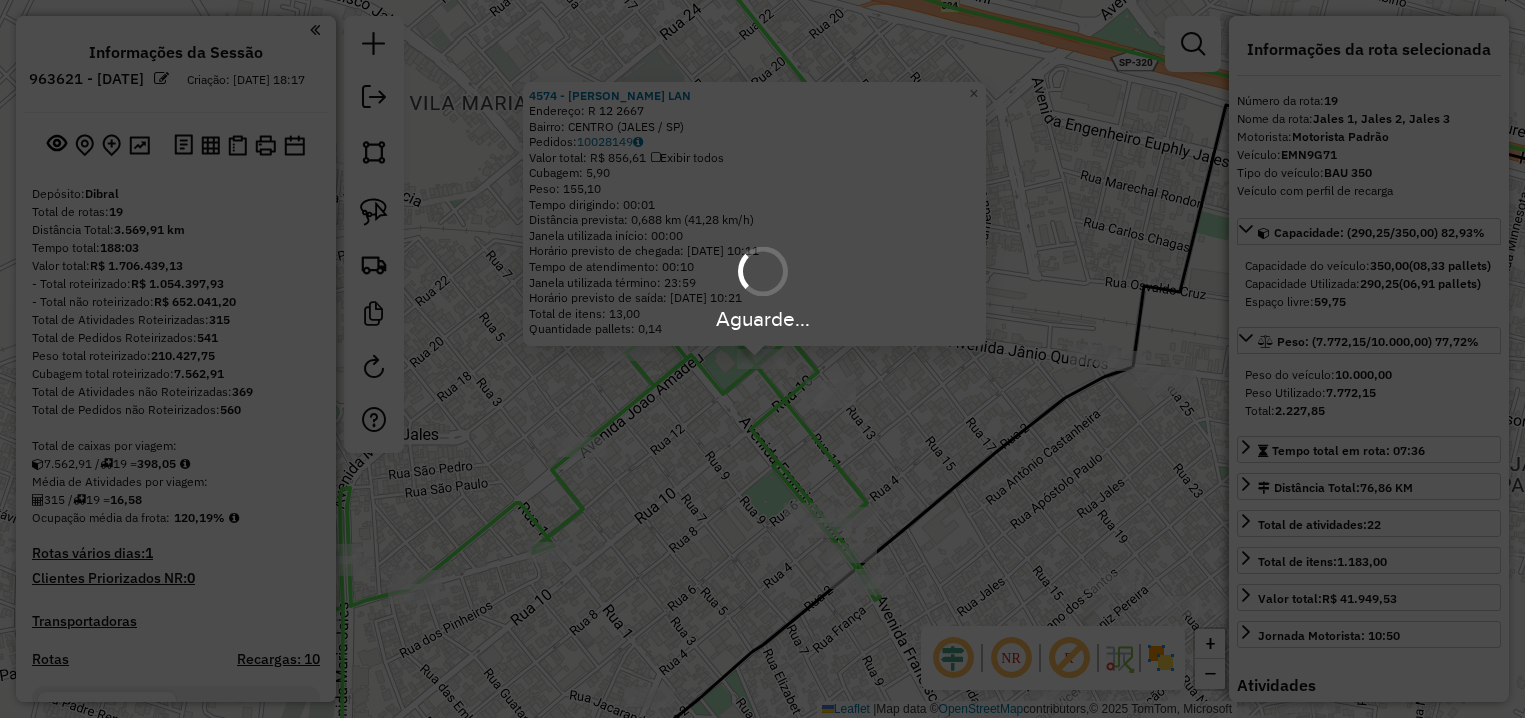 select on "**********" 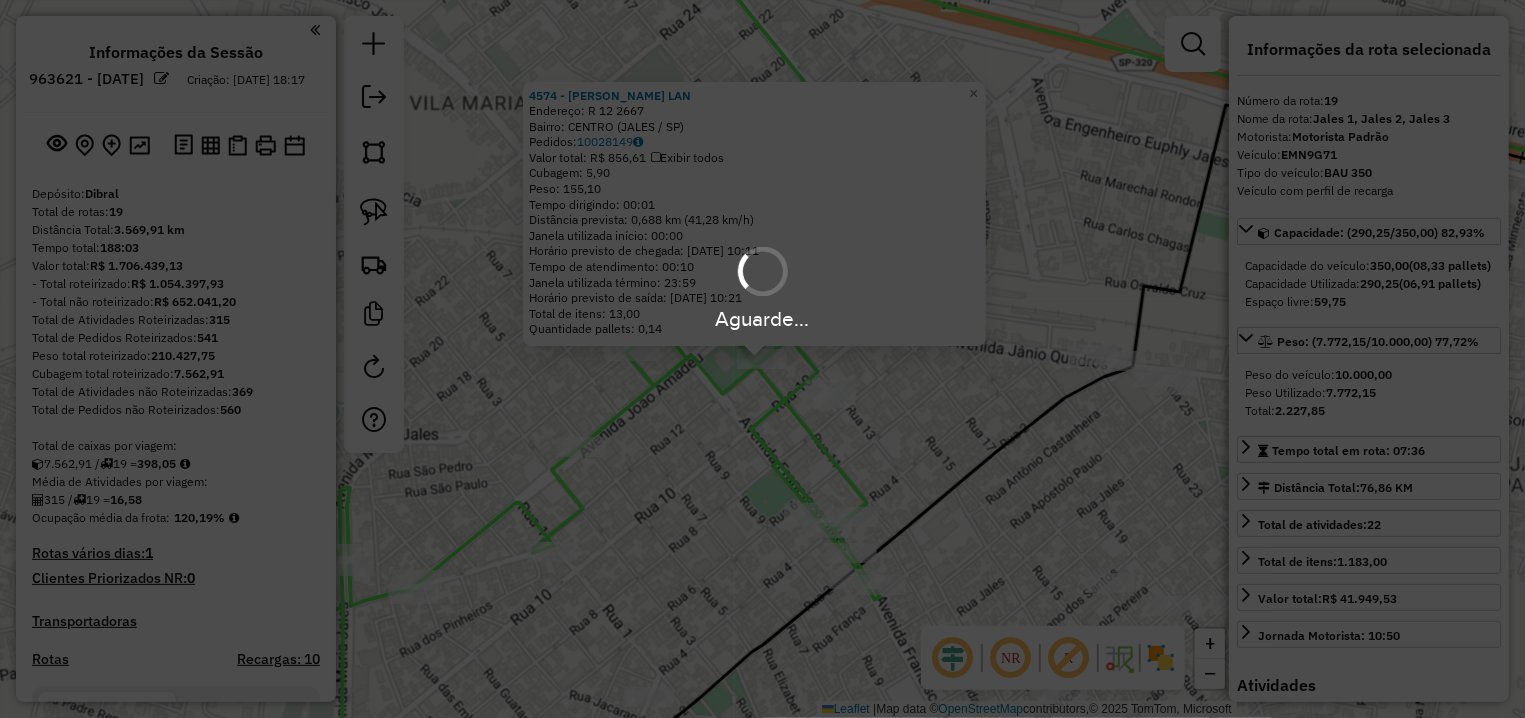 scroll, scrollTop: 1082, scrollLeft: 0, axis: vertical 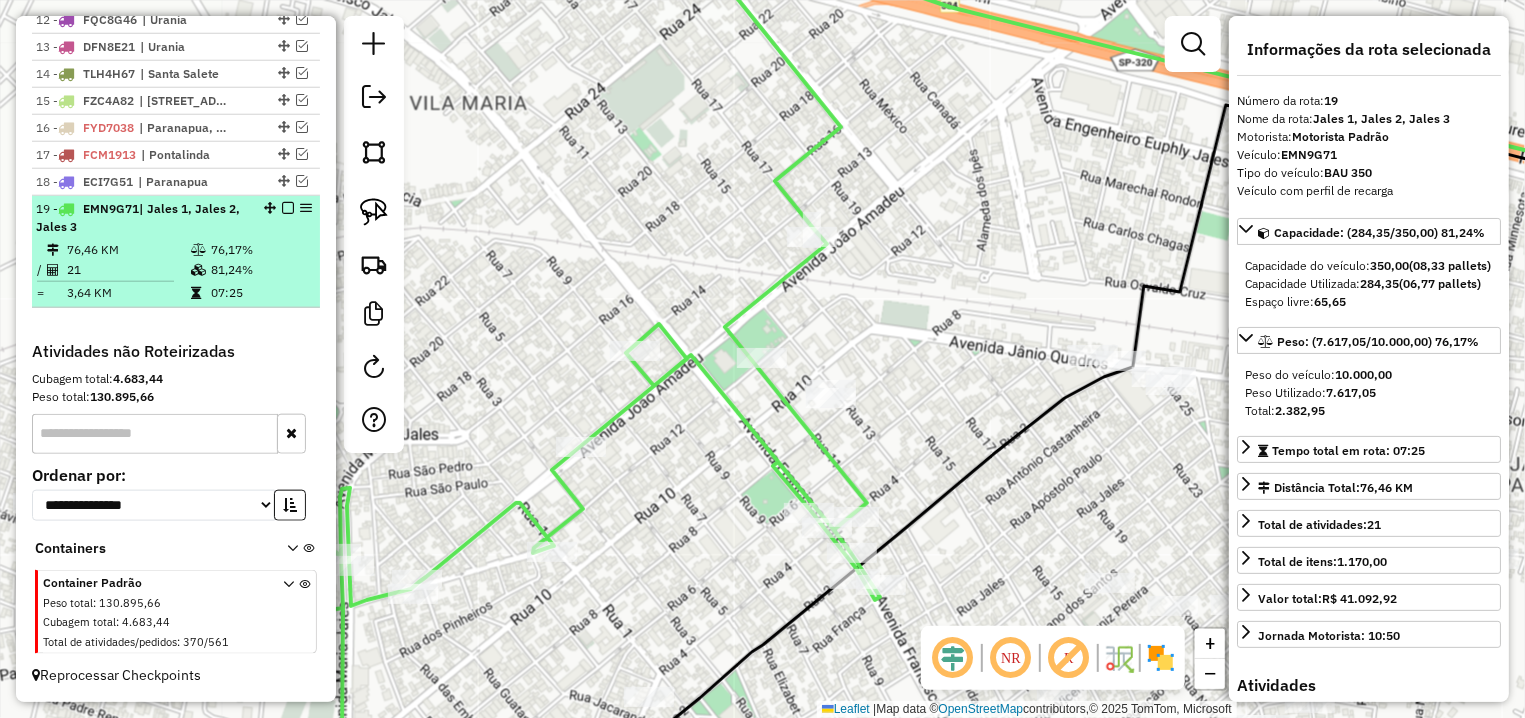 click at bounding box center (288, 208) 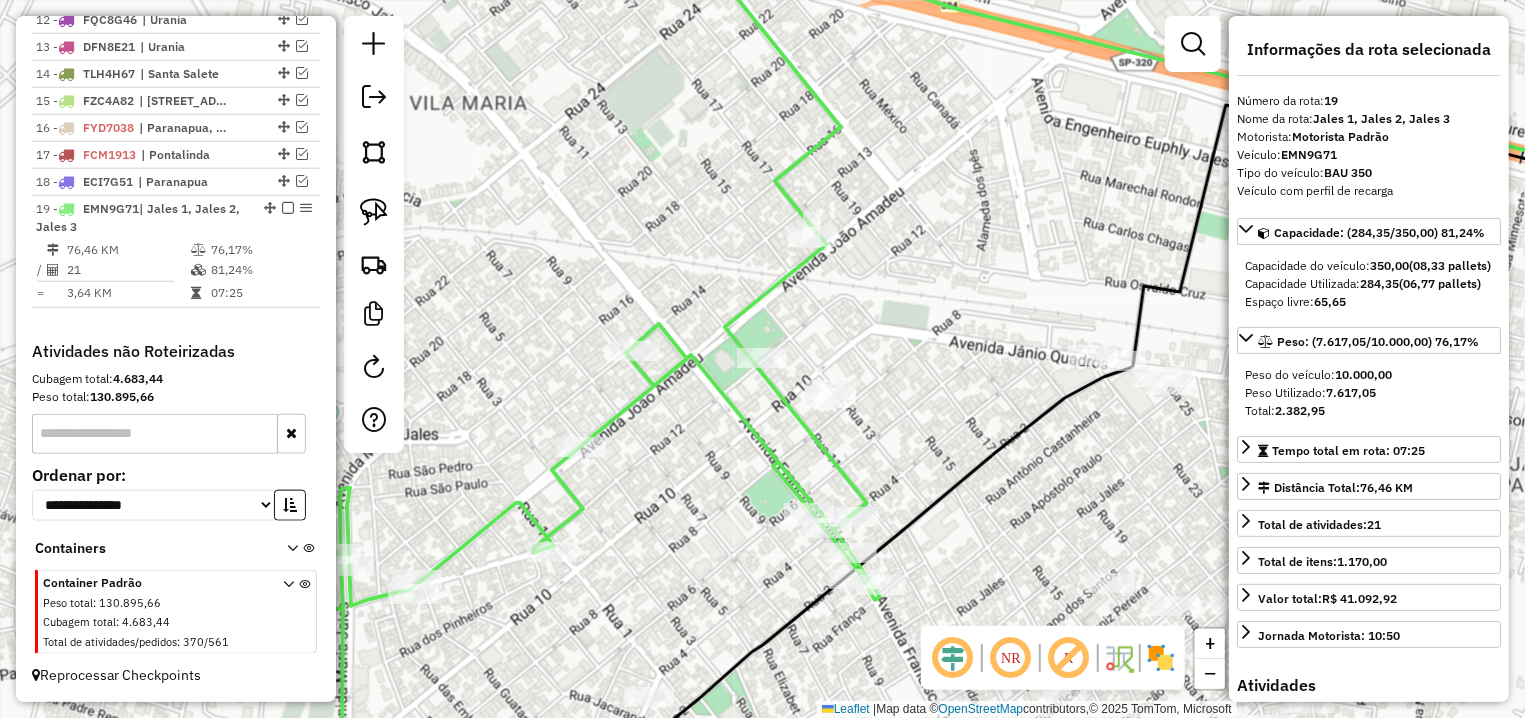 scroll, scrollTop: 997, scrollLeft: 0, axis: vertical 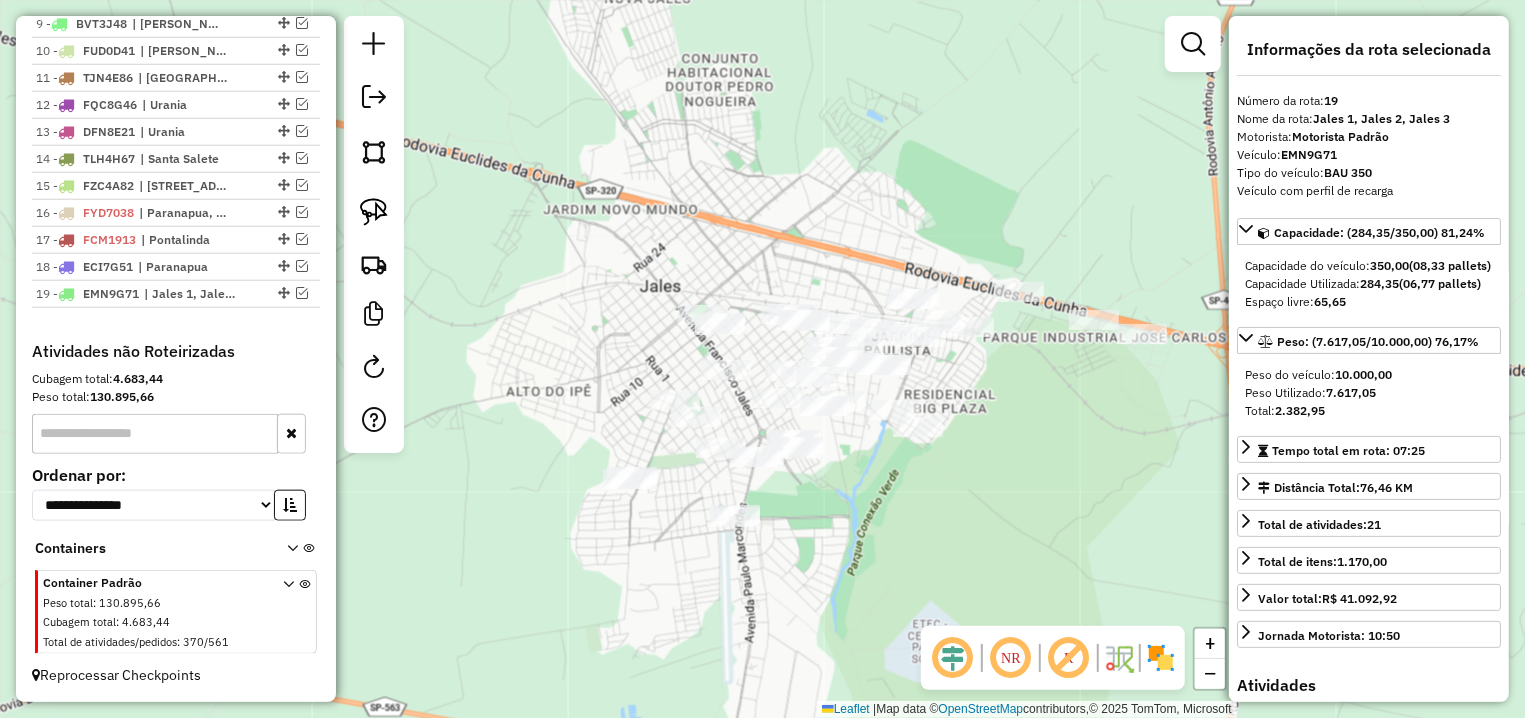 drag, startPoint x: 566, startPoint y: 362, endPoint x: 647, endPoint y: 347, distance: 82.37718 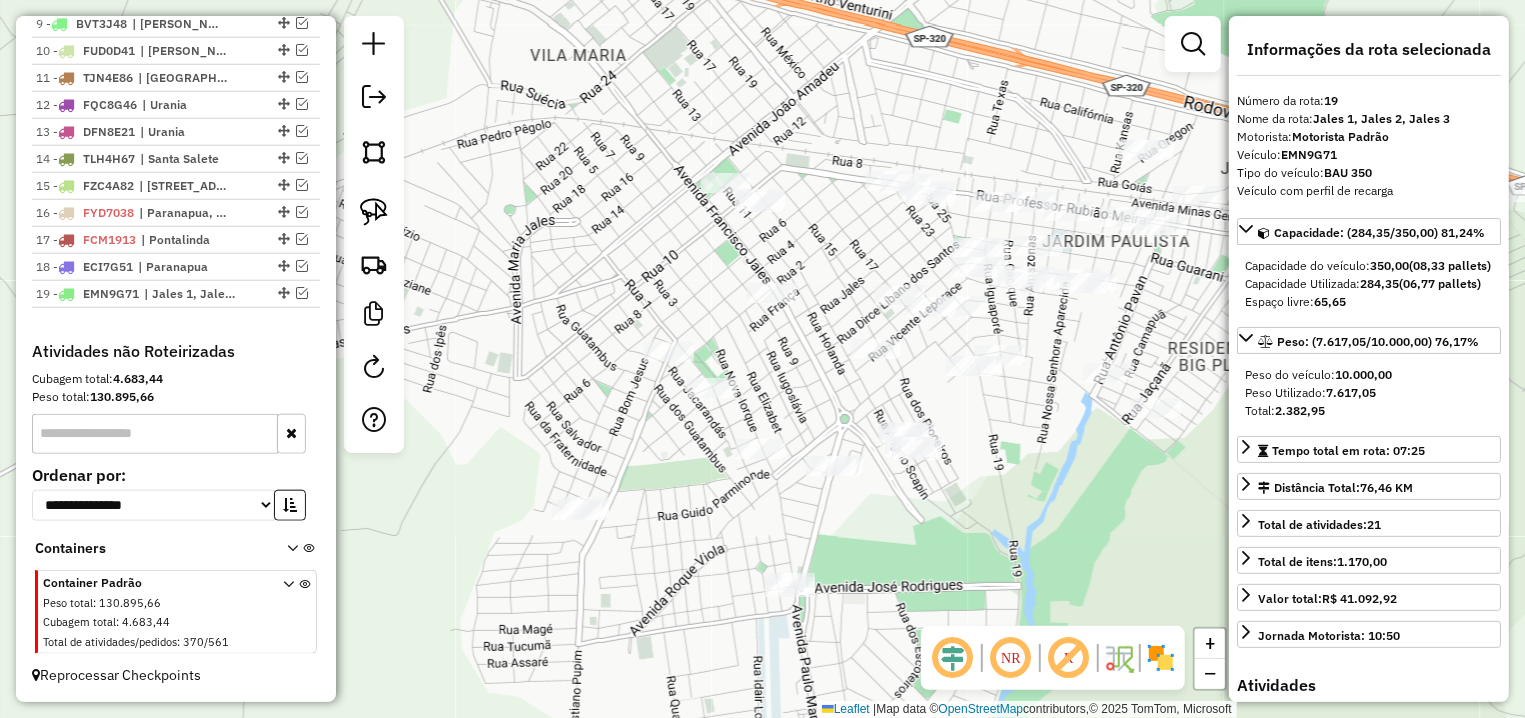 drag, startPoint x: 628, startPoint y: 302, endPoint x: 605, endPoint y: 284, distance: 29.206163 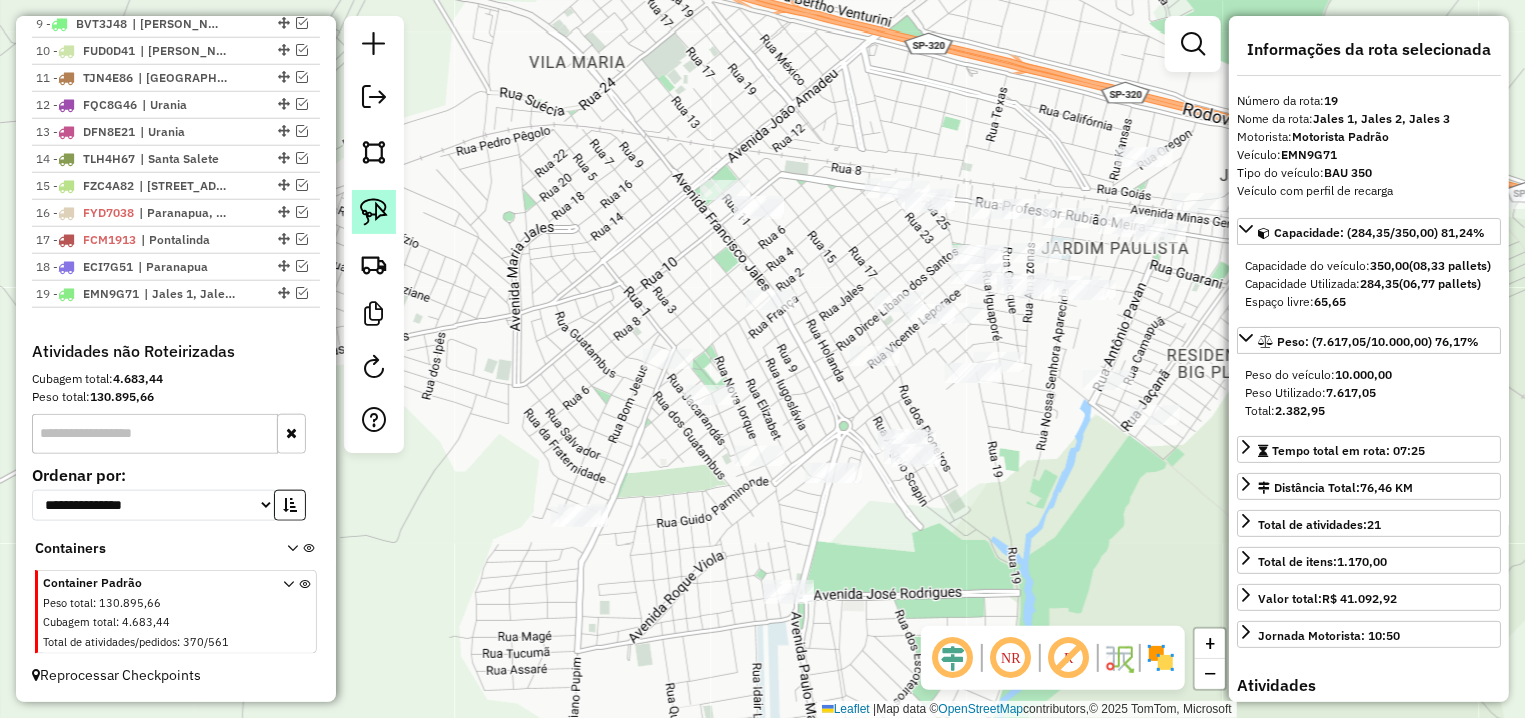 click 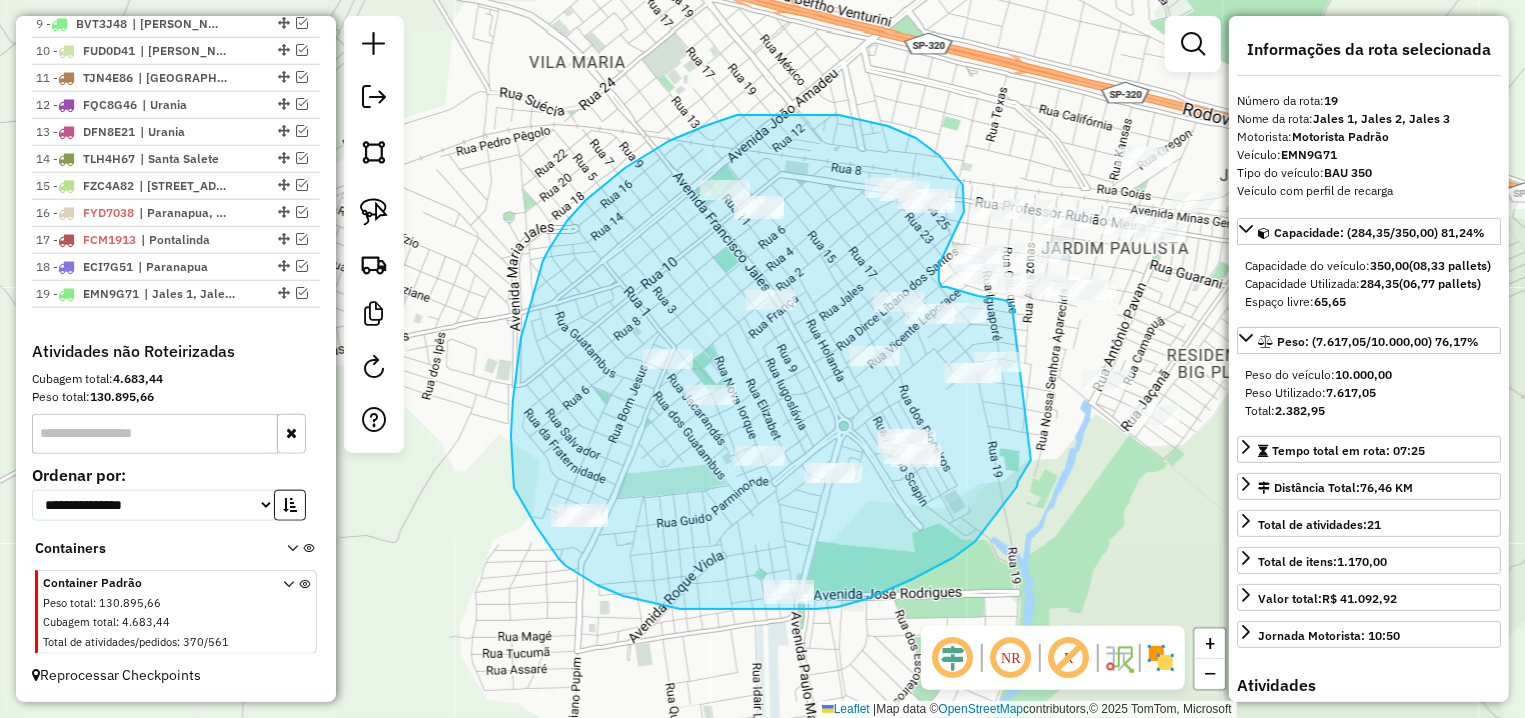 drag, startPoint x: 978, startPoint y: 296, endPoint x: 1031, endPoint y: 460, distance: 172.35138 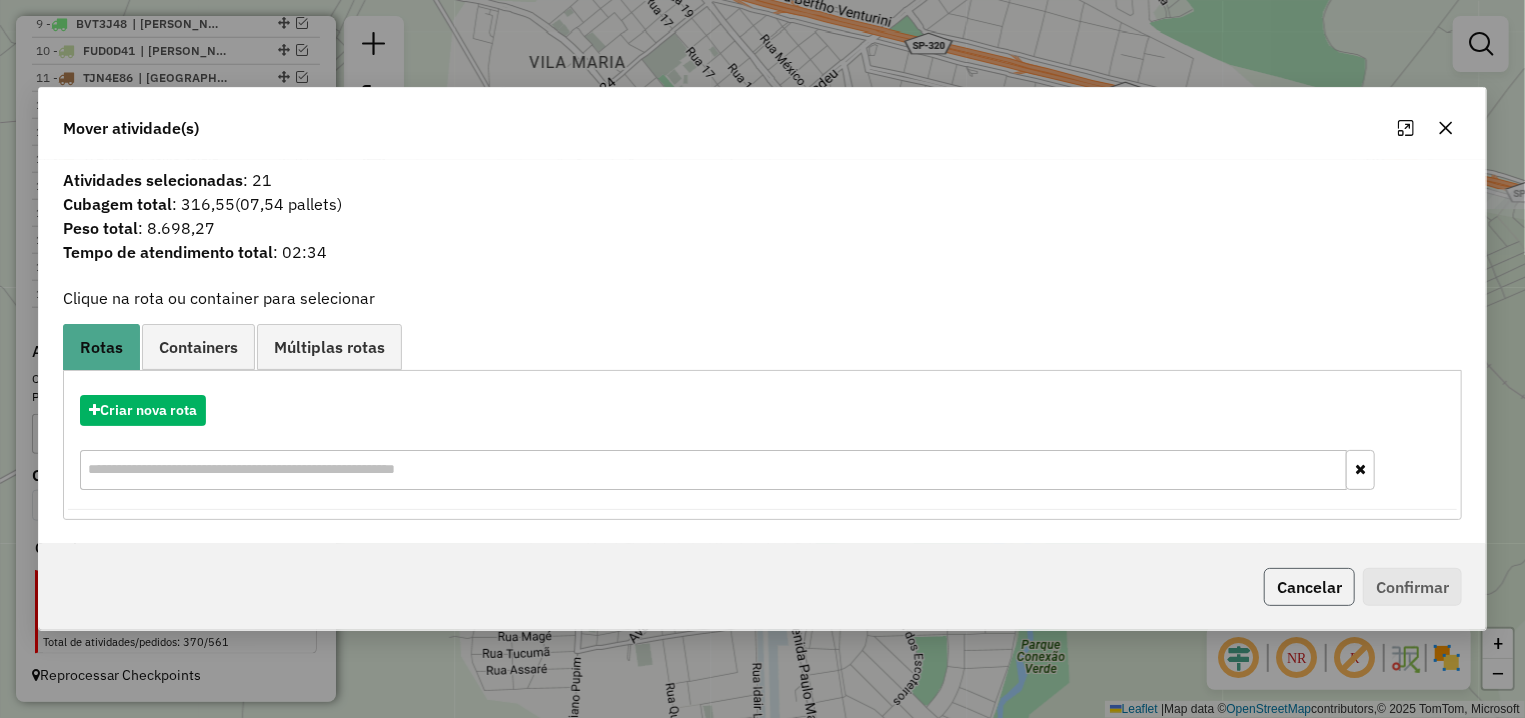 click on "Cancelar" 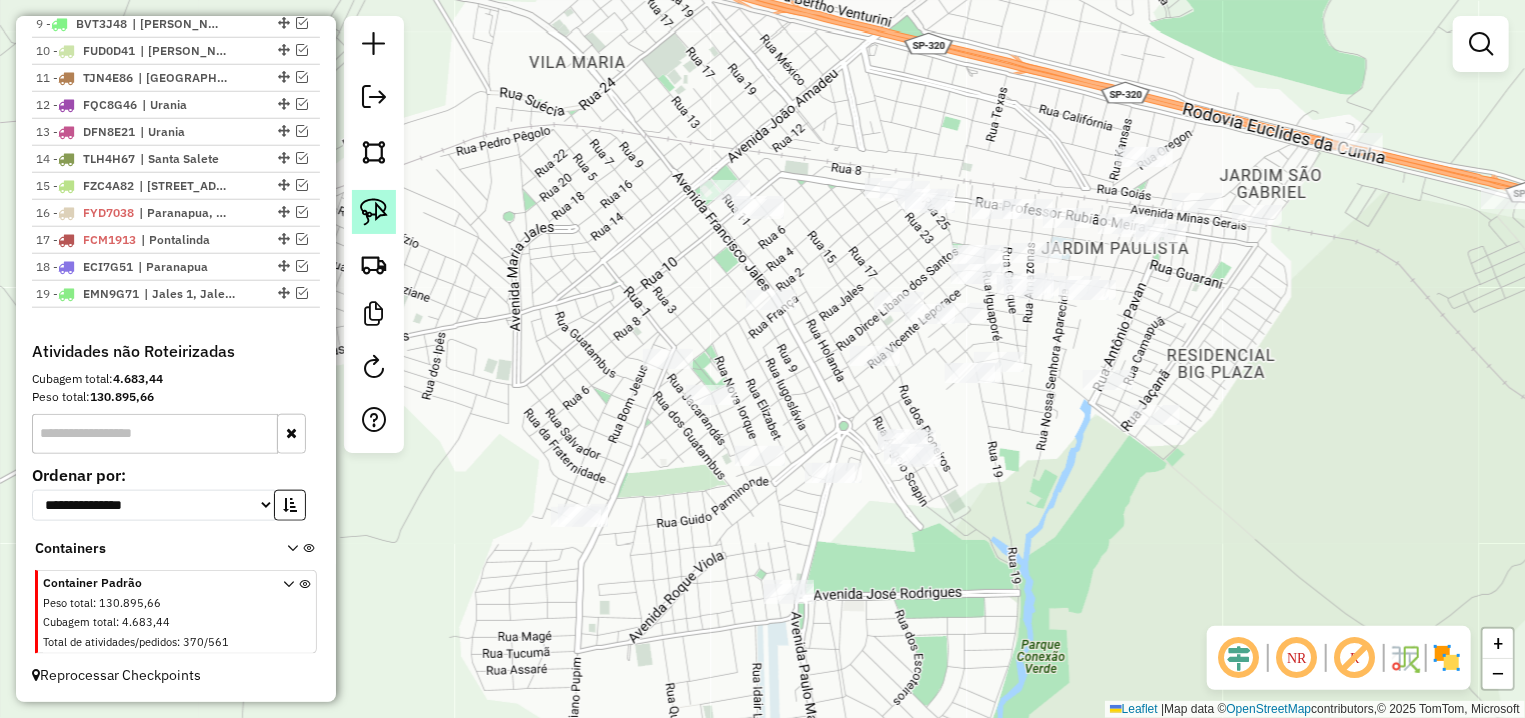 click 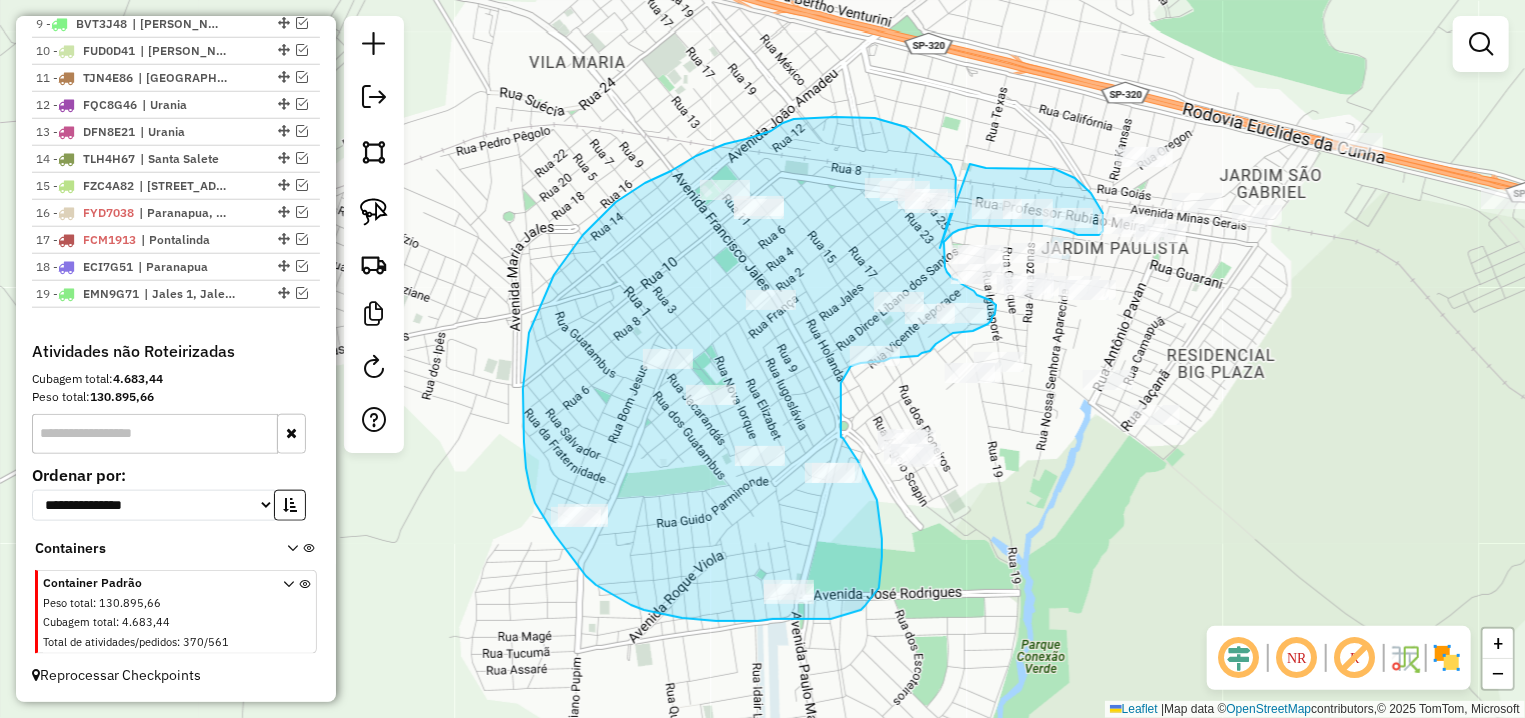 drag, startPoint x: 940, startPoint y: 248, endPoint x: 970, endPoint y: 164, distance: 89.19641 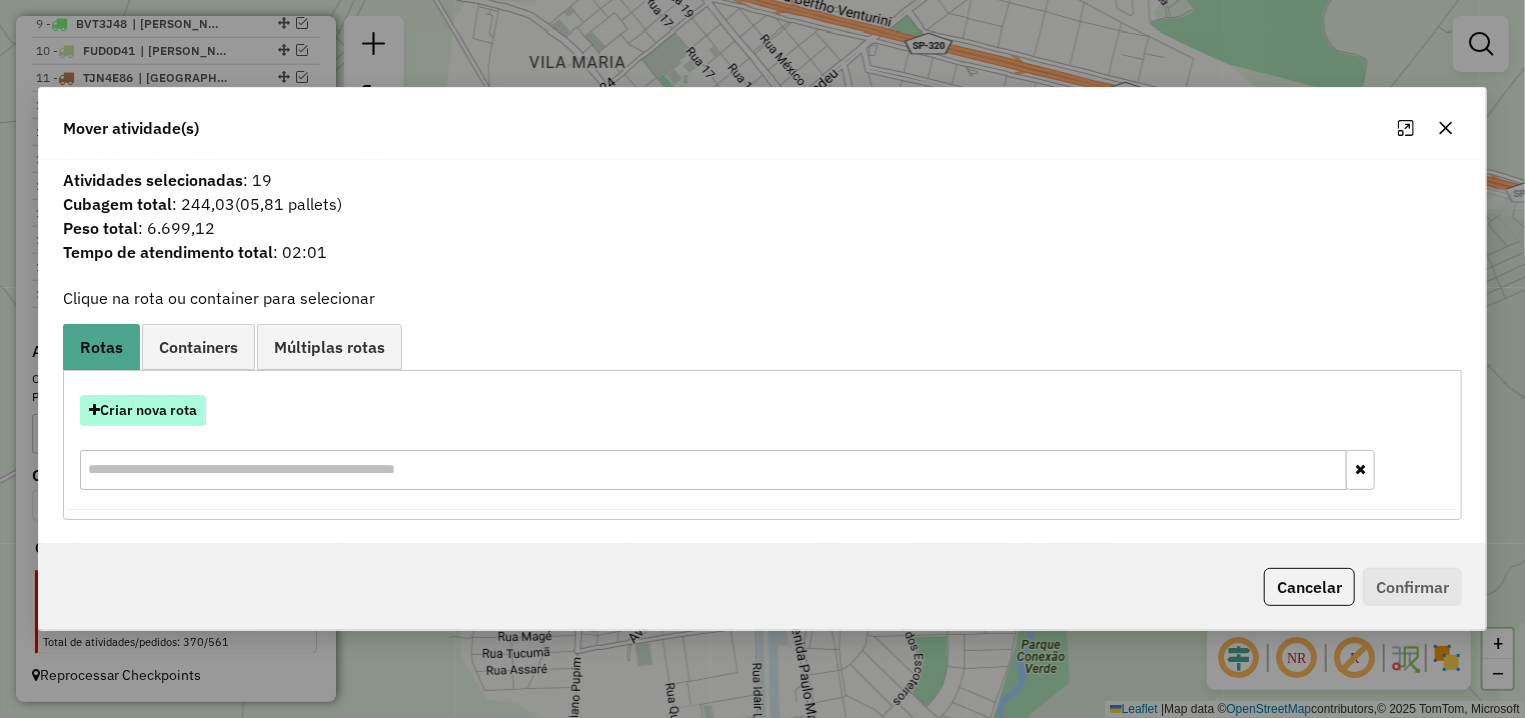 click on "Criar nova rota" at bounding box center [143, 410] 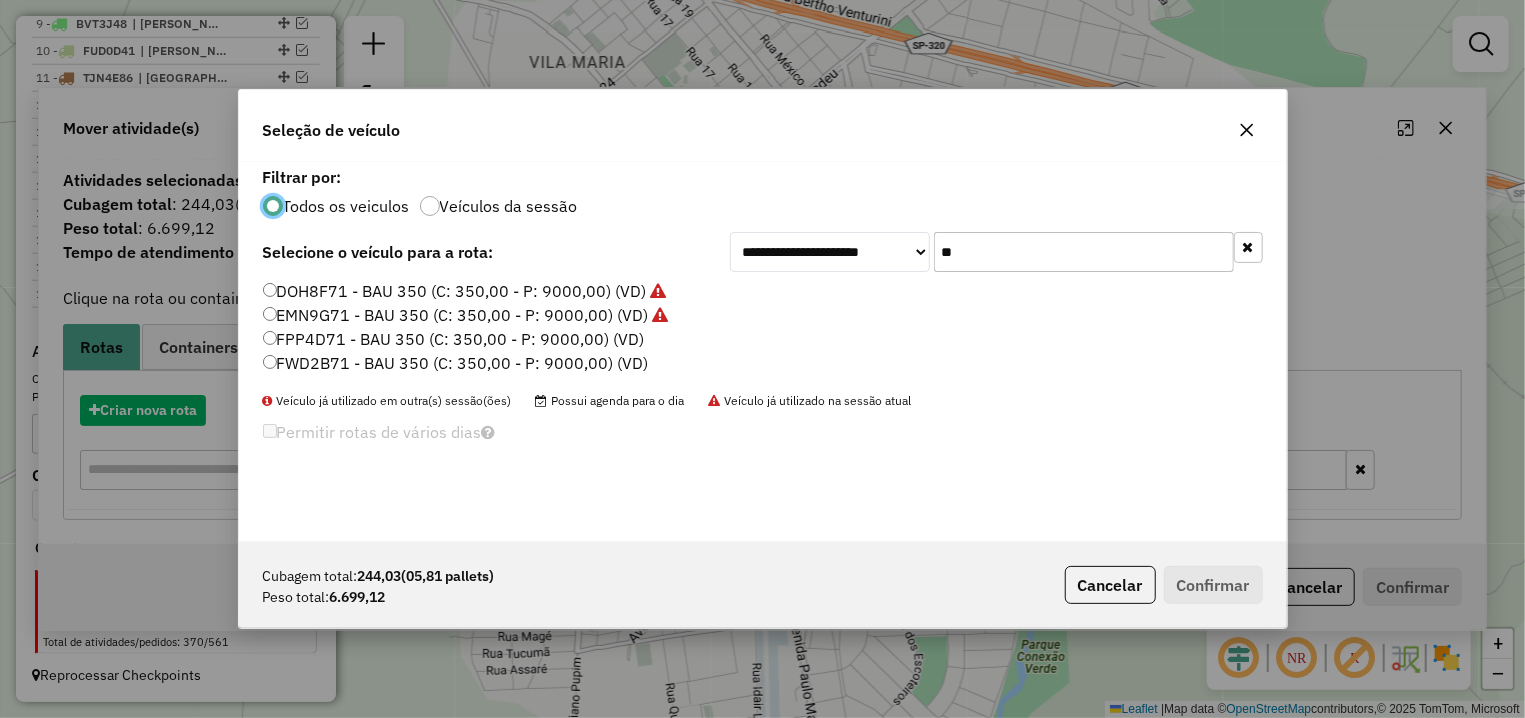 scroll, scrollTop: 11, scrollLeft: 7, axis: both 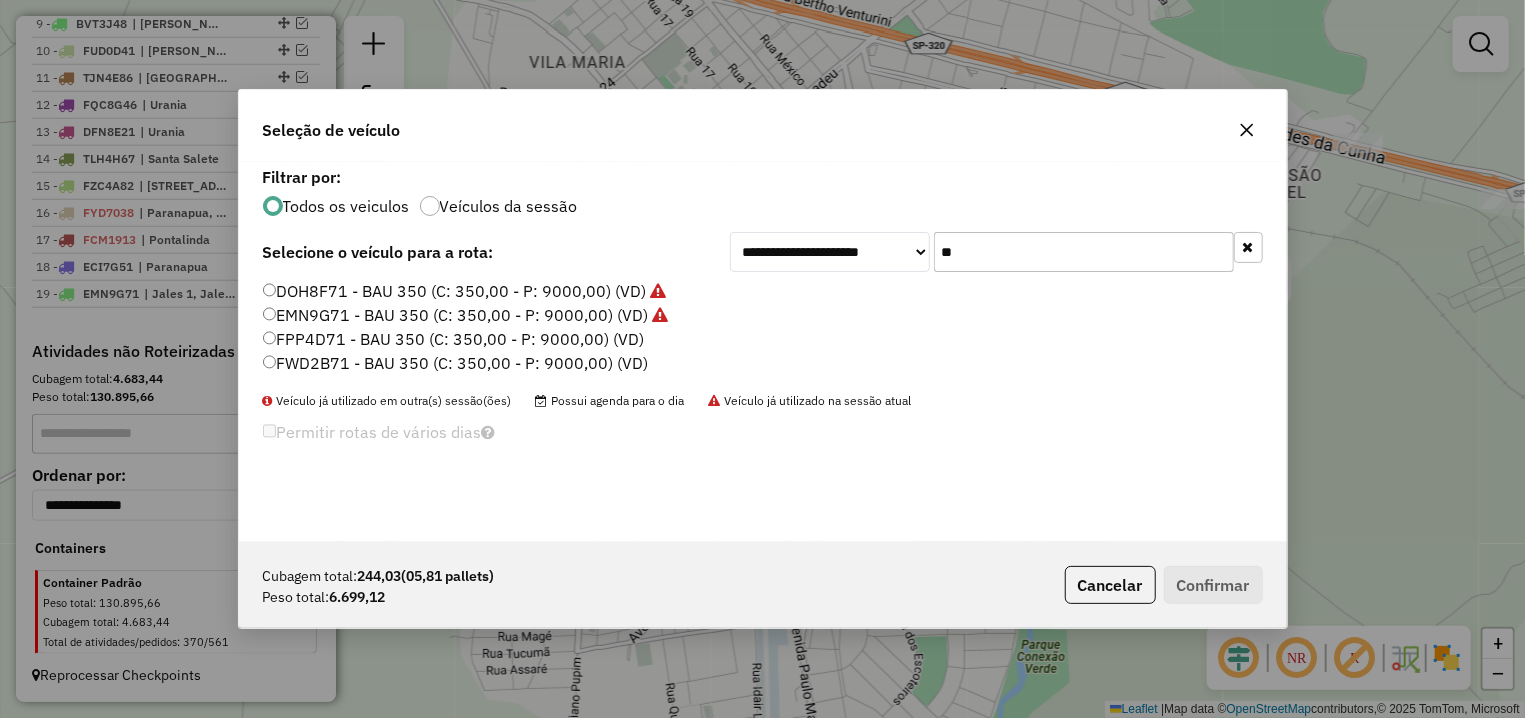 drag, startPoint x: 989, startPoint y: 245, endPoint x: 907, endPoint y: 248, distance: 82.05486 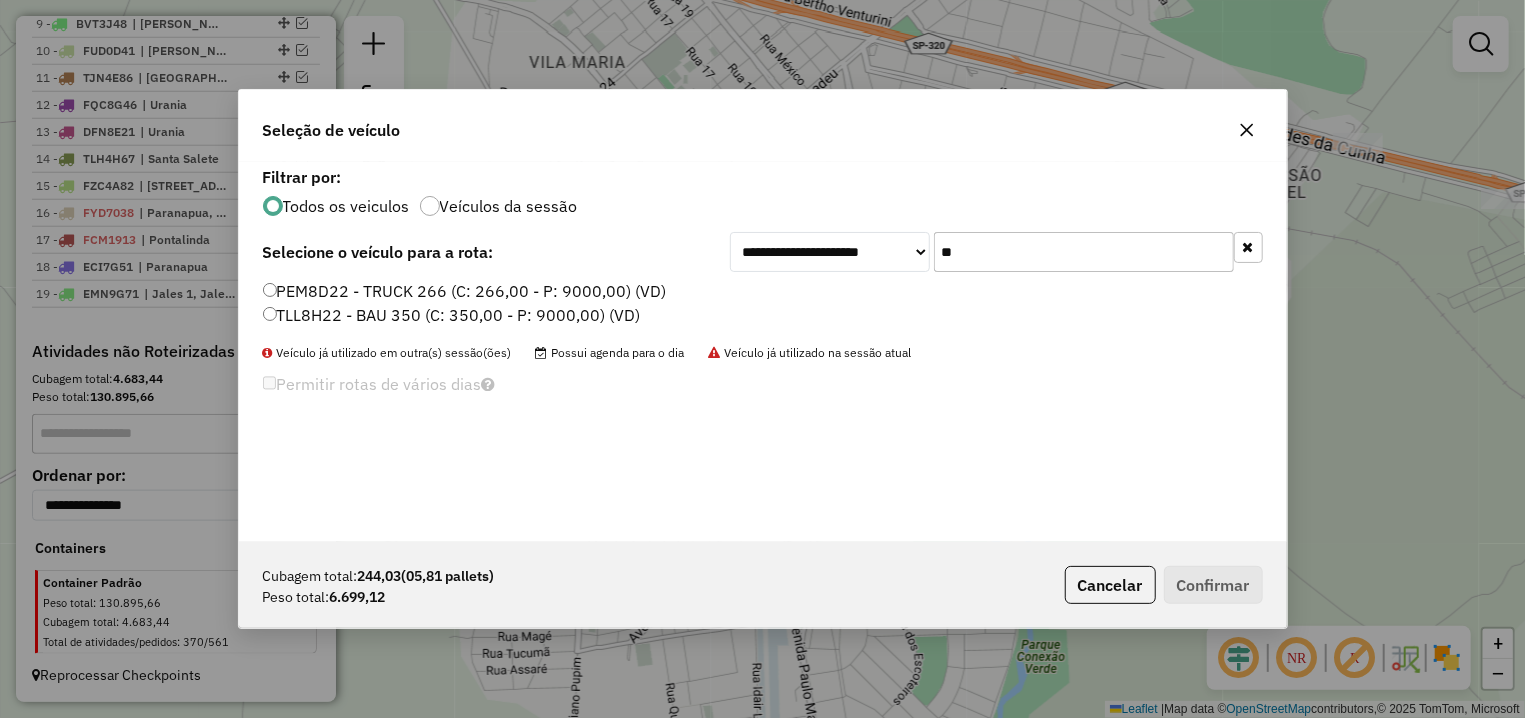 type on "**" 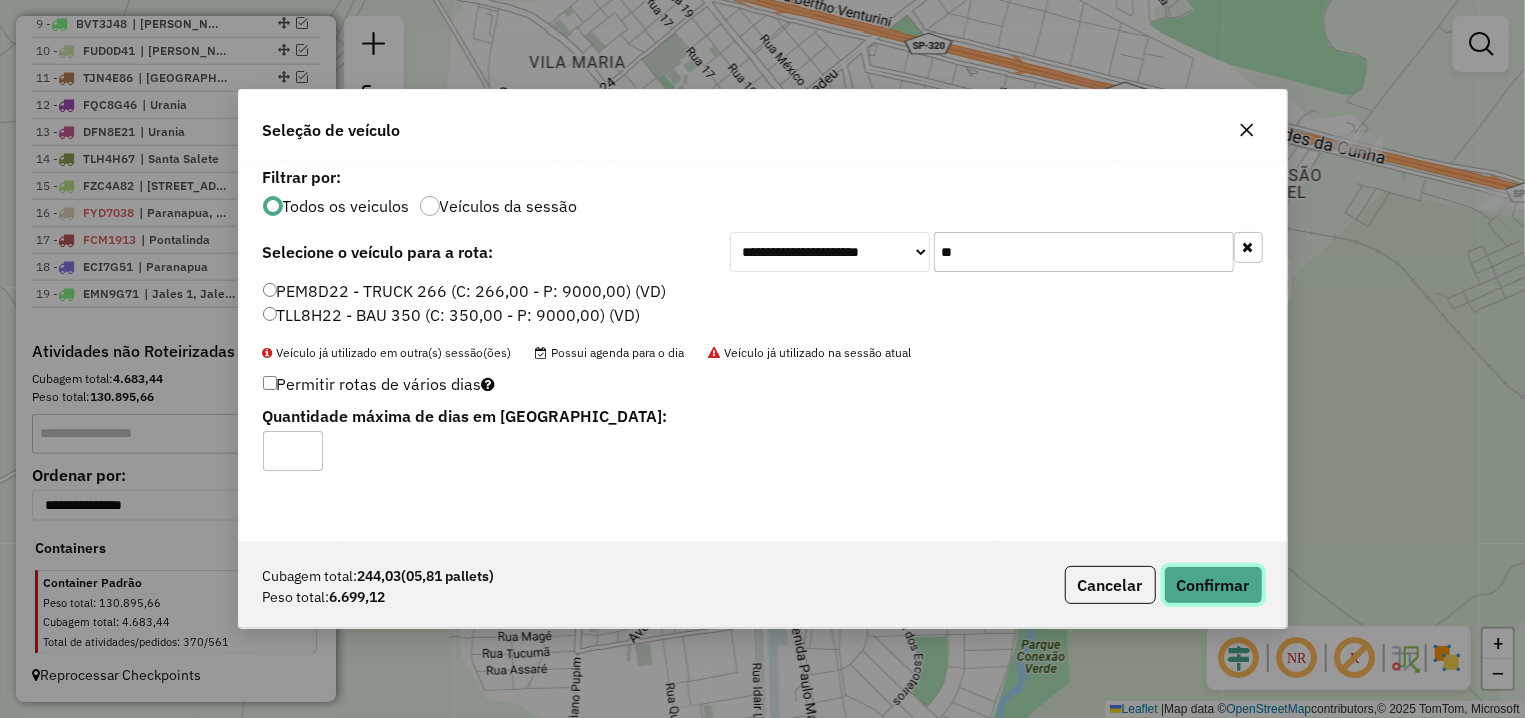 click on "Confirmar" 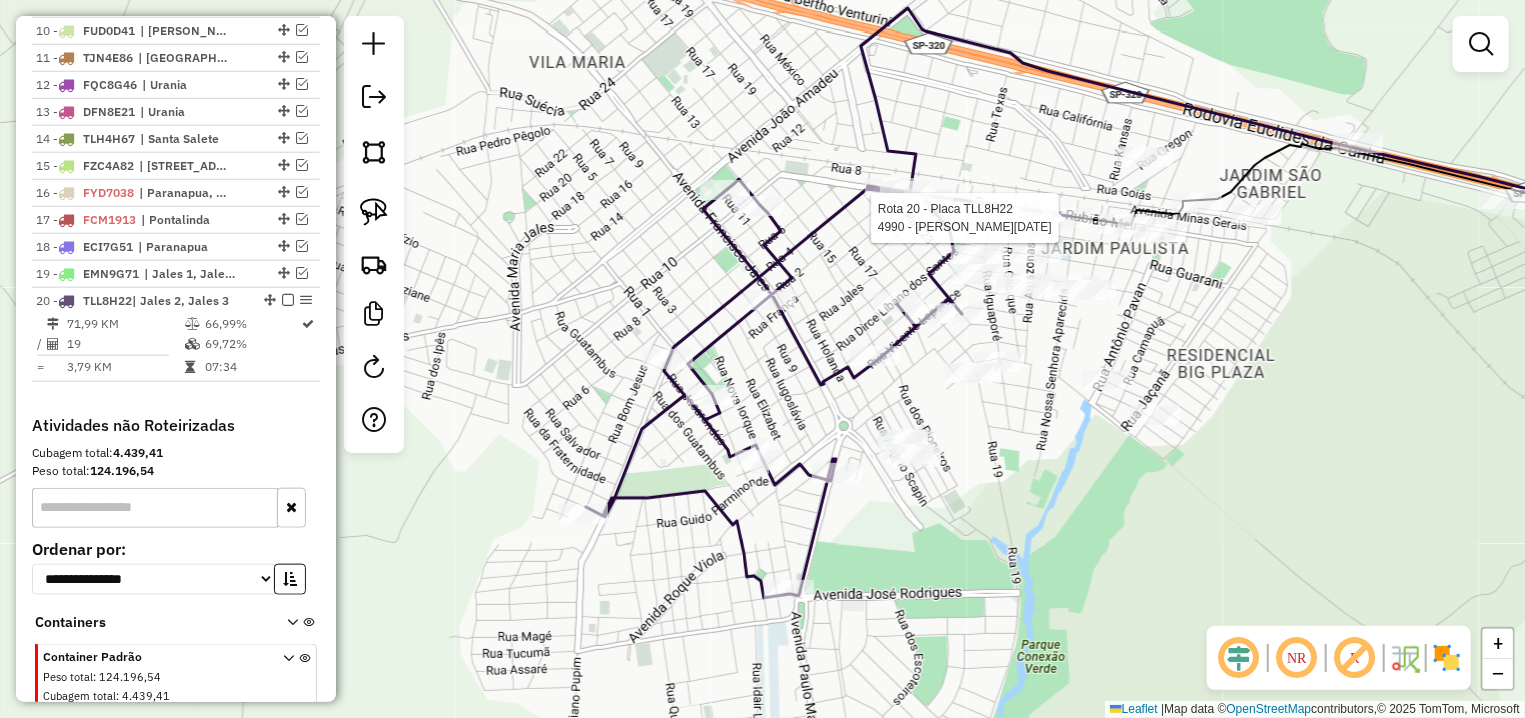 select on "**********" 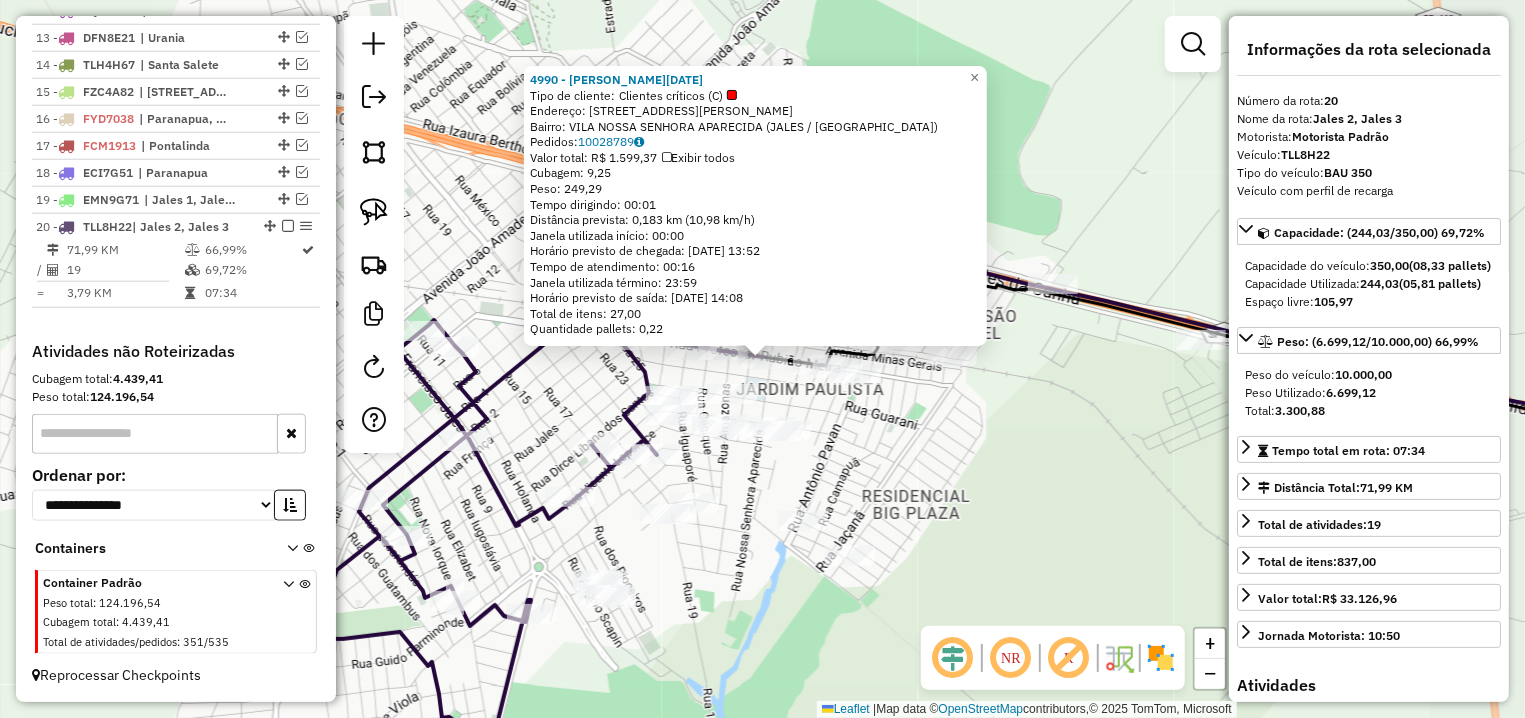 scroll, scrollTop: 1109, scrollLeft: 0, axis: vertical 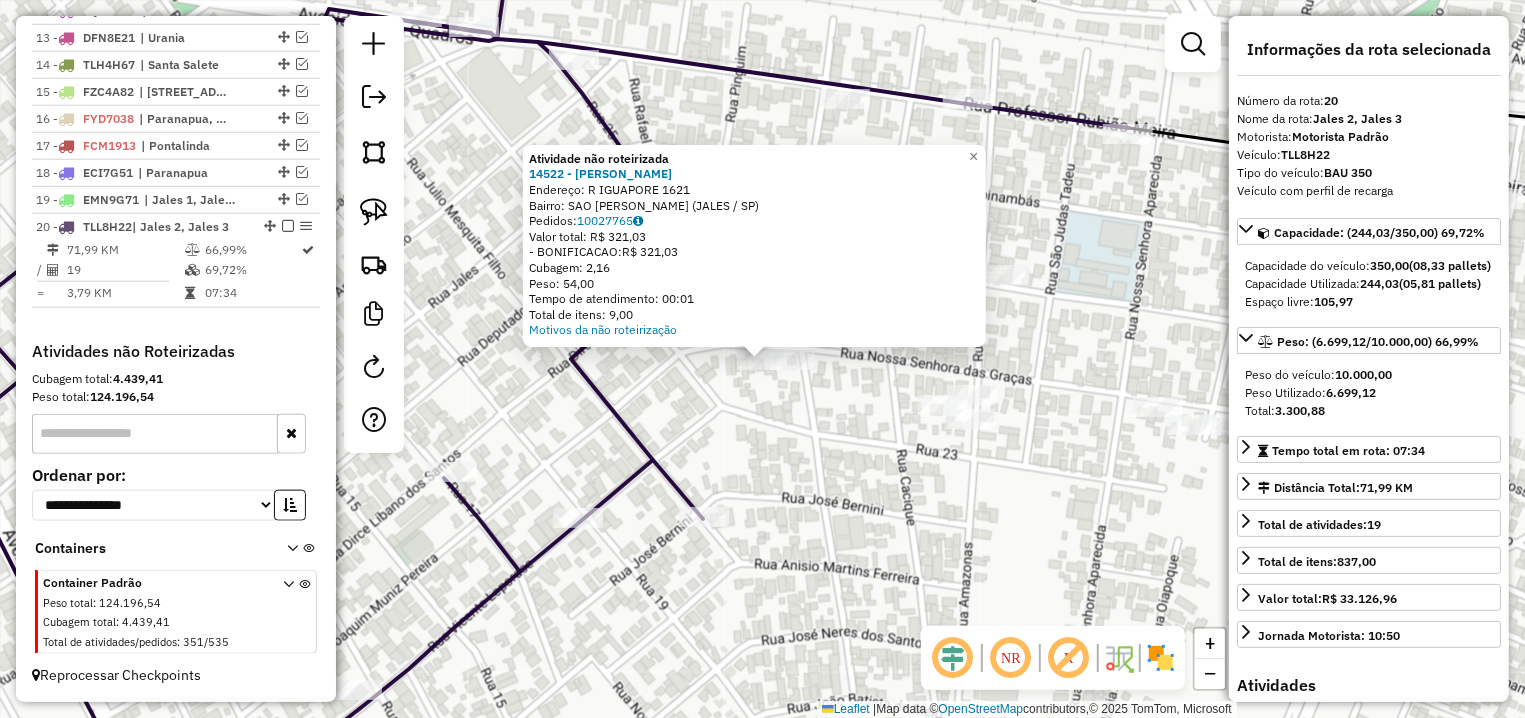 click on "Atividade não roteirizada 14522 - [PERSON_NAME]: R   IGUAPORE                      1621   Bairro: SAO [PERSON_NAME] (JALES / SP)   Pedidos:  10027765   Valor total: R$ 321,03   - BONIFICACAO:  R$ 321,03   Cubagem: 2,16   Peso: 54,00   Tempo de atendimento: 00:01   Total de itens: 9,00  Motivos da não roteirização × Janela de atendimento Grade de atendimento Capacidade Transportadoras Veículos Cliente Pedidos  Rotas Selecione os dias de semana para filtrar as janelas de atendimento  Seg   Ter   Qua   Qui   Sex   Sáb   Dom  Informe o período da janela de atendimento: De: Até:  Filtrar exatamente a janela do cliente  Considerar janela de atendimento padrão  Selecione os dias de semana para filtrar as grades de atendimento  Seg   Ter   Qua   Qui   Sex   Sáb   Dom   Considerar clientes sem dia de atendimento cadastrado  Clientes fora do dia de atendimento selecionado Filtrar as atividades entre os valores definidos abaixo:  Peso mínimo:   Peso máximo:   Cubagem mínima:   De:   Até:" 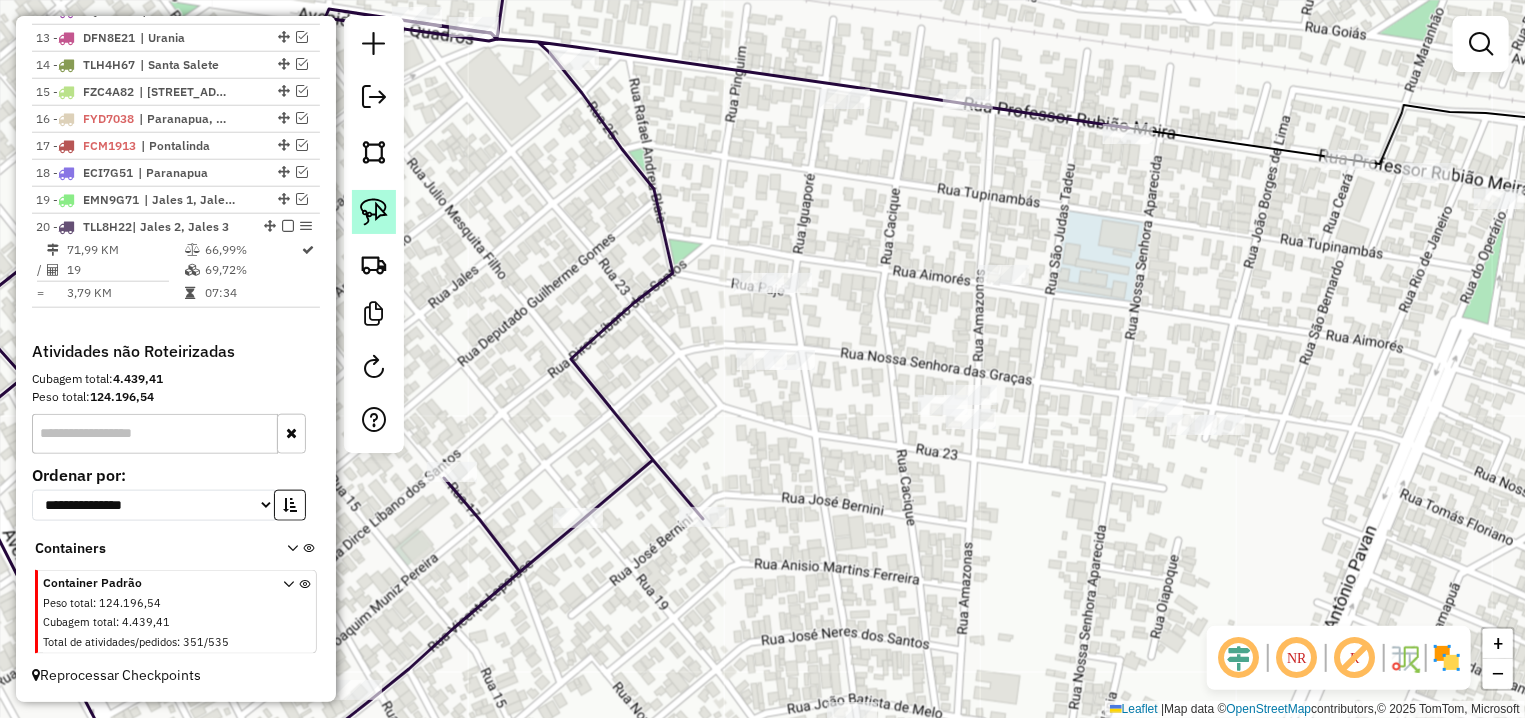 click 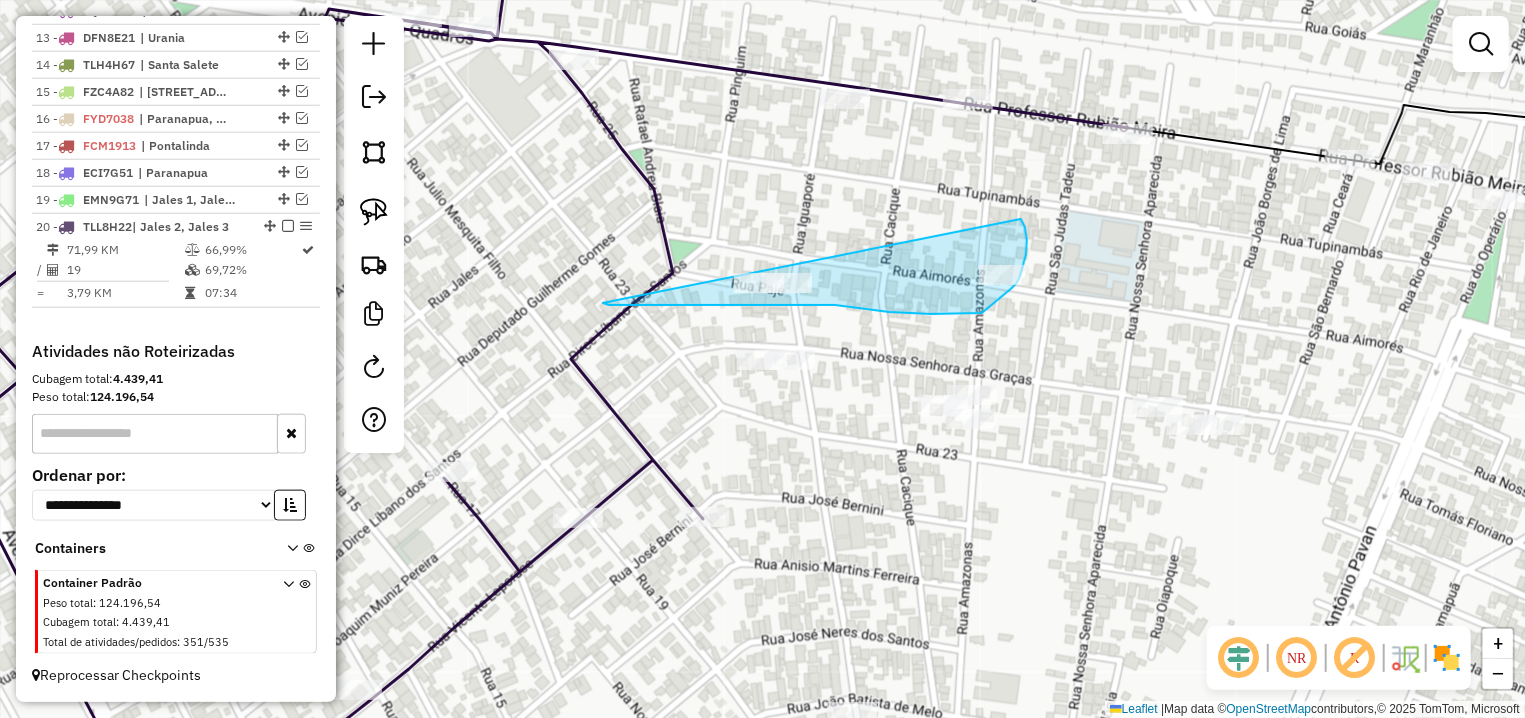 drag, startPoint x: 647, startPoint y: 305, endPoint x: 1021, endPoint y: 214, distance: 384.91168 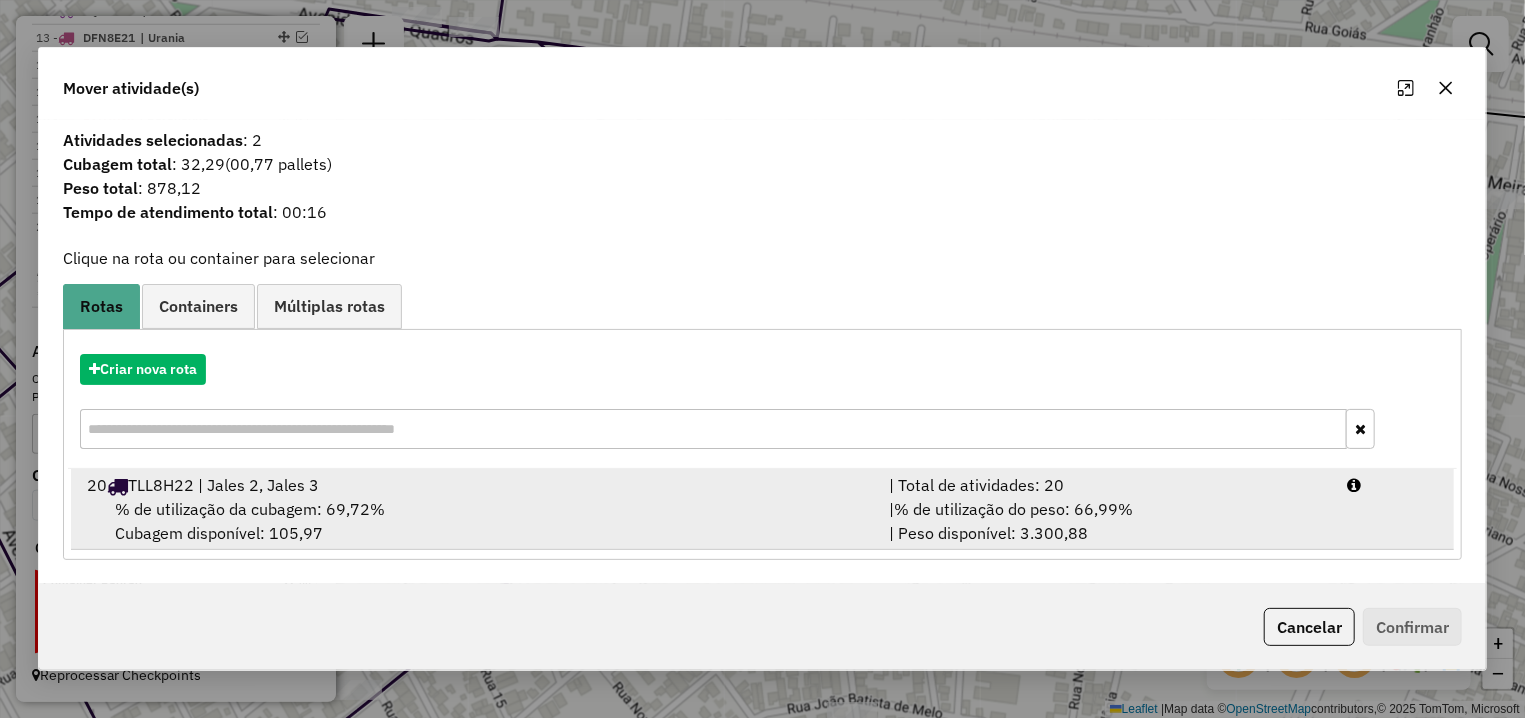 click on "% de utilização da cubagem: 69,72%  Cubagem disponível: 105,97" at bounding box center (476, 521) 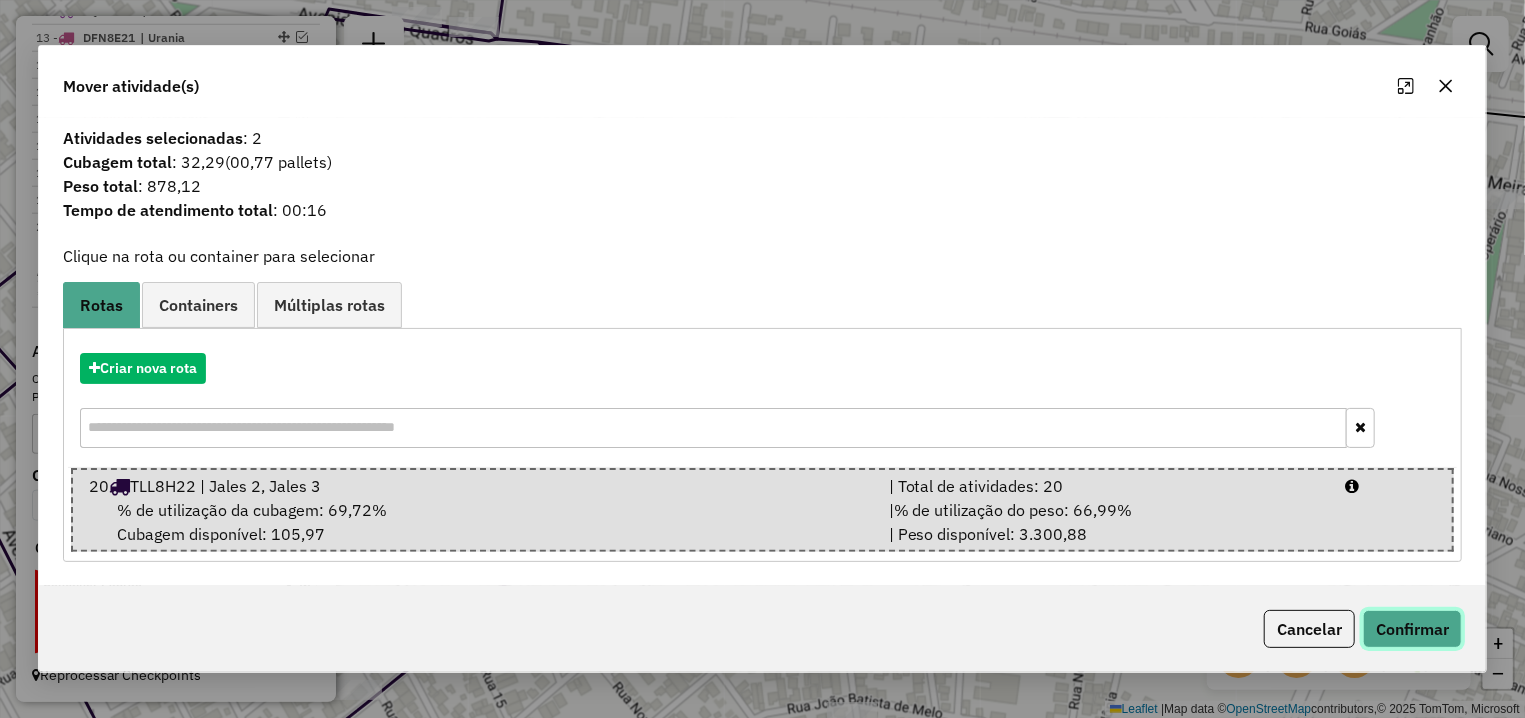 click on "Confirmar" 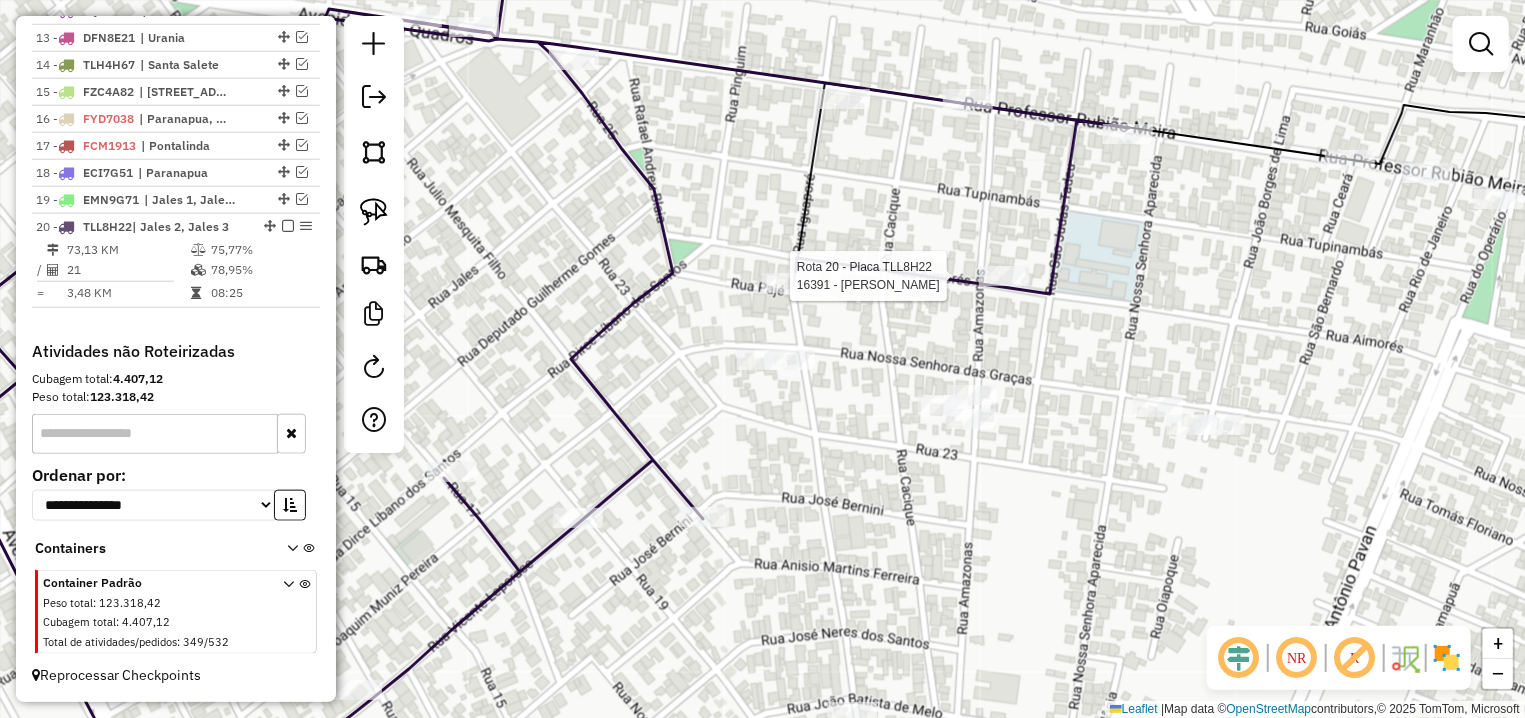 select on "**********" 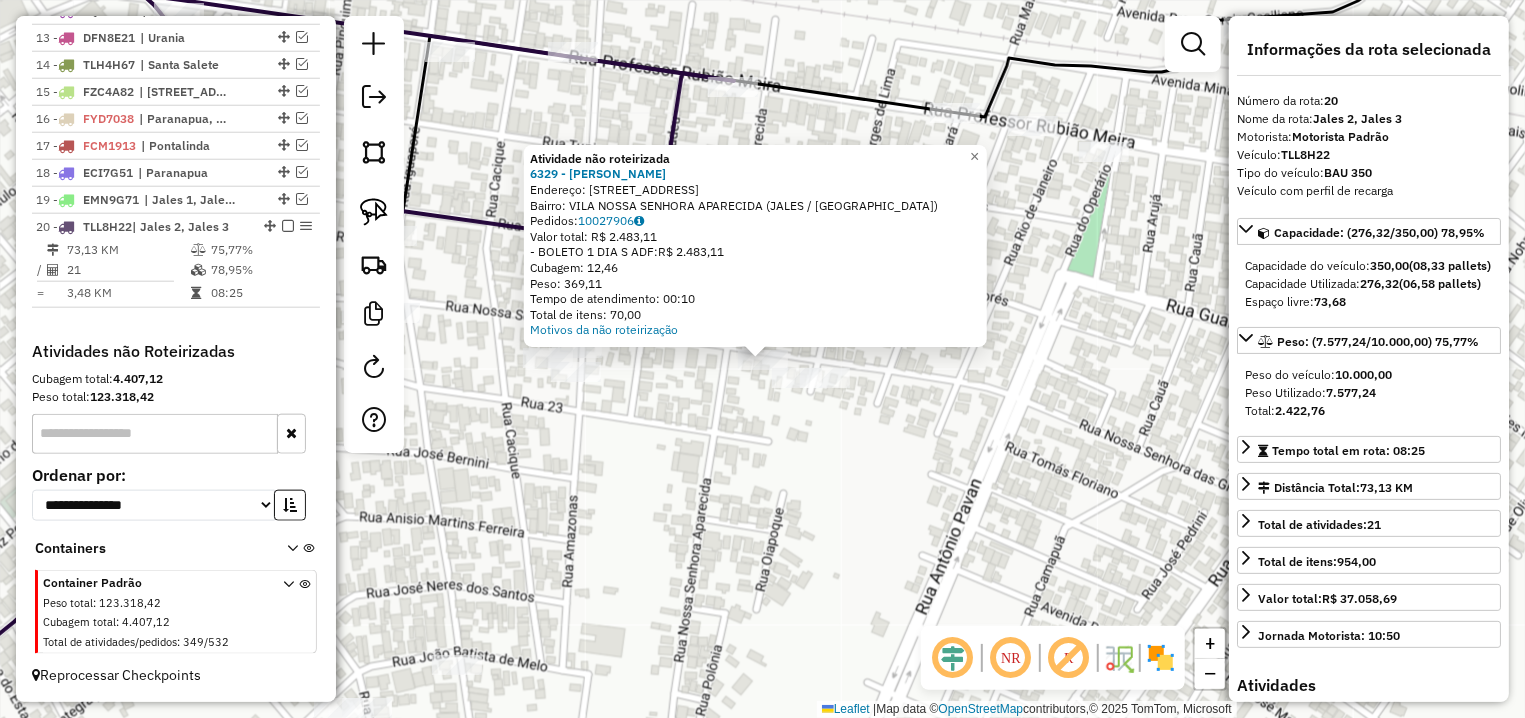 click on "Atividade não roteirizada 6329 - [PERSON_NAME] JALES  Endereço: [STREET_ADDRESS] (JALES / [GEOGRAPHIC_DATA])   Pedidos:  10027906   Valor total: R$ 2.483,11   - BOLETO 1 DIA S ADF:  R$ 2.483,11   Cubagem: 12,46   Peso: 369,11   Tempo de atendimento: 00:10   Total de itens: 70,00  Motivos da não roteirização × Janela de atendimento Grade de atendimento Capacidade Transportadoras Veículos Cliente Pedidos  Rotas Selecione os dias de semana para filtrar as janelas de atendimento  Seg   Ter   Qua   Qui   Sex   Sáb   Dom  Informe o período da janela de atendimento: De: Até:  Filtrar exatamente a janela do cliente  Considerar janela de atendimento padrão  Selecione os dias de semana para filtrar as grades de atendimento  Seg   Ter   Qua   Qui   Sex   Sáb   Dom   Considerar clientes sem dia de atendimento cadastrado  Clientes fora do dia de atendimento selecionado Filtrar as atividades entre os valores definidos abaixo:  Peso mínimo:   Peso máximo:   De:  +" 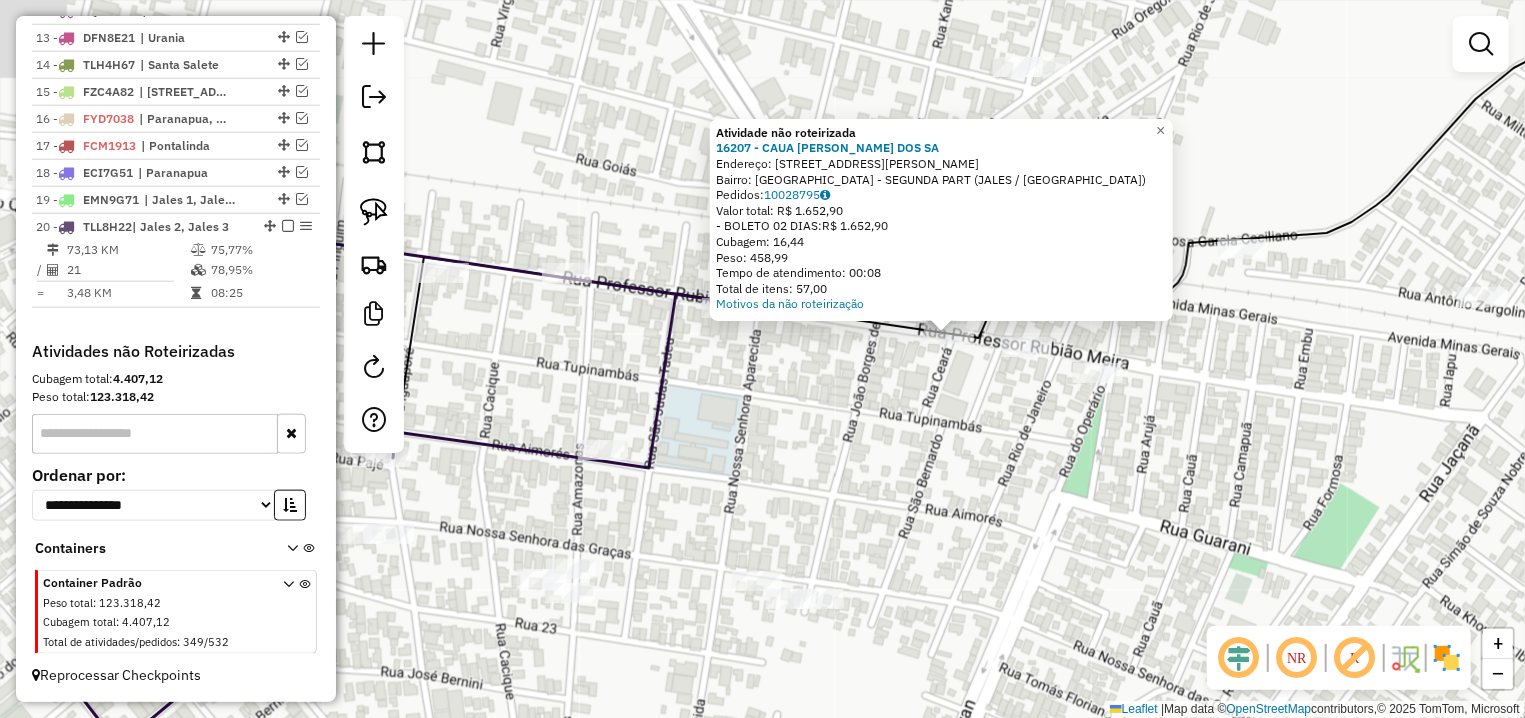 drag, startPoint x: 673, startPoint y: 423, endPoint x: 853, endPoint y: 402, distance: 181.22086 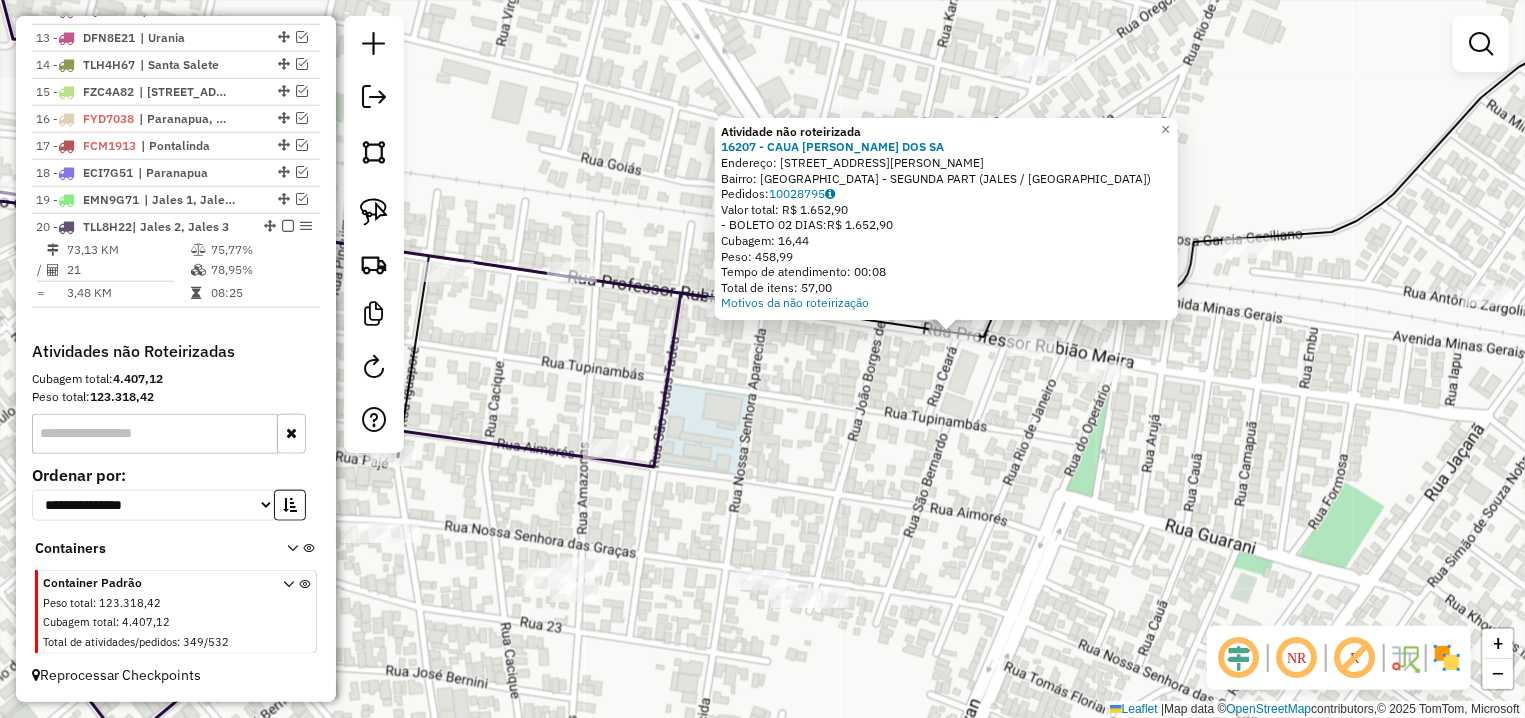 click on "Atividade não roteirizada 16207 - CAUA [PERSON_NAME] DOS SA  Endereço: R   PROFESSOR [PERSON_NAME]        4223   Bairro: [GEOGRAPHIC_DATA] - SEGUNDA PART (JALES / SP)   Pedidos:  10028795   Valor total: R$ 1.652,90   - BOLETO 02 DIAS:  R$ 1.652,90   Cubagem: 16,44   Peso: 458,99   Tempo de atendimento: 00:08   Total de itens: 57,00  Motivos da não roteirização × Janela de atendimento Grade de atendimento Capacidade Transportadoras Veículos Cliente Pedidos  Rotas Selecione os dias de semana para filtrar as janelas de atendimento  Seg   Ter   Qua   Qui   Sex   Sáb   Dom  Informe o período da janela de atendimento: De: Até:  Filtrar exatamente a janela do cliente  Considerar janela de atendimento padrão  Selecione os dias de semana para filtrar as grades de atendimento  Seg   Ter   Qua   Qui   Sex   Sáb   Dom   Considerar clientes sem dia de atendimento cadastrado  Clientes fora do dia de atendimento selecionado Filtrar as atividades entre os valores definidos abaixo:  Peso mínimo:   Peso máximo:   De:  De:" 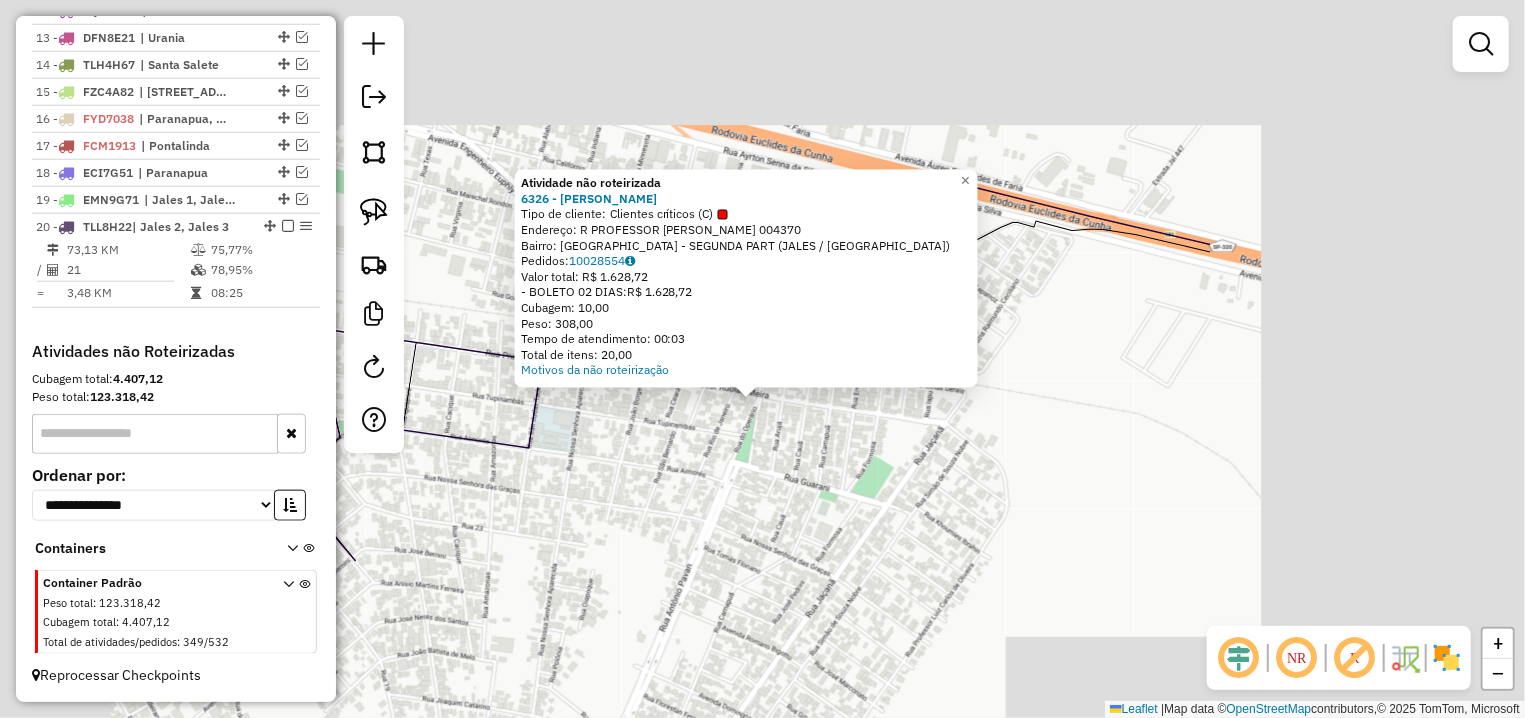 click on "Atividade não roteirizada 6326 - [PERSON_NAME]  Tipo de cliente:   Clientes críticos (C)   Endereço: R   PROFESSOR RUBIAO MEIRA        004370   Bairro: [GEOGRAPHIC_DATA] - SEGUNDA PART (JALES / SP)   Pedidos:  10028554   Valor total: R$ 1.628,72   - BOLETO 02 DIAS:  R$ 1.628,72   Cubagem: 10,00   Peso: 308,00   Tempo de atendimento: 00:03   Total de itens: 20,00  Motivos da não roteirização × Janela de atendimento Grade de atendimento Capacidade Transportadoras Veículos Cliente Pedidos  Rotas Selecione os dias de semana para filtrar as janelas de atendimento  Seg   Ter   Qua   Qui   Sex   Sáb   Dom  Informe o período da janela de atendimento: De: Até:  Filtrar exatamente a janela do cliente  Considerar janela de atendimento padrão  Selecione os dias de semana para filtrar as grades de atendimento  Seg   Ter   Qua   Qui   Sex   Sáb   Dom   Considerar clientes sem dia de atendimento cadastrado  Clientes fora do dia de atendimento selecionado  Peso mínimo:   Peso máximo:   Cubagem mínima:  +" 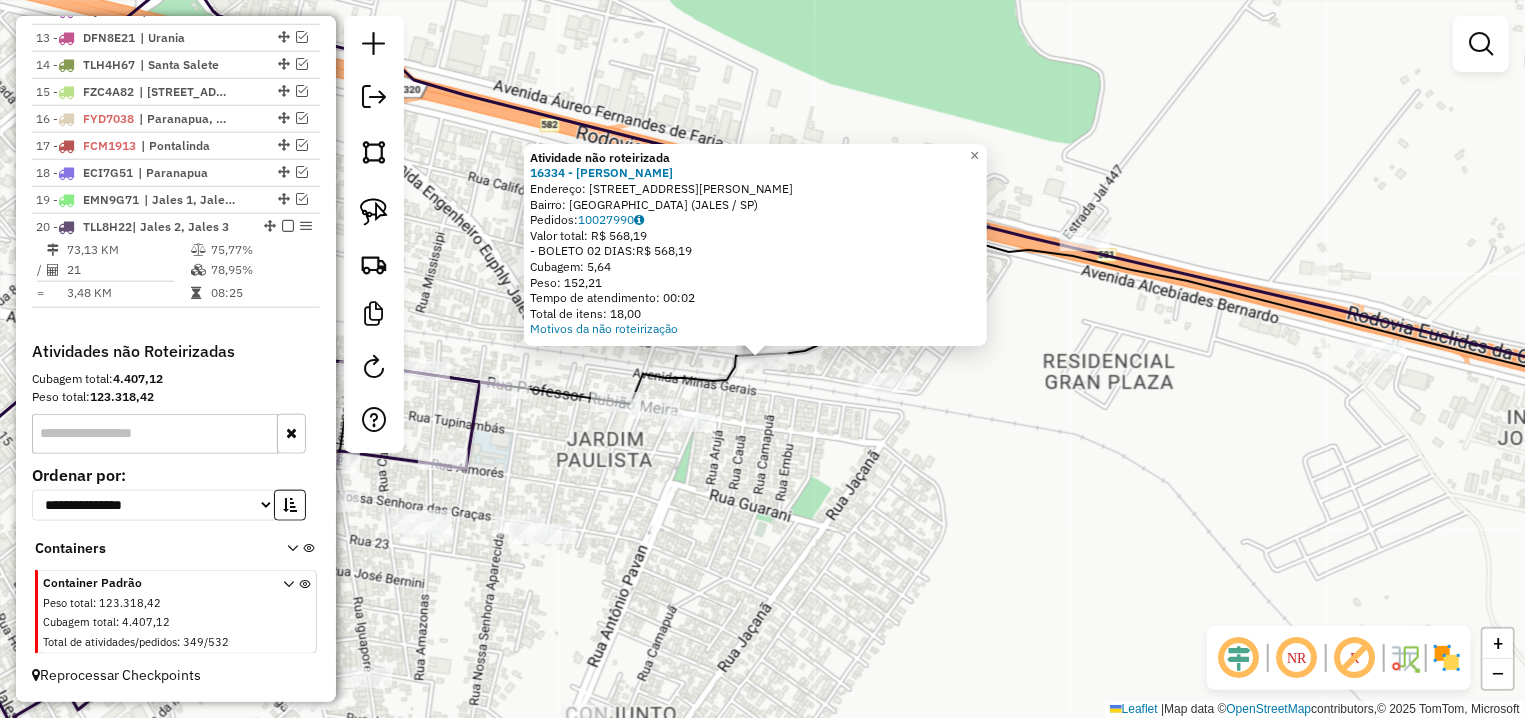 click 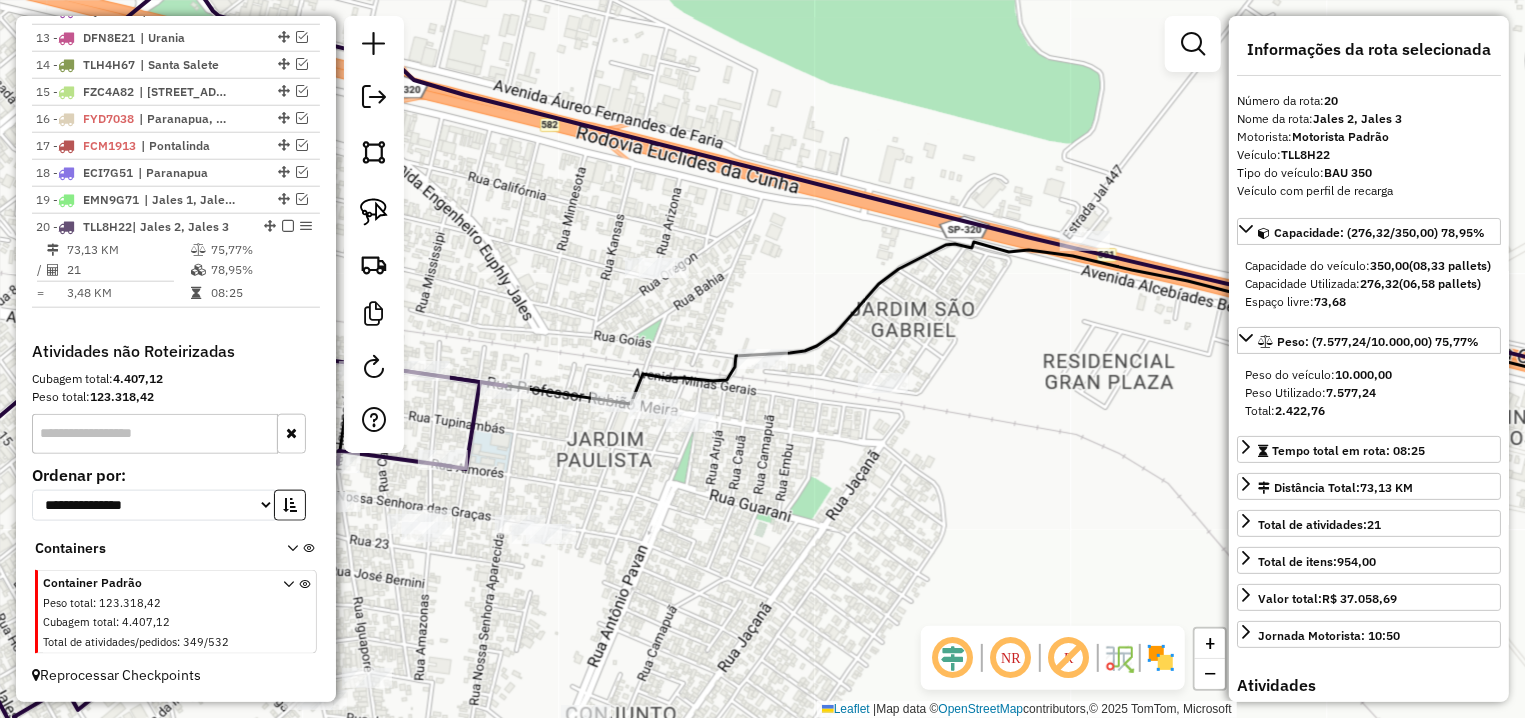 click 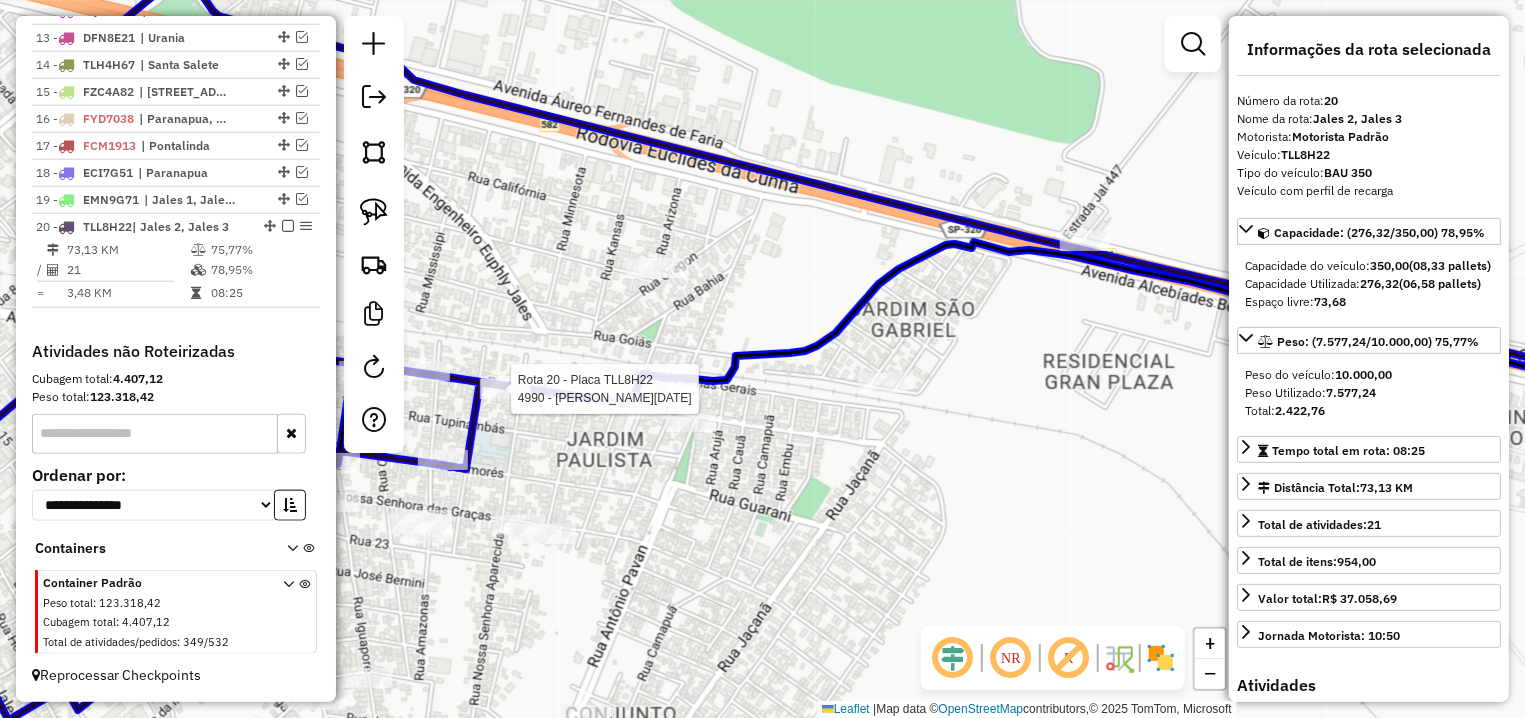 click 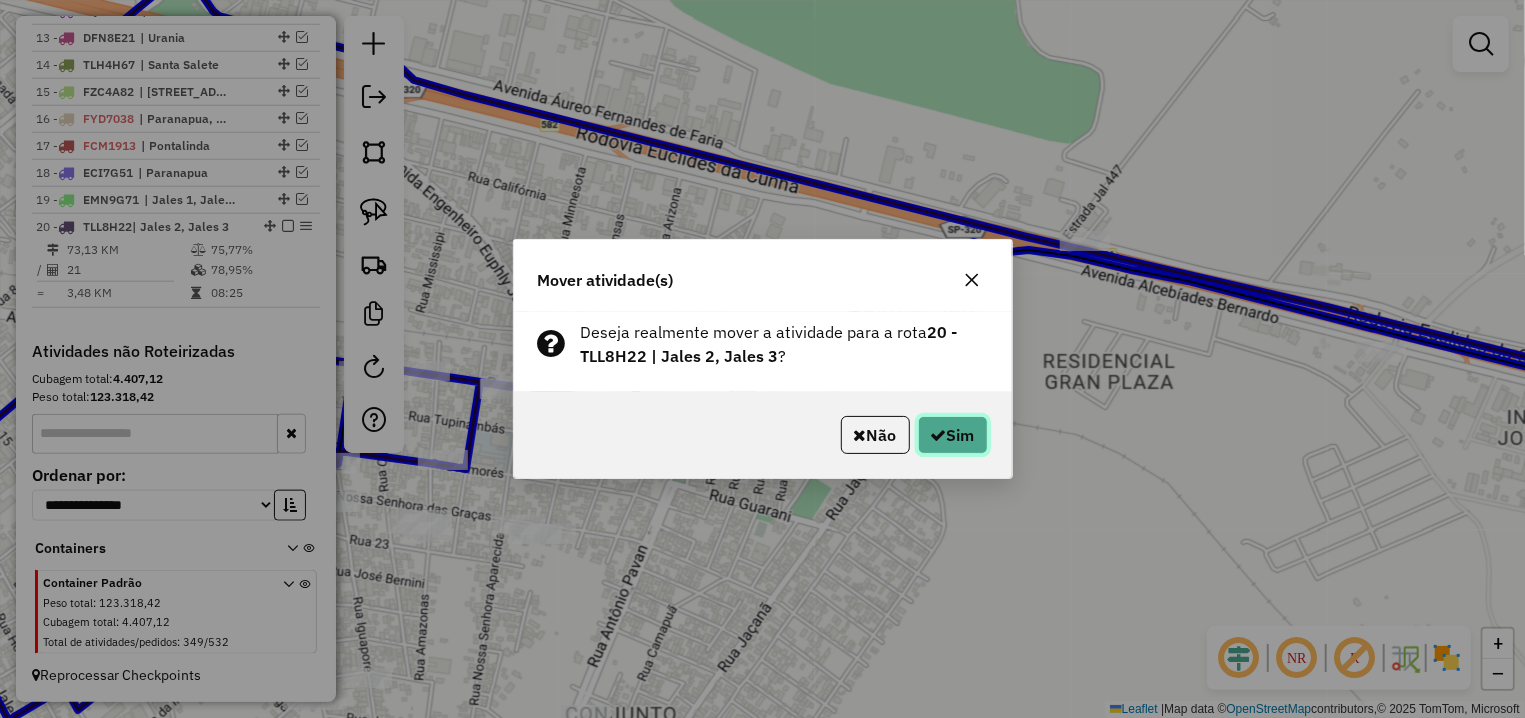 click 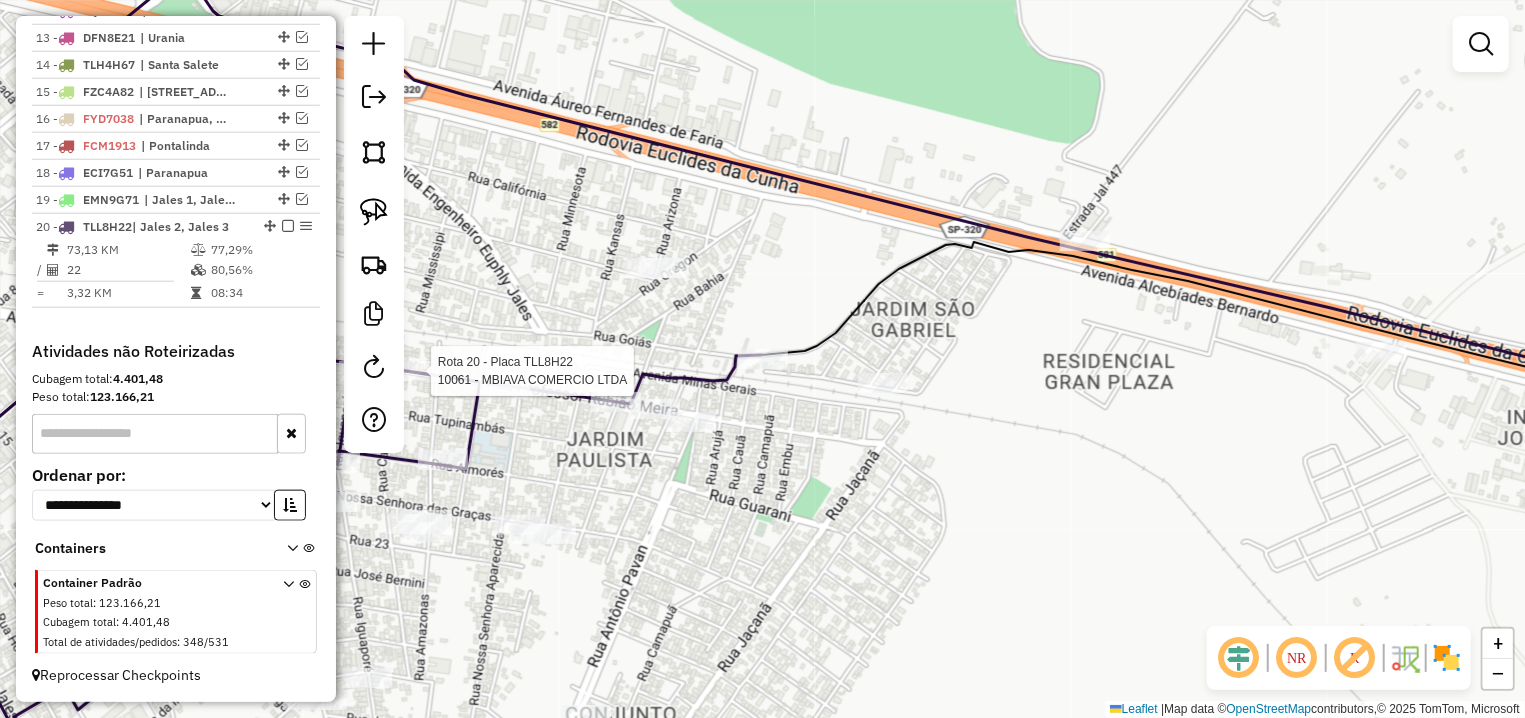 select on "**********" 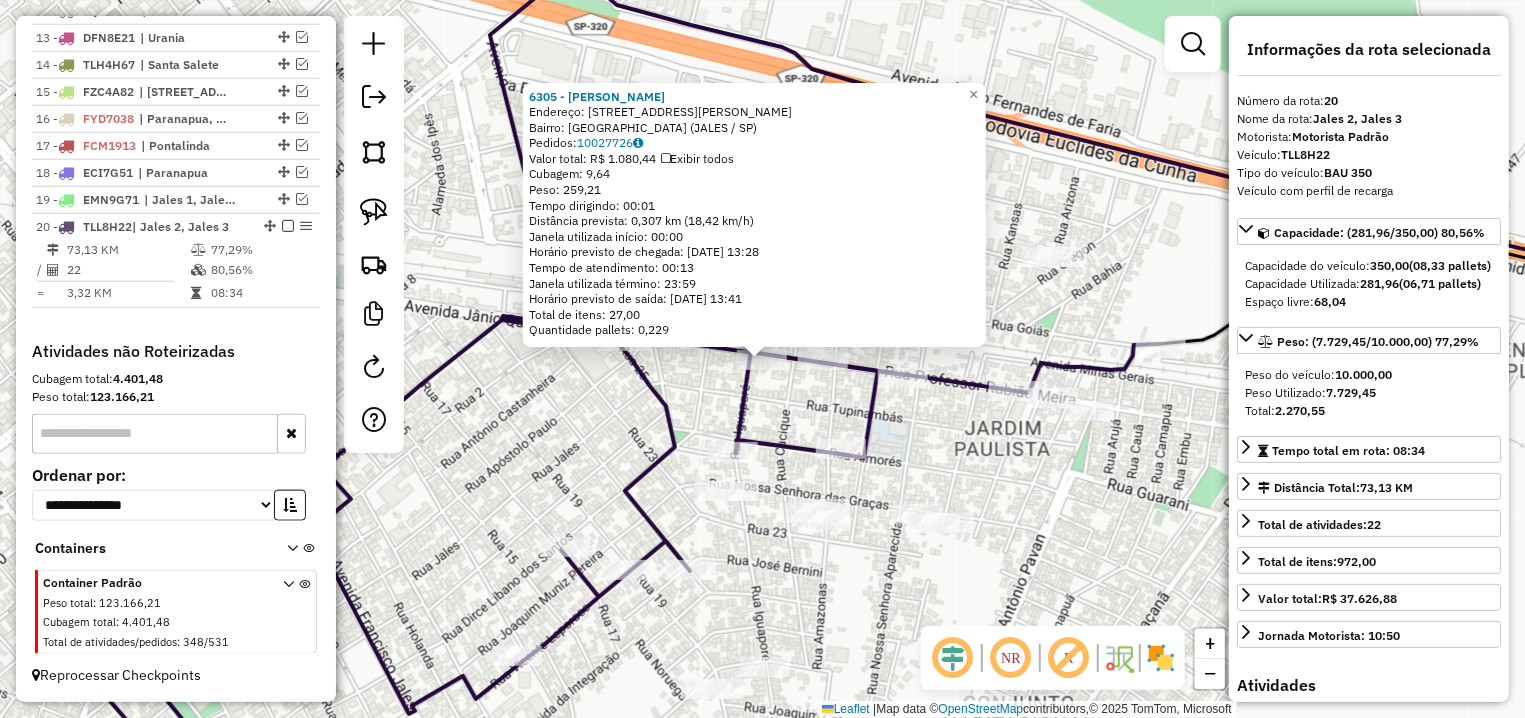 click on "6305 - [PERSON_NAME]: R   PROFESSOR [PERSON_NAME]        3662   Bairro: [GEOGRAPHIC_DATA] (JALES / SP)   Pedidos:  10027726   Valor total: R$ 1.080,44   Exibir todos   Cubagem: 9,64  Peso: 259,21  Tempo dirigindo: 00:01   Distância prevista: 0,307 km (18,42 km/h)   [GEOGRAPHIC_DATA] utilizada início: 00:00   Horário previsto de chegada: [DATE] 13:28   Tempo de atendimento: 00:13   Janela utilizada término: 23:59   Horário previsto de saída: [DATE] 13:41   Total de itens: 27,00   Quantidade pallets: 0,229  × Janela de atendimento Grade de atendimento Capacidade Transportadoras Veículos Cliente Pedidos  Rotas Selecione os dias de semana para filtrar as janelas de atendimento  Seg   Ter   Qua   Qui   Sex   Sáb   Dom  Informe o período da janela de atendimento: De: Até:  Filtrar exatamente a janela do cliente  Considerar janela de atendimento padrão  Selecione os dias de semana para filtrar as grades de atendimento  Seg   Ter   Qua   Qui   Sex   Sáb   Dom   Peso mínimo:   Peso máximo:  De:" 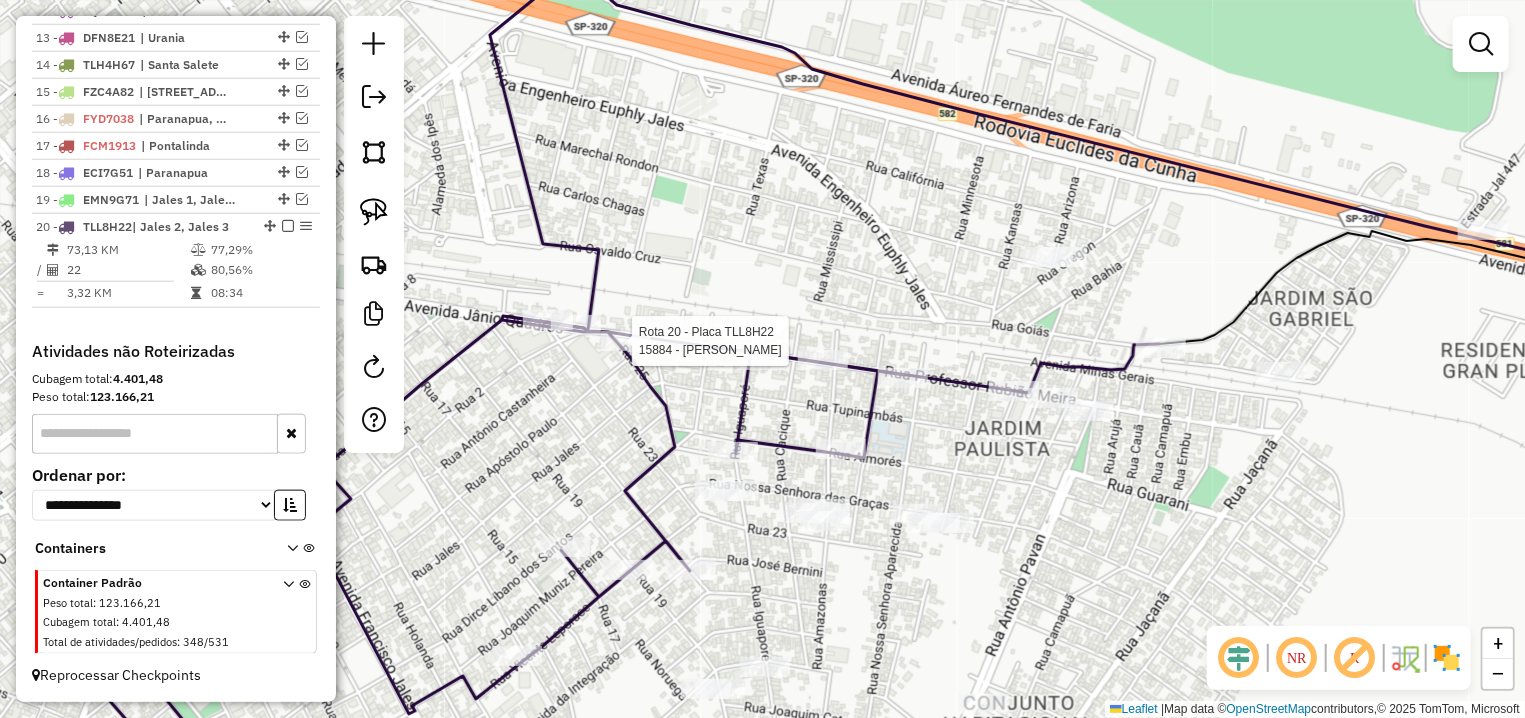select on "**********" 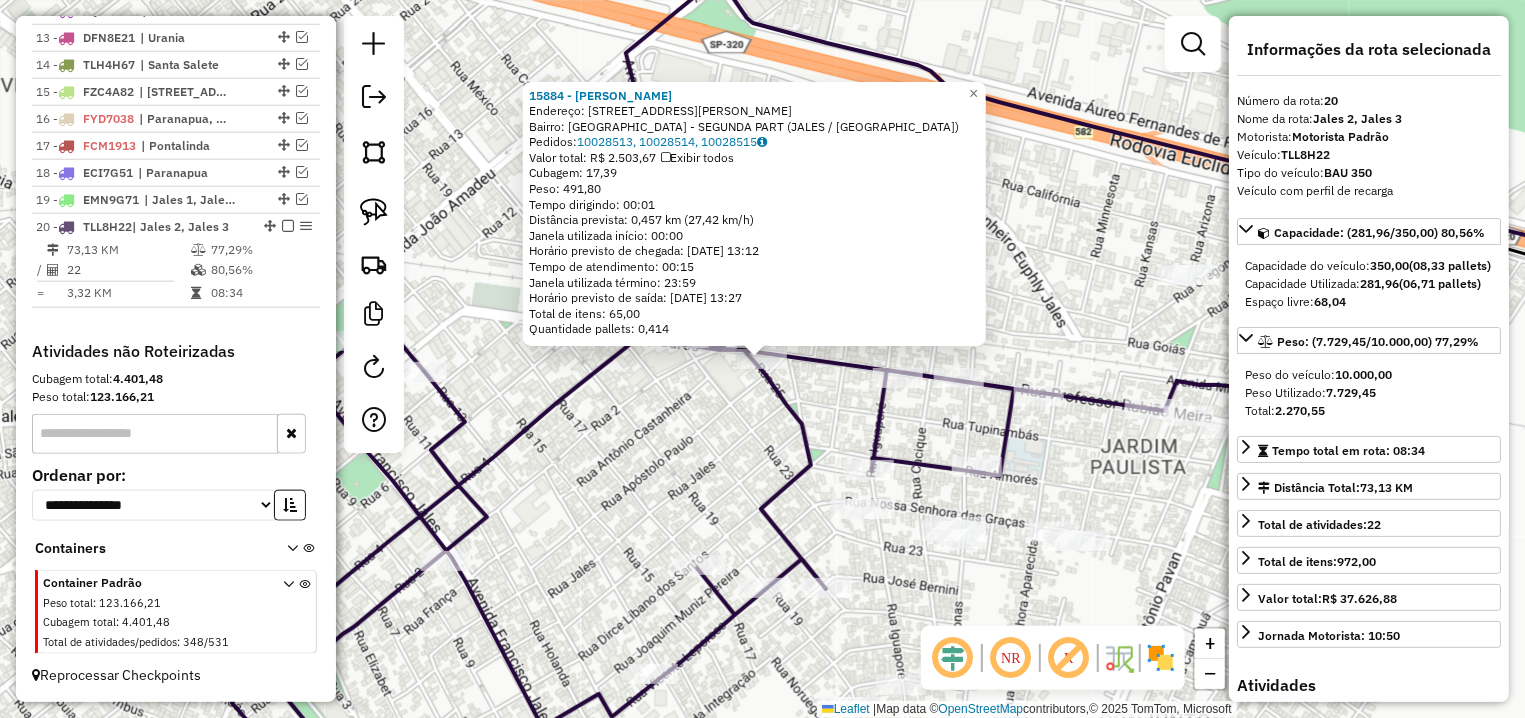 click on "15884 - [PERSON_NAME]: R   PROFESSOR [PERSON_NAME]        3344   Bairro: [GEOGRAPHIC_DATA] - SEGUNDA PART (JALES / SP)   Pedidos:  10028513, 10028514, 10028515   Valor total: R$ 2.503,67   Exibir todos   Cubagem: 17,39  Peso: 491,80  Tempo dirigindo: 00:01   Distância prevista: 0,457 km (27,42 km/h)   Janela utilizada início: 00:00   Horário previsto de chegada: [DATE] 13:12   Tempo de atendimento: 00:15   Janela utilizada término: 23:59   Horário previsto de saída: [DATE] 13:27   Total de itens: 65,00   Quantidade pallets: 0,414  × Janela de atendimento Grade de atendimento Capacidade Transportadoras Veículos Cliente Pedidos  Rotas Selecione os dias de semana para filtrar as janelas de atendimento  Seg   Ter   Qua   Qui   Sex   Sáb   Dom  Informe o período da janela de atendimento: De: Até:  Filtrar exatamente a janela do cliente  Considerar janela de atendimento padrão  Selecione os dias de semana para filtrar as grades de atendimento  Seg   Ter   Qua   Qui   Sex   Sáb  +" 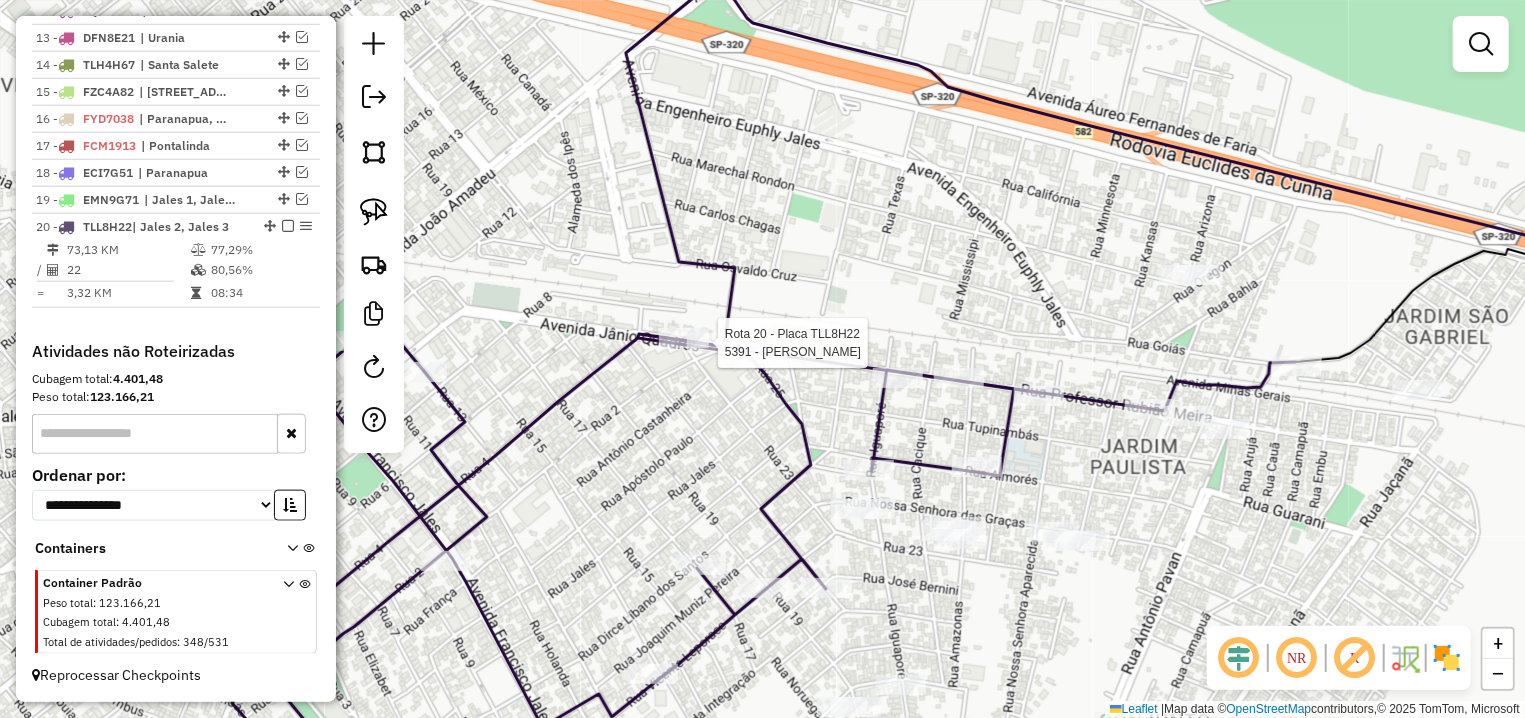 select on "**********" 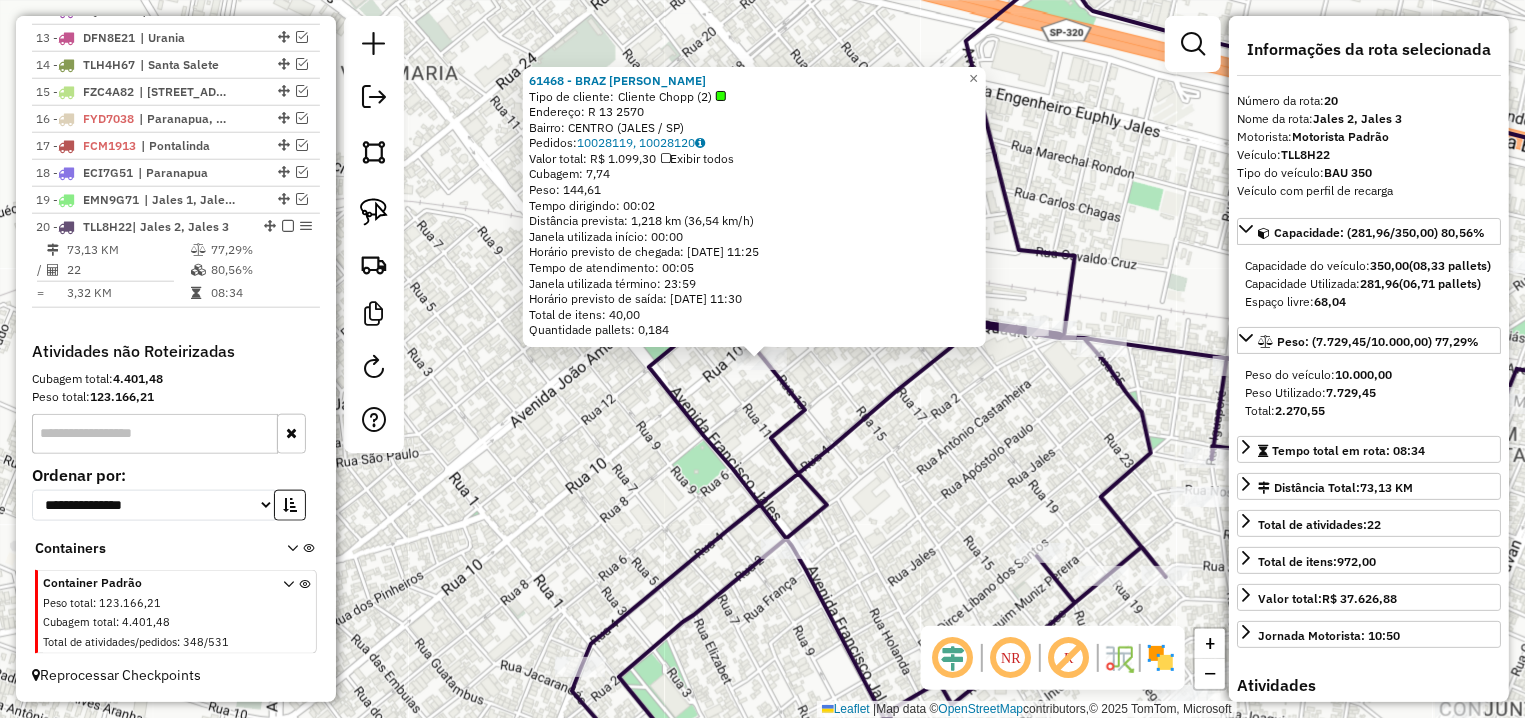 click 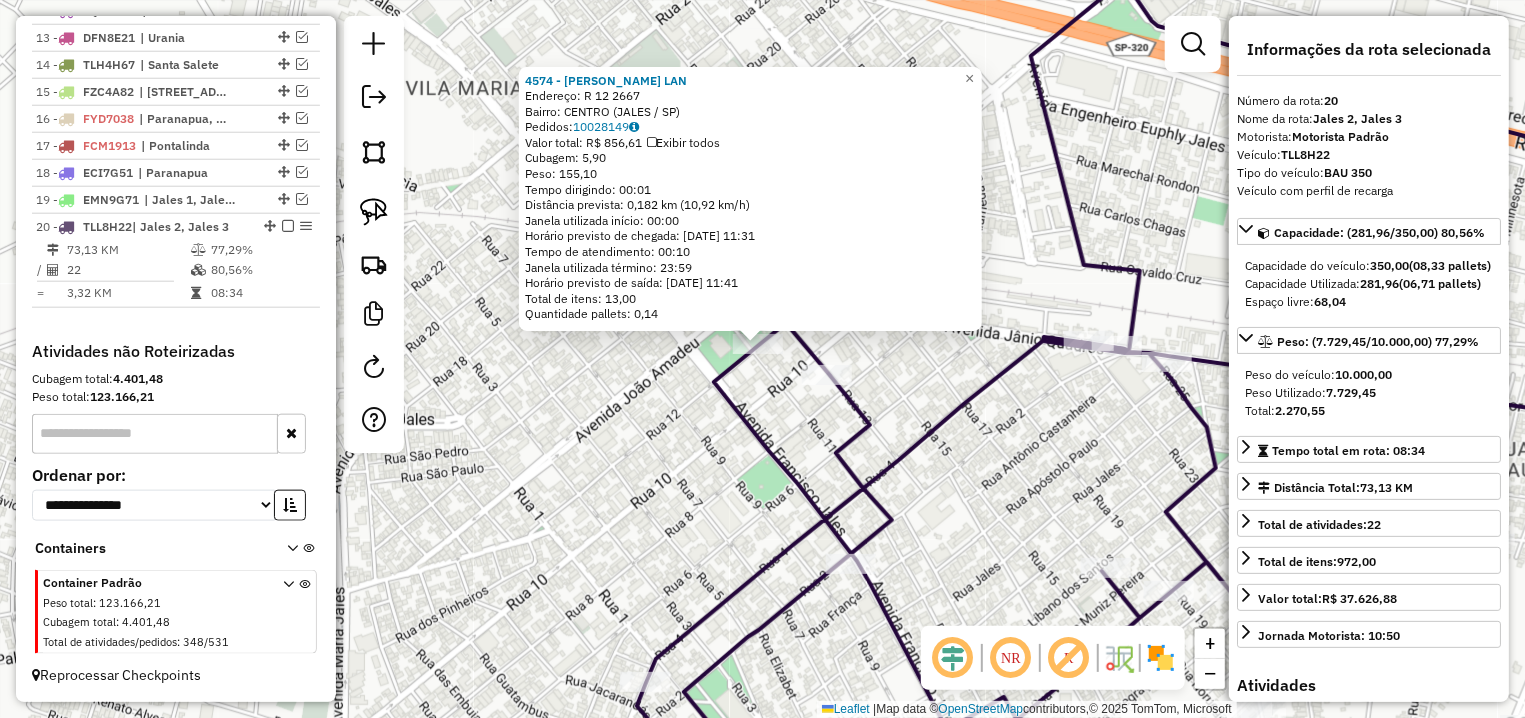 drag, startPoint x: 970, startPoint y: 443, endPoint x: 831, endPoint y: 320, distance: 185.60712 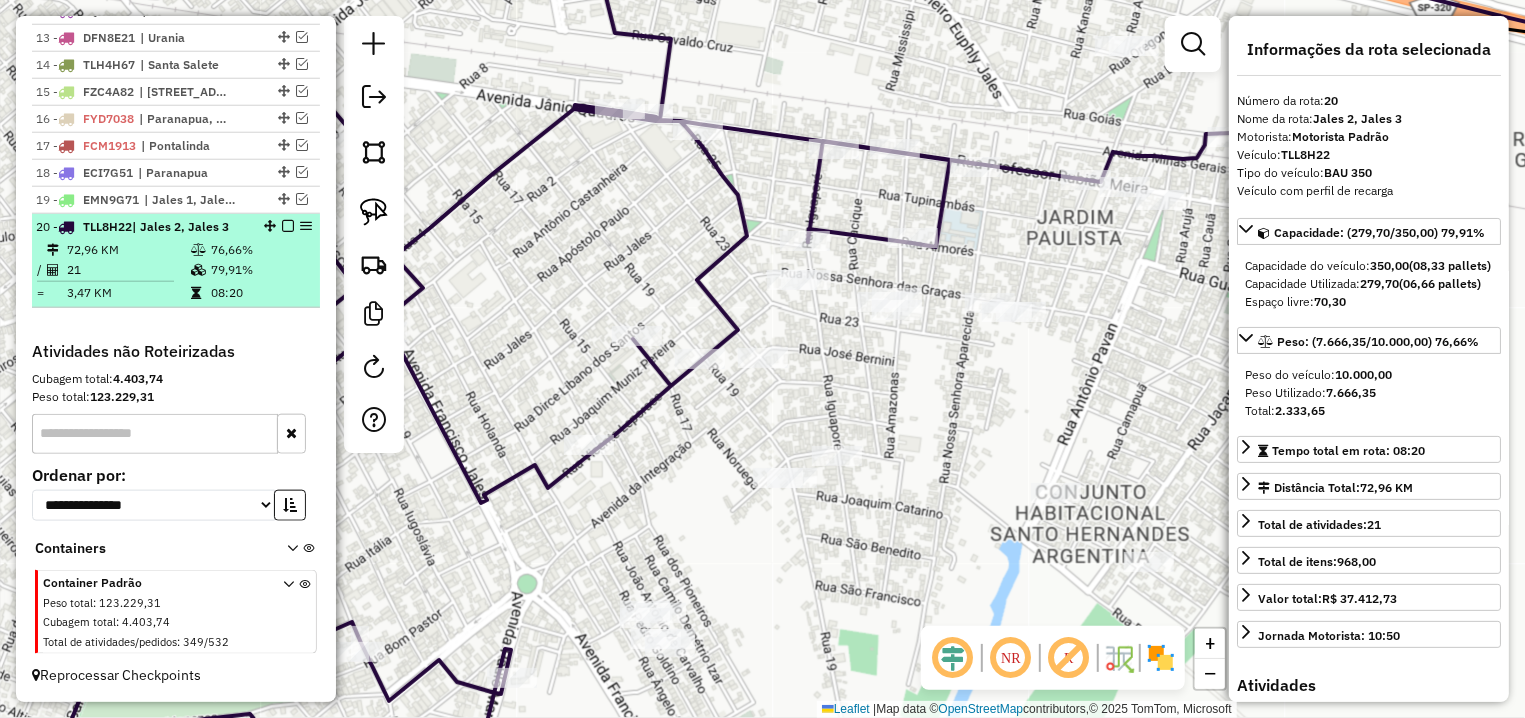 click at bounding box center (288, 226) 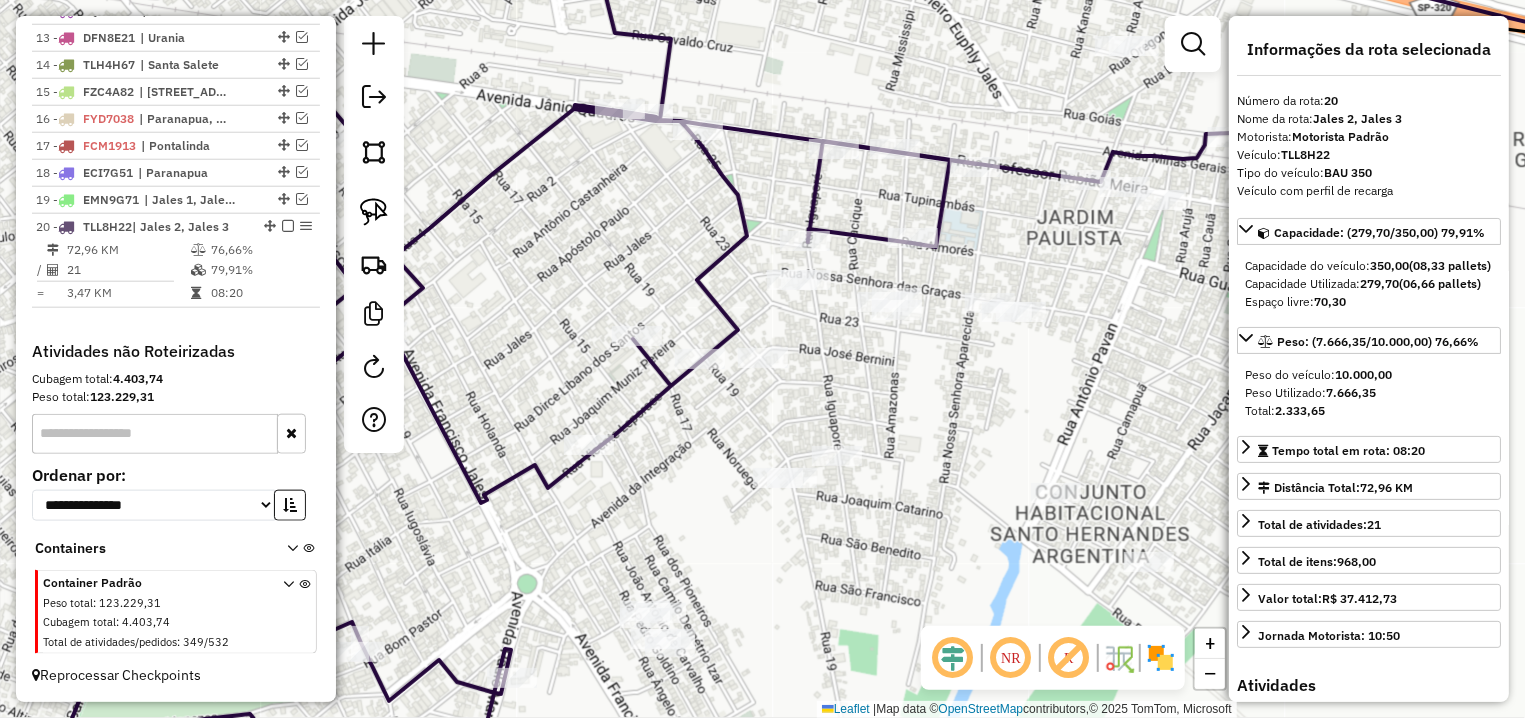 scroll, scrollTop: 1024, scrollLeft: 0, axis: vertical 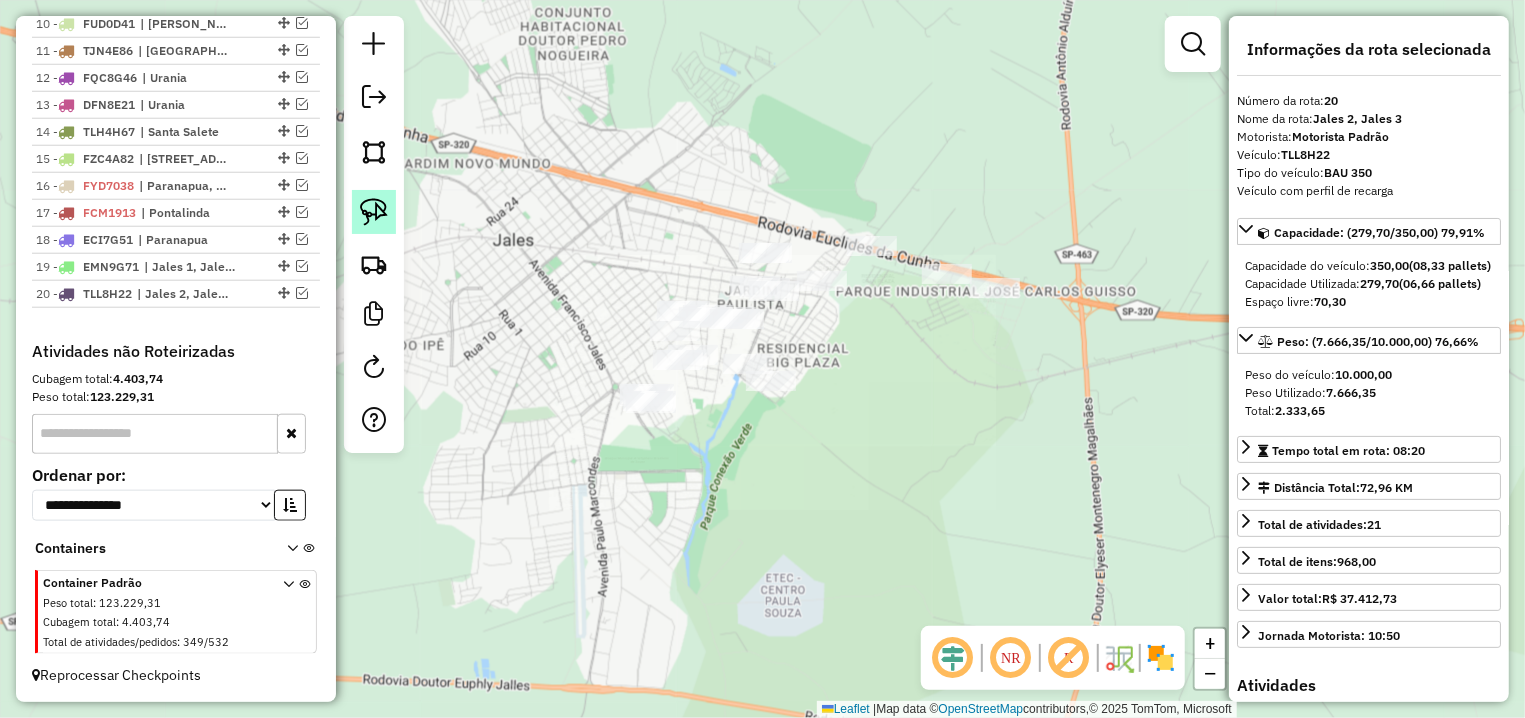 click 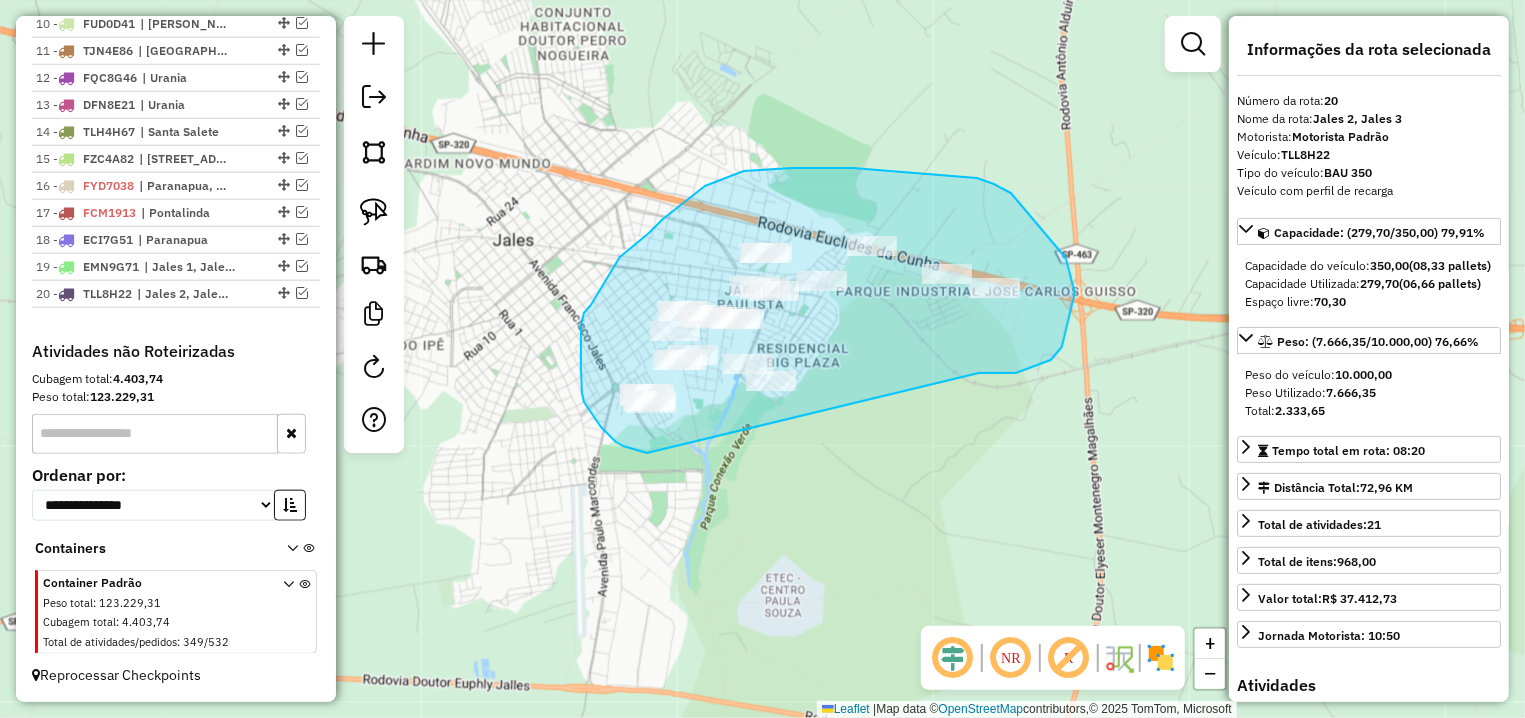 drag, startPoint x: 1016, startPoint y: 373, endPoint x: 647, endPoint y: 453, distance: 377.5725 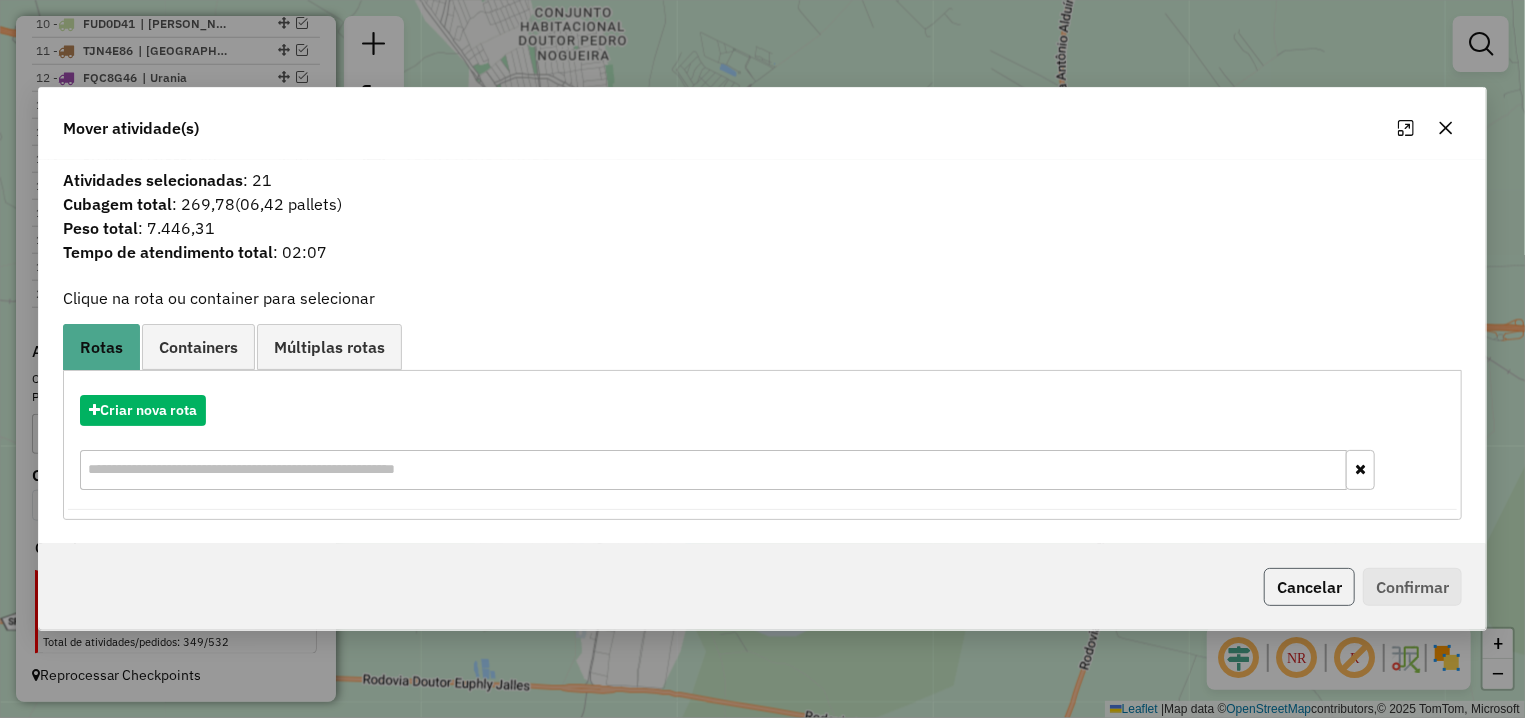 click on "Cancelar" 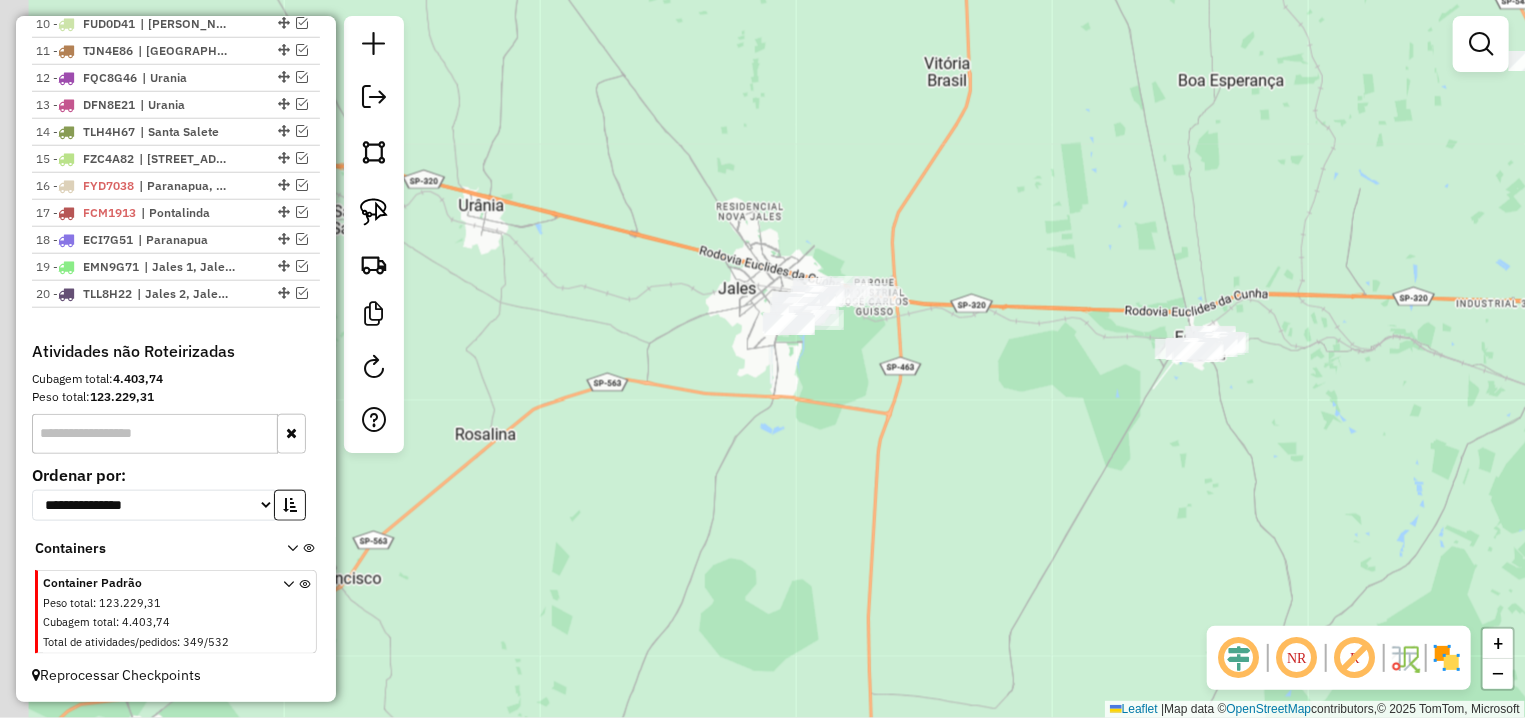 drag, startPoint x: 520, startPoint y: 285, endPoint x: 689, endPoint y: 281, distance: 169.04733 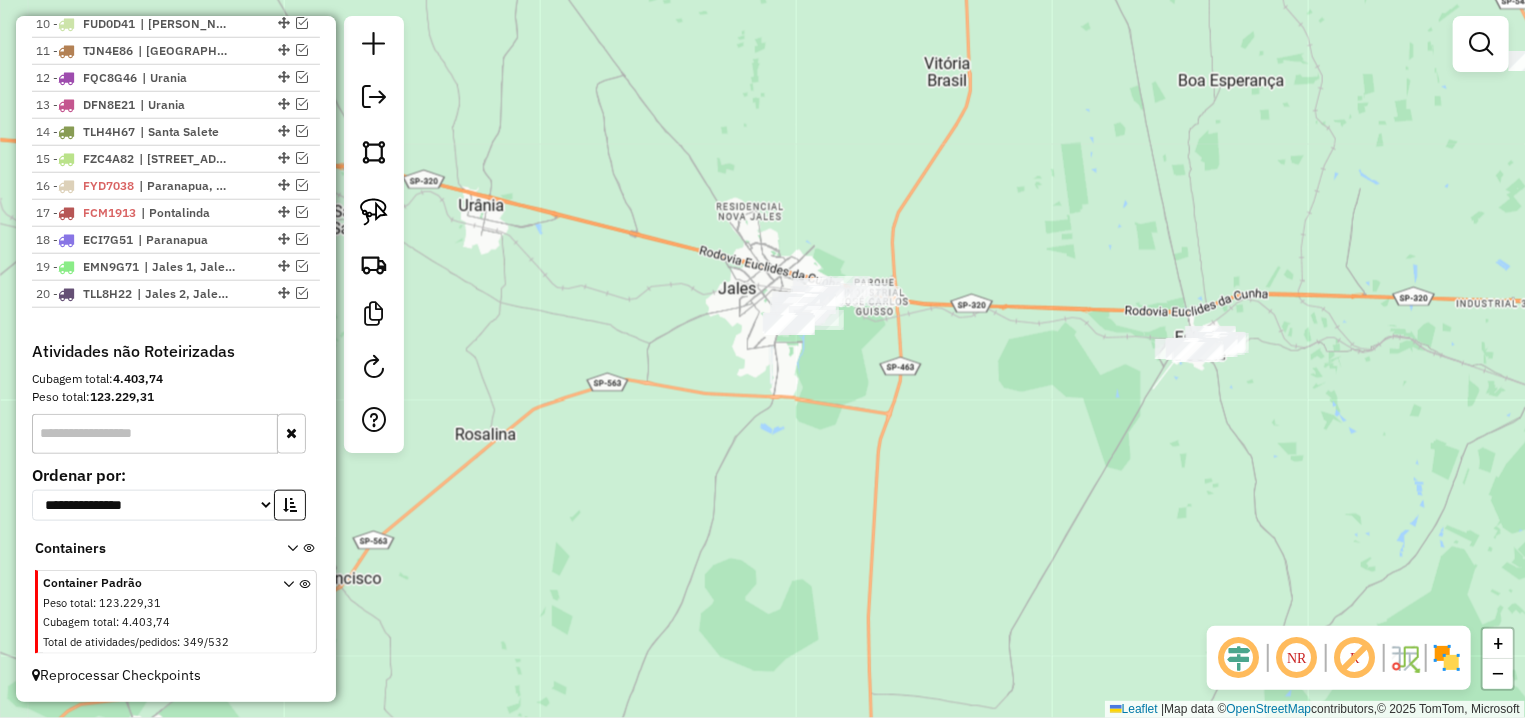 click 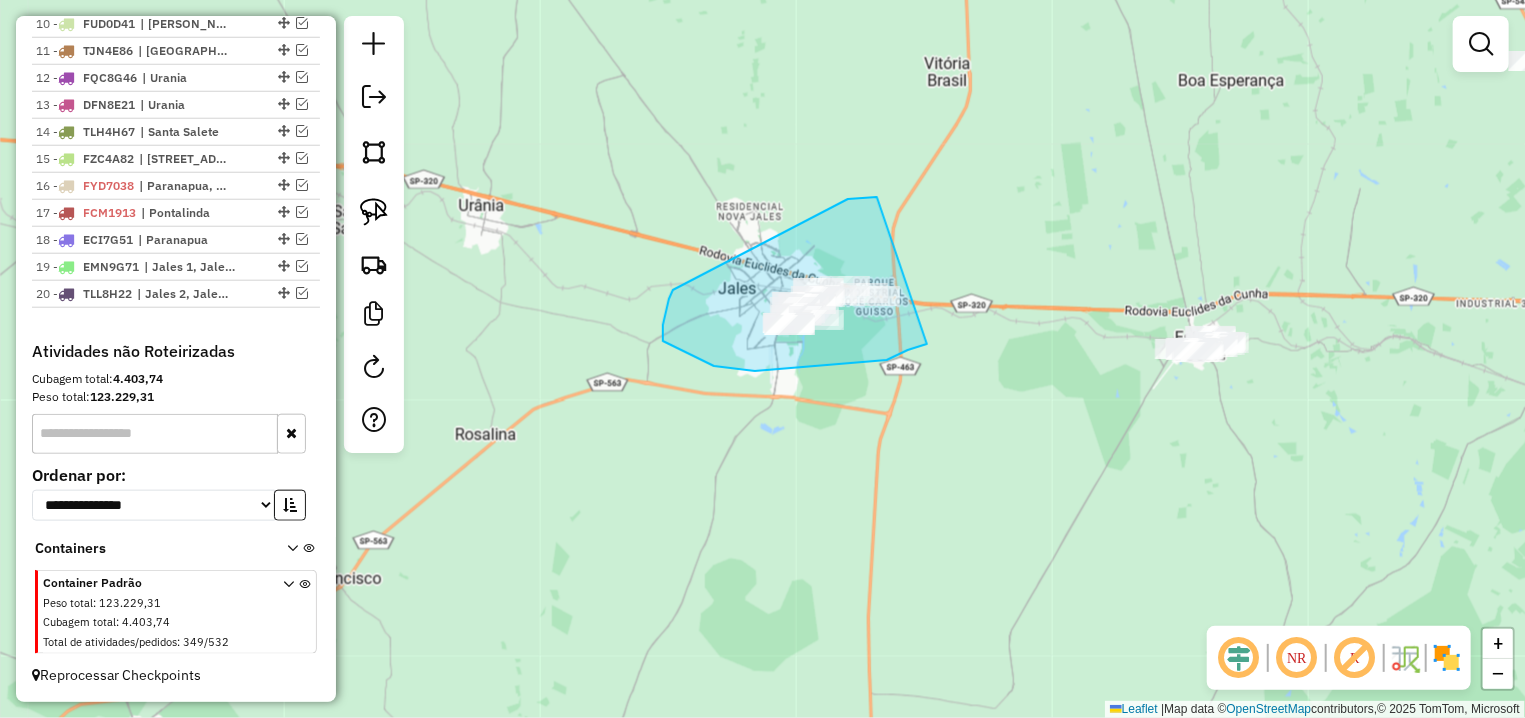 drag, startPoint x: 877, startPoint y: 197, endPoint x: 927, endPoint y: 344, distance: 155.27074 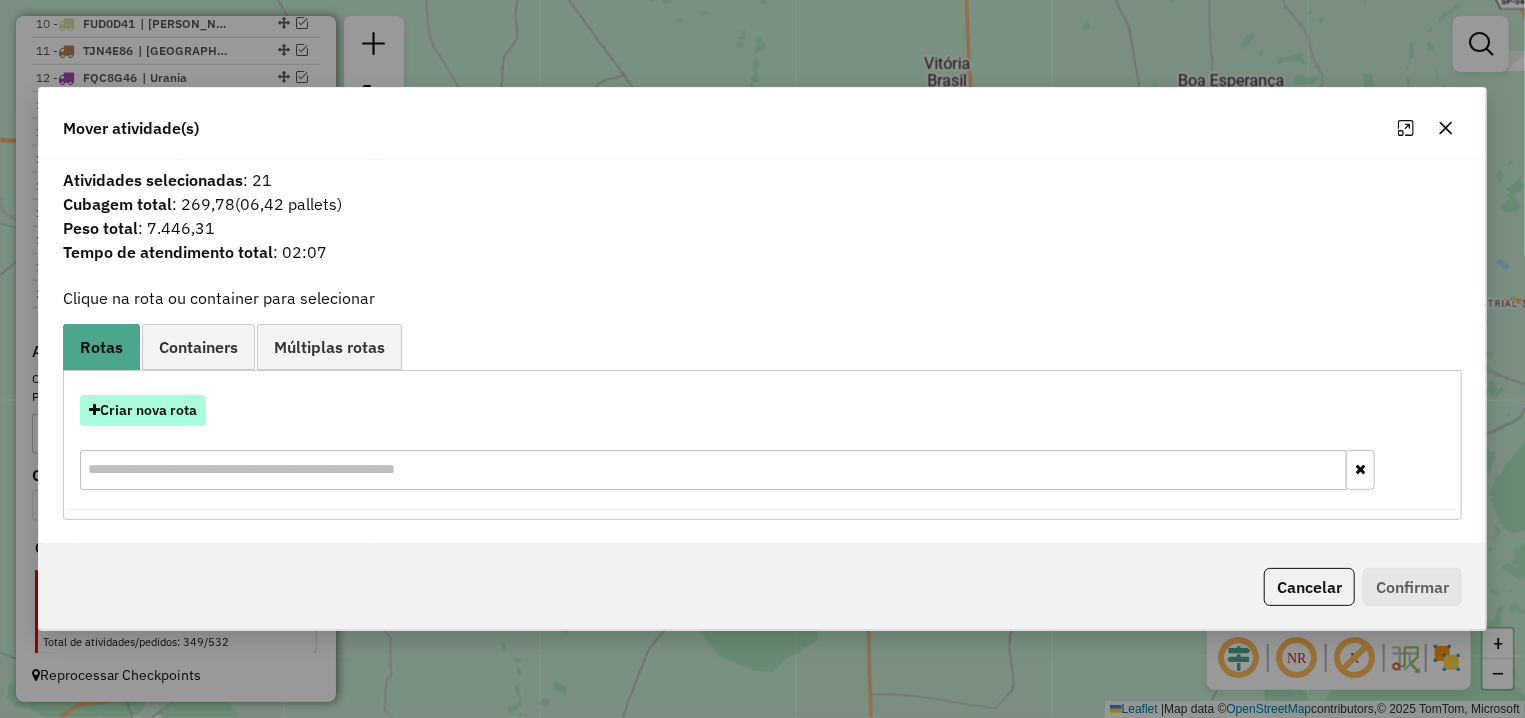 click on "Criar nova rota" at bounding box center [143, 410] 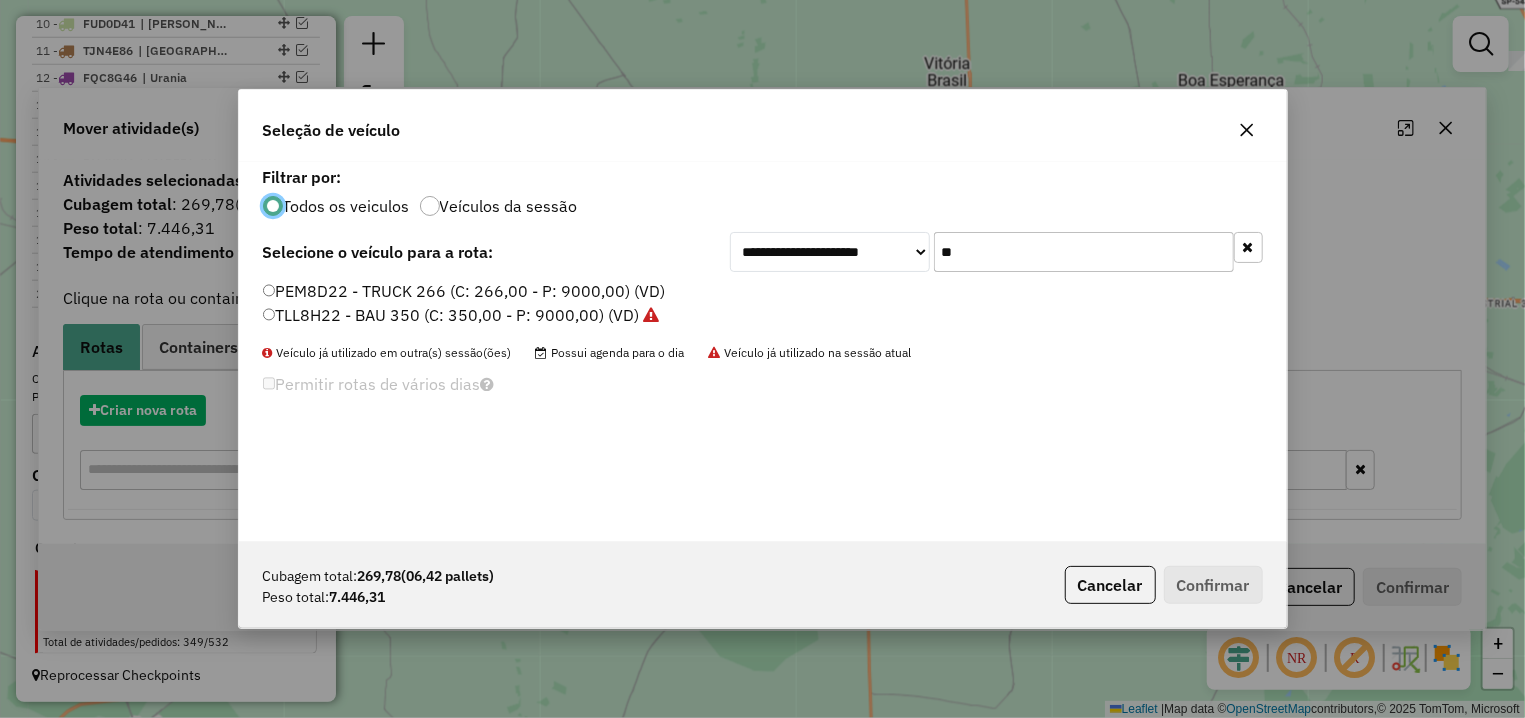 scroll, scrollTop: 11, scrollLeft: 6, axis: both 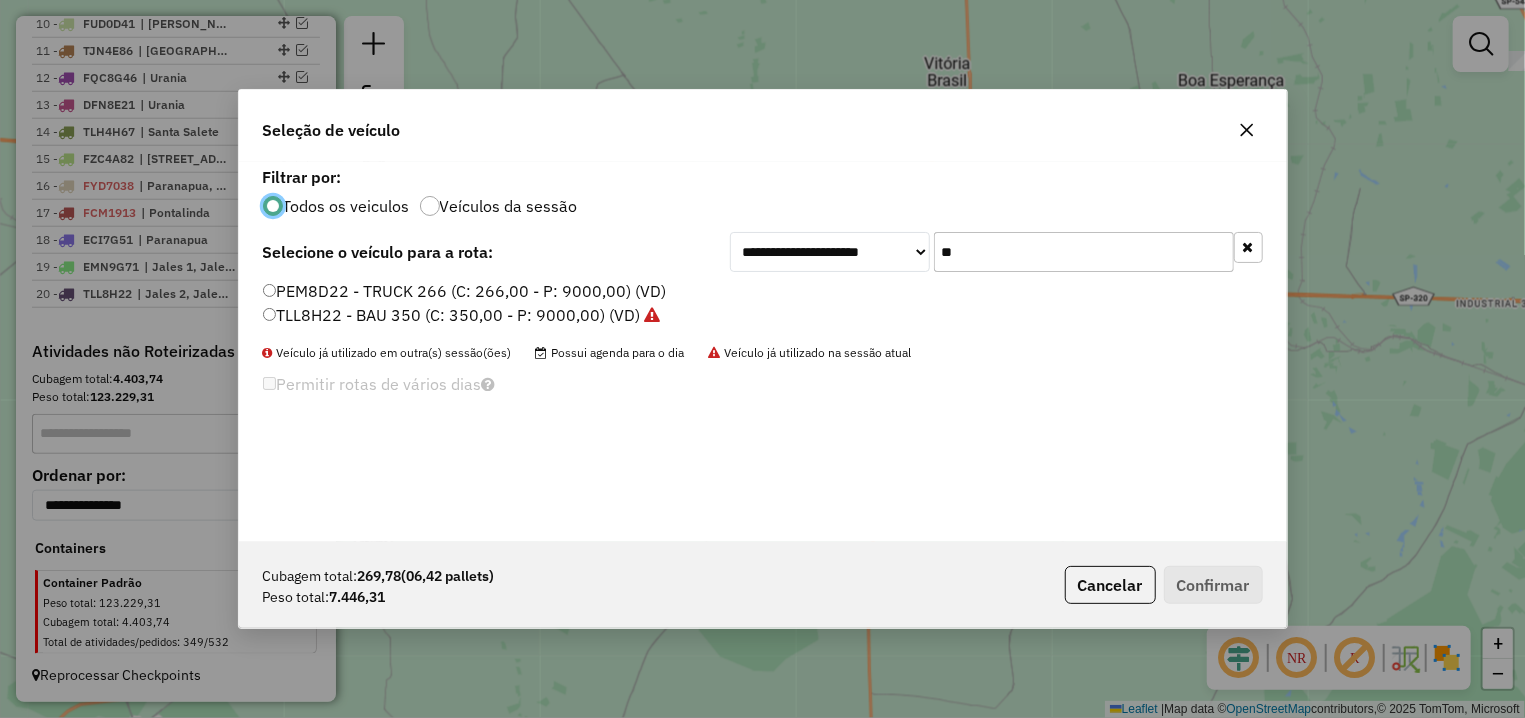 click on "**" 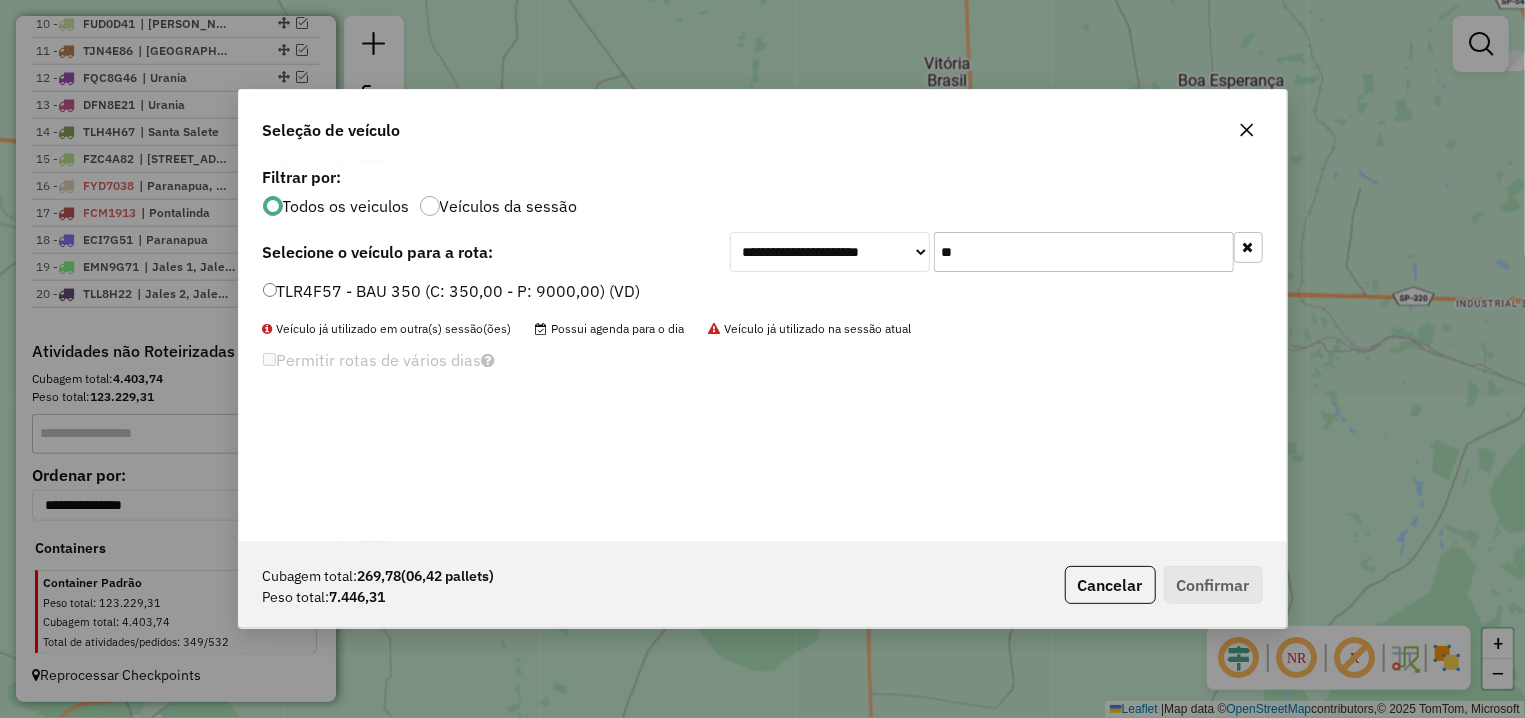 type on "**" 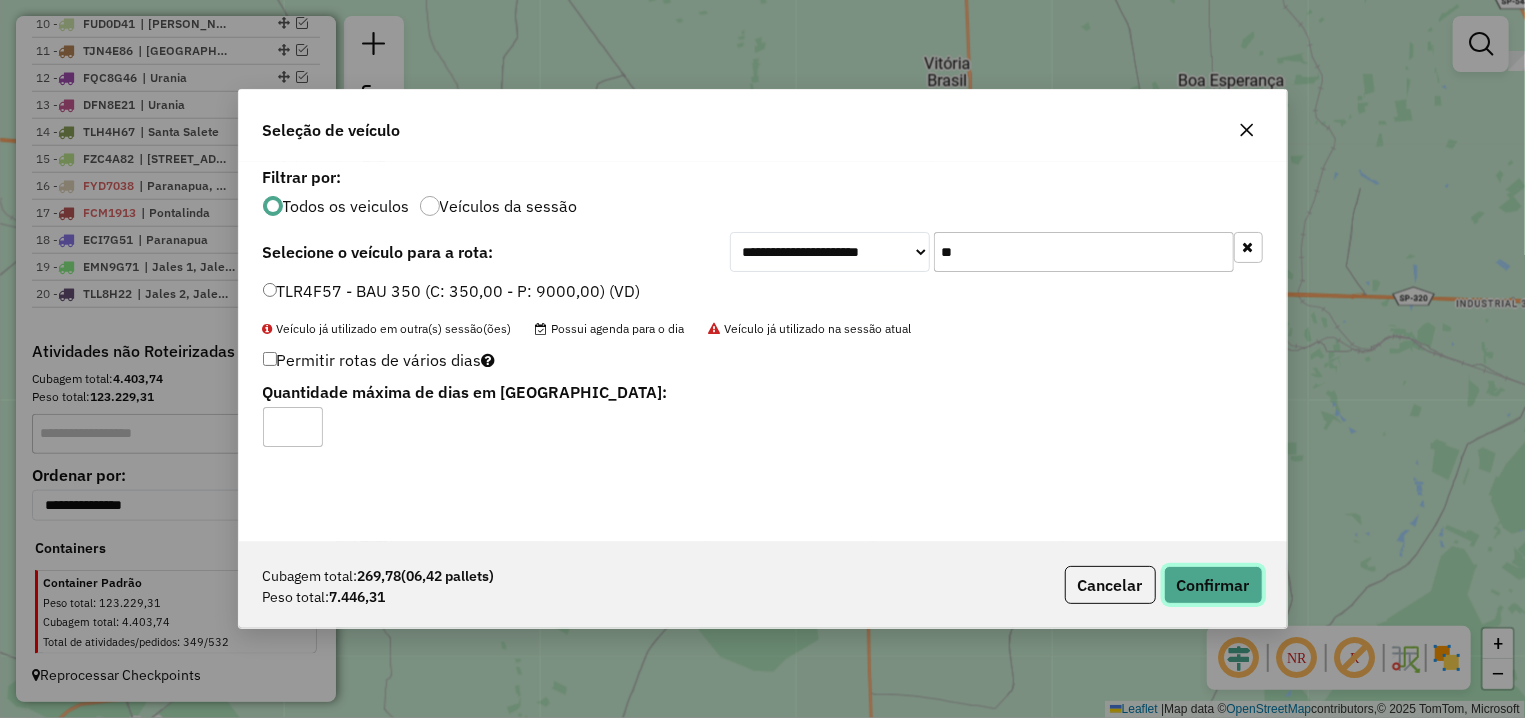 click on "Confirmar" 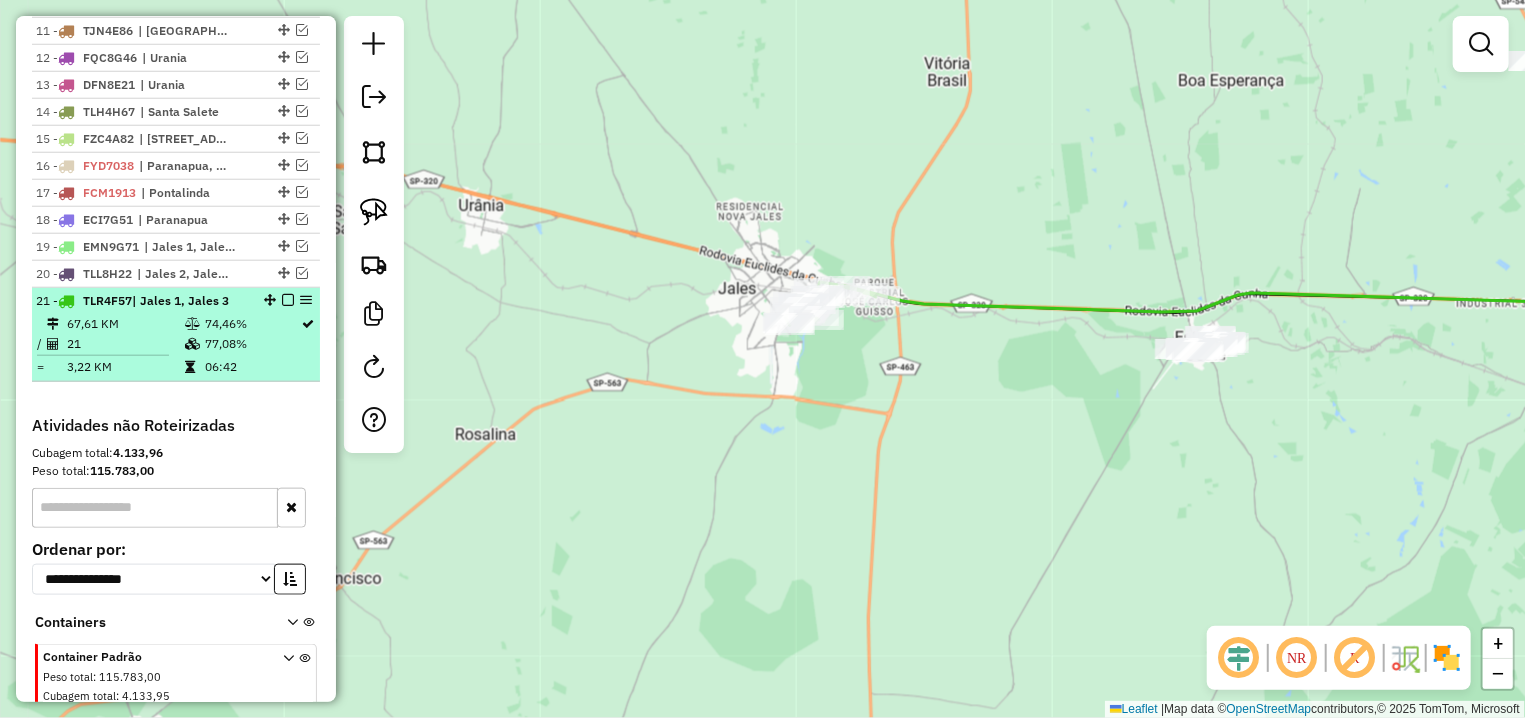 click at bounding box center (288, 300) 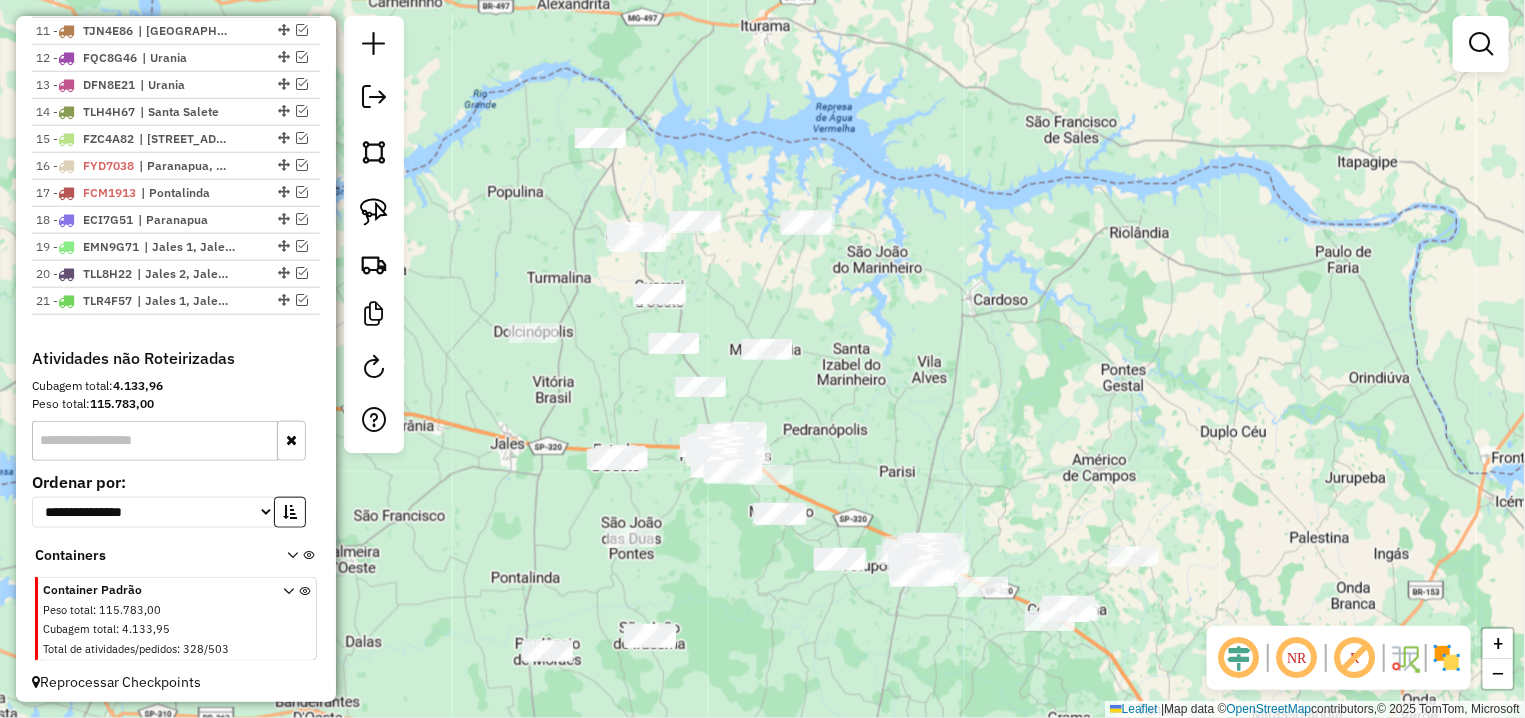 drag, startPoint x: 806, startPoint y: 195, endPoint x: 638, endPoint y: 355, distance: 232 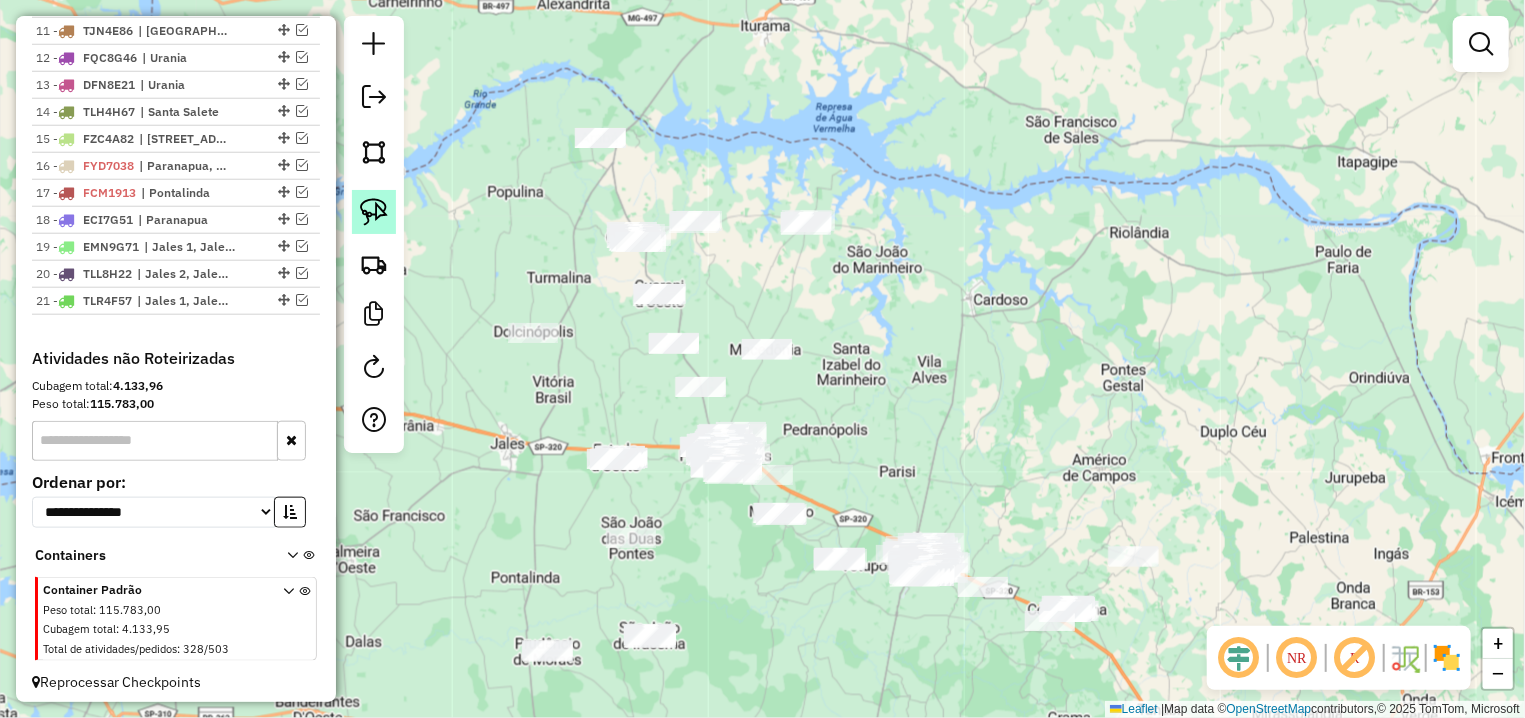 click 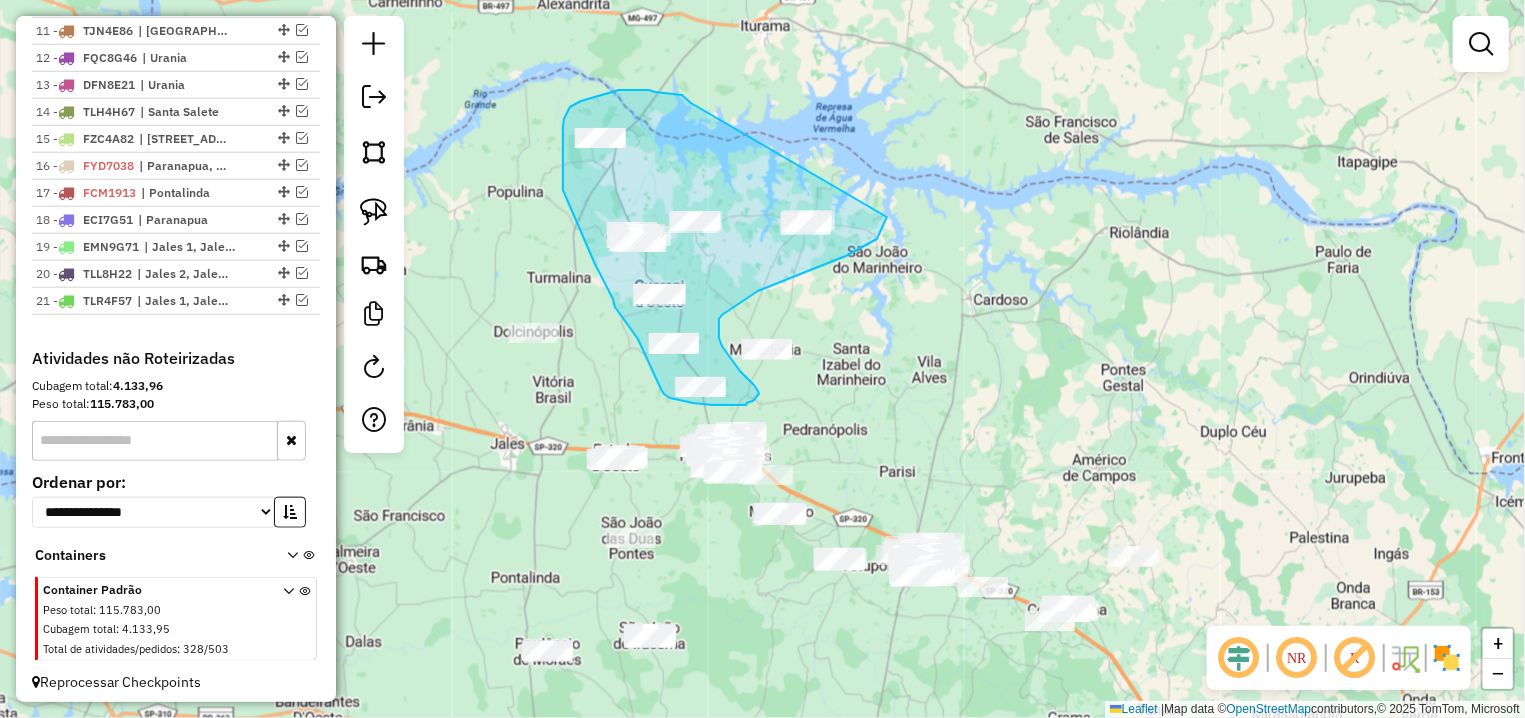 drag, startPoint x: 649, startPoint y: 90, endPoint x: 892, endPoint y: 202, distance: 267.5687 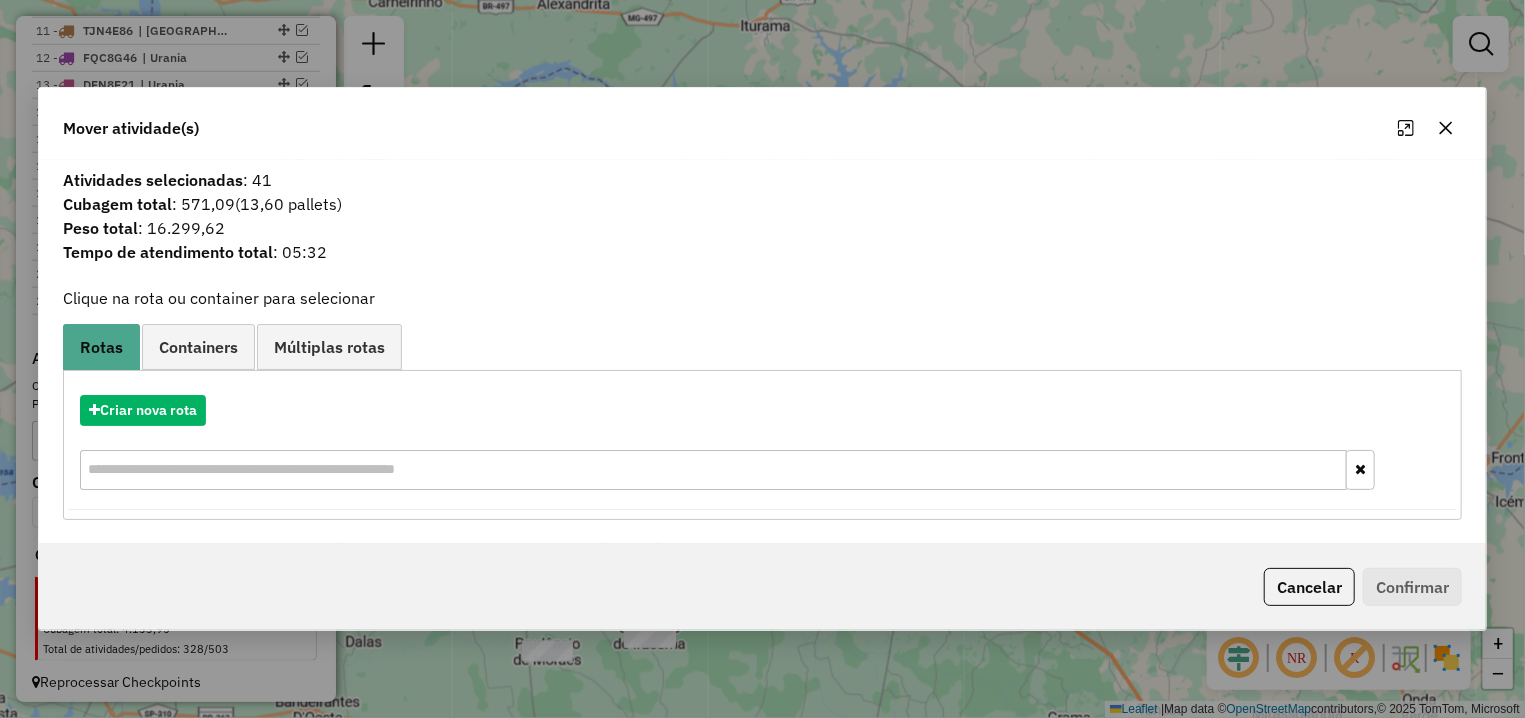 click 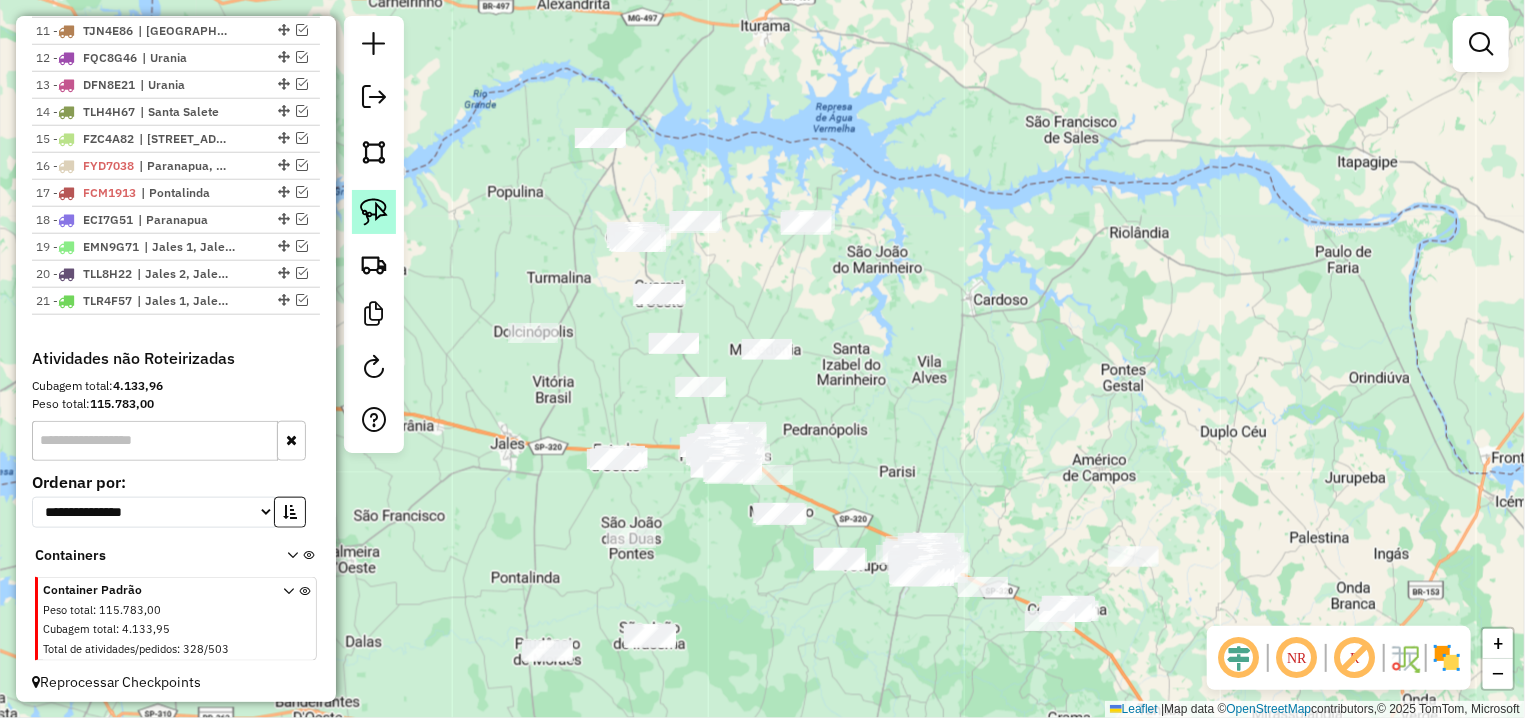 click 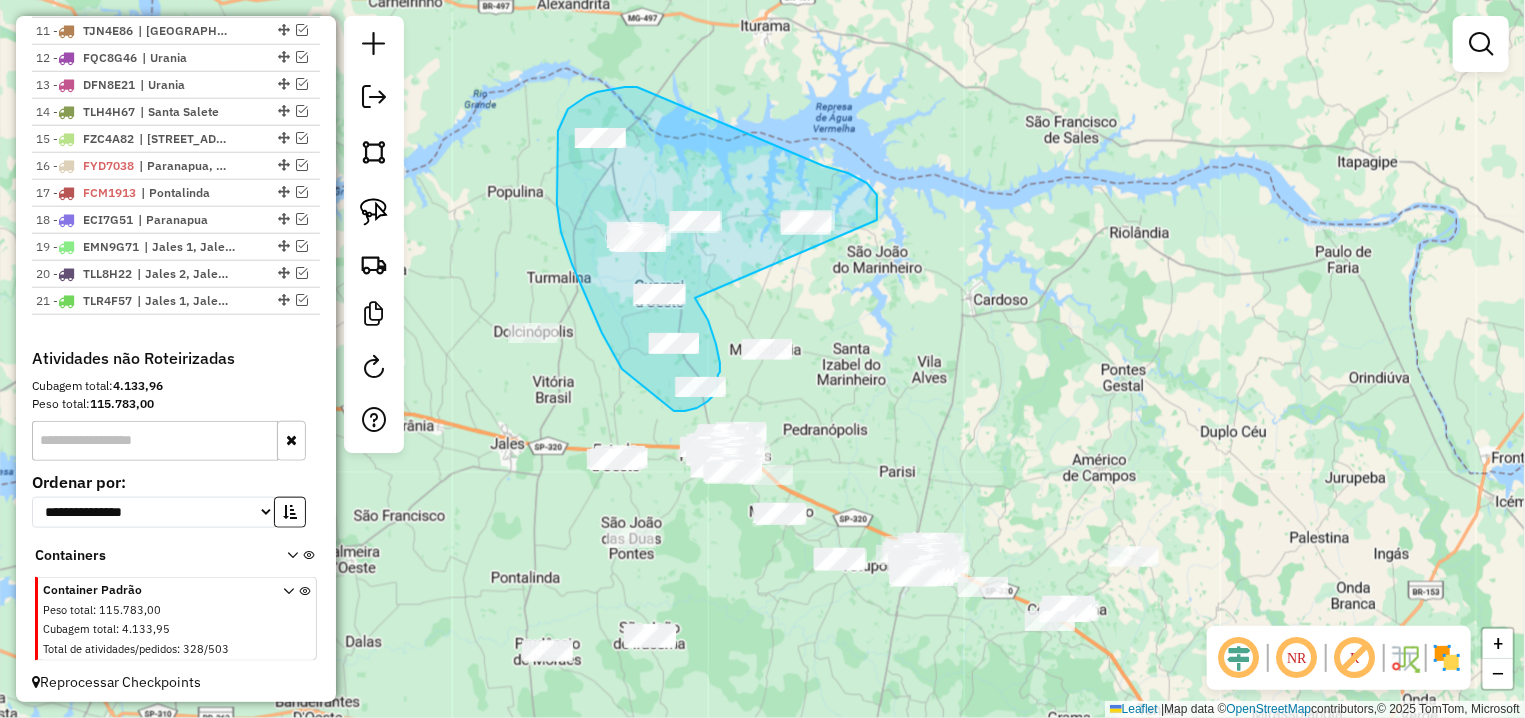 drag, startPoint x: 695, startPoint y: 298, endPoint x: 872, endPoint y: 232, distance: 188.90474 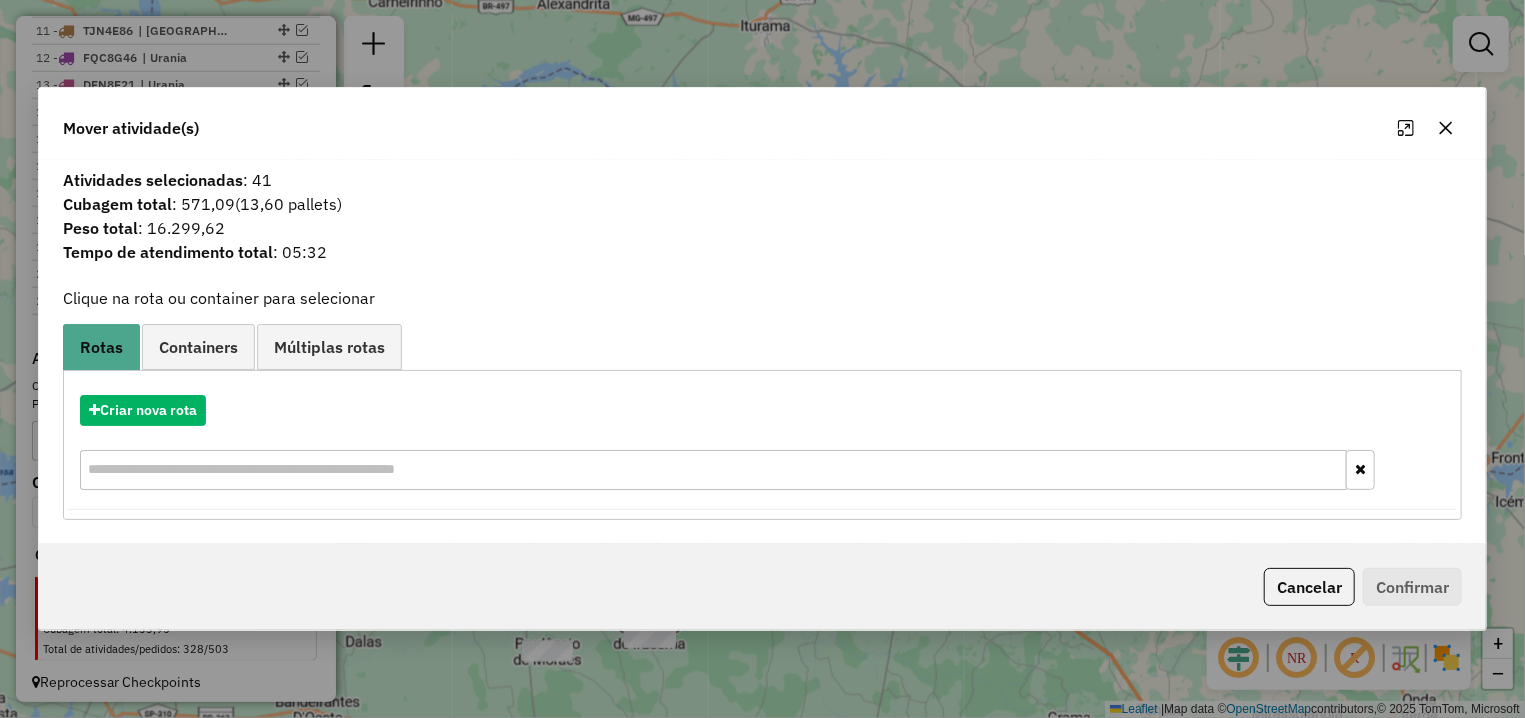 click 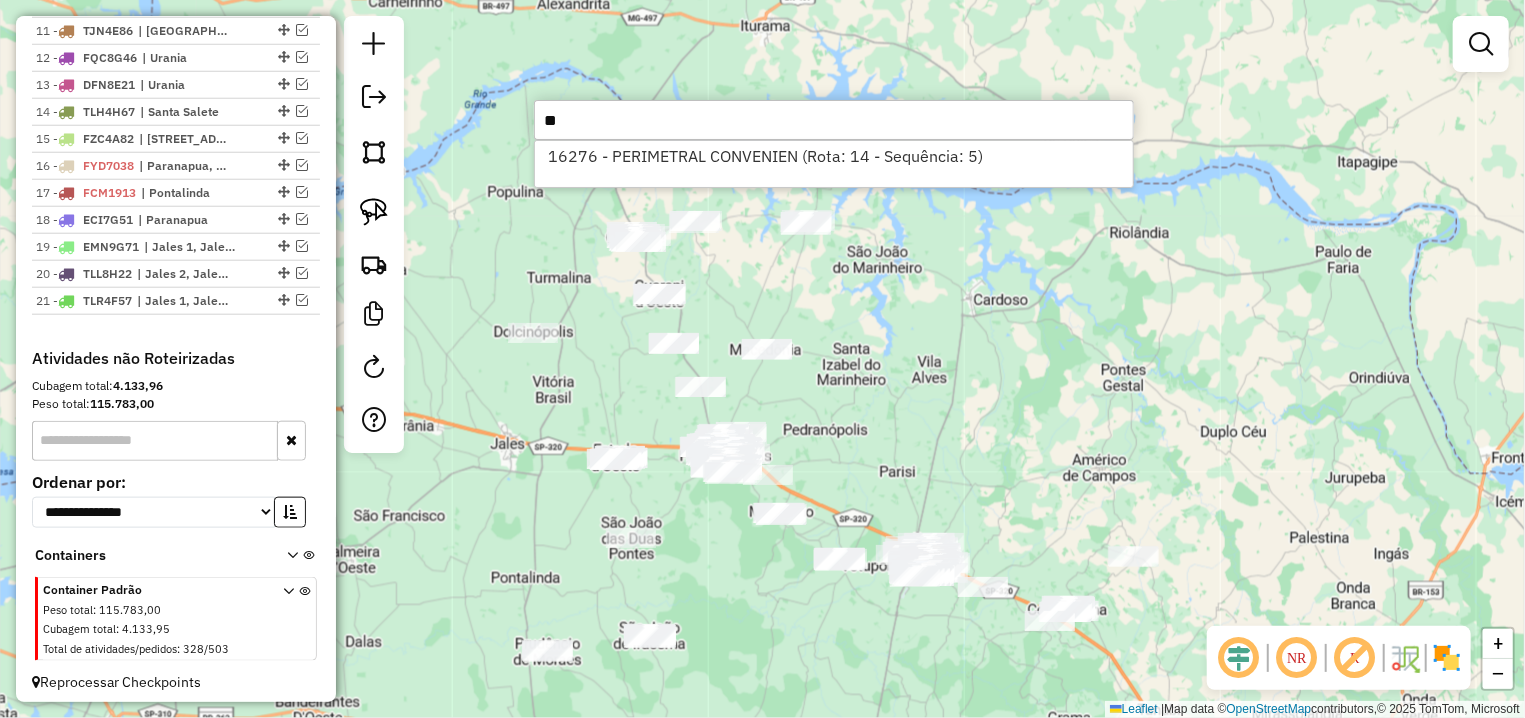 type on "*" 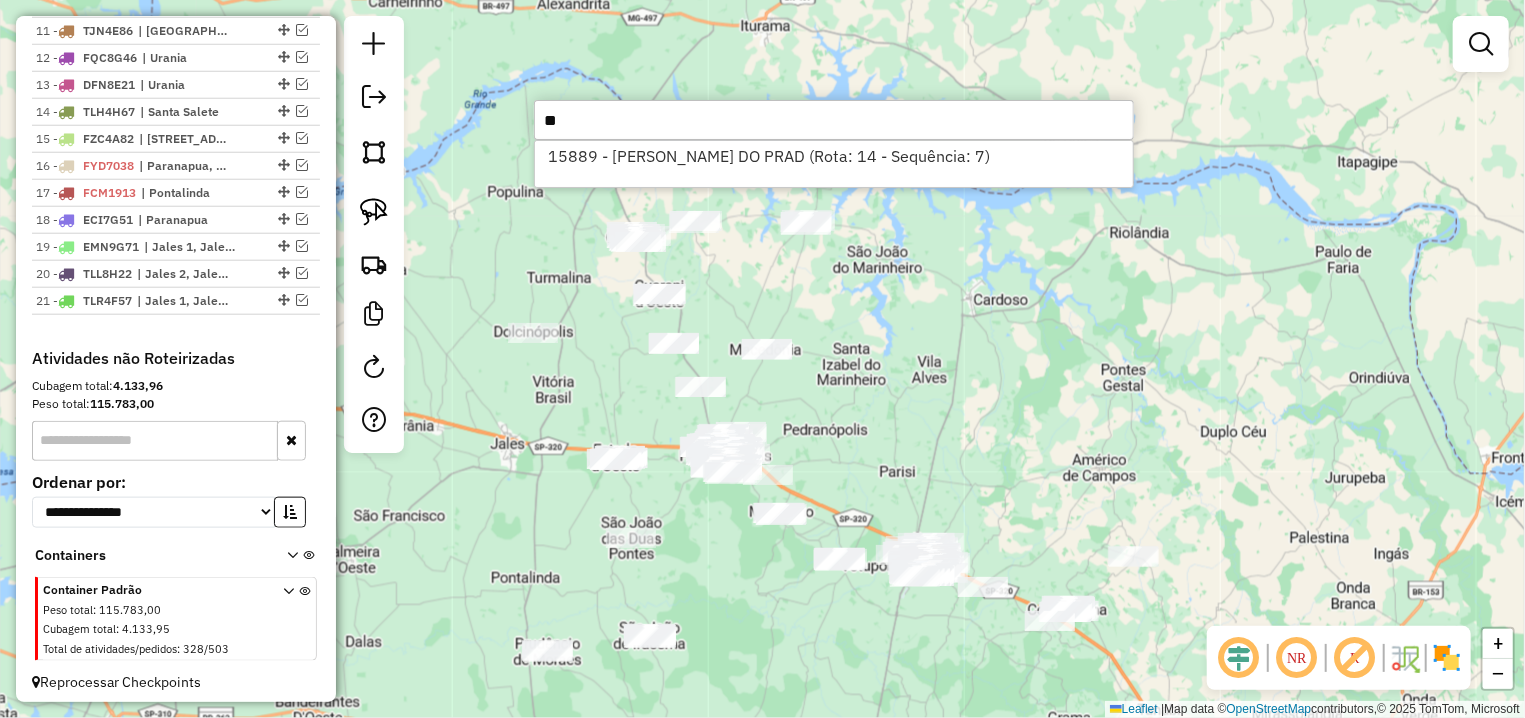 type on "*" 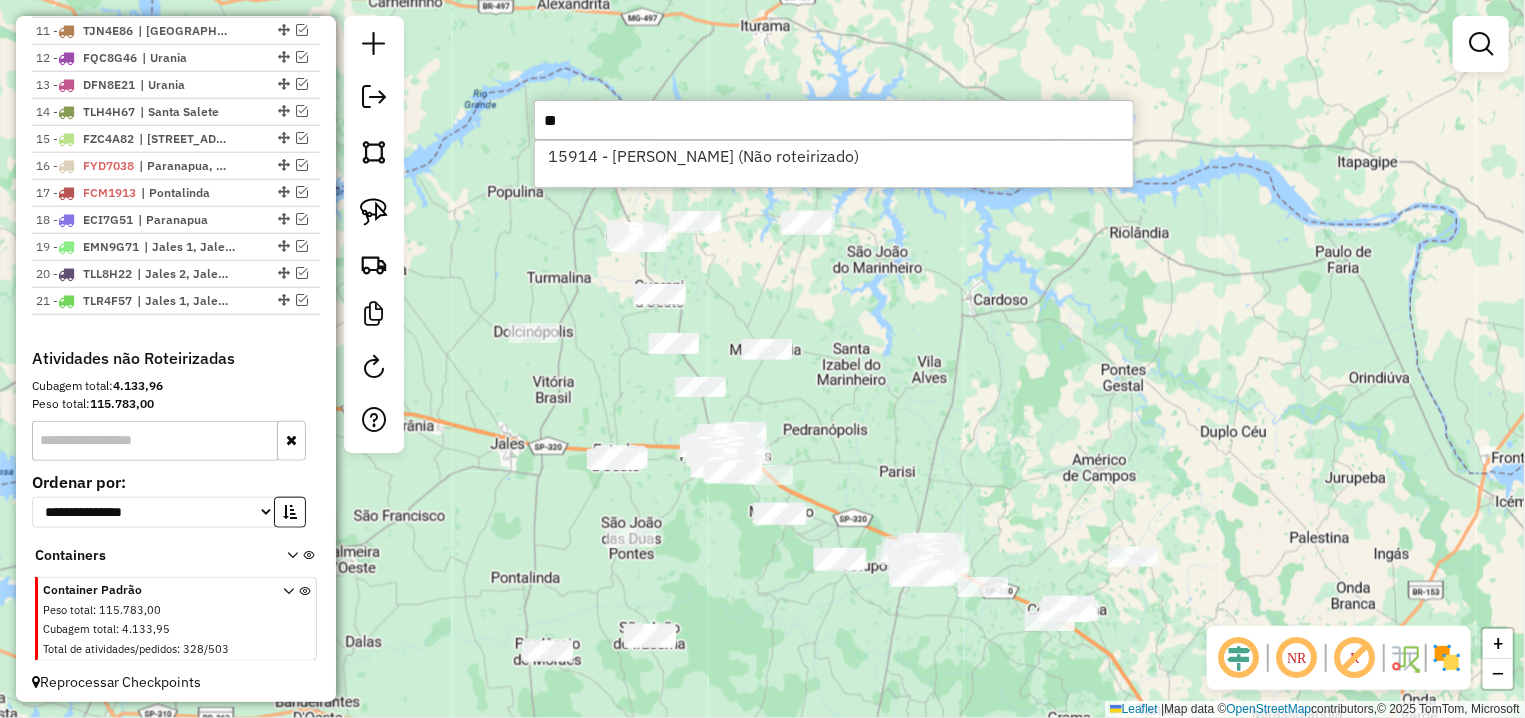 type on "*" 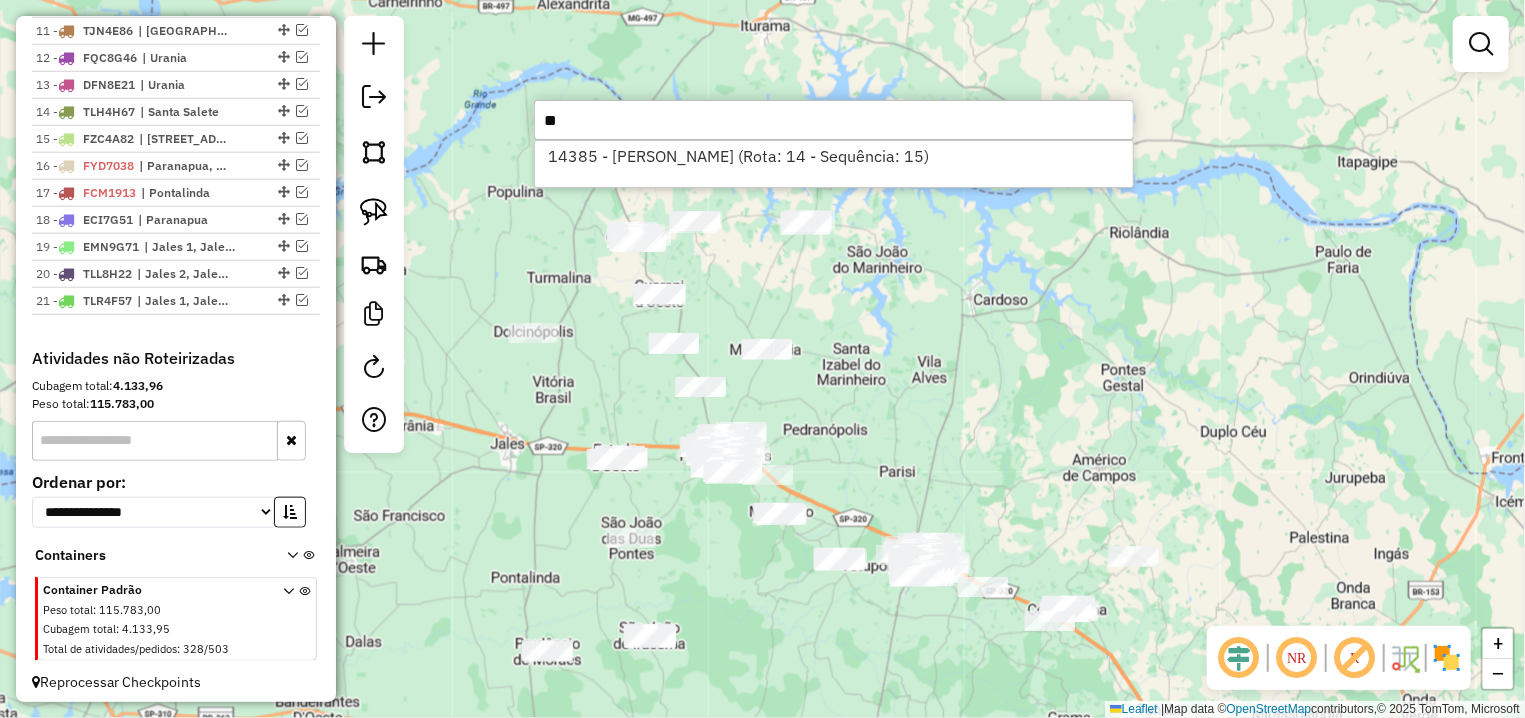 type on "*" 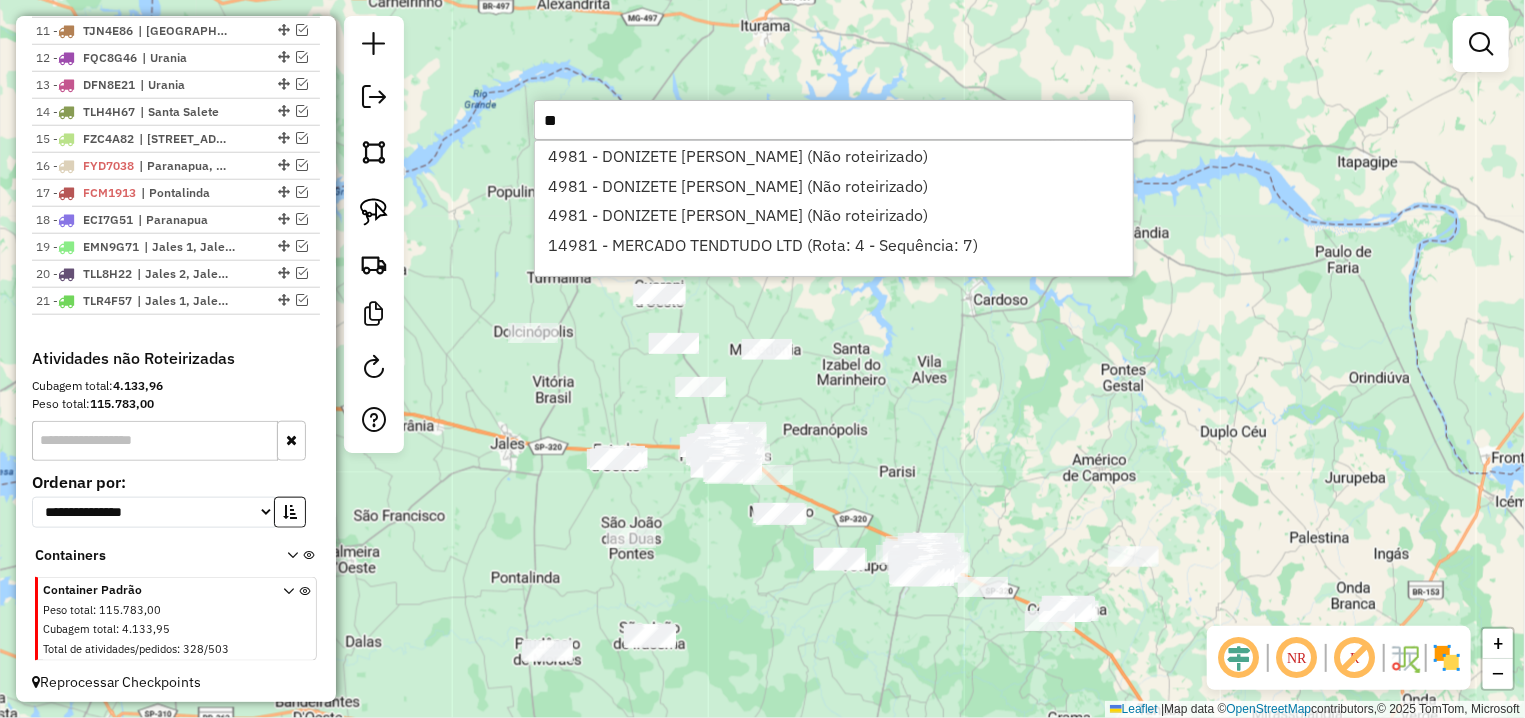 type on "*" 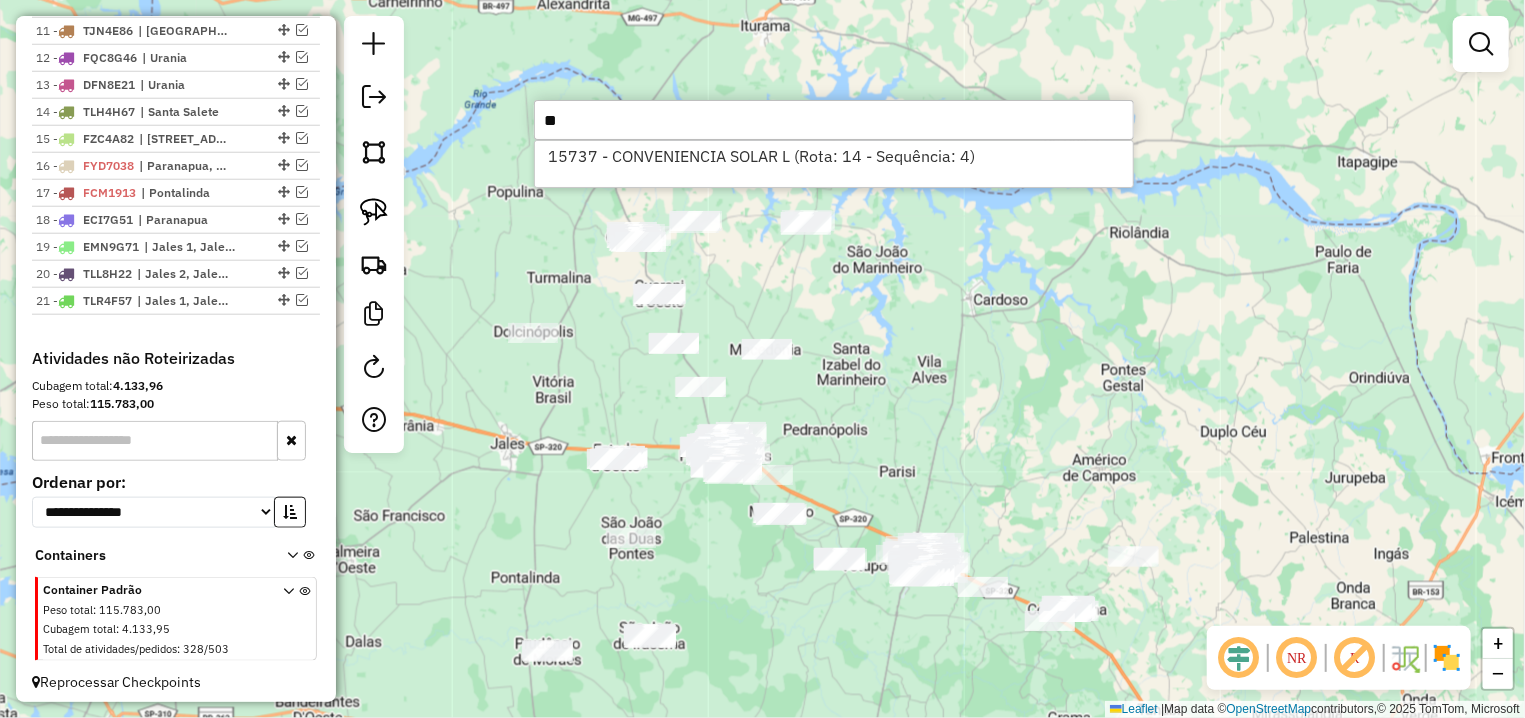 type on "*" 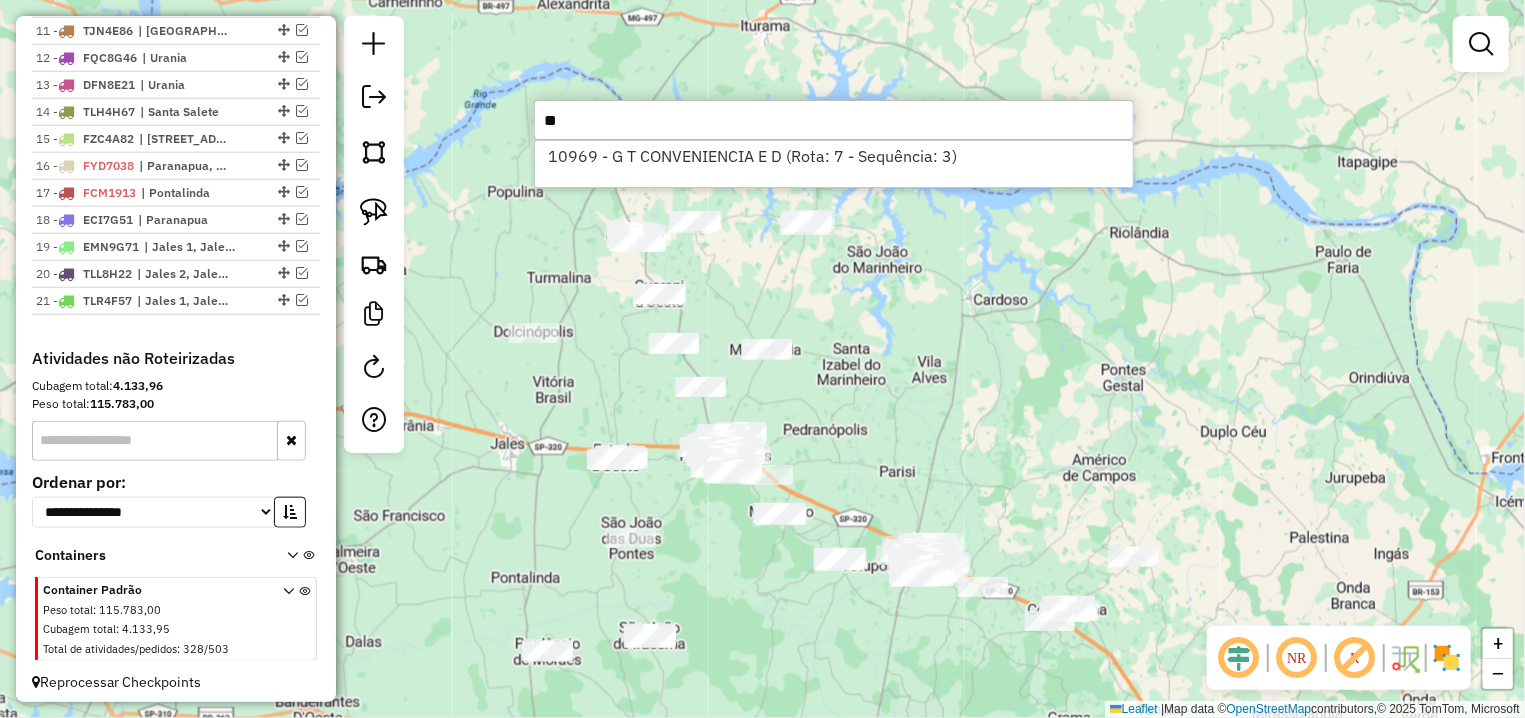 type on "*" 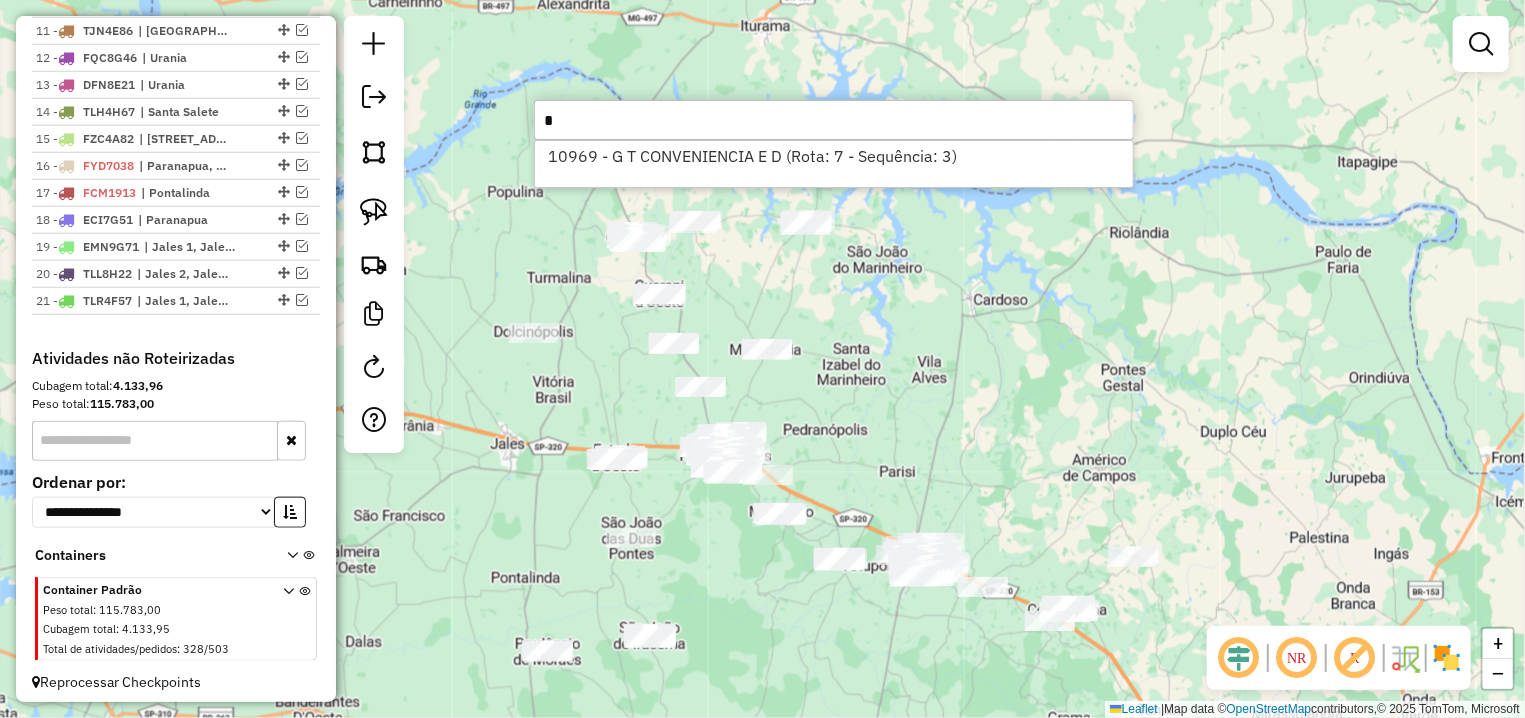 type 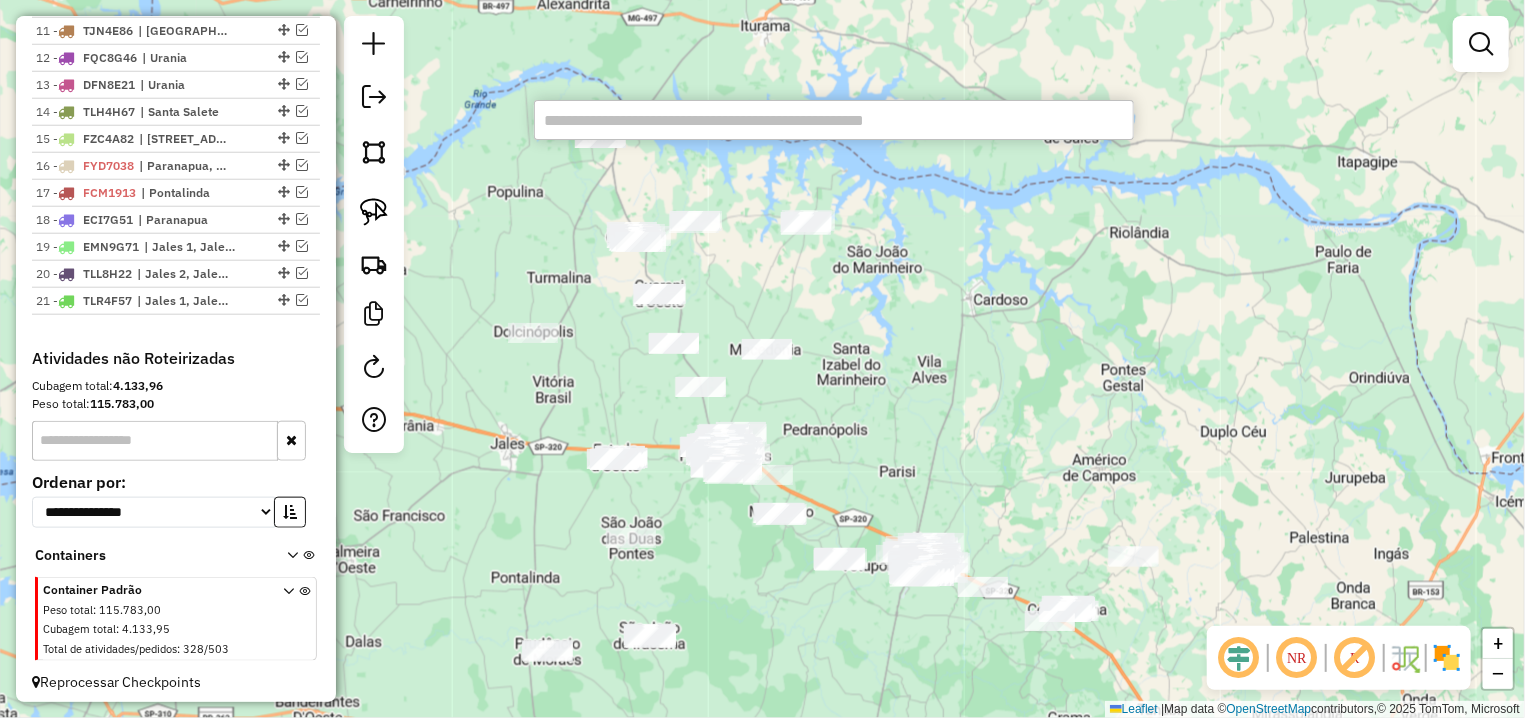 click on "Janela de atendimento Grade de atendimento Capacidade Transportadoras Veículos Cliente Pedidos  Rotas Selecione os dias de semana para filtrar as janelas de atendimento  Seg   Ter   Qua   Qui   Sex   Sáb   Dom  Informe o período da janela de atendimento: De: Até:  Filtrar exatamente a janela do cliente  Considerar janela de atendimento padrão  Selecione os dias de semana para filtrar as grades de atendimento  Seg   Ter   Qua   Qui   Sex   Sáb   Dom   Considerar clientes sem dia de atendimento cadastrado  Clientes fora do dia de atendimento selecionado Filtrar as atividades entre os valores definidos abaixo:  Peso mínimo:   Peso máximo:   Cubagem mínima:   Cubagem máxima:   De:   Até:  Filtrar as atividades entre o tempo de atendimento definido abaixo:  De:   Até:   Considerar capacidade total dos clientes não roteirizados Transportadora: Selecione um ou mais itens Tipo de veículo: Selecione um ou mais itens Veículo: Selecione um ou mais itens Motorista: Selecione um ou mais itens Nome: Rótulo:" 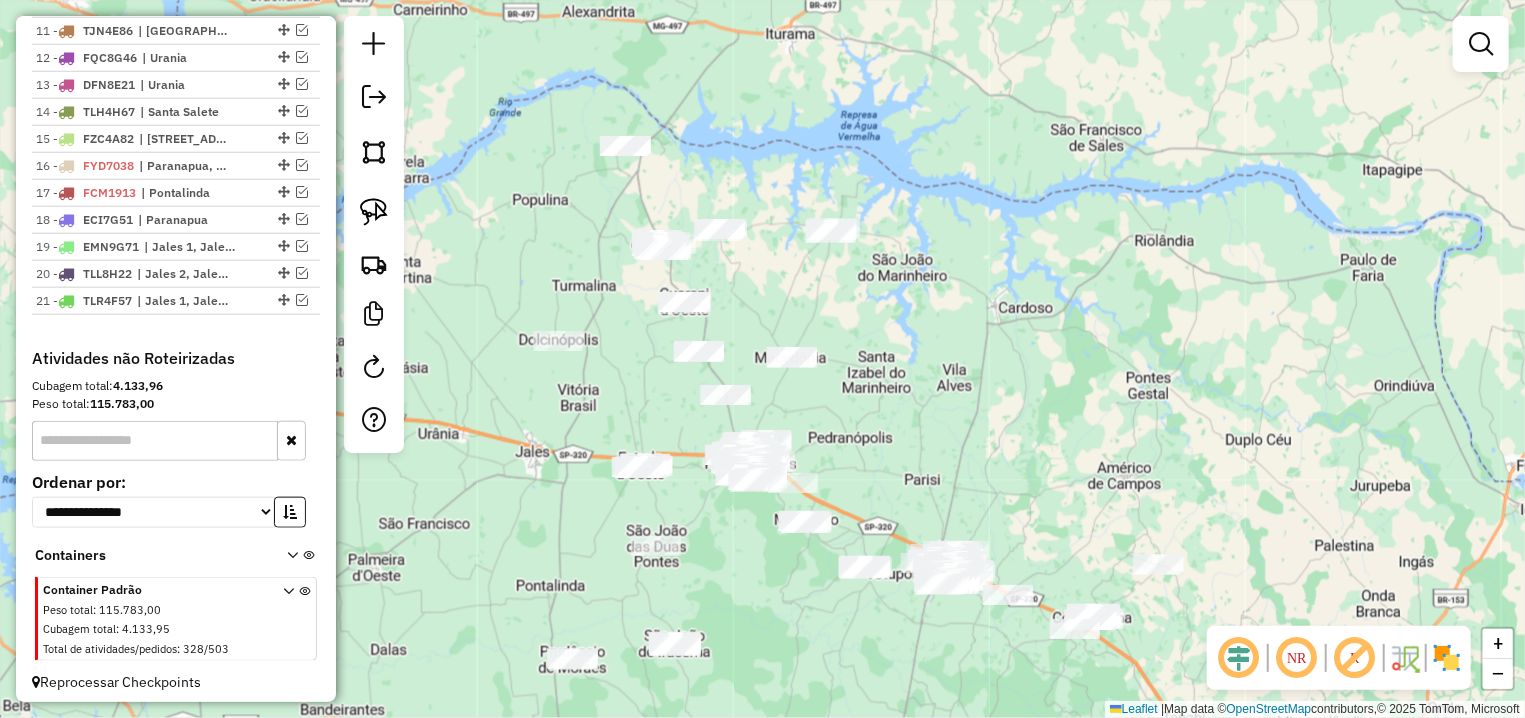 drag, startPoint x: 735, startPoint y: 281, endPoint x: 852, endPoint y: 331, distance: 127.236 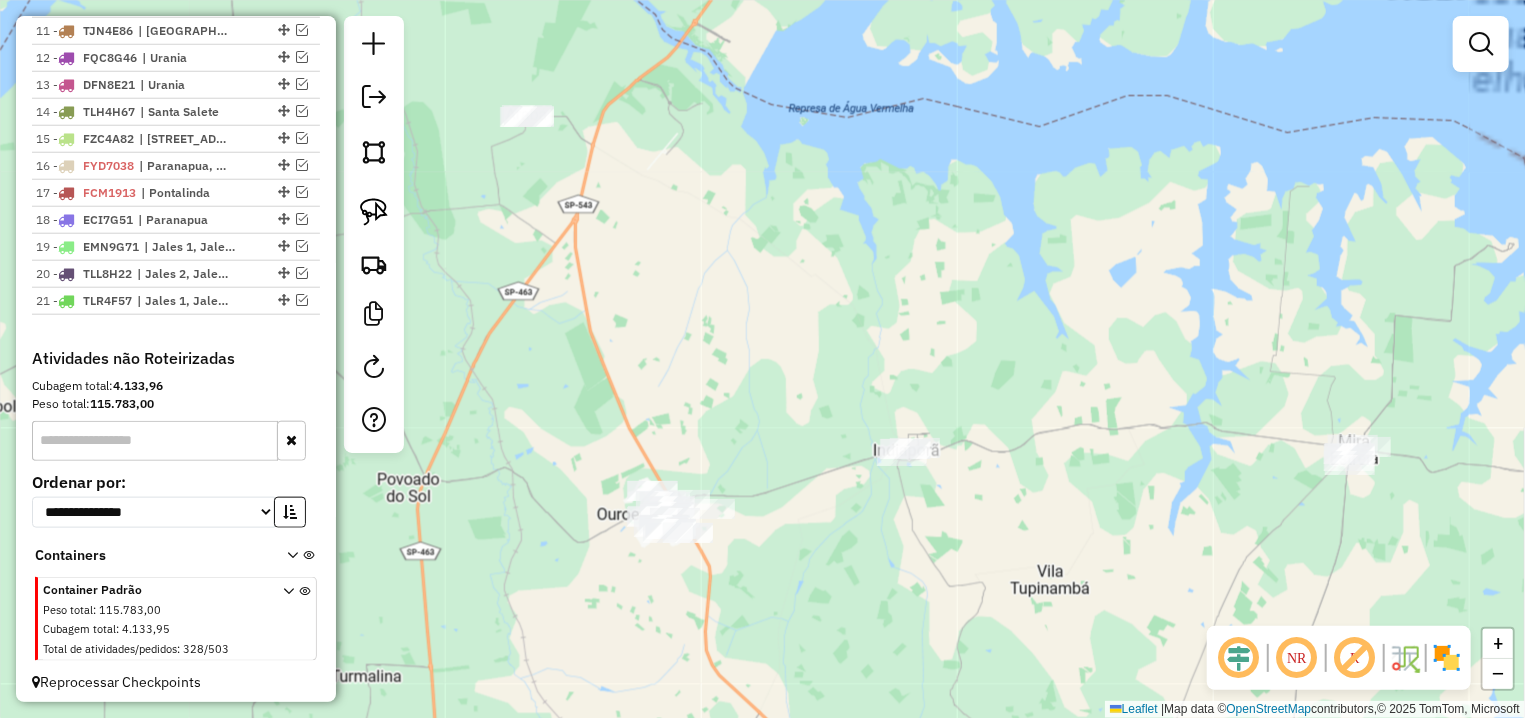 drag, startPoint x: 755, startPoint y: 236, endPoint x: 641, endPoint y: 422, distance: 218.15591 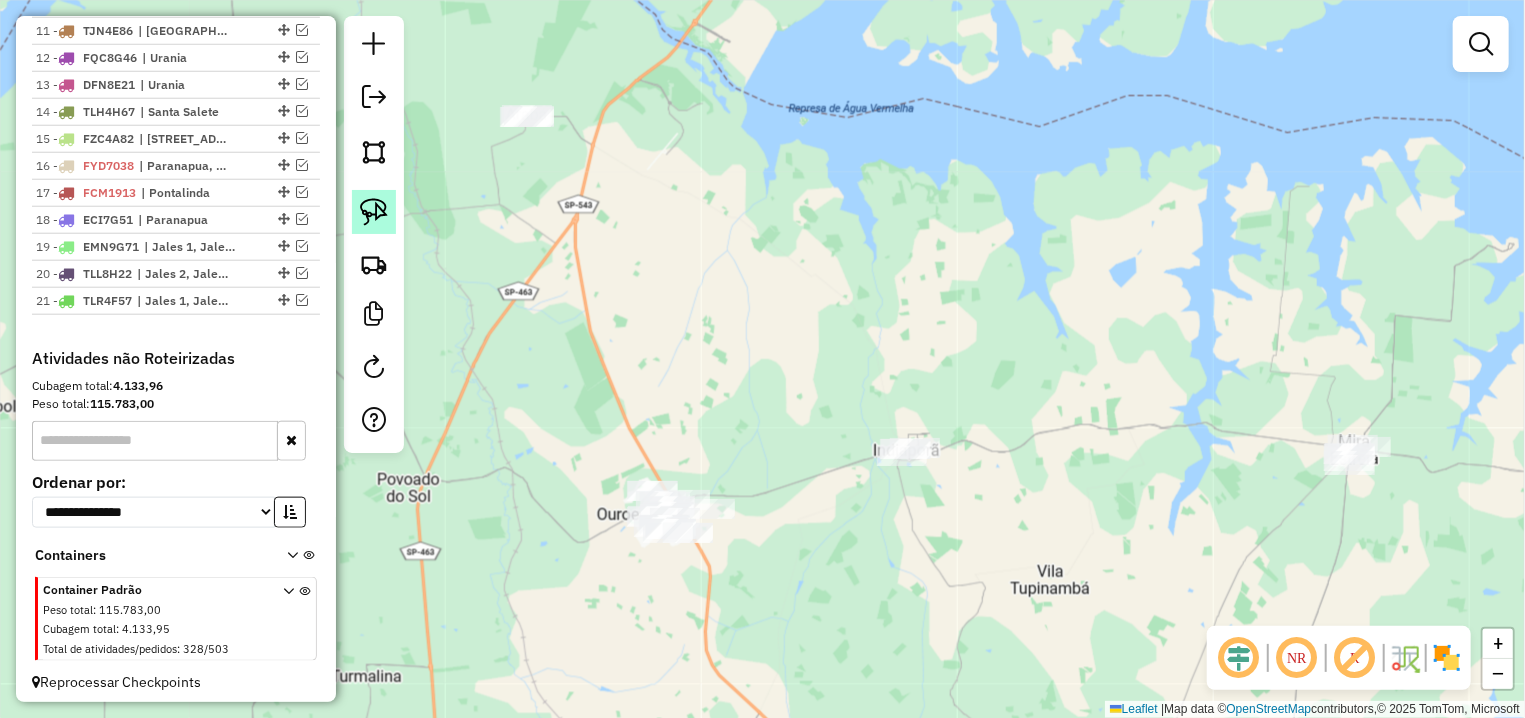 click 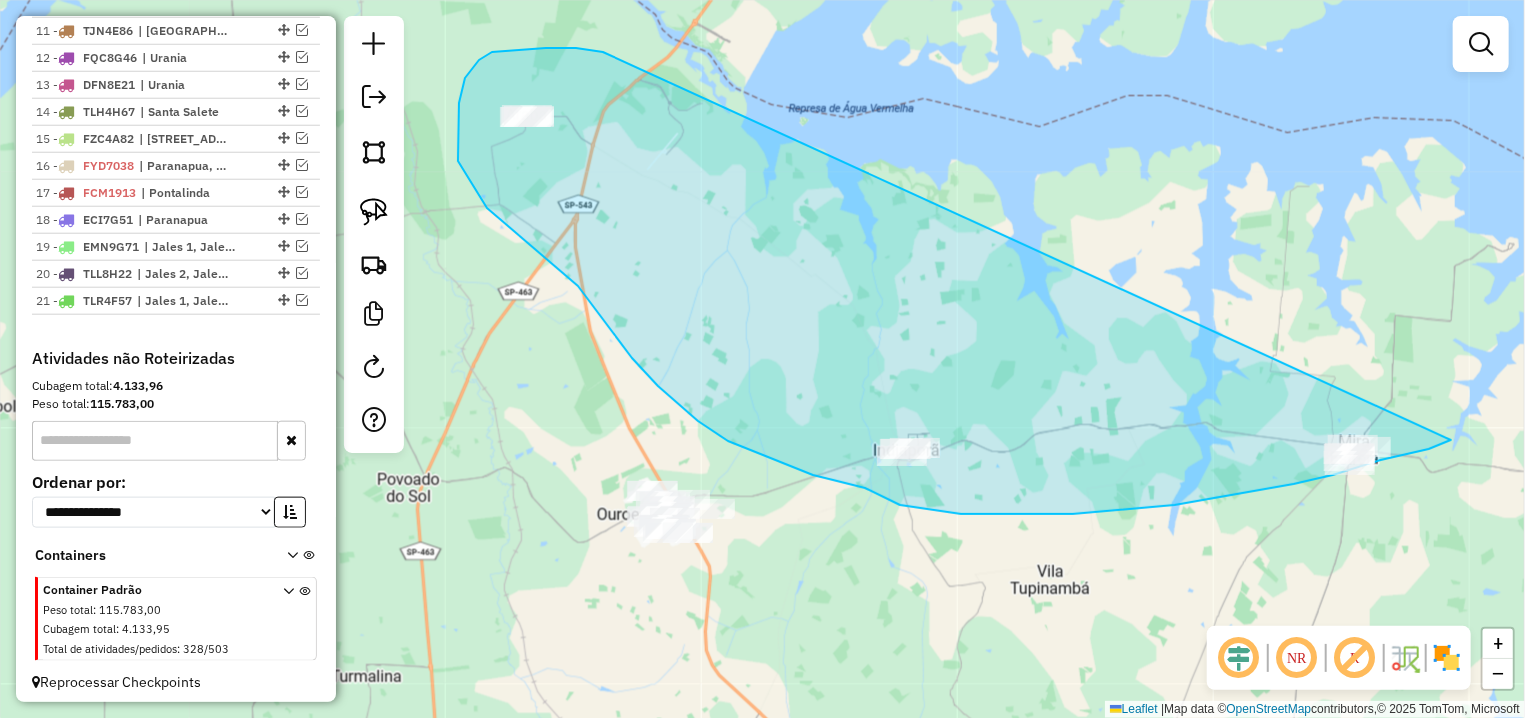 drag, startPoint x: 595, startPoint y: 51, endPoint x: 1458, endPoint y: 436, distance: 944.9836 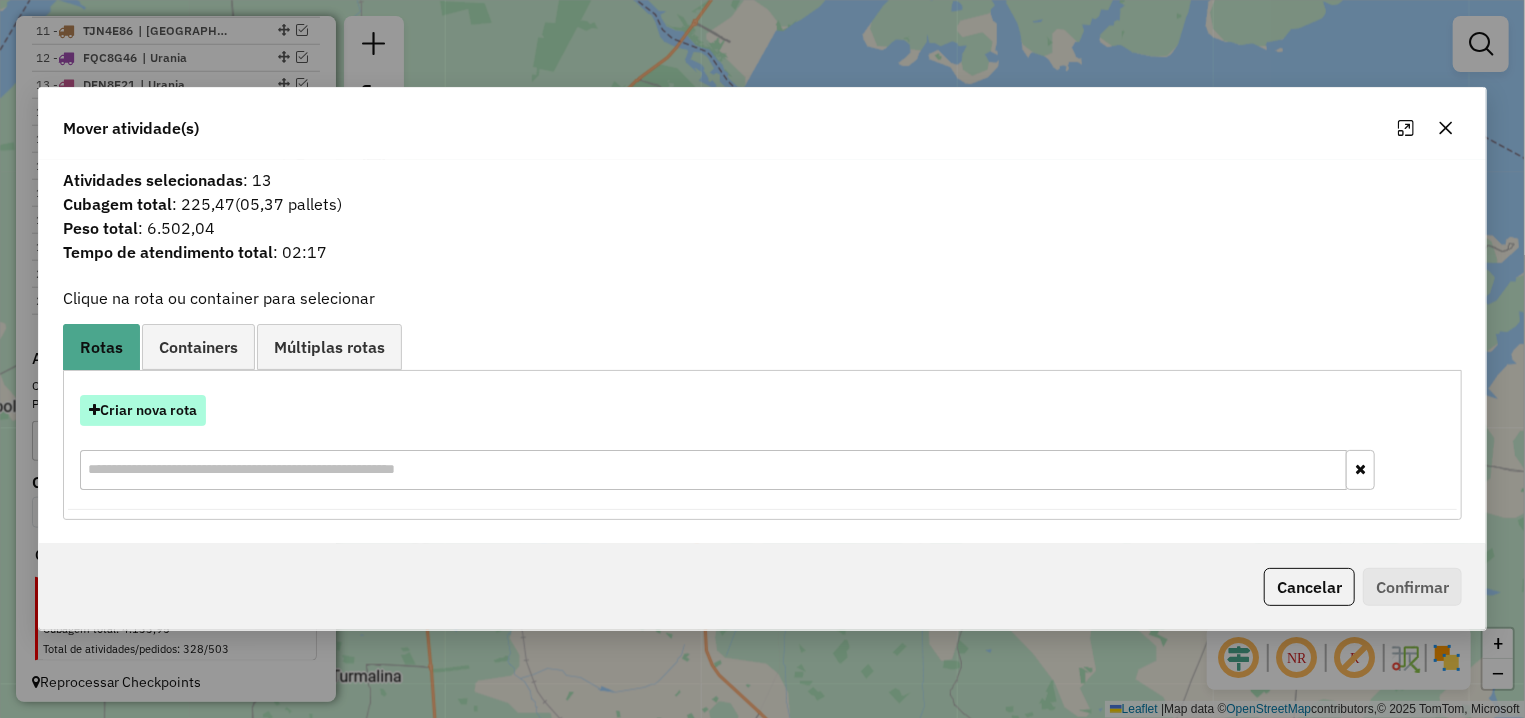 click on "Criar nova rota" at bounding box center [143, 410] 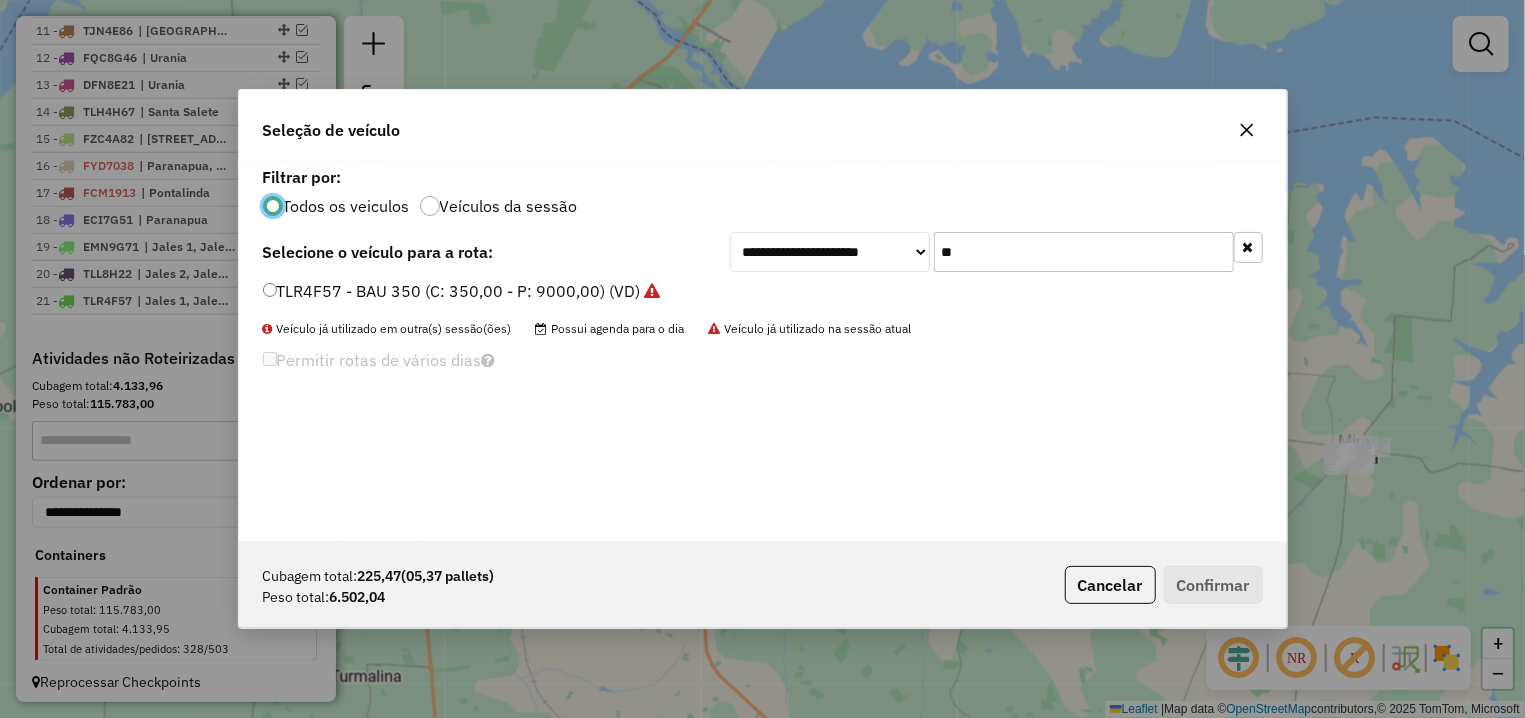 scroll, scrollTop: 11, scrollLeft: 6, axis: both 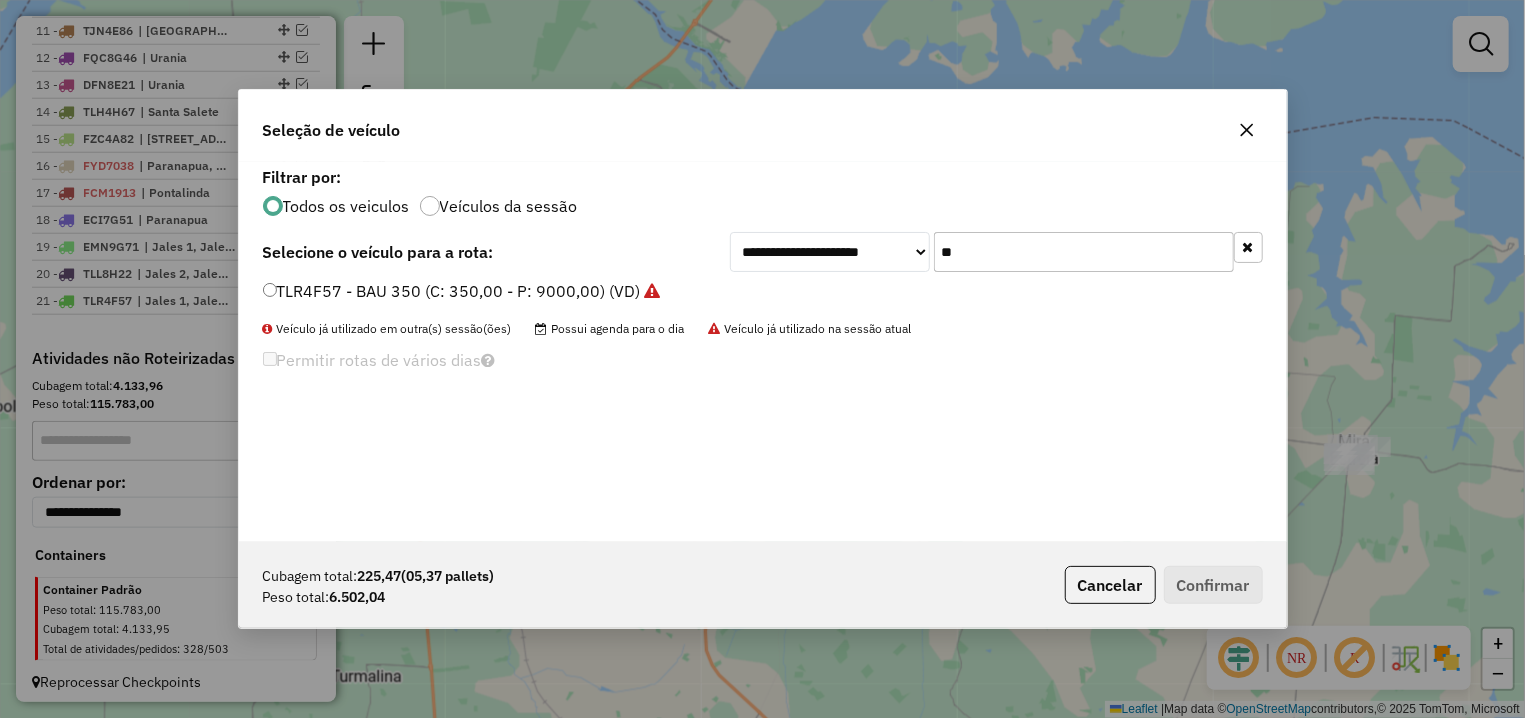 click on "**" 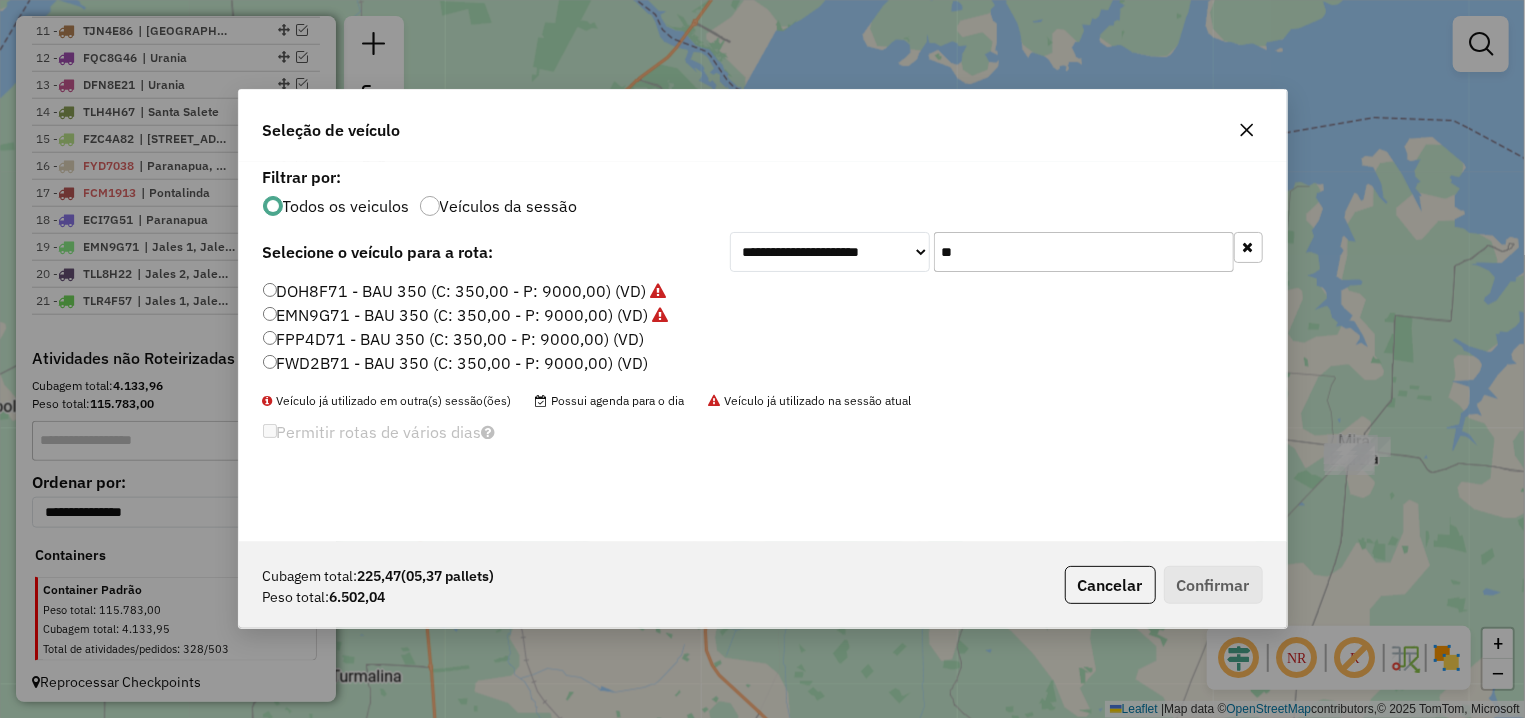 type on "**" 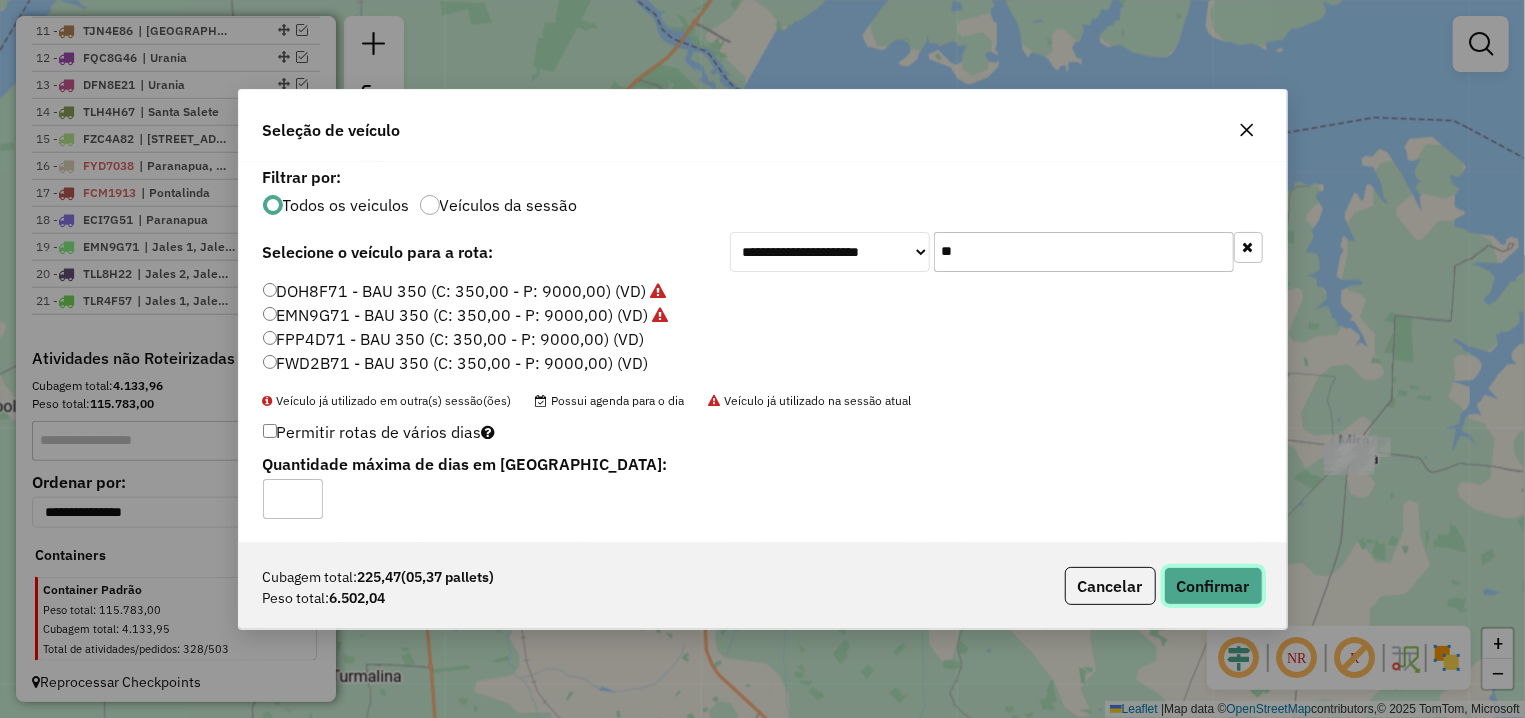 click on "Confirmar" 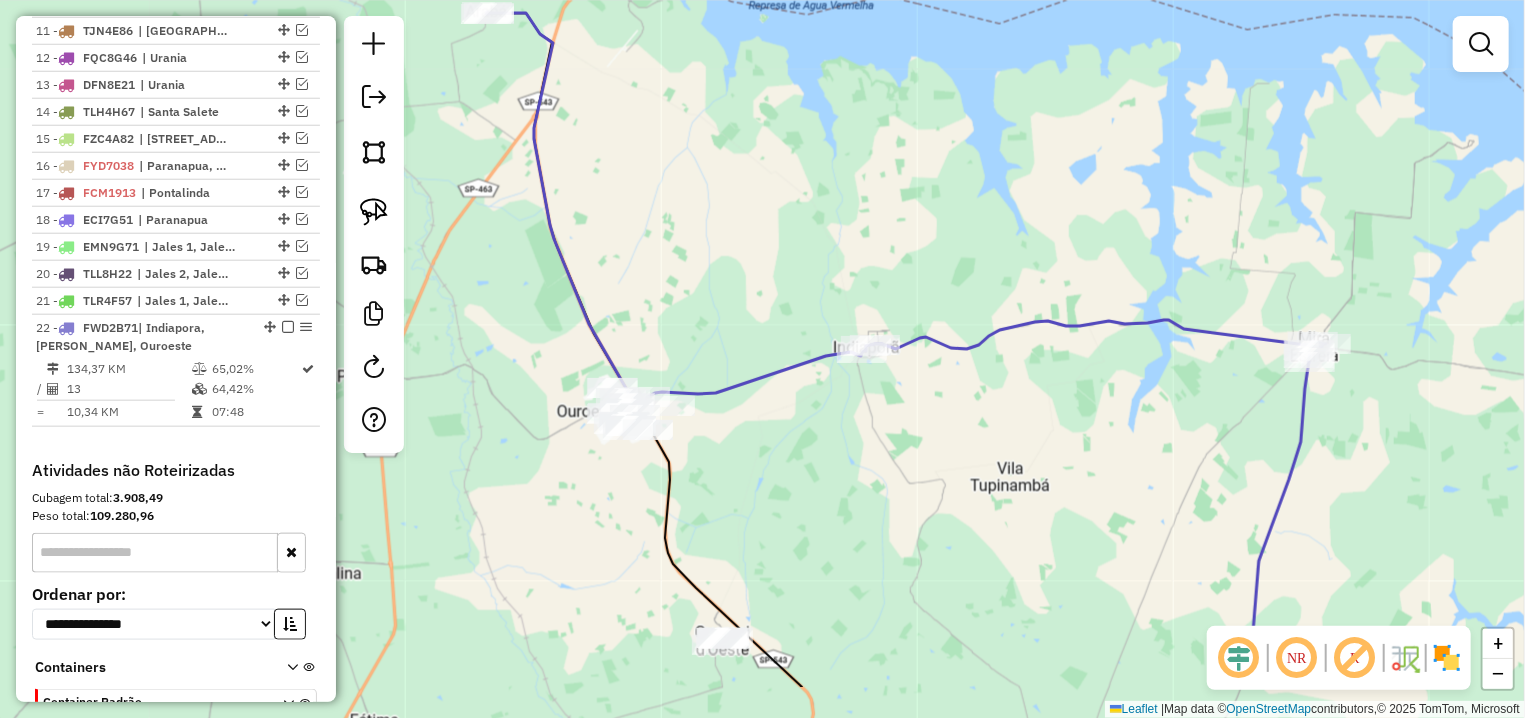 drag, startPoint x: 850, startPoint y: 406, endPoint x: 807, endPoint y: 283, distance: 130.29965 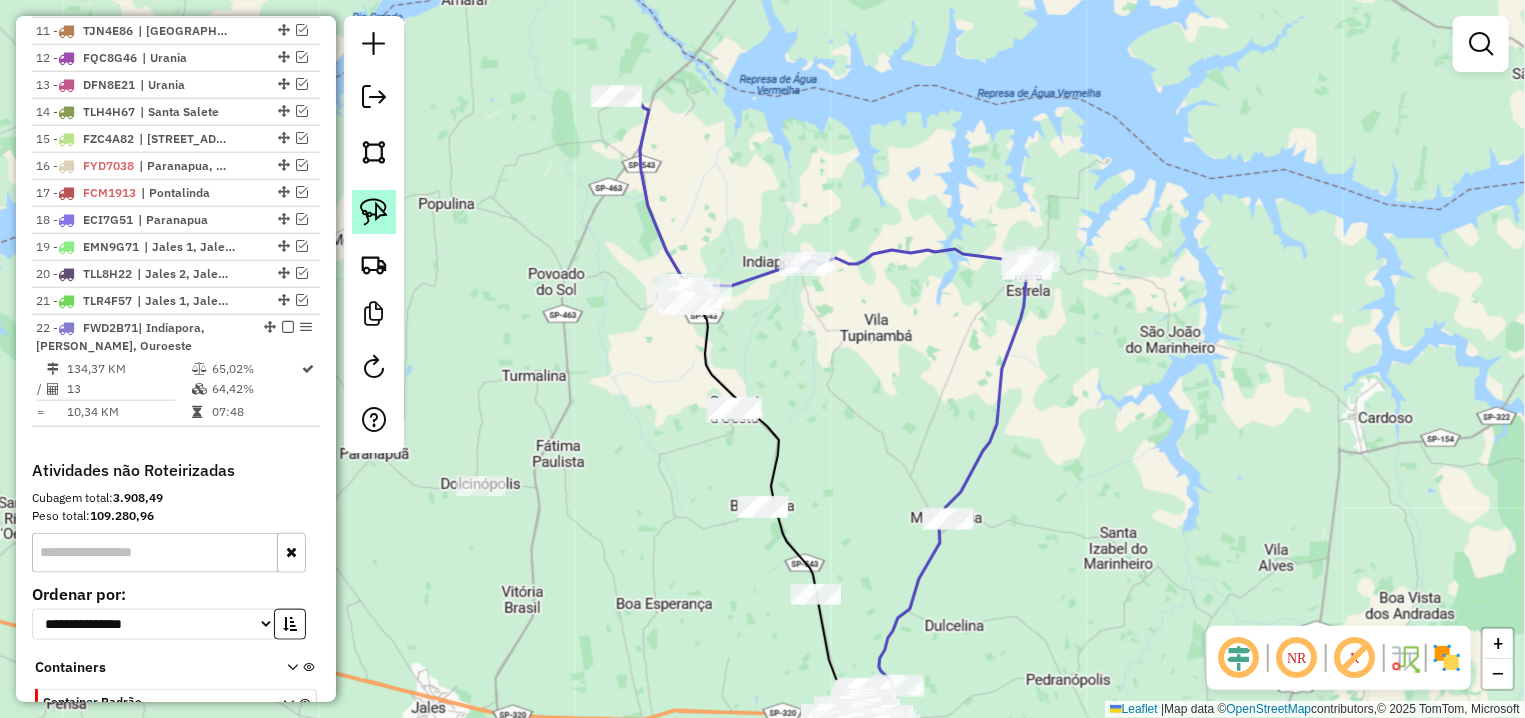 click 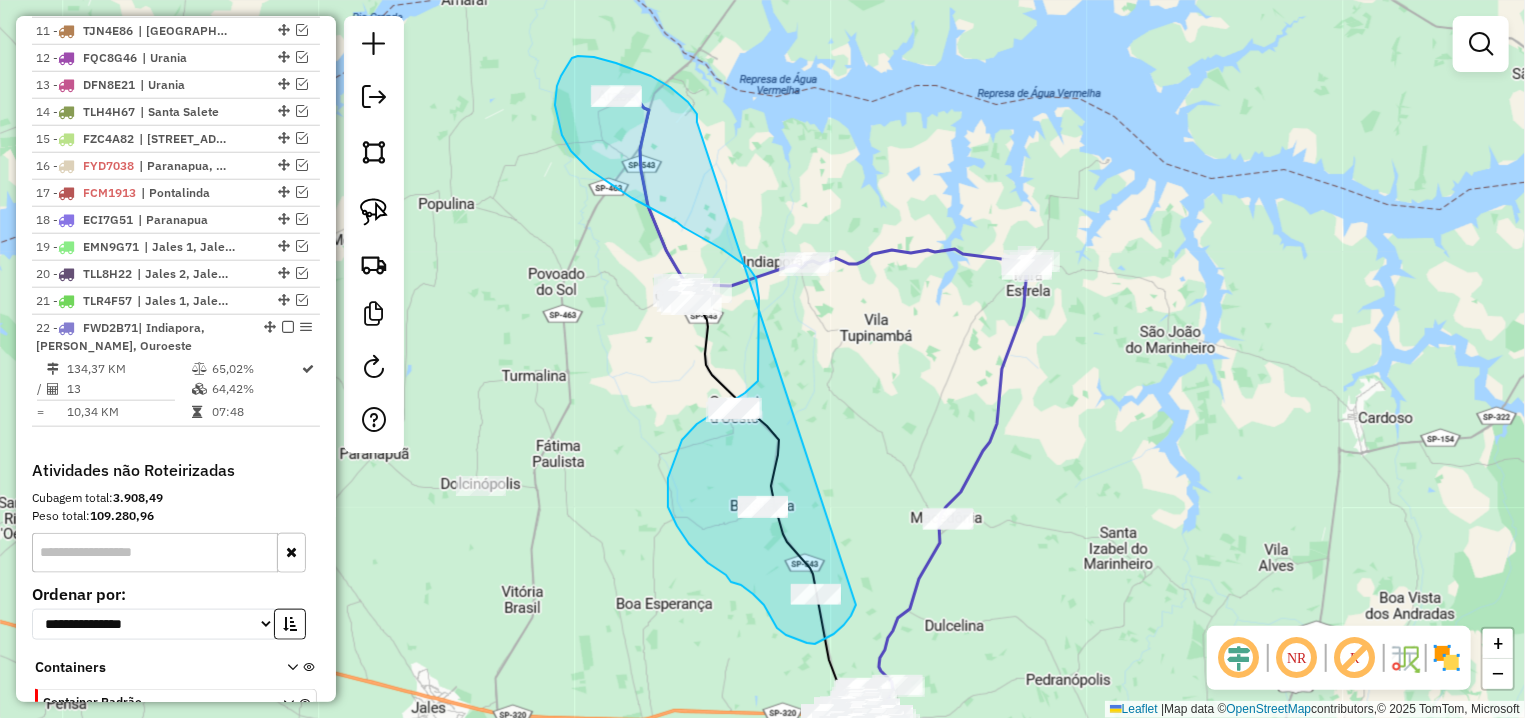 drag, startPoint x: 651, startPoint y: 76, endPoint x: 858, endPoint y: 604, distance: 567.12695 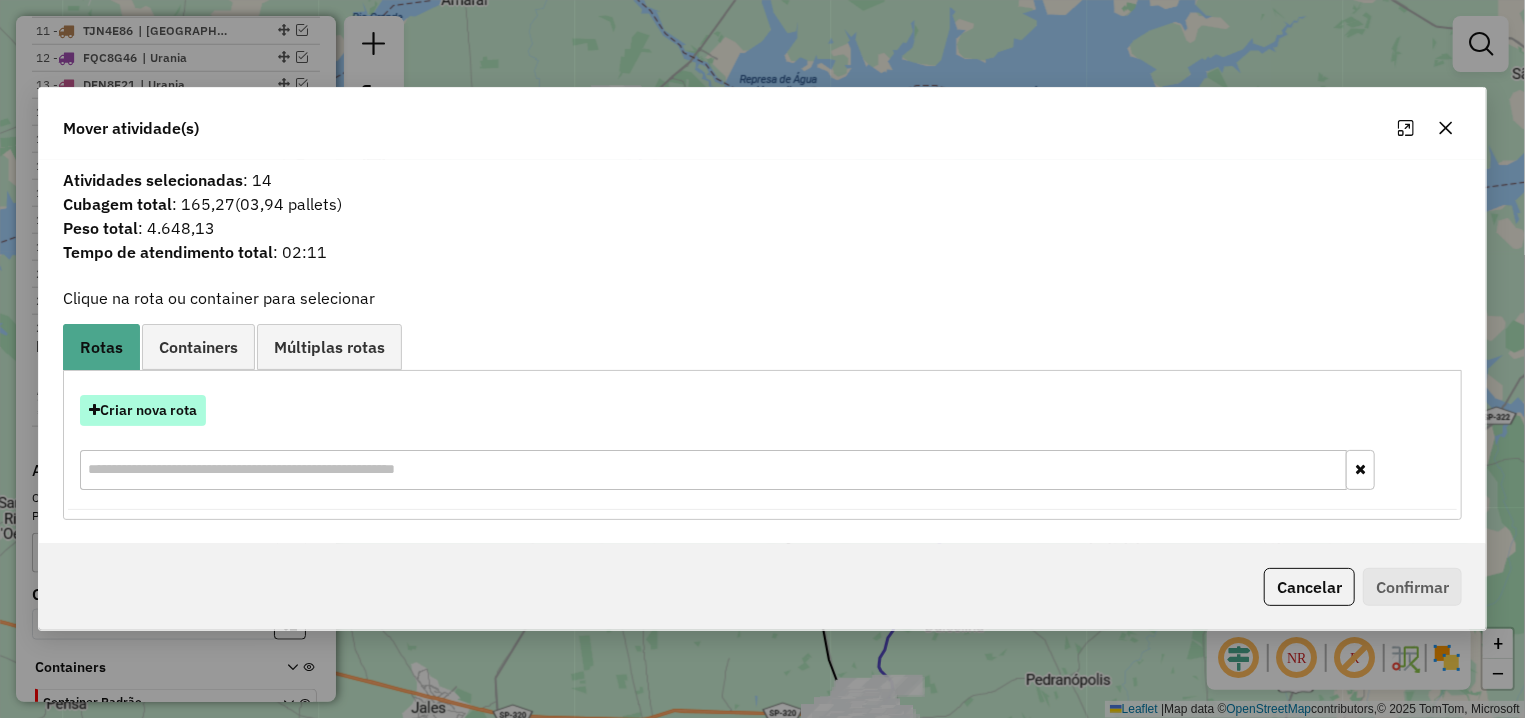 click on "Criar nova rota" at bounding box center (143, 410) 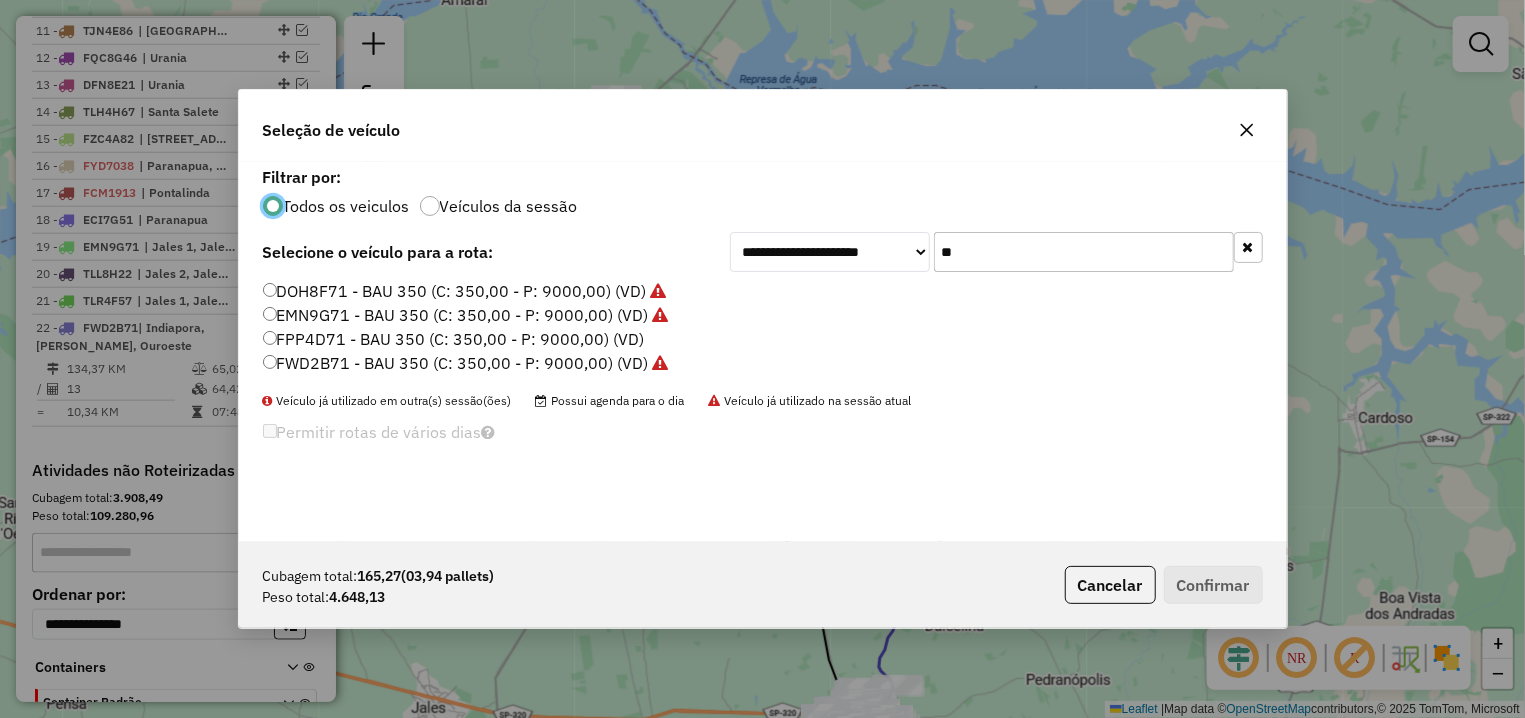 scroll, scrollTop: 11, scrollLeft: 6, axis: both 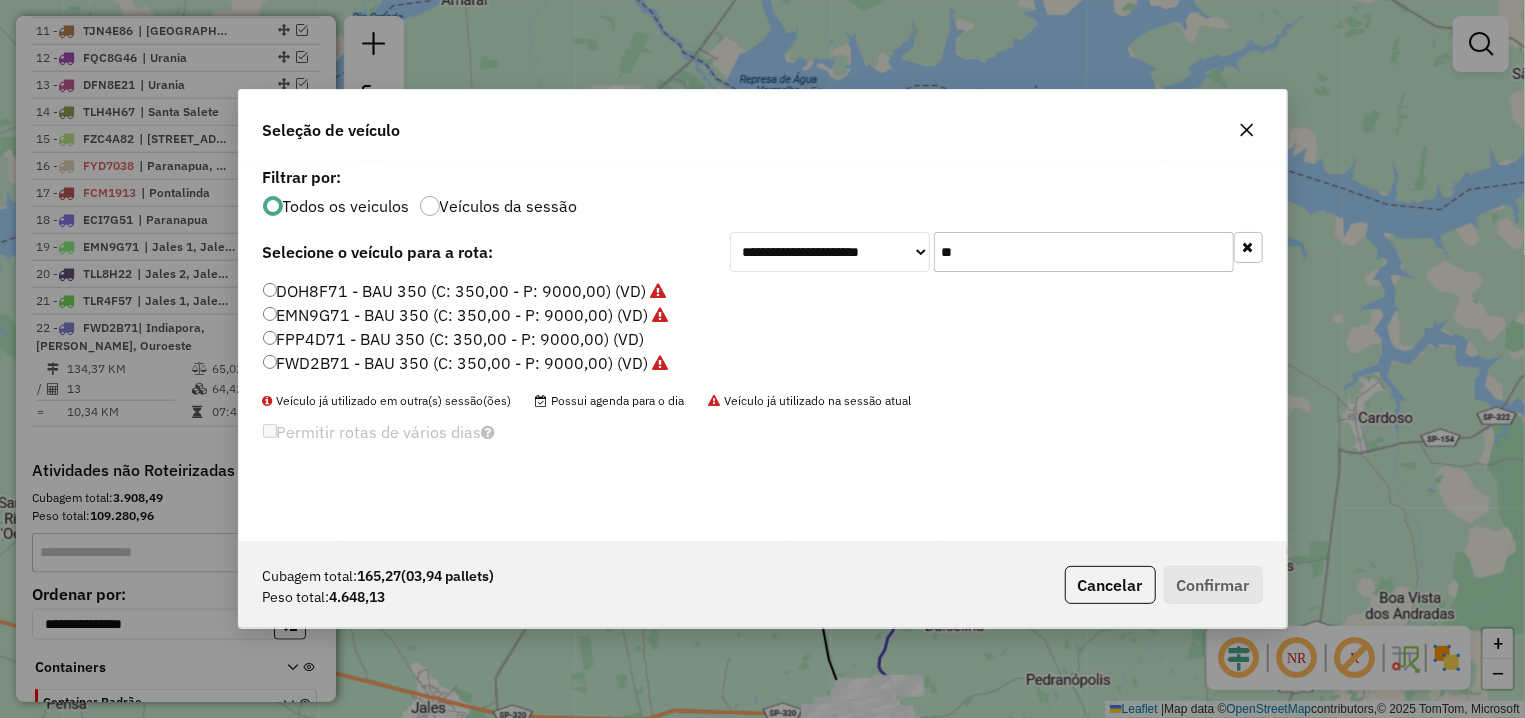 drag, startPoint x: 898, startPoint y: 253, endPoint x: 875, endPoint y: 258, distance: 23.537205 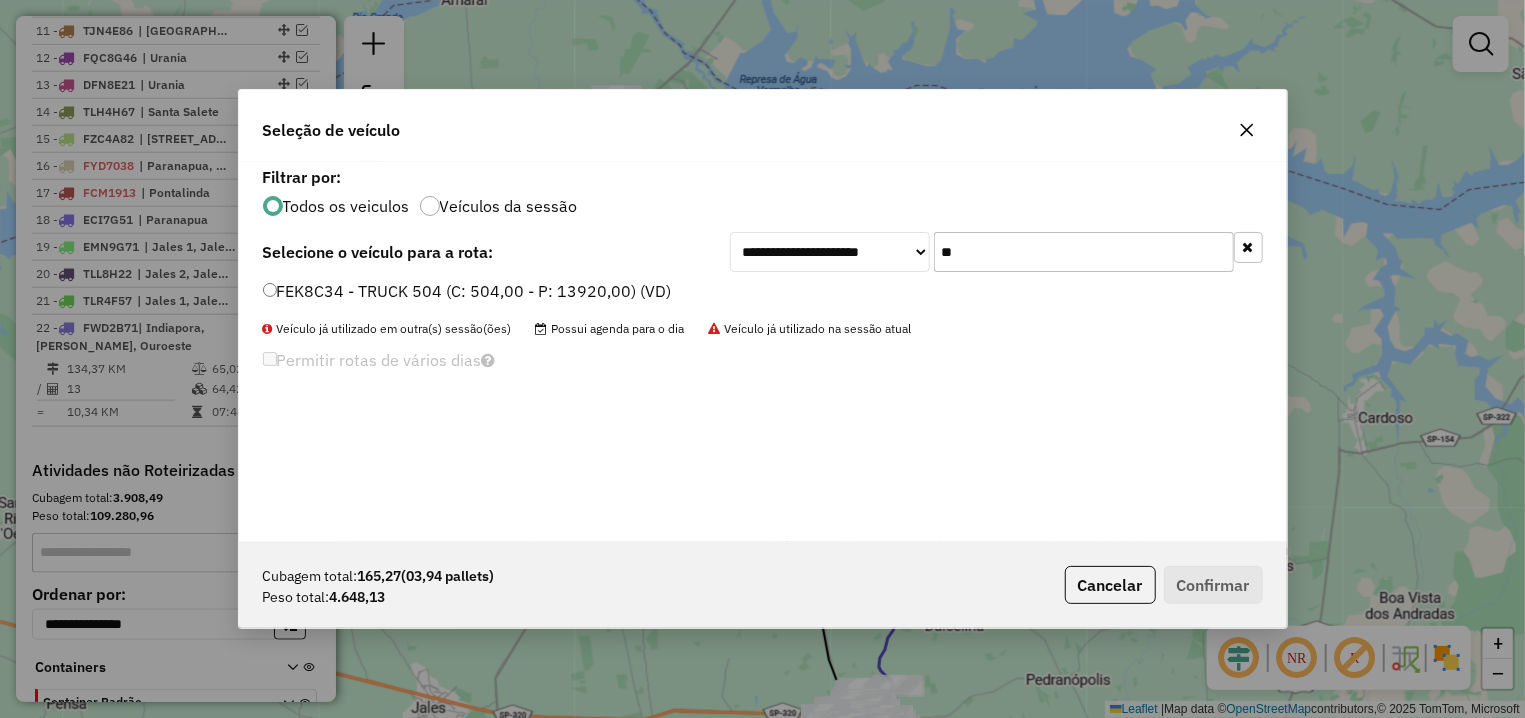 type on "**" 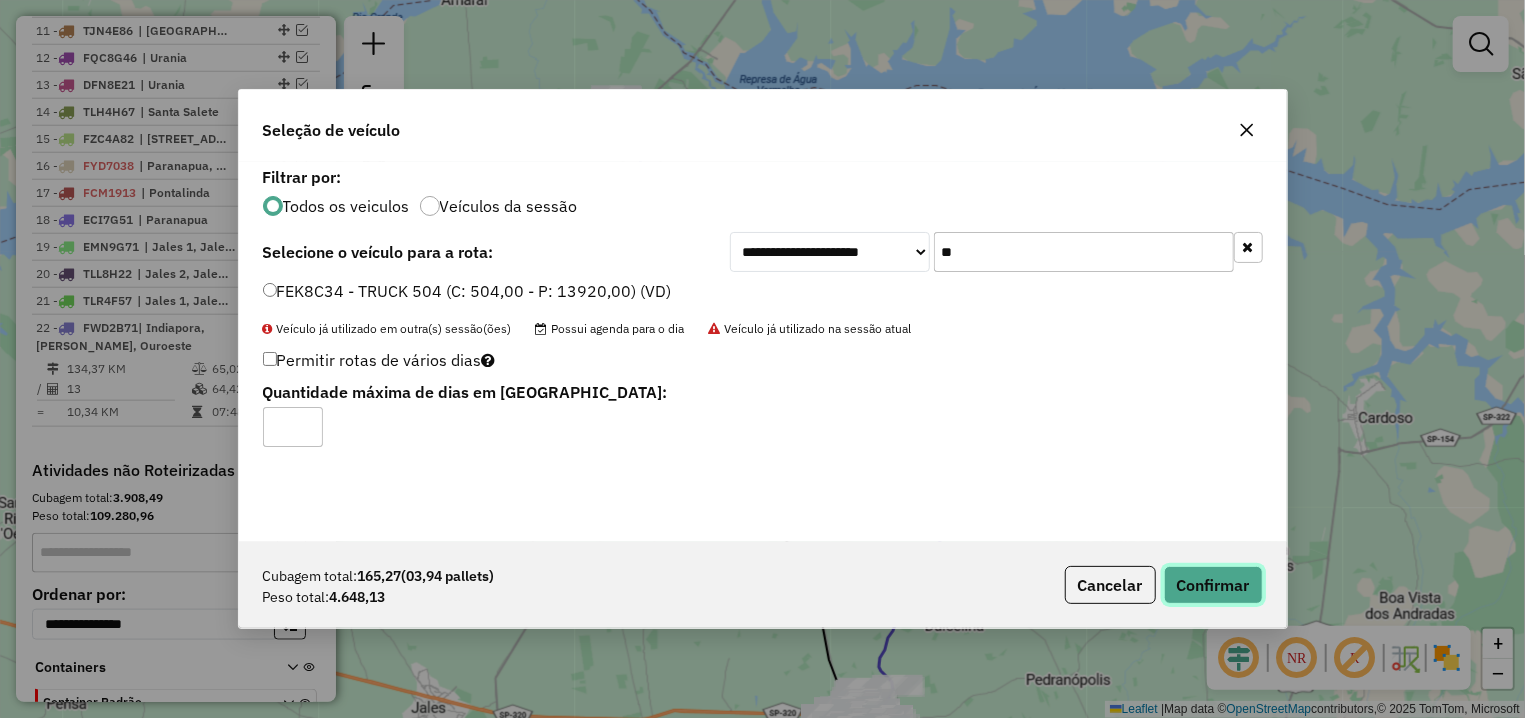 click on "Confirmar" 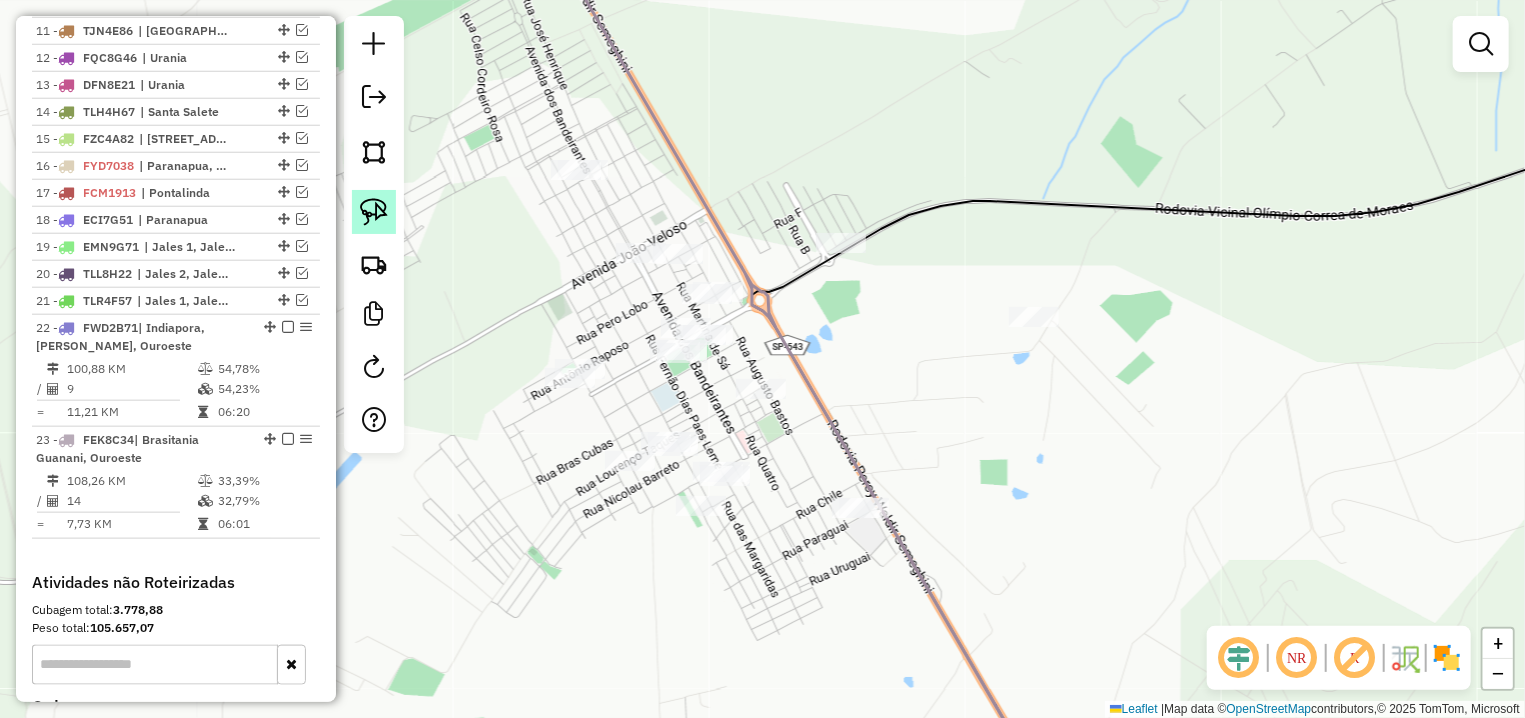 click 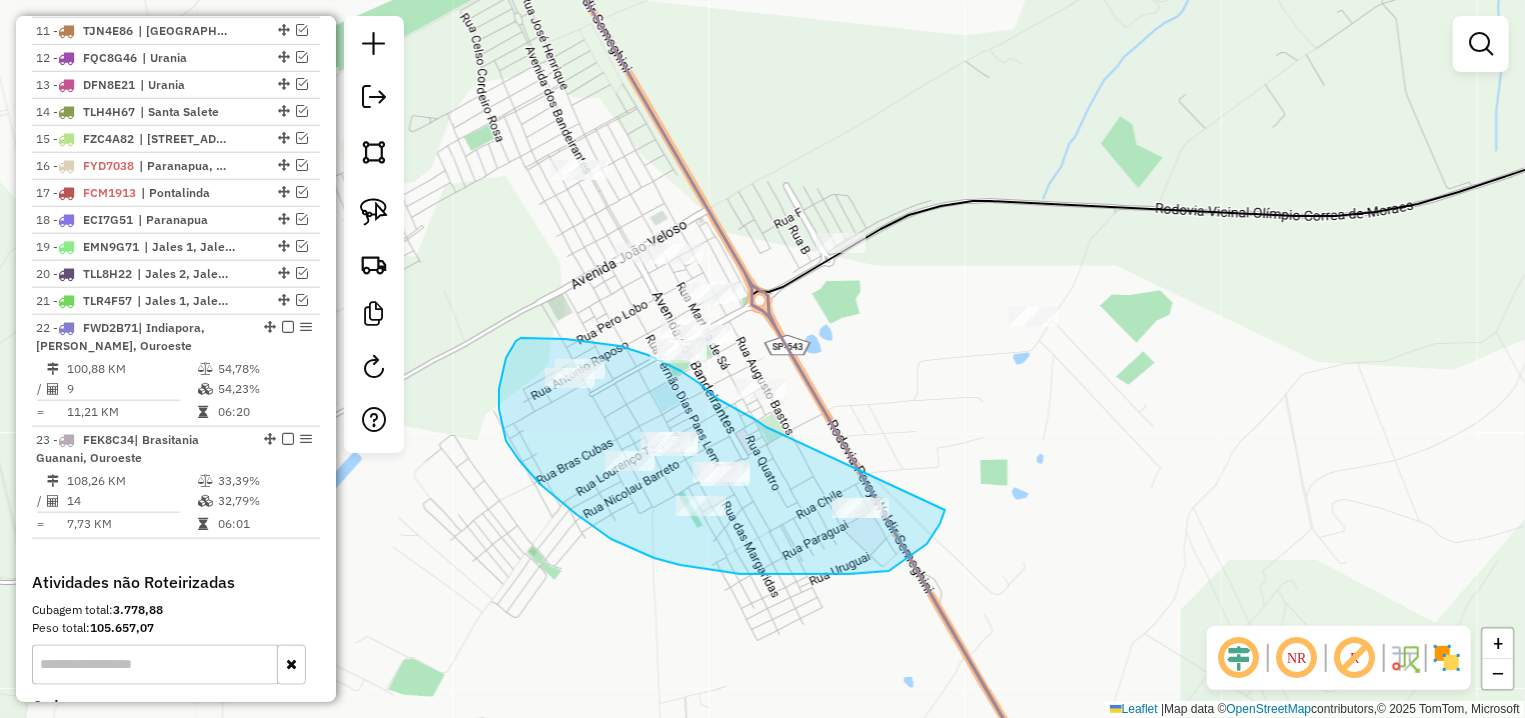 drag, startPoint x: 779, startPoint y: 433, endPoint x: 945, endPoint y: 510, distance: 182.98907 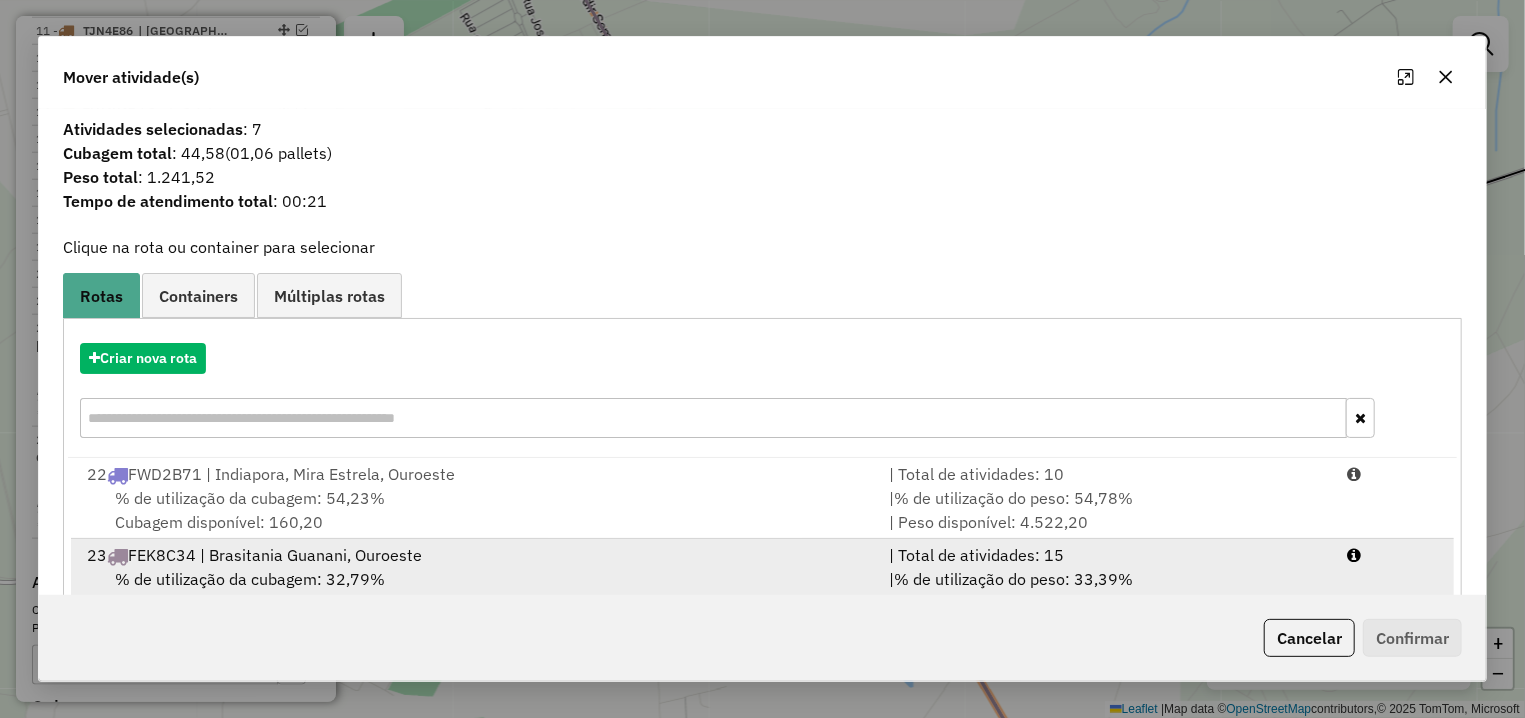 click on "23  FEK8C34 | Brasitania Guanani, Ouroeste" at bounding box center [476, 555] 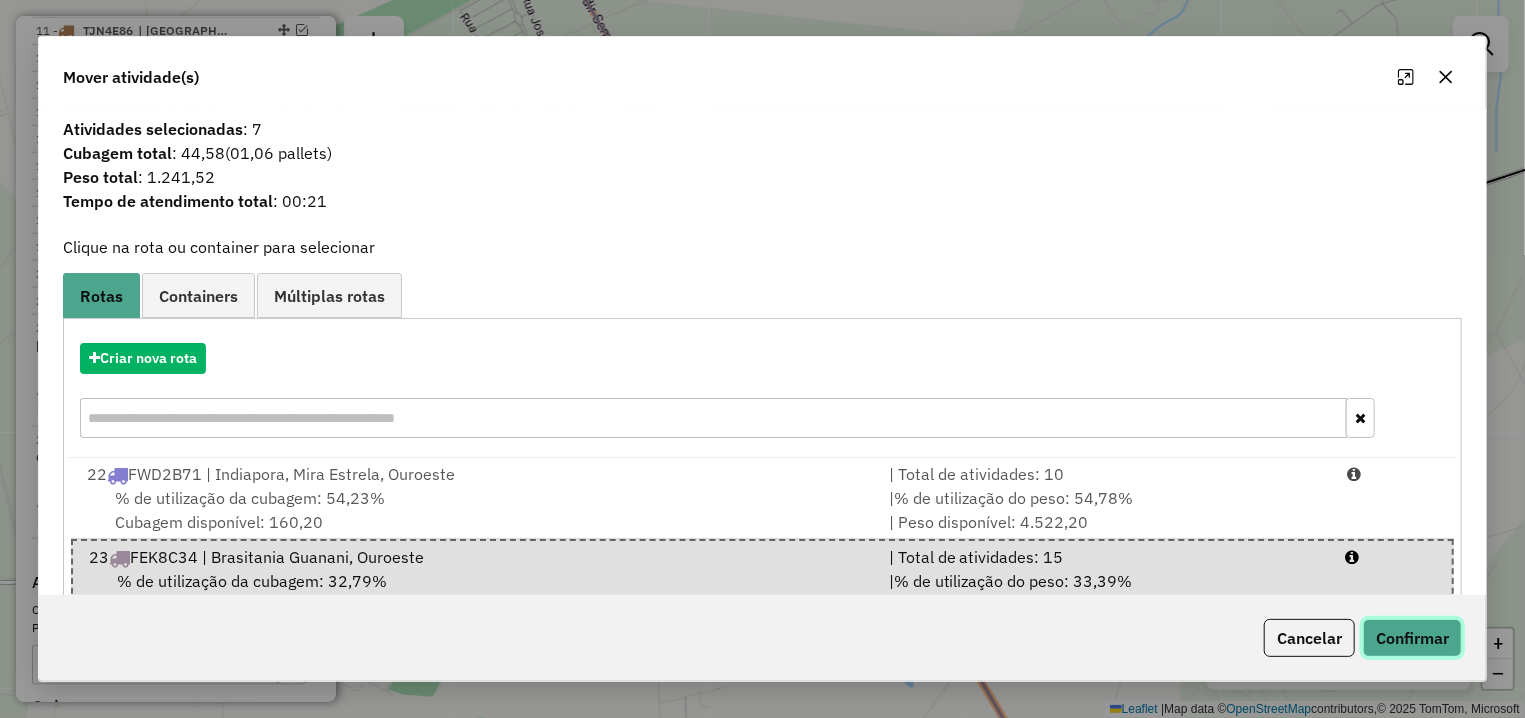 click on "Confirmar" 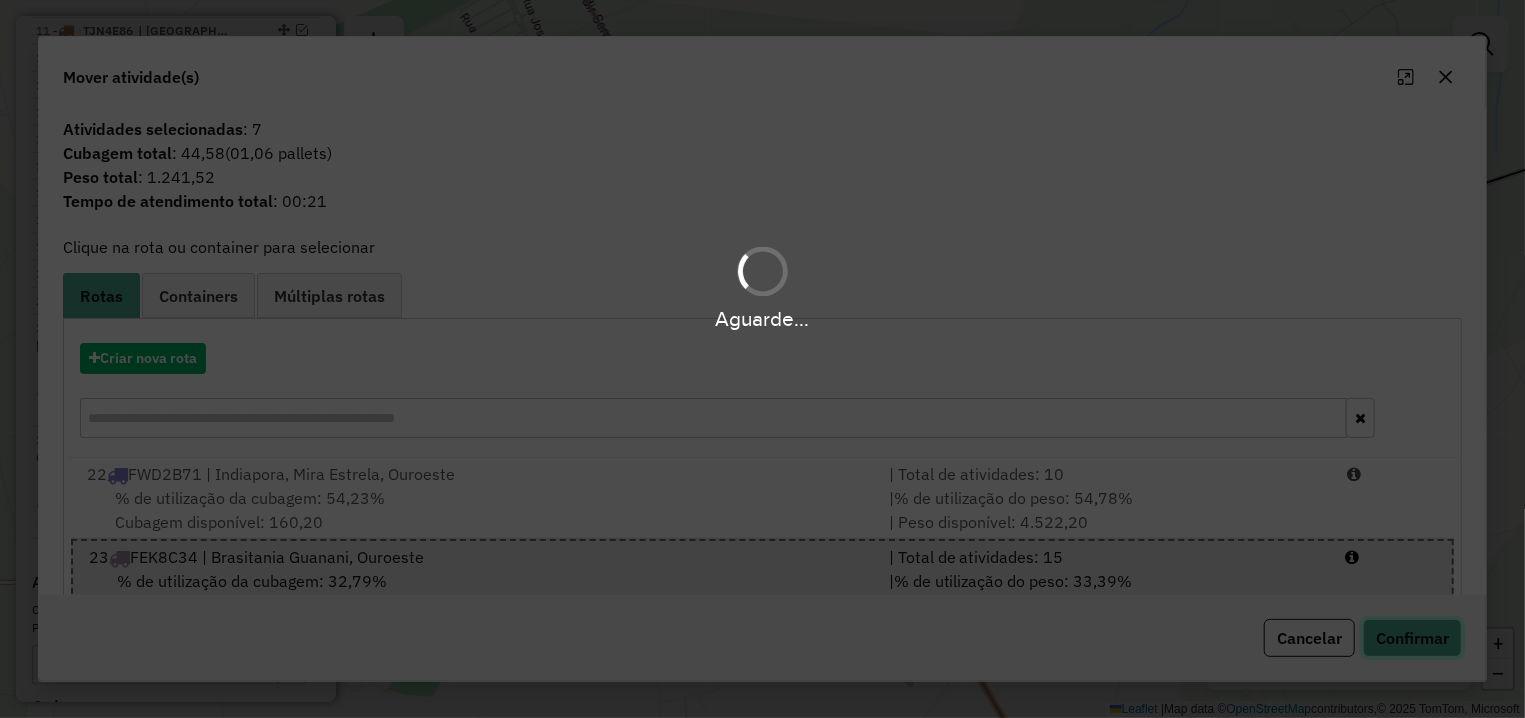 type 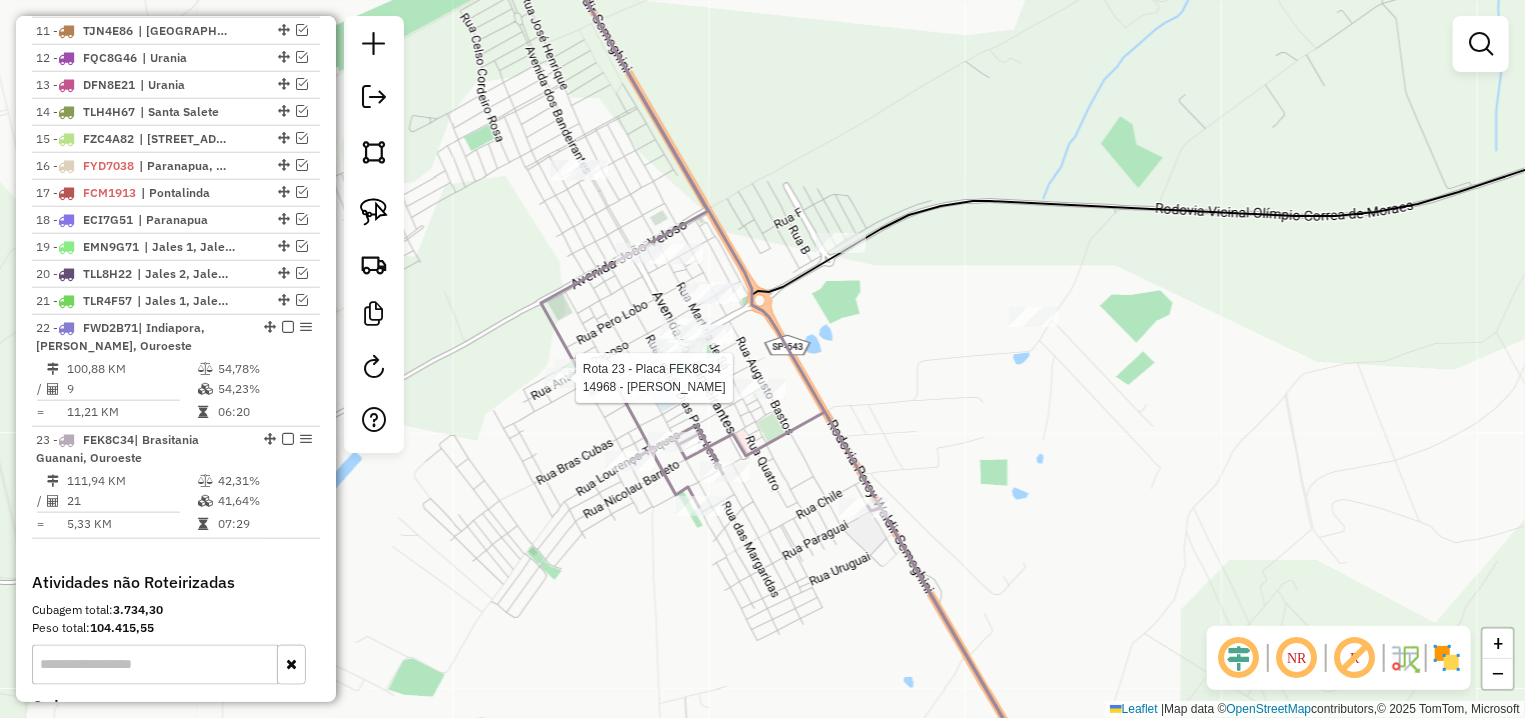 select on "**********" 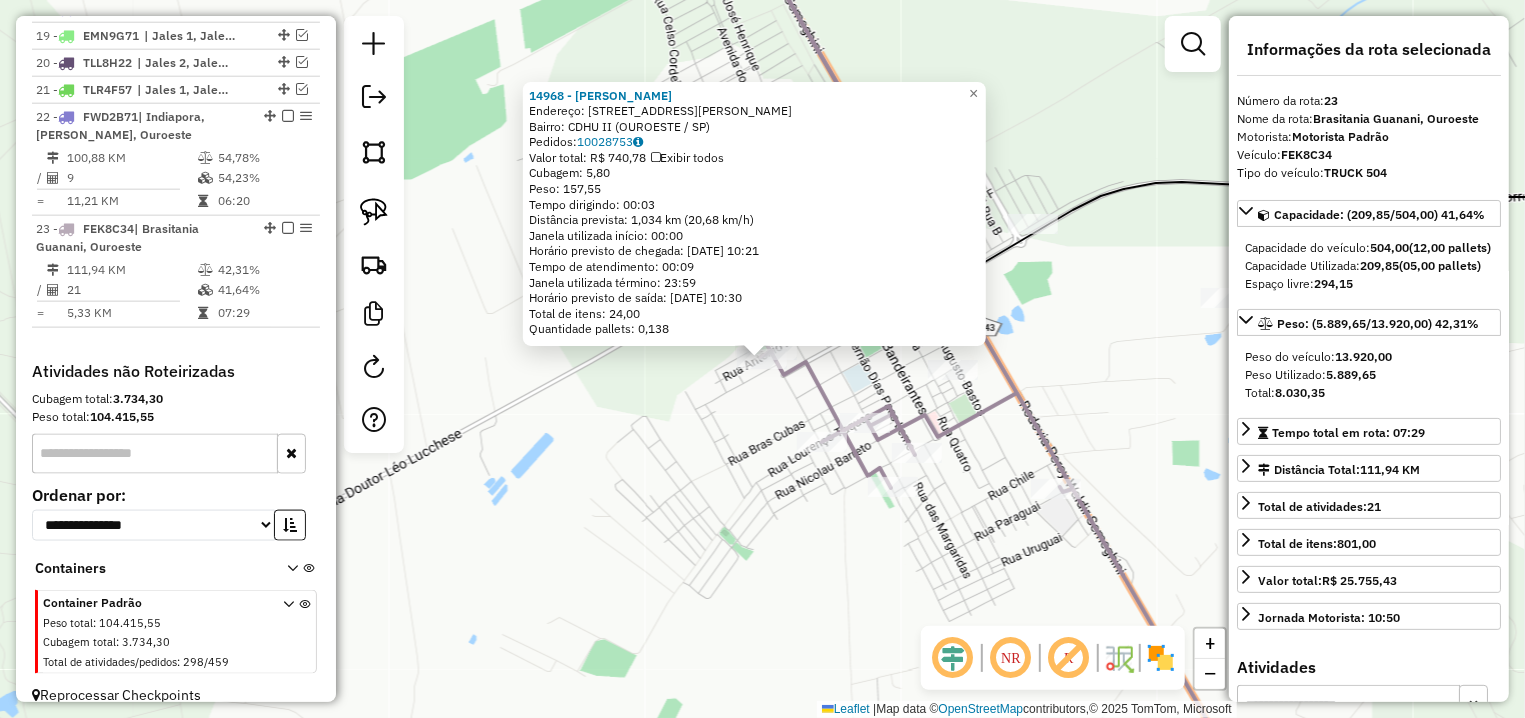 scroll, scrollTop: 1275, scrollLeft: 0, axis: vertical 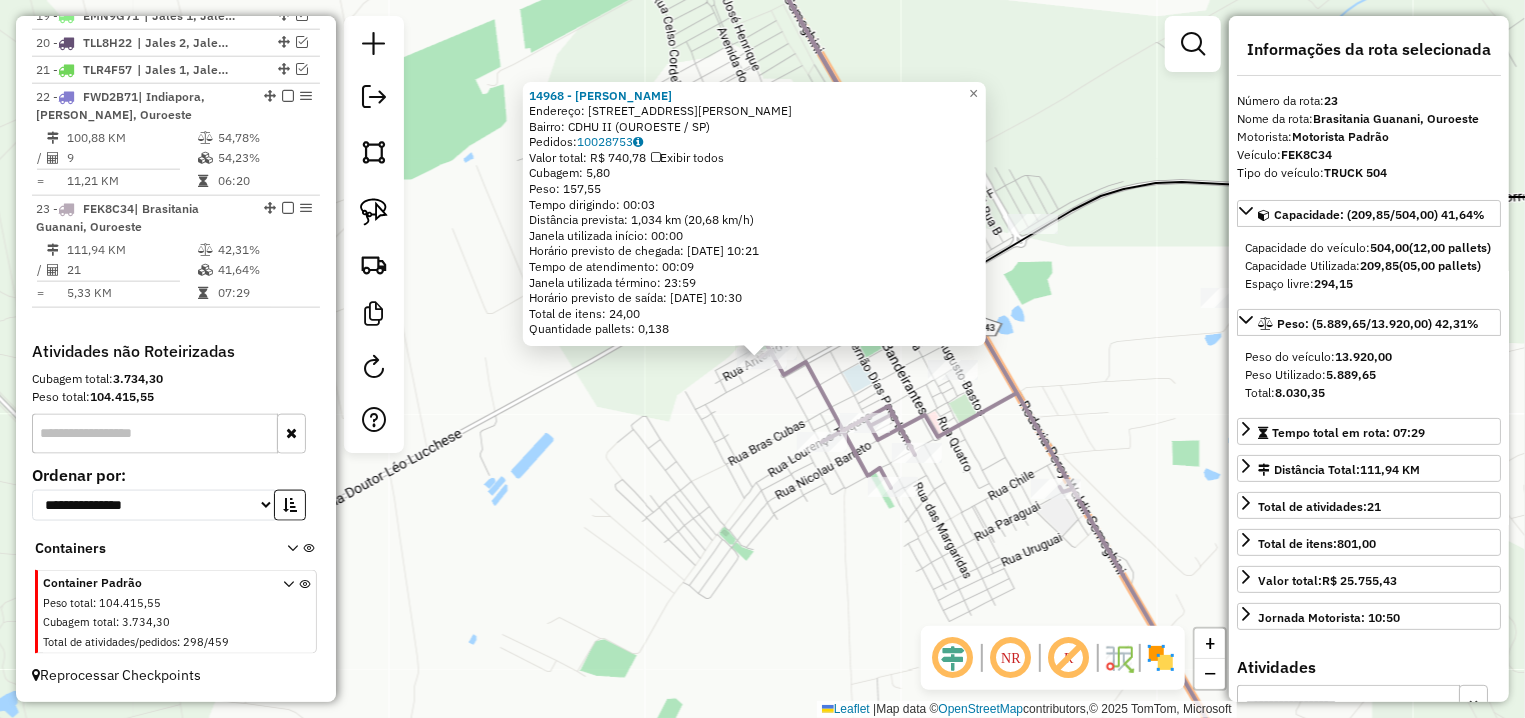 click on "14968 - ELIVALDA DOS SANTOS  Endereço: R   ANTONIO RAPOSO                954   Bairro: CDHU II (OUROESTE / SP)   Pedidos:  10028753   Valor total: R$ 740,78   Exibir todos   Cubagem: 5,80  Peso: 157,55  Tempo dirigindo: 00:03   Distância prevista: 1,034 km (20,68 km/h)   Janela utilizada início: 00:00   Horário previsto de chegada: 11/07/2025 10:21   Tempo de atendimento: 00:09   Janela utilizada término: 23:59   Horário previsto de saída: 11/07/2025 10:30   Total de itens: 24,00   Quantidade pallets: 0,138  × Janela de atendimento Grade de atendimento Capacidade Transportadoras Veículos Cliente Pedidos  Rotas Selecione os dias de semana para filtrar as janelas de atendimento  Seg   Ter   Qua   Qui   Sex   Sáb   Dom  Informe o período da janela de atendimento: De: Até:  Filtrar exatamente a janela do cliente  Considerar janela de atendimento padrão  Selecione os dias de semana para filtrar as grades de atendimento  Seg   Ter   Qua   Qui   Sex   Sáb   Dom   Peso mínimo:   Peso máximo:   De:  +" 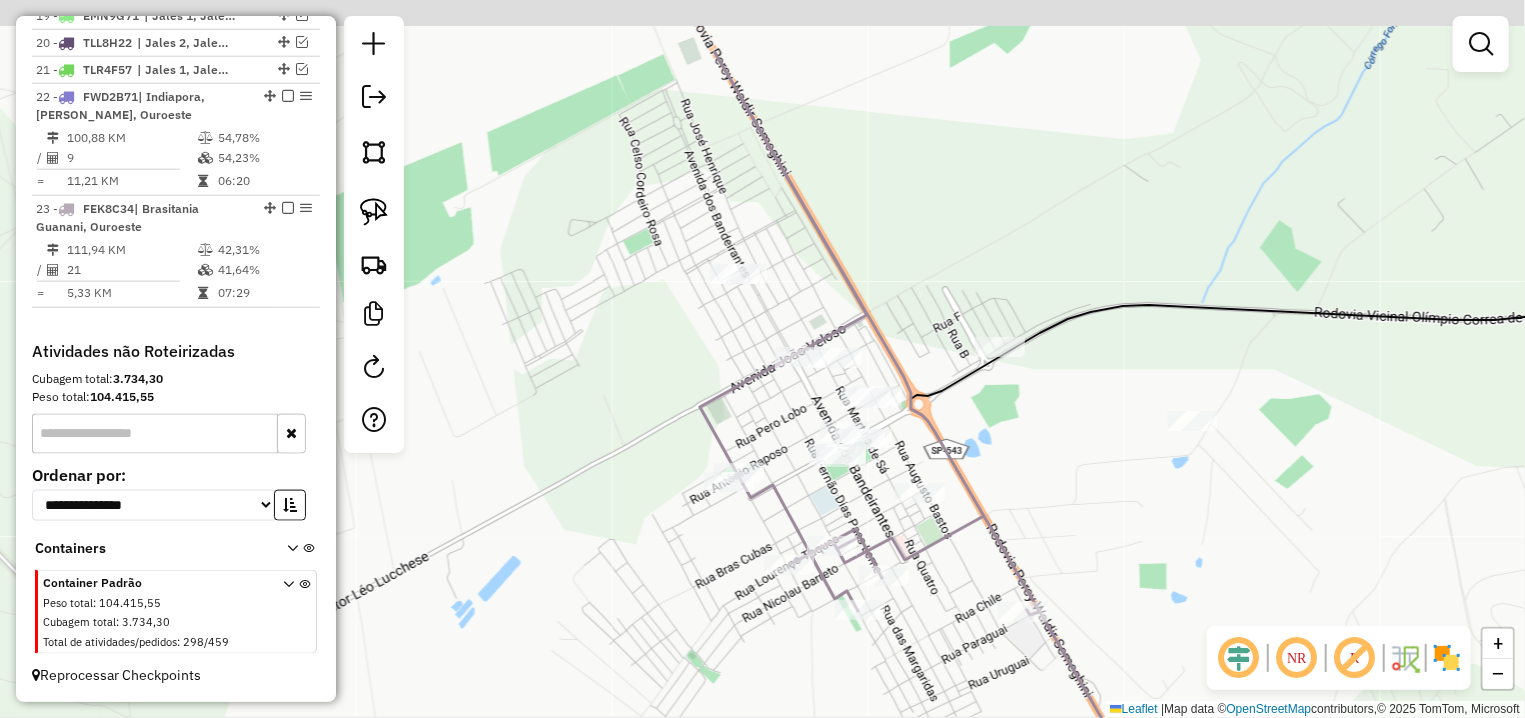 drag, startPoint x: 586, startPoint y: 233, endPoint x: 553, endPoint y: 356, distance: 127.349915 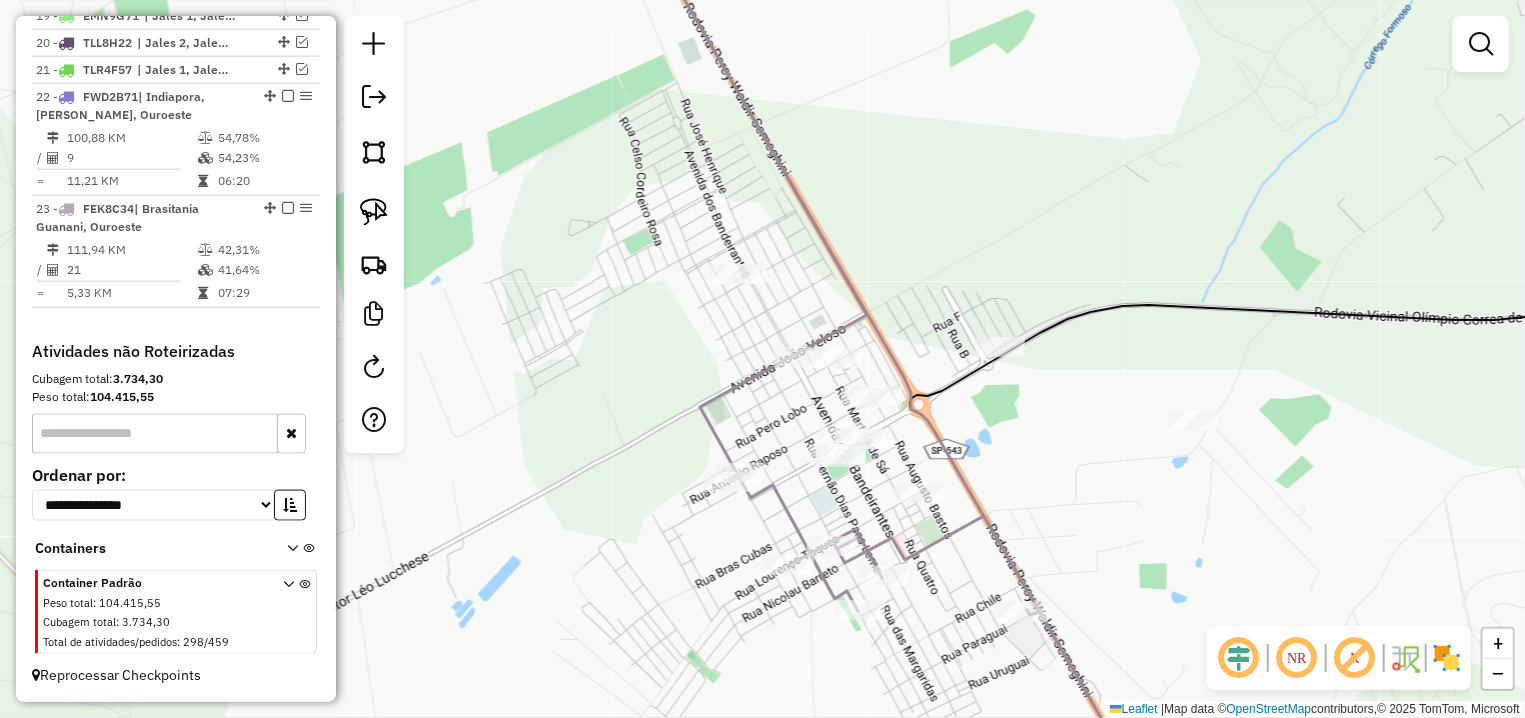 drag, startPoint x: 371, startPoint y: 210, endPoint x: 717, endPoint y: 381, distance: 385.9495 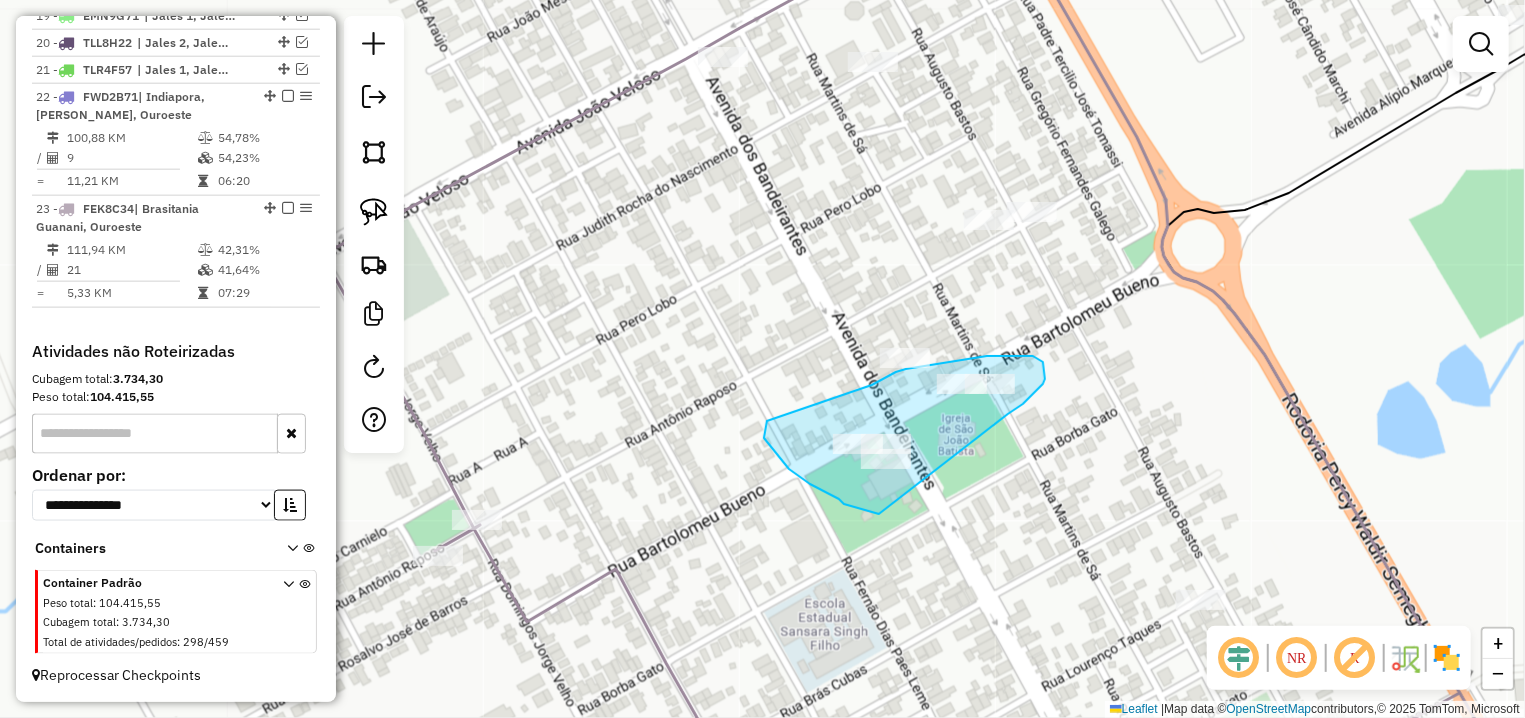 drag, startPoint x: 1043, startPoint y: 362, endPoint x: 882, endPoint y: 514, distance: 221.4159 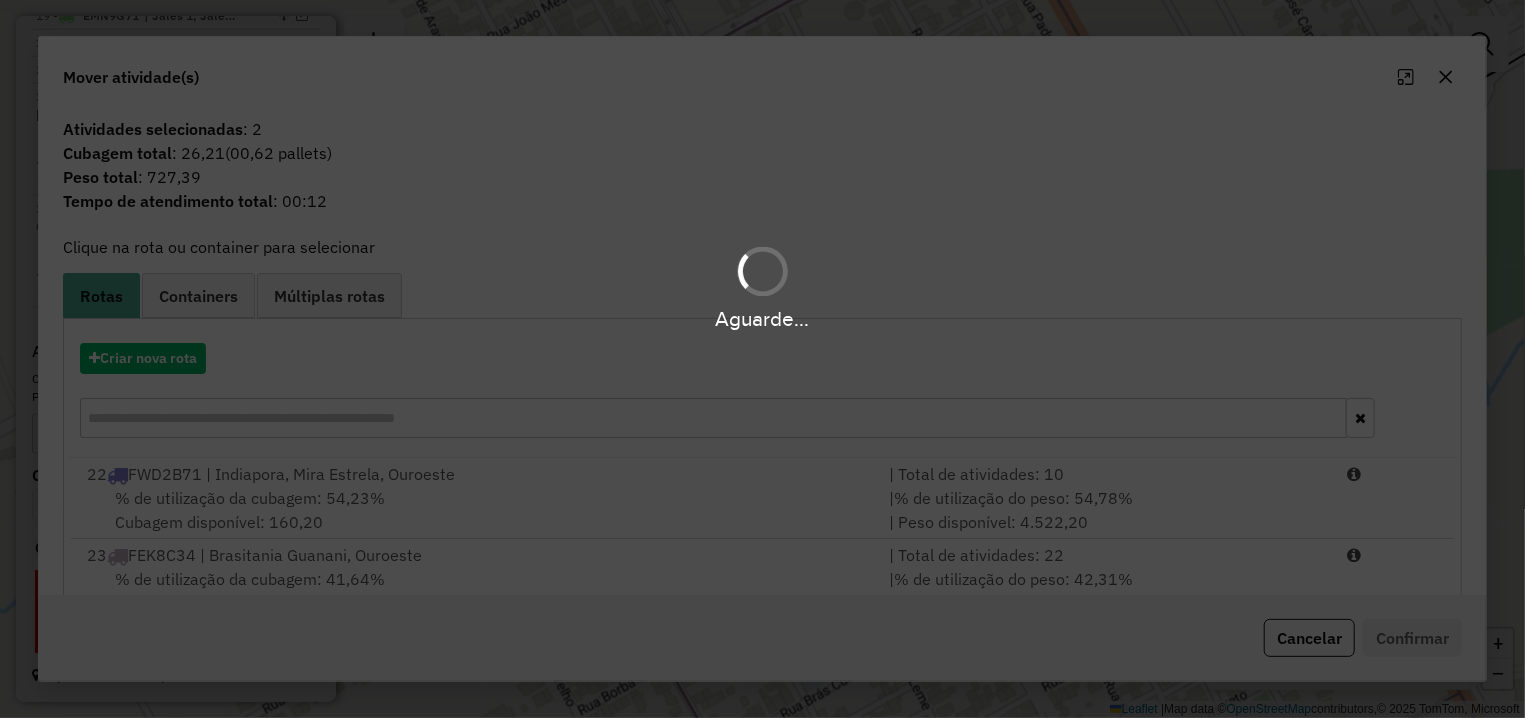 click on "Aguarde..." at bounding box center [762, 359] 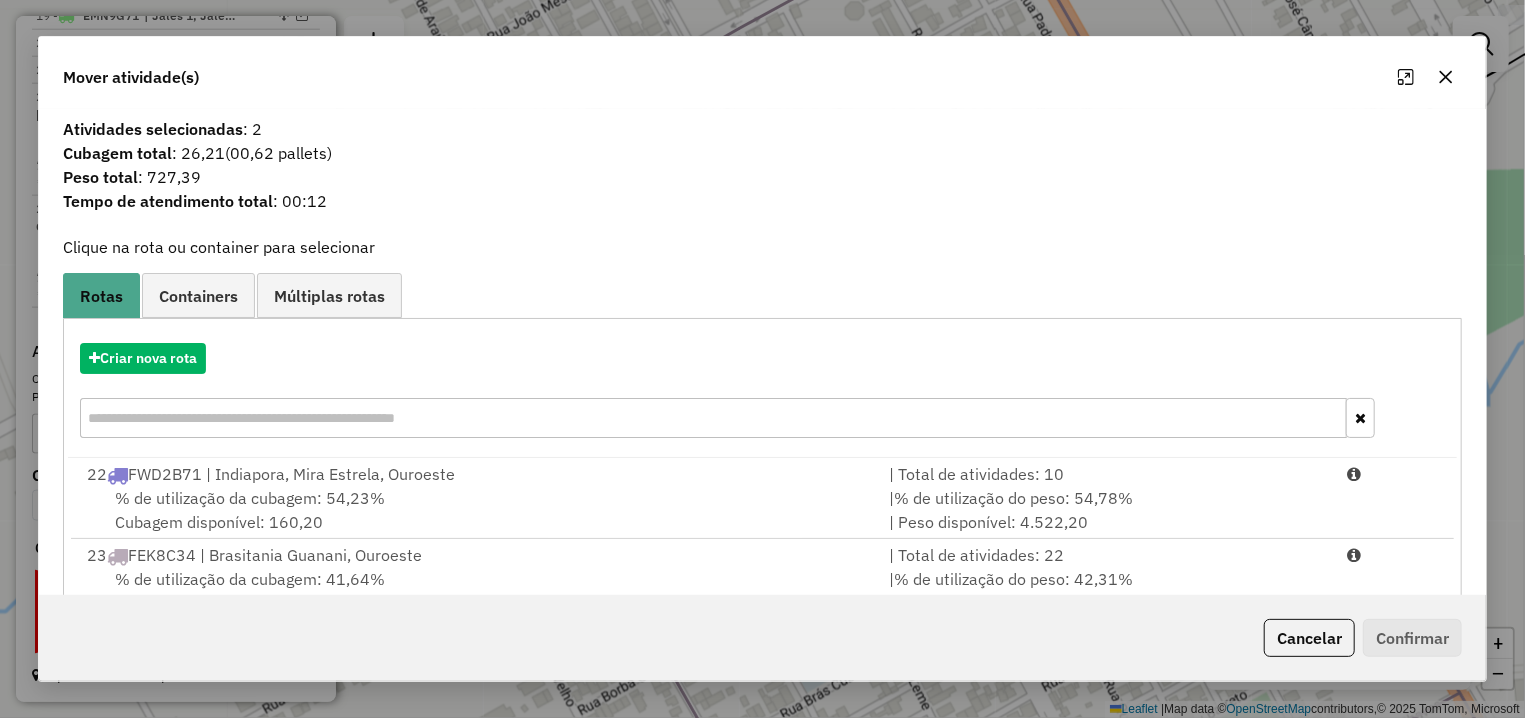 click on "Cancelar" 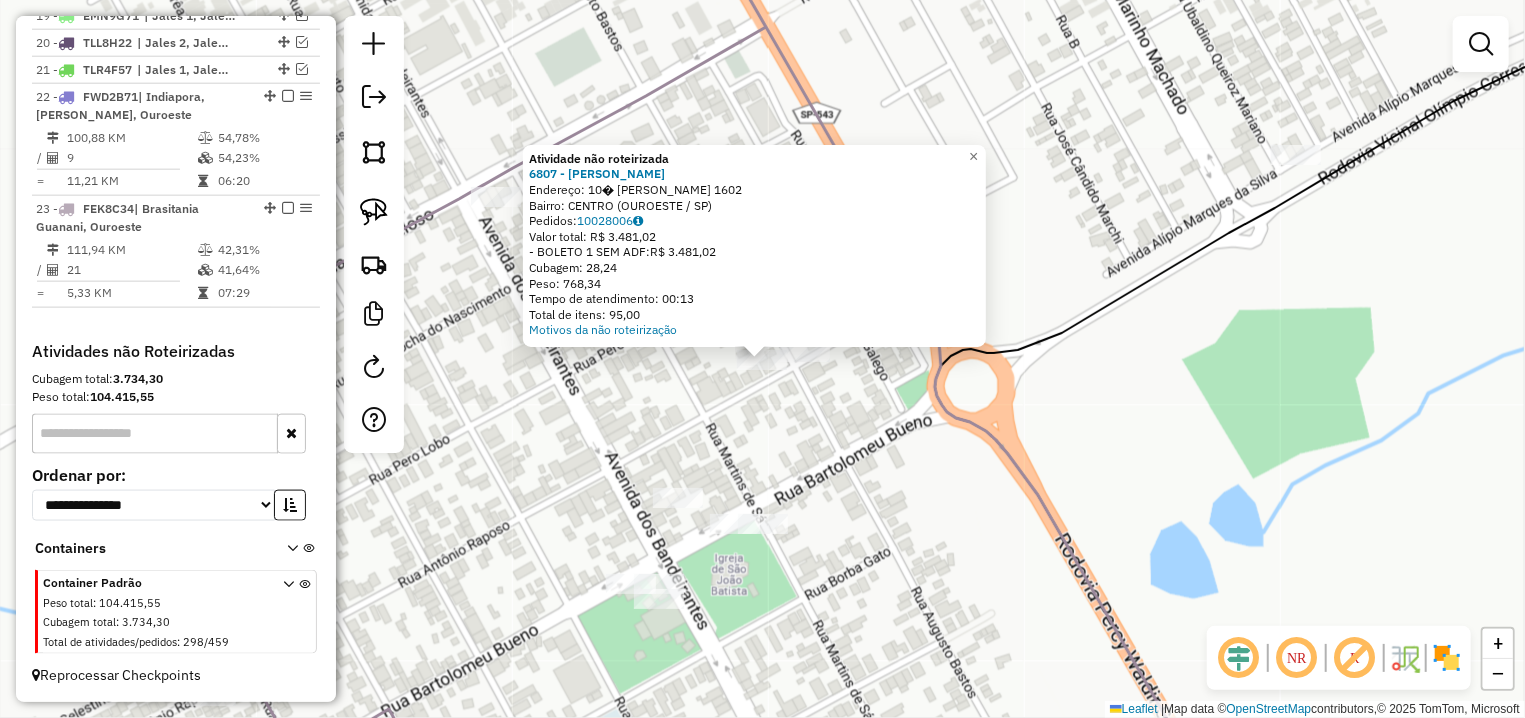 click on "× Atividade não roteirizada 6807 - ANA CLAUDIA RAMIRES  Endereço: 10� AUGUSTO BASTOS                1602   Bairro: CENTRO (OUROESTE / SP)   Pedidos:  10028006   Valor total: R$ 3.481,02   - BOLETO 1 SEM ADF:  R$ 3.481,02   Cubagem: 28,24   Peso: 768,34   Tempo de atendimento: 00:13   Total de itens: 95,00  Motivos da não roteirização × Janela de atendimento Grade de atendimento Capacidade Transportadoras Veículos Cliente Pedidos  Rotas Selecione os dias de semana para filtrar as janelas de atendimento  Seg   Ter   Qua   Qui   Sex   Sáb   Dom  Informe o período da janela de atendimento: De: Até:  Filtrar exatamente a janela do cliente  Considerar janela de atendimento padrão  Selecione os dias de semana para filtrar as grades de atendimento  Seg   Ter   Qua   Qui   Sex   Sáb   Dom   Considerar clientes sem dia de atendimento cadastrado  Clientes fora do dia de atendimento selecionado Filtrar as atividades entre os valores definidos abaixo:  Peso mínimo:   Peso máximo:   Cubagem mínima:   De:" 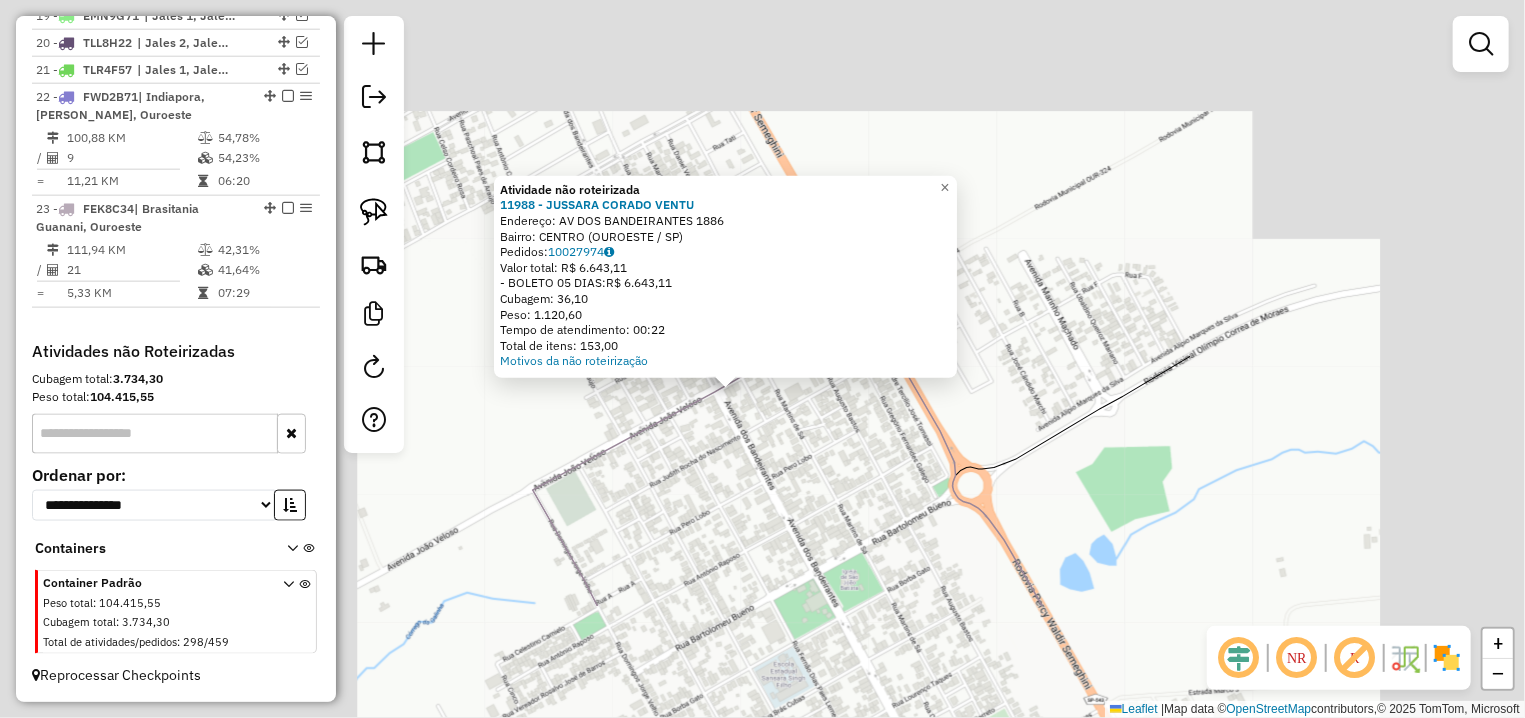 click on "Atividade não roteirizada 11988 - JUSSARA CORADO VENTU  Endereço: AV  DOS BANDEIRANTES              1886   Bairro: CENTRO (OUROESTE / SP)   Pedidos:  10027974   Valor total: R$ 6.643,11   - BOLETO 05 DIAS:  R$ 6.643,11   Cubagem: 36,10   Peso: 1.120,60   Tempo de atendimento: 00:22   Total de itens: 153,00  Motivos da não roteirização × Janela de atendimento Grade de atendimento Capacidade Transportadoras Veículos Cliente Pedidos  Rotas Selecione os dias de semana para filtrar as janelas de atendimento  Seg   Ter   Qua   Qui   Sex   Sáb   Dom  Informe o período da janela de atendimento: De: Até:  Filtrar exatamente a janela do cliente  Considerar janela de atendimento padrão  Selecione os dias de semana para filtrar as grades de atendimento  Seg   Ter   Qua   Qui   Sex   Sáb   Dom   Considerar clientes sem dia de atendimento cadastrado  Clientes fora do dia de atendimento selecionado Filtrar as atividades entre os valores definidos abaixo:  Peso mínimo:   Peso máximo:   Cubagem mínima:   De:  +" 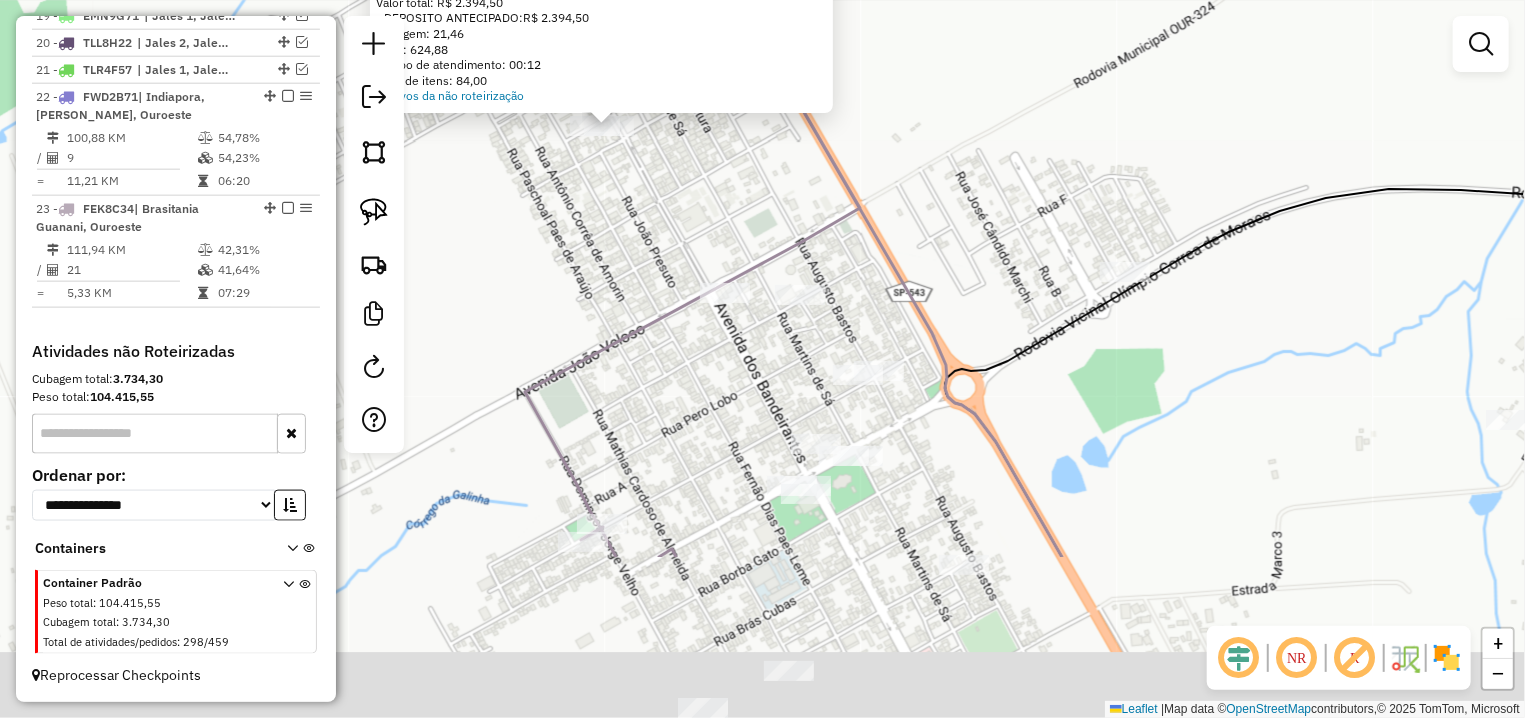 drag, startPoint x: 807, startPoint y: 492, endPoint x: 651, endPoint y: 255, distance: 283.73404 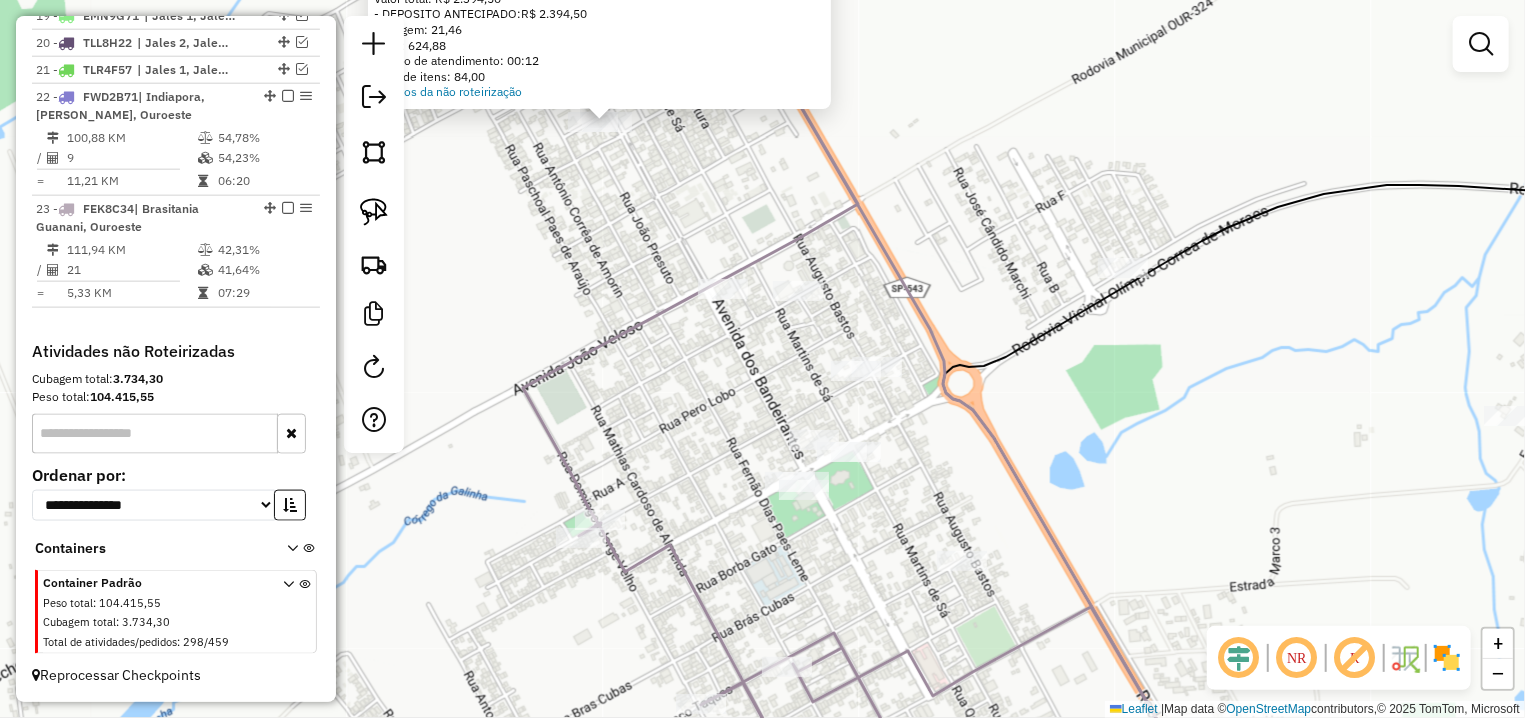 drag, startPoint x: 374, startPoint y: 208, endPoint x: 552, endPoint y: 188, distance: 179.12007 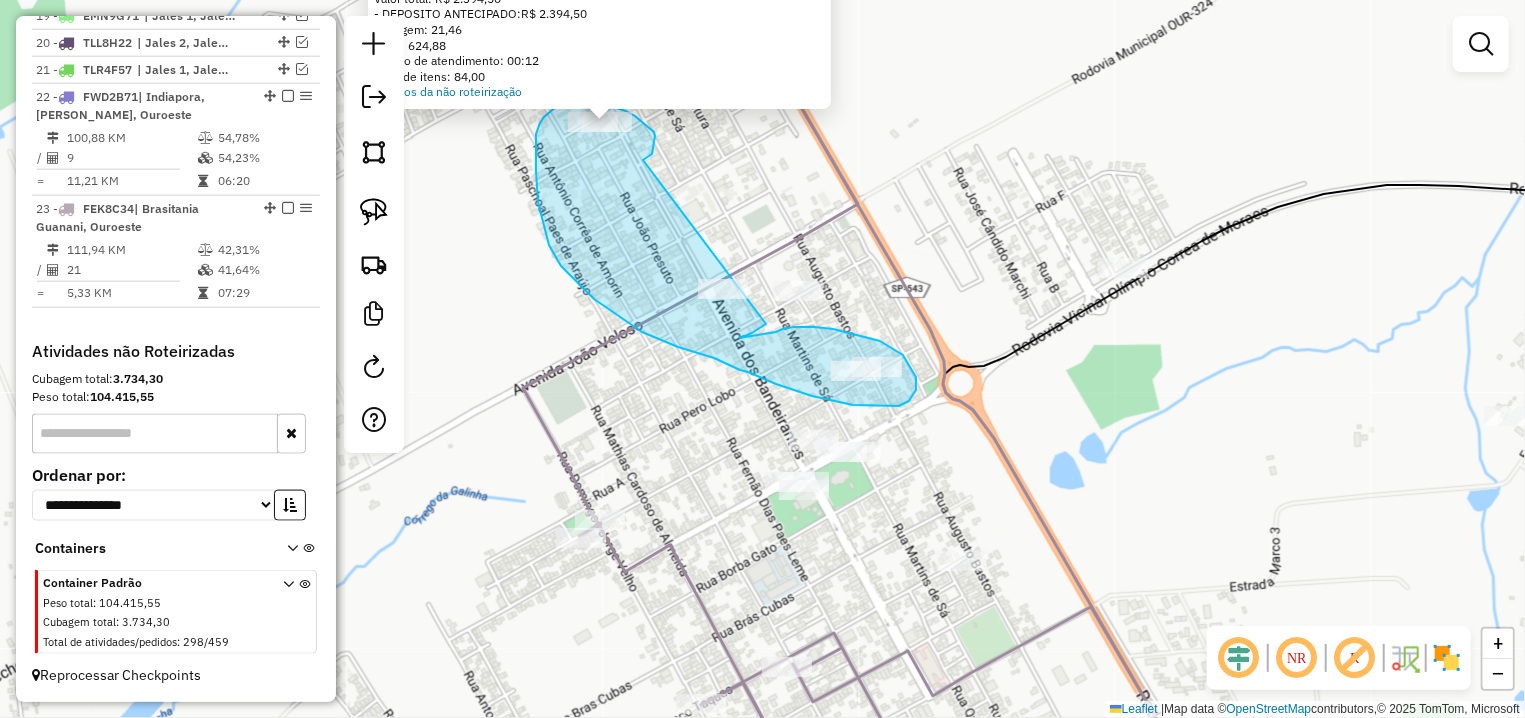 drag, startPoint x: 648, startPoint y: 157, endPoint x: 768, endPoint y: 323, distance: 204.83163 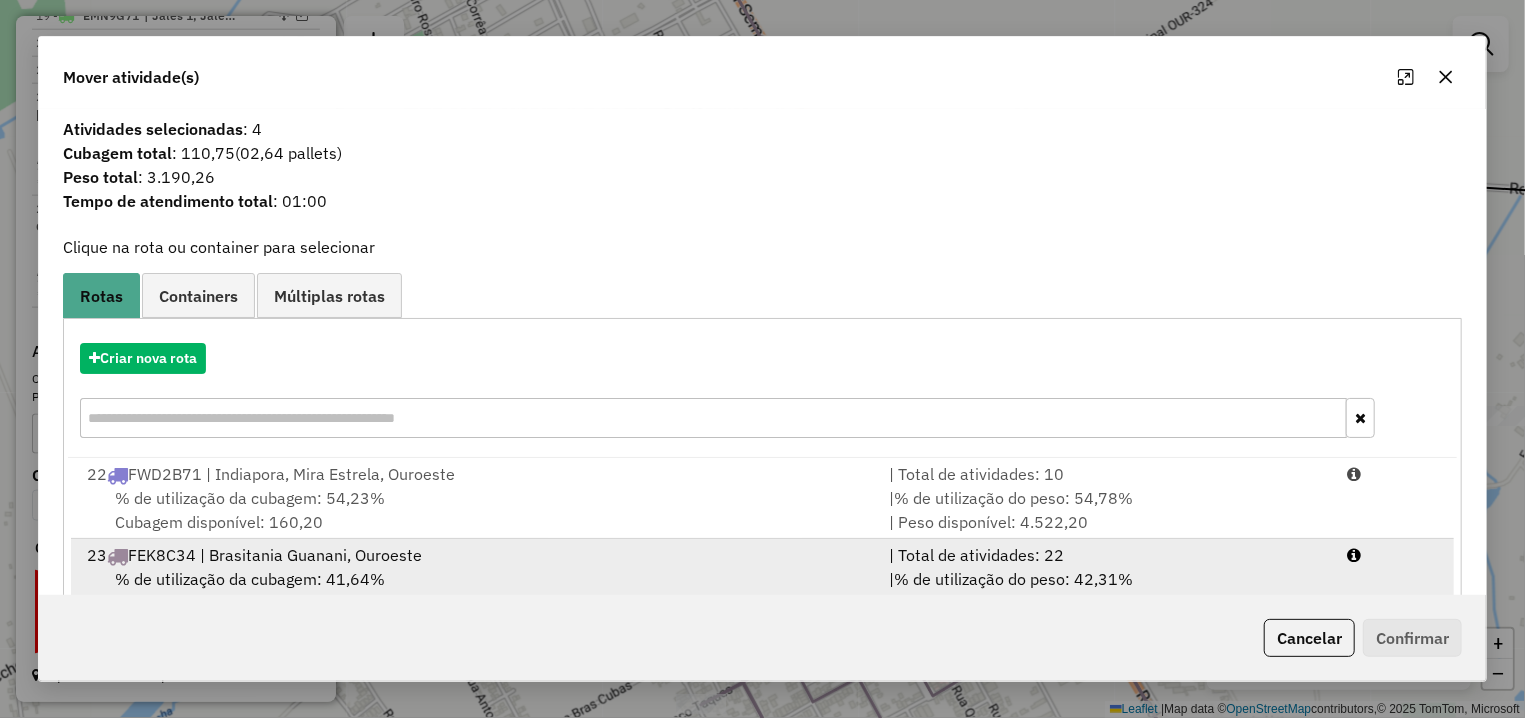 click on "23  FEK8C34 | Brasitania Guanani, Ouroeste" at bounding box center (476, 555) 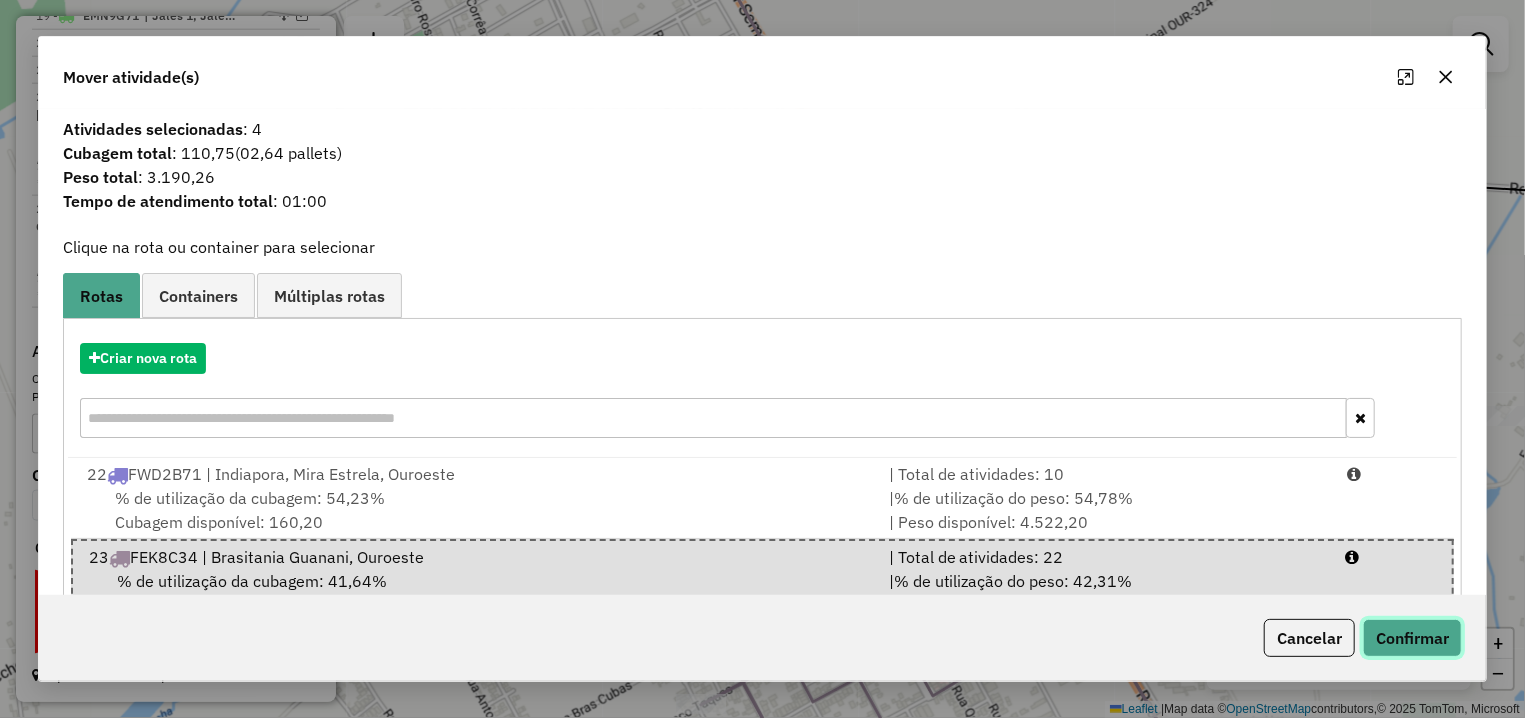 click on "Confirmar" 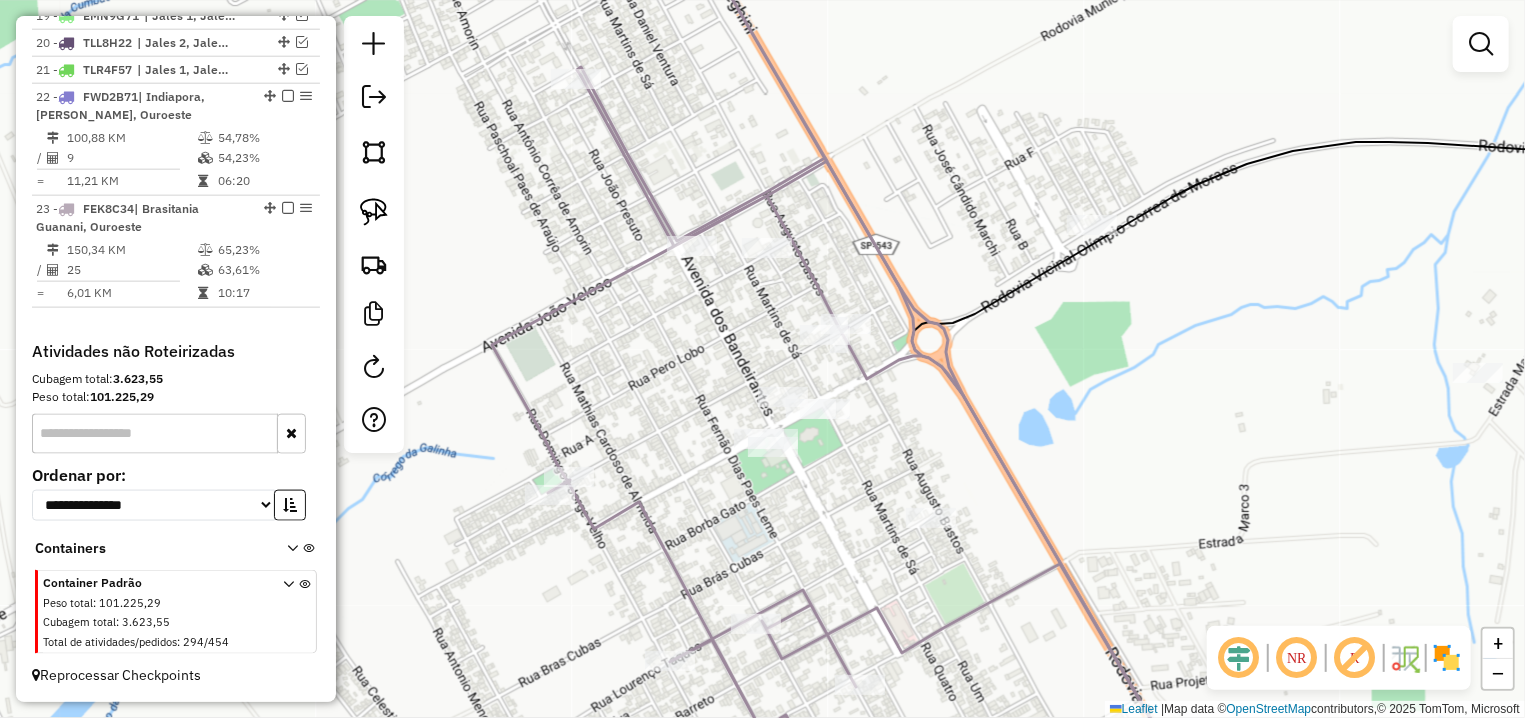 drag, startPoint x: 973, startPoint y: 482, endPoint x: 836, endPoint y: 271, distance: 251.57504 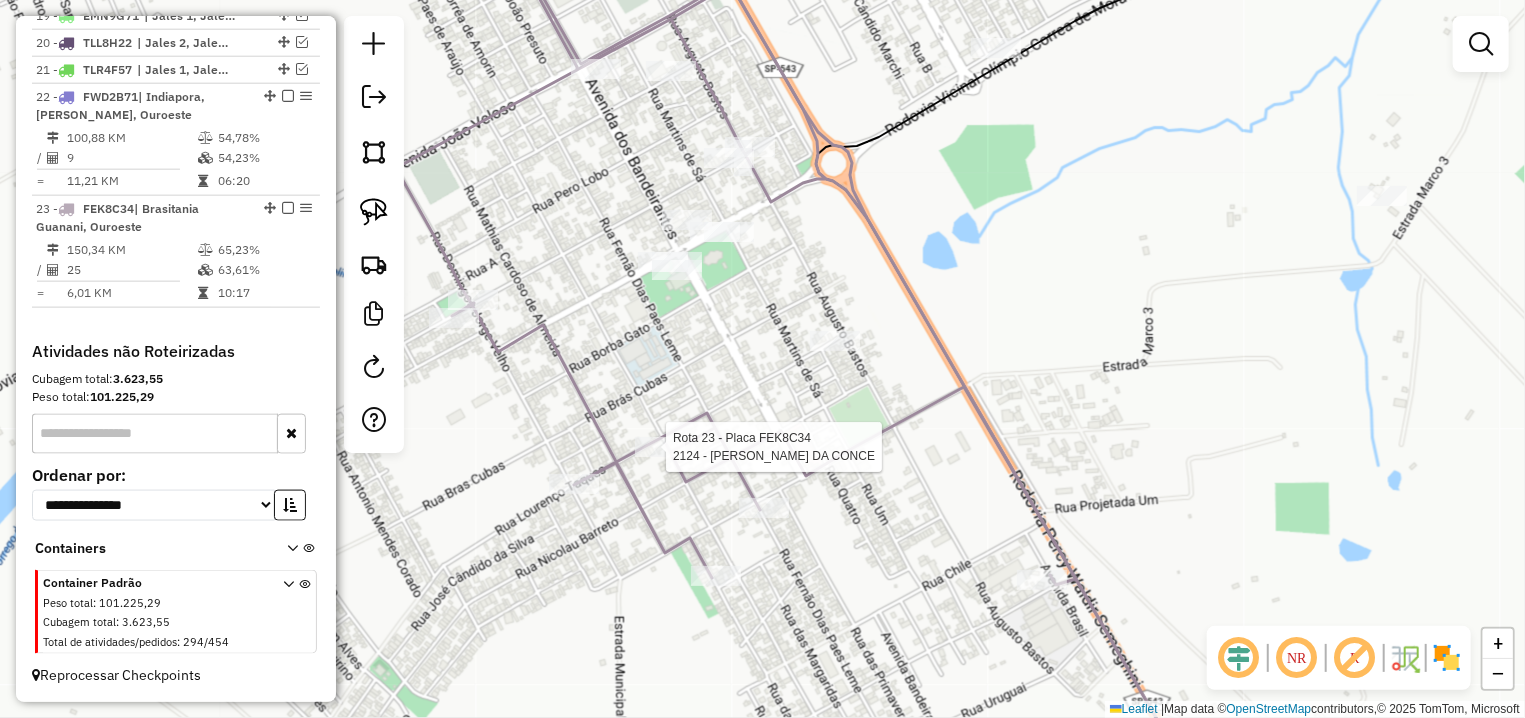 select on "**********" 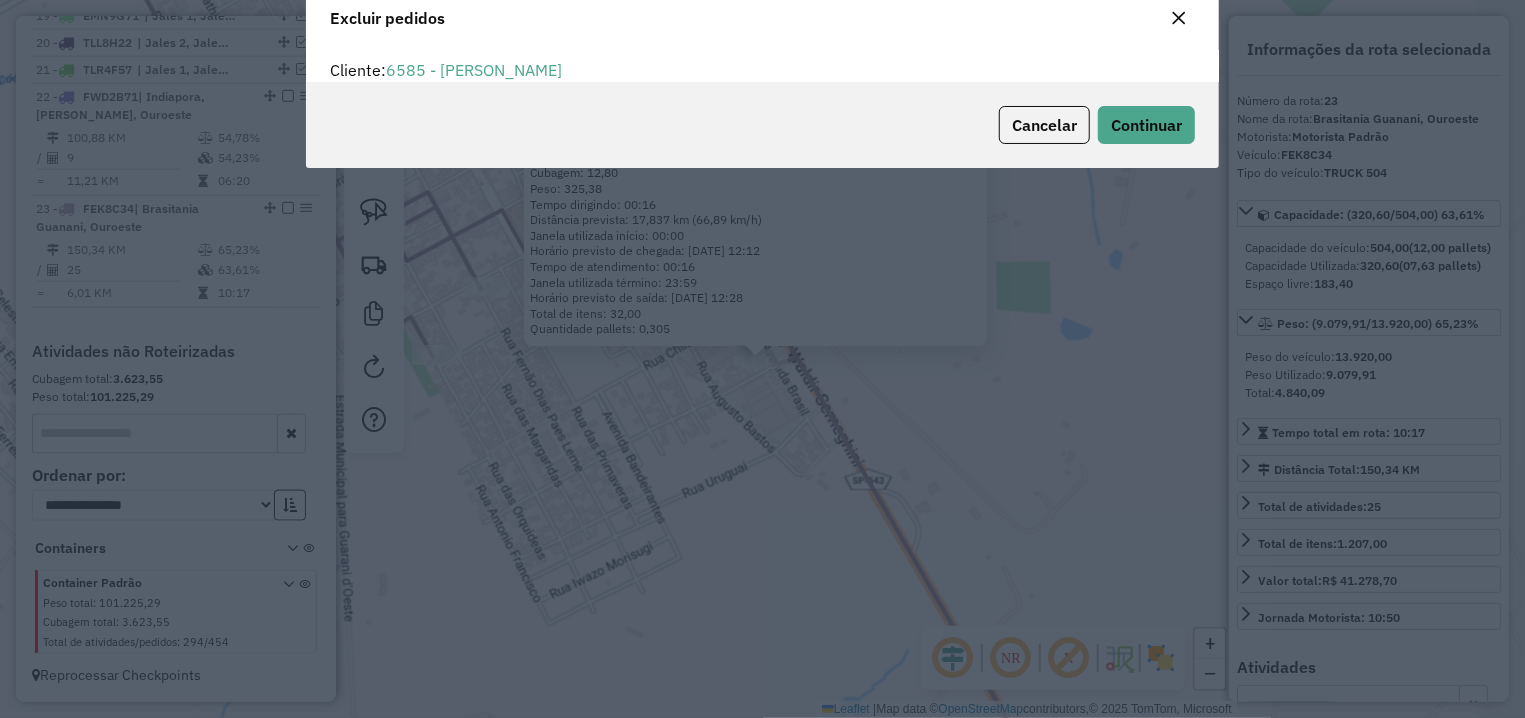 scroll, scrollTop: 11, scrollLeft: 6, axis: both 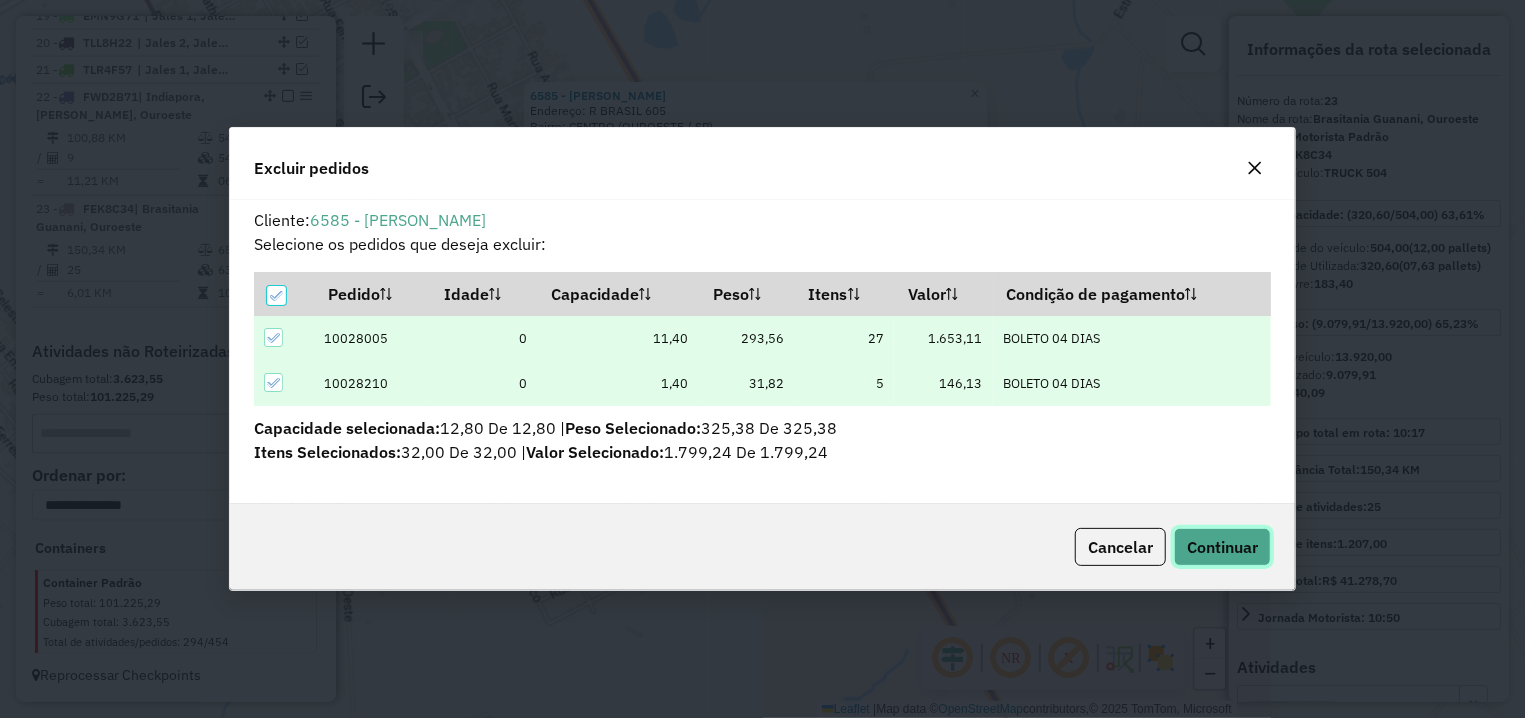 click on "Continuar" 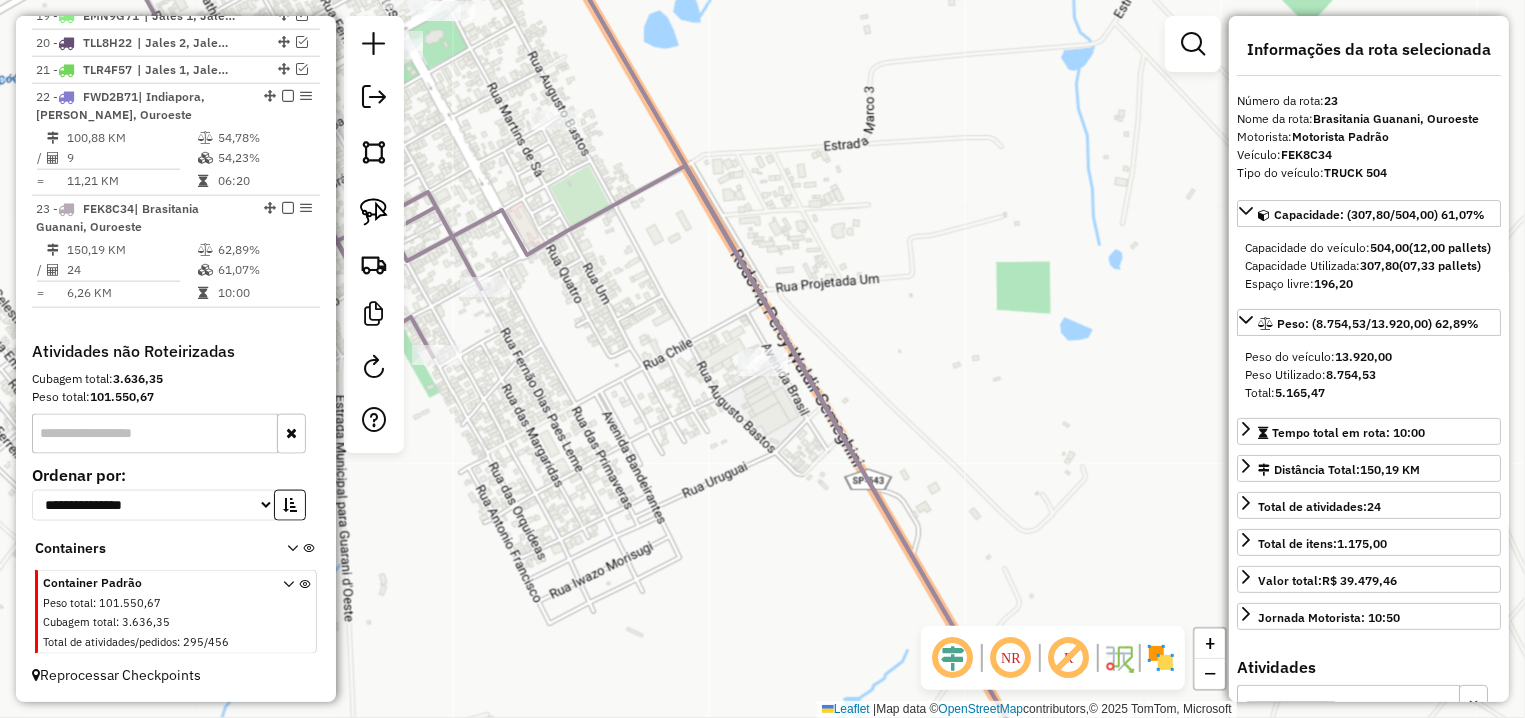drag, startPoint x: 823, startPoint y: 318, endPoint x: 673, endPoint y: 274, distance: 156.32019 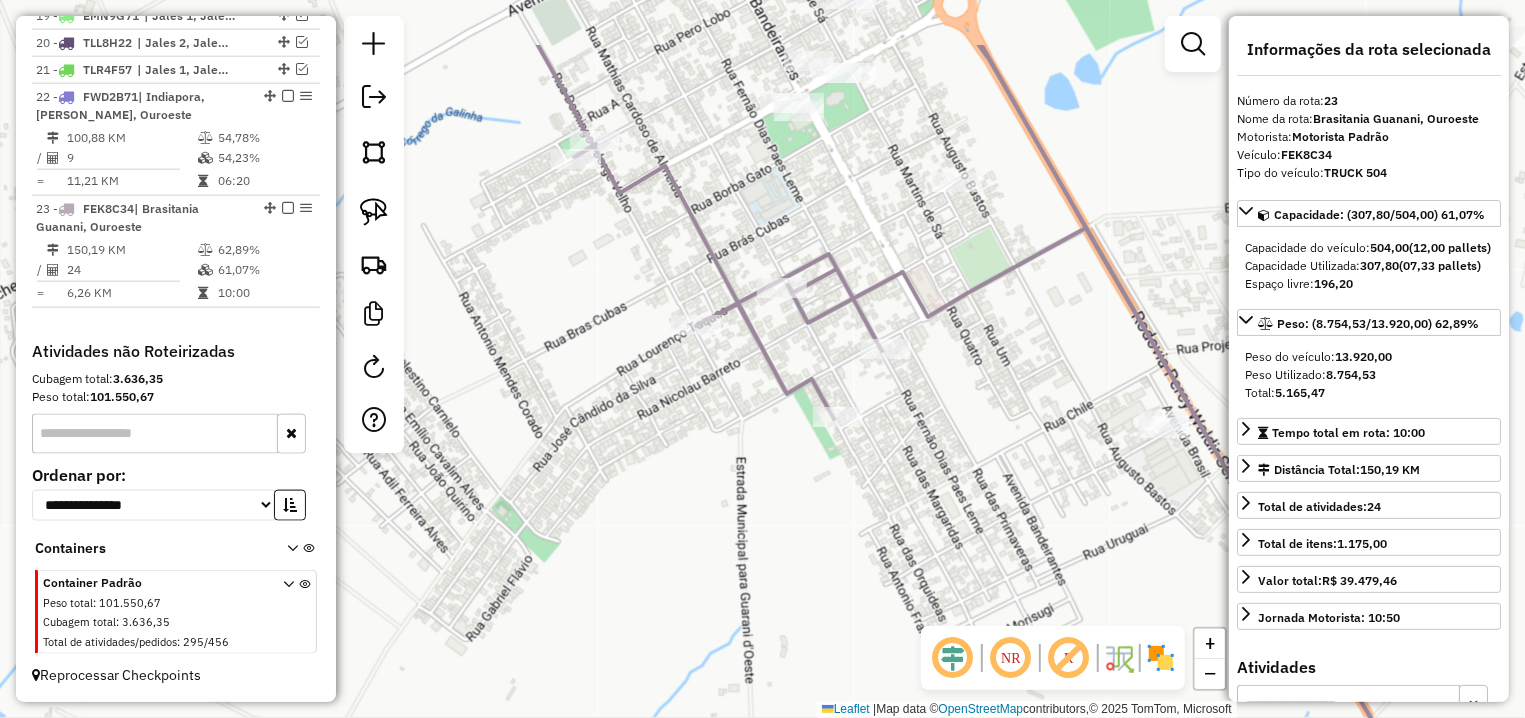 drag, startPoint x: 673, startPoint y: 274, endPoint x: 1008, endPoint y: 329, distance: 339.4849 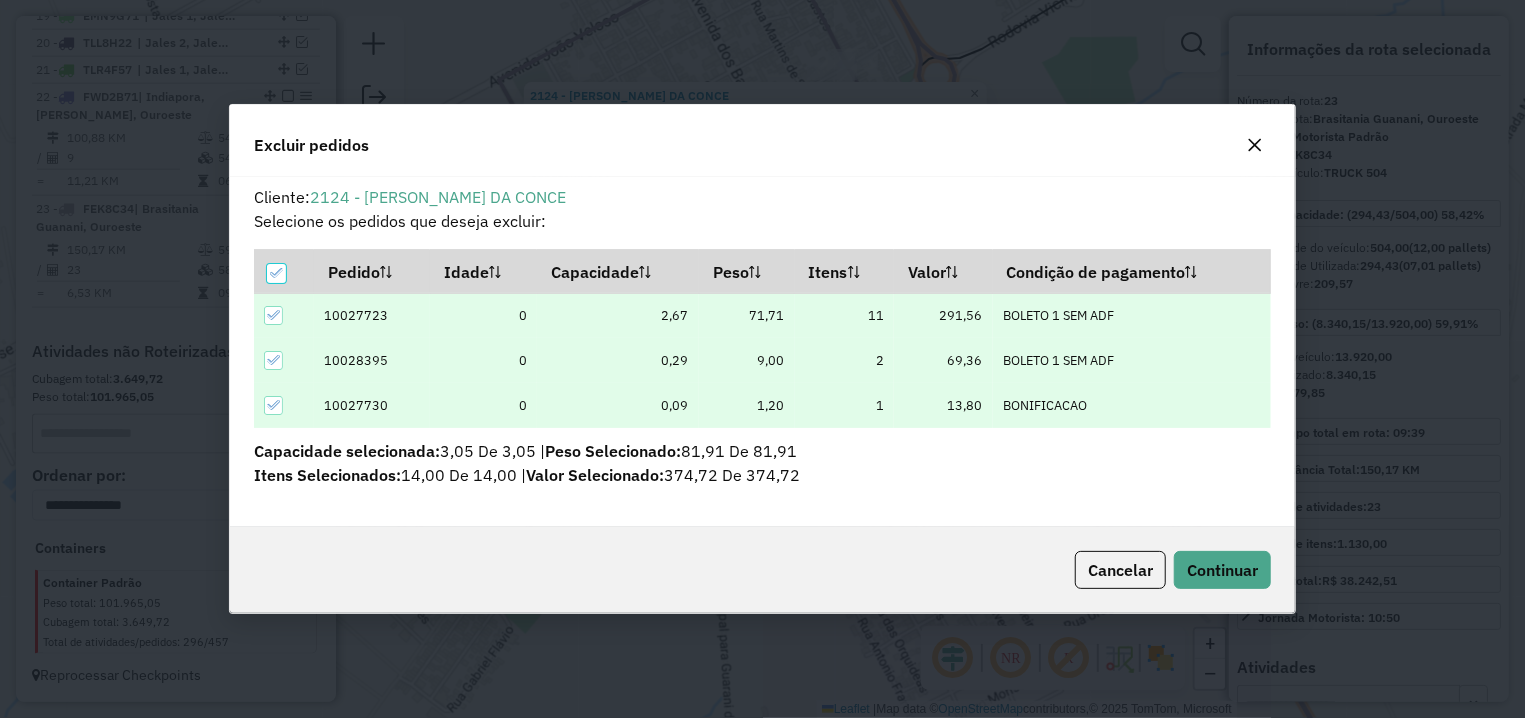 scroll, scrollTop: 11, scrollLeft: 6, axis: both 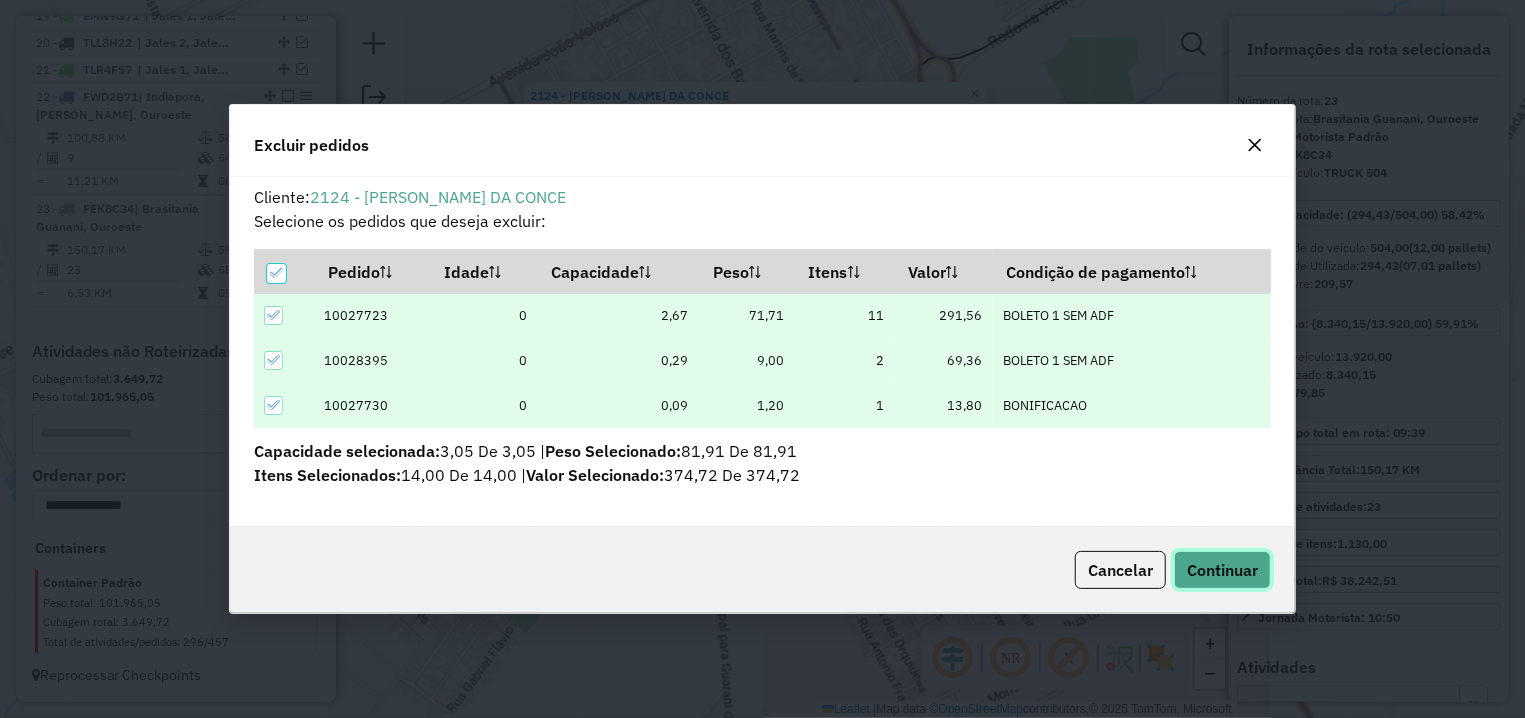 click on "Continuar" 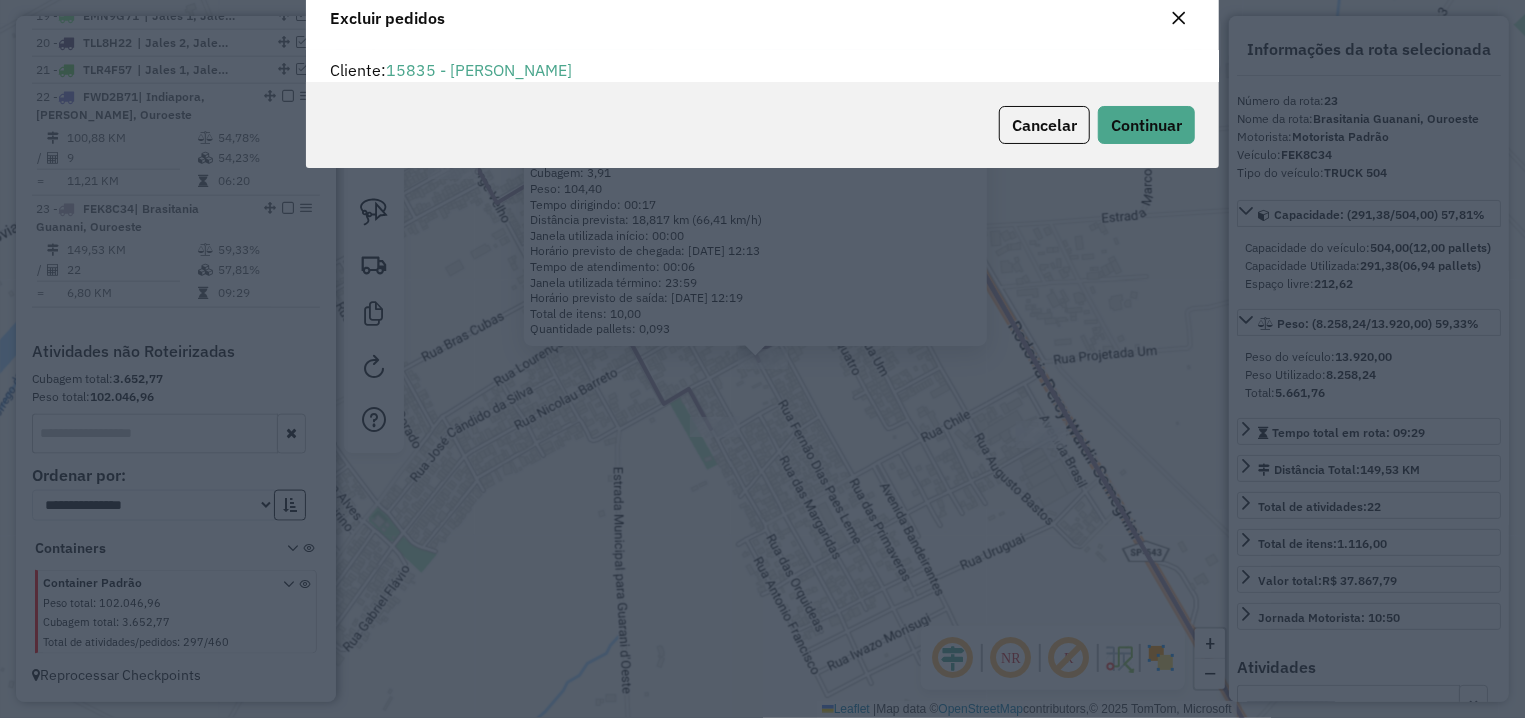 scroll, scrollTop: 0, scrollLeft: 0, axis: both 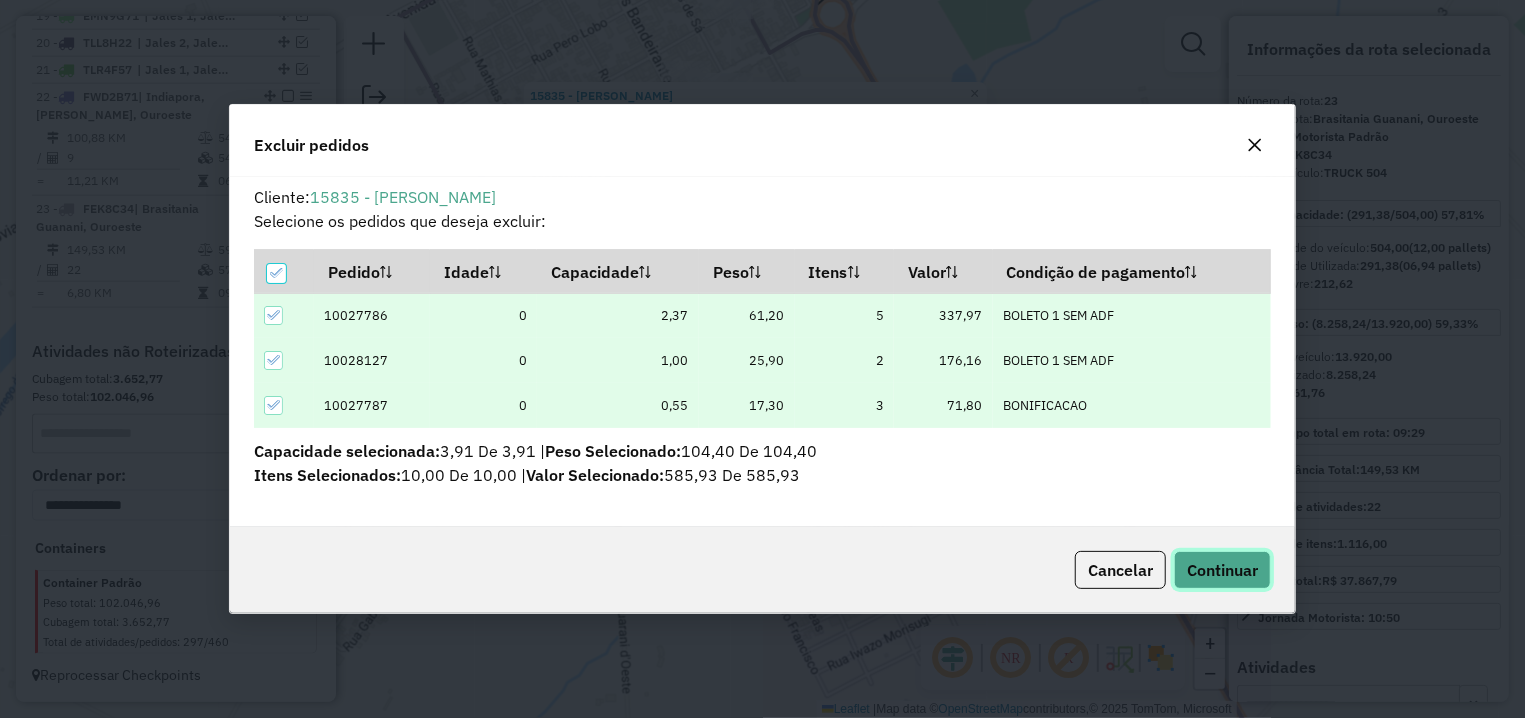 click on "Continuar" 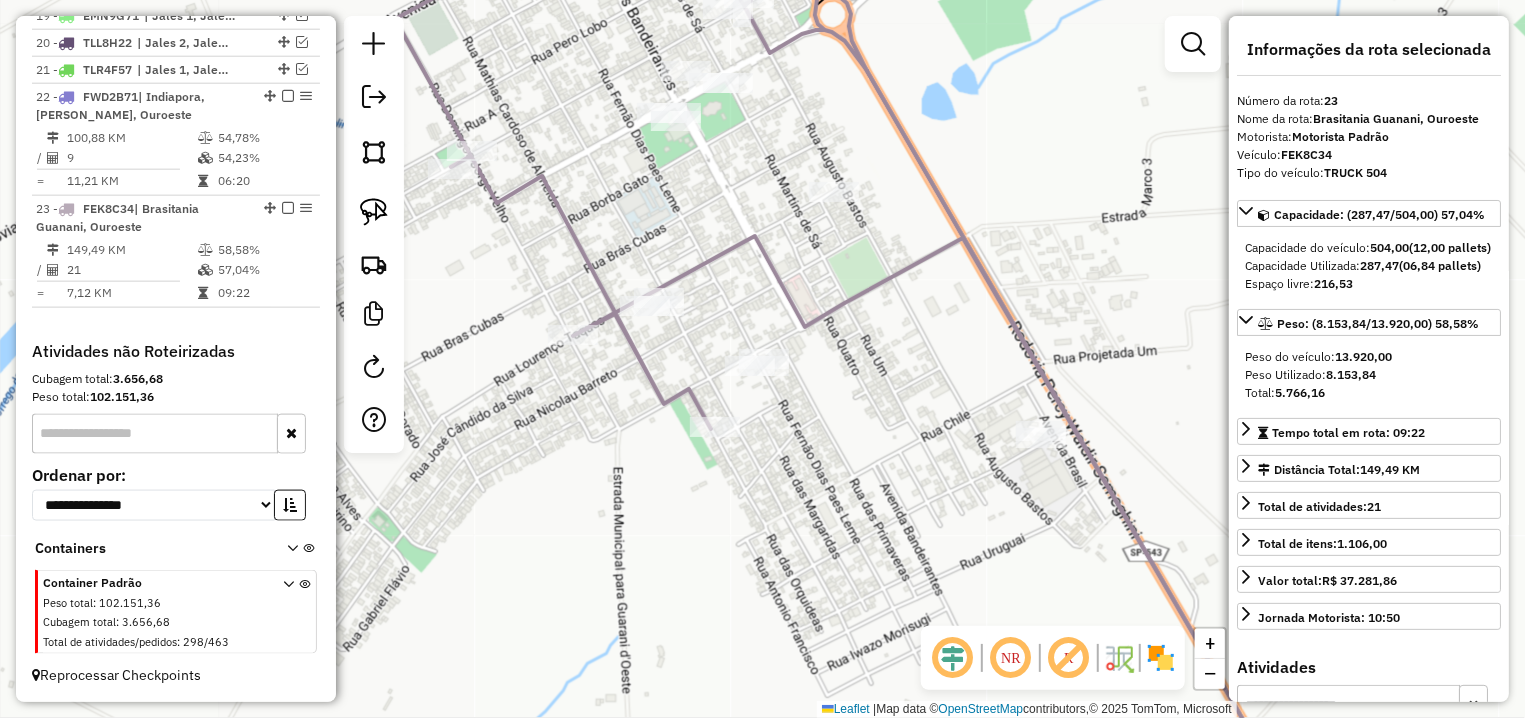 click at bounding box center (288, 208) 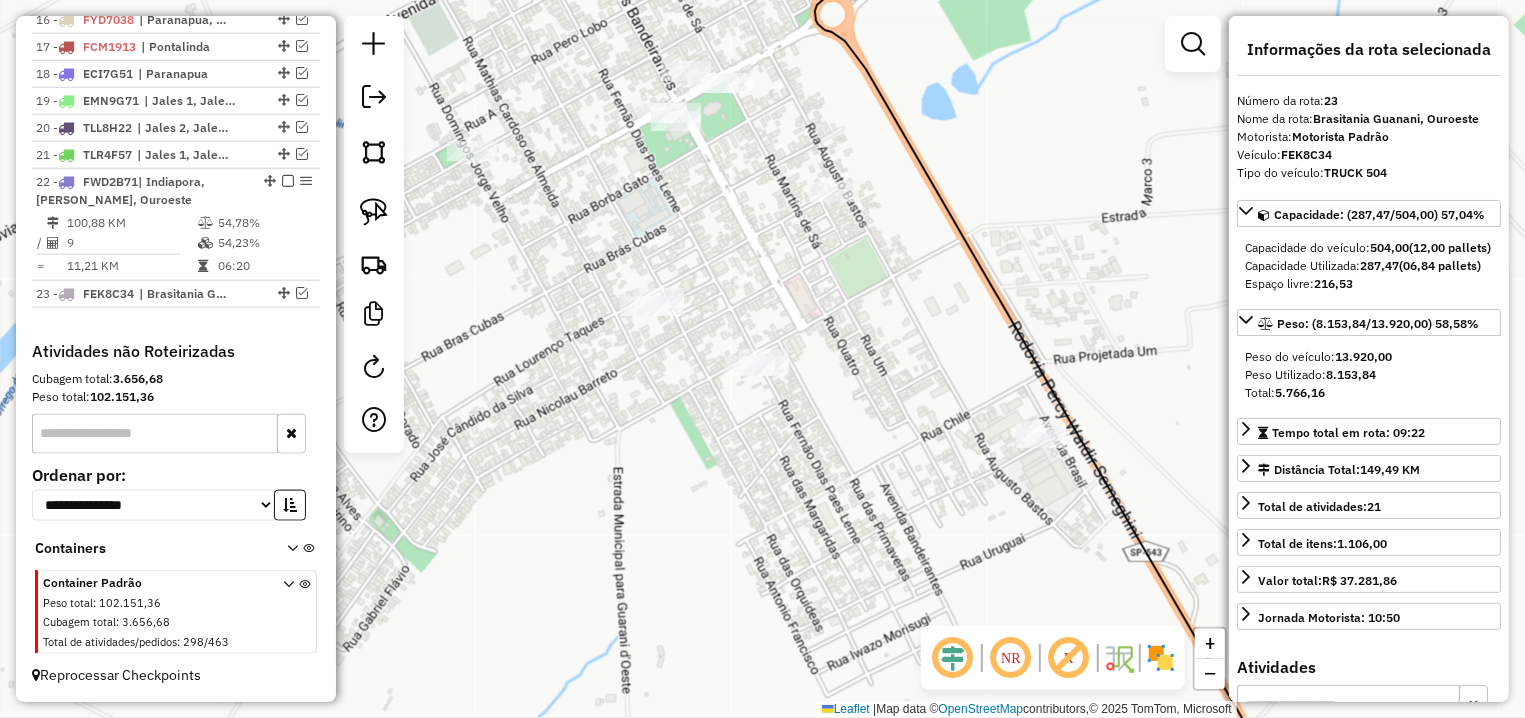 scroll, scrollTop: 1190, scrollLeft: 0, axis: vertical 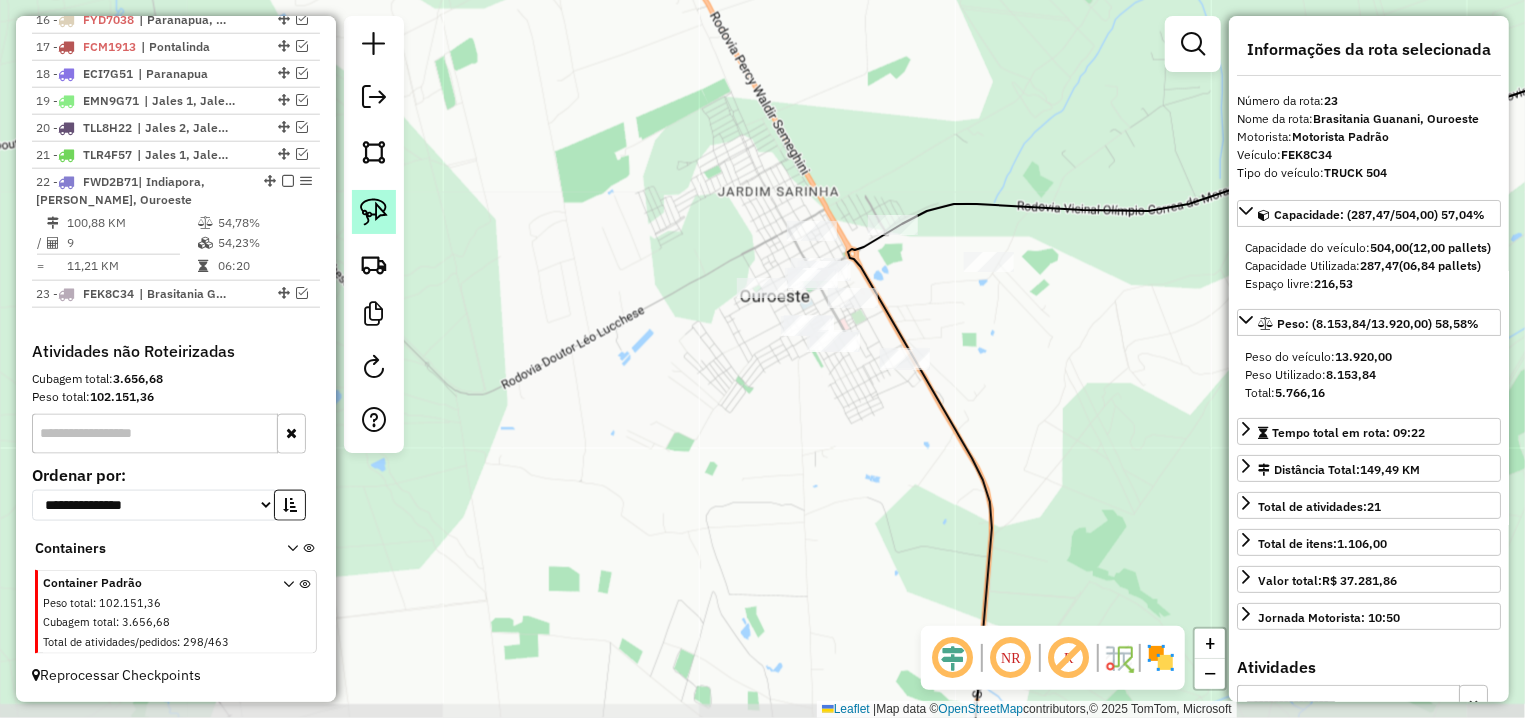 click 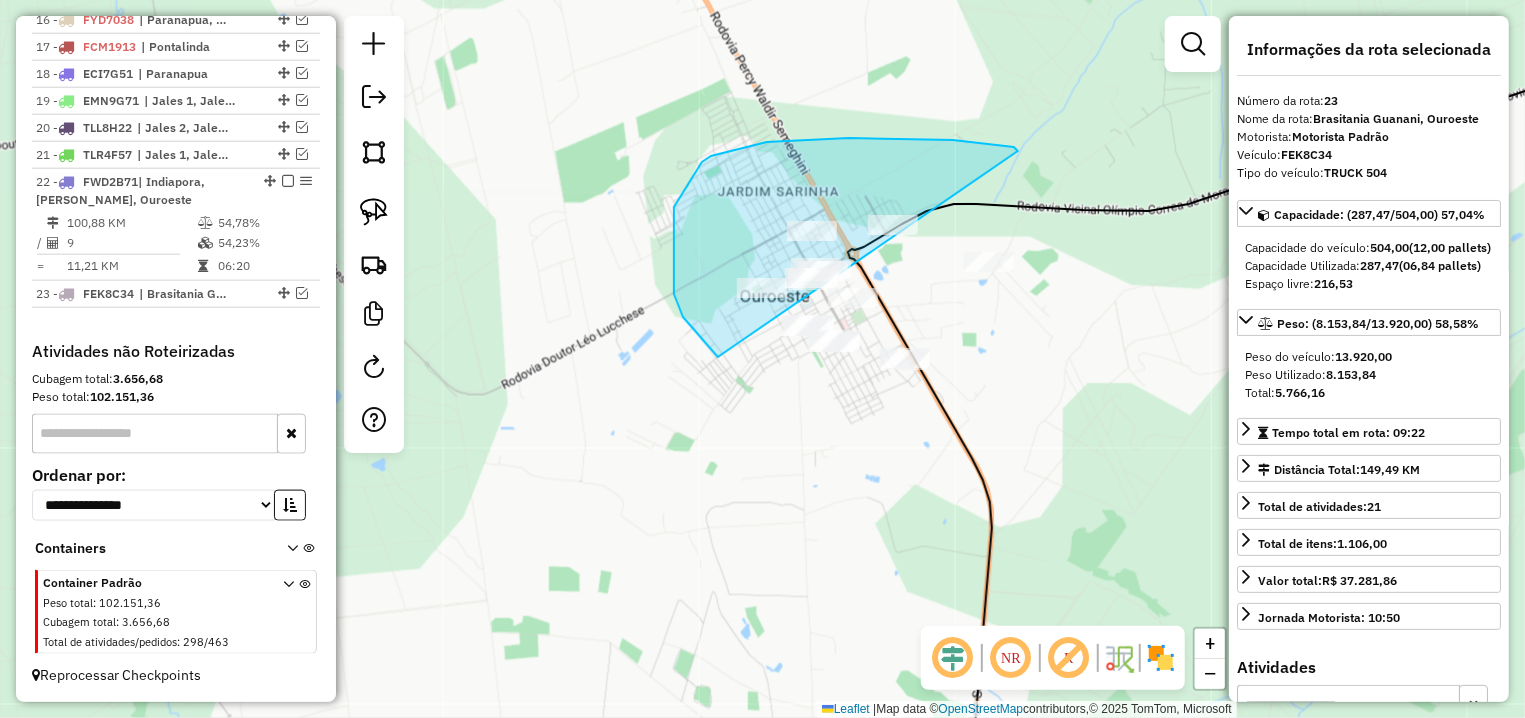 drag, startPoint x: 1018, startPoint y: 151, endPoint x: 1093, endPoint y: 387, distance: 247.63077 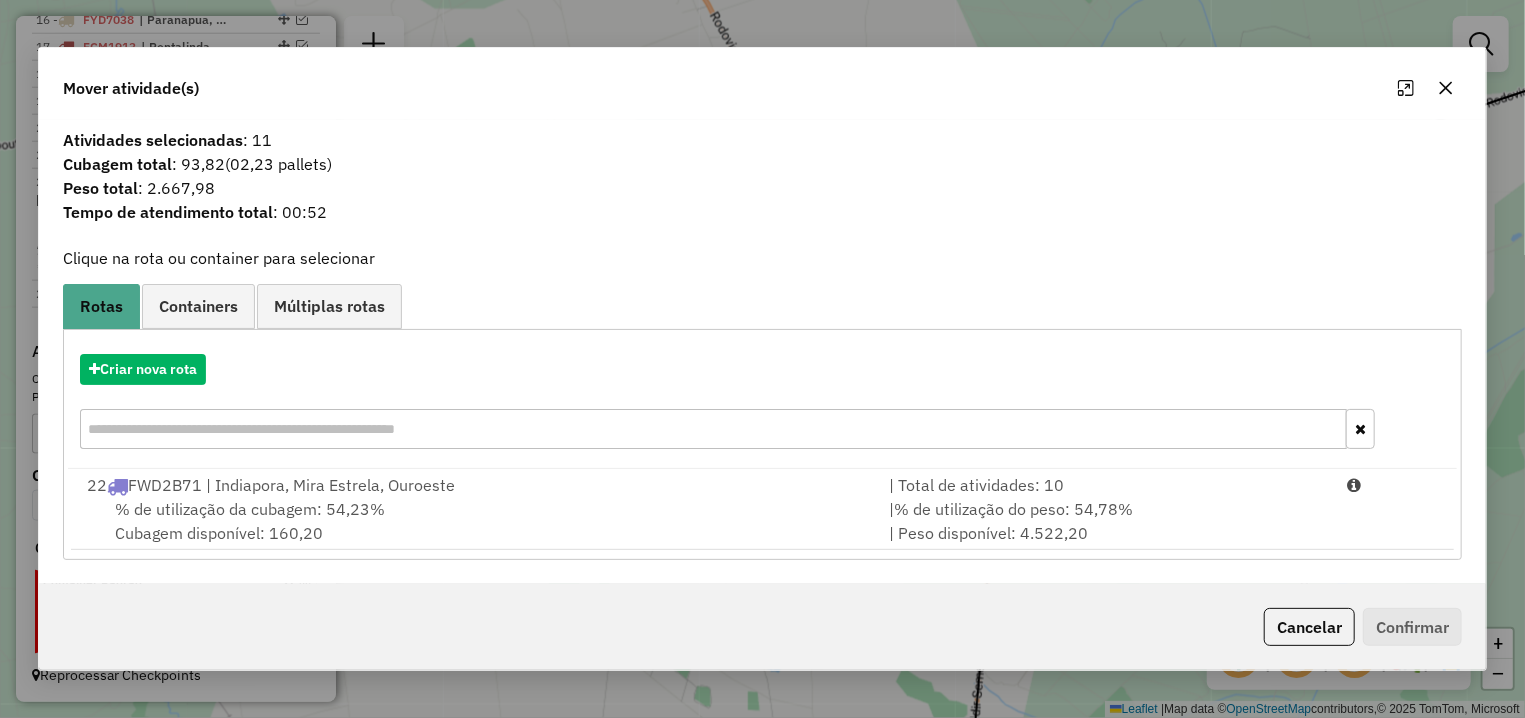 click on "% de utilização da cubagem: 54,23%" at bounding box center (250, 509) 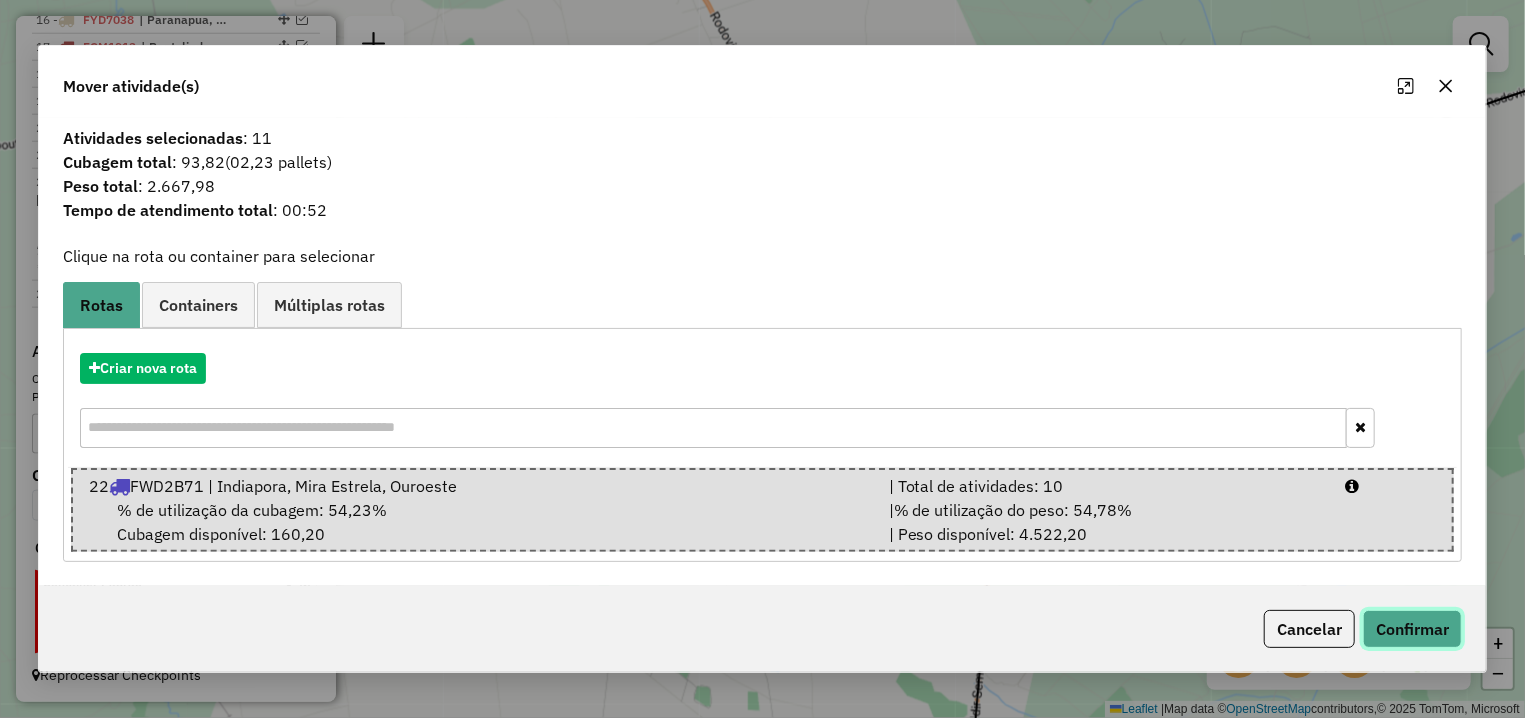 click on "Confirmar" 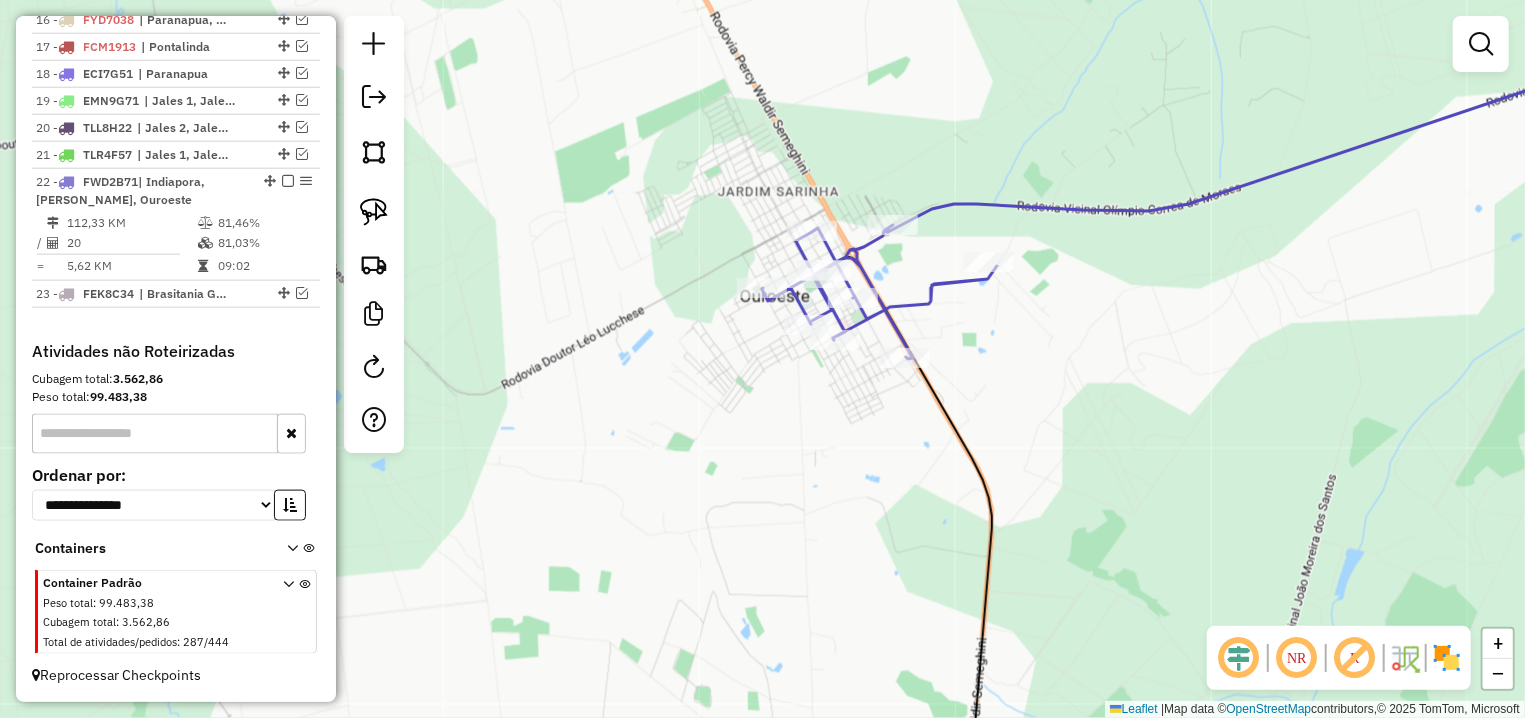 click 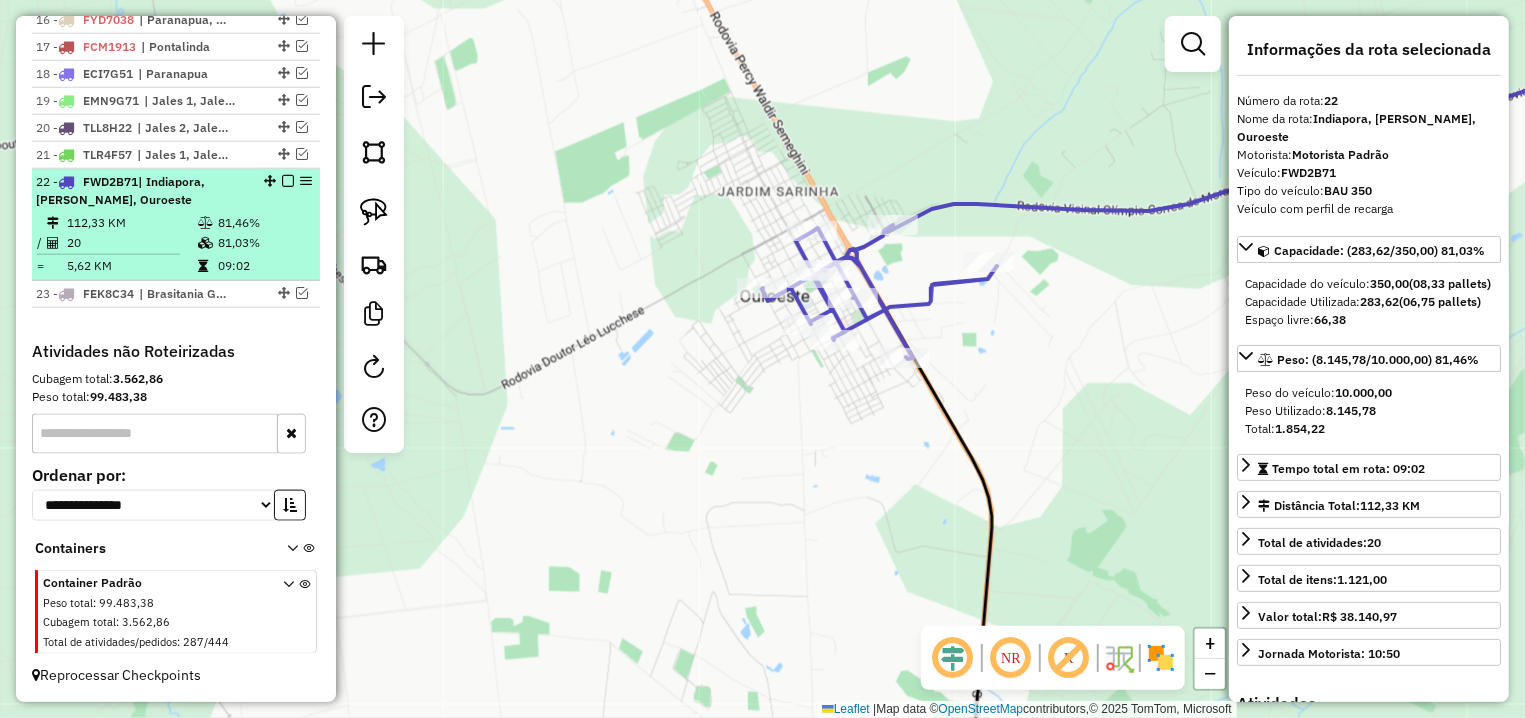 click at bounding box center [288, 181] 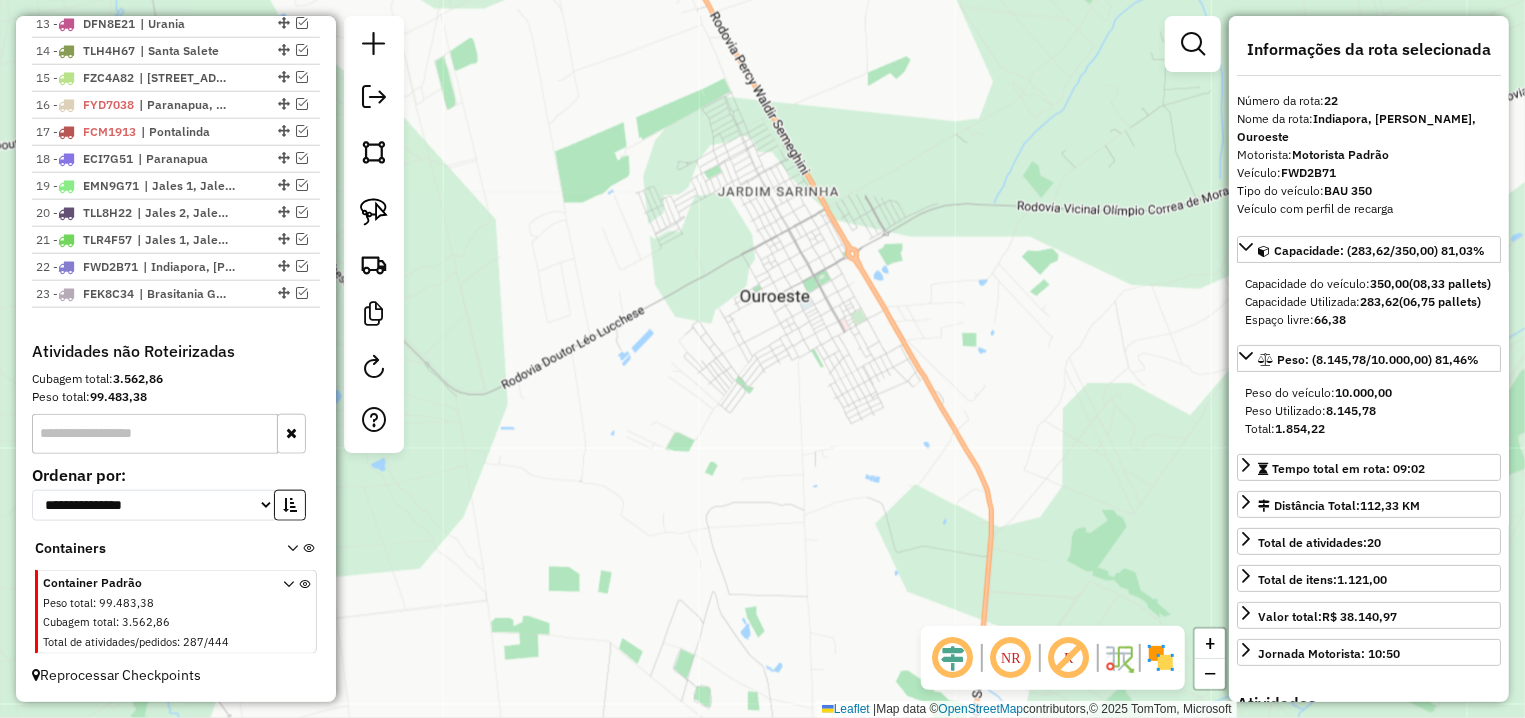 scroll, scrollTop: 1106, scrollLeft: 0, axis: vertical 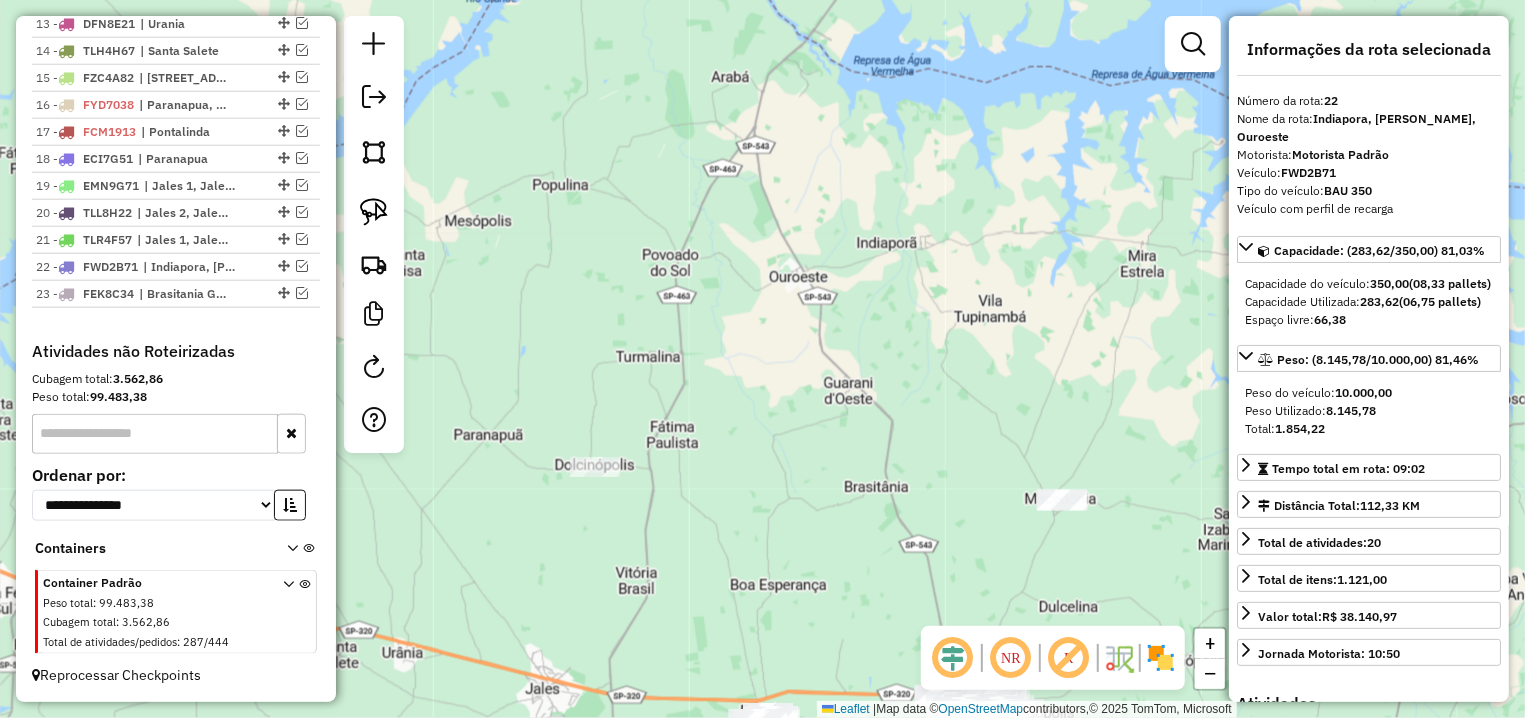 drag, startPoint x: 912, startPoint y: 392, endPoint x: 827, endPoint y: 200, distance: 209.9738 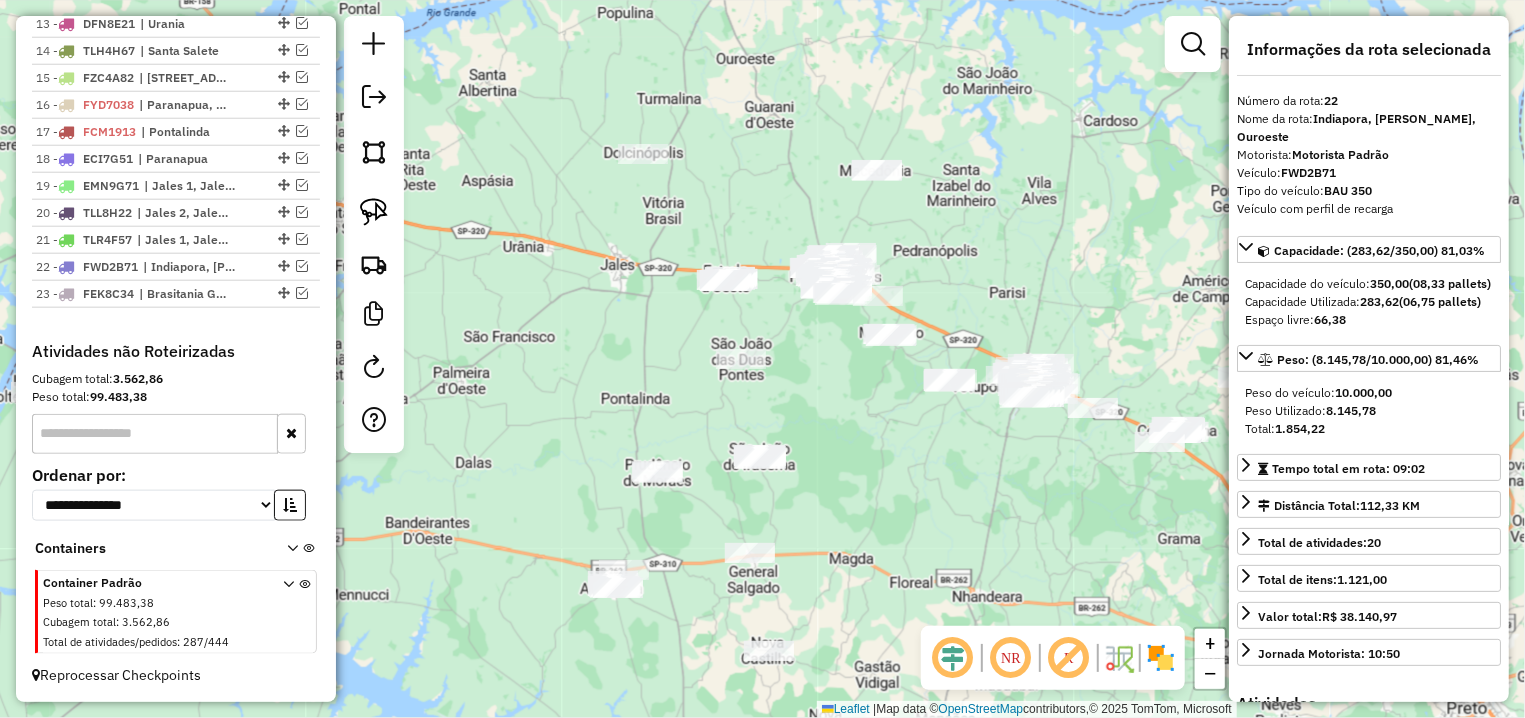 drag, startPoint x: 781, startPoint y: 287, endPoint x: 757, endPoint y: 199, distance: 91.214035 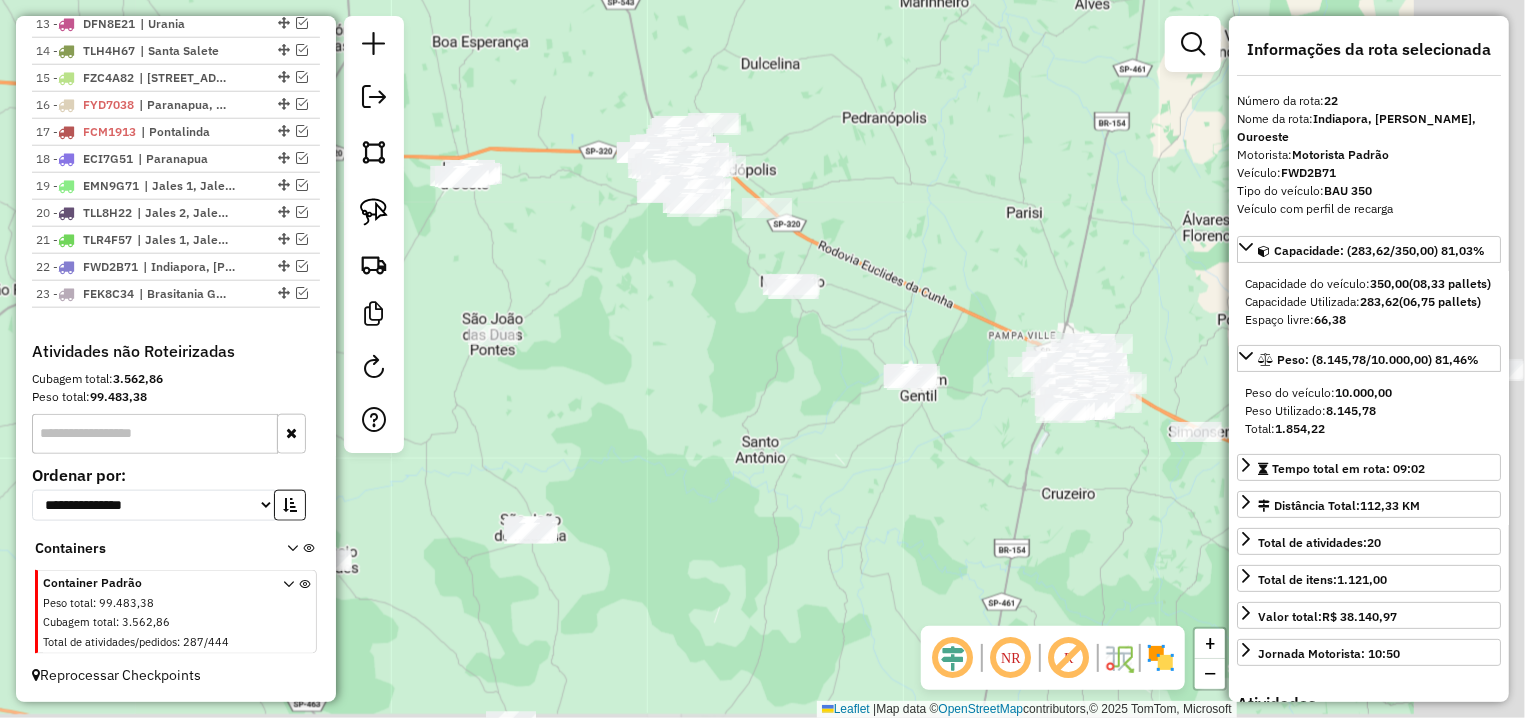 drag, startPoint x: 965, startPoint y: 265, endPoint x: 834, endPoint y: 233, distance: 134.85178 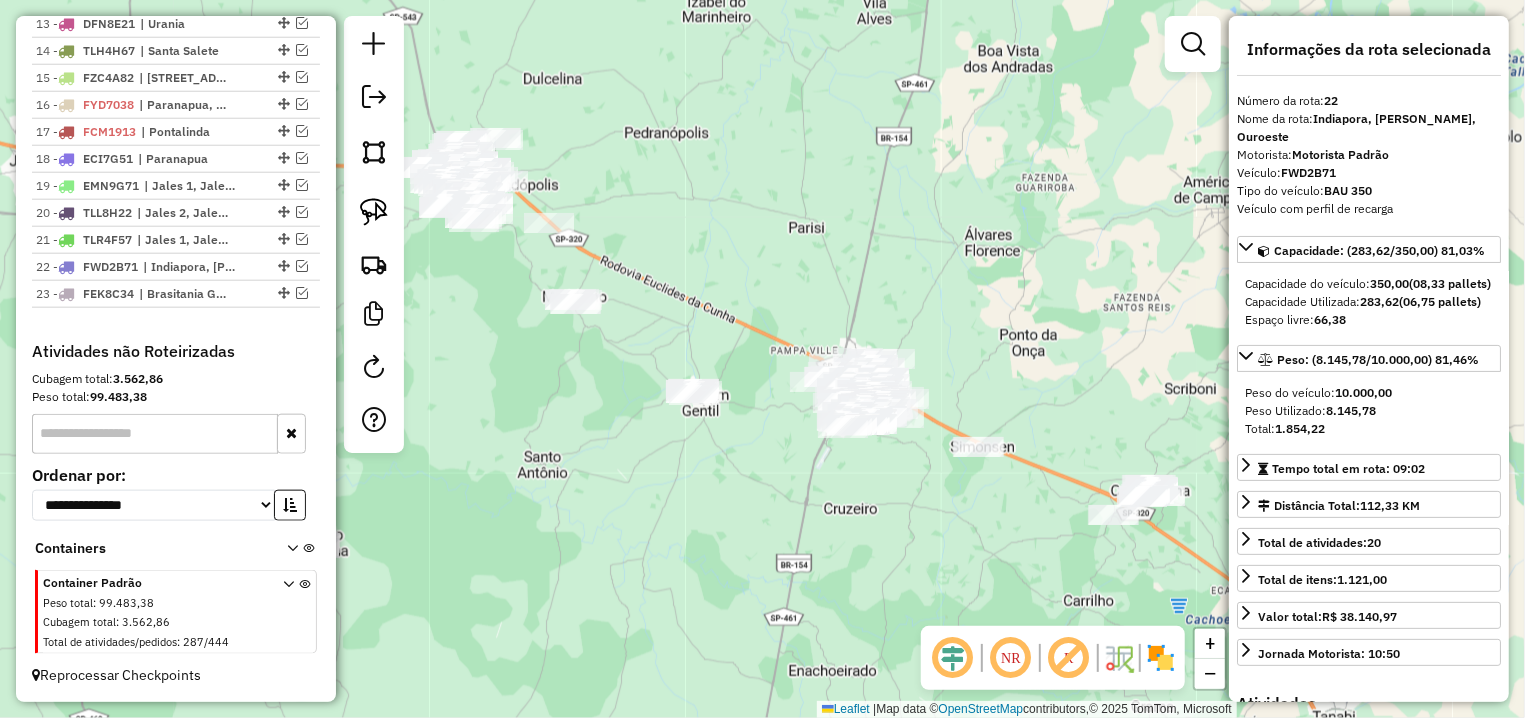 drag, startPoint x: 964, startPoint y: 267, endPoint x: 753, endPoint y: 287, distance: 211.94576 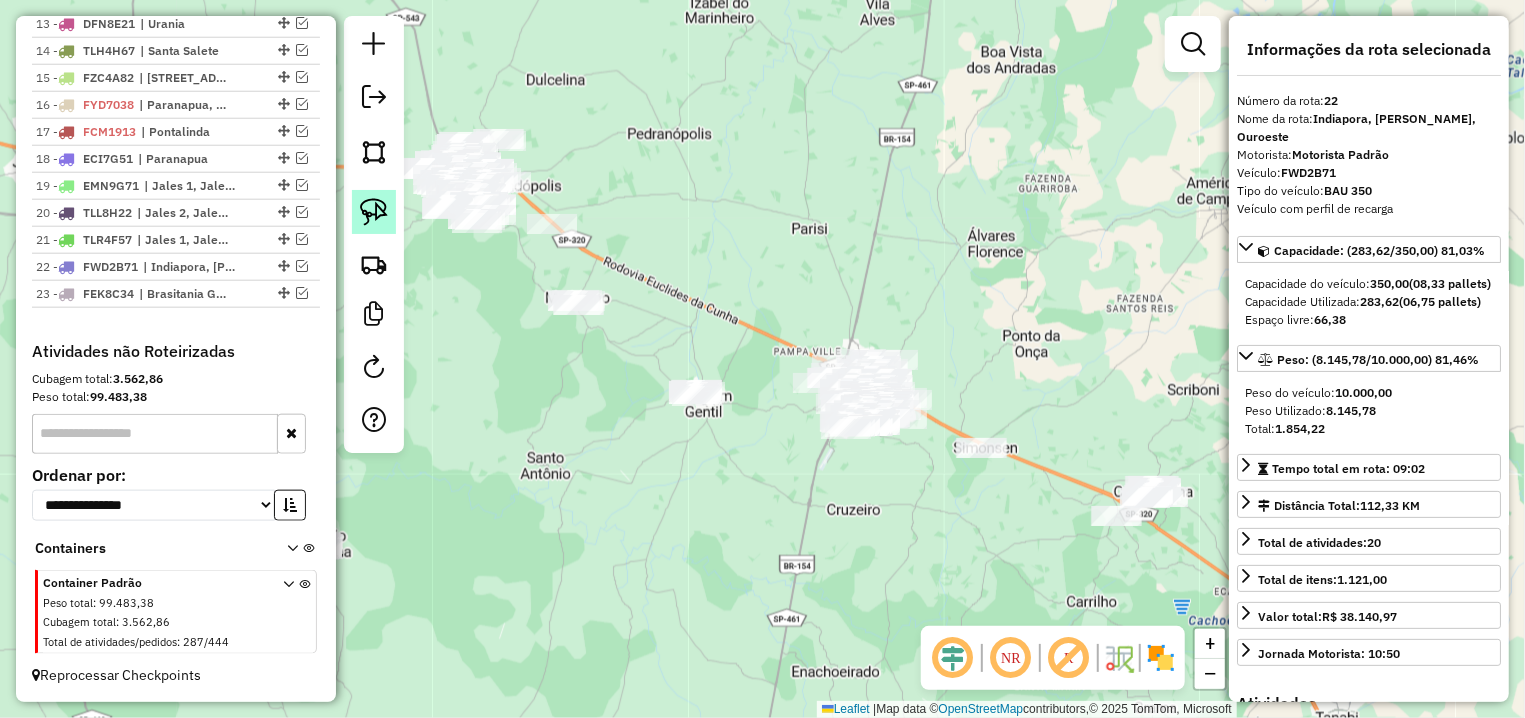 click 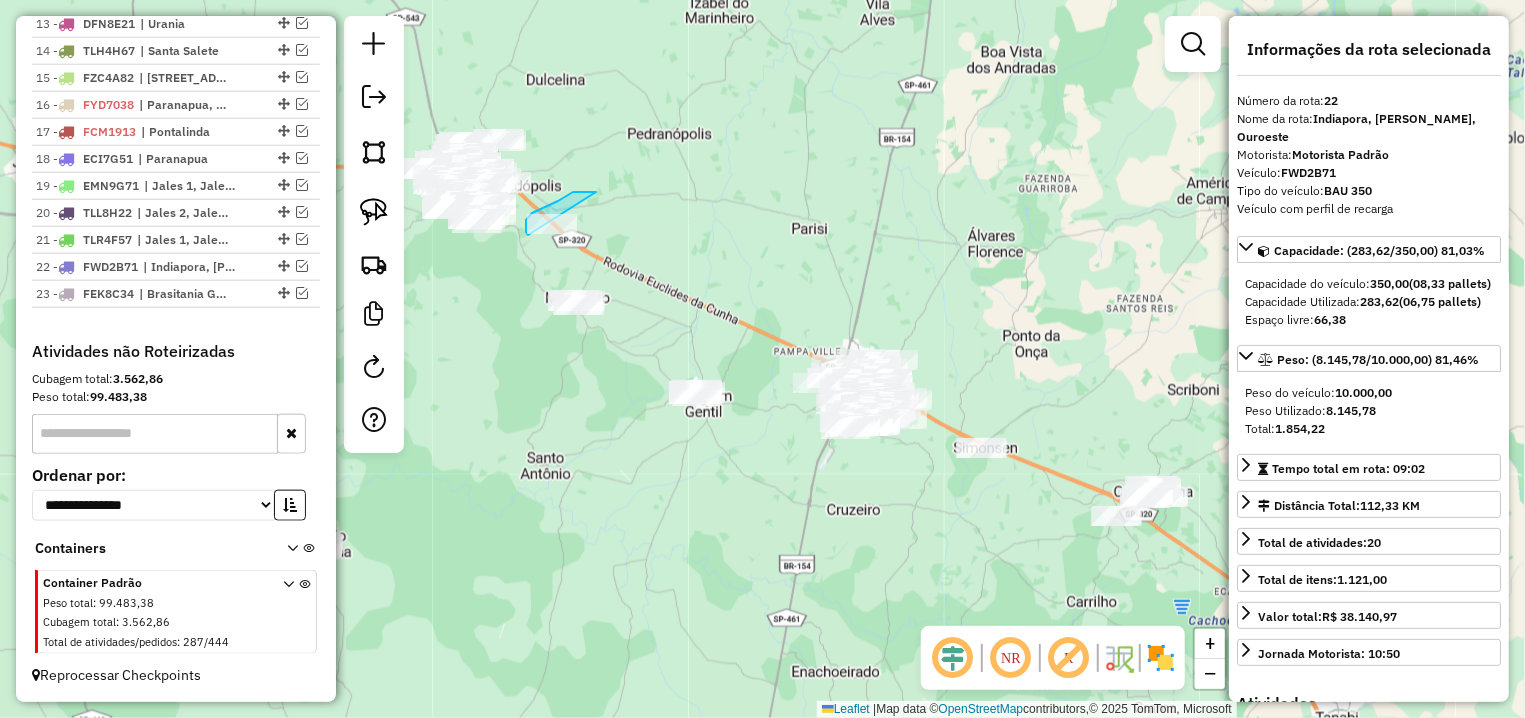 drag, startPoint x: 588, startPoint y: 192, endPoint x: 563, endPoint y: 245, distance: 58.60034 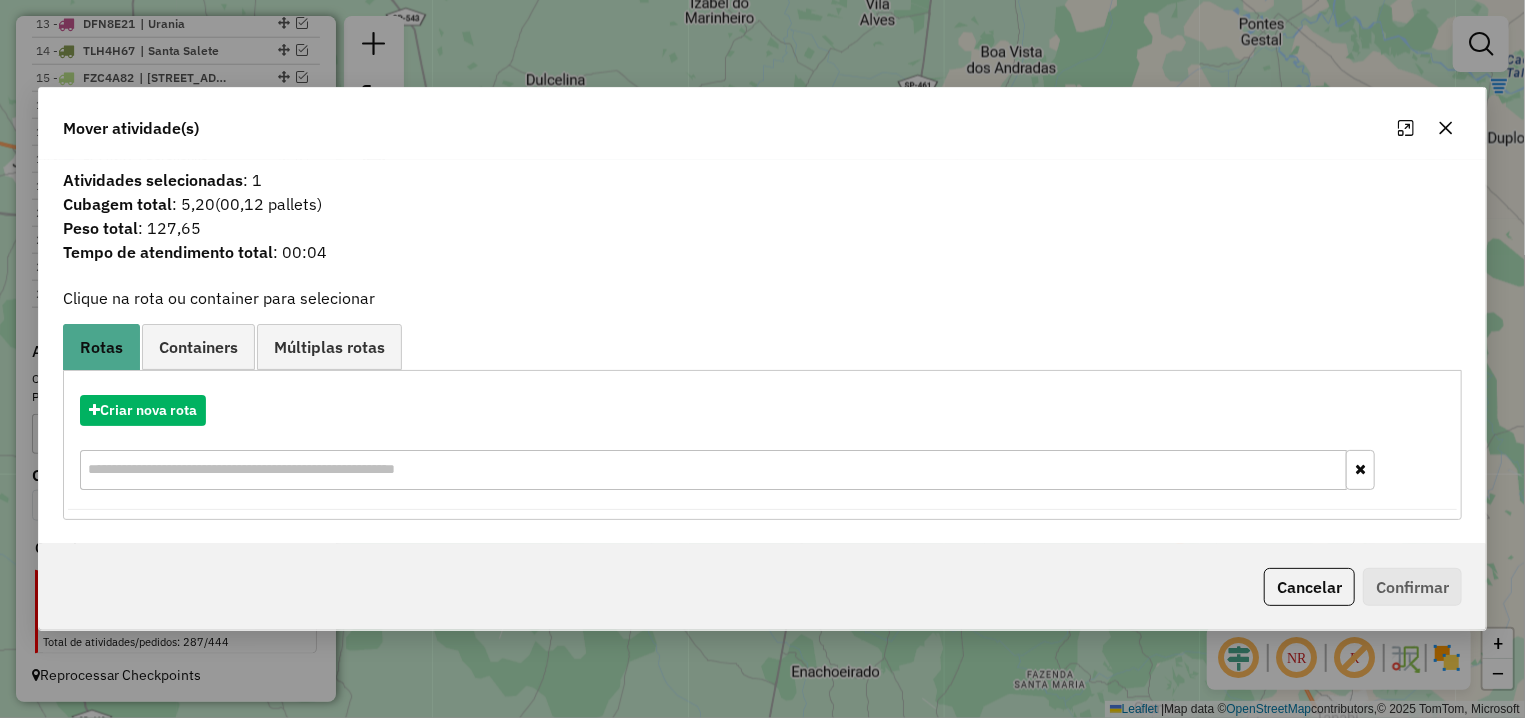 drag, startPoint x: 1452, startPoint y: 123, endPoint x: 1437, endPoint y: 127, distance: 15.524175 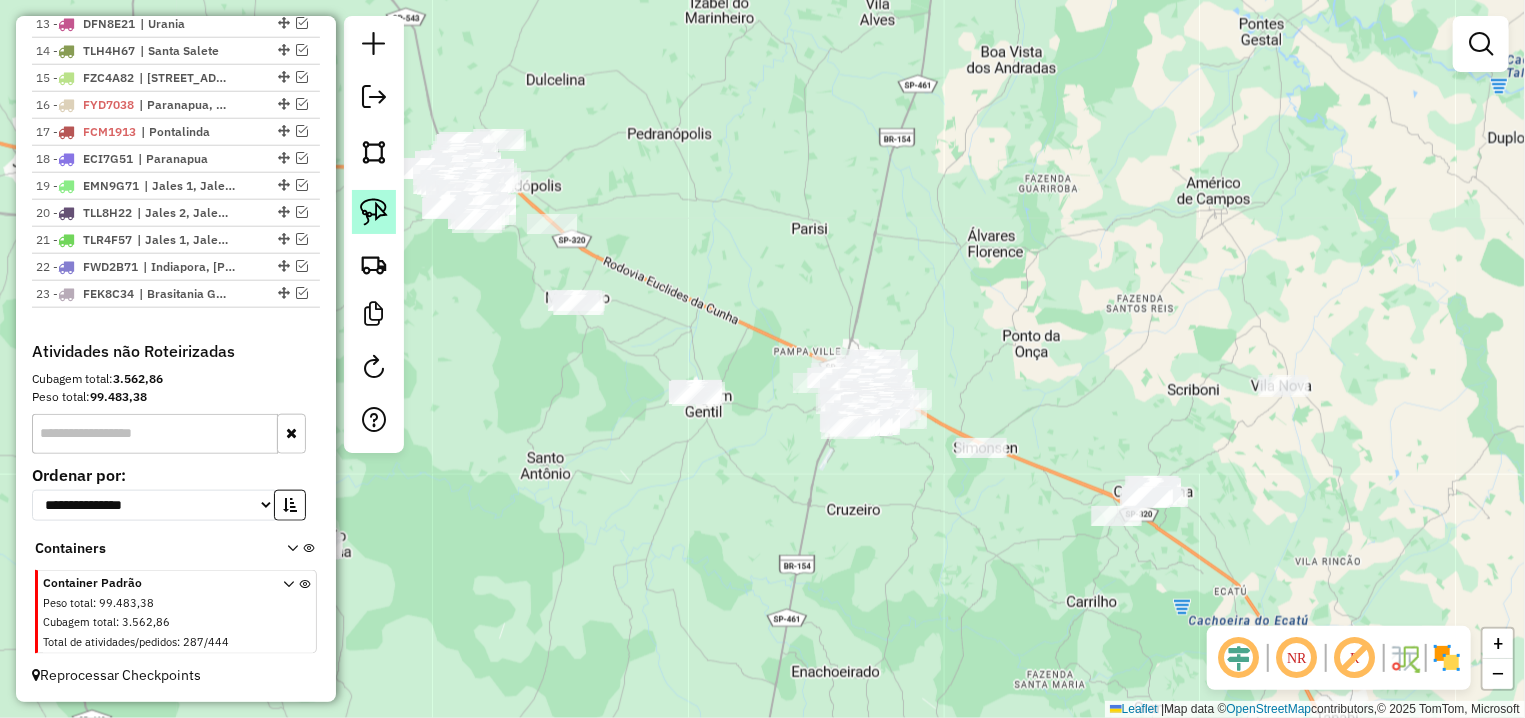 click 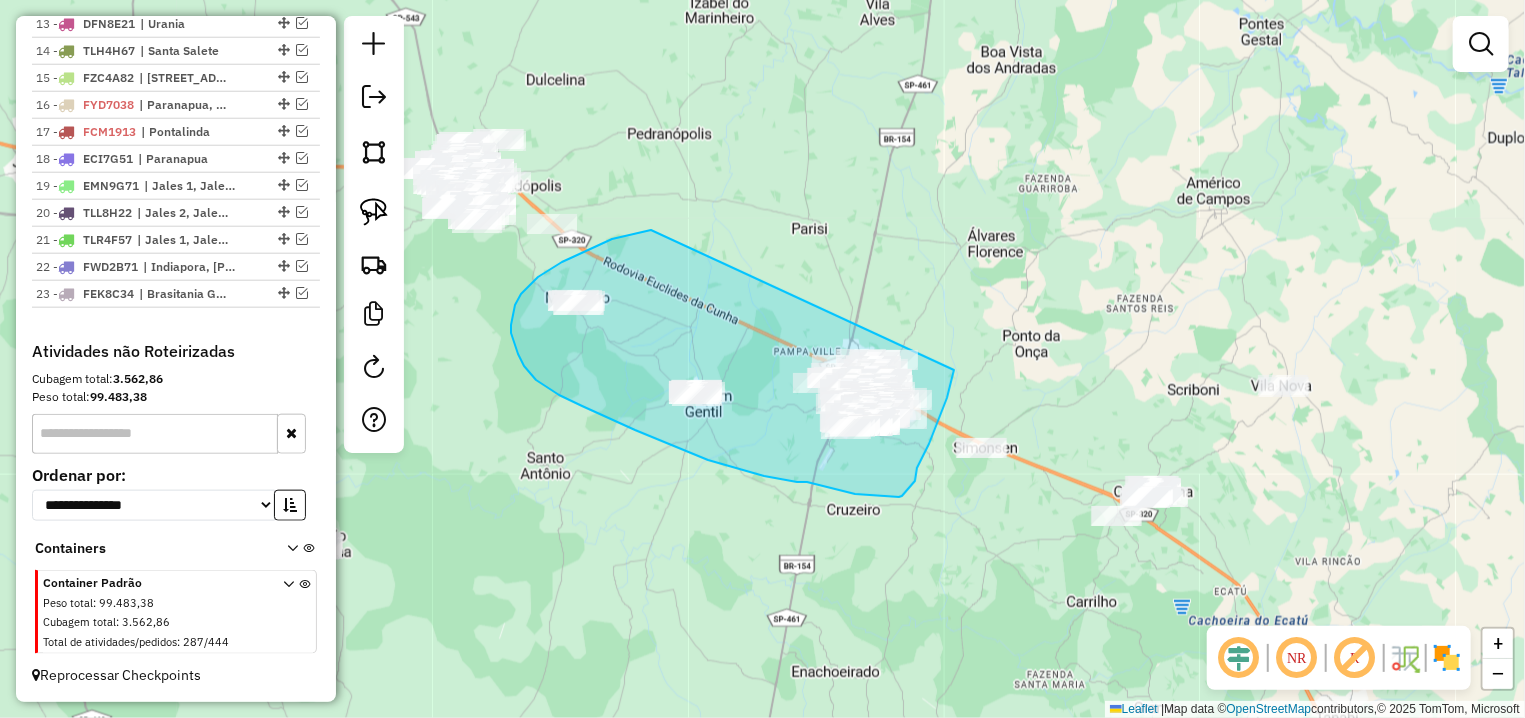 drag, startPoint x: 651, startPoint y: 230, endPoint x: 955, endPoint y: 364, distance: 332.2228 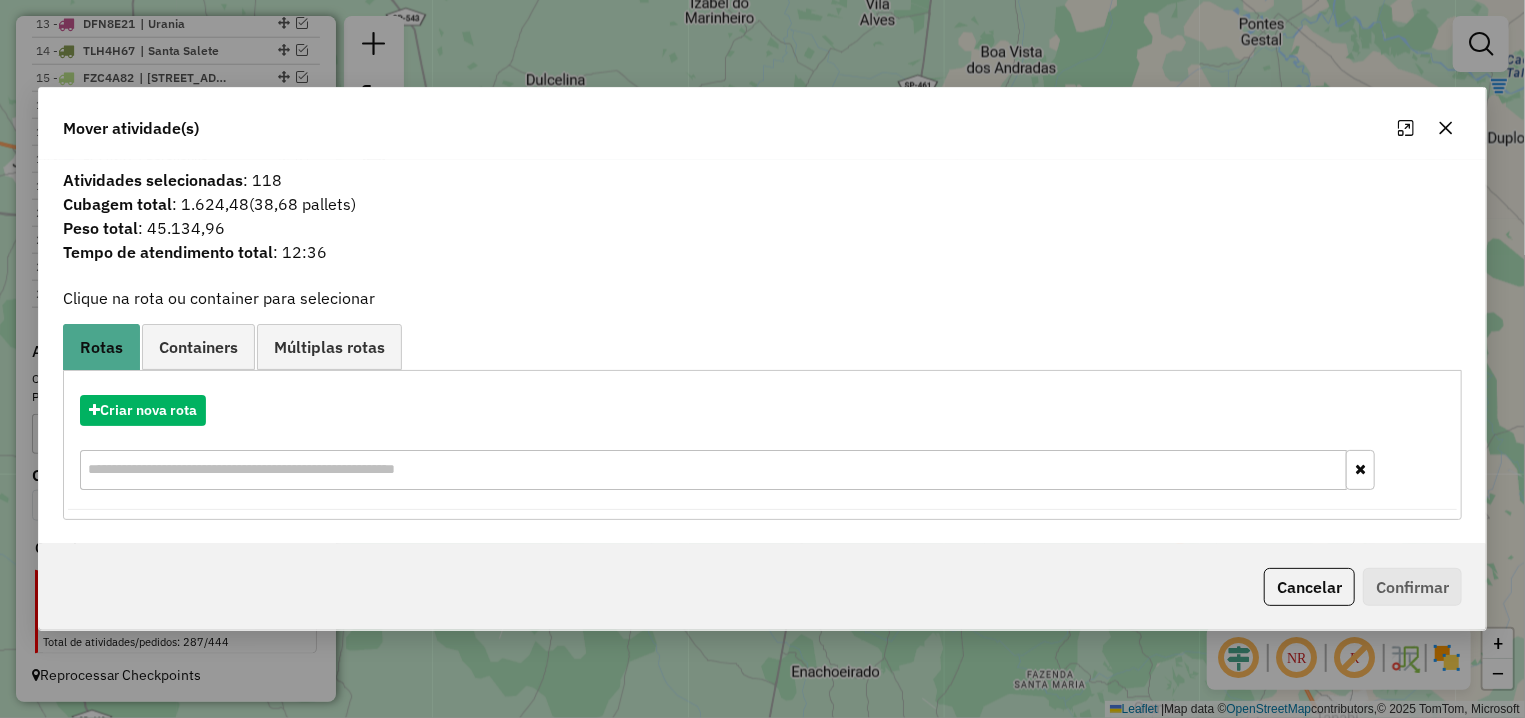 click 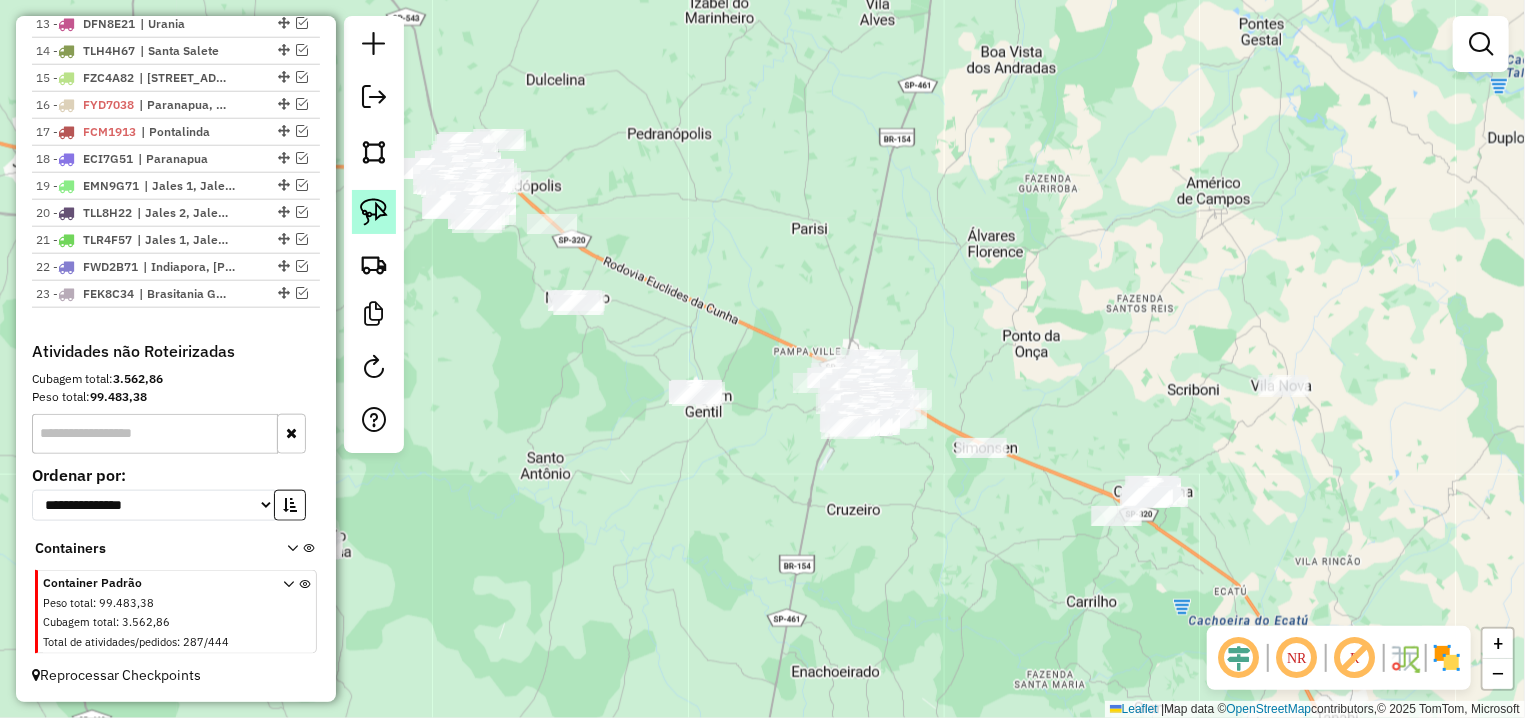 click 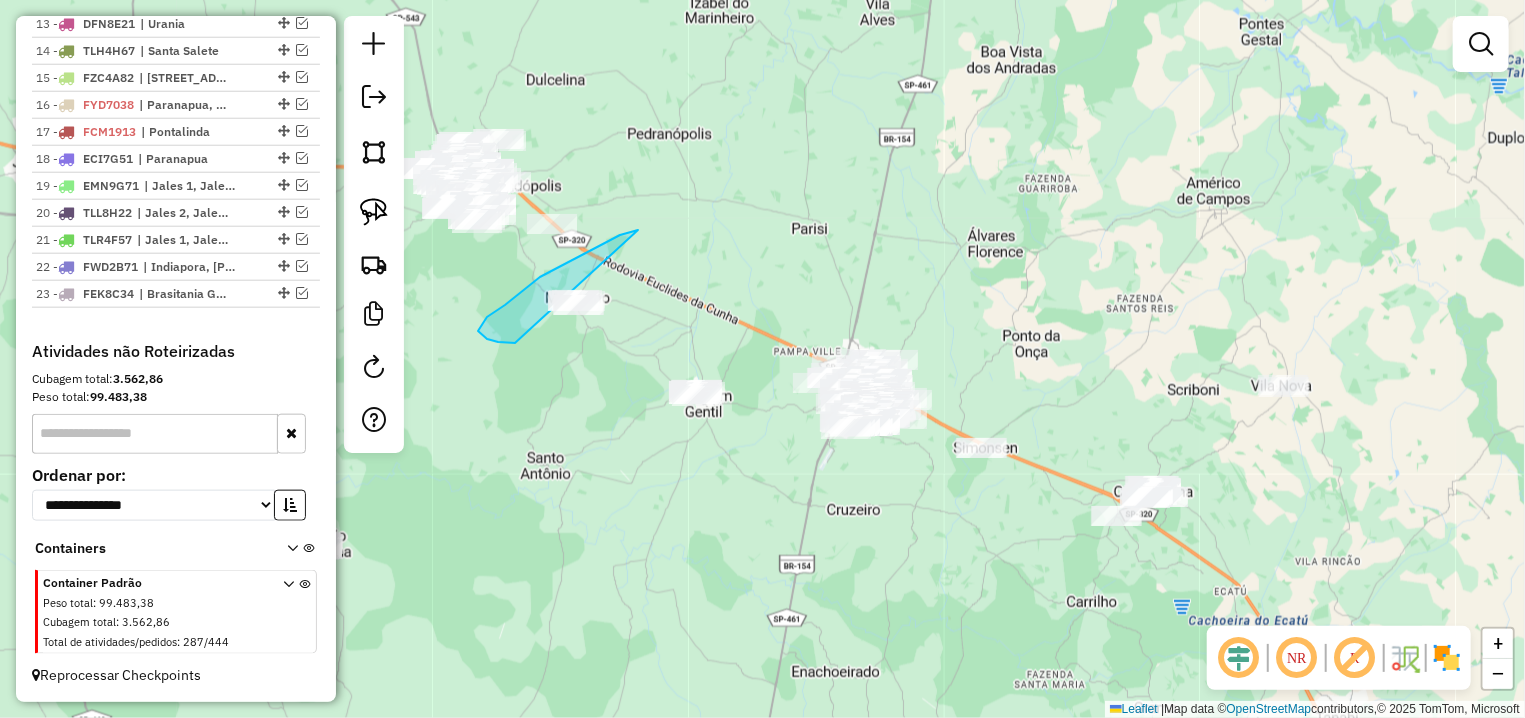 drag, startPoint x: 638, startPoint y: 230, endPoint x: 610, endPoint y: 341, distance: 114.47707 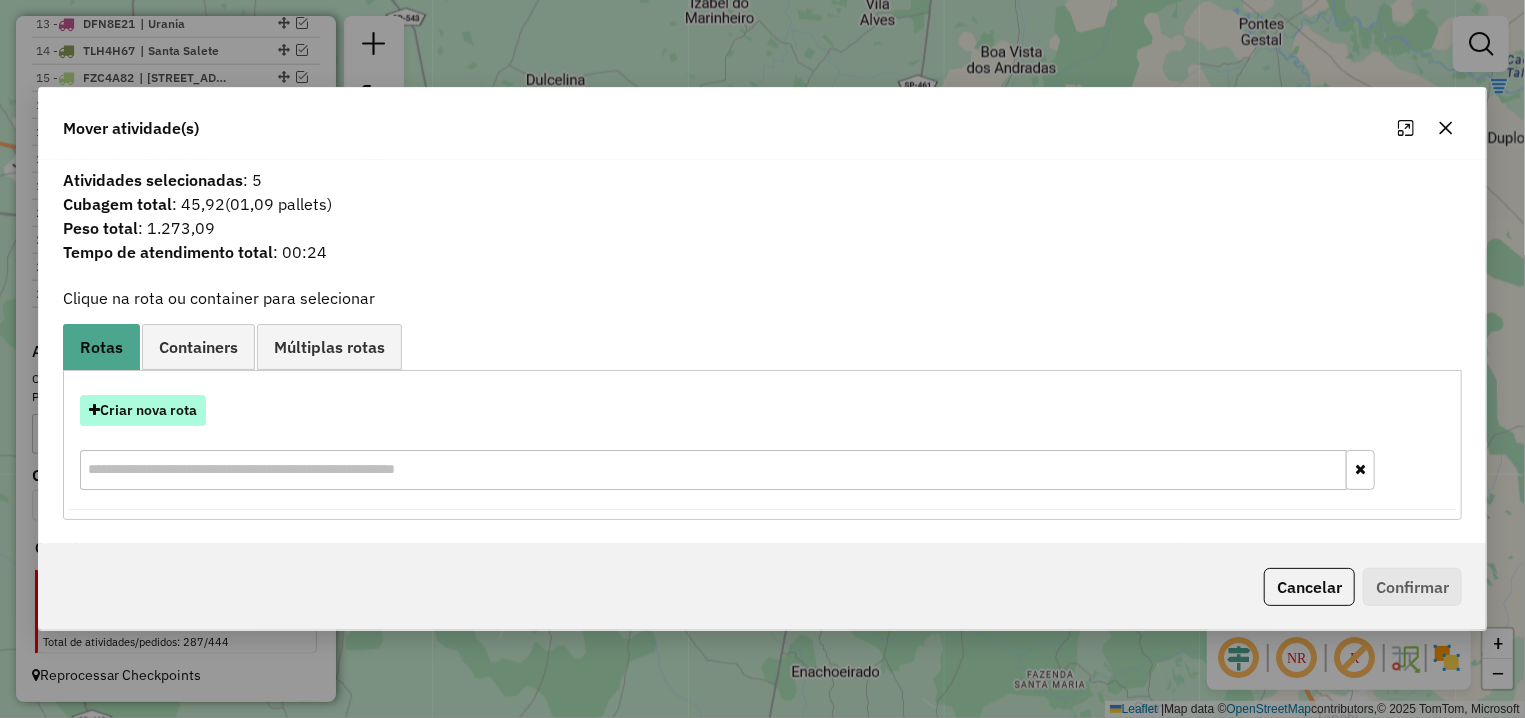 click on "Criar nova rota" at bounding box center [143, 410] 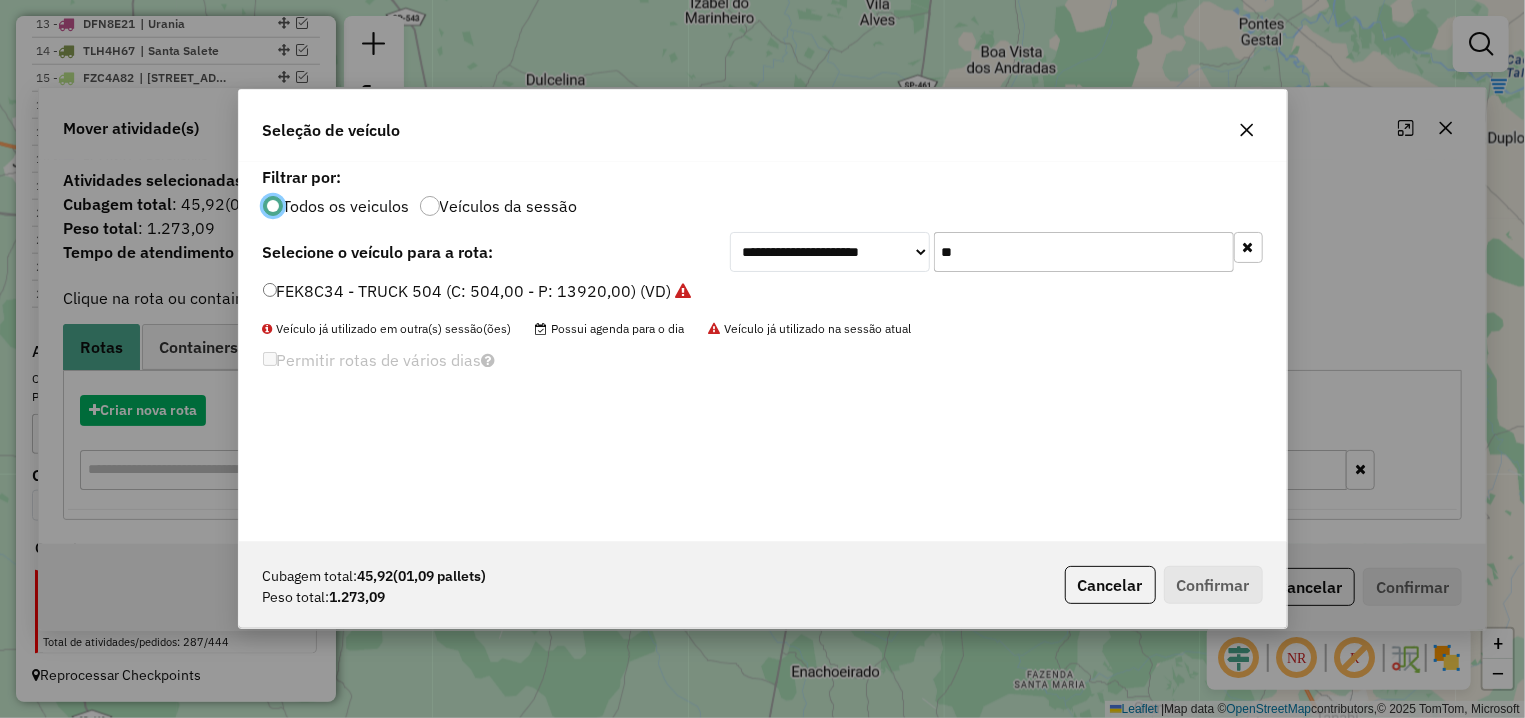 scroll, scrollTop: 11, scrollLeft: 6, axis: both 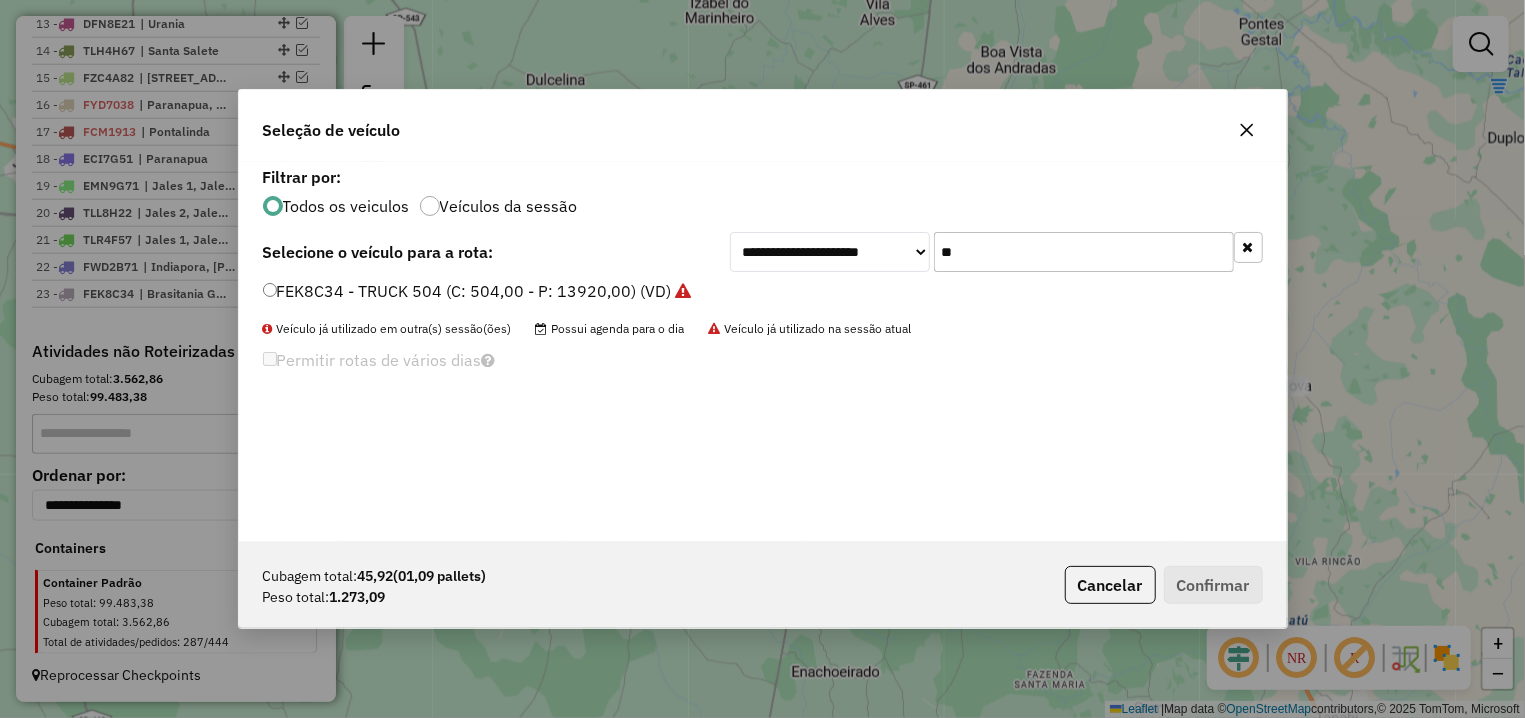 drag, startPoint x: 1011, startPoint y: 249, endPoint x: 920, endPoint y: 253, distance: 91.08787 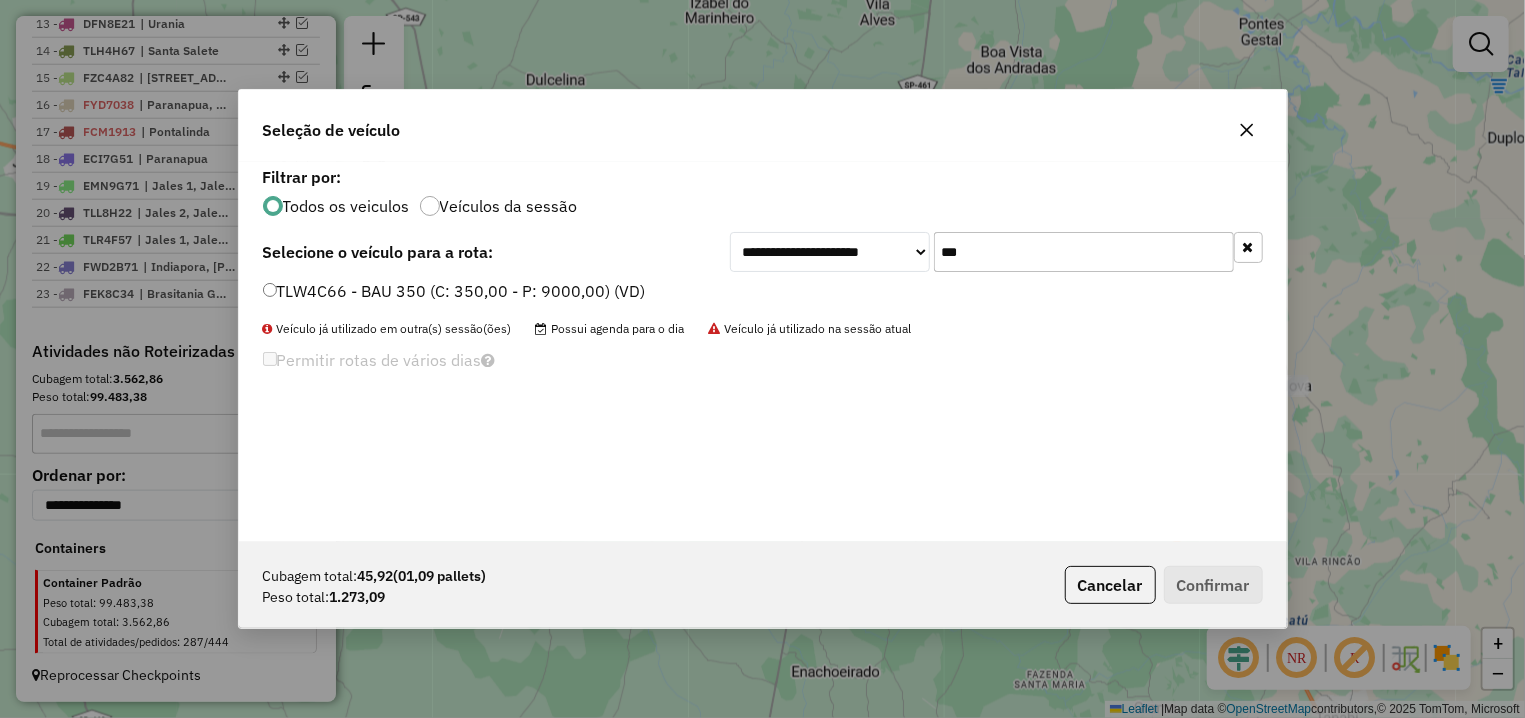 type on "***" 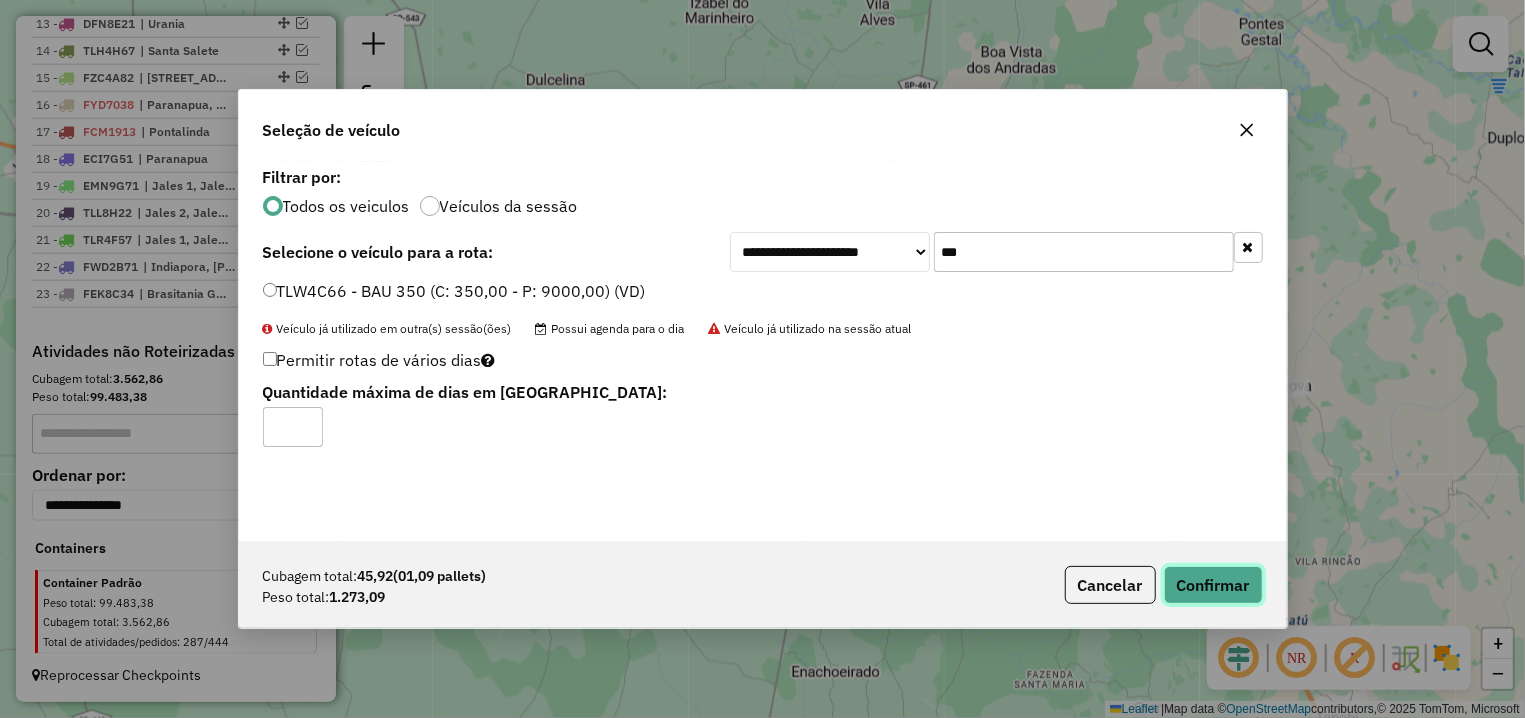 click on "Confirmar" 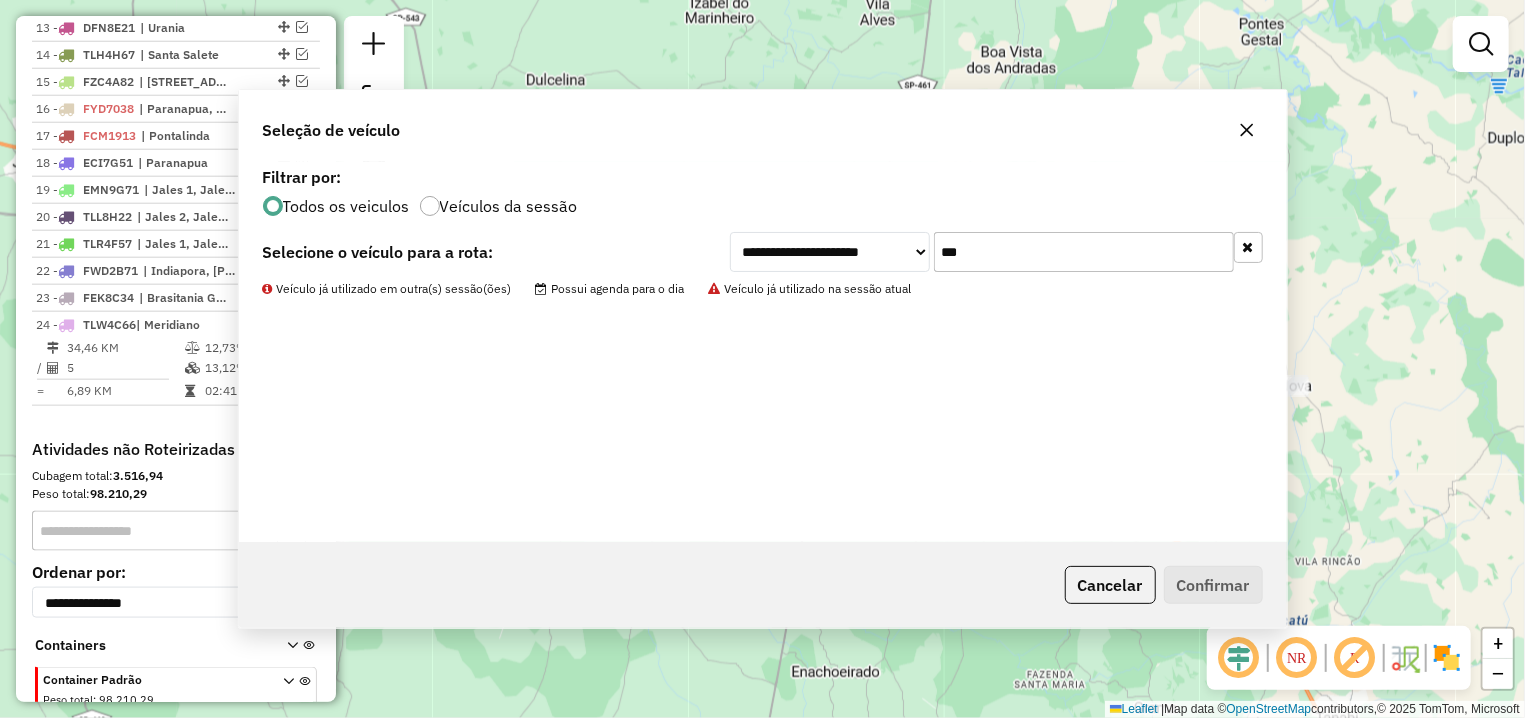 scroll, scrollTop: 1130, scrollLeft: 0, axis: vertical 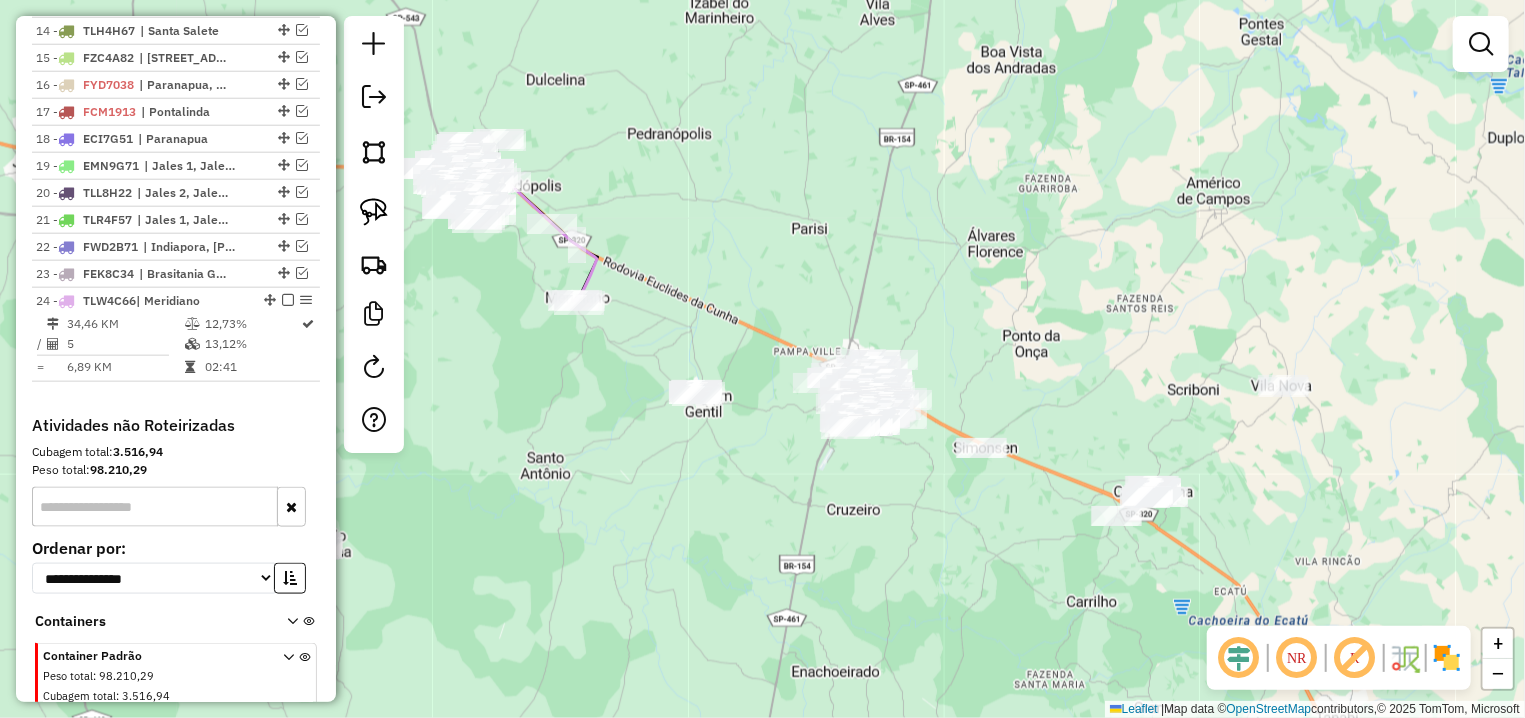 drag, startPoint x: 382, startPoint y: 218, endPoint x: 955, endPoint y: 325, distance: 582.9048 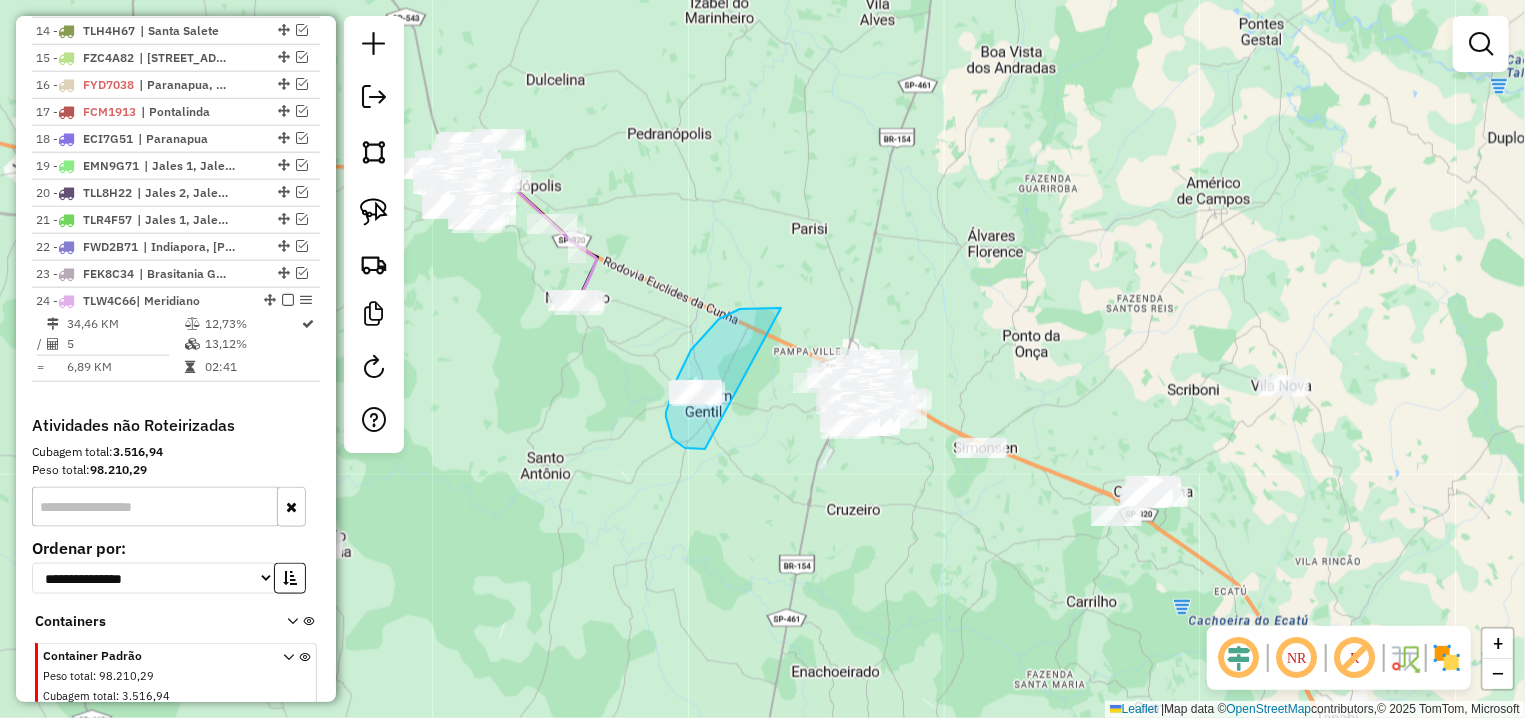 drag, startPoint x: 719, startPoint y: 319, endPoint x: 708, endPoint y: 449, distance: 130.46455 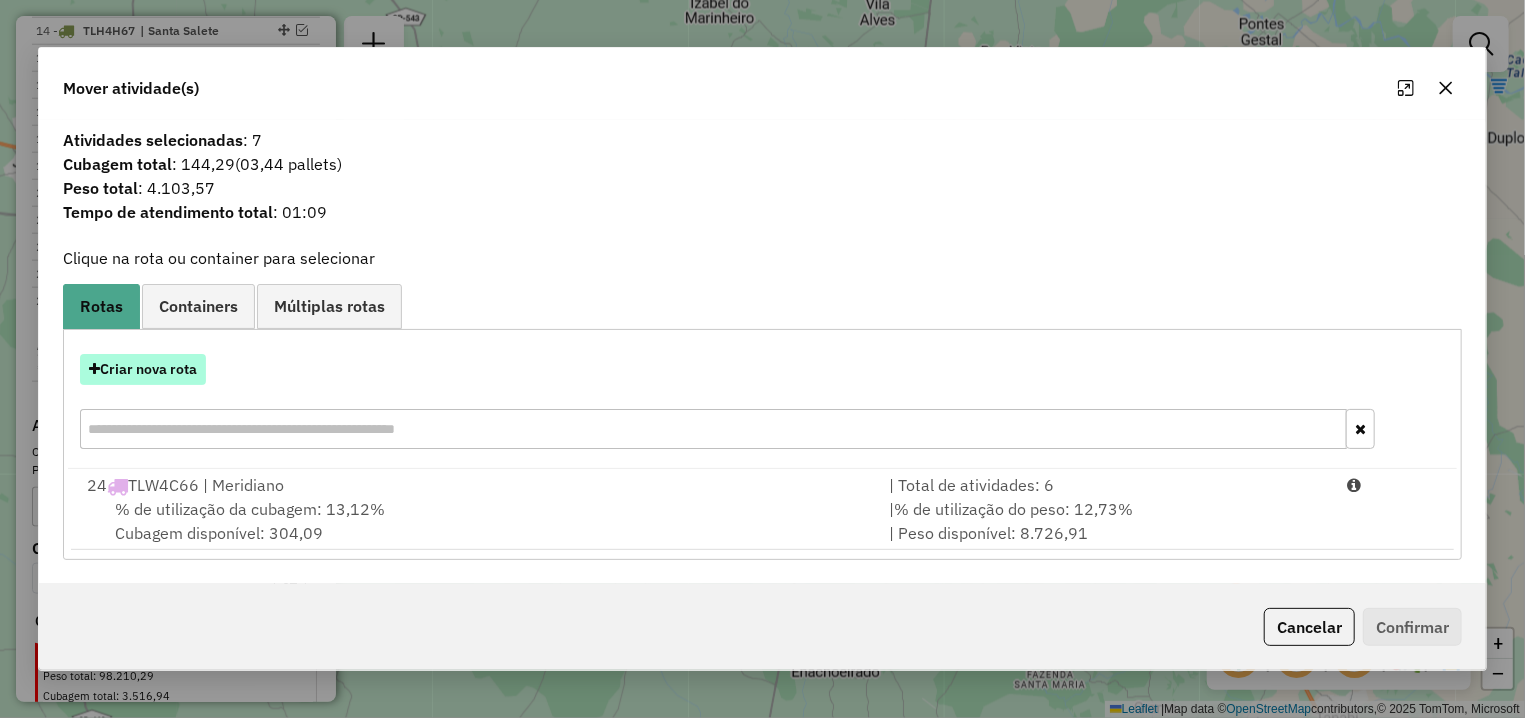 click on "Criar nova rota" at bounding box center (143, 369) 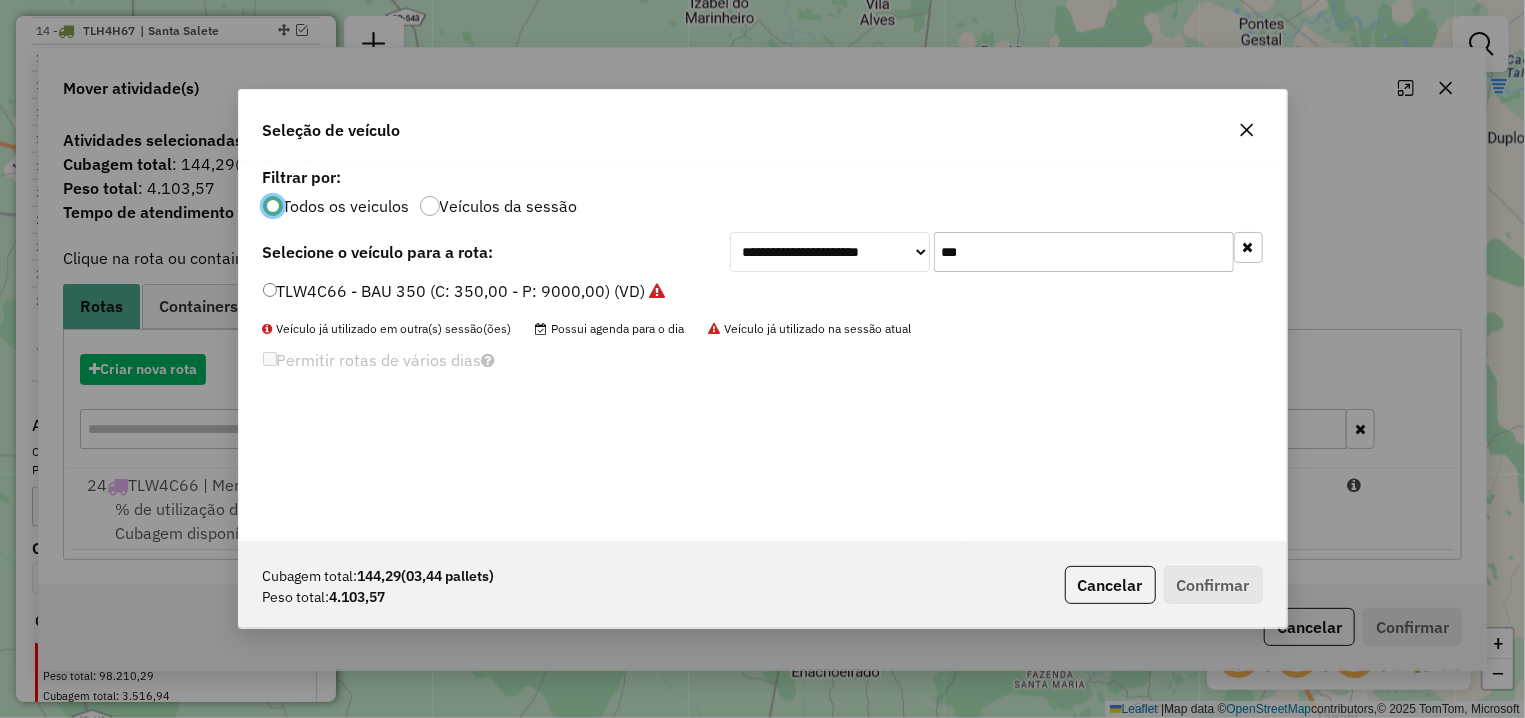 scroll, scrollTop: 11, scrollLeft: 6, axis: both 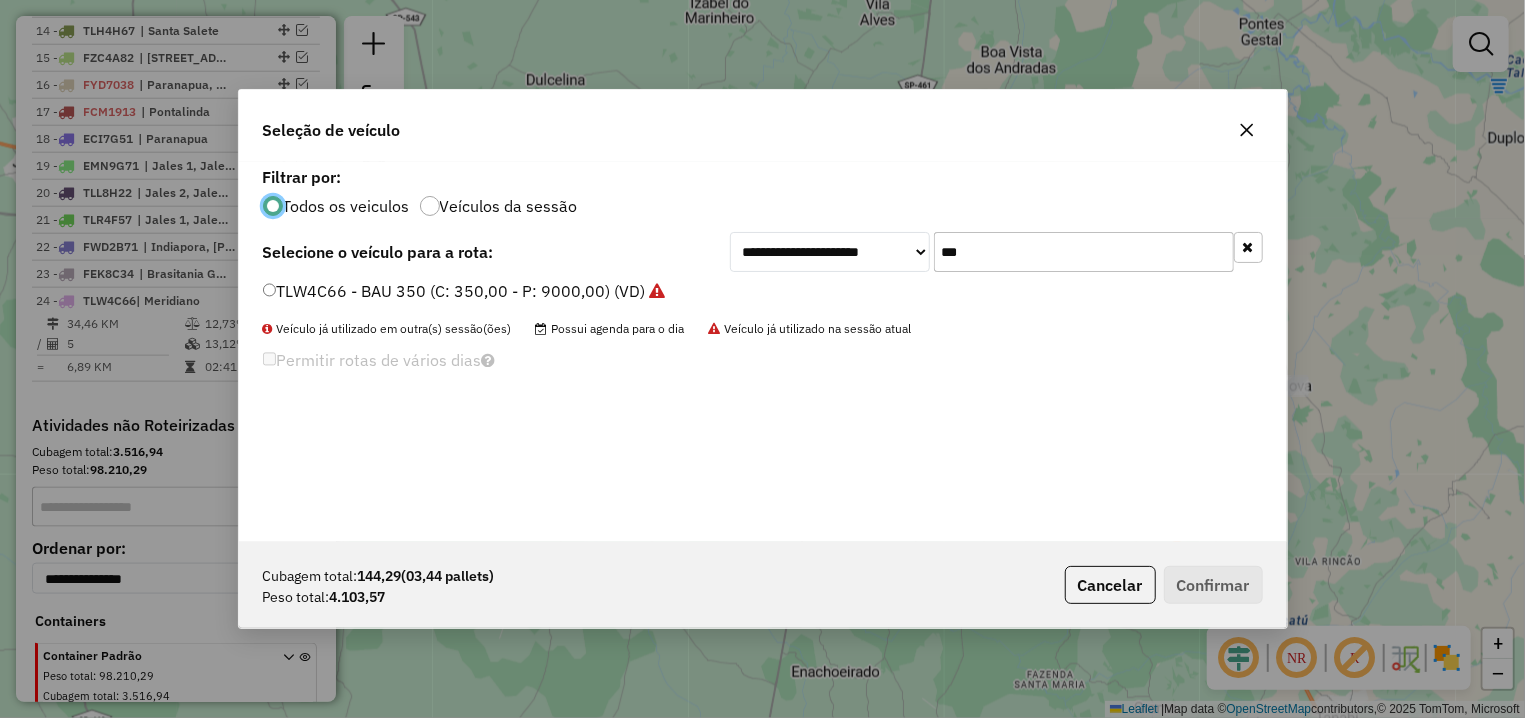 drag, startPoint x: 922, startPoint y: 251, endPoint x: 907, endPoint y: 253, distance: 15.132746 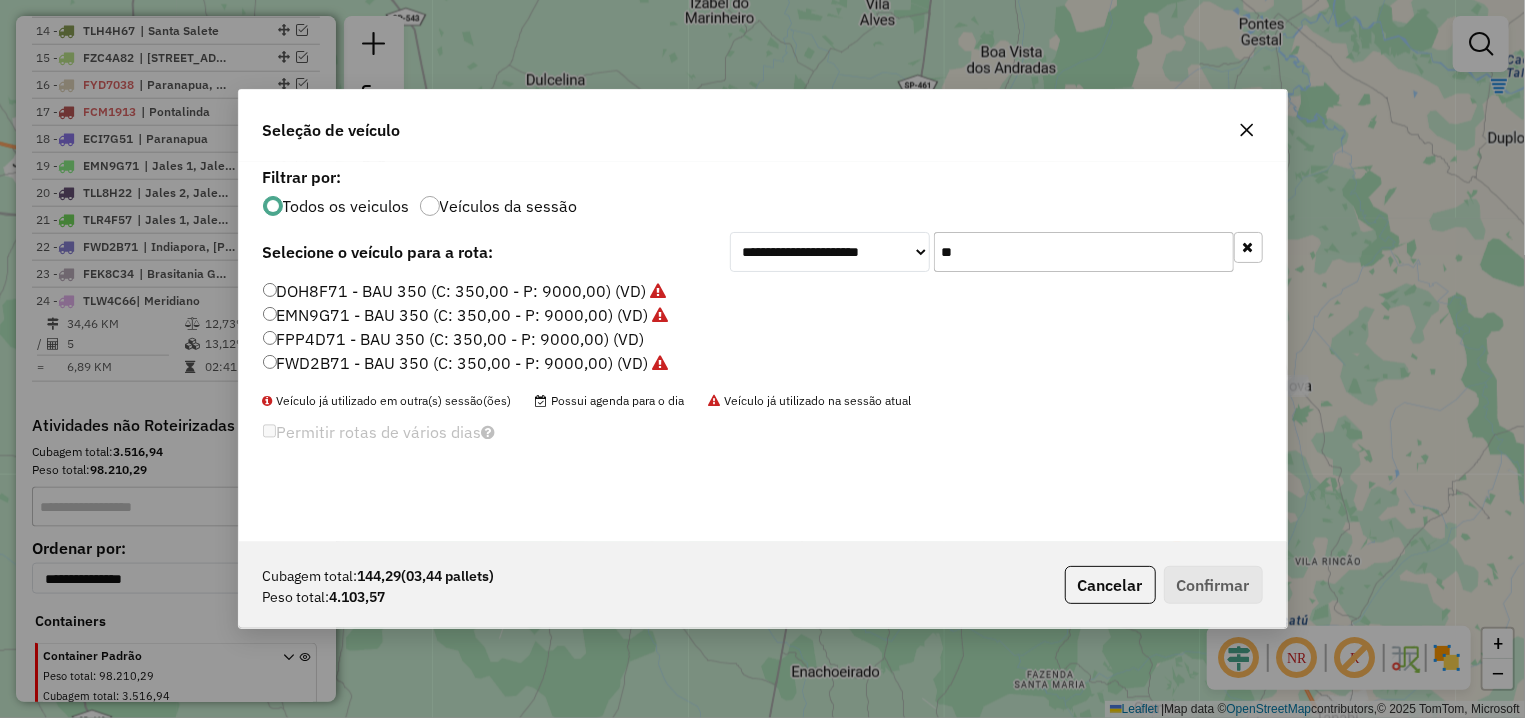 type on "**" 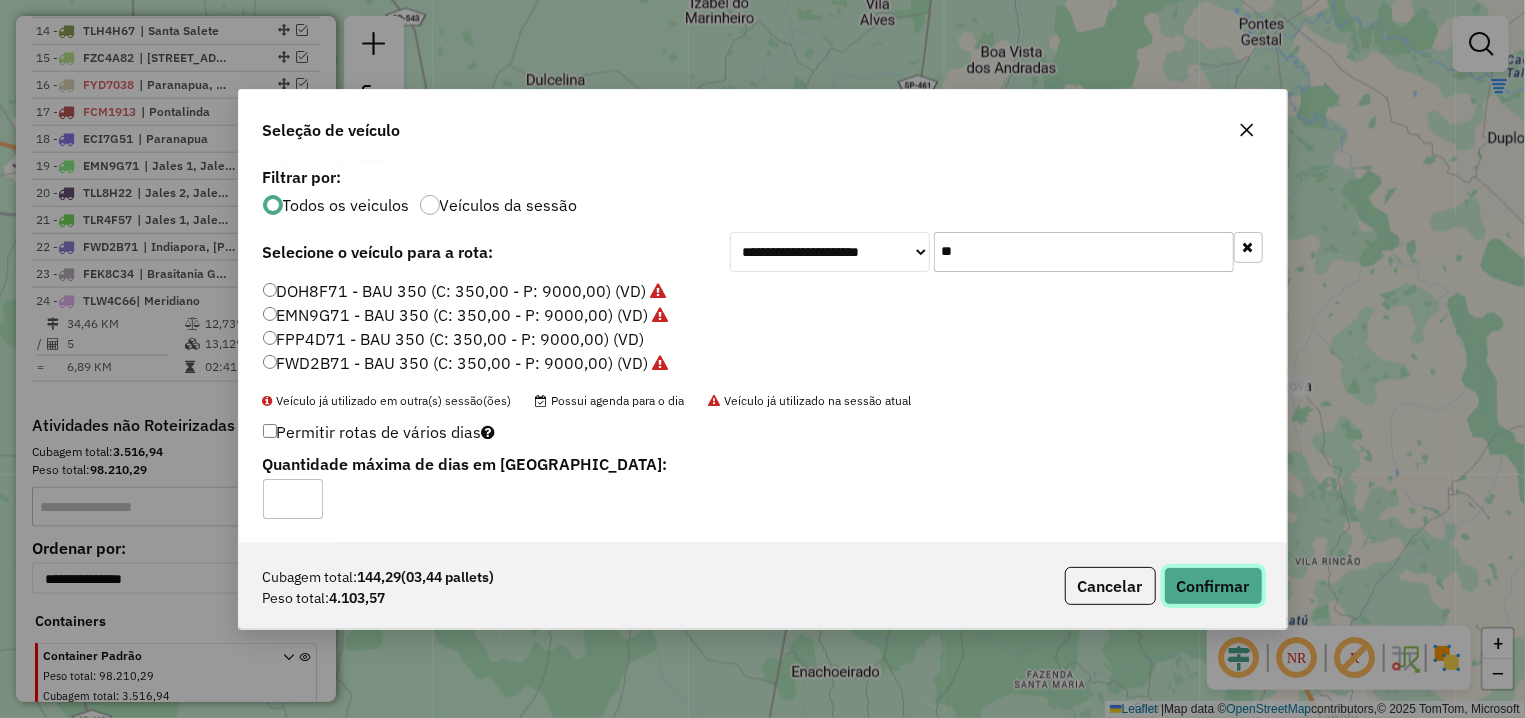 click on "Confirmar" 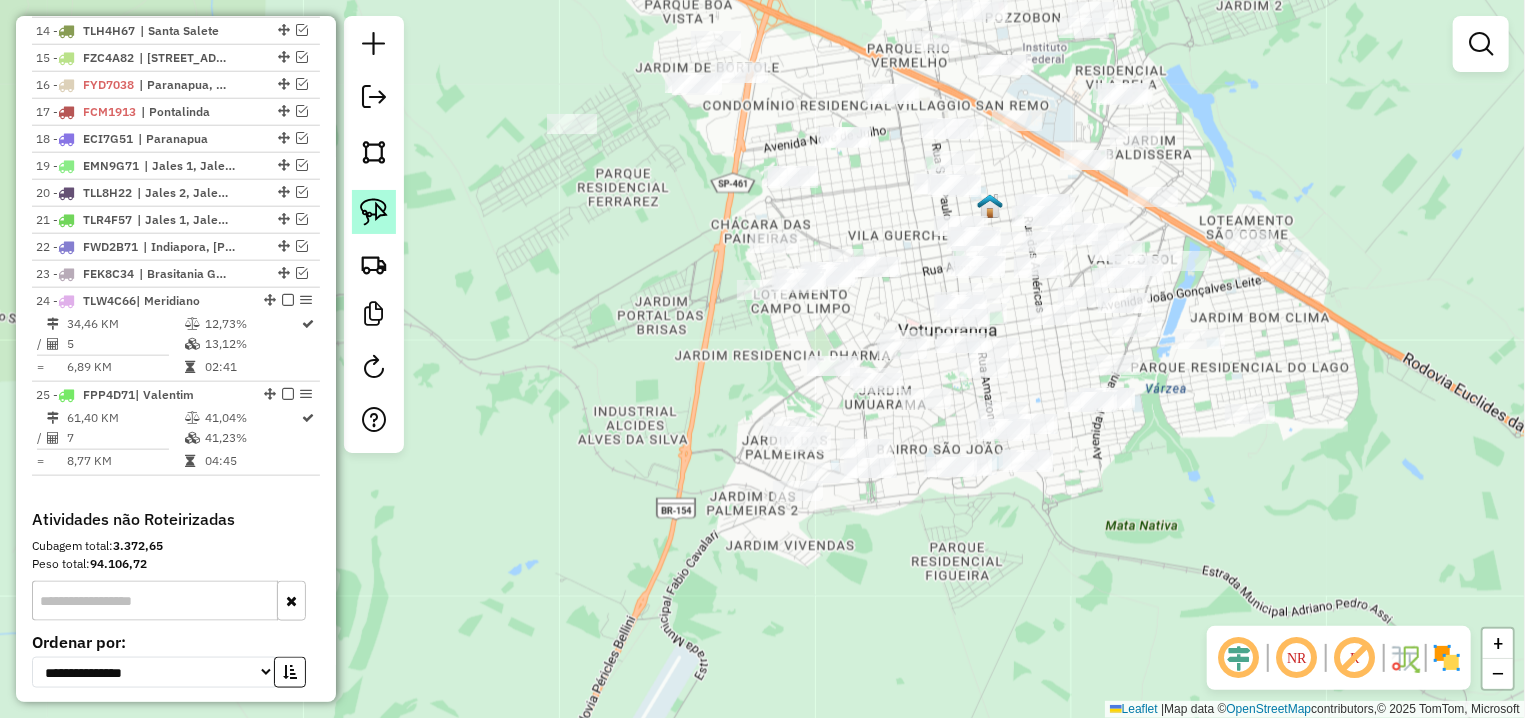 click 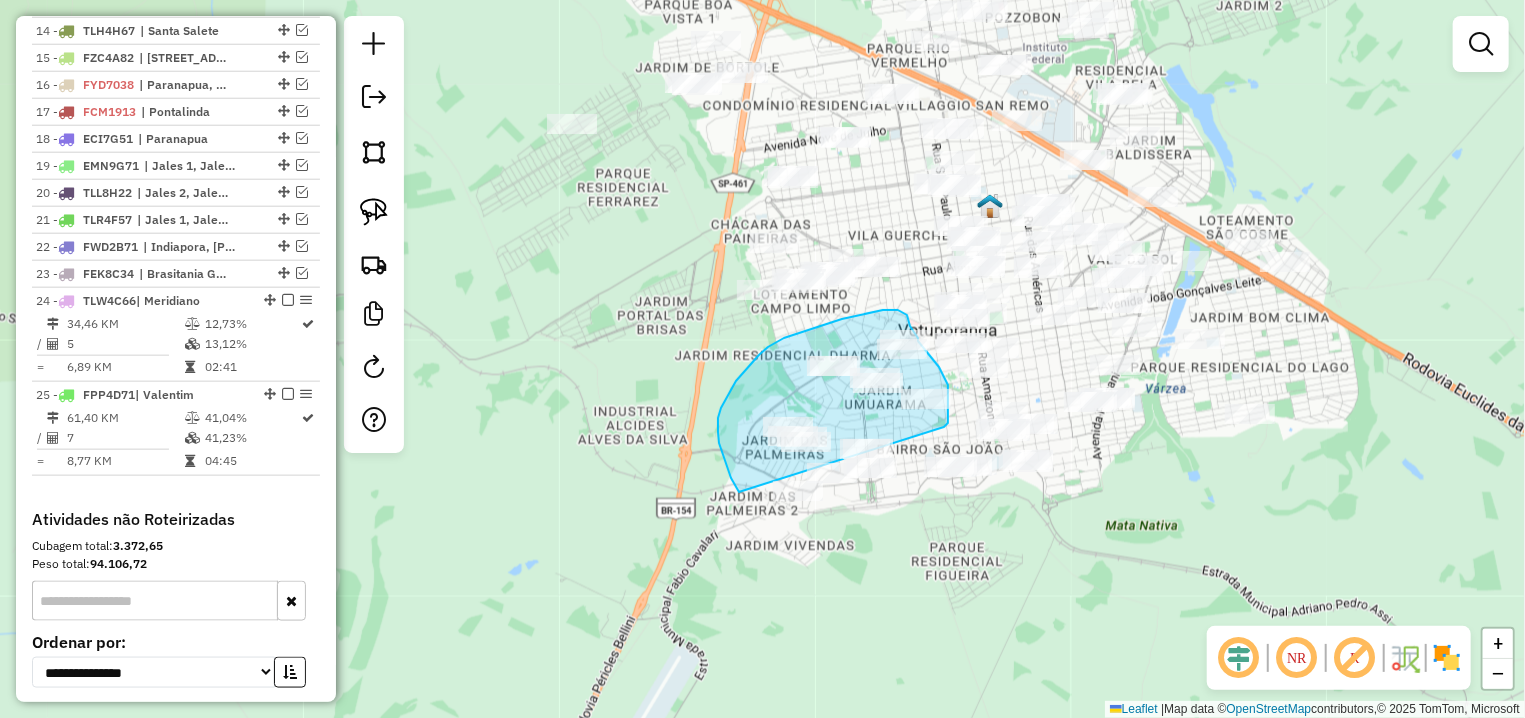 drag, startPoint x: 947, startPoint y: 425, endPoint x: 871, endPoint y: 544, distance: 141.19844 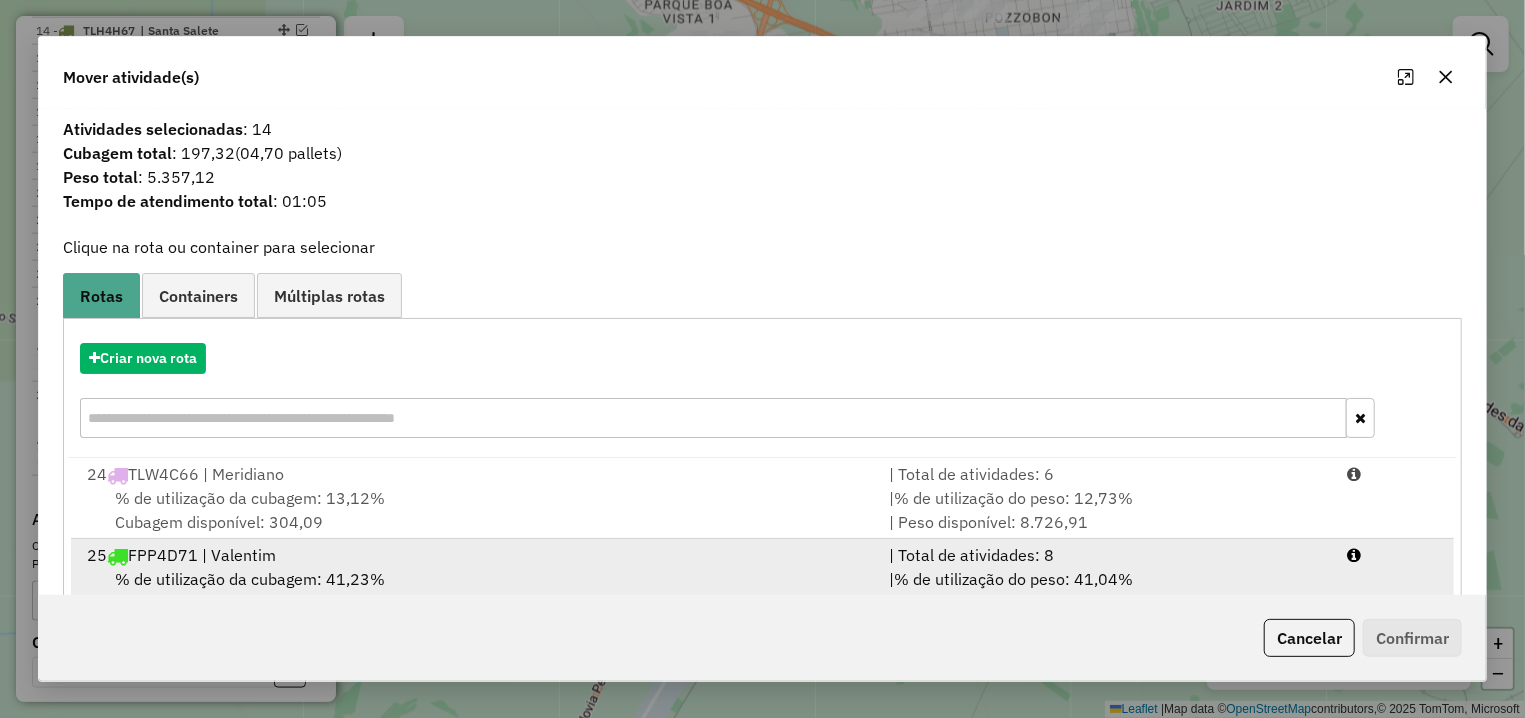 drag, startPoint x: 313, startPoint y: 558, endPoint x: 722, endPoint y: 553, distance: 409.03055 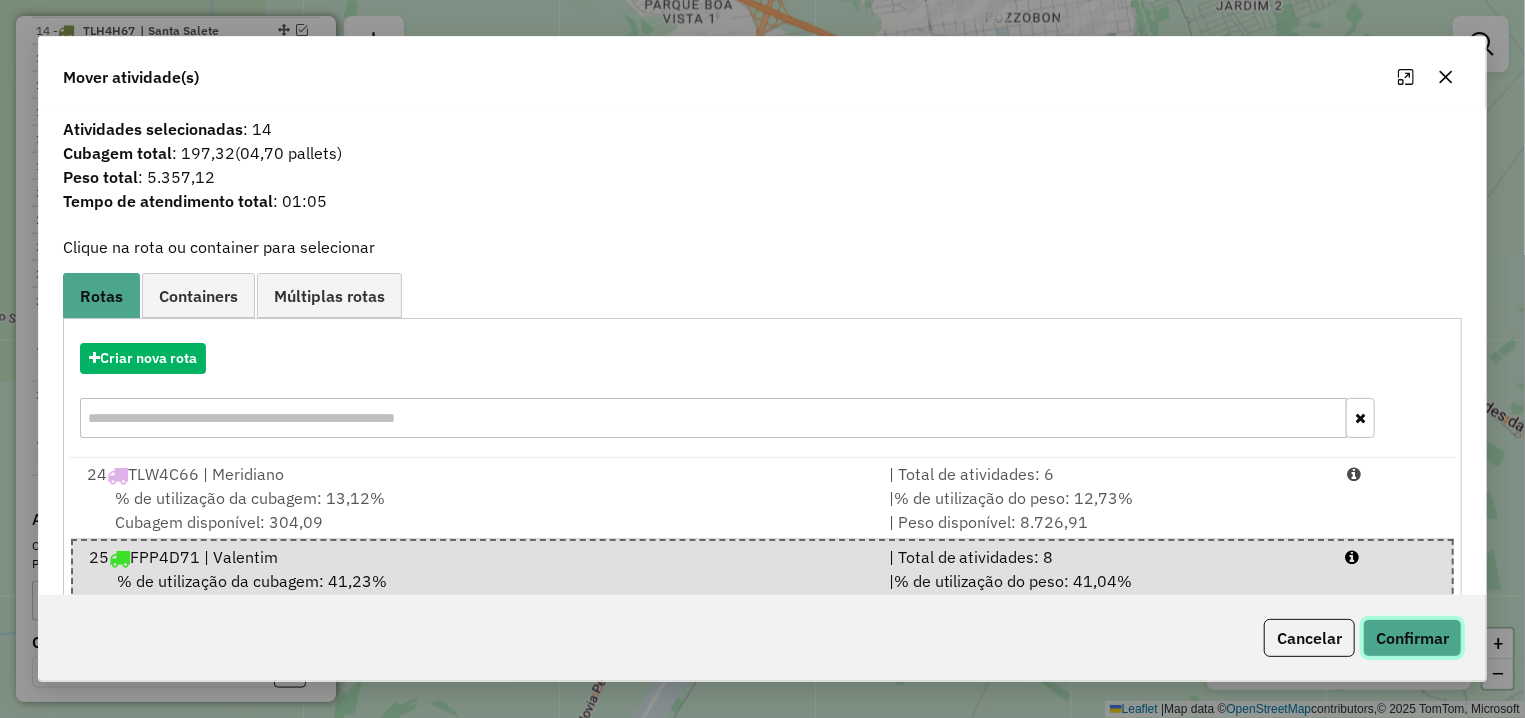 click on "Confirmar" 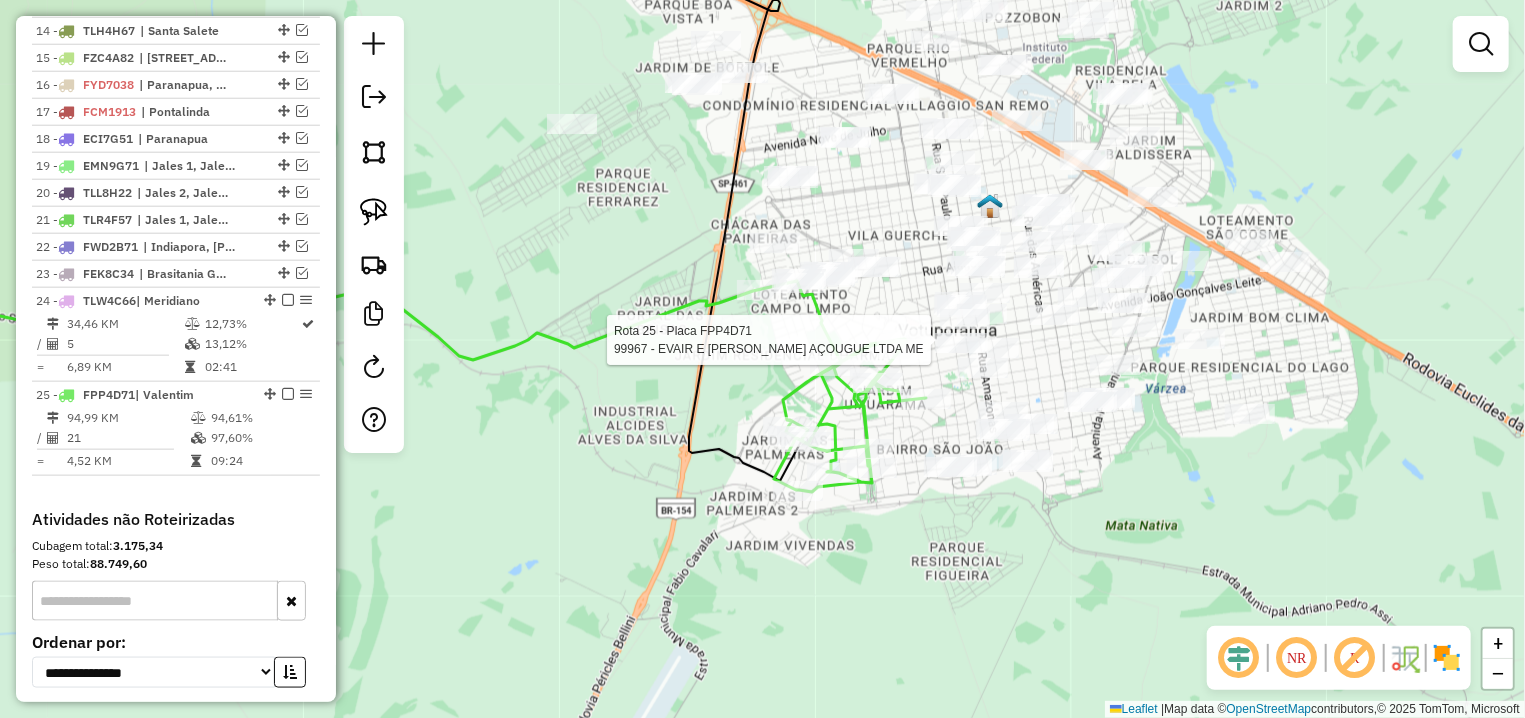 click 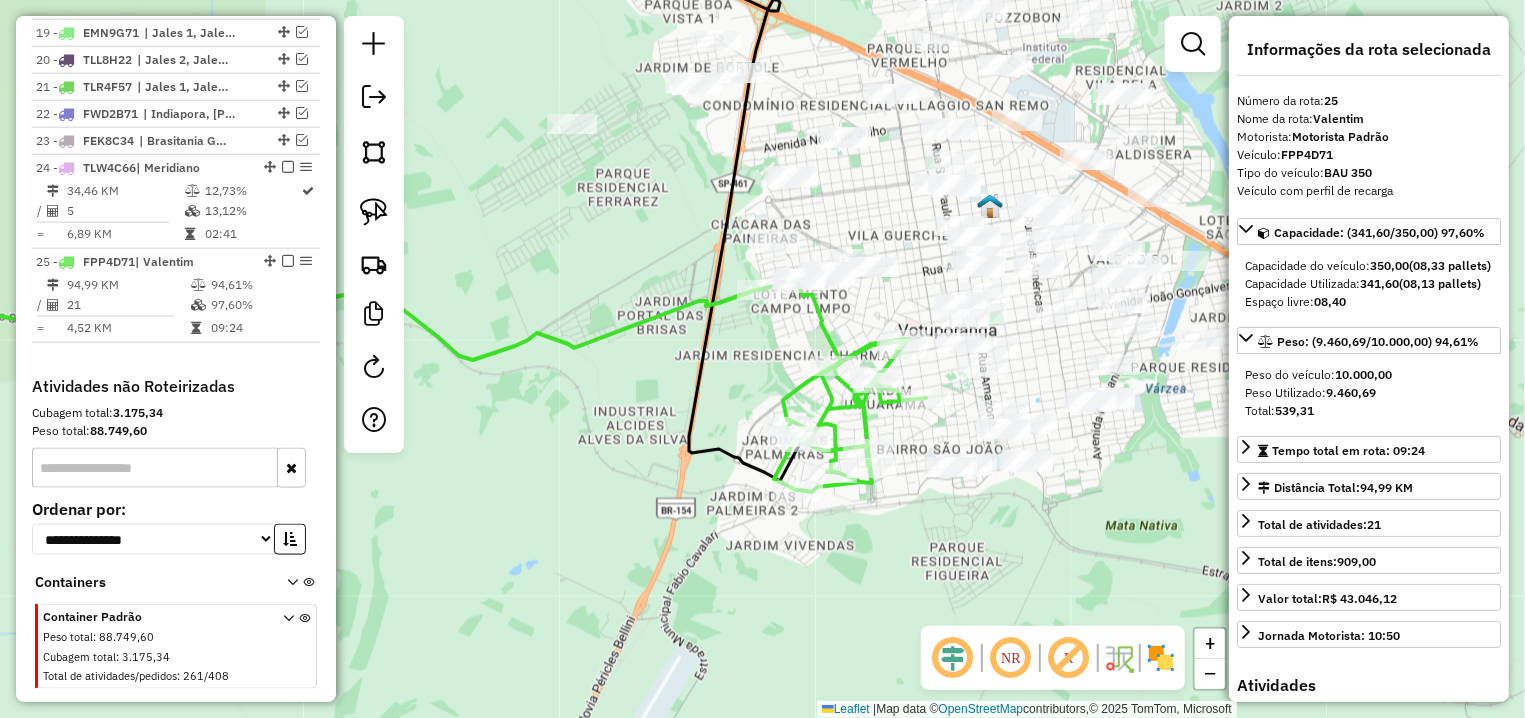scroll, scrollTop: 1319, scrollLeft: 0, axis: vertical 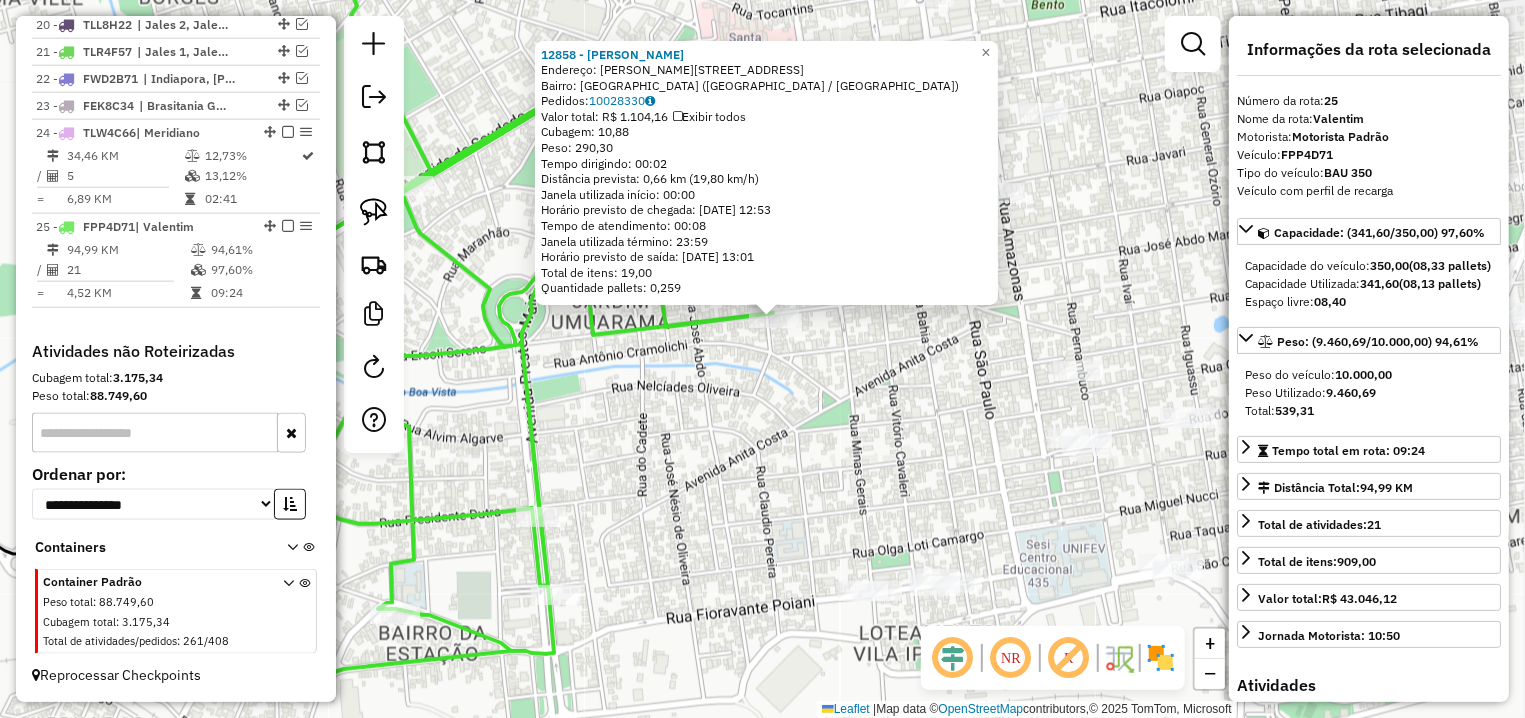 drag, startPoint x: 744, startPoint y: 518, endPoint x: 717, endPoint y: 387, distance: 133.75351 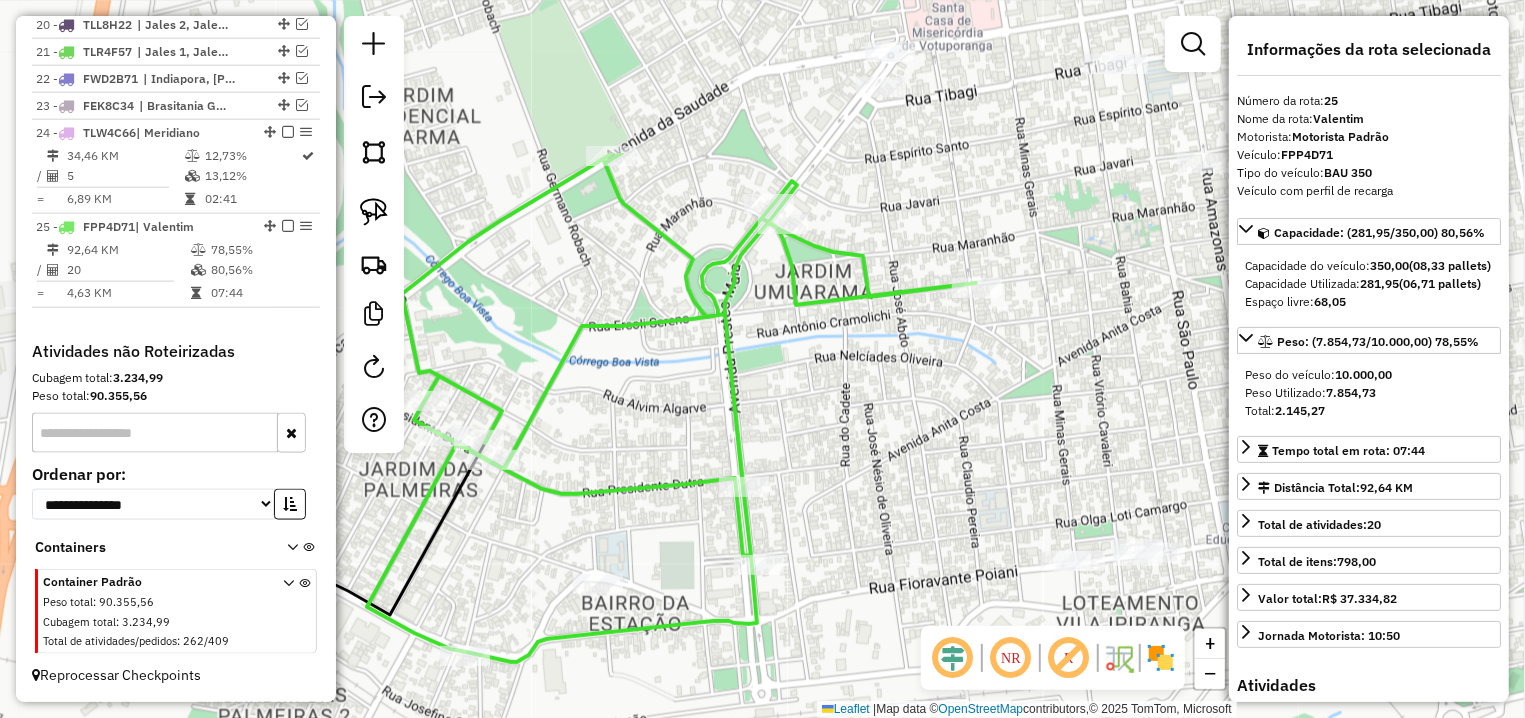 drag, startPoint x: 1014, startPoint y: 287, endPoint x: 858, endPoint y: 520, distance: 280.4015 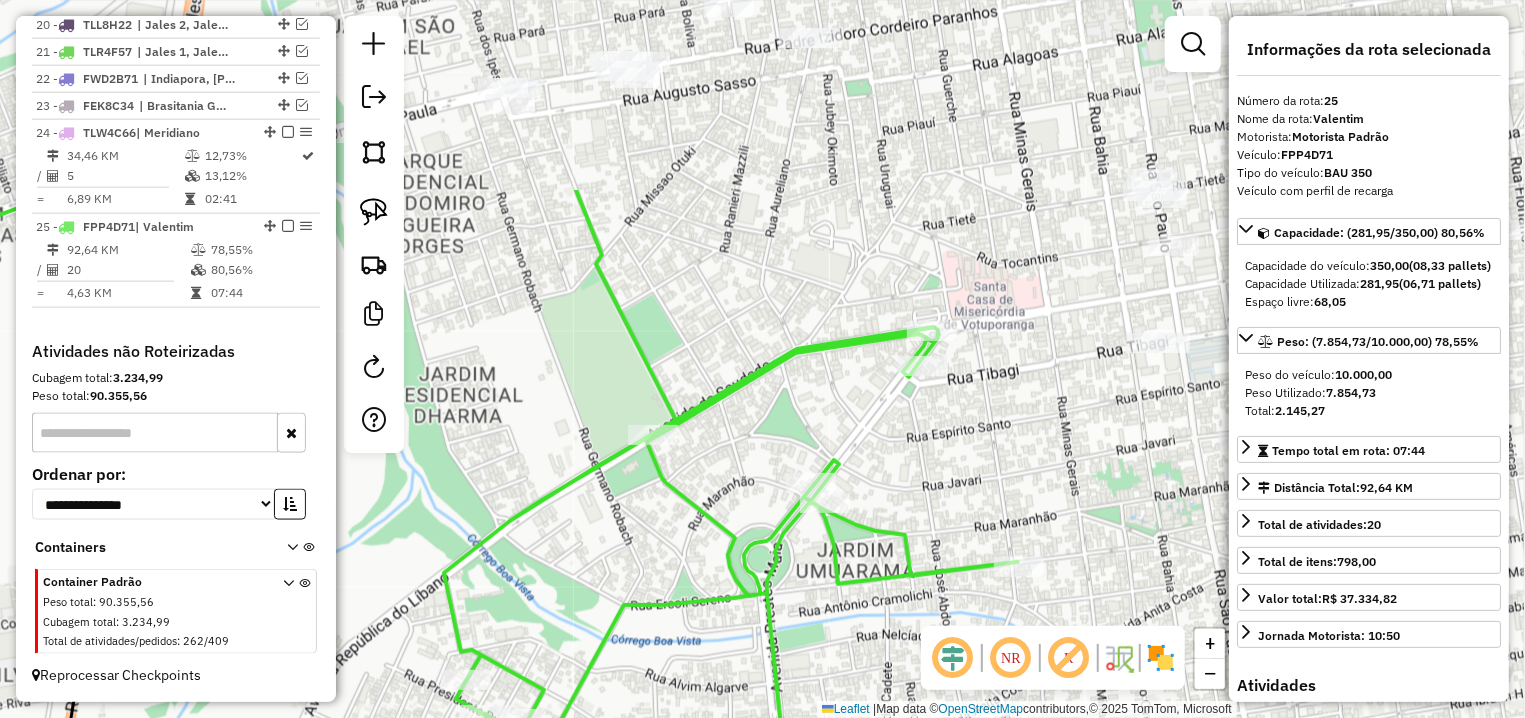 drag, startPoint x: 995, startPoint y: 228, endPoint x: 1064, endPoint y: 510, distance: 290.3188 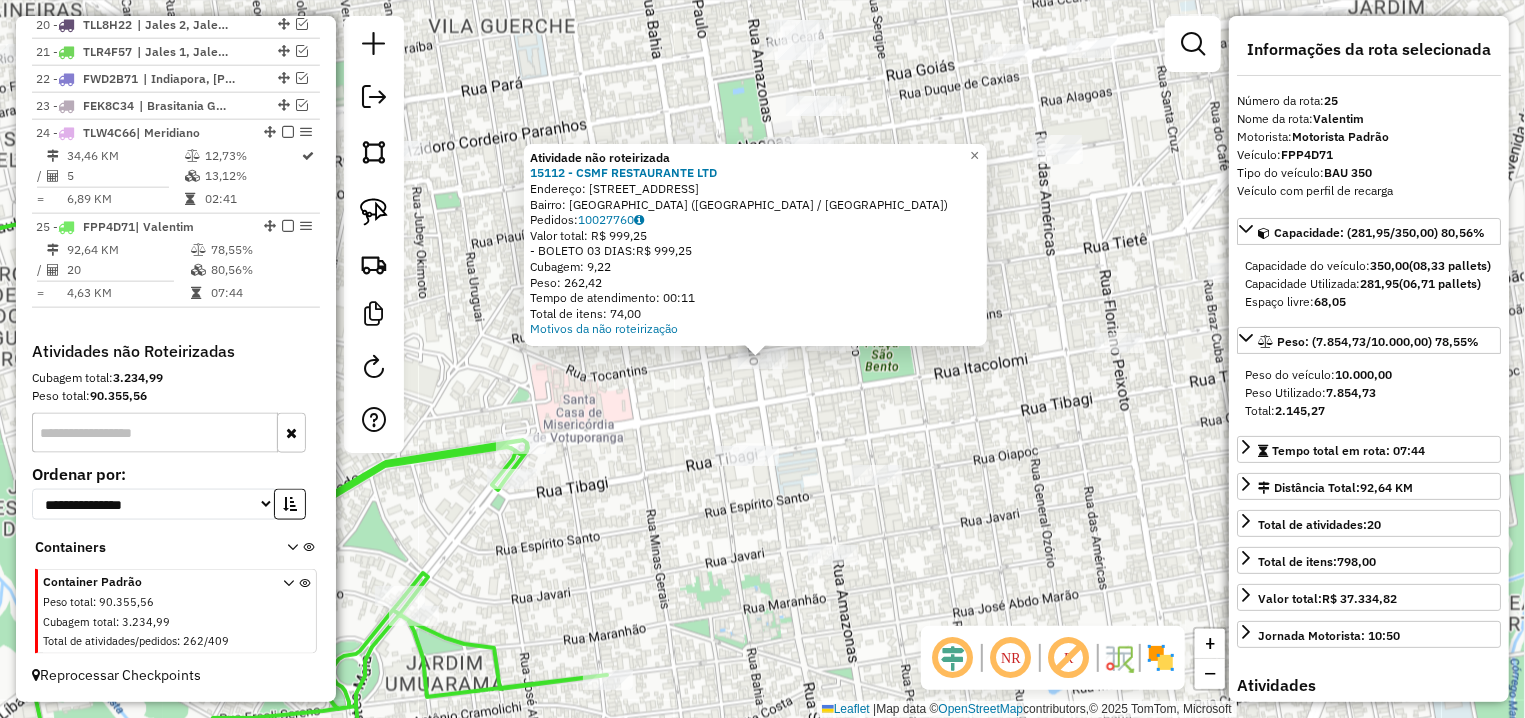 click on "Atividade não roteirizada 15112 - CSMF RESTAURANTE LTD  Endereço: R   TOCANTINS                     3302   Bairro: VILA MARIN (VOTUPORANGA / SP)   Pedidos:  10027760   Valor total: R$ 999,25   - BOLETO 03 DIAS:  R$ 999,25   Cubagem: 9,22   Peso: 262,42   Tempo de atendimento: 00:11   Total de itens: 74,00  Motivos da não roteirização × Janela de atendimento Grade de atendimento Capacidade Transportadoras Veículos Cliente Pedidos  Rotas Selecione os dias de semana para filtrar as janelas de atendimento  Seg   Ter   Qua   Qui   Sex   Sáb   Dom  Informe o período da janela de atendimento: De: Até:  Filtrar exatamente a janela do cliente  Considerar janela de atendimento padrão  Selecione os dias de semana para filtrar as grades de atendimento  Seg   Ter   Qua   Qui   Sex   Sáb   Dom   Considerar clientes sem dia de atendimento cadastrado  Clientes fora do dia de atendimento selecionado Filtrar as atividades entre os valores definidos abaixo:  Peso mínimo:   Peso máximo:   Cubagem mínima:   De:  +" 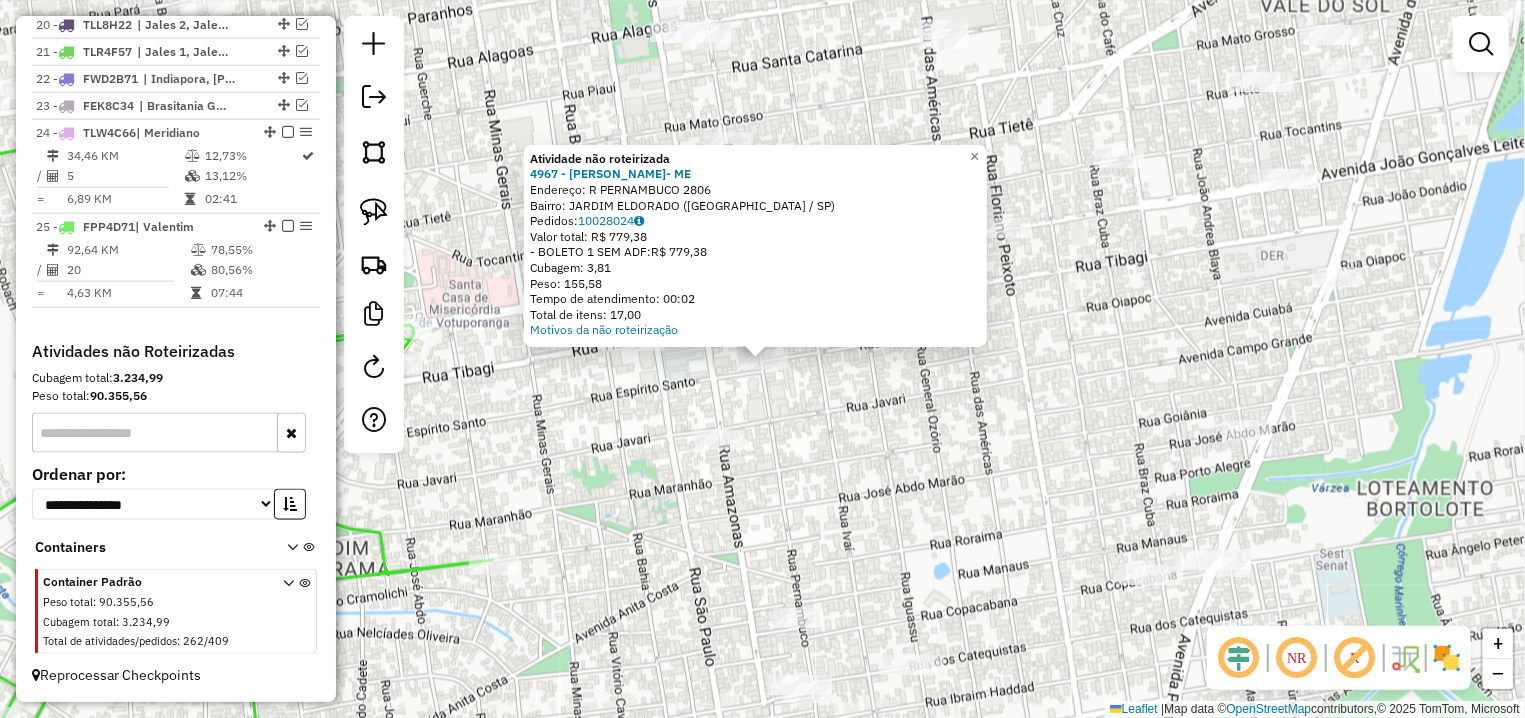 click on "× Atividade não roteirizada 4967 - LEONILDO TOPASSO- ME  Endereço: R   PERNAMBUCO                    2806   Bairro: JARDIM ELDORADO (VOTUPORANGA / SP)   Pedidos:  10028024   Valor total: R$ 779,38   - BOLETO 1 SEM ADF:  R$ 779,38   Cubagem: 3,81   Peso: 155,58   Tempo de atendimento: 00:02   Total de itens: 17,00  Motivos da não roteirização × Janela de atendimento Grade de atendimento Capacidade Transportadoras Veículos Cliente Pedidos  Rotas Selecione os dias de semana para filtrar as janelas de atendimento  Seg   Ter   Qua   Qui   Sex   Sáb   Dom  Informe o período da janela de atendimento: De: Até:  Filtrar exatamente a janela do cliente  Considerar janela de atendimento padrão  Selecione os dias de semana para filtrar as grades de atendimento  Seg   Ter   Qua   Qui   Sex   Sáb   Dom   Considerar clientes sem dia de atendimento cadastrado  Clientes fora do dia de atendimento selecionado Filtrar as atividades entre os valores definidos abaixo:  Peso mínimo:   Peso máximo:   Cubagem mínima:" 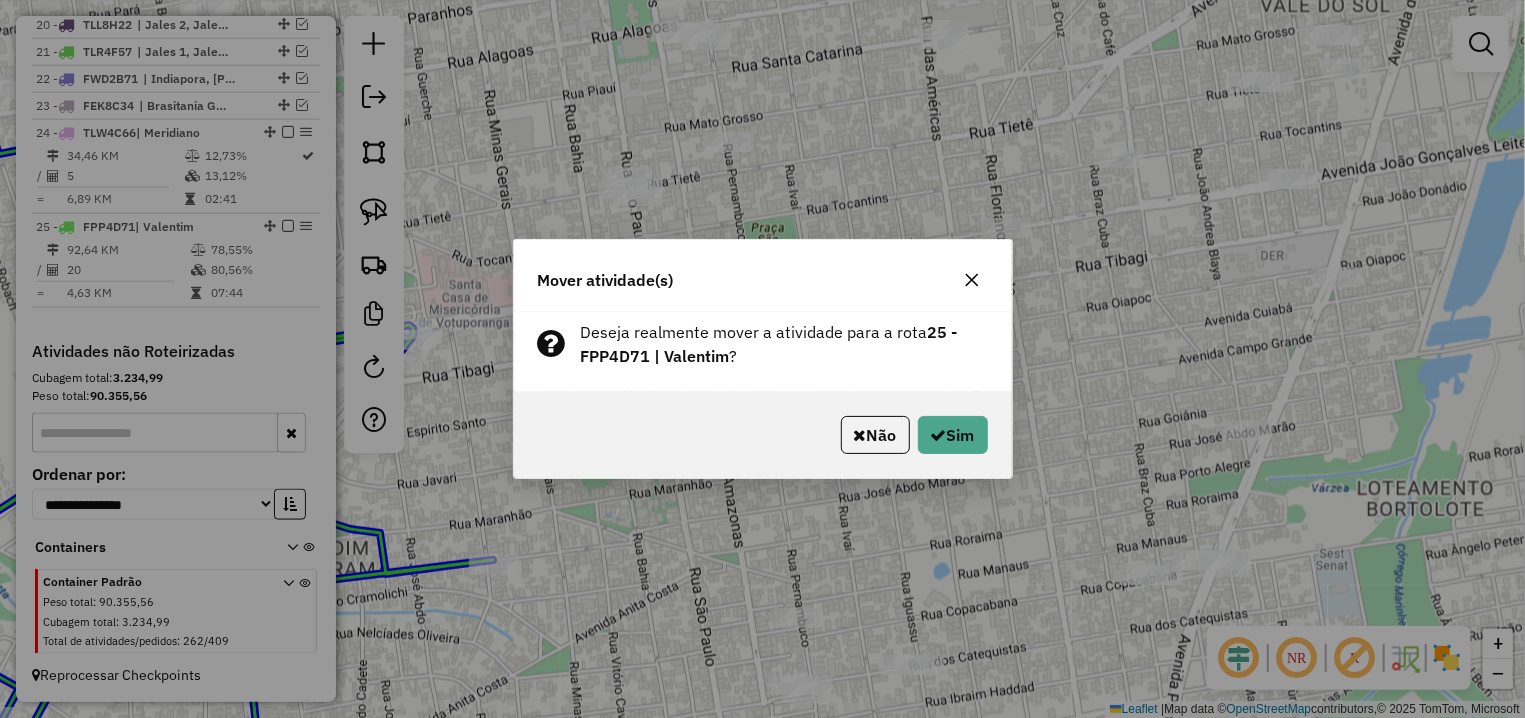 click on "Não   Sim" 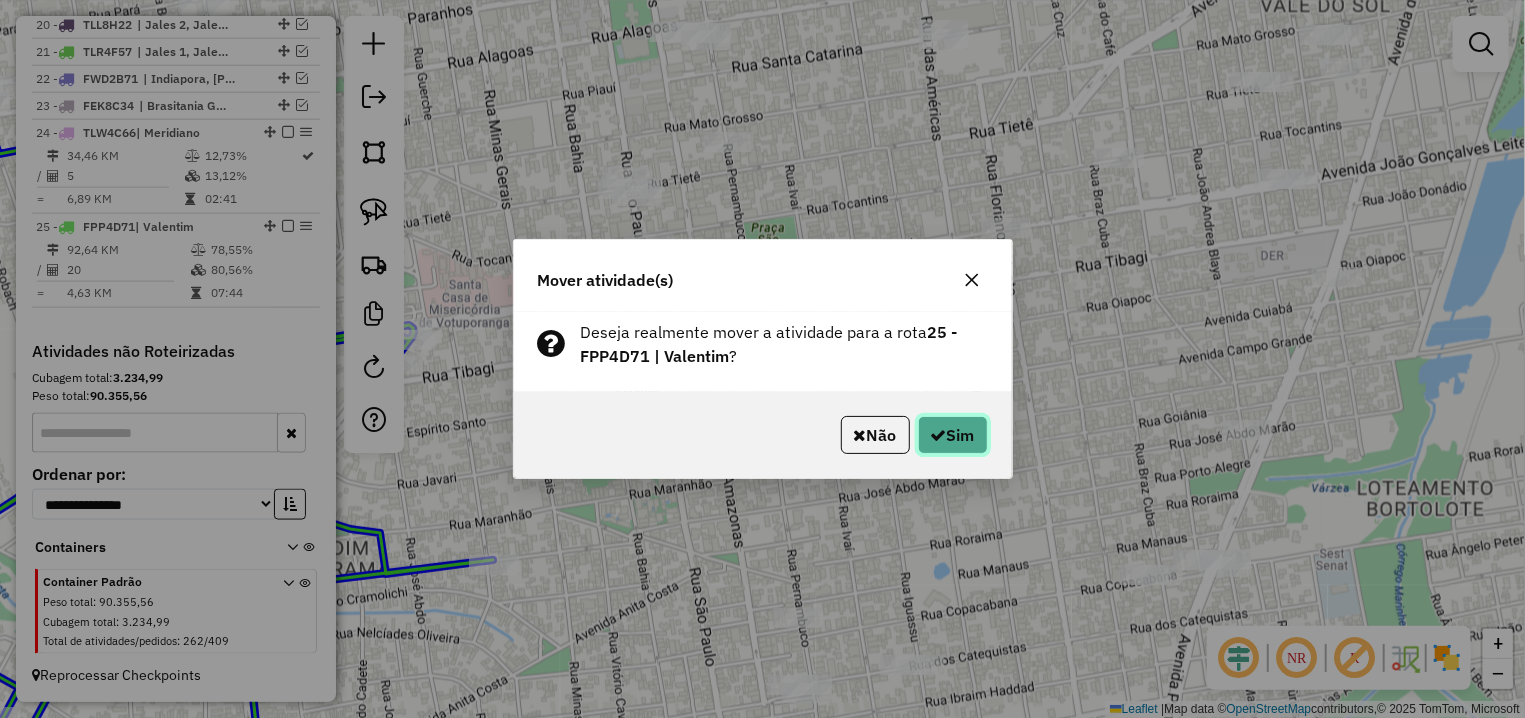 click on "Sim" 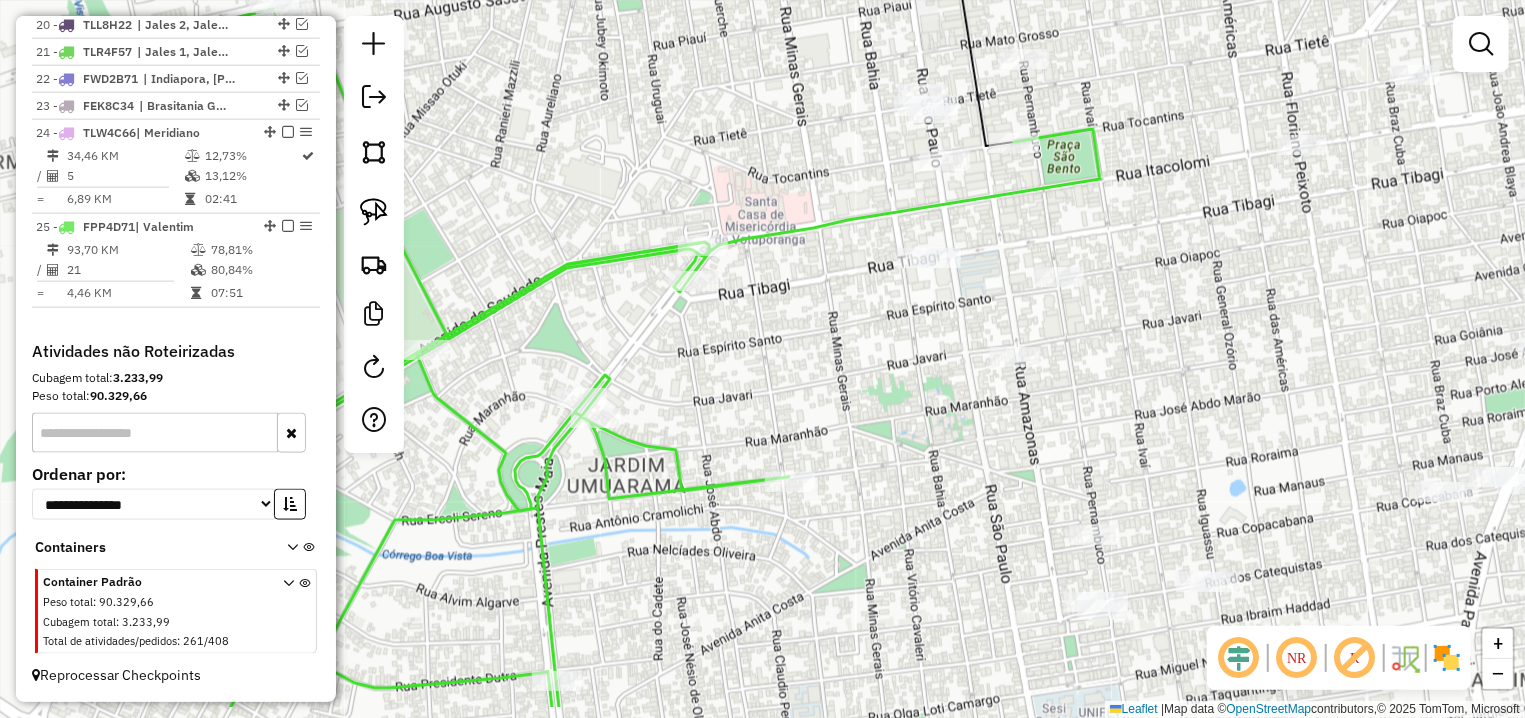 drag, startPoint x: 547, startPoint y: 392, endPoint x: 868, endPoint y: 265, distance: 345.21008 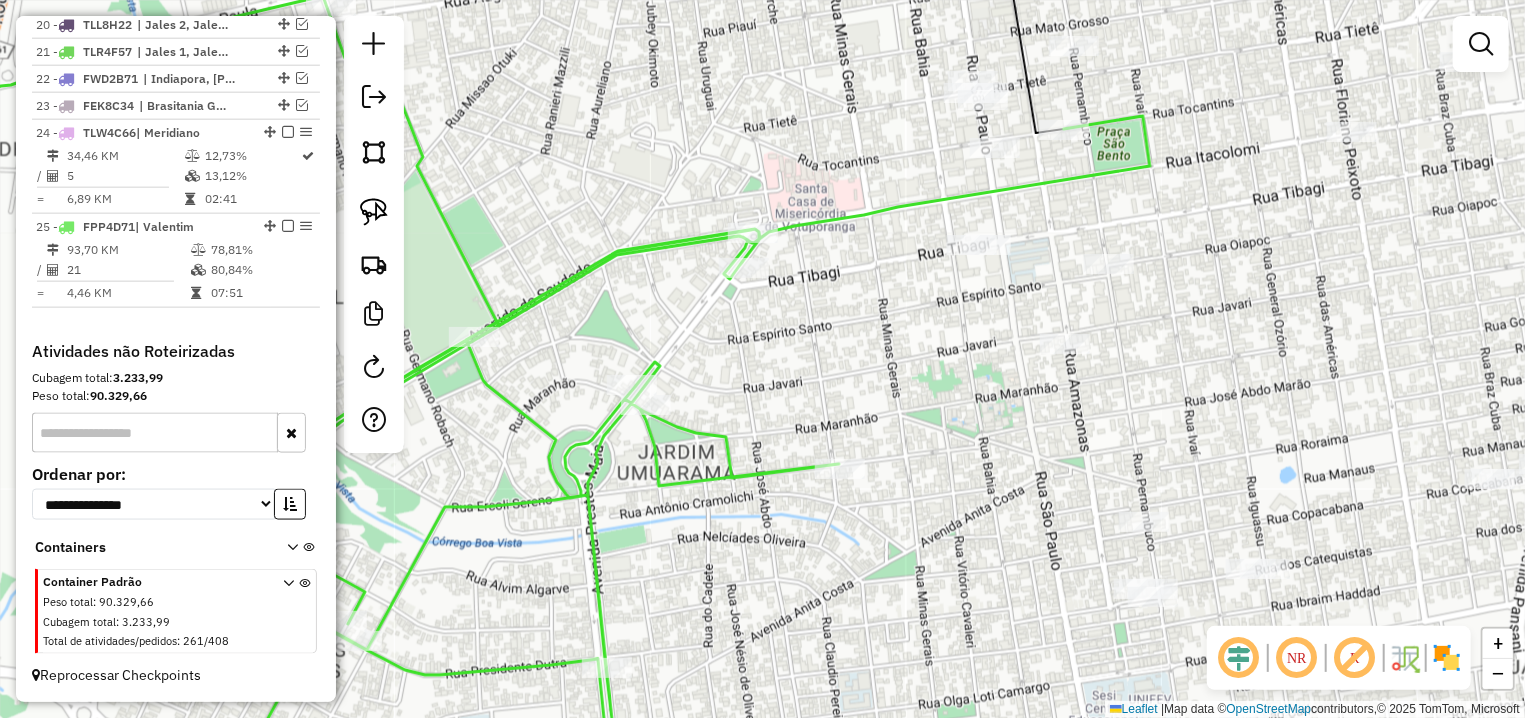 select on "**********" 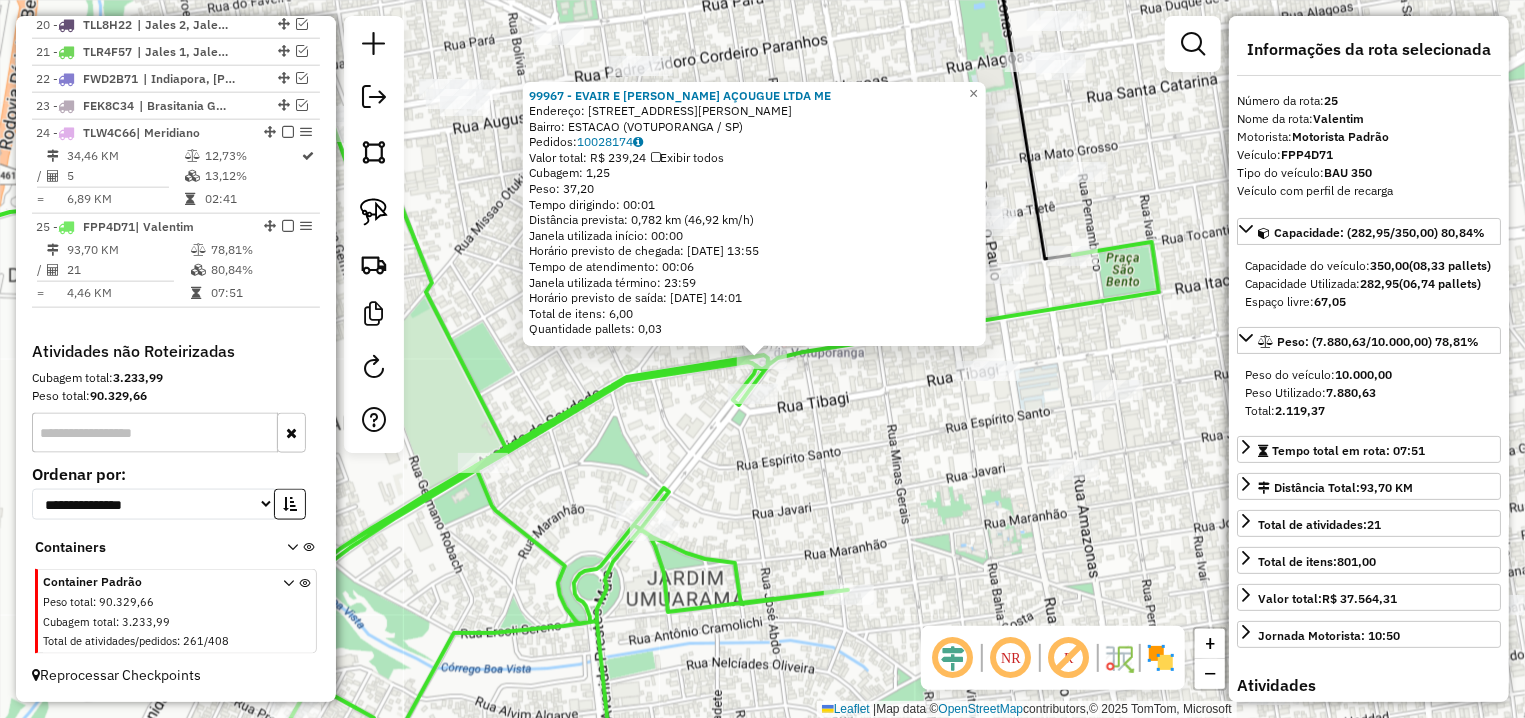 drag, startPoint x: 752, startPoint y: 222, endPoint x: 760, endPoint y: 236, distance: 16.124516 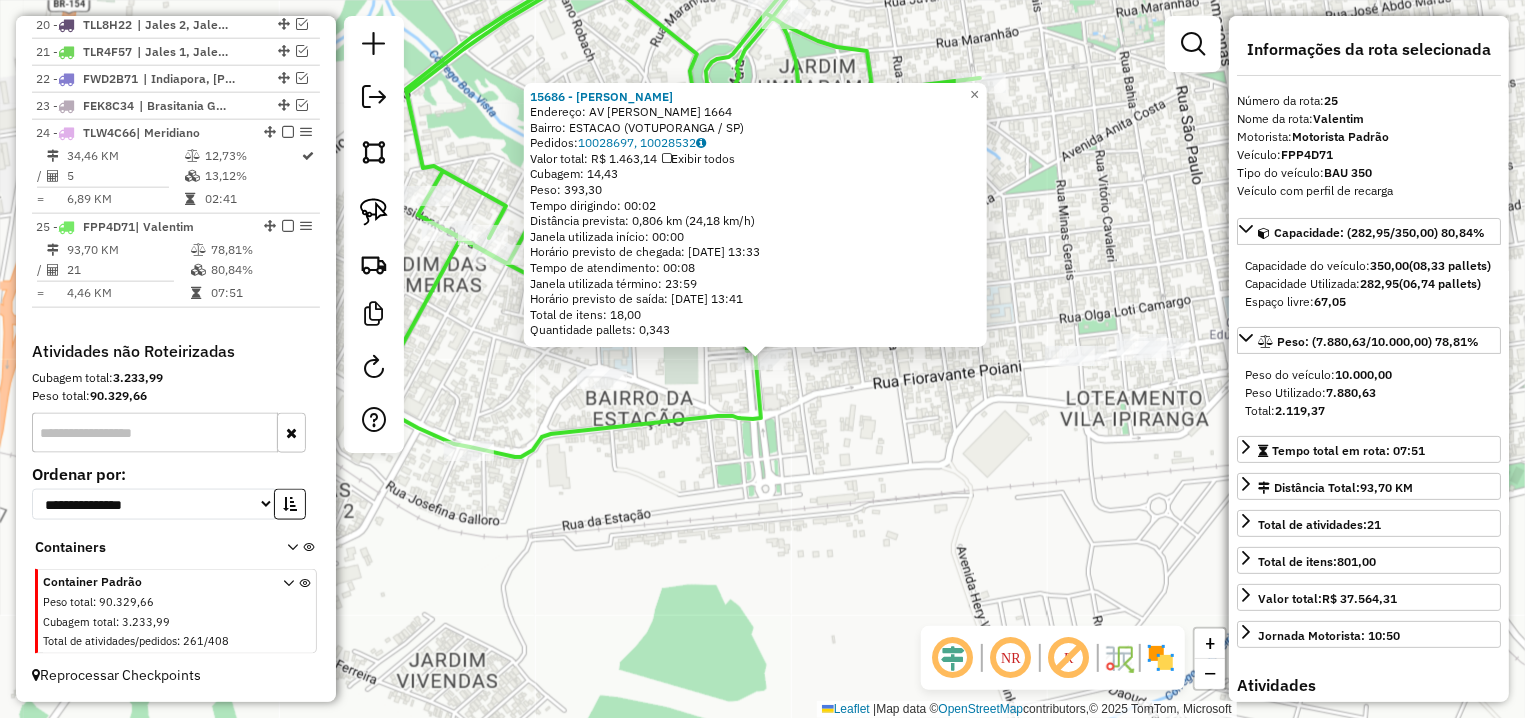 click on "15686 - BRENO GONCALVES DA M  Endereço: AV  PRESTES MAIA                  1664   Bairro: ESTACAO (VOTUPORANGA / SP)   Pedidos:  10028697, 10028532   Valor total: R$ 1.463,14   Exibir todos   Cubagem: 14,43  Peso: 393,30  Tempo dirigindo: 00:02   Distância prevista: 0,806 km (24,18 km/h)   Janela utilizada início: 00:00   Horário previsto de chegada: 11/07/2025 13:33   Tempo de atendimento: 00:08   Janela utilizada término: 23:59   Horário previsto de saída: 11/07/2025 13:41   Total de itens: 18,00   Quantidade pallets: 0,343  × Janela de atendimento Grade de atendimento Capacidade Transportadoras Veículos Cliente Pedidos  Rotas Selecione os dias de semana para filtrar as janelas de atendimento  Seg   Ter   Qua   Qui   Sex   Sáb   Dom  Informe o período da janela de atendimento: De: Até:  Filtrar exatamente a janela do cliente  Considerar janela de atendimento padrão  Selecione os dias de semana para filtrar as grades de atendimento  Seg   Ter   Qua   Qui   Sex   Sáb   Dom   Peso mínimo:   De:" 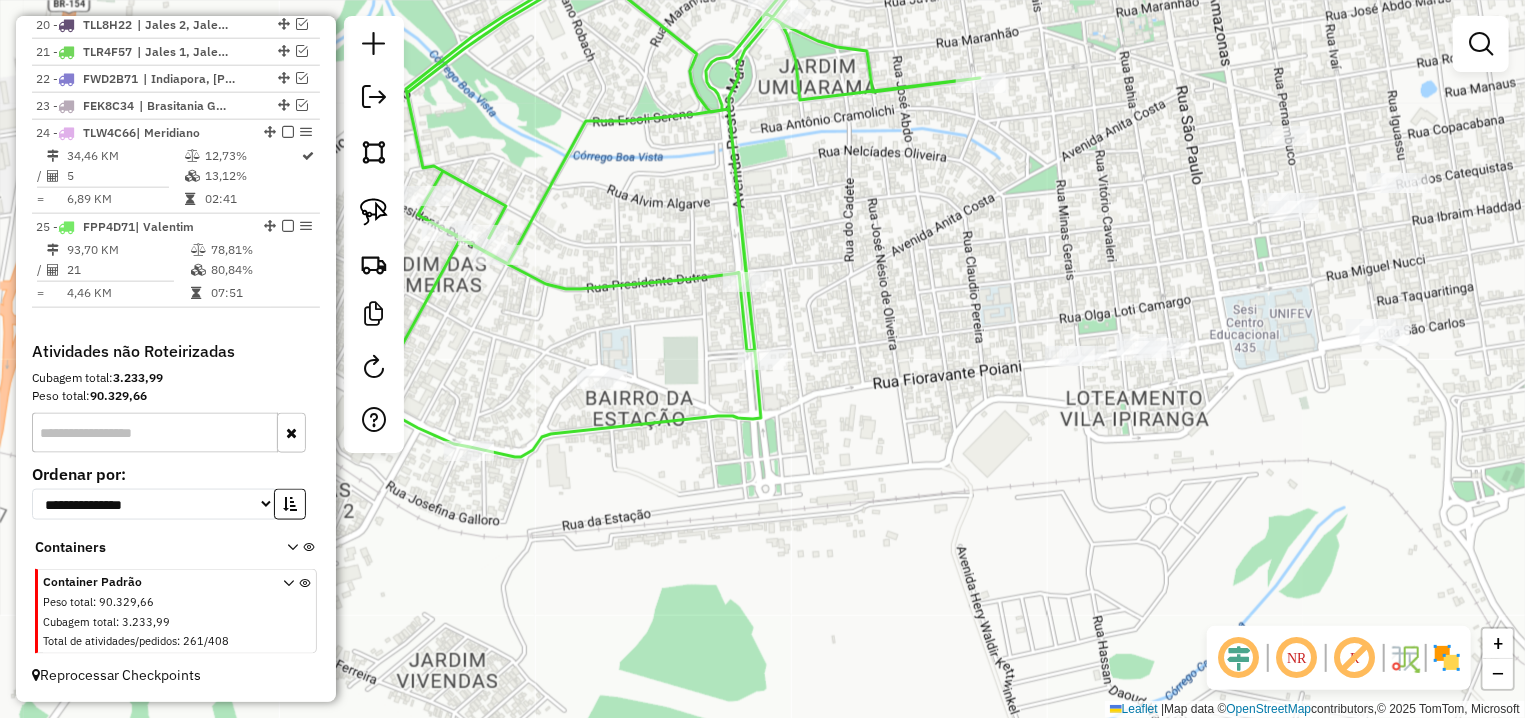 select on "**********" 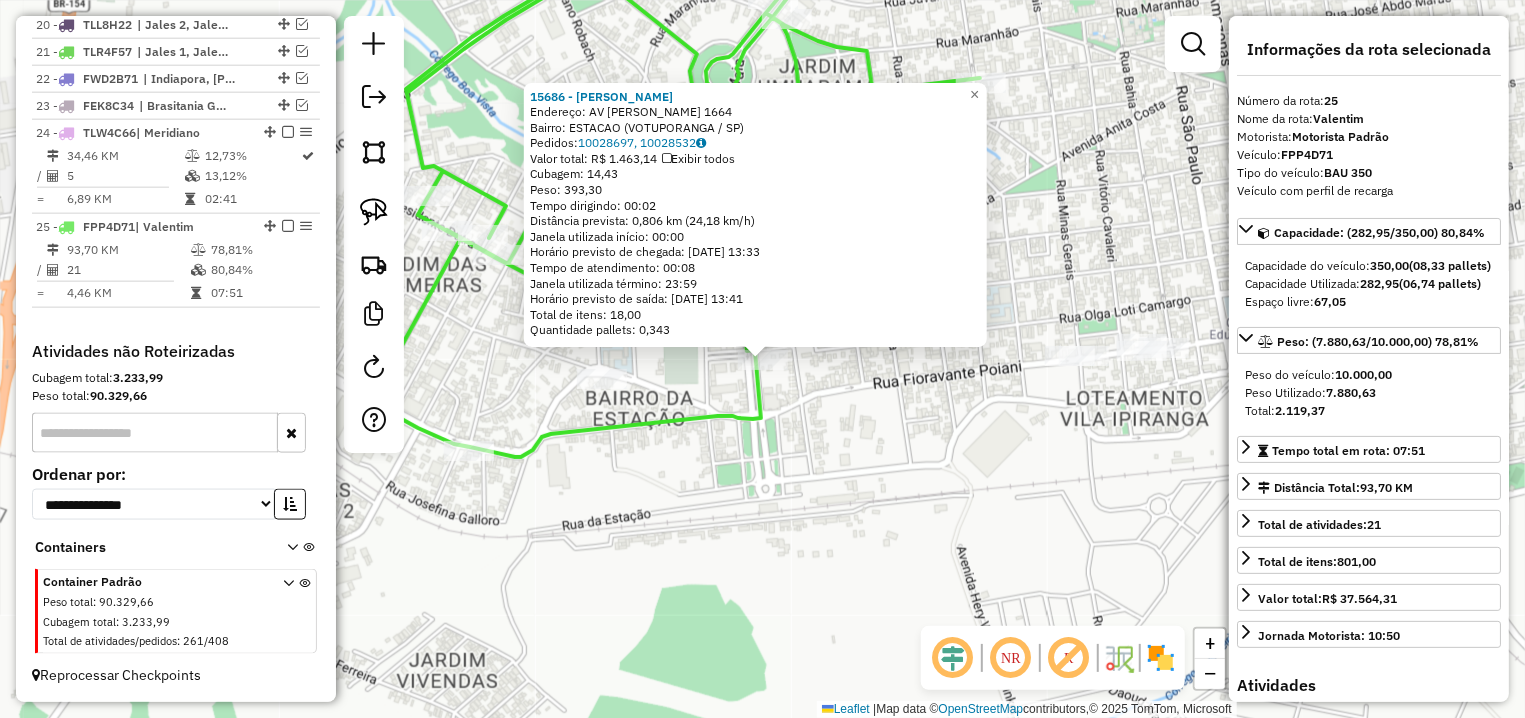 click on "15686 - BRENO GONCALVES DA M  Endereço: AV  PRESTES MAIA                  1664   Bairro: ESTACAO (VOTUPORANGA / SP)   Pedidos:  10028697, 10028532   Valor total: R$ 1.463,14   Exibir todos   Cubagem: 14,43  Peso: 393,30  Tempo dirigindo: 00:02   Distância prevista: 0,806 km (24,18 km/h)   Janela utilizada início: 00:00   Horário previsto de chegada: 11/07/2025 13:33   Tempo de atendimento: 00:08   Janela utilizada término: 23:59   Horário previsto de saída: 11/07/2025 13:41   Total de itens: 18,00   Quantidade pallets: 0,343  × Janela de atendimento Grade de atendimento Capacidade Transportadoras Veículos Cliente Pedidos  Rotas Selecione os dias de semana para filtrar as janelas de atendimento  Seg   Ter   Qua   Qui   Sex   Sáb   Dom  Informe o período da janela de atendimento: De: Até:  Filtrar exatamente a janela do cliente  Considerar janela de atendimento padrão  Selecione os dias de semana para filtrar as grades de atendimento  Seg   Ter   Qua   Qui   Sex   Sáb   Dom   Peso mínimo:   De:" 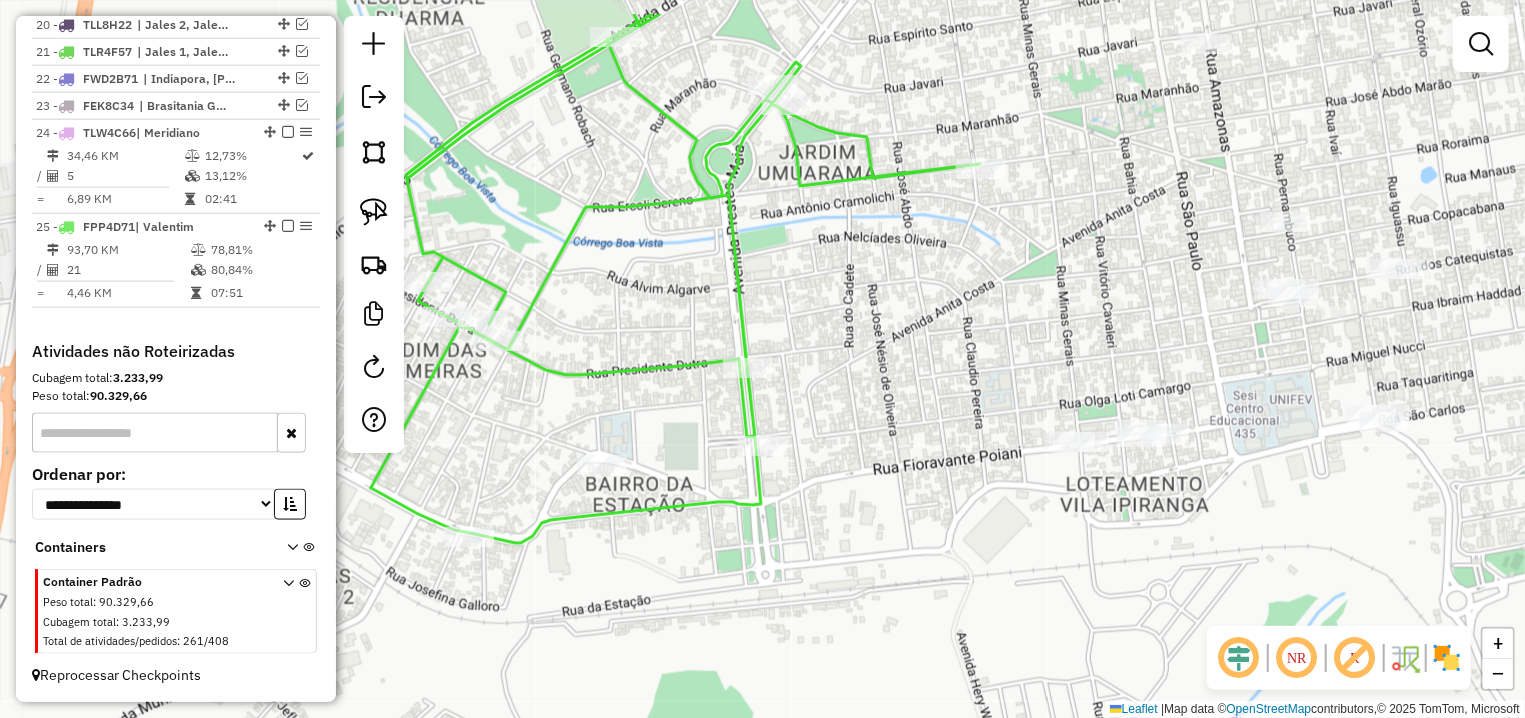 drag, startPoint x: 861, startPoint y: 96, endPoint x: 816, endPoint y: 232, distance: 143.25153 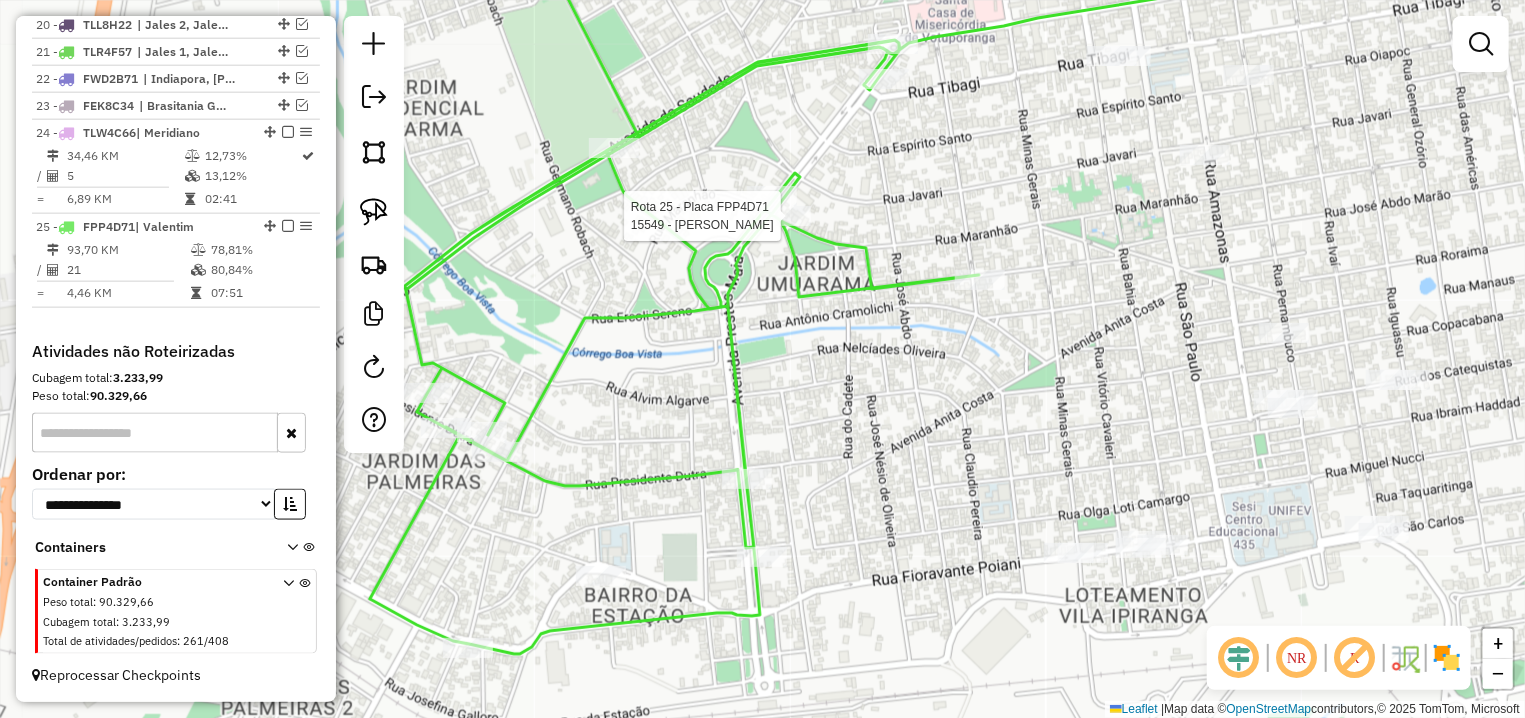 select on "**********" 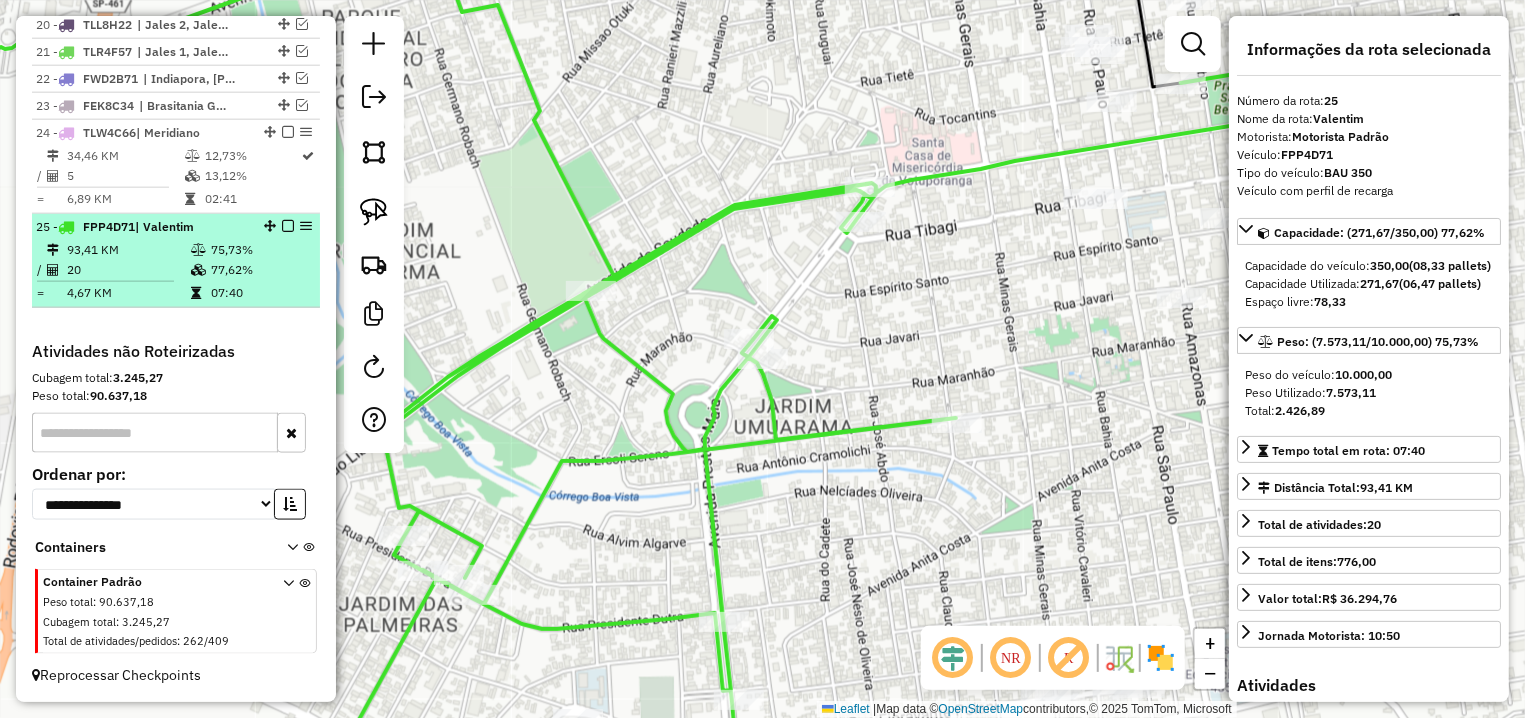 click at bounding box center (288, 226) 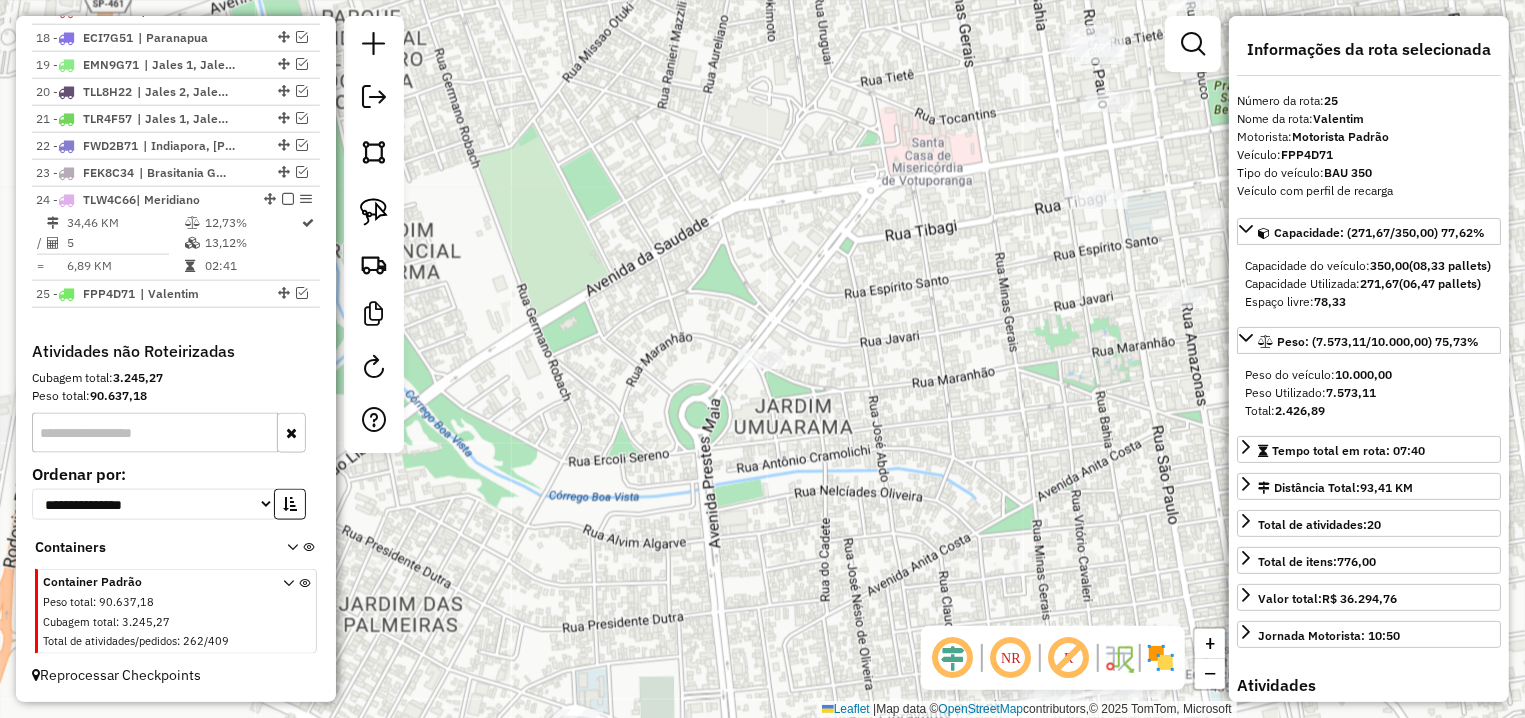 scroll, scrollTop: 1252, scrollLeft: 0, axis: vertical 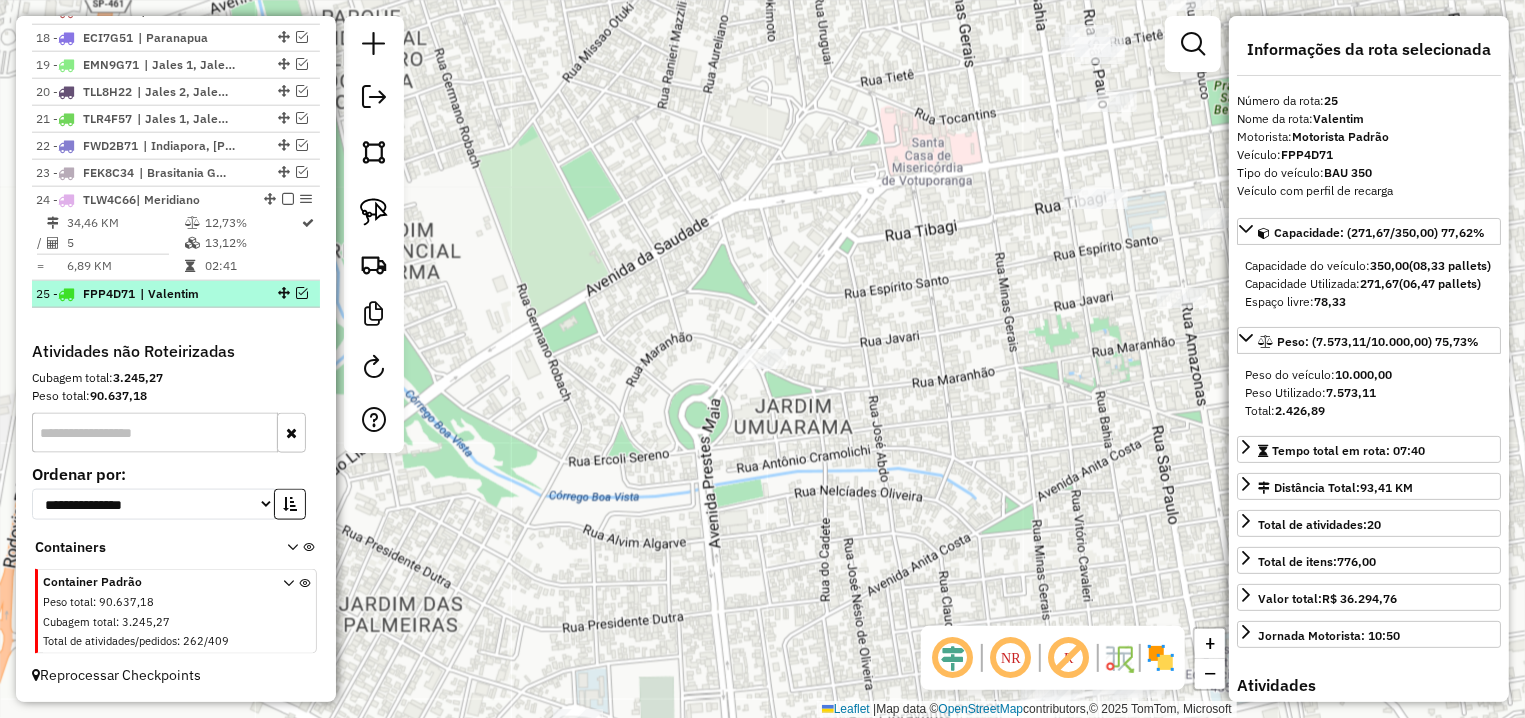 click at bounding box center [302, 293] 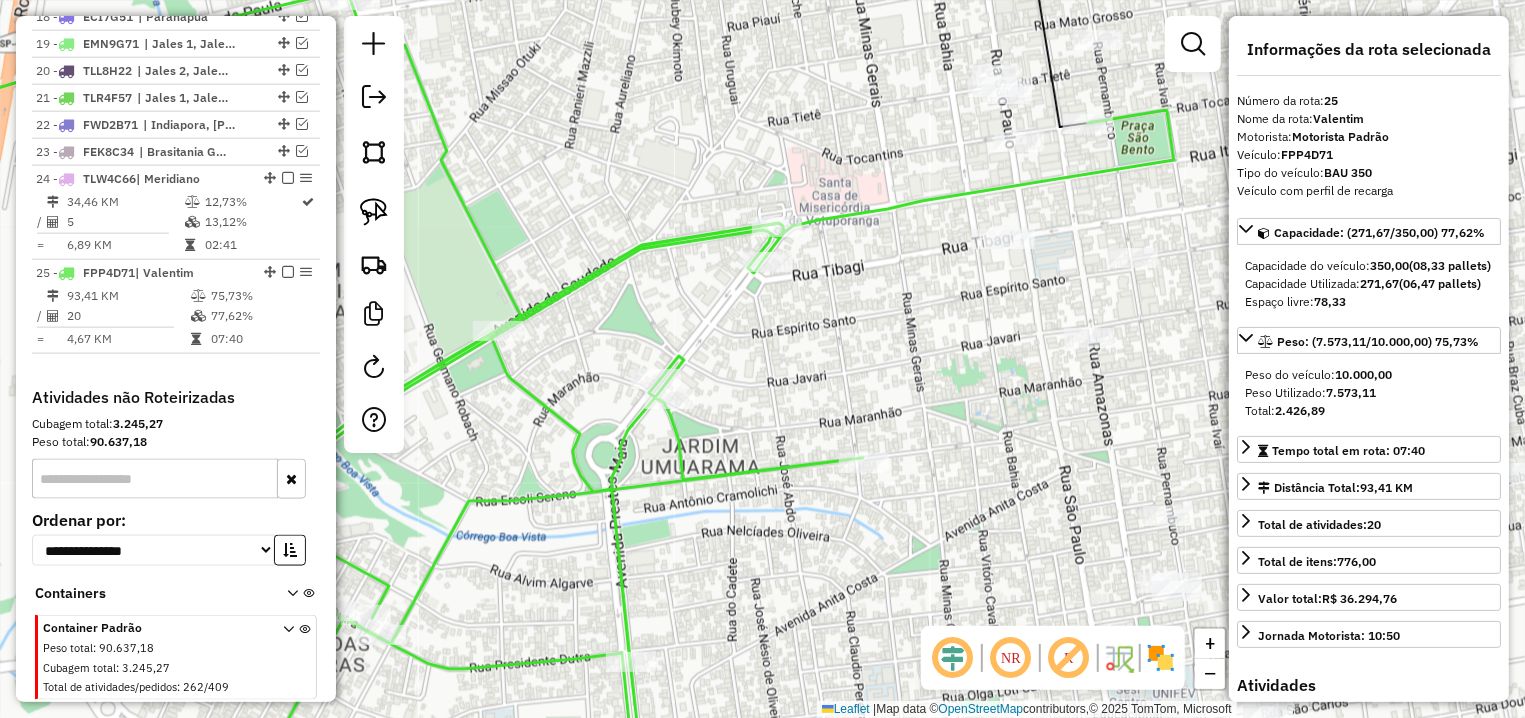 drag, startPoint x: 1092, startPoint y: 141, endPoint x: 960, endPoint y: 208, distance: 148.0304 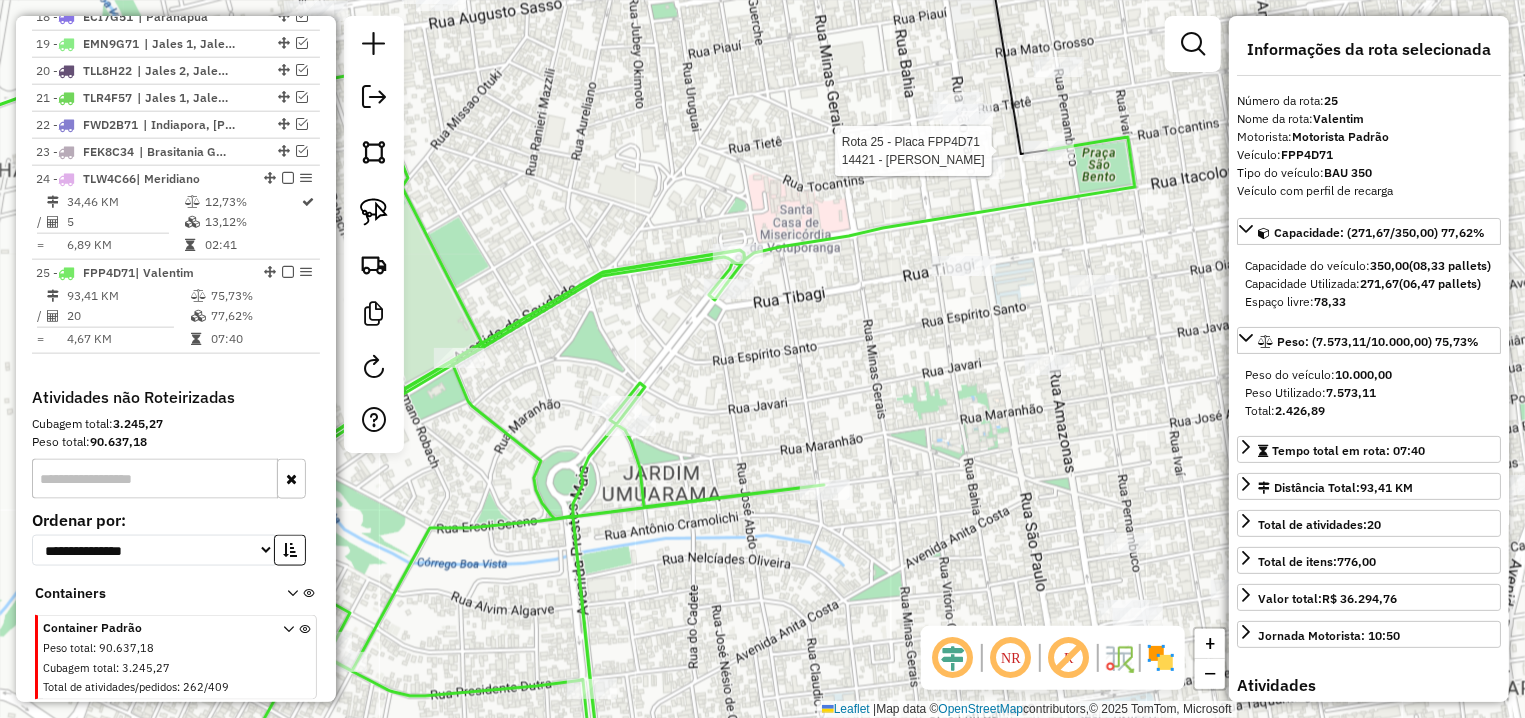 scroll, scrollTop: 1319, scrollLeft: 0, axis: vertical 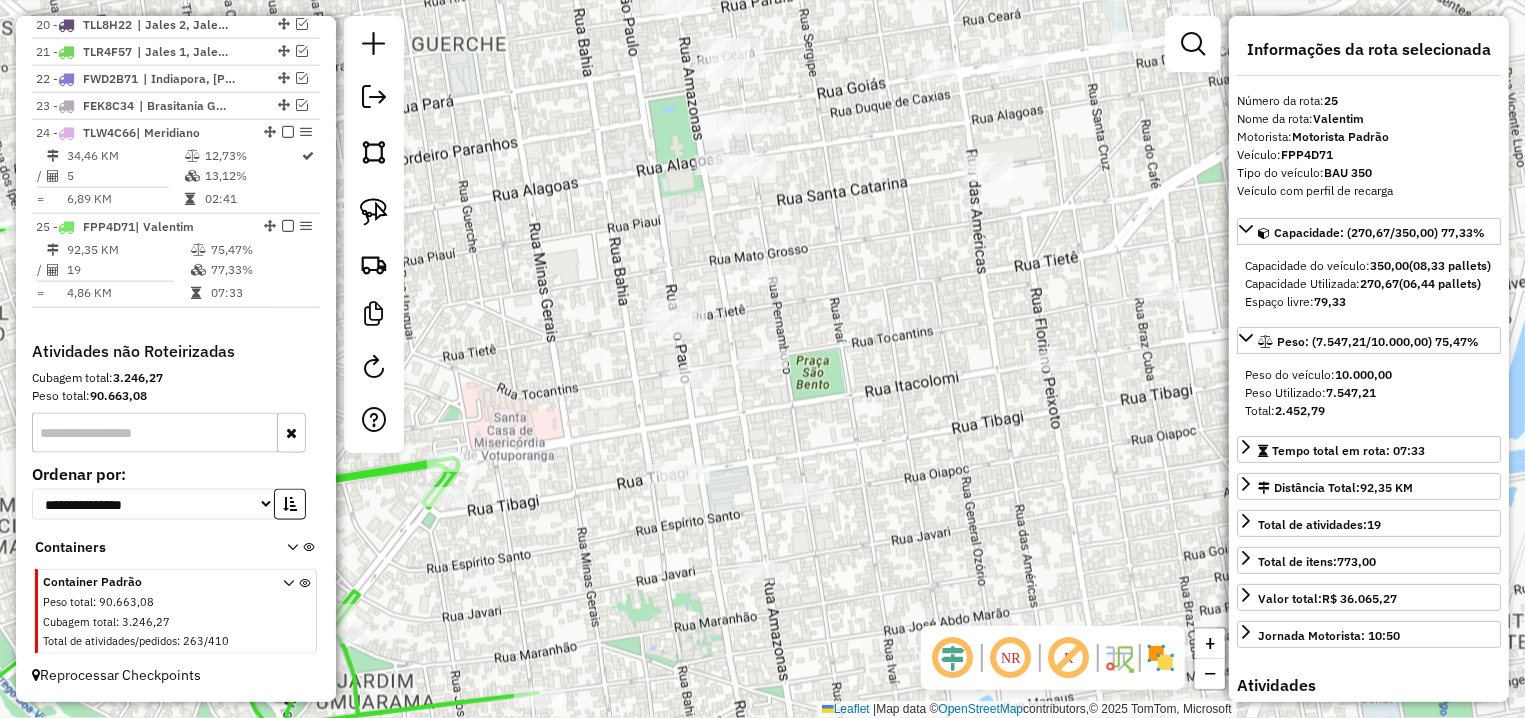 click at bounding box center [288, 226] 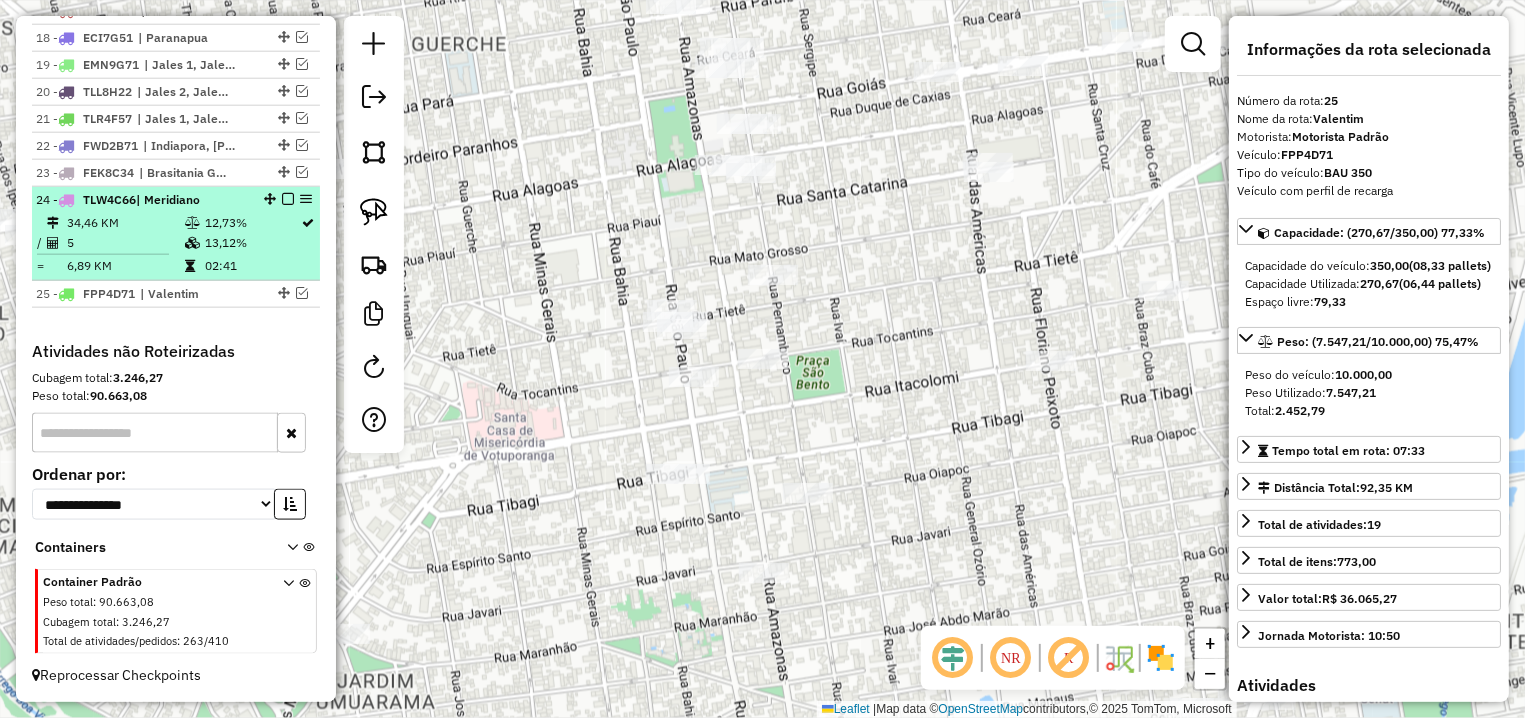 scroll, scrollTop: 1252, scrollLeft: 0, axis: vertical 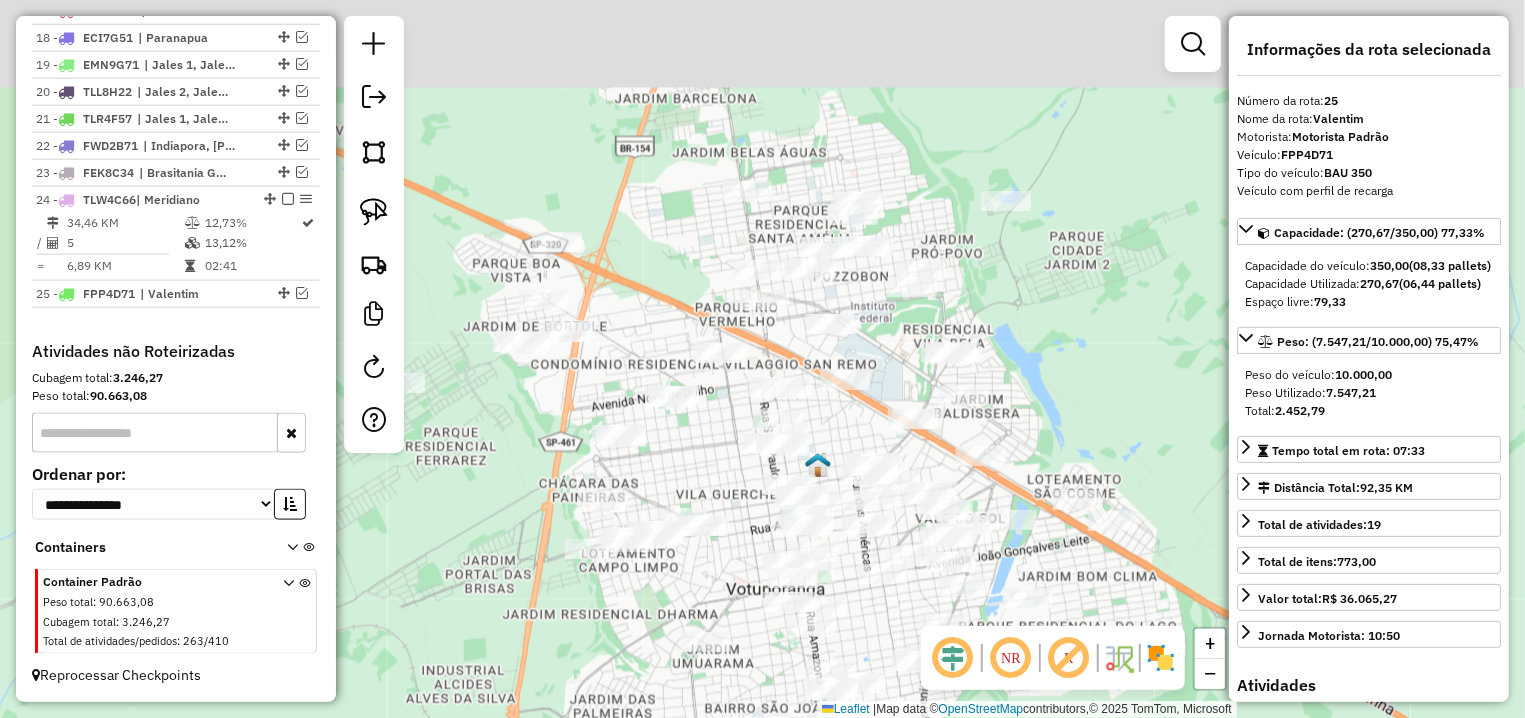 drag, startPoint x: 568, startPoint y: 220, endPoint x: 717, endPoint y: 457, distance: 279.9464 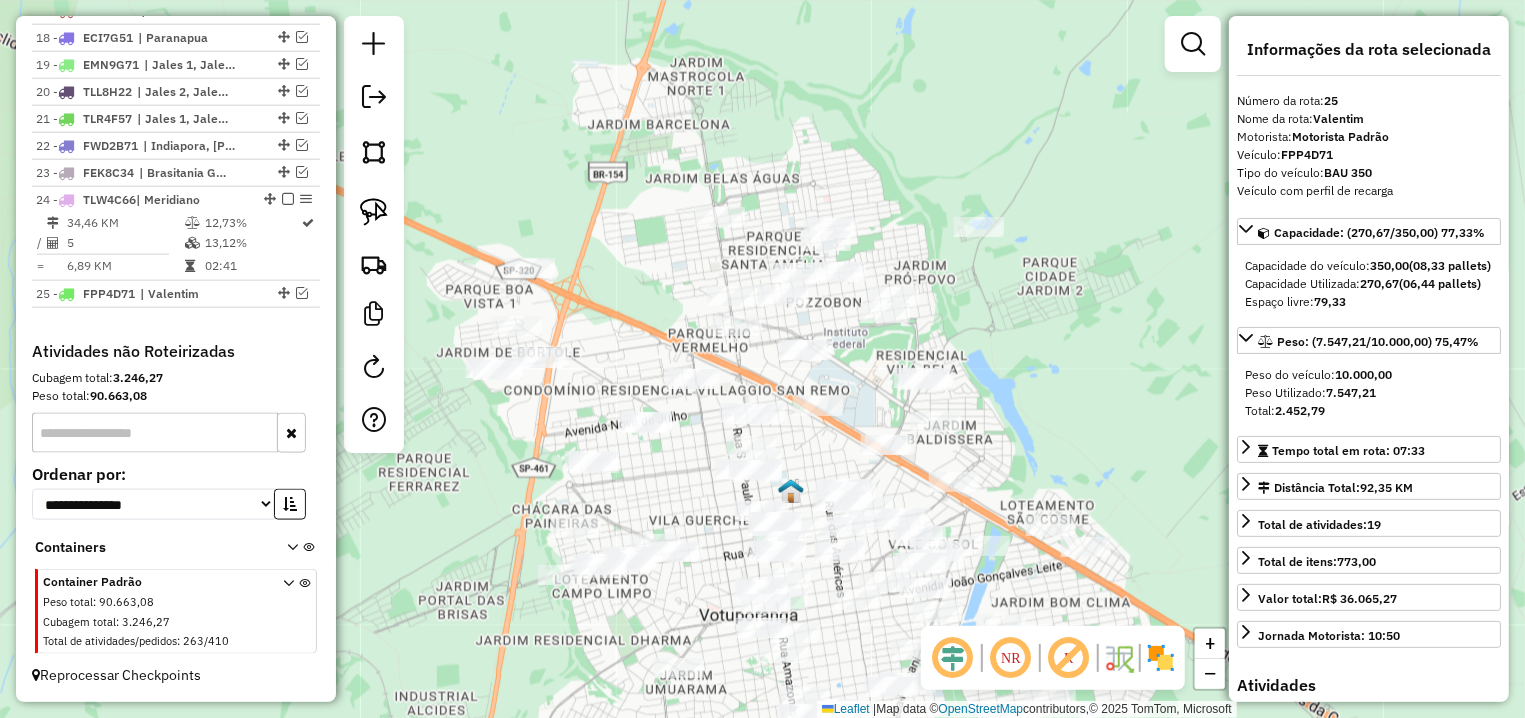 drag, startPoint x: 642, startPoint y: 312, endPoint x: 599, endPoint y: 331, distance: 47.010635 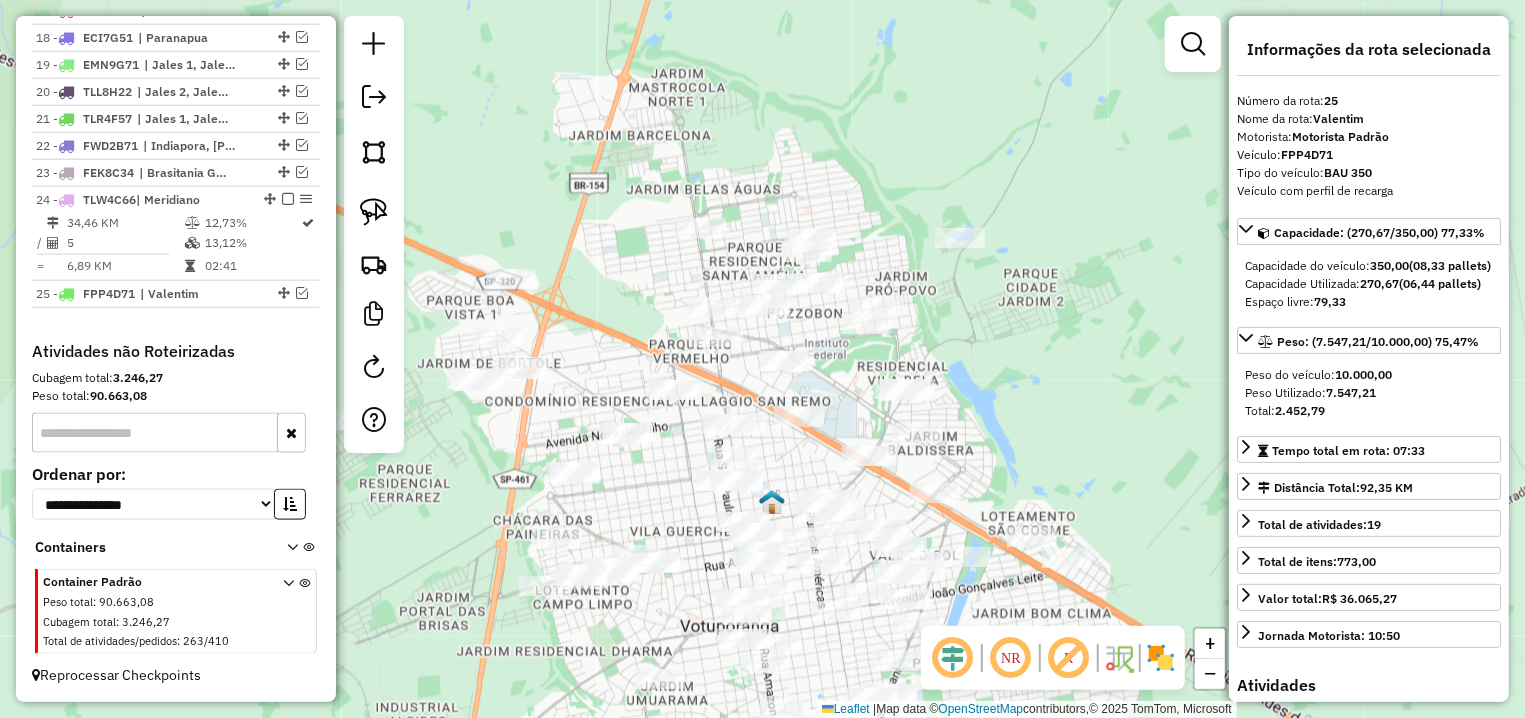 drag, startPoint x: 374, startPoint y: 210, endPoint x: 702, endPoint y: 197, distance: 328.2575 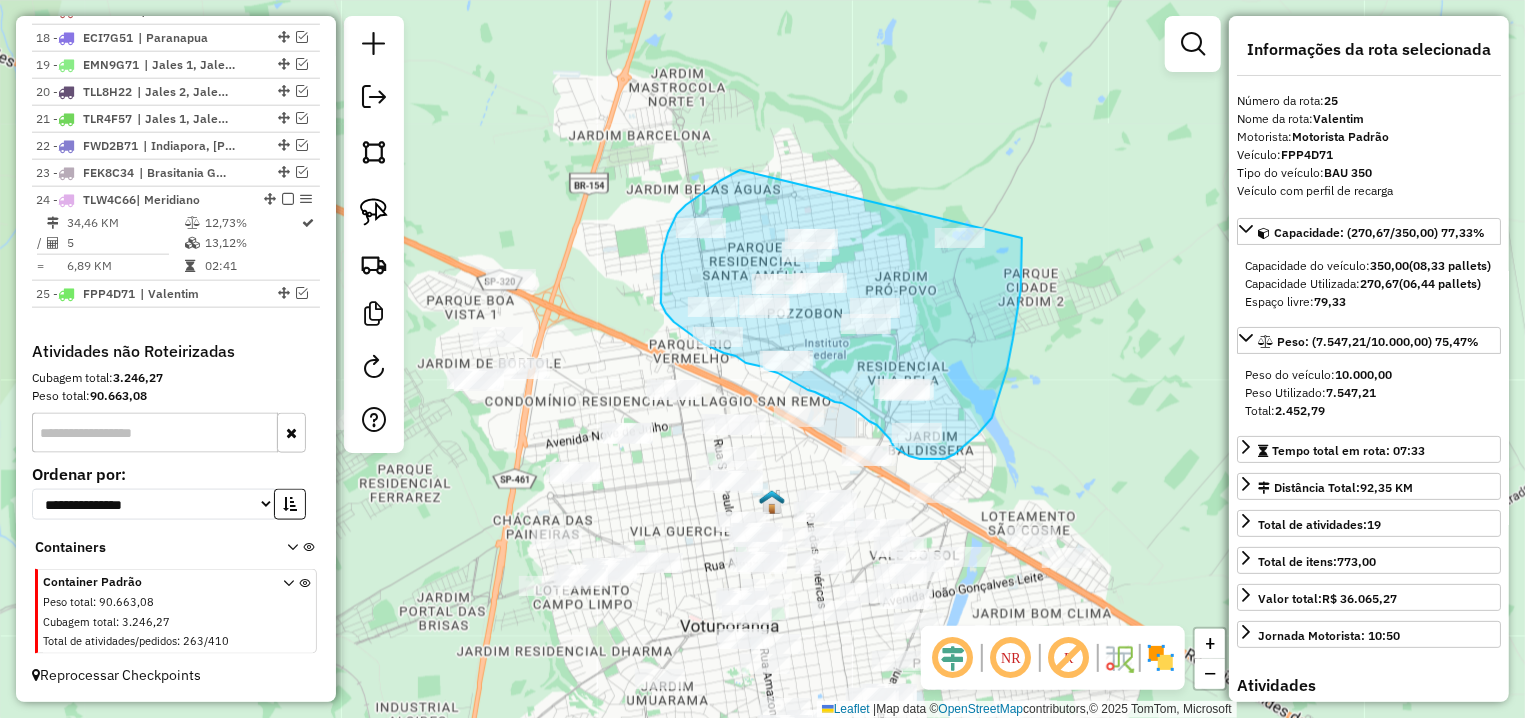 drag, startPoint x: 740, startPoint y: 170, endPoint x: 1022, endPoint y: 236, distance: 289.62045 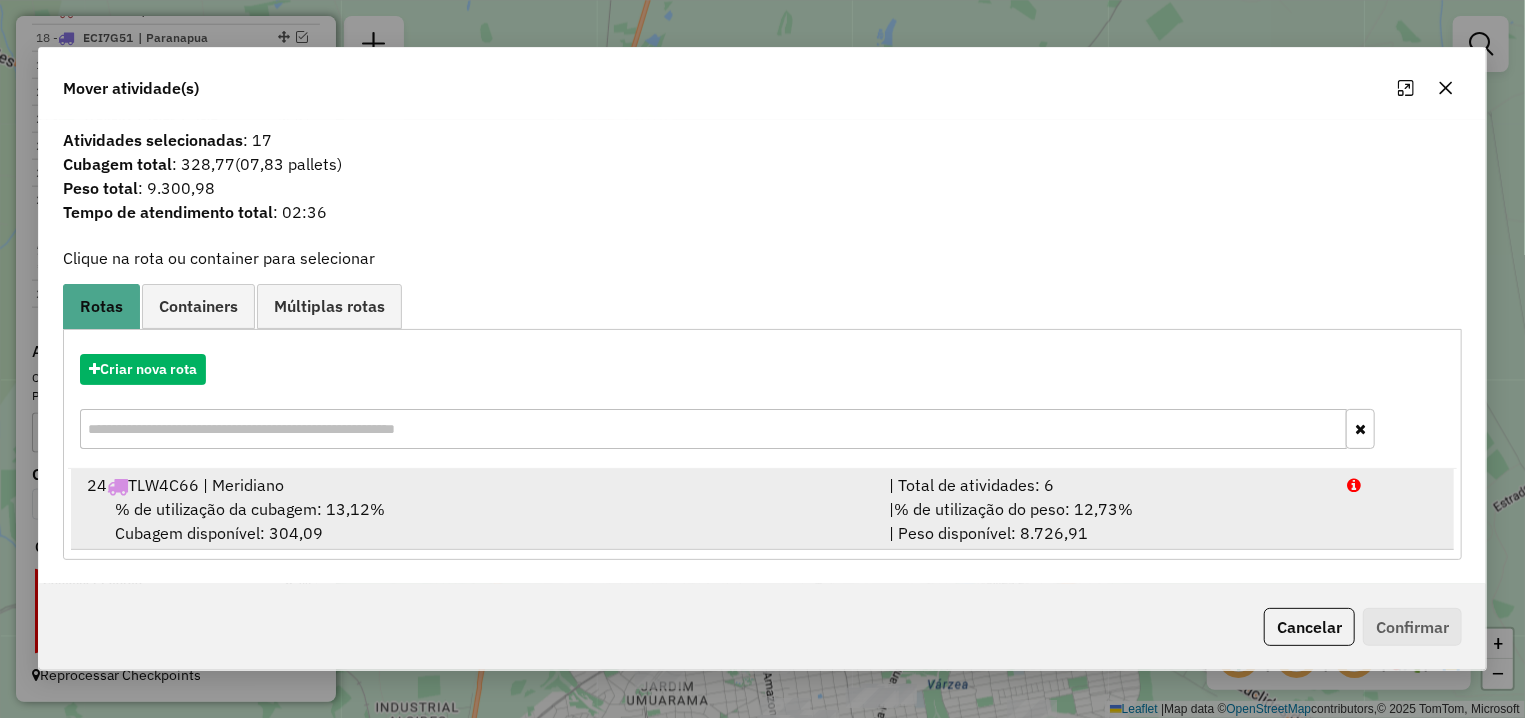drag, startPoint x: 374, startPoint y: 509, endPoint x: 796, endPoint y: 526, distance: 422.3423 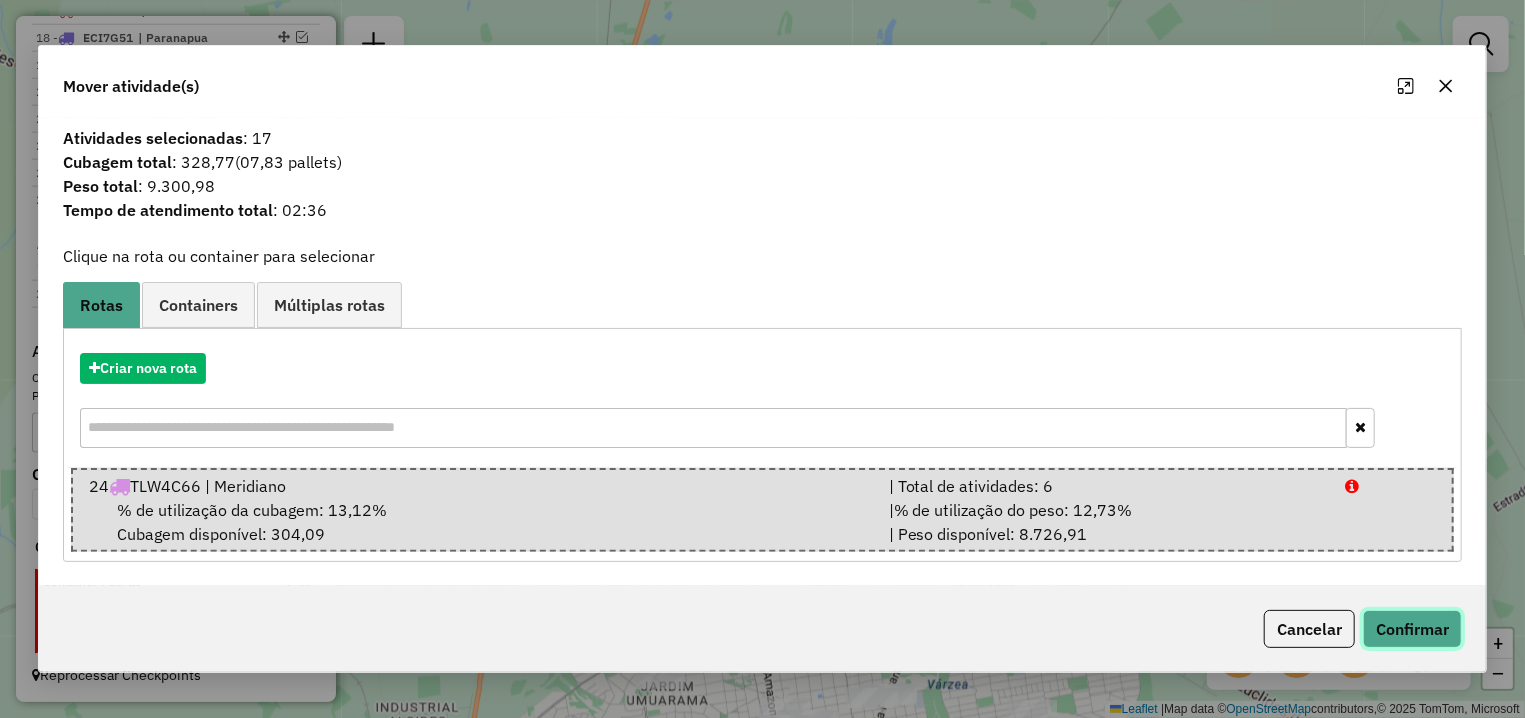 click on "Confirmar" 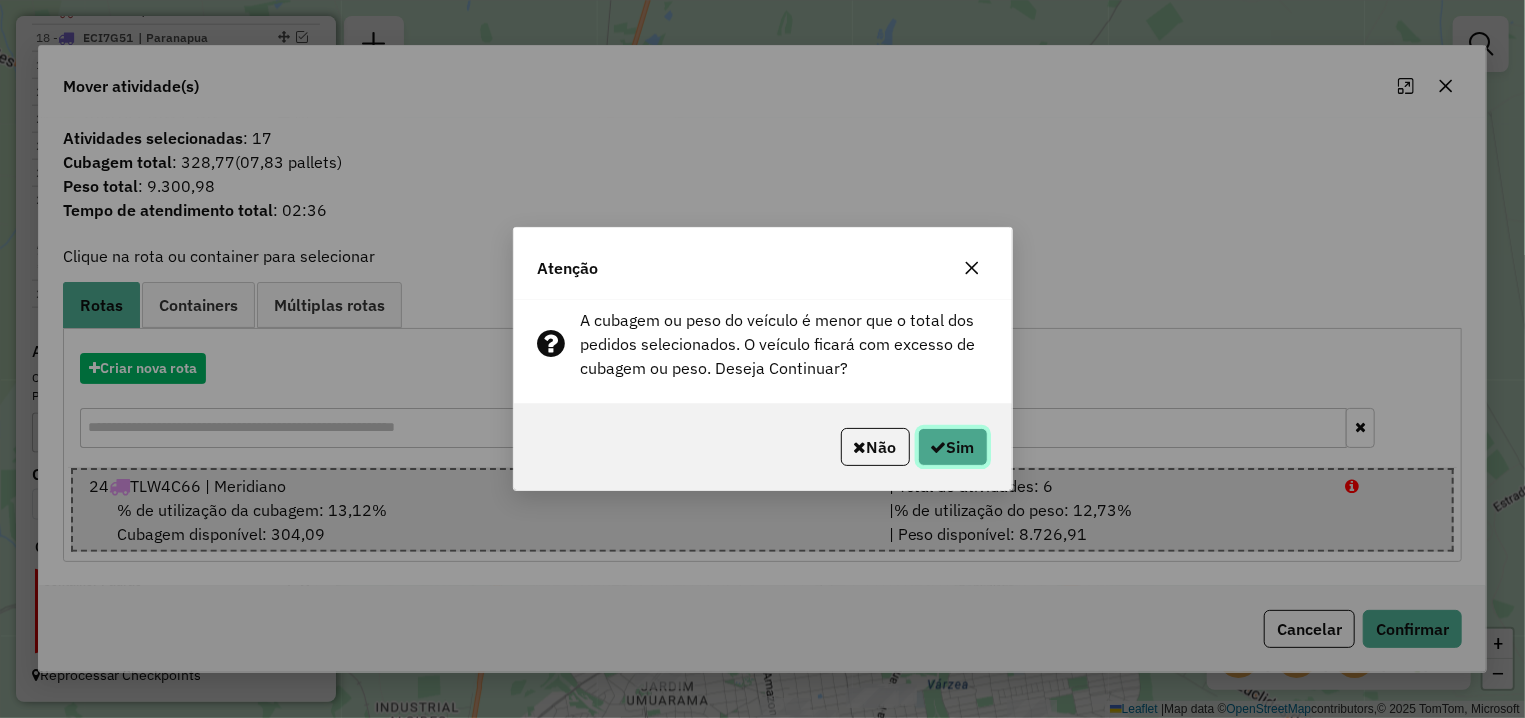 click on "Sim" 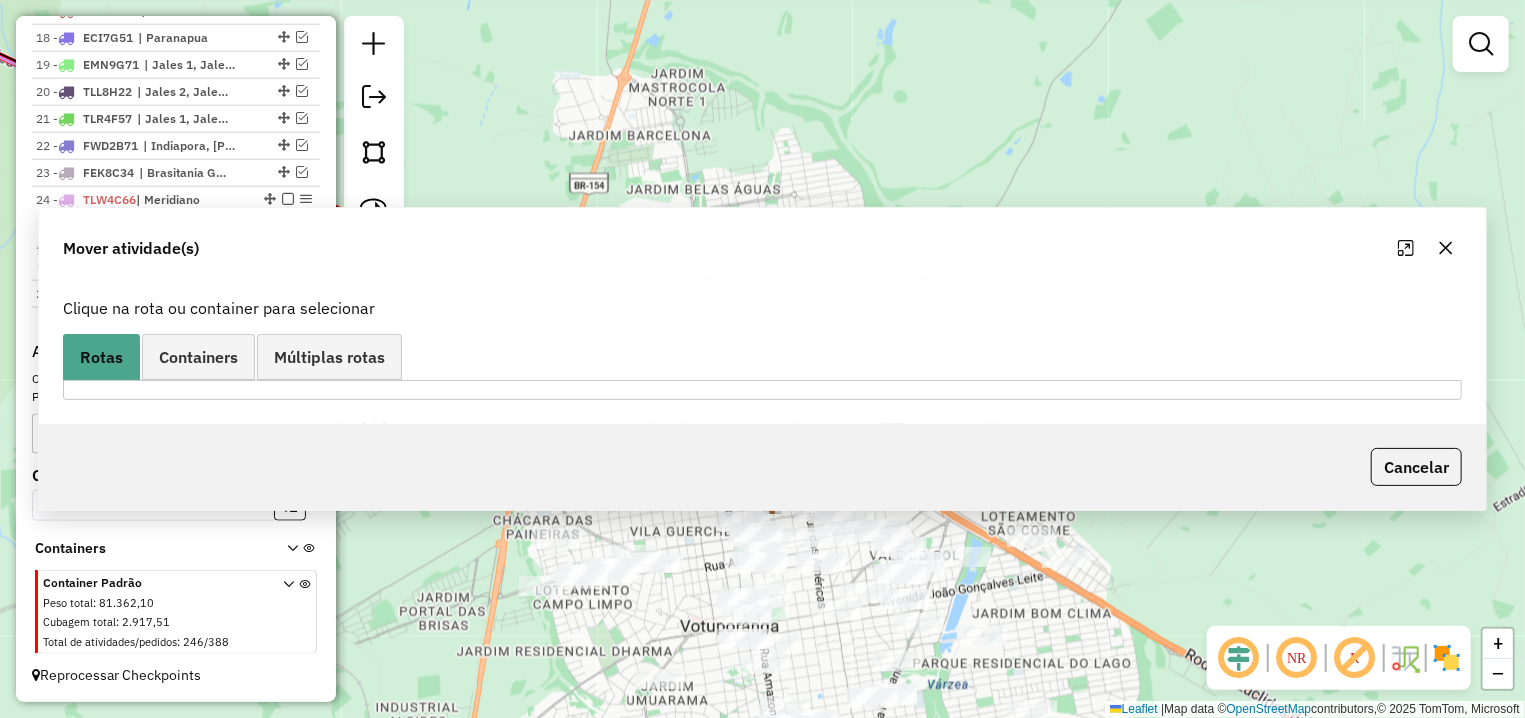 scroll, scrollTop: 1226, scrollLeft: 0, axis: vertical 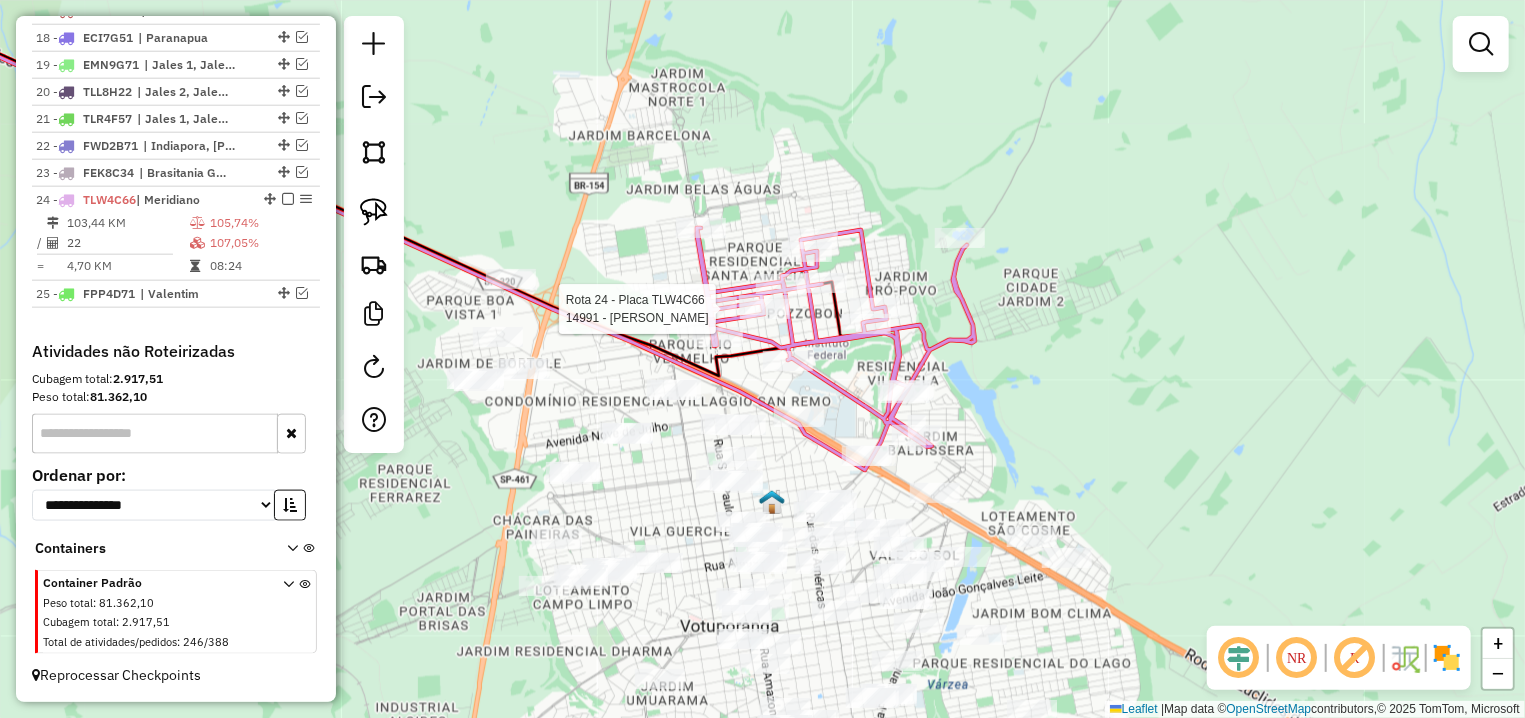 select on "**********" 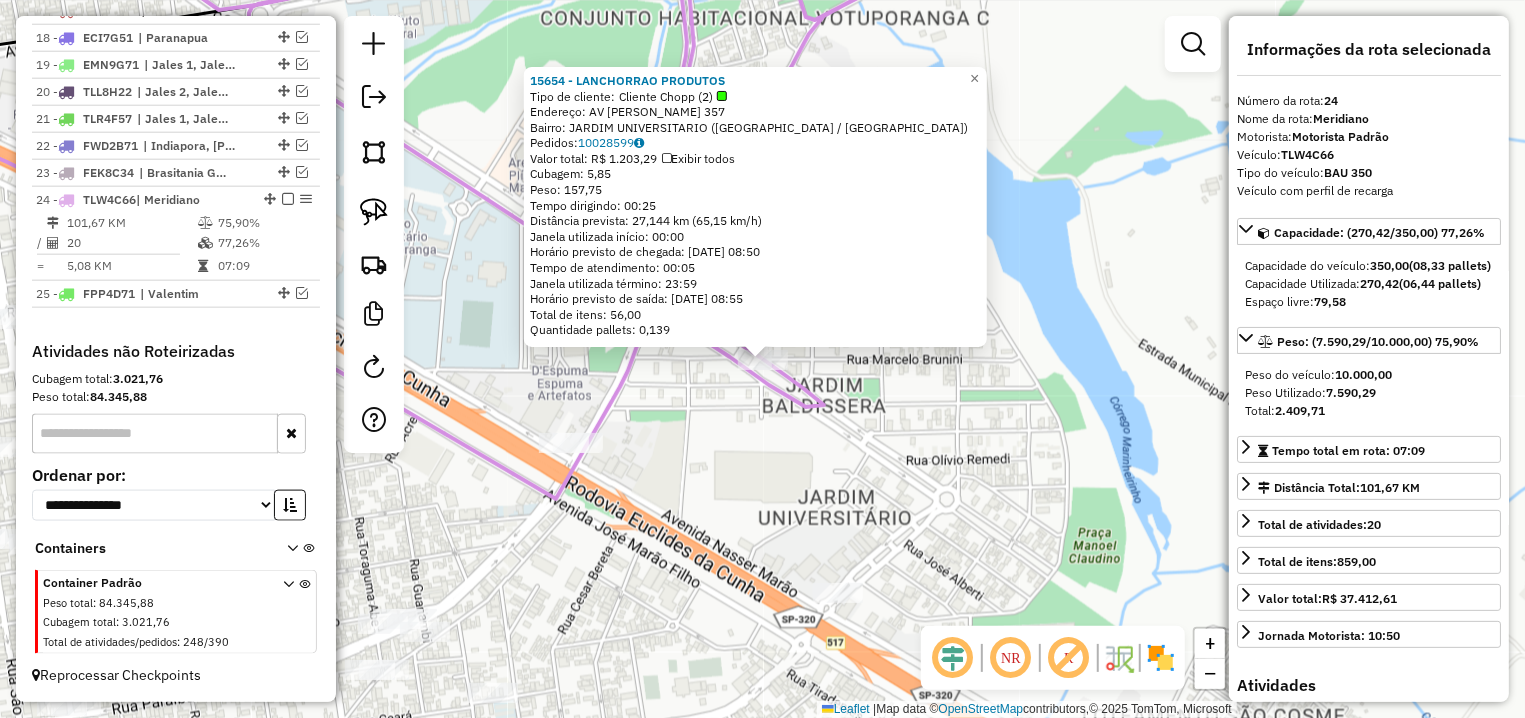 click on "15654 - LANCHORRAO PRODUTOS  Tipo de cliente:   Cliente Chopp (2)   Endereço: AV  [PERSON_NAME]     357   Bairro: JARDIM UNIVERSITARIO ([GEOGRAPHIC_DATA] / SP)   Pedidos:  10028599   Valor total: R$ 1.203,29   Exibir todos   Cubagem: 5,85  Peso: 157,75  Tempo dirigindo: 00:25   Distância prevista: 27,144 km (65,15 km/h)   Janela utilizada início: 00:00   Horário previsto de chegada: [DATE] 08:50   Tempo de atendimento: 00:05   Janela utilizada término: 23:59   Horário previsto de saída: [DATE] 08:55   Total de itens: 56,00   Quantidade pallets: 0,139  × Janela de atendimento Grade de atendimento Capacidade Transportadoras Veículos Cliente Pedidos  Rotas Selecione os dias de semana para filtrar as janelas de atendimento  Seg   Ter   Qua   Qui   Sex   Sáb   Dom  Informe o período da janela de atendimento: De: Até:  Filtrar exatamente a janela do cliente  Considerar janela de atendimento padrão  Selecione os dias de semana para filtrar as grades de atendimento  Seg   Ter   Qua   Qui  +" 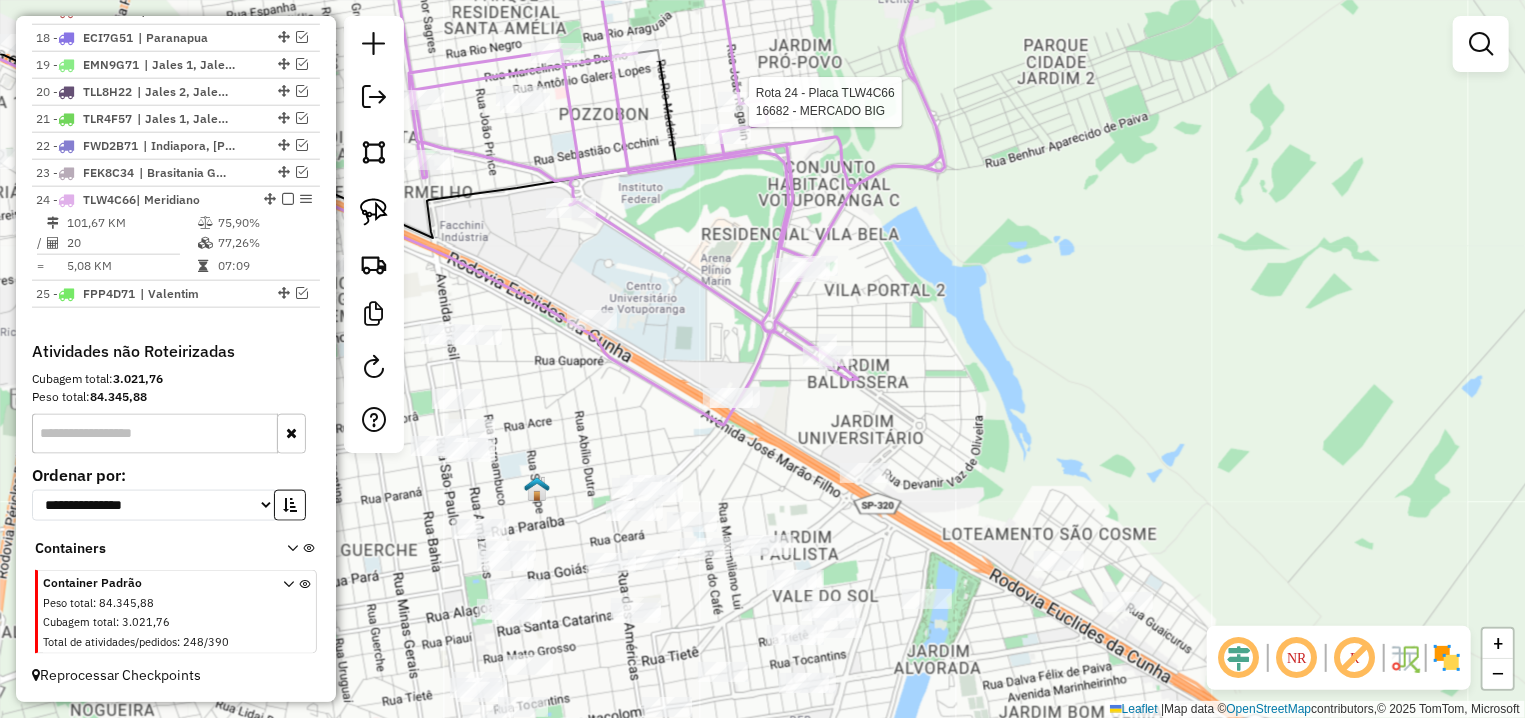 select on "**********" 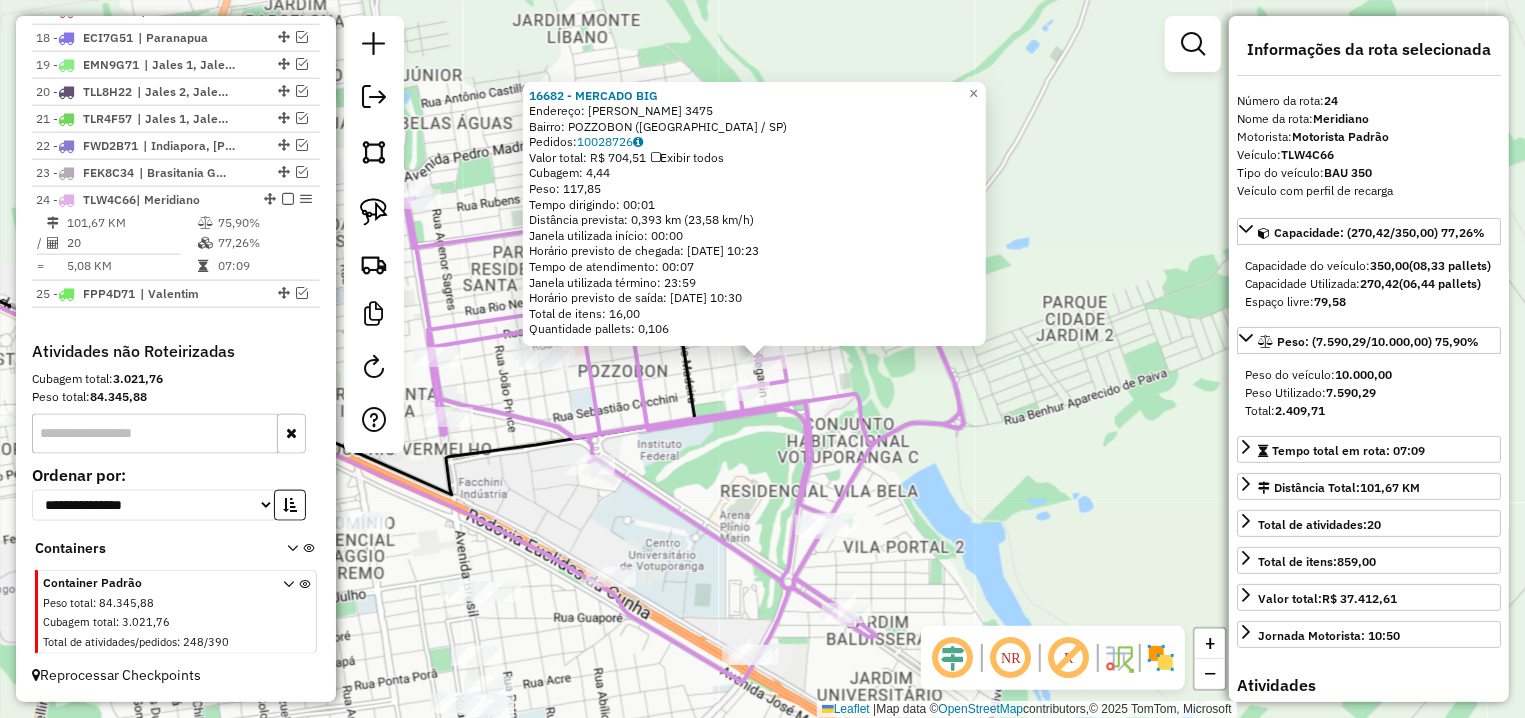 click 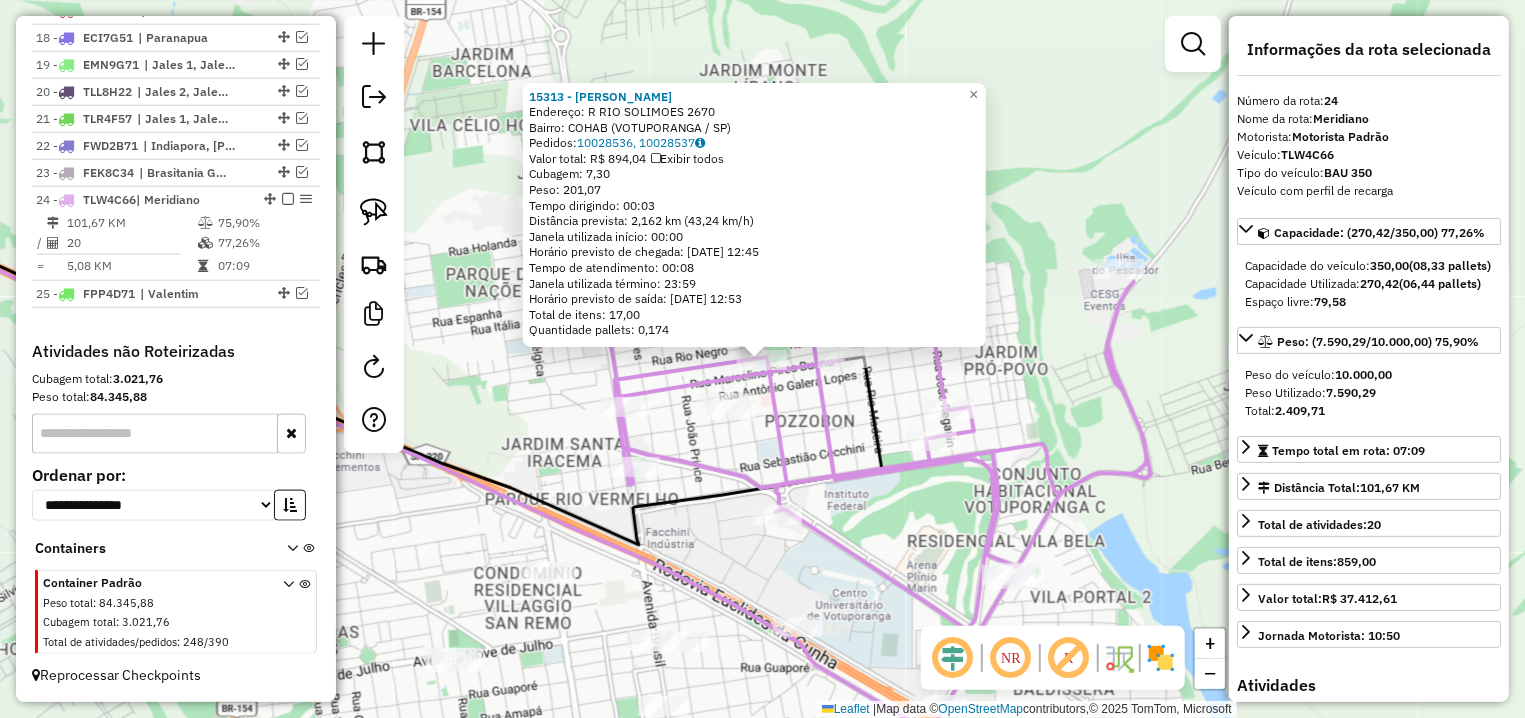 click on "15313 - ROMILDA MARKIONI  Endereço: R   RIO SOLIMOES                  2670   Bairro: COHAB (VOTUPORANGA / SP)   Pedidos:  10028536, 10028537   Valor total: R$ 894,04   Exibir todos   Cubagem: 7,30  Peso: 201,07  Tempo dirigindo: 00:03   Distância prevista: 2,162 km (43,24 km/h)   Janela utilizada início: 00:00   Horário previsto de chegada: 11/07/2025 12:45   Tempo de atendimento: 00:08   Janela utilizada término: 23:59   Horário previsto de saída: 11/07/2025 12:53   Total de itens: 17,00   Quantidade pallets: 0,174  × Janela de atendimento Grade de atendimento Capacidade Transportadoras Veículos Cliente Pedidos  Rotas Selecione os dias de semana para filtrar as janelas de atendimento  Seg   Ter   Qua   Qui   Sex   Sáb   Dom  Informe o período da janela de atendimento: De: Até:  Filtrar exatamente a janela do cliente  Considerar janela de atendimento padrão  Selecione os dias de semana para filtrar as grades de atendimento  Seg   Ter   Qua   Qui   Sex   Sáb   Dom   Peso mínimo:   Peso máximo:" 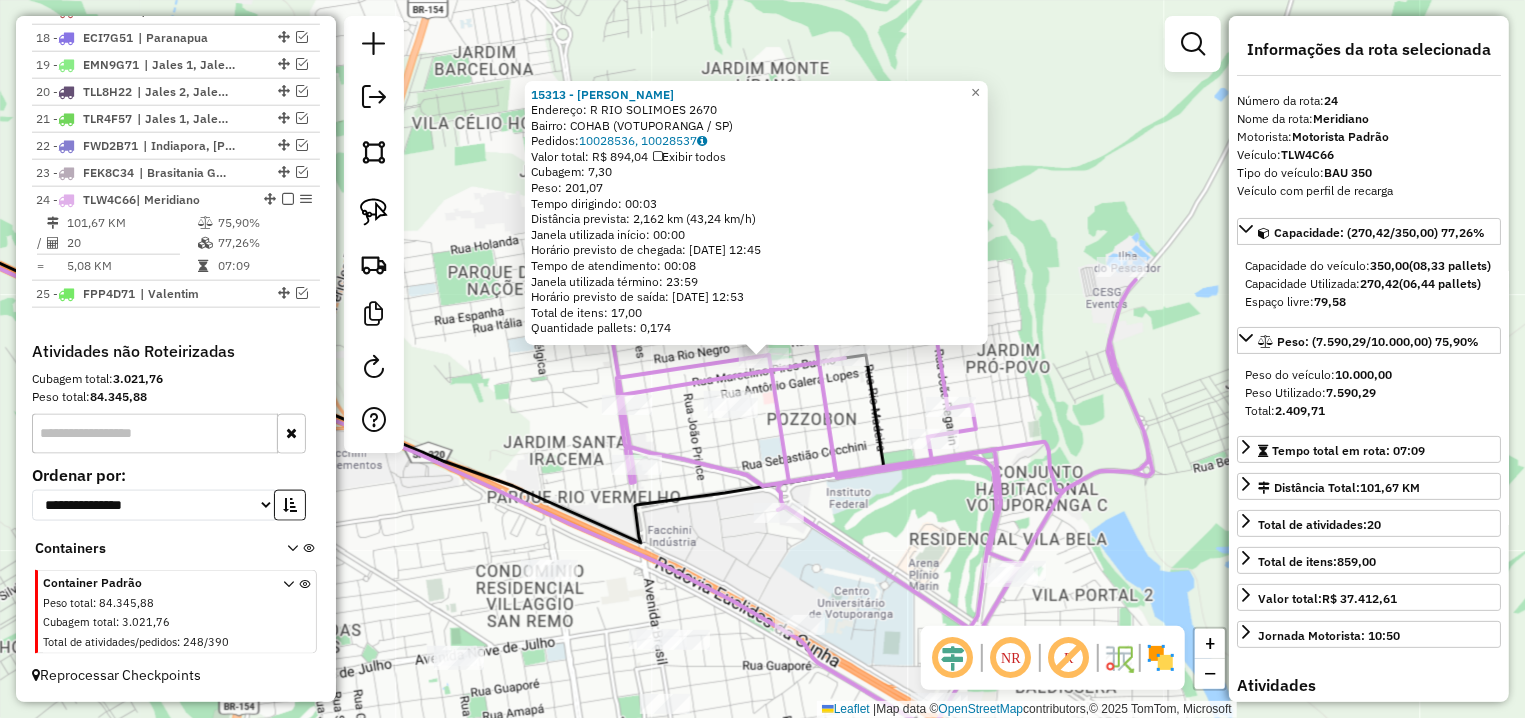 click 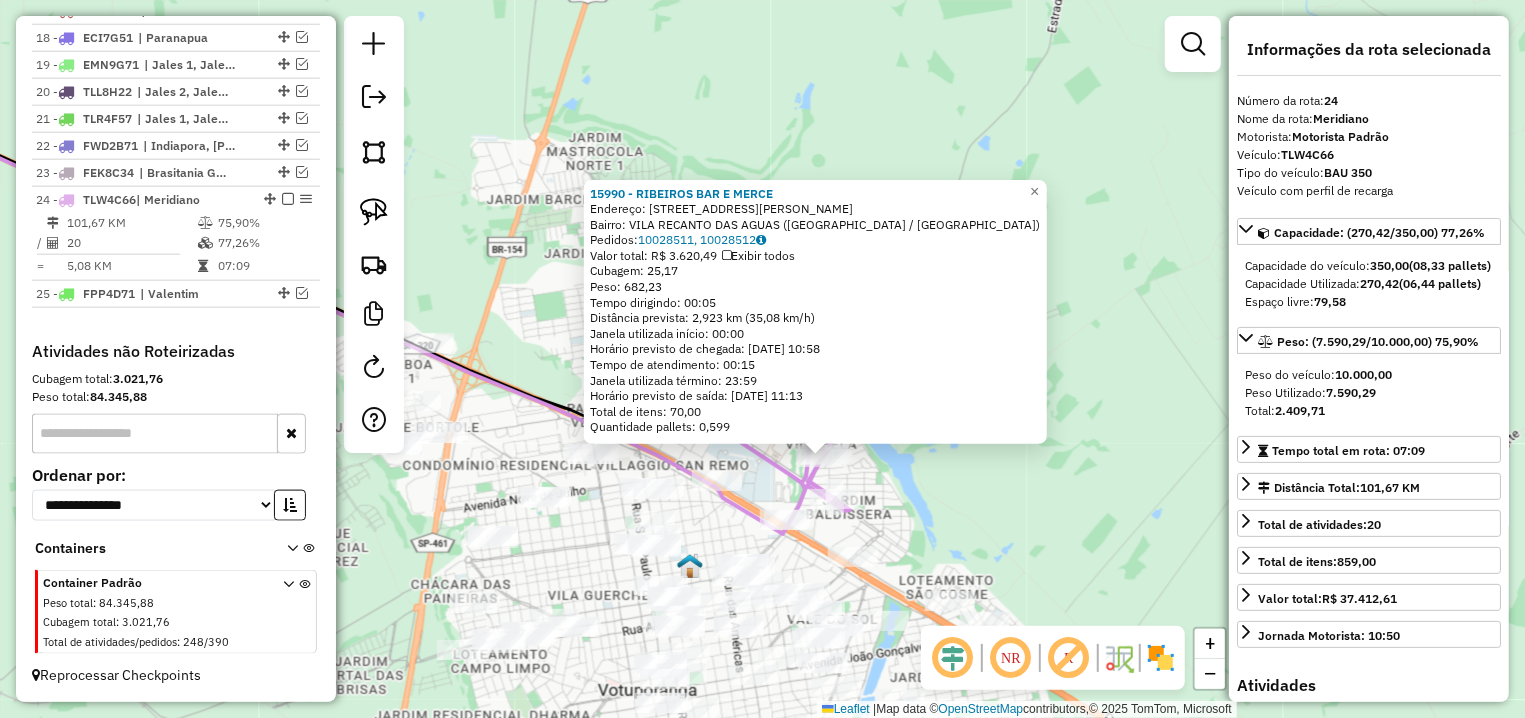 click on "15990 - RIBEIROS BAR E MERCE  Endereço: AV  DEPUTADO AUREO FERREIRA       1392   Bairro: VILA RECANTO DAS AGUAS (VOTUPORANGA / SP)   Pedidos:  10028511, 10028512   Valor total: R$ 3.620,49   Exibir todos   Cubagem: 25,17  Peso: 682,23  Tempo dirigindo: 00:05   Distância prevista: 2,923 km (35,08 km/h)   Janela utilizada início: 00:00   Horário previsto de chegada: 11/07/2025 10:58   Tempo de atendimento: 00:15   Janela utilizada término: 23:59   Horário previsto de saída: 11/07/2025 11:13   Total de itens: 70,00   Quantidade pallets: 0,599  × Janela de atendimento Grade de atendimento Capacidade Transportadoras Veículos Cliente Pedidos  Rotas Selecione os dias de semana para filtrar as janelas de atendimento  Seg   Ter   Qua   Qui   Sex   Sáb   Dom  Informe o período da janela de atendimento: De: Até:  Filtrar exatamente a janela do cliente  Considerar janela de atendimento padrão  Selecione os dias de semana para filtrar as grades de atendimento  Seg   Ter   Qua   Qui   Sex   Sáb   Dom   De:  +" 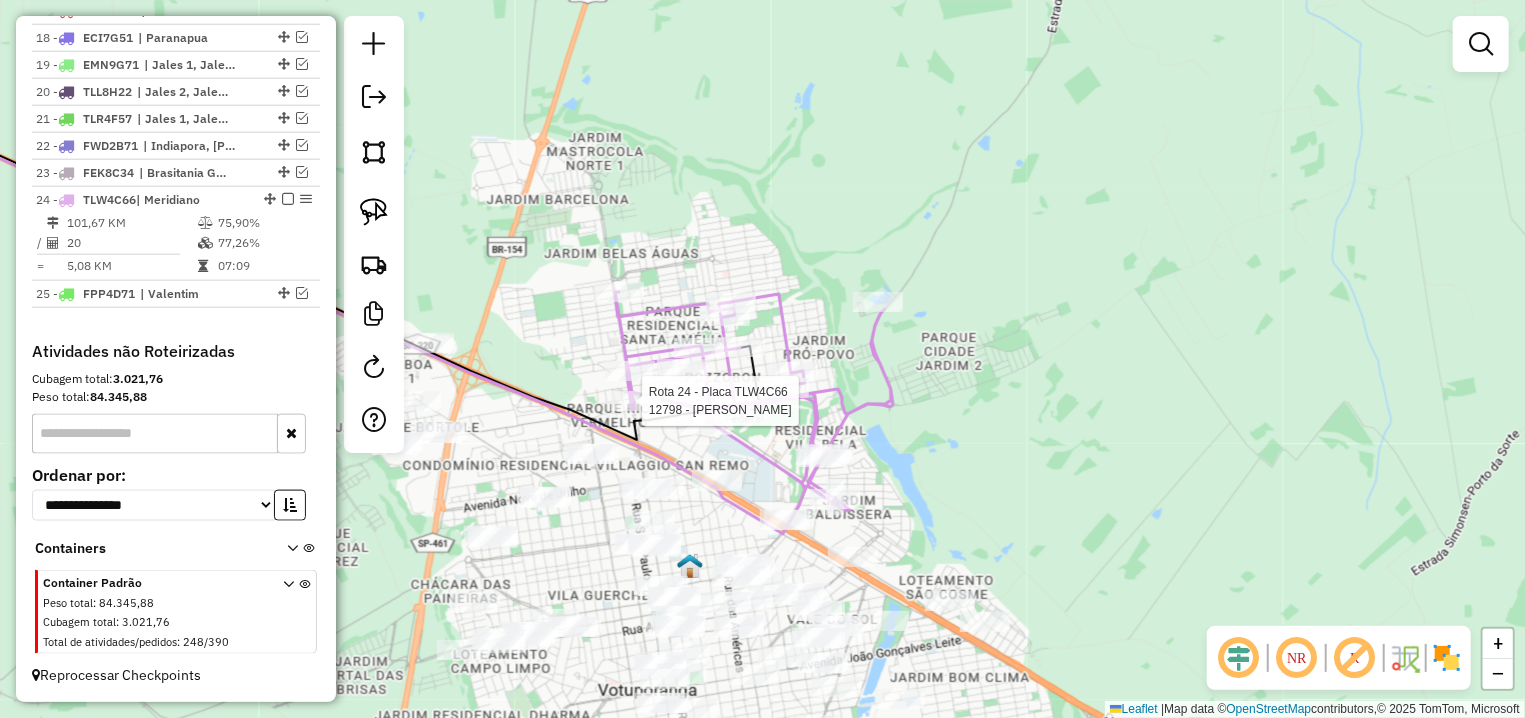 select on "**********" 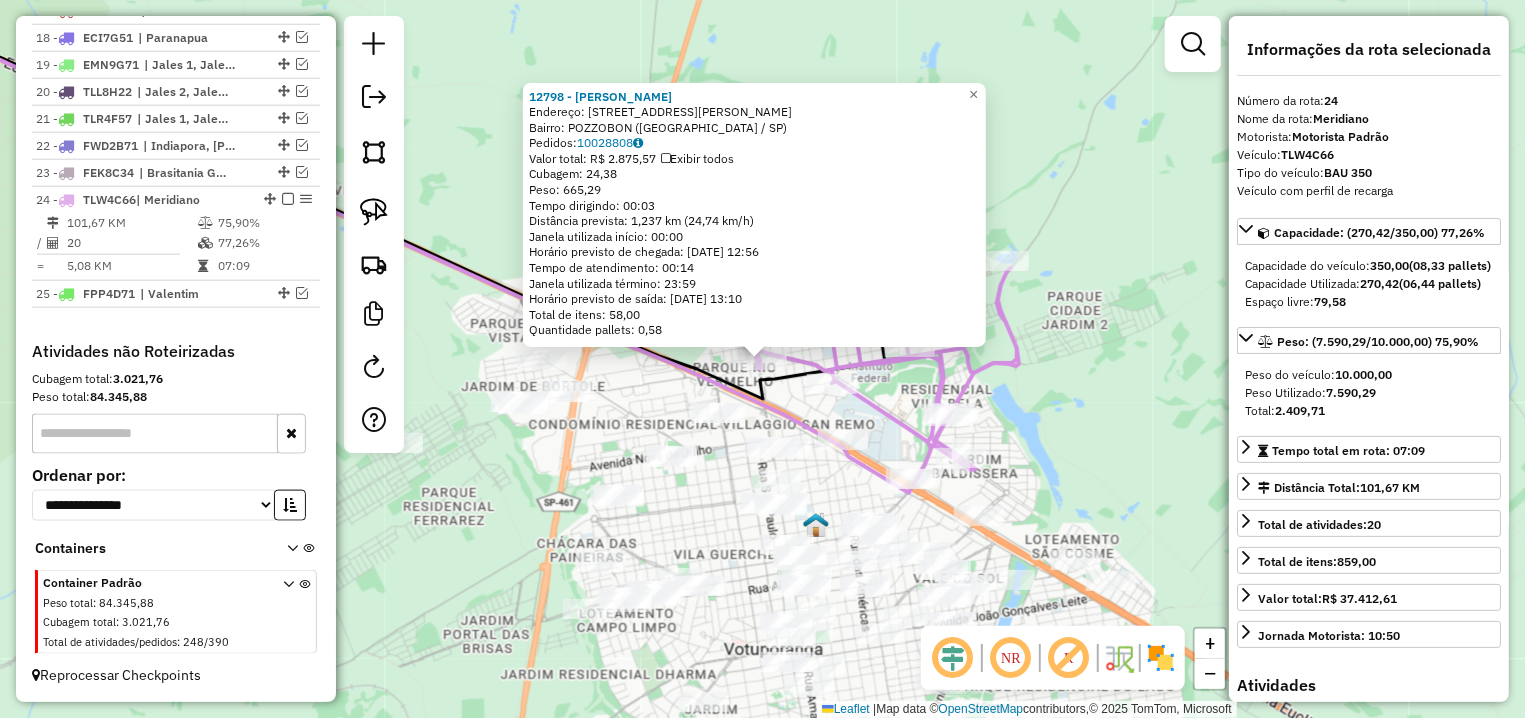 click on "12798 - [PERSON_NAME]: AV  [PERSON_NAME] HERNANDES       2184   Bairro: POZZOBON (VOTUPORANGA / SP)   Pedidos:  10028808   Valor total: R$ 2.875,57   Exibir todos   Cubagem: 24,38  Peso: 665,29  Tempo dirigindo: 00:03   Distância prevista: 1,237 km (24,74 km/h)   [GEOGRAPHIC_DATA] utilizada início: 00:00   Horário previsto de chegada: [DATE] 12:56   Tempo de atendimento: 00:14   Janela utilizada término: 23:59   Horário previsto de saída: [DATE] 13:10   Total de itens: 58,00   Quantidade pallets: 0,58  × Janela de atendimento Grade de atendimento Capacidade Transportadoras Veículos Cliente Pedidos  Rotas Selecione os dias de semana para filtrar as janelas de atendimento  Seg   Ter   Qua   Qui   Sex   Sáb   Dom  Informe o período da janela de atendimento: De: Até:  Filtrar exatamente a janela do cliente  Considerar janela de atendimento padrão  Selecione os dias de semana para filtrar as grades de atendimento  Seg   Ter   Qua   Qui   Sex   Sáb   Dom   Peso mínimo:   Peso máximo:" 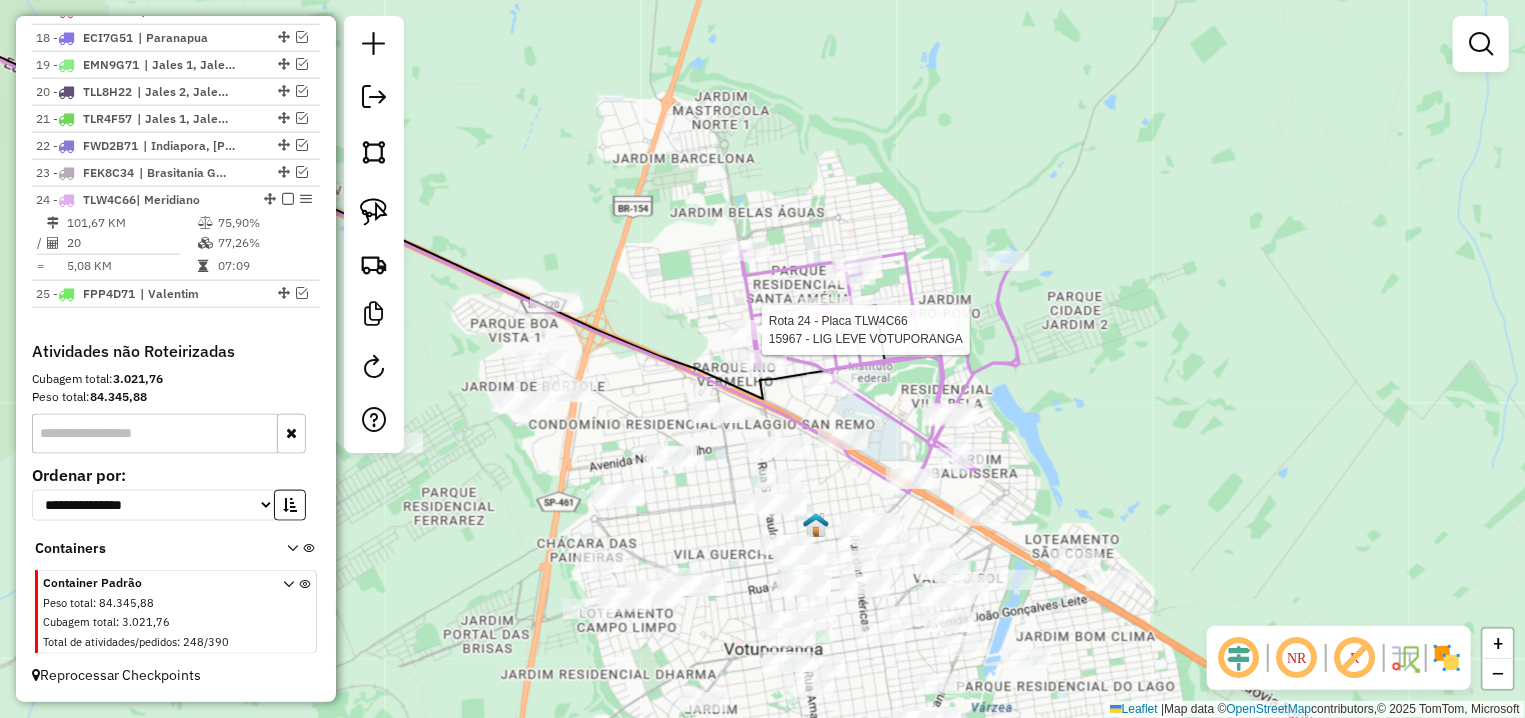 select on "**********" 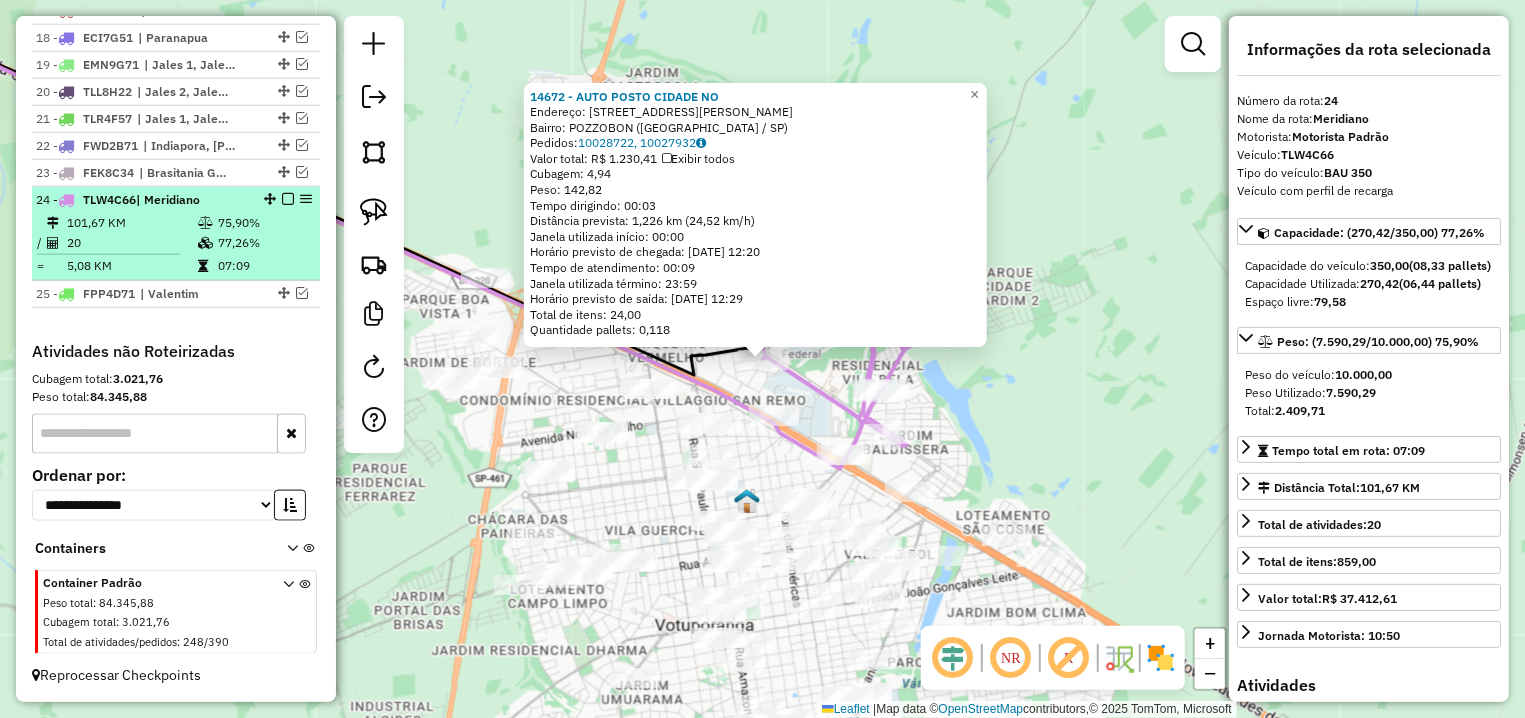 click at bounding box center [288, 199] 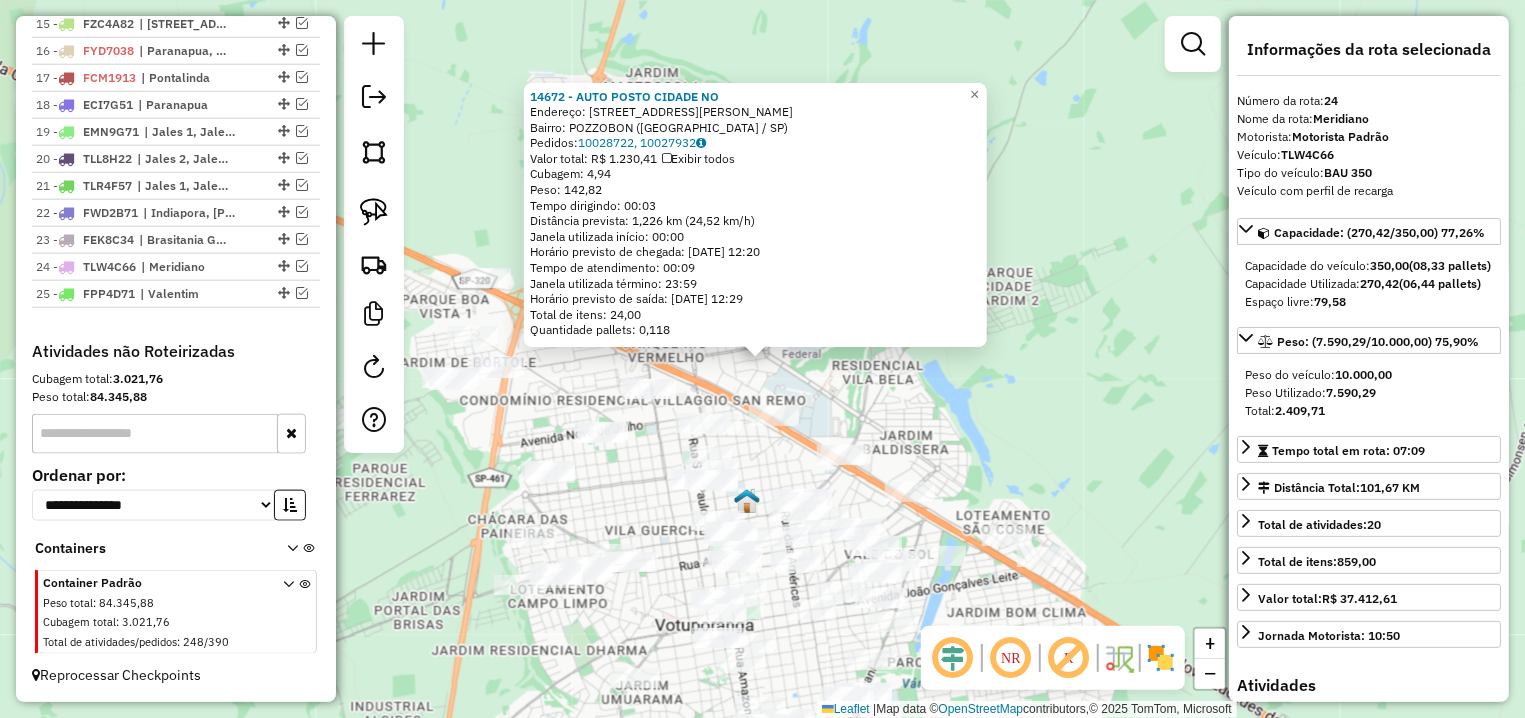 scroll, scrollTop: 1159, scrollLeft: 0, axis: vertical 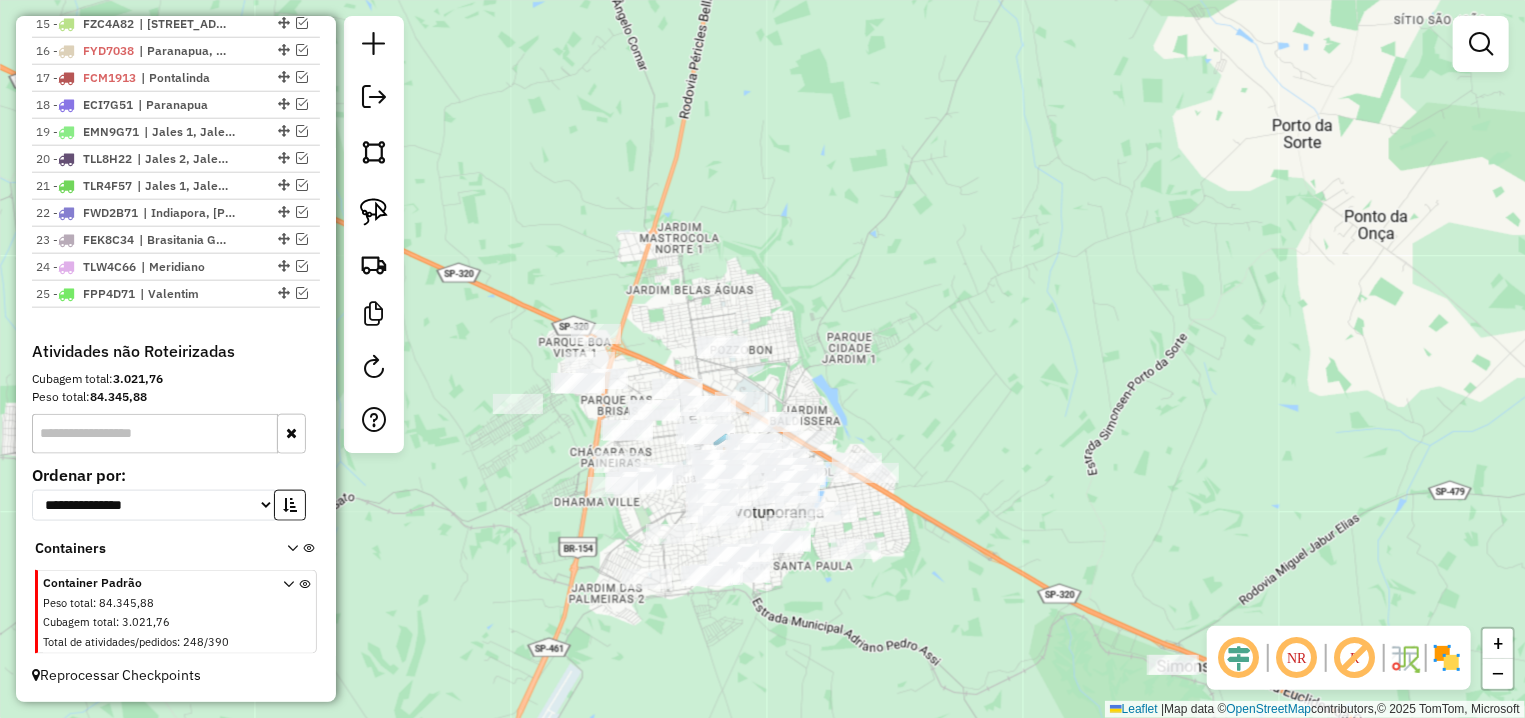 drag, startPoint x: 360, startPoint y: 195, endPoint x: 419, endPoint y: 204, distance: 59.682495 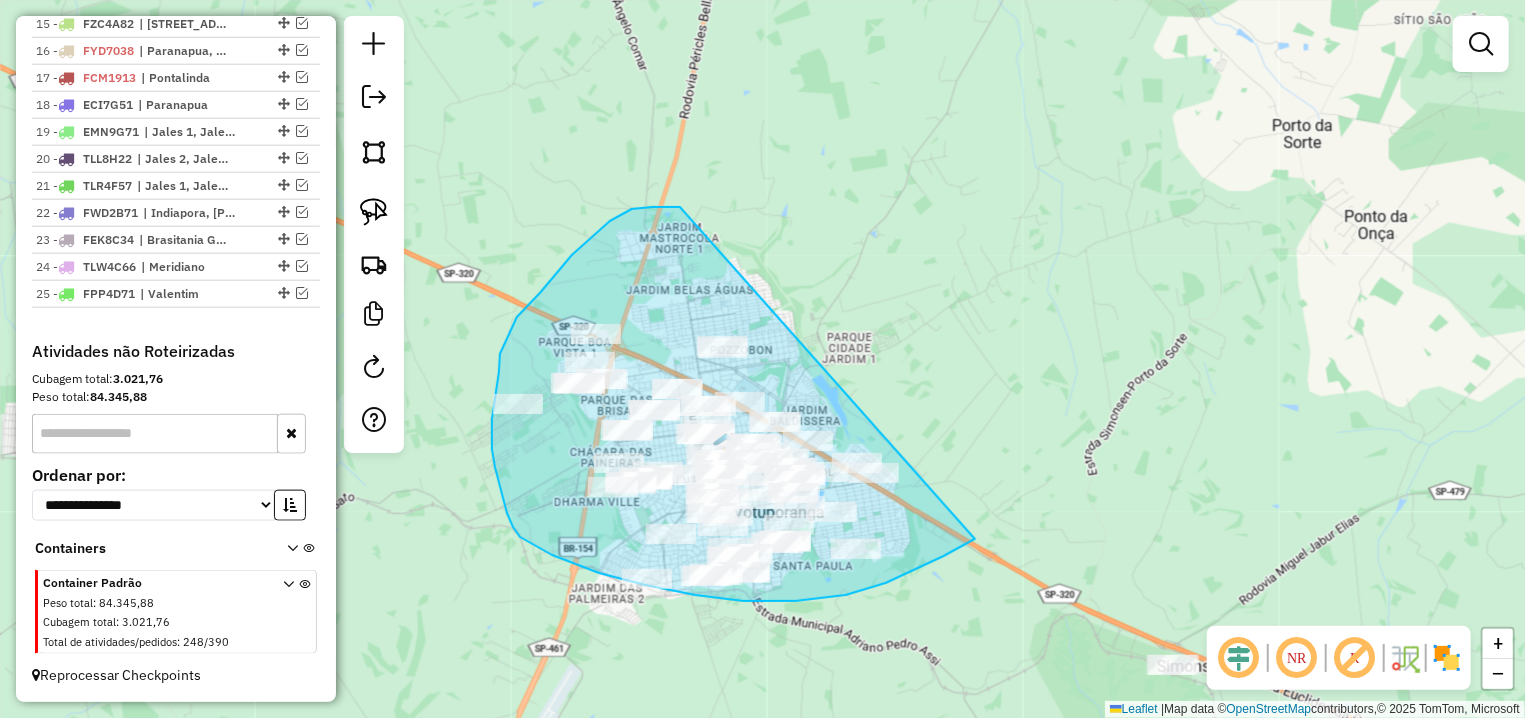drag, startPoint x: 680, startPoint y: 207, endPoint x: 1002, endPoint y: 524, distance: 451.85507 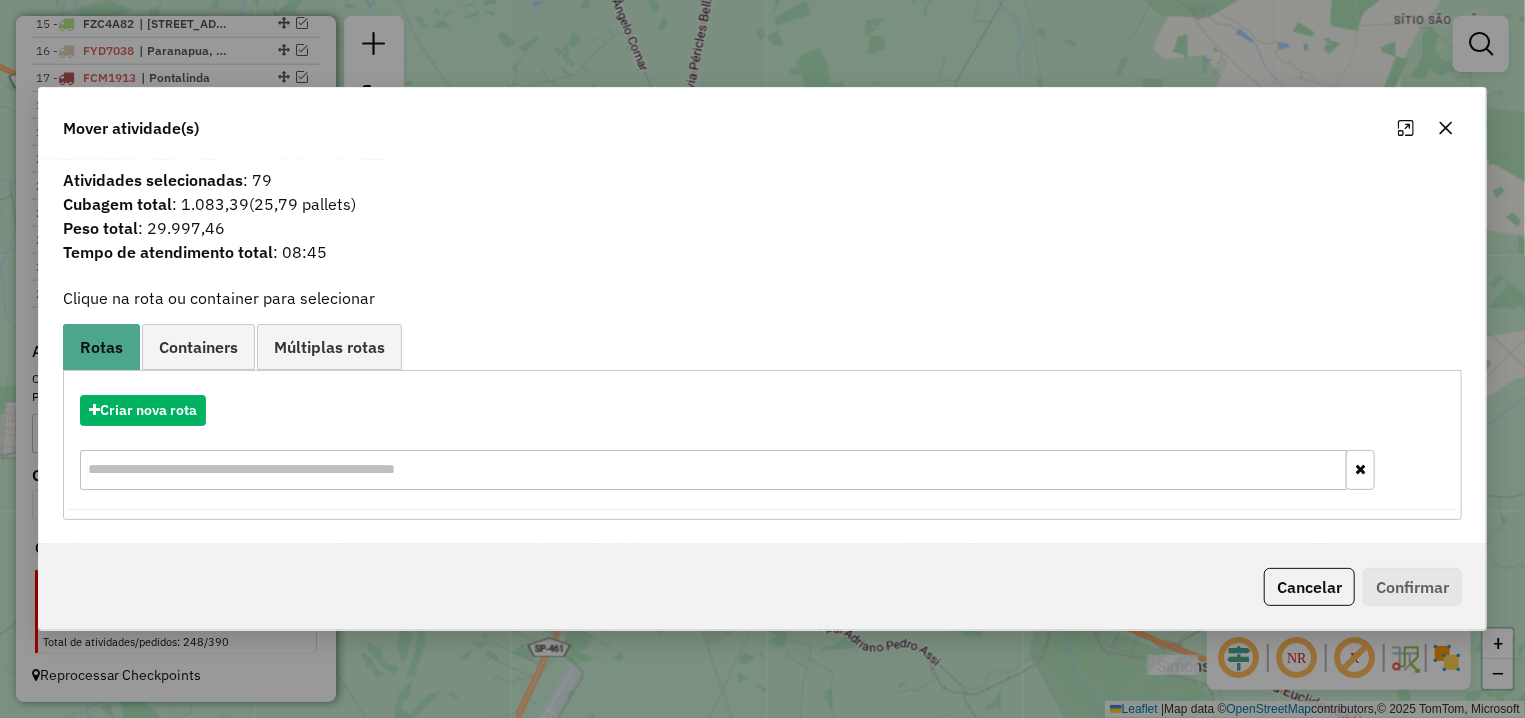 click 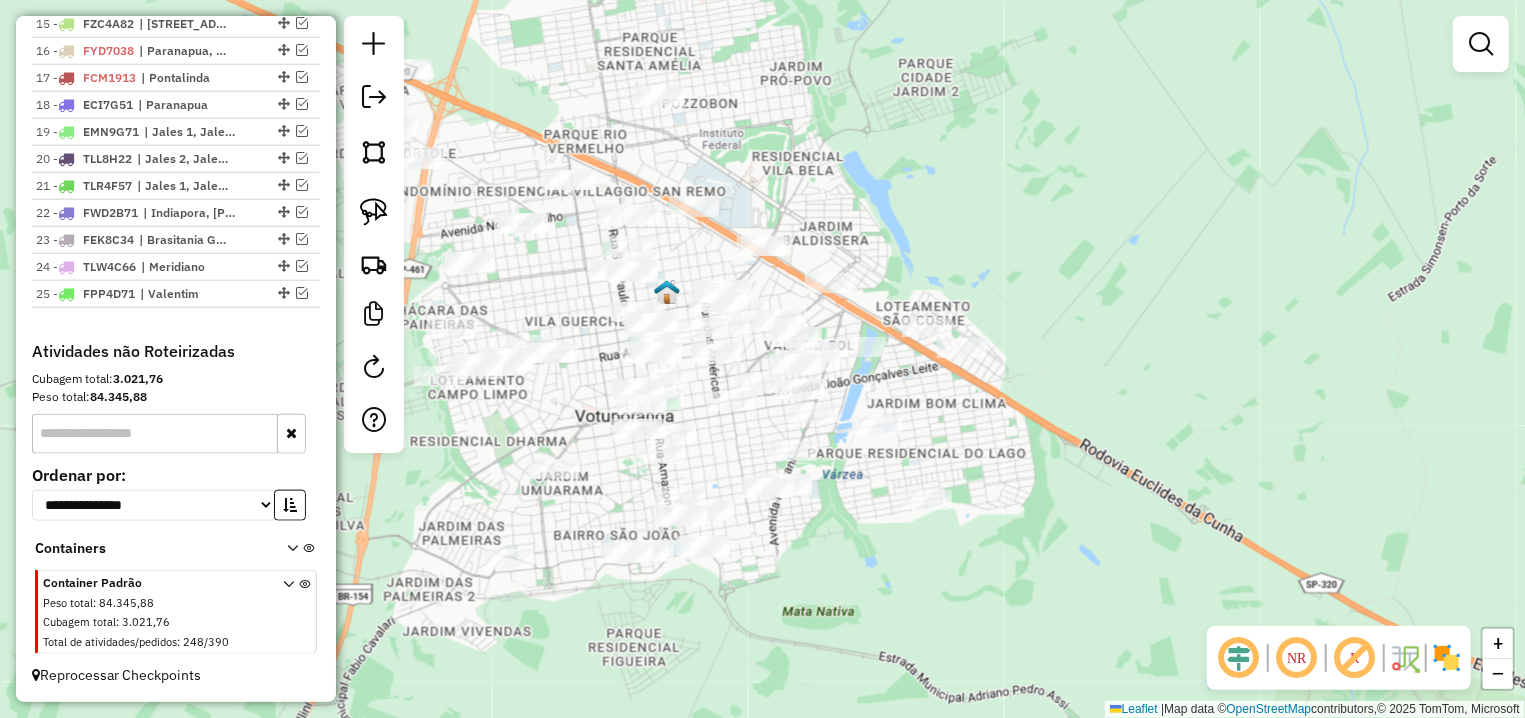 drag, startPoint x: 760, startPoint y: 534, endPoint x: 724, endPoint y: 457, distance: 85 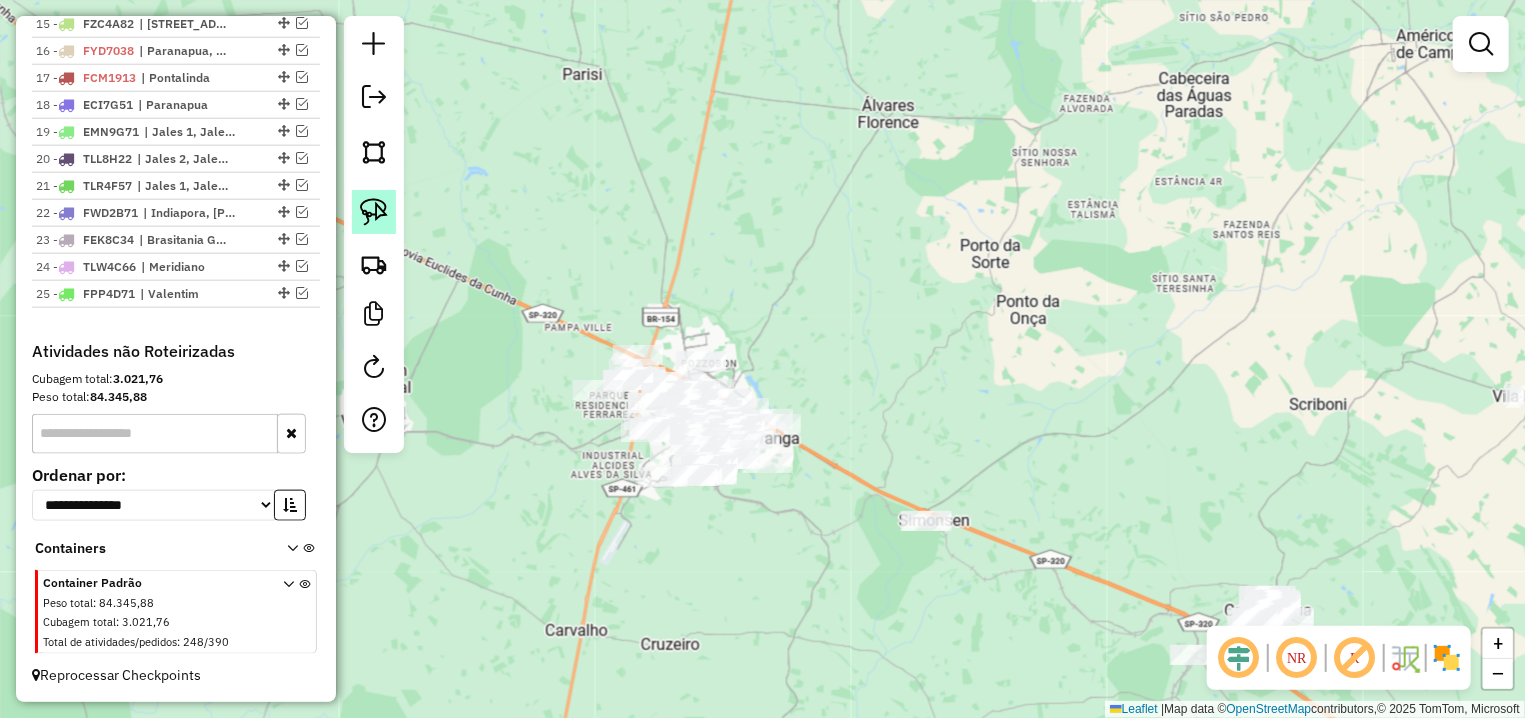 click 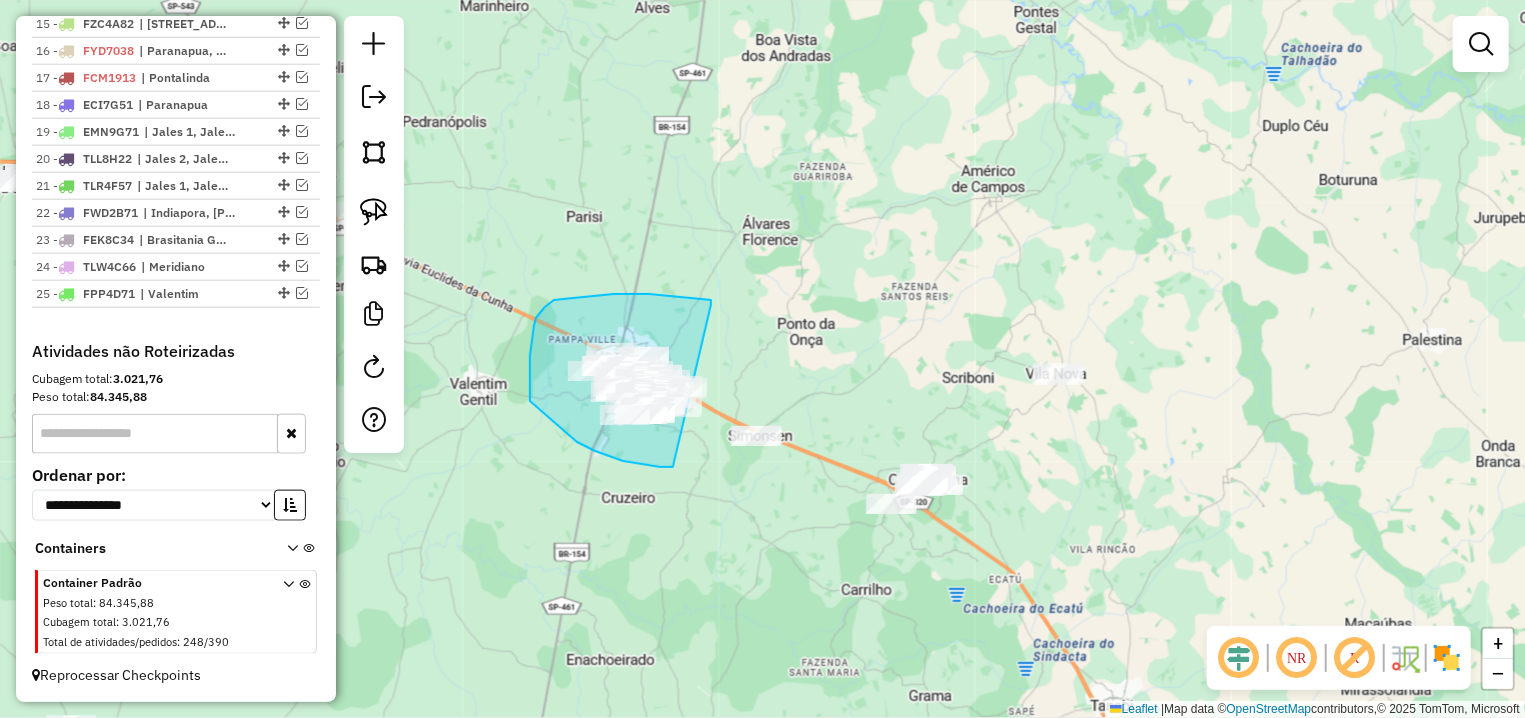 drag, startPoint x: 554, startPoint y: 300, endPoint x: 691, endPoint y: 467, distance: 216.00462 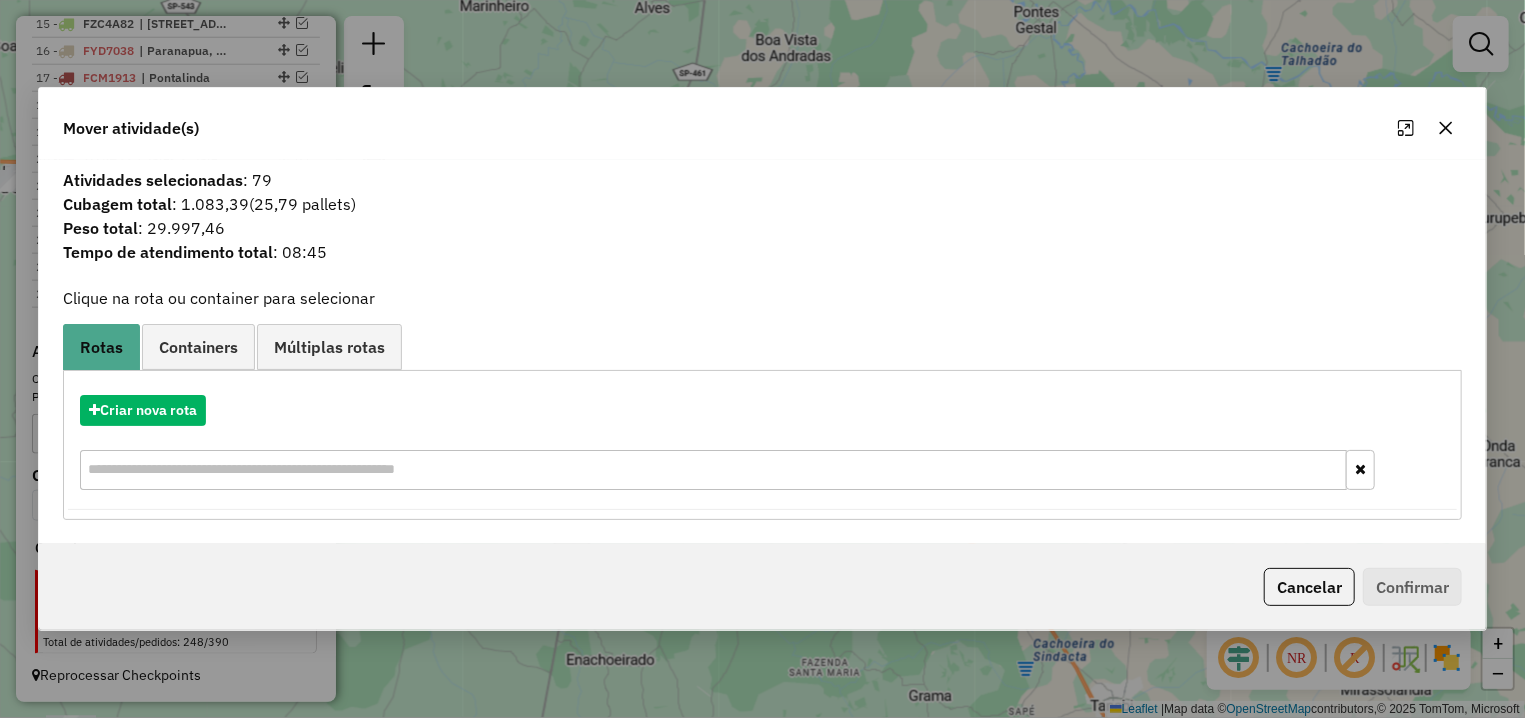 drag, startPoint x: 1451, startPoint y: 124, endPoint x: 1337, endPoint y: 145, distance: 115.918076 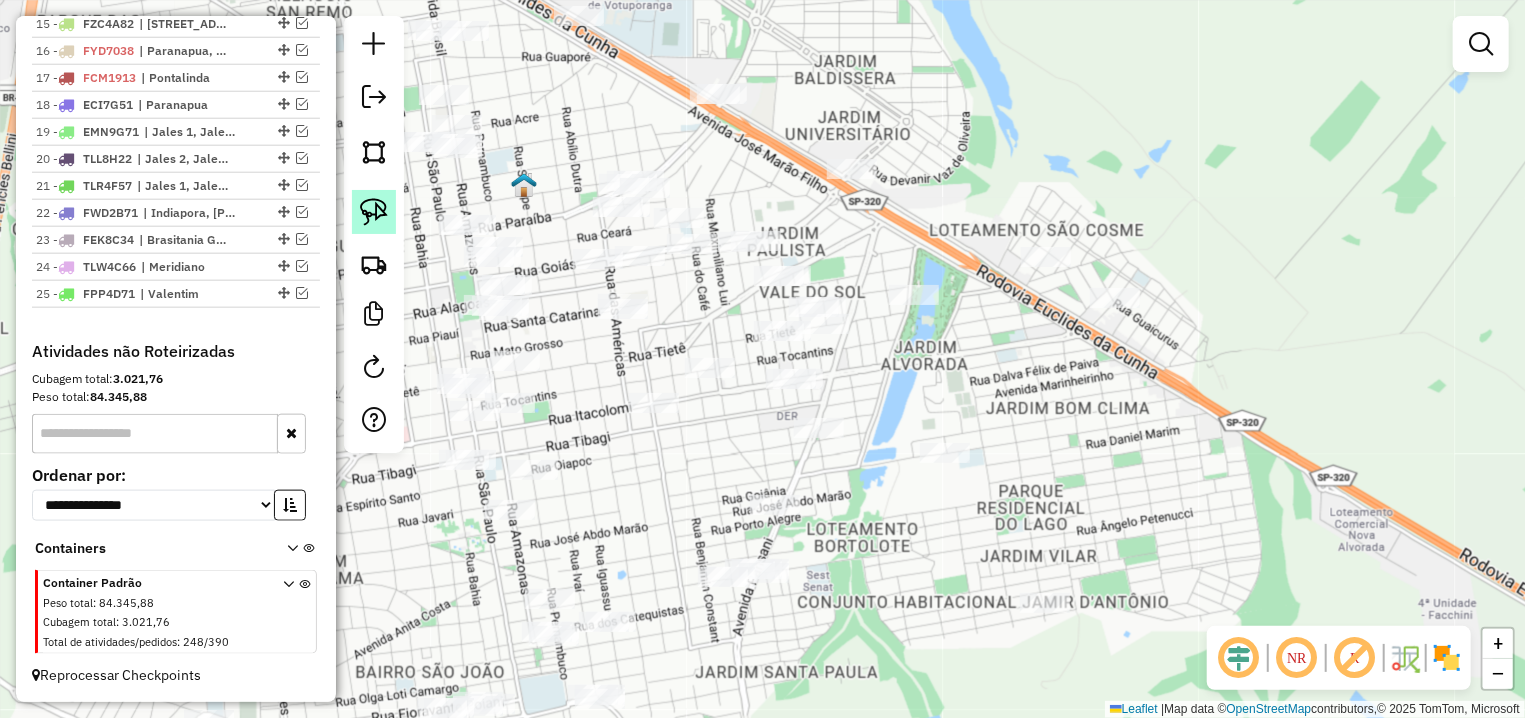 click 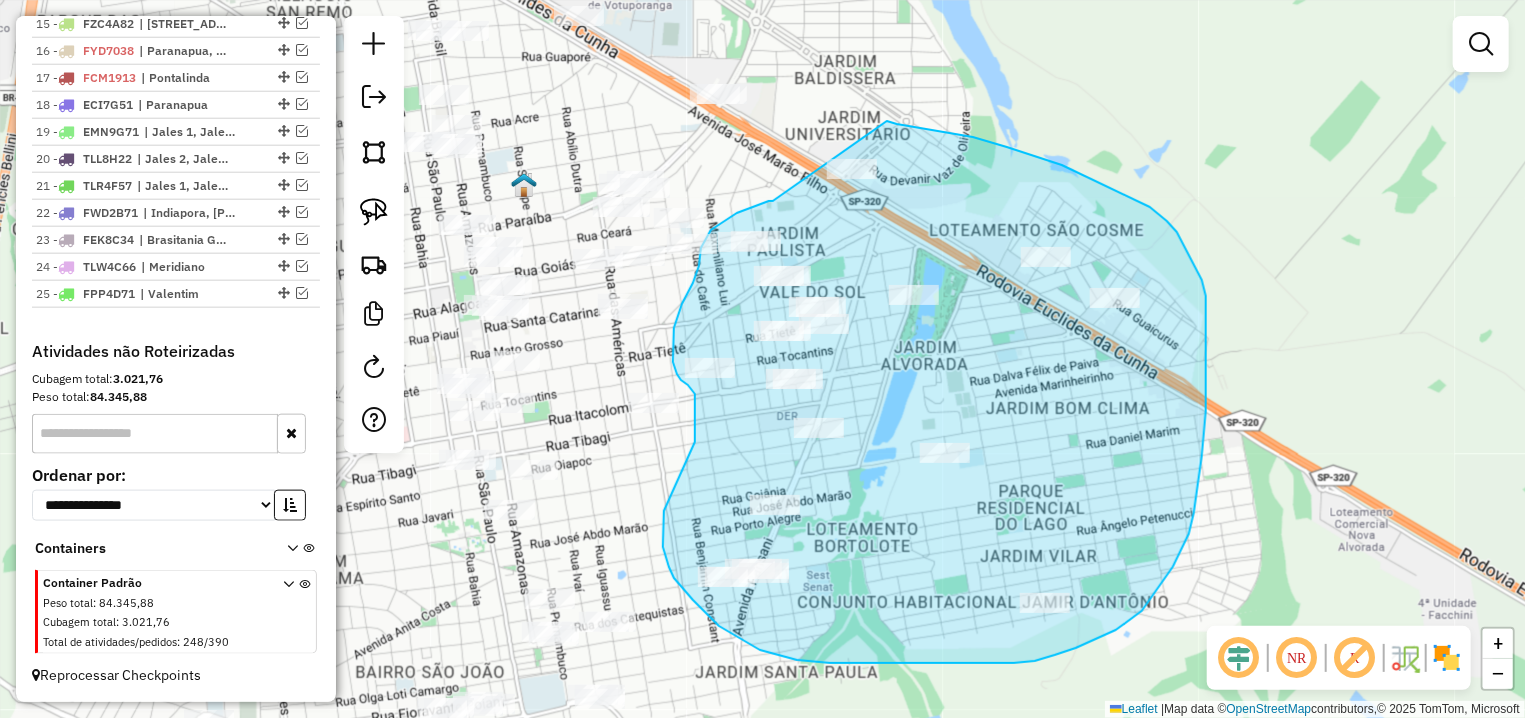 drag, startPoint x: 769, startPoint y: 201, endPoint x: 859, endPoint y: 112, distance: 126.57409 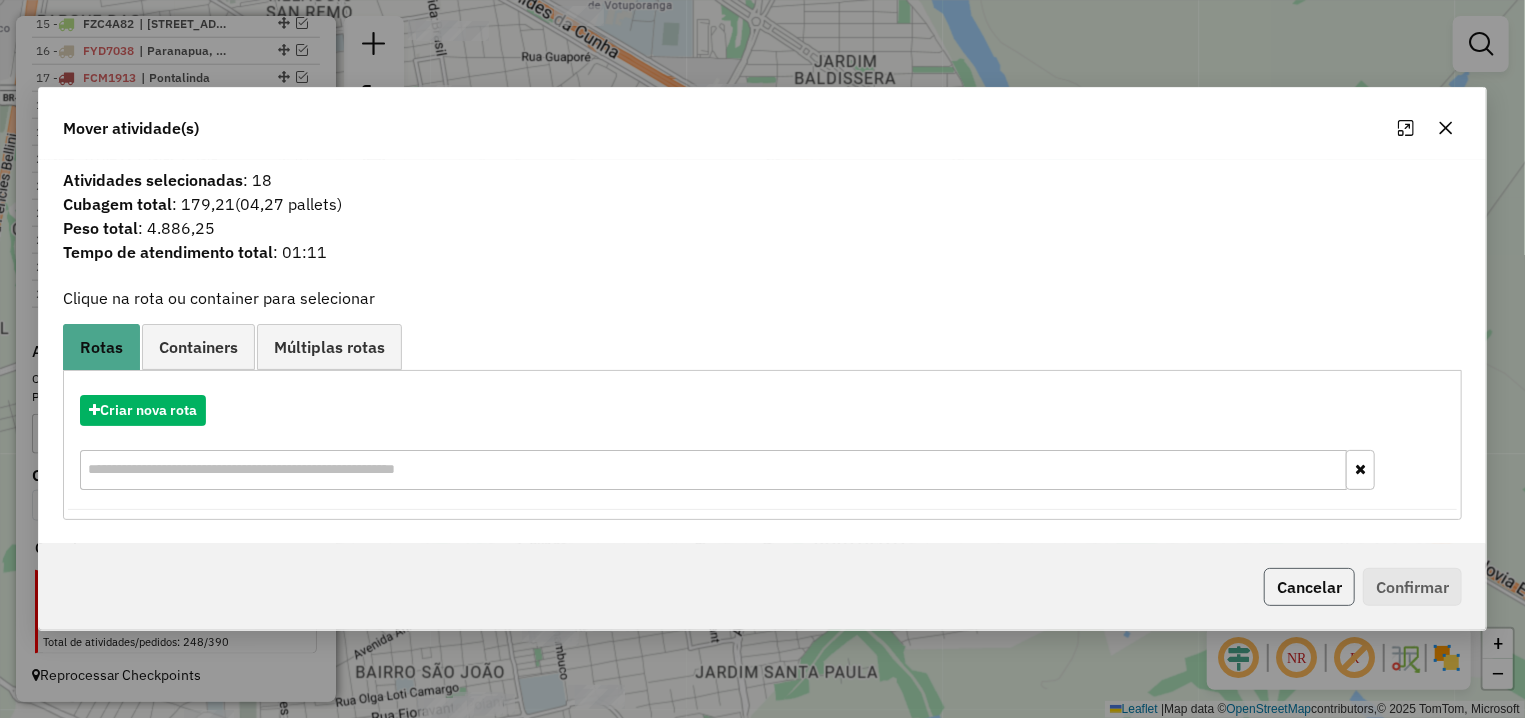 click on "Cancelar" 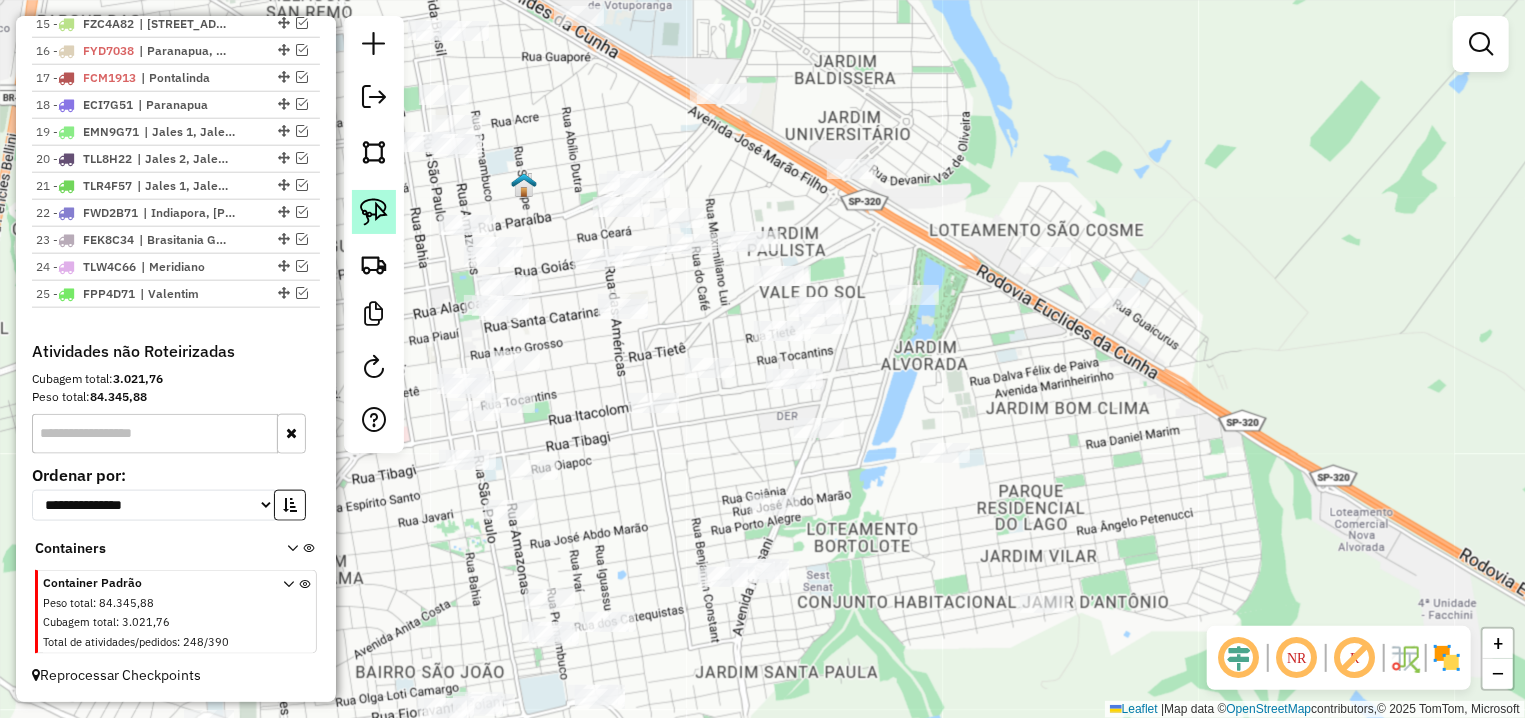 click 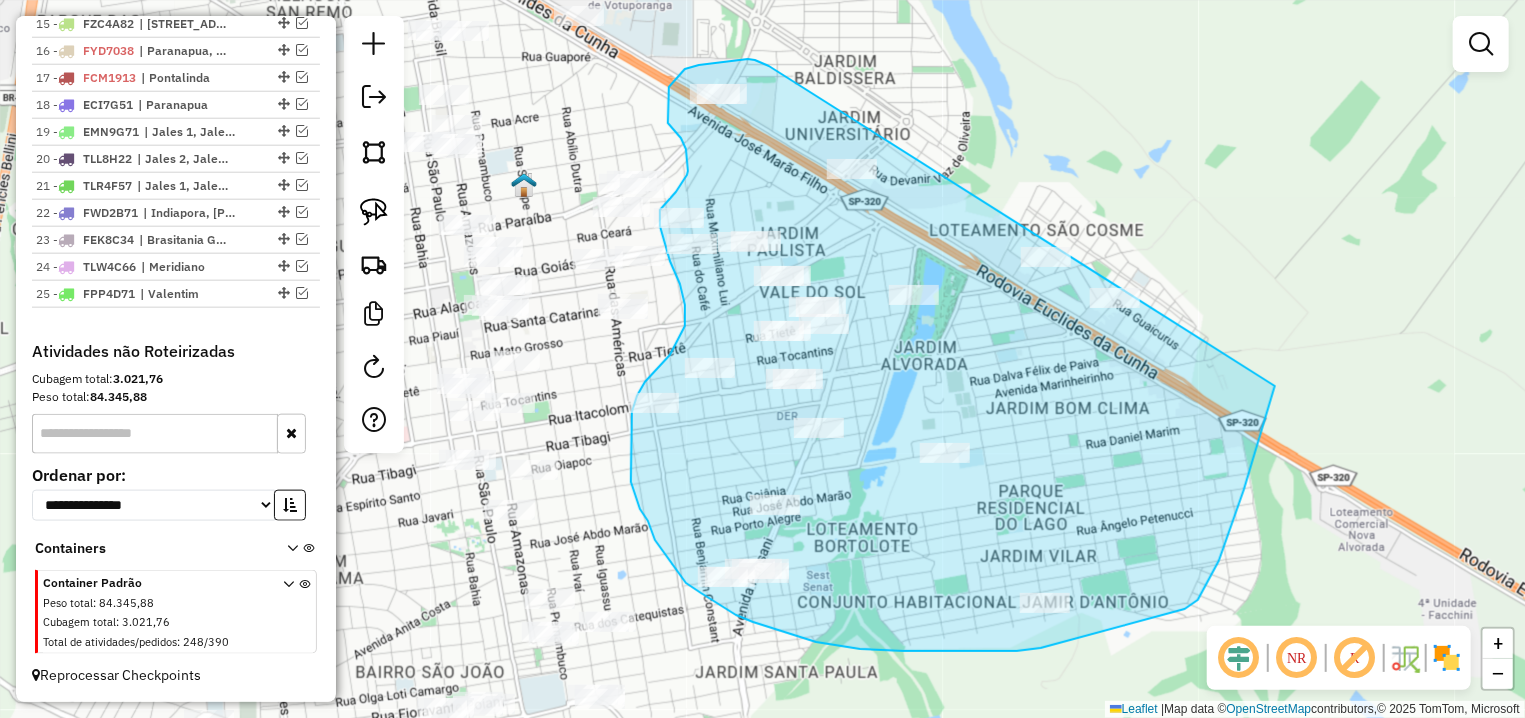 drag, startPoint x: 755, startPoint y: 60, endPoint x: 1274, endPoint y: 281, distance: 564.094 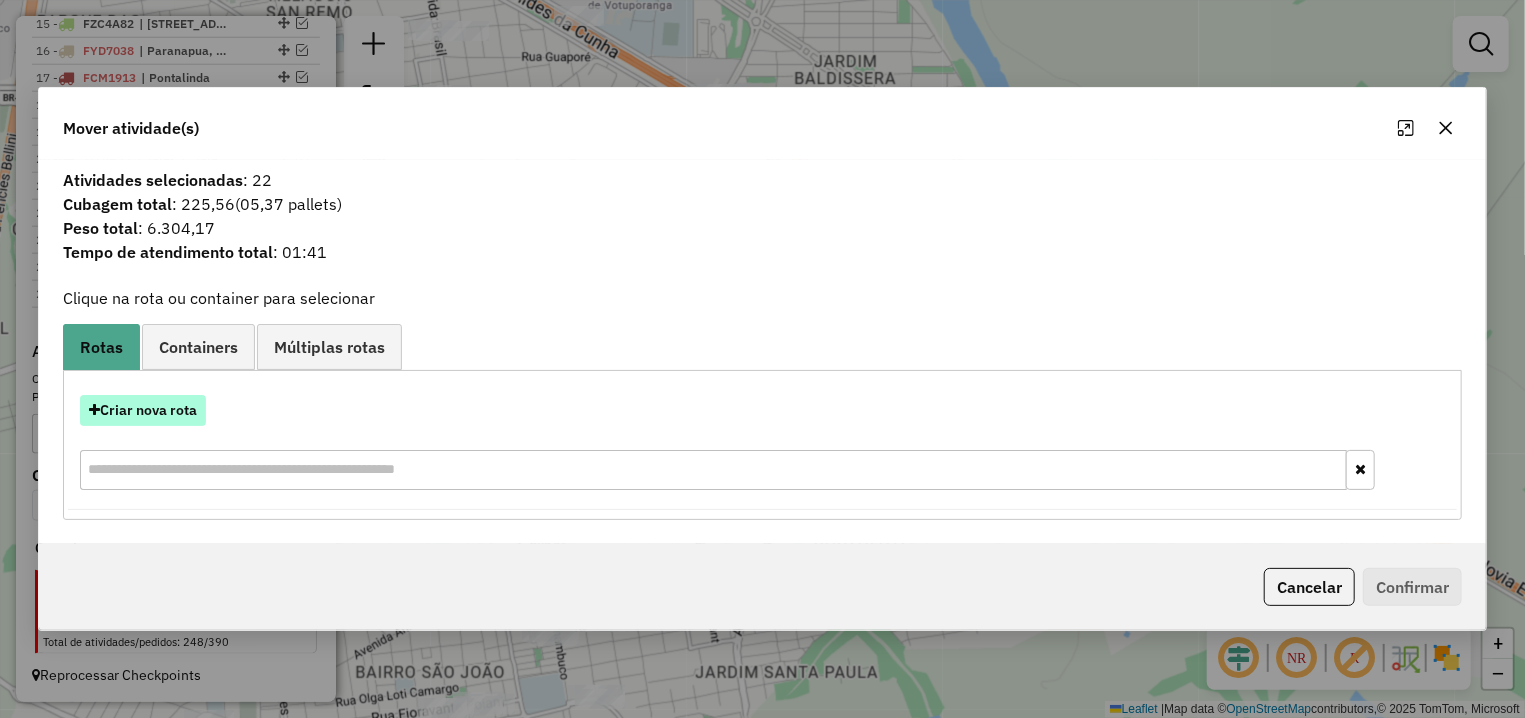 click on "Criar nova rota" at bounding box center [143, 410] 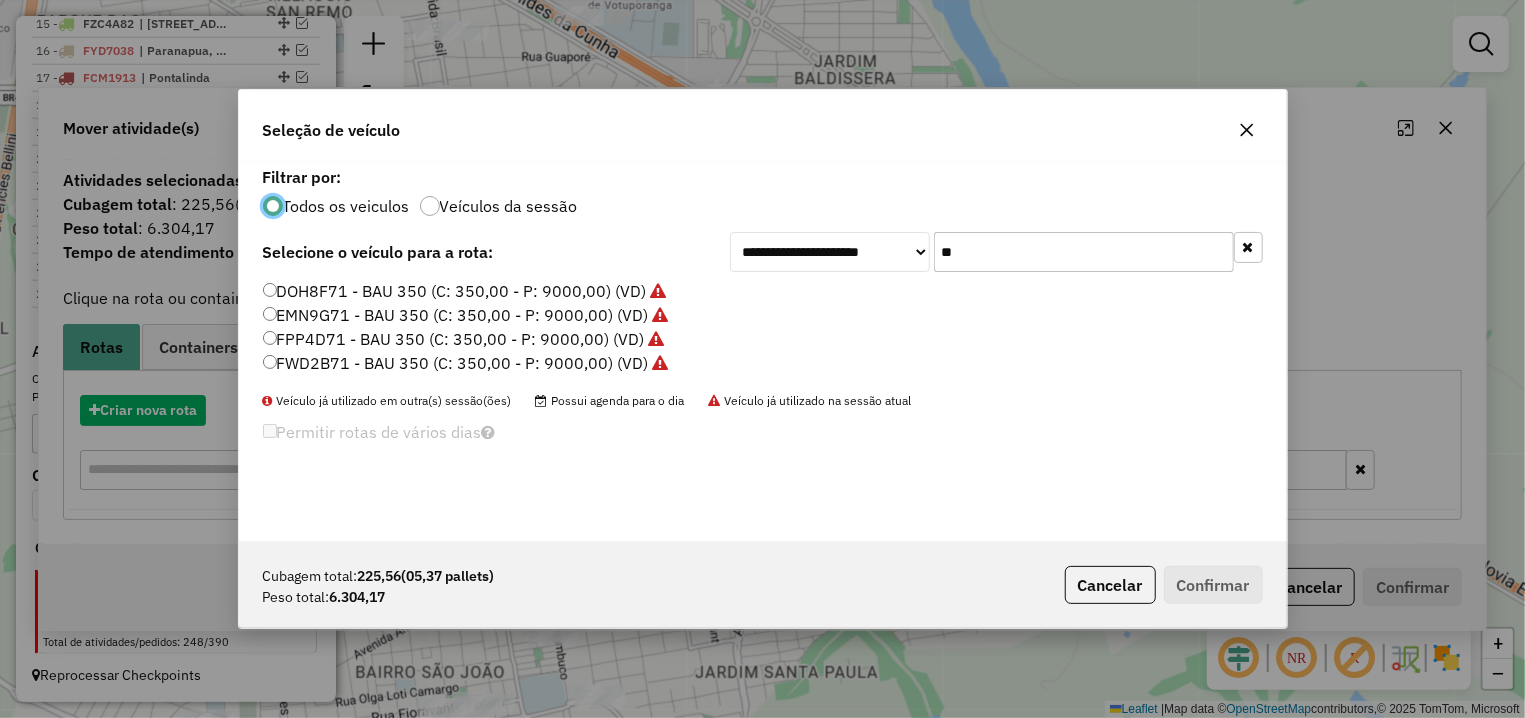 scroll, scrollTop: 11, scrollLeft: 6, axis: both 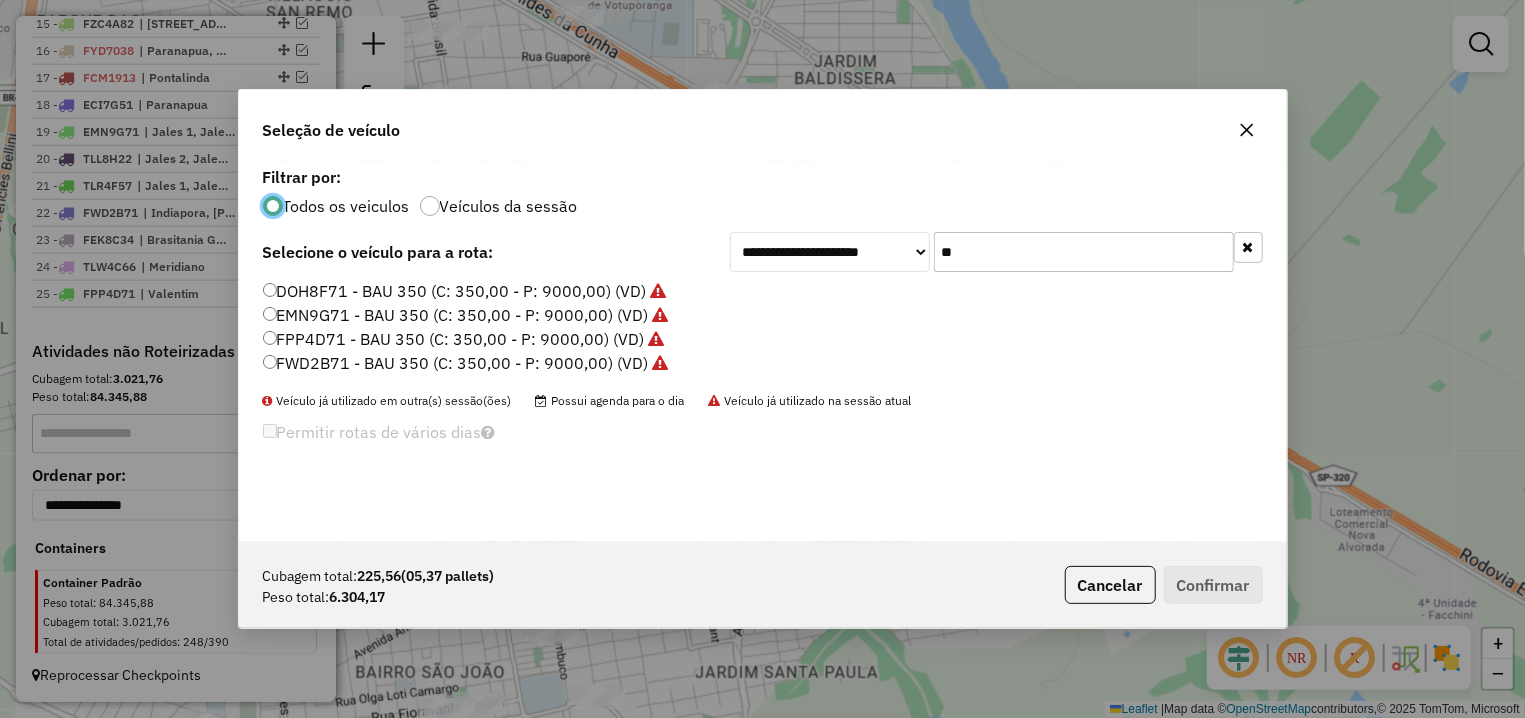 drag, startPoint x: 892, startPoint y: 241, endPoint x: 875, endPoint y: 247, distance: 18.027756 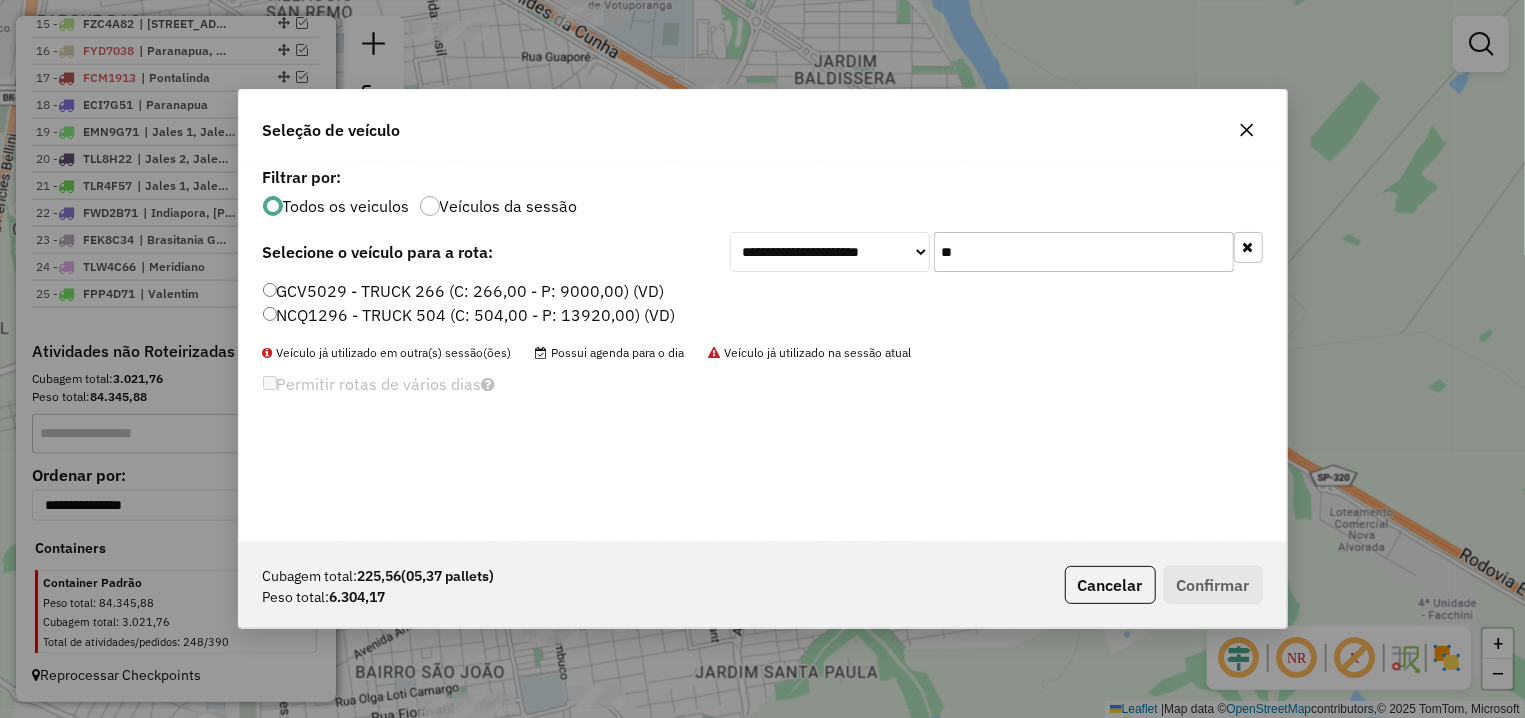 type on "**" 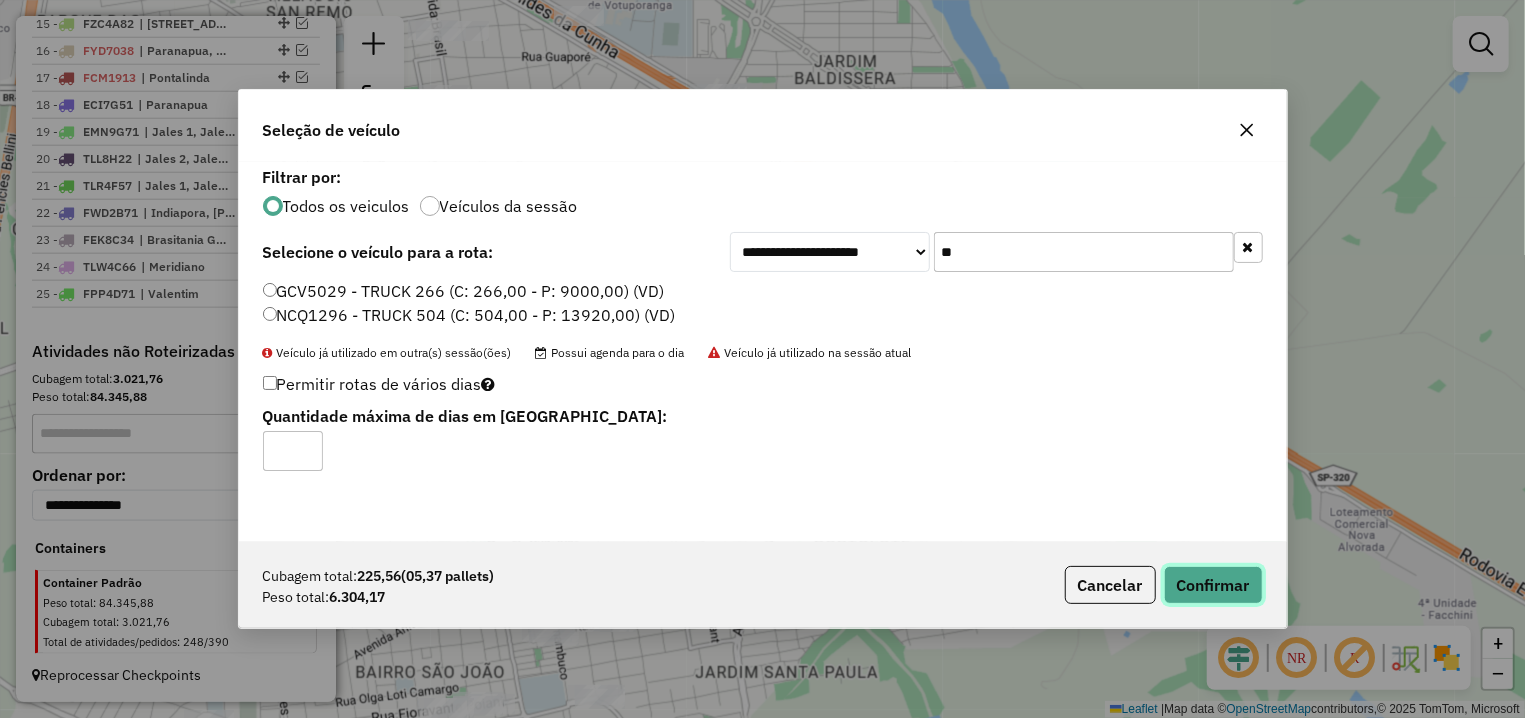 click on "Confirmar" 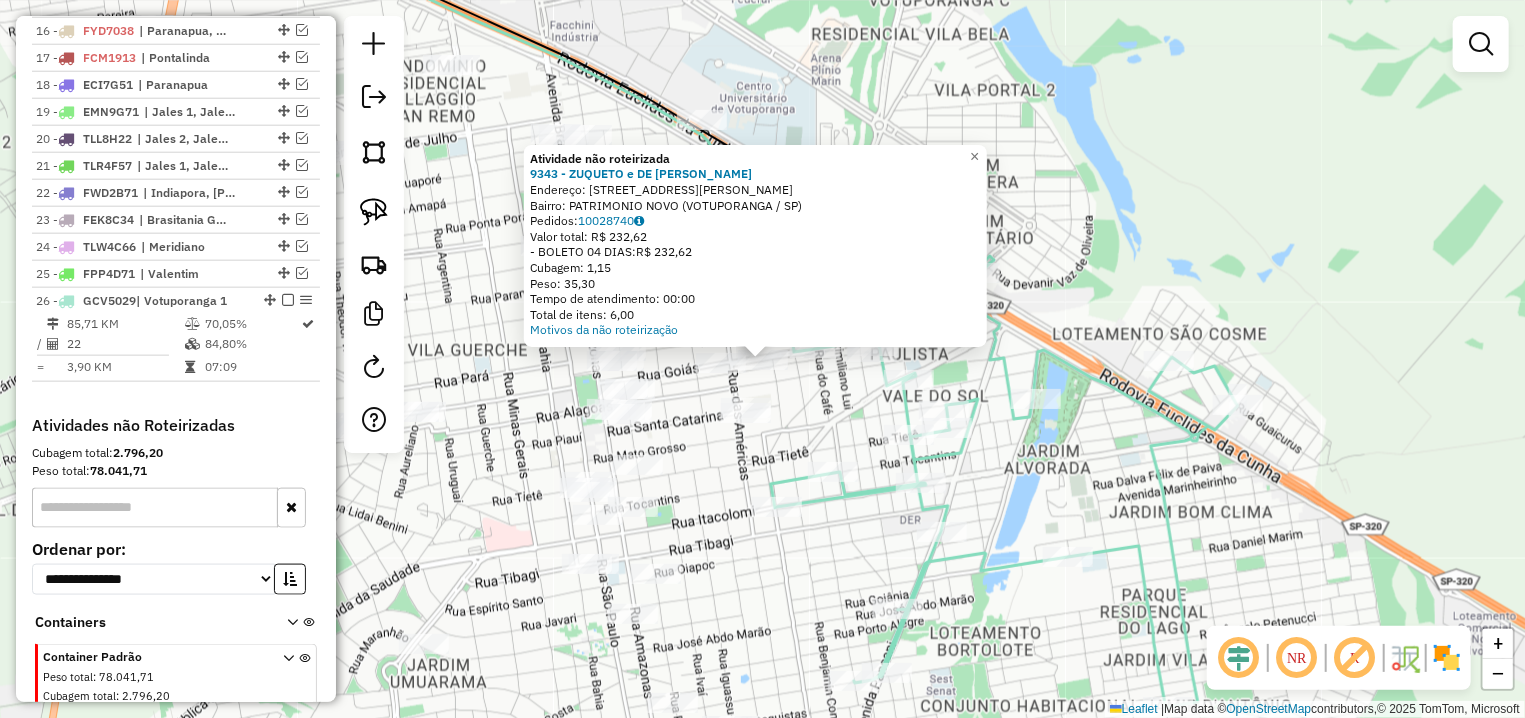 click on "Atividade não roteirizada 9343 - ZUQUETO e DE PAULA L  Endereço: AV  FRANCISCO VILAR HORTA         4133   Bairro: PATRIMONIO NOVO (VOTUPORANGA / SP)   Pedidos:  10028740   Valor total: R$ 232,62   - BOLETO 04 DIAS:  R$ 232,62   Cubagem: 1,15   Peso: 35,30   Tempo de atendimento: 00:00   Total de itens: 6,00  Motivos da não roteirização × Janela de atendimento Grade de atendimento Capacidade Transportadoras Veículos Cliente Pedidos  Rotas Selecione os dias de semana para filtrar as janelas de atendimento  Seg   Ter   Qua   Qui   Sex   Sáb   Dom  Informe o período da janela de atendimento: De: Até:  Filtrar exatamente a janela do cliente  Considerar janela de atendimento padrão  Selecione os dias de semana para filtrar as grades de atendimento  Seg   Ter   Qua   Qui   Sex   Sáb   Dom   Considerar clientes sem dia de atendimento cadastrado  Clientes fora do dia de atendimento selecionado Filtrar as atividades entre os valores definidos abaixo:  Peso mínimo:   Peso máximo:   Cubagem mínima:   De:" 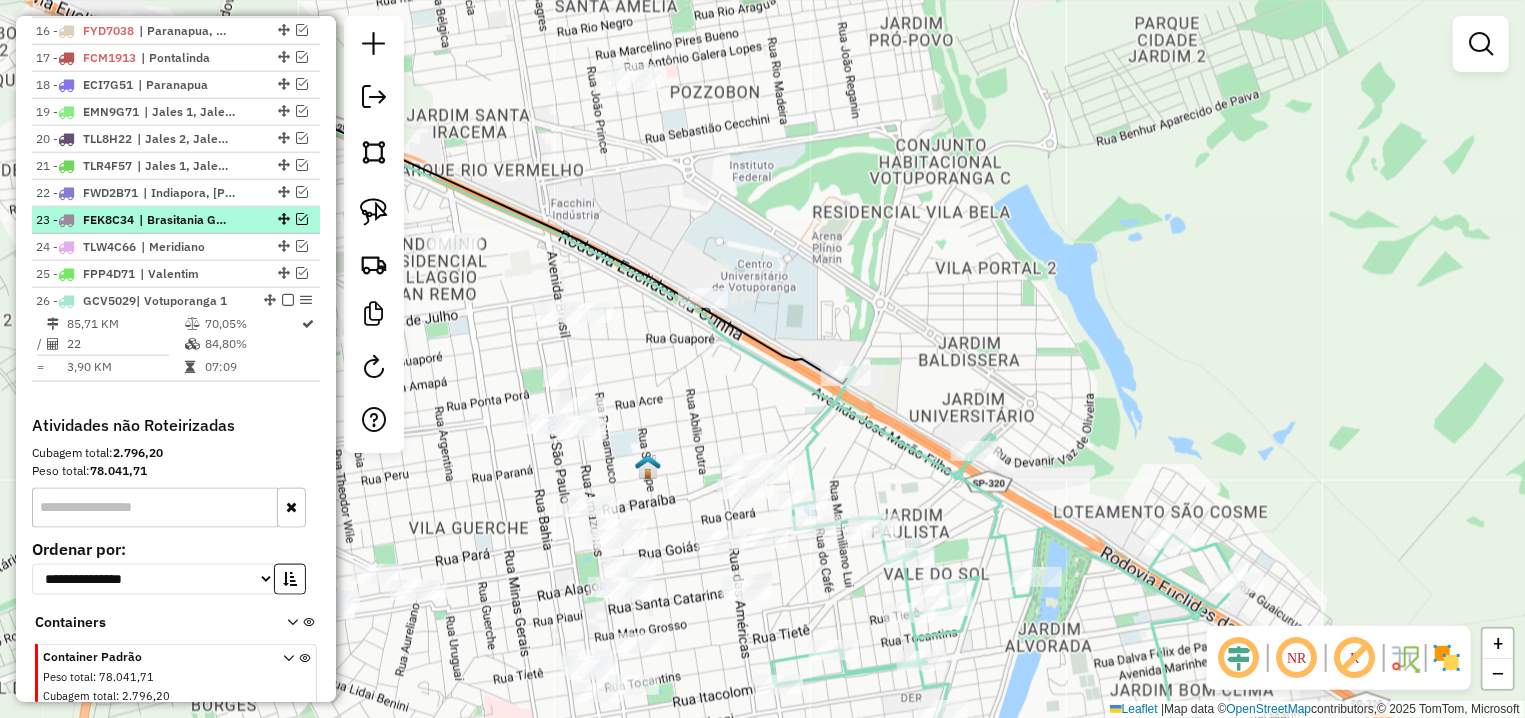 drag, startPoint x: 844, startPoint y: 73, endPoint x: 272, endPoint y: 238, distance: 595.32263 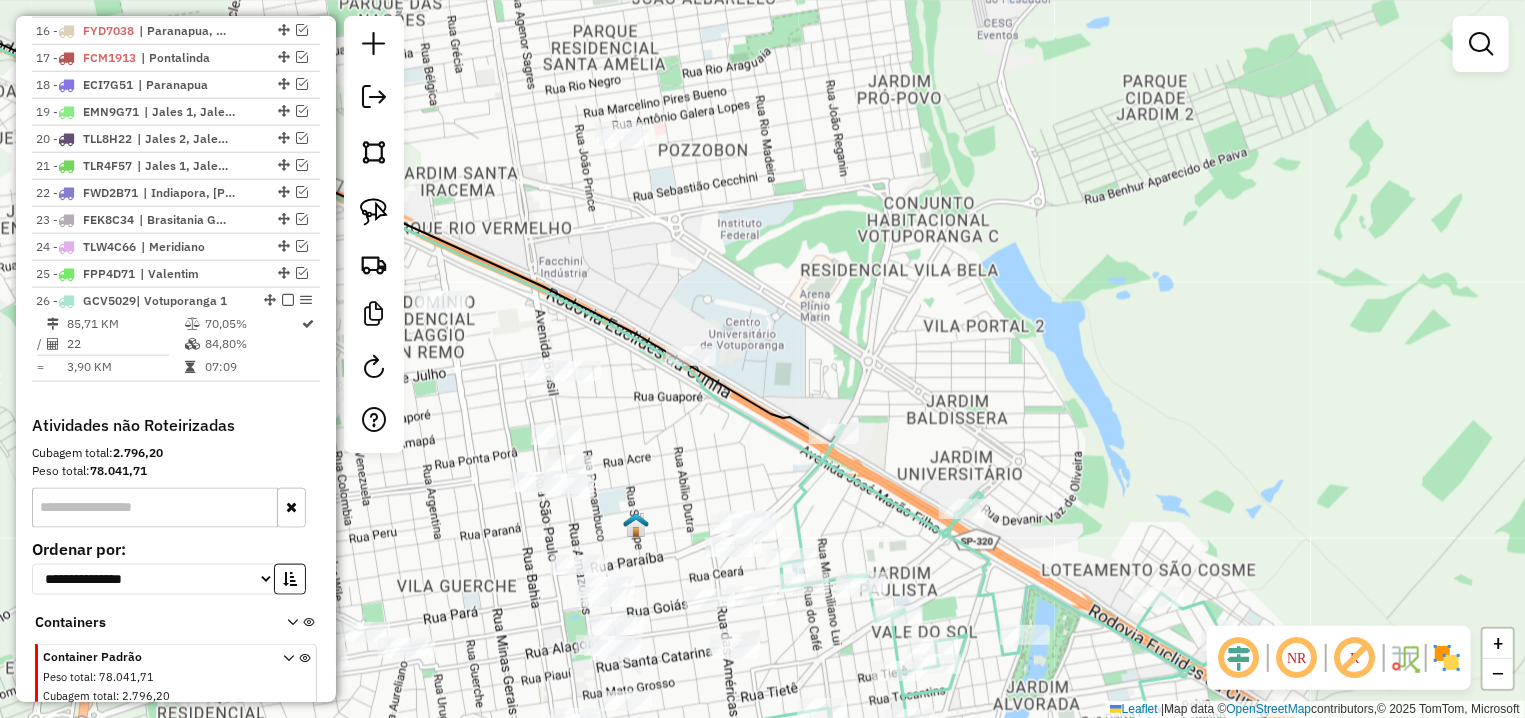 click 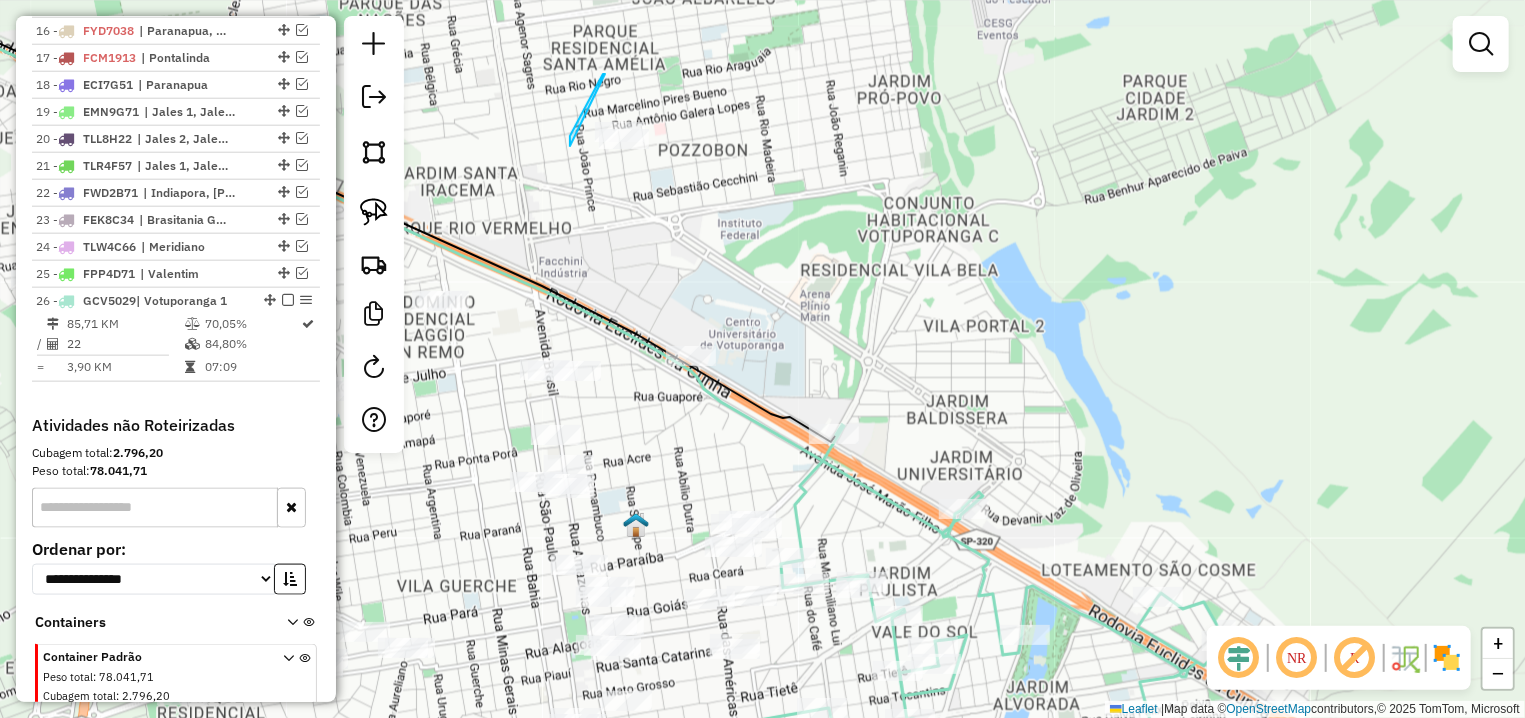 drag, startPoint x: 605, startPoint y: 74, endPoint x: 680, endPoint y: 181, distance: 130.66751 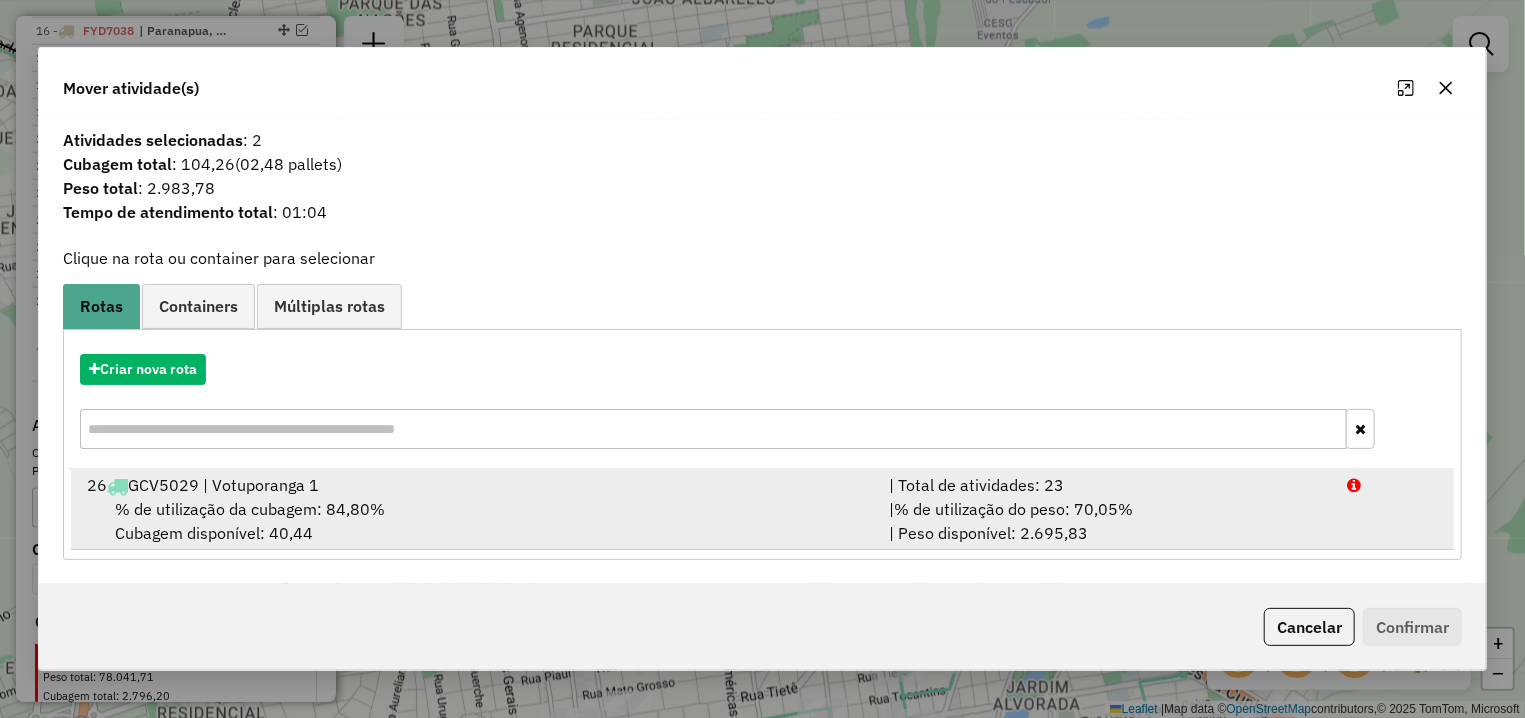 drag, startPoint x: 429, startPoint y: 491, endPoint x: 898, endPoint y: 491, distance: 469 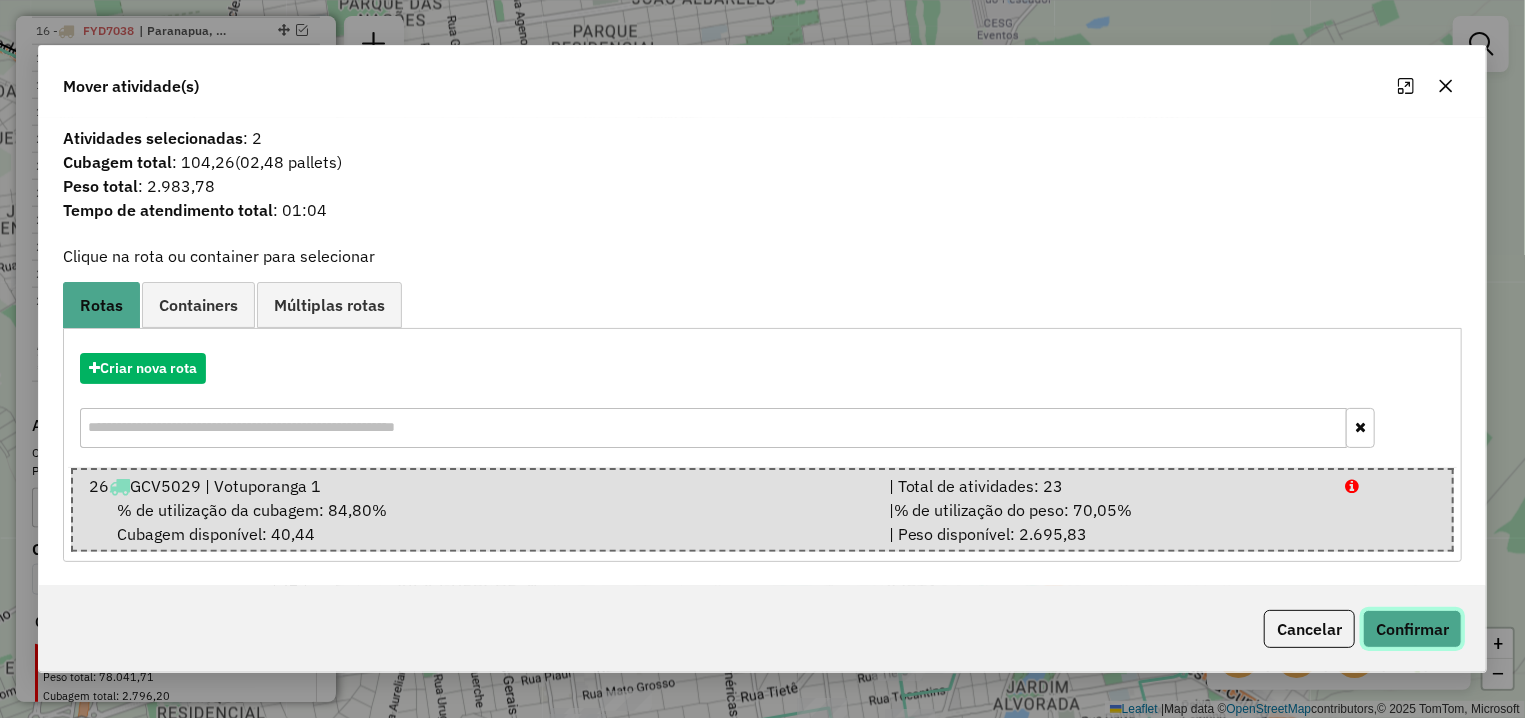 click on "Confirmar" 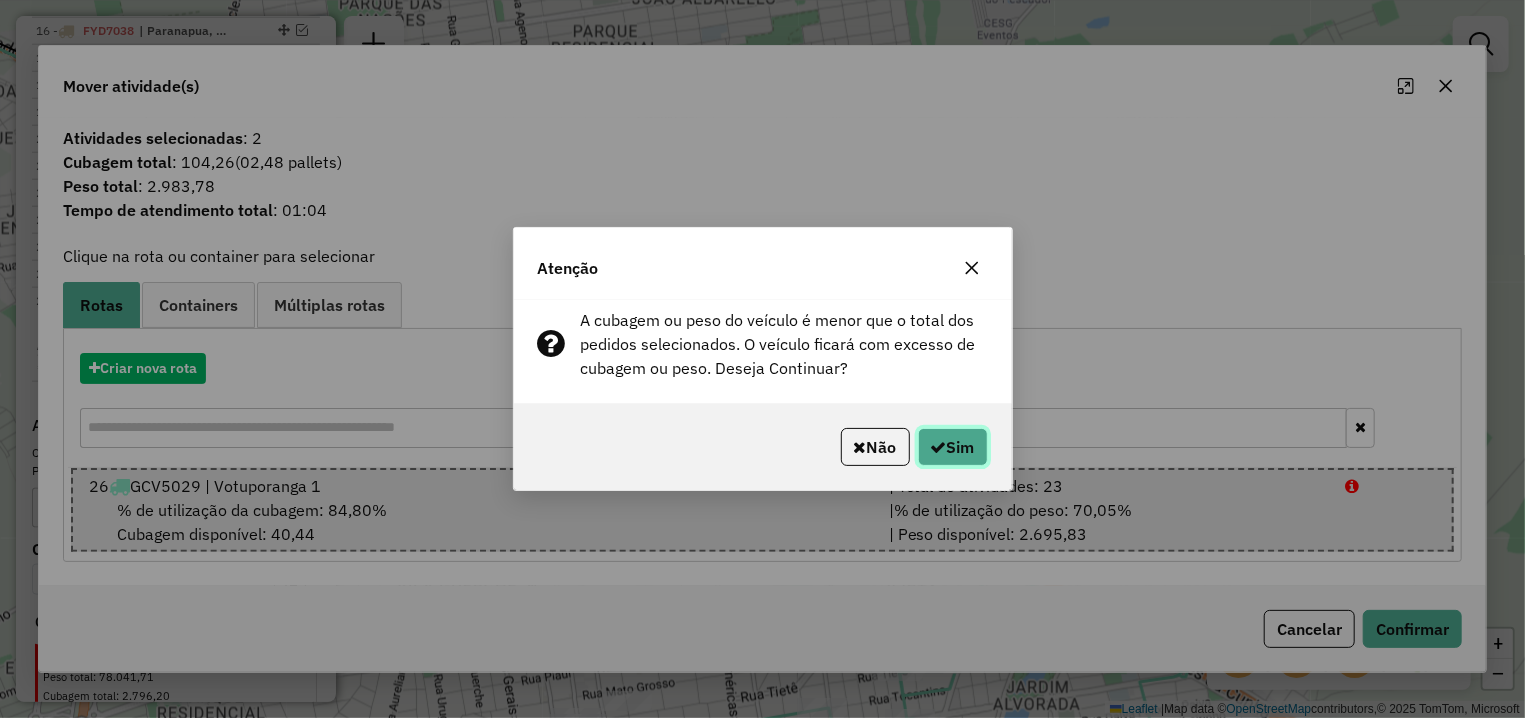 click 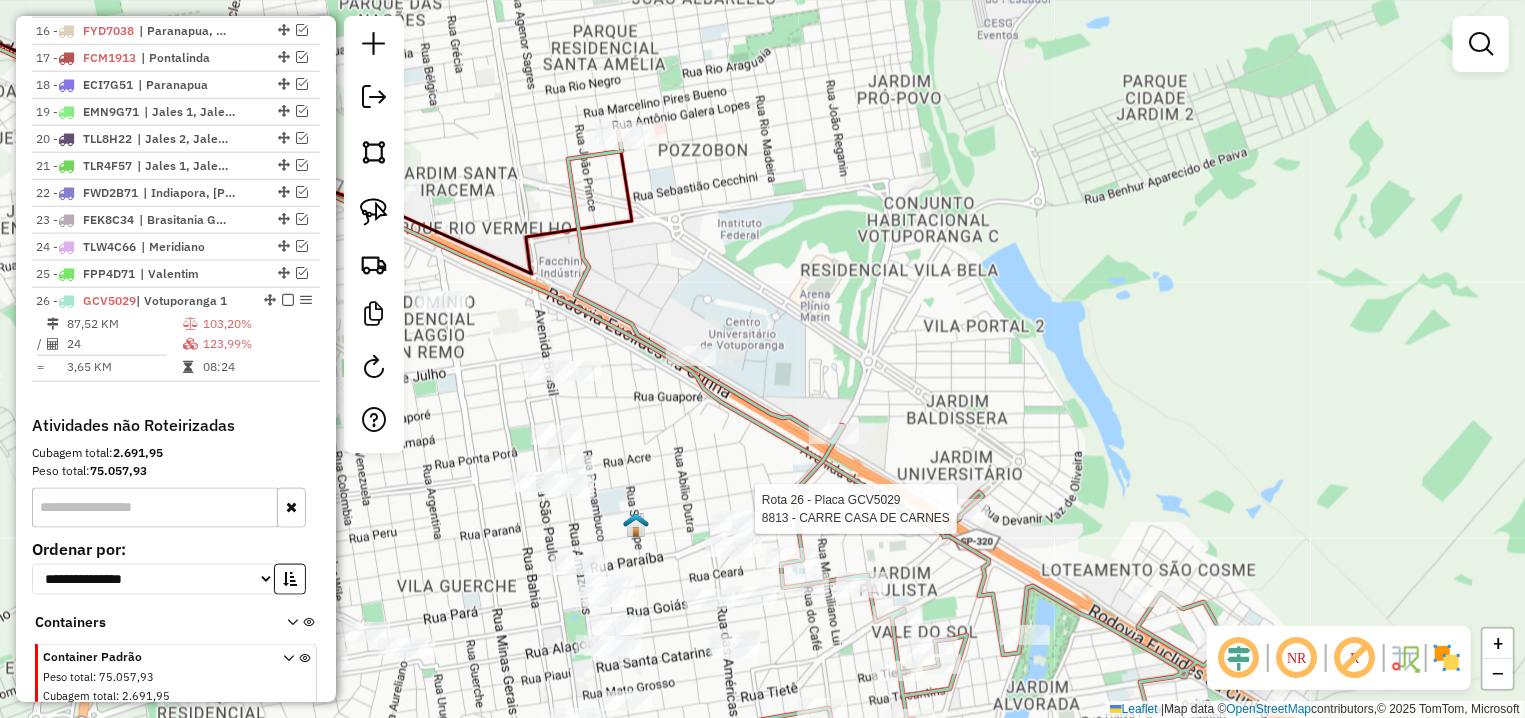 select on "**********" 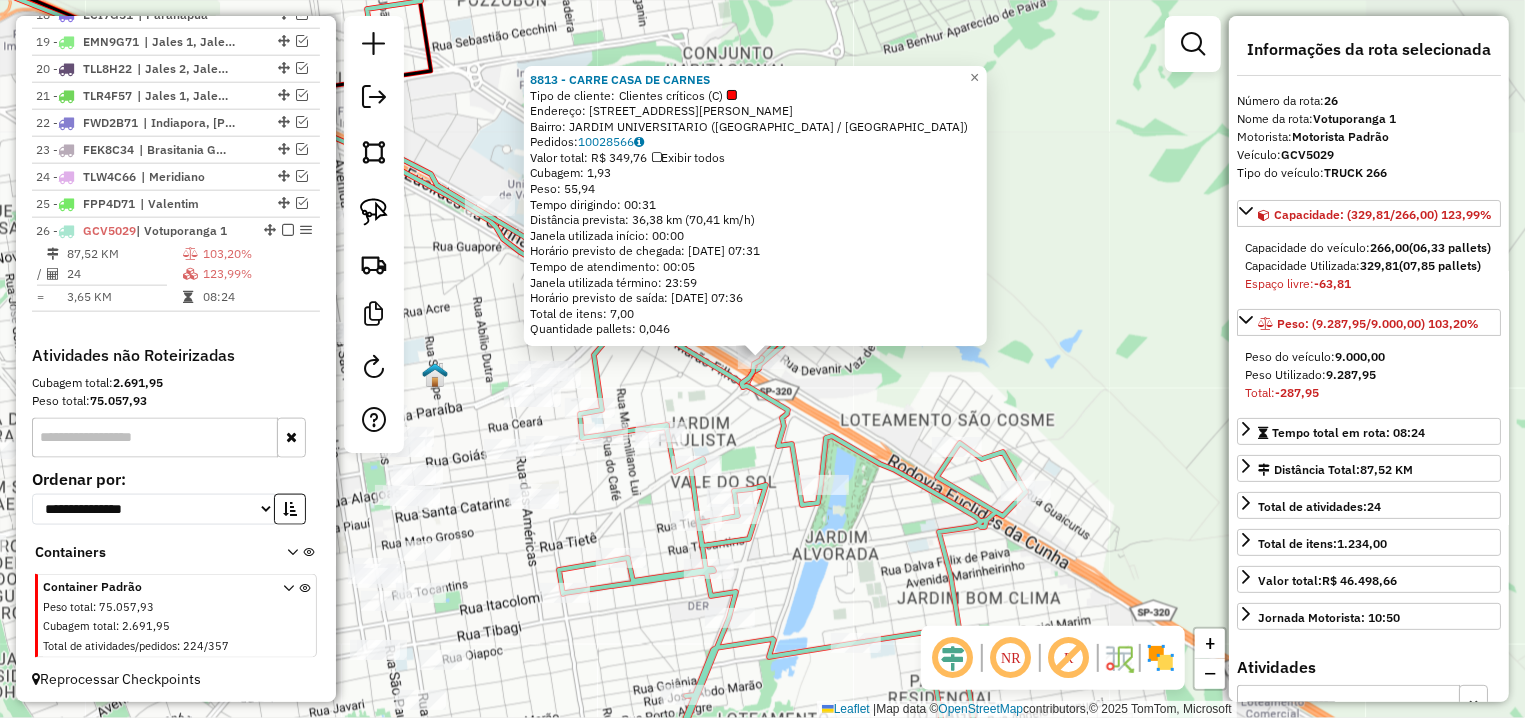 scroll, scrollTop: 1272, scrollLeft: 0, axis: vertical 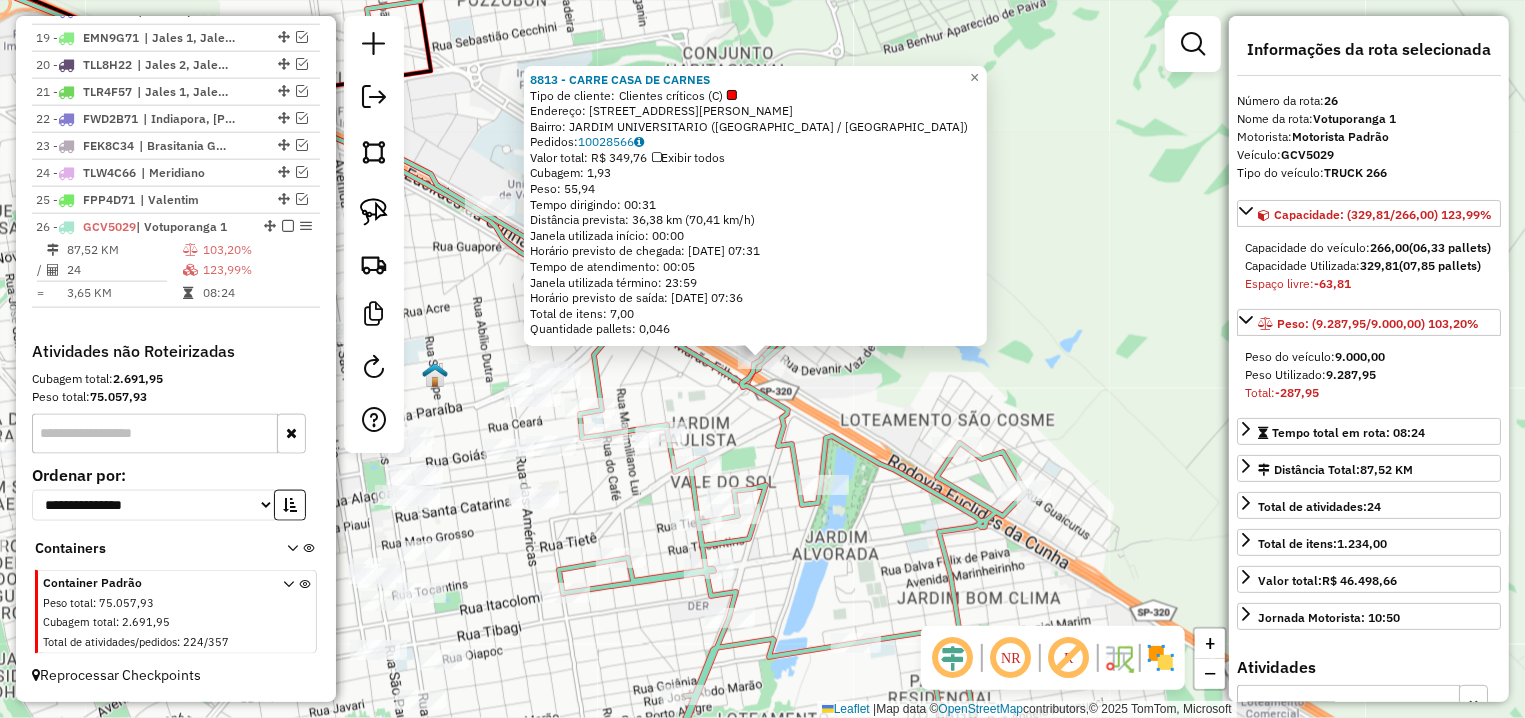 click on "8813 - CARRE CASA DE CARNES  Tipo de cliente:   Clientes críticos (C)   Endereço: AV  ANTONIO FREDERICO             2091   Bairro: JARDIM UNIVERSITARIO (VOTUPORANGA / SP)   Pedidos:  10028566   Valor total: R$ 349,76   Exibir todos   Cubagem: 1,93  Peso: 55,94  Tempo dirigindo: 00:31   Distância prevista: 36,38 km (70,41 km/h)   Janela utilizada início: 00:00   Horário previsto de chegada: 11/07/2025 07:31   Tempo de atendimento: 00:05   Janela utilizada término: 23:59   Horário previsto de saída: 11/07/2025 07:36   Total de itens: 7,00   Quantidade pallets: 0,046  × Janela de atendimento Grade de atendimento Capacidade Transportadoras Veículos Cliente Pedidos  Rotas Selecione os dias de semana para filtrar as janelas de atendimento  Seg   Ter   Qua   Qui   Sex   Sáb   Dom  Informe o período da janela de atendimento: De: Até:  Filtrar exatamente a janela do cliente  Considerar janela de atendimento padrão  Selecione os dias de semana para filtrar as grades de atendimento  Seg   Ter   Qua   Qui" 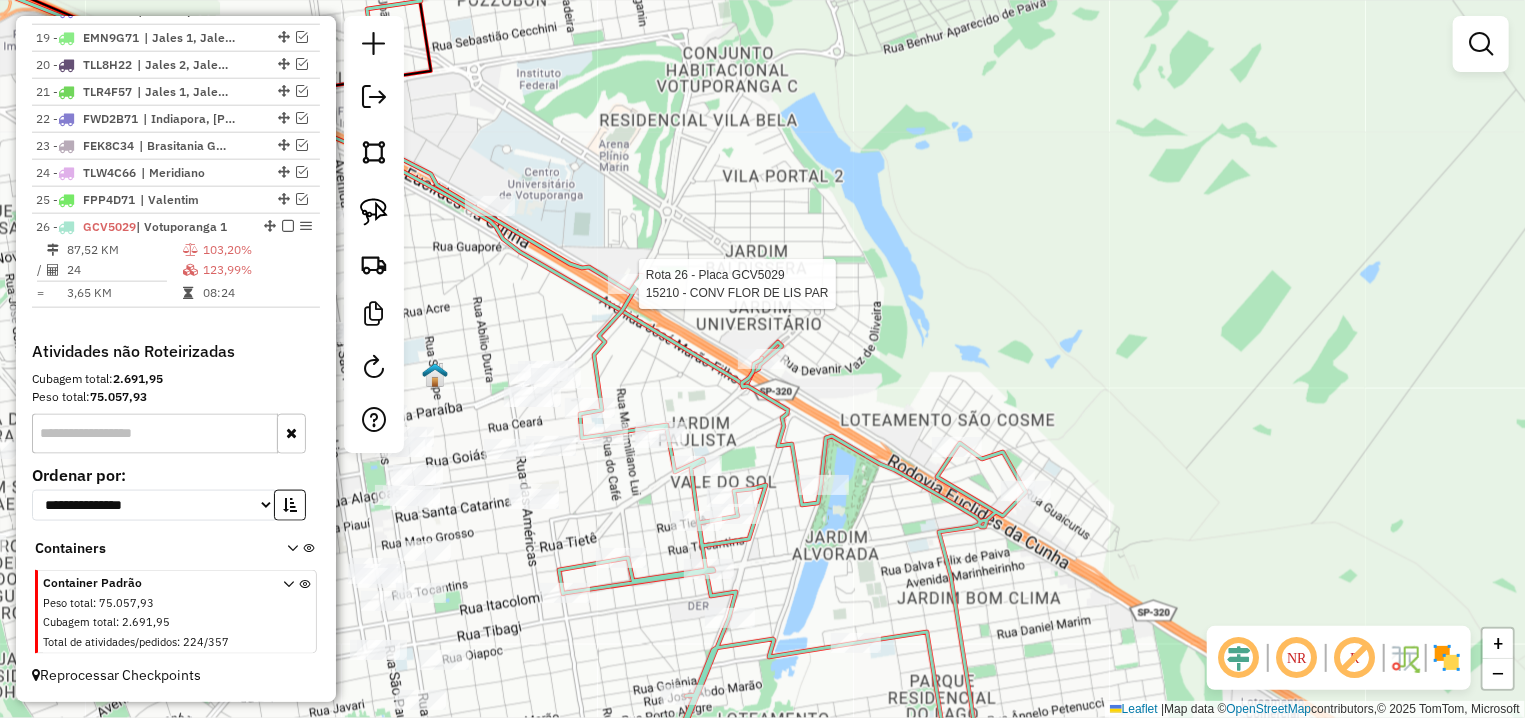 select on "**********" 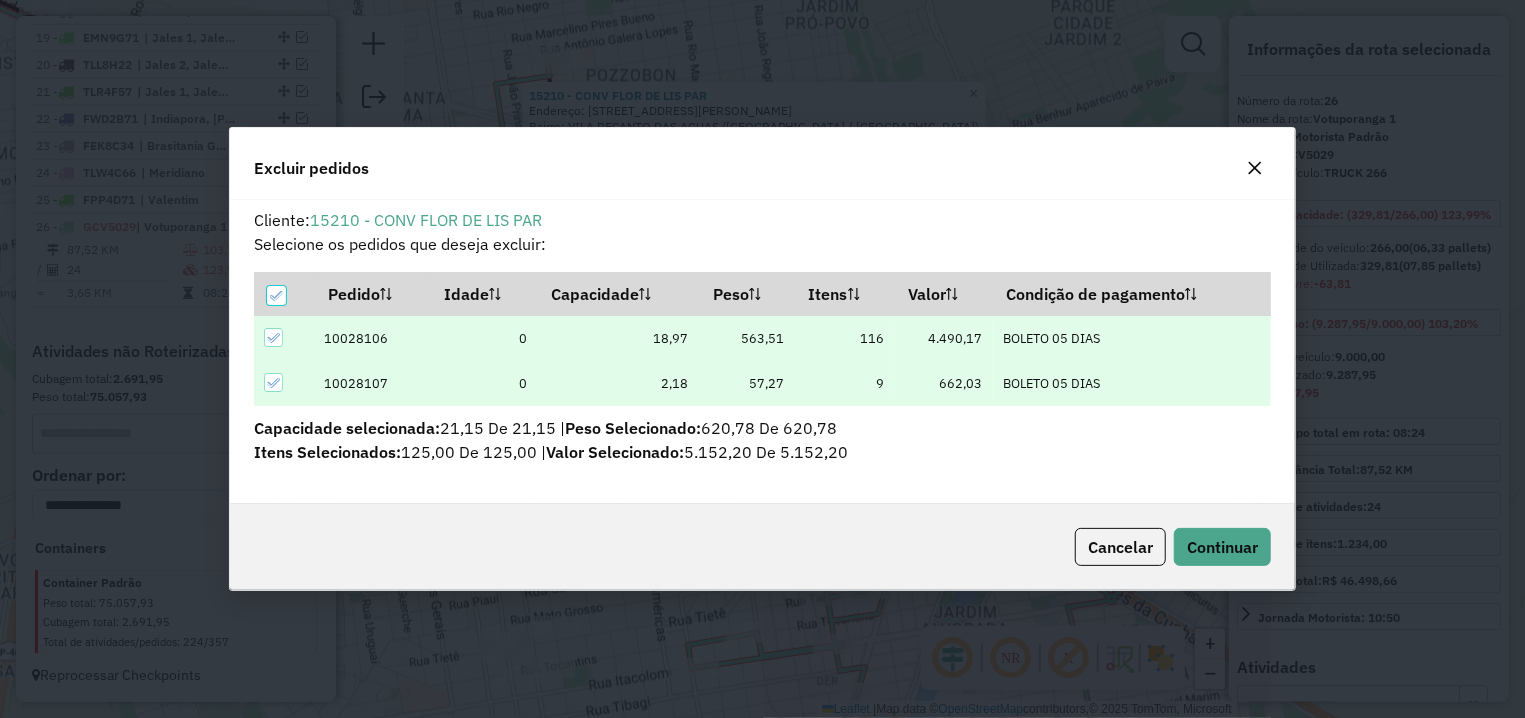 scroll, scrollTop: 11, scrollLeft: 6, axis: both 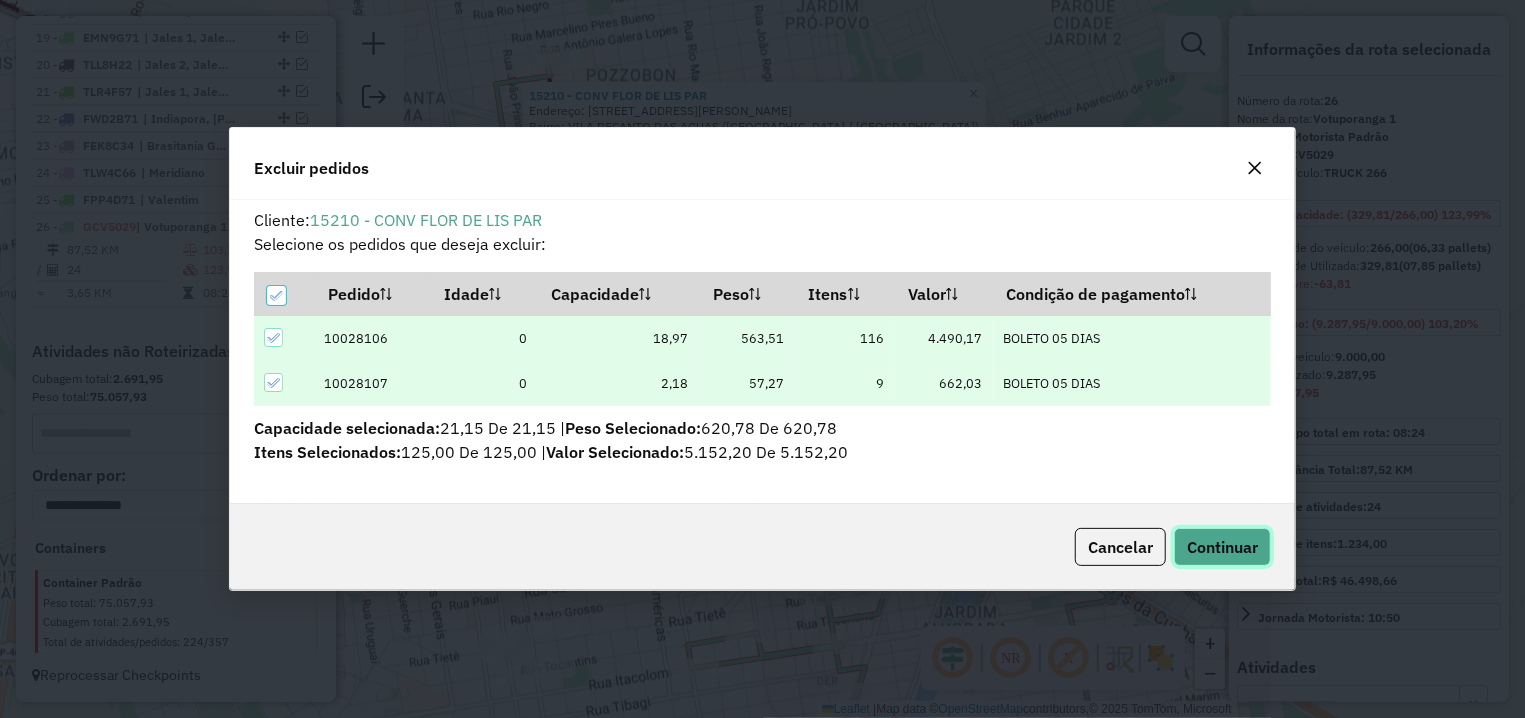click on "Continuar" 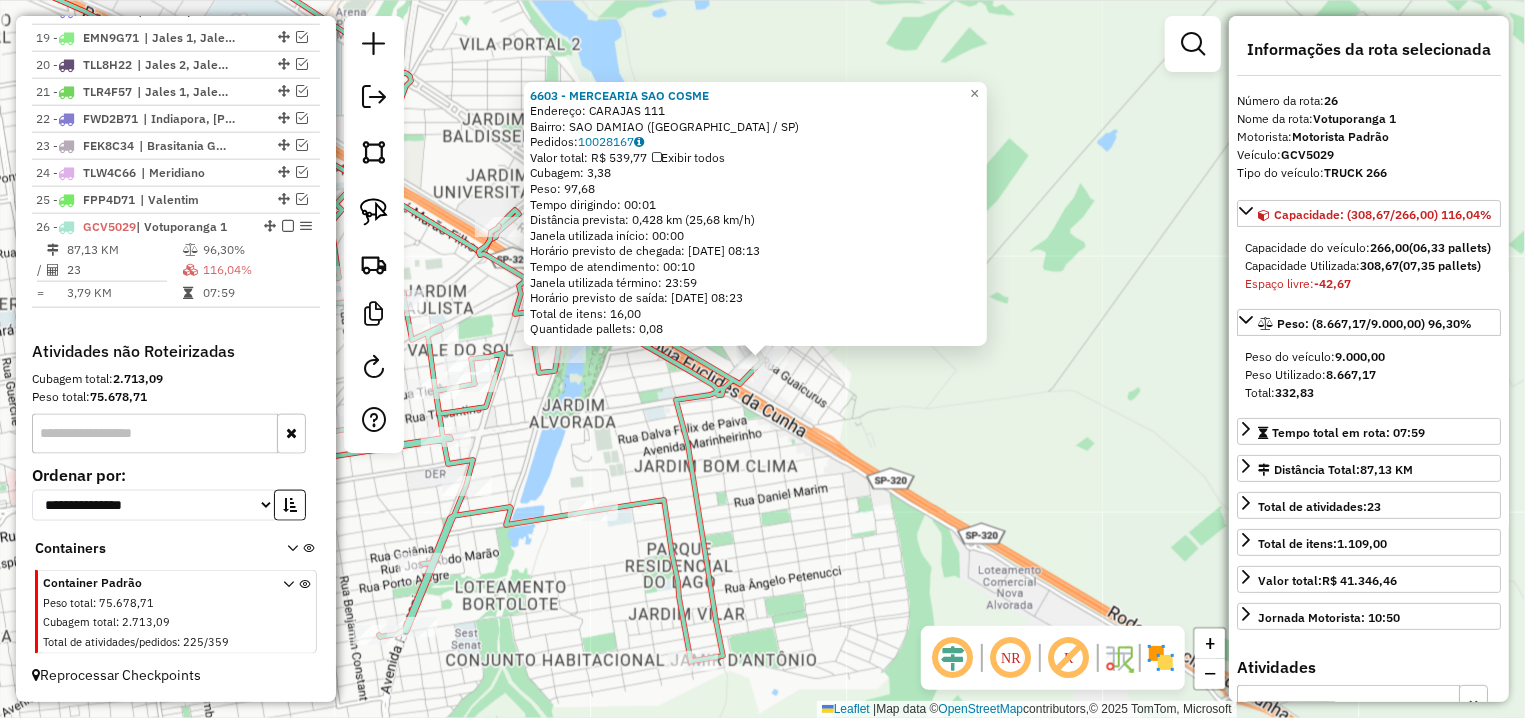 click on "6603 - MERCEARIA SAO COSME  Endereço:  CARAJAS 111   Bairro: SAO DAMIAO (VOTUPORANGA / SP)   Pedidos:  10028167   Valor total: R$ 539,77   Exibir todos   Cubagem: 3,38  Peso: 97,68  Tempo dirigindo: 00:01   Distância prevista: 0,428 km (25,68 km/h)   Janela utilizada início: 00:00   Horário previsto de chegada: 11/07/2025 08:13   Tempo de atendimento: 00:10   Janela utilizada término: 23:59   Horário previsto de saída: 11/07/2025 08:23   Total de itens: 16,00   Quantidade pallets: 0,08  × Janela de atendimento Grade de atendimento Capacidade Transportadoras Veículos Cliente Pedidos  Rotas Selecione os dias de semana para filtrar as janelas de atendimento  Seg   Ter   Qua   Qui   Sex   Sáb   Dom  Informe o período da janela de atendimento: De: Até:  Filtrar exatamente a janela do cliente  Considerar janela de atendimento padrão  Selecione os dias de semana para filtrar as grades de atendimento  Seg   Ter   Qua   Qui   Sex   Sáb   Dom   Considerar clientes sem dia de atendimento cadastrado  De:  +" 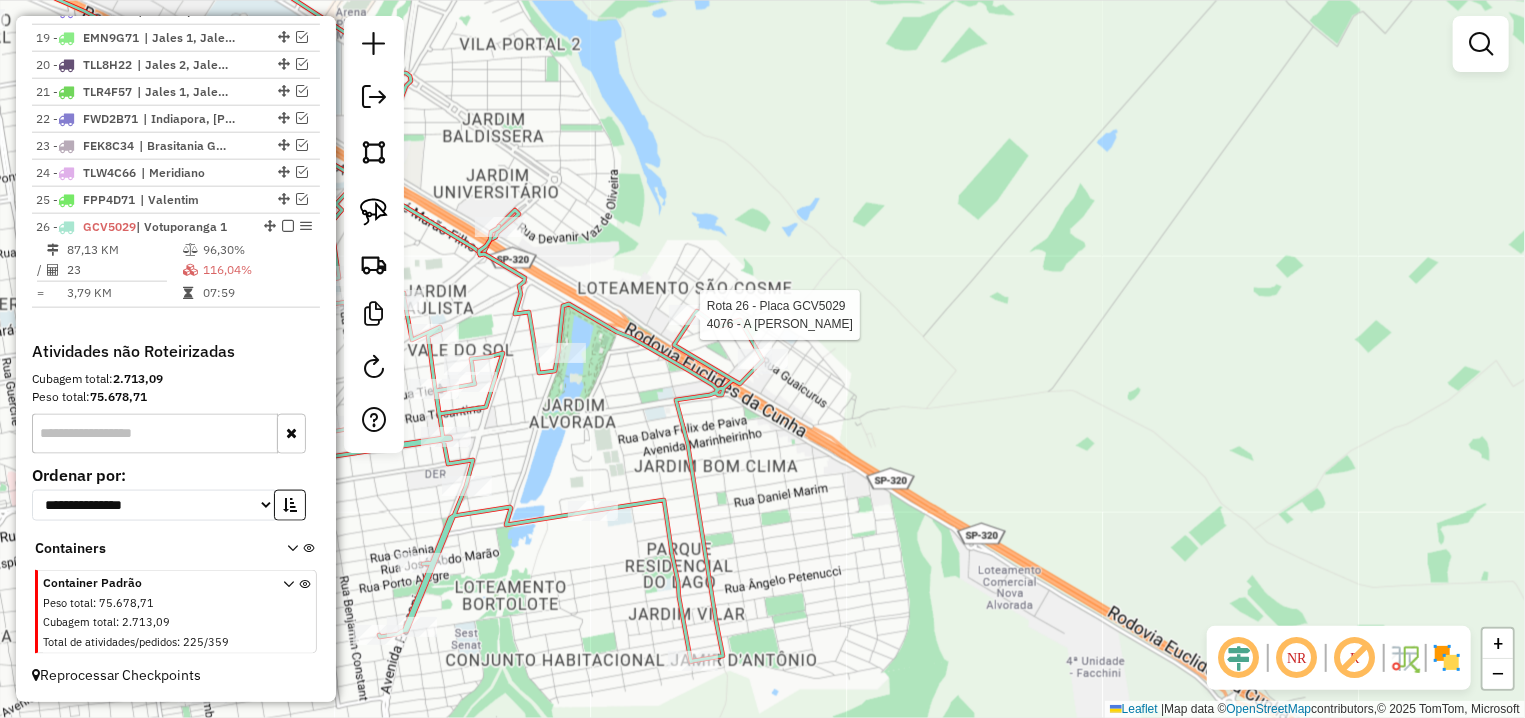 select on "**********" 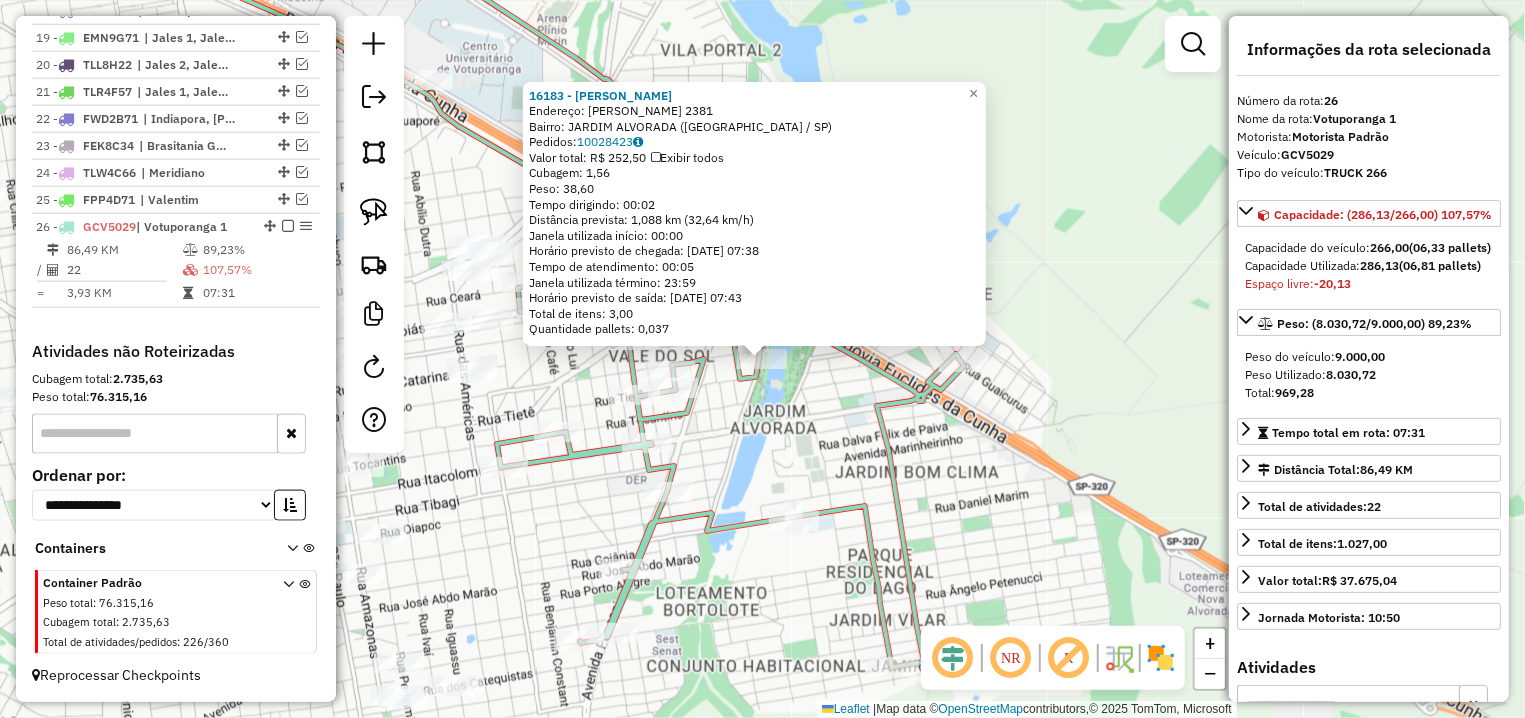 click on "16183 - JOSE CRISPIN JOSE  Endereço:  FRANCISCO RAMALHO MENDONCA 2381   Bairro: JARDIM ALVORADA (VOTUPORANGA / SP)   Pedidos:  10028423   Valor total: R$ 252,50   Exibir todos   Cubagem: 1,56  Peso: 38,60  Tempo dirigindo: 00:02   Distância prevista: 1,088 km (32,64 km/h)   Janela utilizada início: 00:00   Horário previsto de chegada: 11/07/2025 07:38   Tempo de atendimento: 00:05   Janela utilizada término: 23:59   Horário previsto de saída: 11/07/2025 07:43   Total de itens: 3,00   Quantidade pallets: 0,037  × Janela de atendimento Grade de atendimento Capacidade Transportadoras Veículos Cliente Pedidos  Rotas Selecione os dias de semana para filtrar as janelas de atendimento  Seg   Ter   Qua   Qui   Sex   Sáb   Dom  Informe o período da janela de atendimento: De: Até:  Filtrar exatamente a janela do cliente  Considerar janela de atendimento padrão  Selecione os dias de semana para filtrar as grades de atendimento  Seg   Ter   Qua   Qui   Sex   Sáb   Dom   Peso mínimo:   Peso máximo:   De:" 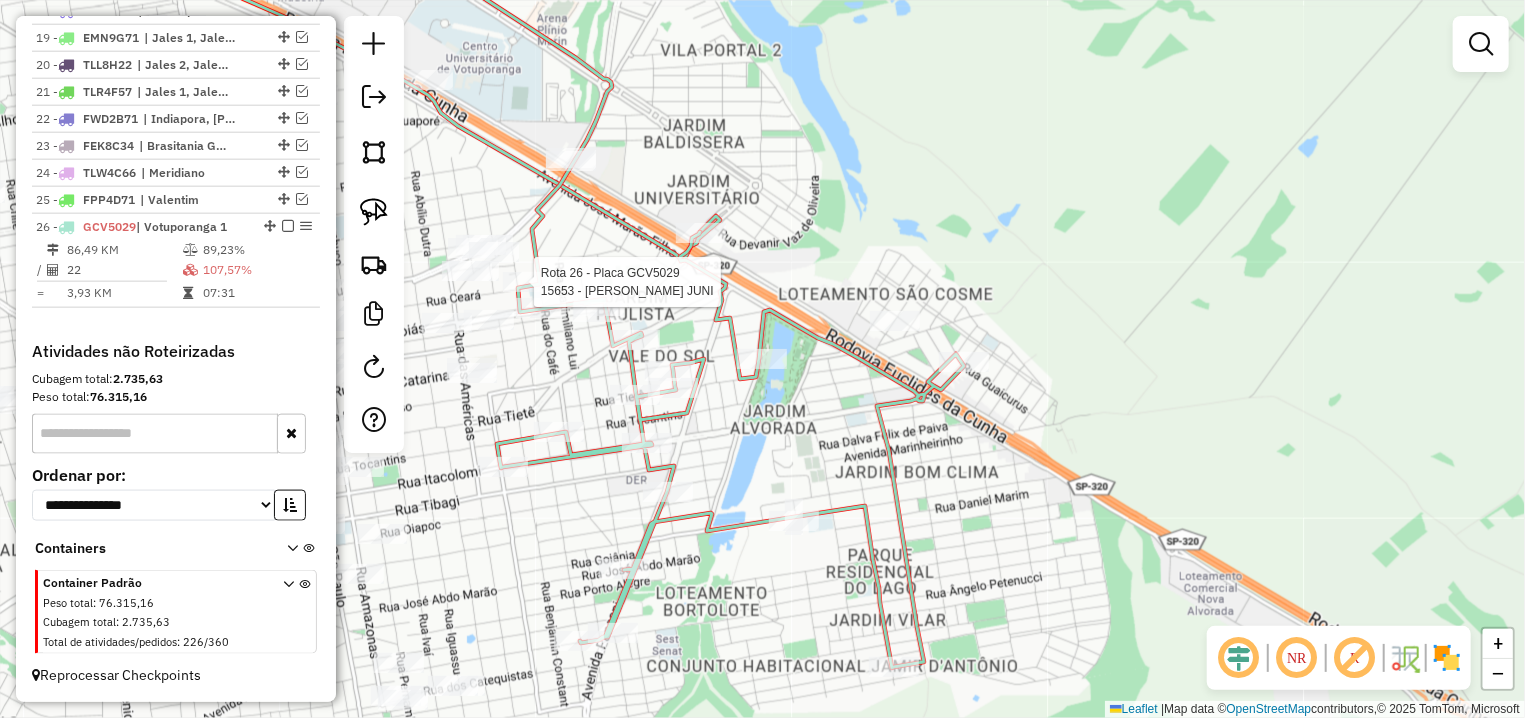 select on "**********" 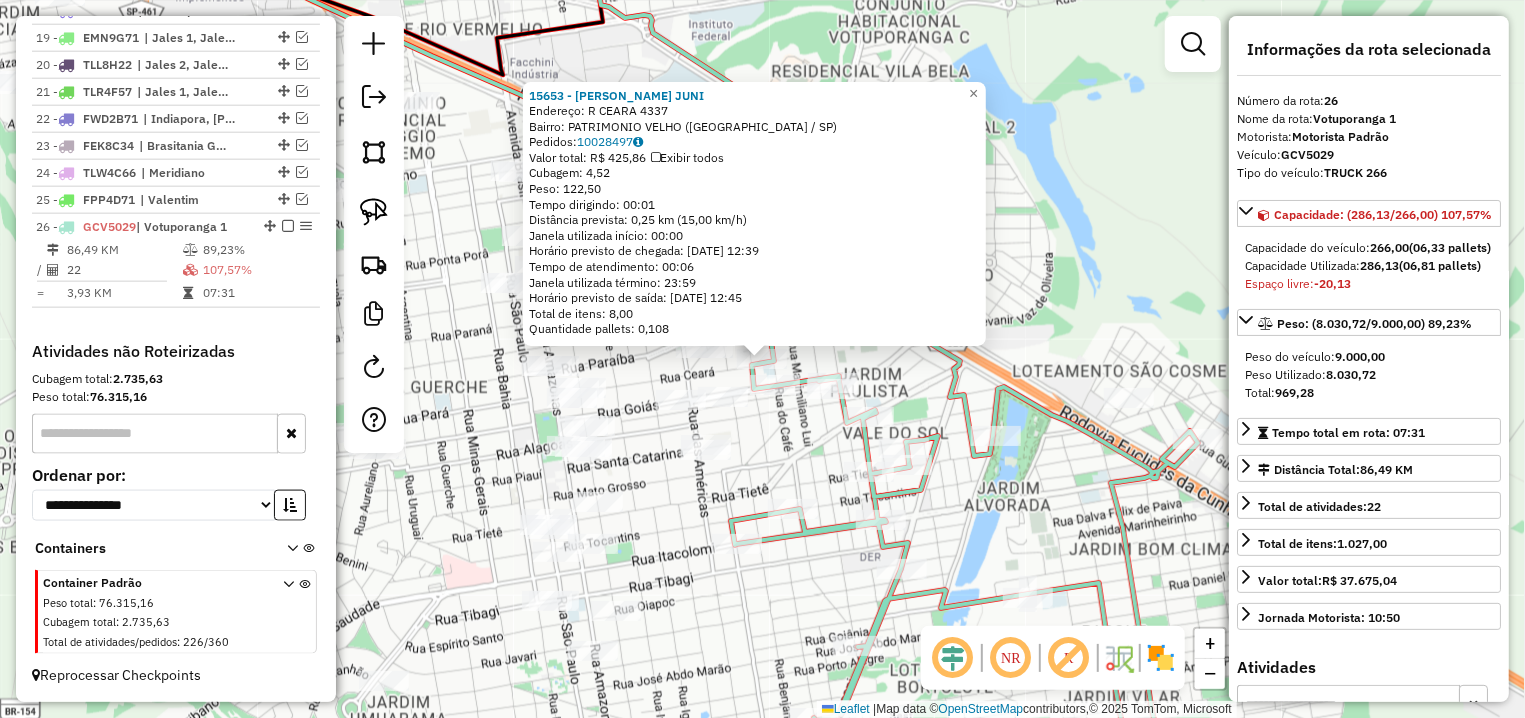 click on "15653 - WALDEMAR NADOTI JUNI  Endereço: R   CEARA                         4337   Bairro: PATRIMONIO VELHO (VOTUPORANGA / SP)   Pedidos:  10028497   Valor total: R$ 425,86   Exibir todos   Cubagem: 4,52  Peso: 122,50  Tempo dirigindo: 00:01   Distância prevista: 0,25 km (15,00 km/h)   Janela utilizada início: 00:00   Horário previsto de chegada: 11/07/2025 12:39   Tempo de atendimento: 00:06   Janela utilizada término: 23:59   Horário previsto de saída: 11/07/2025 12:45   Total de itens: 8,00   Quantidade pallets: 0,108  × Janela de atendimento Grade de atendimento Capacidade Transportadoras Veículos Cliente Pedidos  Rotas Selecione os dias de semana para filtrar as janelas de atendimento  Seg   Ter   Qua   Qui   Sex   Sáb   Dom  Informe o período da janela de atendimento: De: Até:  Filtrar exatamente a janela do cliente  Considerar janela de atendimento padrão  Selecione os dias de semana para filtrar as grades de atendimento  Seg   Ter   Qua   Qui   Sex   Sáb   Dom   Peso mínimo:   De:   De:" 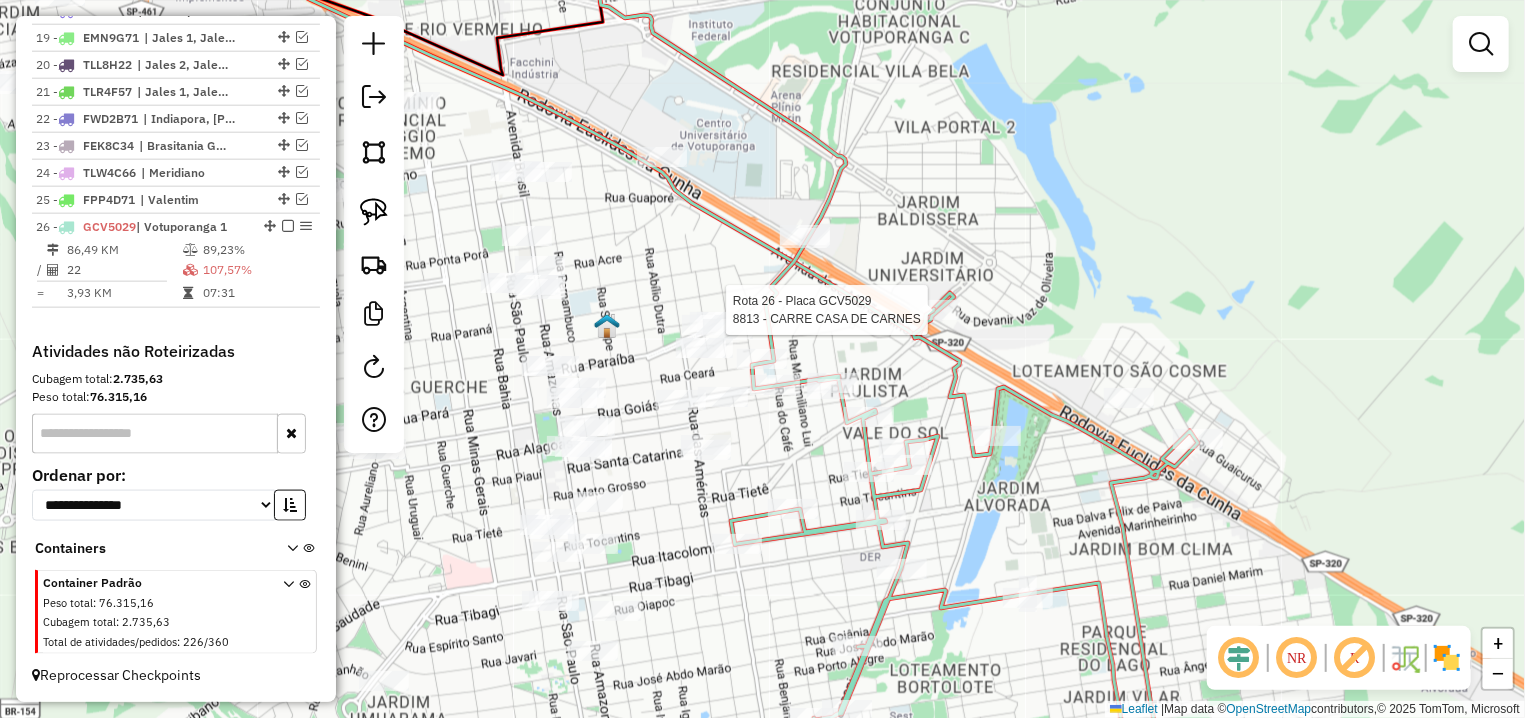 select on "**********" 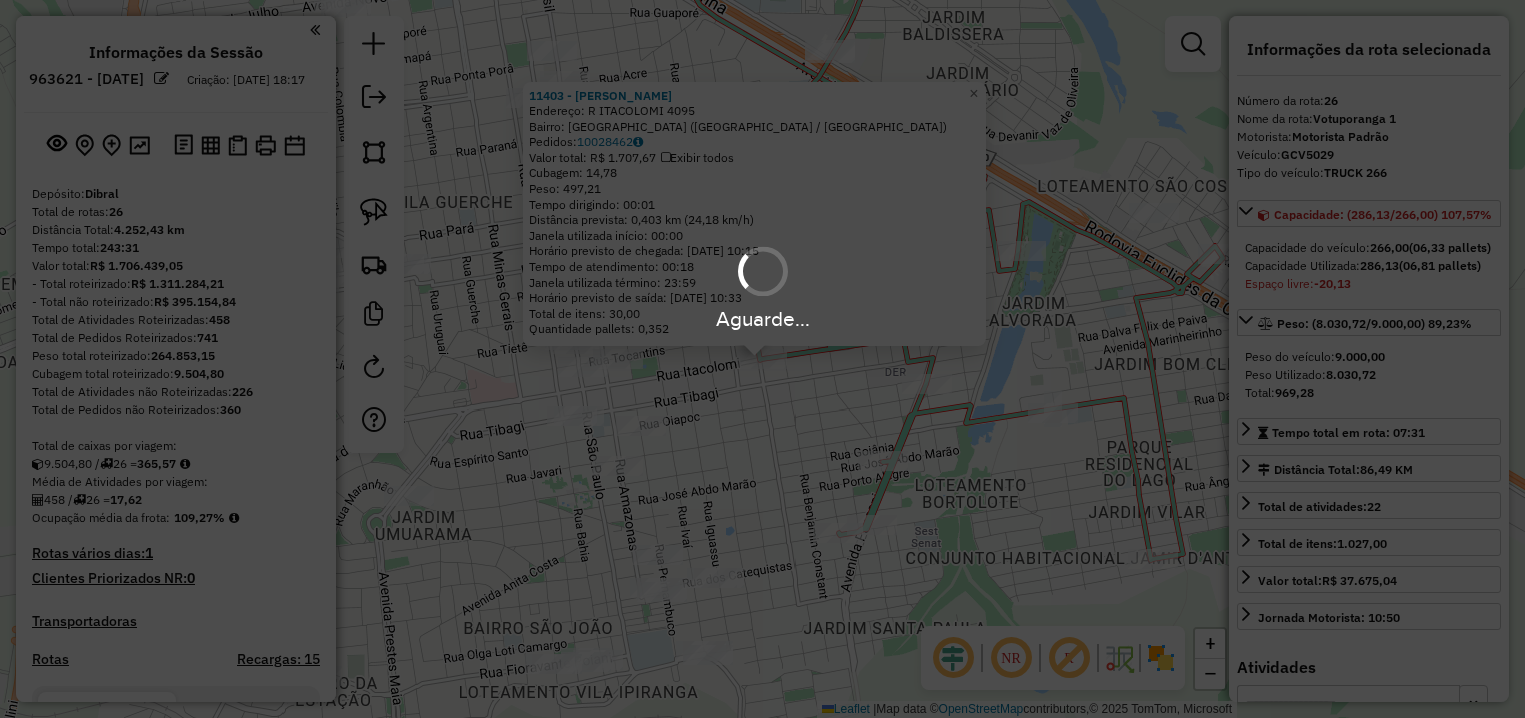 select on "**********" 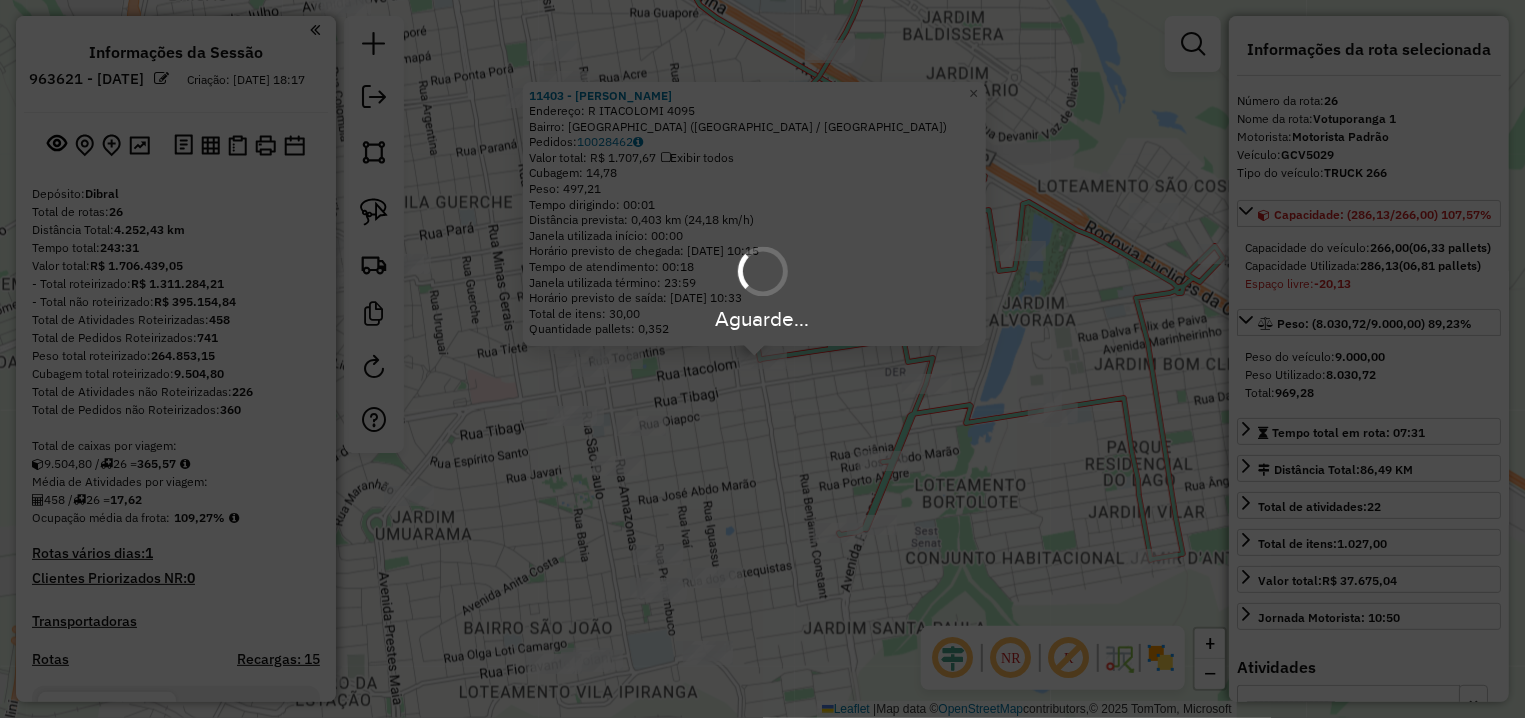 scroll, scrollTop: 1272, scrollLeft: 0, axis: vertical 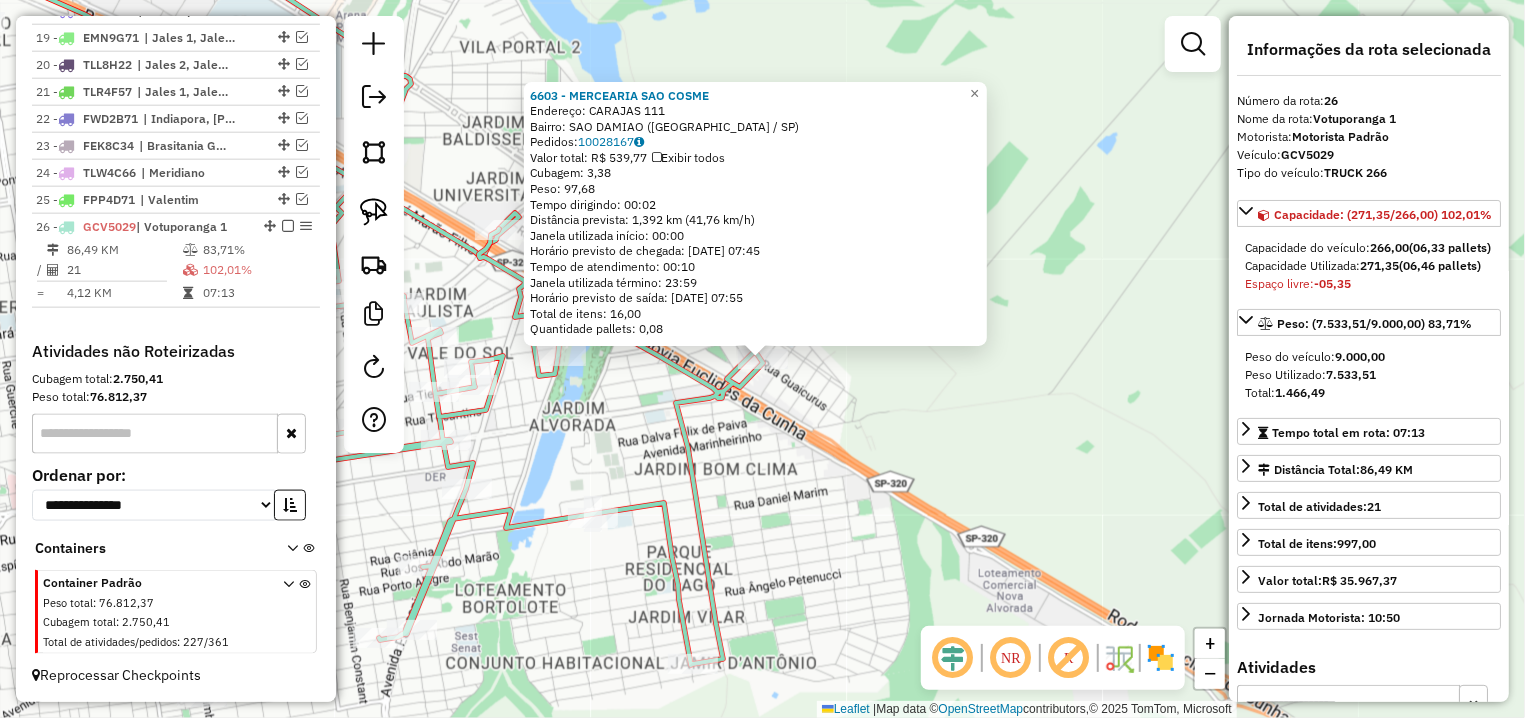 click on "6603 - MERCEARIA SAO COSME  Endereço:  CARAJAS 111   Bairro: SAO DAMIAO (VOTUPORANGA / [GEOGRAPHIC_DATA])   Pedidos:  10028167   Valor total: R$ 539,77   Exibir todos   Cubagem: 3,38  Peso: 97,68  Tempo dirigindo: 00:02   Distância prevista: 1,392 km (41,76 km/h)   [GEOGRAPHIC_DATA] utilizada início: 00:00   Horário previsto de chegada: [DATE] 07:45   Tempo de atendimento: 00:10   Janela utilizada término: 23:59   Horário previsto de saída: [DATE] 07:55   Total de itens: 16,00   Quantidade pallets: 0,08  × Janela de atendimento Grade de atendimento Capacidade Transportadoras Veículos Cliente Pedidos  Rotas Selecione os dias de semana para filtrar as janelas de atendimento  Seg   Ter   Qua   Qui   Sex   Sáb   Dom  Informe o período da janela de atendimento: De: Até:  Filtrar exatamente a janela do cliente  Considerar janela de atendimento padrão  Selecione os dias de semana para filtrar as grades de atendimento  Seg   Ter   Qua   Qui   Sex   Sáb   Dom   Considerar clientes sem dia de atendimento cadastrado  De:  +" 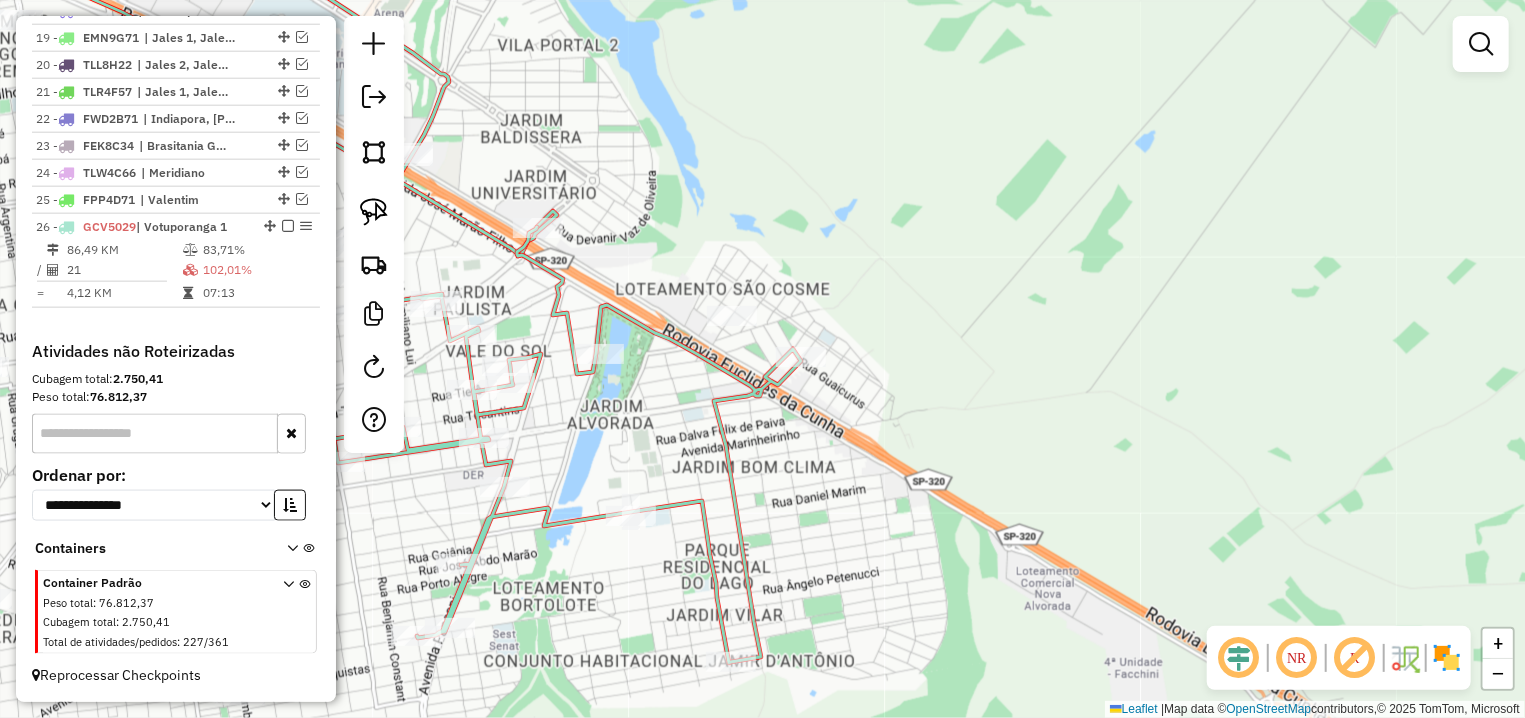 drag, startPoint x: 544, startPoint y: 306, endPoint x: 821, endPoint y: 305, distance: 277.0018 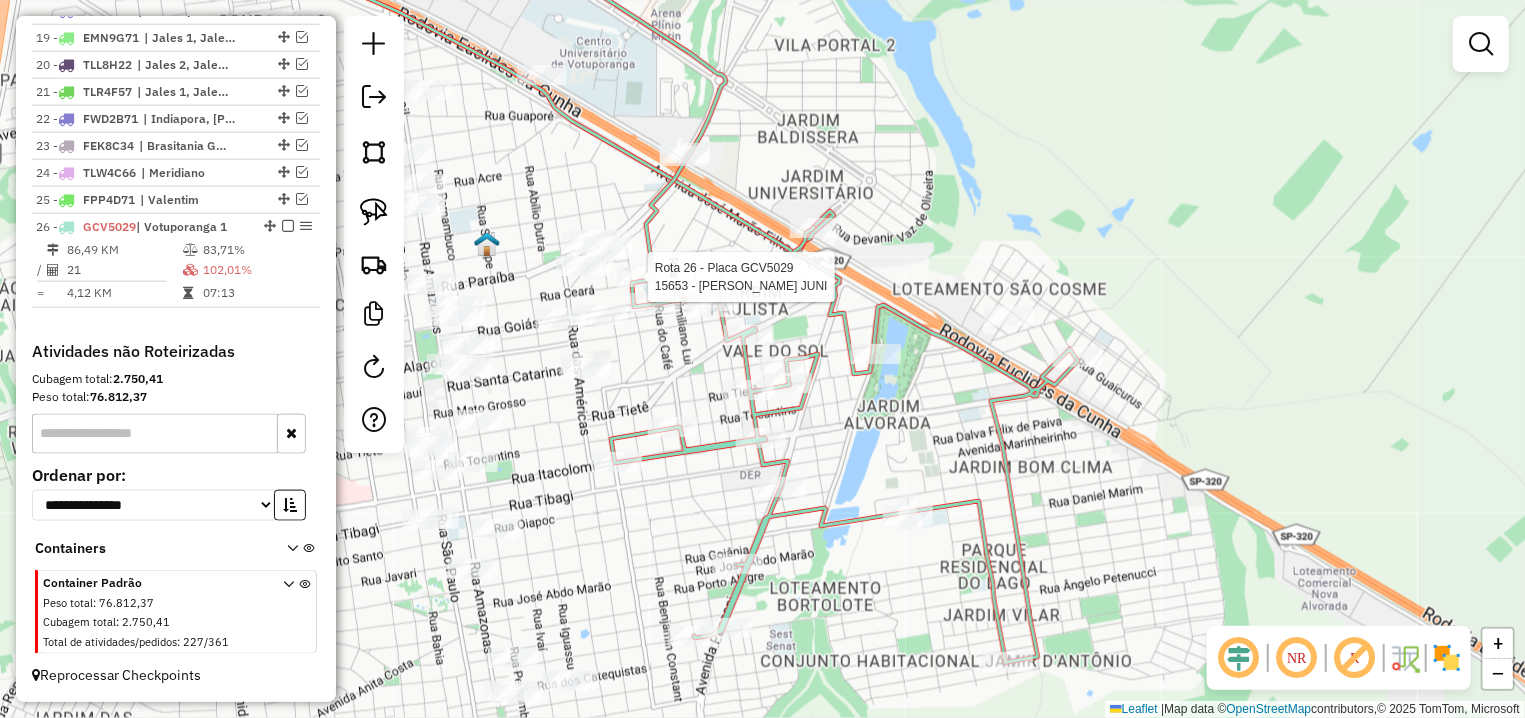 select on "**********" 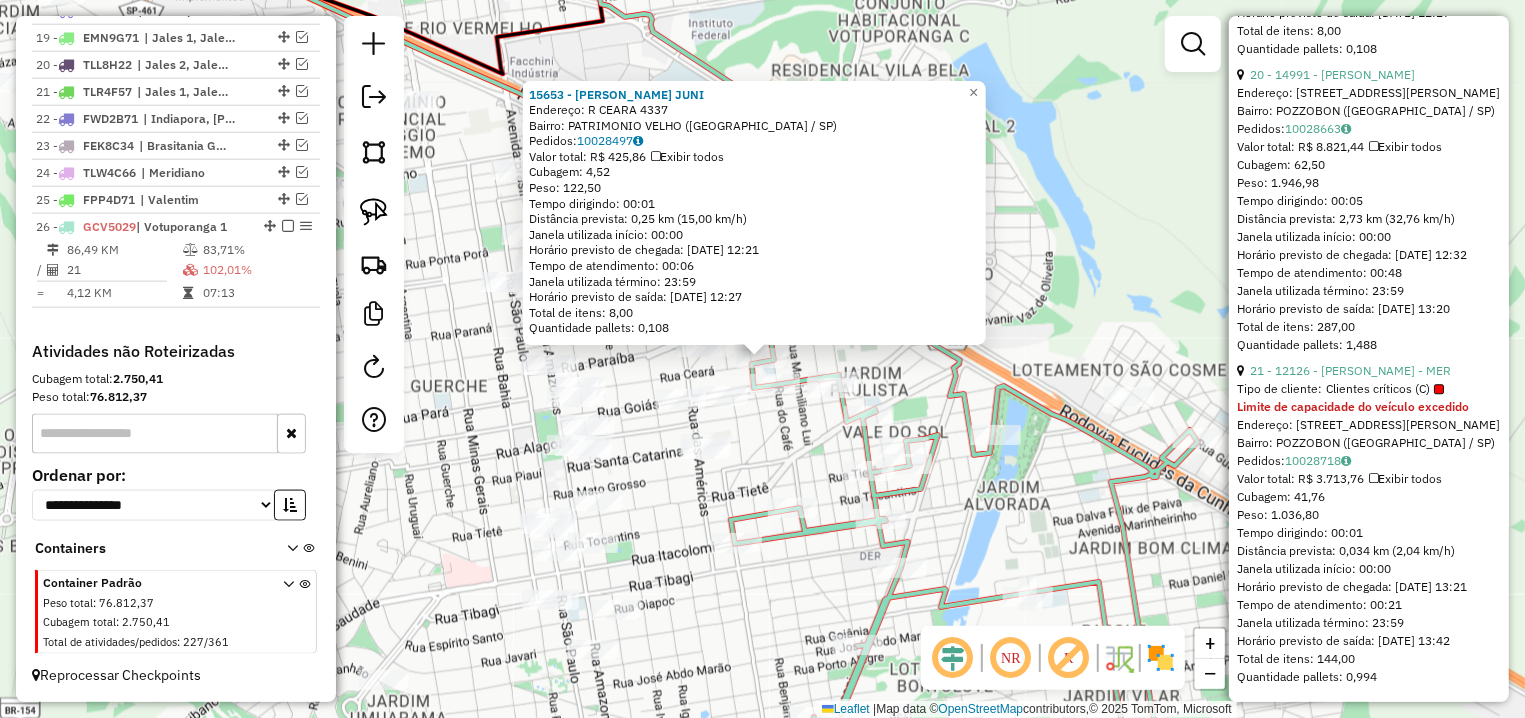 scroll, scrollTop: 7152, scrollLeft: 0, axis: vertical 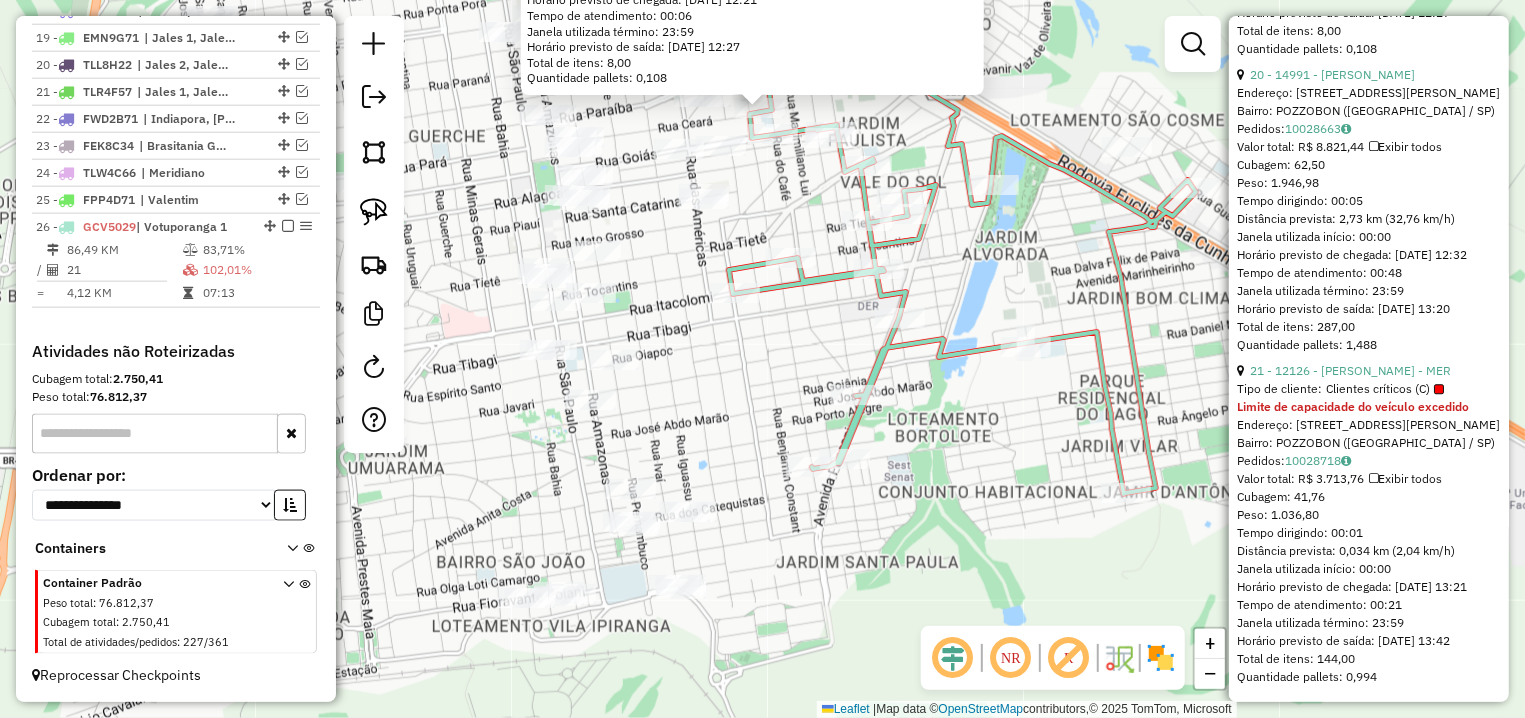 drag, startPoint x: 1512, startPoint y: 610, endPoint x: 1497, endPoint y: 480, distance: 130.86252 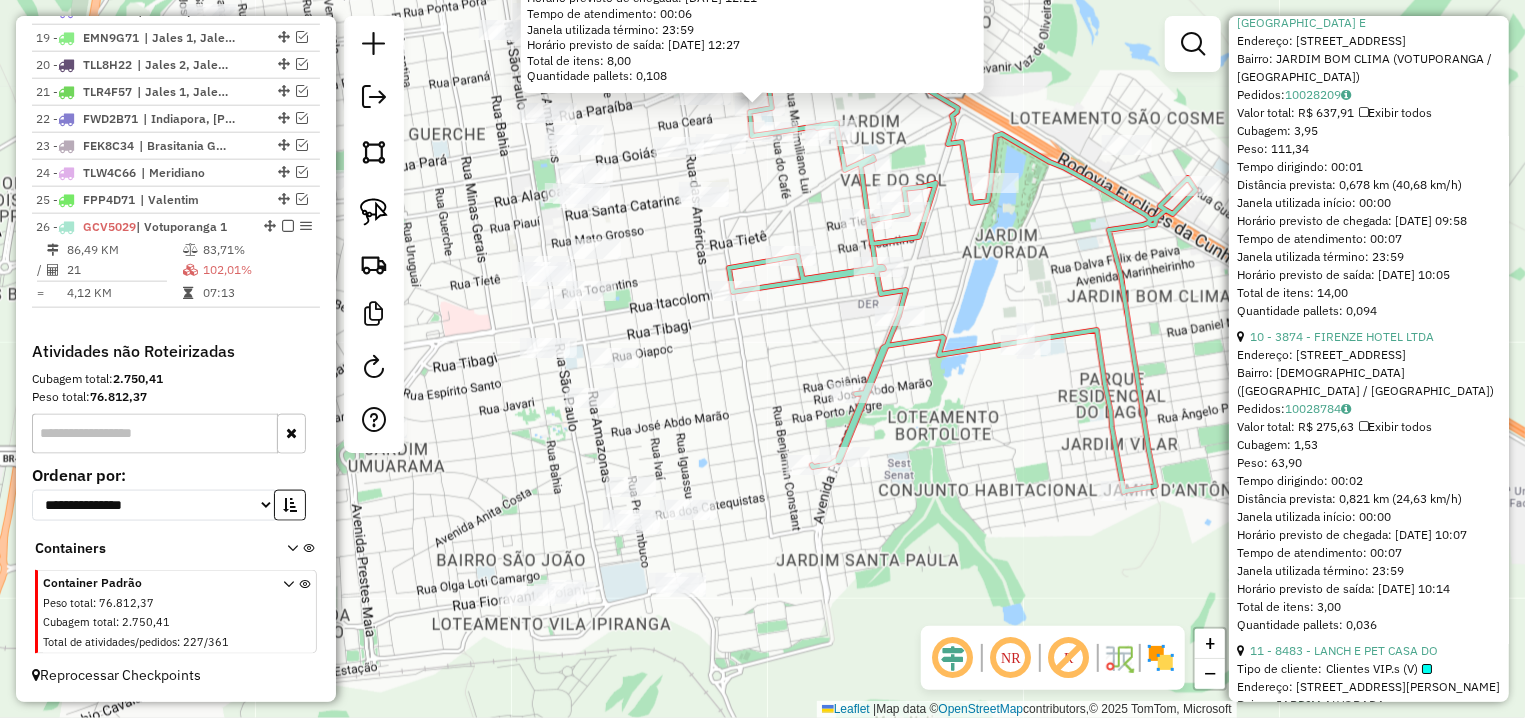 scroll, scrollTop: 0, scrollLeft: 0, axis: both 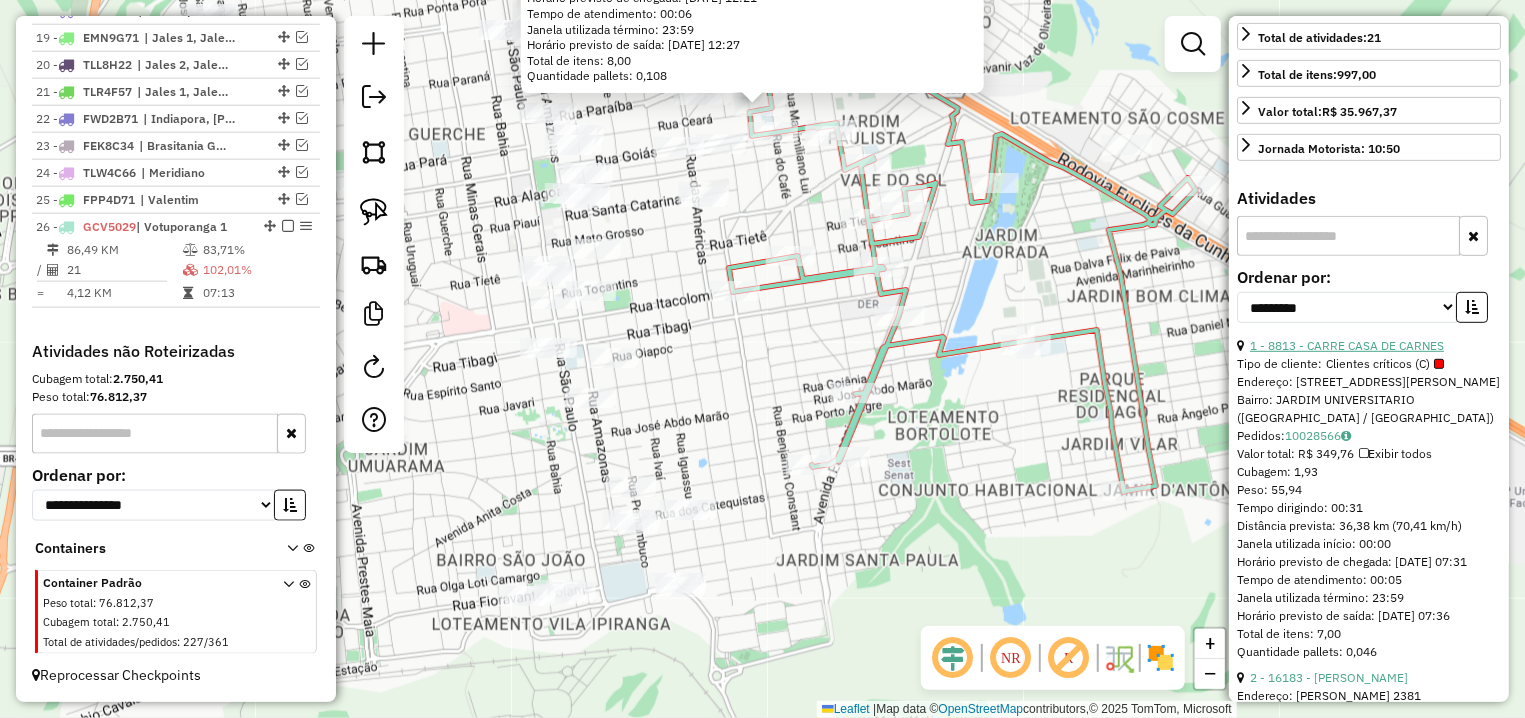 click on "1 - 8813 - CARRE CASA DE CARNES" at bounding box center (1347, 345) 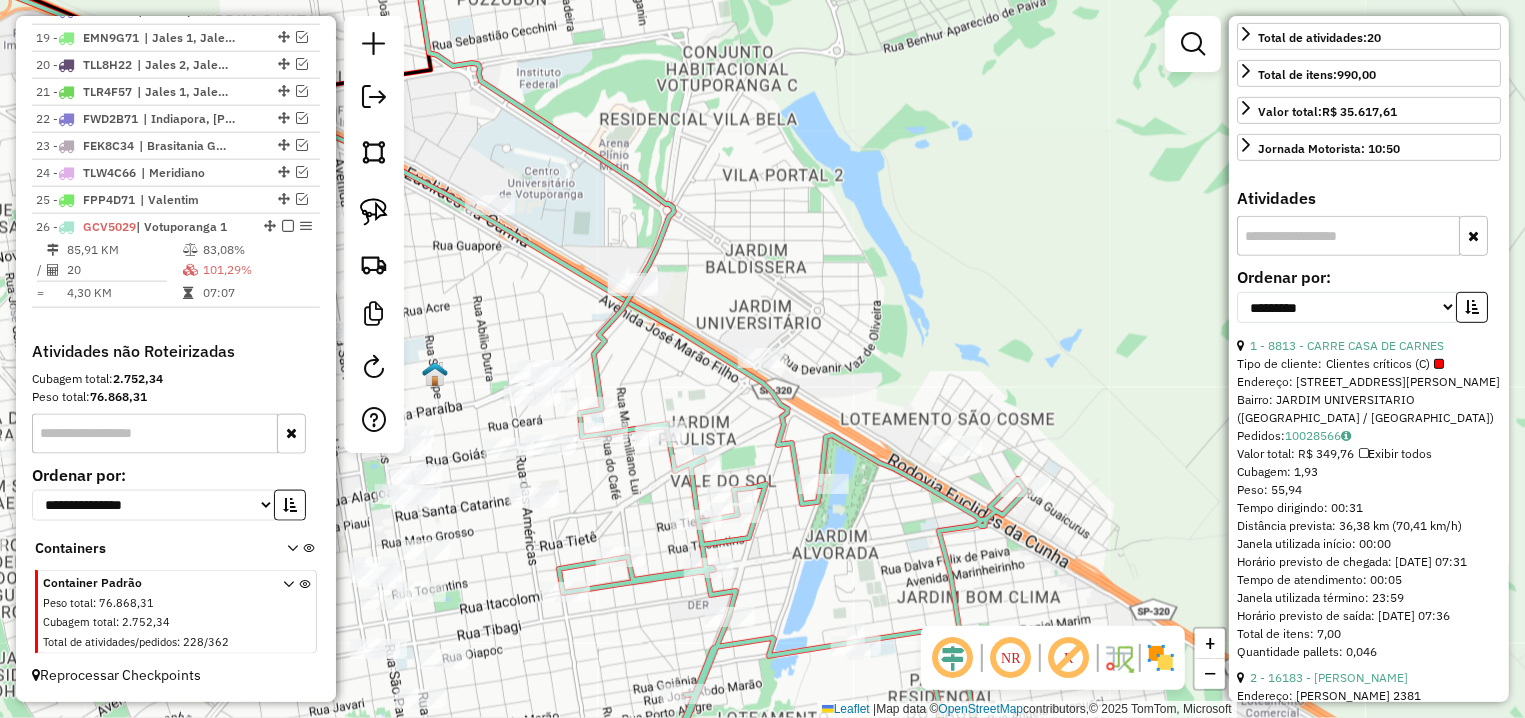 scroll, scrollTop: 0, scrollLeft: 0, axis: both 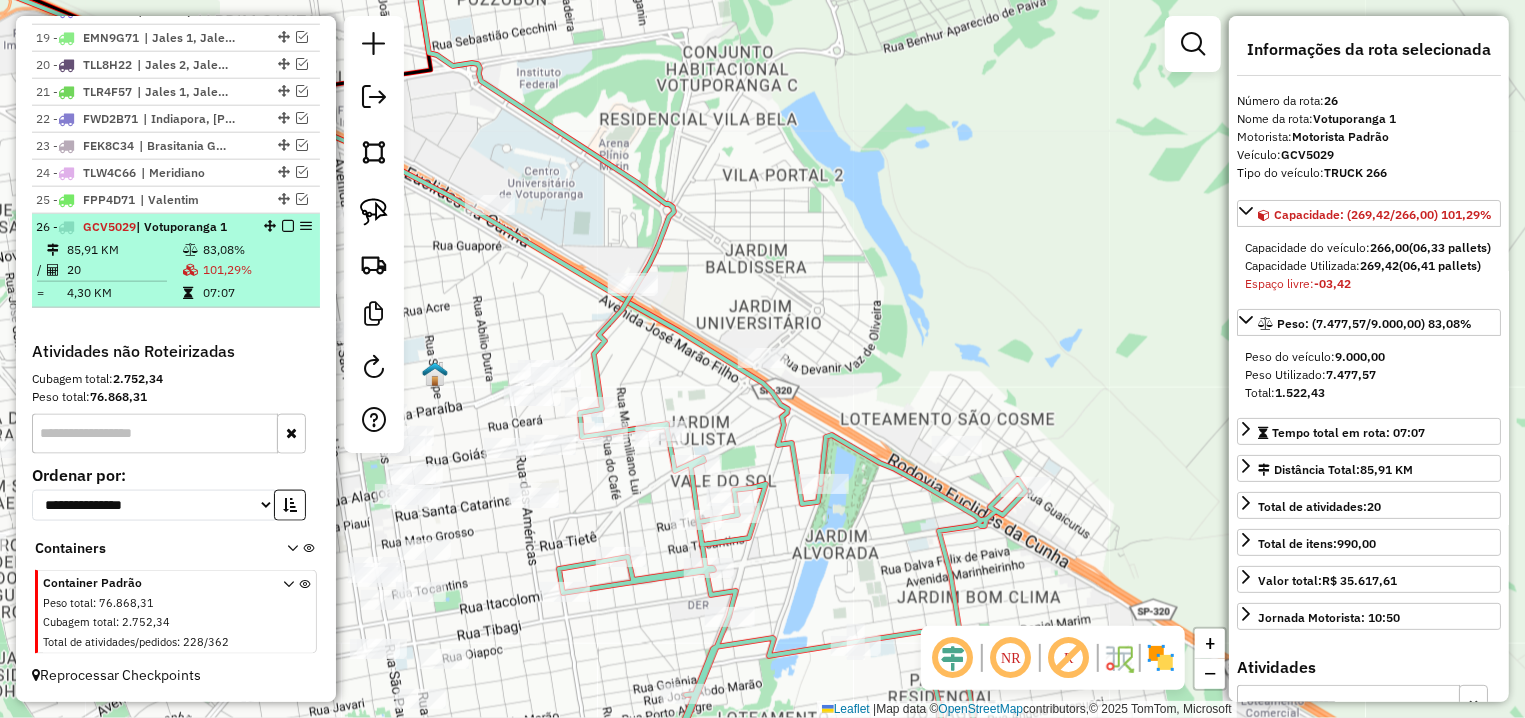 click at bounding box center [288, 226] 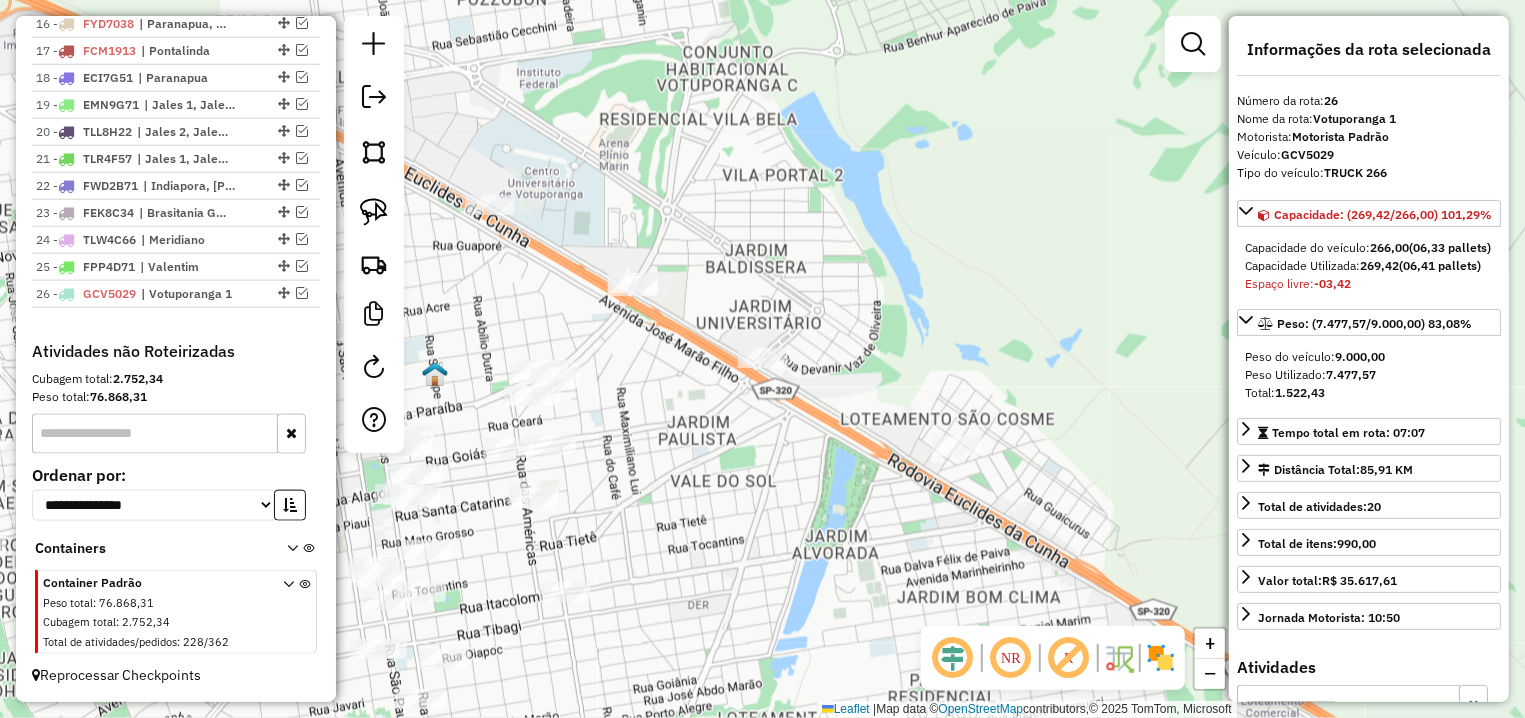 scroll, scrollTop: 1187, scrollLeft: 0, axis: vertical 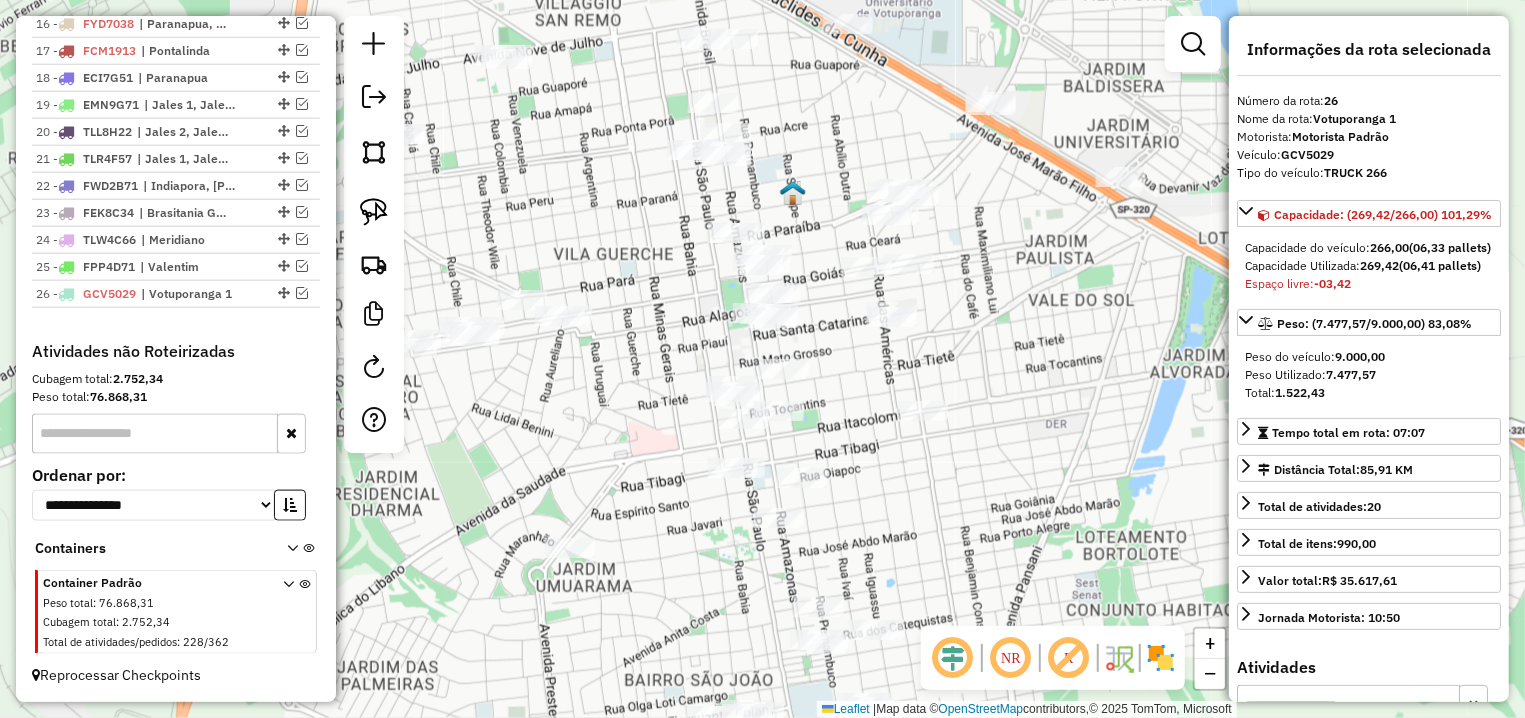 drag, startPoint x: 547, startPoint y: 323, endPoint x: 906, endPoint y: 141, distance: 402.49844 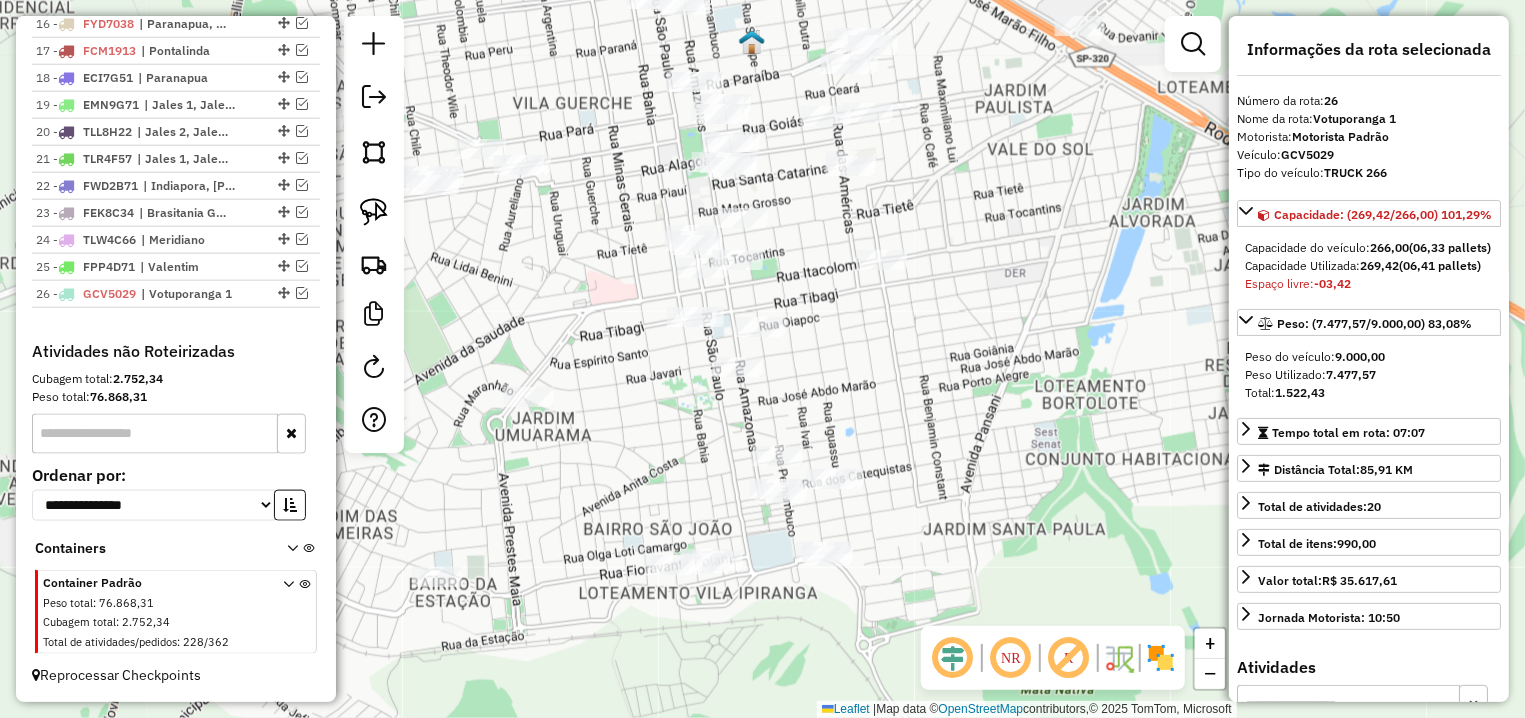 drag, startPoint x: 1023, startPoint y: 403, endPoint x: 979, endPoint y: 253, distance: 156.32019 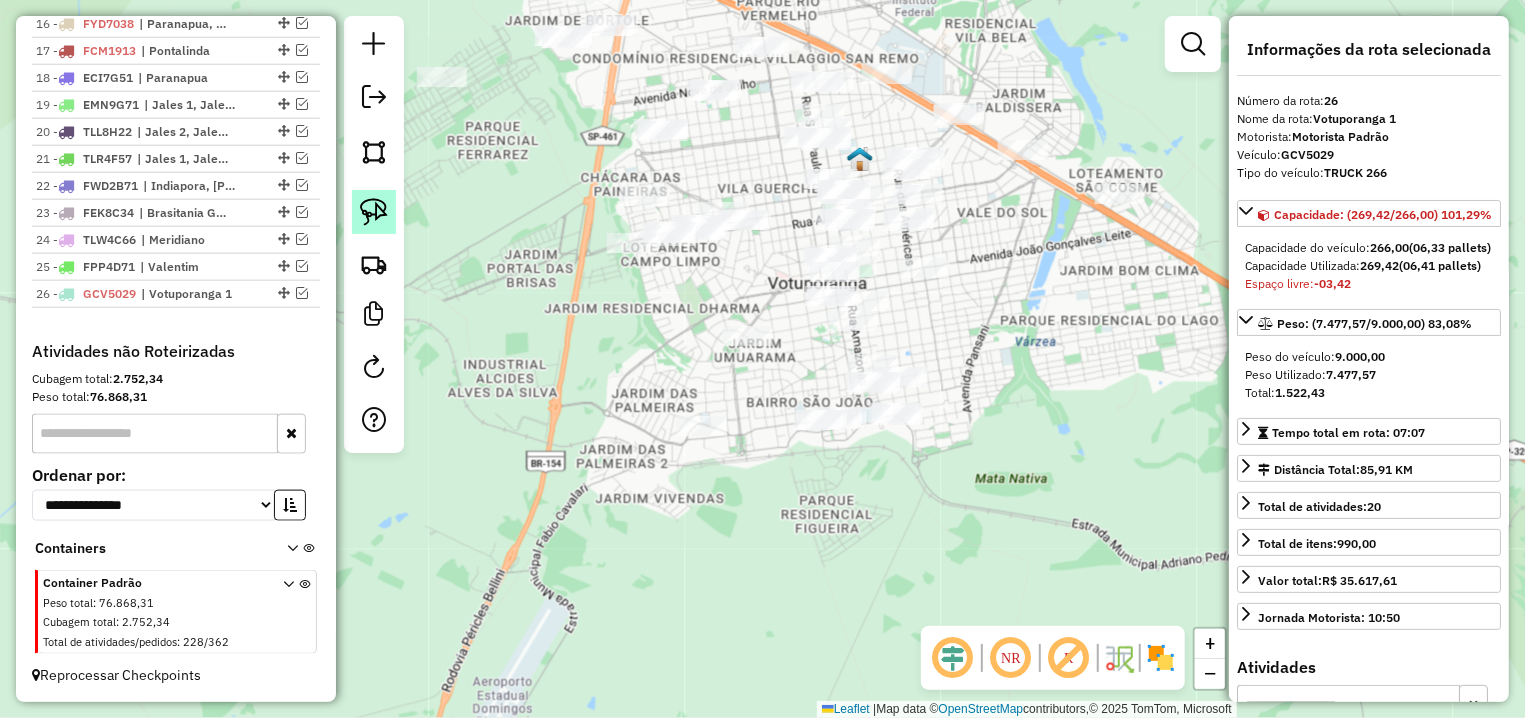 click 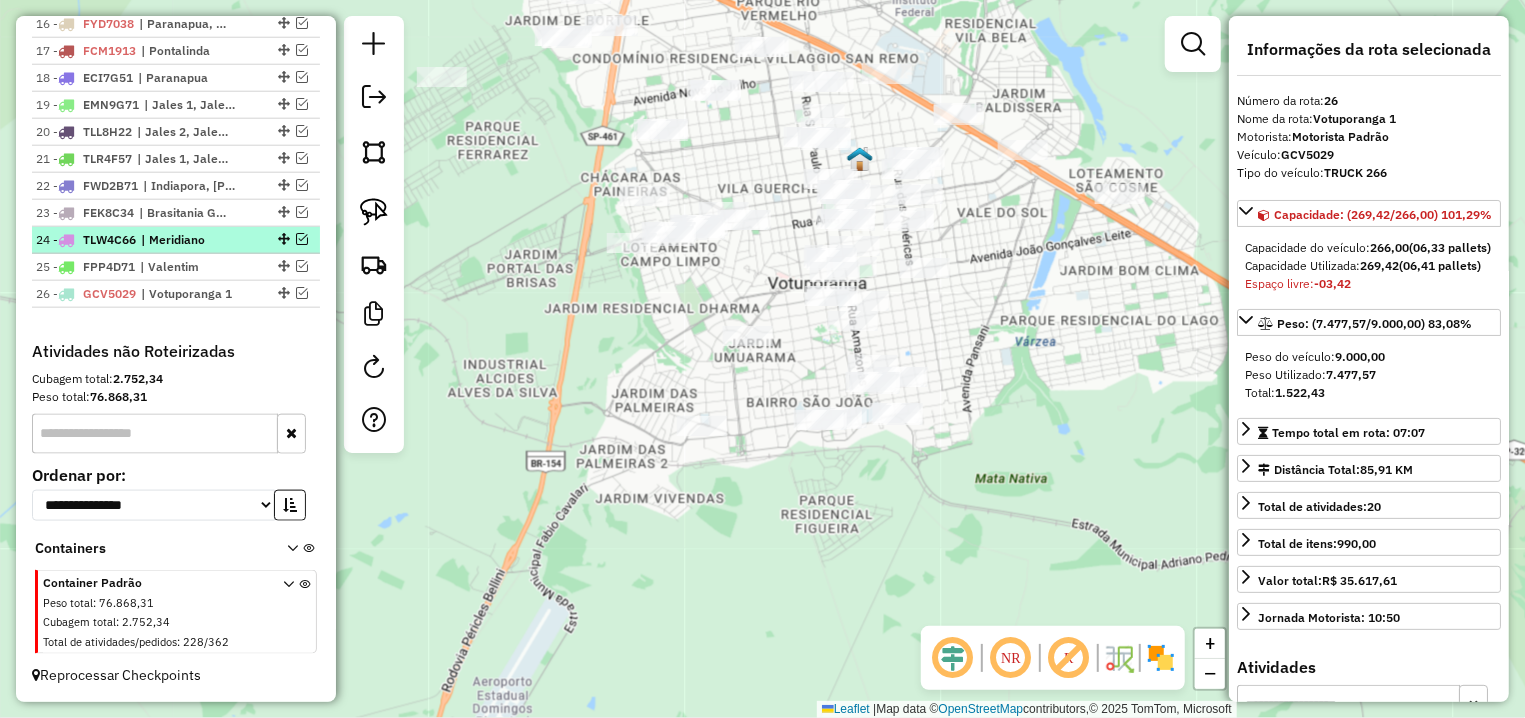click at bounding box center [302, 239] 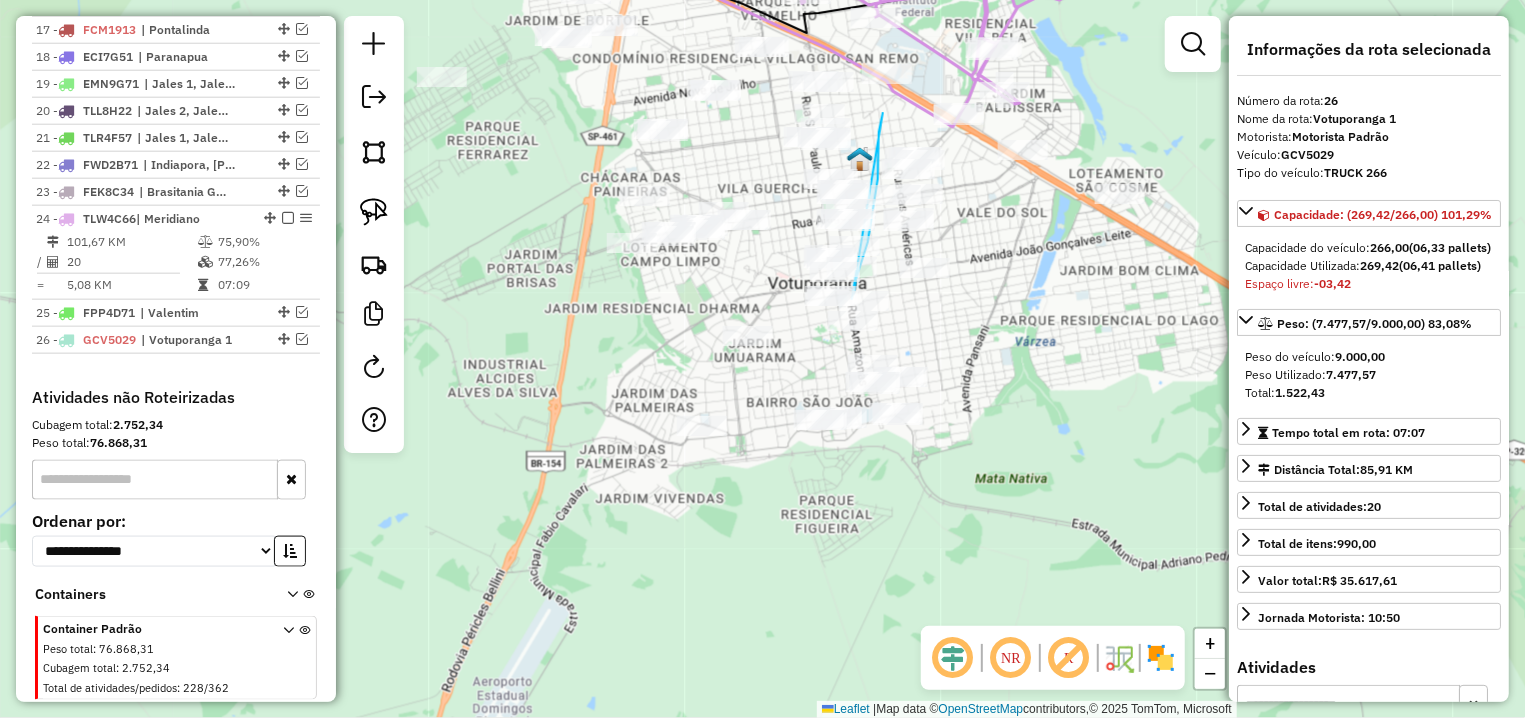 click on "Janela de atendimento Grade de atendimento Capacidade Transportadoras Veículos Cliente Pedidos  Rotas Selecione os dias de semana para filtrar as janelas de atendimento  Seg   Ter   Qua   Qui   Sex   Sáb   Dom  Informe o período da janela de atendimento: De: Até:  Filtrar exatamente a janela do cliente  Considerar janela de atendimento padrão  Selecione os dias de semana para filtrar as grades de atendimento  Seg   Ter   Qua   Qui   Sex   Sáb   Dom   Considerar clientes sem dia de atendimento cadastrado  Clientes fora do dia de atendimento selecionado Filtrar as atividades entre os valores definidos abaixo:  Peso mínimo:   Peso máximo:   Cubagem mínima:   Cubagem máxima:   De:   Até:  Filtrar as atividades entre o tempo de atendimento definido abaixo:  De:   Até:   Considerar capacidade total dos clientes não roteirizados Transportadora: Selecione um ou mais itens Tipo de veículo: Selecione um ou mais itens Veículo: Selecione um ou mais itens Motorista: Selecione um ou mais itens Nome: Rótulo:" 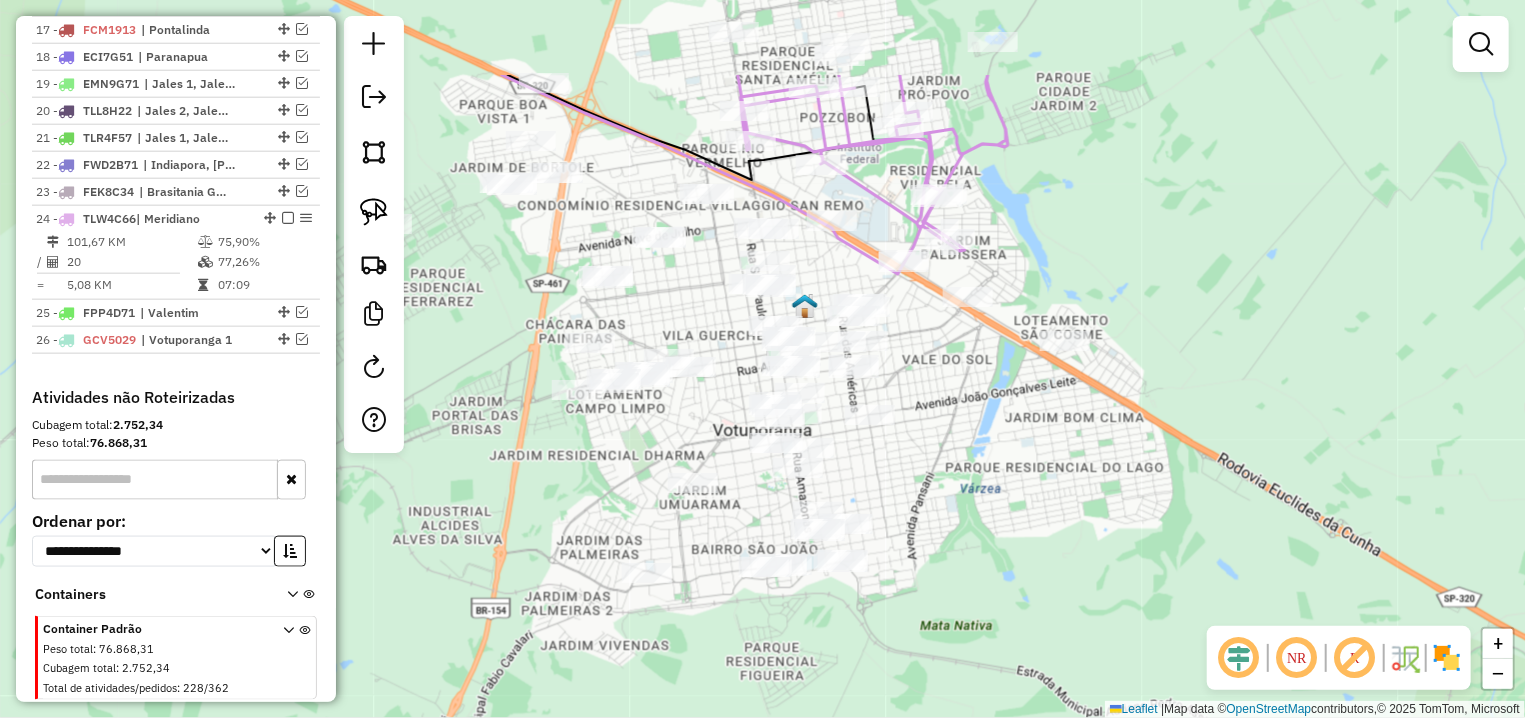 drag, startPoint x: 867, startPoint y: 198, endPoint x: 902, endPoint y: 258, distance: 69.46222 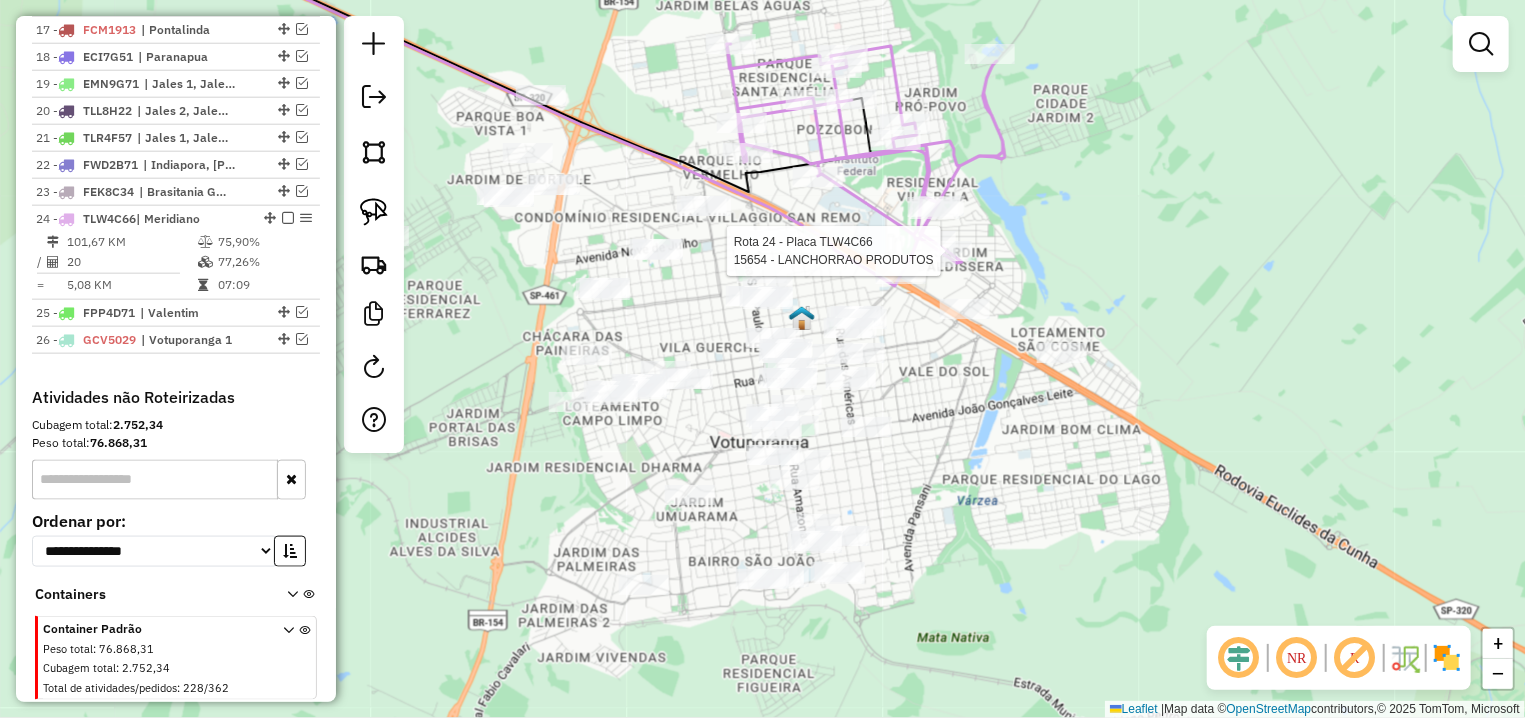 select on "**********" 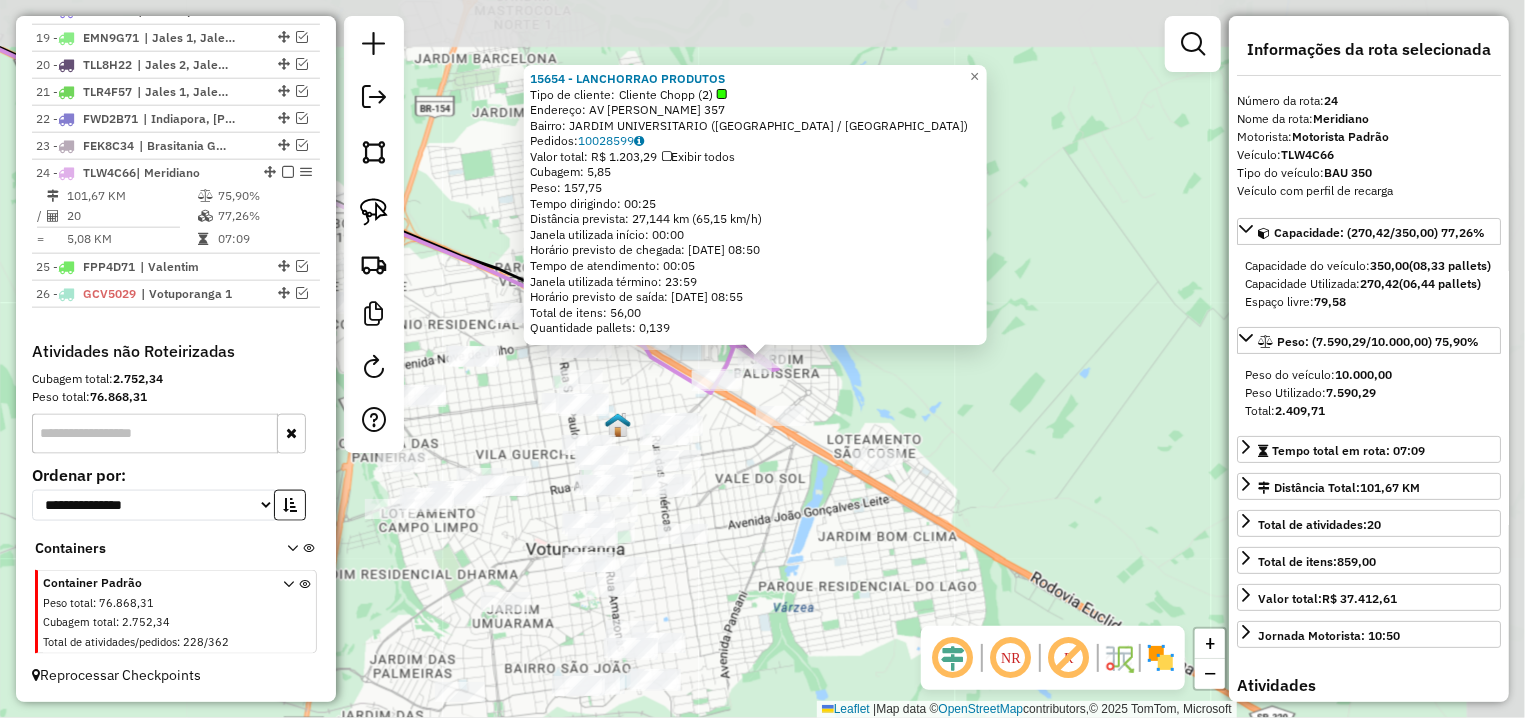 scroll, scrollTop: 1254, scrollLeft: 0, axis: vertical 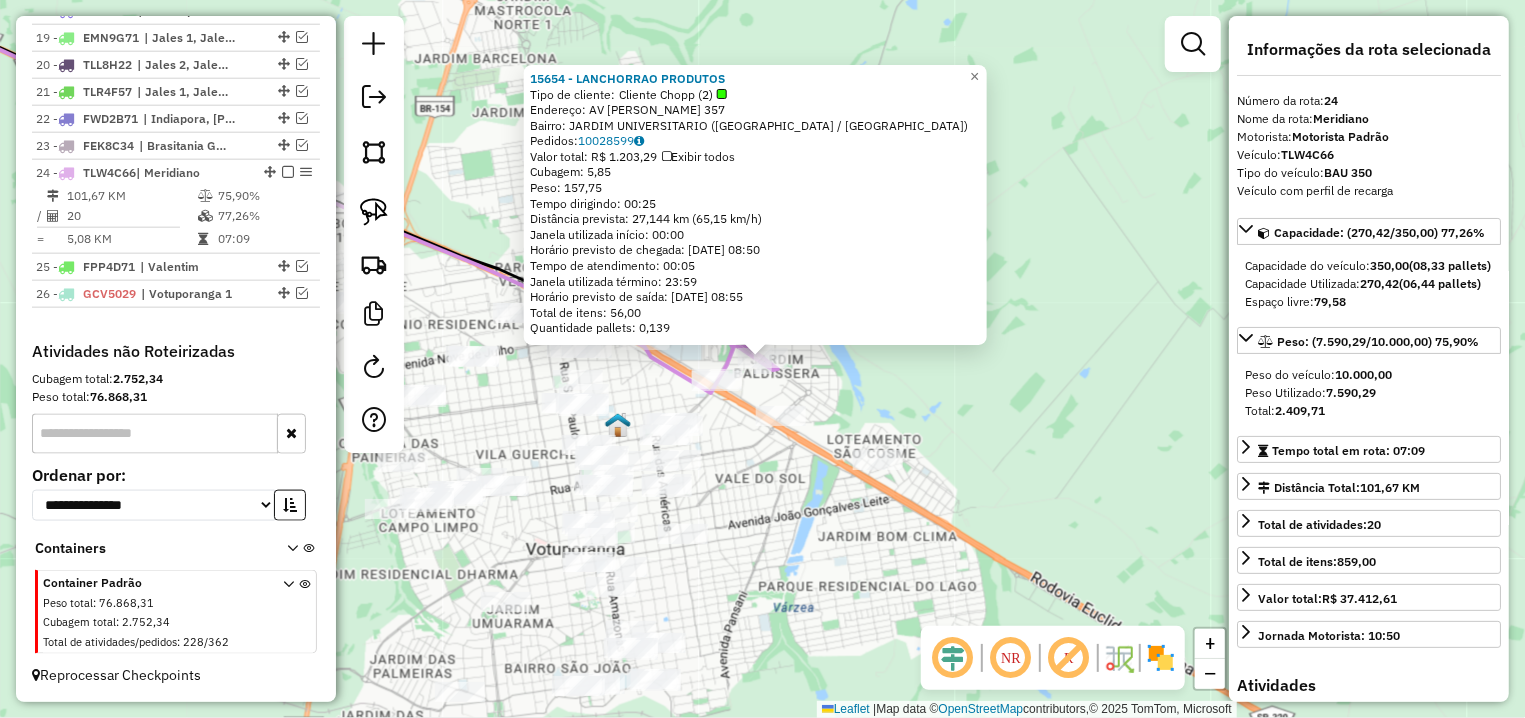 click on "15654 - LANCHORRAO PRODUTOS  Tipo de cliente:   Cliente Chopp (2)   Endereço: AV  [PERSON_NAME]     357   Bairro: JARDIM UNIVERSITARIO ([GEOGRAPHIC_DATA] / SP)   Pedidos:  10028599   Valor total: R$ 1.203,29   Exibir todos   Cubagem: 5,85  Peso: 157,75  Tempo dirigindo: 00:25   Distância prevista: 27,144 km (65,15 km/h)   Janela utilizada início: 00:00   Horário previsto de chegada: [DATE] 08:50   Tempo de atendimento: 00:05   Janela utilizada término: 23:59   Horário previsto de saída: [DATE] 08:55   Total de itens: 56,00   Quantidade pallets: 0,139  × Janela de atendimento Grade de atendimento Capacidade Transportadoras Veículos Cliente Pedidos  Rotas Selecione os dias de semana para filtrar as janelas de atendimento  Seg   Ter   Qua   Qui   Sex   Sáb   Dom  Informe o período da janela de atendimento: De: Até:  Filtrar exatamente a janela do cliente  Considerar janela de atendimento padrão  Selecione os dias de semana para filtrar as grades de atendimento  Seg   Ter   Qua   Qui  +" 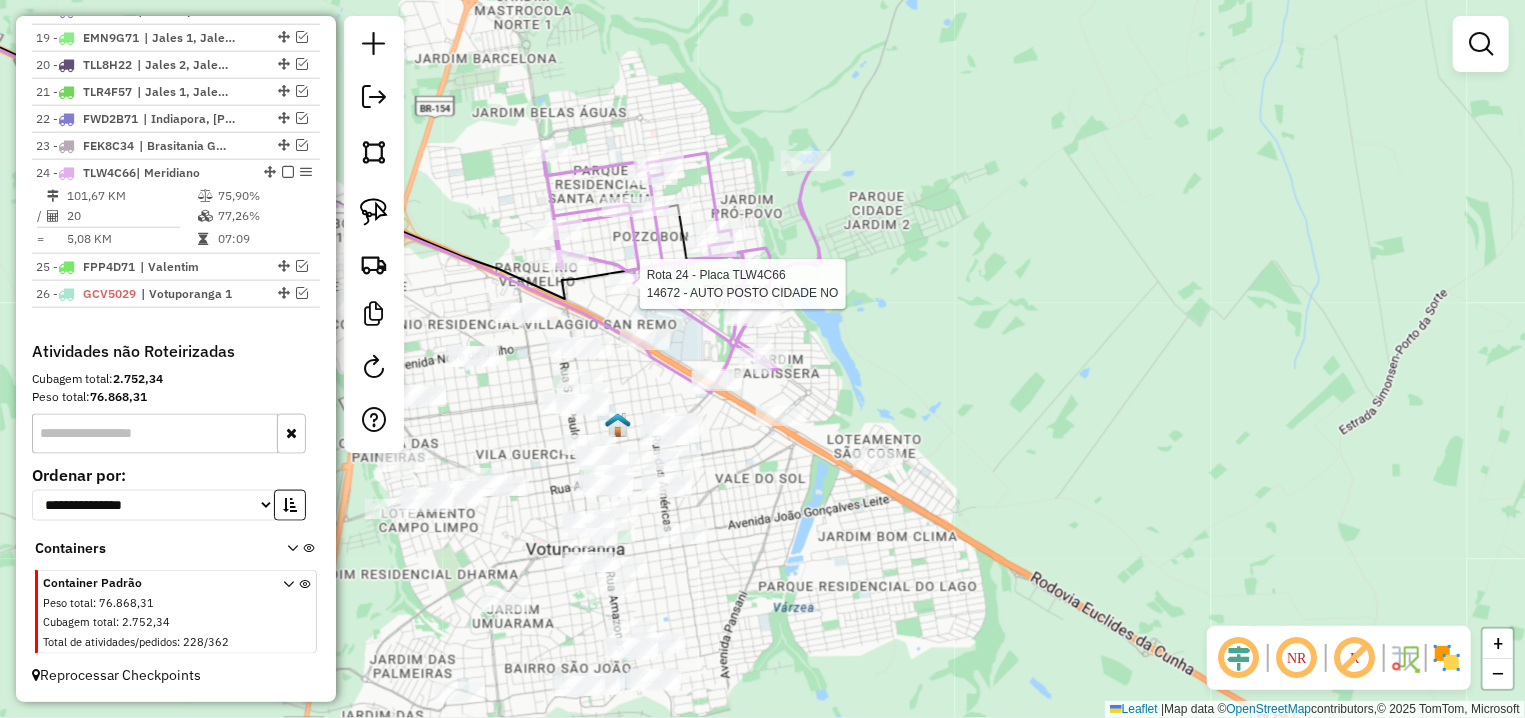 select on "**********" 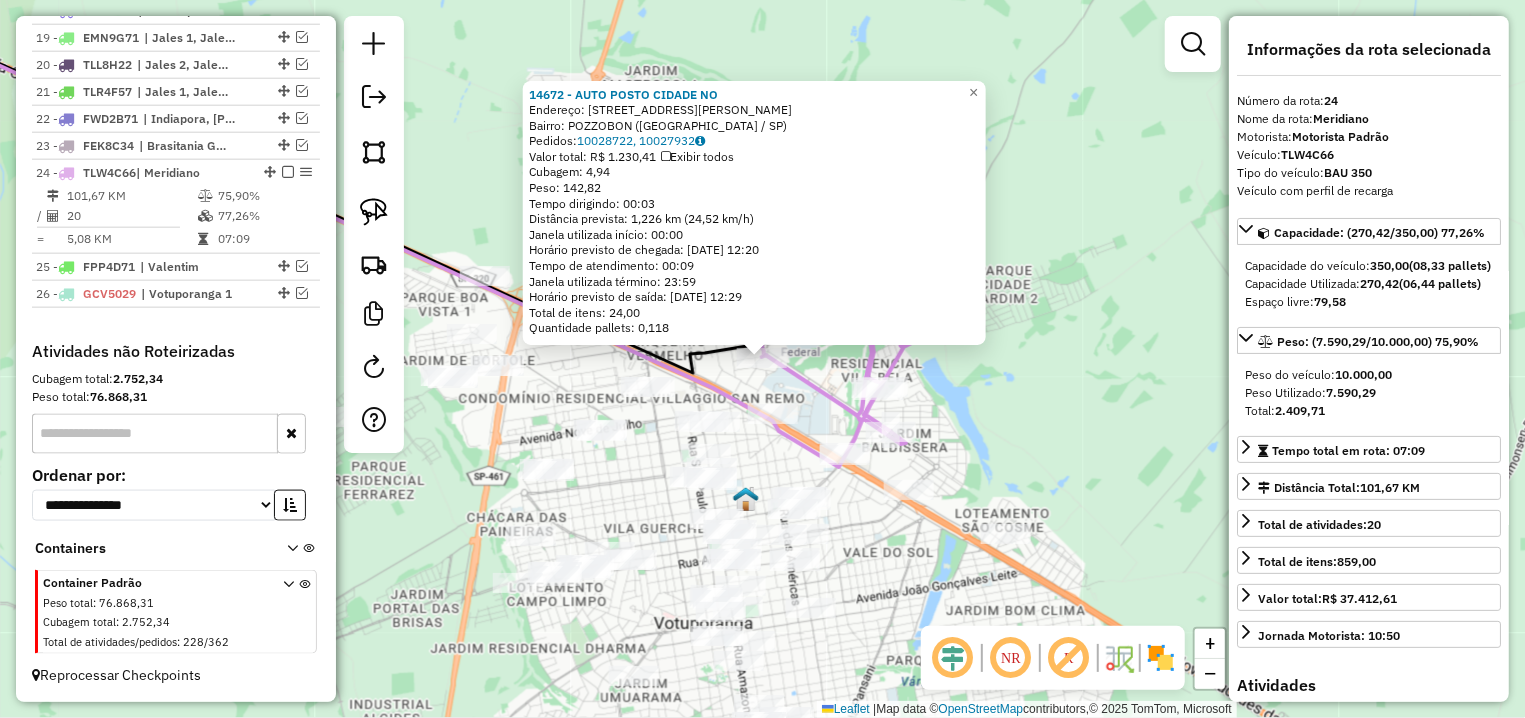 click on "14672 - AUTO POSTO CIDADE NO  Endereço: AV  PREFEITO [PERSON_NAME]       2786   Bairro: POZZOBON ([GEOGRAPHIC_DATA] / [GEOGRAPHIC_DATA])   Pedidos:  10028722, 10027932   Valor total: R$ 1.230,41   Exibir todos   Cubagem: 4,94  Peso: 142,82  Tempo dirigindo: 00:03   Distância prevista: 1,226 km (24,52 km/h)   [GEOGRAPHIC_DATA] utilizada início: 00:00   Horário previsto de chegada: [DATE] 12:20   Tempo de atendimento: 00:09   Janela utilizada término: 23:59   Horário previsto de saída: [DATE] 12:29   Total de itens: 24,00   Quantidade pallets: 0,118  × Janela de atendimento Grade de atendimento Capacidade Transportadoras Veículos Cliente Pedidos  Rotas Selecione os dias de semana para filtrar as janelas de atendimento  Seg   Ter   Qua   Qui   Sex   Sáb   Dom  Informe o período da janela de atendimento: De: Até:  Filtrar exatamente a janela do cliente  Considerar janela de atendimento padrão  Selecione os dias de semana para filtrar as grades de atendimento  Seg   Ter   Qua   Qui   Sex   Sáb   Dom   Peso mínimo:   De:" 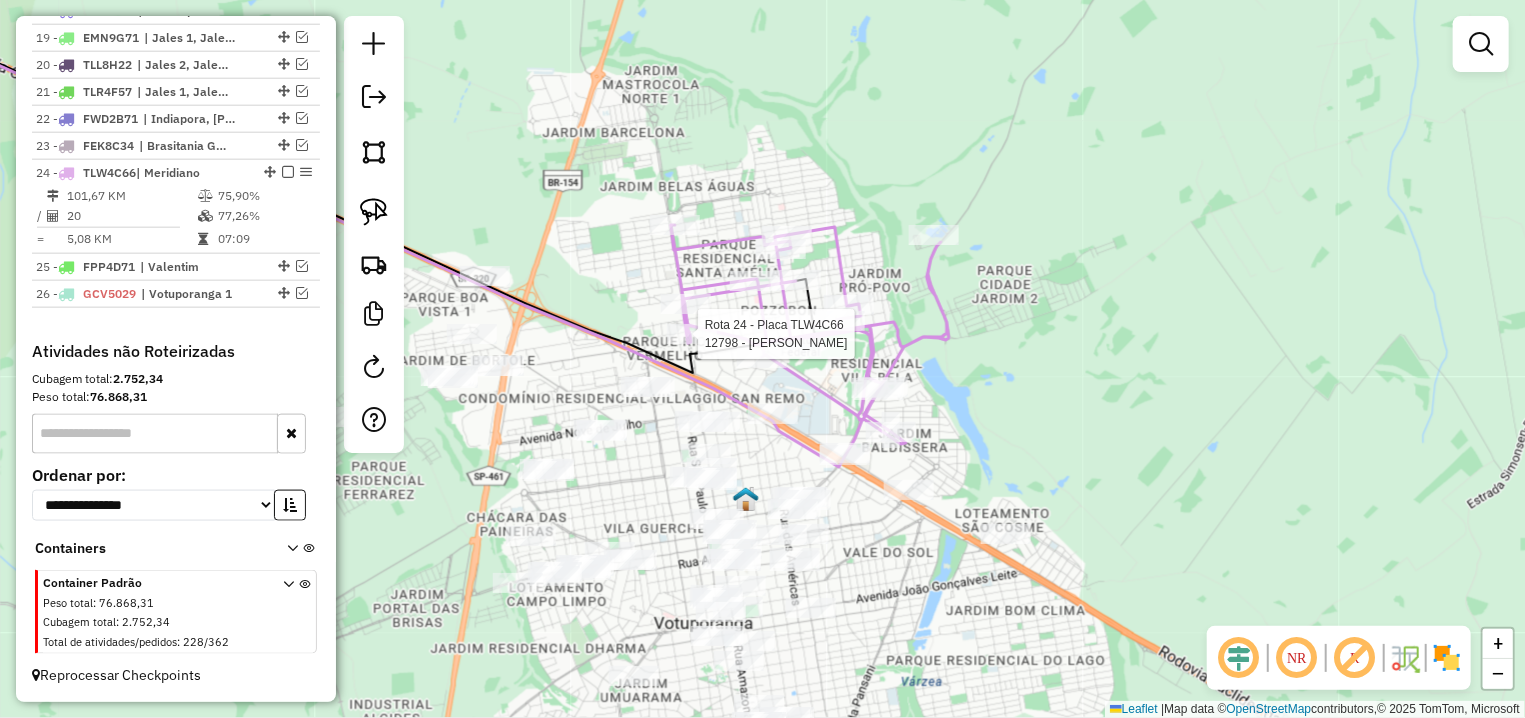 select on "**********" 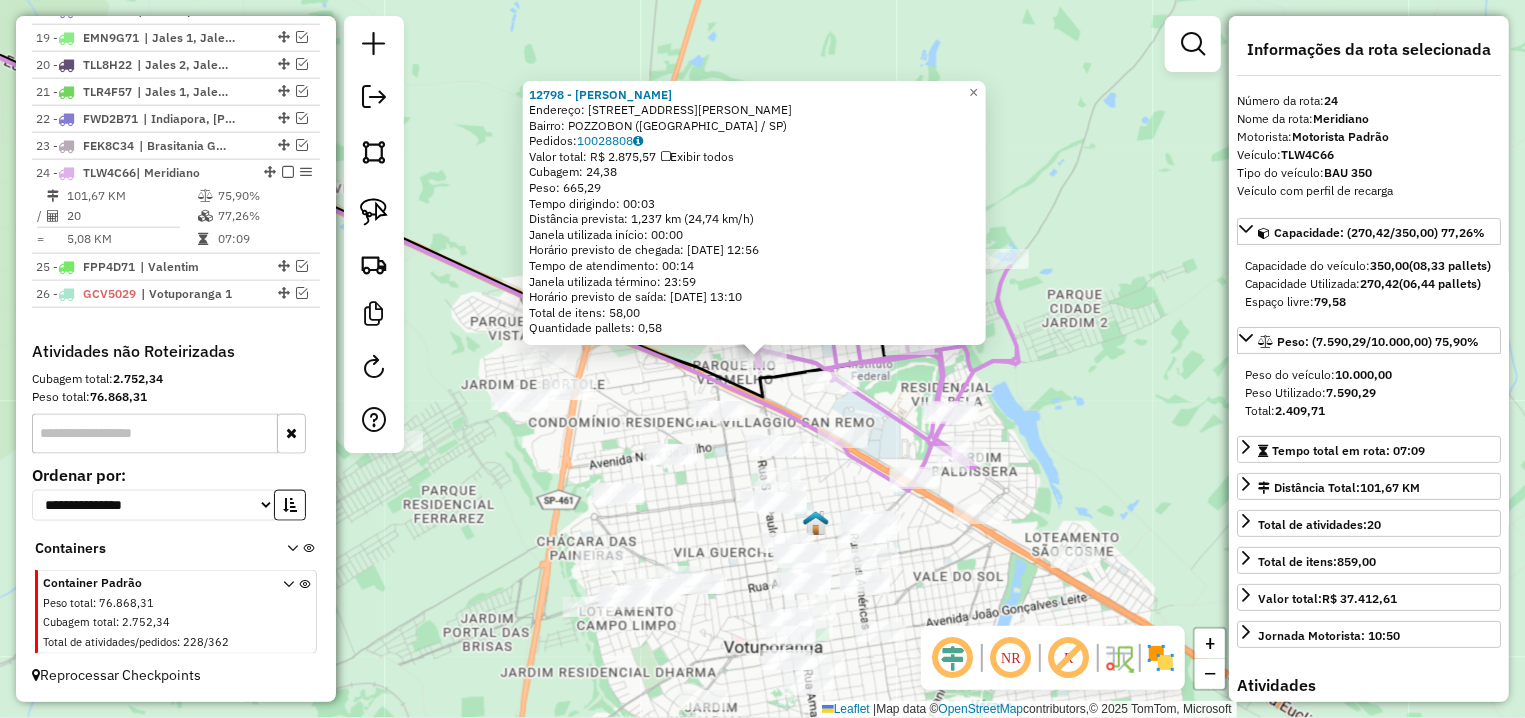 click 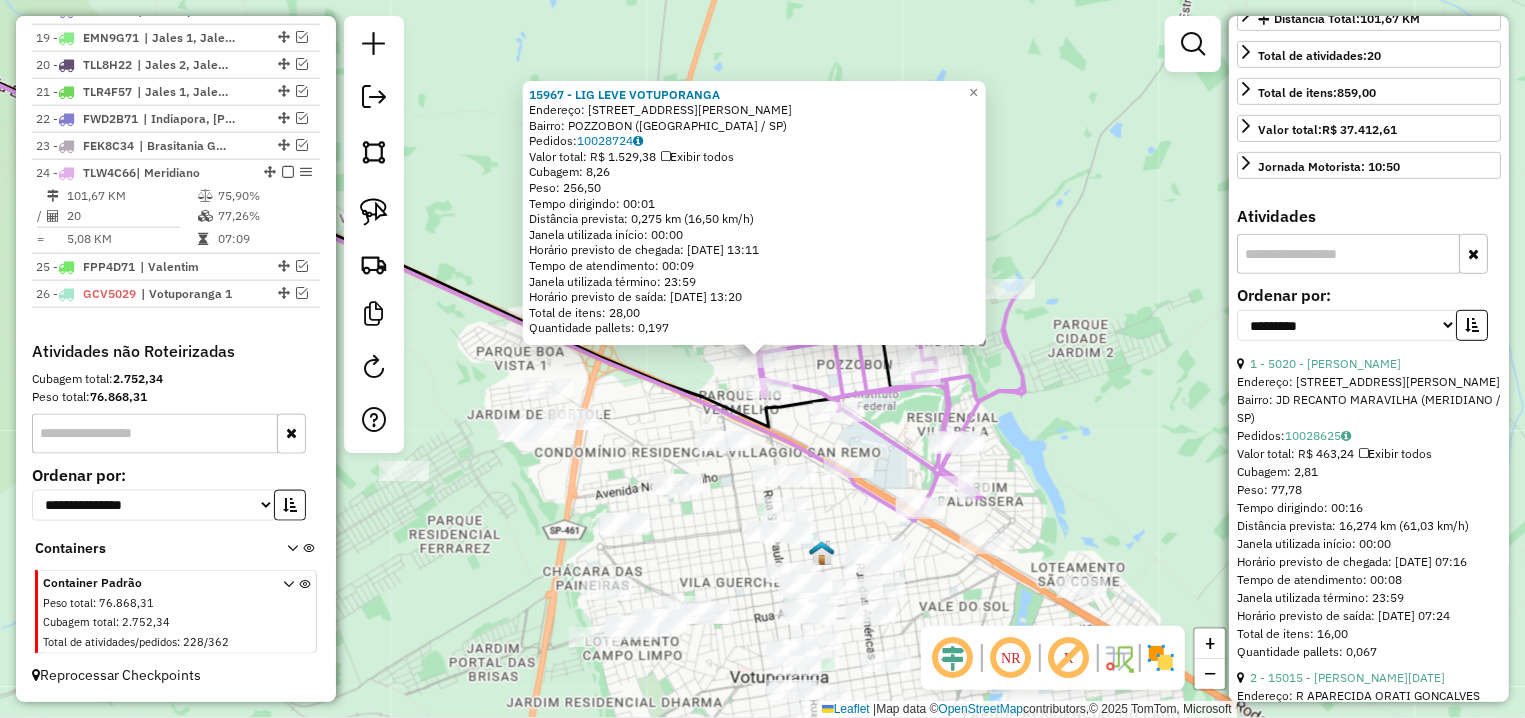 scroll, scrollTop: 563, scrollLeft: 0, axis: vertical 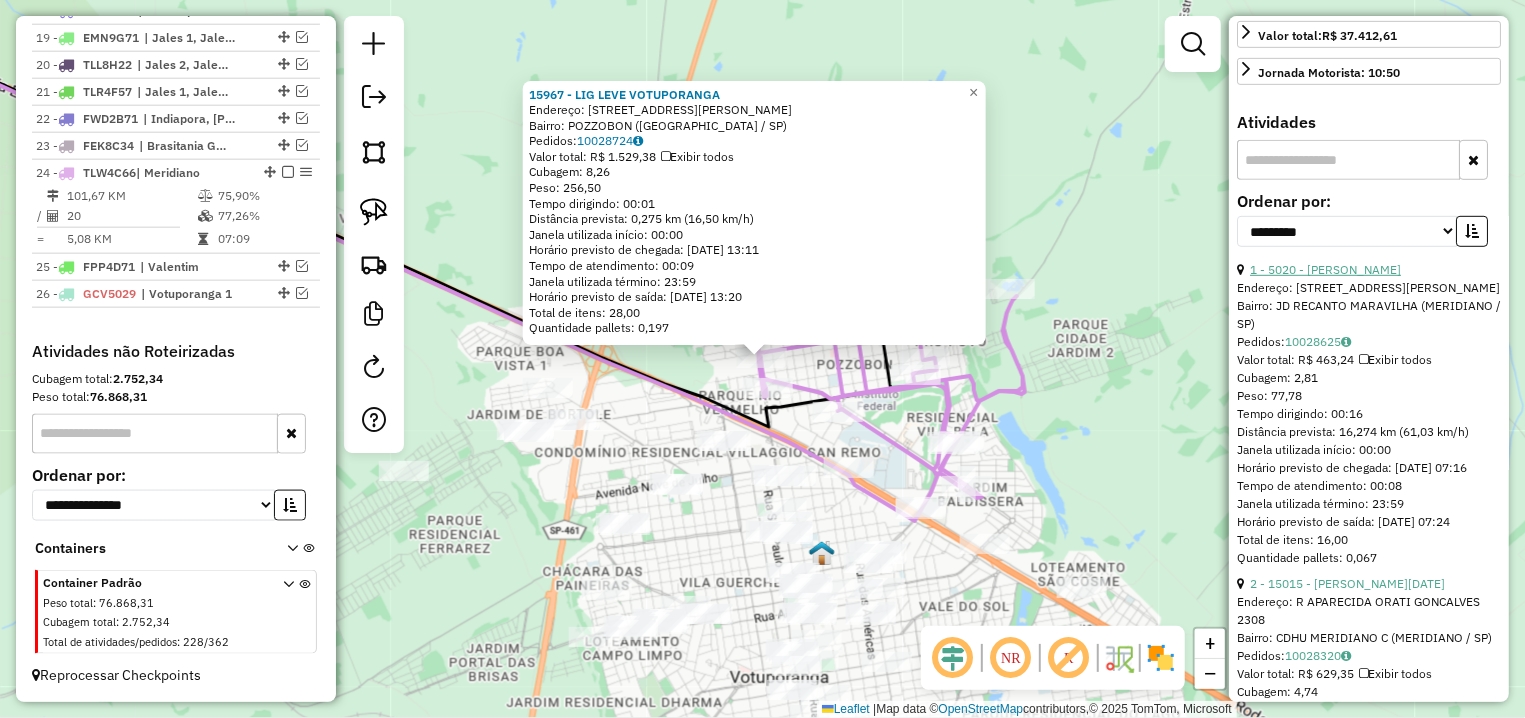 click on "1 - 5020 - [PERSON_NAME]" at bounding box center (1325, 269) 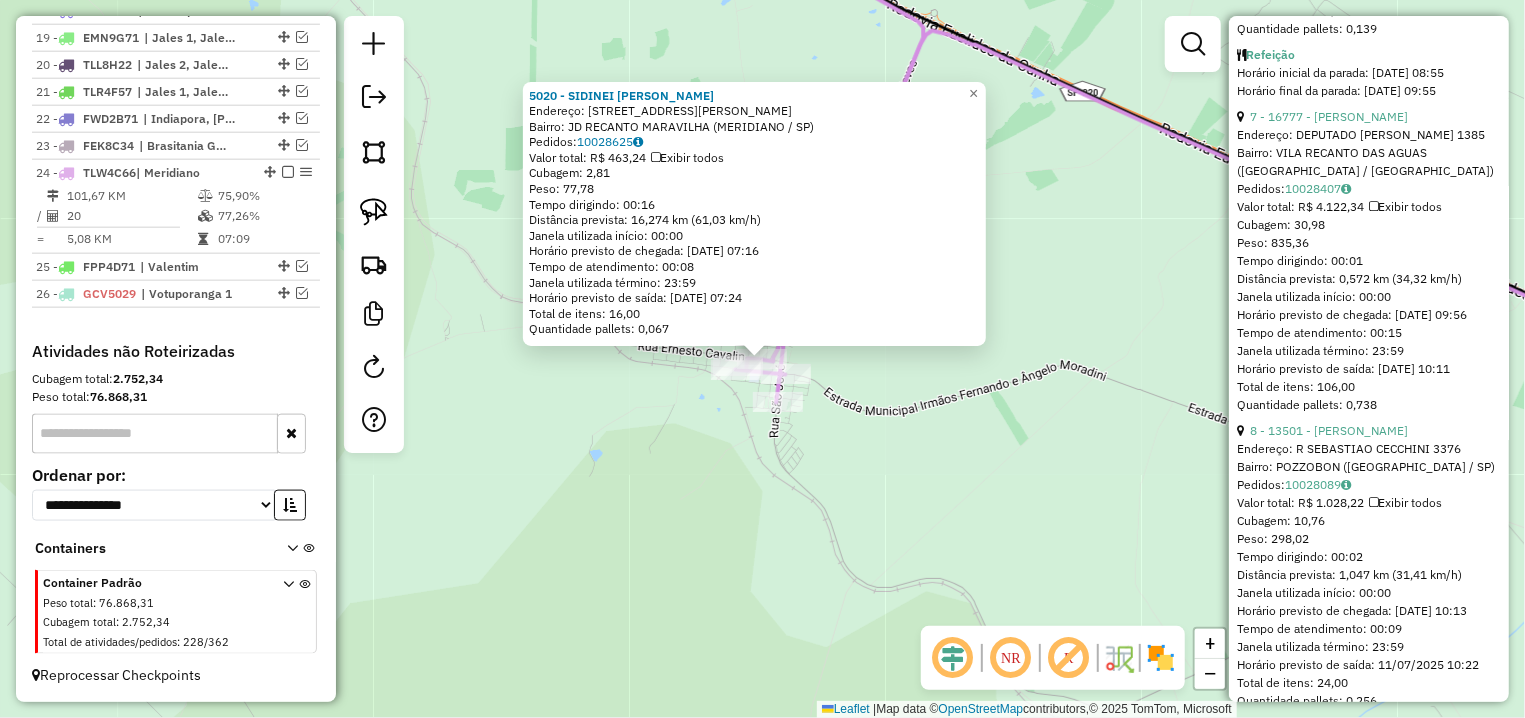 scroll, scrollTop: 2345, scrollLeft: 0, axis: vertical 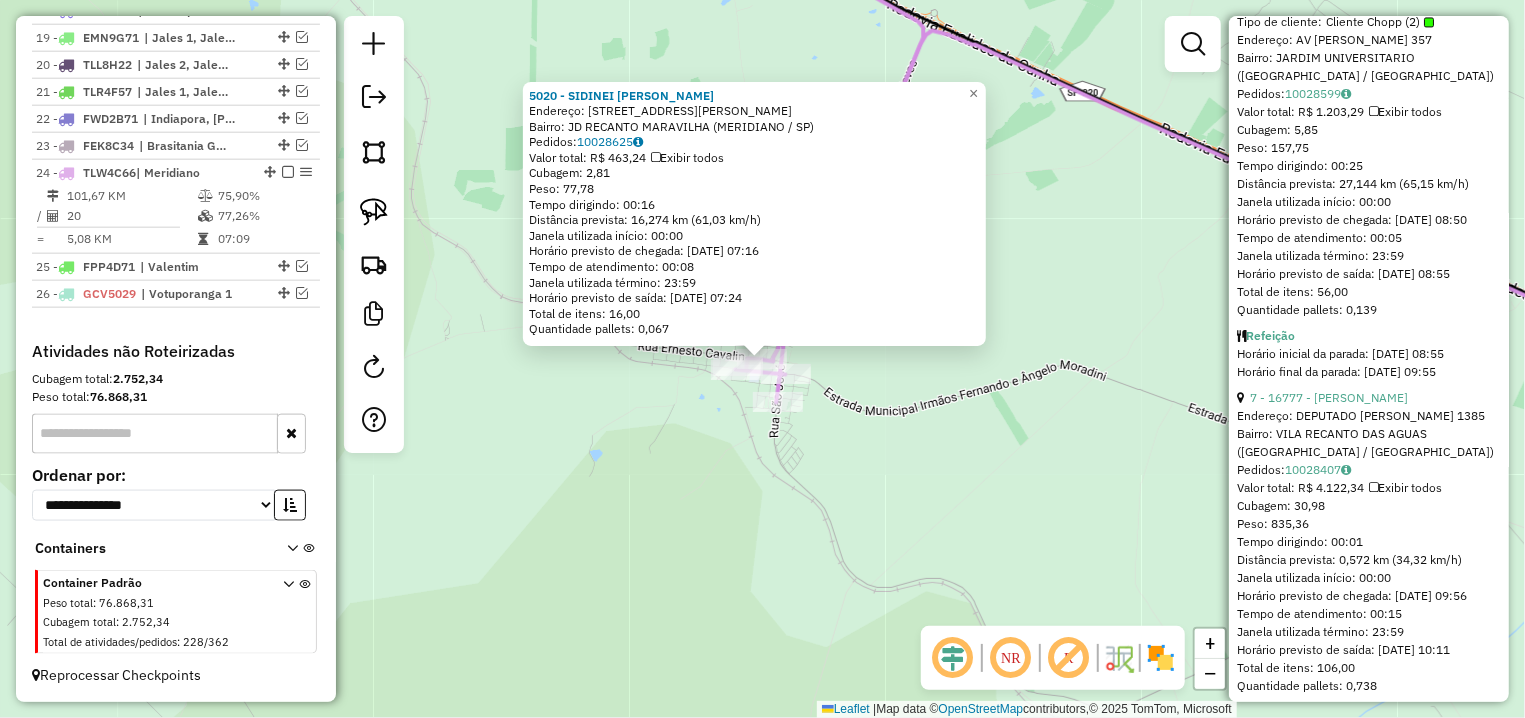 click on "6 - 15654 - LANCHORRAO PRODUTOS" at bounding box center [1354, 3] 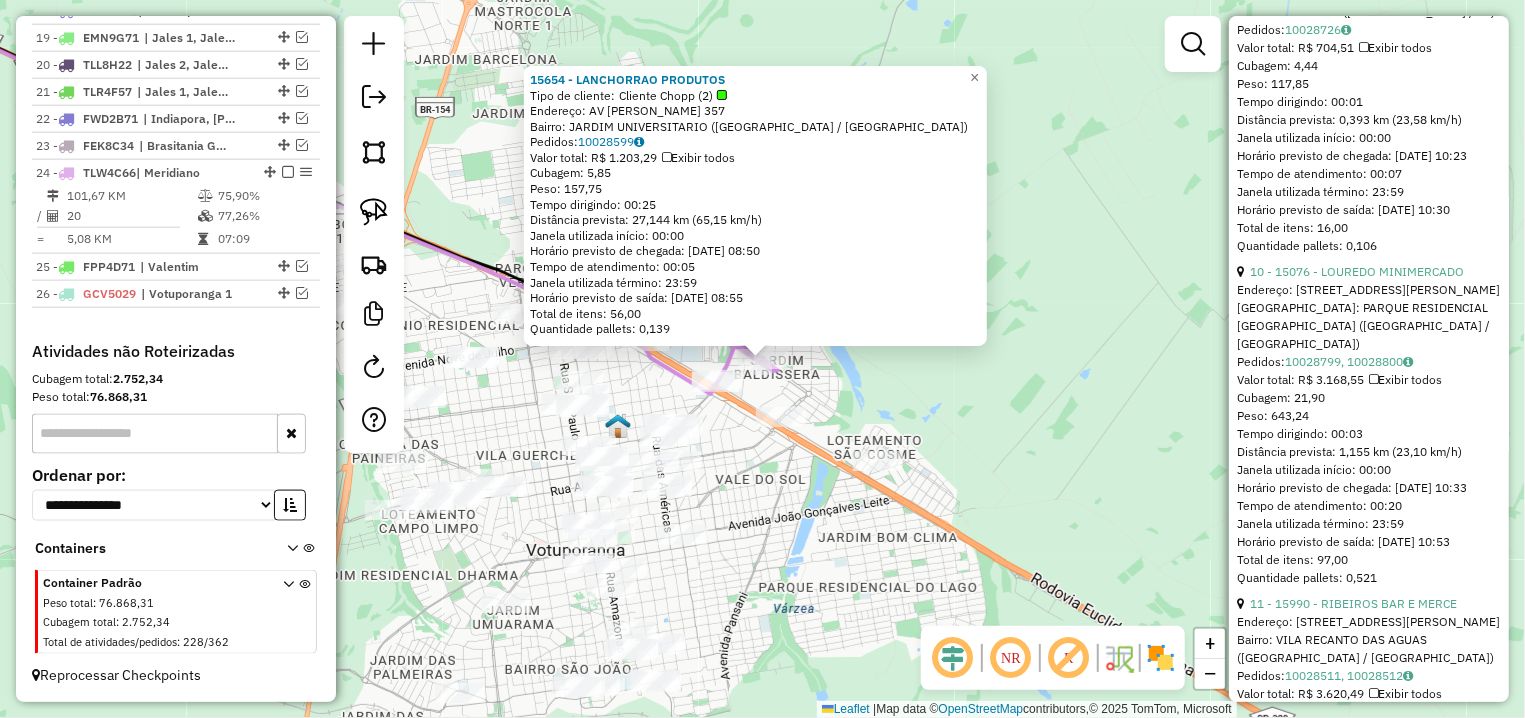 scroll, scrollTop: 3564, scrollLeft: 0, axis: vertical 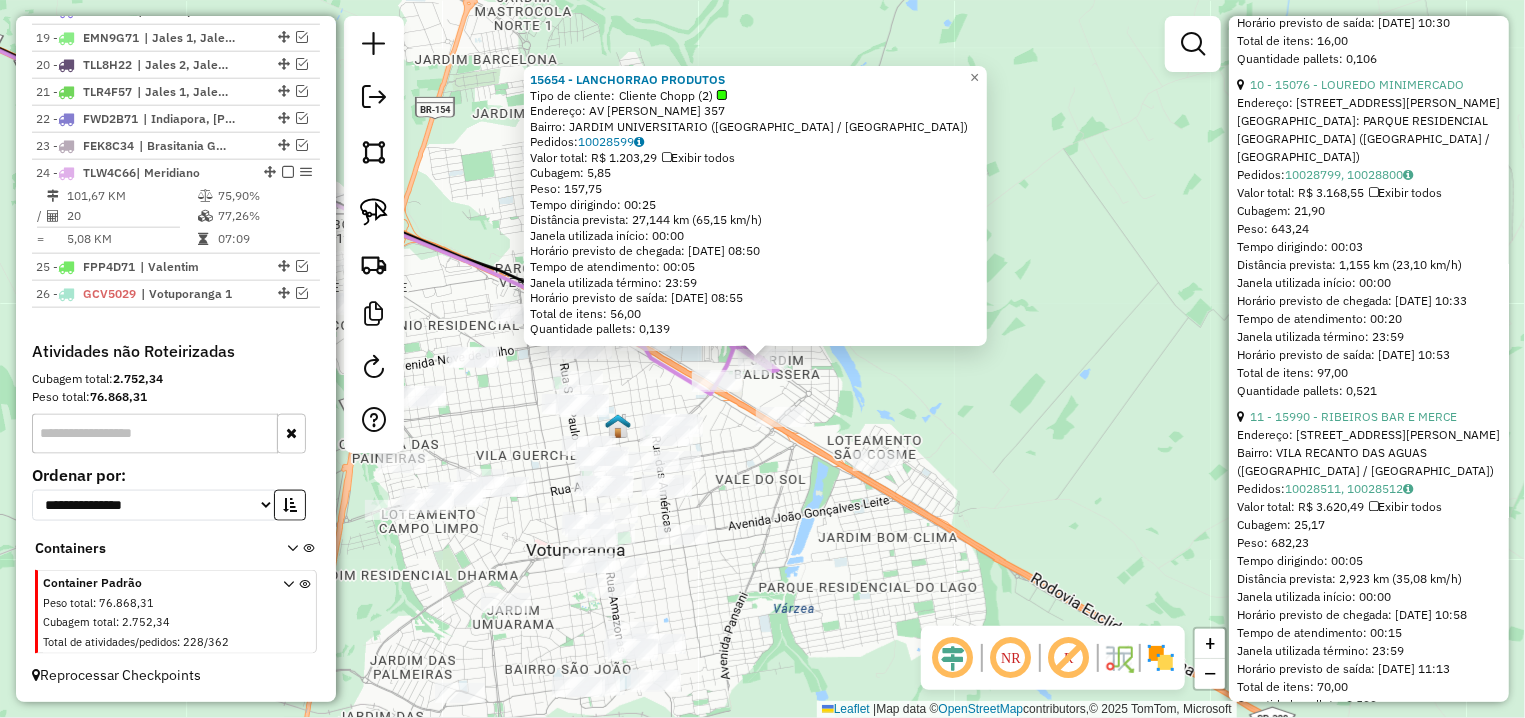 click on "9 - 16682 - MERCADO BIG" at bounding box center [1322, -212] 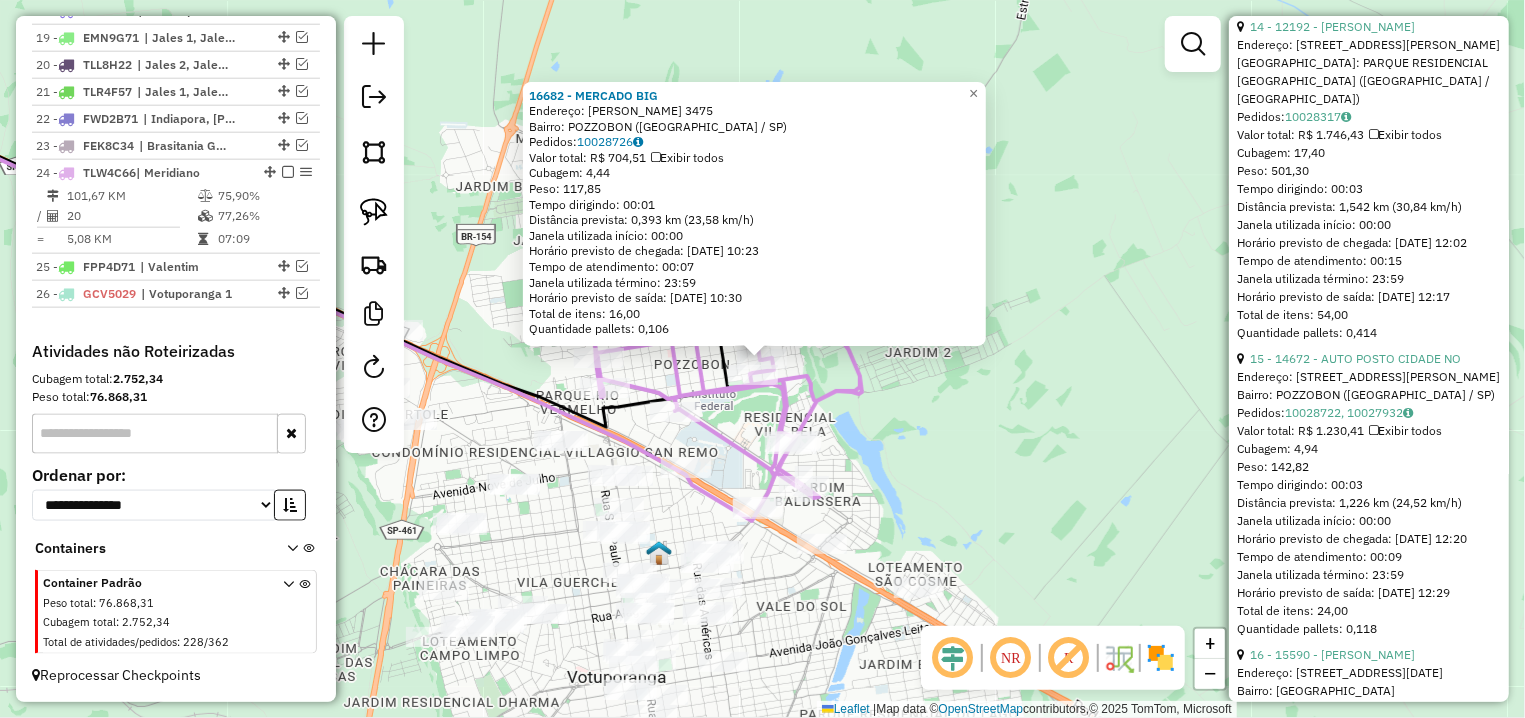 scroll, scrollTop: 4971, scrollLeft: 0, axis: vertical 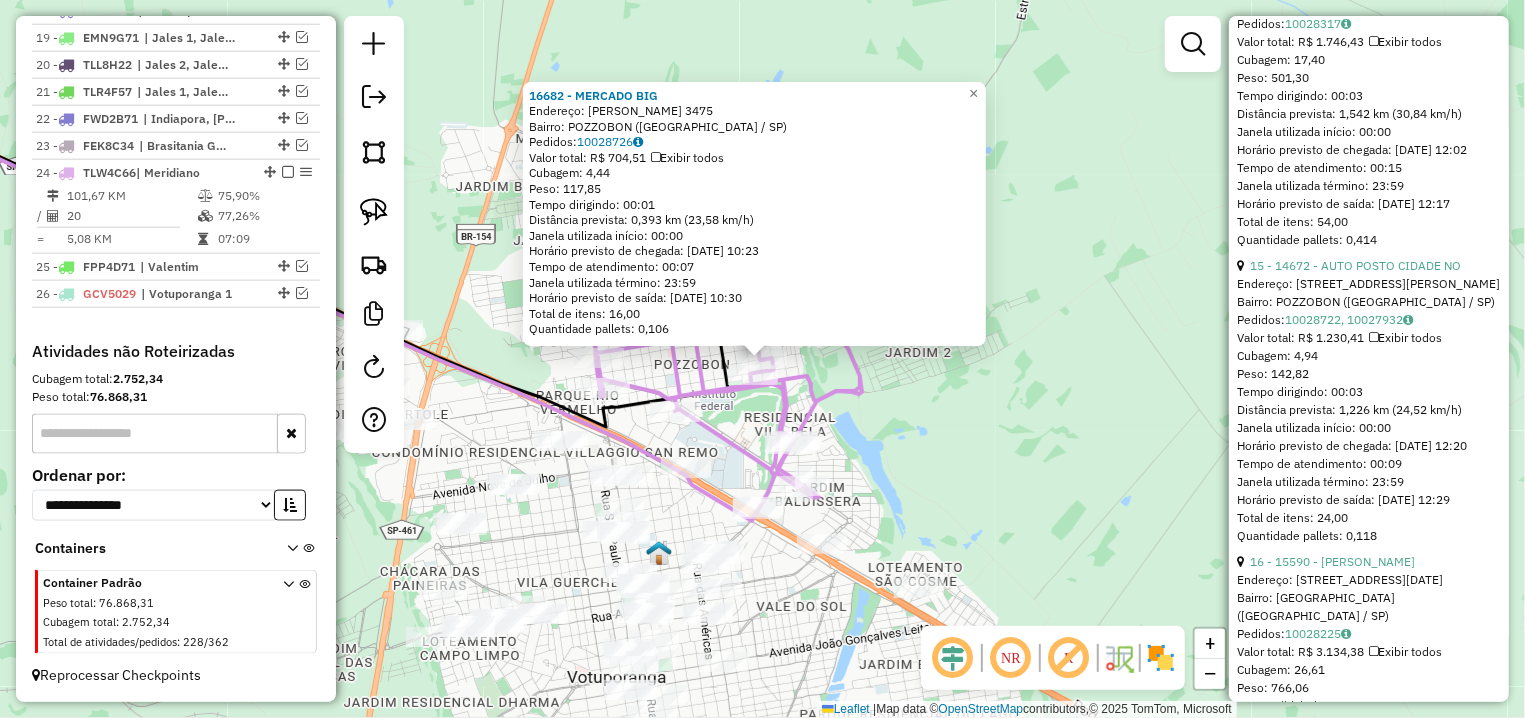 click on "13 - 13237 - PIRES COMERCIO DE CO" at bounding box center [1353, -363] 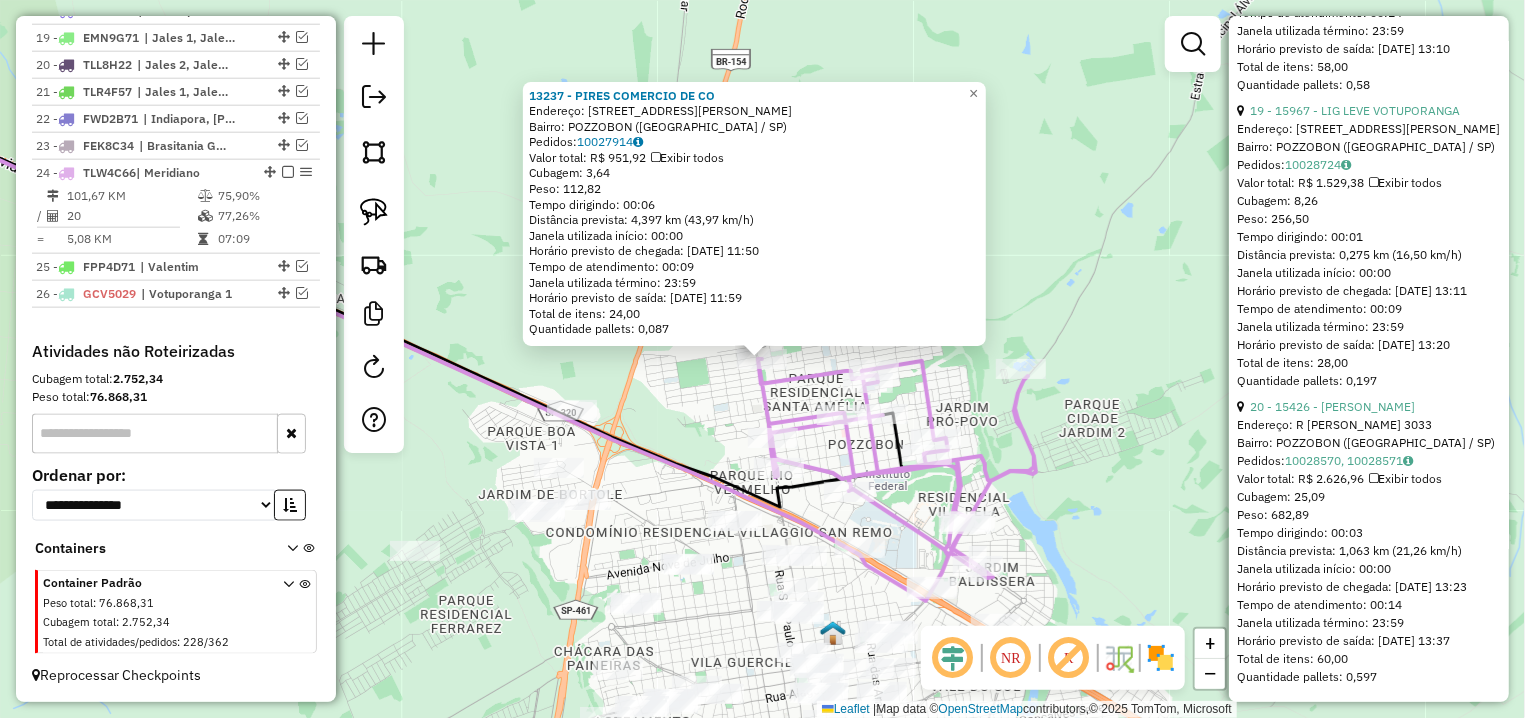 scroll, scrollTop: 7256, scrollLeft: 0, axis: vertical 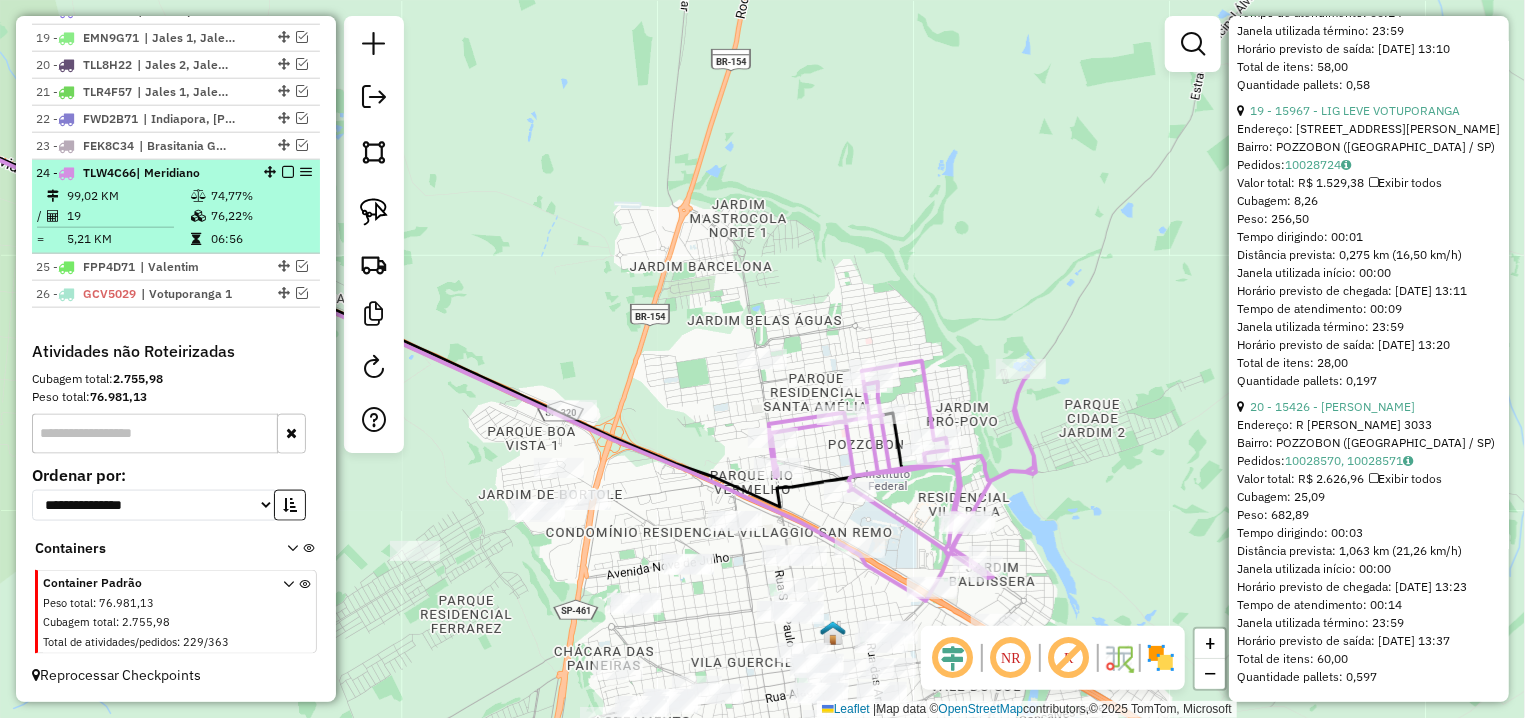 click at bounding box center (288, 172) 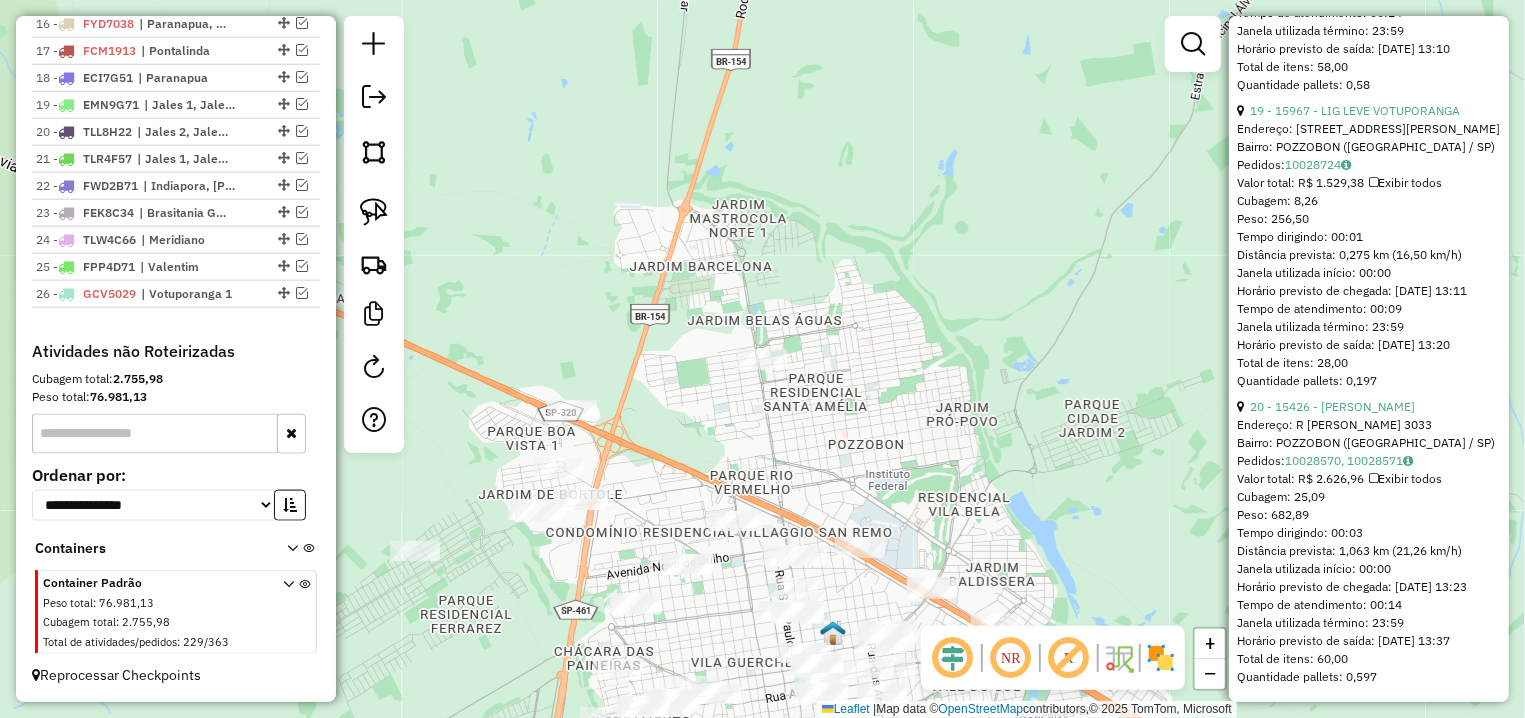 scroll, scrollTop: 1187, scrollLeft: 0, axis: vertical 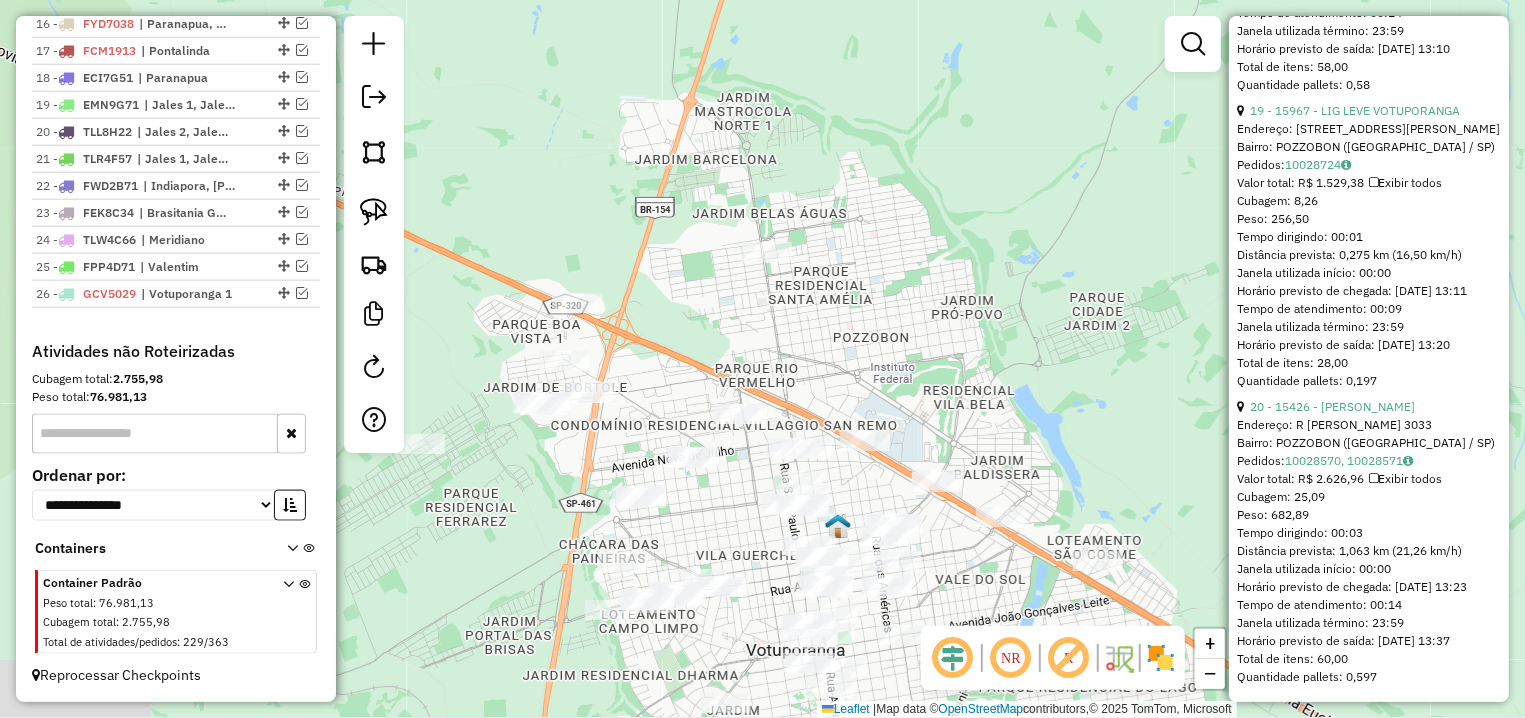 drag, startPoint x: 800, startPoint y: 447, endPoint x: 798, endPoint y: 291, distance: 156.01282 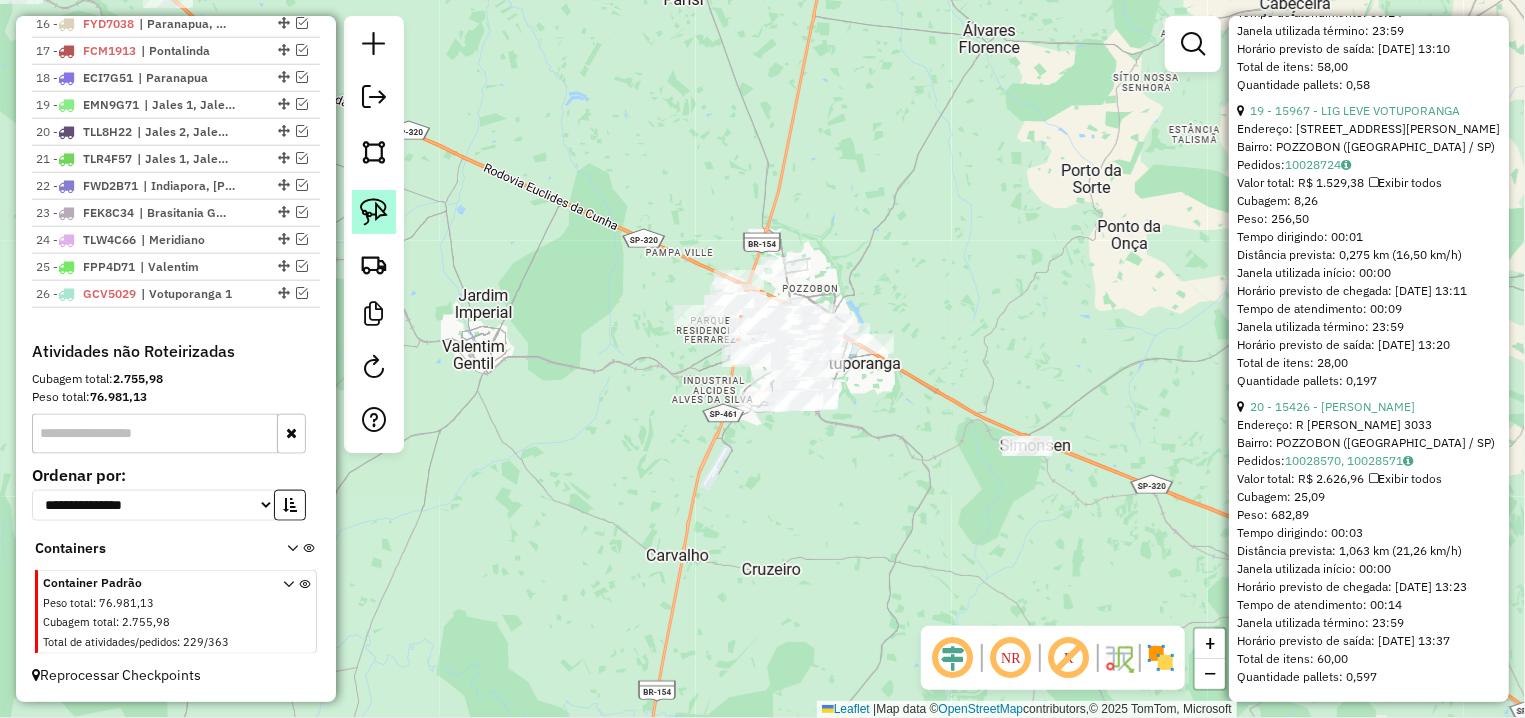 click 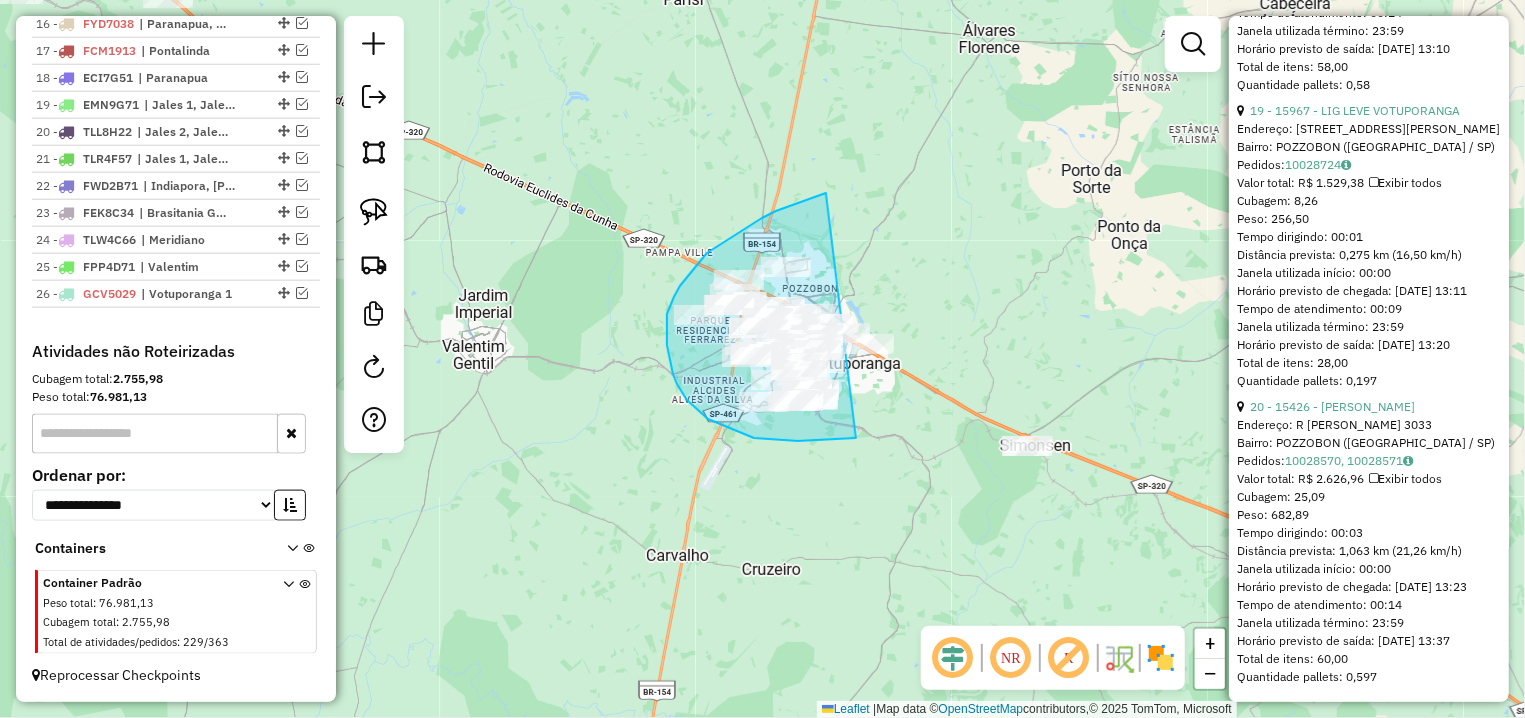 drag, startPoint x: 826, startPoint y: 193, endPoint x: 967, endPoint y: 392, distance: 243.88931 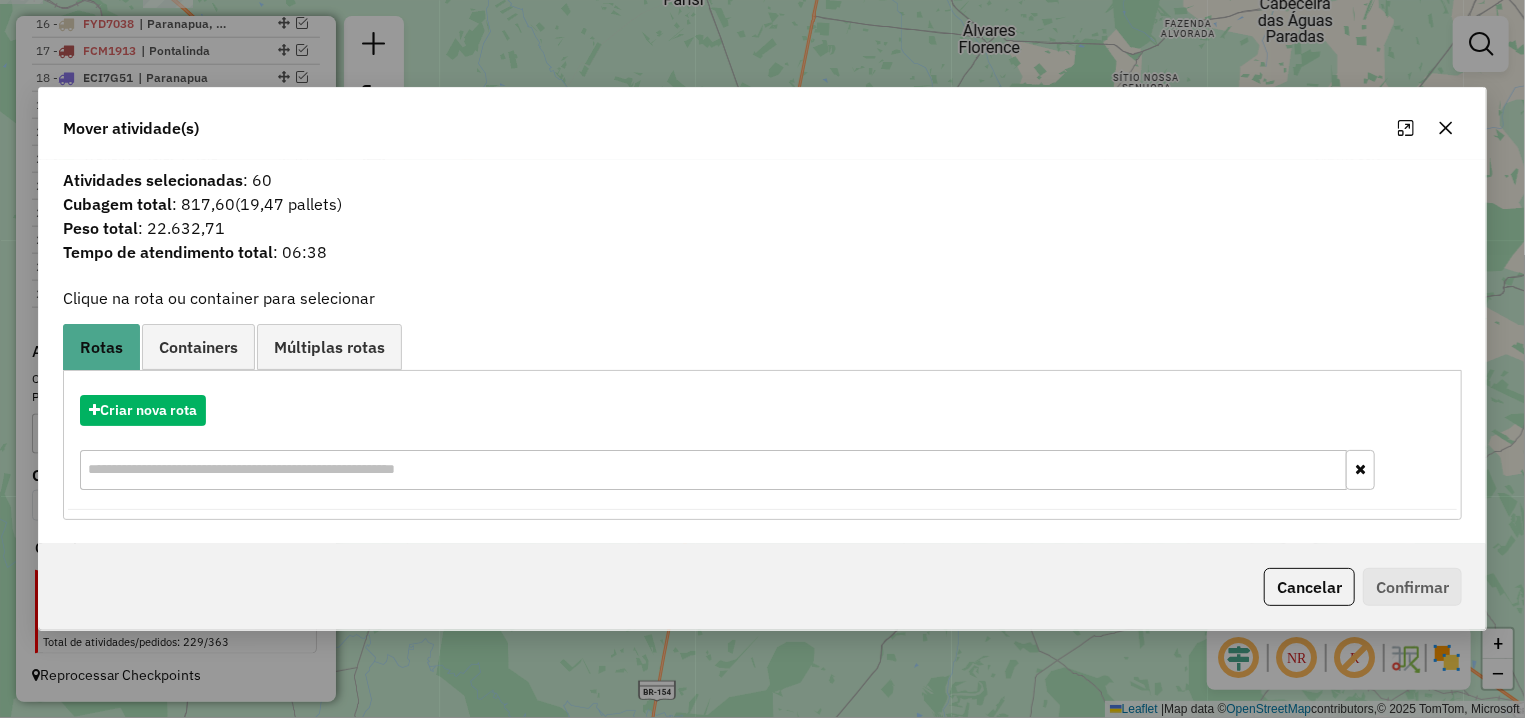 click 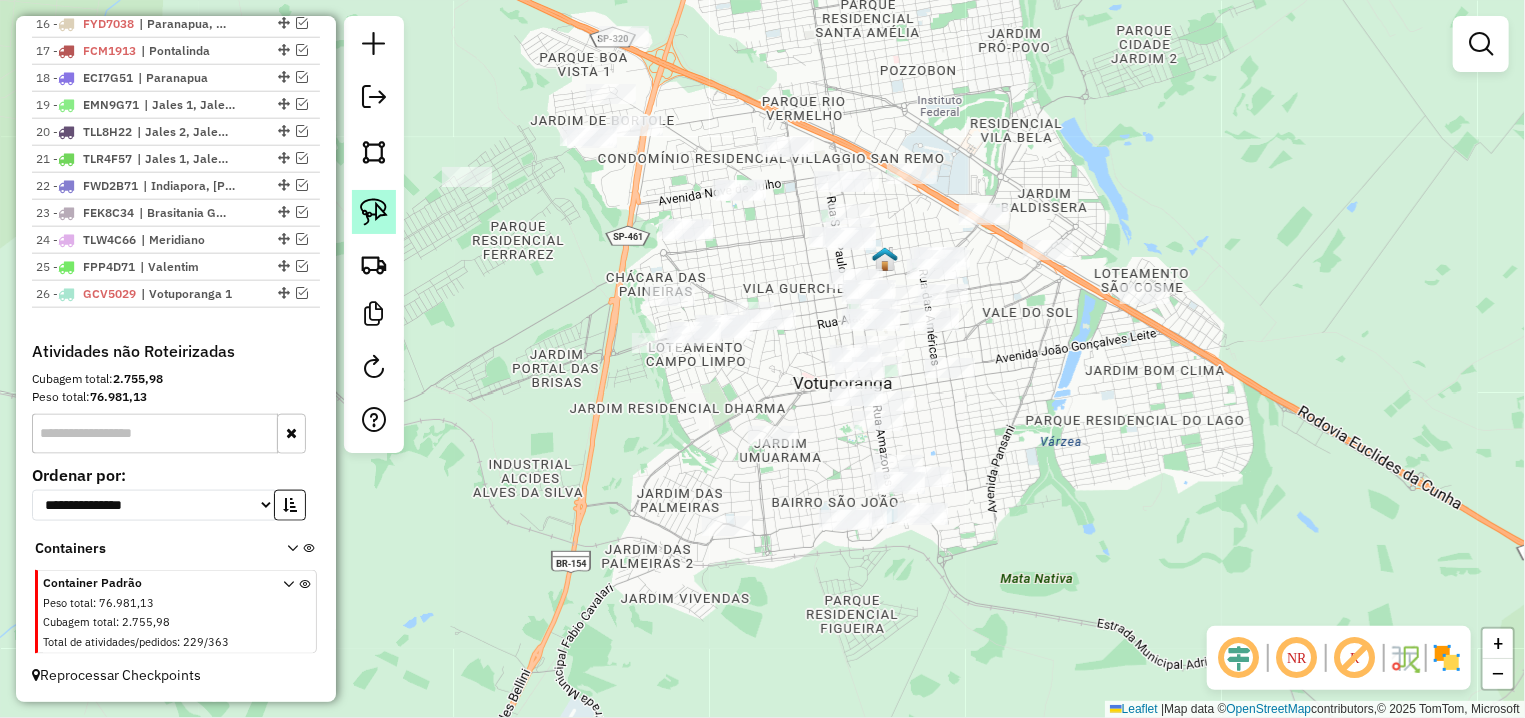 click 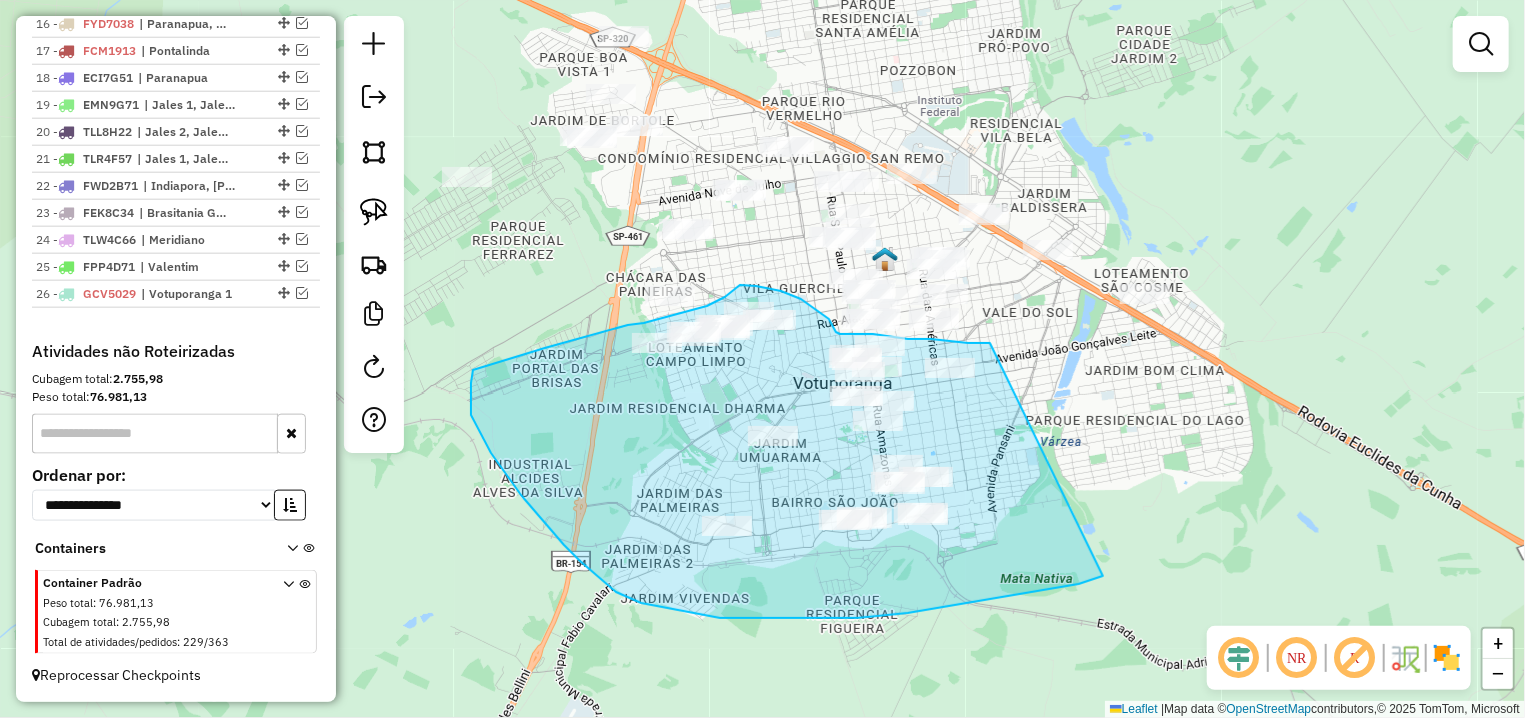 drag, startPoint x: 990, startPoint y: 343, endPoint x: 1138, endPoint y: 564, distance: 265.9793 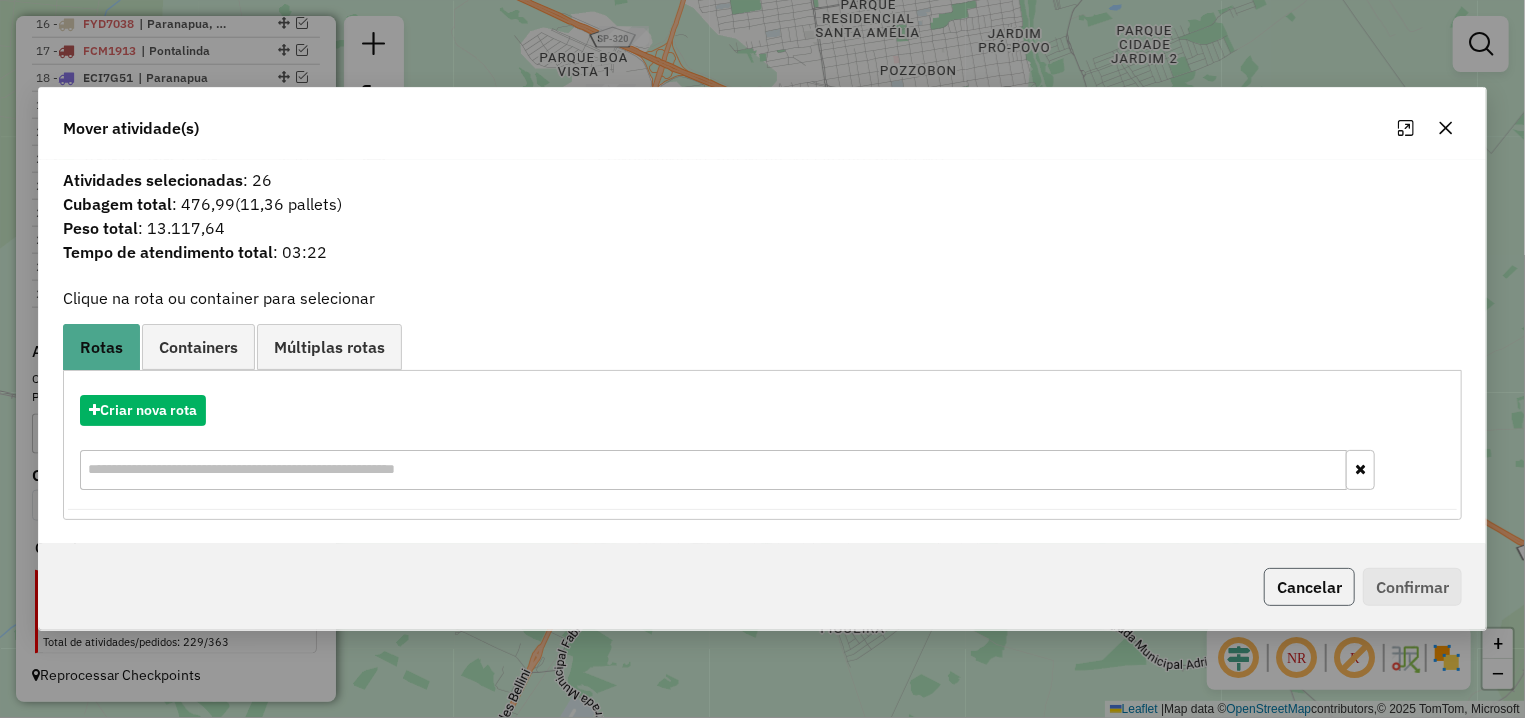 click on "Cancelar" 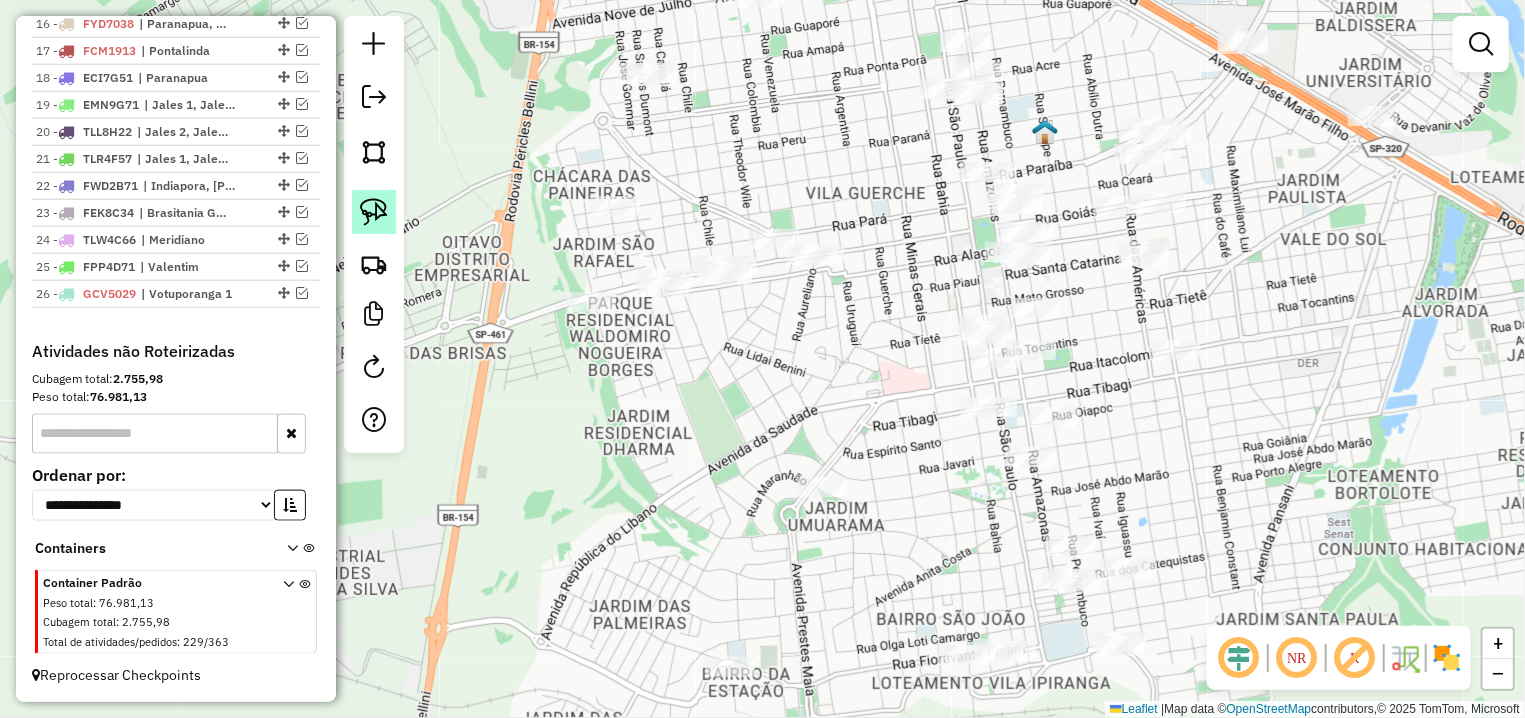 click 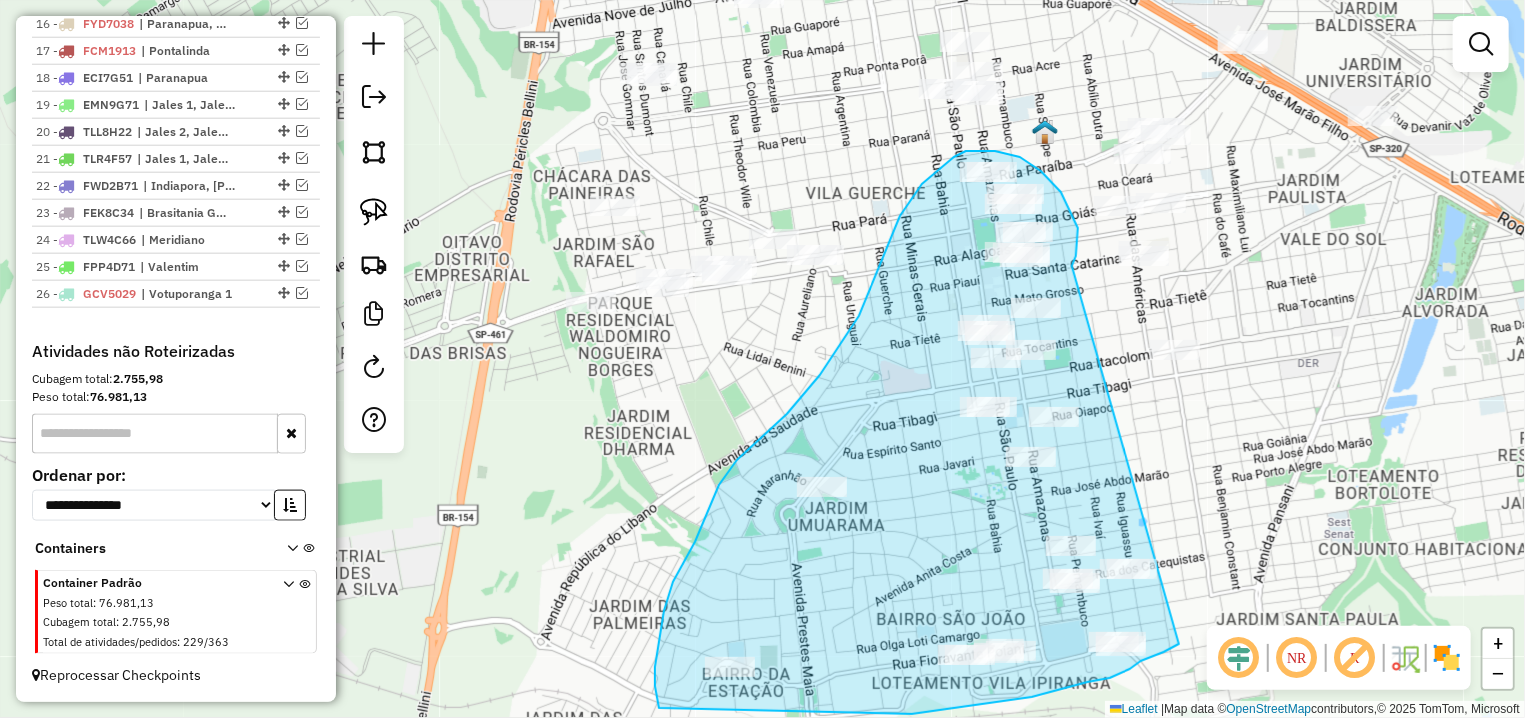 drag, startPoint x: 1076, startPoint y: 256, endPoint x: 1180, endPoint y: 643, distance: 400.7306 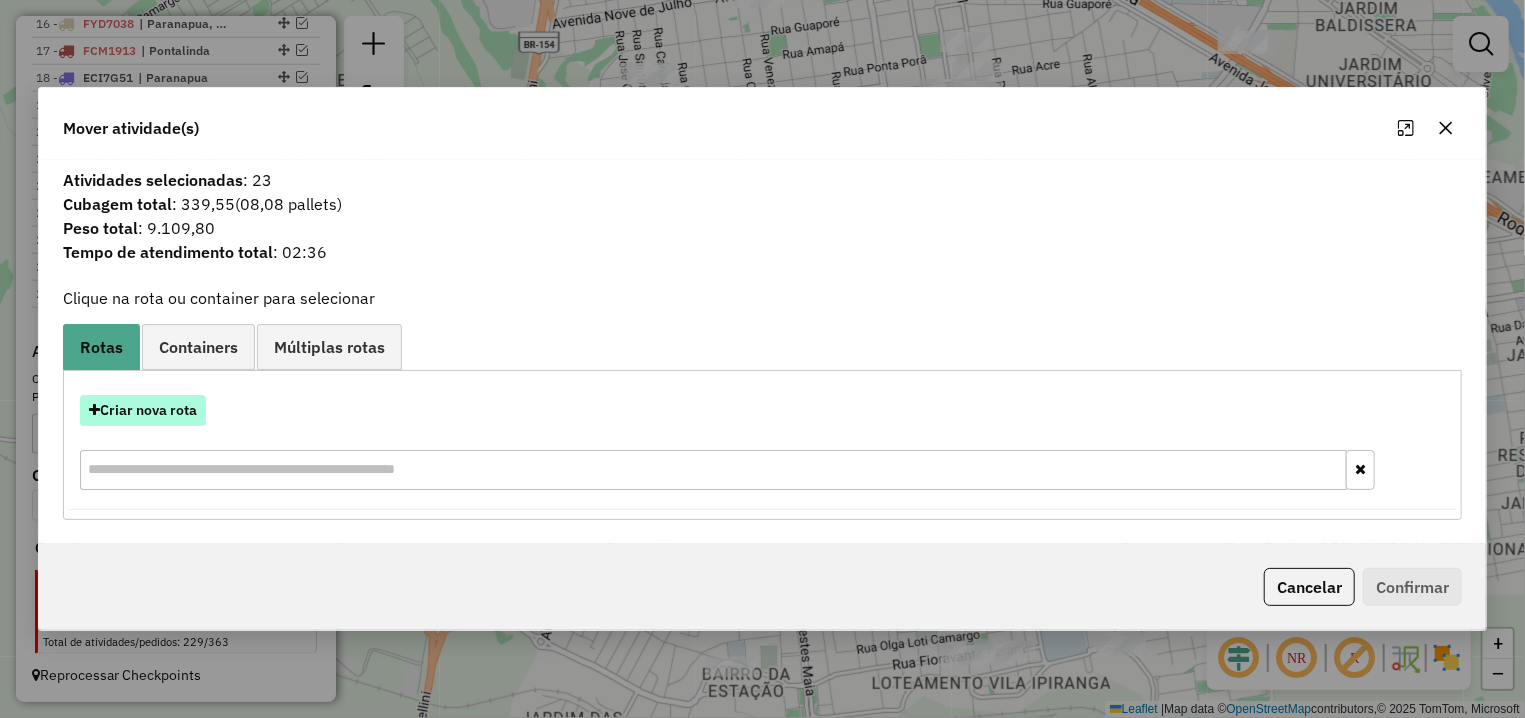 click on "Criar nova rota" at bounding box center [143, 410] 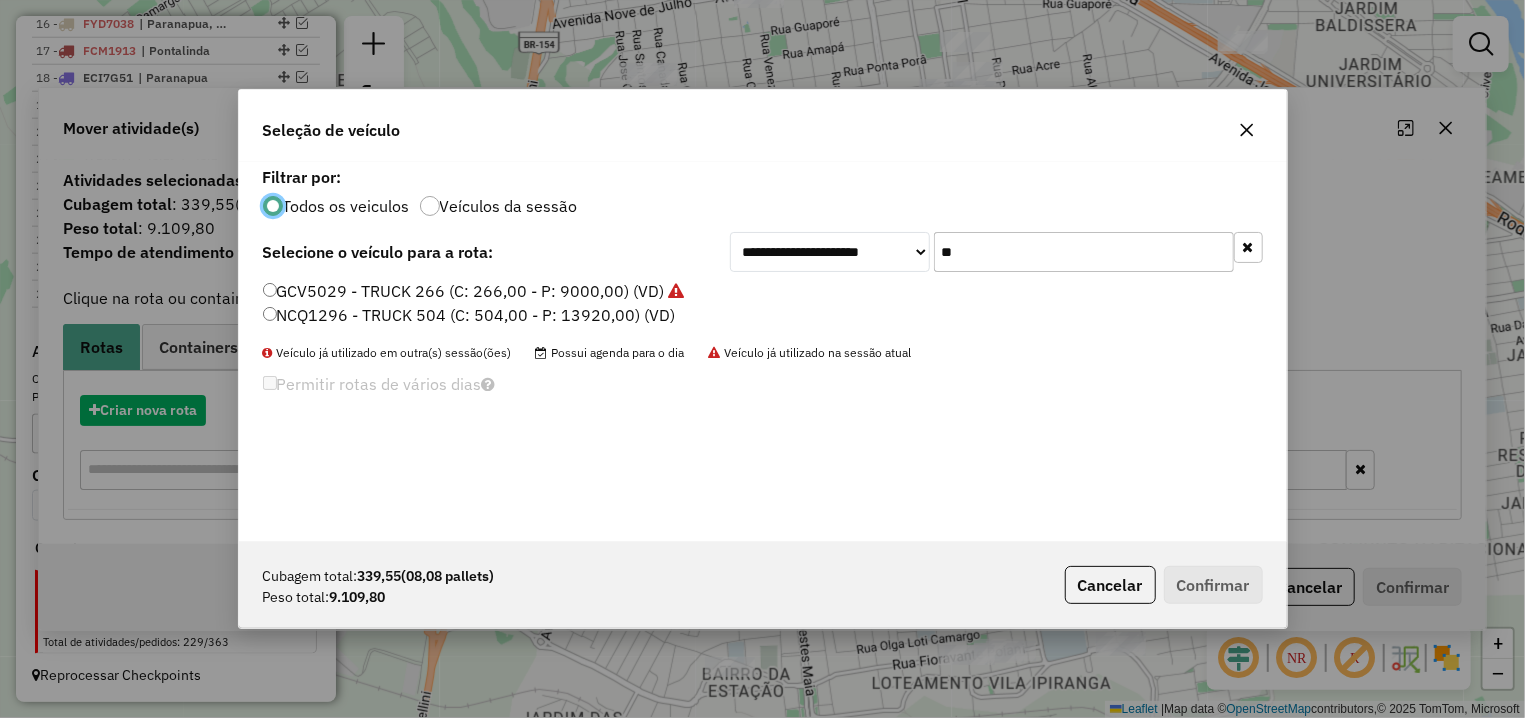 scroll, scrollTop: 11, scrollLeft: 6, axis: both 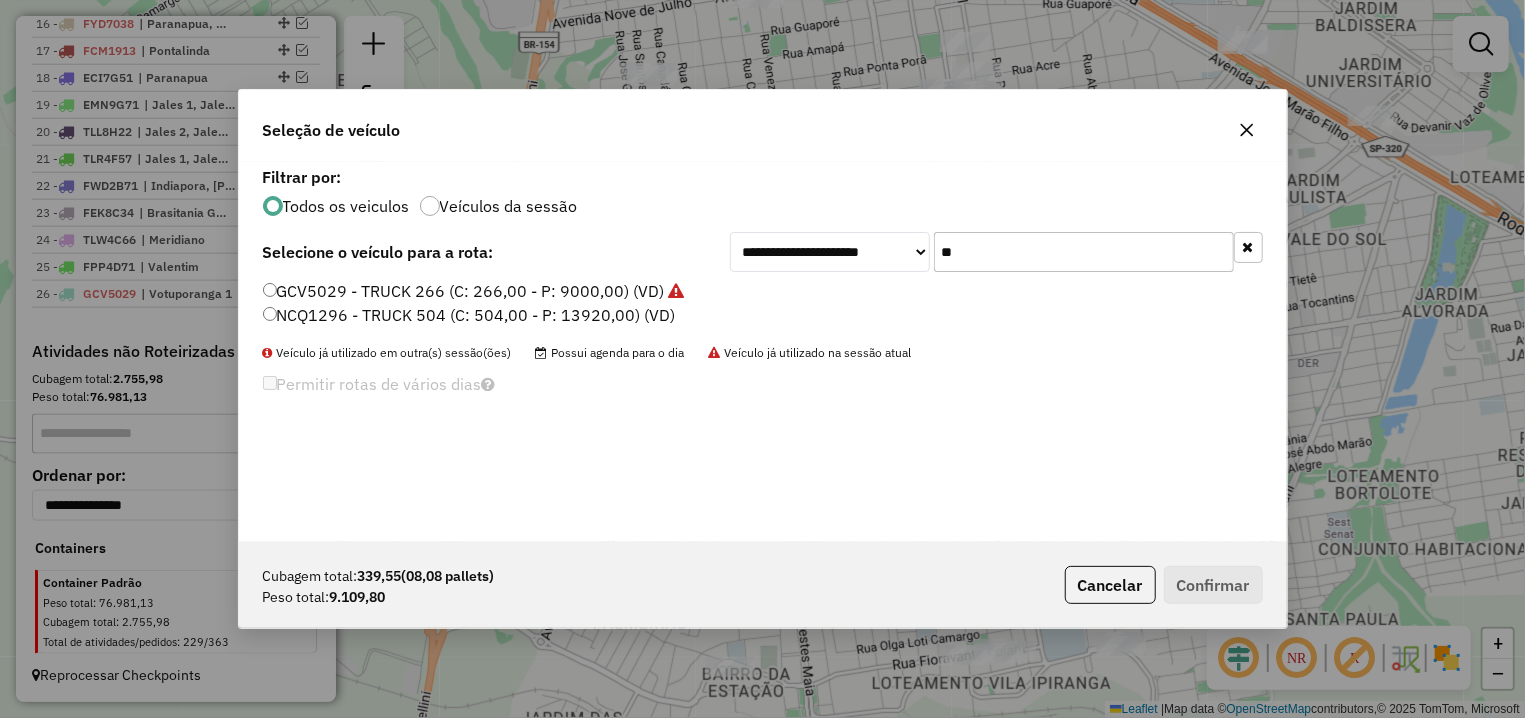 drag, startPoint x: 963, startPoint y: 252, endPoint x: 894, endPoint y: 252, distance: 69 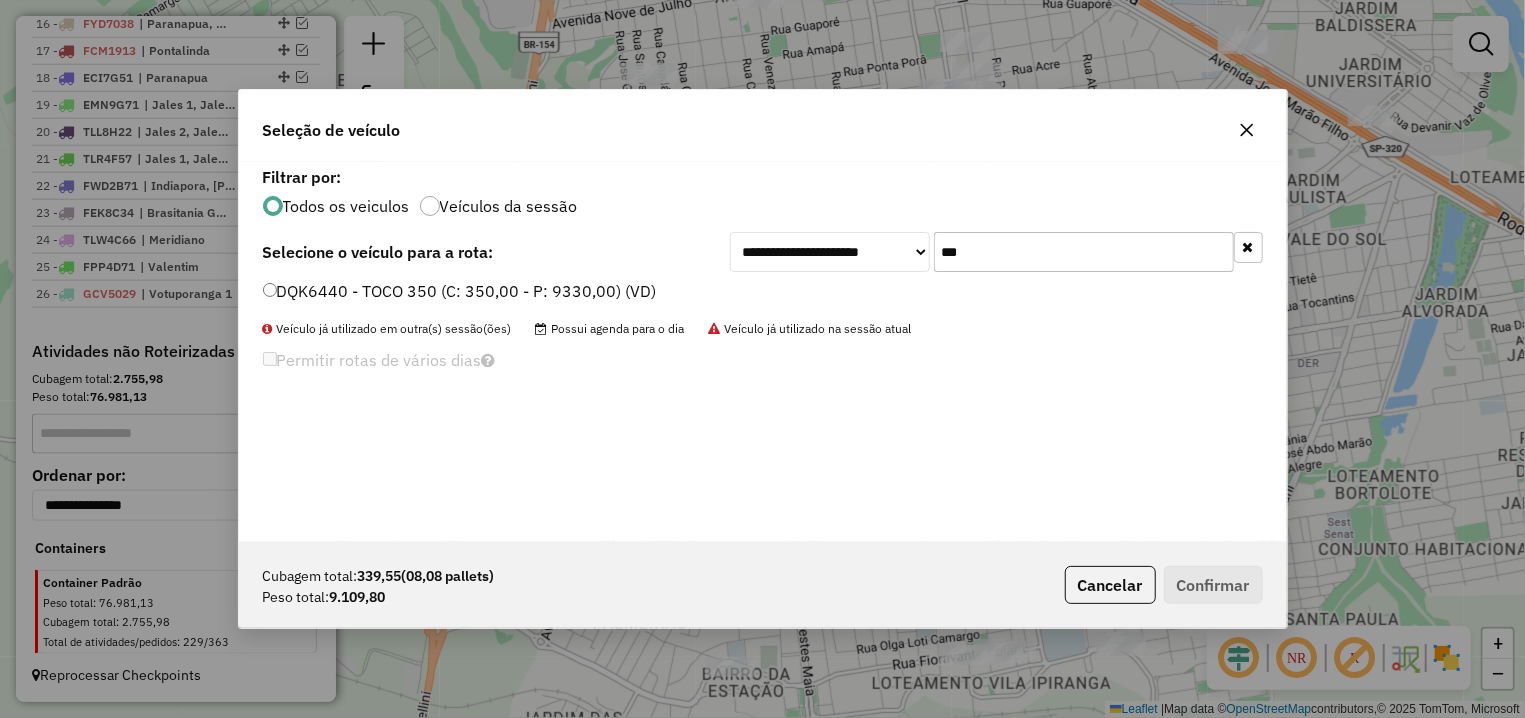 type on "***" 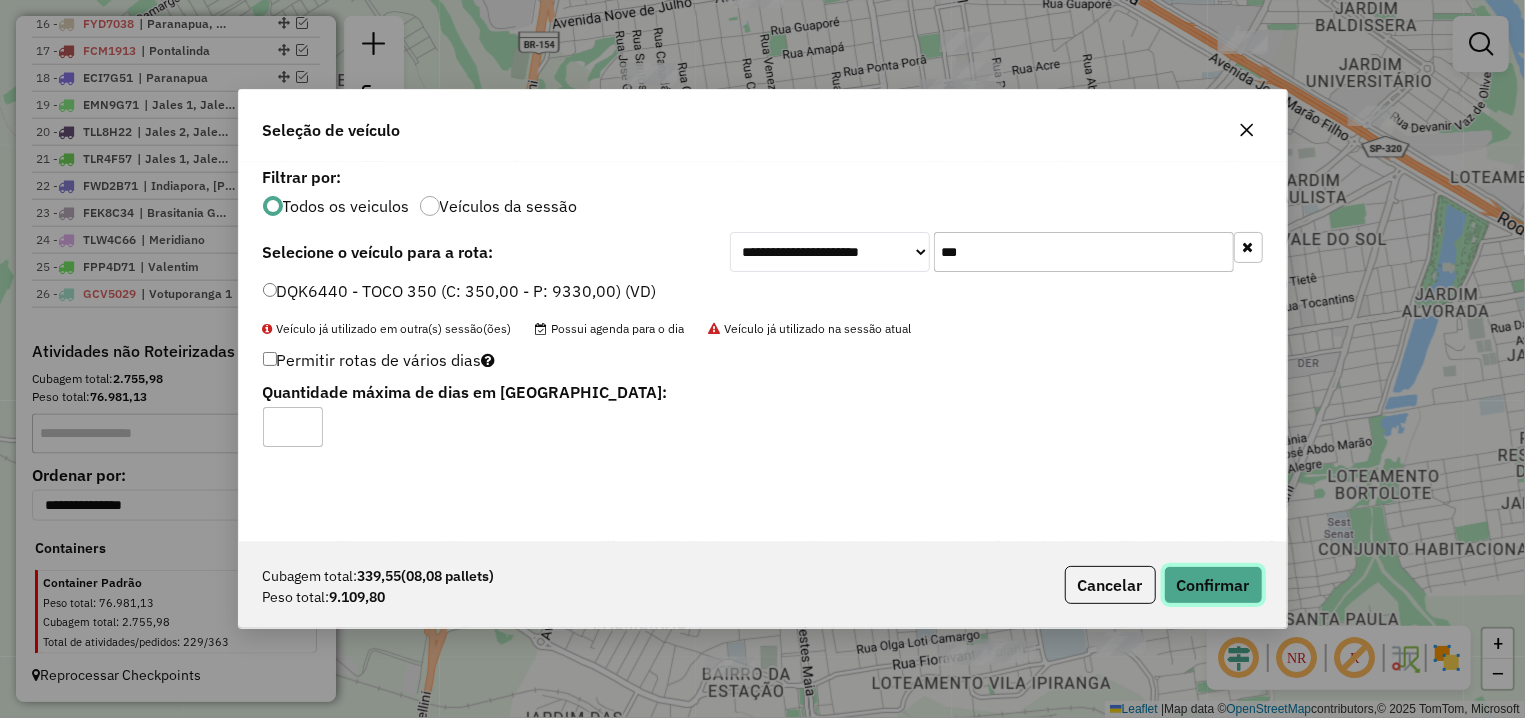 click on "Confirmar" 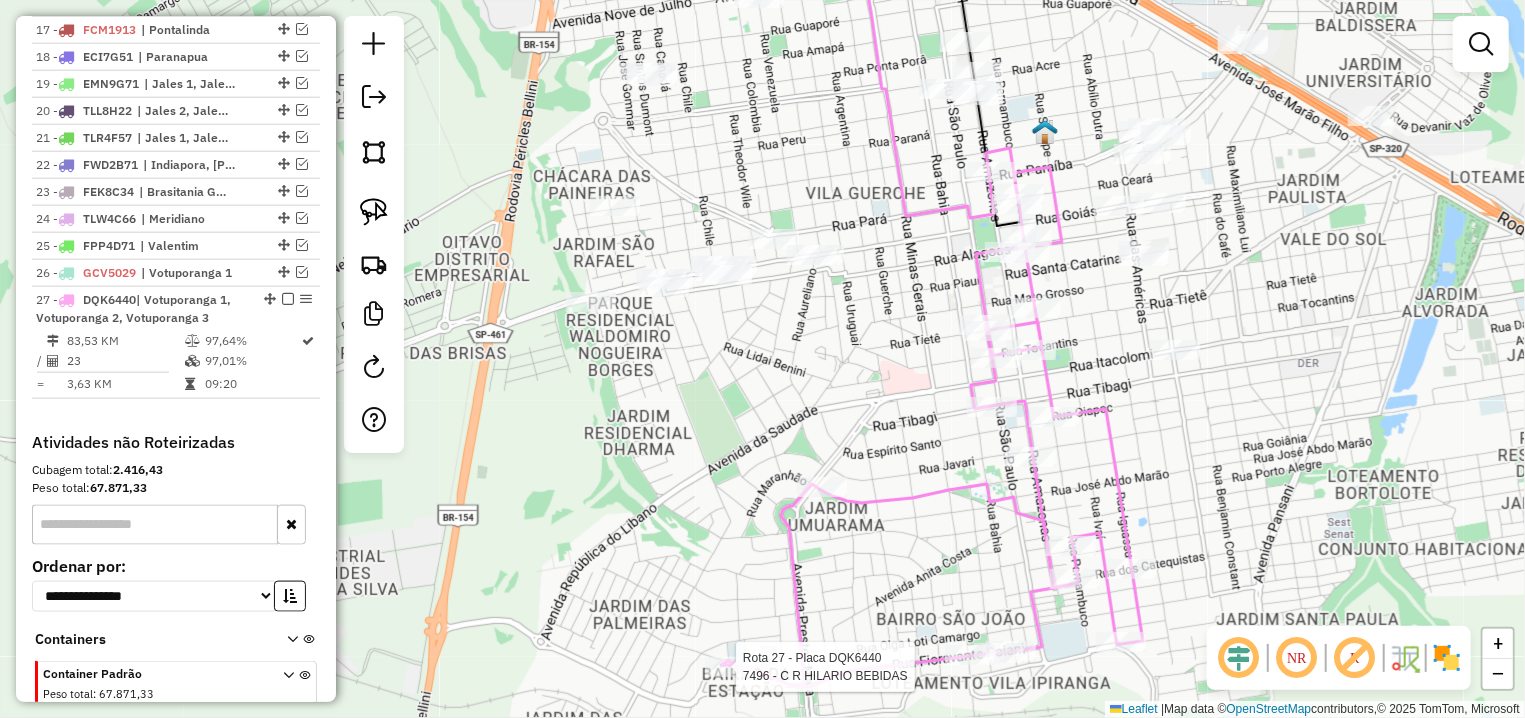 select on "**********" 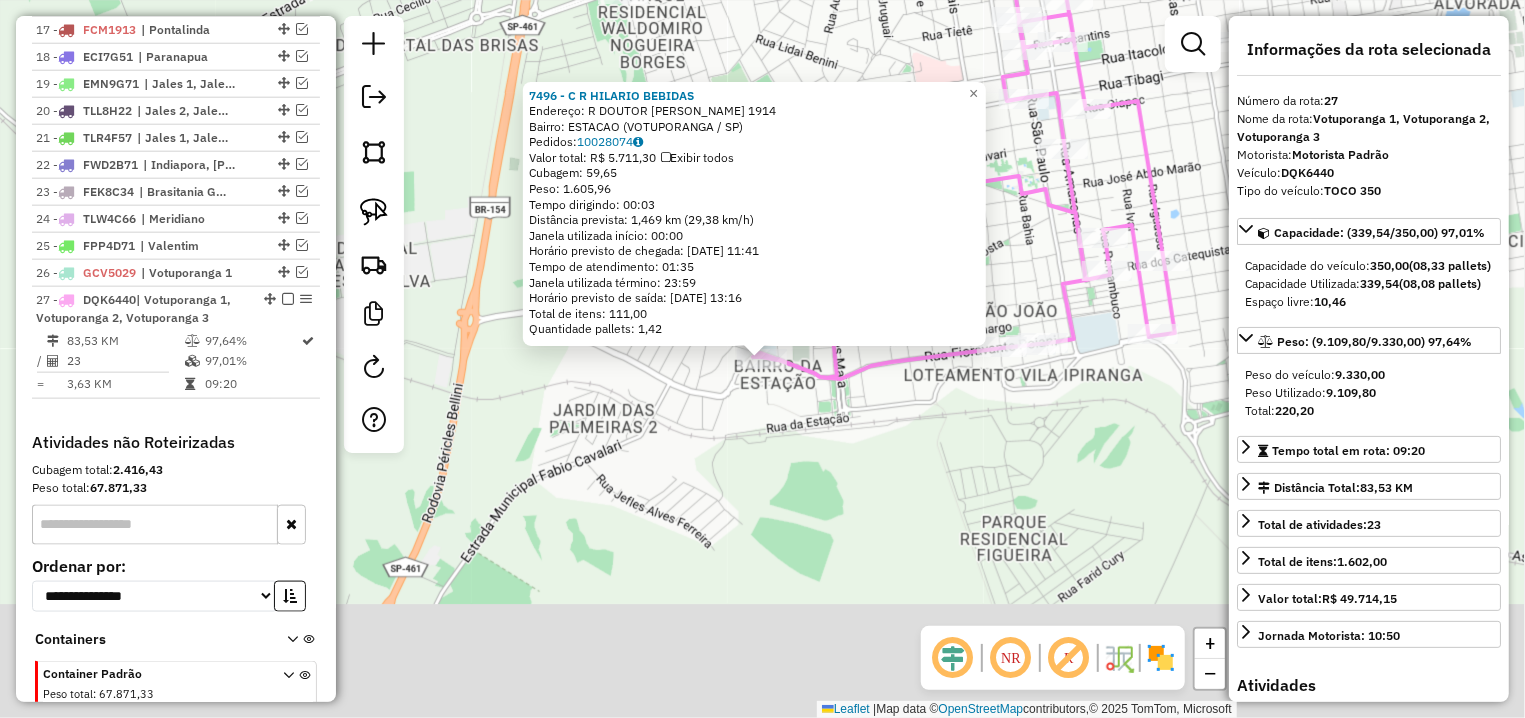 scroll, scrollTop: 7256, scrollLeft: 0, axis: vertical 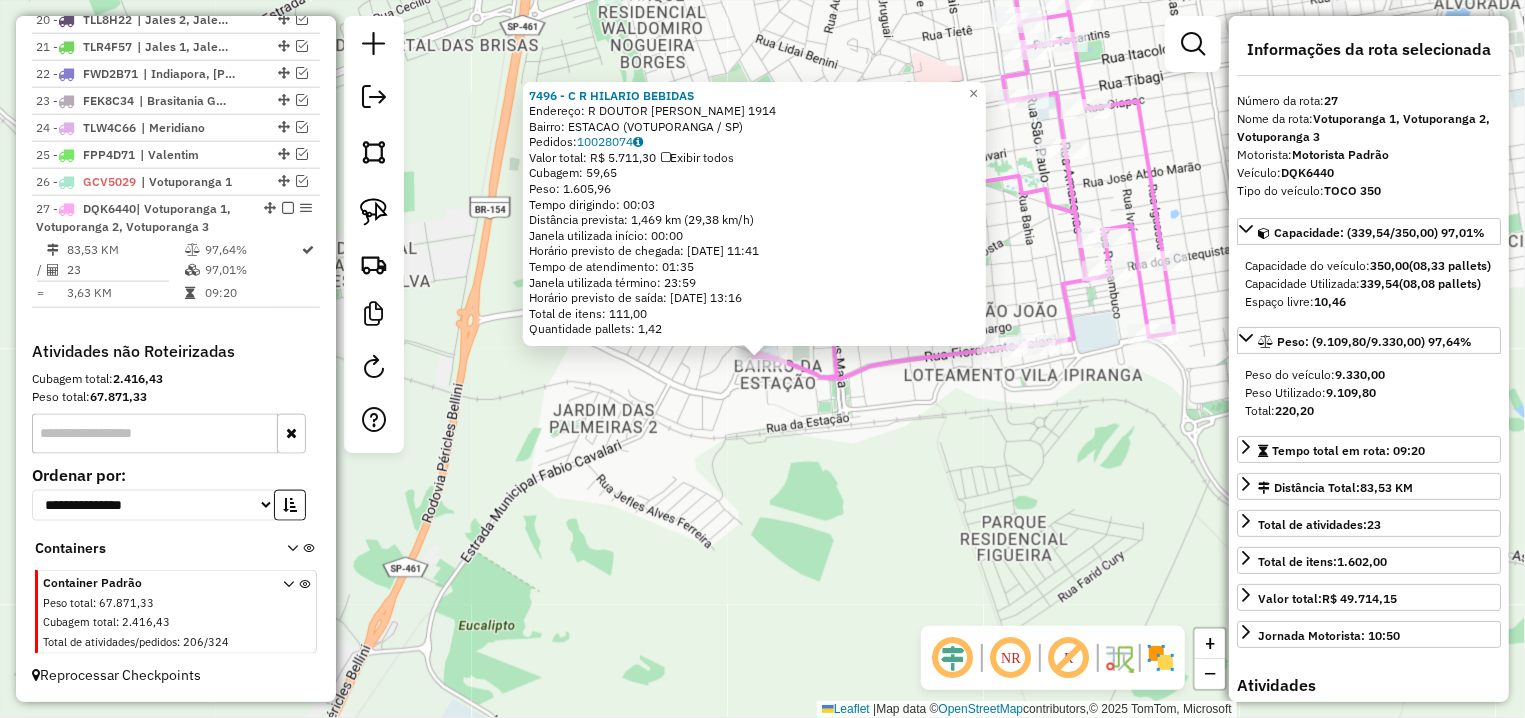 click on "7496 - C R HILARIO BEBIDAS  Endereço: R   DOUTOR [PERSON_NAME]  1914   Bairro: ESTACAO (VOTUPORANGA / SP)   Pedidos:  10028074   Valor total: R$ 5.711,30   Exibir todos   Cubagem: 59,65  Peso: 1.605,96  Tempo dirigindo: 00:03   Distância prevista: 1,469 km (29,38 km/h)   [GEOGRAPHIC_DATA] utilizada início: 00:00   Horário previsto de chegada: [DATE] 11:41   Tempo de atendimento: 01:35   Janela utilizada término: 23:59   Horário previsto de saída: [DATE] 13:16   Total de itens: 111,00   Quantidade pallets: 1,42  × Janela de atendimento Grade de atendimento Capacidade Transportadoras Veículos Cliente Pedidos  Rotas Selecione os dias de semana para filtrar as janelas de atendimento  Seg   Ter   Qua   Qui   Sex   Sáb   Dom  Informe o período da janela de atendimento: De: Até:  Filtrar exatamente a janela do cliente  Considerar janela de atendimento padrão  Selecione os dias de semana para filtrar as grades de atendimento  Seg   Ter   Qua   Qui   Sex   Sáb   Dom   Peso mínimo:   Peso máximo:" 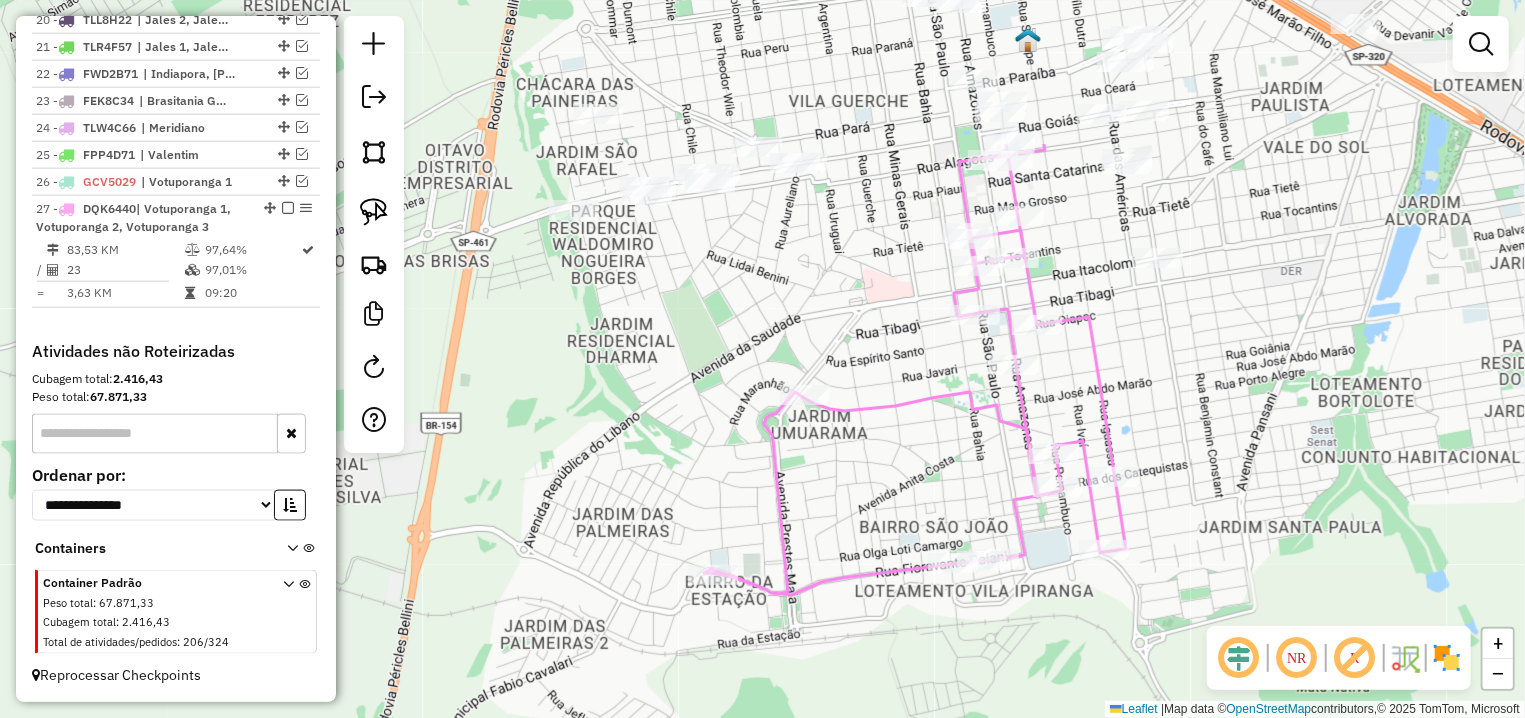 drag, startPoint x: 1114, startPoint y: 163, endPoint x: 1065, endPoint y: 379, distance: 221.48814 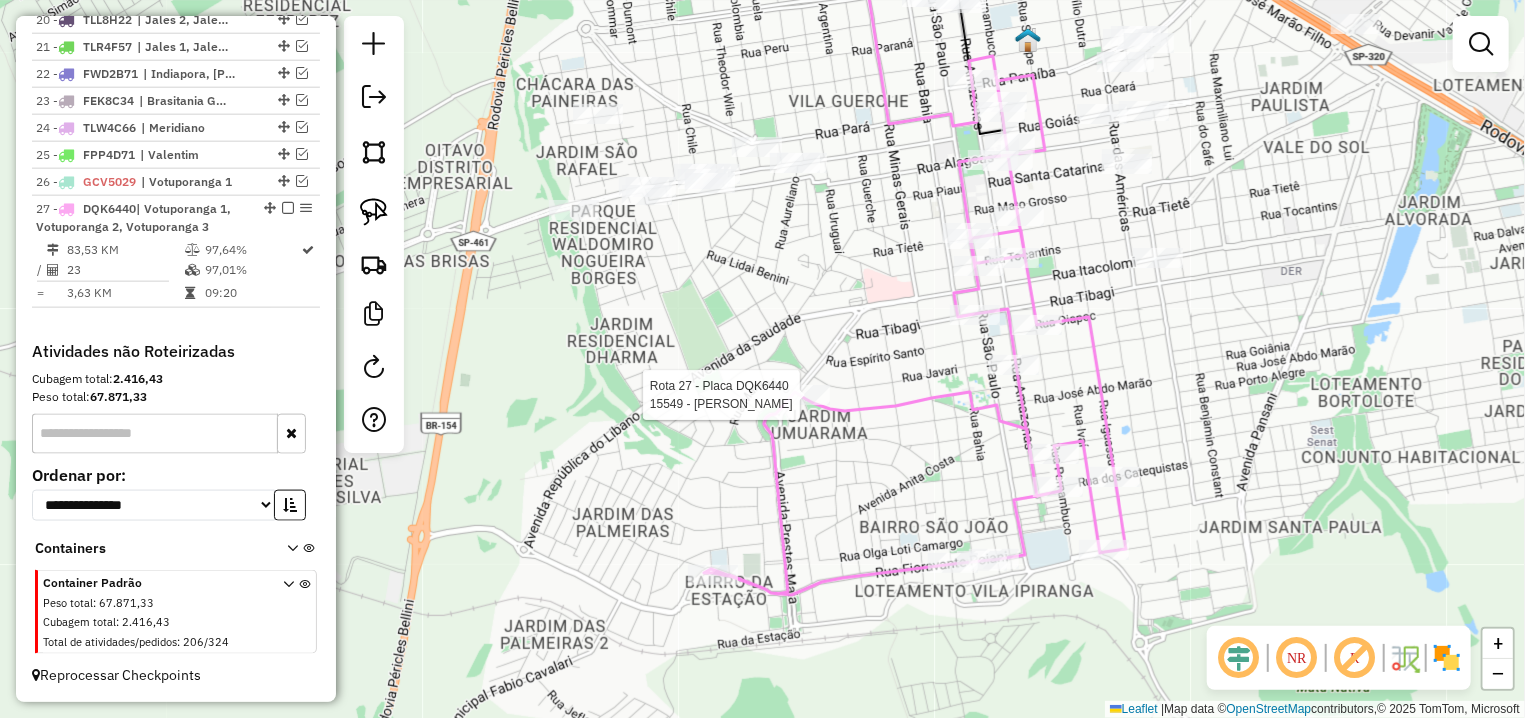 select on "**********" 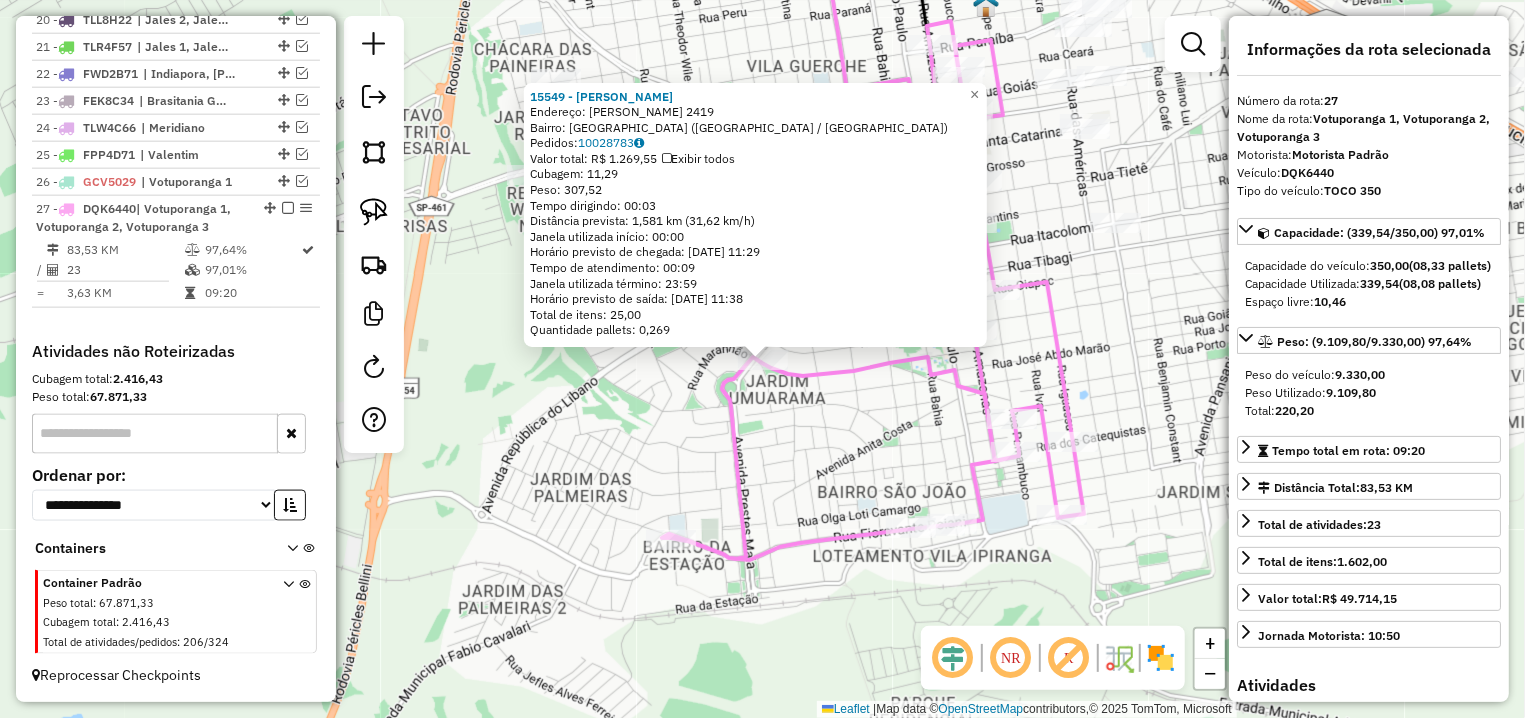 click on "15549 - [PERSON_NAME]: R   MARANHAO                      2419   Bairro: [GEOGRAPHIC_DATA] ([GEOGRAPHIC_DATA] / [GEOGRAPHIC_DATA])   Pedidos:  10028783   Valor total: R$ 1.269,55   Exibir todos   Cubagem: 11,29  Peso: 307,52  Tempo dirigindo: 00:03   Distância prevista: 1,581 km (31,62 km/h)   [GEOGRAPHIC_DATA] utilizada início: 00:00   Horário previsto de chegada: [DATE] 11:29   Tempo de atendimento: 00:09   Janela utilizada término: 23:59   Horário previsto de saída: [DATE] 11:38   Total de itens: 25,00   Quantidade pallets: 0,269  × Janela de atendimento Grade de atendimento Capacidade Transportadoras Veículos Cliente Pedidos  Rotas Selecione os dias de semana para filtrar as janelas de atendimento  Seg   Ter   Qua   Qui   Sex   Sáb   Dom  Informe o período da janela de atendimento: De: Até:  Filtrar exatamente a janela do cliente  Considerar janela de atendimento padrão  Selecione os dias de semana para filtrar as grades de atendimento  Seg   Ter   Qua   Qui   Sex   Sáb   Dom   Peso mínimo:   Peso máximo:  De:" 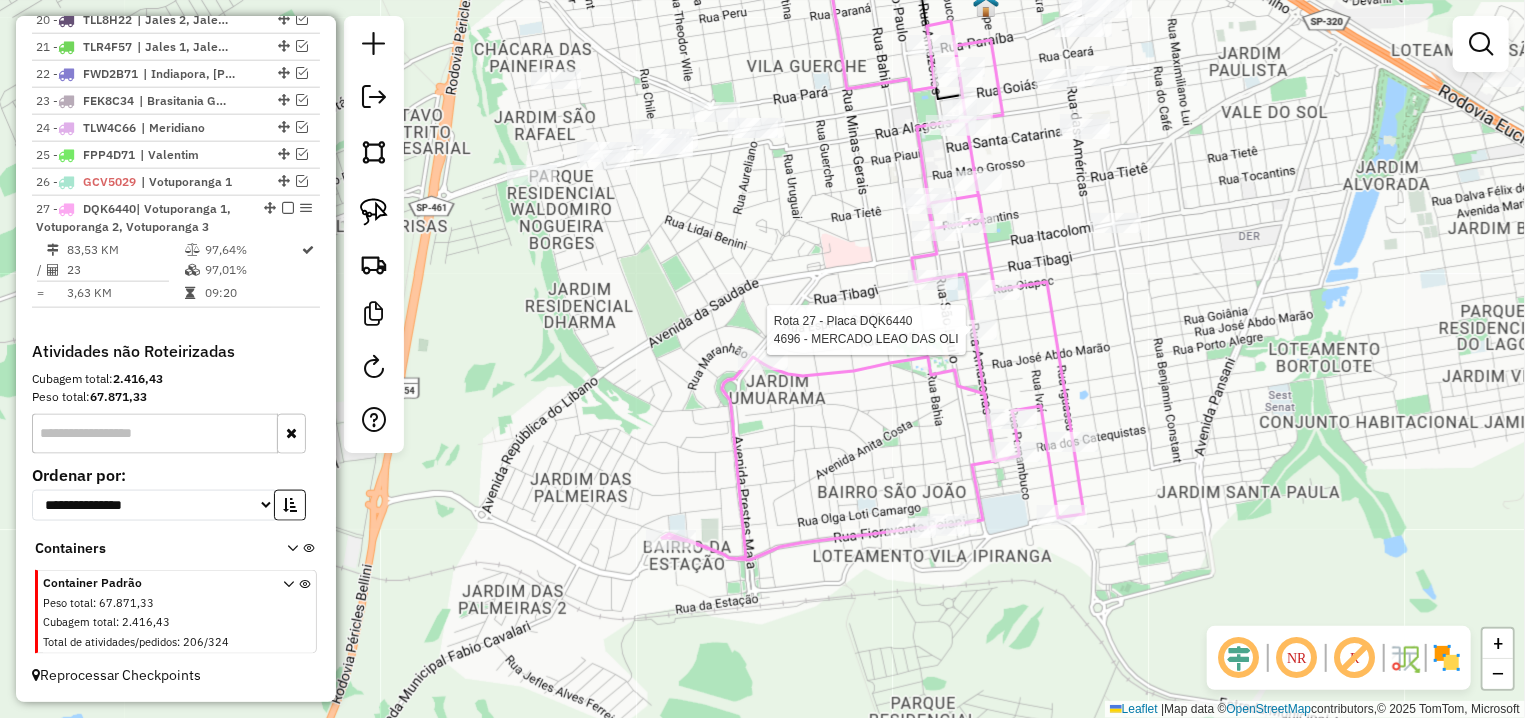select on "**********" 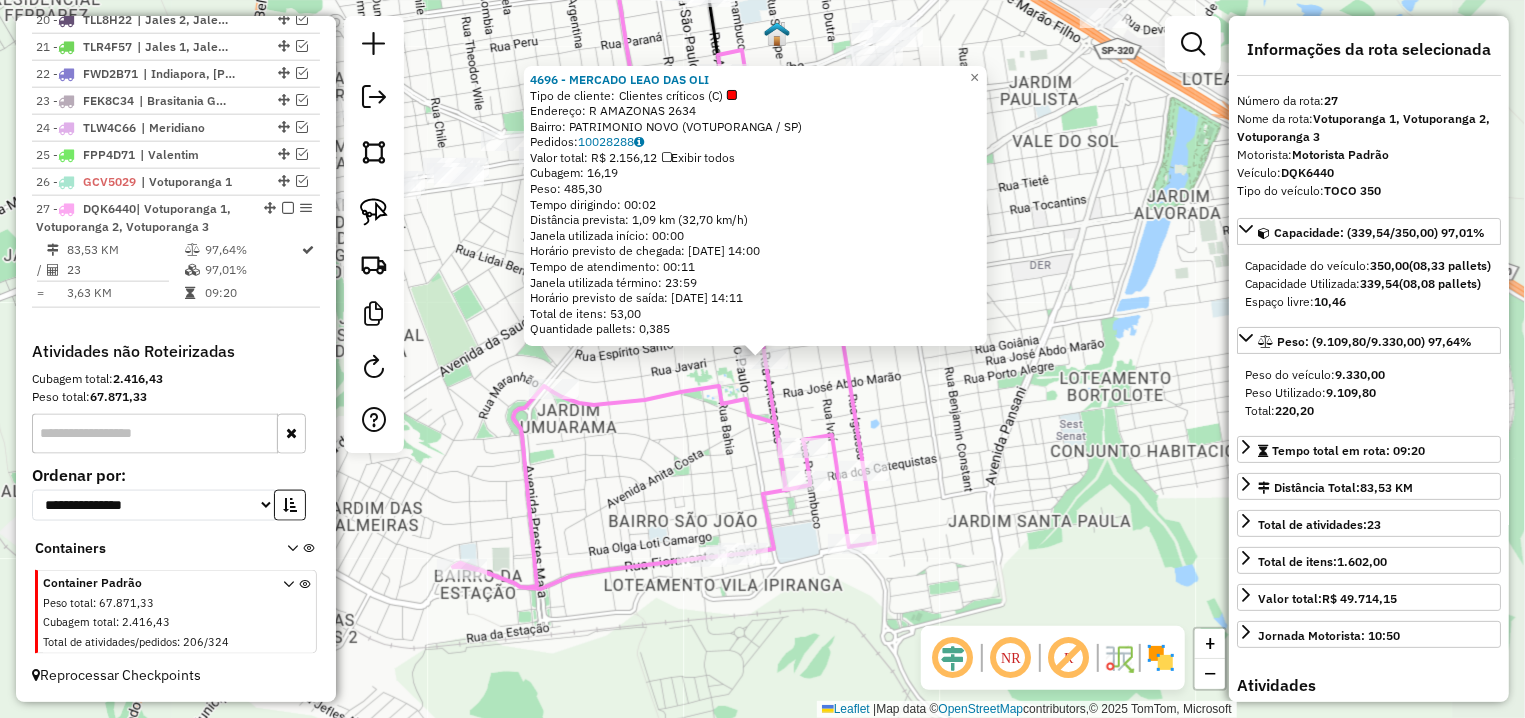 click on "4696 - MERCADO LEAO DAS OLI  Tipo de cliente:   Clientes críticos (C)   Endereço: R   AMAZONAS                      2634   Bairro: PATRIMONIO NOVO (VOTUPORANGA / [GEOGRAPHIC_DATA])   Pedidos:  10028288   Valor total: R$ 2.156,12   Exibir todos   Cubagem: 16,19  Peso: 485,30  Tempo dirigindo: 00:02   Distância prevista: 1,09 km (32,70 km/h)   [GEOGRAPHIC_DATA] utilizada início: 00:00   Horário previsto de chegada: [DATE] 14:00   Tempo de atendimento: 00:11   Janela utilizada término: 23:59   Horário previsto de saída: [DATE] 14:11   Total de itens: 53,00   Quantidade pallets: 0,385  × Janela de atendimento Grade de atendimento Capacidade Transportadoras Veículos Cliente Pedidos  Rotas Selecione os dias de semana para filtrar as janelas de atendimento  Seg   Ter   Qua   Qui   Sex   Sáb   Dom  Informe o período da janela de atendimento: De: Até:  Filtrar exatamente a janela do cliente  Considerar janela de atendimento padrão  Selecione os dias de semana para filtrar as grades de atendimento  Seg   Ter   Qua   Qui  +" 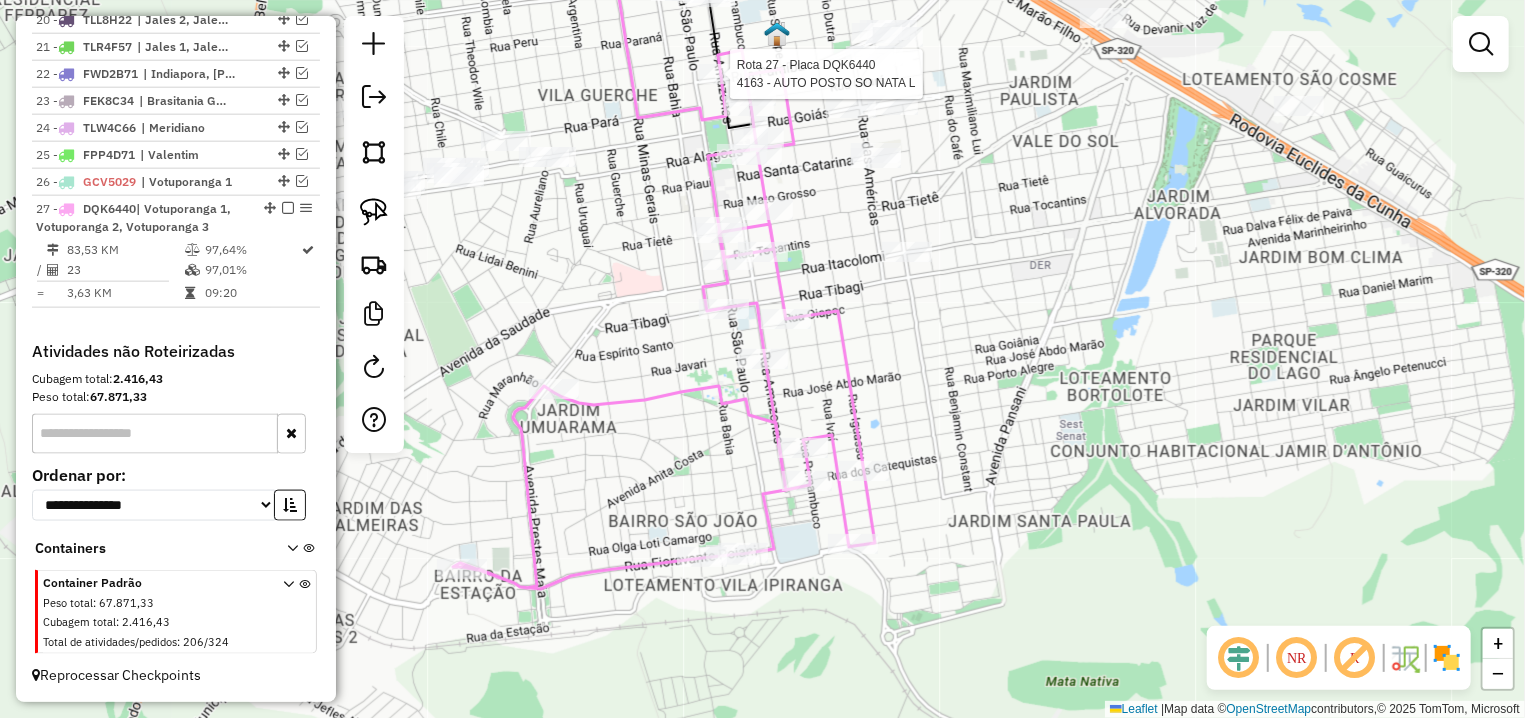 select on "**********" 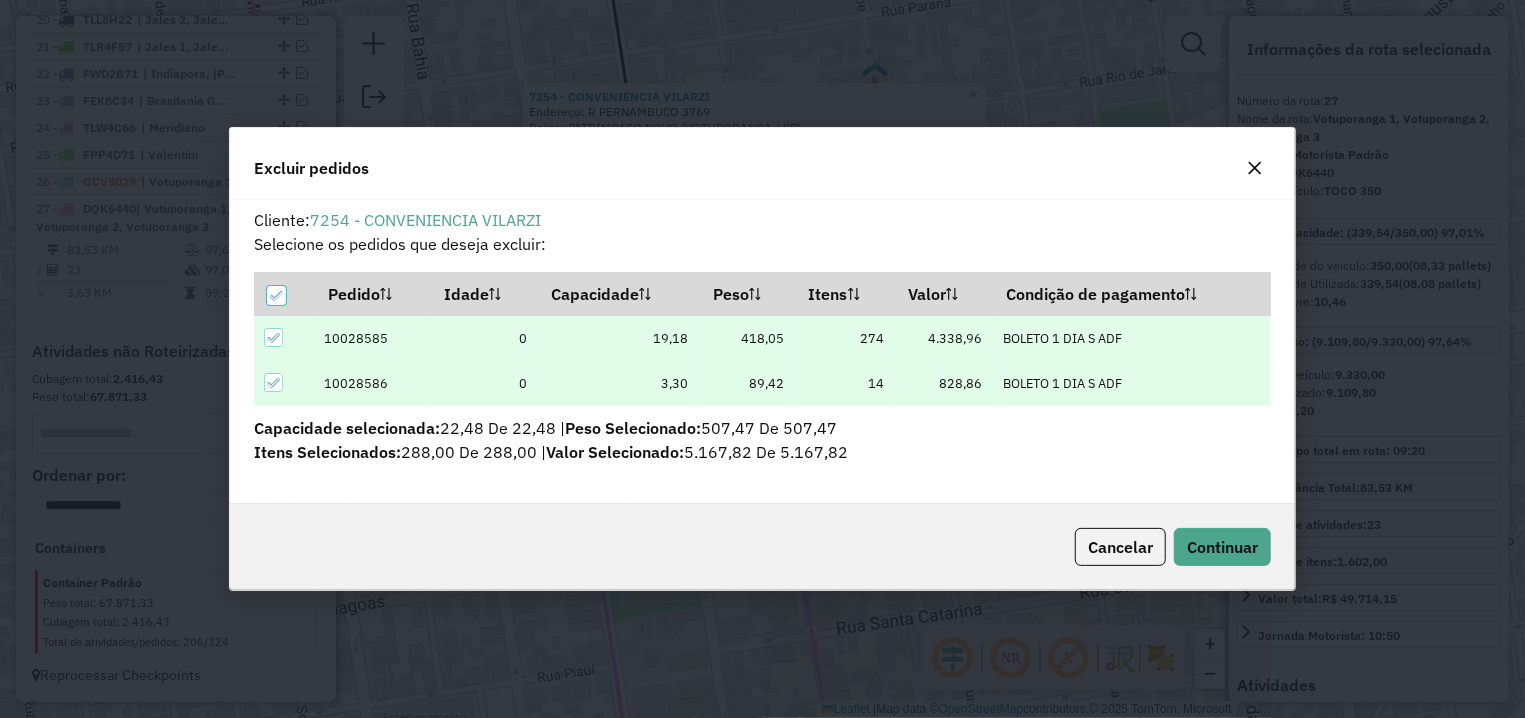 scroll, scrollTop: 12, scrollLeft: 7, axis: both 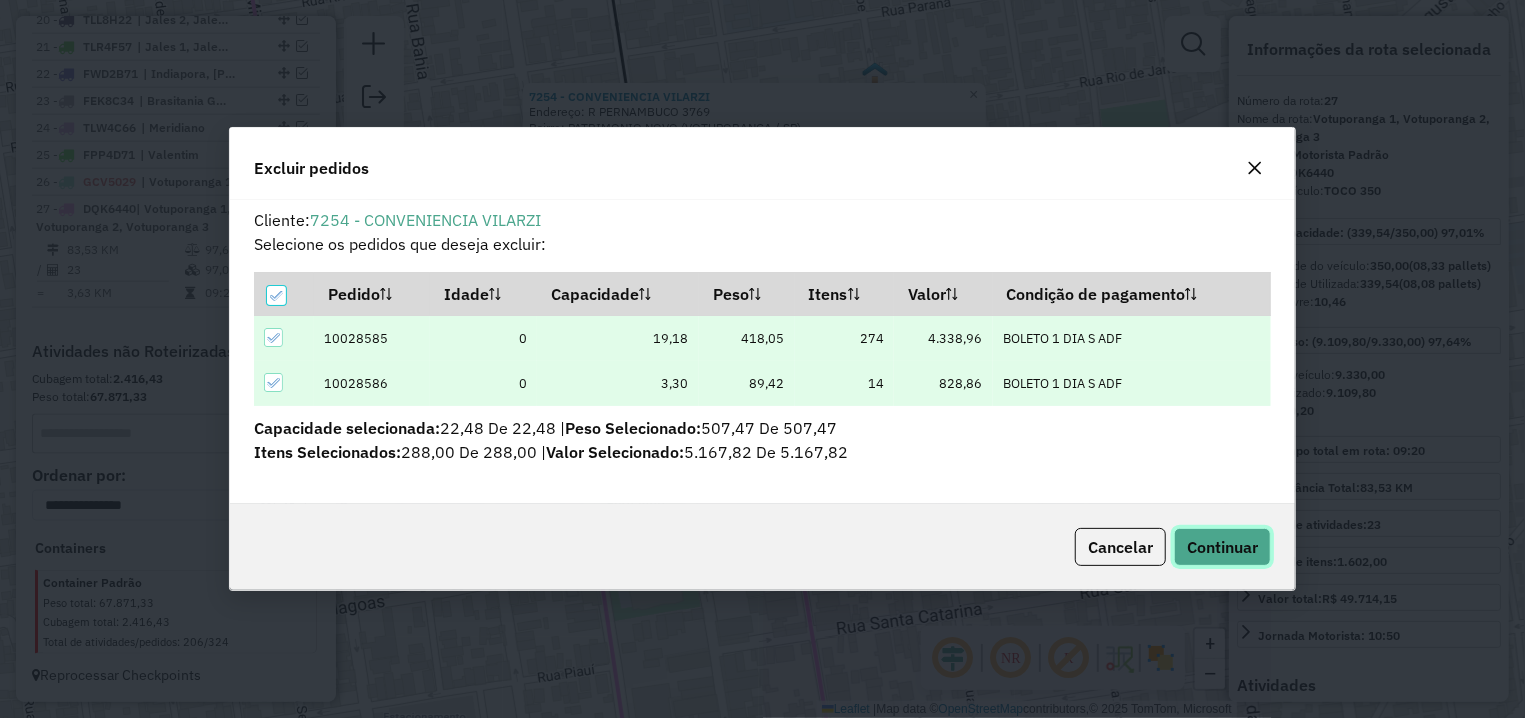 click on "Continuar" 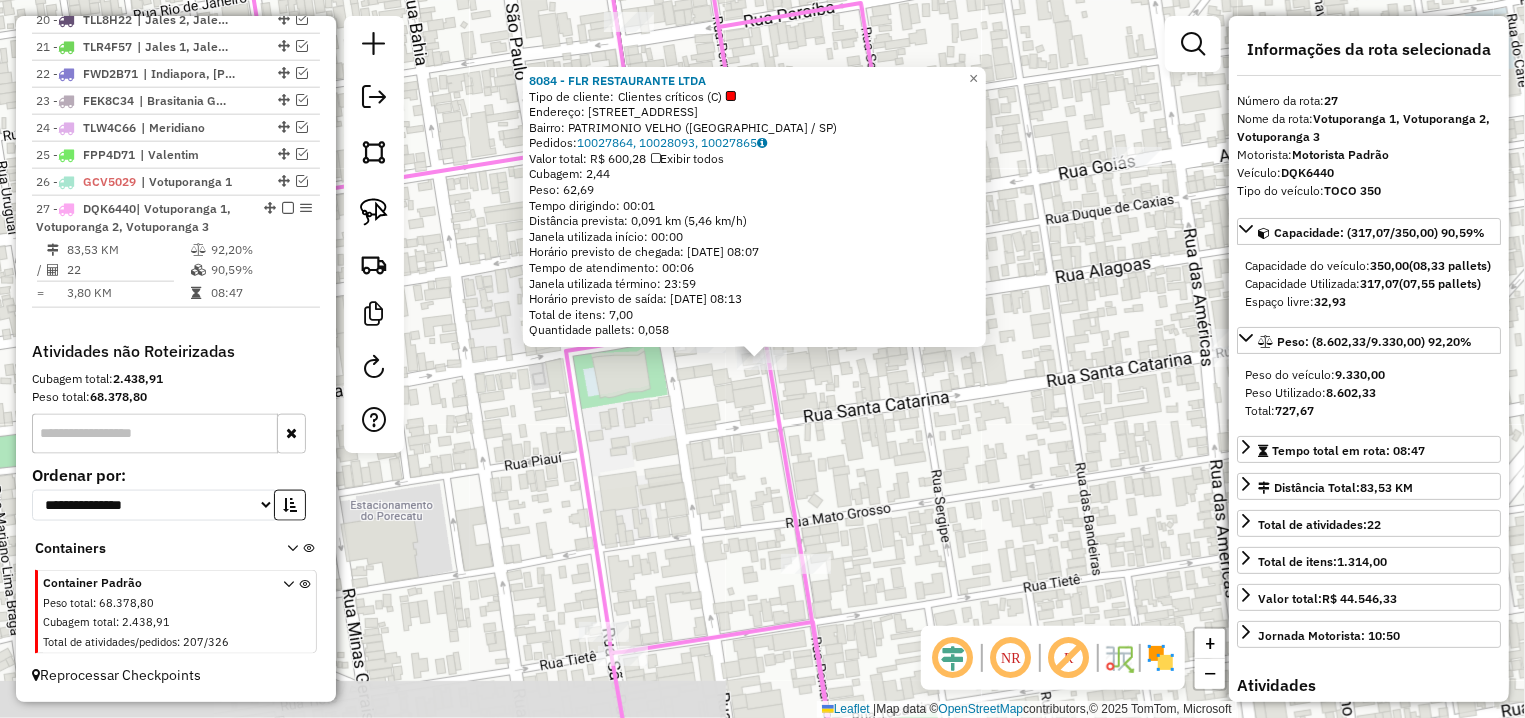 click on "8084 - FLR RESTAURANTE LTDA  Tipo de cliente:   Clientes críticos (C)   Endereço: R   ALAGOAS                       3541   Bairro: PATRIMONIO VELHO (VOTUPORANGA / SP)   Pedidos:  10027864, 10028093, 10027865   Valor total: R$ 600,28   Exibir todos   Cubagem: 2,44  Peso: 62,69  Tempo dirigindo: 00:01   Distância prevista: 0,091 km (5,46 km/h)   Janela utilizada início: 00:00   Horário previsto de chegada: [DATE] 08:07   Tempo de atendimento: 00:06   Janela utilizada término: 23:59   Horário previsto de saída: [DATE] 08:13   Total de itens: 7,00   Quantidade pallets: 0,058  × Janela de atendimento Grade de atendimento Capacidade Transportadoras Veículos Cliente Pedidos  Rotas Selecione os dias de semana para filtrar as janelas de atendimento  Seg   Ter   Qua   Qui   Sex   Sáb   Dom  Informe o período da janela de atendimento: De: Até:  Filtrar exatamente a janela do cliente  Considerar janela de atendimento padrão  Selecione os dias de semana para filtrar as grades de atendimento  Seg  De:" 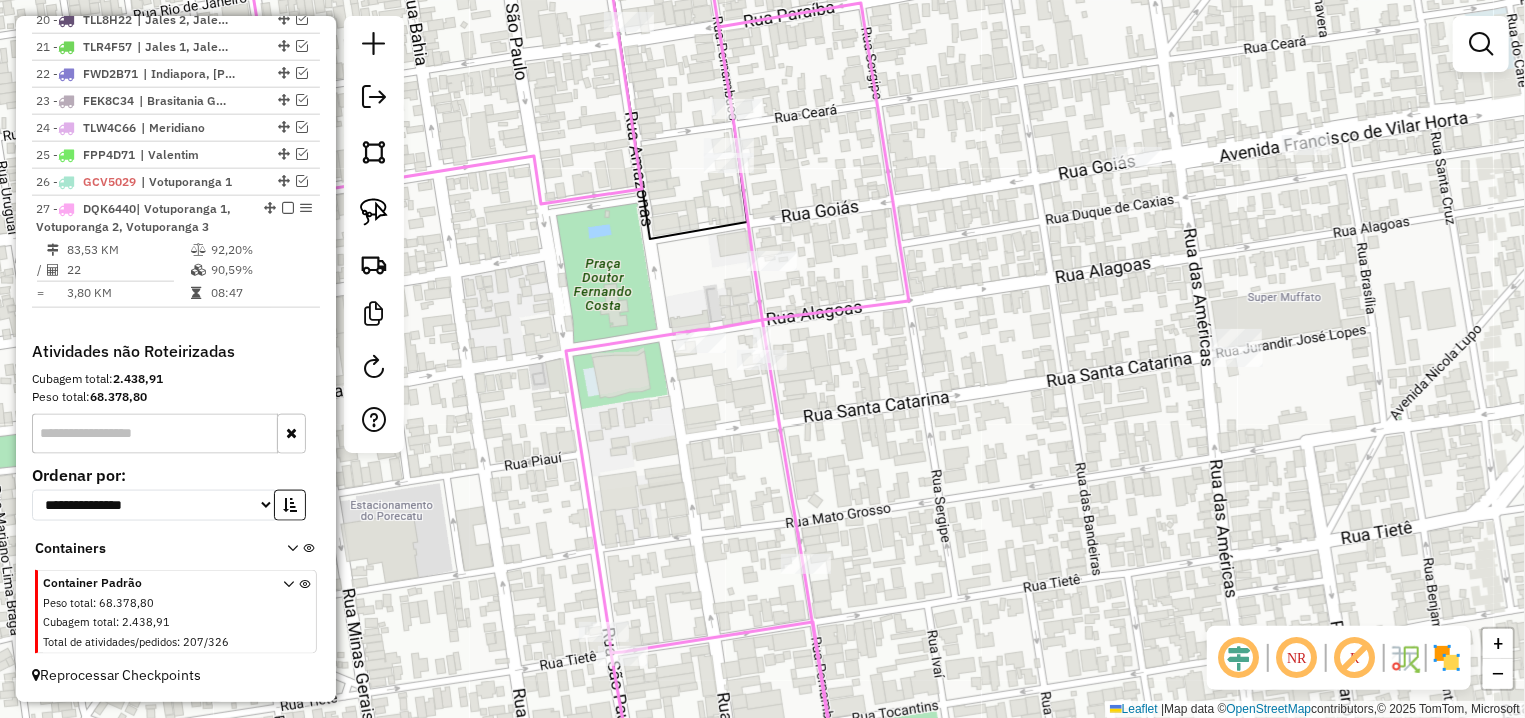 select on "**********" 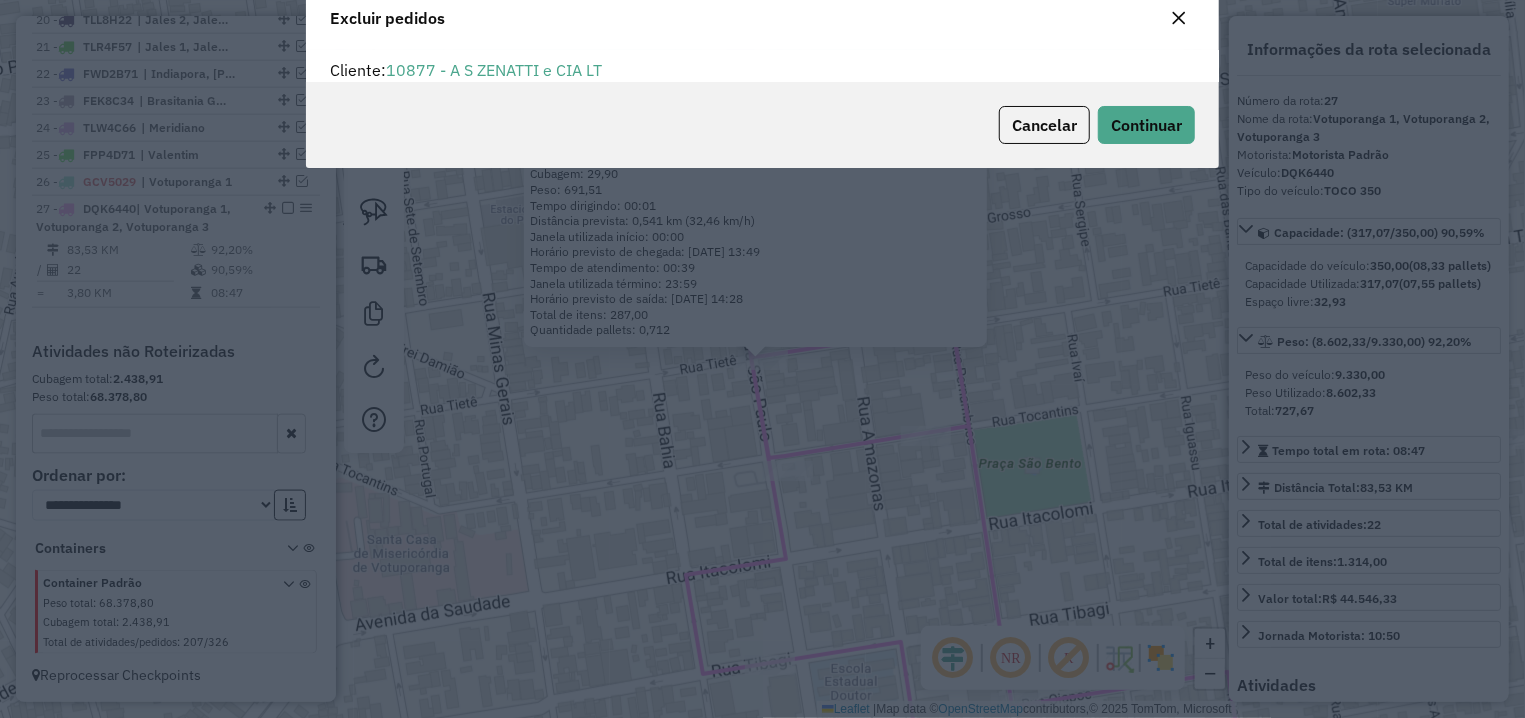 scroll, scrollTop: 12, scrollLeft: 7, axis: both 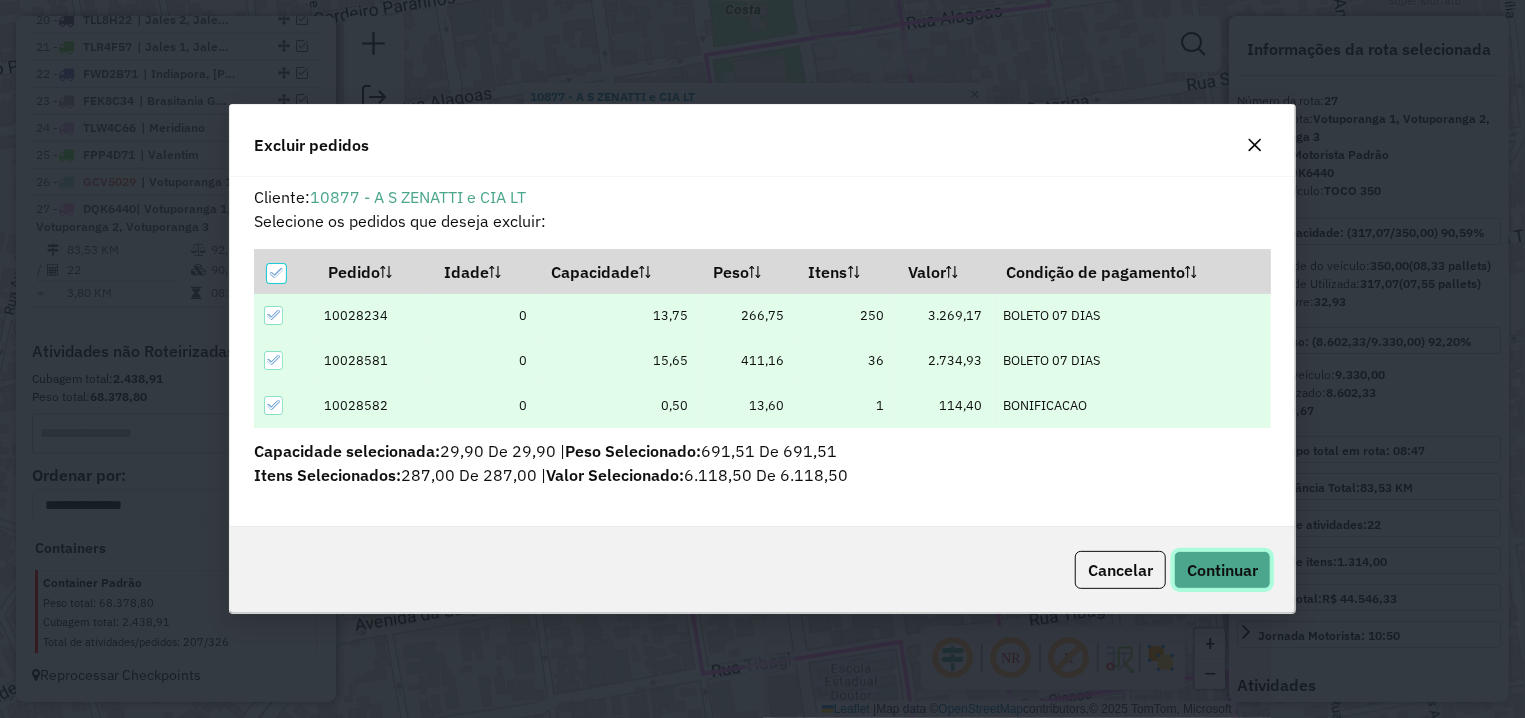 click on "Continuar" 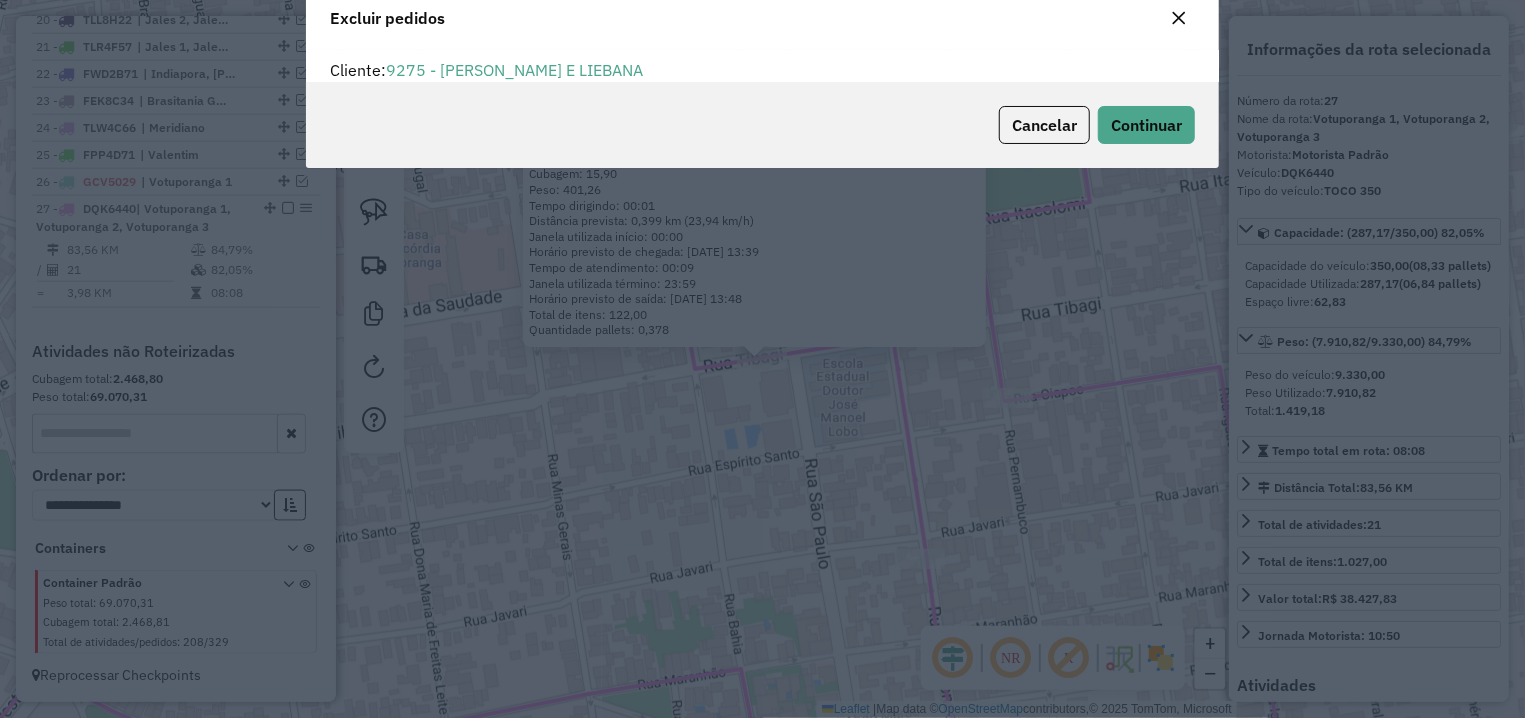 scroll, scrollTop: 12, scrollLeft: 7, axis: both 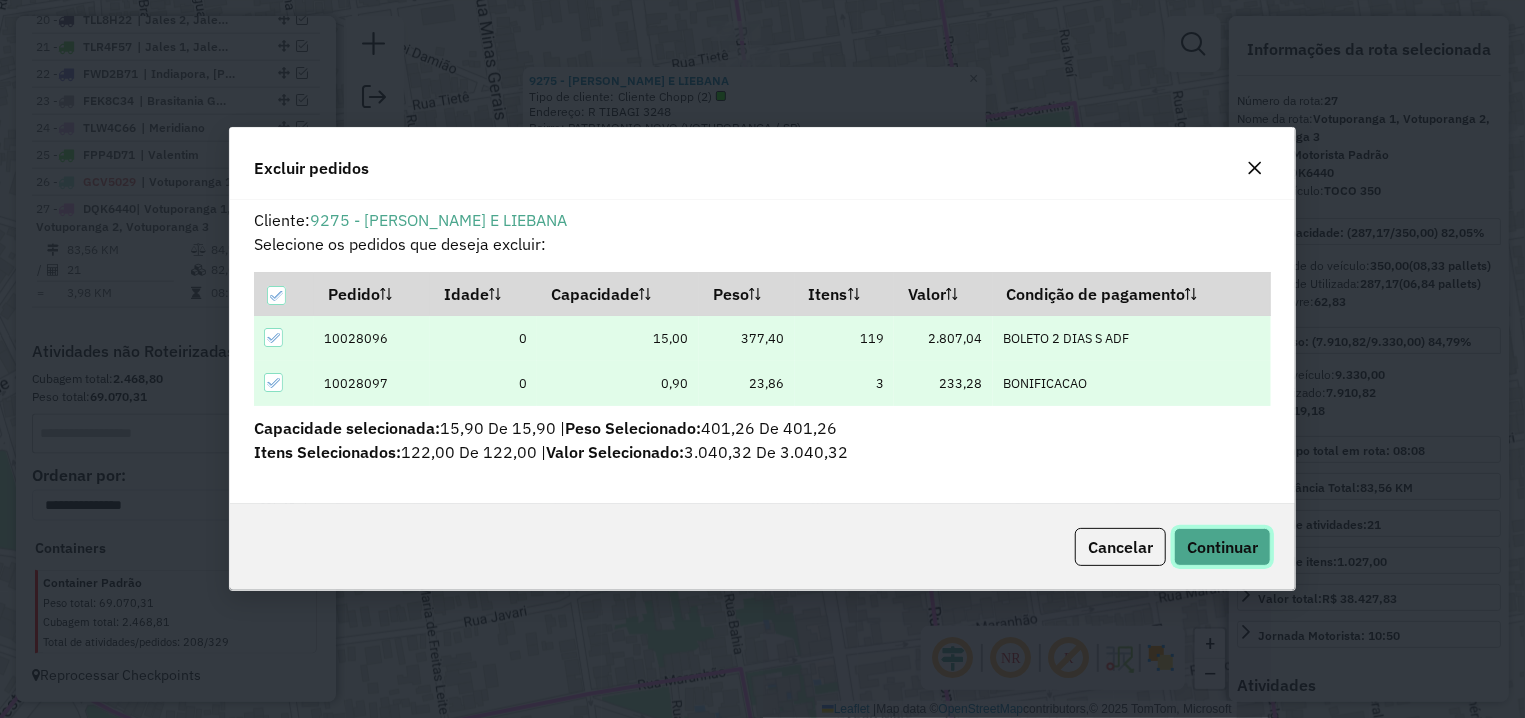 click on "Continuar" 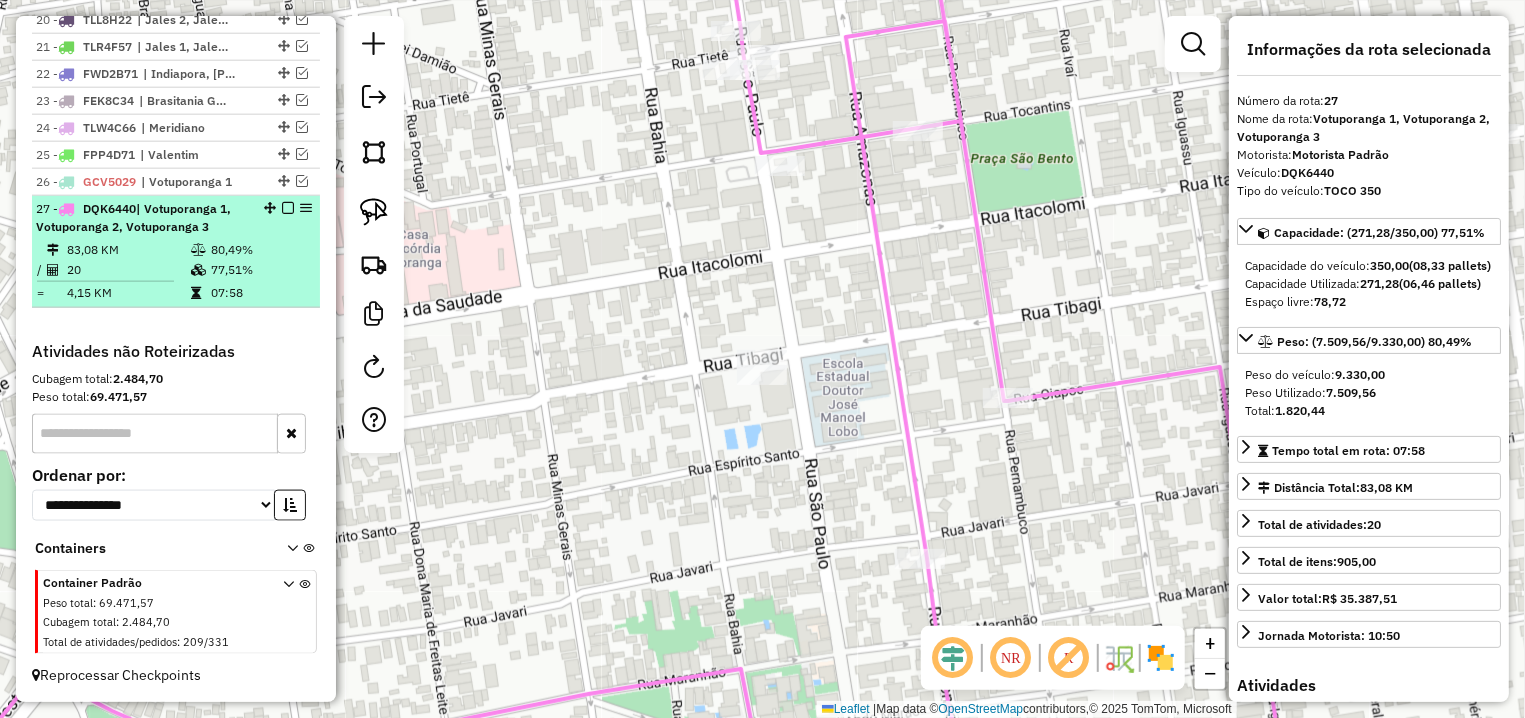 click at bounding box center (288, 208) 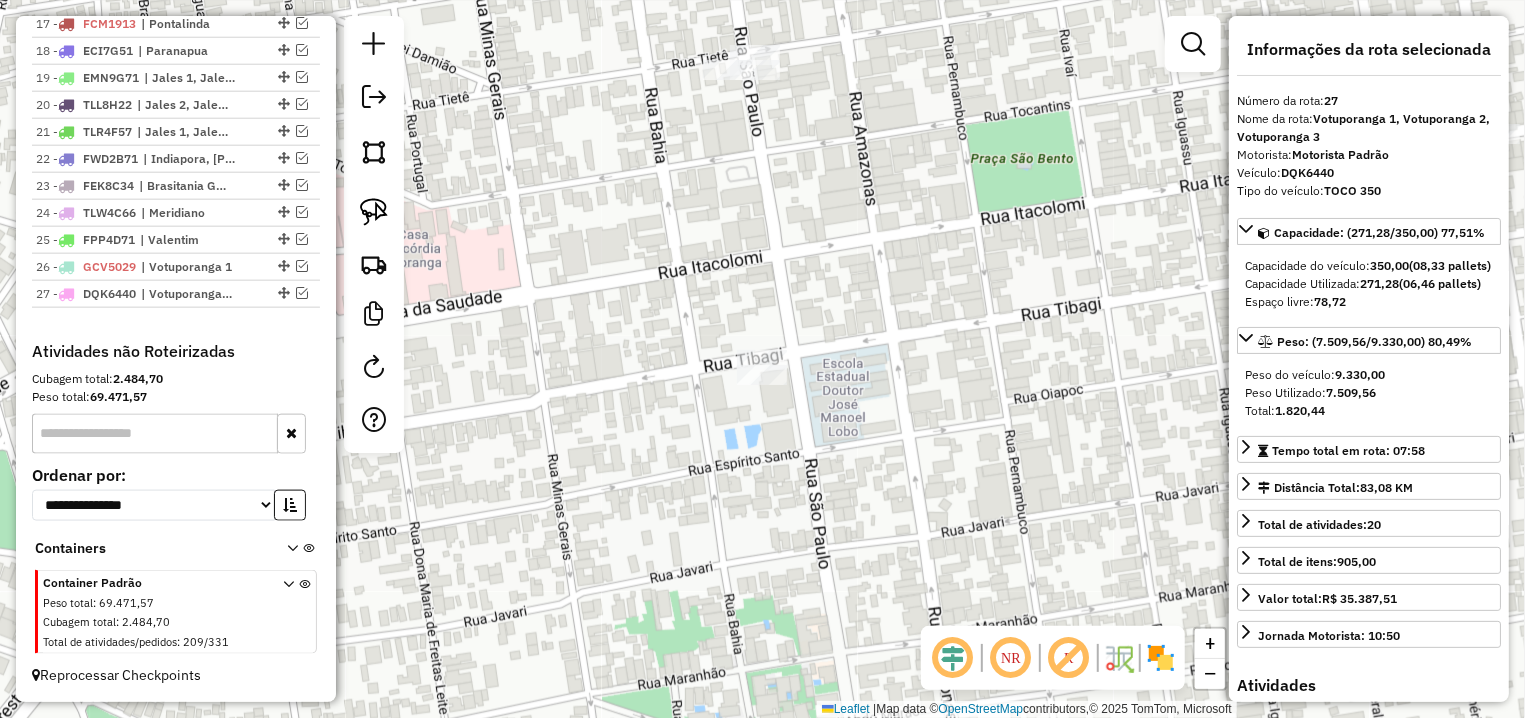 scroll, scrollTop: 1214, scrollLeft: 0, axis: vertical 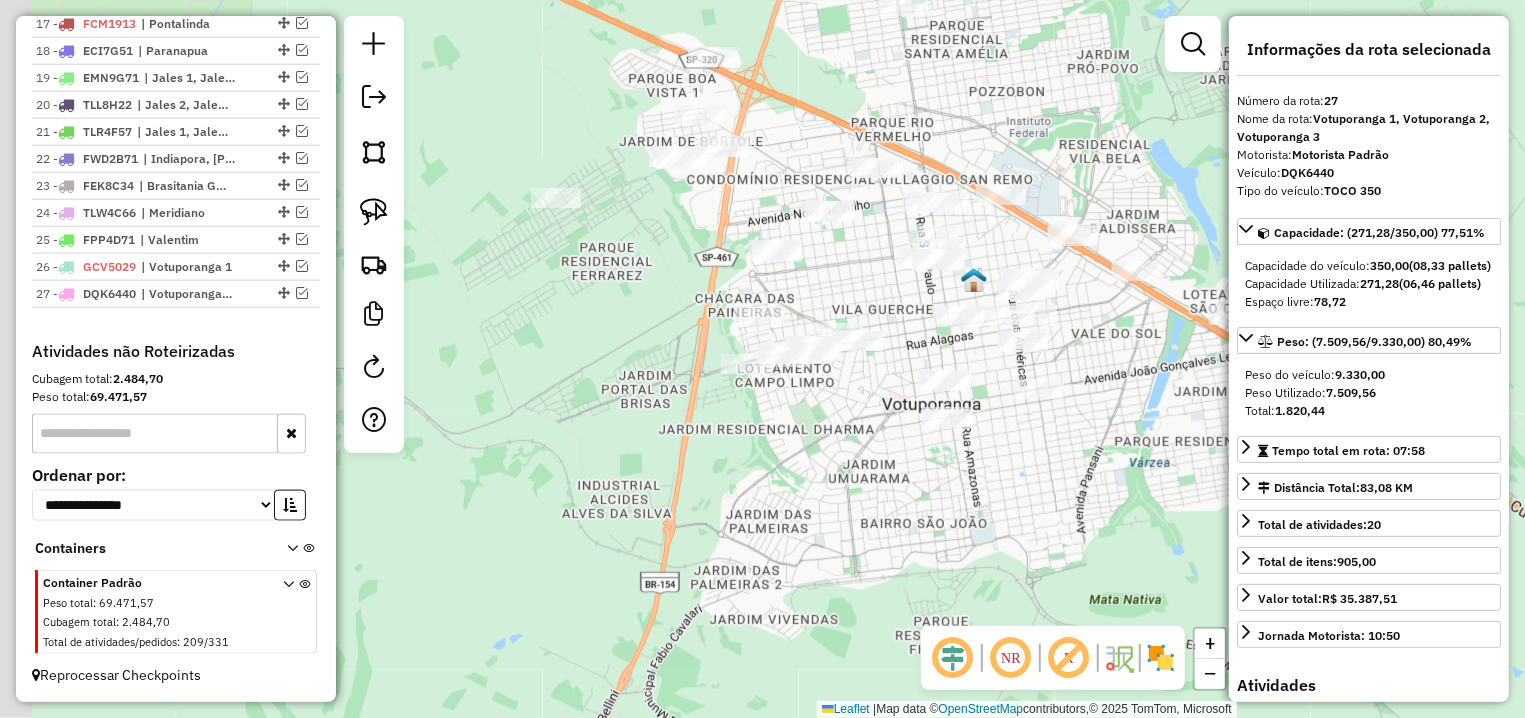 drag, startPoint x: 840, startPoint y: 348, endPoint x: 1052, endPoint y: 496, distance: 258.5498 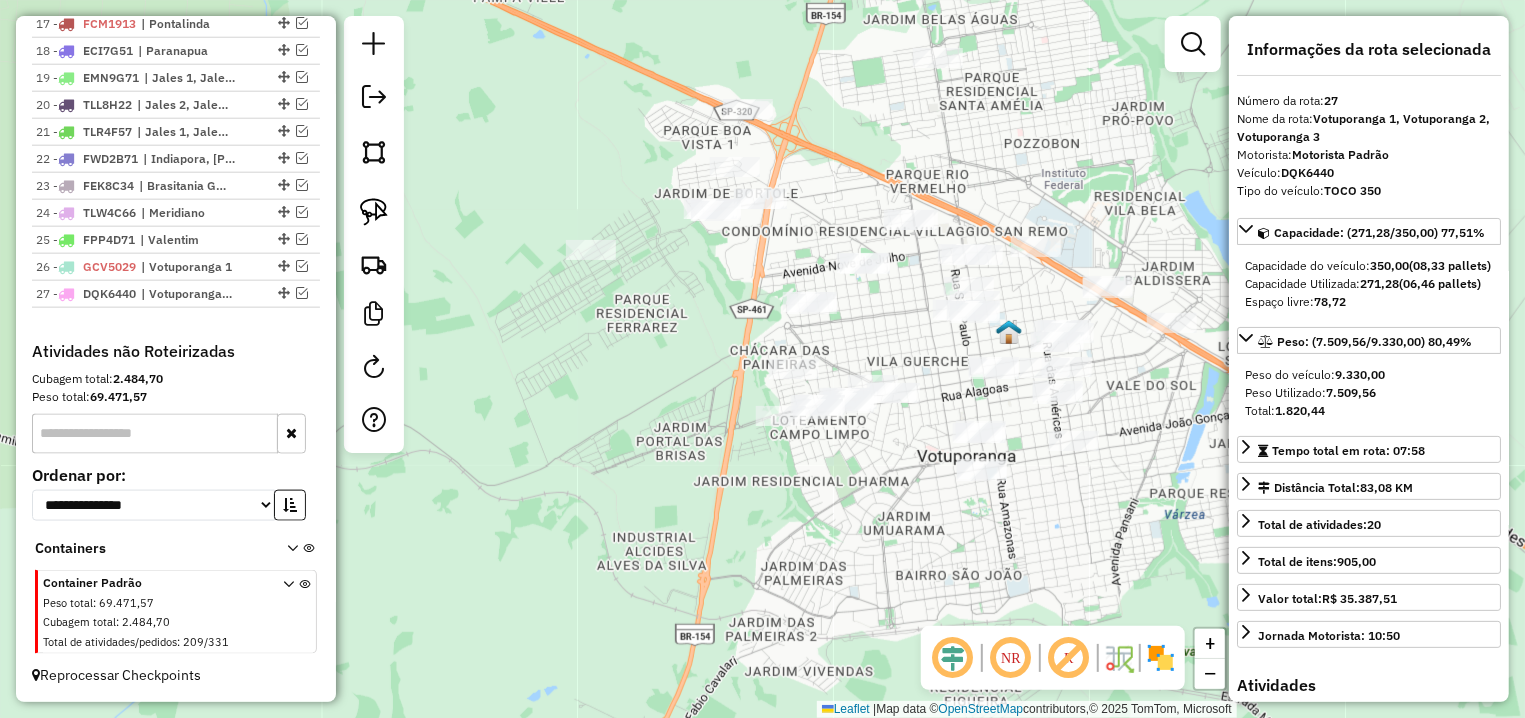 drag, startPoint x: 662, startPoint y: 363, endPoint x: 673, endPoint y: 420, distance: 58.0517 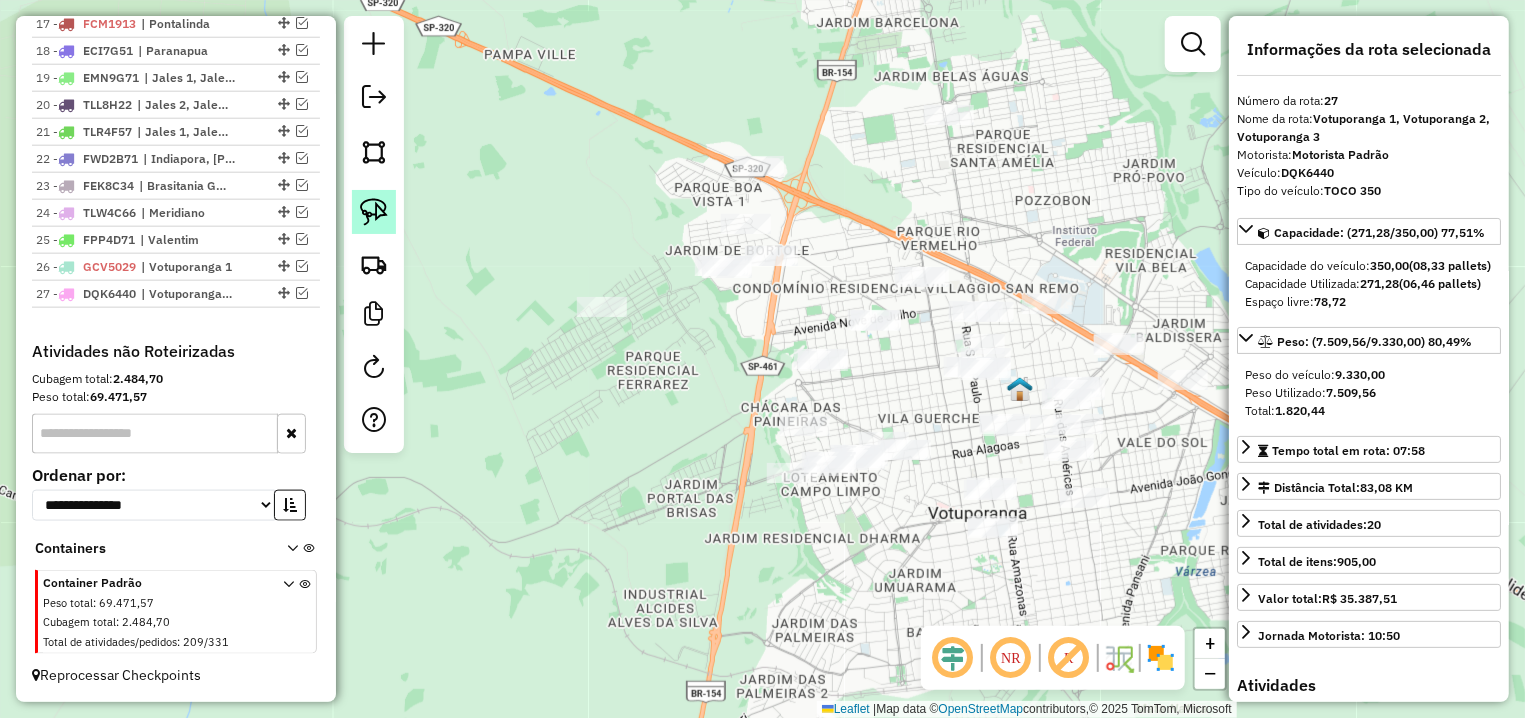 click 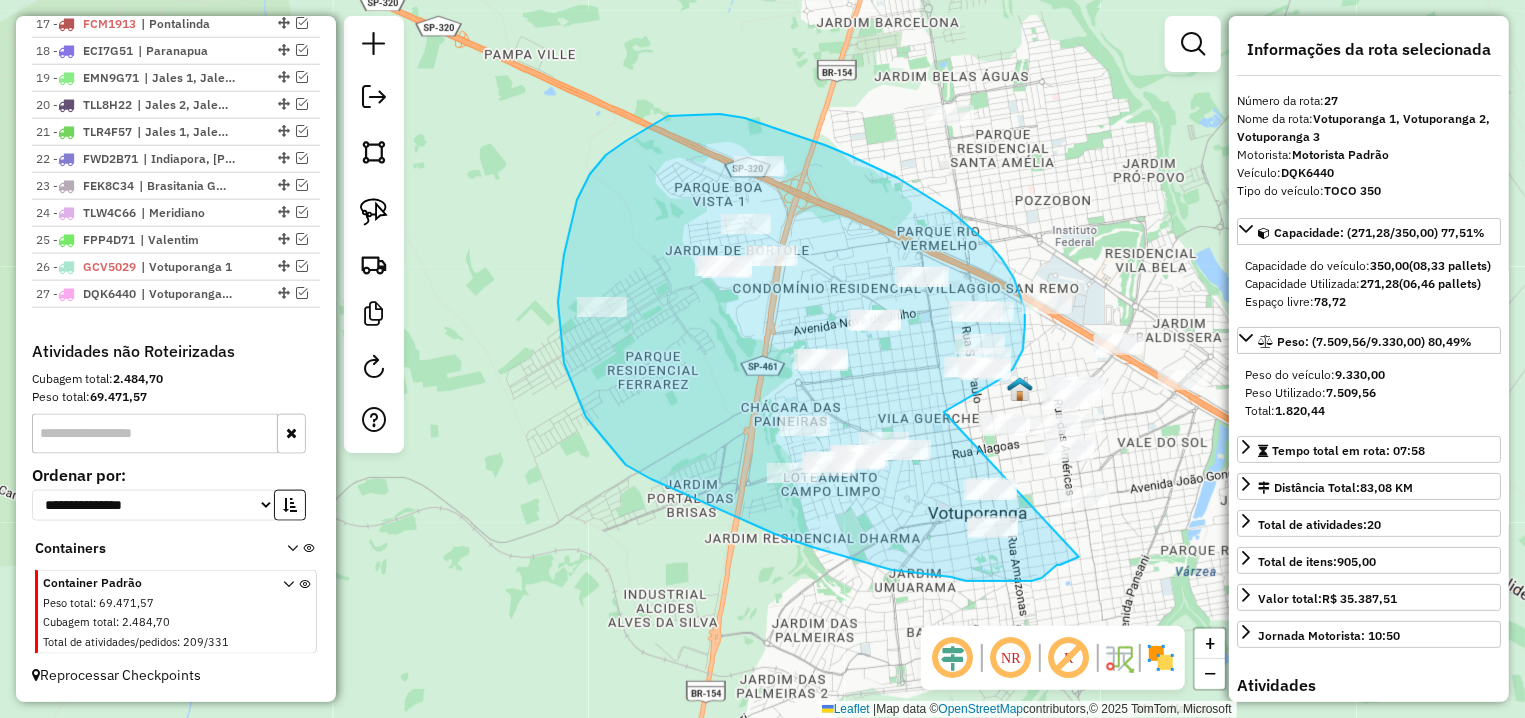 drag, startPoint x: 944, startPoint y: 412, endPoint x: 1079, endPoint y: 557, distance: 198.11613 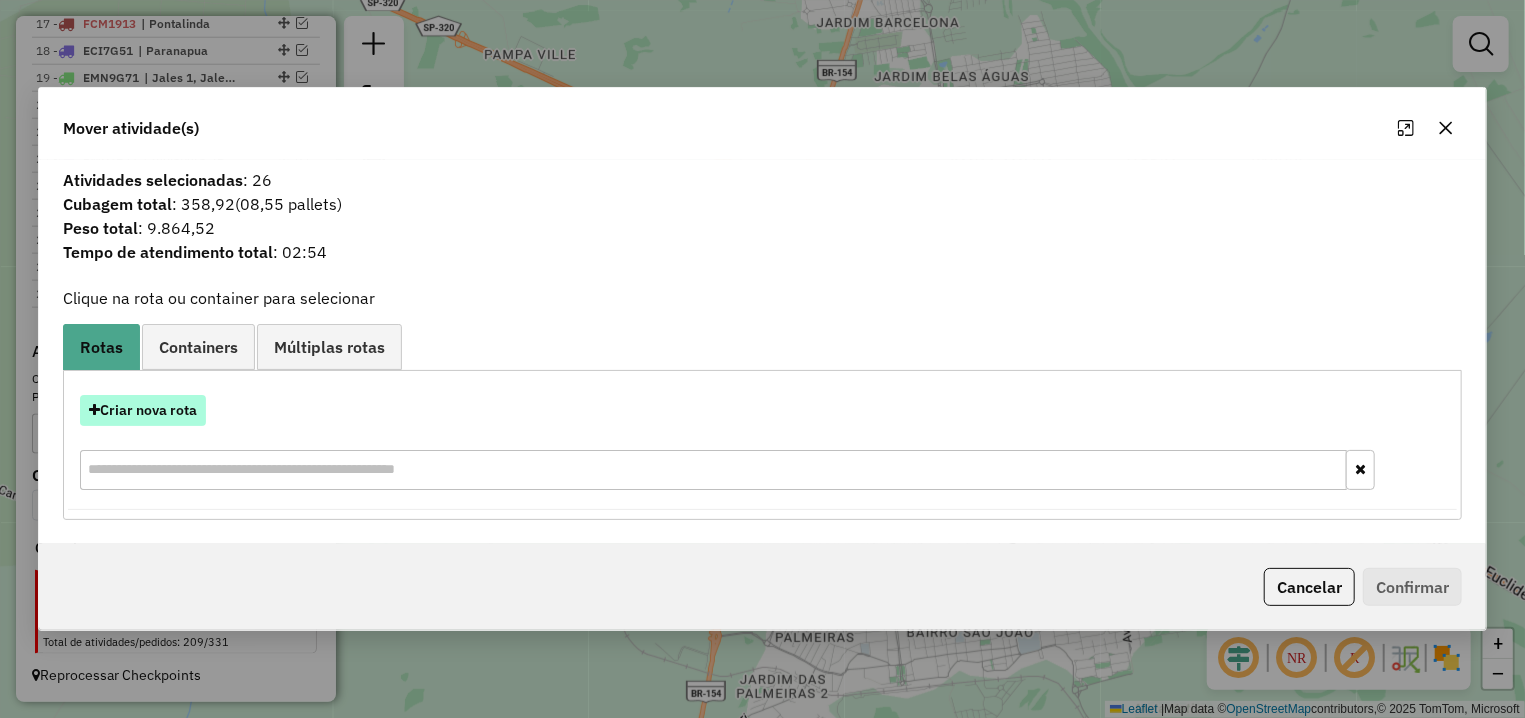 click on "Criar nova rota" at bounding box center (143, 410) 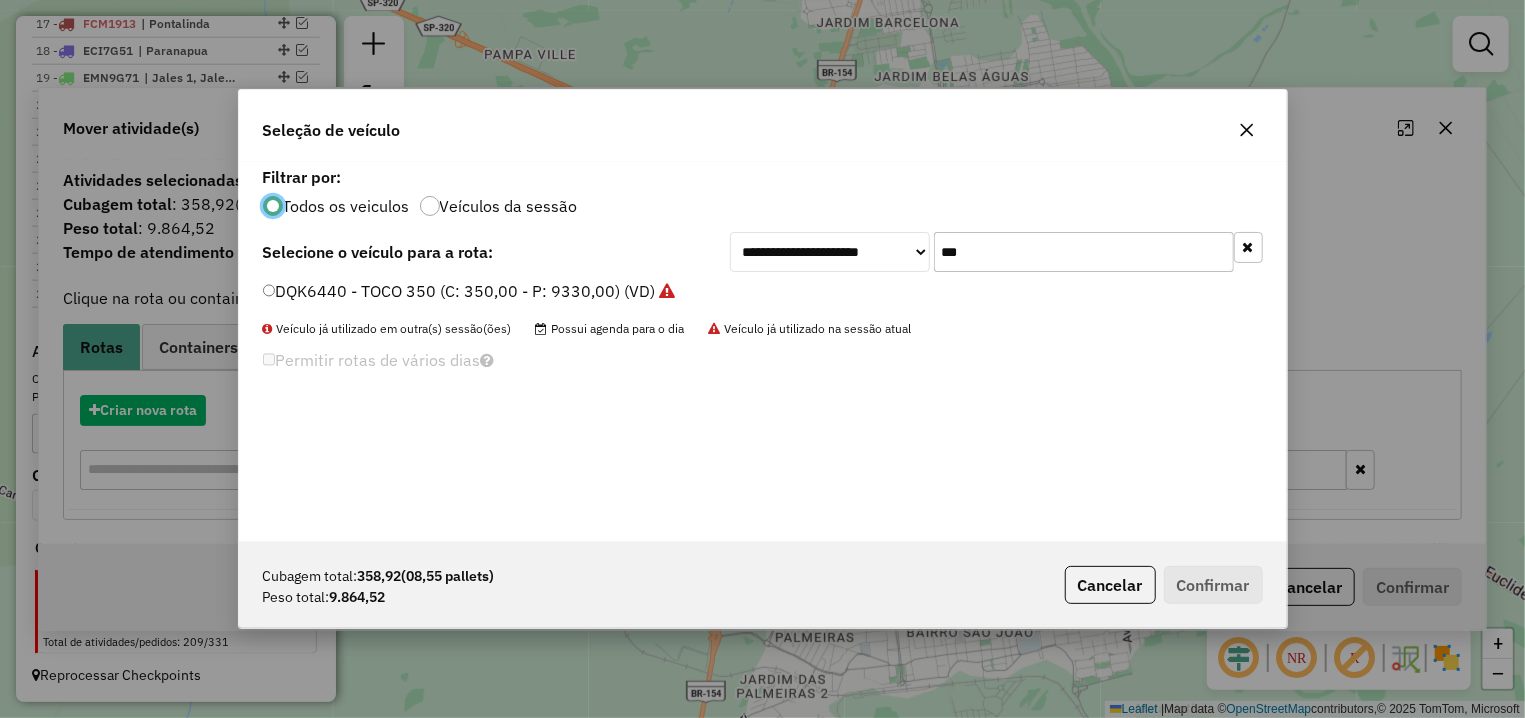 scroll, scrollTop: 11, scrollLeft: 6, axis: both 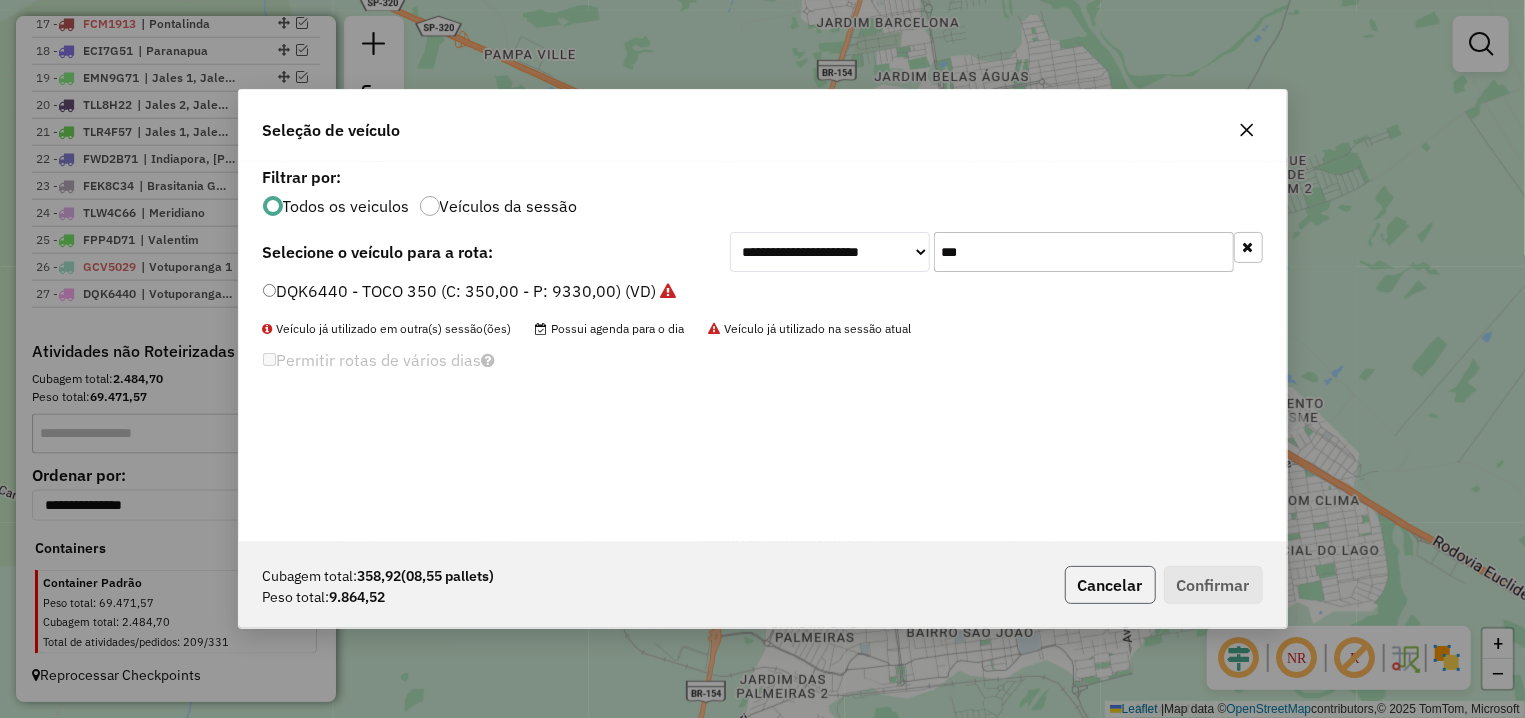 click on "Cancelar" 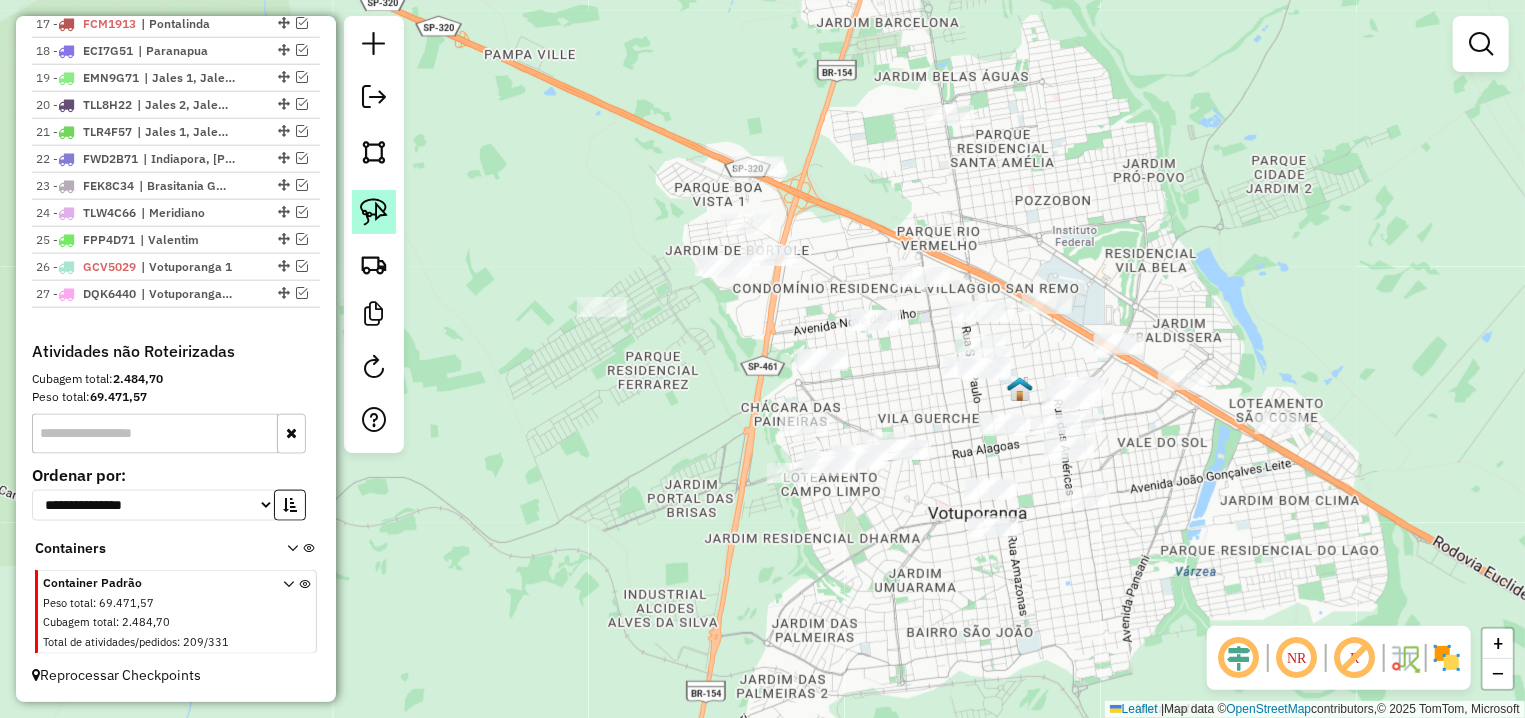 click 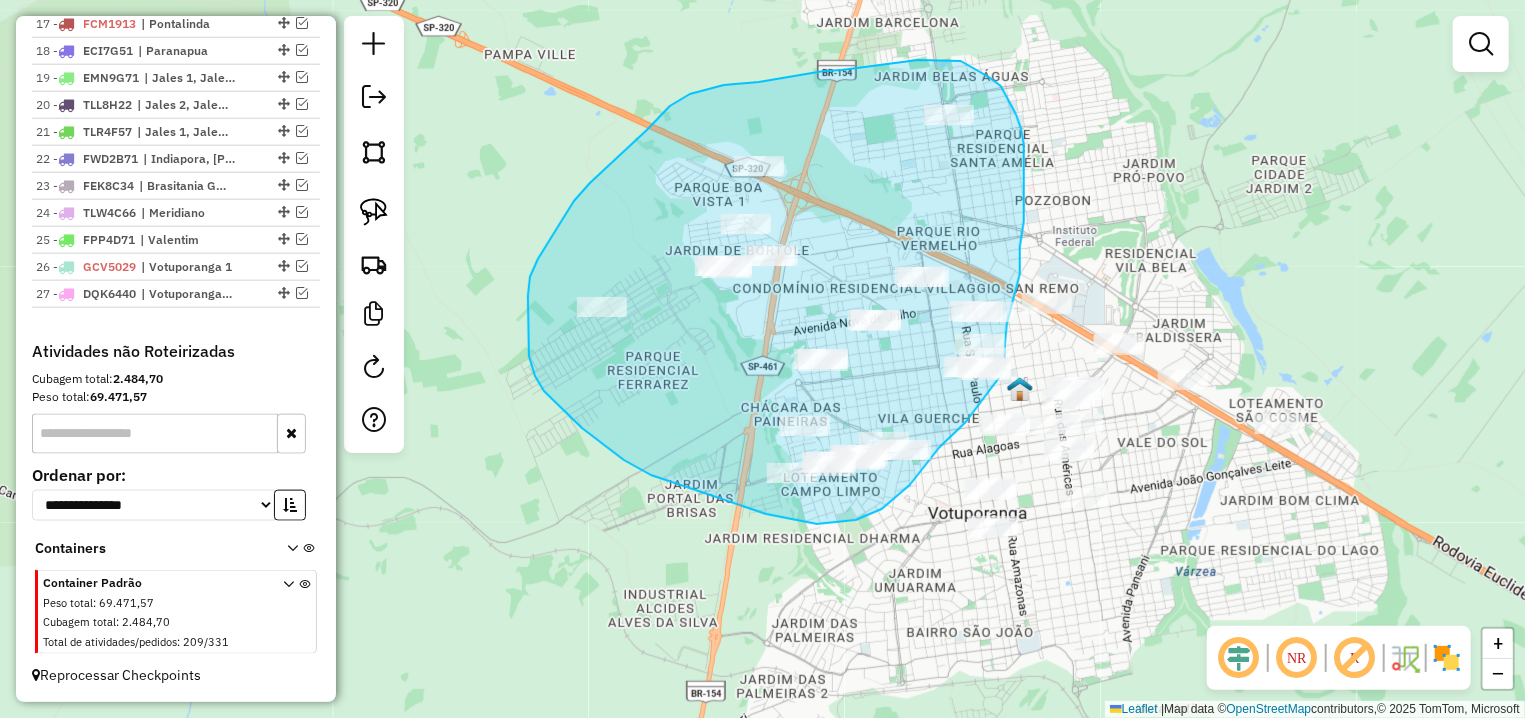 drag, startPoint x: 966, startPoint y: 422, endPoint x: 1002, endPoint y: 384, distance: 52.34501 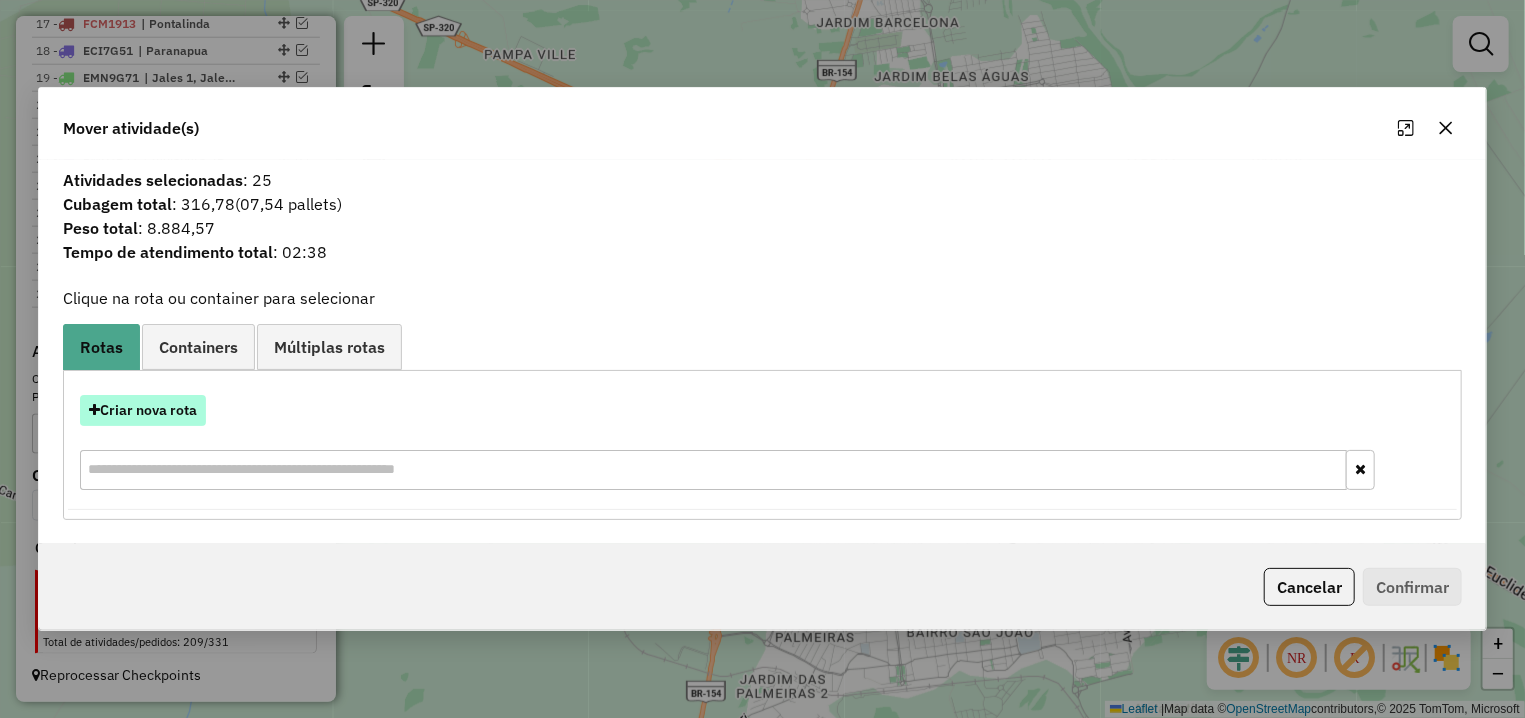 click on "Criar nova rota" at bounding box center [143, 410] 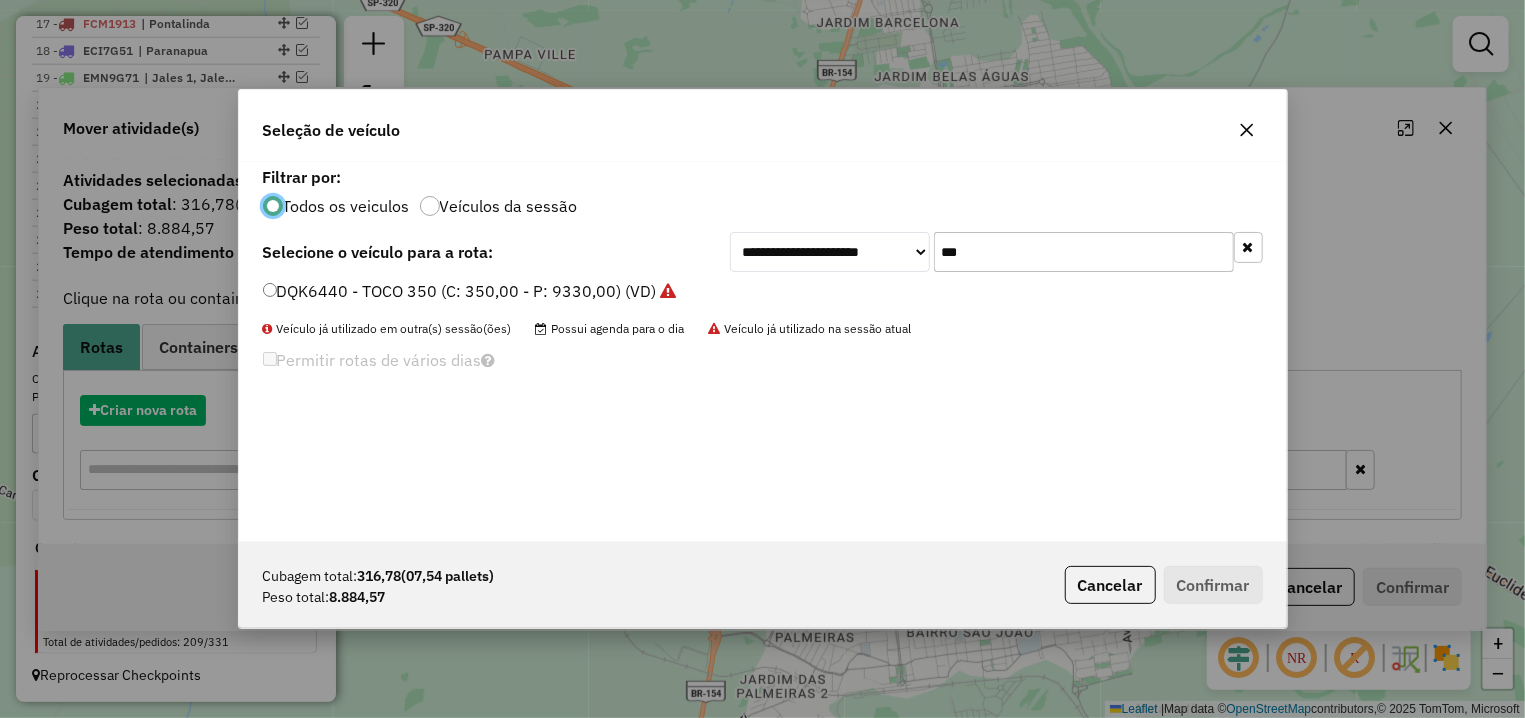 scroll, scrollTop: 11, scrollLeft: 6, axis: both 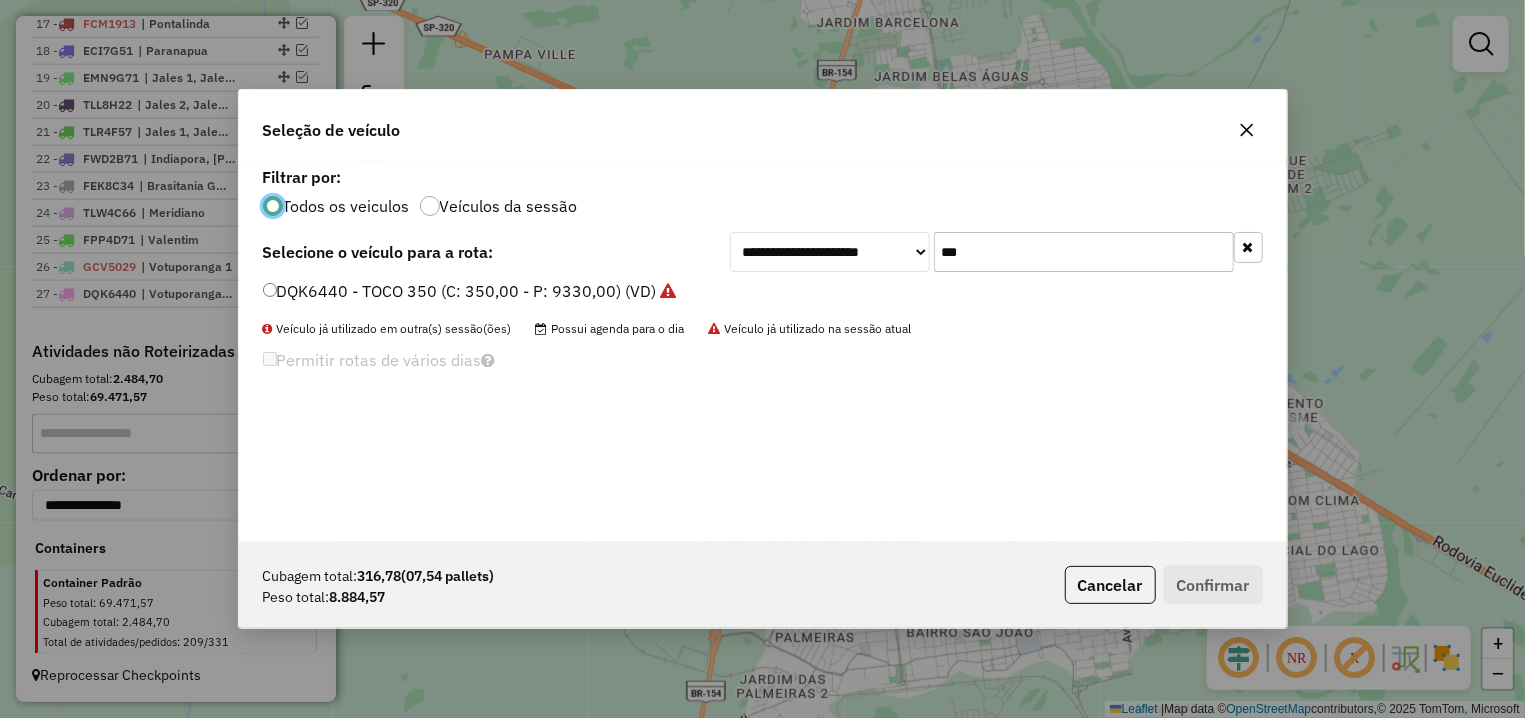 drag, startPoint x: 894, startPoint y: 258, endPoint x: 875, endPoint y: 258, distance: 19 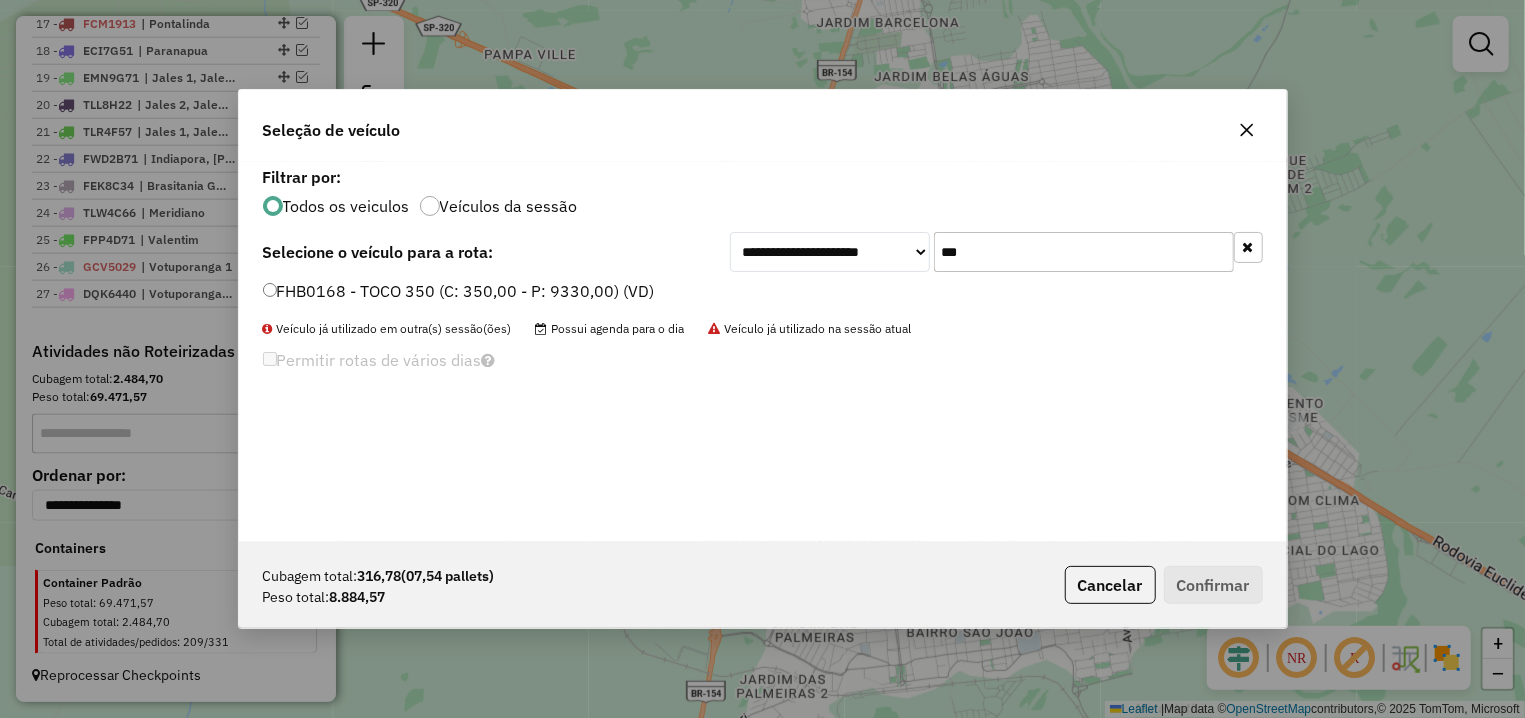 type on "***" 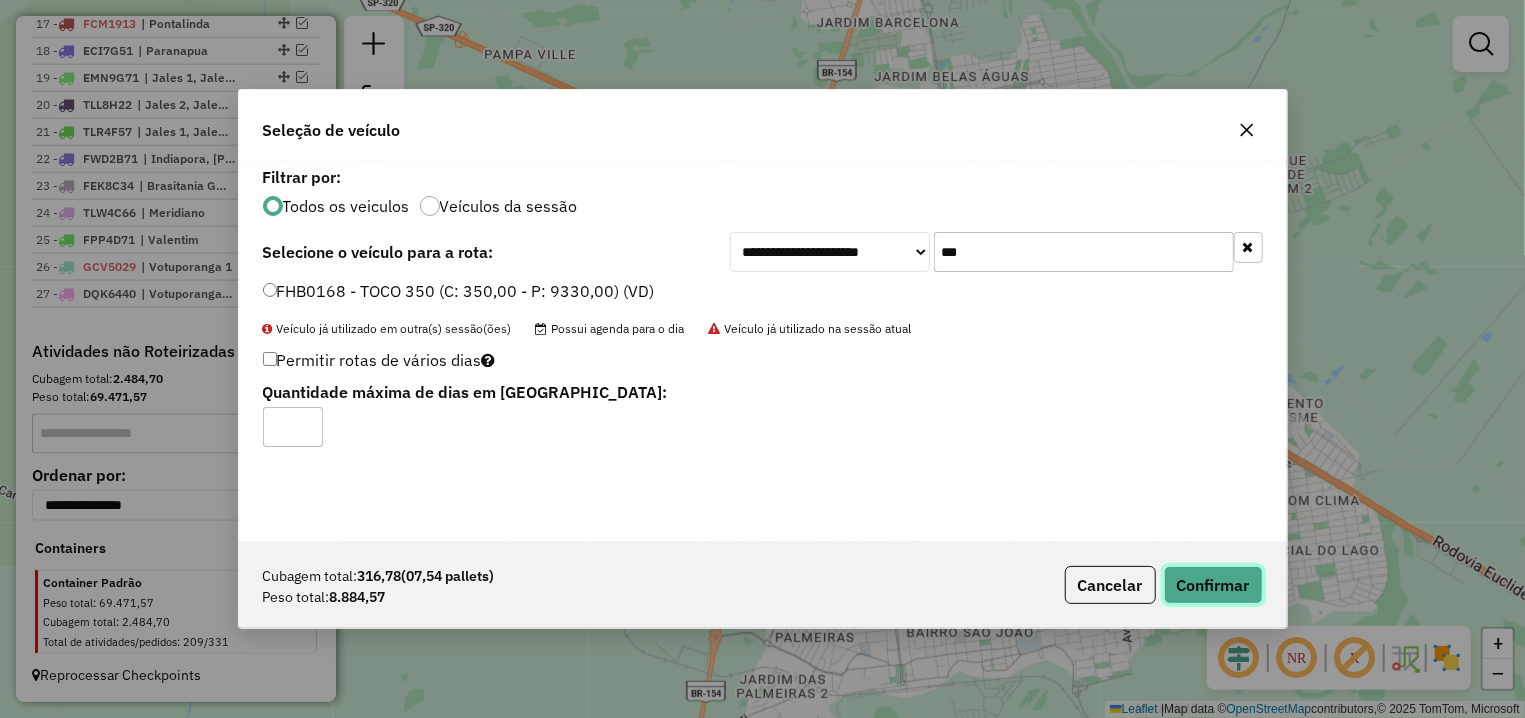 click on "Confirmar" 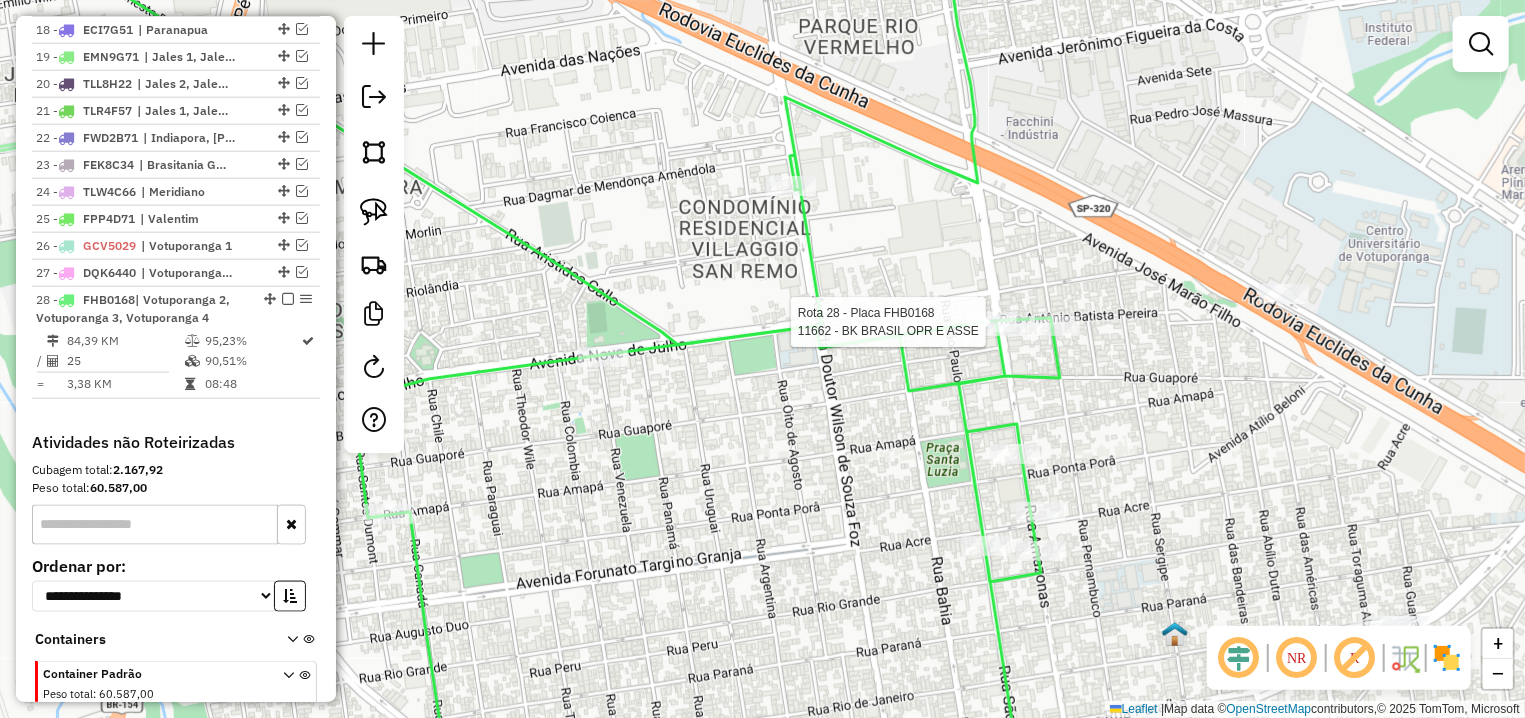 select on "**********" 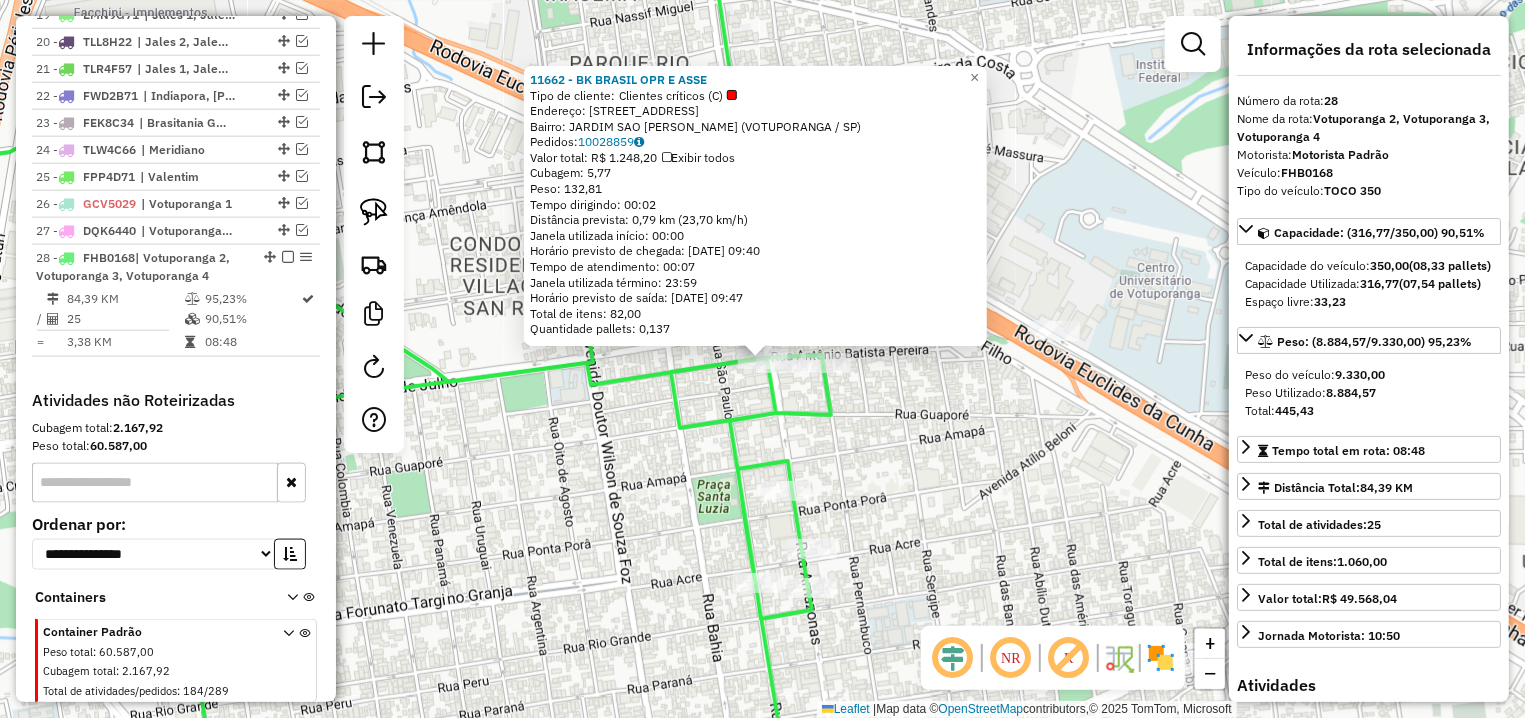 scroll, scrollTop: 1325, scrollLeft: 0, axis: vertical 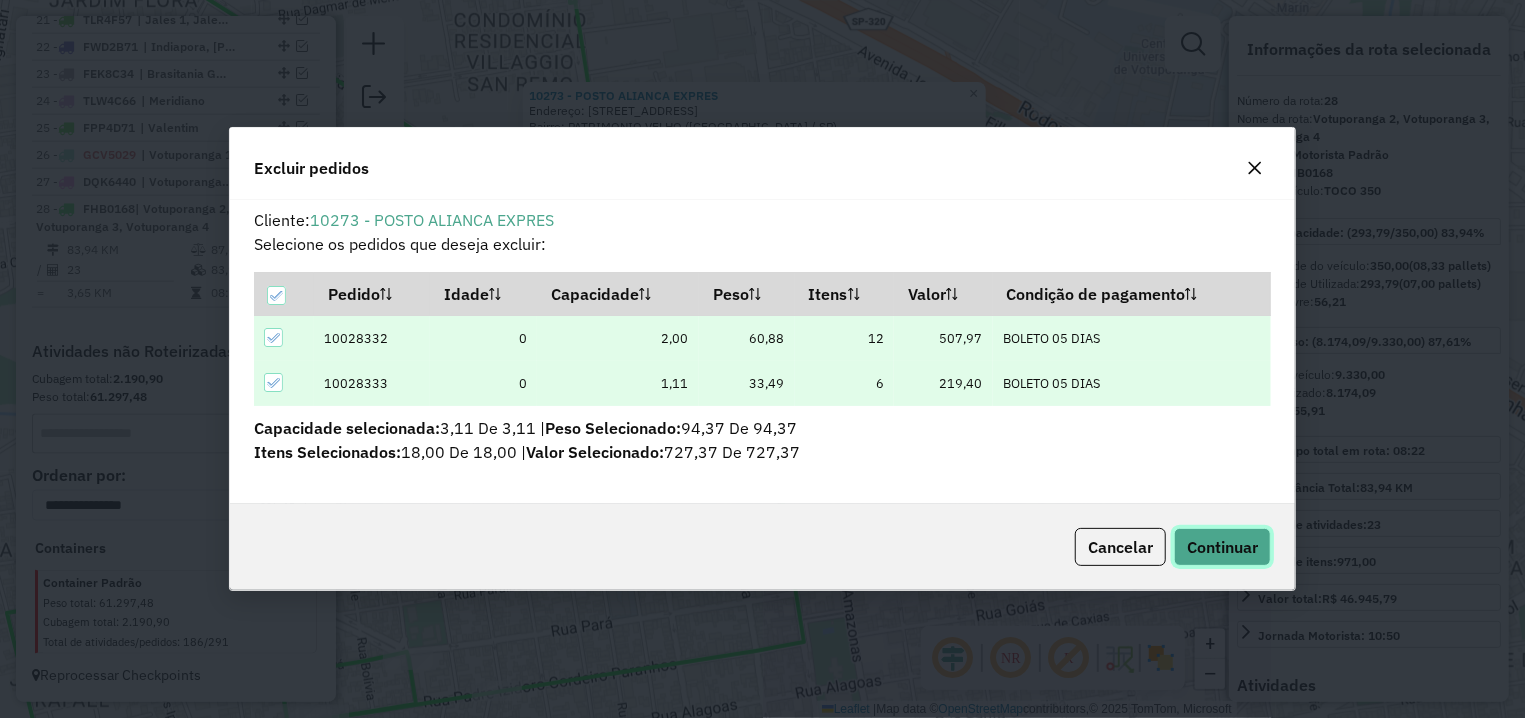 click on "Continuar" 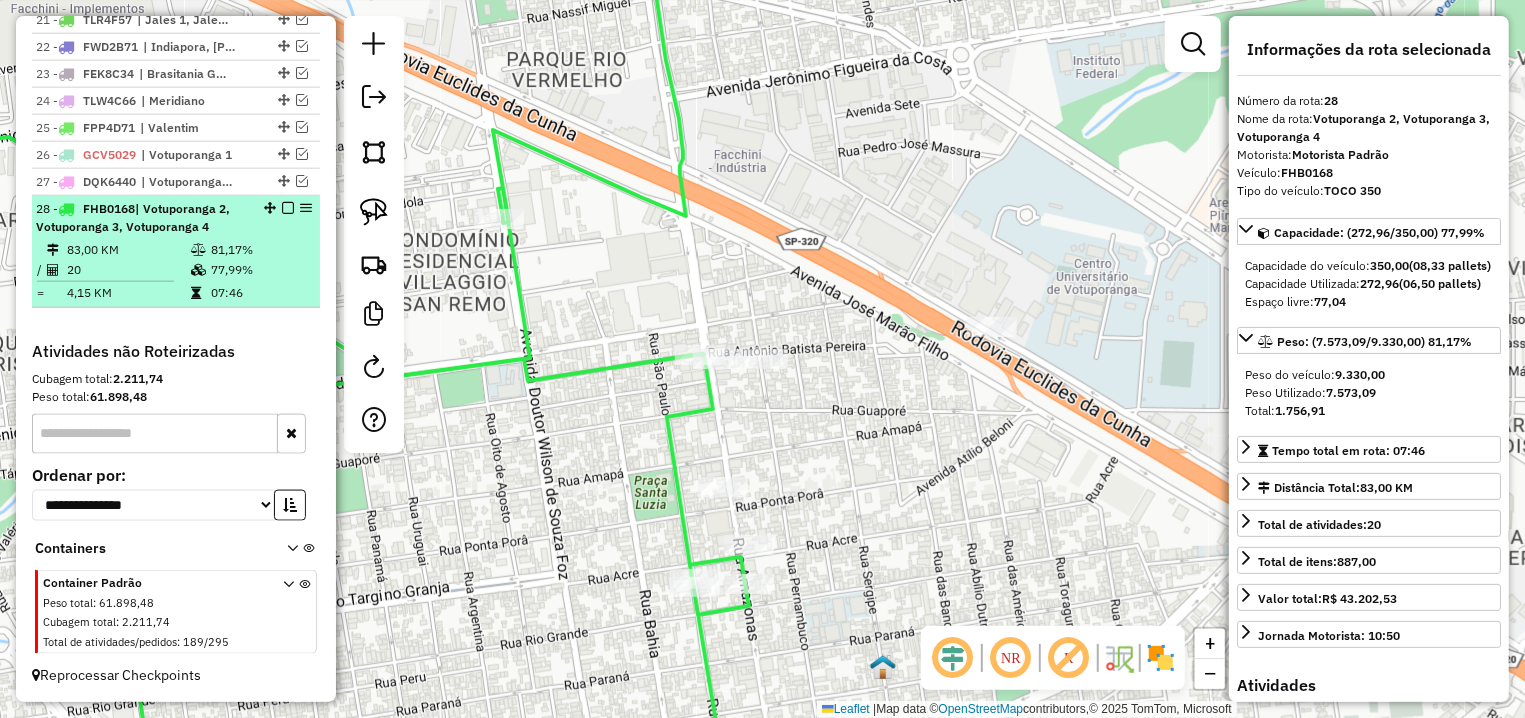 click at bounding box center [288, 208] 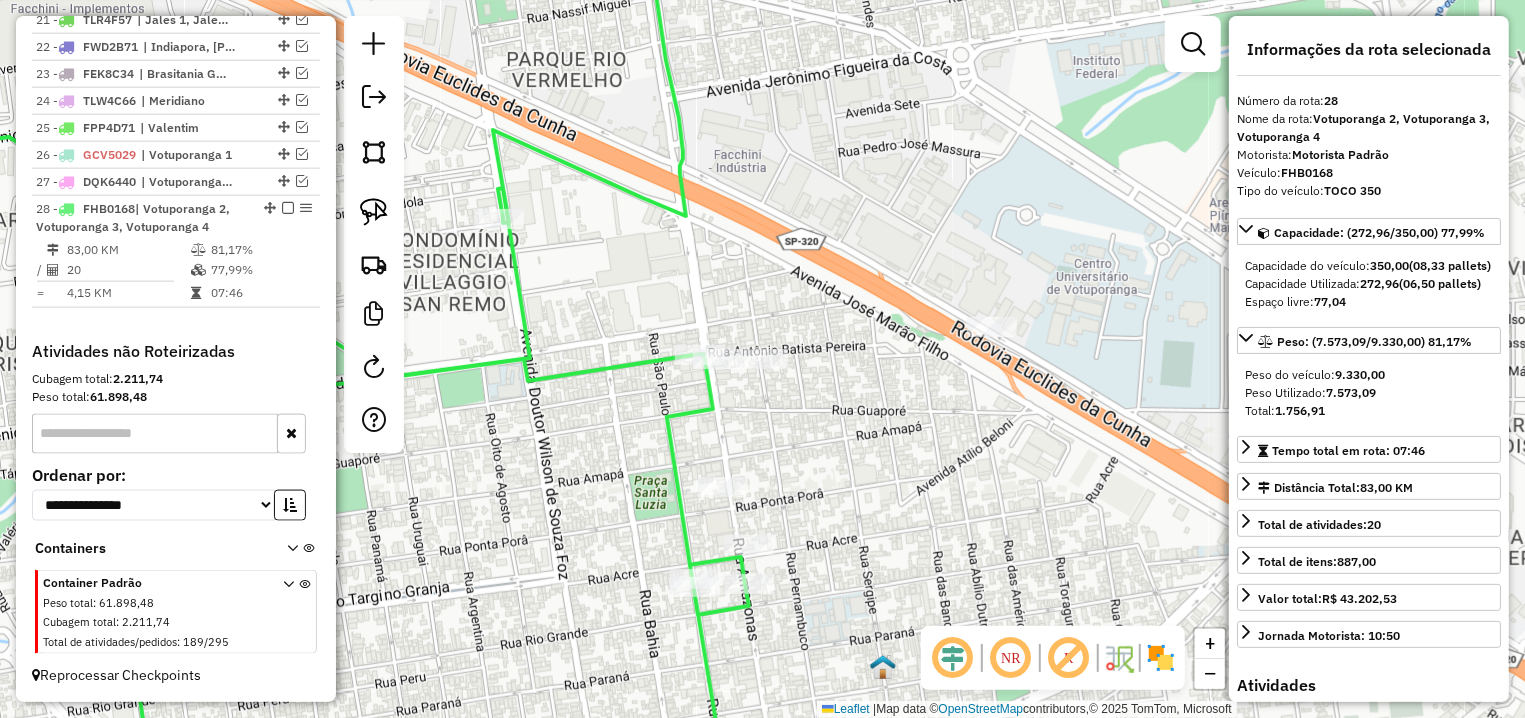 scroll, scrollTop: 1241, scrollLeft: 0, axis: vertical 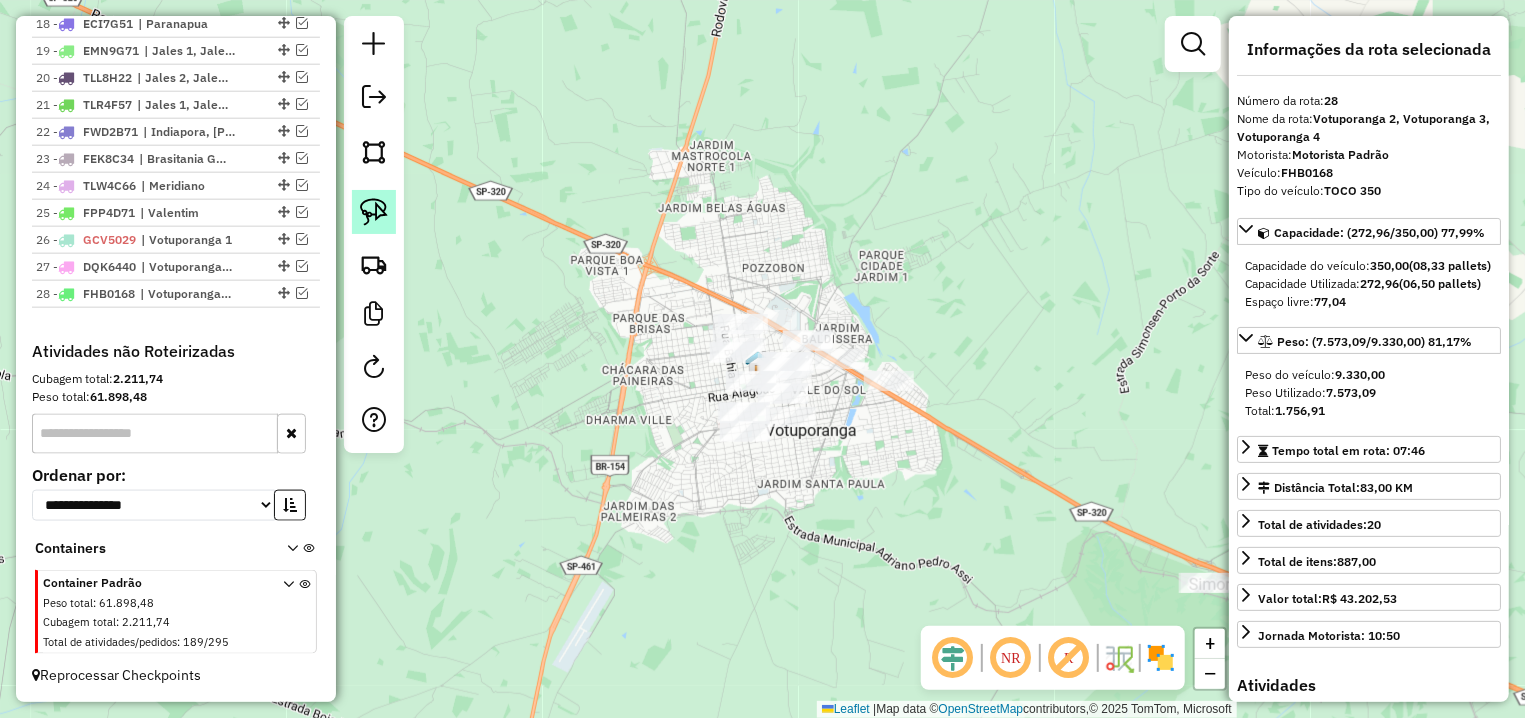 click 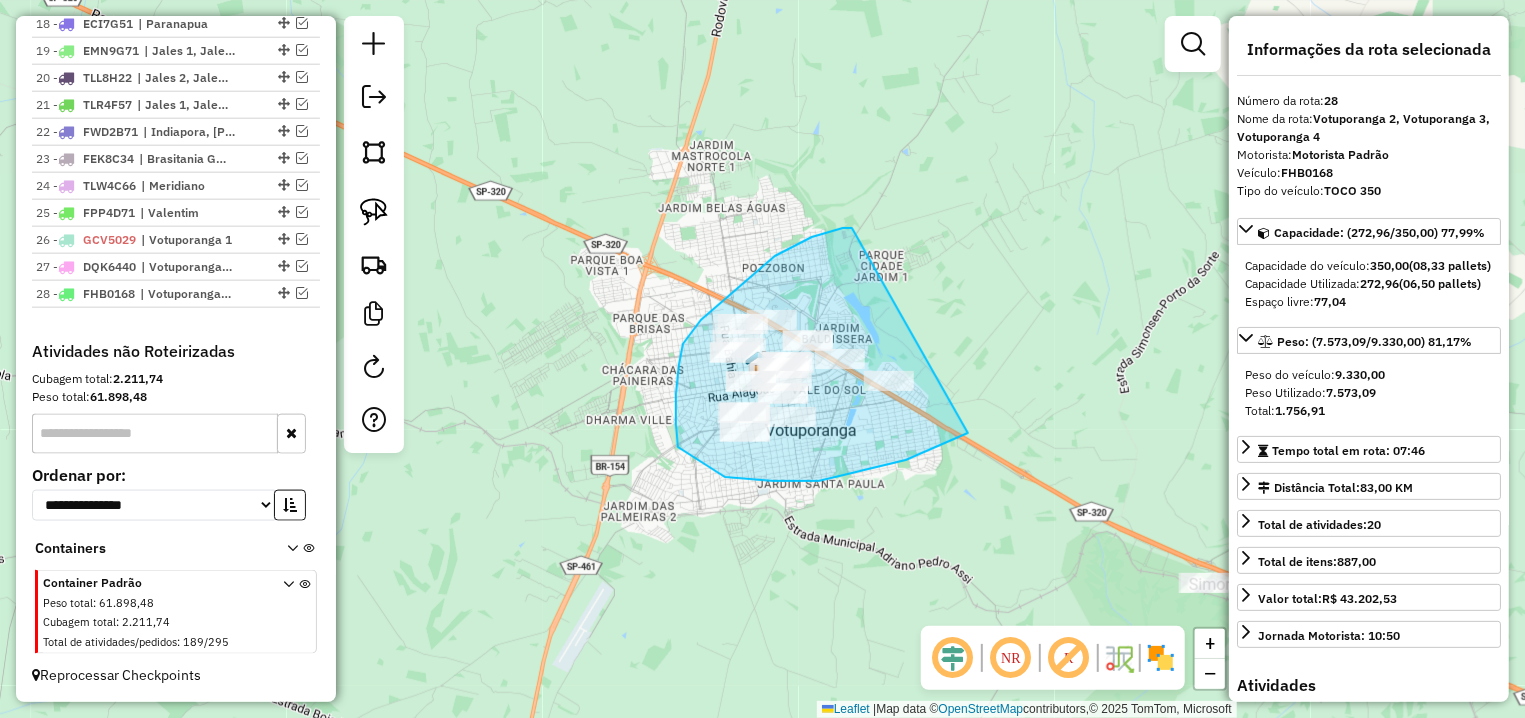 drag, startPoint x: 852, startPoint y: 228, endPoint x: 968, endPoint y: 432, distance: 234.67424 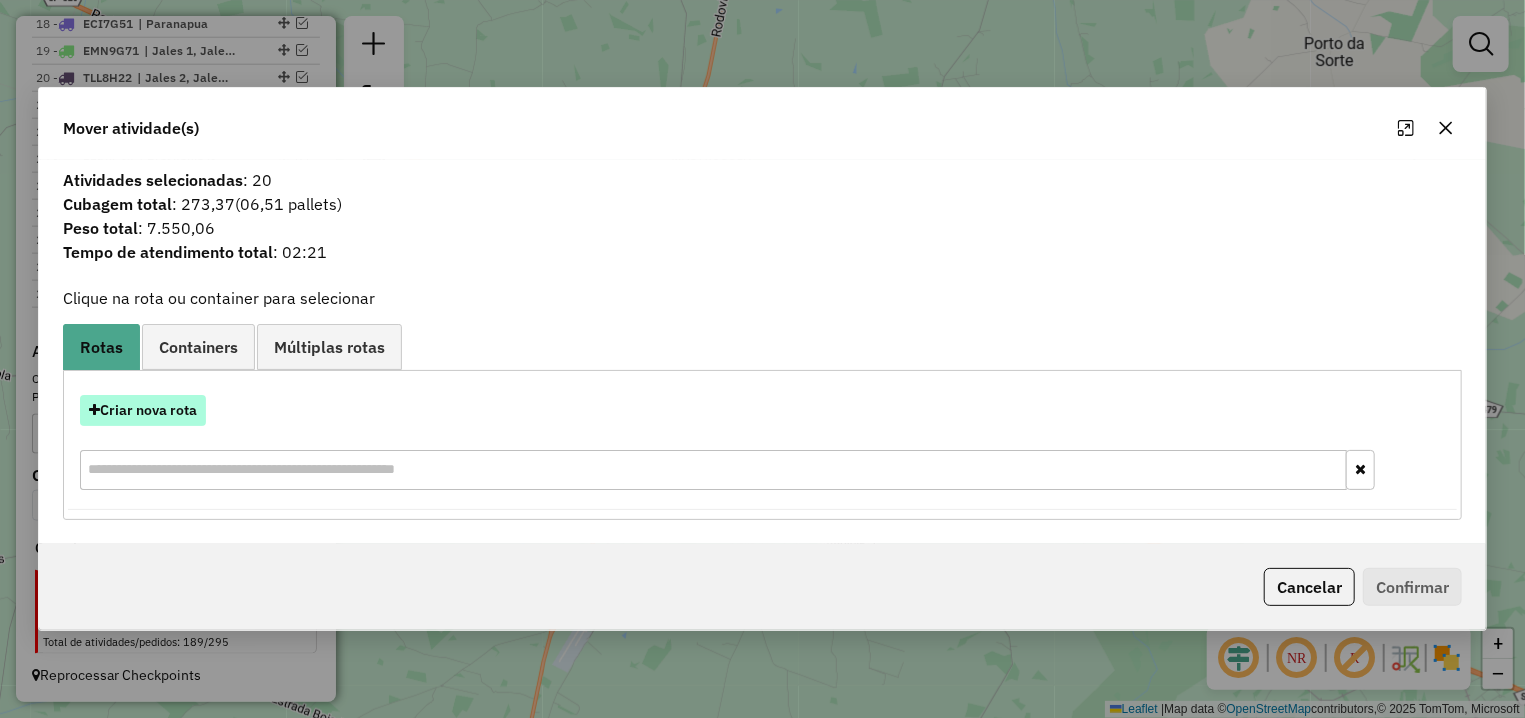click on "Criar nova rota" at bounding box center [143, 410] 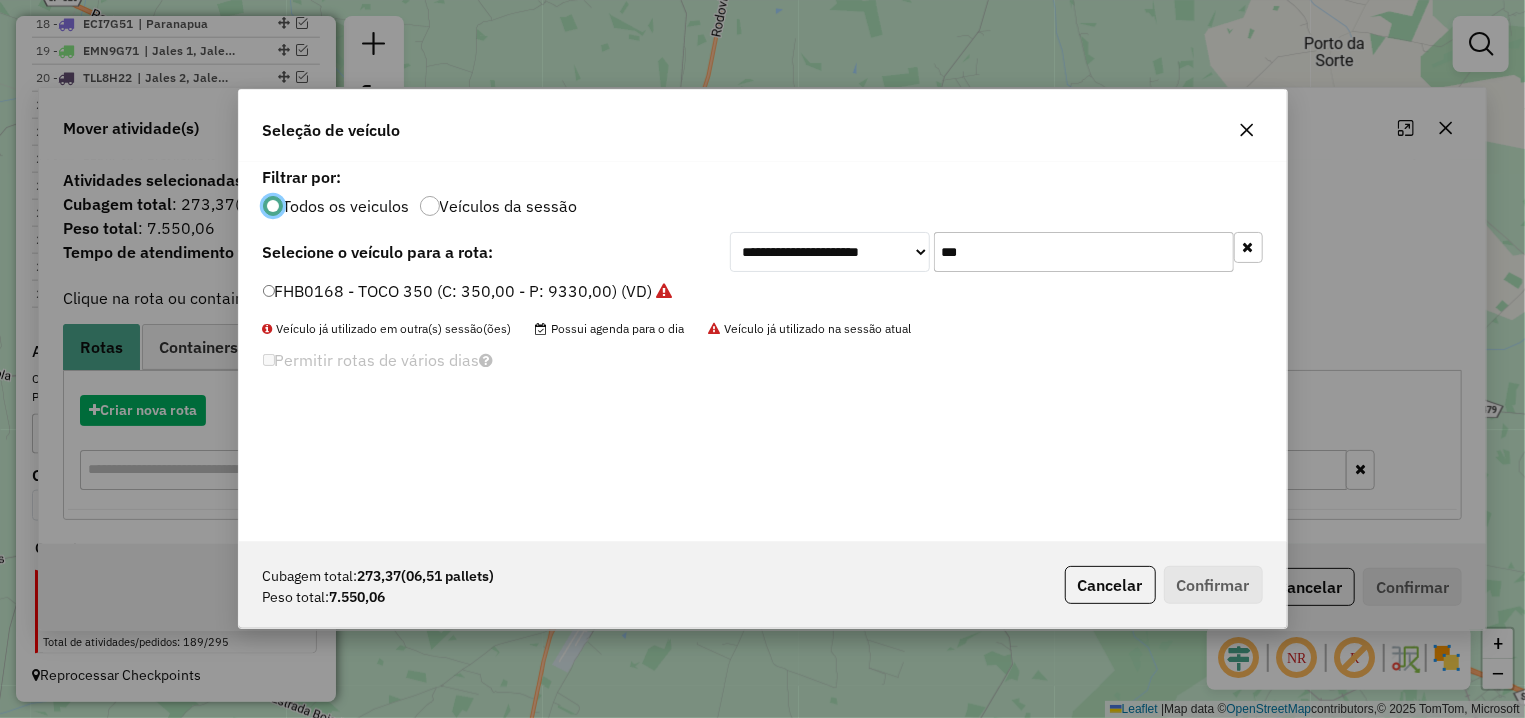 scroll, scrollTop: 11, scrollLeft: 6, axis: both 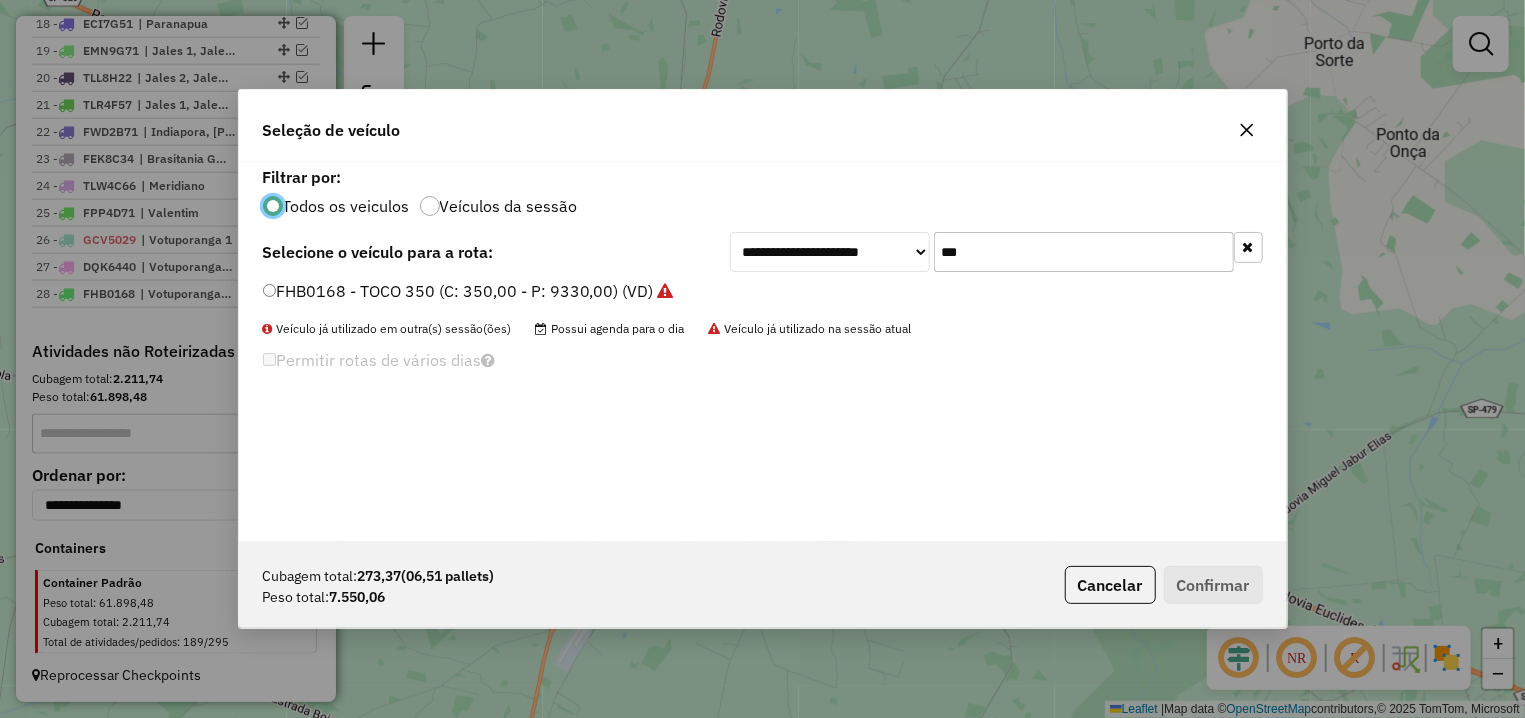 drag, startPoint x: 982, startPoint y: 246, endPoint x: 891, endPoint y: 240, distance: 91.197586 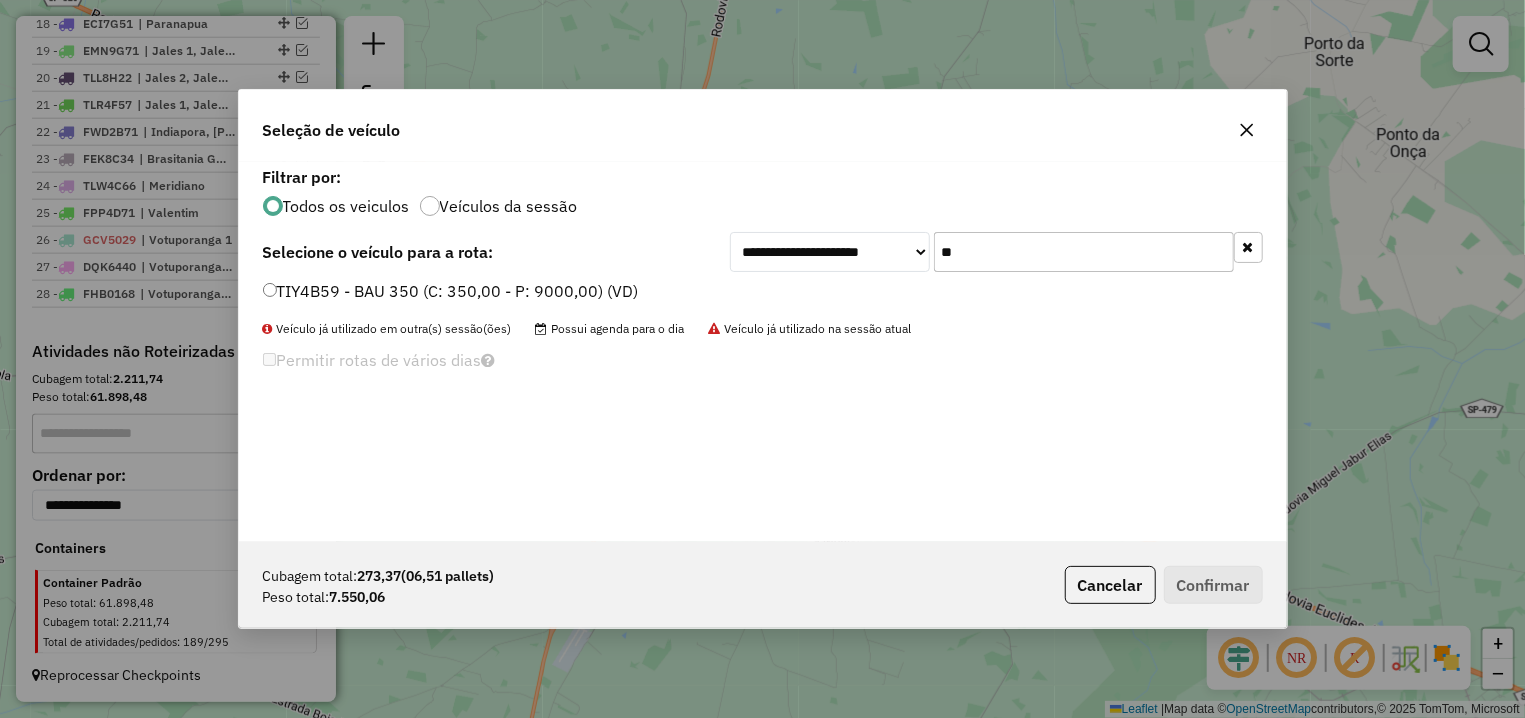 type on "**" 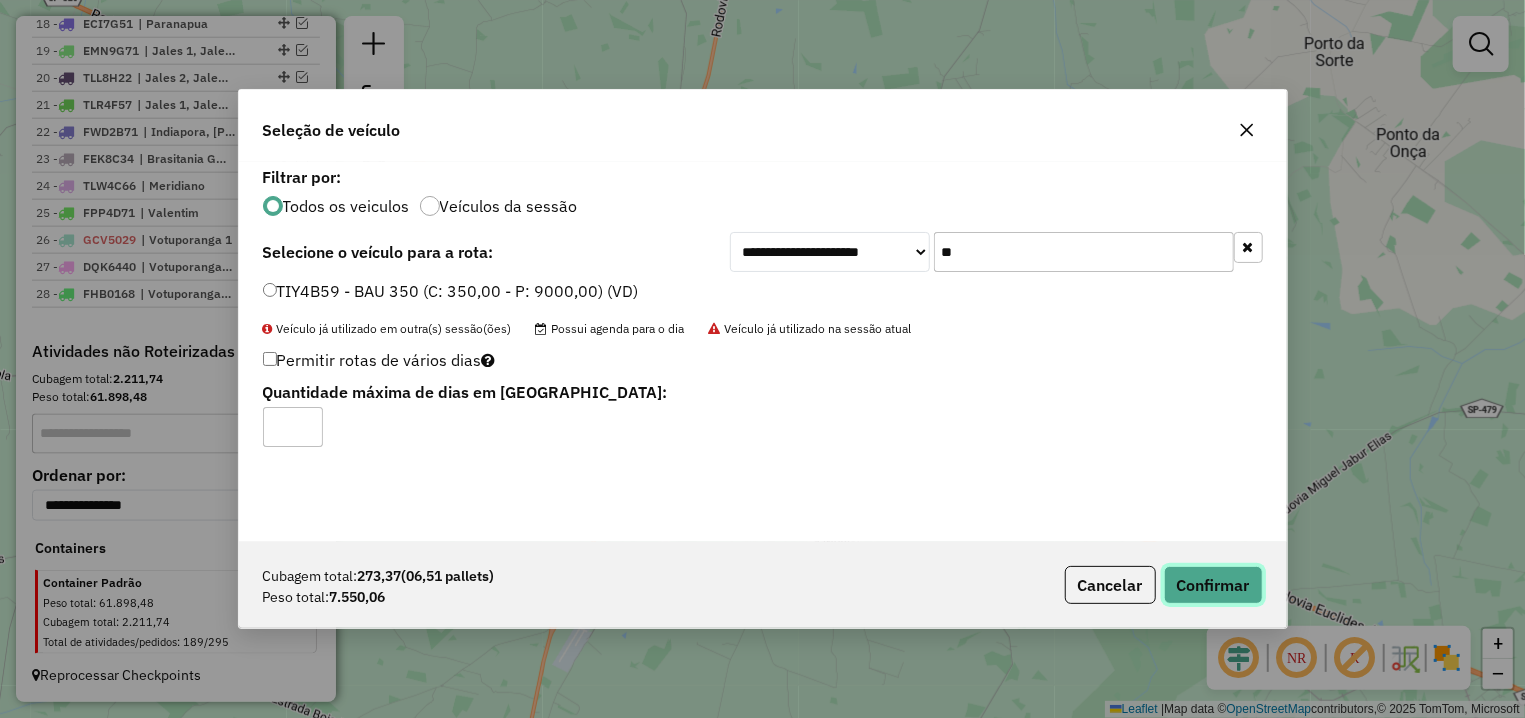 click on "Confirmar" 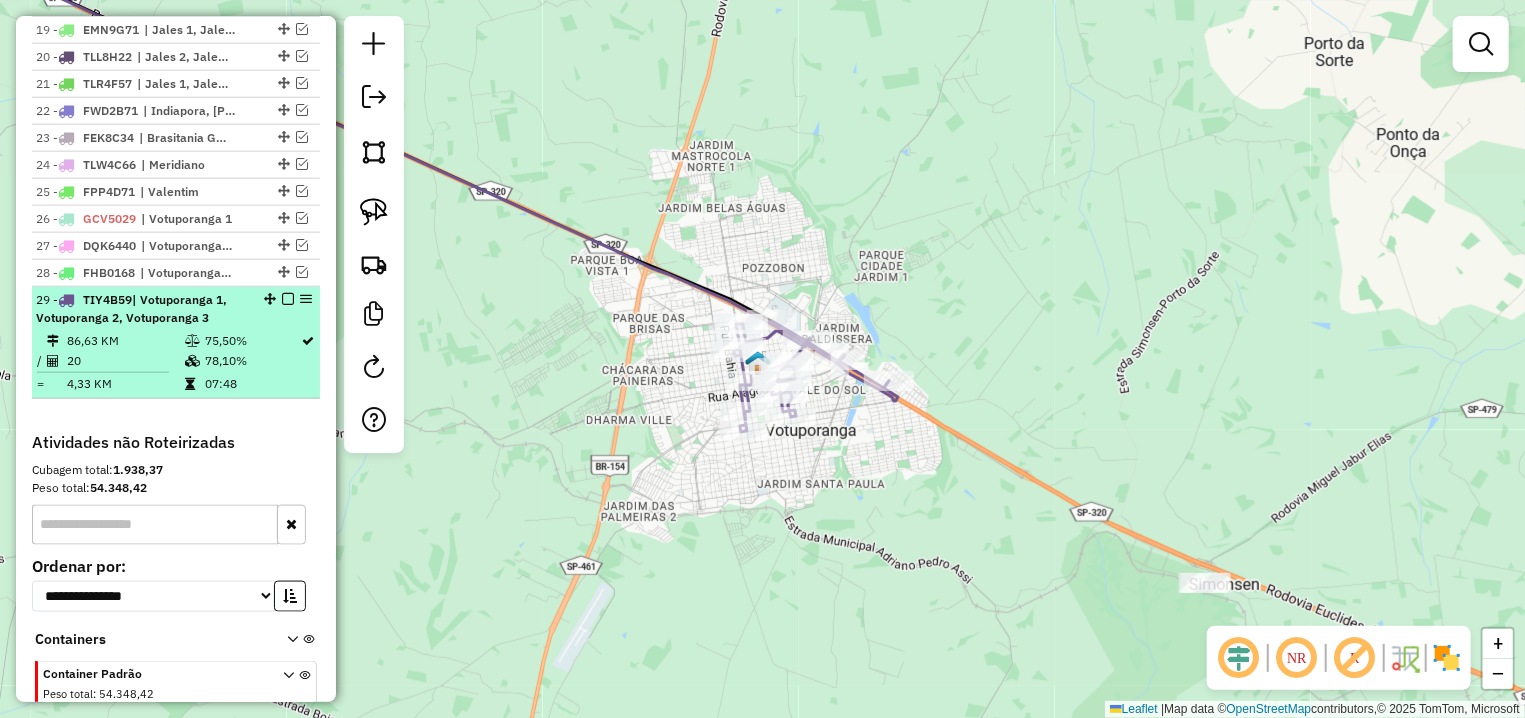 click at bounding box center (288, 299) 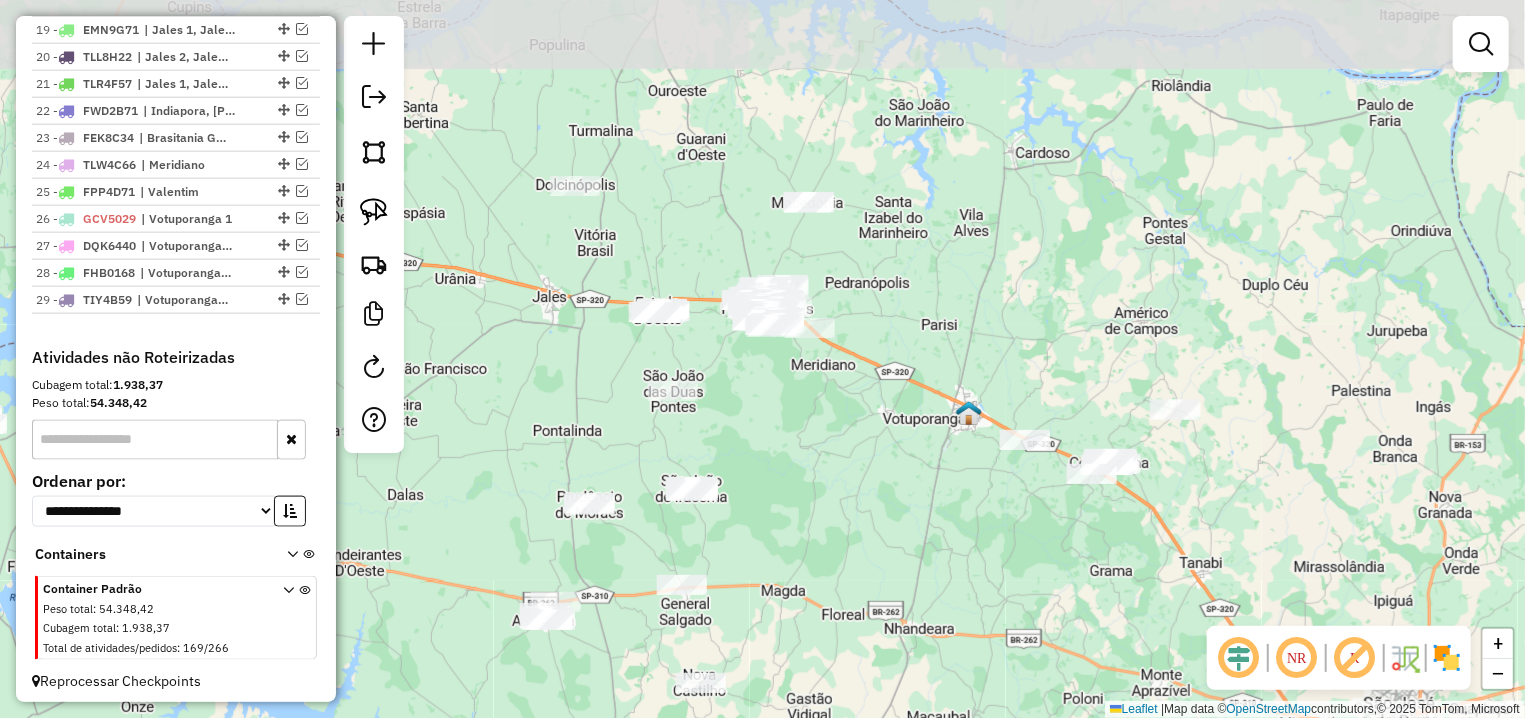 drag, startPoint x: 702, startPoint y: 235, endPoint x: 938, endPoint y: 334, distance: 255.92381 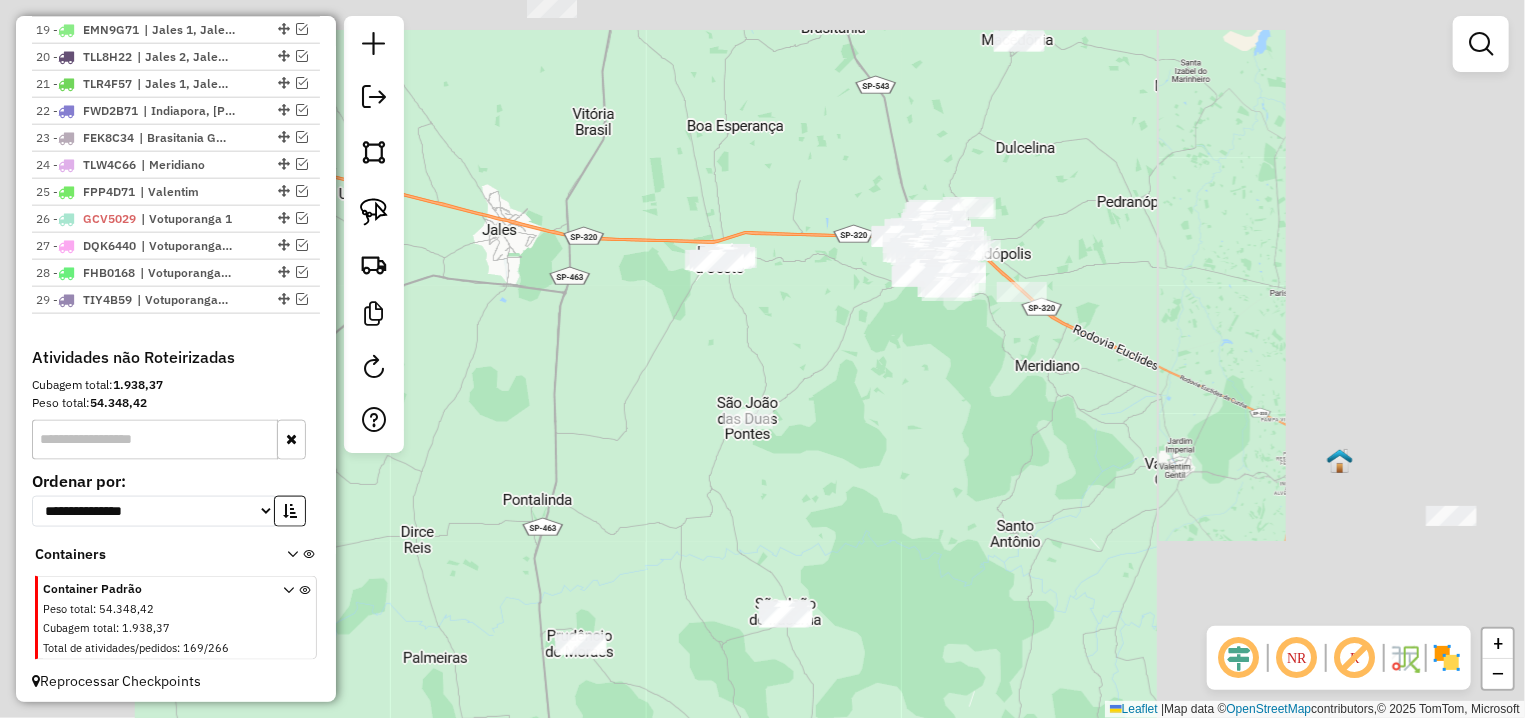 drag, startPoint x: 1028, startPoint y: 214, endPoint x: 990, endPoint y: 277, distance: 73.57309 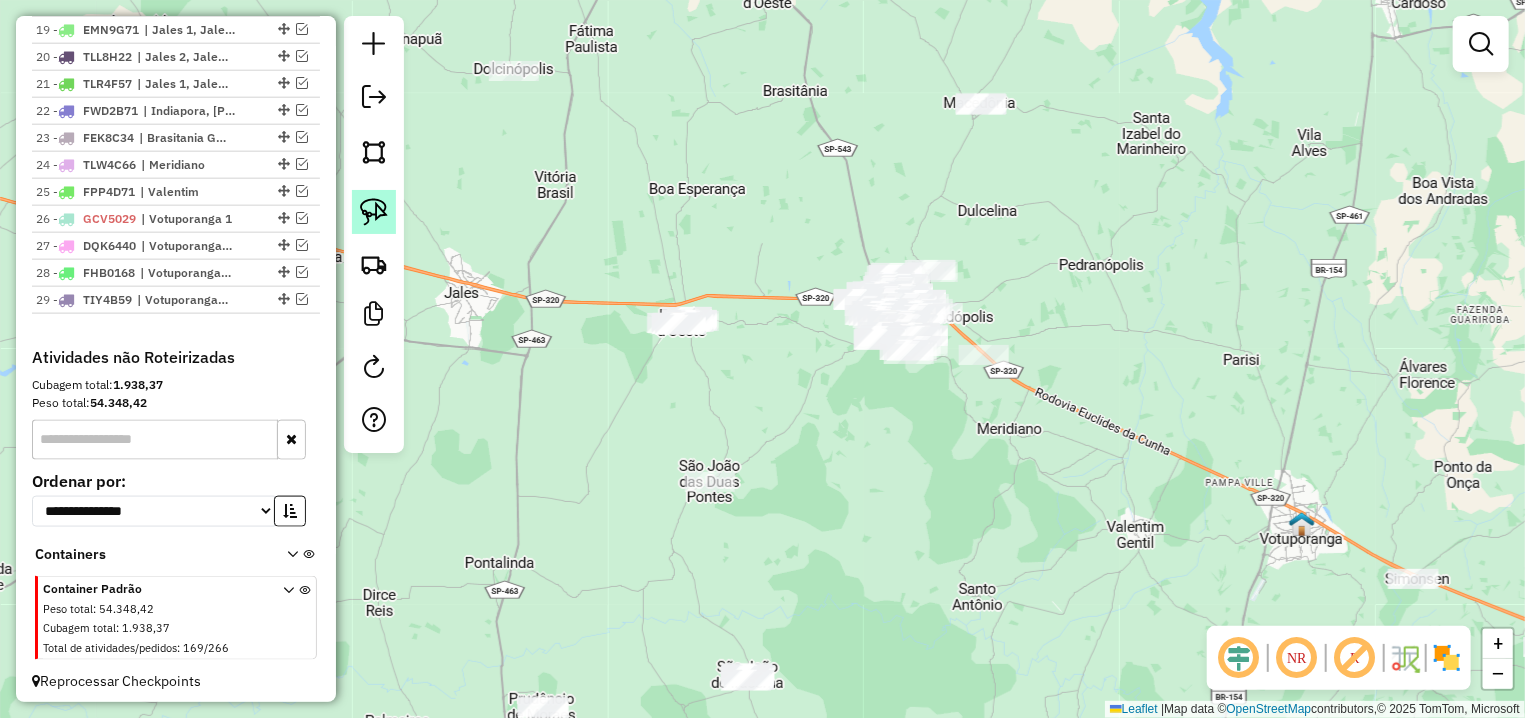 click 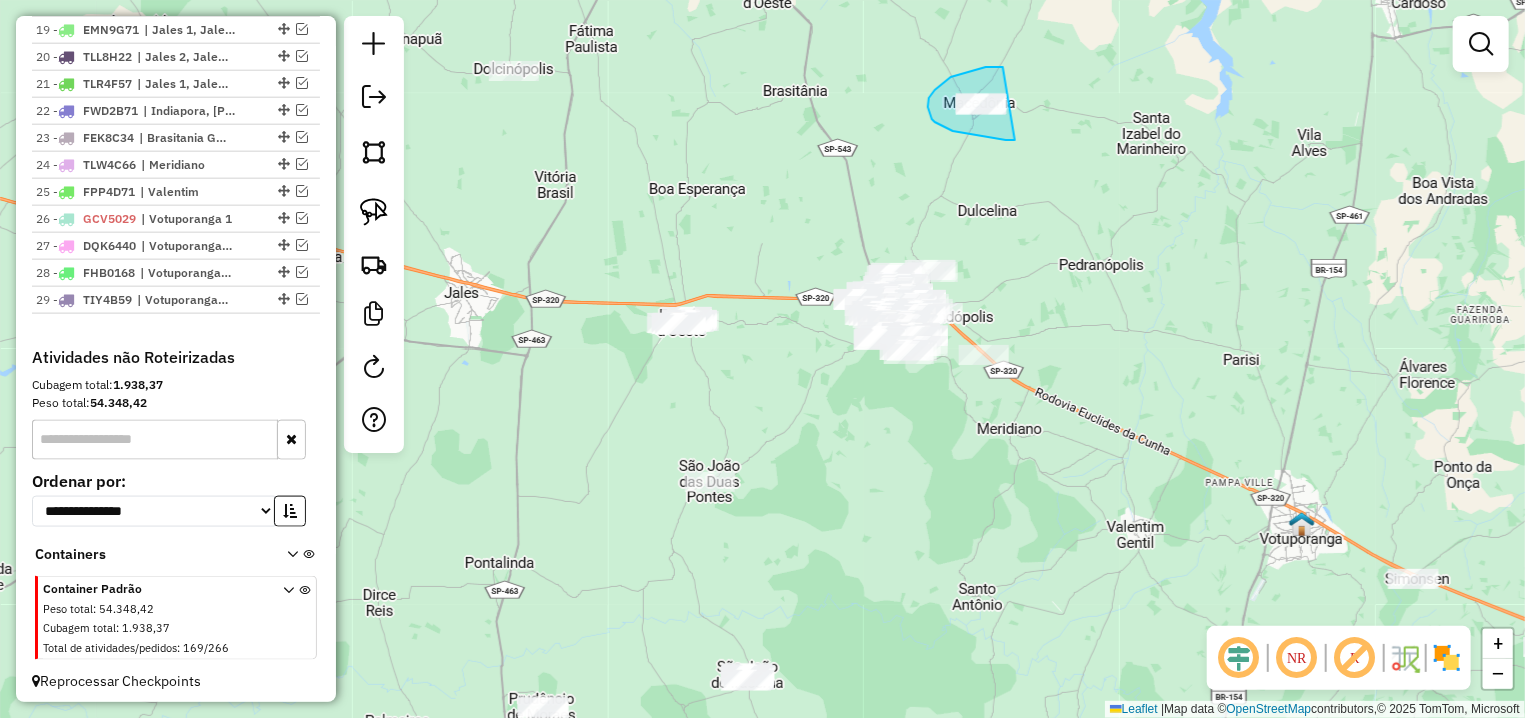 drag, startPoint x: 935, startPoint y: 90, endPoint x: 1015, endPoint y: 140, distance: 94.33981 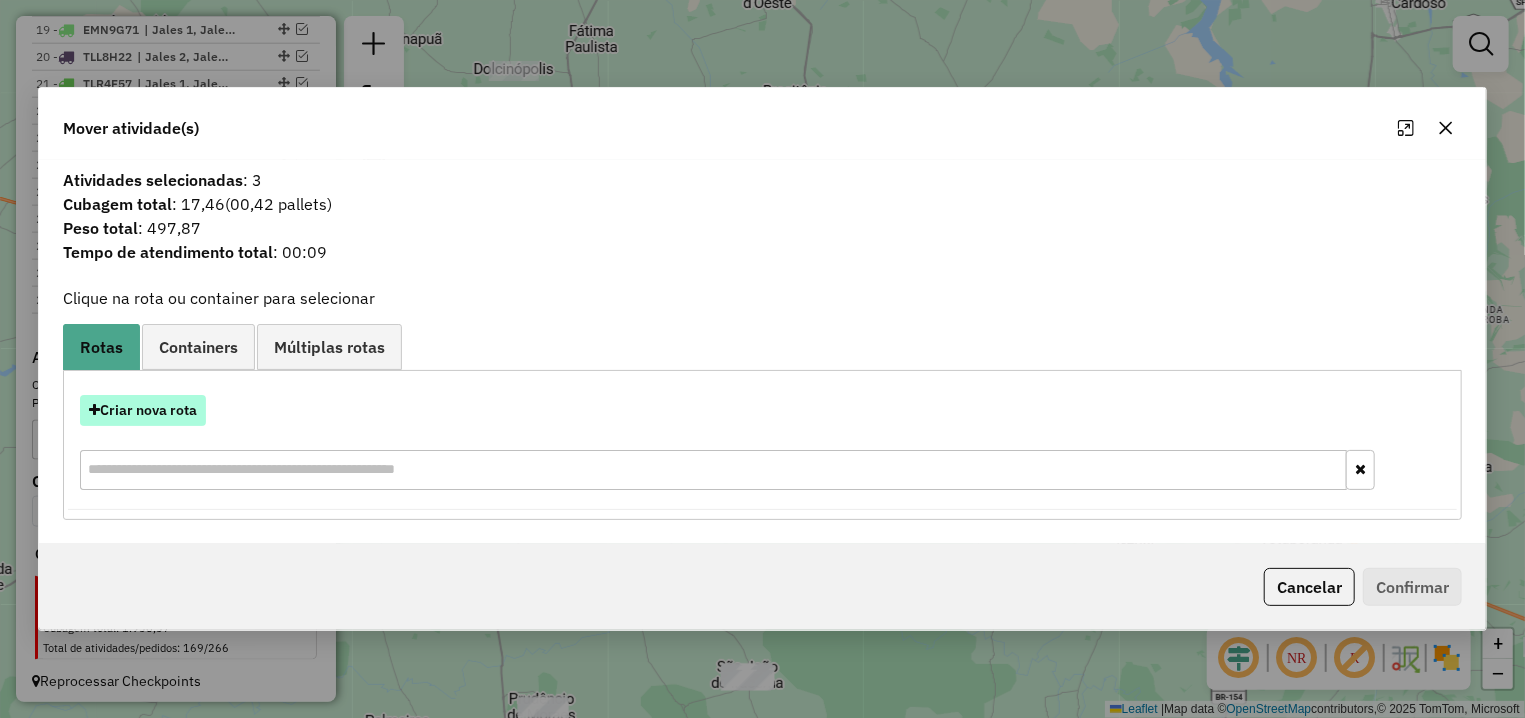 click on "Criar nova rota" at bounding box center [143, 410] 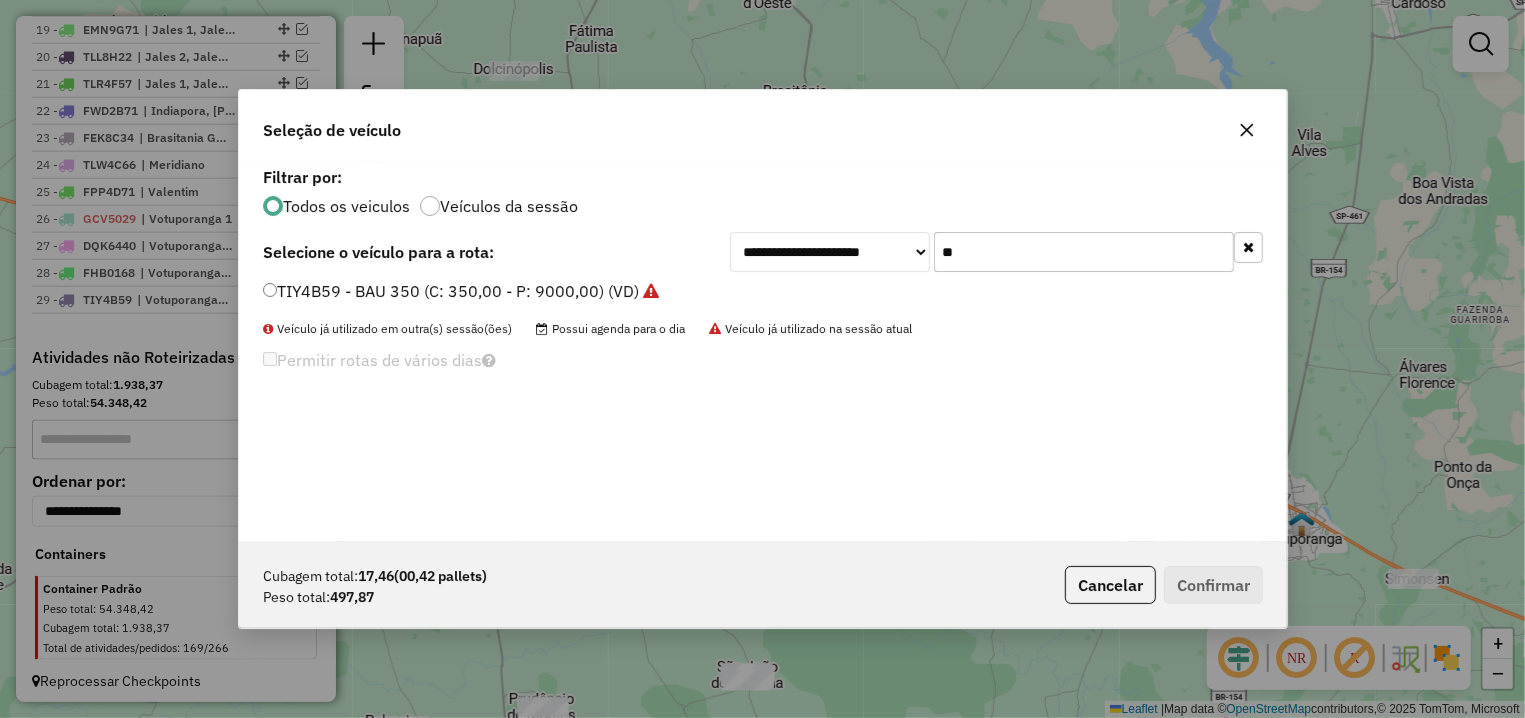 scroll, scrollTop: 11, scrollLeft: 6, axis: both 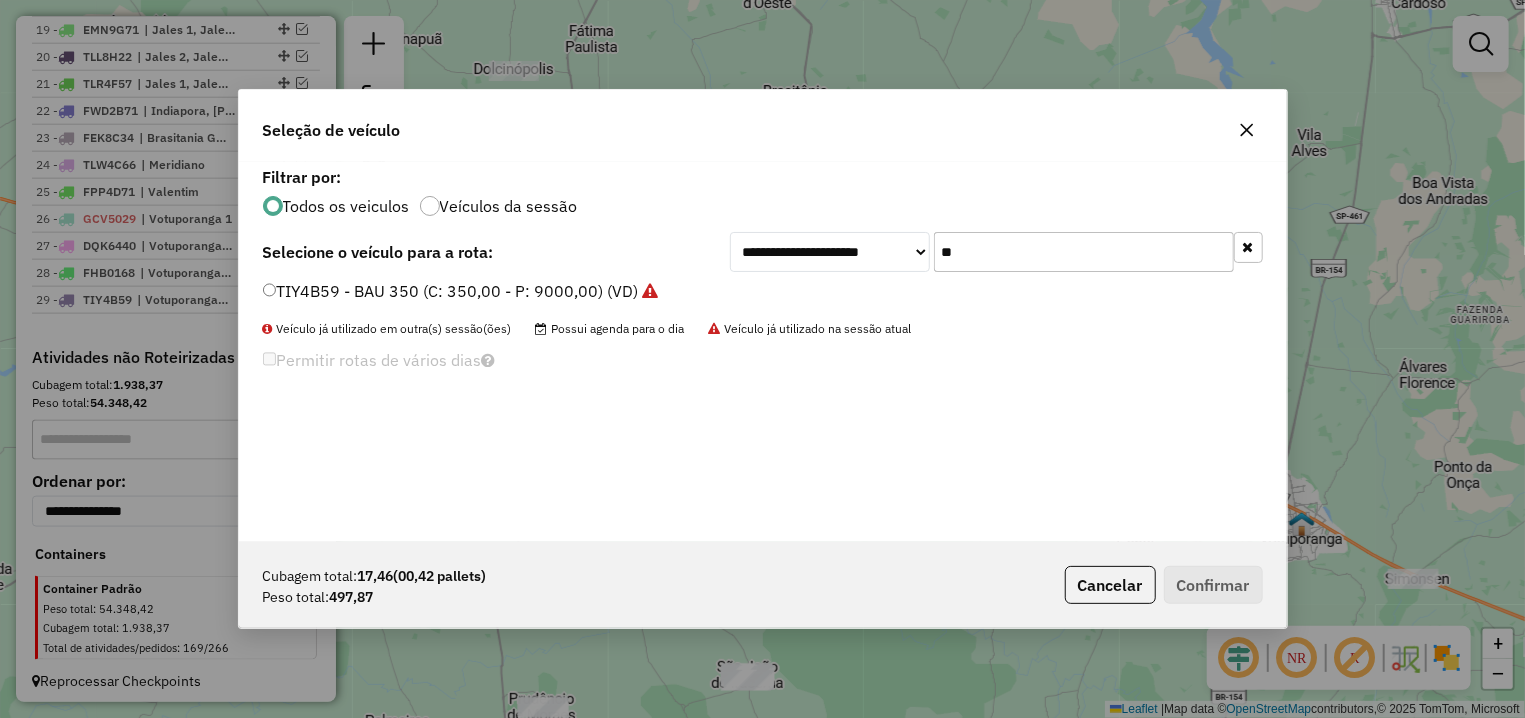 drag, startPoint x: 1014, startPoint y: 249, endPoint x: 913, endPoint y: 256, distance: 101.24229 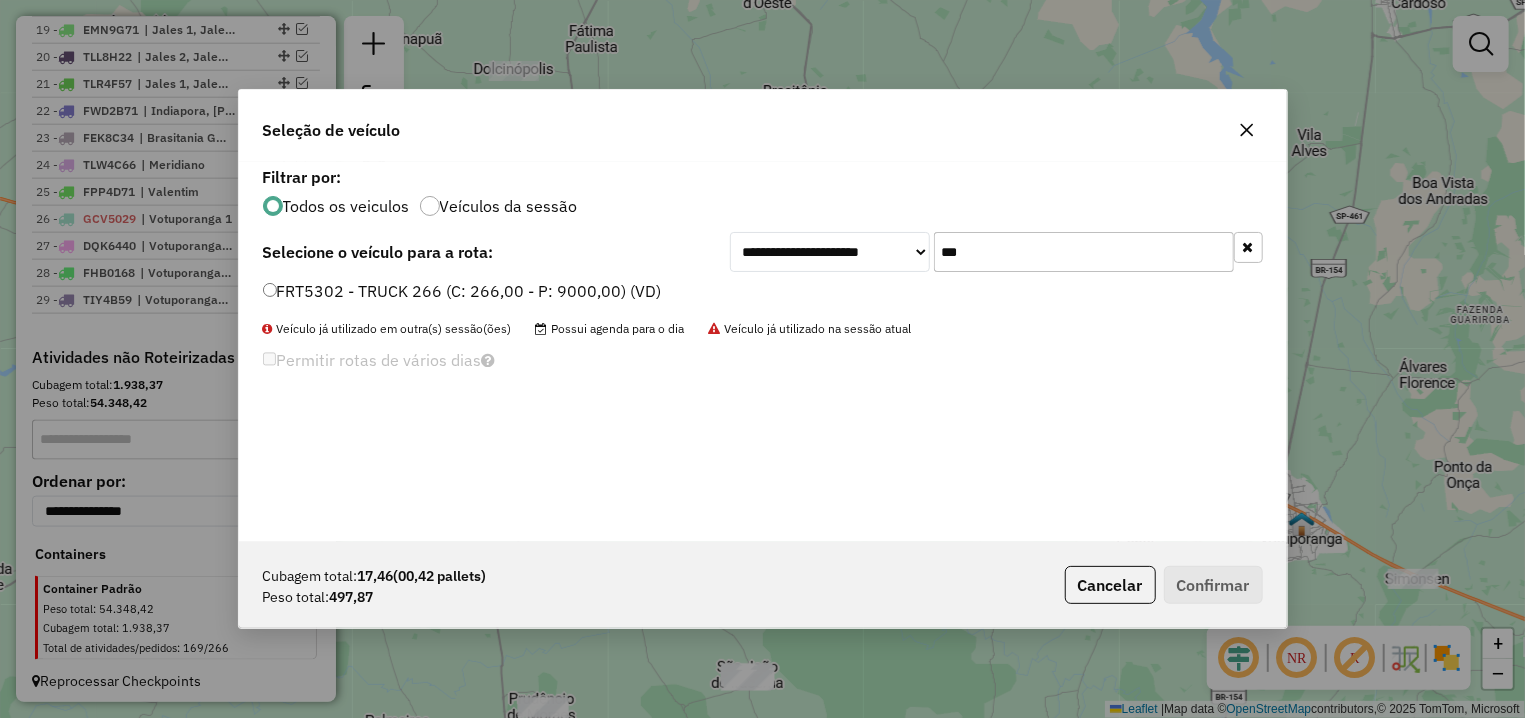 type on "***" 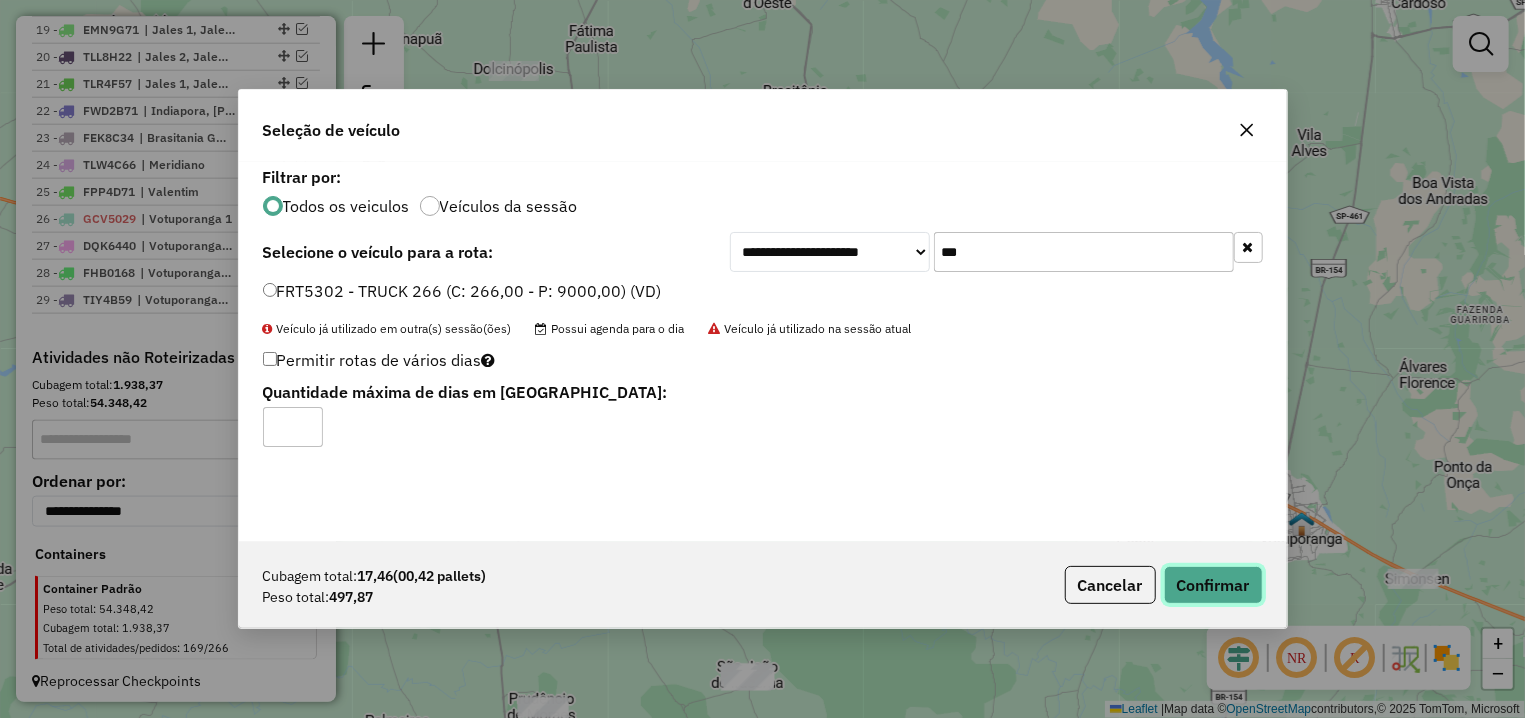 click on "Confirmar" 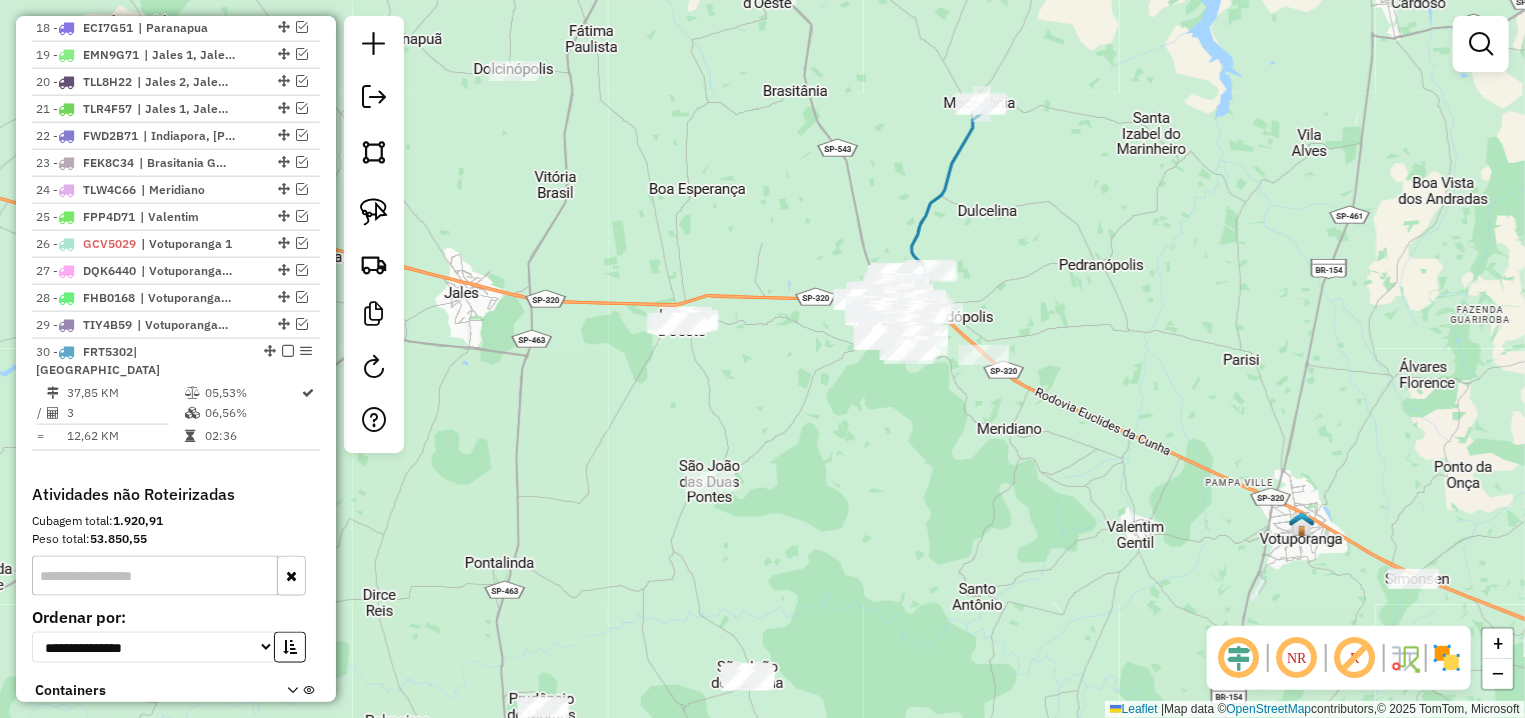scroll, scrollTop: 1265, scrollLeft: 0, axis: vertical 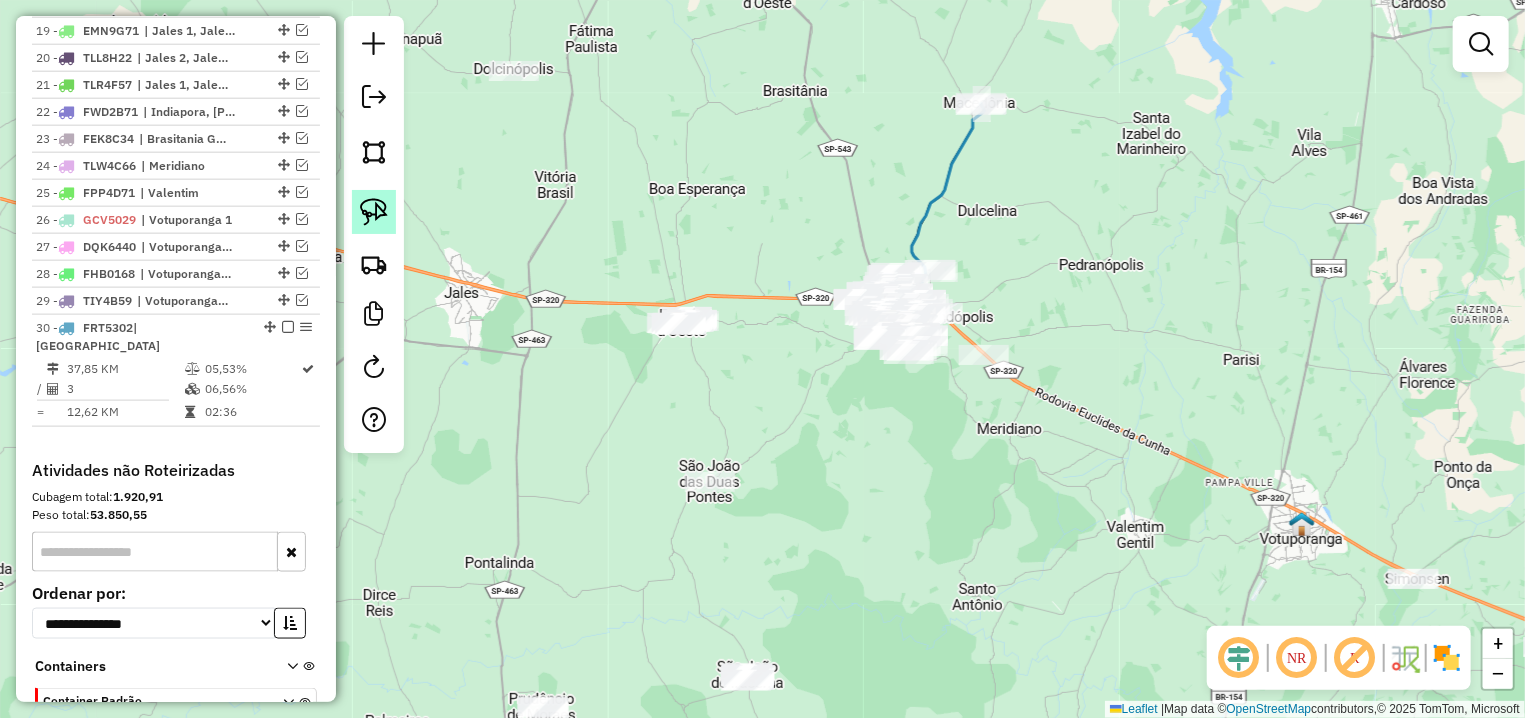 click 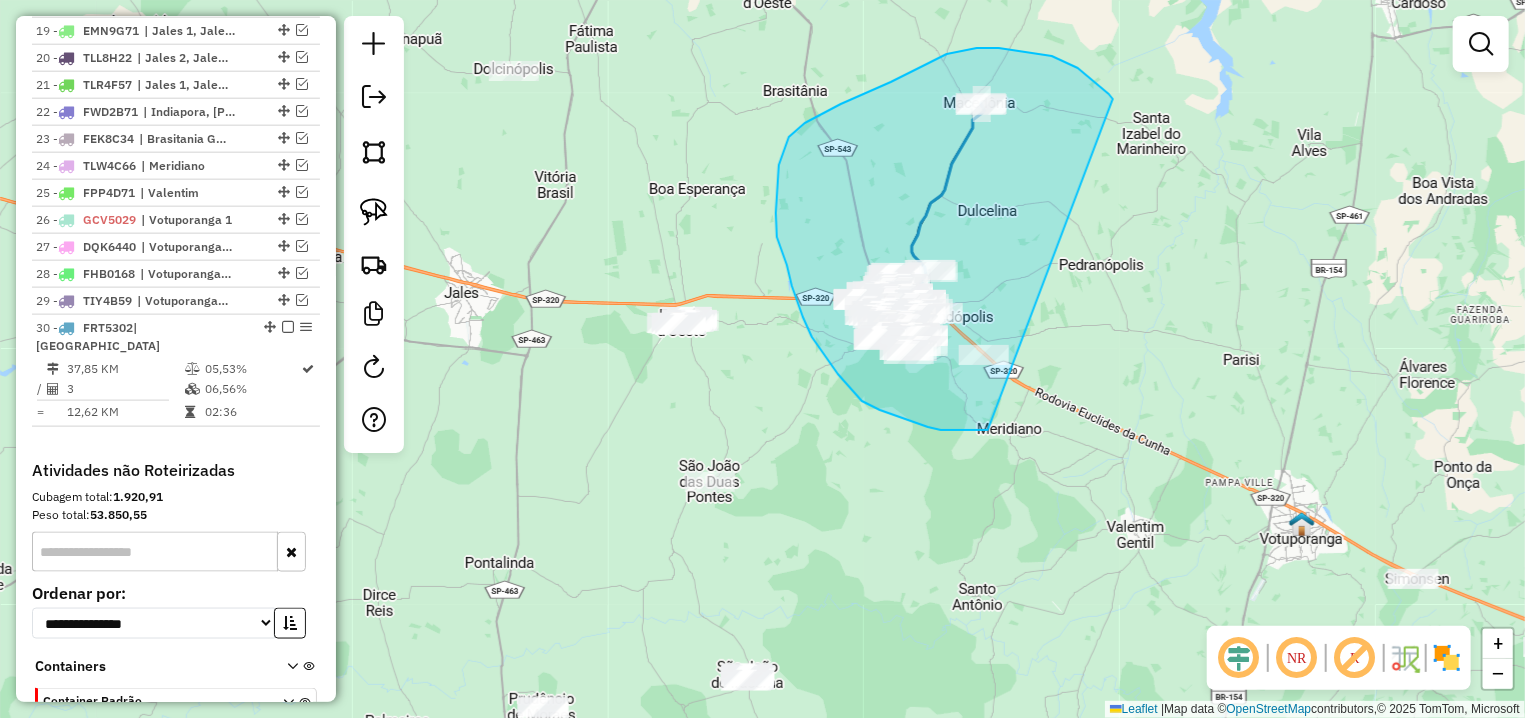 drag, startPoint x: 1109, startPoint y: 94, endPoint x: 988, endPoint y: 430, distance: 357.12323 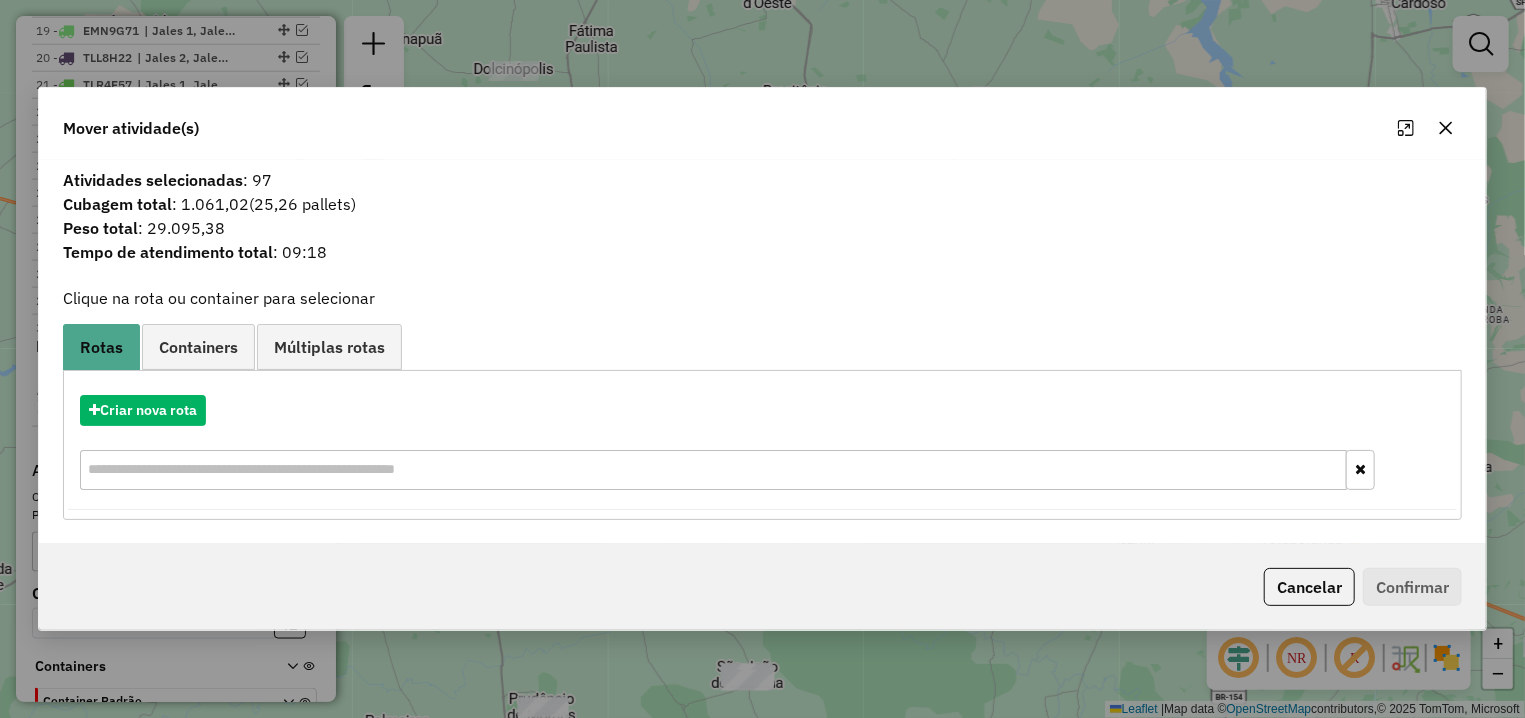 click 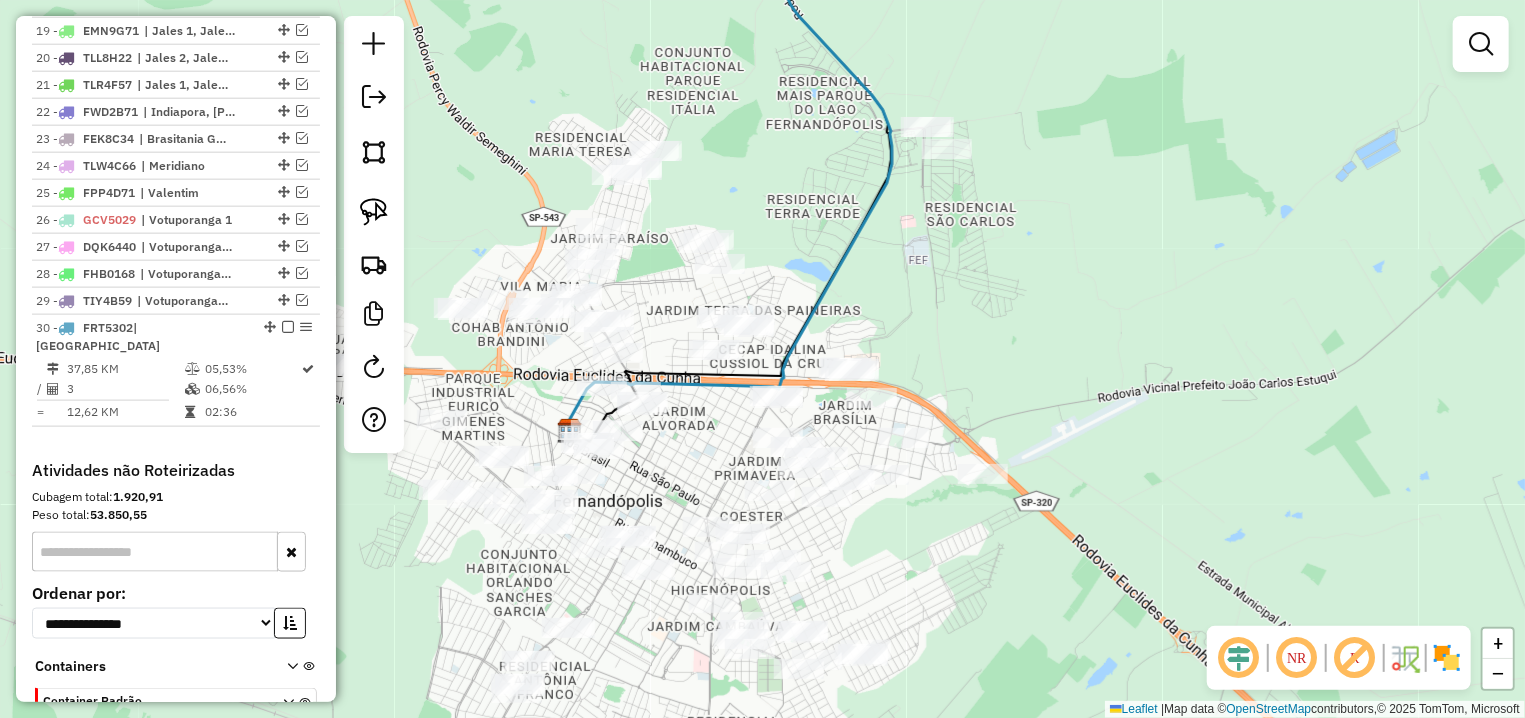 drag, startPoint x: 850, startPoint y: 267, endPoint x: 782, endPoint y: 296, distance: 73.92564 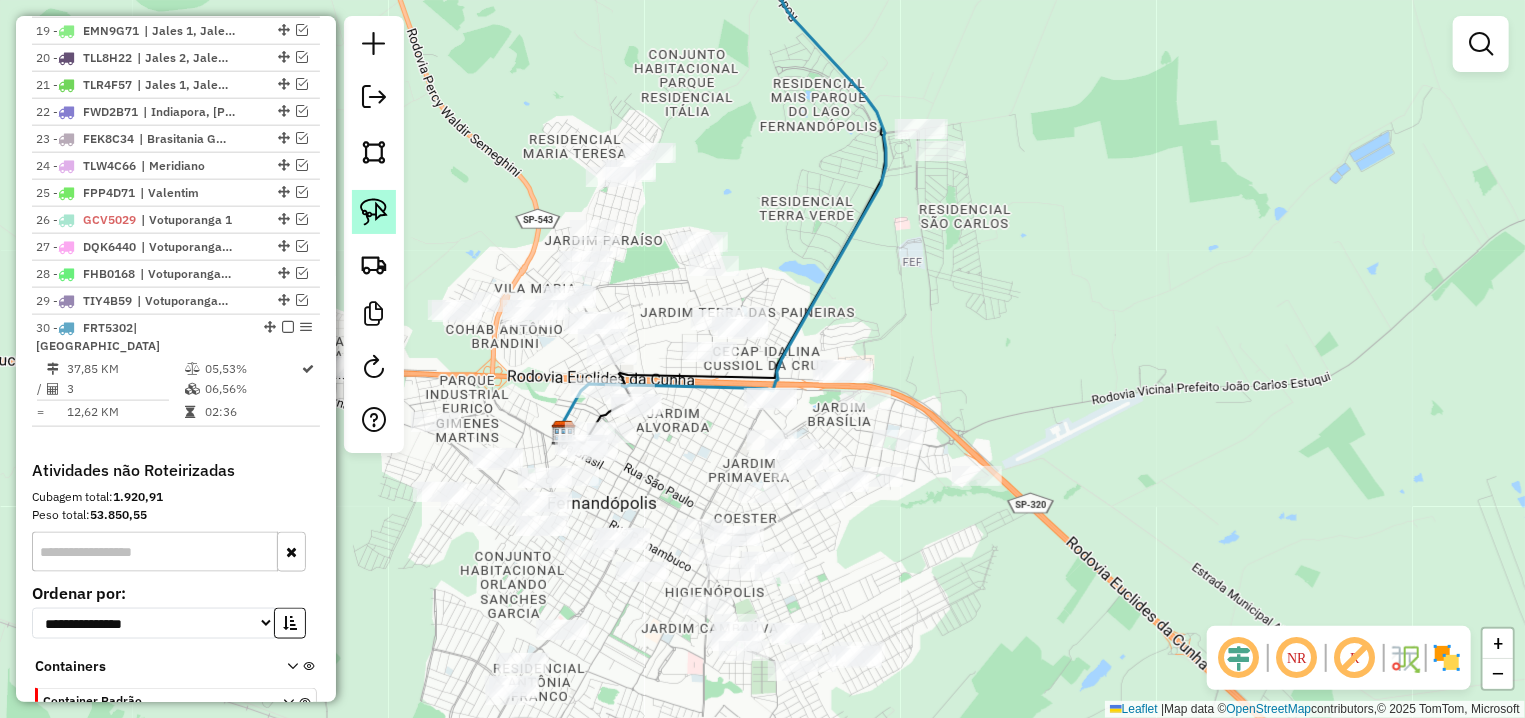 click 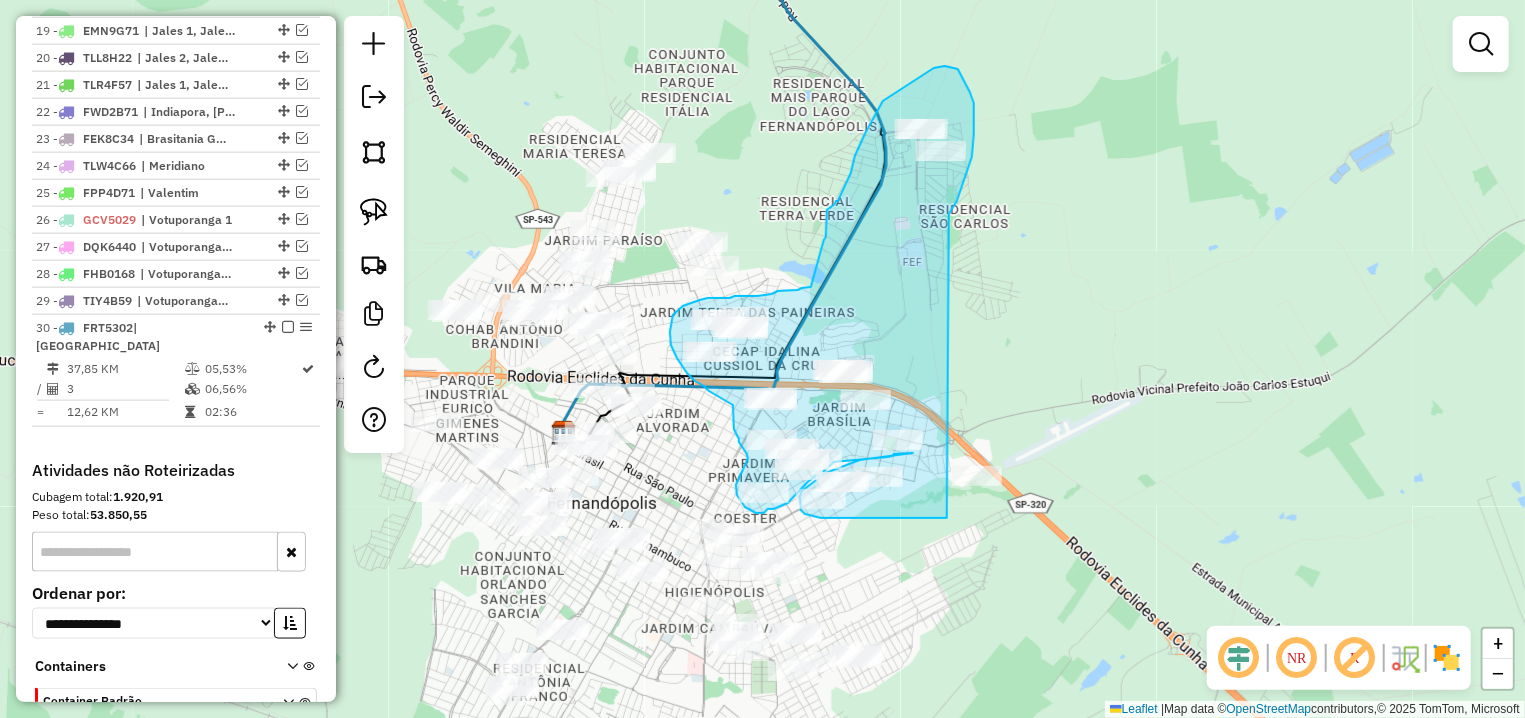 drag, startPoint x: 974, startPoint y: 134, endPoint x: 996, endPoint y: 501, distance: 367.6588 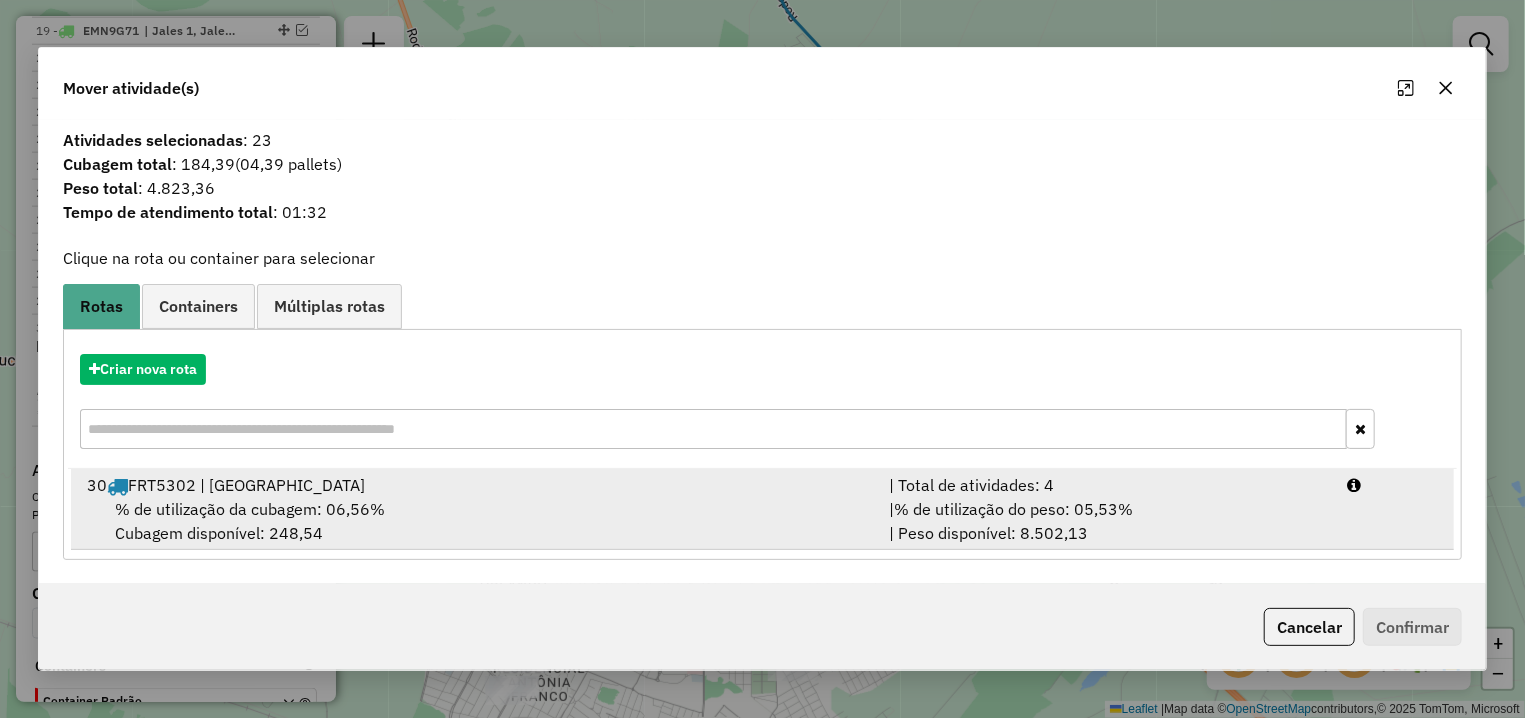 click on "% de utilização da cubagem: 06,56%" at bounding box center (250, 509) 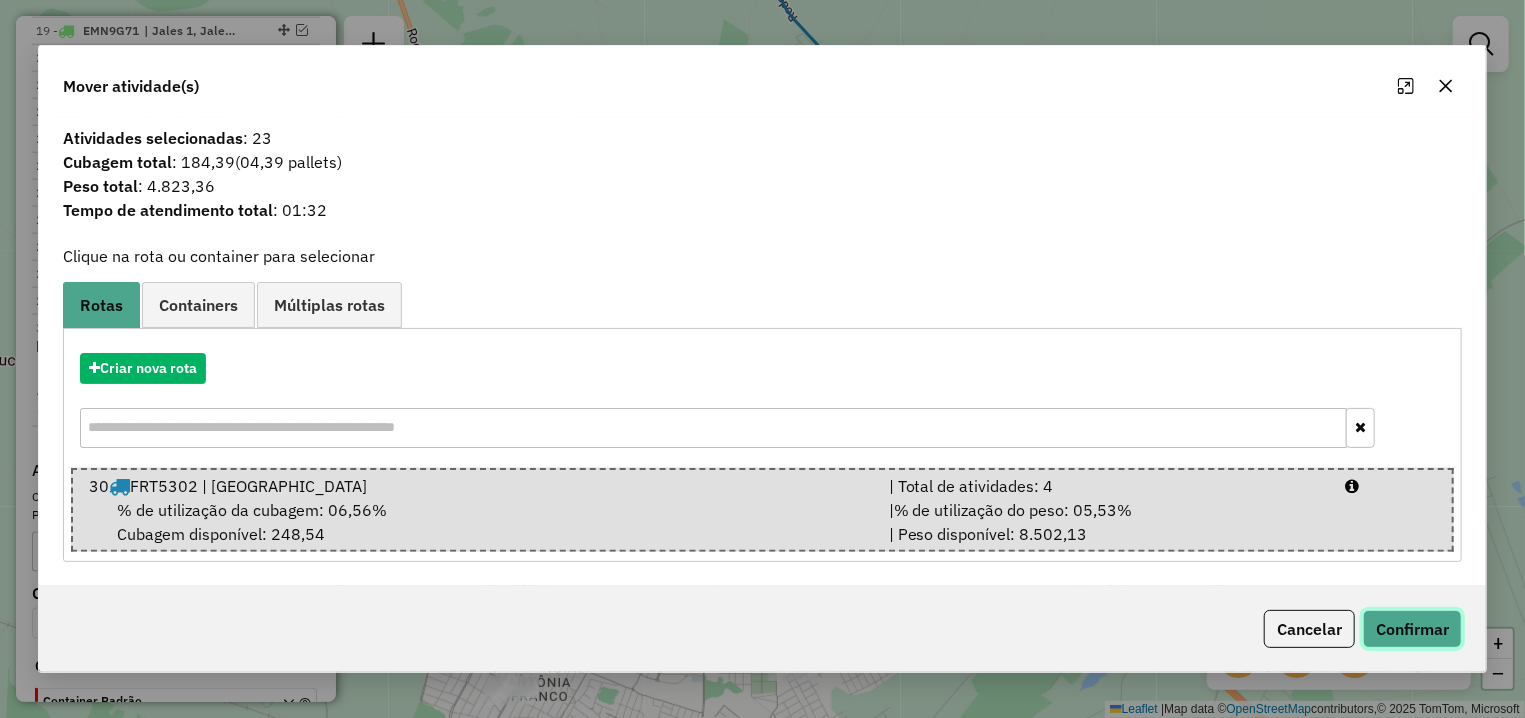 click on "Confirmar" 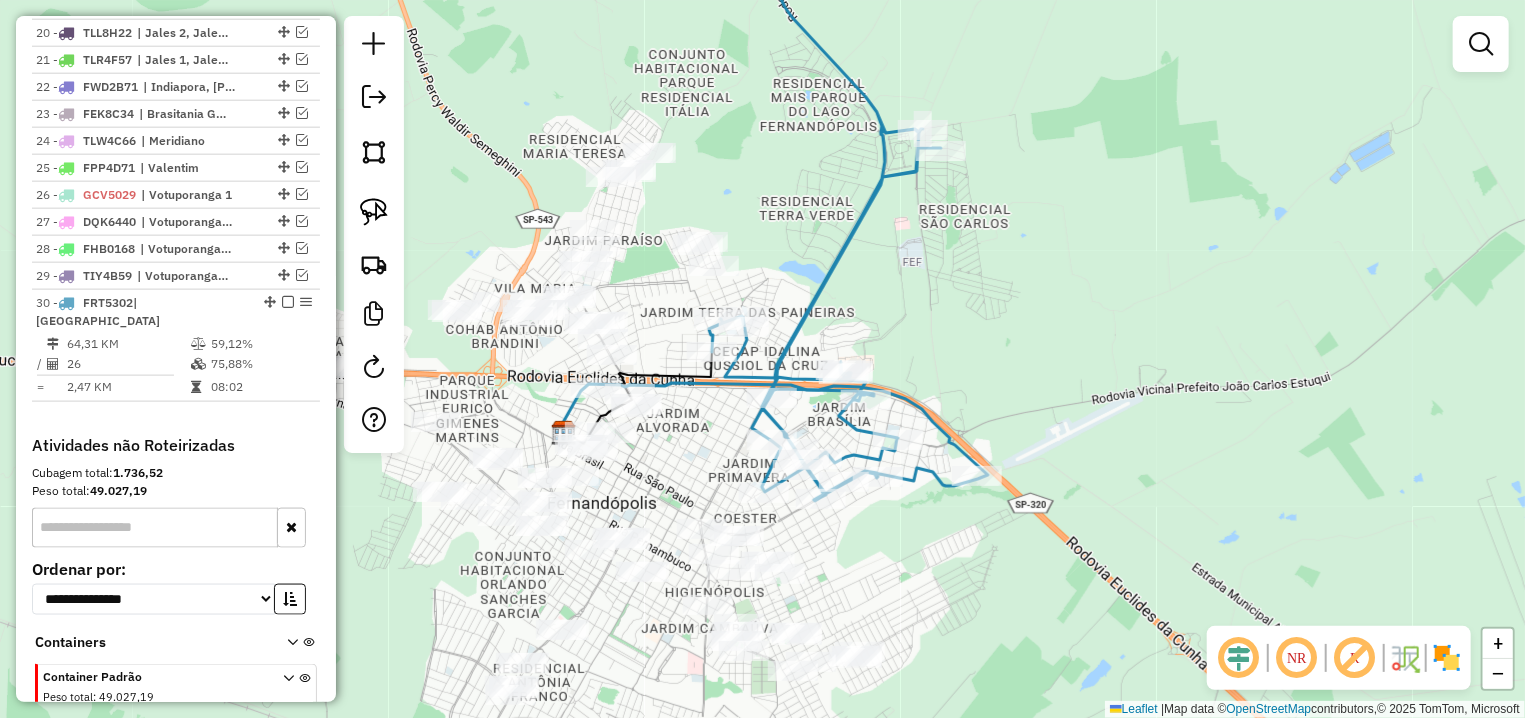 scroll, scrollTop: 1241, scrollLeft: 0, axis: vertical 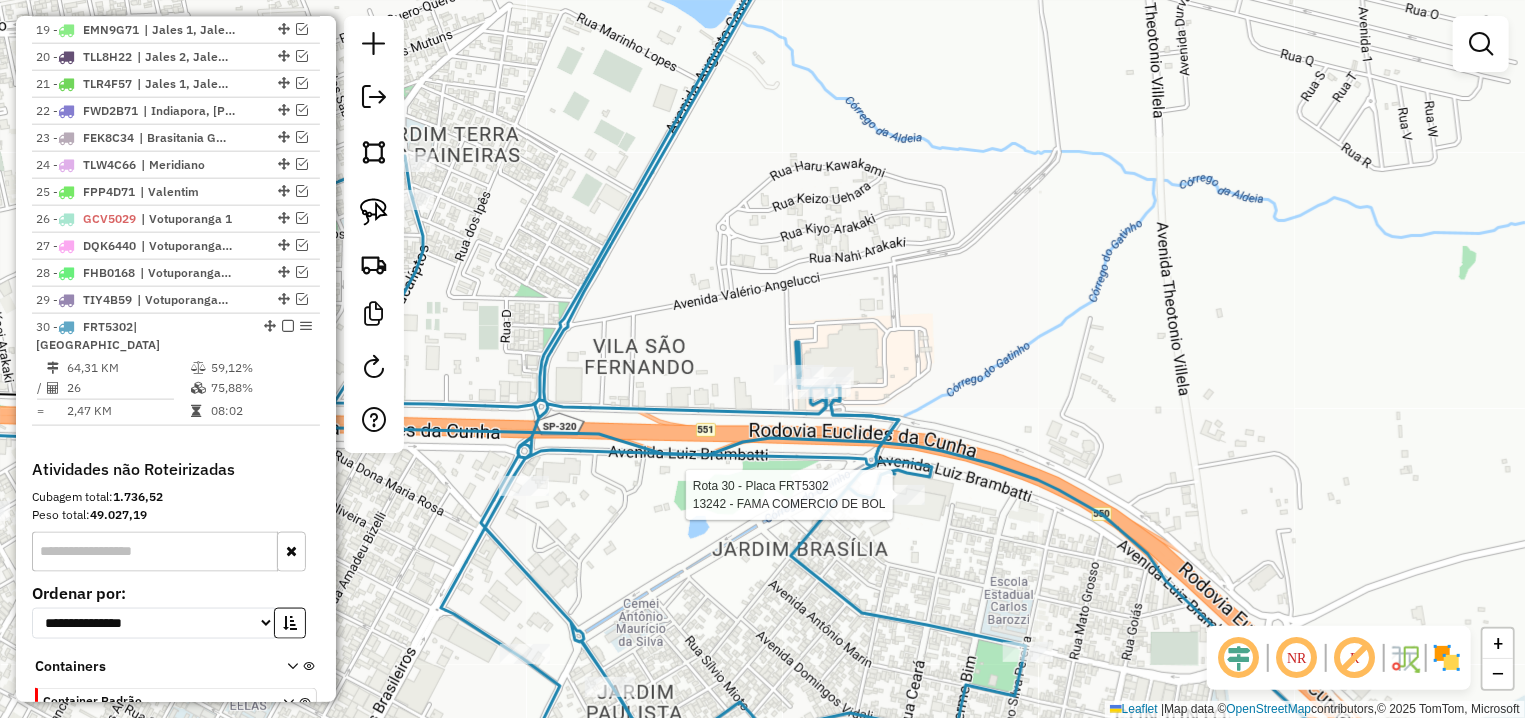 select on "**********" 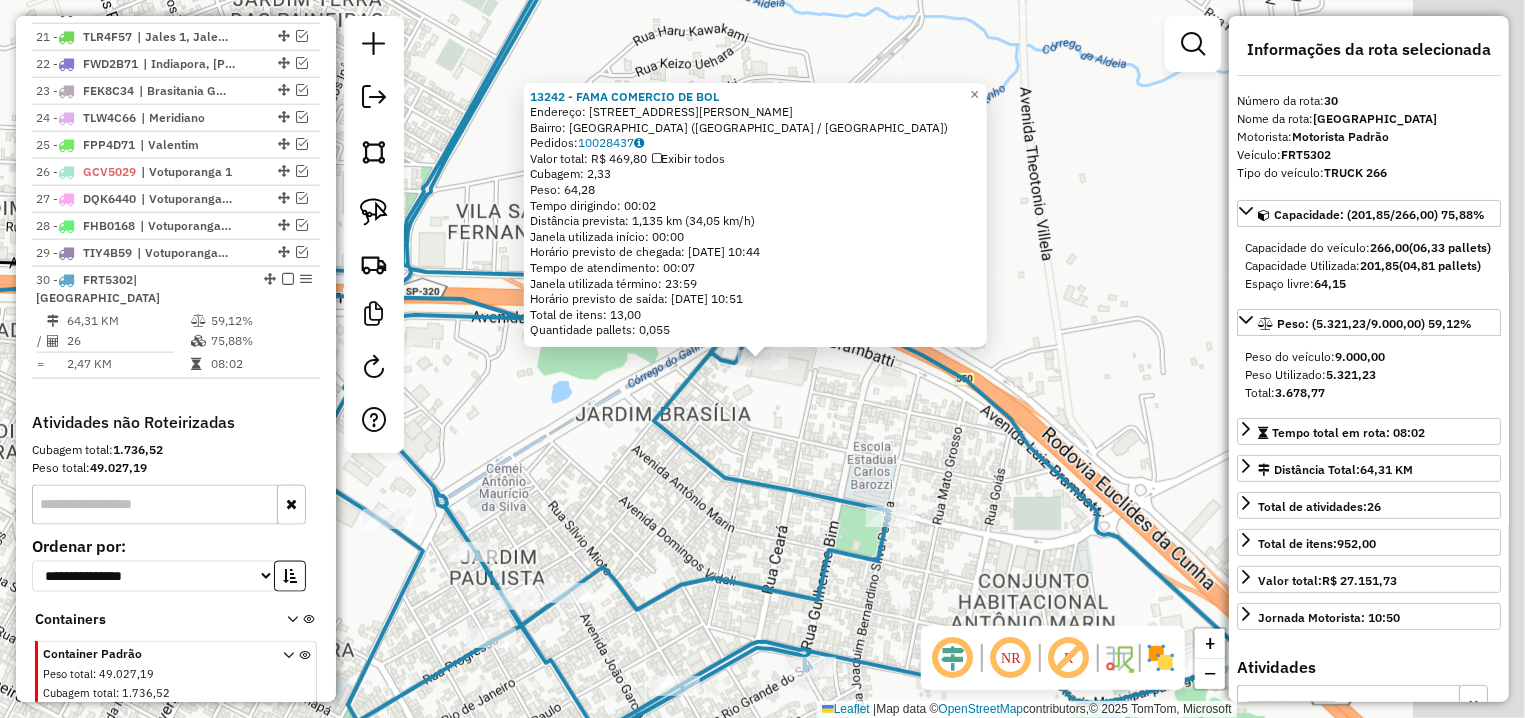 scroll, scrollTop: 1362, scrollLeft: 0, axis: vertical 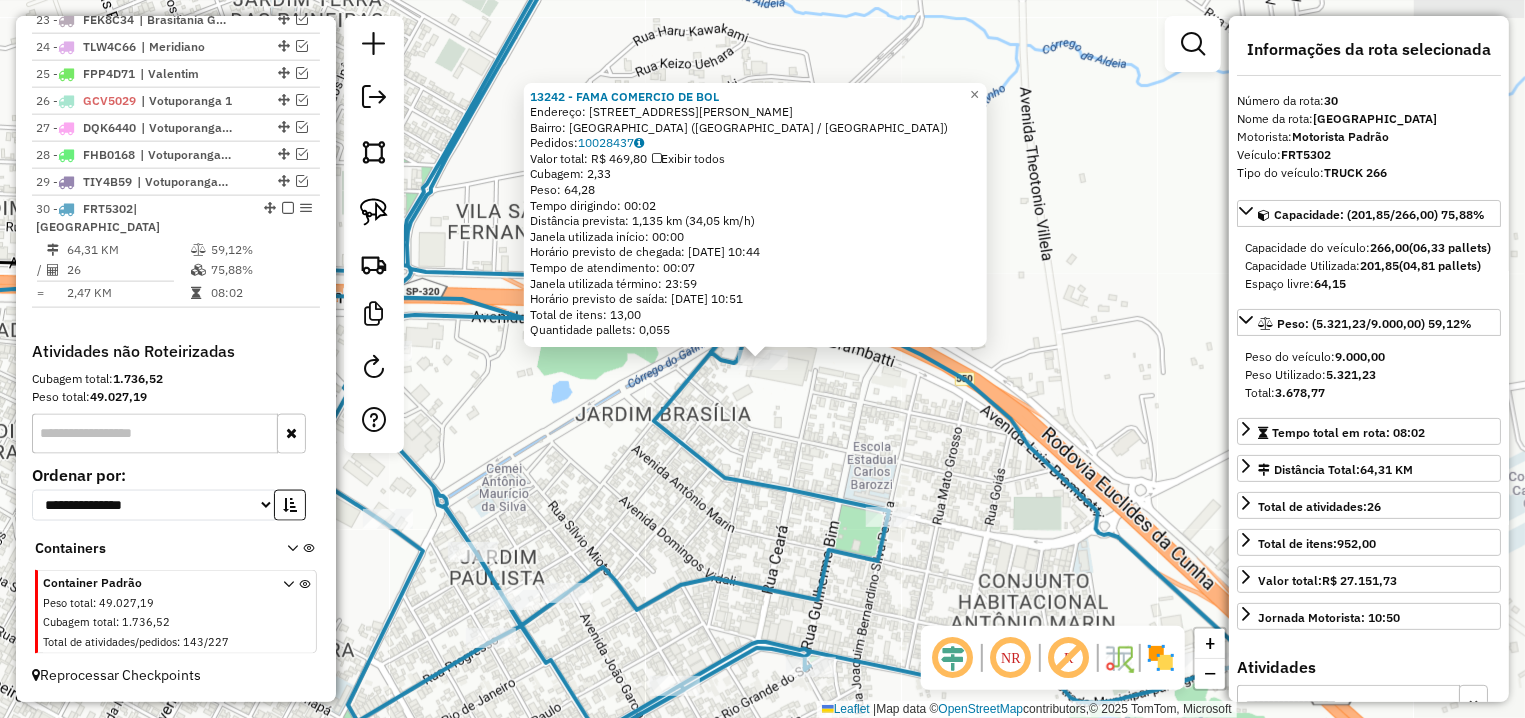 click on "13242 - FAMA COMERCIO DE BOL  Endereço: AV  [PERSON_NAME]                3938   Bairro: [GEOGRAPHIC_DATA] ([GEOGRAPHIC_DATA] / [GEOGRAPHIC_DATA])   Pedidos:  10028437   Valor total: R$ 469,80   Exibir todos   Cubagem: 2,33  Peso: 64,28  Tempo dirigindo: 00:02   Distância prevista: 1,135 km (34,05 km/h)   [GEOGRAPHIC_DATA] utilizada início: 00:00   Horário previsto de chegada: [DATE] 10:44   Tempo de atendimento: 00:07   Janela utilizada término: 23:59   Horário previsto de saída: [DATE] 10:51   Total de itens: 13,00   Quantidade pallets: 0,055  × Janela de atendimento Grade de atendimento Capacidade Transportadoras Veículos Cliente Pedidos  Rotas Selecione os dias de semana para filtrar as janelas de atendimento  Seg   Ter   Qua   Qui   Sex   Sáb   Dom  Informe o período da janela de atendimento: De: Até:  Filtrar exatamente a janela do cliente  Considerar janela de atendimento padrão  Selecione os dias de semana para filtrar as grades de atendimento  Seg   Ter   Qua   Qui   Sex   Sáb   Dom   Peso mínimo:   De:   Até:" 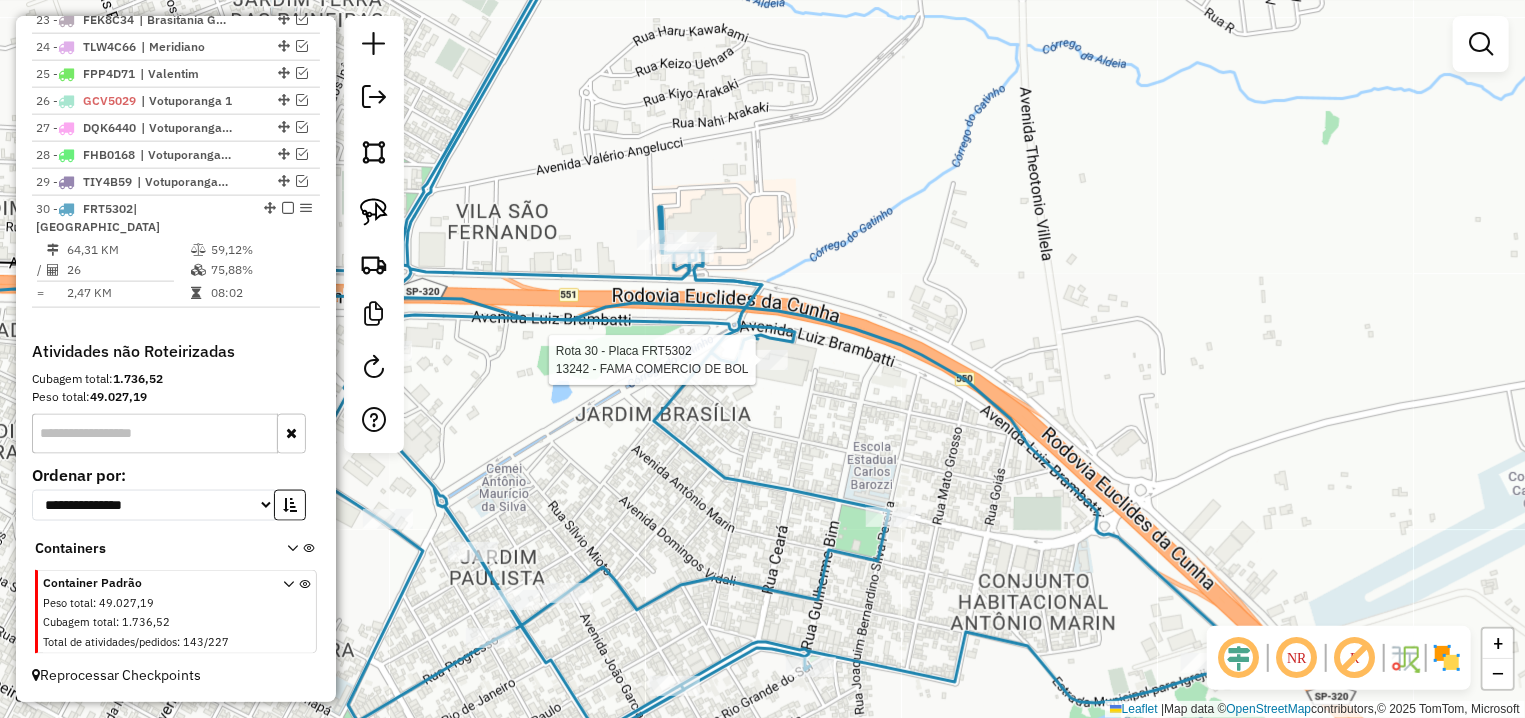 select on "**********" 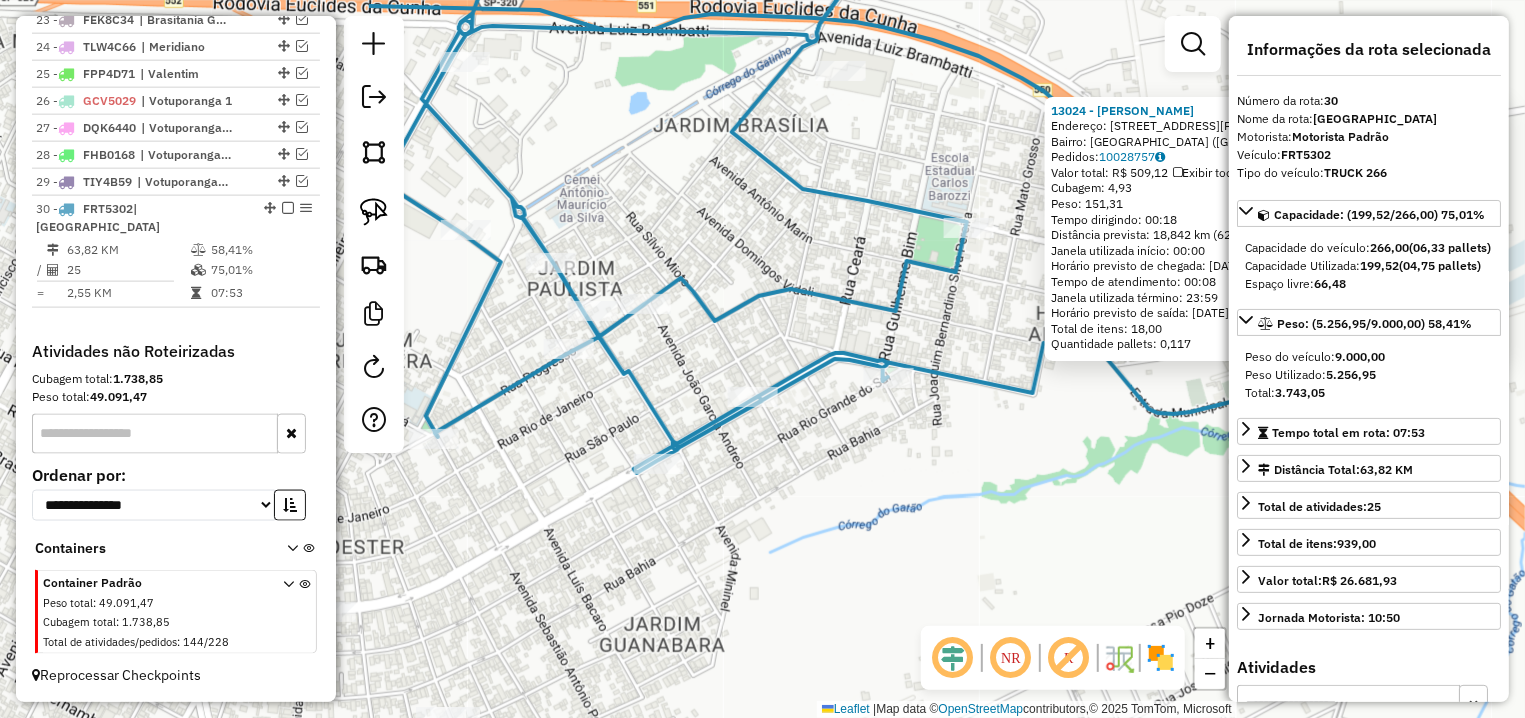 drag, startPoint x: 585, startPoint y: 486, endPoint x: 1138, endPoint y: 489, distance: 553.0081 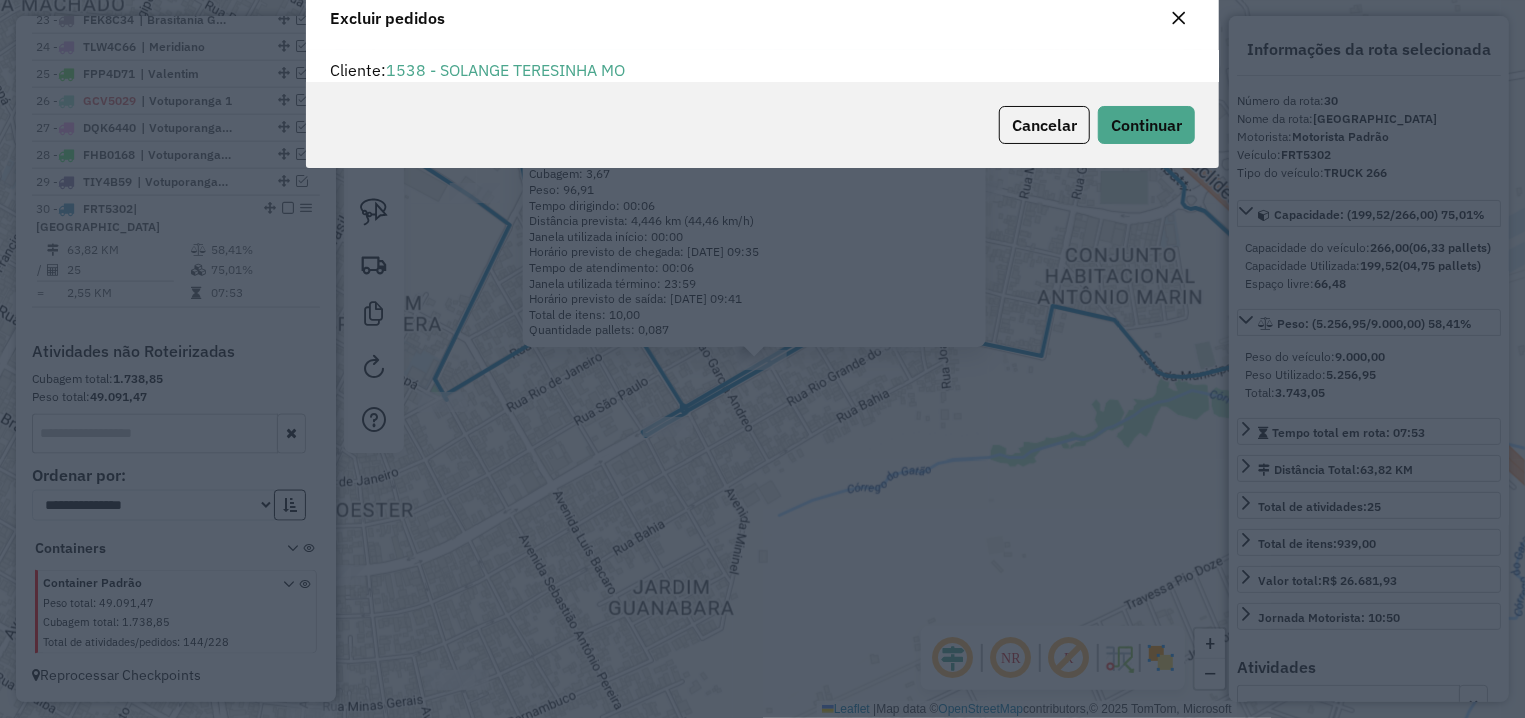 scroll, scrollTop: 0, scrollLeft: 0, axis: both 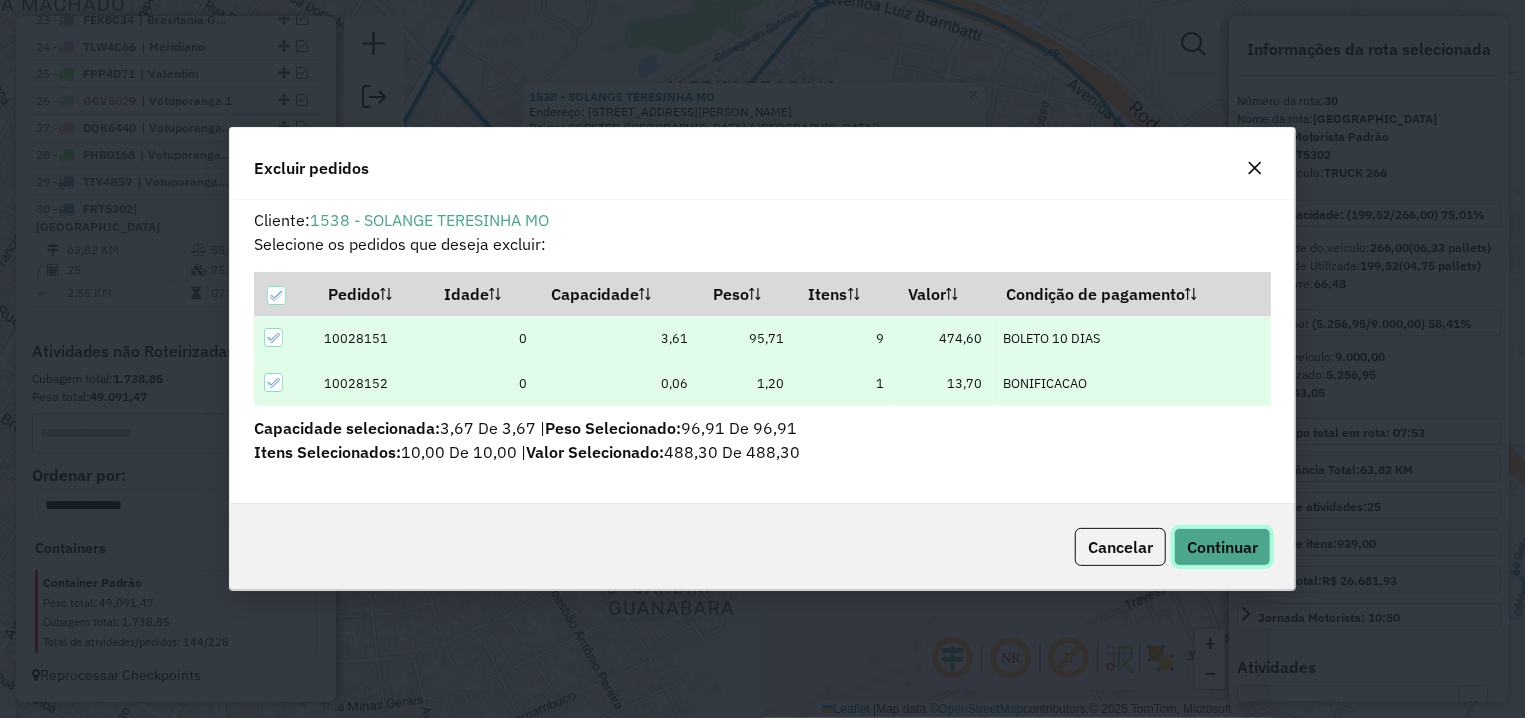 click on "Continuar" 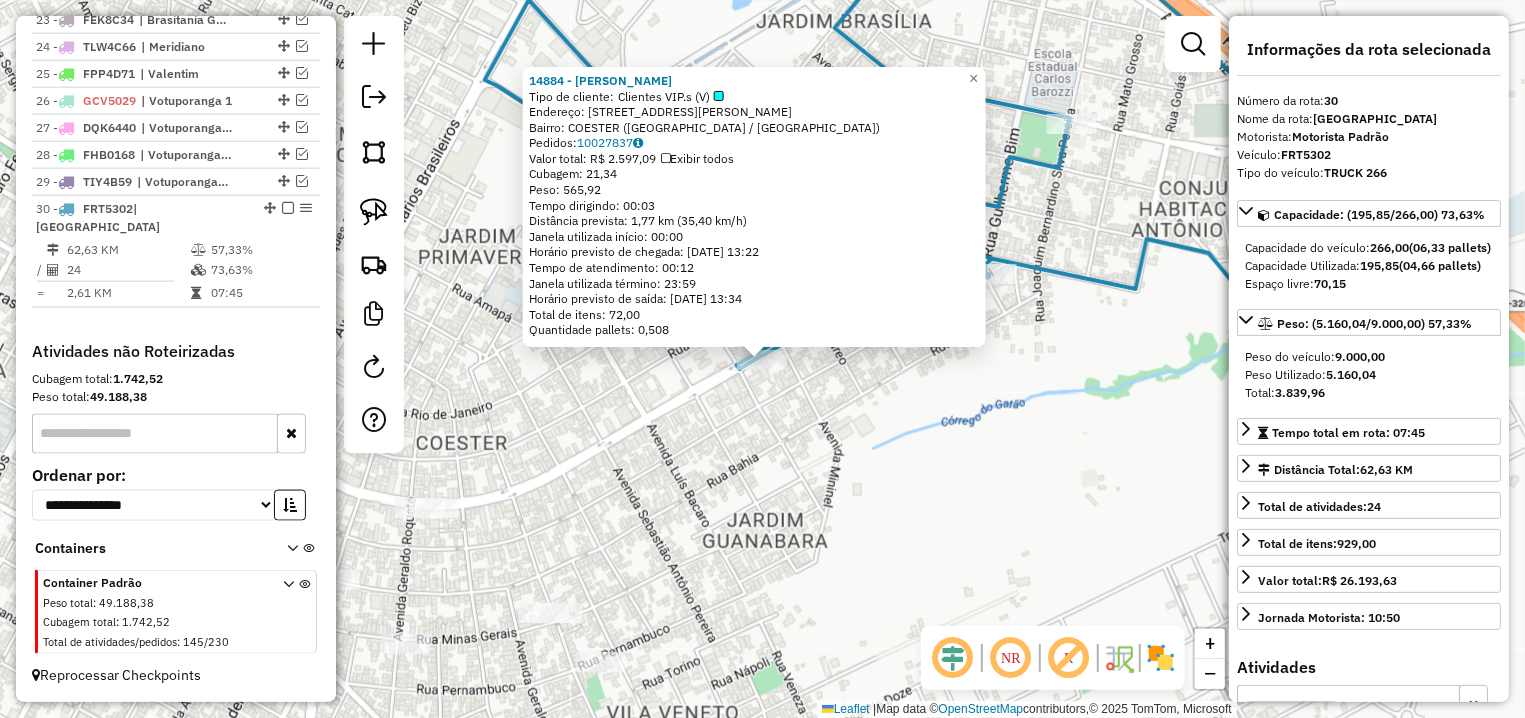 click on "14884 - [PERSON_NAME] de cliente:   Clientes VIP.s (V)   Endereço: [STREET_ADDRESS][PERSON_NAME]   Bairro: COESTER ([GEOGRAPHIC_DATA] / [GEOGRAPHIC_DATA])   Pedidos:  10027837   Valor total: R$ 2.597,09   Exibir todos   Cubagem: 21,34  Peso: 565,92  Tempo dirigindo: 00:03   Distância prevista: 1,77 km (35,40 km/h)   Janela utilizada início: 00:00   Horário previsto de chegada: [DATE] 13:22   Tempo de atendimento: 00:12   Janela utilizada término: 23:59   Horário previsto de saída: [DATE] 13:34   Total de itens: 72,00   Quantidade pallets: 0,508  × Janela de atendimento Grade de atendimento Capacidade Transportadoras Veículos Cliente Pedidos  Rotas Selecione os dias de semana para filtrar as janelas de atendimento  Seg   Ter   Qua   Qui   Sex   Sáb   Dom  Informe o período da janela de atendimento: De: Até:  Filtrar exatamente a janela do cliente  Considerar janela de atendimento padrão  Selecione os dias de semana para filtrar as grades de atendimento  Seg   Ter   Qua   Qui   Sex  De:" 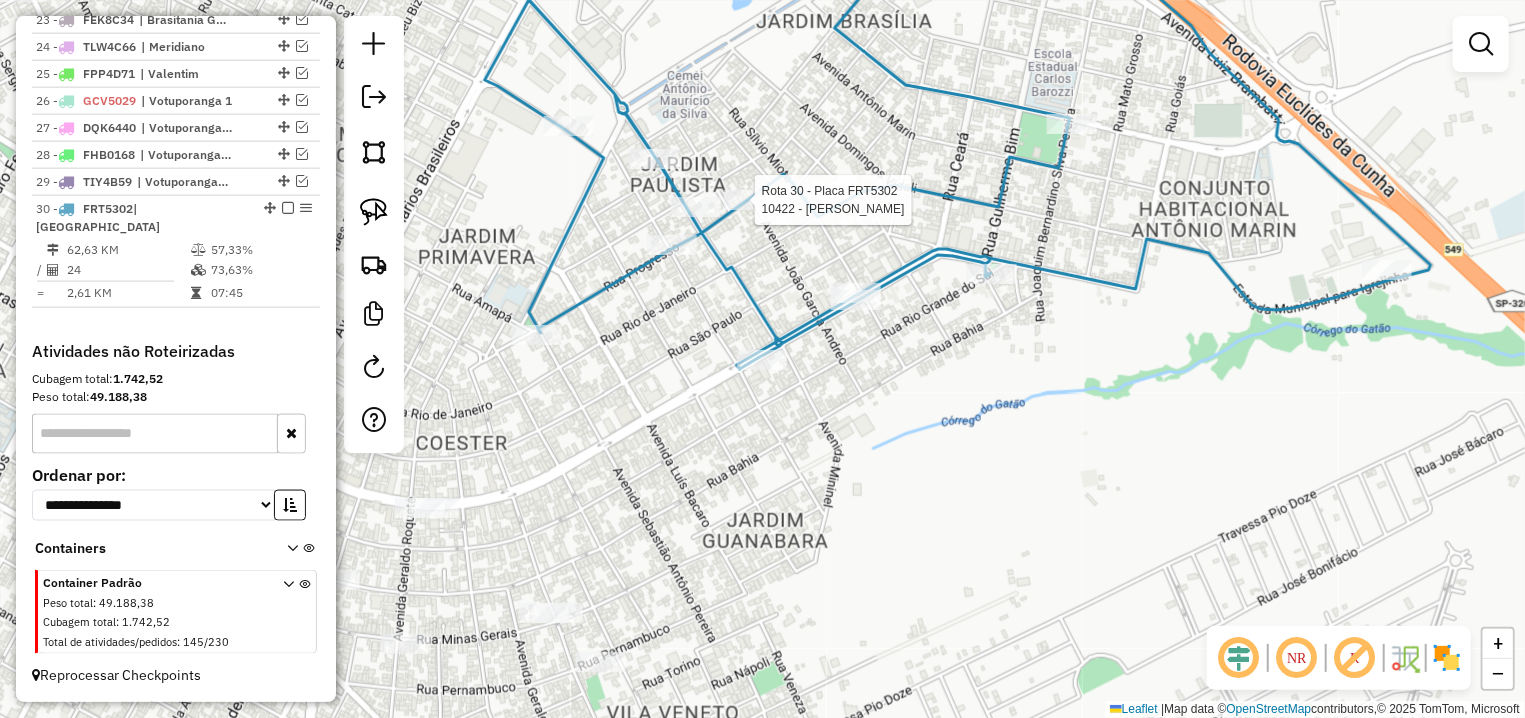 select on "**********" 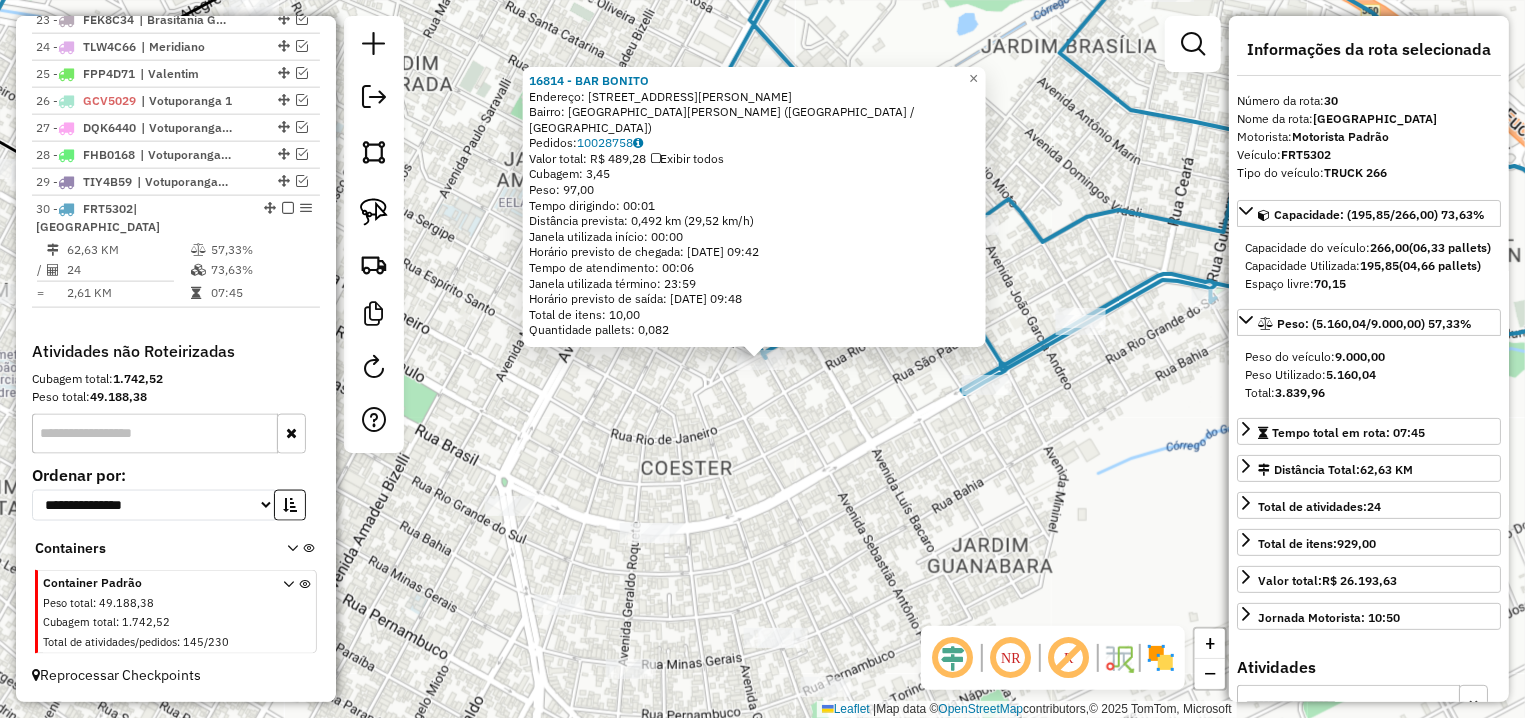 click on "16814 - BAR BONITO  Endereço:  [STREET_ADDRESS][PERSON_NAME][PERSON_NAME]   [GEOGRAPHIC_DATA]:  10028758   Valor total: R$ 489,28   Exibir todos   Cubagem: 3,45  Peso: 97,00  Tempo dirigindo: 00:01   Distância prevista: 0,492 km (29,52 km/h)   [GEOGRAPHIC_DATA] utilizada início: 00:00   Horário previsto de chegada: [DATE] 09:42   Tempo de atendimento: 00:06   Janela utilizada término: 23:59   Horário previsto de saída: [DATE] 09:48   Total de itens: 10,00   Quantidade pallets: 0,082  × Janela de atendimento Grade de atendimento Capacidade Transportadoras Veículos Cliente Pedidos  Rotas Selecione os dias de semana para filtrar as janelas de atendimento  Seg   Ter   Qua   Qui   Sex   Sáb   Dom  Informe o período da janela de atendimento: De: Até:  Filtrar exatamente a janela do cliente  Considerar janela de atendimento padrão  Selecione os dias de semana para filtrar as grades de atendimento  Seg   Ter   Qua   Qui   Sex   Sáb   Dom   Peso mínimo:   Peso máximo:  +" 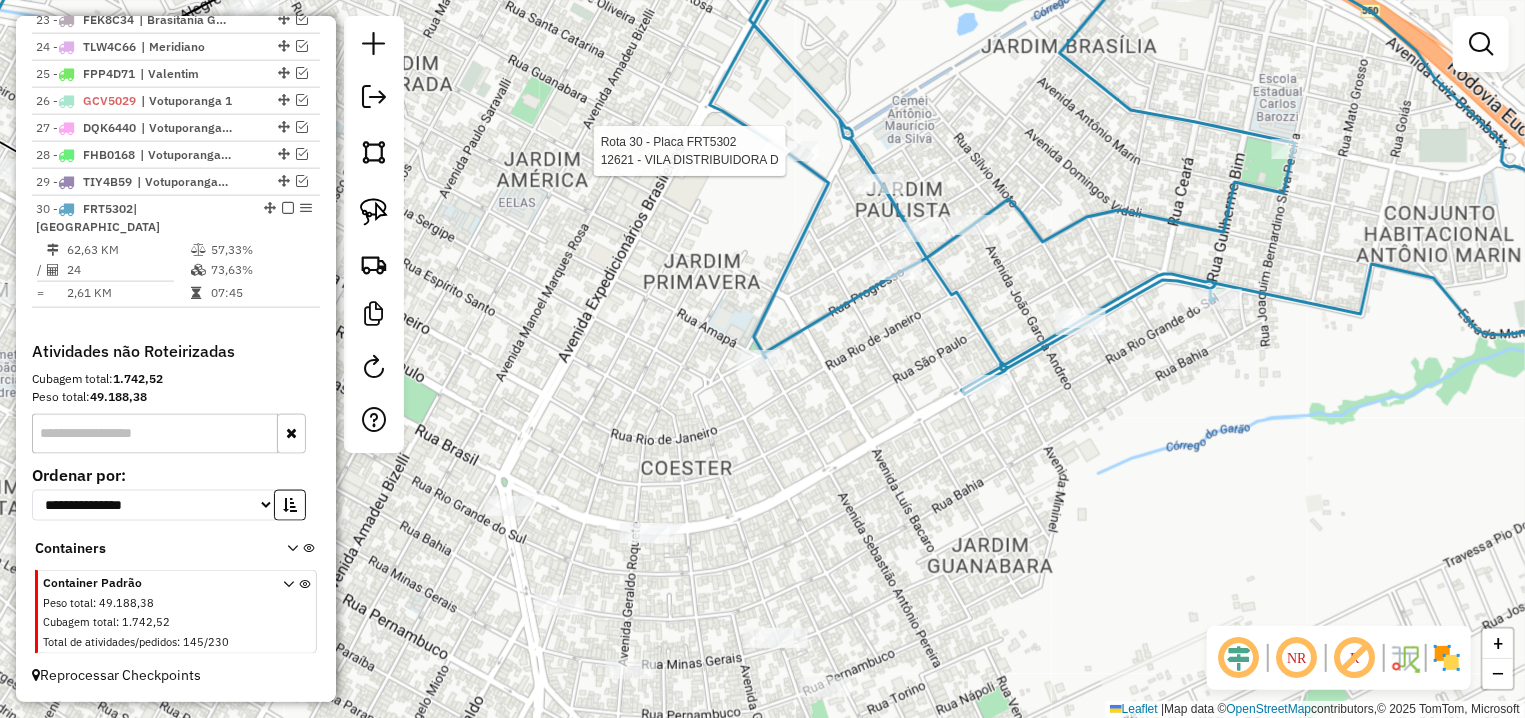select on "**********" 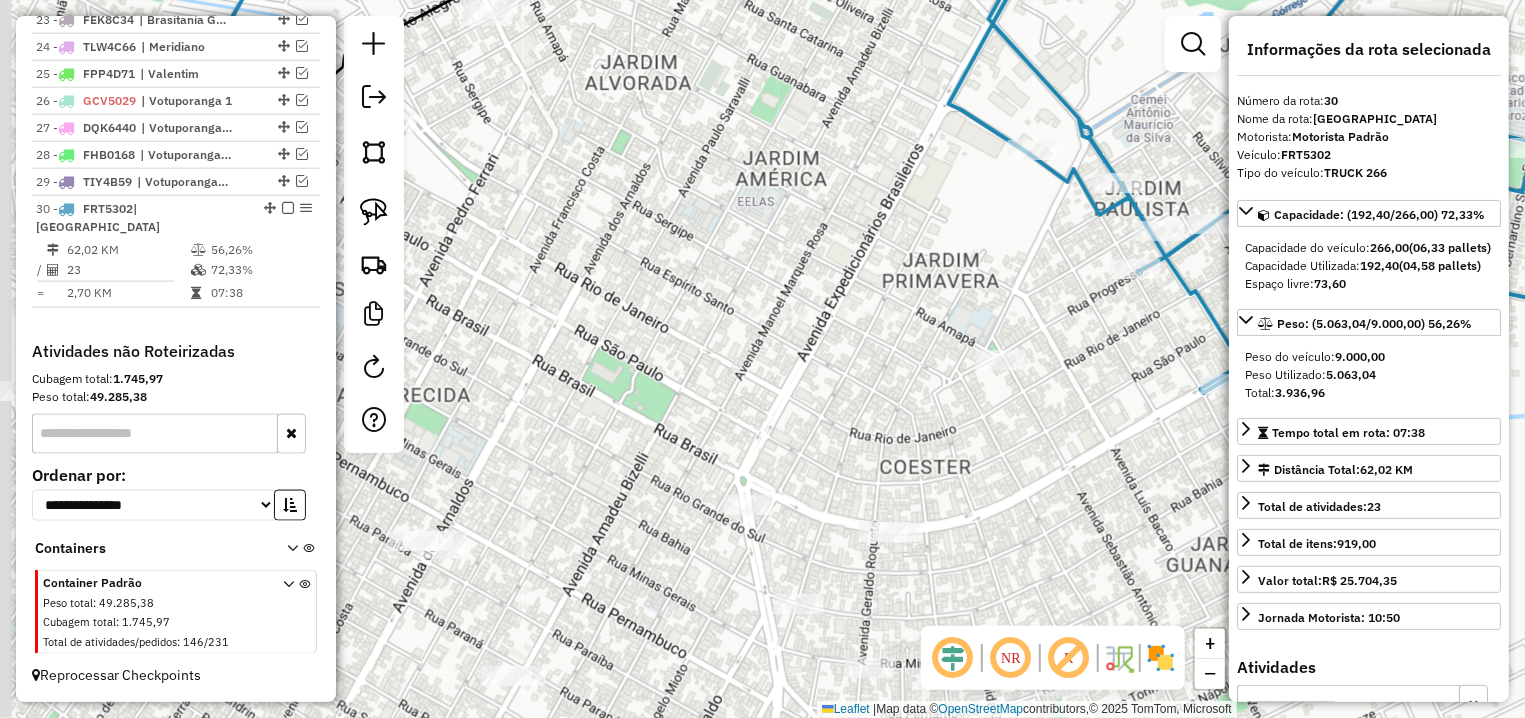 drag, startPoint x: 679, startPoint y: 259, endPoint x: 950, endPoint y: 264, distance: 271.0461 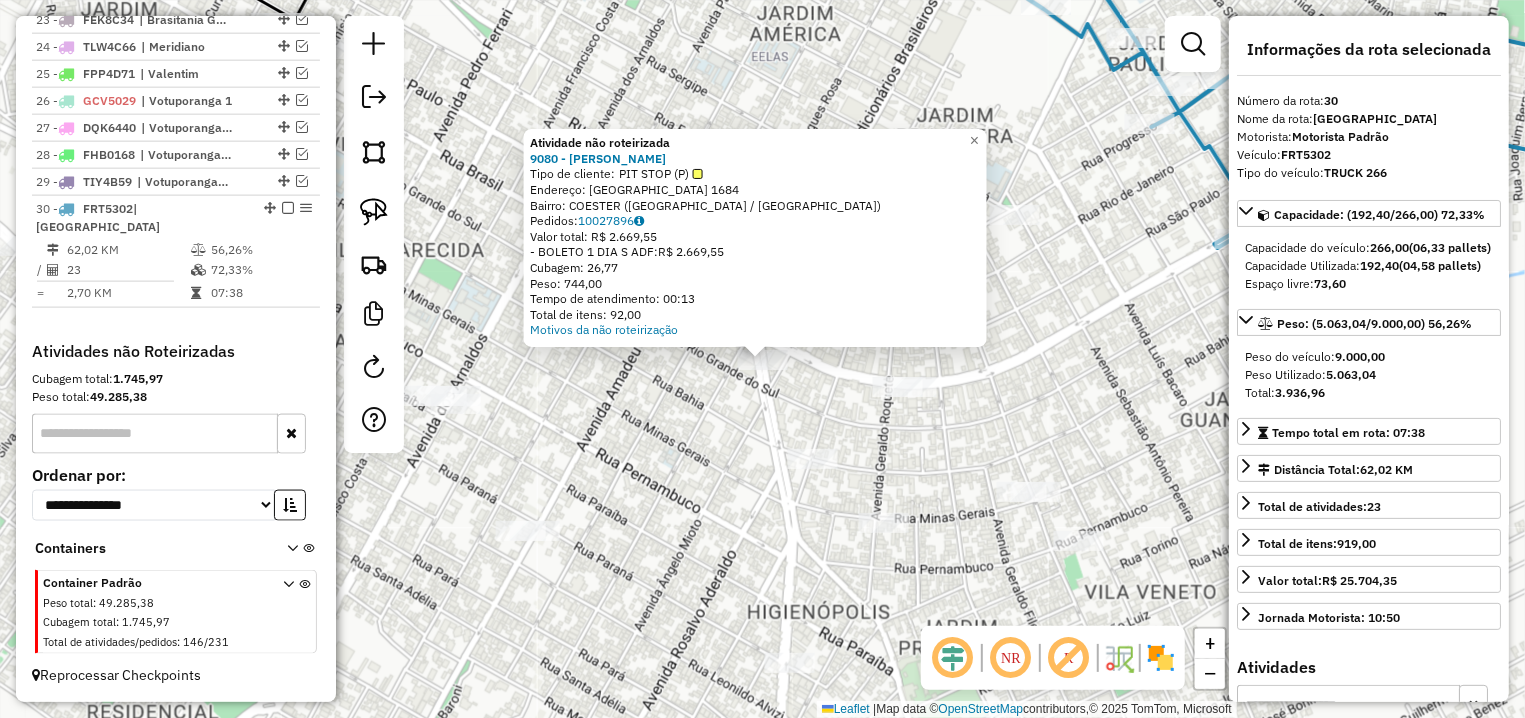 click on "Atividade não roteirizada 9080 - [PERSON_NAME] A  Tipo de cliente:   PIT STOP (P)   Endereço: R   [GEOGRAPHIC_DATA]             1684   Bairro: COESTER ([GEOGRAPHIC_DATA] / [GEOGRAPHIC_DATA])   Pedidos:  10027896   Valor total: R$ 2.669,55   - BOLETO 1 DIA S ADF:  R$ 2.669,55   Cubagem: 26,77   Peso: 744,00   Tempo de atendimento: 00:13   Total de itens: 92,00  Motivos da não roteirização × Janela de atendimento Grade de atendimento Capacidade Transportadoras Veículos Cliente Pedidos  Rotas Selecione os dias de semana para filtrar as janelas de atendimento  Seg   Ter   Qua   Qui   Sex   Sáb   Dom  Informe o período da janela de atendimento: De: Até:  Filtrar exatamente a janela do cliente  Considerar janela de atendimento padrão  Selecione os dias de semana para filtrar as grades de atendimento  Seg   Ter   Qua   Qui   Sex   Sáb   Dom   Considerar clientes sem dia de atendimento cadastrado  Clientes fora do dia de atendimento selecionado Filtrar as atividades entre os valores definidos abaixo:  Peso mínimo:  +" 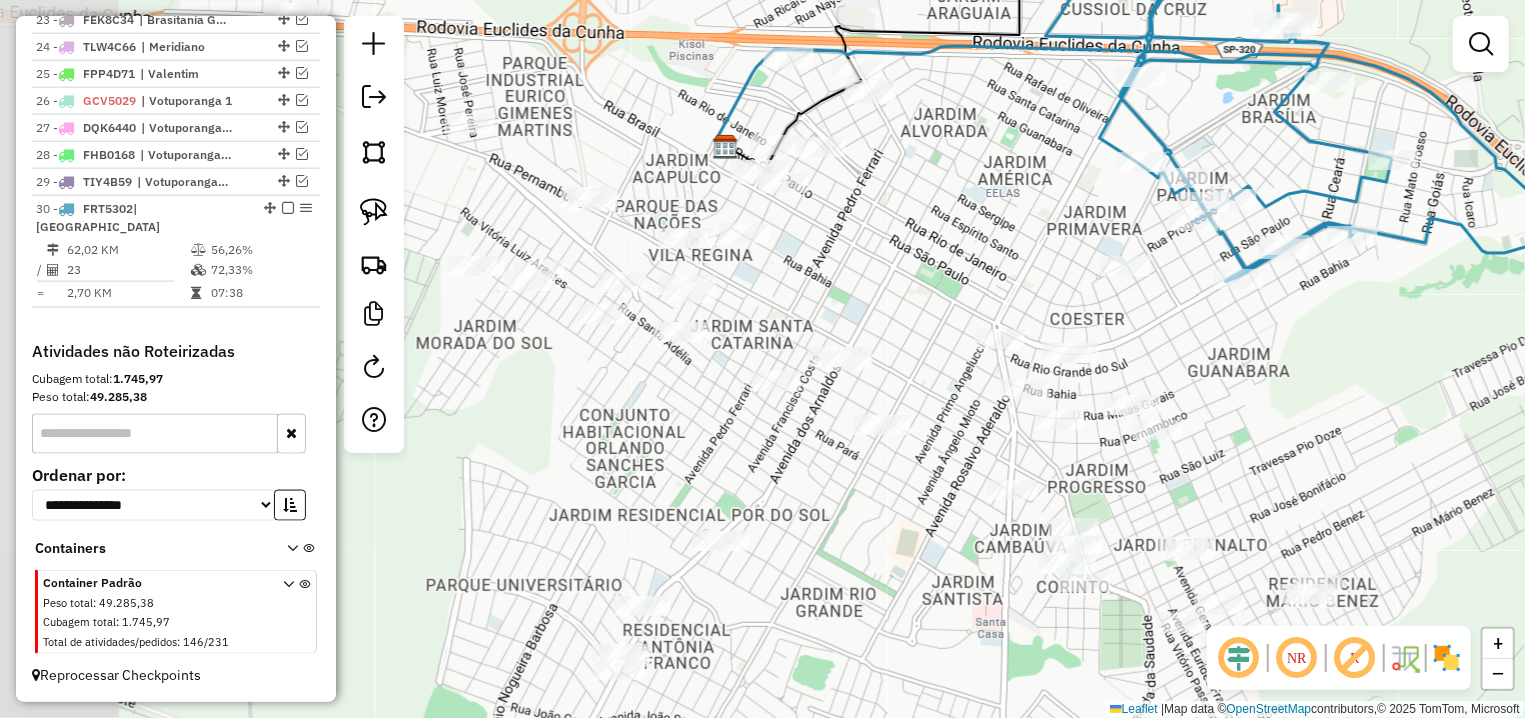 drag, startPoint x: 611, startPoint y: 281, endPoint x: 906, endPoint y: 303, distance: 295.8192 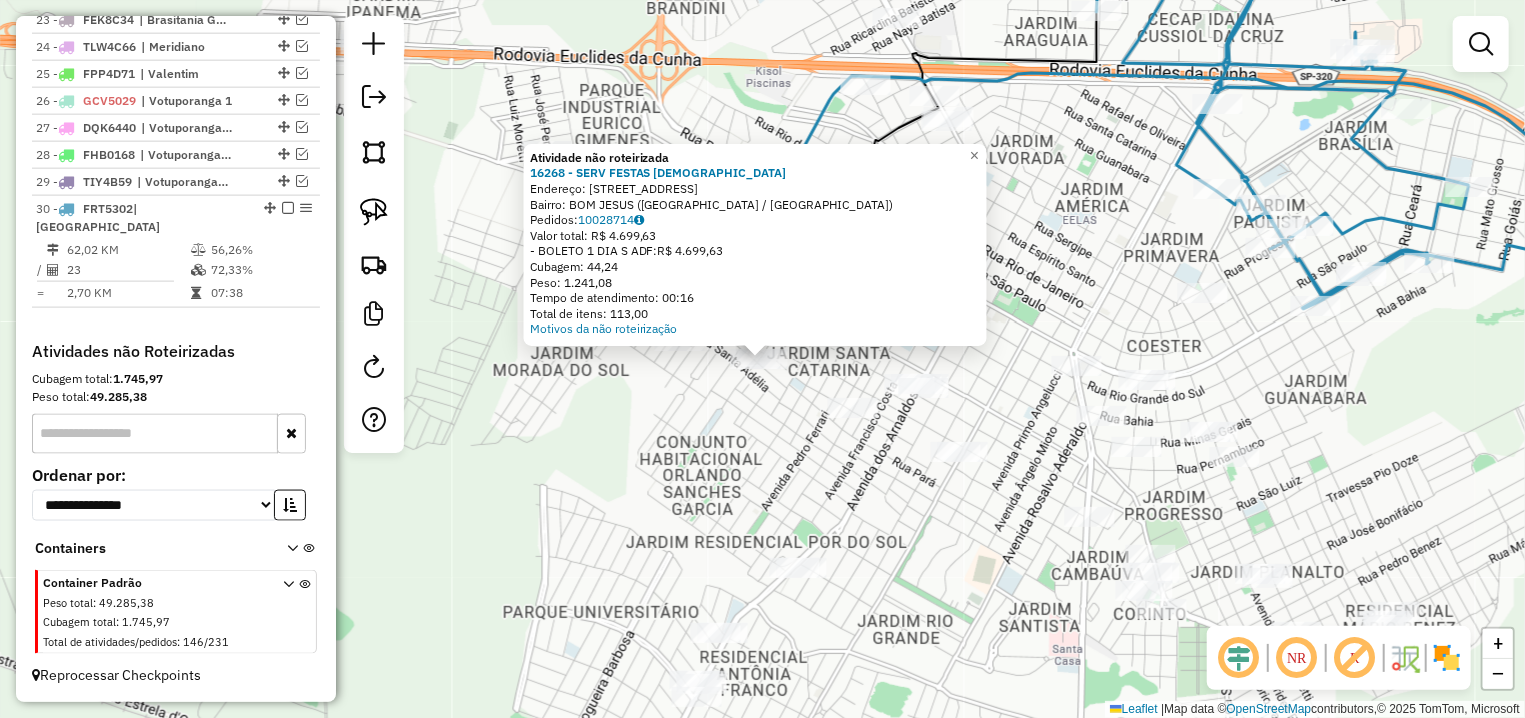 click on "Atividade não roteirizada 16268 - SERV FESTAS BOM JESU  Endereço: R   BOM JESUS                     185   Bairro: BOM JESUS ([GEOGRAPHIC_DATA] / [GEOGRAPHIC_DATA])   Pedidos:  10028714   Valor total: R$ 4.699,63   - BOLETO 1 DIA S ADF:  R$ 4.699,63   Cubagem: 44,24   Peso: 1.241,08   Tempo de atendimento: 00:16   Total de itens: 113,00  Motivos da não roteirização × Janela de atendimento Grade de atendimento Capacidade Transportadoras Veículos Cliente Pedidos  Rotas Selecione os dias de semana para filtrar as janelas de atendimento  Seg   Ter   Qua   Qui   Sex   Sáb   Dom  Informe o período da janela de atendimento: De: Até:  Filtrar exatamente a janela do cliente  Considerar janela de atendimento padrão  Selecione os dias de semana para filtrar as grades de atendimento  Seg   Ter   Qua   Qui   Sex   Sáb   Dom   Considerar clientes sem dia de atendimento cadastrado  Clientes fora do dia de atendimento selecionado Filtrar as atividades entre os valores definidos abaixo:  Peso mínimo:   Peso máximo:   De:   Até:  +" 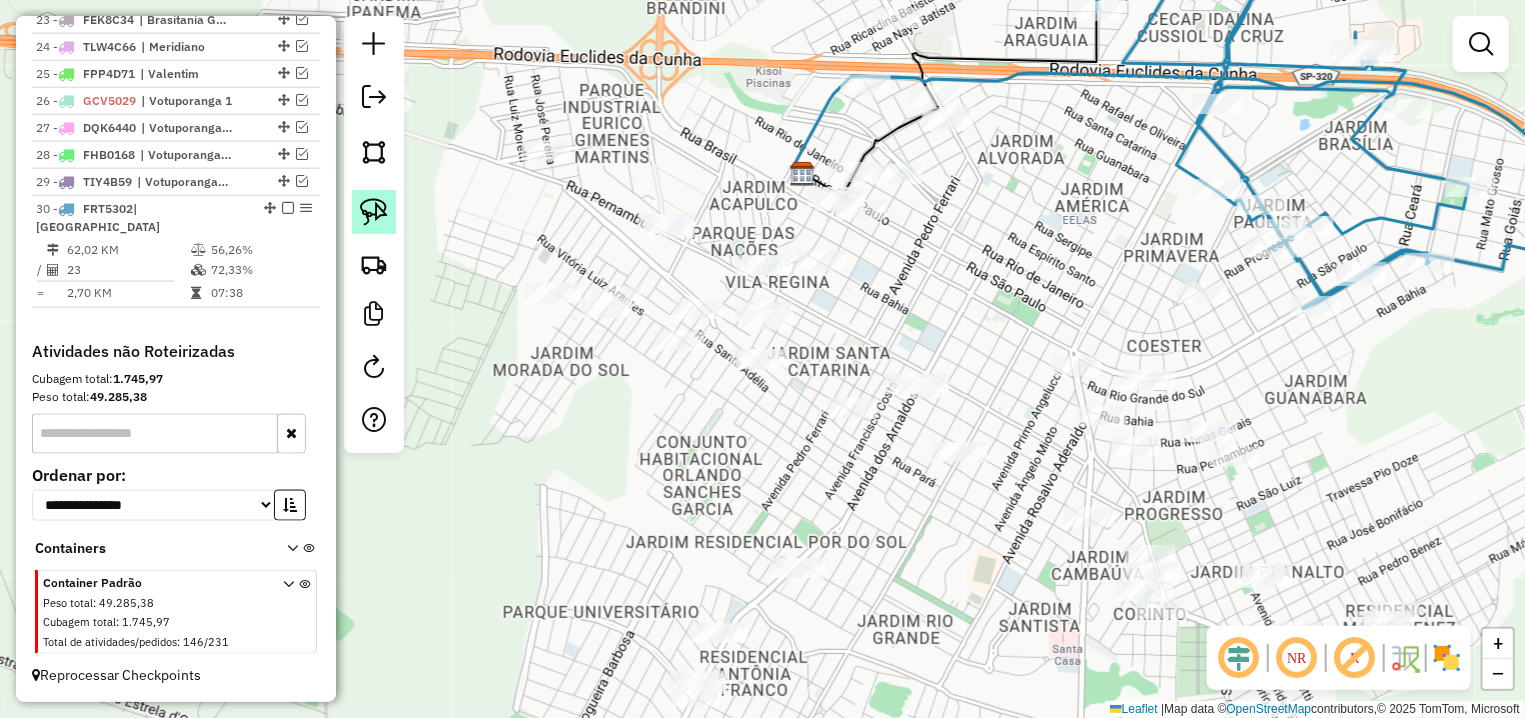 click 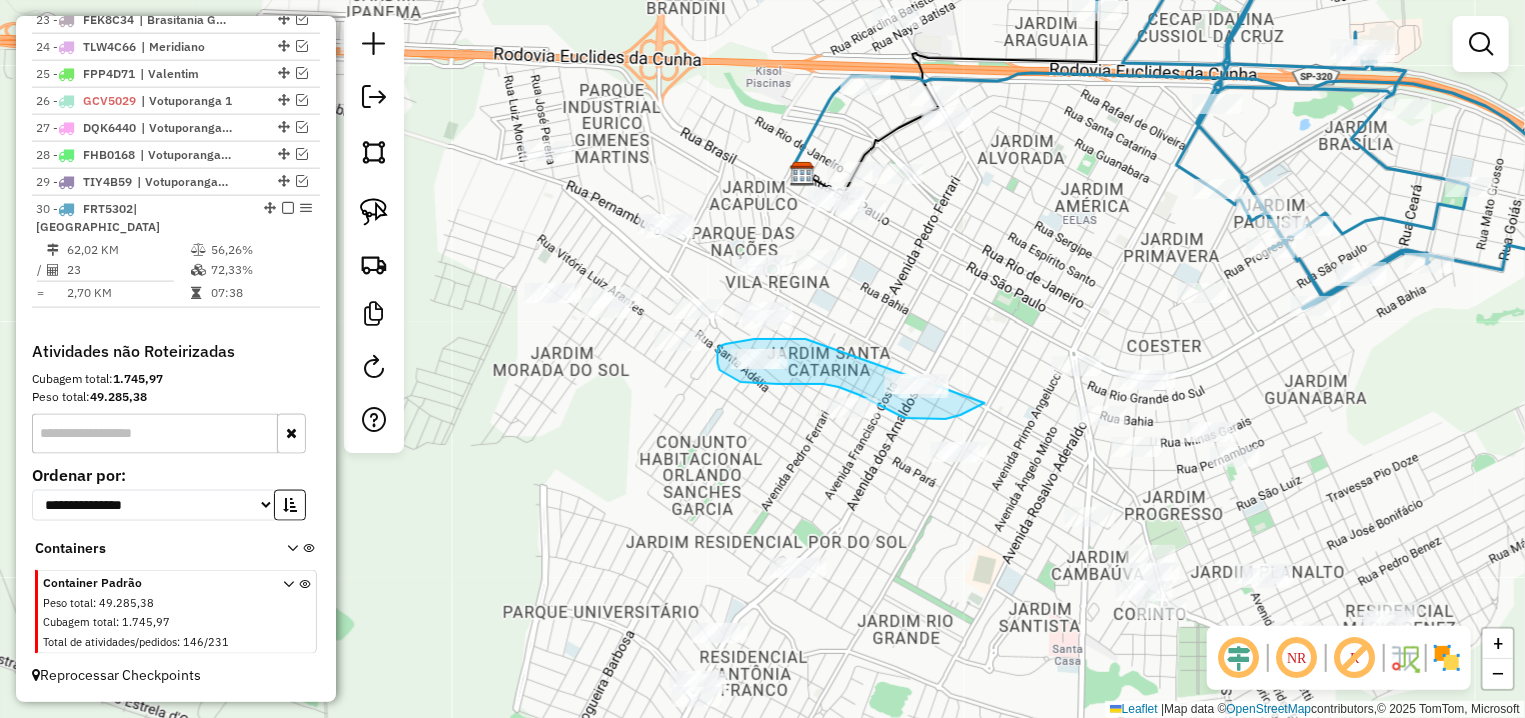 drag, startPoint x: 806, startPoint y: 339, endPoint x: 988, endPoint y: 401, distance: 192.27065 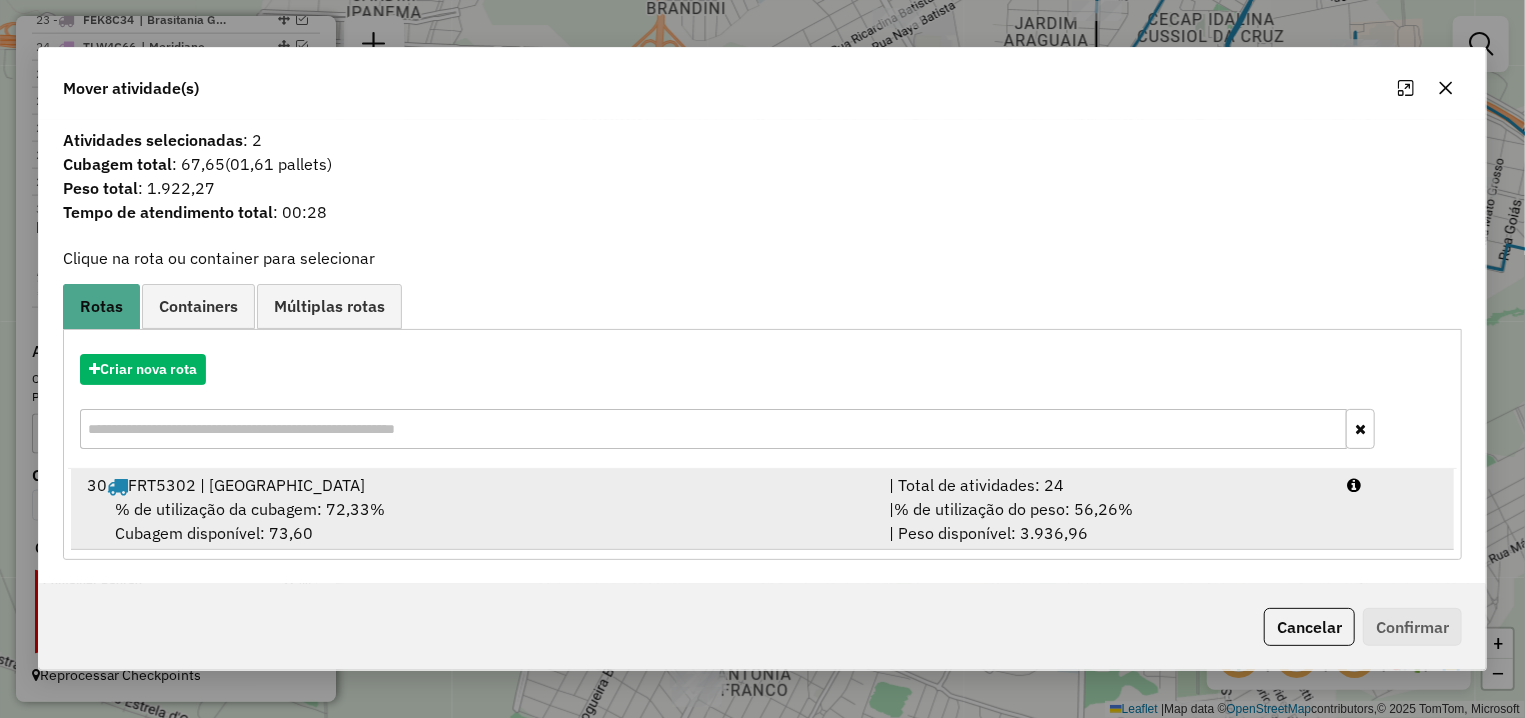 click on "% de utilização da cubagem: 72,33%  Cubagem disponível: 73,60" at bounding box center [476, 521] 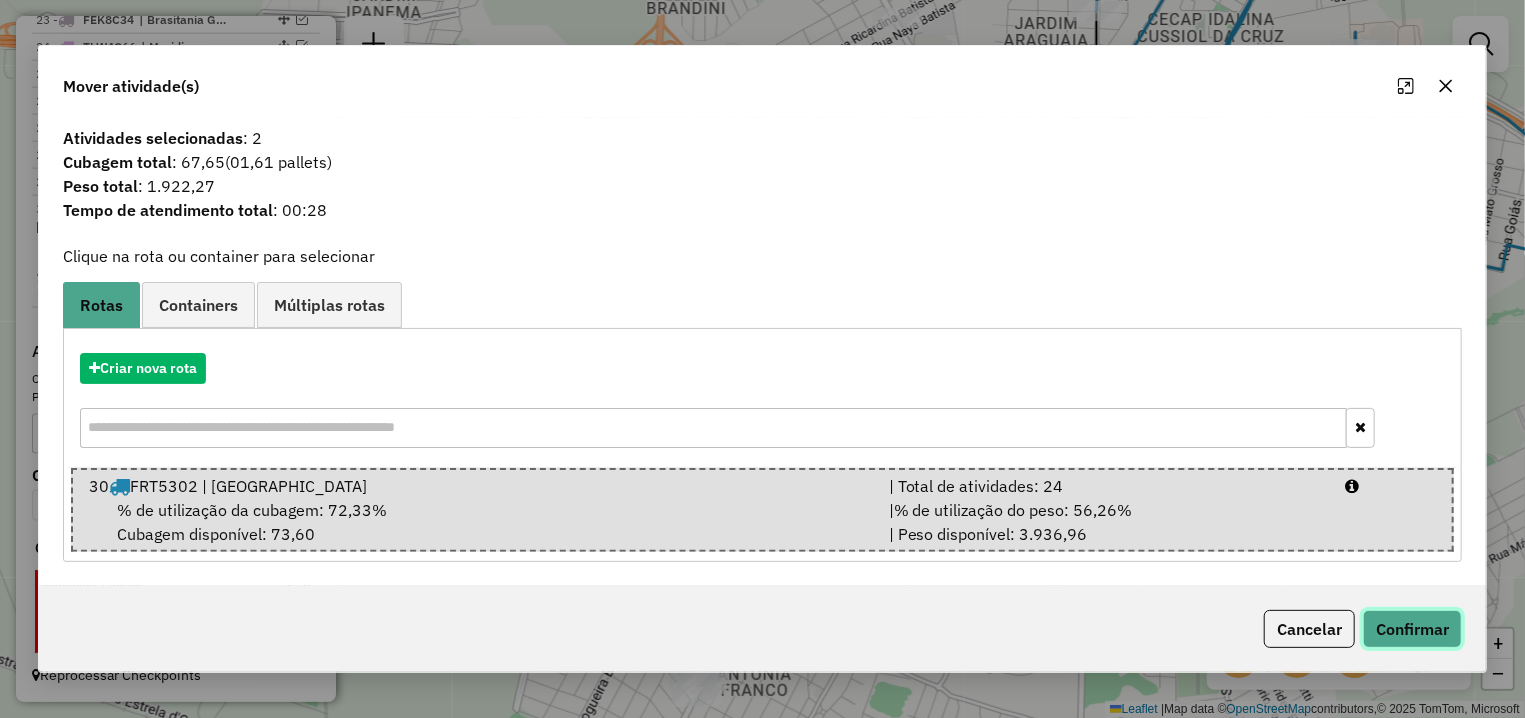 click on "Confirmar" 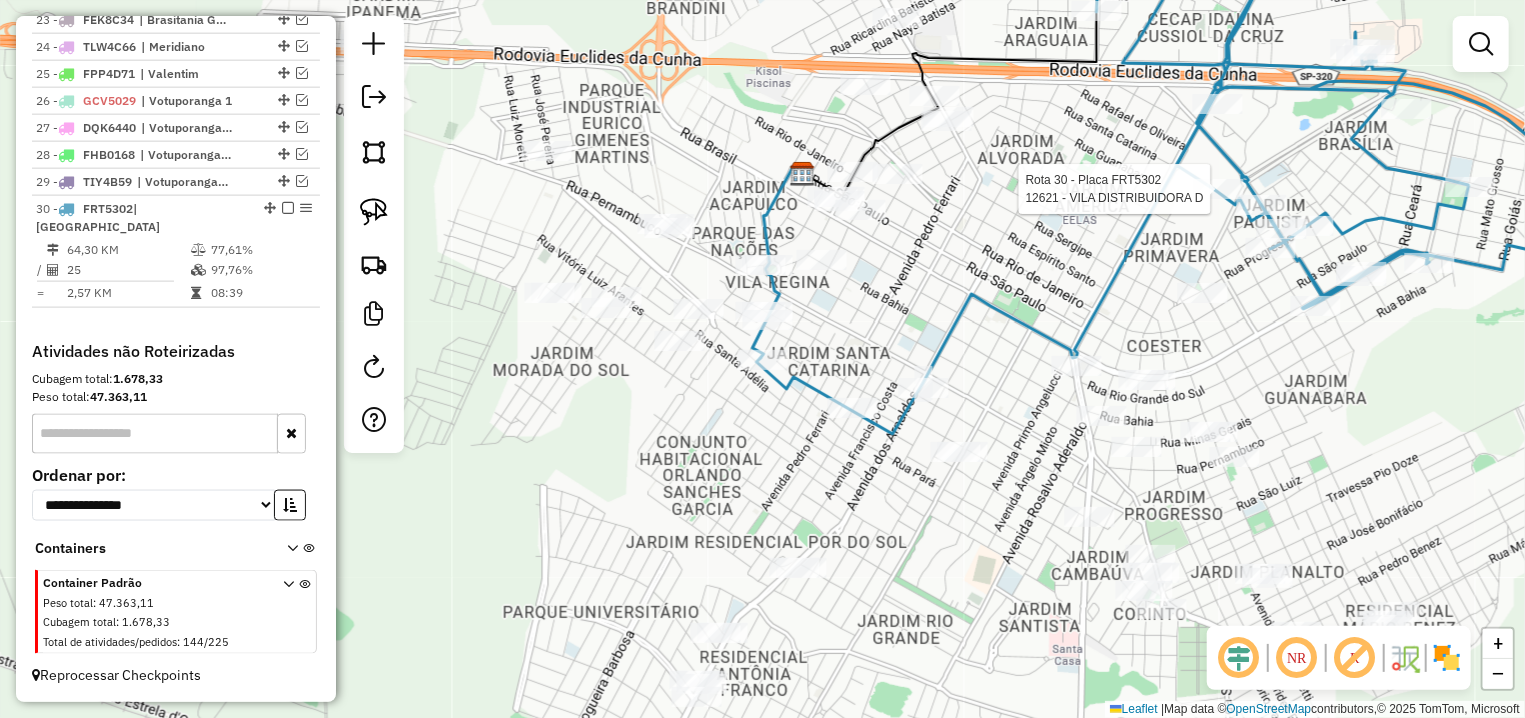 select on "**********" 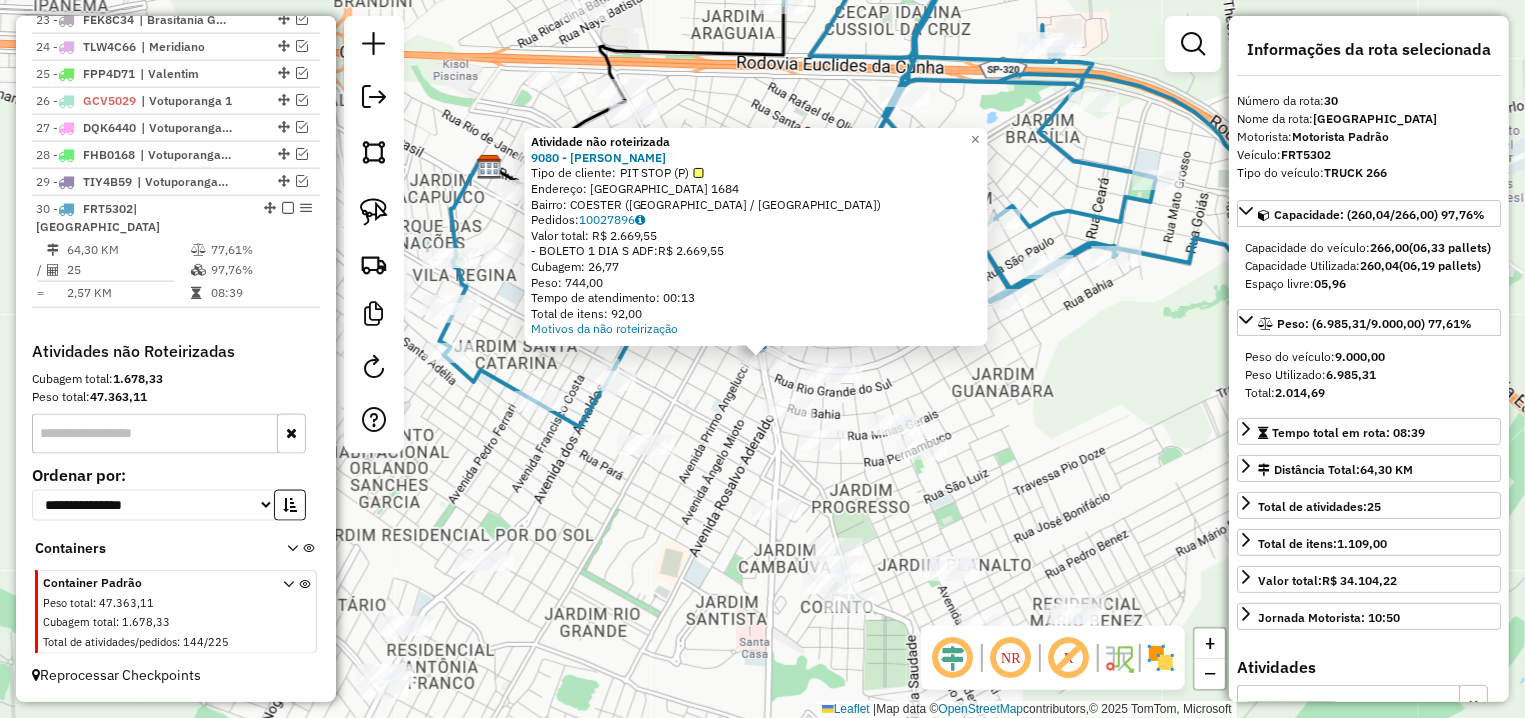 drag, startPoint x: 702, startPoint y: 392, endPoint x: 730, endPoint y: 370, distance: 35.608986 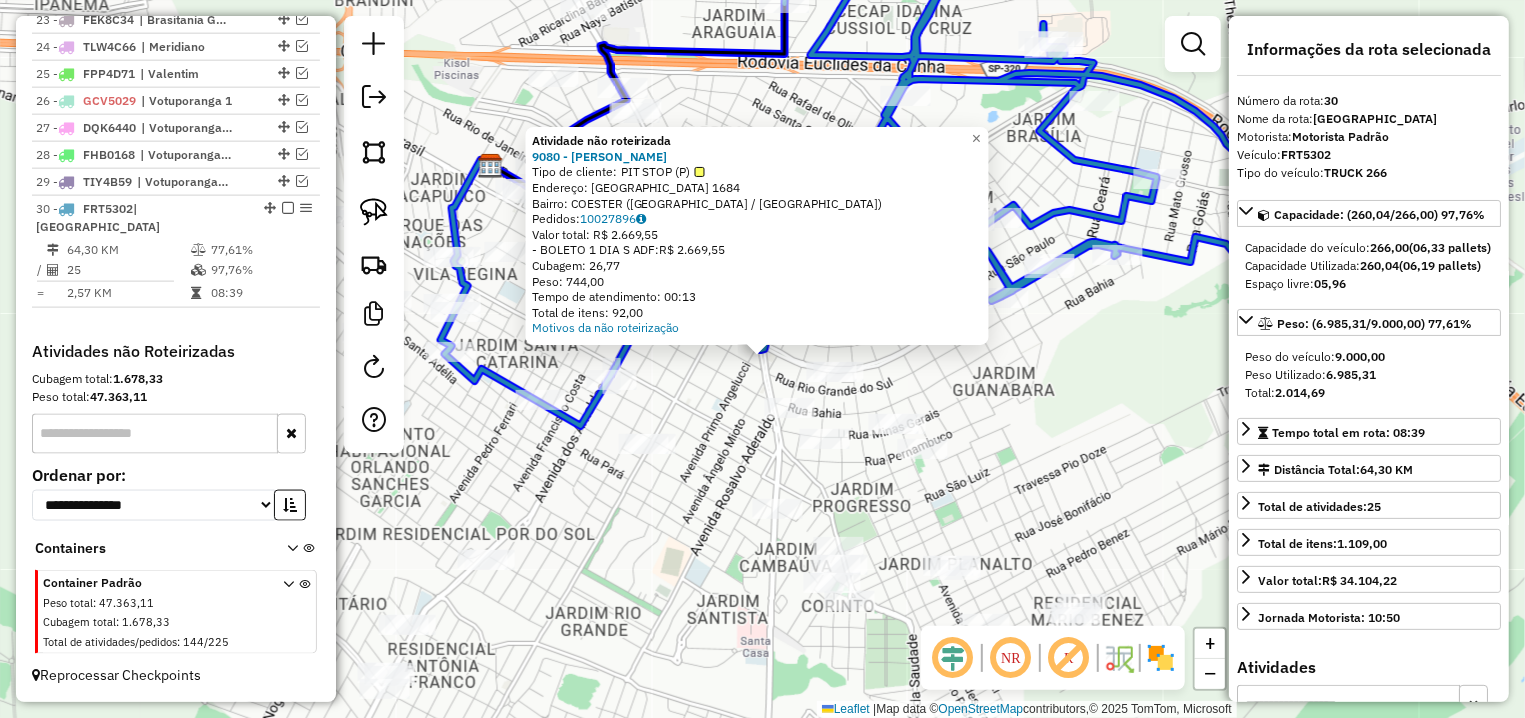 click on "Atividade não roteirizada 9080 - [PERSON_NAME] A  Tipo de cliente:   PIT STOP (P)   Endereço: R   [GEOGRAPHIC_DATA]             1684   Bairro: COESTER ([GEOGRAPHIC_DATA] / [GEOGRAPHIC_DATA])   Pedidos:  10027896   Valor total: R$ 2.669,55   - BOLETO 1 DIA S ADF:  R$ 2.669,55   Cubagem: 26,77   Peso: 744,00   Tempo de atendimento: 00:13   Total de itens: 92,00  Motivos da não roteirização ×" 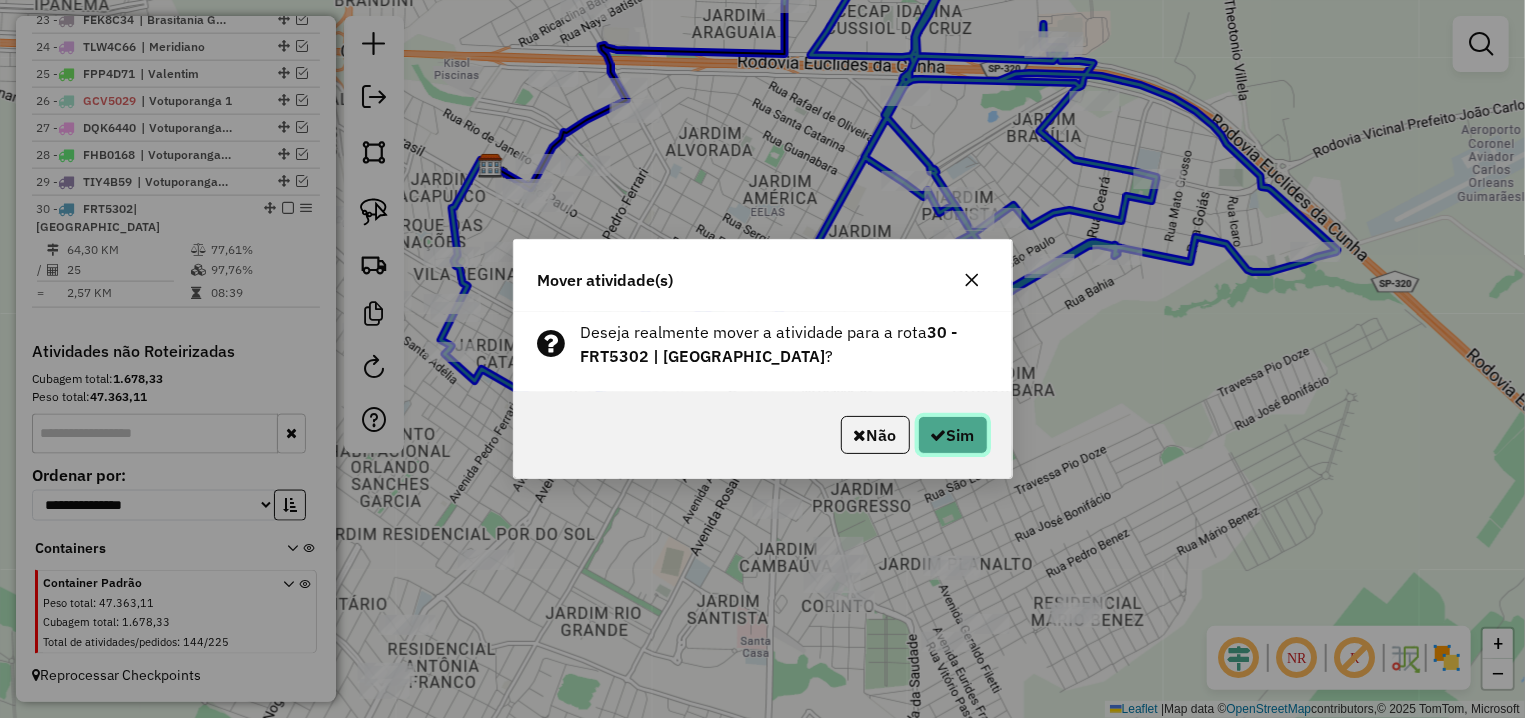 click on "Sim" 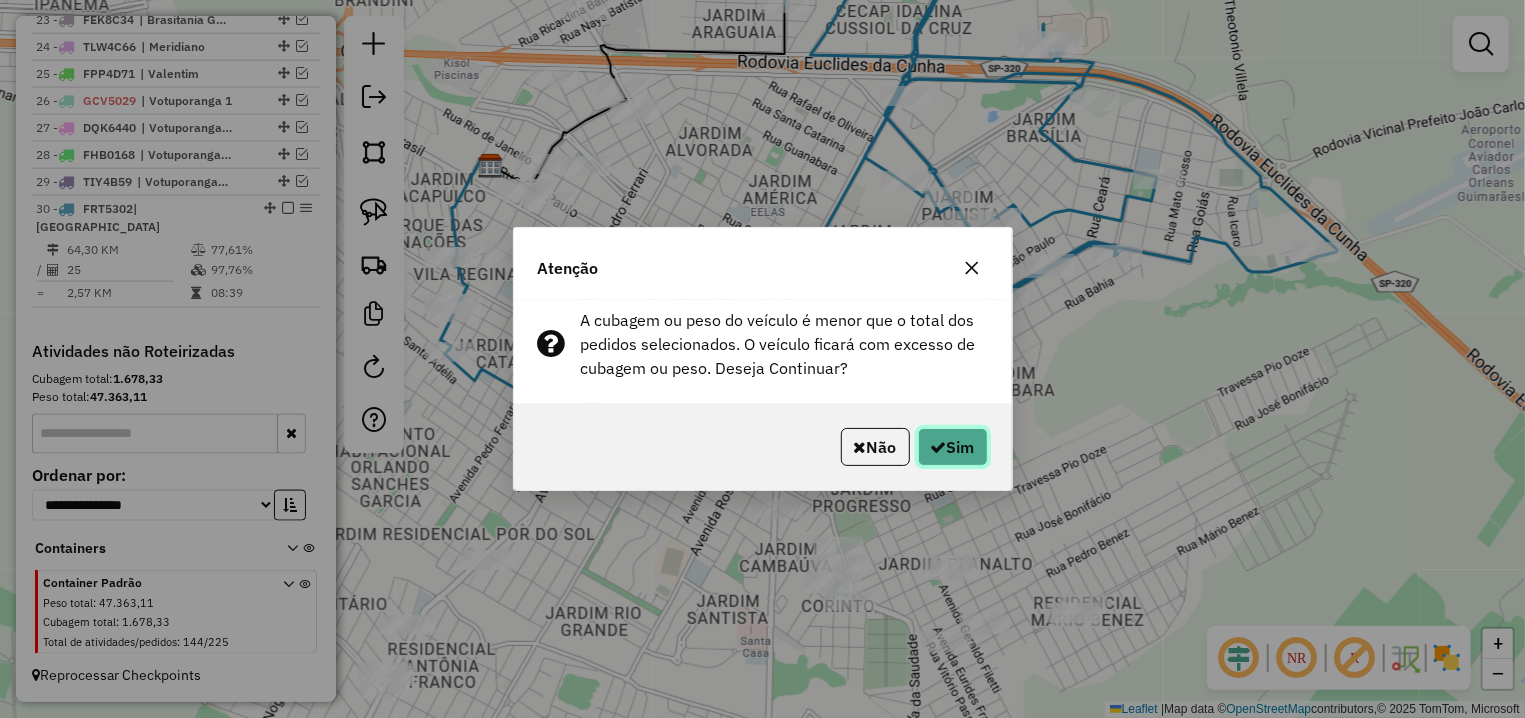 click on "Sim" 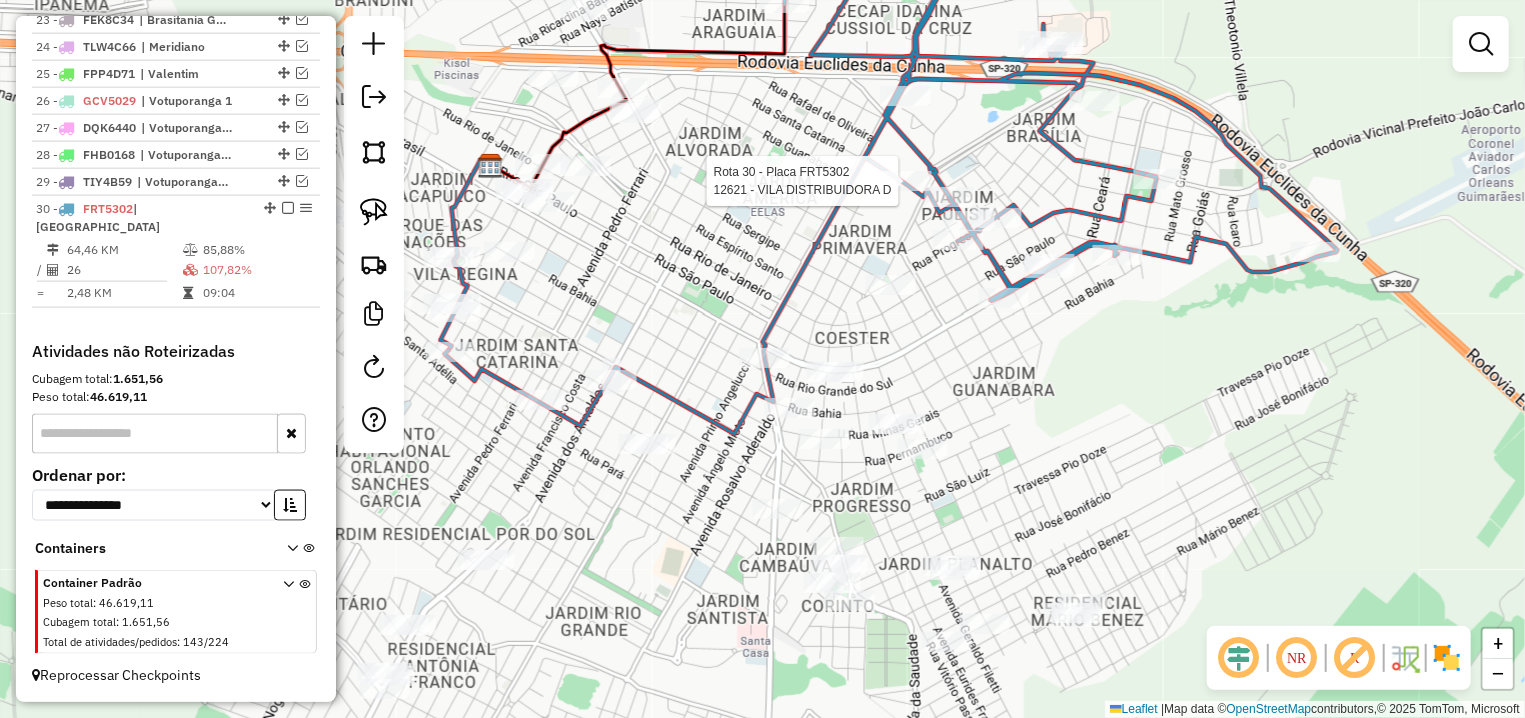 select on "**********" 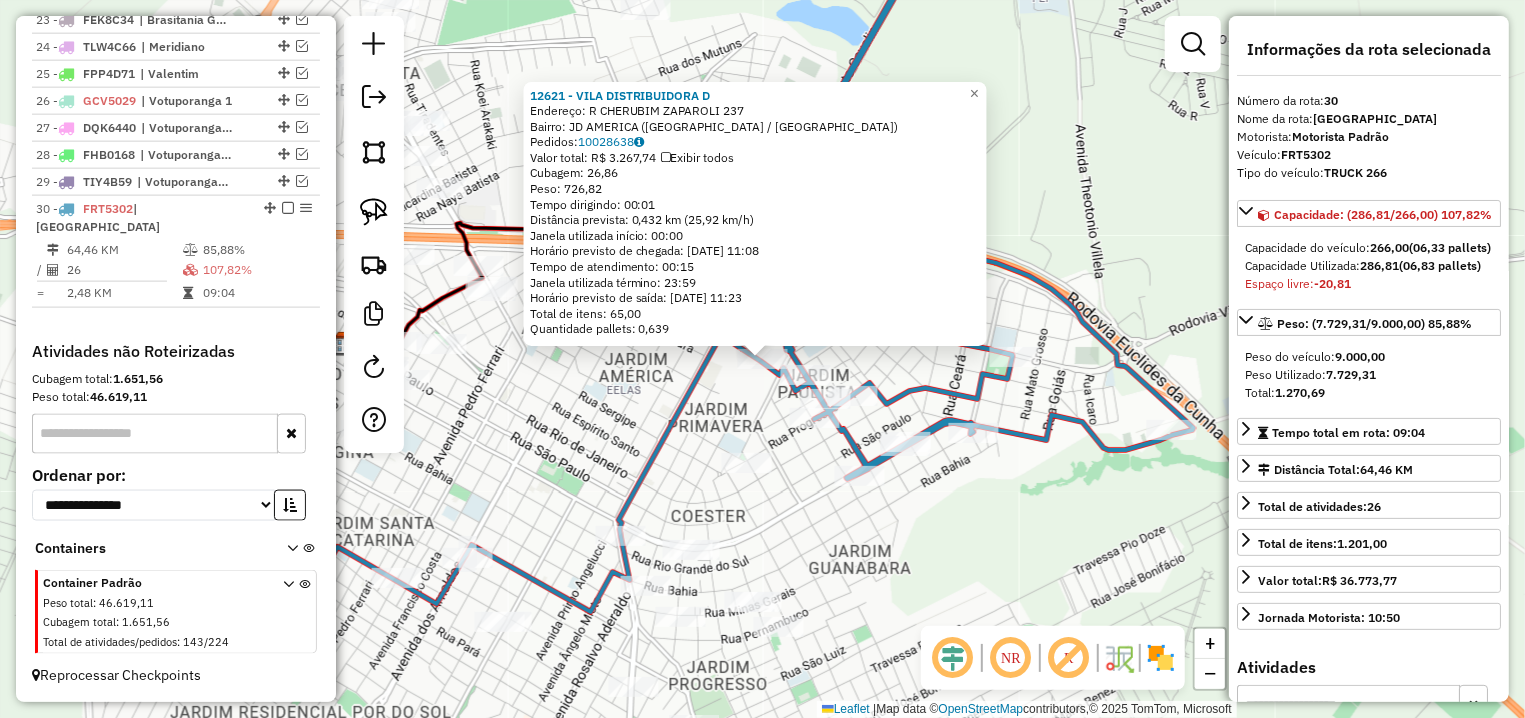 click on "12621 - VILA DISTRIBUIDORA D  Endereço: R   CHERUBIM ZAPAROLI             237   Bairro: JD AMERICA ([GEOGRAPHIC_DATA] / [GEOGRAPHIC_DATA])   Pedidos:  10028638   Valor total: R$ 3.267,74   Exibir todos   Cubagem: 26,86  Peso: 726,82  Tempo dirigindo: 00:01   Distância prevista: 0,432 km (25,92 km/h)   [GEOGRAPHIC_DATA] utilizada início: 00:00   Horário previsto de chegada: [DATE] 11:08   Tempo de atendimento: 00:15   Janela utilizada término: 23:59   Horário previsto de saída: [DATE] 11:23   Total de itens: 65,00   Quantidade pallets: 0,639  × Janela de atendimento Grade de atendimento Capacidade Transportadoras Veículos Cliente Pedidos  Rotas Selecione os dias de semana para filtrar as janelas de atendimento  Seg   Ter   Qua   Qui   Sex   Sáb   Dom  Informe o período da janela de atendimento: De: Até:  Filtrar exatamente a janela do cliente  Considerar janela de atendimento padrão  Selecione os dias de semana para filtrar as grades de atendimento  Seg   Ter   Qua   Qui   Sex   Sáb   Dom   Peso mínimo:   De:   De:" 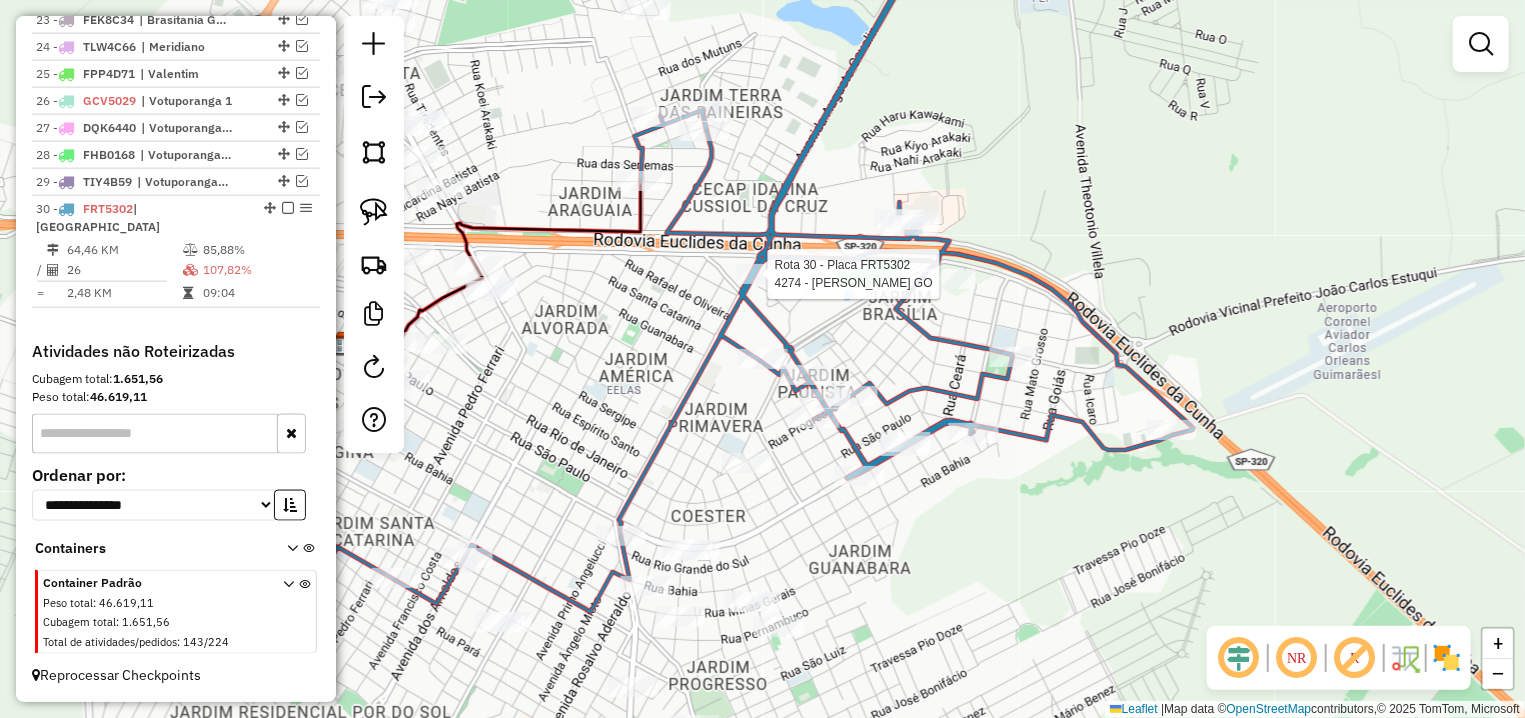 click 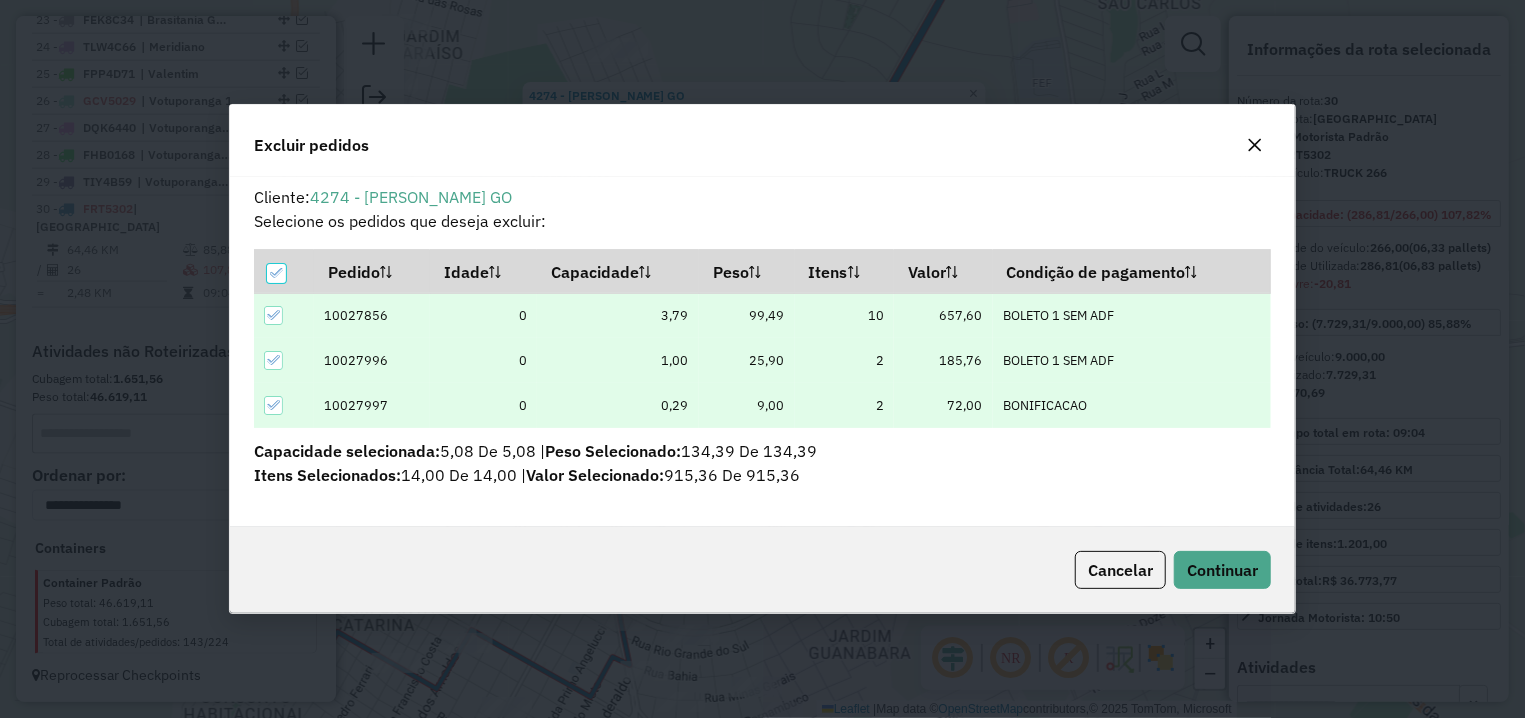 scroll, scrollTop: 11, scrollLeft: 7, axis: both 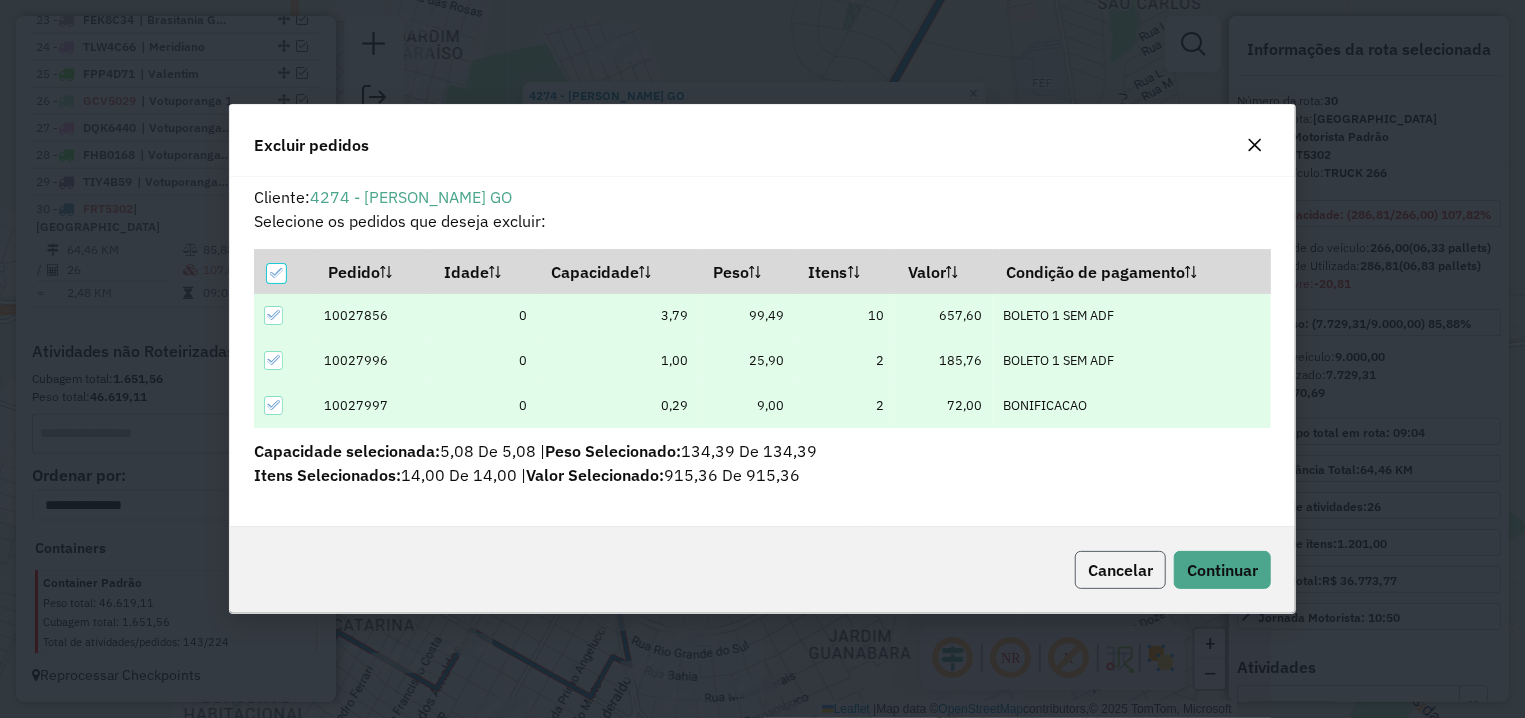 click on "Cancelar" 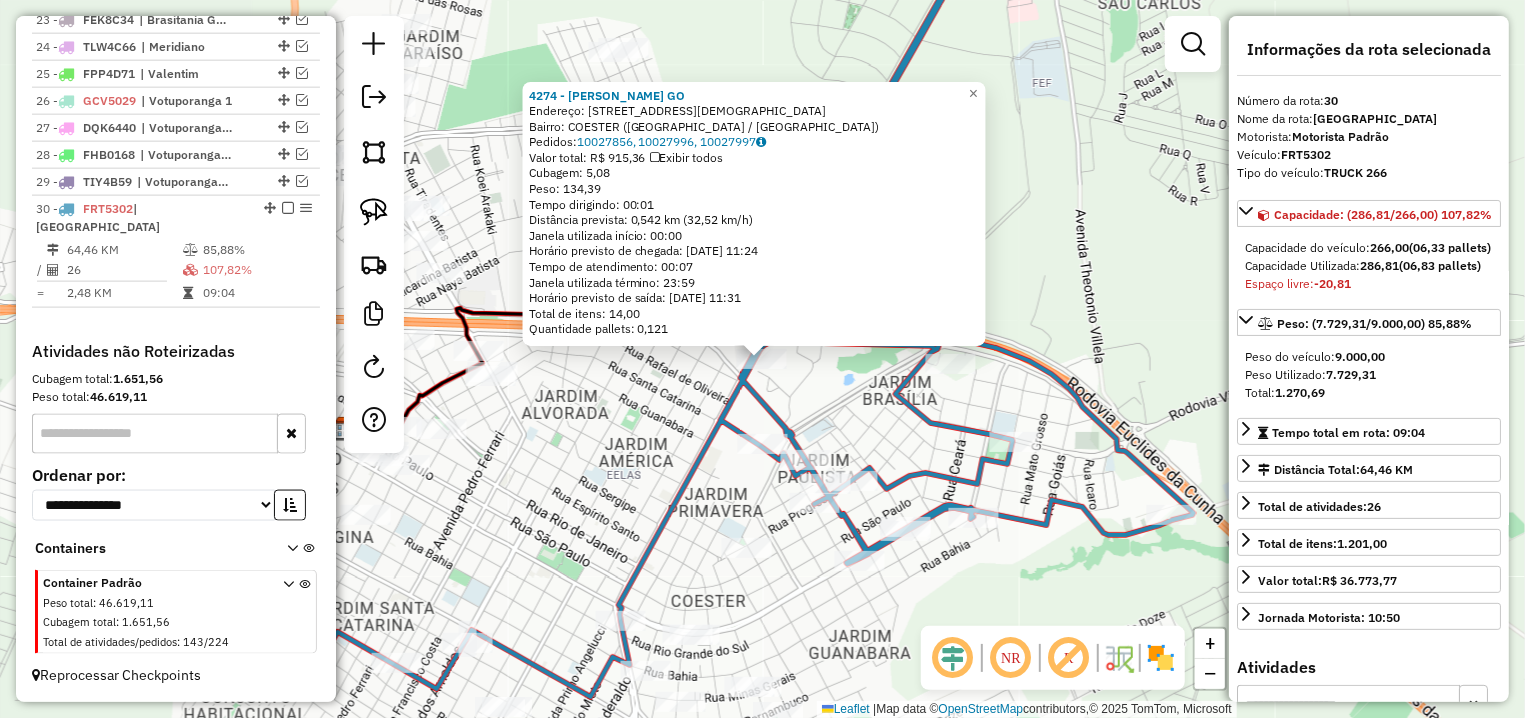 click on "4274 - [PERSON_NAME] GO  Endereço: [STREET_ADDRESS]   Bairro: COESTER ([GEOGRAPHIC_DATA] / [GEOGRAPHIC_DATA])   Pedidos:  10027856, 10027996, 10027997   Valor total: R$ 915,36   Exibir todos   Cubagem: 5,08  Peso: 134,39  Tempo dirigindo: 00:01   Distância prevista: 0,542 km (32,52 km/h)   Janela utilizada início: 00:00   Horário previsto de chegada: [DATE] 11:24   Tempo de atendimento: 00:07   Janela utilizada término: 23:59   Horário previsto de saída: [DATE] 11:31   Total de itens: 14,00   Quantidade pallets: 0,121  × Janela de atendimento Grade de atendimento Capacidade Transportadoras Veículos Cliente Pedidos  Rotas Selecione os dias de semana para filtrar as janelas de atendimento  Seg   Ter   Qua   Qui   Sex   Sáb   Dom  Informe o período da janela de atendimento: De: Até:  Filtrar exatamente a janela do cliente  Considerar janela de atendimento padrão  Selecione os dias de semana para filtrar as grades de atendimento  Seg   Ter   Qua   Qui   Sex   Sáb   Dom   Peso mínimo:" 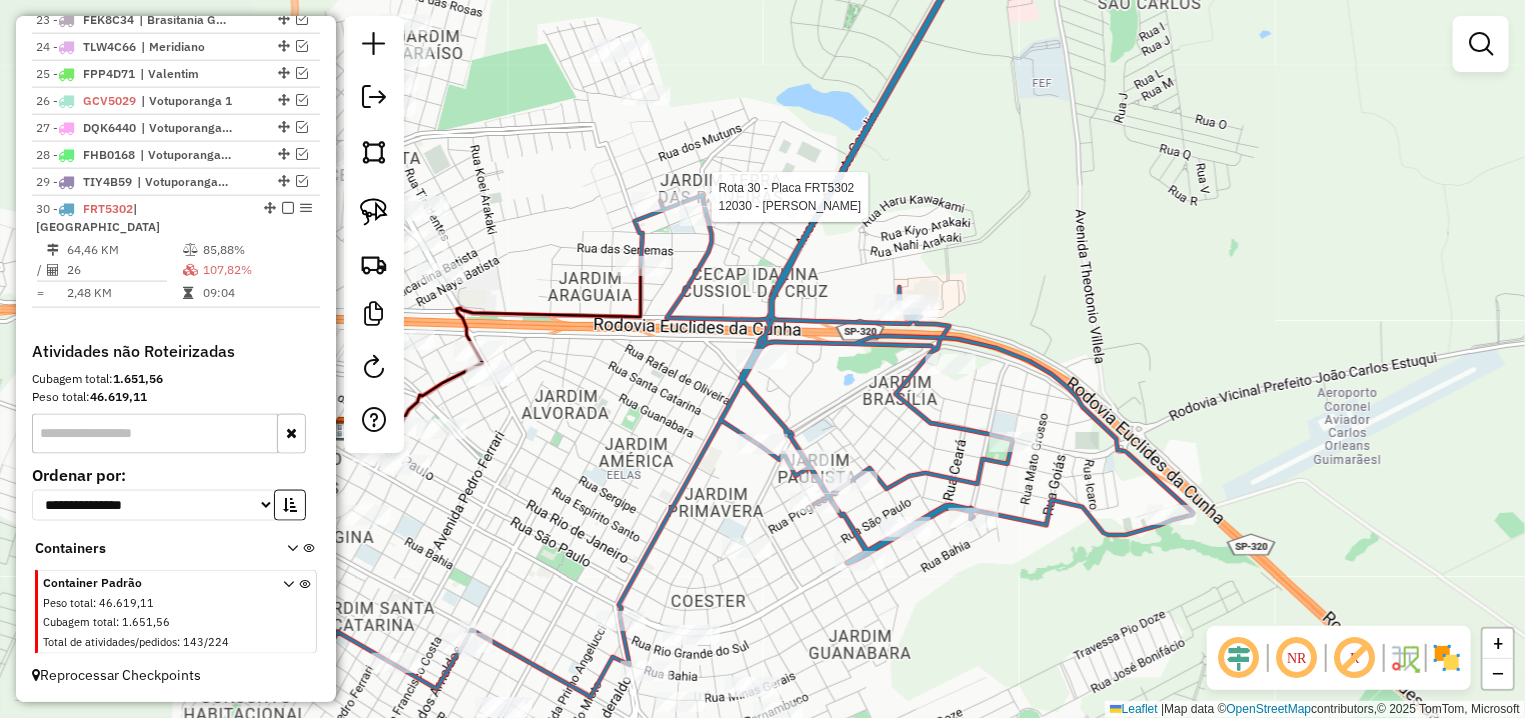 select on "**********" 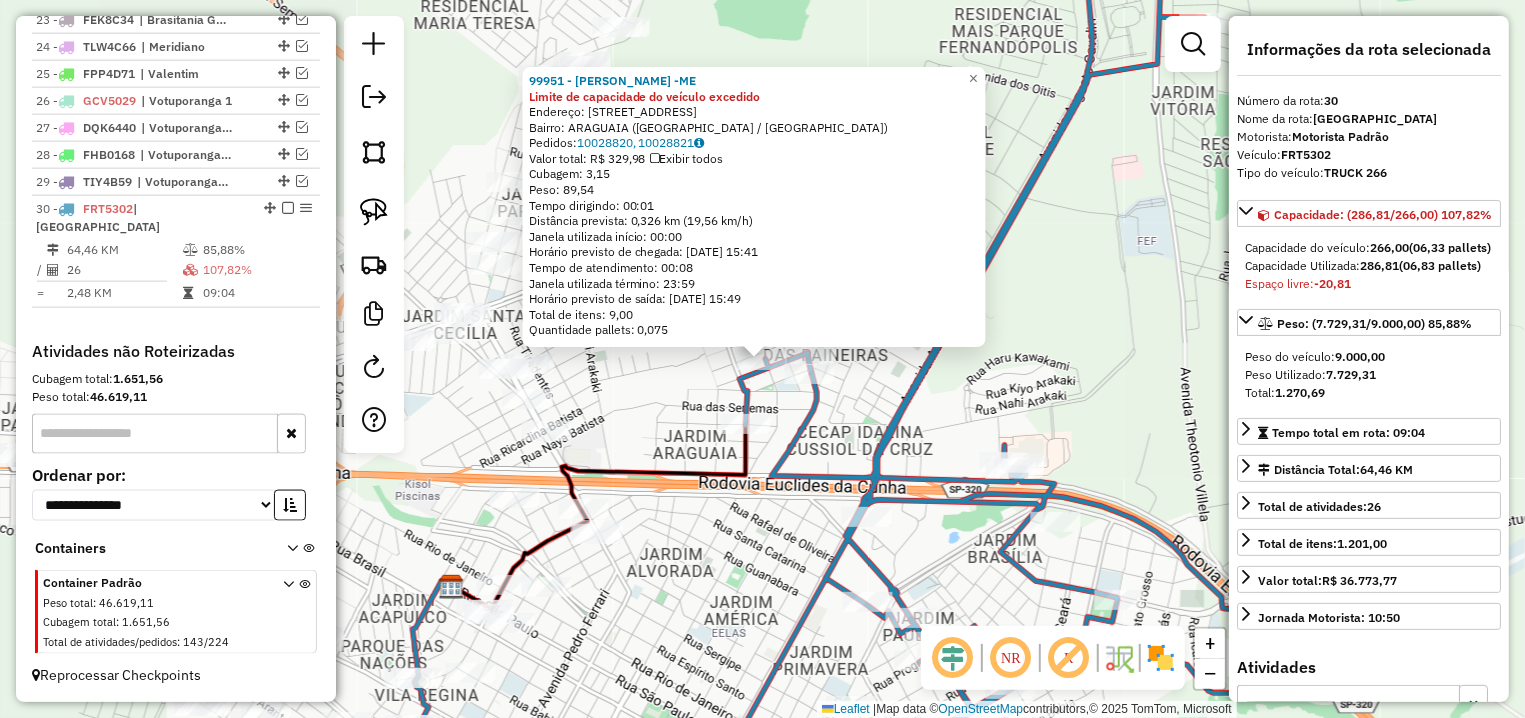 click 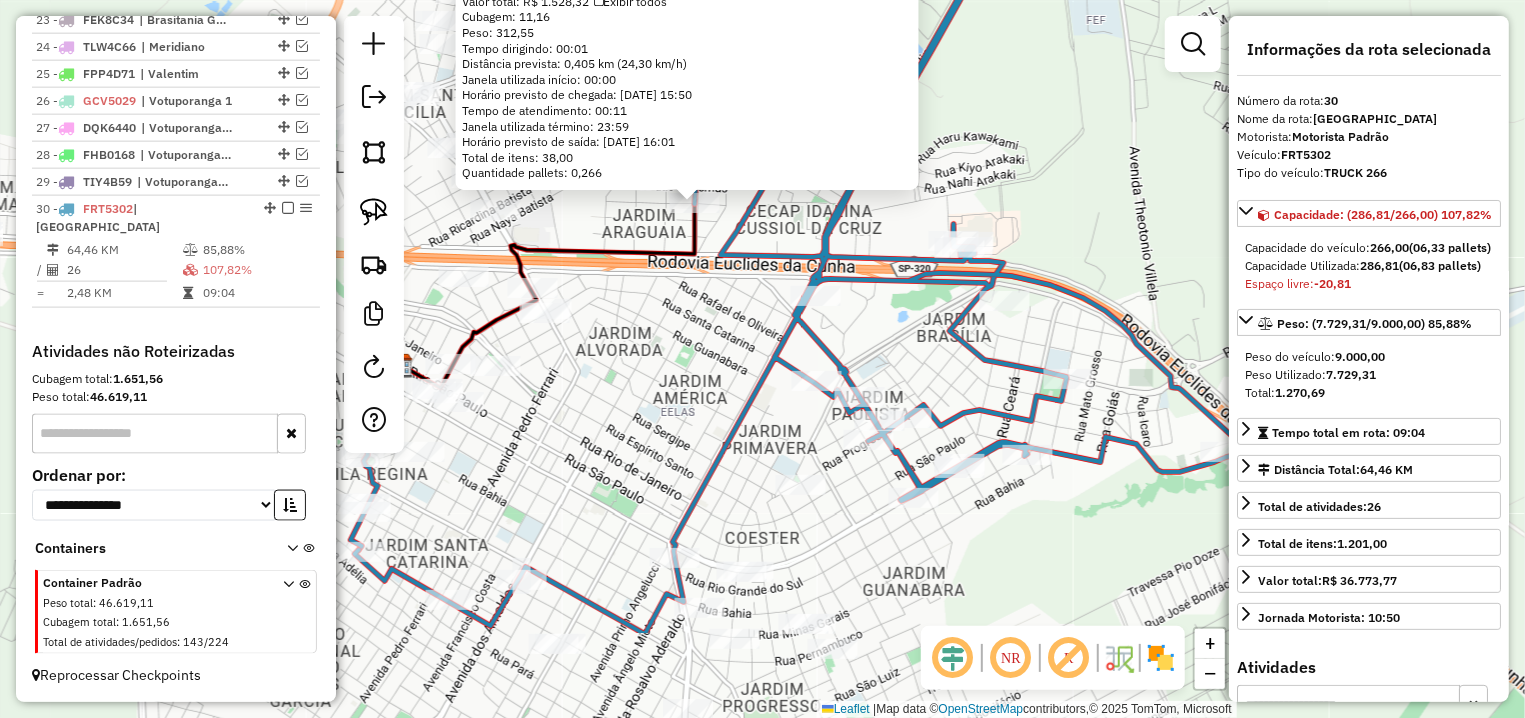 drag, startPoint x: 969, startPoint y: 472, endPoint x: 888, endPoint y: 291, distance: 198.29776 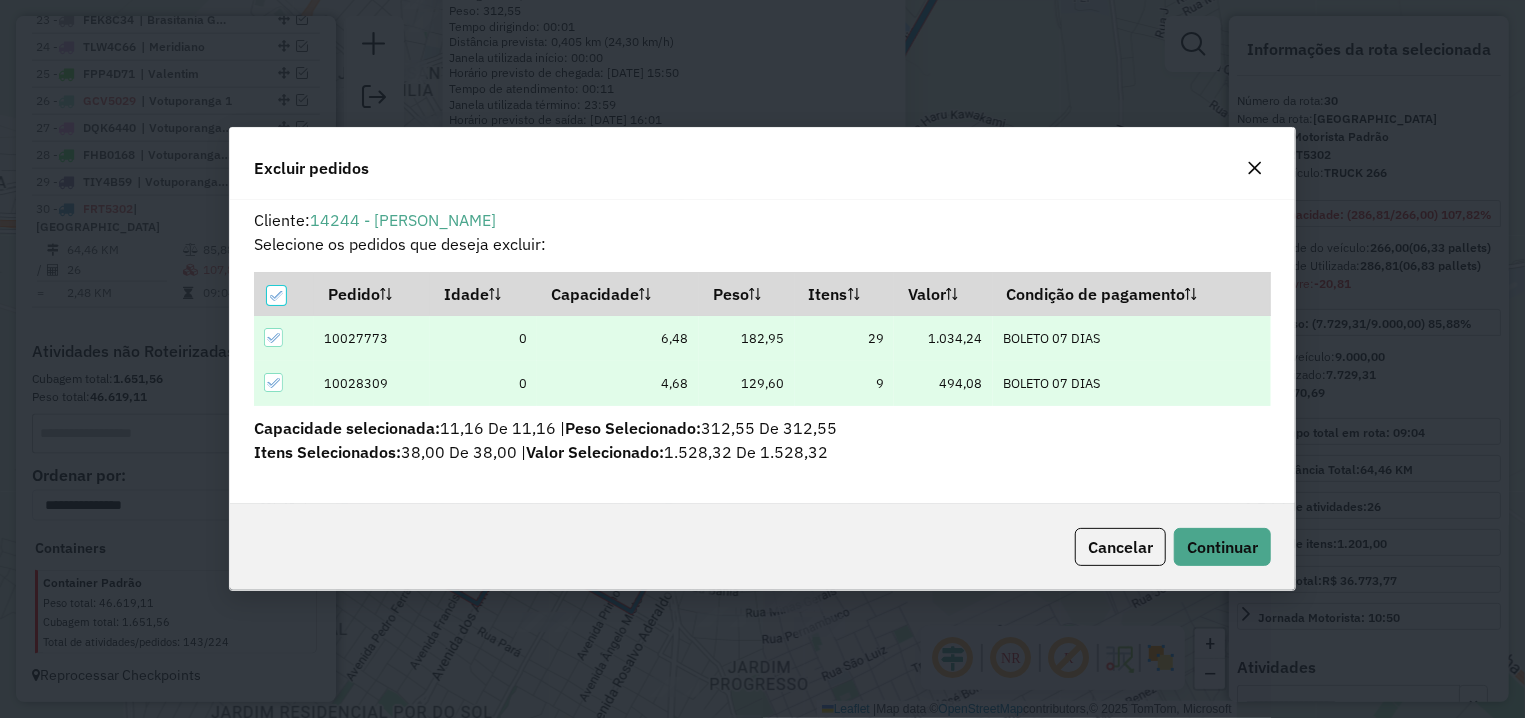 scroll, scrollTop: 11, scrollLeft: 6, axis: both 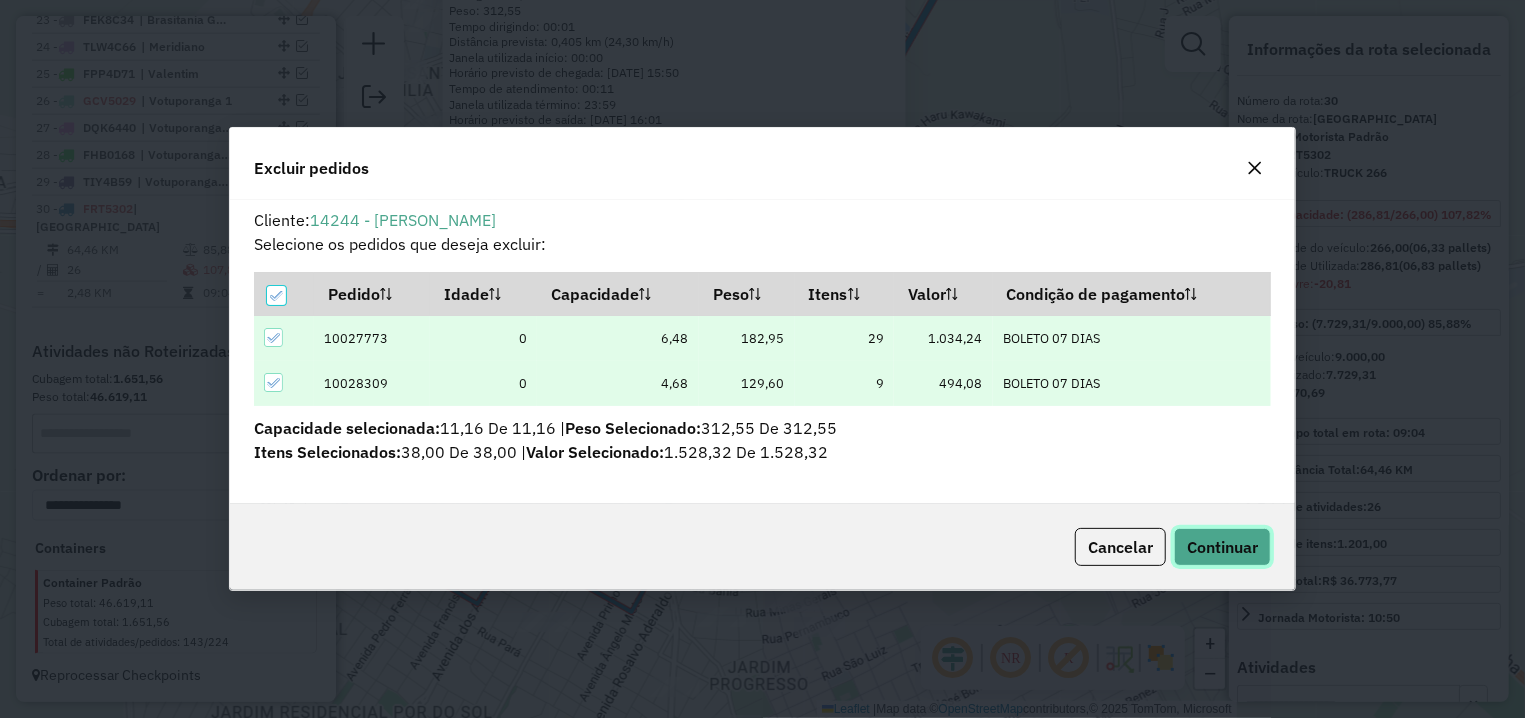 click on "Continuar" 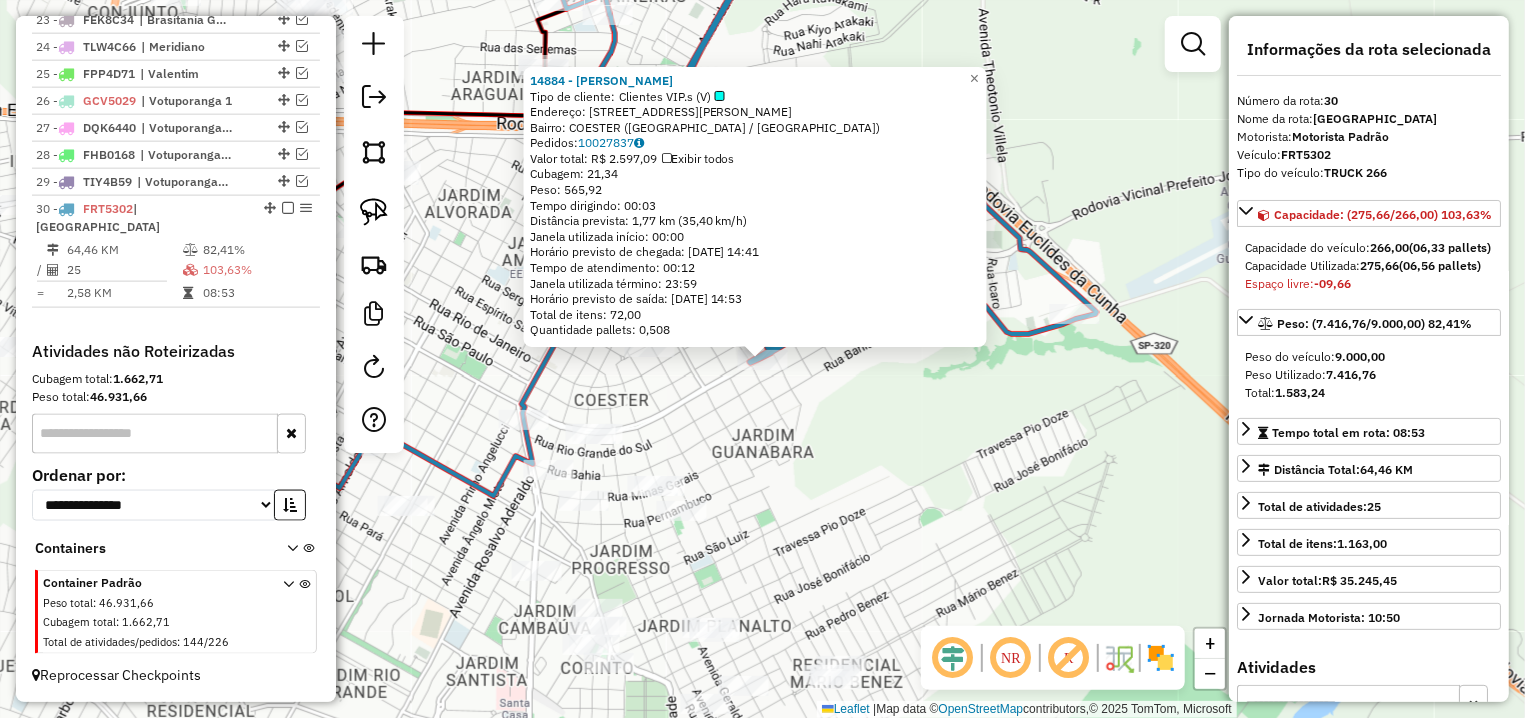 click on "14884 - ADRIANA MARIA MARTIN  Tipo de cliente:   Clientes VIP.s (V)   Endereço: AV  LIBERO DE ALMEIDA SILVARES    3065   Bairro: COESTER (FERNANDOPOLIS / SP)   Pedidos:  10027837   Valor total: R$ 2.597,09   Exibir todos   Cubagem: 21,34  Peso: 565,92  Tempo dirigindo: 00:03   Distância prevista: 1,77 km (35,40 km/h)   Janela utilizada início: 00:00   Horário previsto de chegada: 11/07/2025 14:41   Tempo de atendimento: 00:12   Janela utilizada término: 23:59   Horário previsto de saída: 11/07/2025 14:53   Total de itens: 72,00   Quantidade pallets: 0,508  × Janela de atendimento Grade de atendimento Capacidade Transportadoras Veículos Cliente Pedidos  Rotas Selecione os dias de semana para filtrar as janelas de atendimento  Seg   Ter   Qua   Qui   Sex   Sáb   Dom  Informe o período da janela de atendimento: De: Até:  Filtrar exatamente a janela do cliente  Considerar janela de atendimento padrão  Selecione os dias de semana para filtrar as grades de atendimento  Seg   Ter   Qua   Qui   Sex  De:" 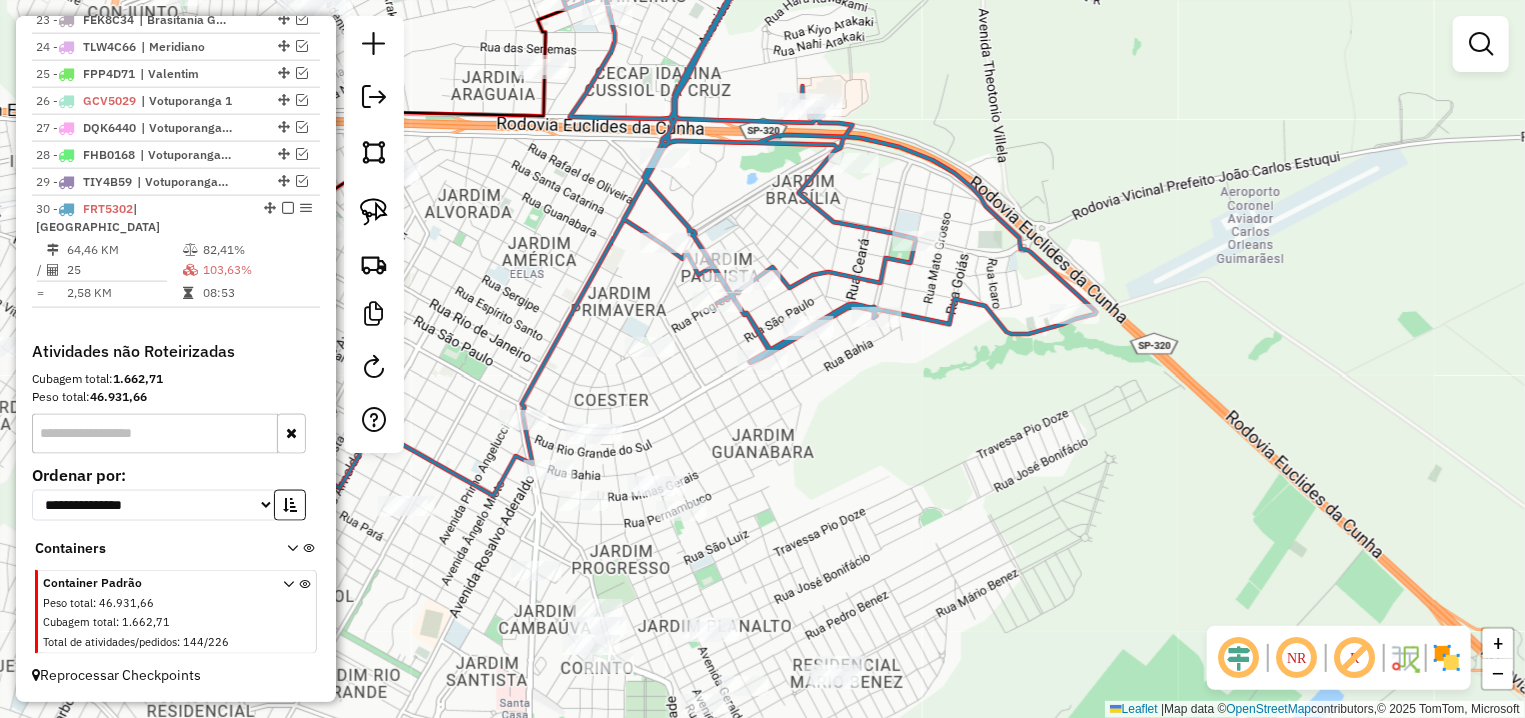 select on "**********" 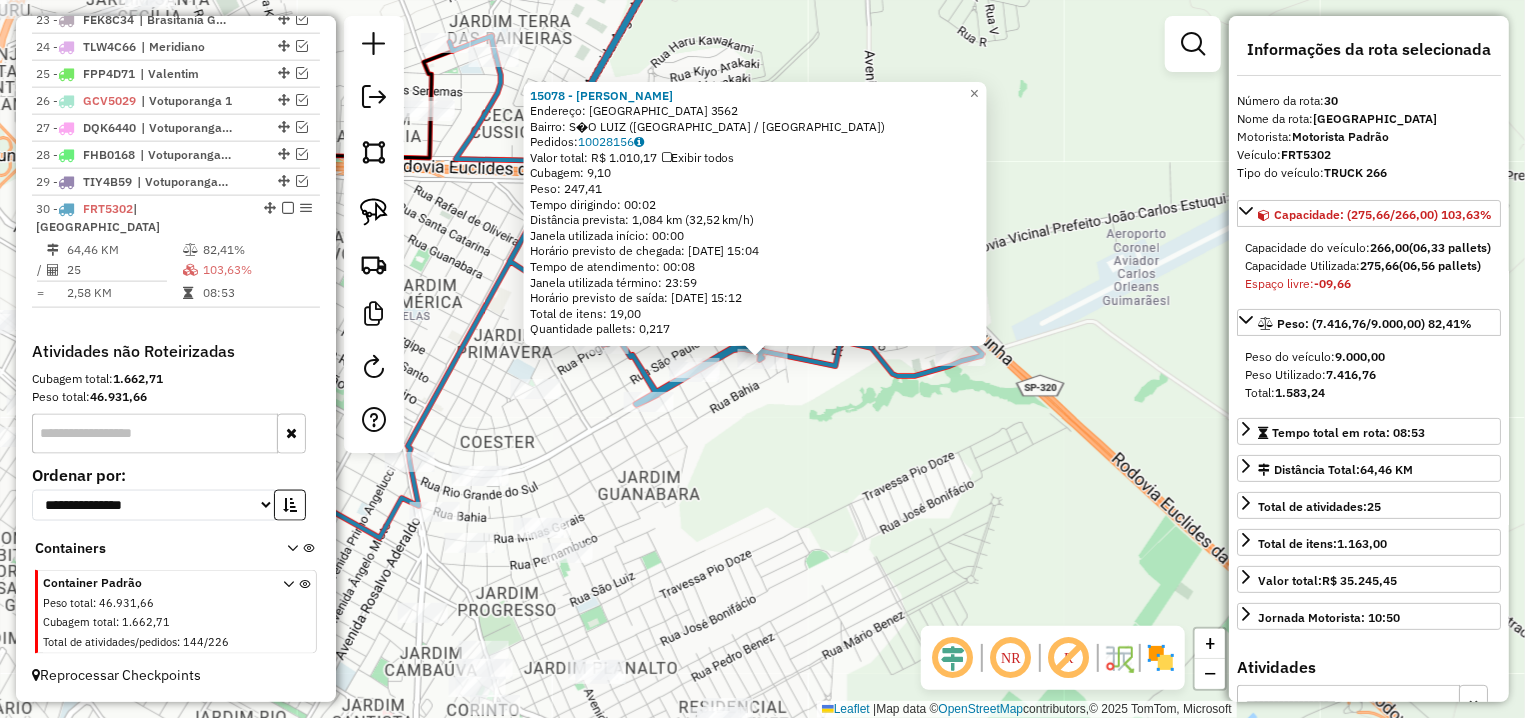 click on "15078 - FABIO RODRIGUES BALI  Endereço: R   RIO GRANDE DO SUL             3562   Bairro: S�O LUIZ (FERNANDOPOLIS / SP)   Pedidos:  10028156   Valor total: R$ 1.010,17   Exibir todos   Cubagem: 9,10  Peso: 247,41  Tempo dirigindo: 00:02   Distância prevista: 1,084 km (32,52 km/h)   Janela utilizada início: 00:00   Horário previsto de chegada: 11/07/2025 15:04   Tempo de atendimento: 00:08   Janela utilizada término: 23:59   Horário previsto de saída: 11/07/2025 15:12   Total de itens: 19,00   Quantidade pallets: 0,217  × Janela de atendimento Grade de atendimento Capacidade Transportadoras Veículos Cliente Pedidos  Rotas Selecione os dias de semana para filtrar as janelas de atendimento  Seg   Ter   Qua   Qui   Sex   Sáb   Dom  Informe o período da janela de atendimento: De: Até:  Filtrar exatamente a janela do cliente  Considerar janela de atendimento padrão  Selecione os dias de semana para filtrar as grades de atendimento  Seg   Ter   Qua   Qui   Sex   Sáb   Dom   Peso mínimo:   De:   De:" 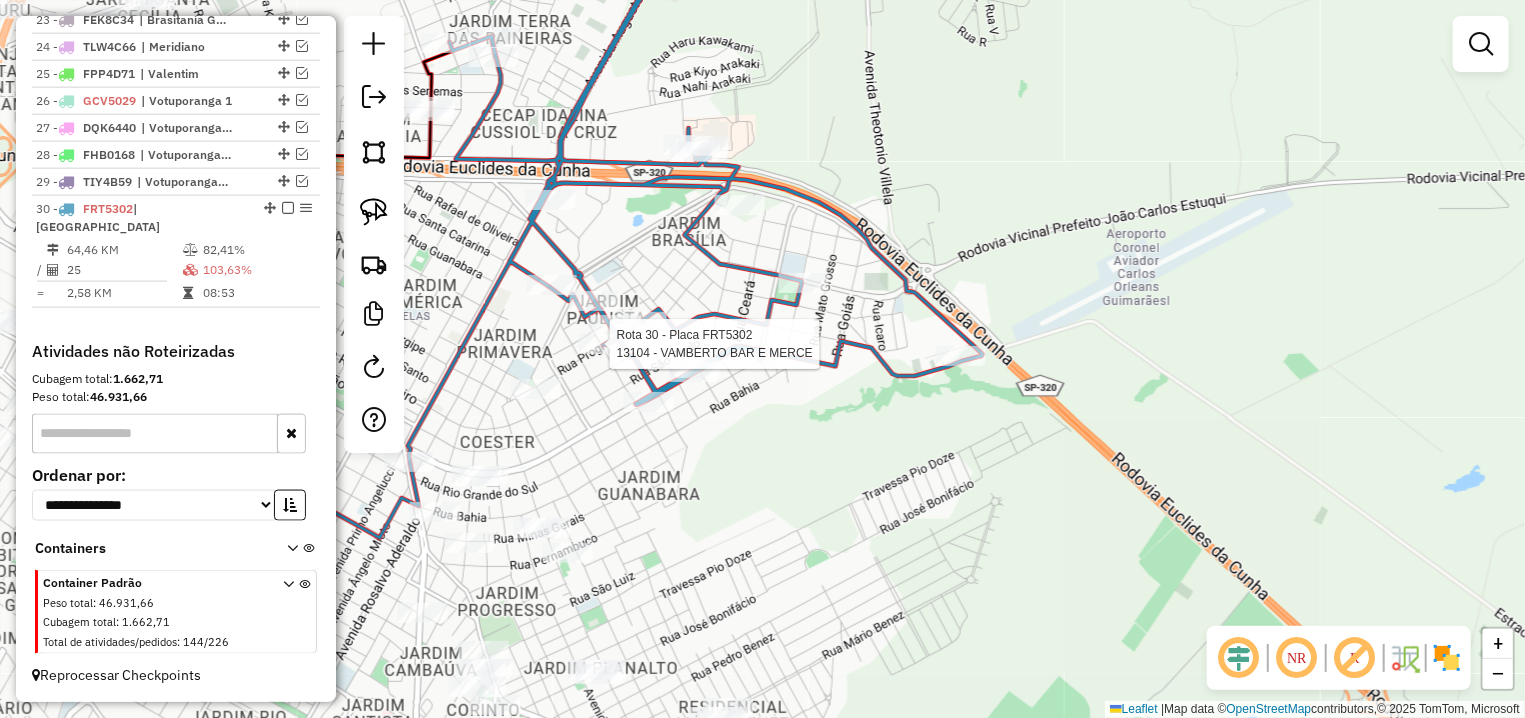 select on "**********" 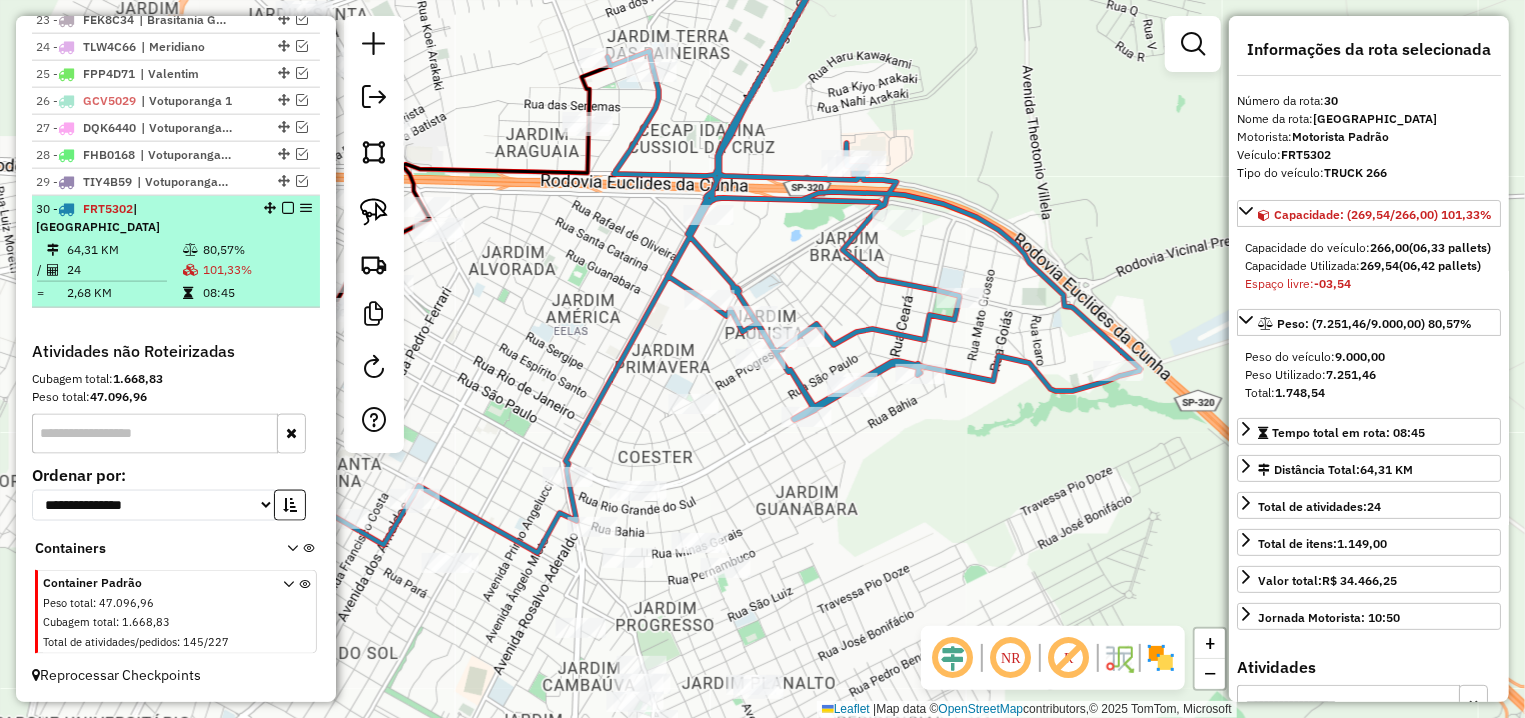 click at bounding box center [288, 208] 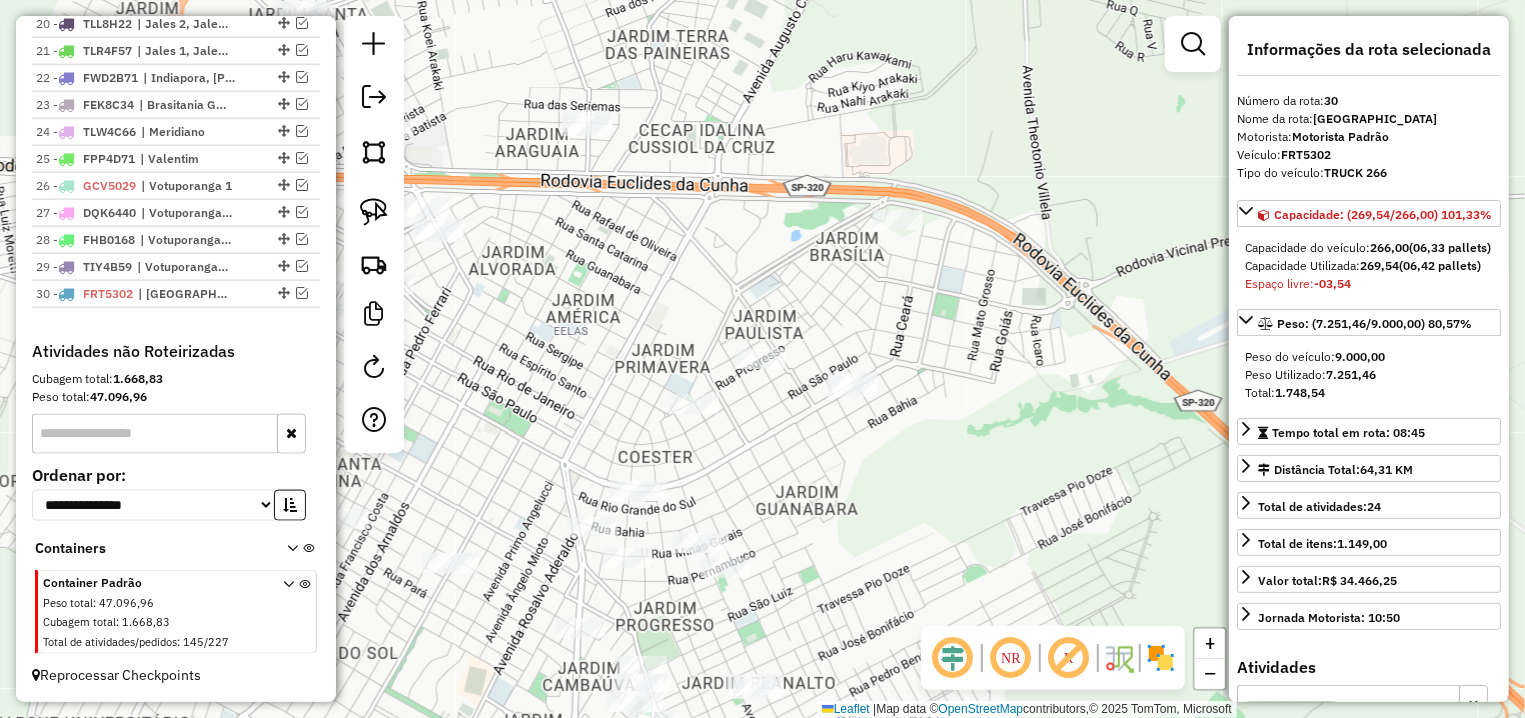 scroll, scrollTop: 1295, scrollLeft: 0, axis: vertical 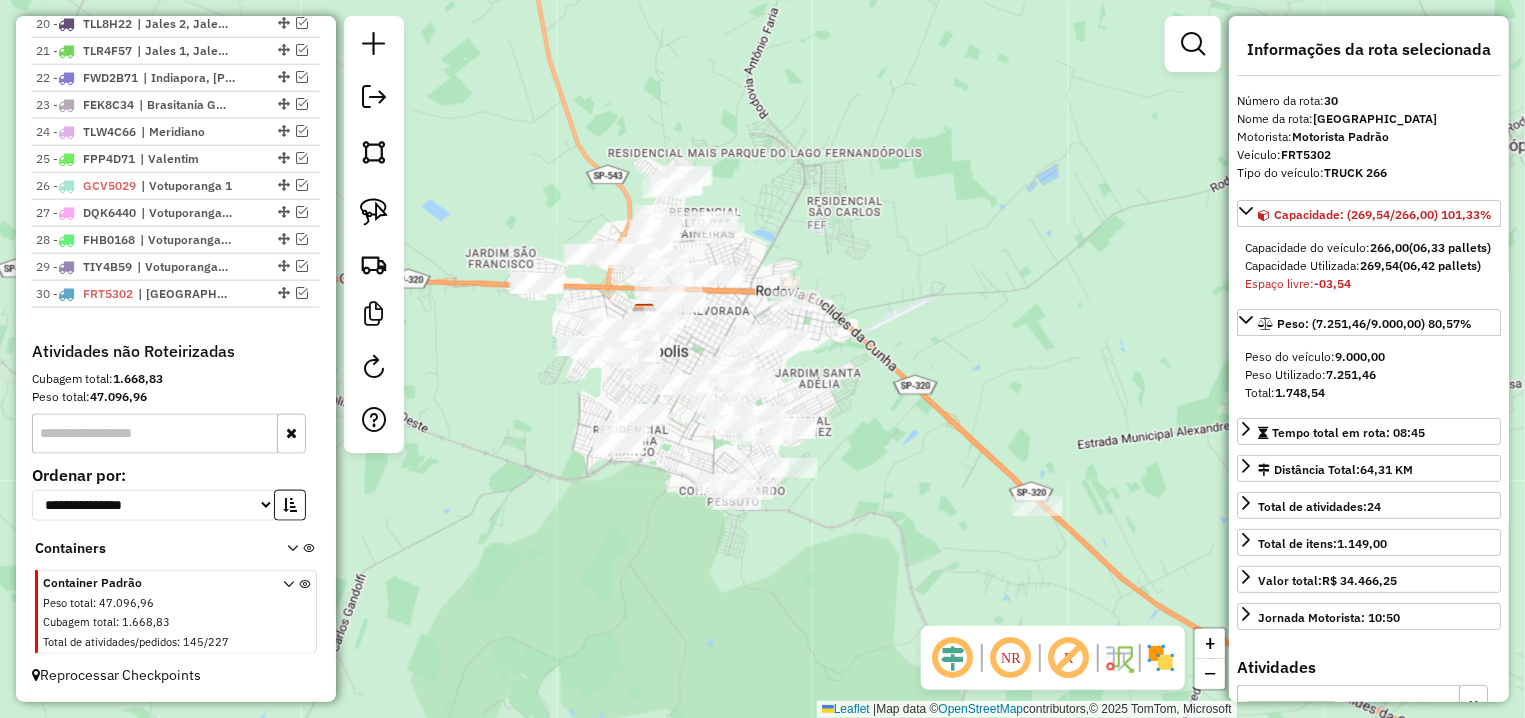click on "Janela de atendimento Grade de atendimento Capacidade Transportadoras Veículos Cliente Pedidos  Rotas Selecione os dias de semana para filtrar as janelas de atendimento  Seg   Ter   Qua   Qui   Sex   Sáb   Dom  Informe o período da janela de atendimento: De: Até:  Filtrar exatamente a janela do cliente  Considerar janela de atendimento padrão  Selecione os dias de semana para filtrar as grades de atendimento  Seg   Ter   Qua   Qui   Sex   Sáb   Dom   Considerar clientes sem dia de atendimento cadastrado  Clientes fora do dia de atendimento selecionado Filtrar as atividades entre os valores definidos abaixo:  Peso mínimo:   Peso máximo:   Cubagem mínima:   Cubagem máxima:   De:   Até:  Filtrar as atividades entre o tempo de atendimento definido abaixo:  De:   Até:   Considerar capacidade total dos clientes não roteirizados Transportadora: Selecione um ou mais itens Tipo de veículo: Selecione um ou mais itens Veículo: Selecione um ou mais itens Motorista: Selecione um ou mais itens Nome: Rótulo:" 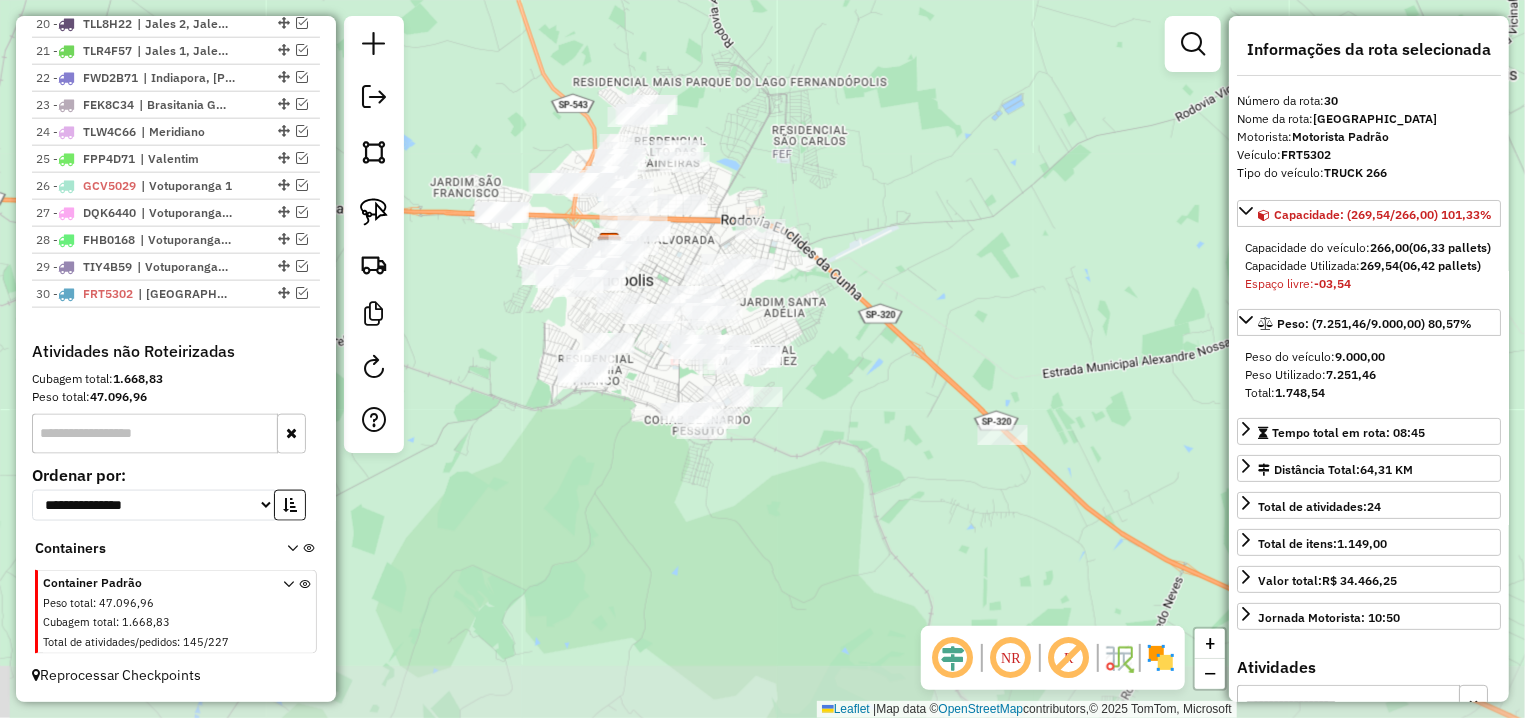 drag, startPoint x: 678, startPoint y: 413, endPoint x: 648, endPoint y: 371, distance: 51.613953 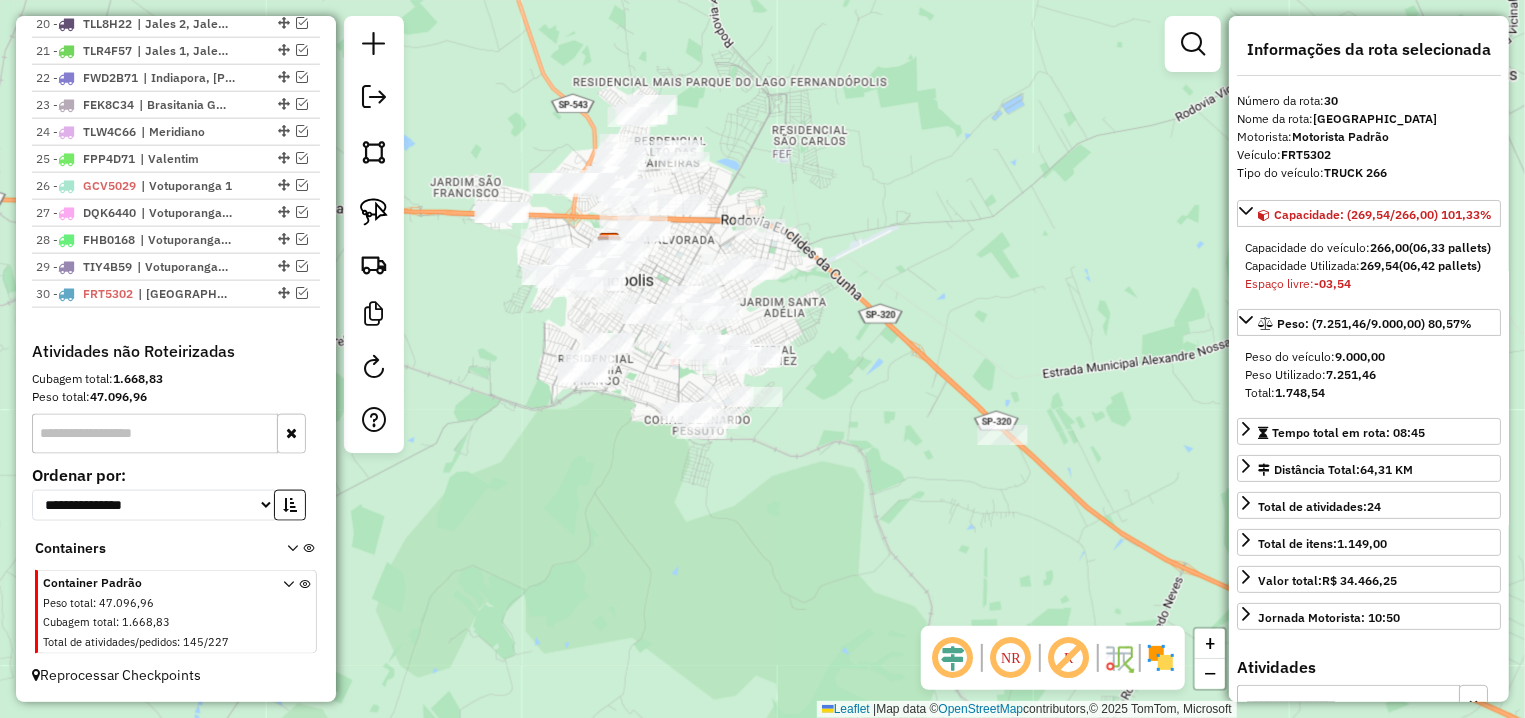 click 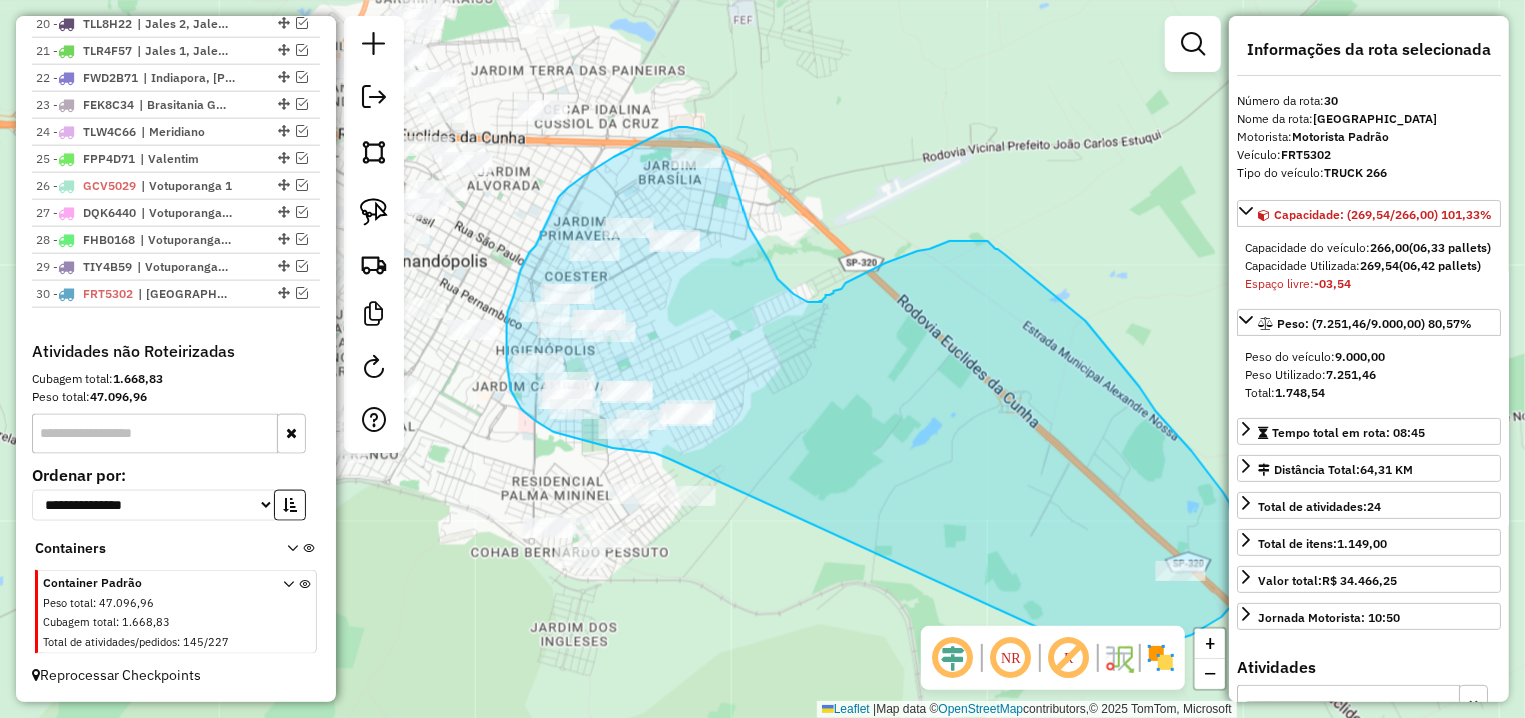 drag, startPoint x: 997, startPoint y: 470, endPoint x: 699, endPoint y: 462, distance: 298.10736 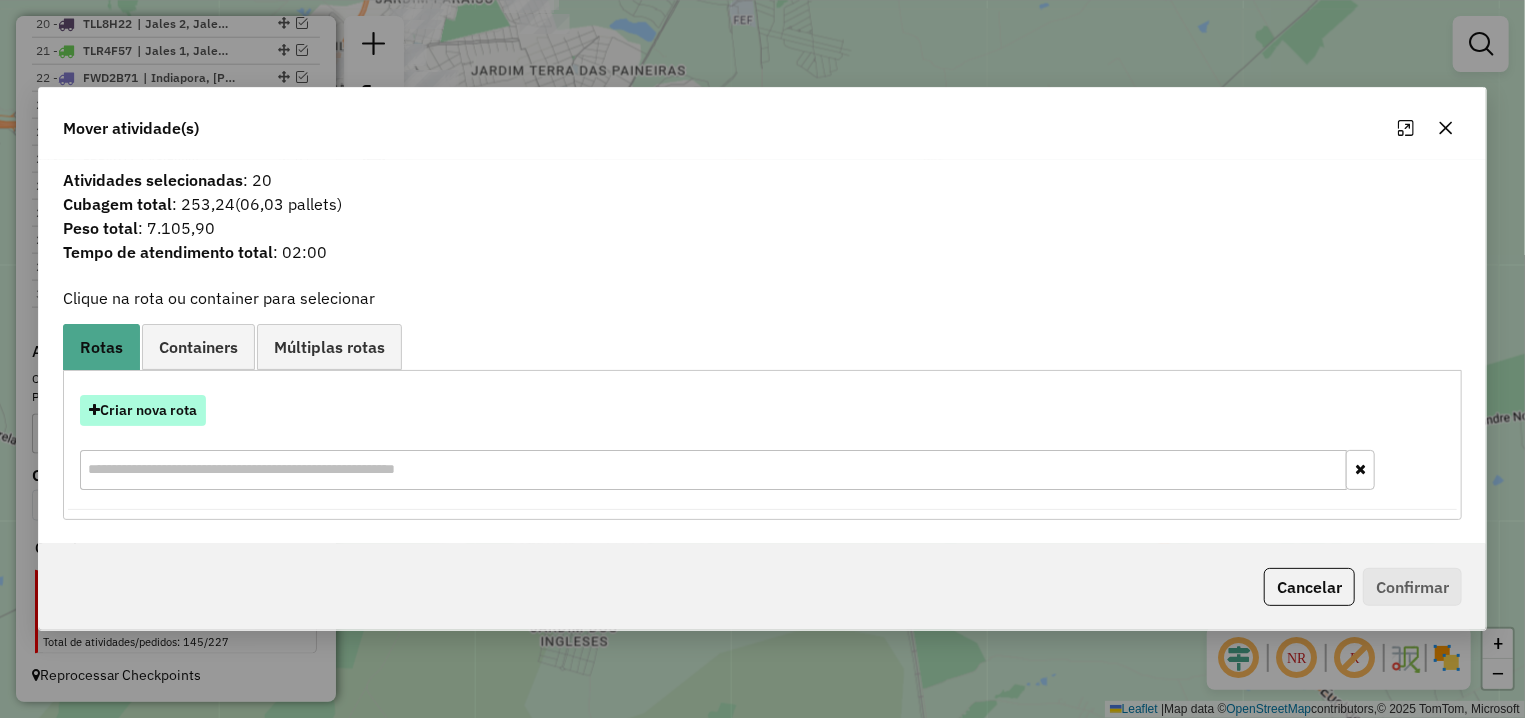click on "Criar nova rota" at bounding box center [143, 410] 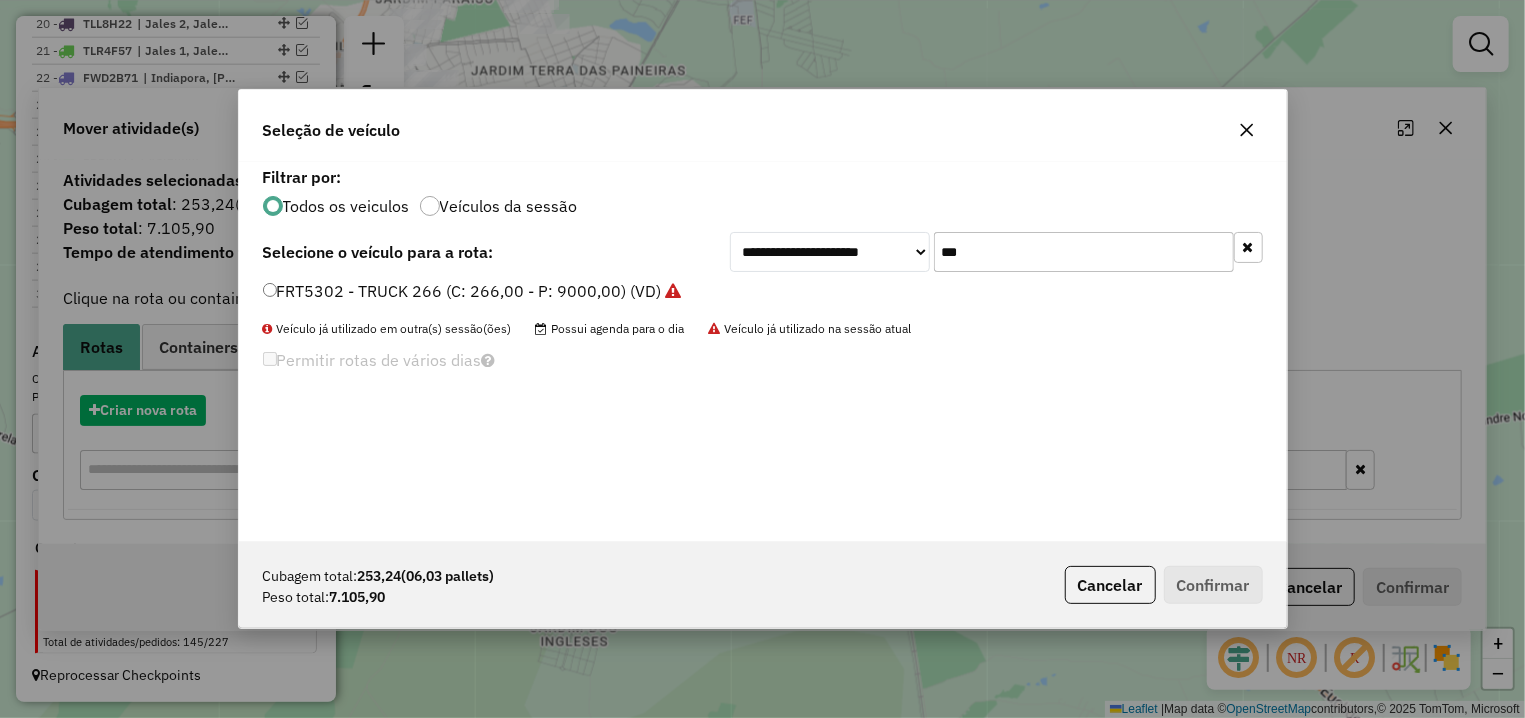 scroll, scrollTop: 11, scrollLeft: 6, axis: both 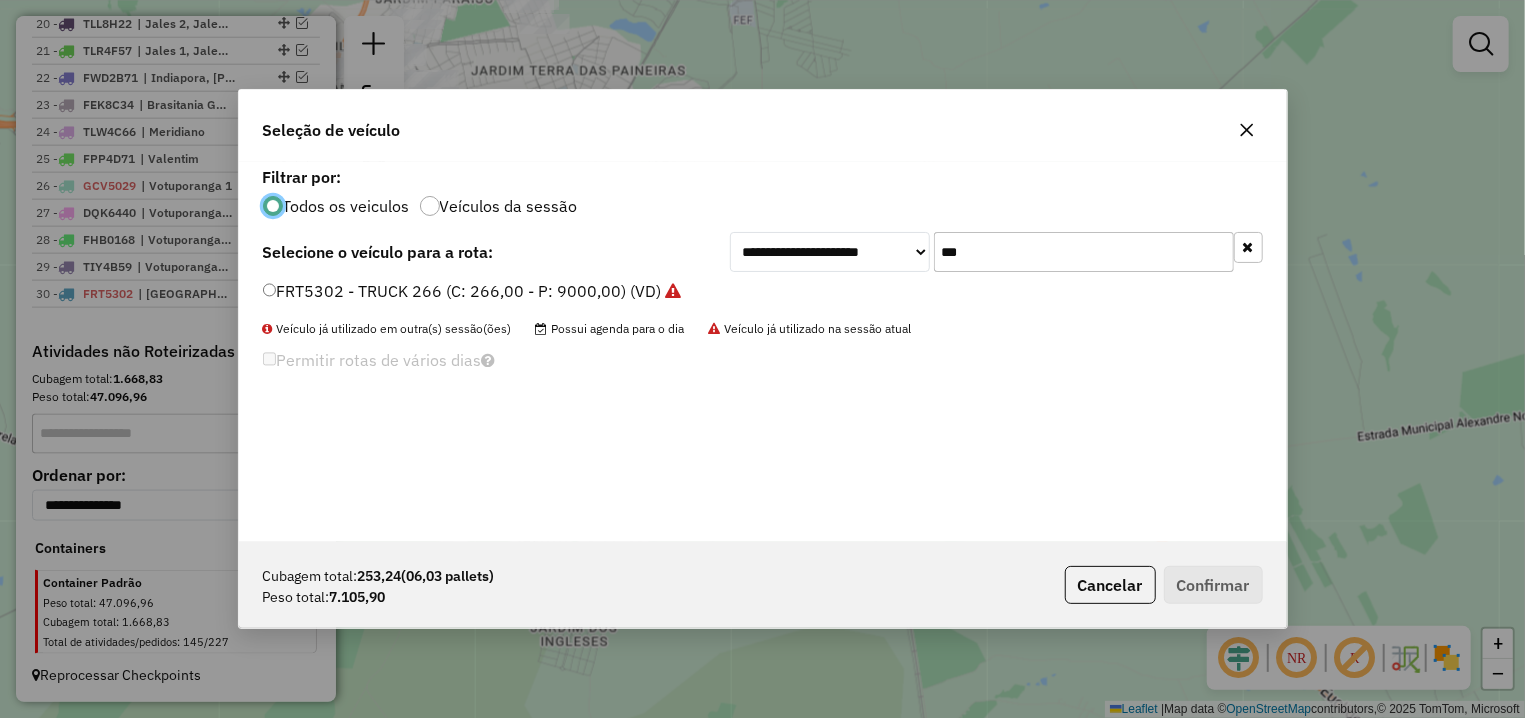 drag, startPoint x: 969, startPoint y: 247, endPoint x: 906, endPoint y: 255, distance: 63.505905 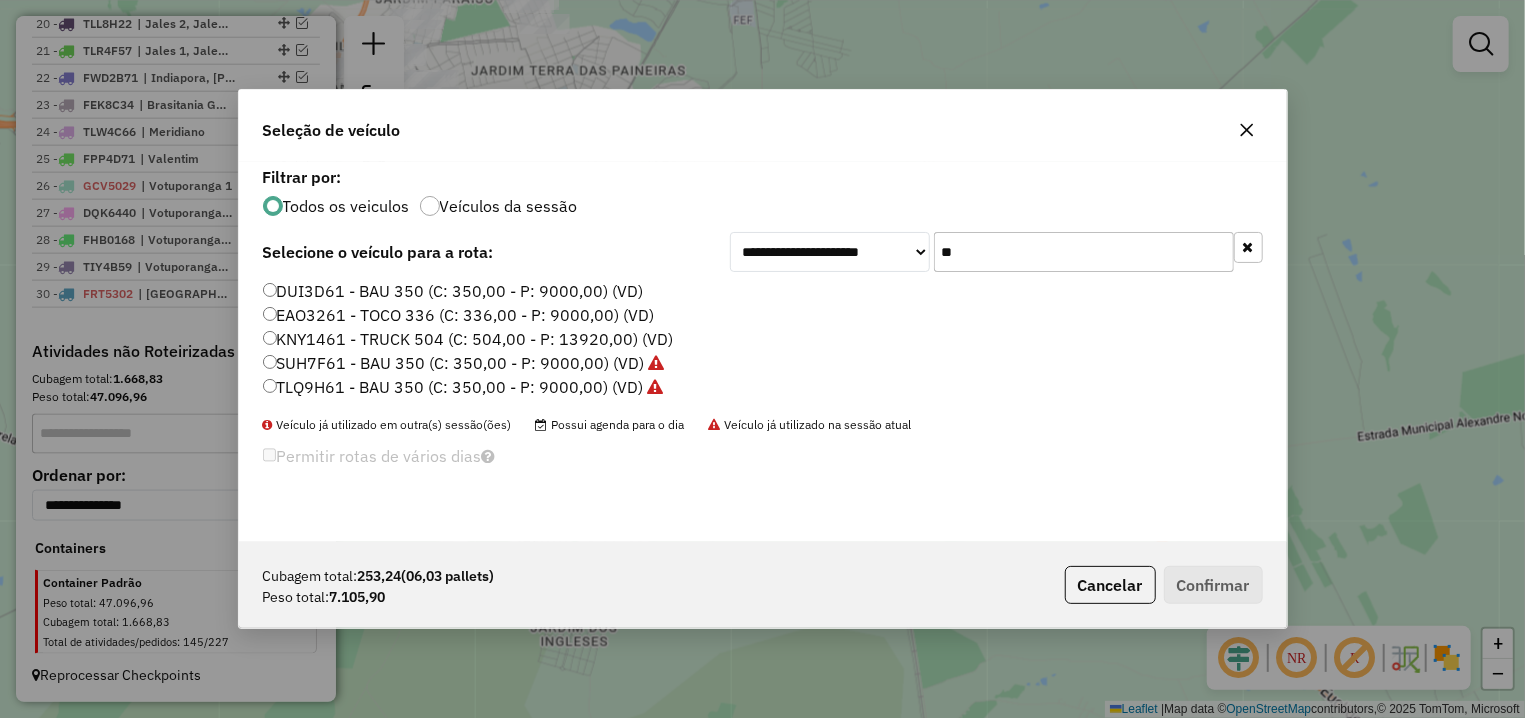 type on "**" 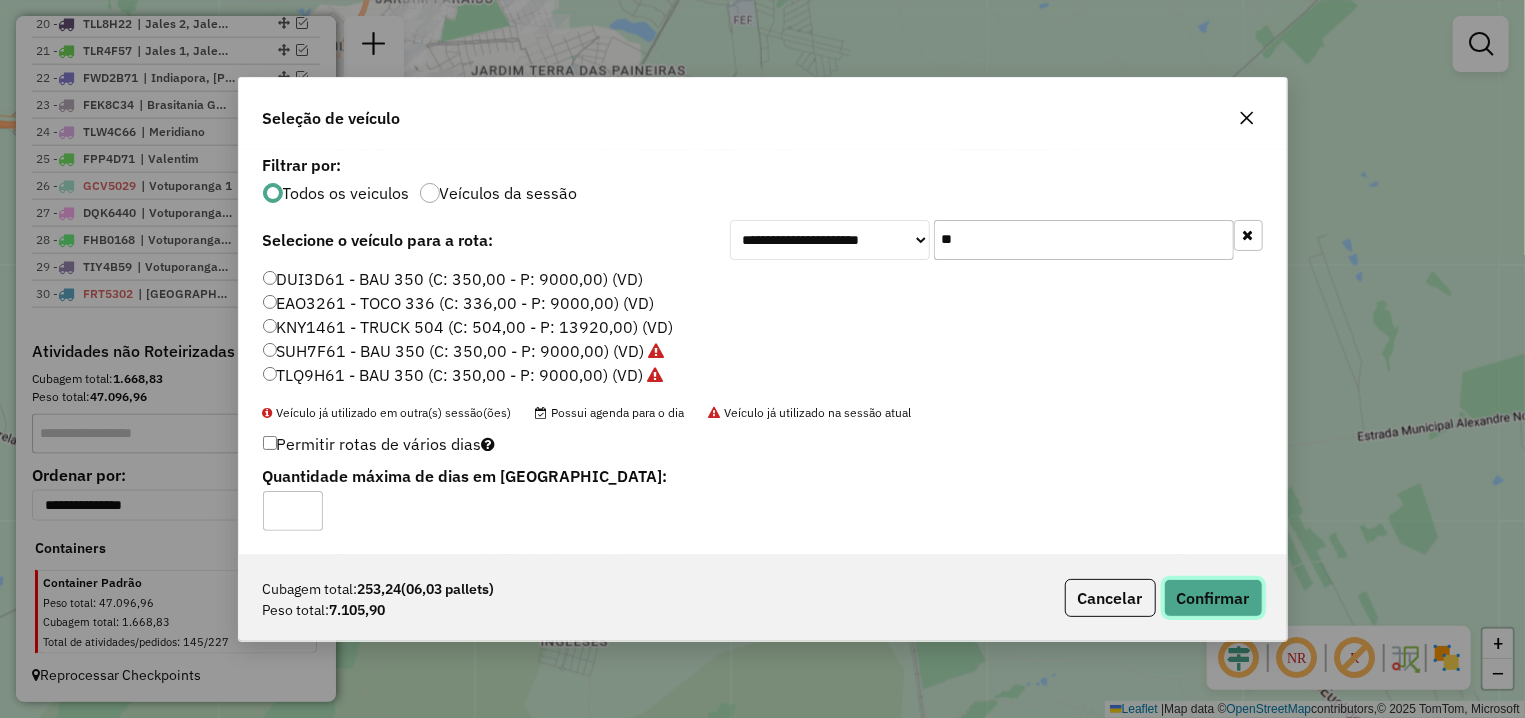 click on "Confirmar" 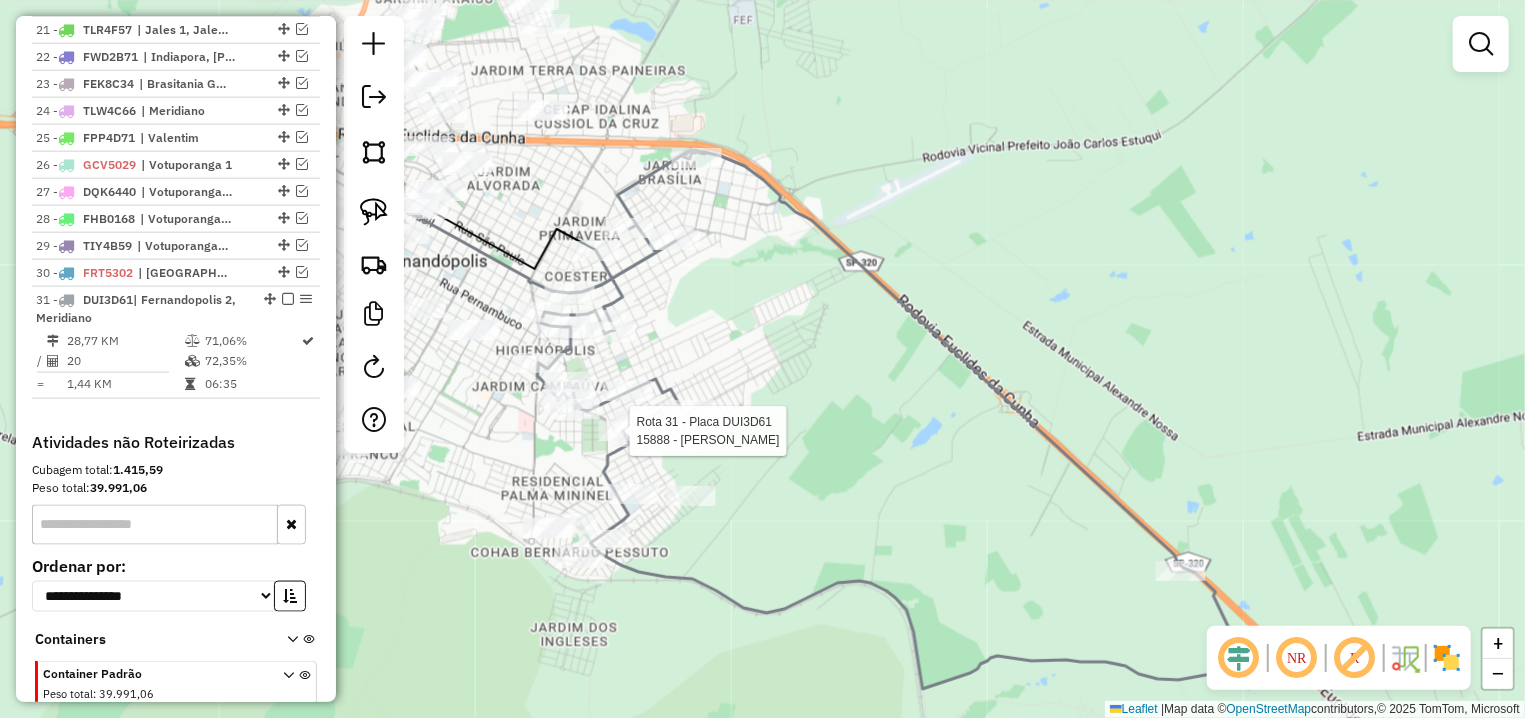 select on "**********" 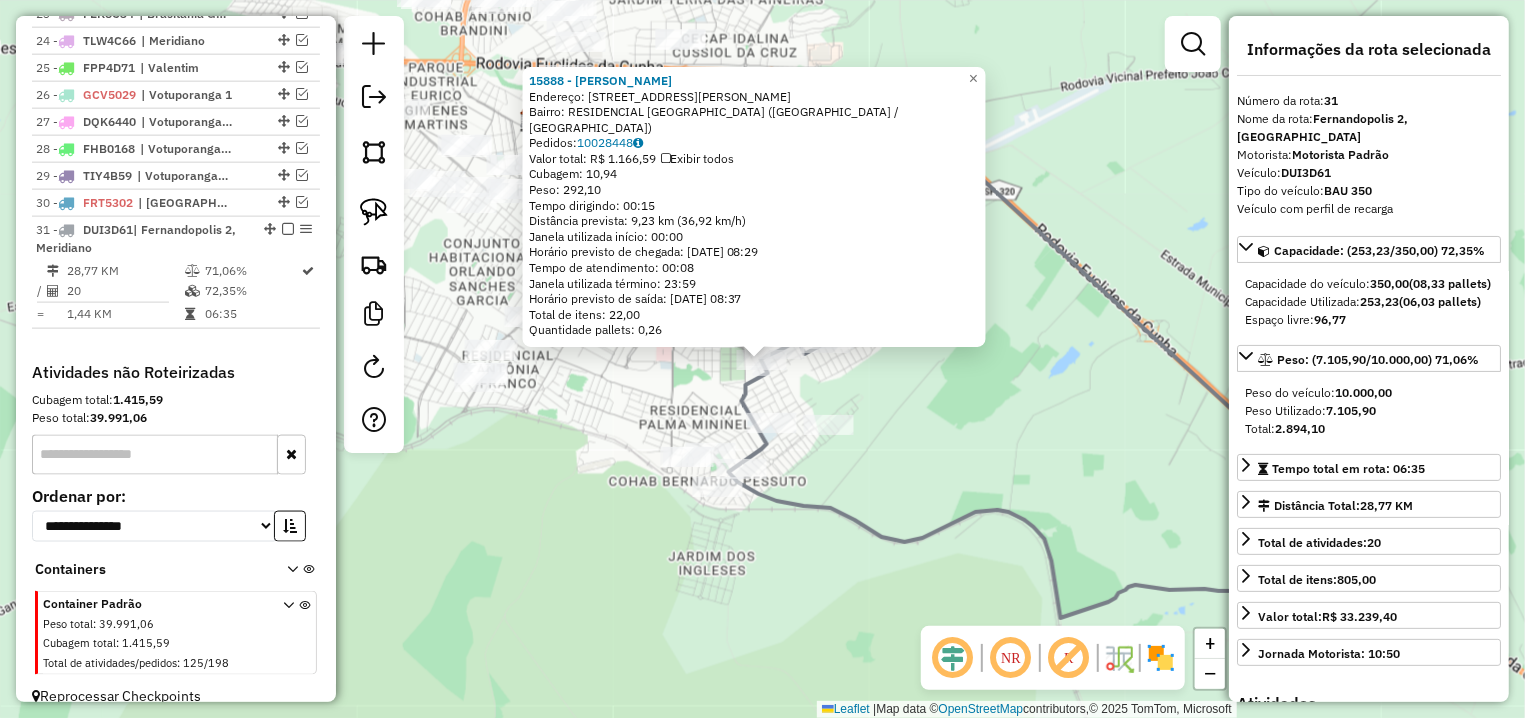scroll, scrollTop: 1407, scrollLeft: 0, axis: vertical 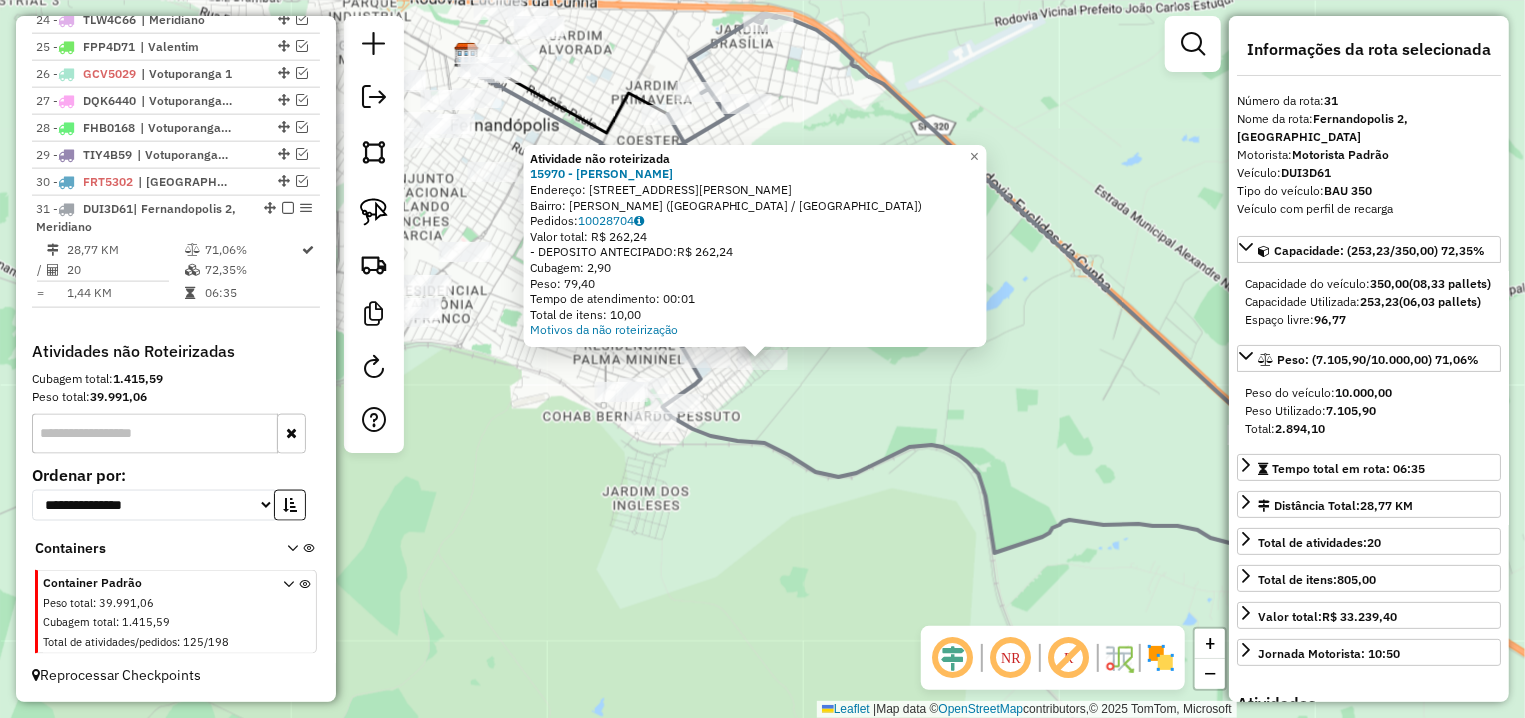 click on "× Atividade não roteirizada 15970 - RUAN MATHEUS PEREIRA  Endereço: R   LUIZ CARLOS ANTUNES BIONDI    47   Bairro: JAYME BAPTISTA LEONE (FERNANDOPOLIS / SP)   Pedidos:  10028704   Valor total: R$ 262,24   - DEPOSITO ANTECIPADO:  R$ 262,24   Cubagem: 2,90   Peso: 79,40   Tempo de atendimento: 00:01   Total de itens: 10,00  Motivos da não roteirização × Janela de atendimento Grade de atendimento Capacidade Transportadoras Veículos Cliente Pedidos  Rotas Selecione os dias de semana para filtrar as janelas de atendimento  Seg   Ter   Qua   Qui   Sex   Sáb   Dom  Informe o período da janela de atendimento: De: Até:  Filtrar exatamente a janela do cliente  Considerar janela de atendimento padrão  Selecione os dias de semana para filtrar as grades de atendimento  Seg   Ter   Qua   Qui   Sex   Sáb   Dom   Considerar clientes sem dia de atendimento cadastrado  Clientes fora do dia de atendimento selecionado Filtrar as atividades entre os valores definidos abaixo:  Peso mínimo:   Peso máximo:   De:  De:" 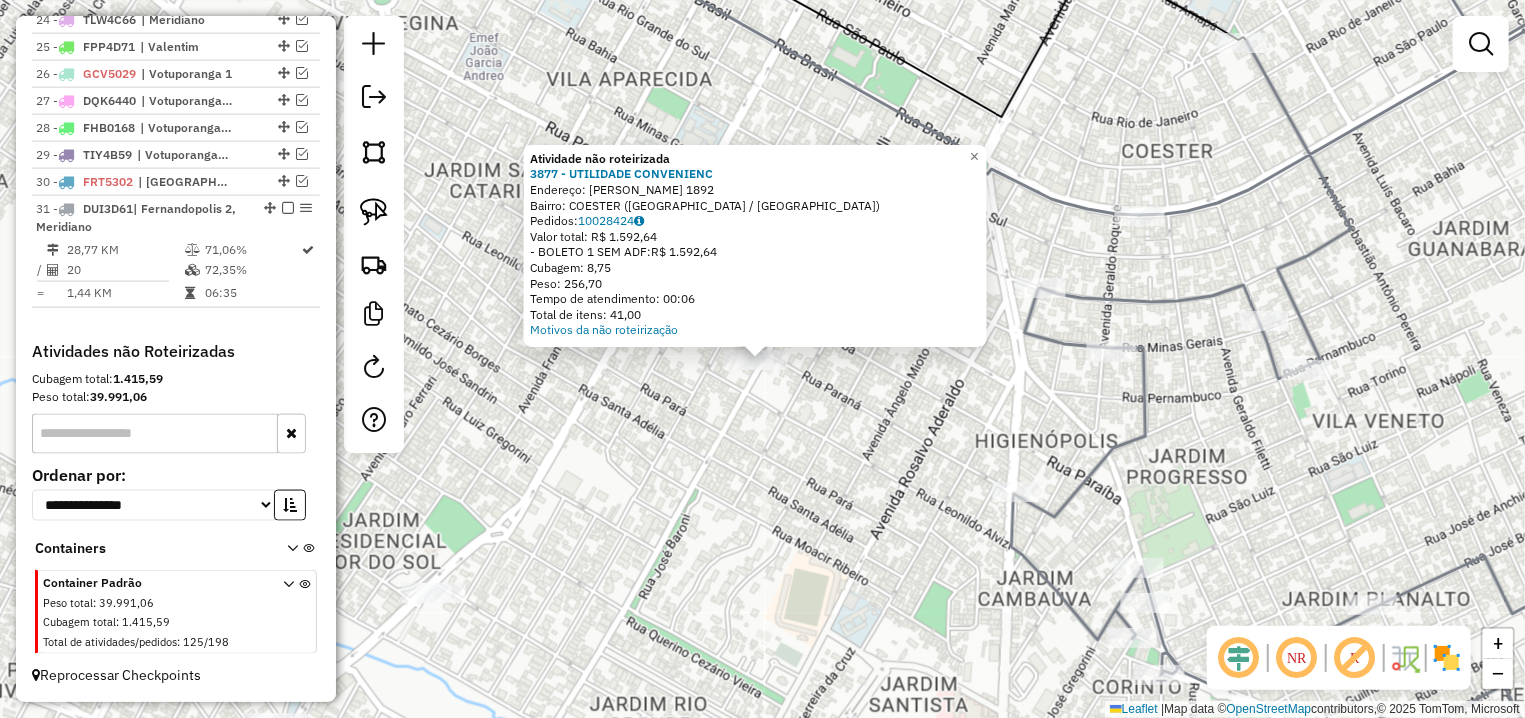 click on "Atividade não roteirizada 3877 - UTILIDADE CONVENIENC  Endereço:  AMADEU BIZELLI 1892   Bairro: COESTER (FERNANDOPOLIS / SP)   Pedidos:  10028424   Valor total: R$ 1.592,64   - BOLETO 1 SEM ADF:  R$ 1.592,64   Cubagem: 8,75   Peso: 256,70   Tempo de atendimento: 00:06   Total de itens: 41,00  Motivos da não roteirização × Janela de atendimento Grade de atendimento Capacidade Transportadoras Veículos Cliente Pedidos  Rotas Selecione os dias de semana para filtrar as janelas de atendimento  Seg   Ter   Qua   Qui   Sex   Sáb   Dom  Informe o período da janela de atendimento: De: Até:  Filtrar exatamente a janela do cliente  Considerar janela de atendimento padrão  Selecione os dias de semana para filtrar as grades de atendimento  Seg   Ter   Qua   Qui   Sex   Sáb   Dom   Considerar clientes sem dia de atendimento cadastrado  Clientes fora do dia de atendimento selecionado Filtrar as atividades entre os valores definidos abaixo:  Peso mínimo:   Peso máximo:   Cubagem mínima:   Cubagem máxima:  De:" 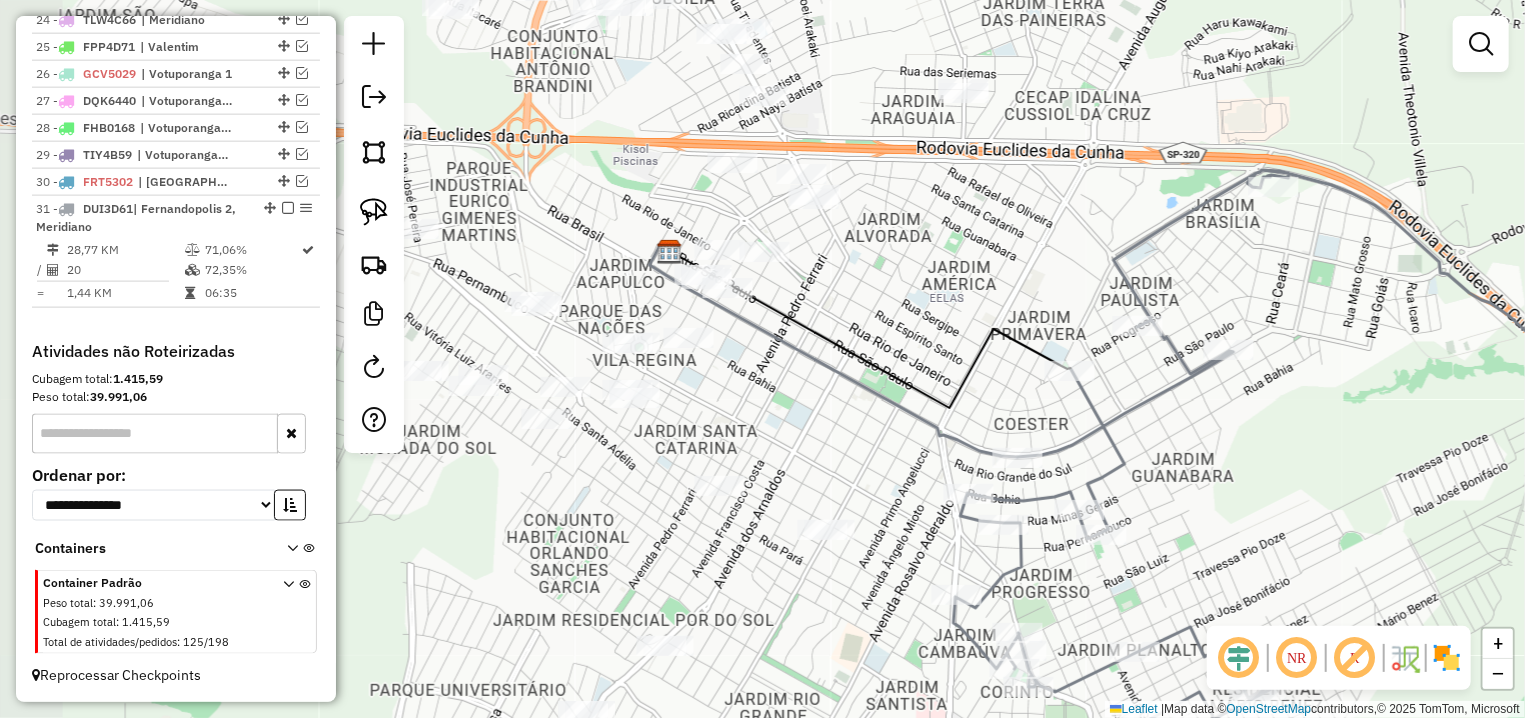 drag, startPoint x: 673, startPoint y: 276, endPoint x: 745, endPoint y: 350, distance: 103.24728 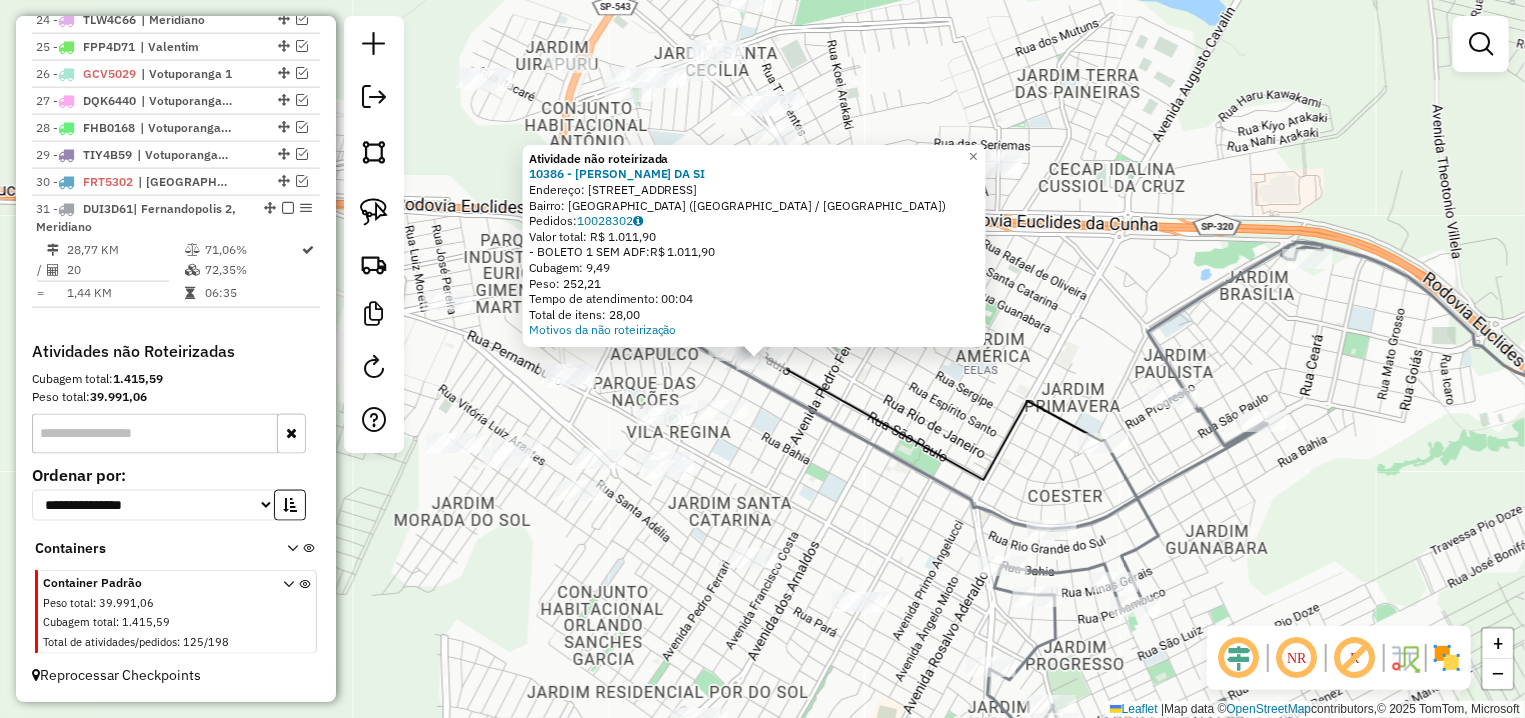 click on "Atividade não roteirizada 10386 - MARILDA MARANI DA SI  Endereço: R   PADRE CANISIO                 358   Bairro: VILA NOVA (FERNANDOPOLIS / SP)   Pedidos:  10028302   Valor total: R$ 1.011,90   - BOLETO 1 SEM ADF:  R$ 1.011,90   Cubagem: 9,49   Peso: 252,21   Tempo de atendimento: 00:04   Total de itens: 28,00  Motivos da não roteirização × Janela de atendimento Grade de atendimento Capacidade Transportadoras Veículos Cliente Pedidos  Rotas Selecione os dias de semana para filtrar as janelas de atendimento  Seg   Ter   Qua   Qui   Sex   Sáb   Dom  Informe o período da janela de atendimento: De: Até:  Filtrar exatamente a janela do cliente  Considerar janela de atendimento padrão  Selecione os dias de semana para filtrar as grades de atendimento  Seg   Ter   Qua   Qui   Sex   Sáb   Dom   Considerar clientes sem dia de atendimento cadastrado  Clientes fora do dia de atendimento selecionado Filtrar as atividades entre os valores definidos abaixo:  Peso mínimo:   Peso máximo:   Cubagem mínima:  +" 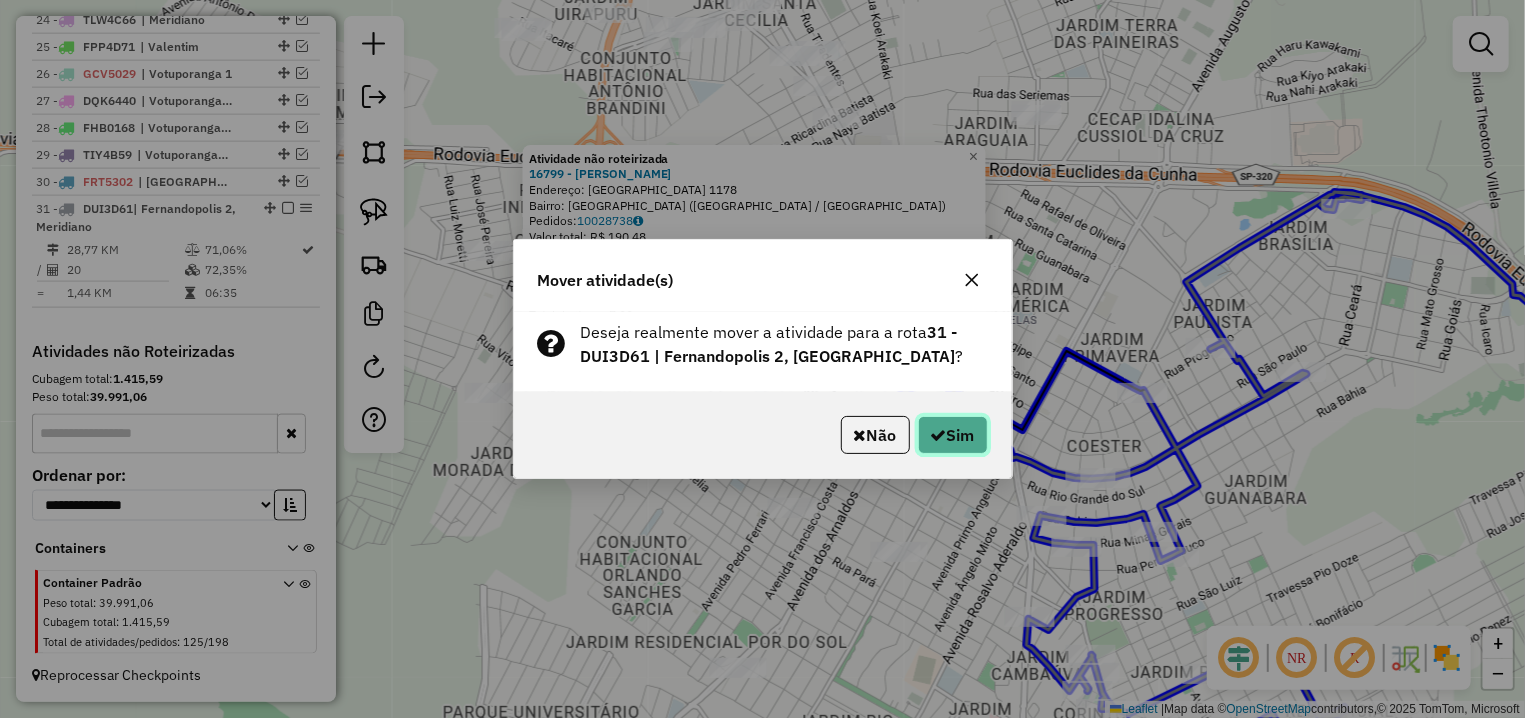 click on "Sim" 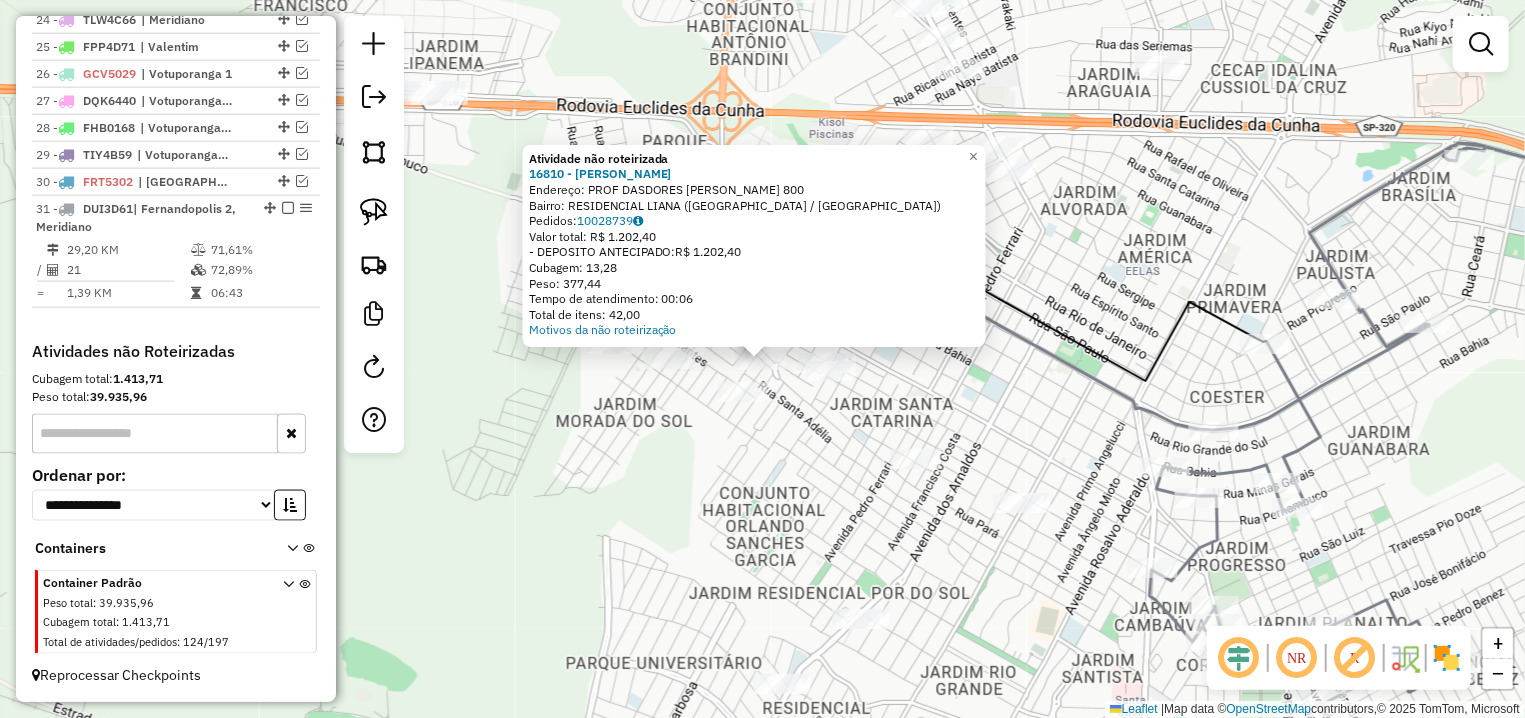 click on "Atividade não roteirizada 16810 - MERCADINHO BALU  Endereço:  PROF DASDORES MARIA DEL GROSSI 800   Bairro: RESIDENCIAL LIANA (FERNANDOPOLIS / SP)   Pedidos:  10028739   Valor total: R$ 1.202,40   - DEPOSITO ANTECIPADO:  R$ 1.202,40   Cubagem: 13,28   Peso: 377,44   Tempo de atendimento: 00:06   Total de itens: 42,00  Motivos da não roteirização × Janela de atendimento Grade de atendimento Capacidade Transportadoras Veículos Cliente Pedidos  Rotas Selecione os dias de semana para filtrar as janelas de atendimento  Seg   Ter   Qua   Qui   Sex   Sáb   Dom  Informe o período da janela de atendimento: De: Até:  Filtrar exatamente a janela do cliente  Considerar janela de atendimento padrão  Selecione os dias de semana para filtrar as grades de atendimento  Seg   Ter   Qua   Qui   Sex   Sáb   Dom   Considerar clientes sem dia de atendimento cadastrado  Clientes fora do dia de atendimento selecionado Filtrar as atividades entre os valores definidos abaixo:  Peso mínimo:   Peso máximo:   De:   Até:  +" 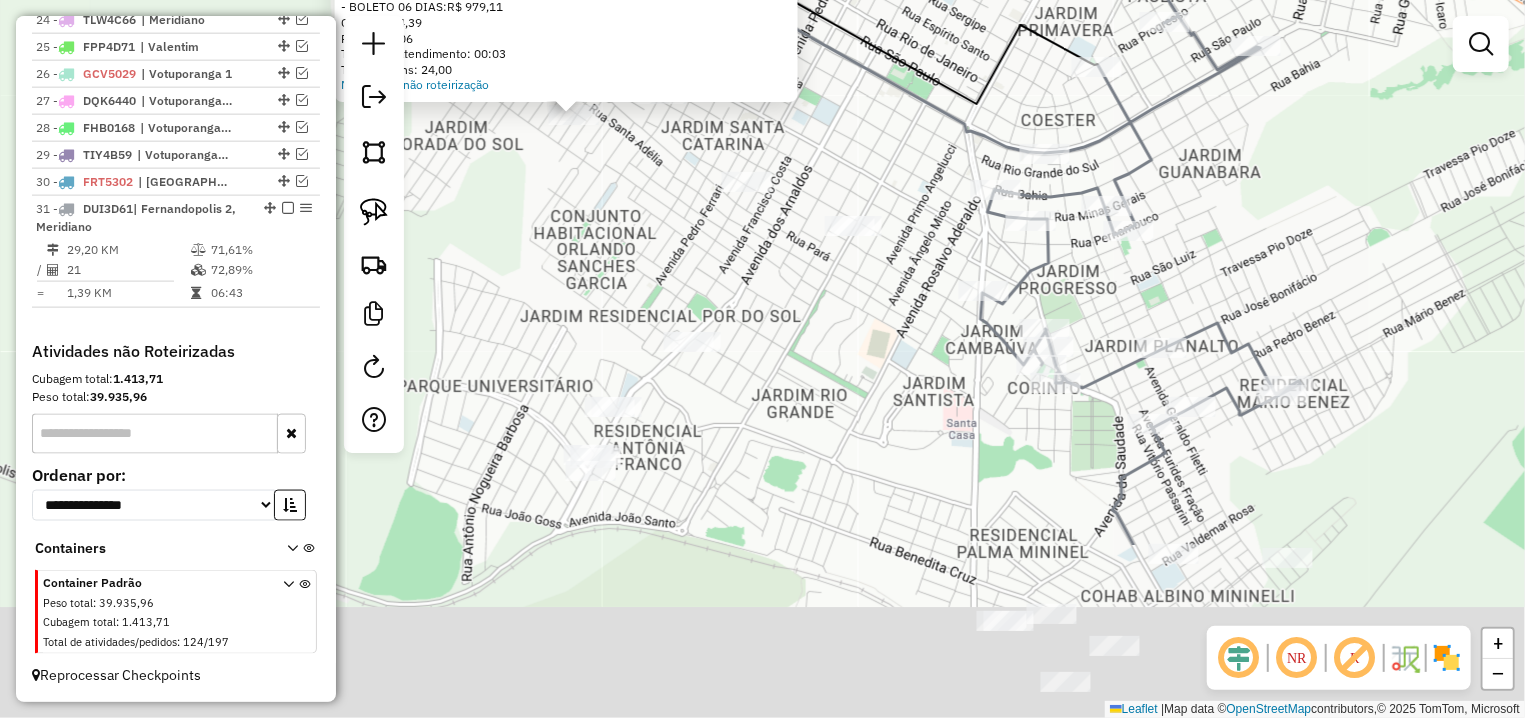 drag, startPoint x: 951, startPoint y: 514, endPoint x: 664, endPoint y: 162, distance: 454.17288 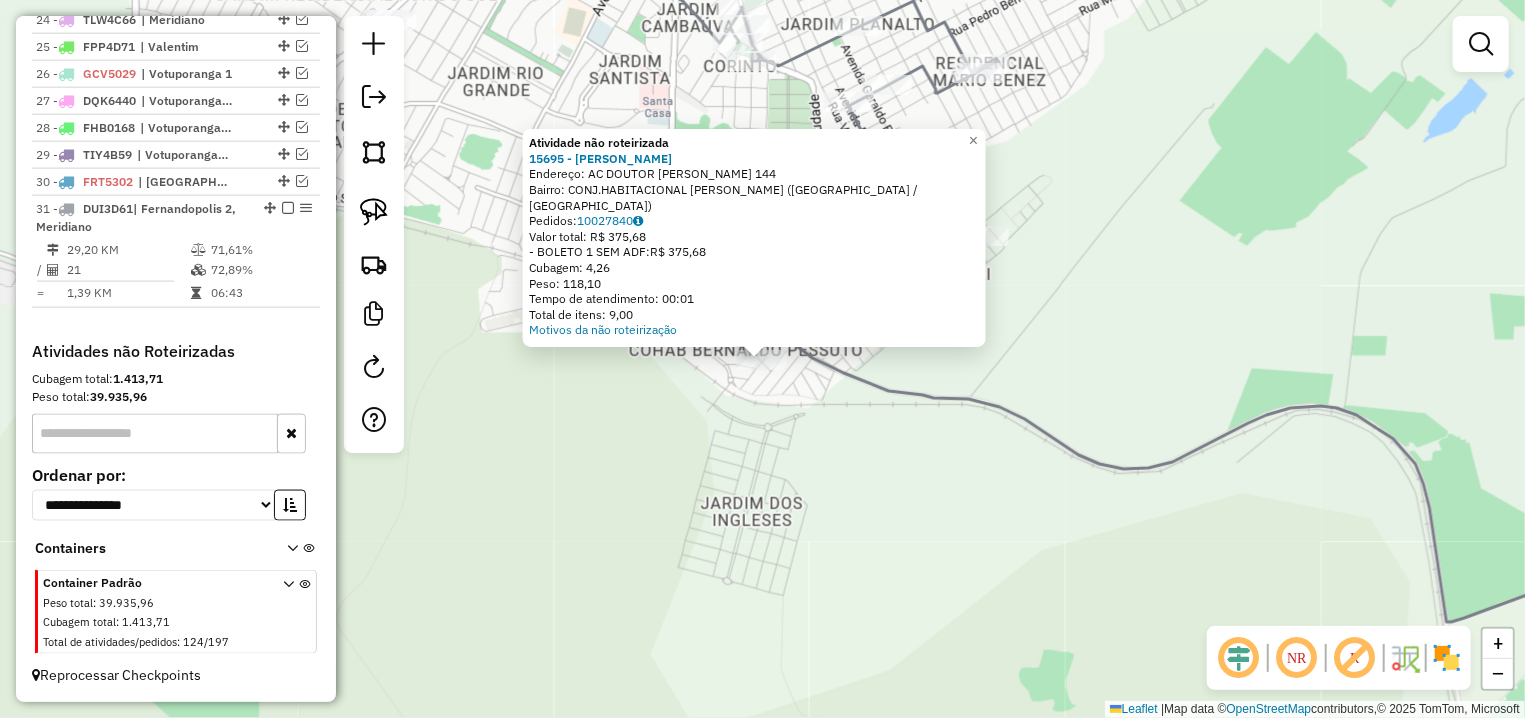 click on "Atividade não roteirizada 15695 - JOAO CARLOS SERAFIM  Endereço: AC  DOUTOR JOAO CARLOS TAMBURUS   144   Bairro: CONJ.HABITACIONAL BERNARDO PE (FERNANDOPOLIS / SP)   Pedidos:  10027840   Valor total: R$ 375,68   - BOLETO 1 SEM ADF:  R$ 375,68   Cubagem: 4,26   Peso: 118,10   Tempo de atendimento: 00:01   Total de itens: 9,00  Motivos da não roteirização × Janela de atendimento Grade de atendimento Capacidade Transportadoras Veículos Cliente Pedidos  Rotas Selecione os dias de semana para filtrar as janelas de atendimento  Seg   Ter   Qua   Qui   Sex   Sáb   Dom  Informe o período da janela de atendimento: De: Até:  Filtrar exatamente a janela do cliente  Considerar janela de atendimento padrão  Selecione os dias de semana para filtrar as grades de atendimento  Seg   Ter   Qua   Qui   Sex   Sáb   Dom   Considerar clientes sem dia de atendimento cadastrado  Clientes fora do dia de atendimento selecionado Filtrar as atividades entre os valores definidos abaixo:  Peso mínimo:   Peso máximo:   De:  +" 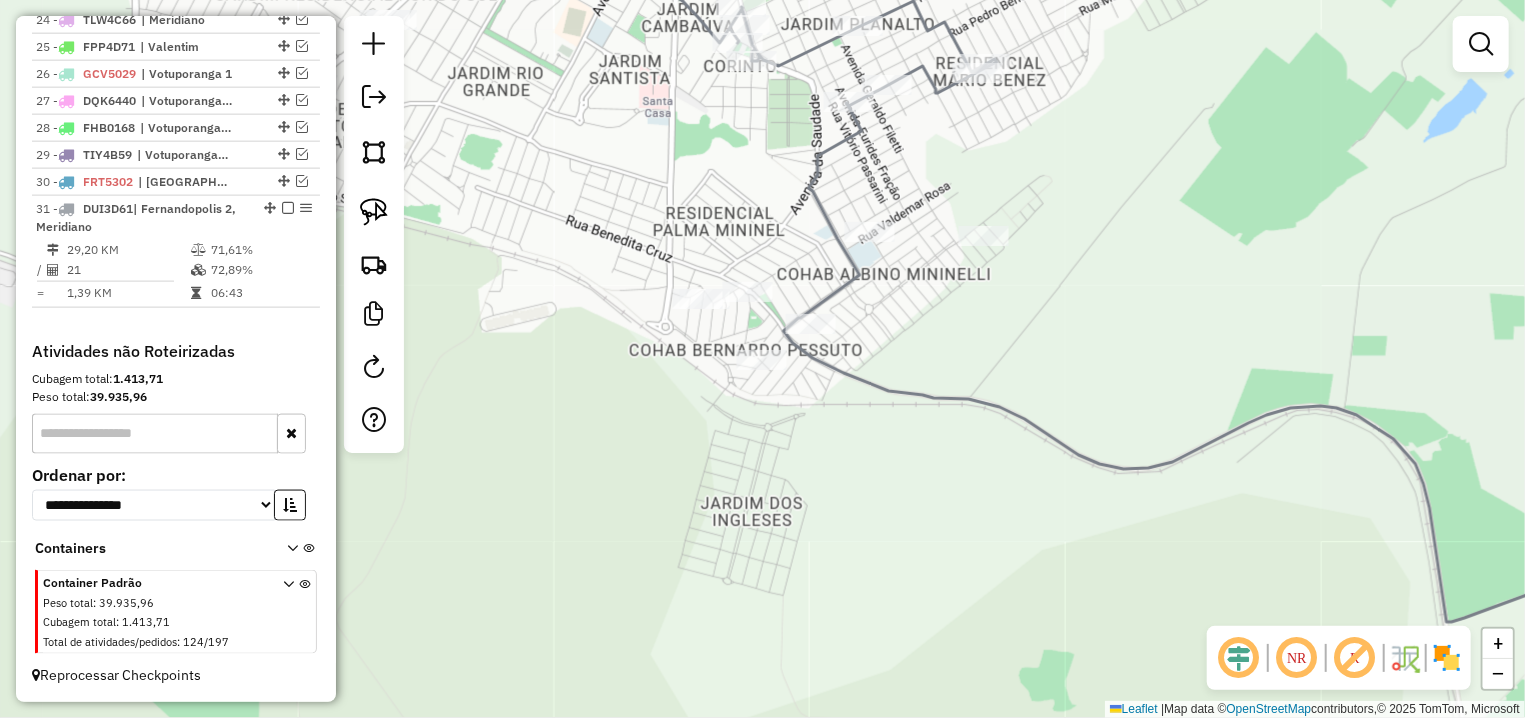 click on "Janela de atendimento Grade de atendimento Capacidade Transportadoras Veículos Cliente Pedidos  Rotas Selecione os dias de semana para filtrar as janelas de atendimento  Seg   Ter   Qua   Qui   Sex   Sáb   Dom  Informe o período da janela de atendimento: De: Até:  Filtrar exatamente a janela do cliente  Considerar janela de atendimento padrão  Selecione os dias de semana para filtrar as grades de atendimento  Seg   Ter   Qua   Qui   Sex   Sáb   Dom   Considerar clientes sem dia de atendimento cadastrado  Clientes fora do dia de atendimento selecionado Filtrar as atividades entre os valores definidos abaixo:  Peso mínimo:   Peso máximo:   Cubagem mínima:   Cubagem máxima:   De:   Até:  Filtrar as atividades entre o tempo de atendimento definido abaixo:  De:   Até:   Considerar capacidade total dos clientes não roteirizados Transportadora: Selecione um ou mais itens Tipo de veículo: Selecione um ou mais itens Veículo: Selecione um ou mais itens Motorista: Selecione um ou mais itens Nome: Rótulo:" 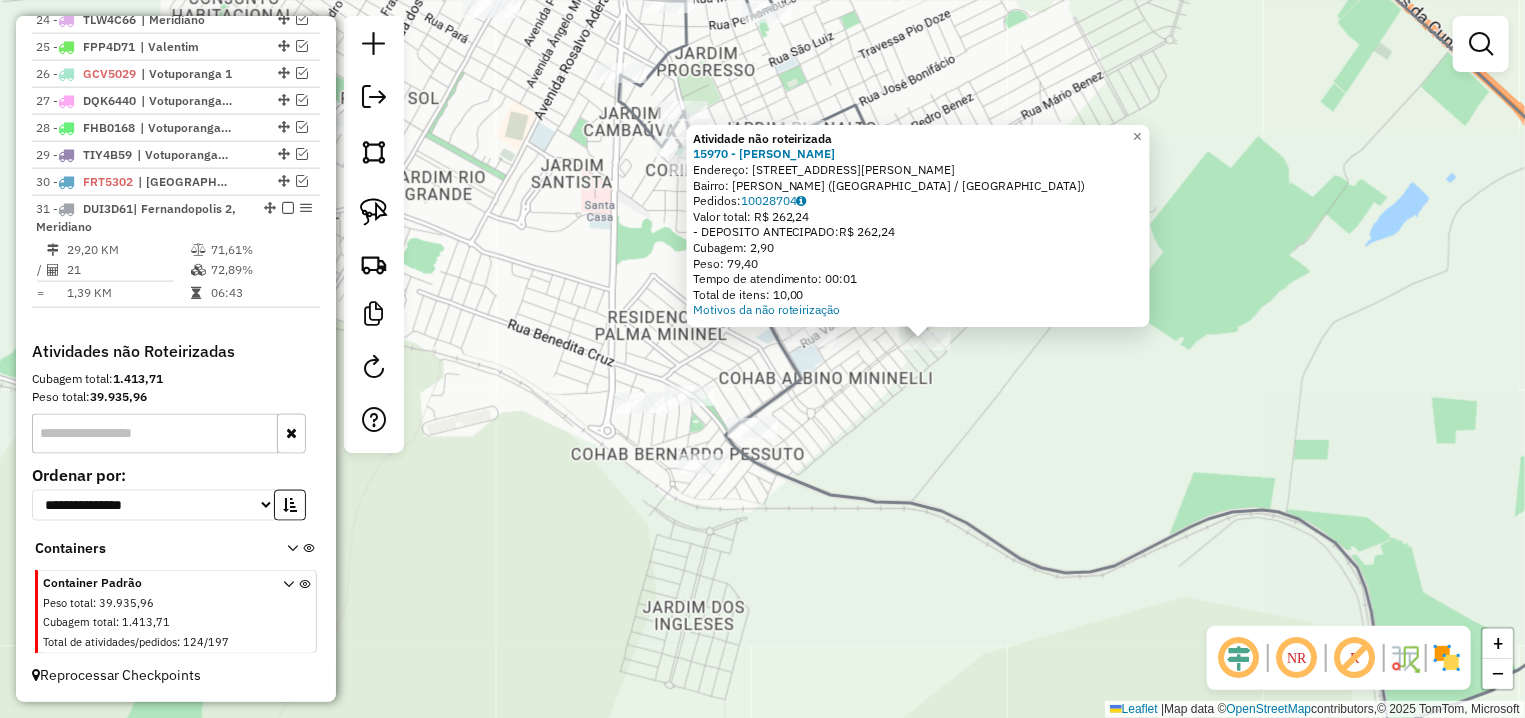 drag, startPoint x: 635, startPoint y: 437, endPoint x: 782, endPoint y: 410, distance: 149.45903 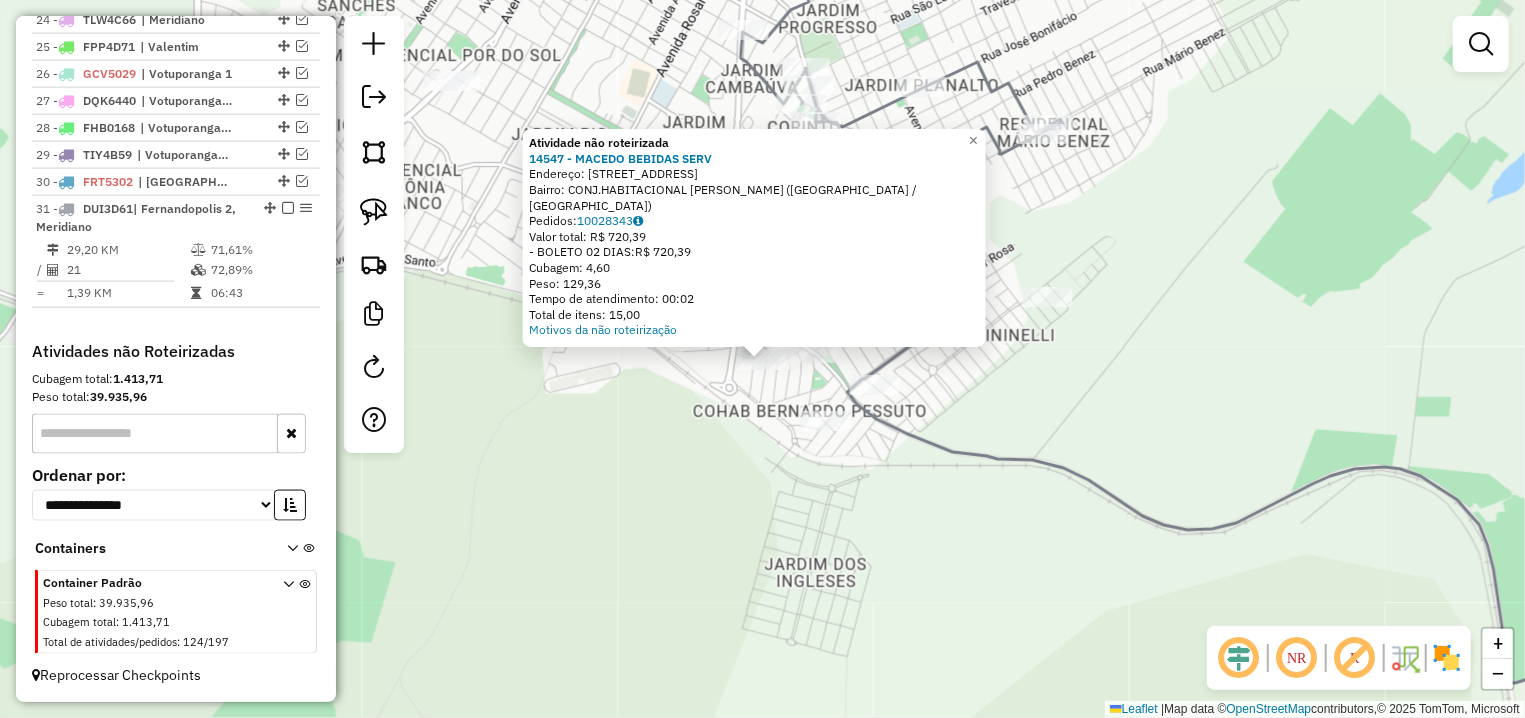 click on "Atividade não roteirizada 14547 - MACEDO BEBIDAS SERV  Endereço: R   VALENTIM GENTIL               40   Bairro: CONJ.HABITACIONAL BERNARDO PE (FERNANDOPOLIS / SP)   Pedidos:  10028343   Valor total: R$ 720,39   - BOLETO 02 DIAS:  R$ 720,39   Cubagem: 4,60   Peso: 129,36   Tempo de atendimento: 00:02   Total de itens: 15,00  Motivos da não roteirização × Janela de atendimento Grade de atendimento Capacidade Transportadoras Veículos Cliente Pedidos  Rotas Selecione os dias de semana para filtrar as janelas de atendimento  Seg   Ter   Qua   Qui   Sex   Sáb   Dom  Informe o período da janela de atendimento: De: Até:  Filtrar exatamente a janela do cliente  Considerar janela de atendimento padrão  Selecione os dias de semana para filtrar as grades de atendimento  Seg   Ter   Qua   Qui   Sex   Sáb   Dom   Considerar clientes sem dia de atendimento cadastrado  Clientes fora do dia de atendimento selecionado Filtrar as atividades entre os valores definidos abaixo:  Peso mínimo:   Peso máximo:   De:  De:" 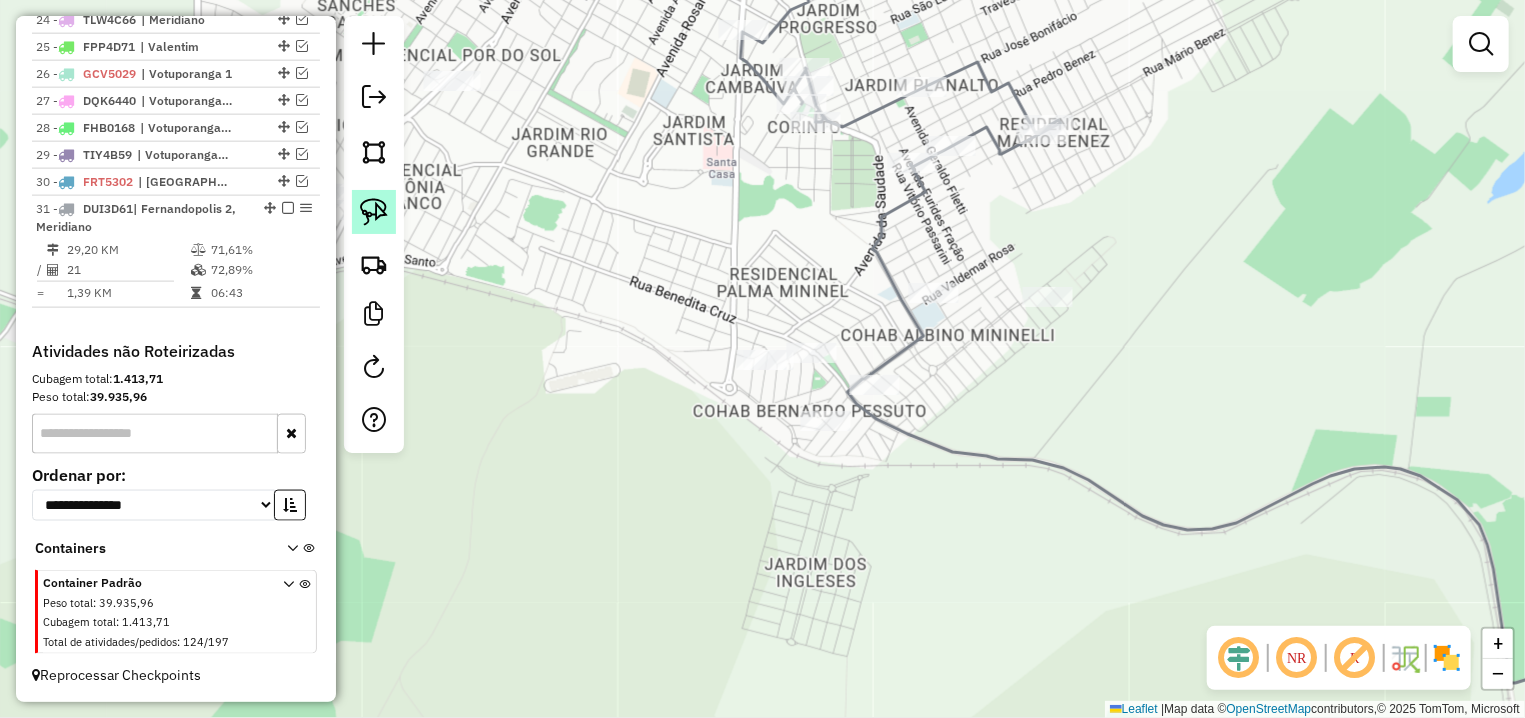 click 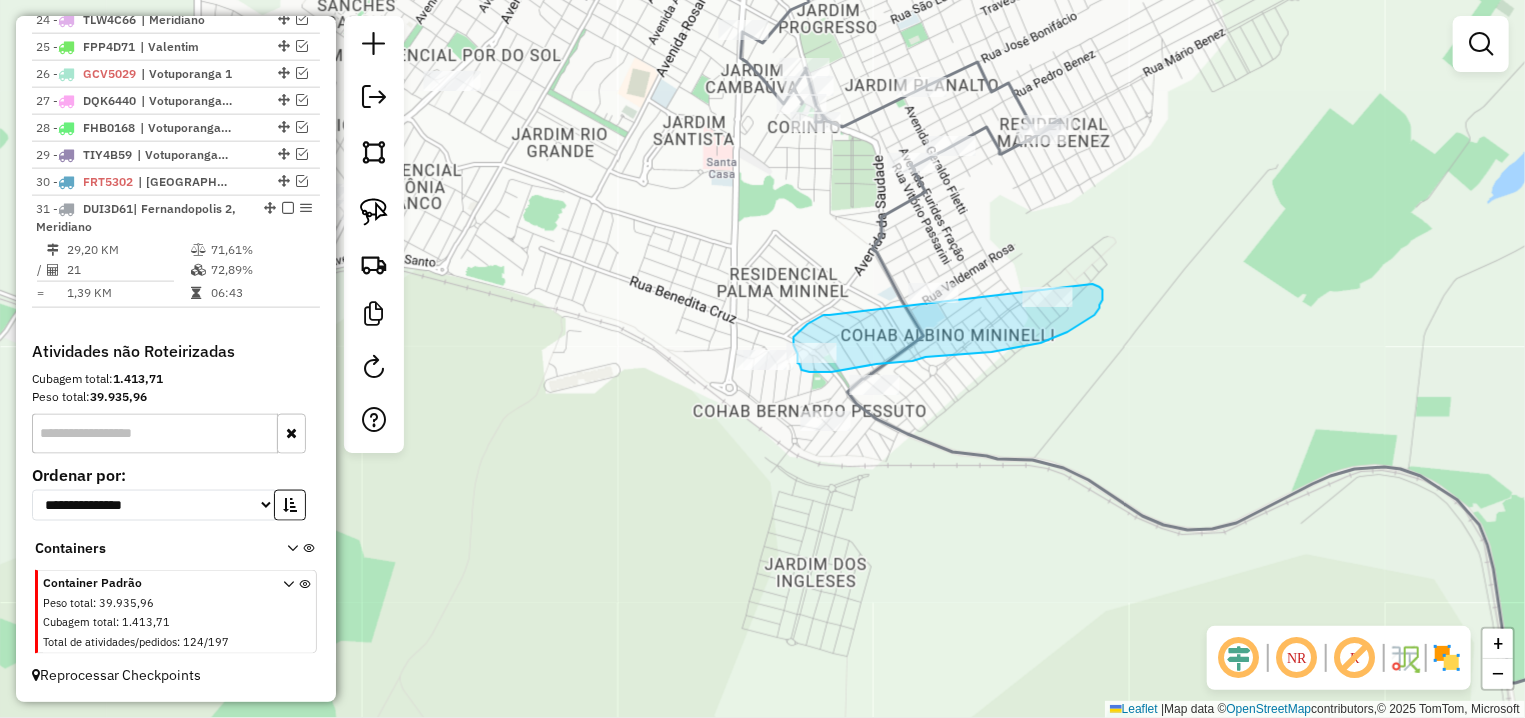 drag, startPoint x: 819, startPoint y: 318, endPoint x: 1093, endPoint y: 284, distance: 276.10144 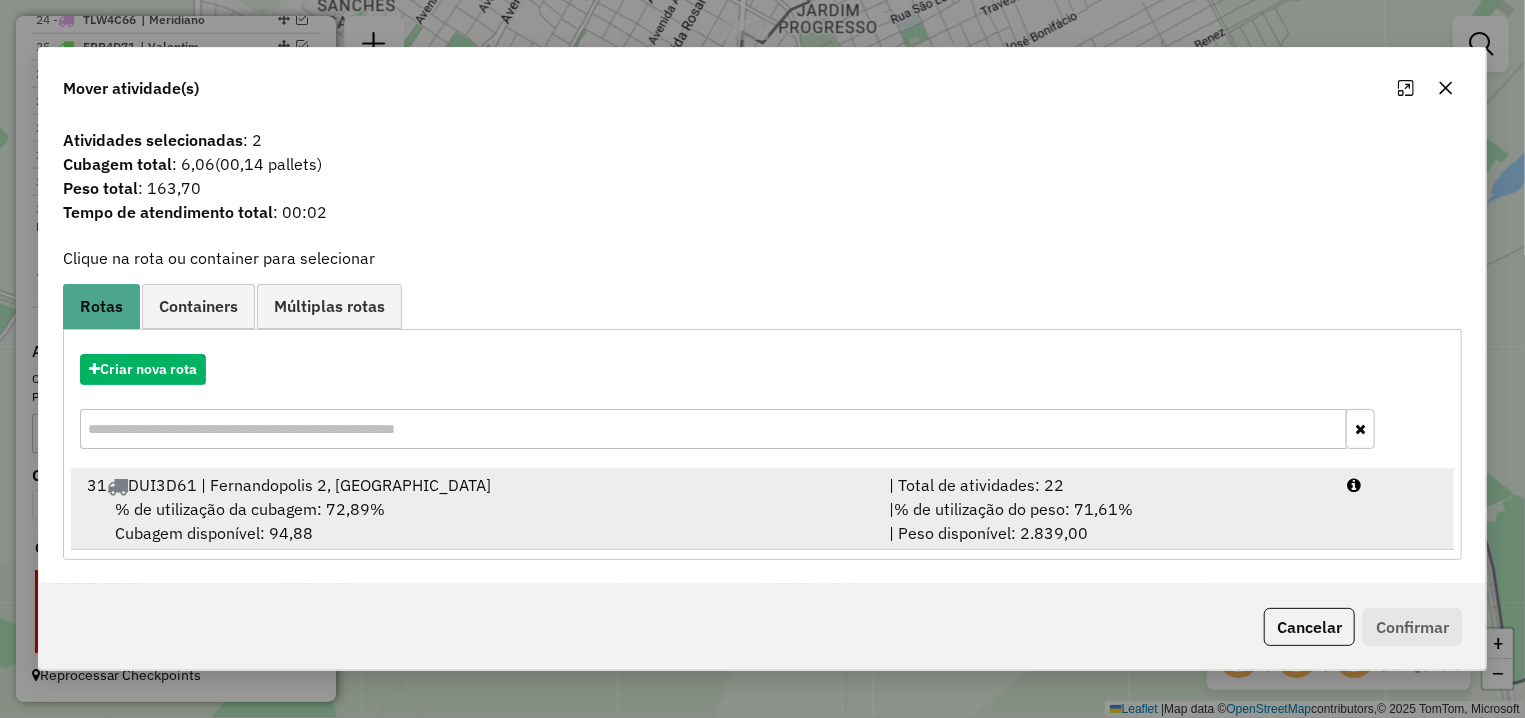 drag, startPoint x: 375, startPoint y: 506, endPoint x: 614, endPoint y: 516, distance: 239.2091 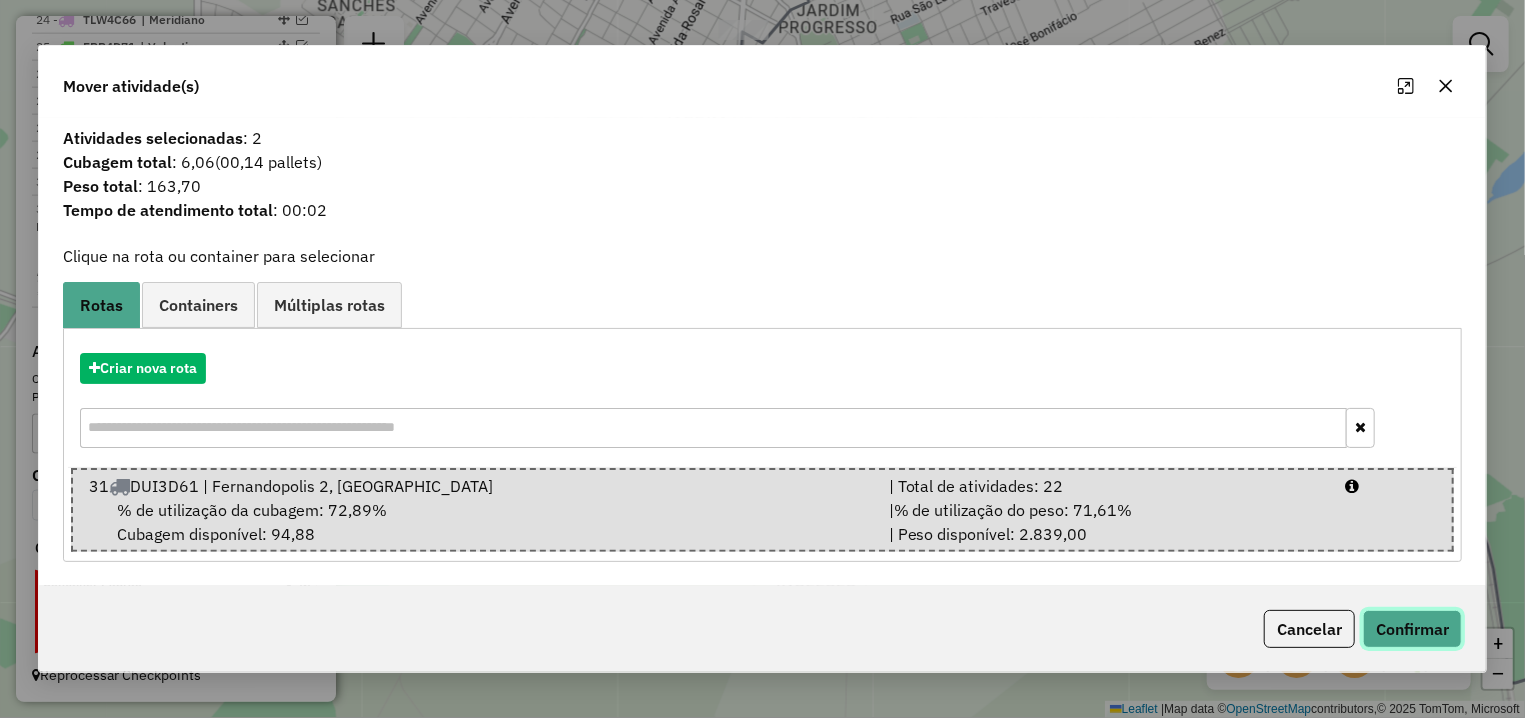 click on "Confirmar" 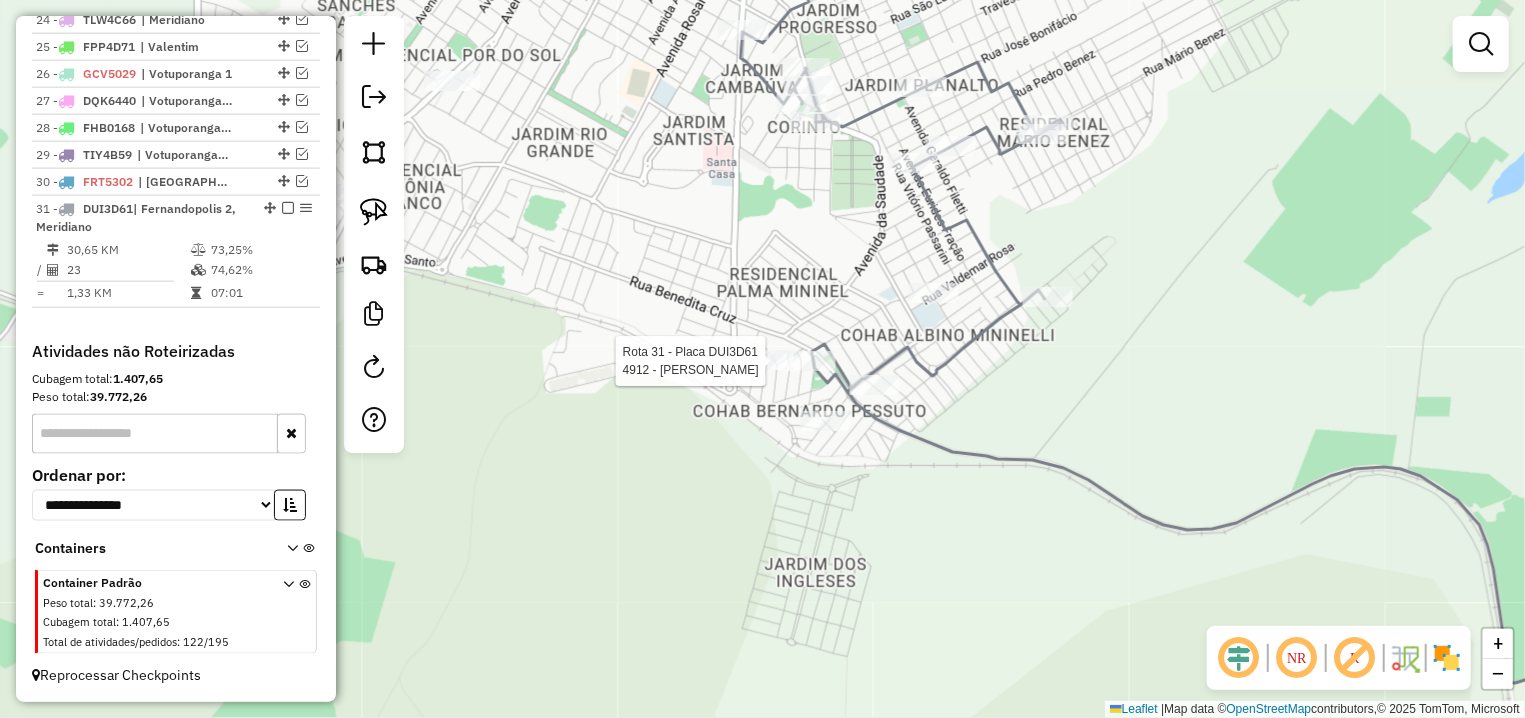 select on "**********" 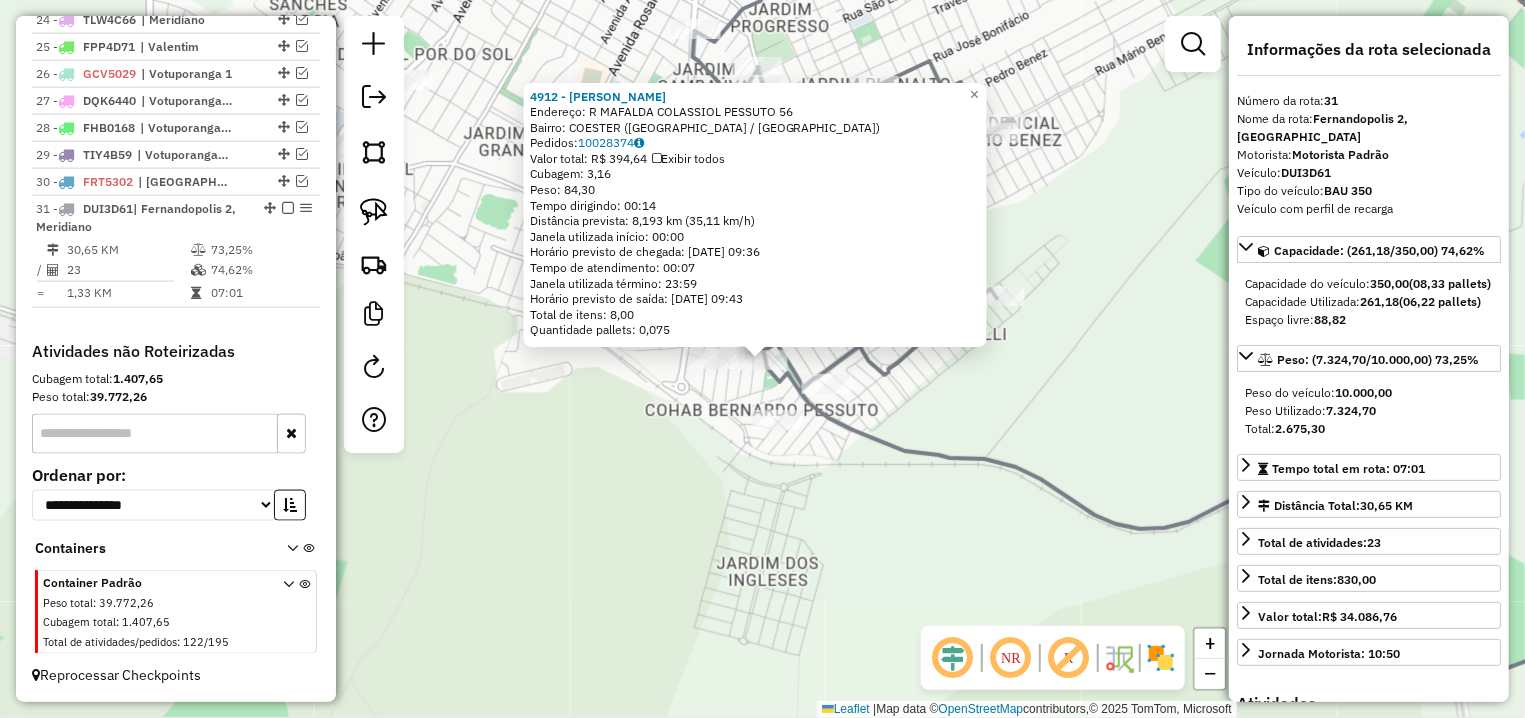 click on "4912 - SAMUEL DE CARVALHO  Endereço: R   MAFALDA COLASSIOL PESSUTO     56   Bairro: COESTER (FERNANDOPOLIS / SP)   Pedidos:  10028374   Valor total: R$ 394,64   Exibir todos   Cubagem: 3,16  Peso: 84,30  Tempo dirigindo: 00:14   Distância prevista: 8,193 km (35,11 km/h)   Janela utilizada início: 00:00   Horário previsto de chegada: 11/07/2025 09:36   Tempo de atendimento: 00:07   Janela utilizada término: 23:59   Horário previsto de saída: 11/07/2025 09:43   Total de itens: 8,00   Quantidade pallets: 0,075  × Janela de atendimento Grade de atendimento Capacidade Transportadoras Veículos Cliente Pedidos  Rotas Selecione os dias de semana para filtrar as janelas de atendimento  Seg   Ter   Qua   Qui   Sex   Sáb   Dom  Informe o período da janela de atendimento: De: Até:  Filtrar exatamente a janela do cliente  Considerar janela de atendimento padrão  Selecione os dias de semana para filtrar as grades de atendimento  Seg   Ter   Qua   Qui   Sex   Sáb   Dom   Peso mínimo:   Peso máximo:   De:  +" 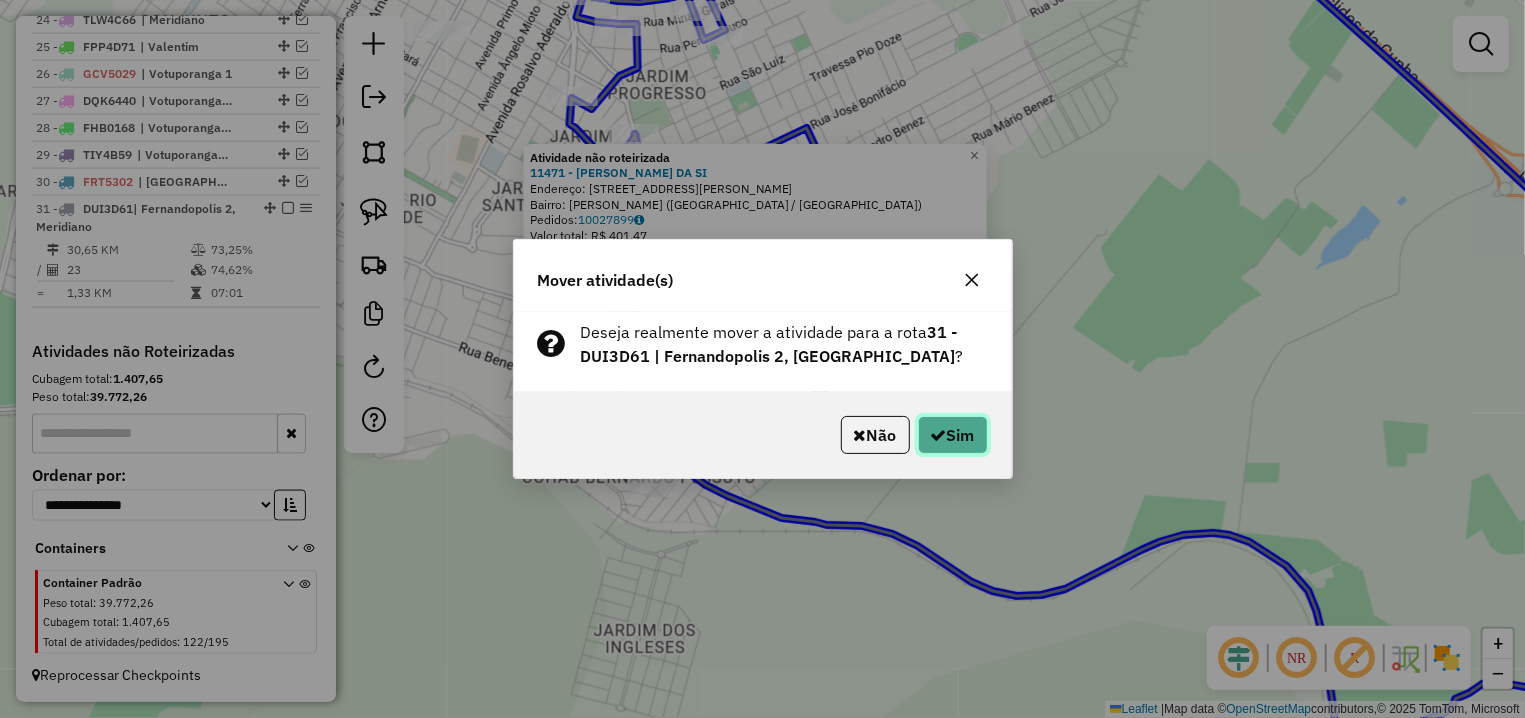 click on "Sim" 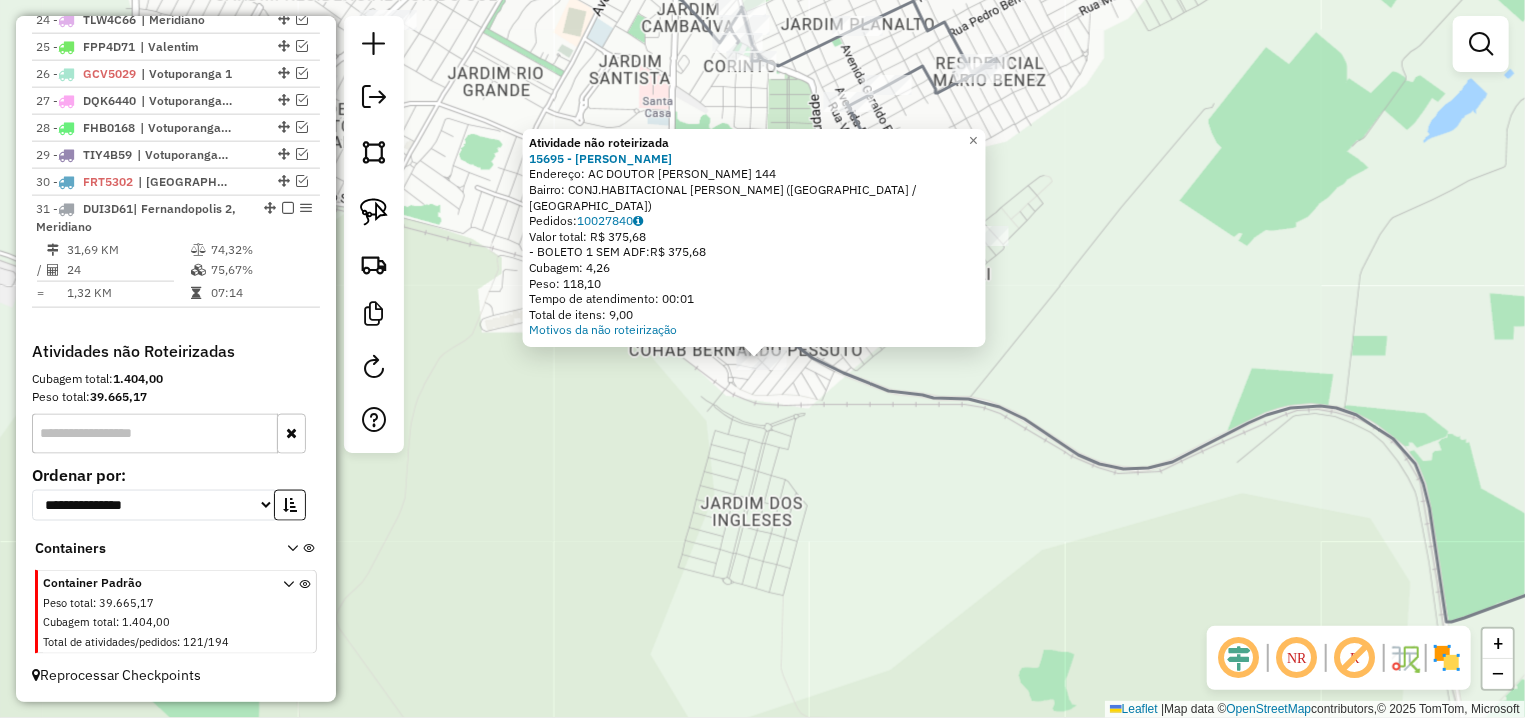 drag, startPoint x: 752, startPoint y: 434, endPoint x: 768, endPoint y: 396, distance: 41.231056 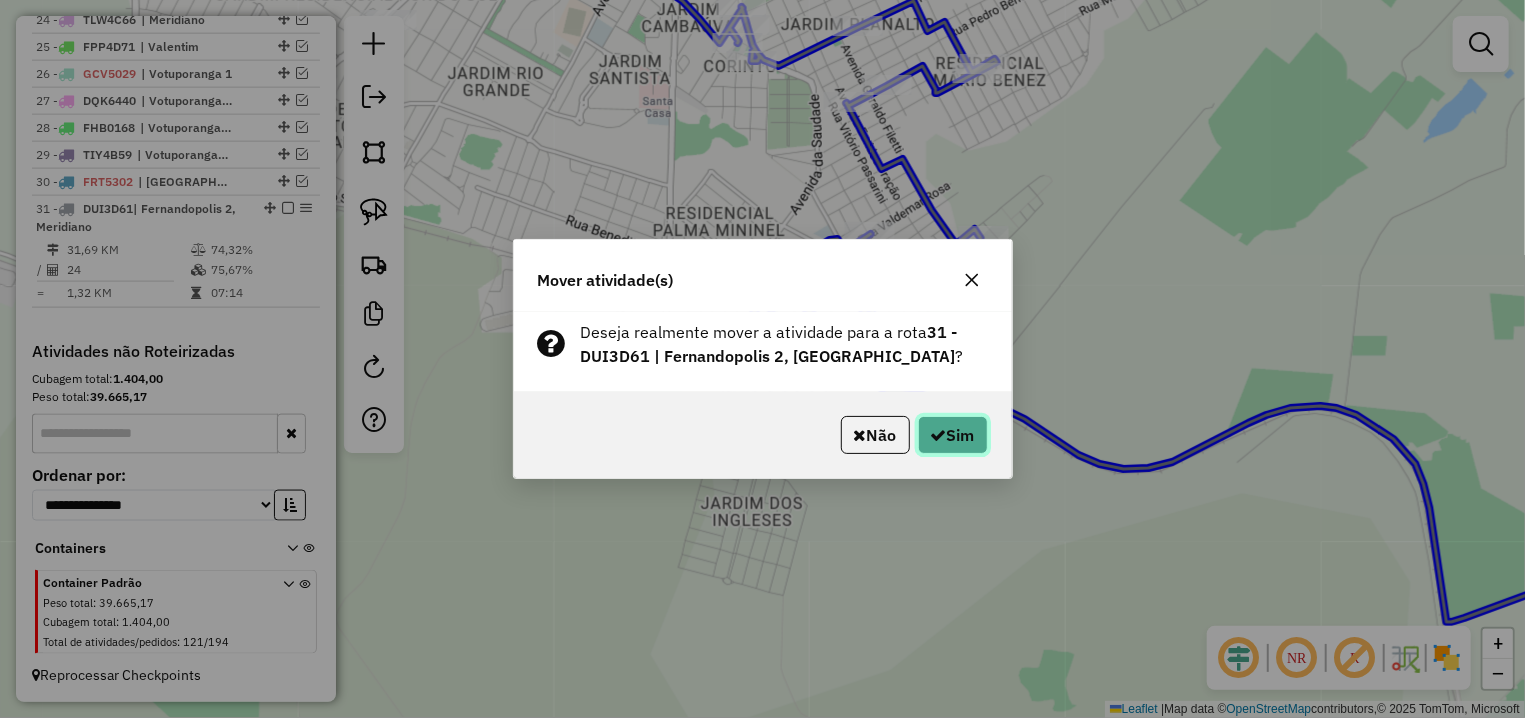 click on "Sim" 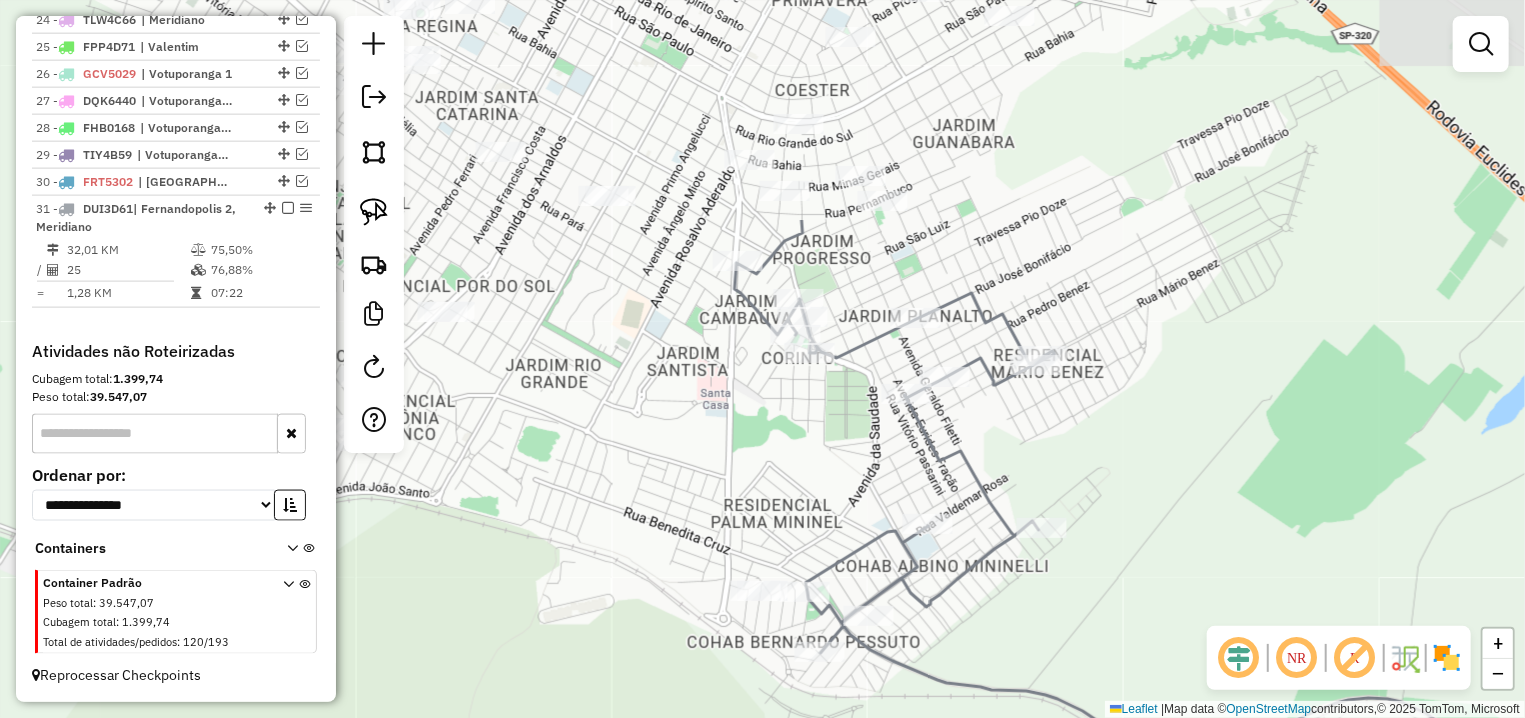 drag, startPoint x: 652, startPoint y: 135, endPoint x: 711, endPoint y: 366, distance: 238.4156 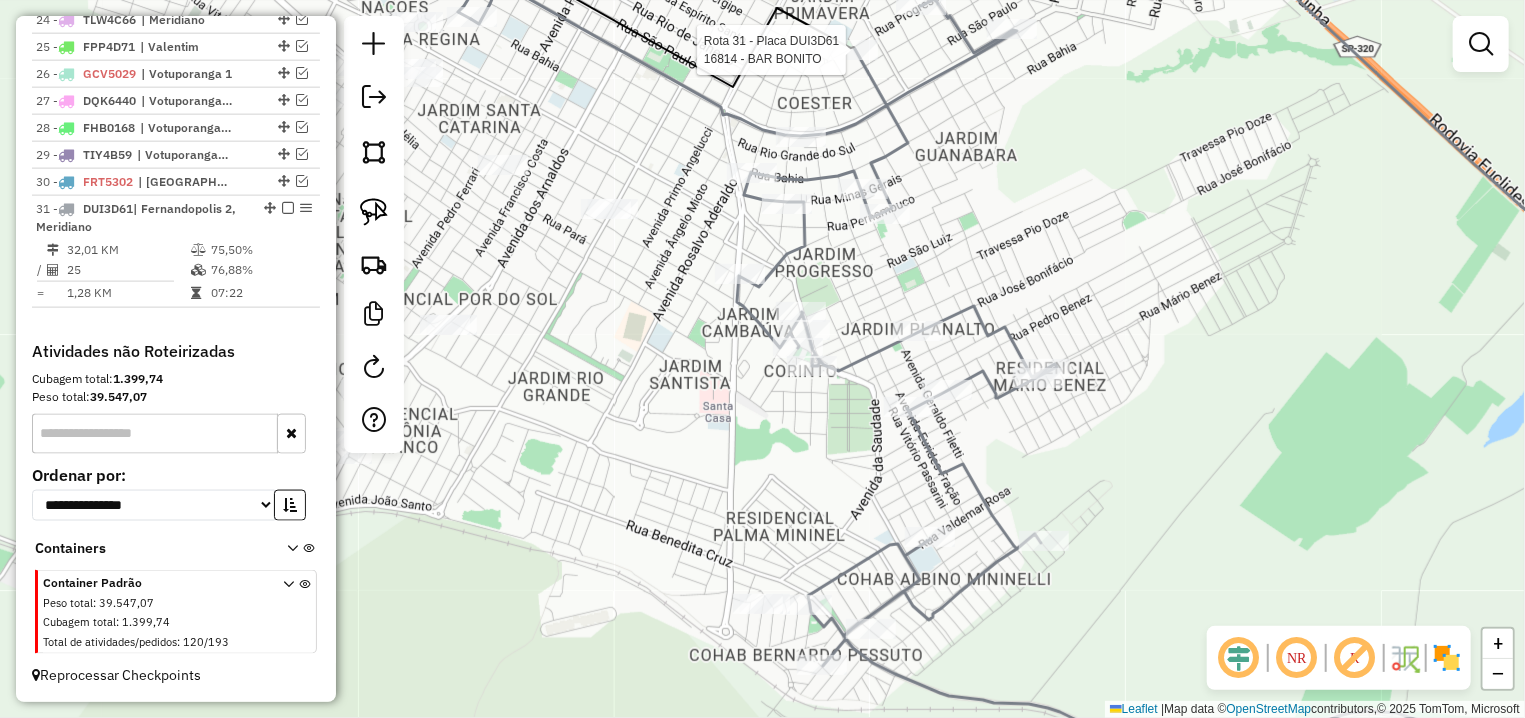 select on "**********" 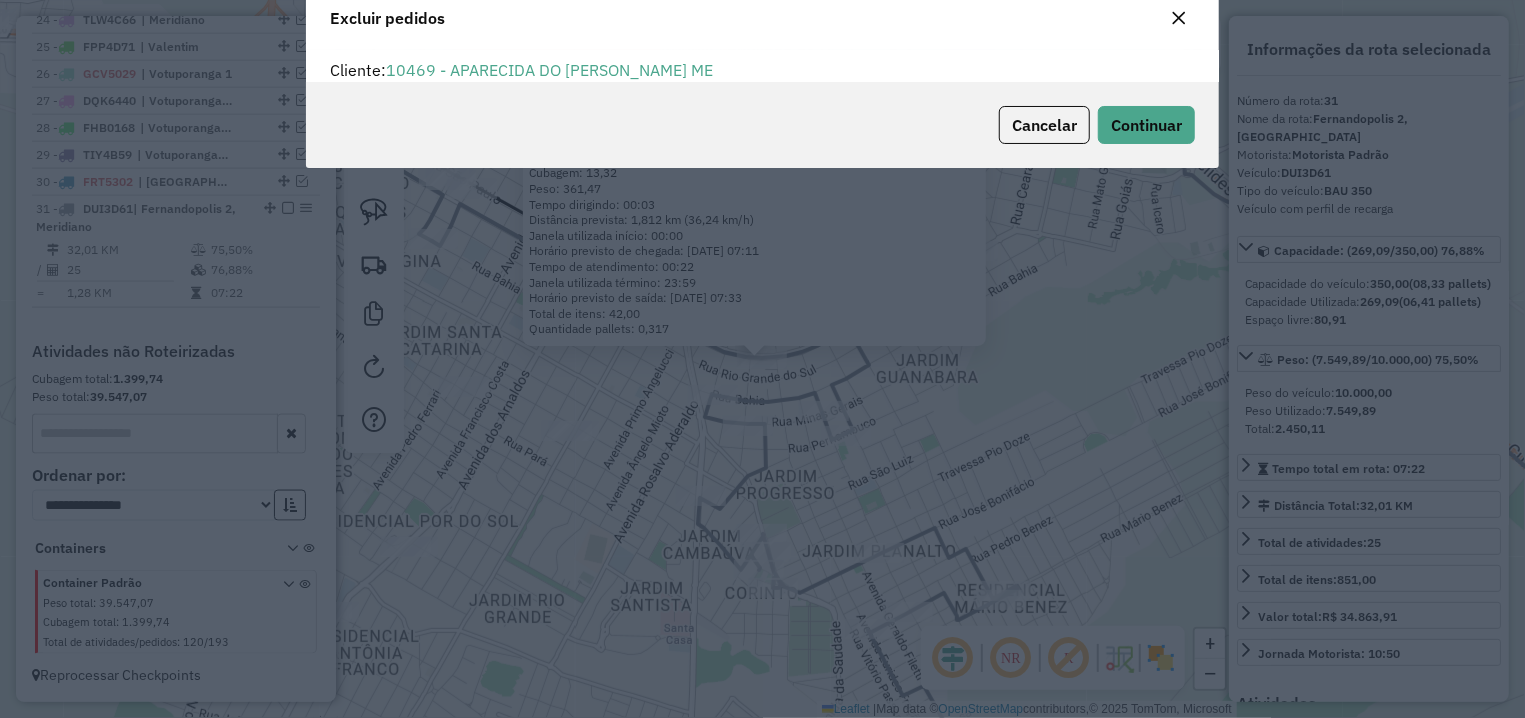 scroll, scrollTop: 12, scrollLeft: 6, axis: both 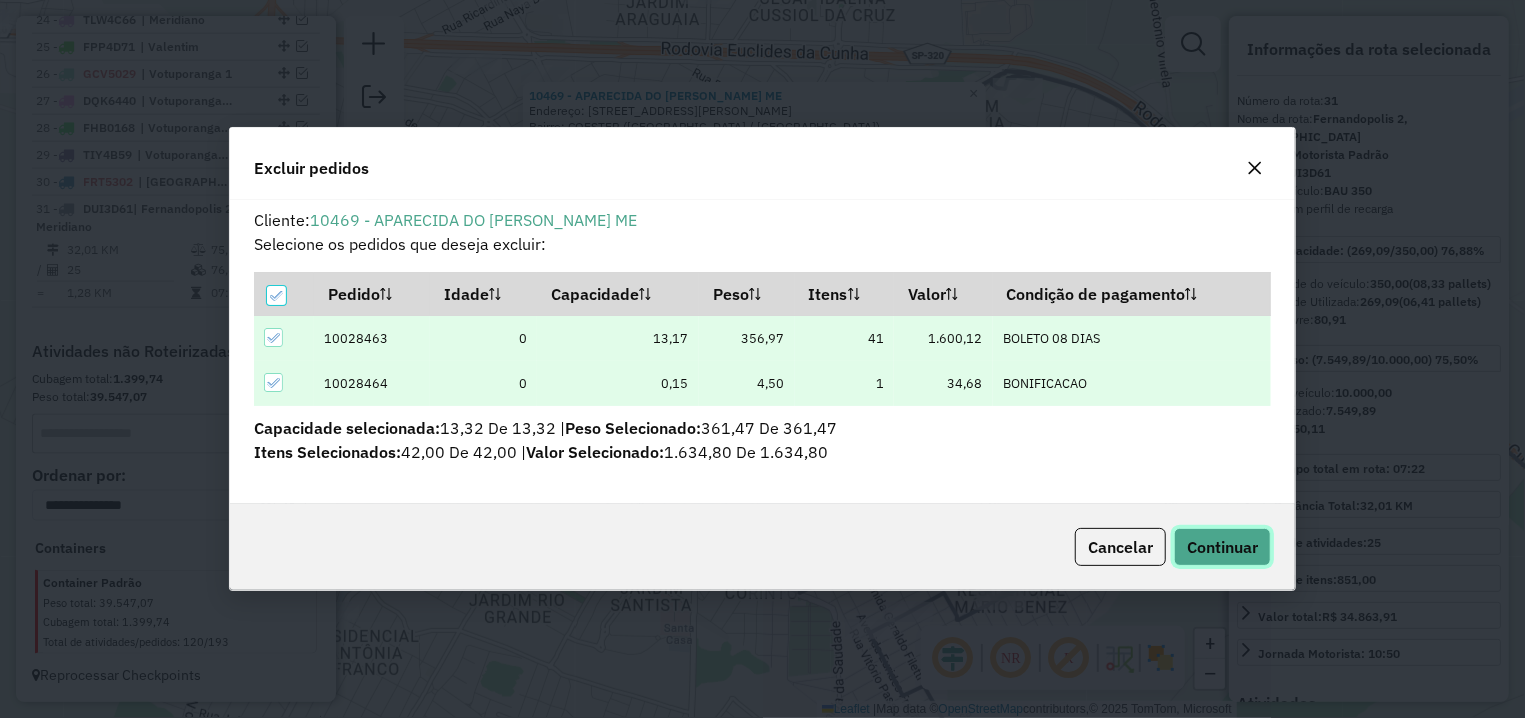 click on "Continuar" 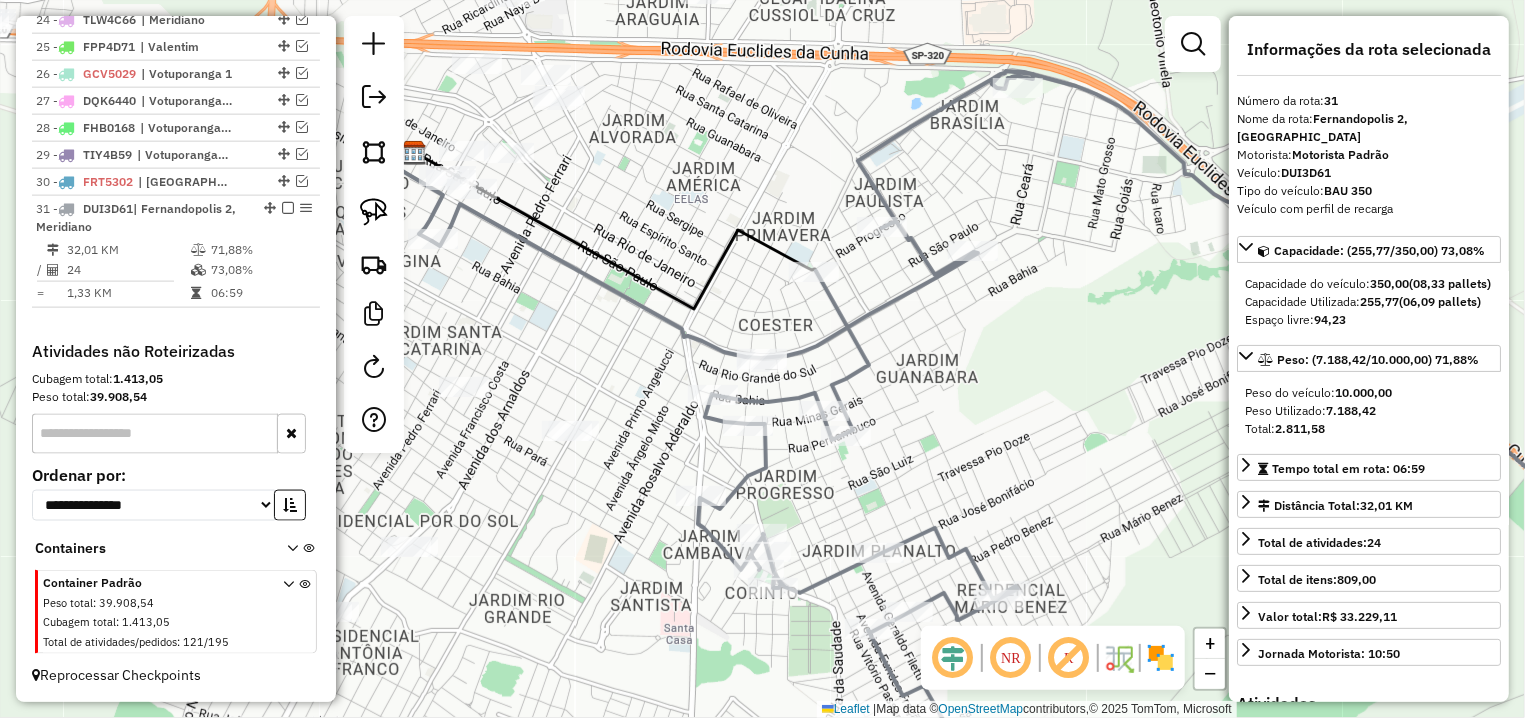 click at bounding box center (288, 208) 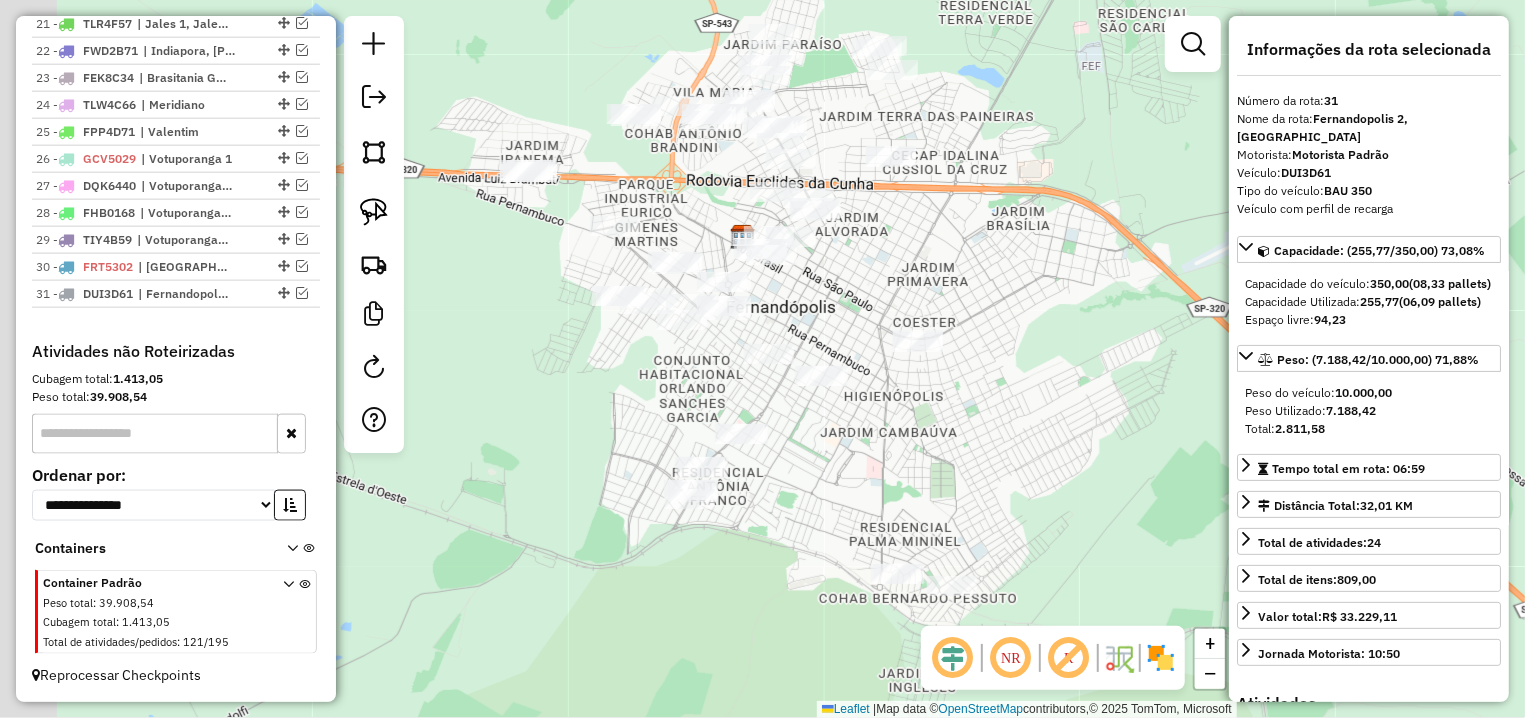 drag, startPoint x: 719, startPoint y: 487, endPoint x: 946, endPoint y: 479, distance: 227.14093 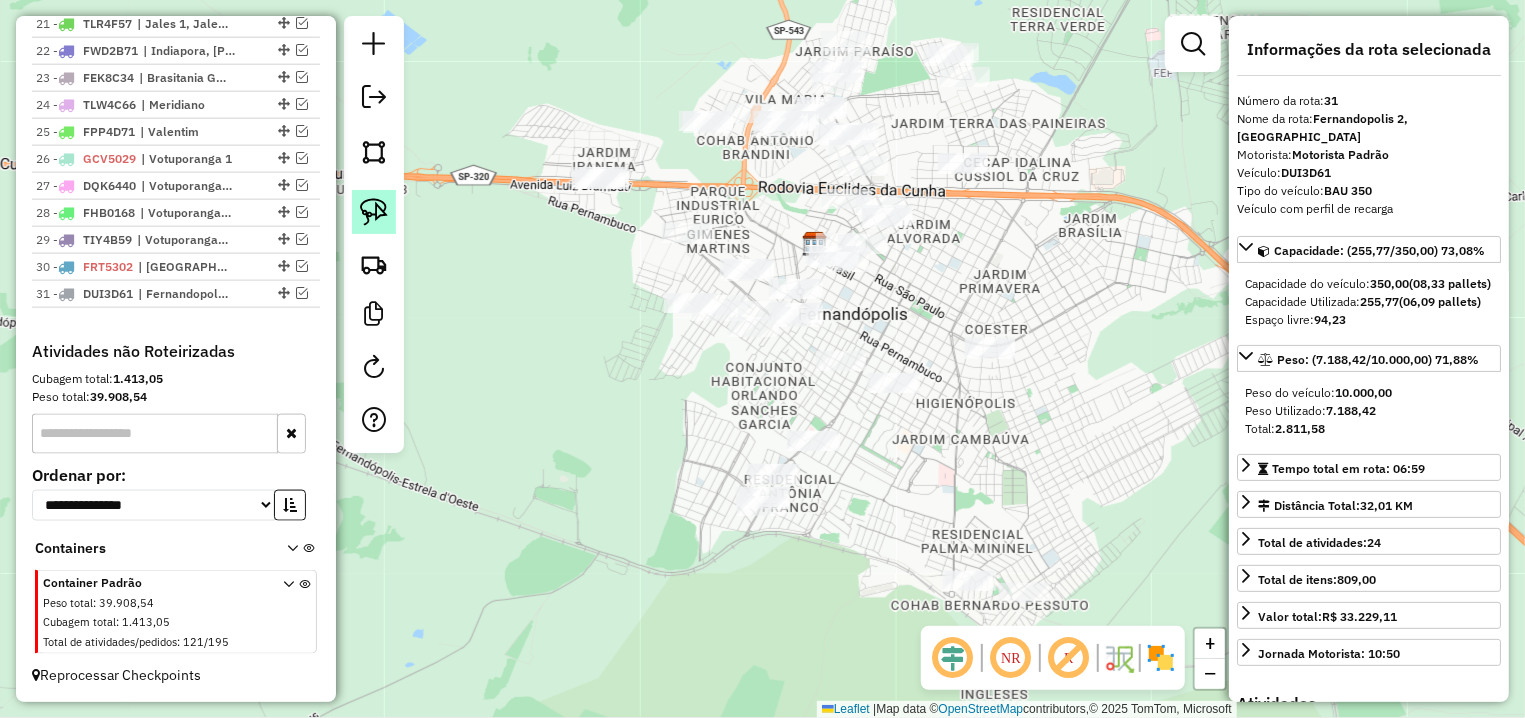 click 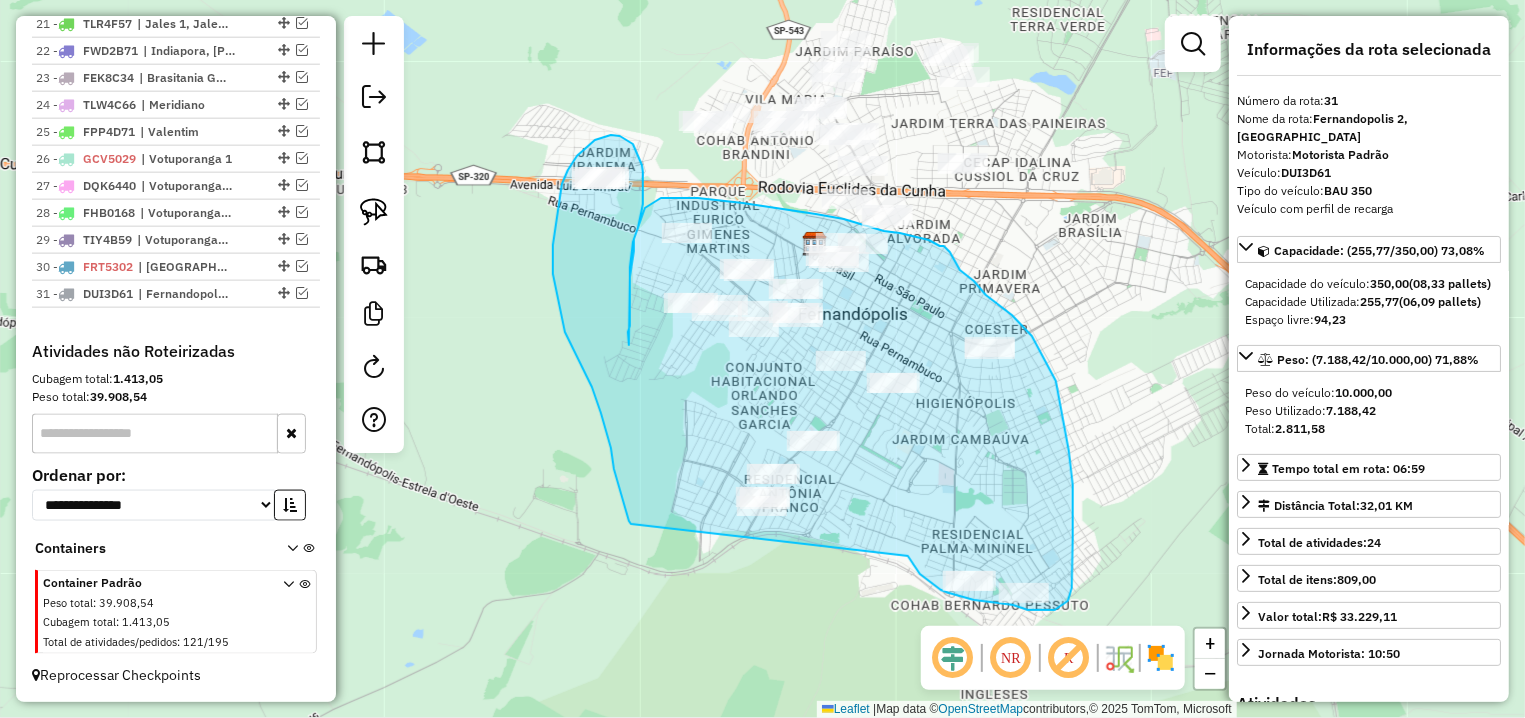 drag, startPoint x: 908, startPoint y: 556, endPoint x: 631, endPoint y: 524, distance: 278.84225 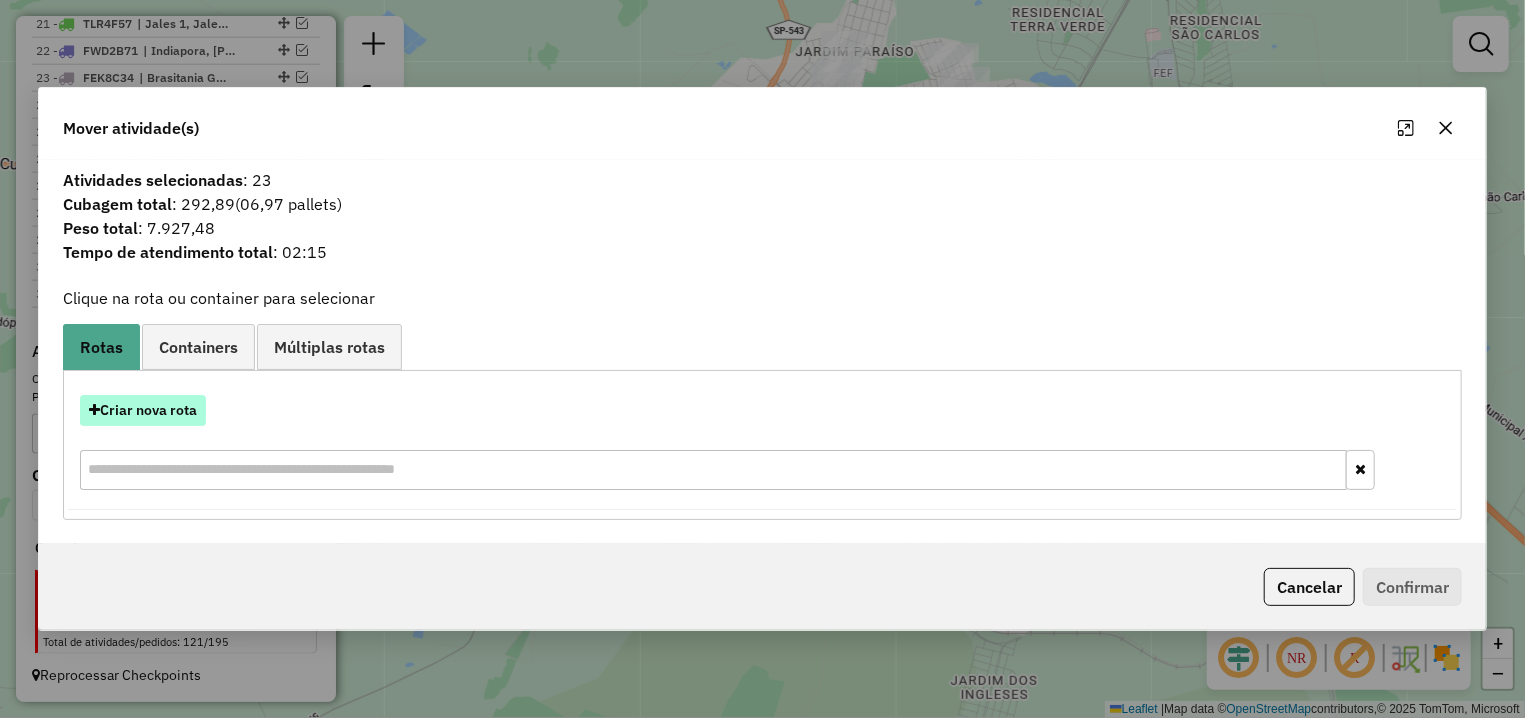 click on "Criar nova rota" at bounding box center (143, 410) 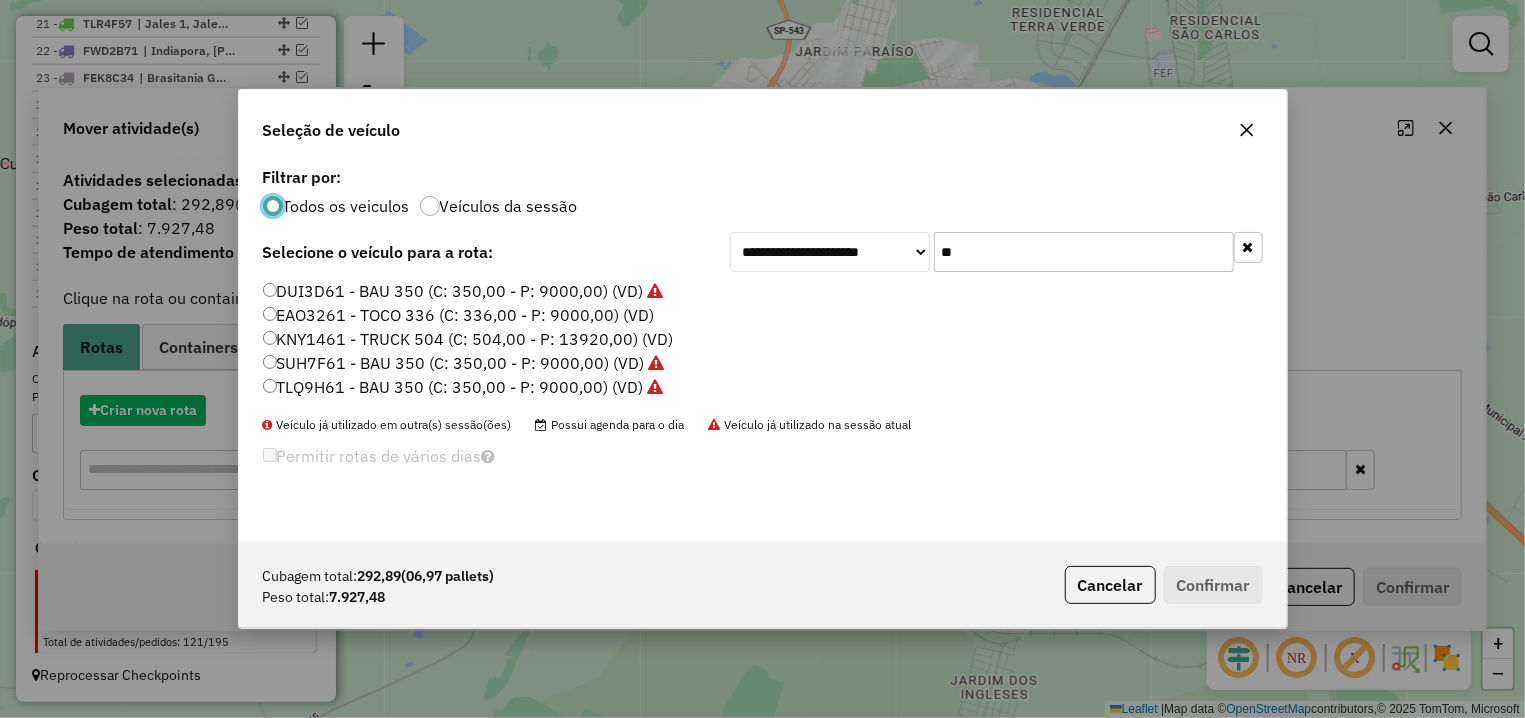scroll, scrollTop: 11, scrollLeft: 6, axis: both 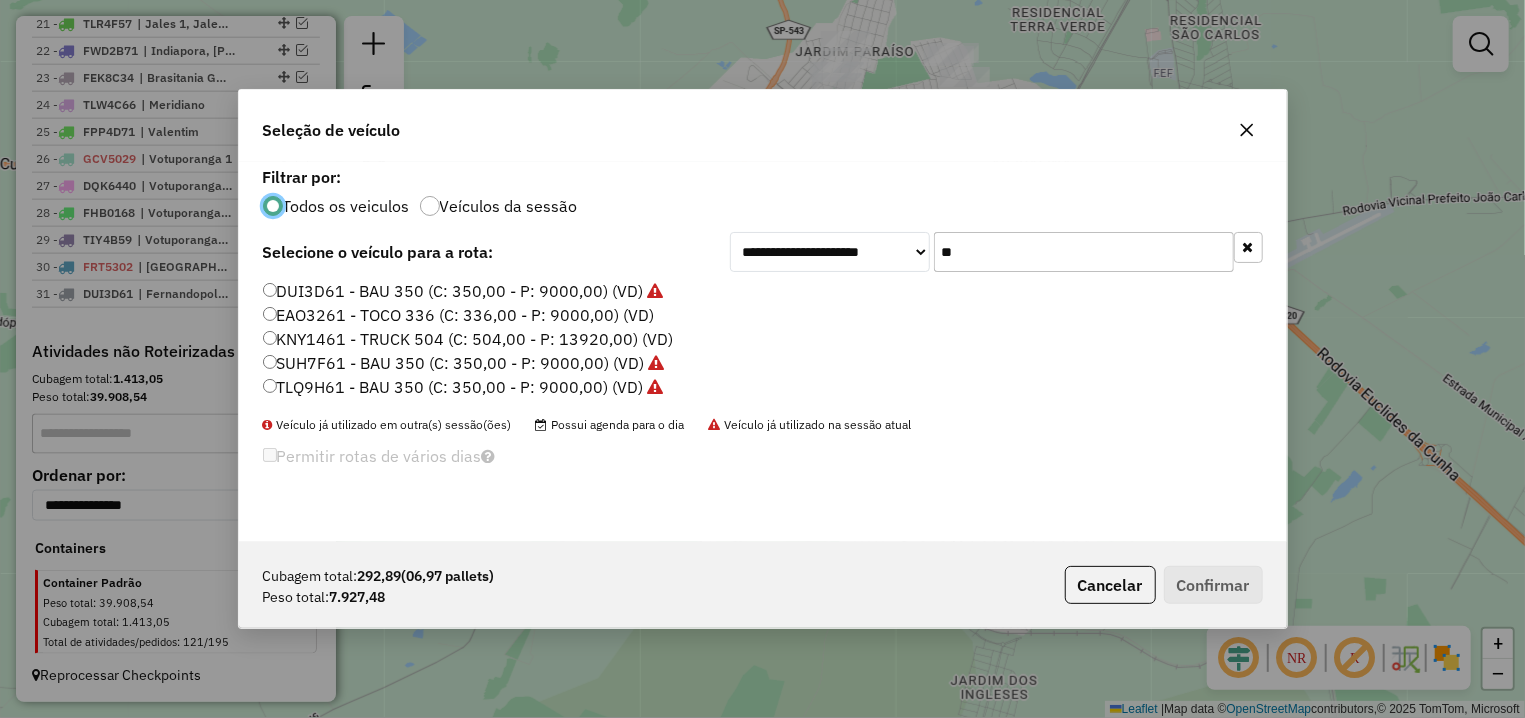 click on "**" 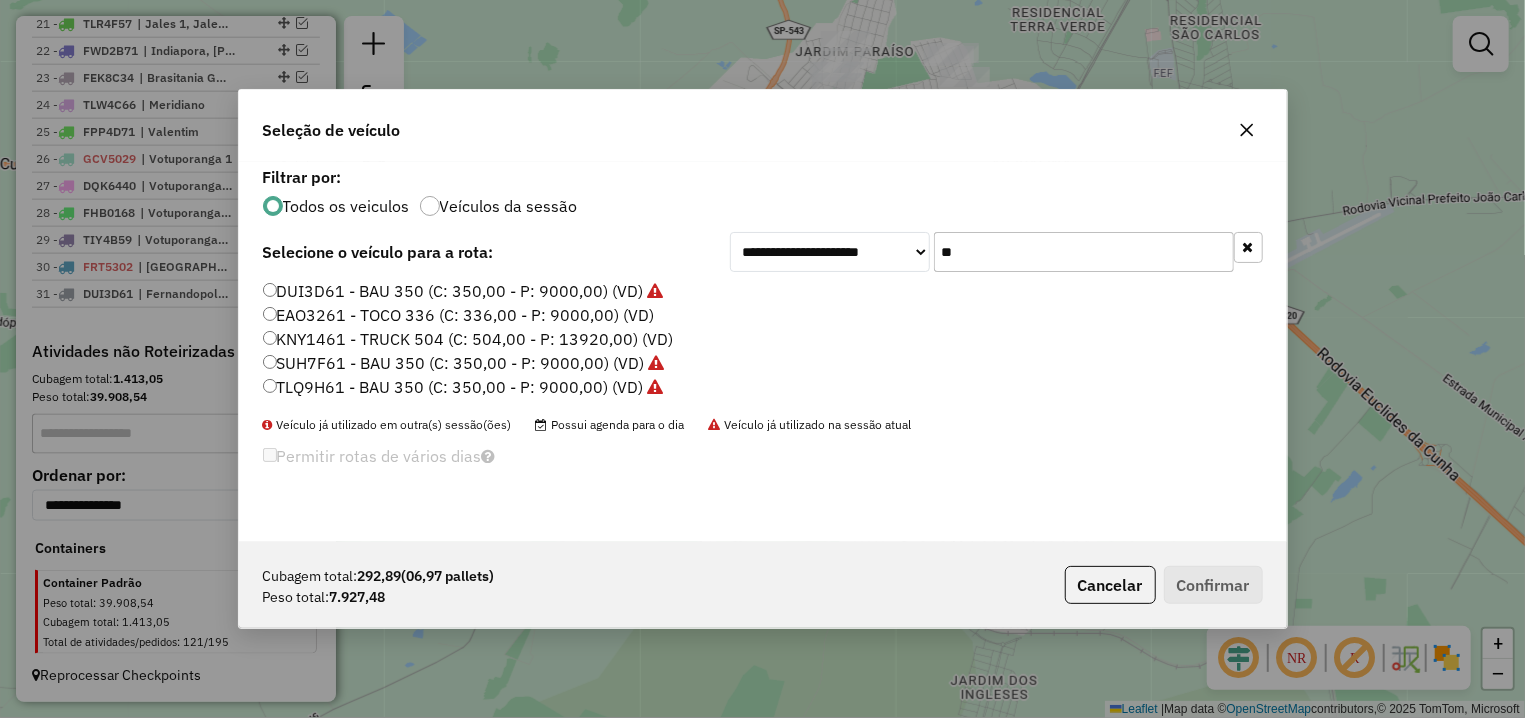 drag, startPoint x: 1021, startPoint y: 245, endPoint x: 879, endPoint y: 248, distance: 142.0317 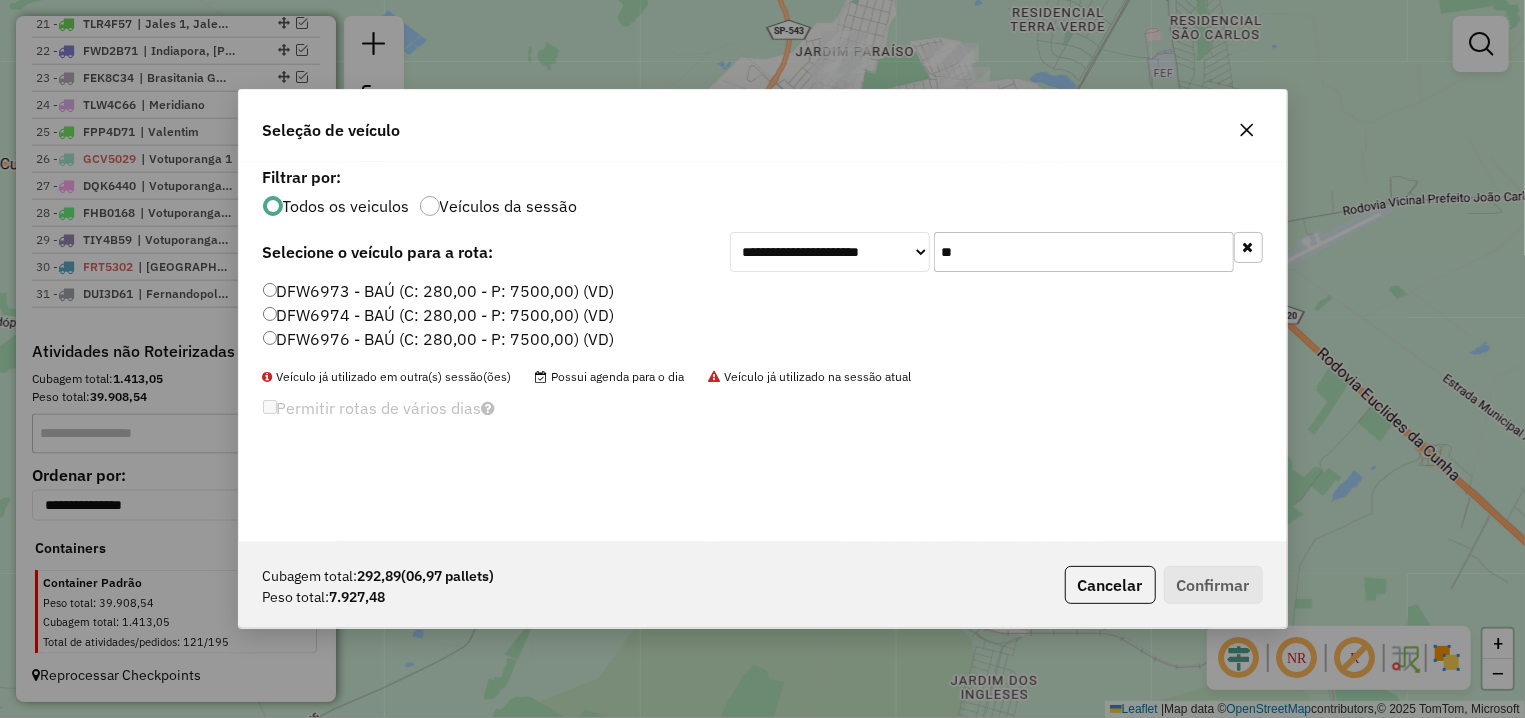 type on "**" 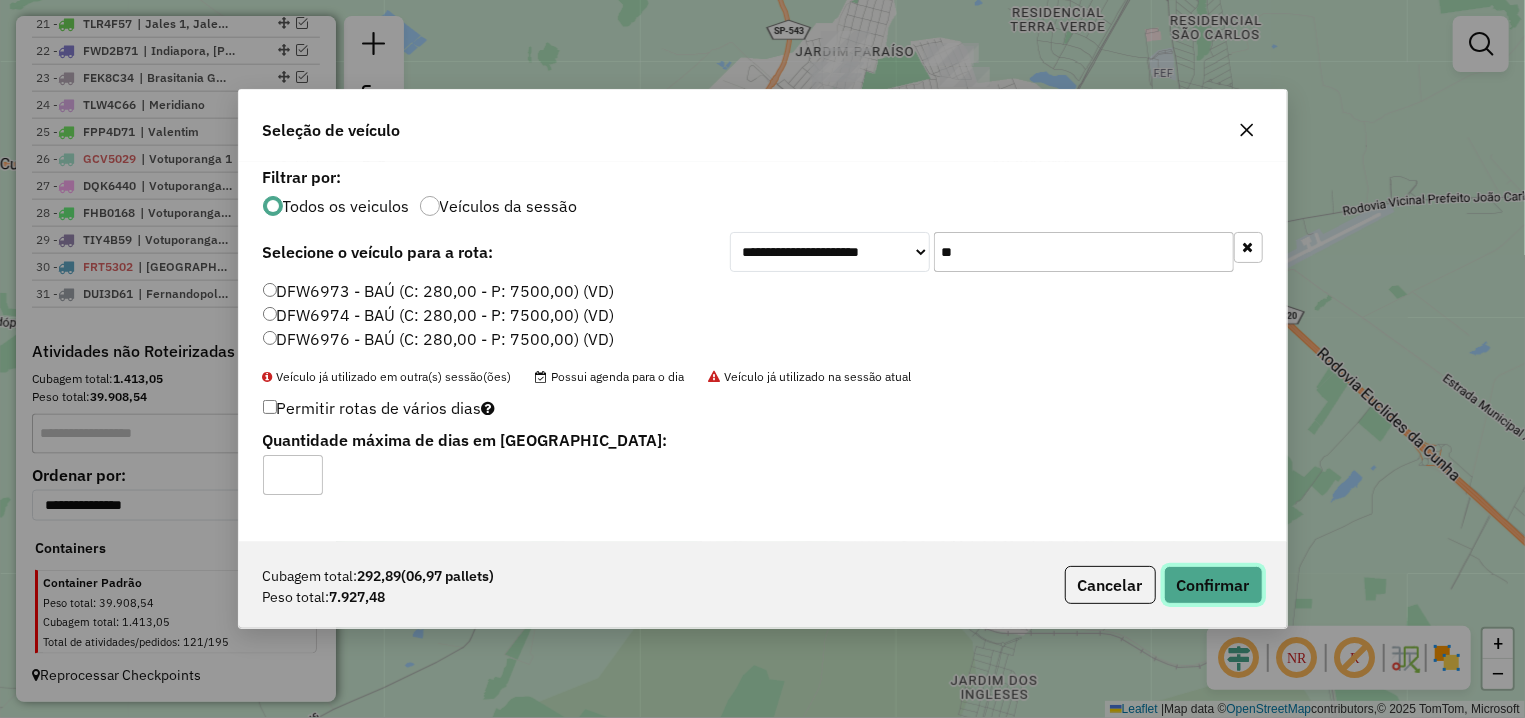 click on "Confirmar" 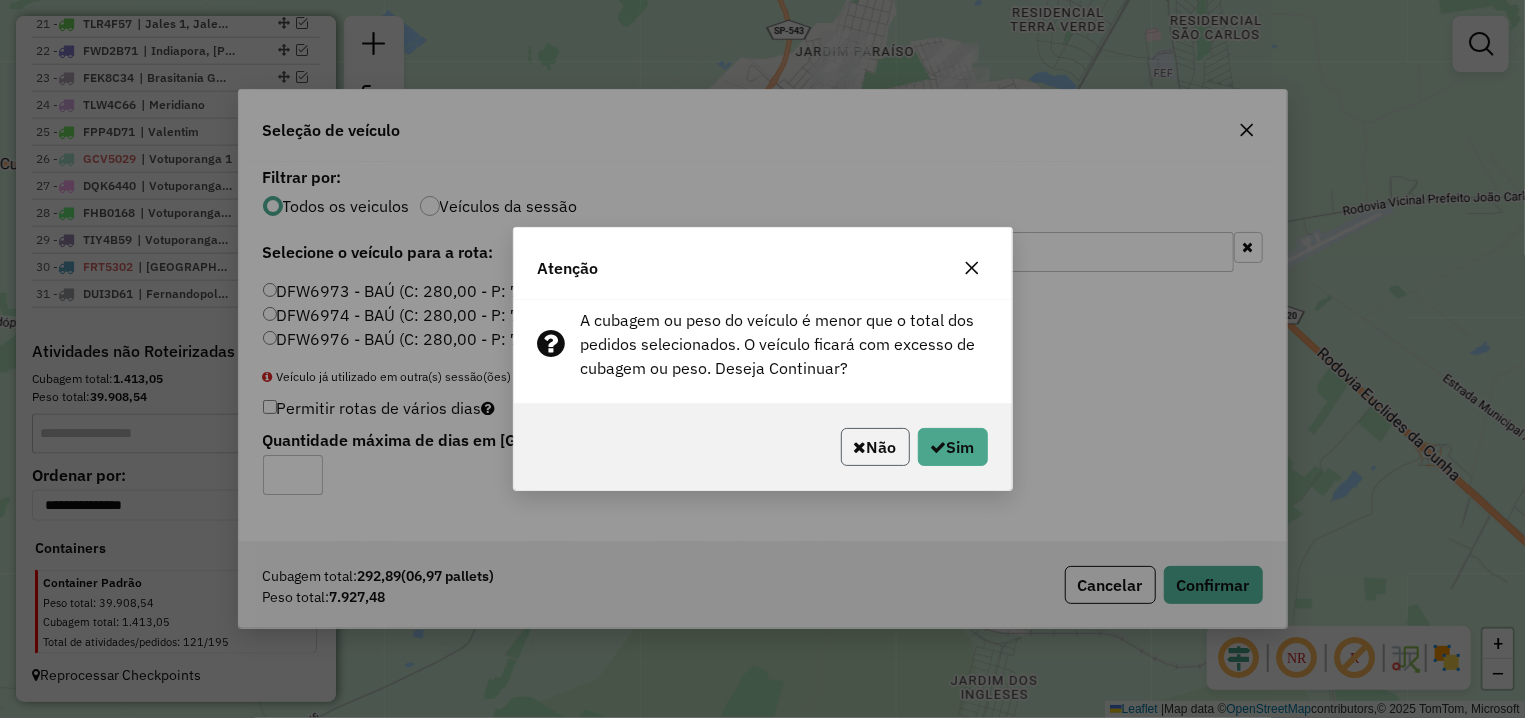 click on "Não" 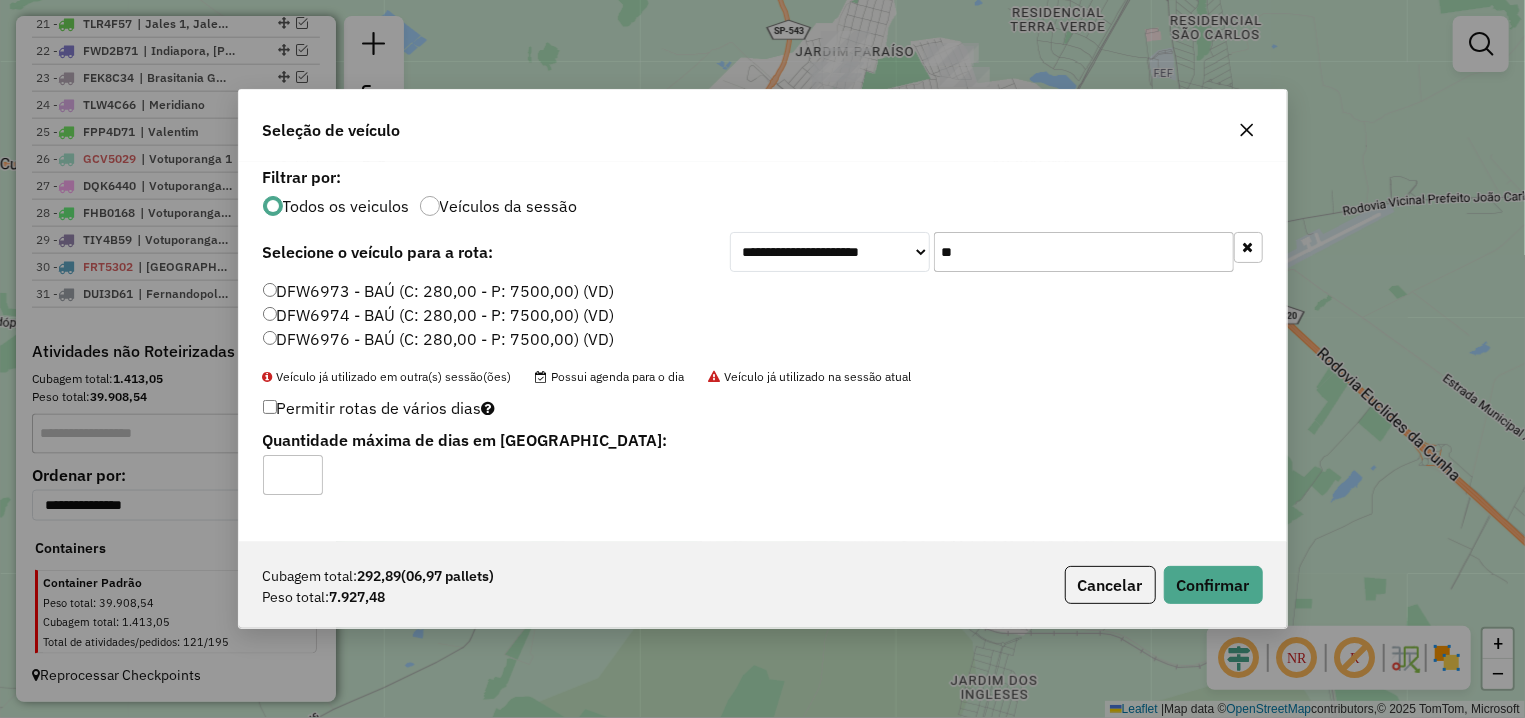 click on "DFW6974 - BAÚ (C: 280,00 - P: 7500,00) (VD)" 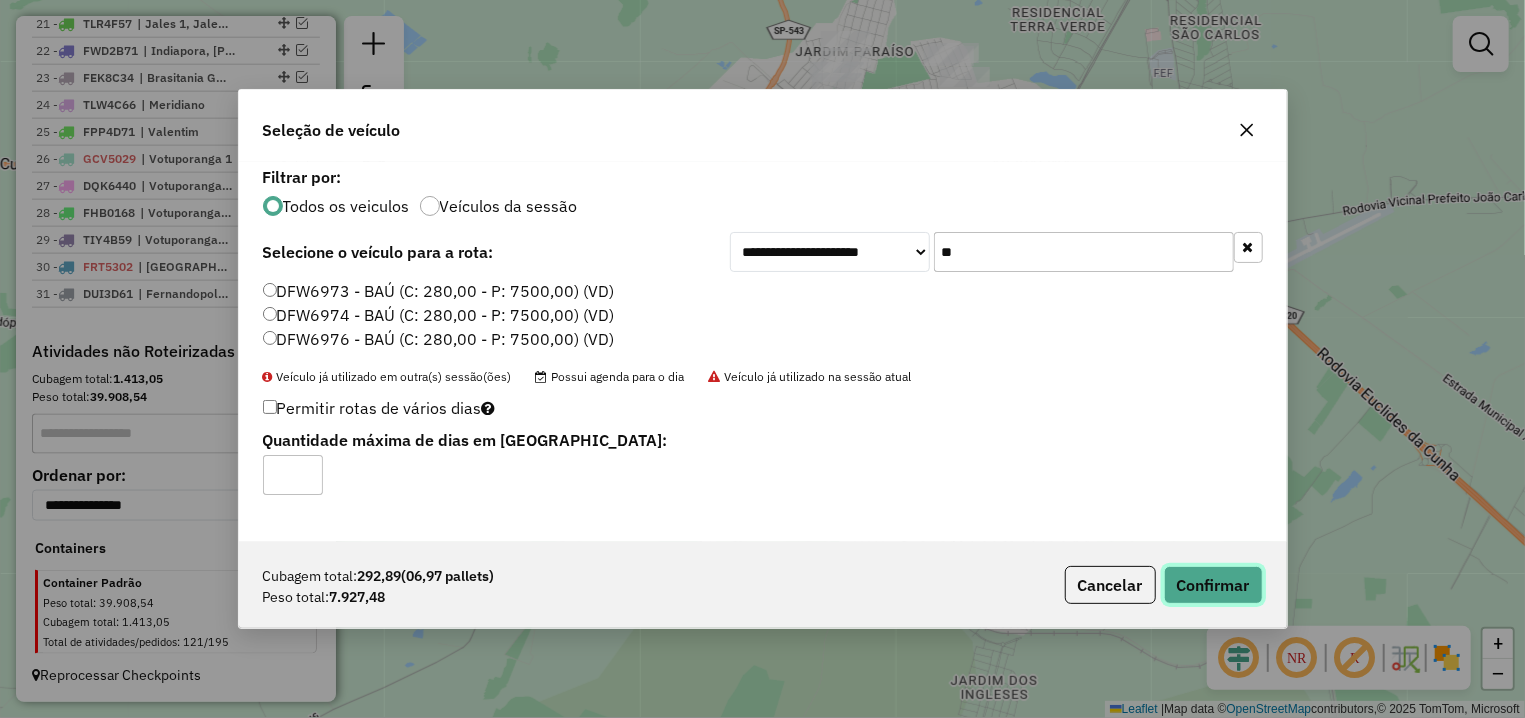 click on "Confirmar" 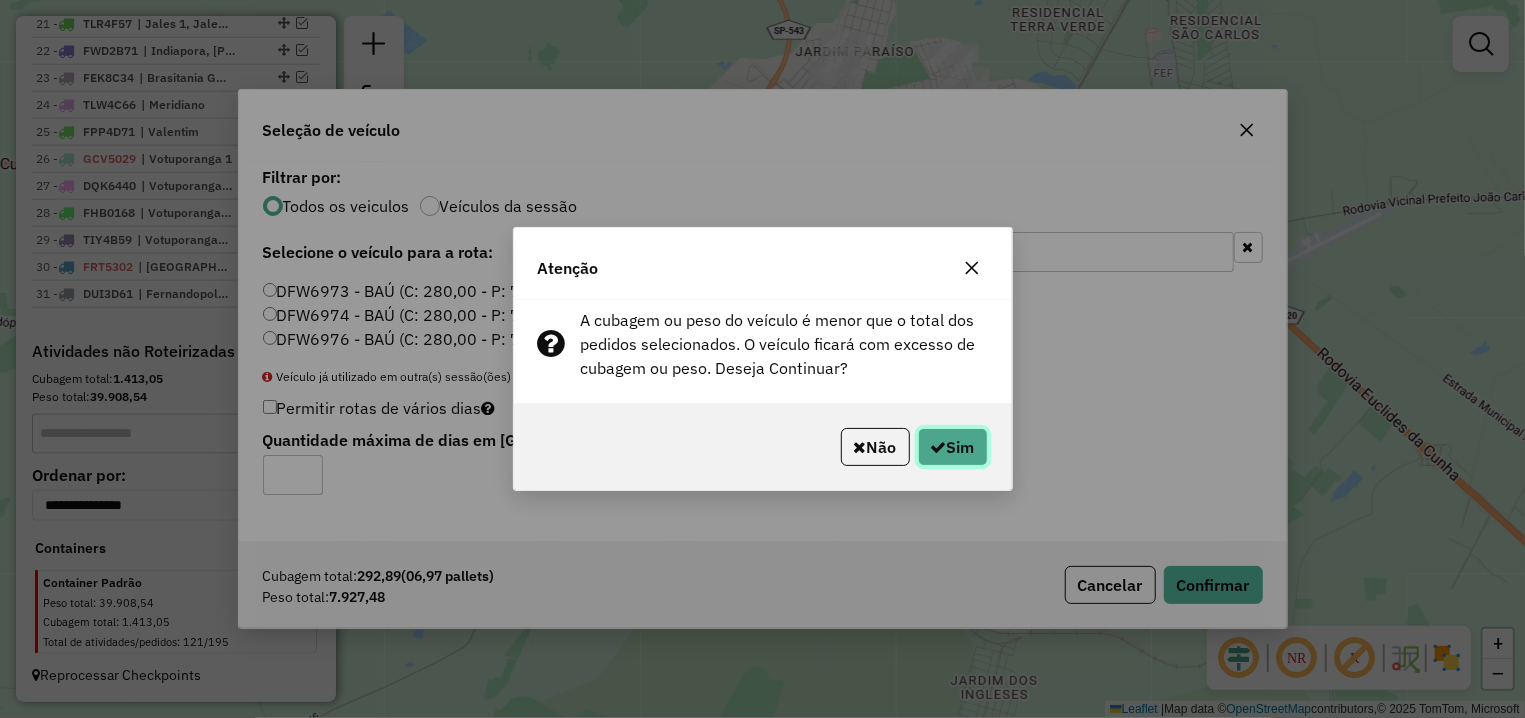 click on "Sim" 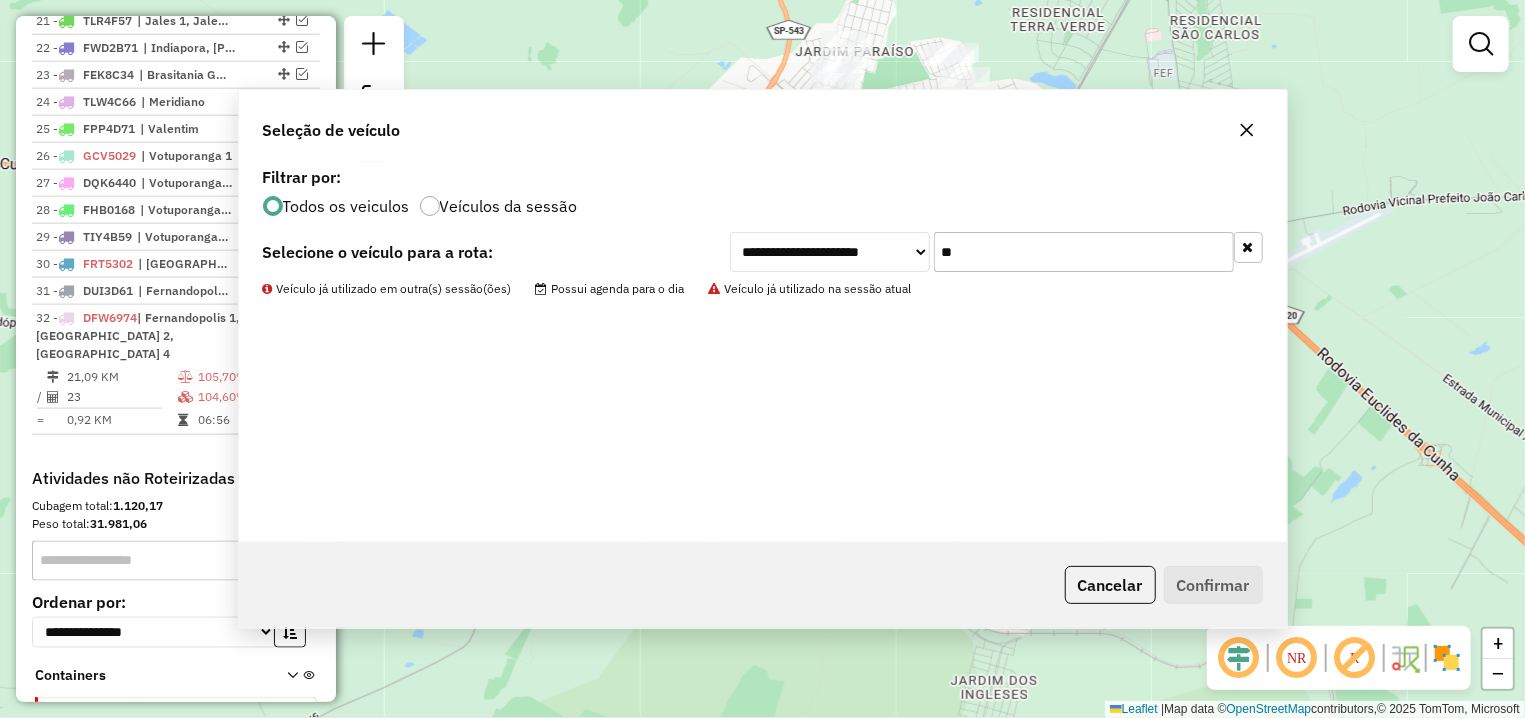 scroll, scrollTop: 1340, scrollLeft: 0, axis: vertical 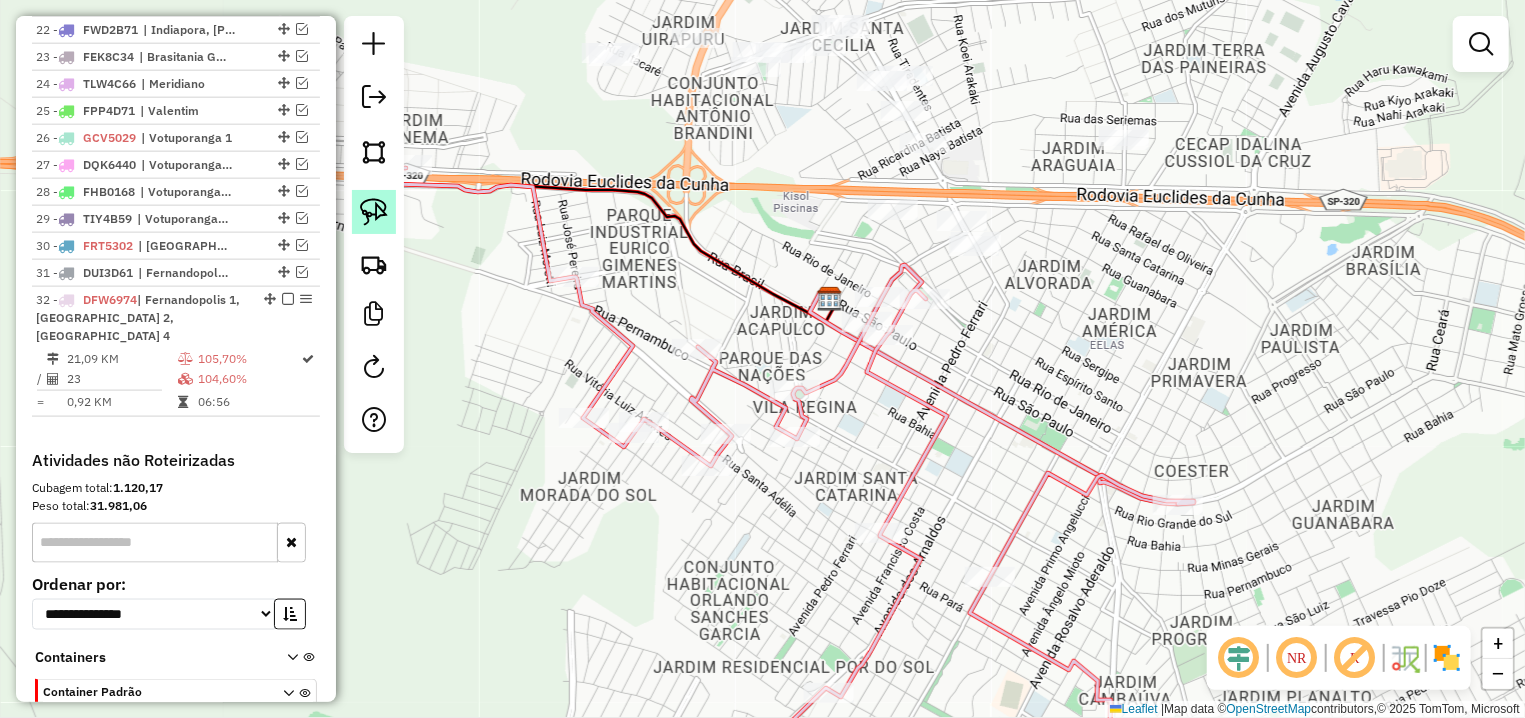 click 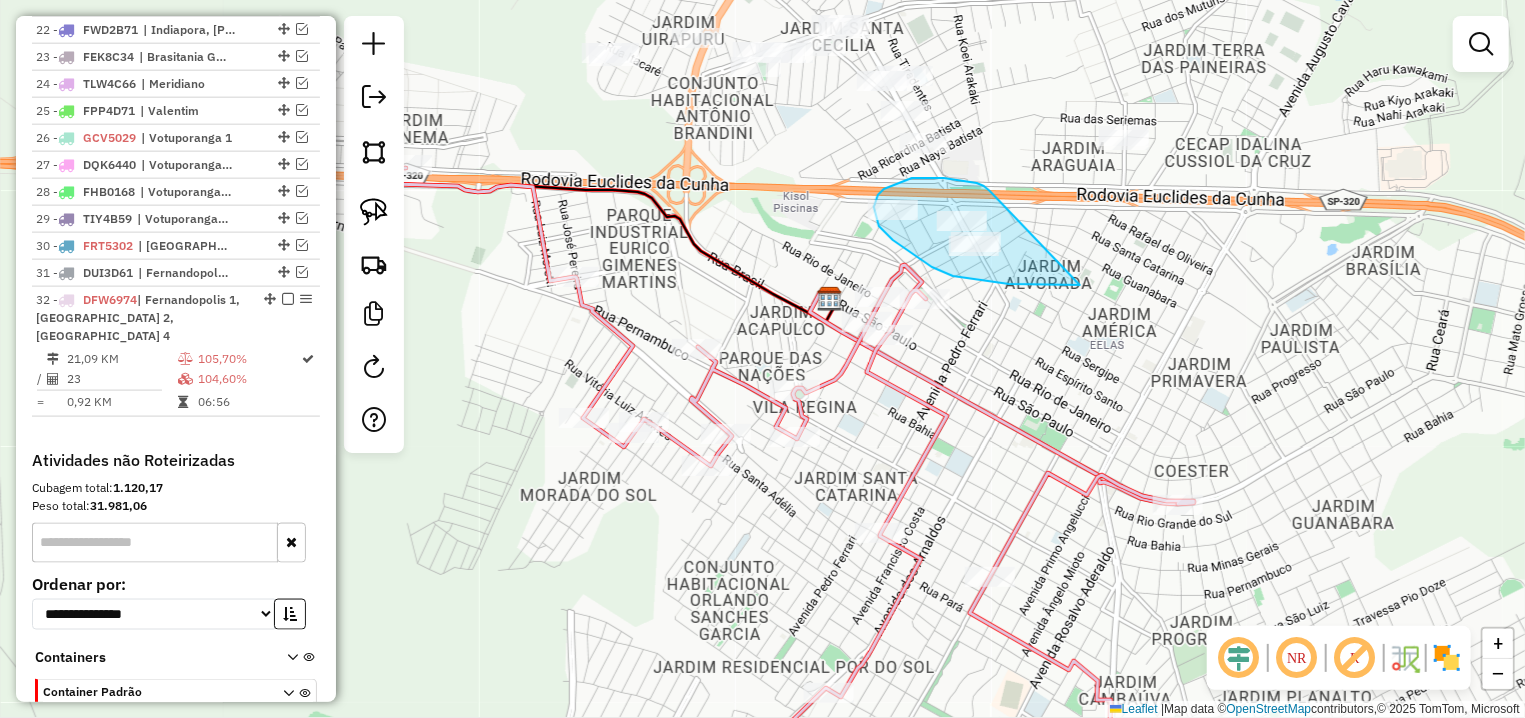 drag, startPoint x: 912, startPoint y: 178, endPoint x: 1084, endPoint y: 287, distance: 203.62956 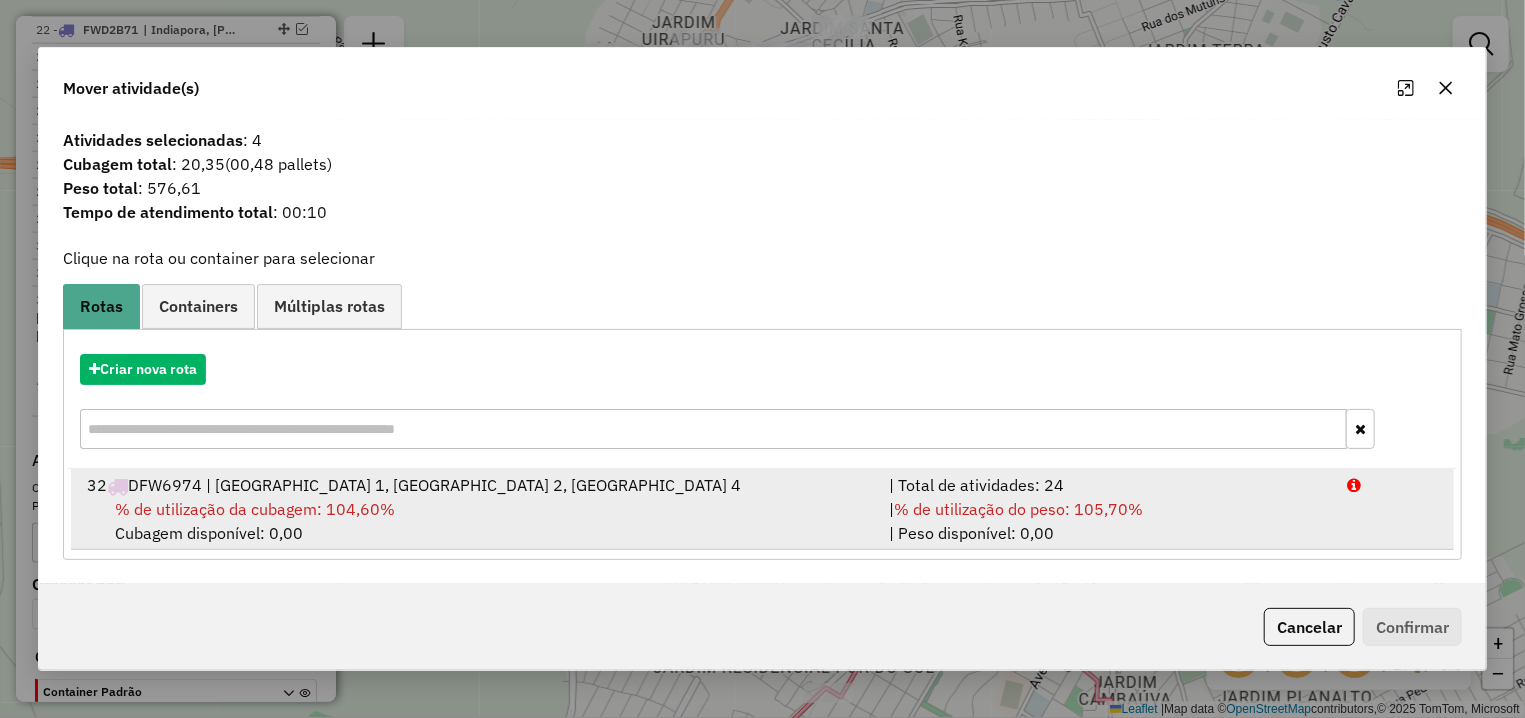 drag, startPoint x: 415, startPoint y: 509, endPoint x: 1084, endPoint y: 535, distance: 669.50507 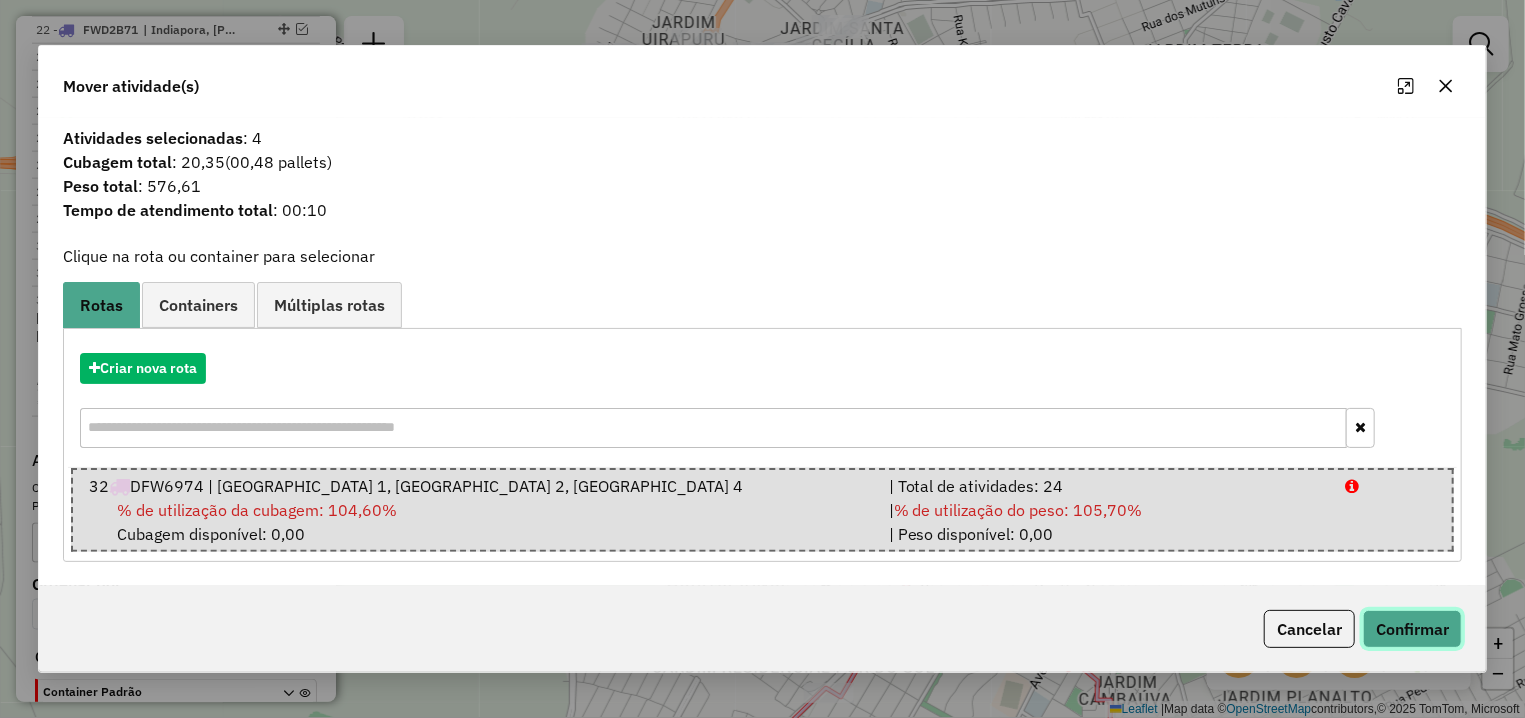 click on "Confirmar" 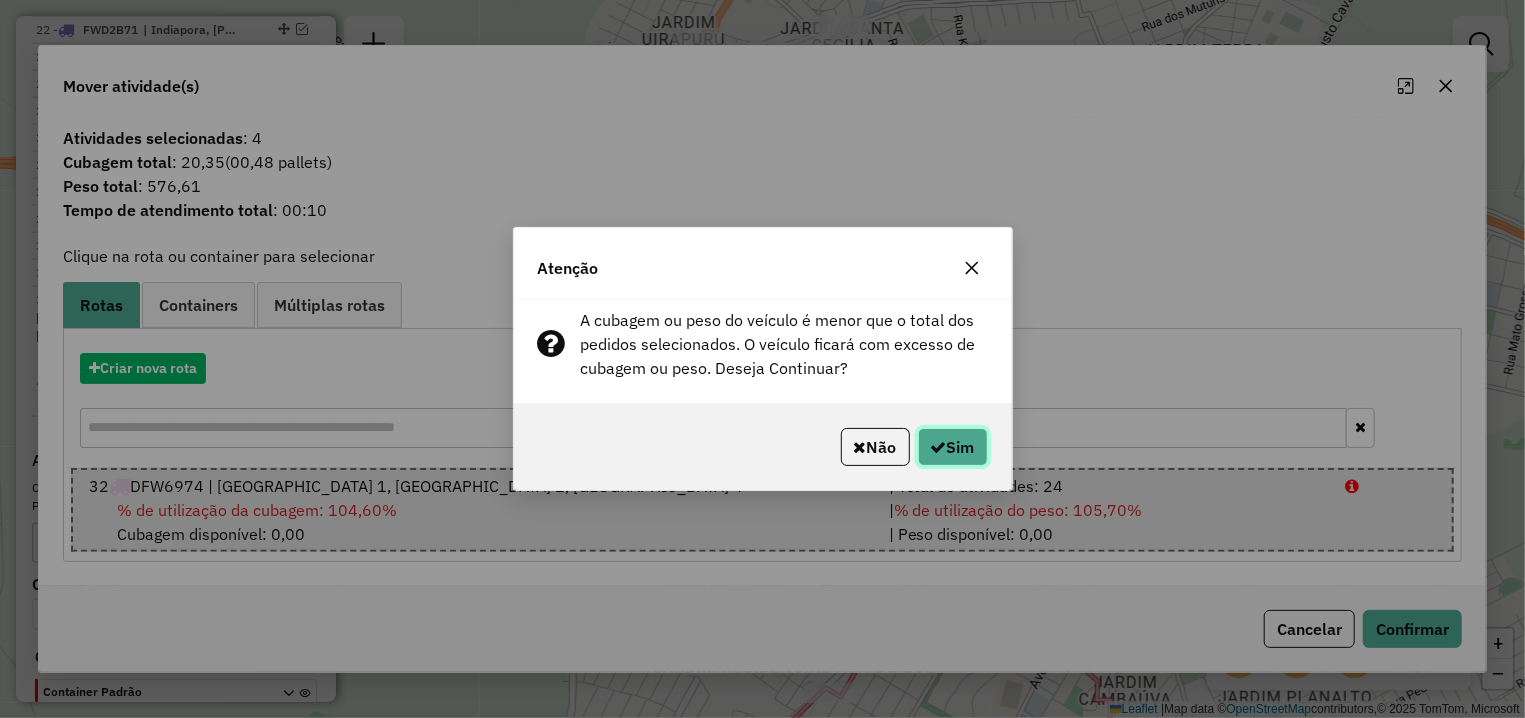 click on "Sim" 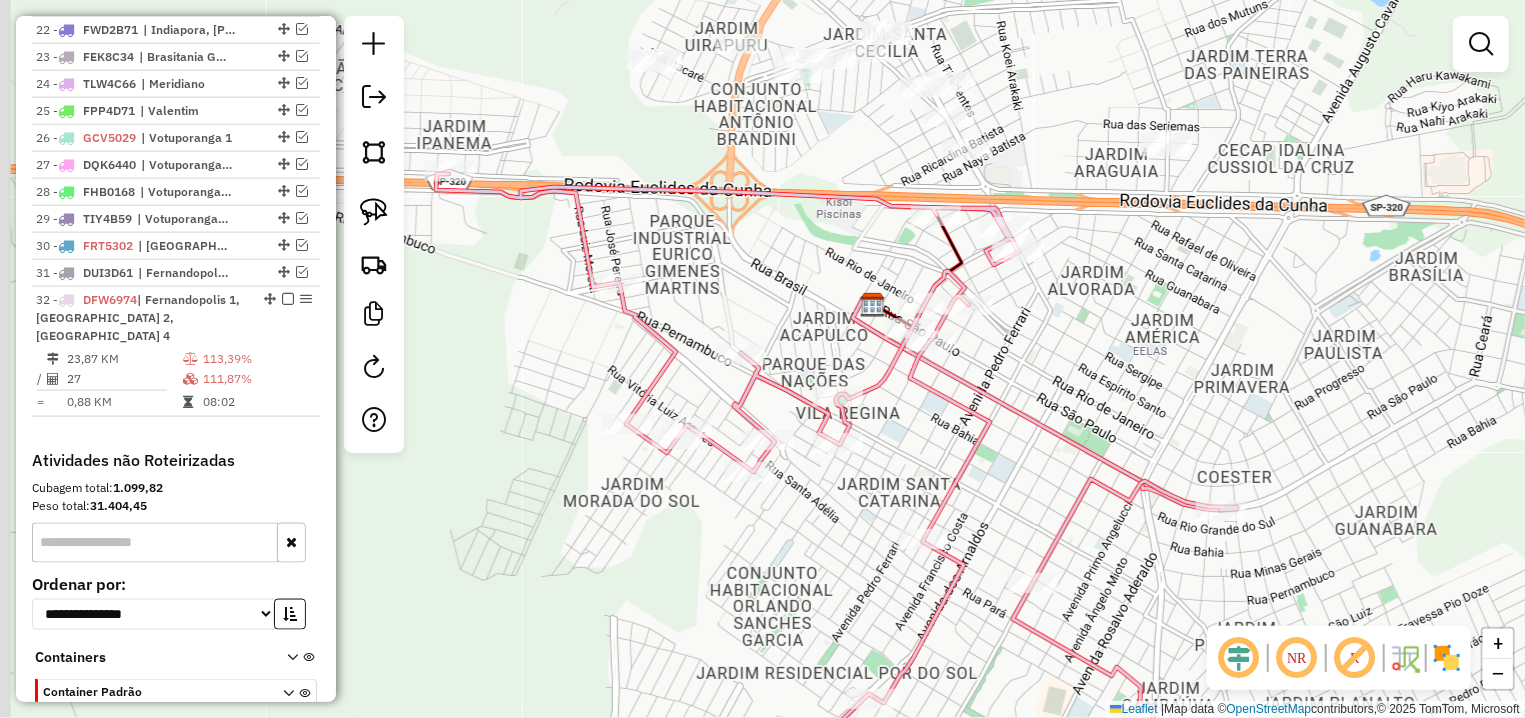 drag, startPoint x: 620, startPoint y: 201, endPoint x: 676, endPoint y: 214, distance: 57.48913 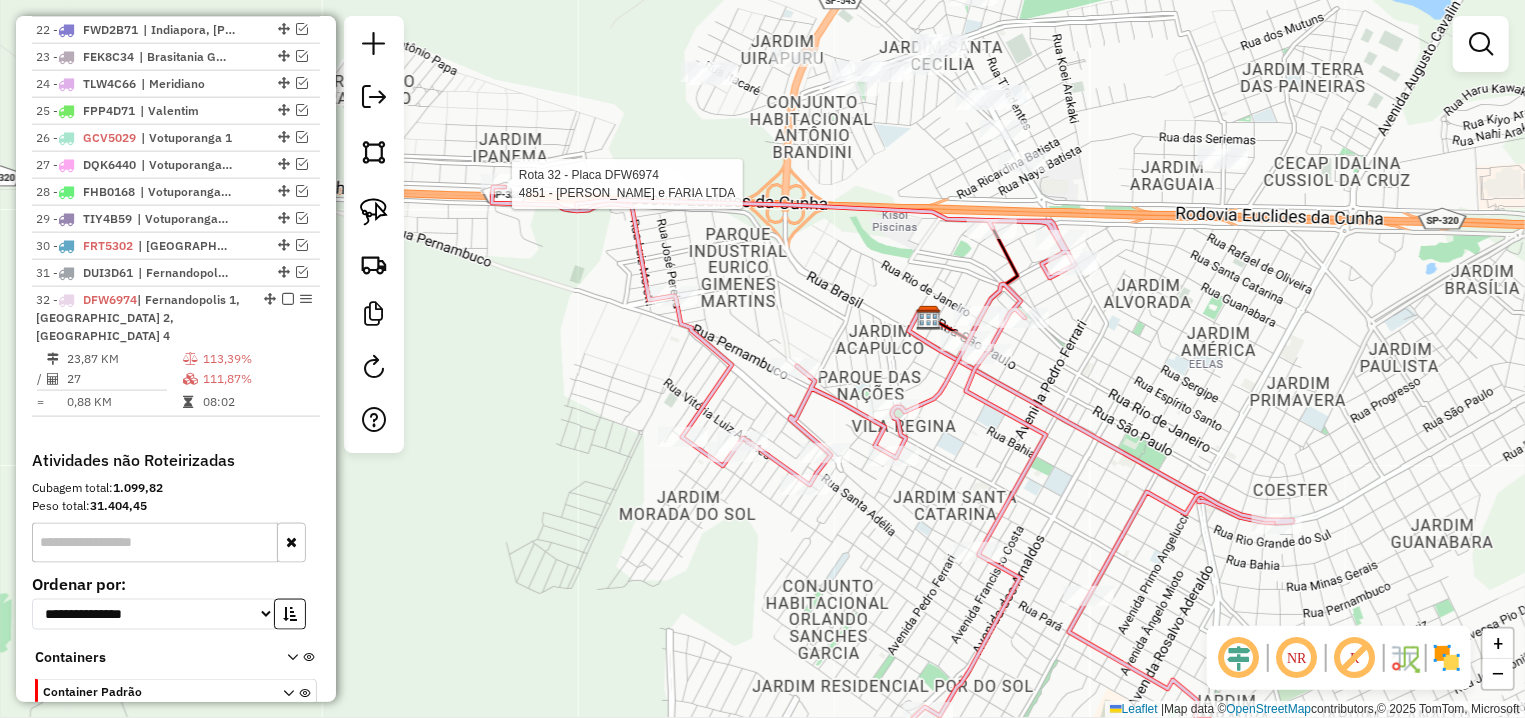 select on "**********" 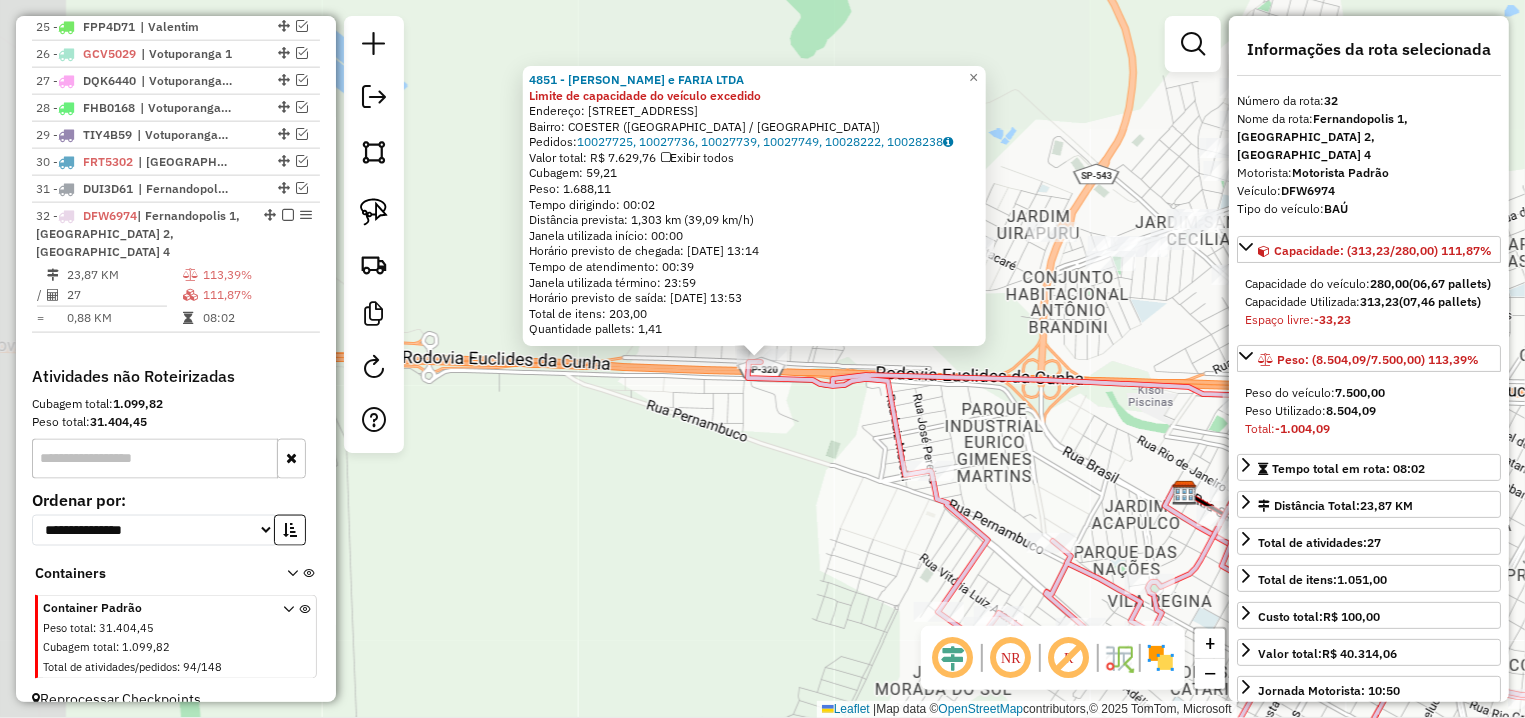 scroll, scrollTop: 1471, scrollLeft: 0, axis: vertical 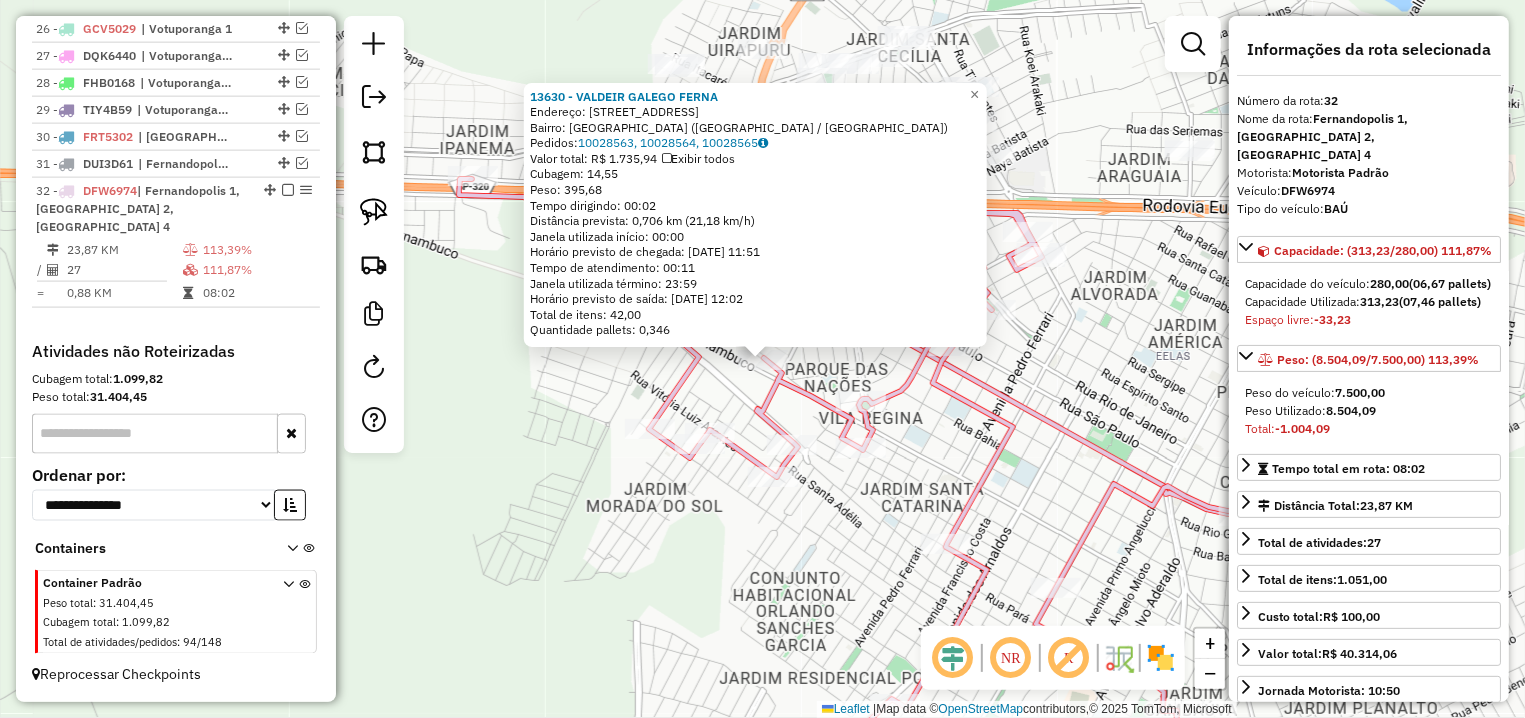 click 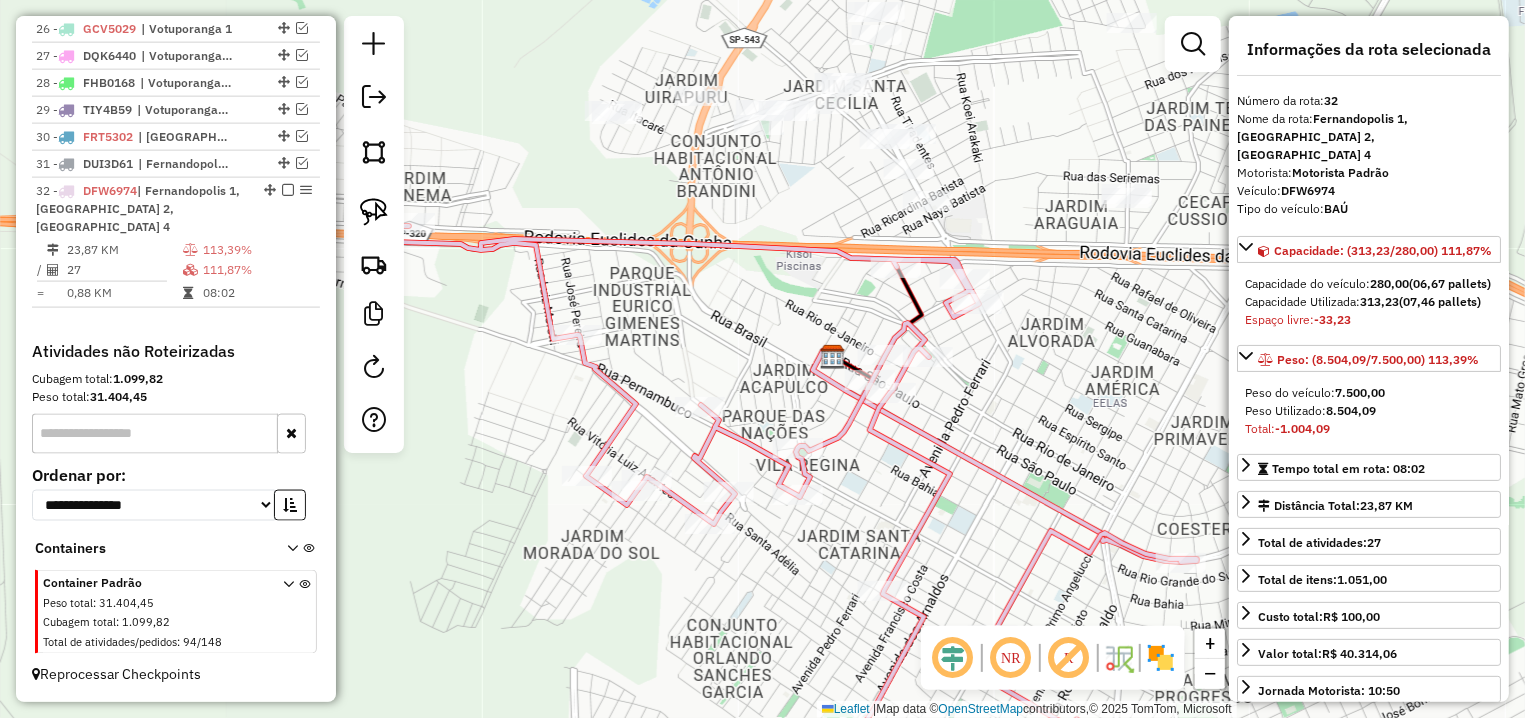 drag, startPoint x: 1099, startPoint y: 204, endPoint x: 978, endPoint y: 233, distance: 124.42668 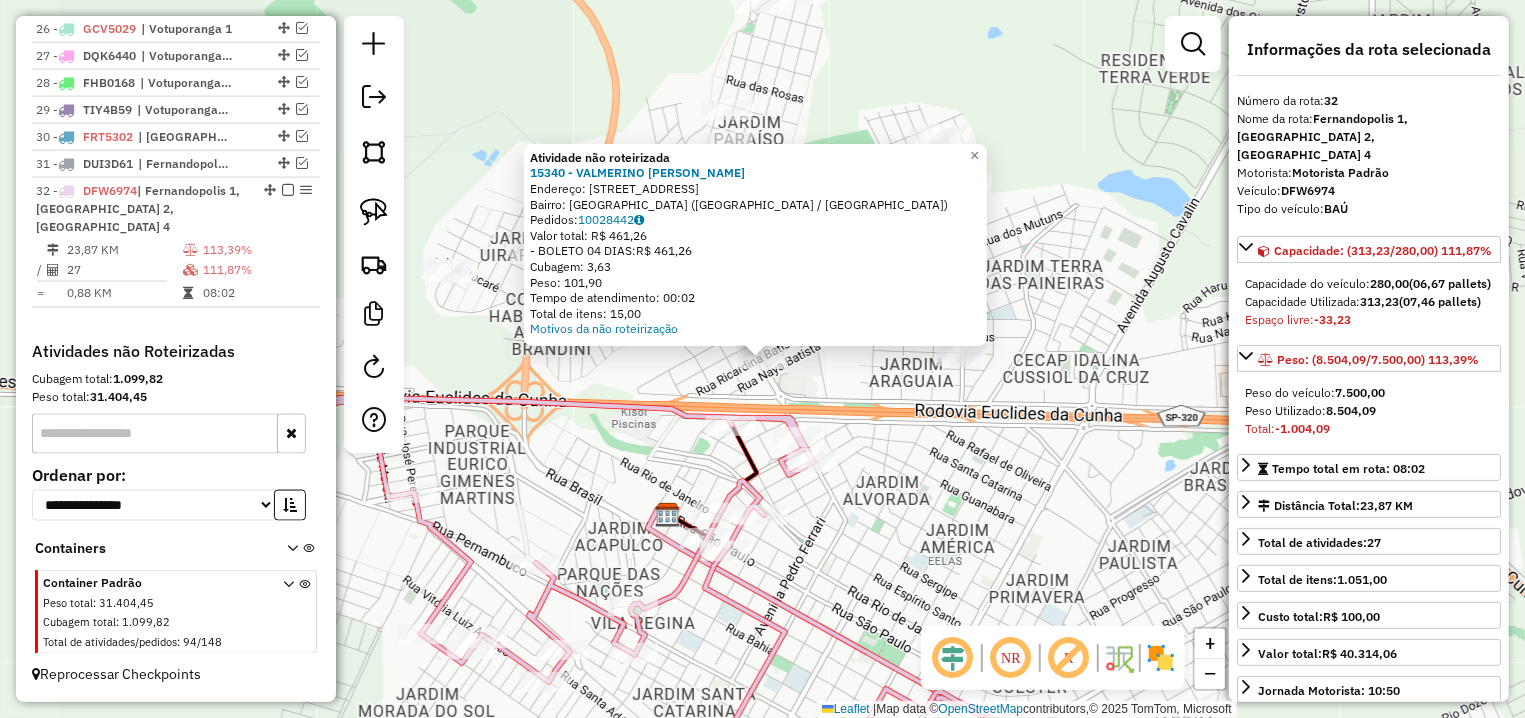 click on "Atividade não roteirizada 15340 - VALMERINO [PERSON_NAME]: [STREET_ADDRESS]   Bairro: [GEOGRAPHIC_DATA] ([GEOGRAPHIC_DATA] / [GEOGRAPHIC_DATA])   Pedidos:  10028442   Valor total: R$ 461,26   - BOLETO 04 DIAS:  R$ 461,26   Cubagem: 3,63   Peso: 101,90   Tempo de atendimento: 00:02   Total de itens: 15,00  Motivos da não roteirização × Janela de atendimento Grade de atendimento Capacidade Transportadoras Veículos Cliente Pedidos  Rotas Selecione os dias de semana para filtrar as janelas de atendimento  Seg   Ter   Qua   Qui   Sex   Sáb   Dom  Informe o período da janela de atendimento: De: Até:  Filtrar exatamente a janela do cliente  Considerar janela de atendimento padrão  Selecione os dias de semana para filtrar as grades de atendimento  Seg   Ter   Qua   Qui   Sex   Sáb   Dom   Considerar clientes sem dia de atendimento cadastrado  Clientes fora do dia de atendimento selecionado Filtrar as atividades entre os valores definidos abaixo:  Peso mínimo:   Peso máximo:   Cubagem mínima:  De:" 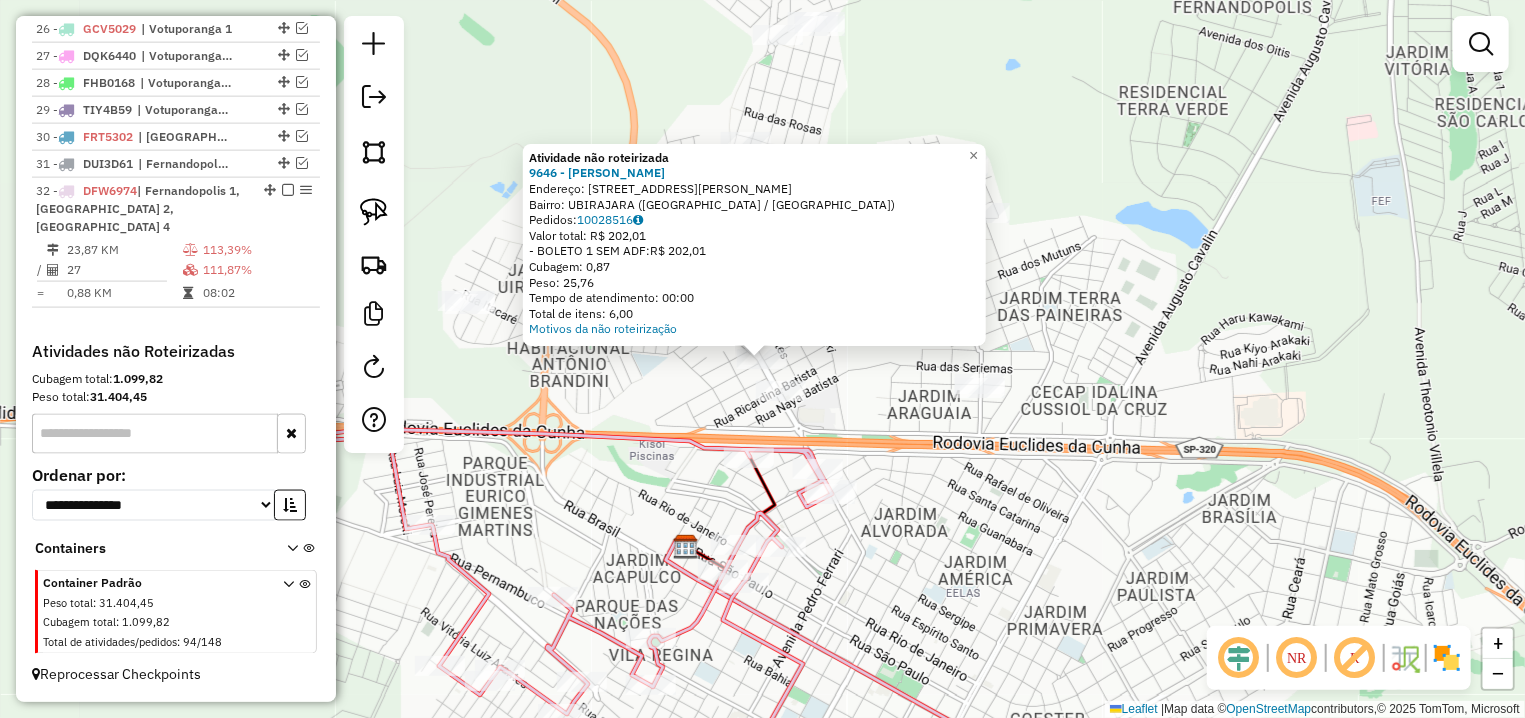 click on "Atividade não roteirizada 9646 - MATHEUS ALEXANDRE VE  Endereço: R   MANOEL RODRIGUES DA SILVA 585 585   Bairro: UBIRAJARA (FERNANDOPOLIS / SP)   Pedidos:  10028516   Valor total: R$ 202,01   - BOLETO 1 SEM ADF:  R$ 202,01   Cubagem: 0,87   Peso: 25,76   Tempo de atendimento: 00:00   Total de itens: 6,00  Motivos da não roteirização × Janela de atendimento Grade de atendimento Capacidade Transportadoras Veículos Cliente Pedidos  Rotas Selecione os dias de semana para filtrar as janelas de atendimento  Seg   Ter   Qua   Qui   Sex   Sáb   Dom  Informe o período da janela de atendimento: De: Até:  Filtrar exatamente a janela do cliente  Considerar janela de atendimento padrão  Selecione os dias de semana para filtrar as grades de atendimento  Seg   Ter   Qua   Qui   Sex   Sáb   Dom   Considerar clientes sem dia de atendimento cadastrado  Clientes fora do dia de atendimento selecionado Filtrar as atividades entre os valores definidos abaixo:  Peso mínimo:   Peso máximo:   Cubagem mínima:   De:  De:" 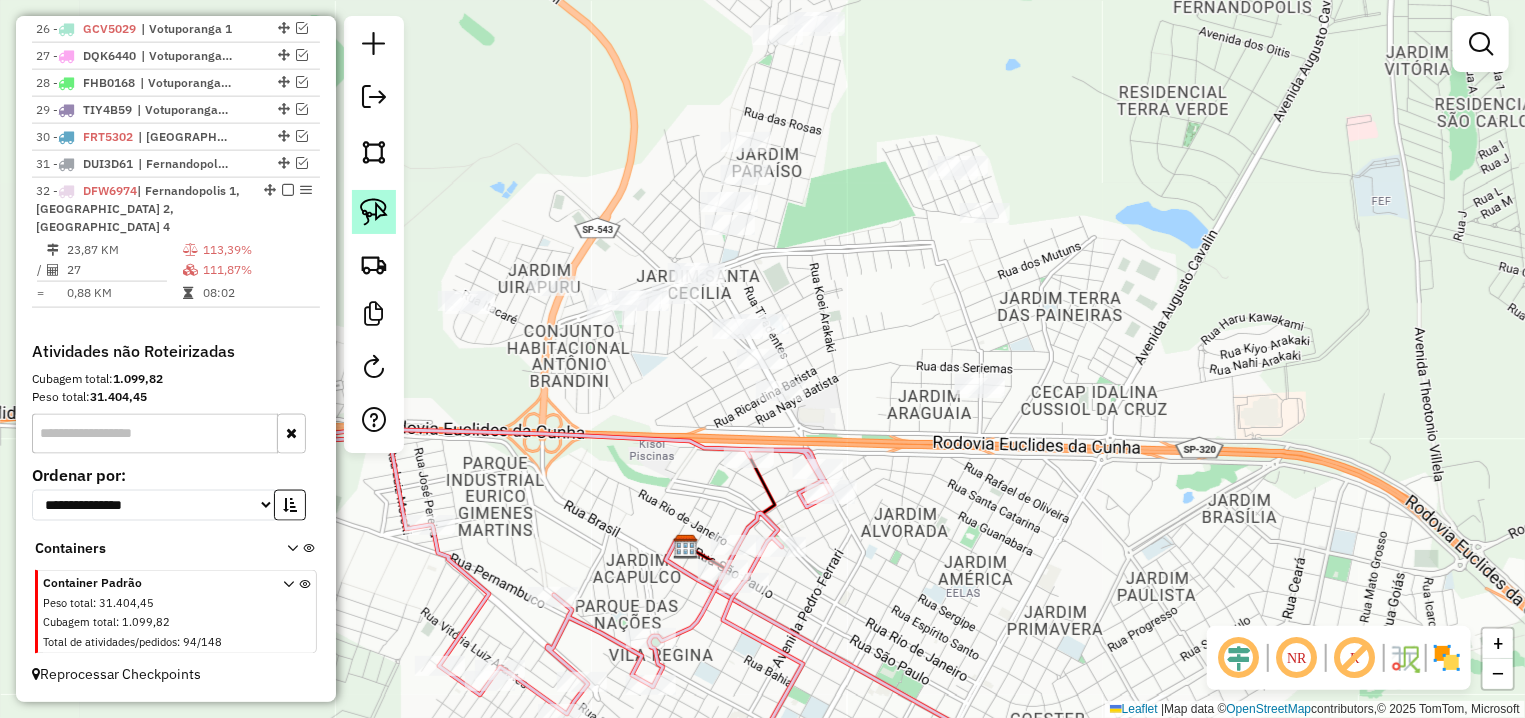 click 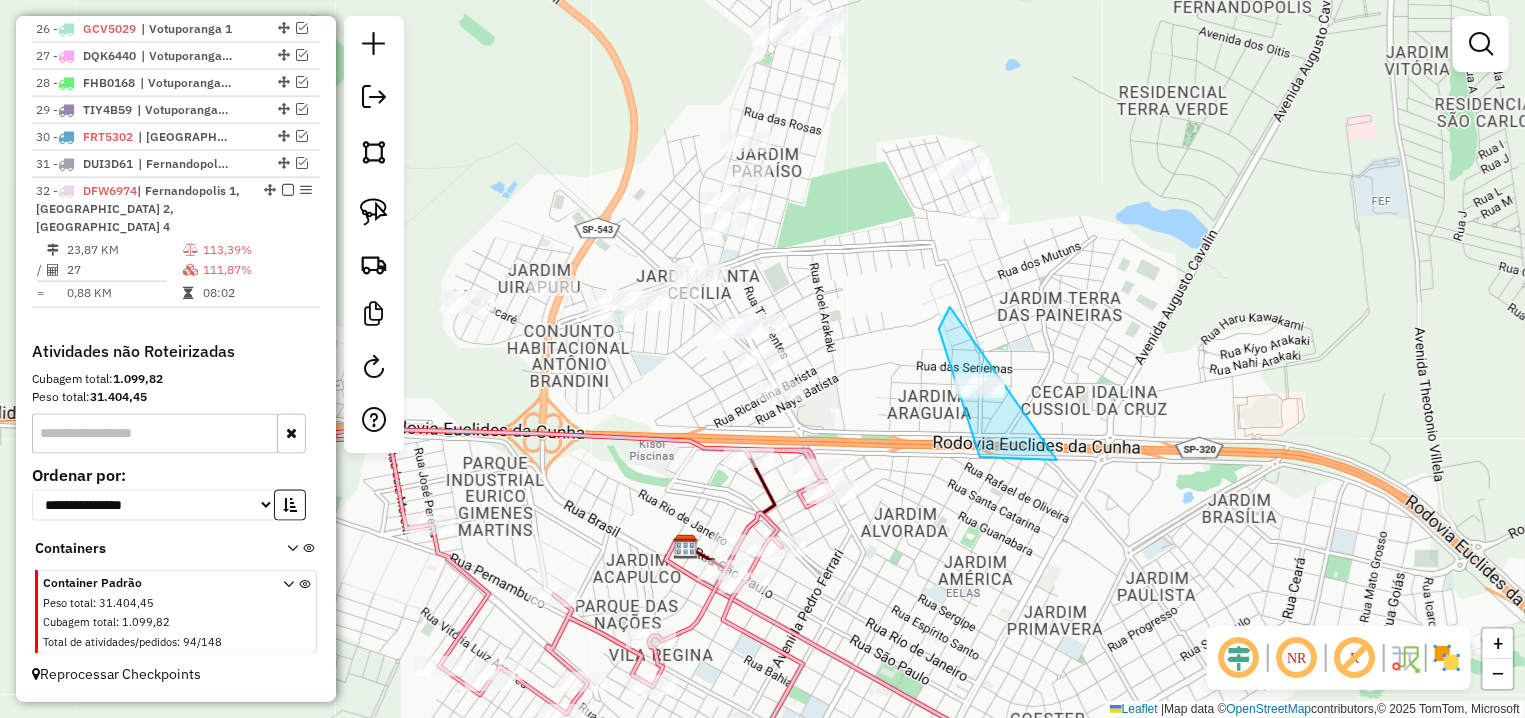 drag, startPoint x: 939, startPoint y: 329, endPoint x: 1149, endPoint y: 441, distance: 238 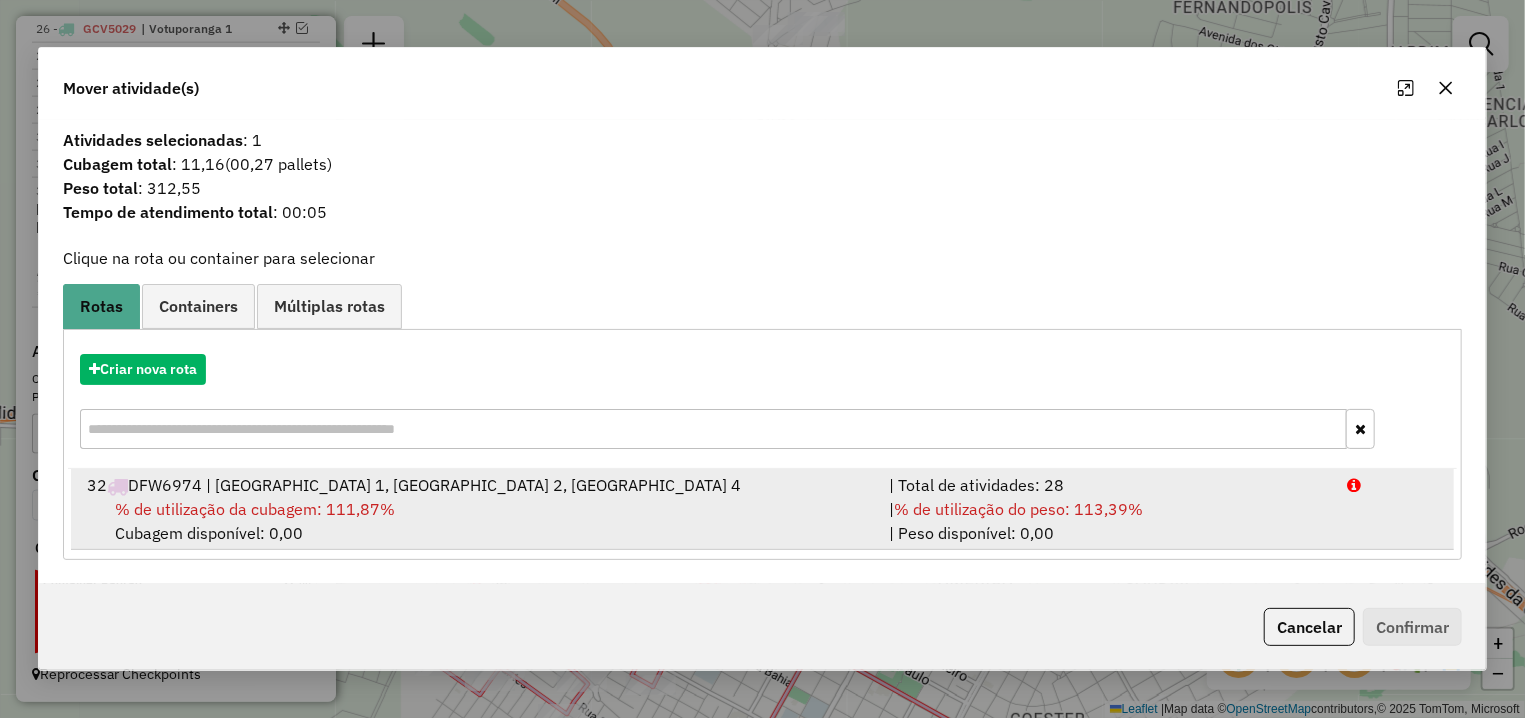 drag, startPoint x: 458, startPoint y: 506, endPoint x: 935, endPoint y: 553, distance: 479.3099 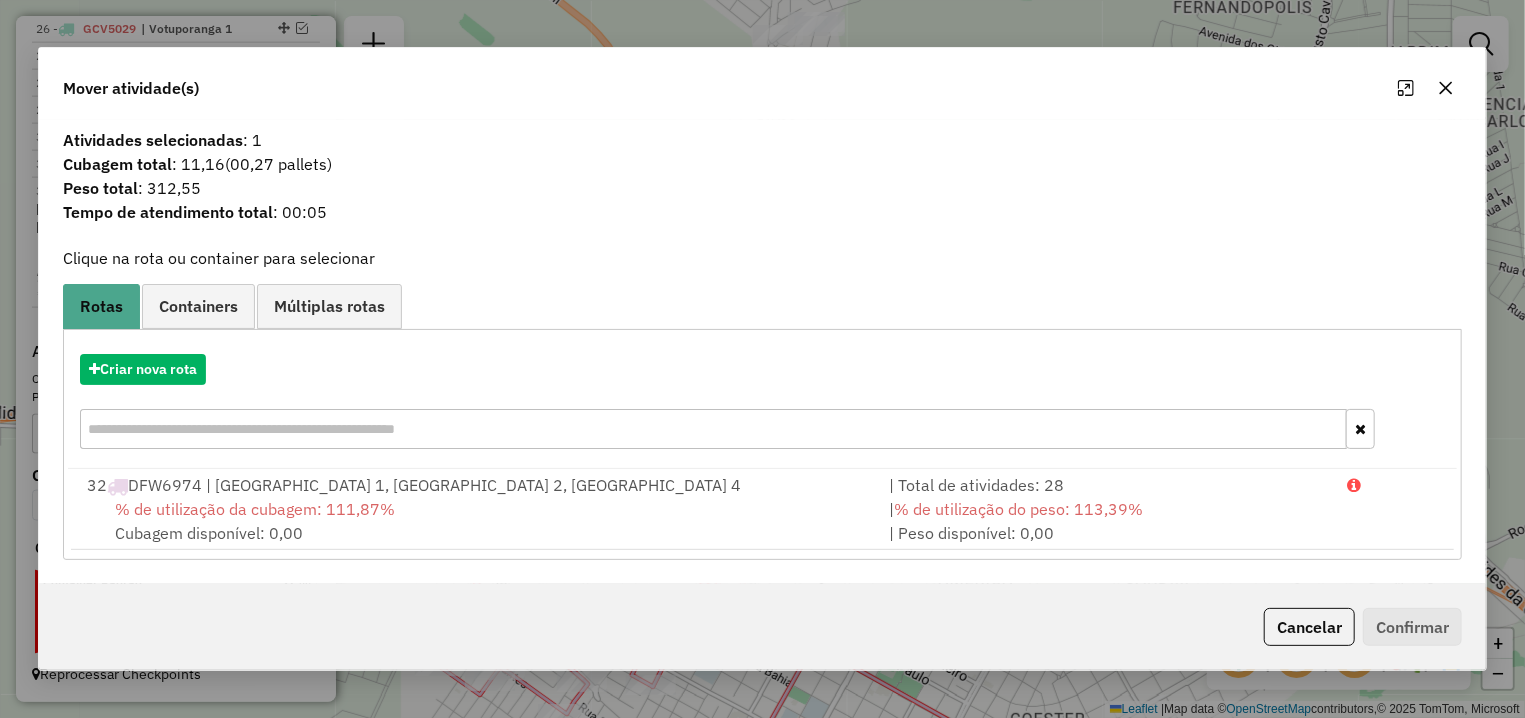 click on "% de utilização da cubagem: 111,87%  Cubagem disponível: 0,00" at bounding box center [476, 521] 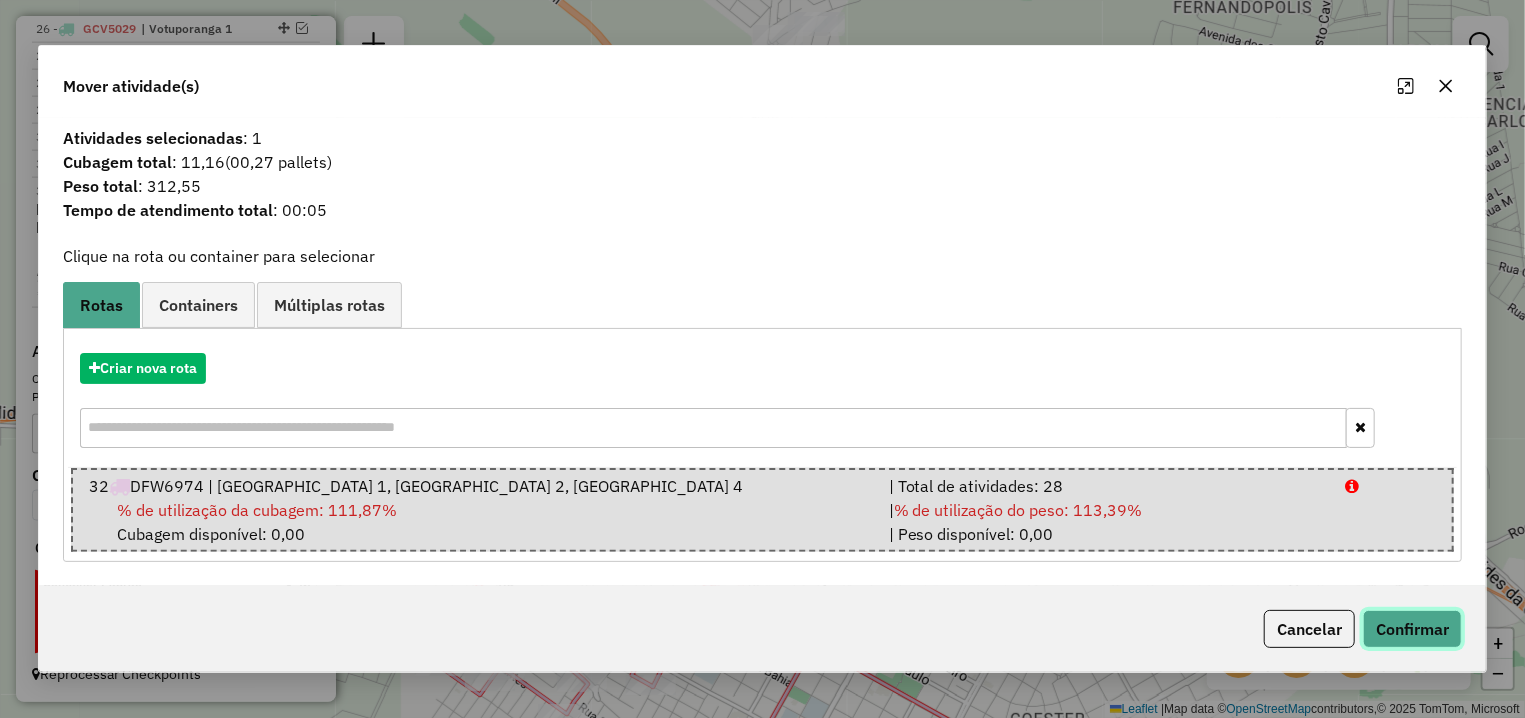 click on "Confirmar" 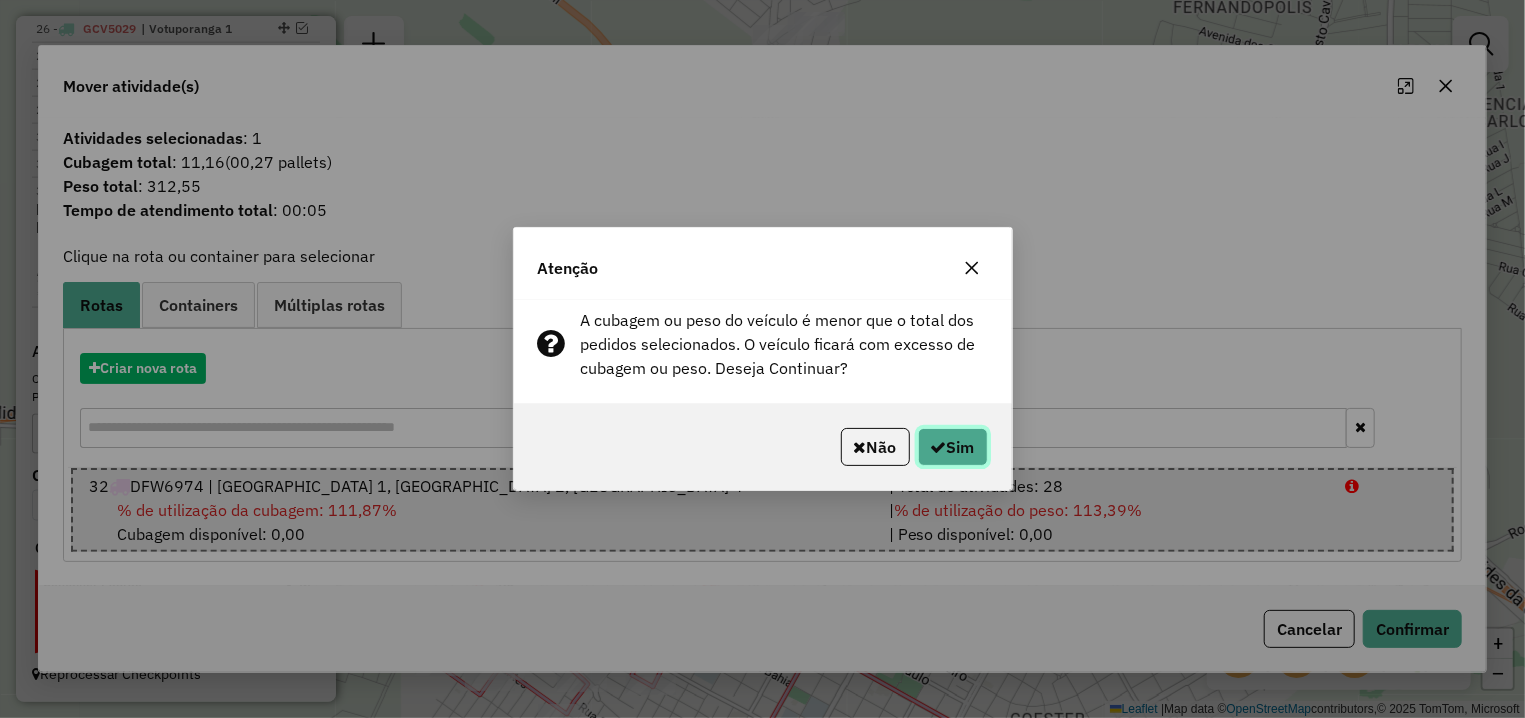 click on "Sim" 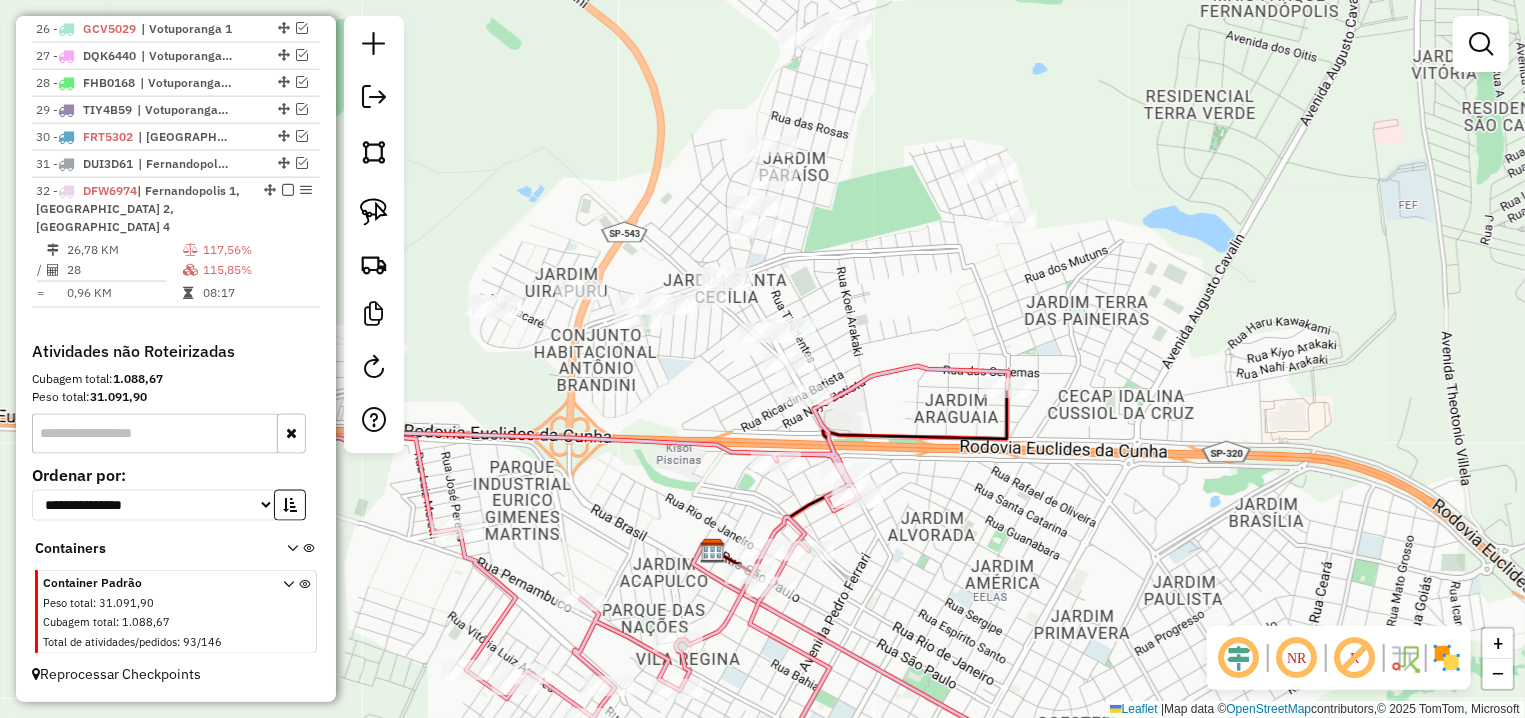 drag, startPoint x: 668, startPoint y: 469, endPoint x: 710, endPoint y: 412, distance: 70.80254 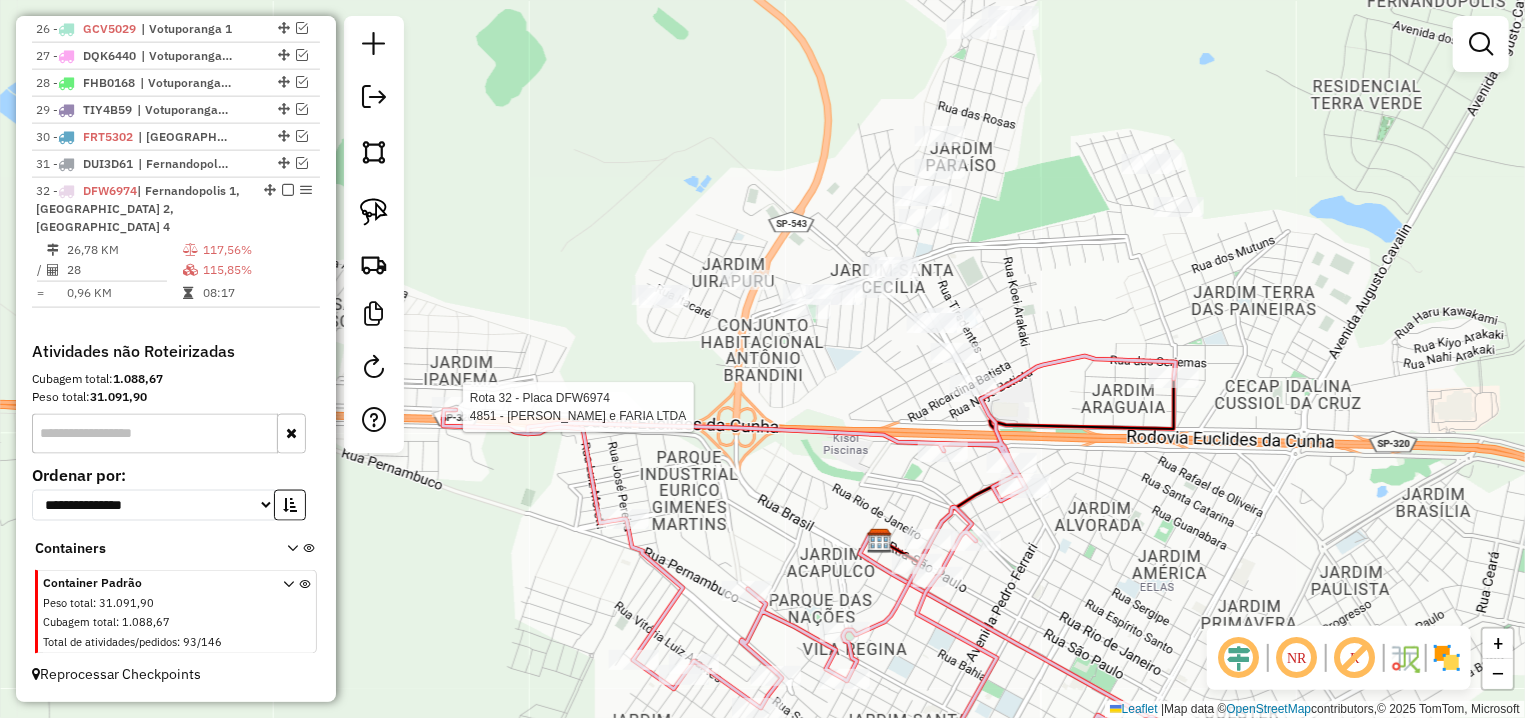 select on "**********" 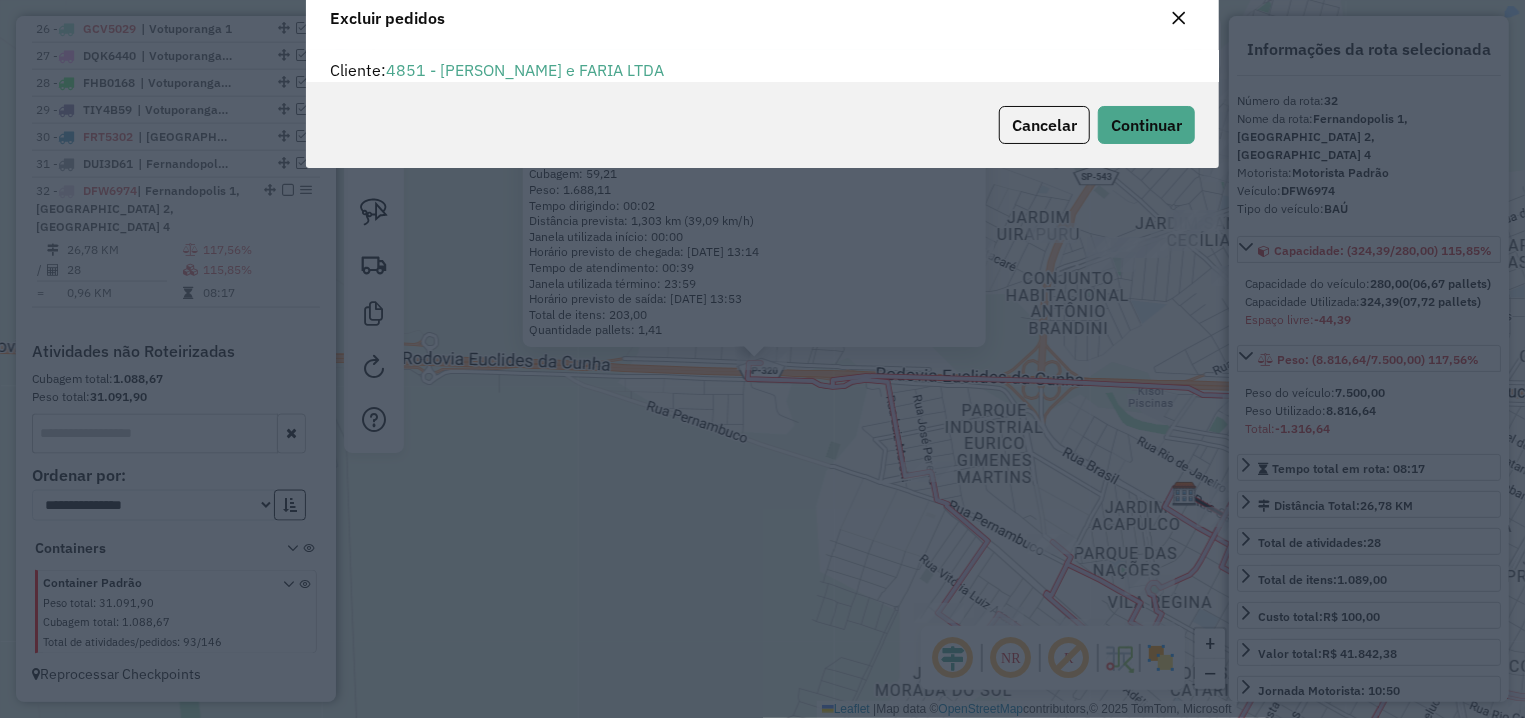 scroll, scrollTop: 12, scrollLeft: 7, axis: both 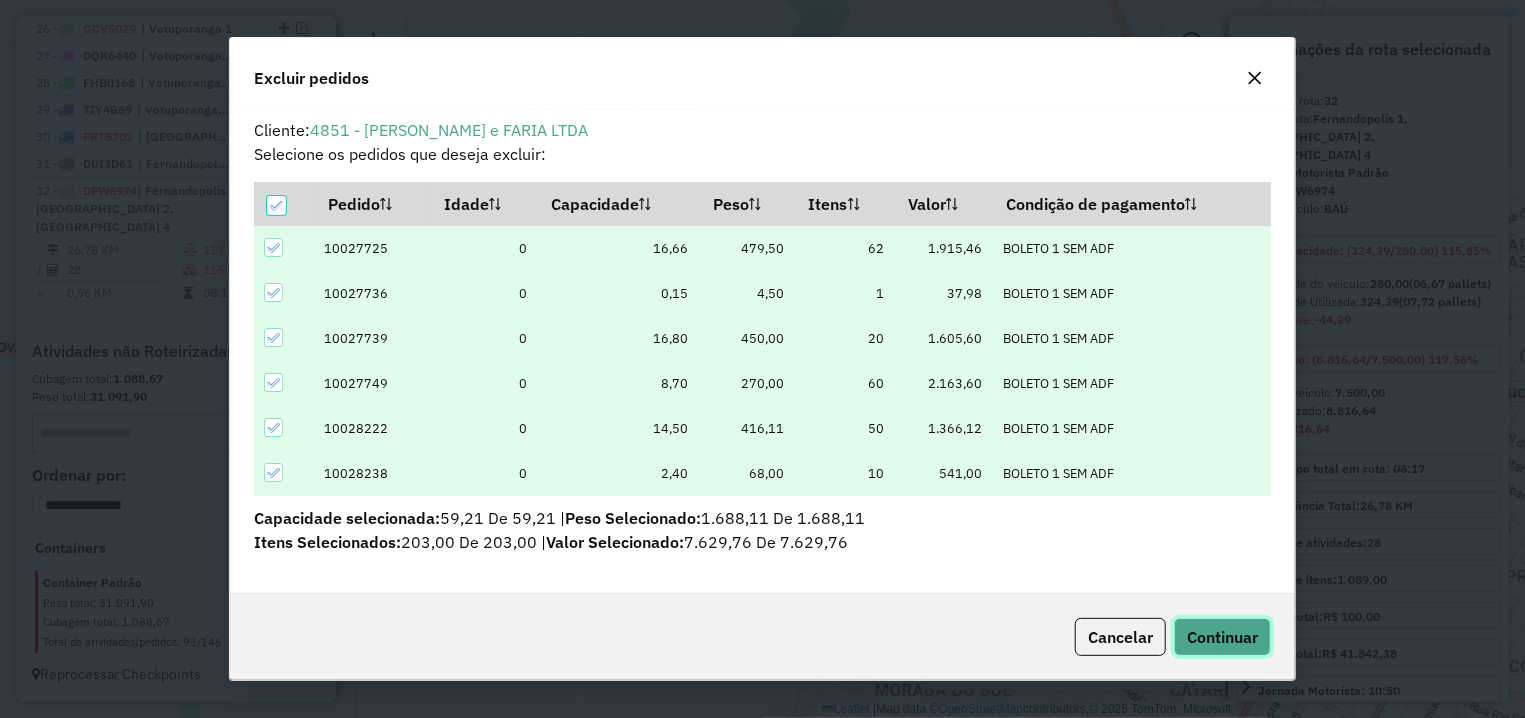 click on "Continuar" 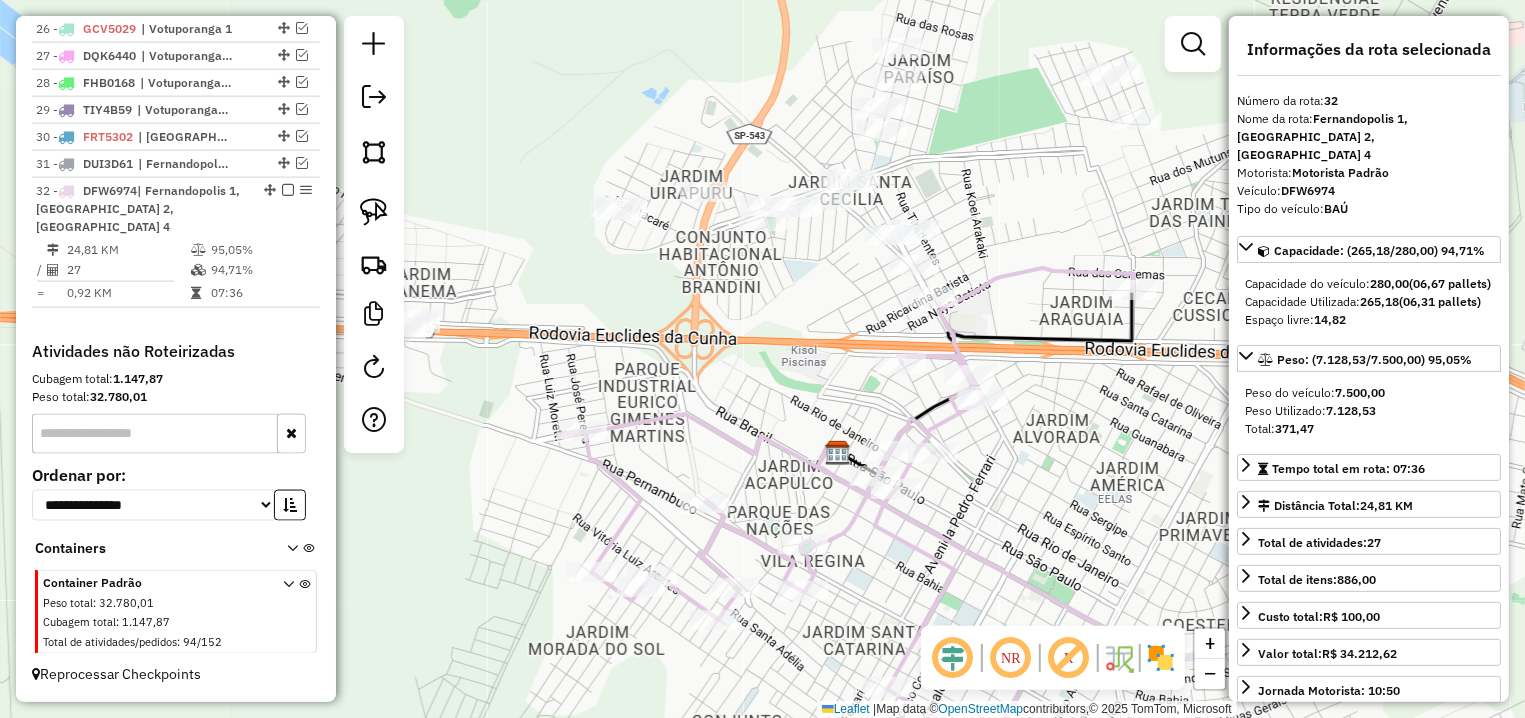 drag, startPoint x: 939, startPoint y: 453, endPoint x: 592, endPoint y: 412, distance: 349.4138 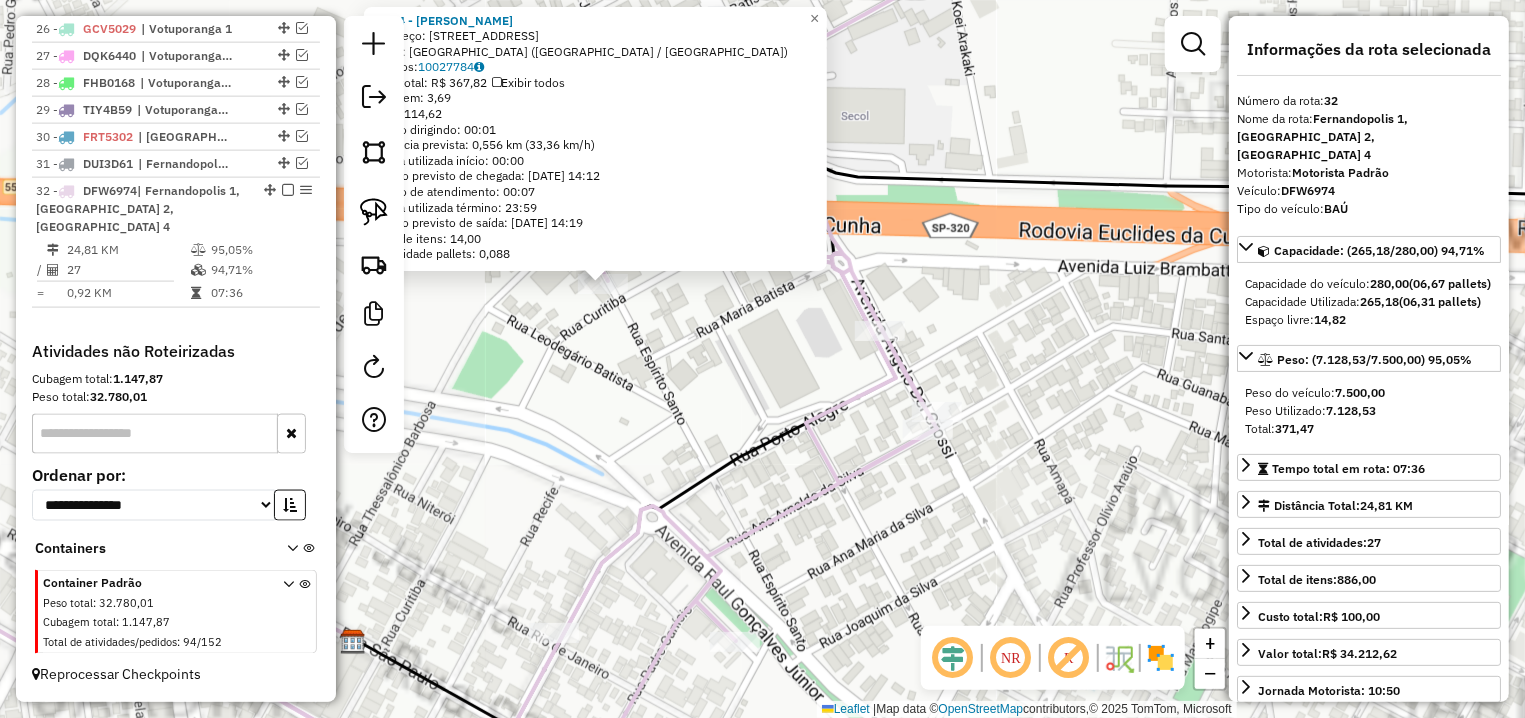 click on "Rota 32 - Placa DFW6974  10833 - CHURRASCARIA BOA VISTA EIRELI - ME 14924 - DOUGLAS RUBINEI ALVE  Endereço: R   ESPIRITO SANTO                30   Bairro: JARDIM SANTA RITA (FERNANDOPOLIS / SP)   Pedidos:  10027784   Valor total: R$ 367,82   Exibir todos   Cubagem: 3,69  Peso: 114,62  Tempo dirigindo: 00:01   Distância prevista: 0,556 km (33,36 km/h)   Janela utilizada início: 00:00   Horário previsto de chegada: 11/07/2025 14:12   Tempo de atendimento: 00:07   Janela utilizada término: 23:59   Horário previsto de saída: 11/07/2025 14:19   Total de itens: 14,00   Quantidade pallets: 0,088  × Janela de atendimento Grade de atendimento Capacidade Transportadoras Veículos Cliente Pedidos  Rotas Selecione os dias de semana para filtrar as janelas de atendimento  Seg   Ter   Qua   Qui   Sex   Sáb   Dom  Informe o período da janela de atendimento: De: Até:  Filtrar exatamente a janela do cliente  Considerar janela de atendimento padrão  Selecione os dias de semana para filtrar as grades de atendimento" 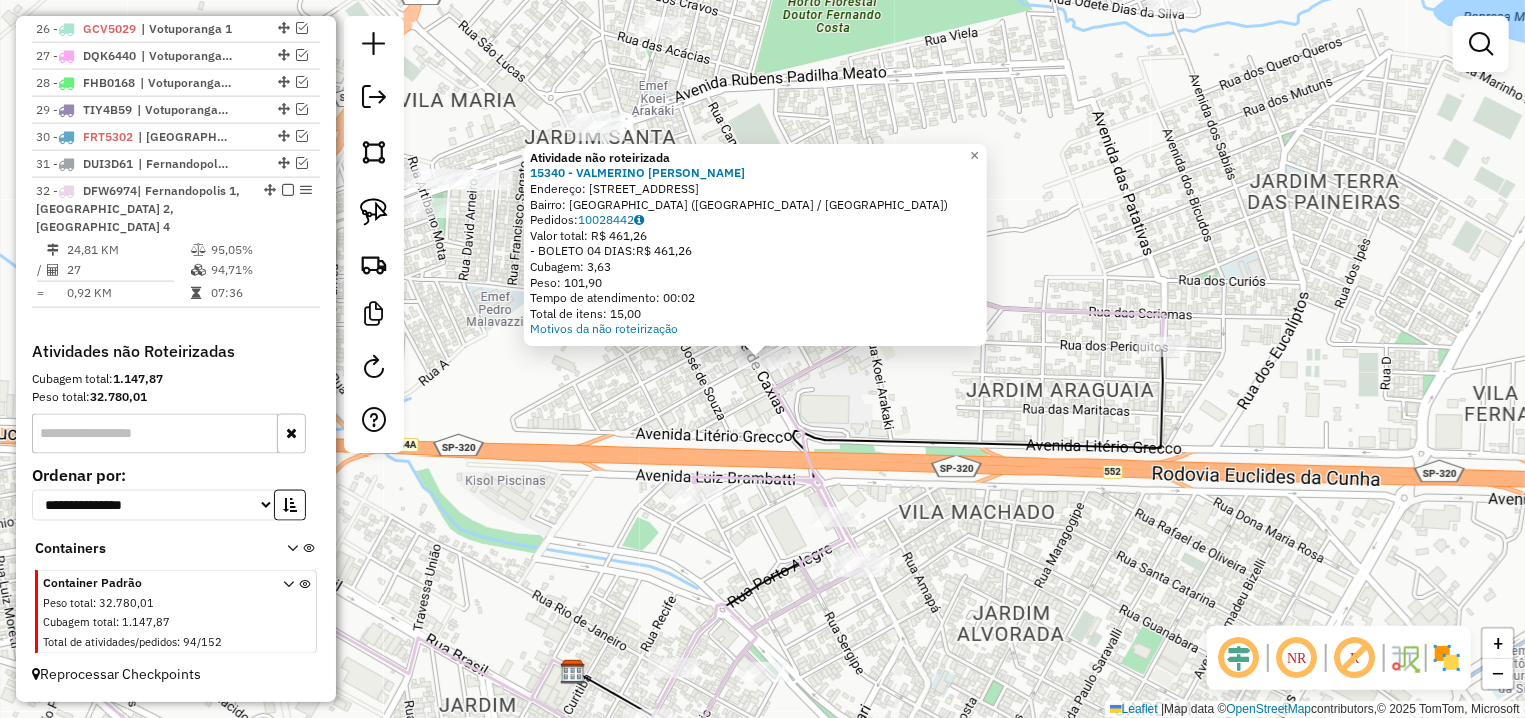 click on "Atividade não roteirizada 15340 - VALMERINO [PERSON_NAME]: [STREET_ADDRESS]   Bairro: [GEOGRAPHIC_DATA] ([GEOGRAPHIC_DATA] / [GEOGRAPHIC_DATA])   Pedidos:  10028442   Valor total: R$ 461,26   - BOLETO 04 DIAS:  R$ 461,26   Cubagem: 3,63   Peso: 101,90   Tempo de atendimento: 00:02   Total de itens: 15,00  Motivos da não roteirização × Janela de atendimento Grade de atendimento Capacidade Transportadoras Veículos Cliente Pedidos  Rotas Selecione os dias de semana para filtrar as janelas de atendimento  Seg   Ter   Qua   Qui   Sex   Sáb   Dom  Informe o período da janela de atendimento: De: Até:  Filtrar exatamente a janela do cliente  Considerar janela de atendimento padrão  Selecione os dias de semana para filtrar as grades de atendimento  Seg   Ter   Qua   Qui   Sex   Sáb   Dom   Considerar clientes sem dia de atendimento cadastrado  Clientes fora do dia de atendimento selecionado Filtrar as atividades entre os valores definidos abaixo:  Peso mínimo:   Peso máximo:   Cubagem mínima:  De:" 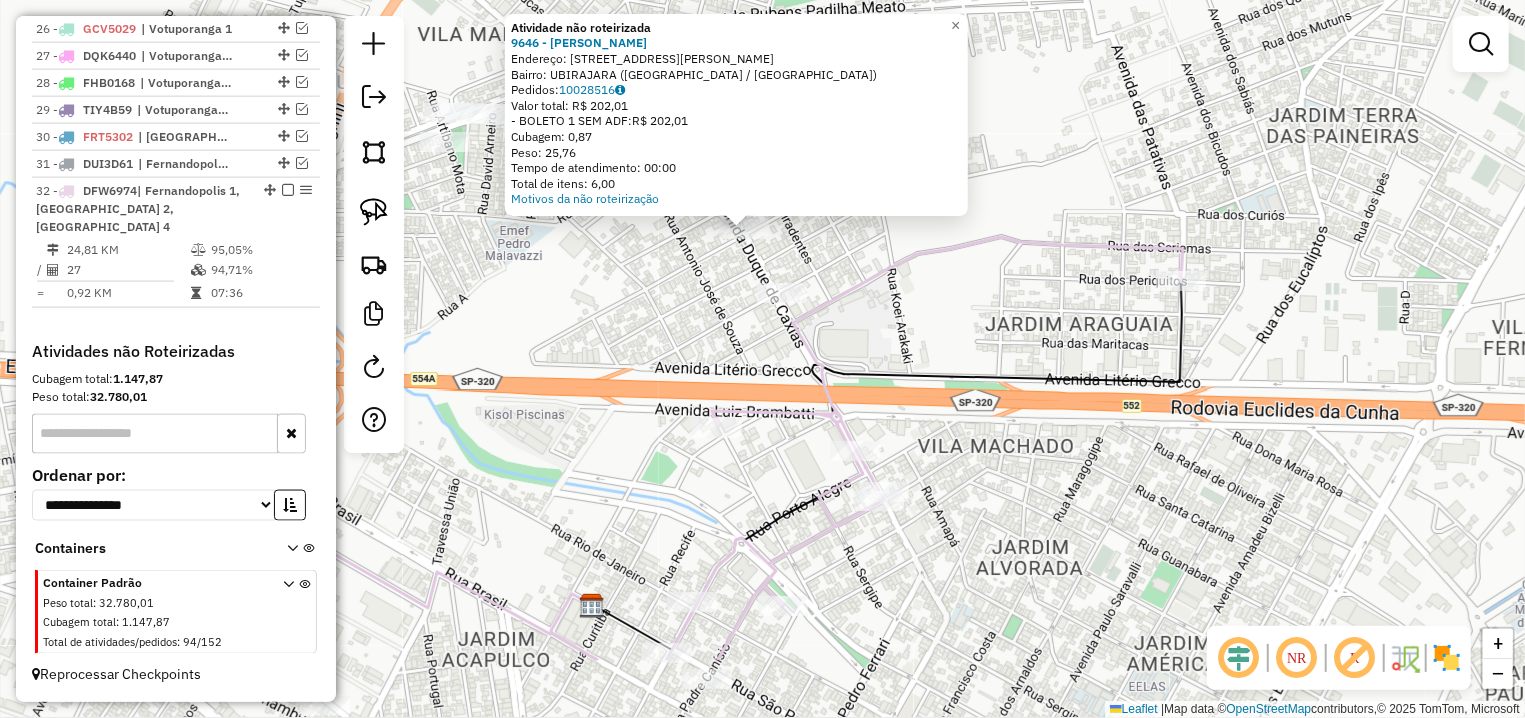 drag, startPoint x: 898, startPoint y: 417, endPoint x: 862, endPoint y: 331, distance: 93.230896 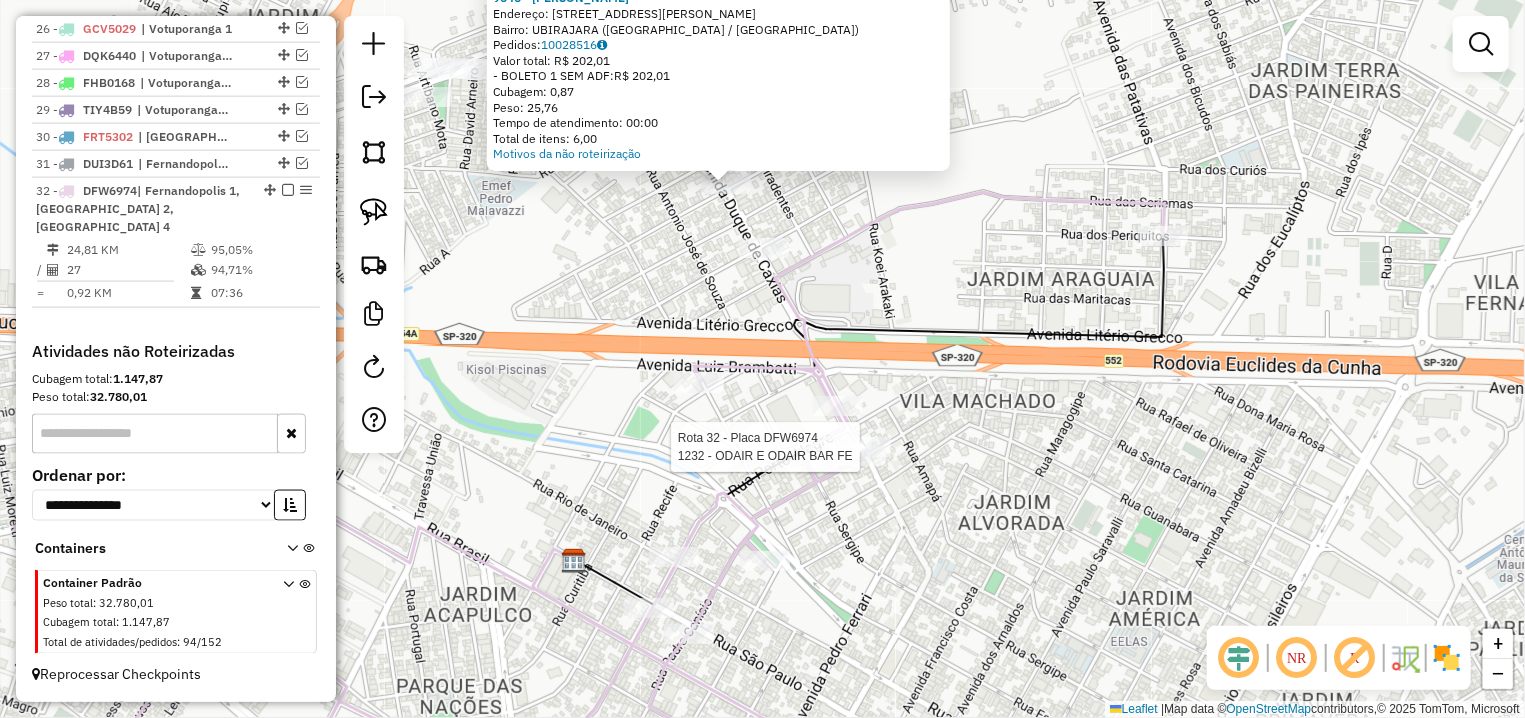 select on "**********" 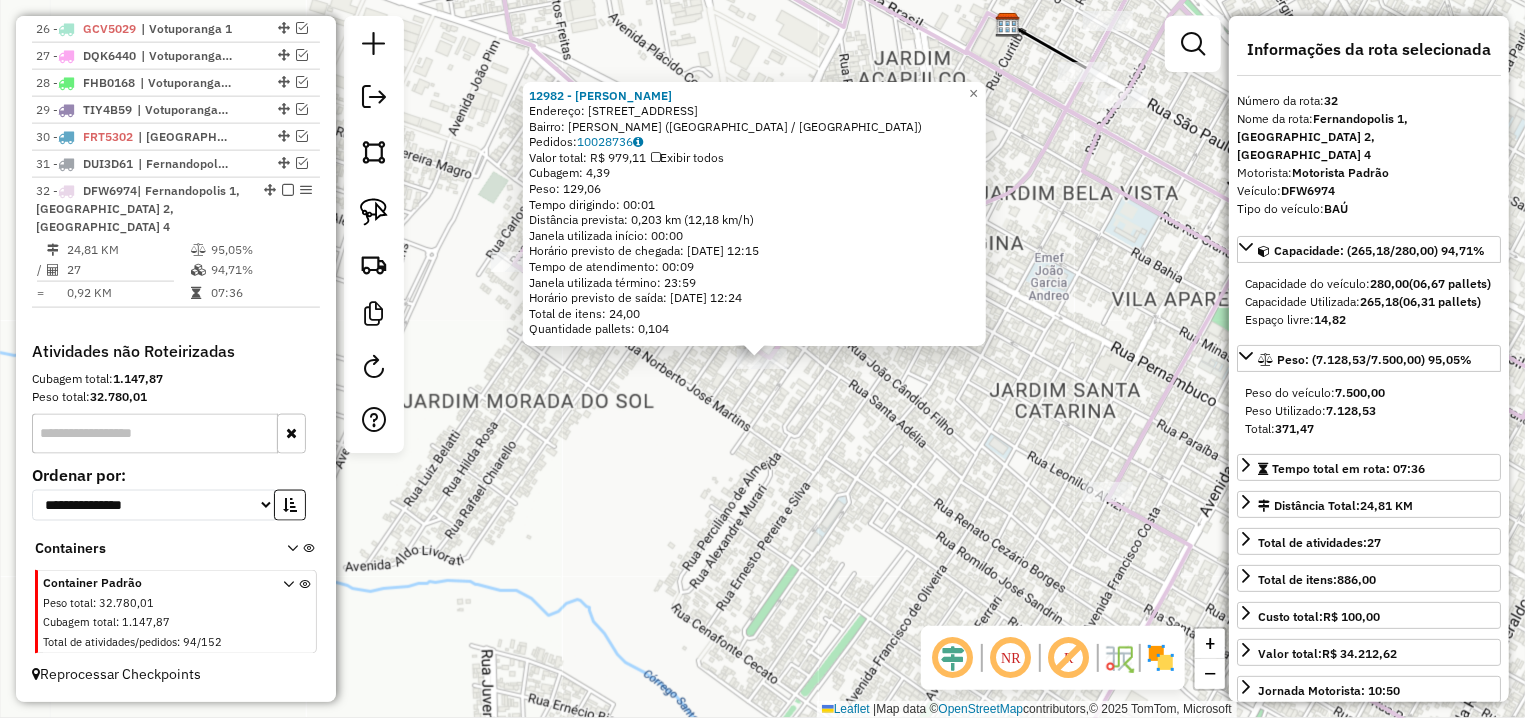click on "12982 - EDUARDO HENRIQUE MOR  Endereço: R   PERNAMBUCO                    1290   Bairro: BENEDITO GUEDES (FERNANDOPOLIS / SP)   Pedidos:  10028736   Valor total: R$ 979,11   Exibir todos   Cubagem: 4,39  Peso: 129,06  Tempo dirigindo: 00:01   Distância prevista: 0,203 km (12,18 km/h)   Janela utilizada início: 00:00   Horário previsto de chegada: 11/07/2025 12:15   Tempo de atendimento: 00:09   Janela utilizada término: 23:59   Horário previsto de saída: 11/07/2025 12:24   Total de itens: 24,00   Quantidade pallets: 0,104  × Janela de atendimento Grade de atendimento Capacidade Transportadoras Veículos Cliente Pedidos  Rotas Selecione os dias de semana para filtrar as janelas de atendimento  Seg   Ter   Qua   Qui   Sex   Sáb   Dom  Informe o período da janela de atendimento: De: Até:  Filtrar exatamente a janela do cliente  Considerar janela de atendimento padrão  Selecione os dias de semana para filtrar as grades de atendimento  Seg   Ter   Qua   Qui   Sex   Sáb   Dom   Peso mínimo:   De:  De:" 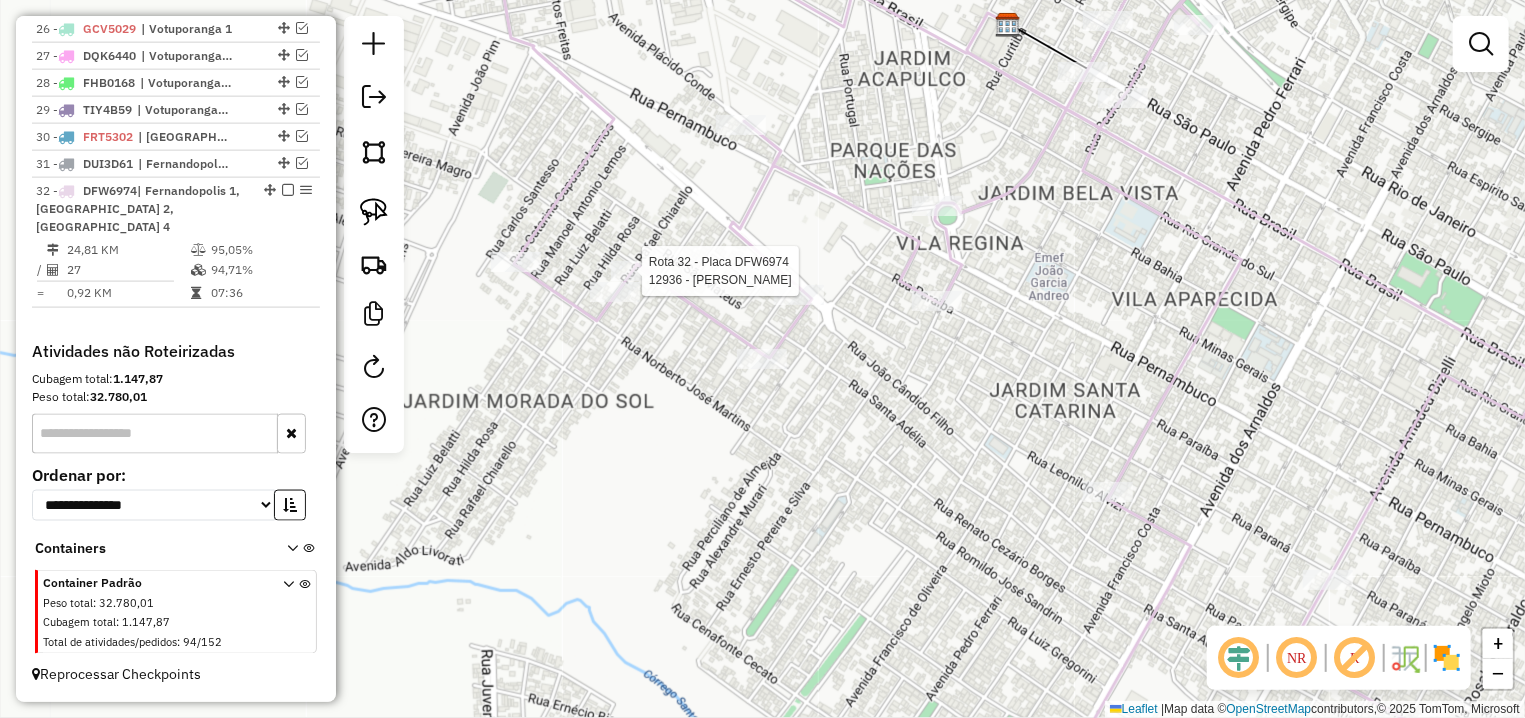 select on "**********" 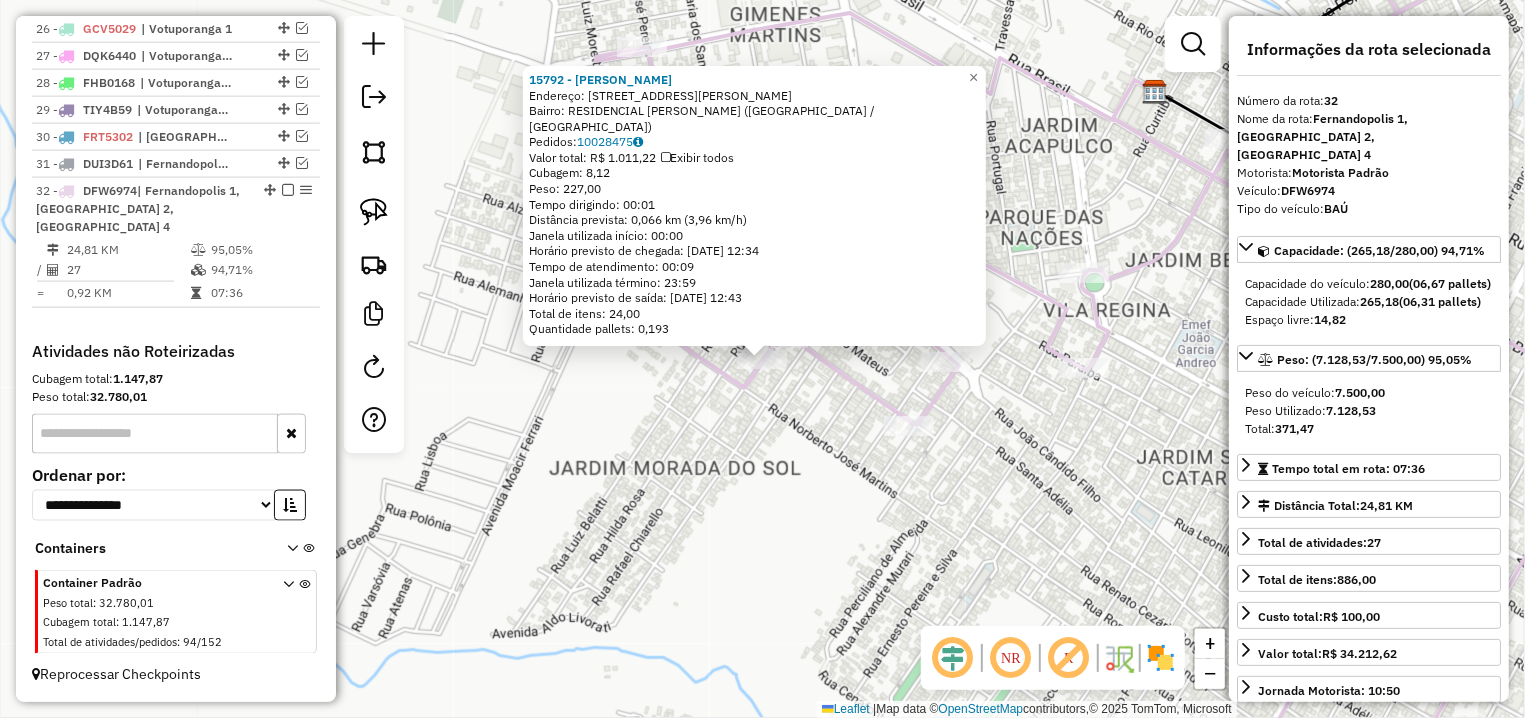 click on "15792 - SONIA MARIA DE OLIVE  Endereço: R   RAFAEL CHIARELLO              255   Bairro: RESIDENCIAL HILDA HELENA (FERNANDOPOLIS / SP)   Pedidos:  10028475   Valor total: R$ 1.011,22   Exibir todos   Cubagem: 8,12  Peso: 227,00  Tempo dirigindo: 00:01   Distância prevista: 0,066 km (3,96 km/h)   Janela utilizada início: 00:00   Horário previsto de chegada: 11/07/2025 12:34   Tempo de atendimento: 00:09   Janela utilizada término: 23:59   Horário previsto de saída: 11/07/2025 12:43   Total de itens: 24,00   Quantidade pallets: 0,193  × Janela de atendimento Grade de atendimento Capacidade Transportadoras Veículos Cliente Pedidos  Rotas Selecione os dias de semana para filtrar as janelas de atendimento  Seg   Ter   Qua   Qui   Sex   Sáb   Dom  Informe o período da janela de atendimento: De: Até:  Filtrar exatamente a janela do cliente  Considerar janela de atendimento padrão  Selecione os dias de semana para filtrar as grades de atendimento  Seg   Ter   Qua   Qui   Sex   Sáb   Dom   Peso mínimo:" 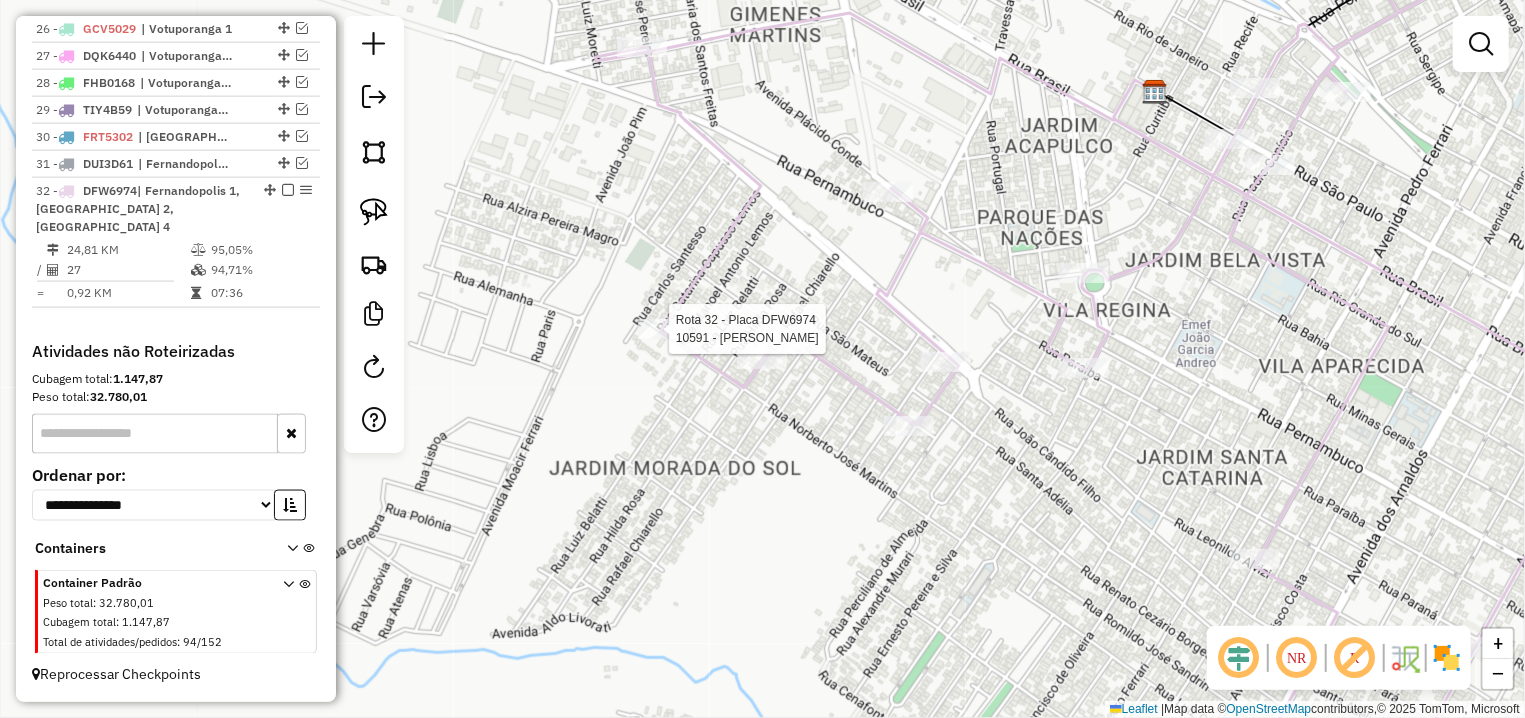 select on "**********" 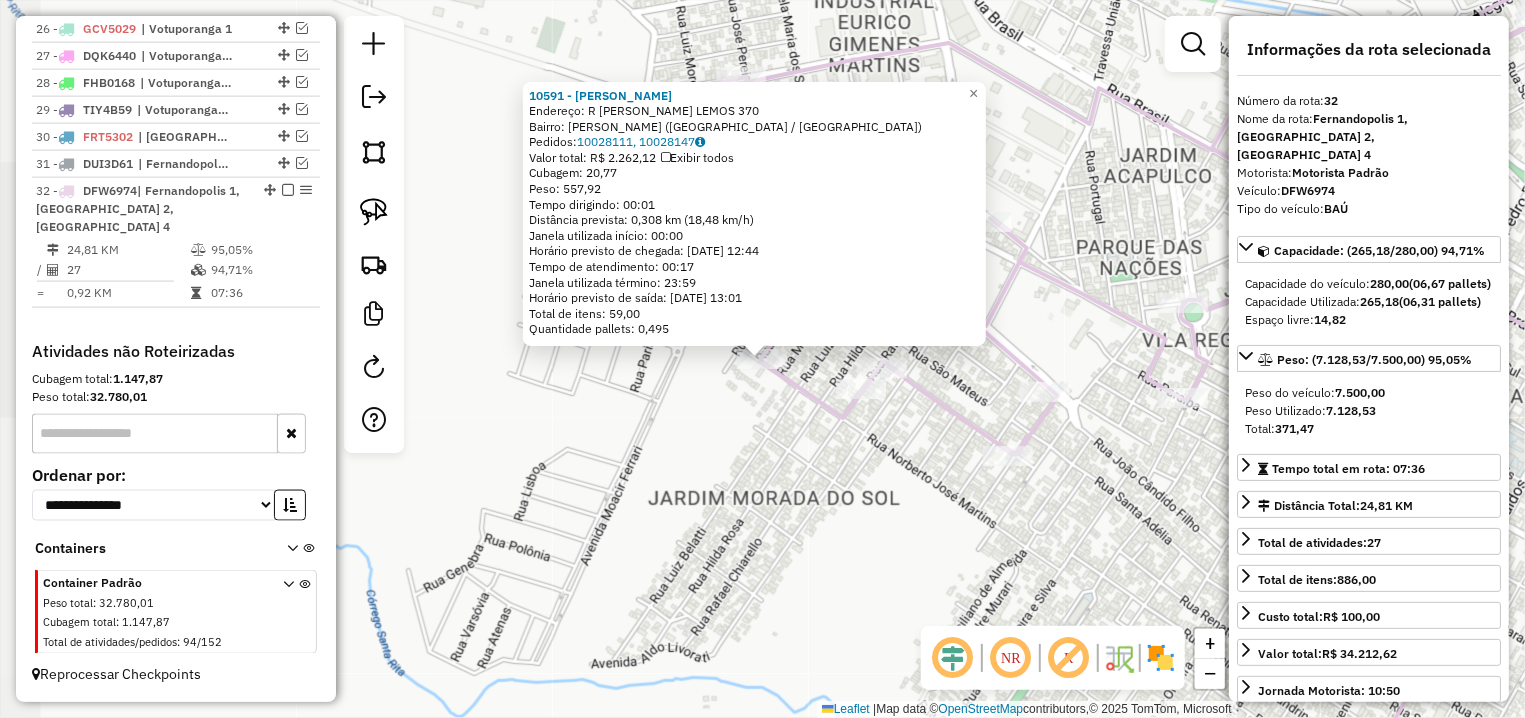 click on "10591 - ELIZABETE FURLAN  Endereço: R   CATARINA CAPUSSO LEMOS         370   Bairro: ILDA HELENA (FERNANDOPOLIS / SP)   Pedidos:  10028111, 10028147   Valor total: R$ 2.262,12   Exibir todos   Cubagem: 20,77  Peso: 557,92  Tempo dirigindo: 00:01   Distância prevista: 0,308 km (18,48 km/h)   Janela utilizada início: 00:00   Horário previsto de chegada: 11/07/2025 12:44   Tempo de atendimento: 00:17   Janela utilizada término: 23:59   Horário previsto de saída: 11/07/2025 13:01   Total de itens: 59,00   Quantidade pallets: 0,495  × Janela de atendimento Grade de atendimento Capacidade Transportadoras Veículos Cliente Pedidos  Rotas Selecione os dias de semana para filtrar as janelas de atendimento  Seg   Ter   Qua   Qui   Sex   Sáb   Dom  Informe o período da janela de atendimento: De: Até:  Filtrar exatamente a janela do cliente  Considerar janela de atendimento padrão  Selecione os dias de semana para filtrar as grades de atendimento  Seg   Ter   Qua   Qui   Sex   Sáb   Dom   Peso mínimo:  De:" 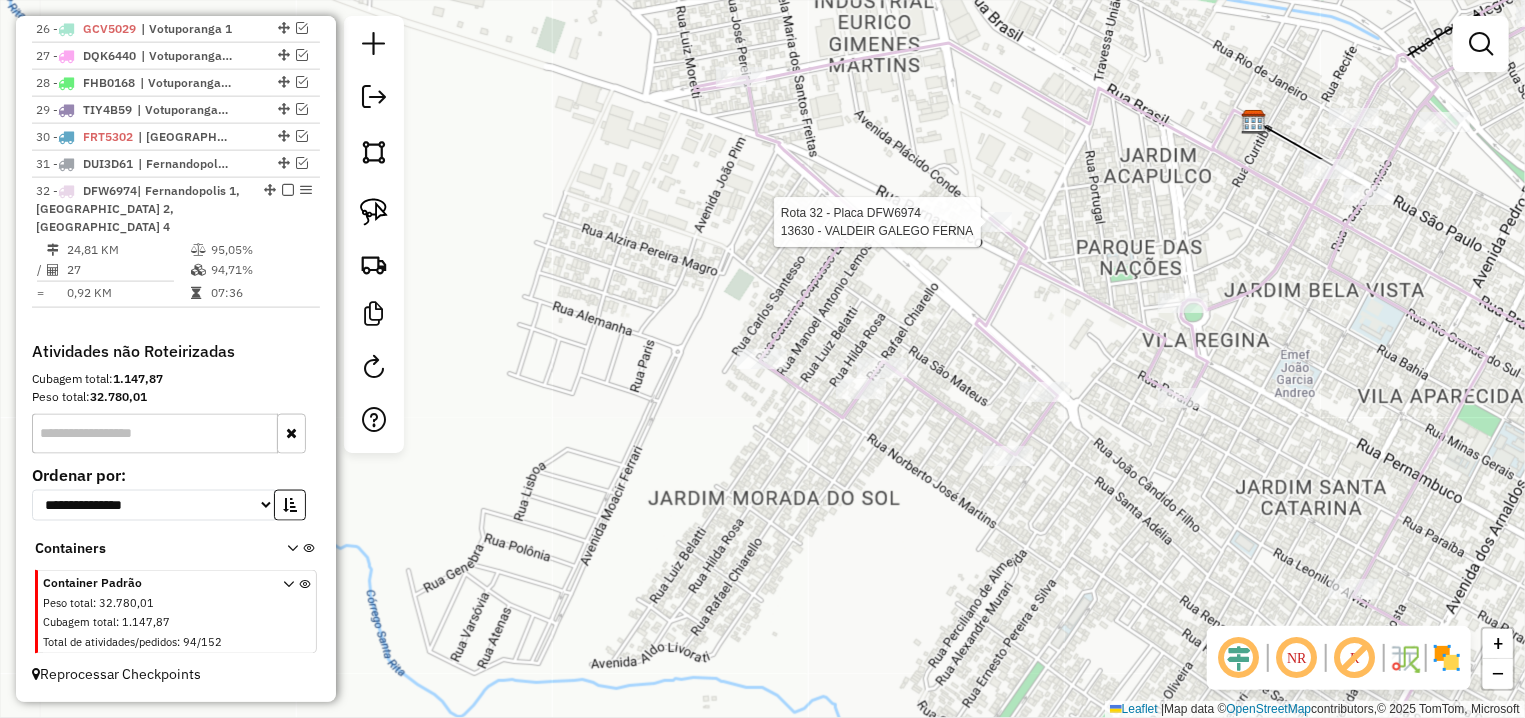 select on "**********" 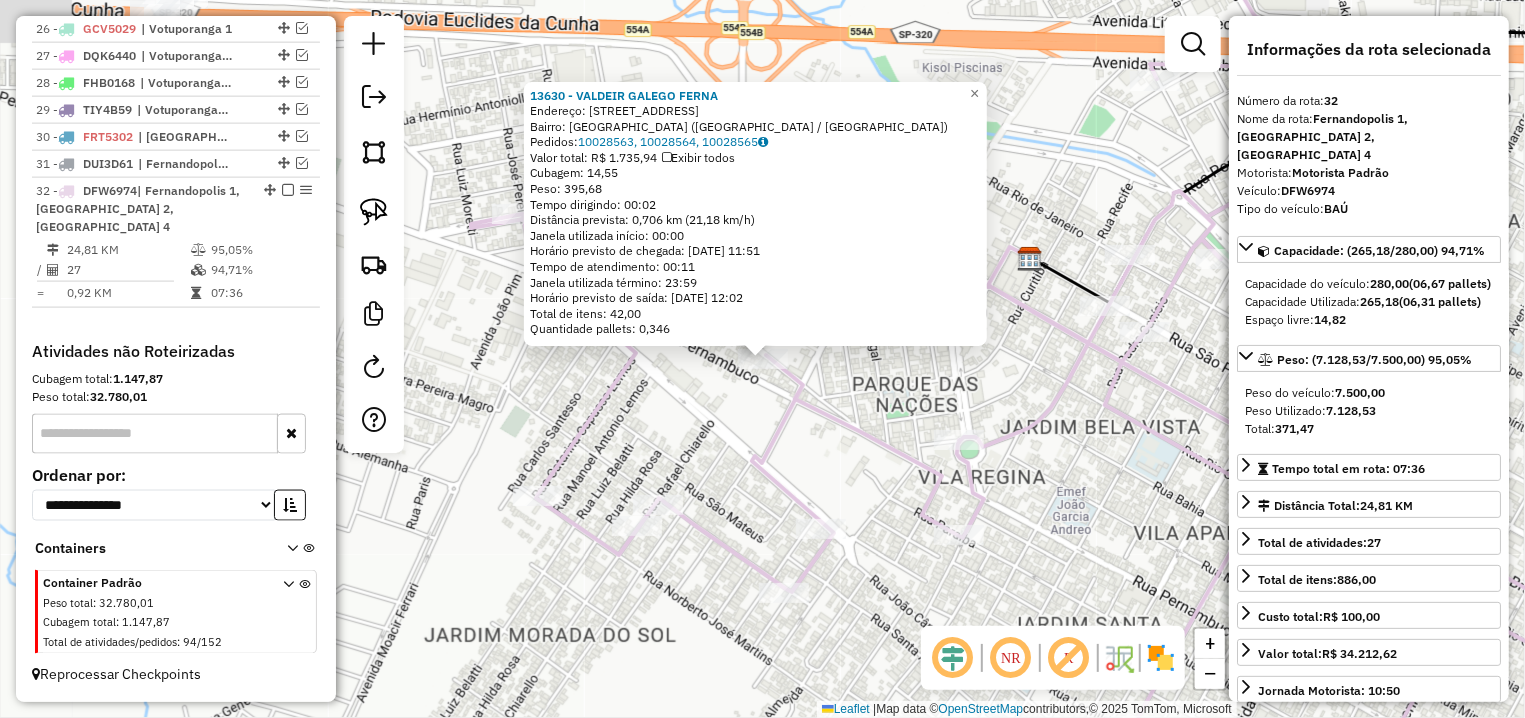 click 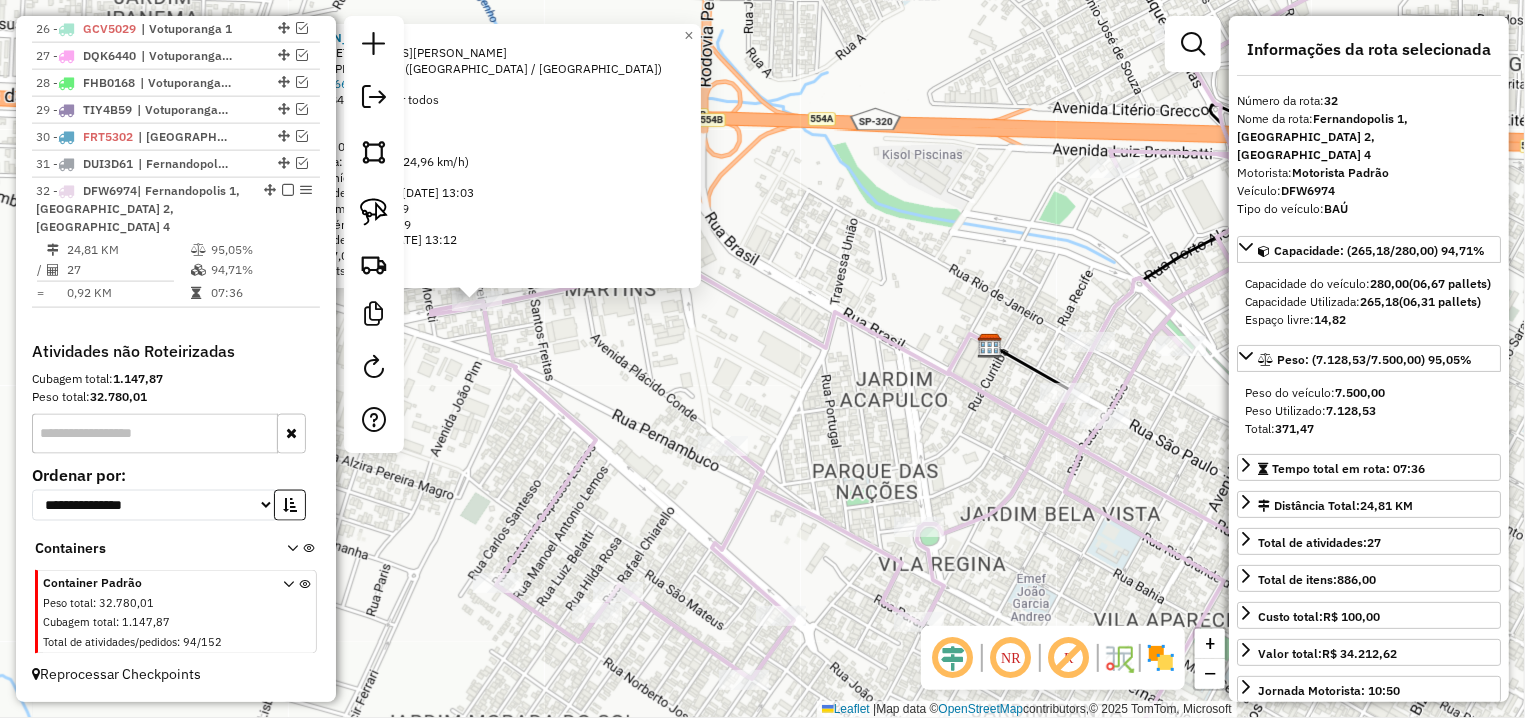 drag, startPoint x: 859, startPoint y: 429, endPoint x: 436, endPoint y: 362, distance: 428.2733 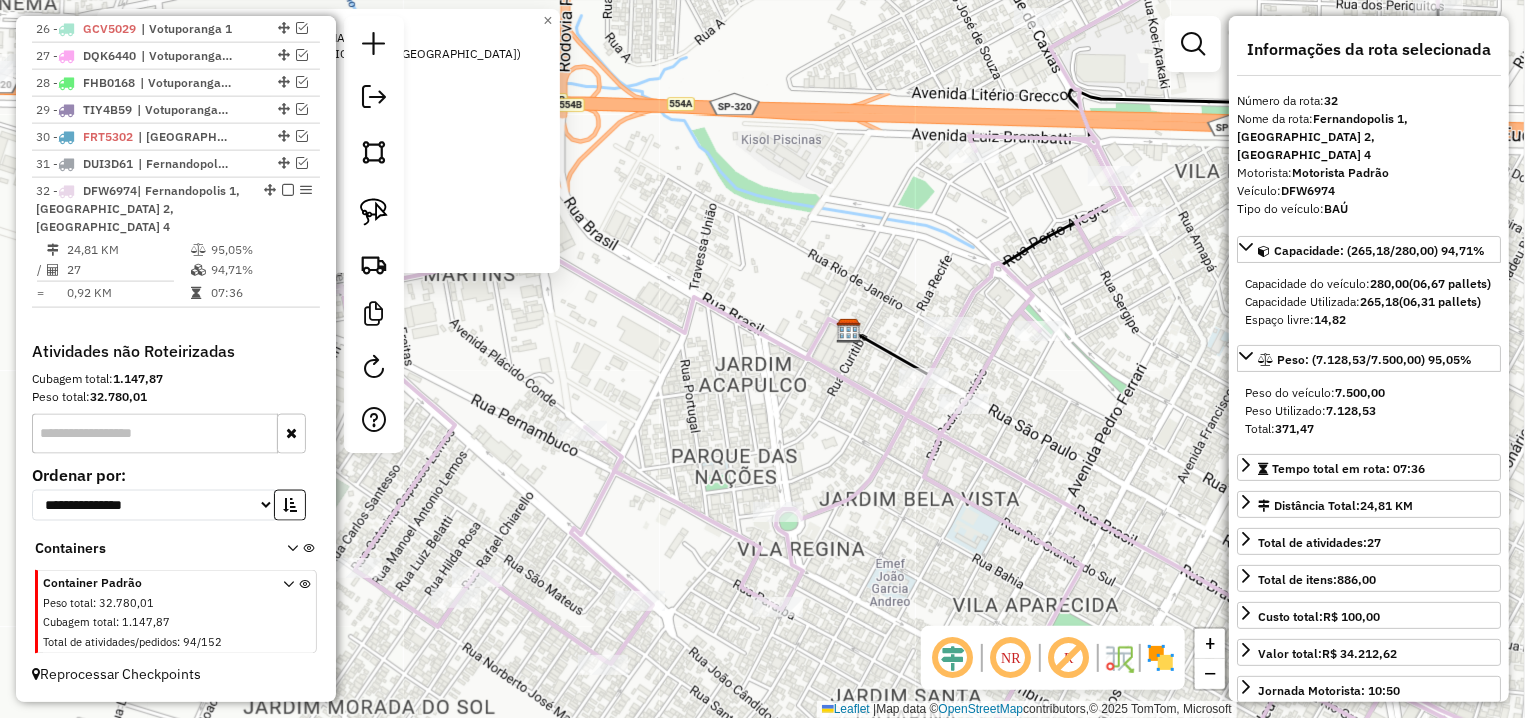 drag, startPoint x: 909, startPoint y: 485, endPoint x: 714, endPoint y: 275, distance: 286.5746 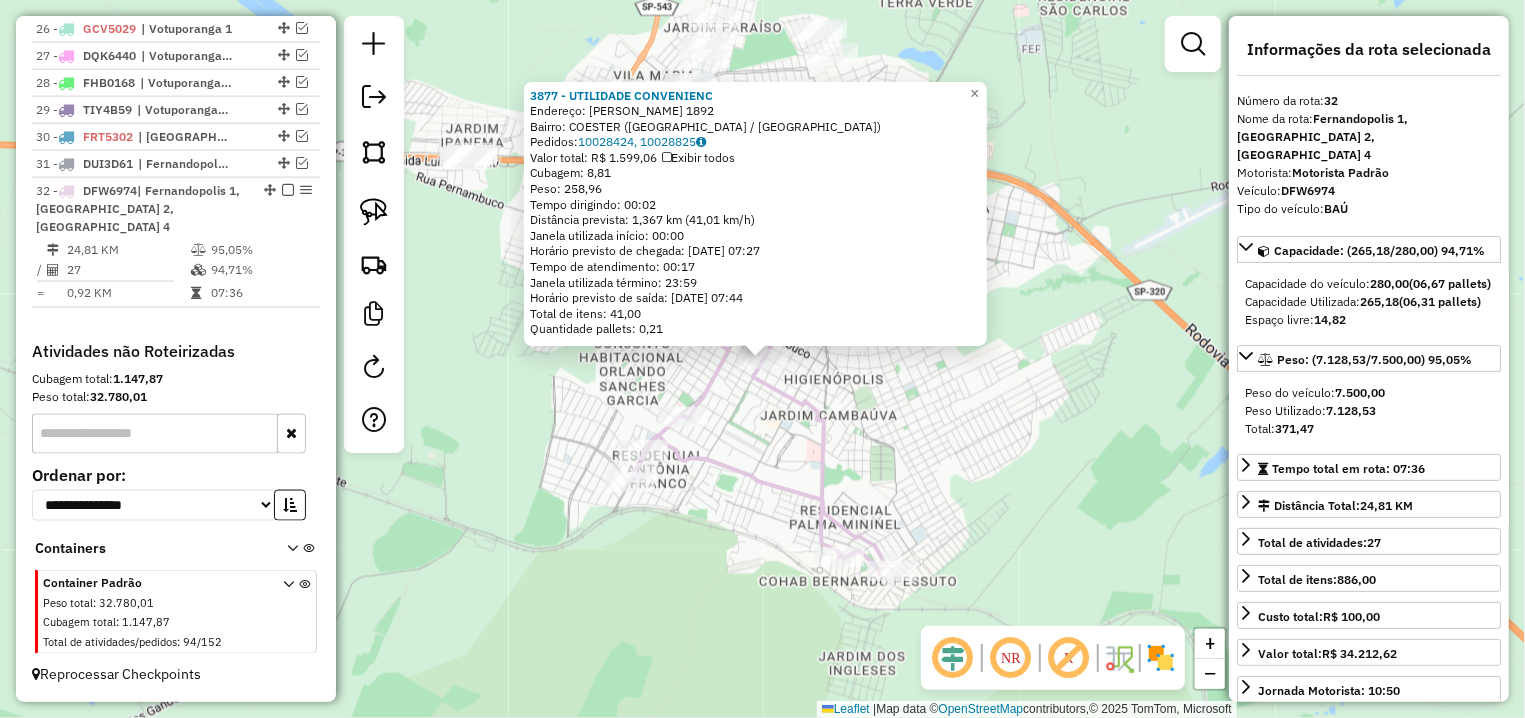 click on "3877 - UTILIDADE CONVENIENC  Endereço:  AMADEU BIZELLI 1892   Bairro: COESTER (FERNANDOPOLIS / SP)   Pedidos:  10028424, 10028825   Valor total: R$ 1.599,06   Exibir todos   Cubagem: 8,81  Peso: 258,96  Tempo dirigindo: 00:02   Distância prevista: 1,367 km (41,01 km/h)   Janela utilizada início: 00:00   Horário previsto de chegada: 11/07/2025 07:27   Tempo de atendimento: 00:17   Janela utilizada término: 23:59   Horário previsto de saída: 11/07/2025 07:44   Total de itens: 41,00   Quantidade pallets: 0,21  × Janela de atendimento Grade de atendimento Capacidade Transportadoras Veículos Cliente Pedidos  Rotas Selecione os dias de semana para filtrar as janelas de atendimento  Seg   Ter   Qua   Qui   Sex   Sáb   Dom  Informe o período da janela de atendimento: De: Até:  Filtrar exatamente a janela do cliente  Considerar janela de atendimento padrão  Selecione os dias de semana para filtrar as grades de atendimento  Seg   Ter   Qua   Qui   Sex   Sáb   Dom   Peso mínimo:   Peso máximo:   De:  De:" 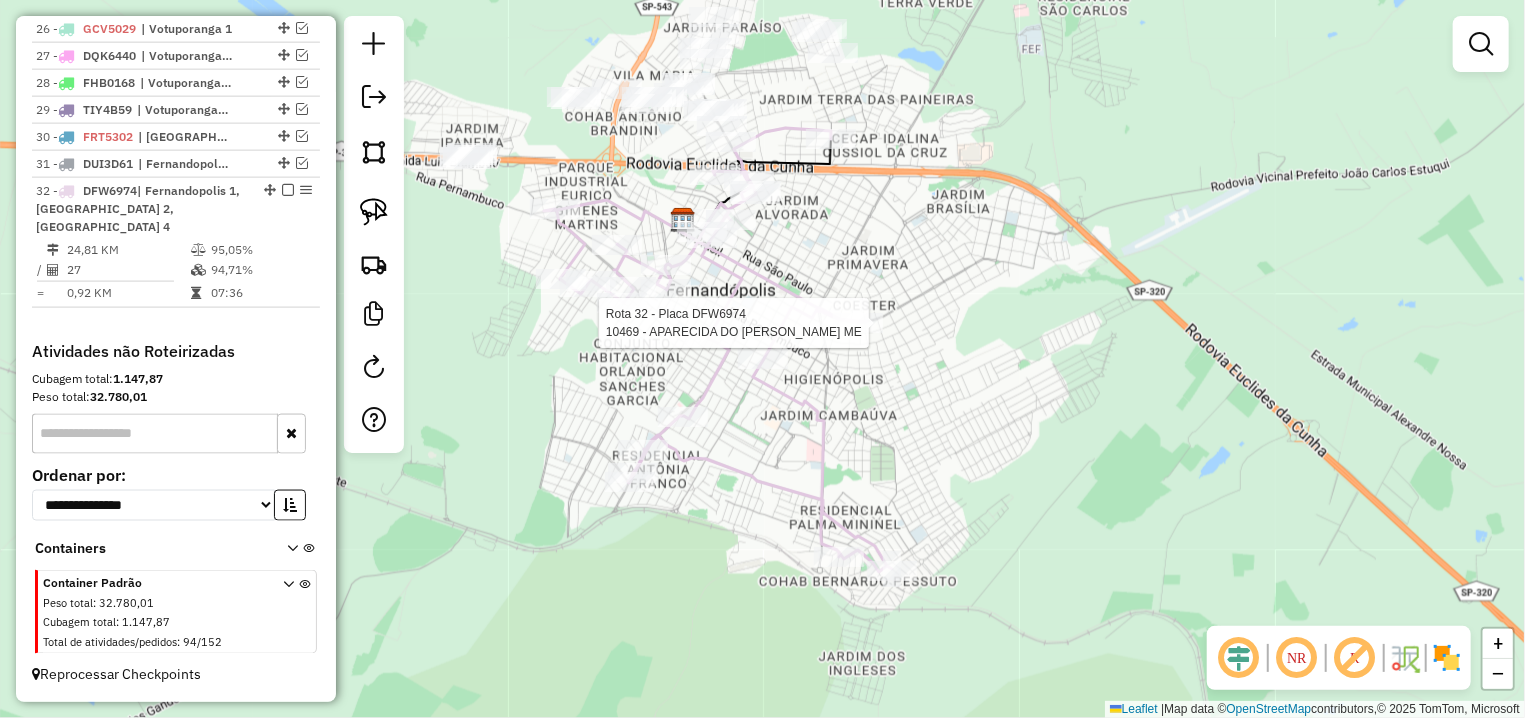 select on "**********" 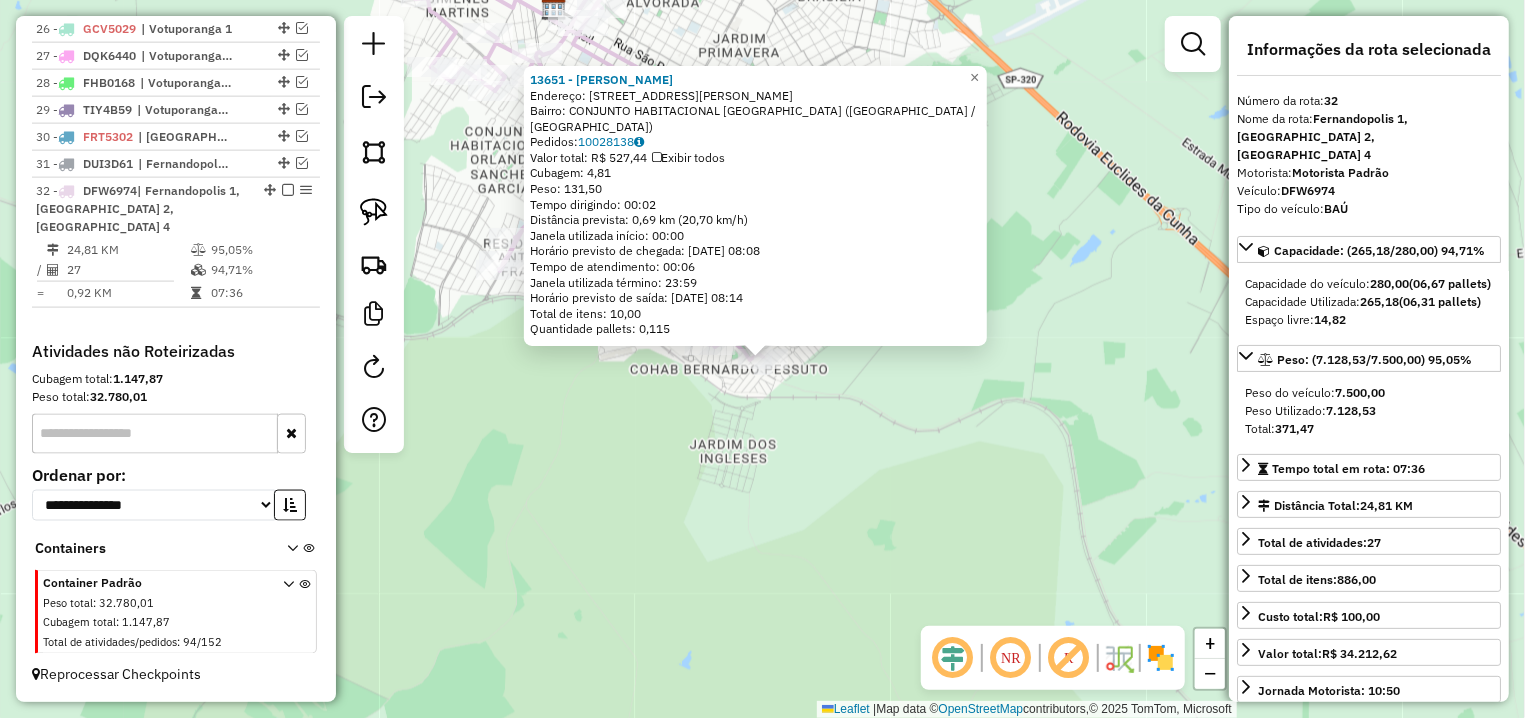 click on "Rota 32 - Placa DFW6974  13651 - CARLOS EUGENIO FORNE × 13651 - CARLOS EUGENIO FORNE  Endereço: R   MARIA BARBOSA CAZELLA         41   Bairro: CONJUNTO HABITACIONAL ALBINO (FERNANDOPOLIS / SP)   Pedidos:  10028138   Valor total: R$ 527,44   Exibir todos   Cubagem: 4,81  Peso: 131,50  Tempo dirigindo: 00:02   Distância prevista: 0,69 km (20,70 km/h)   Janela utilizada início: 00:00   Horário previsto de chegada: 11/07/2025 08:08   Tempo de atendimento: 00:06   Janela utilizada término: 23:59   Horário previsto de saída: 11/07/2025 08:14   Total de itens: 10,00   Quantidade pallets: 0,115  × Janela de atendimento Grade de atendimento Capacidade Transportadoras Veículos Cliente Pedidos  Rotas Selecione os dias de semana para filtrar as janelas de atendimento  Seg   Ter   Qua   Qui   Sex   Sáb   Dom  Informe o período da janela de atendimento: De: Até:  Filtrar exatamente a janela do cliente  Considerar janela de atendimento padrão  Selecione os dias de semana para filtrar as grades de atendimento +" 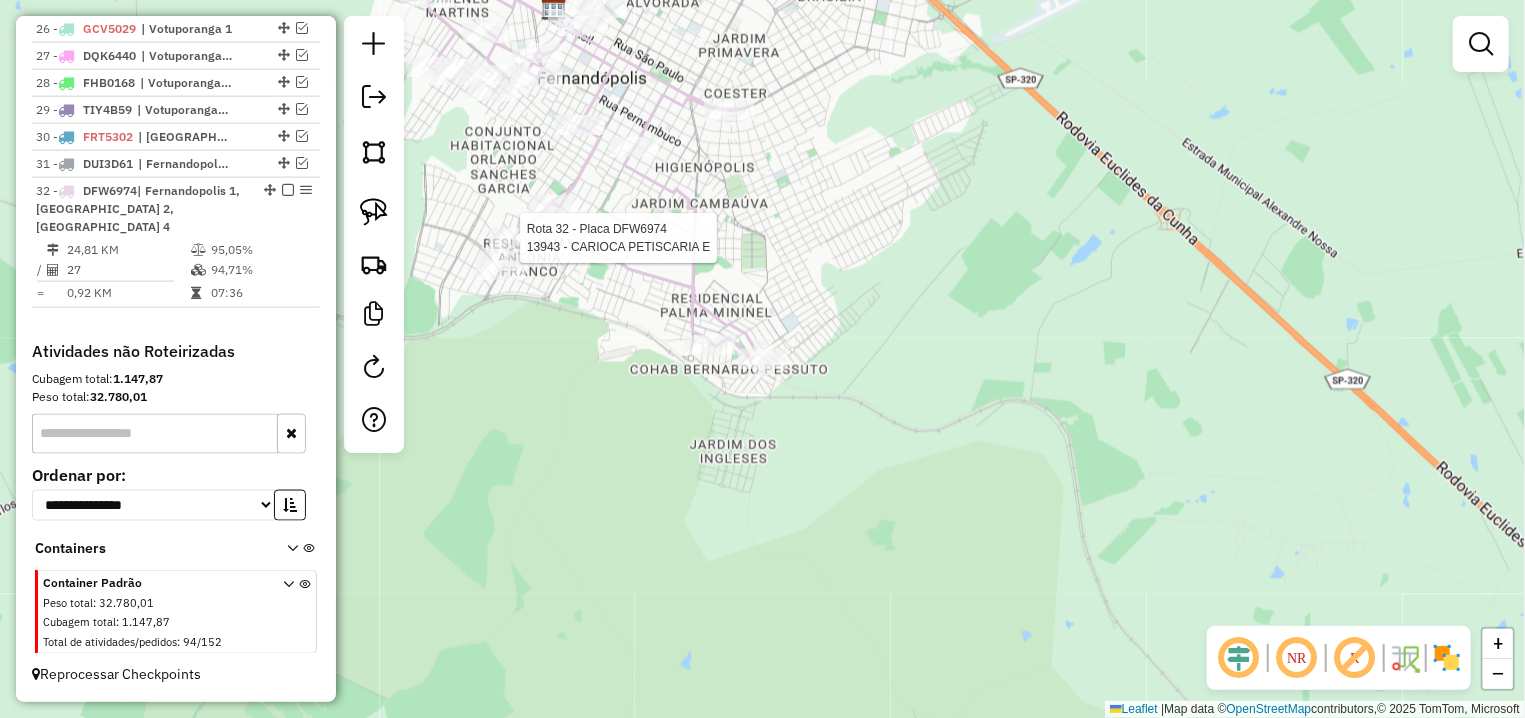 select on "**********" 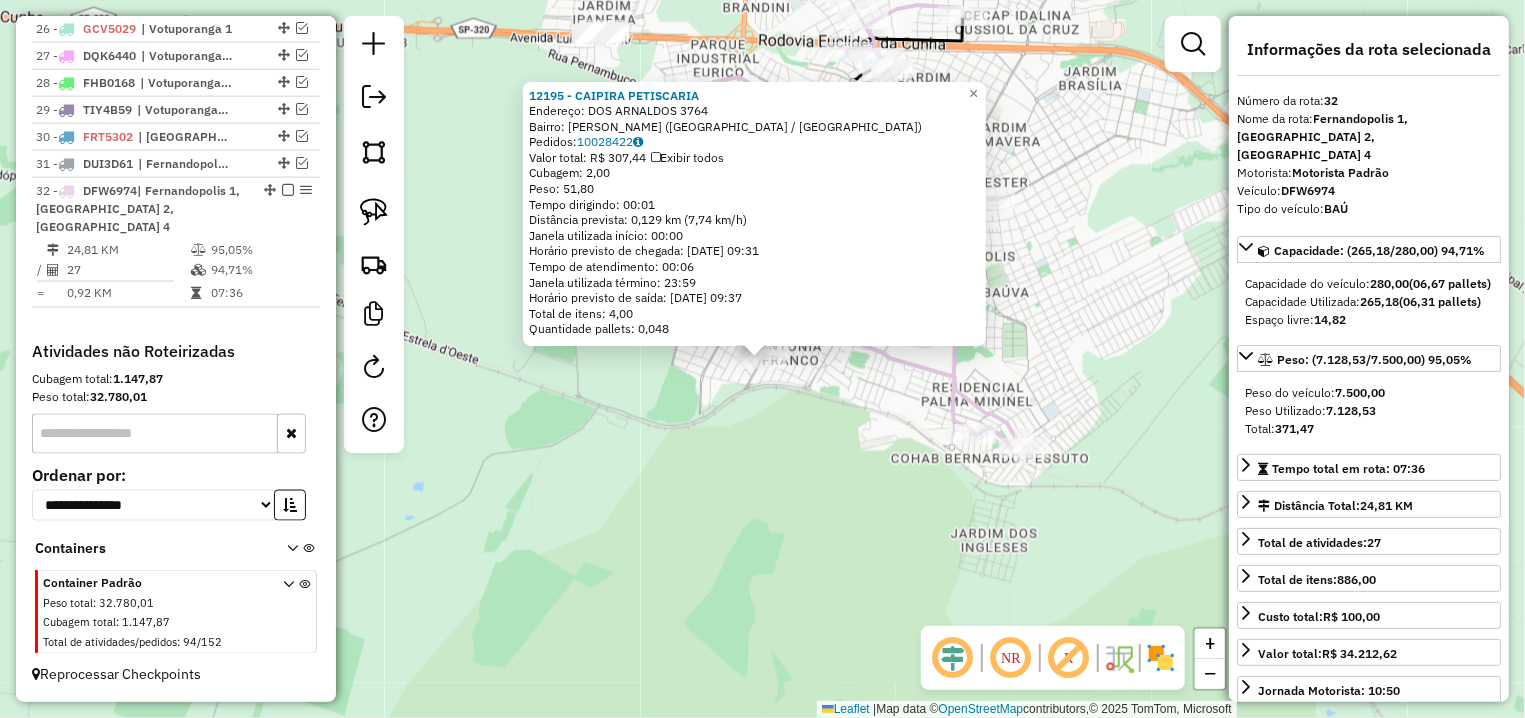 click on "12195 - CAIPIRA PETISCARIA  Endereço:  DOS ARNALDOS 3764   Bairro: ANTONIO FRANCO (FERNANDOPOLIS / SP)   Pedidos:  10028422   Valor total: R$ 307,44   Exibir todos   Cubagem: 2,00  Peso: 51,80  Tempo dirigindo: 00:01   Distância prevista: 0,129 km (7,74 km/h)   Janela utilizada início: 00:00   Horário previsto de chegada: 11/07/2025 09:31   Tempo de atendimento: 00:06   Janela utilizada término: 23:59   Horário previsto de saída: 11/07/2025 09:37   Total de itens: 4,00   Quantidade pallets: 0,048  × Janela de atendimento Grade de atendimento Capacidade Transportadoras Veículos Cliente Pedidos  Rotas Selecione os dias de semana para filtrar as janelas de atendimento  Seg   Ter   Qua   Qui   Sex   Sáb   Dom  Informe o período da janela de atendimento: De: Até:  Filtrar exatamente a janela do cliente  Considerar janela de atendimento padrão  Selecione os dias de semana para filtrar as grades de atendimento  Seg   Ter   Qua   Qui   Sex   Sáb   Dom   Clientes fora do dia de atendimento selecionado +" 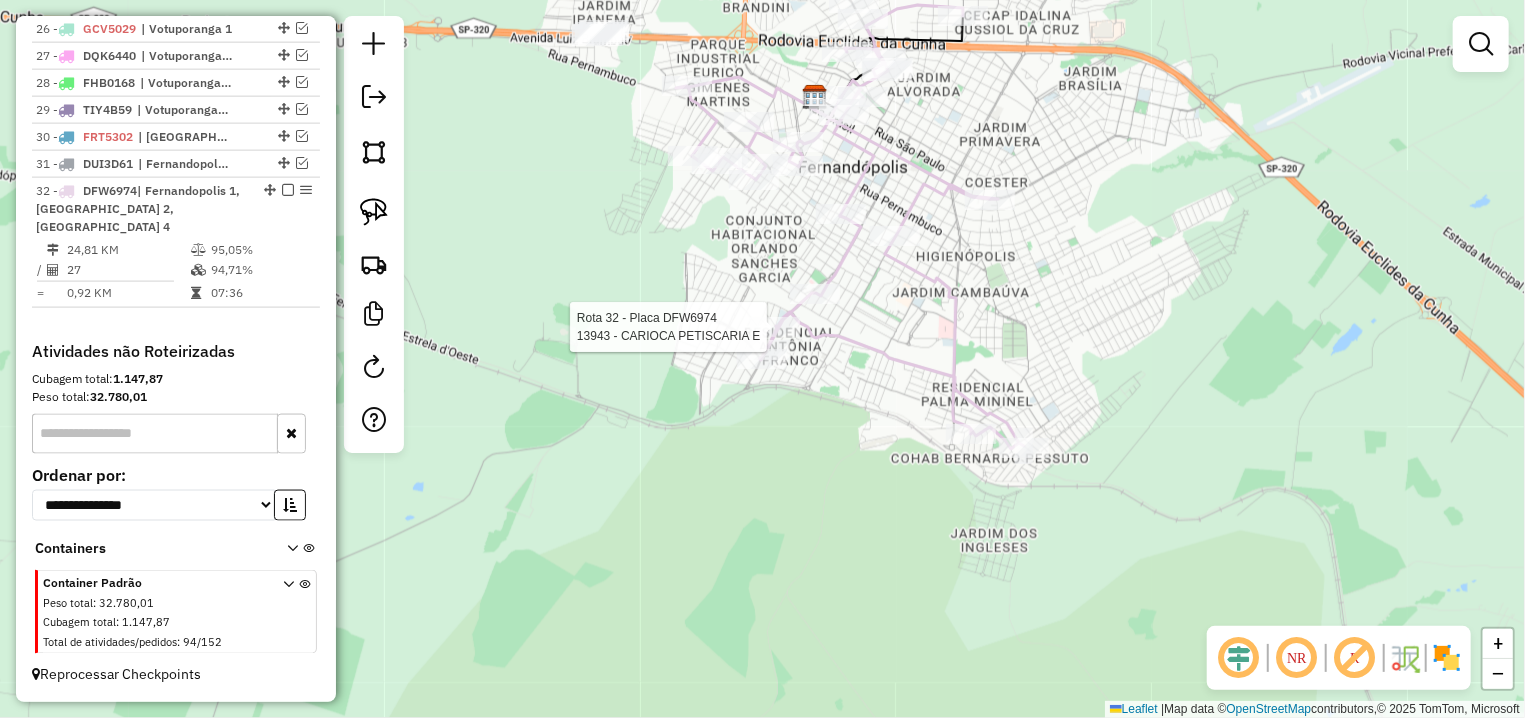 select on "**********" 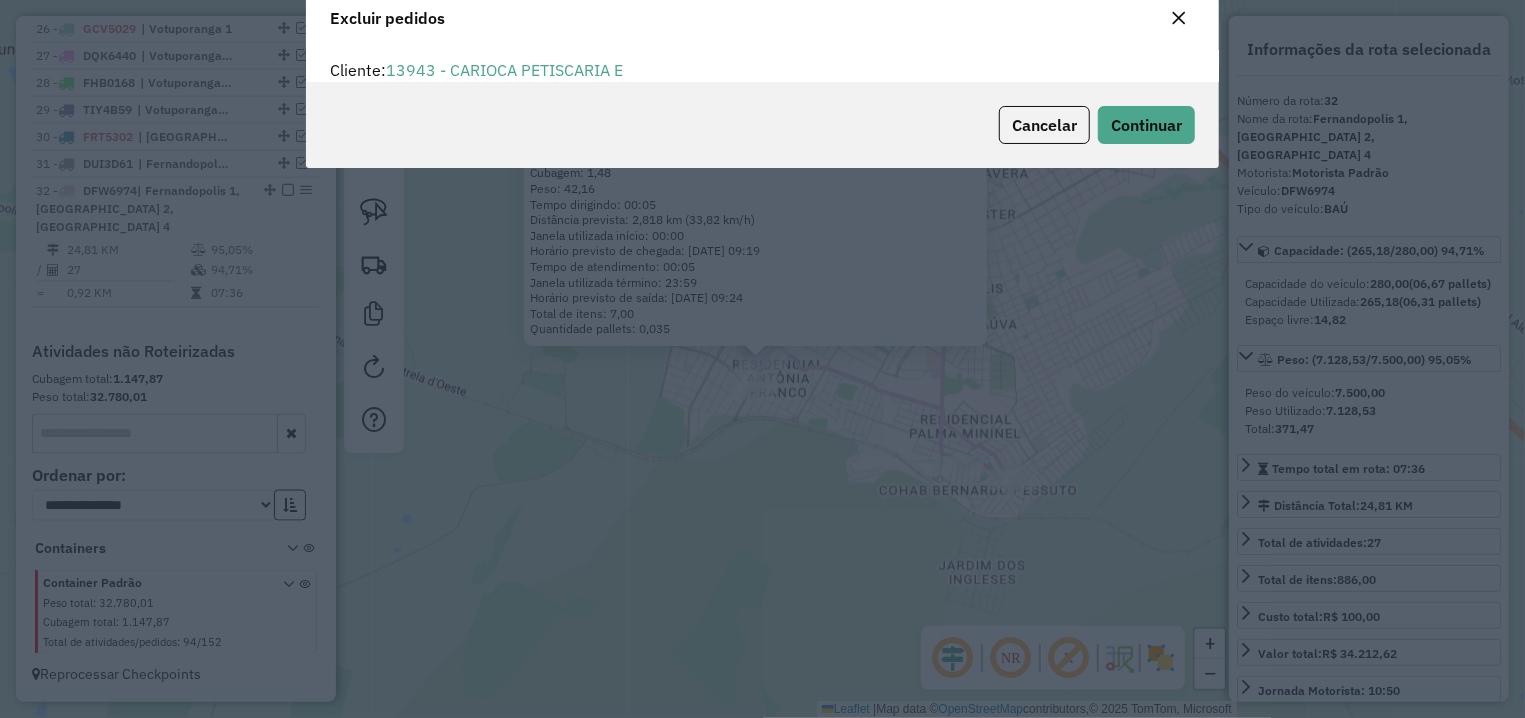 scroll, scrollTop: 12, scrollLeft: 6, axis: both 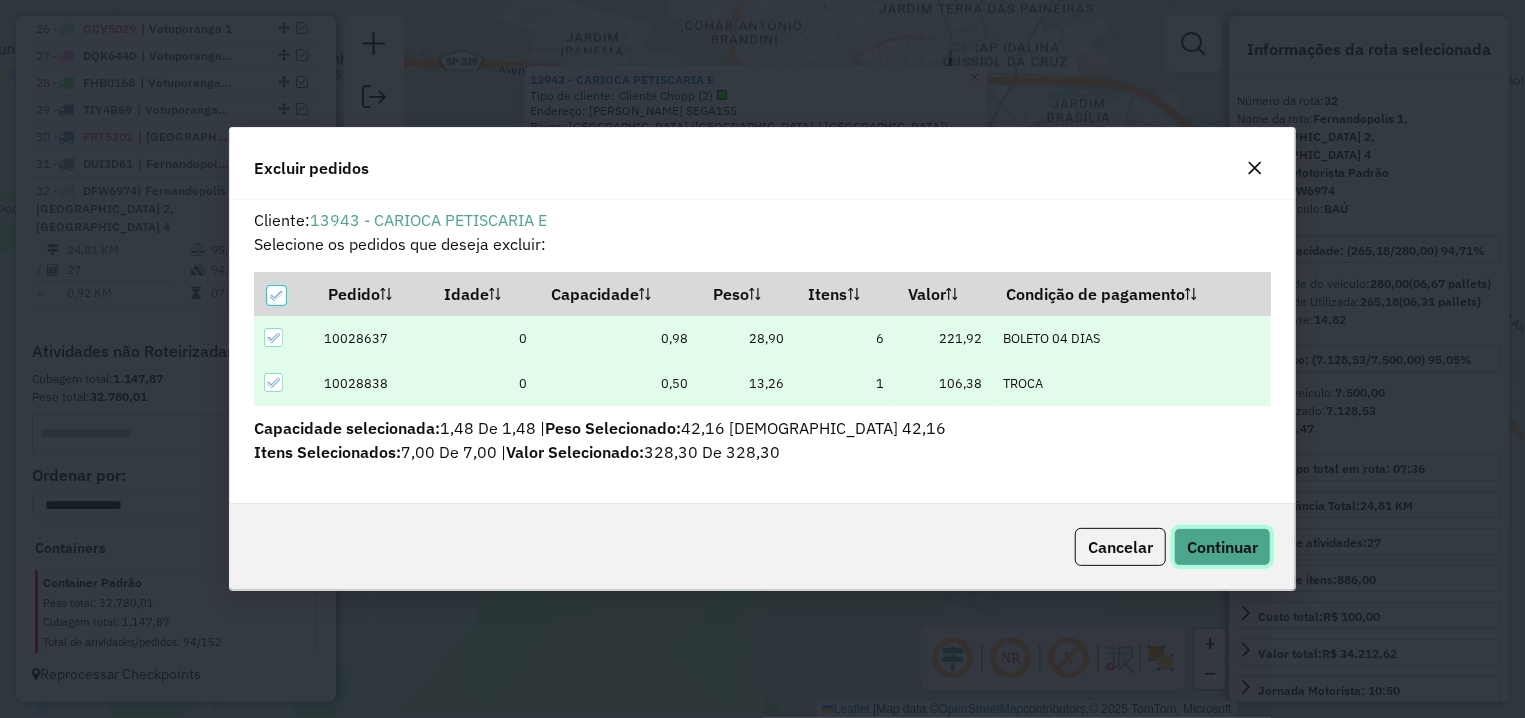 click on "Continuar" 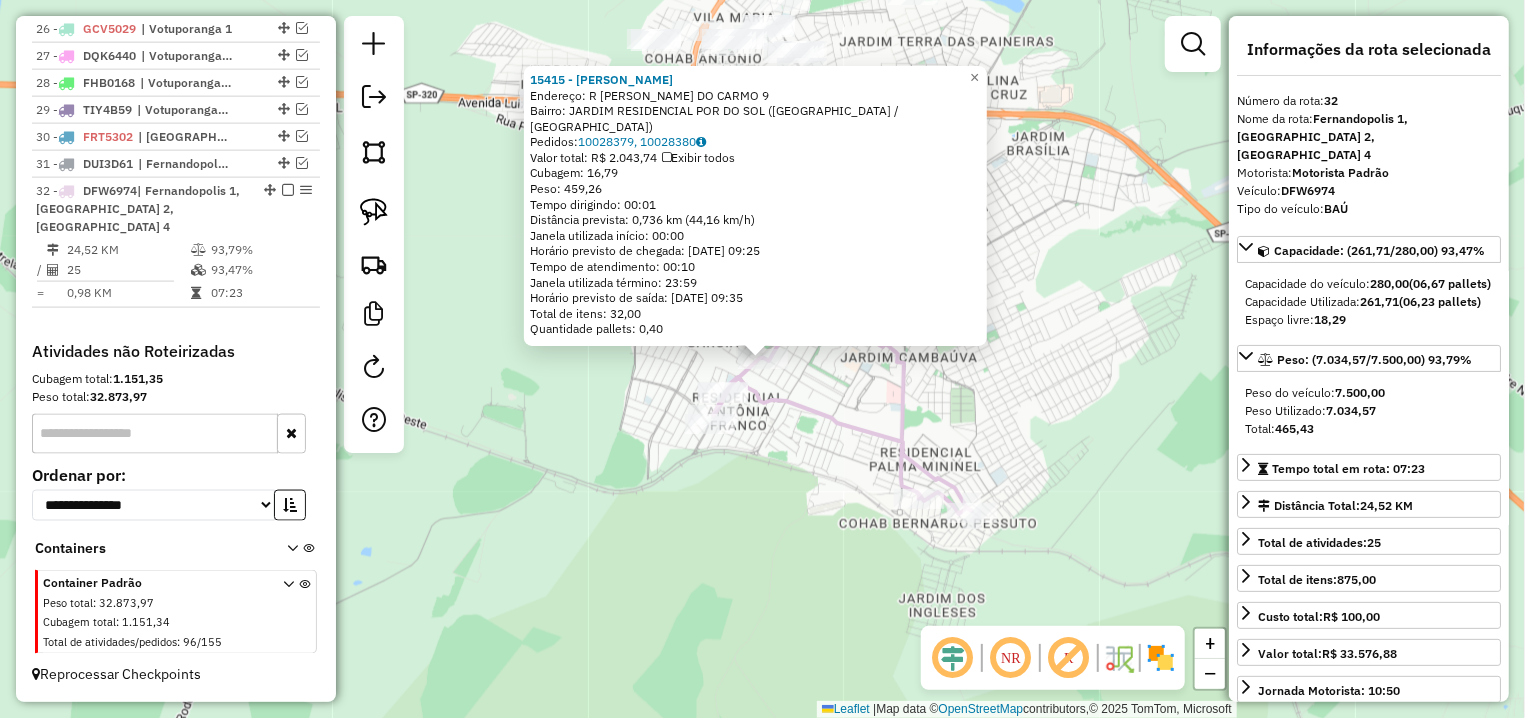 click on "15415 - JOAO PAULO PESSOTTO  Endereço: R   ALCIDES BRAGA DO CARMO        9   Bairro: JARDIM RESIDENCIAL POR DO SOL (FERNANDOPOLIS / SP)   Pedidos:  10028379, 10028380   Valor total: R$ 2.043,74   Exibir todos   Cubagem: 16,79  Peso: 459,26  Tempo dirigindo: 00:01   Distância prevista: 0,736 km (44,16 km/h)   Janela utilizada início: 00:00   Horário previsto de chegada: 11/07/2025 09:25   Tempo de atendimento: 00:10   Janela utilizada término: 23:59   Horário previsto de saída: 11/07/2025 09:35   Total de itens: 32,00   Quantidade pallets: 0,40  × Janela de atendimento Grade de atendimento Capacidade Transportadoras Veículos Cliente Pedidos  Rotas Selecione os dias de semana para filtrar as janelas de atendimento  Seg   Ter   Qua   Qui   Sex   Sáb   Dom  Informe o período da janela de atendimento: De: Até:  Filtrar exatamente a janela do cliente  Considerar janela de atendimento padrão  Selecione os dias de semana para filtrar as grades de atendimento  Seg   Ter   Qua   Qui   Sex   Sáb   Dom  De:" 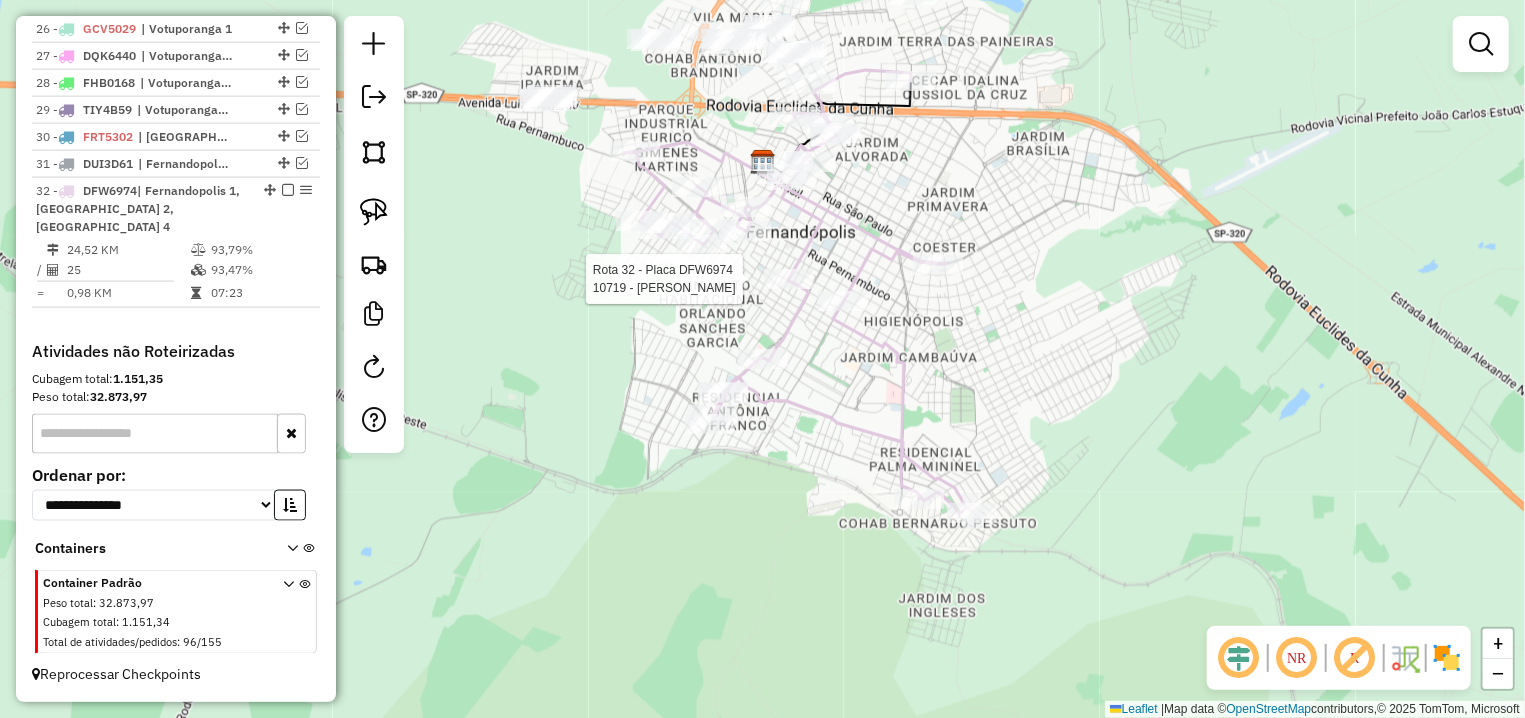 select on "**********" 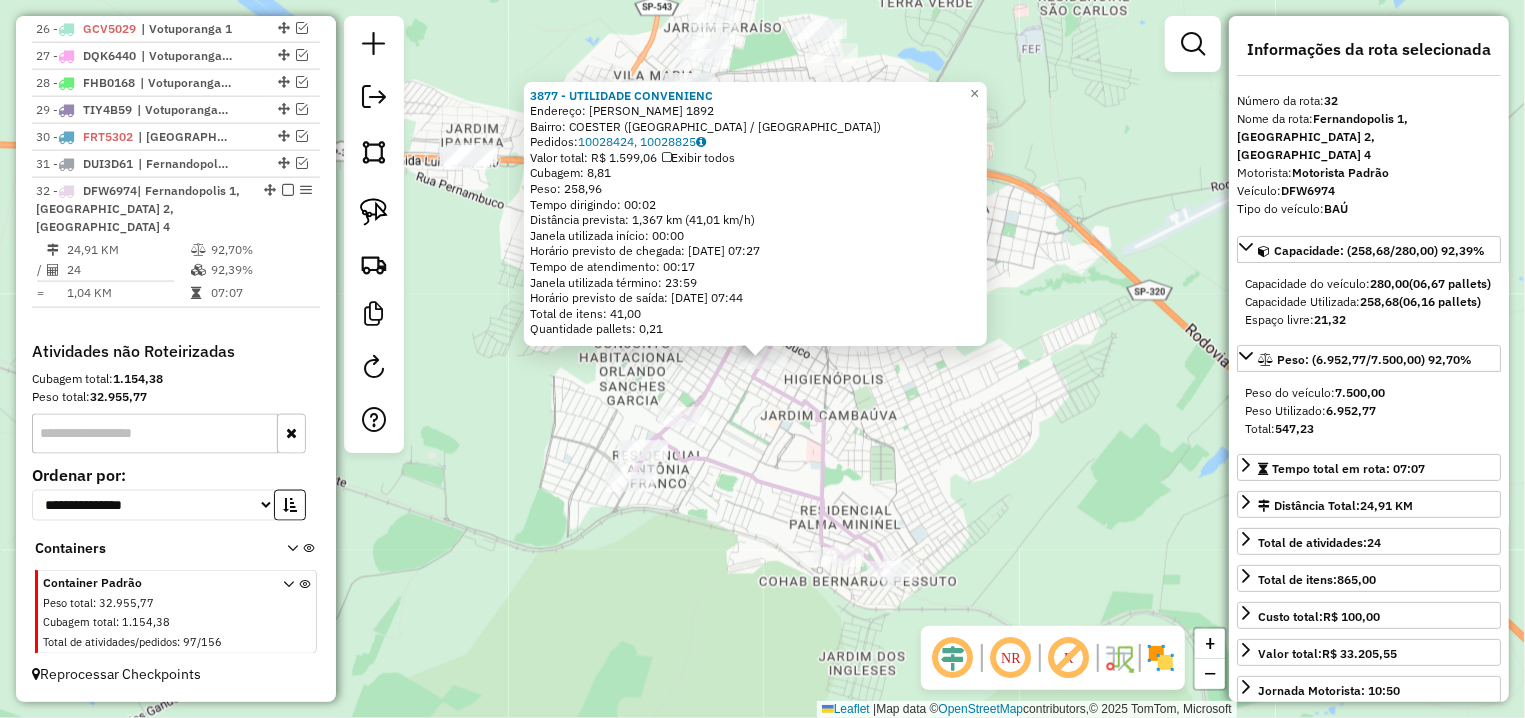 click on "3877 - UTILIDADE CONVENIENC  Endereço:  AMADEU BIZELLI 1892   Bairro: COESTER (FERNANDOPOLIS / SP)   Pedidos:  10028424, 10028825   Valor total: R$ 1.599,06   Exibir todos   Cubagem: 8,81  Peso: 258,96  Tempo dirigindo: 00:02   Distância prevista: 1,367 km (41,01 km/h)   Janela utilizada início: 00:00   Horário previsto de chegada: 11/07/2025 07:27   Tempo de atendimento: 00:17   Janela utilizada término: 23:59   Horário previsto de saída: 11/07/2025 07:44   Total de itens: 41,00   Quantidade pallets: 0,21  × Janela de atendimento Grade de atendimento Capacidade Transportadoras Veículos Cliente Pedidos  Rotas Selecione os dias de semana para filtrar as janelas de atendimento  Seg   Ter   Qua   Qui   Sex   Sáb   Dom  Informe o período da janela de atendimento: De: Até:  Filtrar exatamente a janela do cliente  Considerar janela de atendimento padrão  Selecione os dias de semana para filtrar as grades de atendimento  Seg   Ter   Qua   Qui   Sex   Sáb   Dom   Peso mínimo:   Peso máximo:   De:  De:" 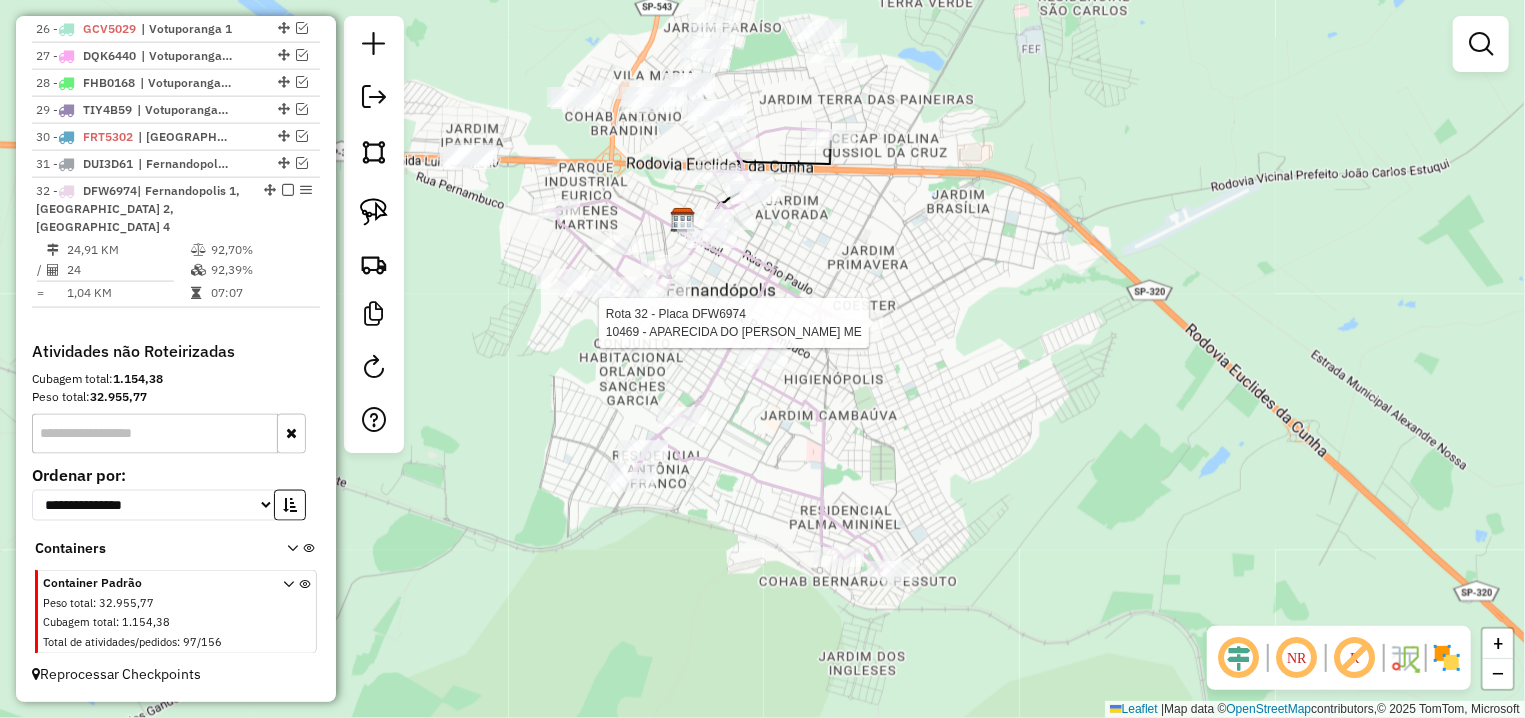 select on "**********" 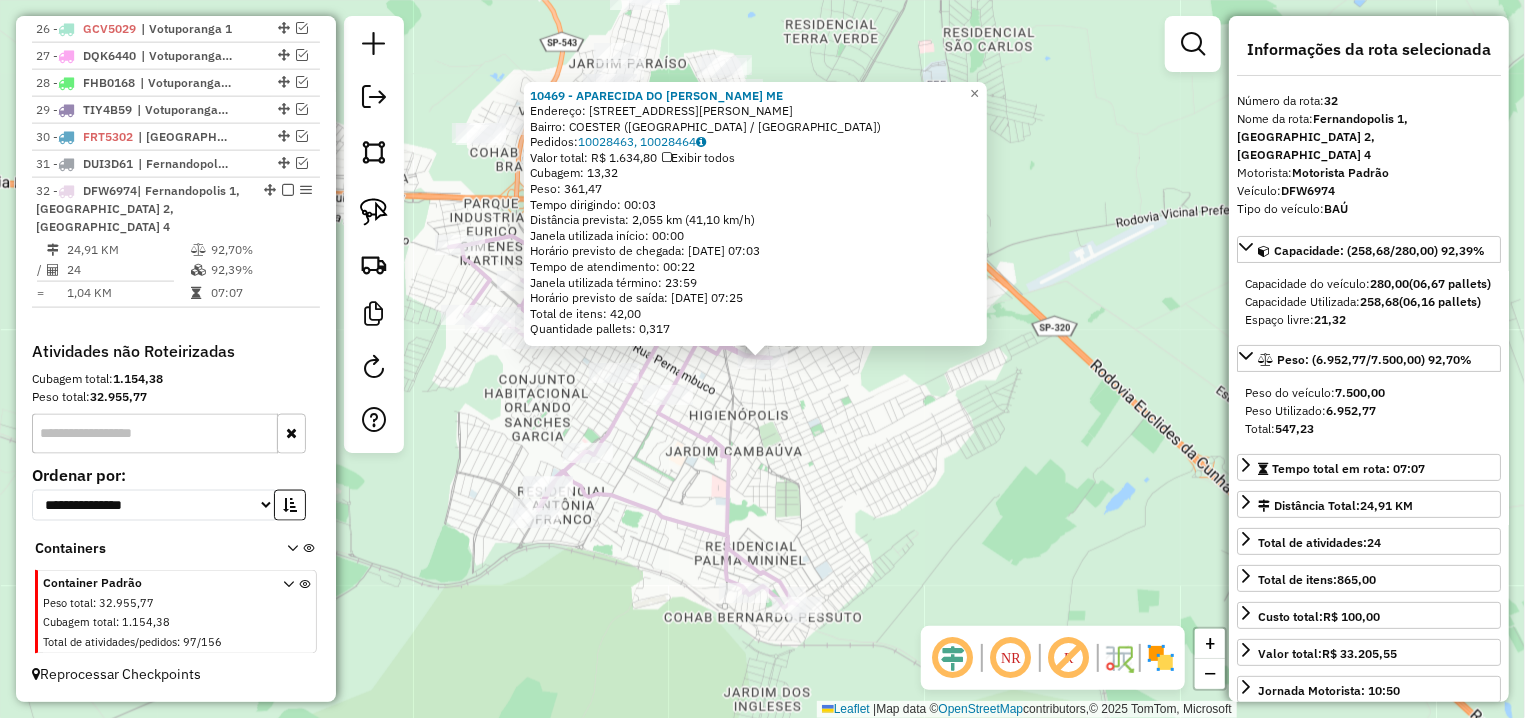 click 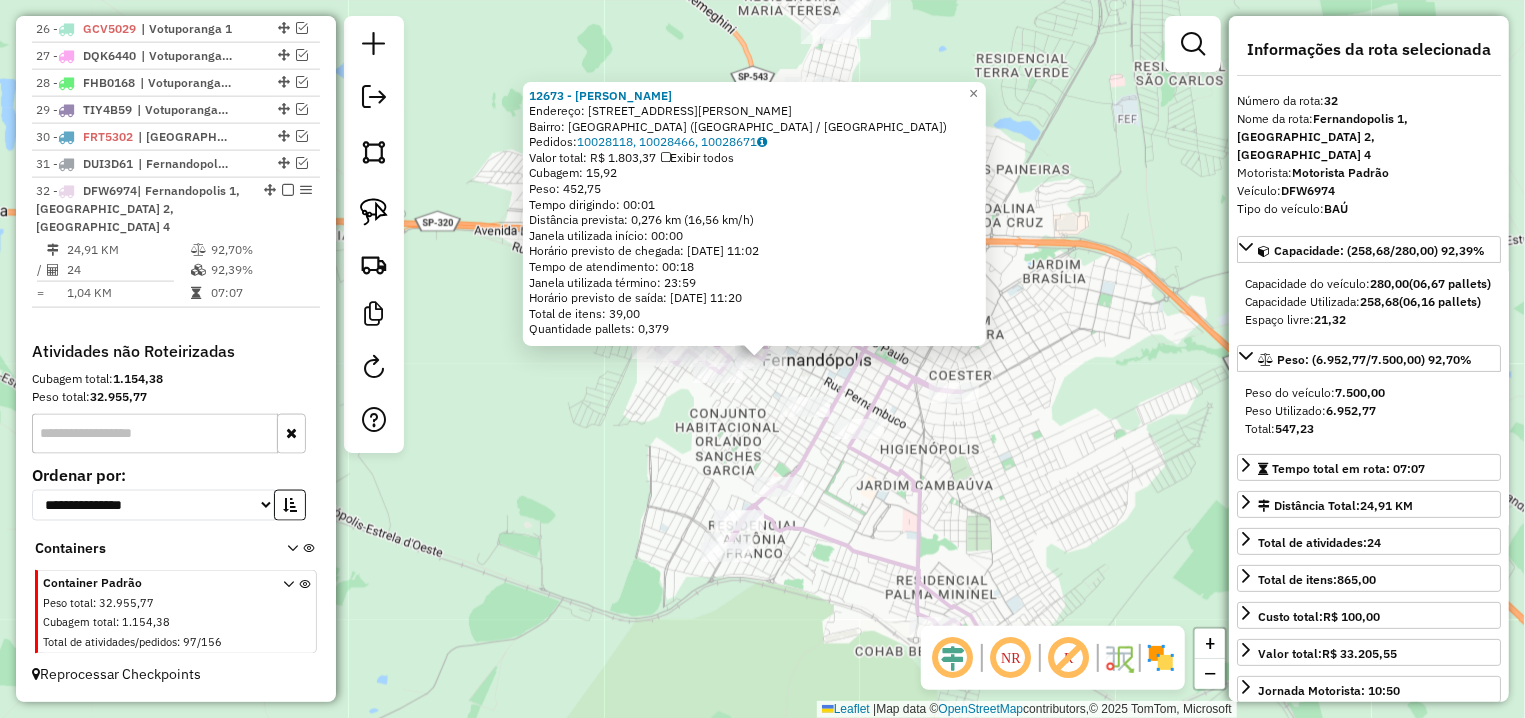 click 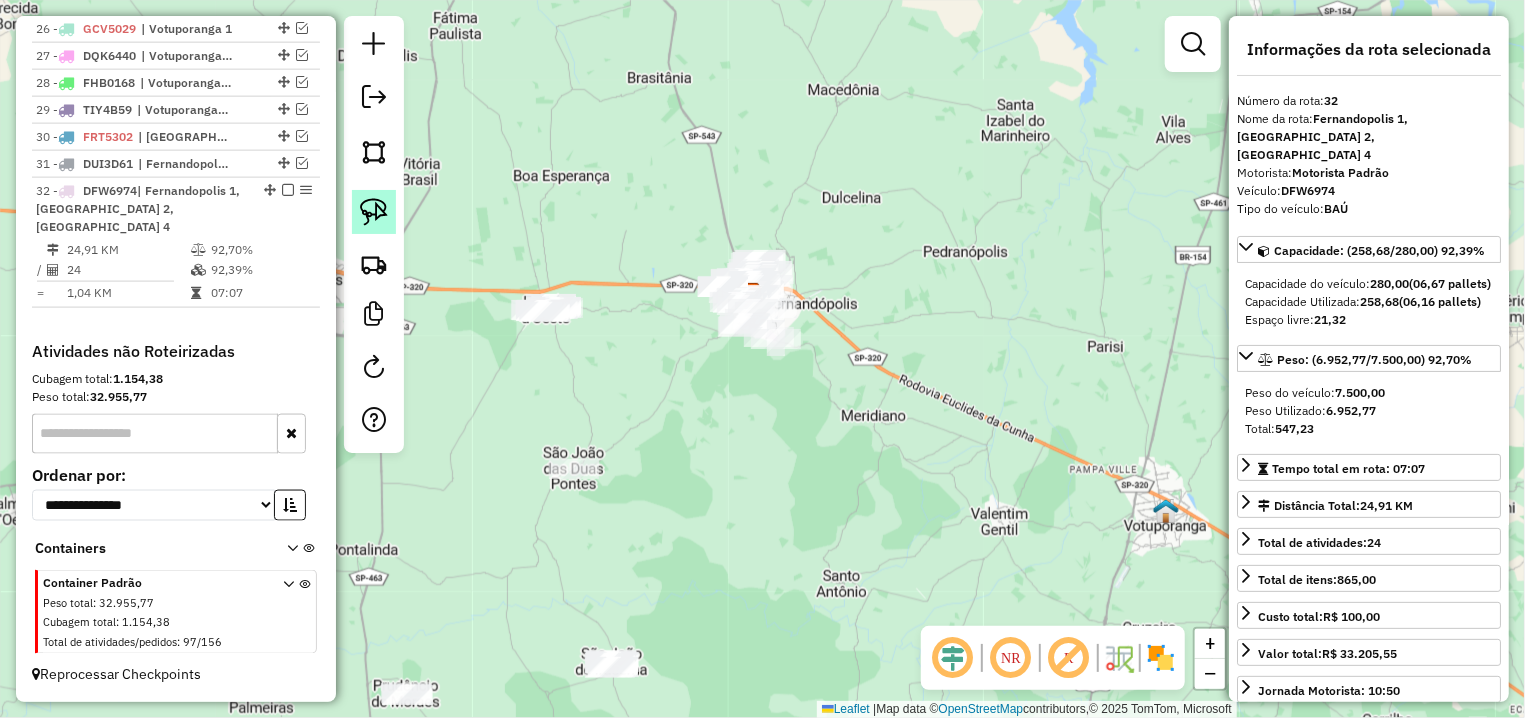 click 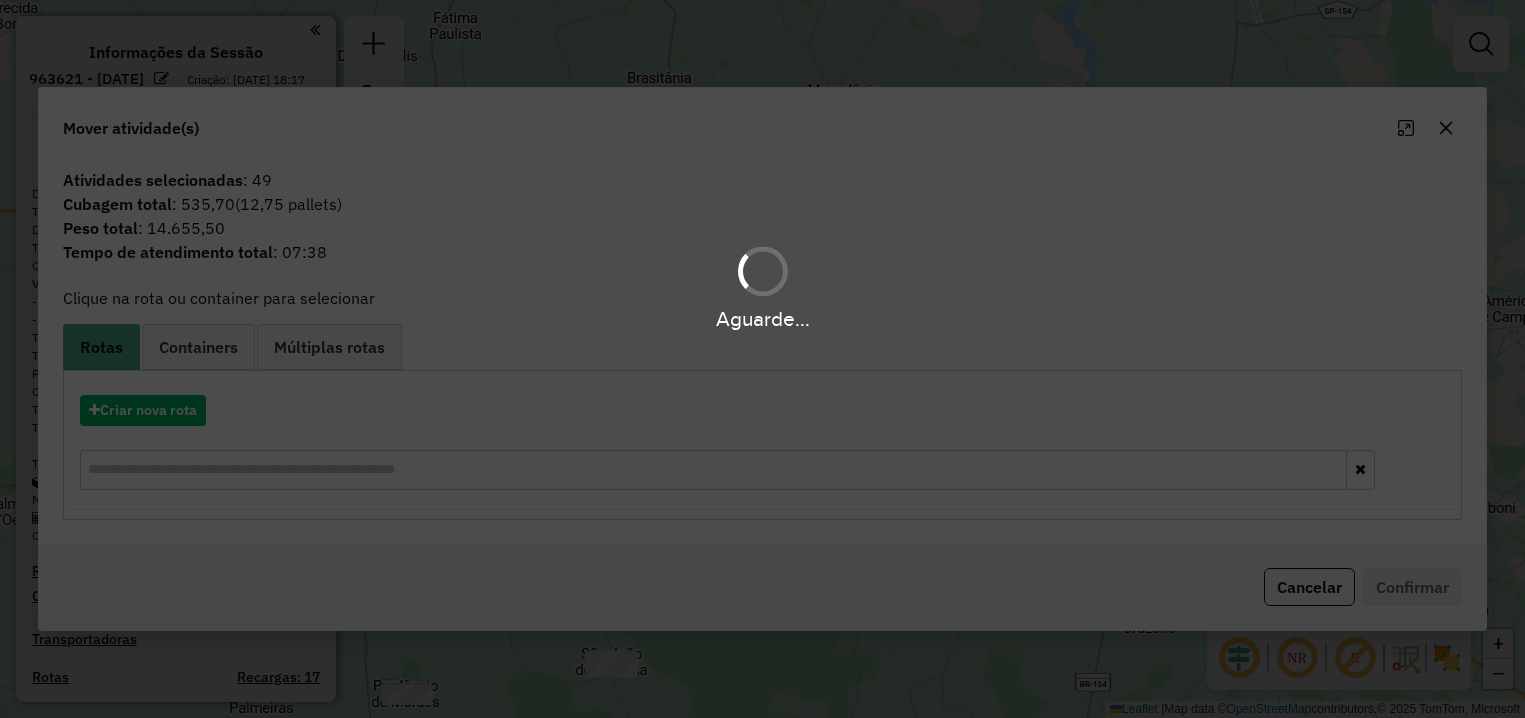scroll, scrollTop: 0, scrollLeft: 0, axis: both 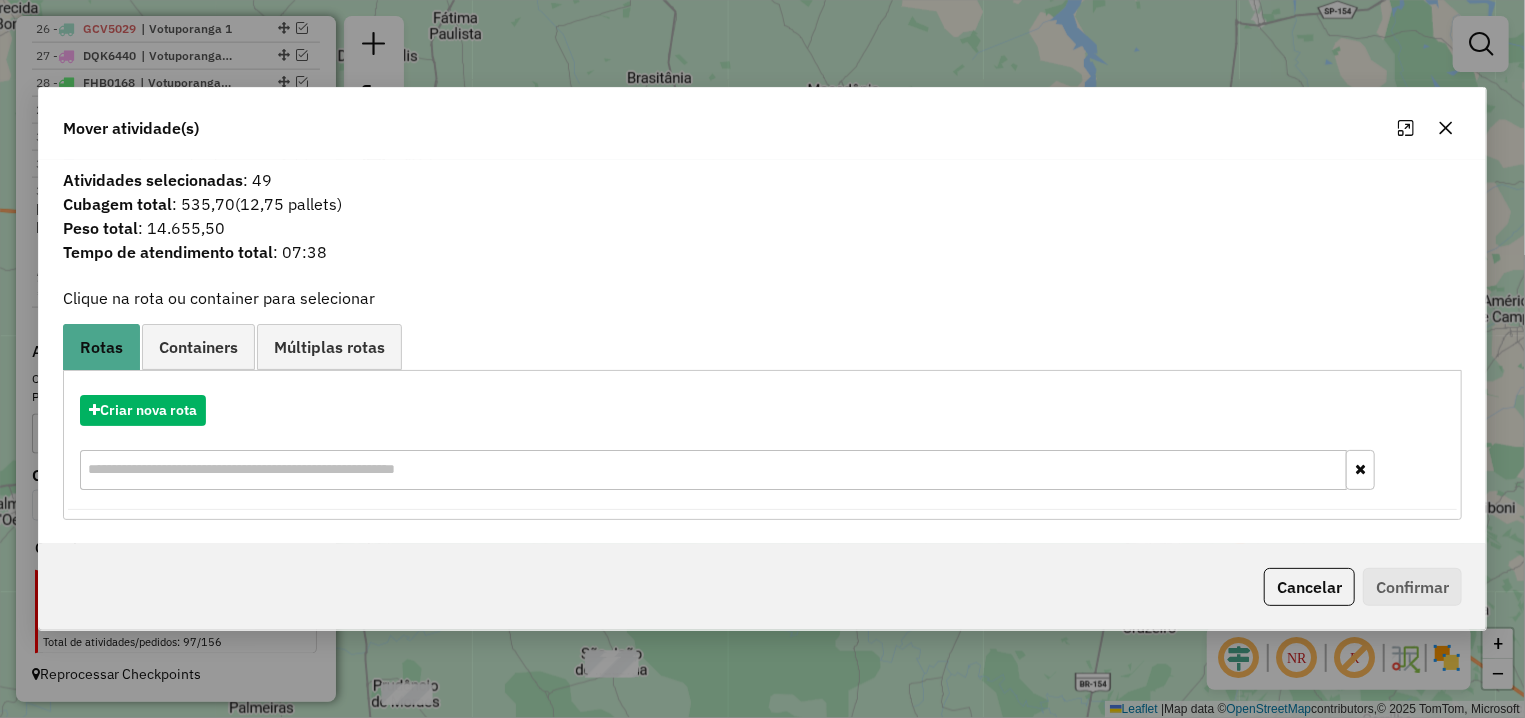 click 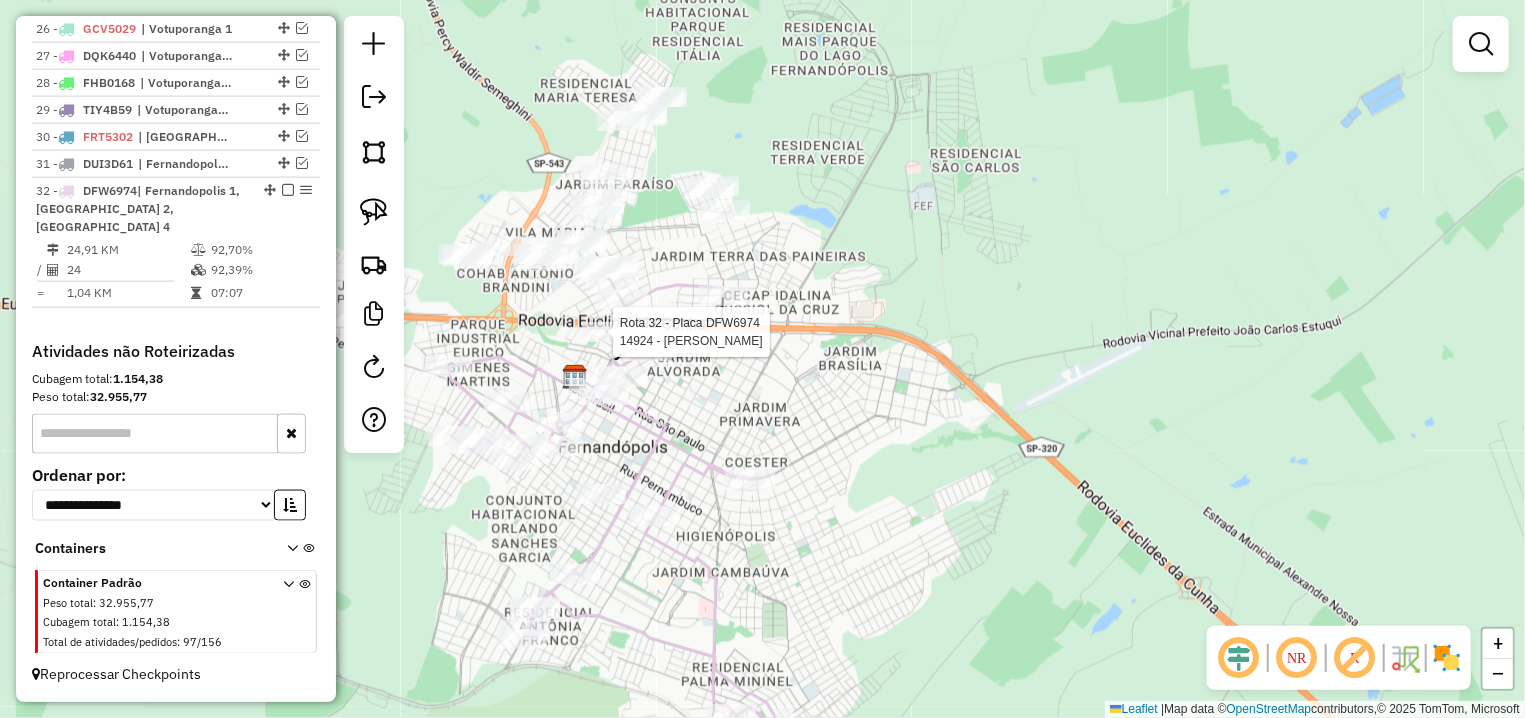 select on "**********" 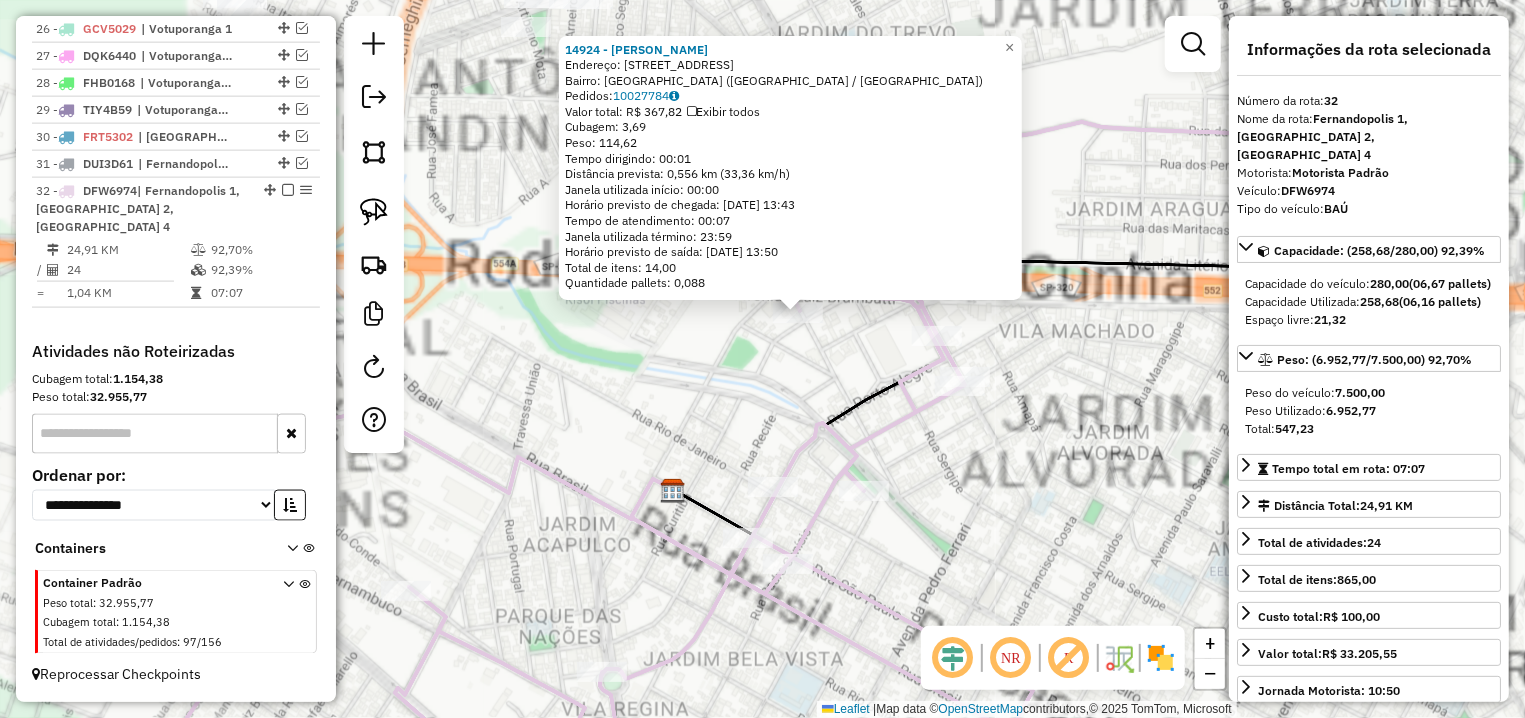 click on "Rota 32 - Placa DFW6974  1116 - [PERSON_NAME] CANTARE 14924 - [PERSON_NAME] ALVE  Endereço: R   ESPIRITO SANTO                30   Bairro: [GEOGRAPHIC_DATA] ([GEOGRAPHIC_DATA] / [GEOGRAPHIC_DATA])   [GEOGRAPHIC_DATA]:  10027784   Valor total: R$ 367,82   Exibir todos   Cubagem: 3,69  Peso: 114,62  Tempo dirigindo: 00:01   Distância prevista: 0,556 km (33,36 km/h)   Janela utilizada início: 00:00   Horário previsto de chegada: [DATE] 13:43   Tempo de atendimento: 00:07   Janela utilizada término: 23:59   Horário previsto de saída: [DATE] 13:50   Total de itens: 14,00   Quantidade pallets: 0,088  × Janela de atendimento Grade de atendimento Capacidade Transportadoras Veículos Cliente Pedidos  Rotas Selecione os dias de semana para filtrar as janelas de atendimento  Seg   Ter   Qua   Qui   Sex   Sáb   Dom  Informe o período da janela de atendimento: De: Até:  Filtrar exatamente a janela do cliente  Considerar janela de atendimento padrão  Selecione os dias de semana para filtrar as grades de atendimento  Seg   Ter  De:" 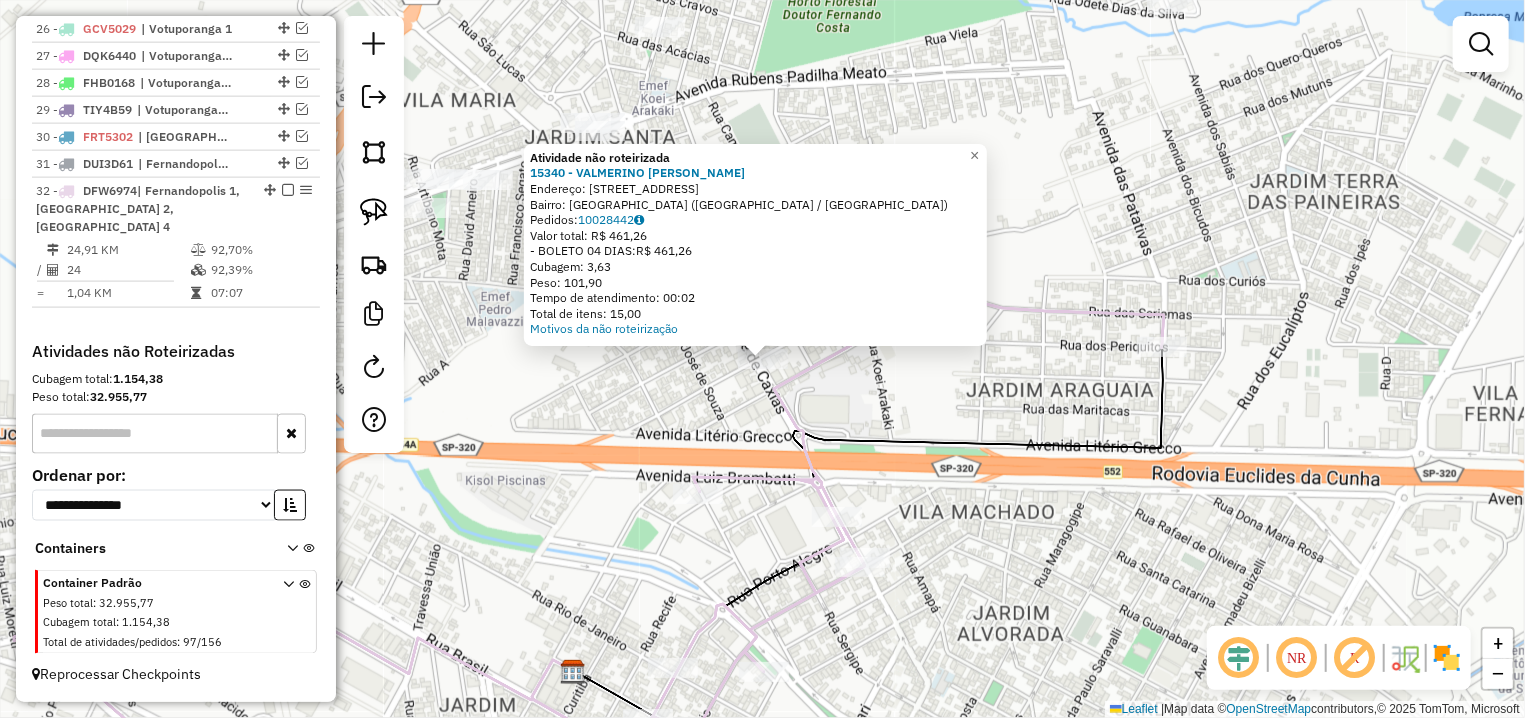 click on "Atividade não roteirizada 15340 - VALMERINO [PERSON_NAME]: [STREET_ADDRESS]   Bairro: [GEOGRAPHIC_DATA] ([GEOGRAPHIC_DATA] / [GEOGRAPHIC_DATA])   Pedidos:  10028442   Valor total: R$ 461,26   - BOLETO 04 DIAS:  R$ 461,26   Cubagem: 3,63   Peso: 101,90   Tempo de atendimento: 00:02   Total de itens: 15,00  Motivos da não roteirização × Janela de atendimento Grade de atendimento Capacidade Transportadoras Veículos Cliente Pedidos  Rotas Selecione os dias de semana para filtrar as janelas de atendimento  Seg   Ter   Qua   Qui   Sex   Sáb   Dom  Informe o período da janela de atendimento: De: Até:  Filtrar exatamente a janela do cliente  Considerar janela de atendimento padrão  Selecione os dias de semana para filtrar as grades de atendimento  Seg   Ter   Qua   Qui   Sex   Sáb   Dom   Considerar clientes sem dia de atendimento cadastrado  Clientes fora do dia de atendimento selecionado Filtrar as atividades entre os valores definidos abaixo:  Peso mínimo:   Peso máximo:   Cubagem mínima:  De:" 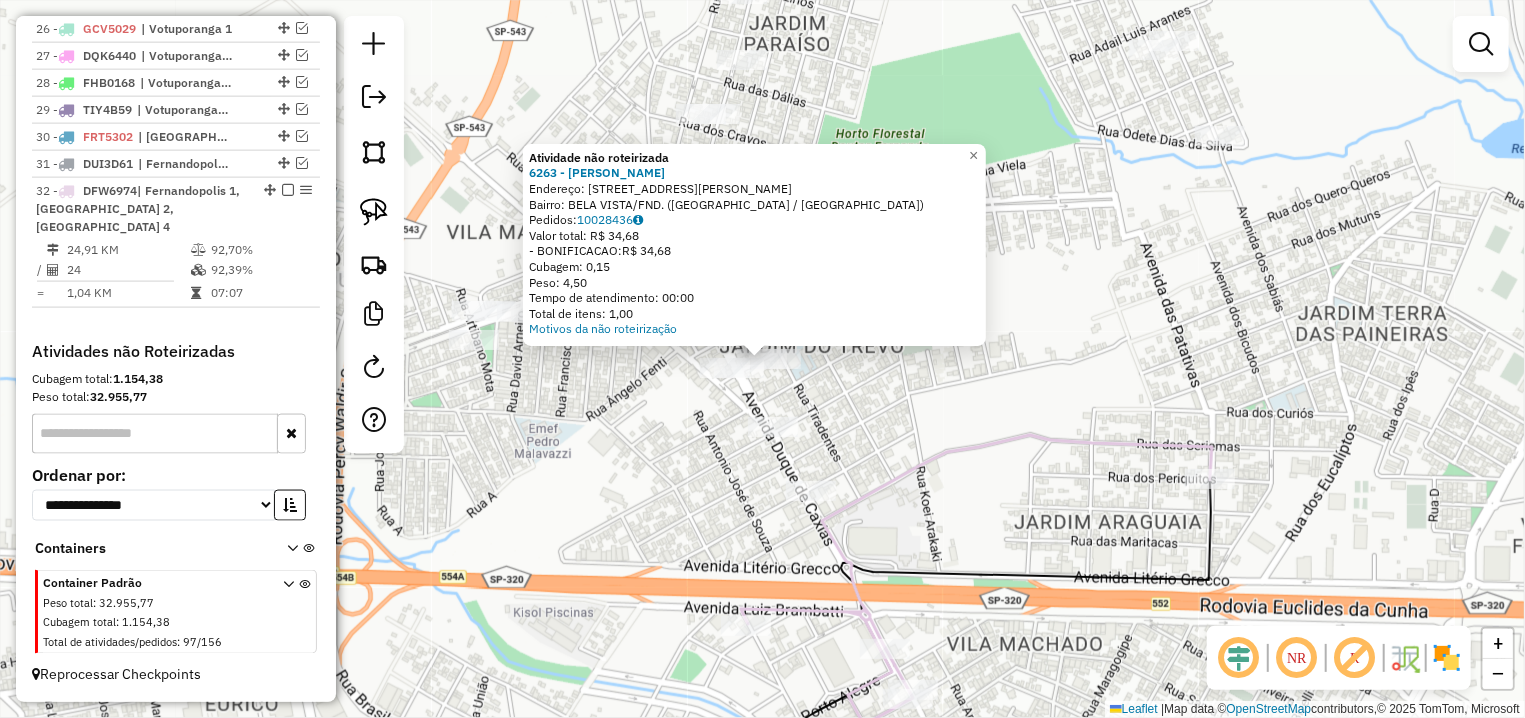 click on "Atividade não roteirizada 6263 - [PERSON_NAME]: [STREET_ADDRESS][PERSON_NAME]/FND. (FERNANDOPOLIS / SP)   Pedidos:  10028436   Valor total: R$ 34,68   - BONIFICACAO:  R$ 34,68   Cubagem: 0,15   Peso: 4,50   Tempo de atendimento: 00:00   Total de itens: 1,00  Motivos da não roteirização × Janela de atendimento Grade de atendimento Capacidade Transportadoras Veículos Cliente Pedidos  Rotas Selecione os dias de semana para filtrar as janelas de atendimento  Seg   Ter   Qua   Qui   Sex   Sáb   Dom  Informe o período da janela de atendimento: De: Até:  Filtrar exatamente a janela do cliente  Considerar janela de atendimento padrão  Selecione os dias de semana para filtrar as grades de atendimento  Seg   Ter   Qua   Qui   Sex   Sáb   Dom   Considerar clientes sem dia de atendimento cadastrado  Clientes fora do dia de atendimento selecionado Filtrar as atividades entre os valores definidos abaixo:  Peso mínimo:   Peso máximo:   Cubagem mínima:   De:   De:" 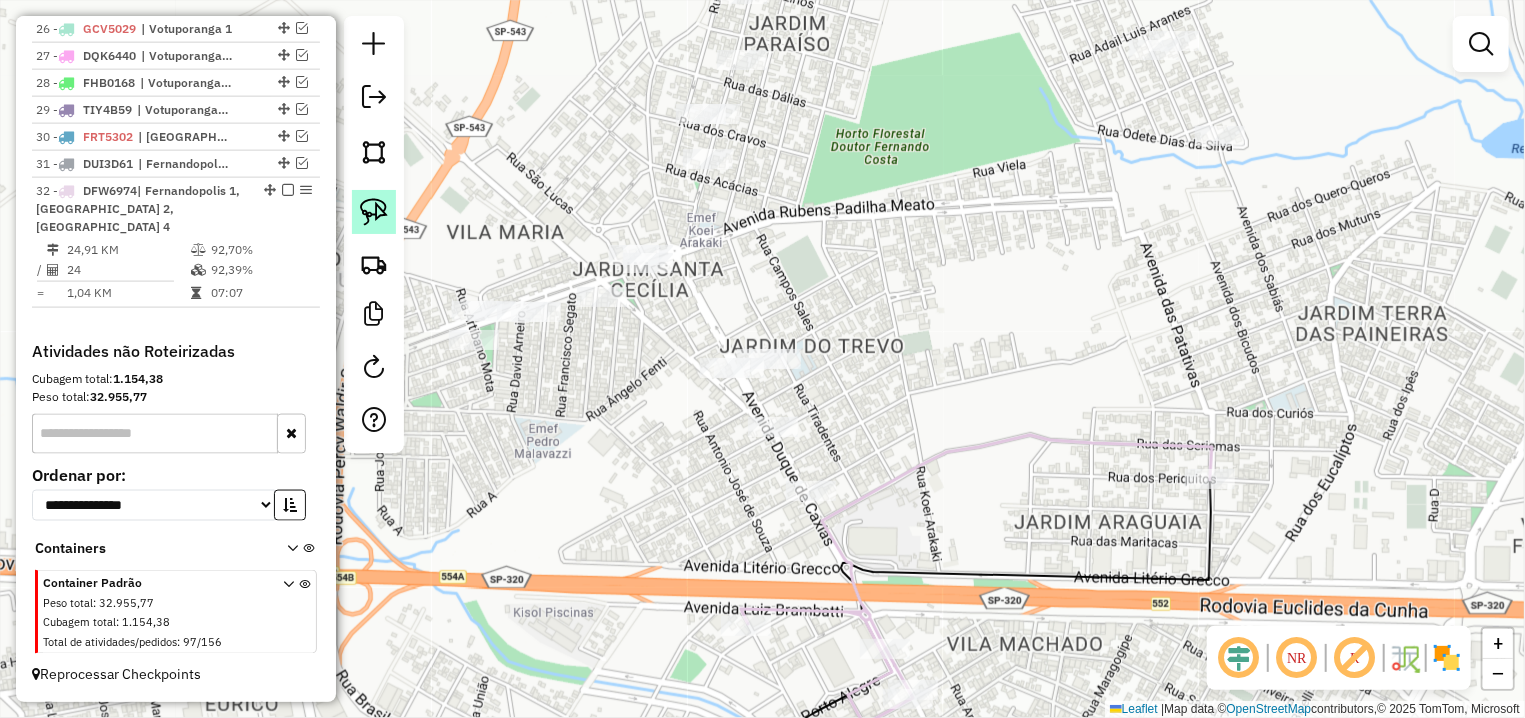 click 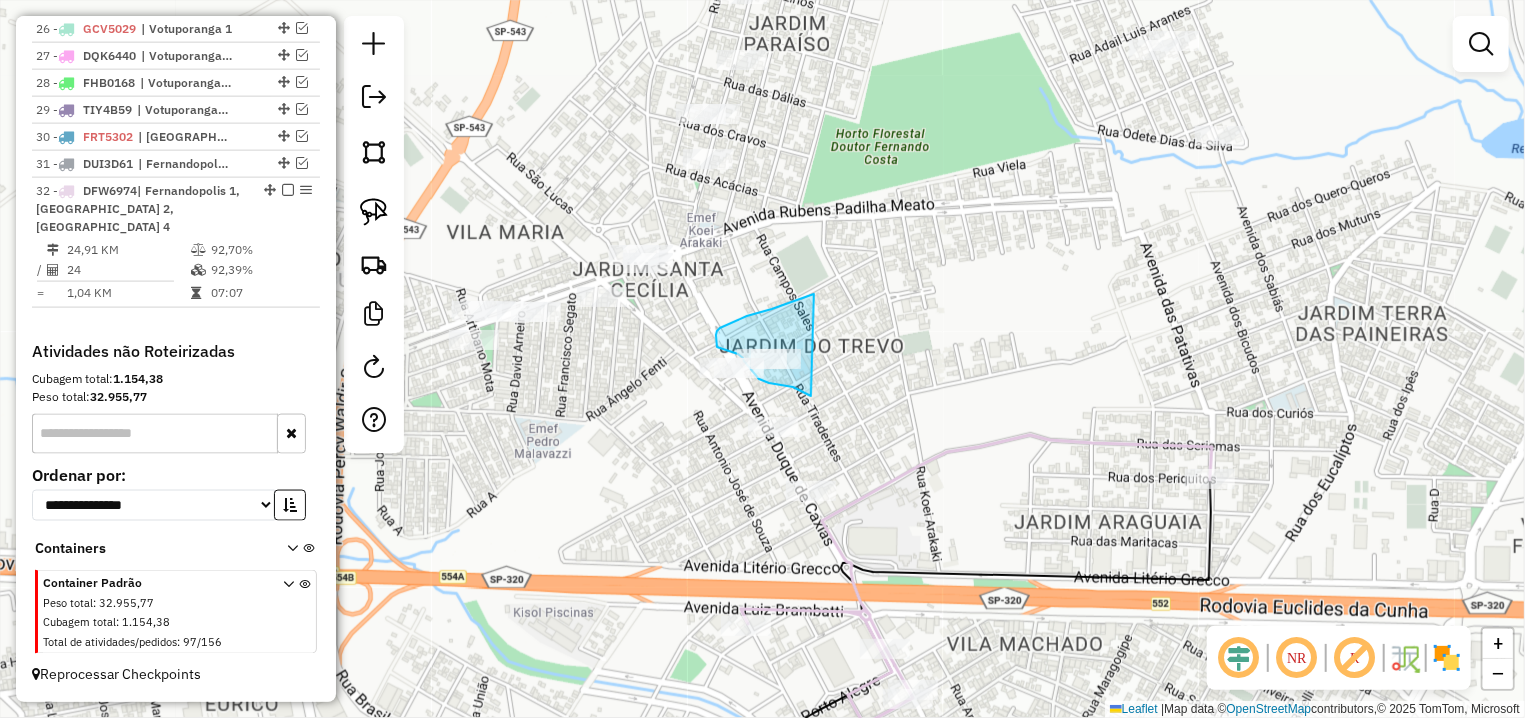 drag, startPoint x: 729, startPoint y: 324, endPoint x: 811, endPoint y: 396, distance: 109.12378 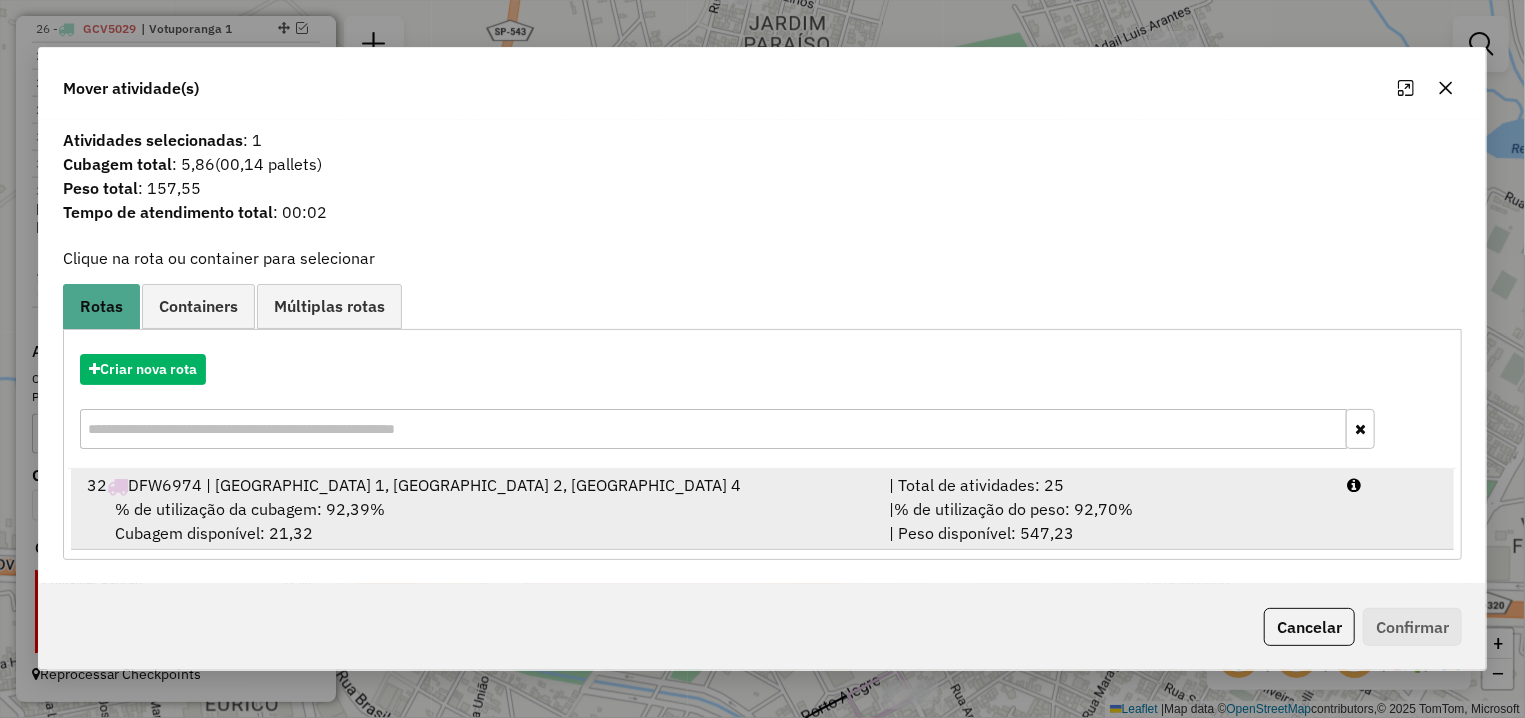 click on "% de utilização da cubagem: 92,39%  Cubagem disponível: 21,32" at bounding box center (476, 521) 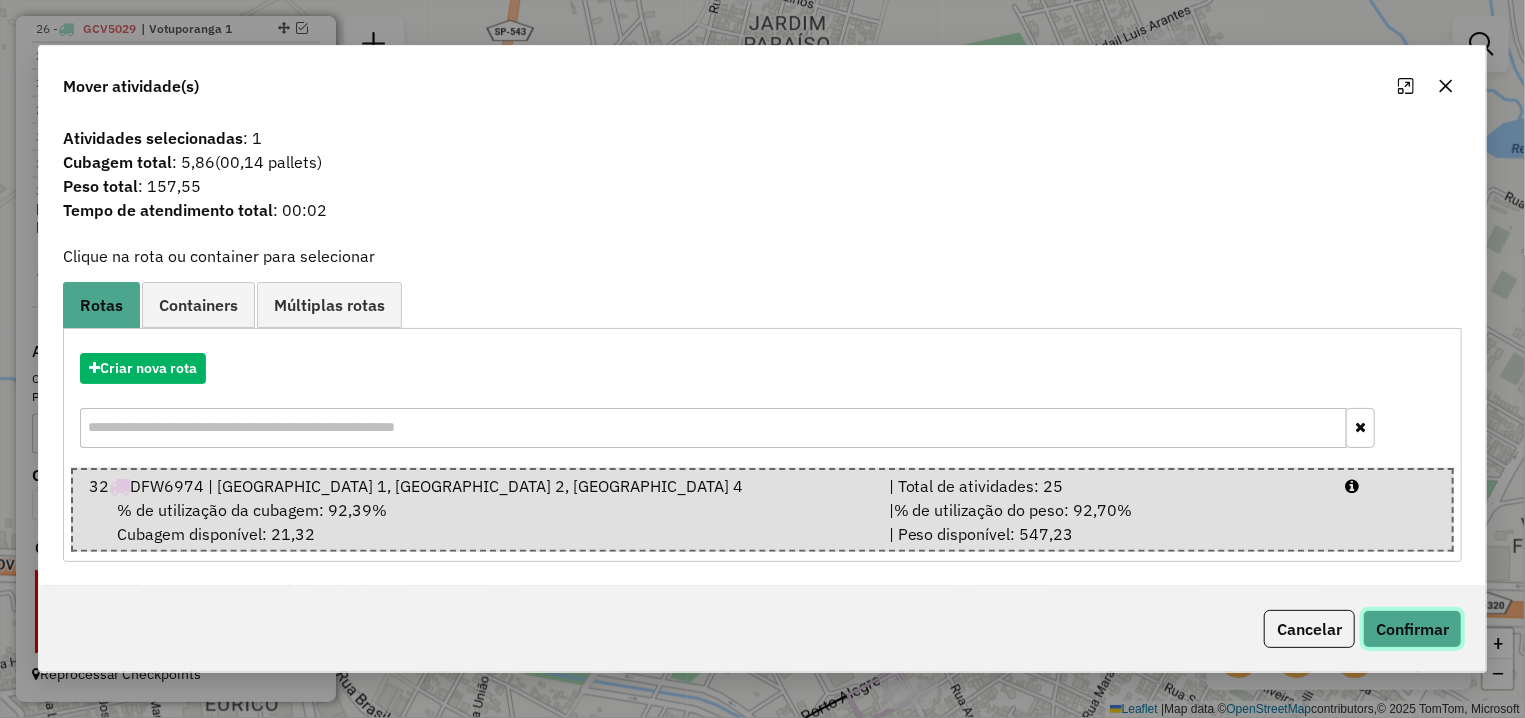 click on "Confirmar" 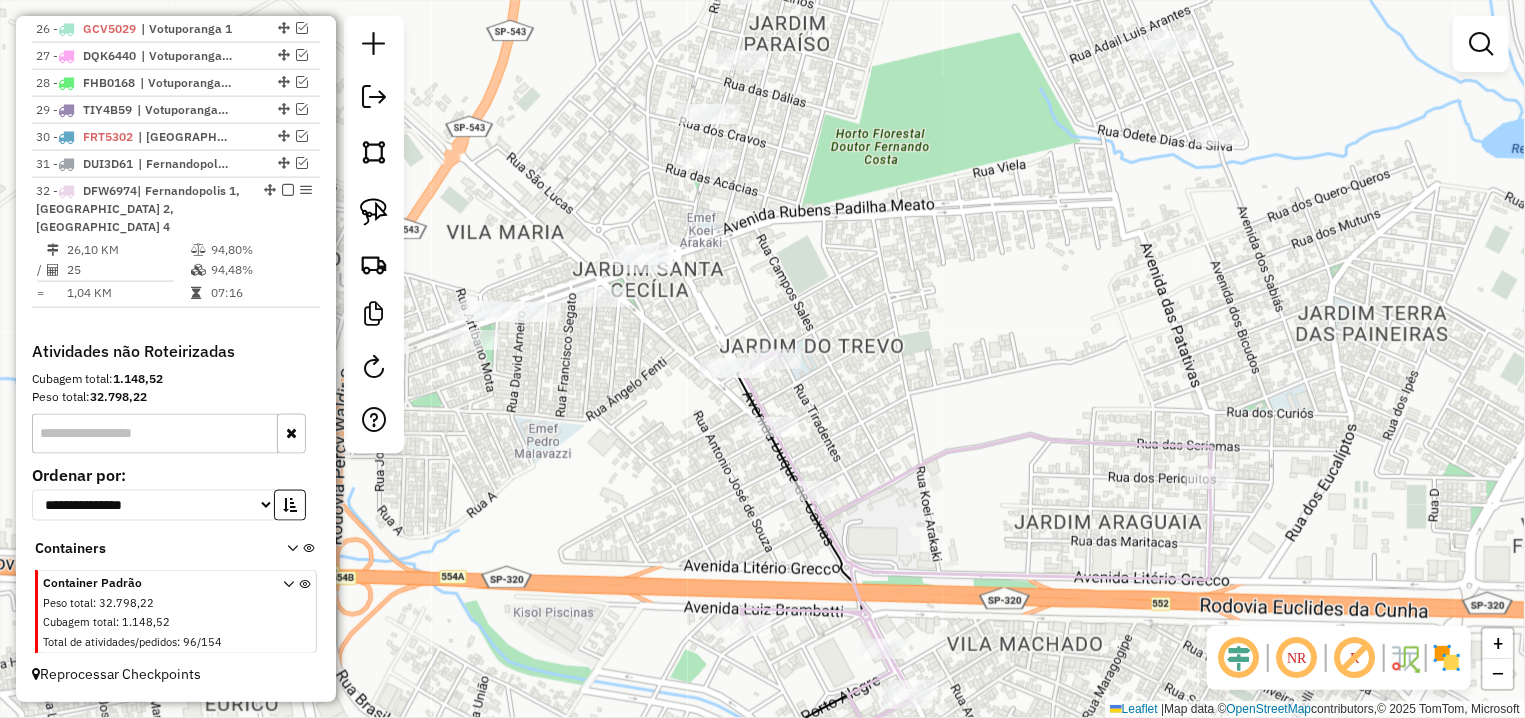 click 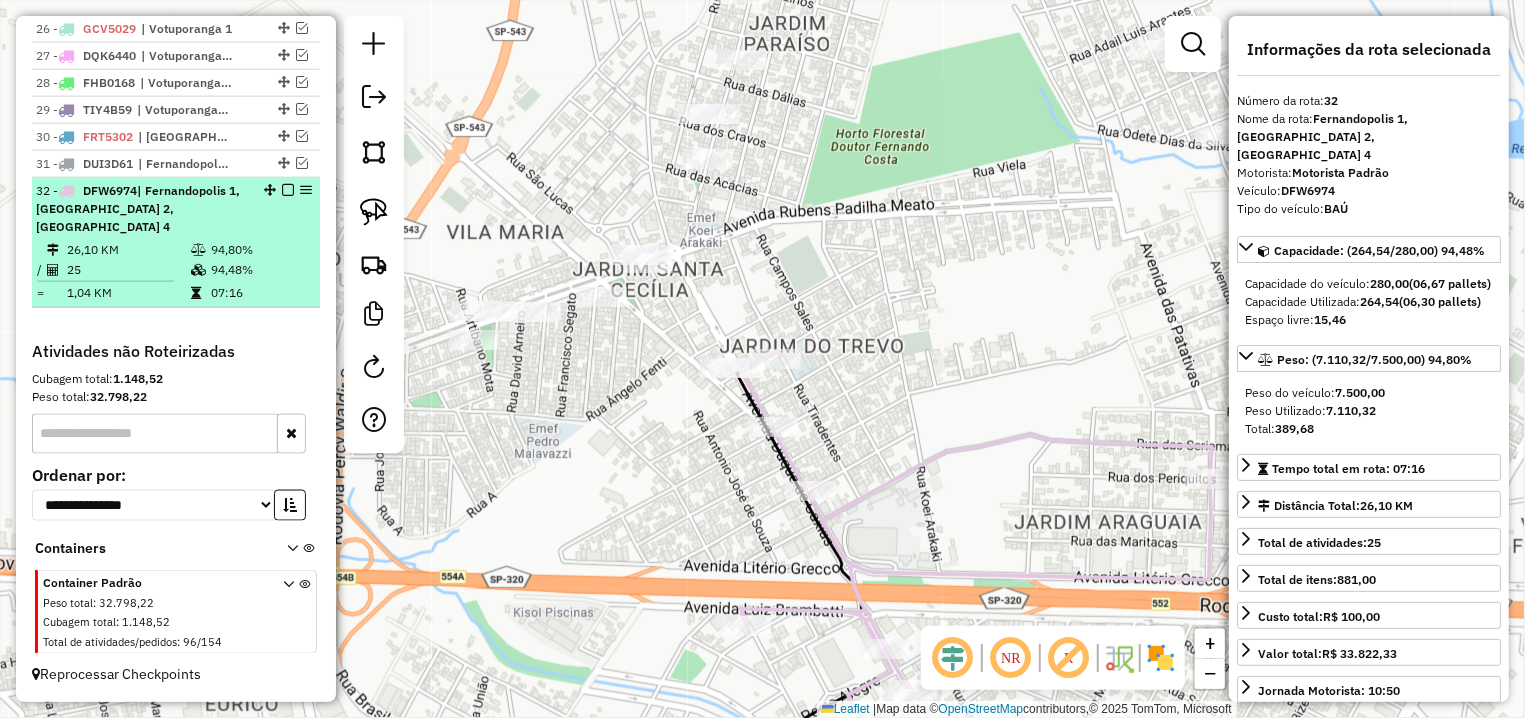 click at bounding box center (288, 190) 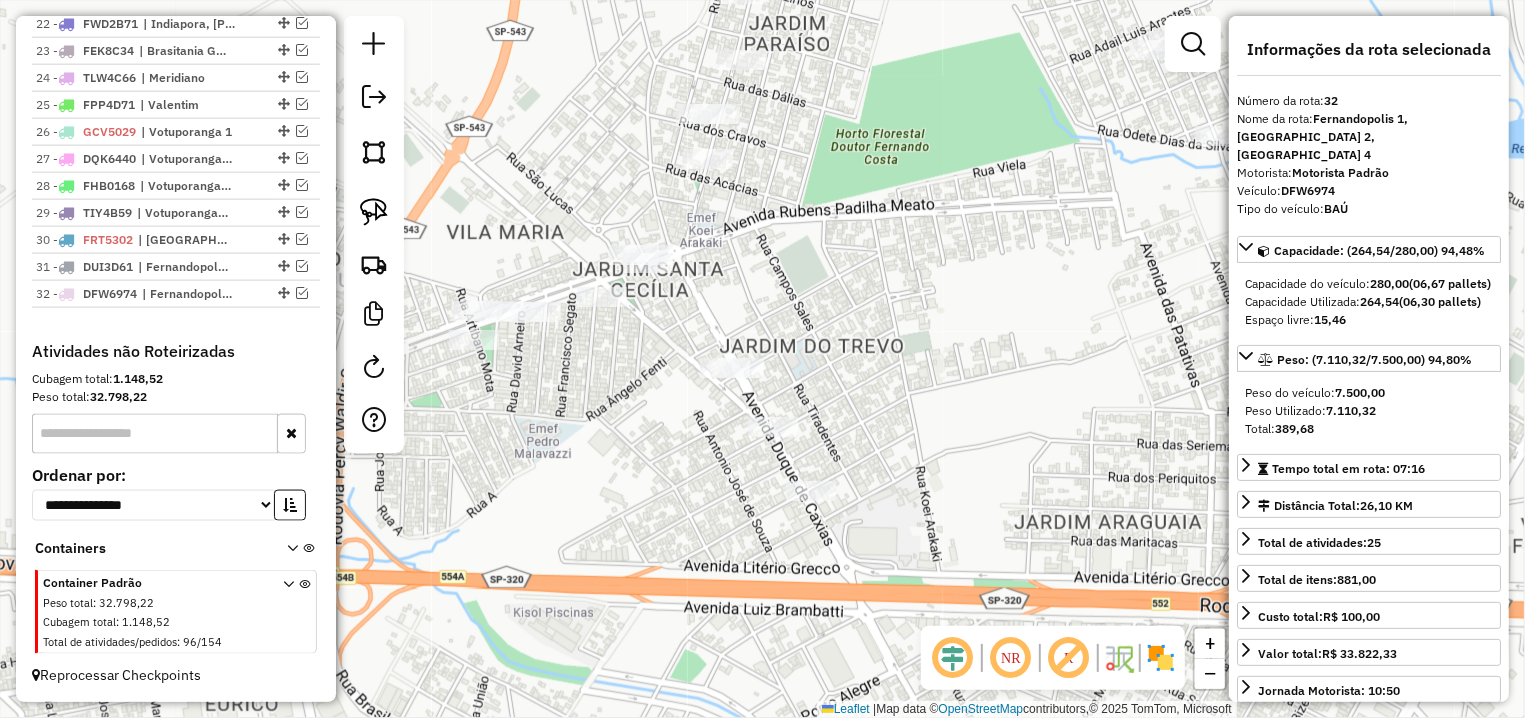 scroll, scrollTop: 1368, scrollLeft: 0, axis: vertical 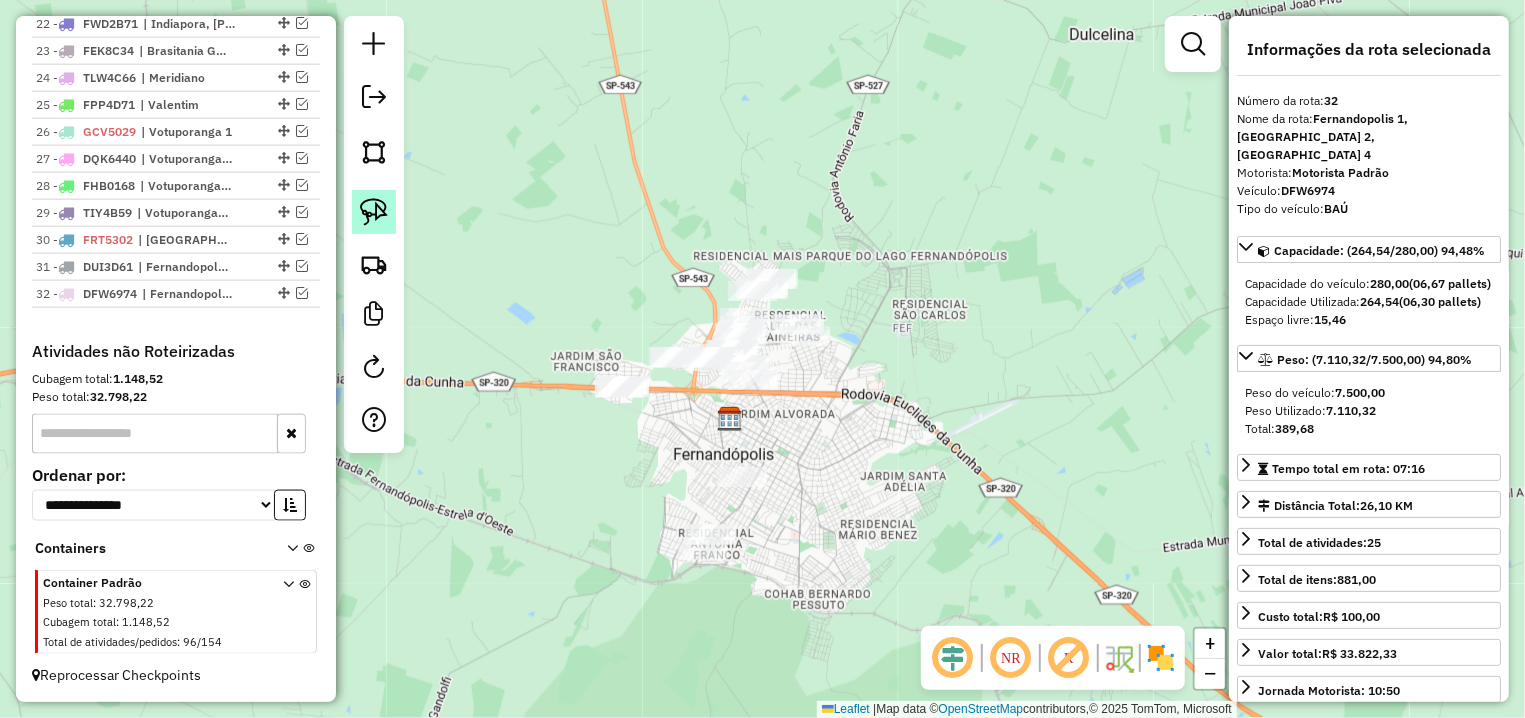 click 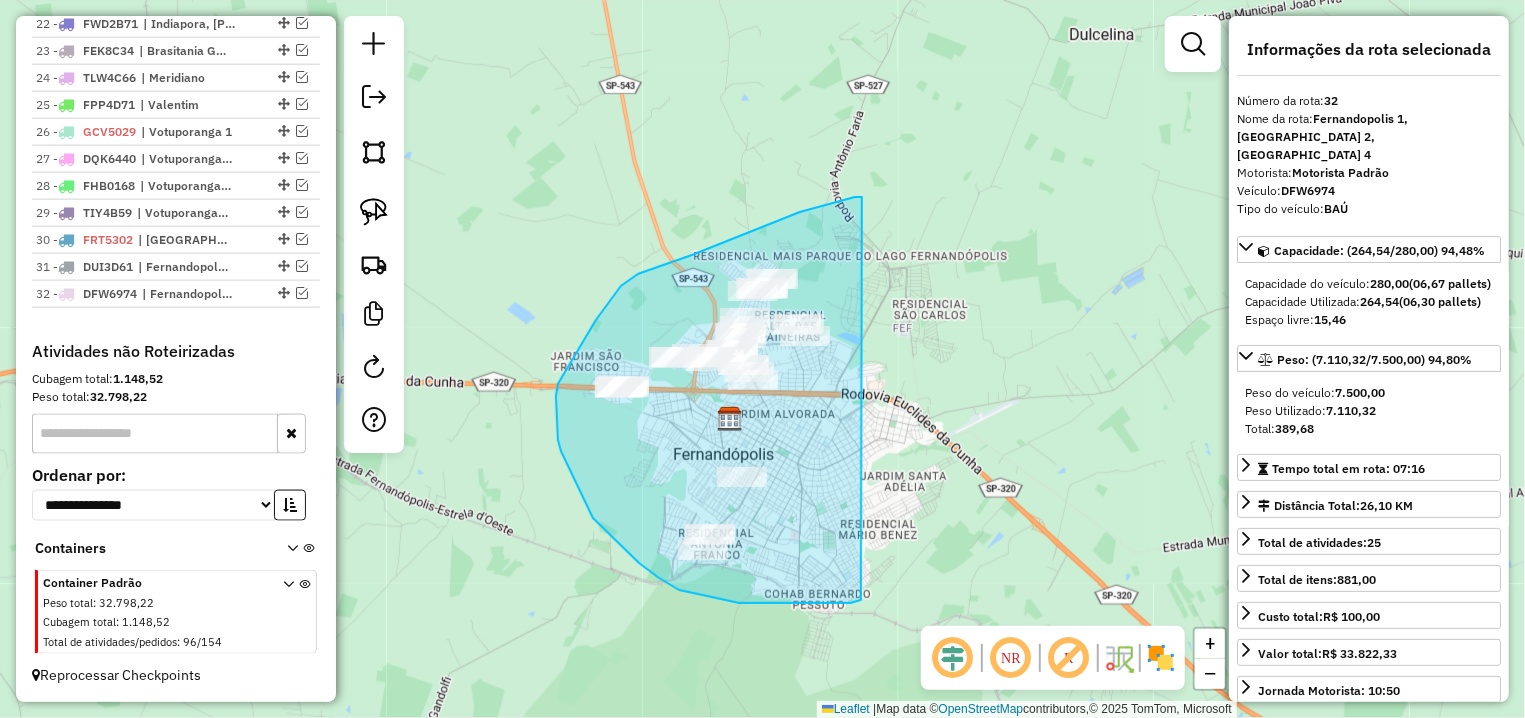 drag, startPoint x: 862, startPoint y: 197, endPoint x: 861, endPoint y: 600, distance: 403.00125 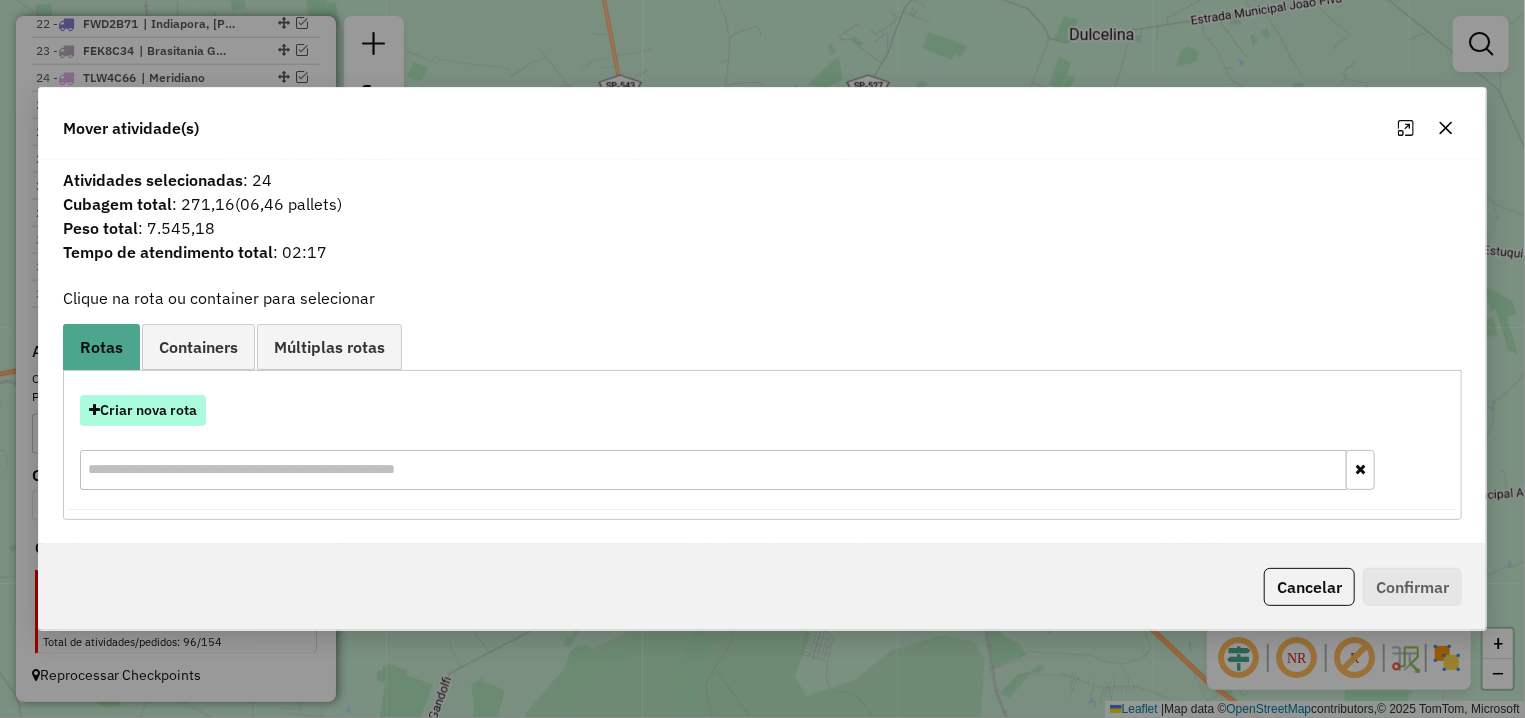 click on "Criar nova rota" at bounding box center [143, 410] 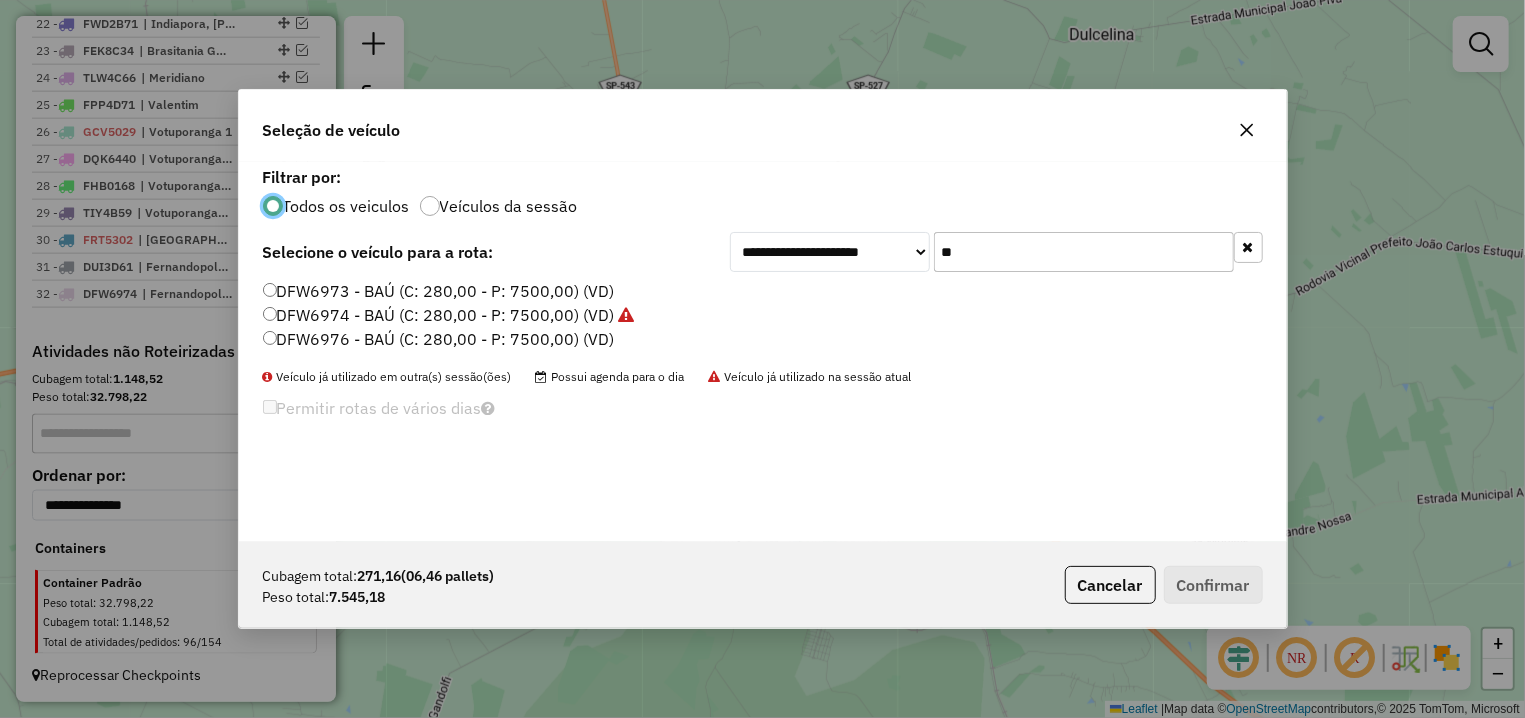 scroll, scrollTop: 11, scrollLeft: 6, axis: both 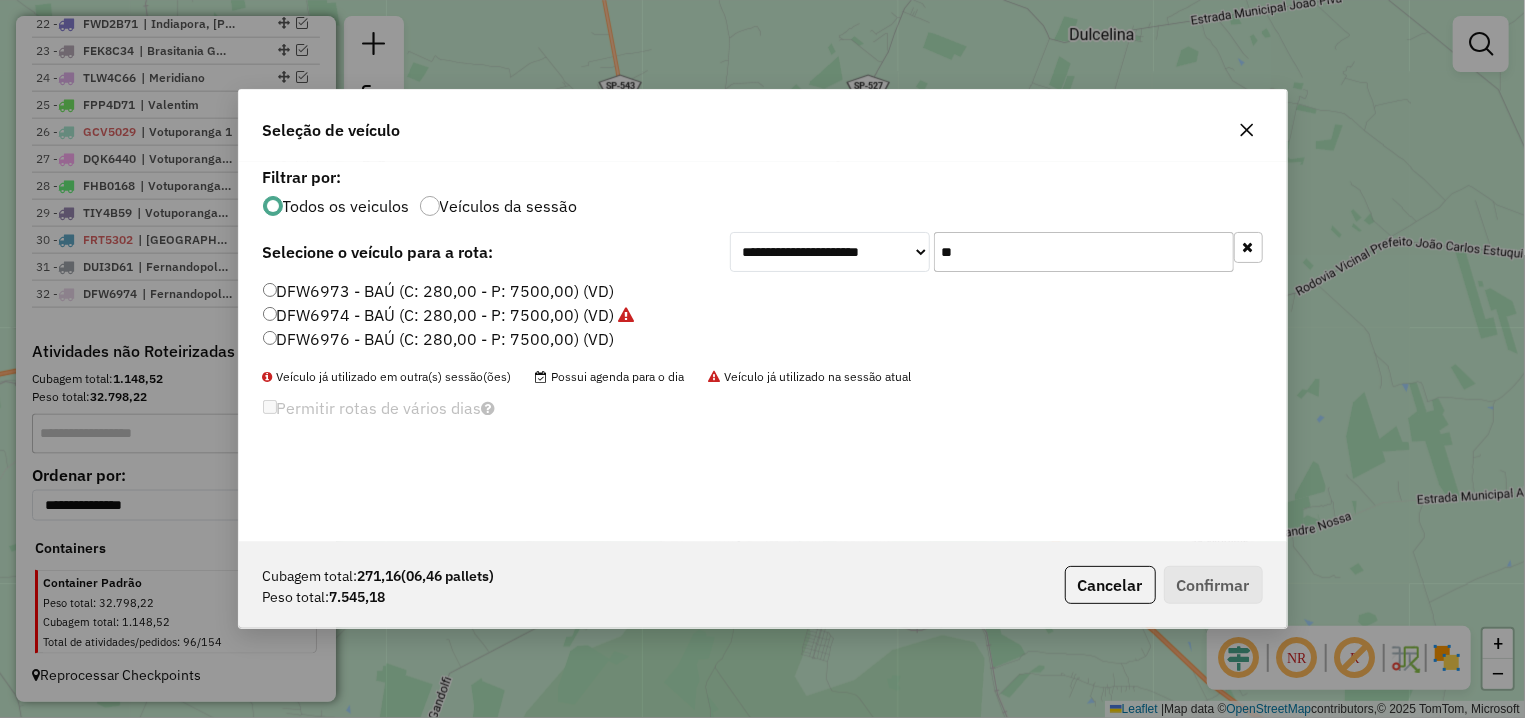 click on "DFW6976 - BAÚ (C: 280,00 - P: 7500,00) (VD)" 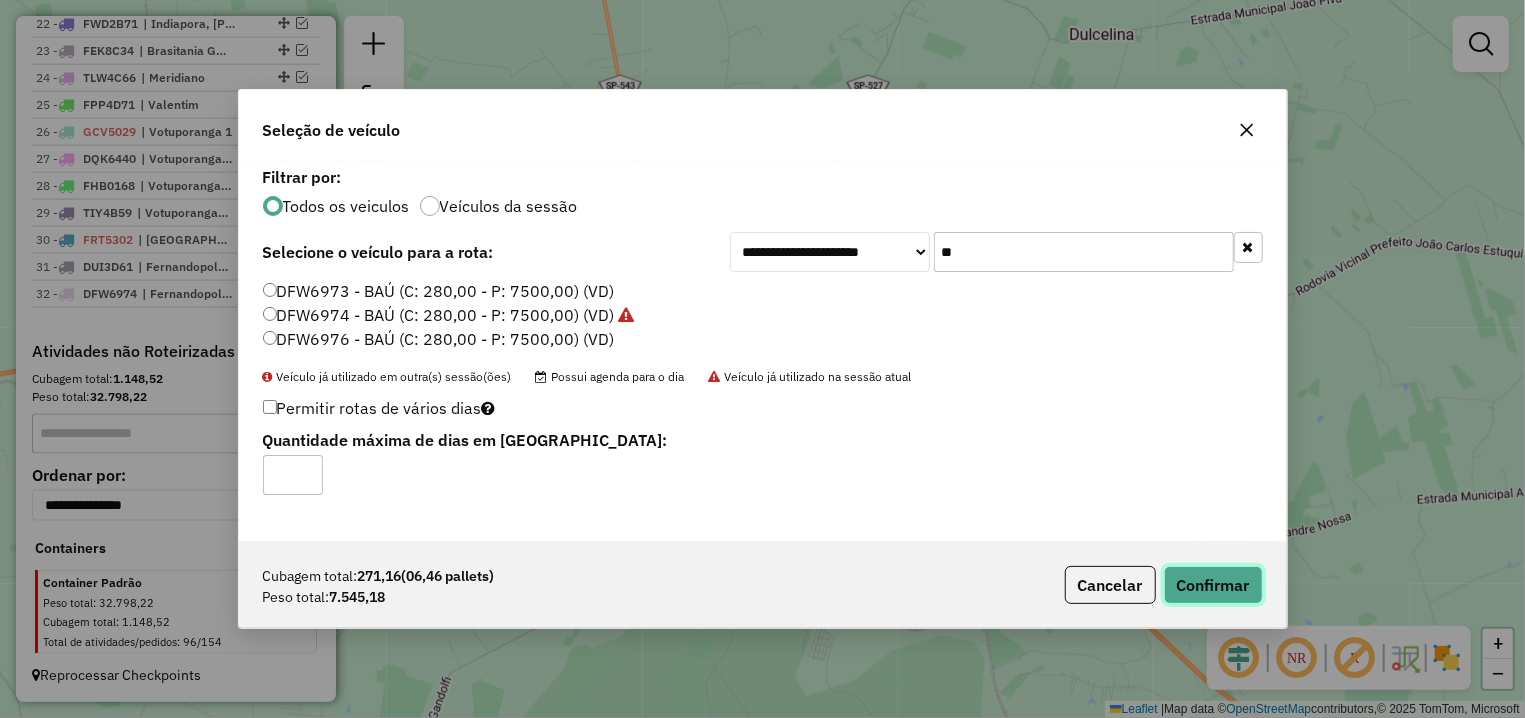 click on "Confirmar" 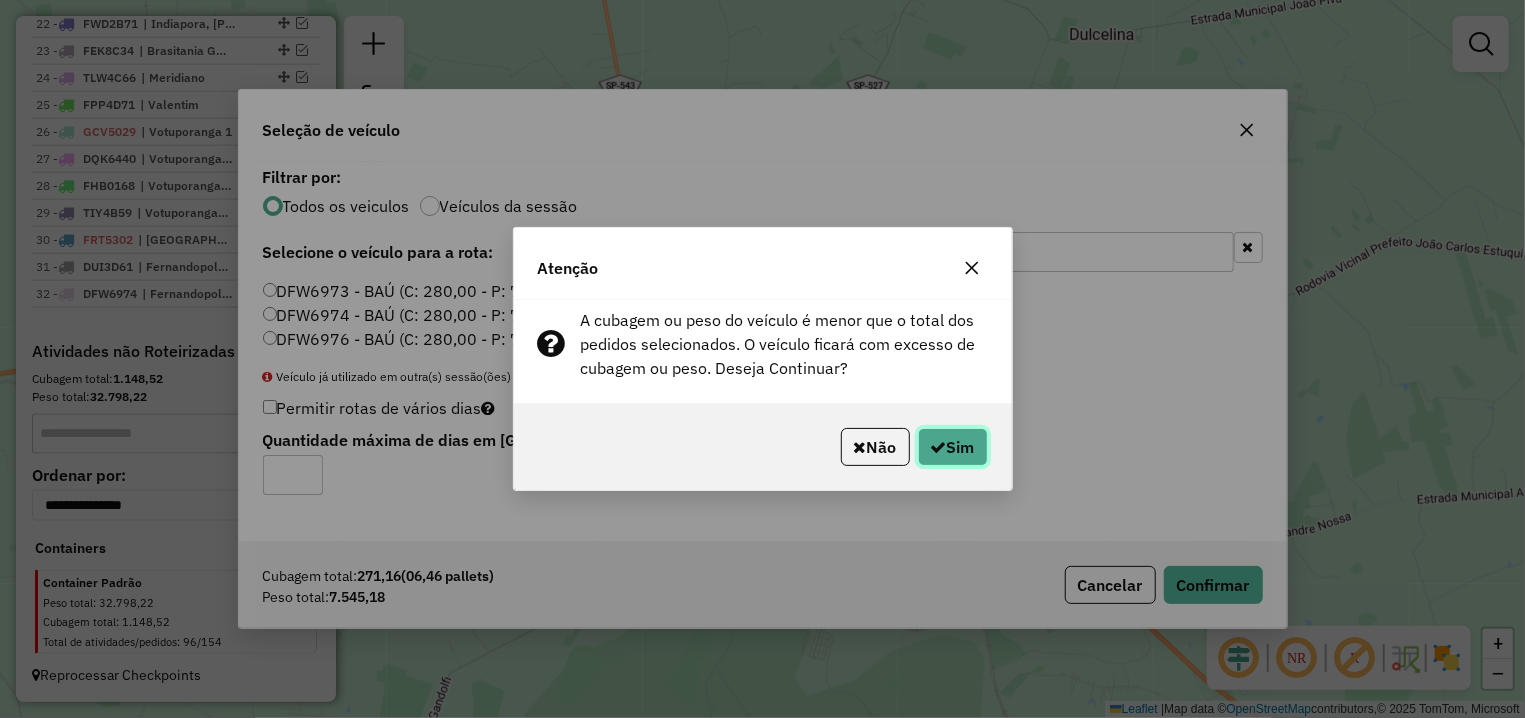 click on "Sim" 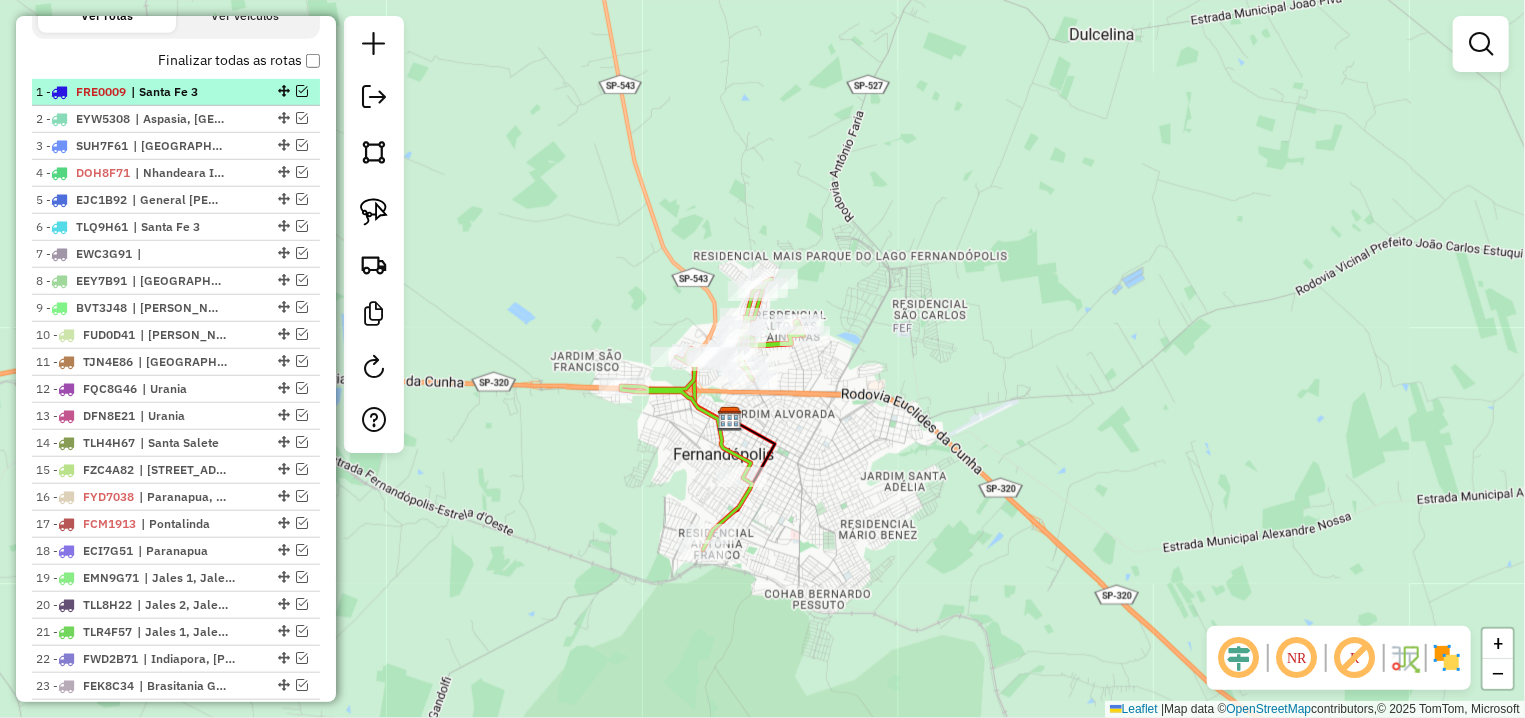 scroll, scrollTop: 524, scrollLeft: 0, axis: vertical 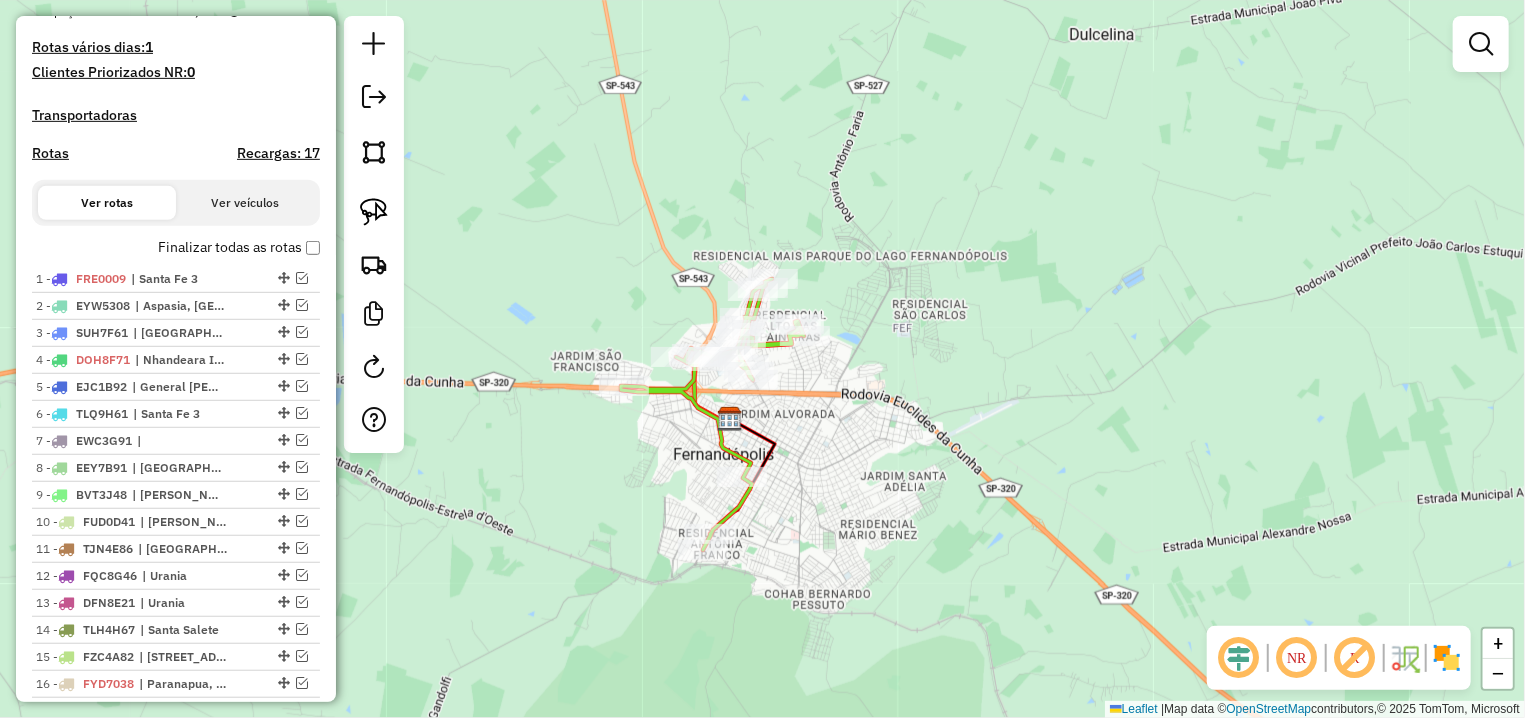 click on "Rotas" at bounding box center [50, 153] 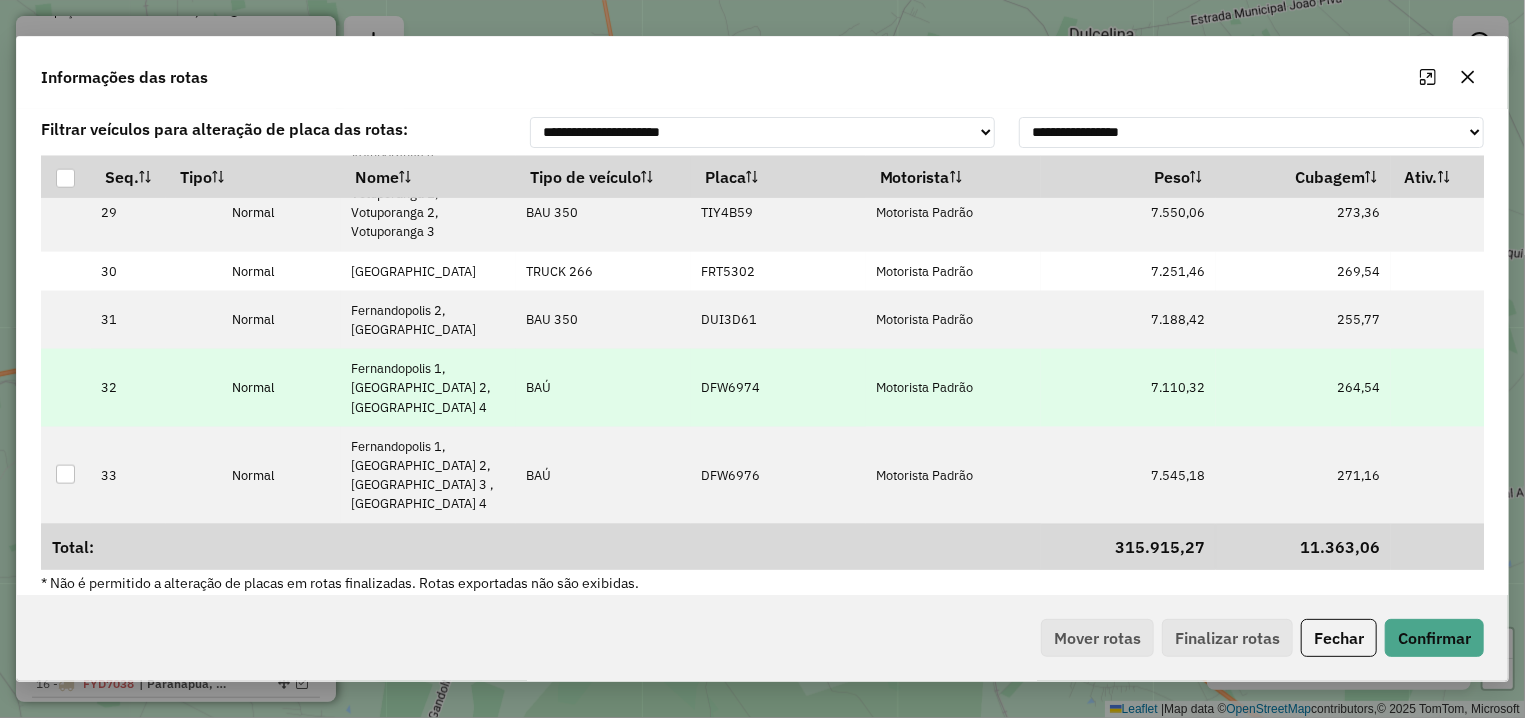 scroll, scrollTop: 1191, scrollLeft: 0, axis: vertical 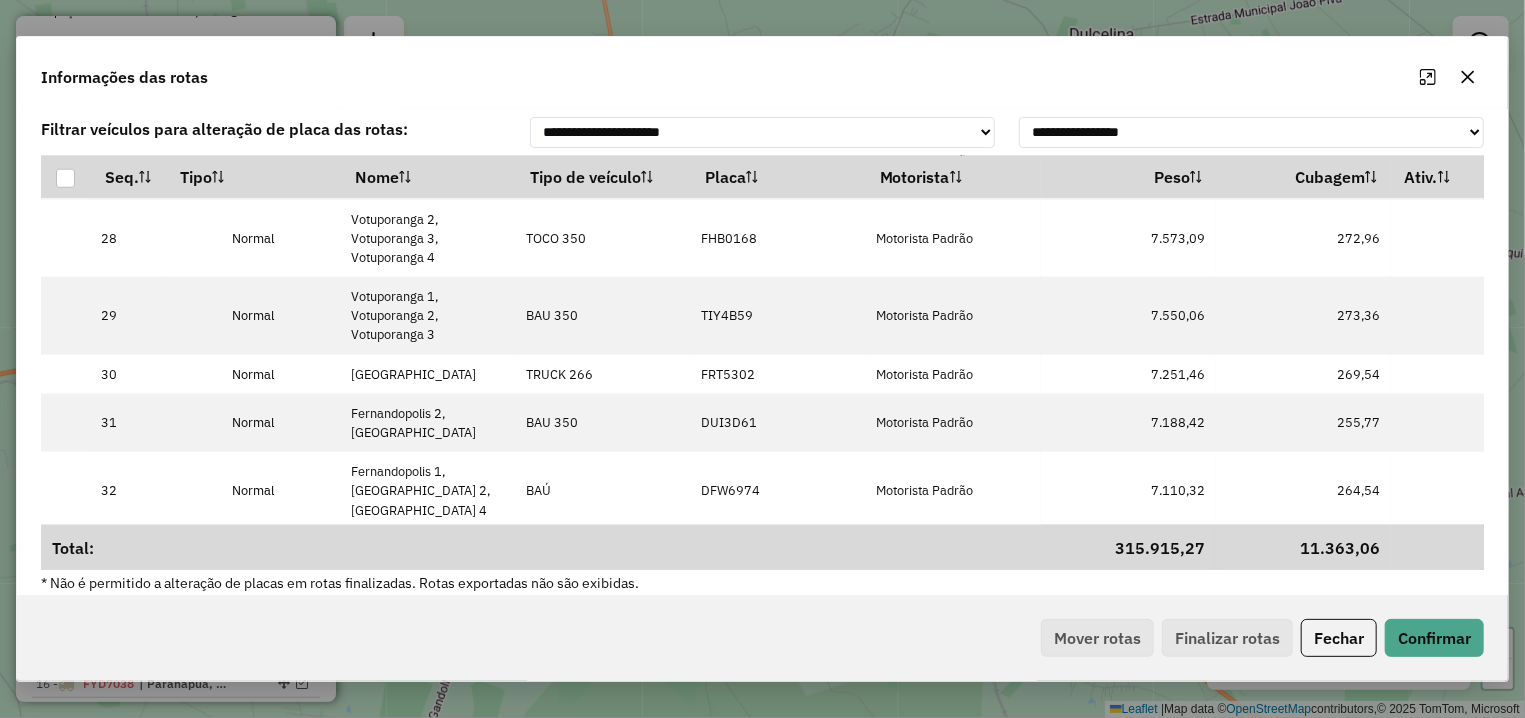 click 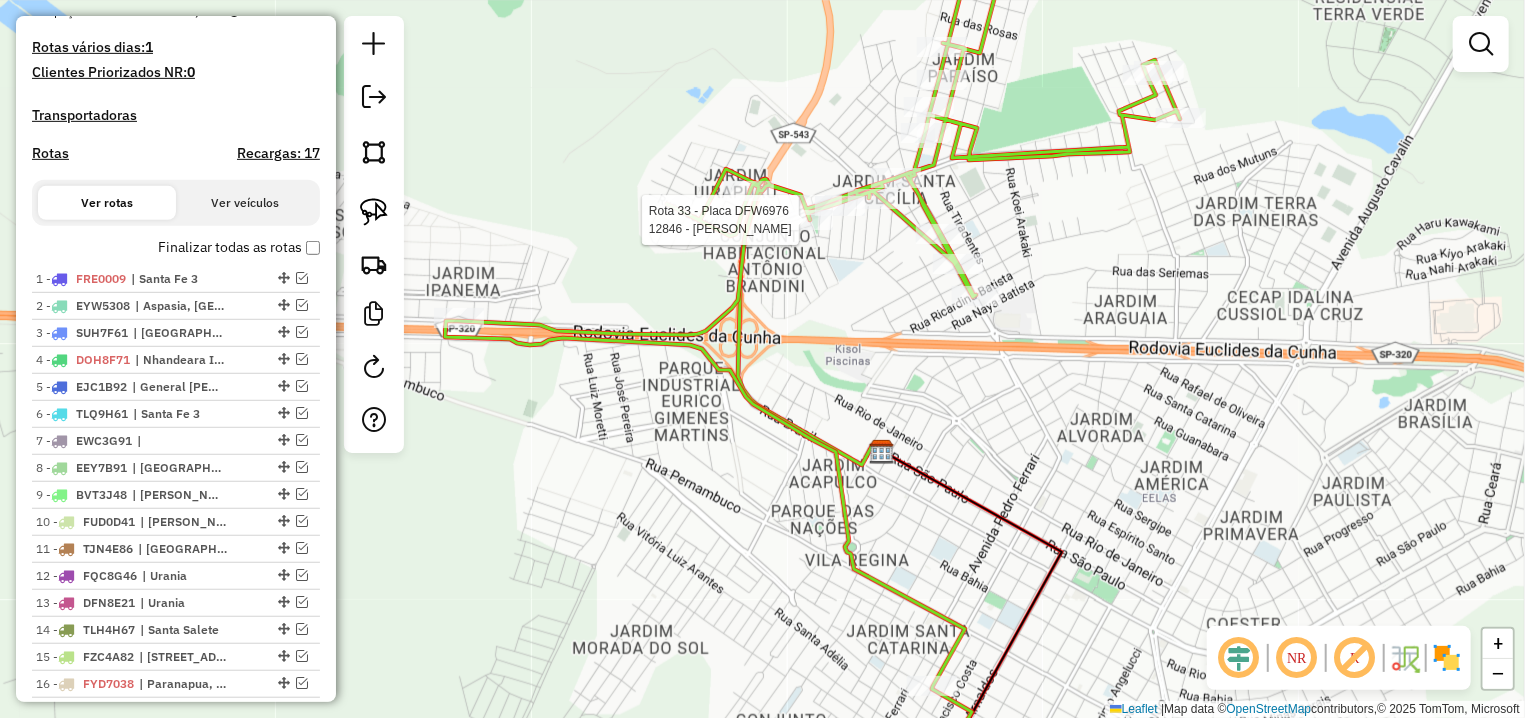 select on "**********" 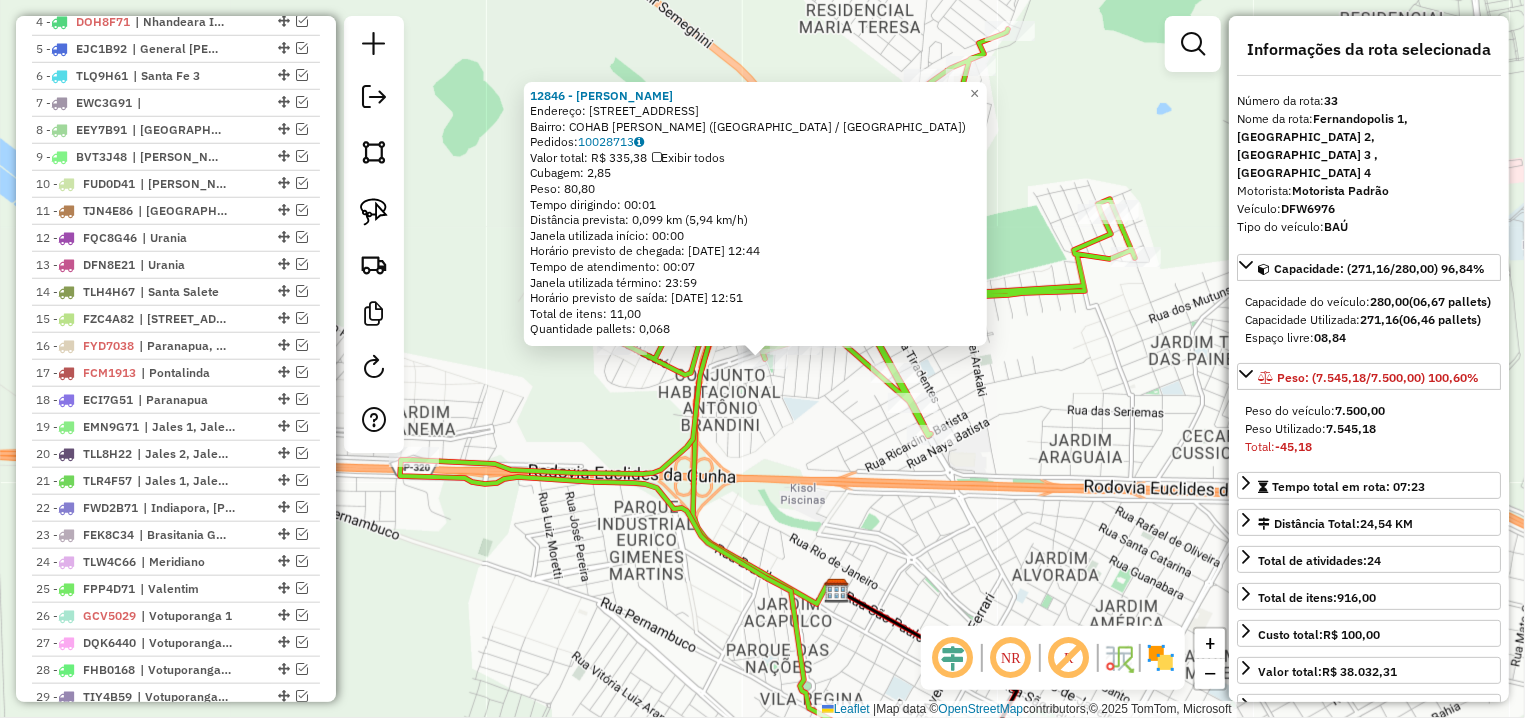 scroll, scrollTop: 1497, scrollLeft: 0, axis: vertical 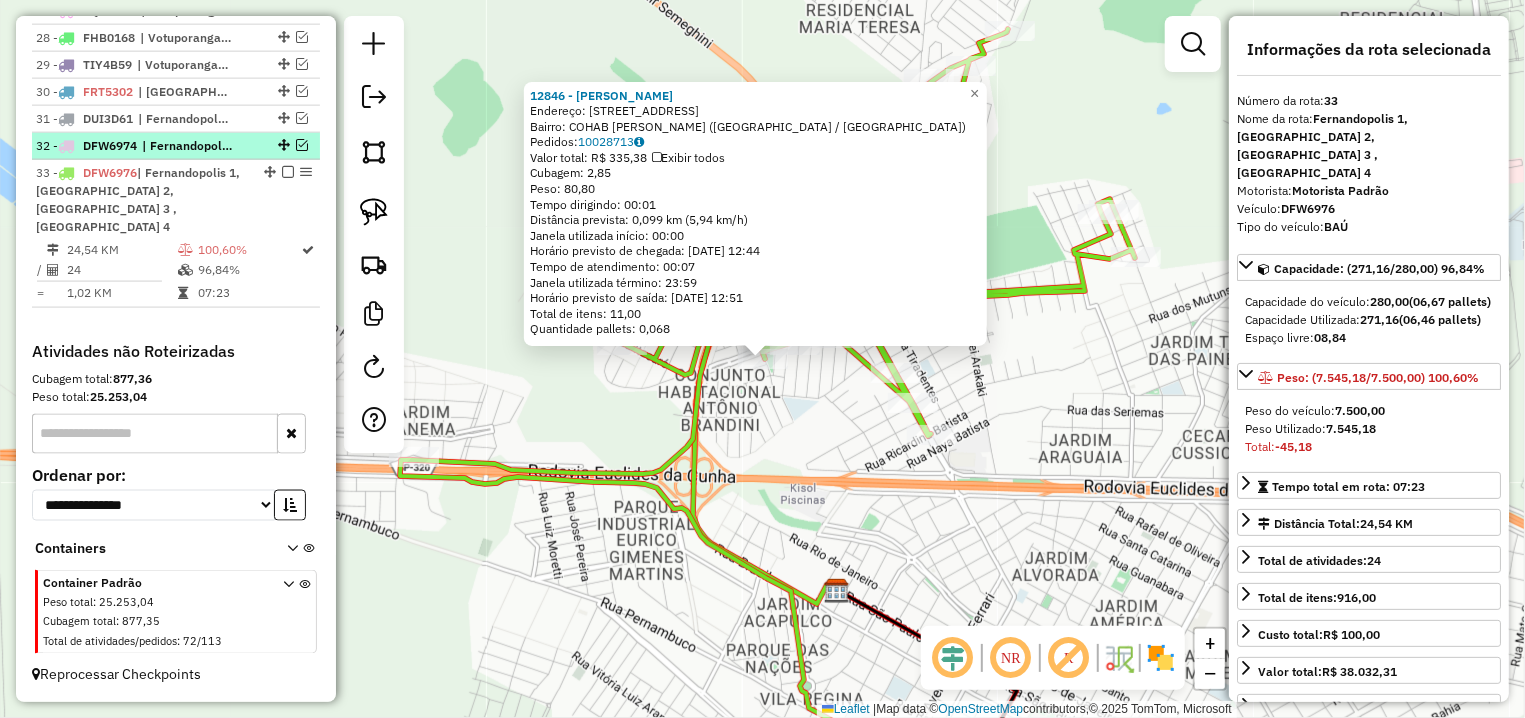 click at bounding box center (302, 145) 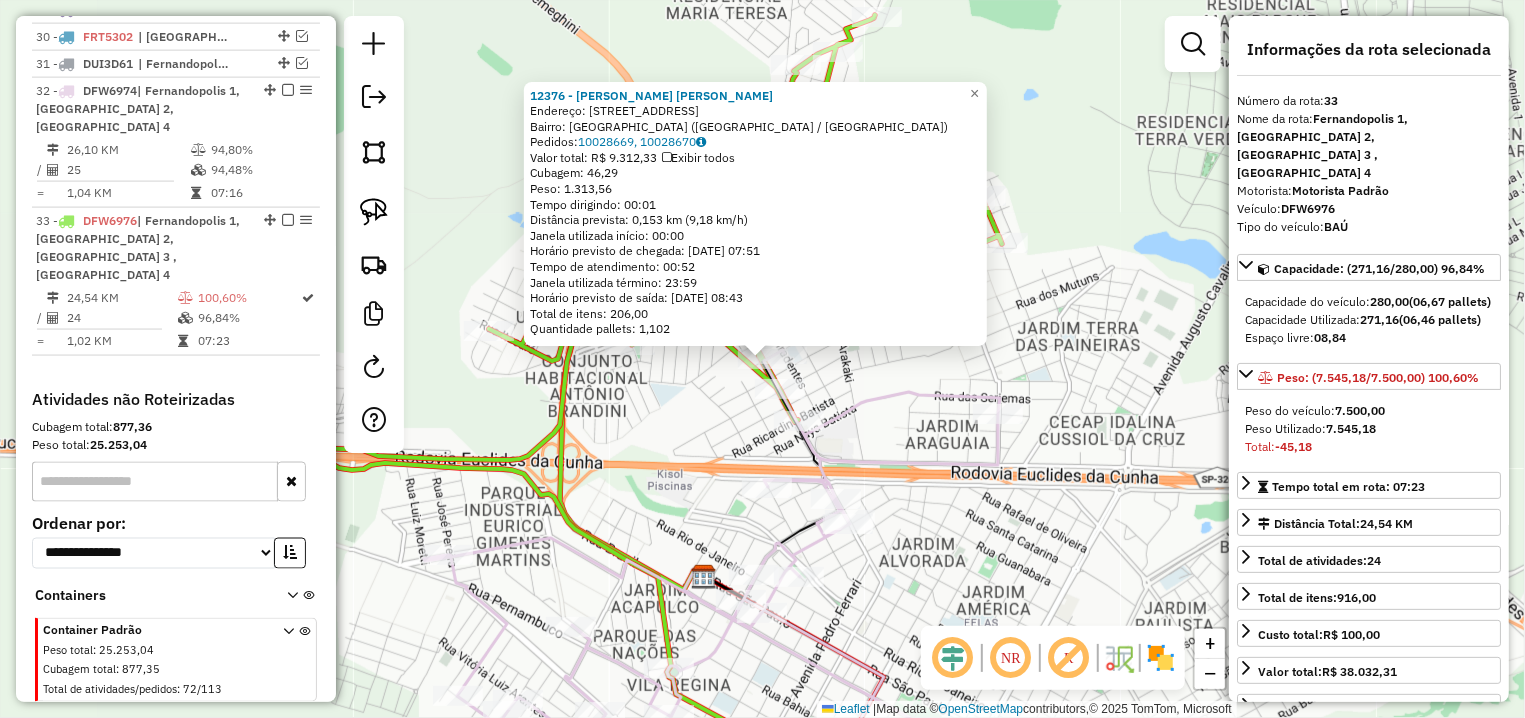 scroll, scrollTop: 1600, scrollLeft: 0, axis: vertical 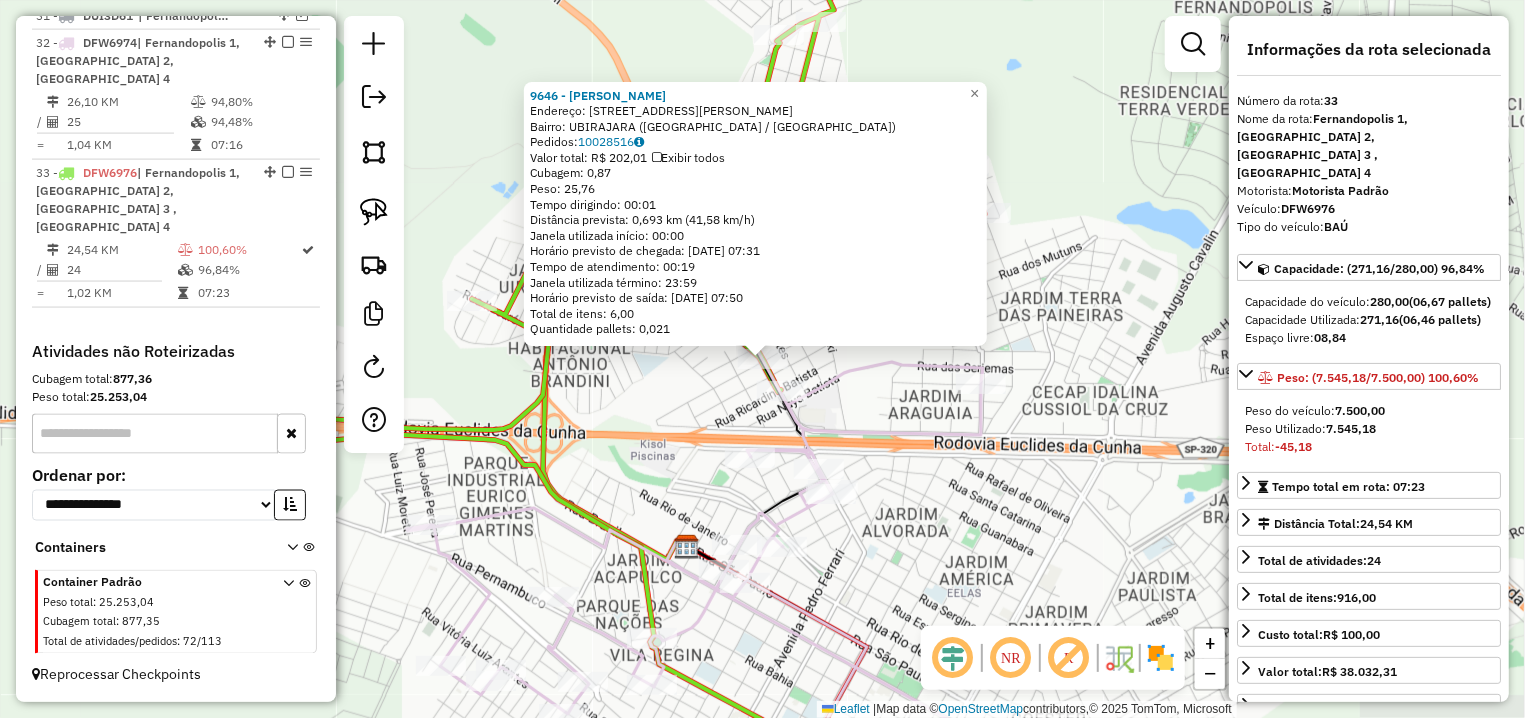 click on "Rota 33 - Placa DFW6976  9646 - [PERSON_NAME] VE Rota 33 - Placa DFW6976  15340 - VALMERINO [PERSON_NAME] DA 9646 - [PERSON_NAME] VE  Endereço: R   [PERSON_NAME] 585 585   Bairro: UBIRAJARA ([GEOGRAPHIC_DATA] / SP)   Pedidos:  10028516   Valor total: R$ 202,01   Exibir todos   Cubagem: 0,87  Peso: 25,76  Tempo dirigindo: 00:01   Distância prevista: 0,693 km (41,58 km/h)   Janela utilizada início: 00:00   Horário previsto de chegada: [DATE] 07:31   Tempo de atendimento: 00:19   Janela utilizada término: 23:59   Horário previsto de saída: [DATE] 07:50   Total de itens: 6,00   Quantidade pallets: 0,021  × Janela de atendimento Grade de atendimento Capacidade Transportadoras Veículos Cliente Pedidos  Rotas Selecione os dias de semana para filtrar as janelas de atendimento  Seg   Ter   Qua   Qui   Sex   Sáb   Dom  Informe o período da janela de atendimento: De: Até:  Filtrar exatamente a janela do cliente  Considerar janela de atendimento padrão   Seg   Ter   Qua   Qui   Sex   Sáb  +" 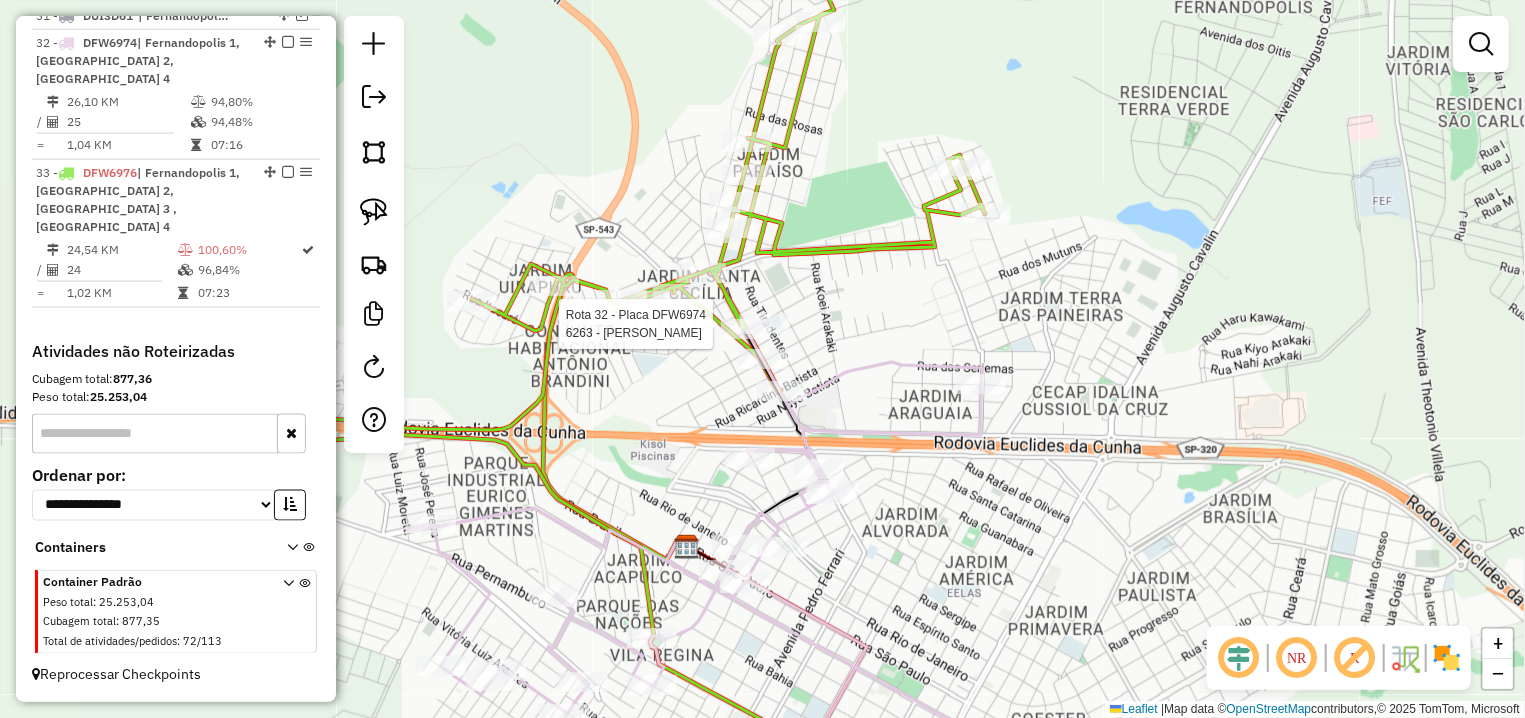 select on "**********" 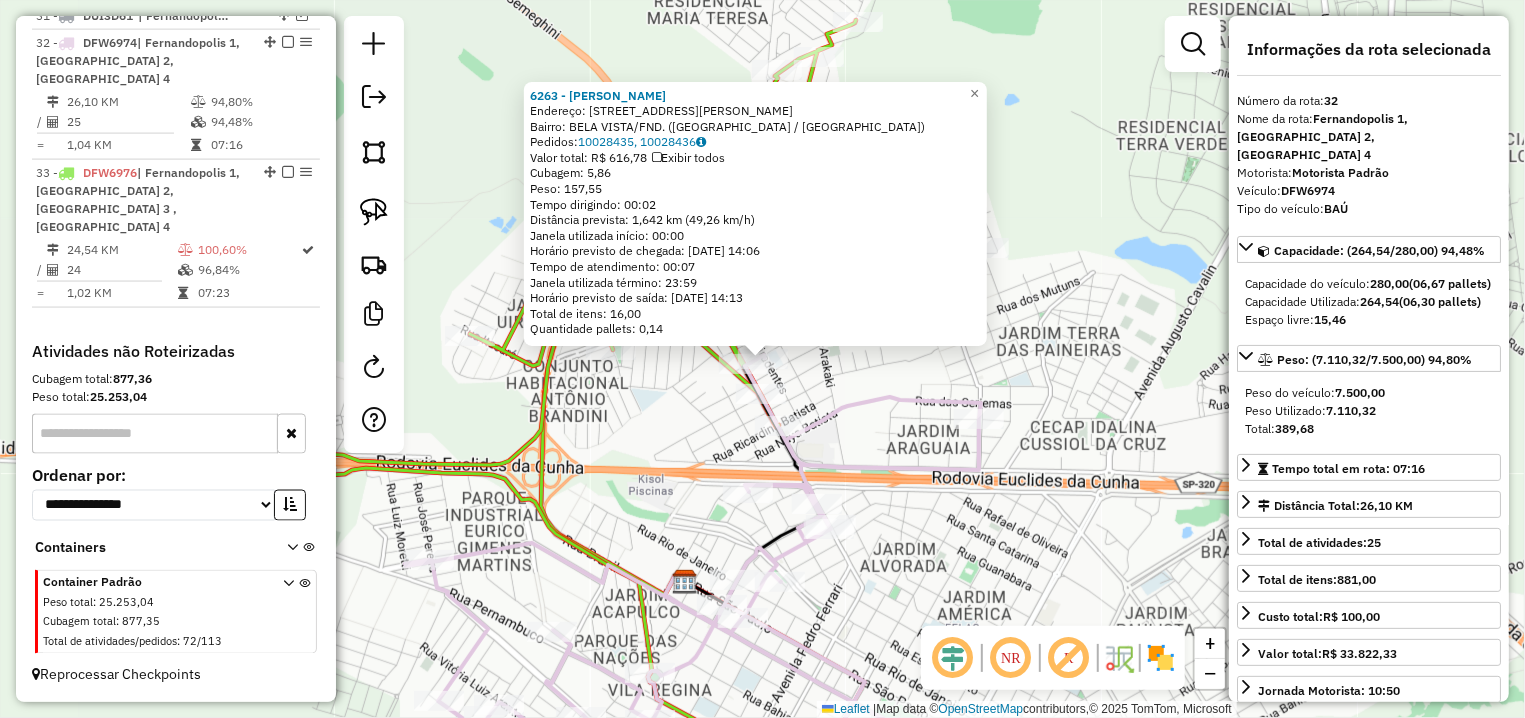 click on "6263 - [PERSON_NAME]: [STREET_ADDRESS][PERSON_NAME]   Bairro: BELA VISTA/FND. (FERNANDOPOLIS / [GEOGRAPHIC_DATA])   Pedidos:  10028435, 10028436   Valor total: R$ 616,78   Exibir todos   Cubagem: 5,86  Peso: 157,55  Tempo dirigindo: 00:02   Distância prevista: 1,642 km (49,26 km/h)   Janela utilizada início: 00:00   Horário previsto de chegada: [DATE] 14:06   Tempo de atendimento: 00:07   Janela utilizada término: 23:59   Horário previsto de saída: [DATE] 14:13   Total de itens: 16,00   Quantidade pallets: 0,14  × Janela de atendimento Grade de atendimento Capacidade Transportadoras Veículos Cliente Pedidos  Rotas Selecione os dias de semana para filtrar as janelas de atendimento  Seg   Ter   Qua   Qui   Sex   Sáb   Dom  Informe o período da janela de atendimento: De: Até:  Filtrar exatamente a janela do cliente  Considerar janela de atendimento padrão  Selecione os dias de semana para filtrar as grades de atendimento  Seg   Ter   Qua   Qui   Sex   Sáb   Dom   Peso mínimo:  De:" 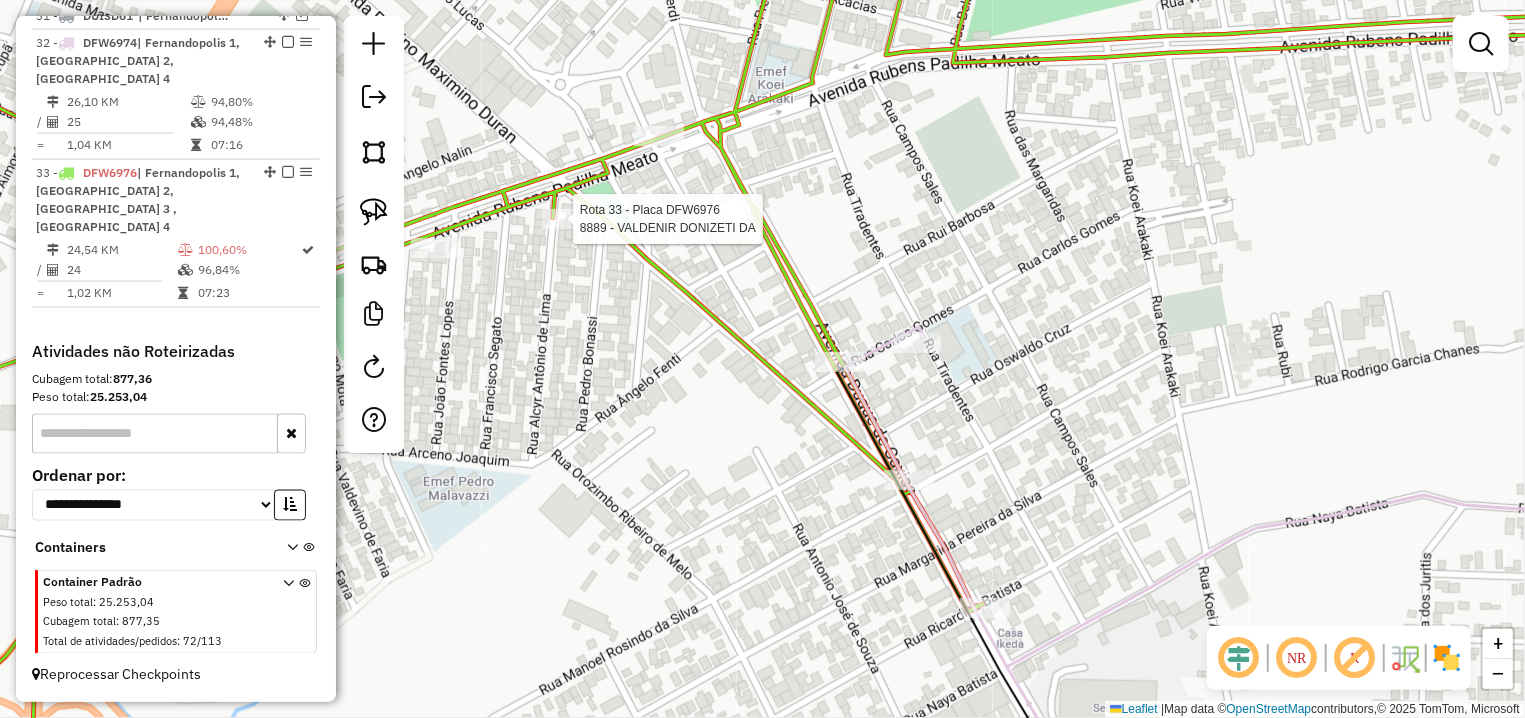 select on "**********" 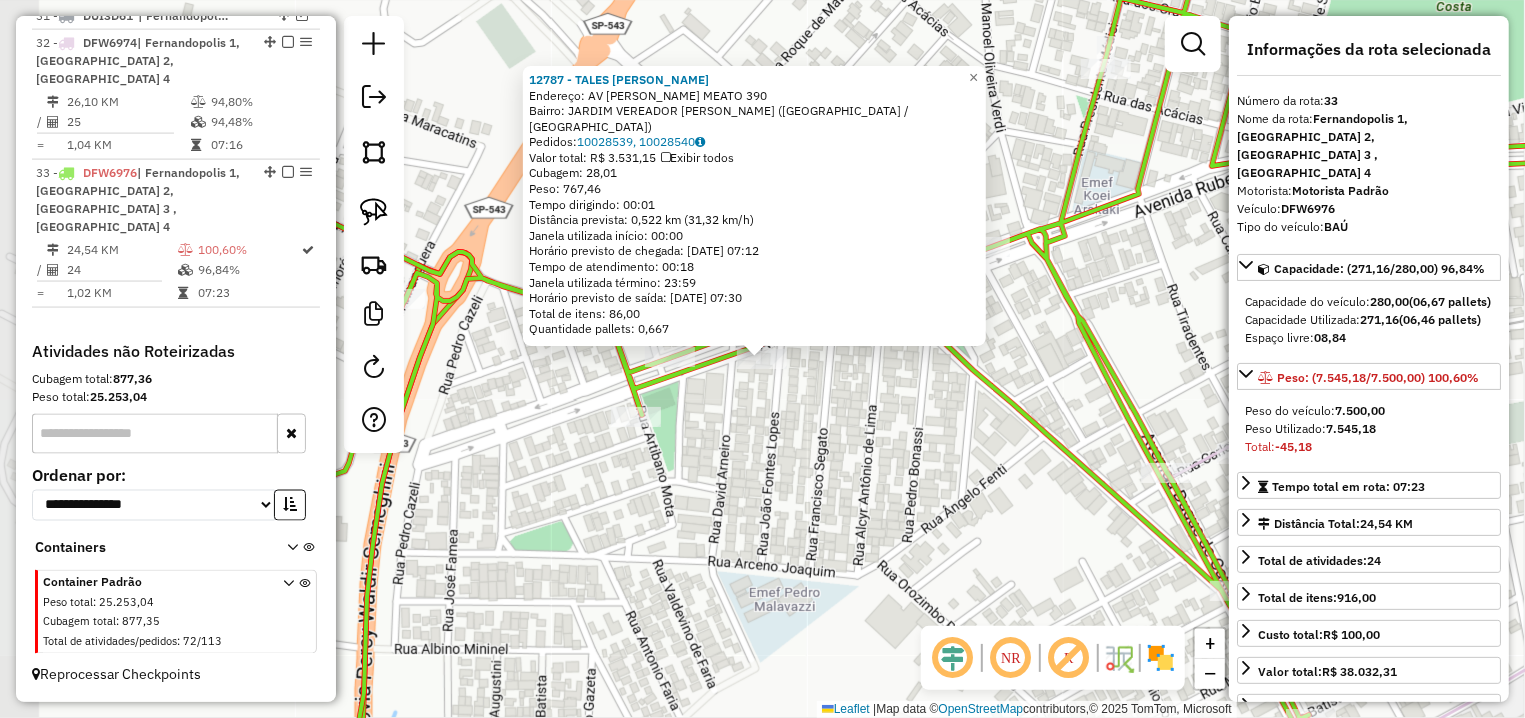 click on "12787 - TALES [PERSON_NAME]: AV  [PERSON_NAME] MEATO          390   Bairro: JARDIM VEREADOR [PERSON_NAME] ([GEOGRAPHIC_DATA] / [GEOGRAPHIC_DATA])   Pedidos:  10028539, 10028540   Valor total: R$ 3.531,15   Exibir todos   Cubagem: 28,01  Peso: 767,46  Tempo dirigindo: 00:01   Distância prevista: 0,522 km (31,32 km/h)   Janela utilizada início: 00:00   Horário previsto de chegada: [DATE] 07:12   Tempo de atendimento: 00:18   Janela utilizada término: 23:59   Horário previsto de saída: [DATE] 07:30   Total de itens: 86,00   Quantidade pallets: 0,667  × Janela de atendimento Grade de atendimento Capacidade Transportadoras Veículos Cliente Pedidos  Rotas Selecione os dias de semana para filtrar as janelas de atendimento  Seg   Ter   Qua   Qui   Sex   Sáb   Dom  Informe o período da janela de atendimento: De: Até:  Filtrar exatamente a janela do cliente  Considerar janela de atendimento padrão  Selecione os dias de semana para filtrar as grades de atendimento  Seg   Ter   Qua   Qui   Sex   Sáb   Dom" 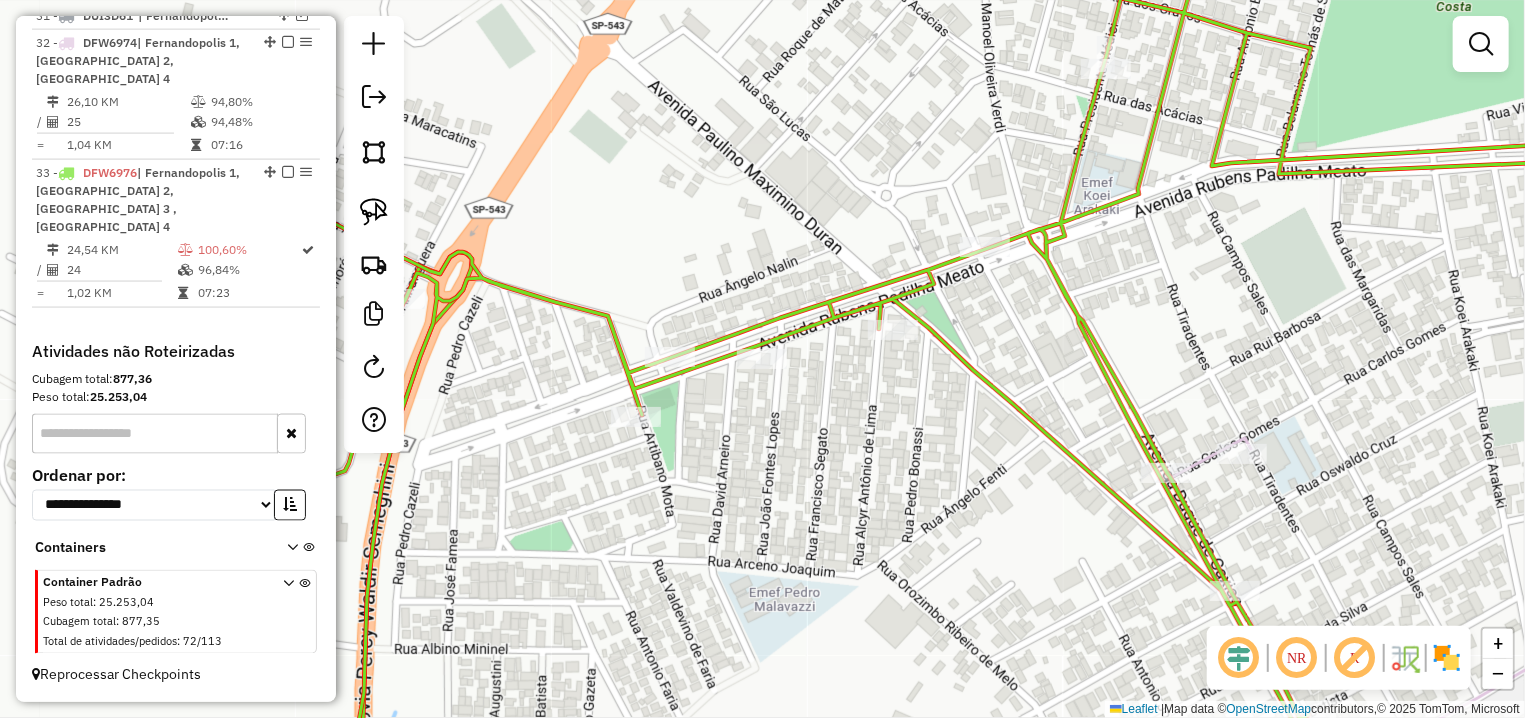 select on "**********" 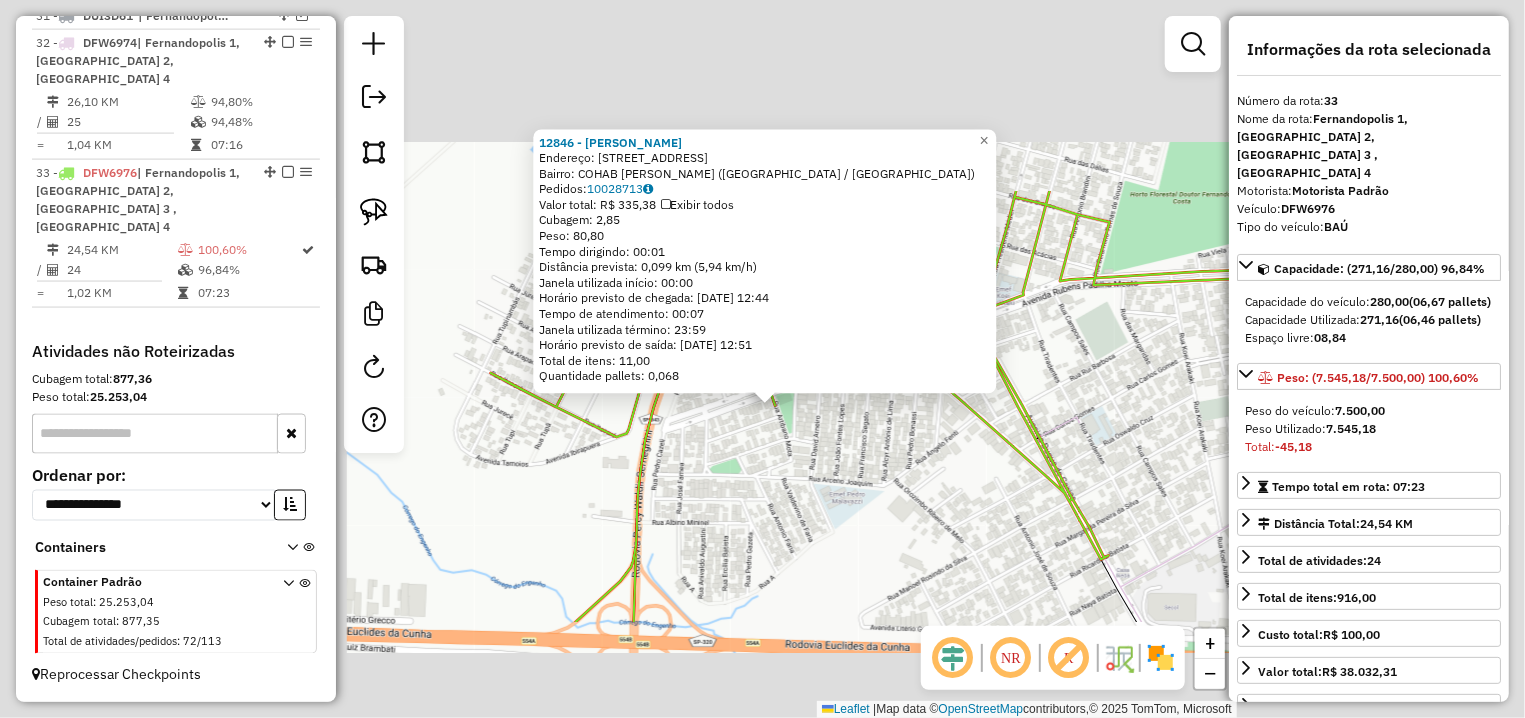 click on "12846 - [PERSON_NAME]: [STREET_ADDRESS][PERSON_NAME]   Bairro: COHAB [PERSON_NAME] ([GEOGRAPHIC_DATA] / [GEOGRAPHIC_DATA])   Pedidos:  10028713   Valor total: R$ 335,38   Exibir todos   Cubagem: 2,85  Peso: 80,80  Tempo dirigindo: 00:01   Distância prevista: 0,099 km (5,94 km/h)   [GEOGRAPHIC_DATA] utilizada início: 00:00   Horário previsto de chegada: [DATE] 12:44   Tempo de atendimento: 00:07   Janela utilizada término: 23:59   Horário previsto de saída: [DATE] 12:51   Total de itens: 11,00   Quantidade pallets: 0,068  × Janela de atendimento Grade de atendimento Capacidade Transportadoras Veículos Cliente Pedidos  Rotas Selecione os dias de semana para filtrar as janelas de atendimento  Seg   Ter   Qua   Qui   Sex   Sáb   Dom  Informe o período da janela de atendimento: De: Até:  Filtrar exatamente a janela do cliente  Considerar janela de atendimento padrão  Selecione os dias de semana para filtrar as grades de atendimento  Seg   Ter   Qua   Qui   Sex   Sáb   Dom   Peso mínimo:   Peso máximo:  +" 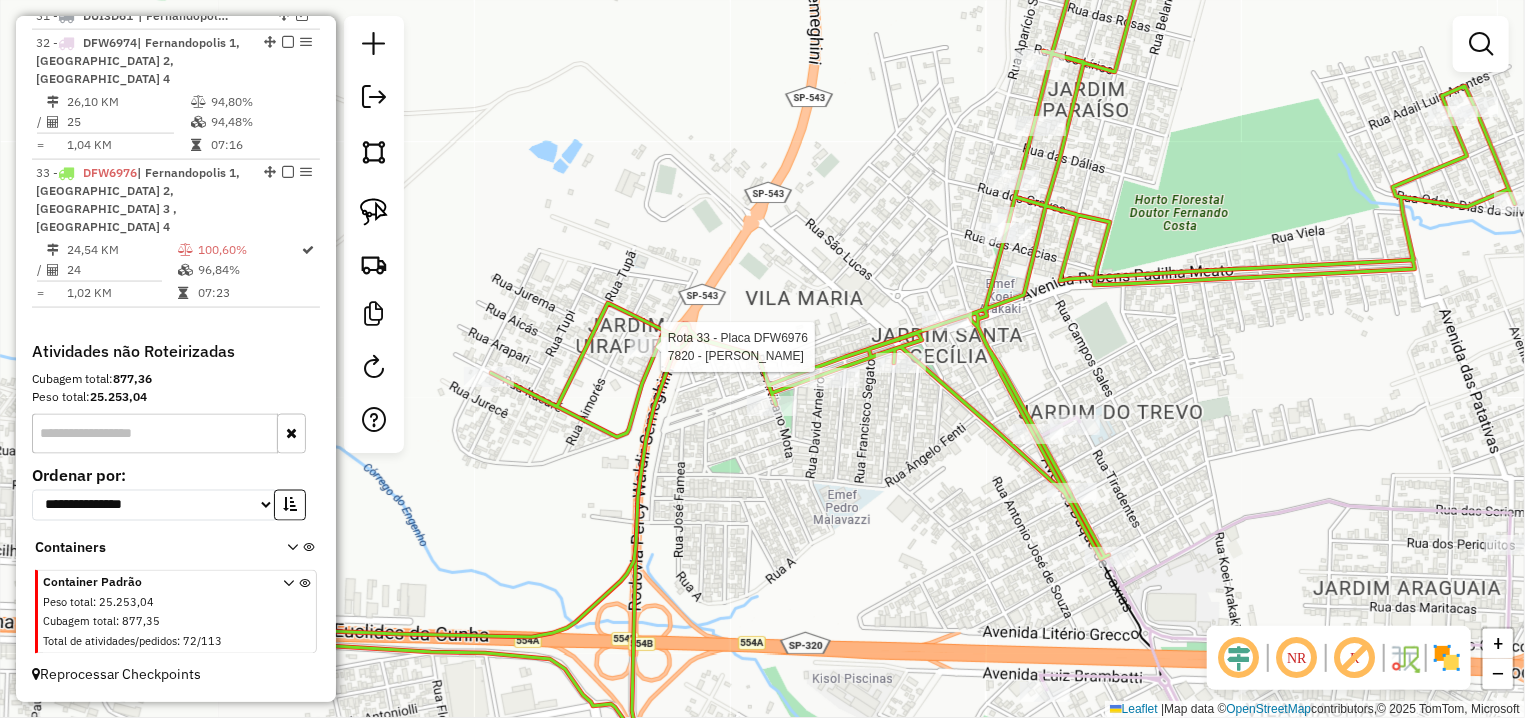 select on "**********" 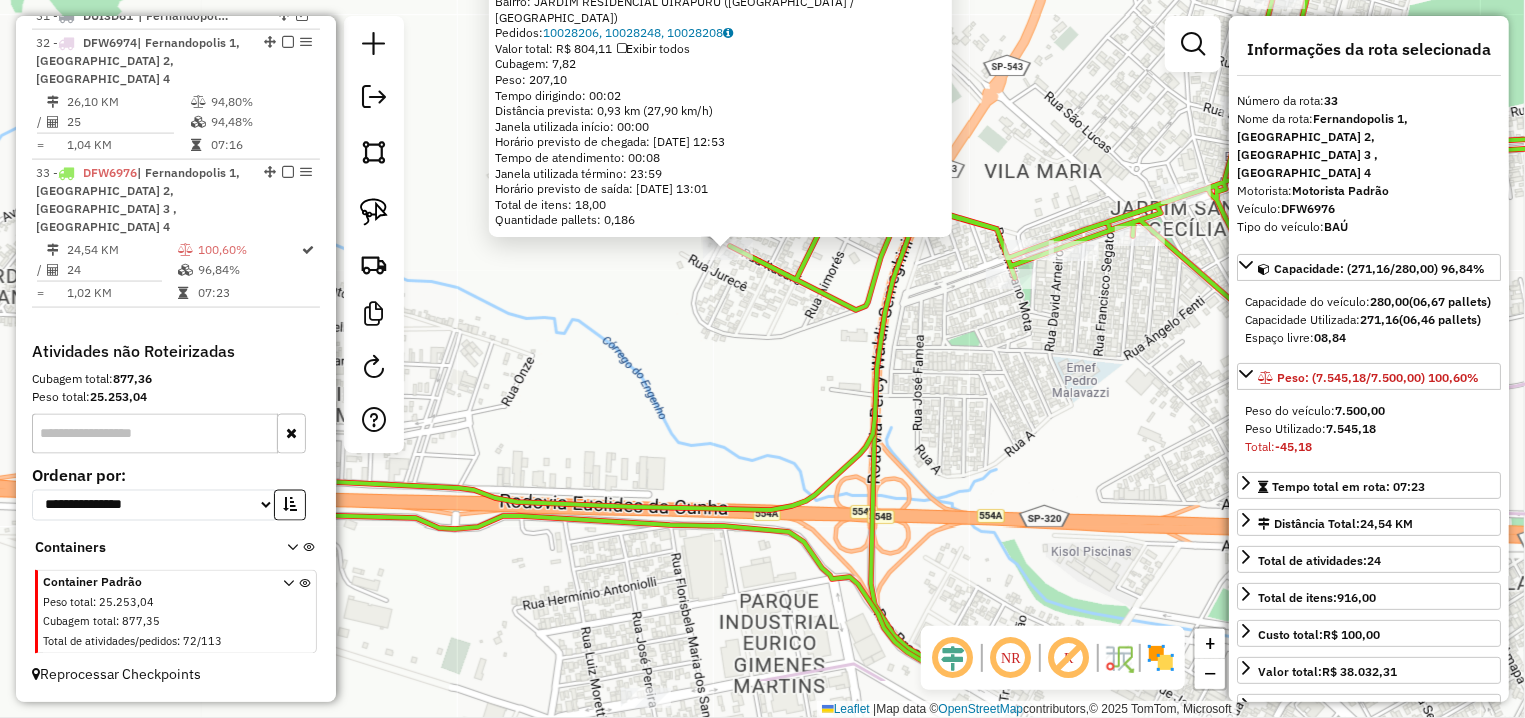 drag, startPoint x: 740, startPoint y: 486, endPoint x: 701, endPoint y: 372, distance: 120.48651 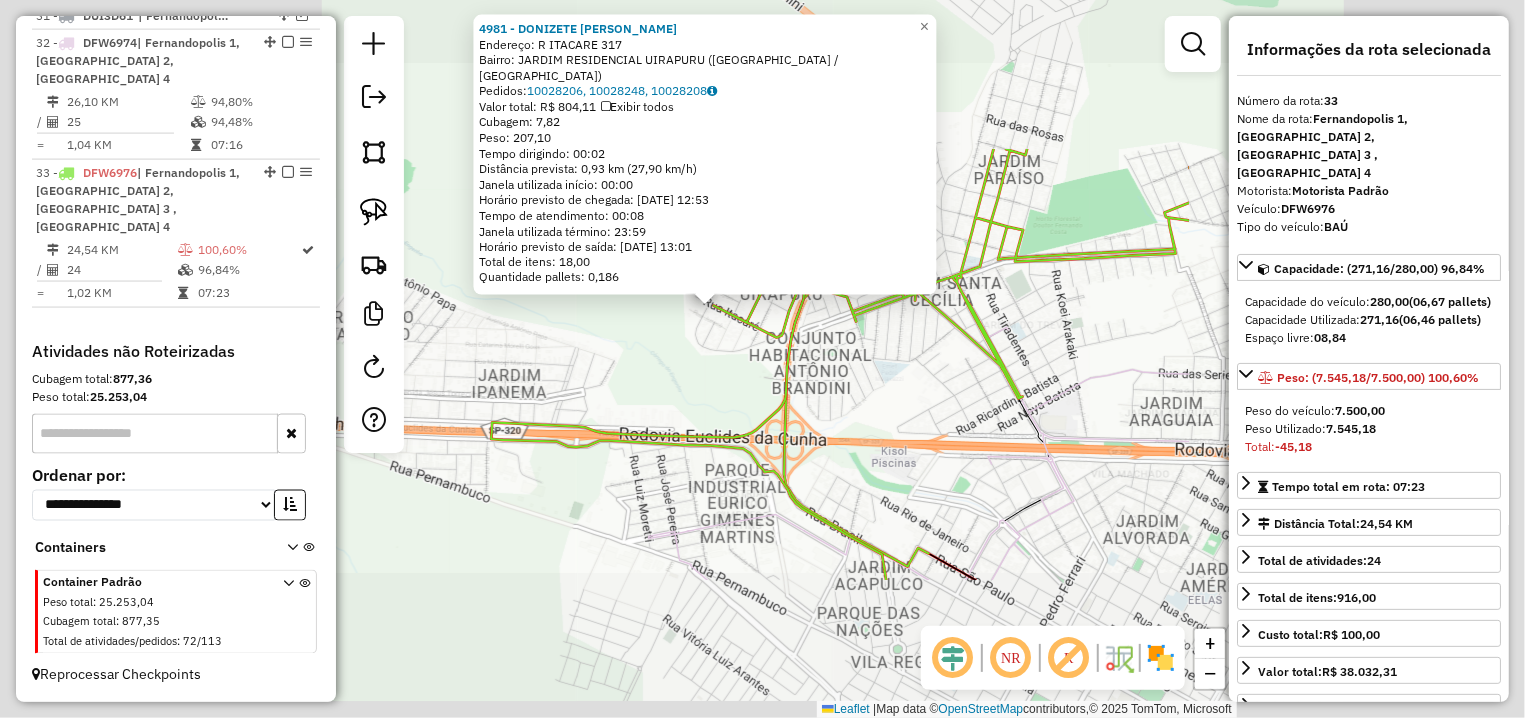 click on "4981 - DONIZETE [PERSON_NAME]: R   ITACARE                       317   Bairro: JARDIM RESIDENCIAL UIRAPURU ([GEOGRAPHIC_DATA] / [GEOGRAPHIC_DATA])   Pedidos:  10028206, 10028248, 10028208   Valor total: R$ 804,11   Exibir todos   Cubagem: 7,82  Peso: 207,10  Tempo dirigindo: 00:02   Distância prevista: 0,93 km (27,90 km/h)   [GEOGRAPHIC_DATA] utilizada início: 00:00   Horário previsto de chegada: [DATE] 12:53   Tempo de atendimento: 00:08   Janela utilizada término: 23:59   Horário previsto de saída: [DATE] 13:01   Total de itens: 18,00   Quantidade pallets: 0,186  × Janela de atendimento Grade de atendimento Capacidade Transportadoras Veículos Cliente Pedidos  Rotas Selecione os dias de semana para filtrar as janelas de atendimento  Seg   Ter   Qua   Qui   Sex   Sáb   Dom  Informe o período da janela de atendimento: De: Até:  Filtrar exatamente a janela do cliente  Considerar janela de atendimento padrão  Selecione os dias de semana para filtrar as grades de atendimento  Seg   Ter   Qua   Qui   Sex   Sáb  +" 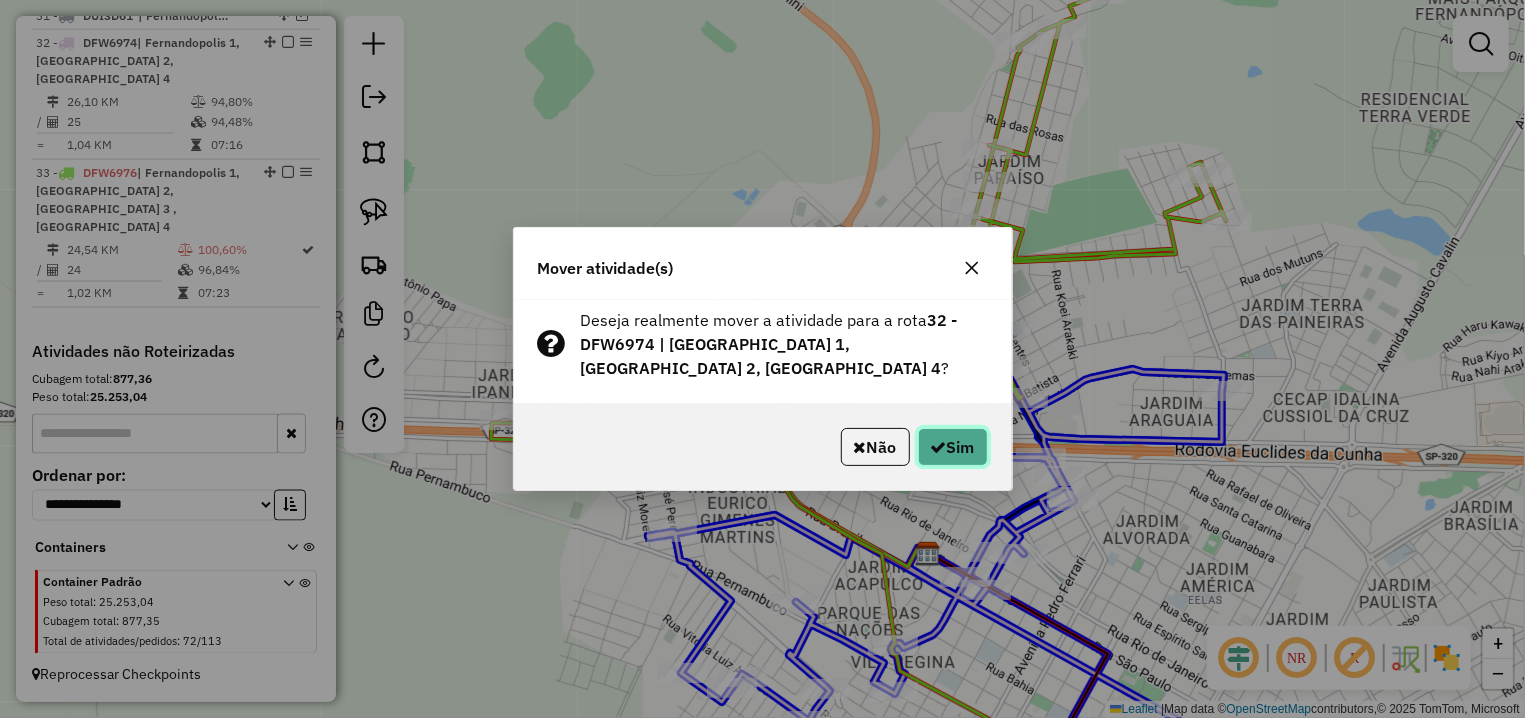 click on "Sim" 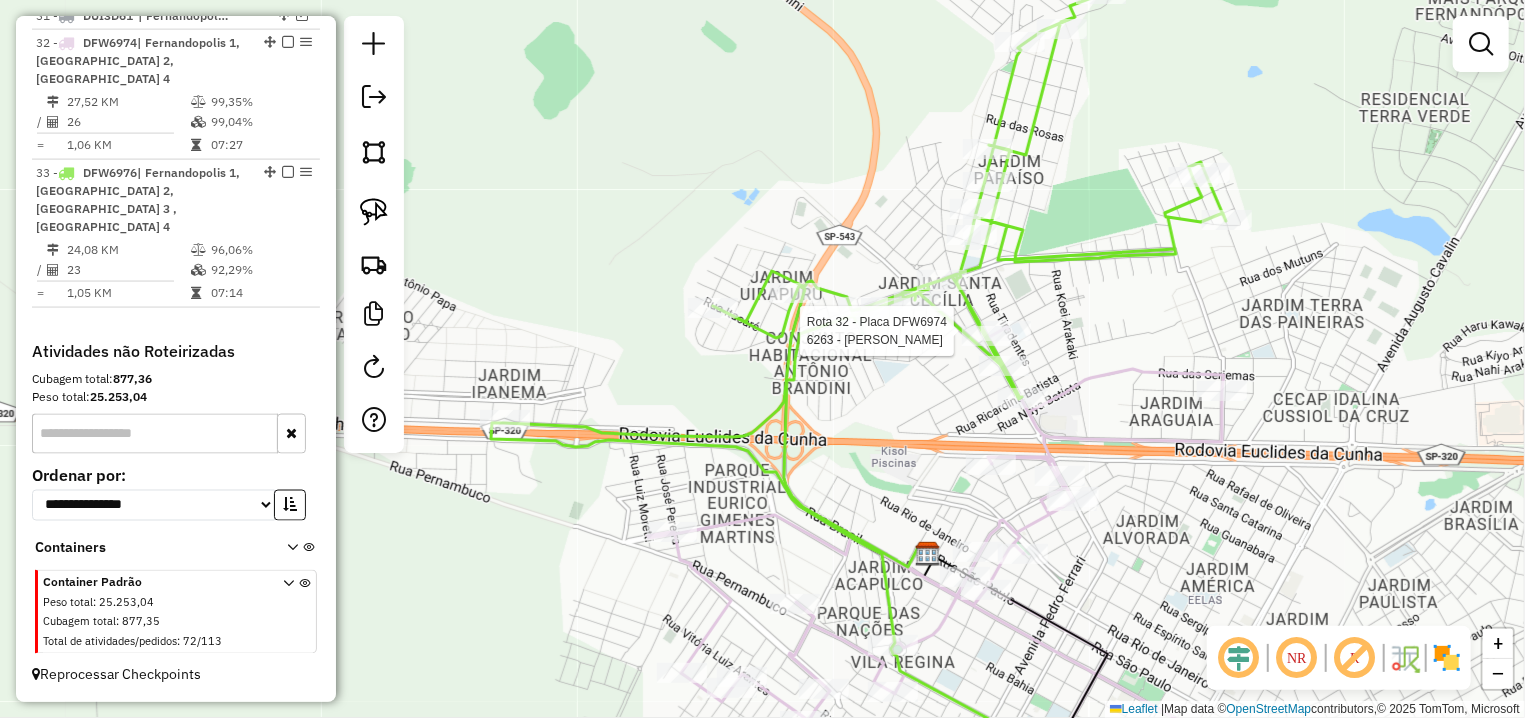 select on "**********" 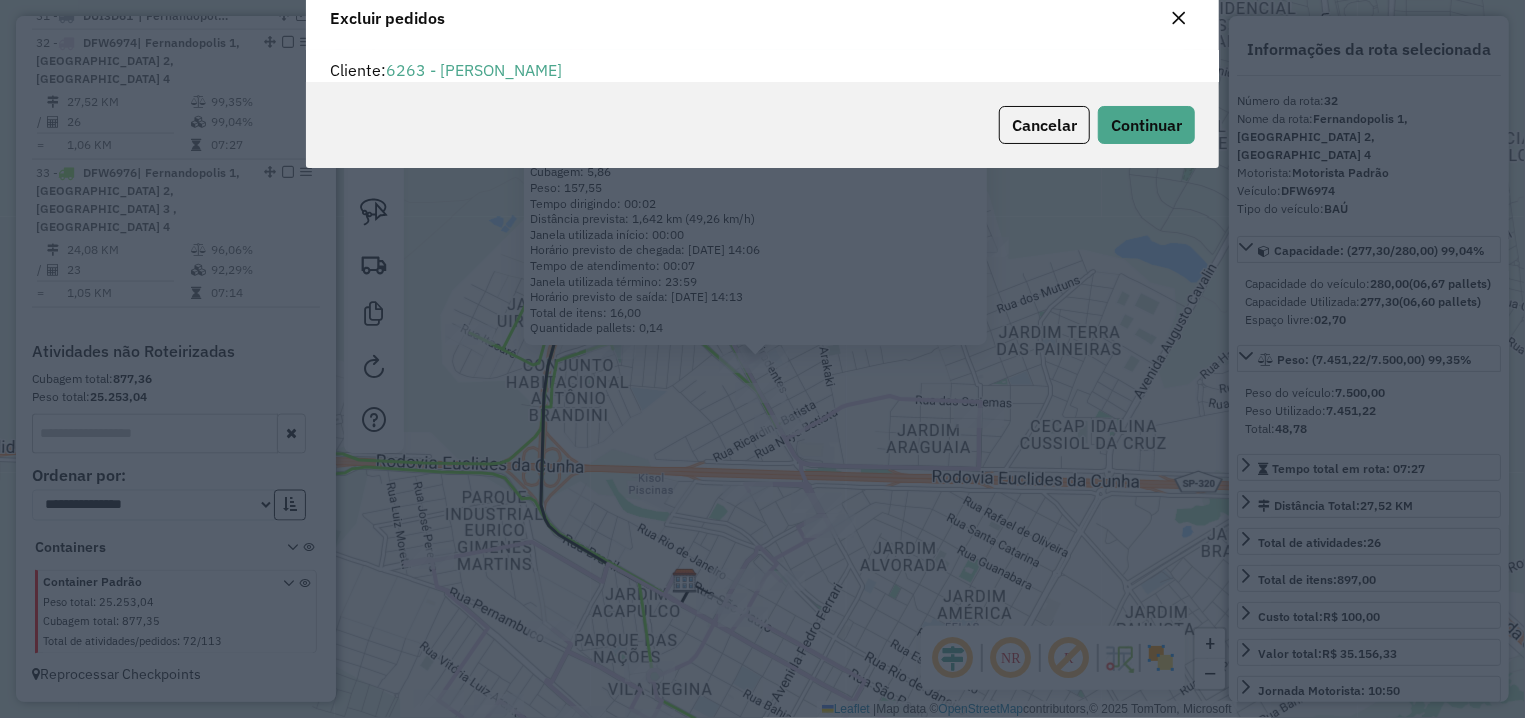 scroll, scrollTop: 12, scrollLeft: 7, axis: both 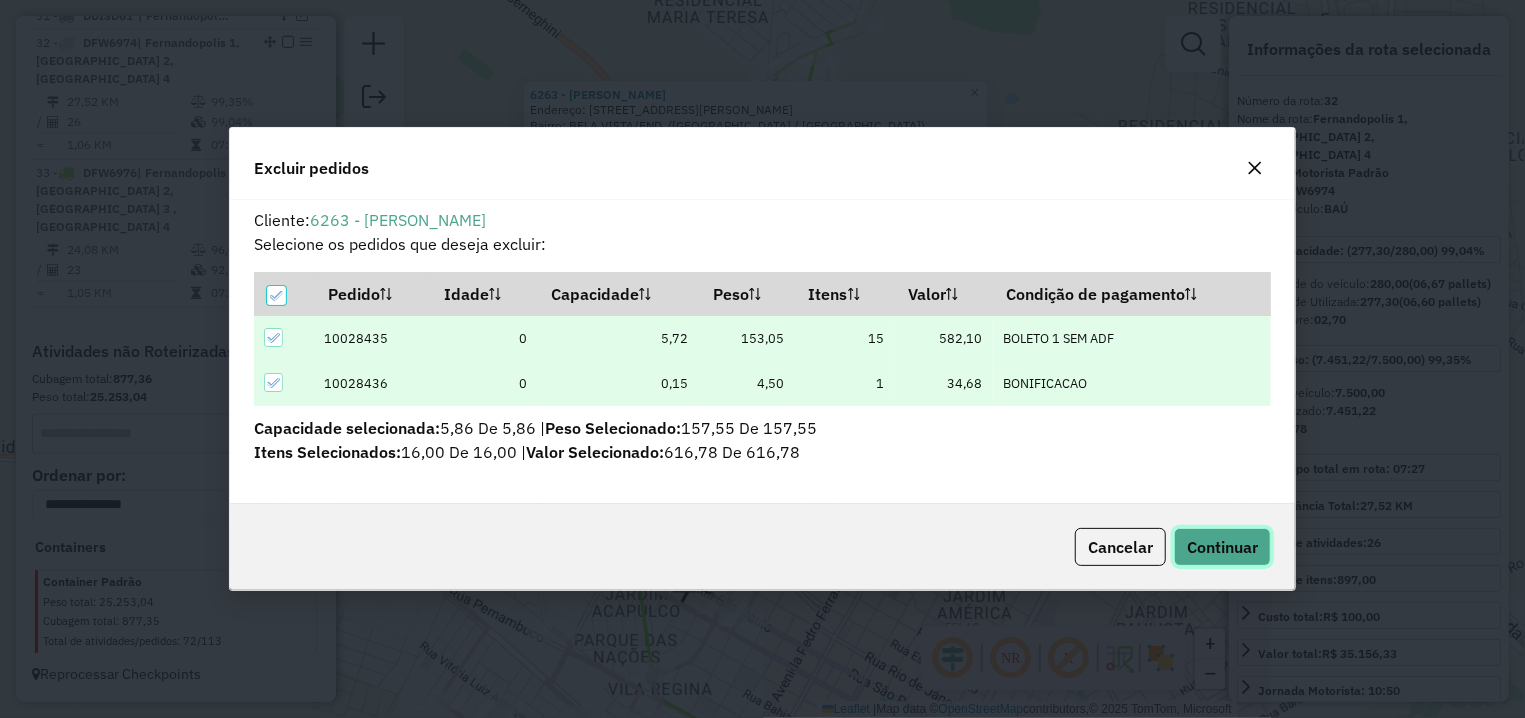 click on "Continuar" 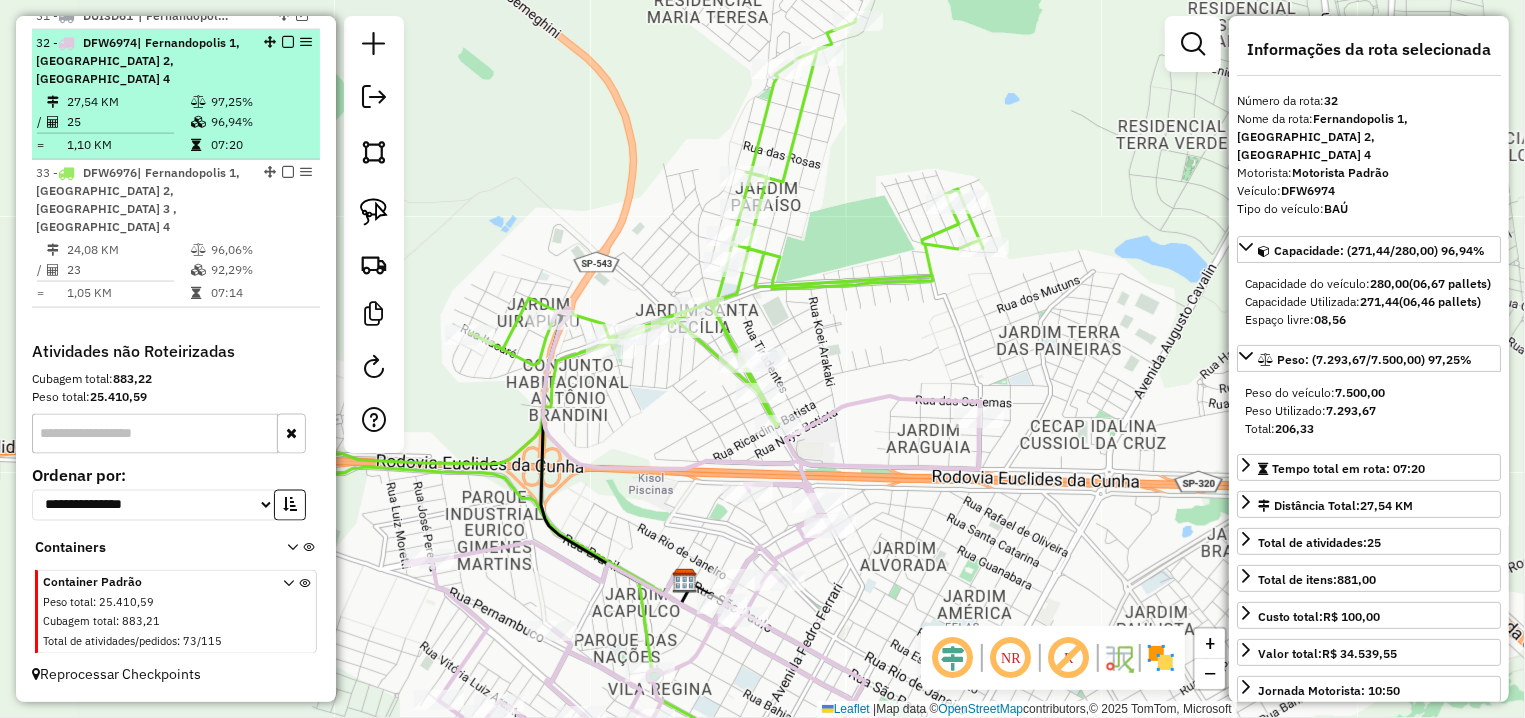 click at bounding box center (288, 42) 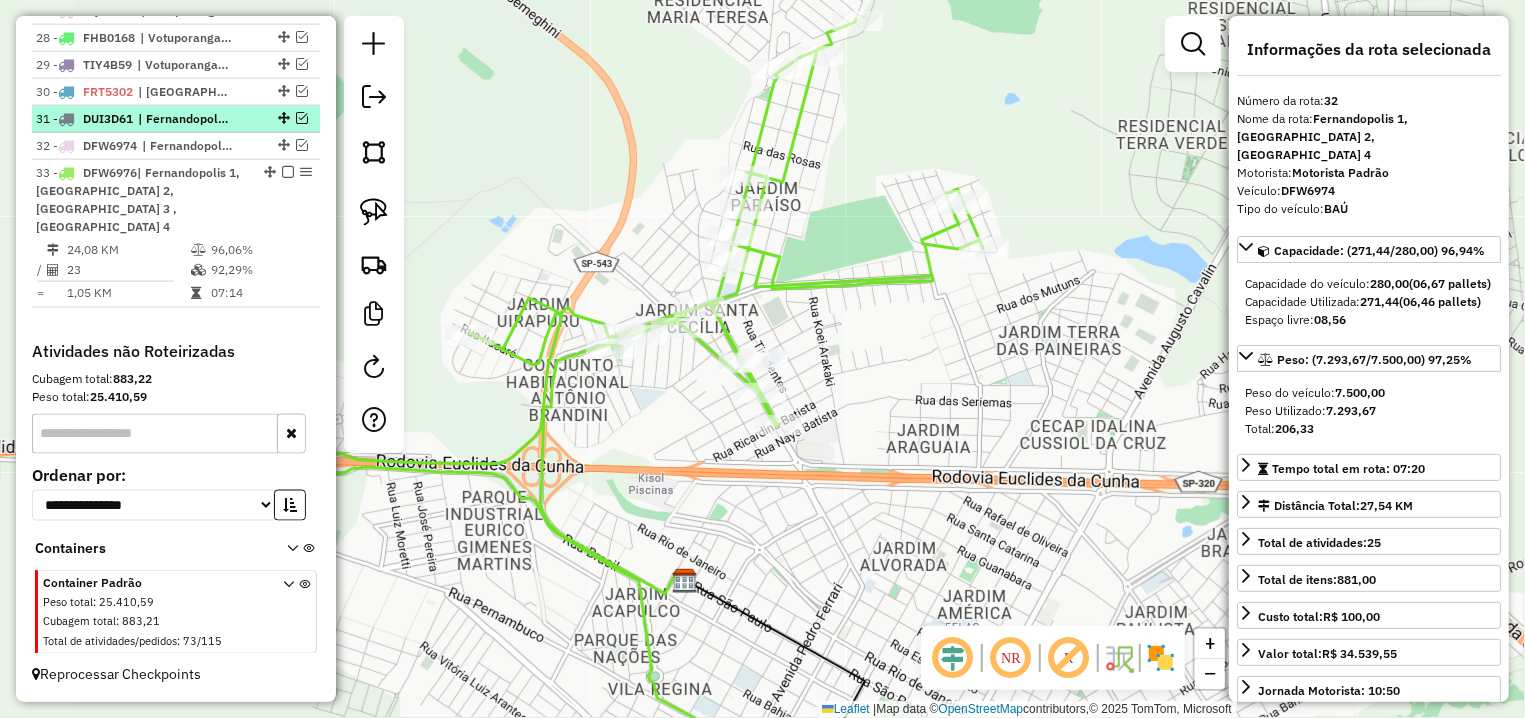 click at bounding box center (302, 118) 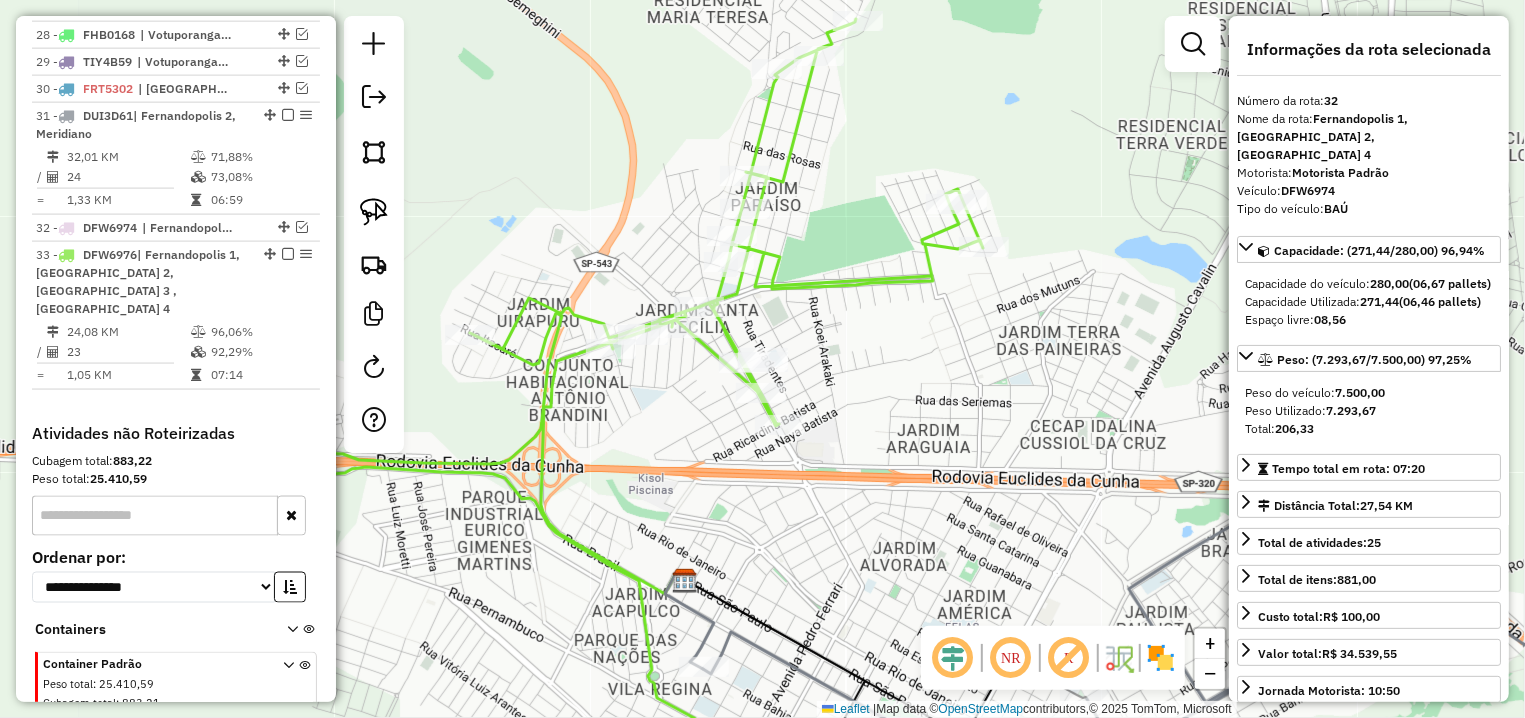 click 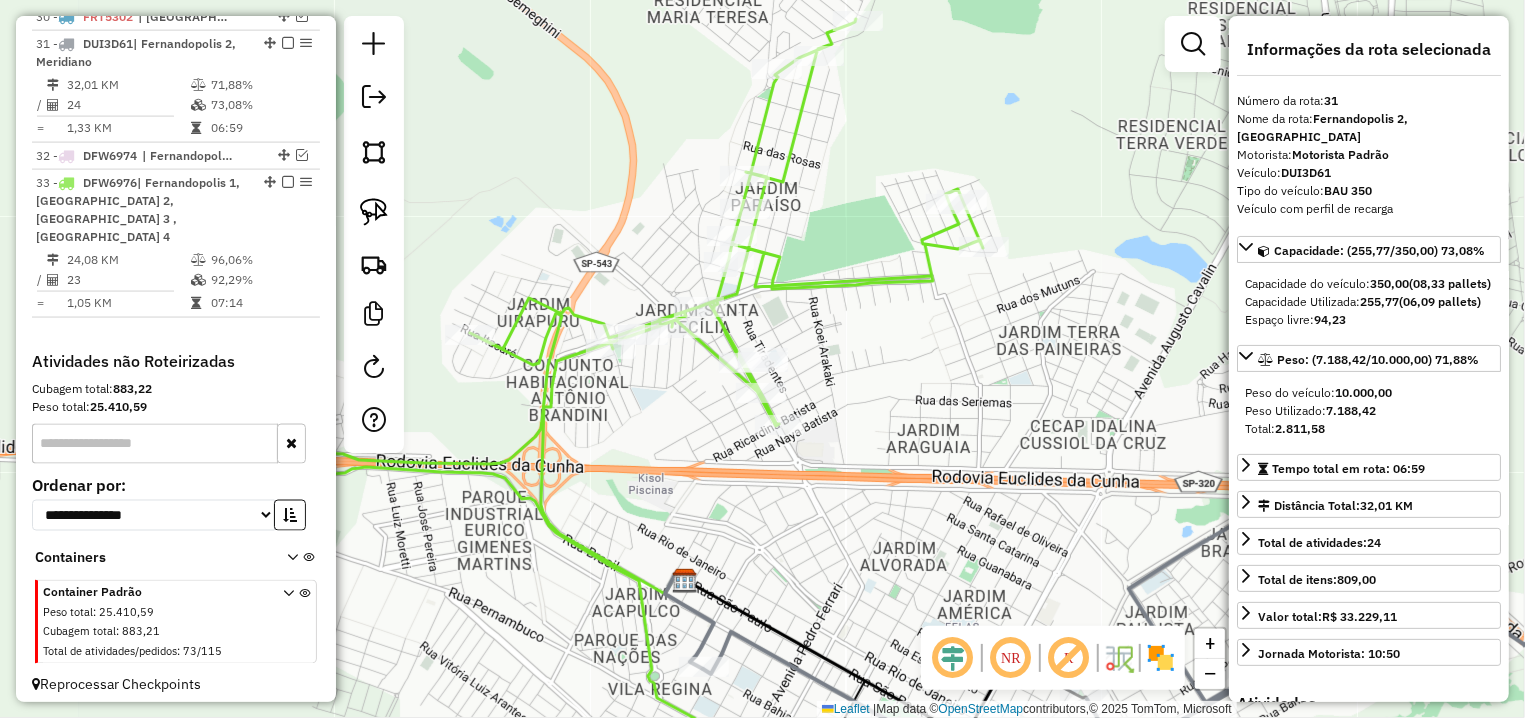 scroll, scrollTop: 1582, scrollLeft: 0, axis: vertical 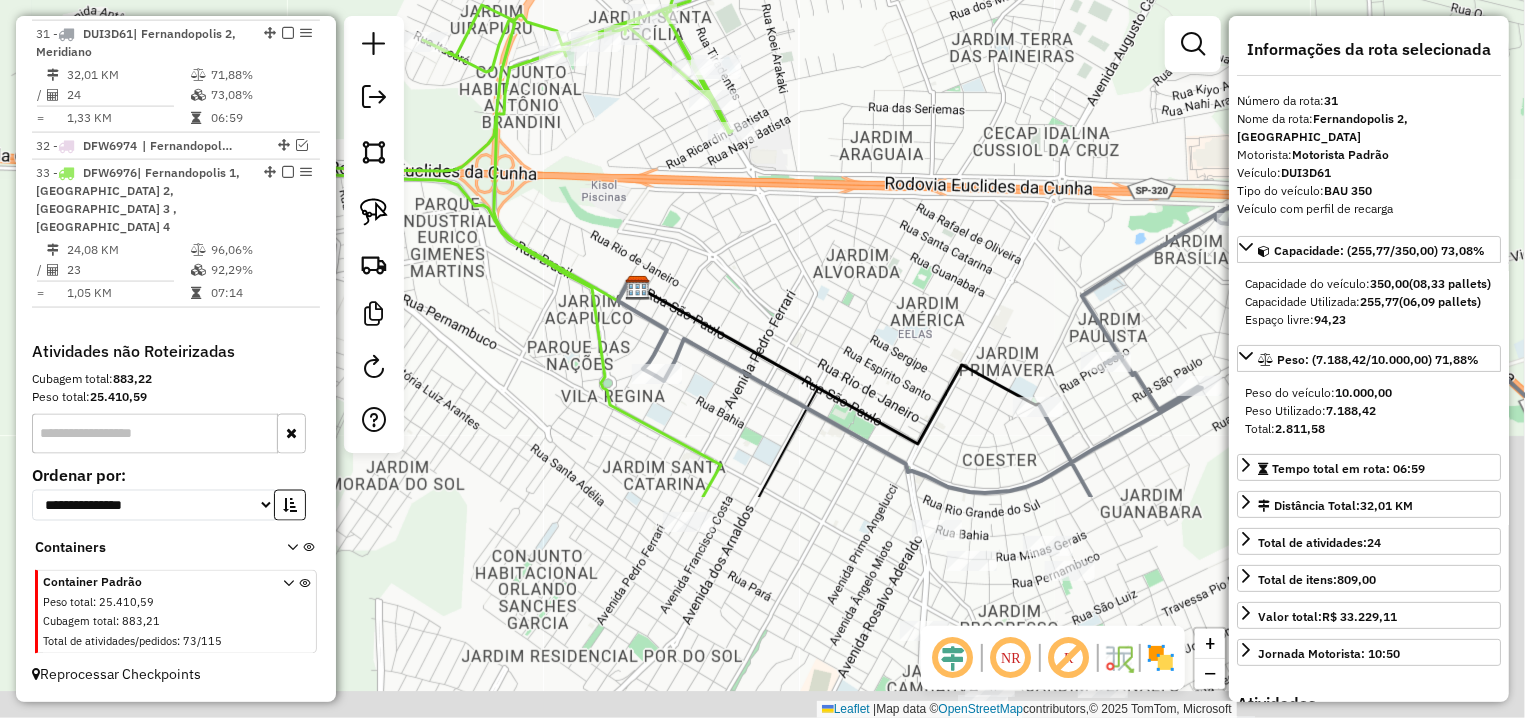 drag, startPoint x: 877, startPoint y: 603, endPoint x: 812, endPoint y: 227, distance: 381.577 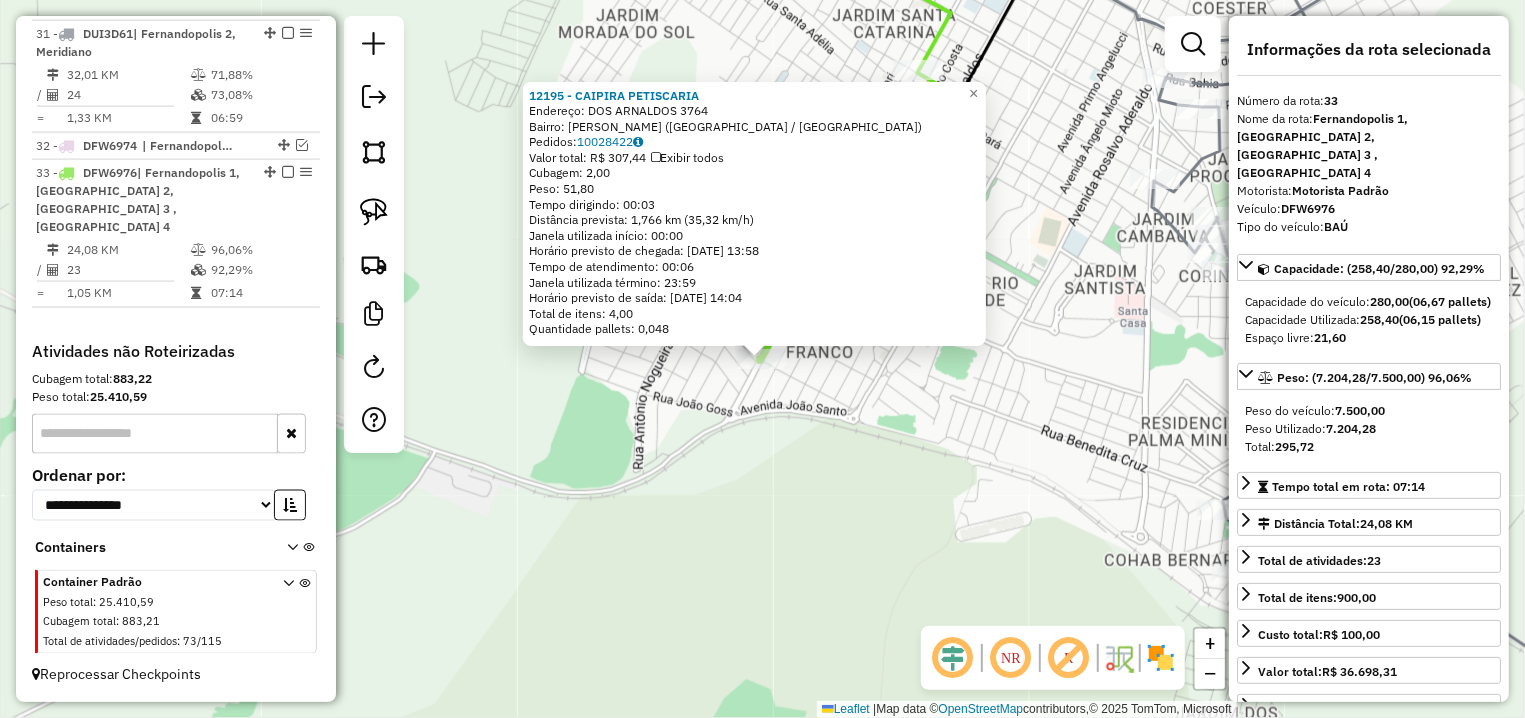 click on "12195 - CAIPIRA PETISCARIA  Endereço:  DOS ARNALDOS 3764   Bairro: [PERSON_NAME] ([GEOGRAPHIC_DATA] / [GEOGRAPHIC_DATA])   Pedidos:  10028422   Valor total: R$ 307,44   Exibir todos   Cubagem: 2,00  Peso: 51,80  Tempo dirigindo: 00:03   Distância prevista: 1,766 km (35,32 km/h)   [GEOGRAPHIC_DATA] utilizada início: 00:00   Horário previsto de chegada: [DATE] 13:58   Tempo de atendimento: 00:06   Janela utilizada término: 23:59   Horário previsto de saída: [DATE] 14:04   Total de itens: 4,00   Quantidade pallets: 0,048  × Janela de atendimento Grade de atendimento Capacidade Transportadoras Veículos Cliente Pedidos  Rotas Selecione os dias de semana para filtrar as janelas de atendimento  Seg   Ter   Qua   Qui   Sex   Sáb   Dom  Informe o período da janela de atendimento: De: Até:  Filtrar exatamente a janela do cliente  Considerar janela de atendimento padrão  Selecione os dias de semana para filtrar as grades de atendimento  Seg   Ter   Qua   Qui   Sex   Sáb   Dom   Clientes fora do dia de atendimento selecionado +" 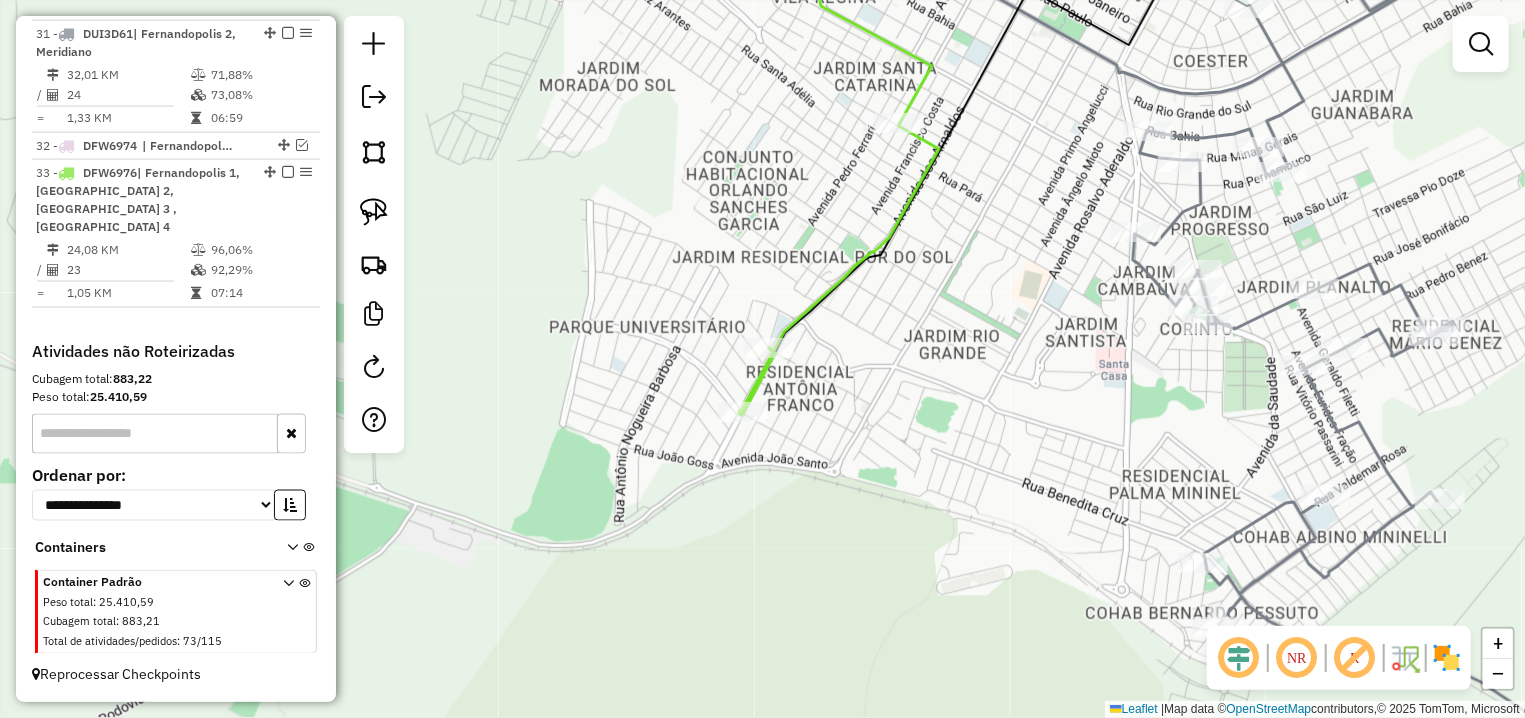 drag, startPoint x: 1030, startPoint y: 145, endPoint x: 872, endPoint y: 548, distance: 432.86603 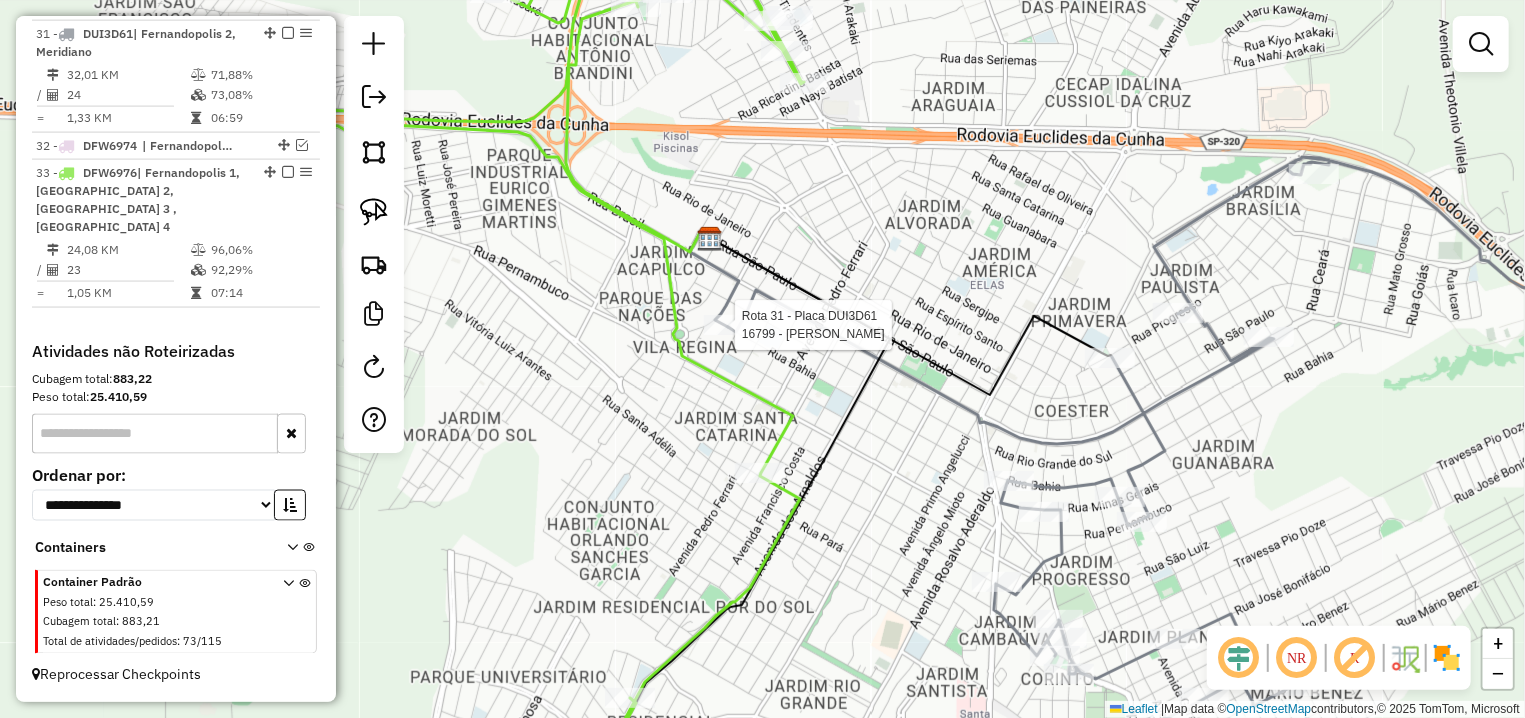 select on "**********" 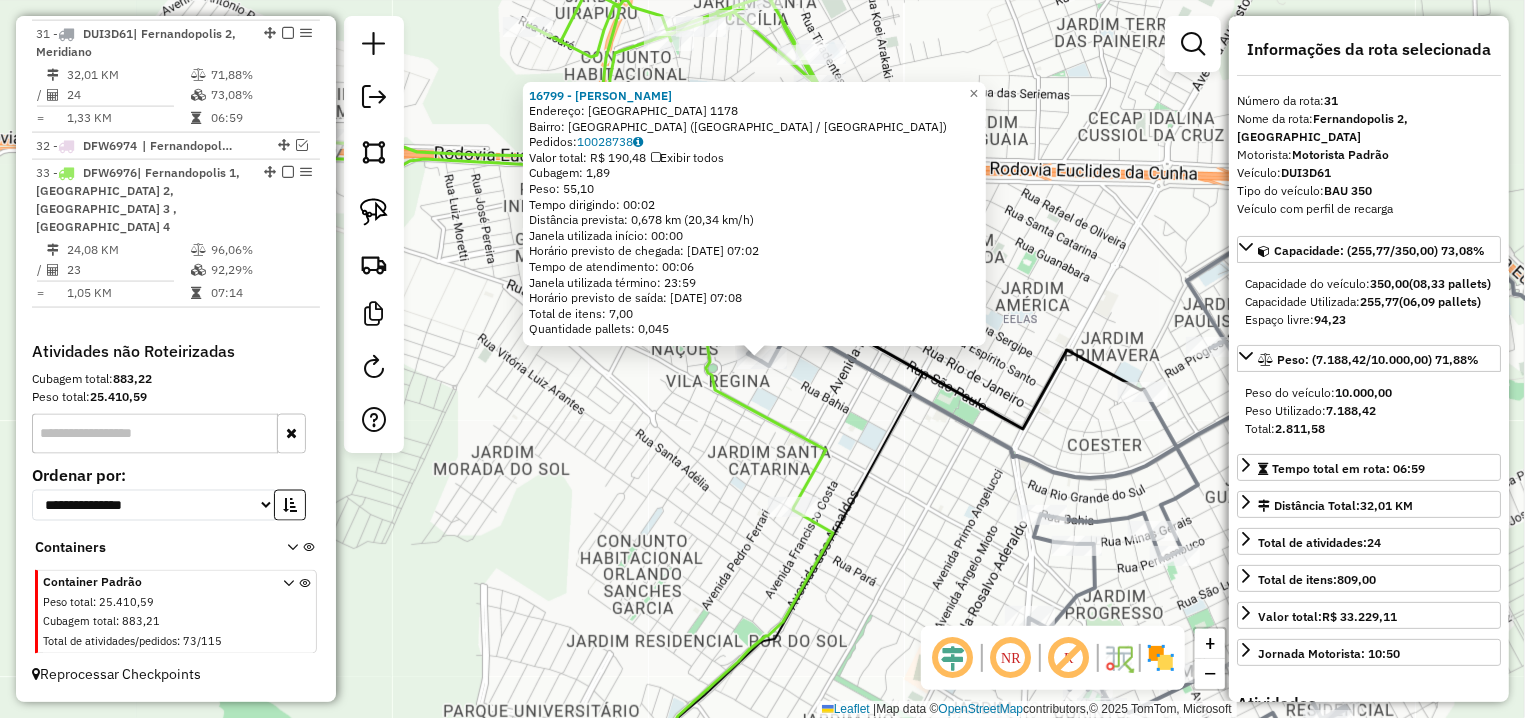 click on "16799 - [PERSON_NAME]:  [GEOGRAPHIC_DATA] 1178   Bairro: [GEOGRAPHIC_DATA] ([GEOGRAPHIC_DATA] / [GEOGRAPHIC_DATA])   [GEOGRAPHIC_DATA]:  10028738   Valor total: R$ 190,48   Exibir todos   Cubagem: 1,89  Peso: 55,10  Tempo dirigindo: 00:02   Distância prevista: 0,678 km (20,34 km/h)   Janela utilizada início: 00:00   Horário previsto de chegada: [DATE] 07:02   Tempo de atendimento: 00:06   Janela utilizada término: 23:59   Horário previsto de saída: [DATE] 07:08   Total de itens: 7,00   Quantidade pallets: 0,045  × Janela de atendimento Grade de atendimento Capacidade Transportadoras Veículos Cliente Pedidos  Rotas Selecione os dias de semana para filtrar as janelas de atendimento  Seg   Ter   Qua   Qui   Sex   Sáb   Dom  Informe o período da janela de atendimento: De: Até:  Filtrar exatamente a janela do cliente  Considerar janela de atendimento padrão  Selecione os dias de semana para filtrar as grades de atendimento  Seg   Ter   Qua   Qui   Sex   Sáb   Dom   Considerar clientes sem dia de atendimento cadastrado De:" 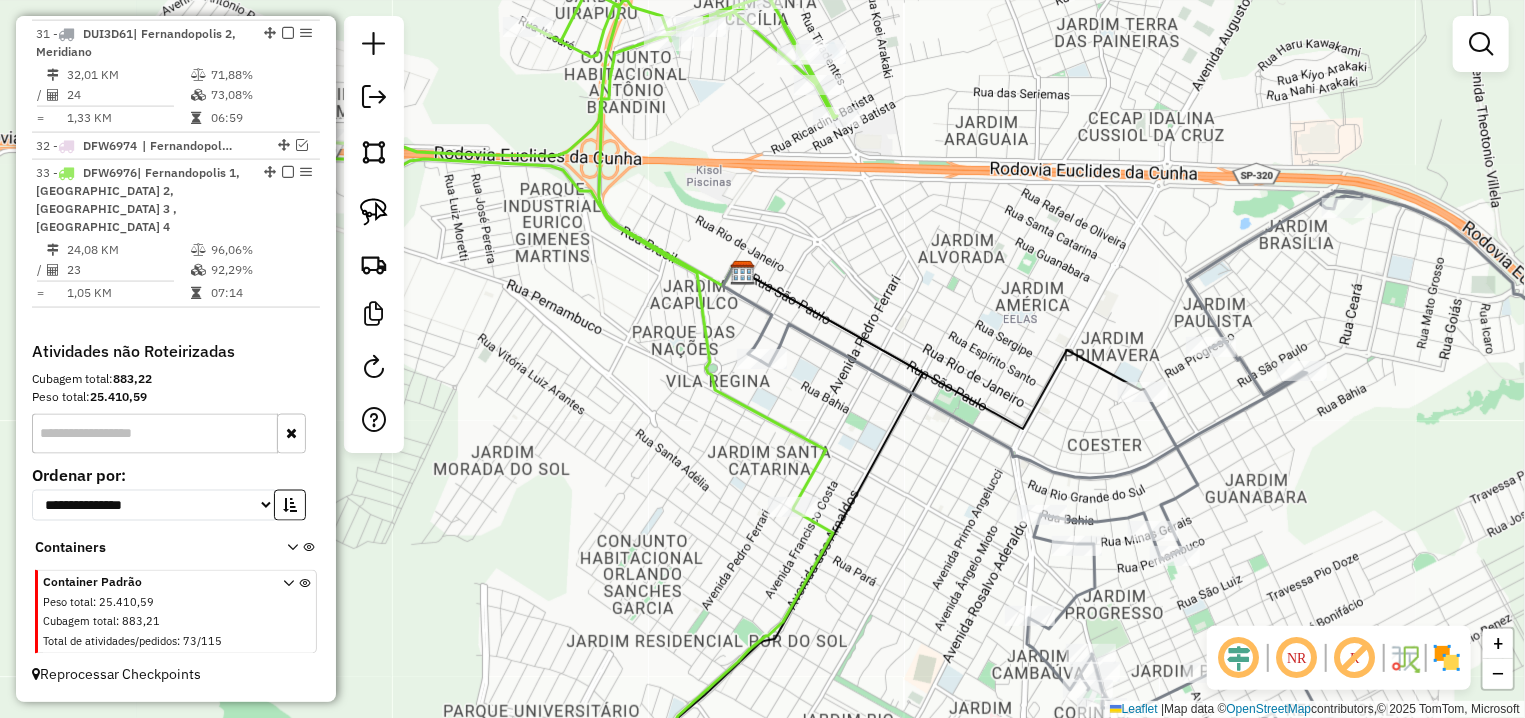 click 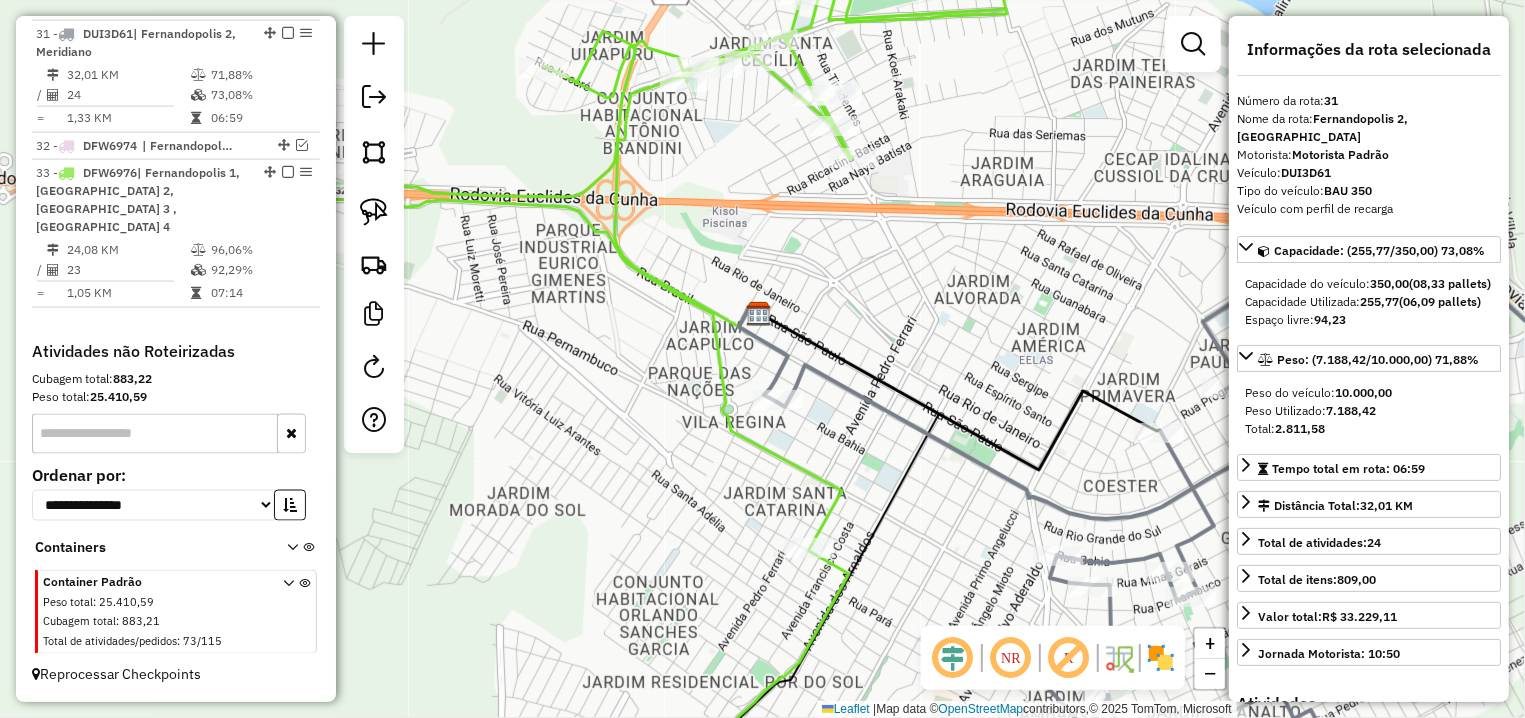 drag, startPoint x: 864, startPoint y: 224, endPoint x: 880, endPoint y: 265, distance: 44.011364 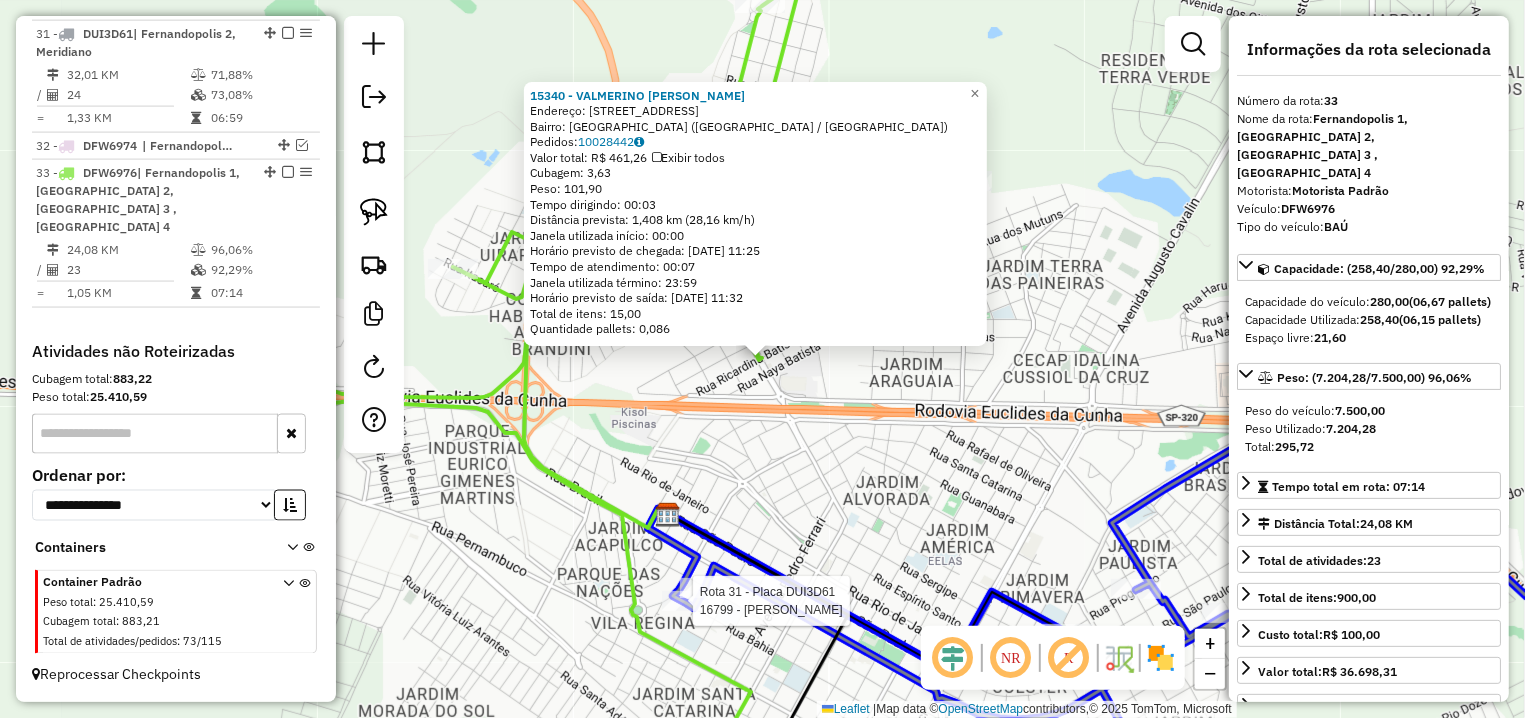 click 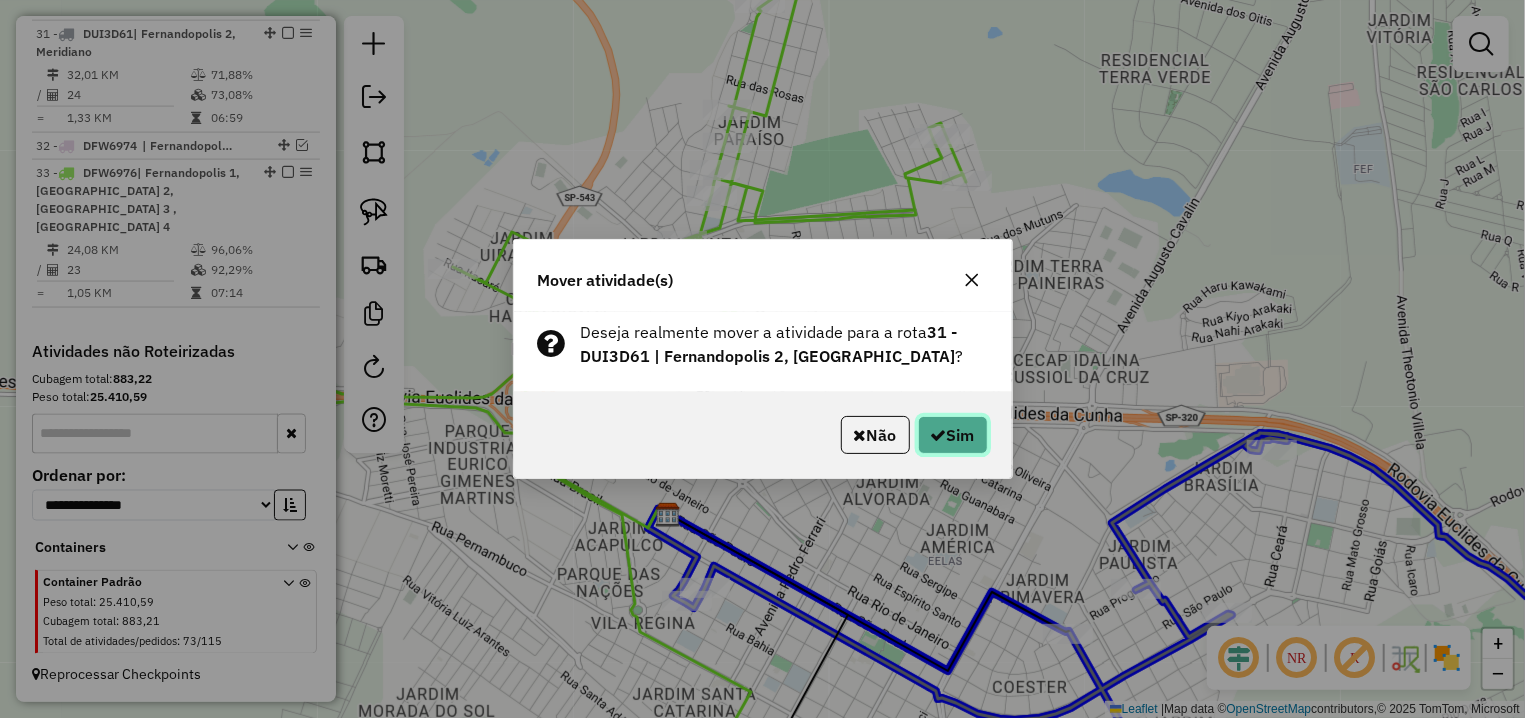 click on "Sim" 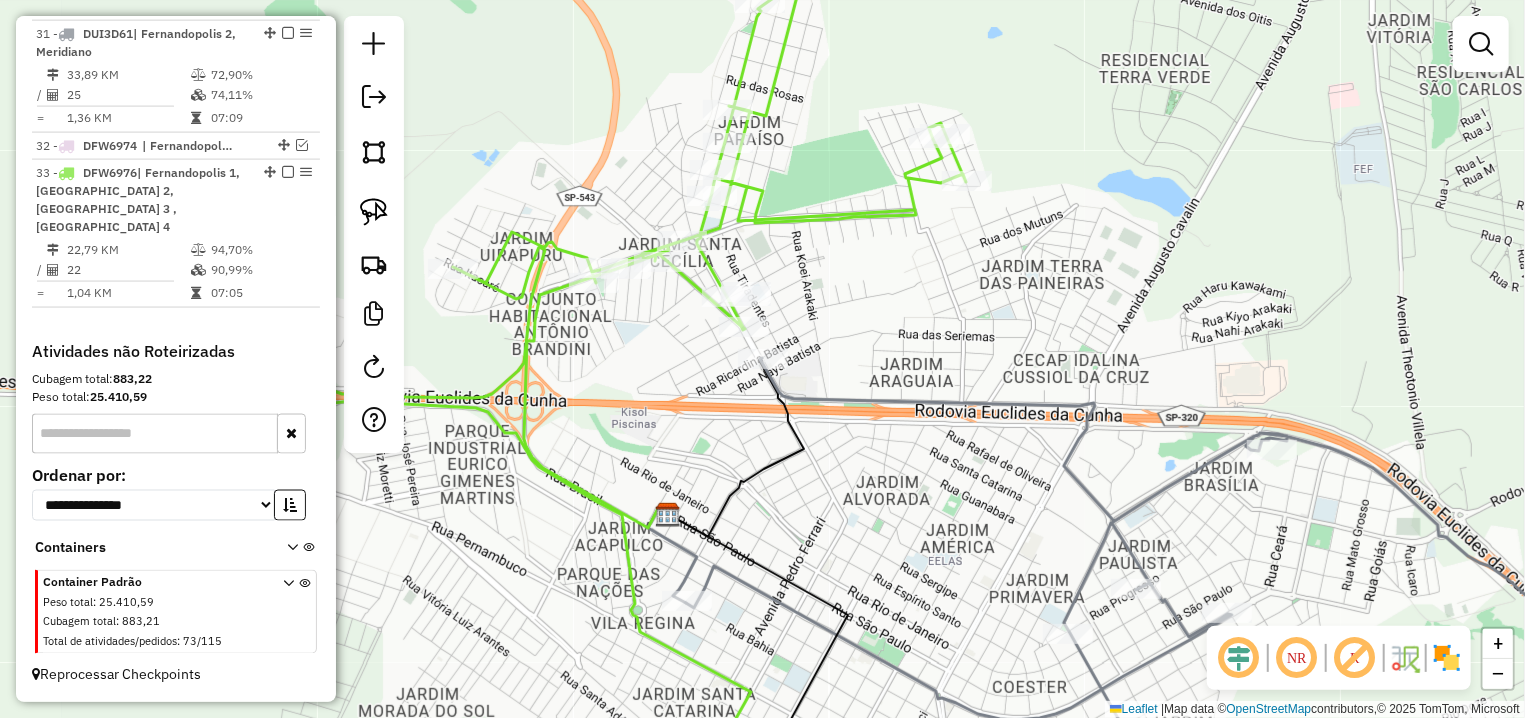 click 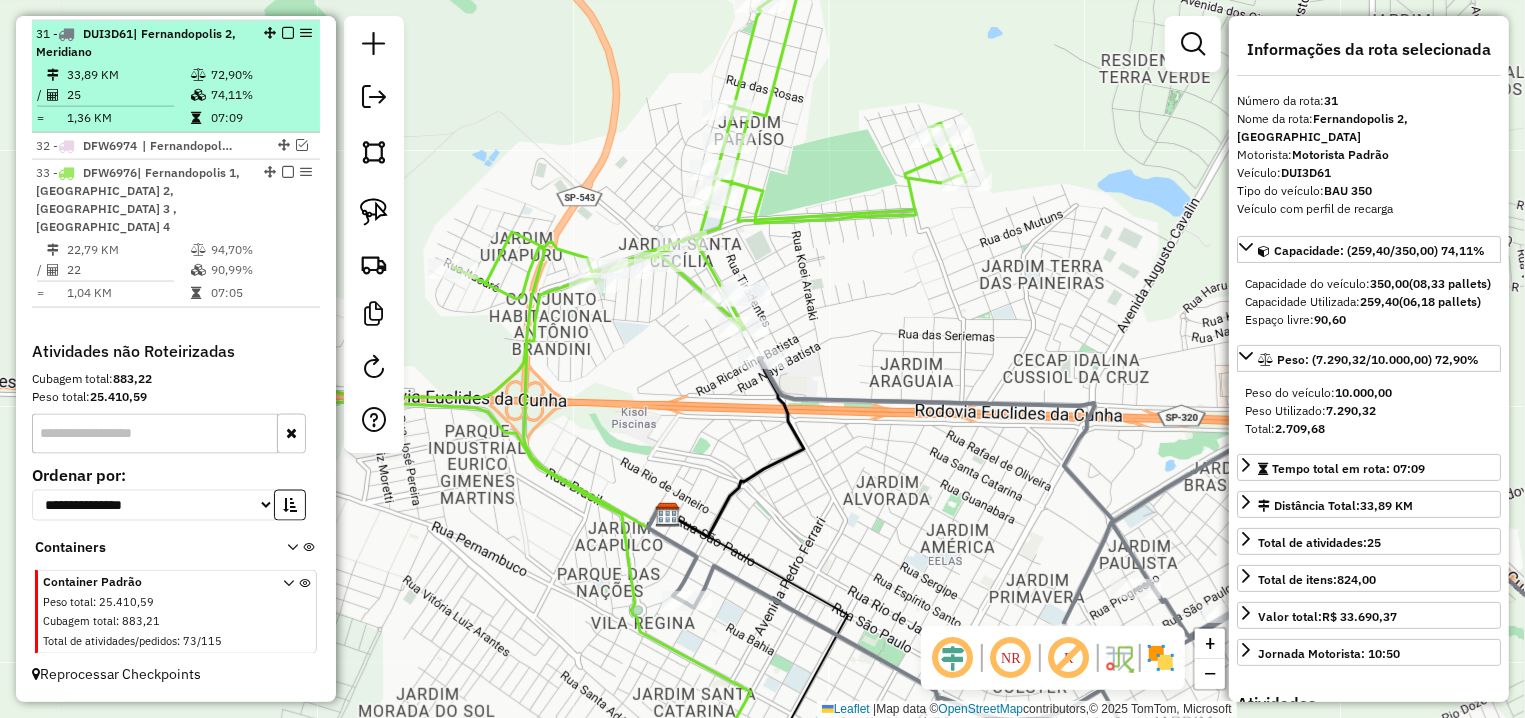 click at bounding box center (288, 33) 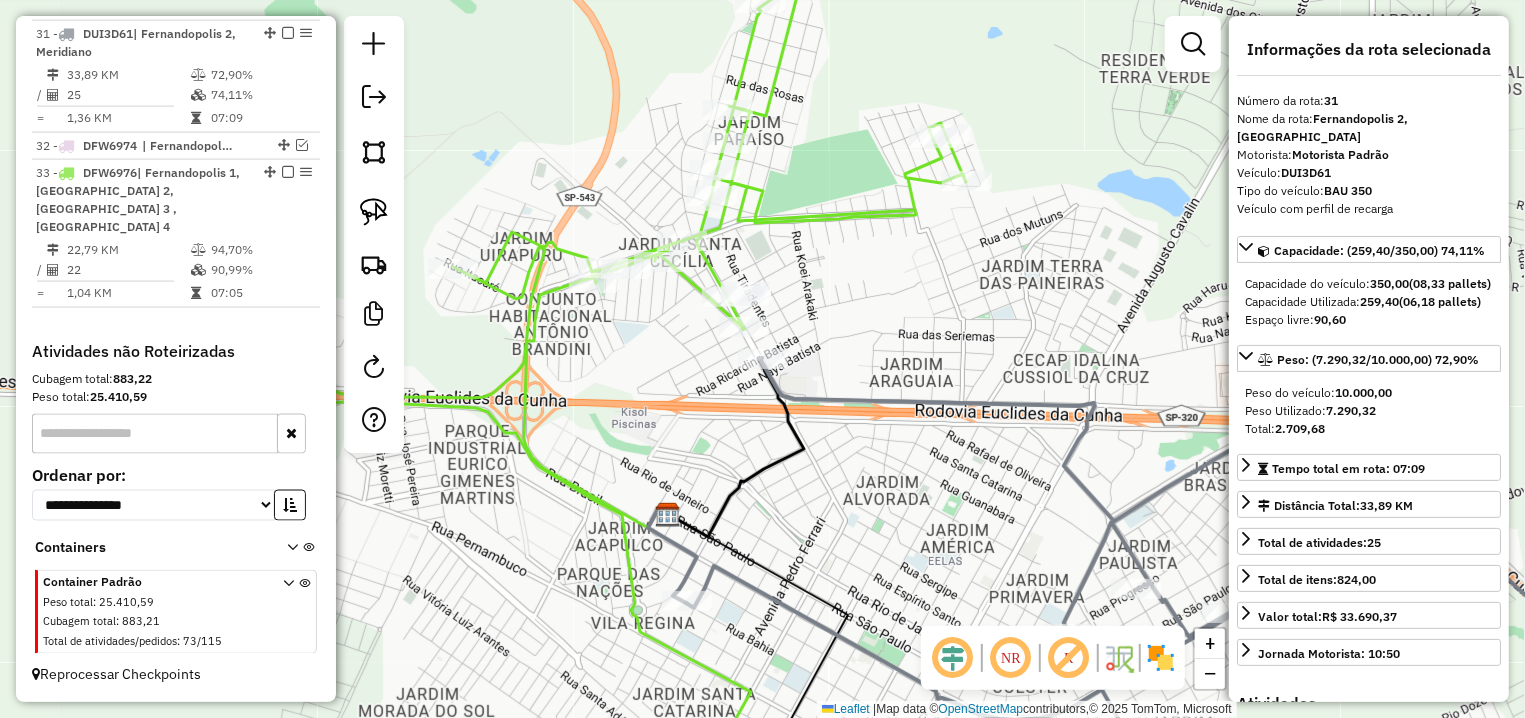 scroll, scrollTop: 1497, scrollLeft: 0, axis: vertical 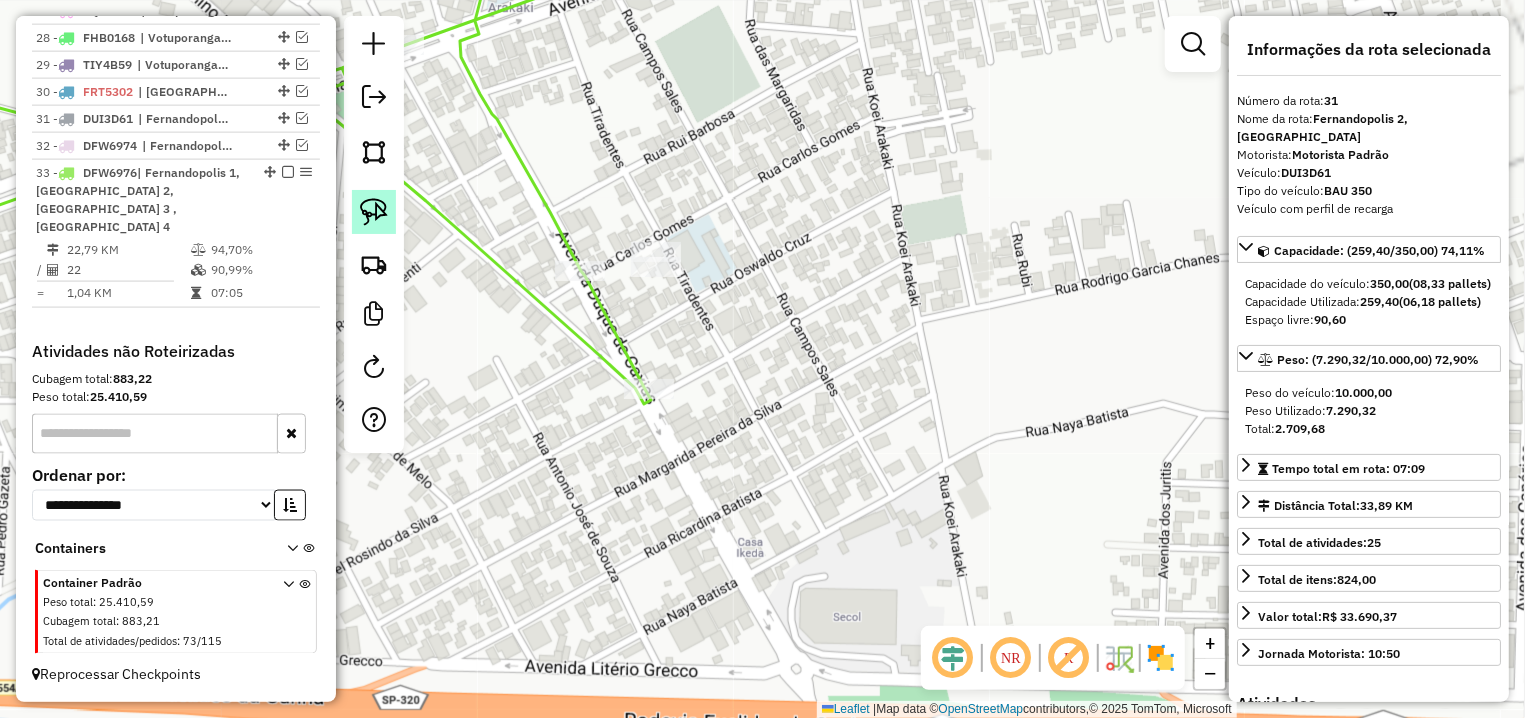 click 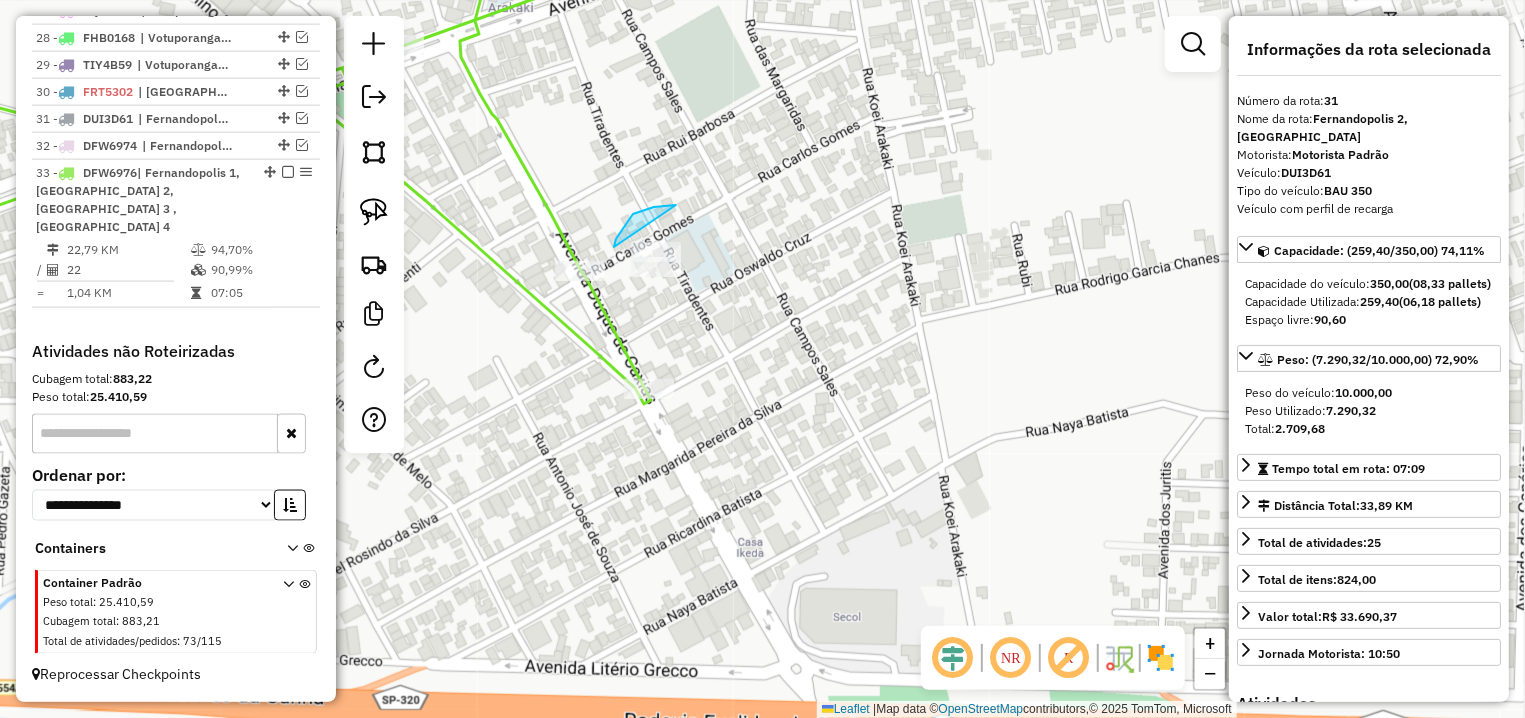 drag, startPoint x: 654, startPoint y: 207, endPoint x: 711, endPoint y: 319, distance: 125.670204 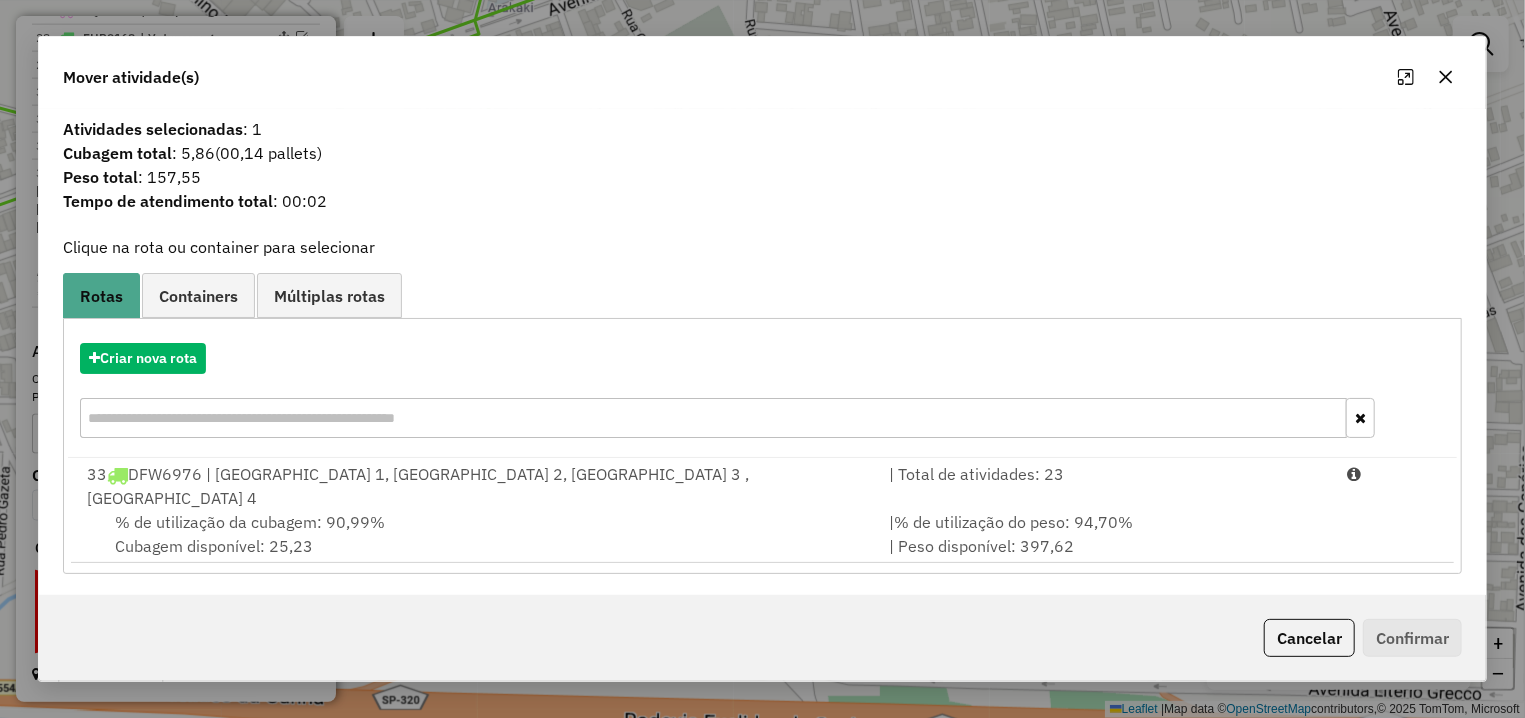 click on "% de utilização da cubagem: 90,99%  Cubagem disponível: 25,23" at bounding box center (476, 534) 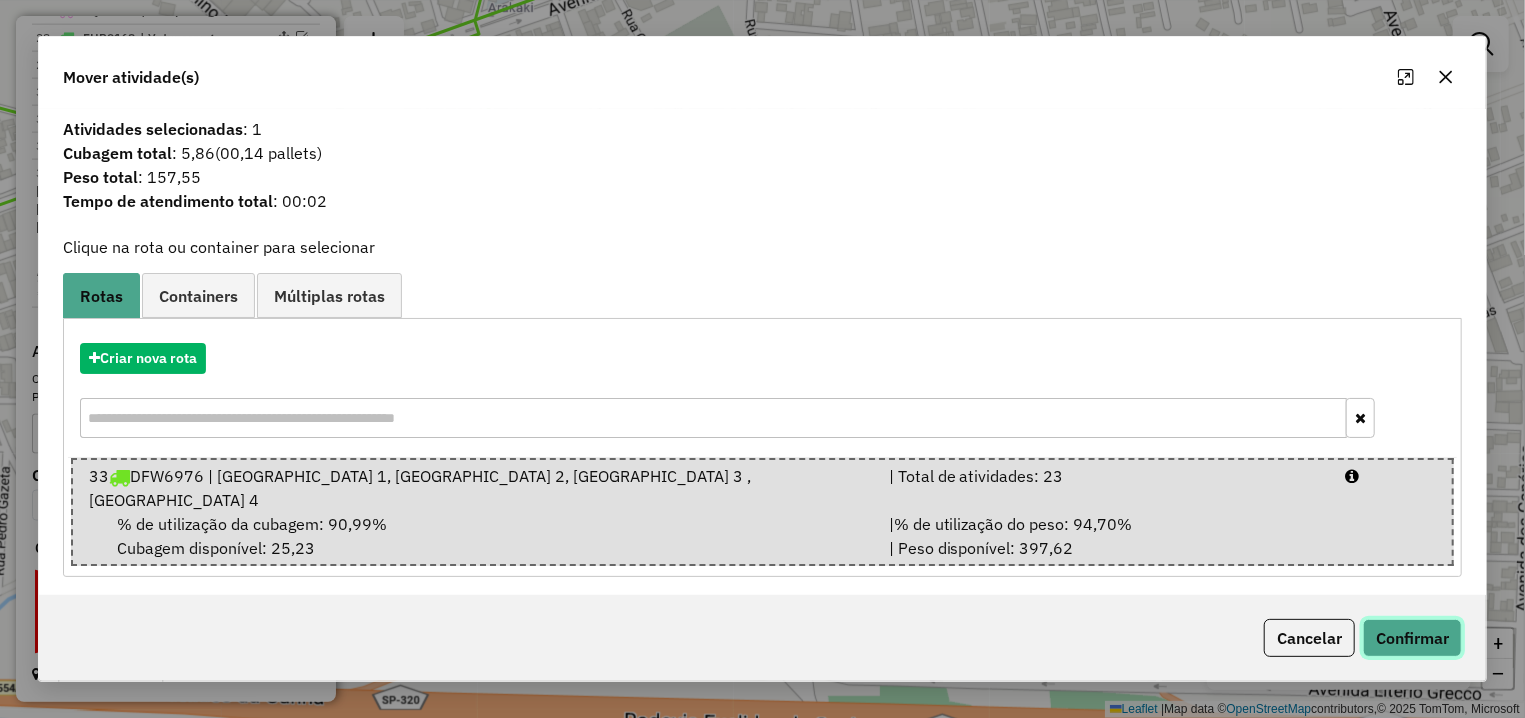 click on "Confirmar" 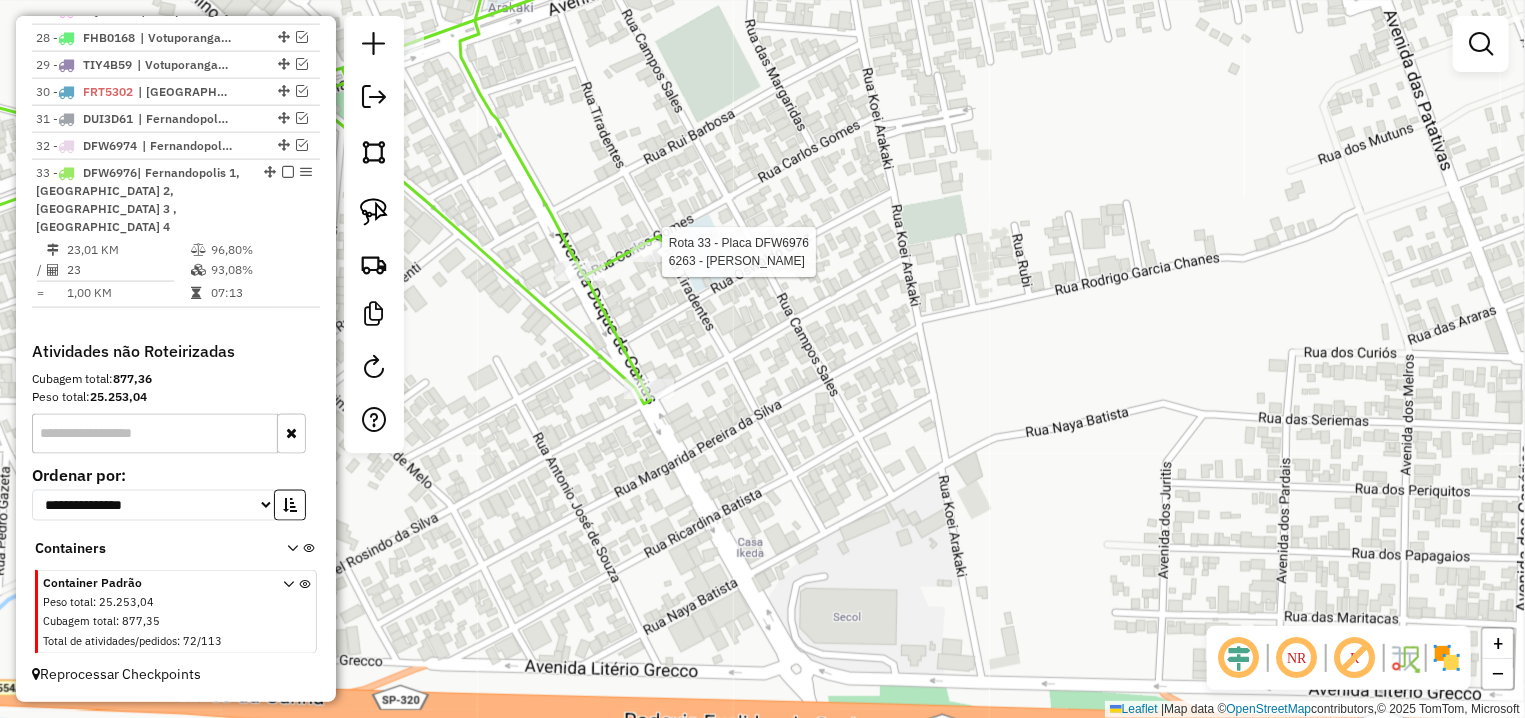 select on "**********" 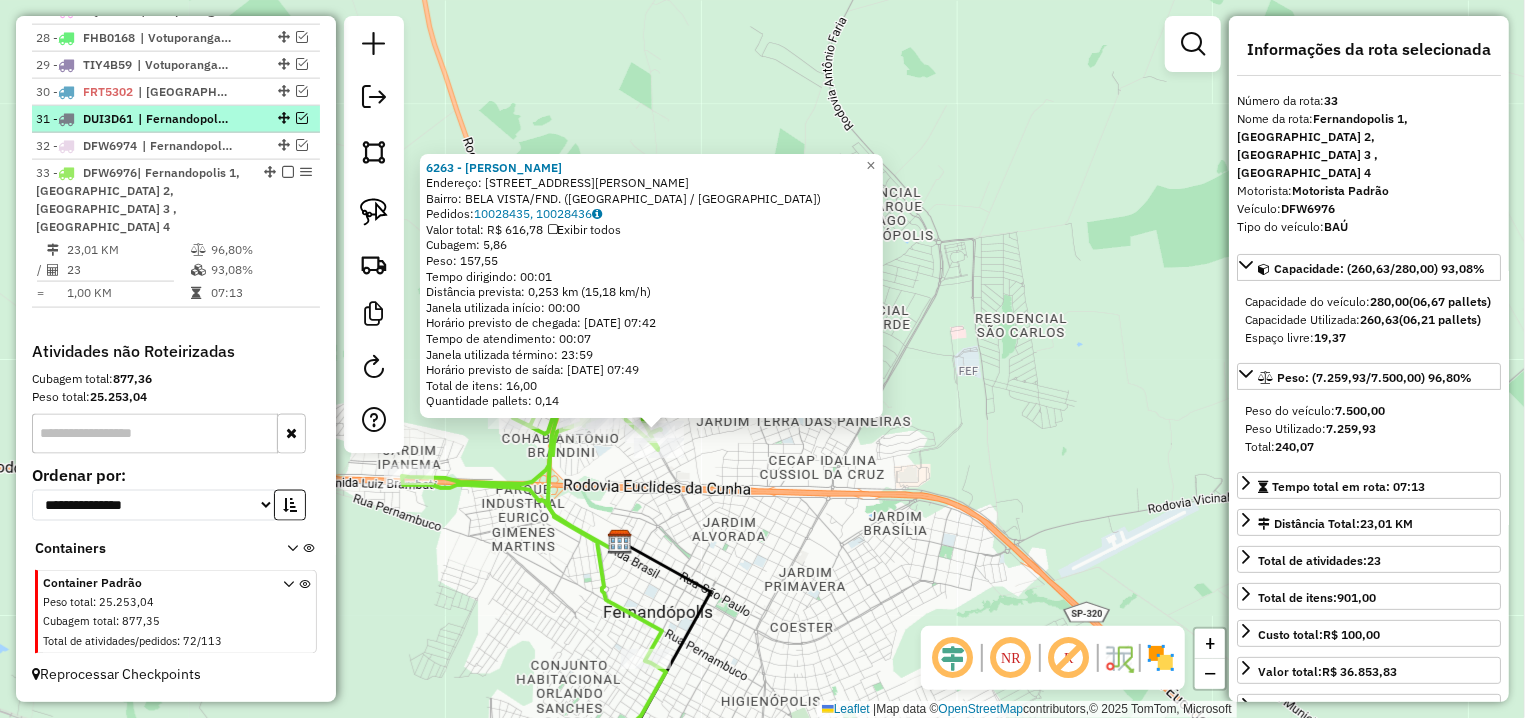 click at bounding box center (302, 118) 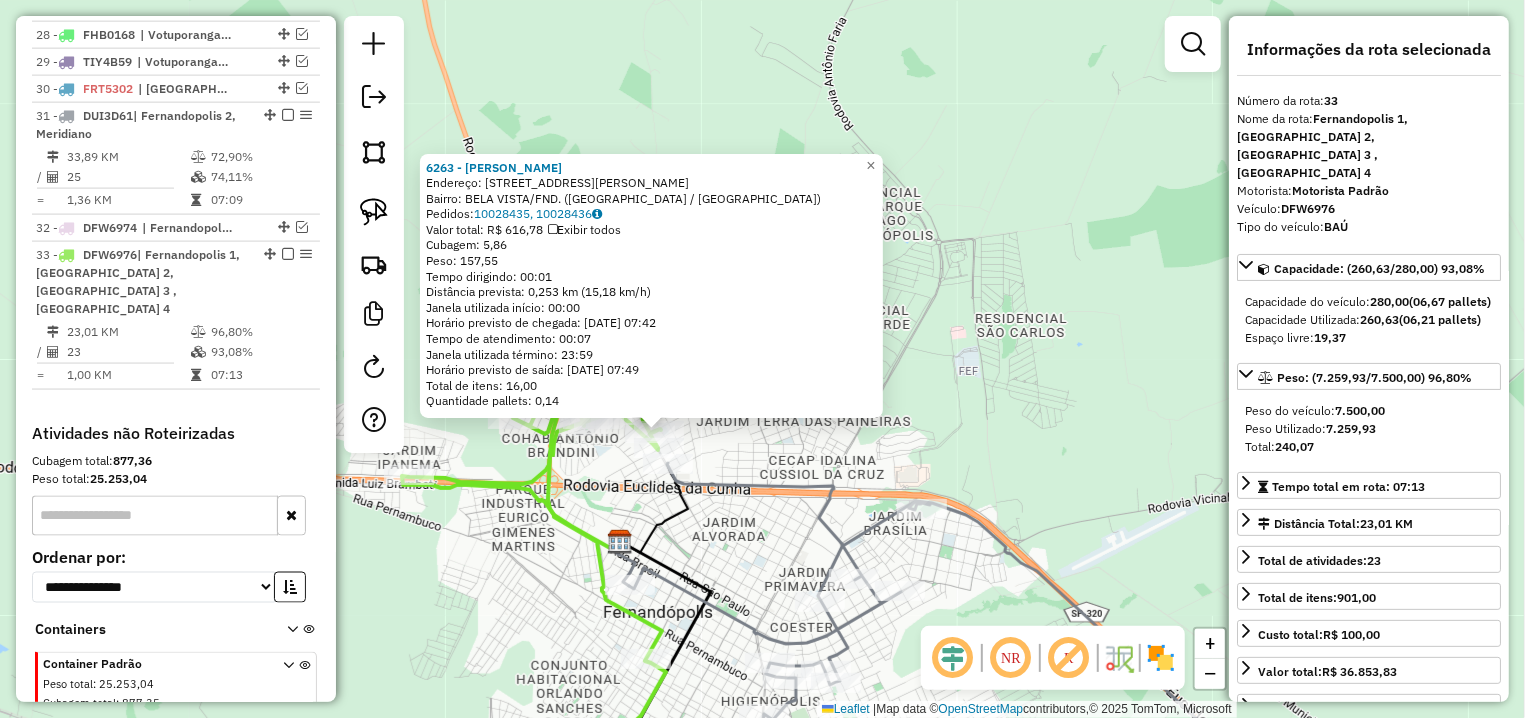 click 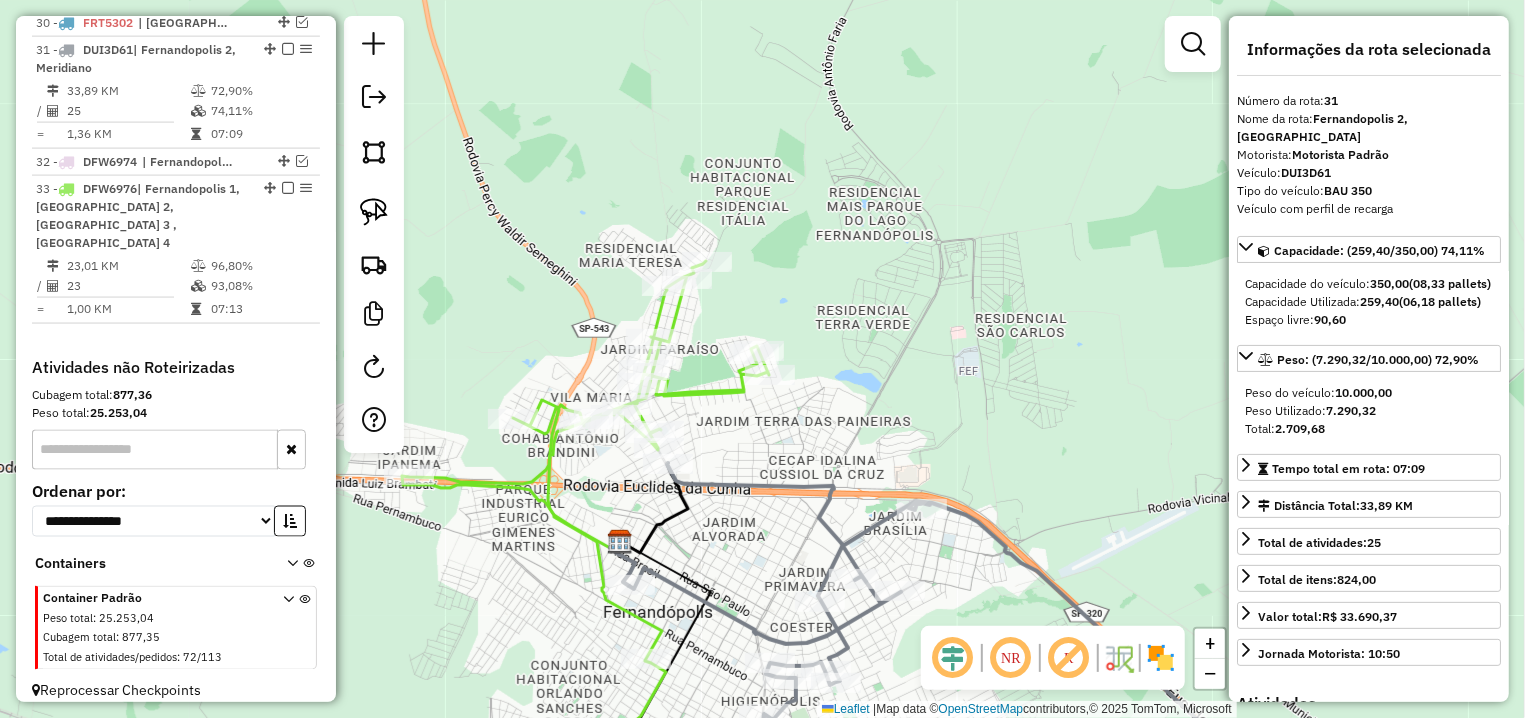 scroll, scrollTop: 1582, scrollLeft: 0, axis: vertical 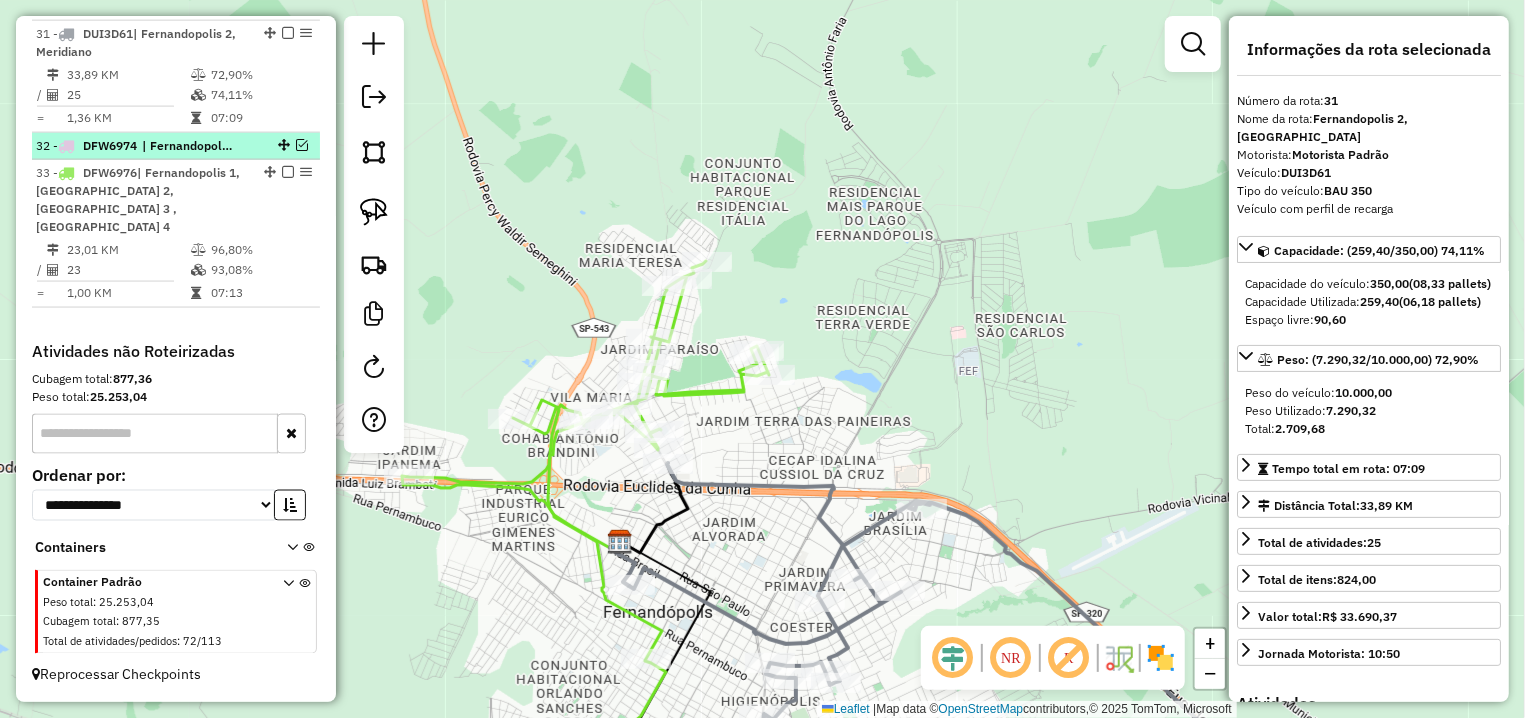 click at bounding box center (302, 145) 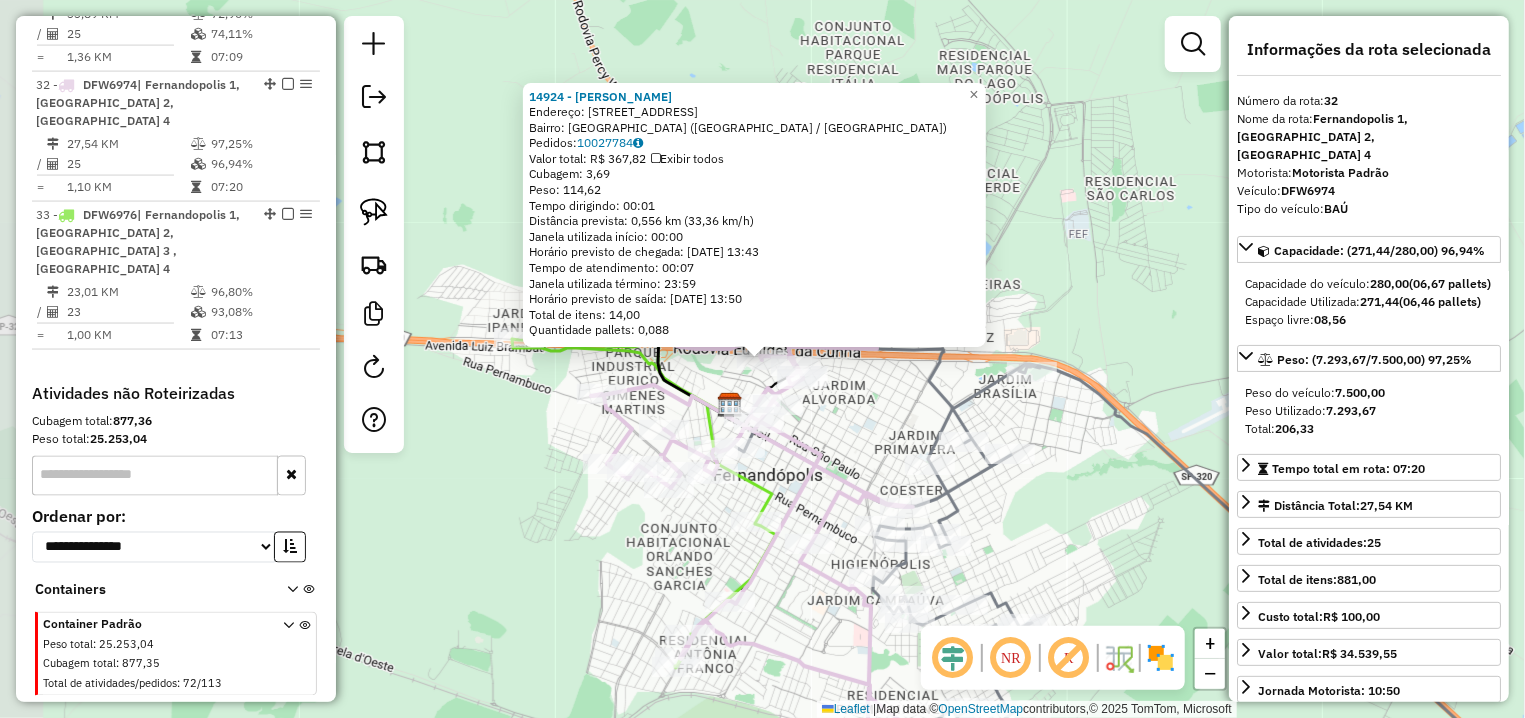 scroll, scrollTop: 1685, scrollLeft: 0, axis: vertical 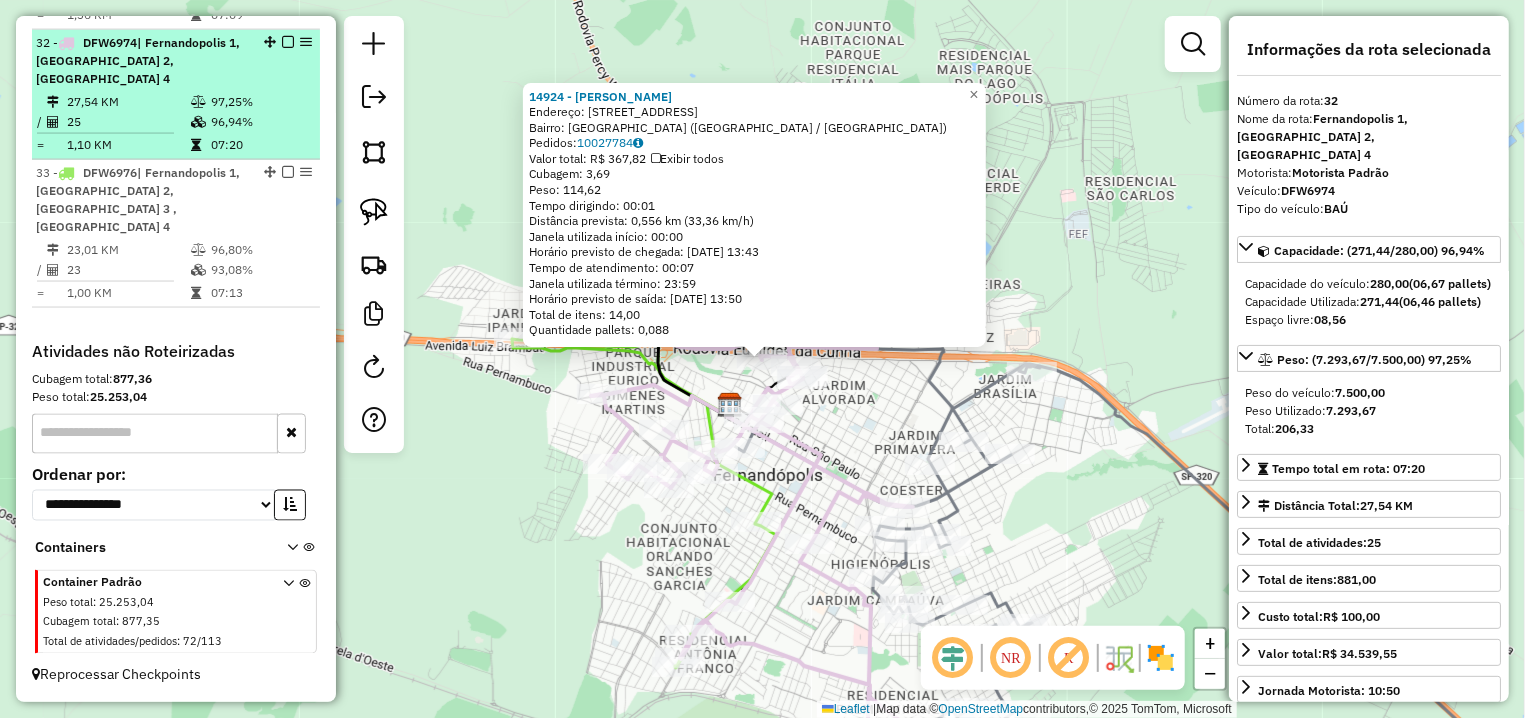 click at bounding box center (288, 42) 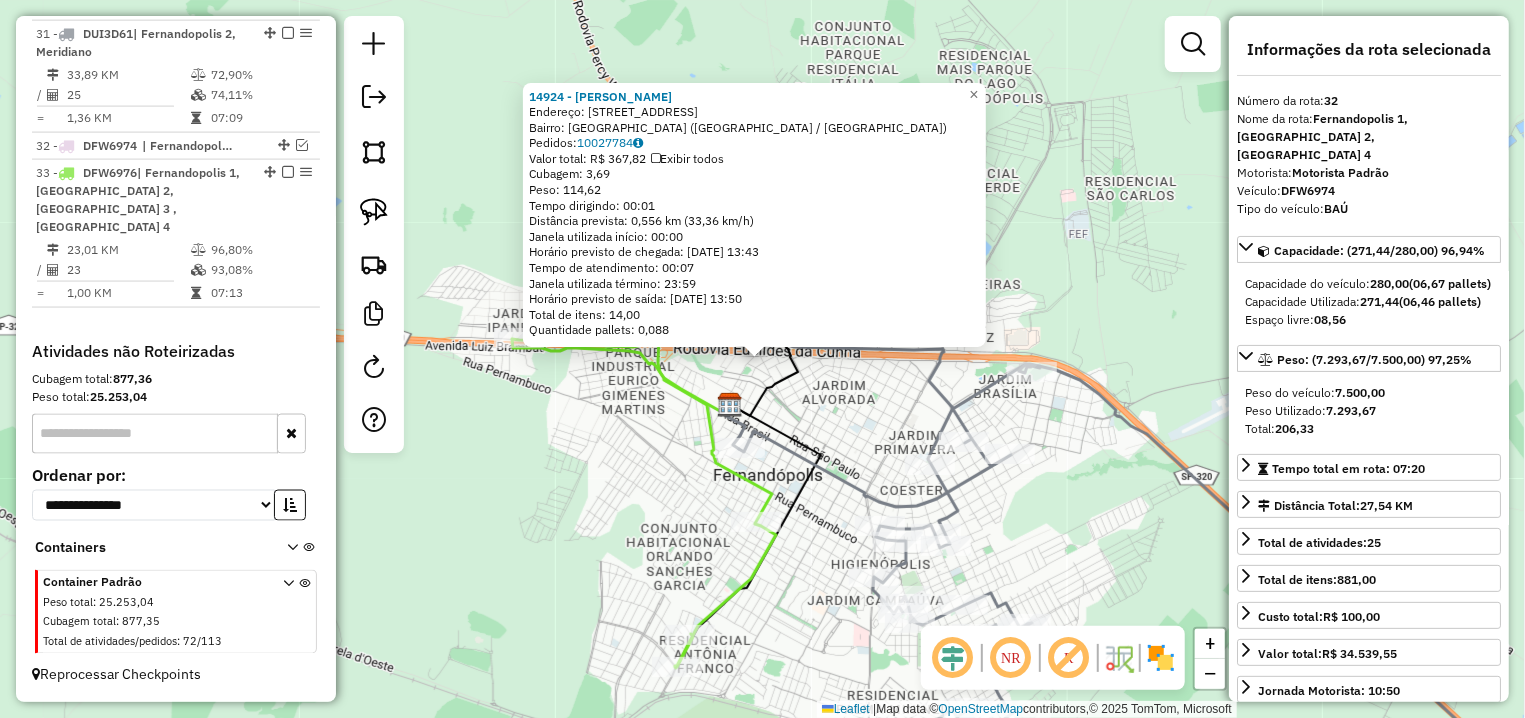 scroll, scrollTop: 1582, scrollLeft: 0, axis: vertical 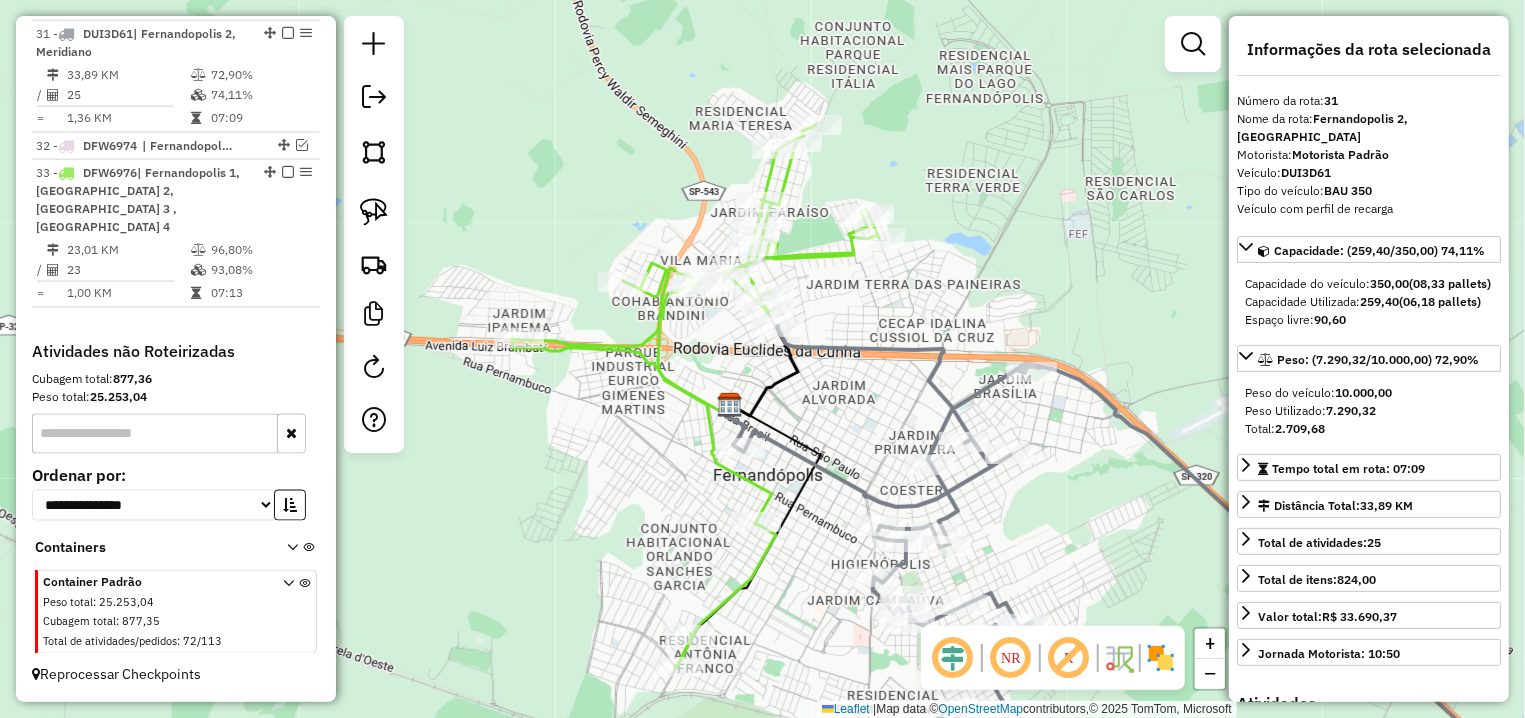 click 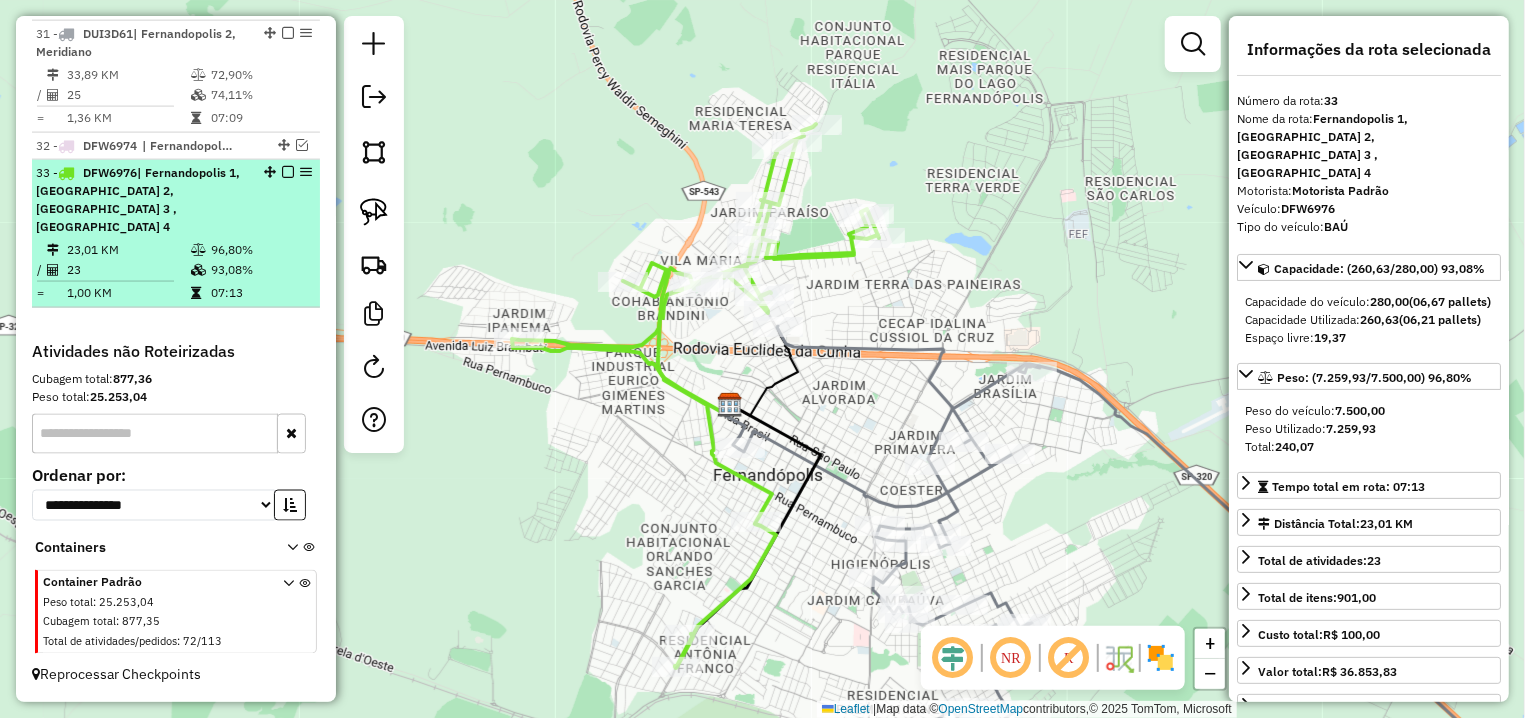 click at bounding box center (288, 172) 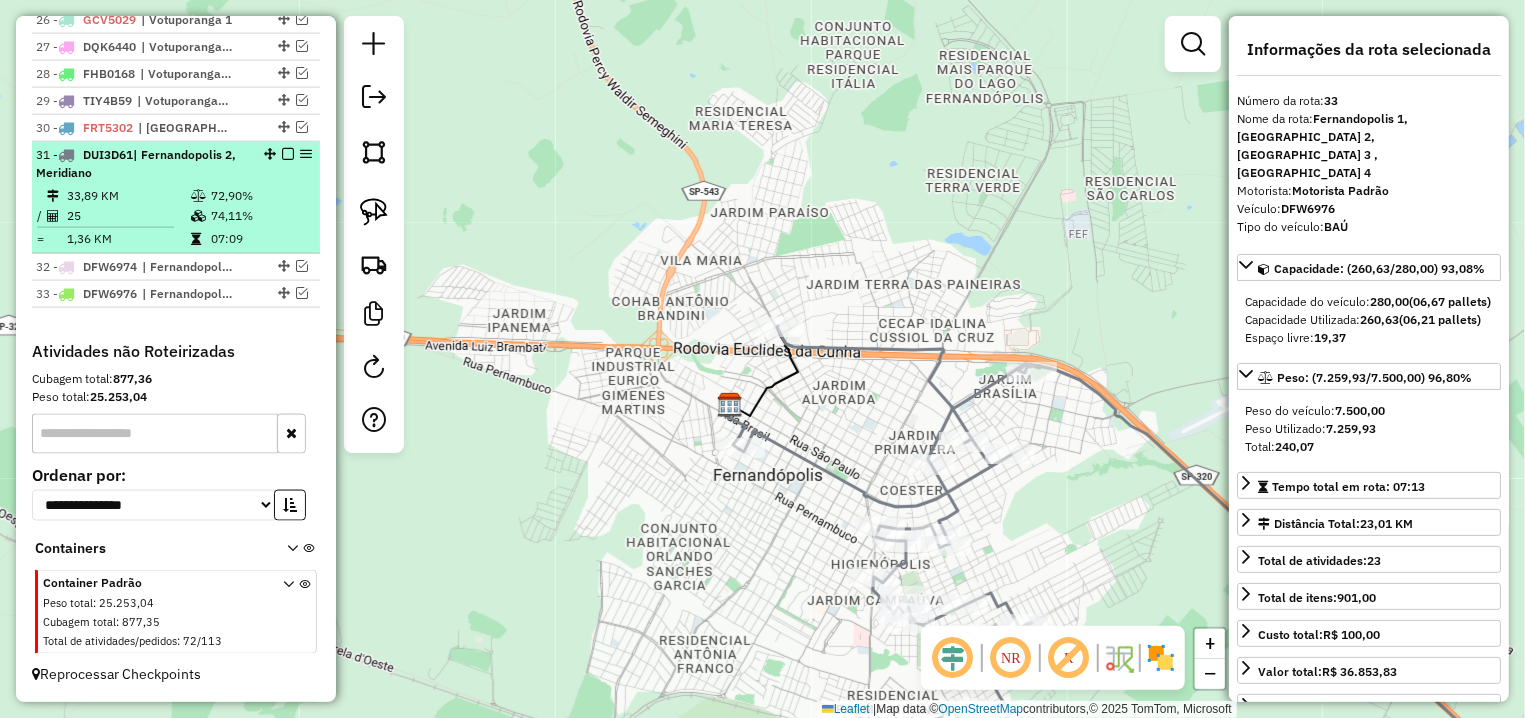 click at bounding box center [288, 154] 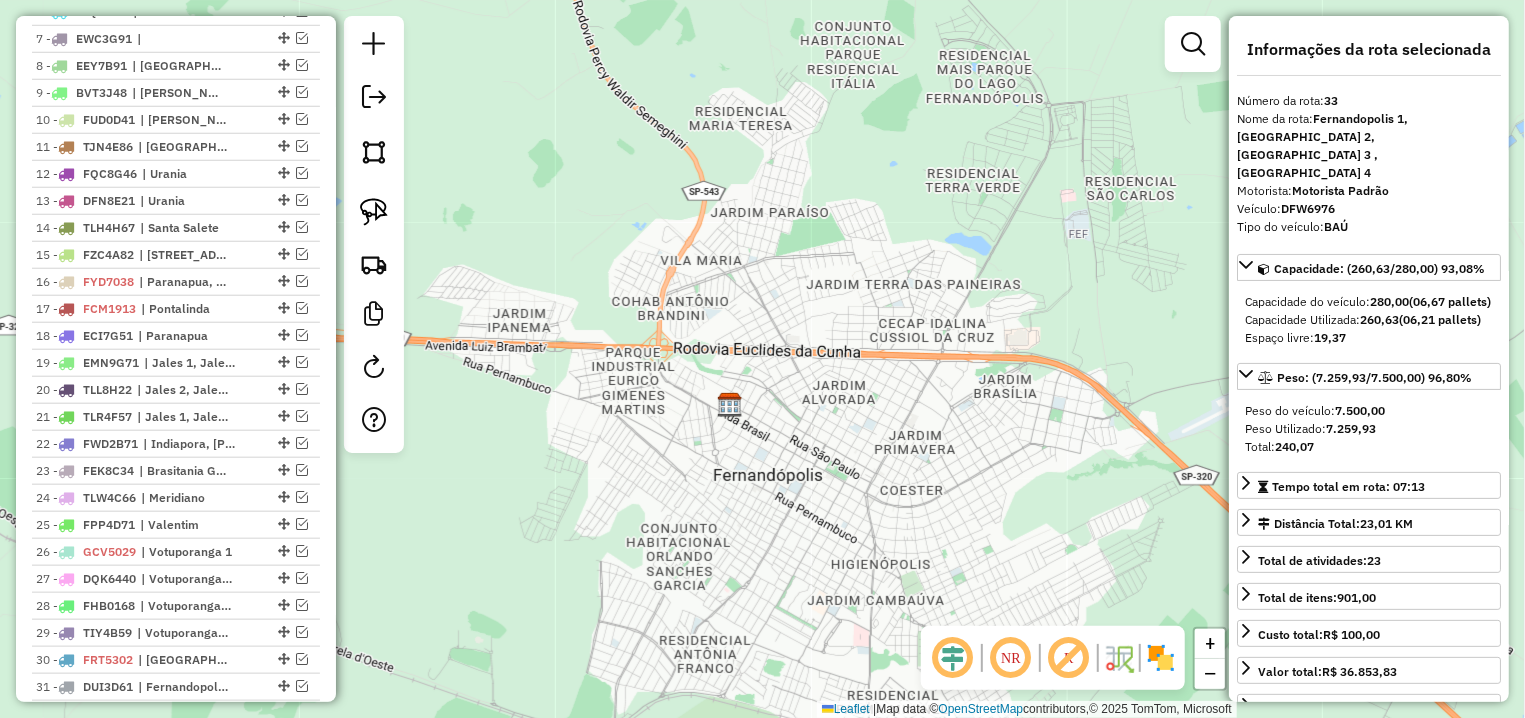 scroll, scrollTop: 457, scrollLeft: 0, axis: vertical 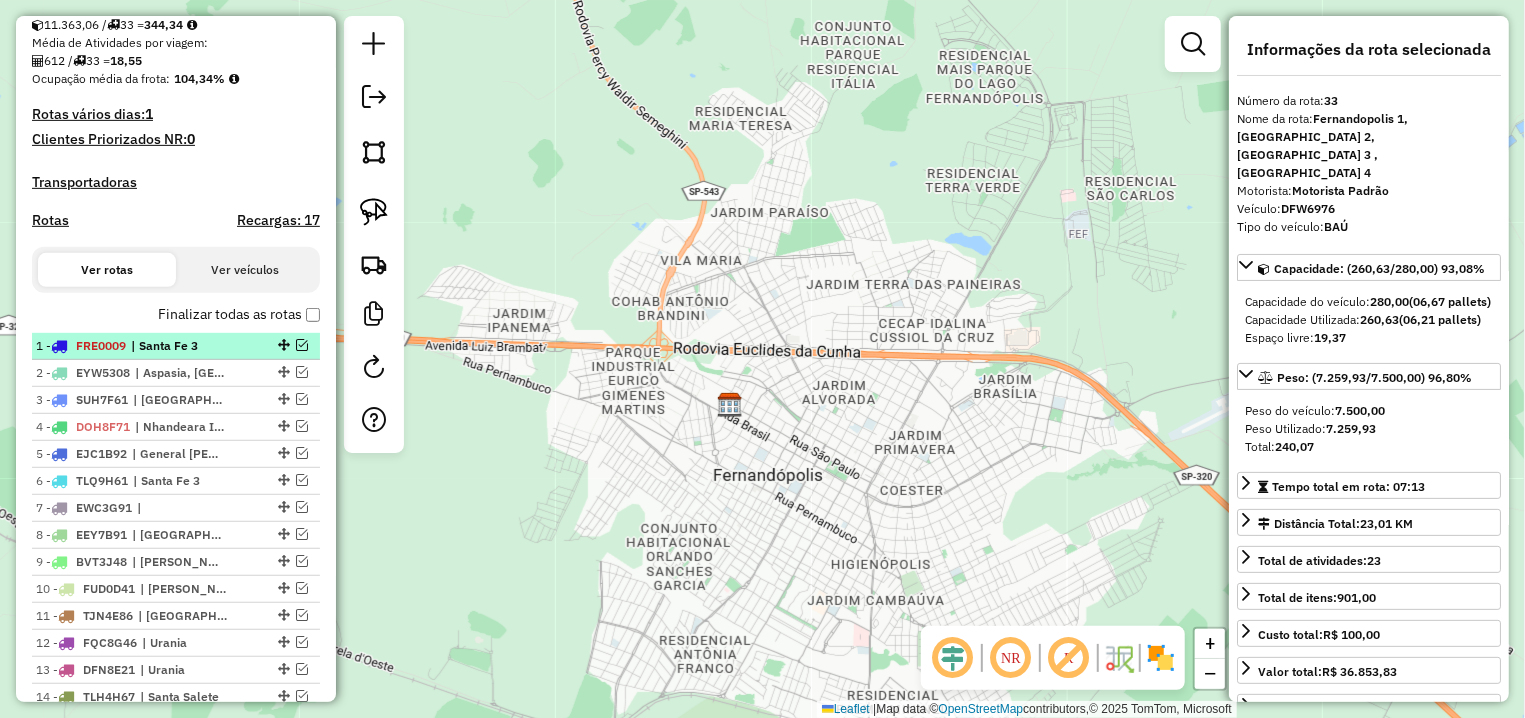 click at bounding box center (302, 345) 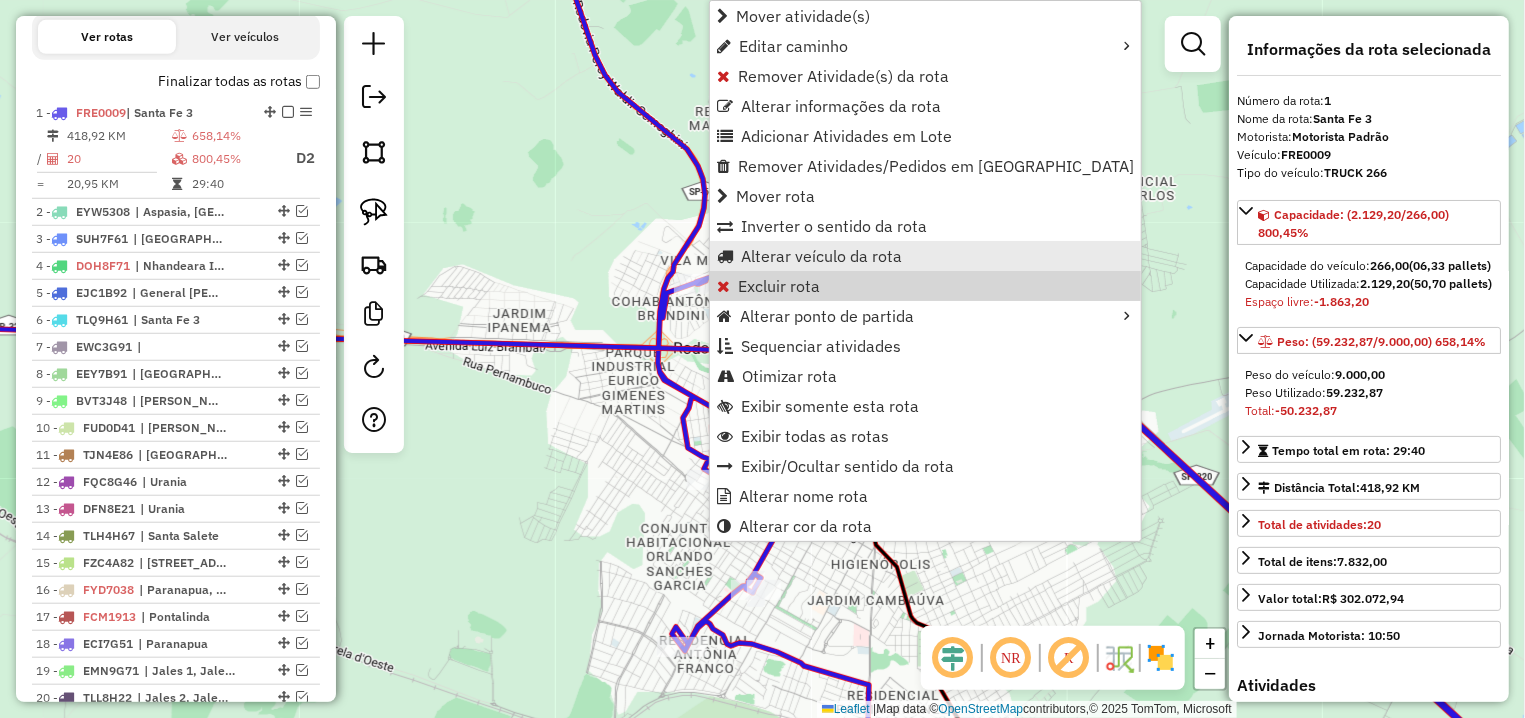 scroll, scrollTop: 792, scrollLeft: 0, axis: vertical 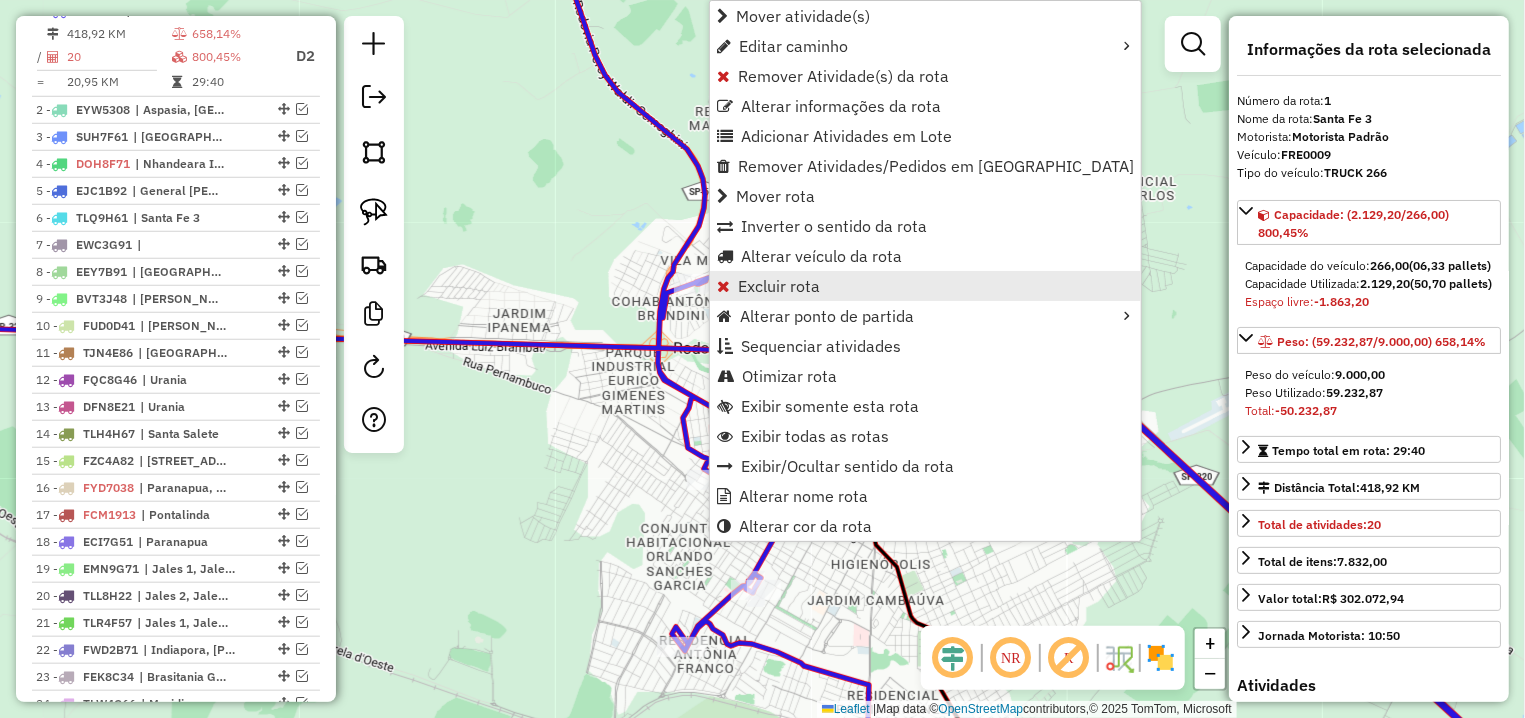 click on "Excluir rota" at bounding box center (779, 286) 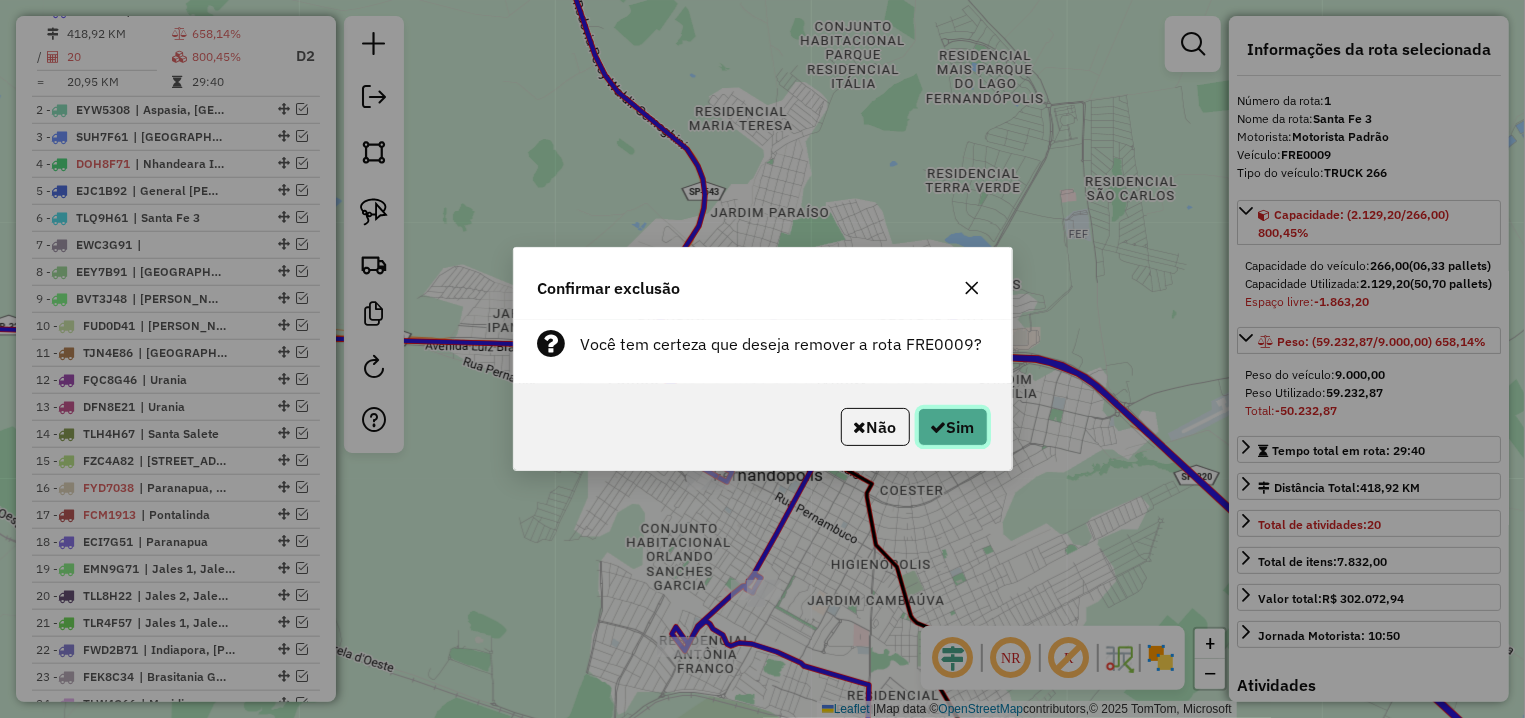 click on "Sim" 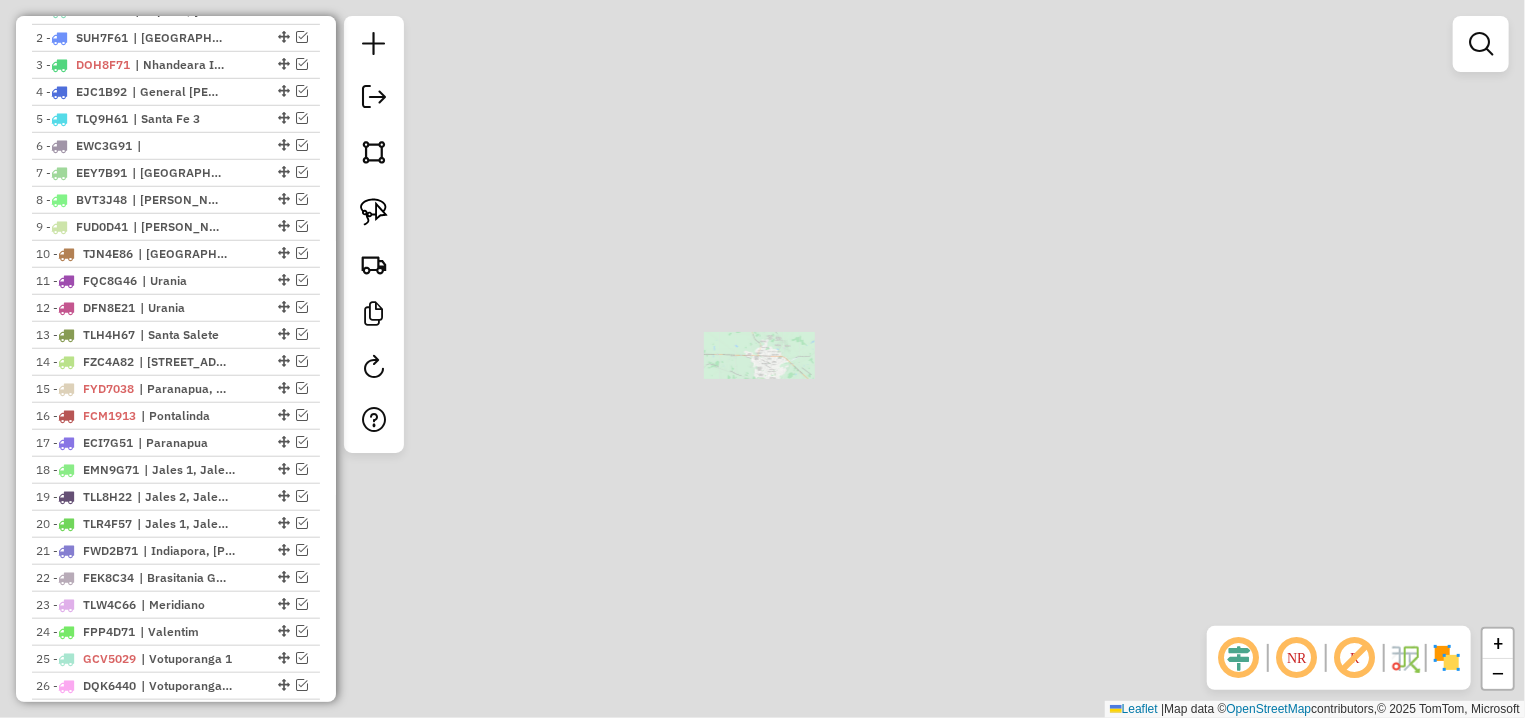 scroll, scrollTop: 694, scrollLeft: 0, axis: vertical 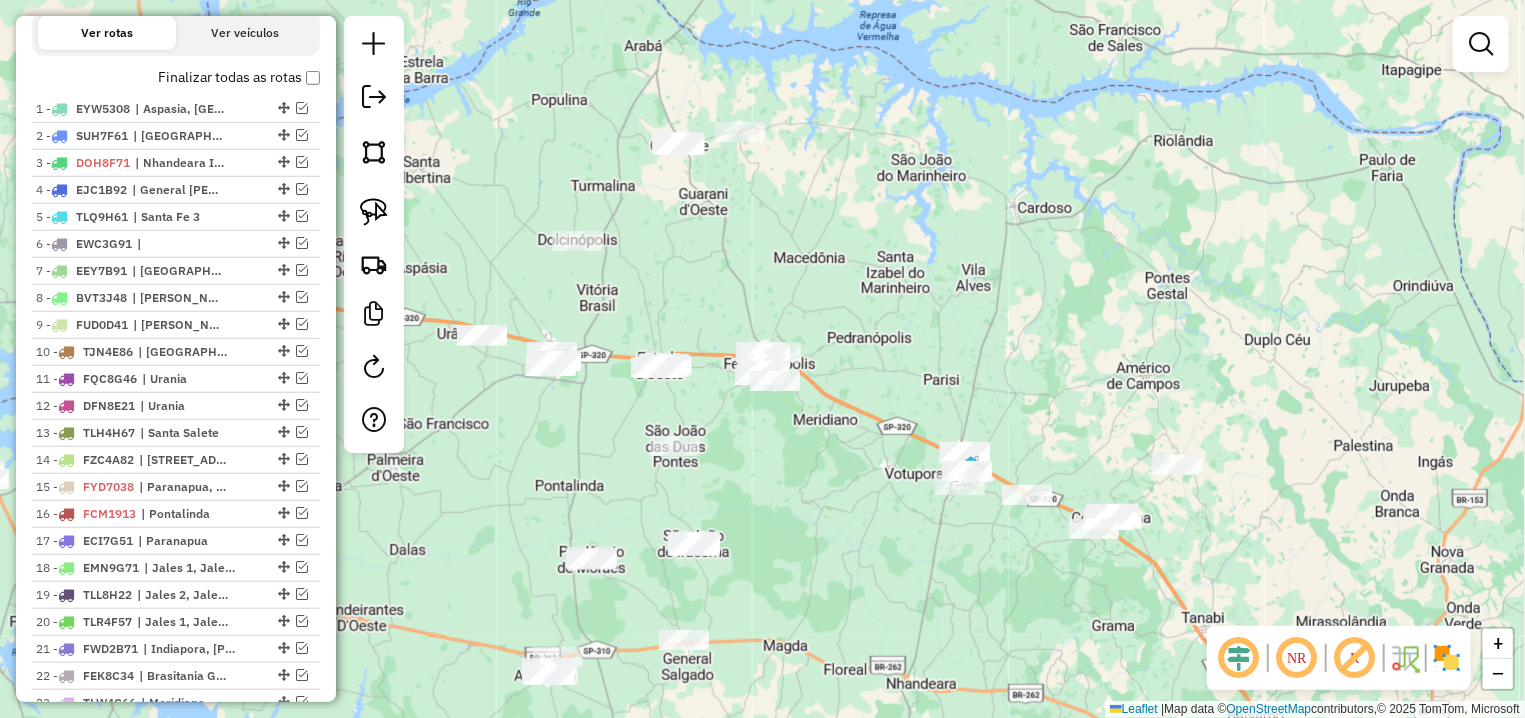 click on "Janela de atendimento Grade de atendimento Capacidade Transportadoras Veículos Cliente Pedidos  Rotas Selecione os dias de semana para filtrar as janelas de atendimento  Seg   Ter   Qua   Qui   Sex   Sáb   Dom  Informe o período da janela de atendimento: De: Até:  Filtrar exatamente a janela do cliente  Considerar janela de atendimento padrão  Selecione os dias de semana para filtrar as grades de atendimento  Seg   Ter   Qua   Qui   Sex   Sáb   Dom   Considerar clientes sem dia de atendimento cadastrado  Clientes fora do dia de atendimento selecionado Filtrar as atividades entre os valores definidos abaixo:  Peso mínimo:   Peso máximo:   Cubagem mínima:   Cubagem máxima:   De:   Até:  Filtrar as atividades entre o tempo de atendimento definido abaixo:  De:   Até:   Considerar capacidade total dos clientes não roteirizados Transportadora: Selecione um ou mais itens Tipo de veículo: Selecione um ou mais itens Veículo: Selecione um ou mais itens Motorista: Selecione um ou mais itens Nome: Rótulo:" 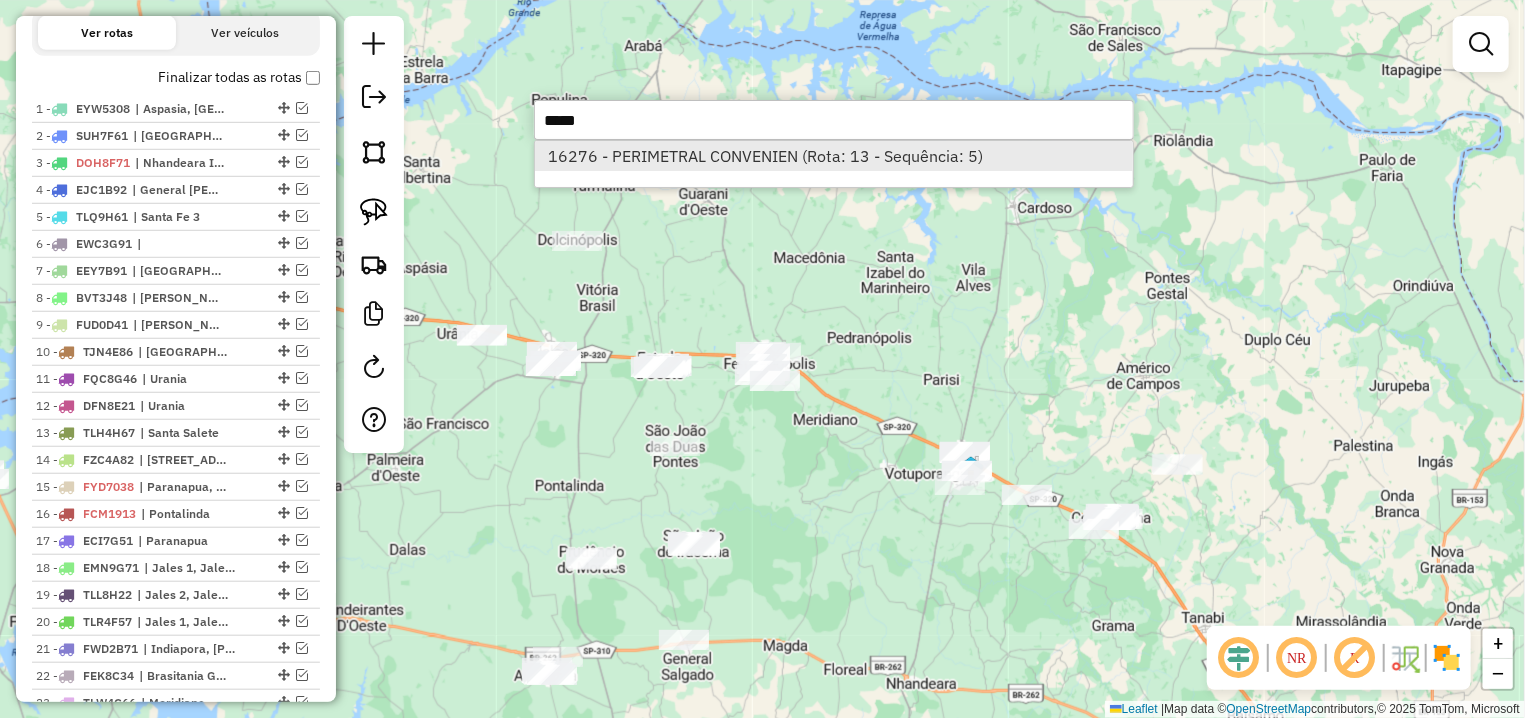 type on "*****" 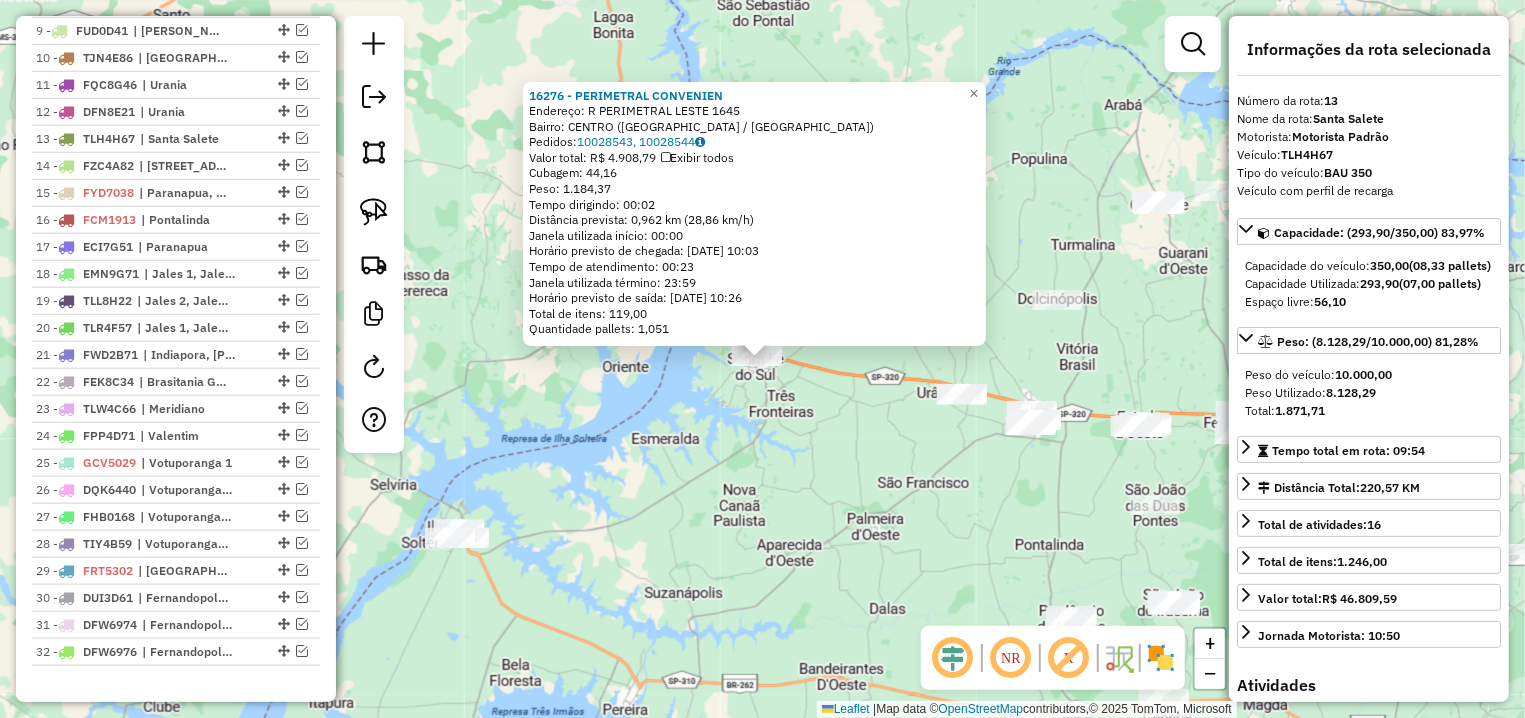 scroll, scrollTop: 1117, scrollLeft: 0, axis: vertical 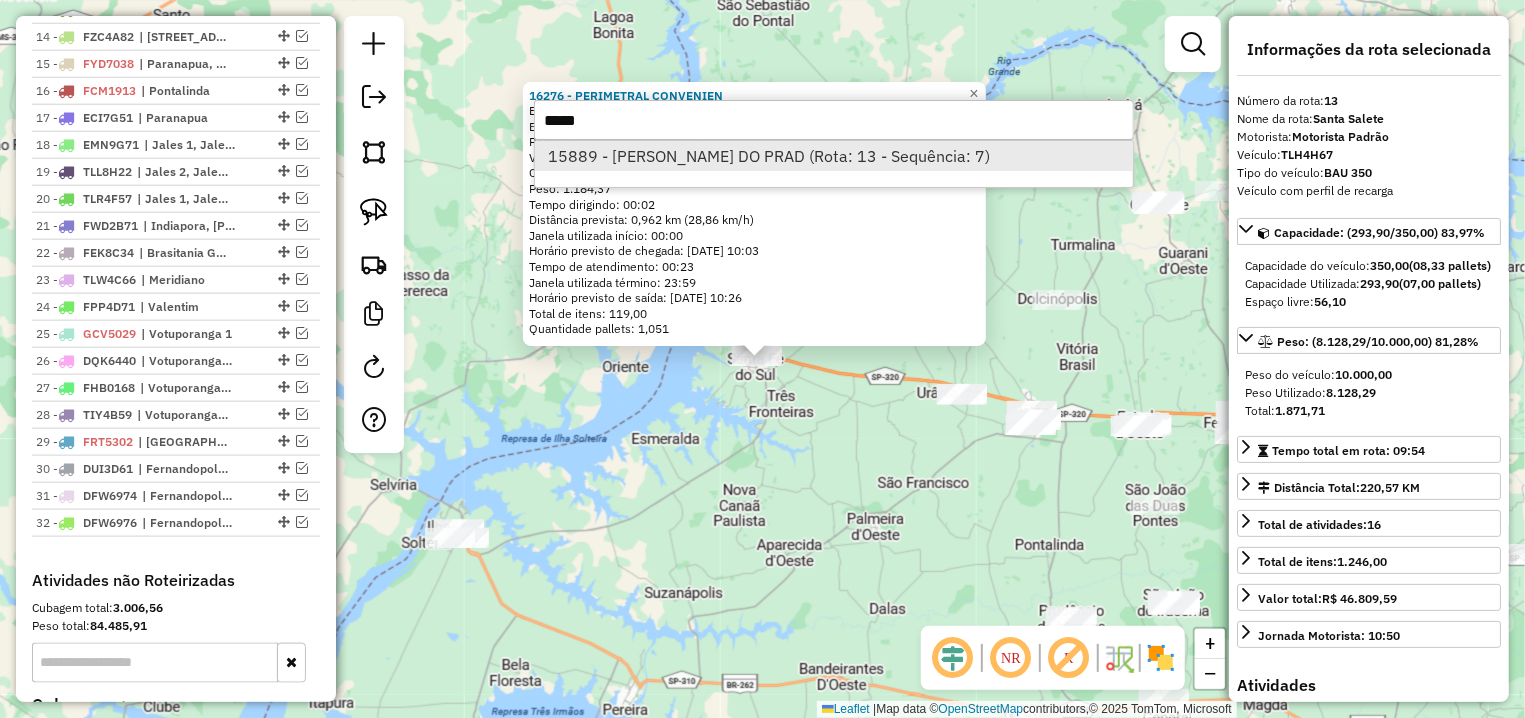 type on "*****" 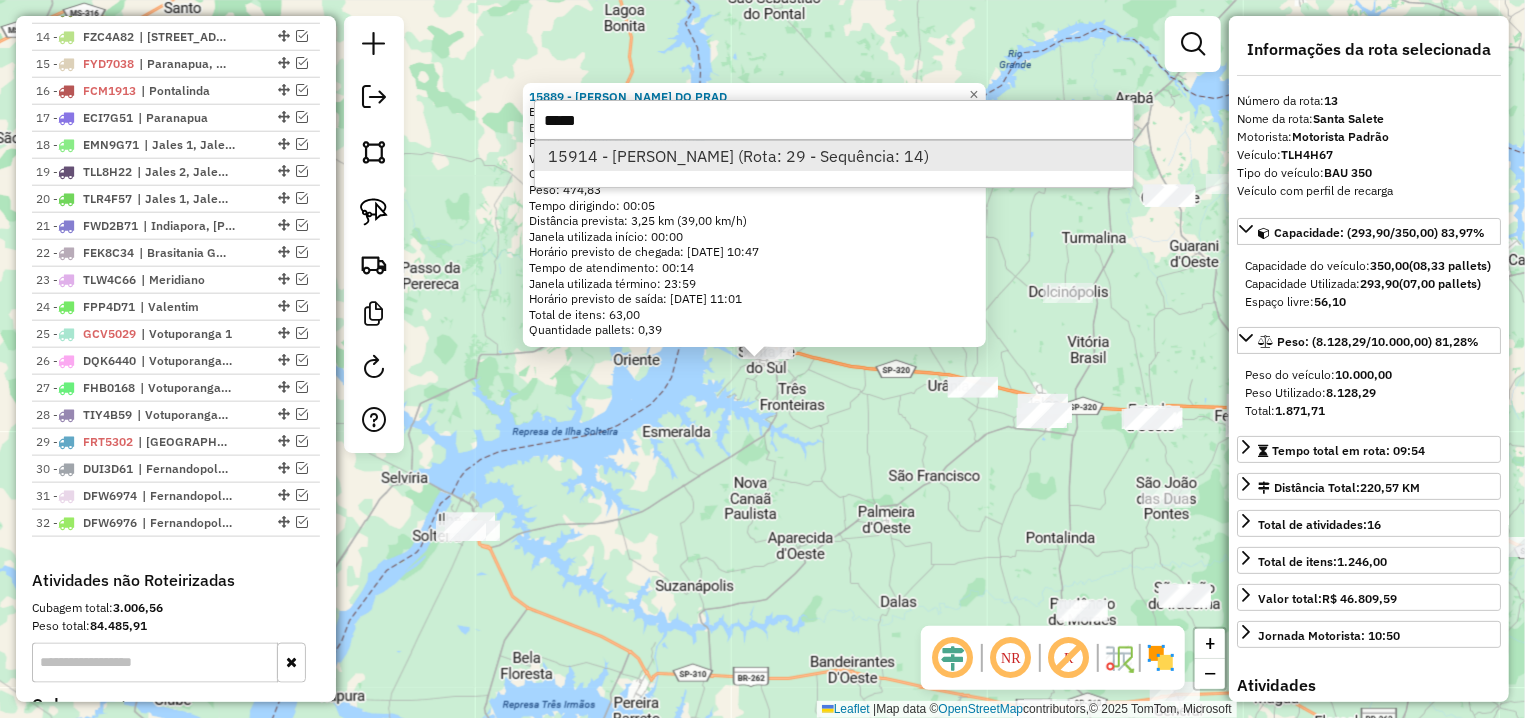 type on "*****" 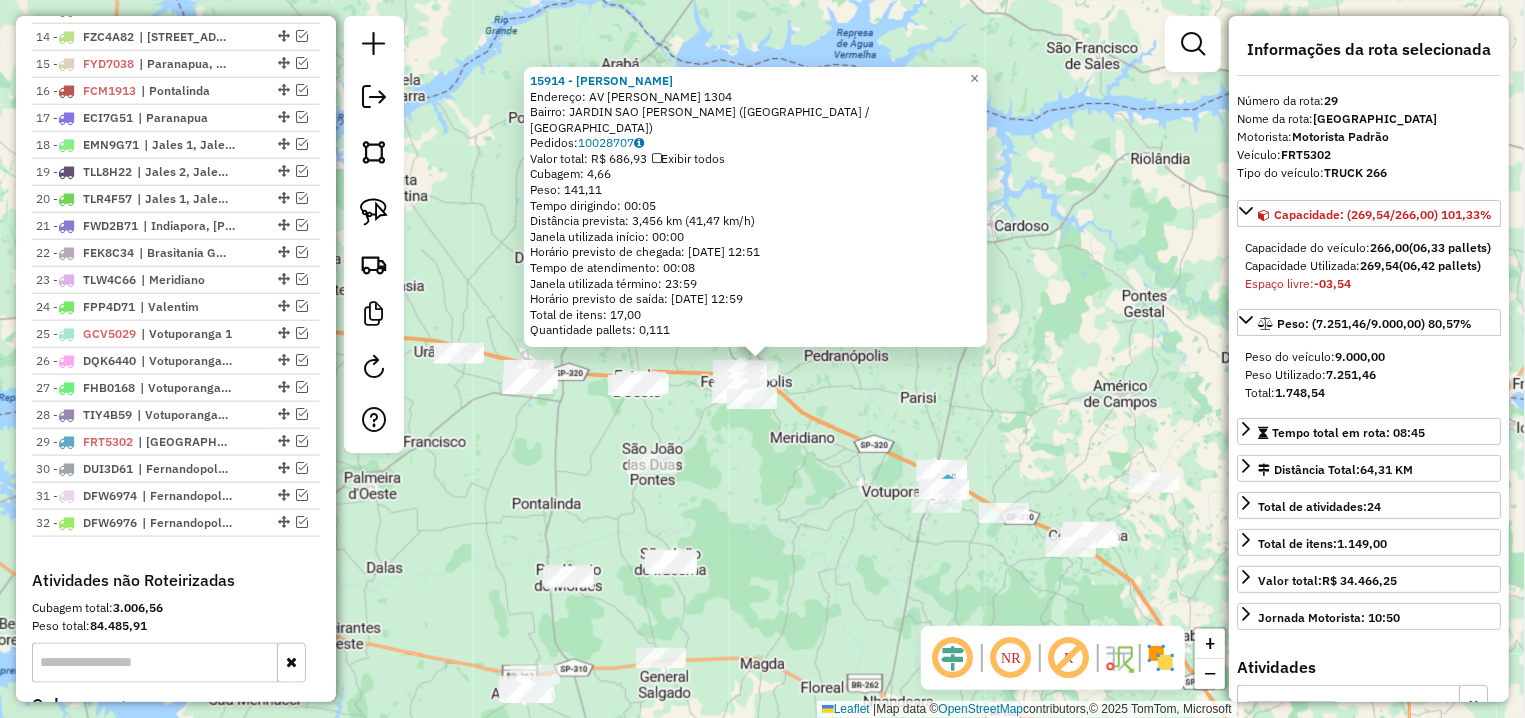 scroll, scrollTop: 1368, scrollLeft: 0, axis: vertical 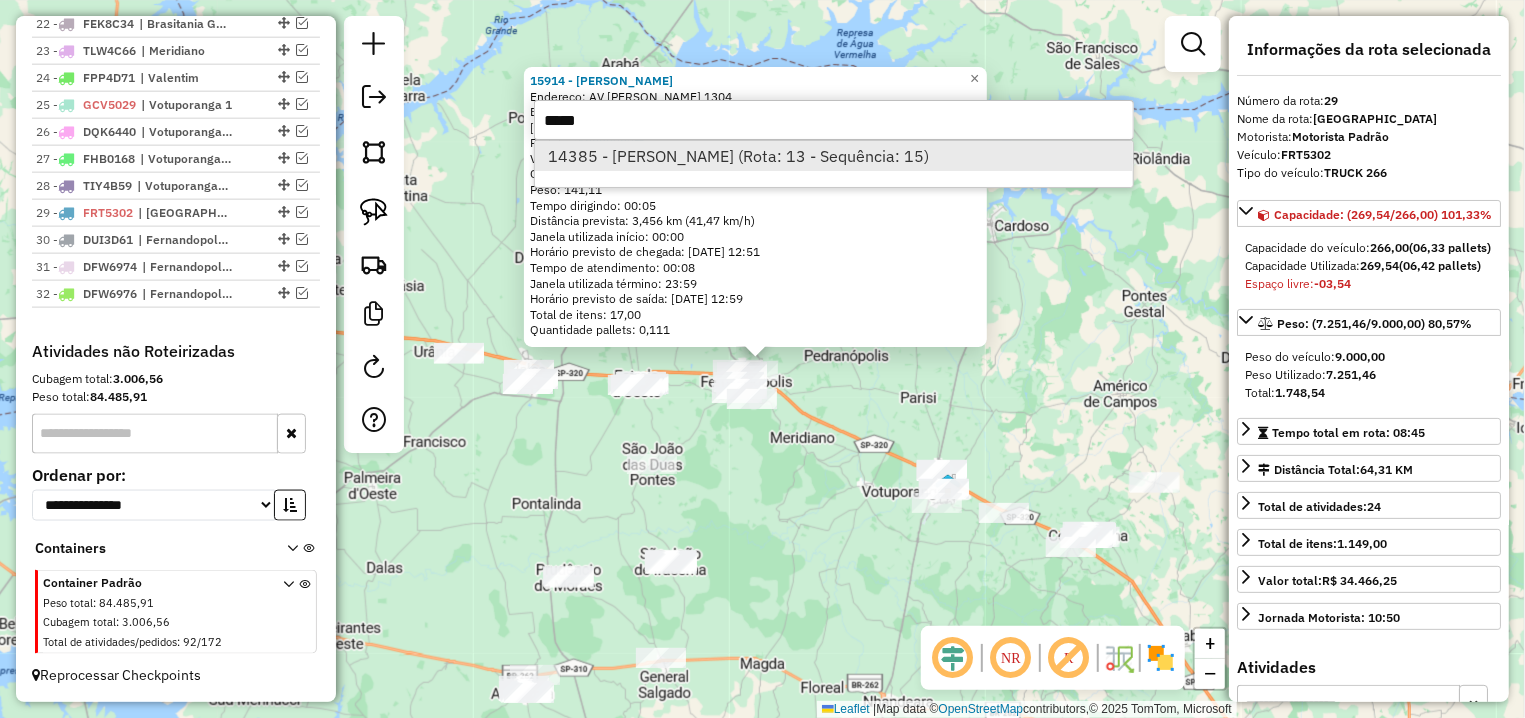 type on "*****" 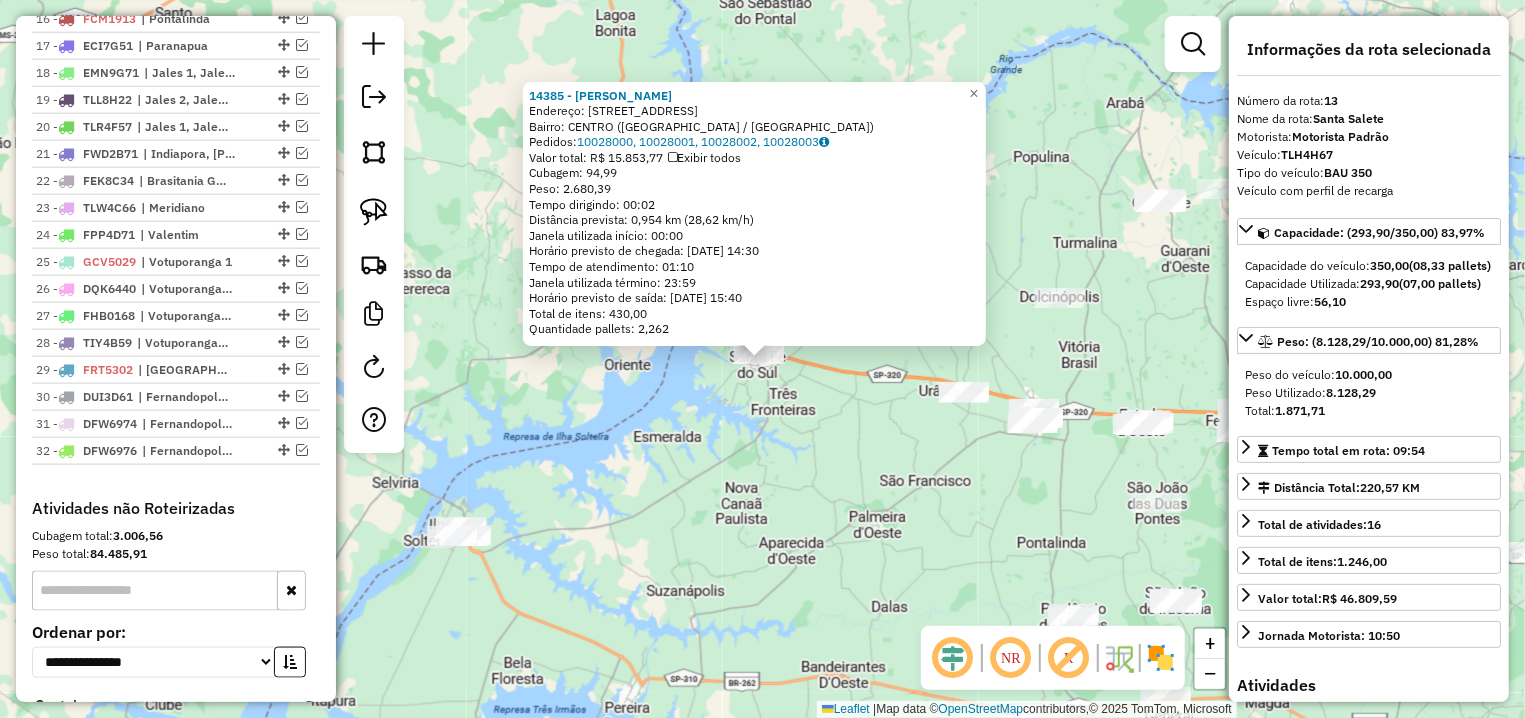 scroll, scrollTop: 1117, scrollLeft: 0, axis: vertical 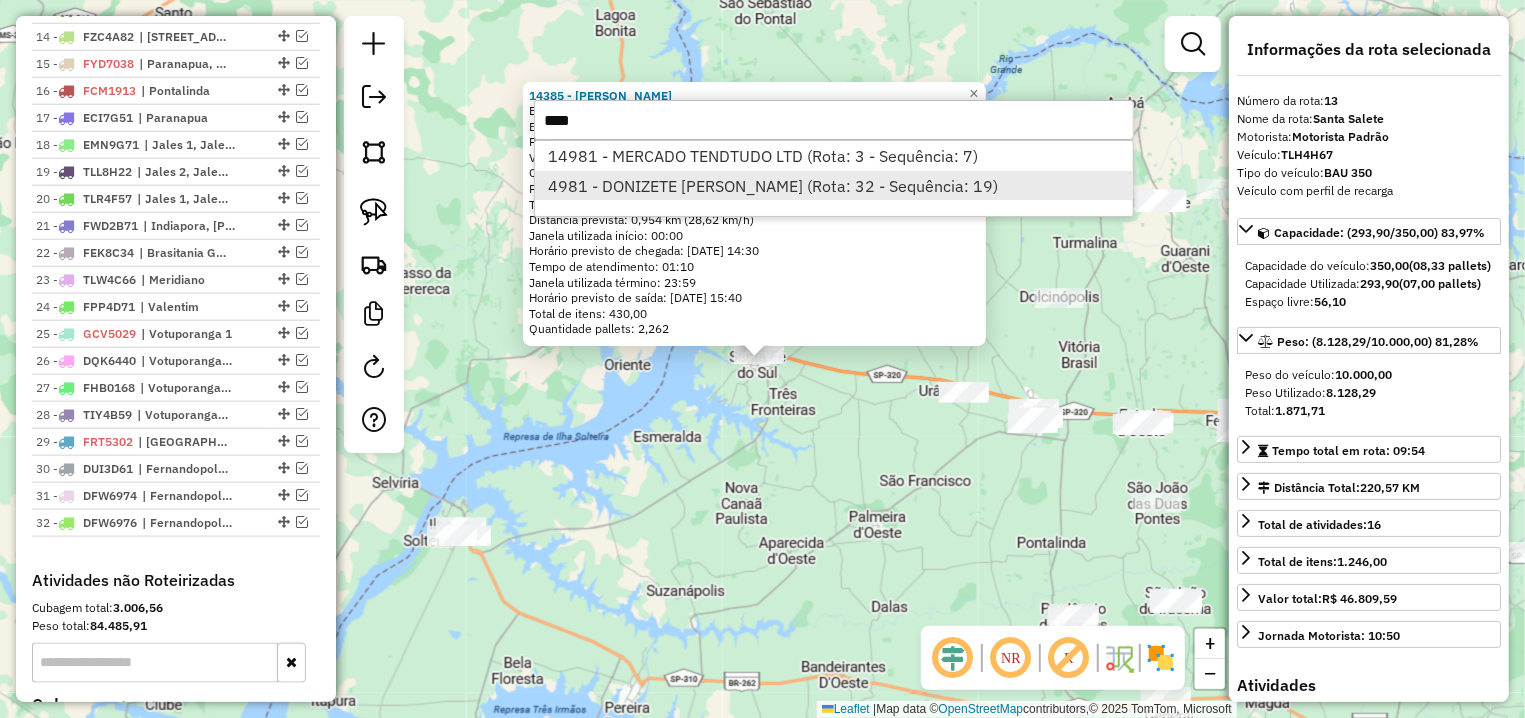 type on "****" 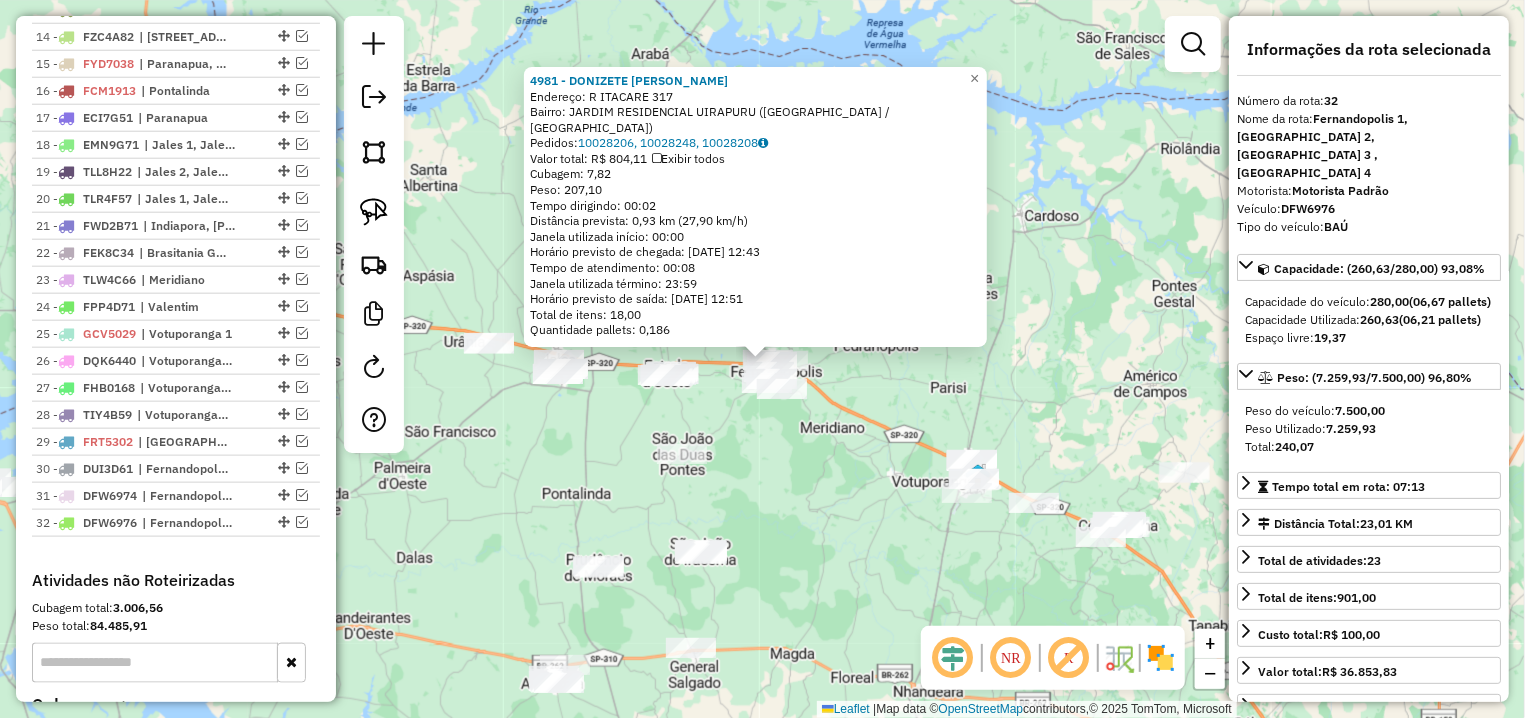 scroll, scrollTop: 1368, scrollLeft: 0, axis: vertical 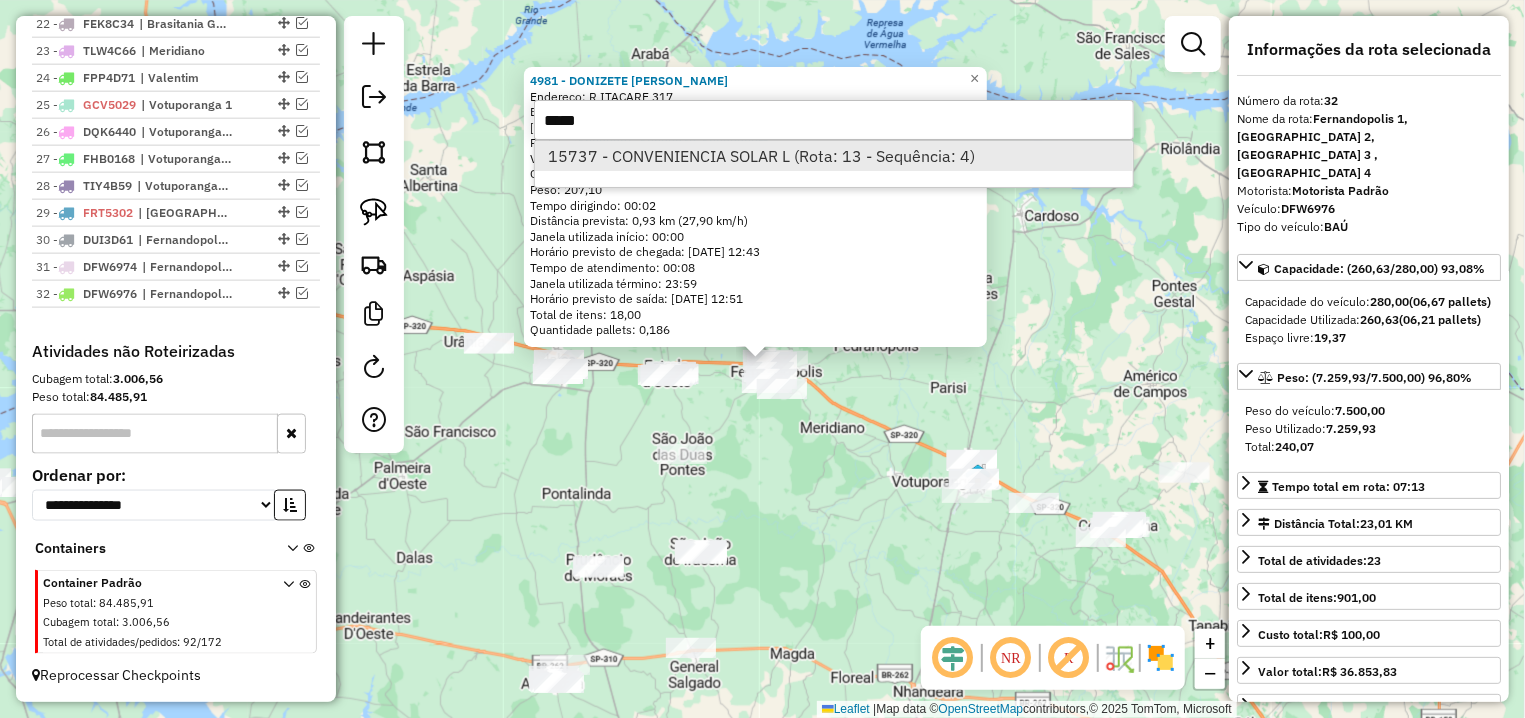 type on "*****" 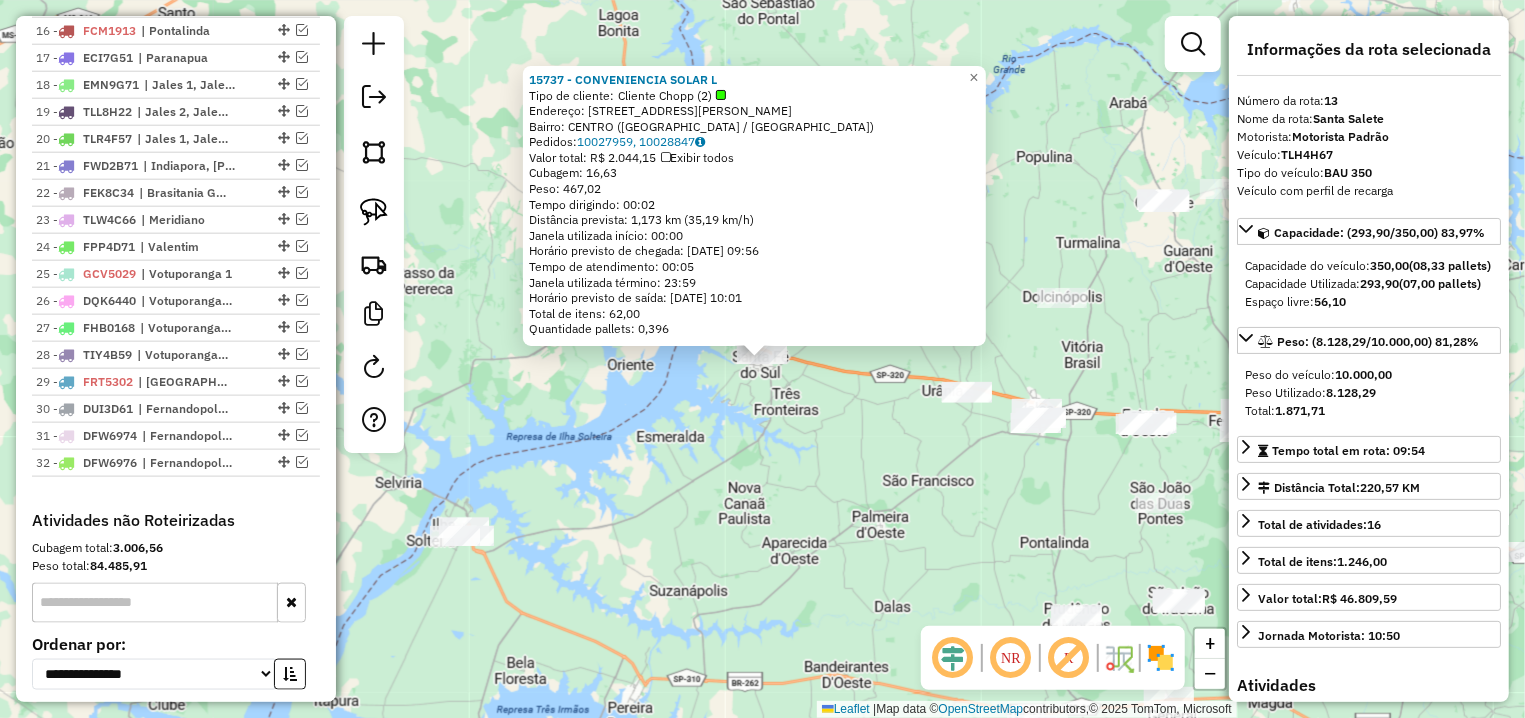 scroll, scrollTop: 1117, scrollLeft: 0, axis: vertical 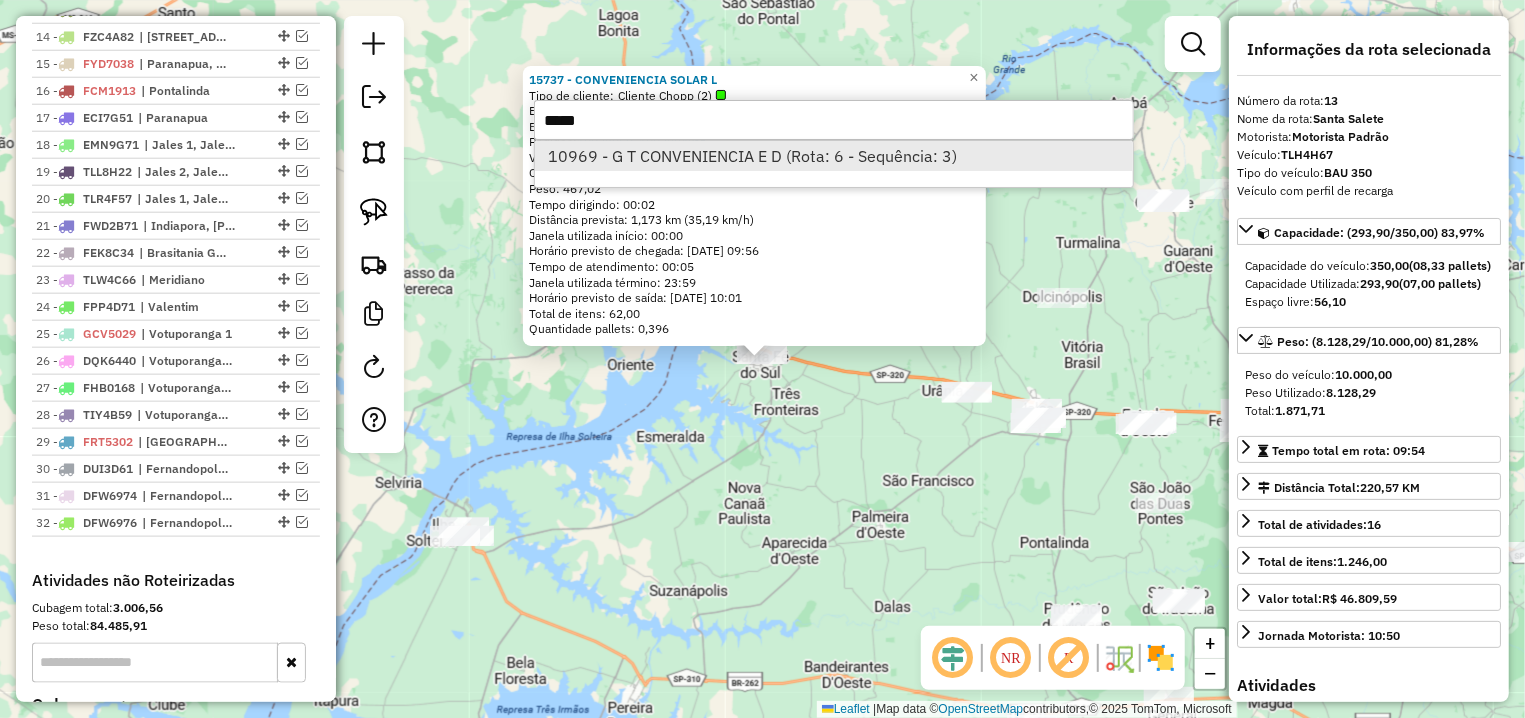 type on "*****" 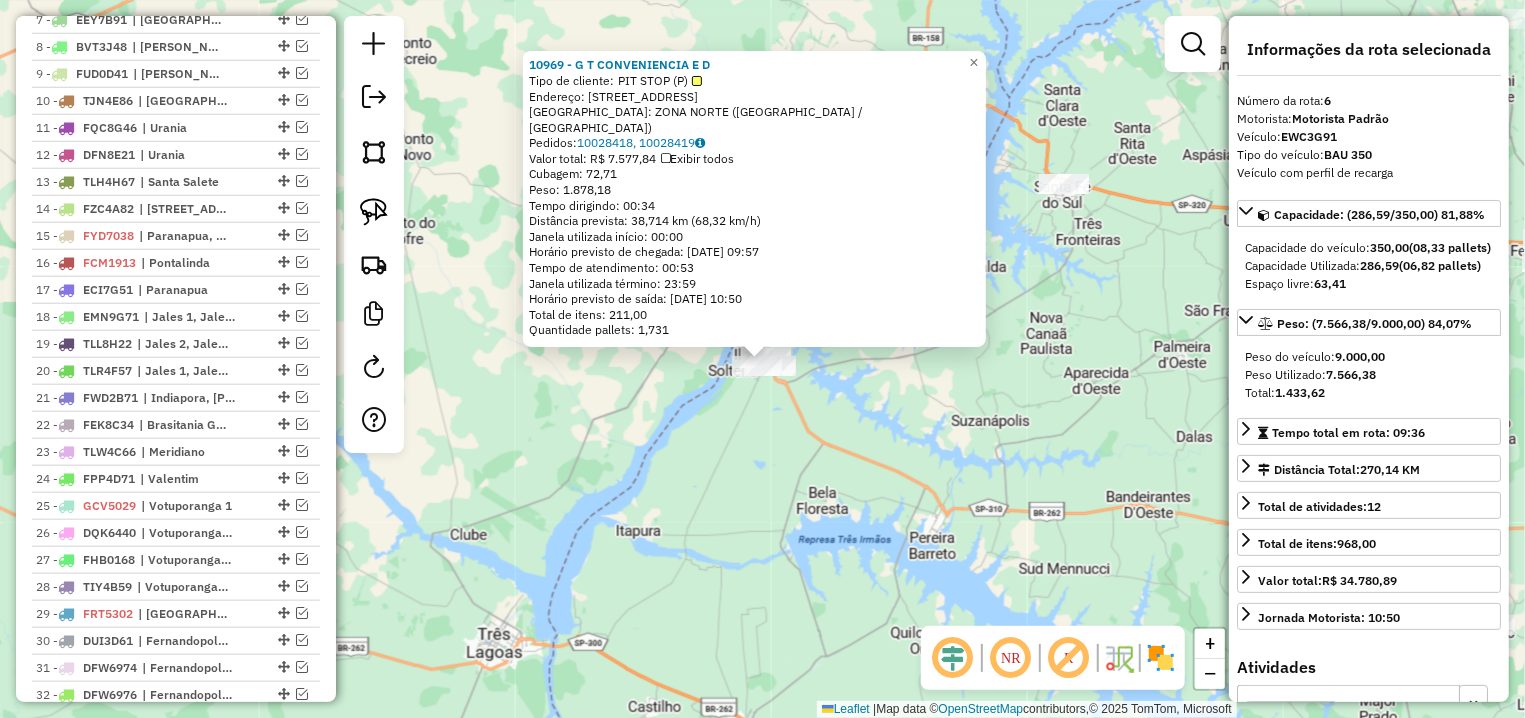 scroll, scrollTop: 927, scrollLeft: 0, axis: vertical 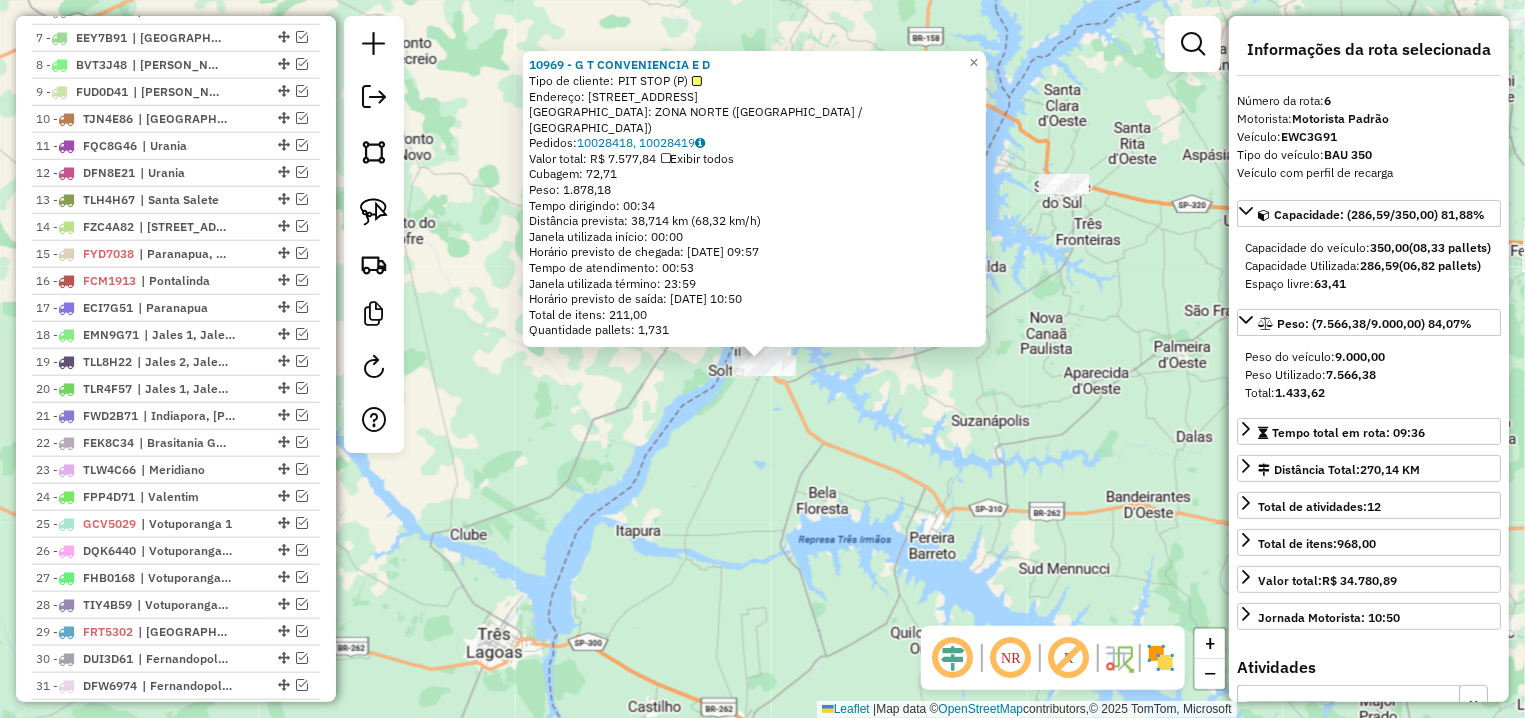 click on "10969 - G T CONVENIENCIA E D  Tipo de cliente:   PIT STOP (P)   Endereço: AV  BRASIL NORTE                  579 A   Bairro: ZONA NORTE (ILHA SOLTEIRA / SP)   Pedidos:  10028418, 10028419   Valor total: R$ 7.577,84   Exibir todos   Cubagem: 72,71  Peso: 1.878,18  Tempo dirigindo: 00:34   Distância prevista: 38,714 km (68,32 km/h)   Janela utilizada início: 00:00   Horário previsto de chegada: 11/07/2025 09:57   Tempo de atendimento: 00:53   Janela utilizada término: 23:59   Horário previsto de saída: 11/07/2025 10:50   Total de itens: 211,00   Quantidade pallets: 1,731  × Janela de atendimento Grade de atendimento Capacidade Transportadoras Veículos Cliente Pedidos  Rotas Selecione os dias de semana para filtrar as janelas de atendimento  Seg   Ter   Qua   Qui   Sex   Sáb   Dom  Informe o período da janela de atendimento: De: Até:  Filtrar exatamente a janela do cliente  Considerar janela de atendimento padrão  Selecione os dias de semana para filtrar as grades de atendimento  Seg   Ter   Qua  De:" 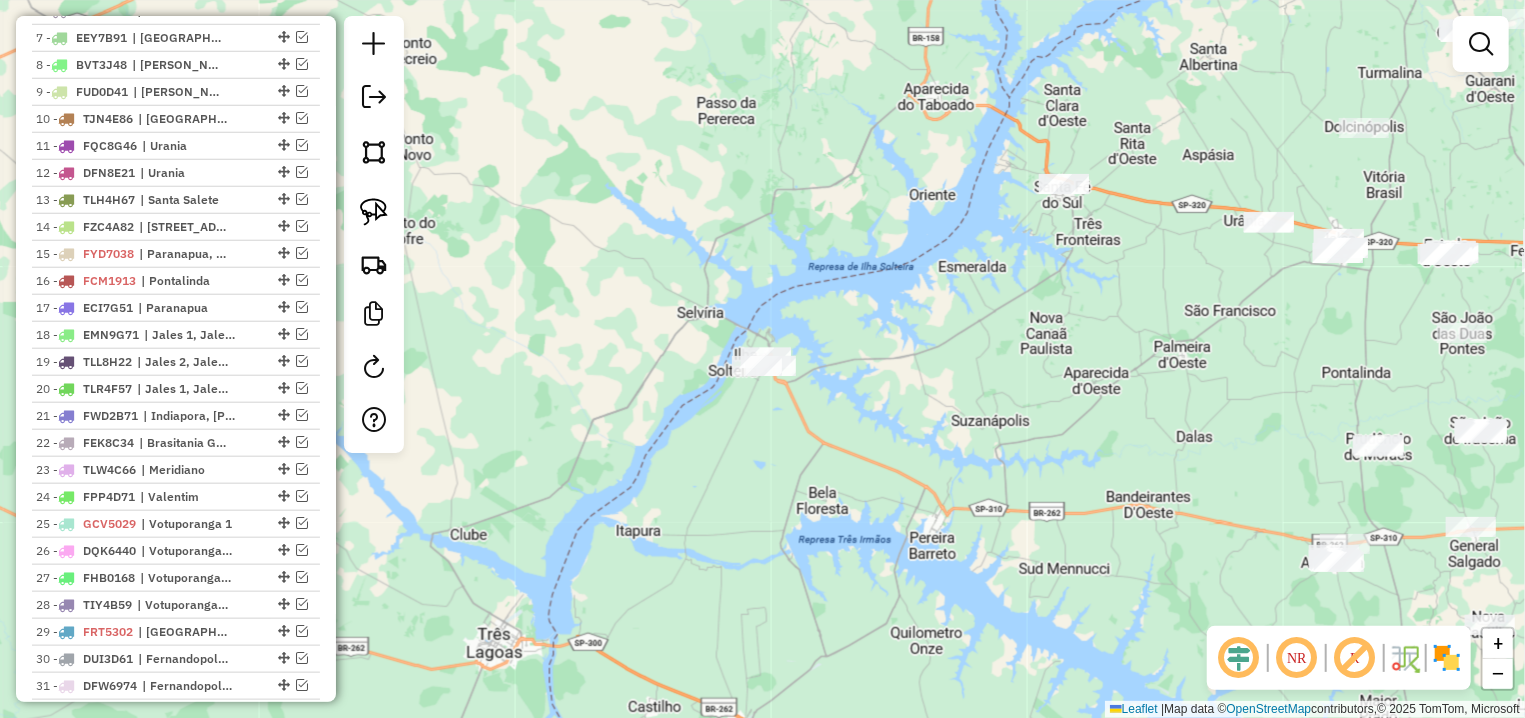 scroll, scrollTop: 1303, scrollLeft: 0, axis: vertical 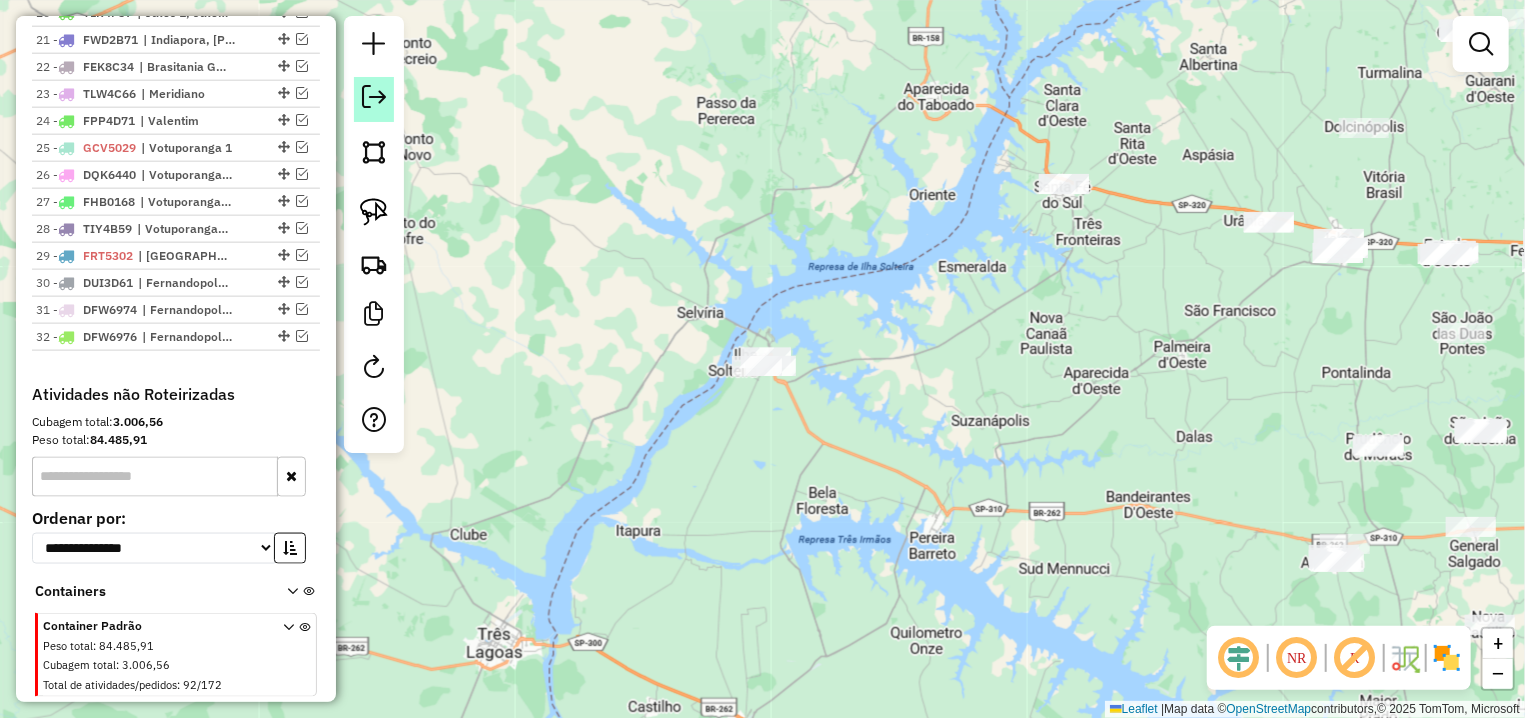 click 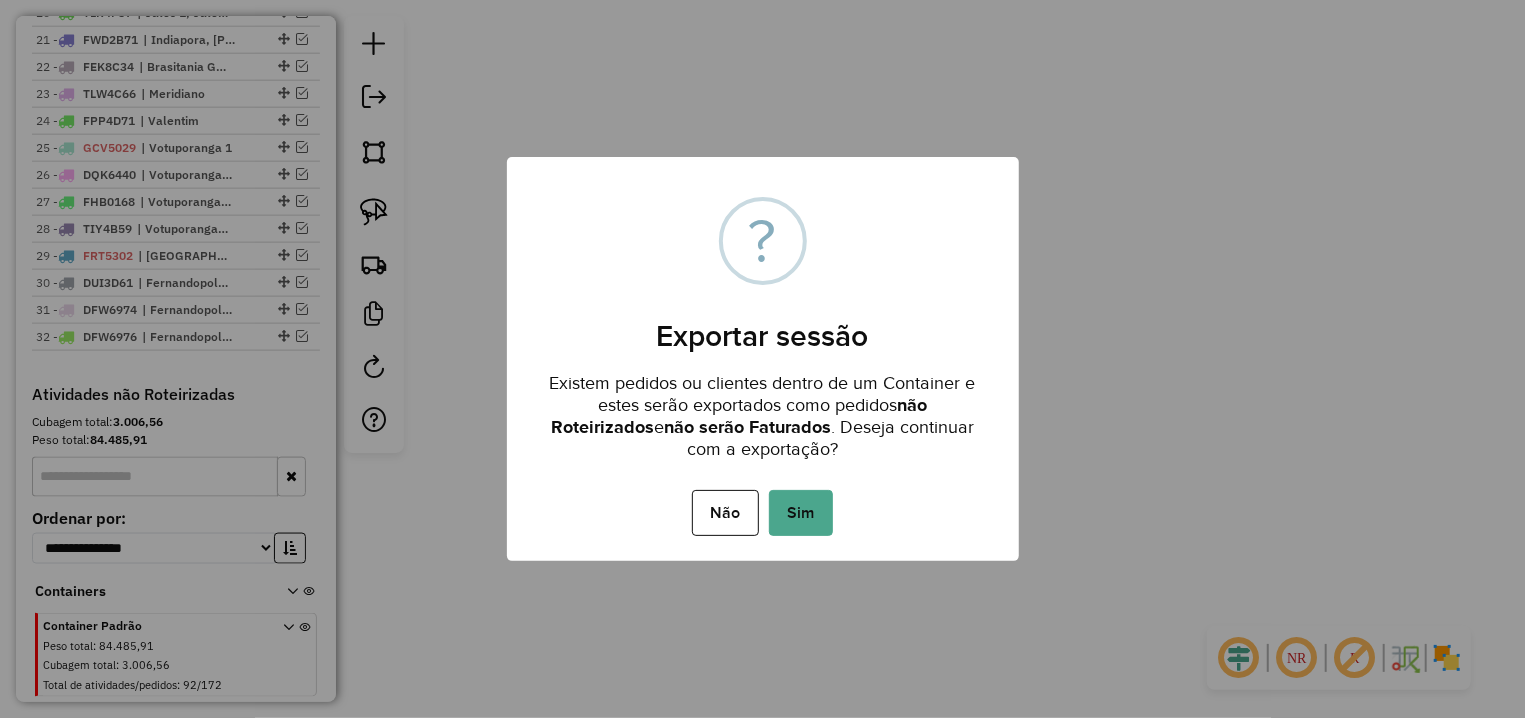 click on "Sim" at bounding box center (801, 513) 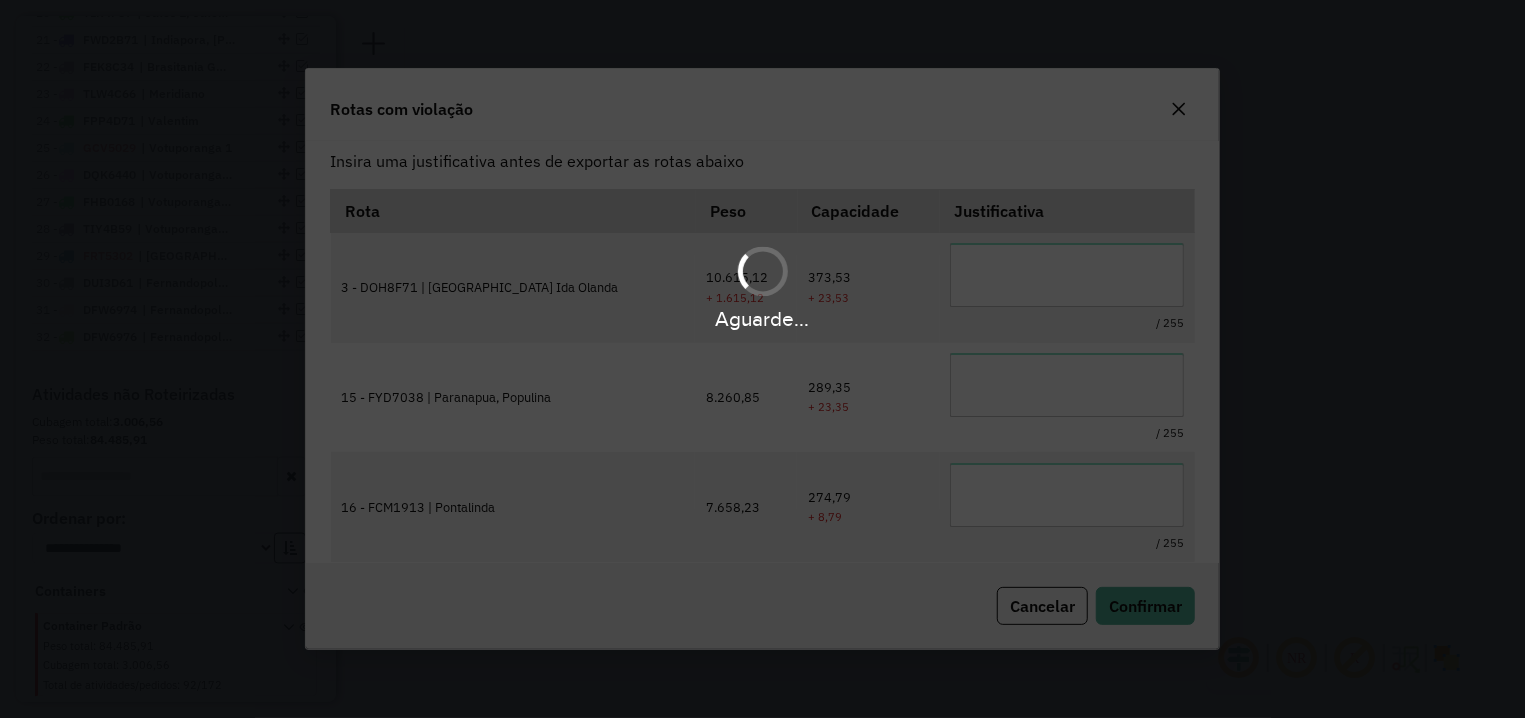 scroll, scrollTop: 119, scrollLeft: 0, axis: vertical 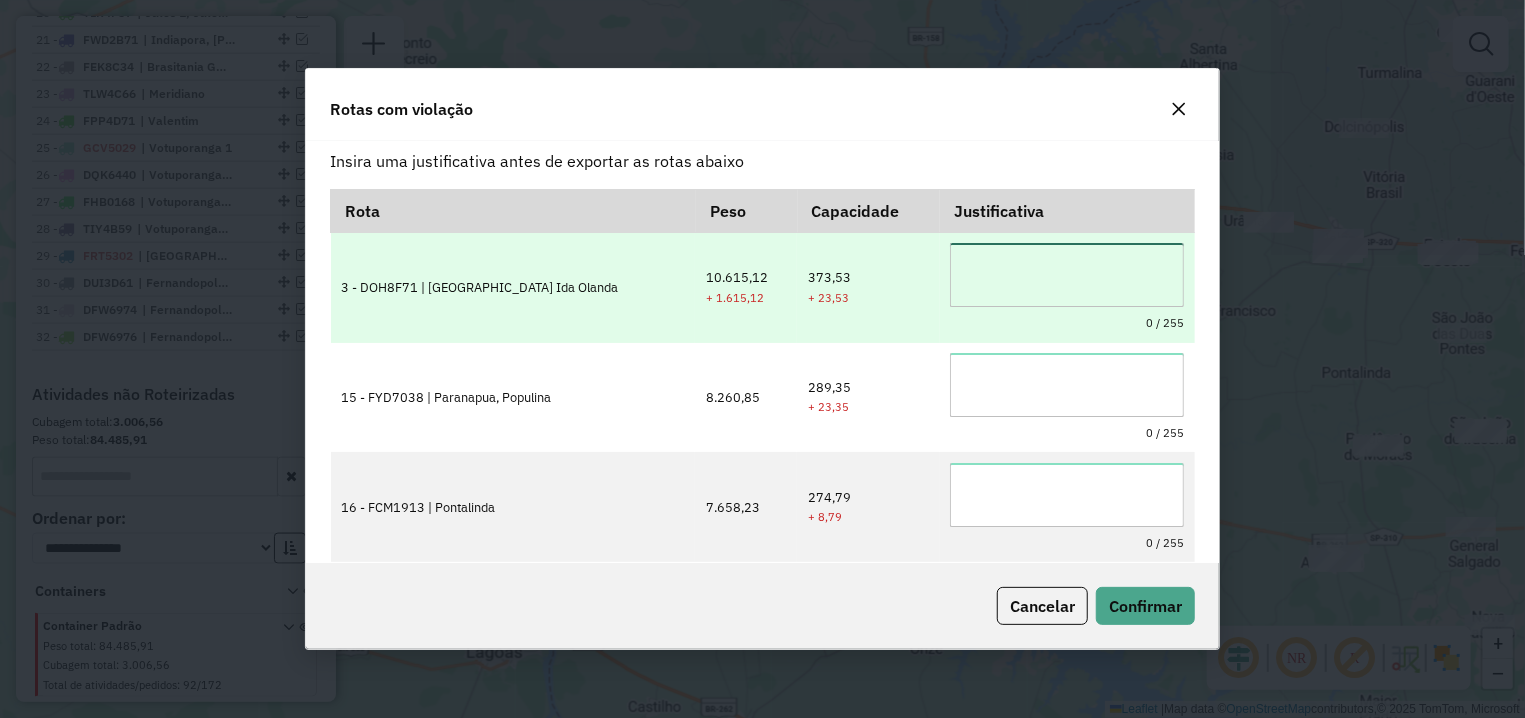 click at bounding box center (1067, 275) 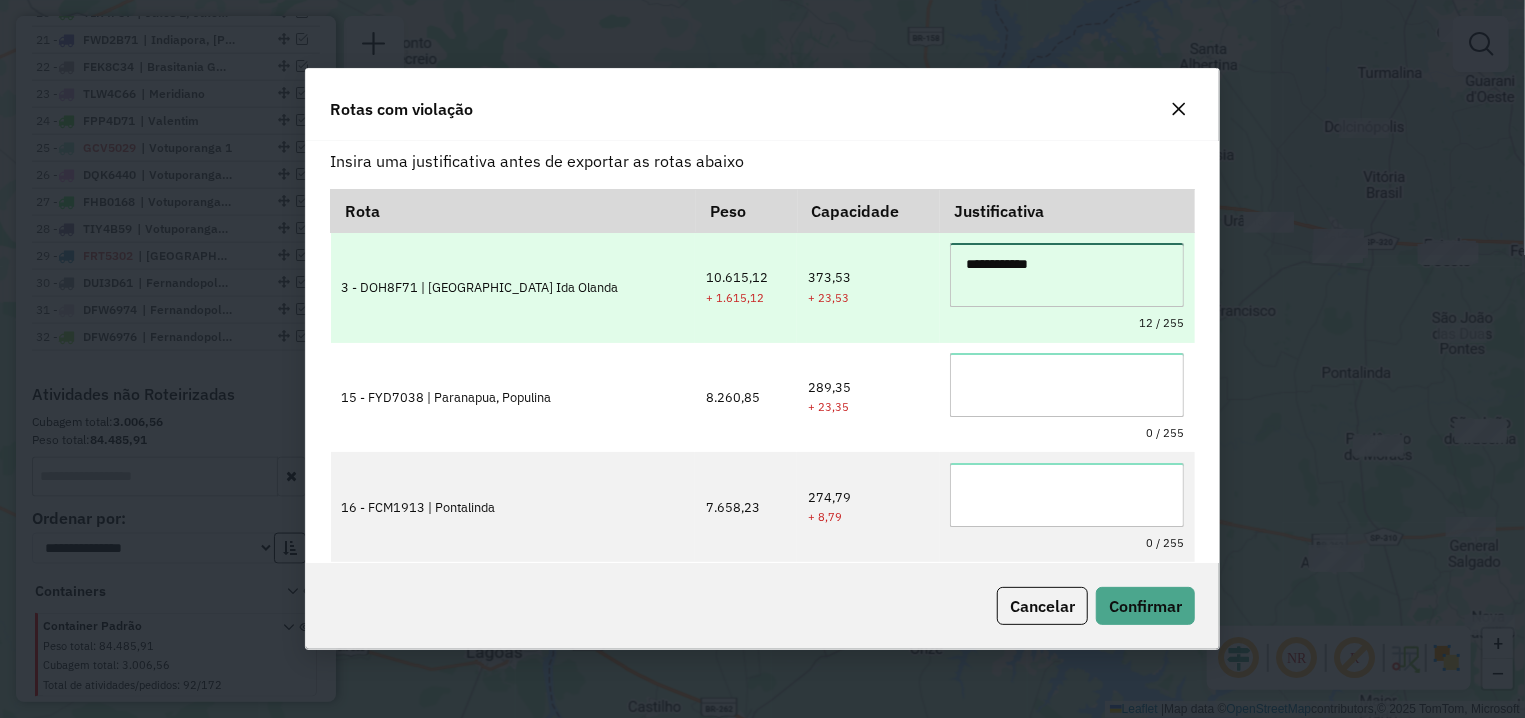 type on "**********" 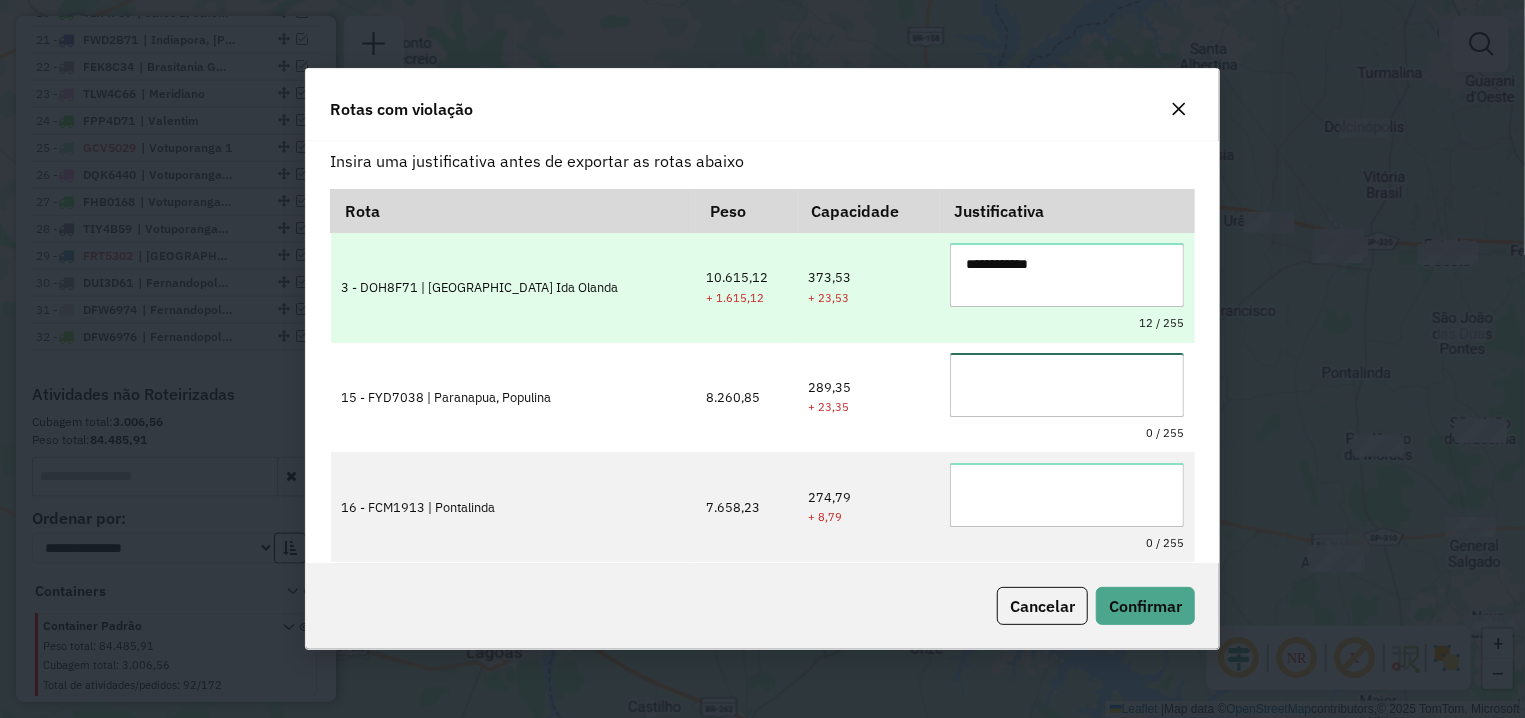 paste on "**********" 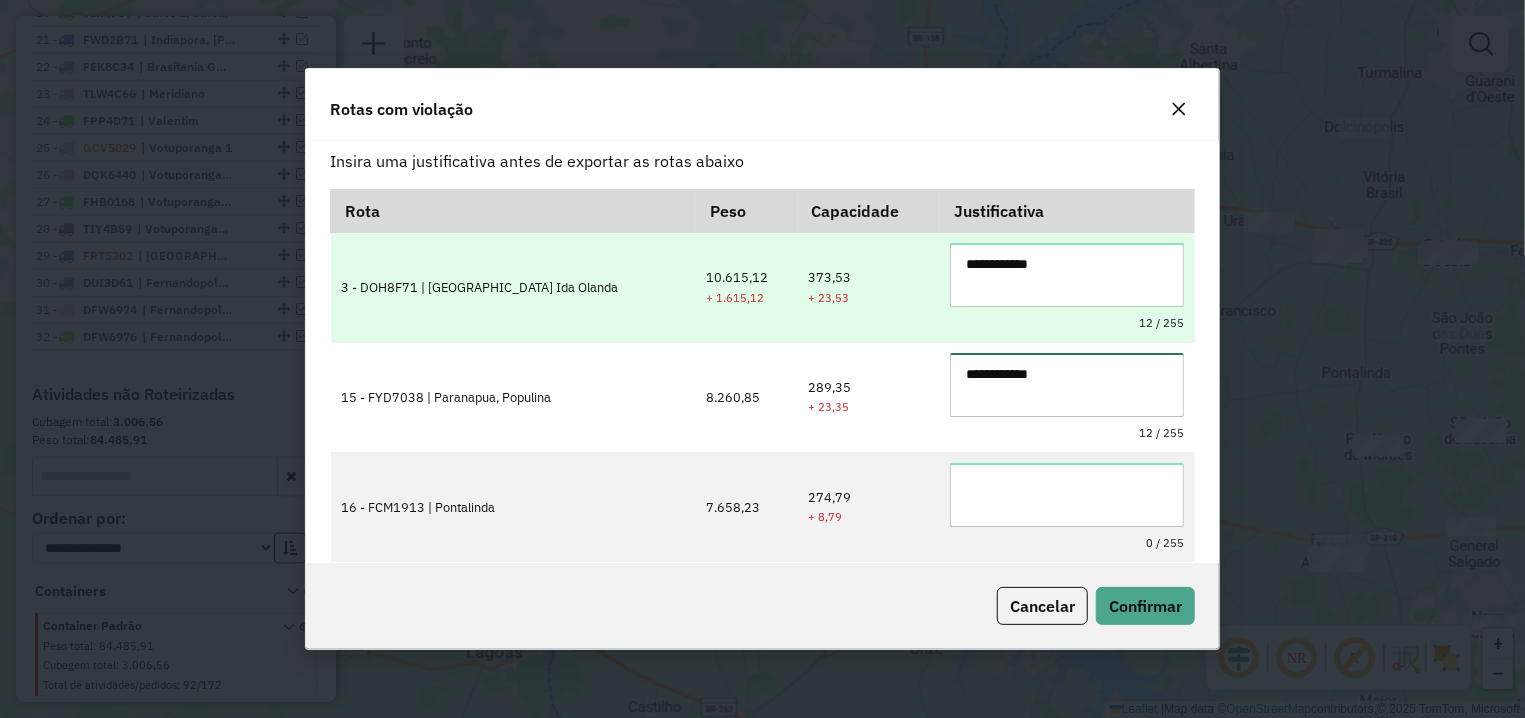 type on "**********" 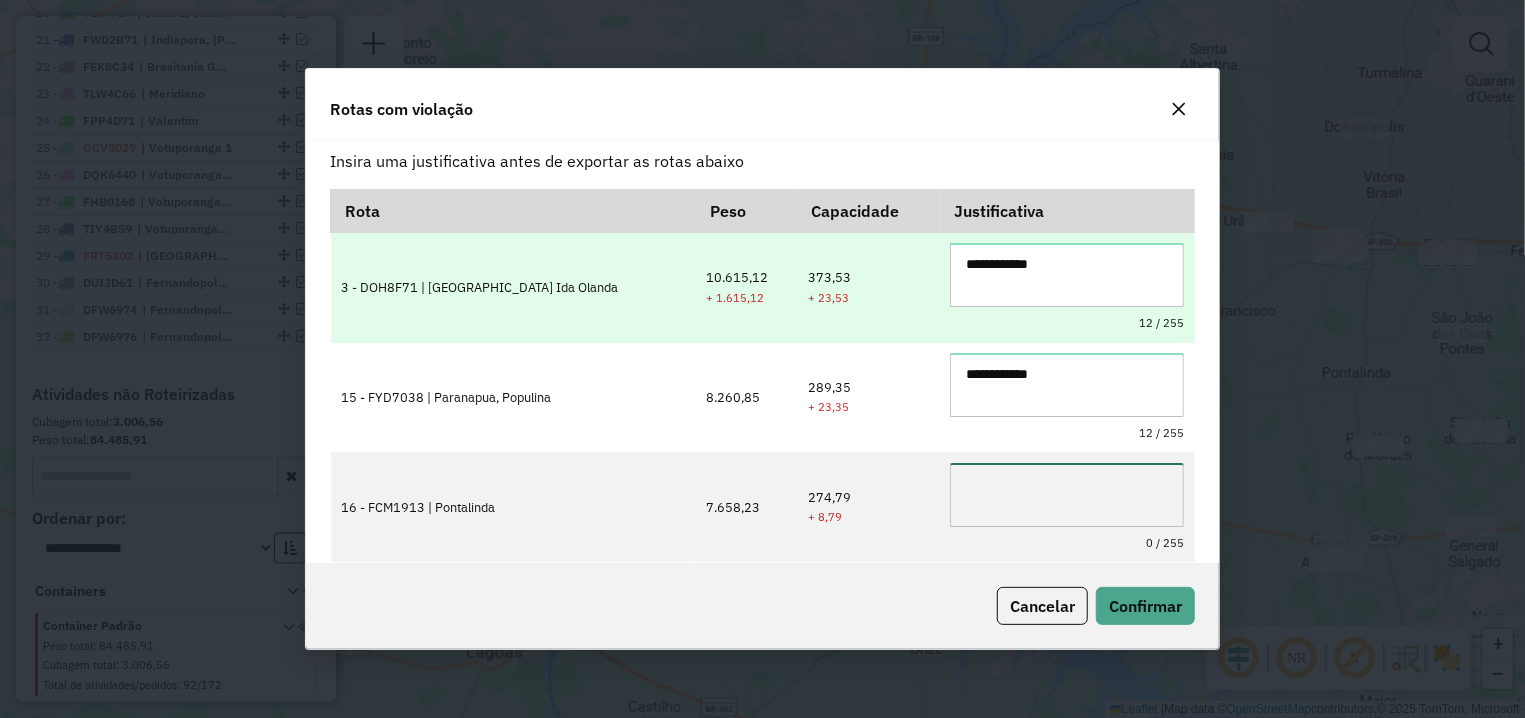 paste on "**********" 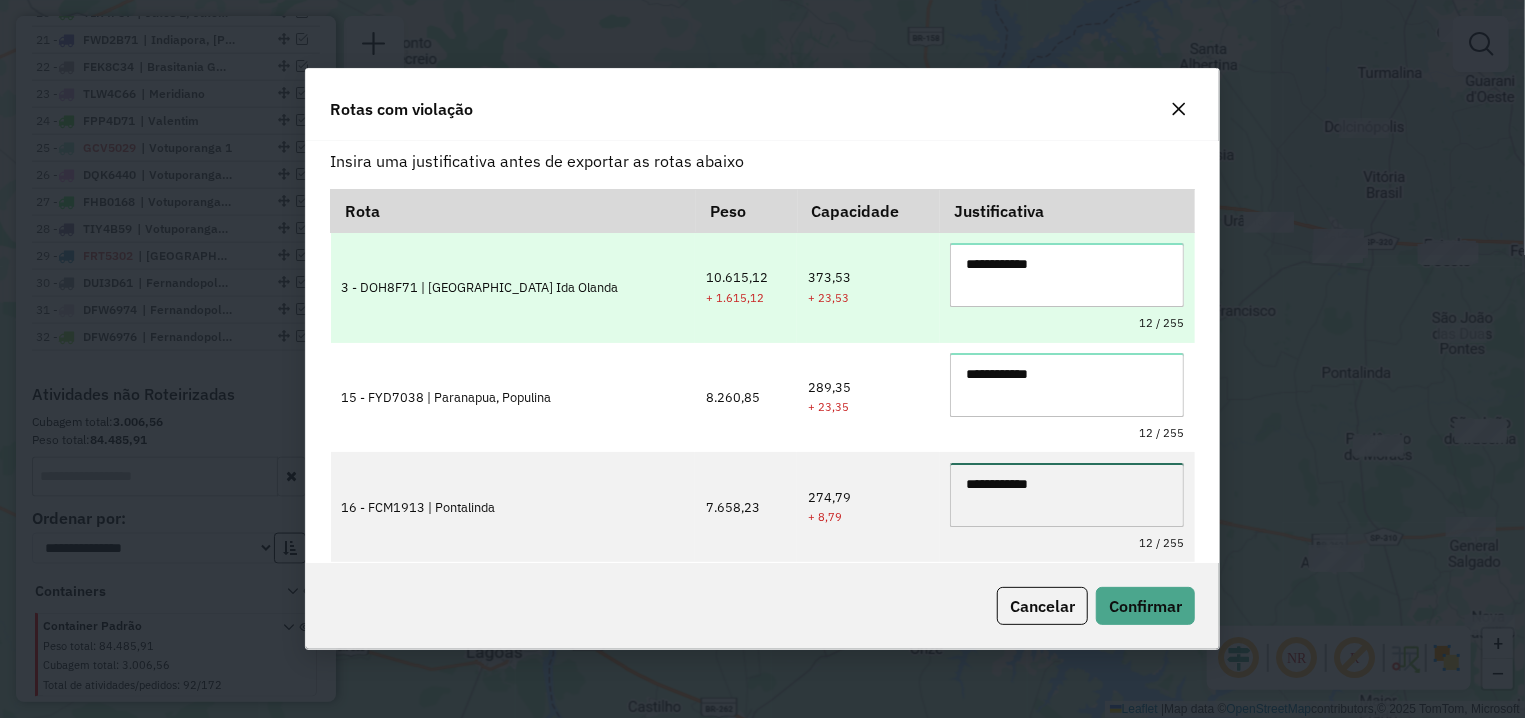 type on "**********" 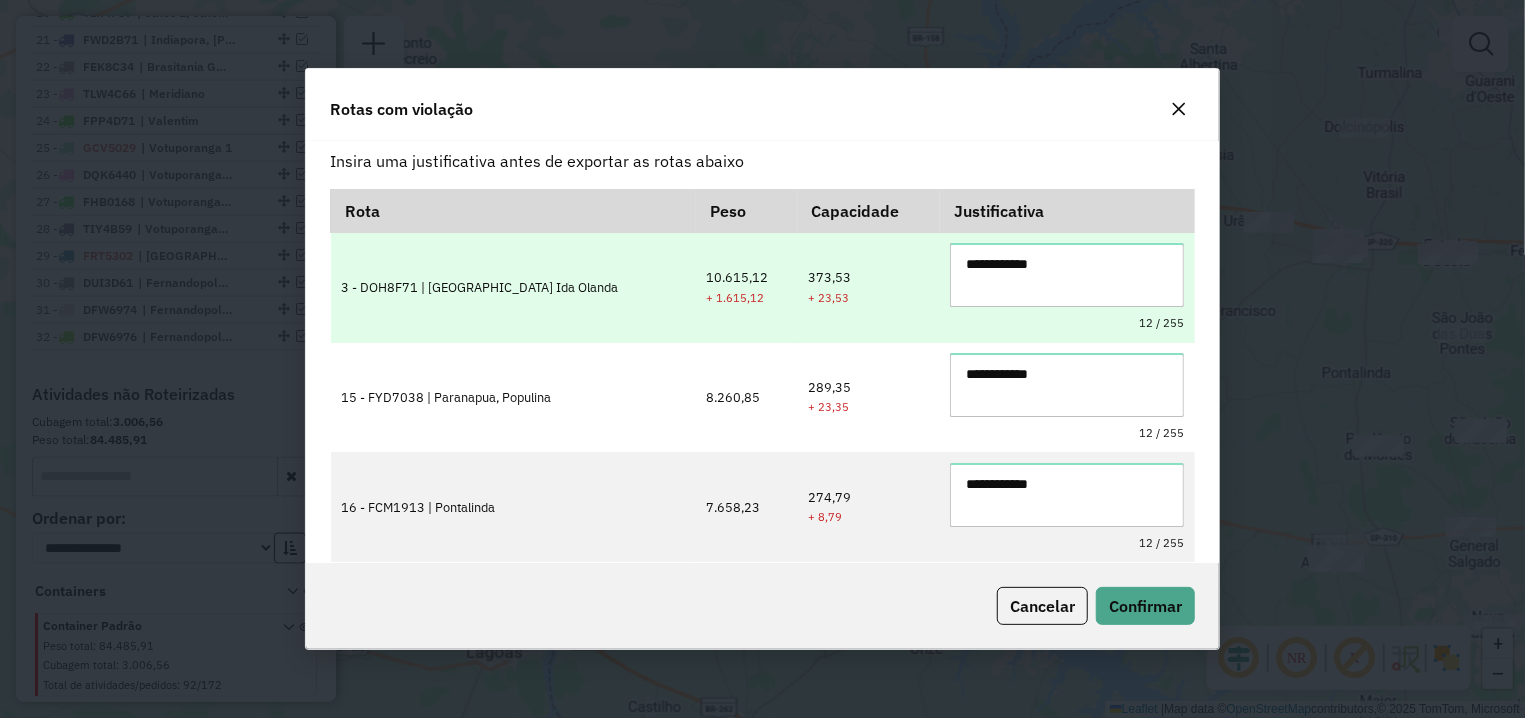 scroll, scrollTop: 220, scrollLeft: 0, axis: vertical 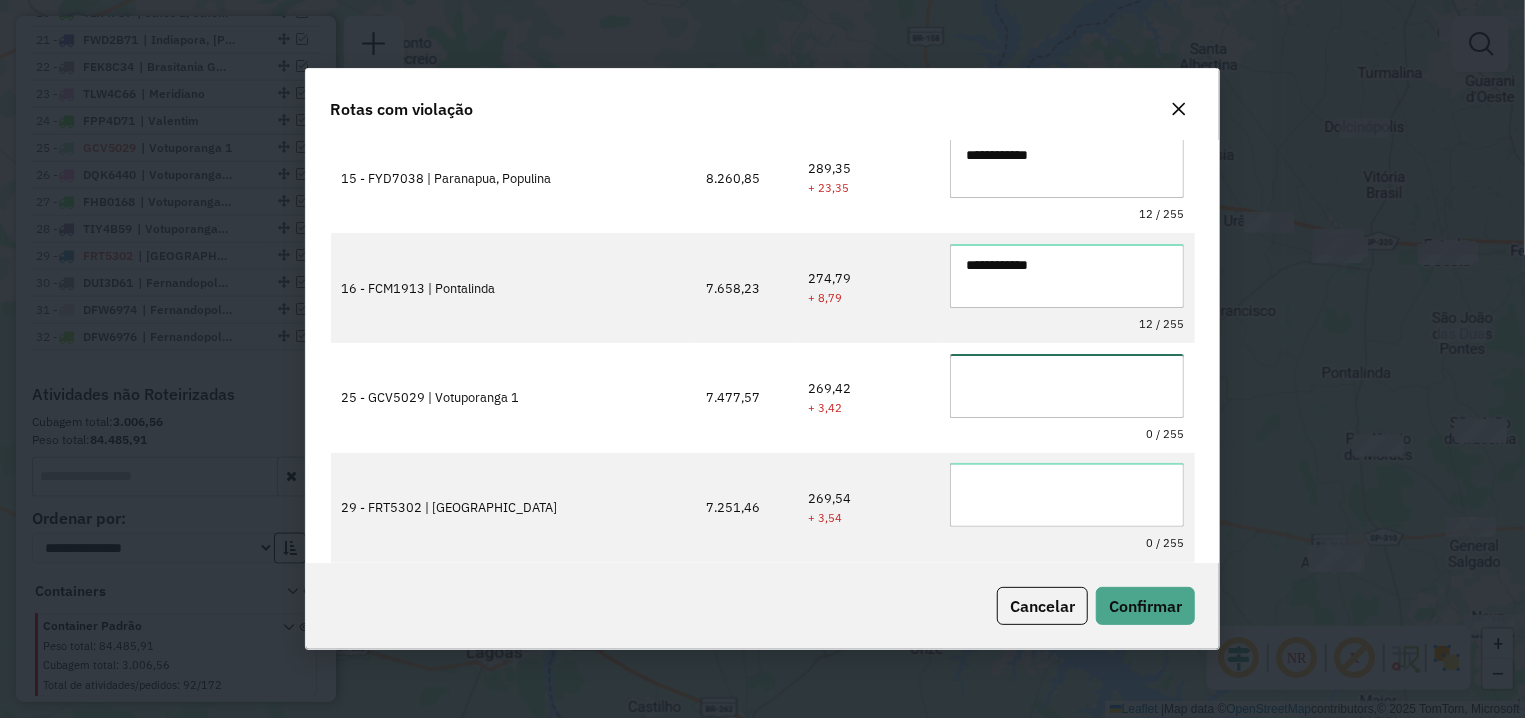 paste on "**********" 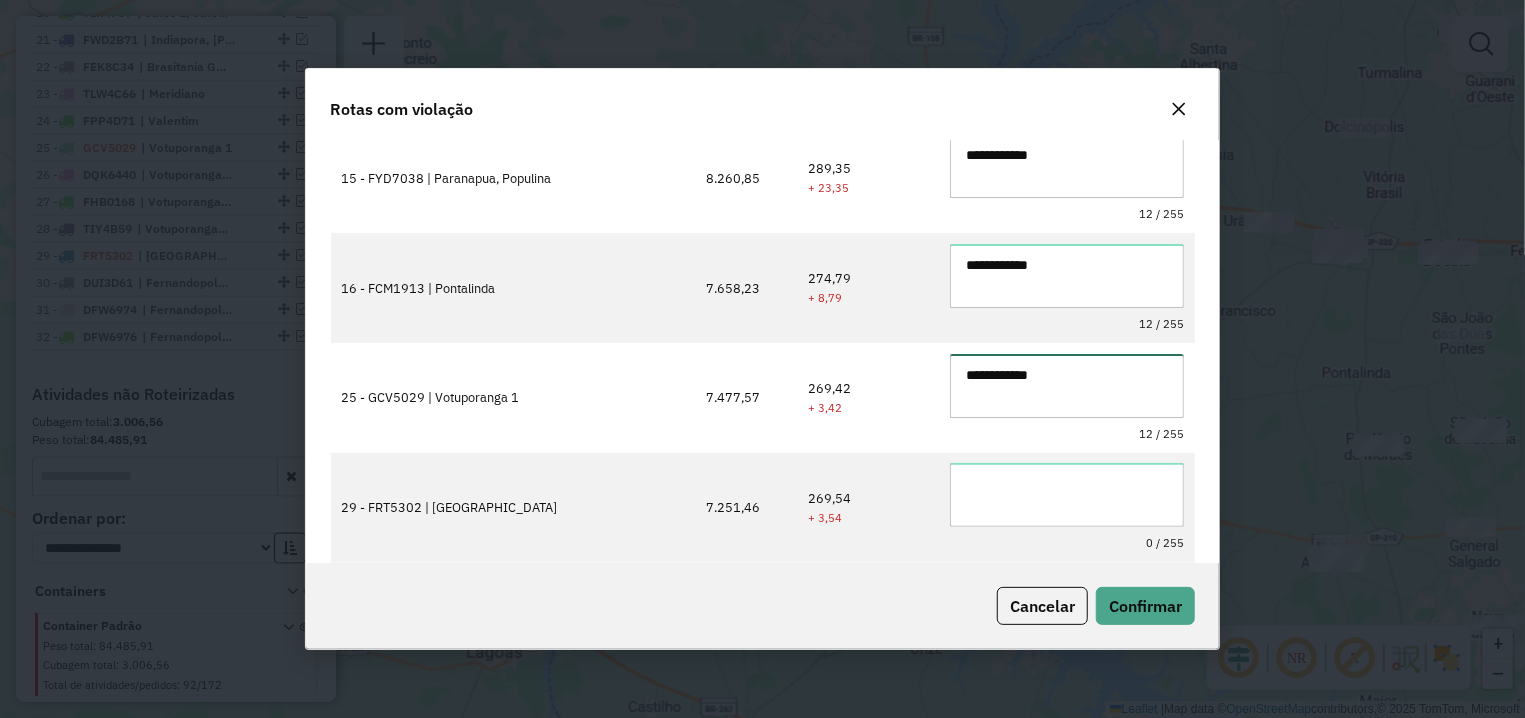 type on "**********" 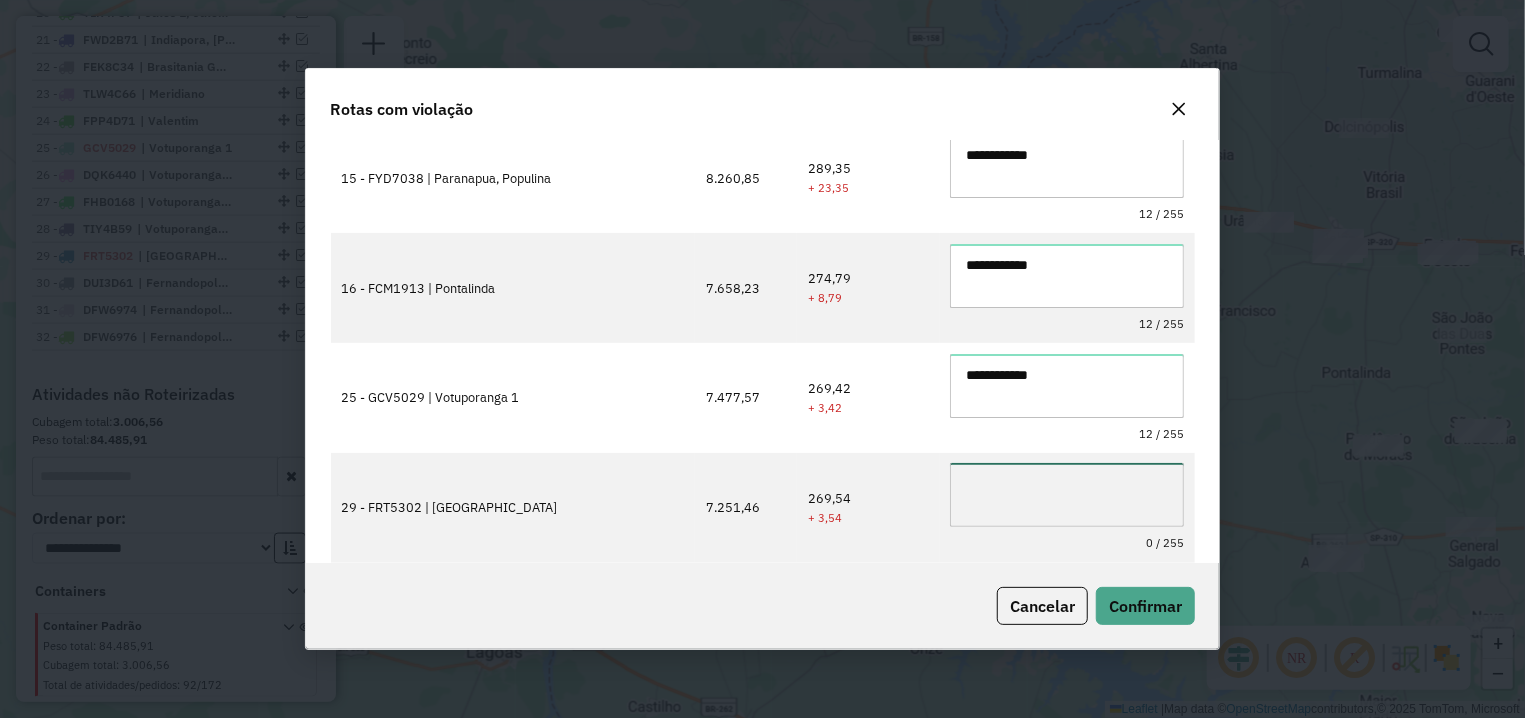 paste on "**********" 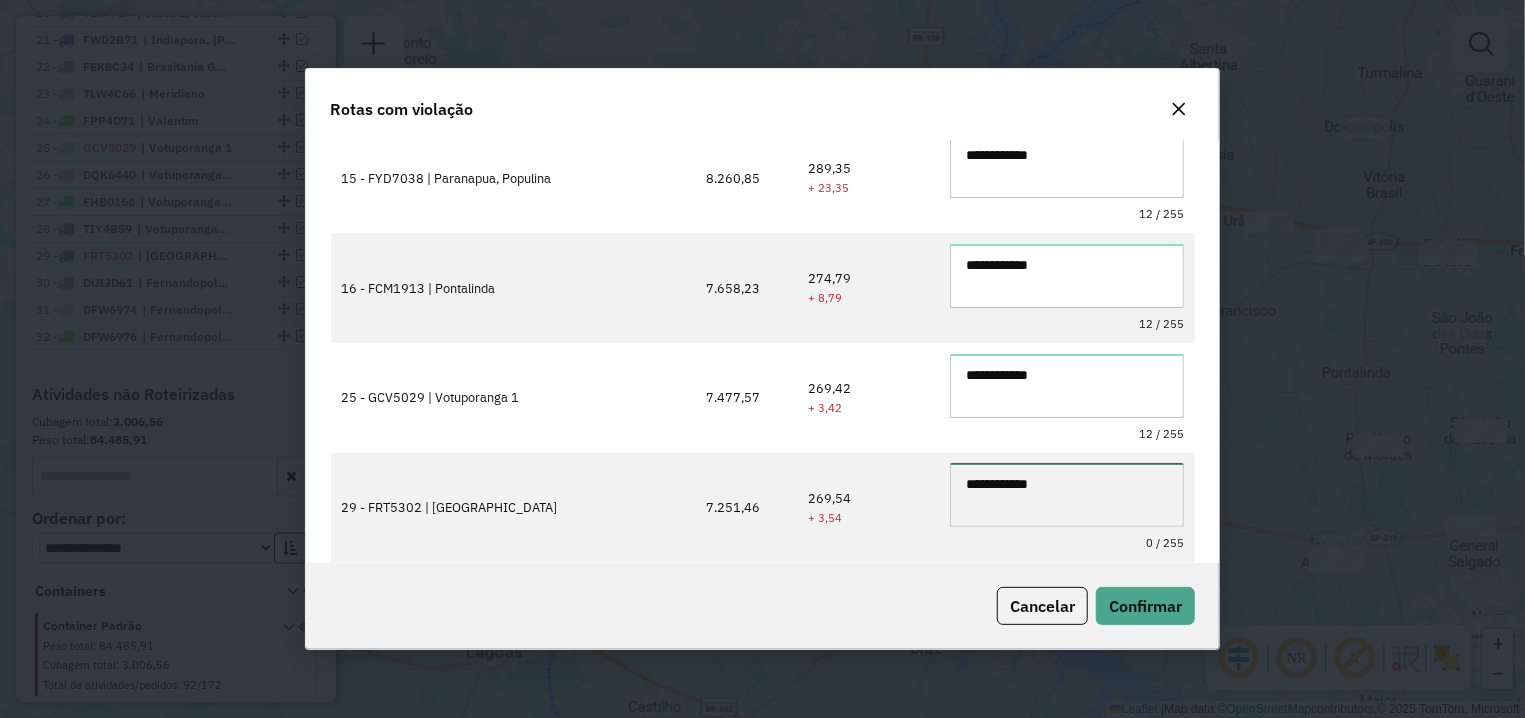 type on "**********" 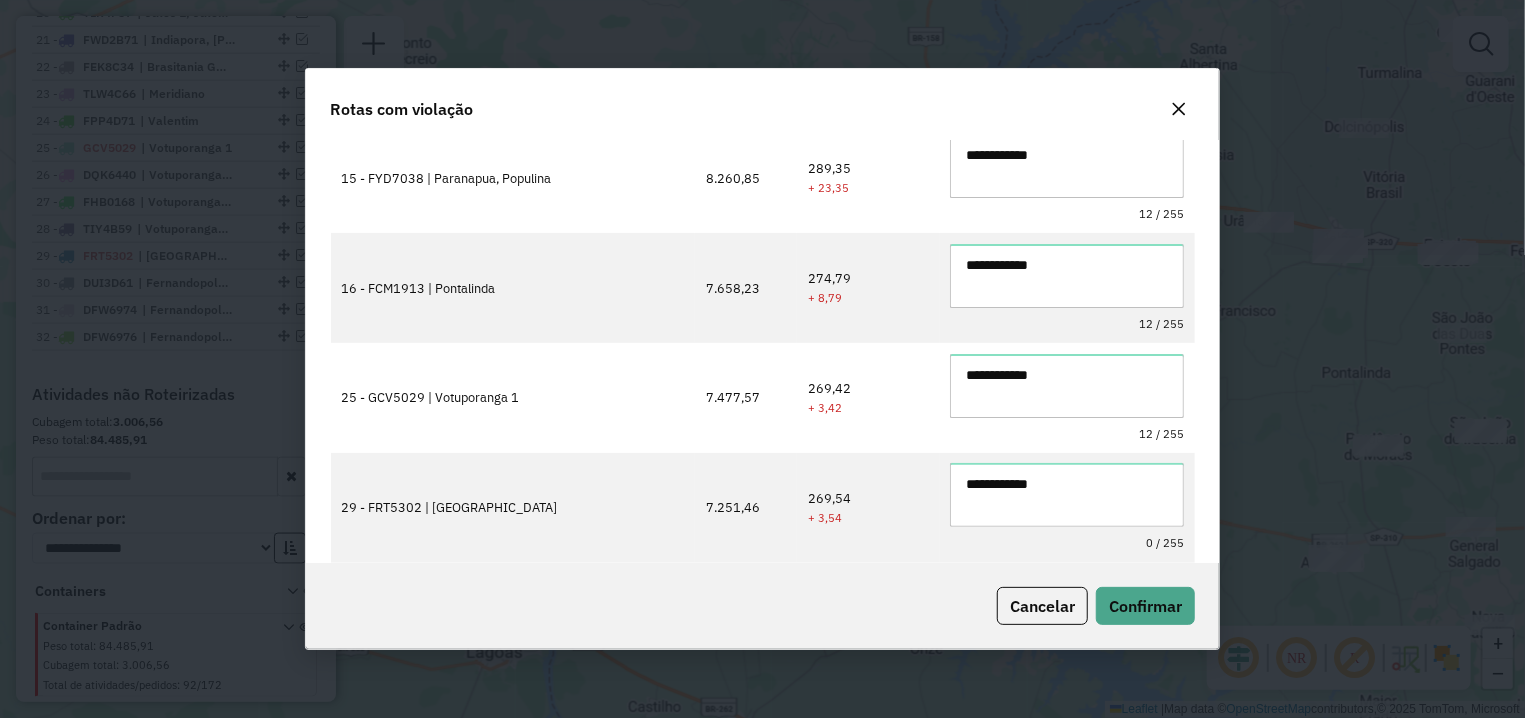 type 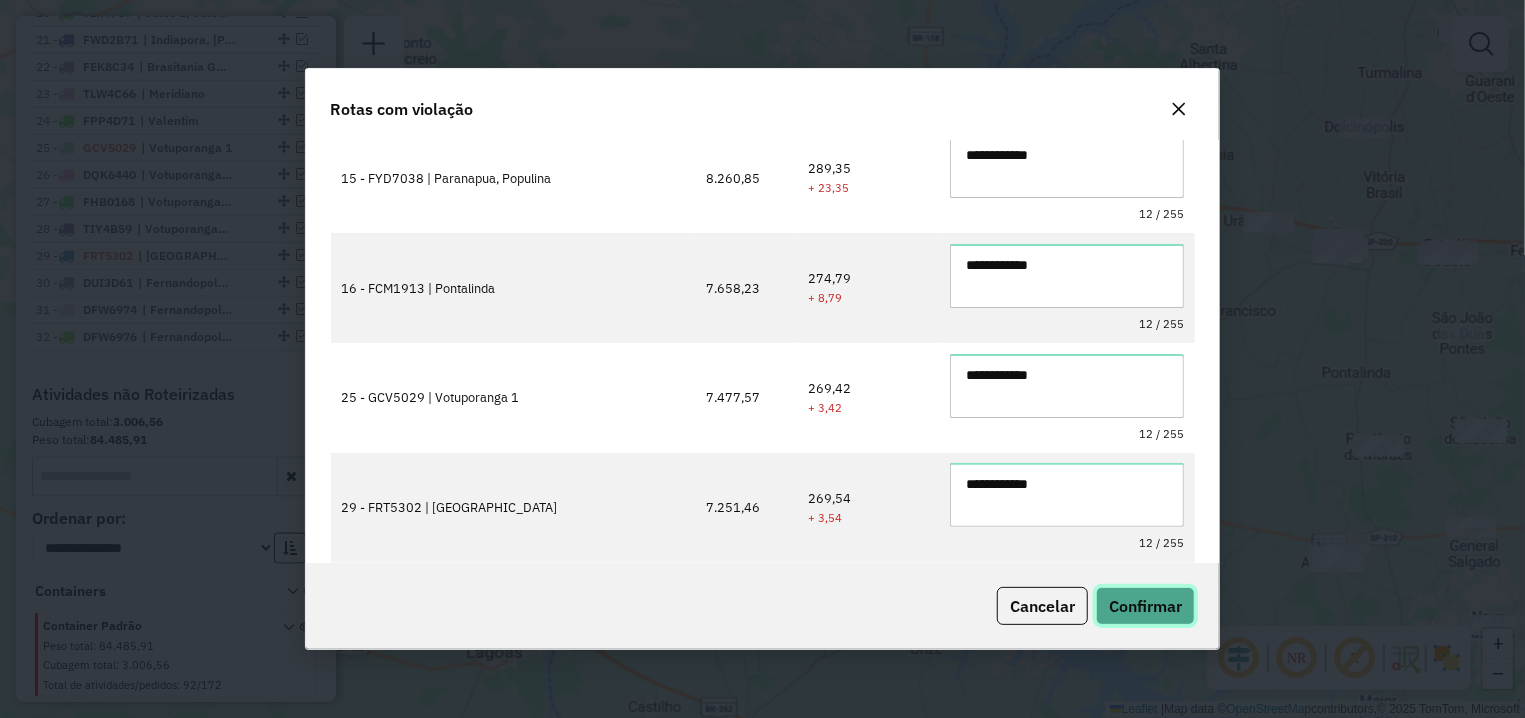 type 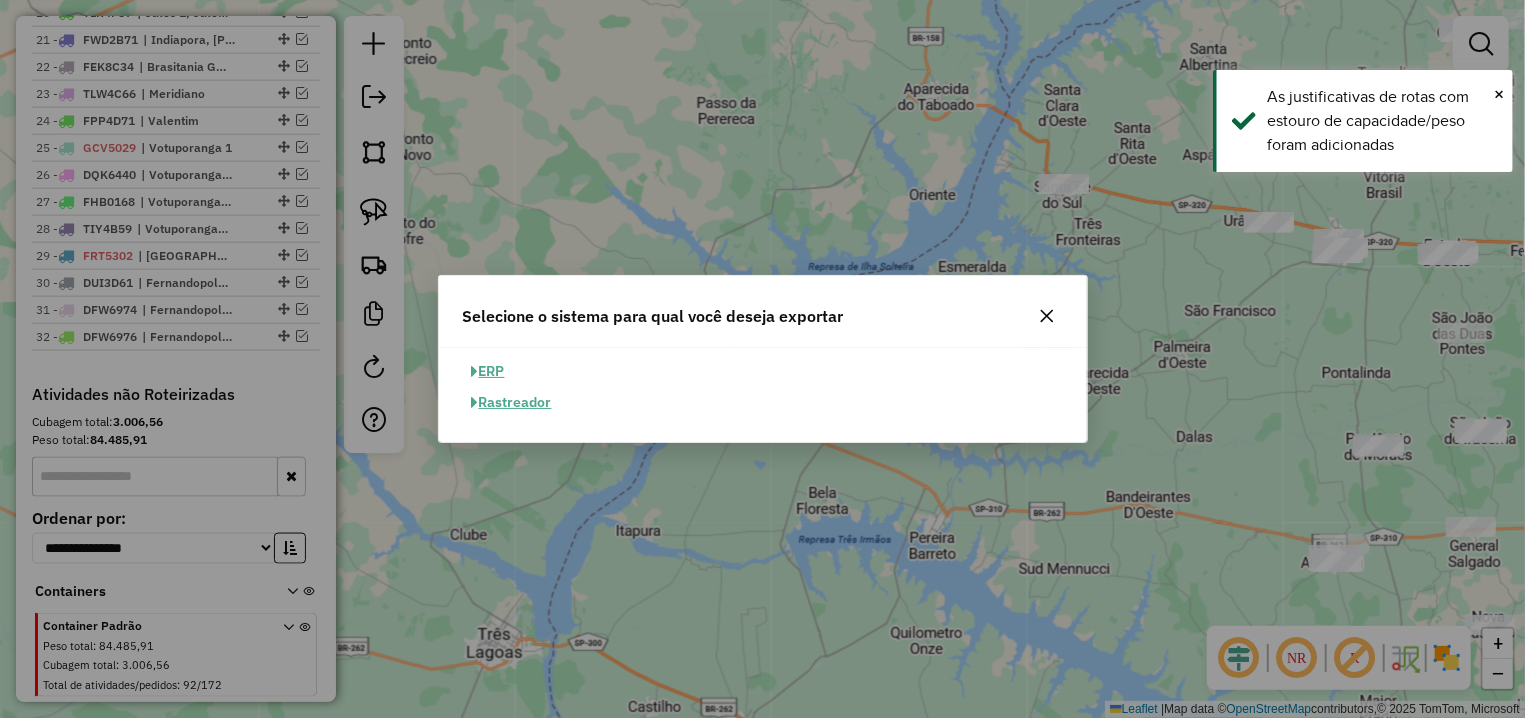 click on "ERP" 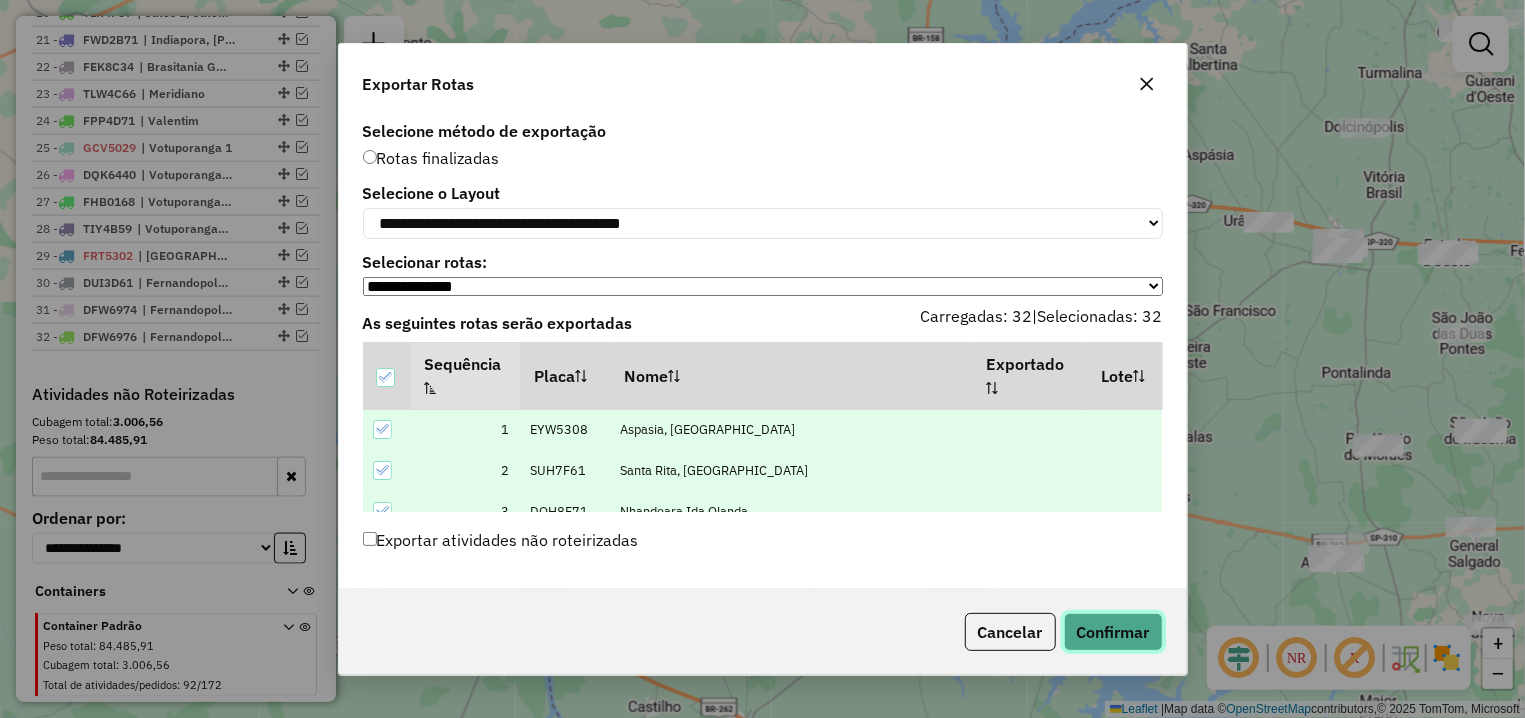 click on "Confirmar" 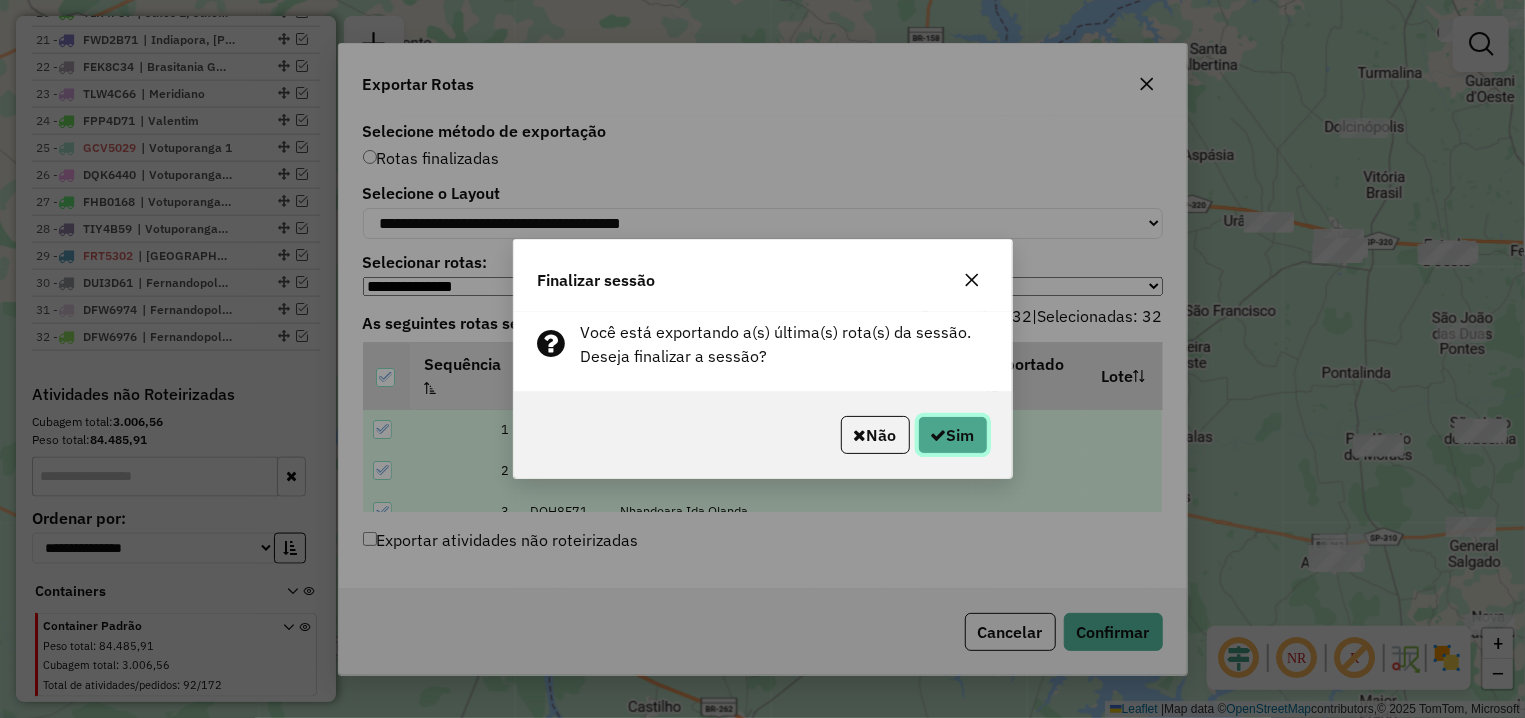 click on "Sim" 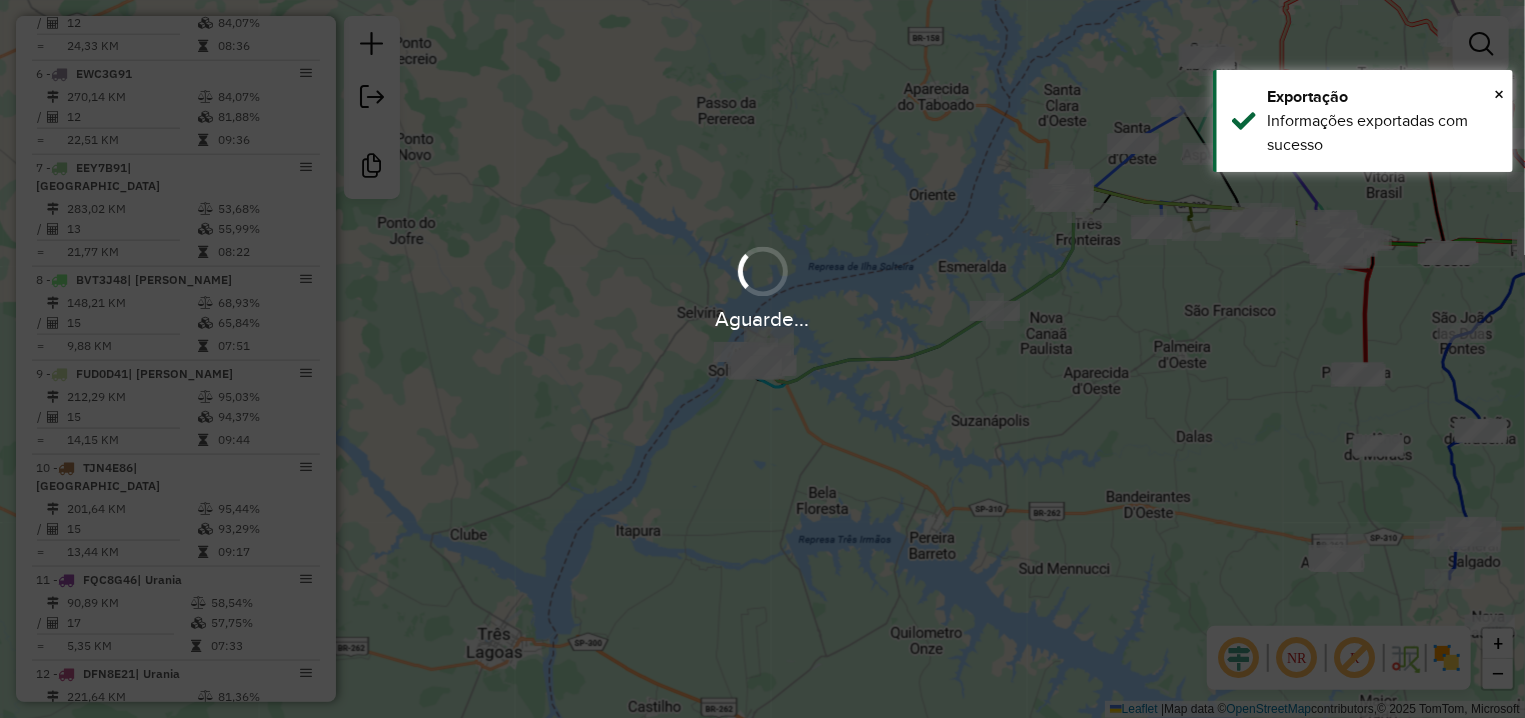 scroll, scrollTop: 2667, scrollLeft: 0, axis: vertical 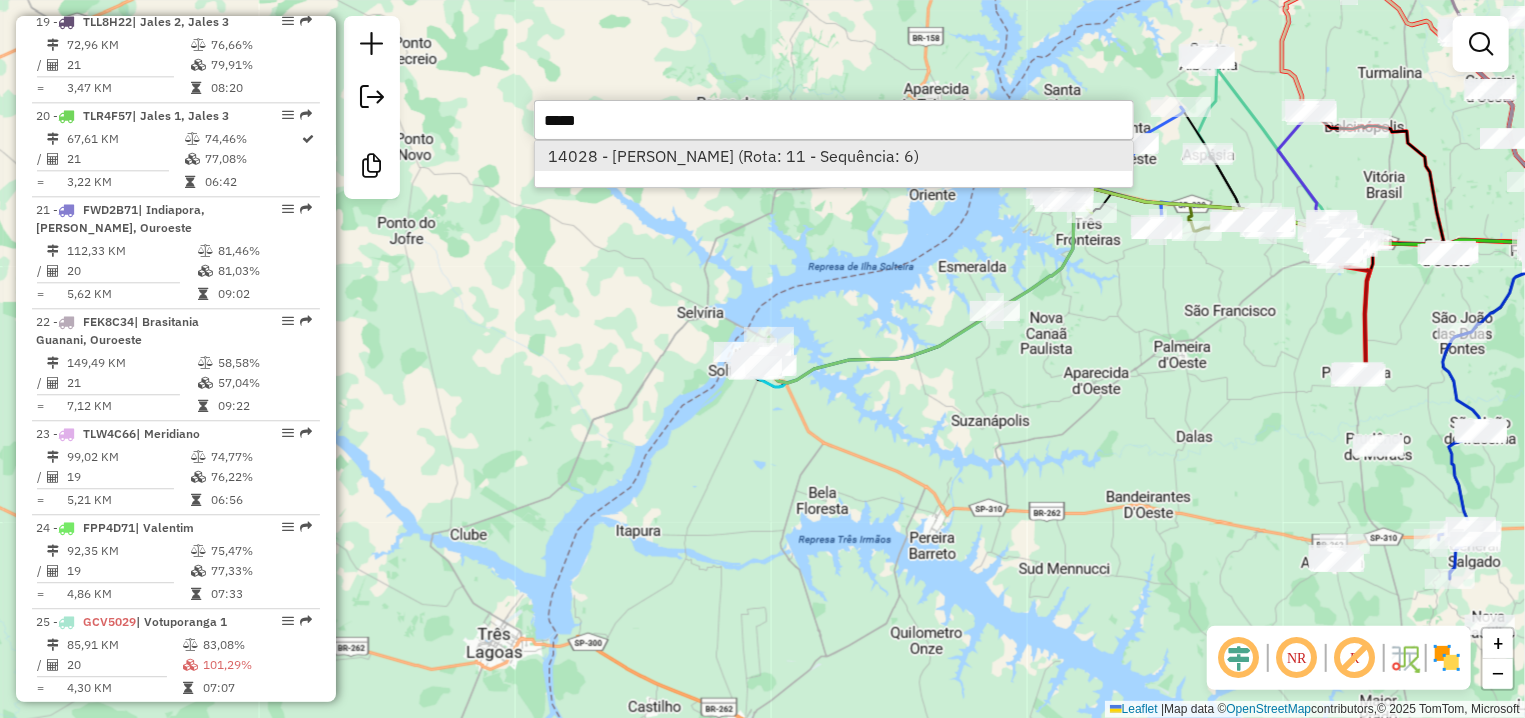 type on "*****" 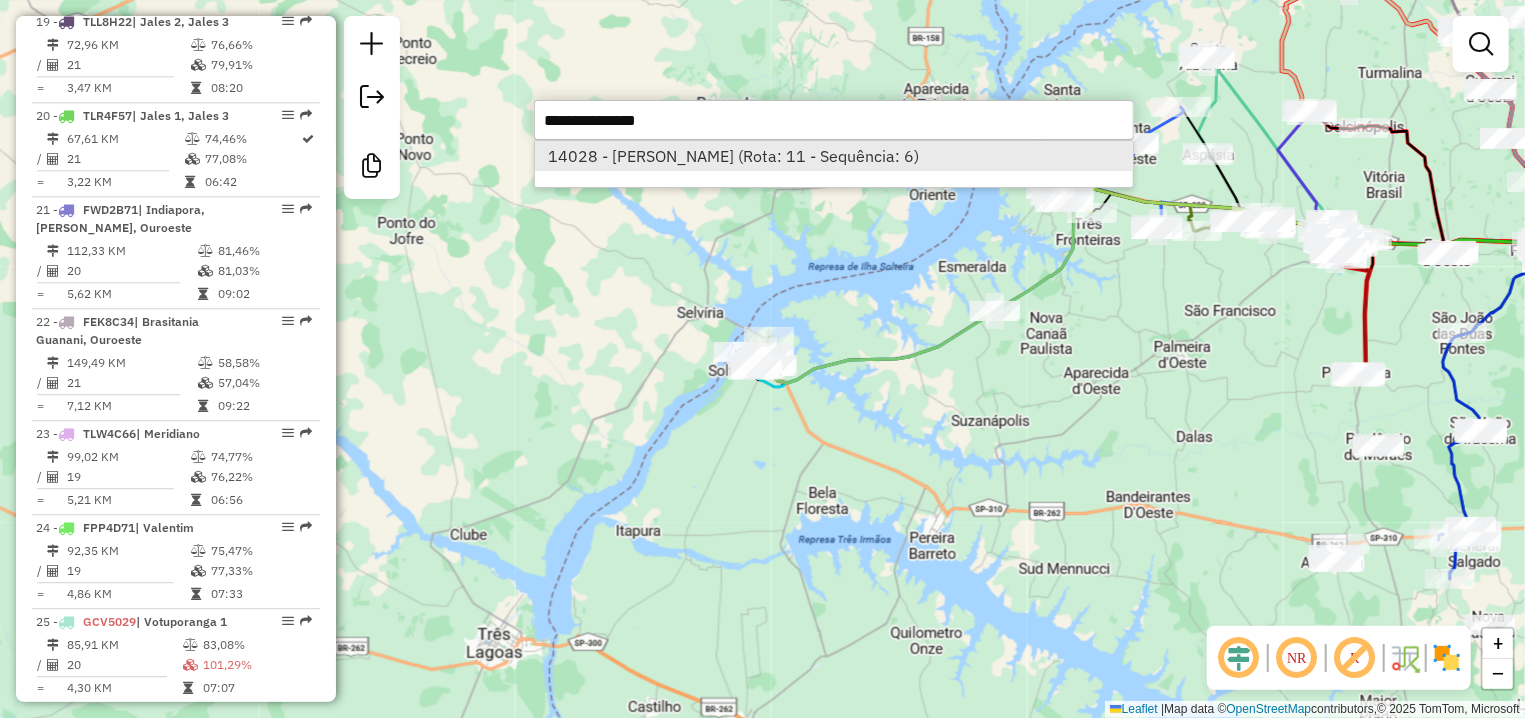select on "**********" 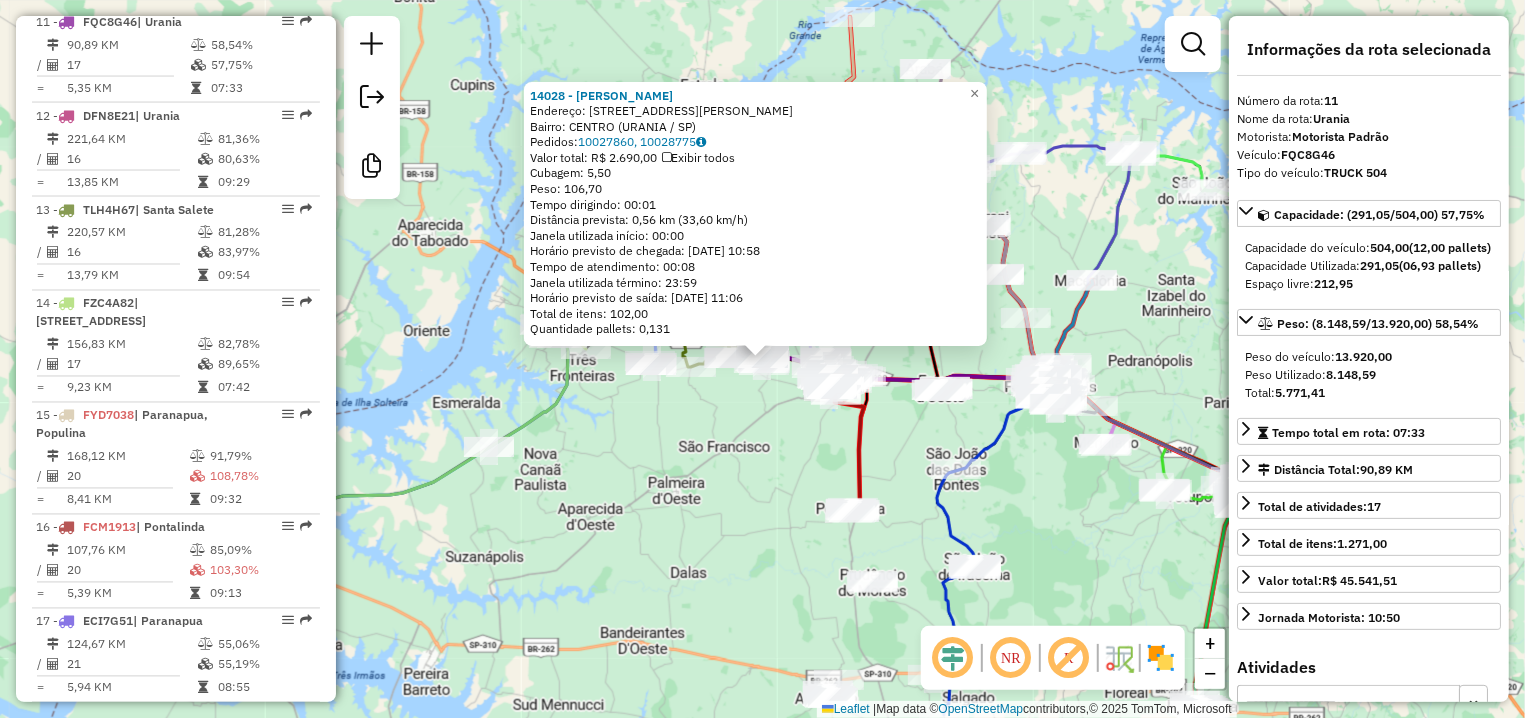 scroll, scrollTop: 1819, scrollLeft: 0, axis: vertical 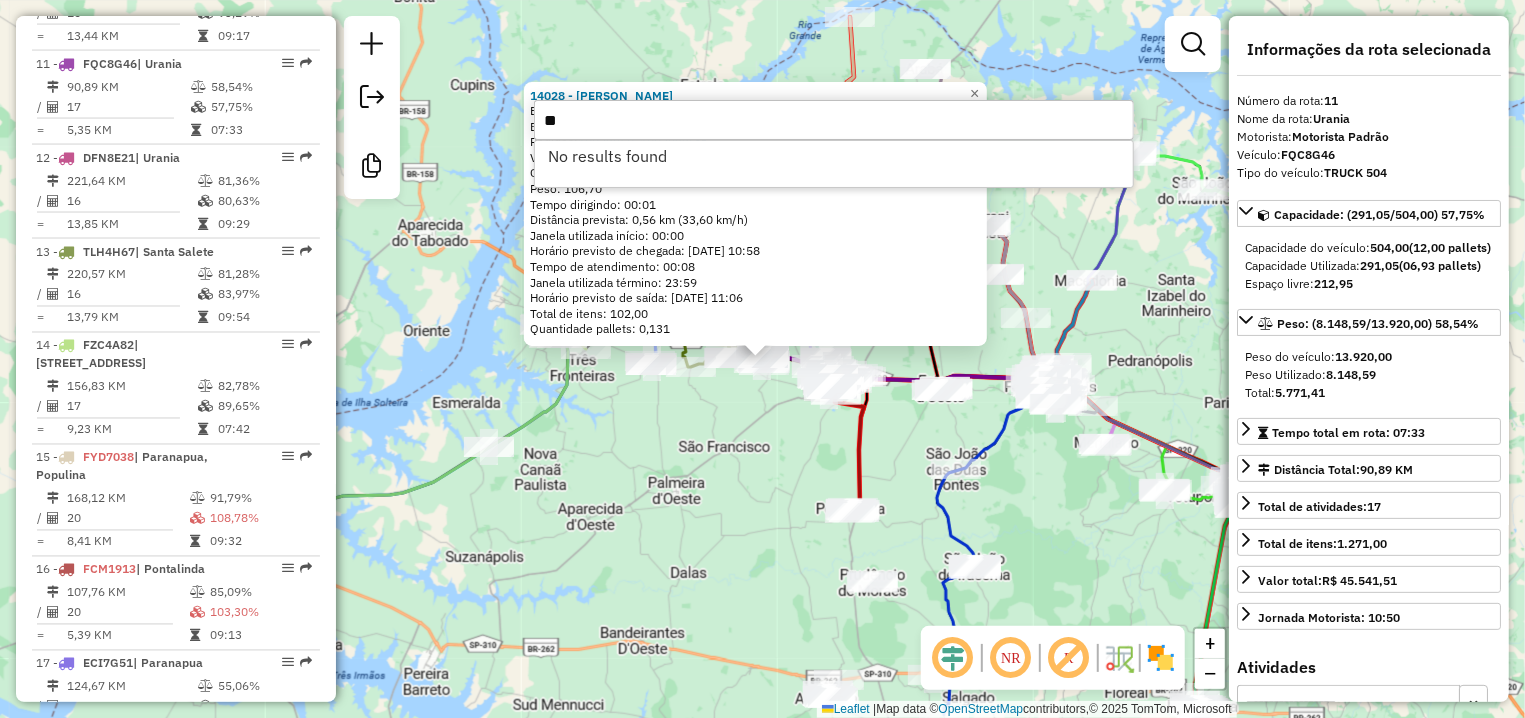 type on "*" 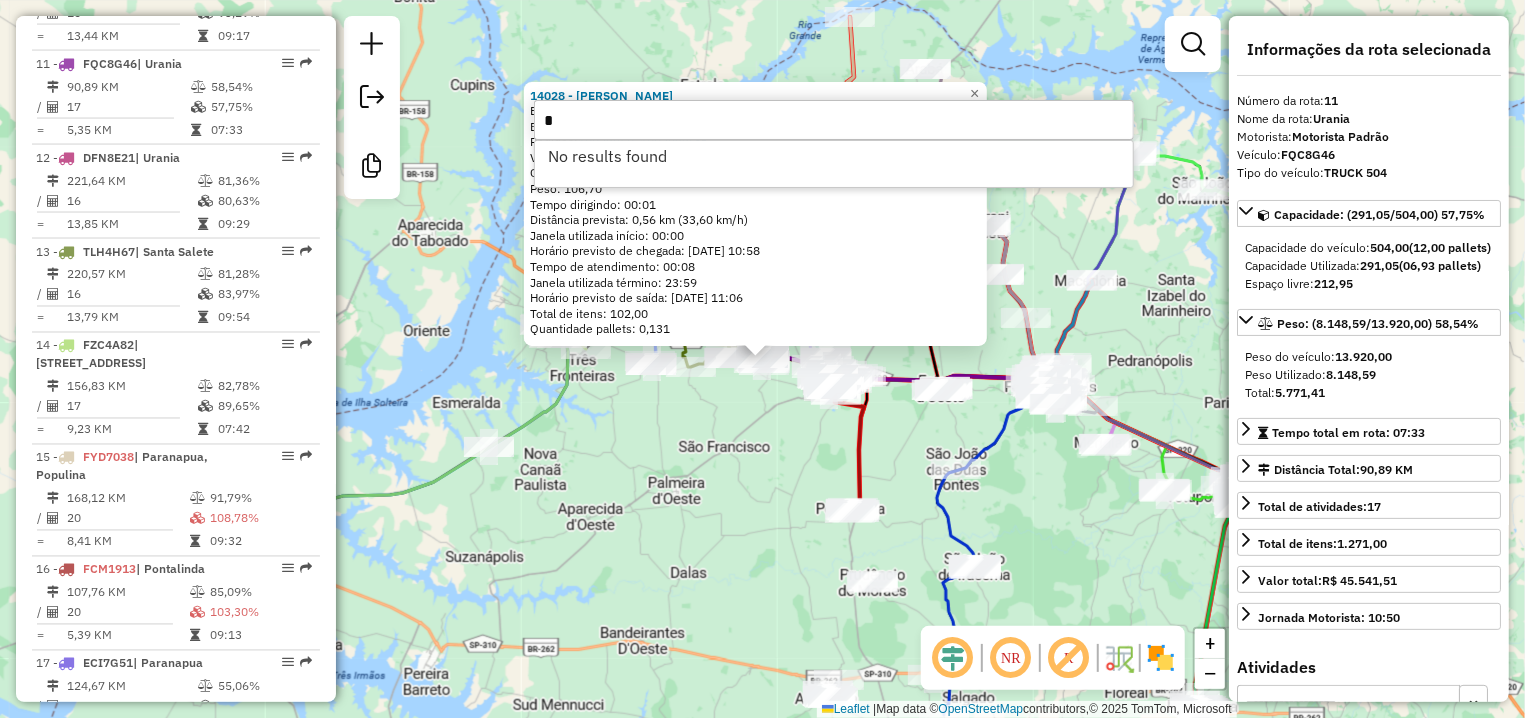type 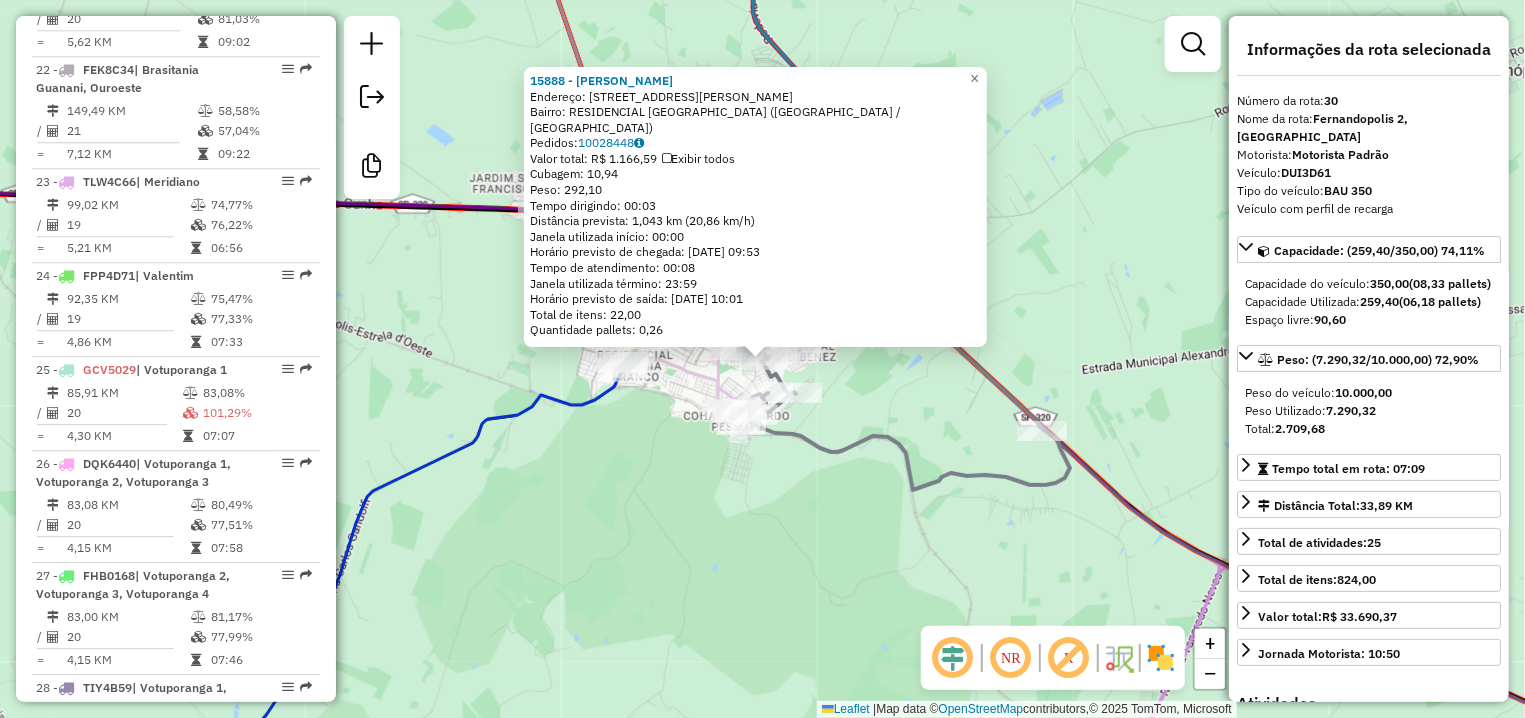 scroll, scrollTop: 3823, scrollLeft: 0, axis: vertical 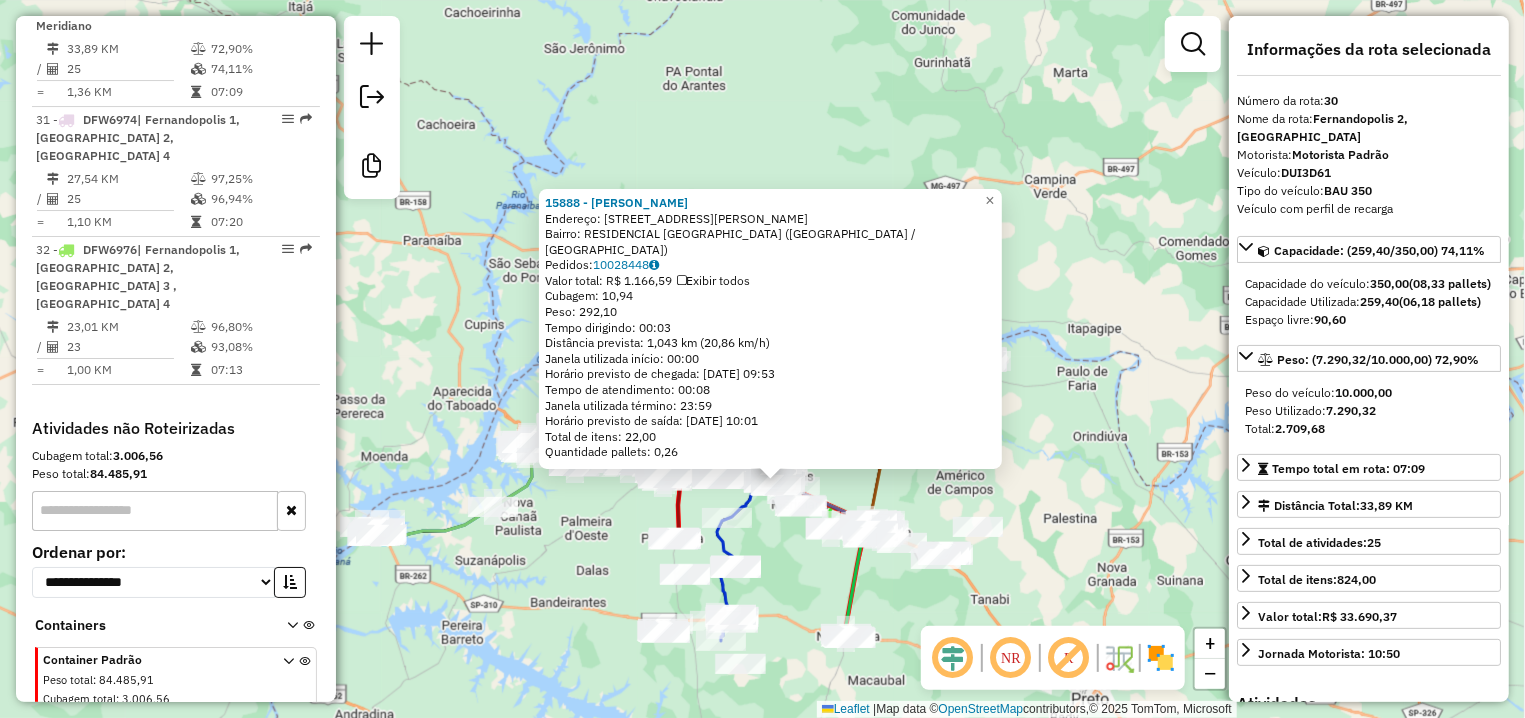 drag, startPoint x: 800, startPoint y: 577, endPoint x: 740, endPoint y: 370, distance: 215.5203 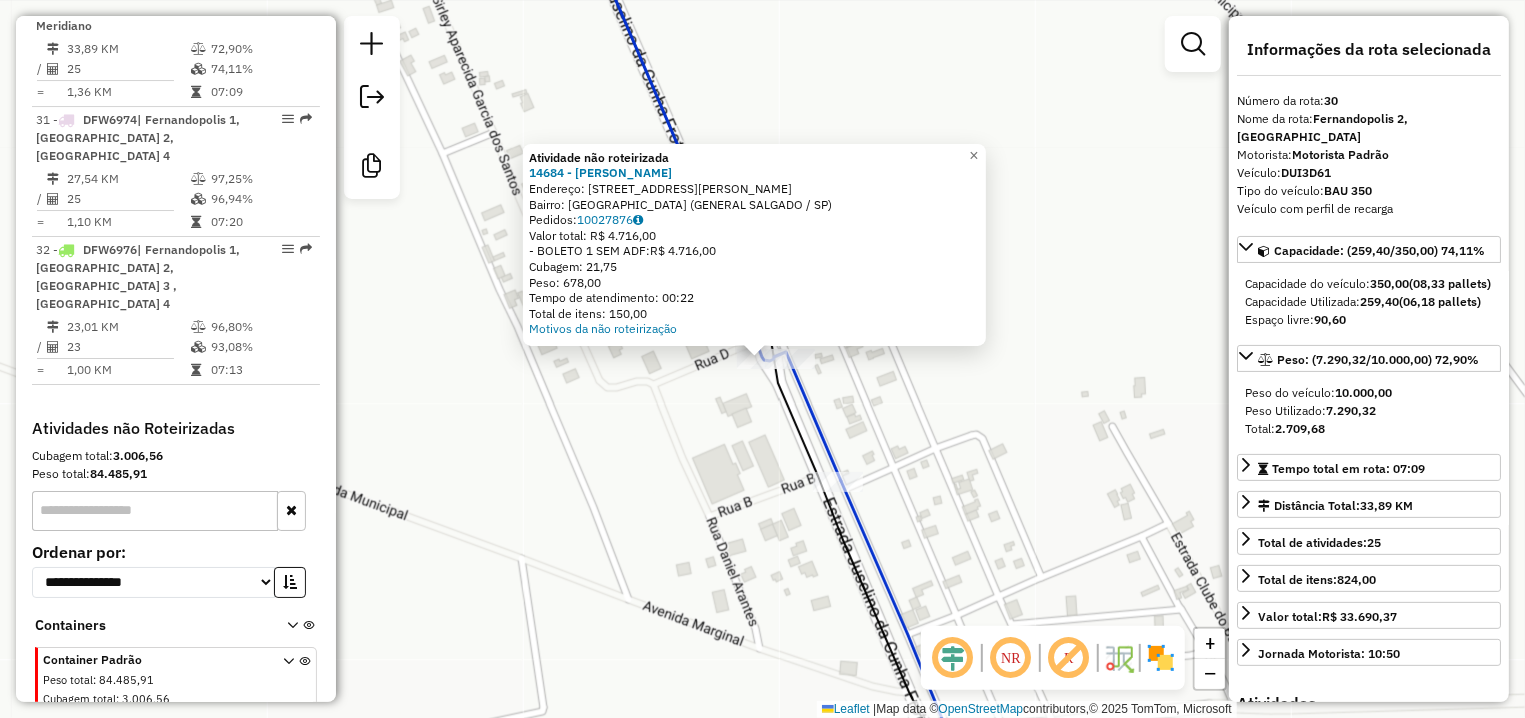 click on "Atividade não roteirizada 14684 - ARTHUR LIMA RODRIGUE  Endereço: AV  BRUNO CEZAR BALSAMAO REZENDE  212   Bairro: JARDIM BELA VISTA (GENERAL SALGADO / SP)   Pedidos:  10027876   Valor total: R$ 4.716,00   - BOLETO 1 SEM ADF:  R$ 4.716,00   Cubagem: 21,75   Peso: 678,00   Tempo de atendimento: 00:22   Total de itens: 150,00  Motivos da não roteirização × Janela de atendimento Grade de atendimento Capacidade Transportadoras Veículos Cliente Pedidos  Rotas Selecione os dias de semana para filtrar as janelas de atendimento  Seg   Ter   Qua   Qui   Sex   Sáb   Dom  Informe o período da janela de atendimento: De: Até:  Filtrar exatamente a janela do cliente  Considerar janela de atendimento padrão  Selecione os dias de semana para filtrar as grades de atendimento  Seg   Ter   Qua   Qui   Sex   Sáb   Dom   Considerar clientes sem dia de atendimento cadastrado  Clientes fora do dia de atendimento selecionado Filtrar as atividades entre os valores definidos abaixo:  Peso mínimo:   Peso máximo:   De:  De:" 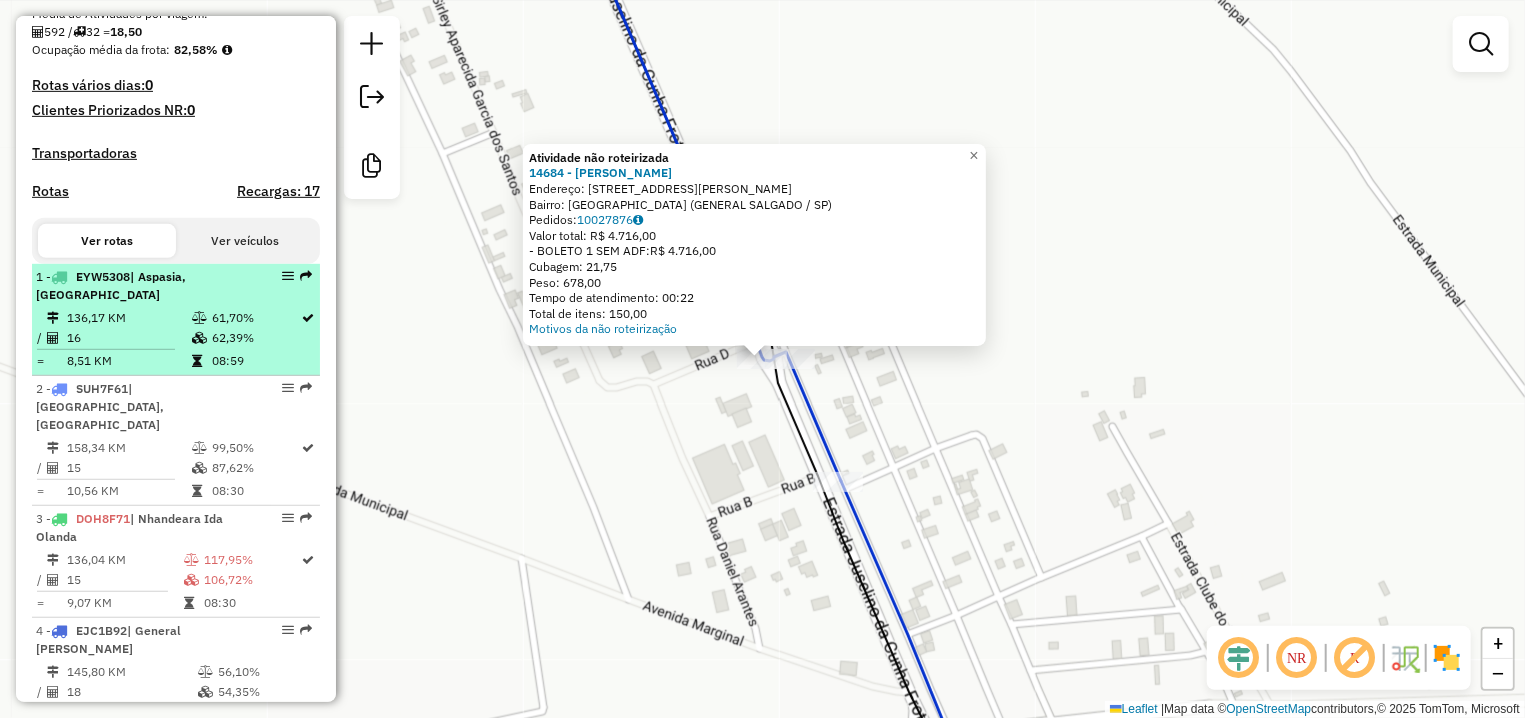 scroll, scrollTop: 0, scrollLeft: 0, axis: both 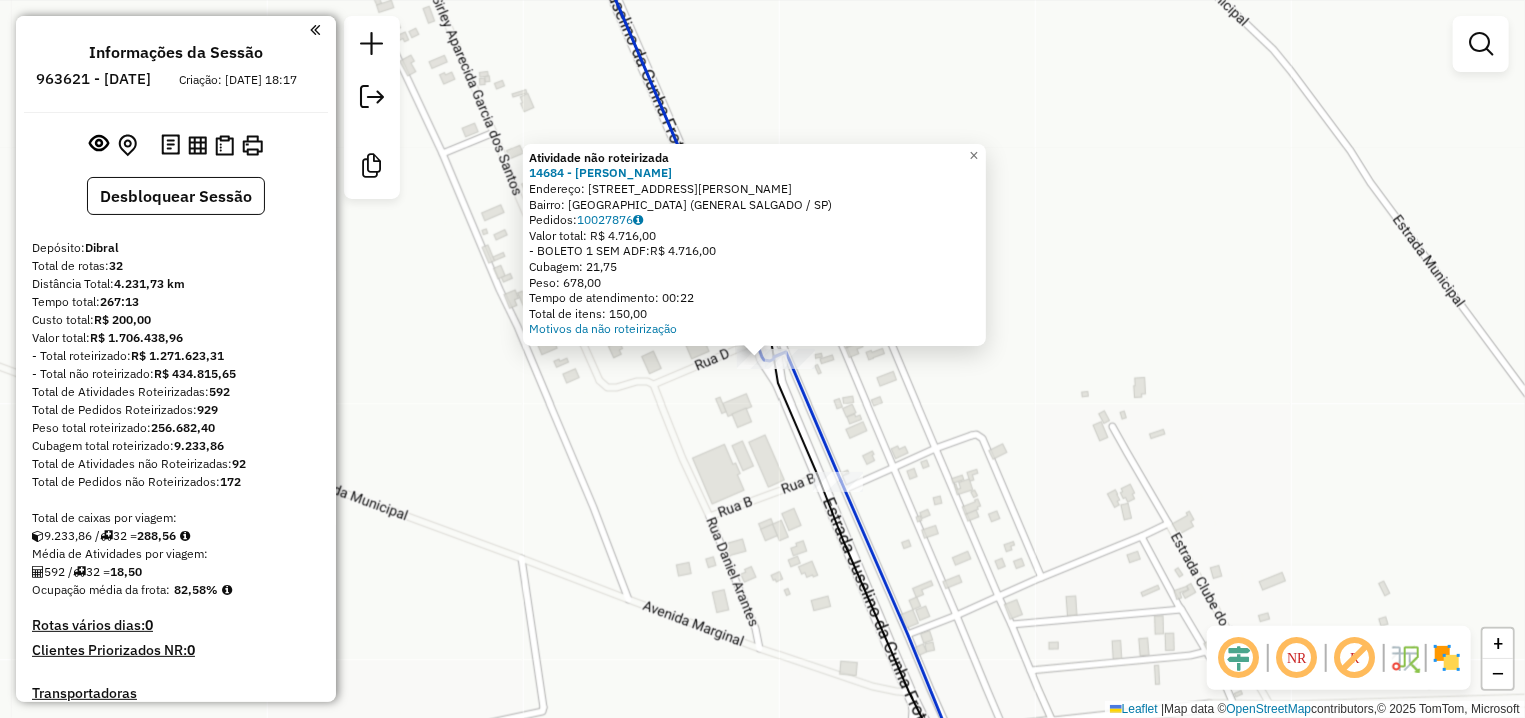 drag, startPoint x: 224, startPoint y: 447, endPoint x: 155, endPoint y: 452, distance: 69.18092 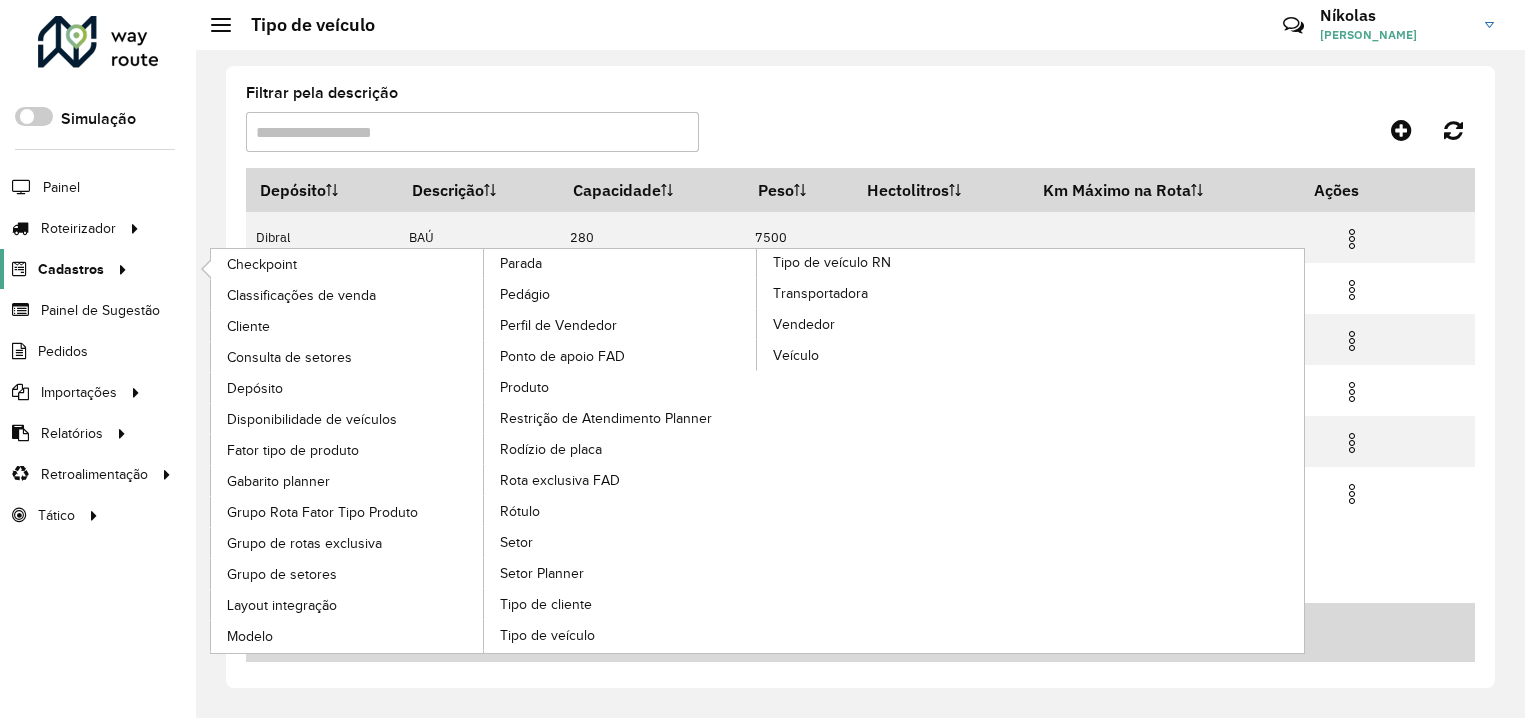 scroll, scrollTop: 0, scrollLeft: 0, axis: both 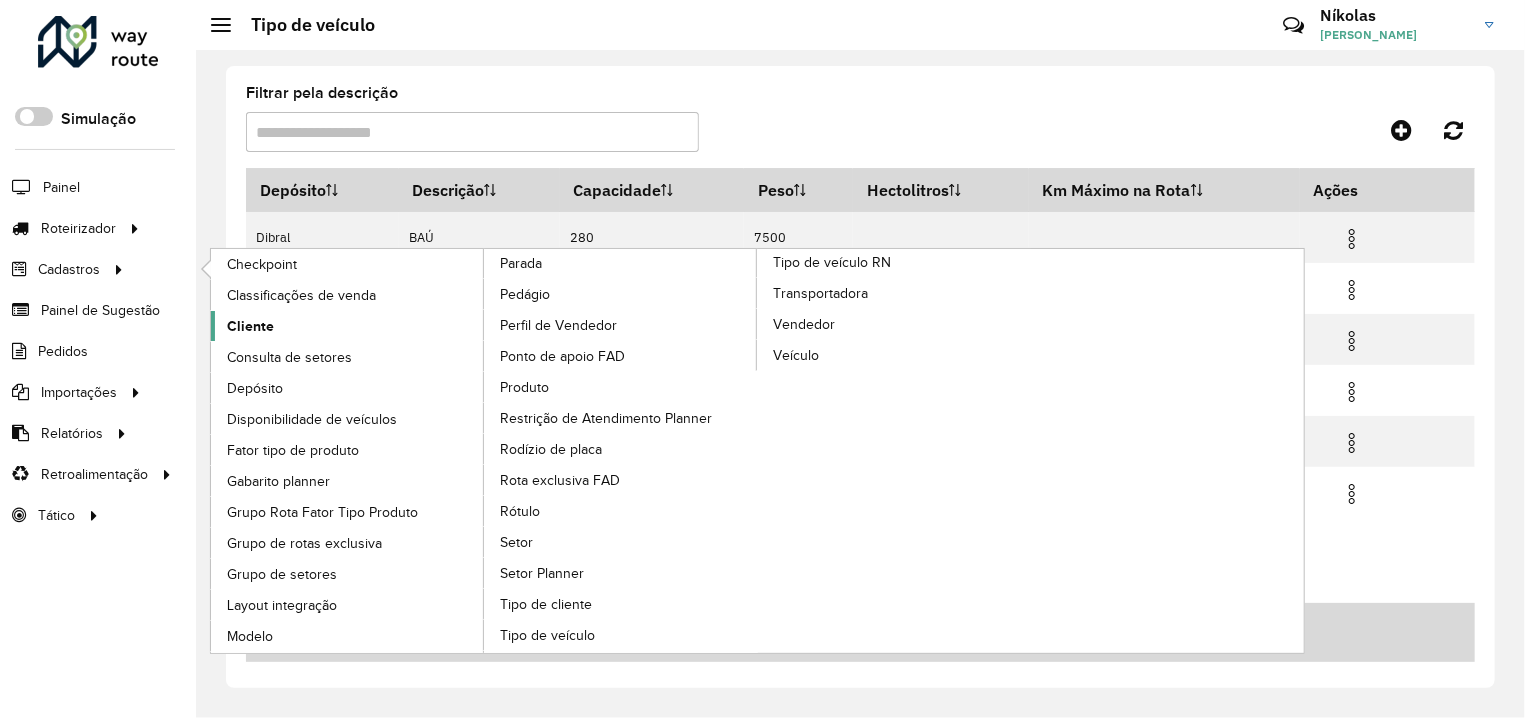 click on "Cliente" 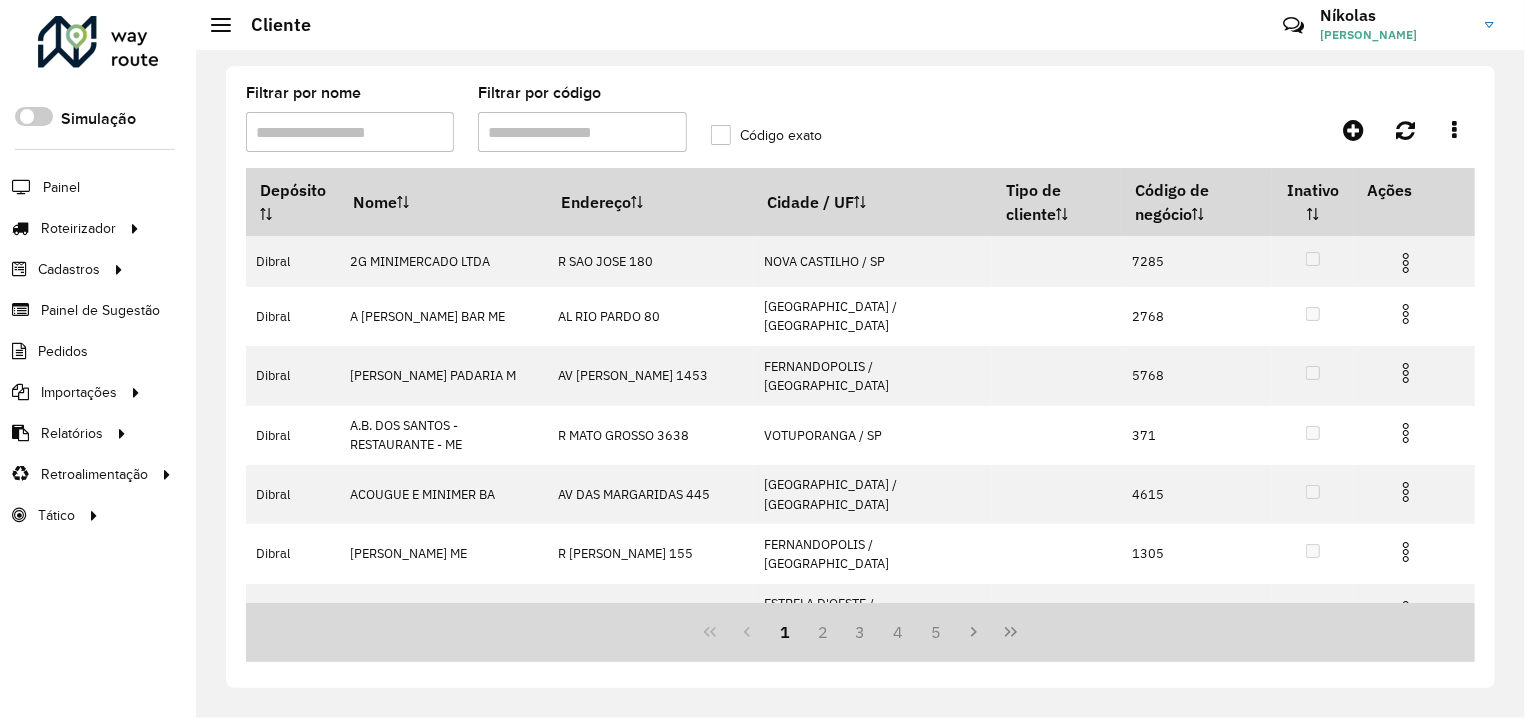 click on "Filtrar por código" at bounding box center [582, 132] 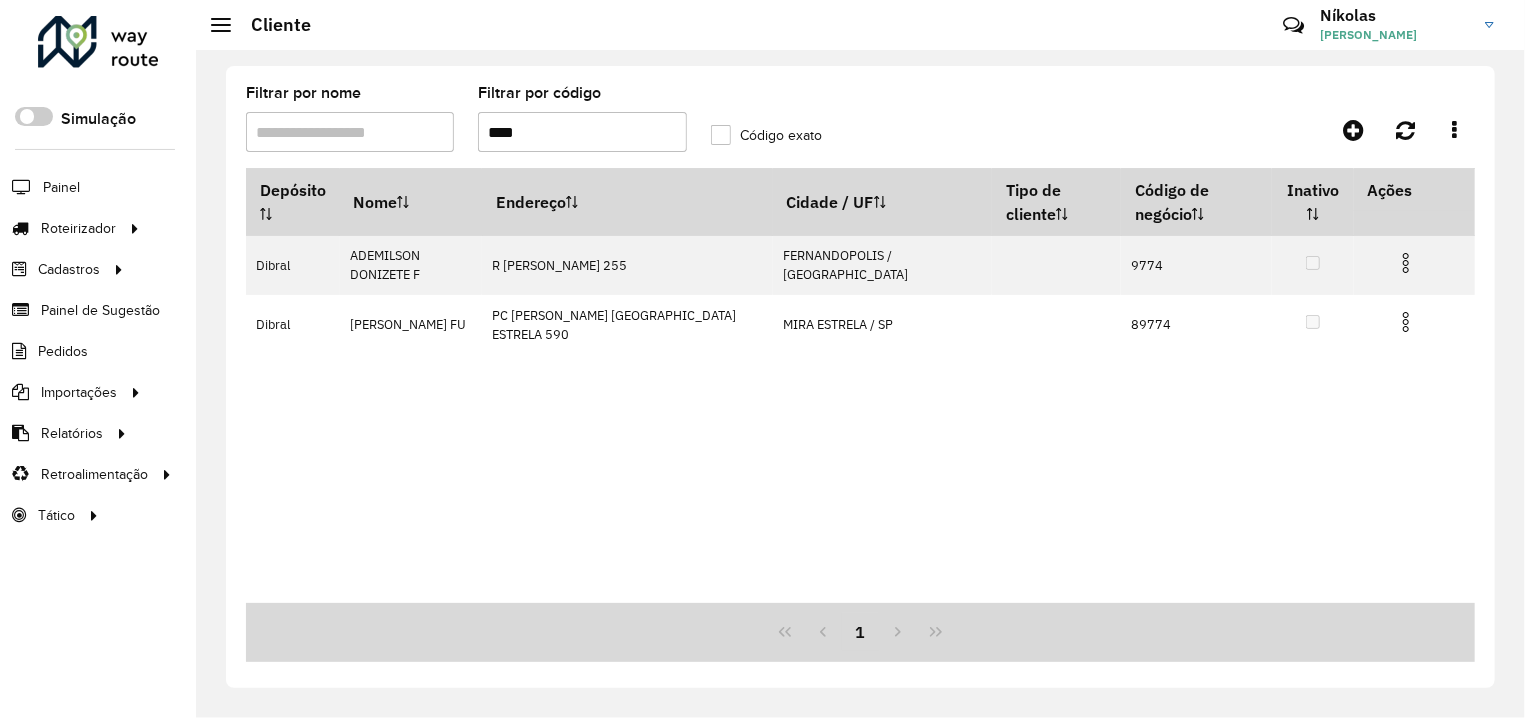 type on "****" 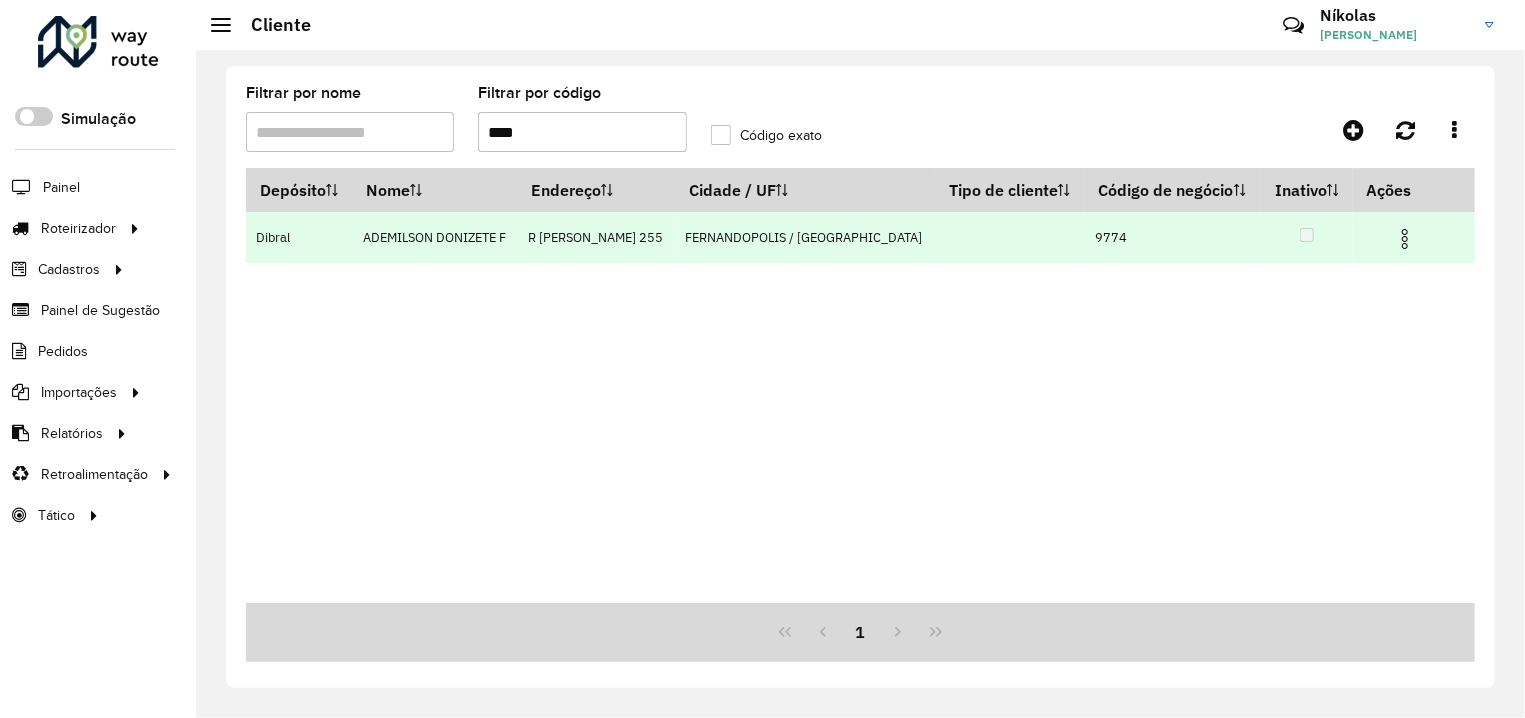 click at bounding box center (1413, 237) 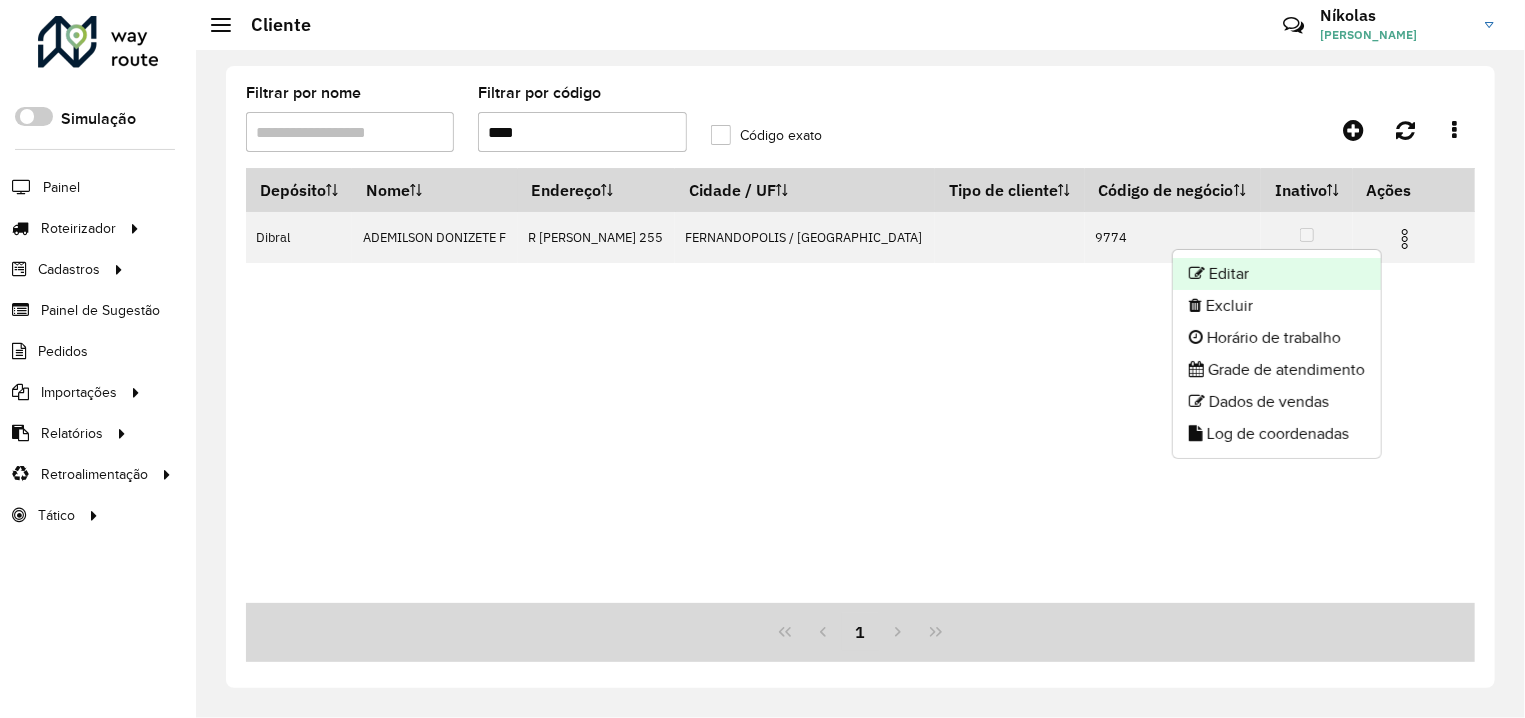 click on "Editar" 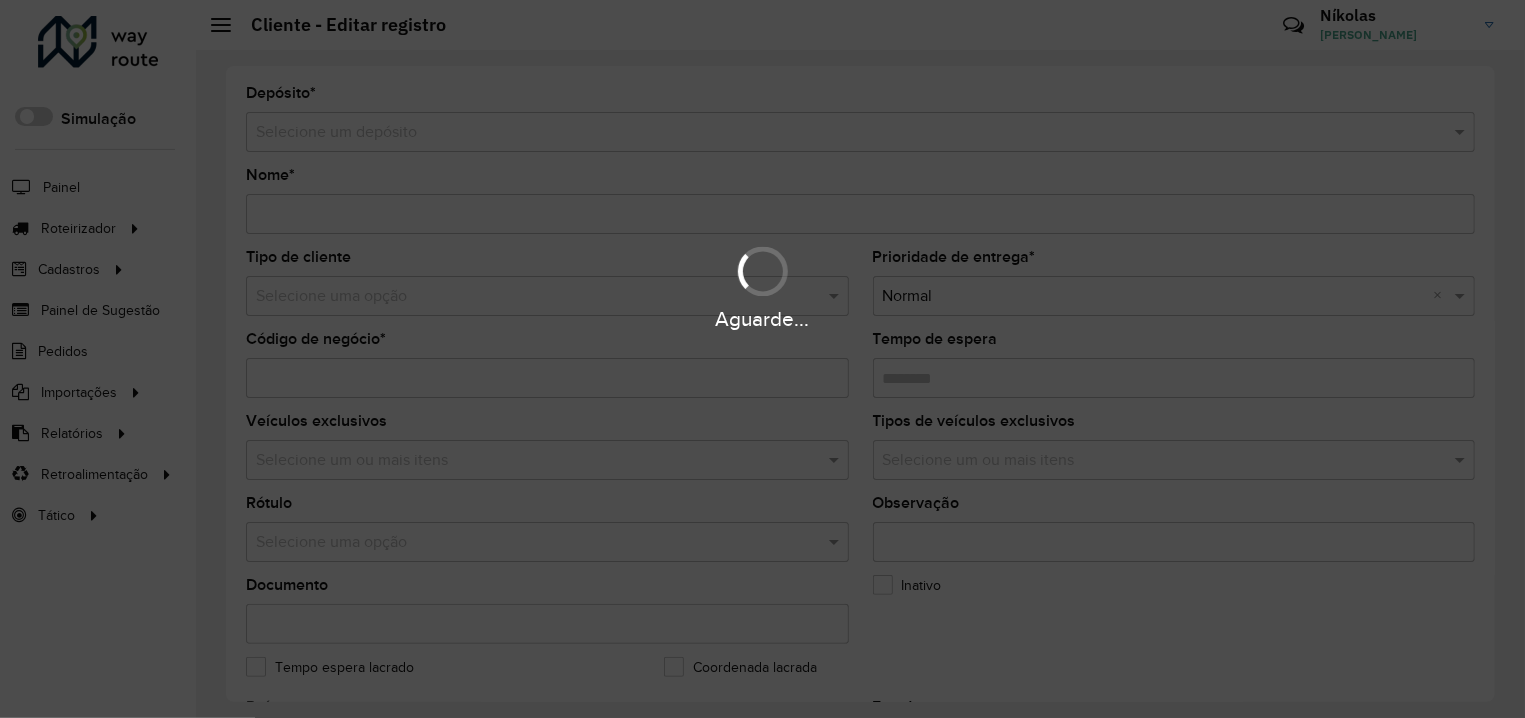 scroll, scrollTop: 44, scrollLeft: 0, axis: vertical 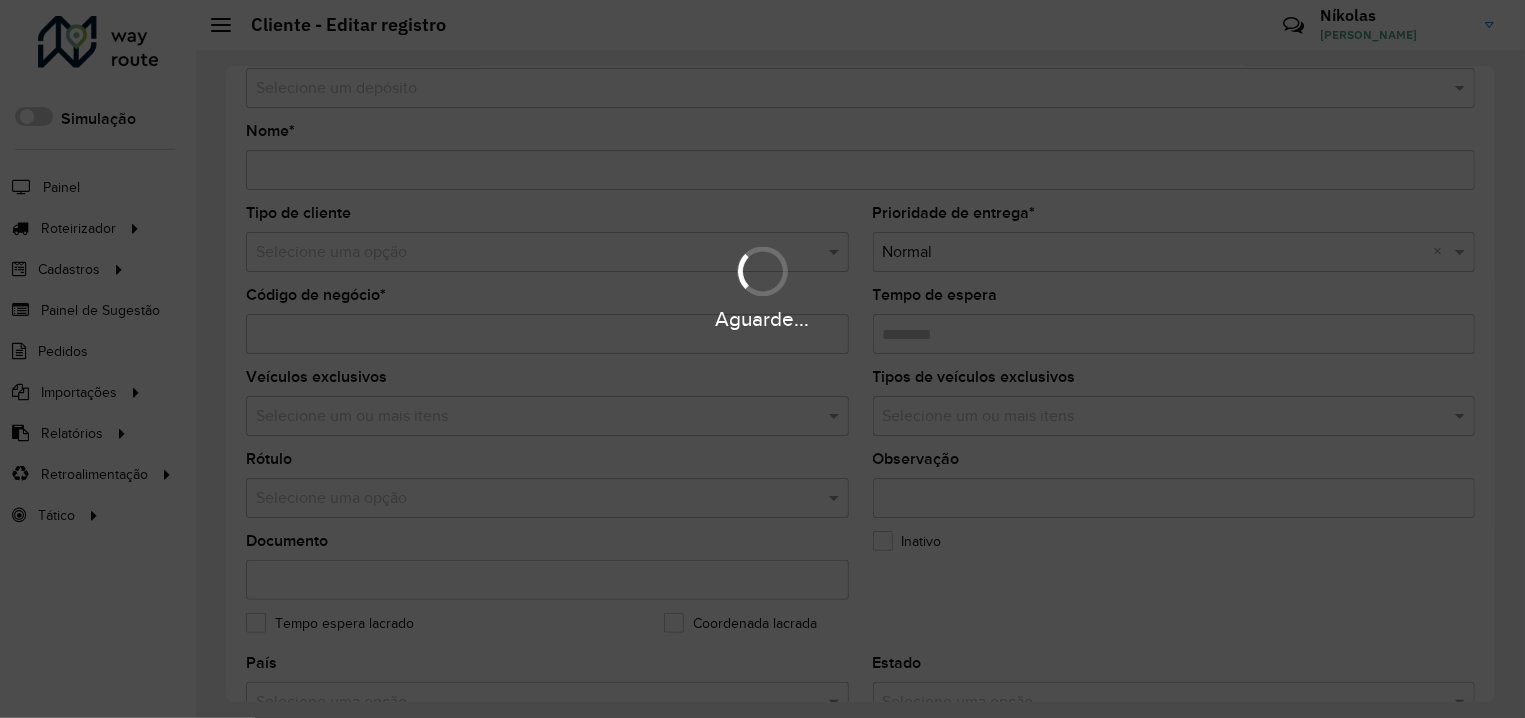 type on "**********" 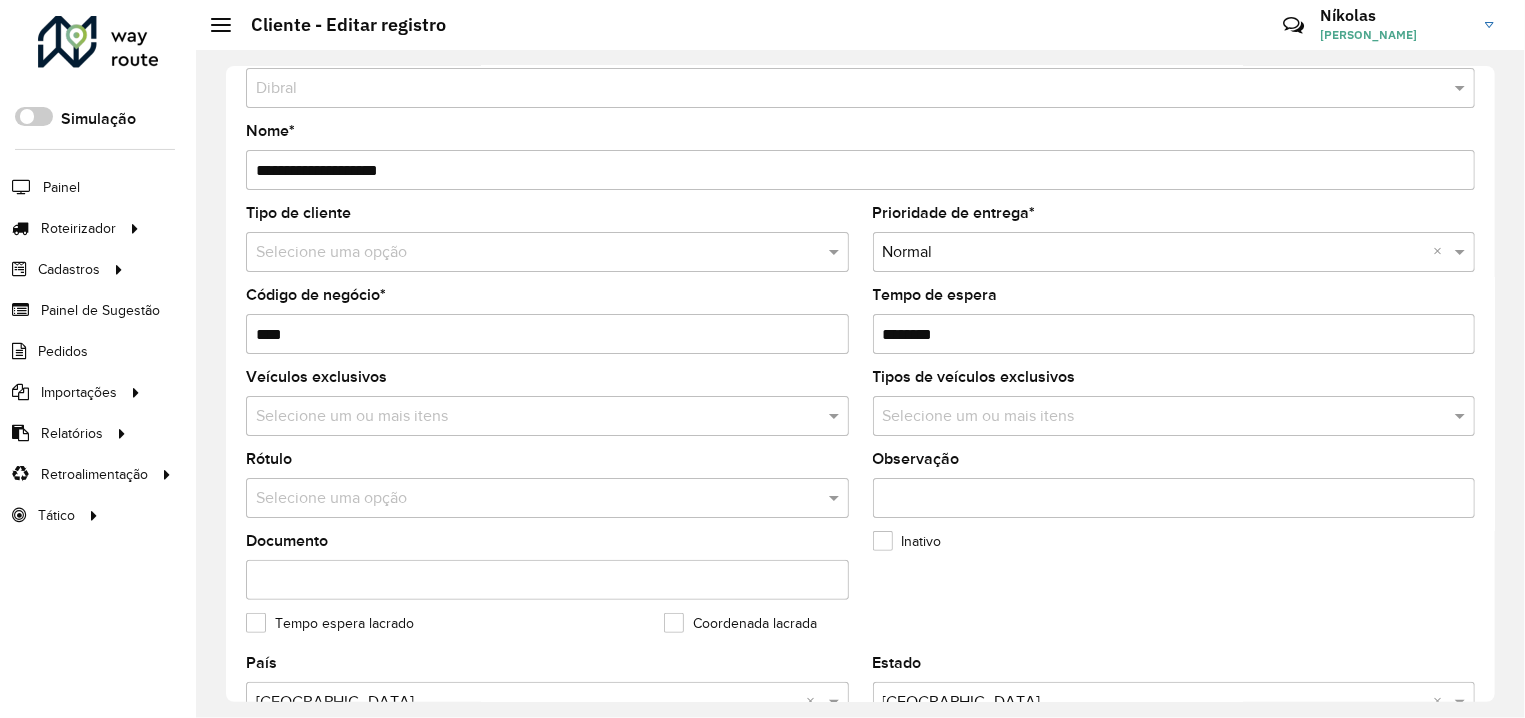 scroll, scrollTop: 580, scrollLeft: 0, axis: vertical 